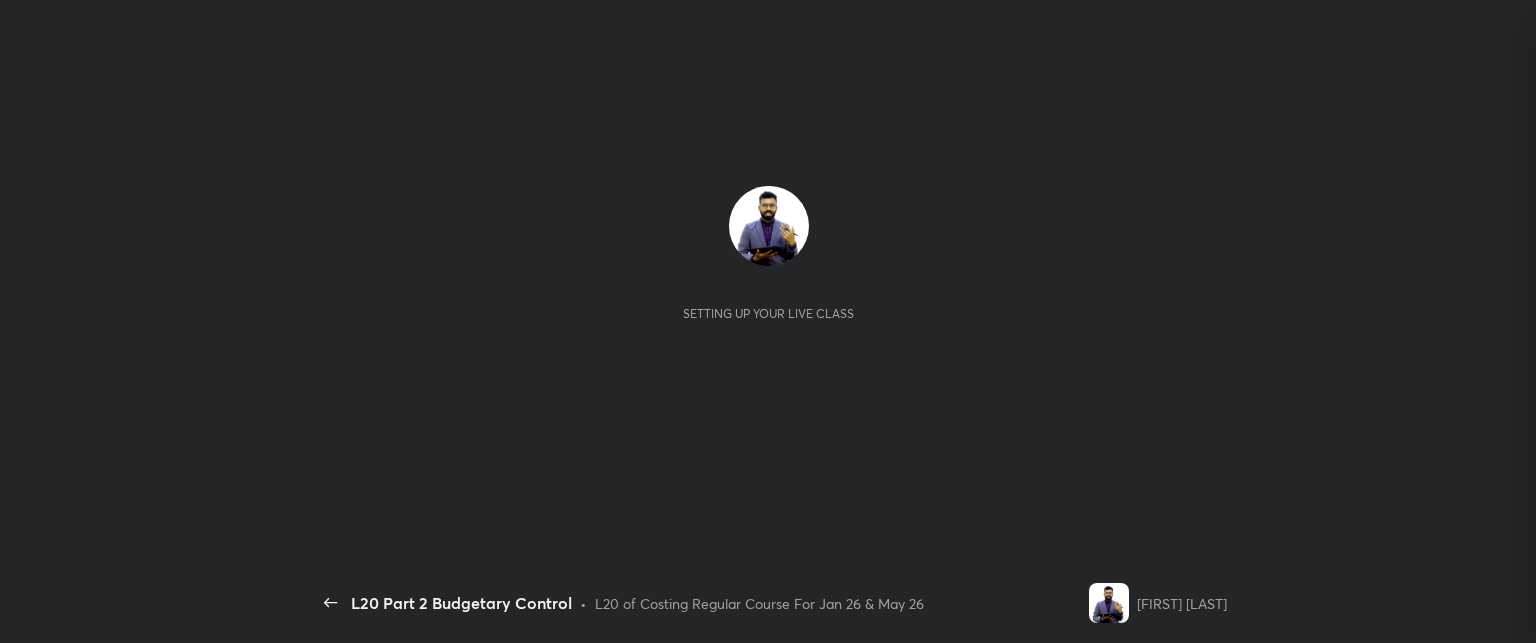 scroll, scrollTop: 0, scrollLeft: 0, axis: both 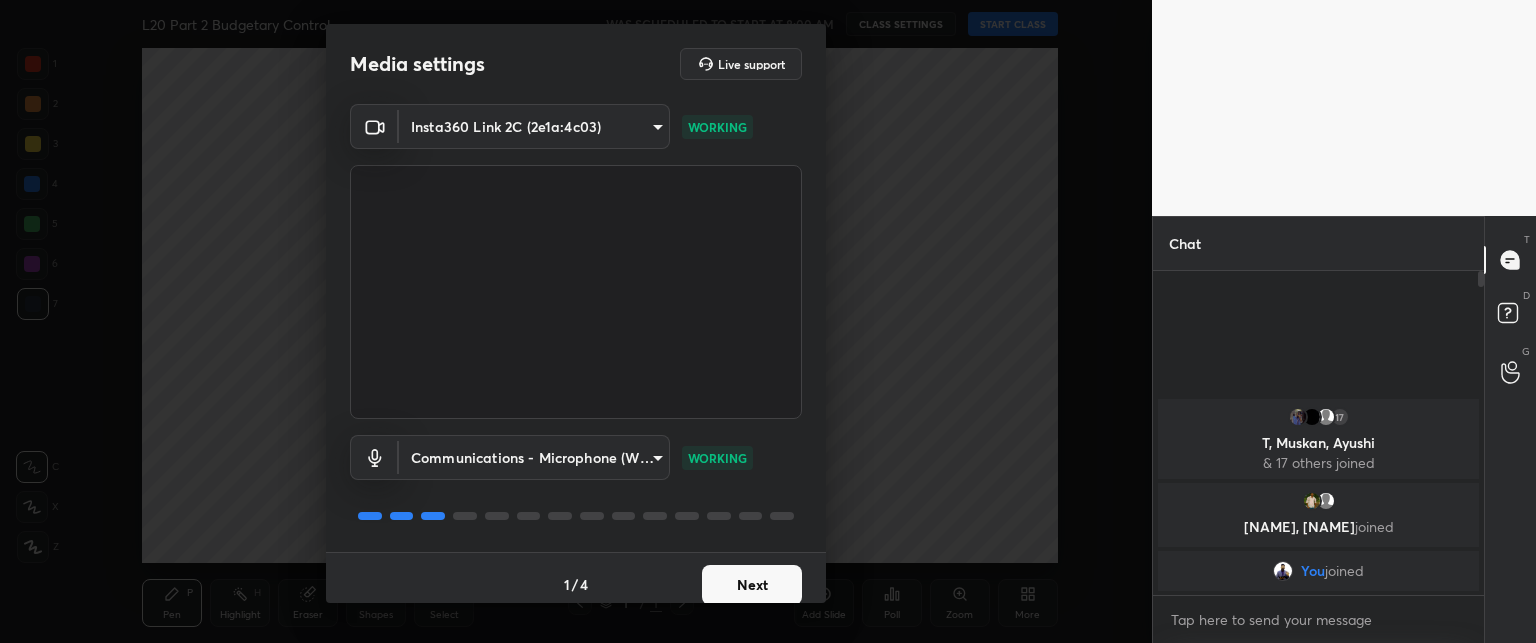 click on "Next" at bounding box center (752, 585) 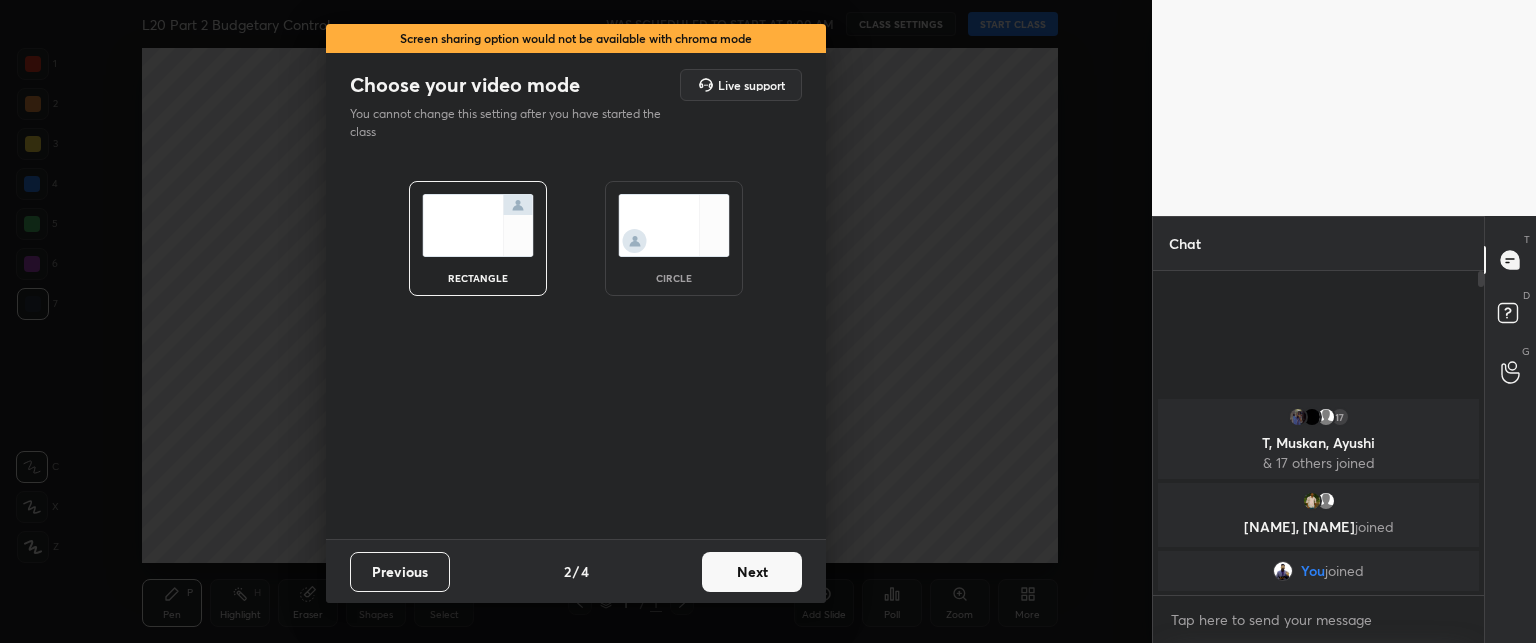 click on "Next" at bounding box center [752, 572] 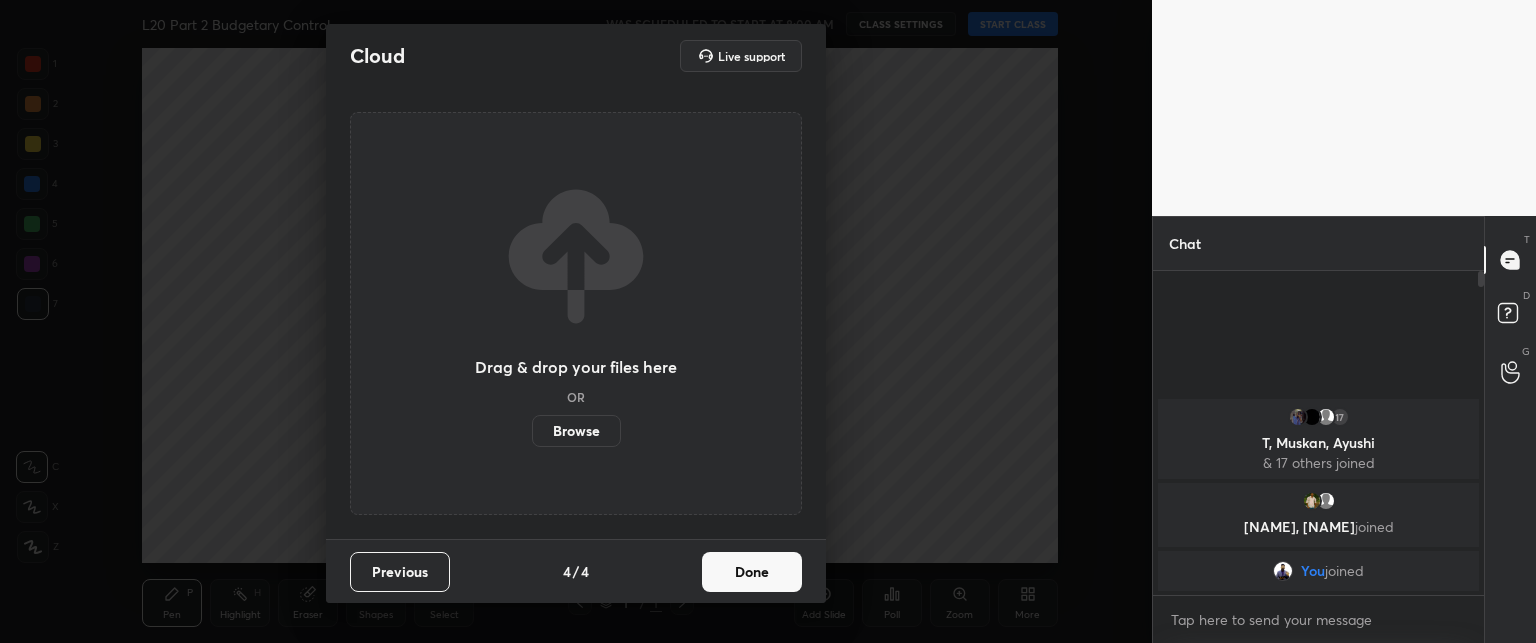 click on "Done" at bounding box center [752, 572] 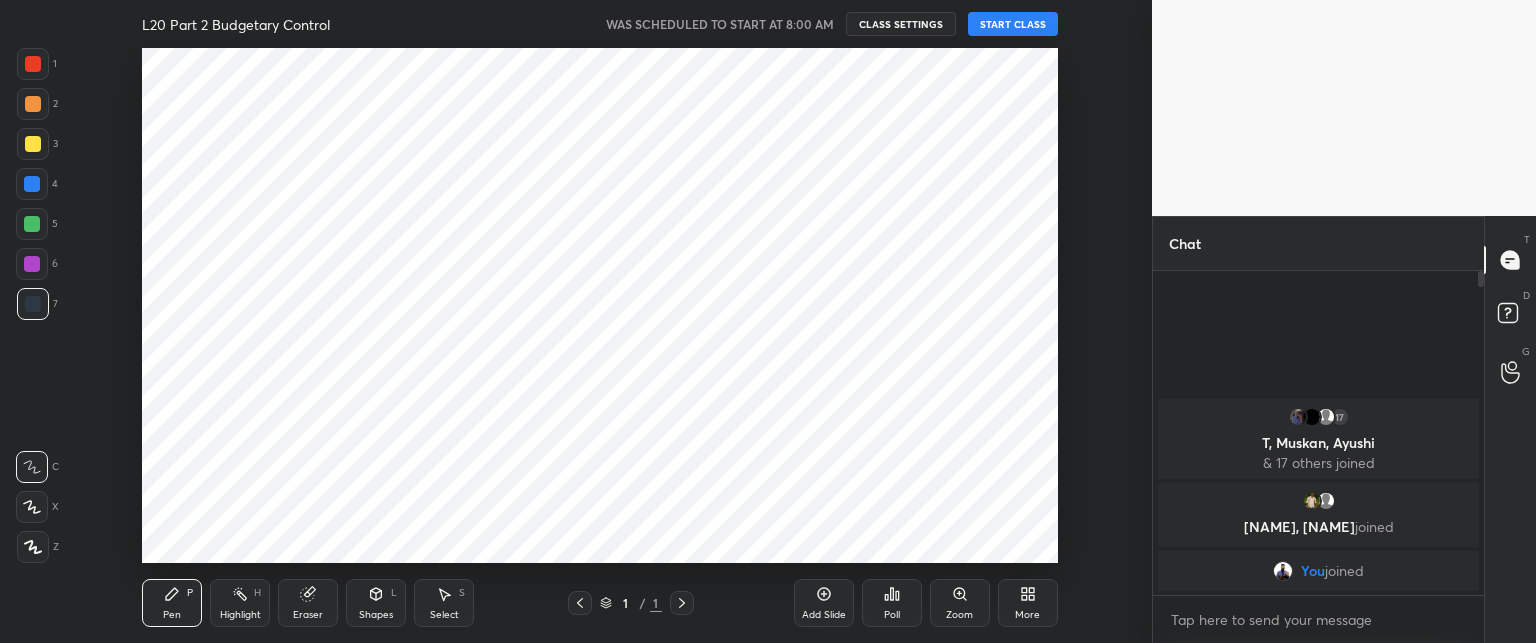 click at bounding box center [576, 321] 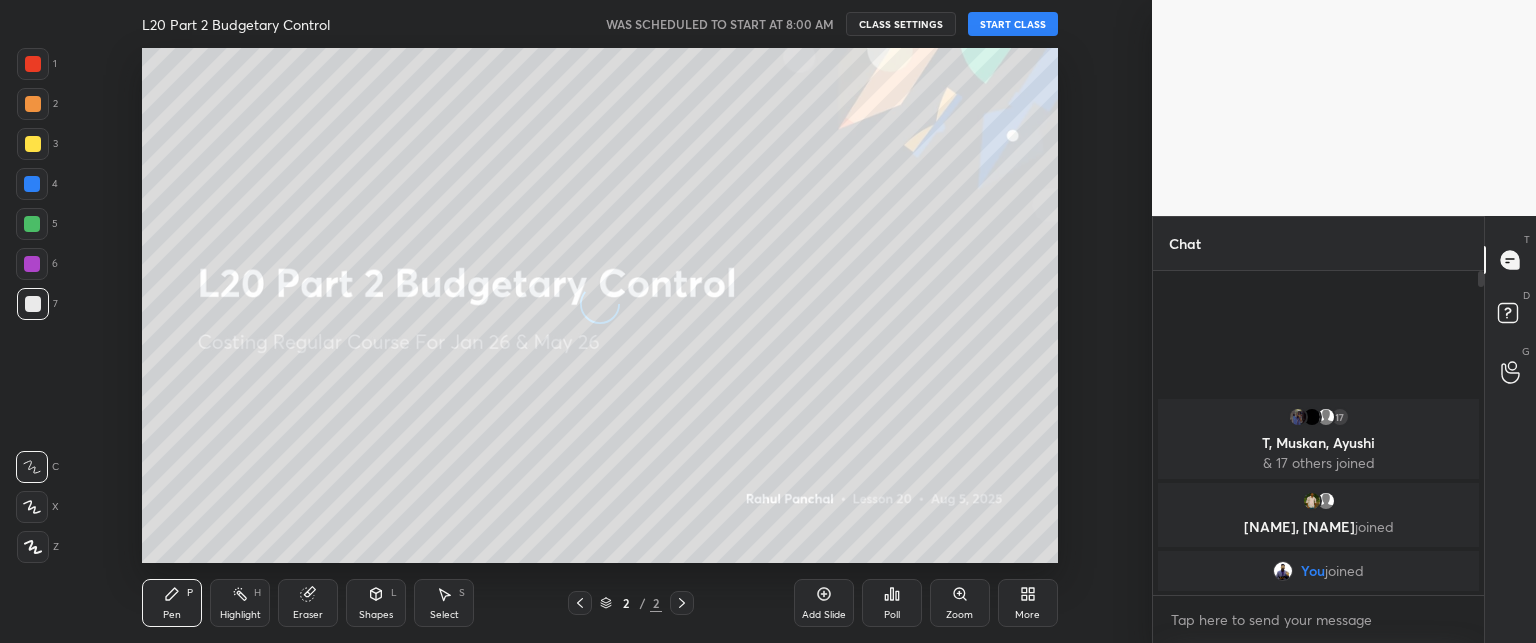 click on "START CLASS" at bounding box center (1013, 24) 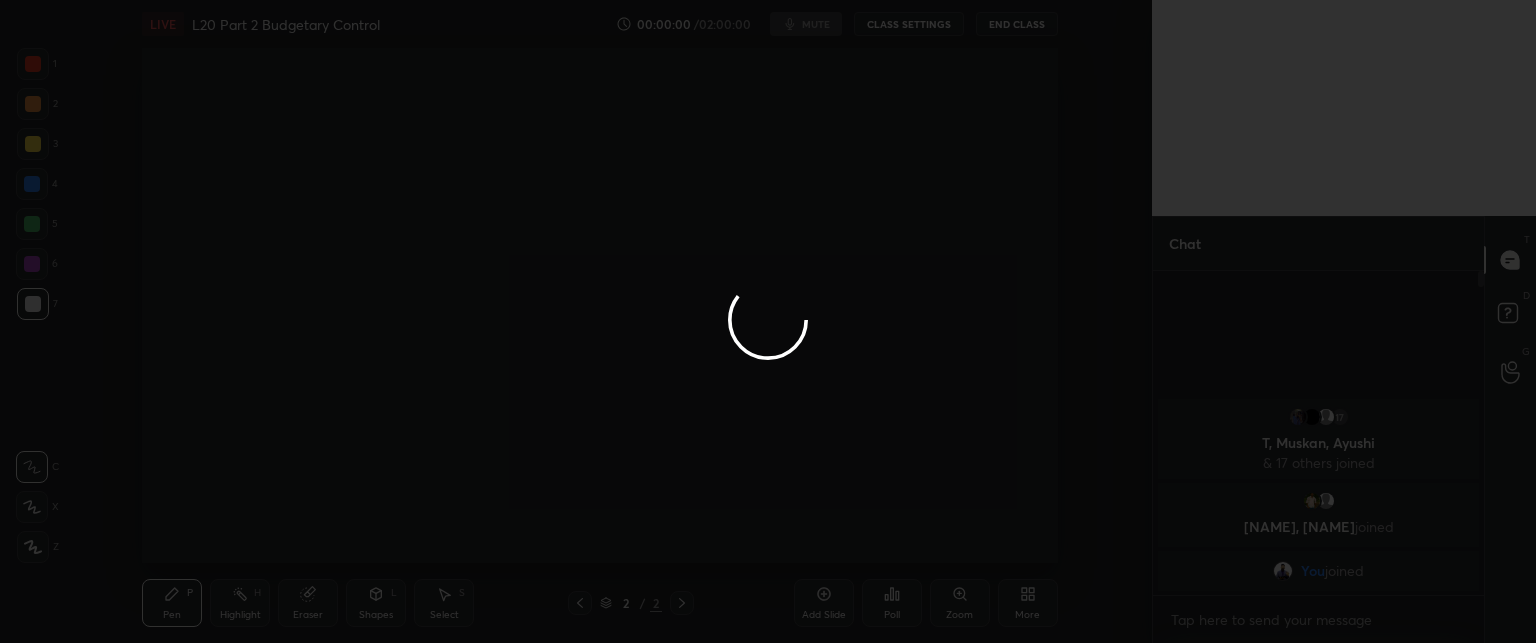 click at bounding box center [768, 321] 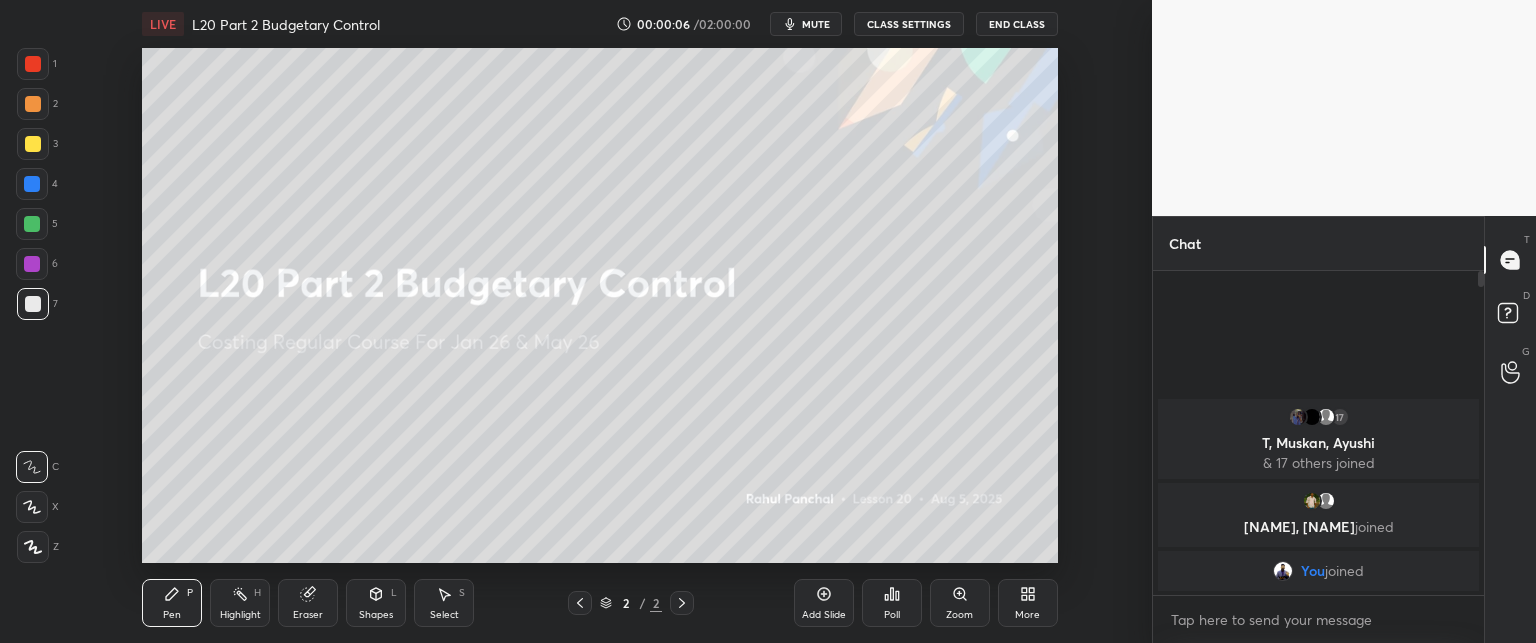 click on "More" at bounding box center (1028, 603) 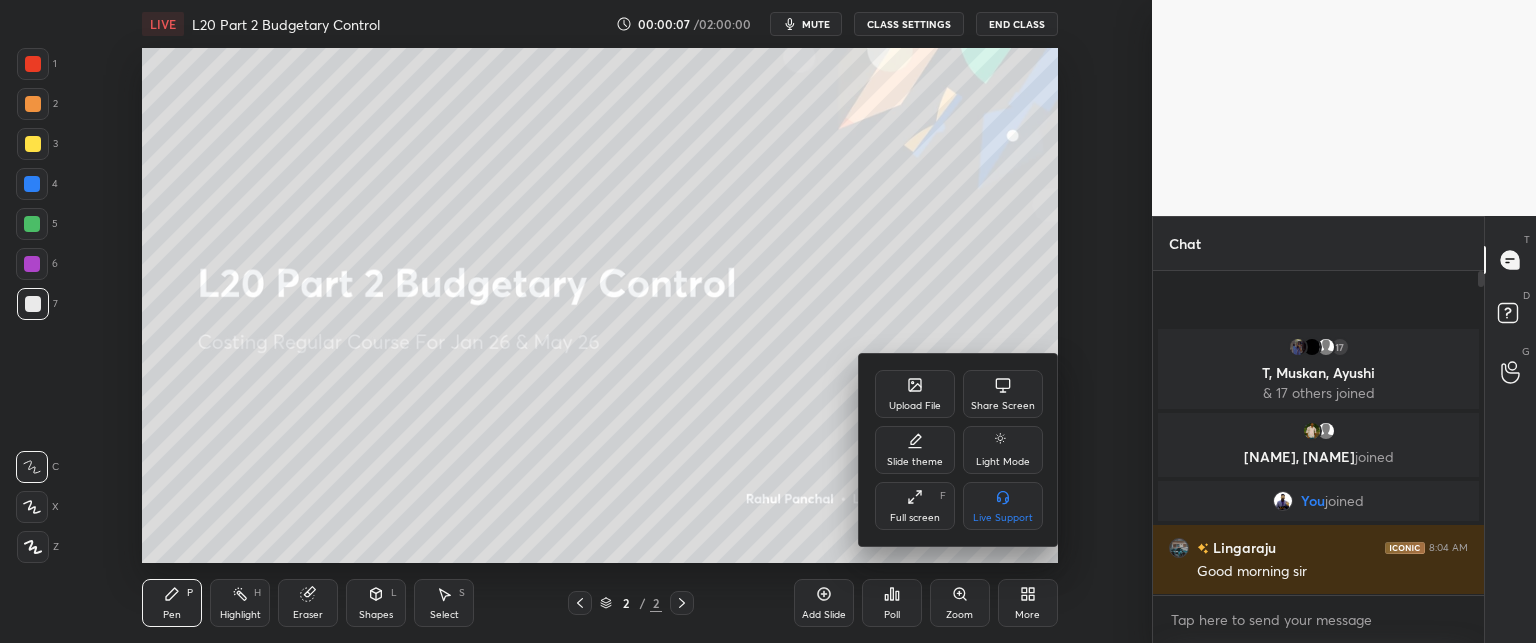 click on "Full screen" at bounding box center [915, 518] 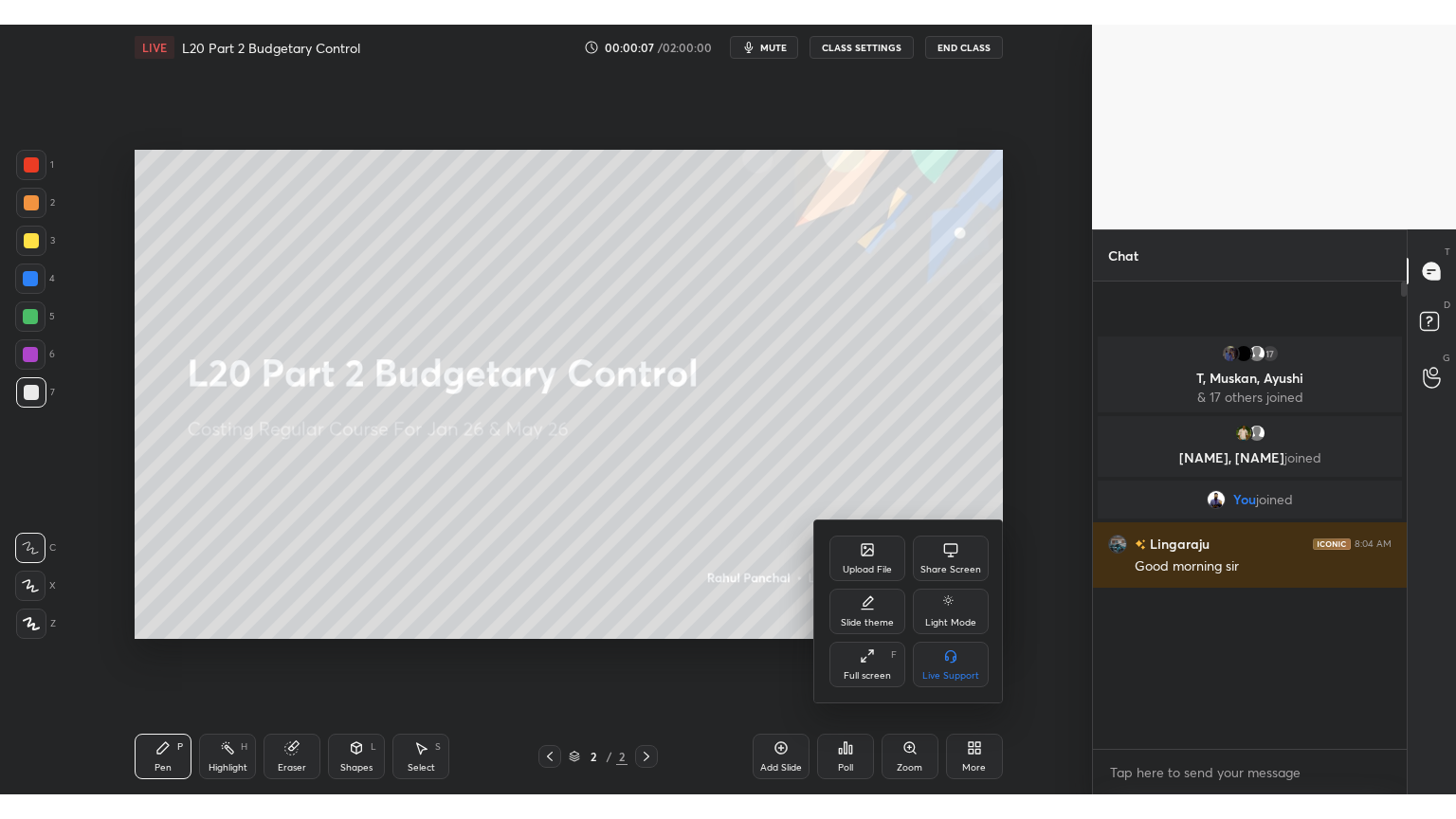 scroll, scrollTop: 94094, scrollLeft: 93776, axis: both 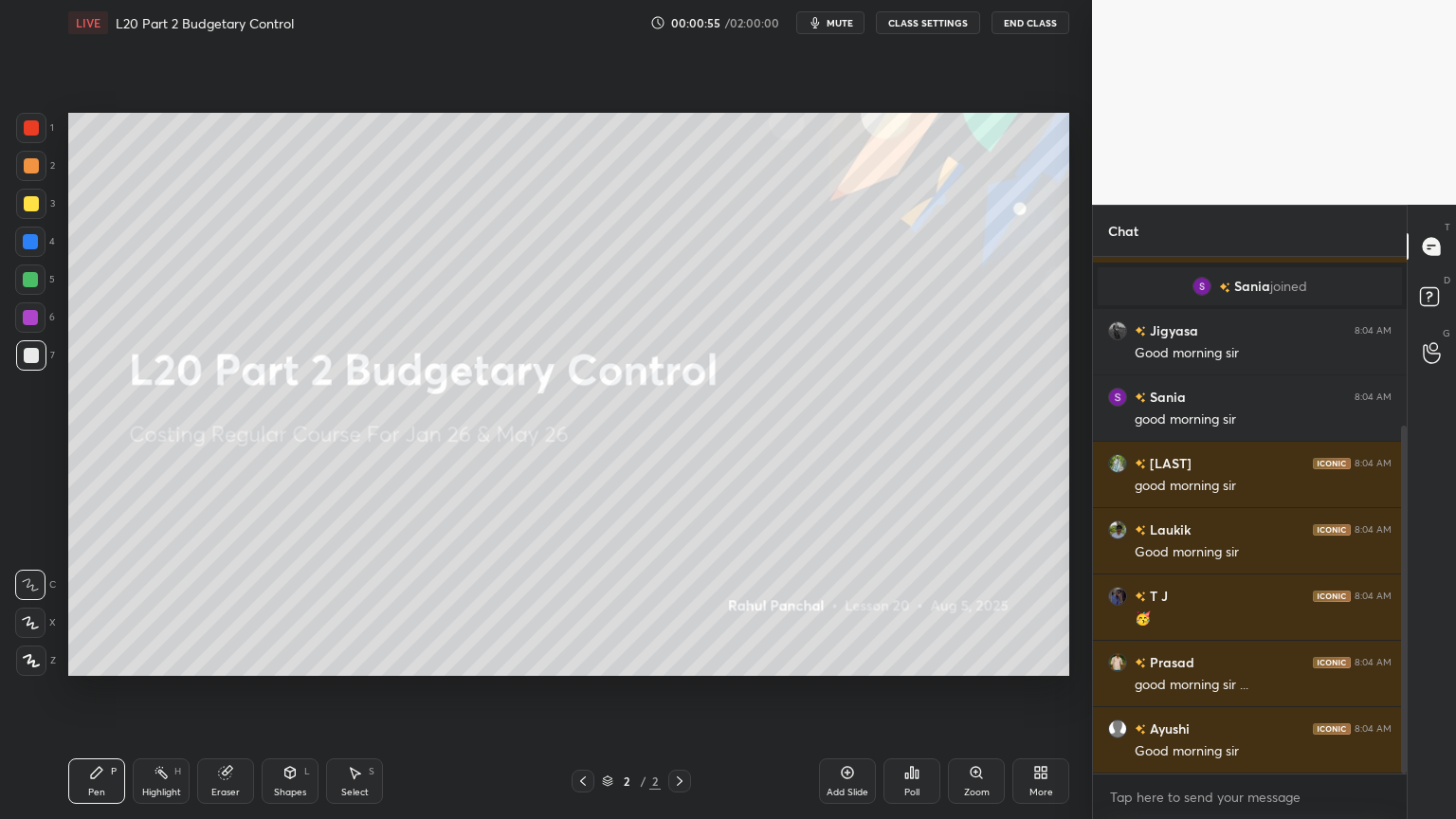 click on "Add Slide" at bounding box center [847, 792] 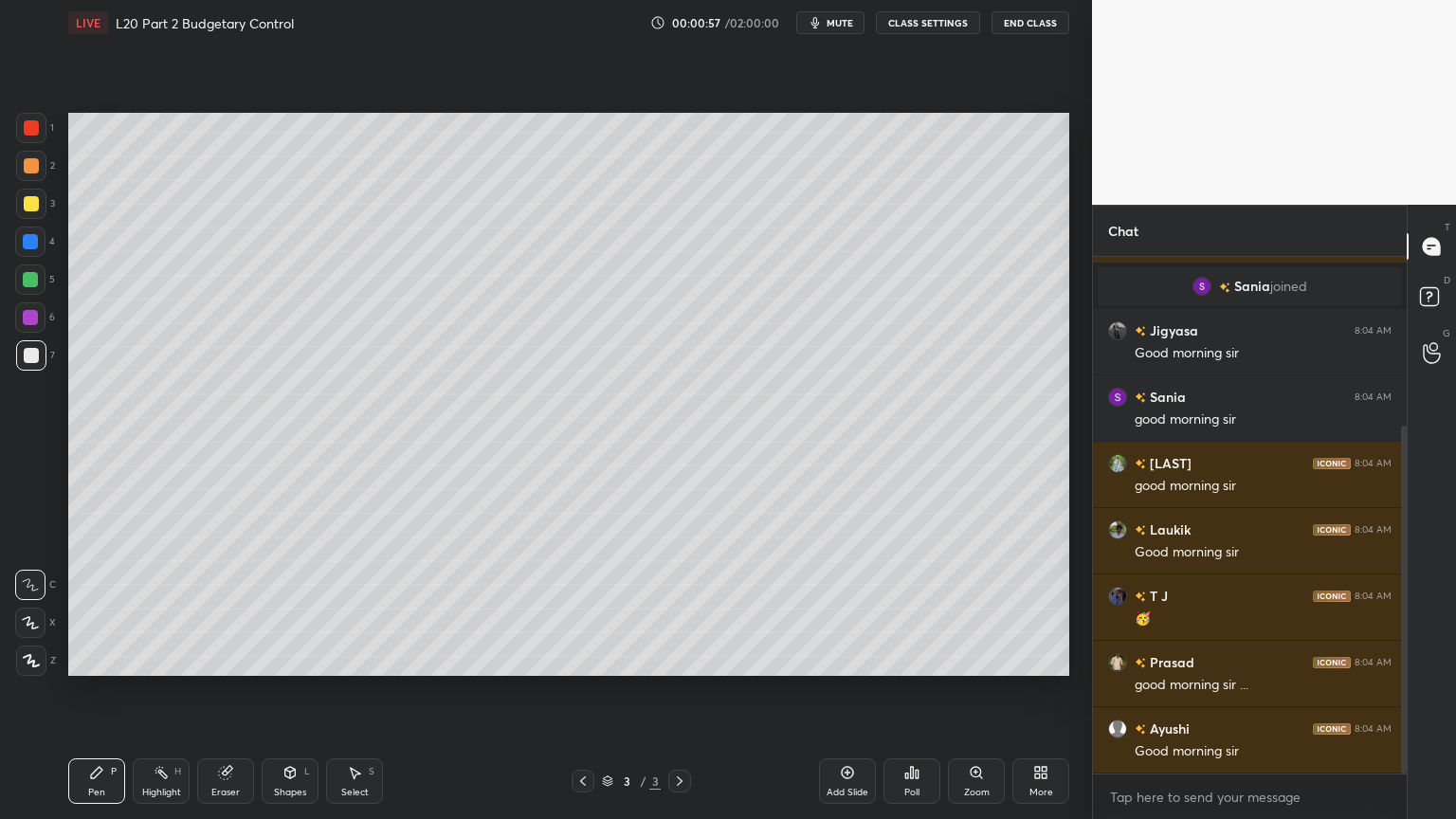 click 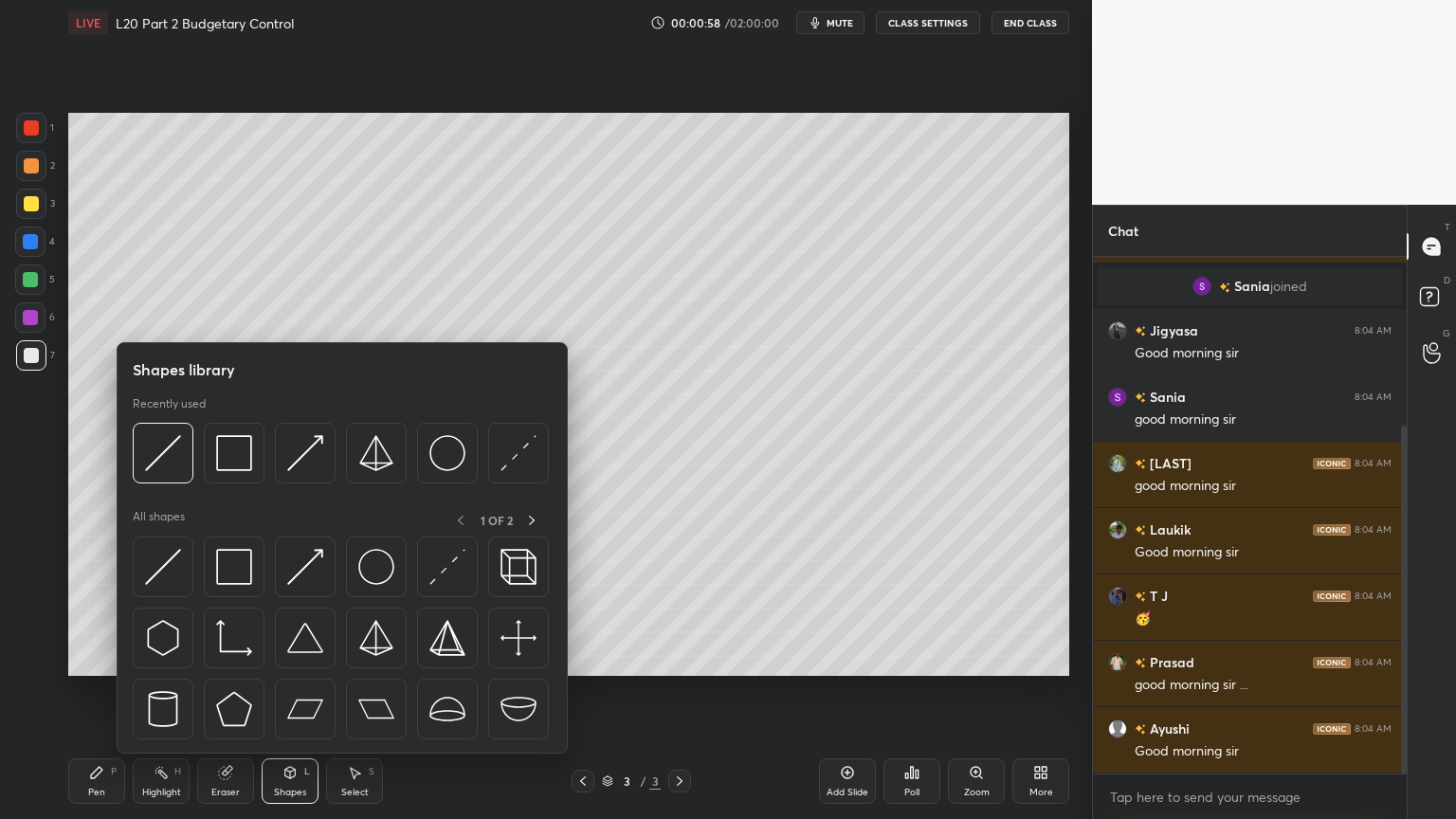 click at bounding box center [234, 453] 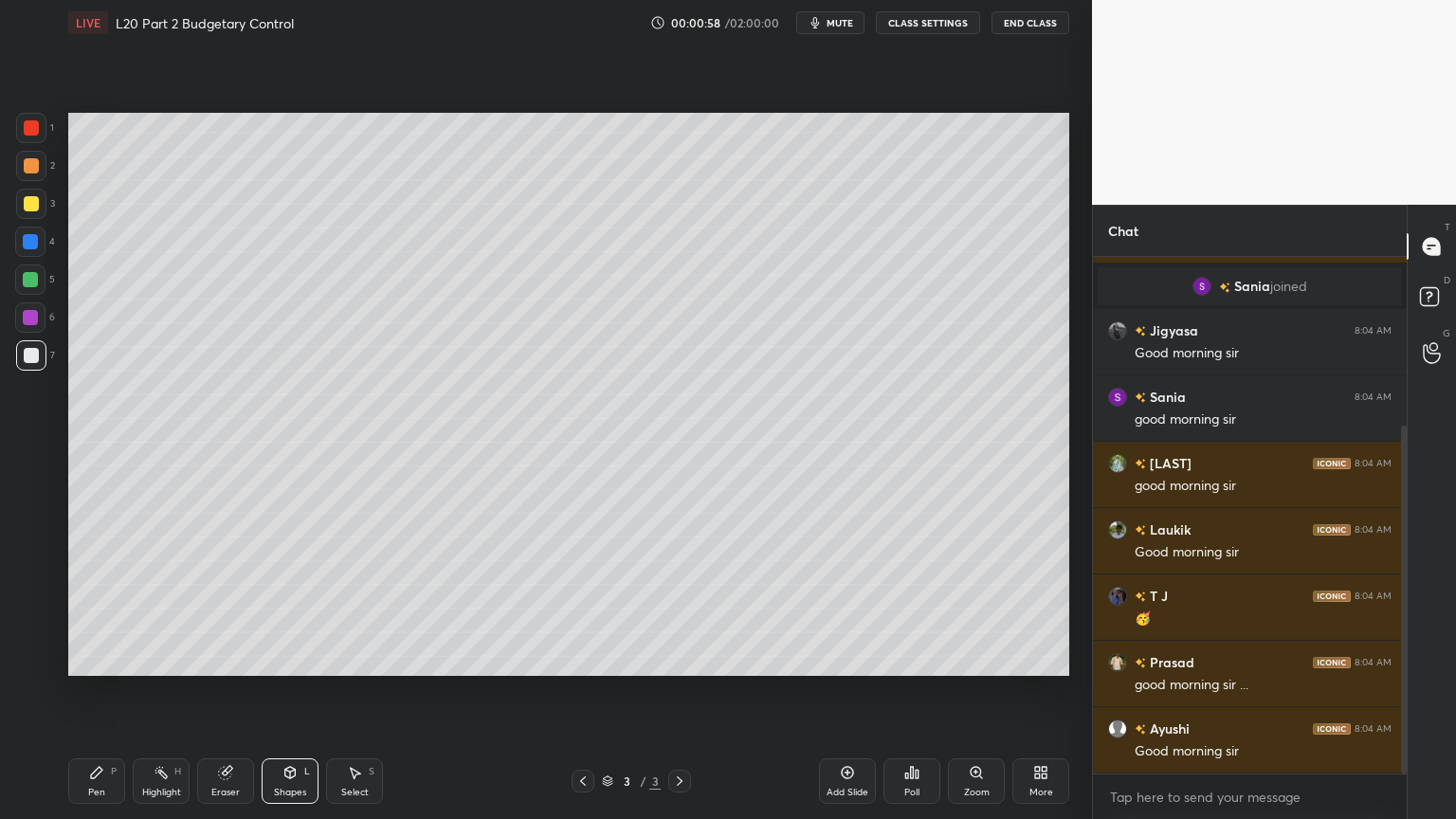 click at bounding box center [30, 242] 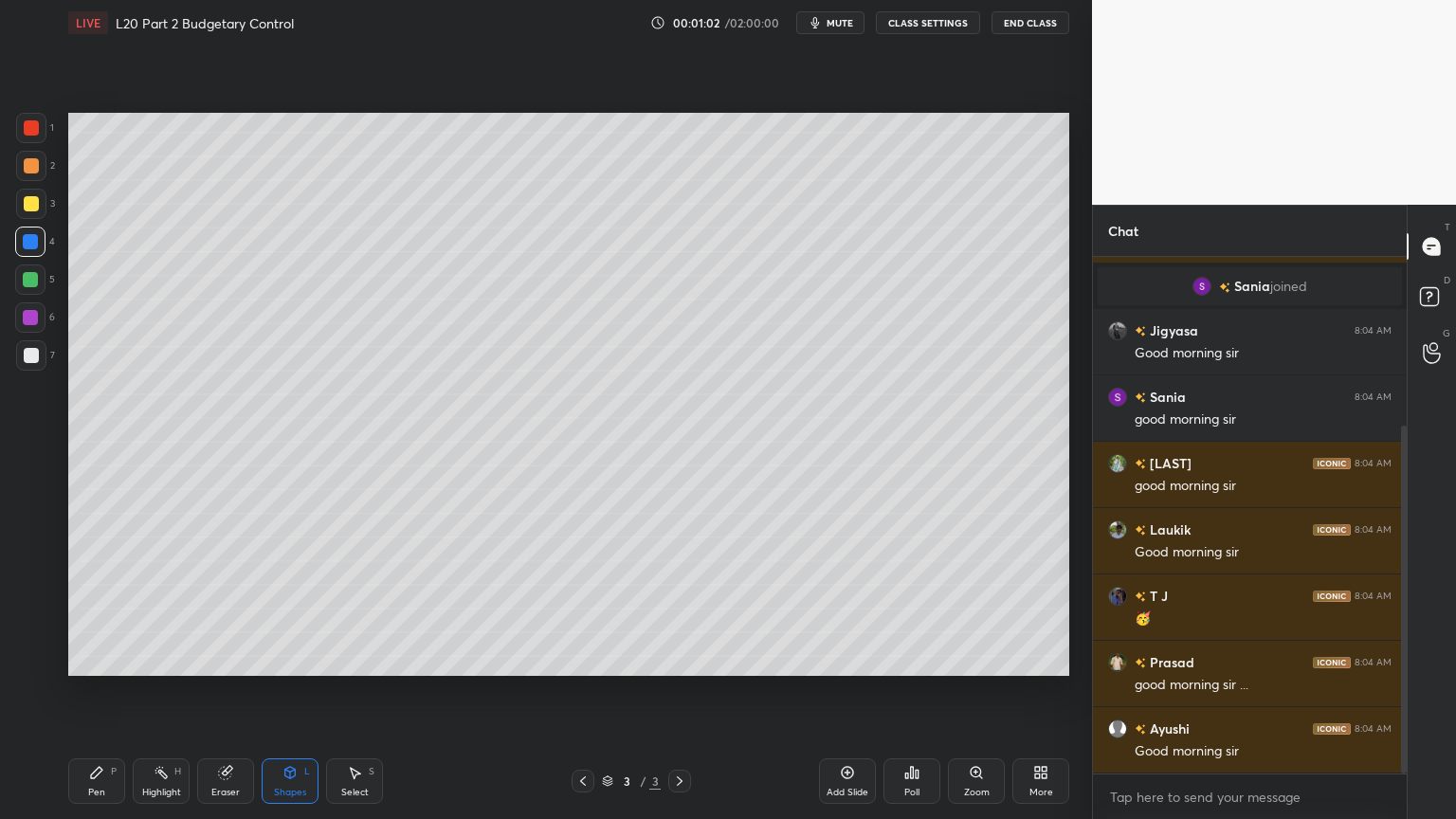 click on "Pen" at bounding box center (97, 792) 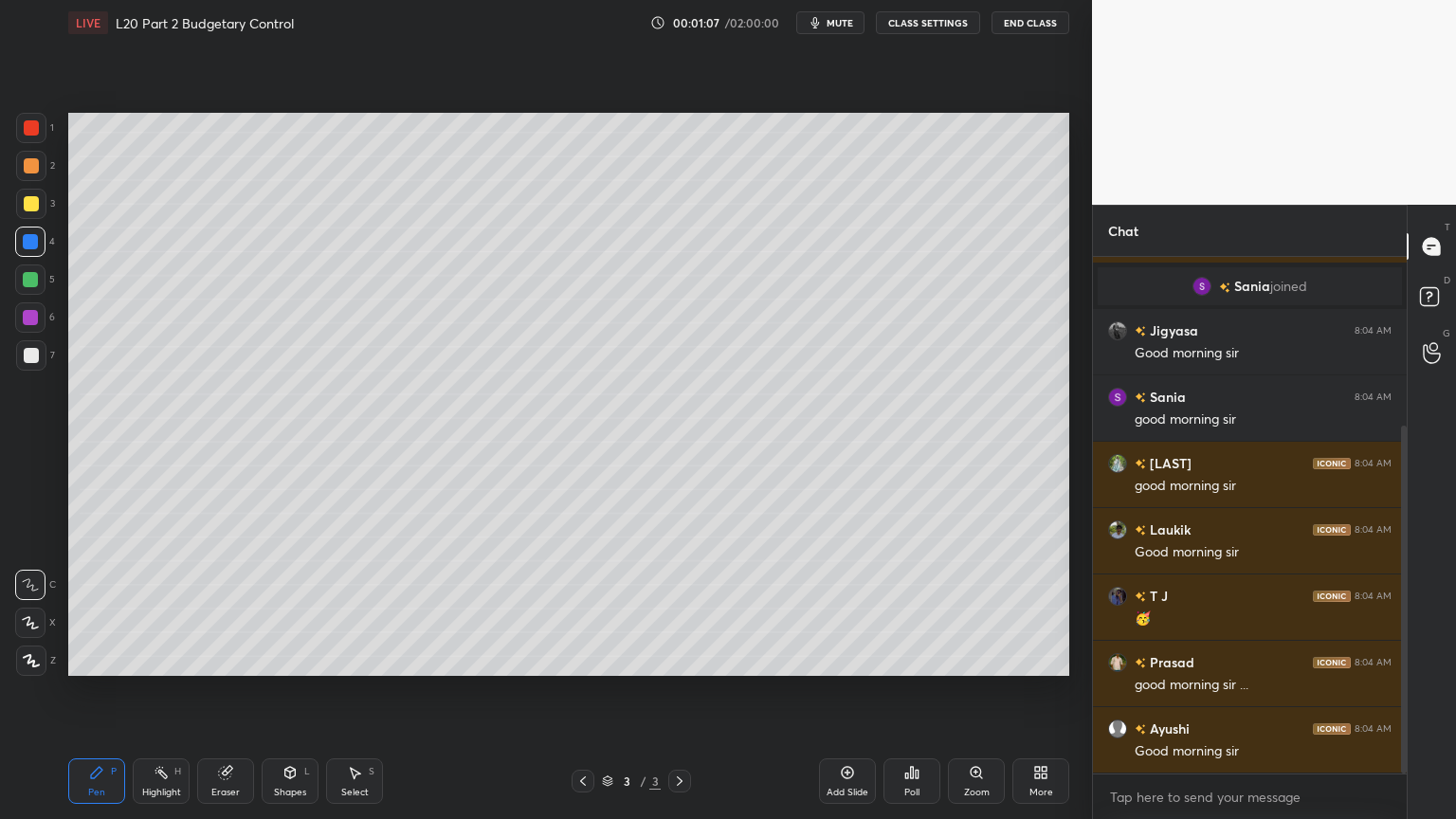 click at bounding box center (31, 204) 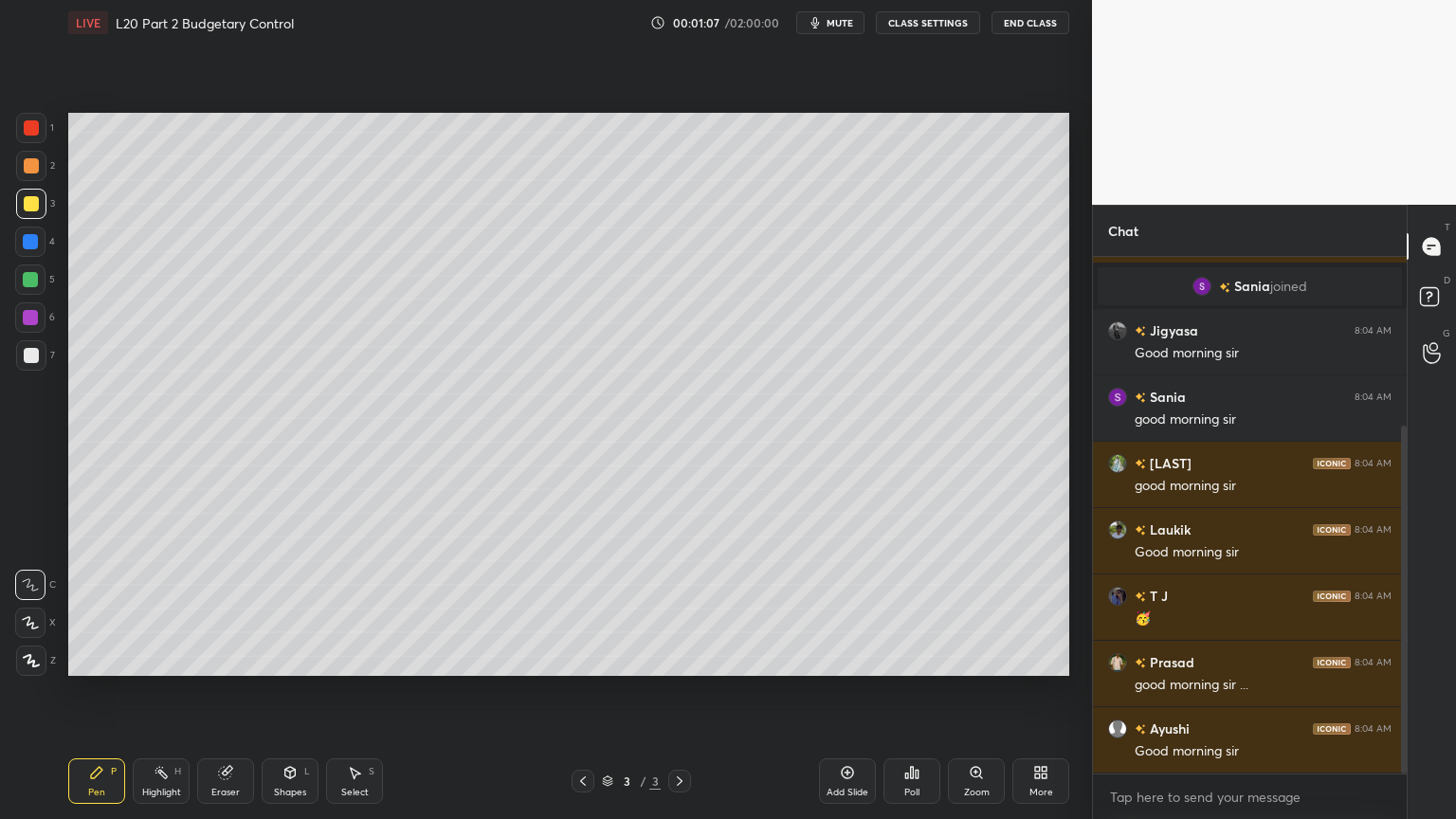 click on "Pen P" at bounding box center (97, 781) 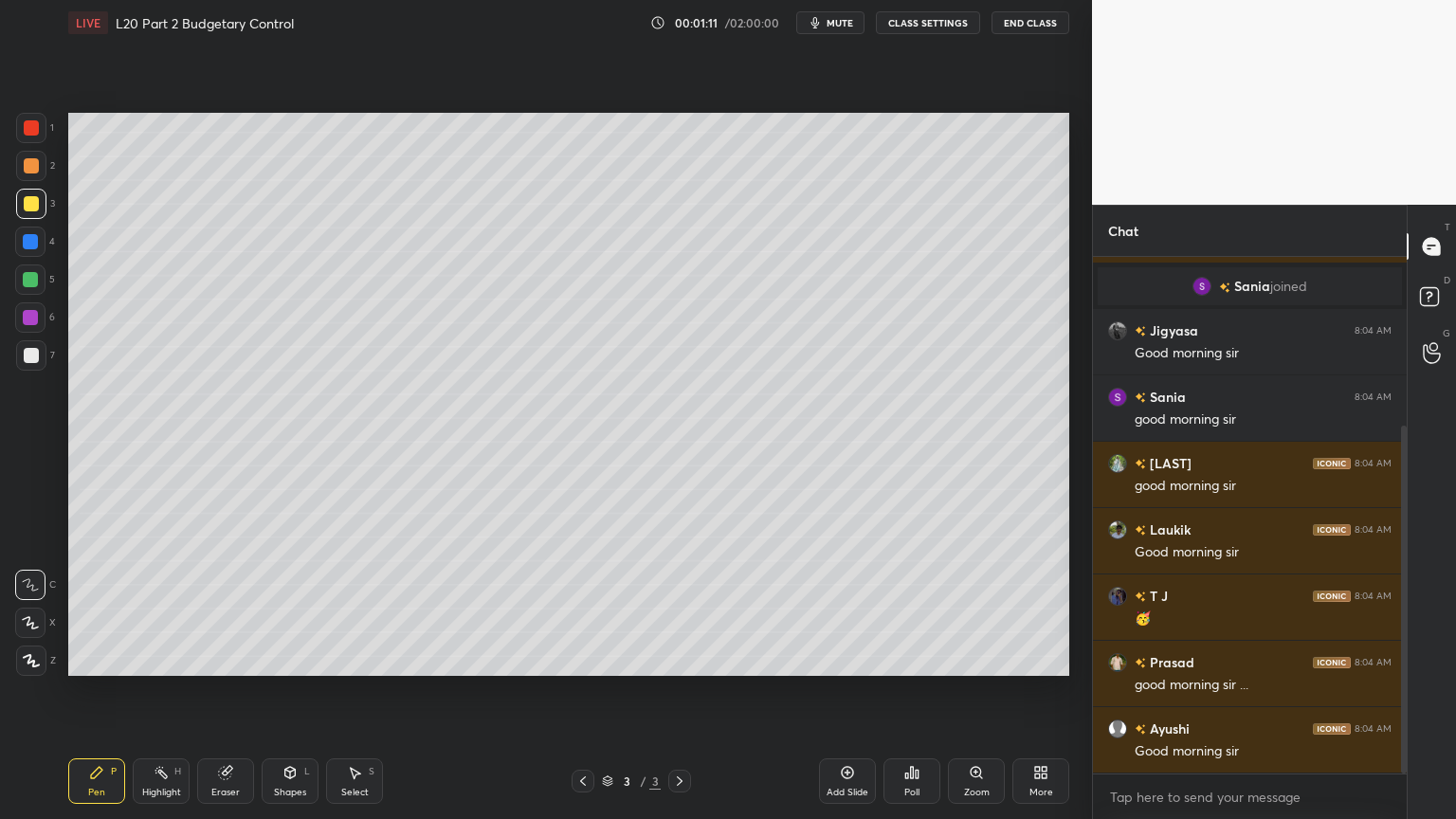 click 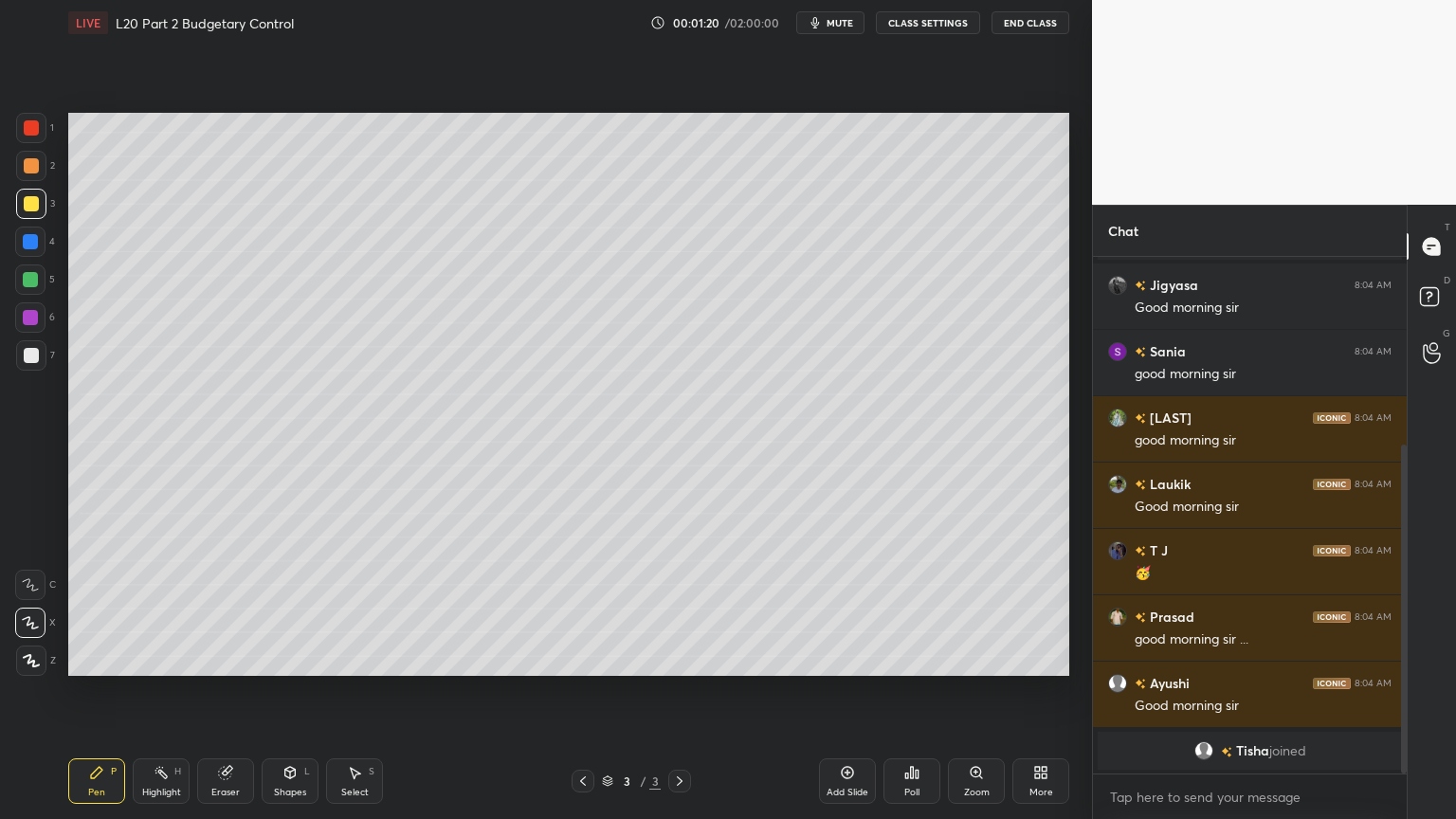 scroll, scrollTop: 360, scrollLeft: 0, axis: vertical 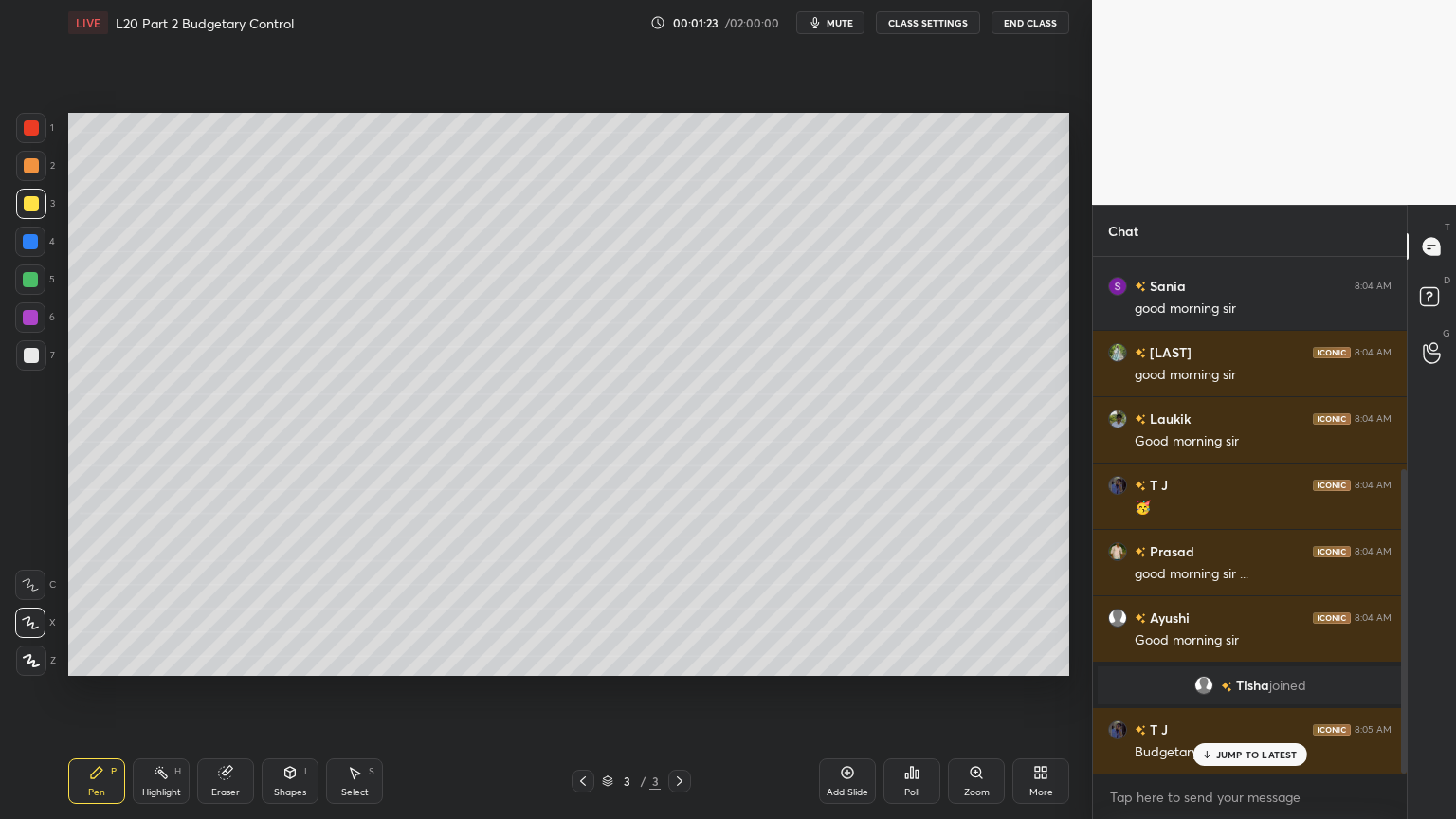 click 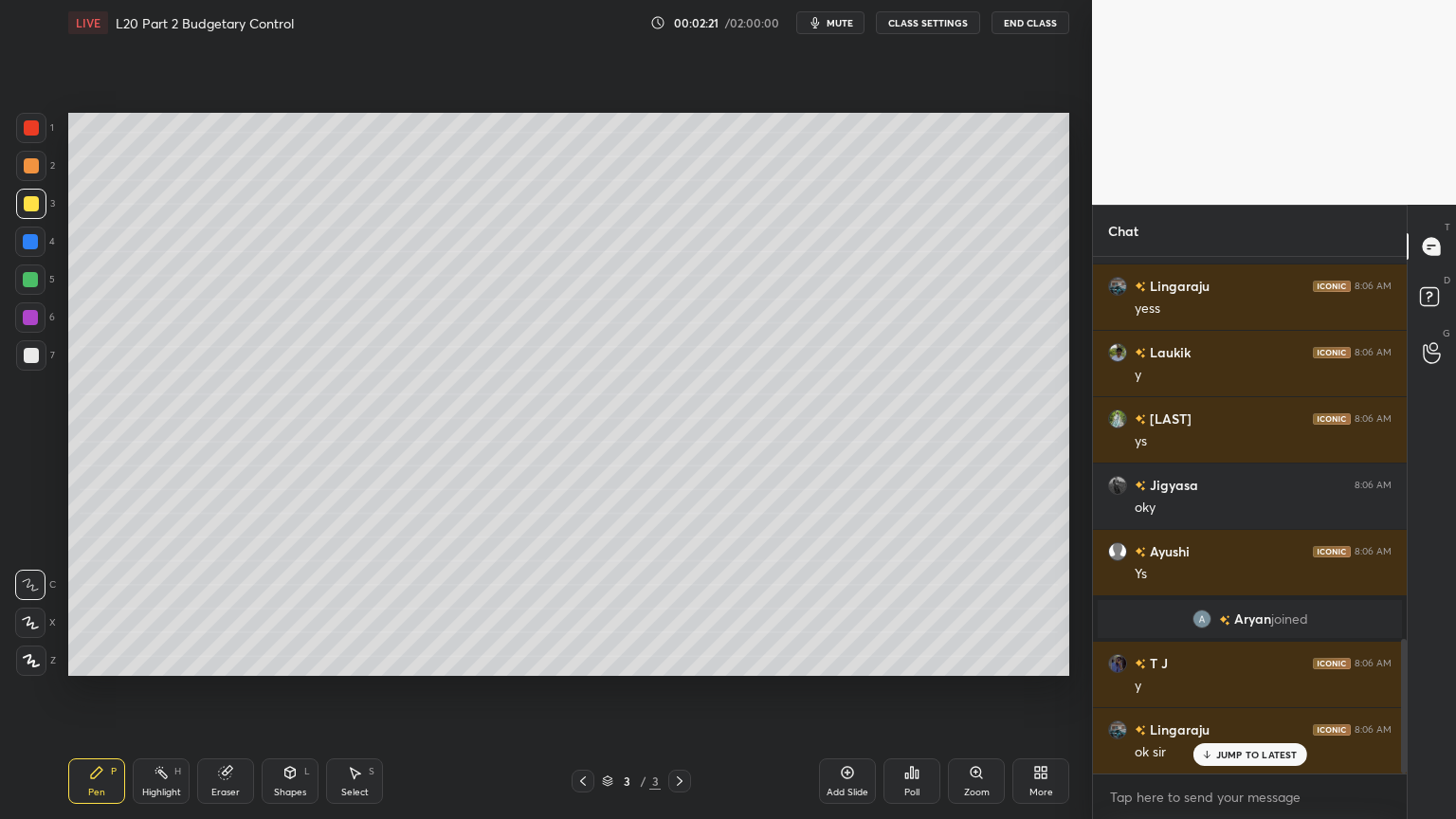 scroll, scrollTop: 1535, scrollLeft: 0, axis: vertical 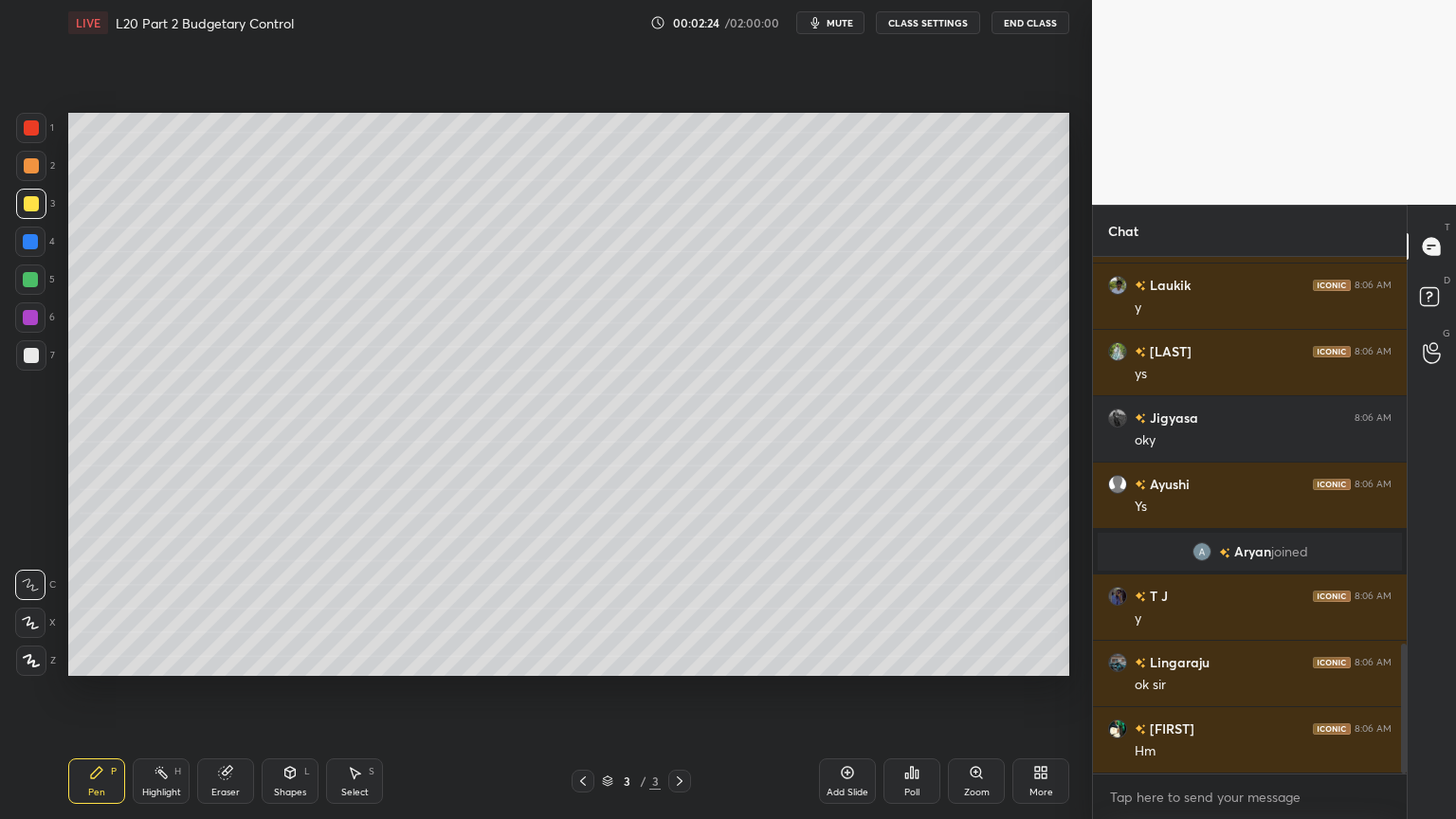 click at bounding box center (31, 166) 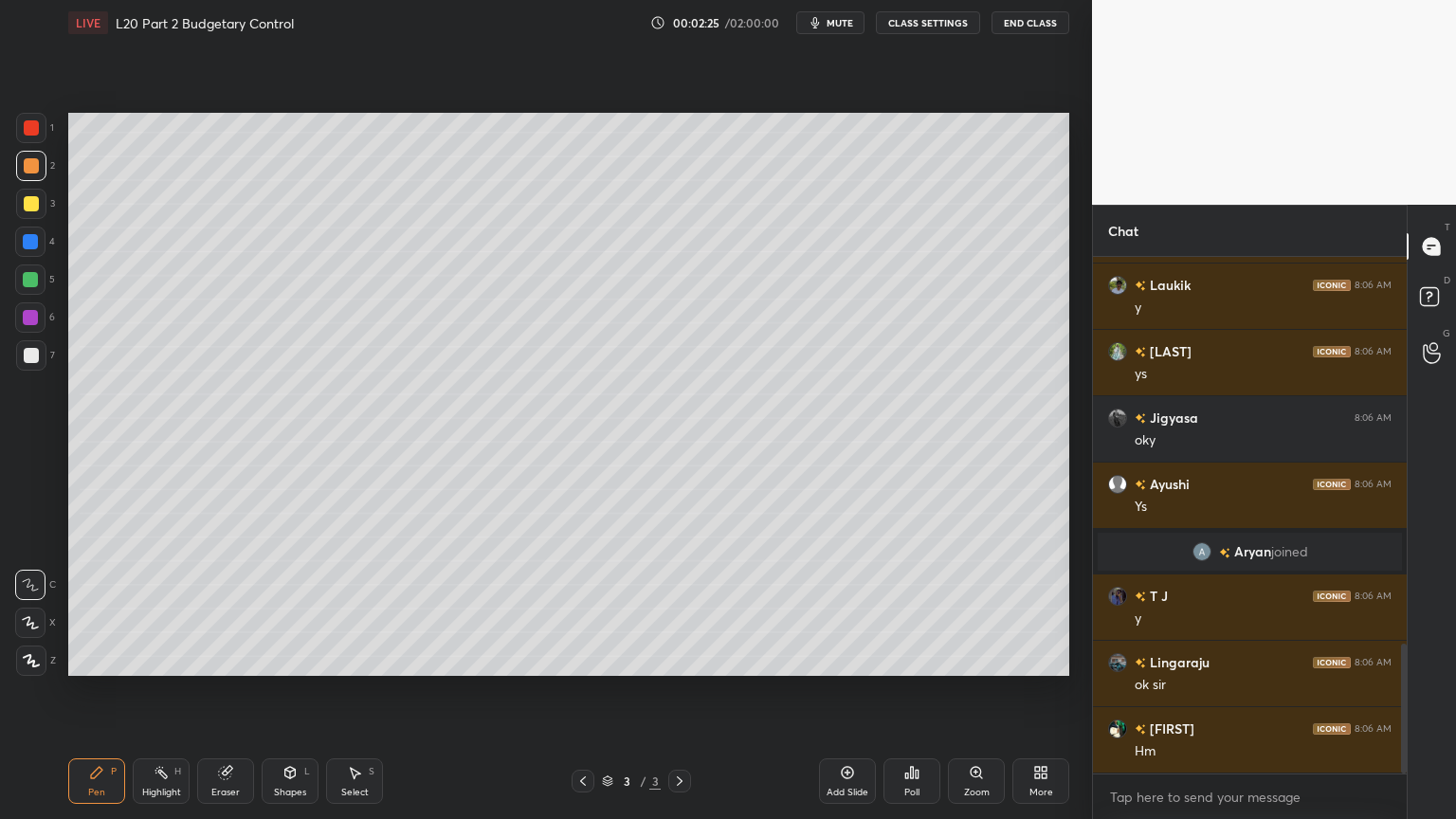 click on "Pen P" at bounding box center [97, 781] 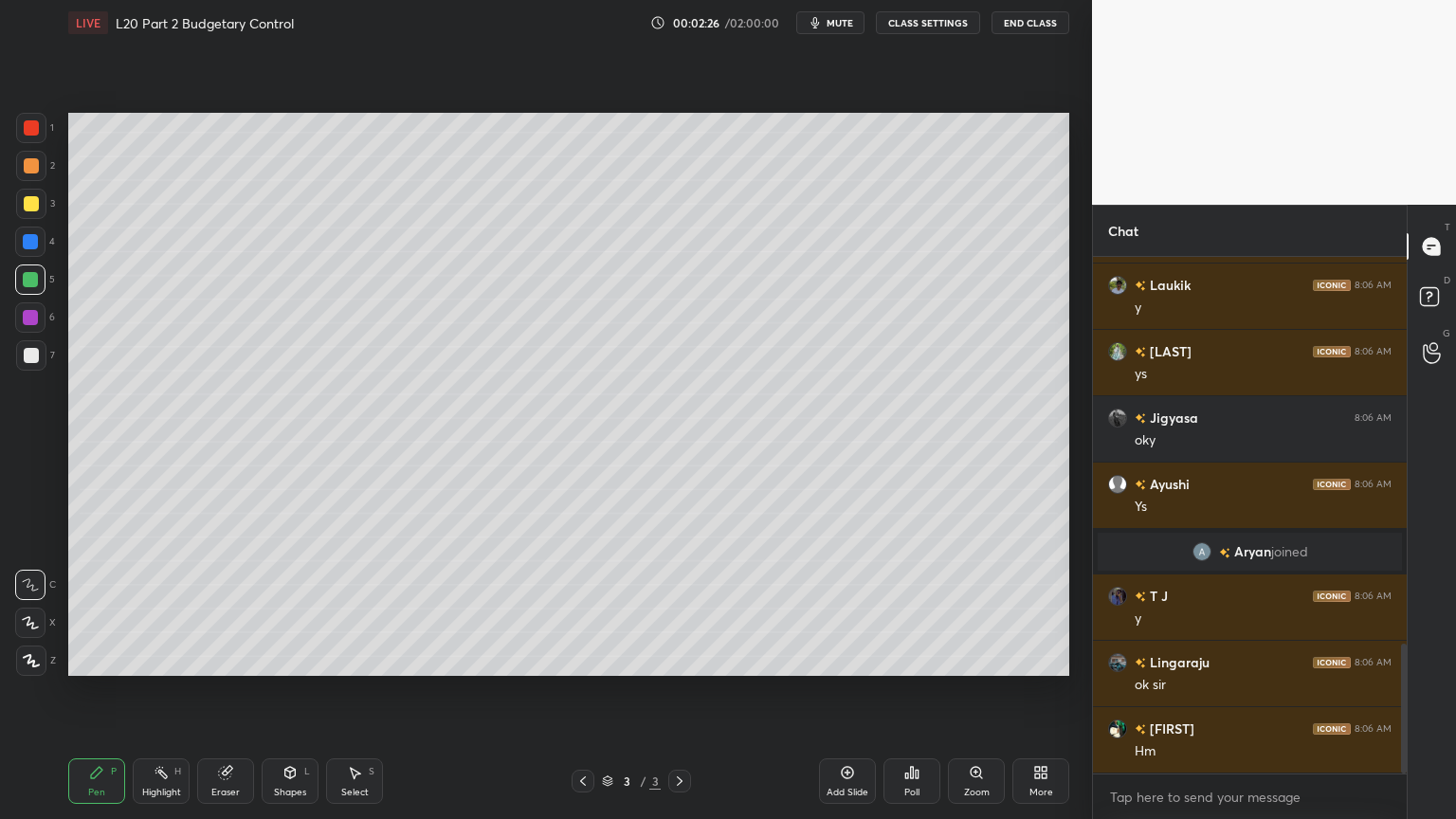 click on "3" at bounding box center [35, 204] 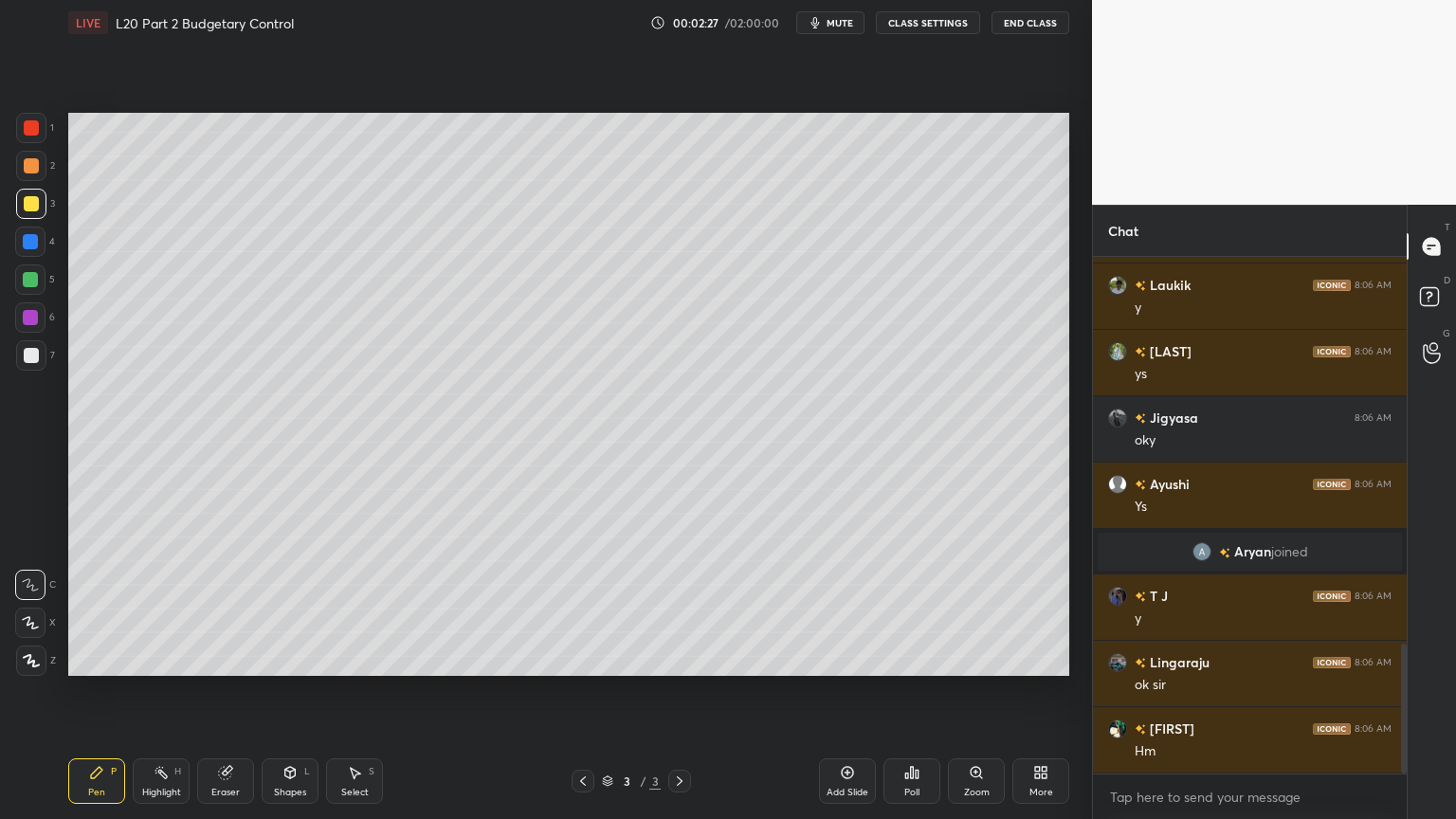 click at bounding box center [30, 280] 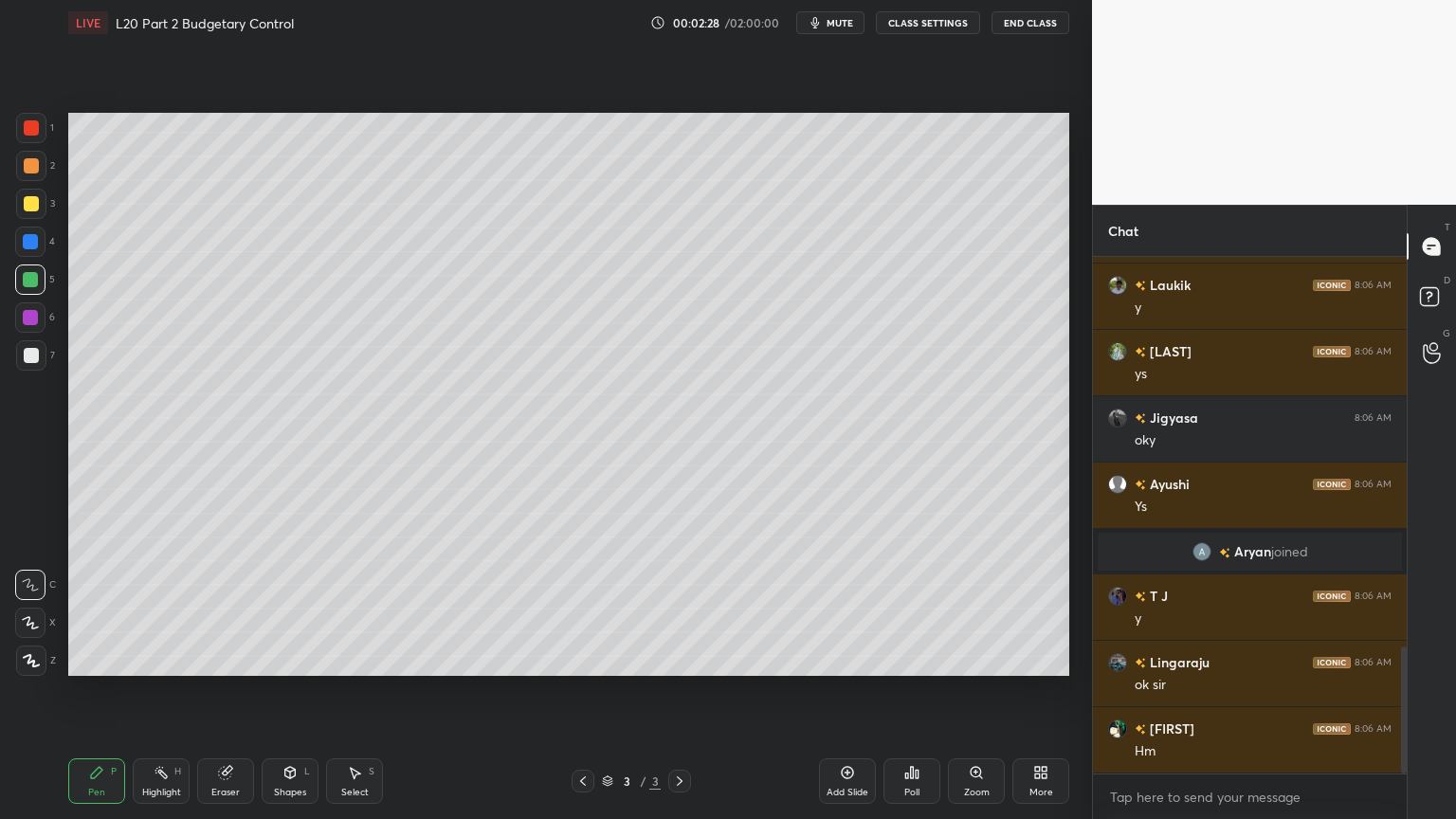 scroll, scrollTop: 1580, scrollLeft: 0, axis: vertical 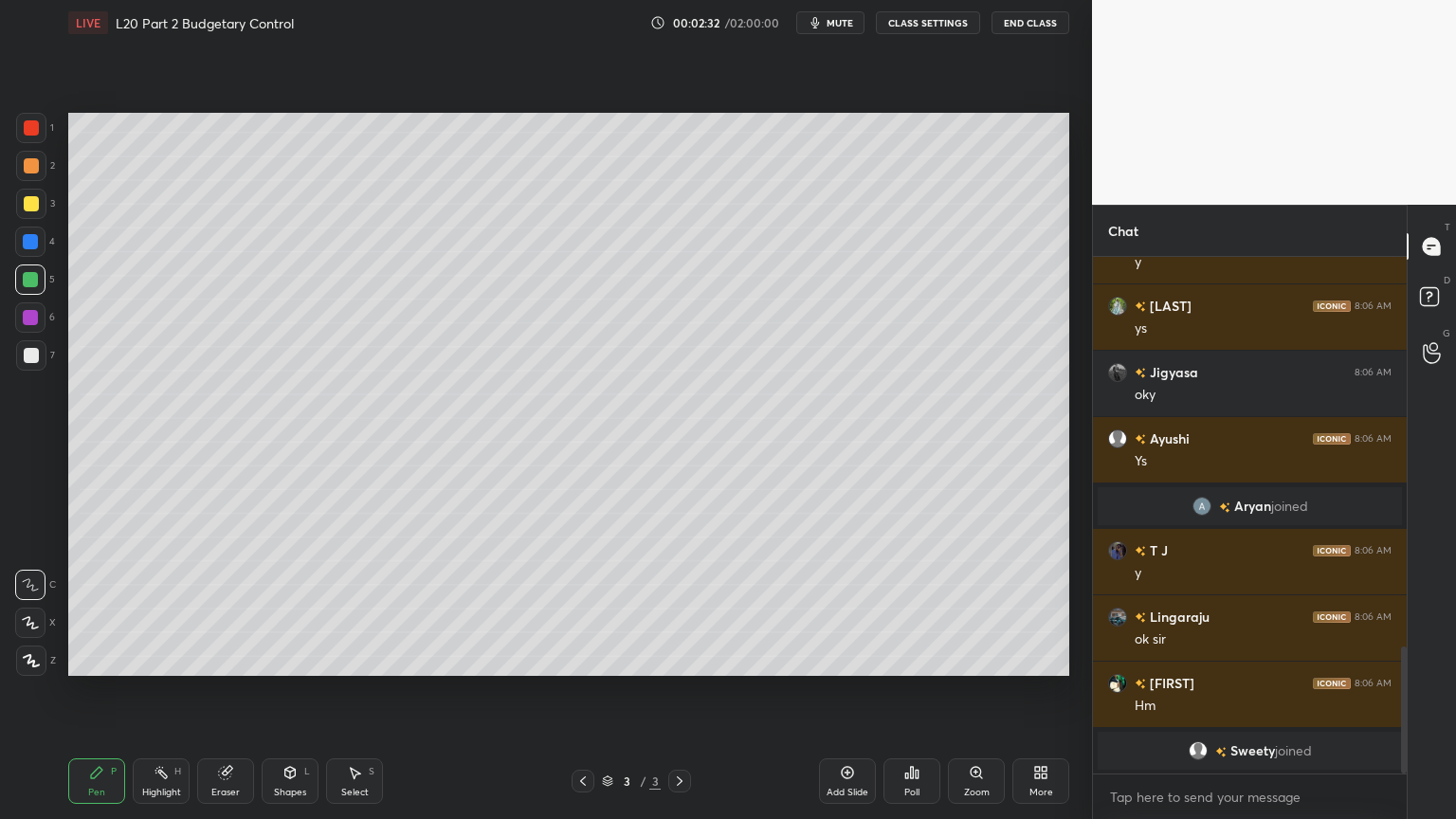 click 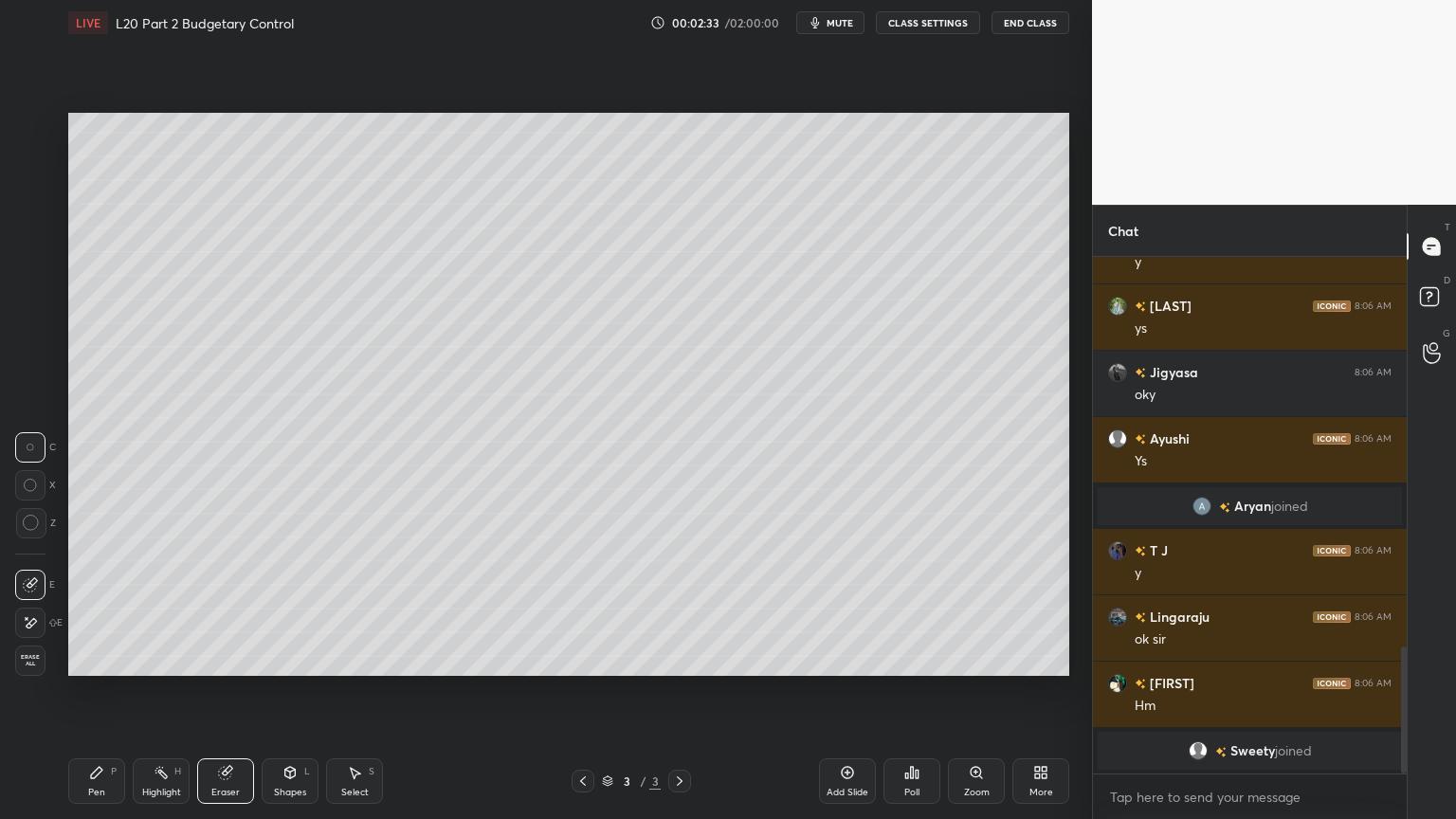 click 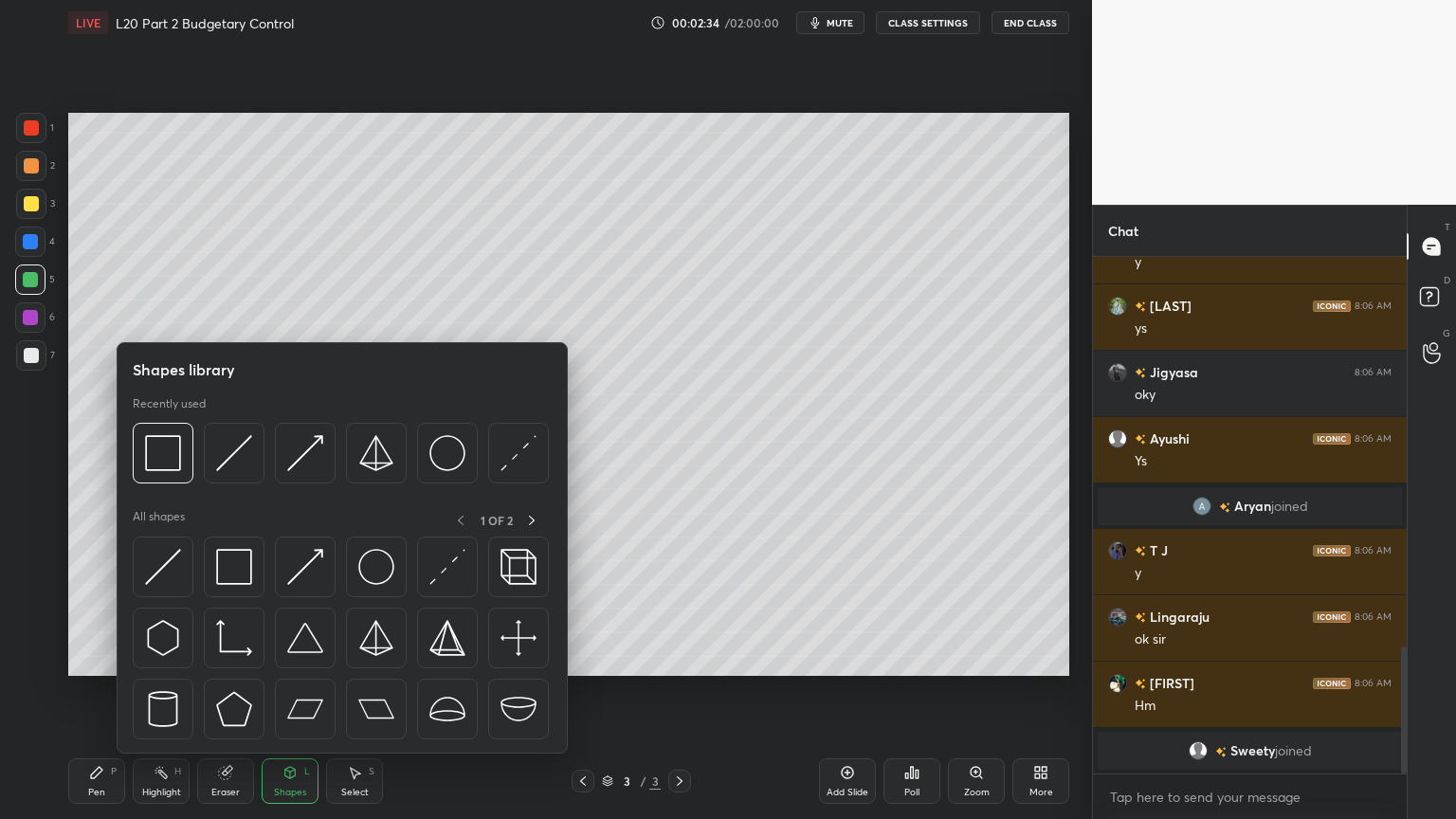 click at bounding box center [163, 453] 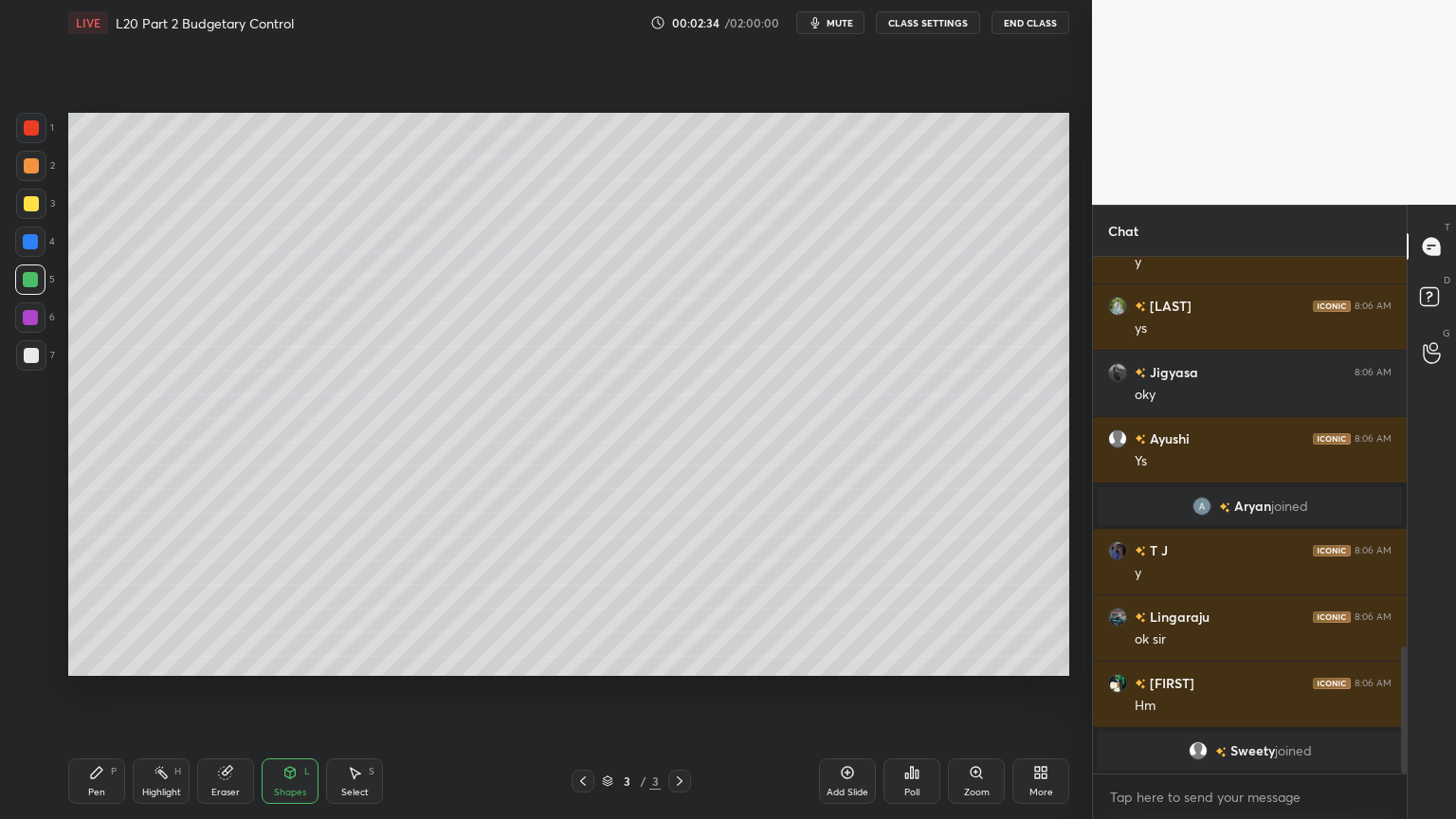 scroll, scrollTop: 1479, scrollLeft: 0, axis: vertical 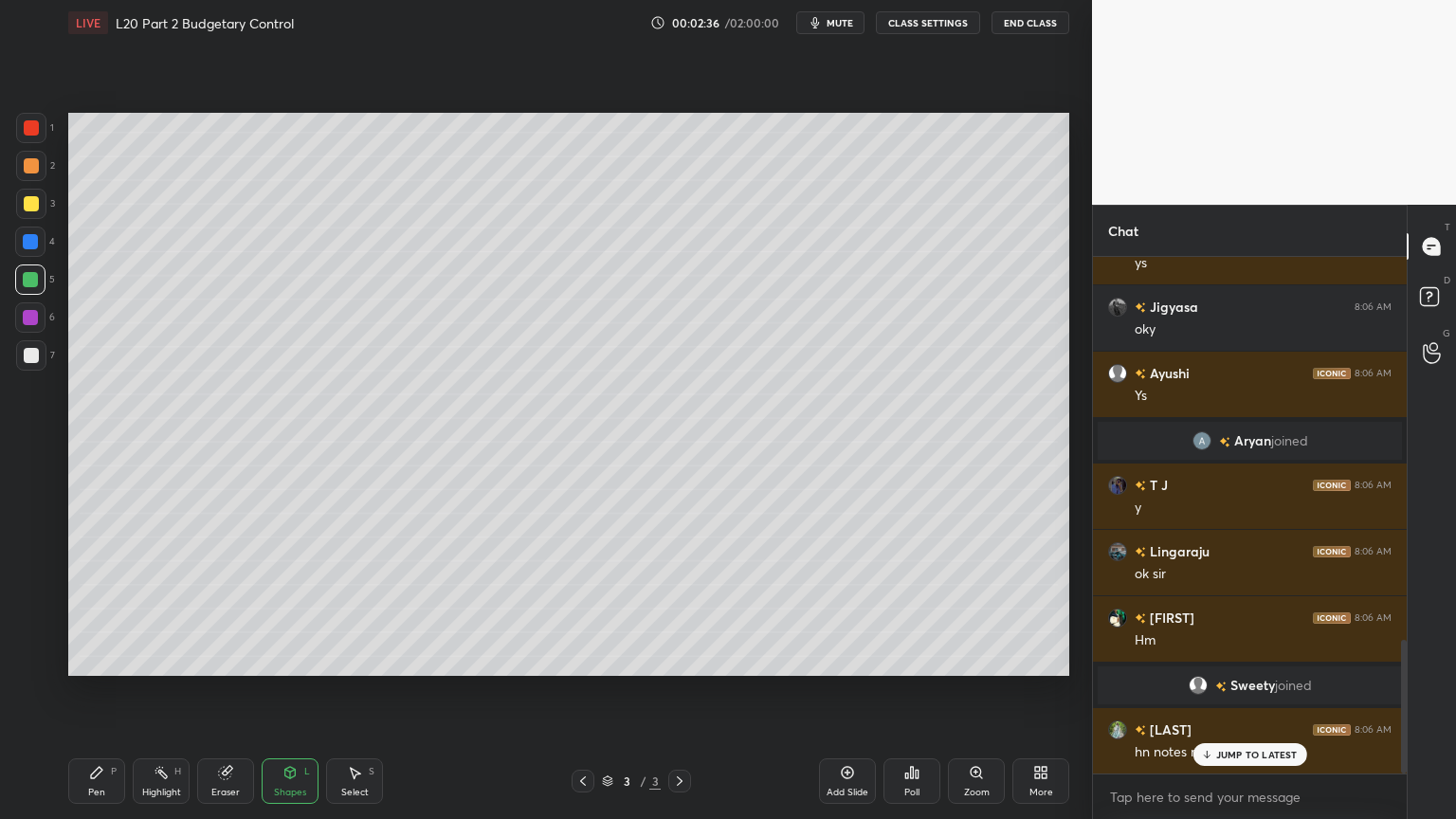 click 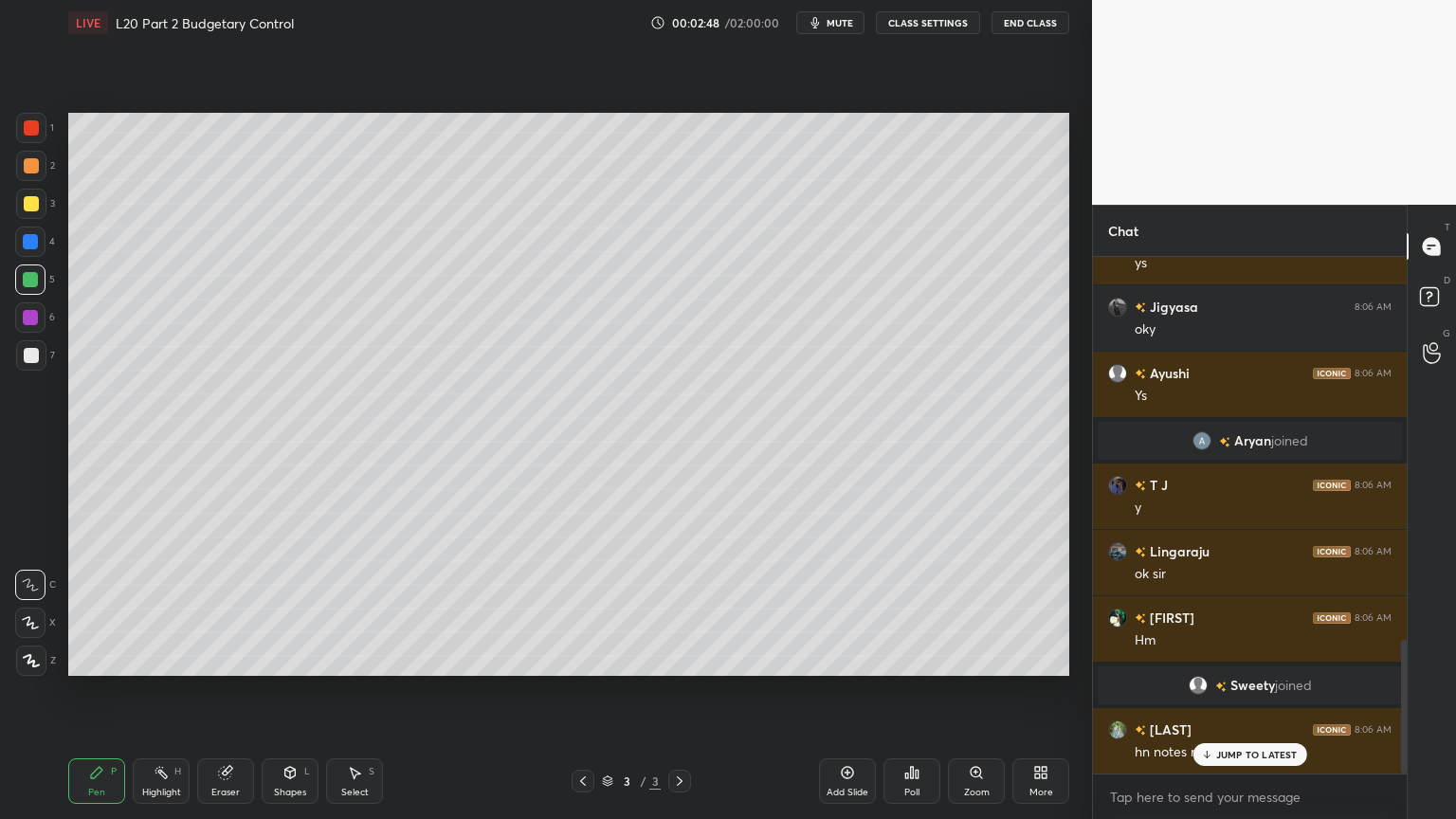 click at bounding box center (30, 280) 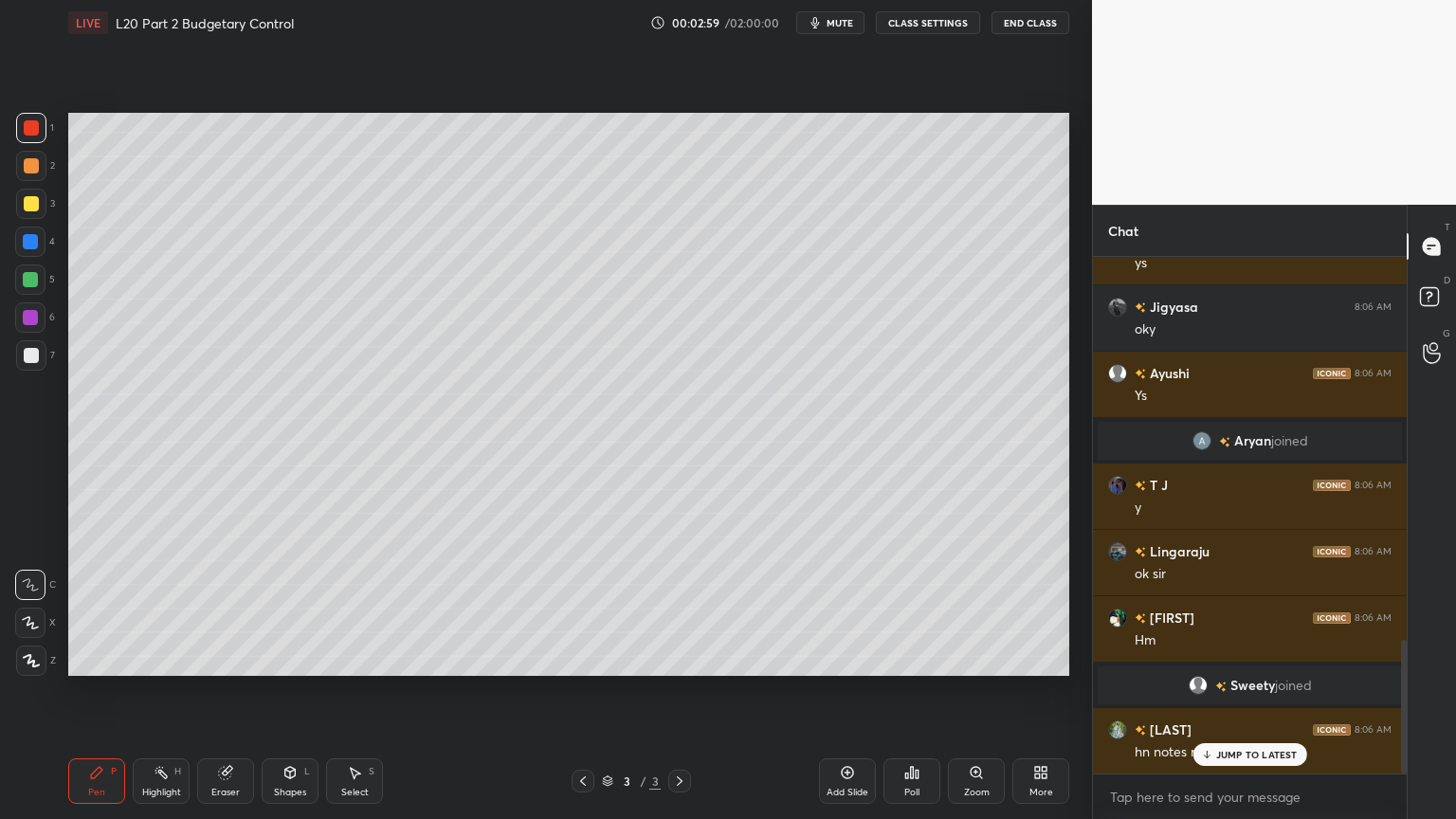 click at bounding box center [31, 166] 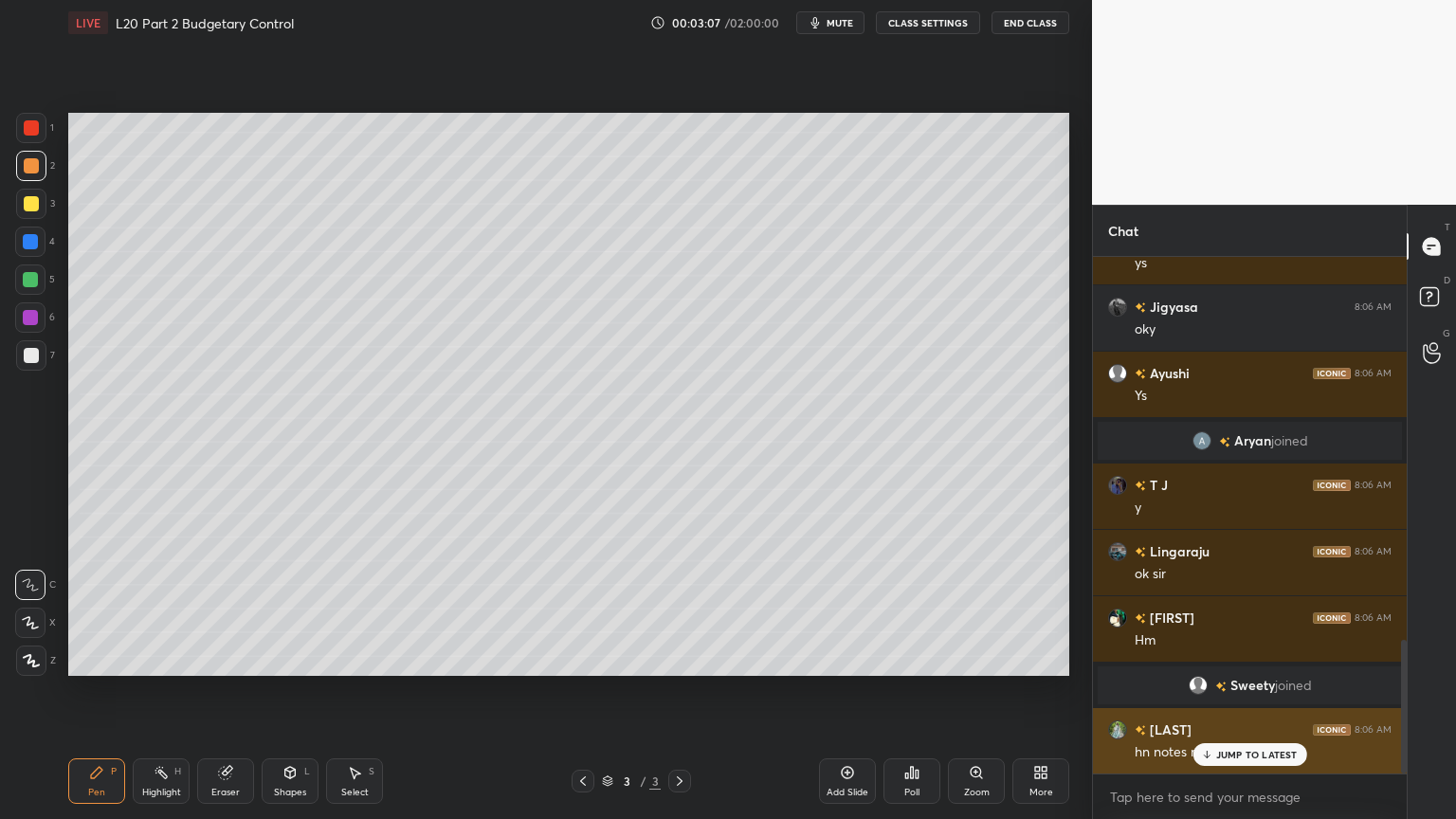 click on "JUMP TO LATEST" at bounding box center (1257, 755) 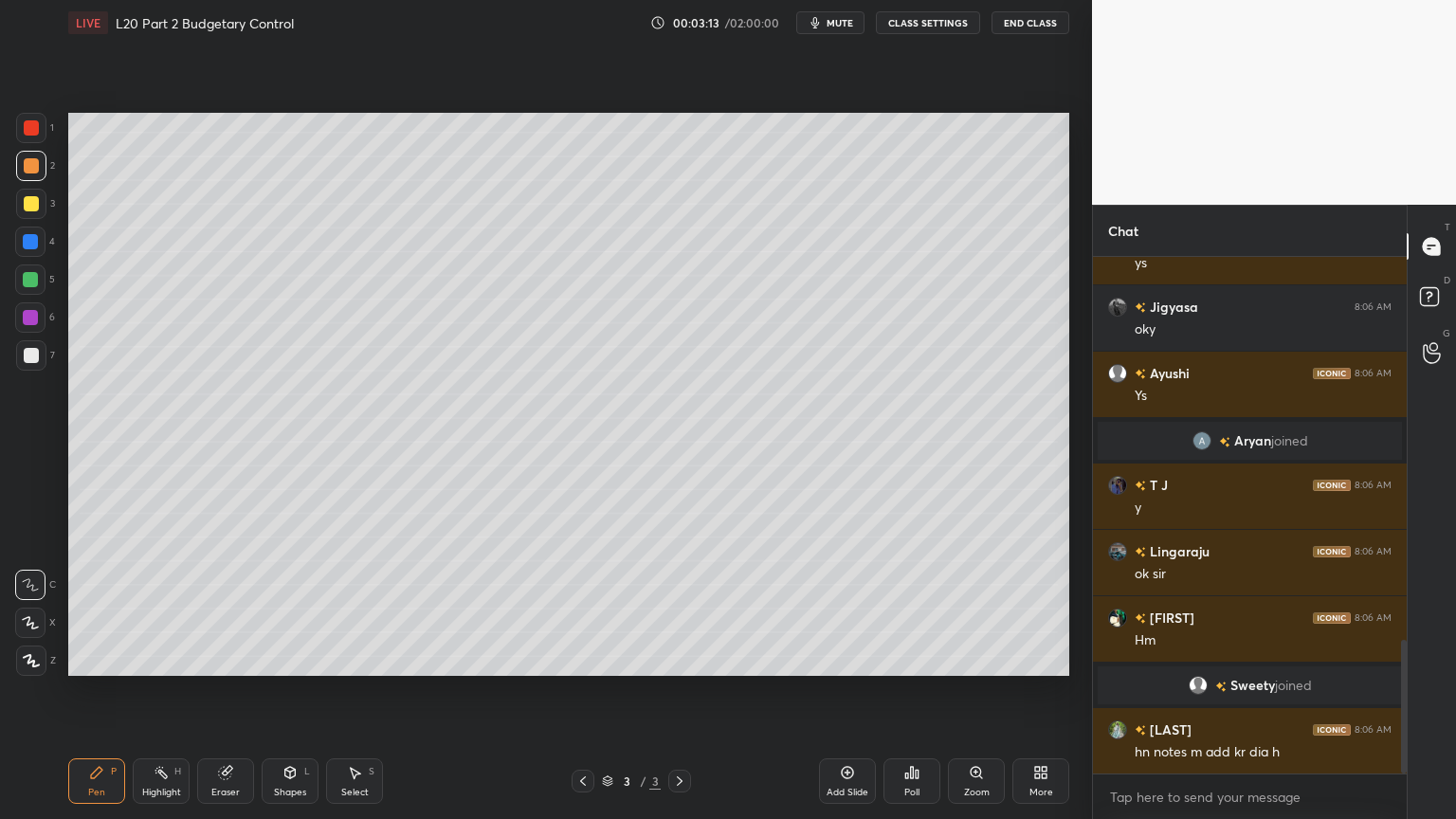 click at bounding box center [30, 280] 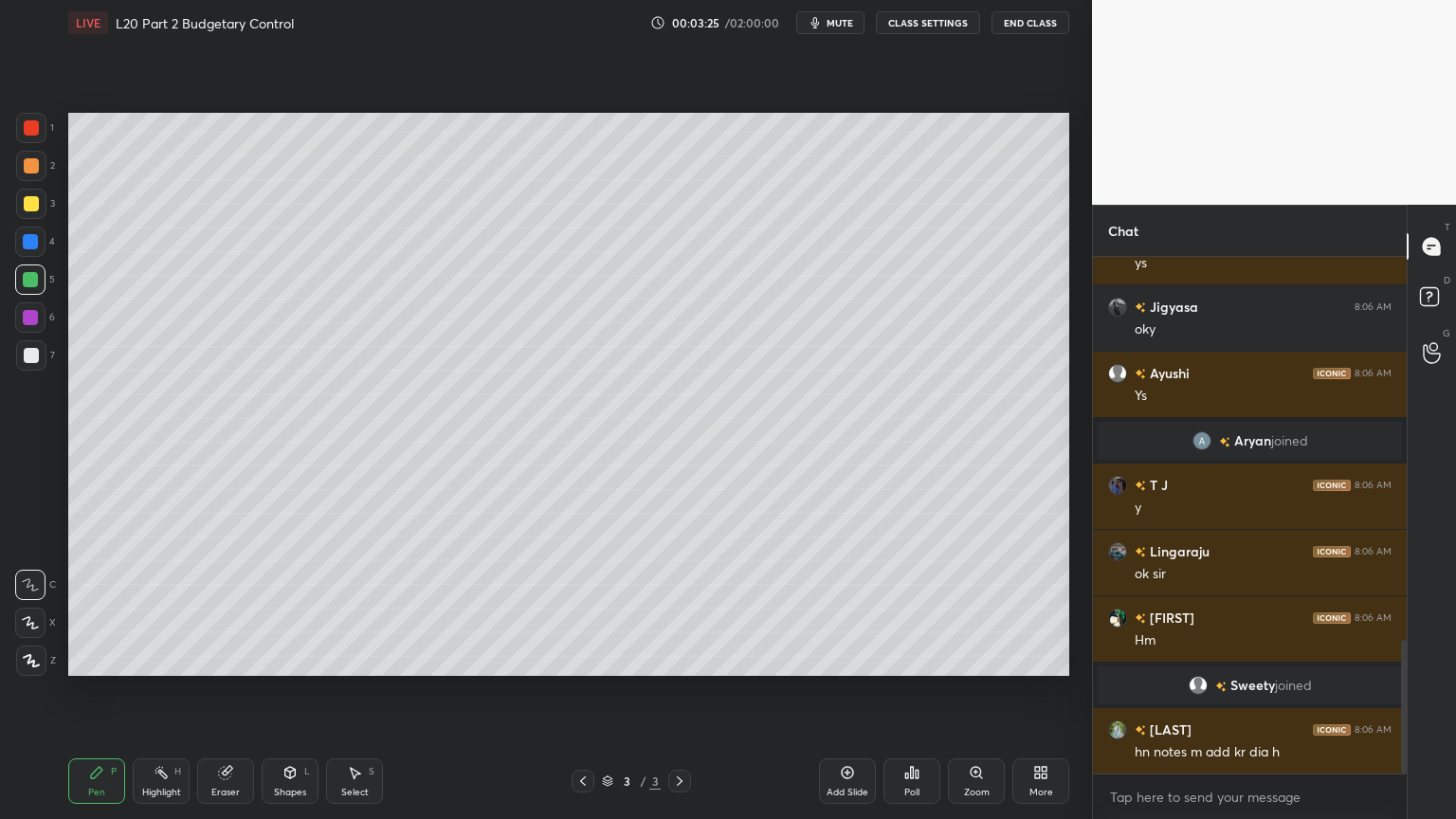 click on "6" at bounding box center (35, 318) 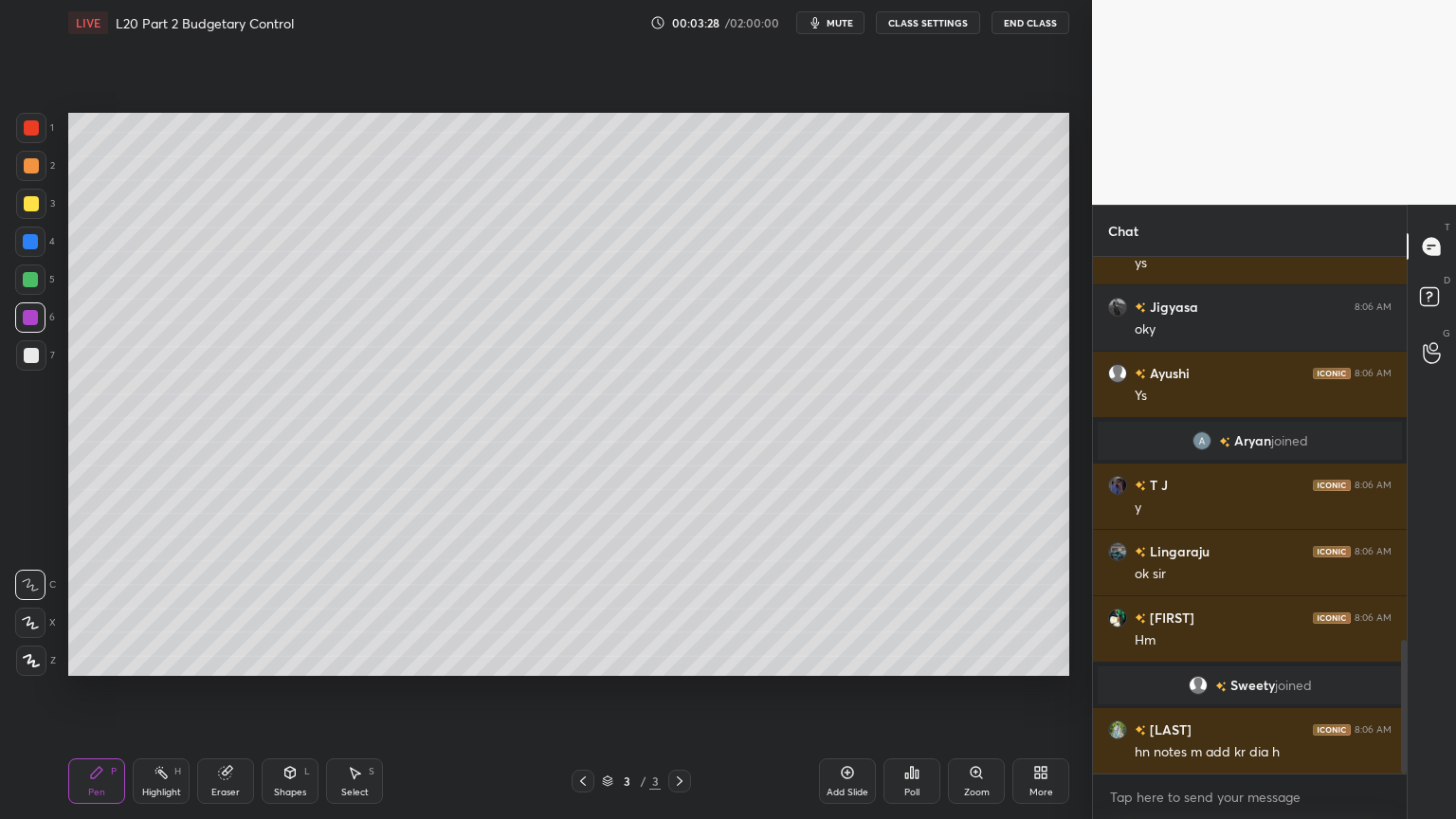 click at bounding box center [30, 280] 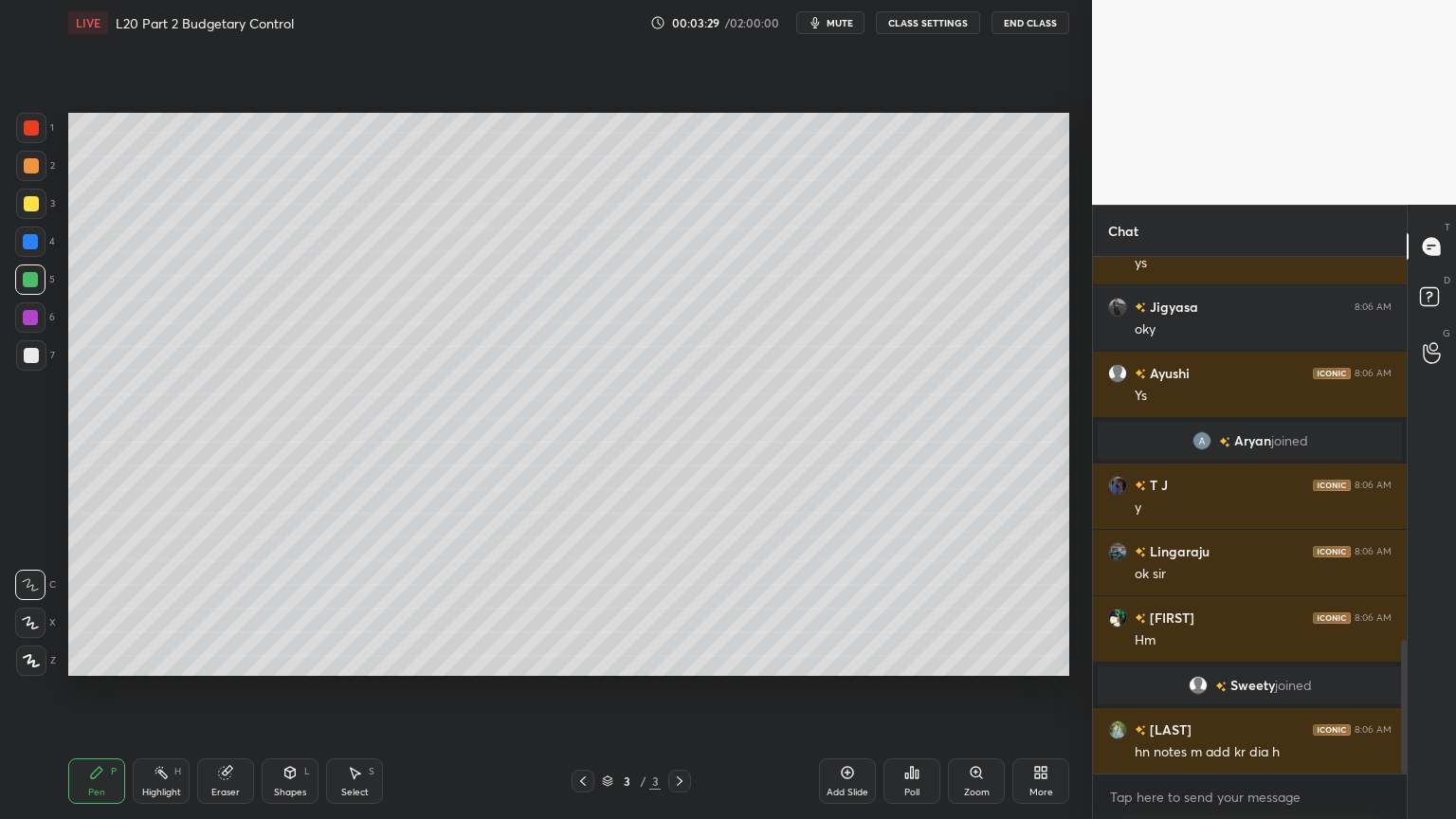 click on "2" at bounding box center [35, 166] 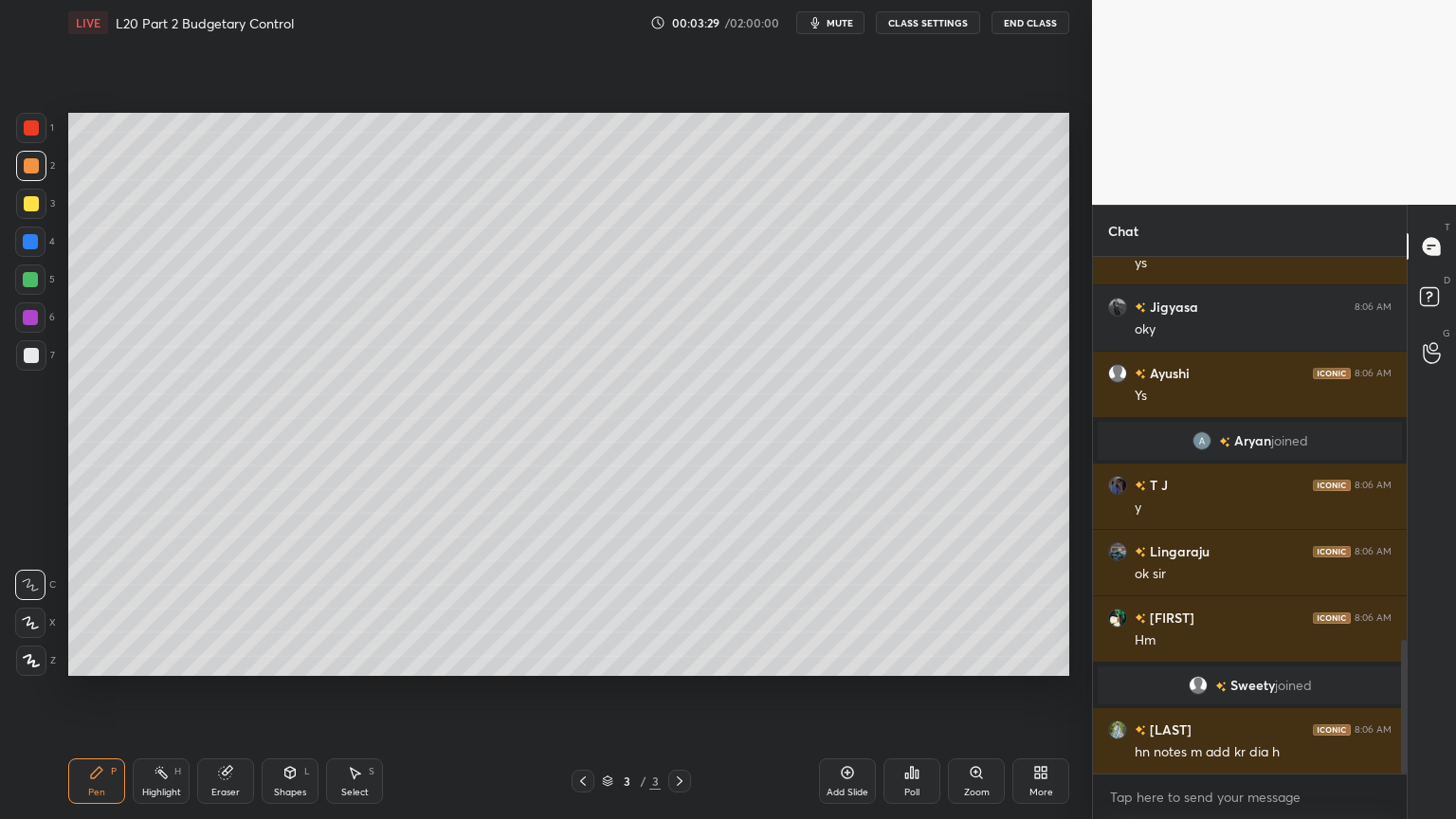 click at bounding box center (31, 128) 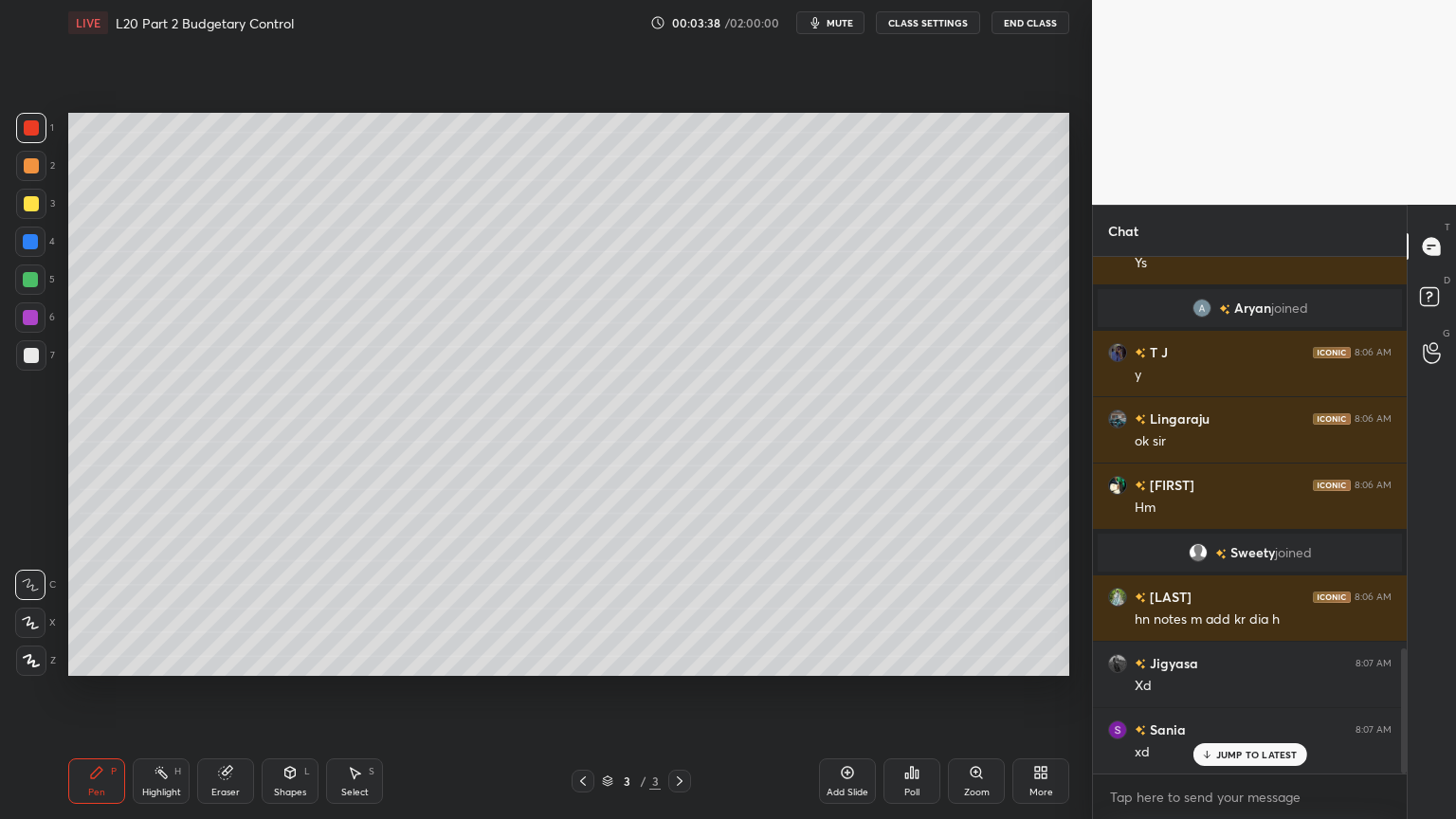 scroll, scrollTop: 1679, scrollLeft: 0, axis: vertical 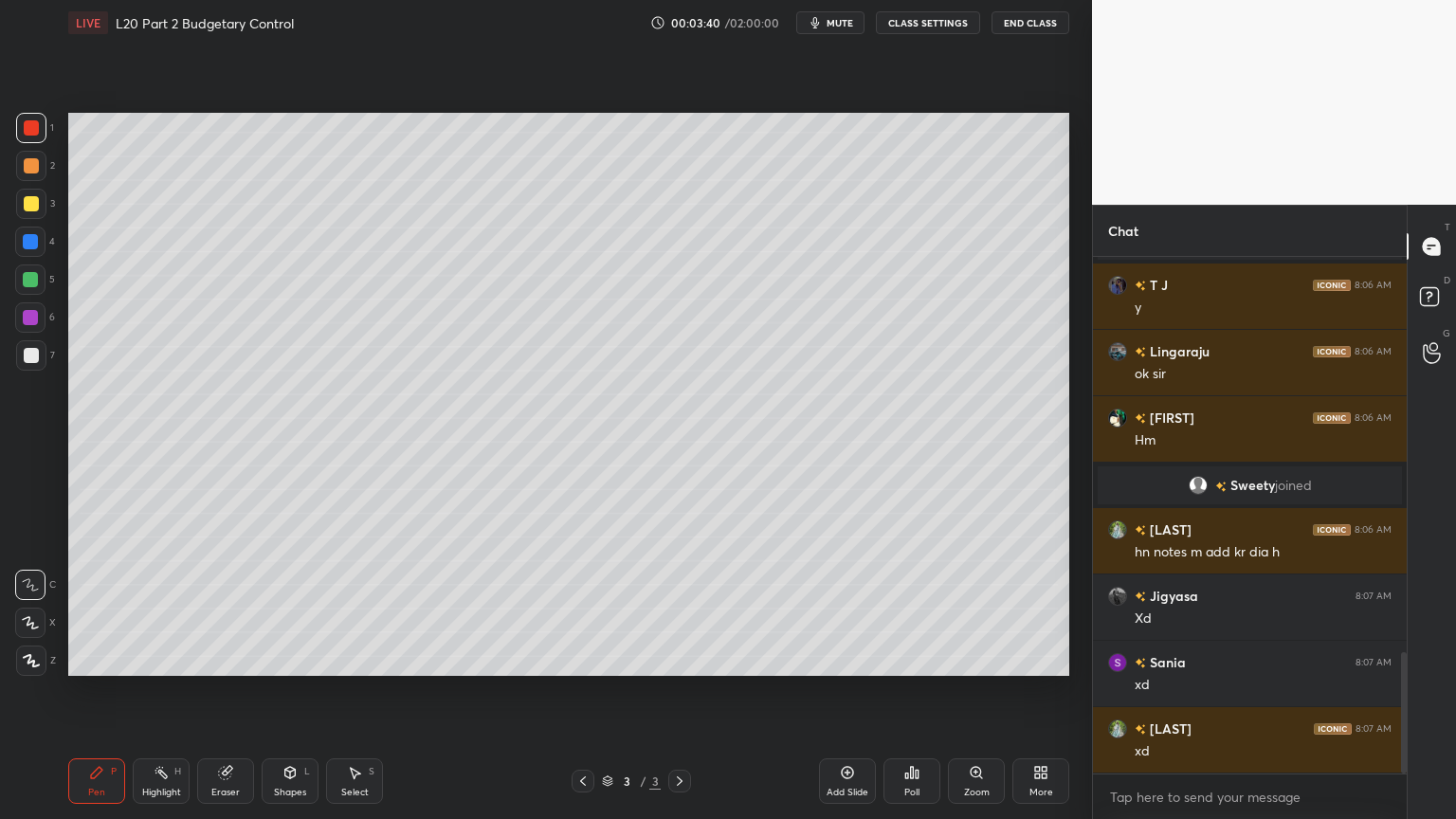 click at bounding box center (31, 204) 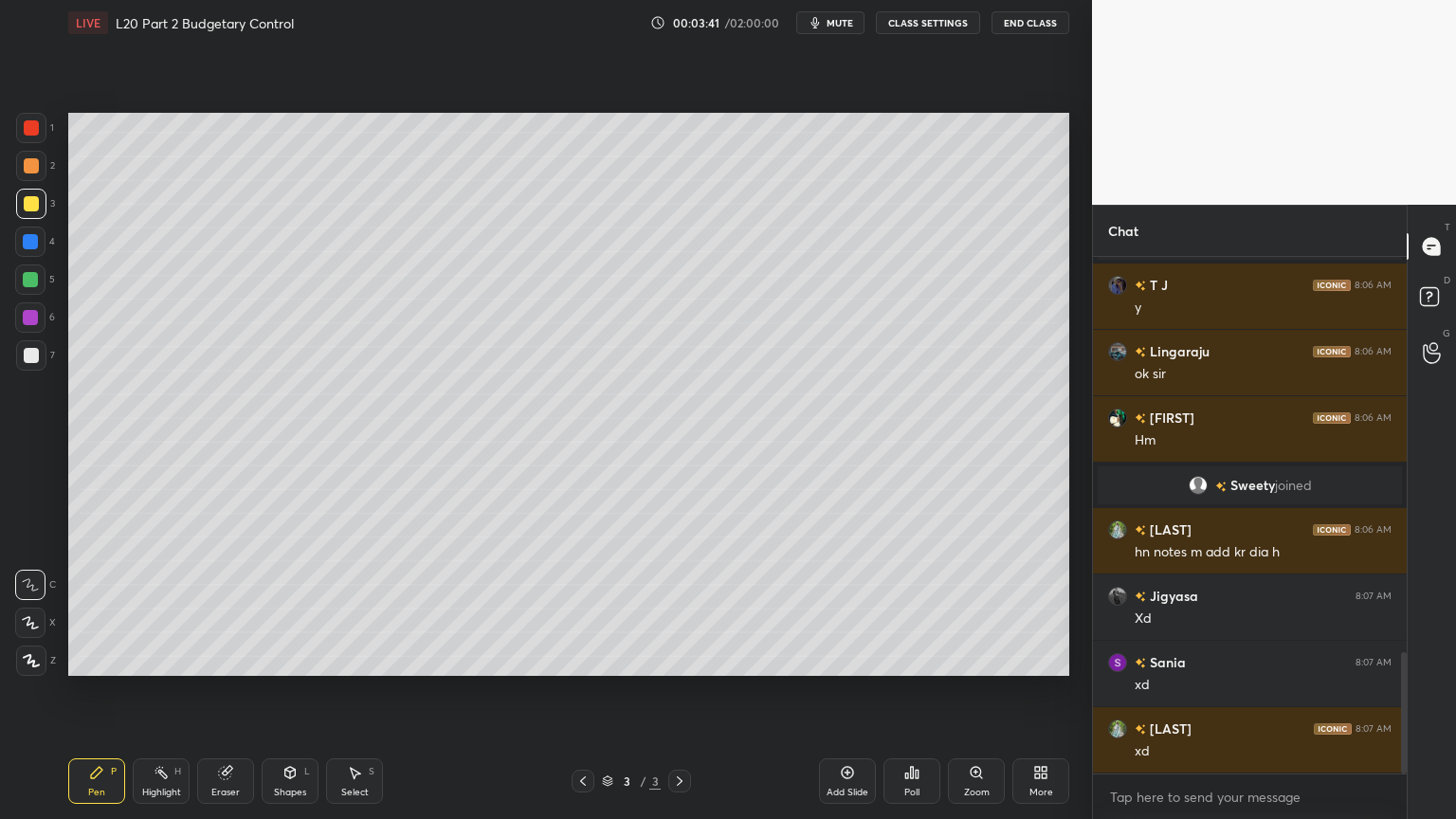 click on "2" at bounding box center [35, 170] 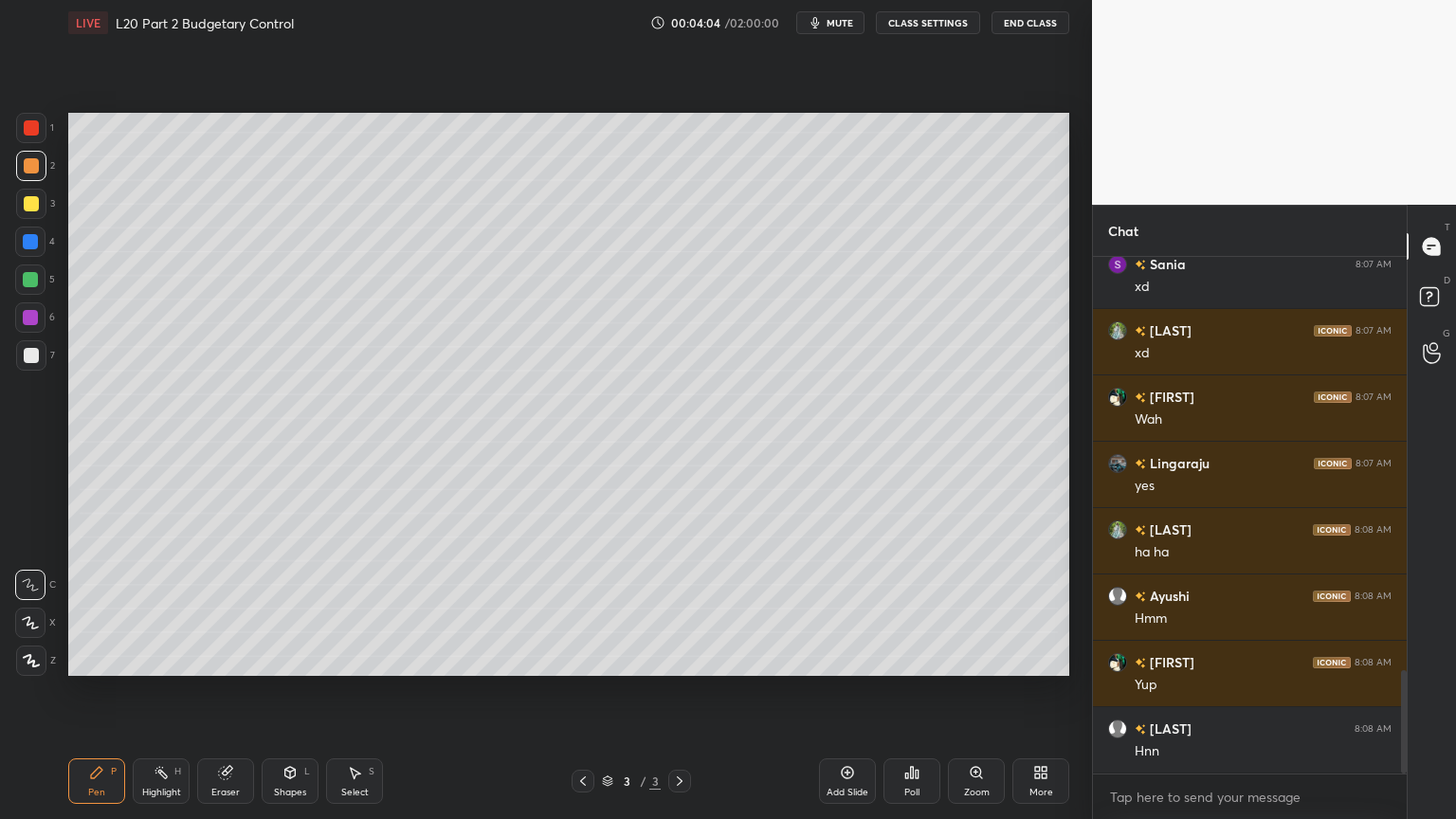 scroll, scrollTop: 2142, scrollLeft: 0, axis: vertical 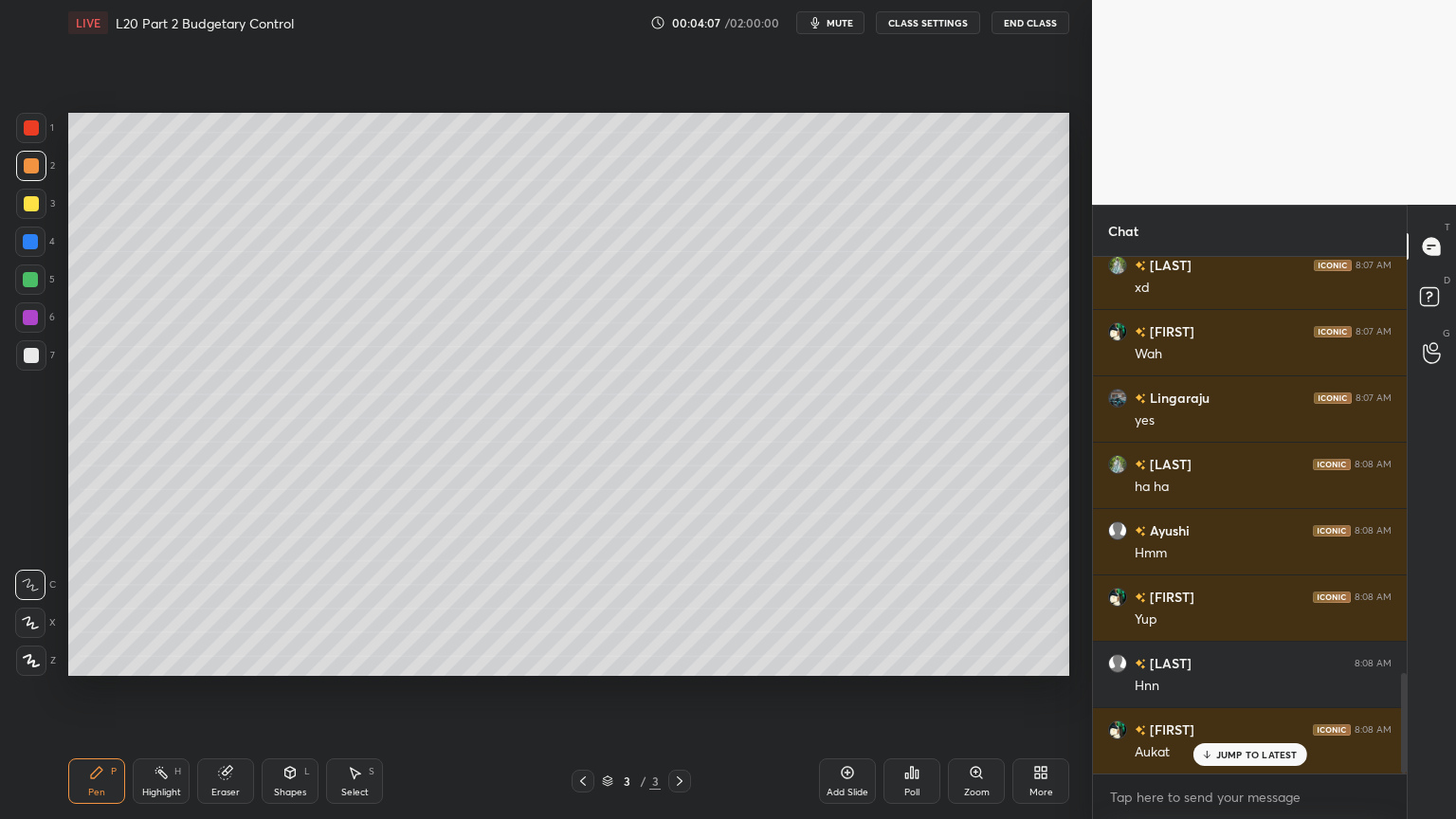 click at bounding box center (30, 318) 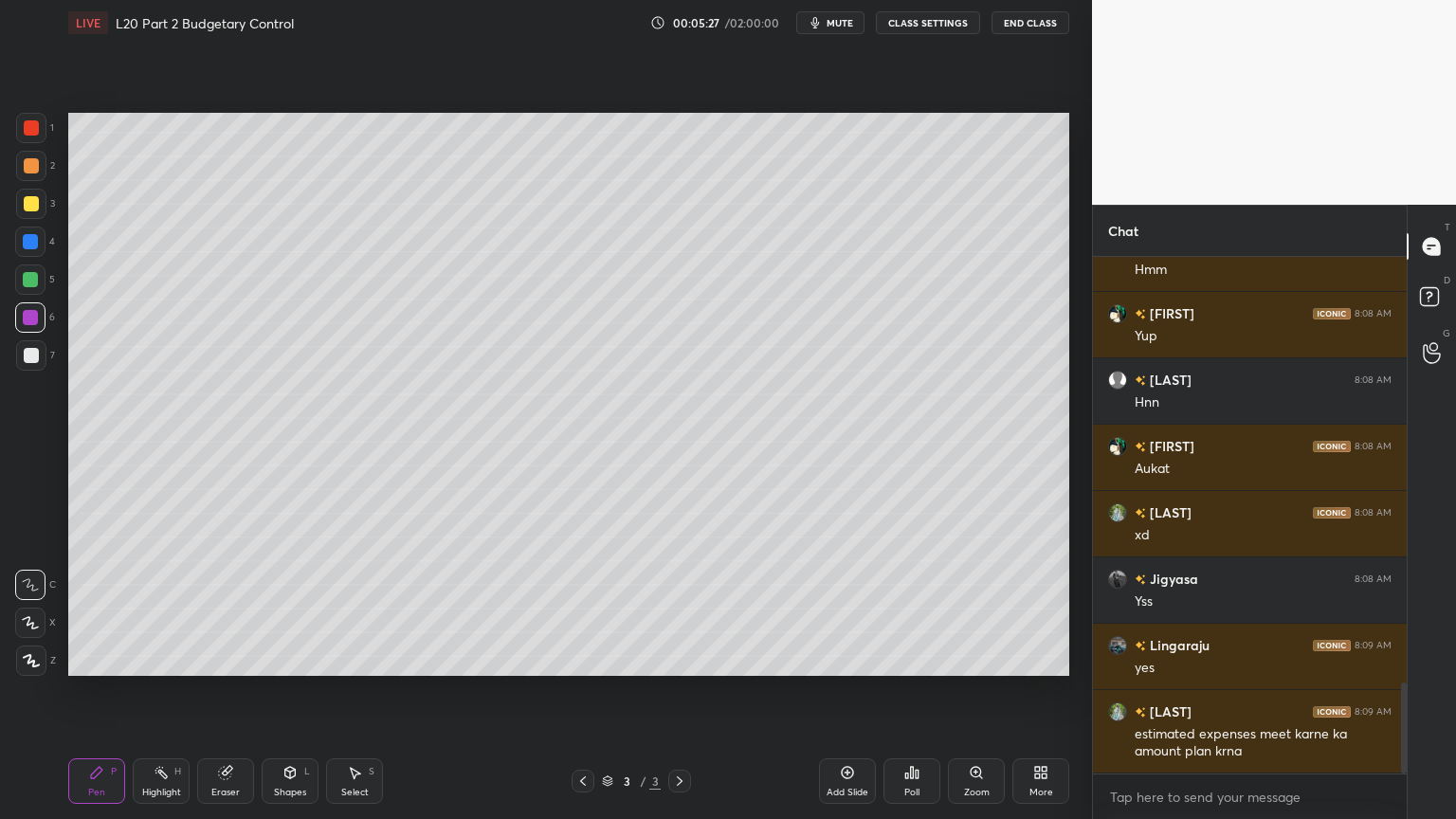 scroll, scrollTop: 2471, scrollLeft: 0, axis: vertical 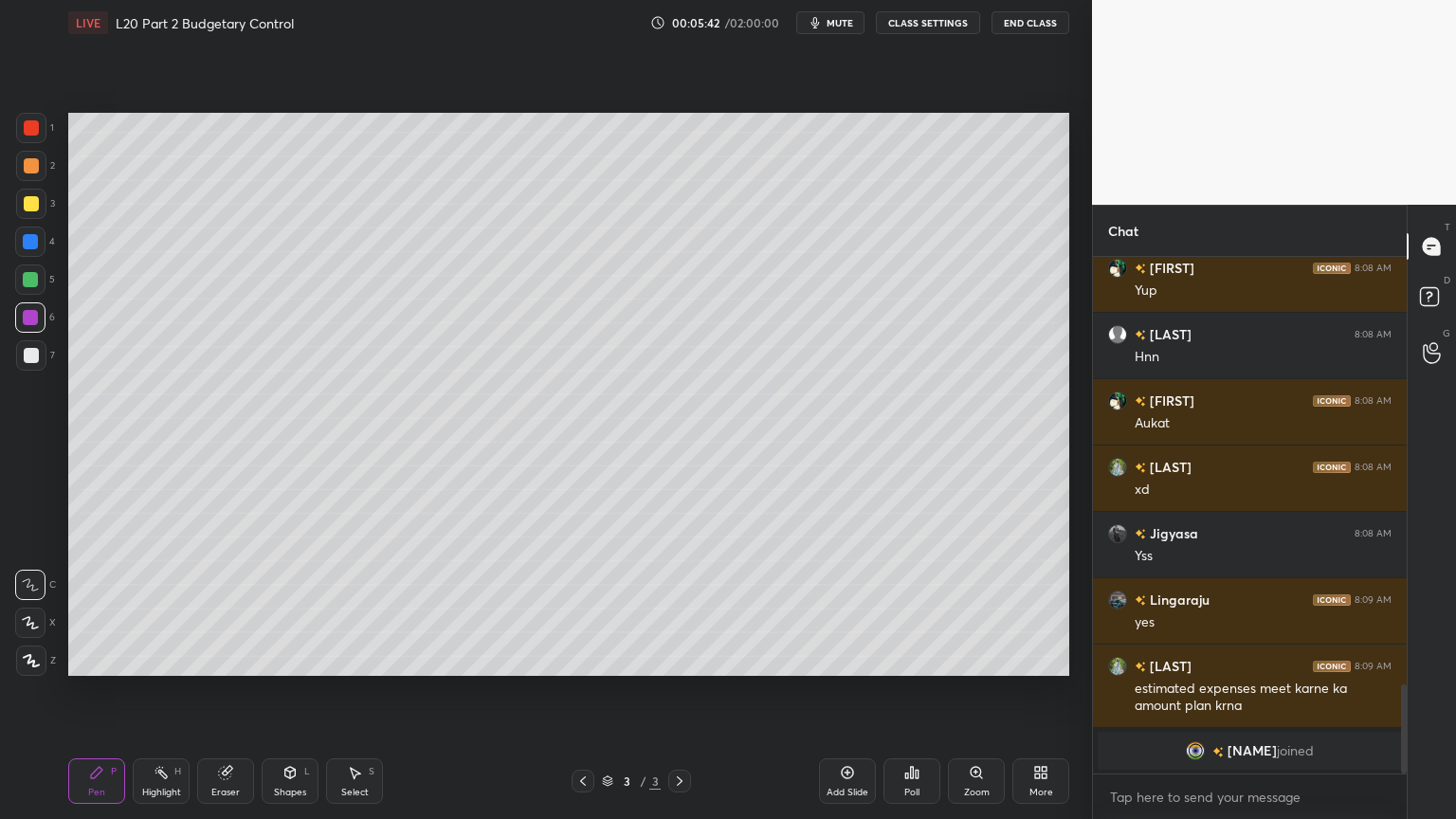 click on "Select" at bounding box center [355, 792] 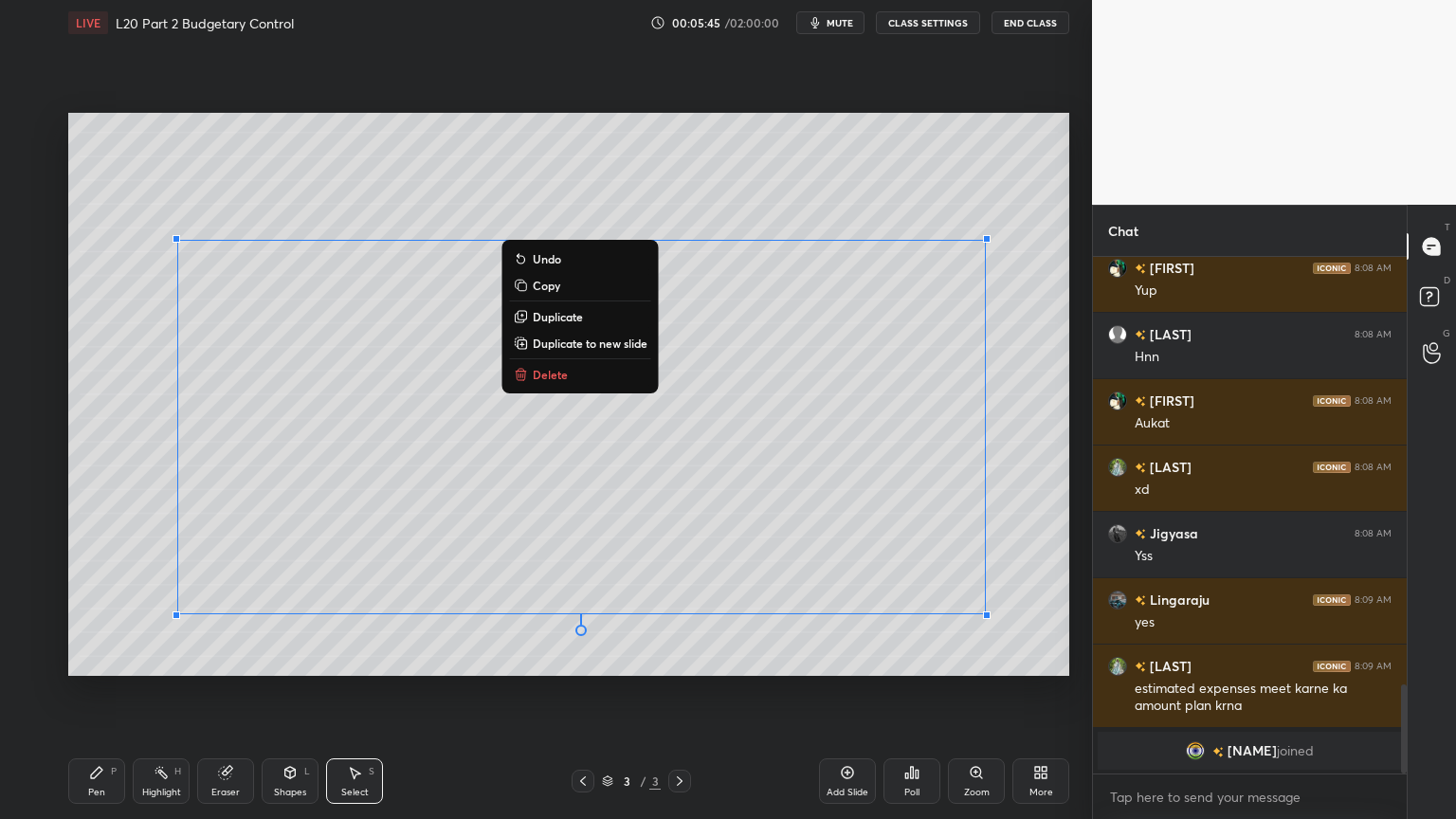 click on "Delete" at bounding box center (580, 374) 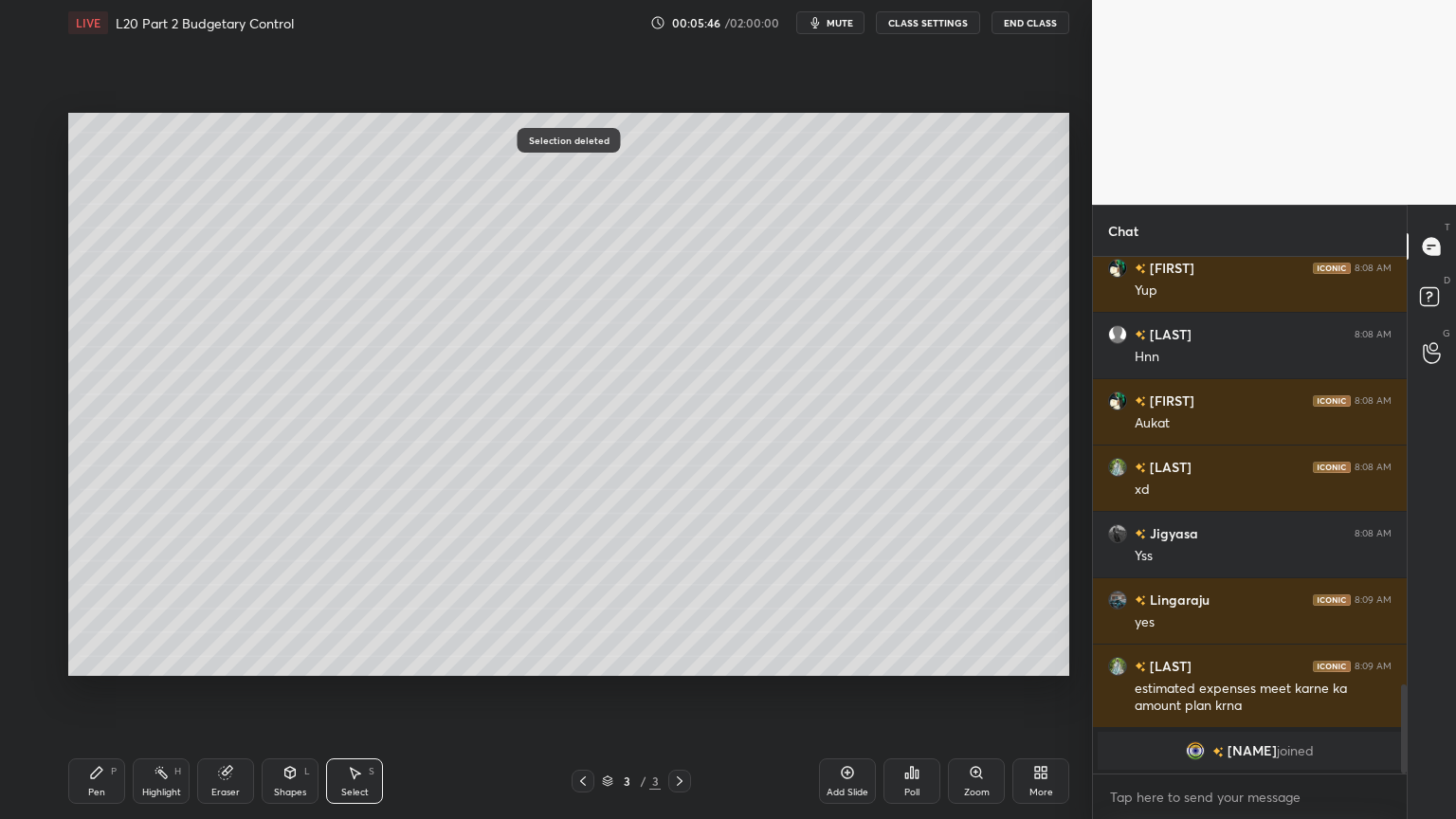 click on "Pen P" at bounding box center [97, 781] 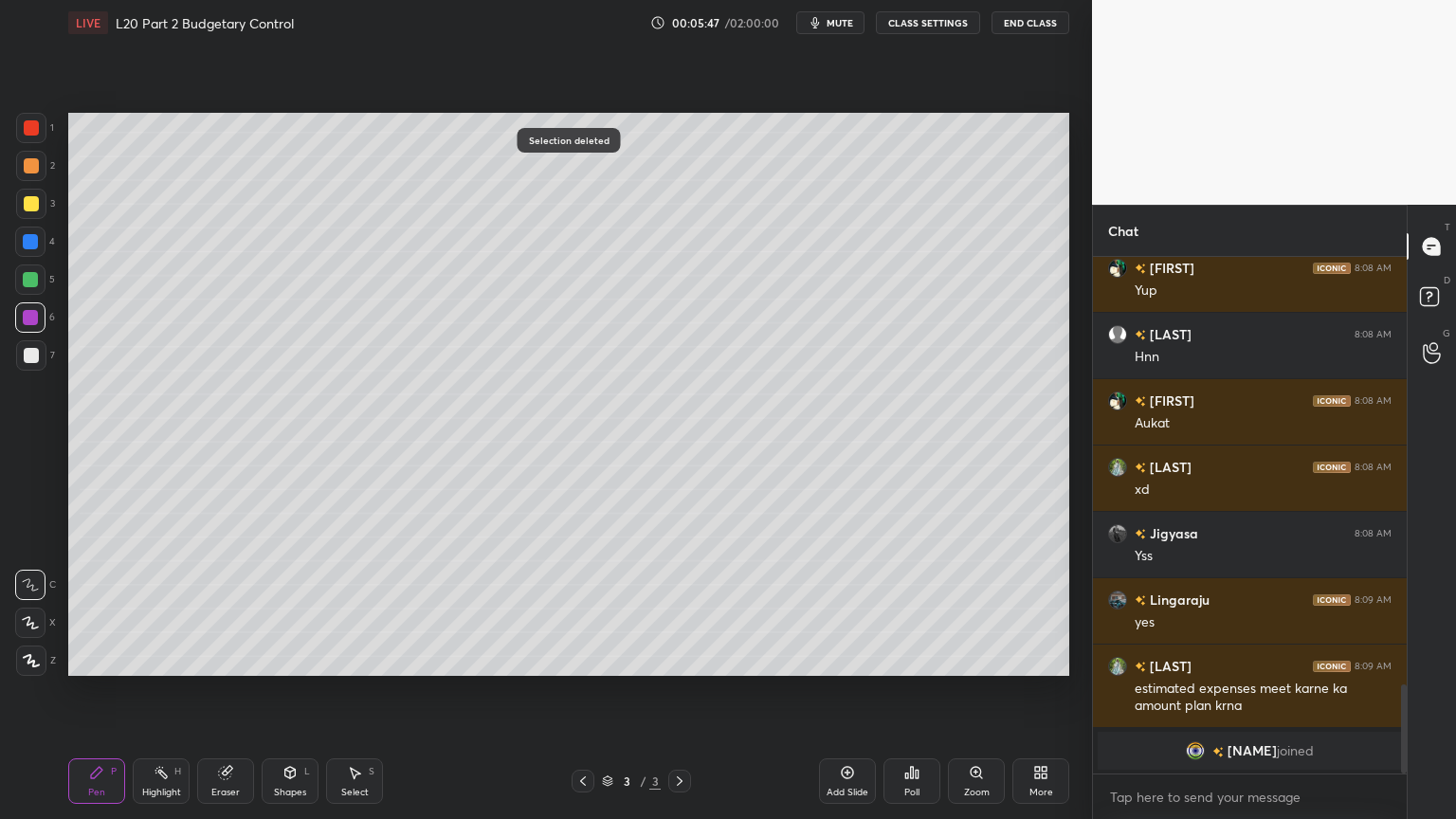 click at bounding box center (30, 280) 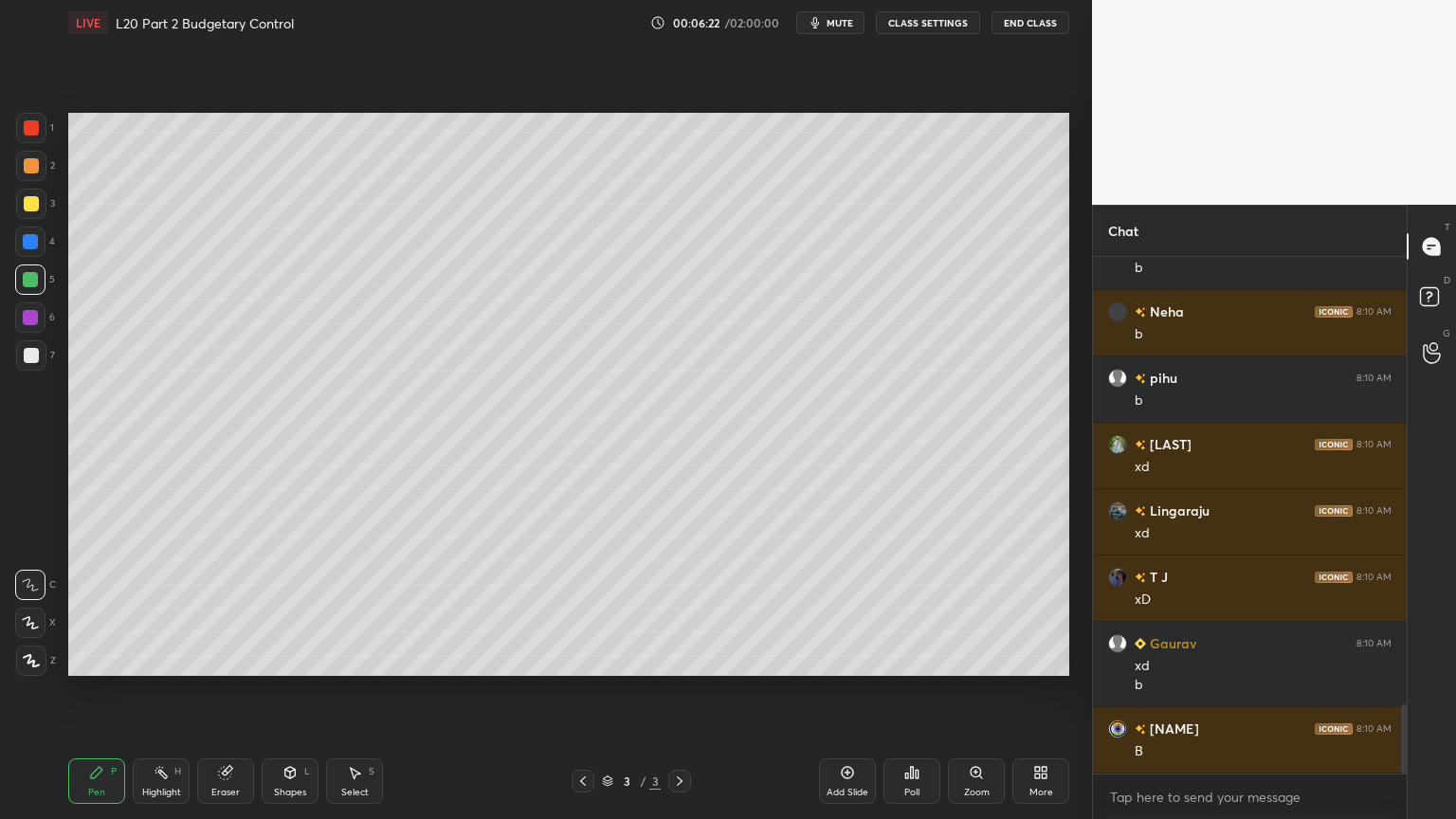 scroll, scrollTop: 3420, scrollLeft: 0, axis: vertical 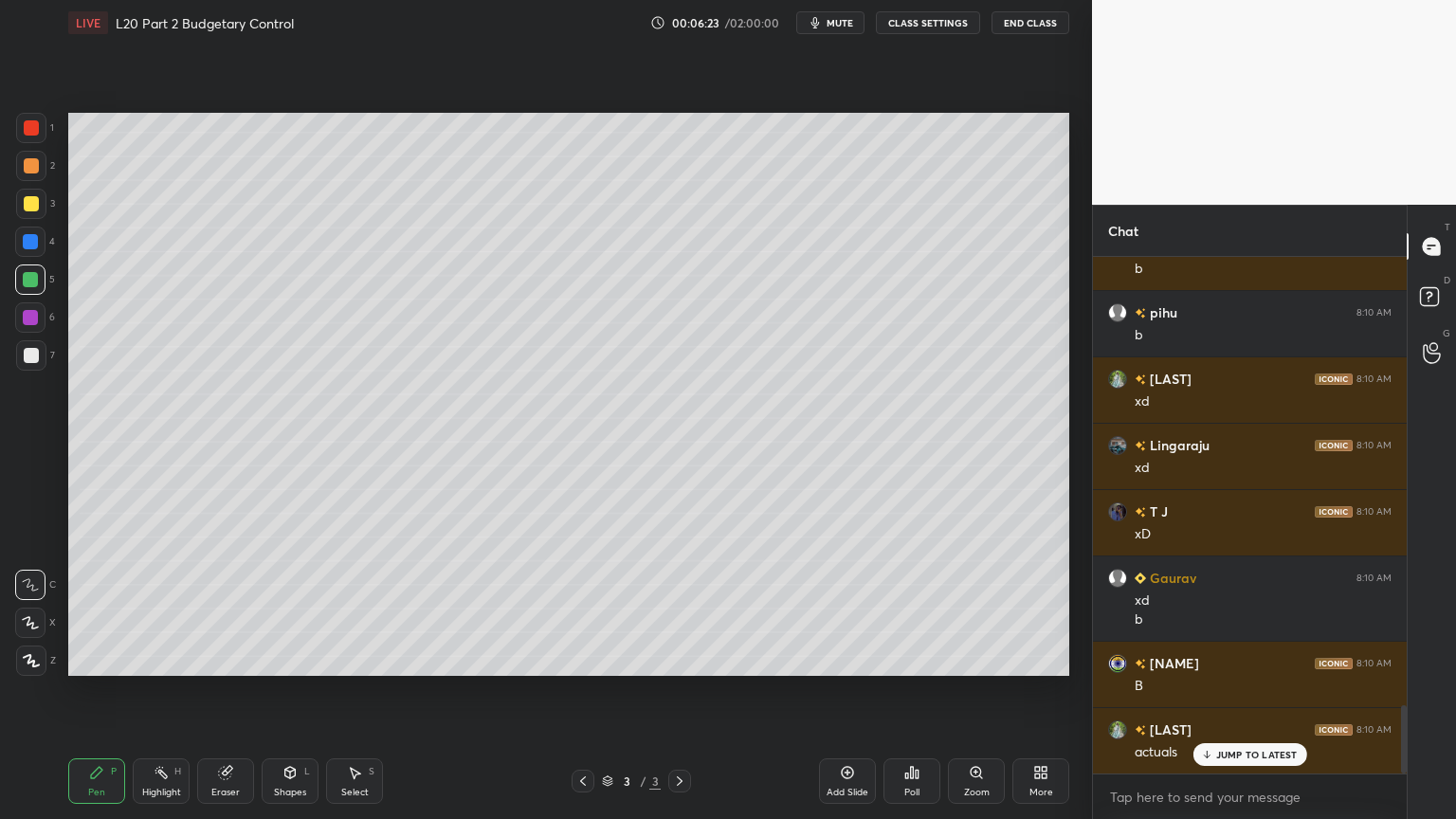 click at bounding box center (31, 204) 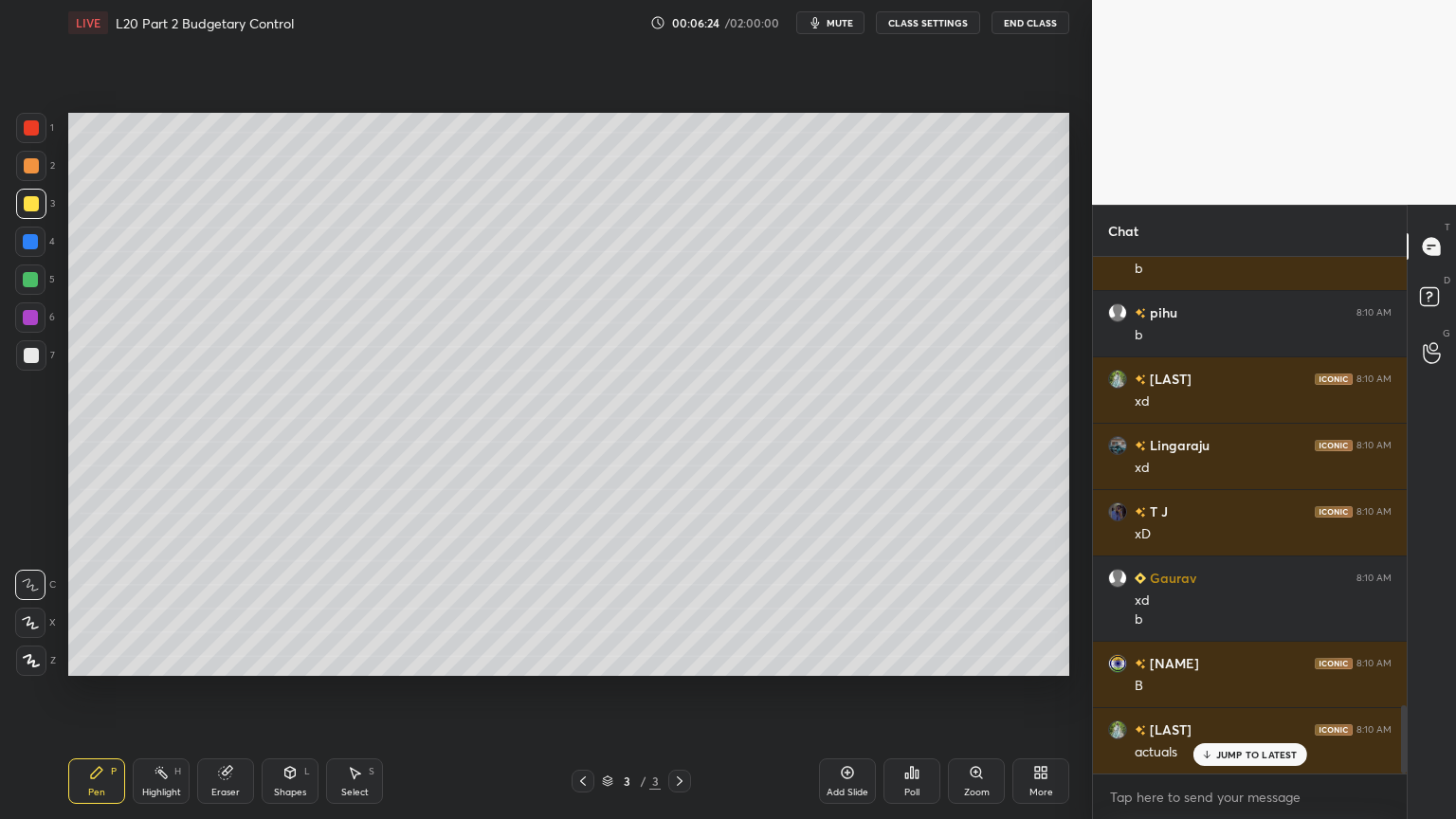scroll, scrollTop: 3487, scrollLeft: 0, axis: vertical 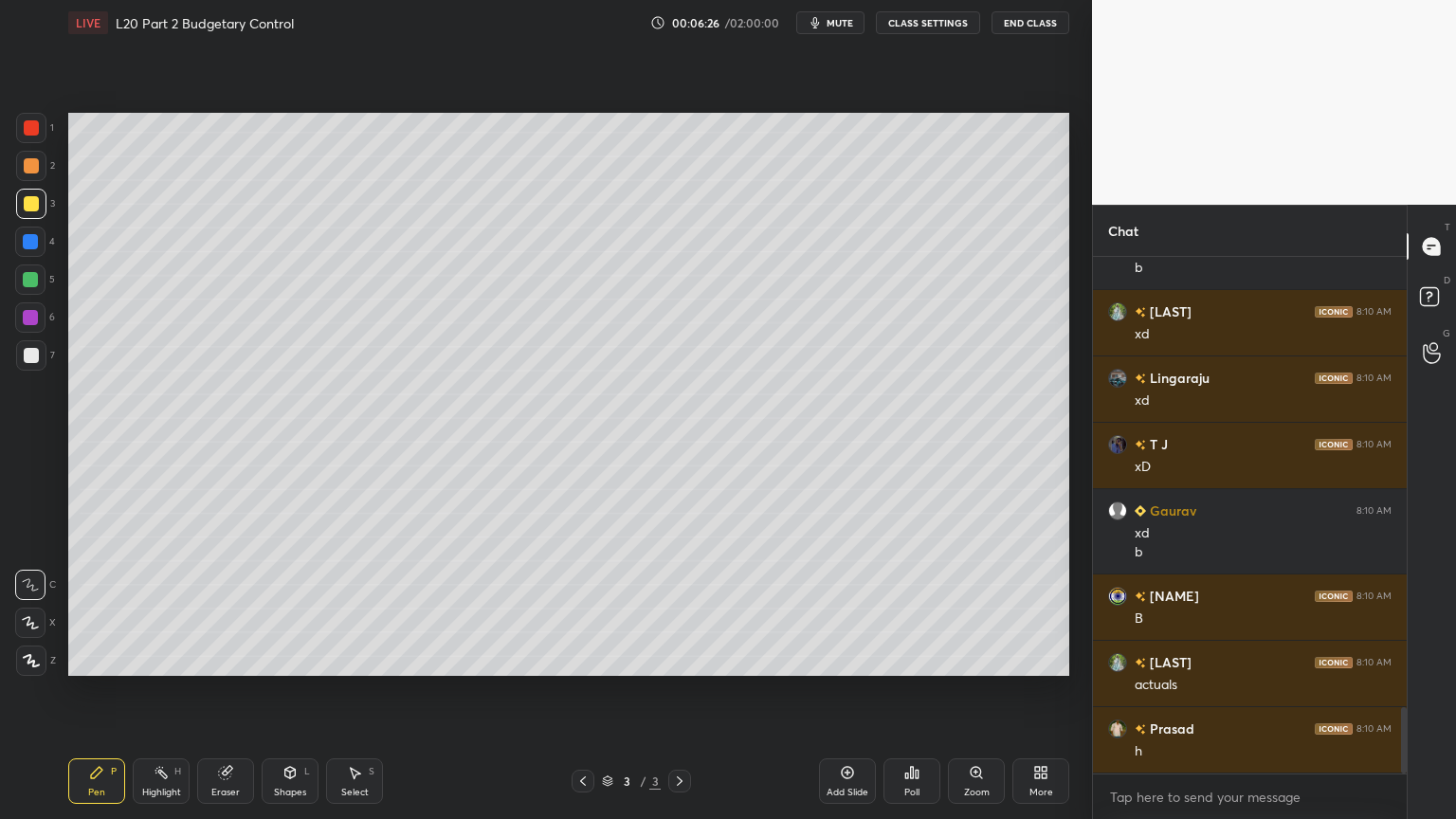 click on "Select S" at bounding box center [355, 781] 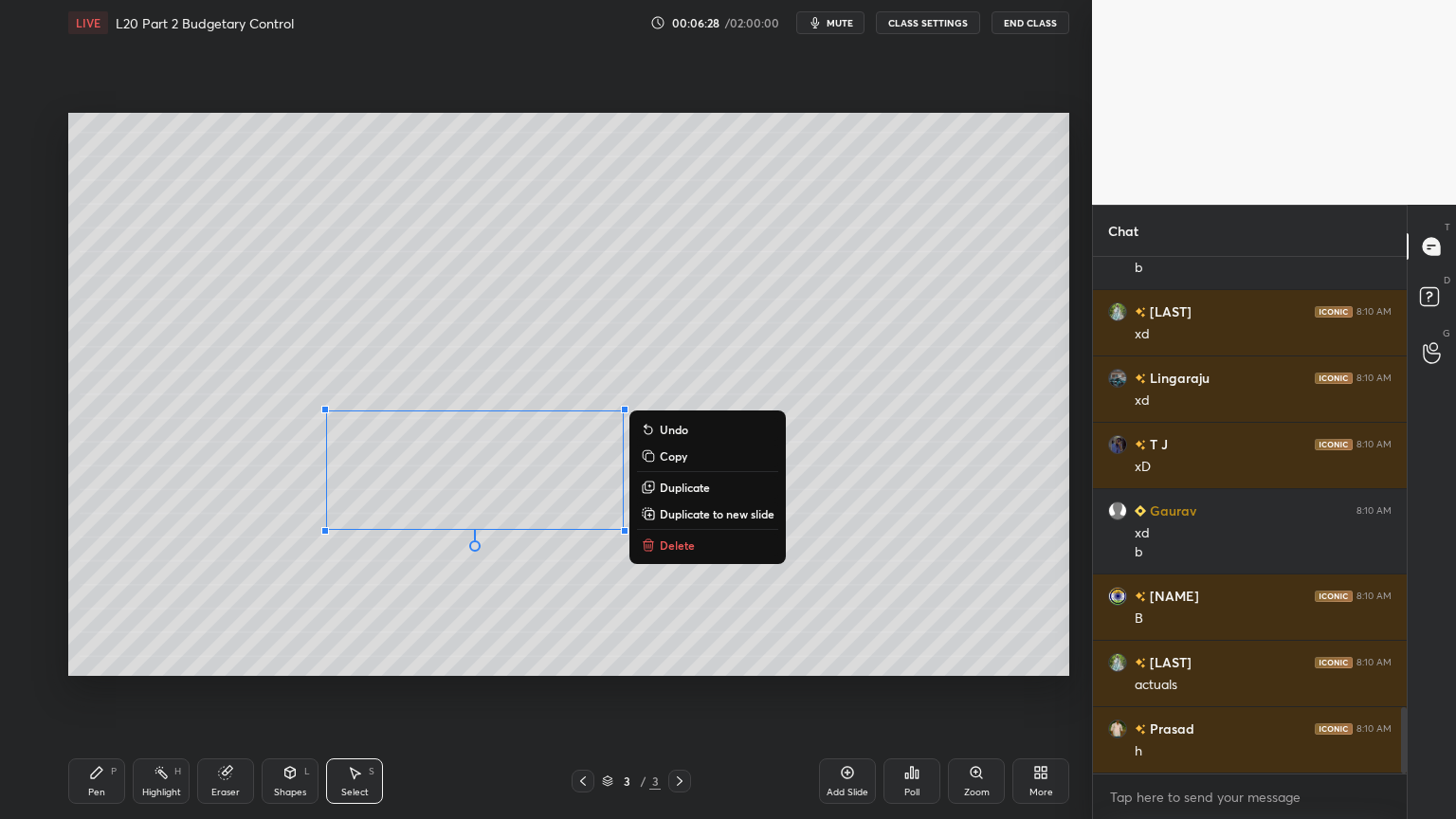 click on "Delete" at bounding box center [707, 545] 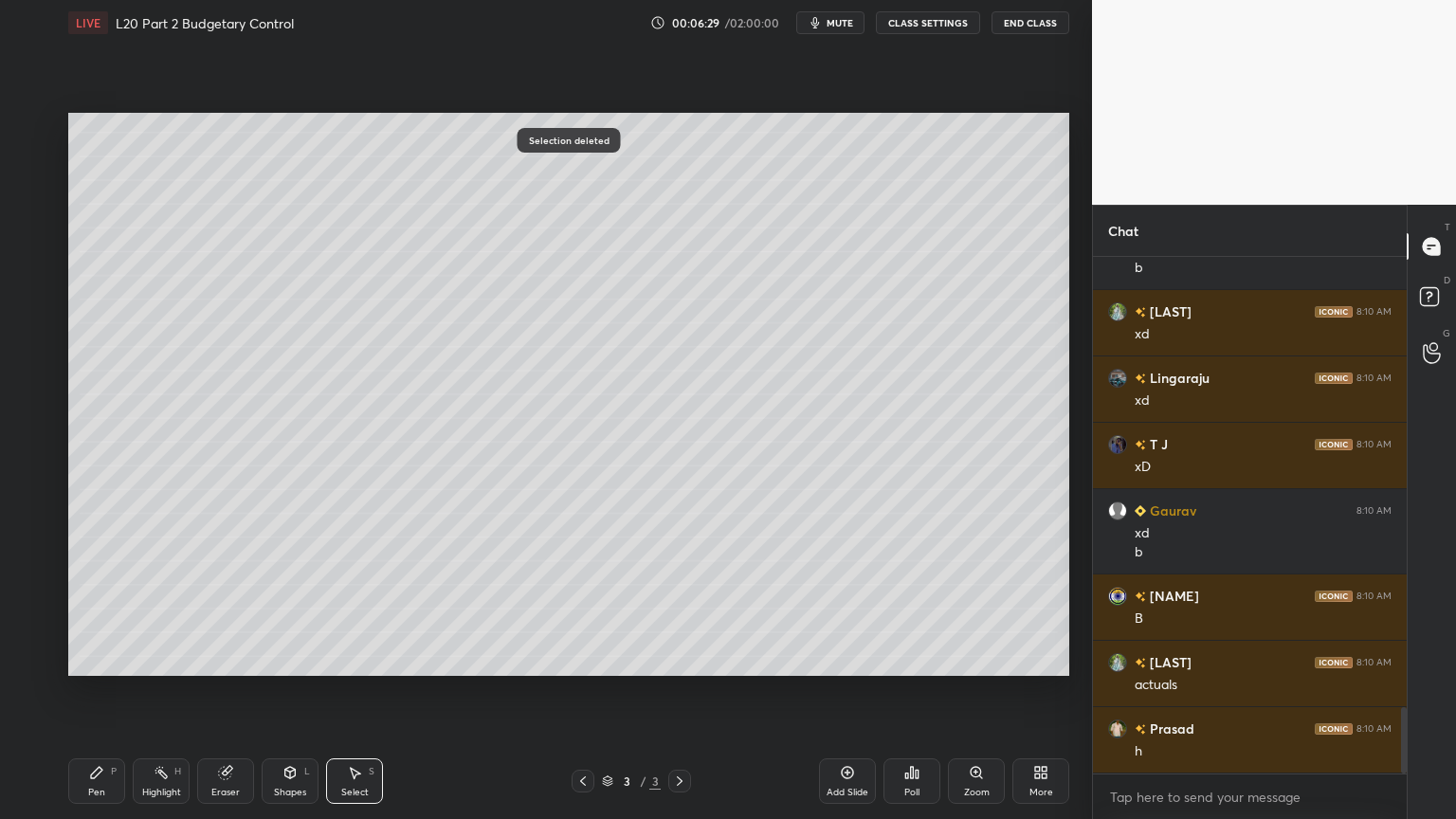 click 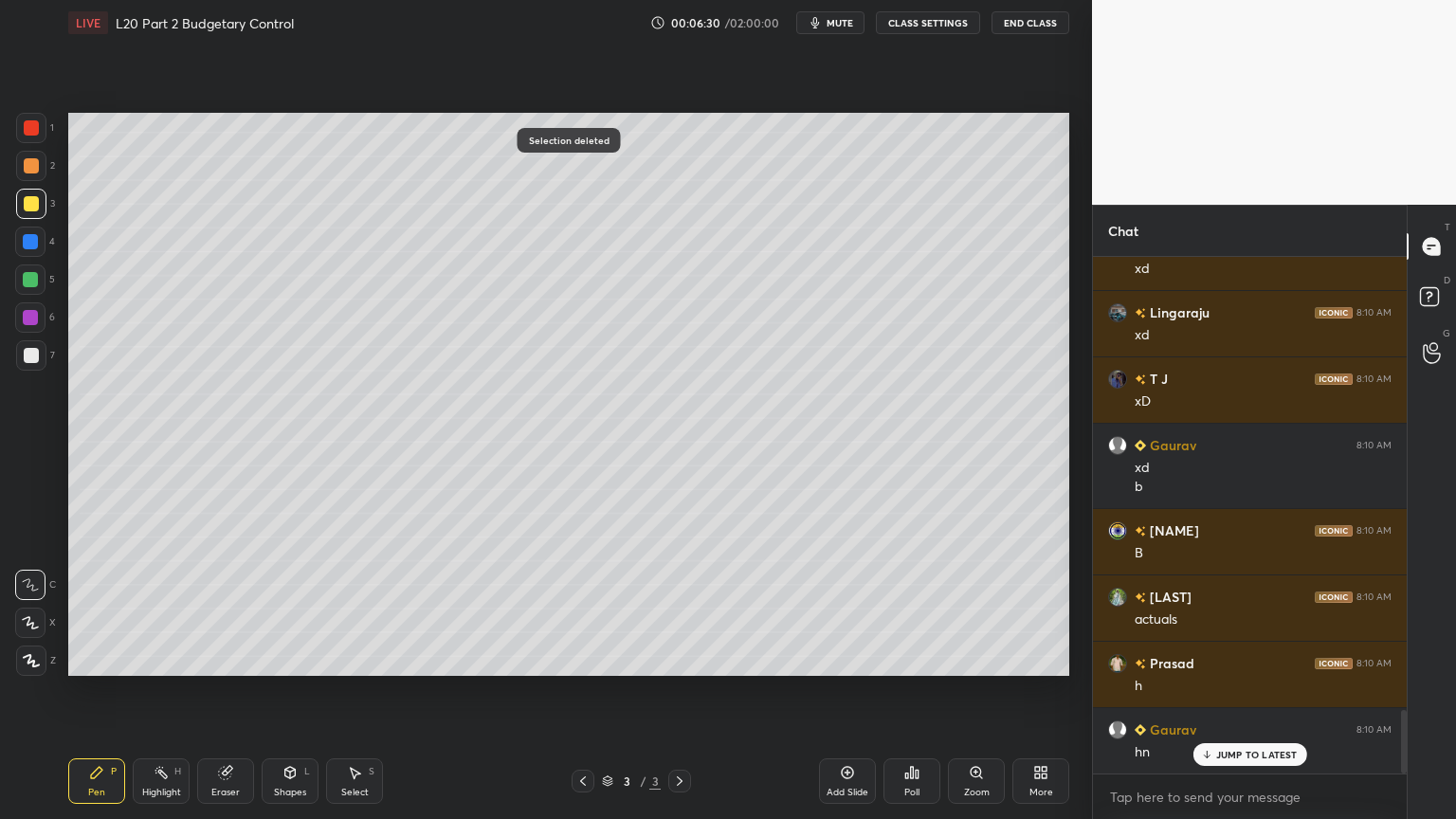 scroll, scrollTop: 3686, scrollLeft: 0, axis: vertical 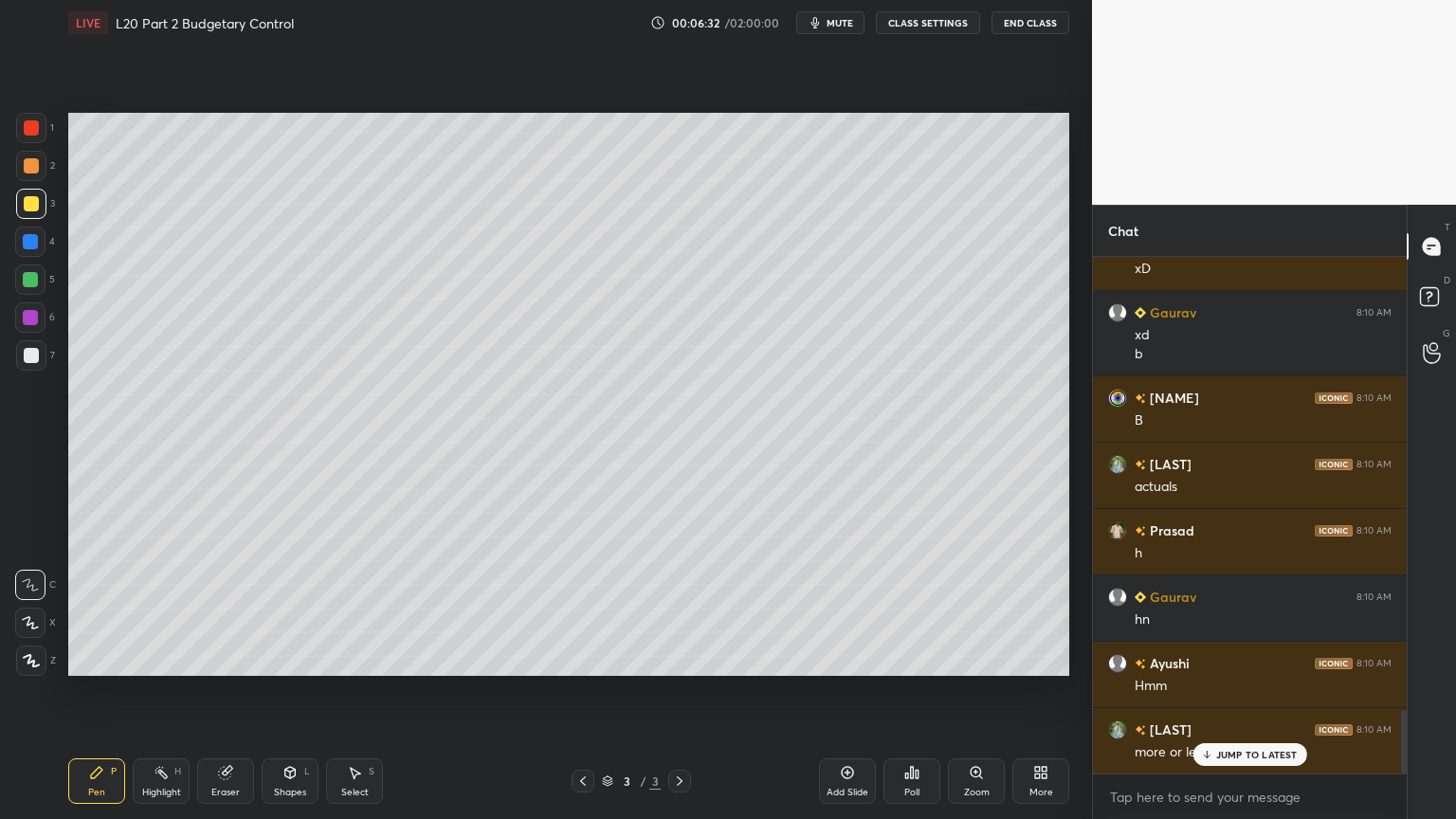 click at bounding box center [31, 166] 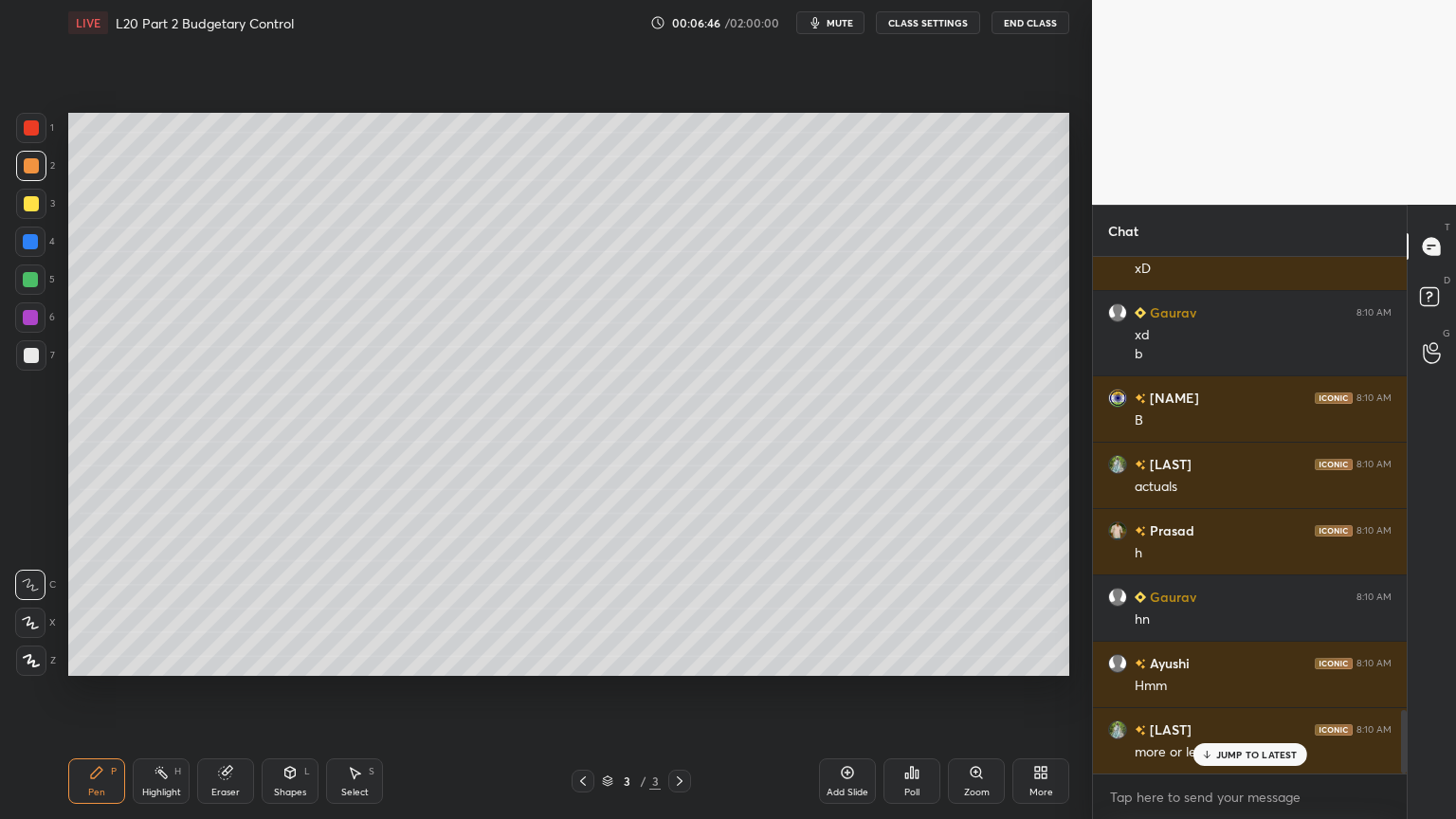 click on "Select S" at bounding box center [355, 781] 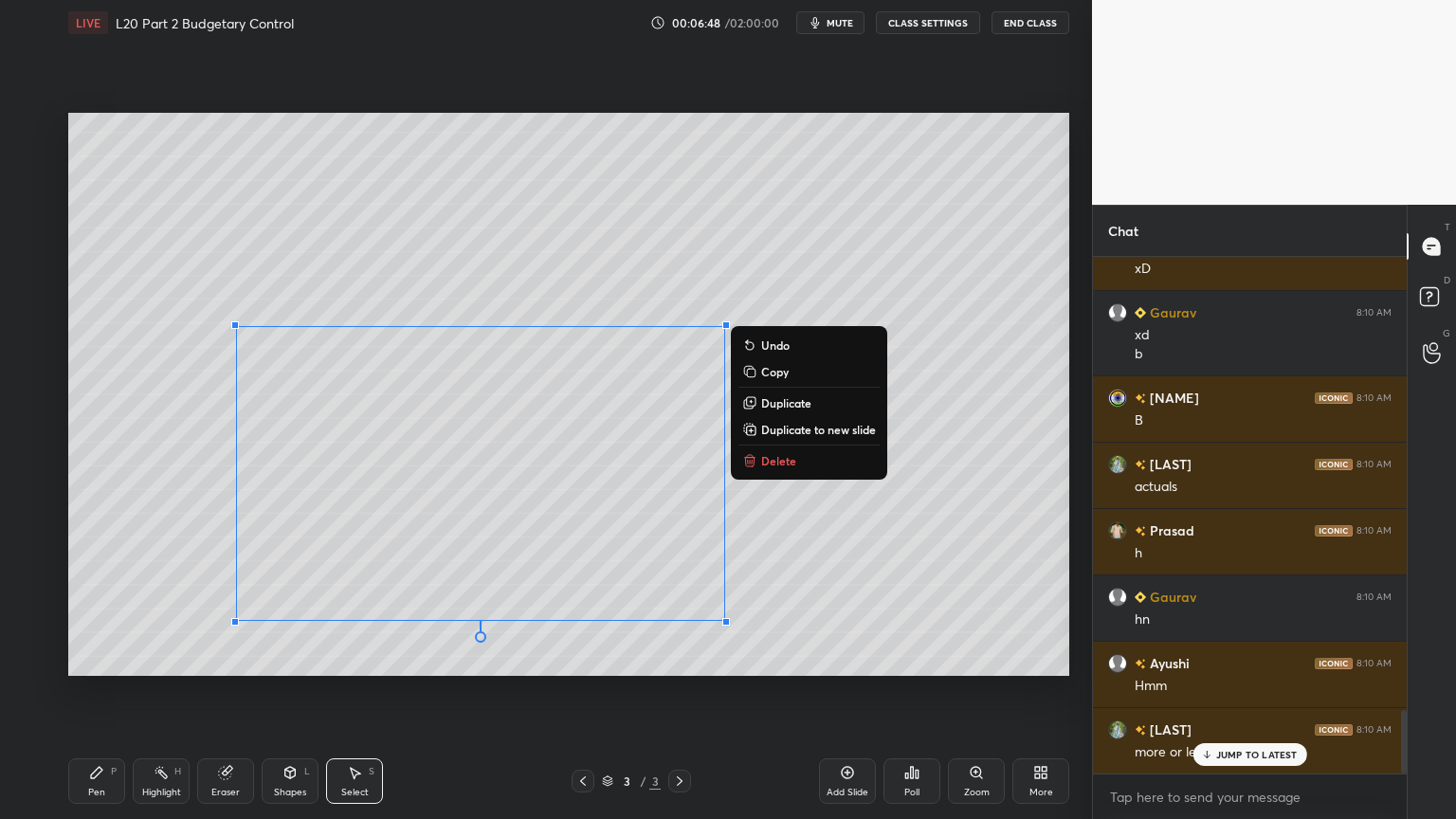 scroll, scrollTop: 3731, scrollLeft: 0, axis: vertical 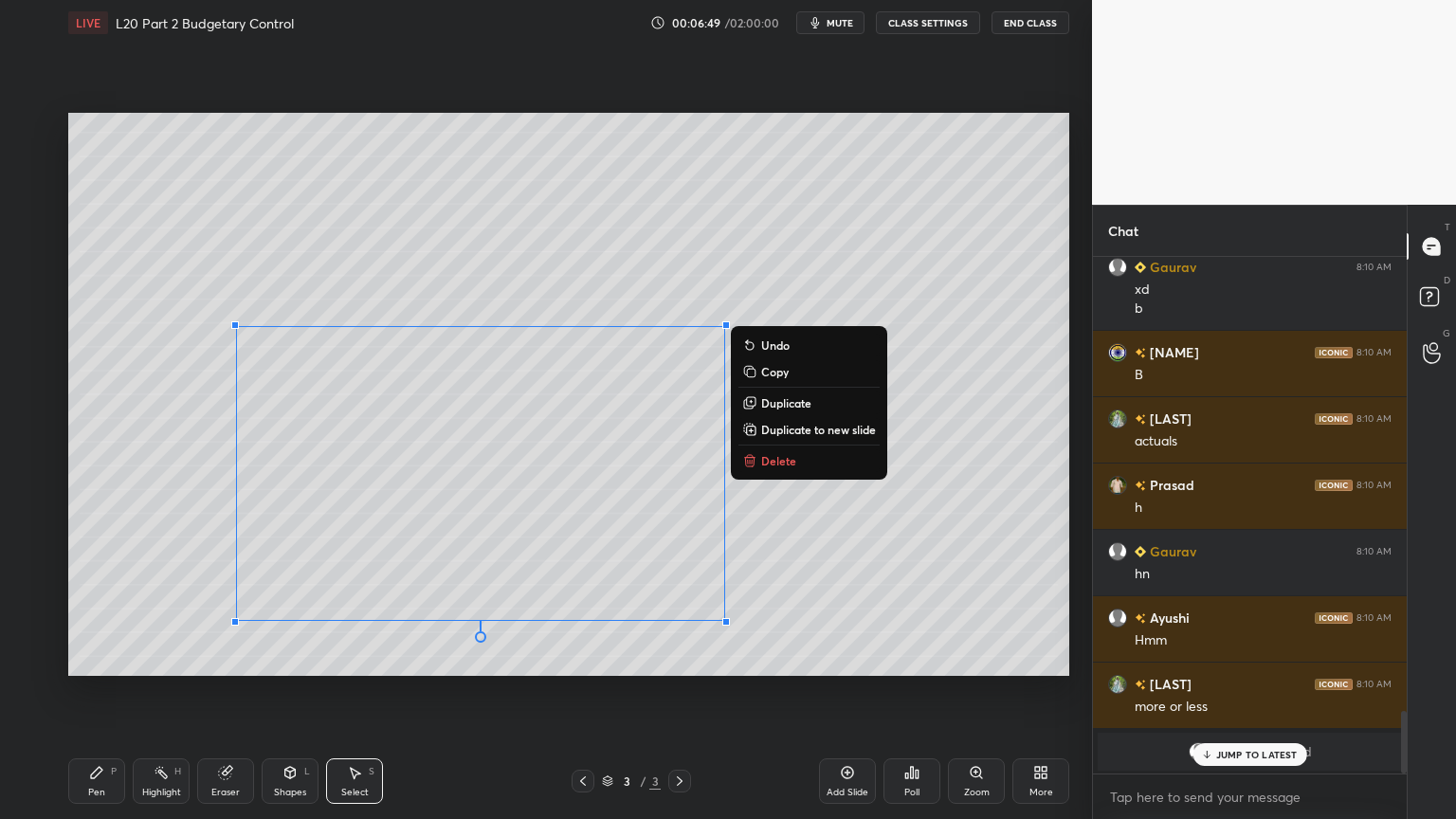 click on "Delete" at bounding box center [778, 461] 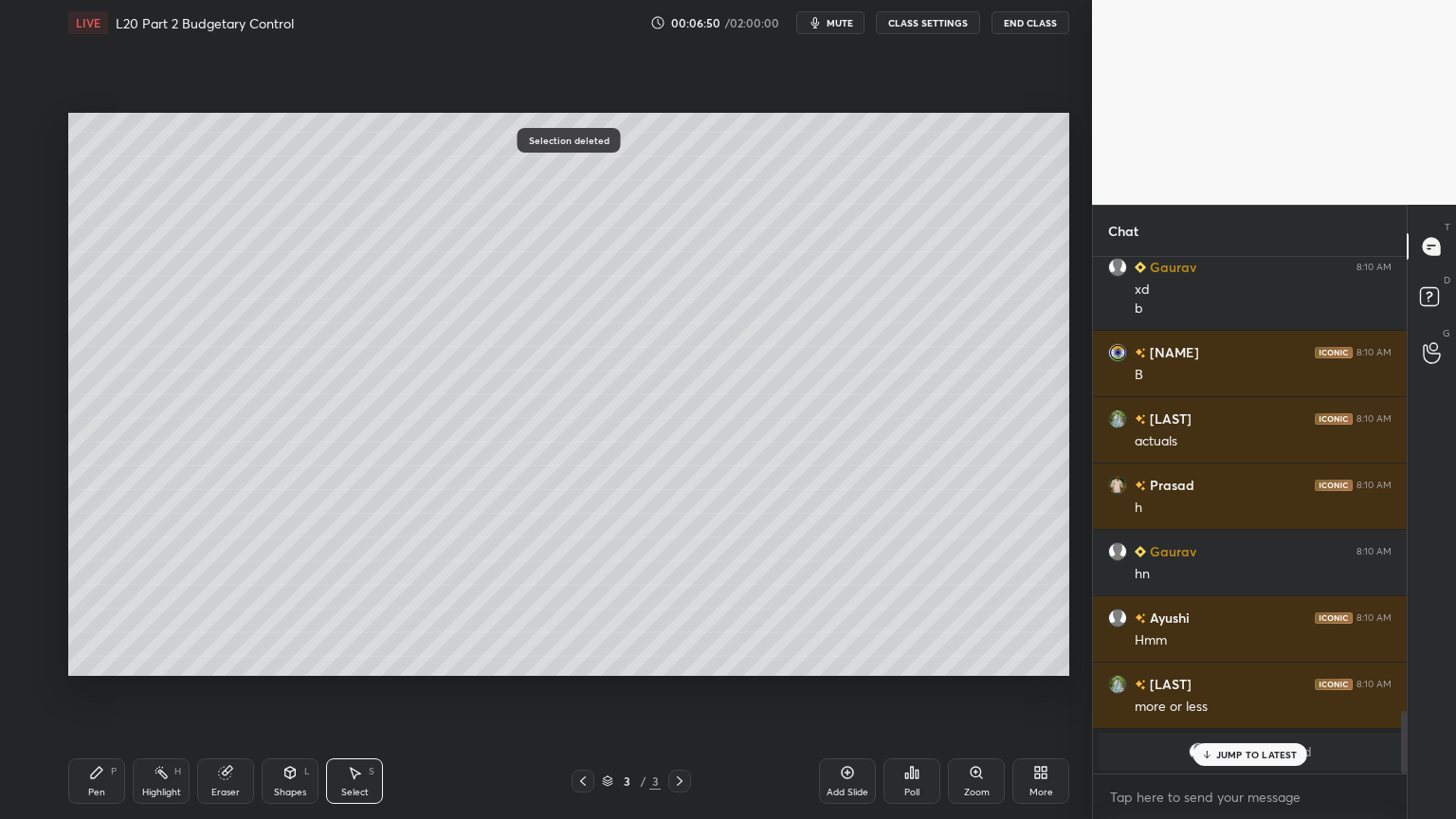 click on "Pen P" at bounding box center [97, 781] 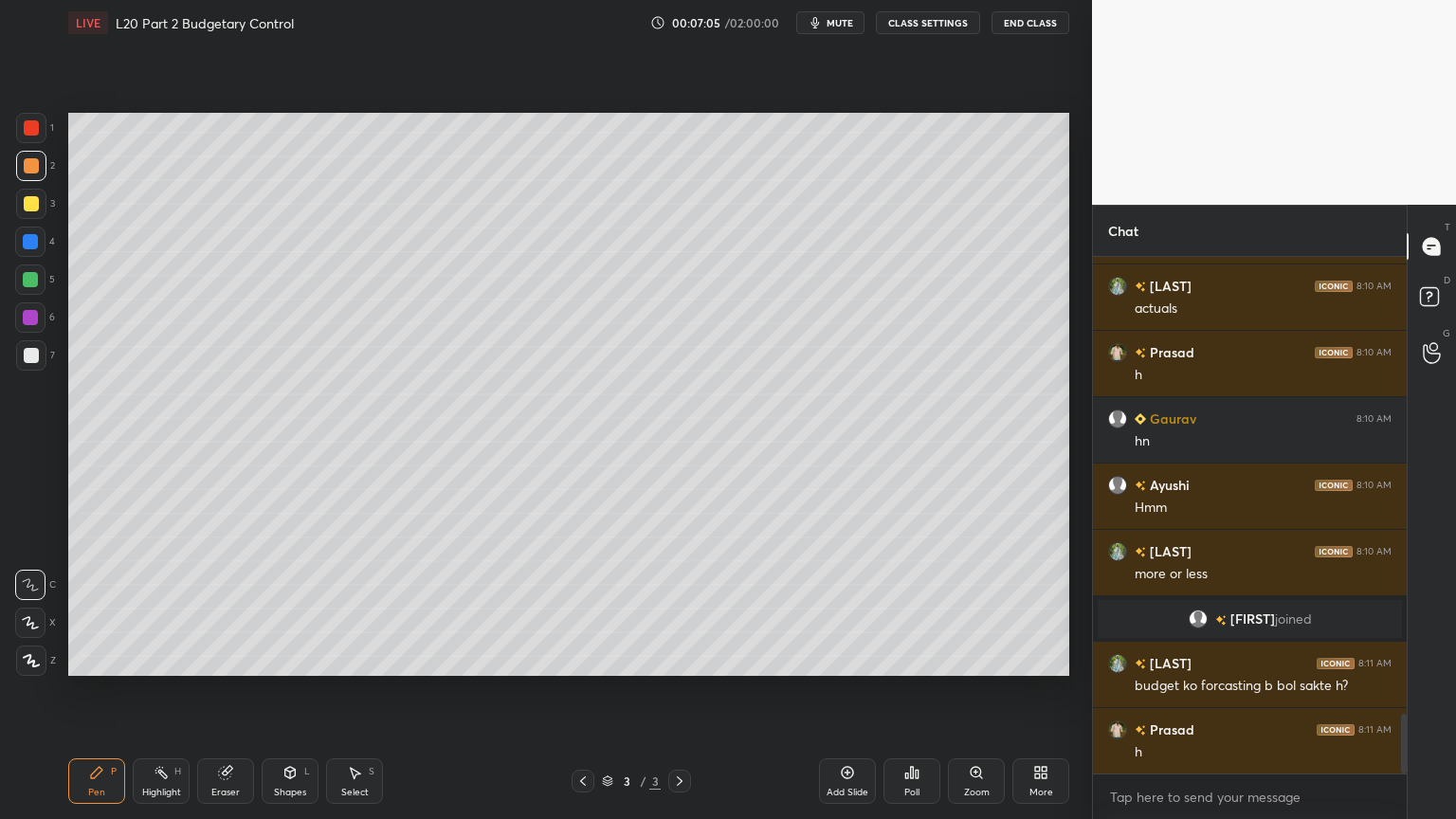 scroll, scrollTop: 3931, scrollLeft: 0, axis: vertical 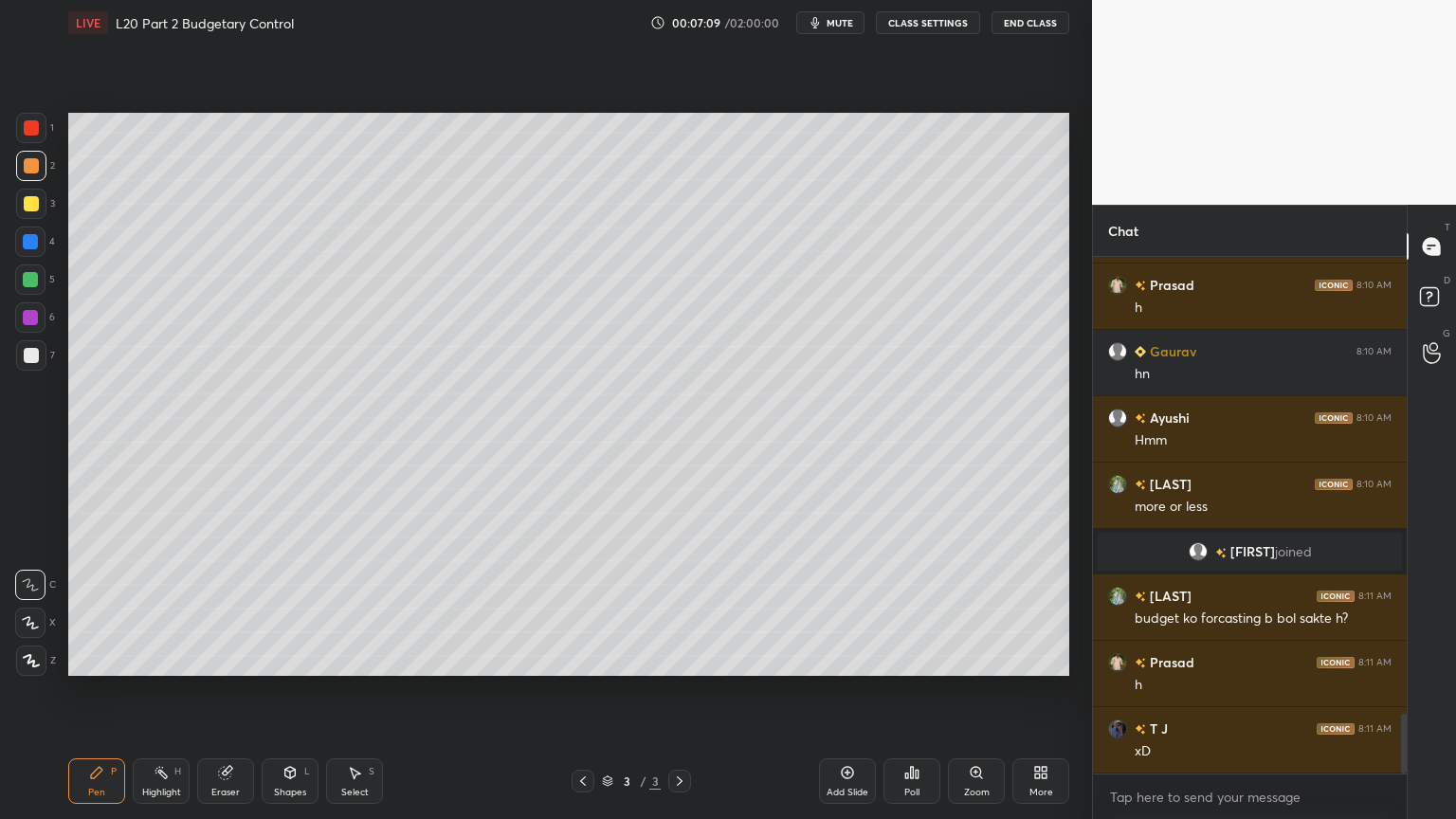 click at bounding box center (31, 355) 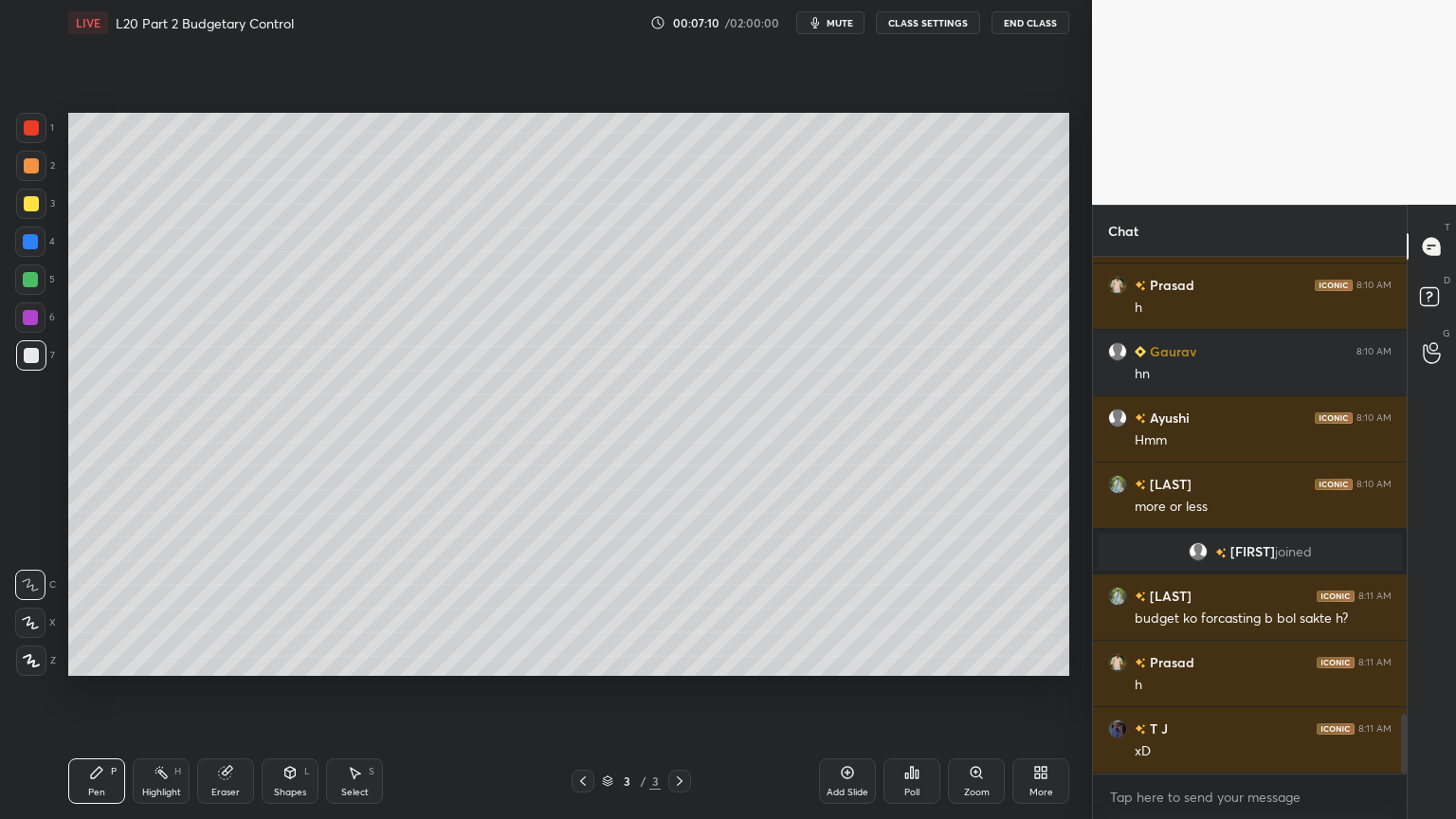 click at bounding box center (30, 242) 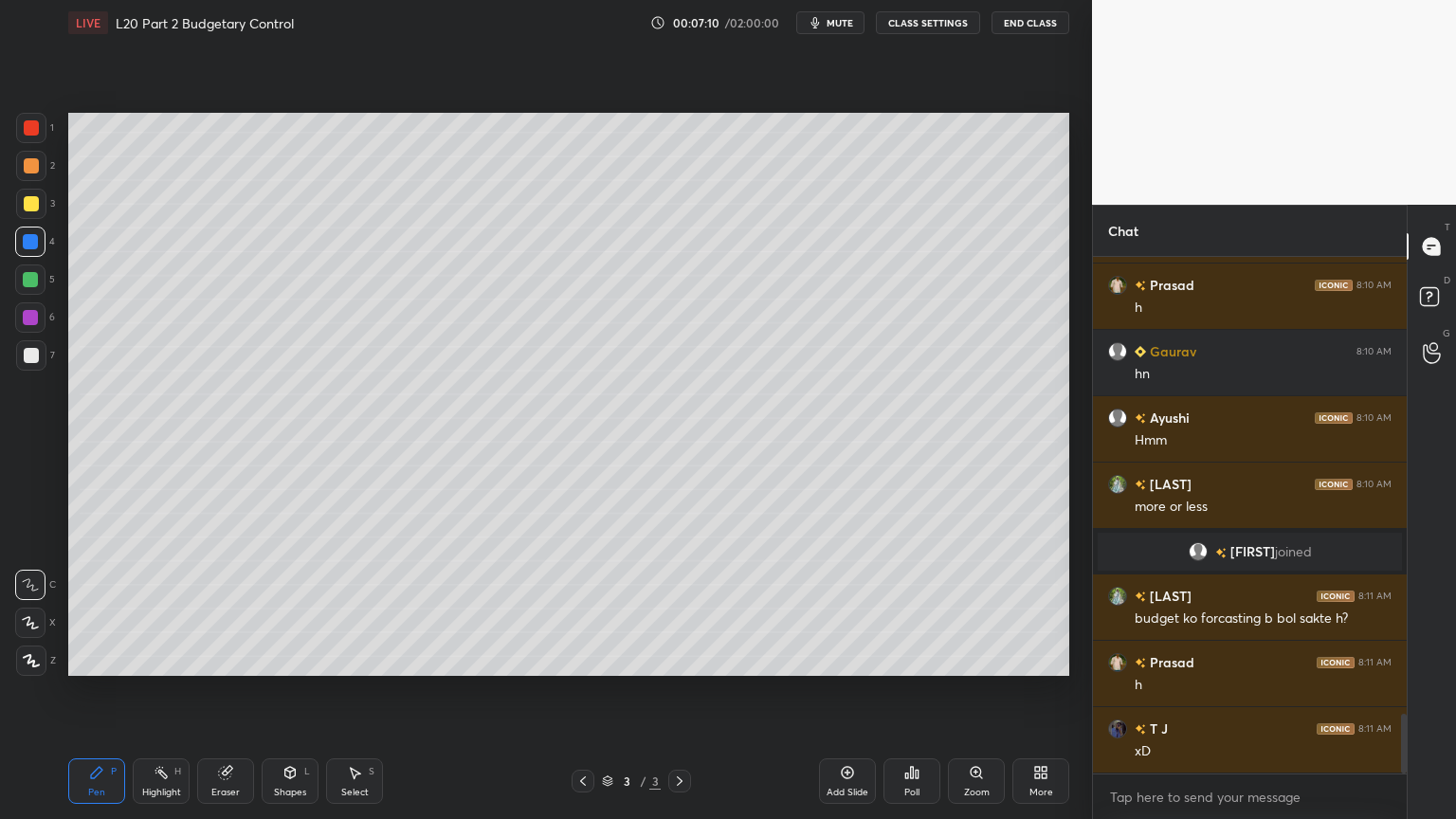 click at bounding box center [31, 128] 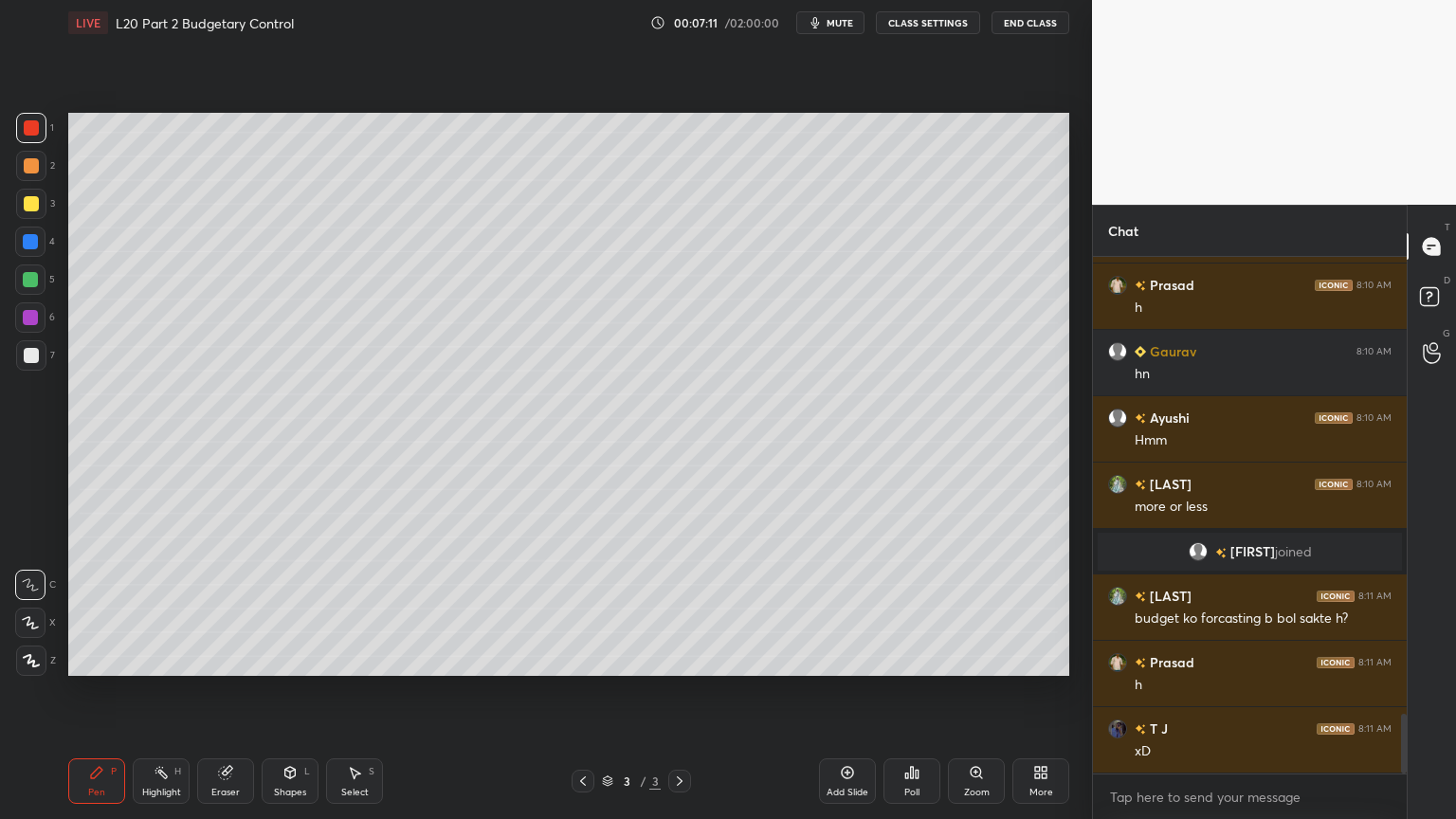 click at bounding box center (31, 166) 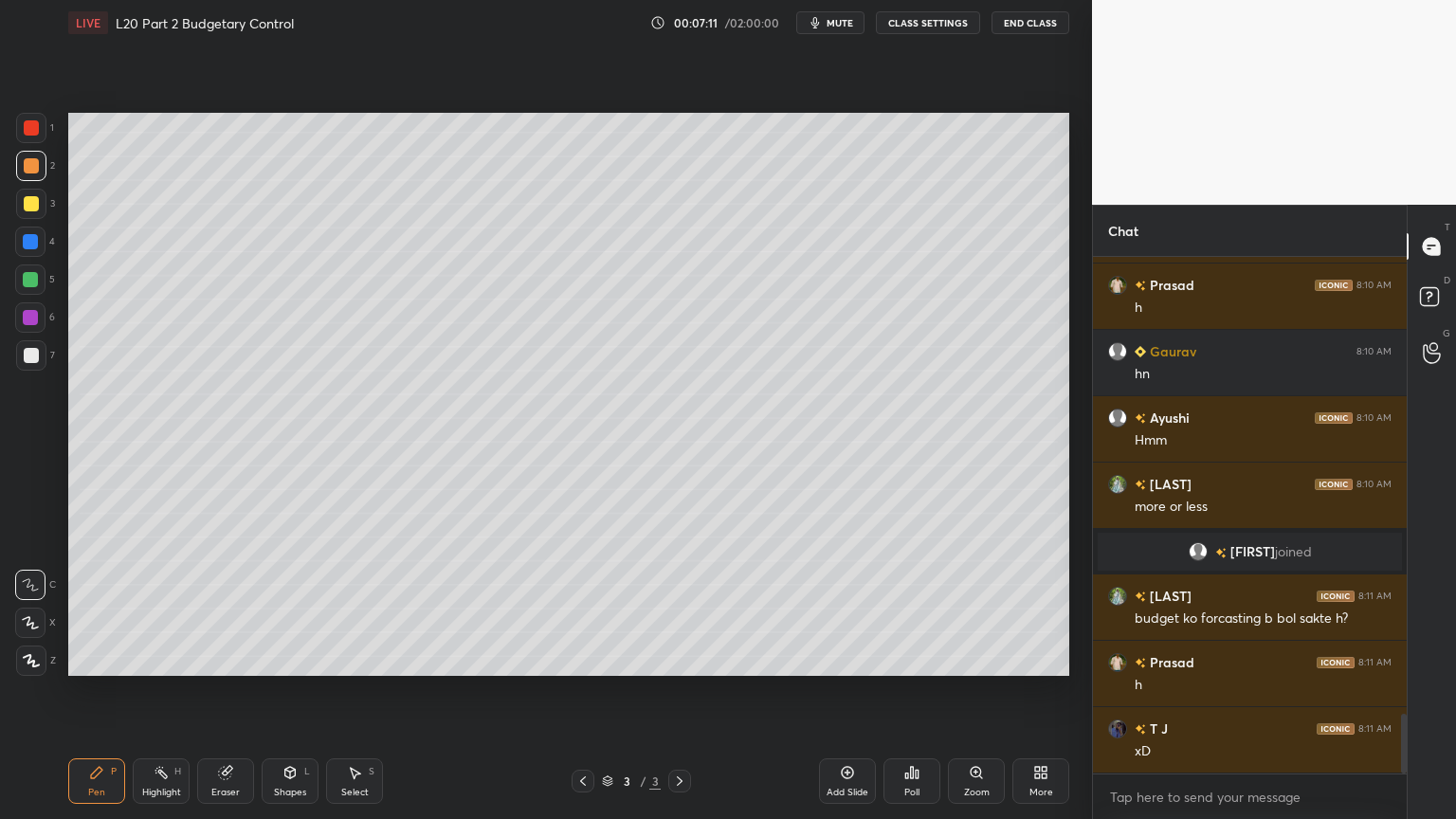 click at bounding box center [31, 128] 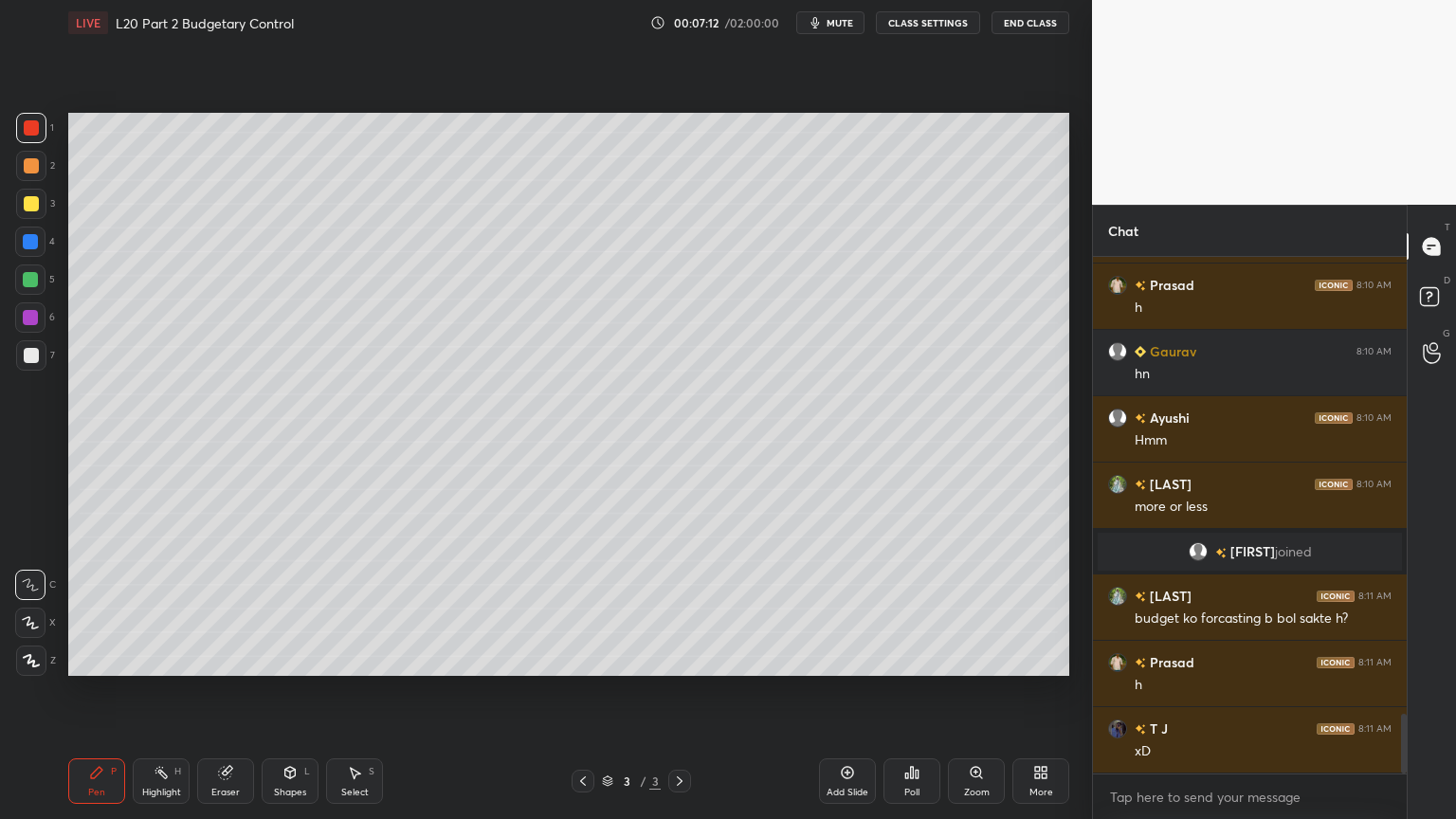 click on "2" at bounding box center [35, 170] 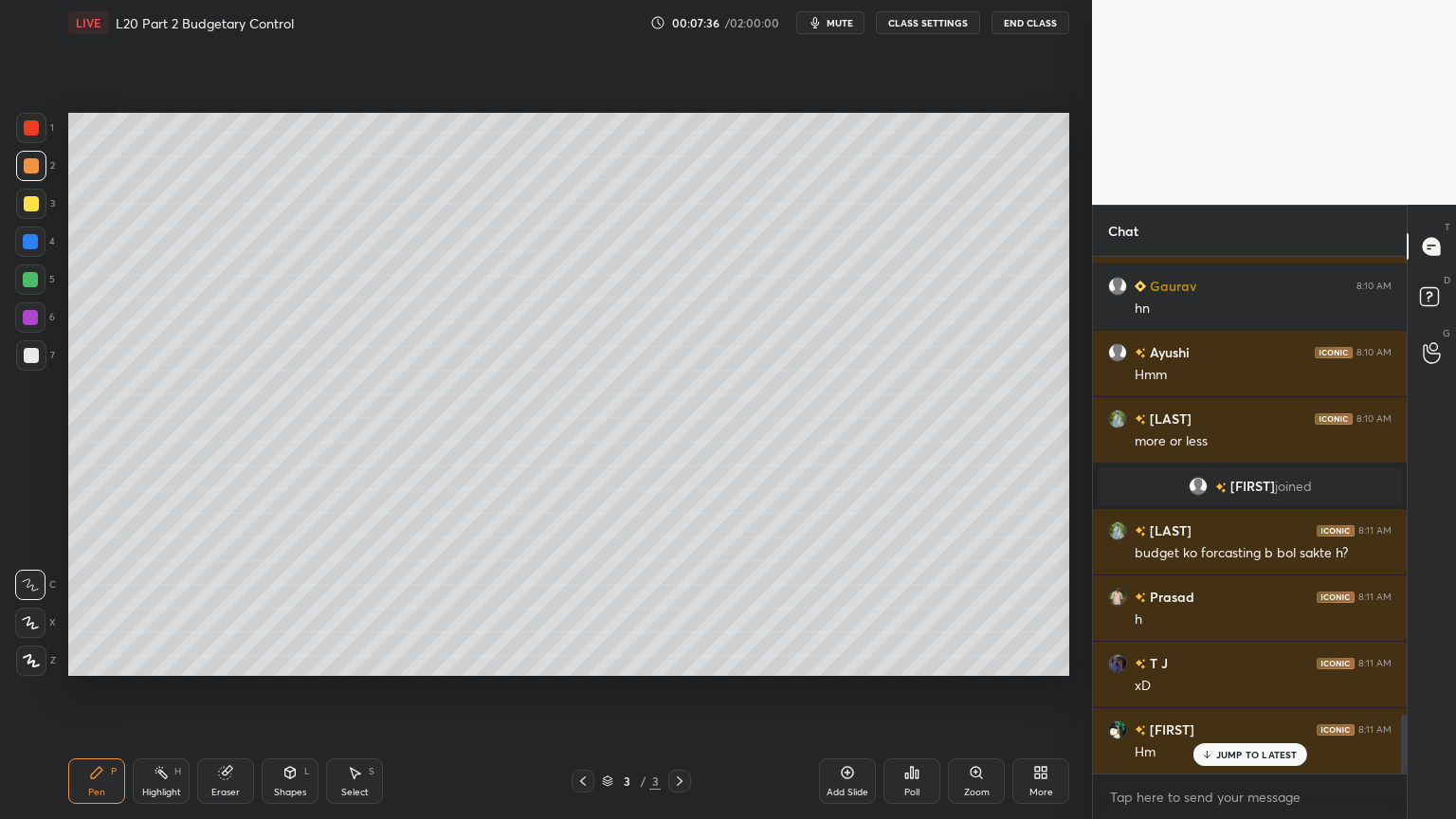 scroll, scrollTop: 4064, scrollLeft: 0, axis: vertical 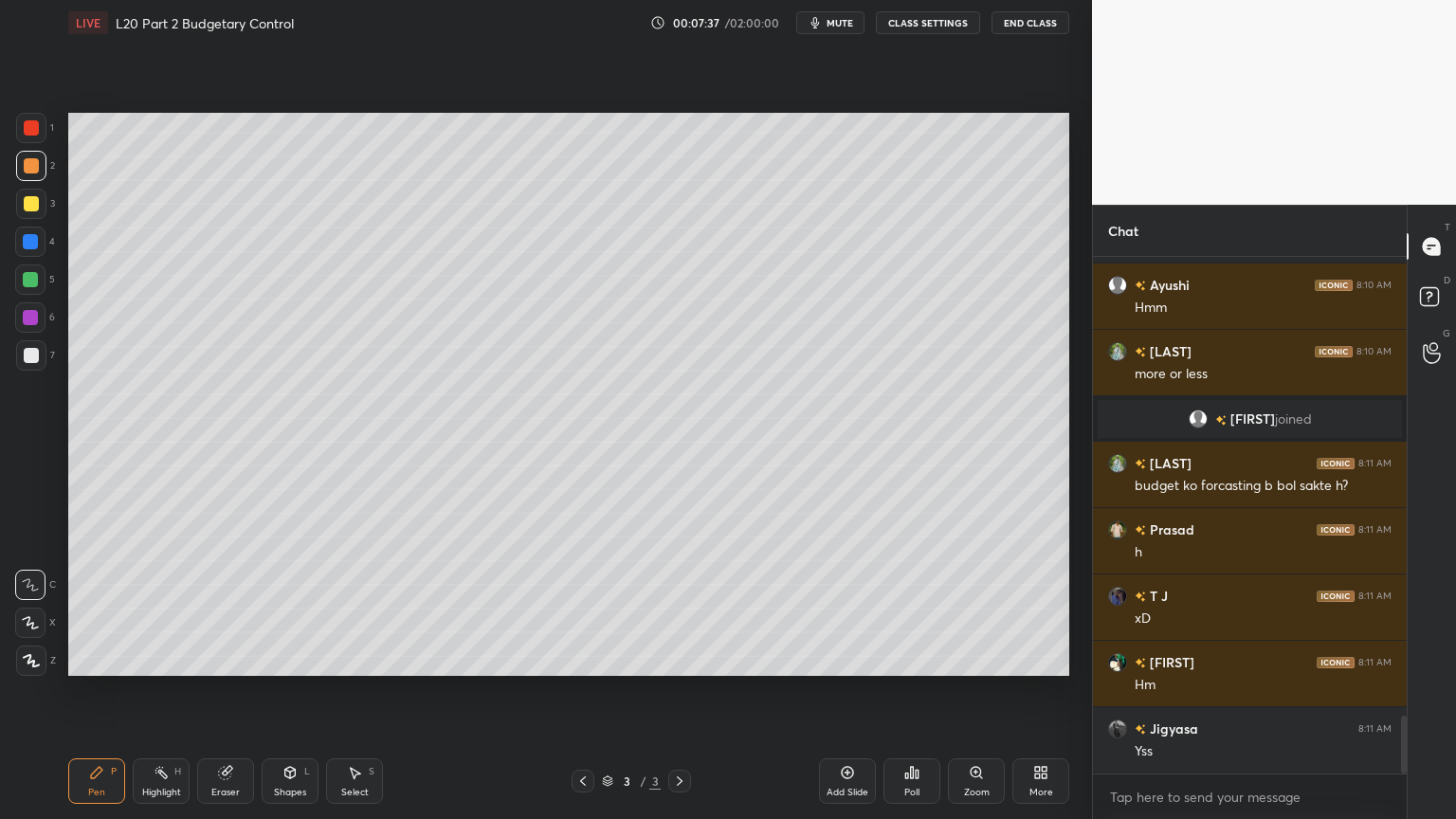 click 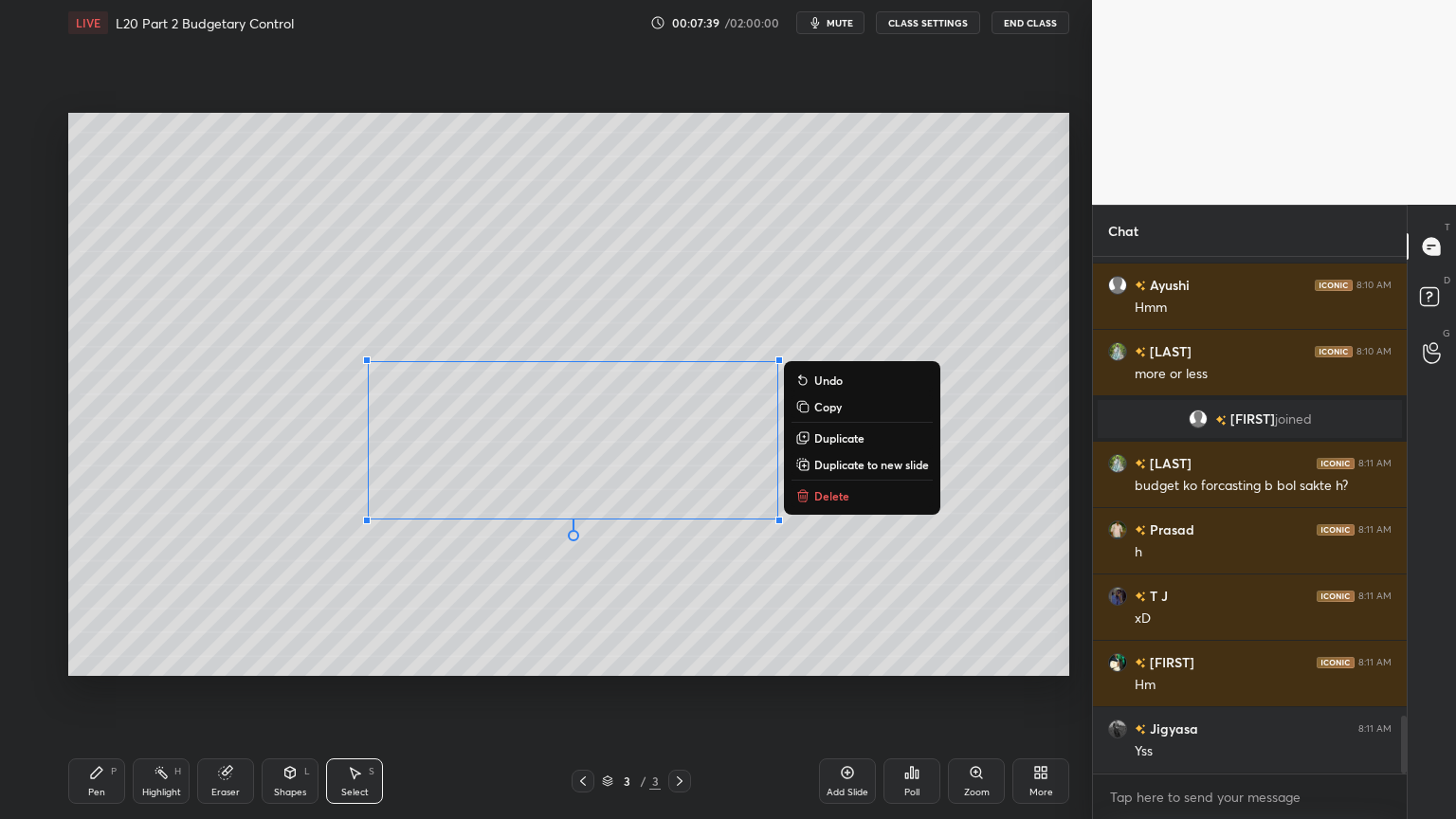 click on "Delete" at bounding box center (831, 496) 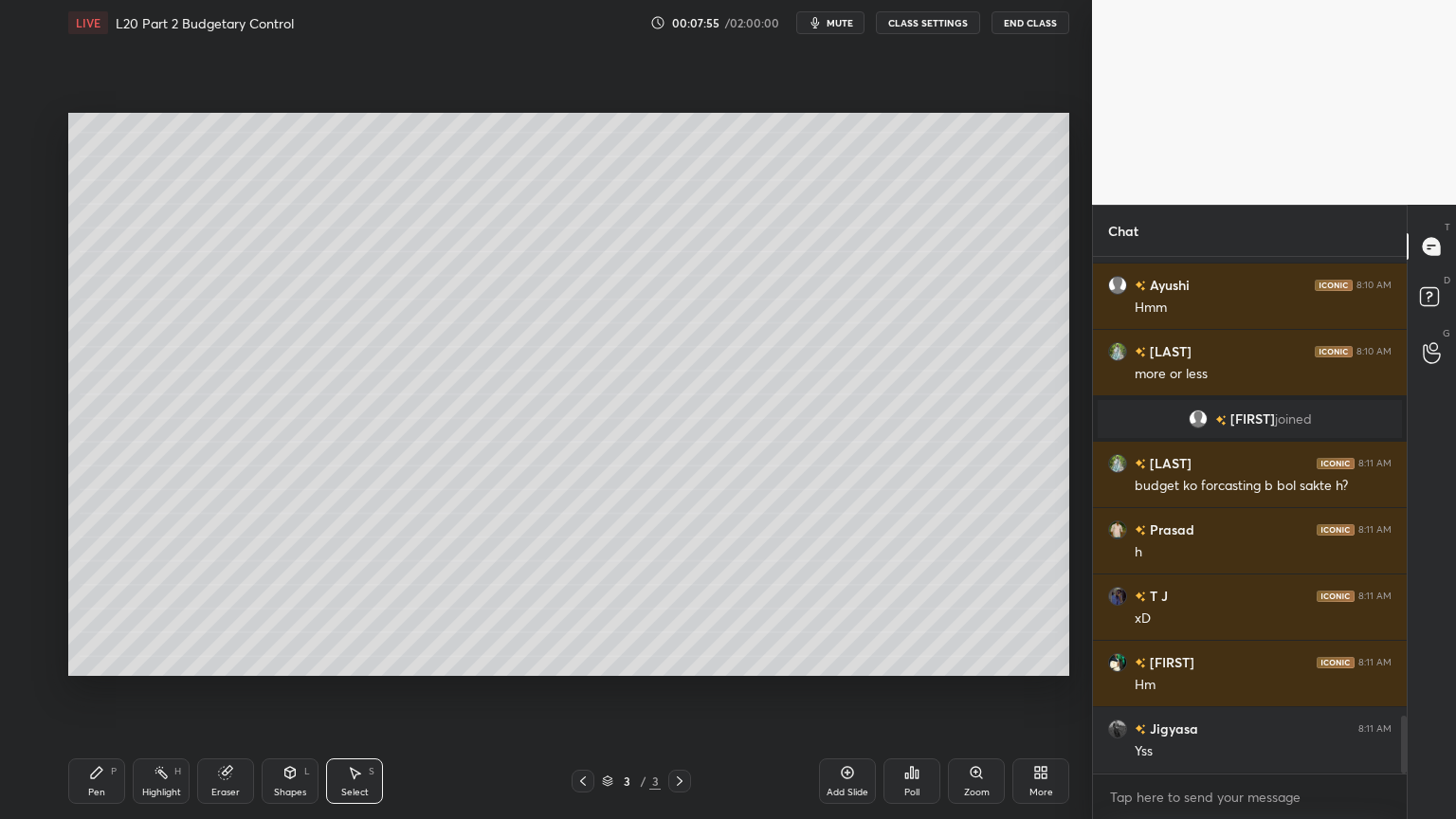 click on "Pen P" at bounding box center [97, 781] 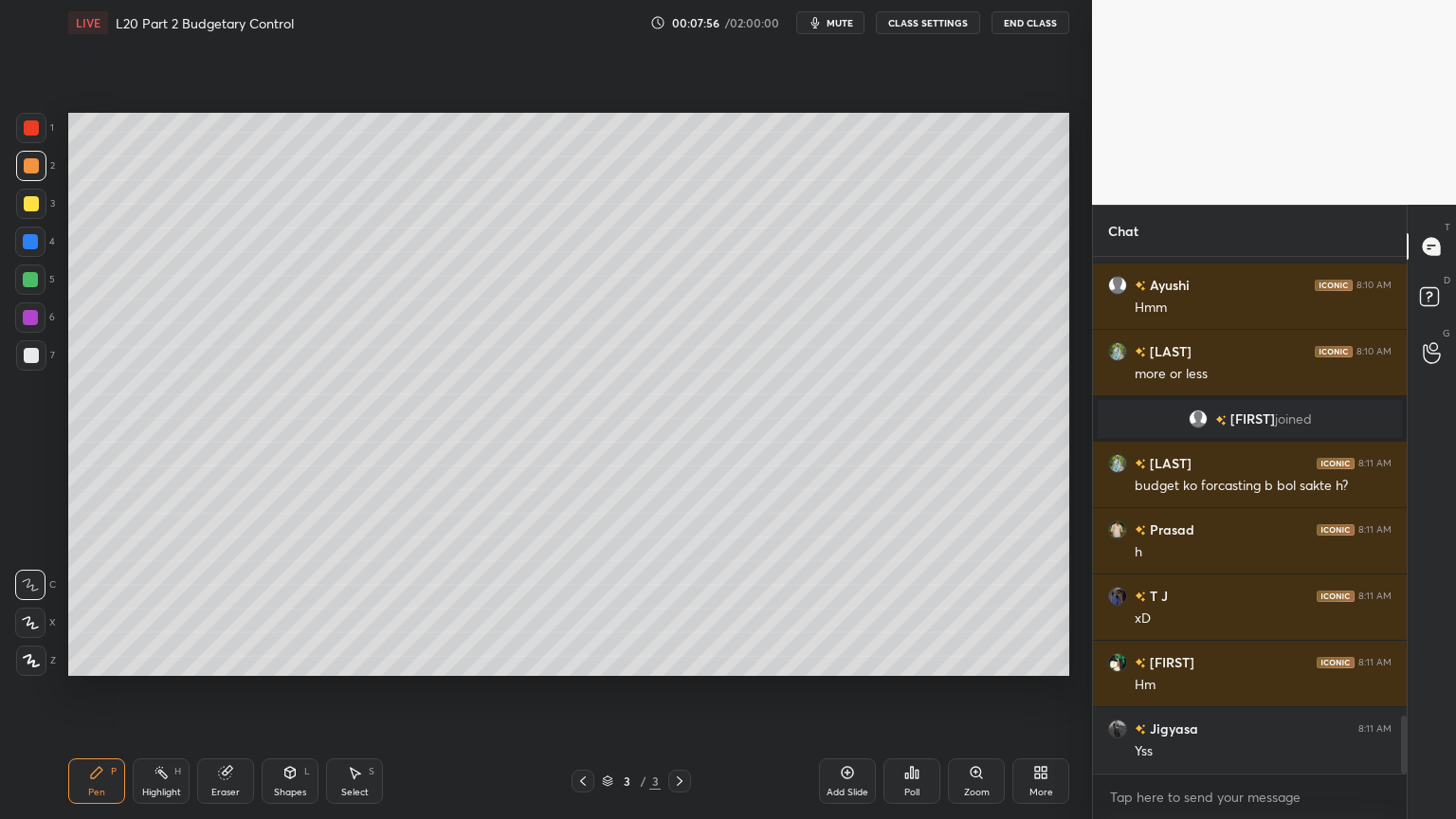 click at bounding box center [30, 280] 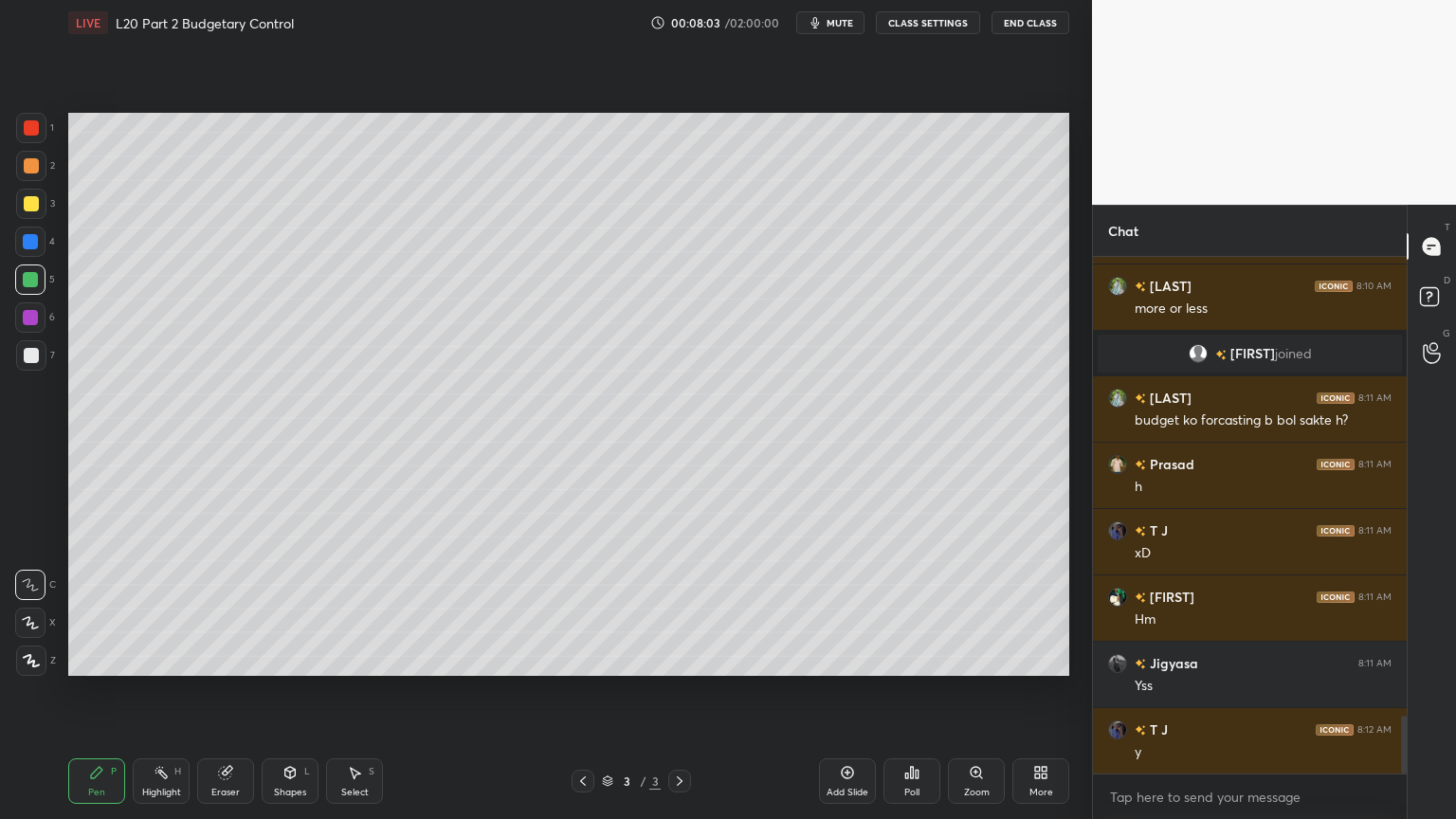 scroll, scrollTop: 4196, scrollLeft: 0, axis: vertical 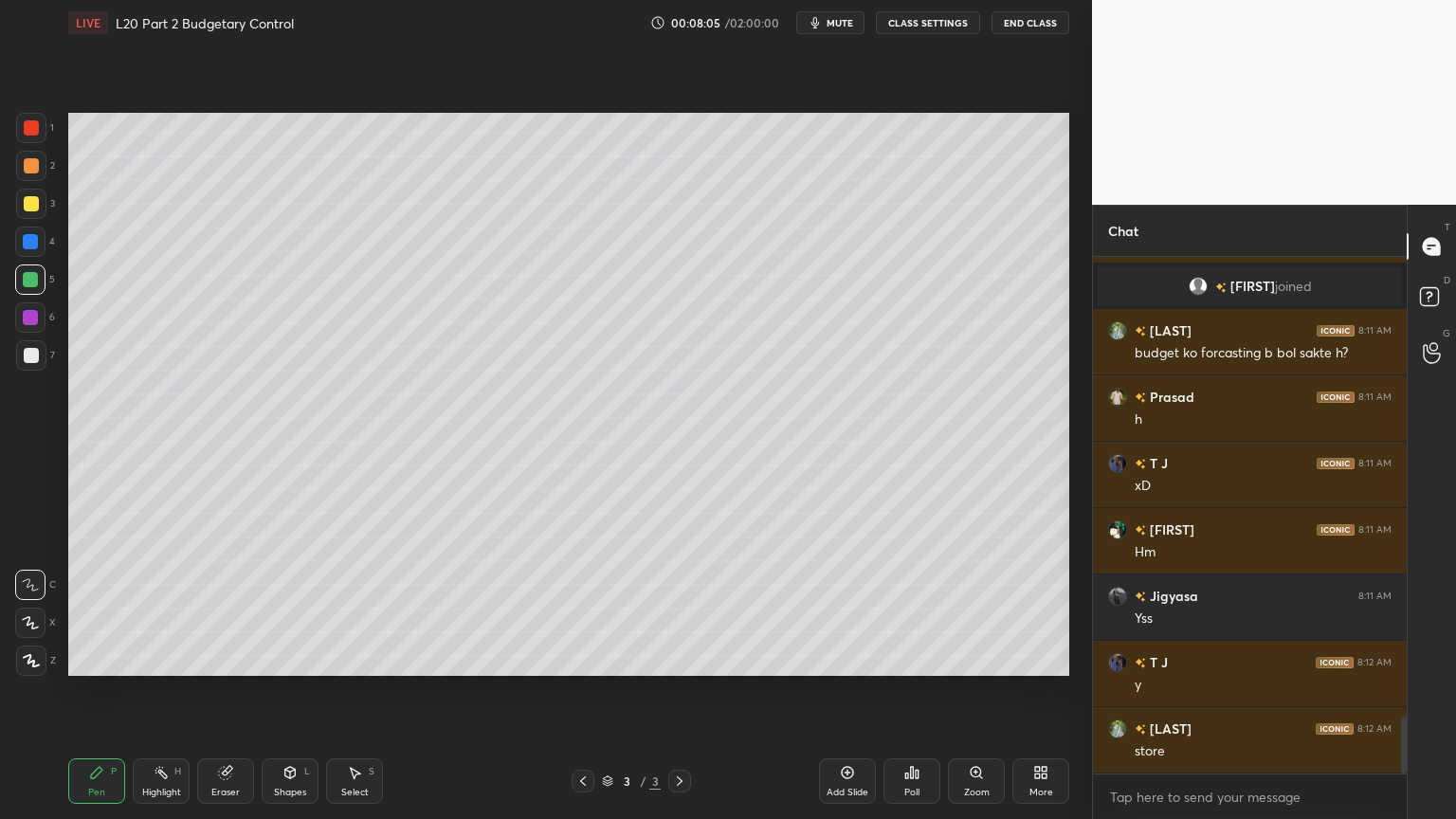 click at bounding box center (30, 318) 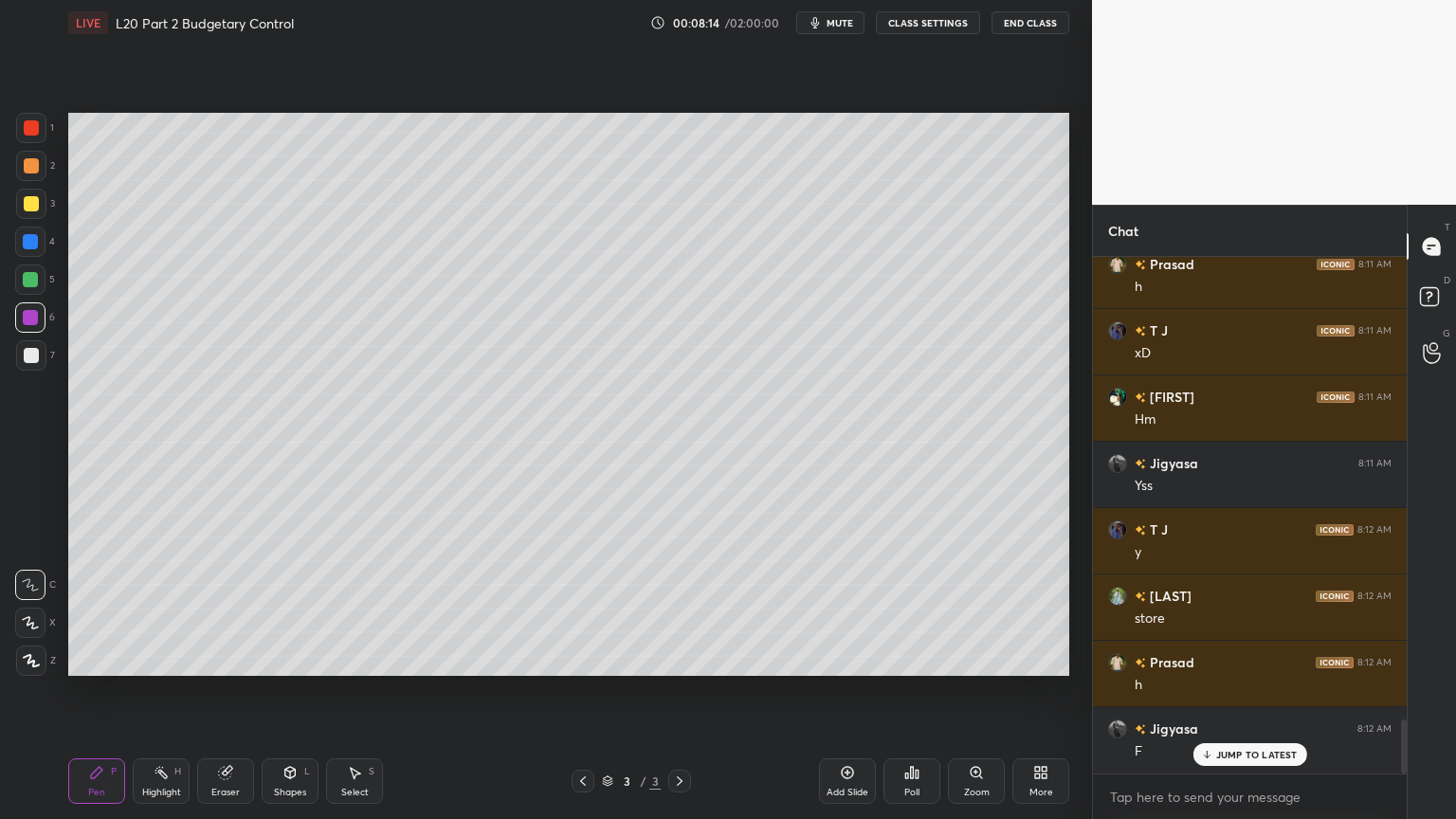 scroll, scrollTop: 4395, scrollLeft: 0, axis: vertical 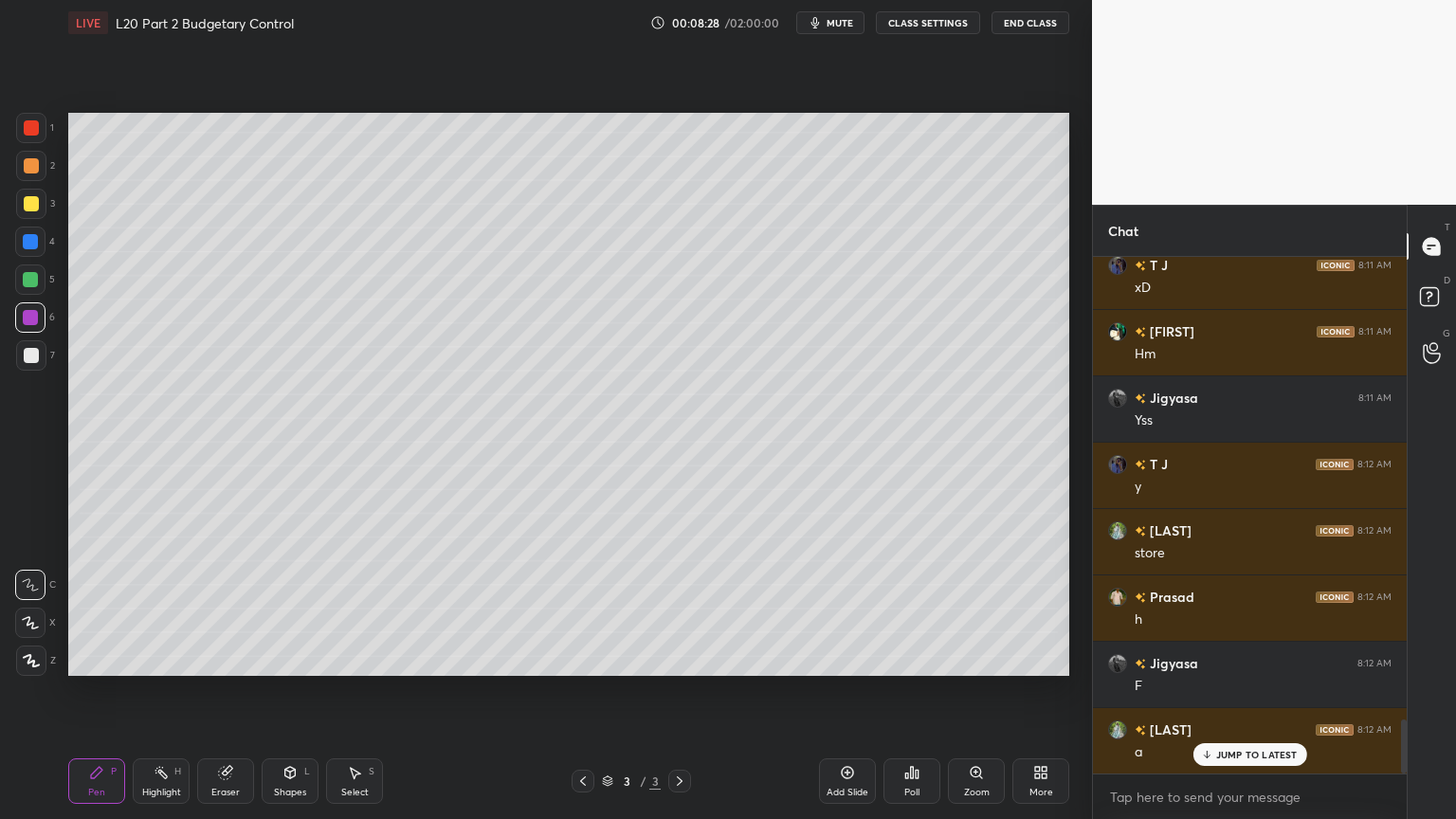 click on "Select" at bounding box center (355, 792) 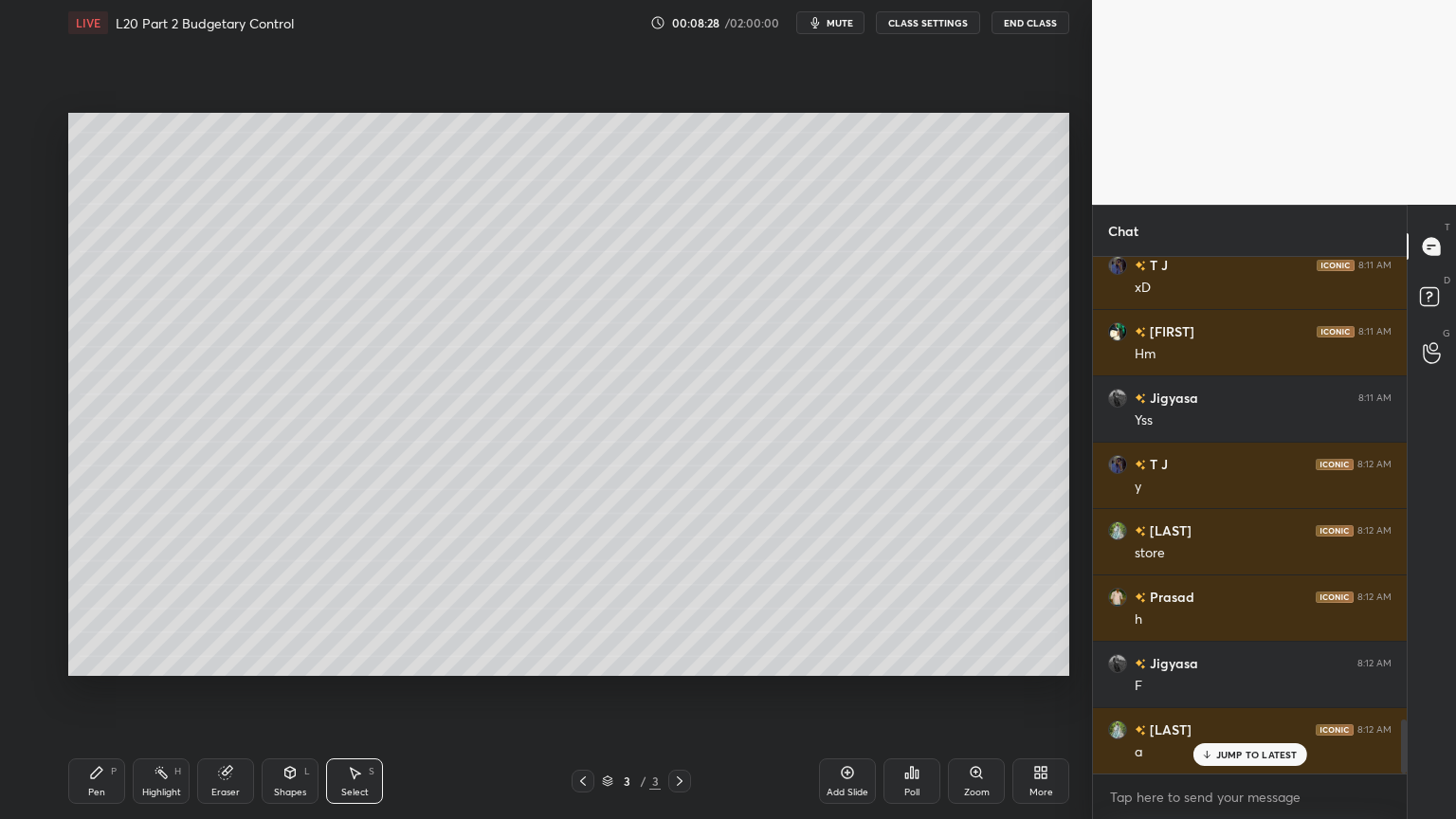 scroll, scrollTop: 4462, scrollLeft: 0, axis: vertical 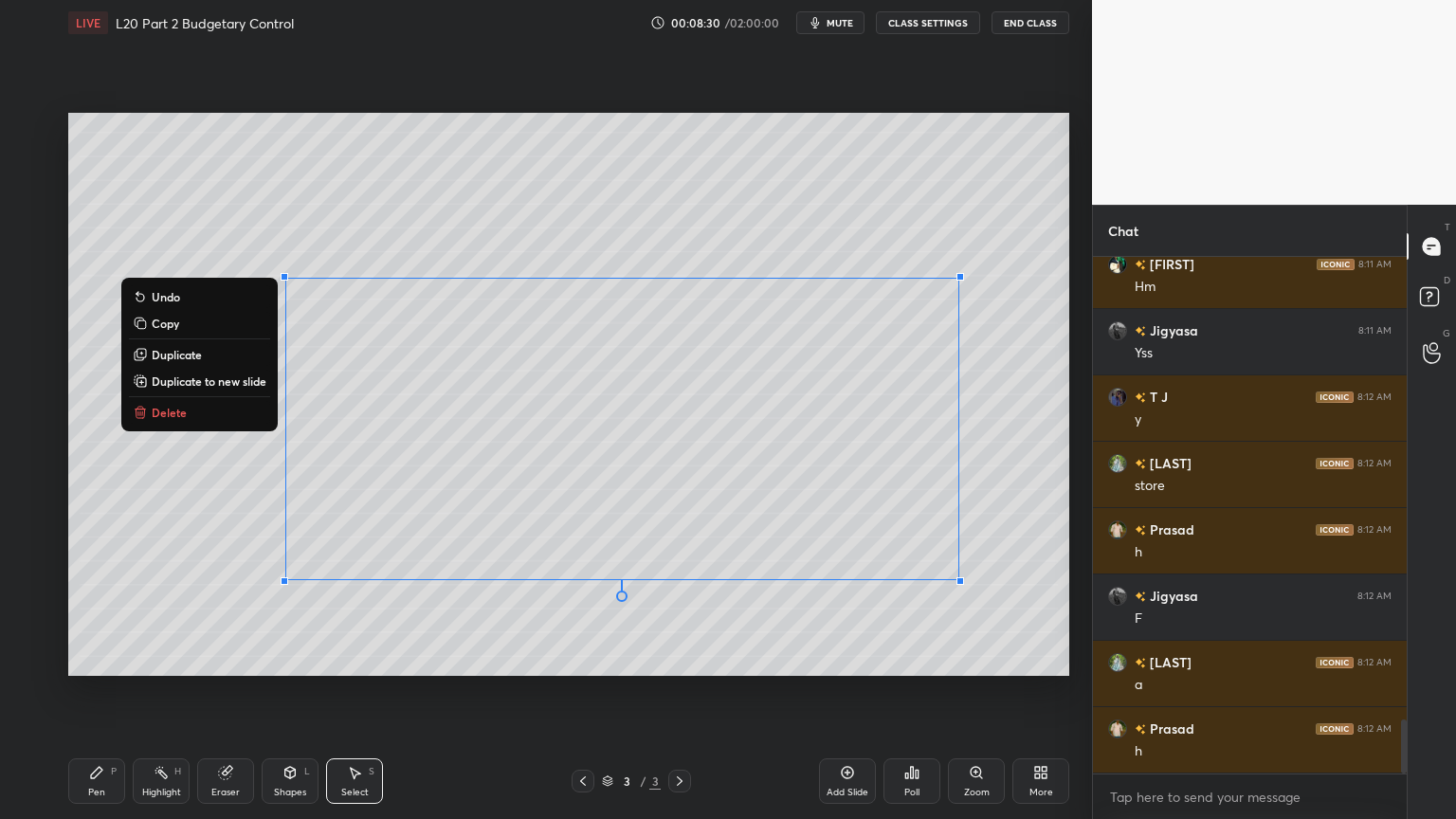 click on "Delete" at bounding box center [169, 412] 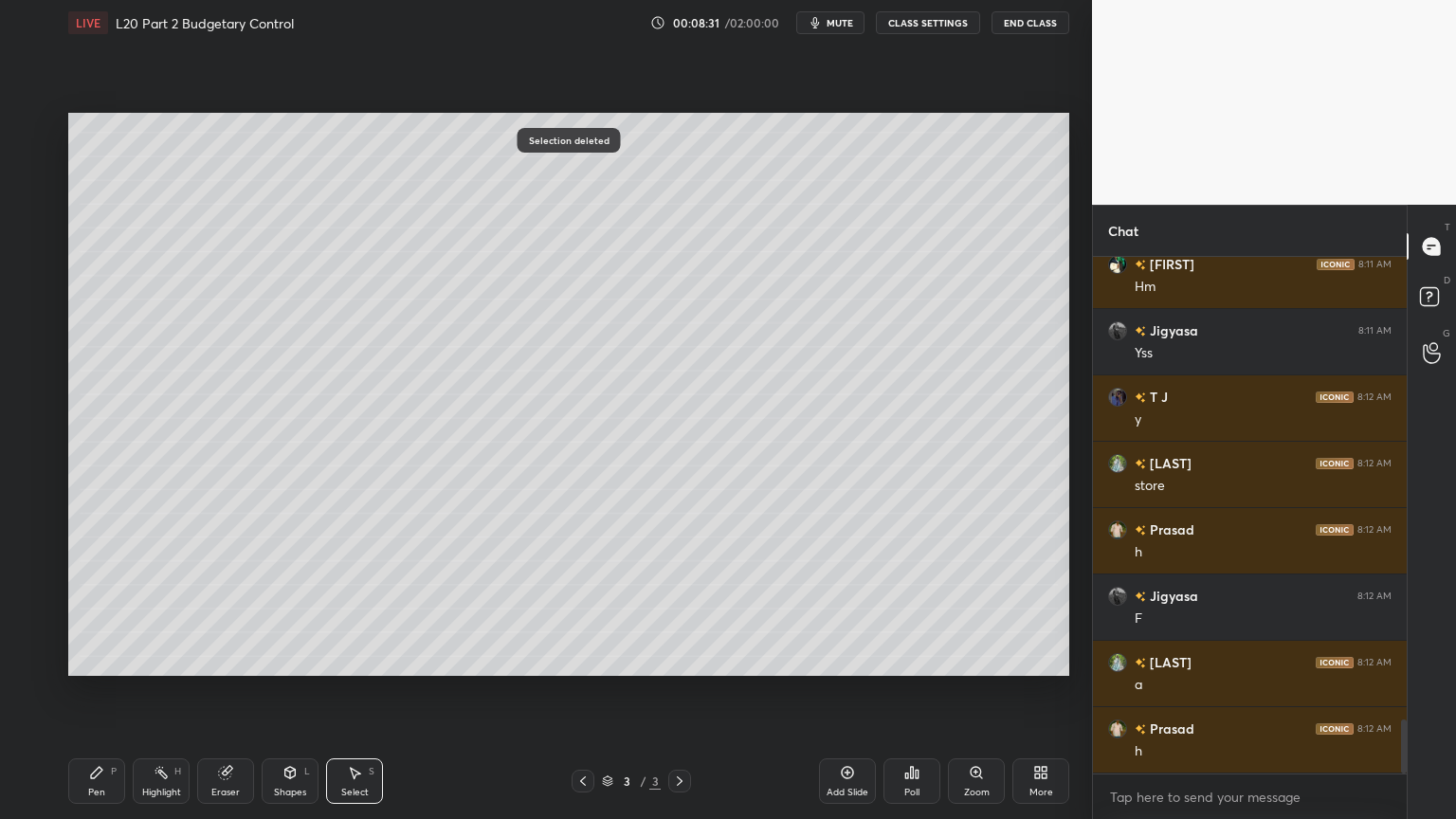click 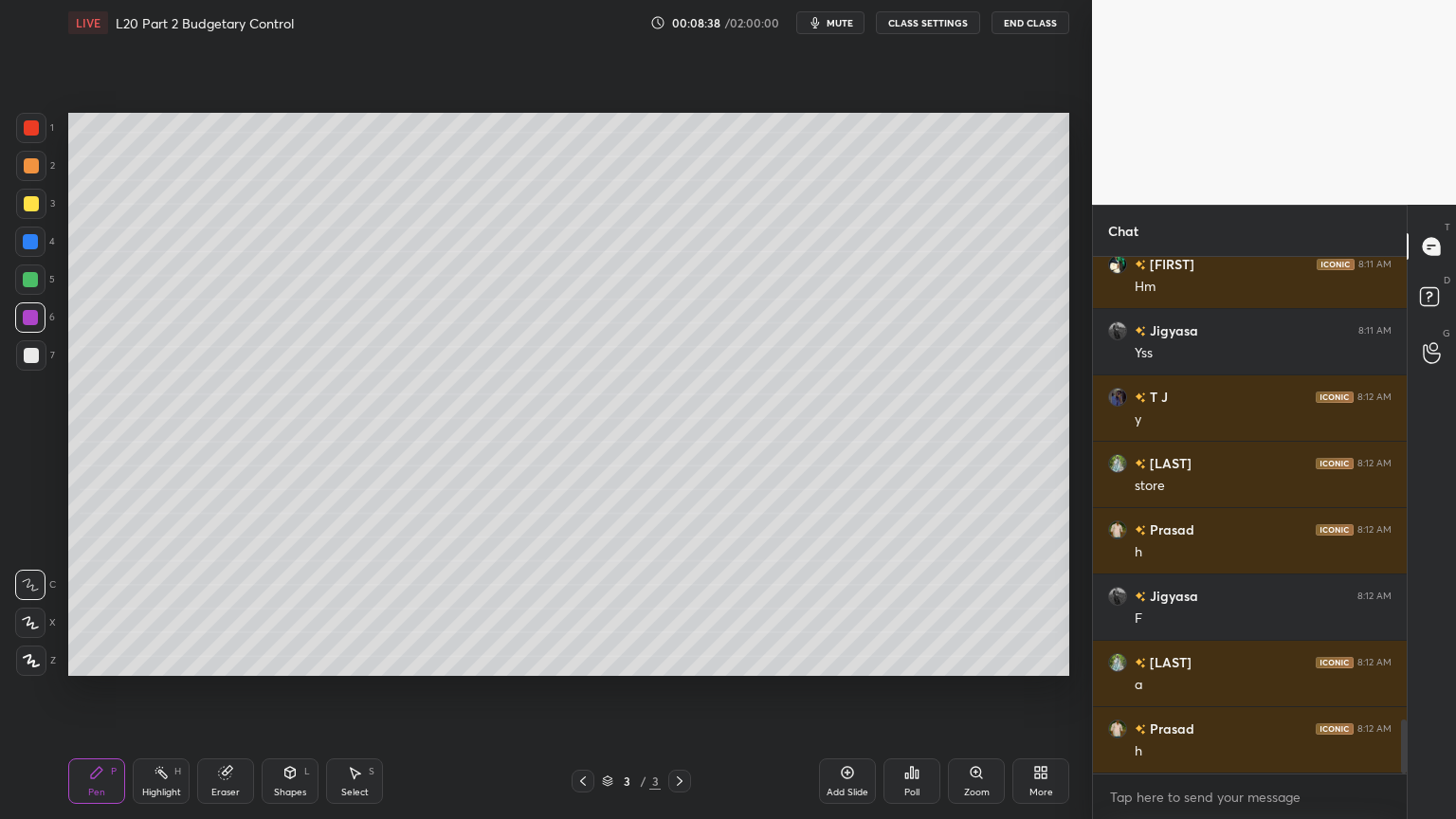 click at bounding box center [30, 242] 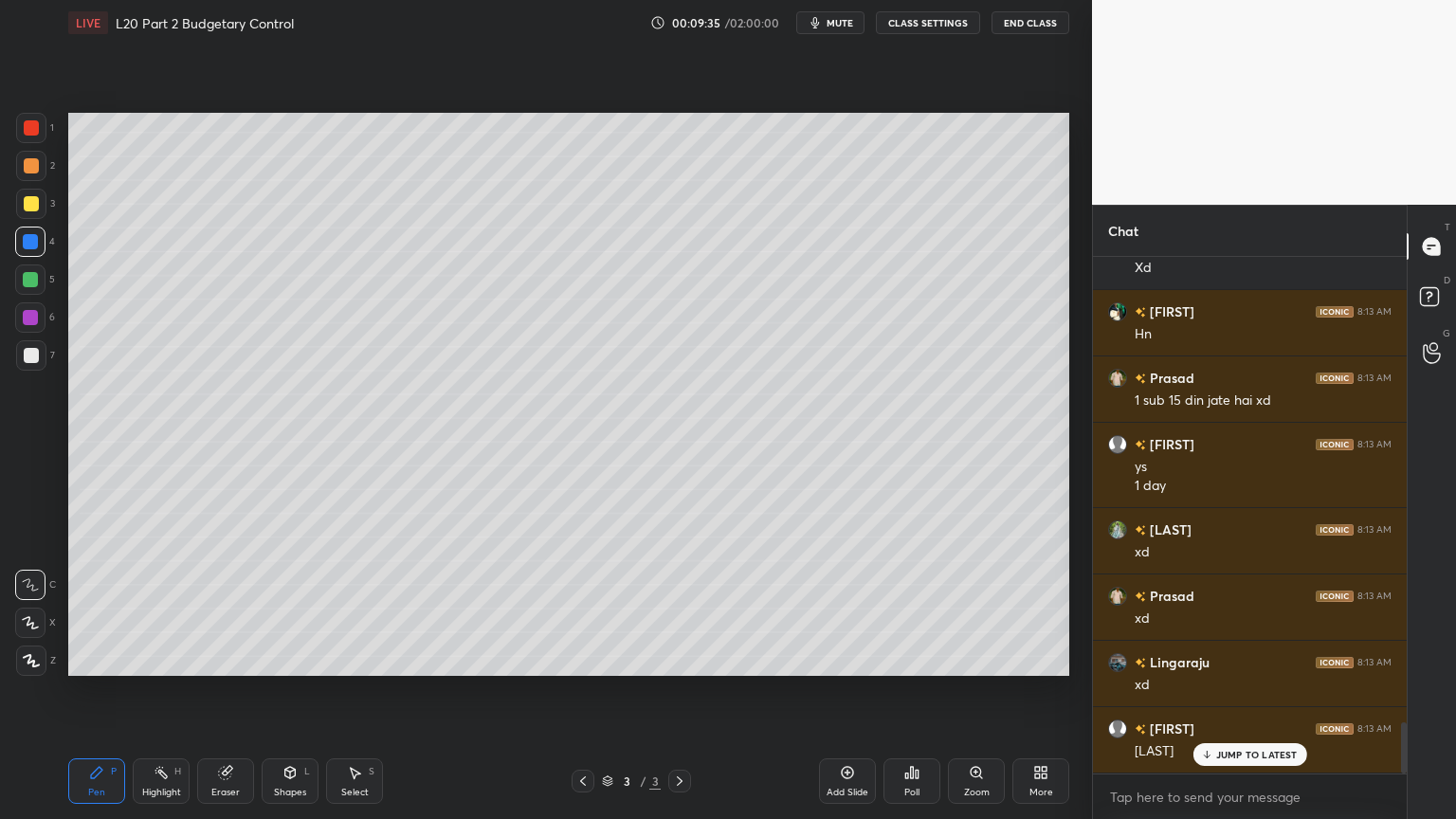 scroll, scrollTop: 4702, scrollLeft: 0, axis: vertical 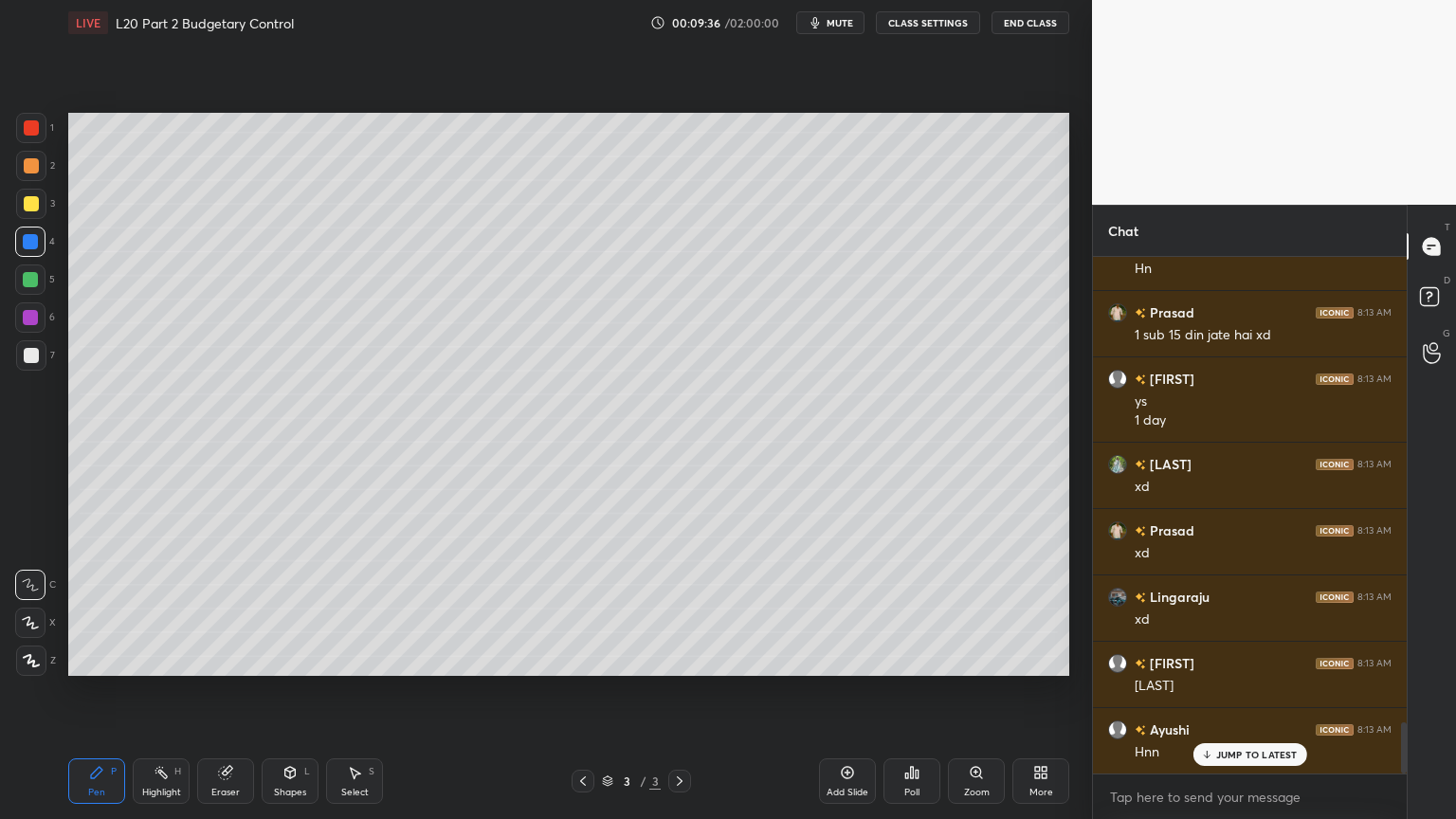 click on "Select" at bounding box center (355, 792) 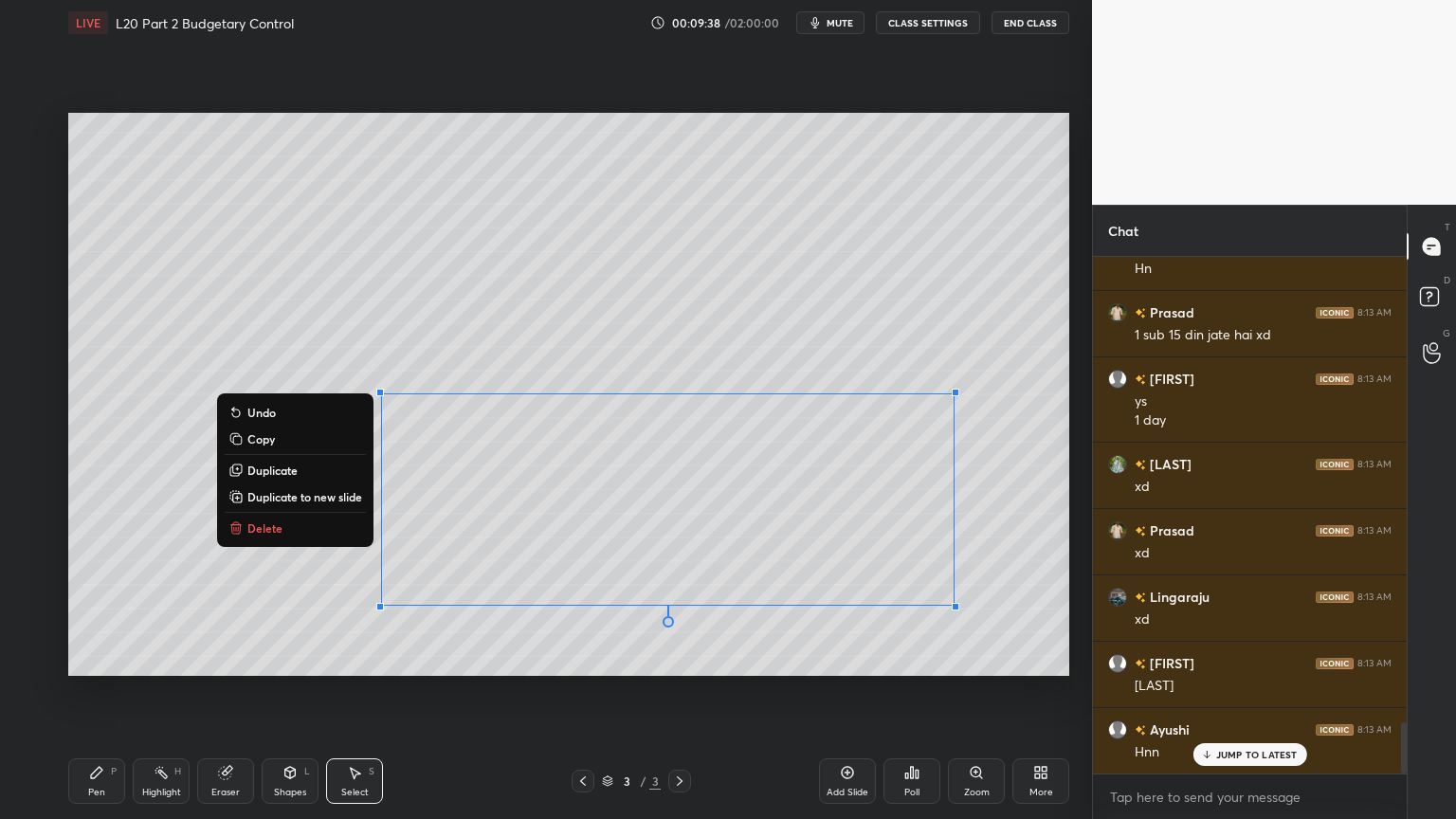 click on "Delete" at bounding box center [264, 528] 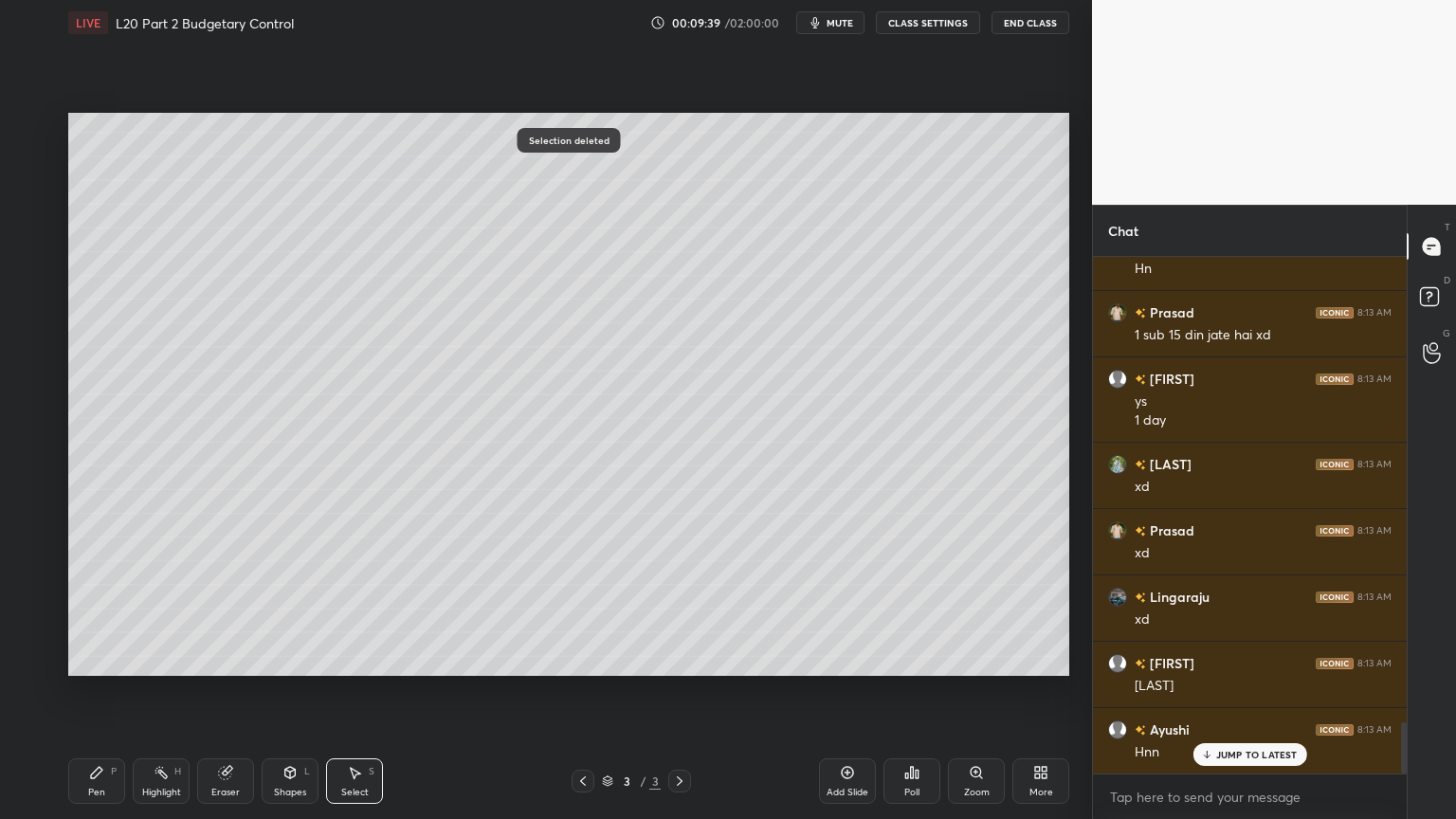 click on "1 2 3 4 5 6 7 C X Z C X Z E E Erase all   H H LIVE L20 Part 2 Budgetary Control 00:09:39 /  02:00:00 mute CLASS SETTINGS End Class 0 ° Undo Copy Duplicate Duplicate to new slide Delete Selection deleted Setting up your live class Poll for   secs No correct answer Start poll Back L20 Part 2 Budgetary Control • L20 of Costing Regular Course For Jan 26 & May 26 [FIRST] [LAST] Pen P Highlight H Eraser Shapes L Select S 3 / 3 Add Slide Poll Zoom More" at bounding box center (538, 410) 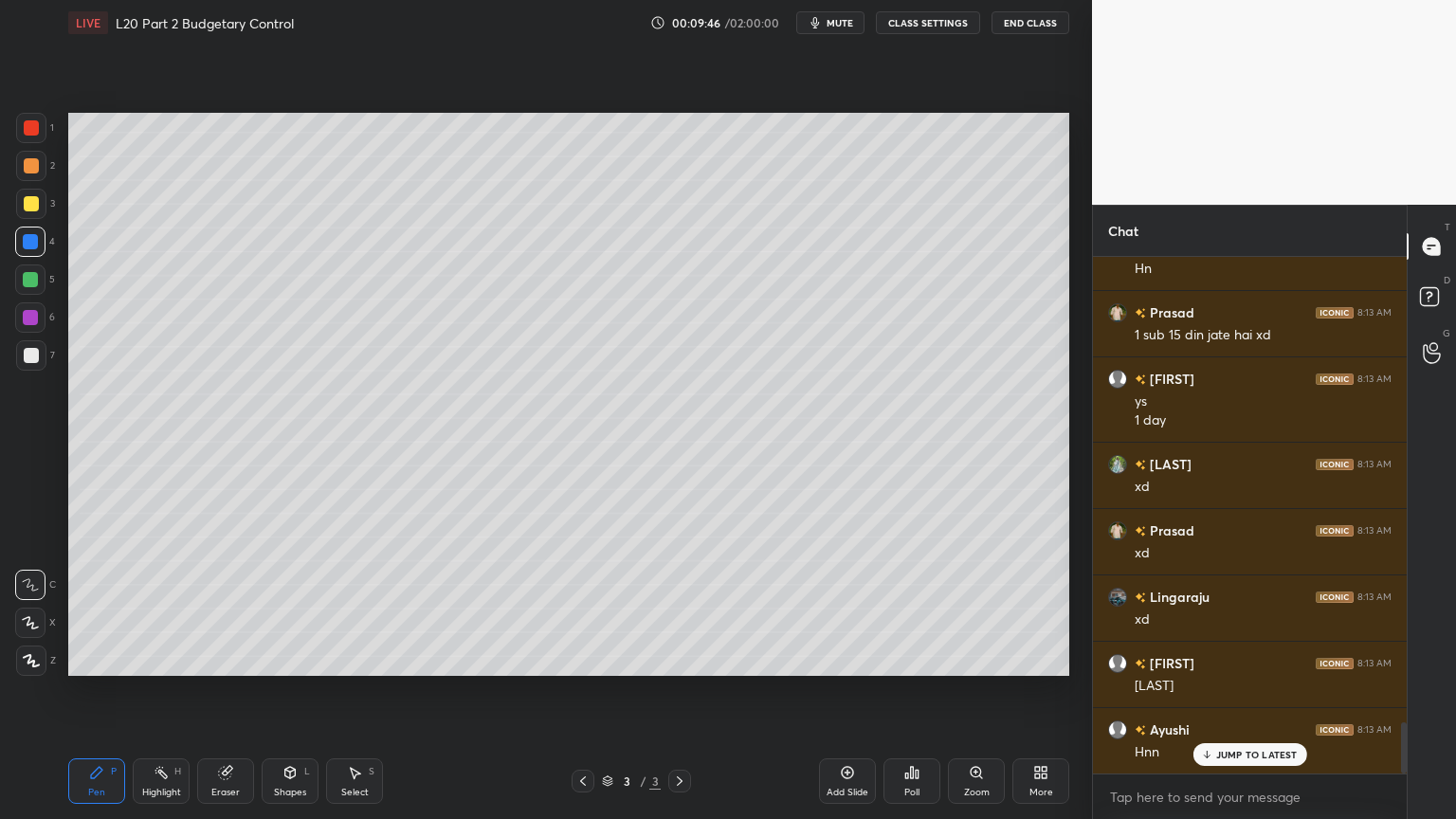 click 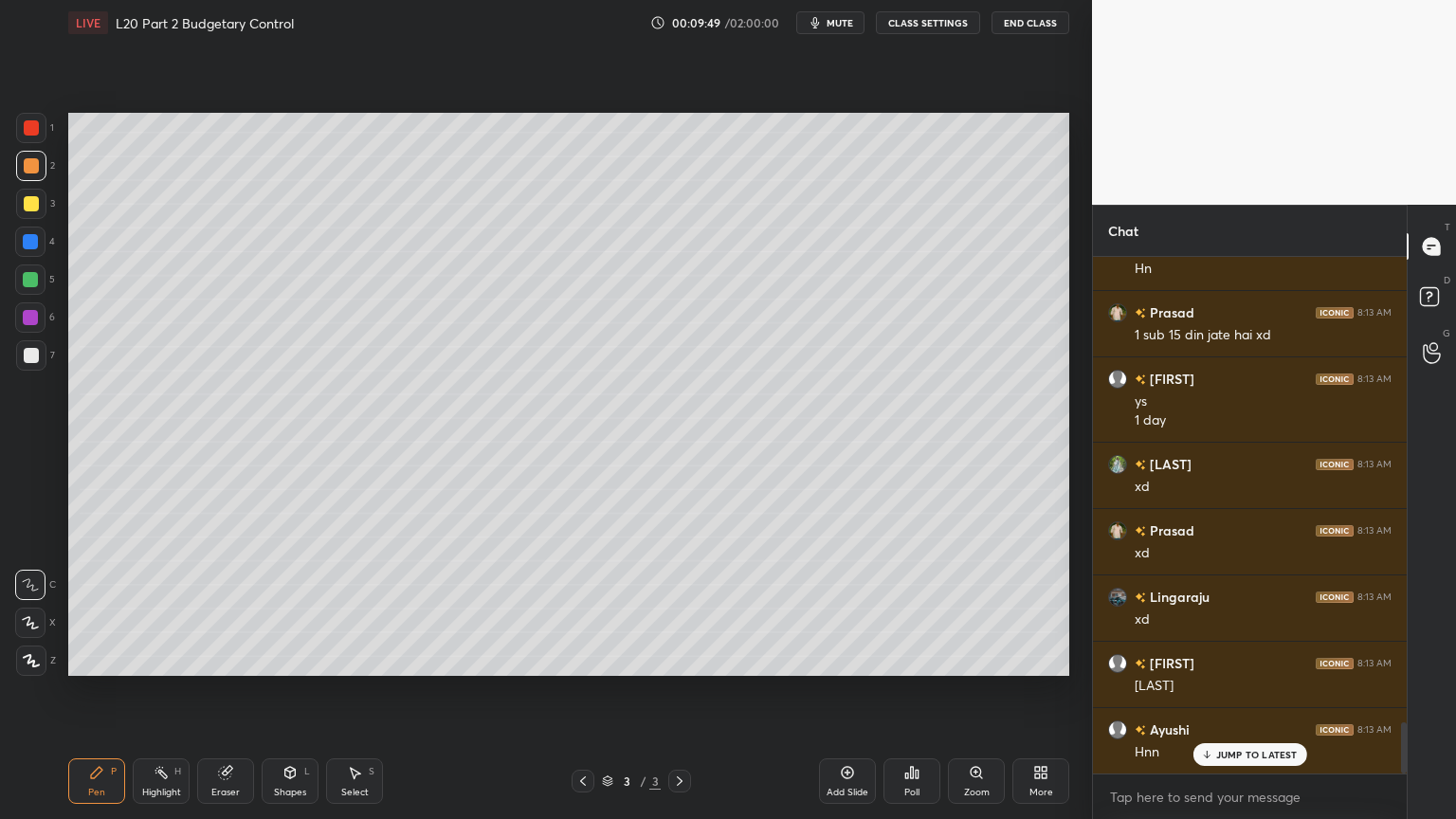 scroll, scrollTop: 4785, scrollLeft: 0, axis: vertical 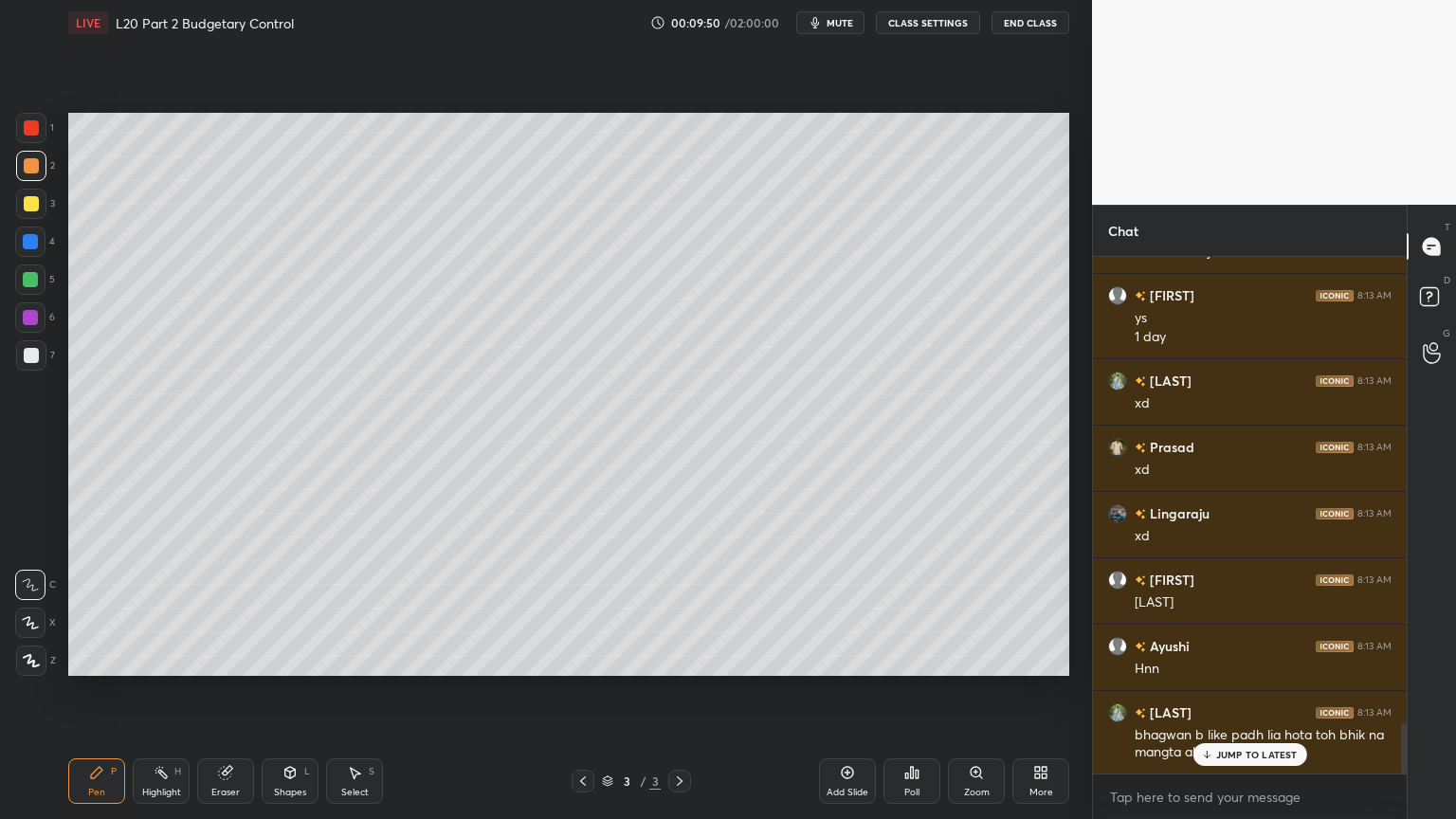 click at bounding box center (31, 355) 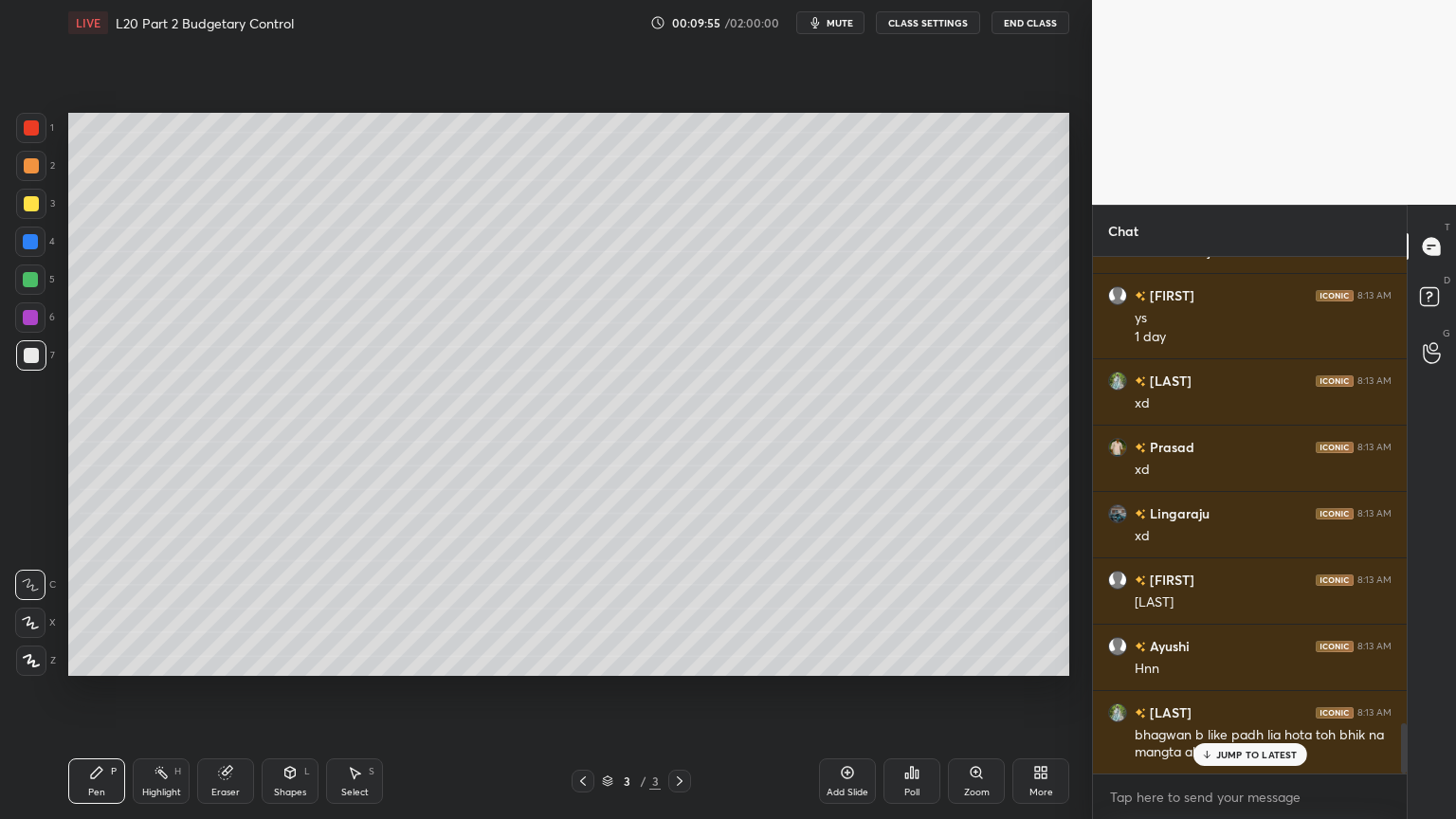 scroll, scrollTop: 4852, scrollLeft: 0, axis: vertical 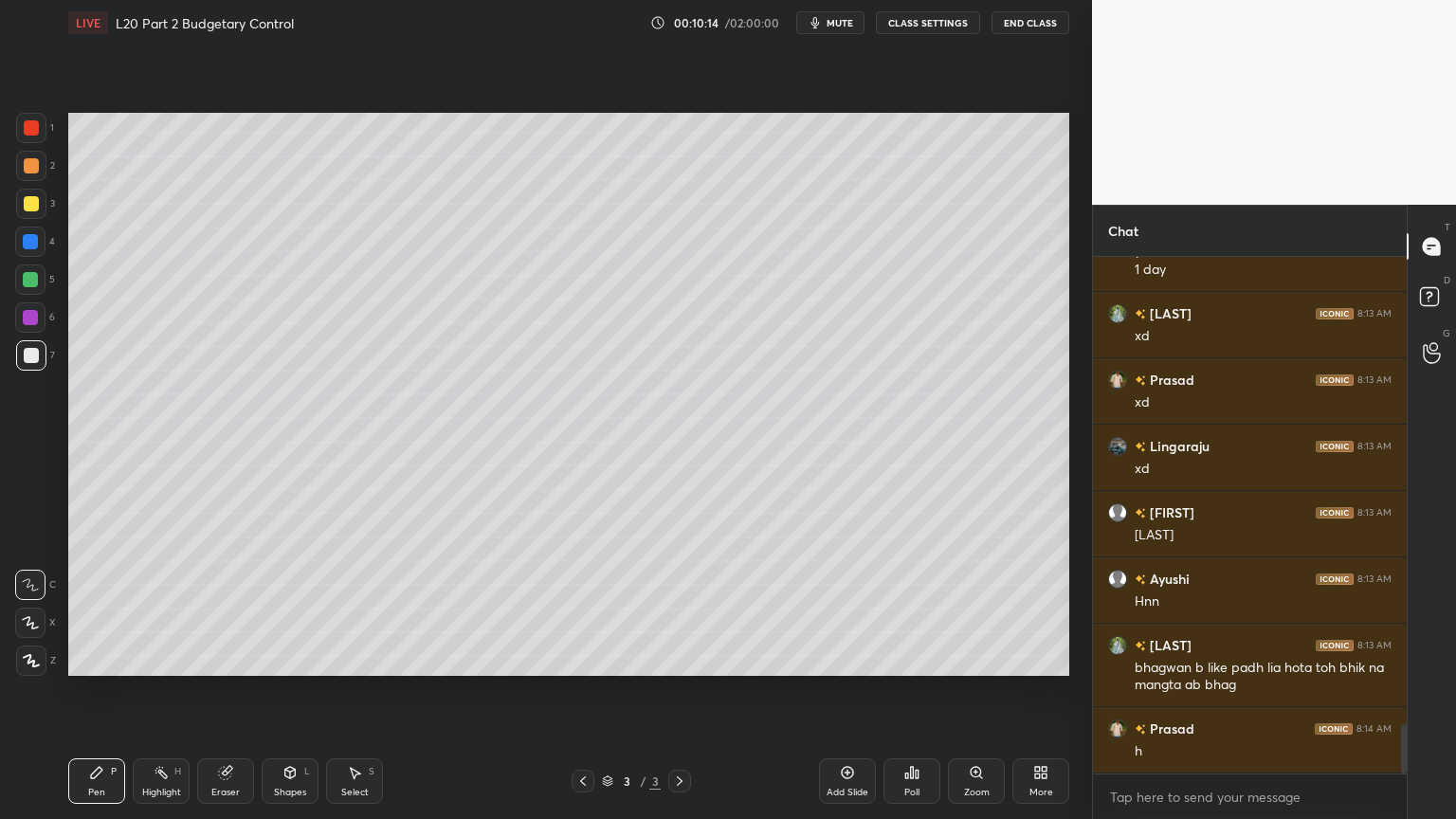 click 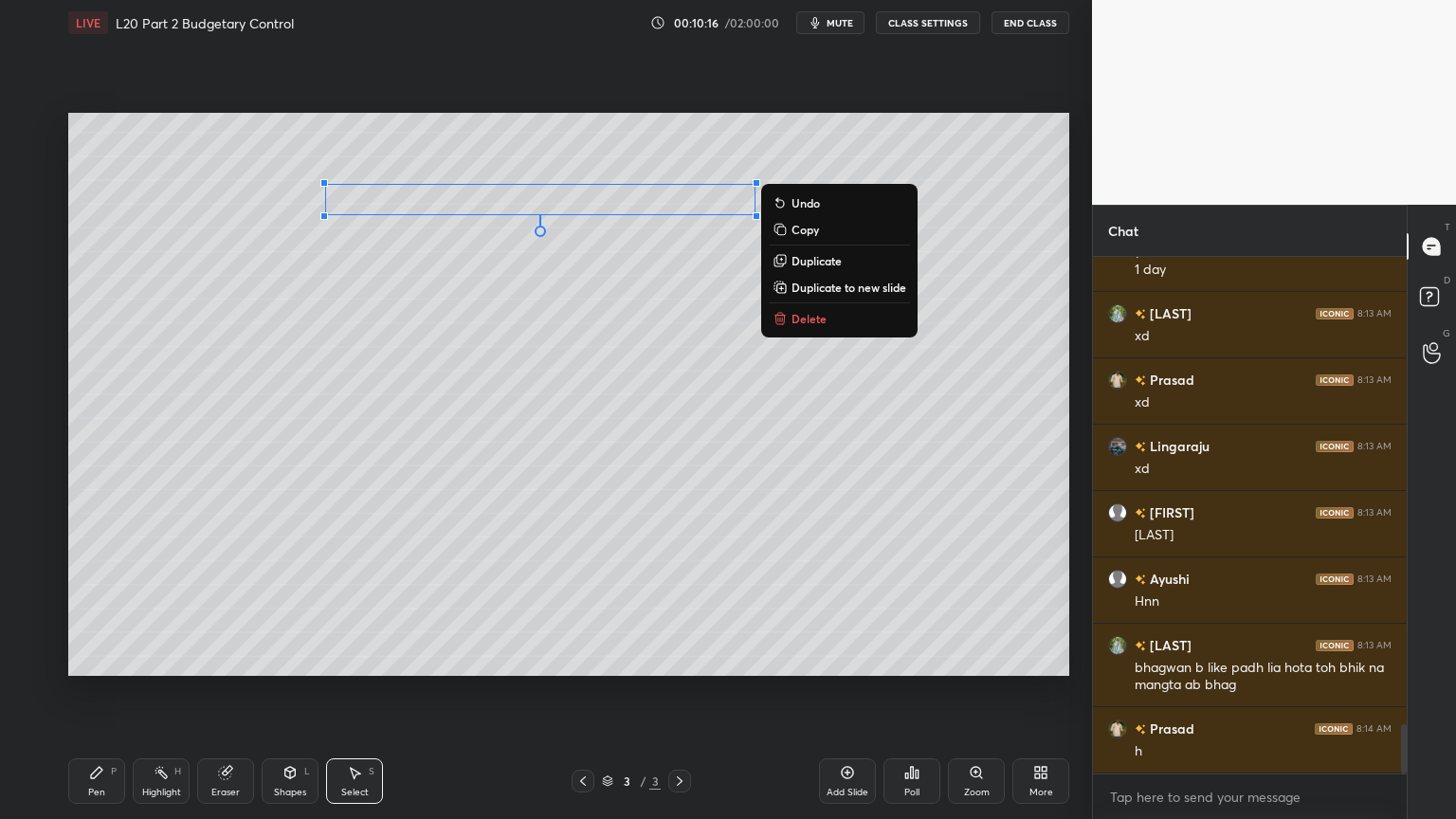 click on "Pen P" at bounding box center (97, 781) 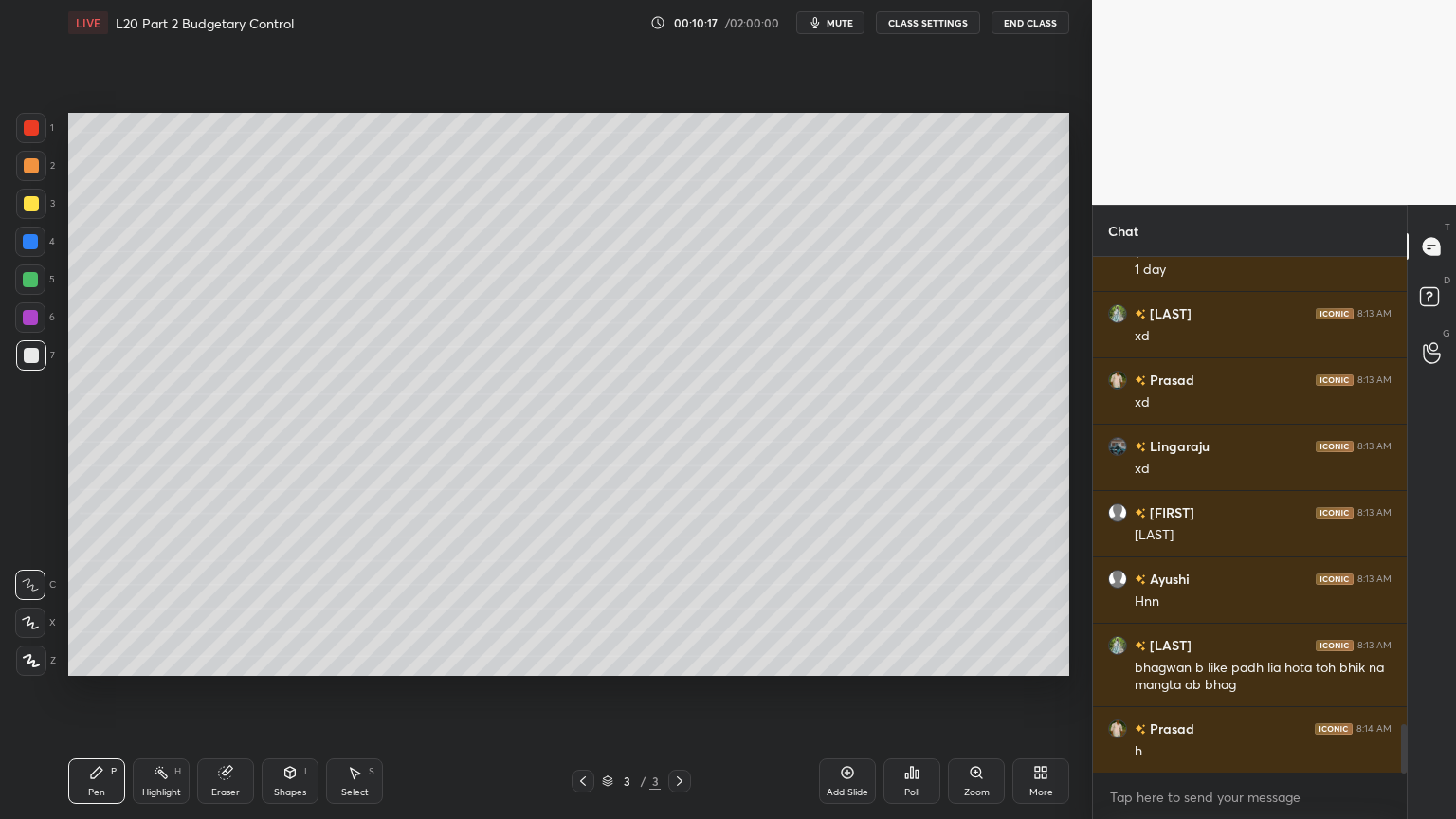 click at bounding box center [30, 242] 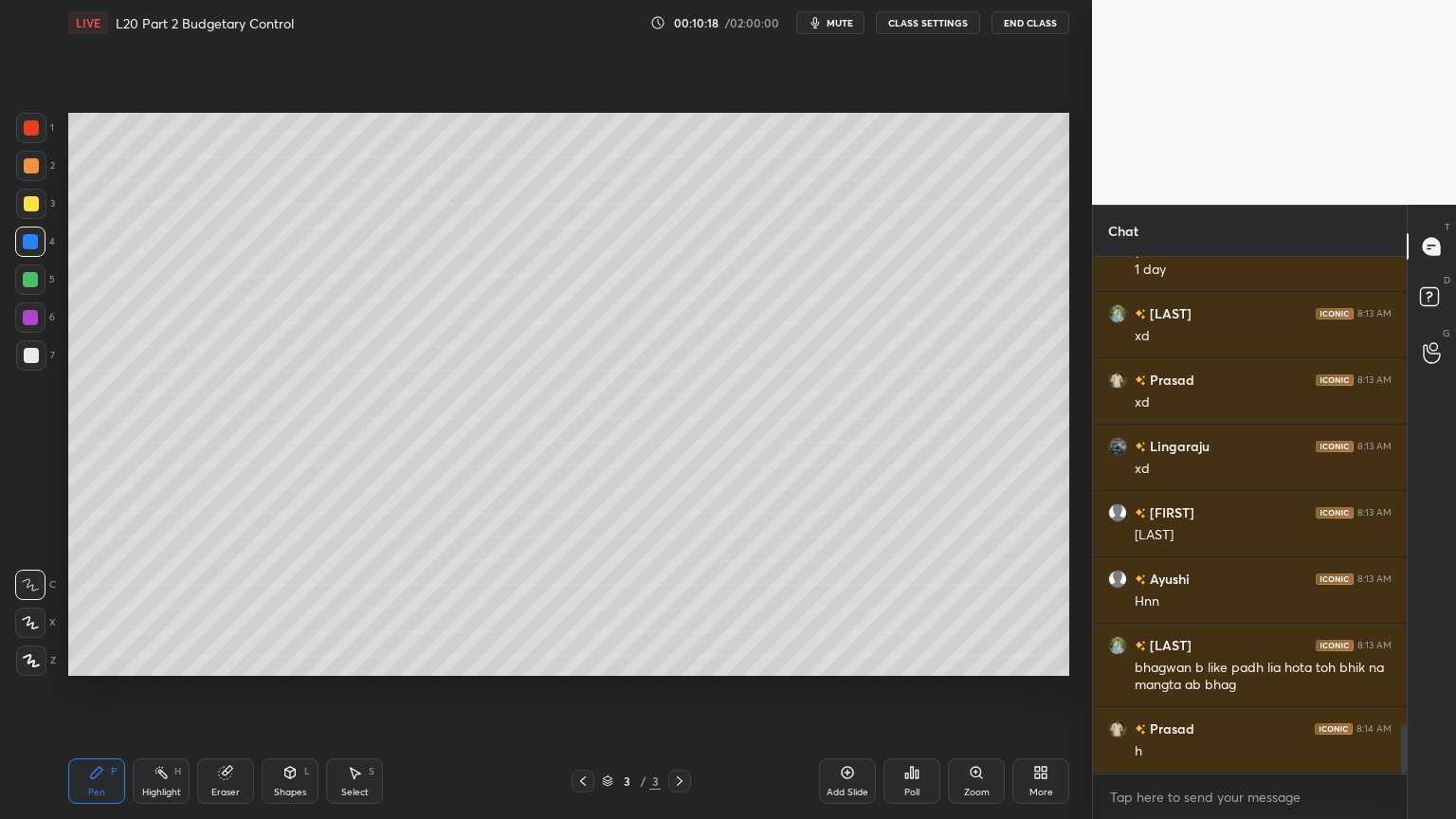click on "Shapes L" at bounding box center (290, 781) 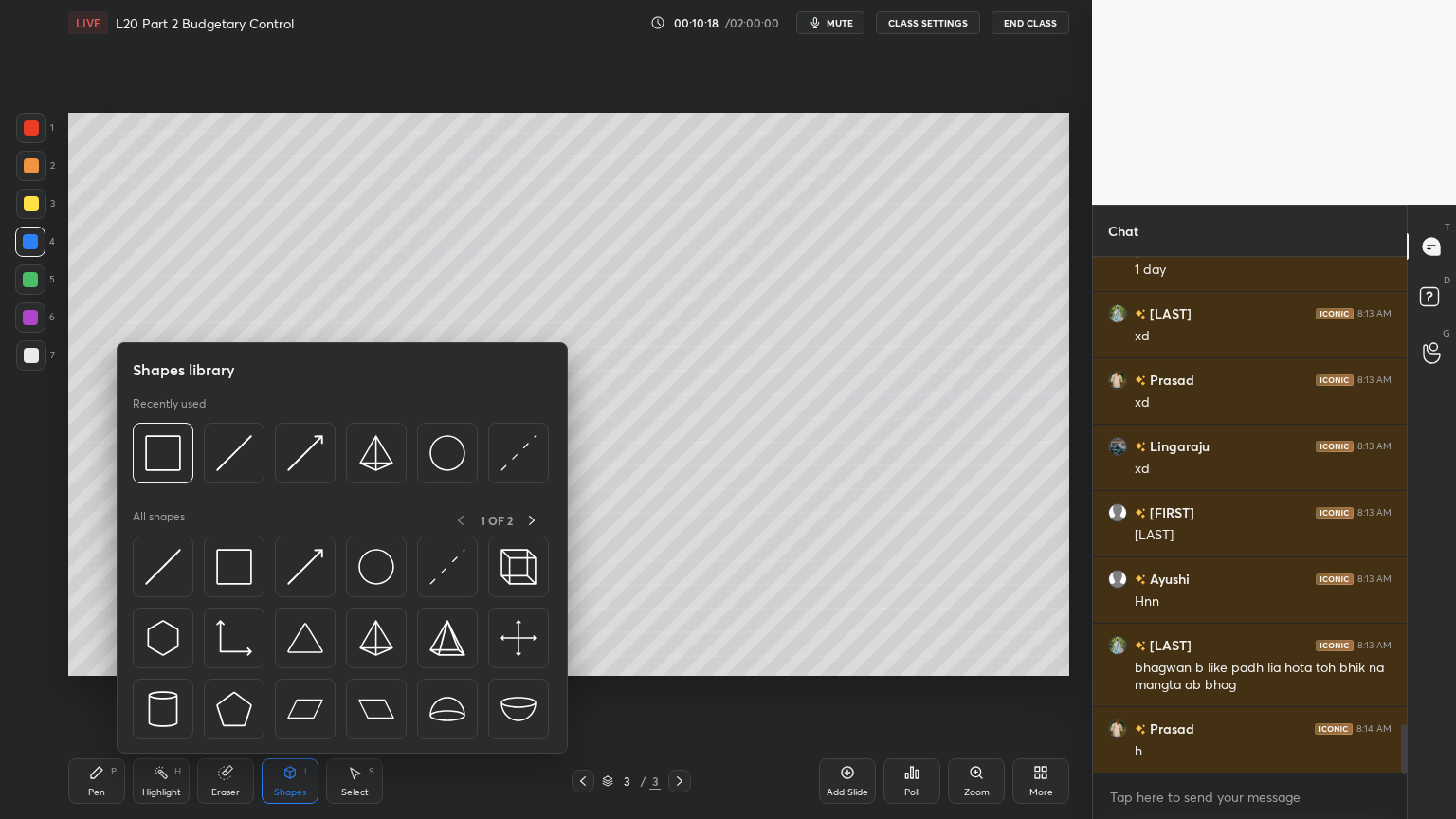 click at bounding box center (305, 453) 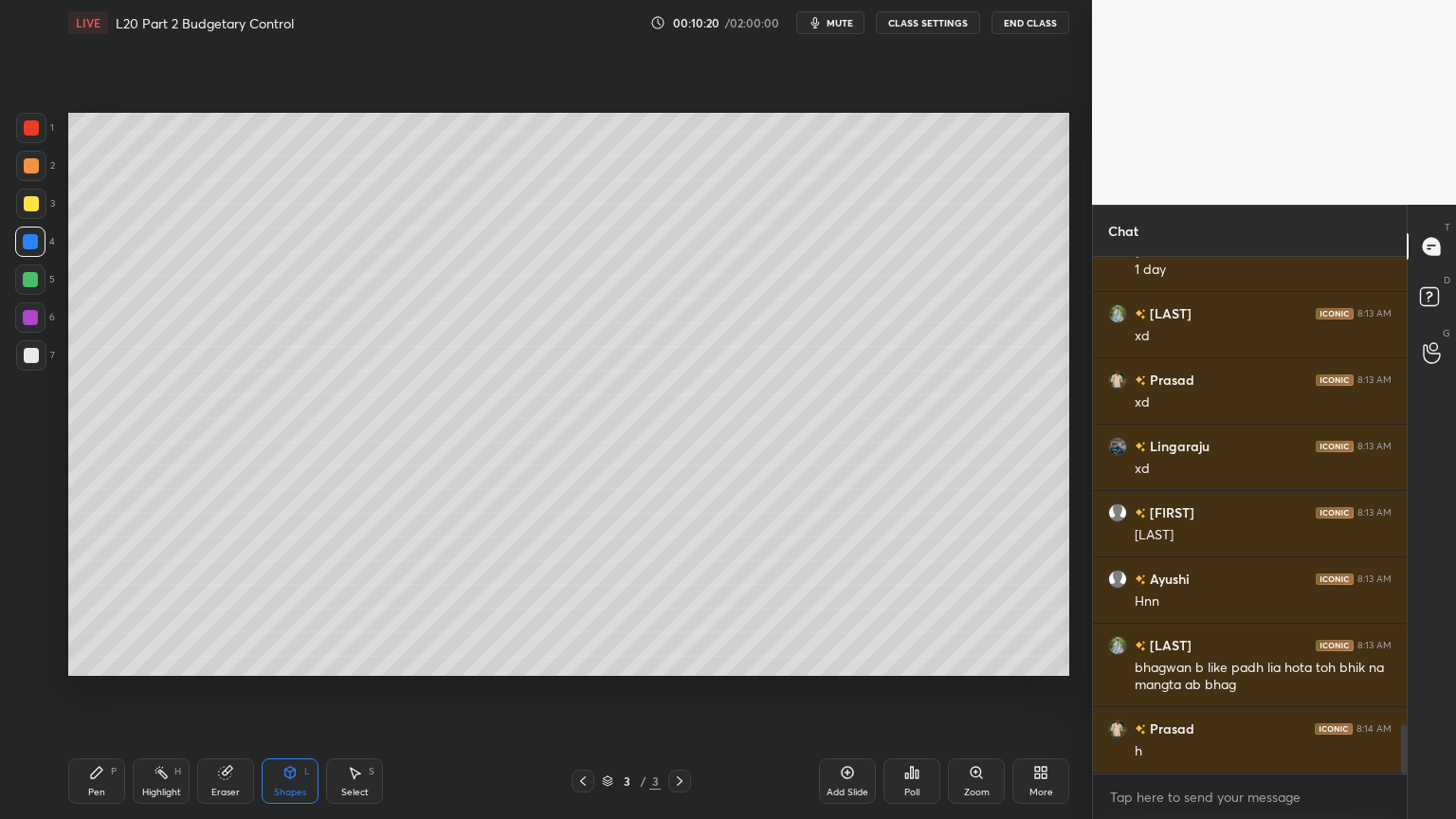 scroll, scrollTop: 4936, scrollLeft: 0, axis: vertical 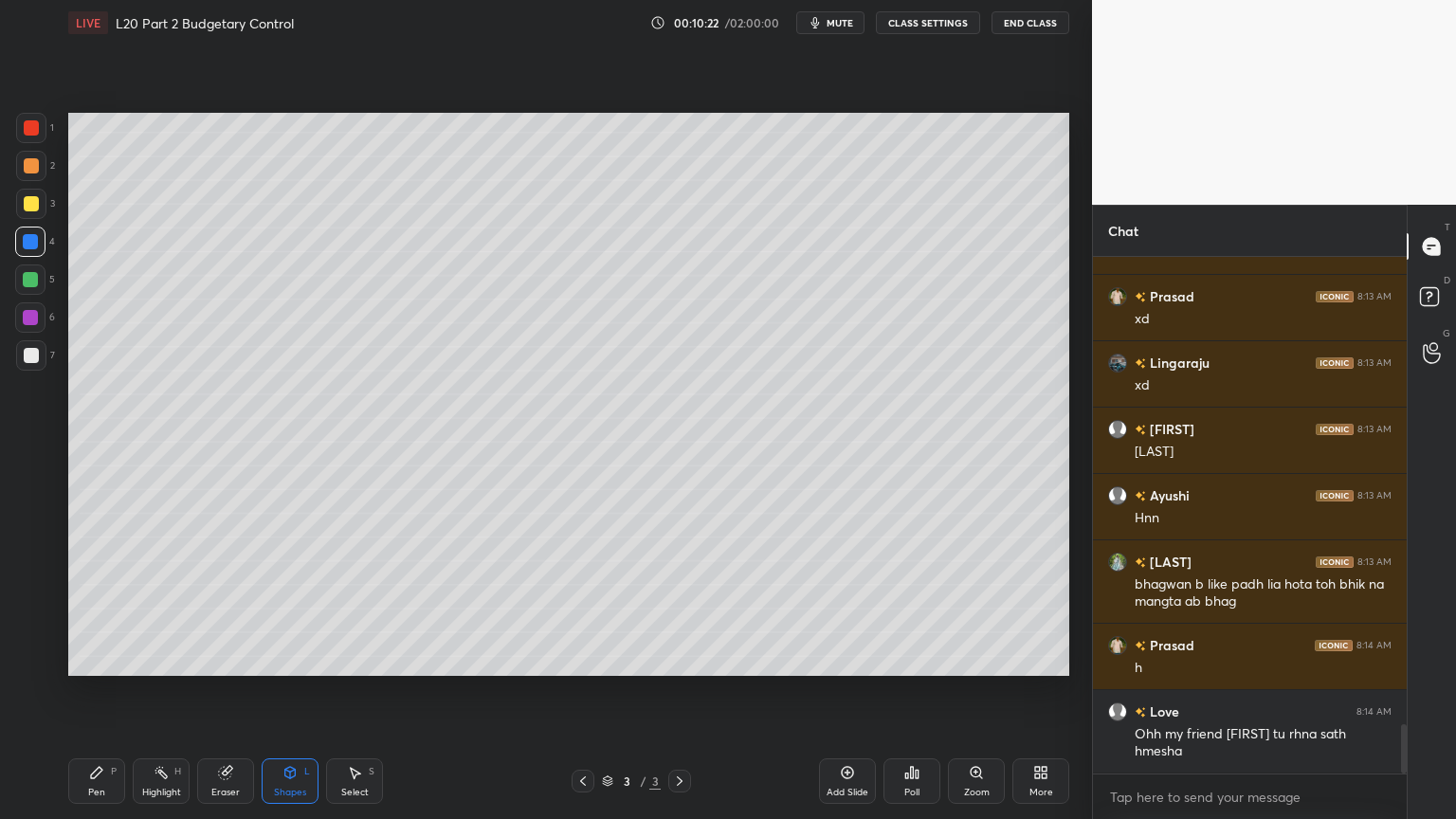 click on "Shapes L" at bounding box center (290, 781) 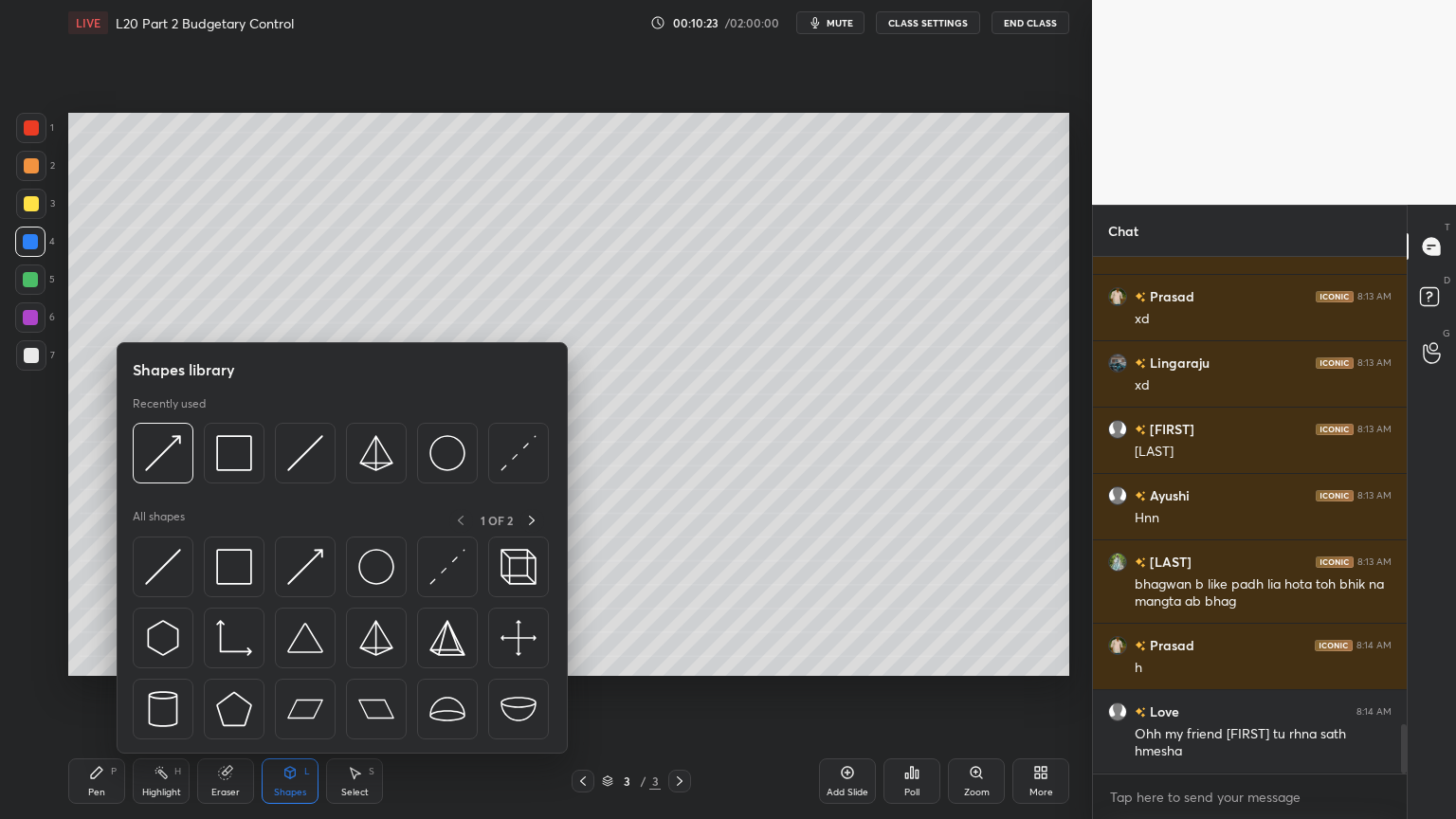 click at bounding box center (305, 453) 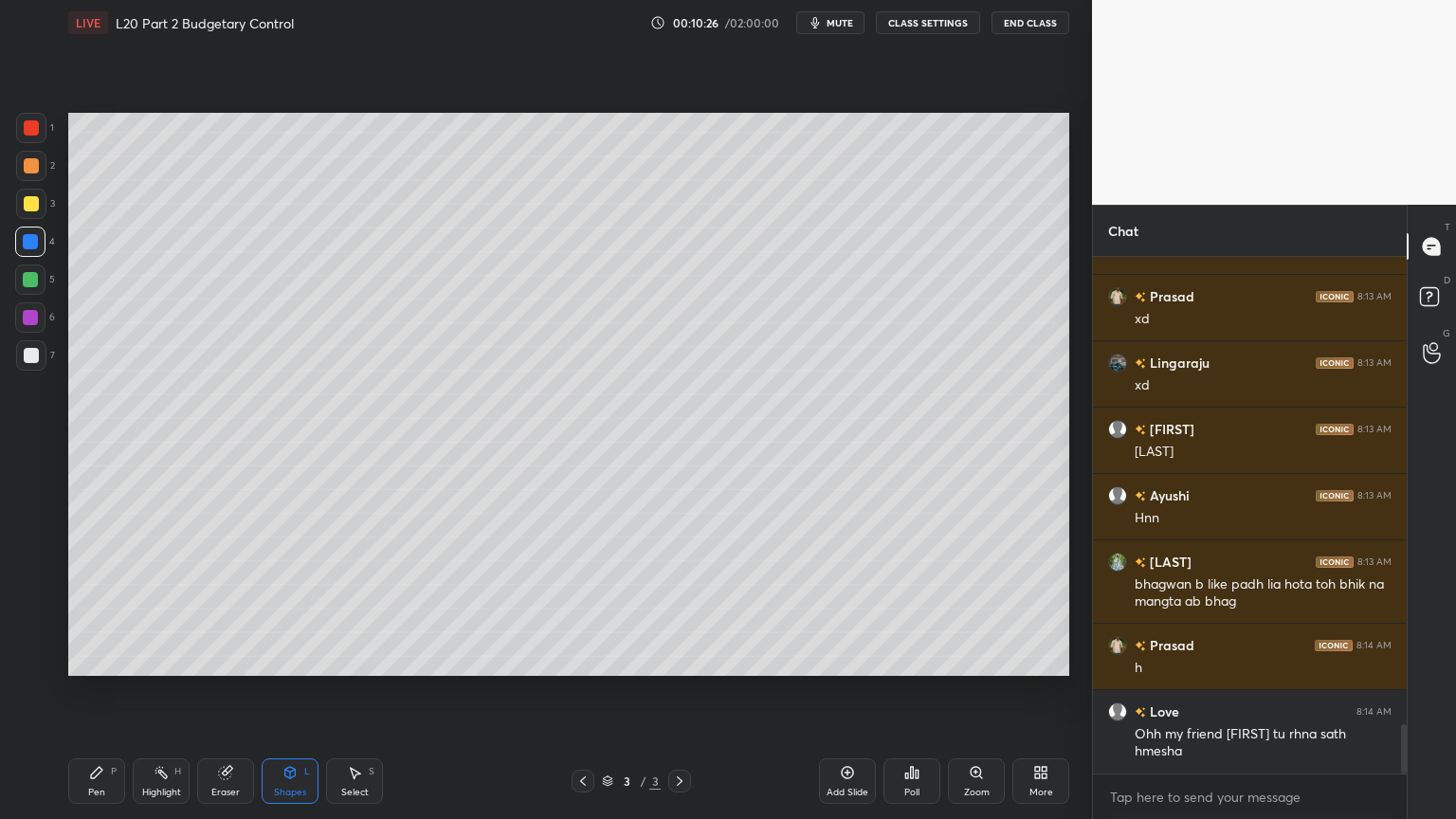 click on "Pen P" at bounding box center (97, 781) 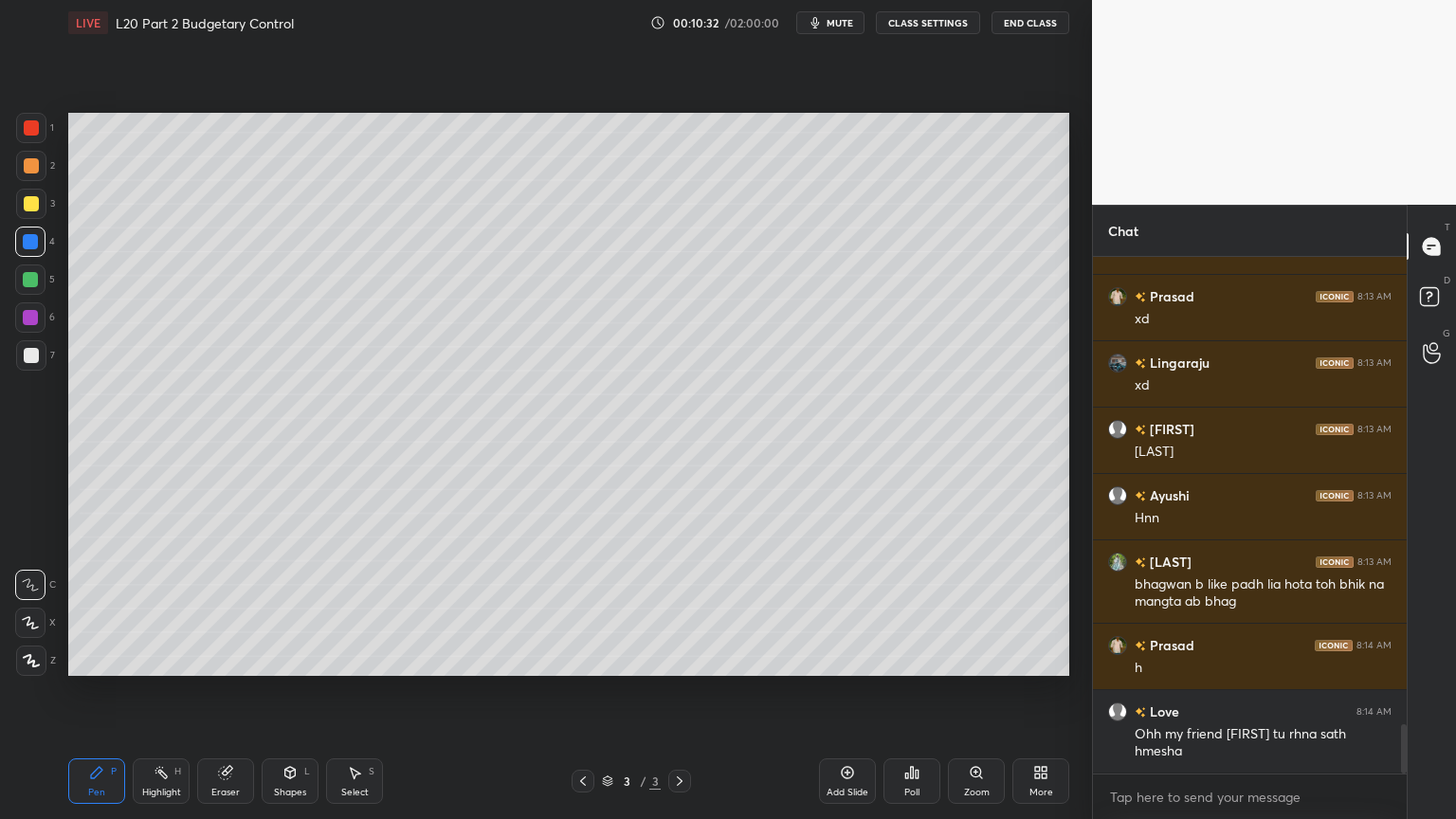 click at bounding box center [31, 355] 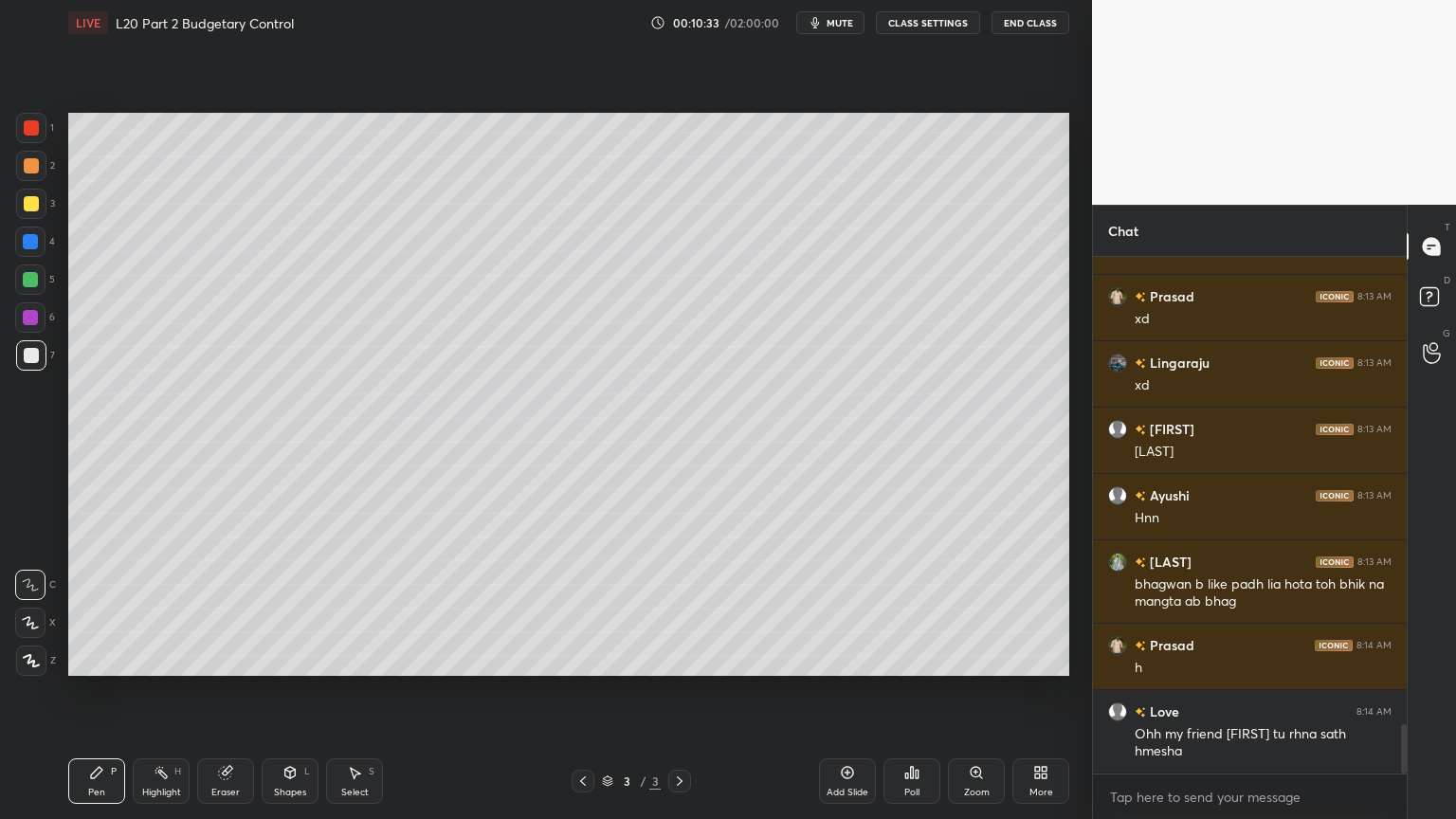 click on "Pen P Highlight H Eraser Shapes L Select S 3 / 3 Add Slide Poll Zoom More" at bounding box center [569, 781] 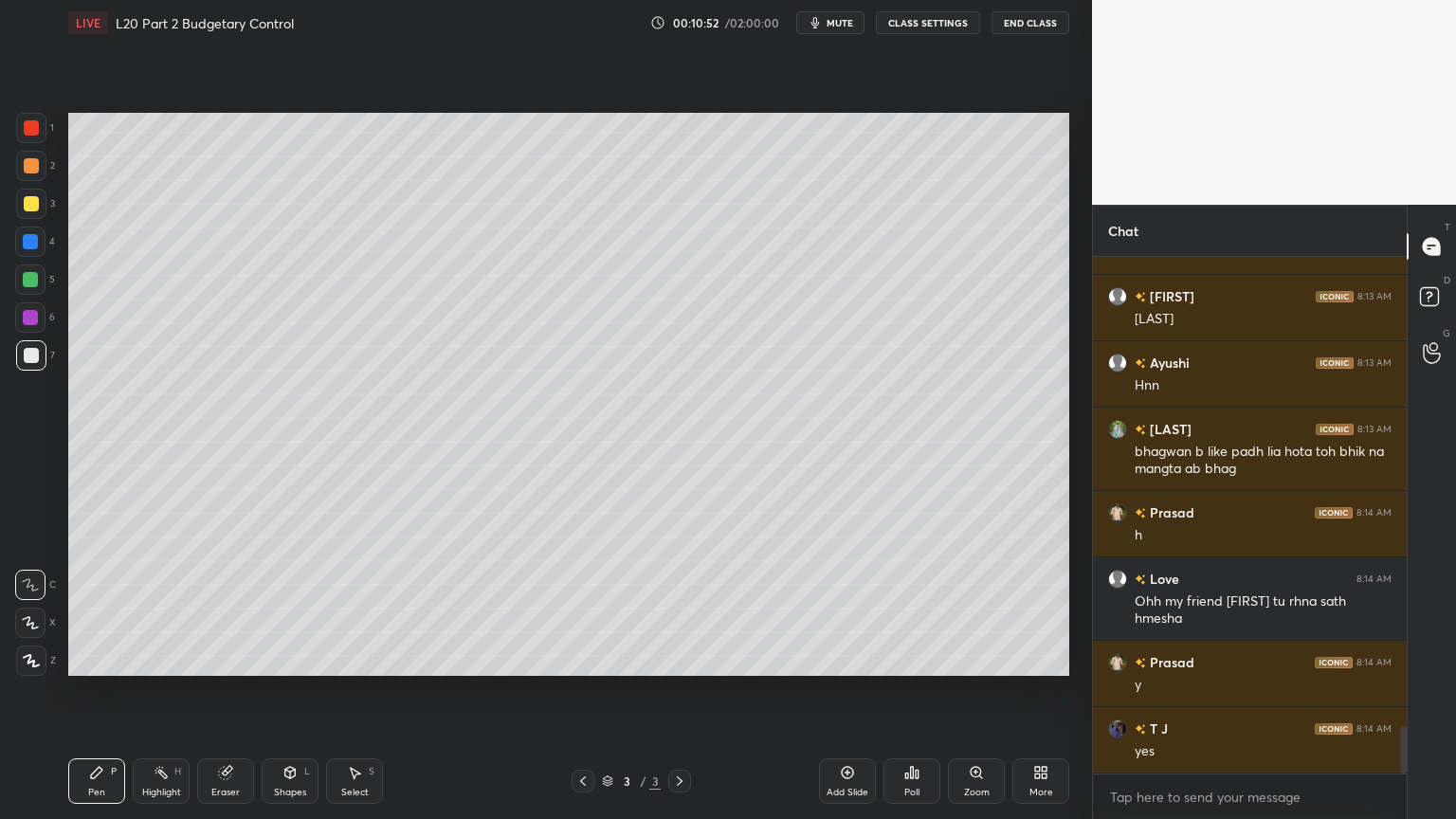 scroll, scrollTop: 5134, scrollLeft: 0, axis: vertical 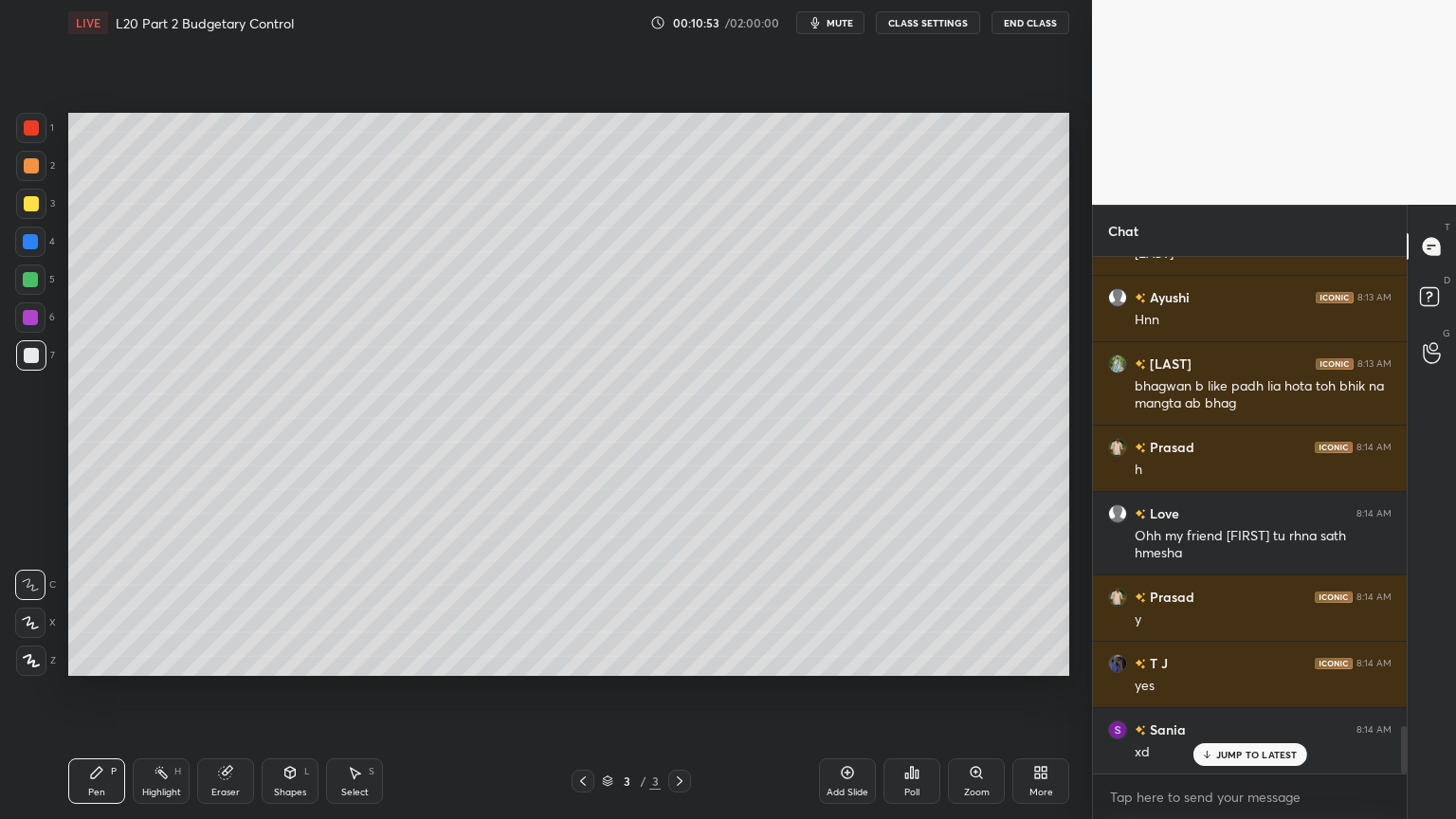 click on "1" at bounding box center (35, 132) 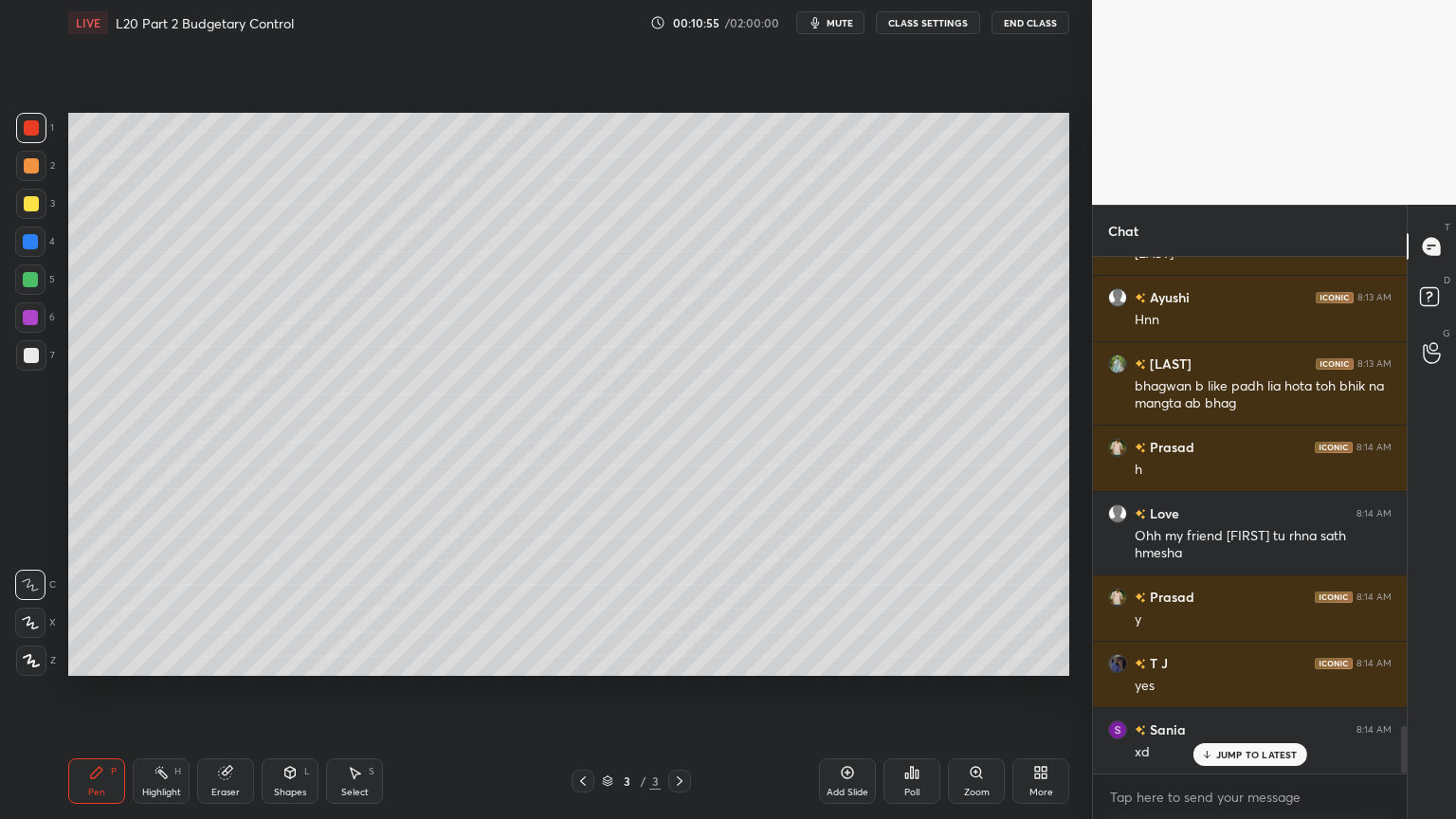 click at bounding box center [30, 280] 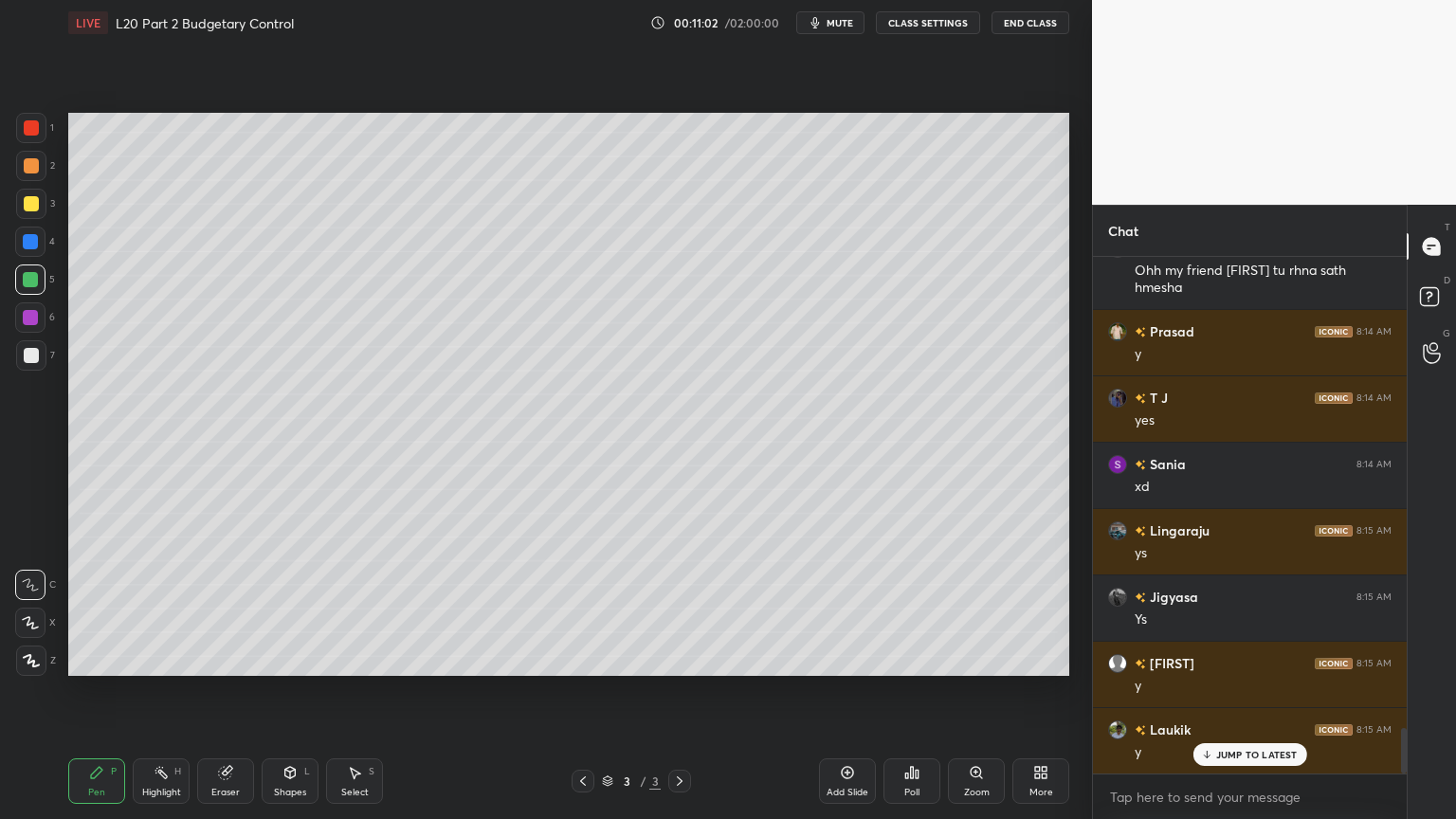 scroll, scrollTop: 5467, scrollLeft: 0, axis: vertical 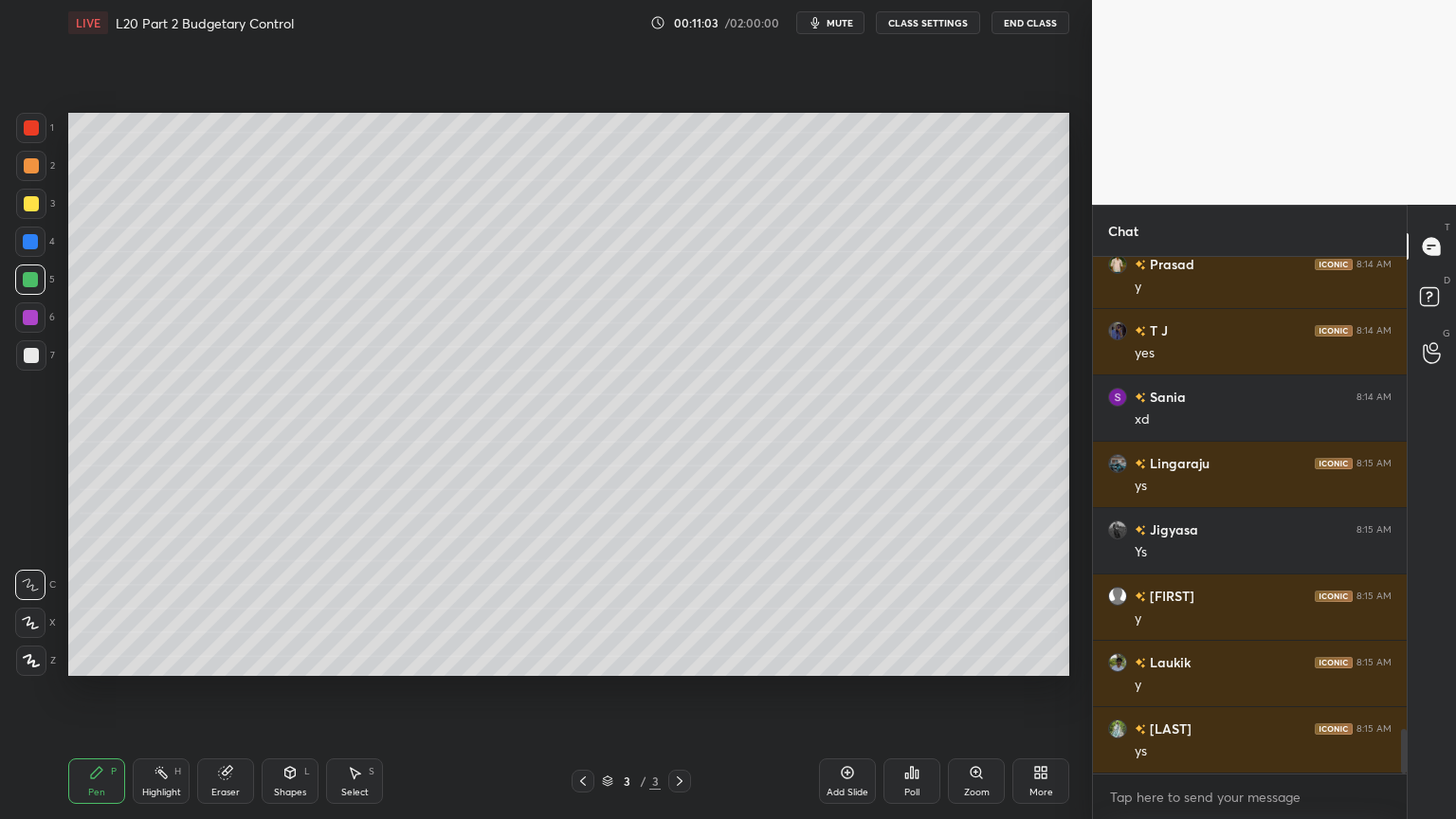 click at bounding box center (30, 242) 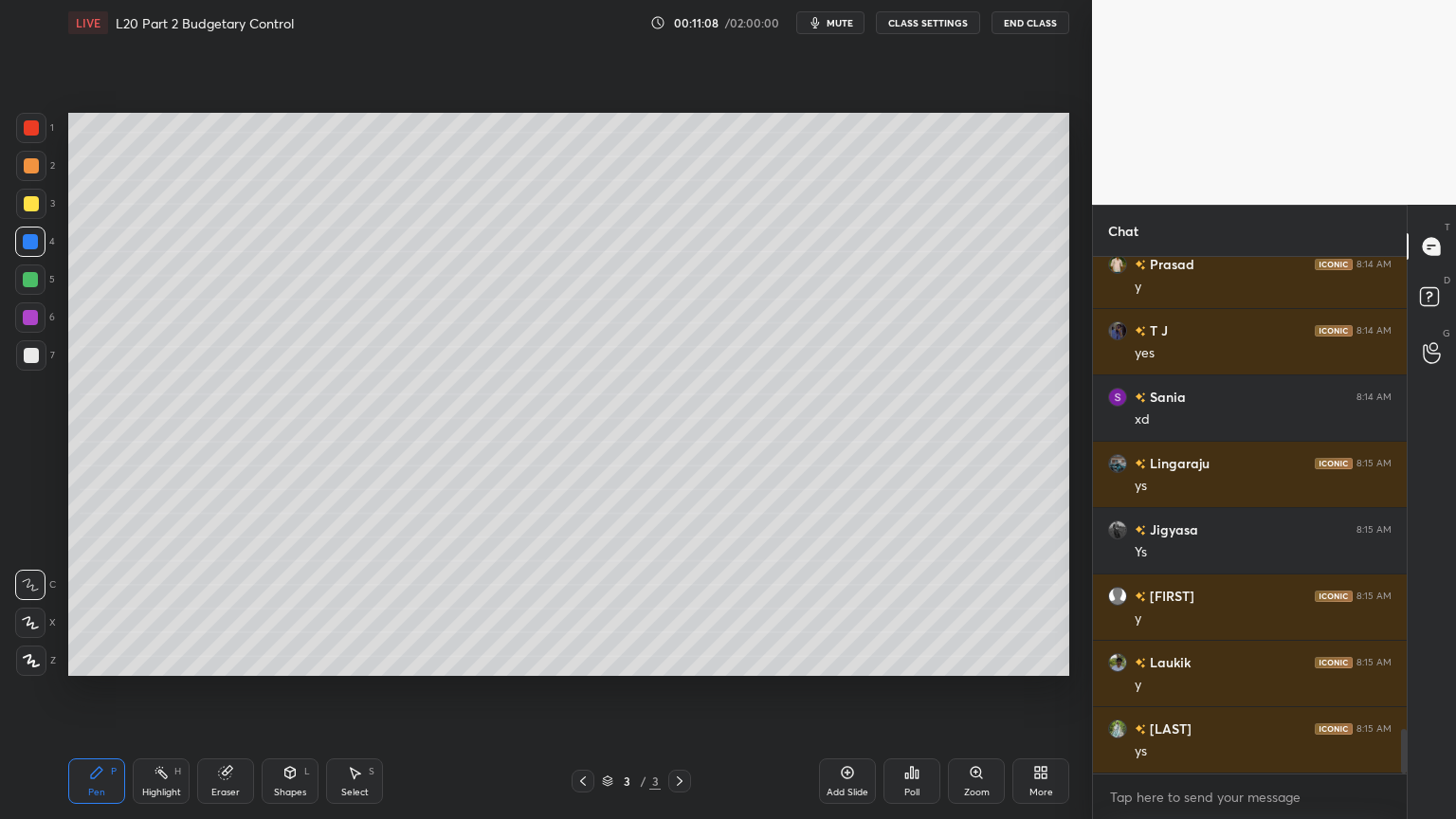 click at bounding box center (31, 204) 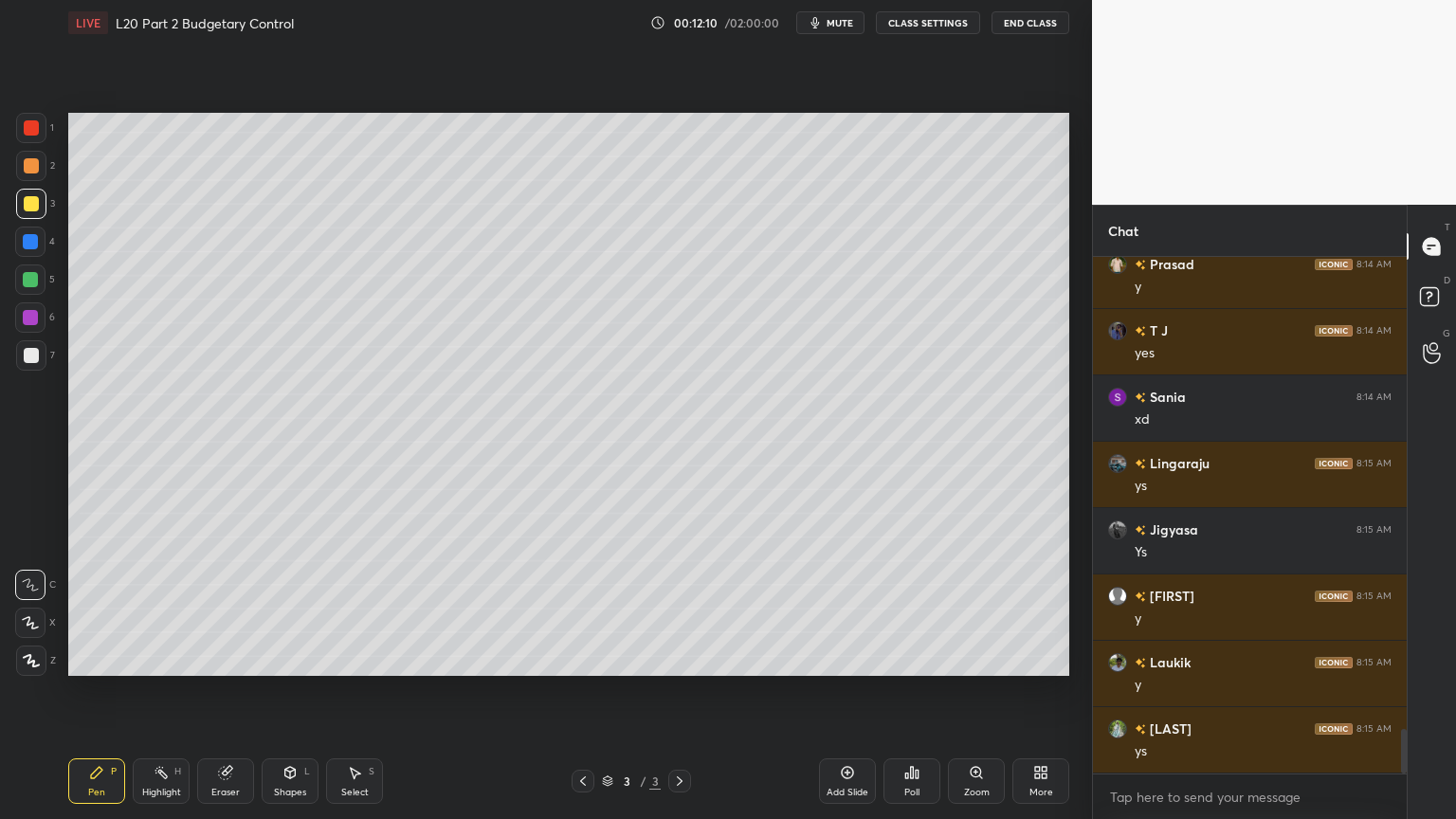 scroll, scrollTop: 5532, scrollLeft: 0, axis: vertical 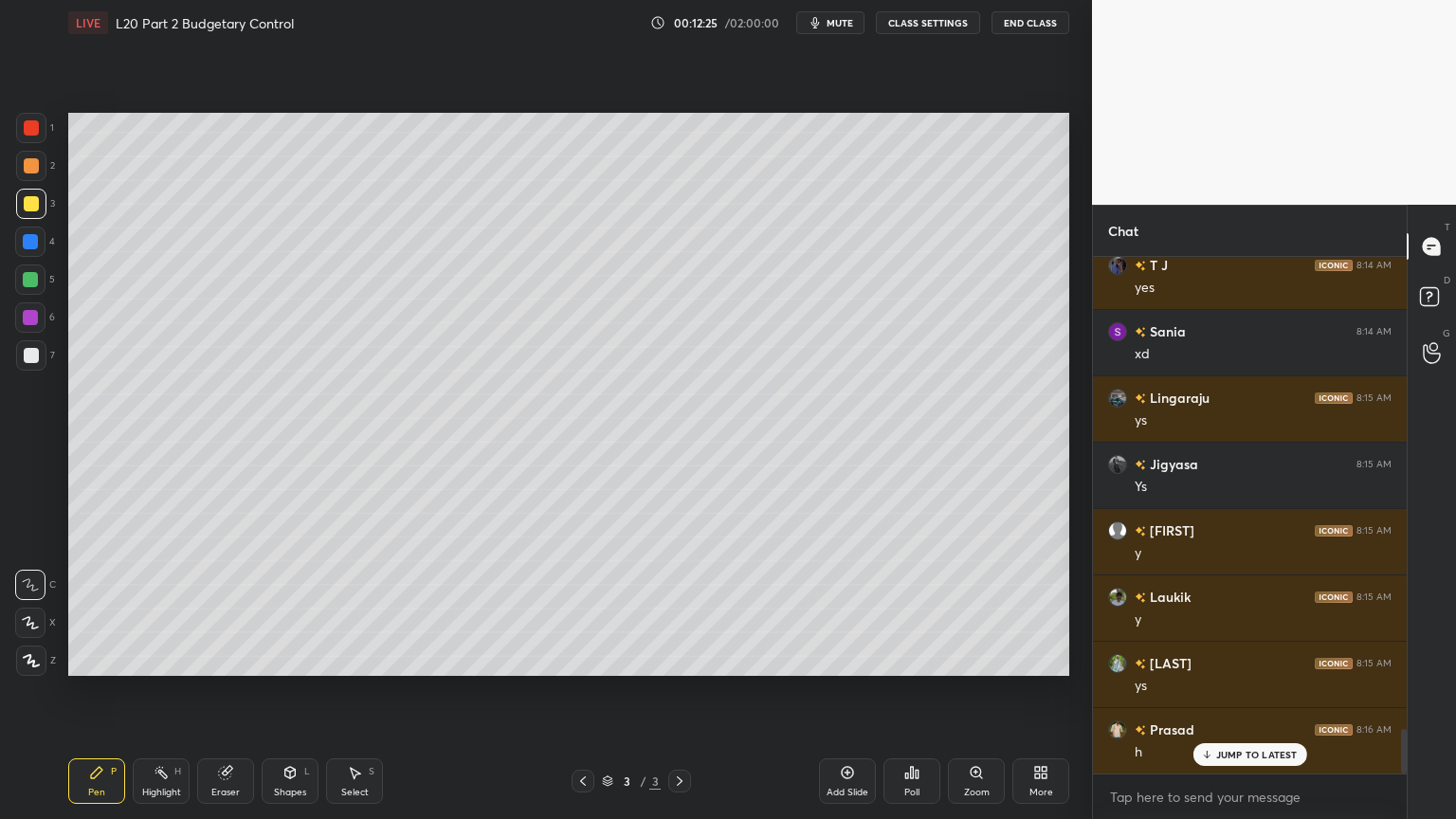 click 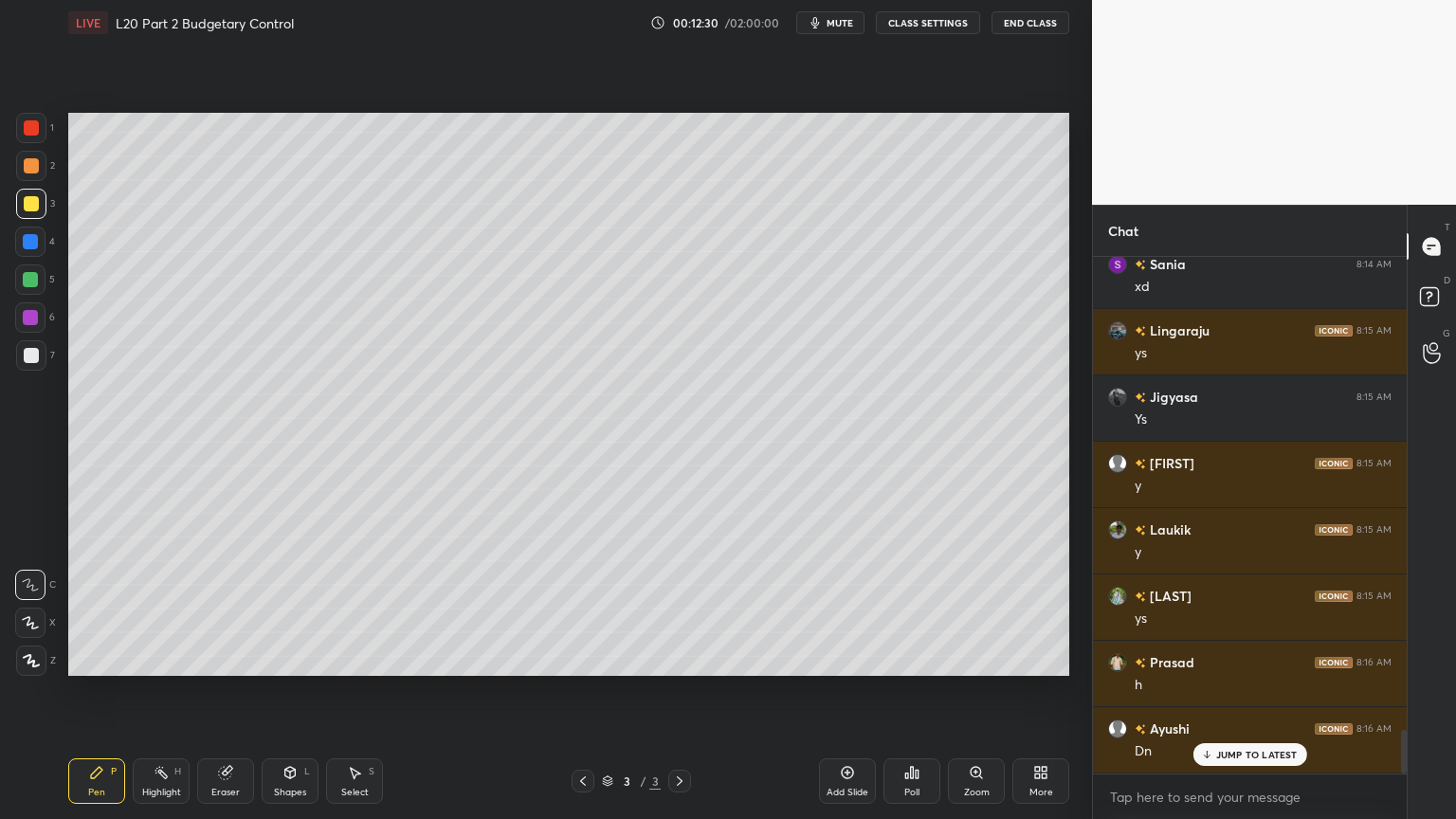 scroll, scrollTop: 5665, scrollLeft: 0, axis: vertical 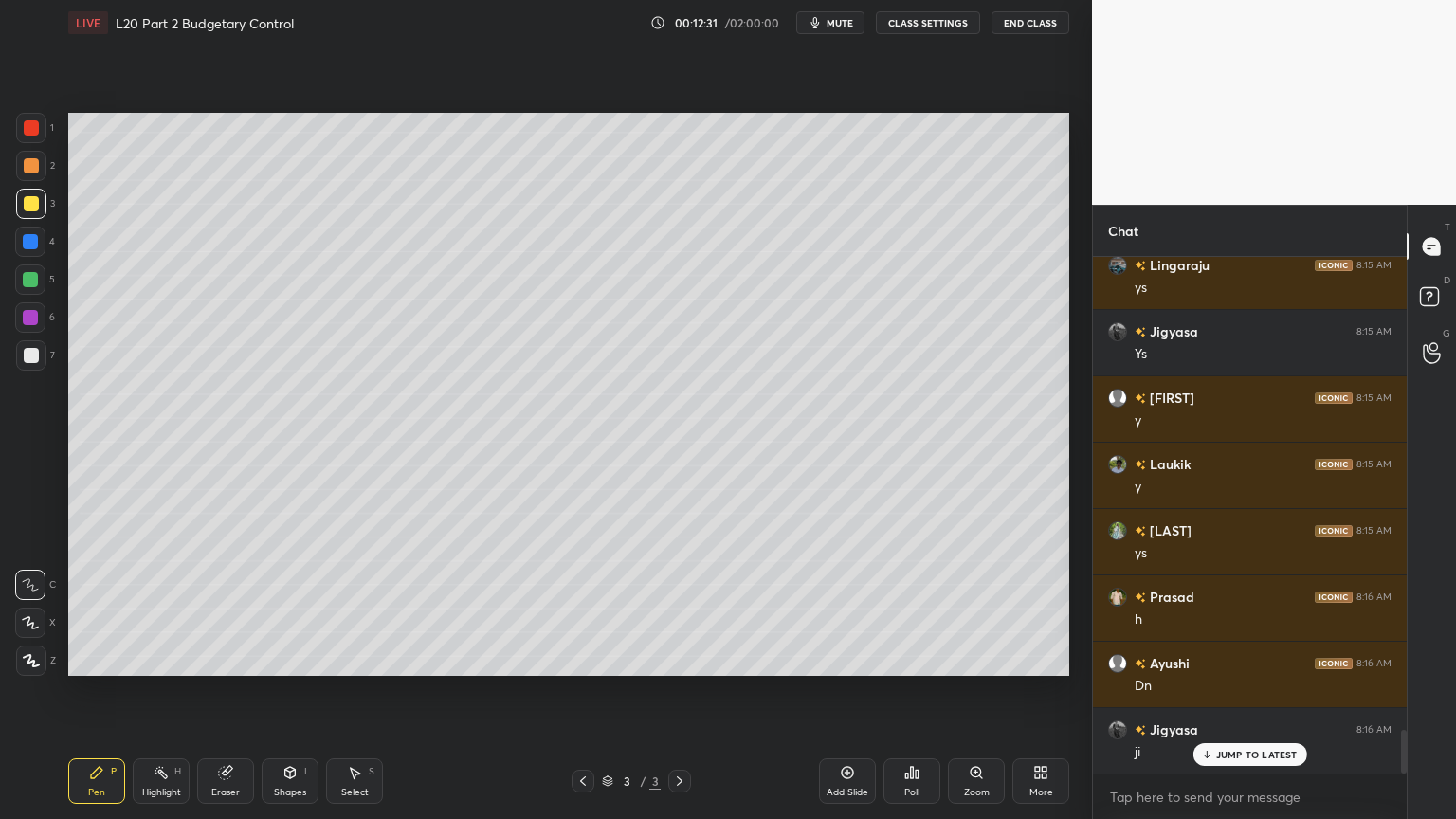 click at bounding box center [30, 242] 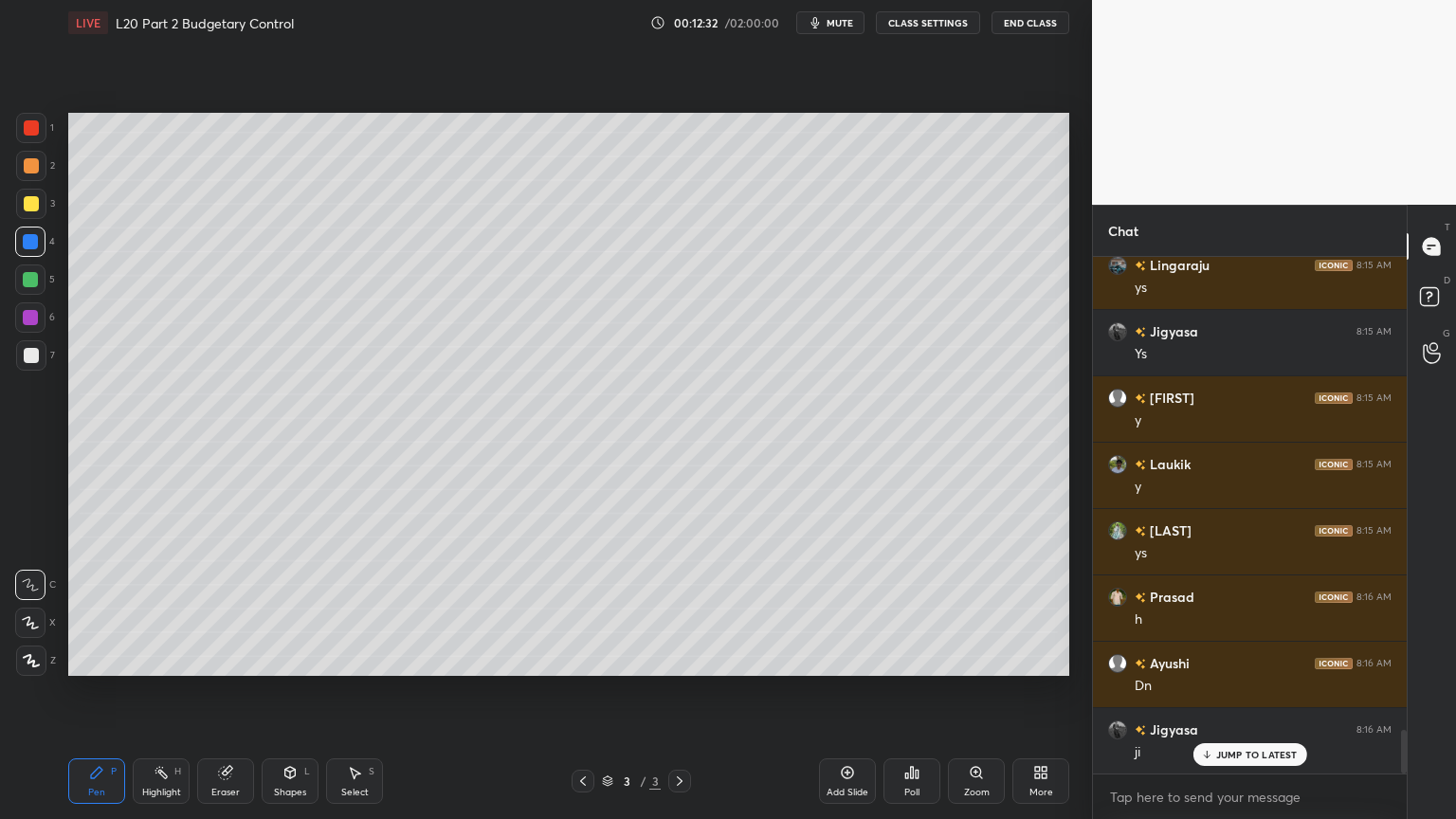 click 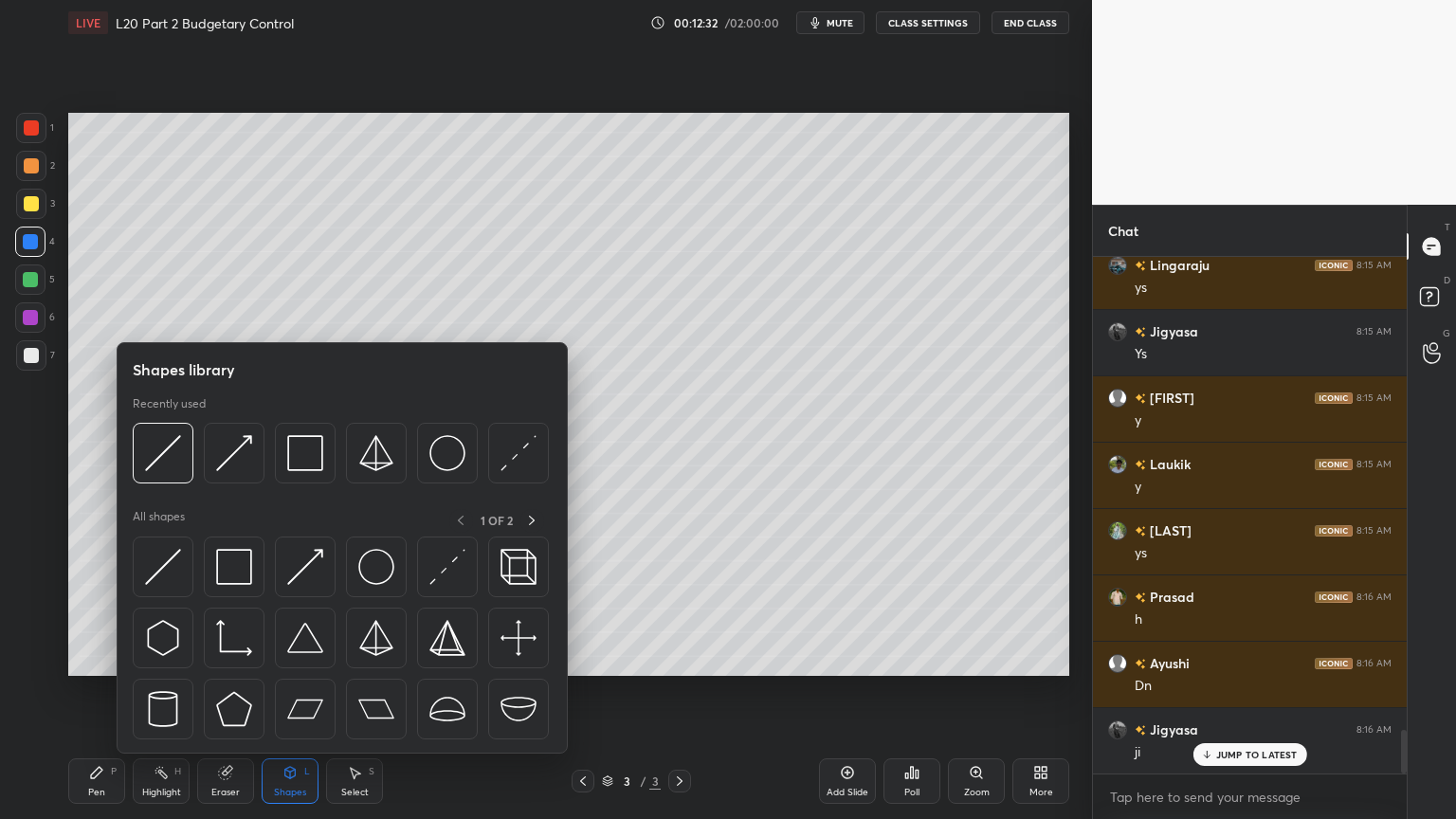 click at bounding box center (163, 453) 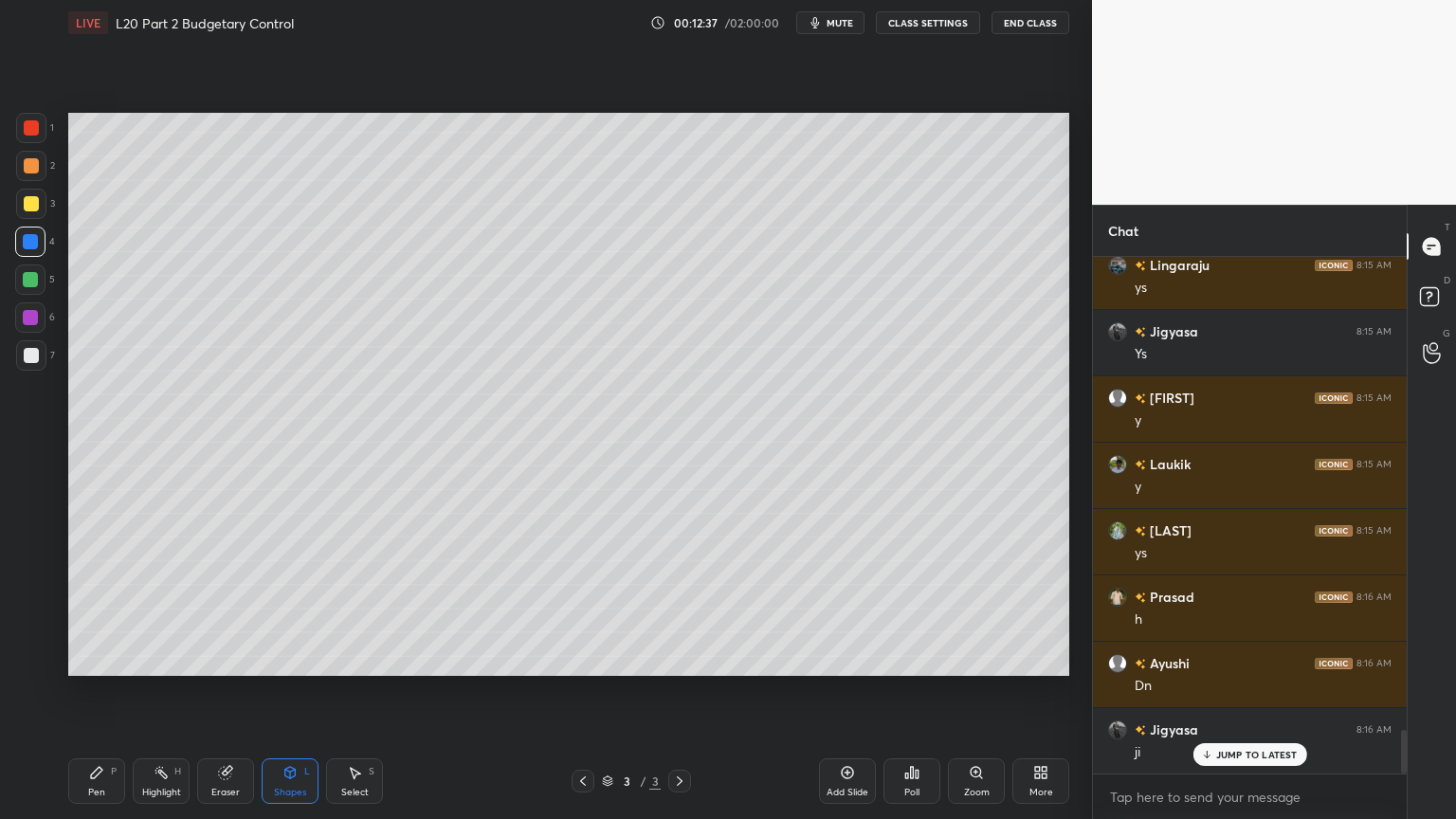 click 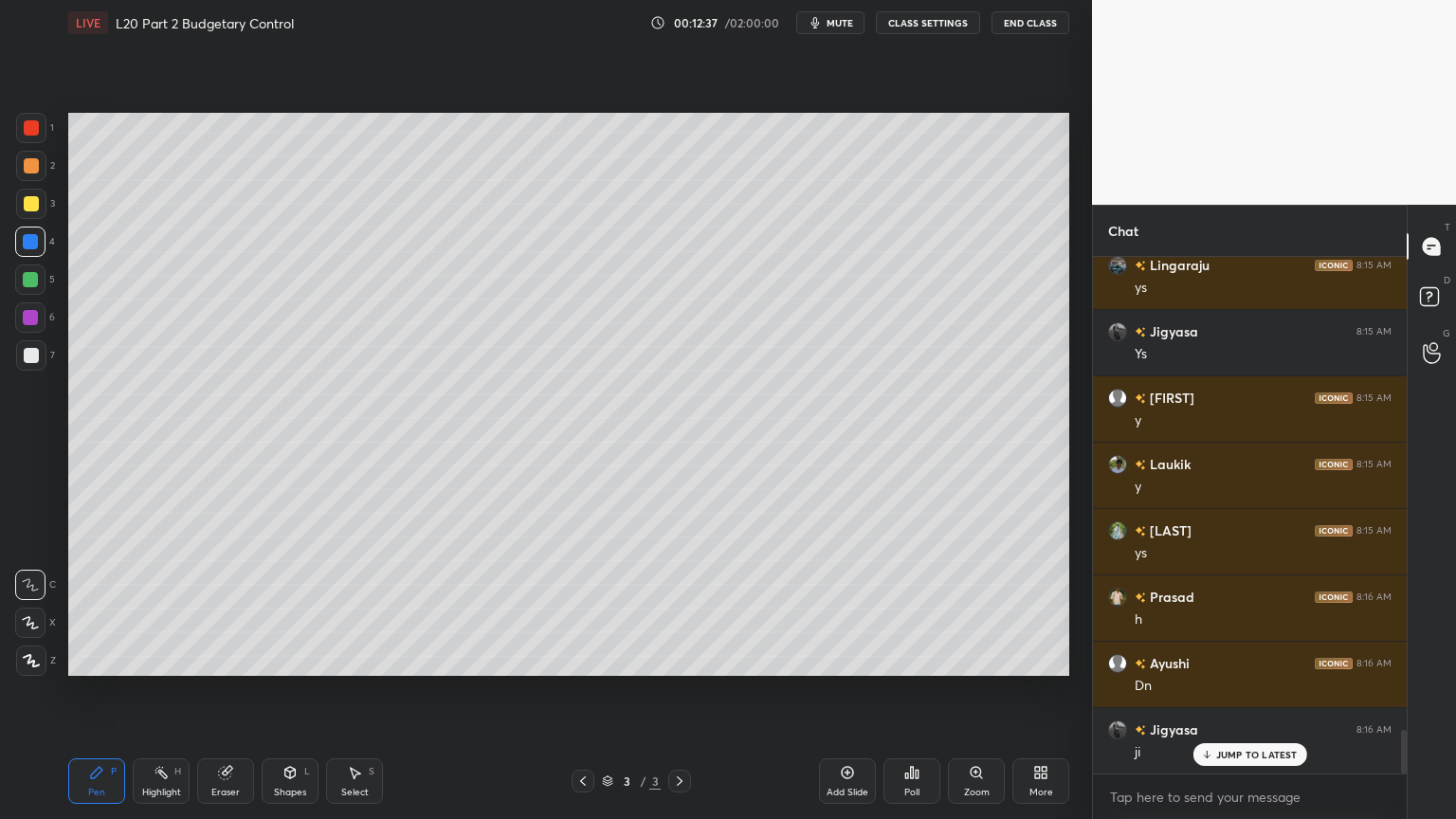 click at bounding box center (31, 128) 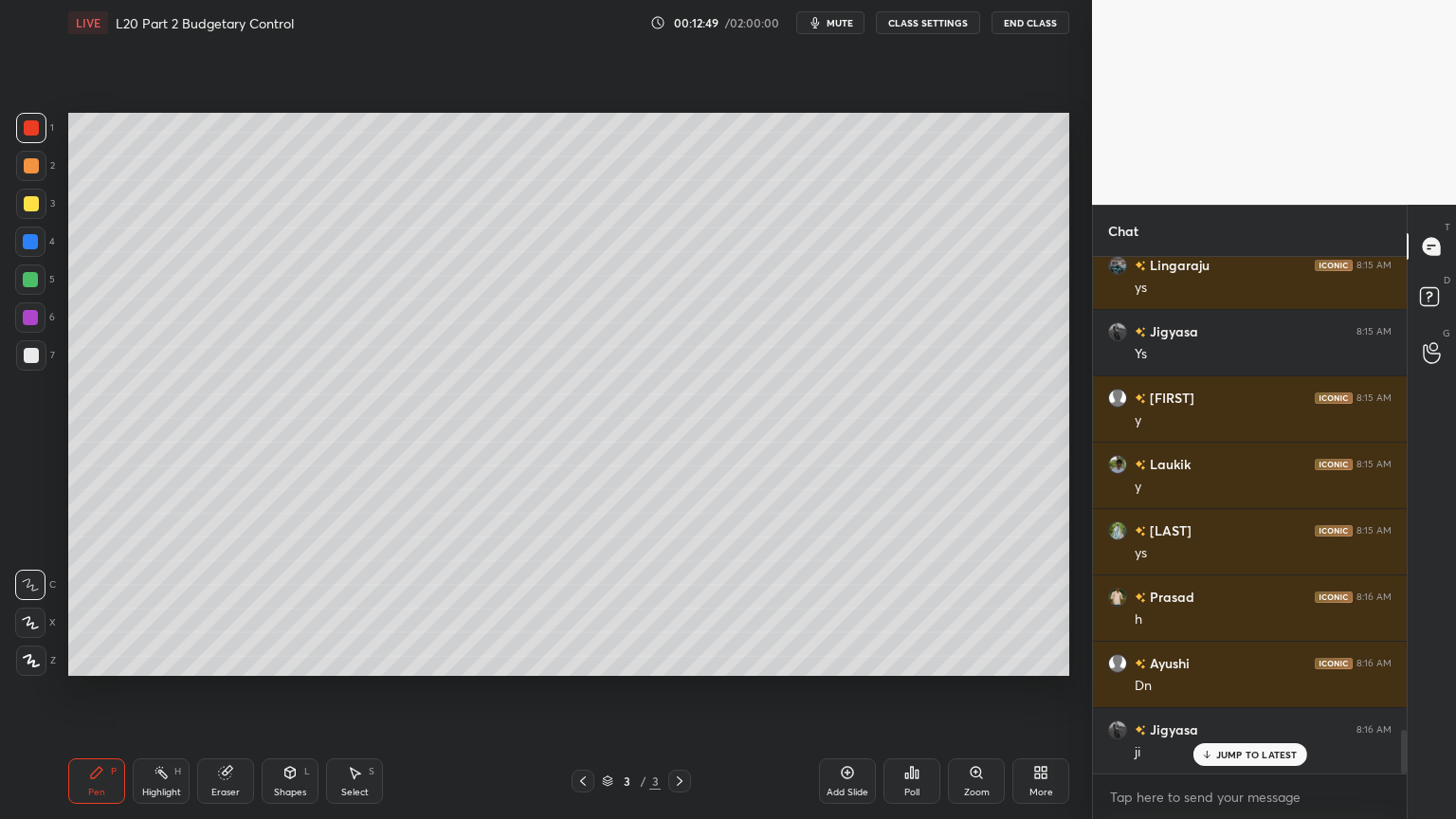 click on "2" at bounding box center (35, 170) 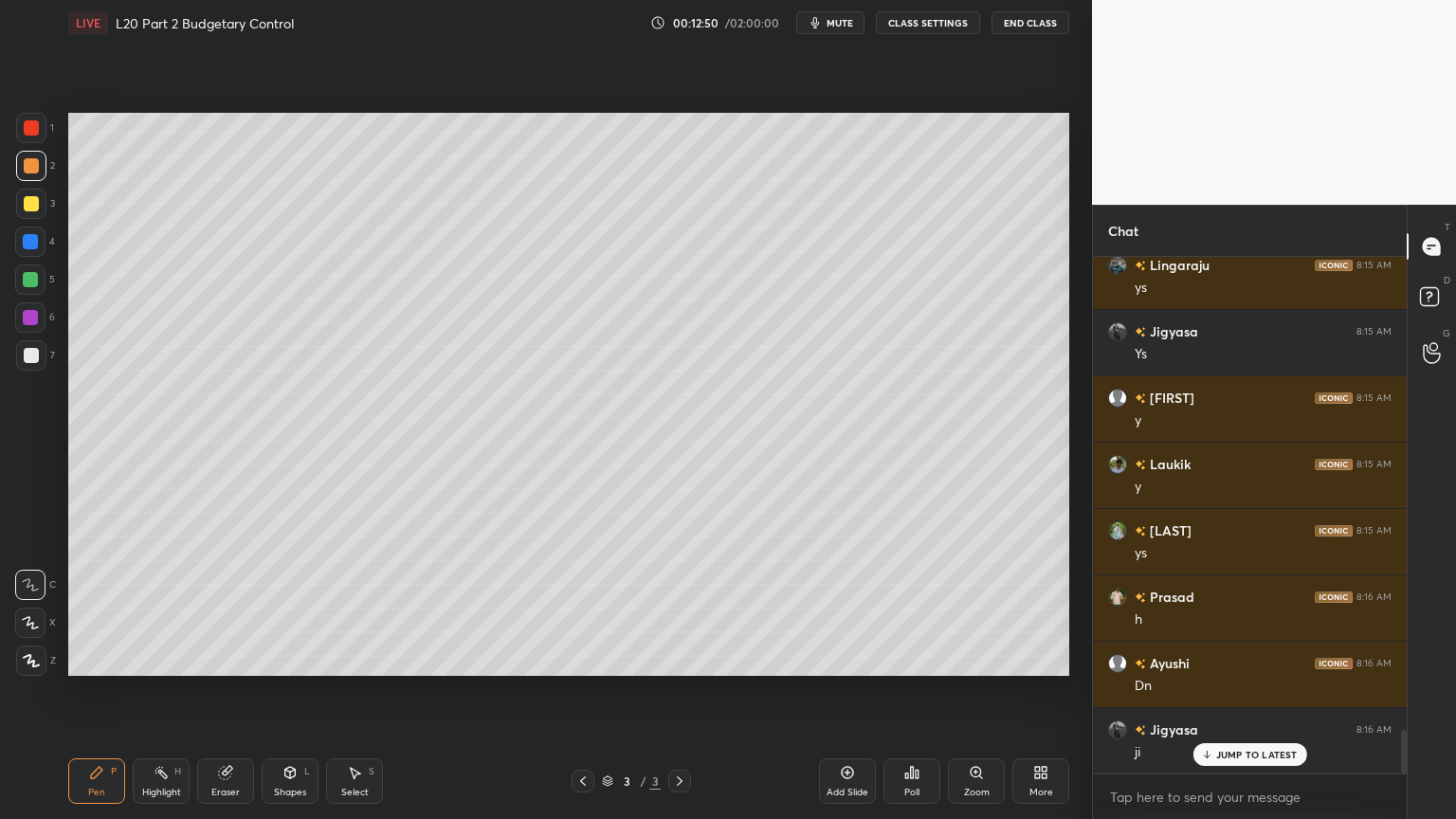 click on "1 2 3 4 5 6 7 C X Z C X Z E E Erase all   H H" at bounding box center [30, 394] 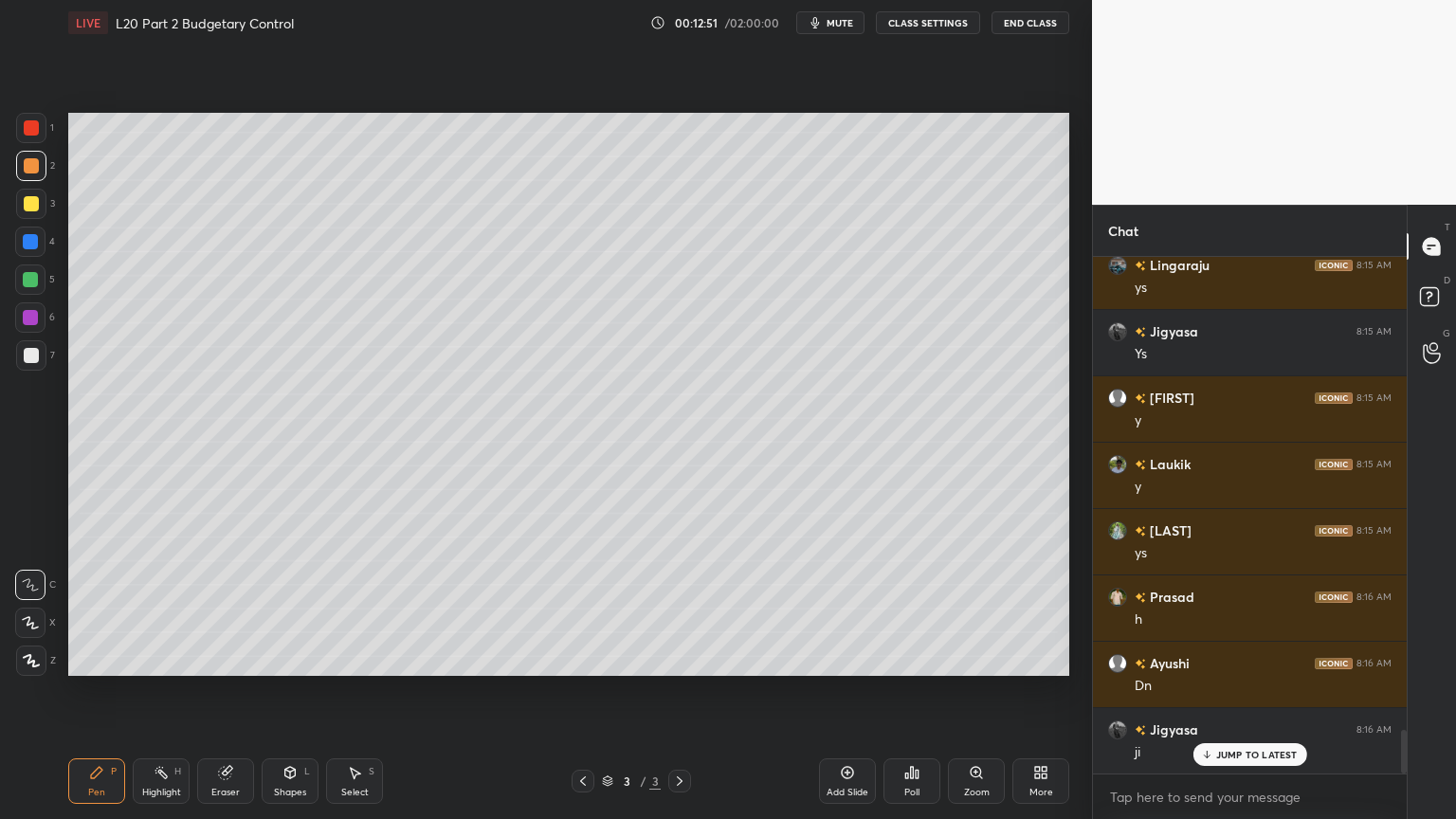 click at bounding box center [31, 355] 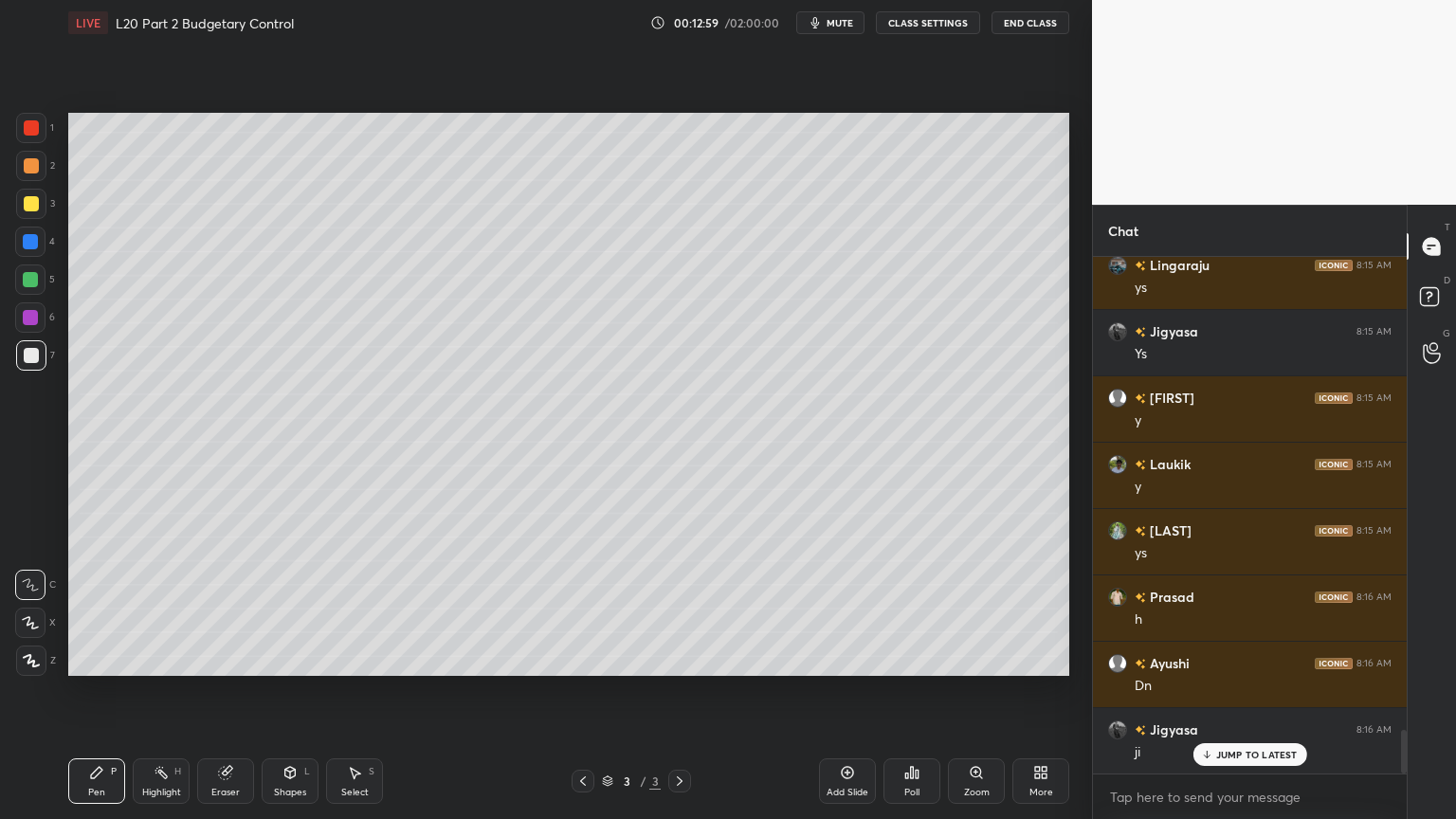 click 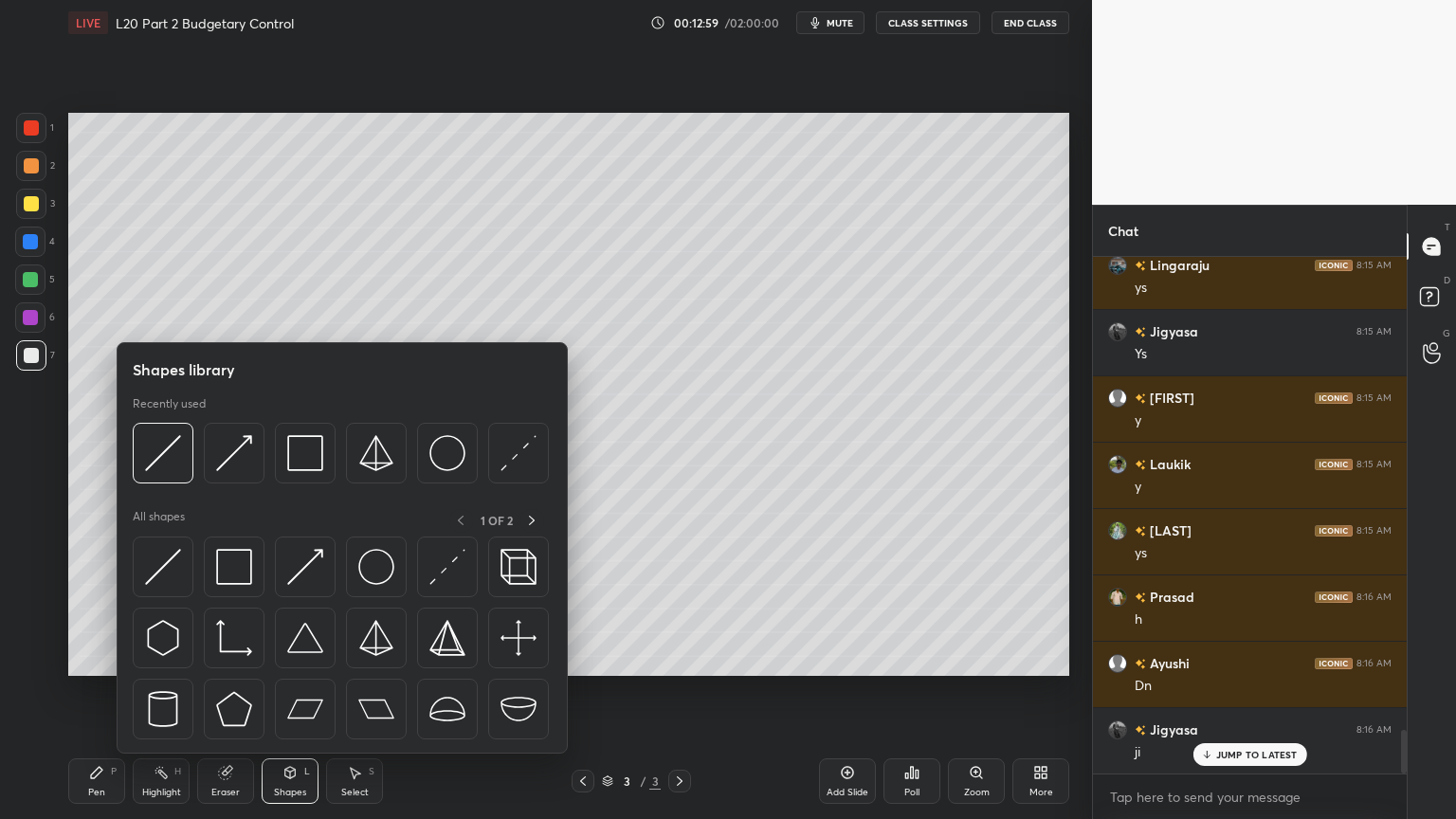 click at bounding box center (163, 453) 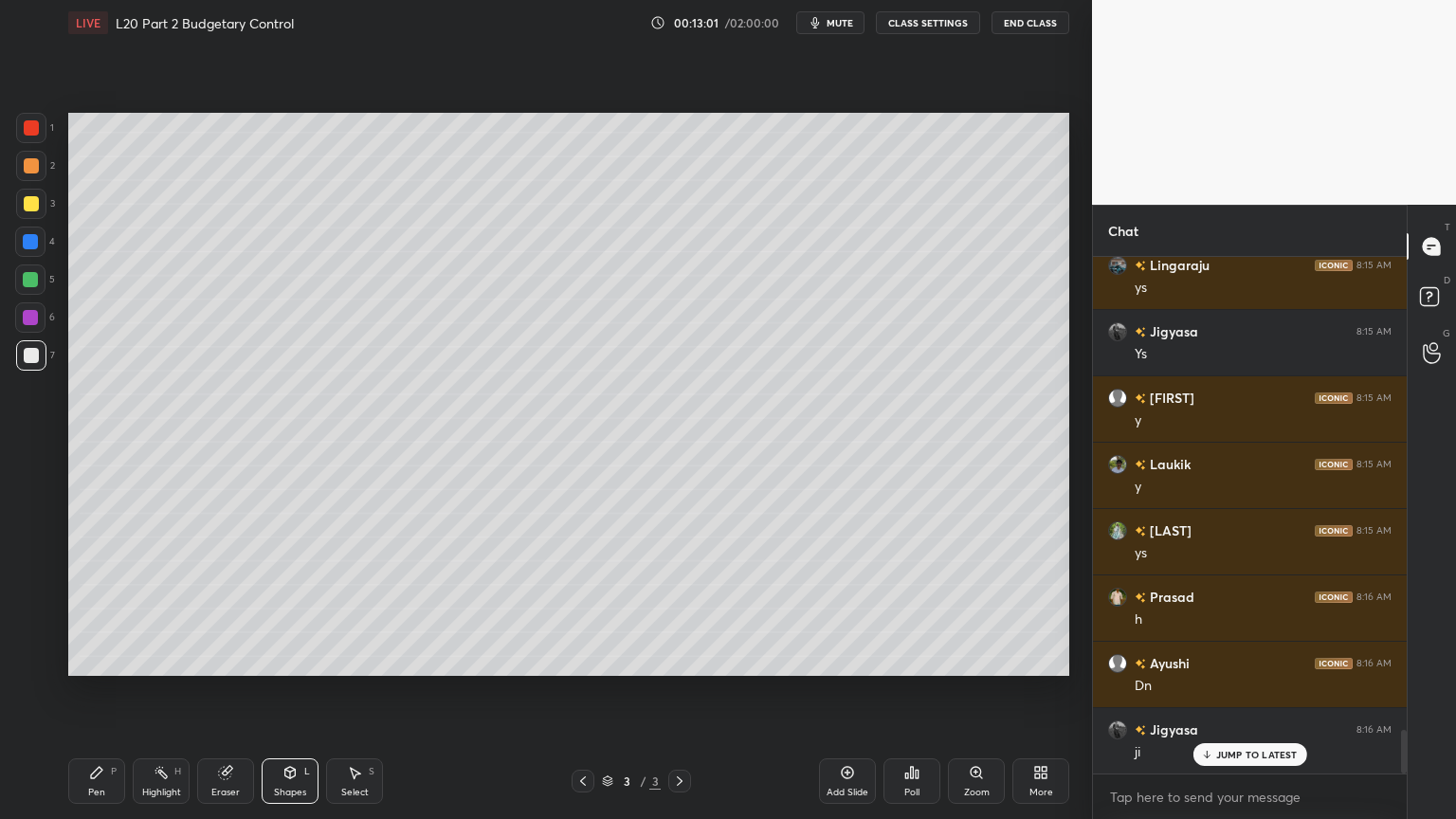 click on "Pen P" at bounding box center [97, 781] 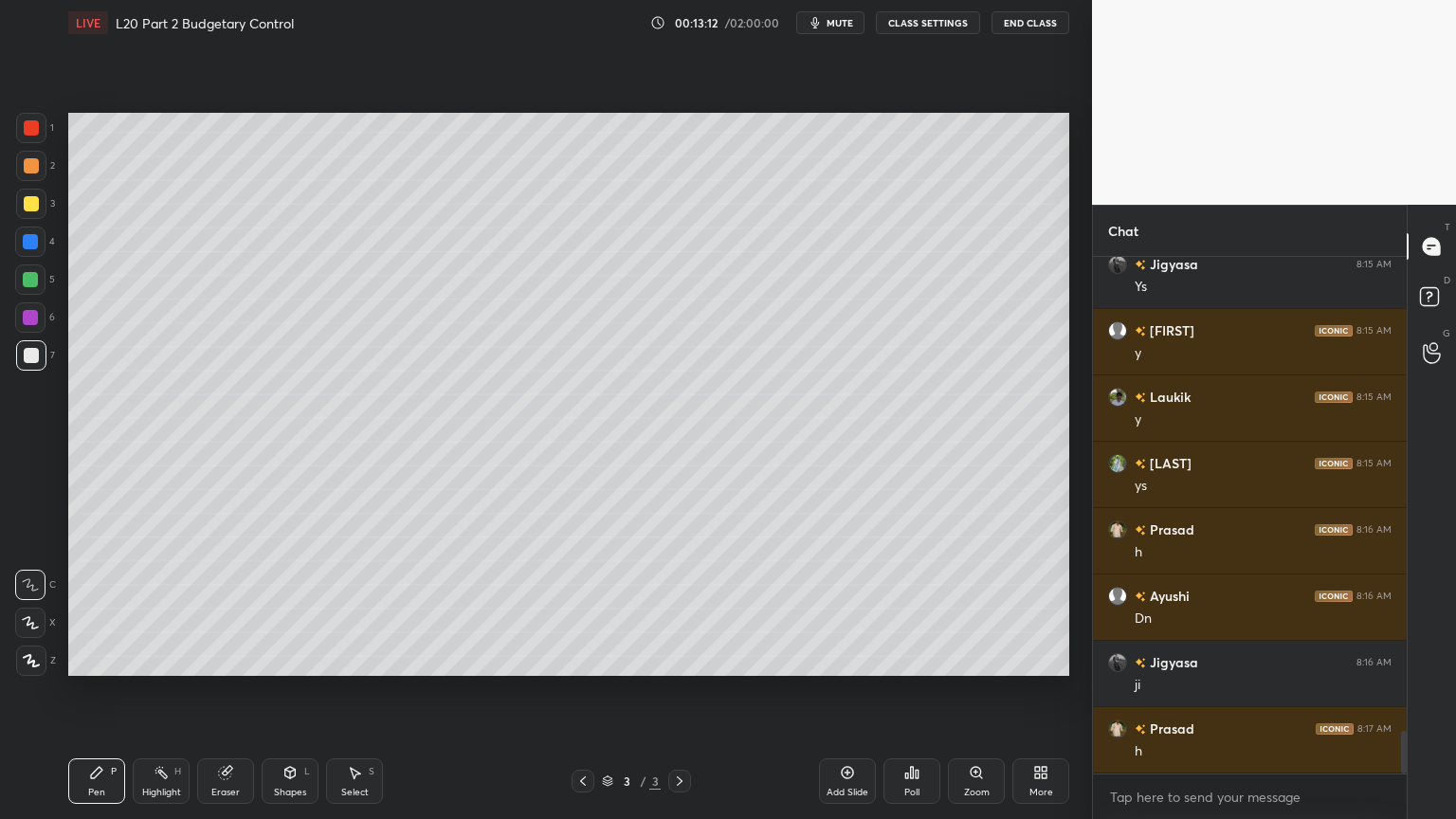 scroll, scrollTop: 5778, scrollLeft: 0, axis: vertical 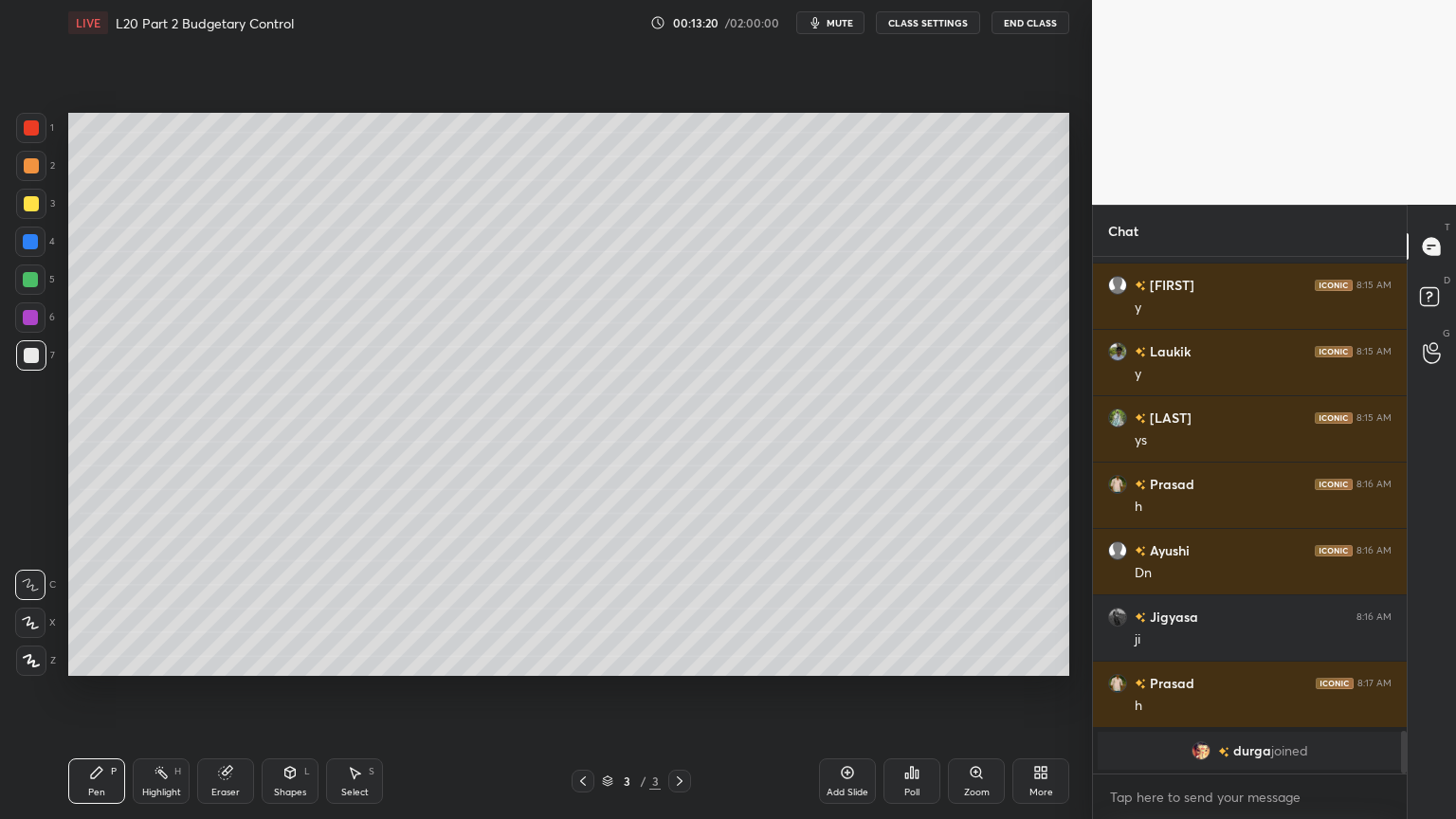 click 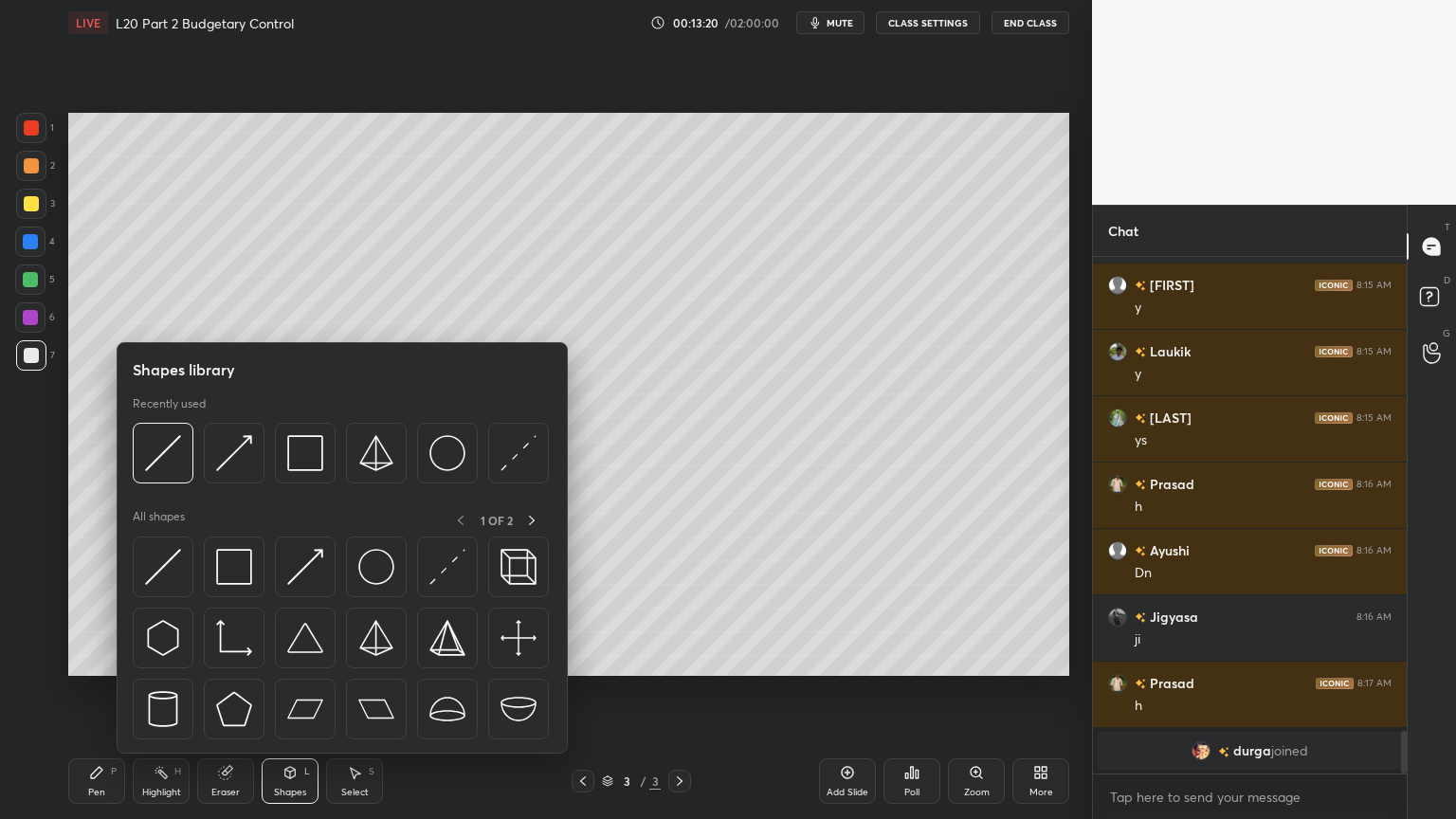 click at bounding box center [163, 453] 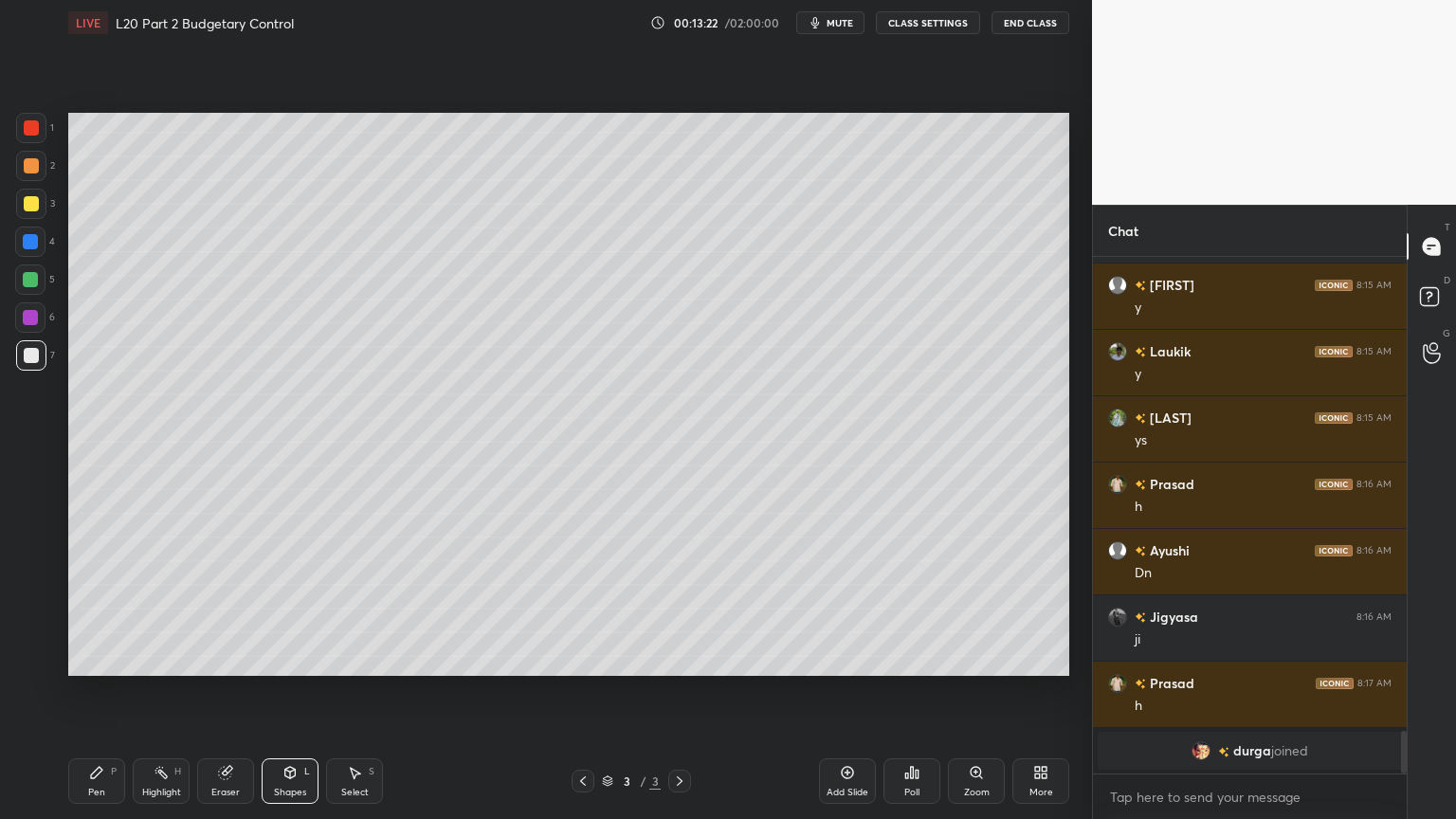 click on "Pen P" at bounding box center [97, 781] 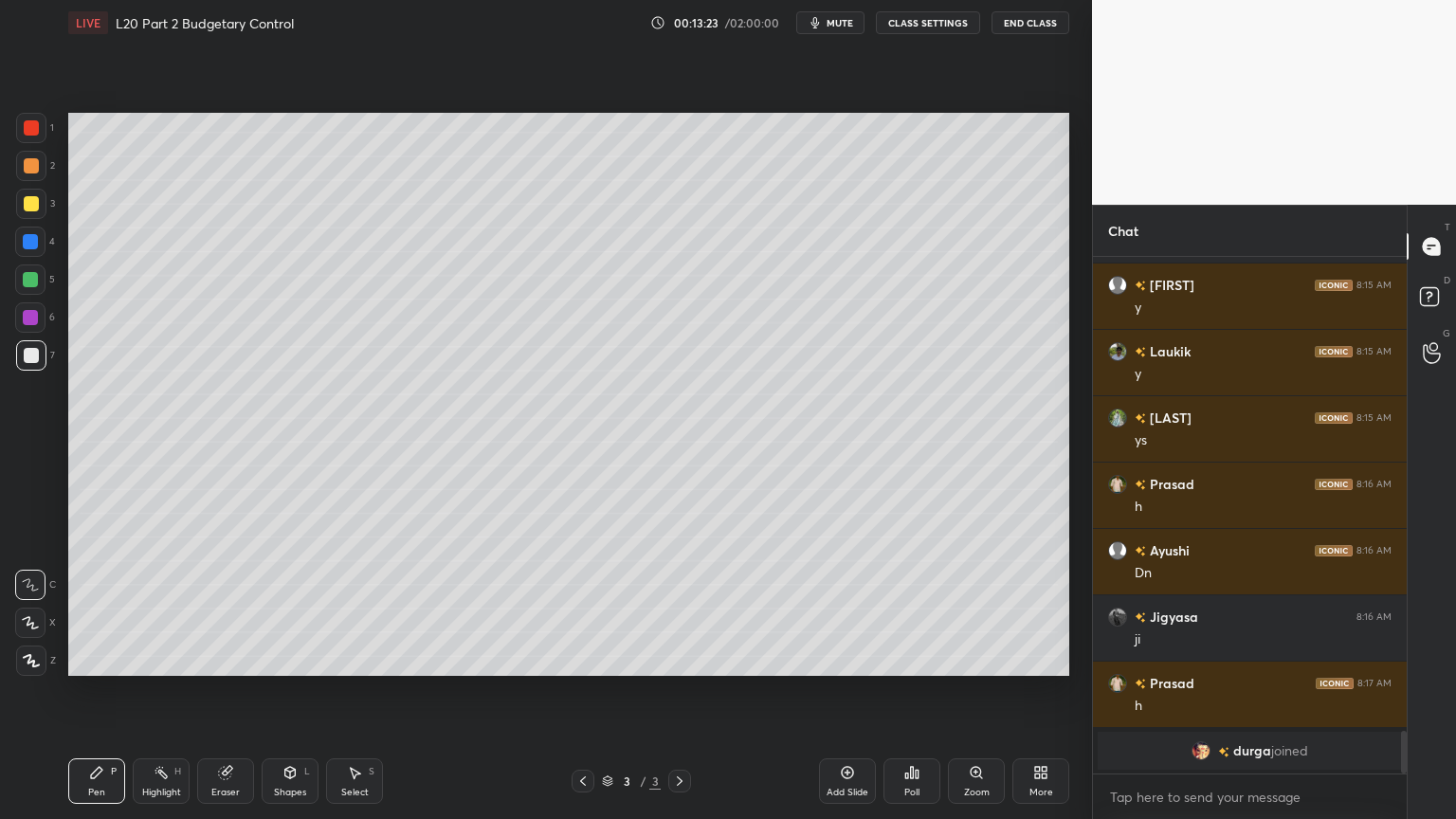 click at bounding box center (31, 355) 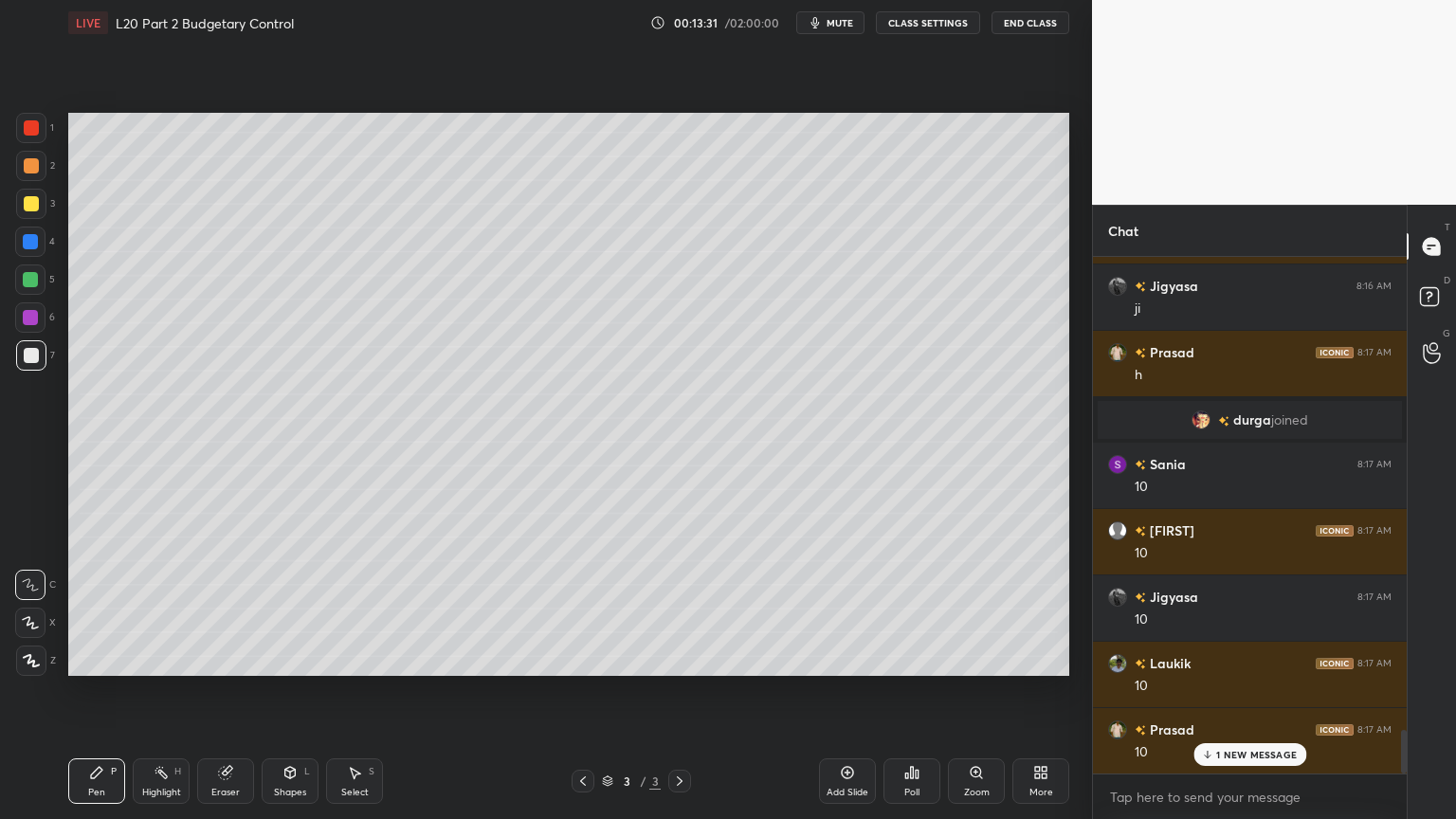 scroll, scrollTop: 5706, scrollLeft: 0, axis: vertical 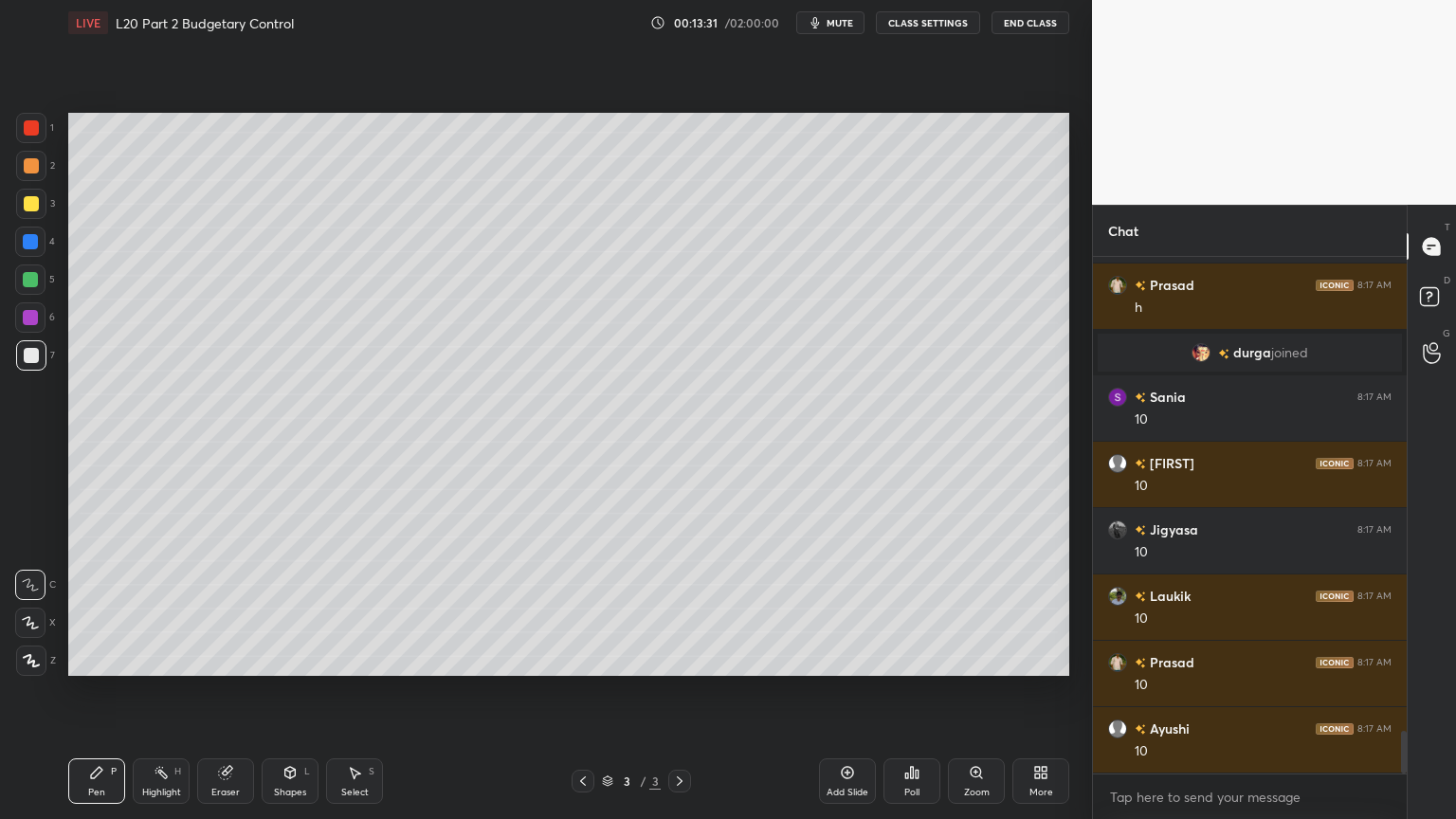 click on "1" at bounding box center [35, 128] 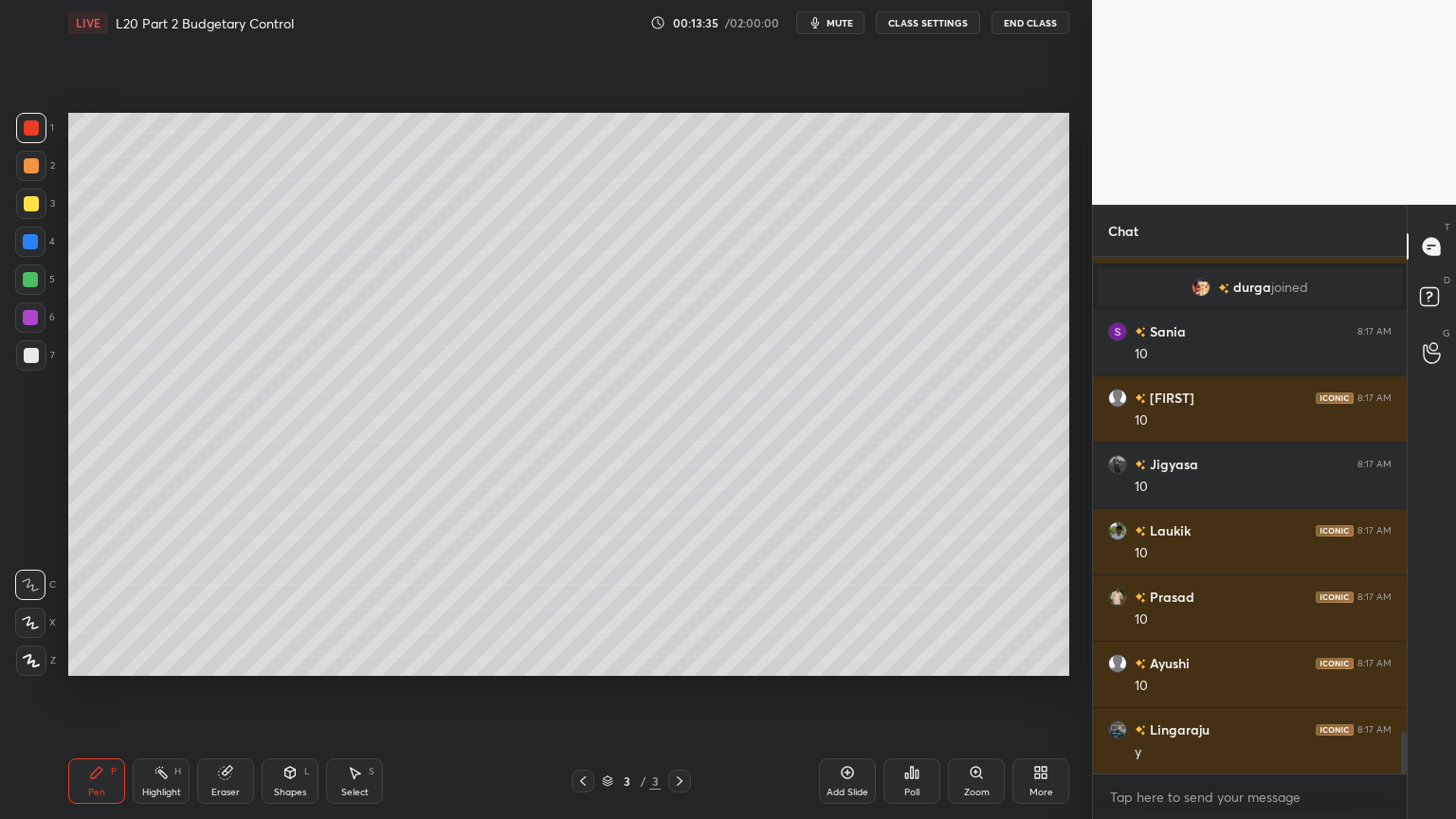 scroll, scrollTop: 5838, scrollLeft: 0, axis: vertical 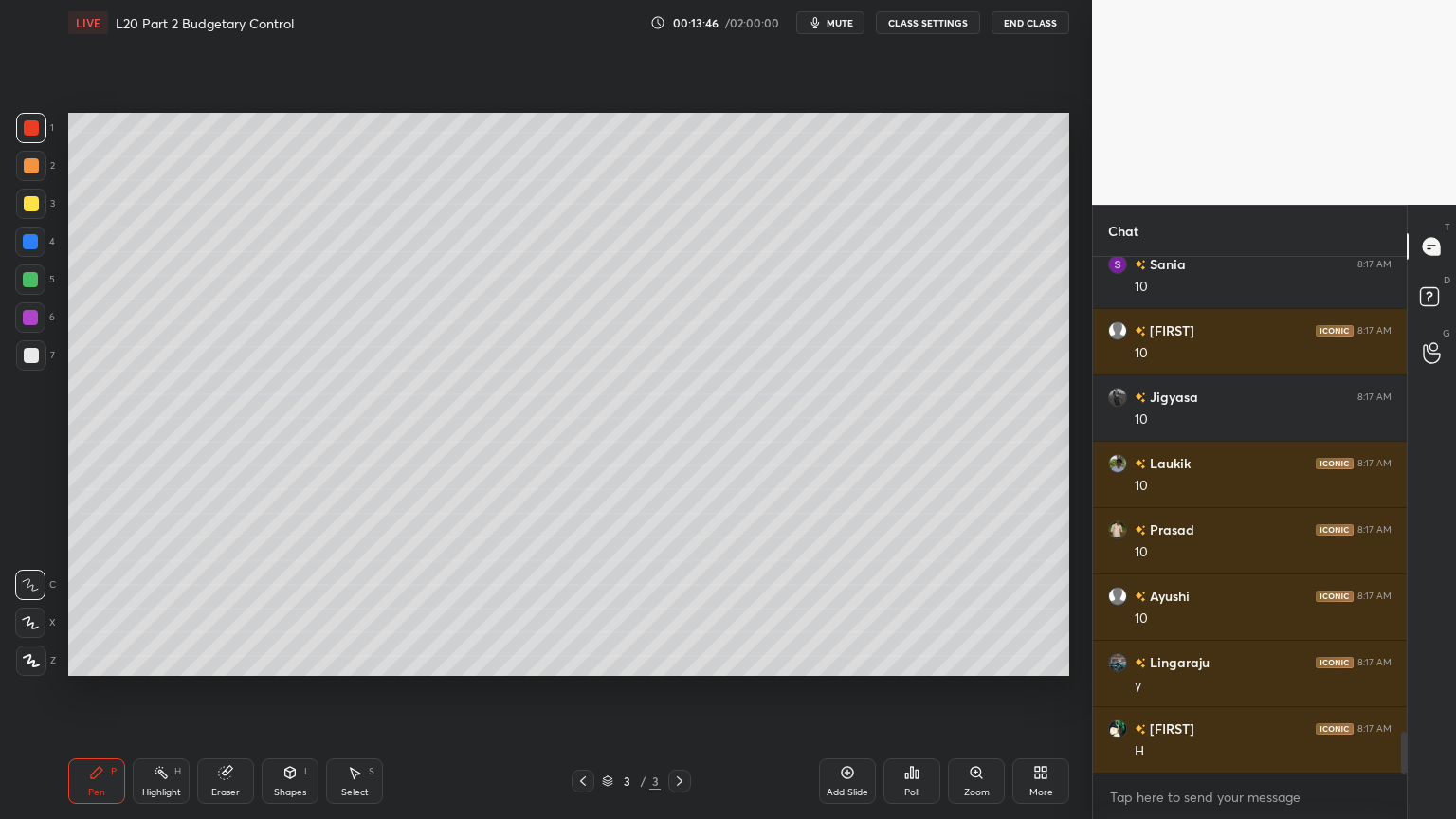 click at bounding box center (31, 355) 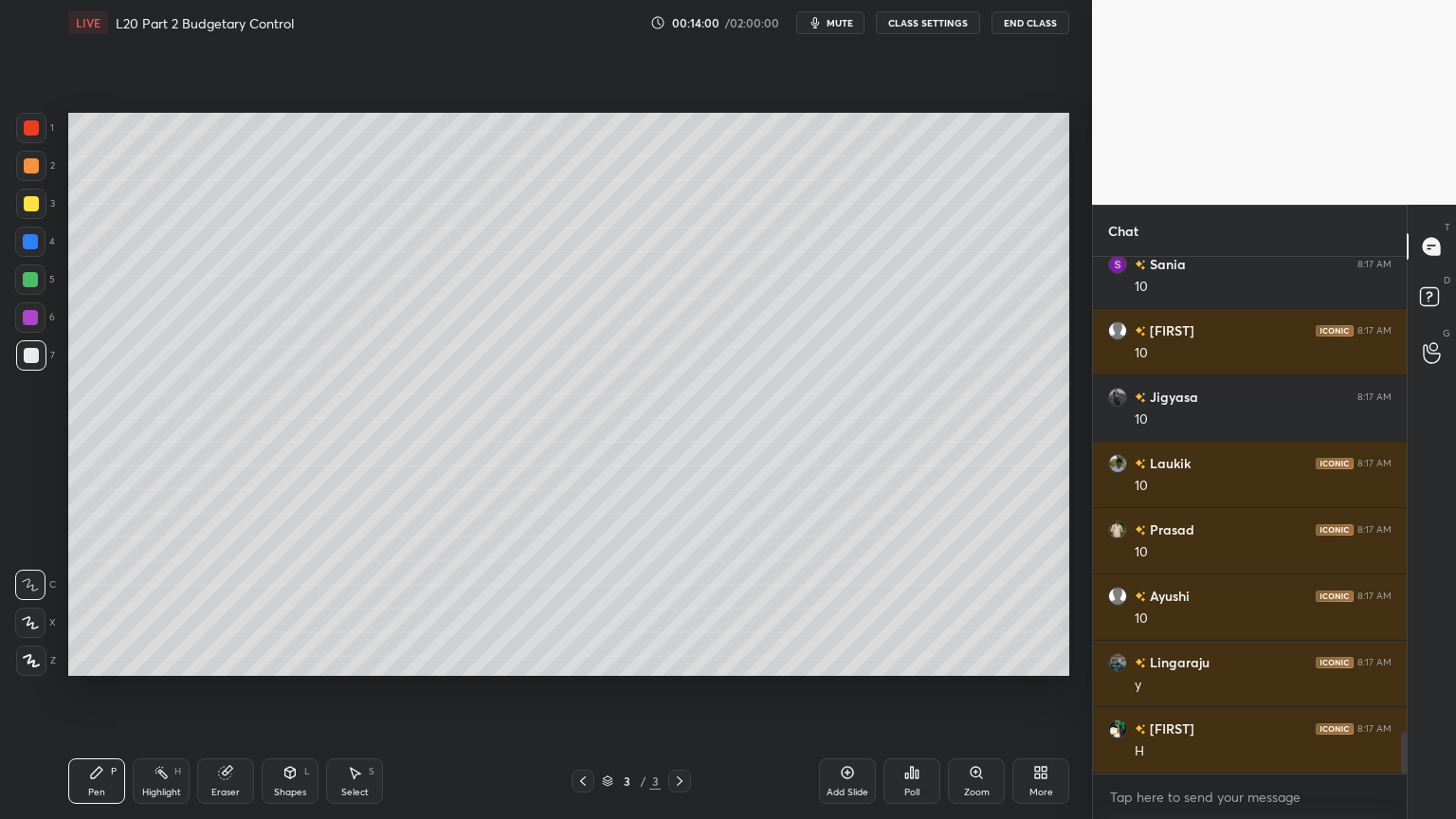 click on "Shapes" at bounding box center [290, 792] 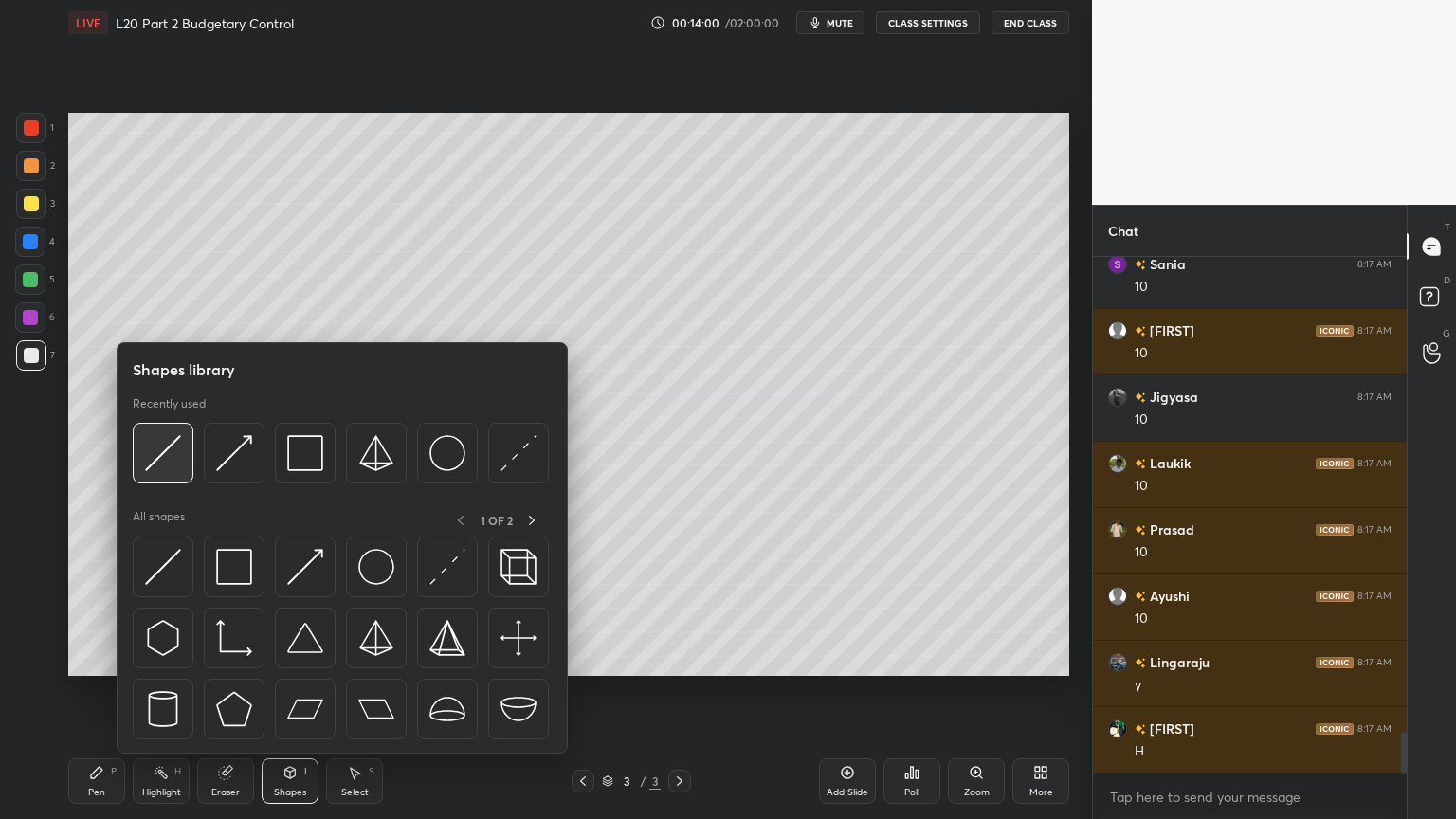 click at bounding box center (163, 453) 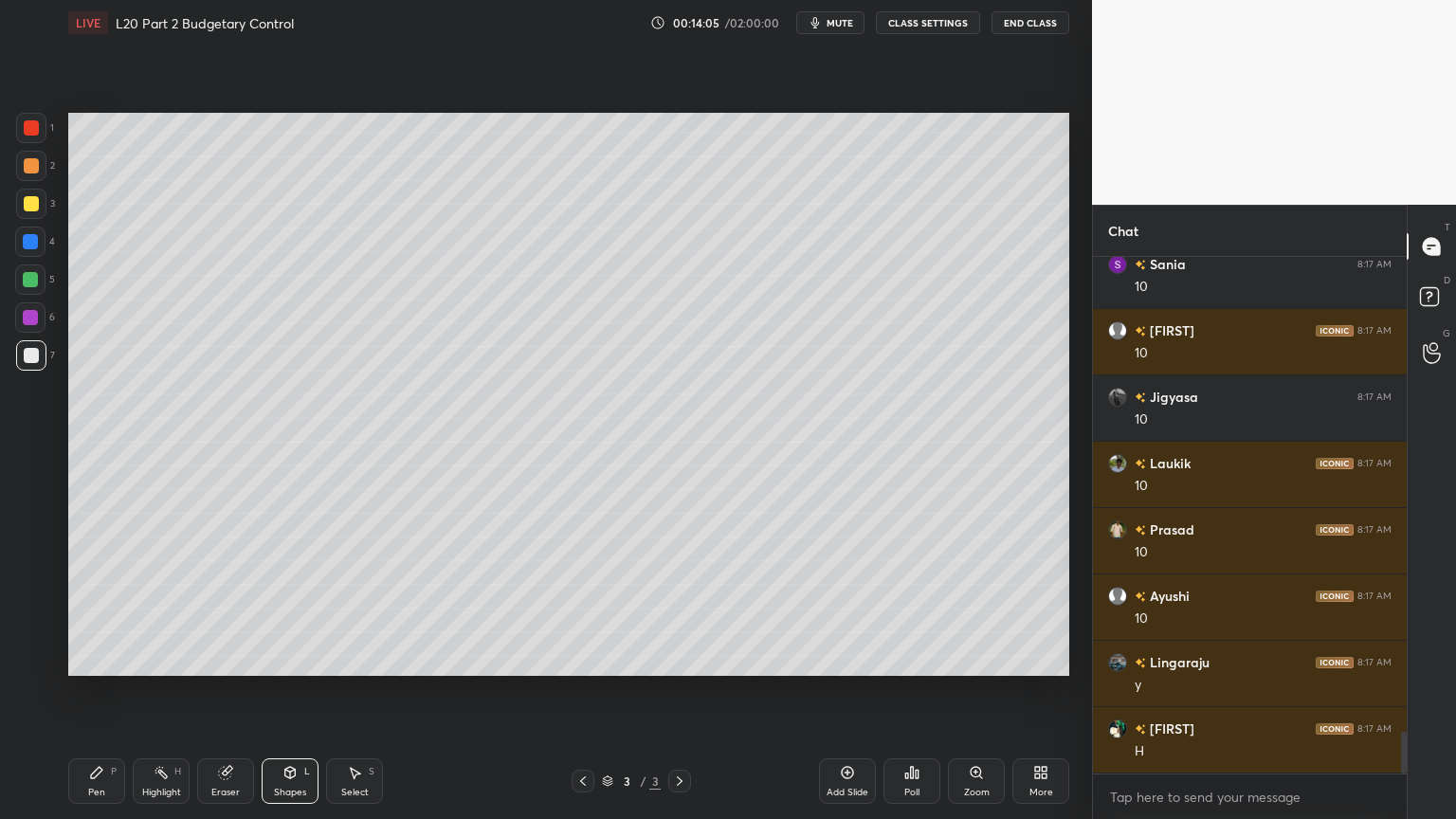 click on "Pen P" at bounding box center [97, 781] 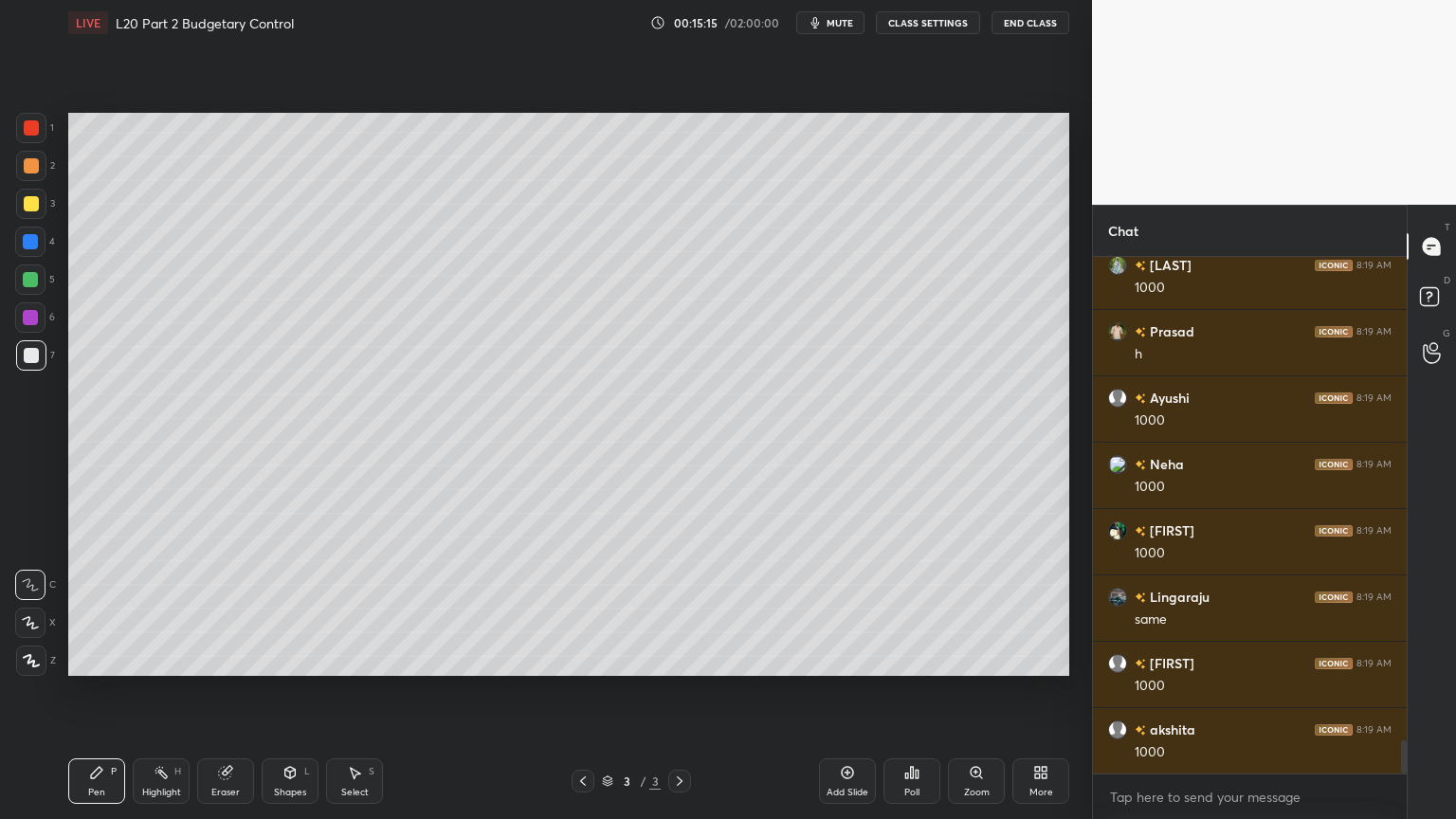 scroll, scrollTop: 7431, scrollLeft: 0, axis: vertical 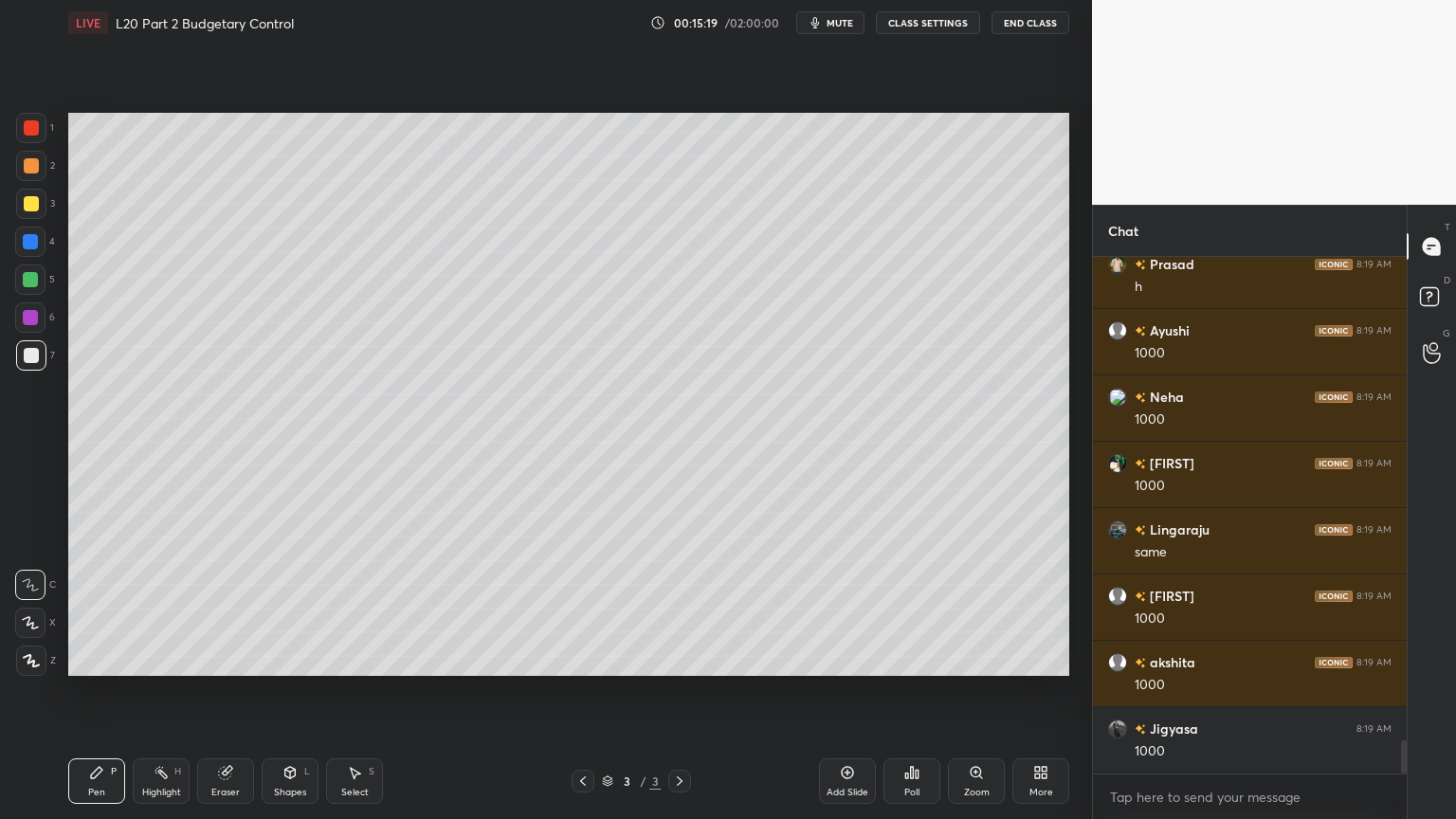 click at bounding box center [31, 128] 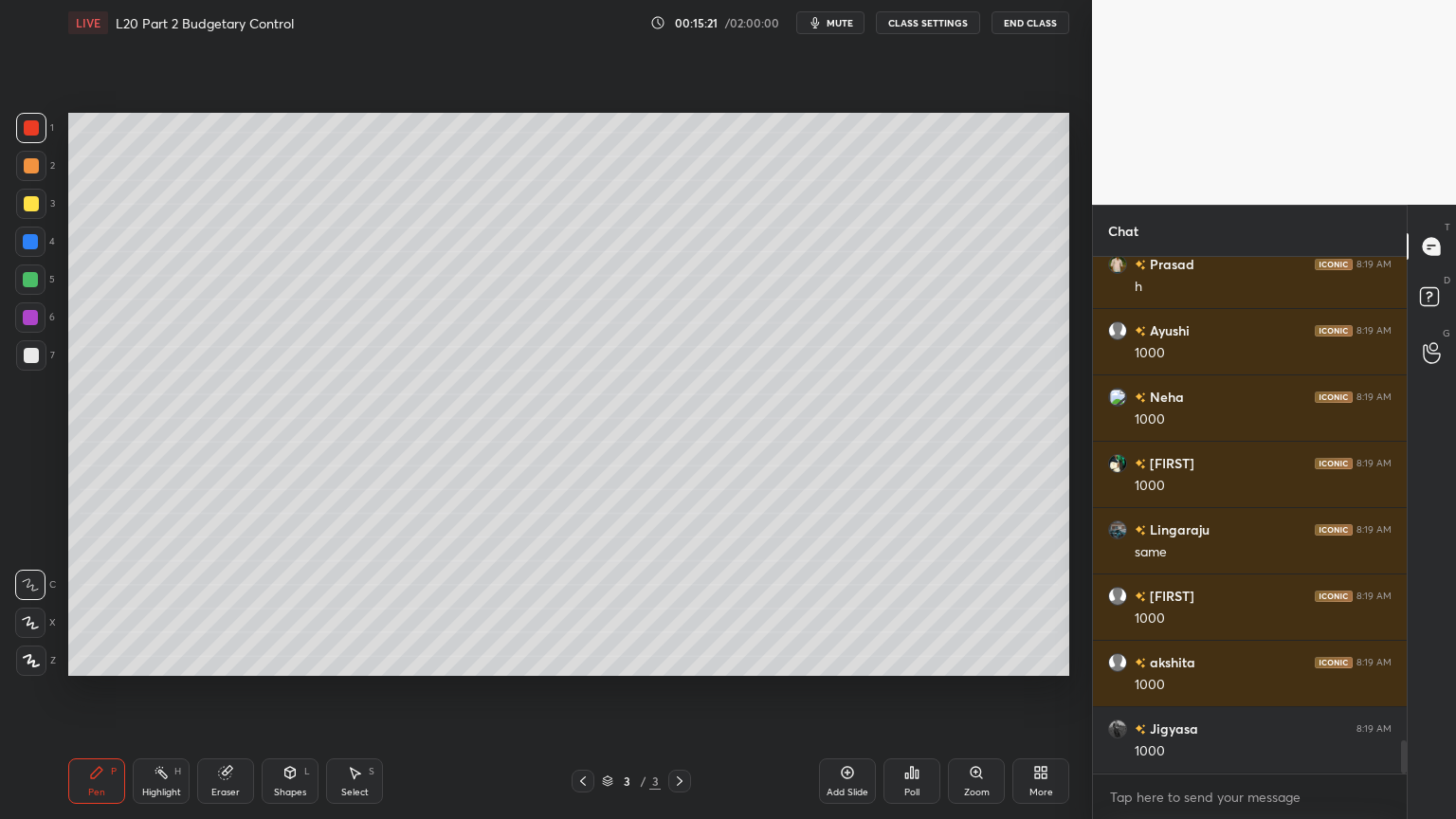 scroll, scrollTop: 7496, scrollLeft: 0, axis: vertical 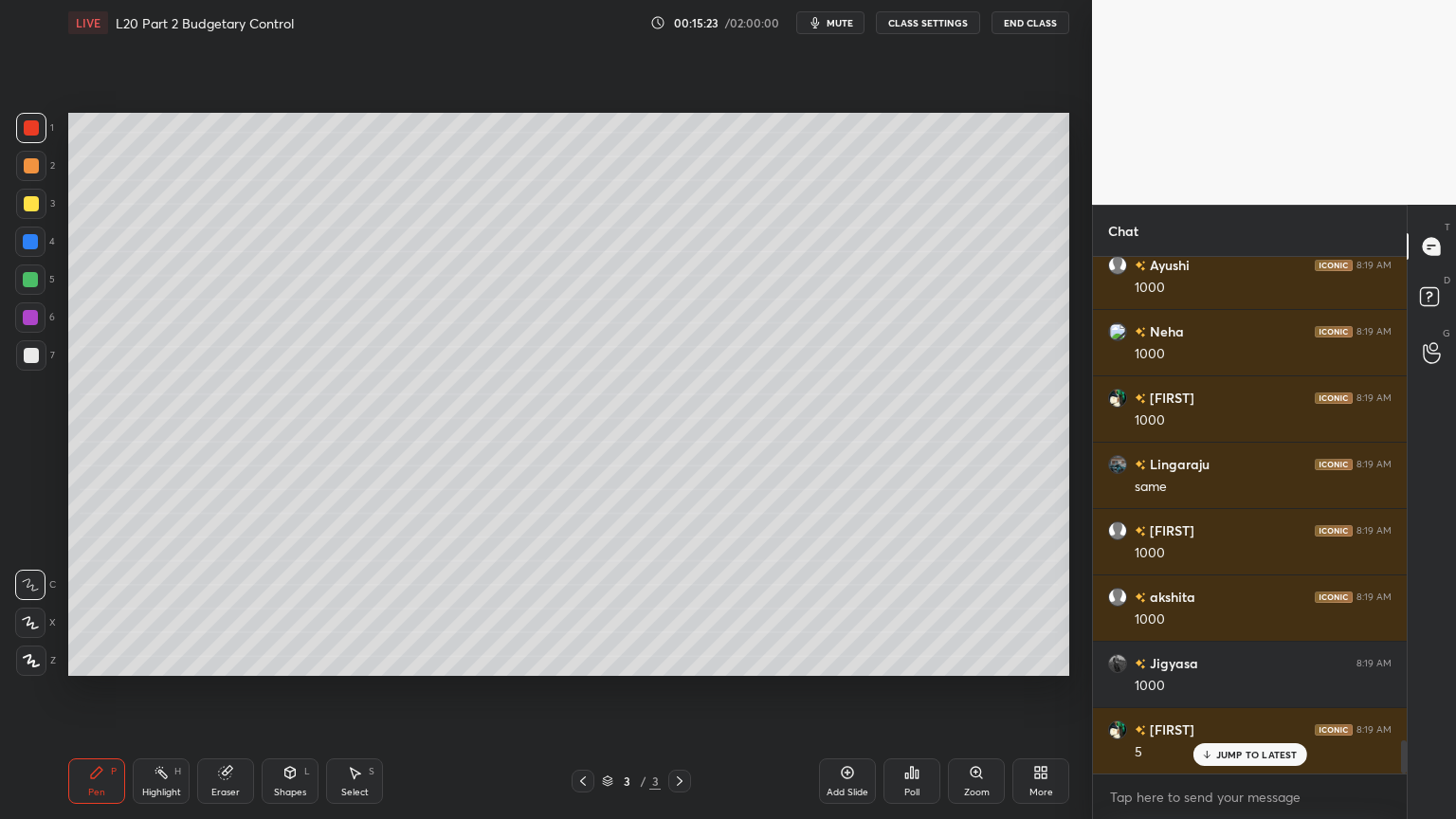click at bounding box center (31, 355) 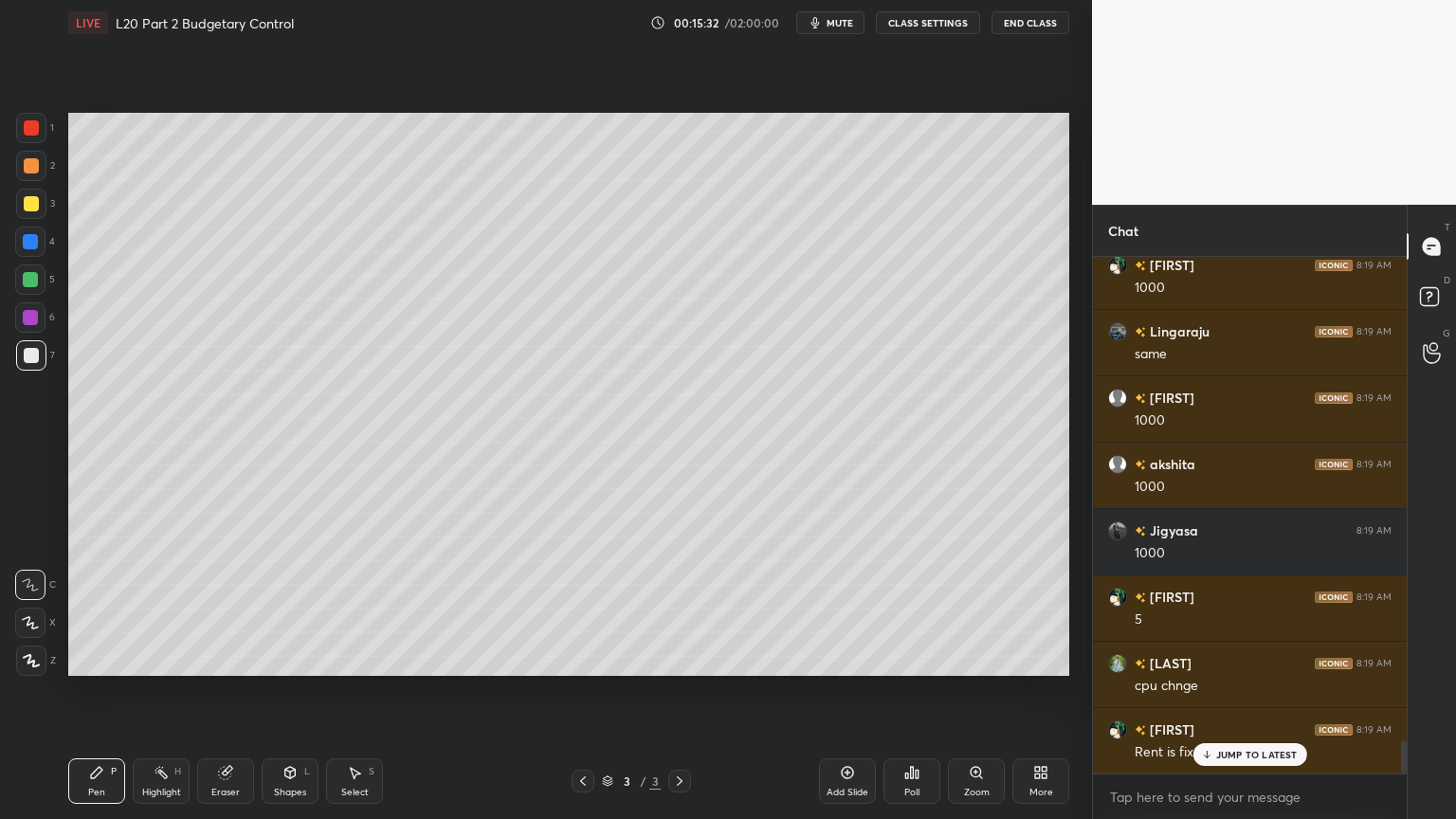 scroll, scrollTop: 7696, scrollLeft: 0, axis: vertical 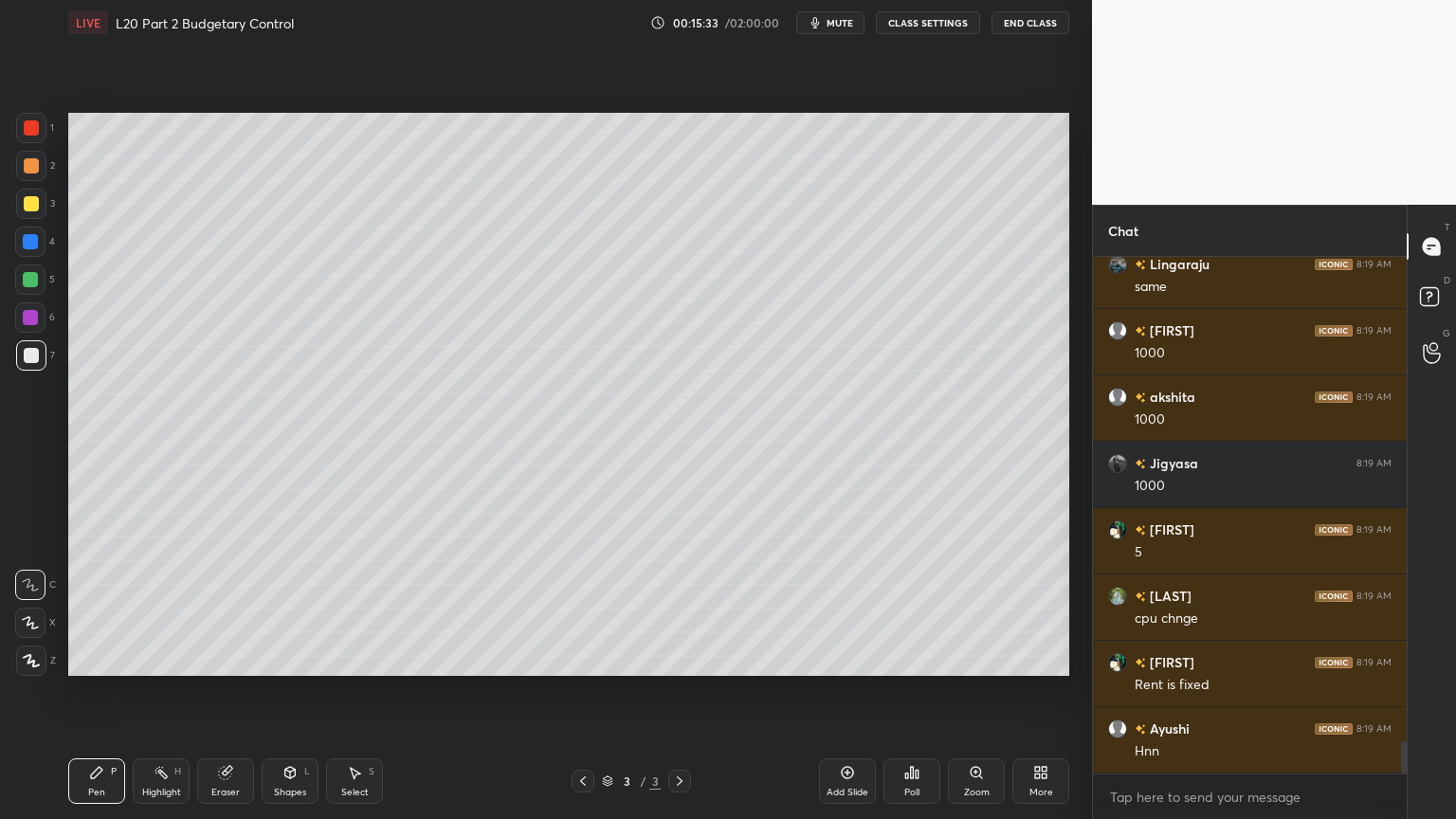 click 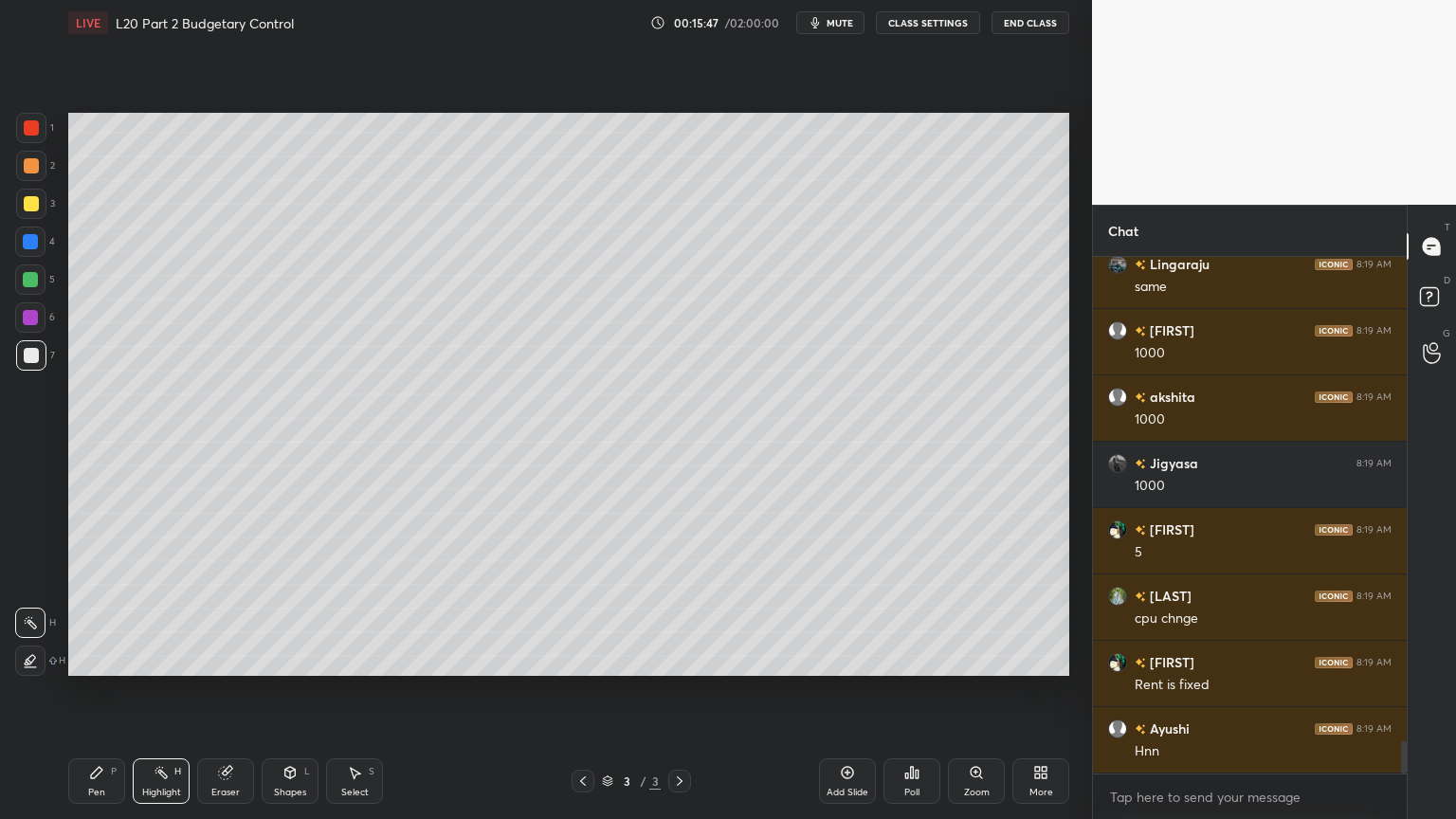 click 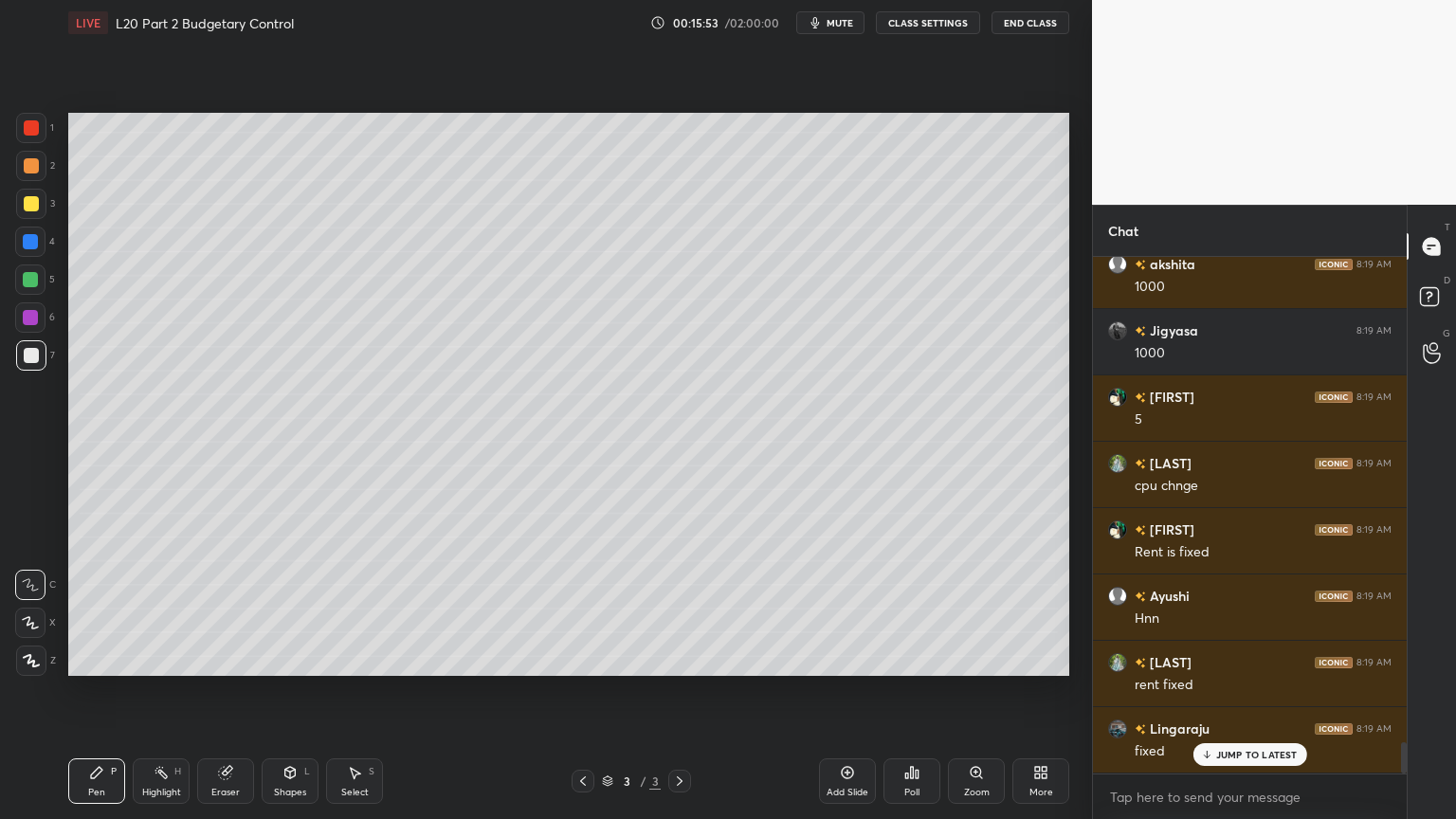scroll, scrollTop: 7894, scrollLeft: 0, axis: vertical 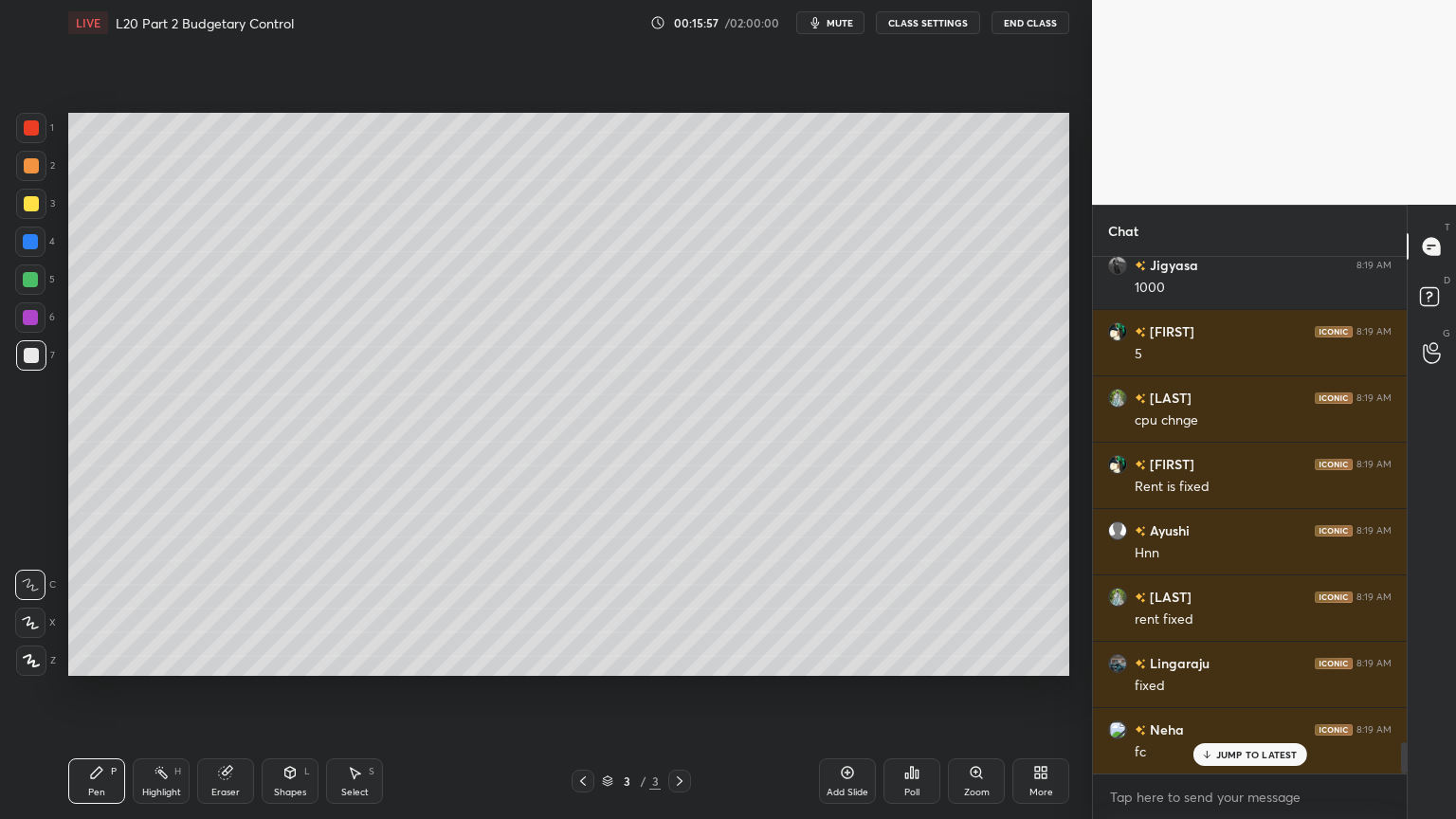 click on "3" at bounding box center (35, 208) 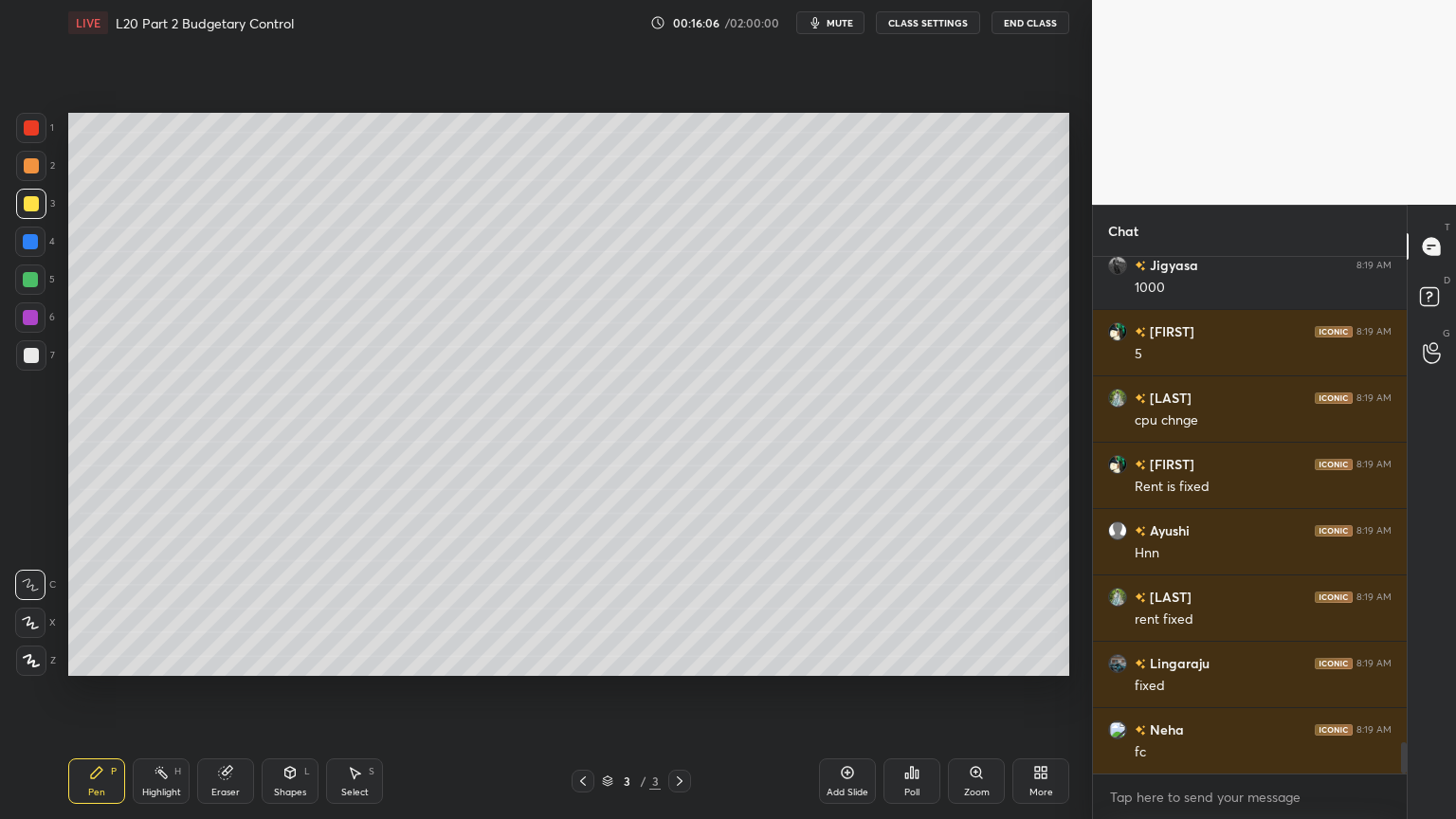 scroll, scrollTop: 7962, scrollLeft: 0, axis: vertical 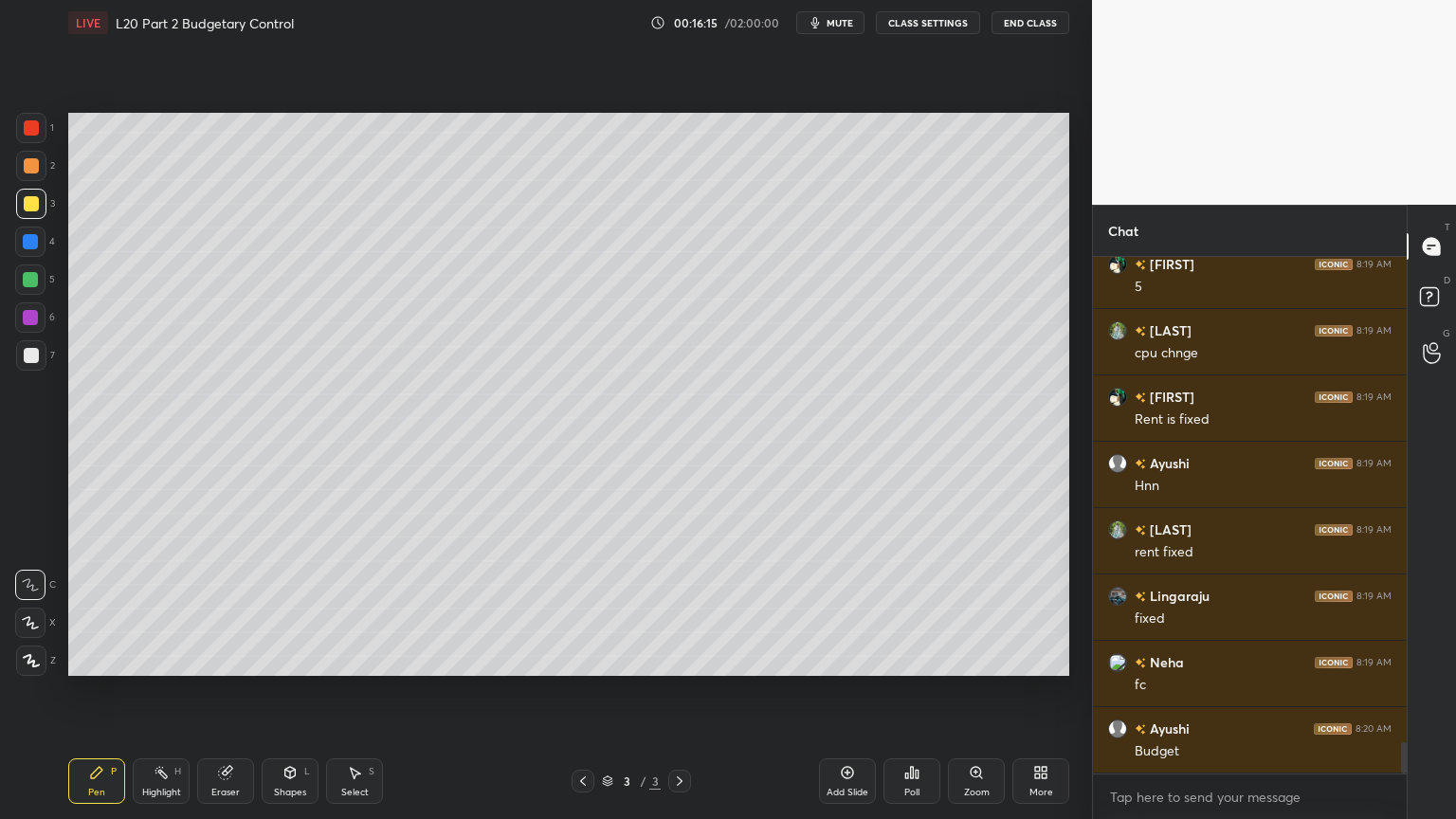 click at bounding box center [31, 355] 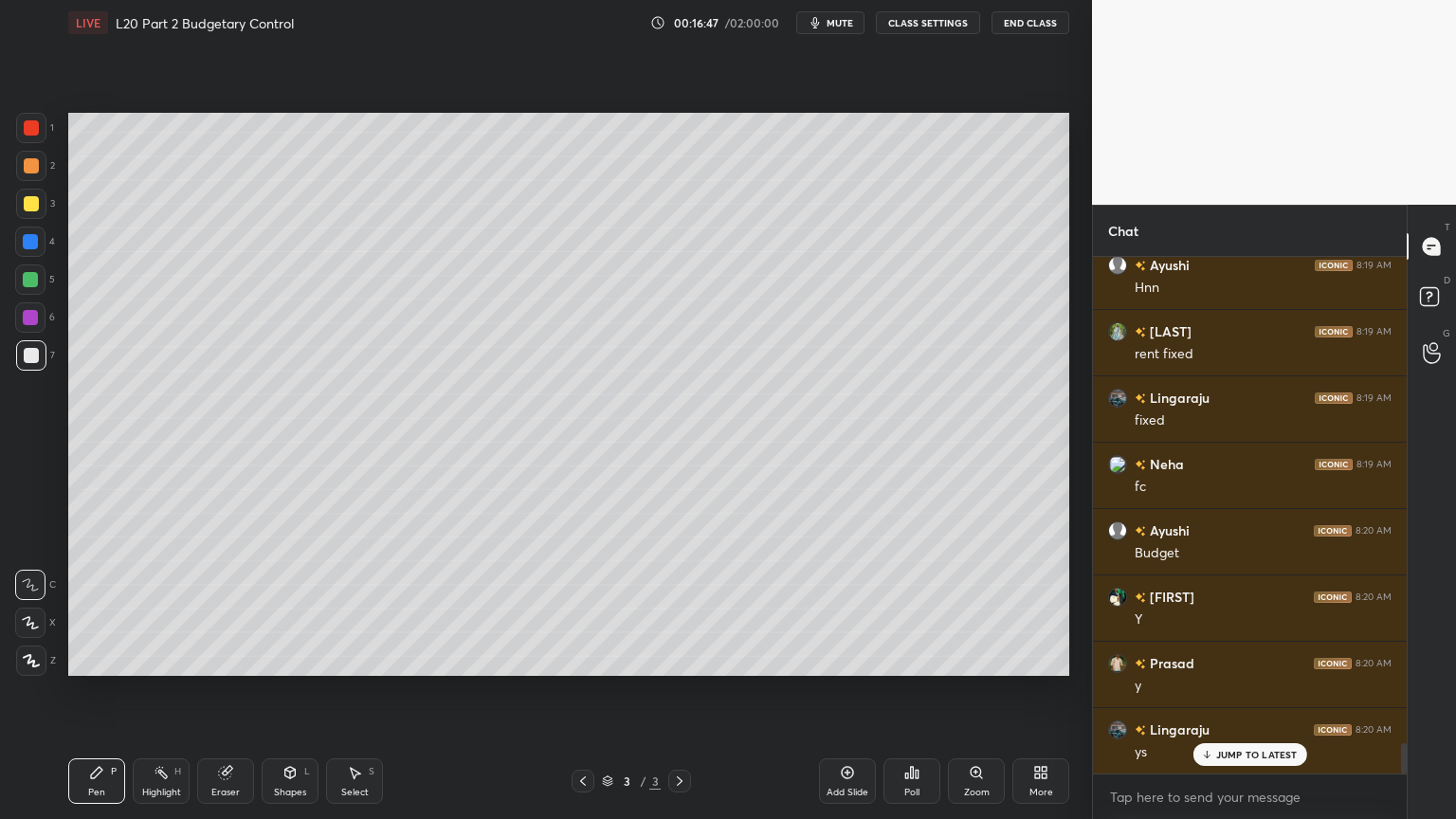 scroll, scrollTop: 8227, scrollLeft: 0, axis: vertical 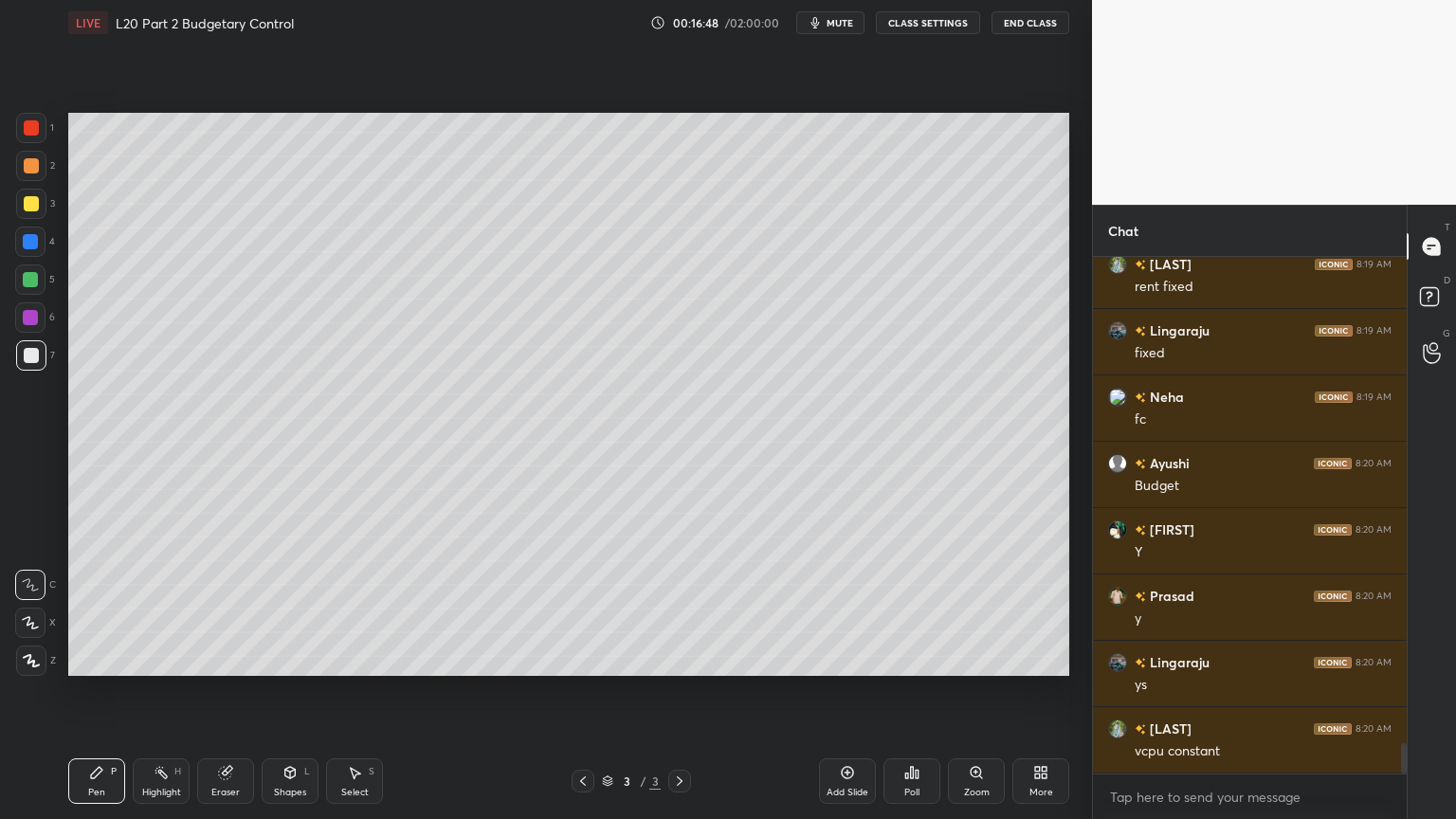 click 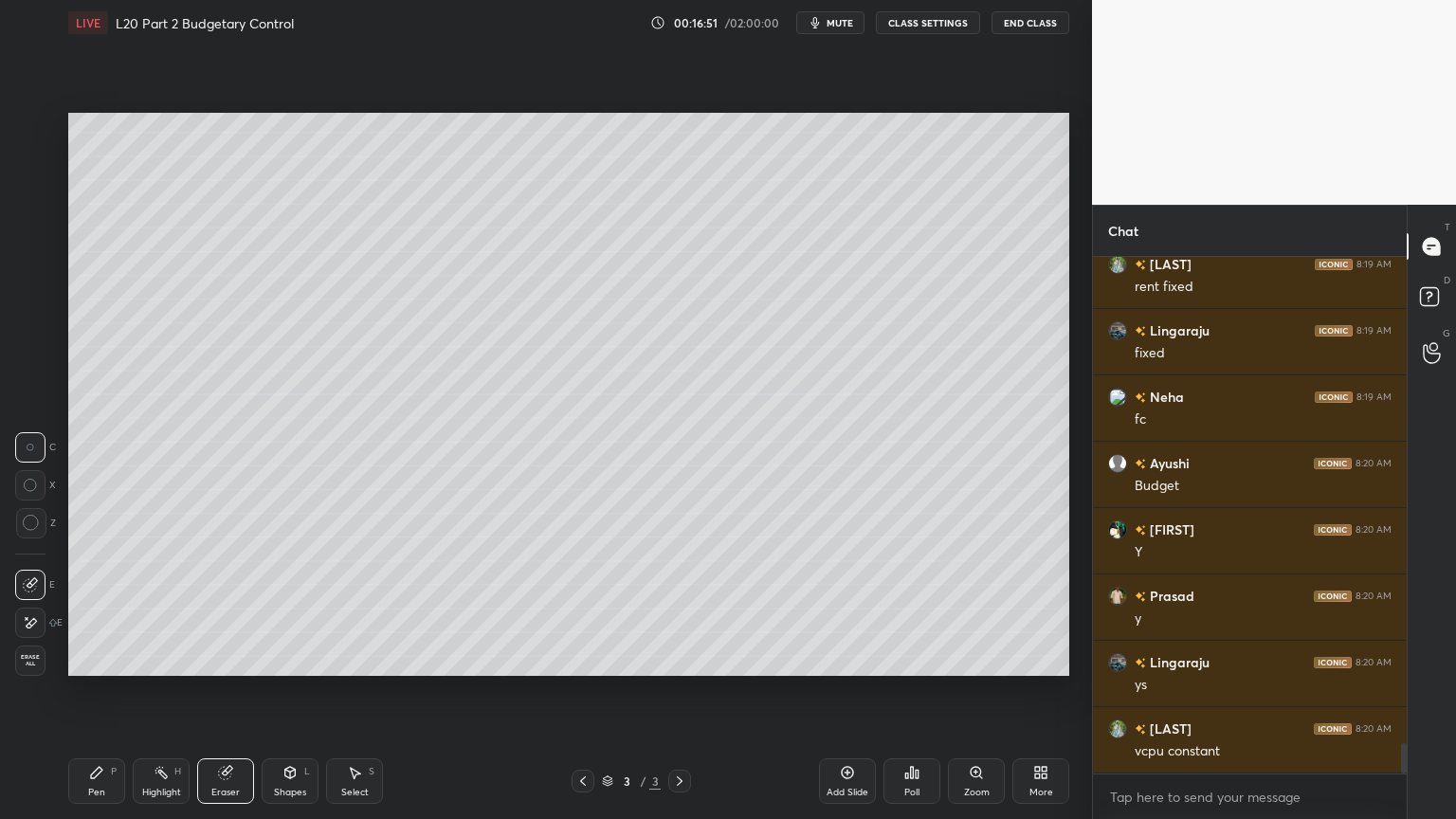 click on "Pen P" at bounding box center [97, 781] 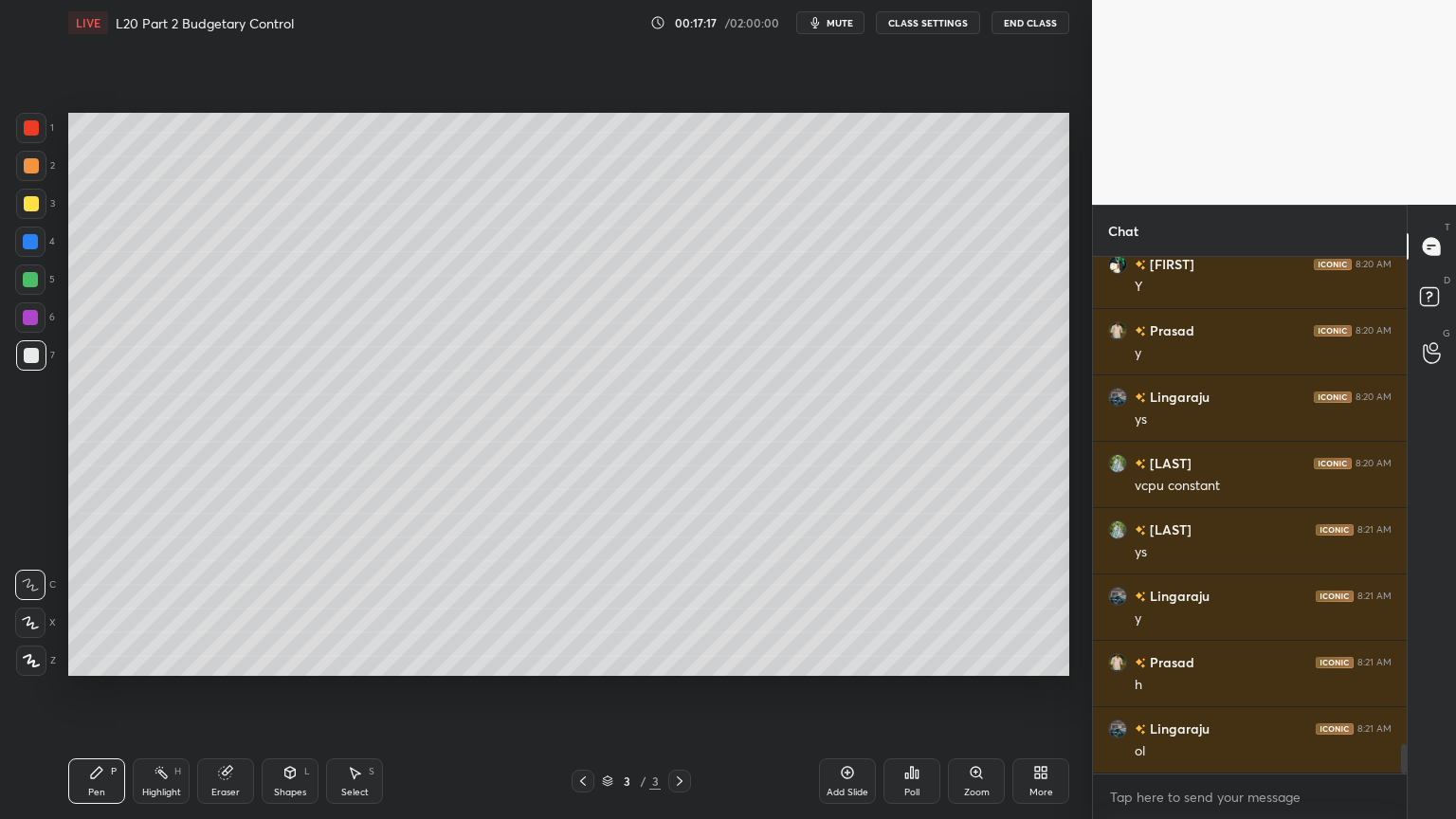 scroll, scrollTop: 8511, scrollLeft: 0, axis: vertical 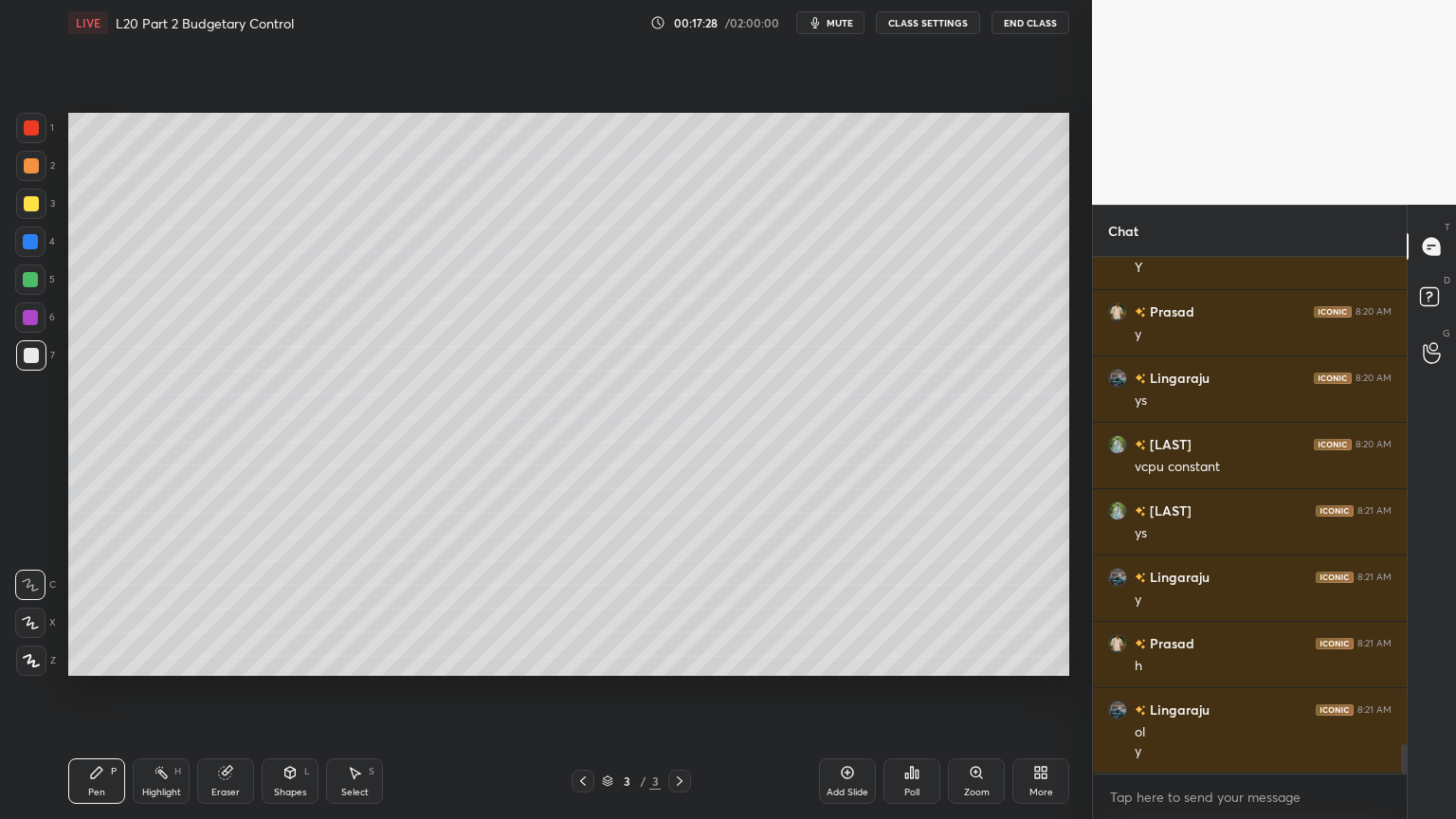 click on "3" at bounding box center (35, 208) 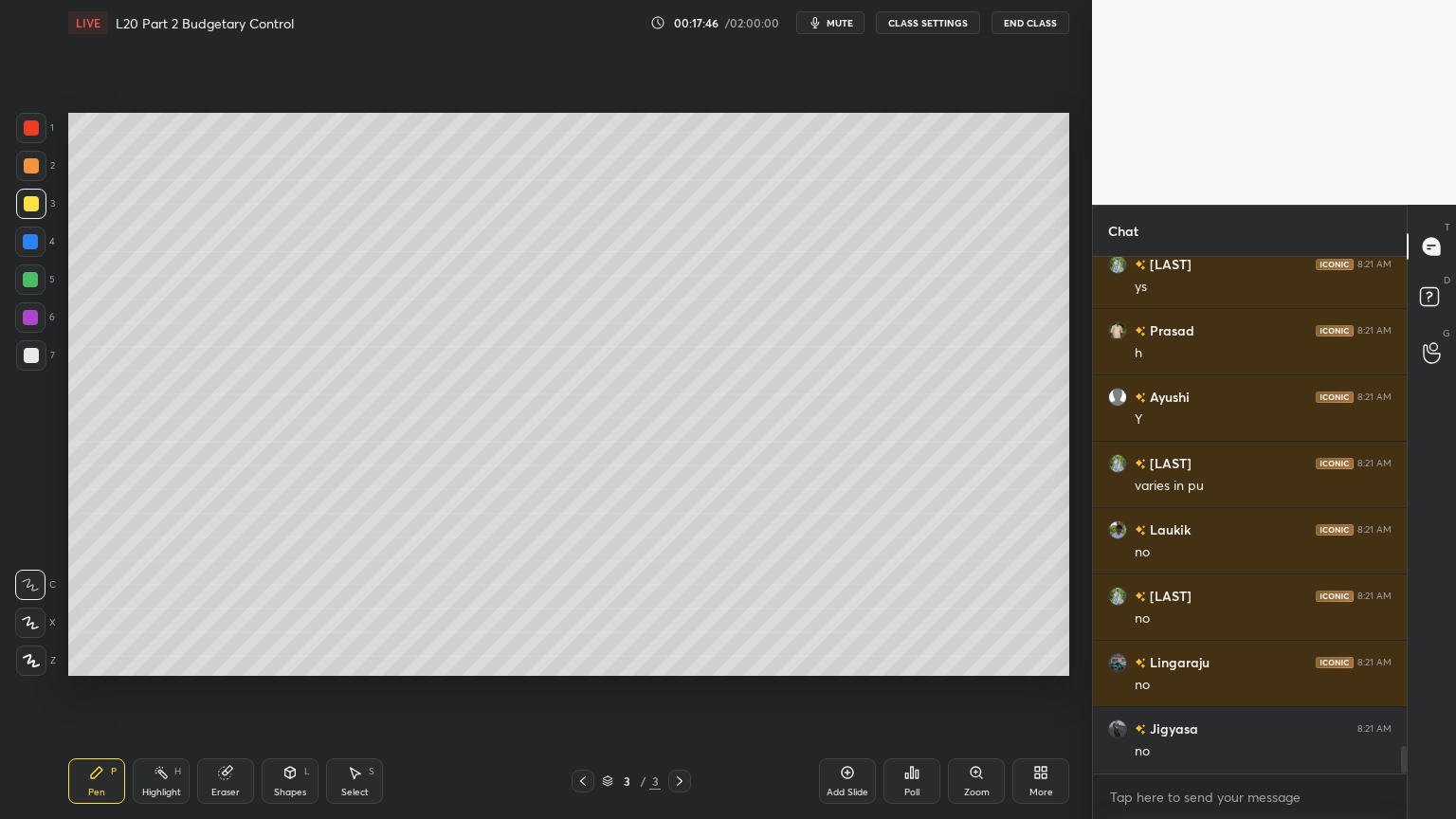 scroll, scrollTop: 9108, scrollLeft: 0, axis: vertical 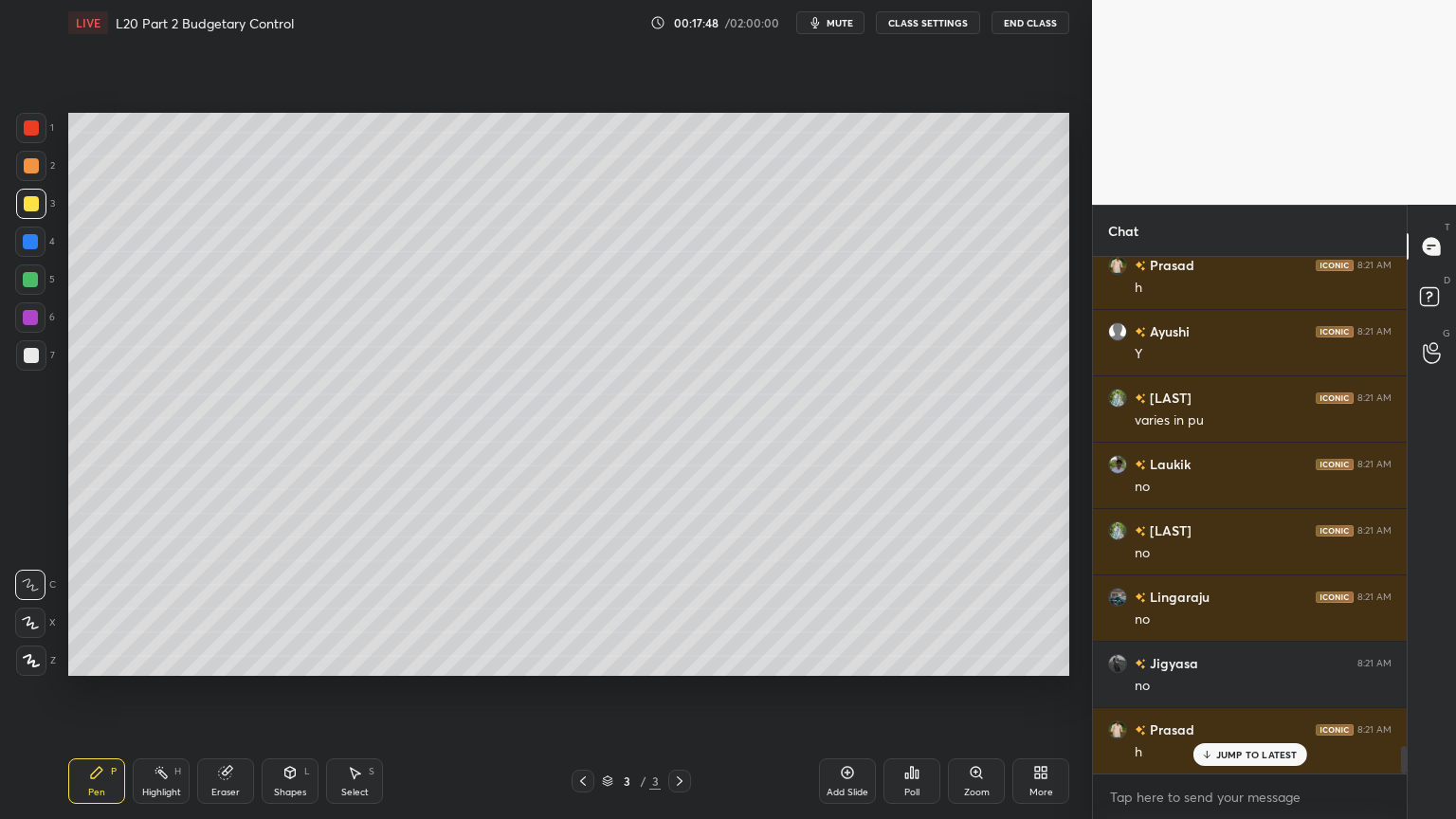 click on "Select" at bounding box center (355, 792) 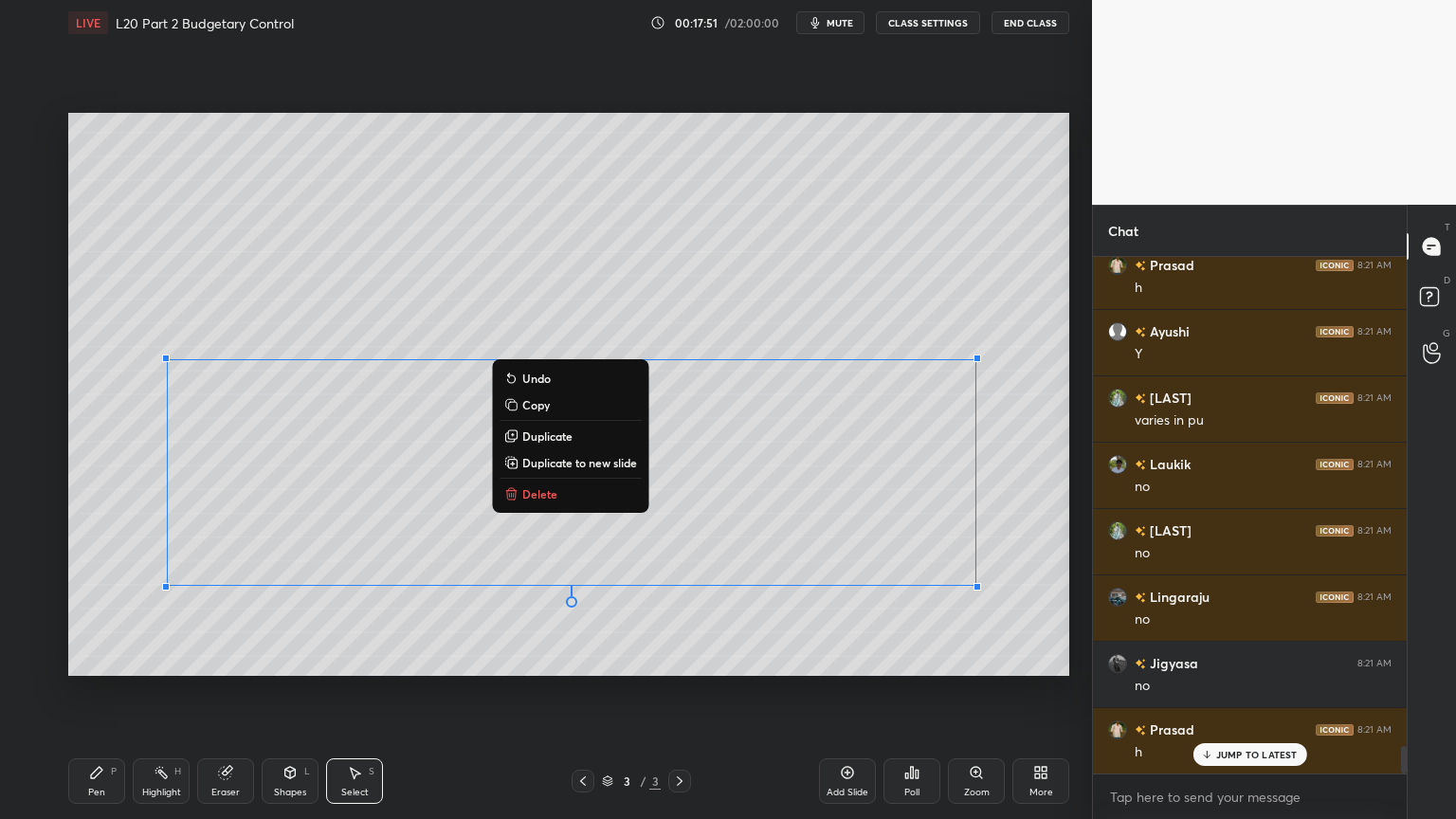 click 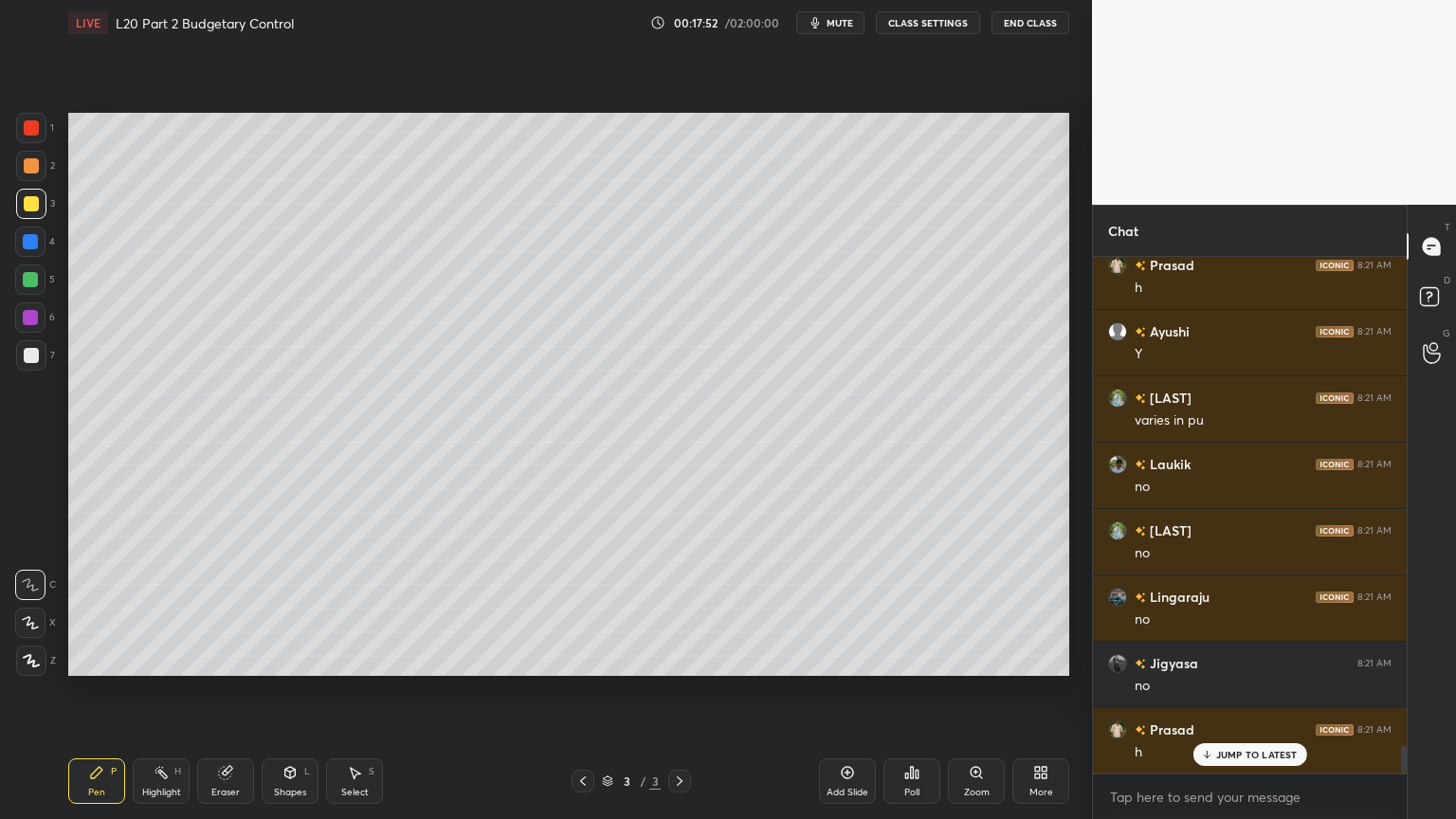 click 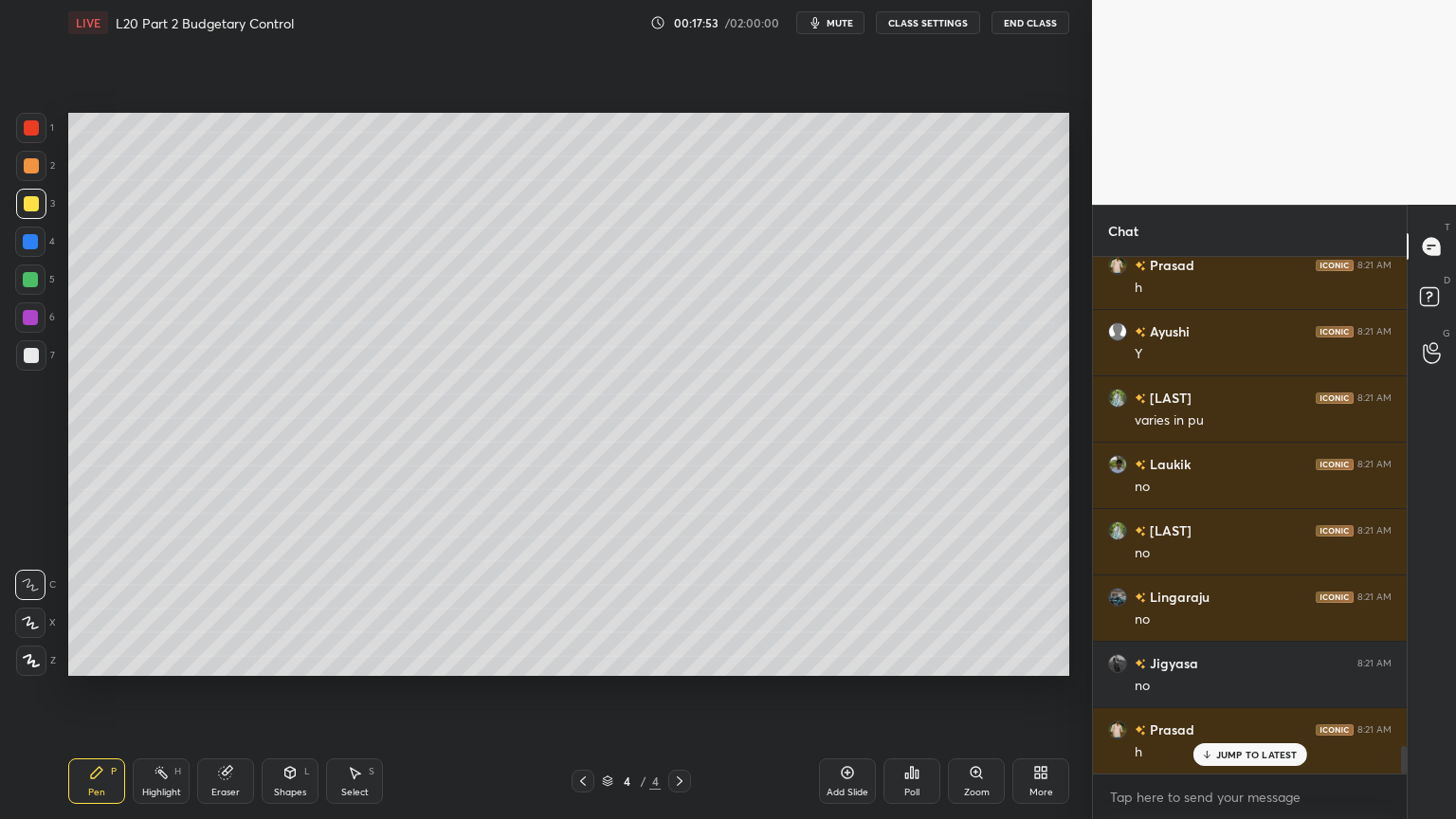 click at bounding box center (30, 242) 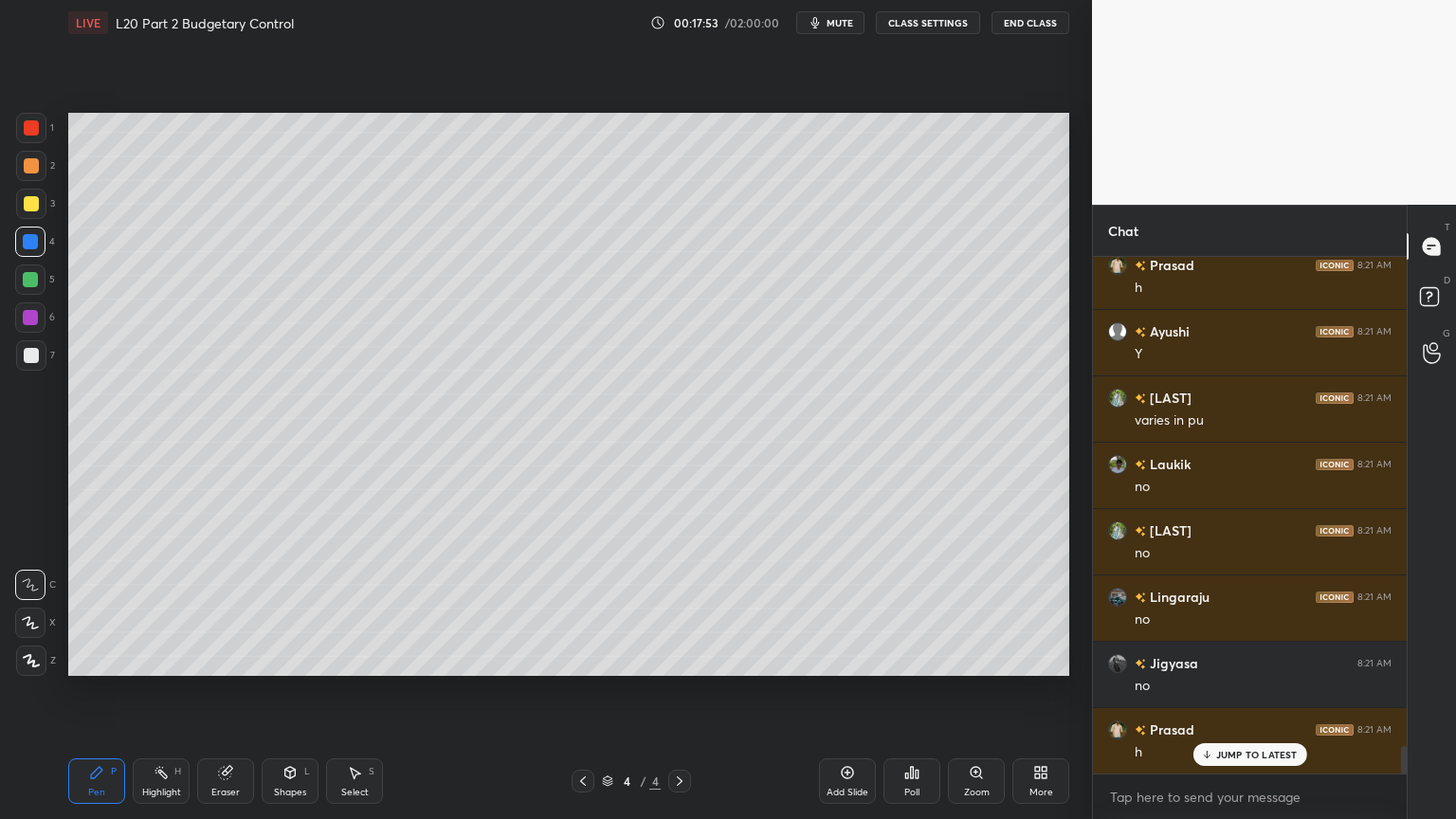 click 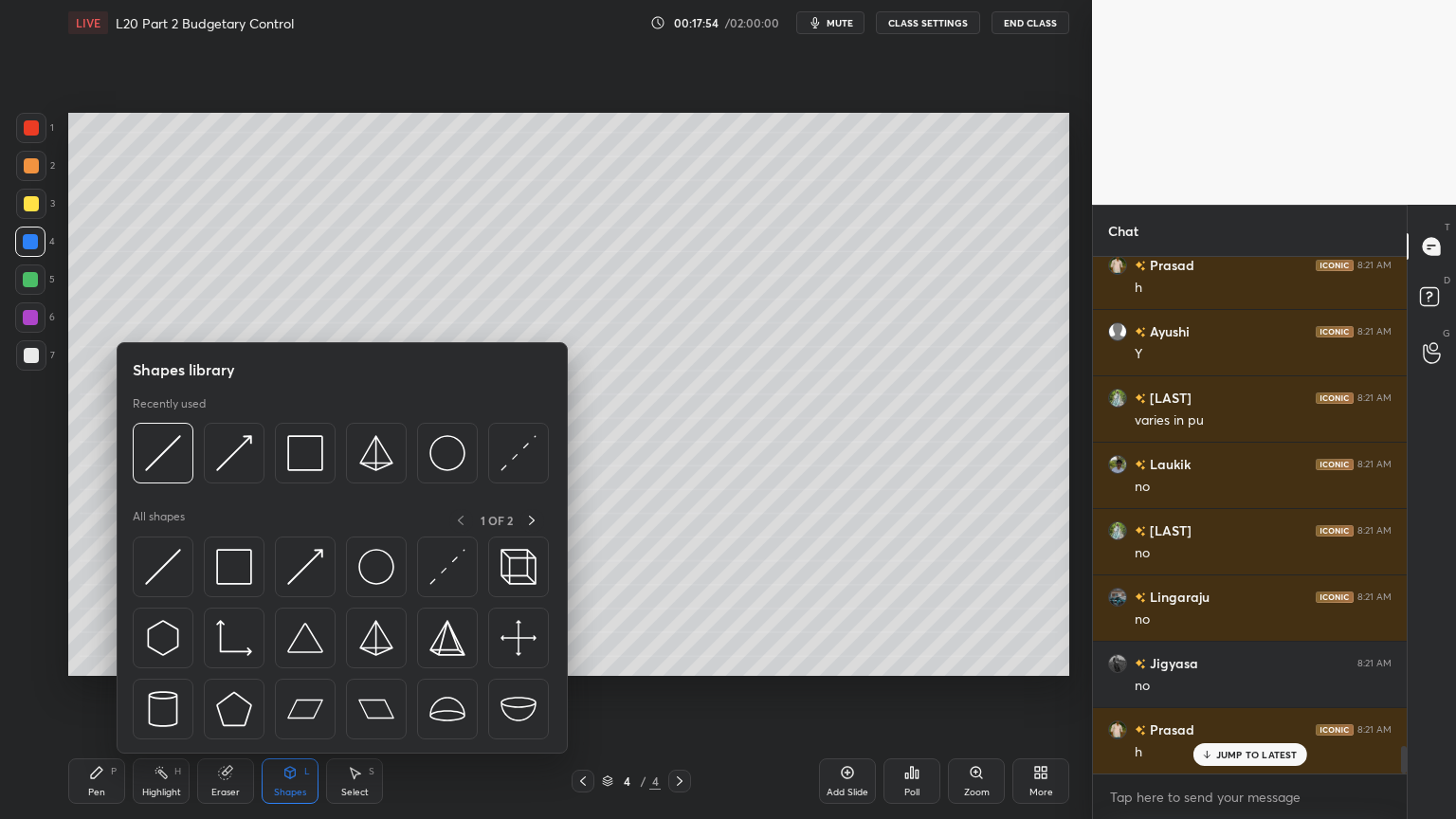 click at bounding box center [305, 453] 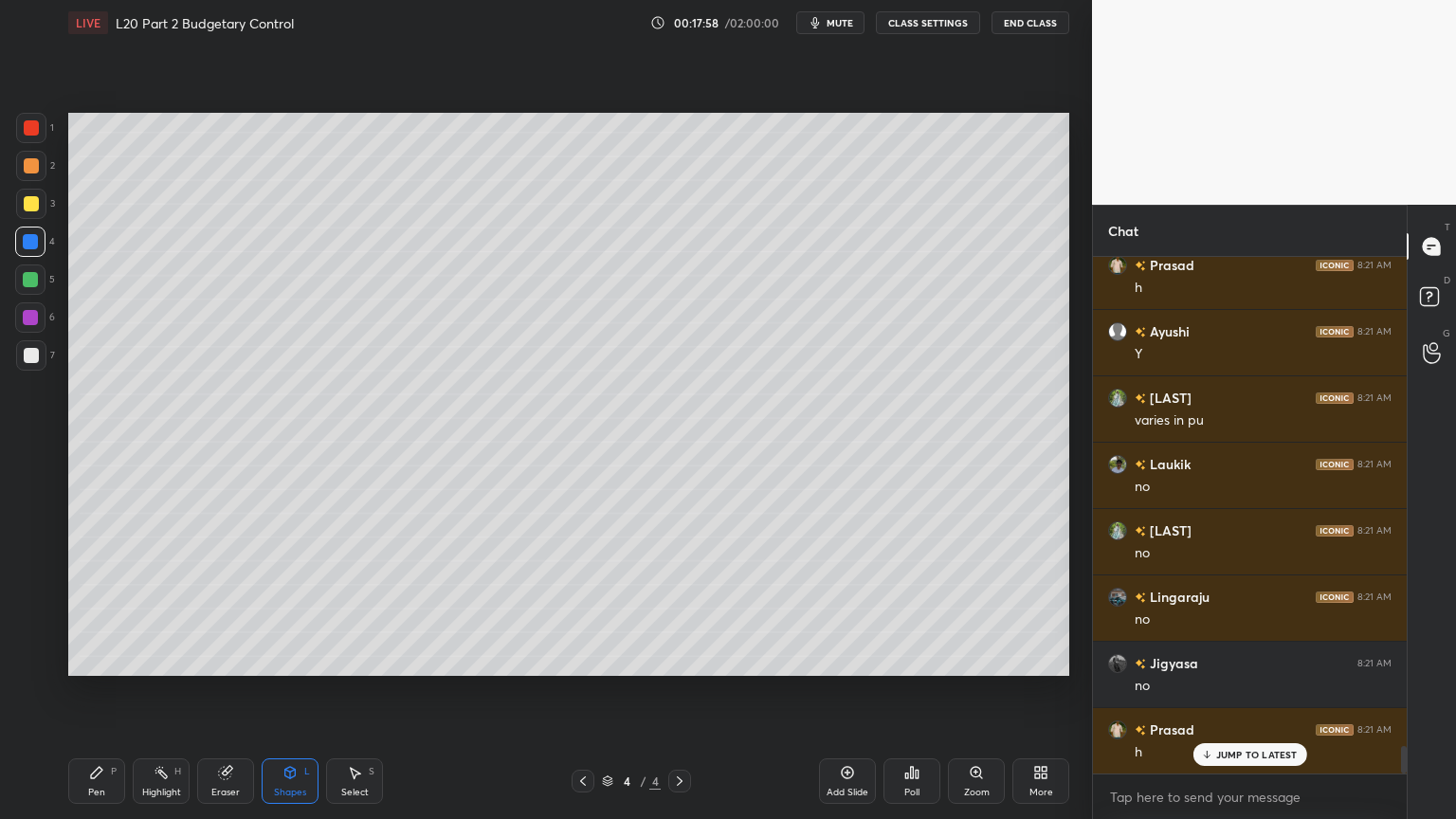 click on "Pen" at bounding box center (97, 792) 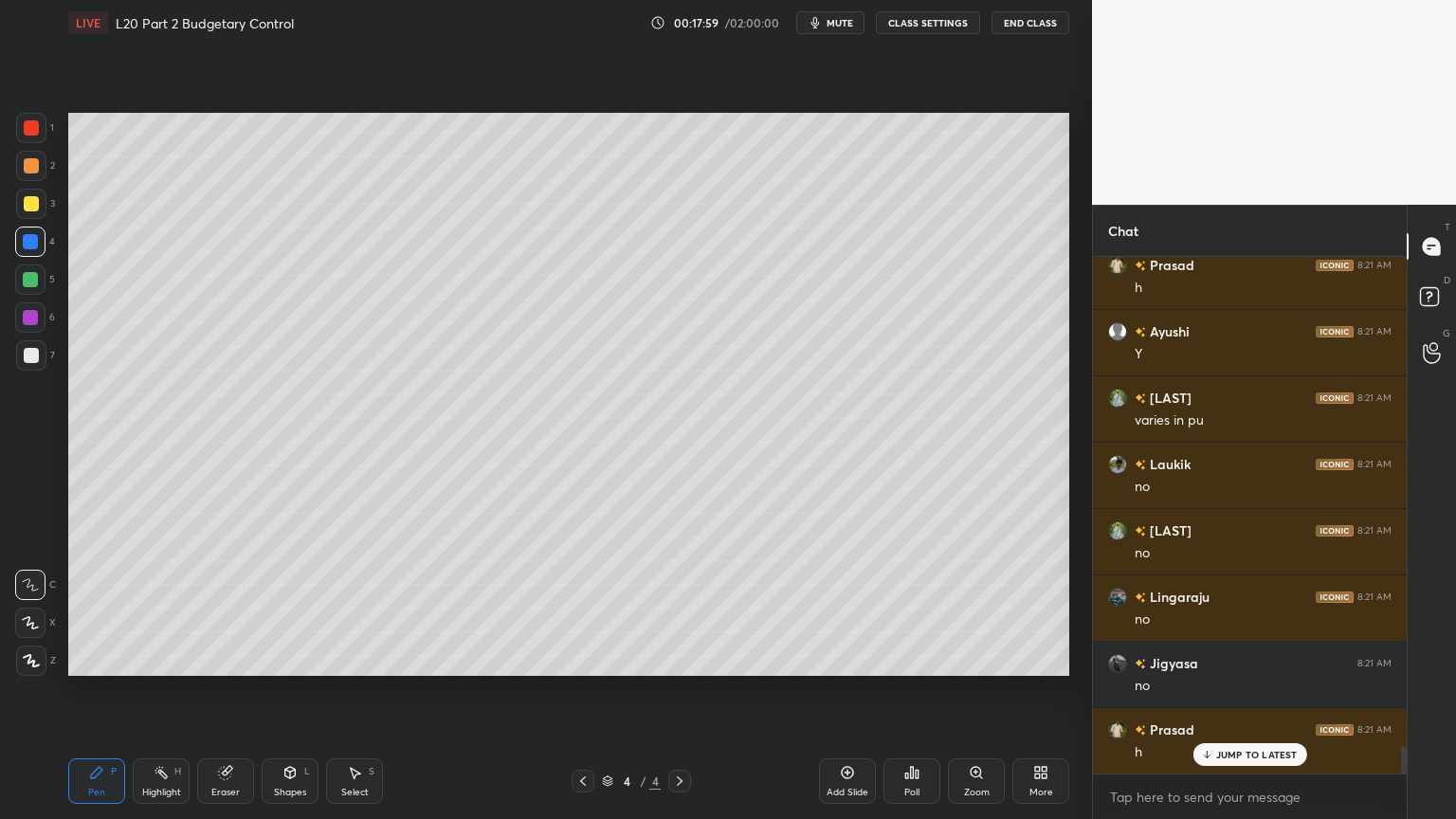 click at bounding box center [30, 318] 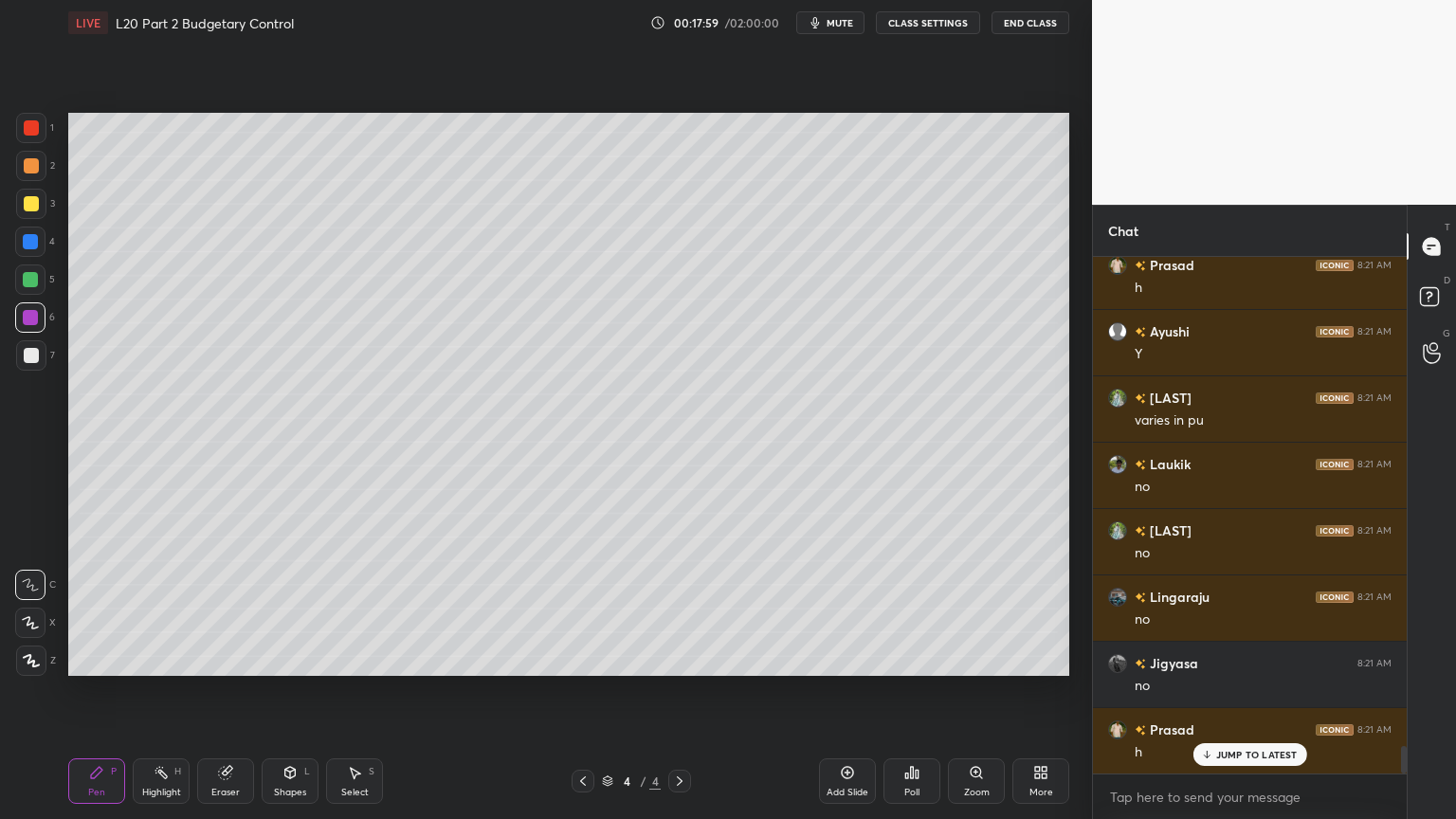 click at bounding box center (30, 280) 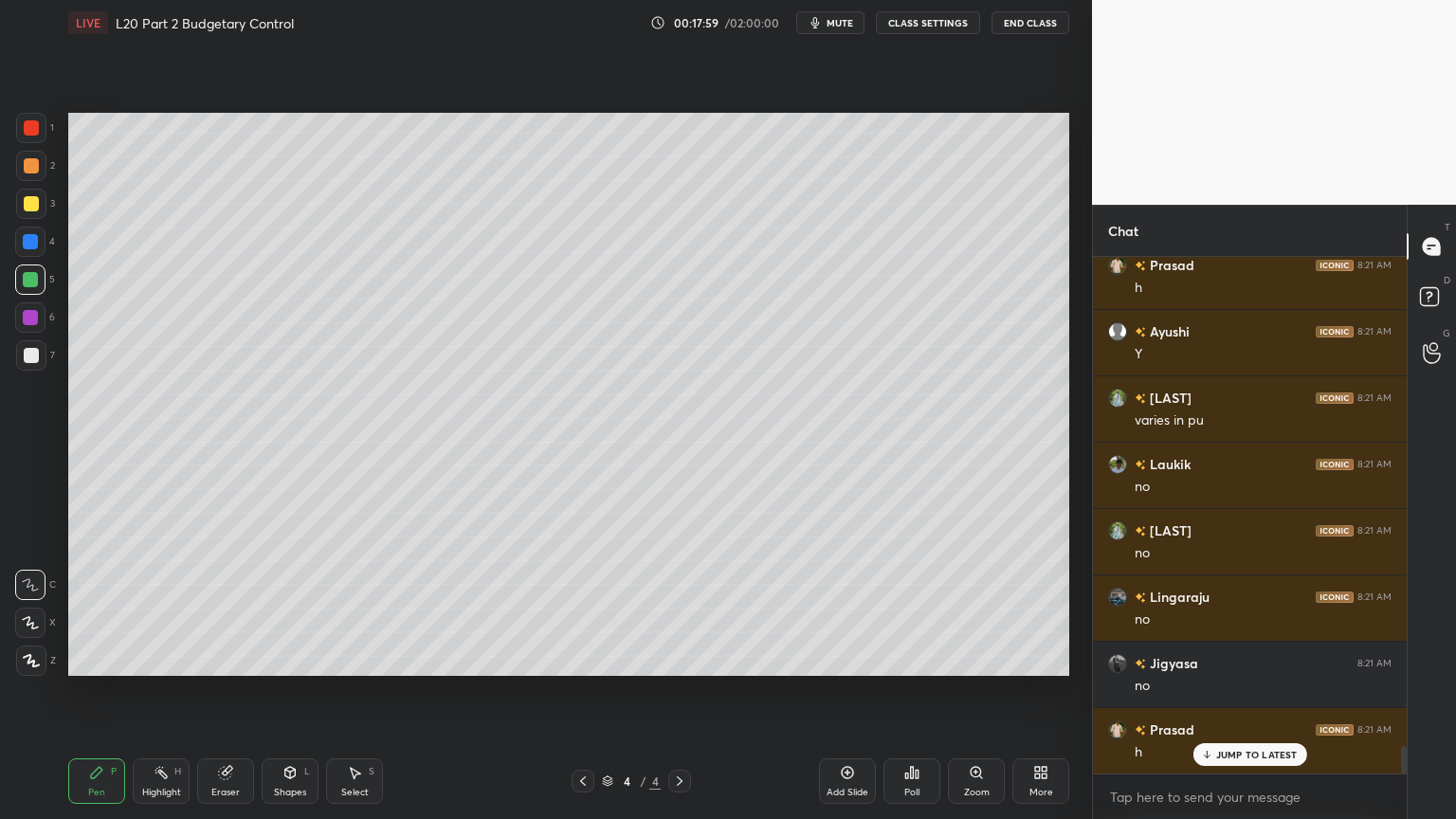 click on "1 2 3 4 5 6 7 C X Z C X Z E E Erase all   H H" at bounding box center [30, 394] 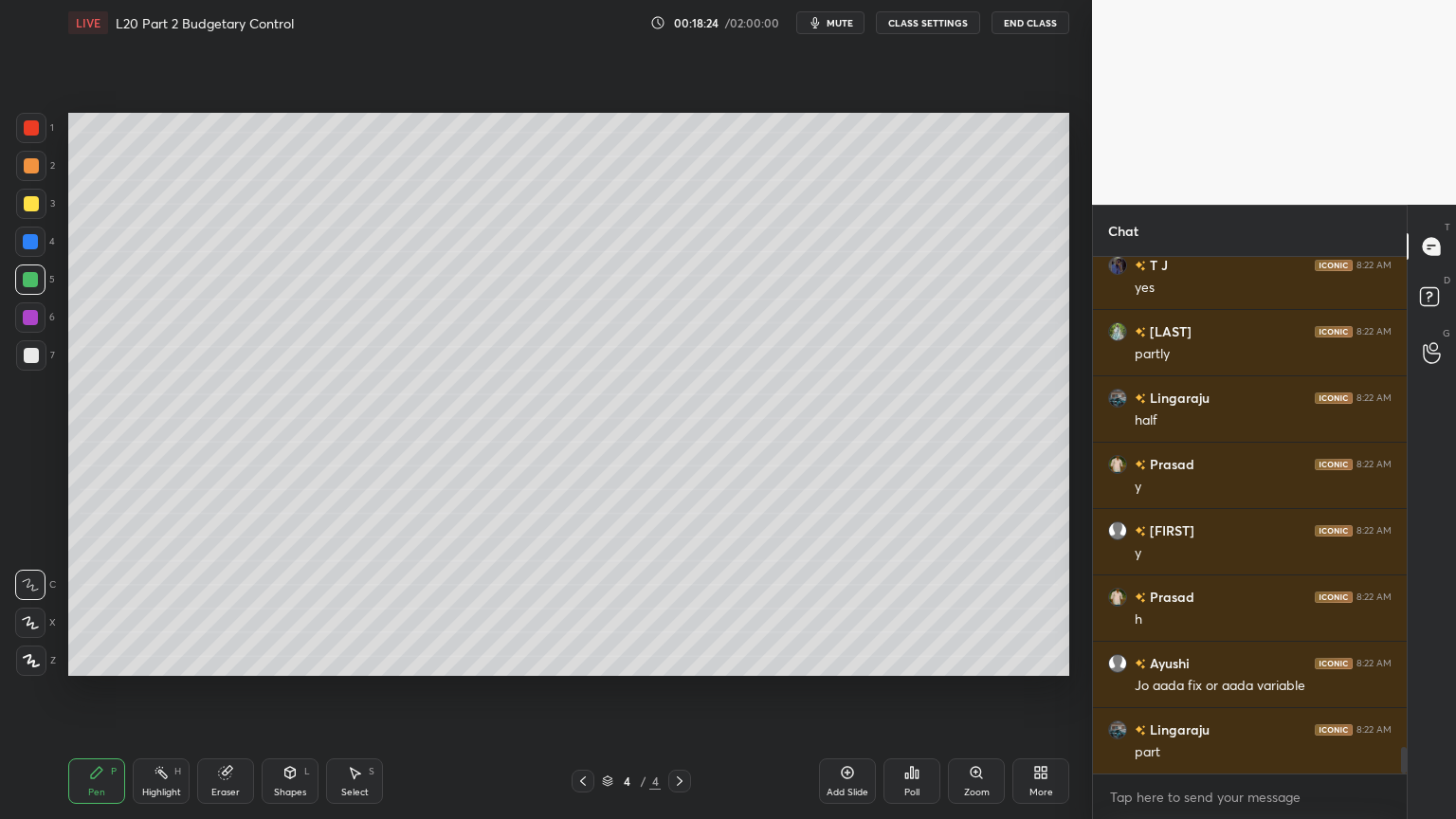 scroll, scrollTop: 9706, scrollLeft: 0, axis: vertical 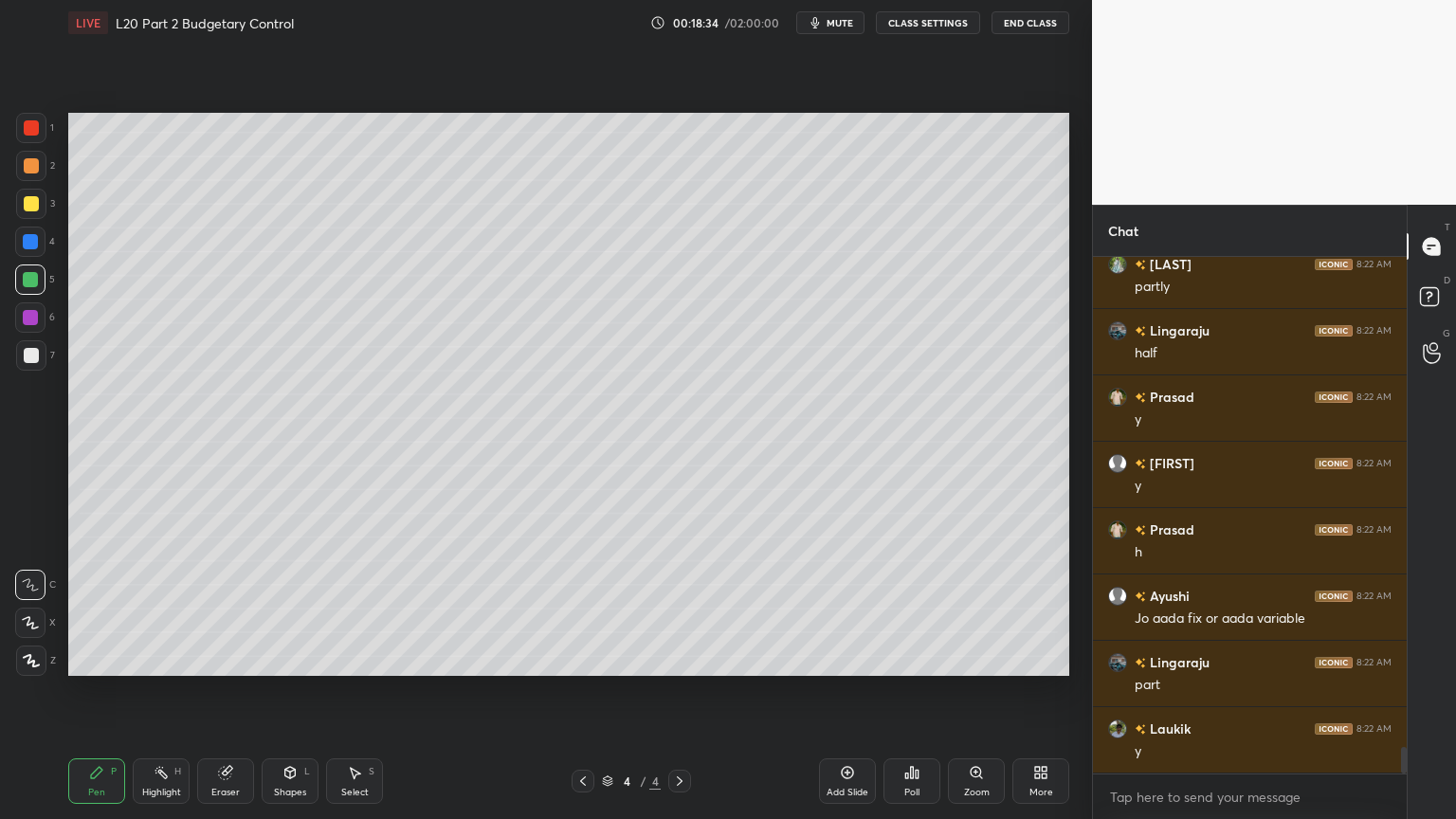 click 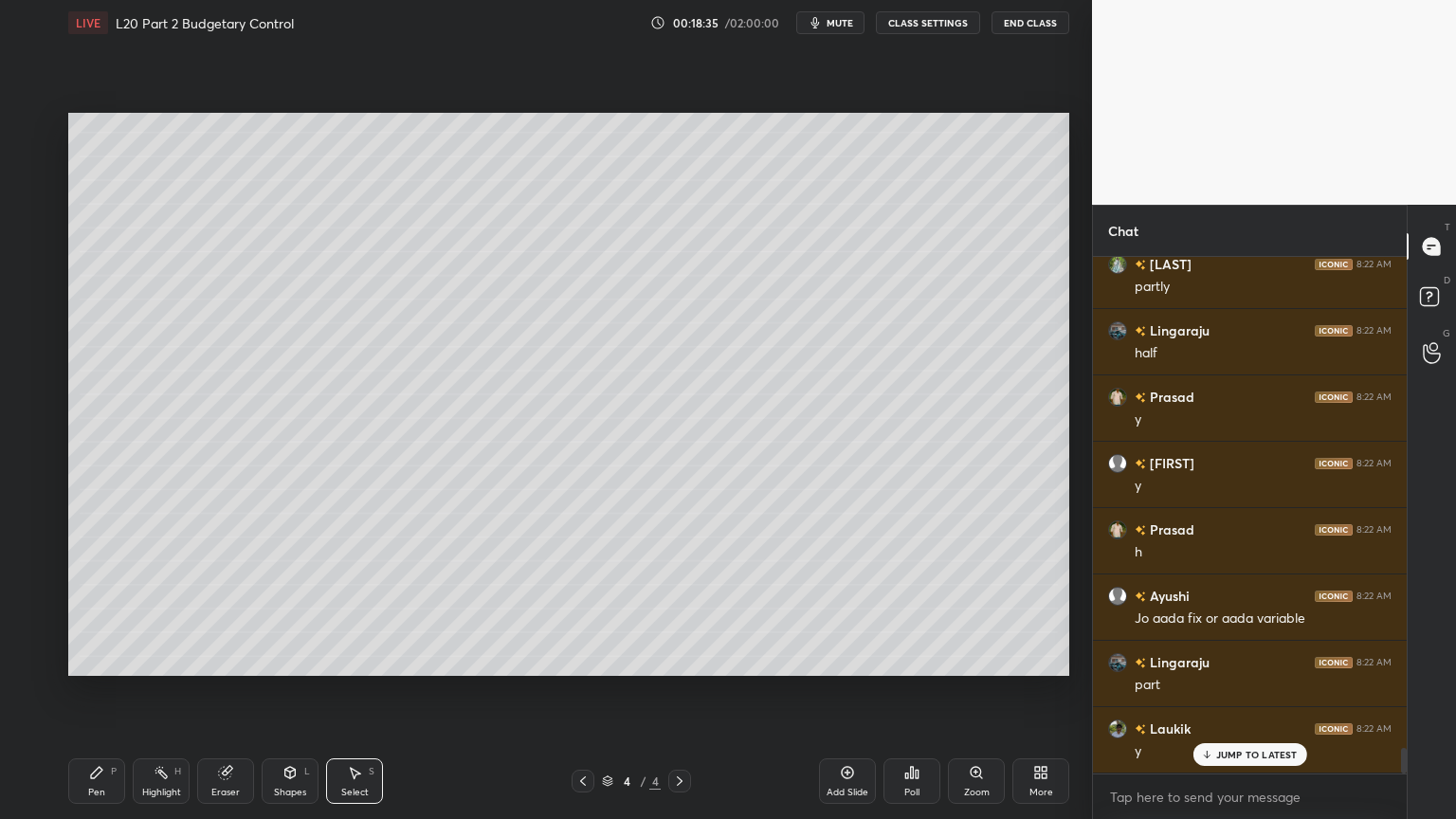 scroll, scrollTop: 9771, scrollLeft: 0, axis: vertical 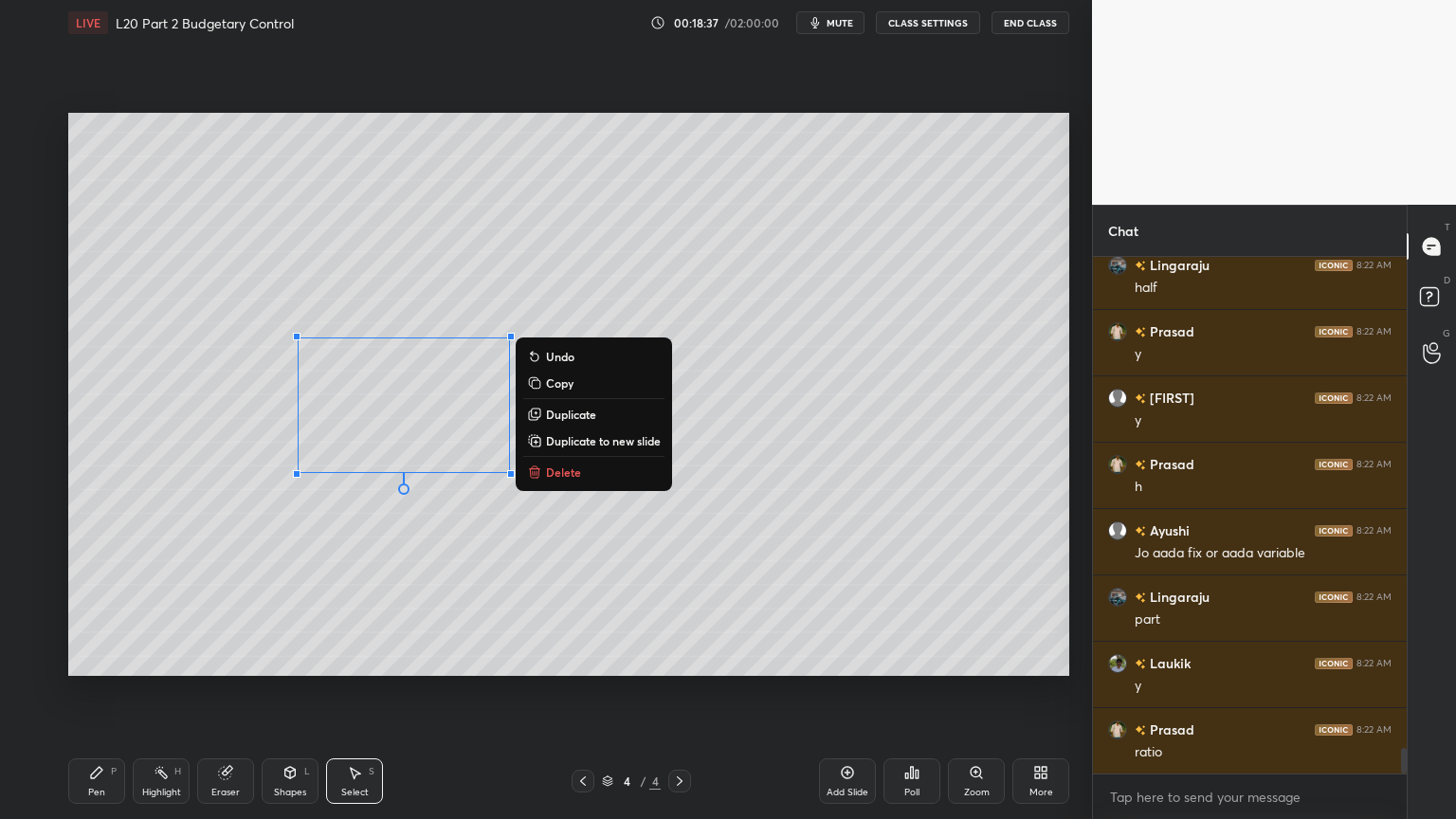 click on "Delete" at bounding box center [563, 472] 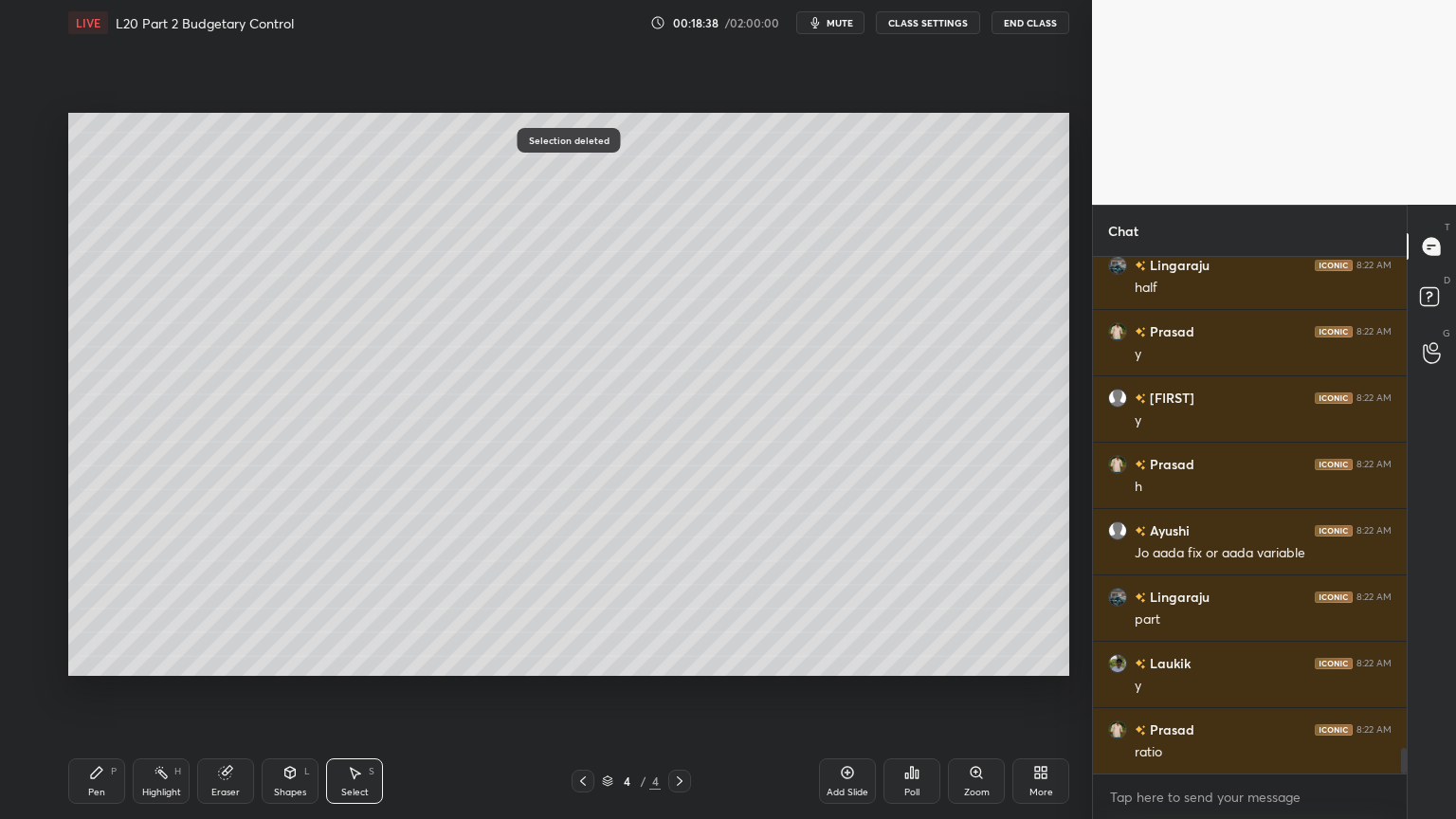 click on "Pen P" at bounding box center (97, 781) 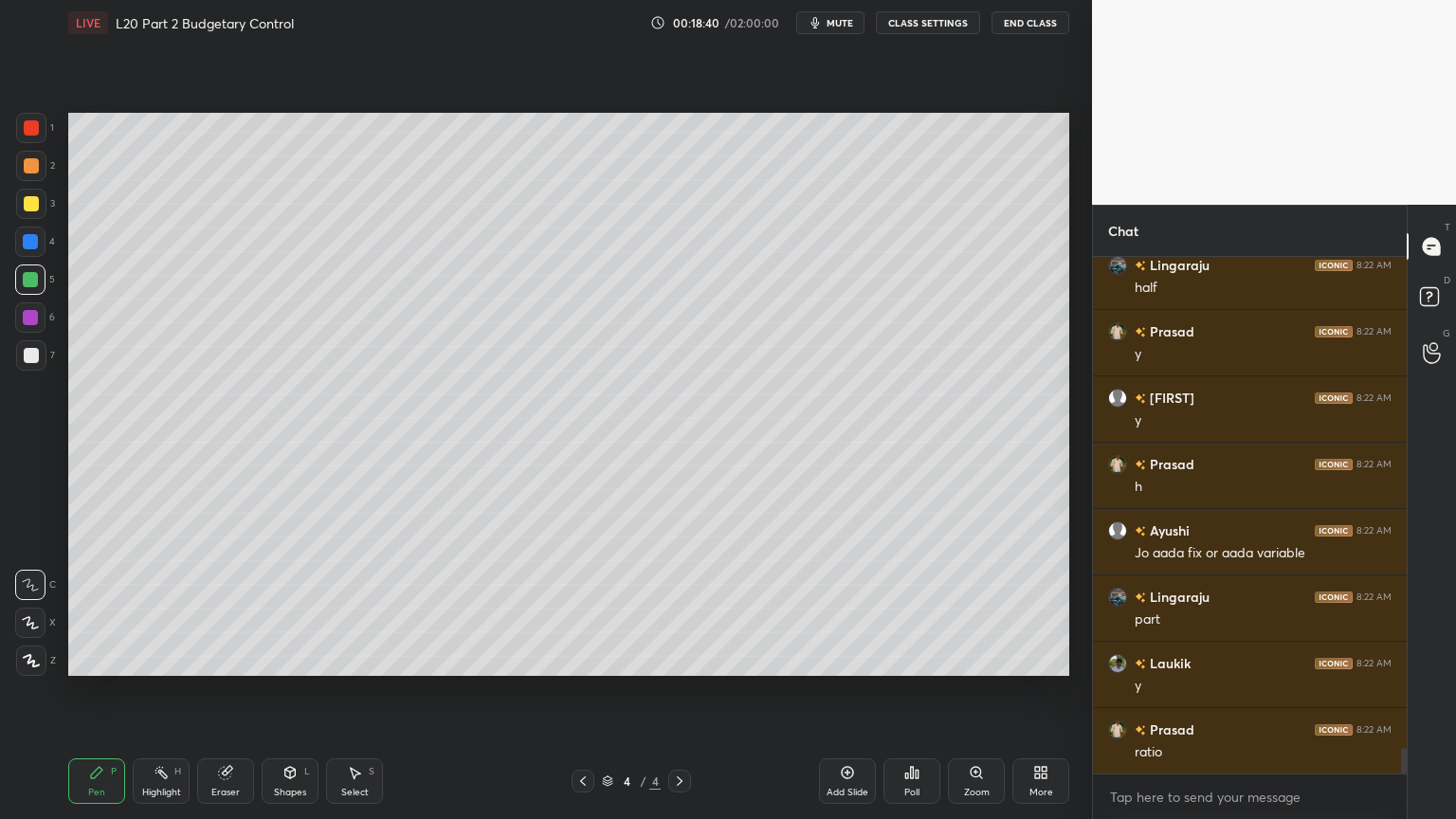 click at bounding box center [31, 128] 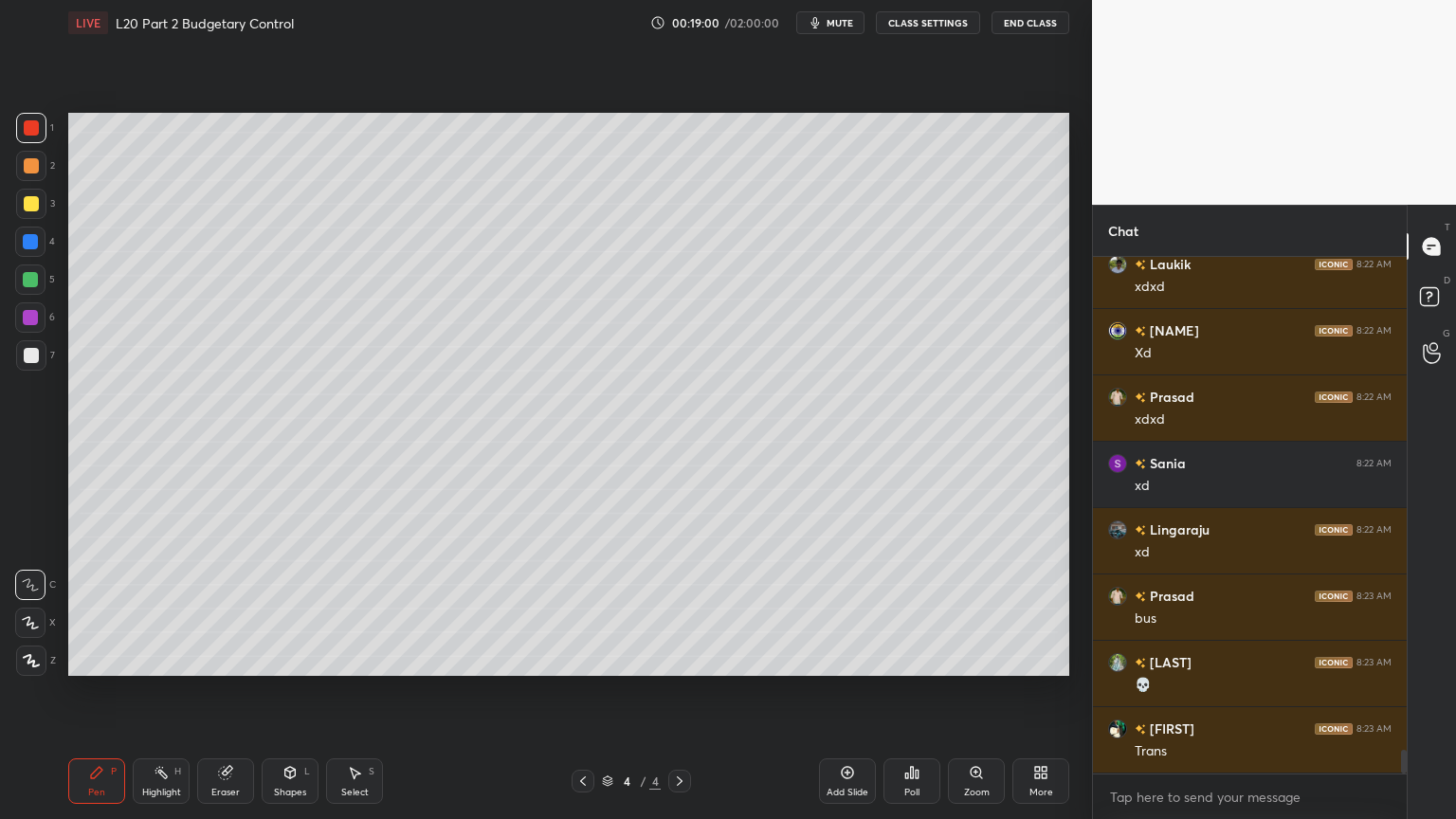 scroll, scrollTop: 10833, scrollLeft: 0, axis: vertical 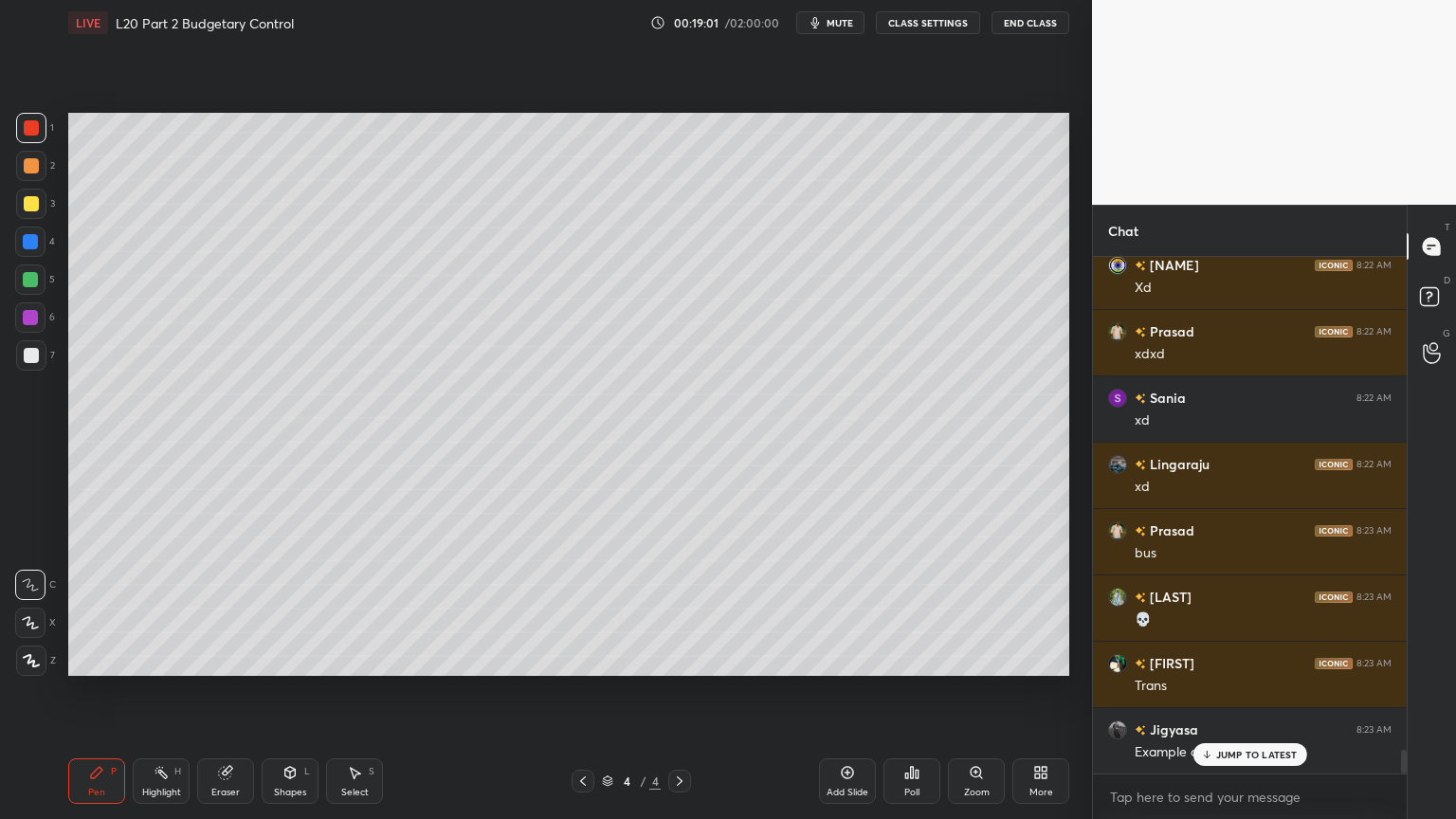 click on "Pen P" at bounding box center (97, 781) 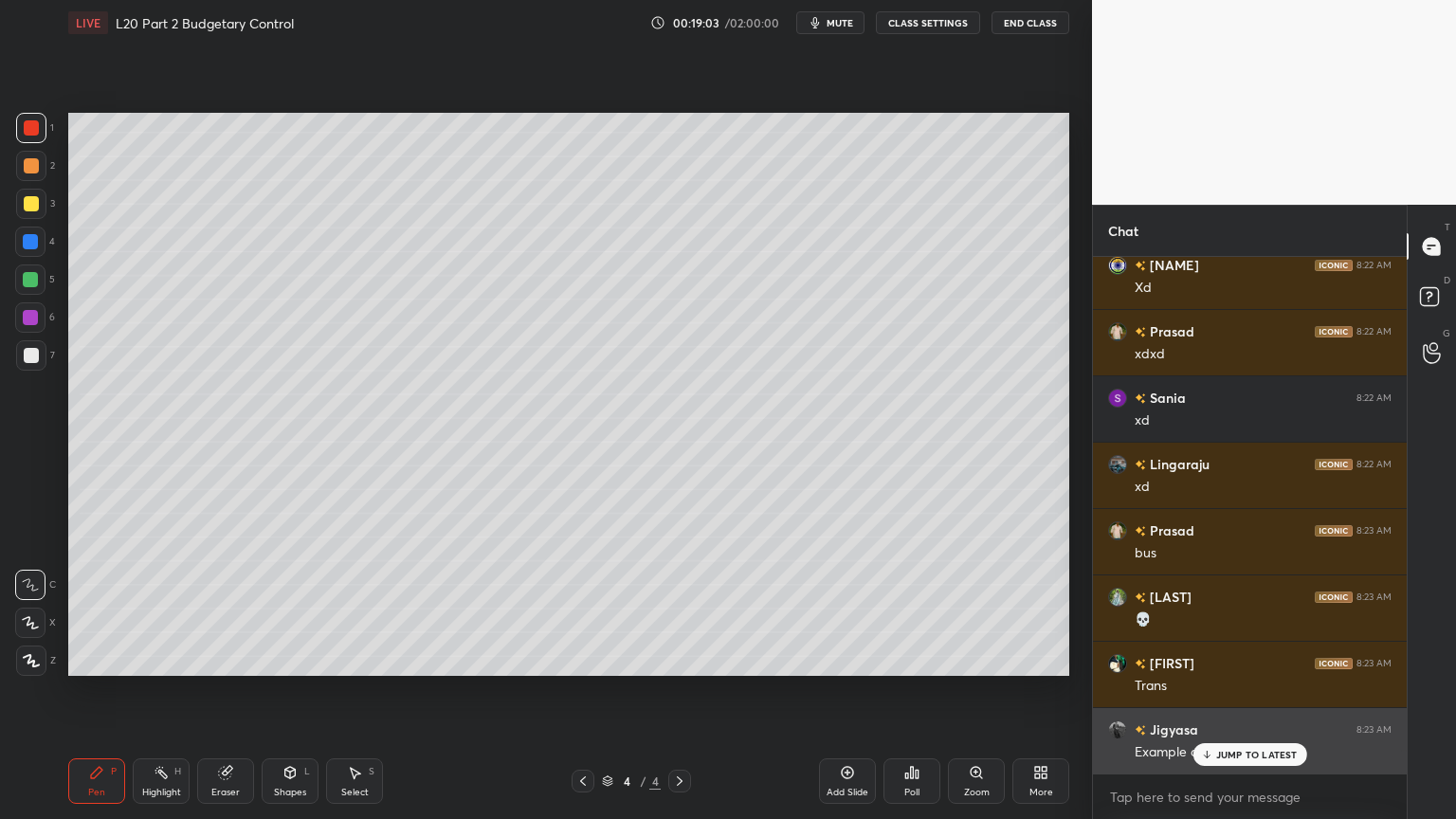 click on "JUMP TO LATEST" at bounding box center [1249, 755] 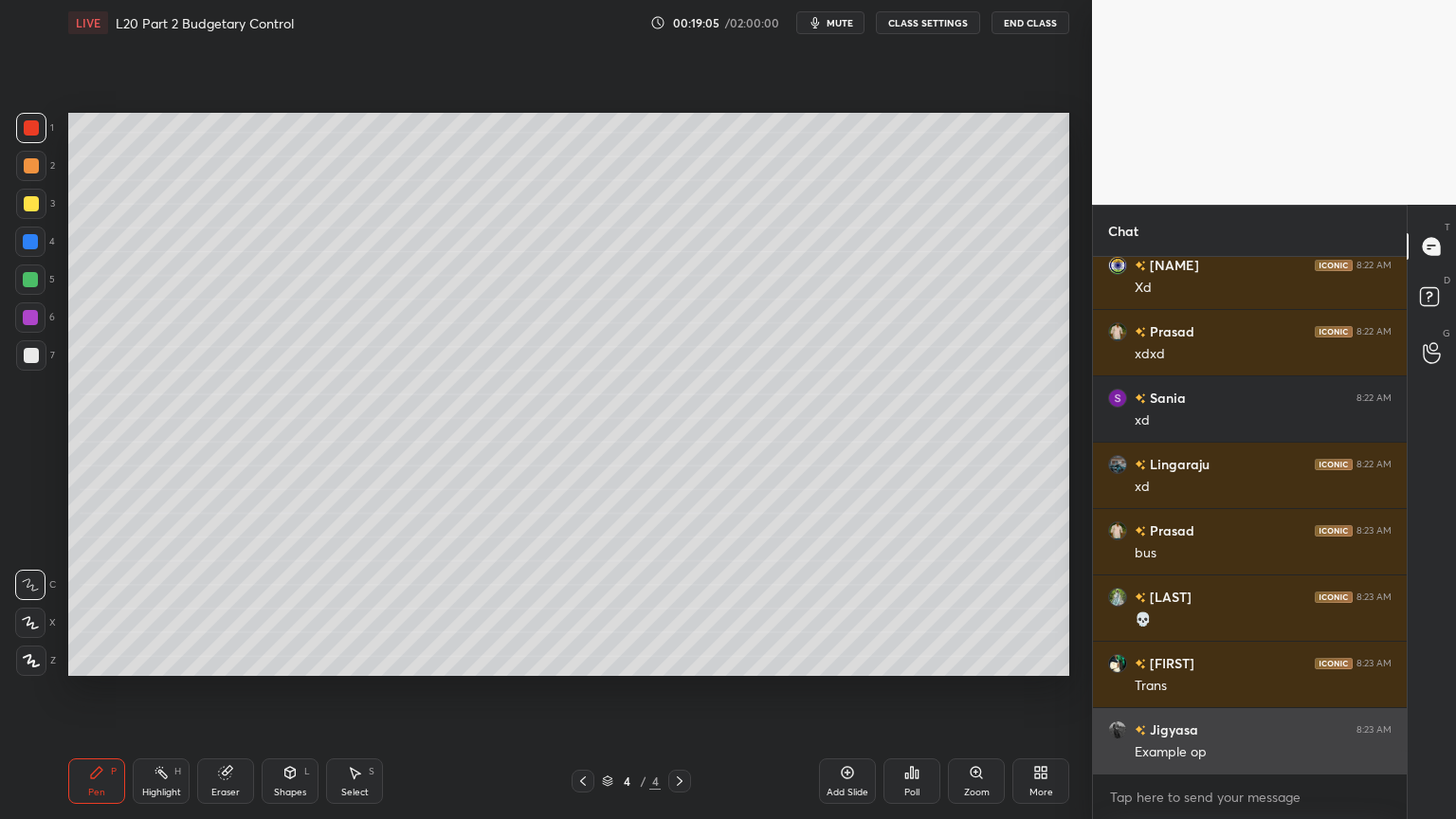 scroll, scrollTop: 10900, scrollLeft: 0, axis: vertical 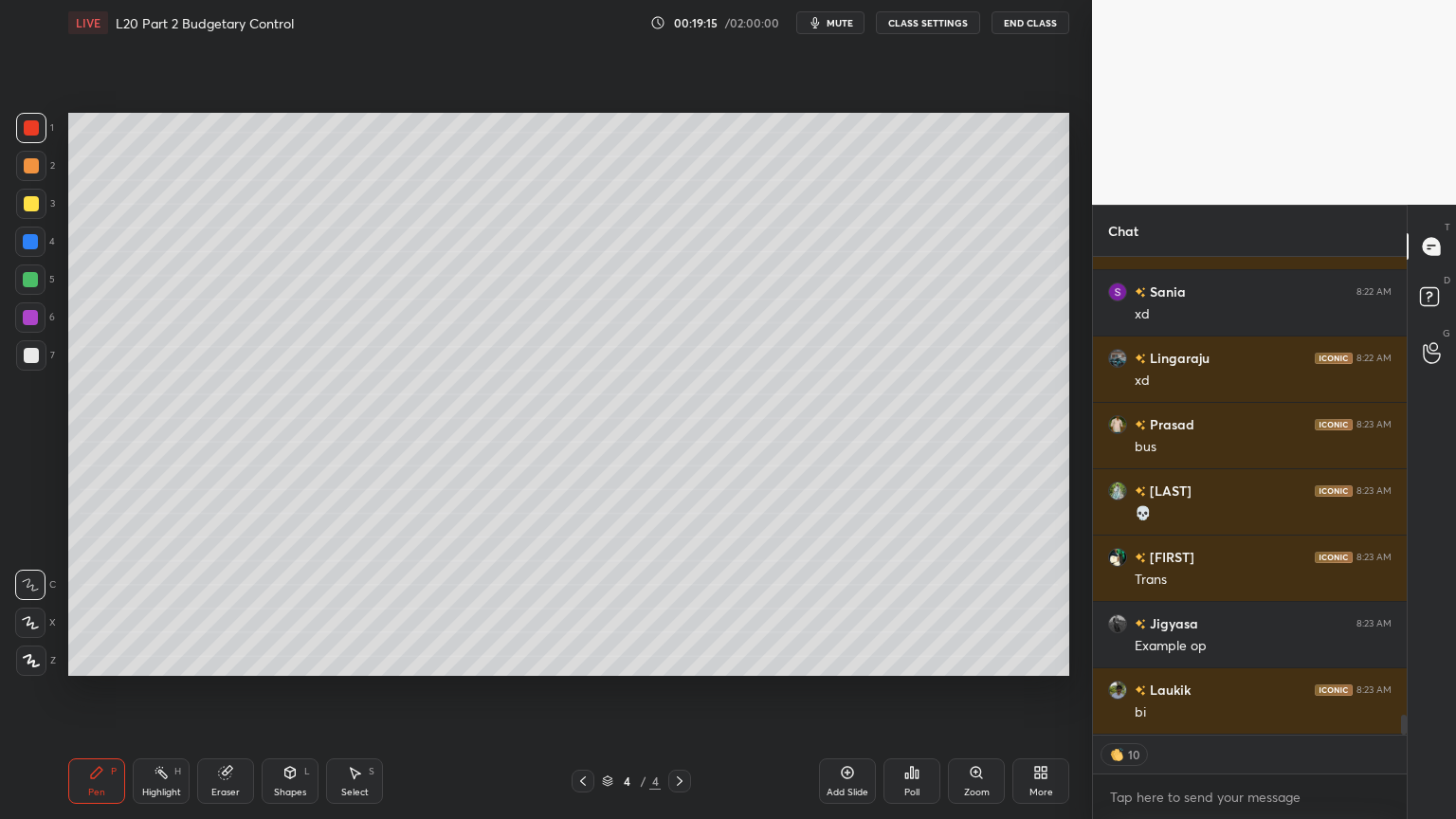 click on "Pen" at bounding box center (97, 792) 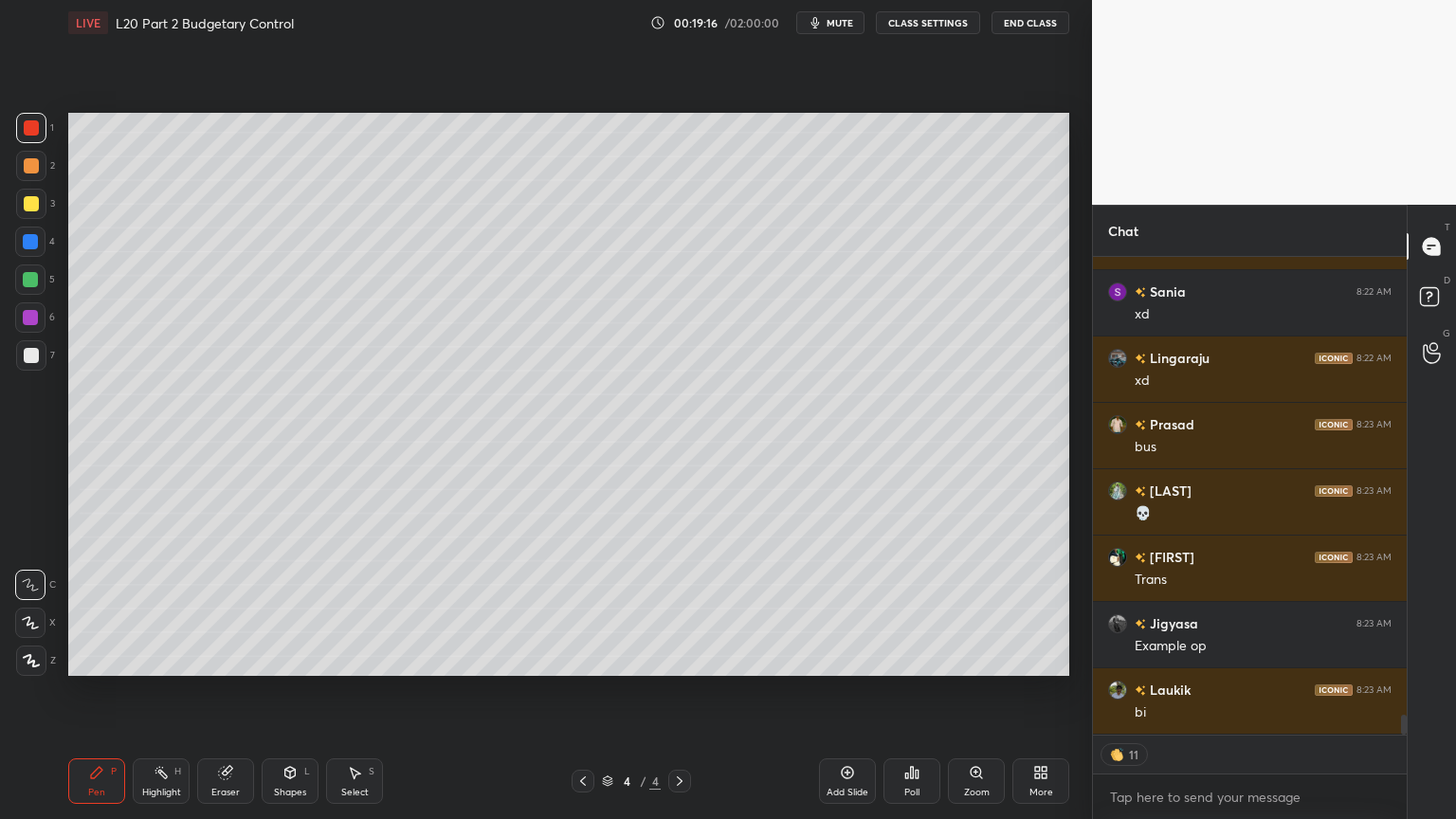 click on "Select" at bounding box center (355, 792) 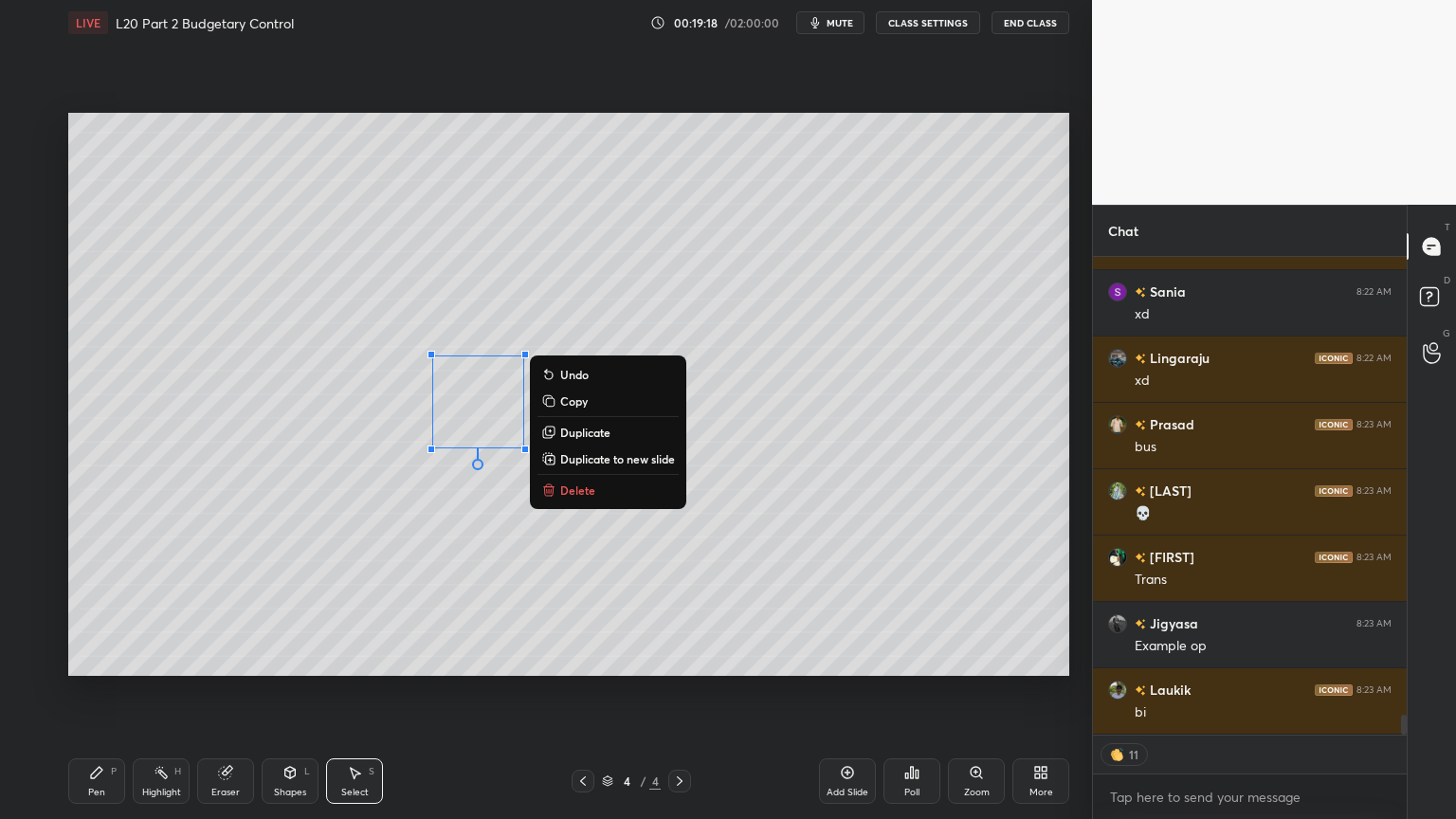 click on "Delete" at bounding box center [577, 490] 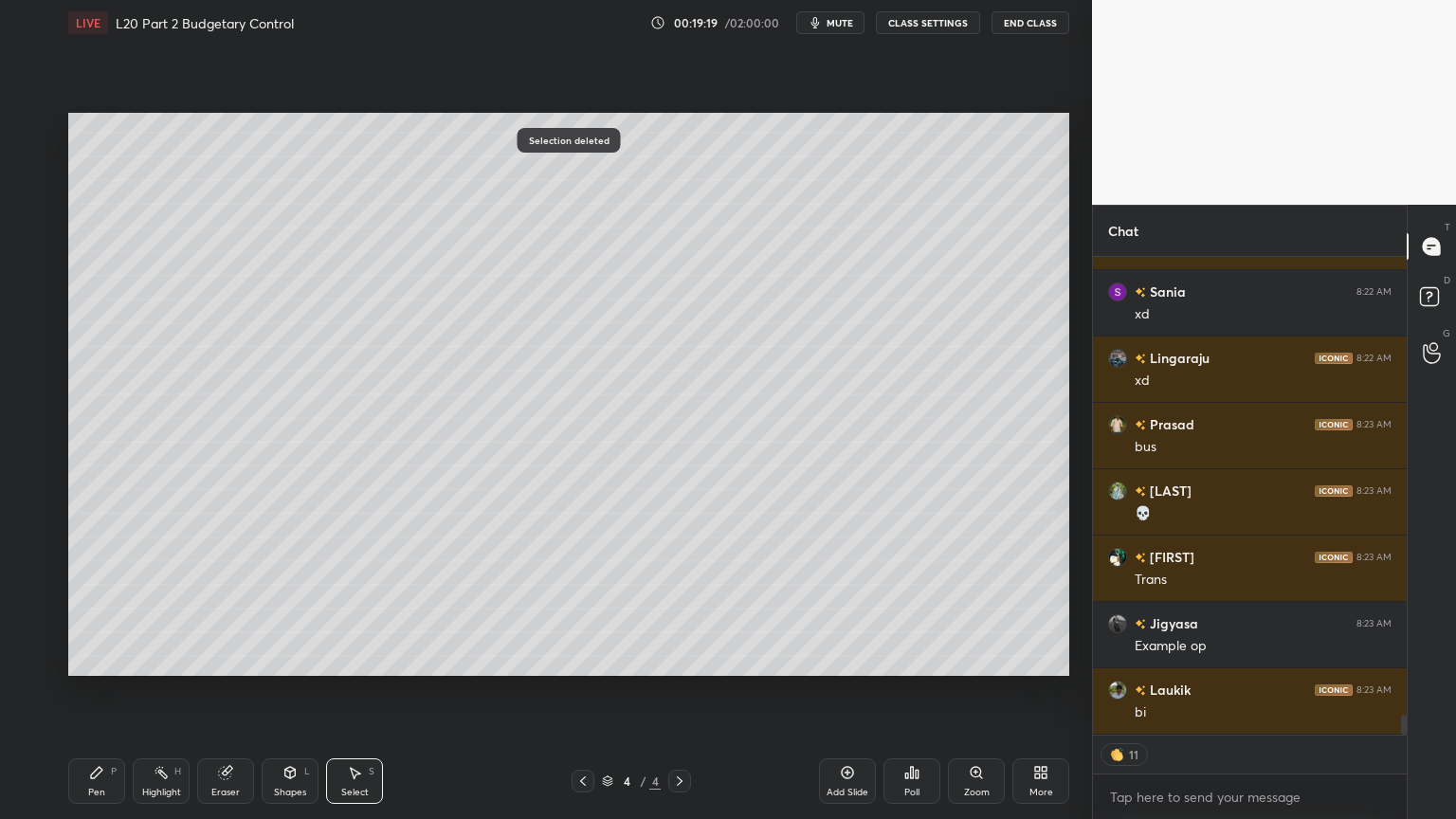 click on "Pen" at bounding box center (97, 792) 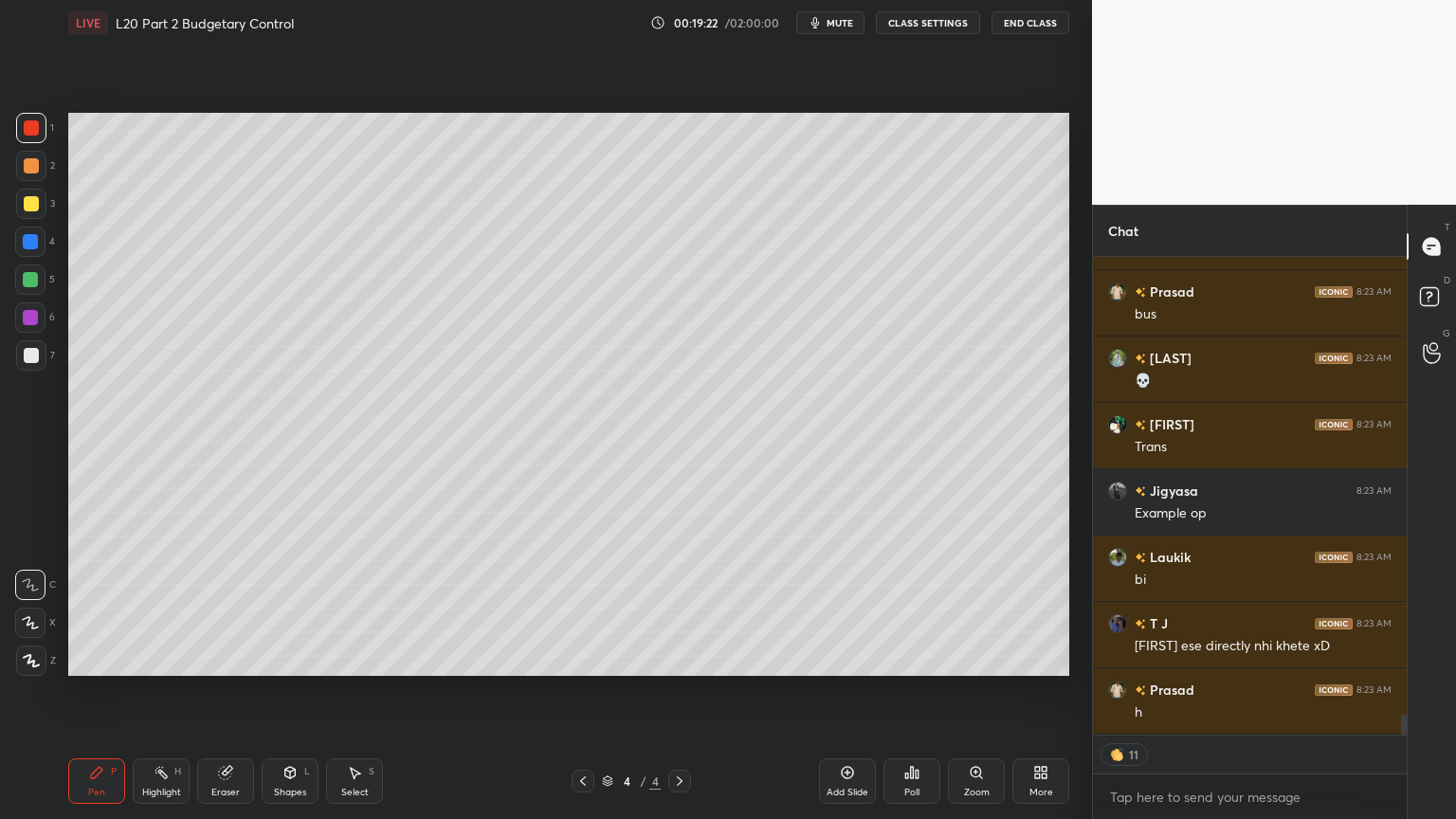 scroll, scrollTop: 11138, scrollLeft: 0, axis: vertical 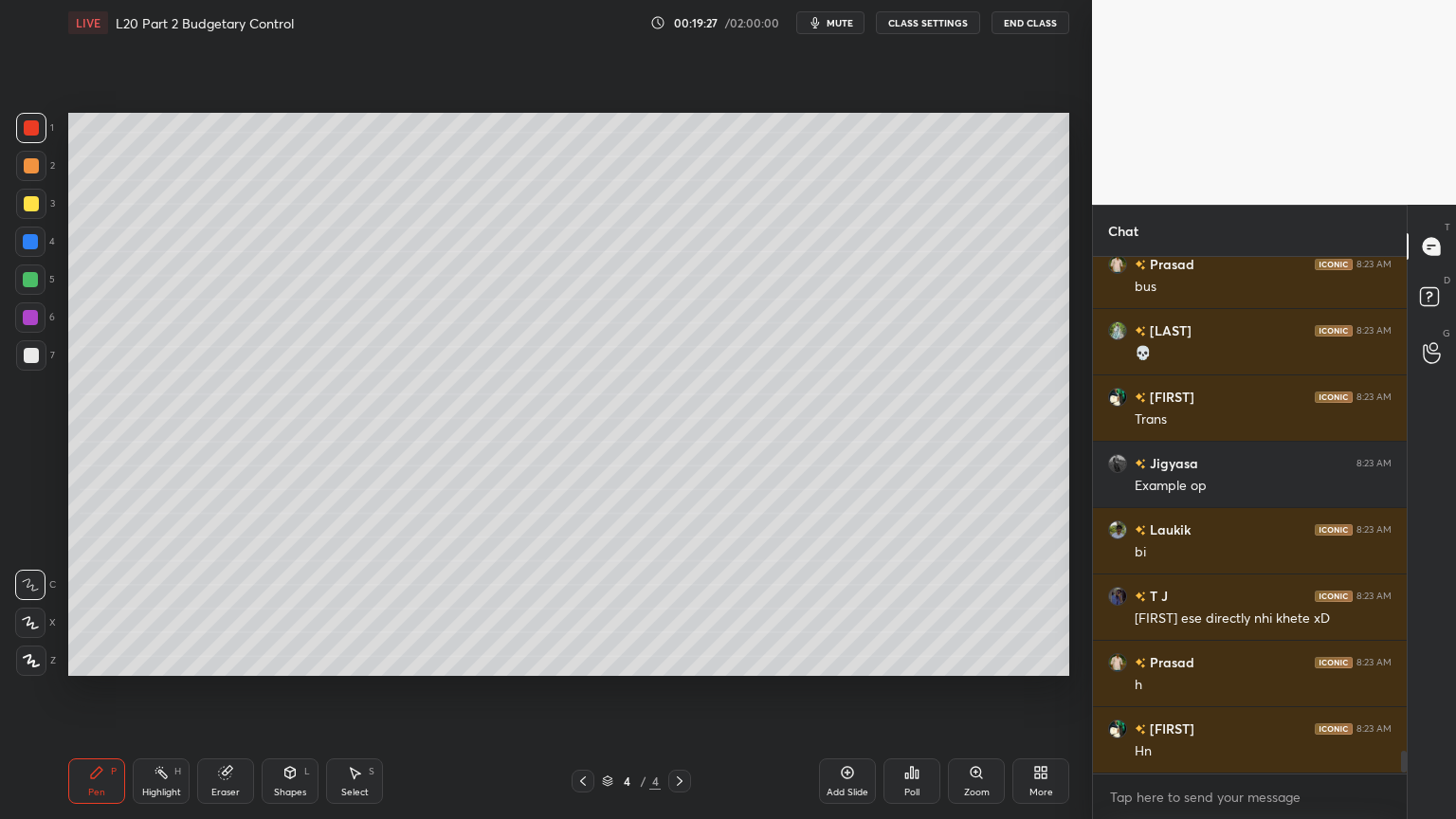 click at bounding box center (31, 204) 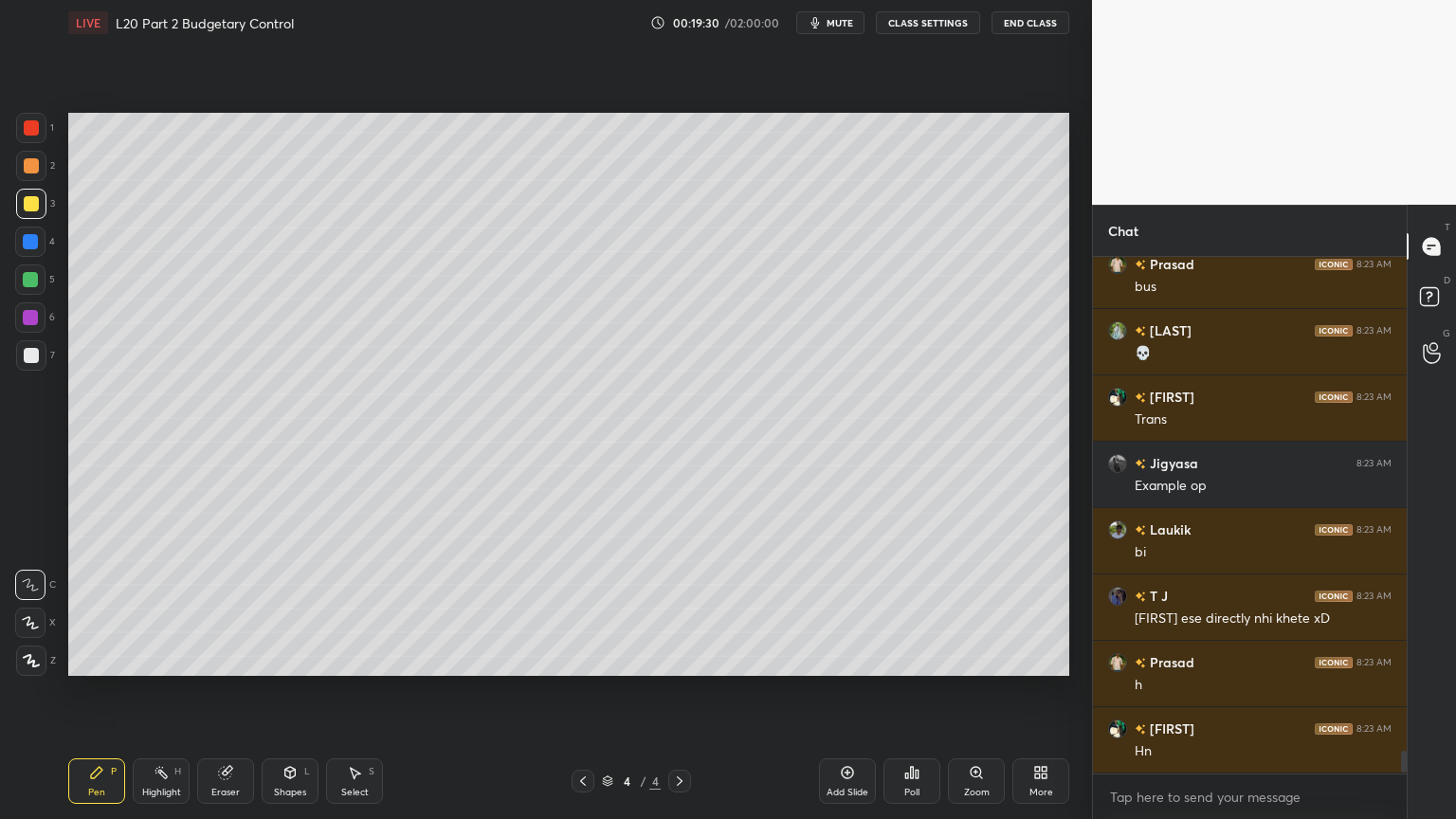 click 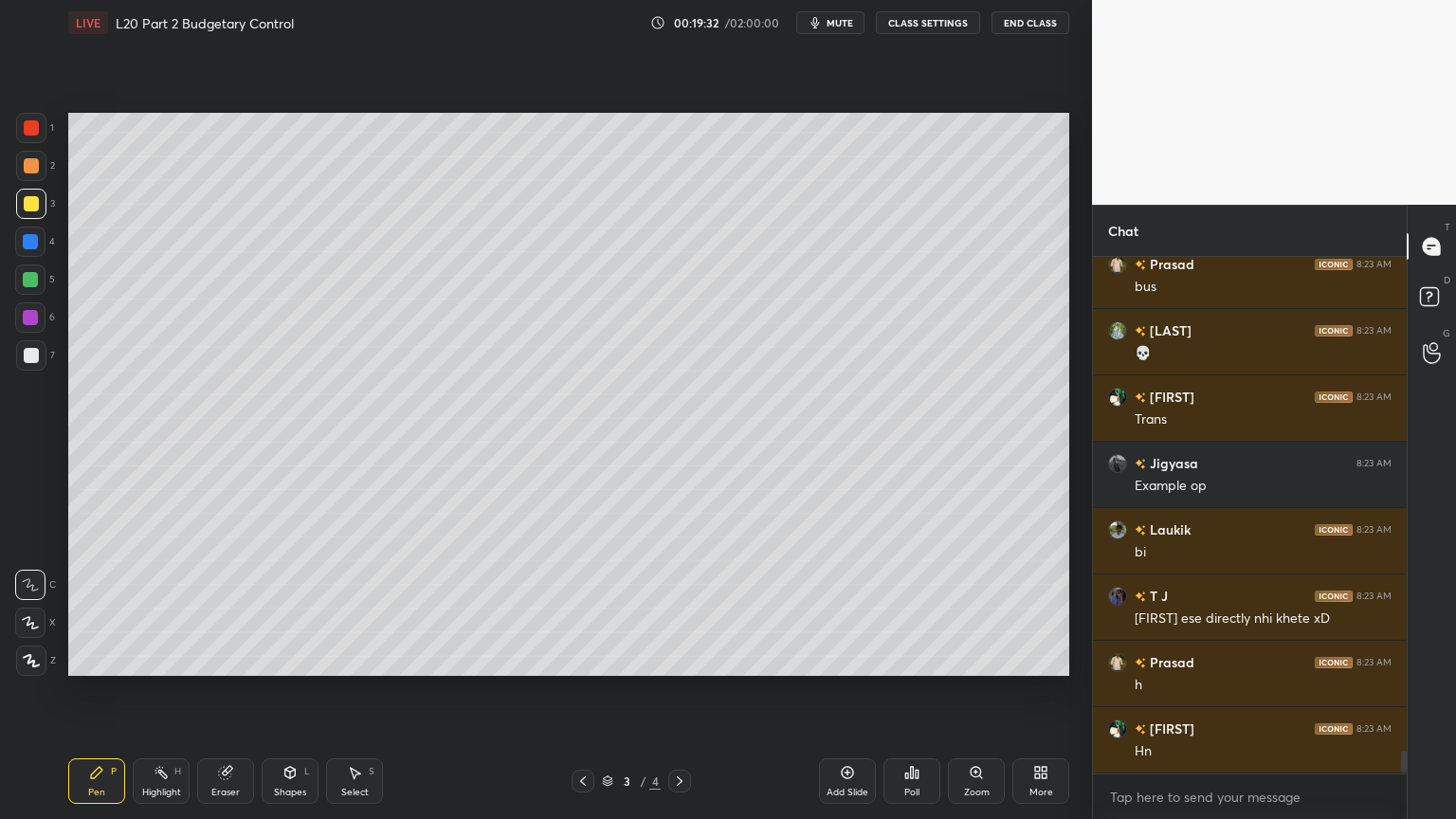 click 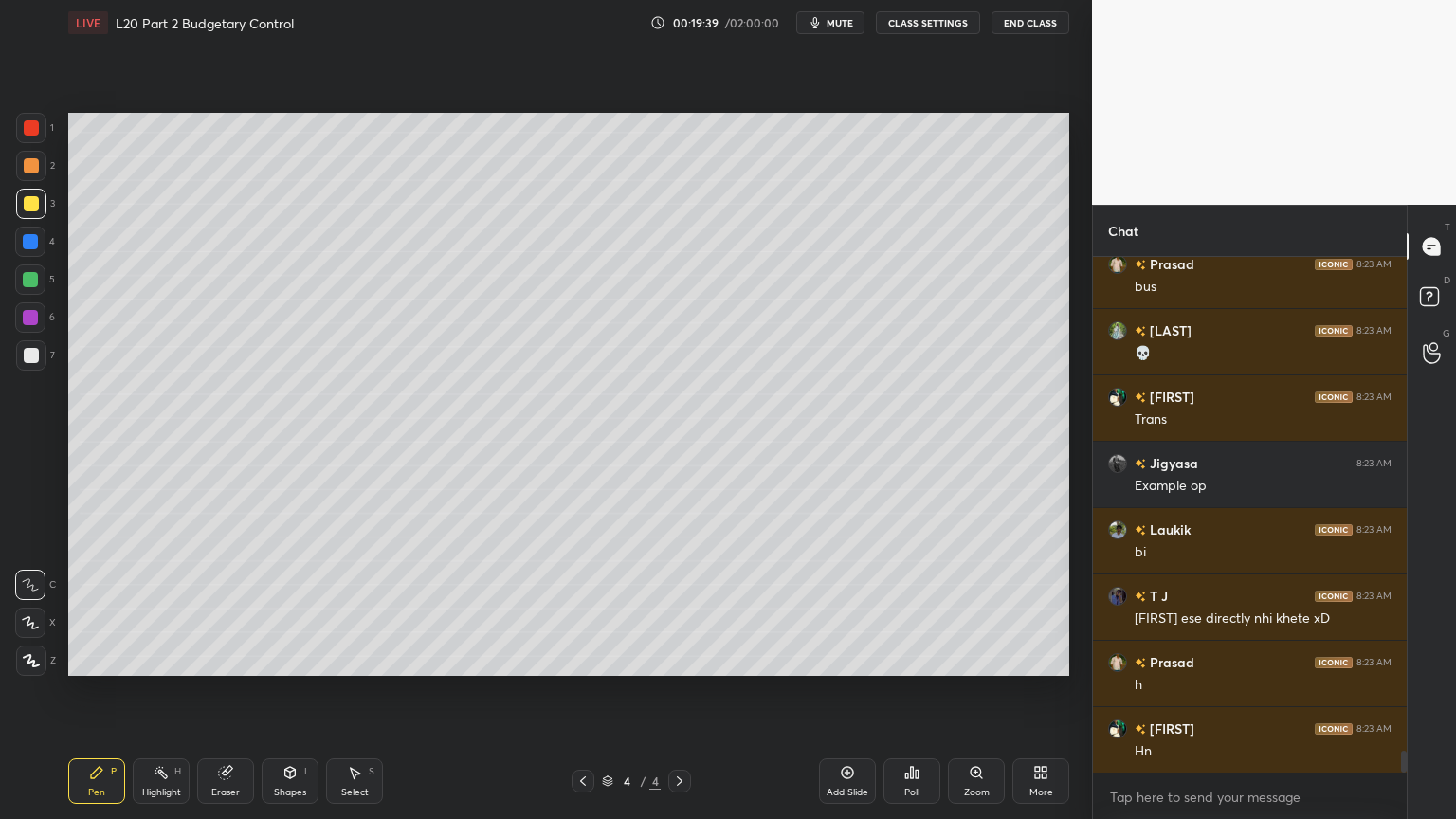 click at bounding box center [30, 280] 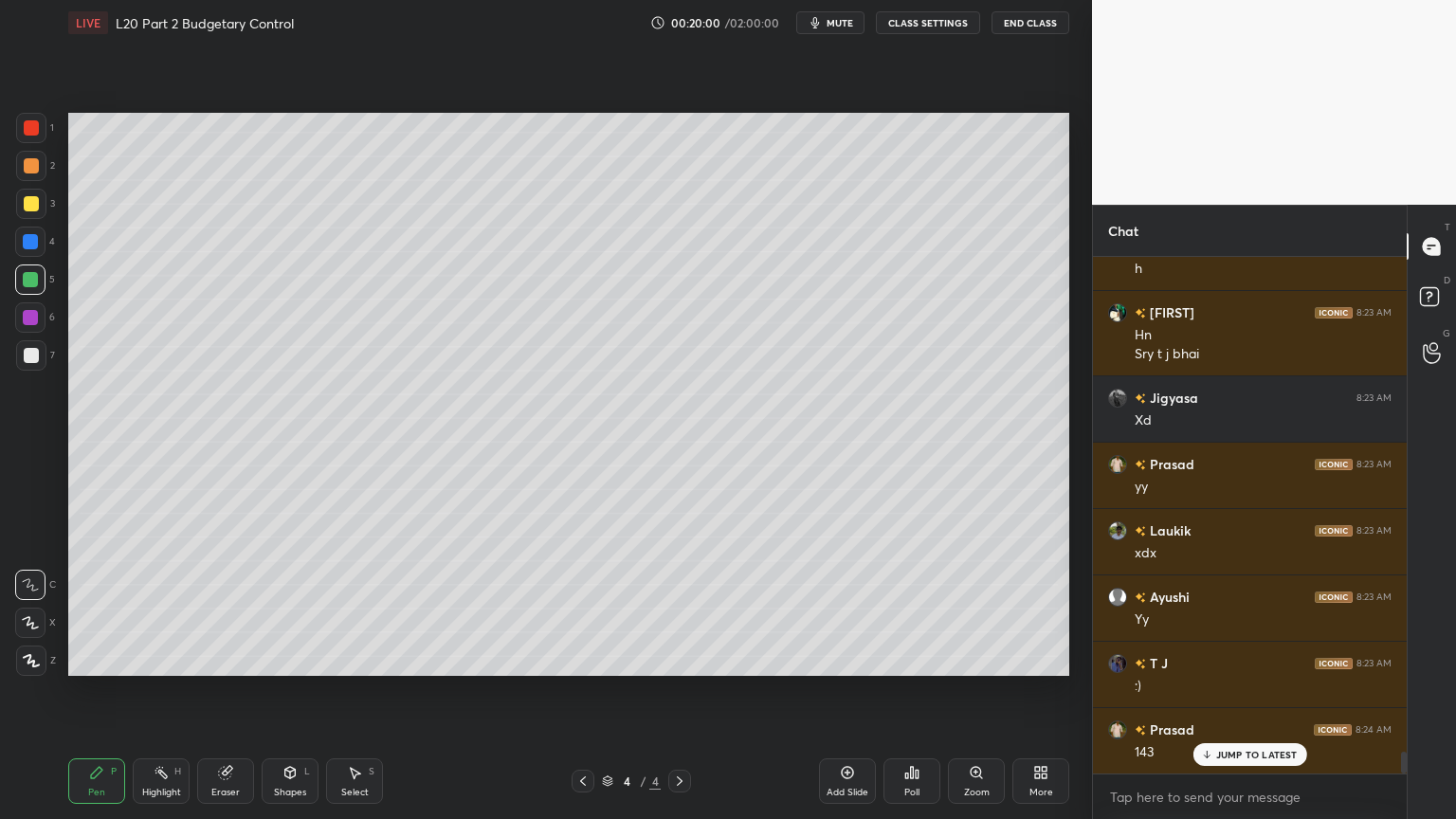 scroll, scrollTop: 11583, scrollLeft: 0, axis: vertical 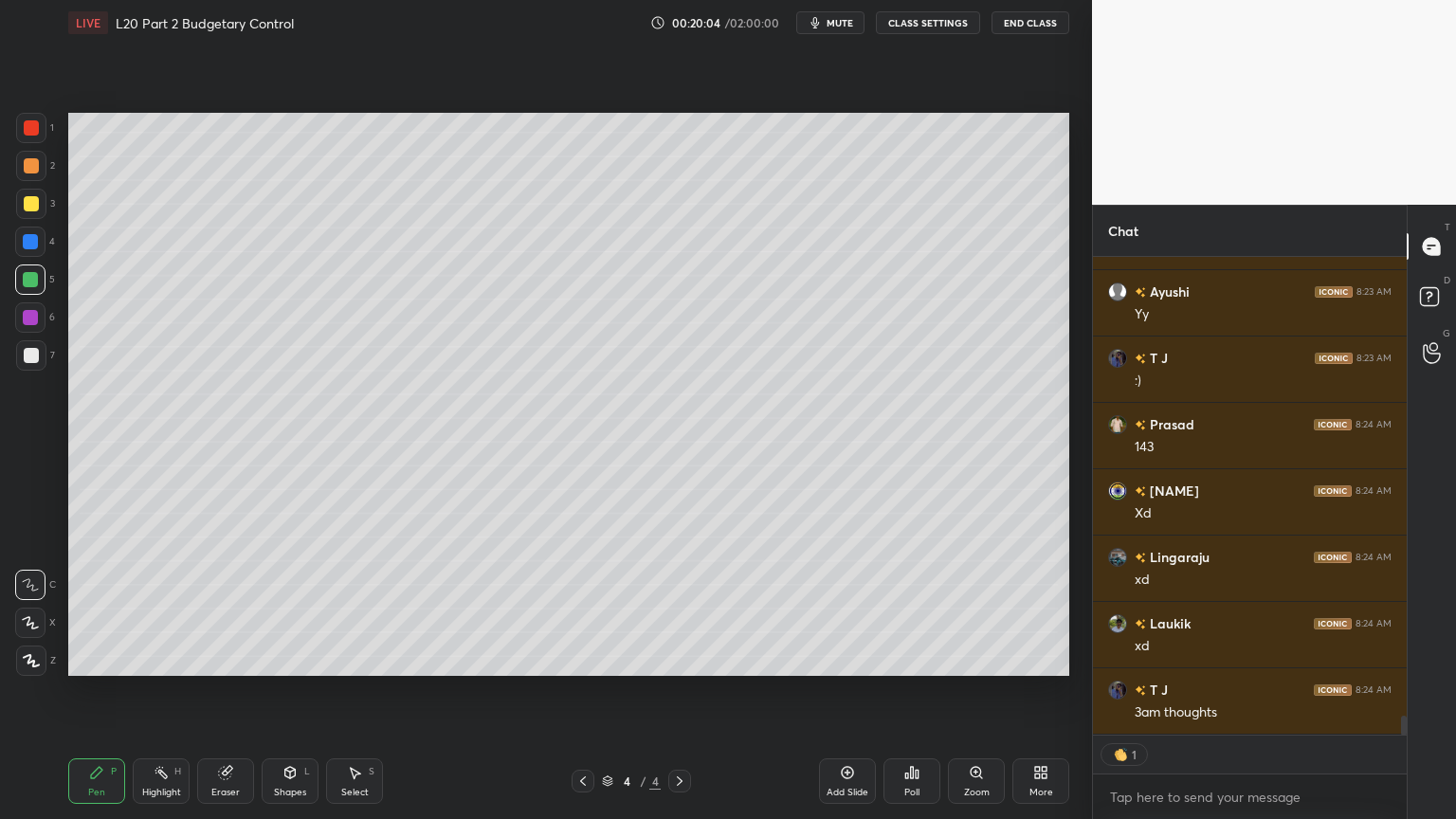 click on "Select S" at bounding box center (355, 781) 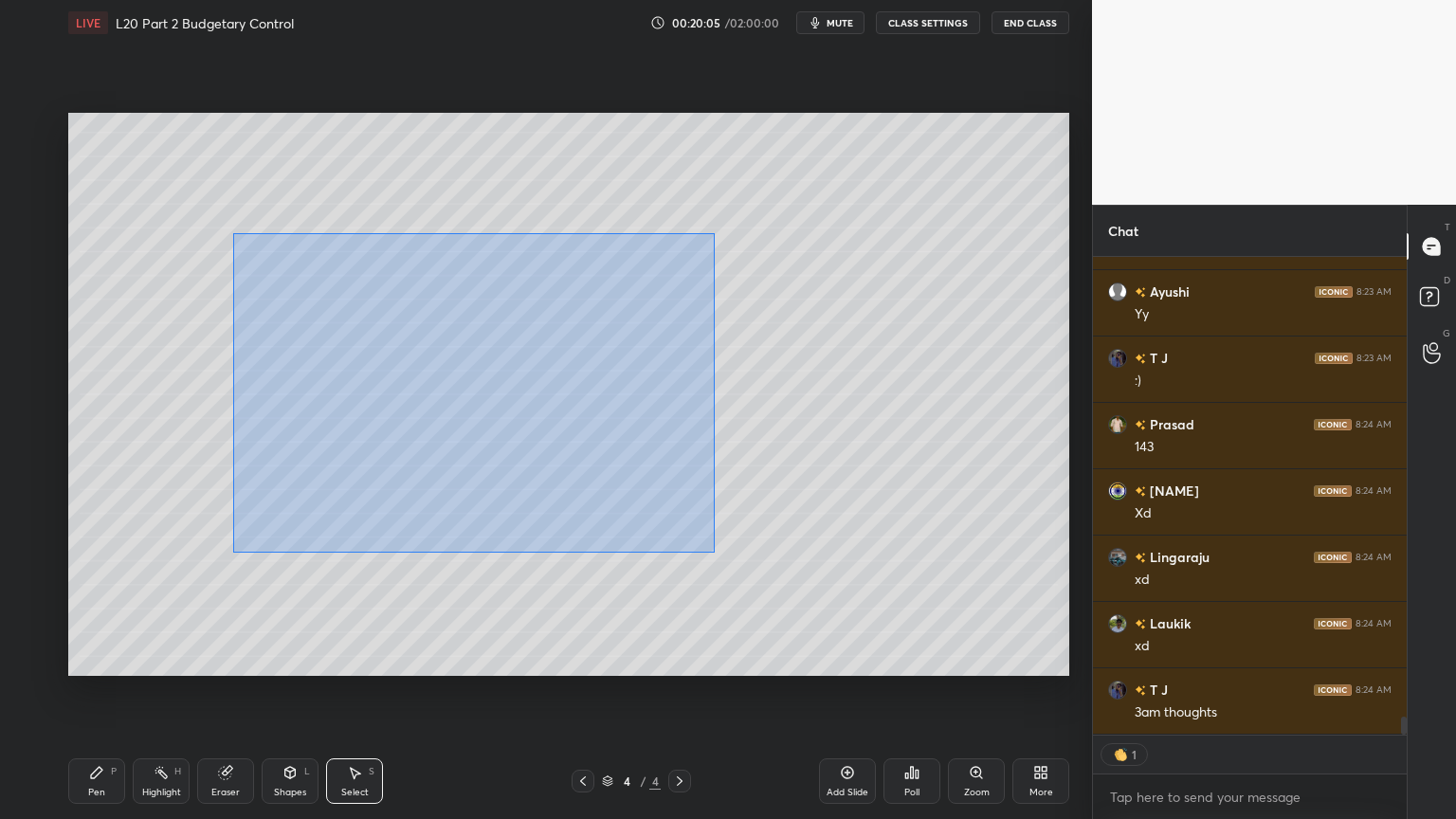 scroll, scrollTop: 11887, scrollLeft: 0, axis: vertical 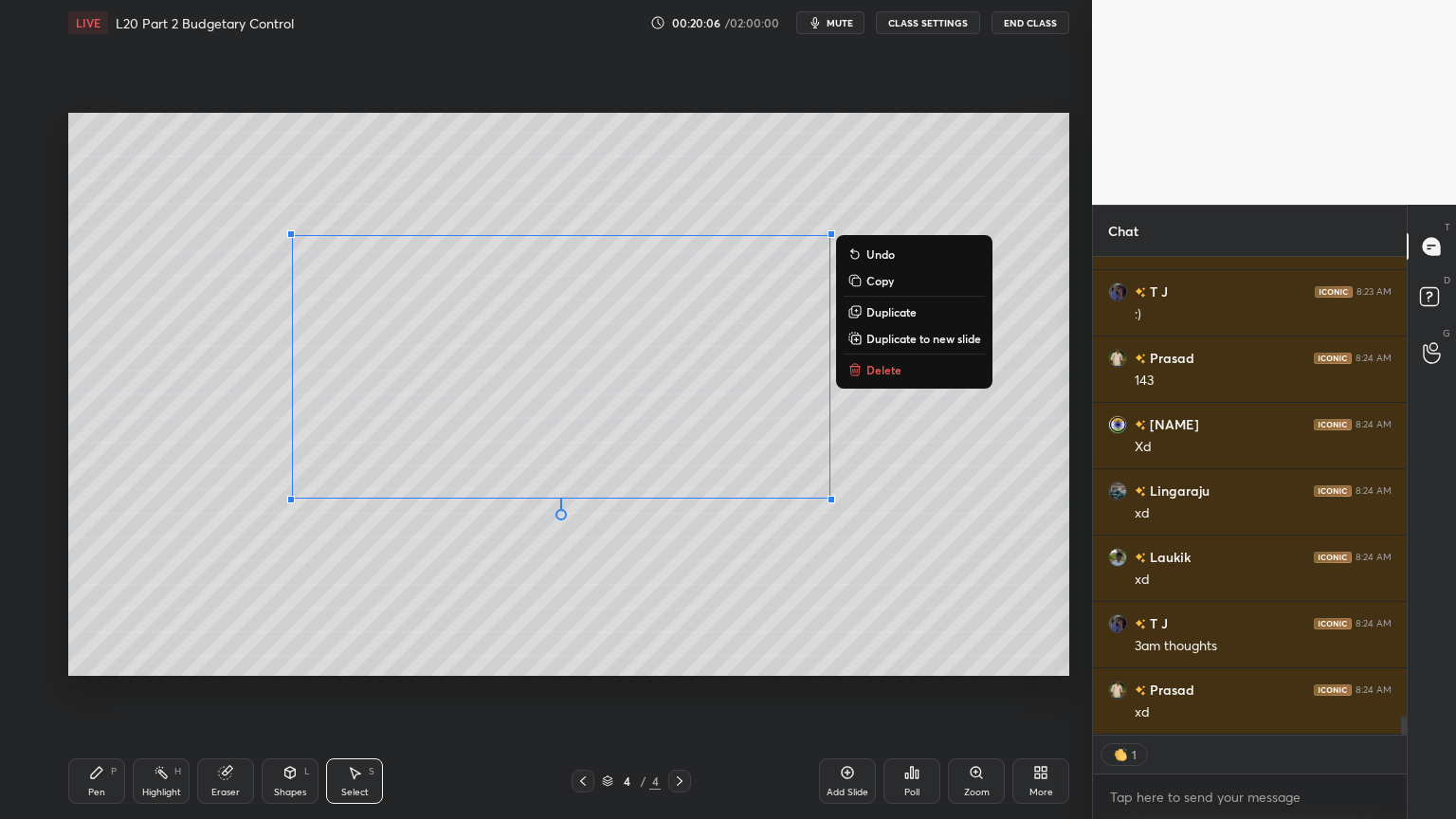 click on "Delete" at bounding box center [883, 370] 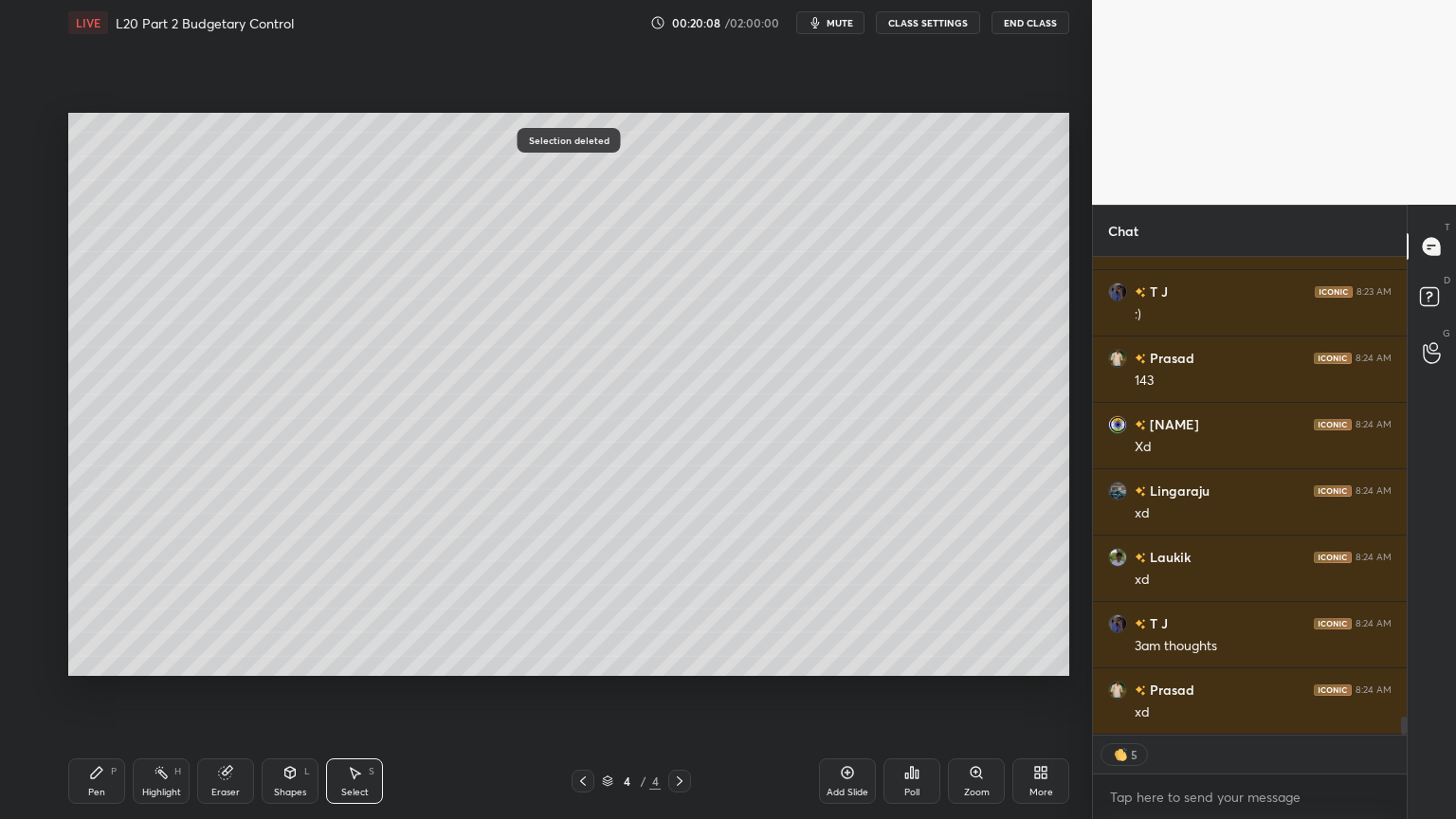click on "Pen P" at bounding box center (97, 781) 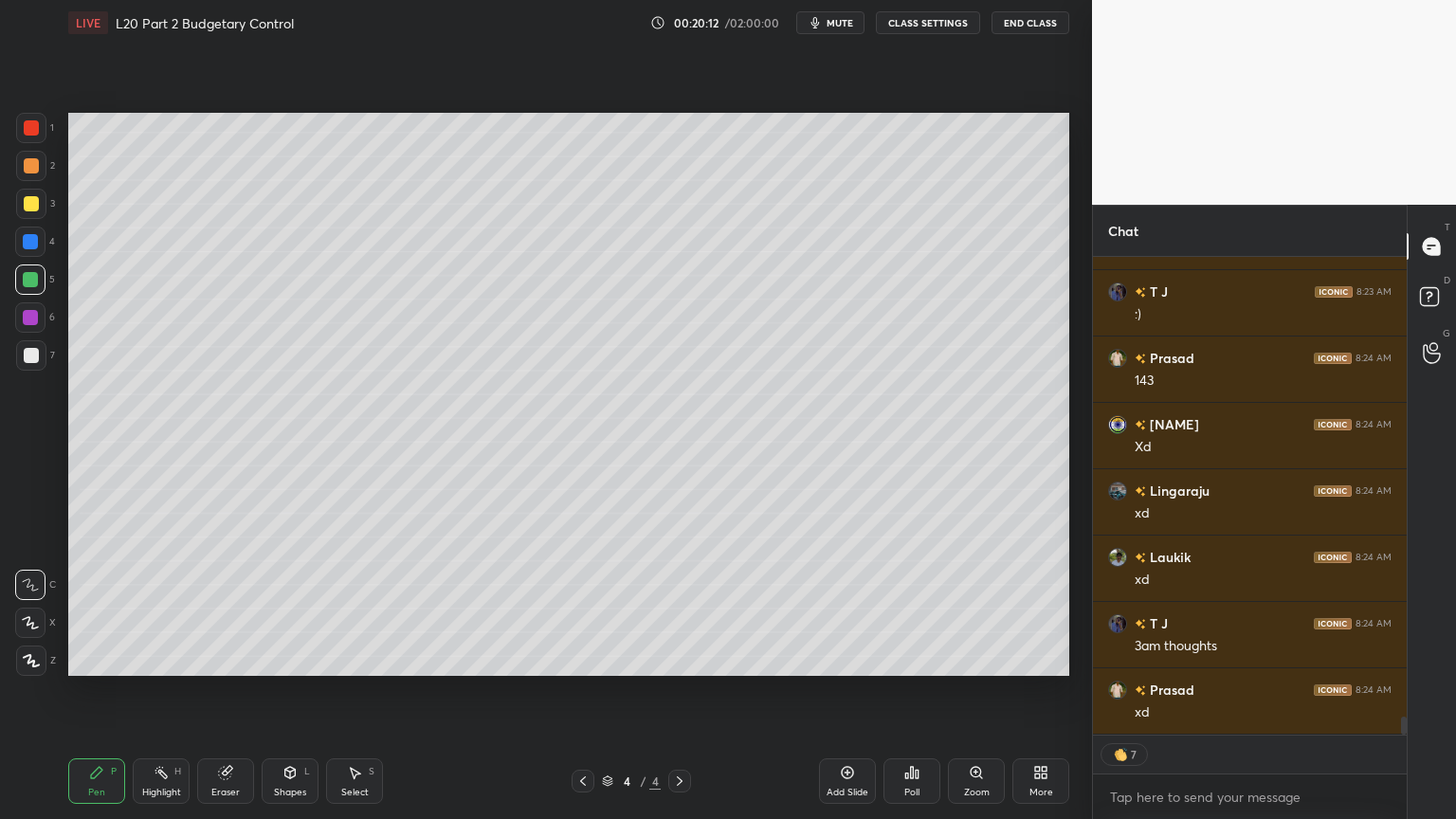 click at bounding box center (30, 242) 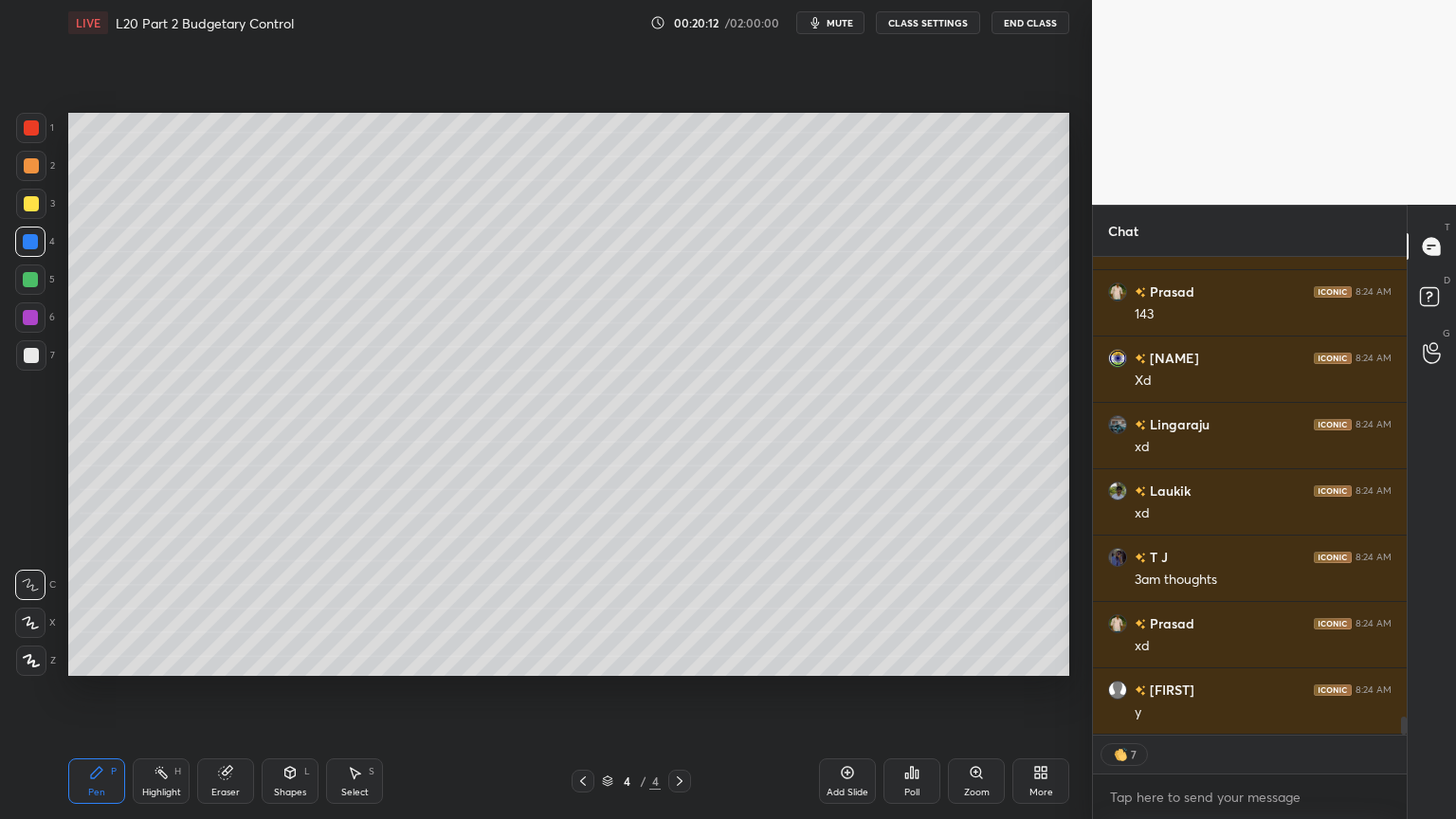 click at bounding box center (31, 204) 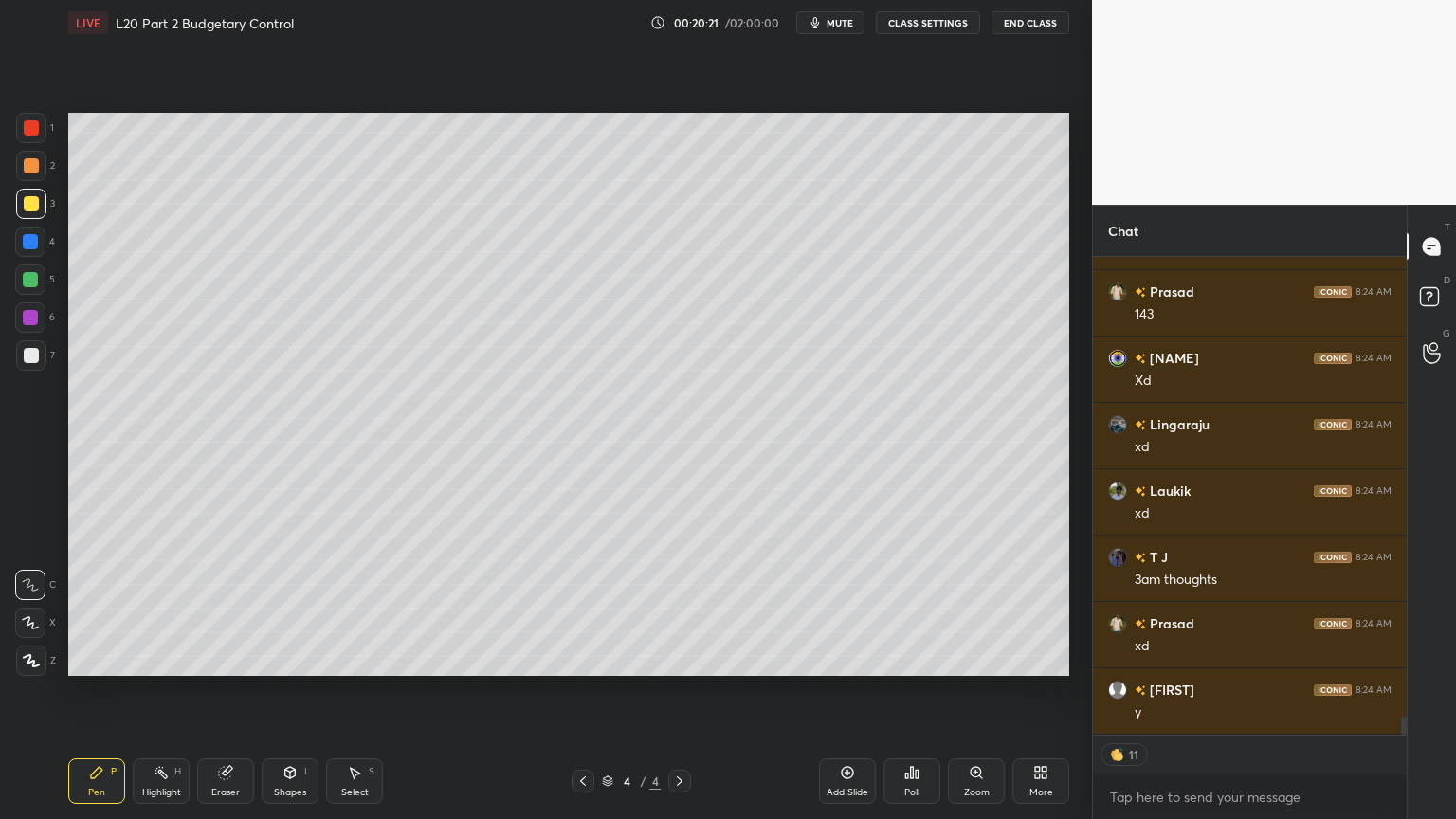 click 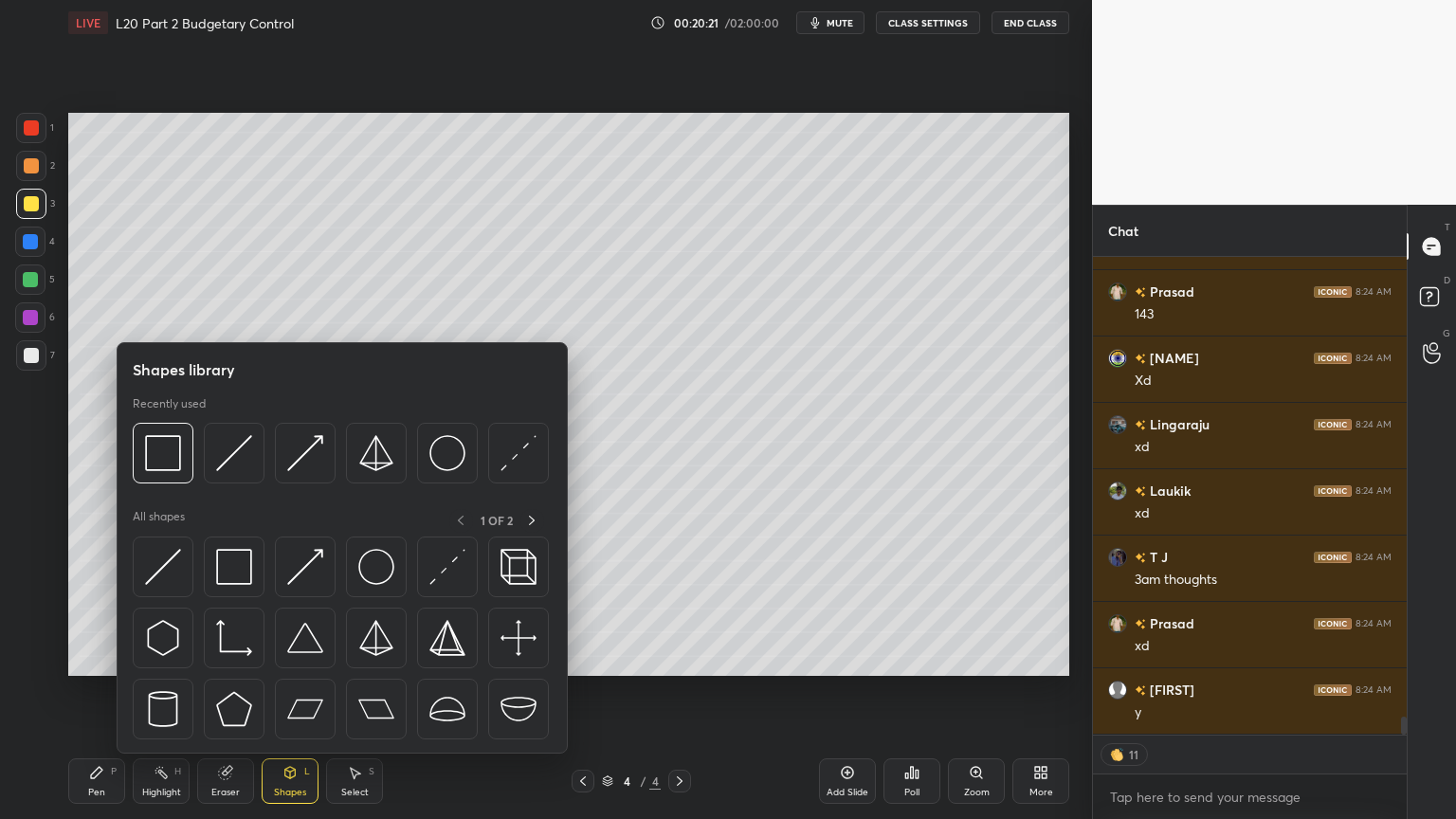 click at bounding box center [234, 453] 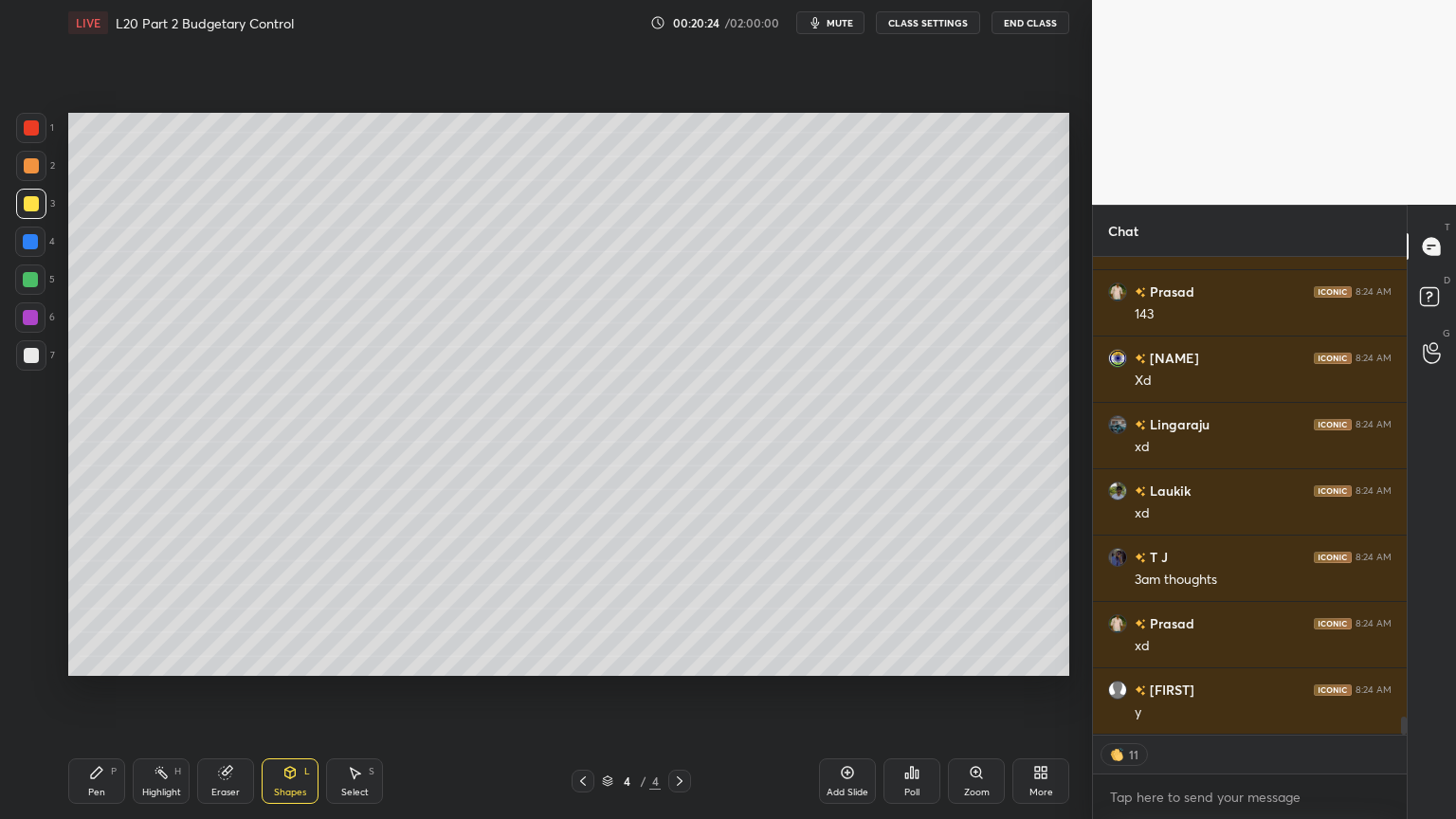 click at bounding box center (31, 355) 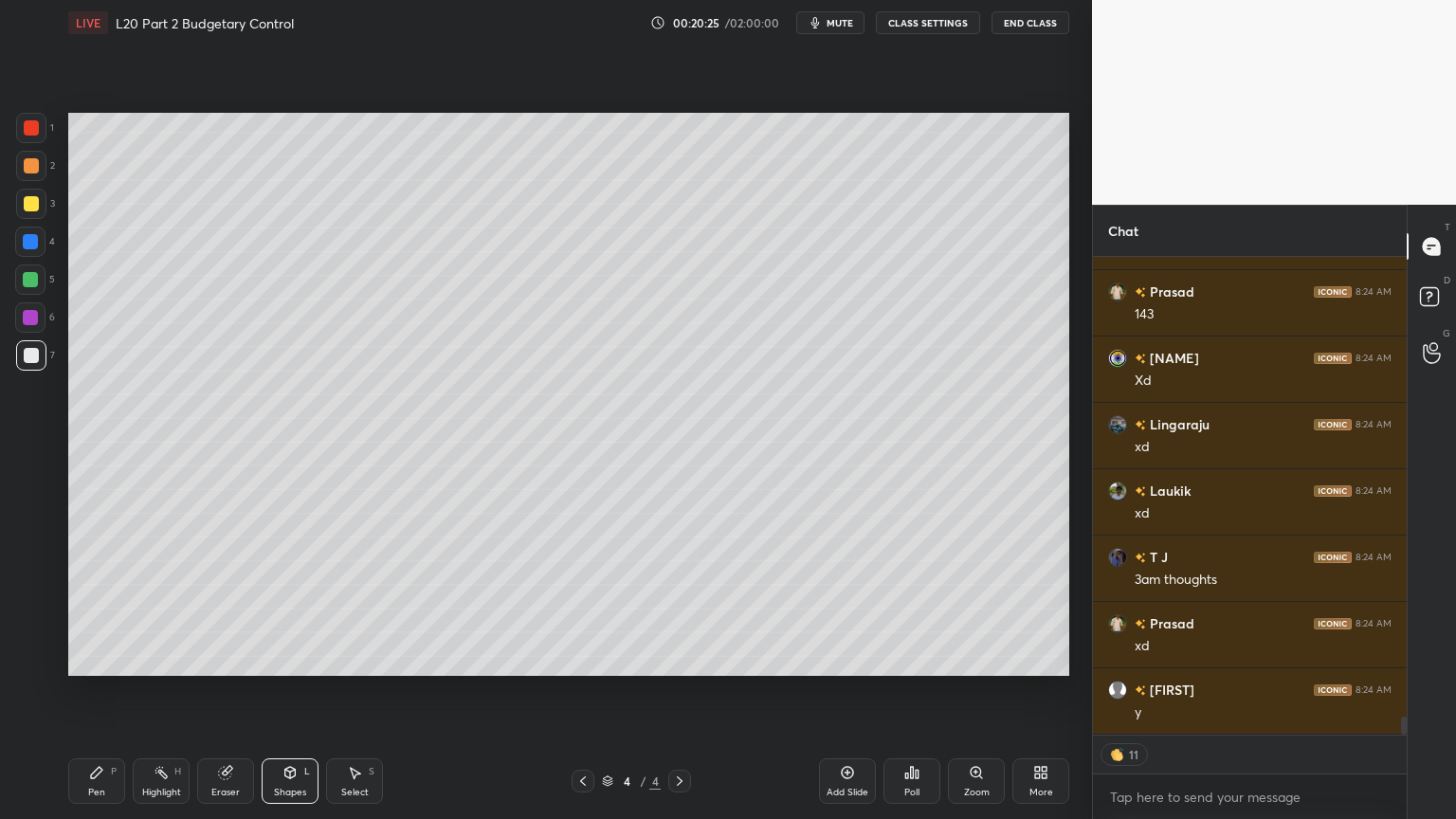 click 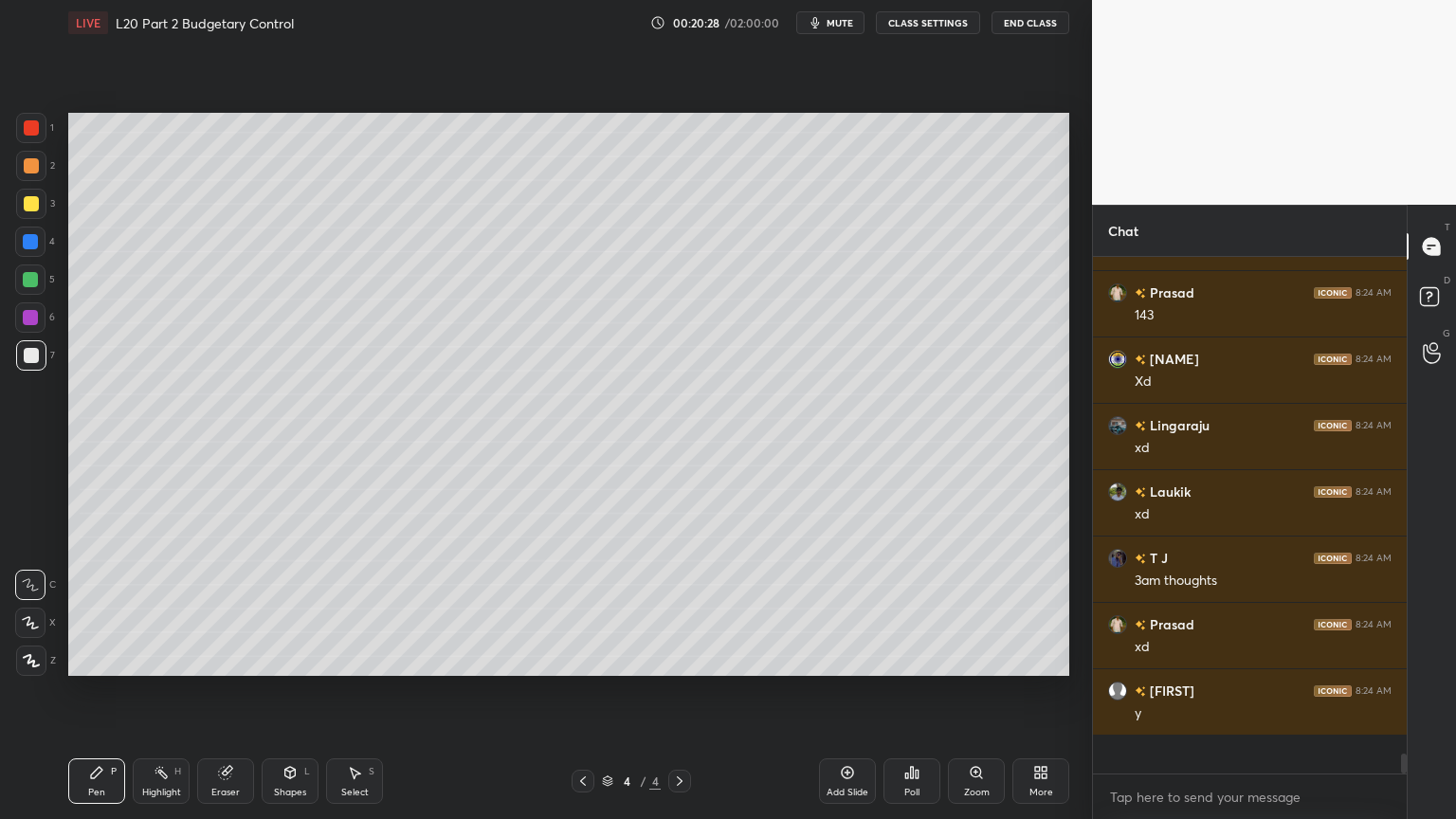 scroll, scrollTop: 6, scrollLeft: 6, axis: both 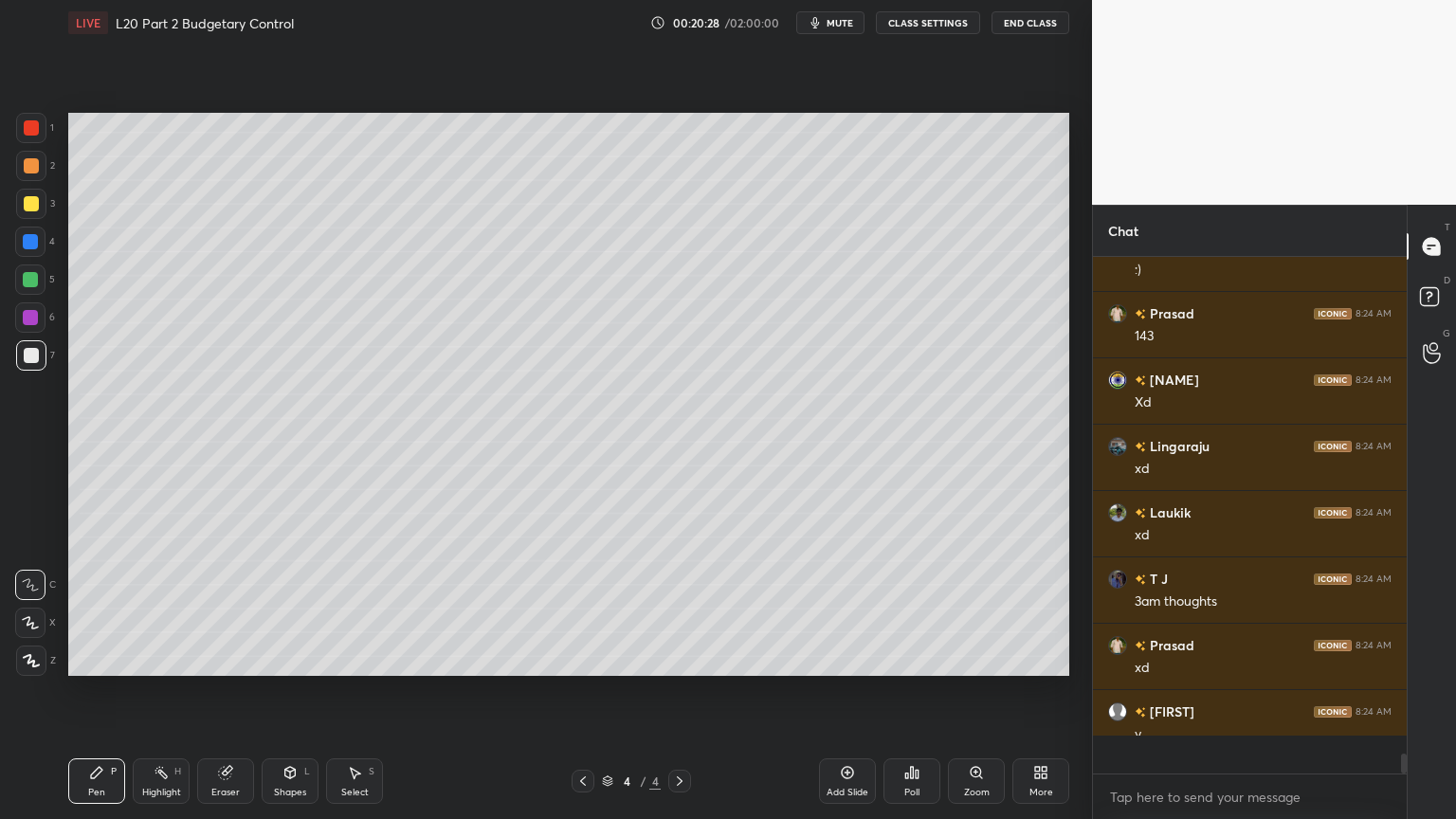 click at bounding box center [30, 242] 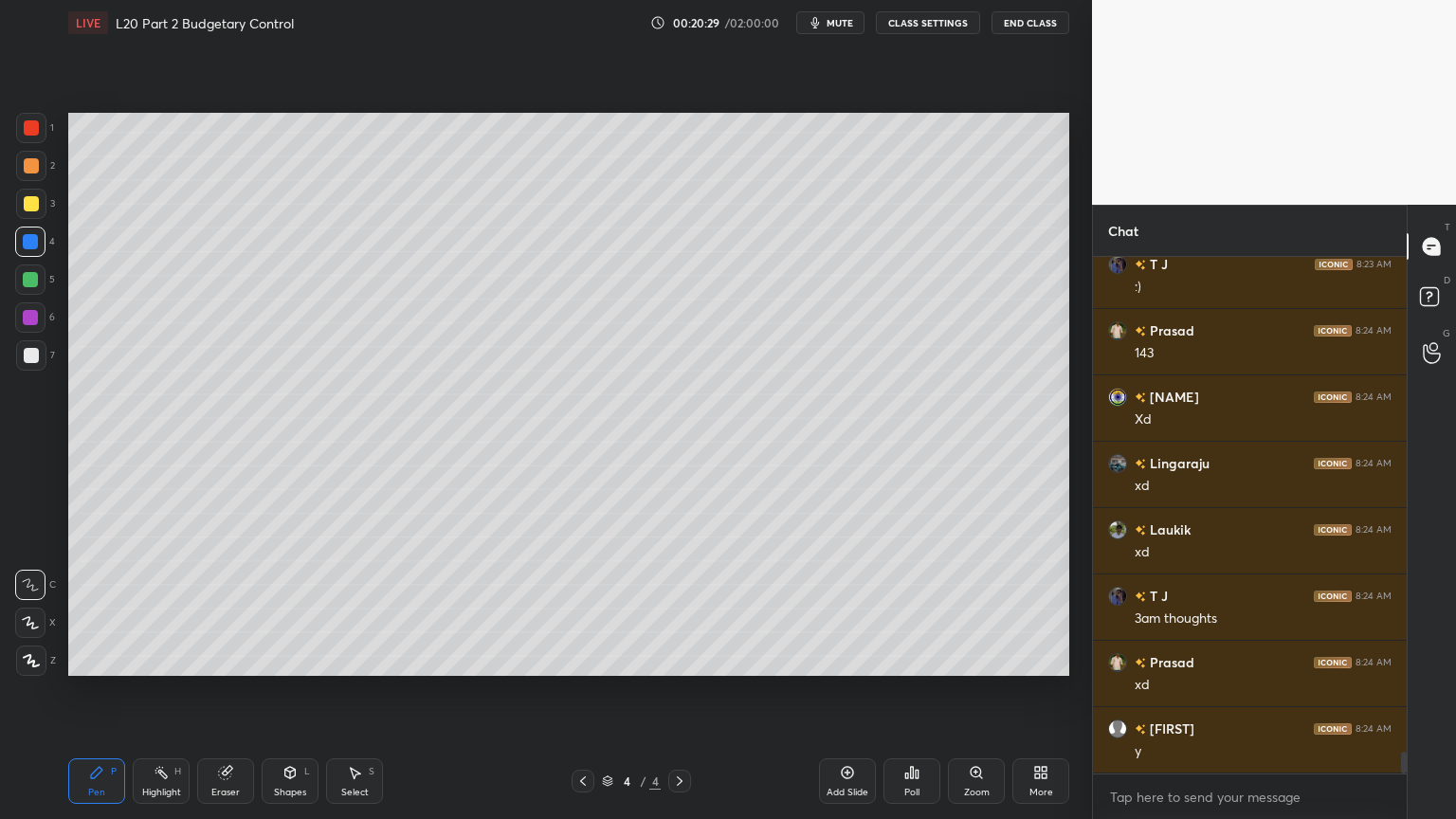 click on "Shapes L" at bounding box center (290, 781) 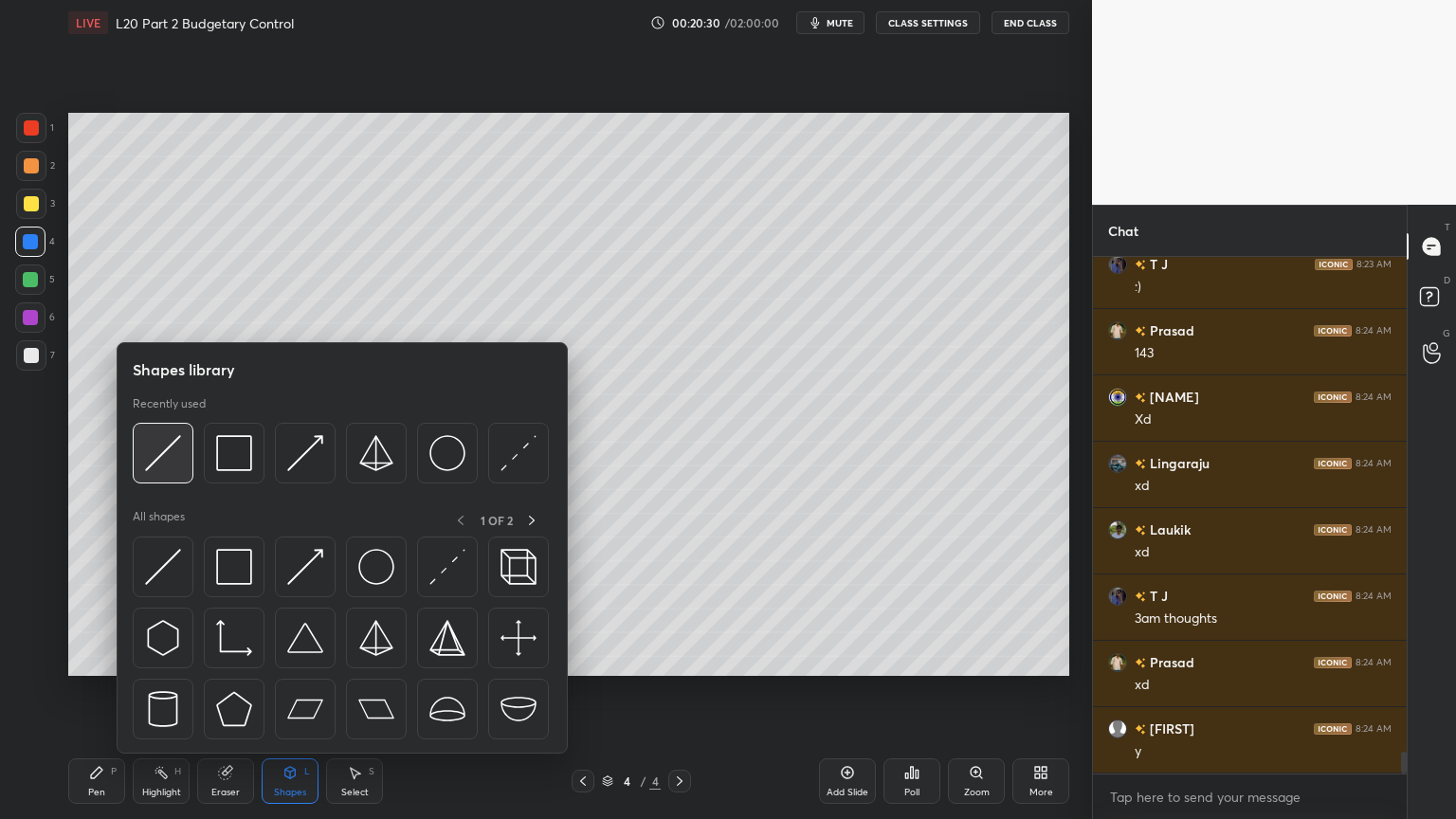 click at bounding box center [163, 453] 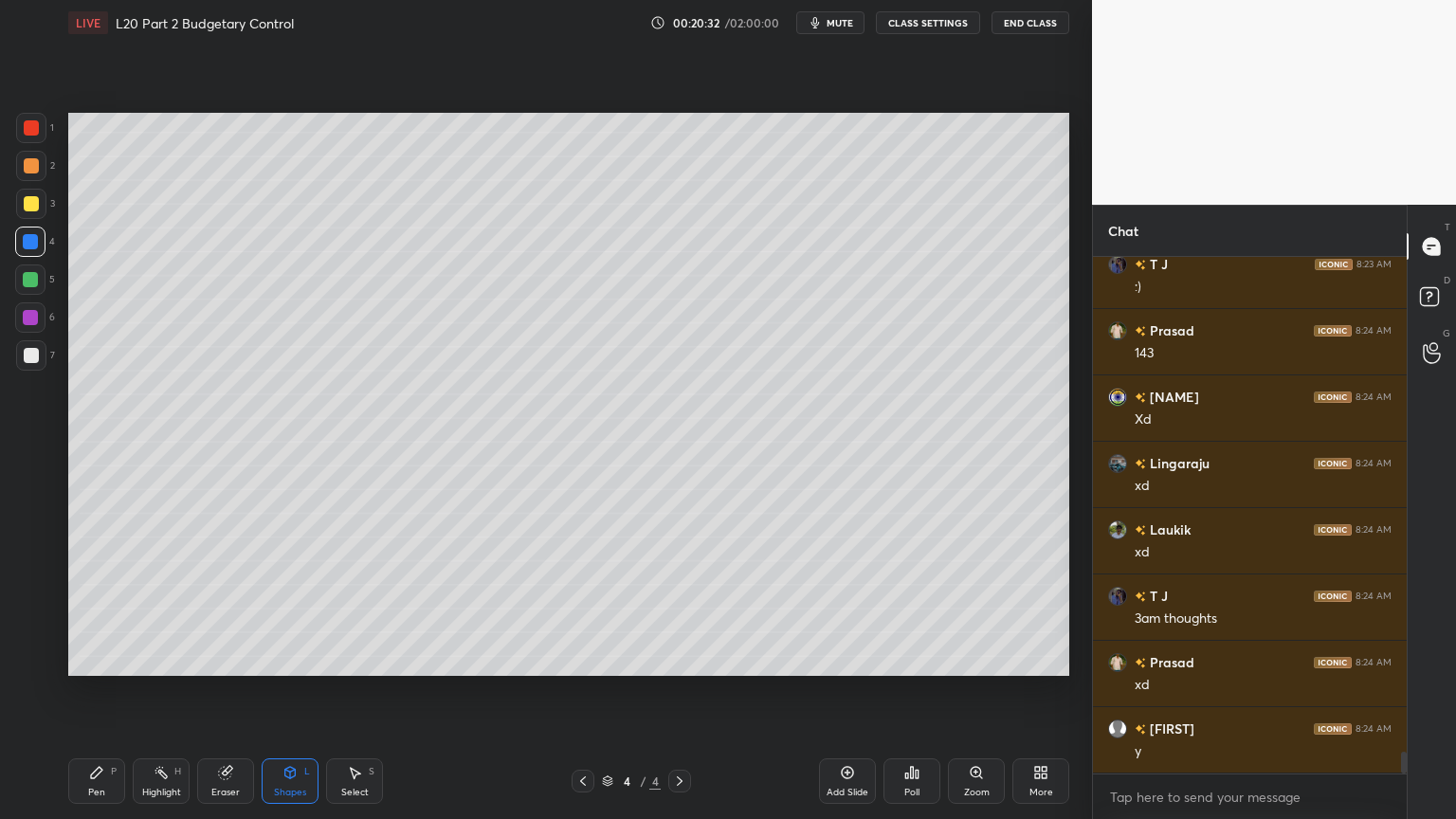 click on "Pen" at bounding box center (97, 792) 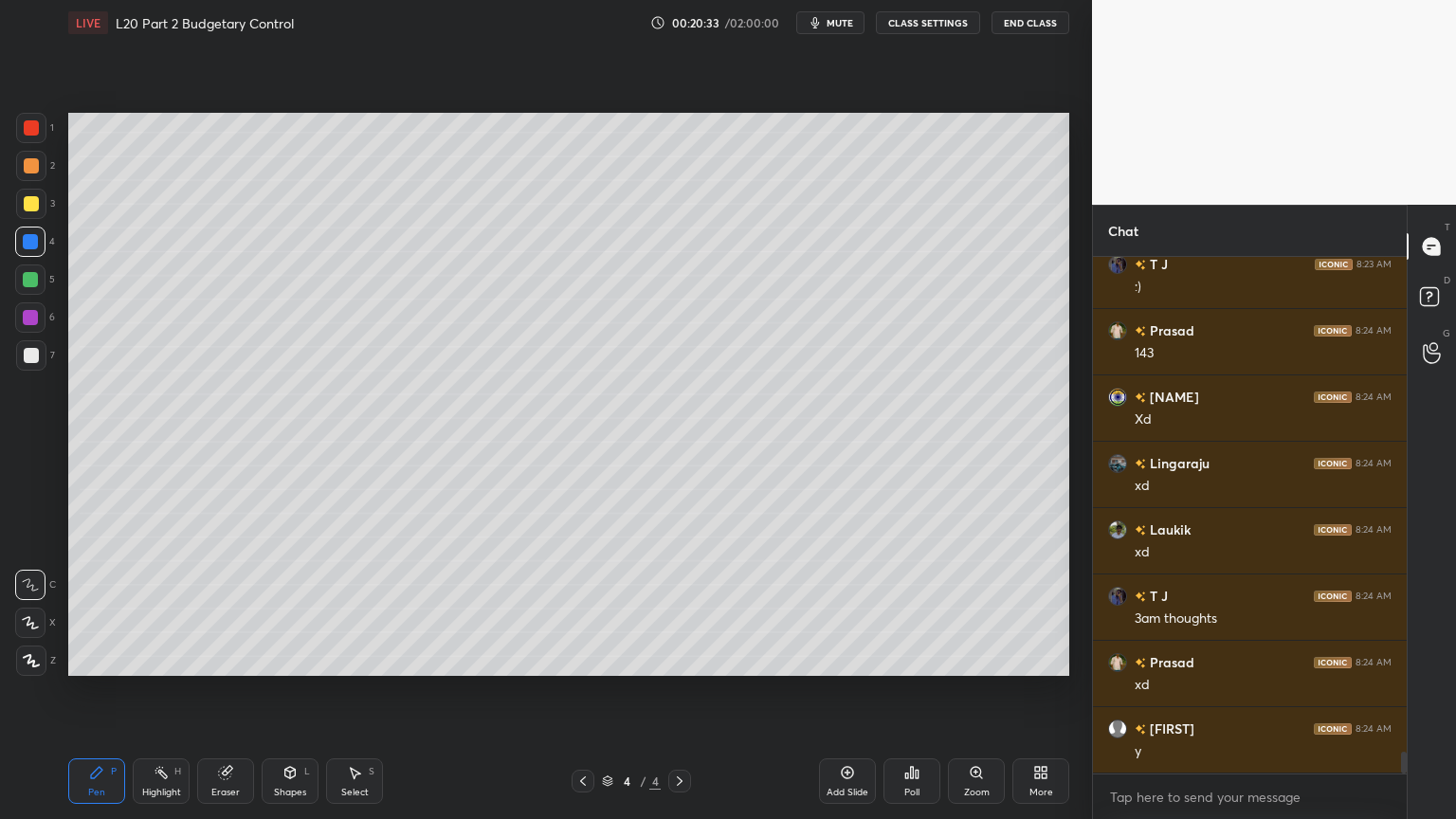 click at bounding box center [31, 355] 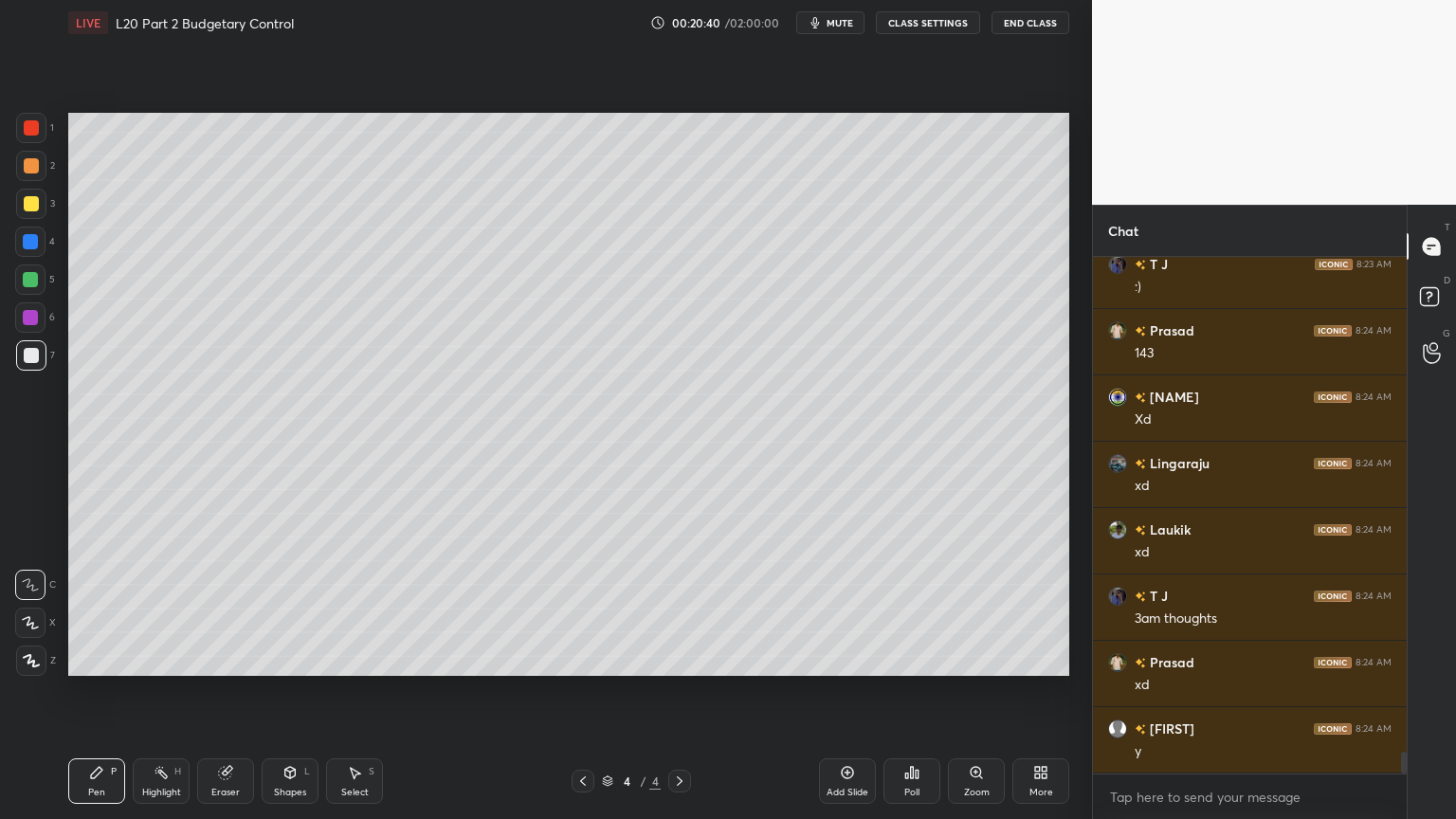 click on "4" at bounding box center (35, 242) 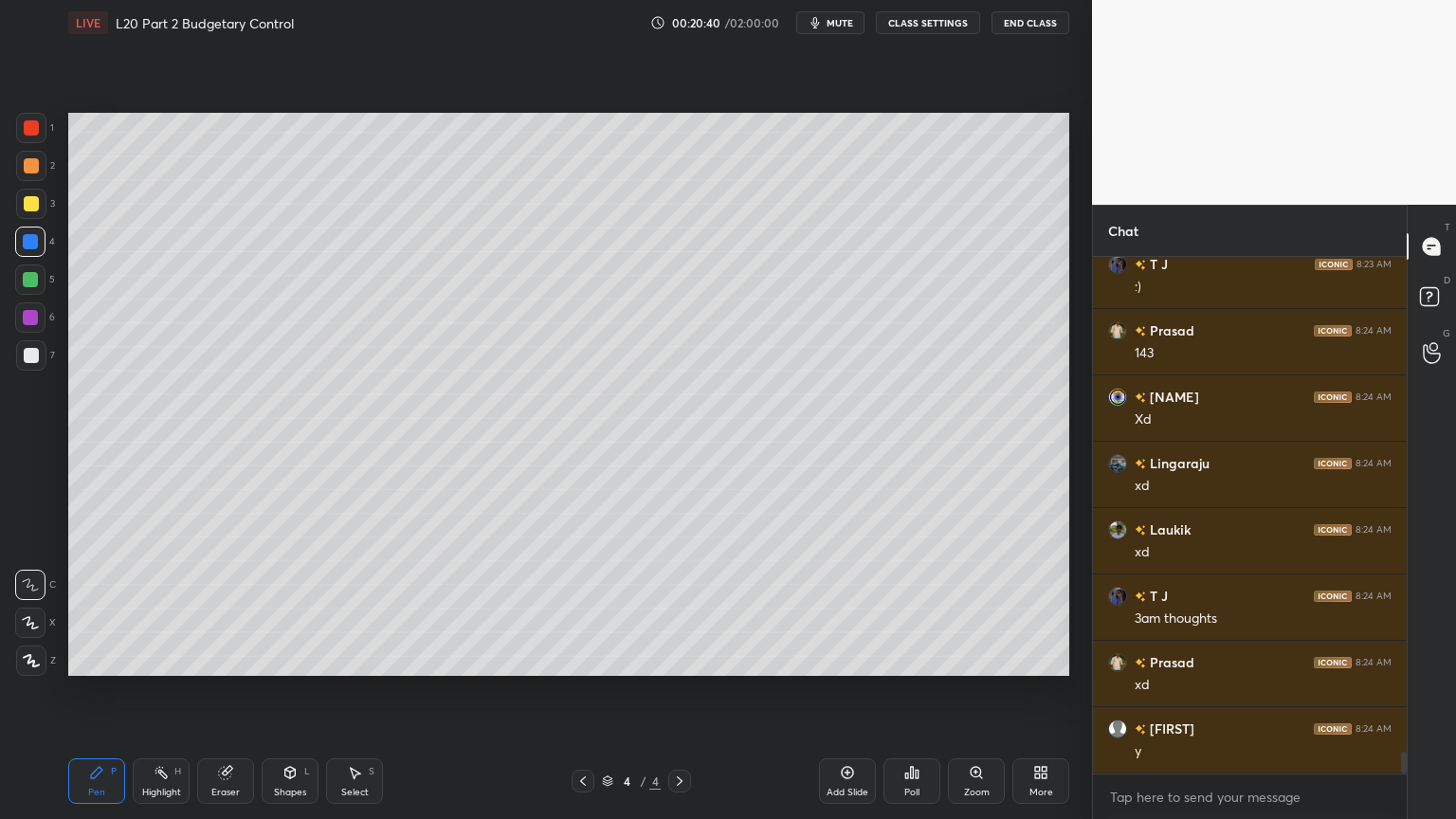 click on "Shapes L" at bounding box center (290, 781) 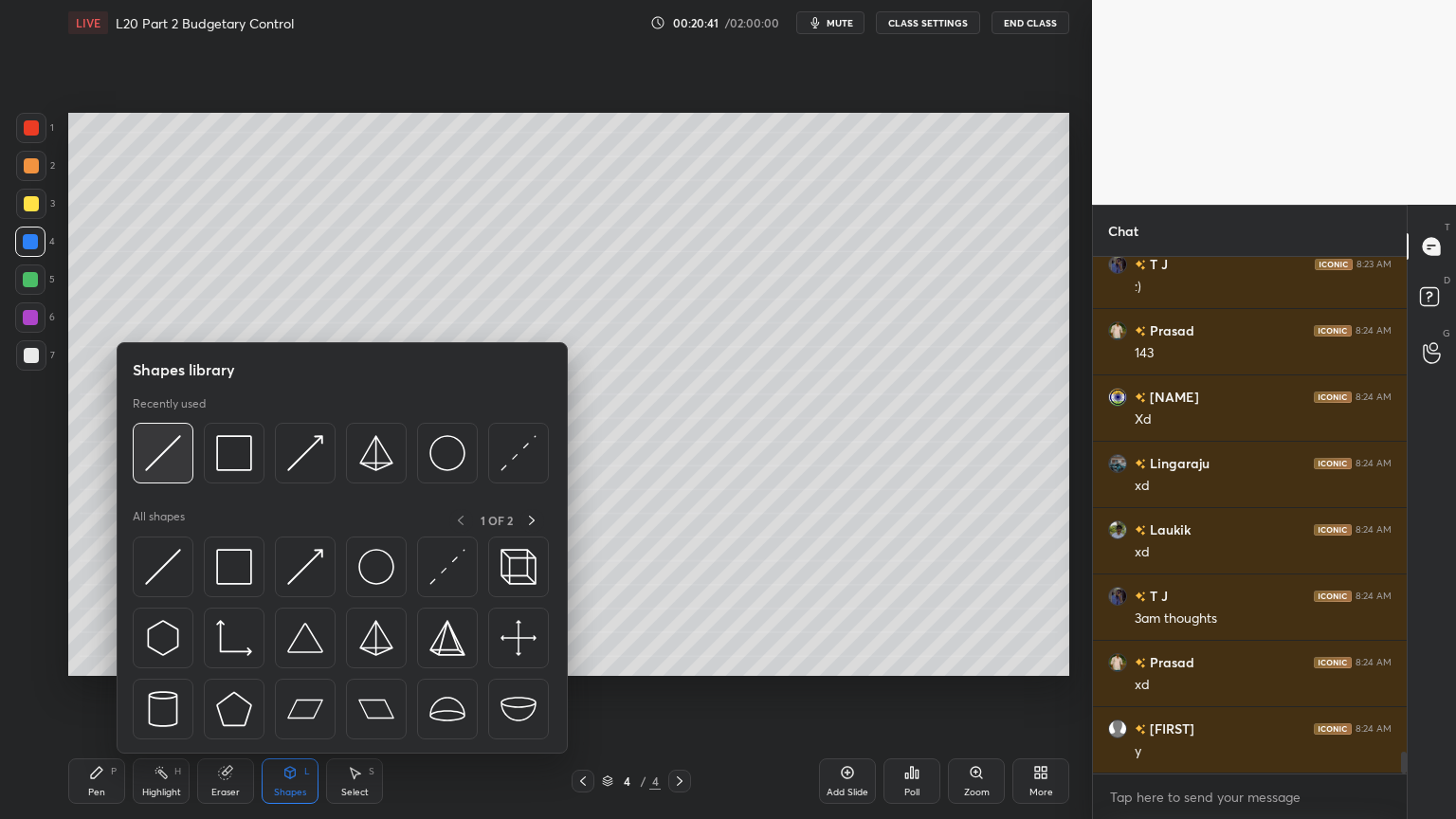 click at bounding box center [163, 453] 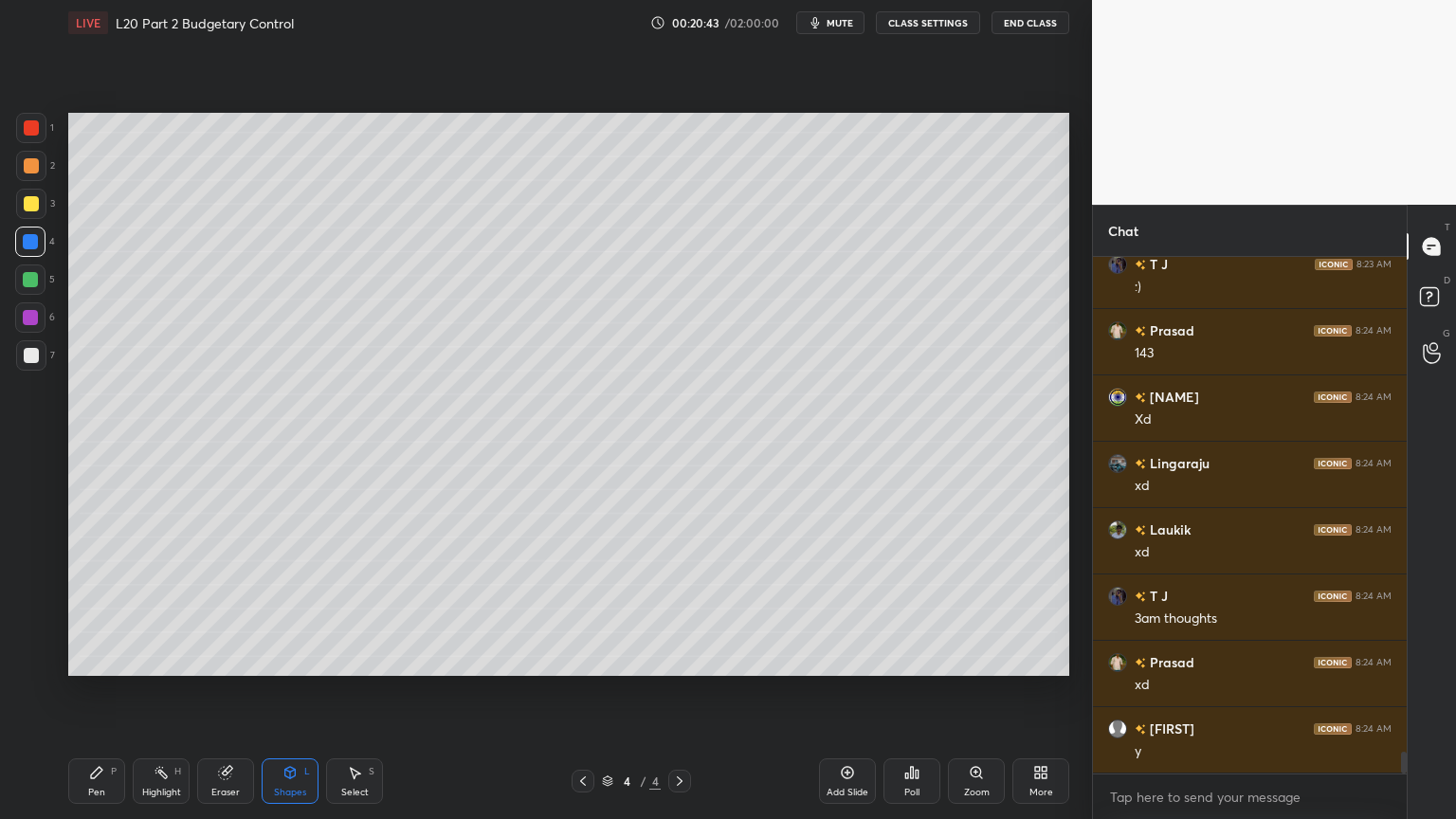 click at bounding box center (31, 355) 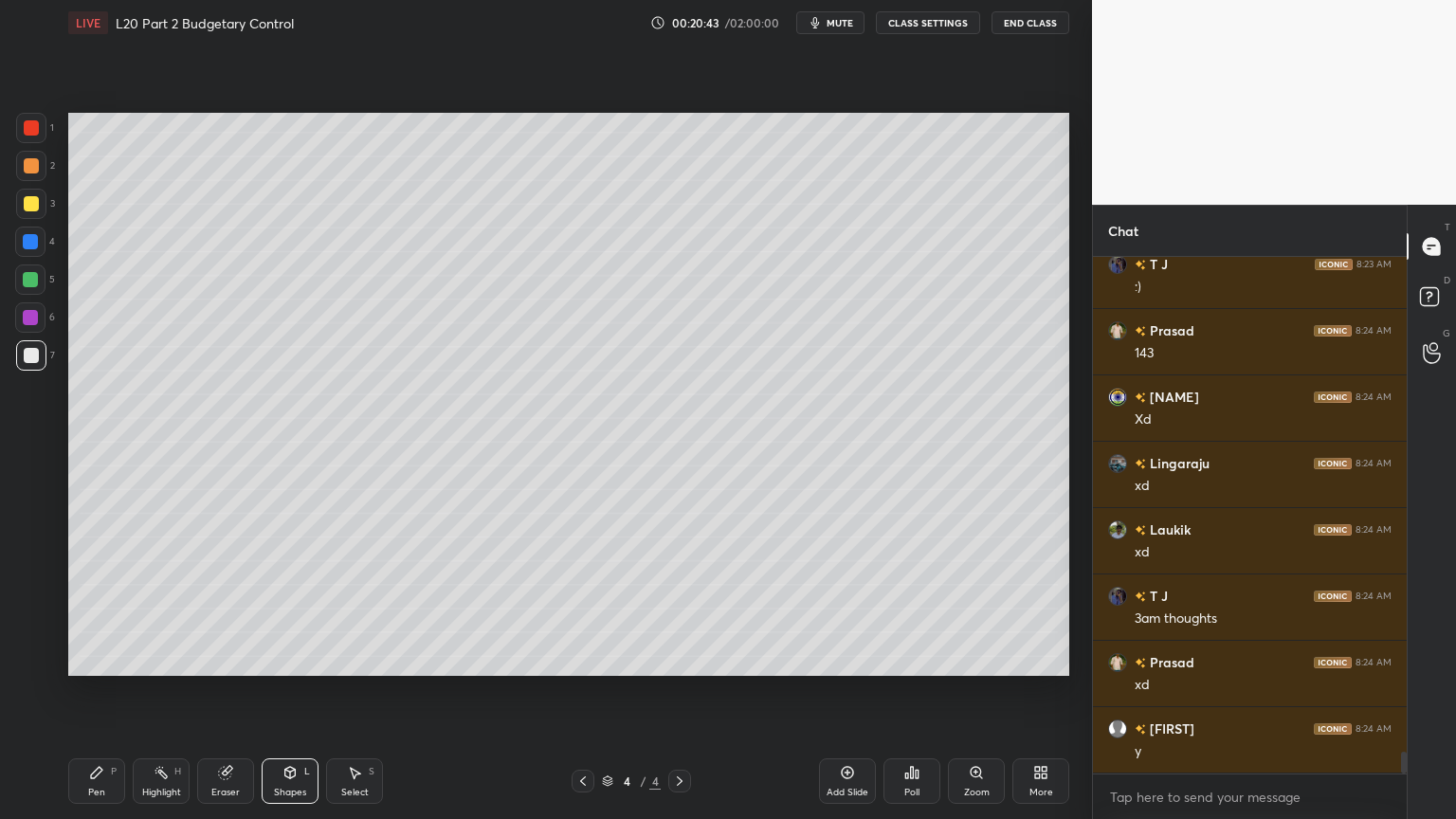 click on "Pen P" at bounding box center [97, 781] 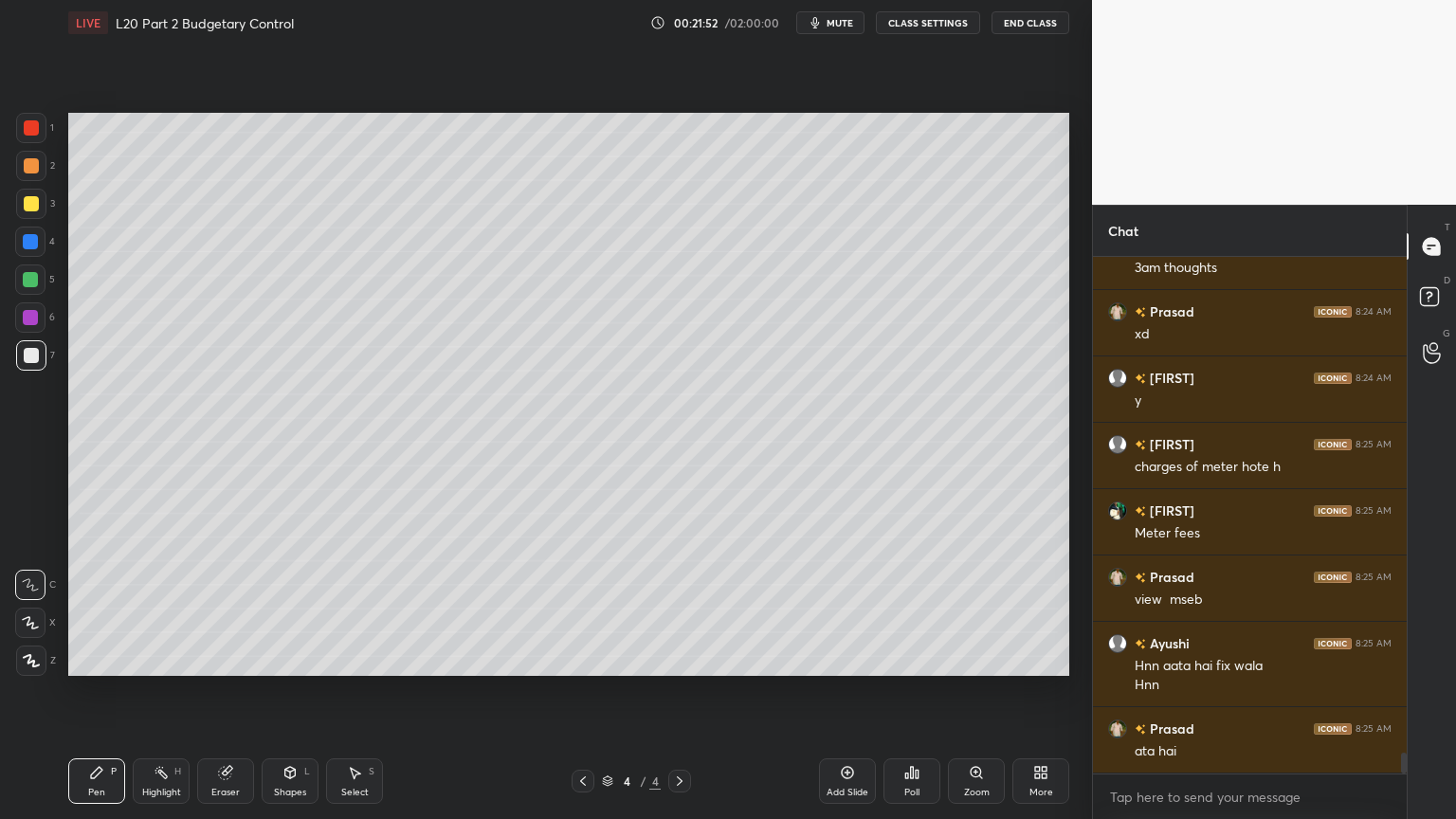 scroll, scrollTop: 12330, scrollLeft: 0, axis: vertical 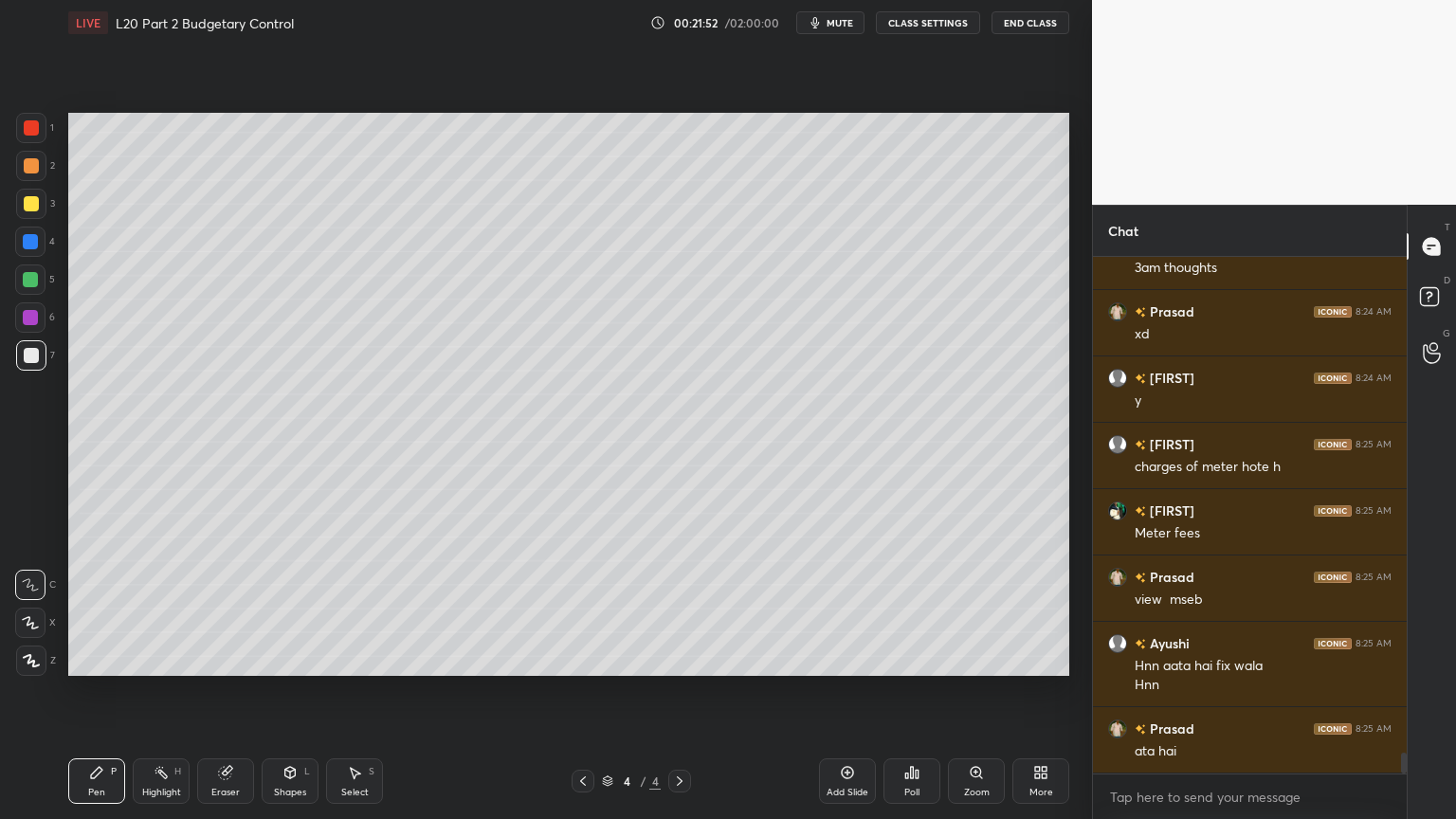 click at bounding box center [30, 280] 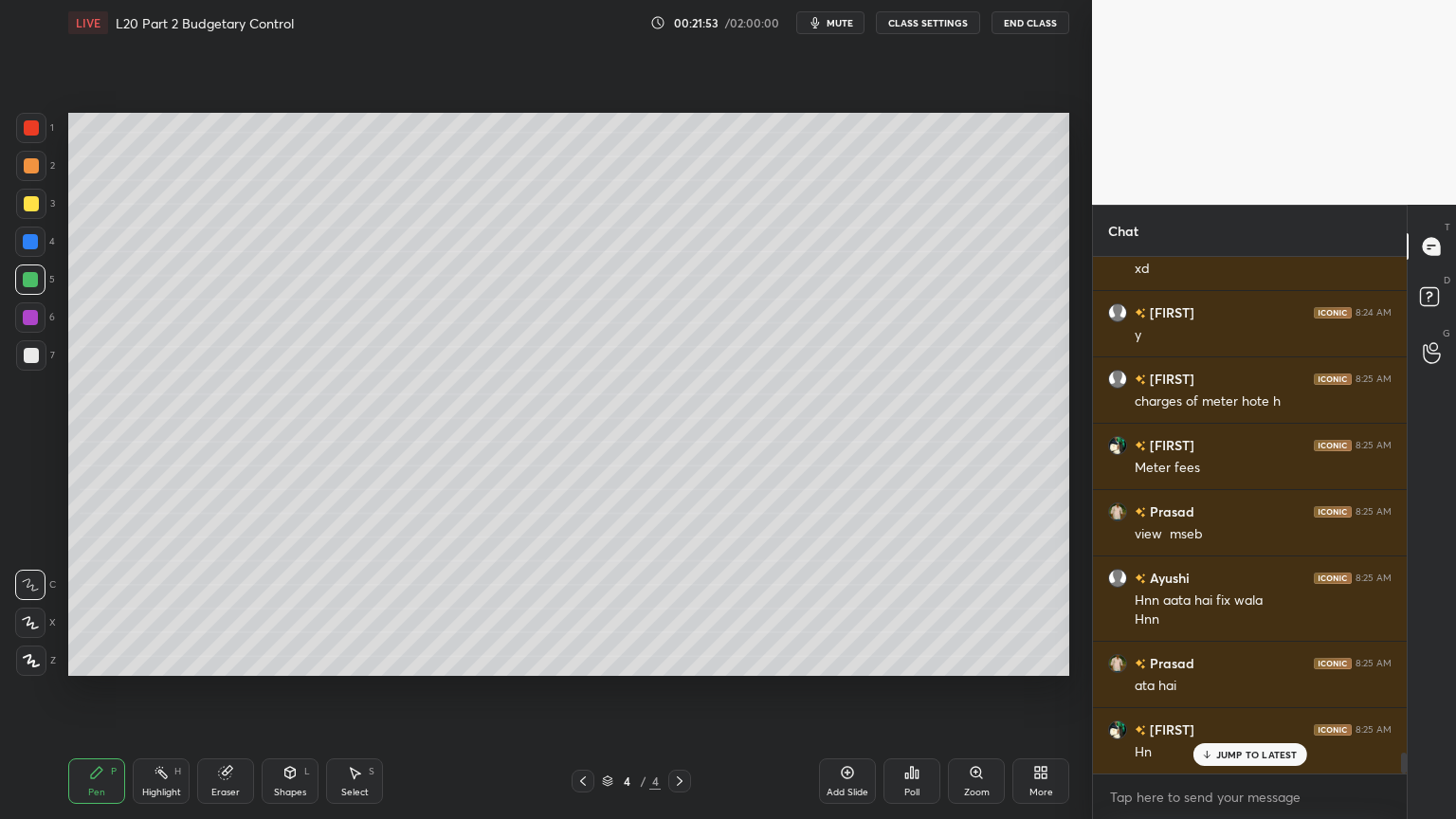 click at bounding box center (31, 128) 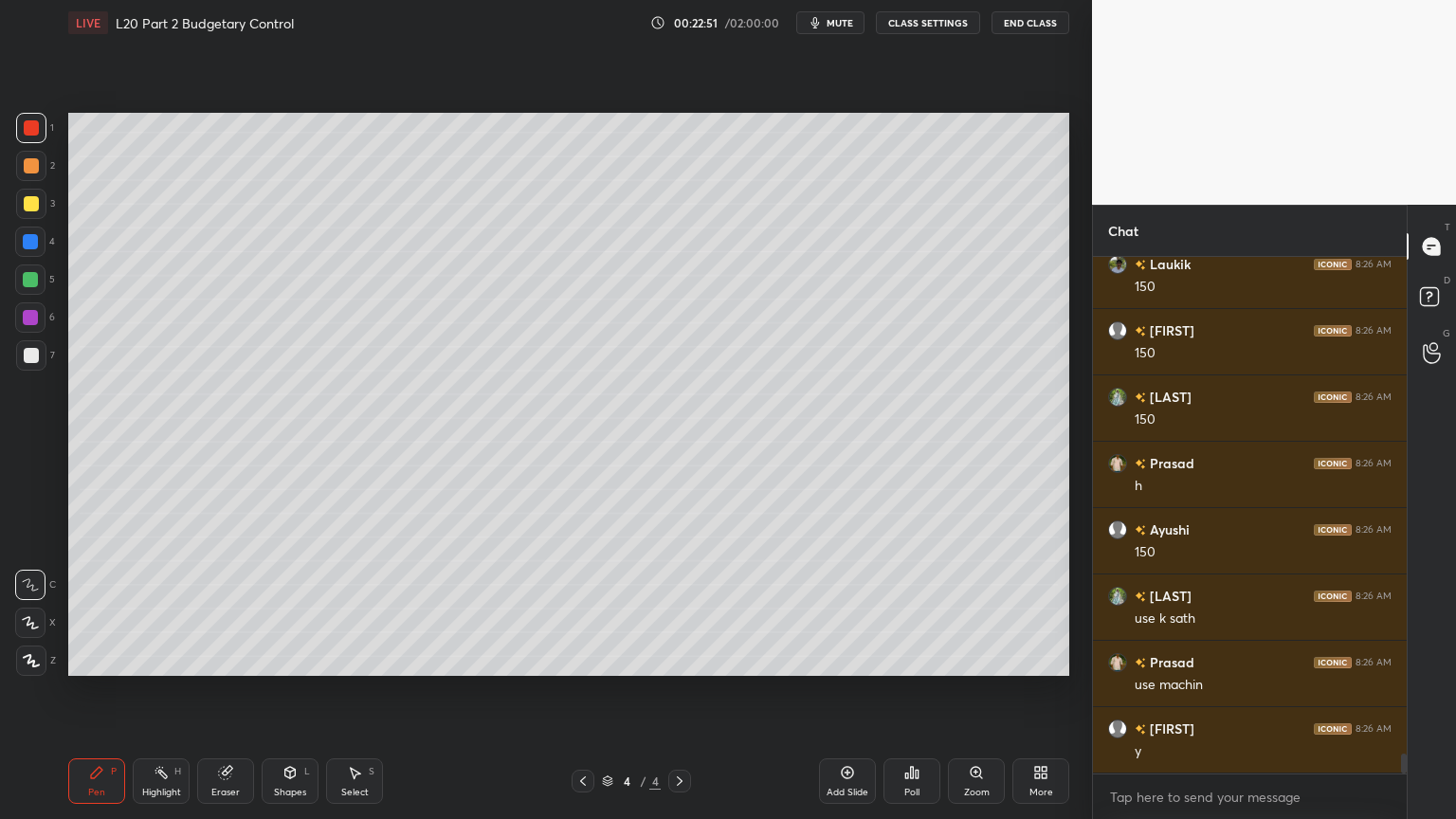 scroll, scrollTop: 13305, scrollLeft: 0, axis: vertical 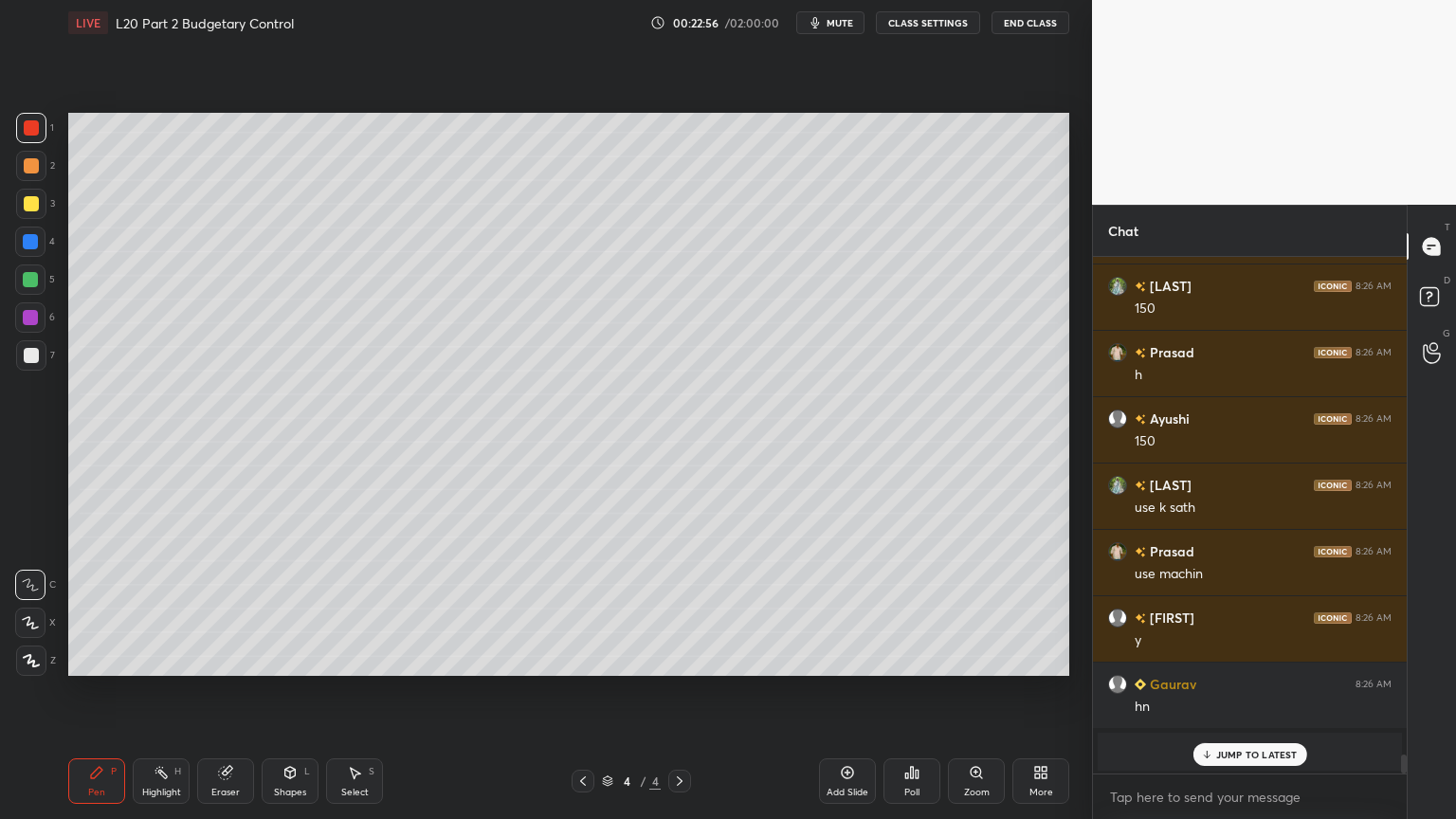 click 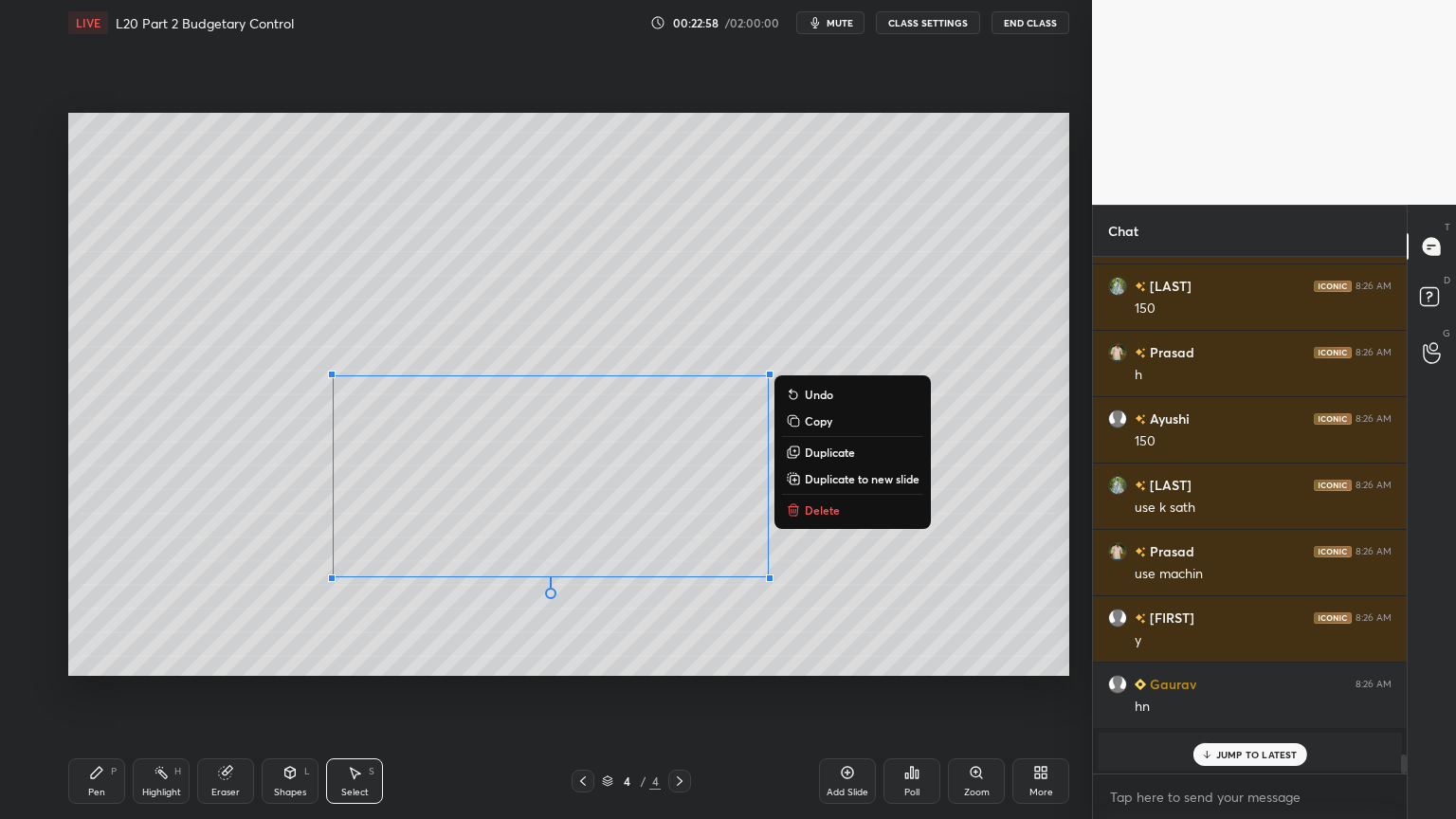 click on "Delete" at bounding box center [822, 510] 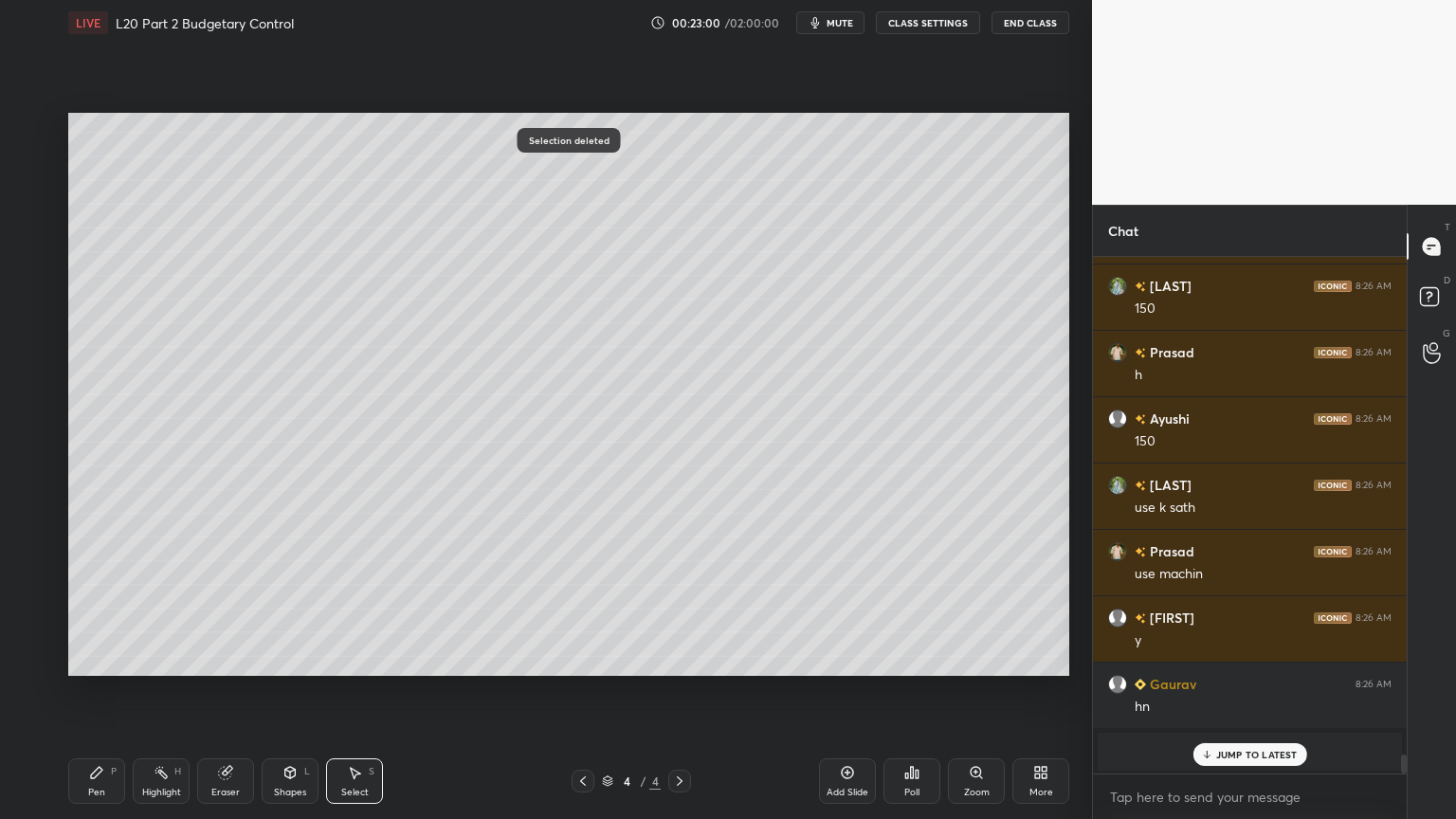 scroll, scrollTop: 11045, scrollLeft: 0, axis: vertical 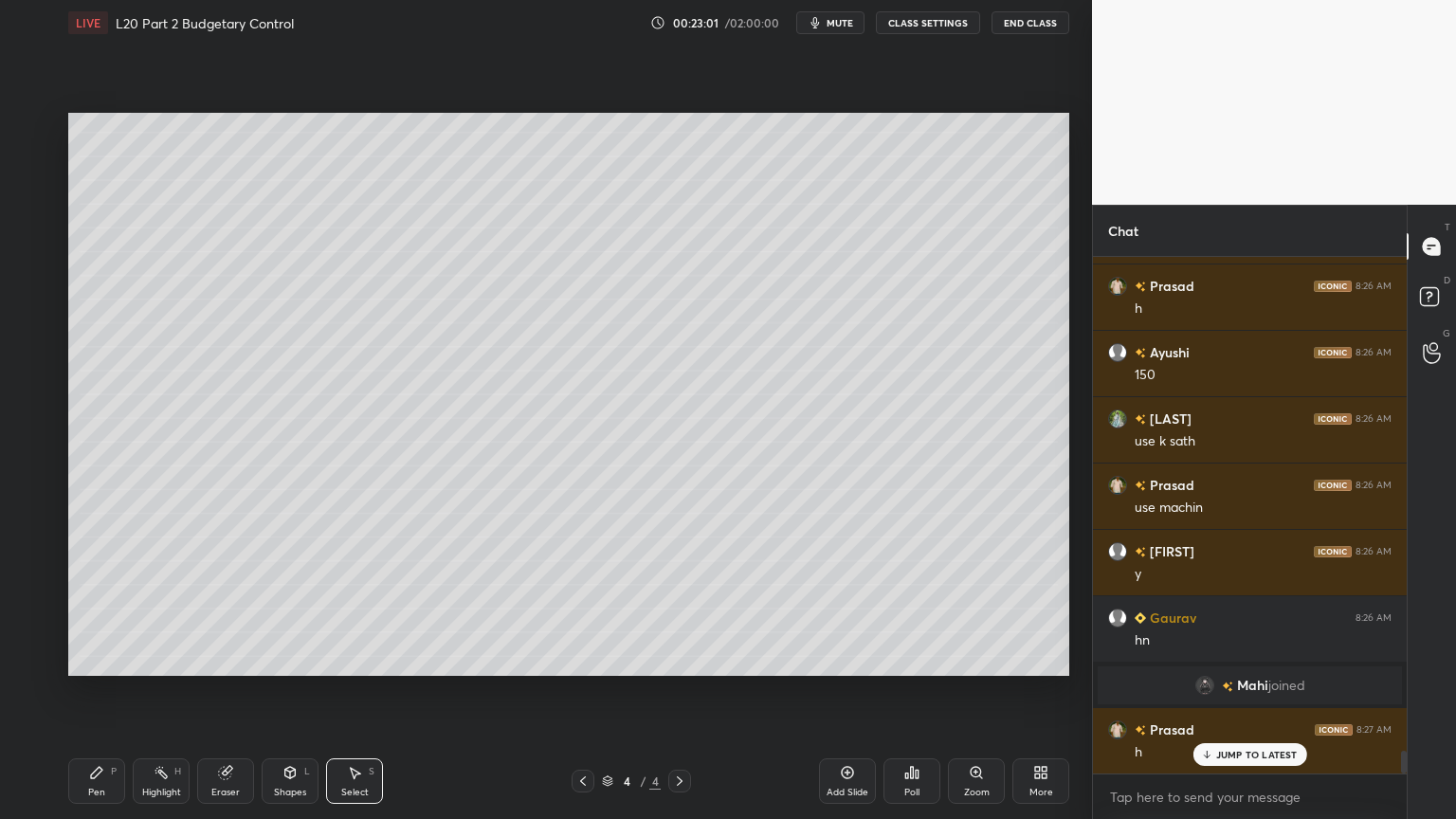 click on "Pen P" at bounding box center (97, 781) 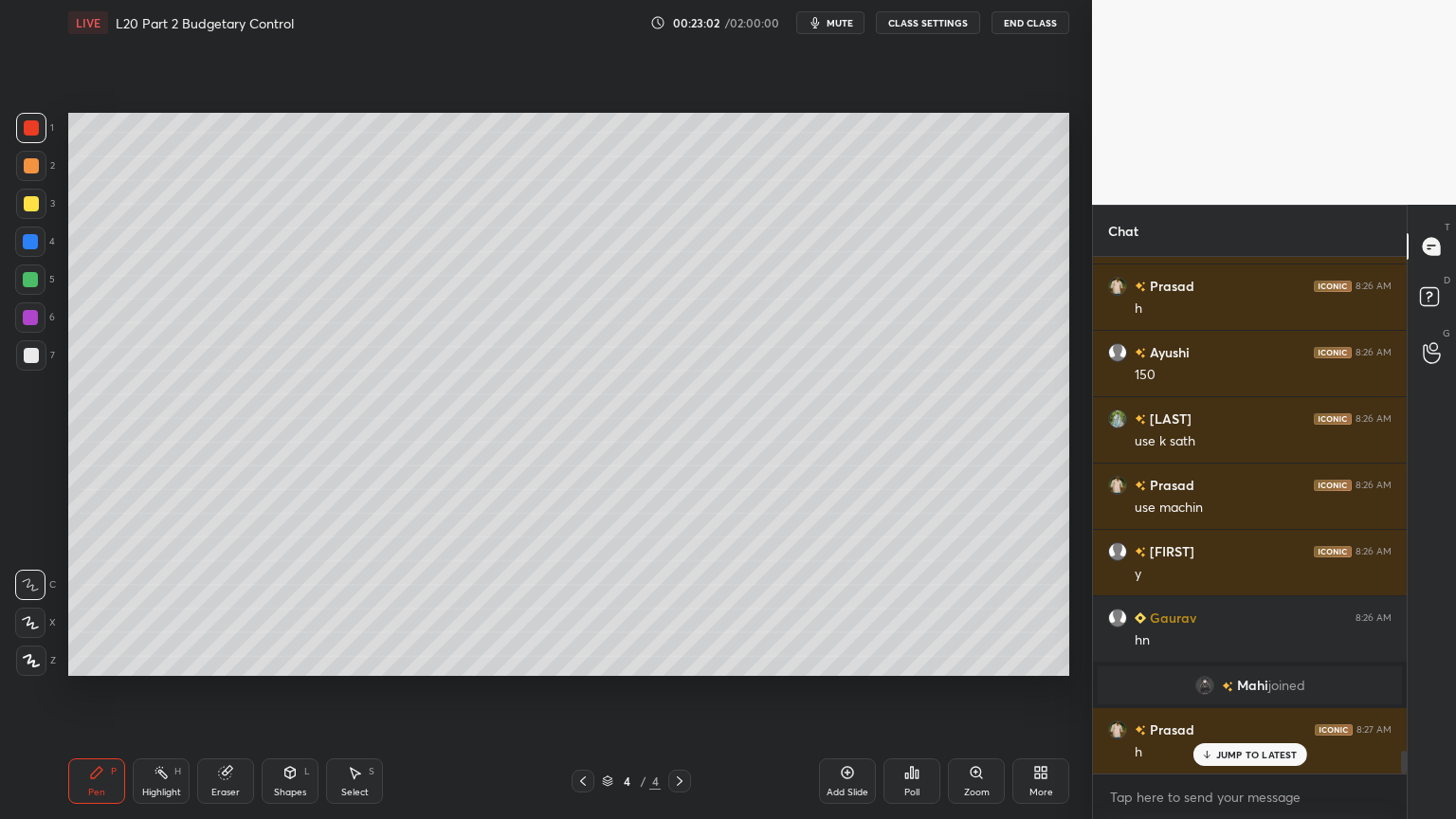 scroll, scrollTop: 11112, scrollLeft: 0, axis: vertical 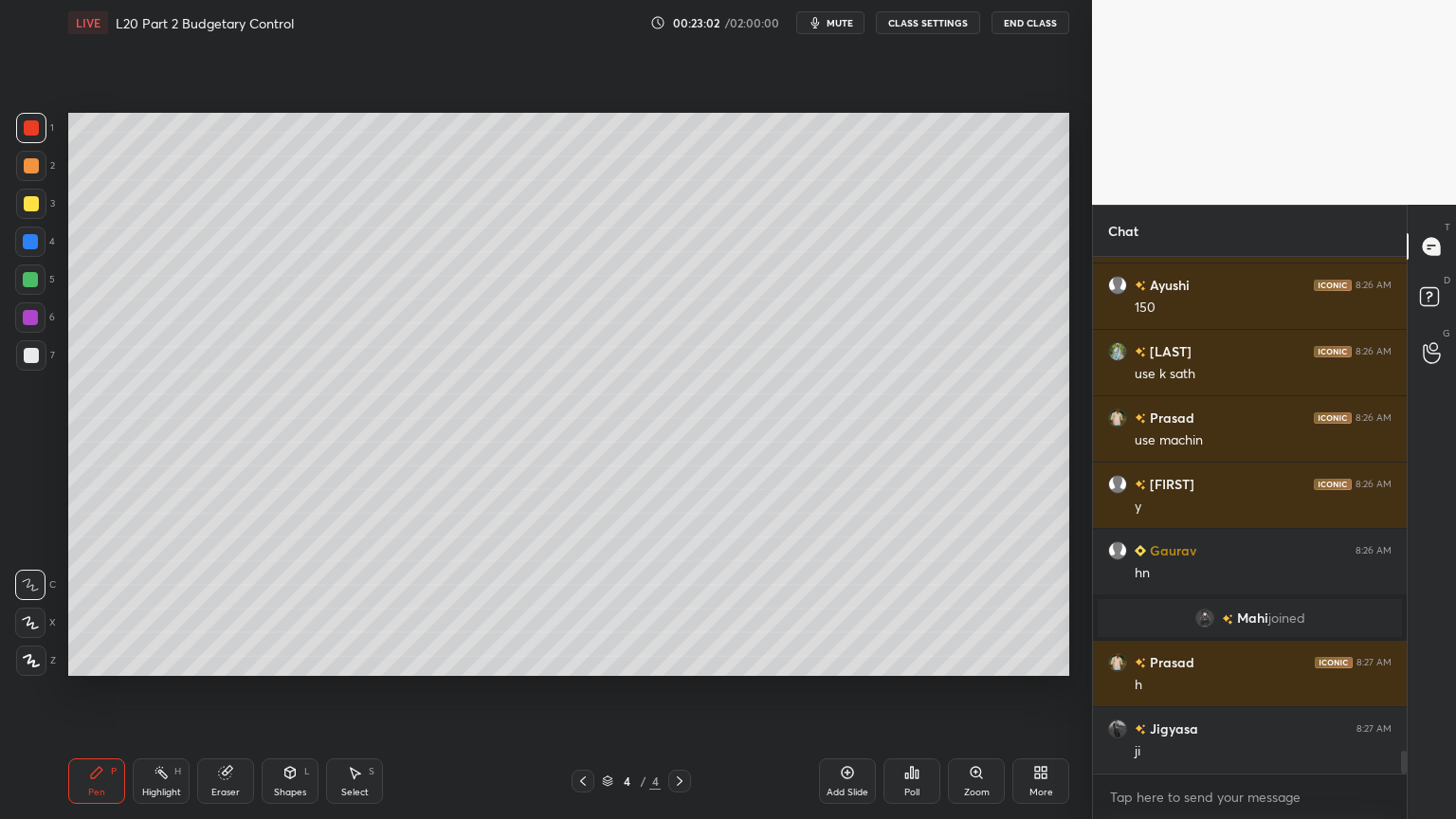 click at bounding box center [31, 355] 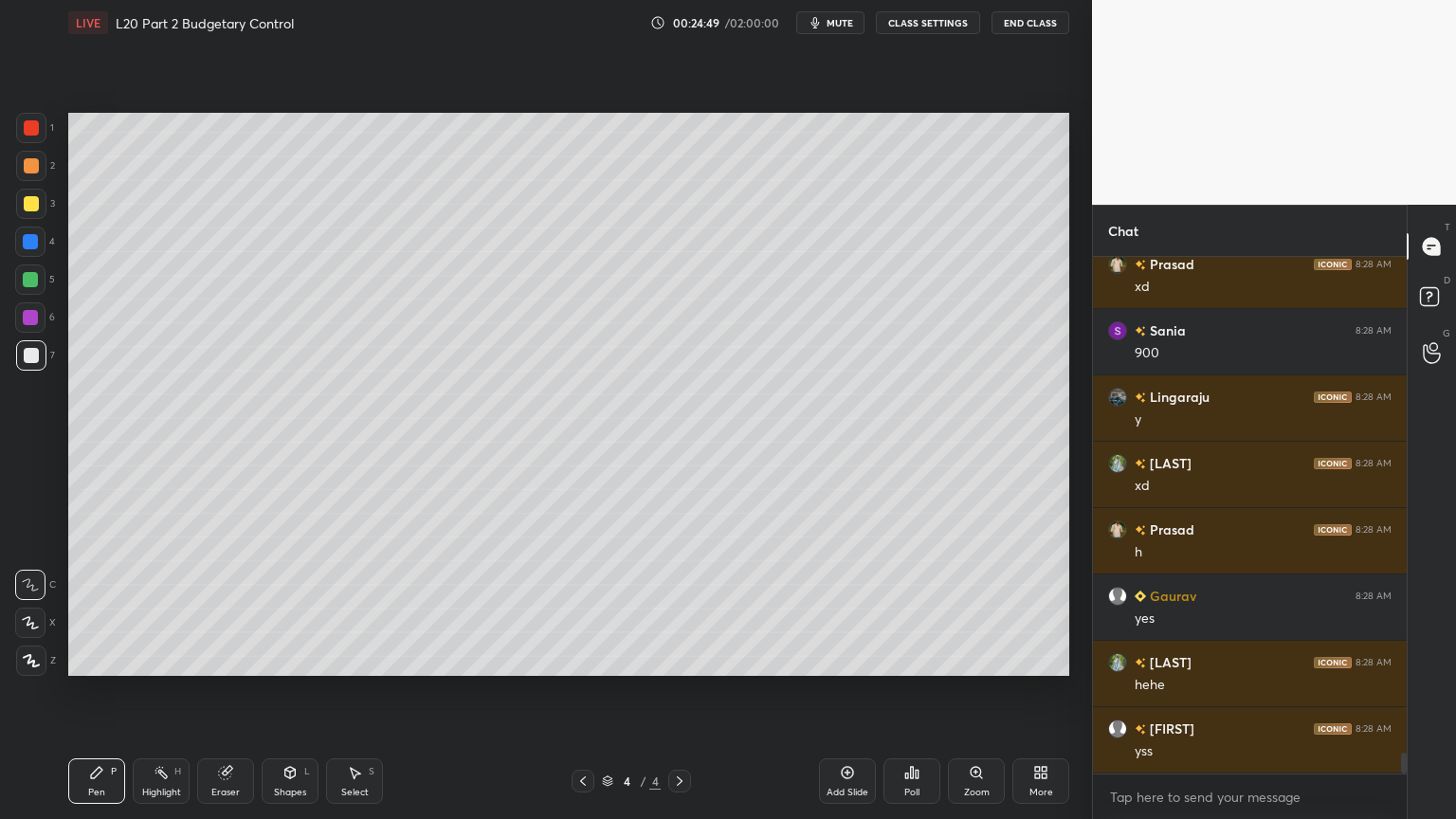 scroll, scrollTop: 12240, scrollLeft: 0, axis: vertical 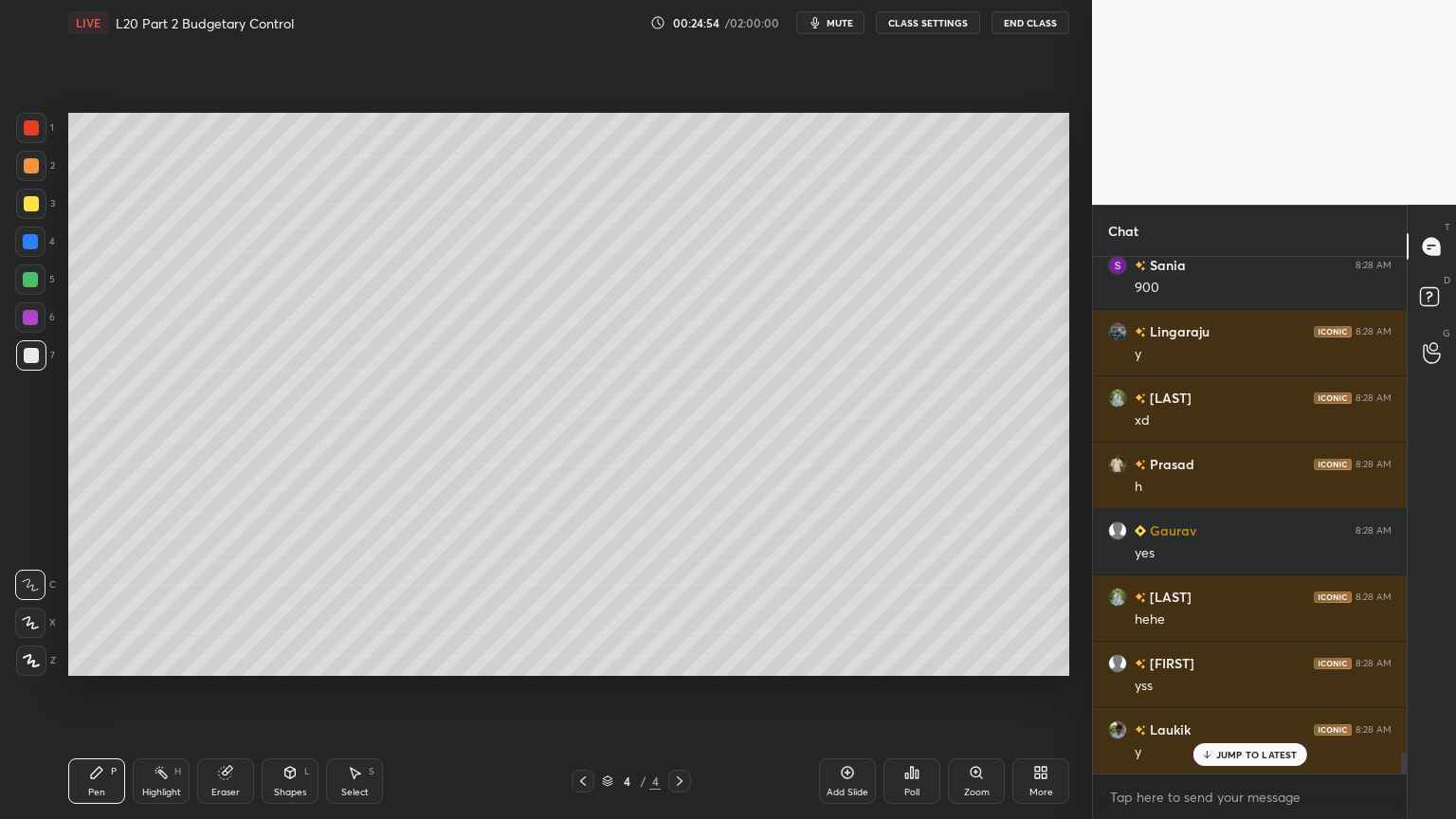 click on "Highlight H" at bounding box center (161, 781) 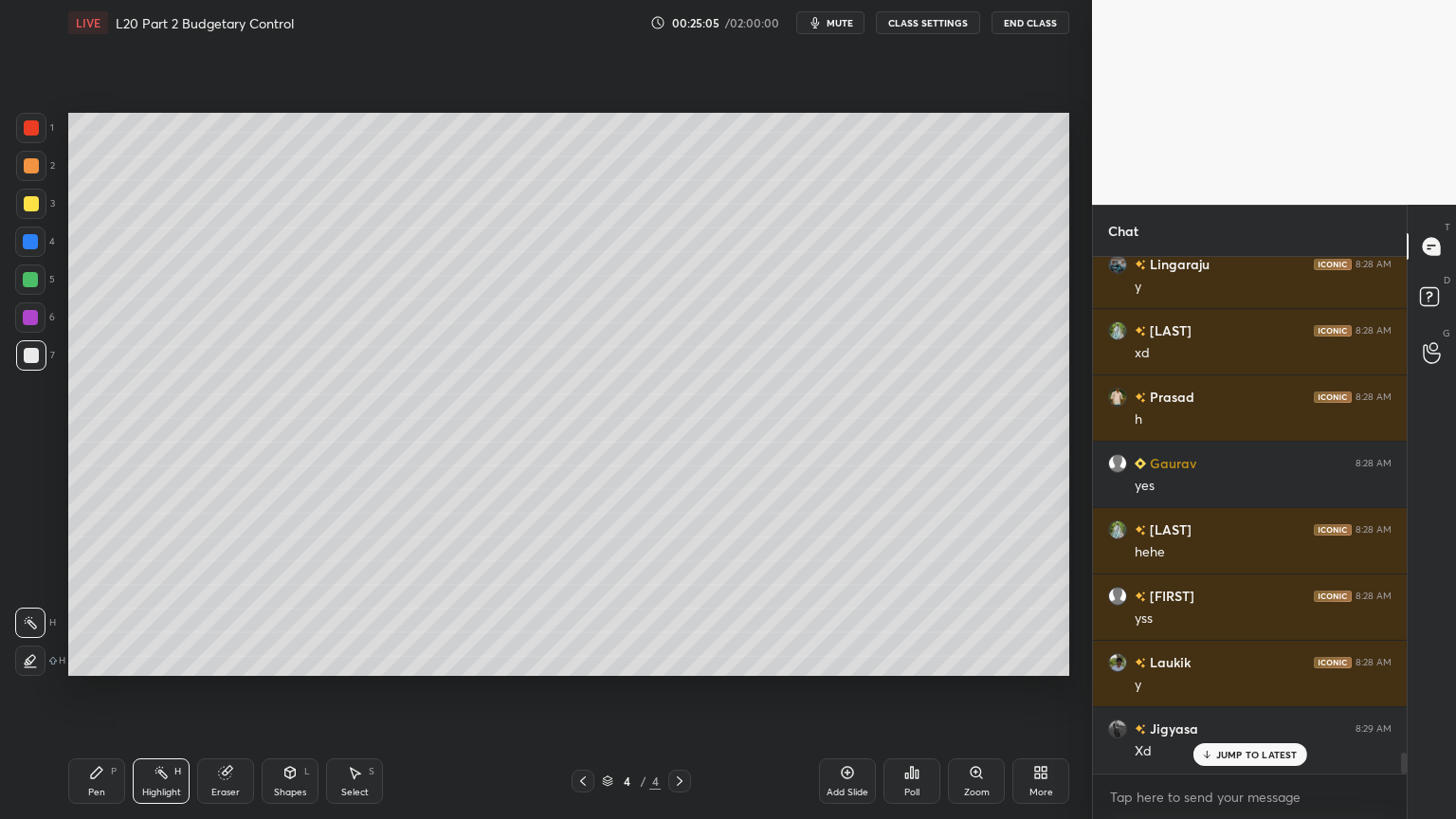 scroll, scrollTop: 12372, scrollLeft: 0, axis: vertical 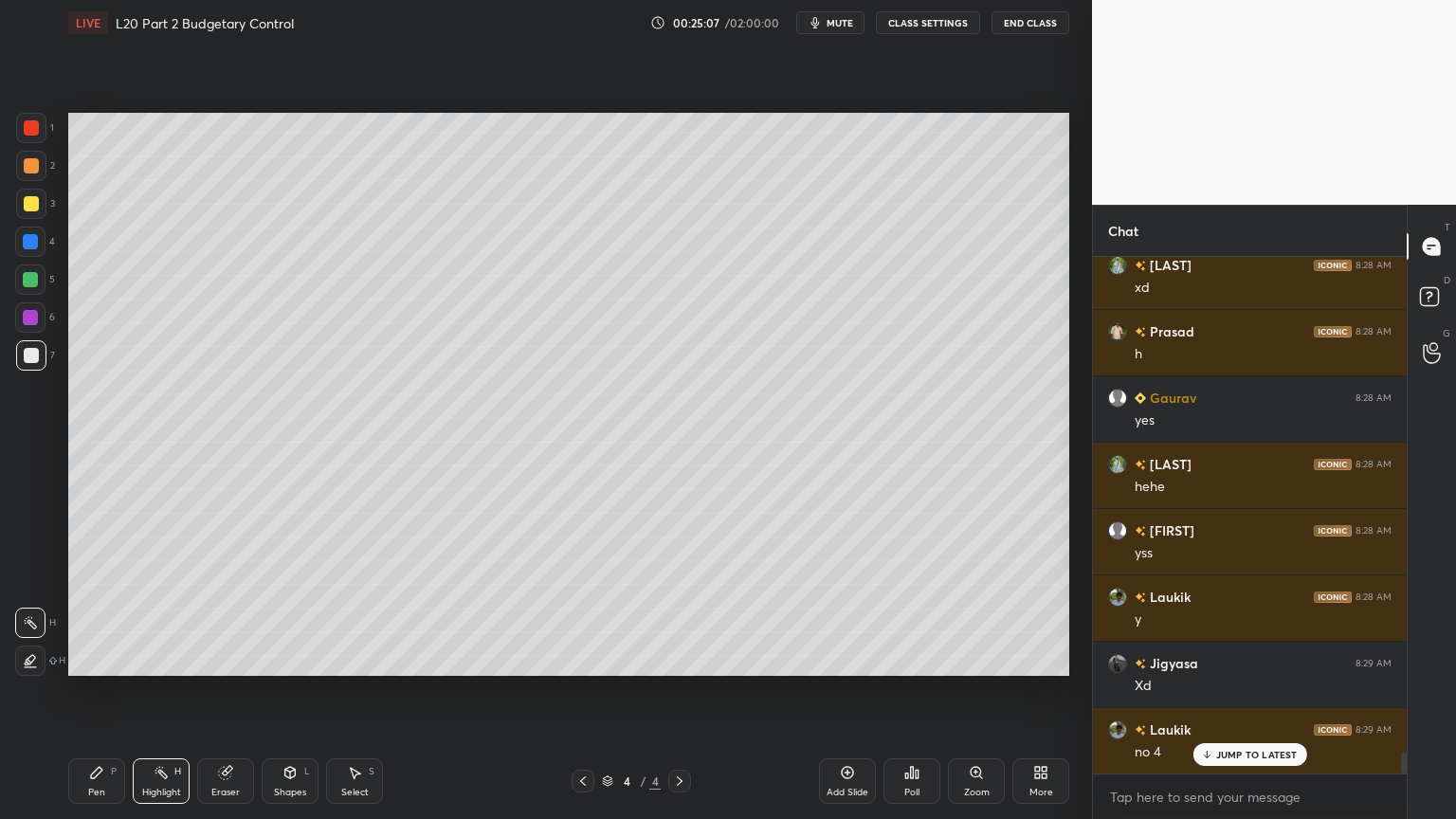 click on "Pen P" at bounding box center [97, 781] 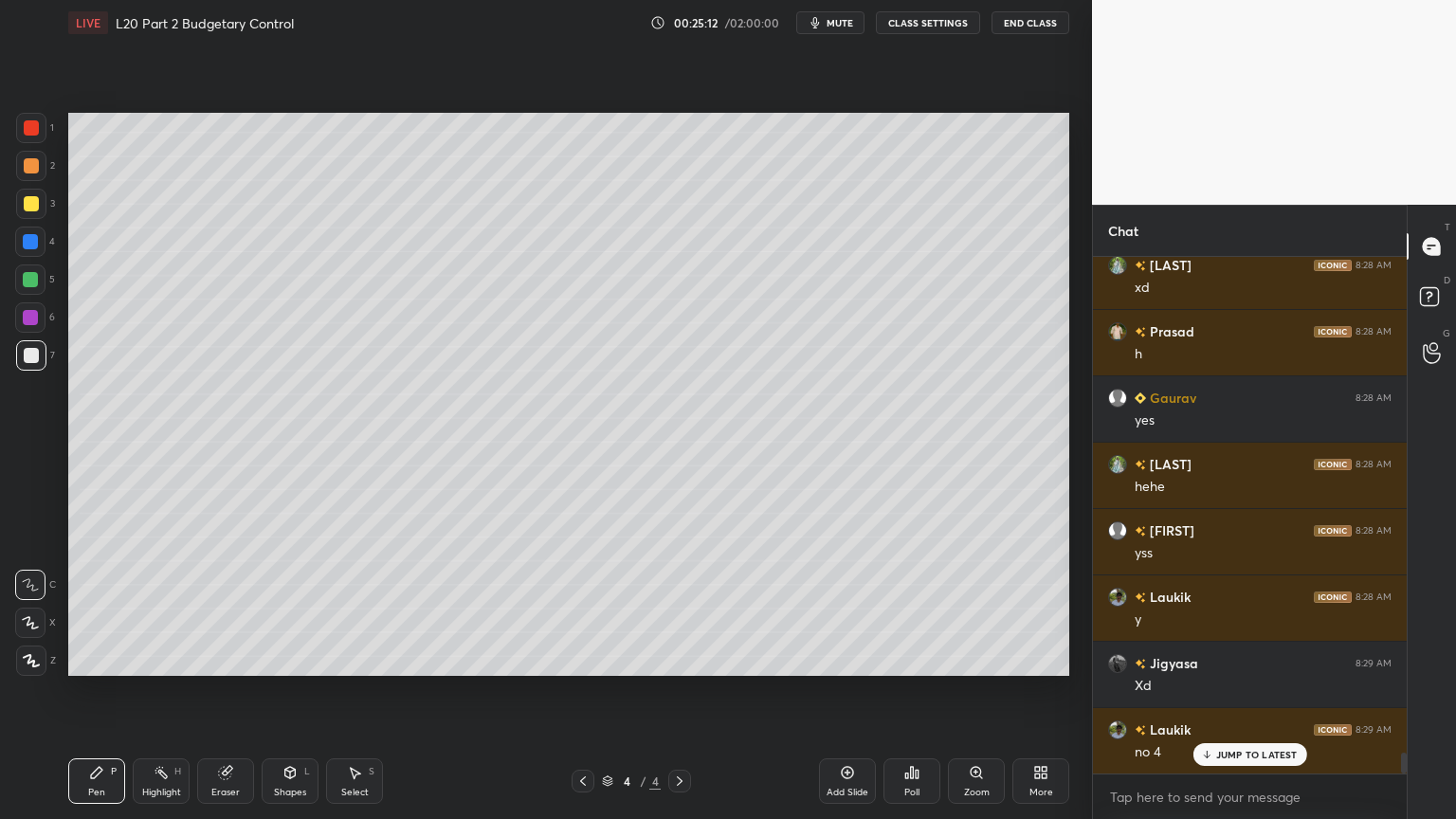 click on "Highlight H" at bounding box center (161, 781) 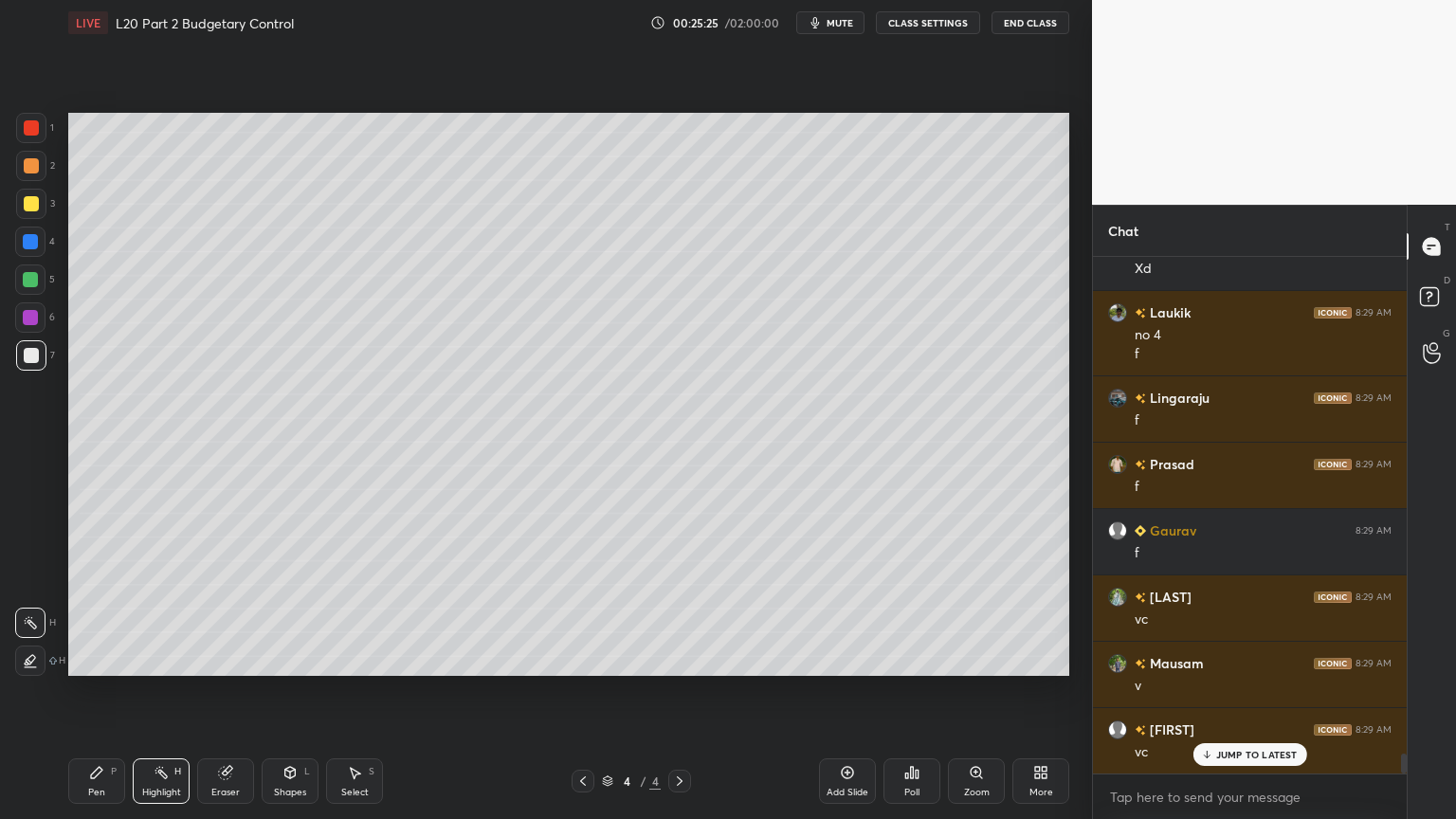 scroll, scrollTop: 12857, scrollLeft: 0, axis: vertical 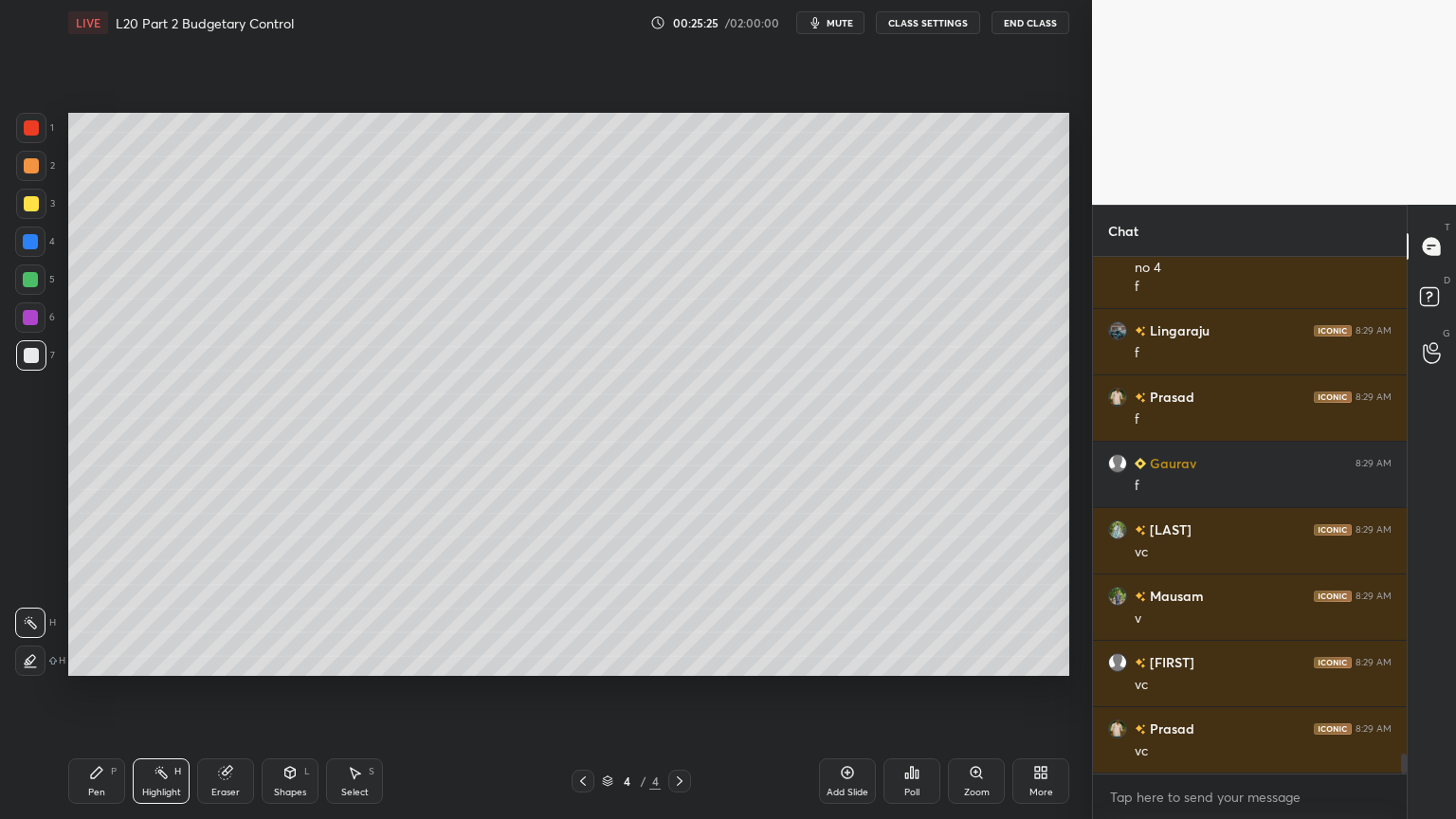 click 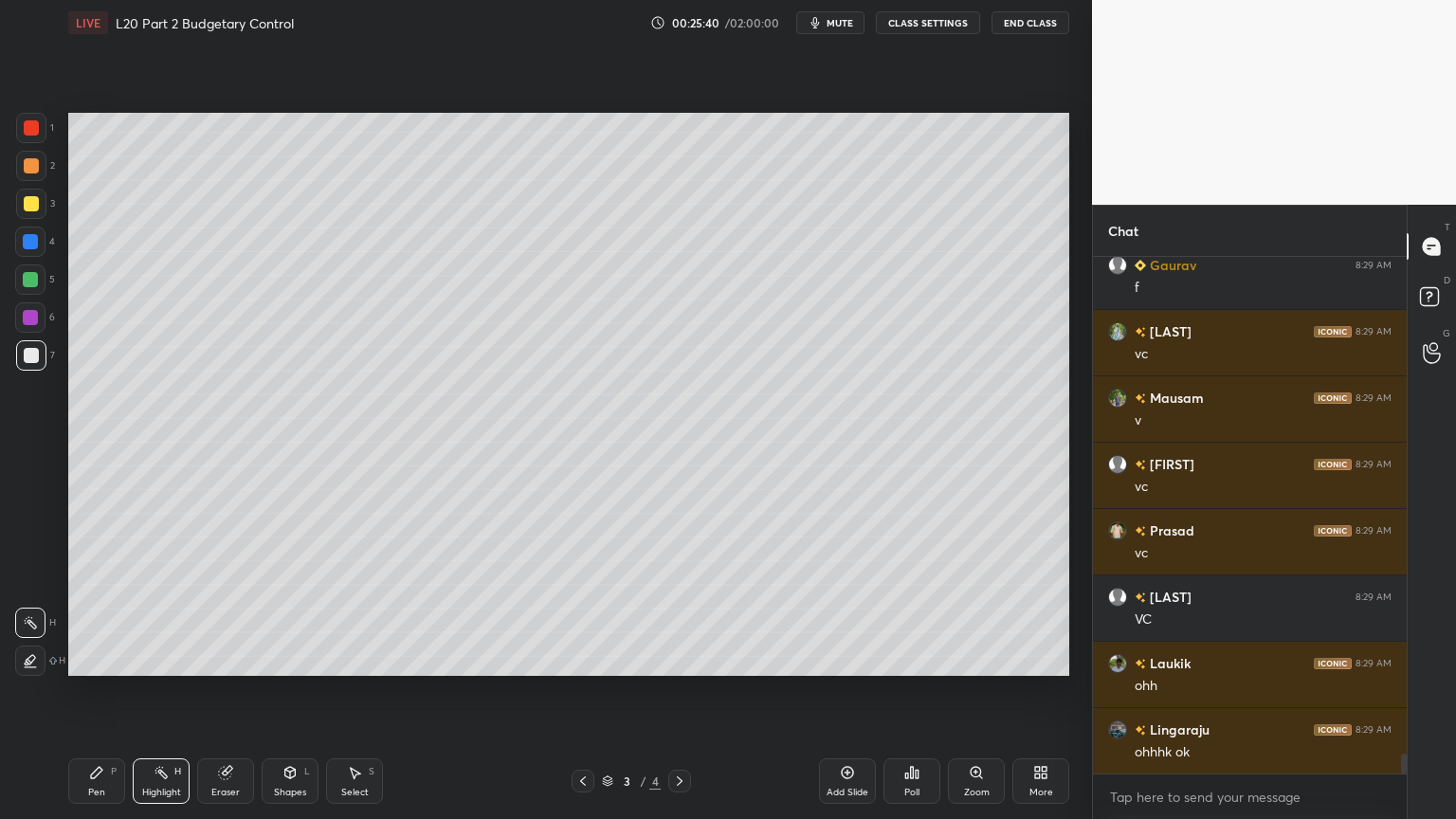 scroll, scrollTop: 13122, scrollLeft: 0, axis: vertical 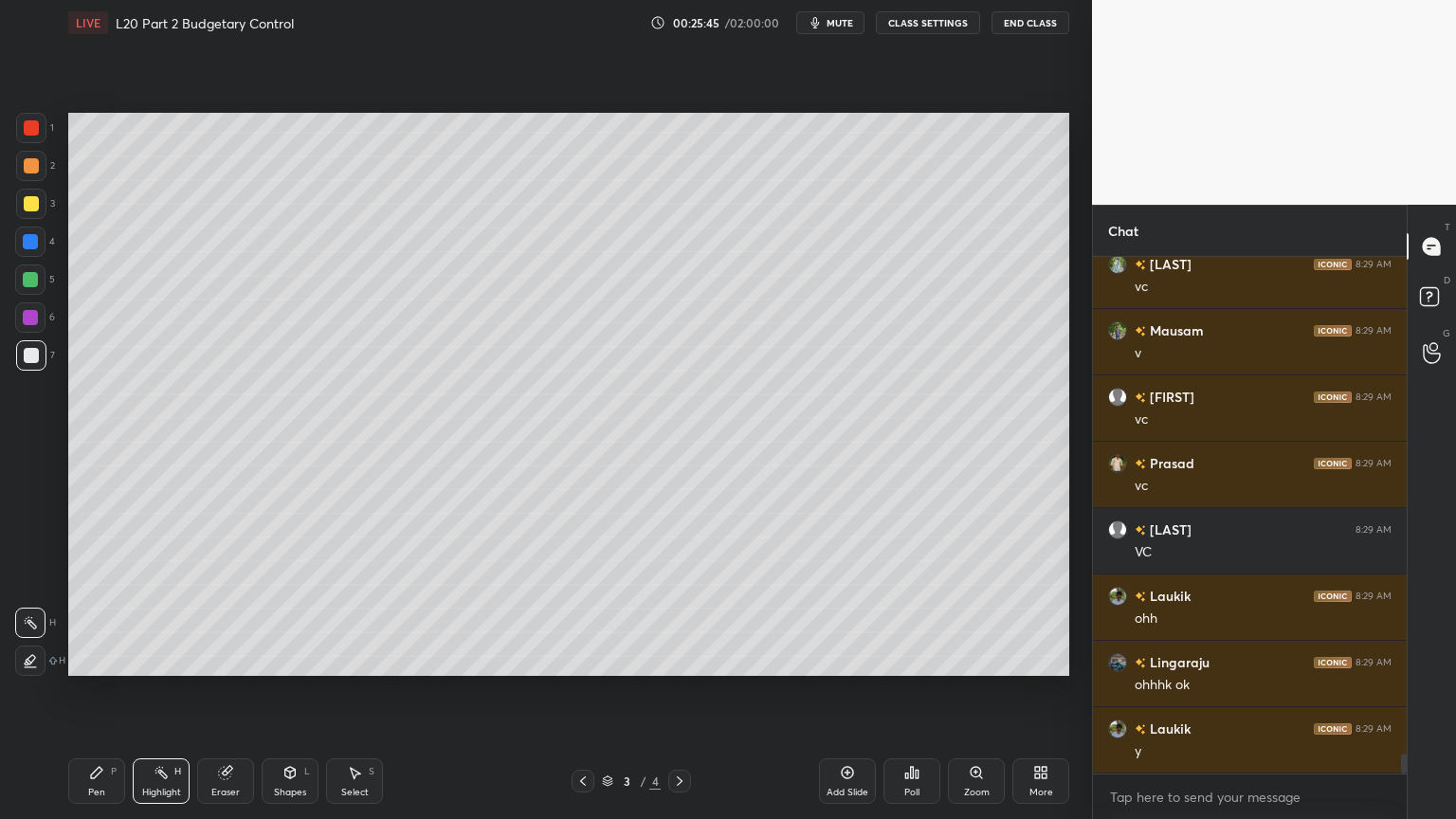 click at bounding box center [680, 781] 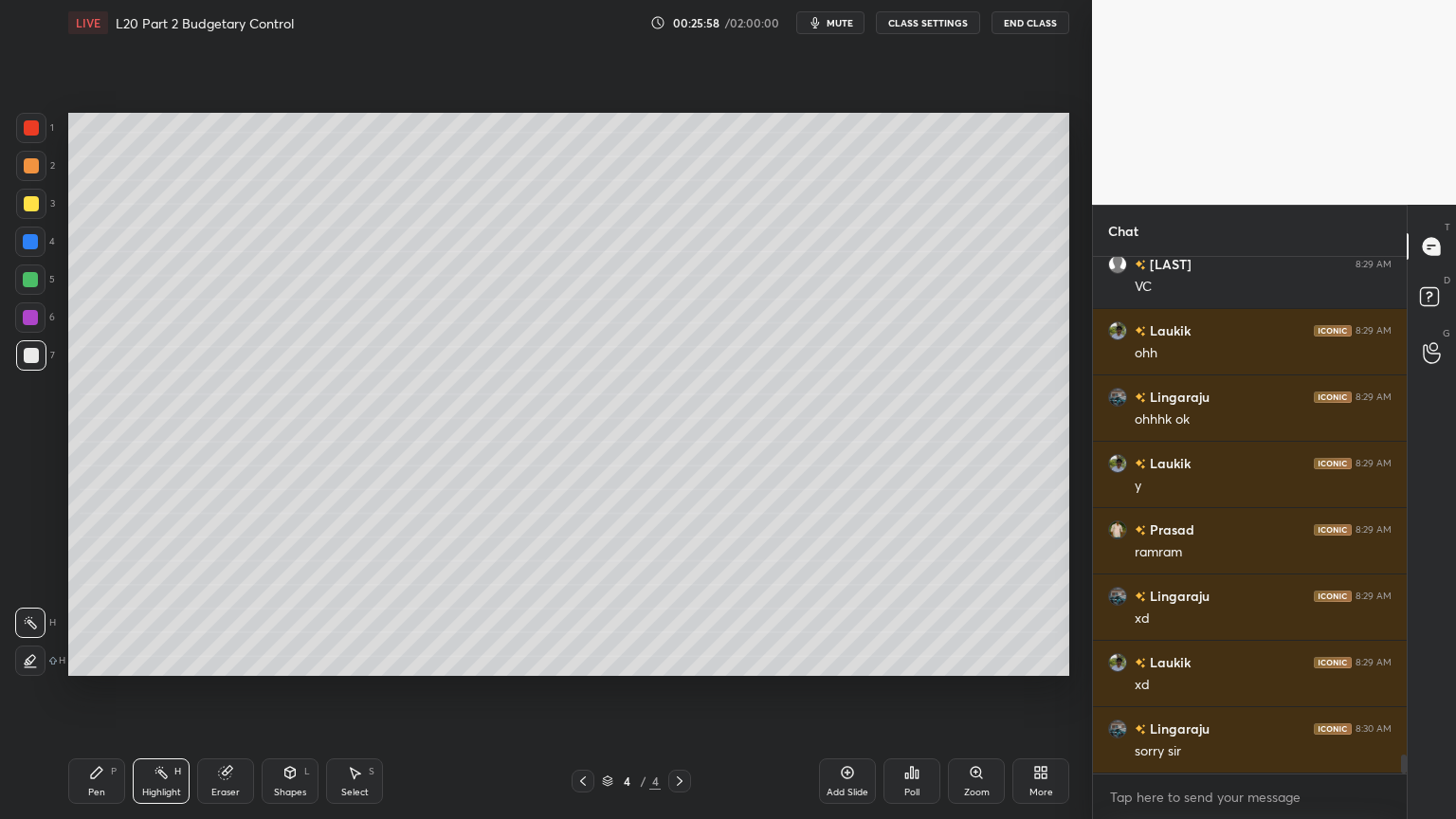 scroll, scrollTop: 13453, scrollLeft: 0, axis: vertical 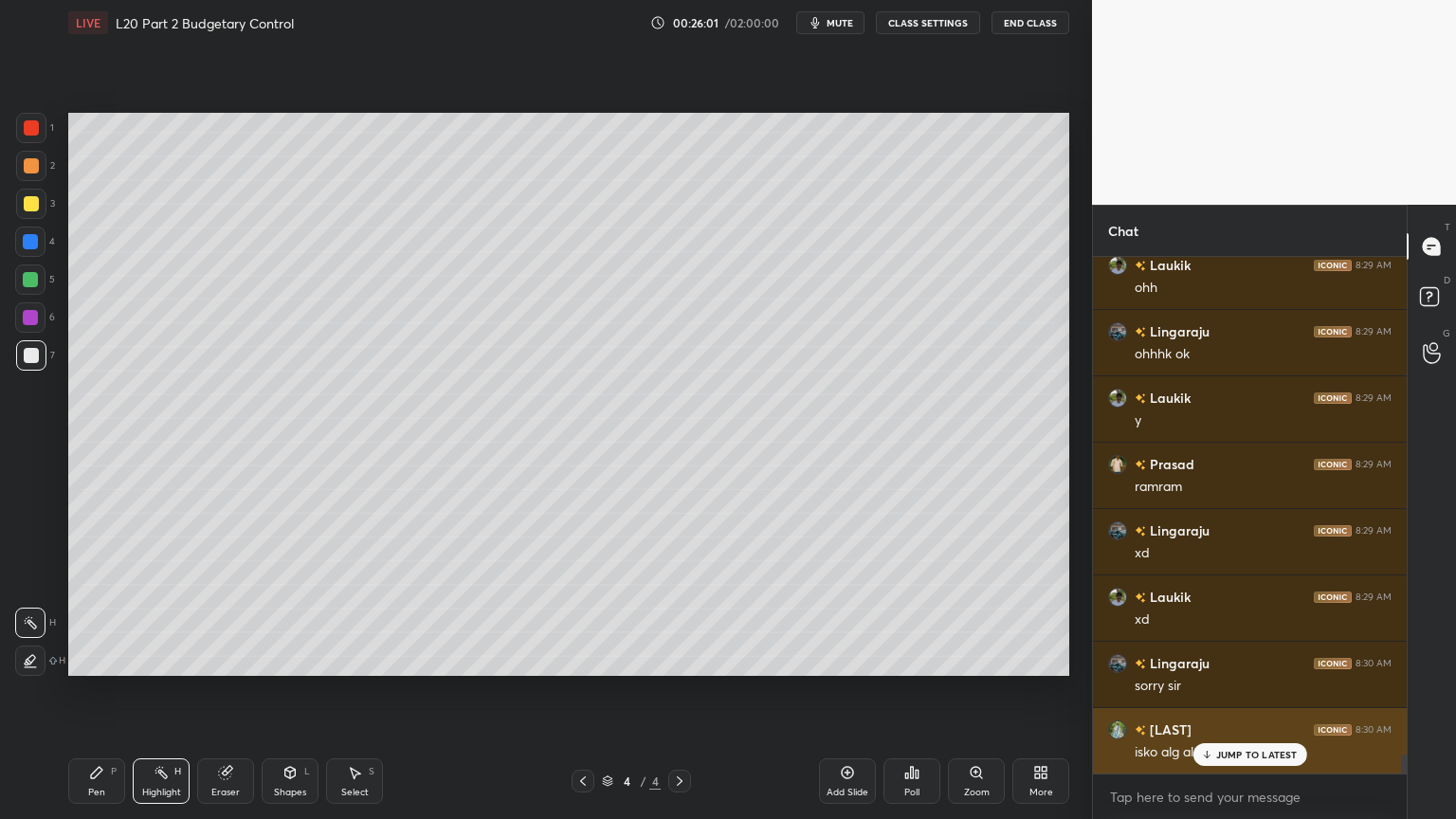 click on "JUMP TO LATEST" at bounding box center (1257, 755) 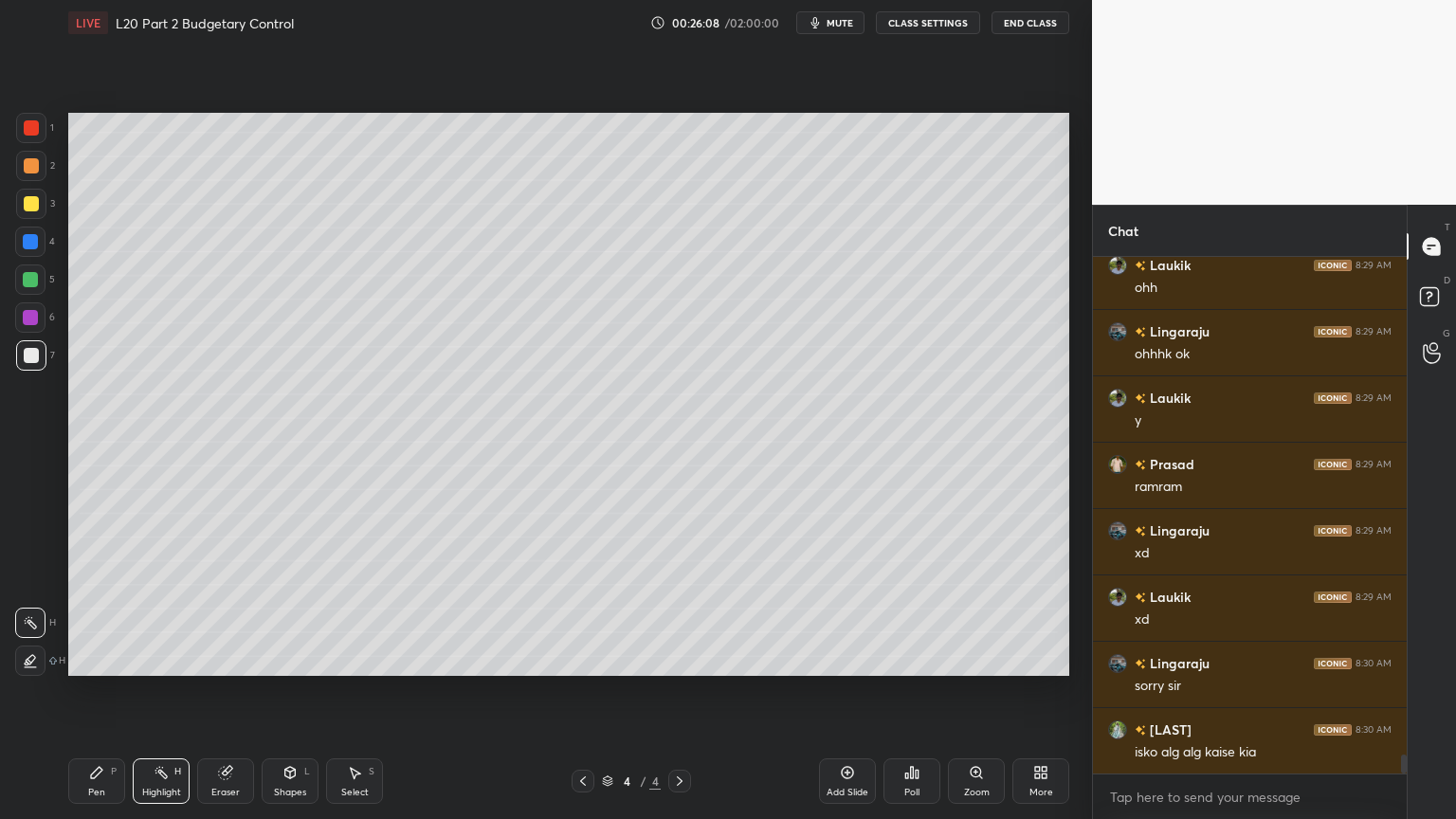 click 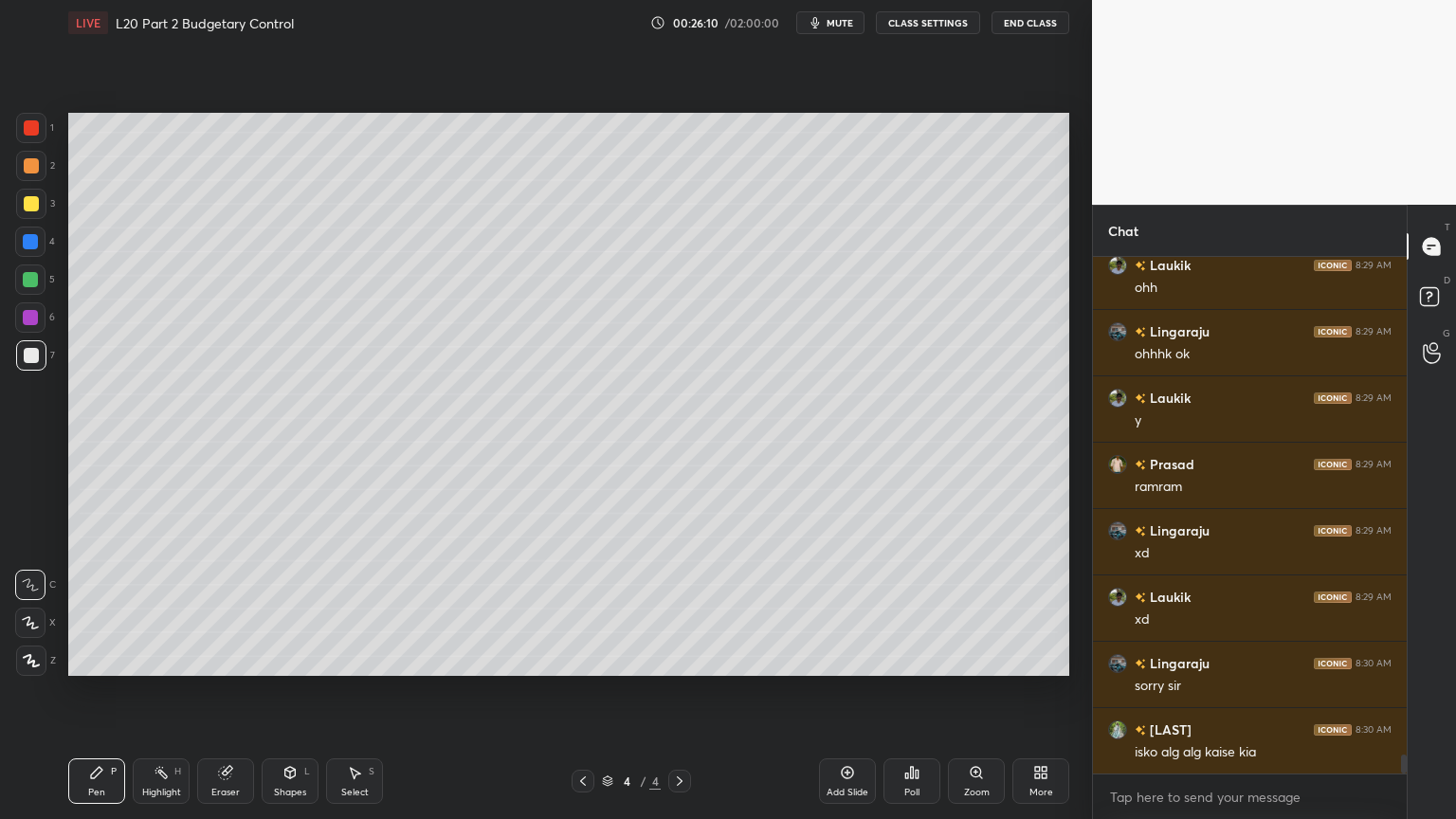click at bounding box center [31, 166] 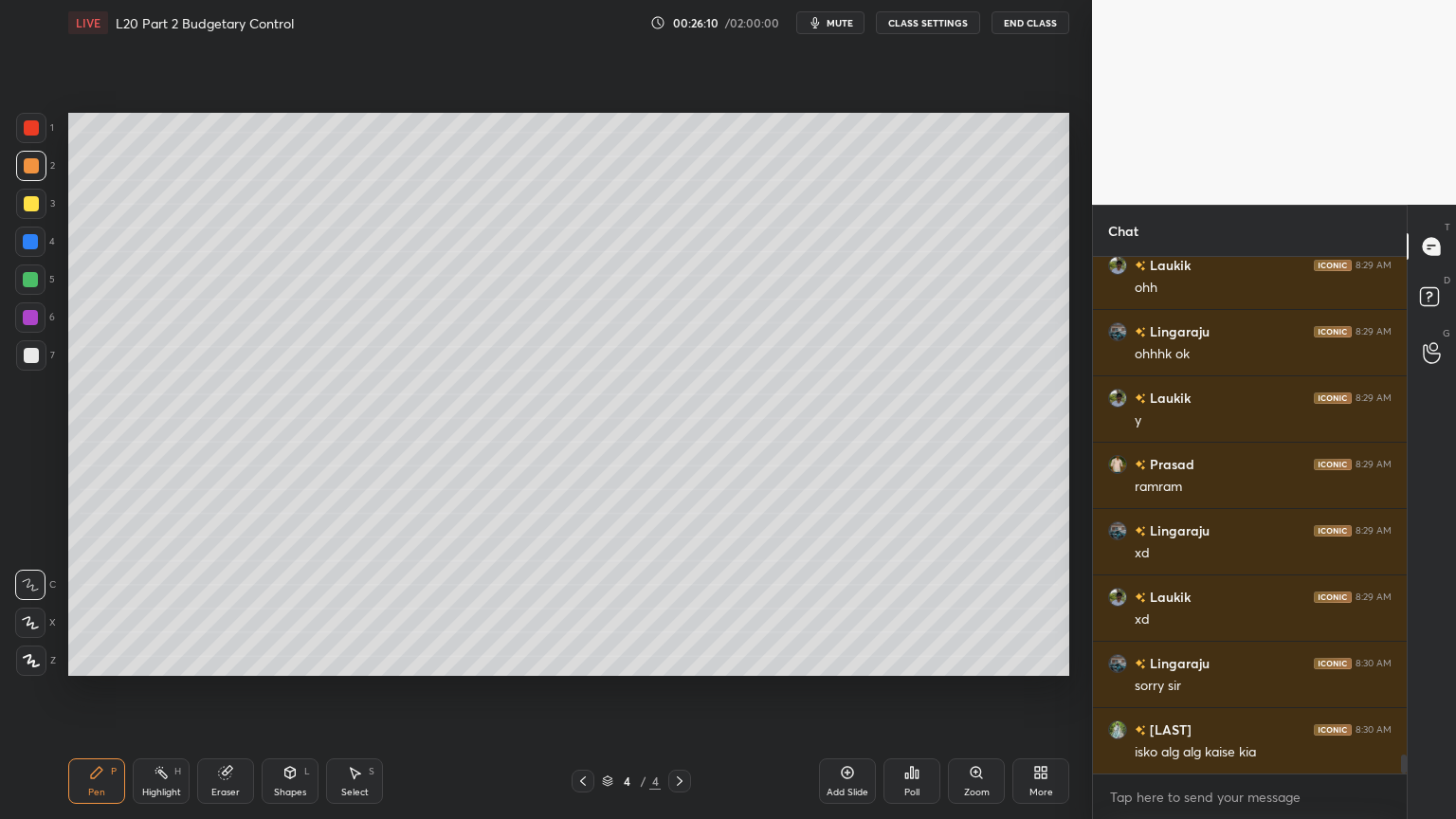 click at bounding box center (31, 128) 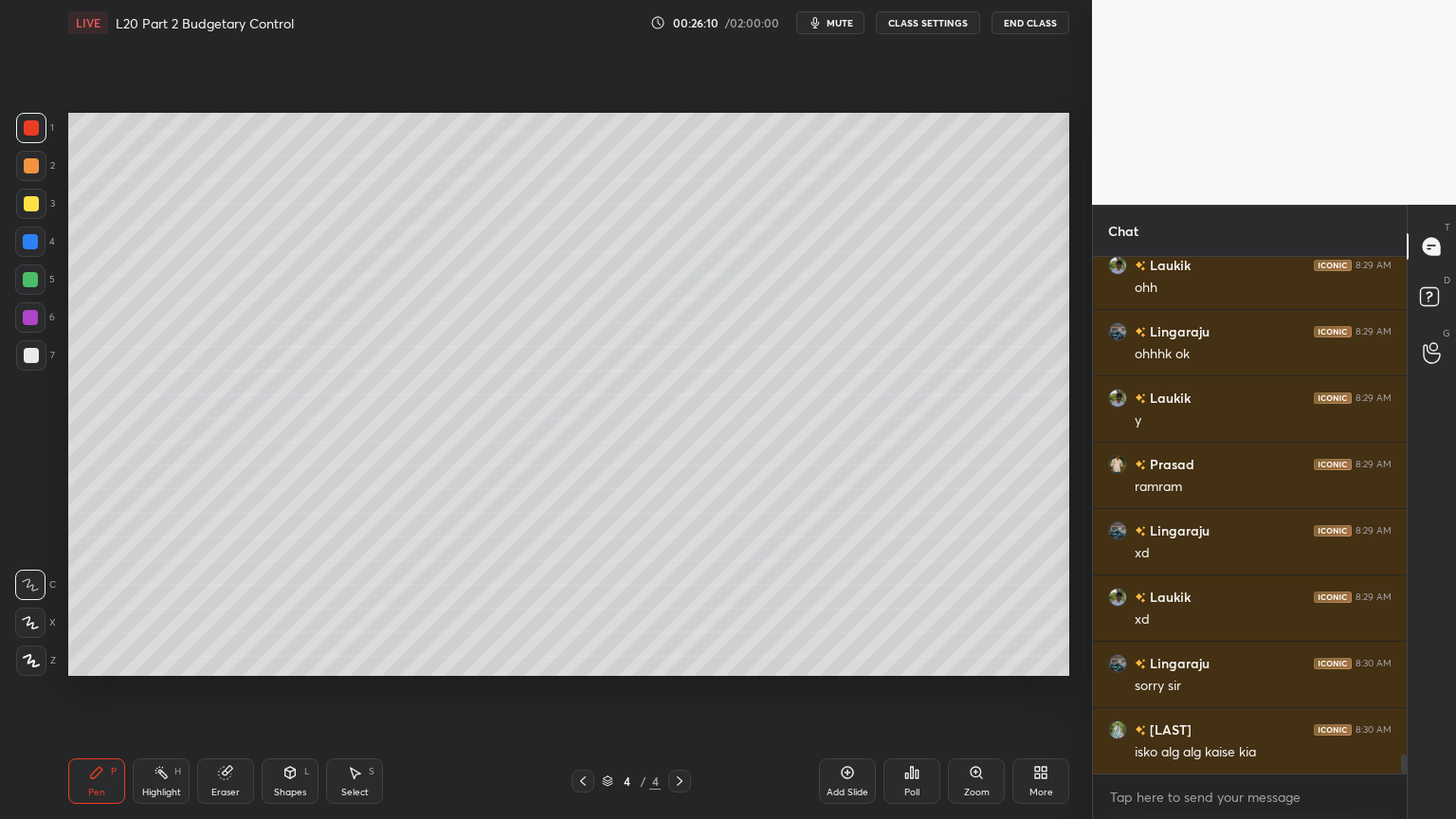 click at bounding box center [31, 166] 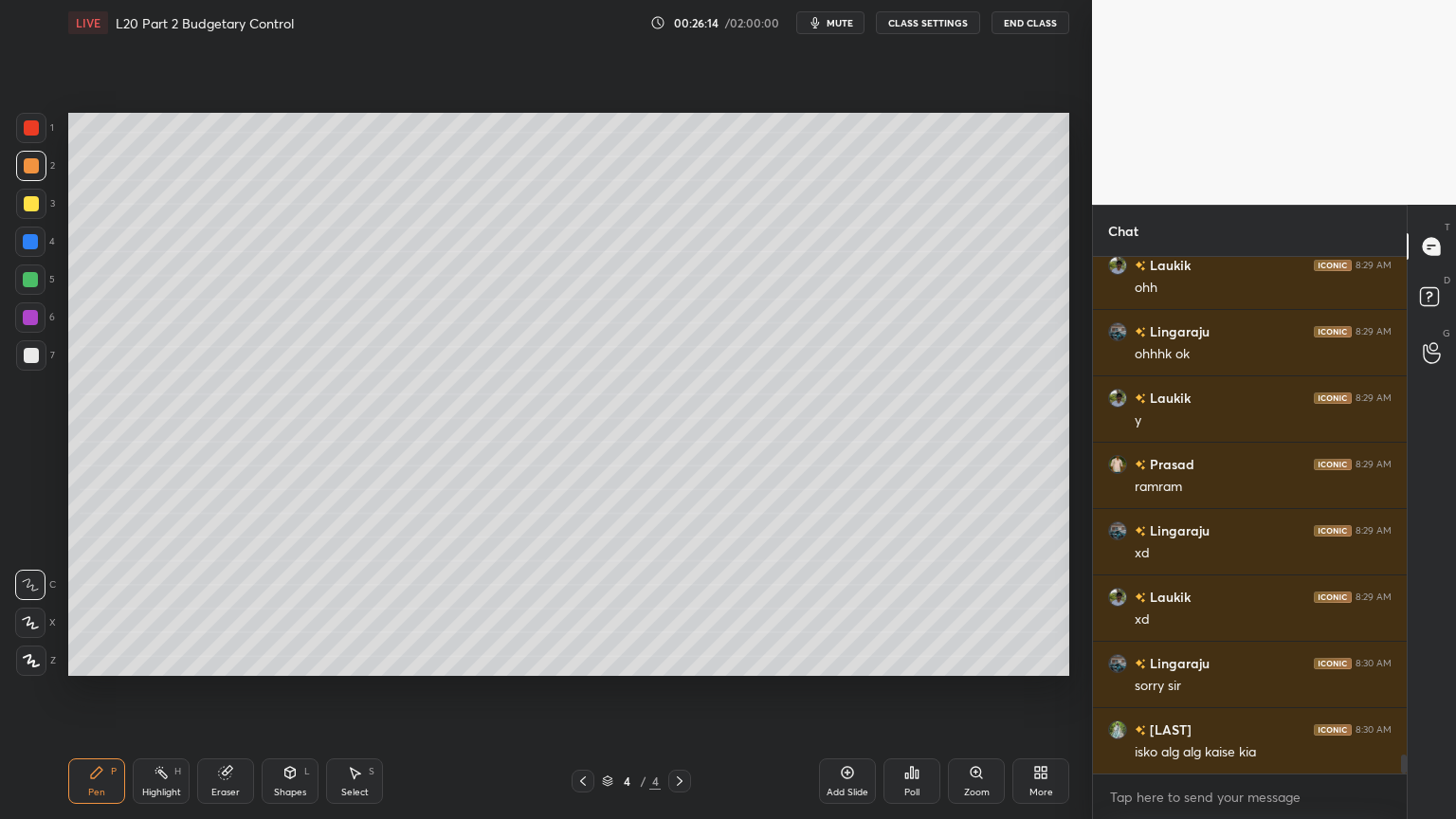 scroll, scrollTop: 13520, scrollLeft: 0, axis: vertical 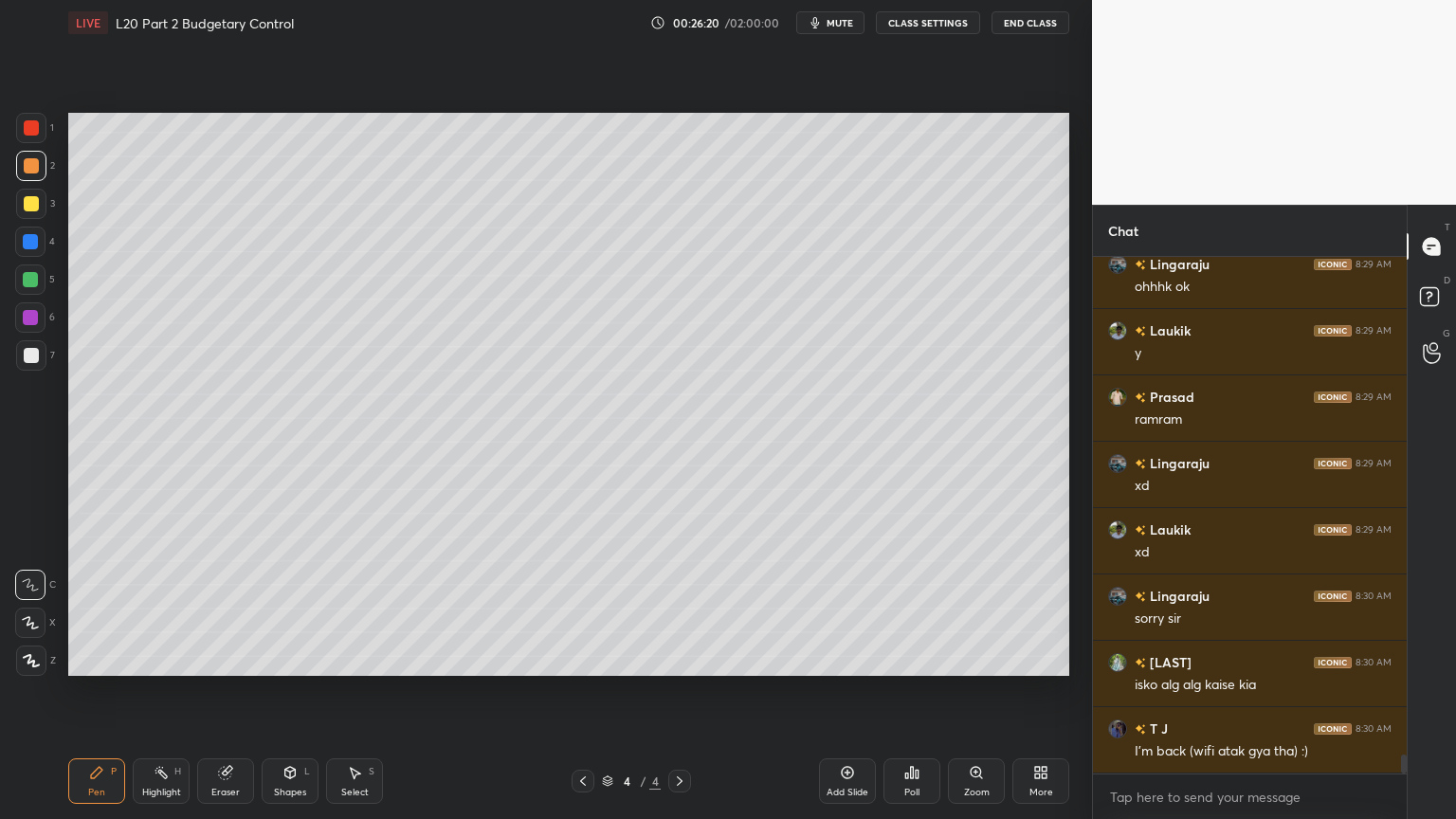 click at bounding box center (31, 355) 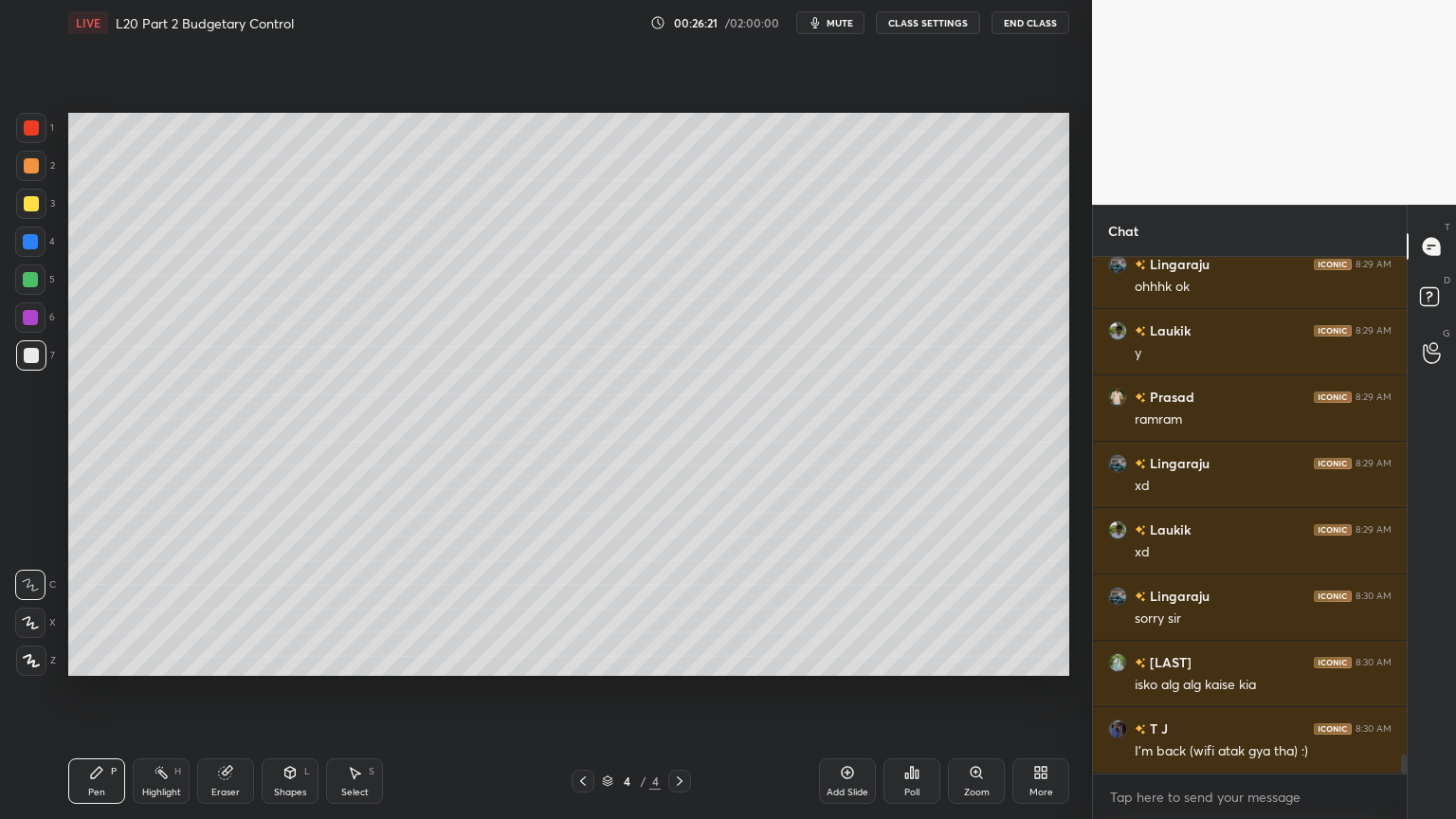 click on "5" at bounding box center [35, 283] 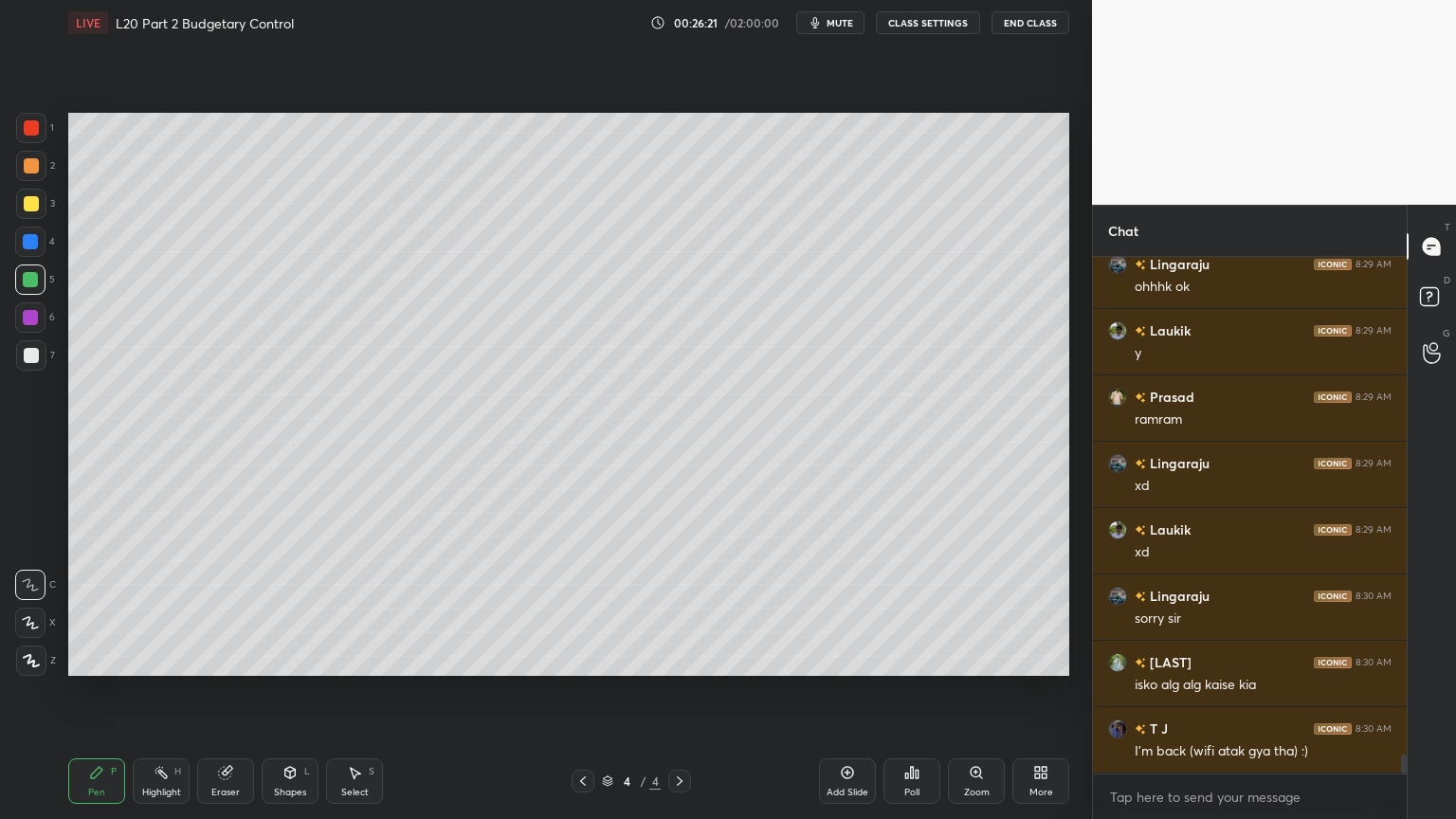 click at bounding box center (31, 128) 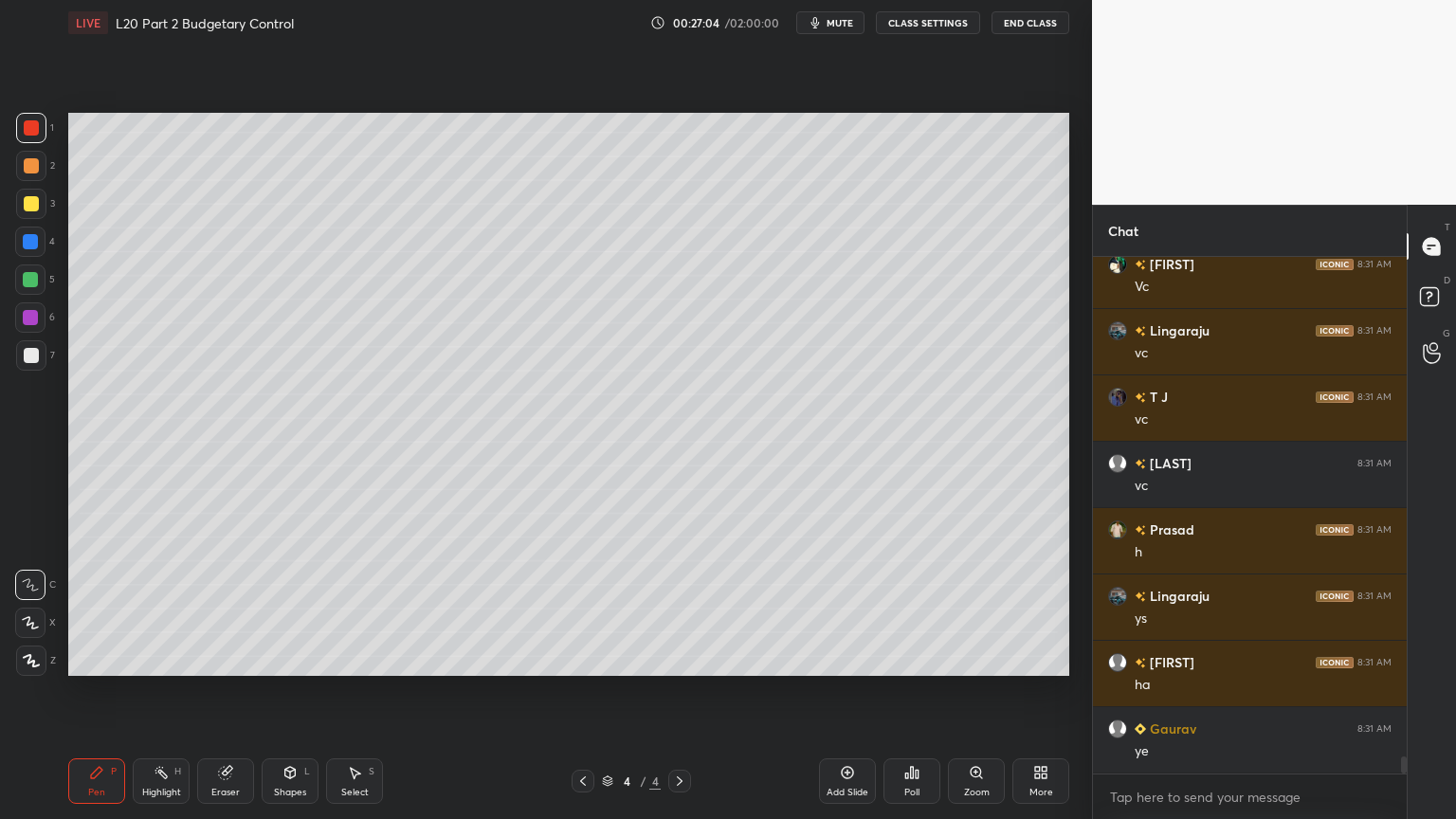 scroll, scrollTop: 15197, scrollLeft: 0, axis: vertical 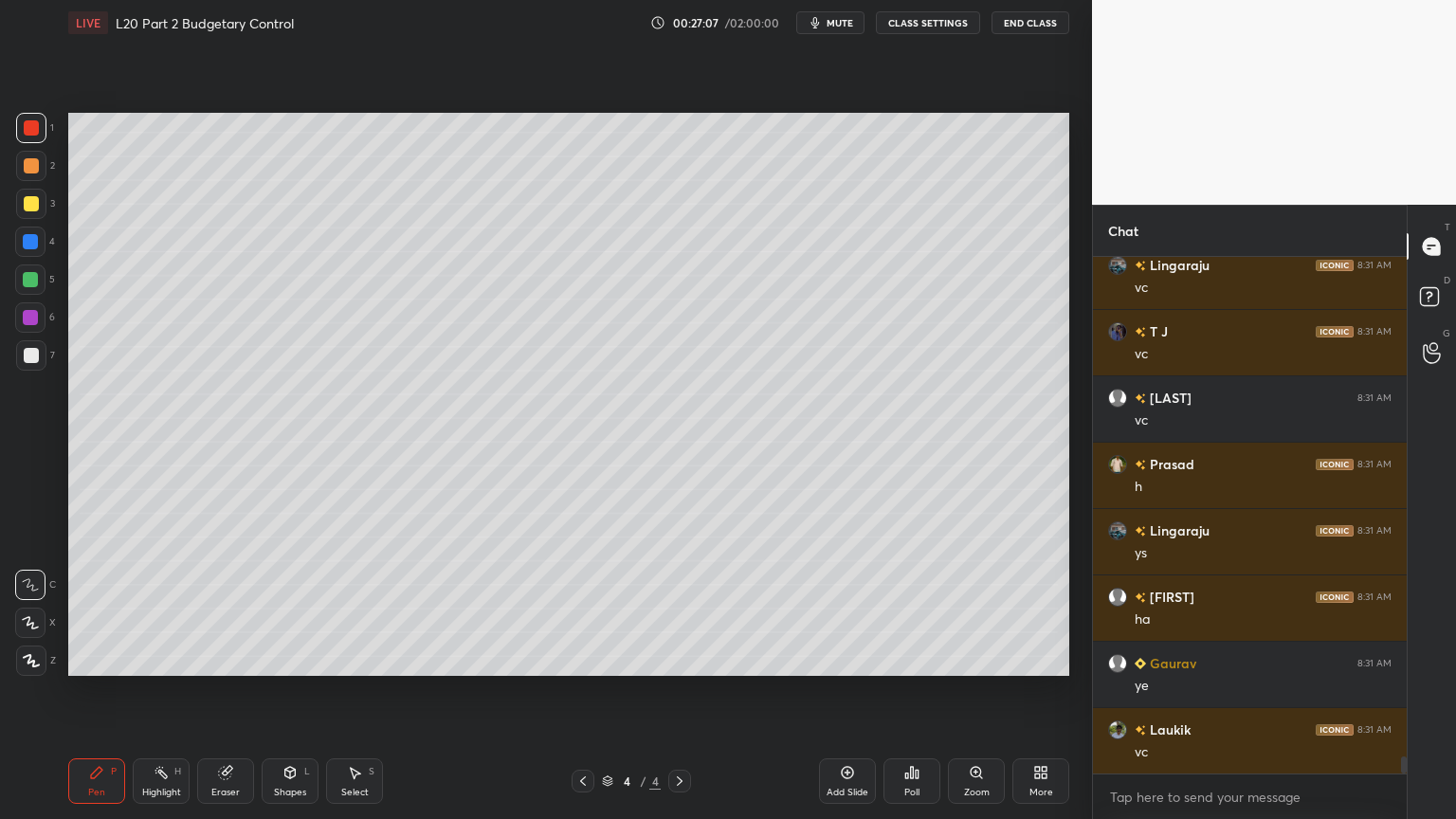click 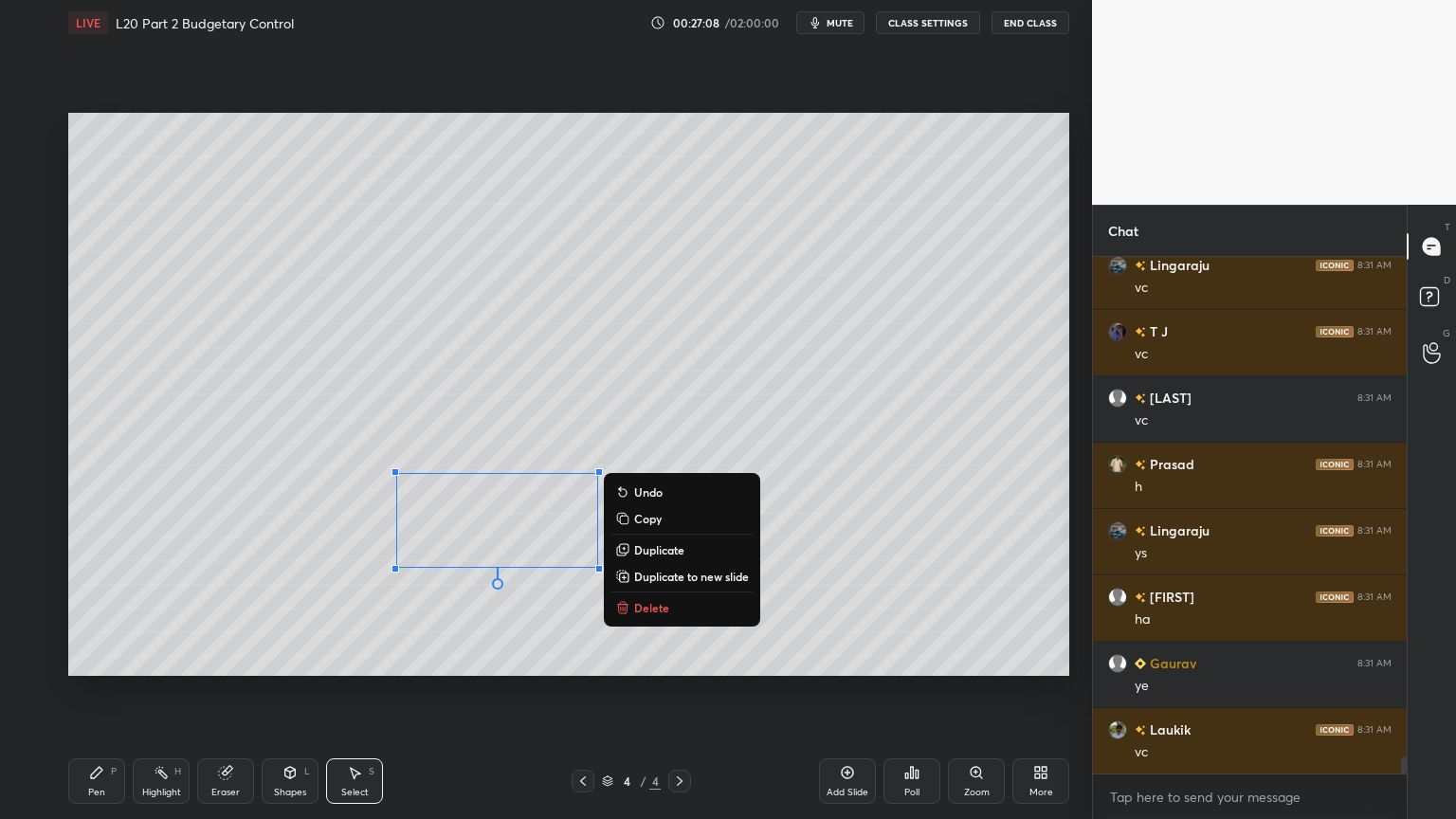 click on "Delete" at bounding box center [682, 608] 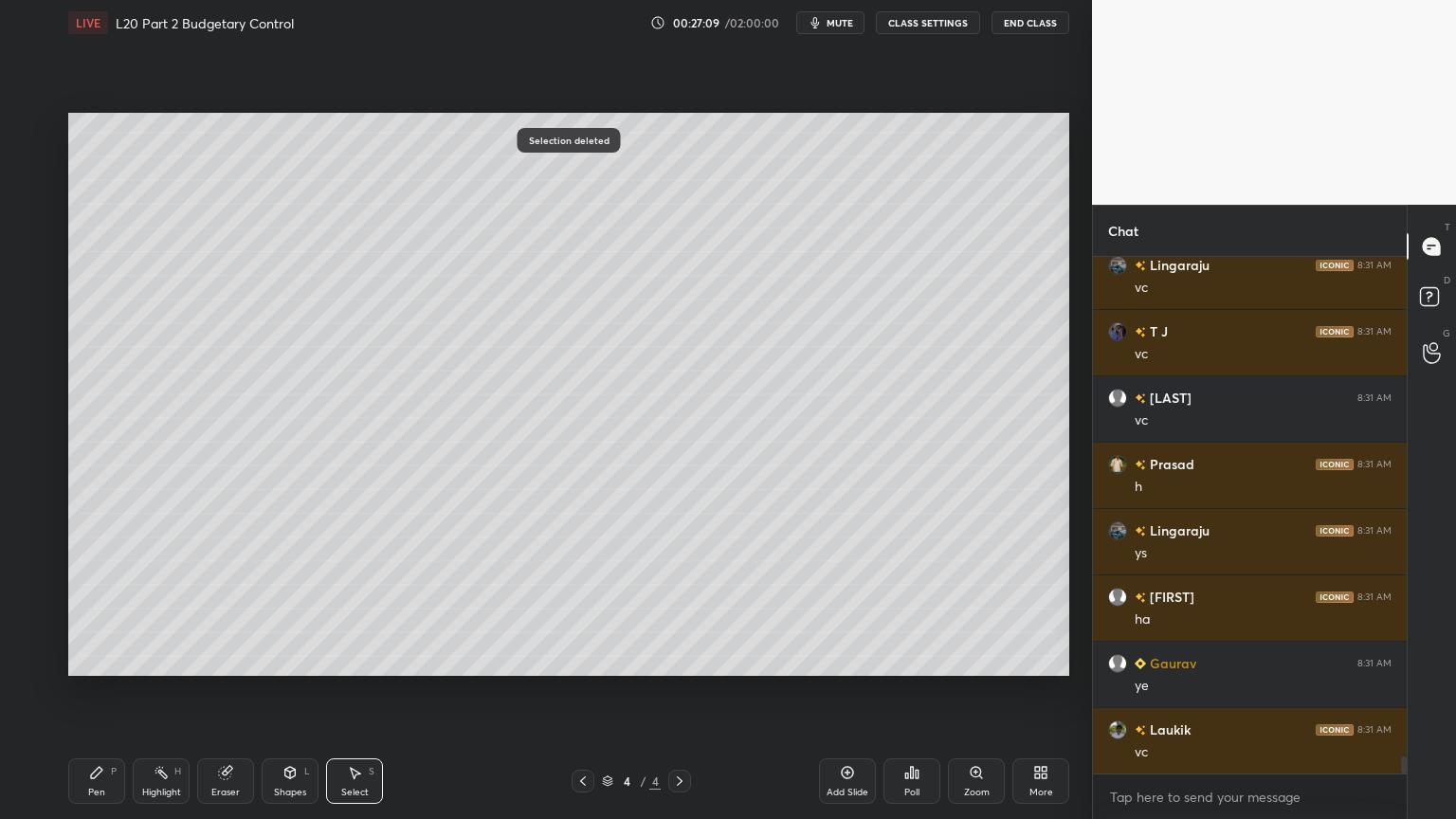 click on "Pen" at bounding box center (97, 792) 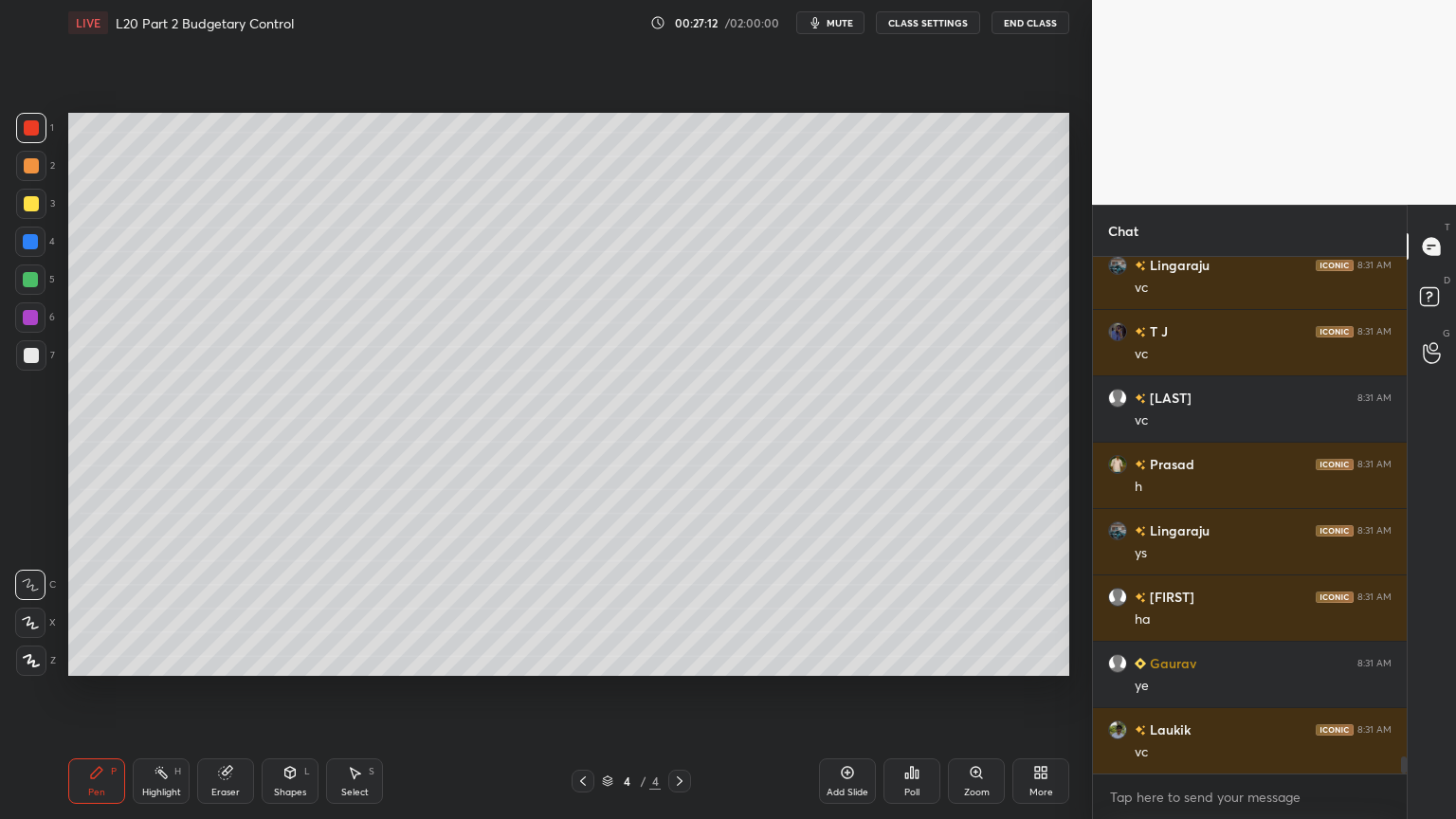 click at bounding box center [31, 204] 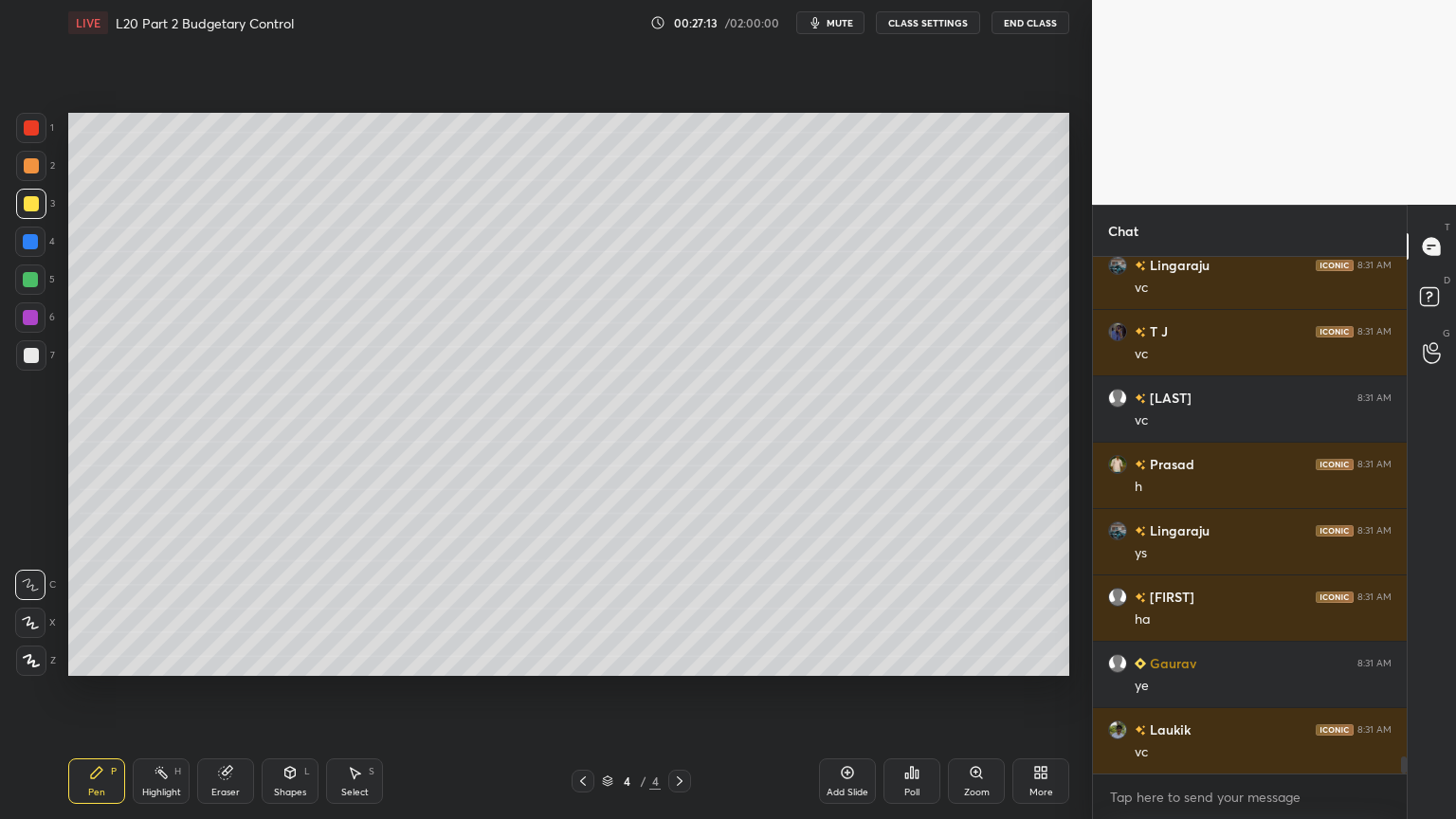 scroll, scrollTop: 15264, scrollLeft: 0, axis: vertical 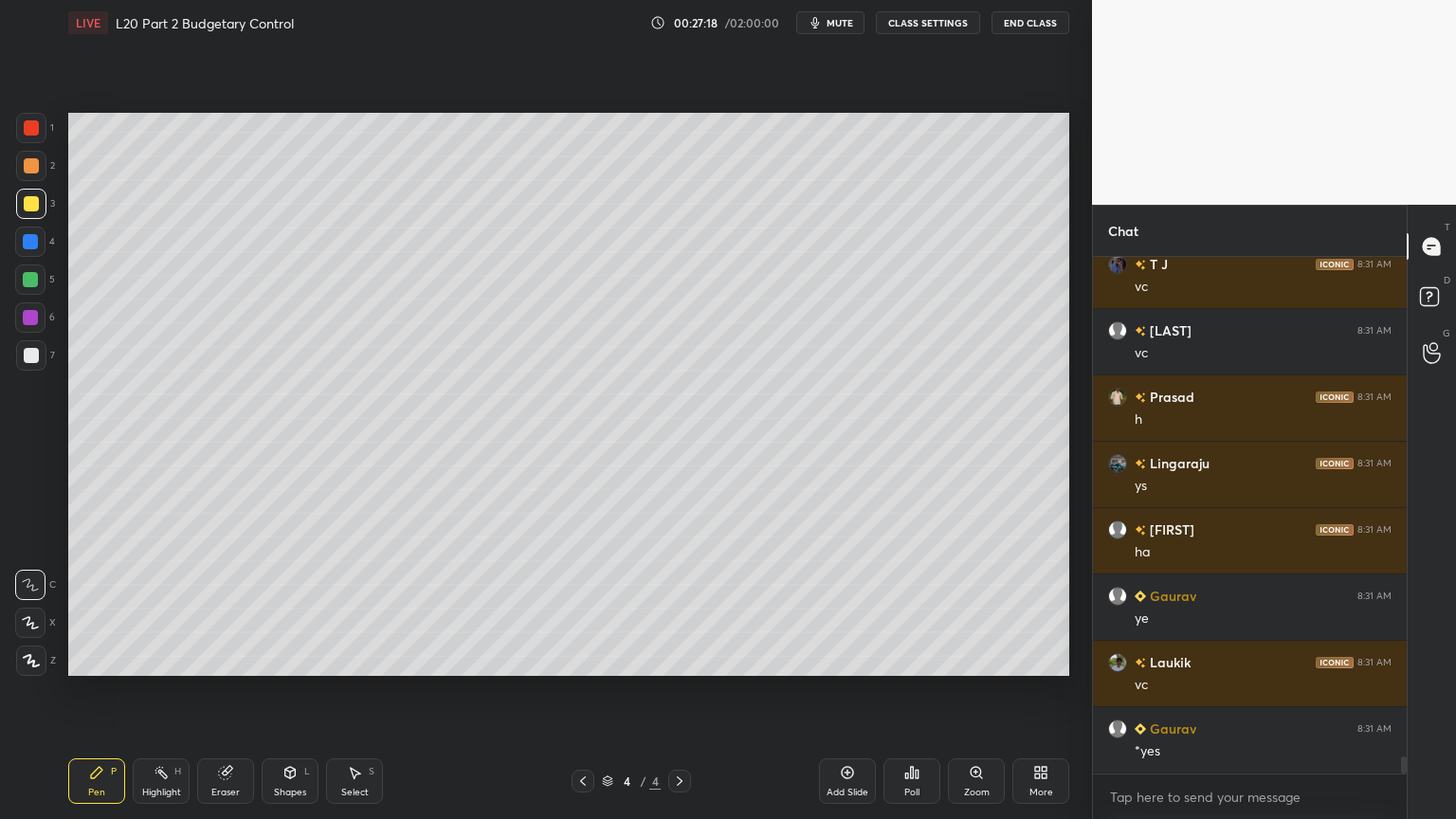 click on "2" at bounding box center (35, 170) 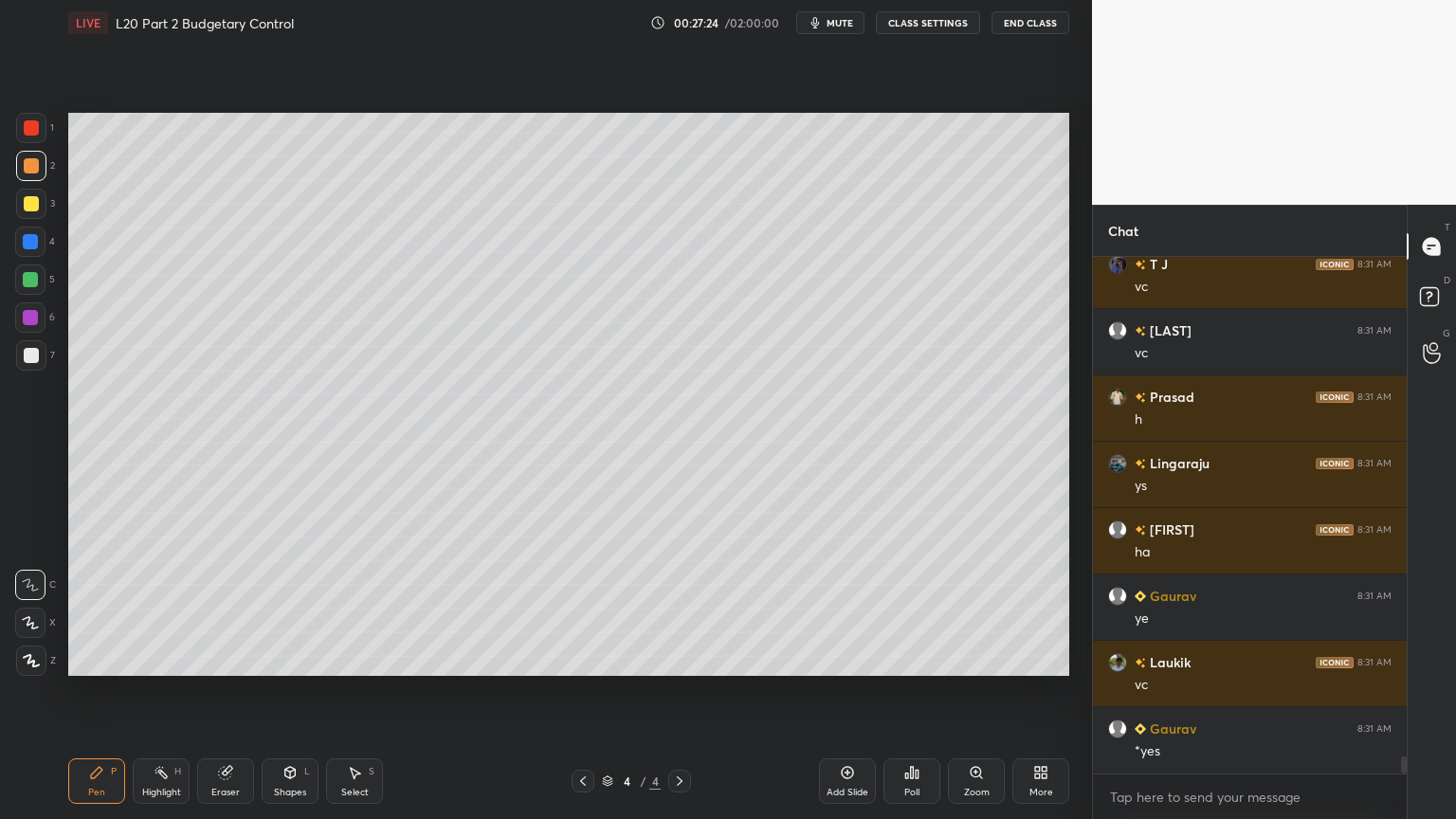 scroll, scrollTop: 15330, scrollLeft: 0, axis: vertical 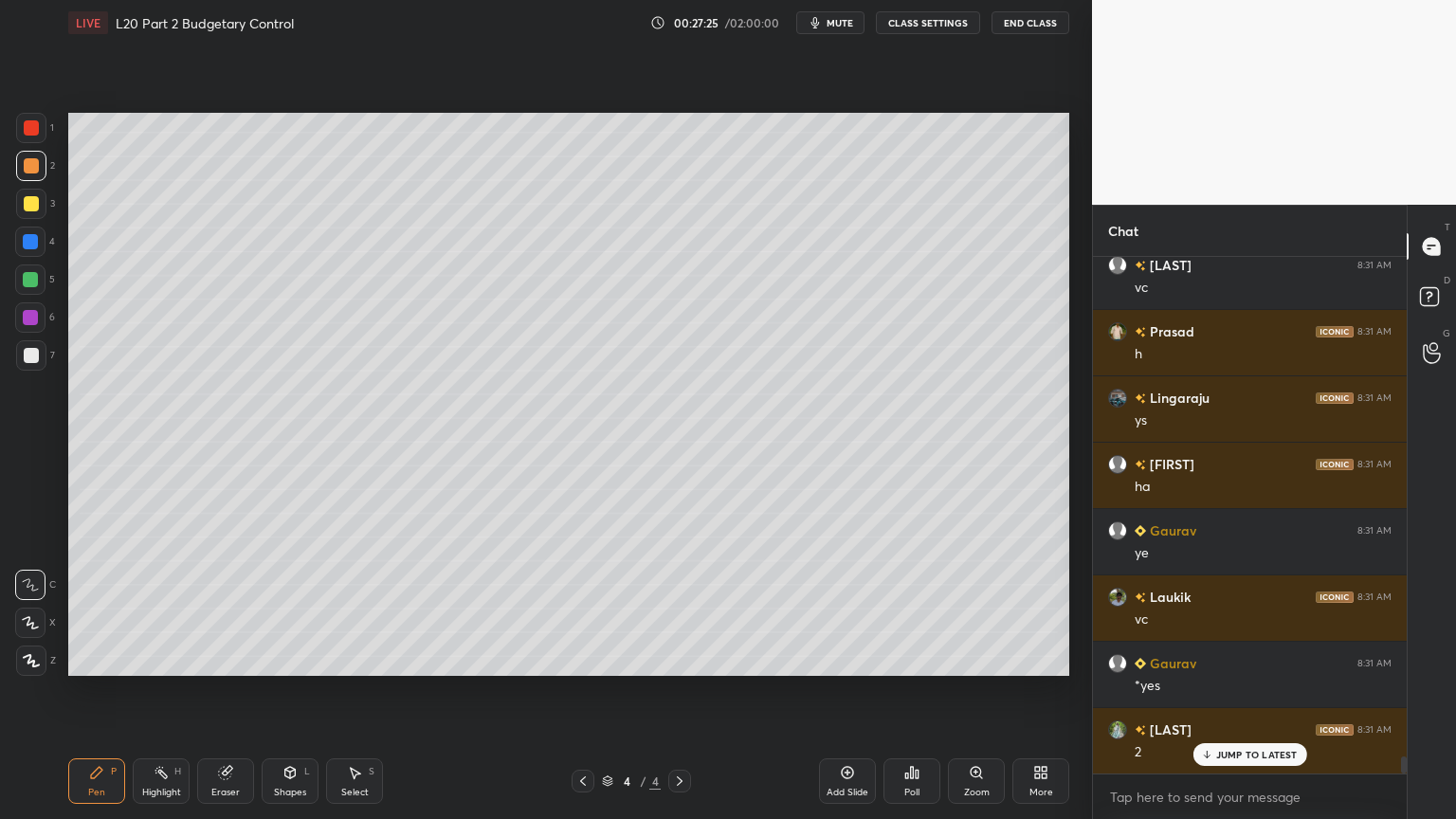 click at bounding box center [31, 355] 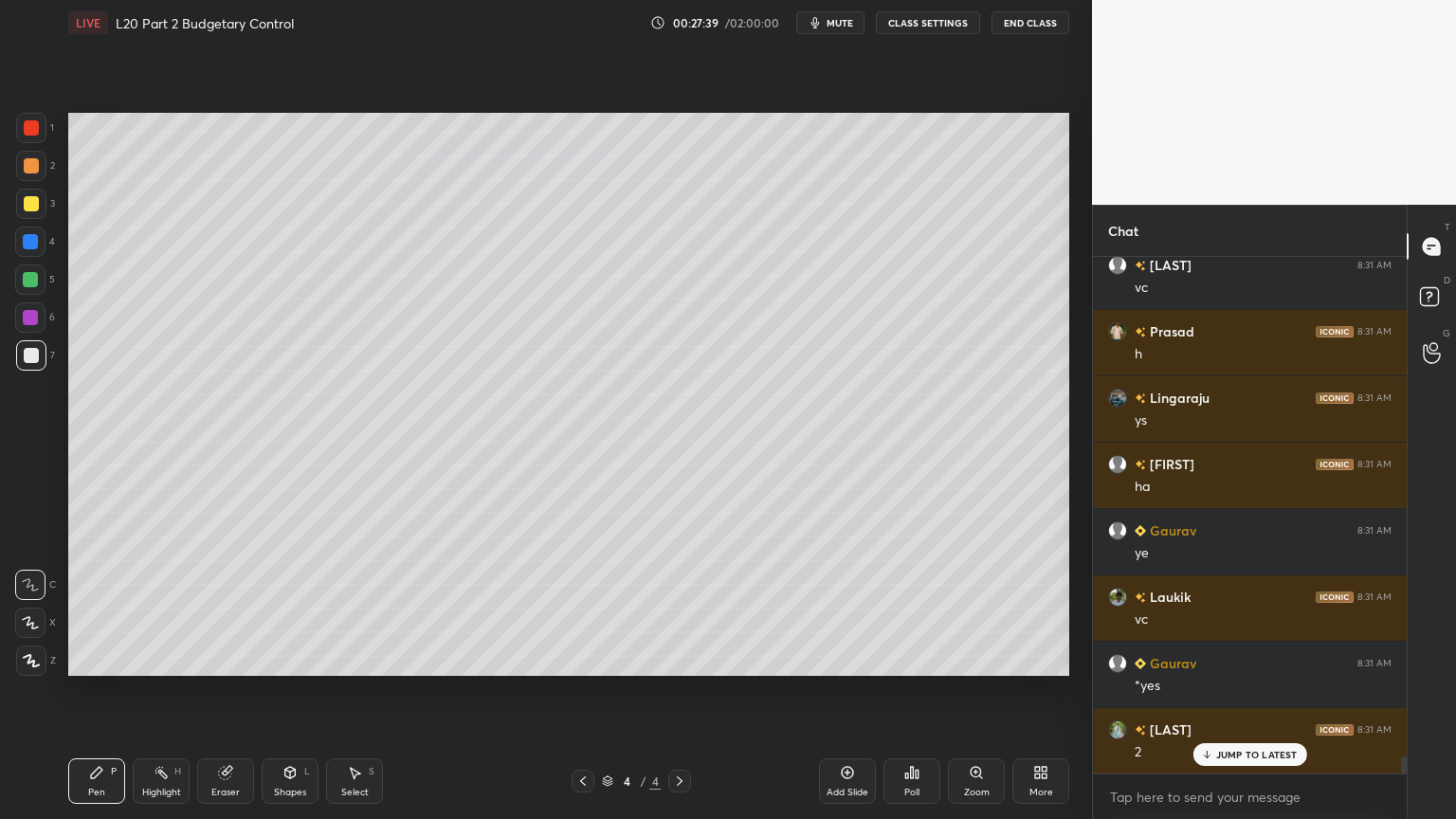 scroll, scrollTop: 15397, scrollLeft: 0, axis: vertical 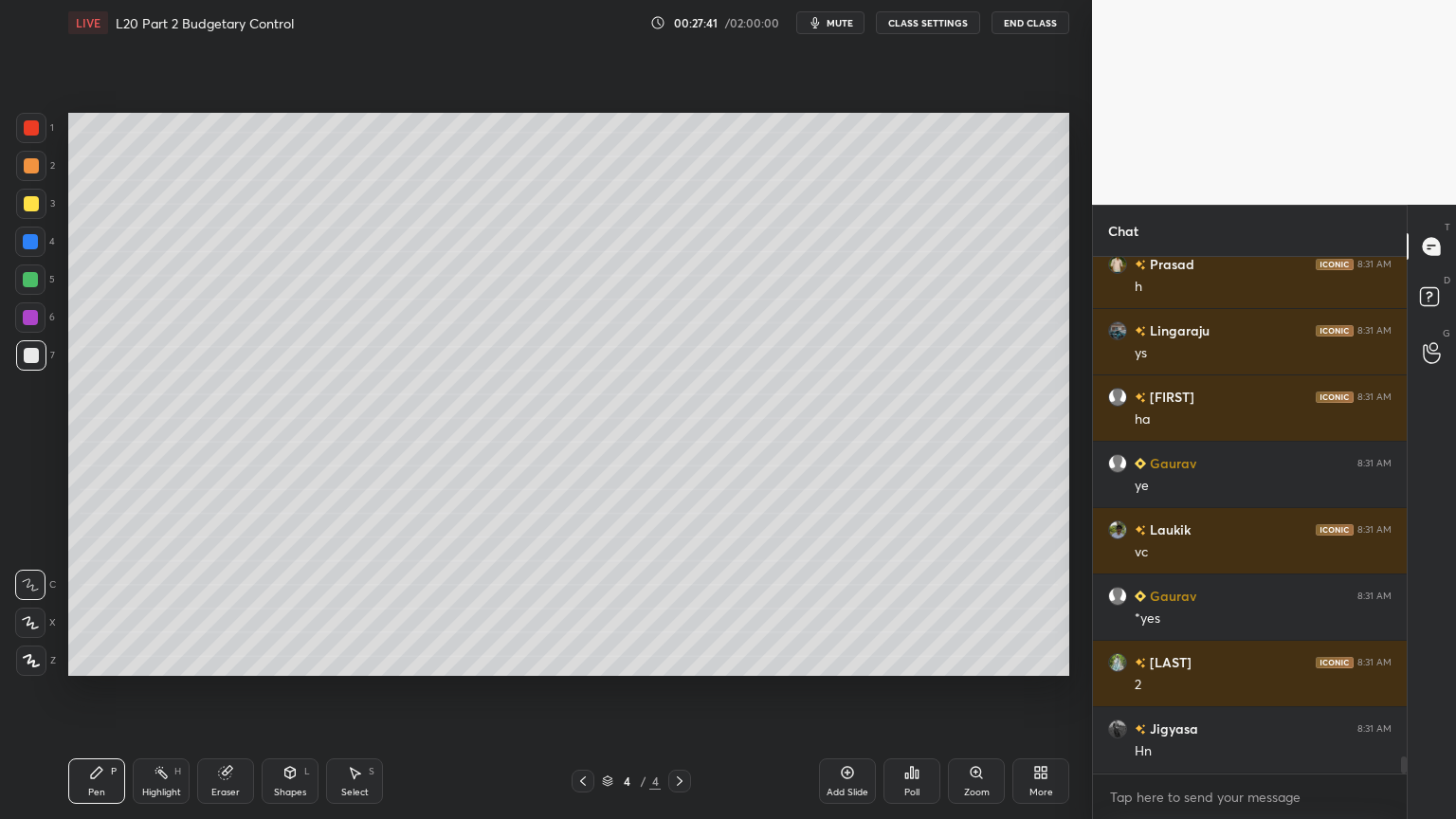 click at bounding box center [31, 166] 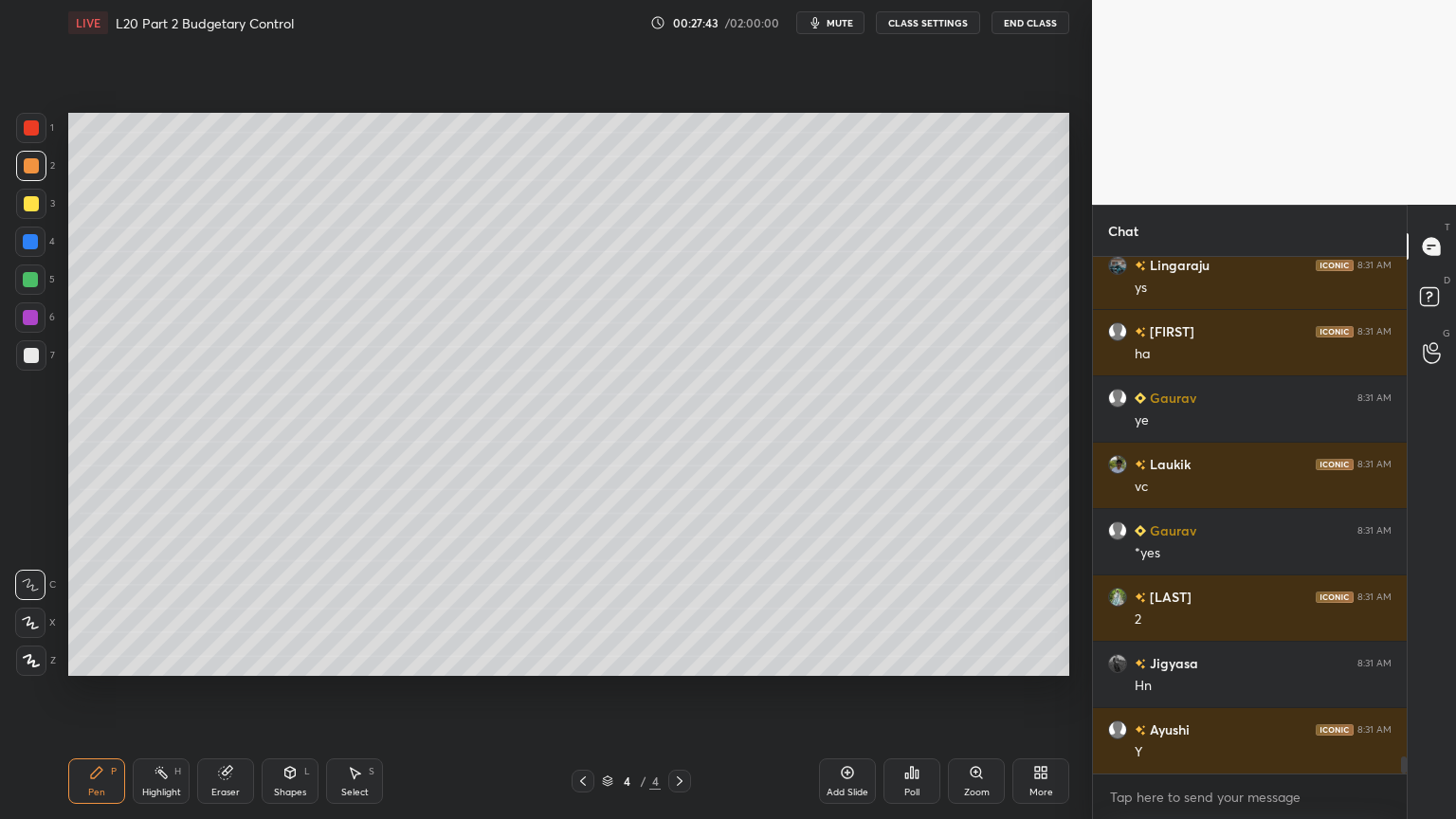 scroll, scrollTop: 15530, scrollLeft: 0, axis: vertical 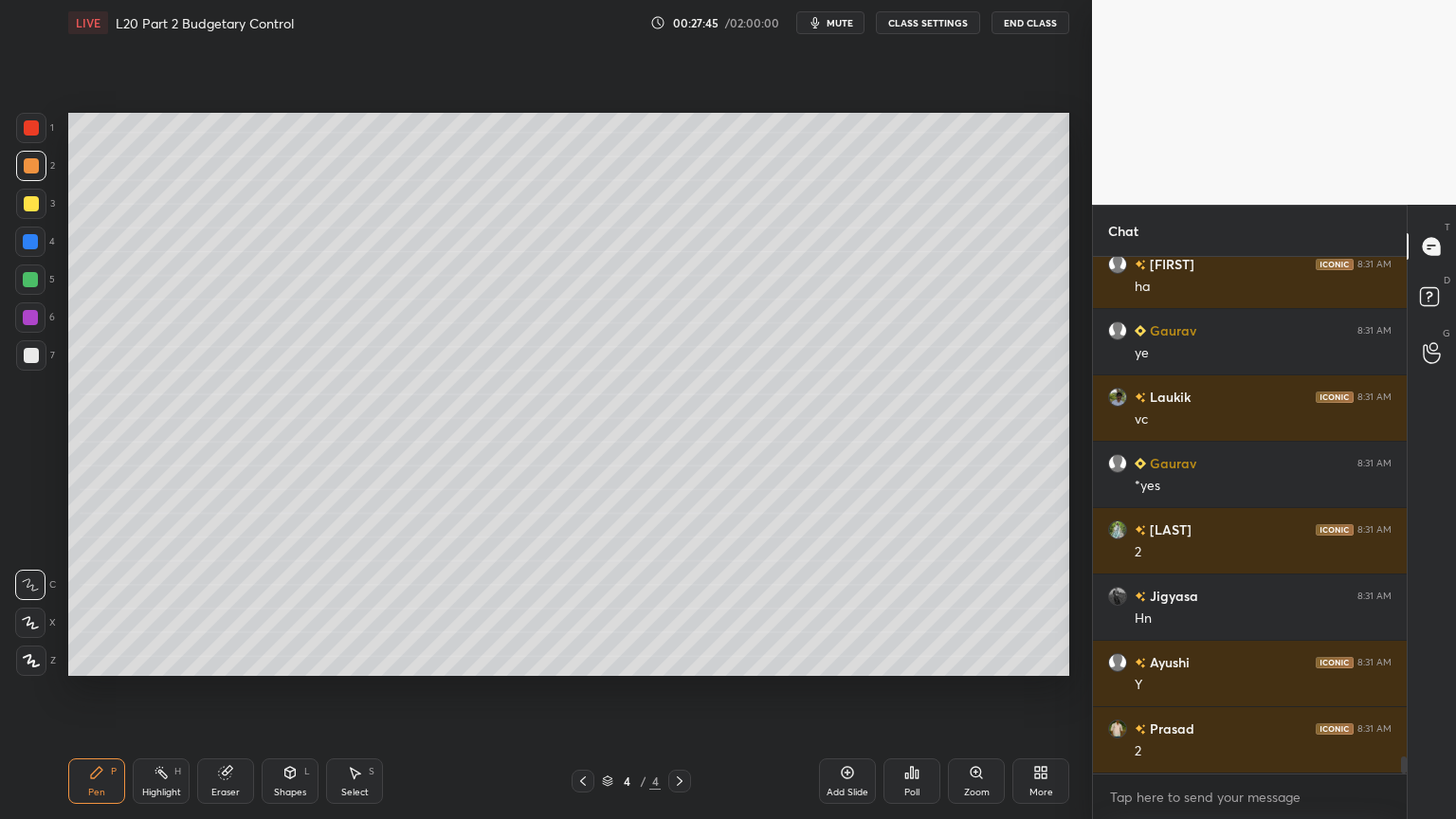 click at bounding box center (31, 355) 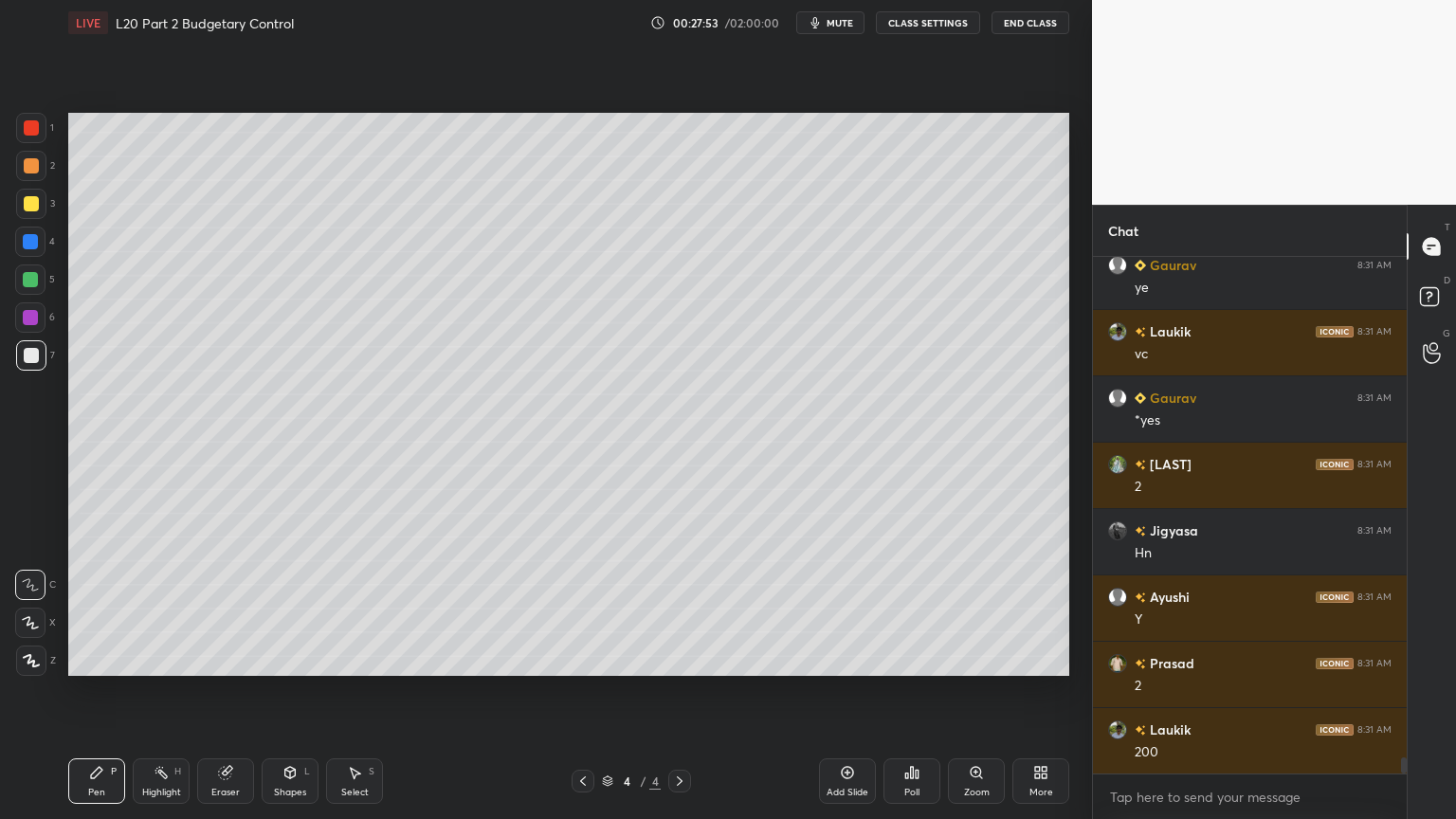 scroll, scrollTop: 15662, scrollLeft: 0, axis: vertical 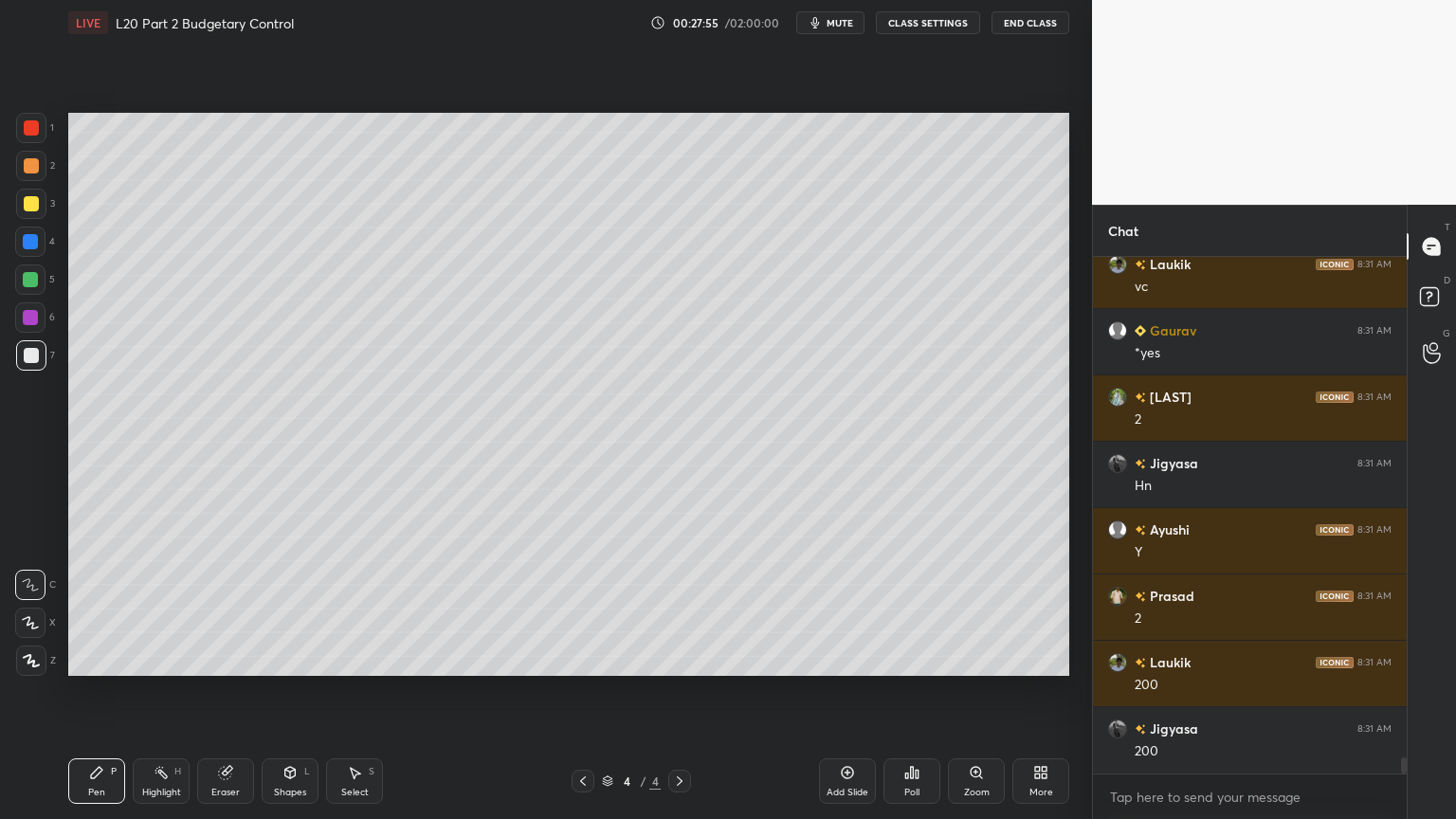 click at bounding box center (31, 204) 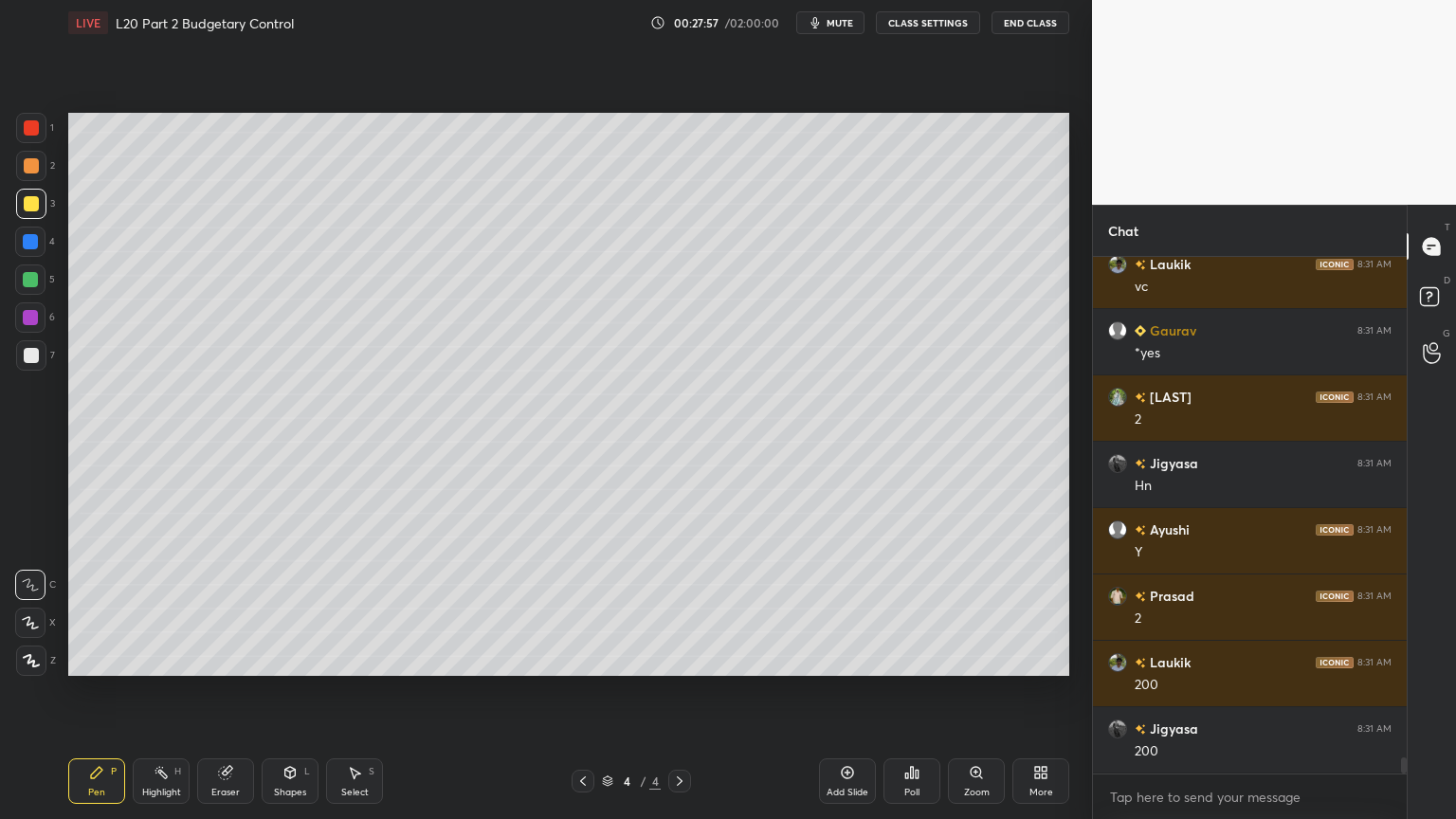 click at bounding box center [31, 355] 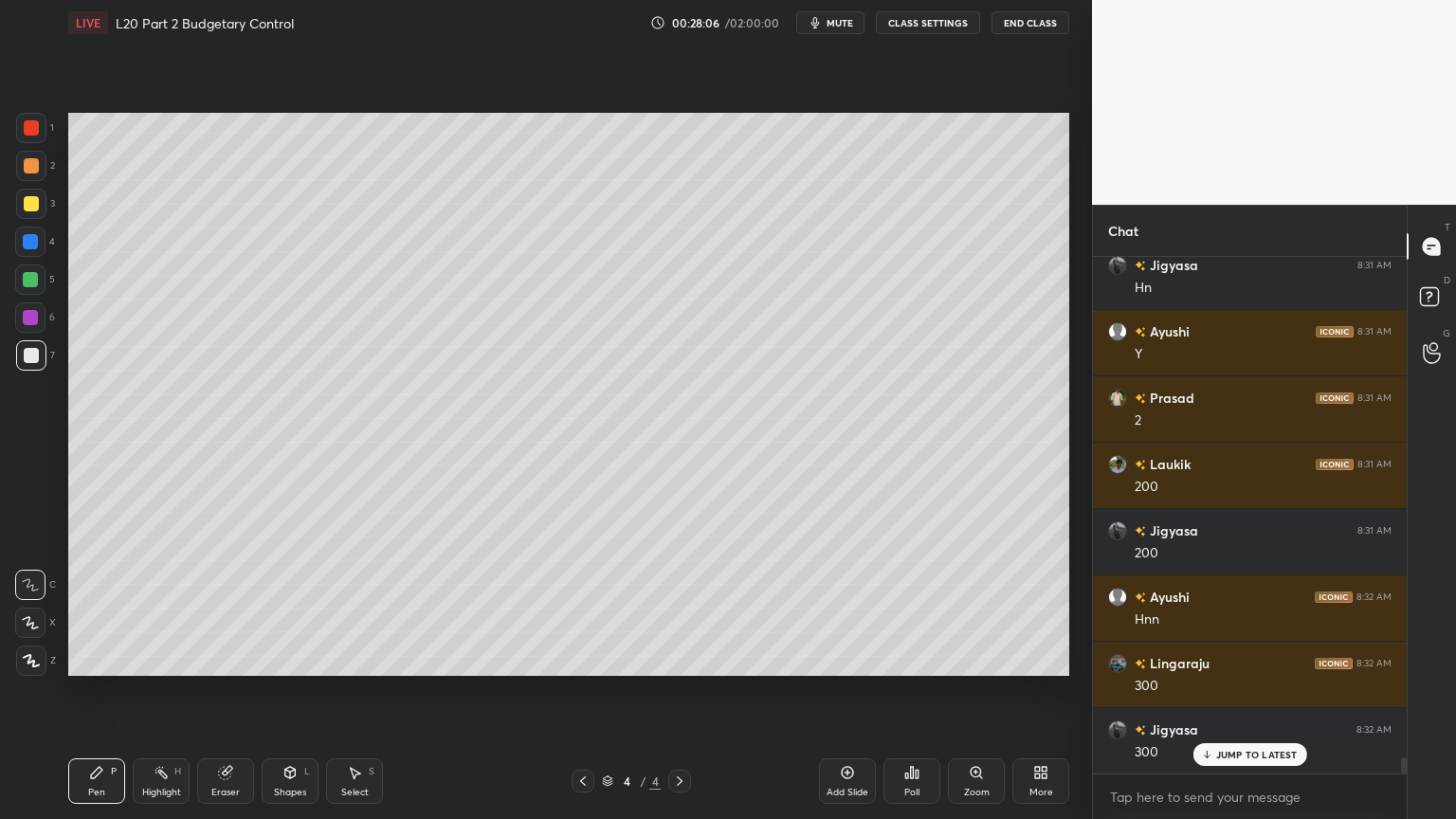 scroll, scrollTop: 15928, scrollLeft: 0, axis: vertical 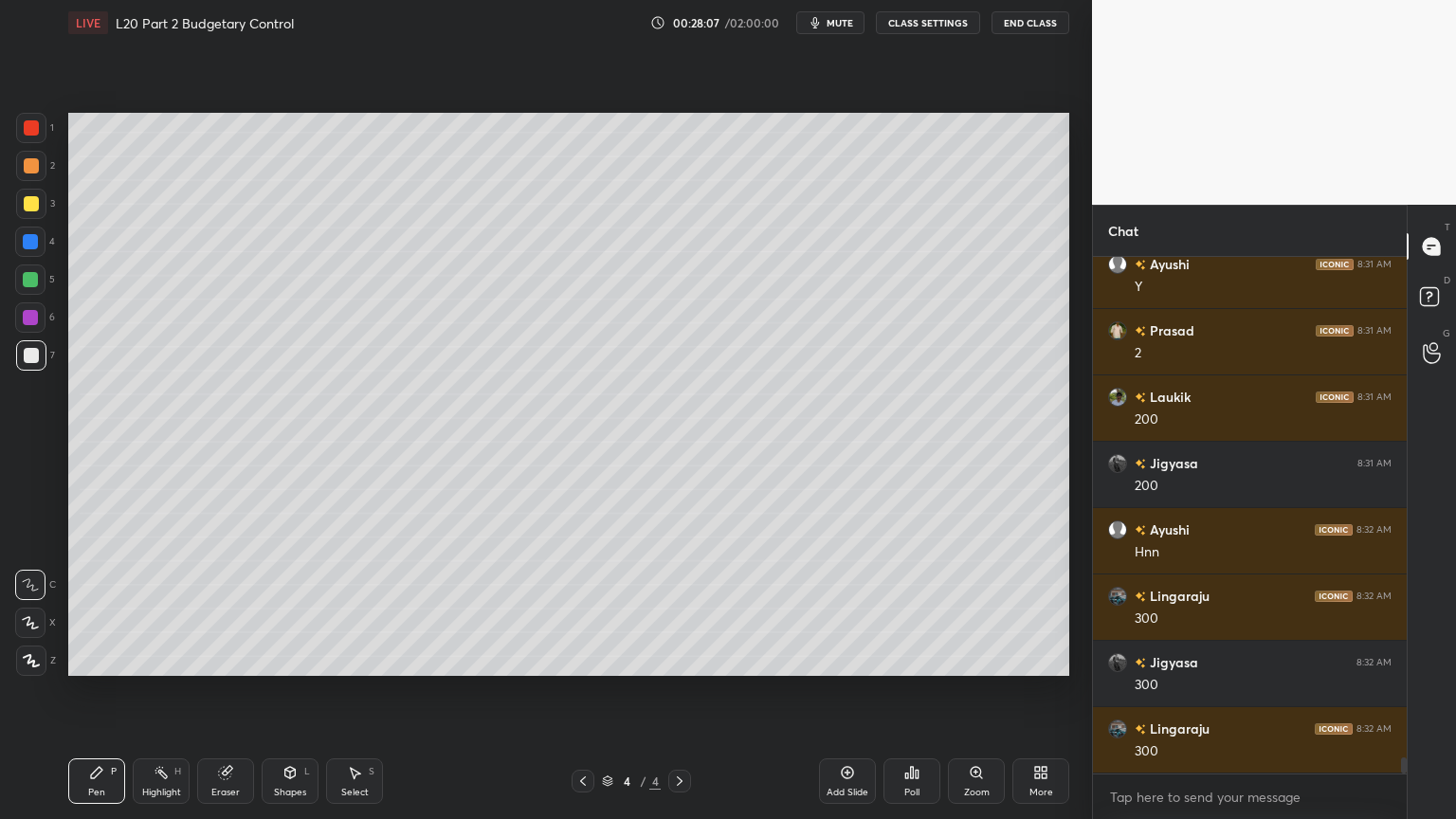 click at bounding box center [31, 204] 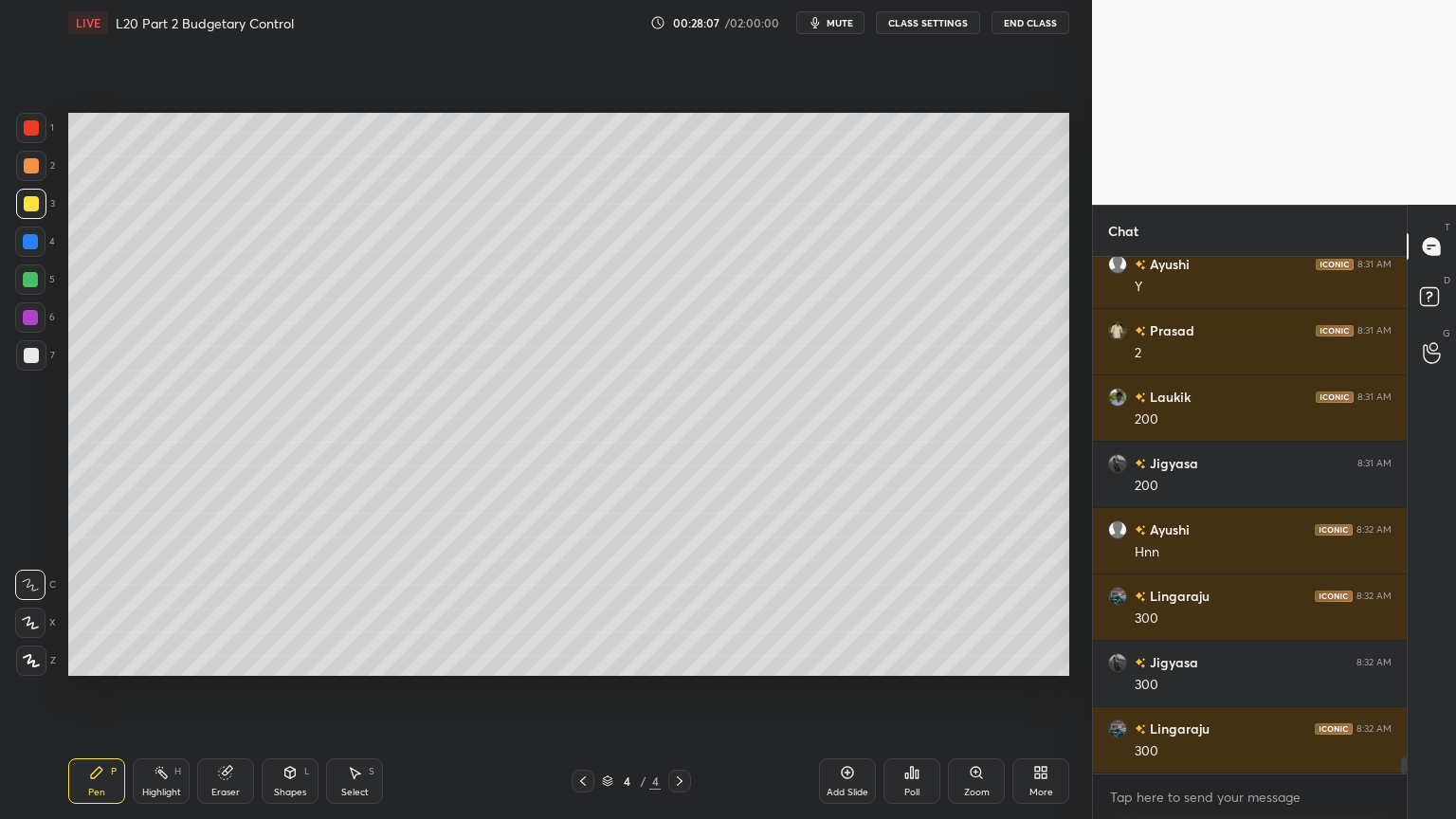 scroll, scrollTop: 15993, scrollLeft: 0, axis: vertical 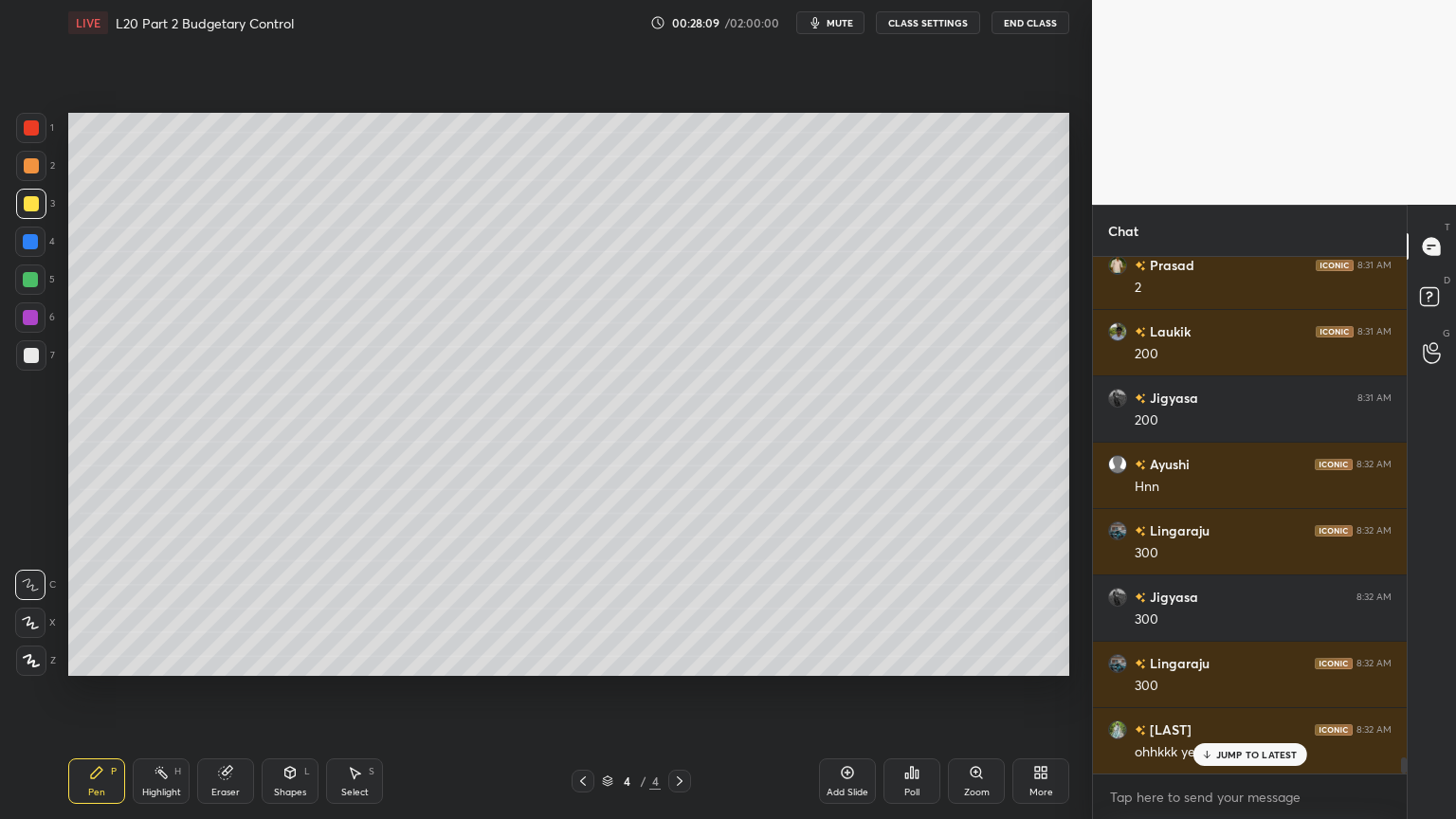 click at bounding box center [31, 355] 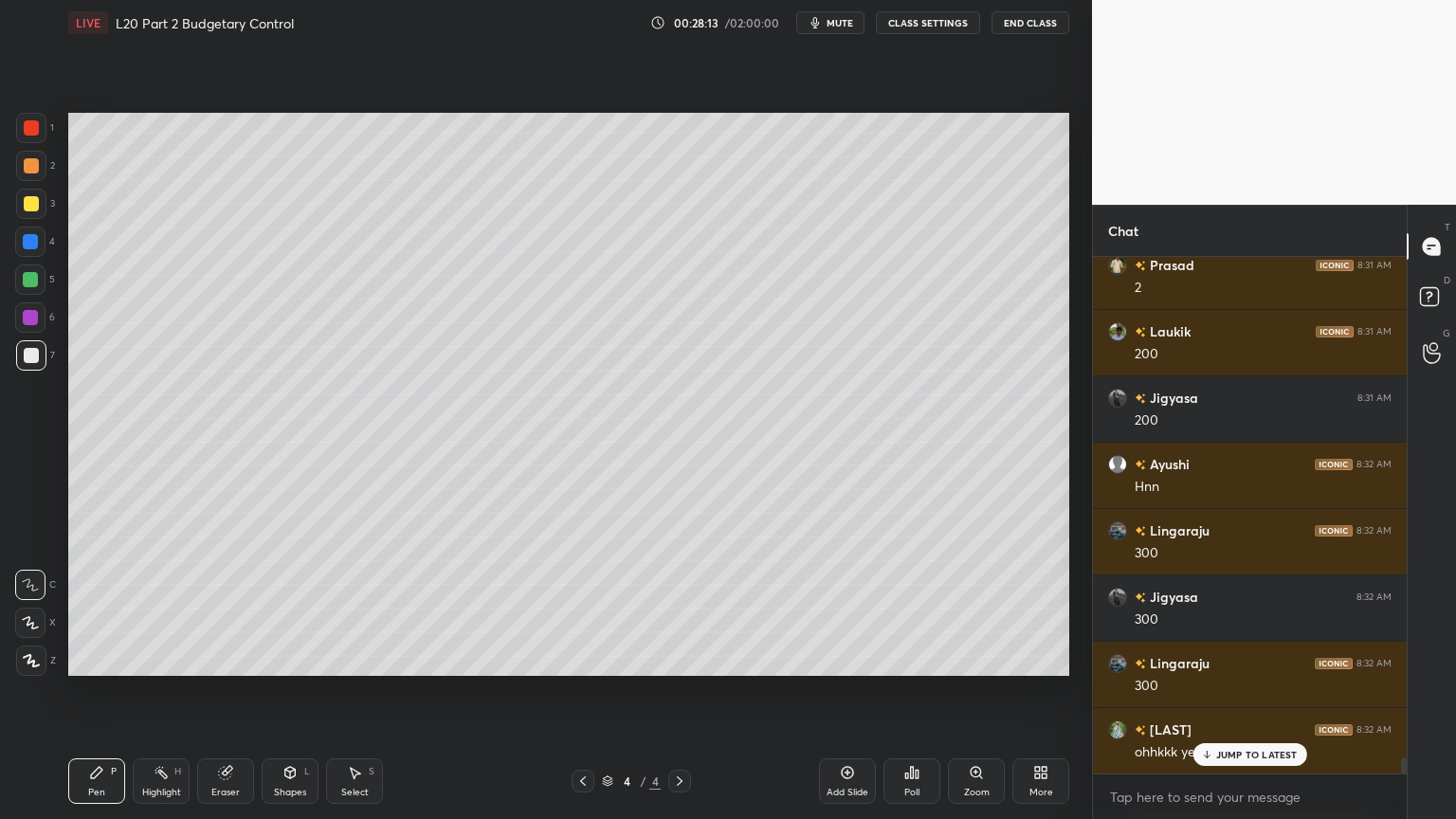 click on "Eraser" at bounding box center [226, 781] 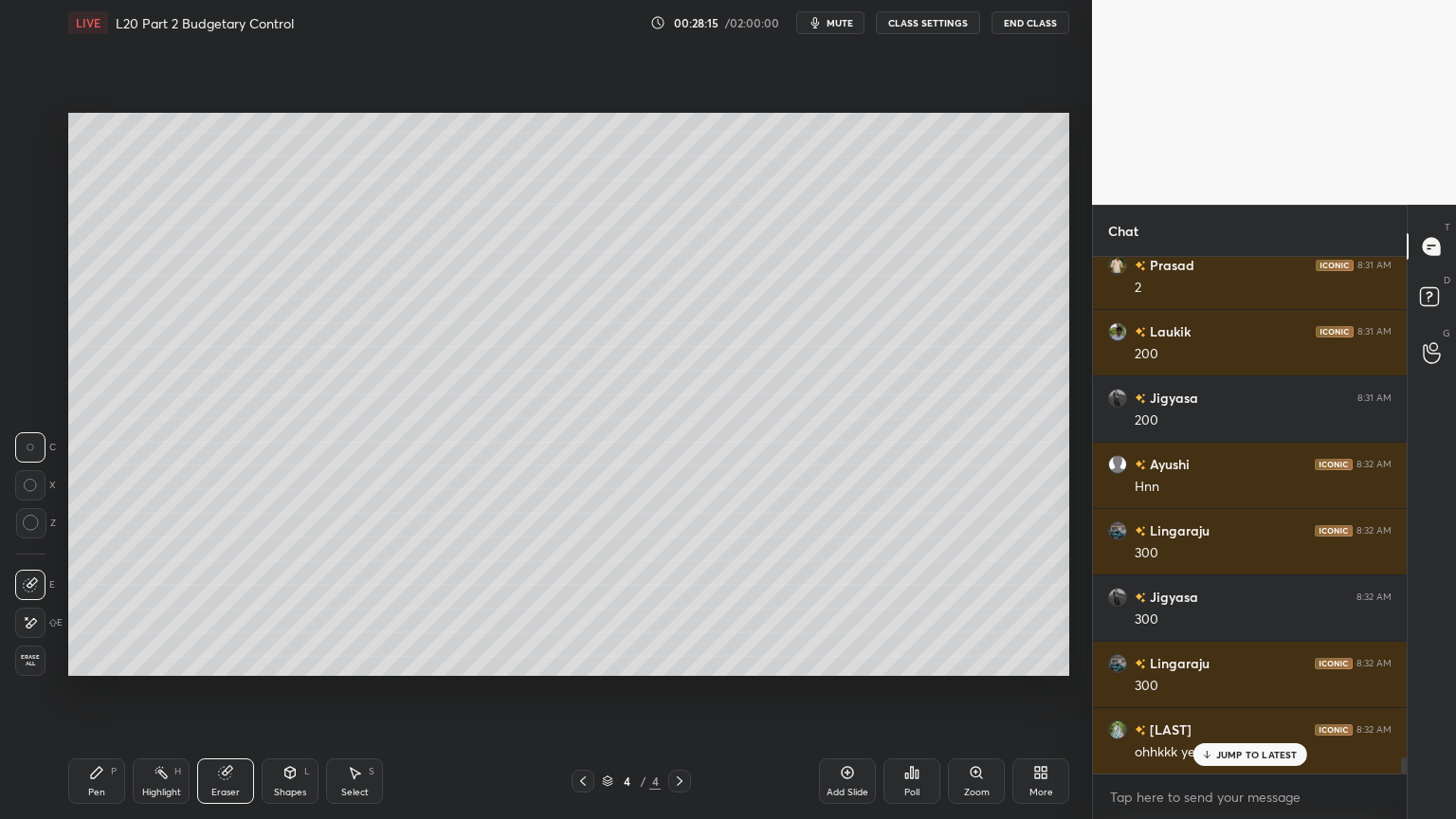 scroll, scrollTop: 16061, scrollLeft: 0, axis: vertical 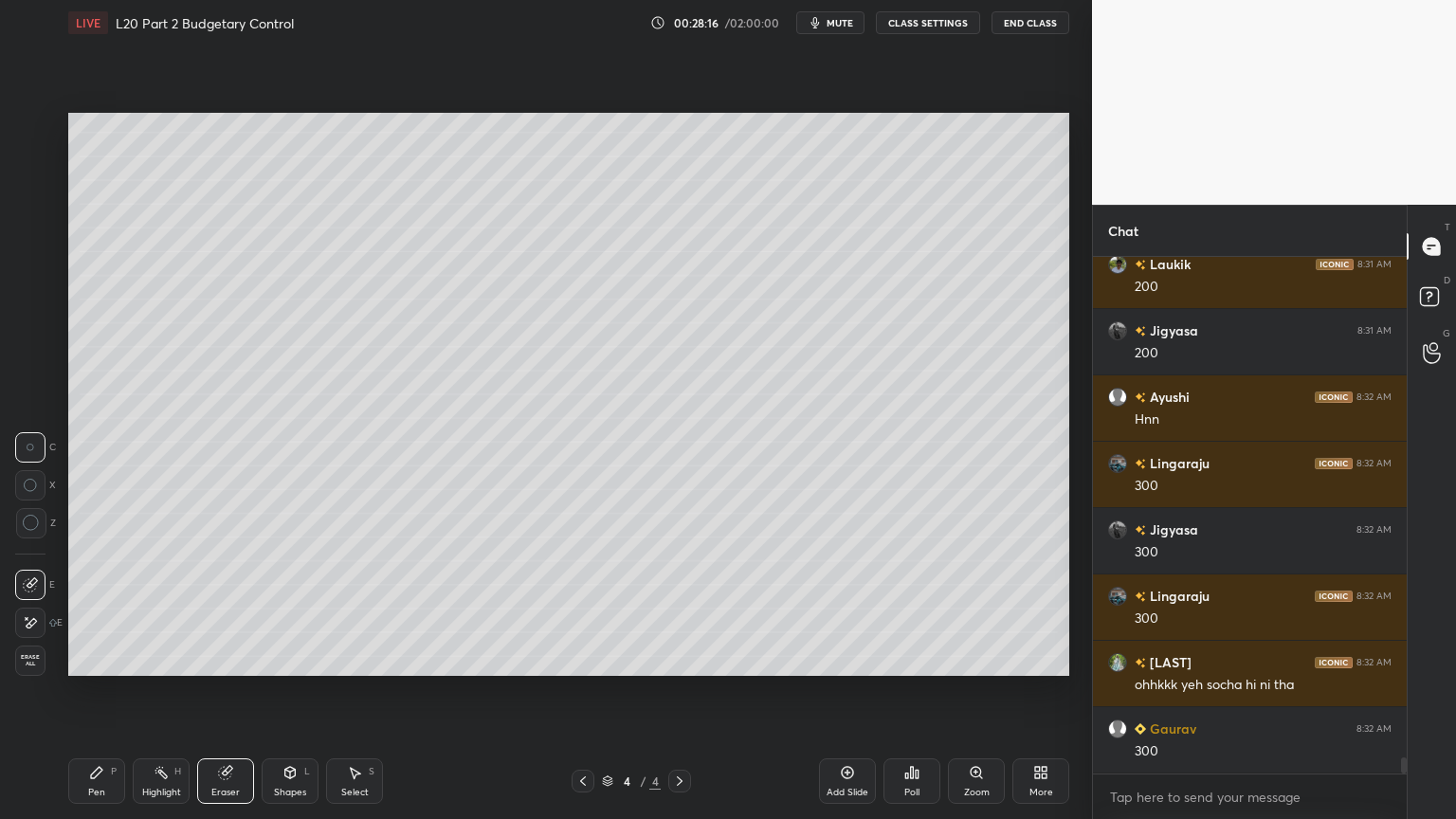 click on "Pen P" at bounding box center [97, 781] 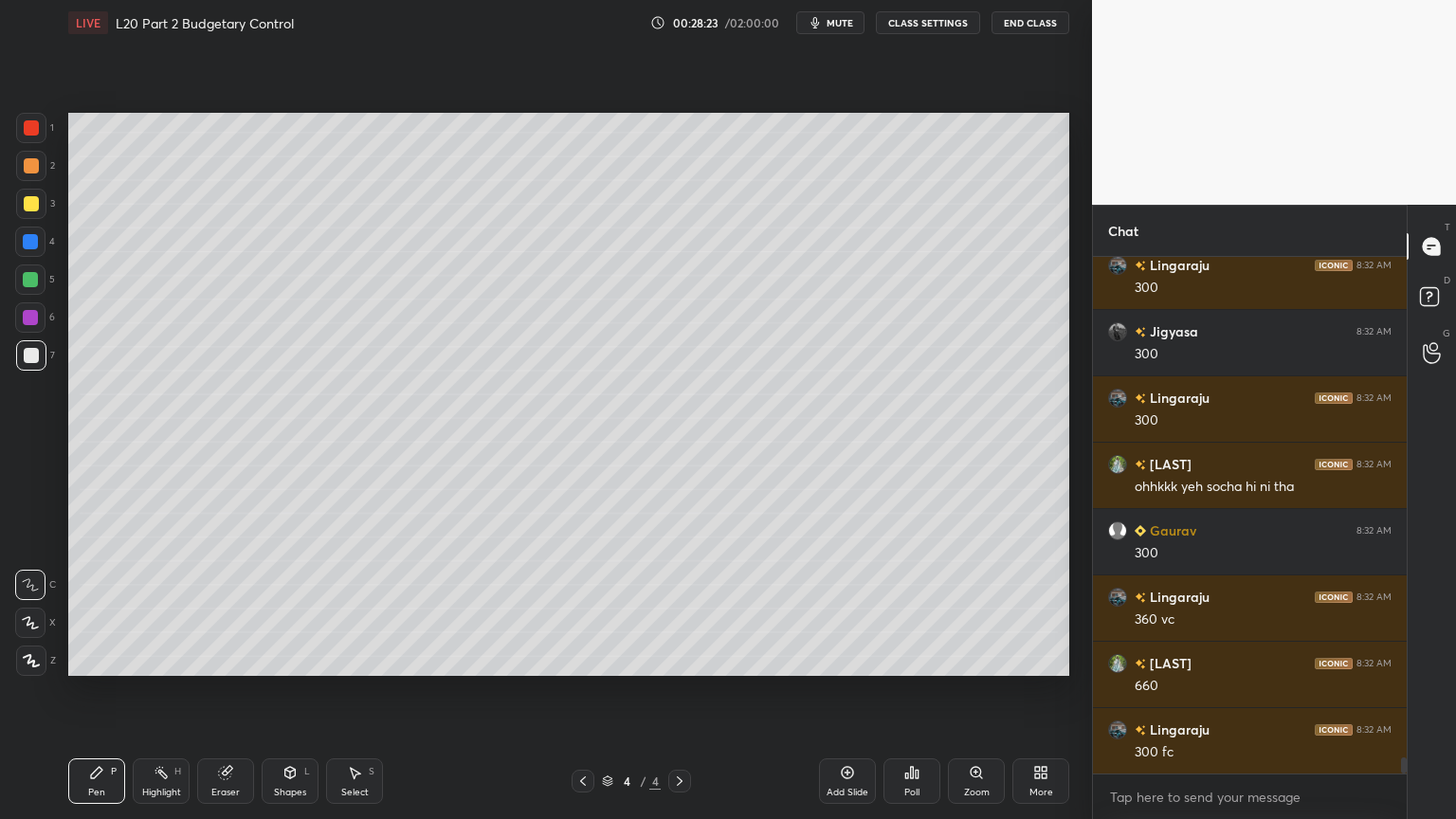 scroll, scrollTop: 16326, scrollLeft: 0, axis: vertical 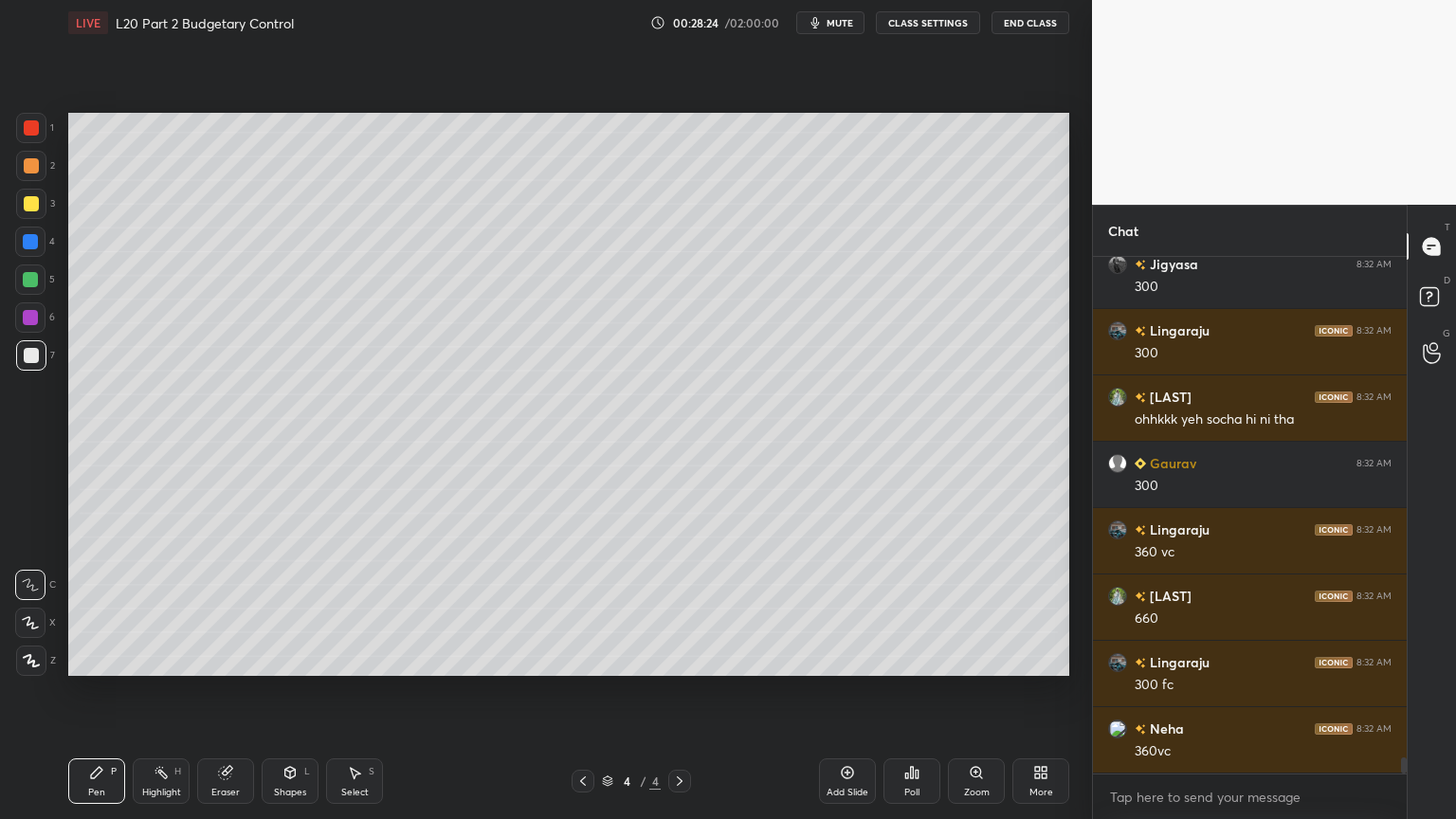 click at bounding box center [31, 204] 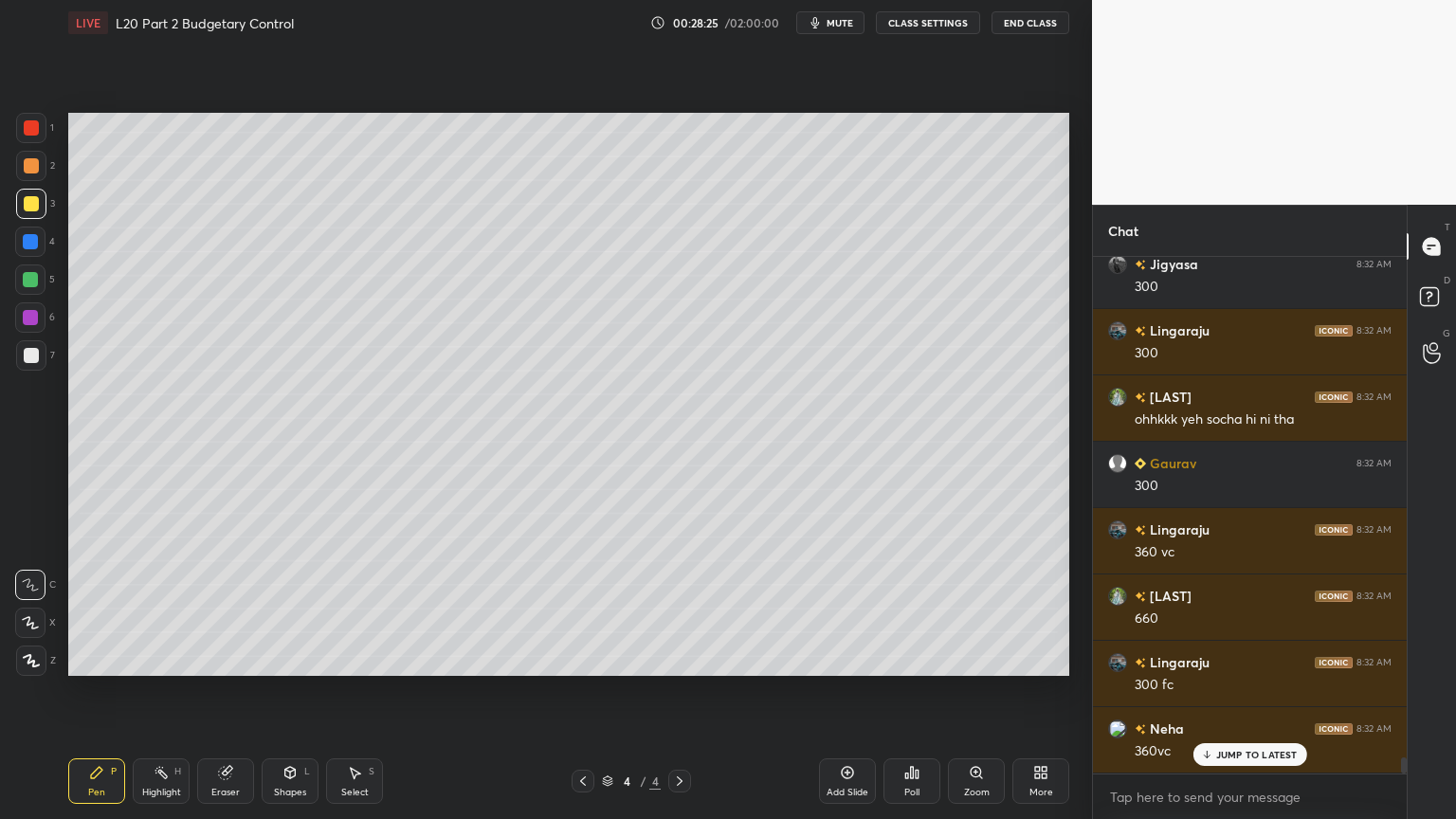 scroll, scrollTop: 16391, scrollLeft: 0, axis: vertical 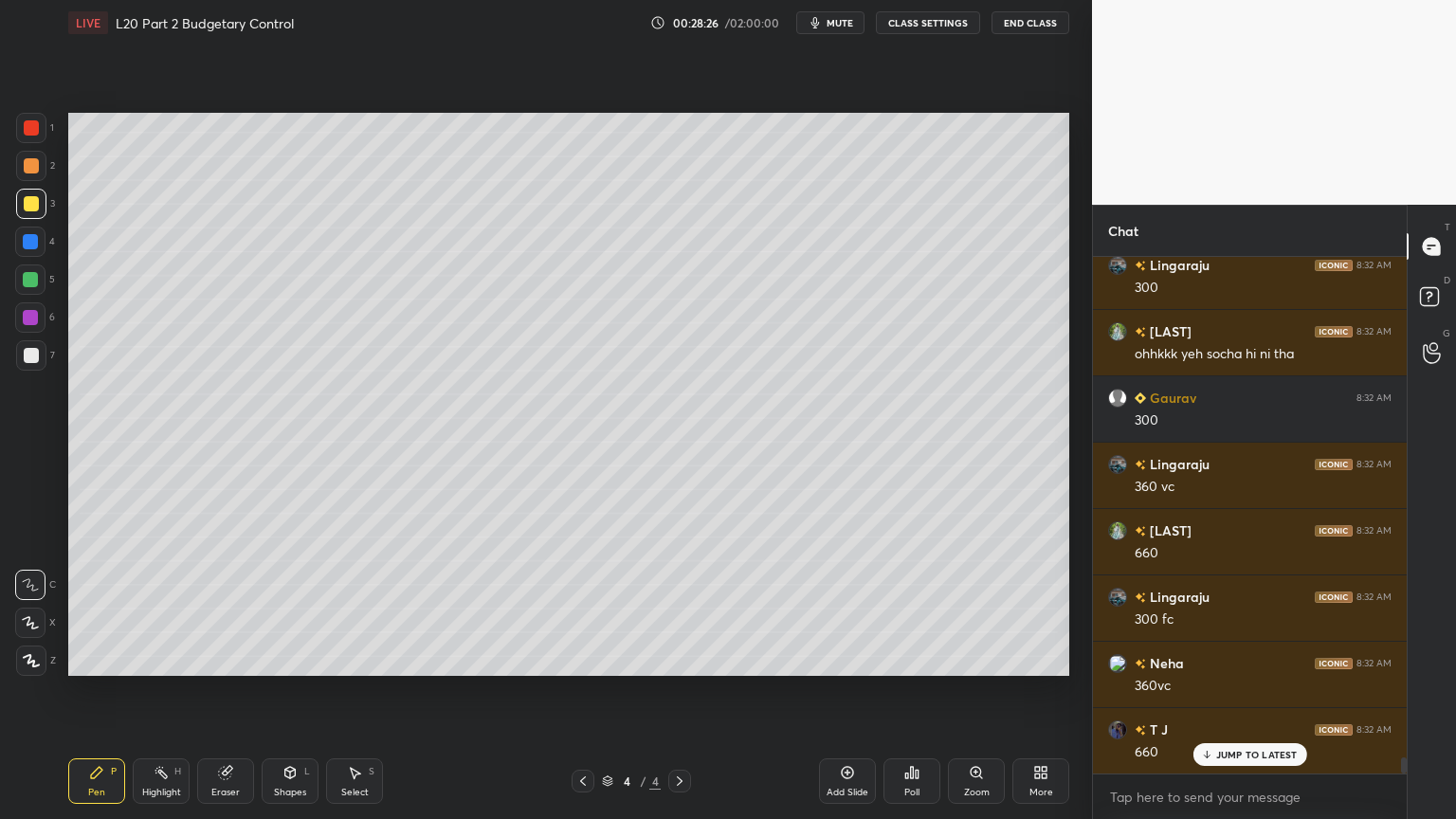 click at bounding box center [31, 355] 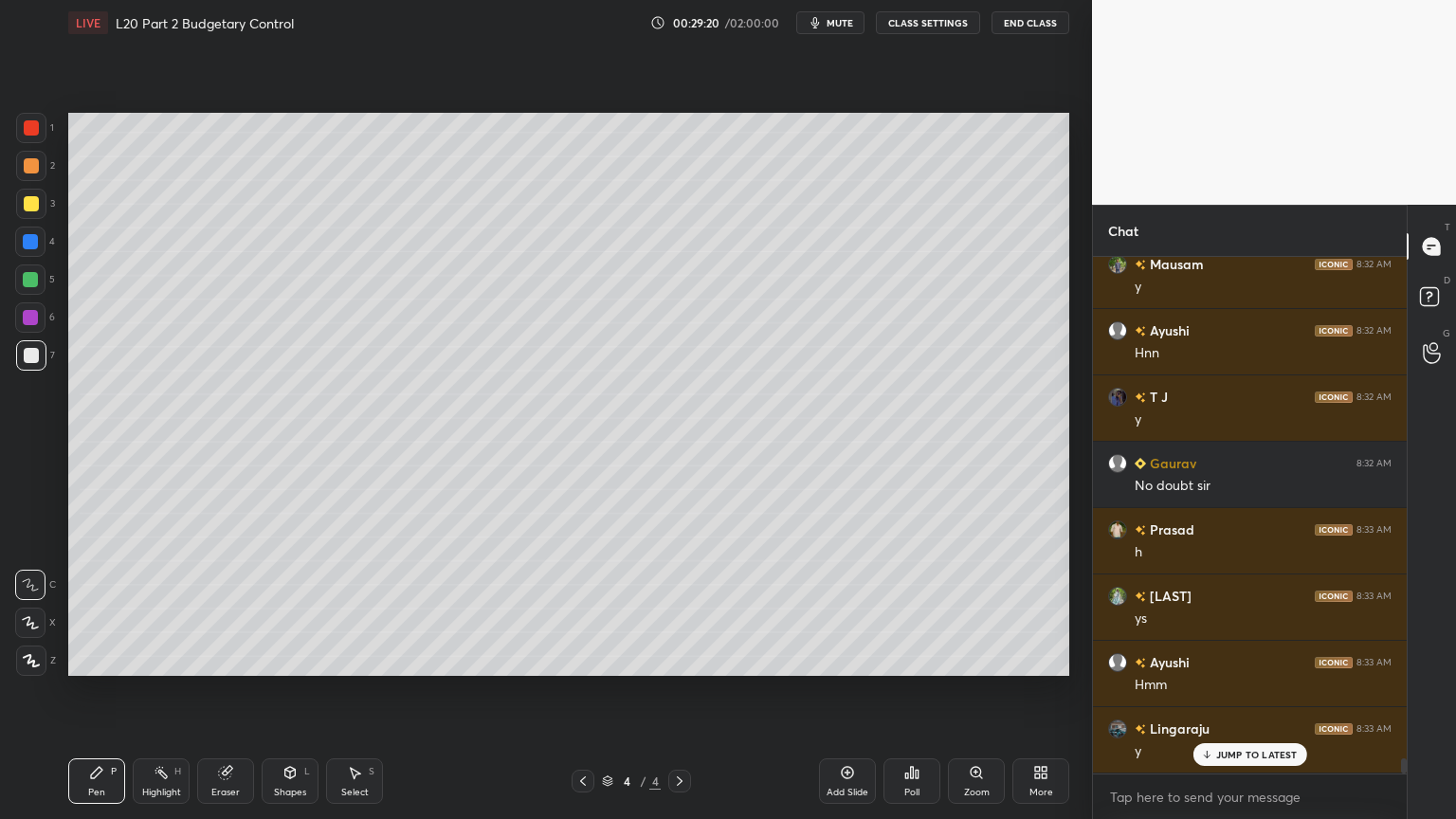scroll, scrollTop: 17586, scrollLeft: 0, axis: vertical 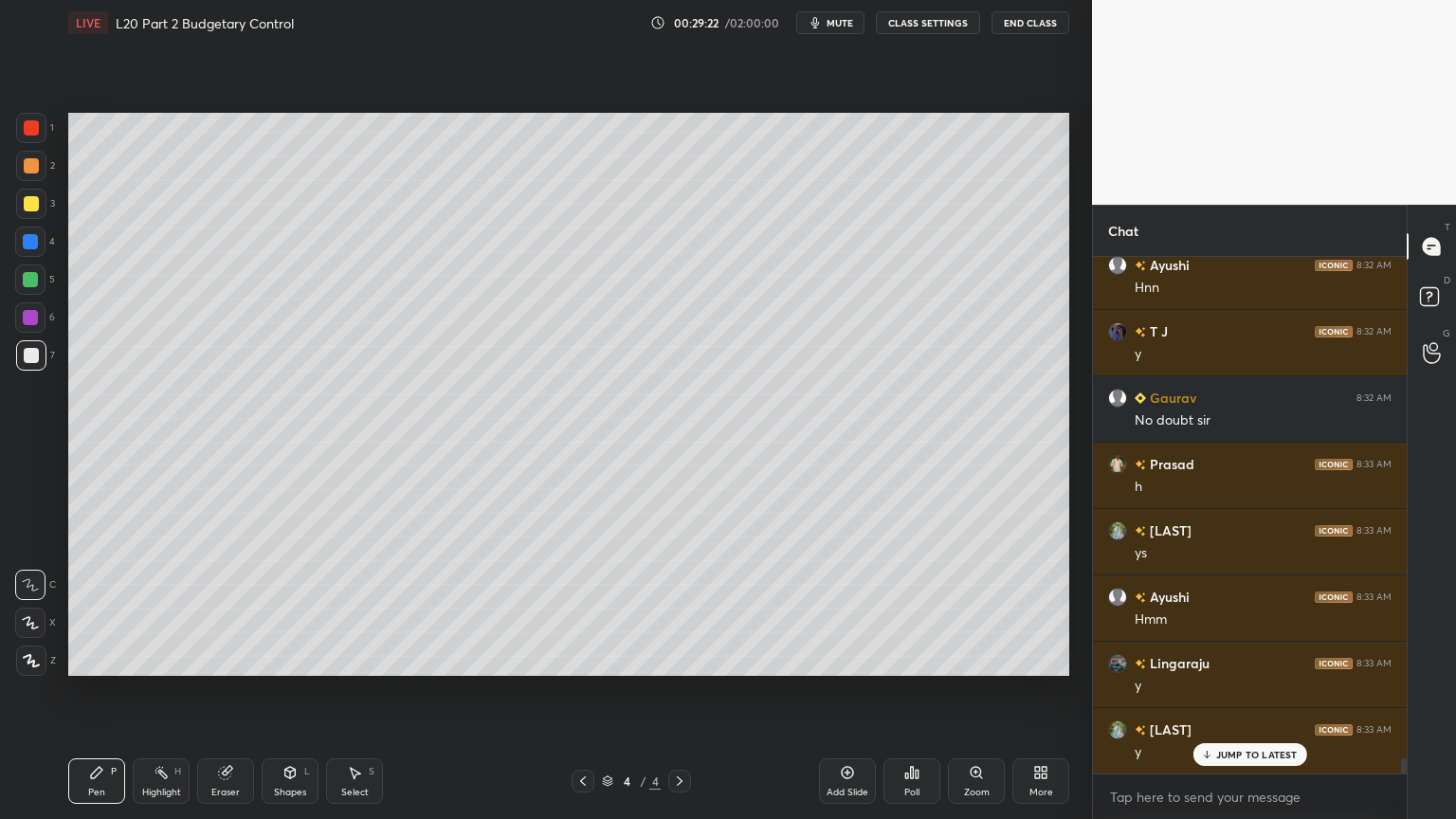 click on "Add Slide" at bounding box center [847, 781] 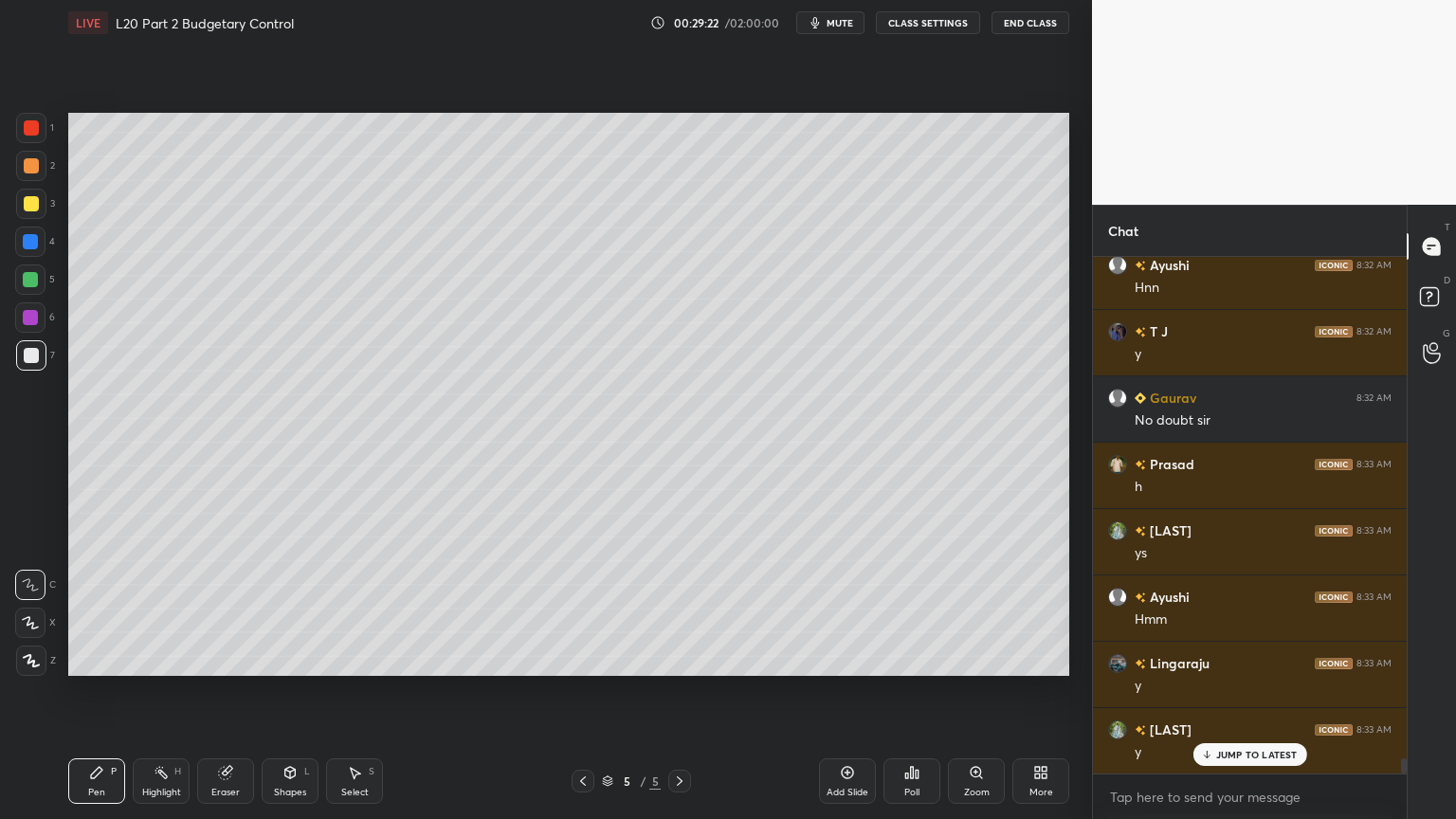 scroll, scrollTop: 17653, scrollLeft: 0, axis: vertical 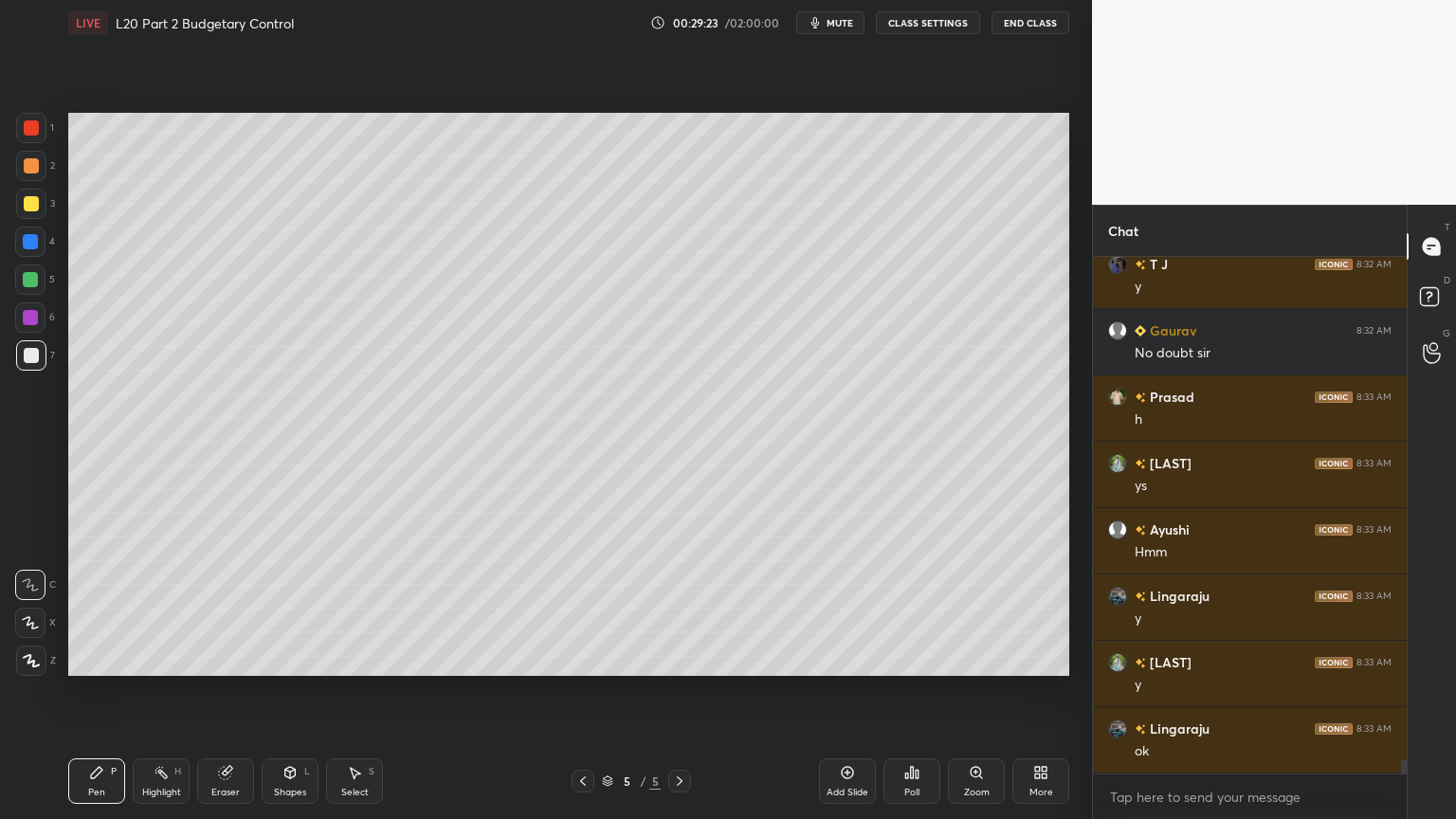 click at bounding box center (30, 242) 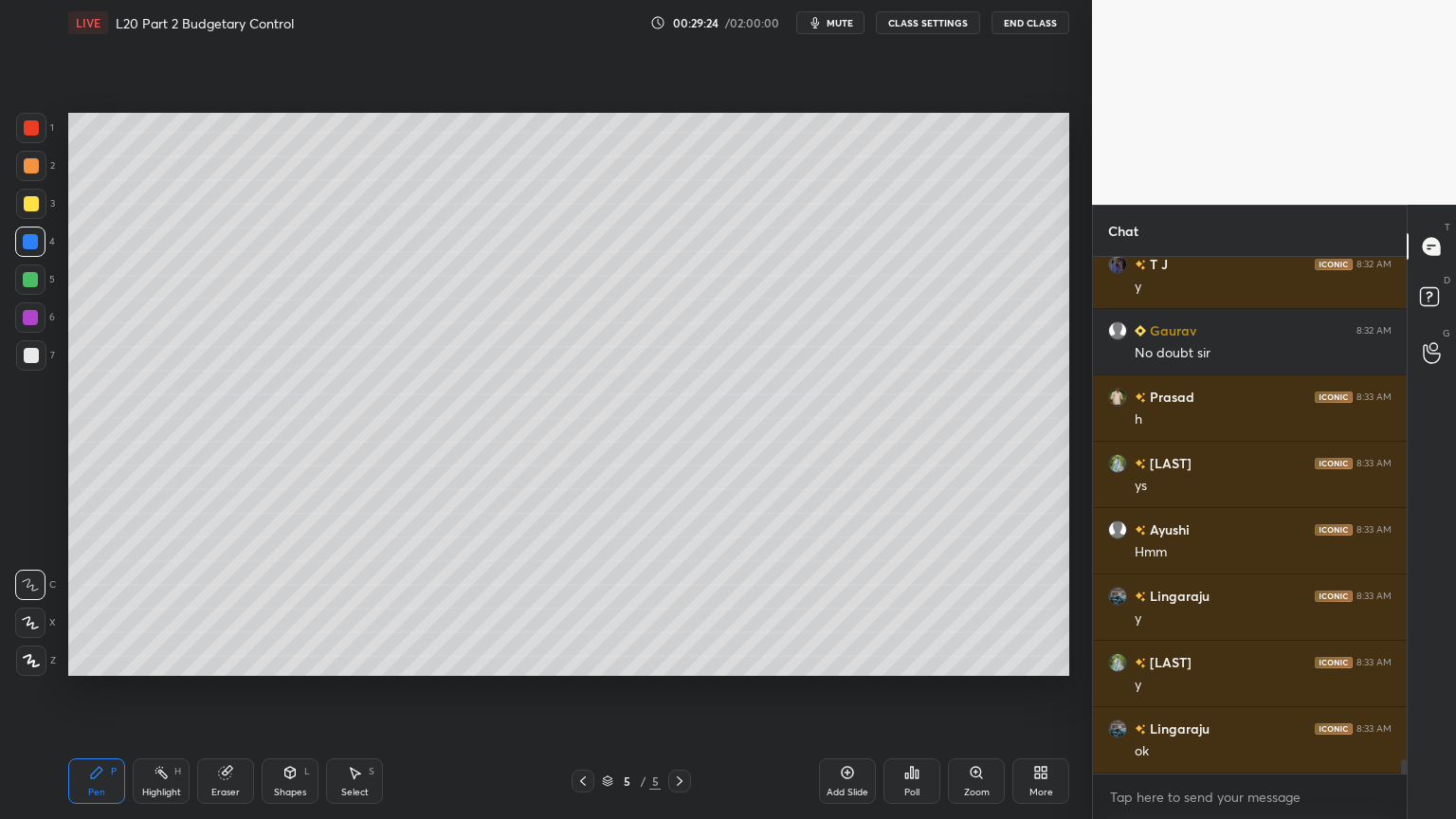 click on "Shapes L" at bounding box center [290, 781] 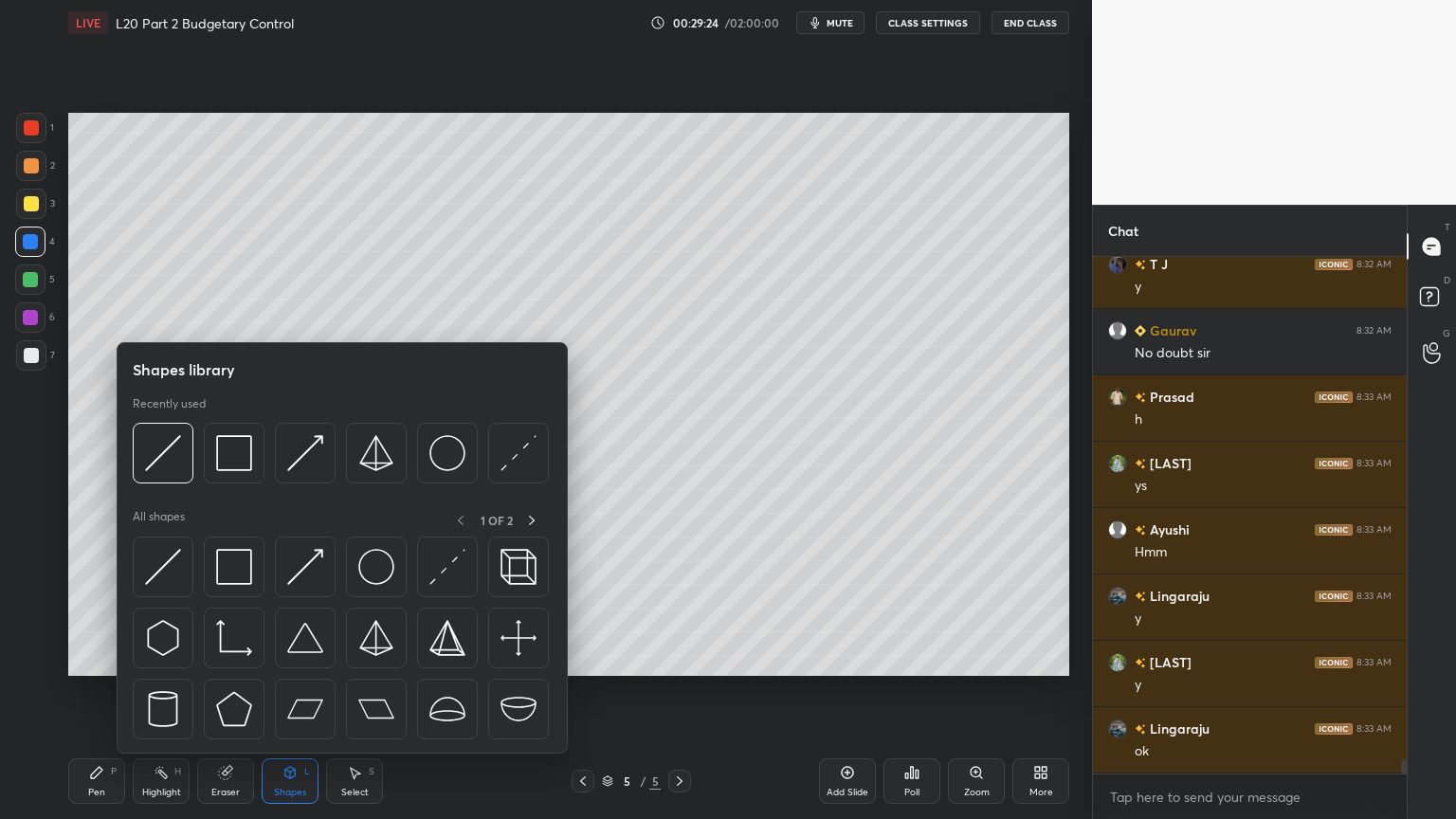 click at bounding box center [234, 453] 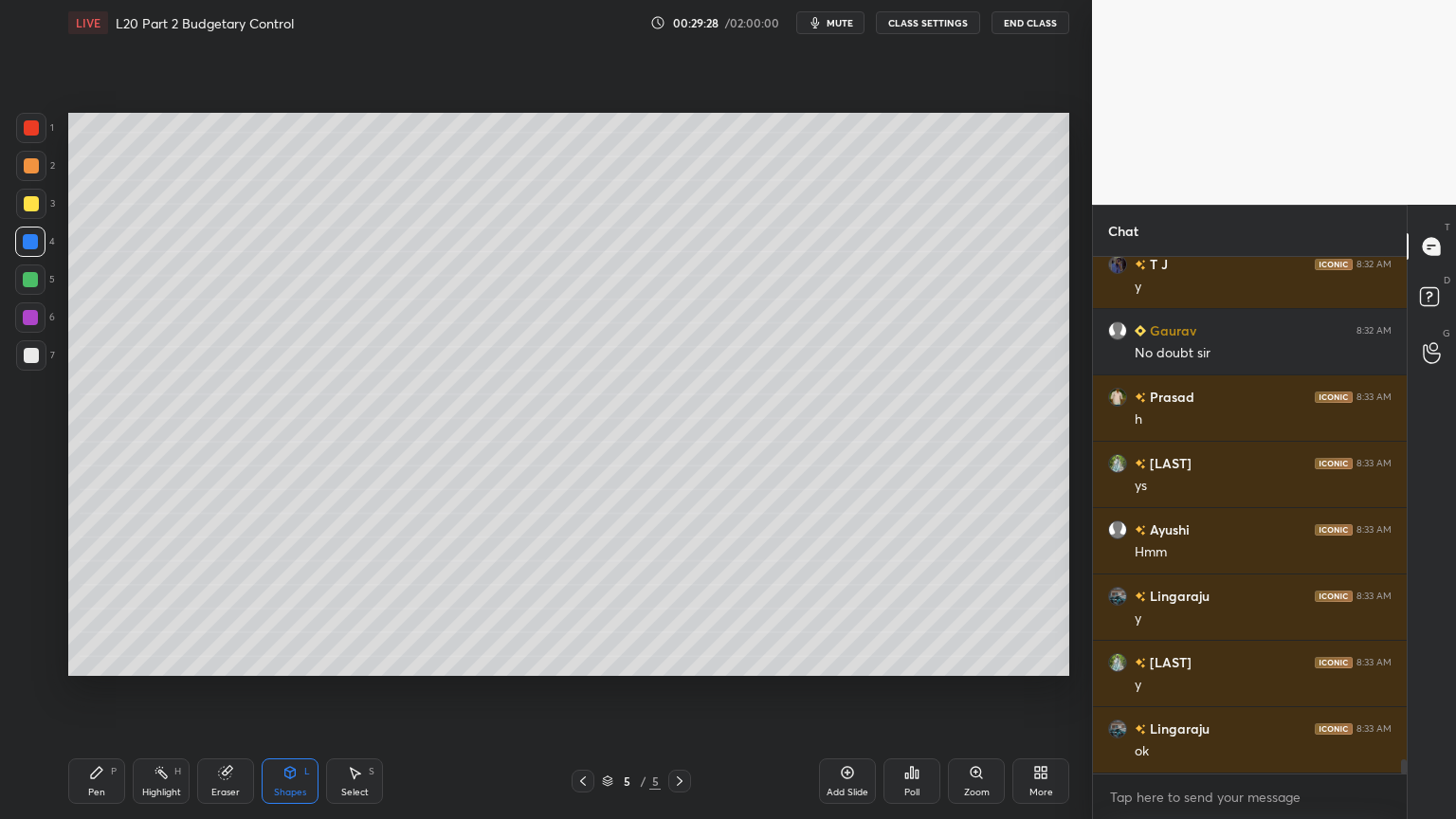click on "Pen P" at bounding box center (97, 781) 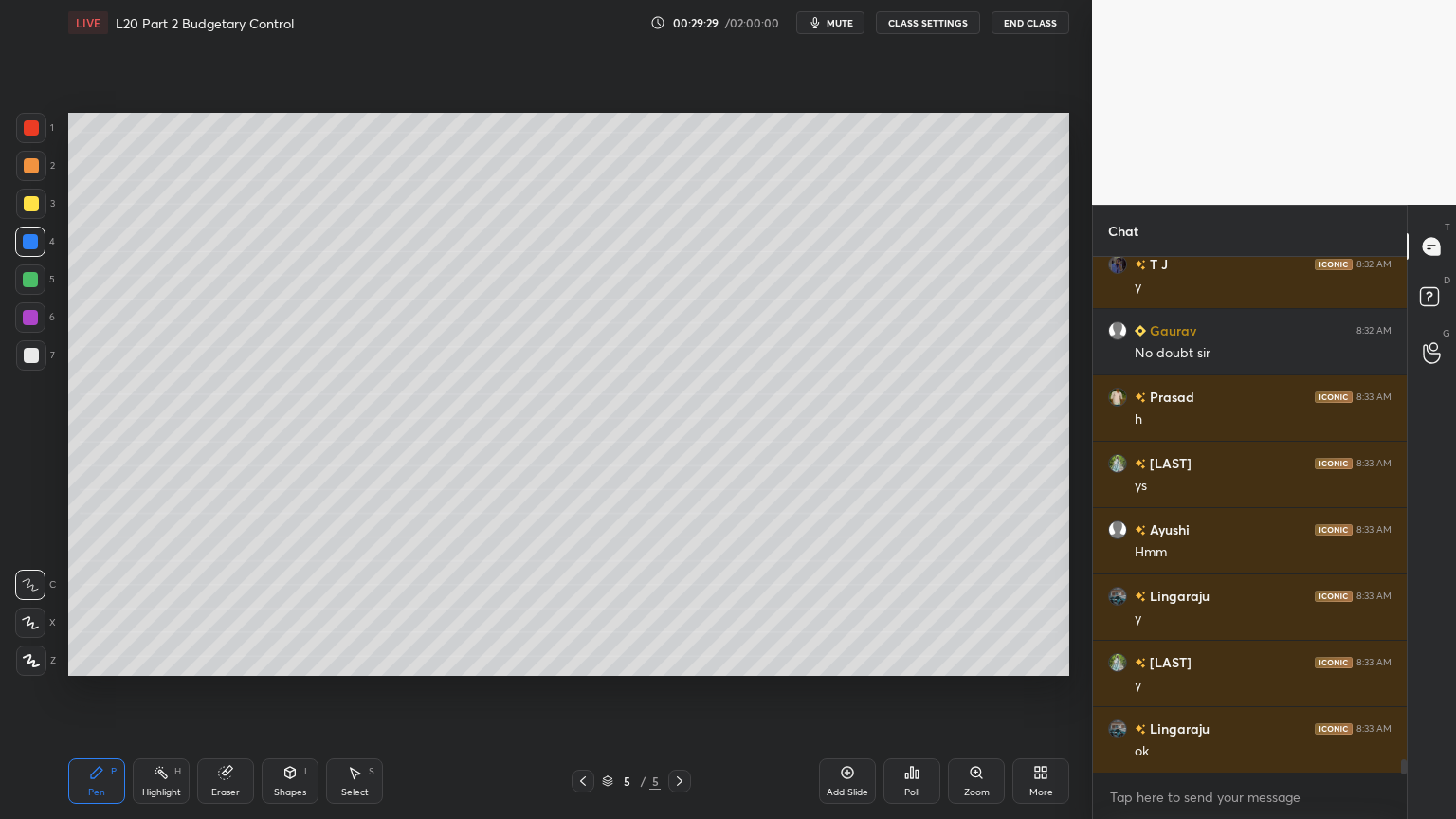 click on "5" at bounding box center (35, 283) 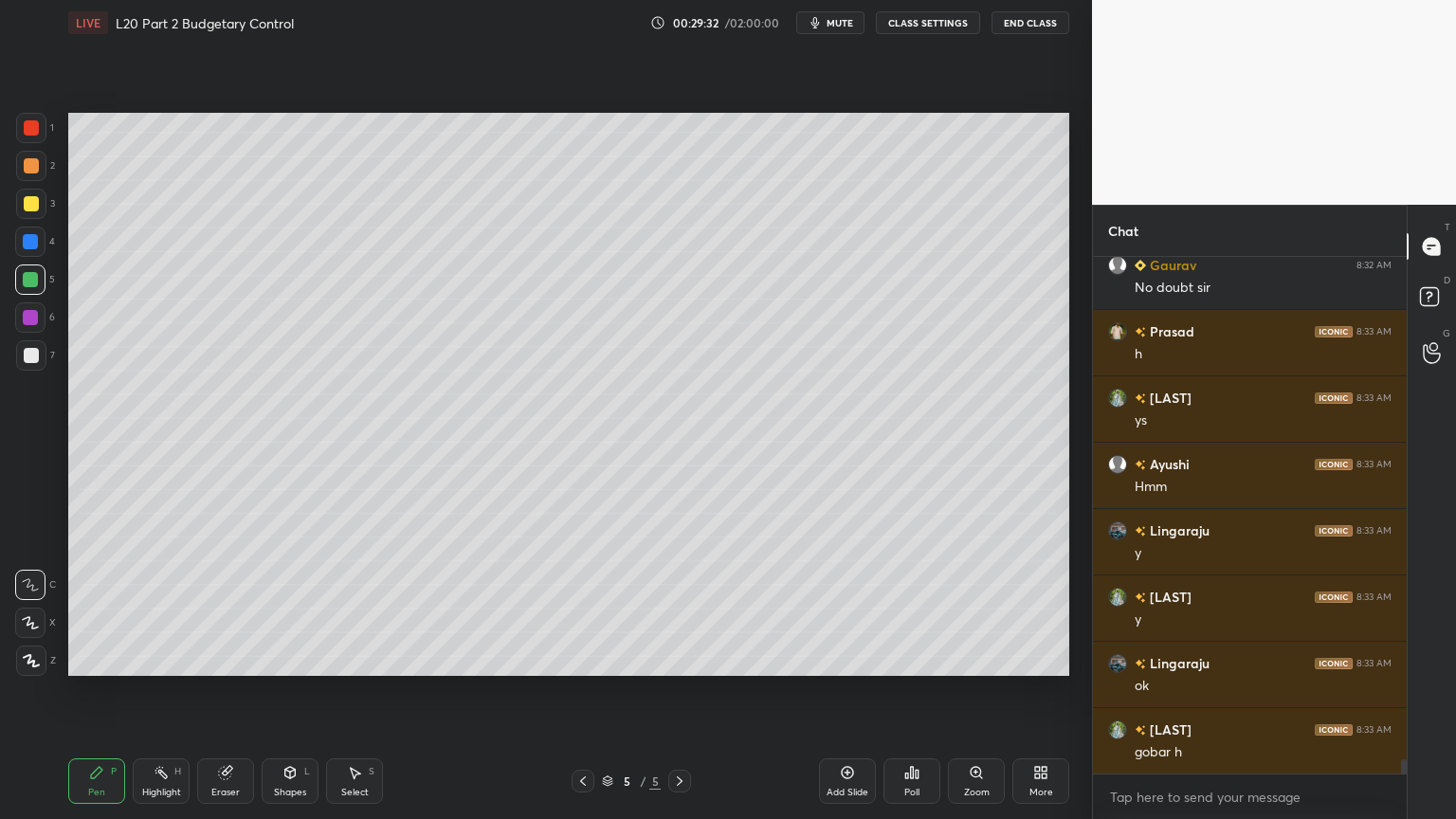 click at bounding box center (31, 204) 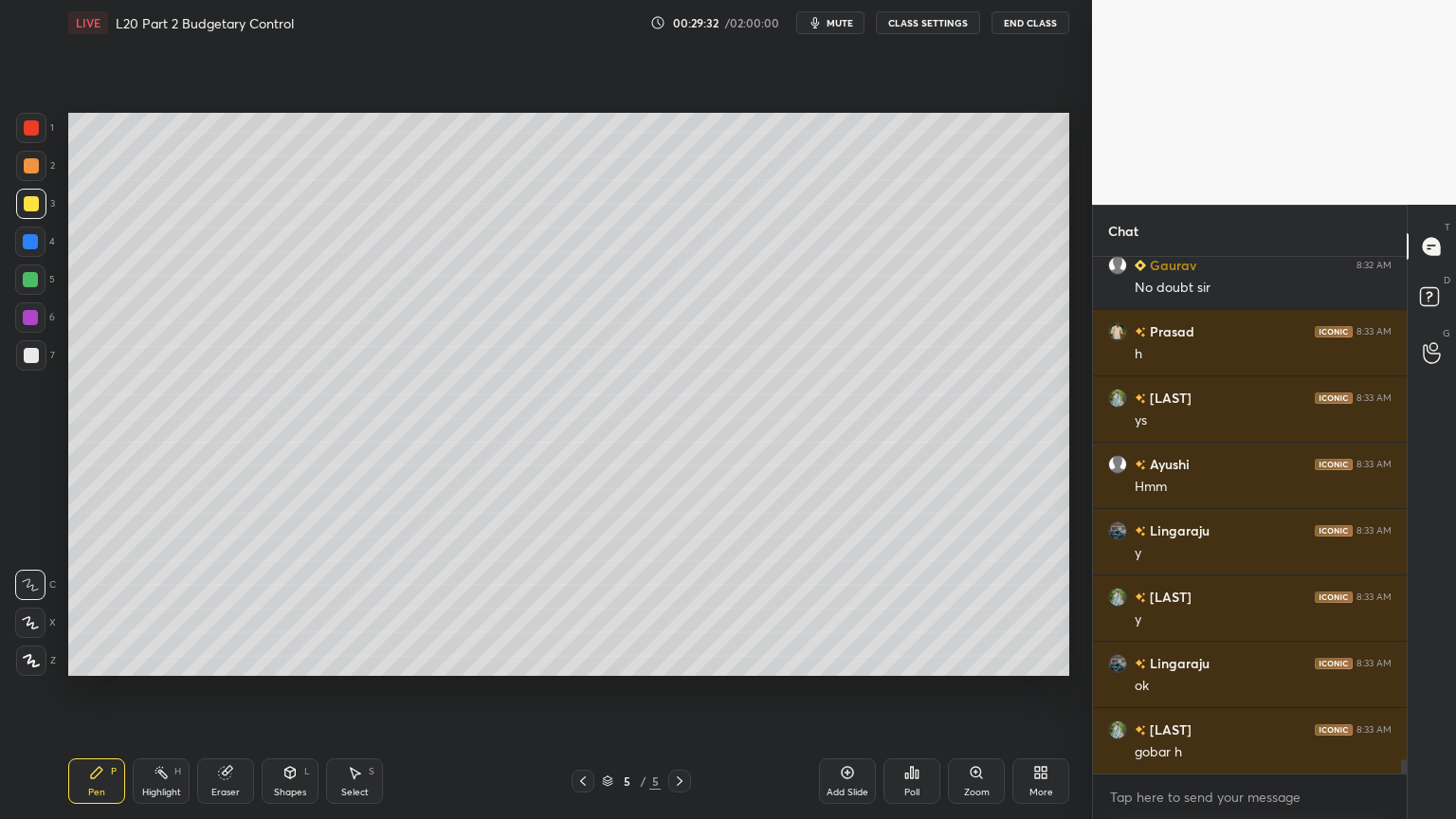 click at bounding box center [31, 128] 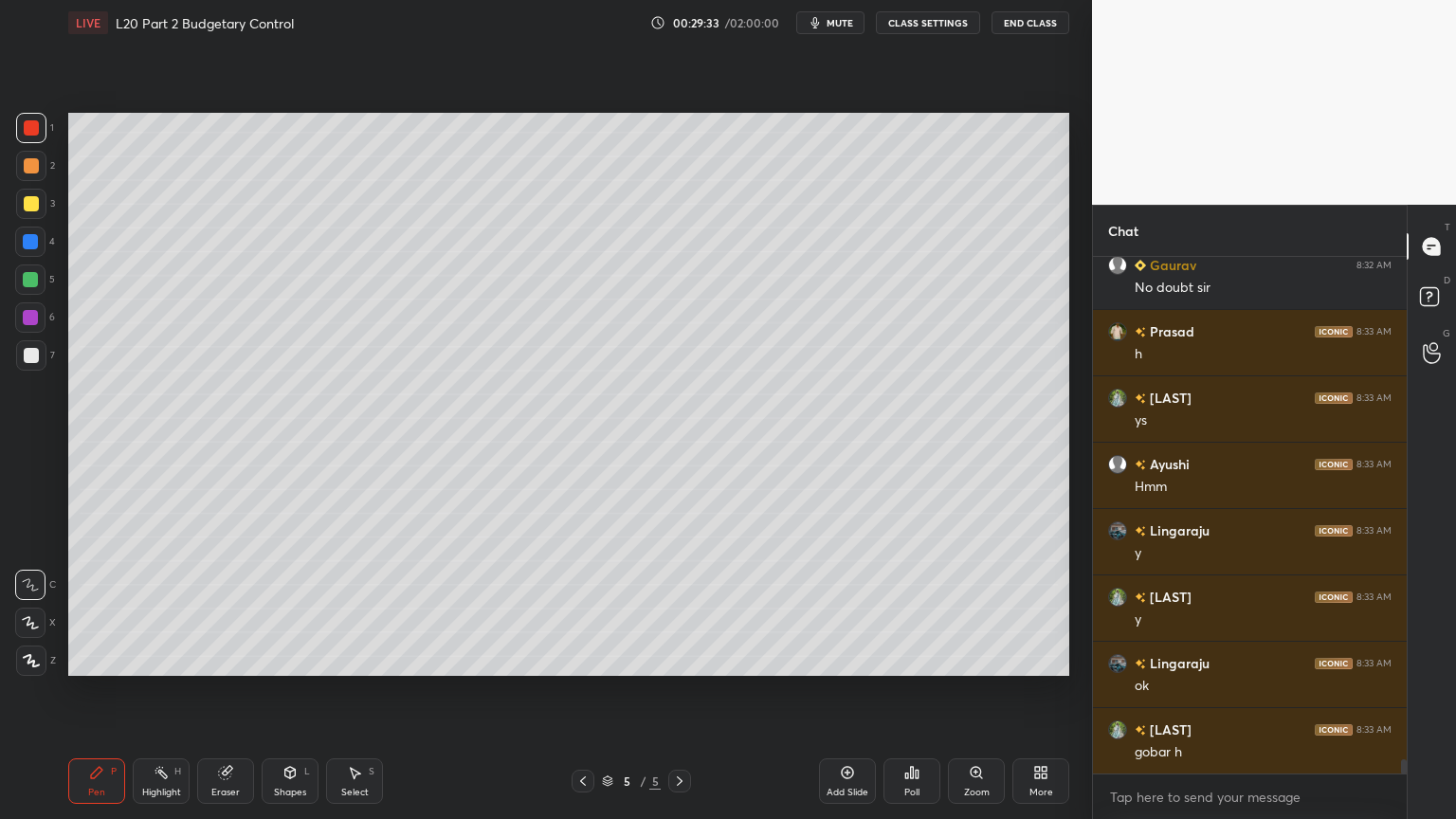 click on "Pen P Highlight H Eraser Shapes L Select S 5 / 5 Add Slide Poll Zoom More" at bounding box center (569, 781) 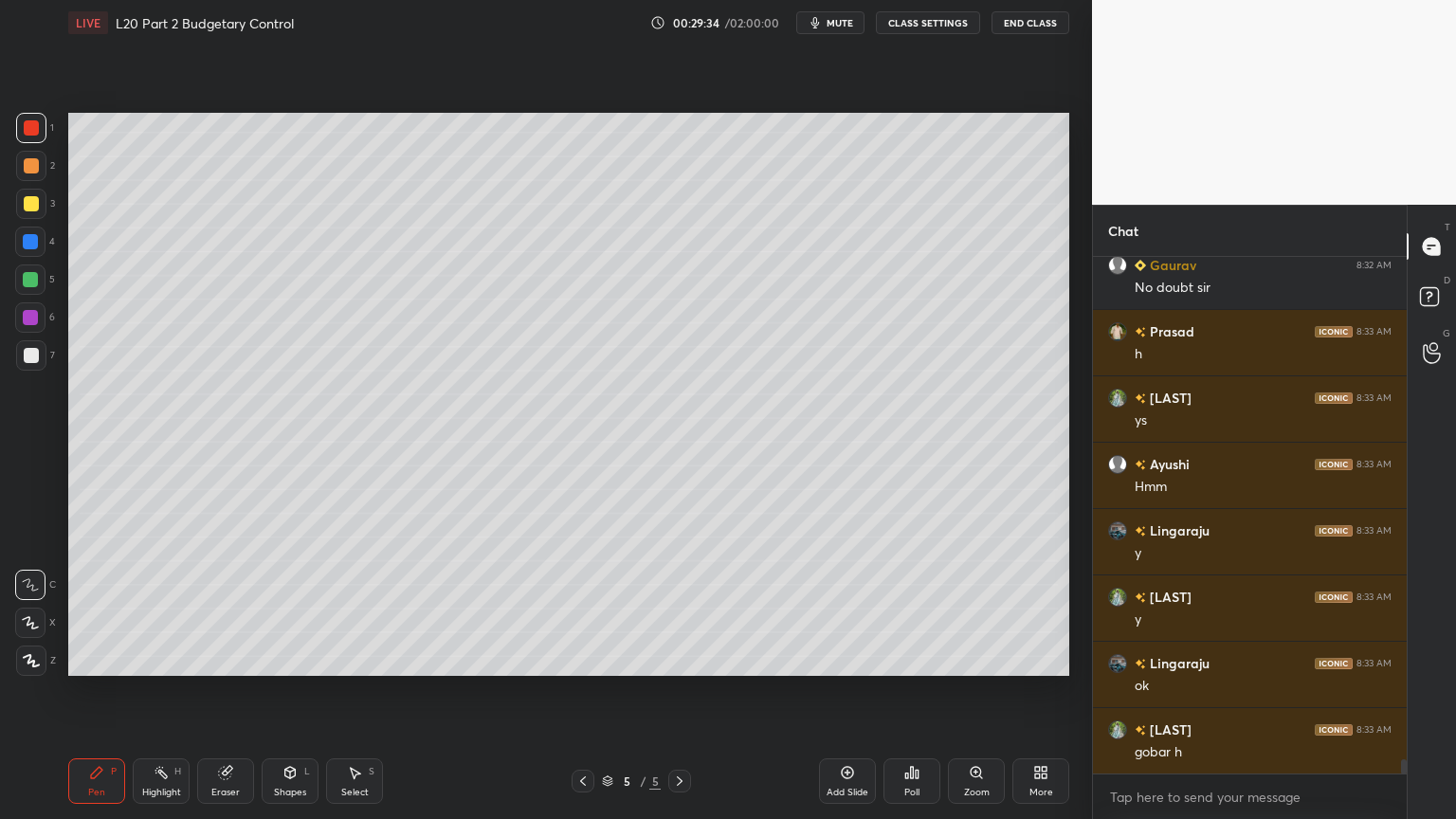 click at bounding box center [31, 204] 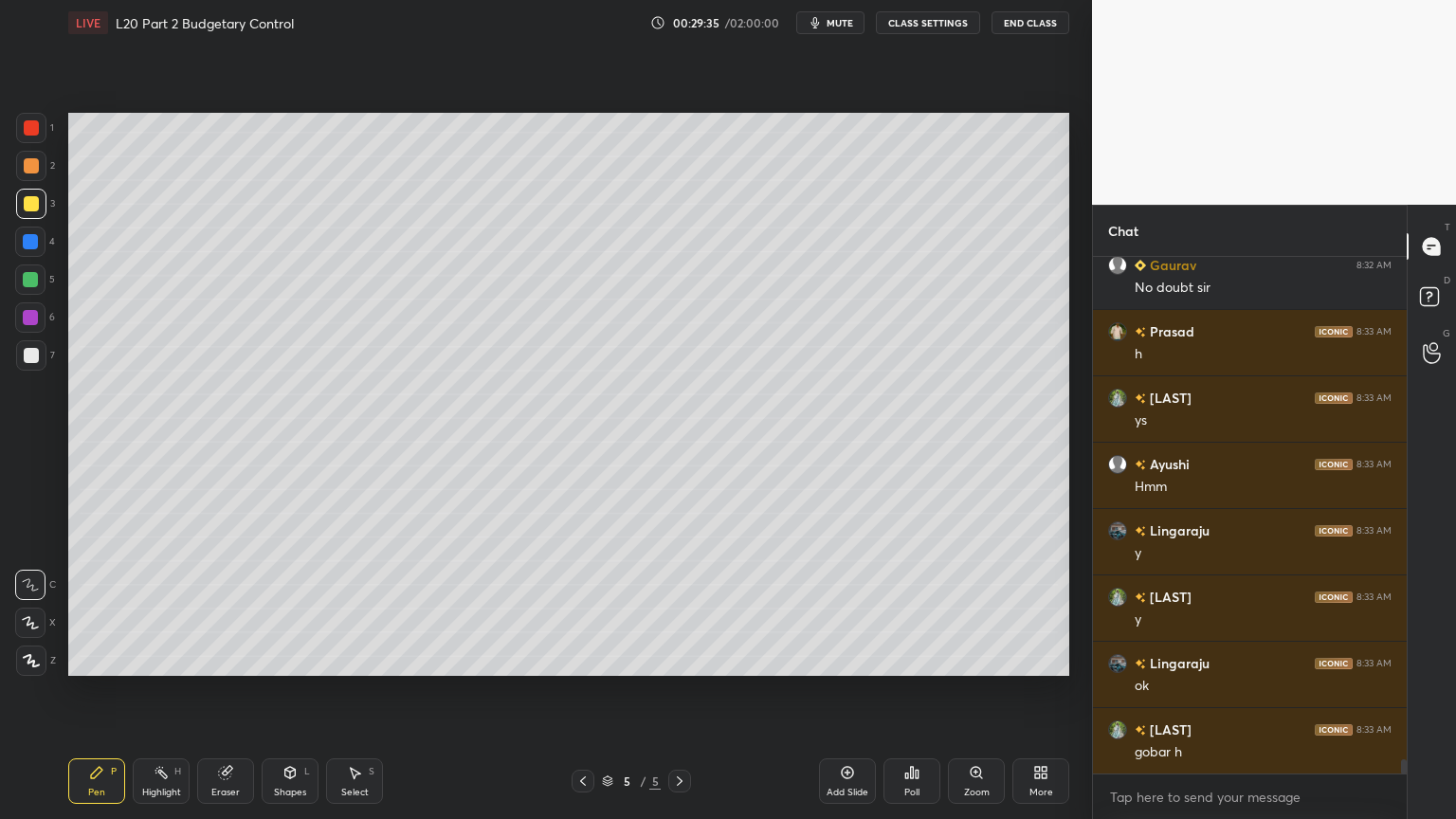 scroll, scrollTop: 17737, scrollLeft: 0, axis: vertical 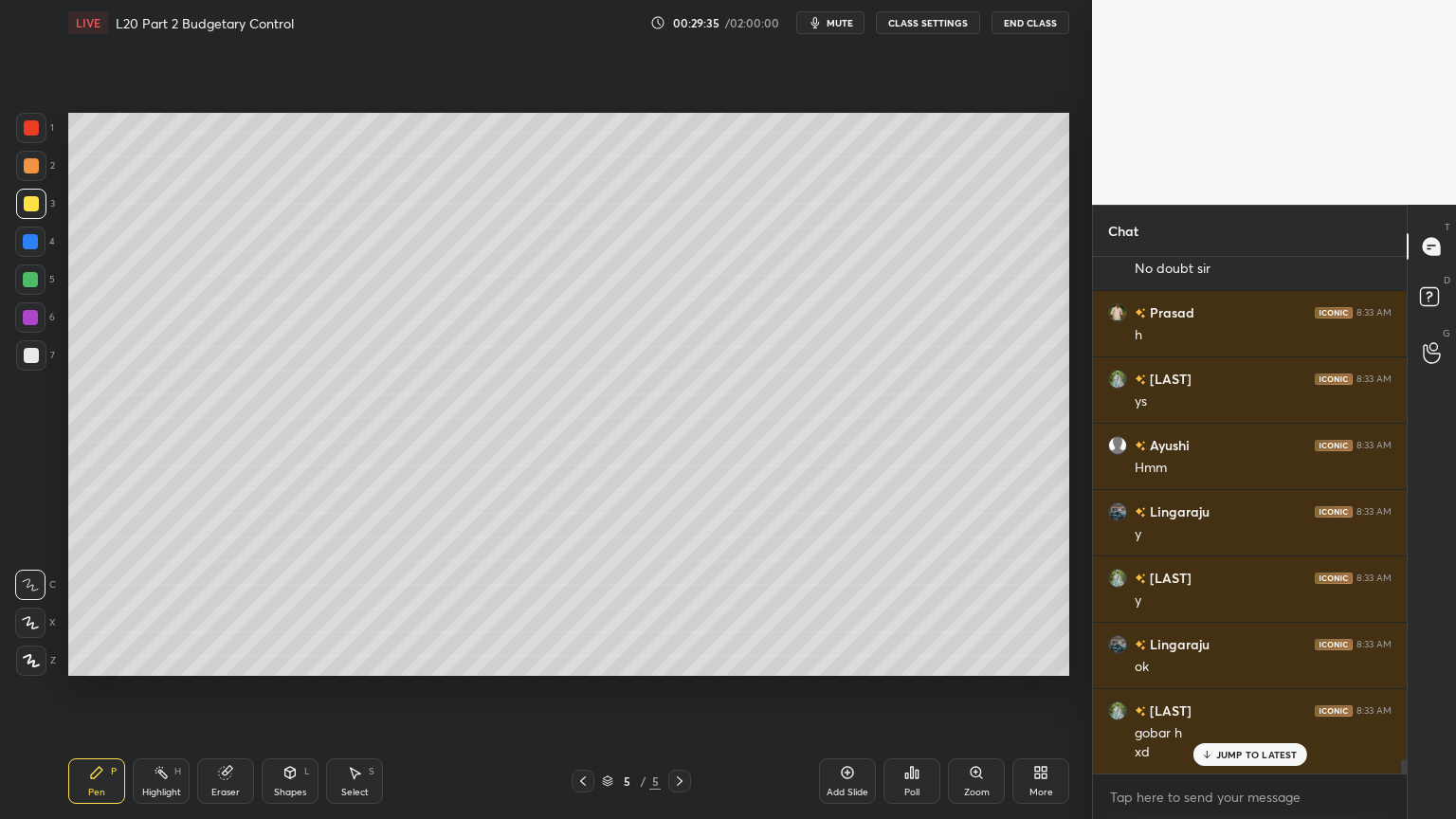 click 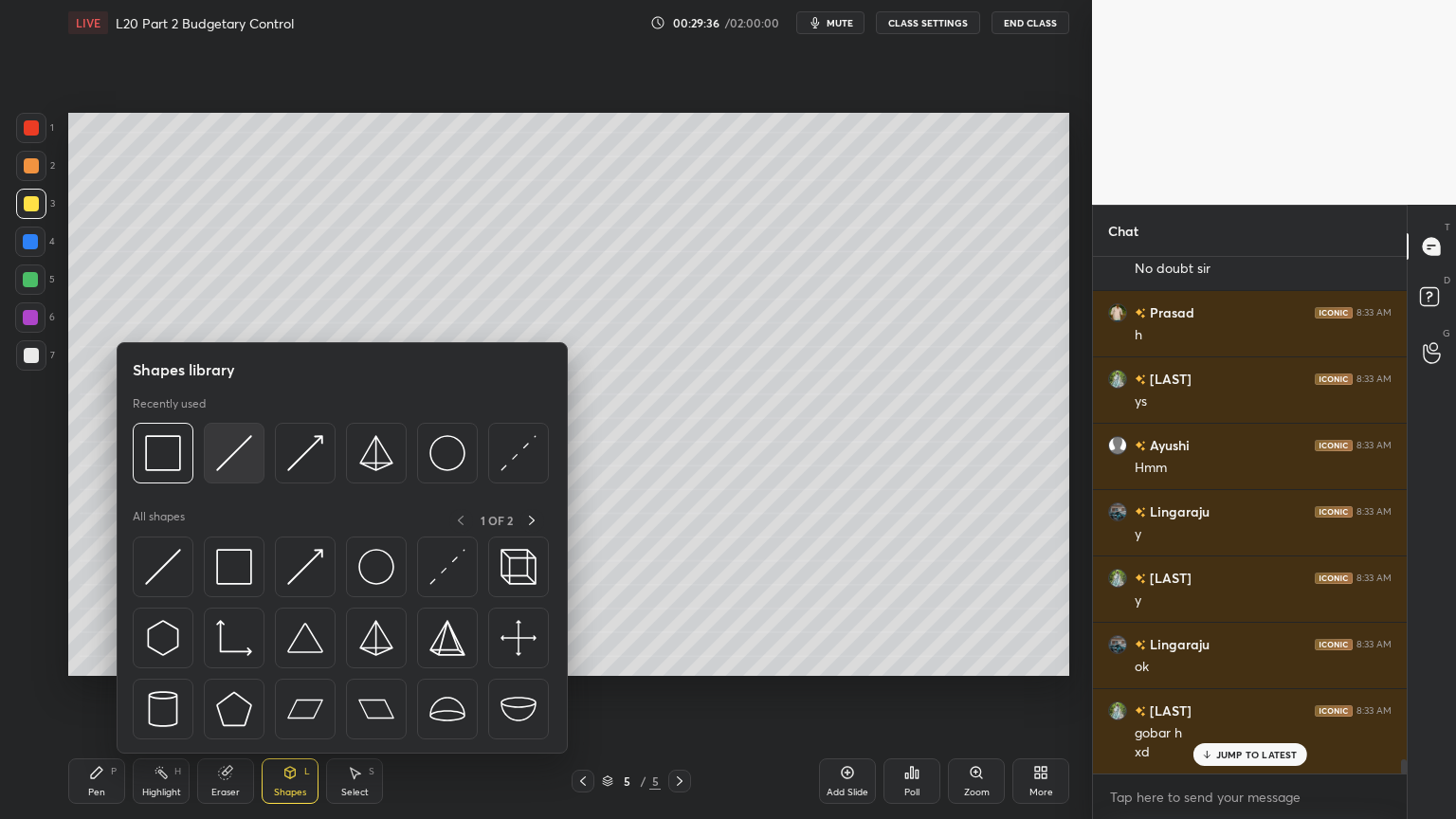 click at bounding box center [234, 453] 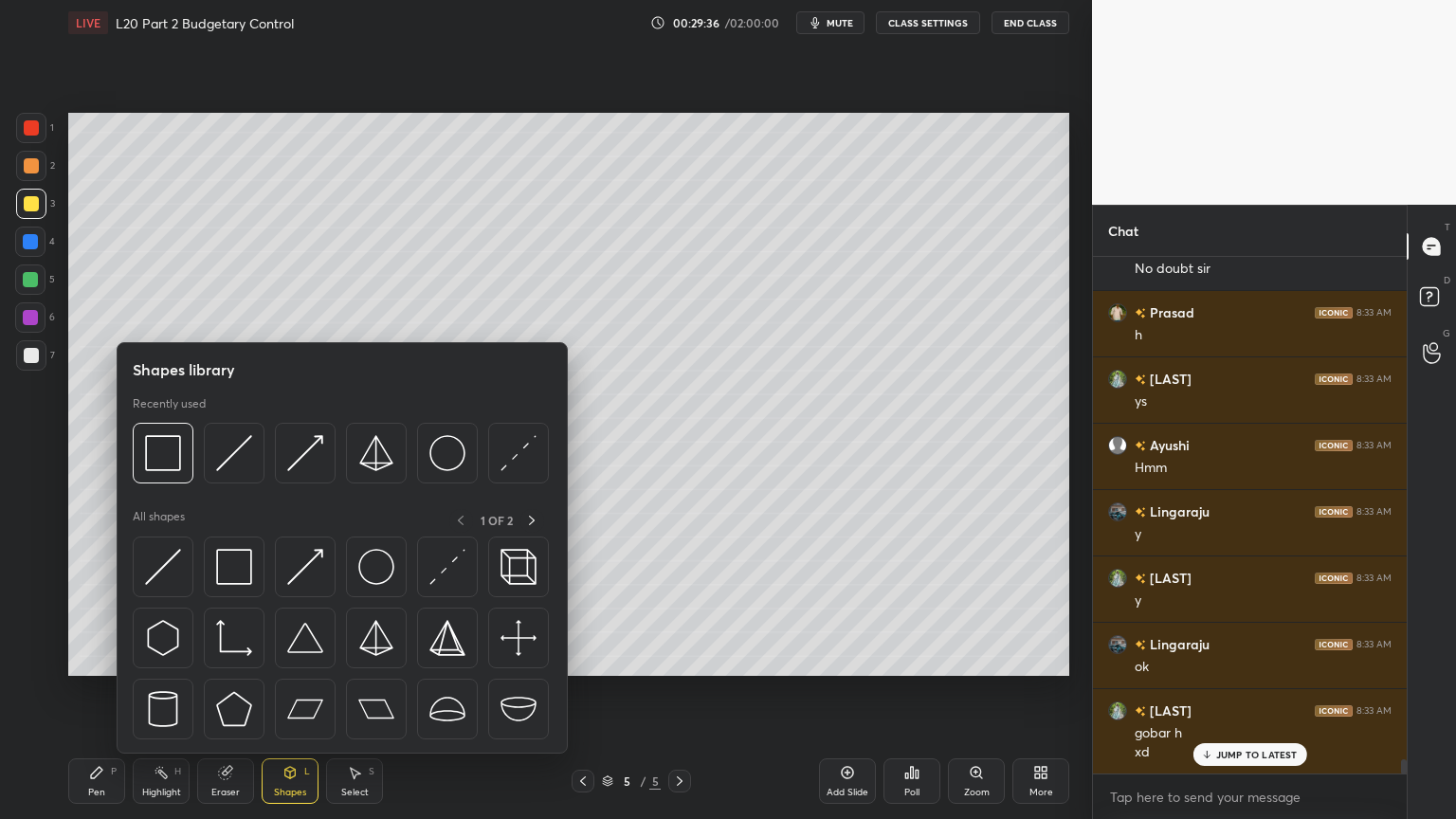 scroll, scrollTop: 17805, scrollLeft: 0, axis: vertical 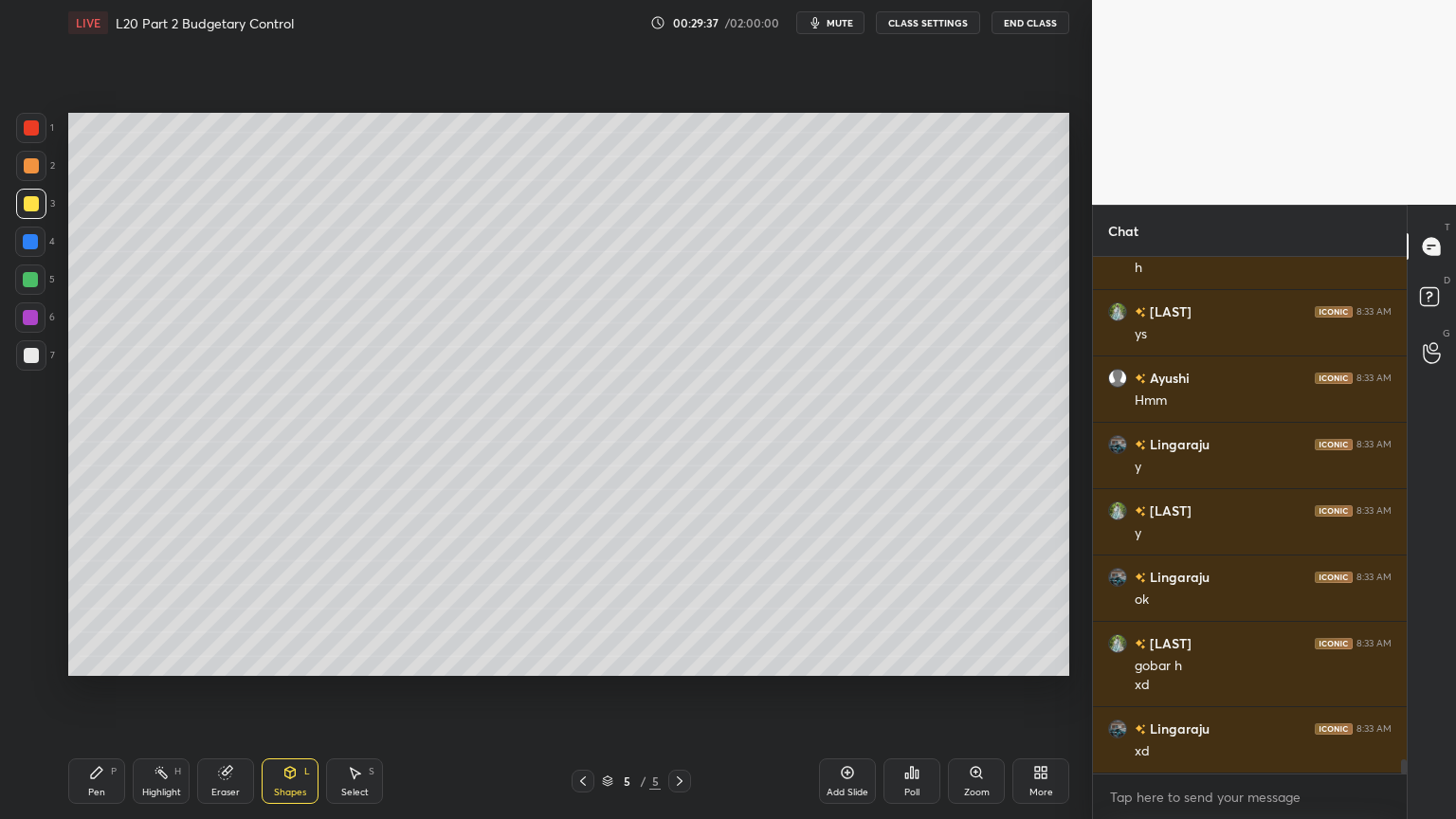click on "Pen P" at bounding box center [97, 781] 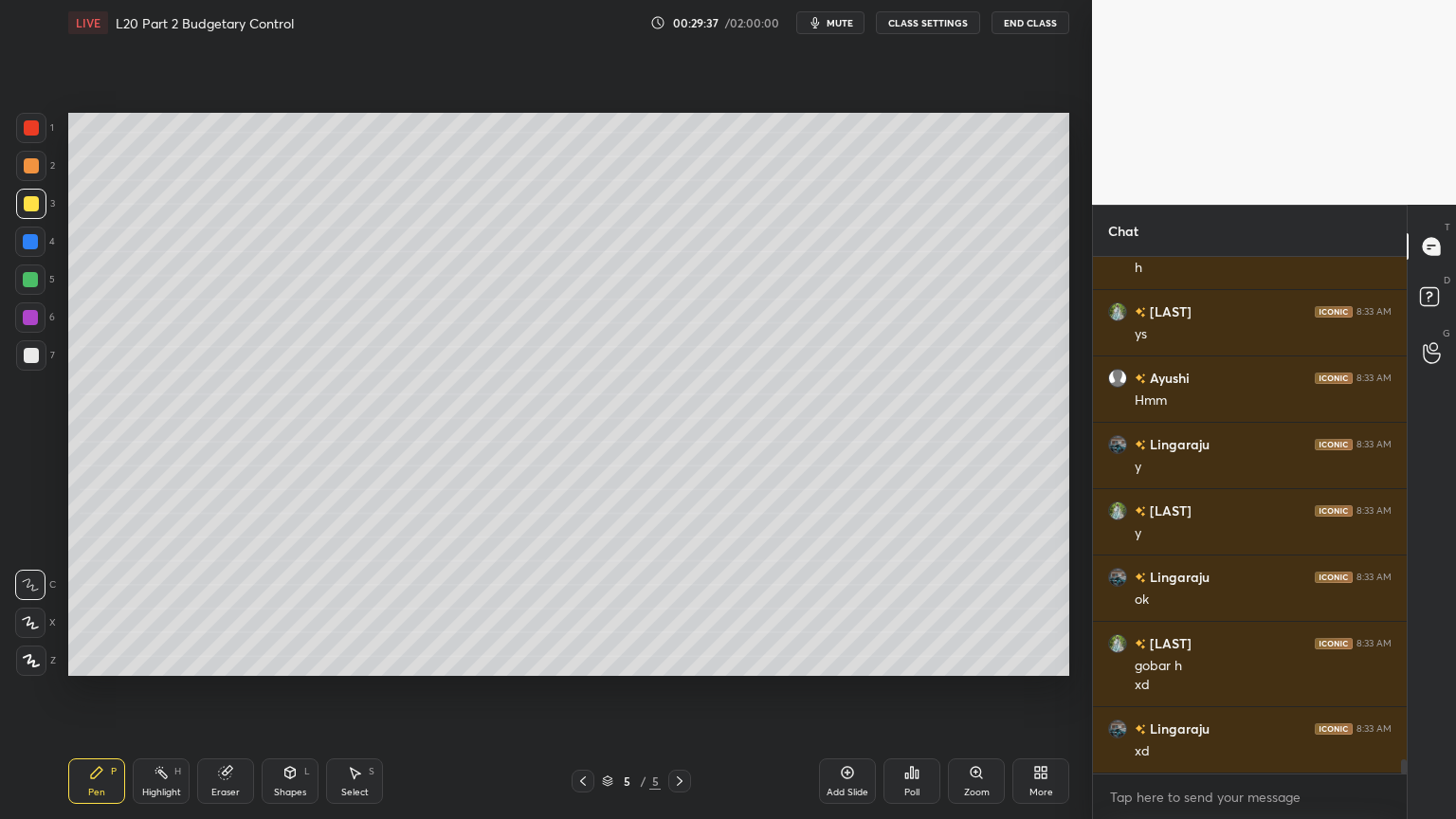 click on "Shapes L" at bounding box center (290, 781) 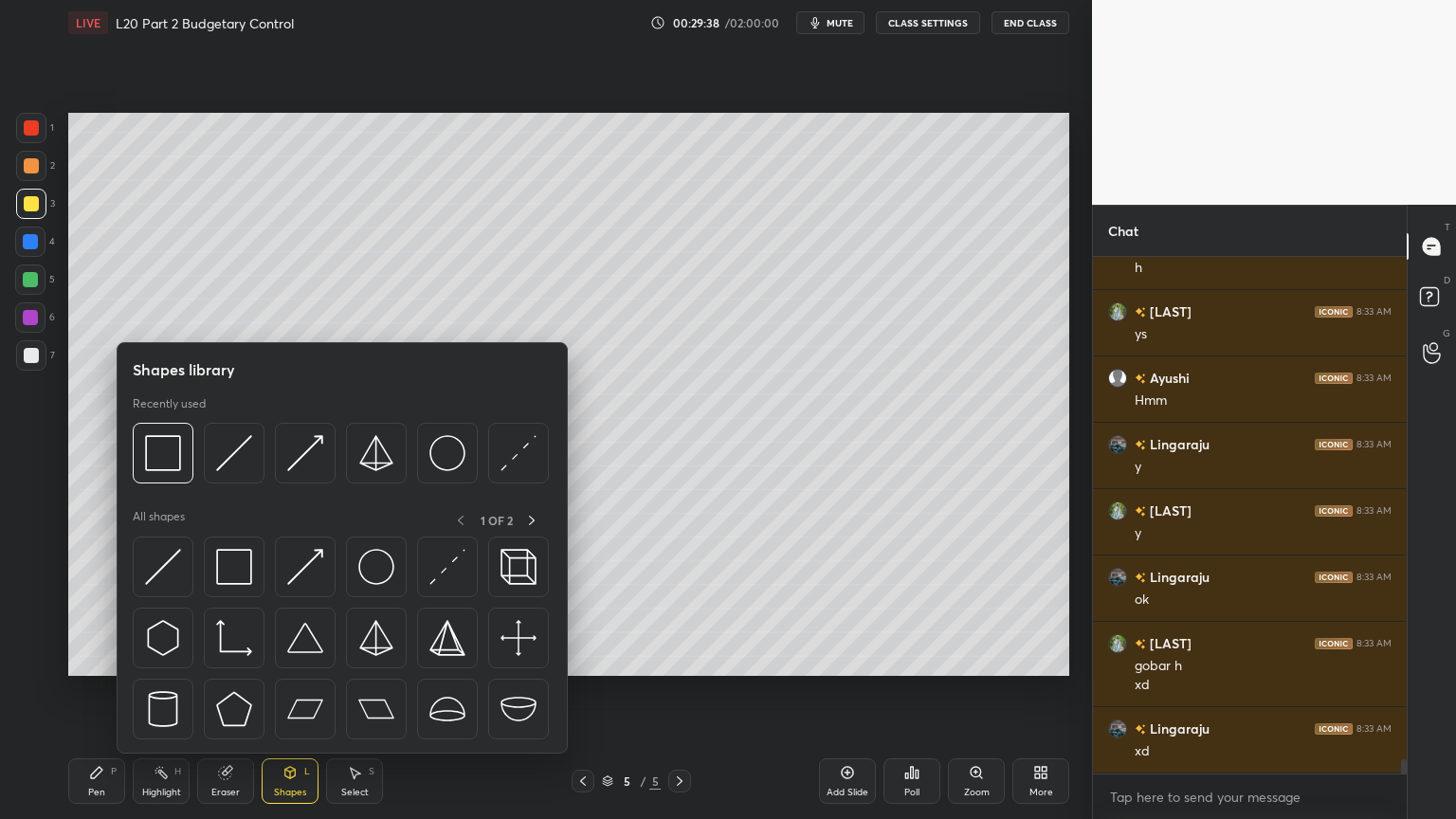 click at bounding box center (234, 453) 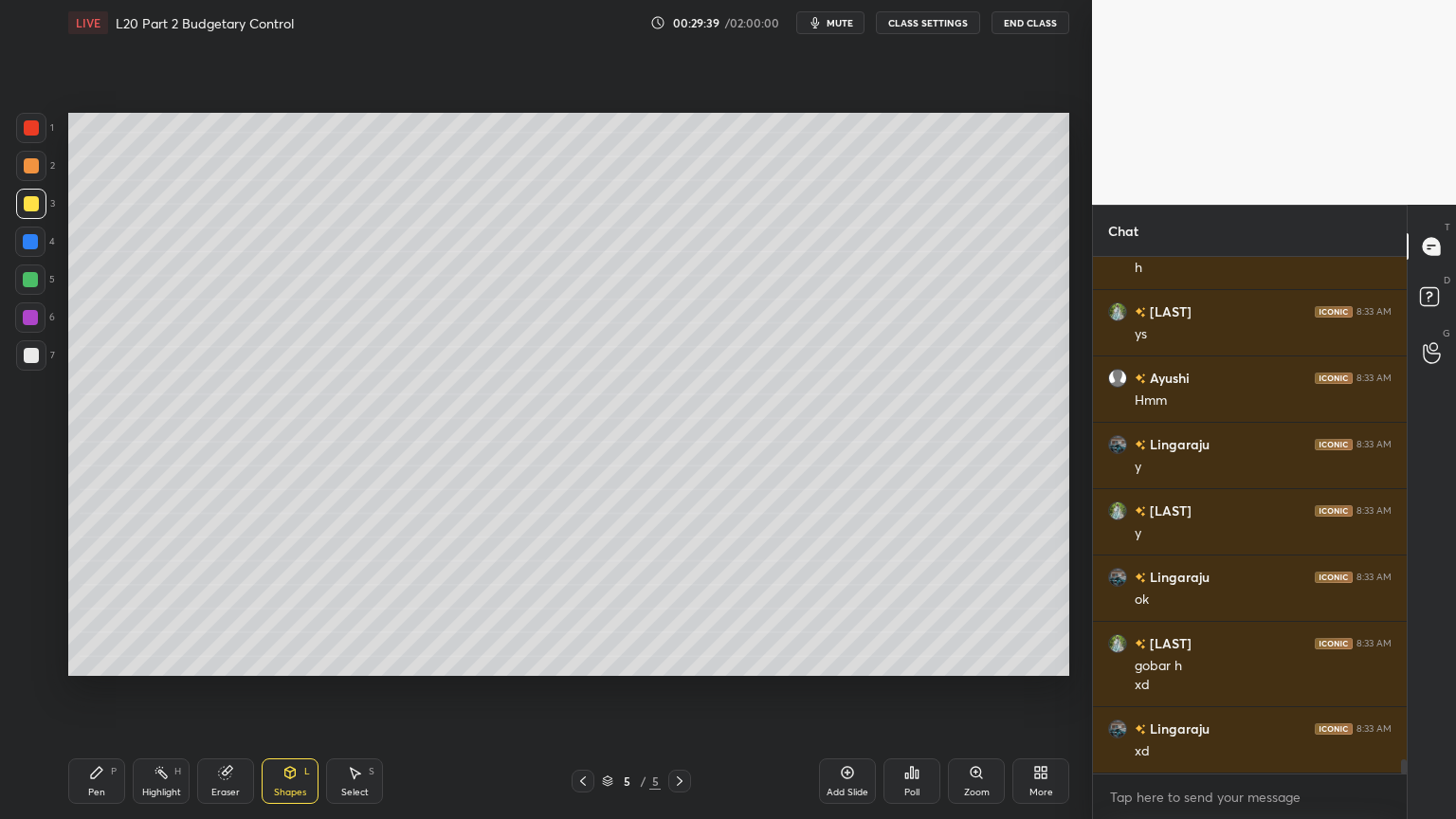 click on "4" at bounding box center (35, 242) 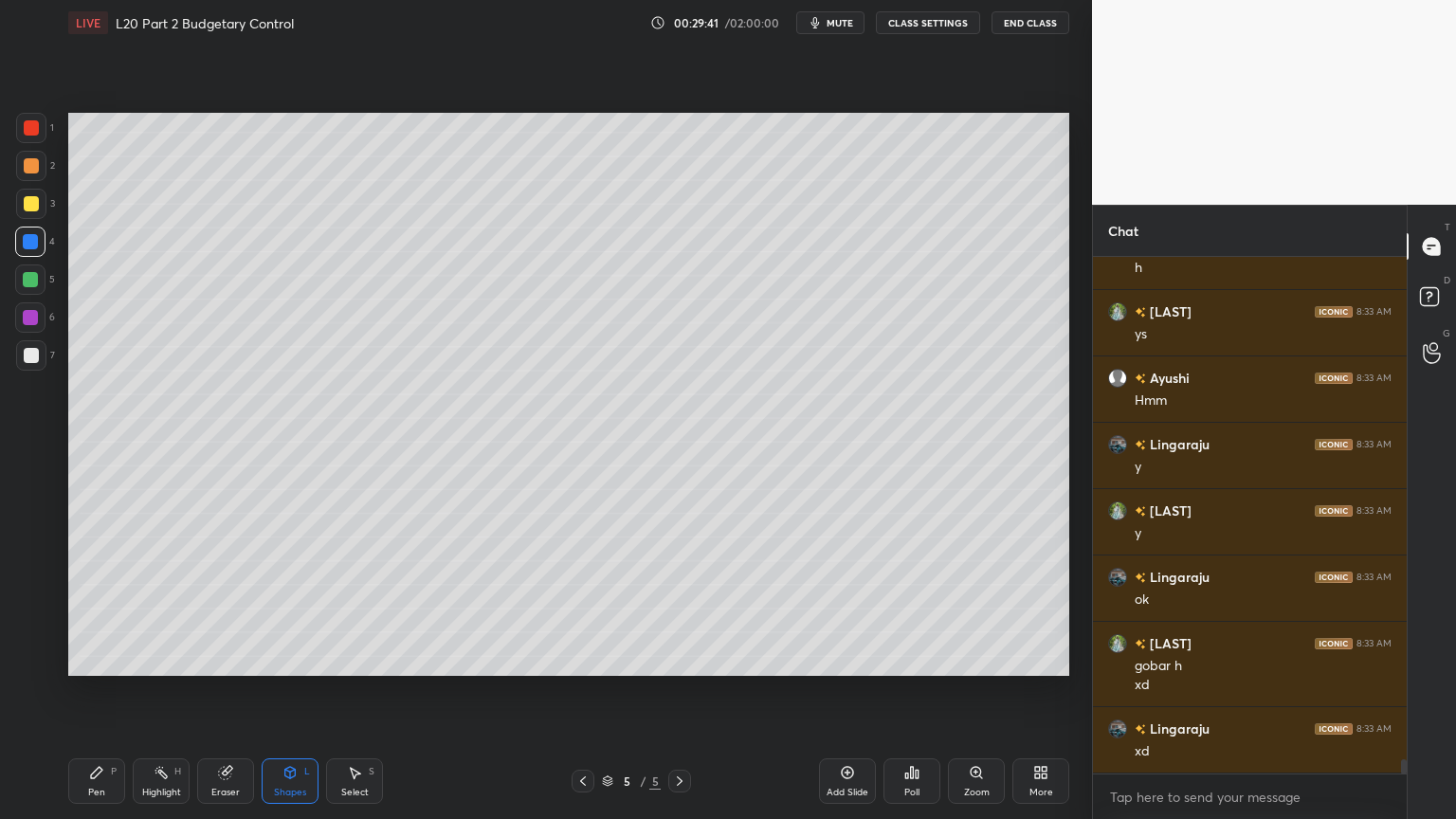 click on "Pen P" at bounding box center [97, 781] 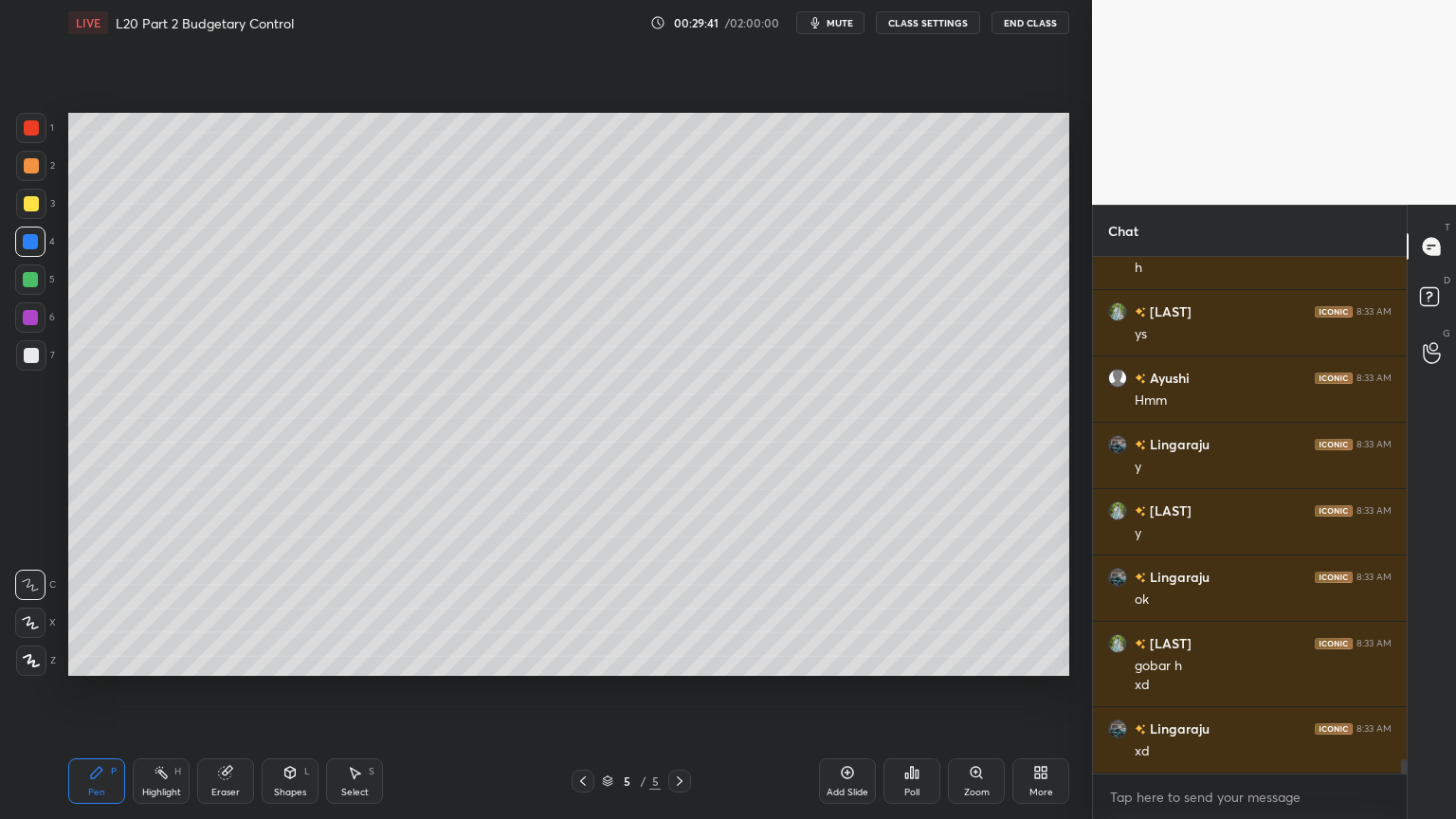 scroll, scrollTop: 17870, scrollLeft: 0, axis: vertical 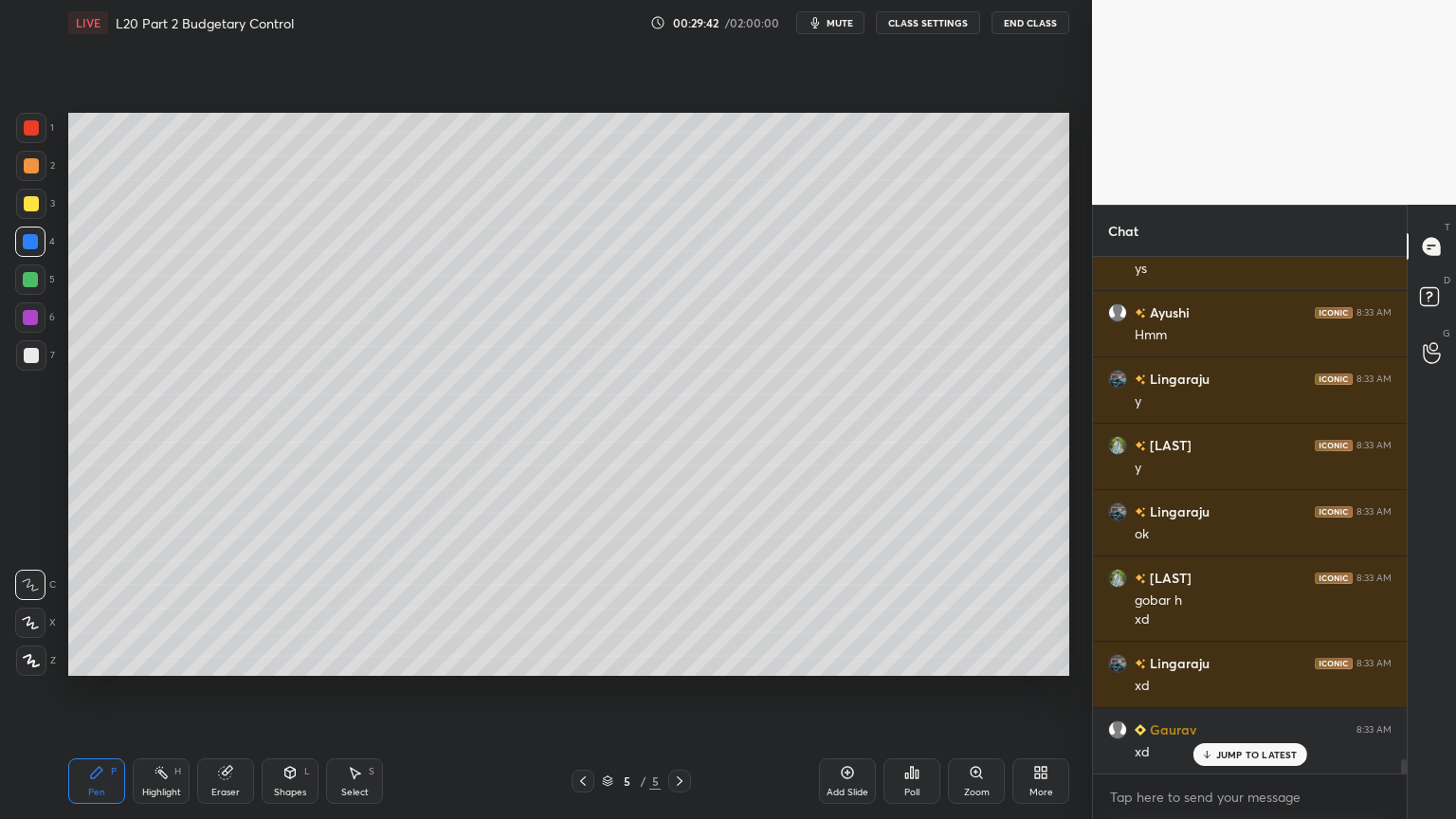 click at bounding box center (31, 204) 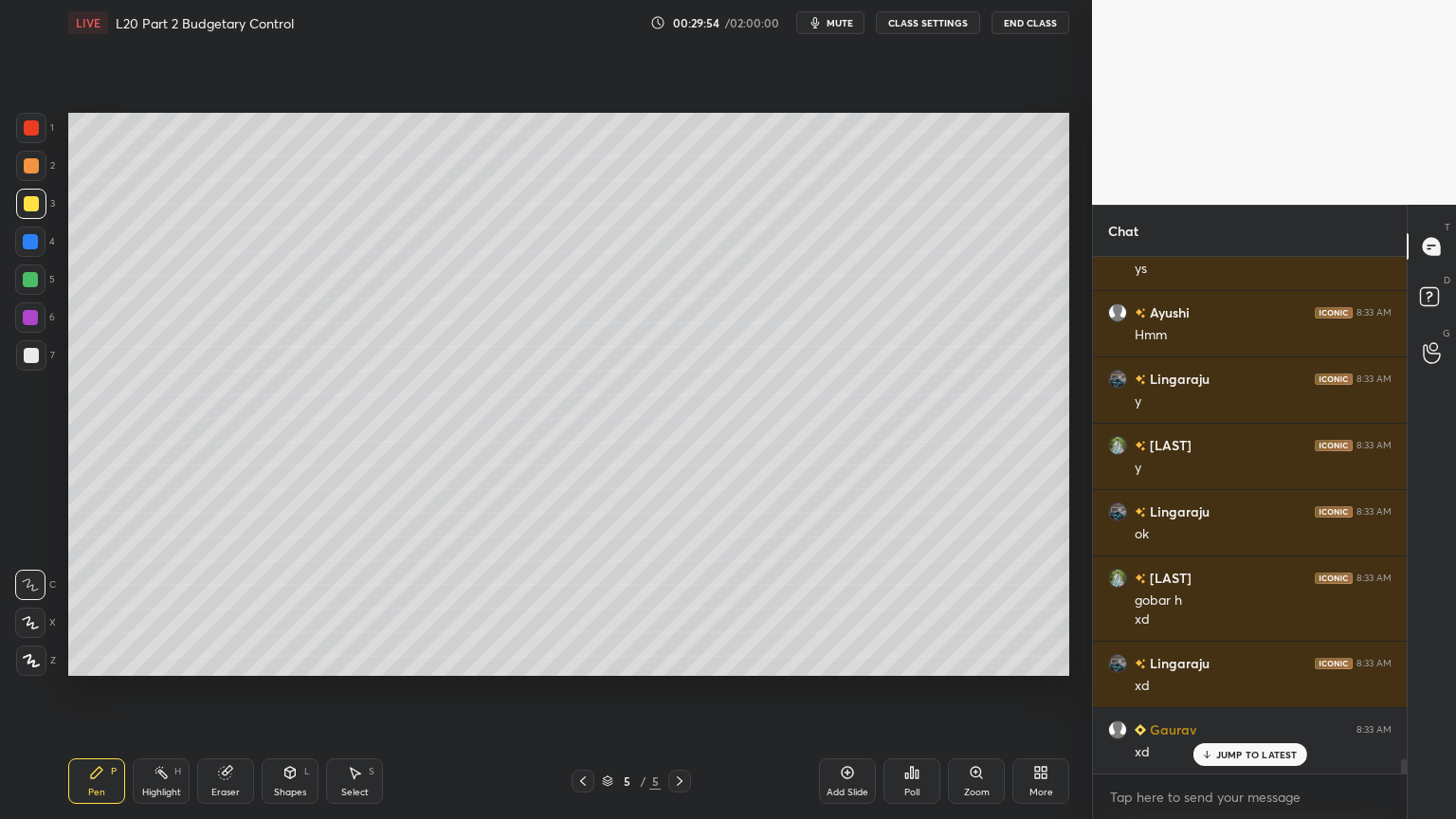 click at bounding box center (31, 355) 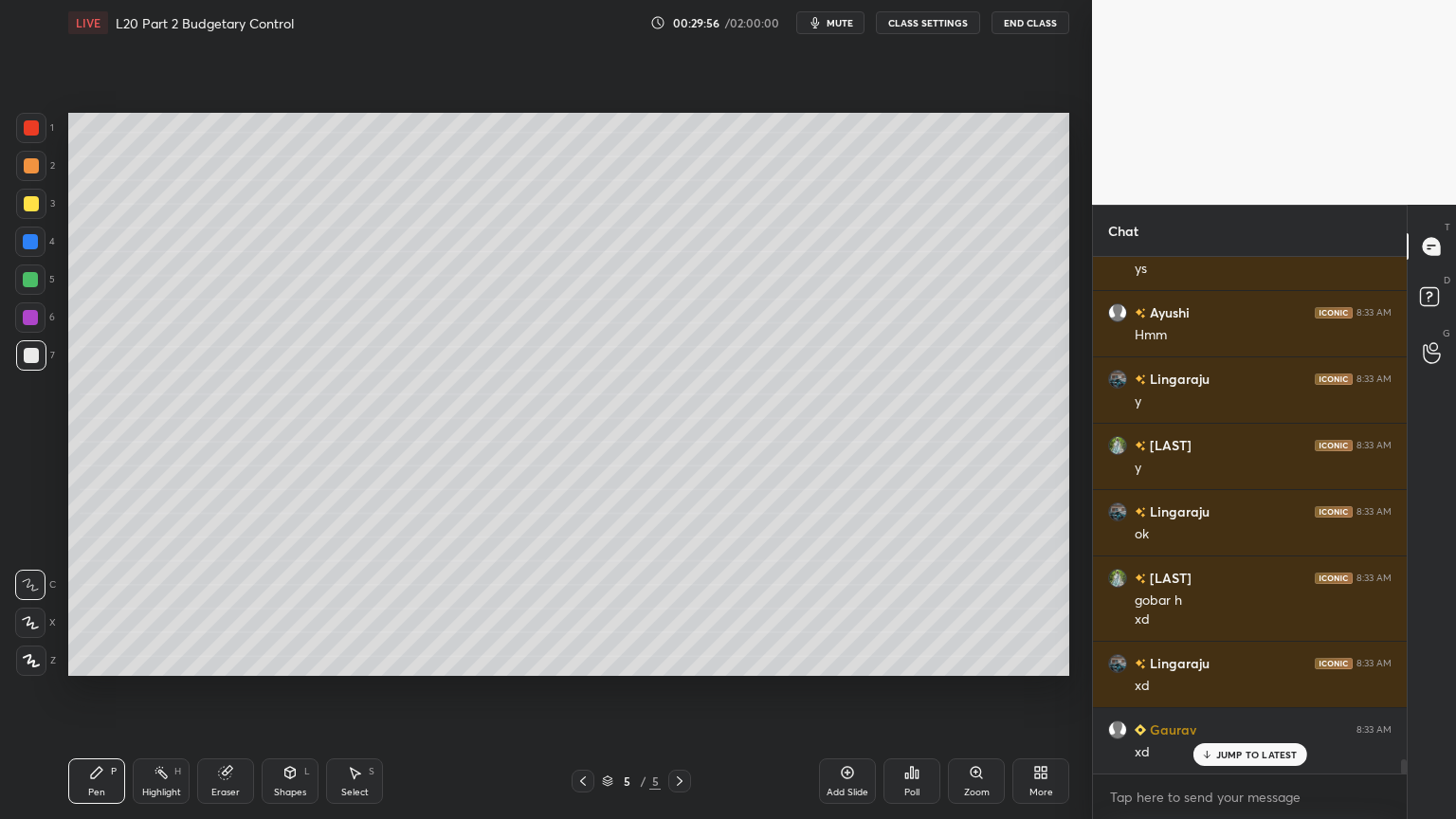 click at bounding box center [30, 242] 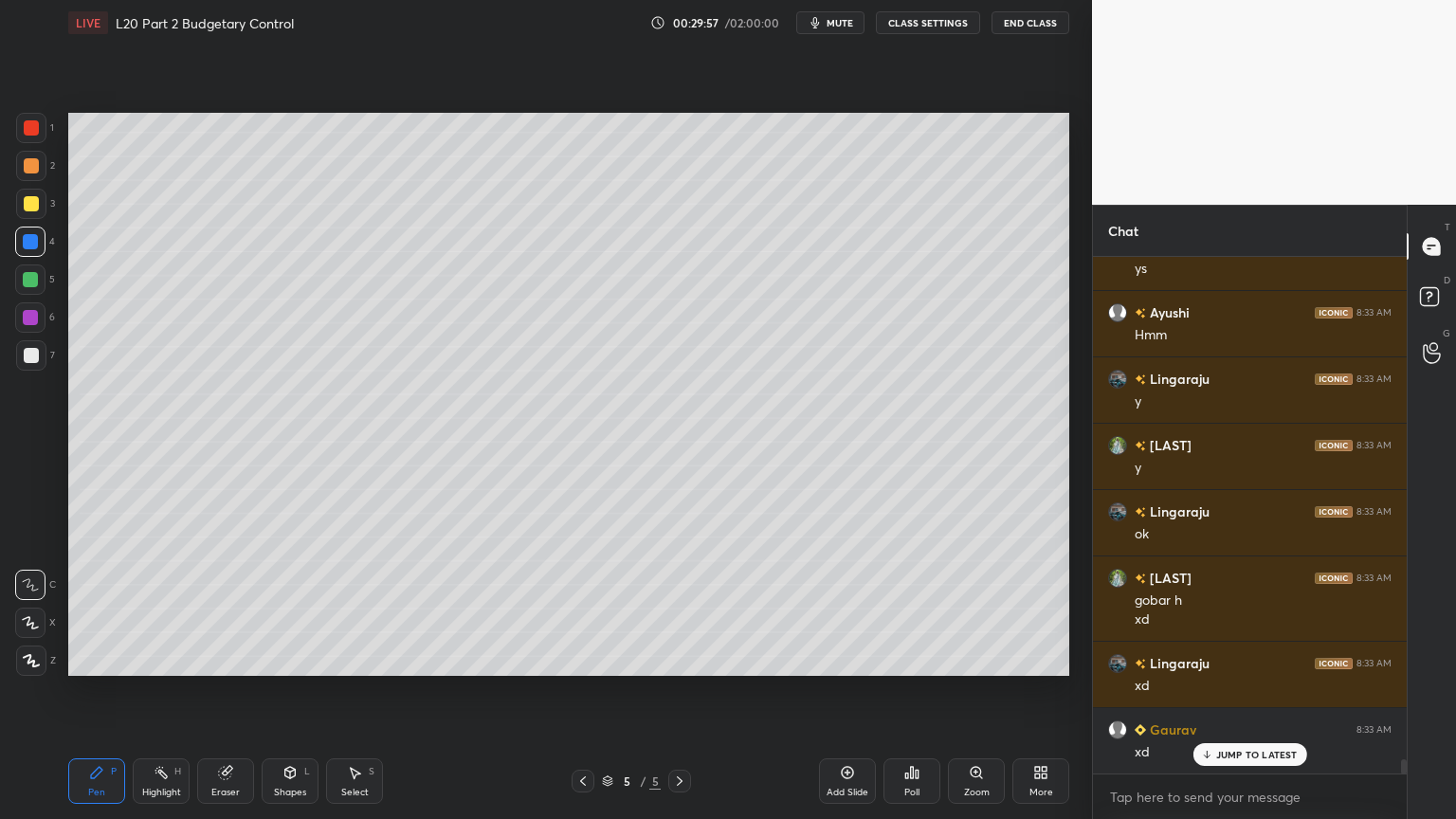 click on "Shapes L" at bounding box center [290, 781] 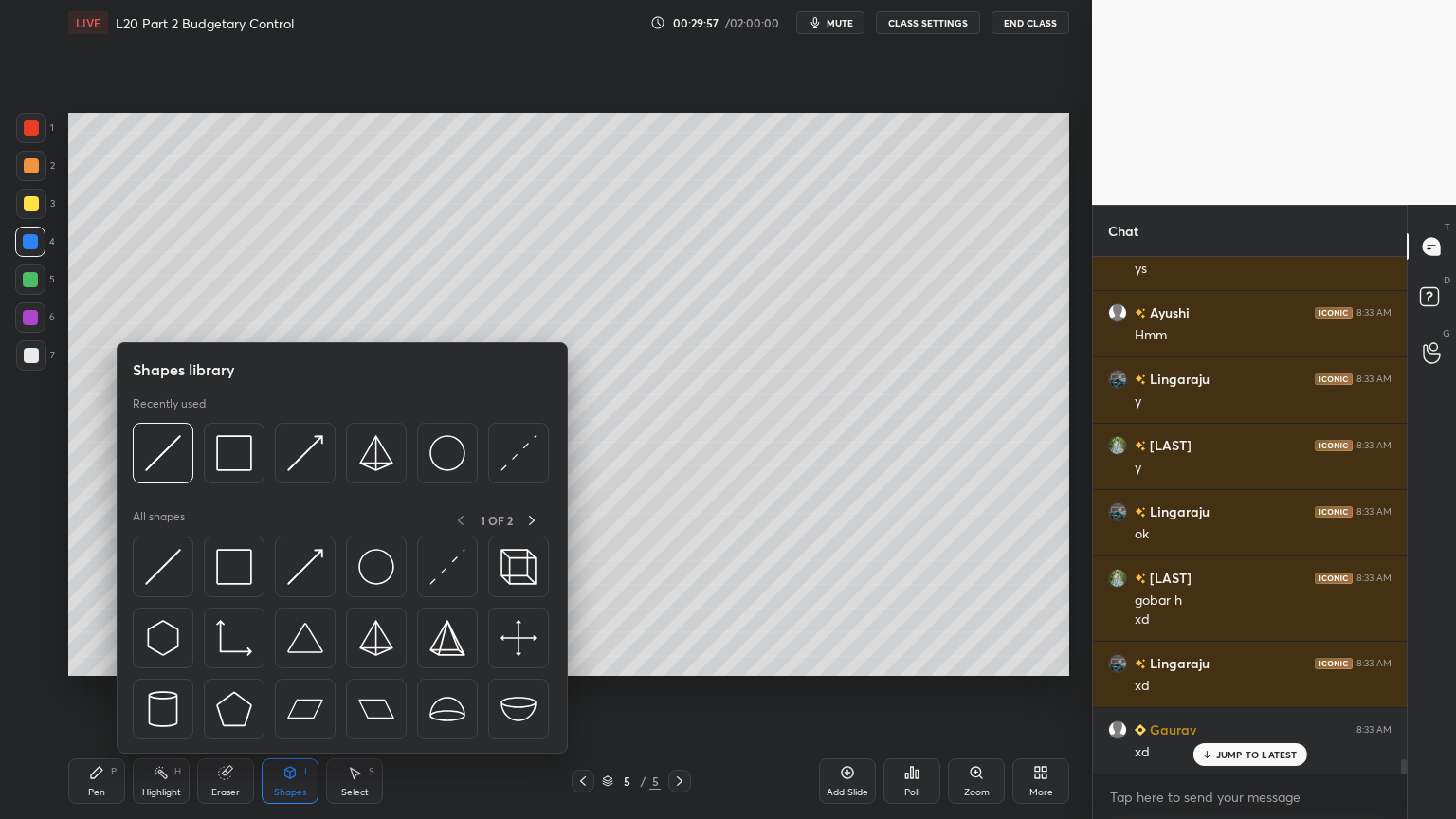 click at bounding box center (163, 453) 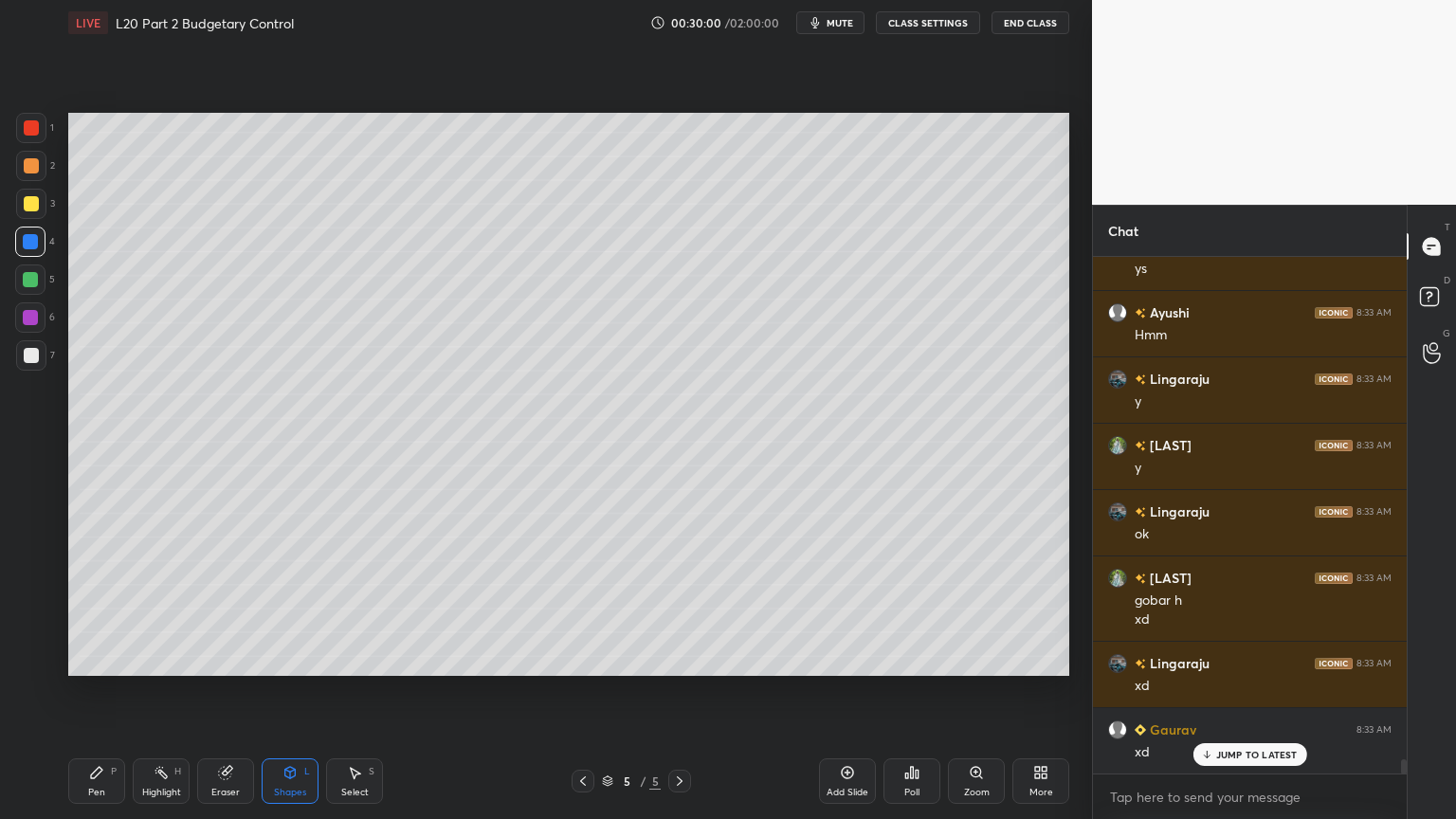 click at bounding box center (31, 355) 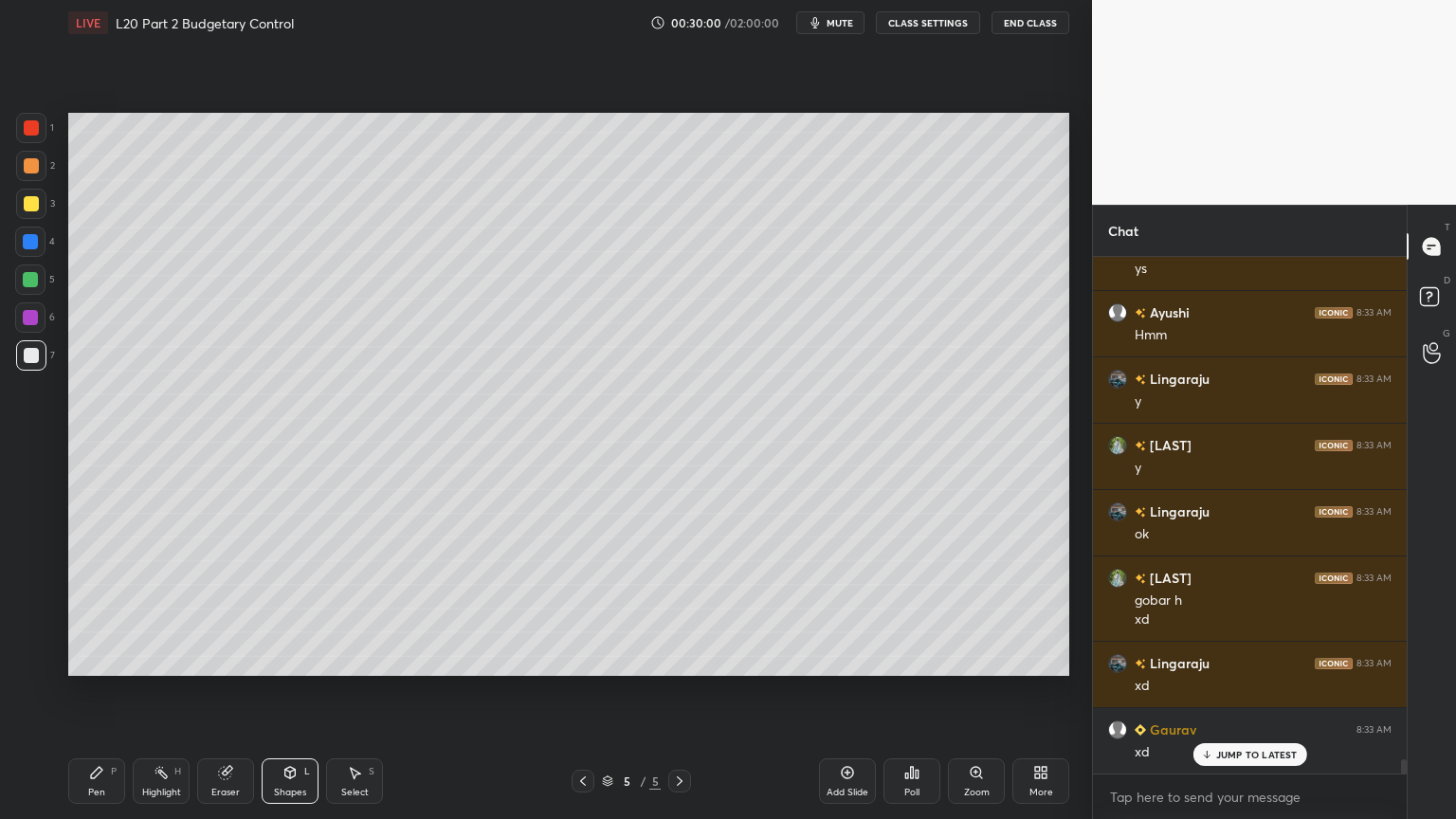 click 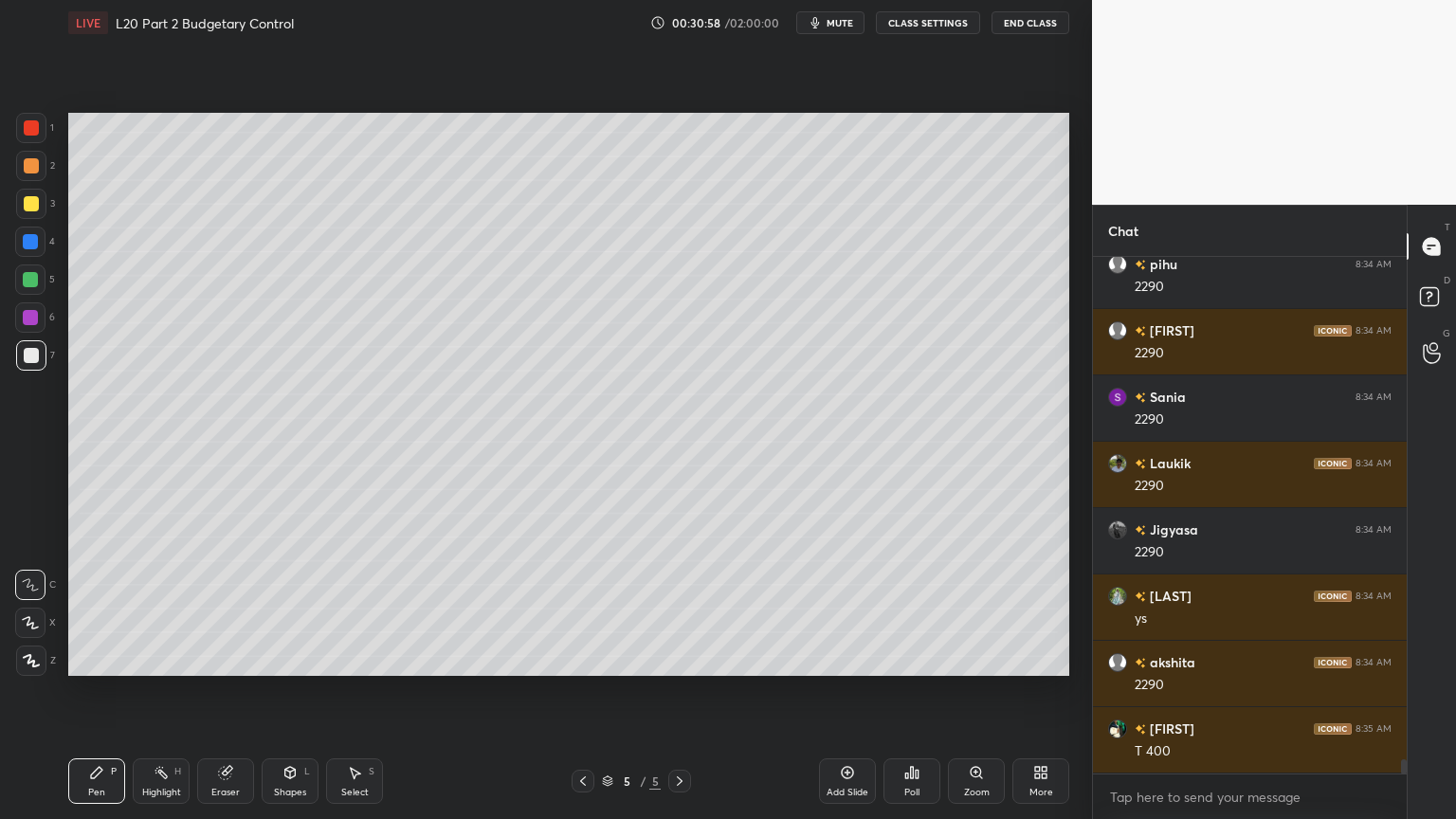 scroll, scrollTop: 18818, scrollLeft: 0, axis: vertical 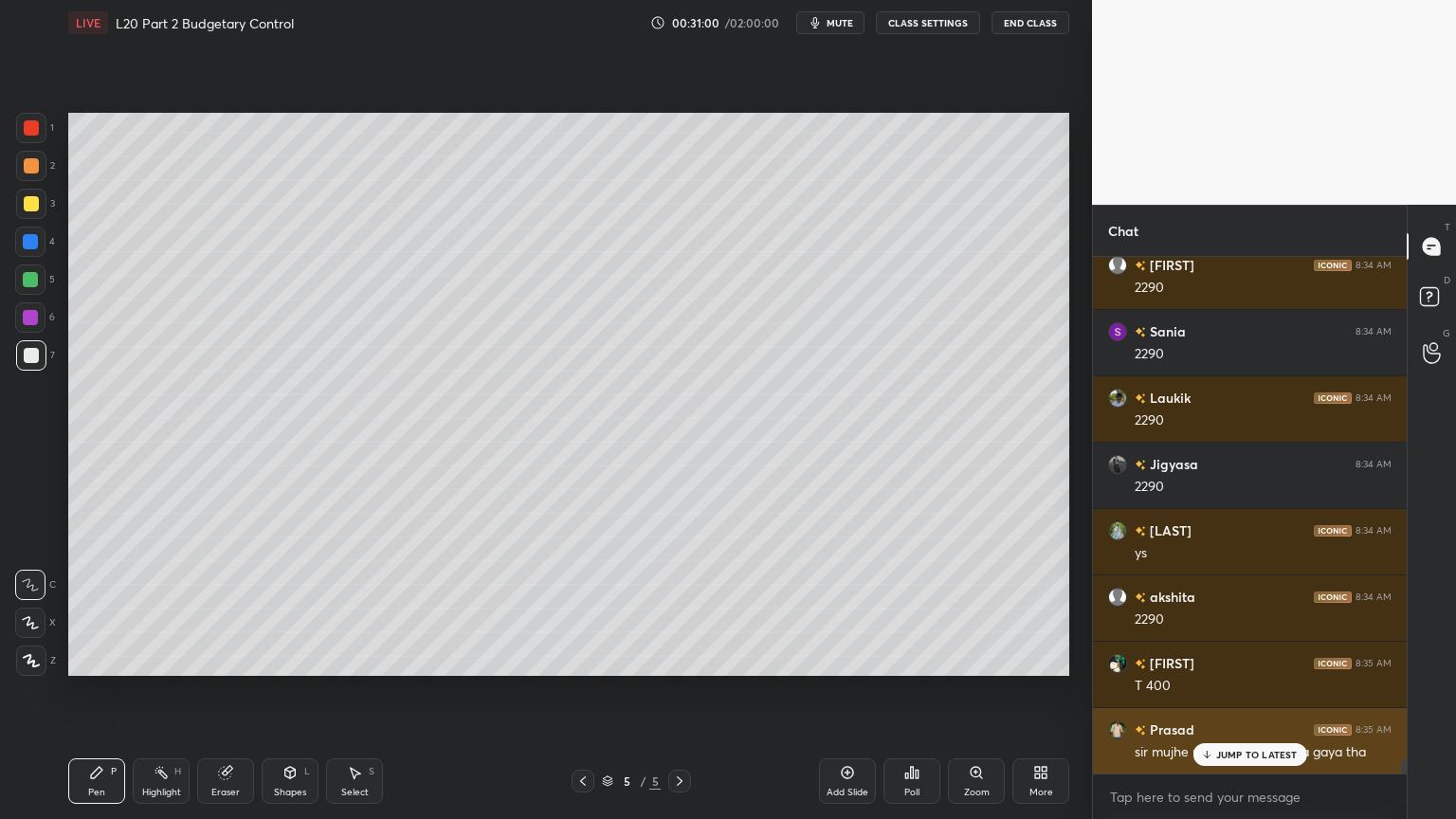 click on "JUMP TO LATEST" at bounding box center [1249, 755] 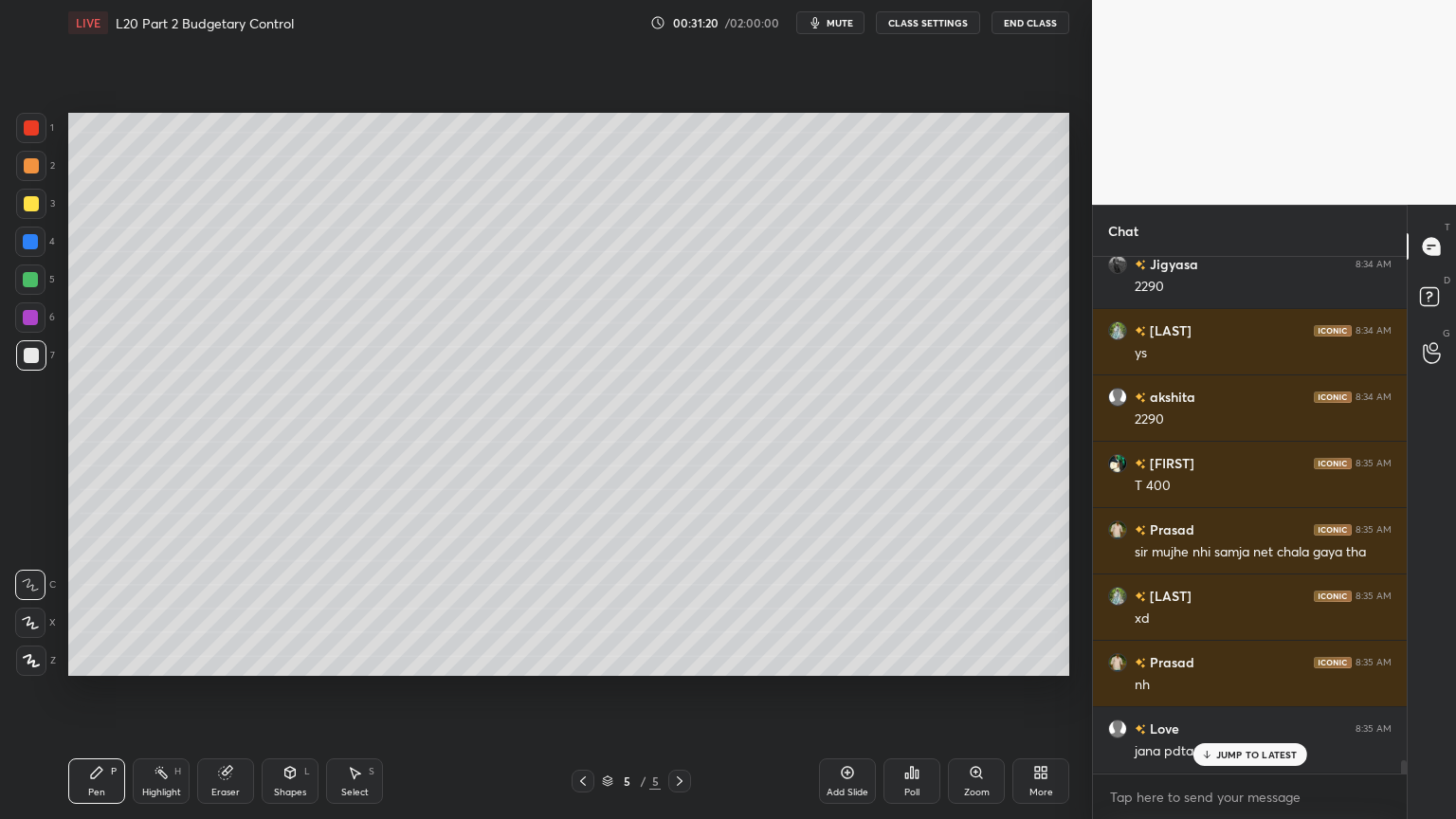 scroll, scrollTop: 19083, scrollLeft: 0, axis: vertical 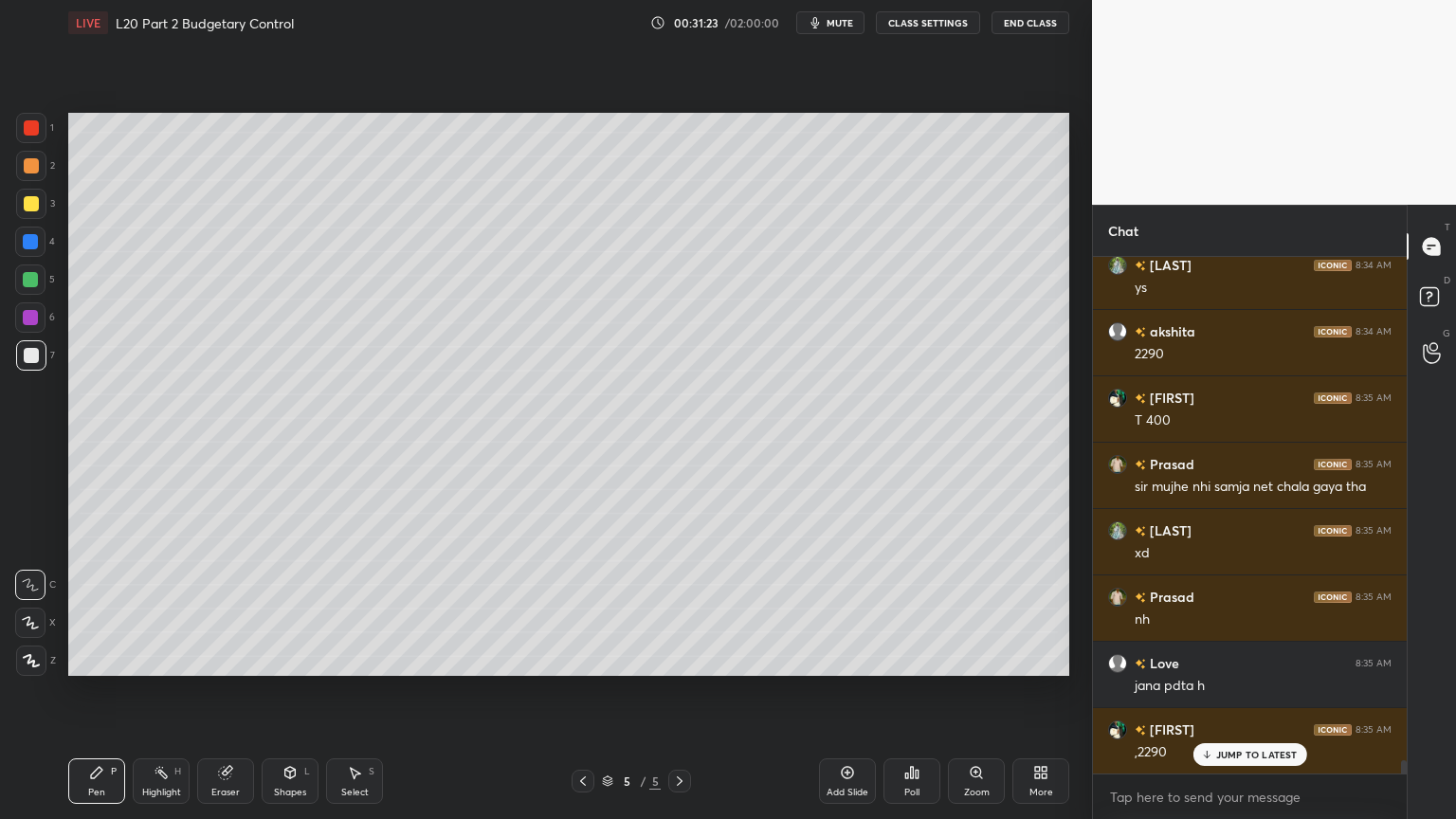 click at bounding box center (30, 280) 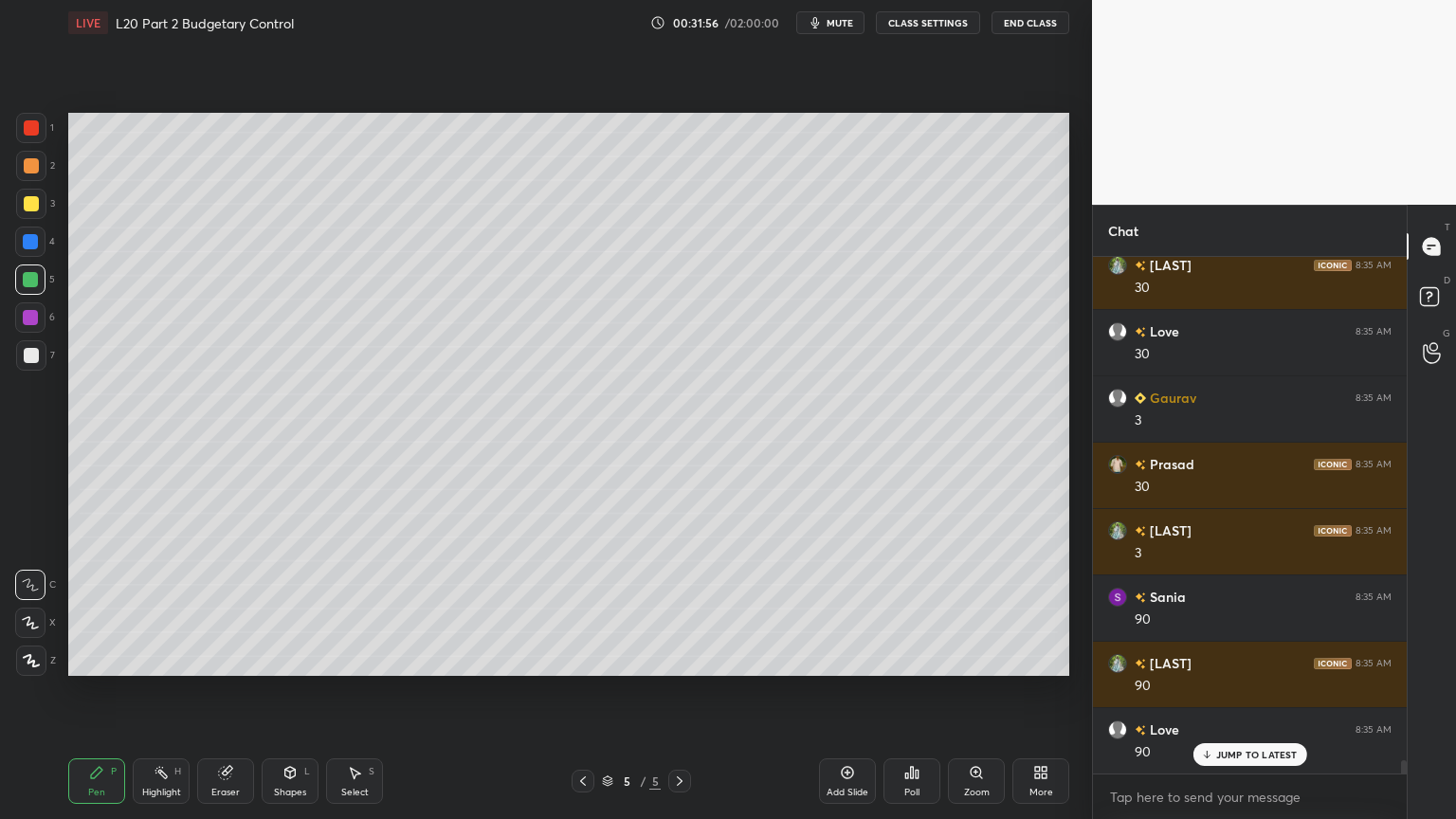 scroll, scrollTop: 19947, scrollLeft: 0, axis: vertical 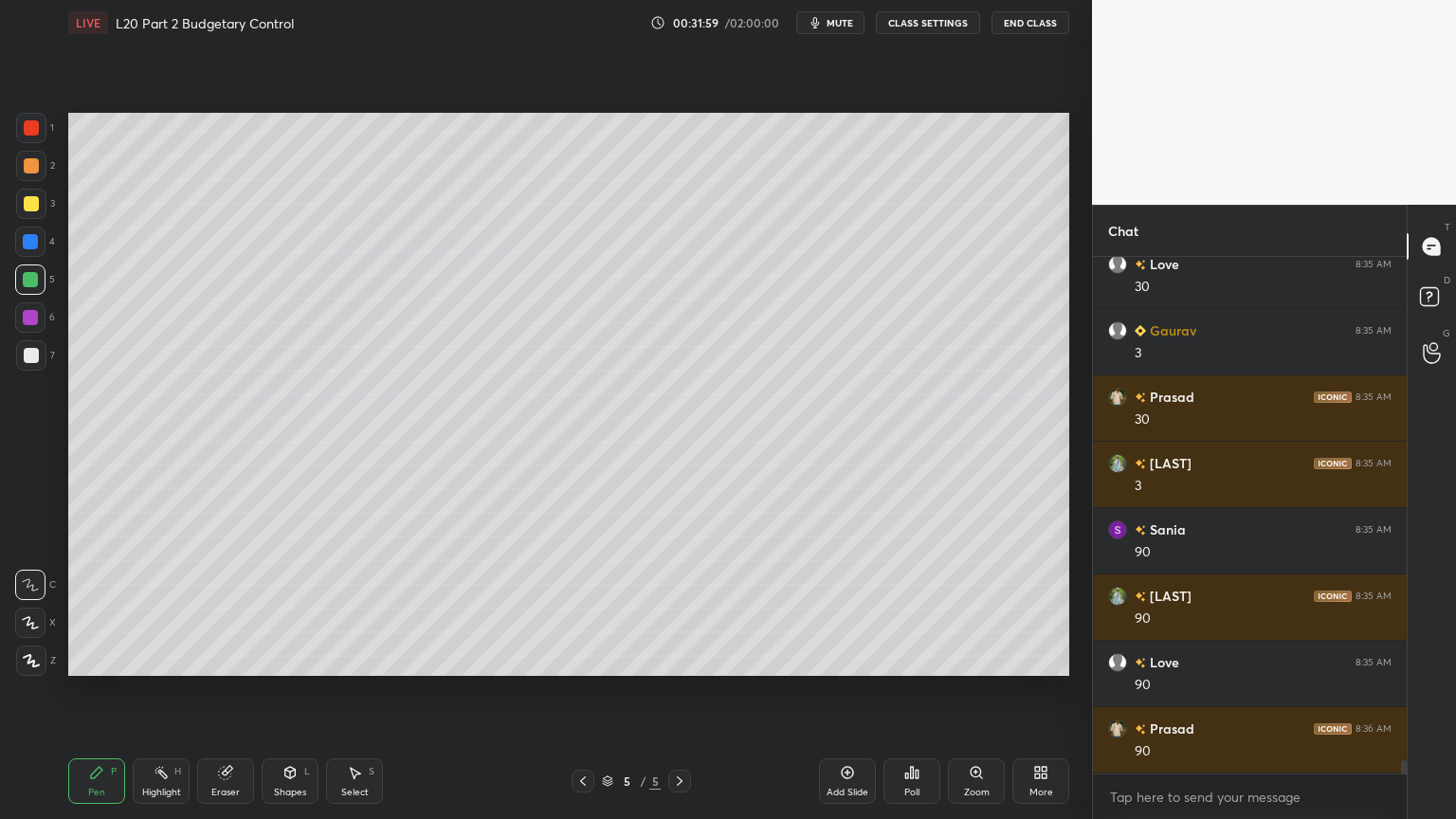 click on "Eraser" at bounding box center [226, 781] 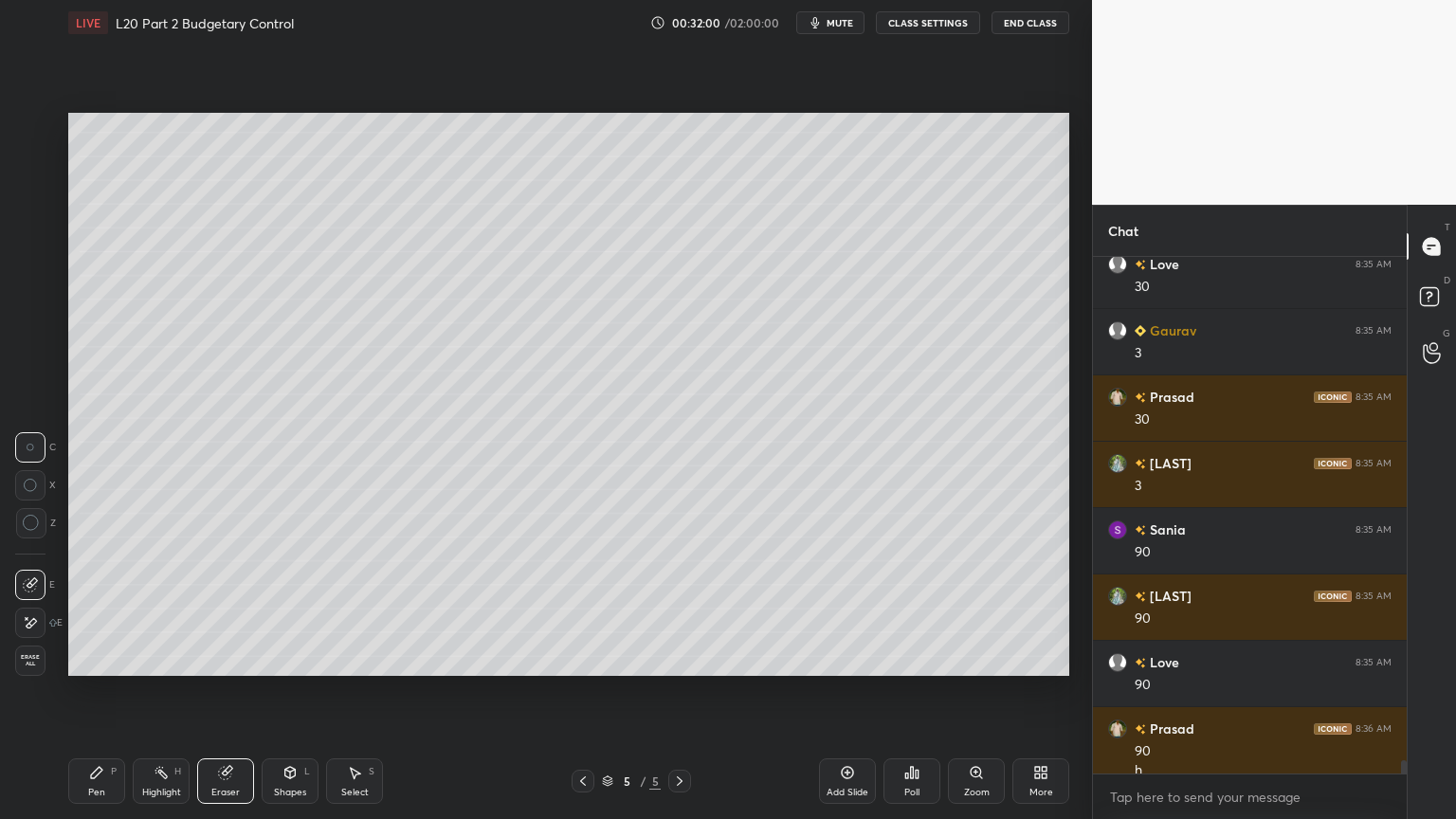 scroll, scrollTop: 19966, scrollLeft: 0, axis: vertical 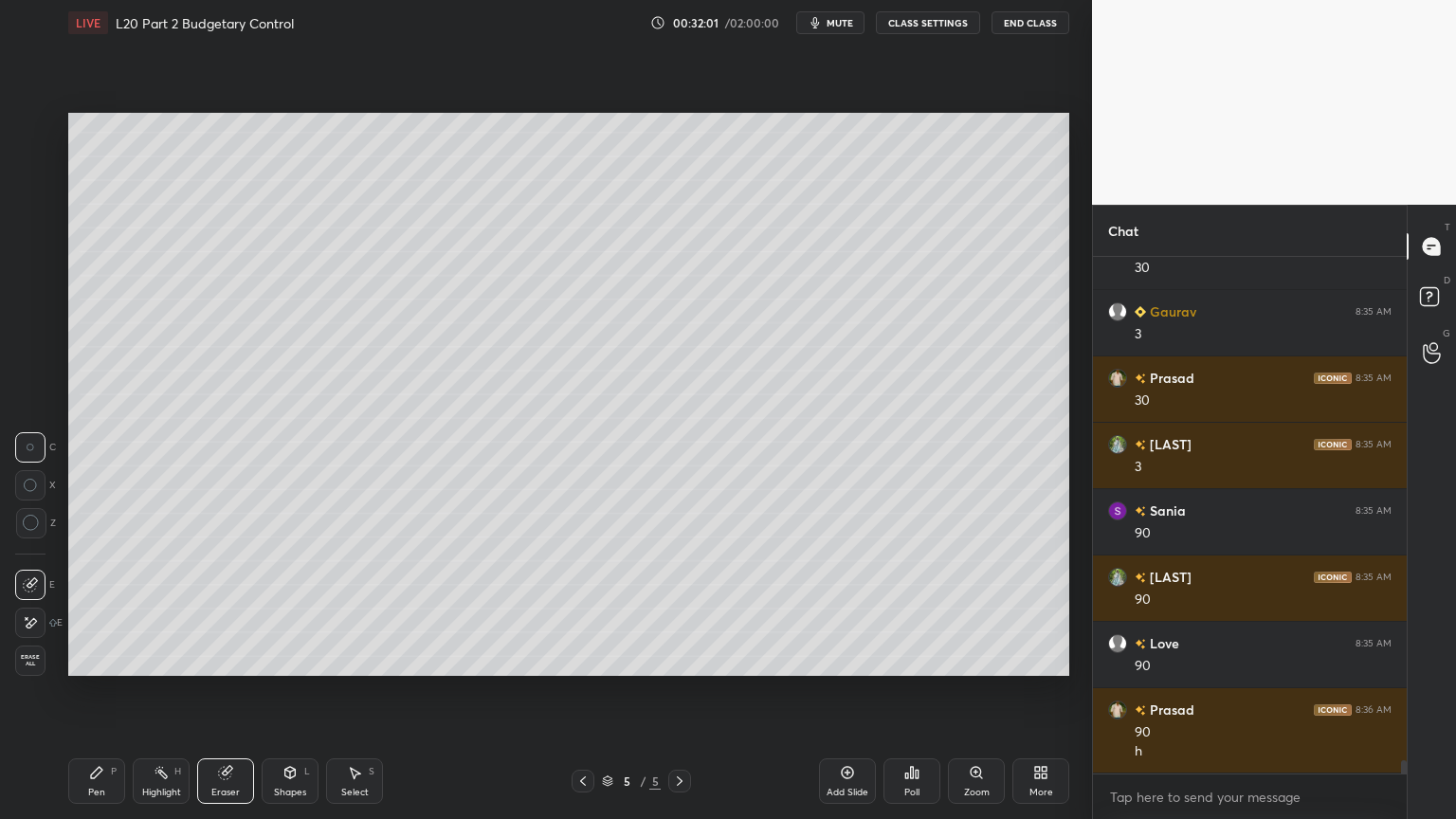 click on "Pen P" at bounding box center (97, 781) 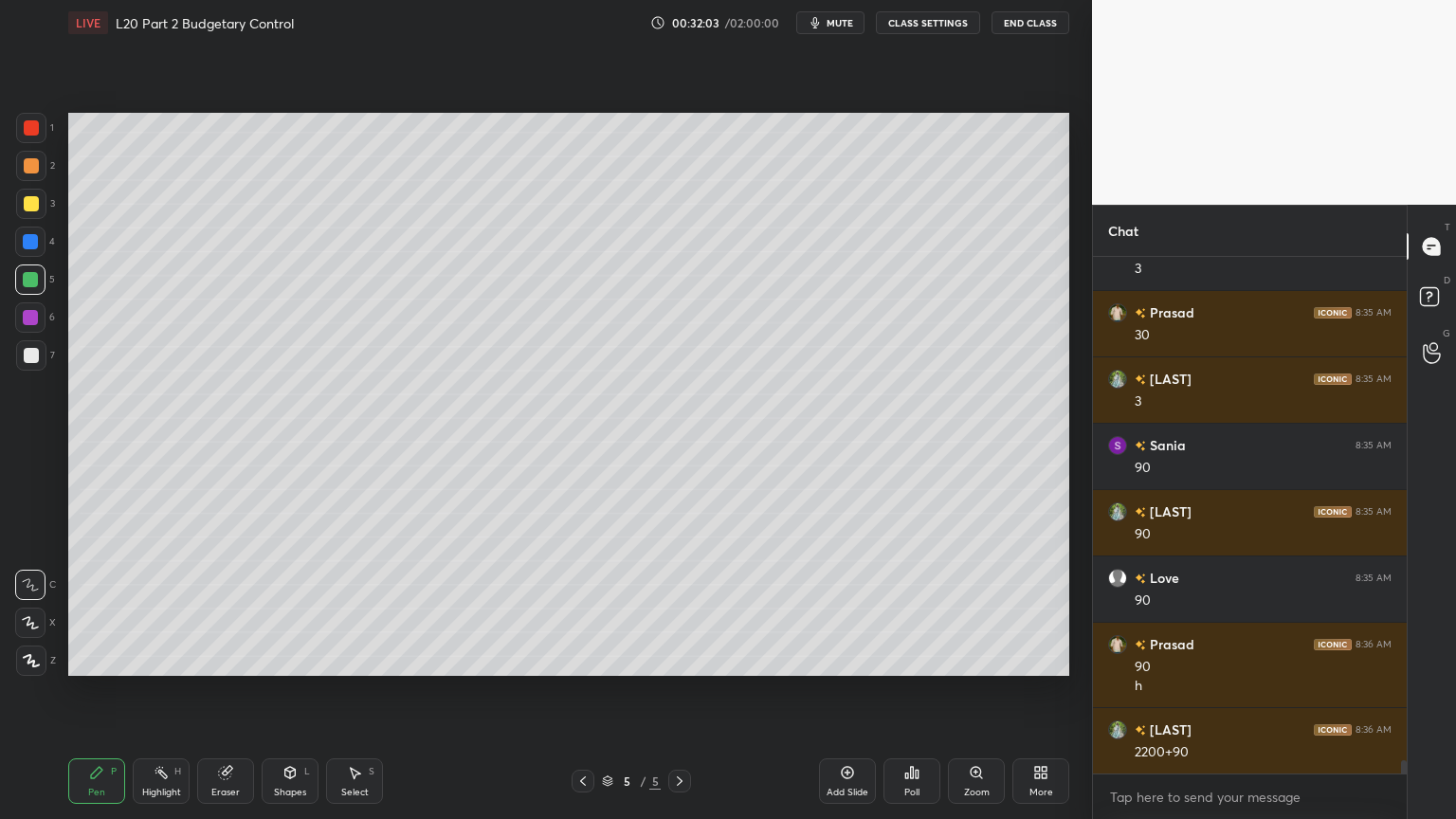 scroll, scrollTop: 20099, scrollLeft: 0, axis: vertical 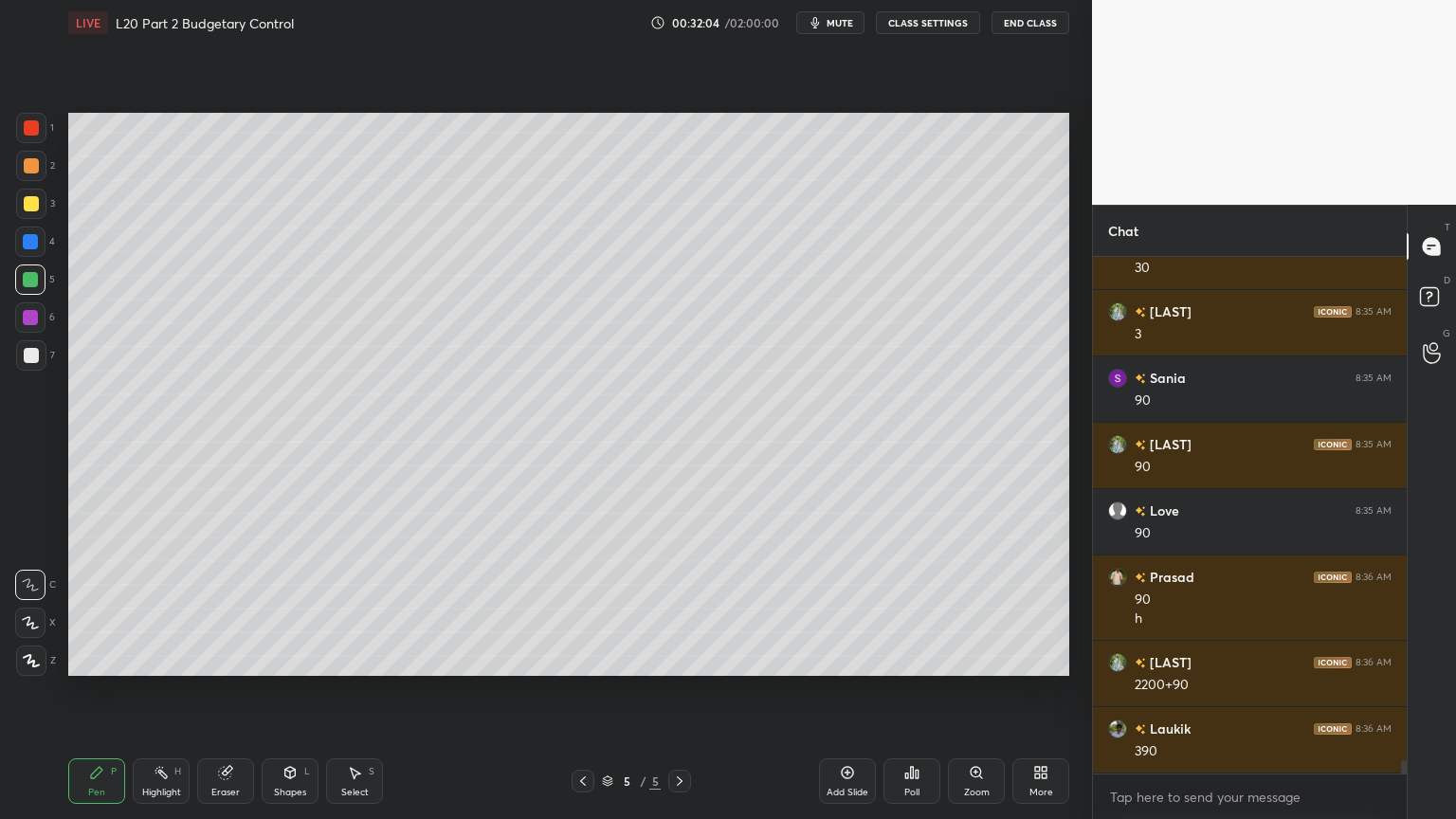 click on "Eraser" at bounding box center (226, 781) 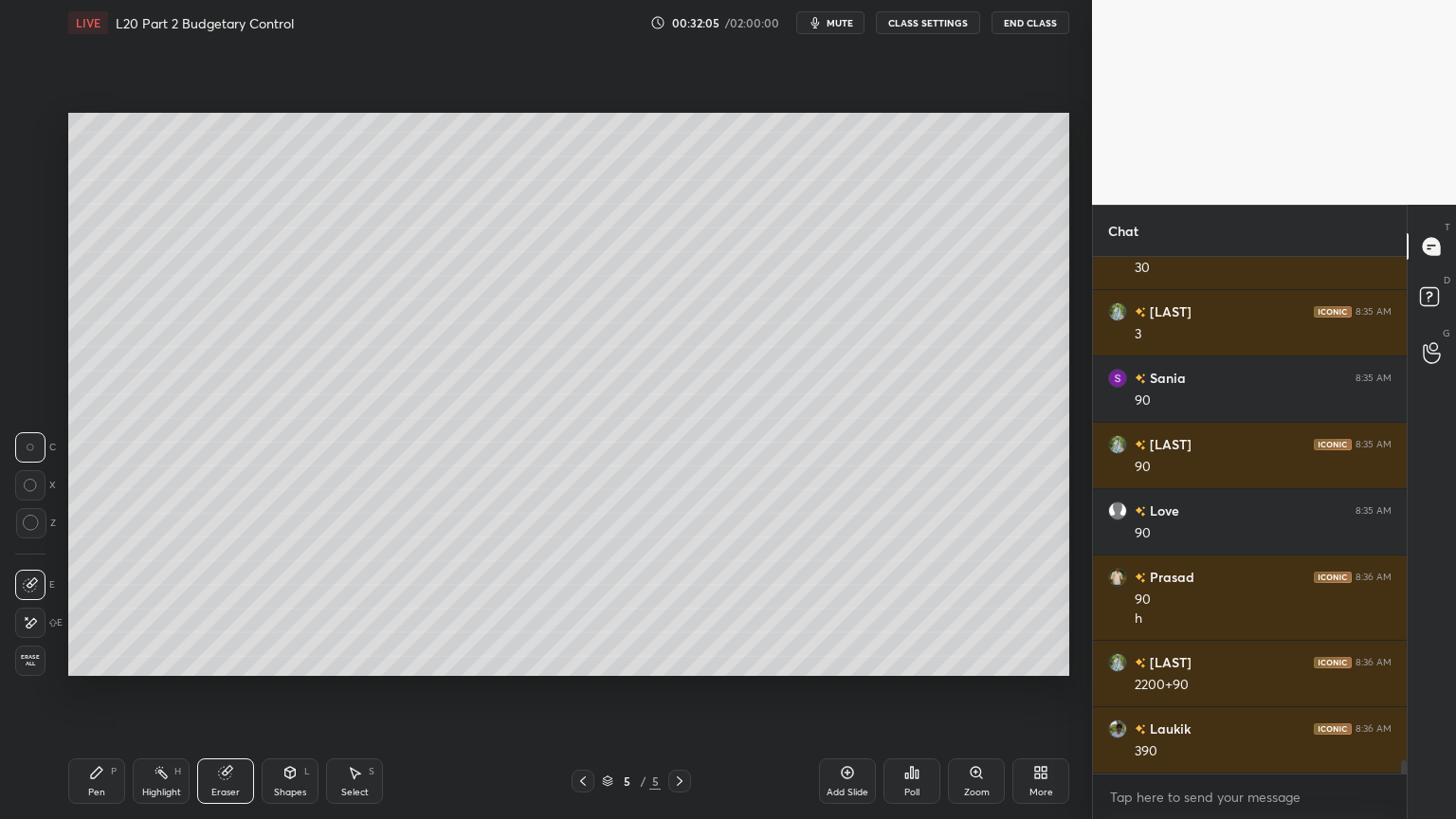 click on "Highlight H" at bounding box center [161, 781] 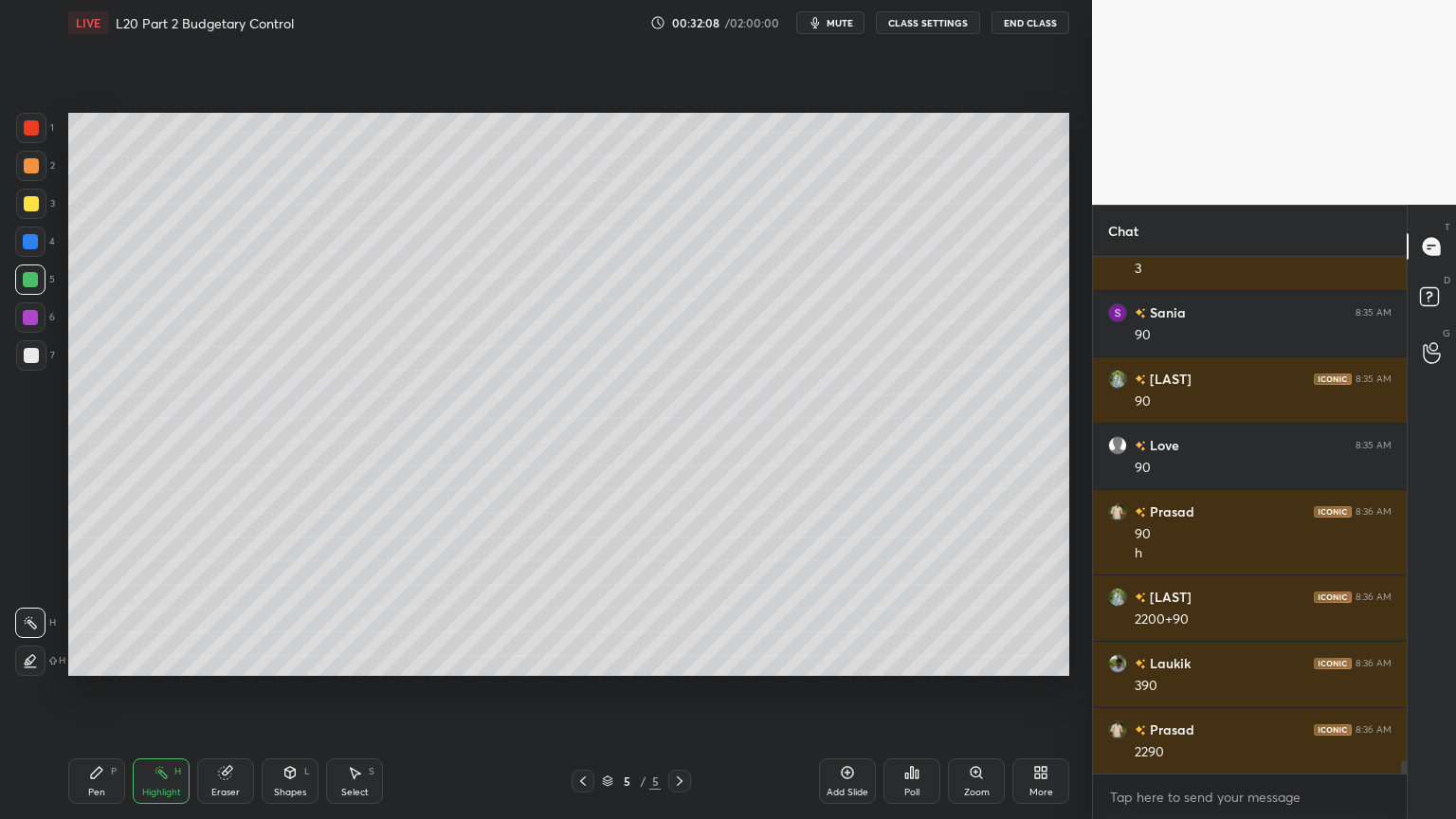 scroll, scrollTop: 20231, scrollLeft: 0, axis: vertical 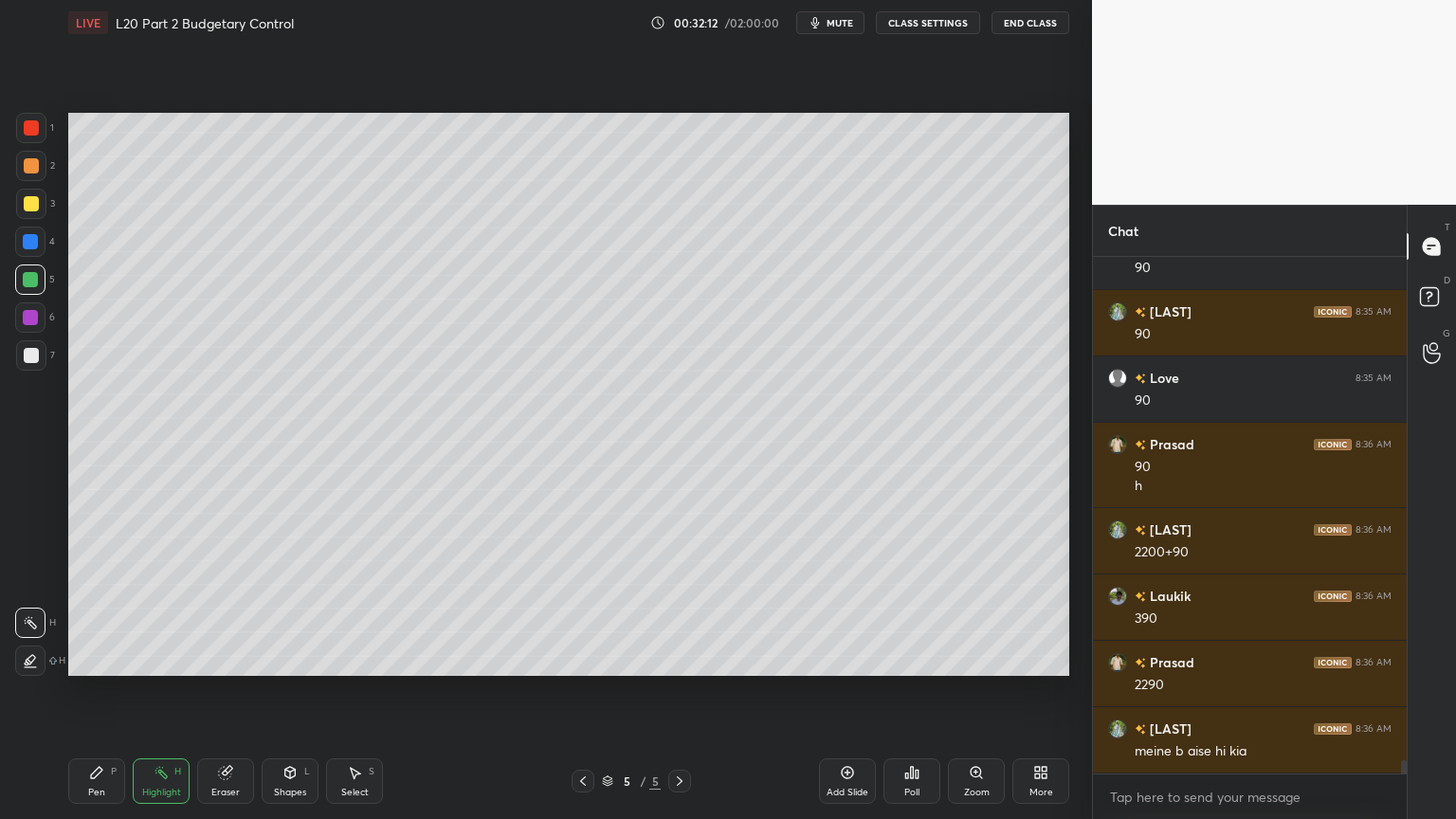 click on "Pen" at bounding box center [97, 792] 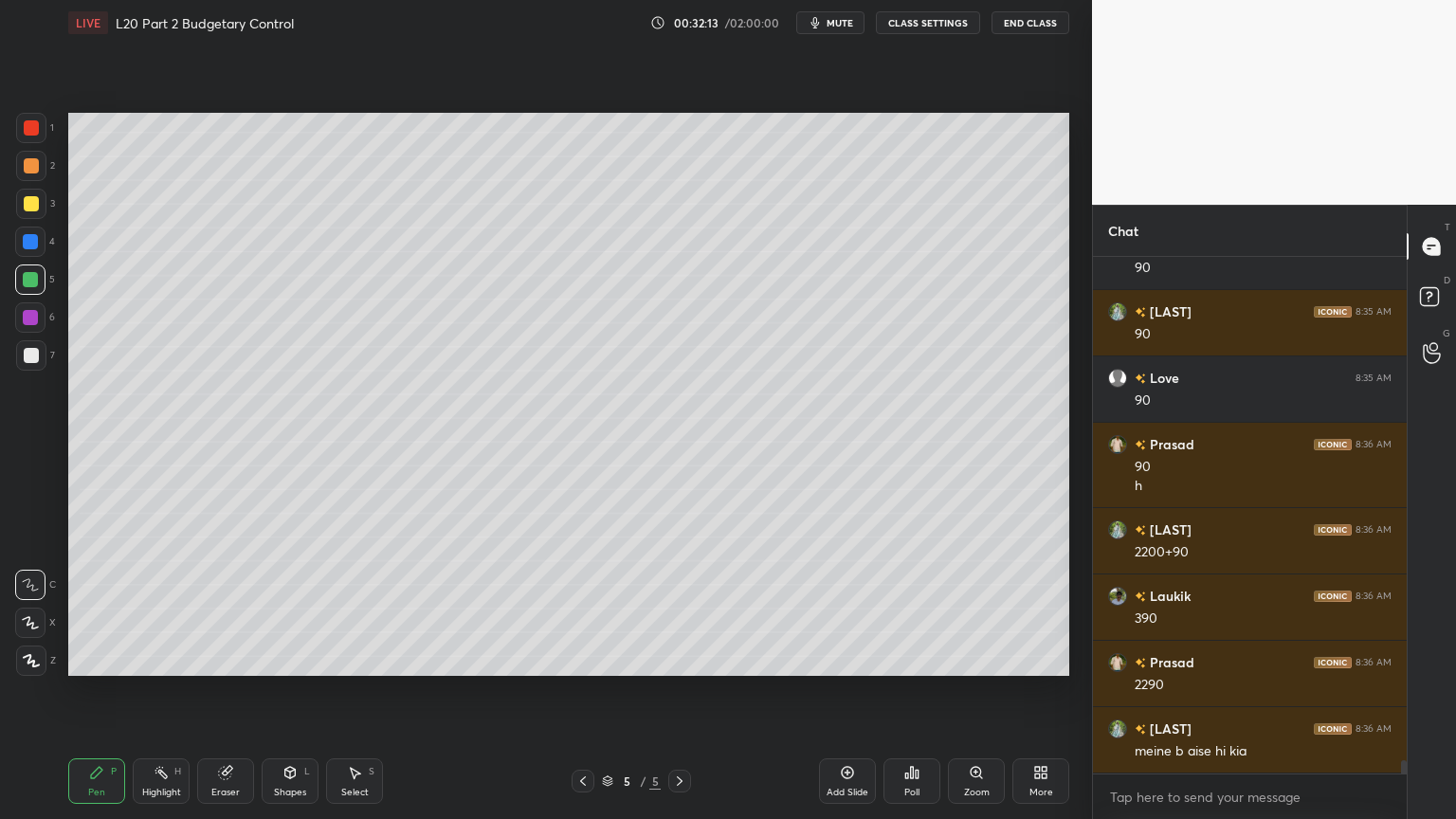 click at bounding box center [583, 781] 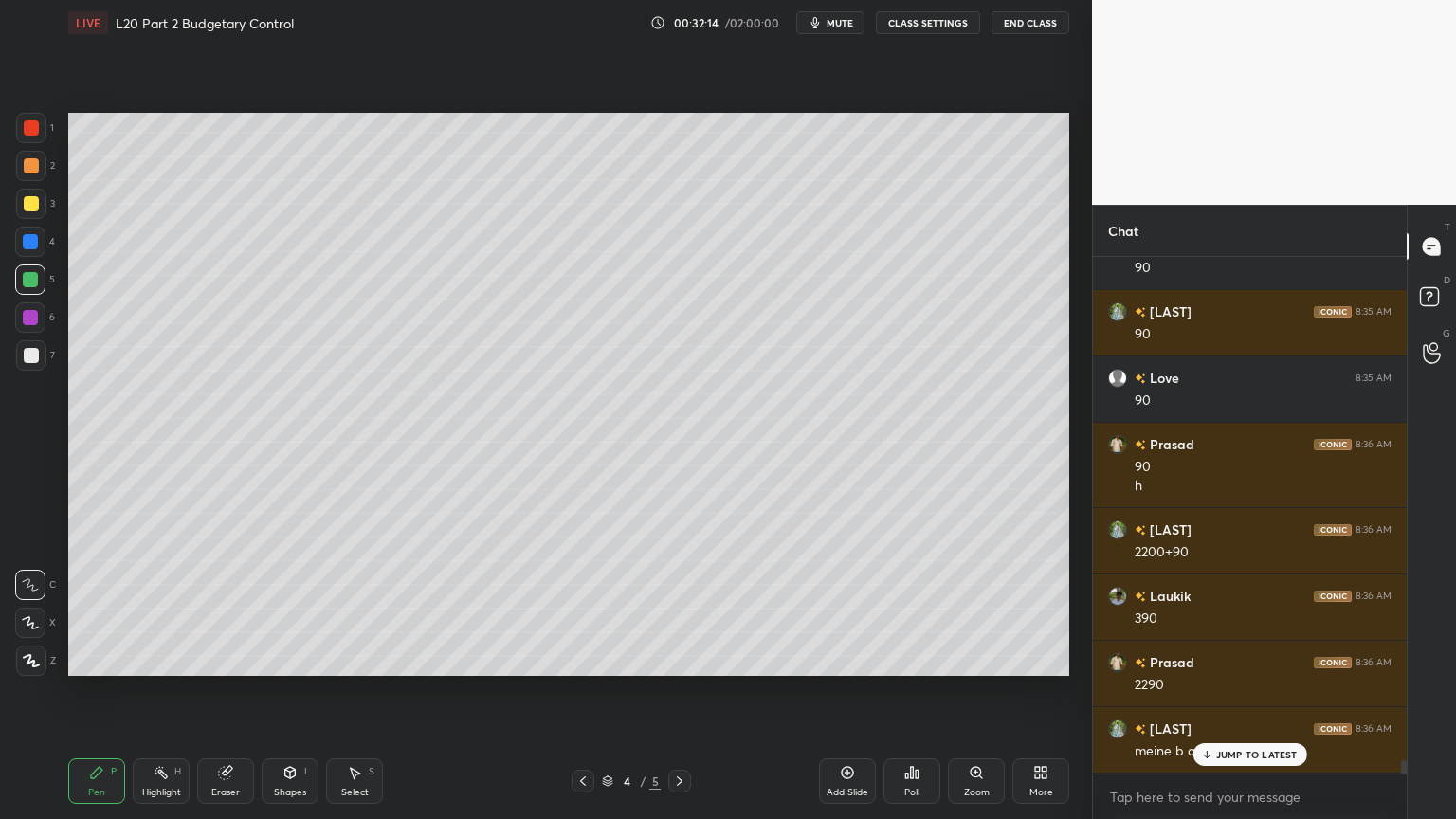 scroll, scrollTop: 20297, scrollLeft: 0, axis: vertical 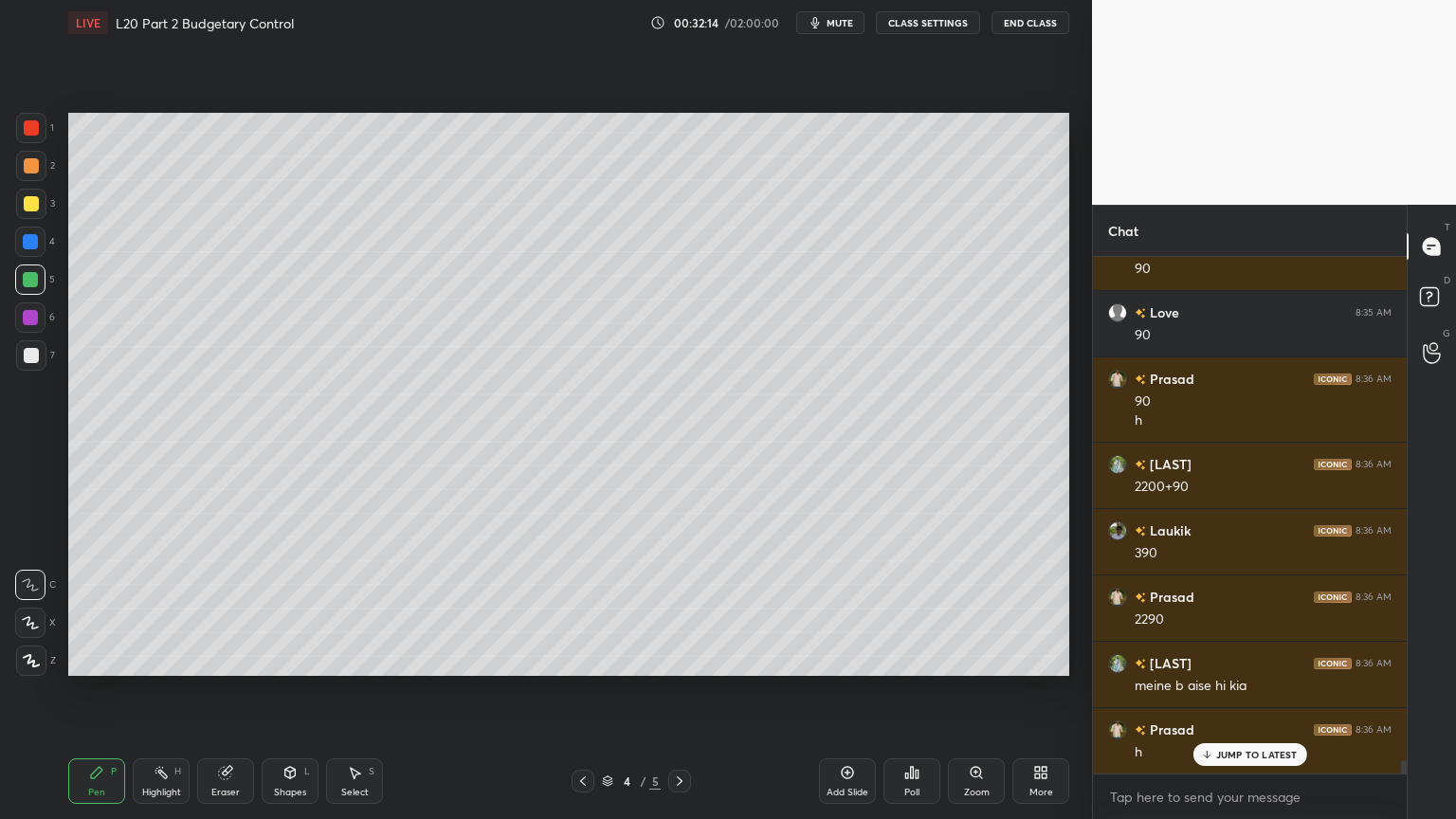 click at bounding box center [31, 128] 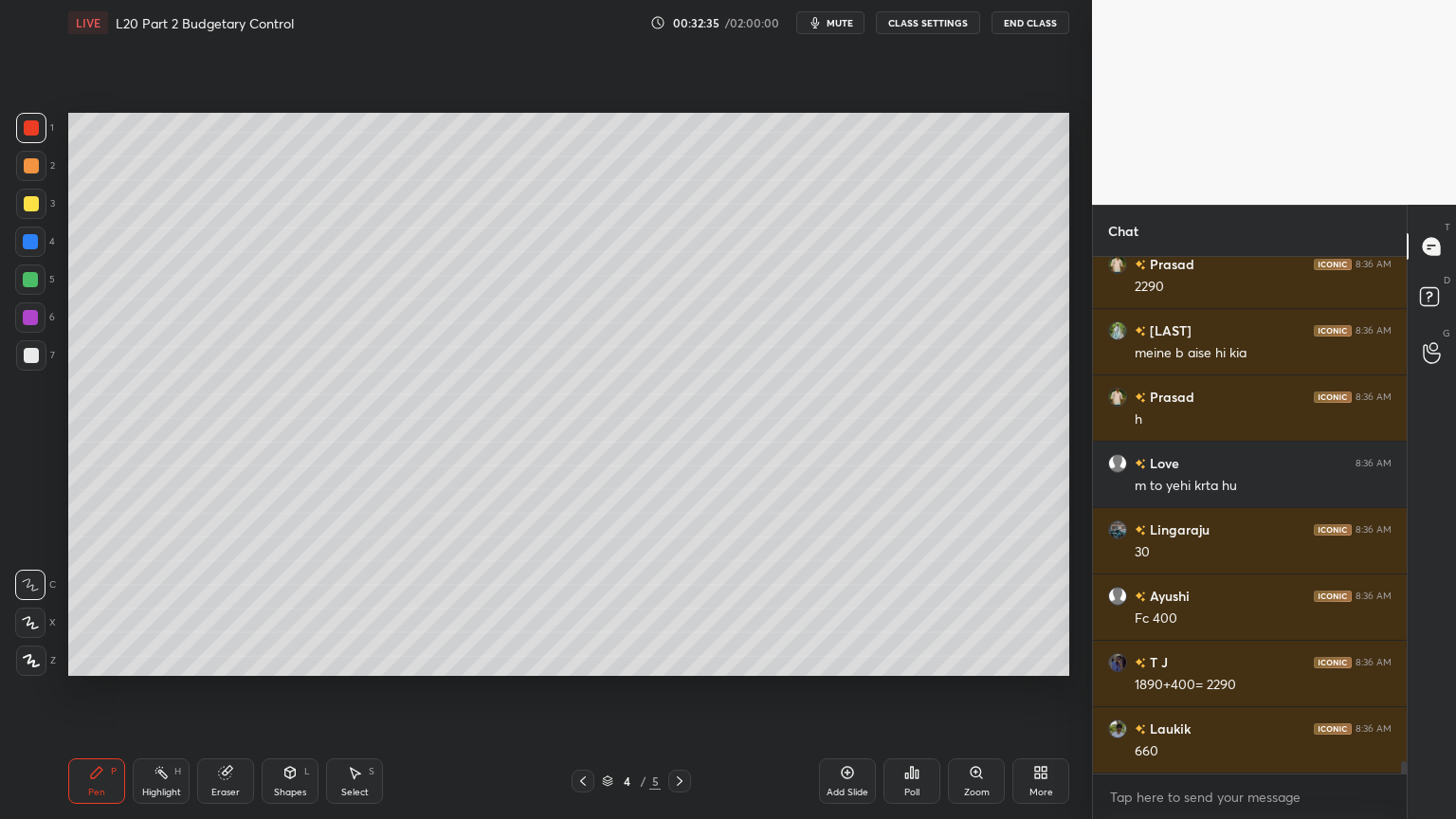 scroll, scrollTop: 20695, scrollLeft: 0, axis: vertical 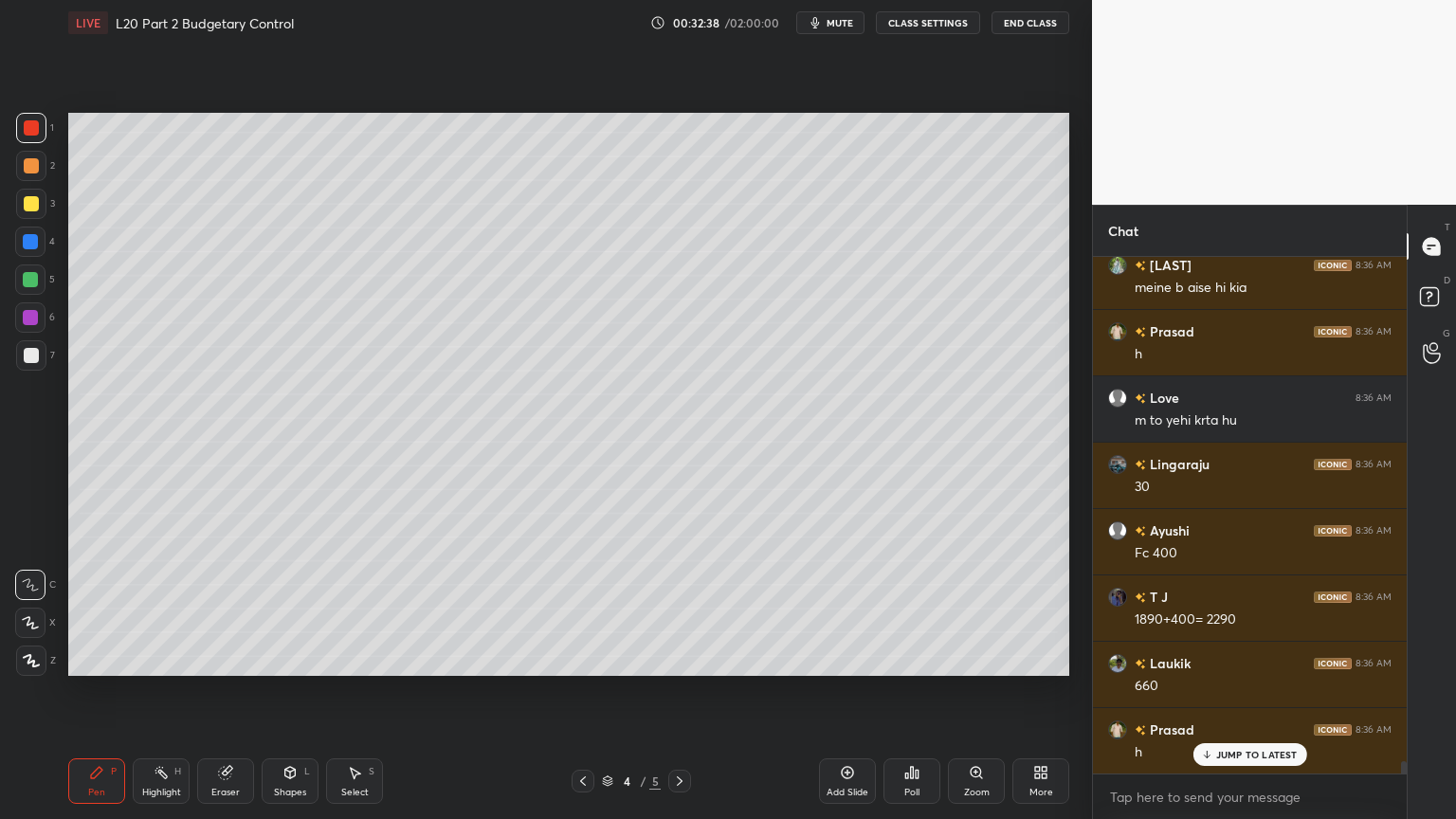click 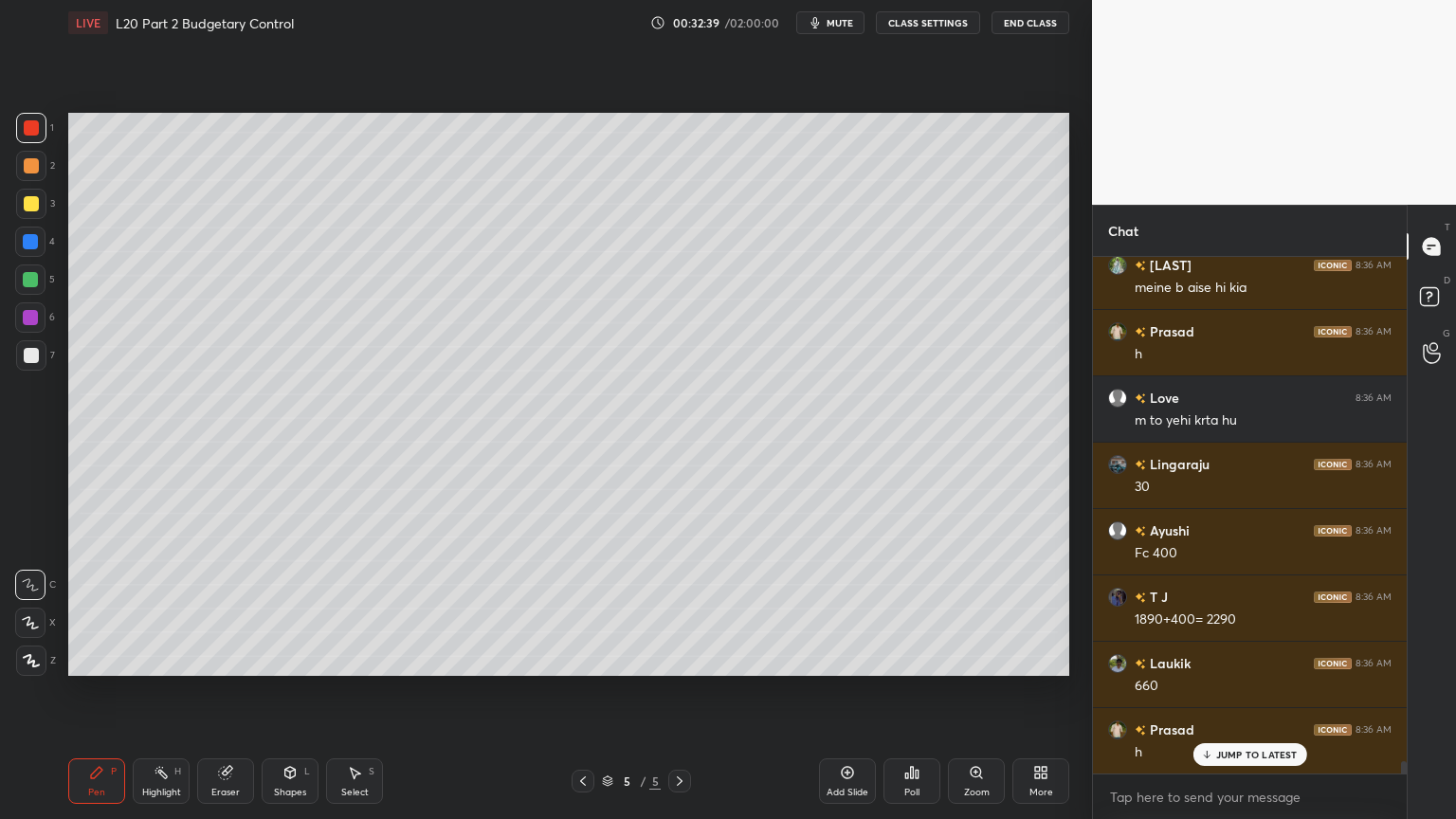 click 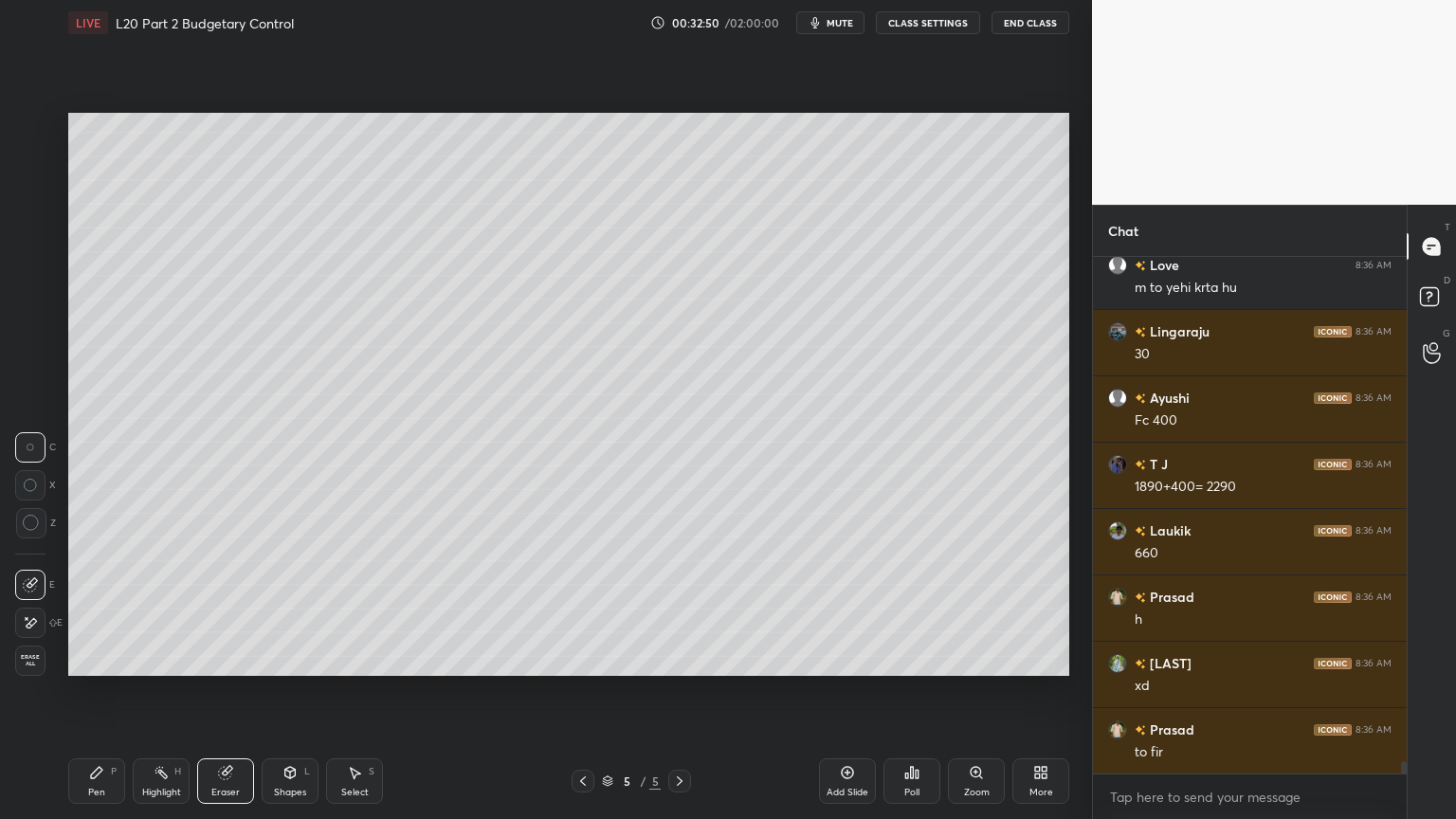 scroll, scrollTop: 20895, scrollLeft: 0, axis: vertical 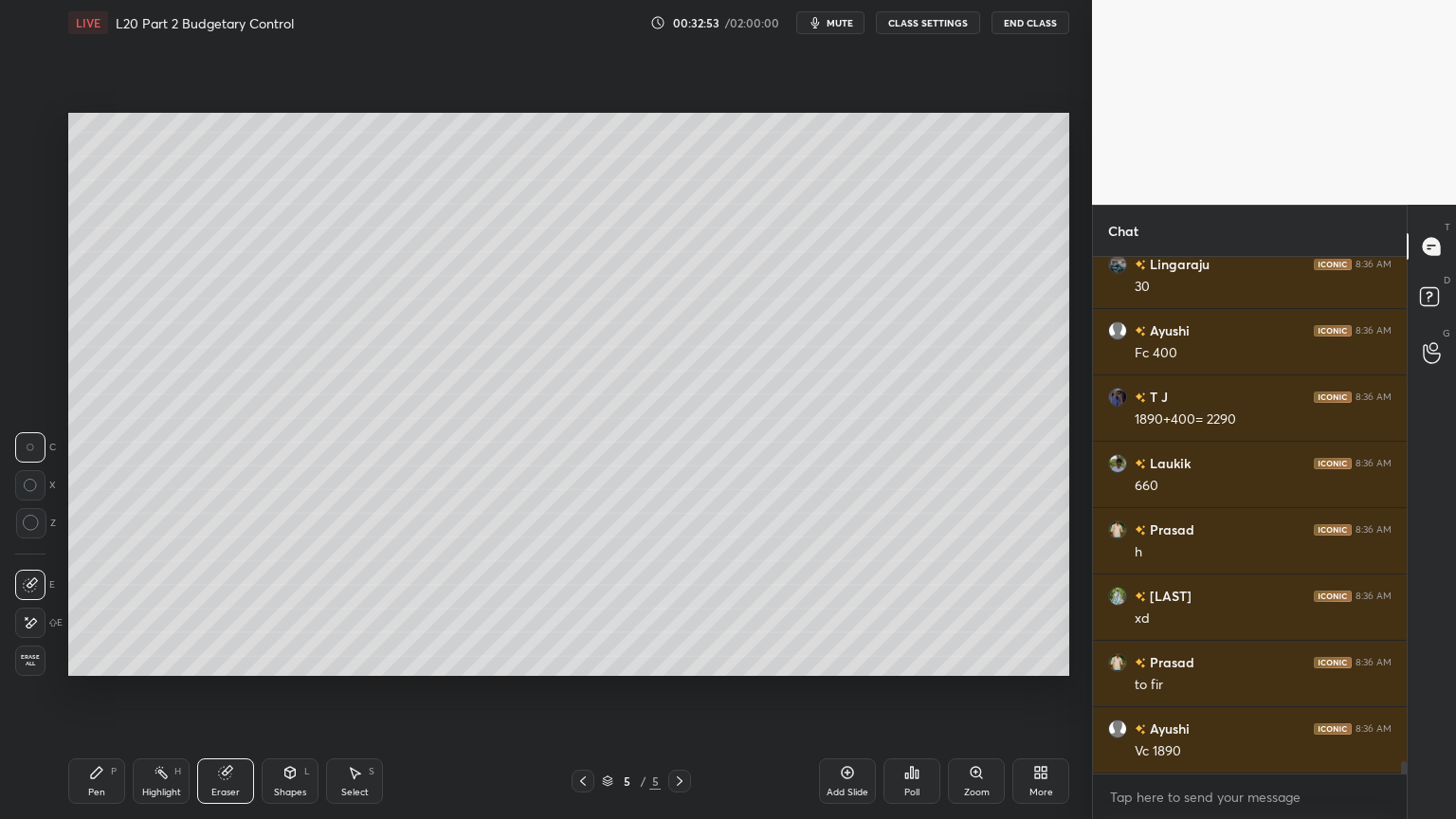 click on "Pen P" at bounding box center [97, 781] 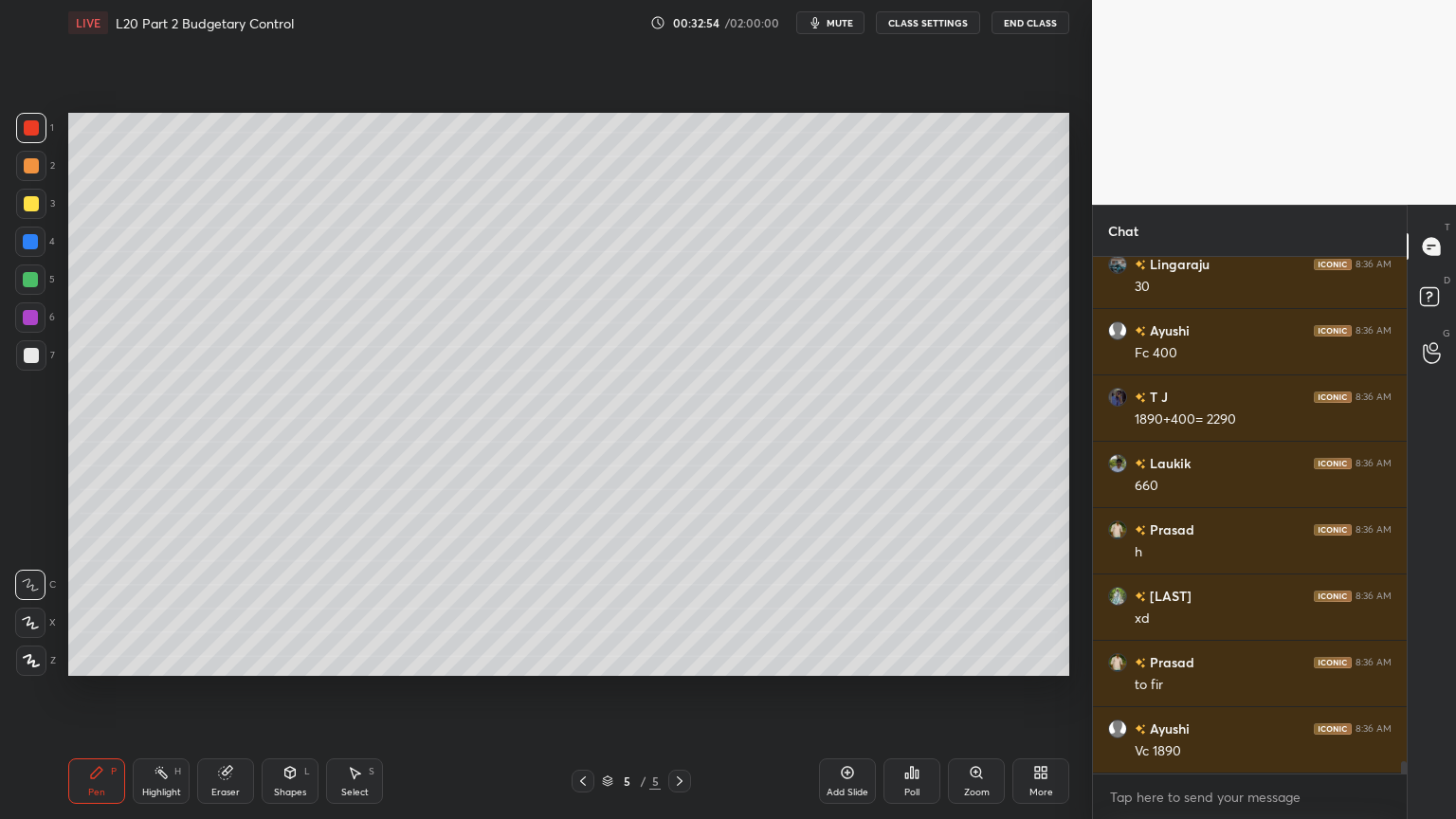 click at bounding box center [31, 204] 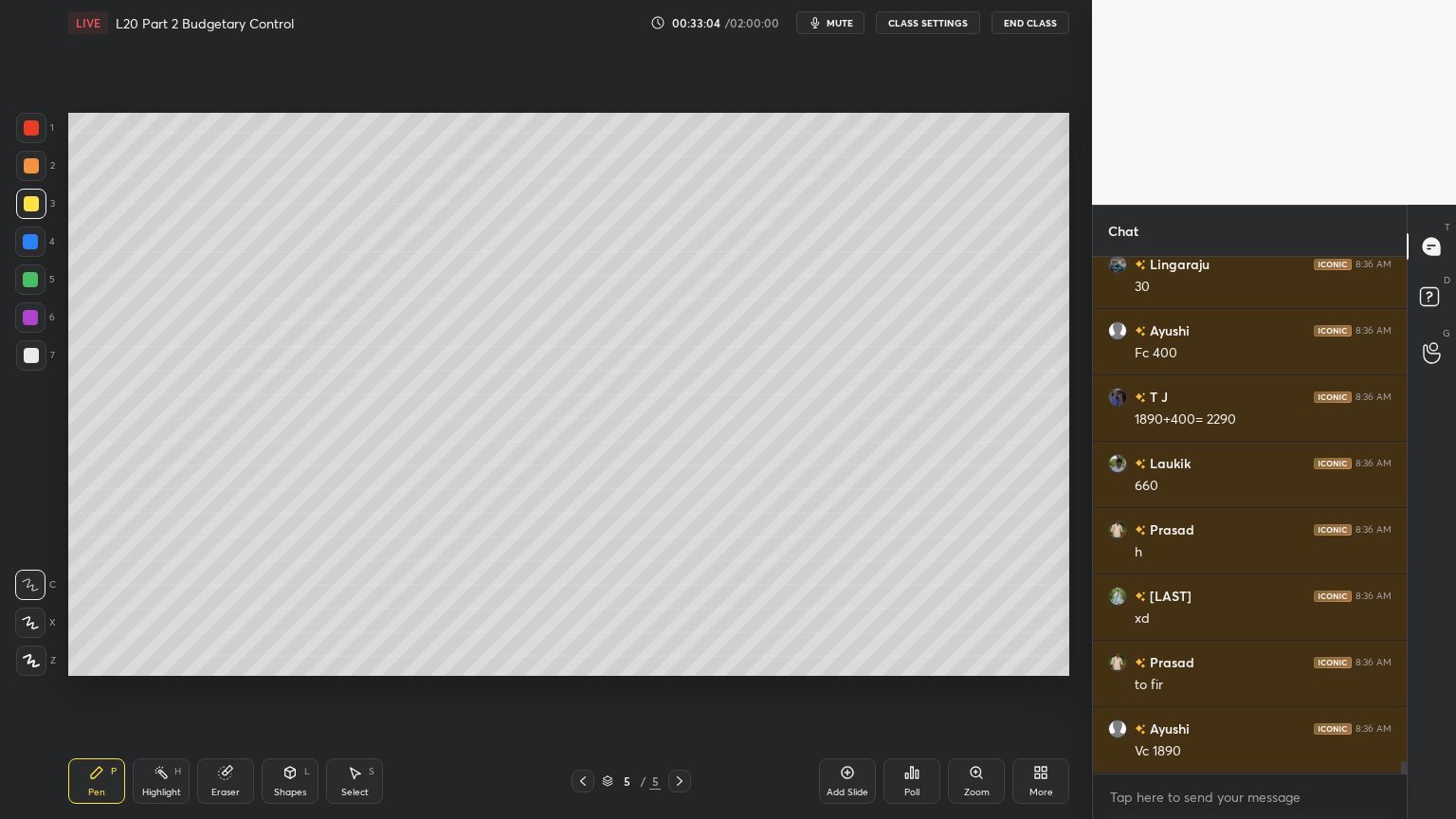 scroll, scrollTop: 20960, scrollLeft: 0, axis: vertical 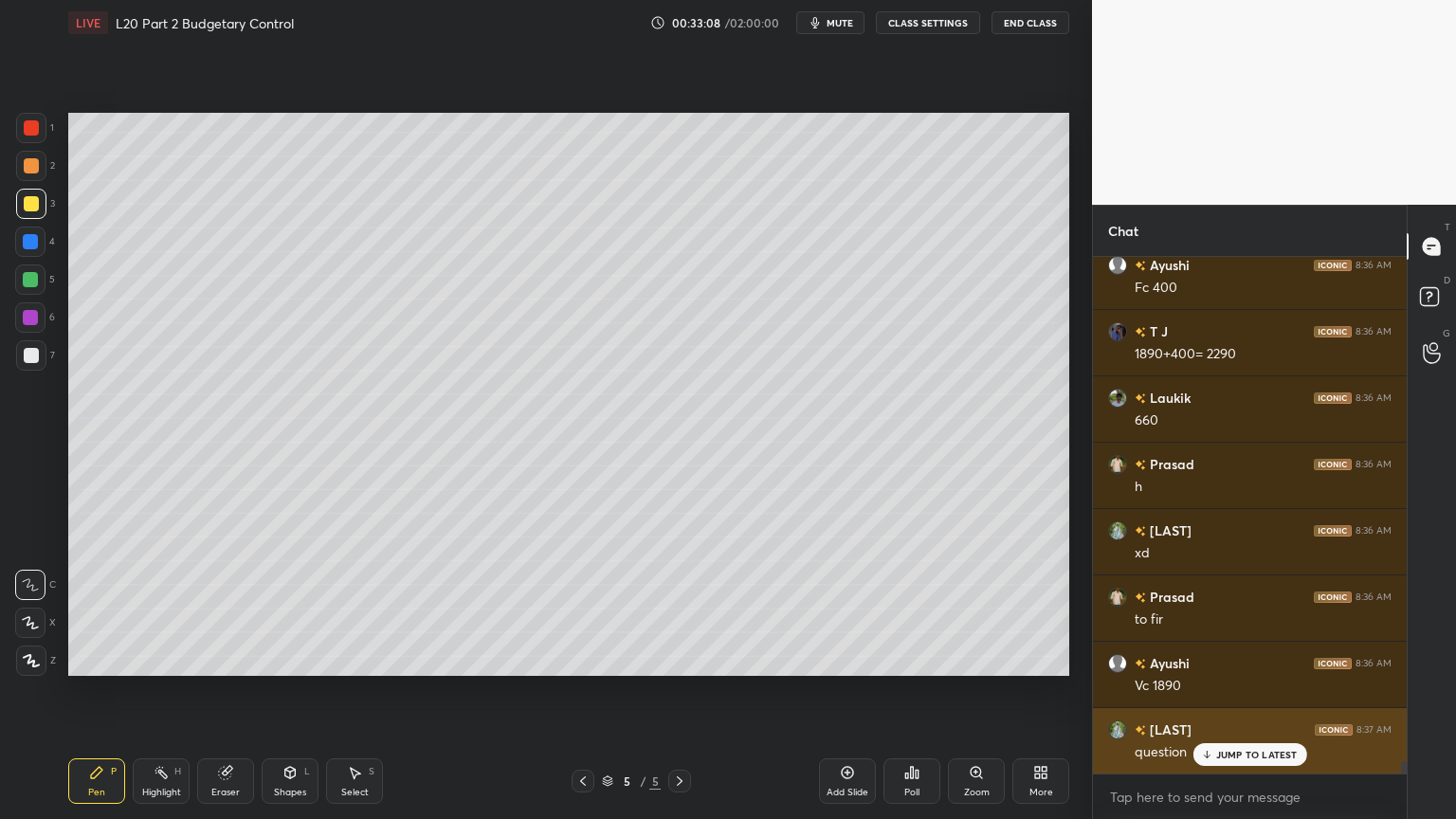 click on "JUMP TO LATEST" at bounding box center (1257, 755) 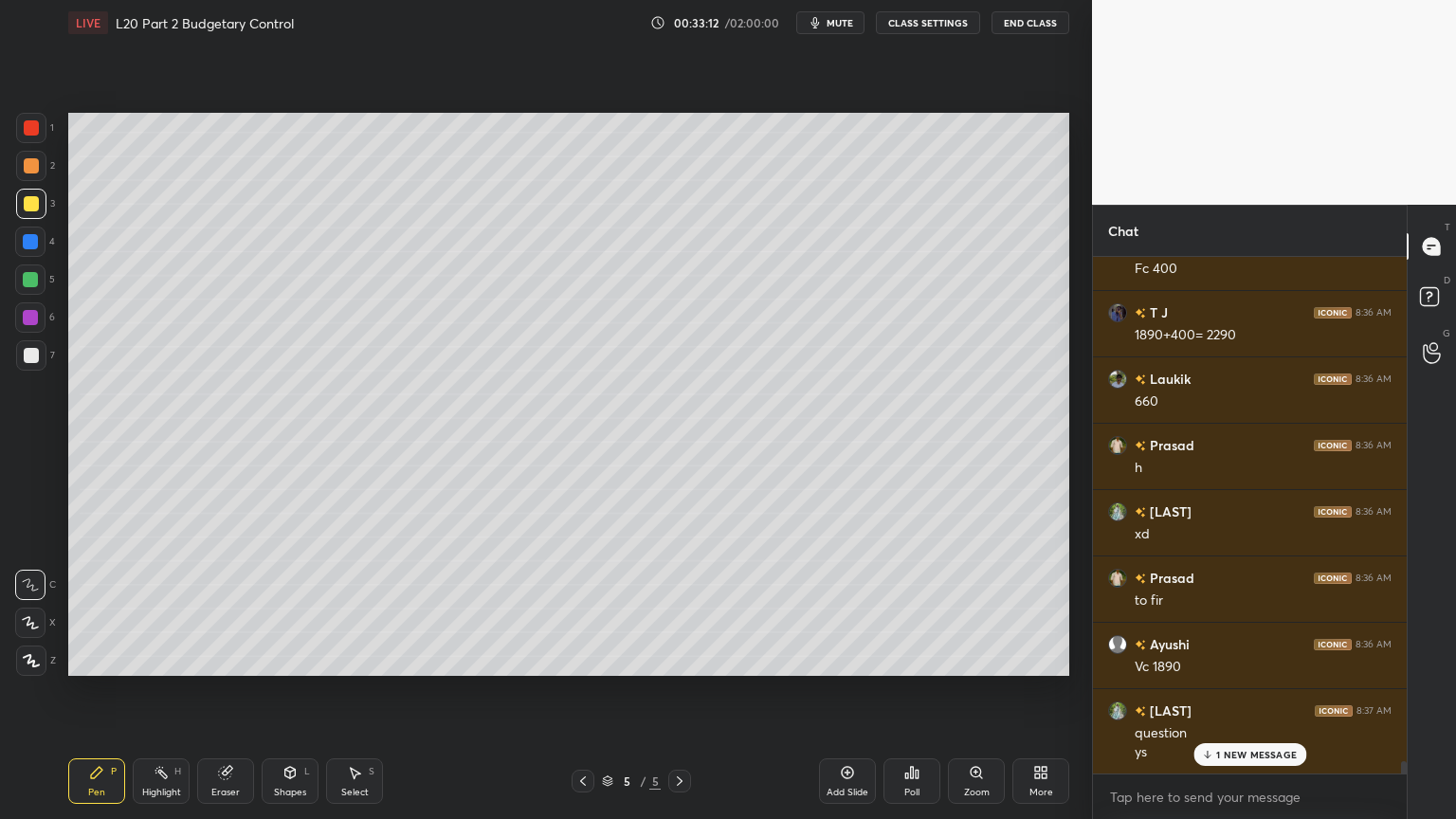 scroll, scrollTop: 21047, scrollLeft: 0, axis: vertical 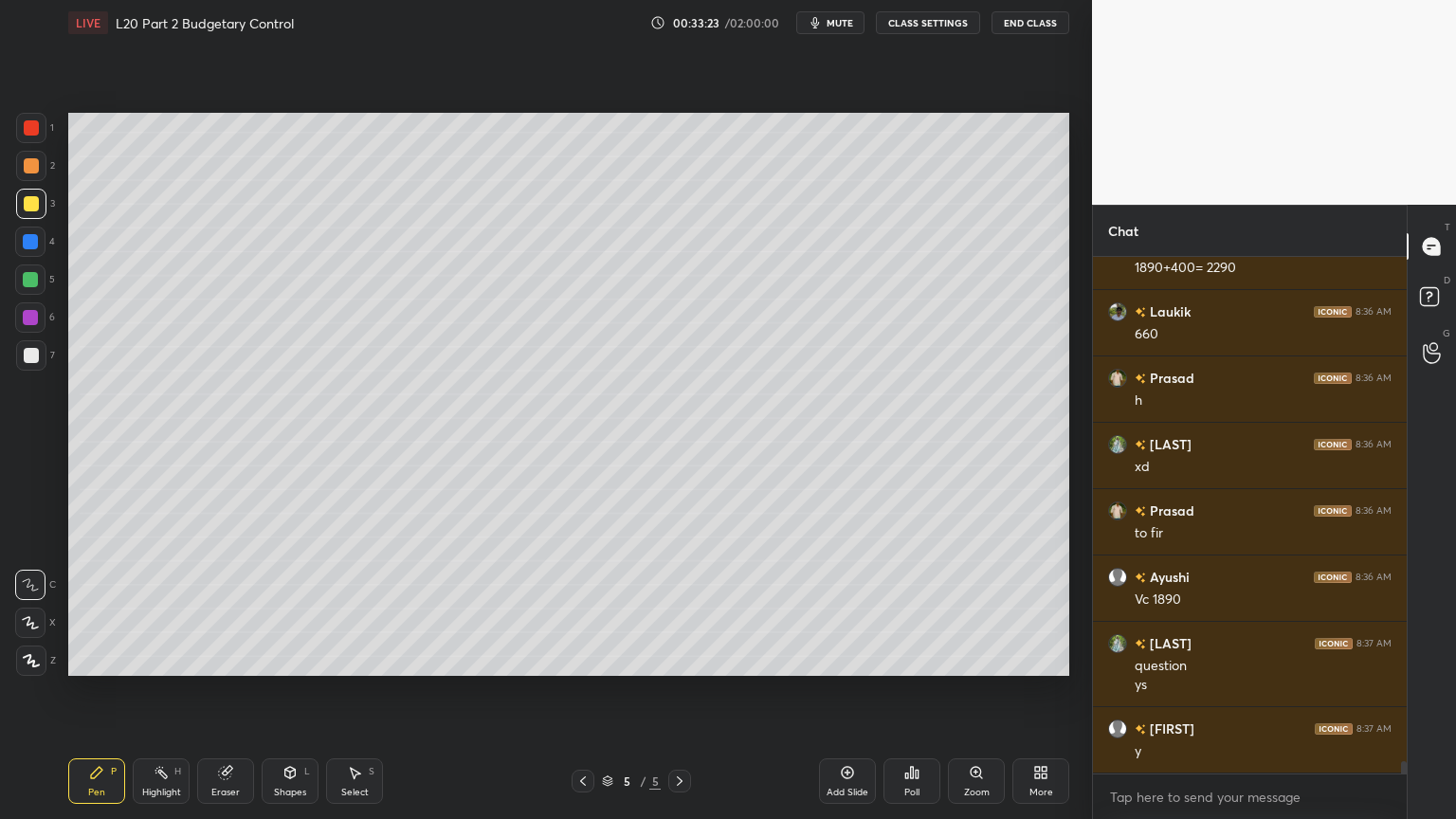 click on "7" at bounding box center [35, 355] 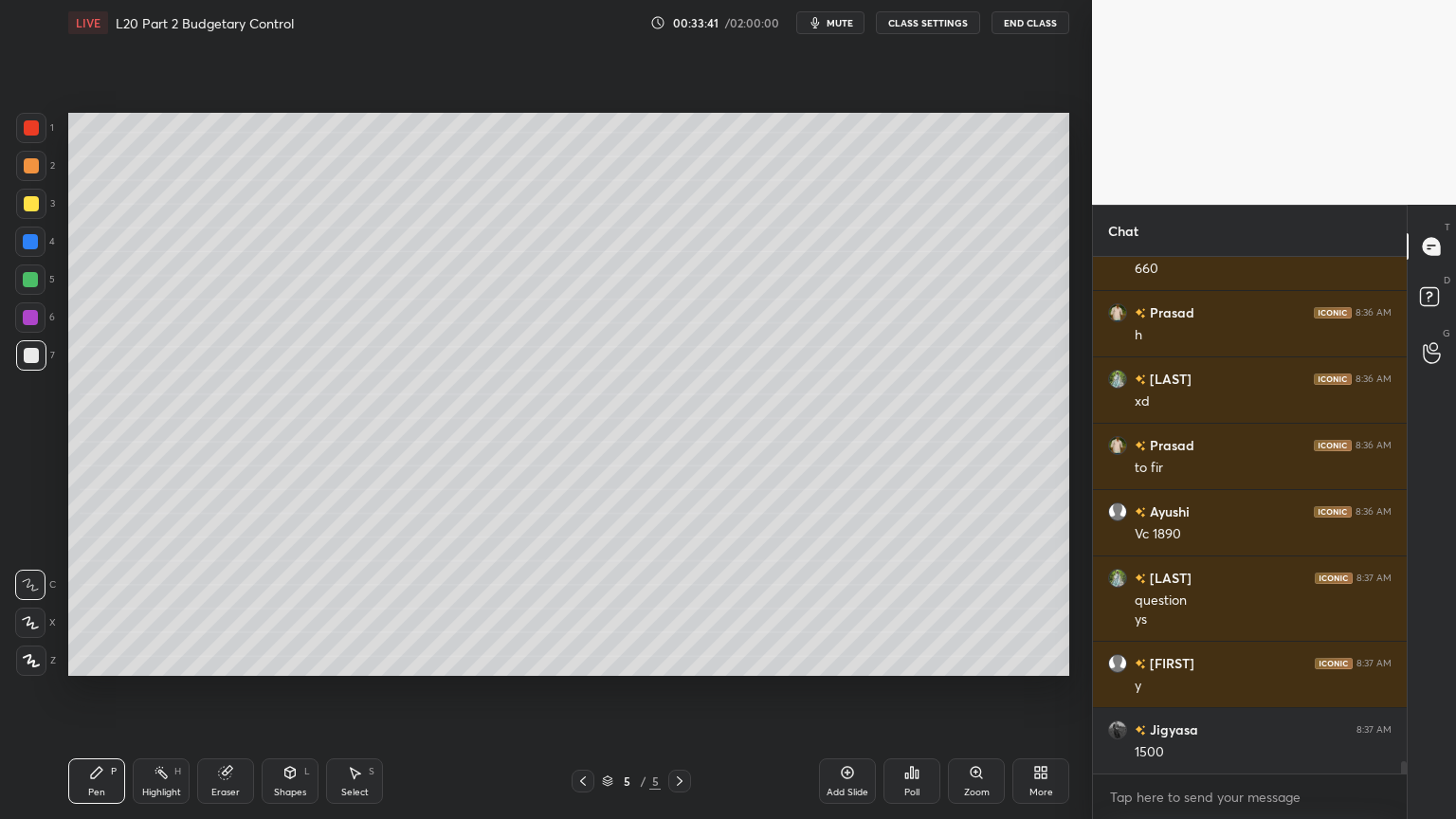 scroll, scrollTop: 21179, scrollLeft: 0, axis: vertical 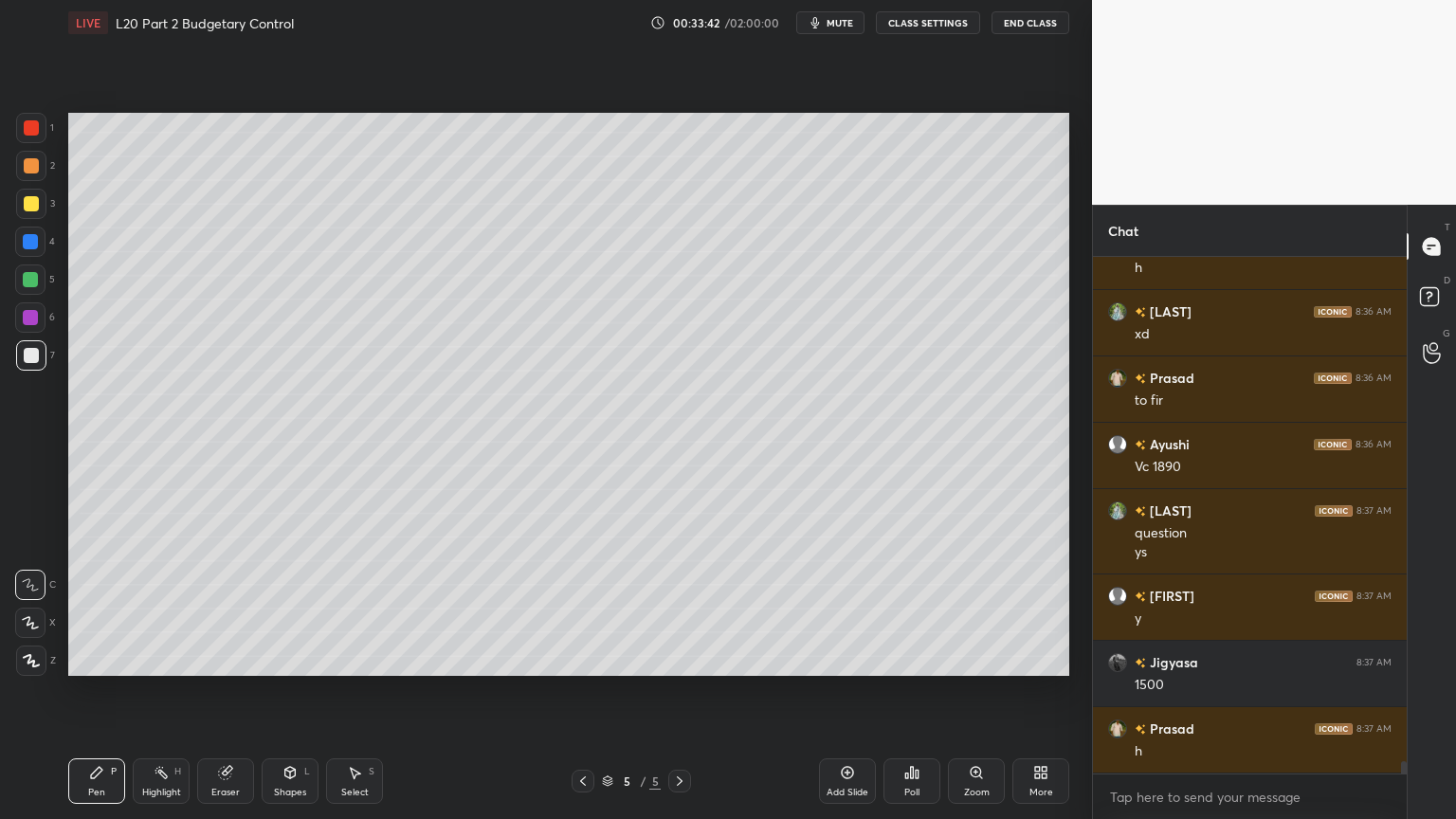 click at bounding box center (31, 128) 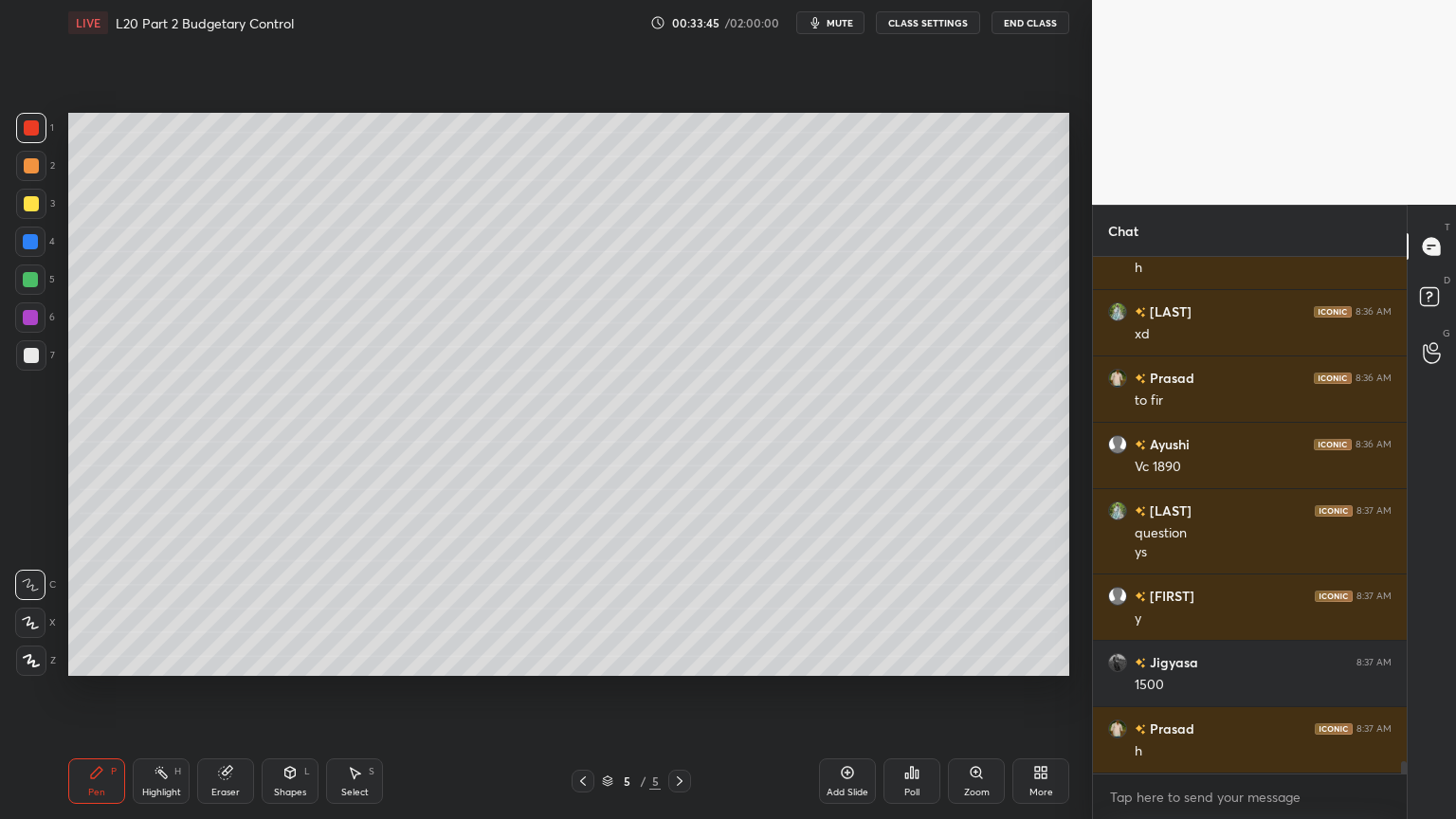 click at bounding box center [31, 355] 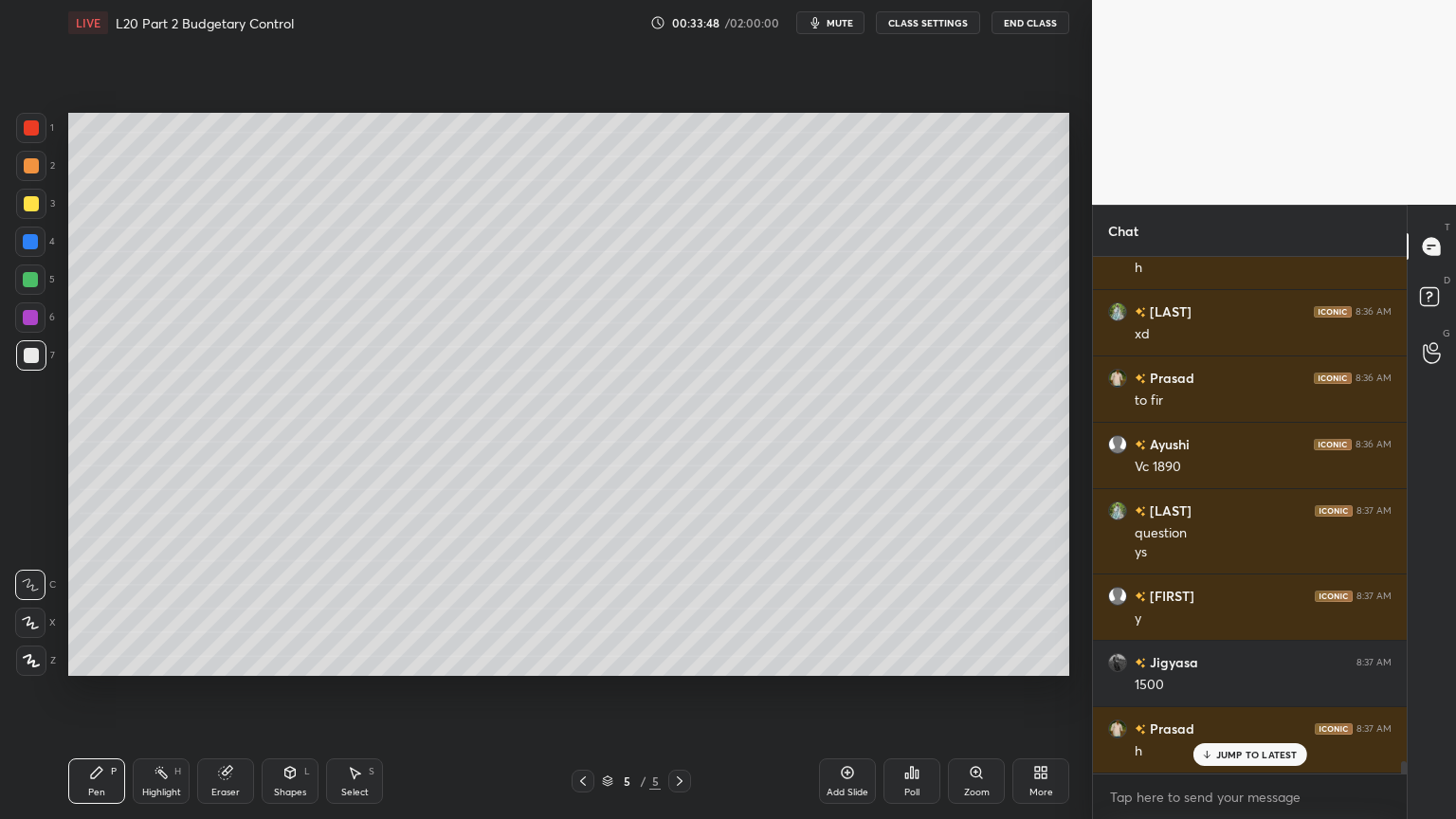 scroll, scrollTop: 21245, scrollLeft: 0, axis: vertical 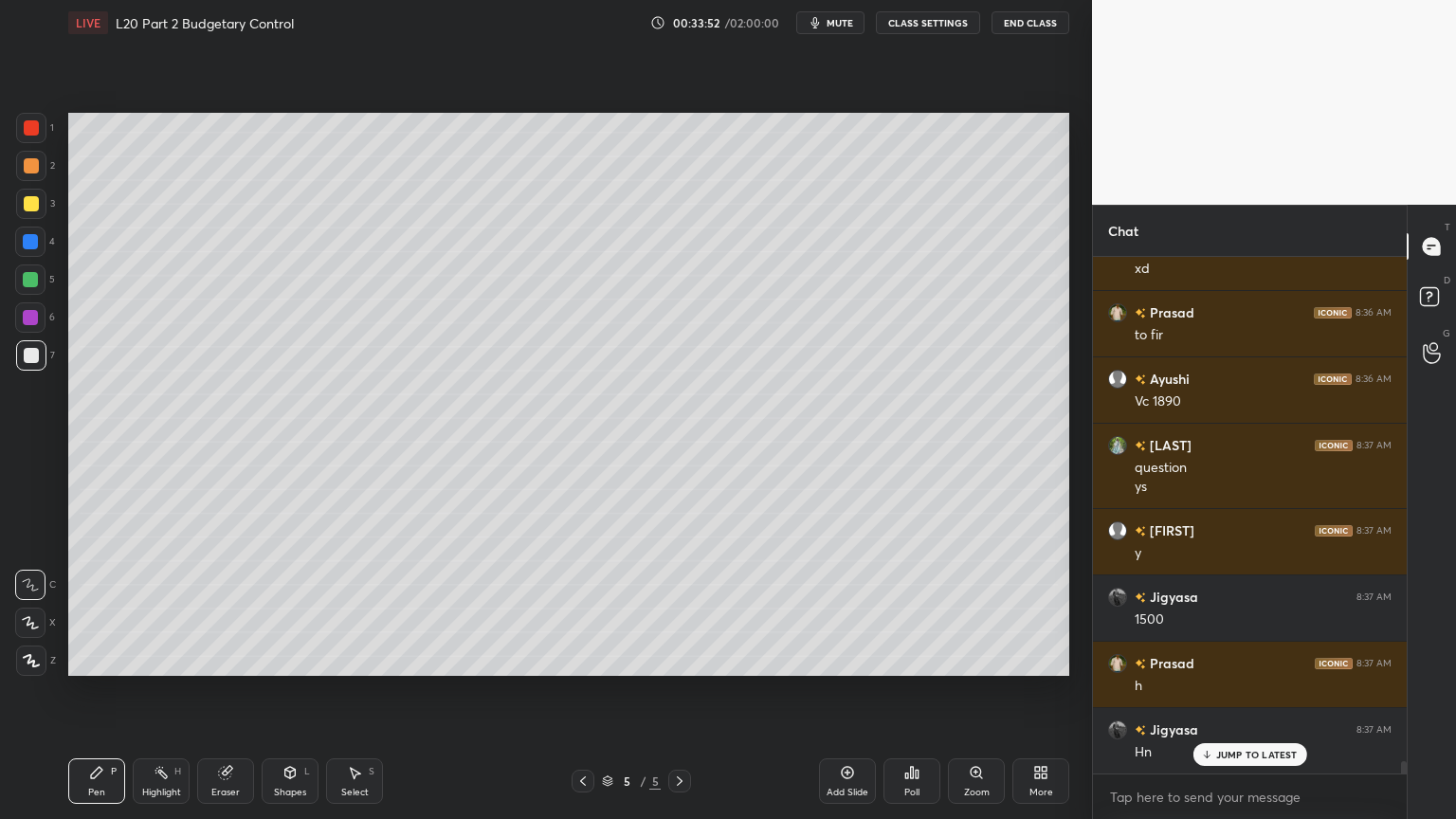 click at bounding box center [31, 166] 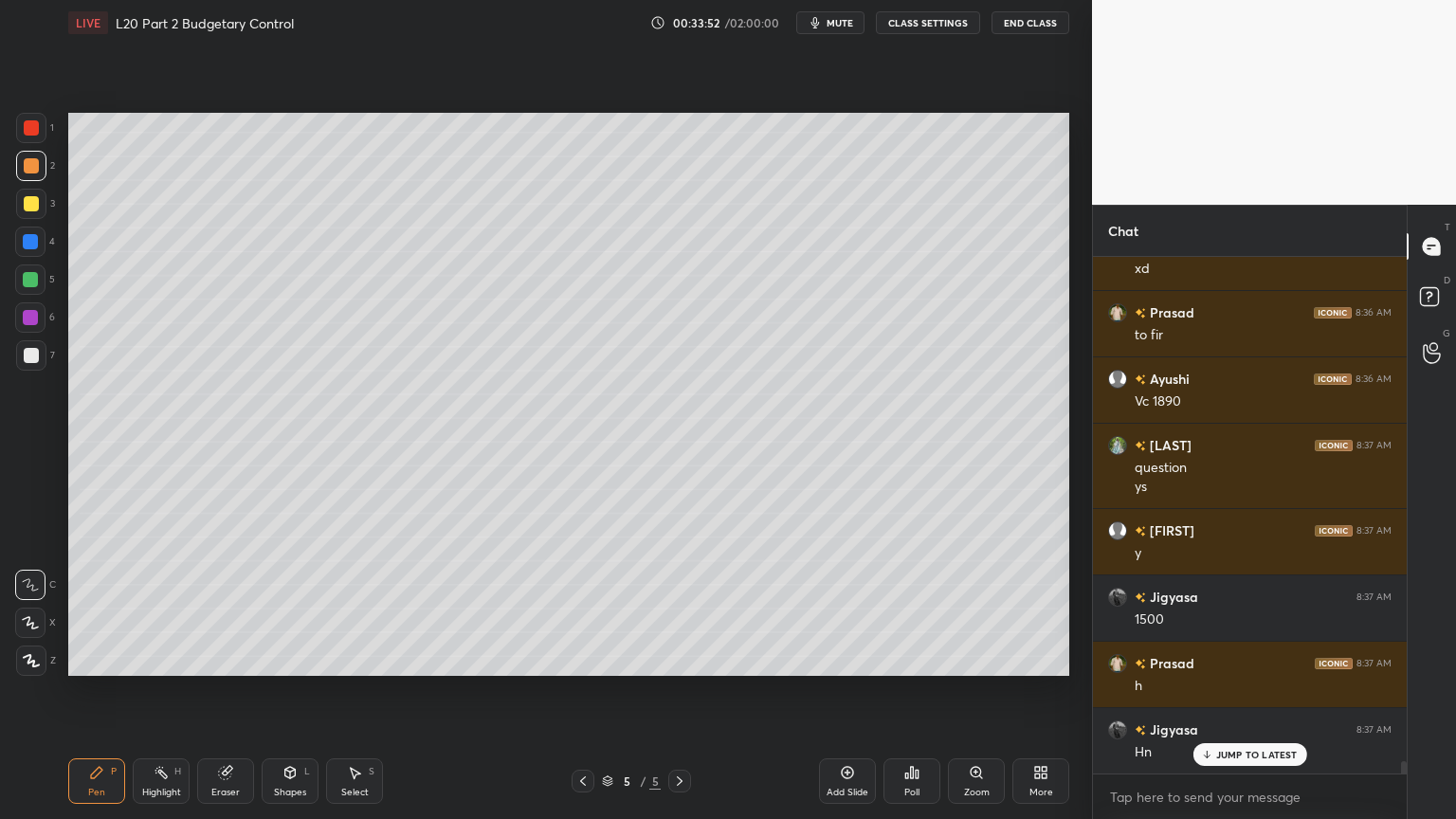 click at bounding box center (31, 128) 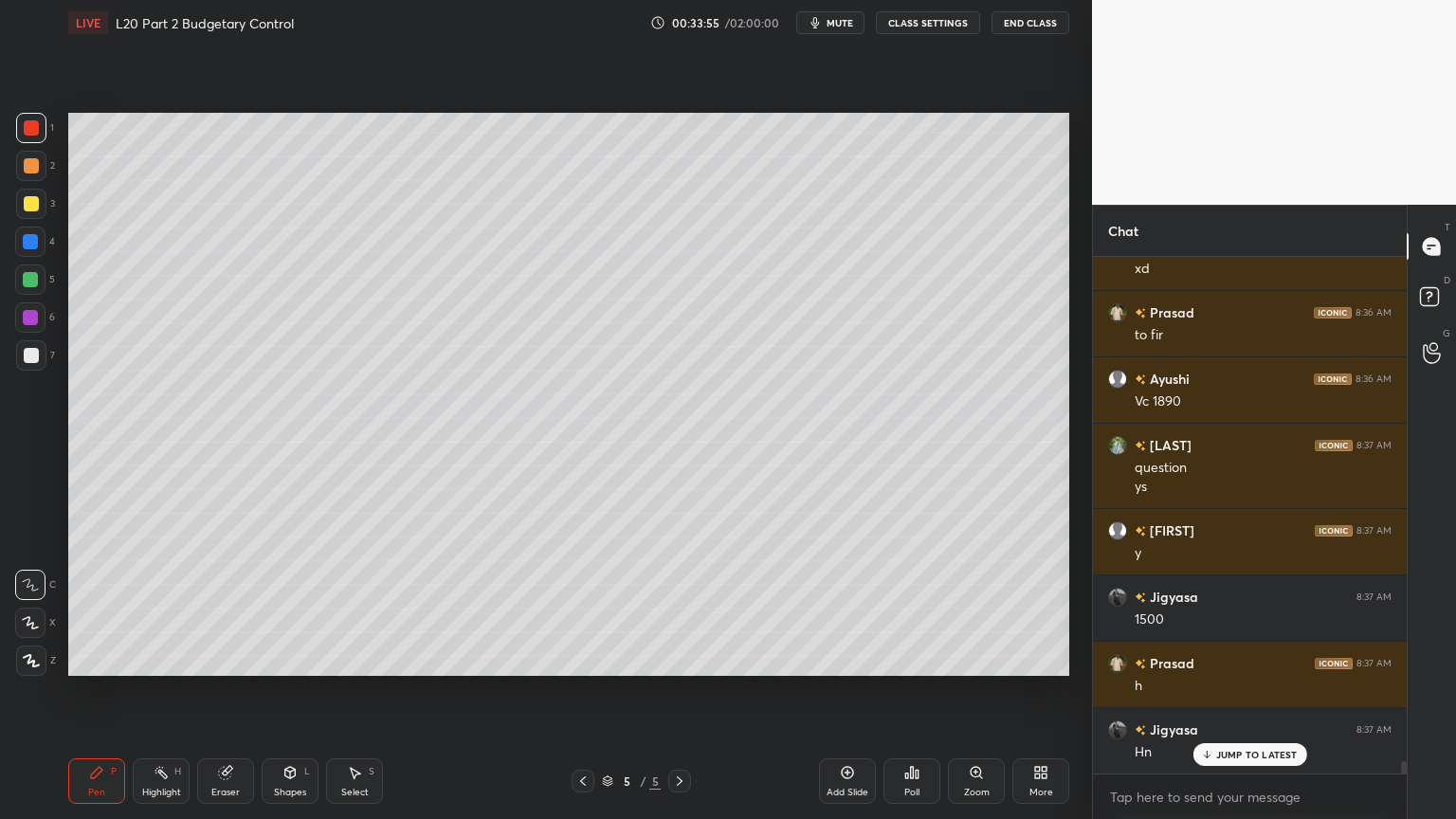 click at bounding box center (31, 355) 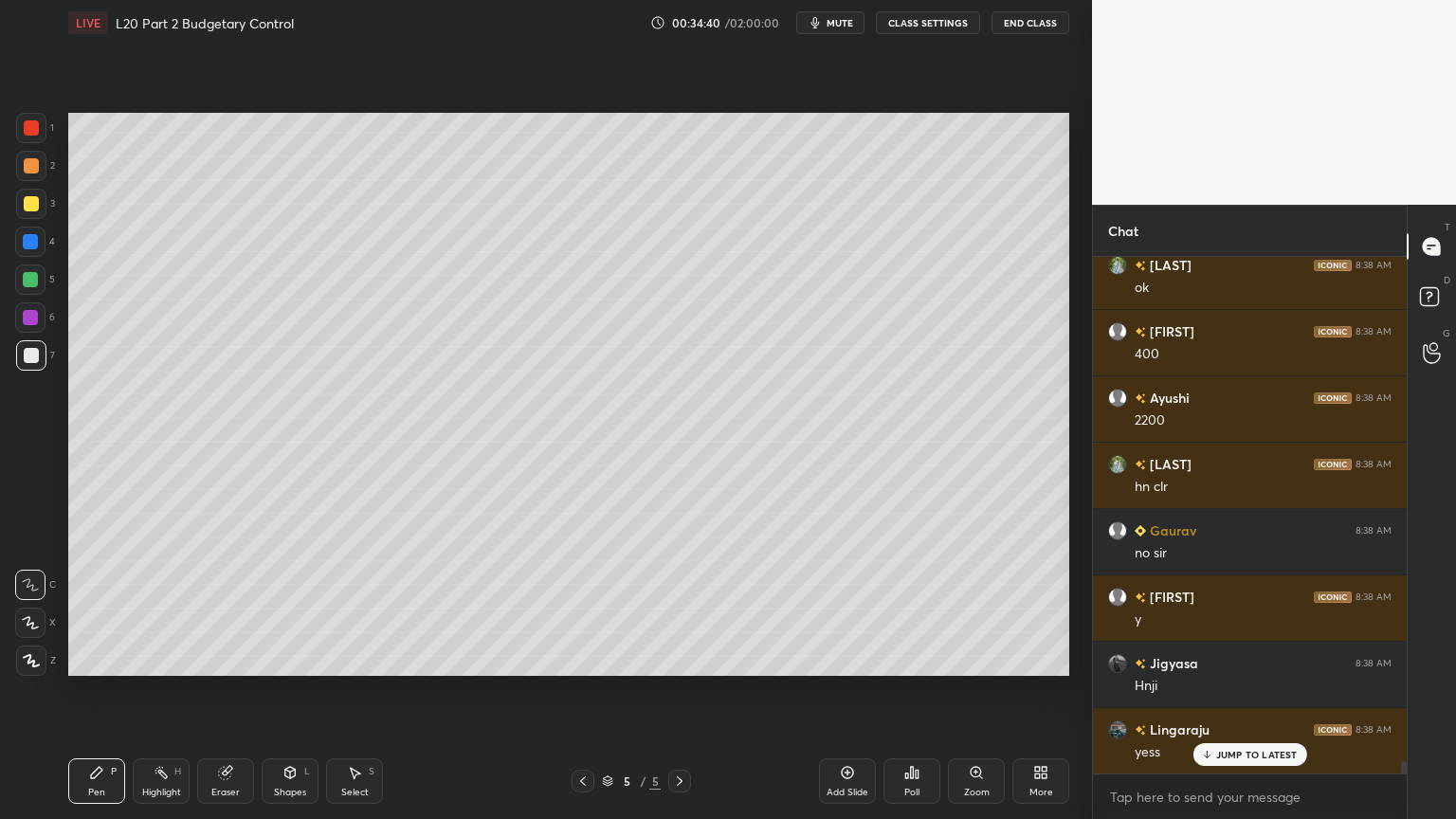 scroll, scrollTop: 21843, scrollLeft: 0, axis: vertical 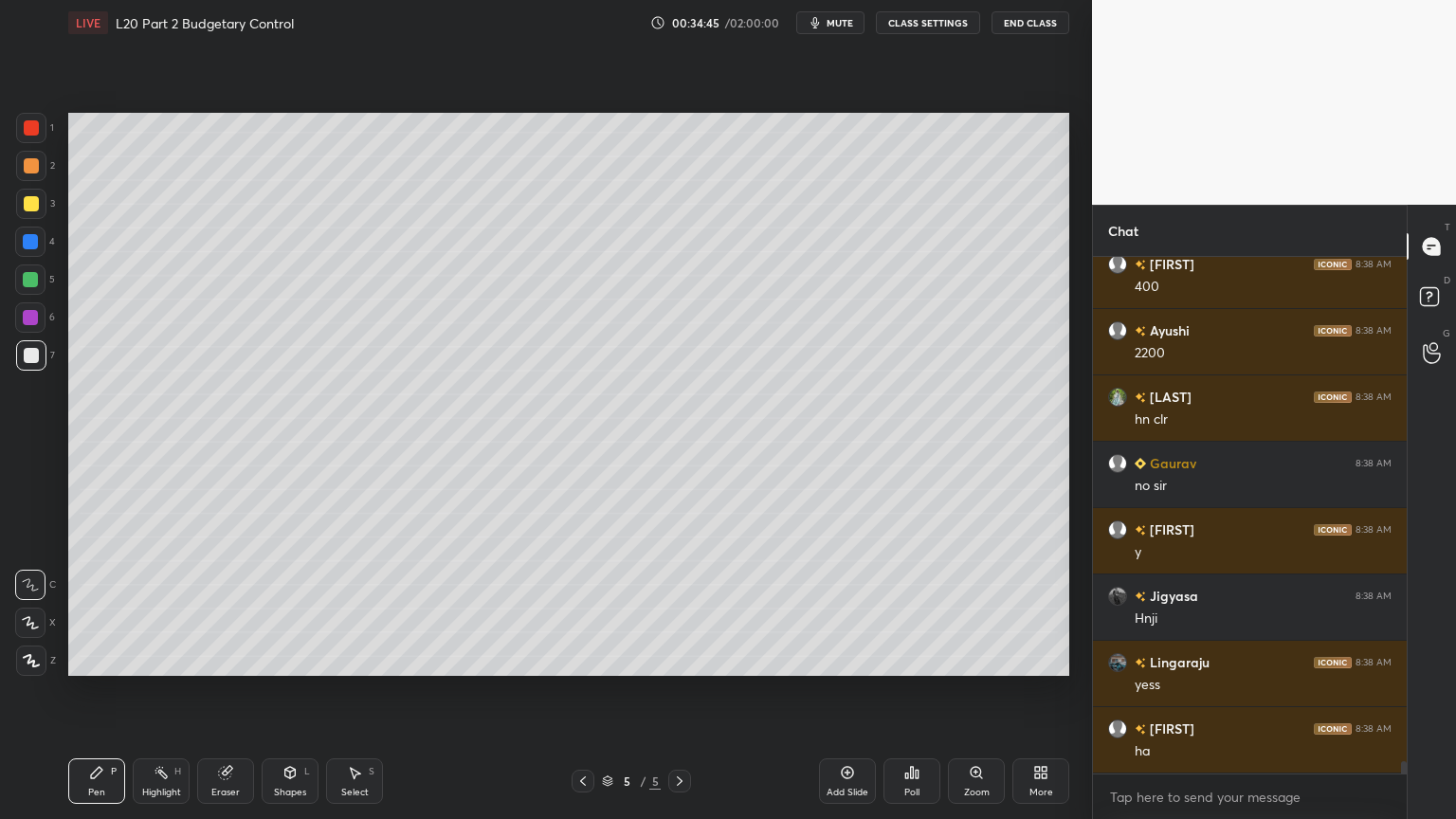 click at bounding box center [31, 128] 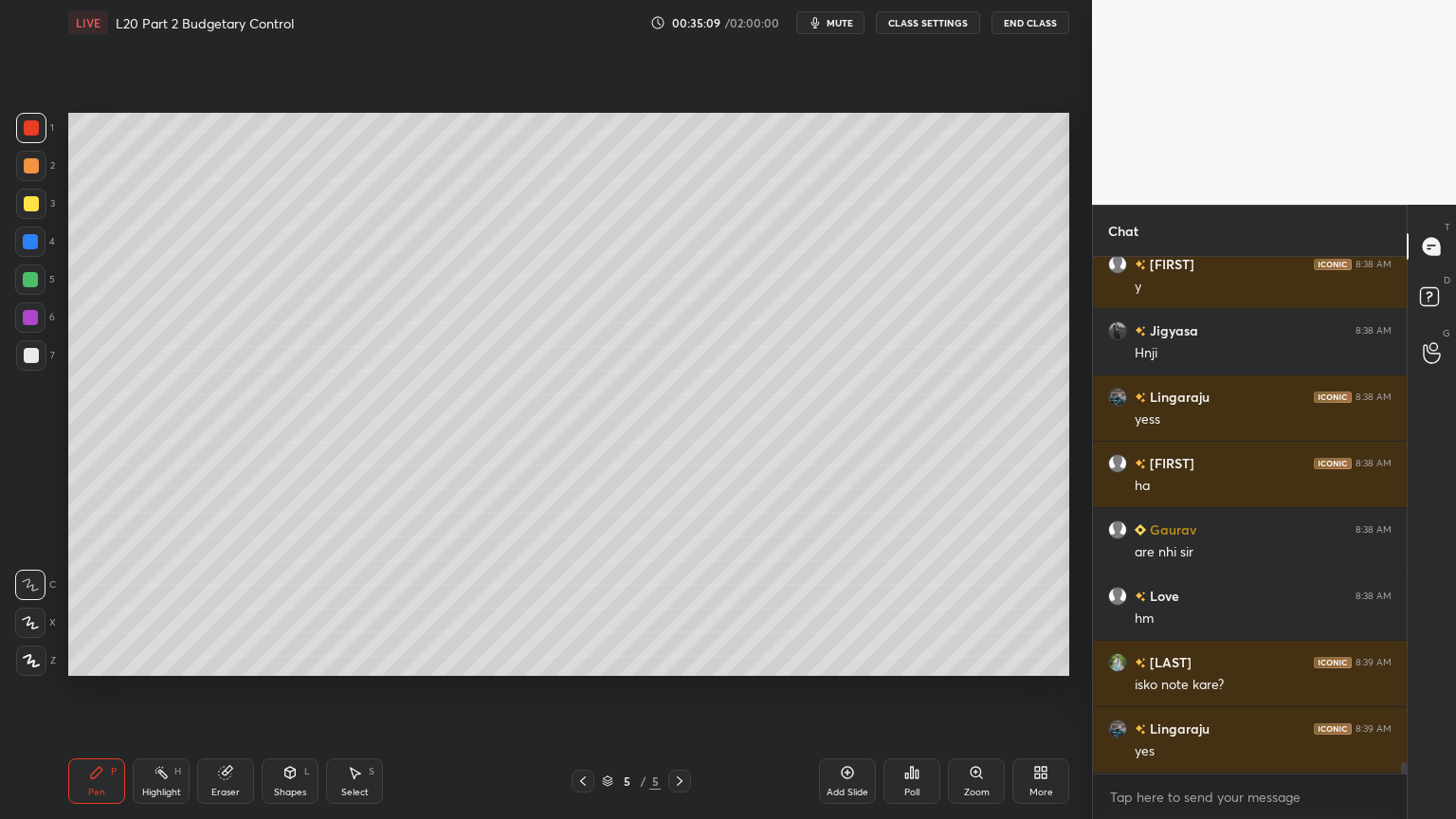 scroll, scrollTop: 22174, scrollLeft: 0, axis: vertical 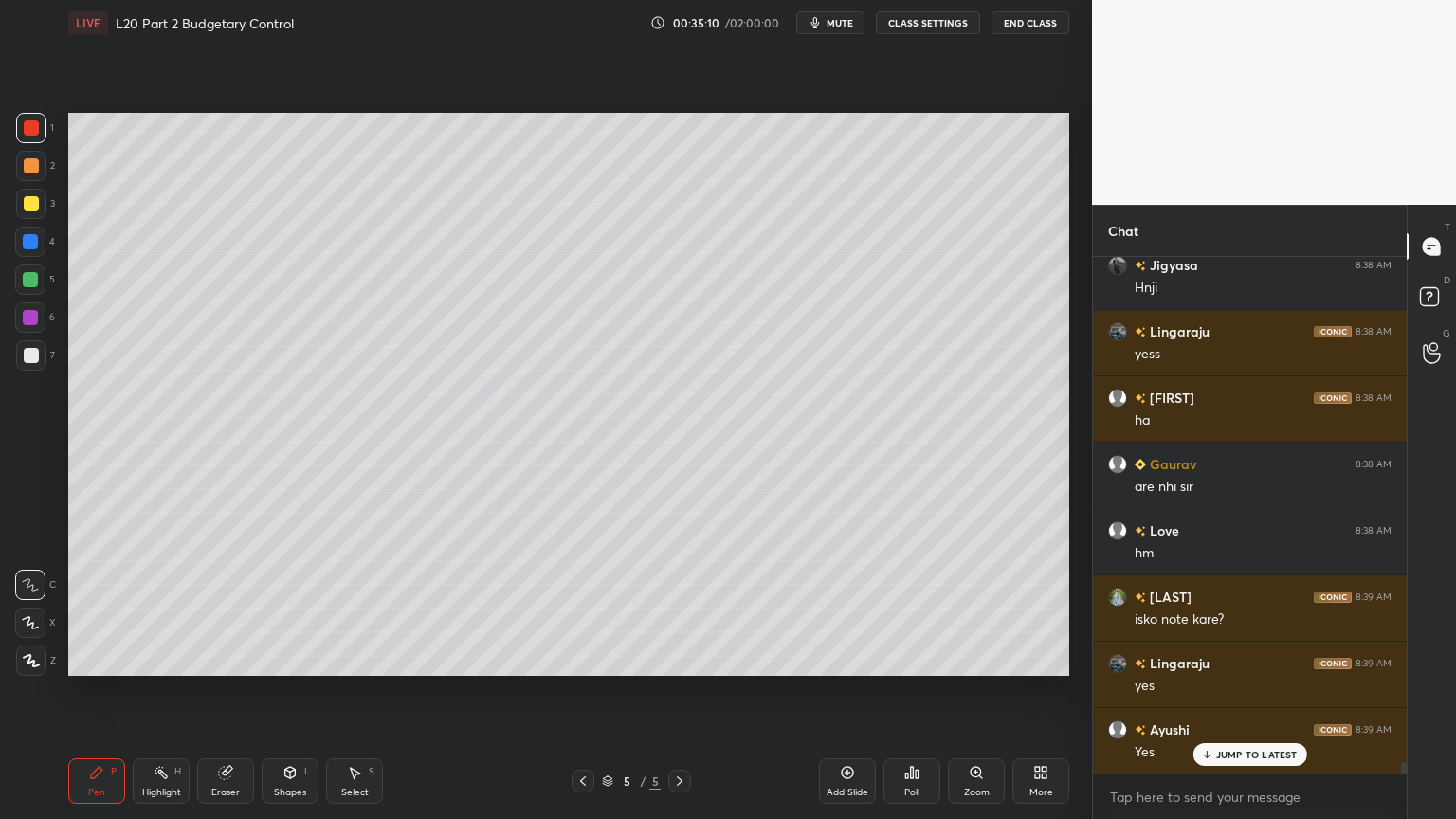 click 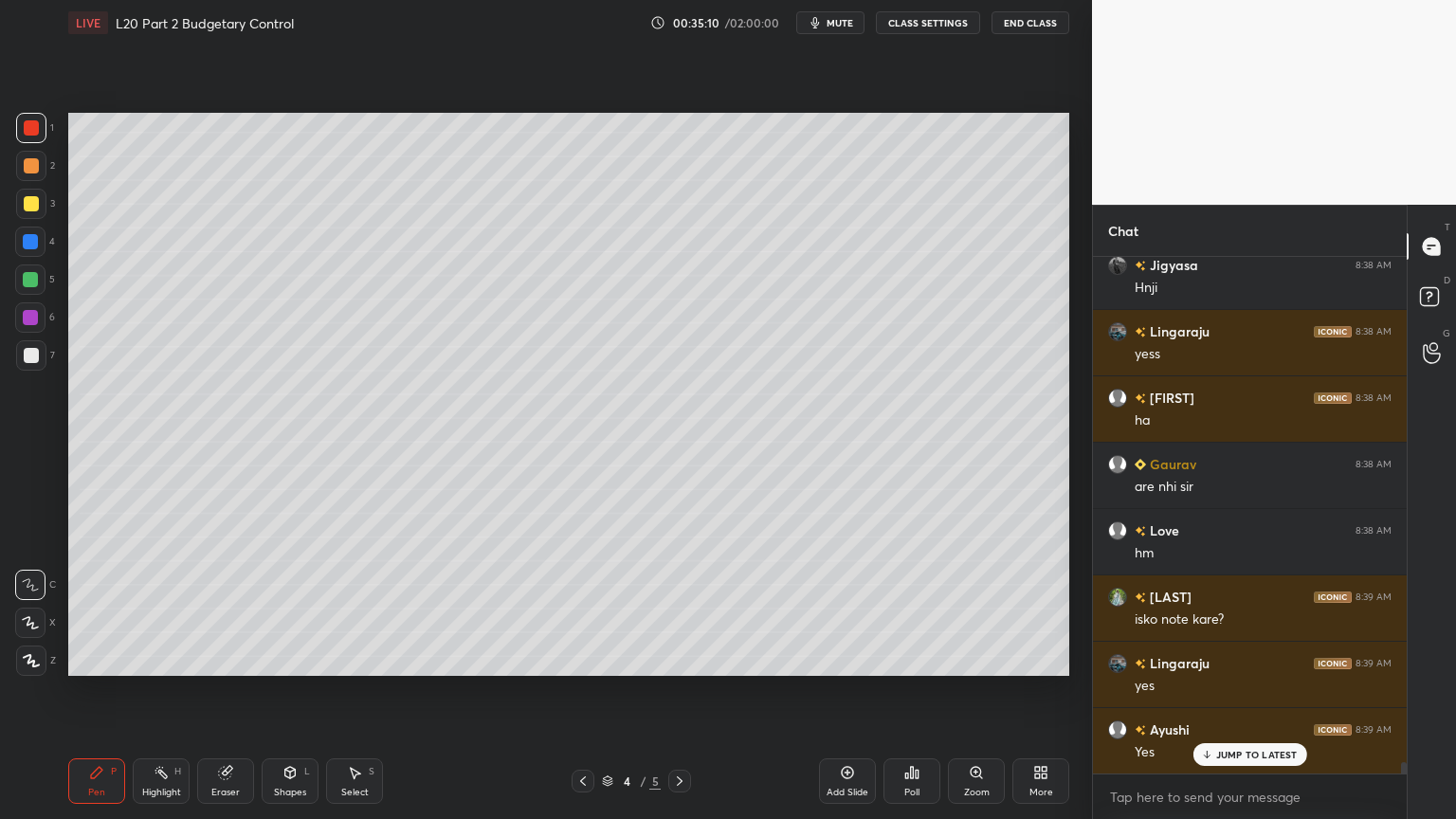 click 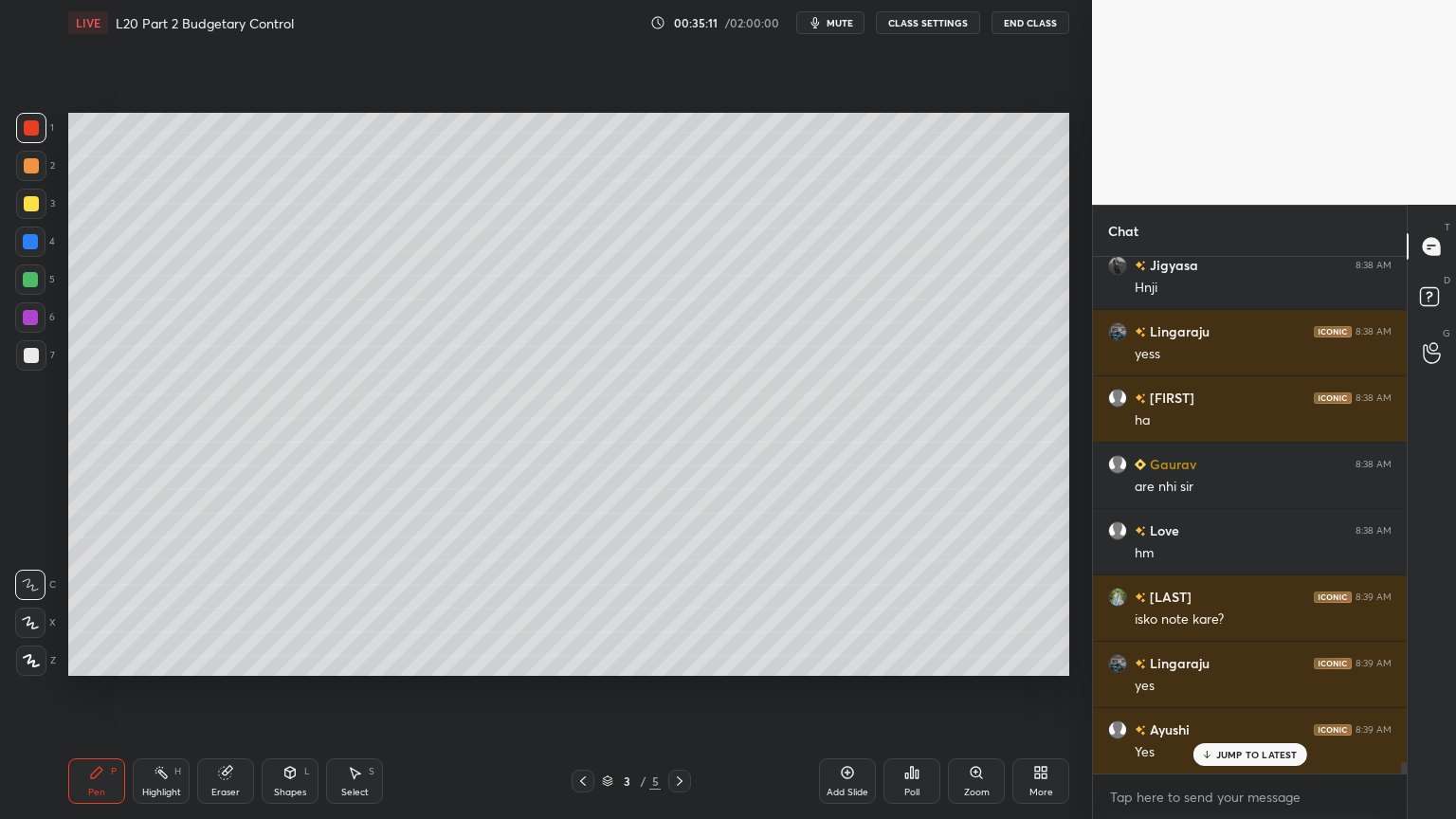 click 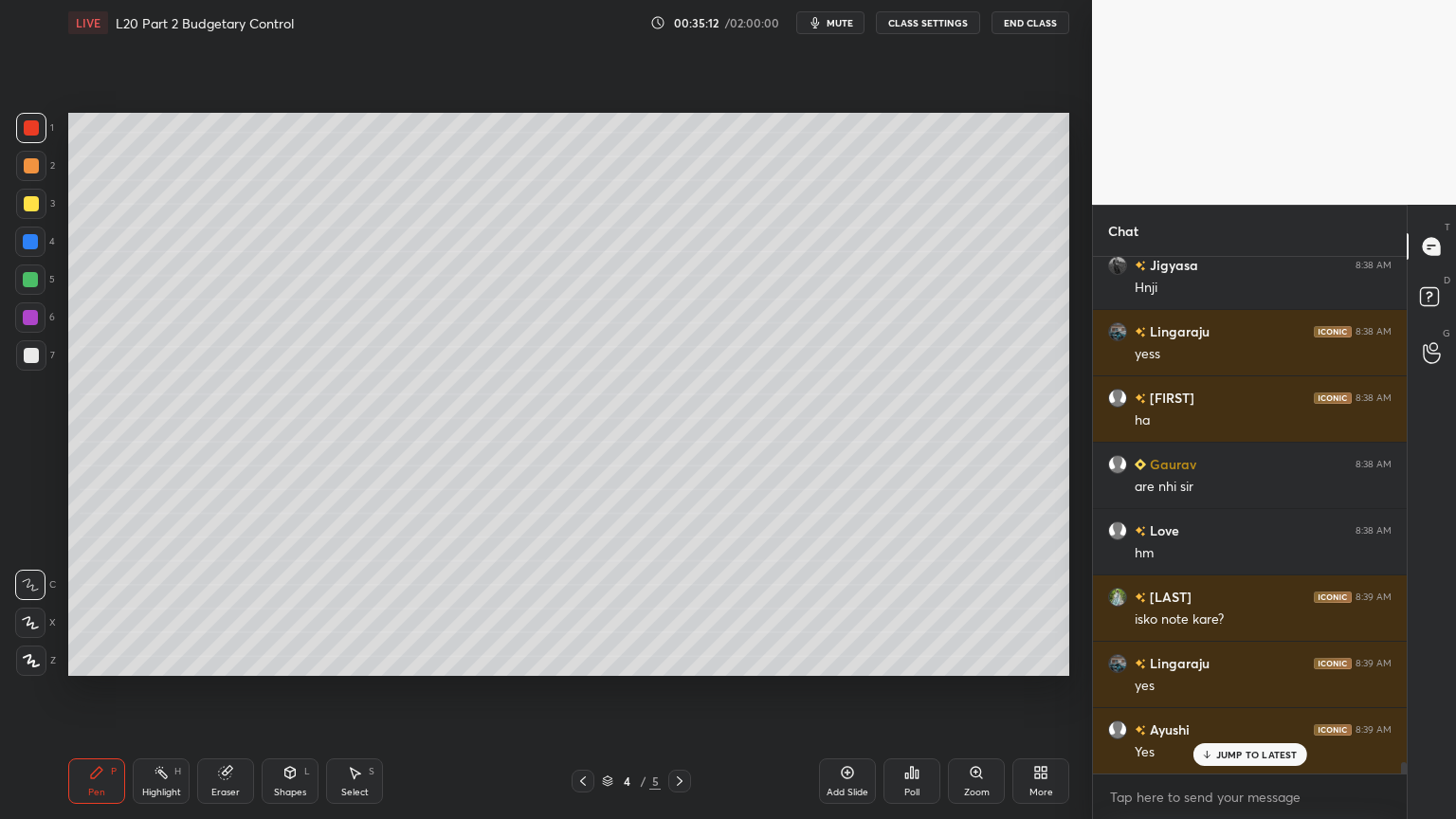 click 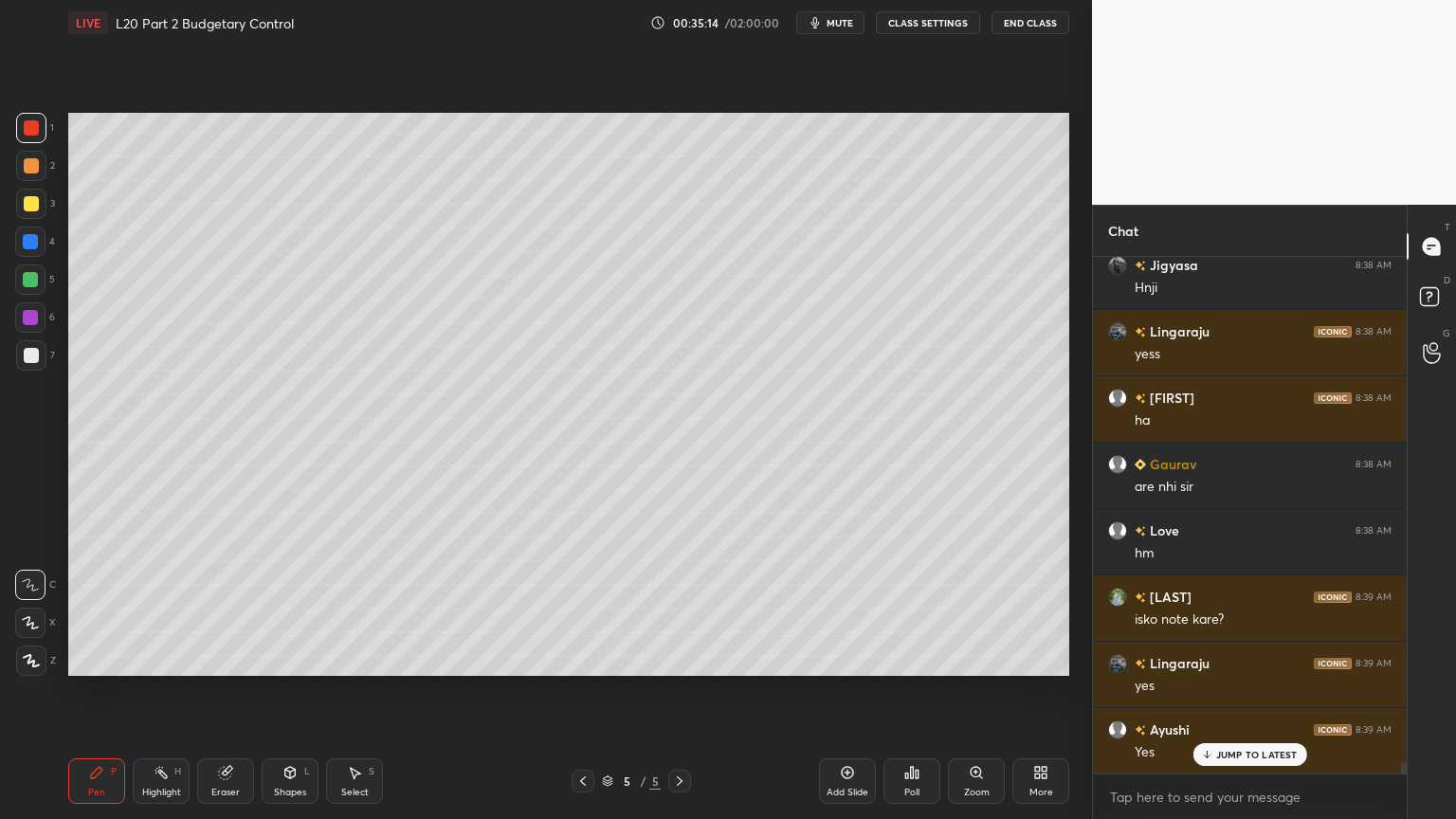 click on "Add Slide" at bounding box center (847, 781) 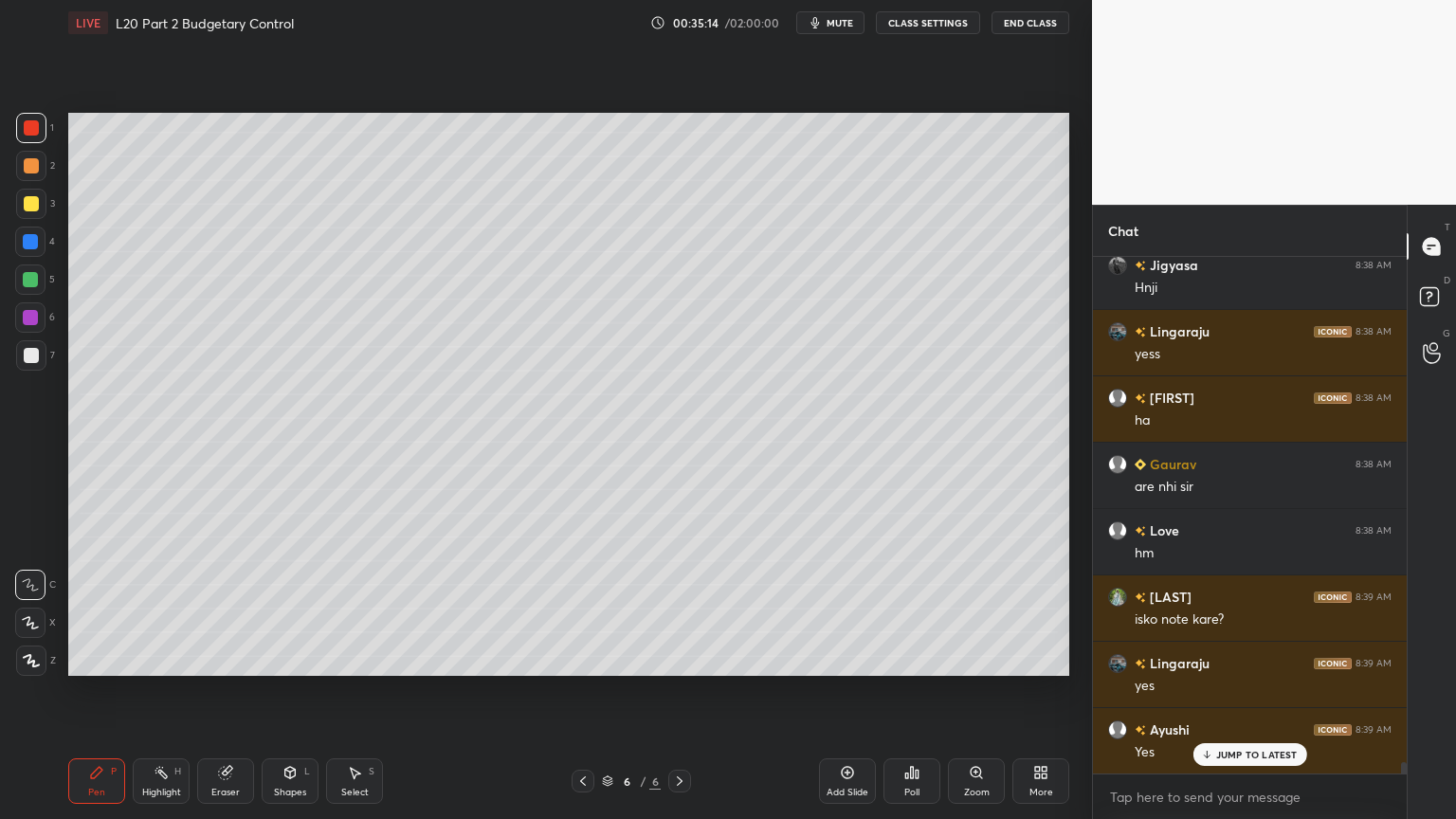 scroll, scrollTop: 22241, scrollLeft: 0, axis: vertical 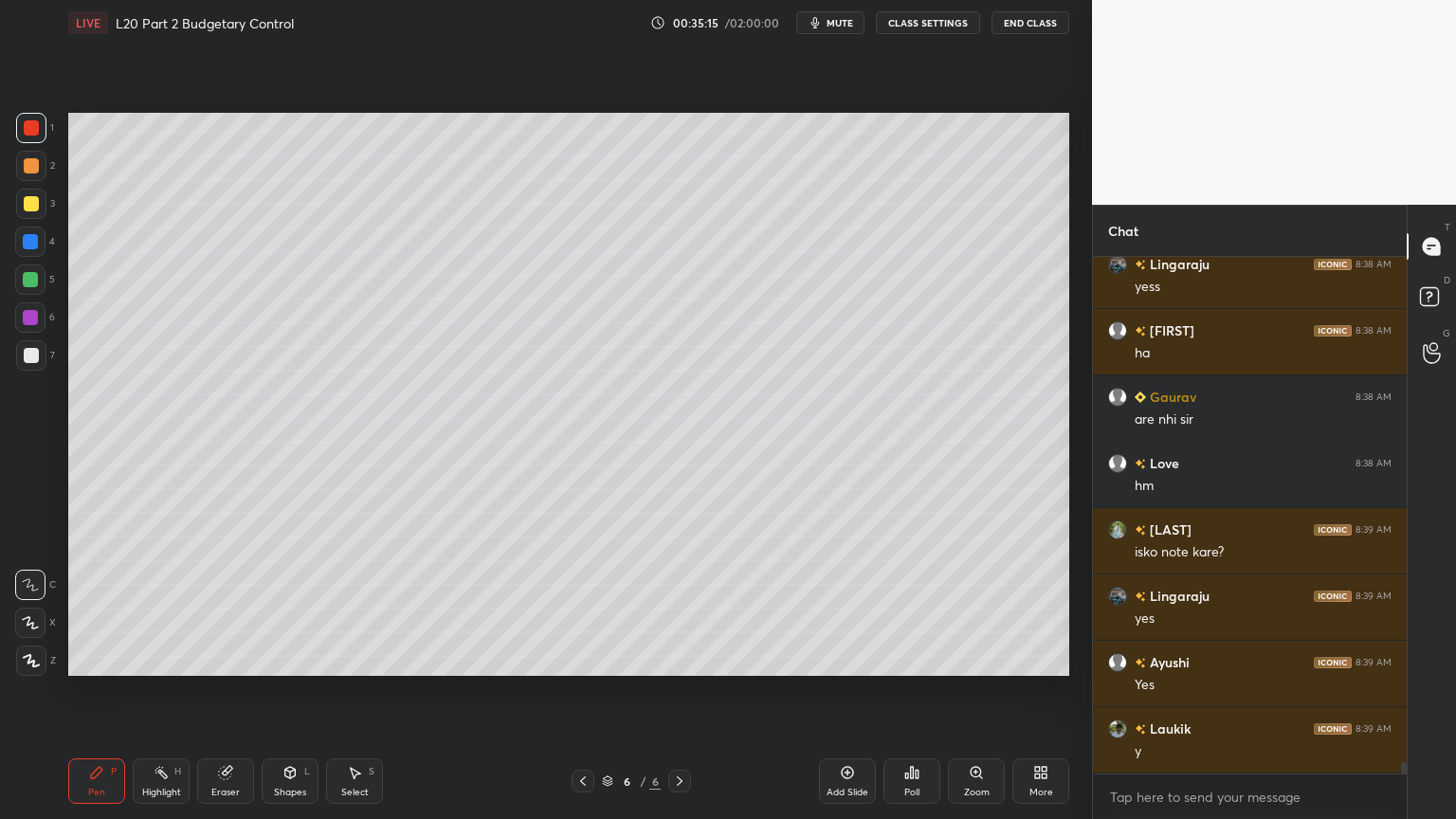 click on "4" at bounding box center [35, 246] 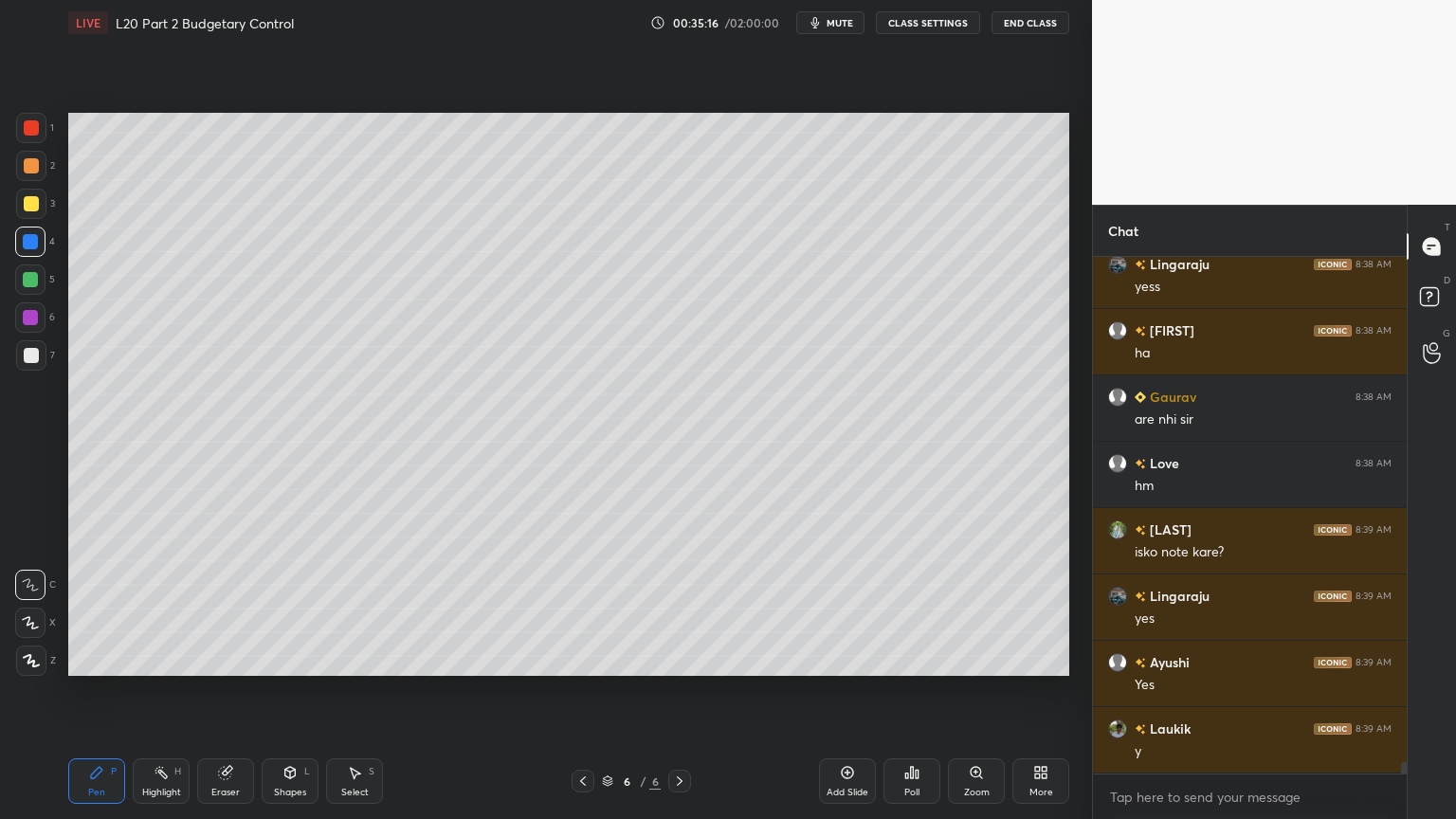 click 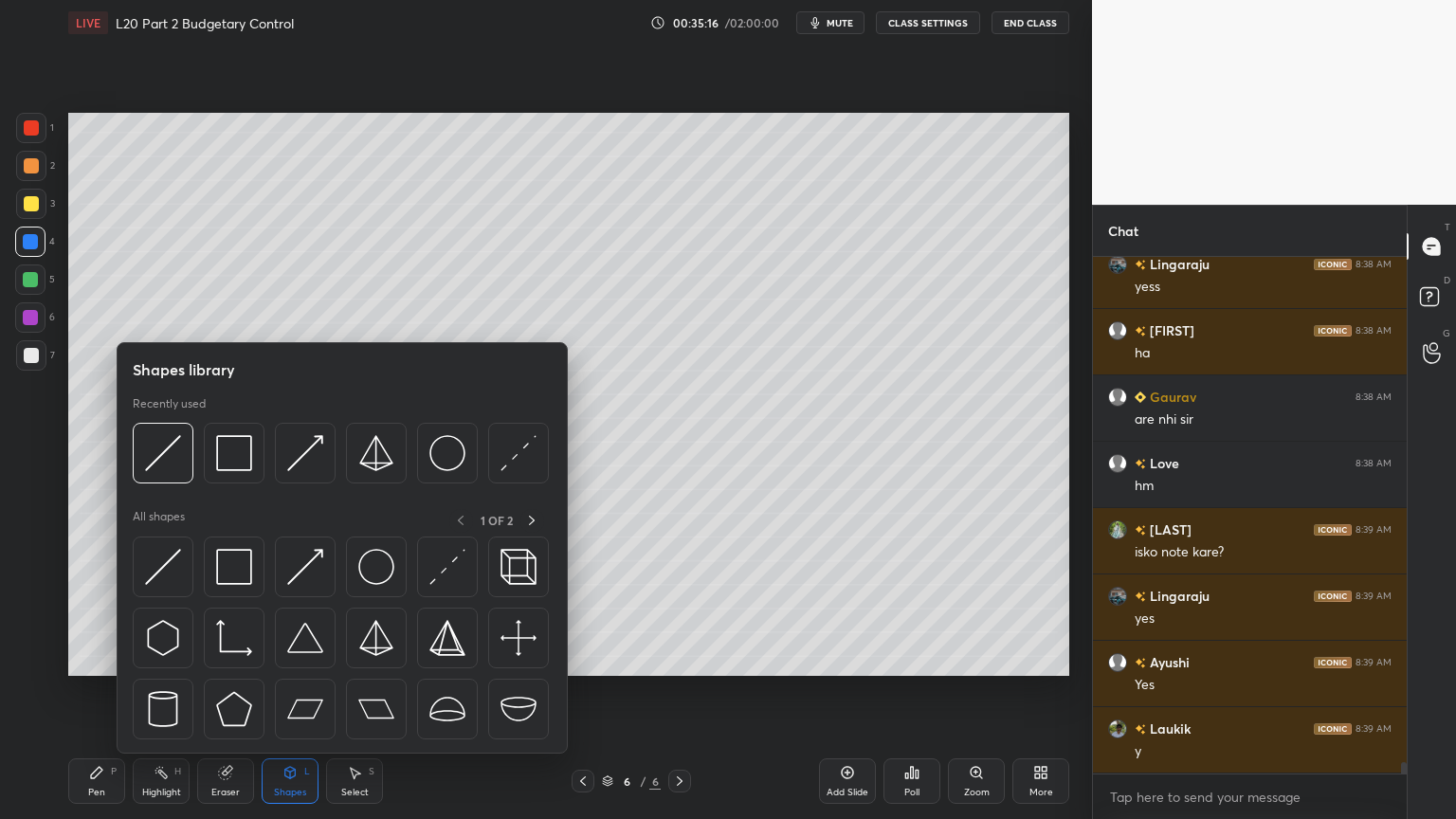 click on "Recently used" at bounding box center [340, 445] 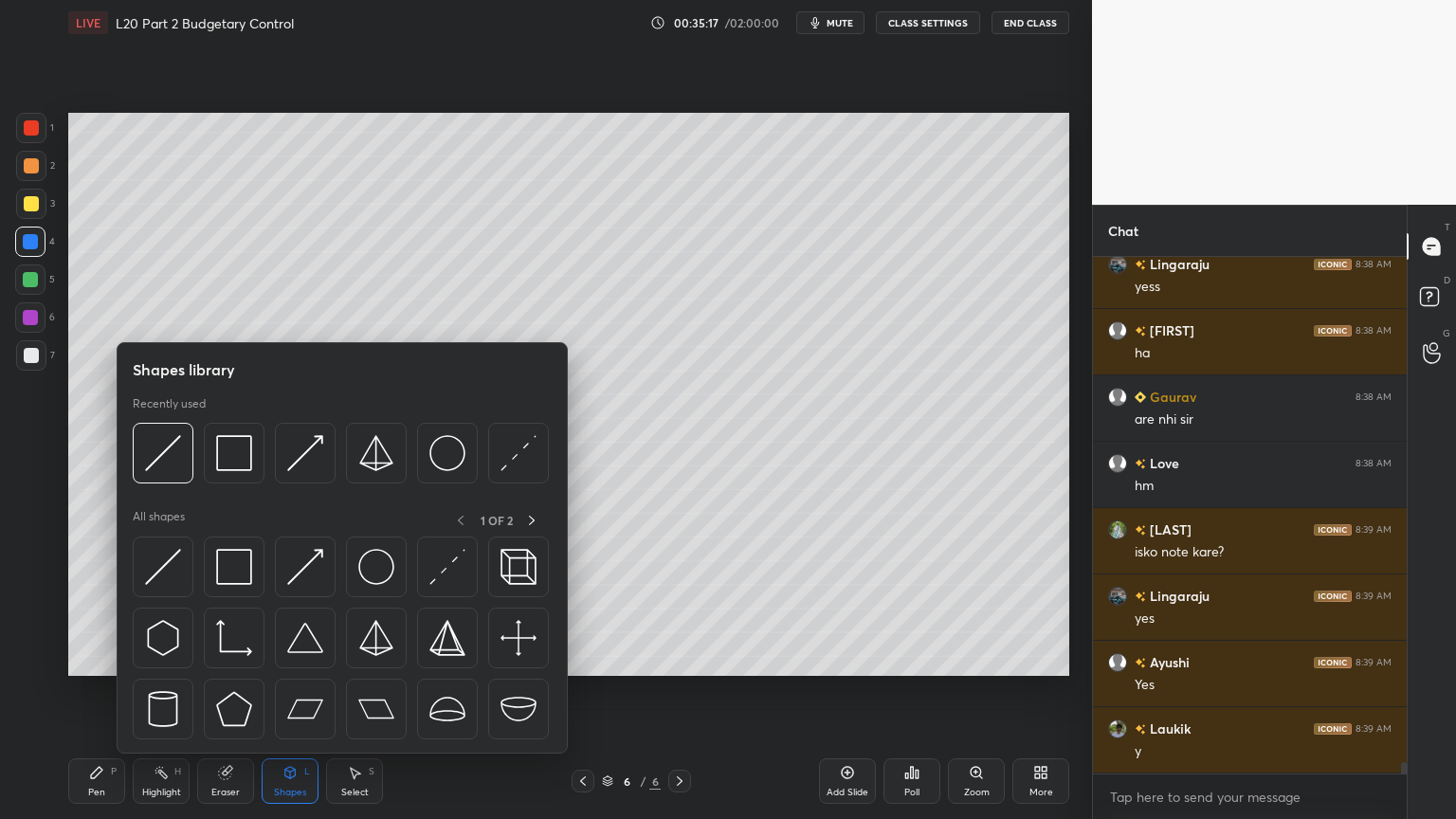 click at bounding box center [234, 453] 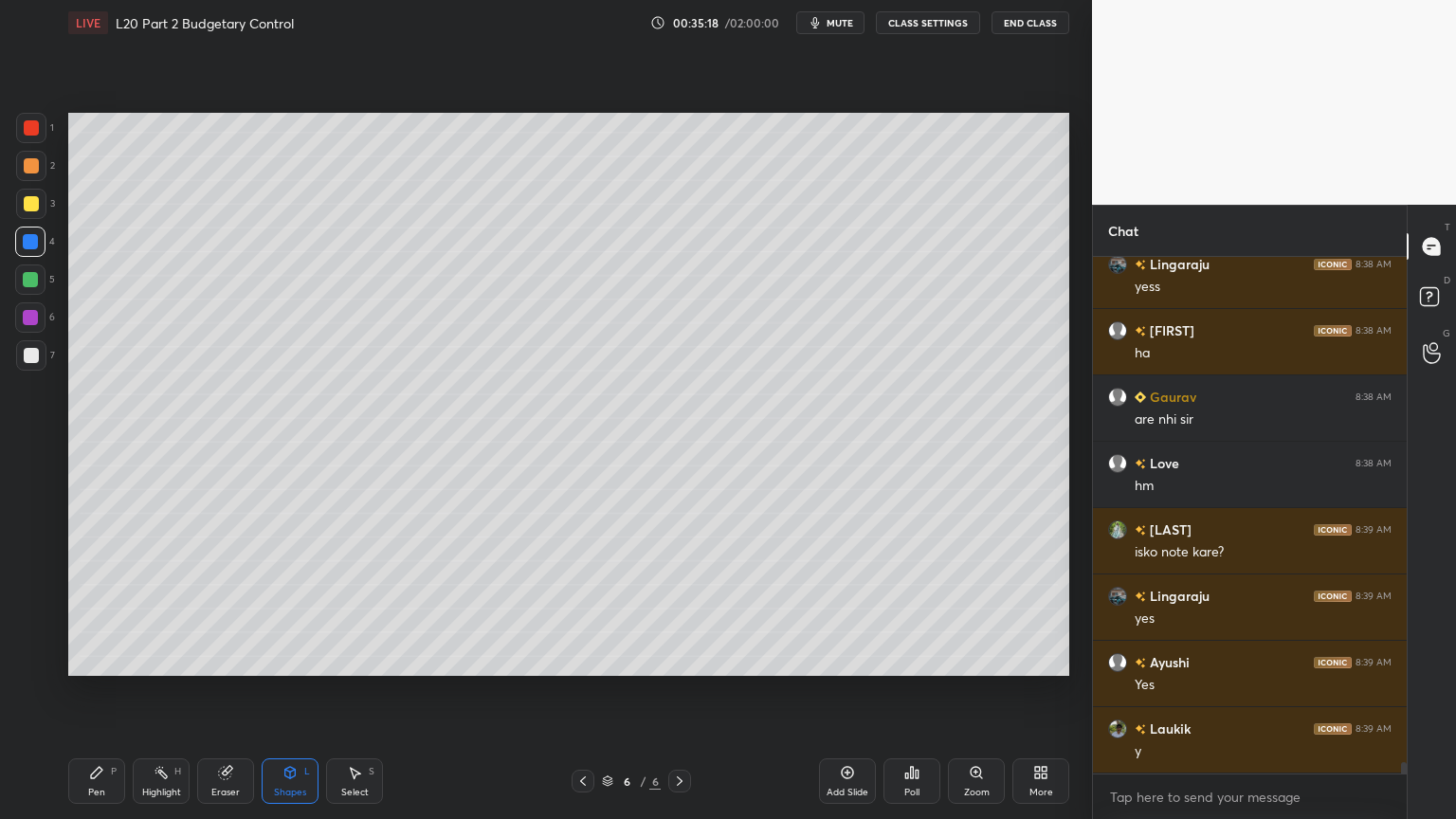 scroll, scrollTop: 22306, scrollLeft: 0, axis: vertical 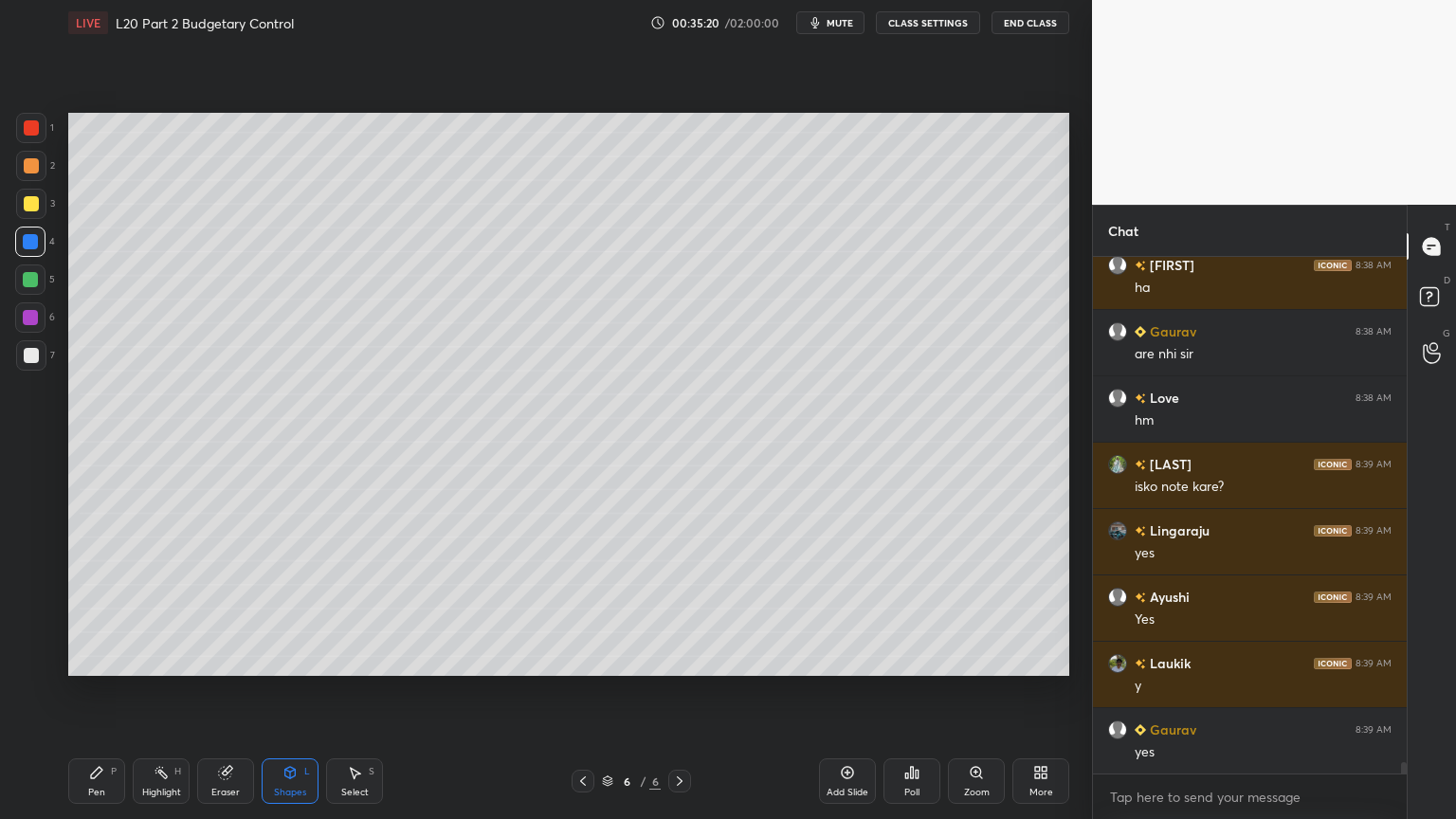 click at bounding box center (583, 781) 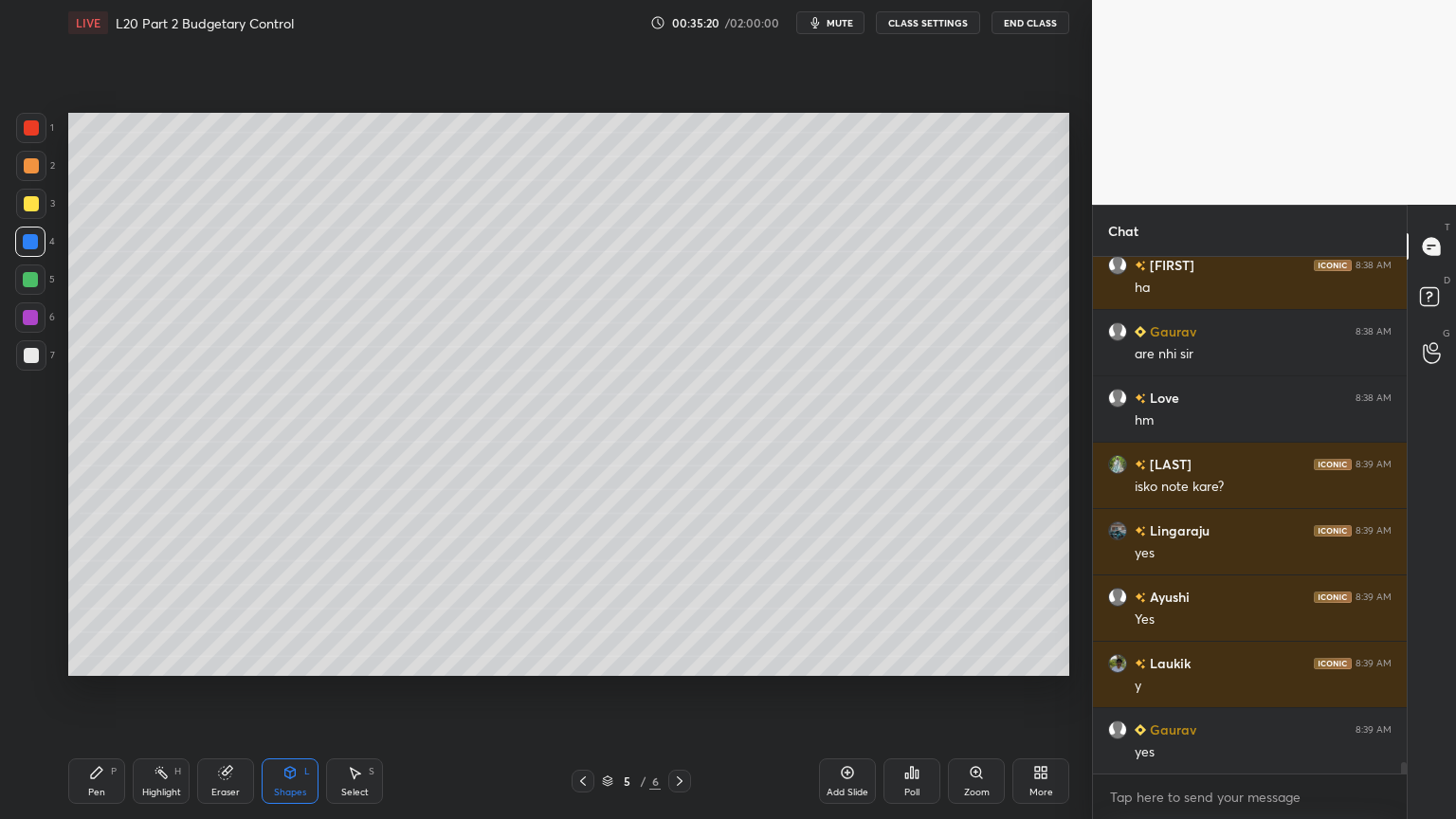 click 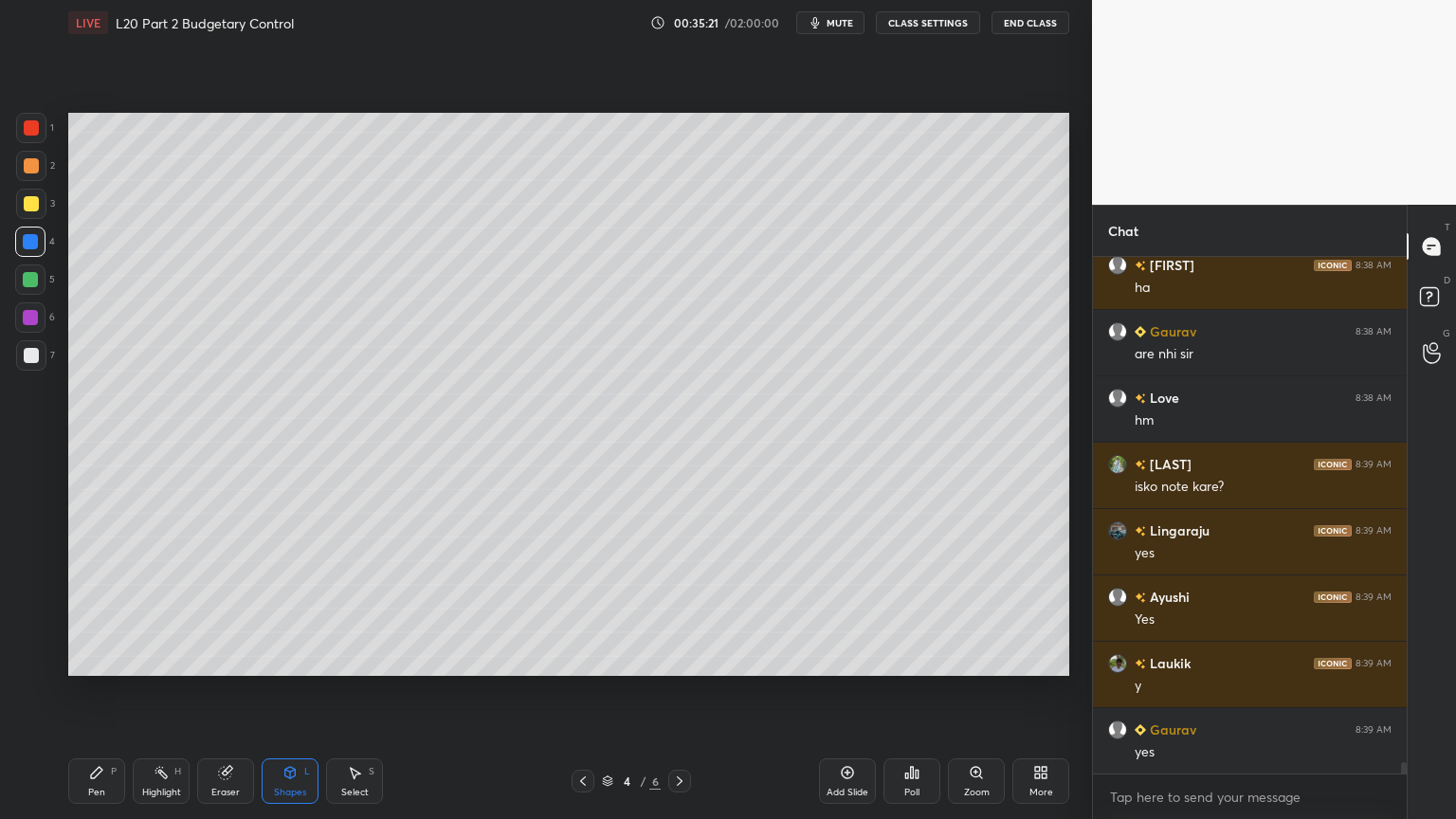 click 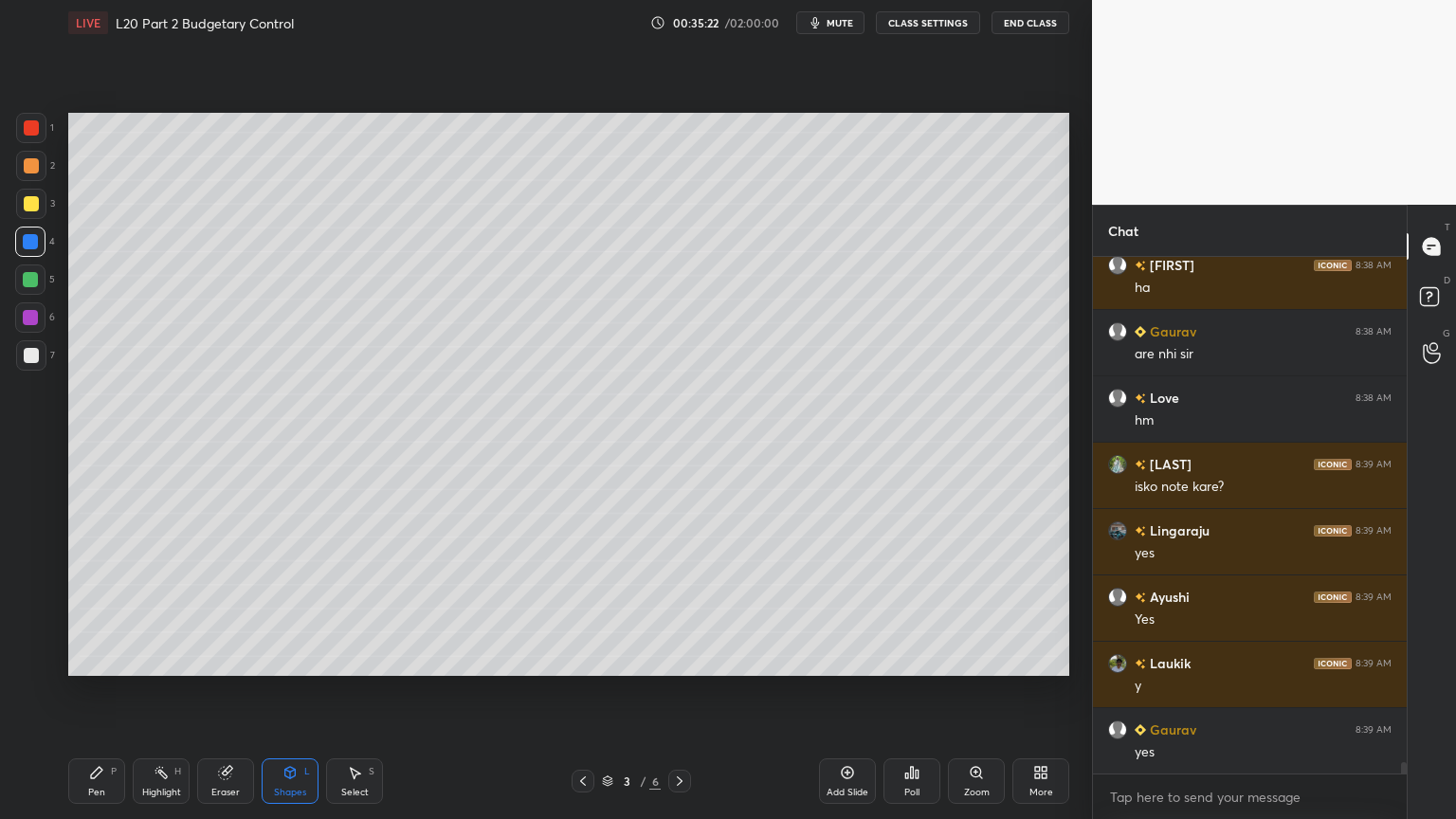 click 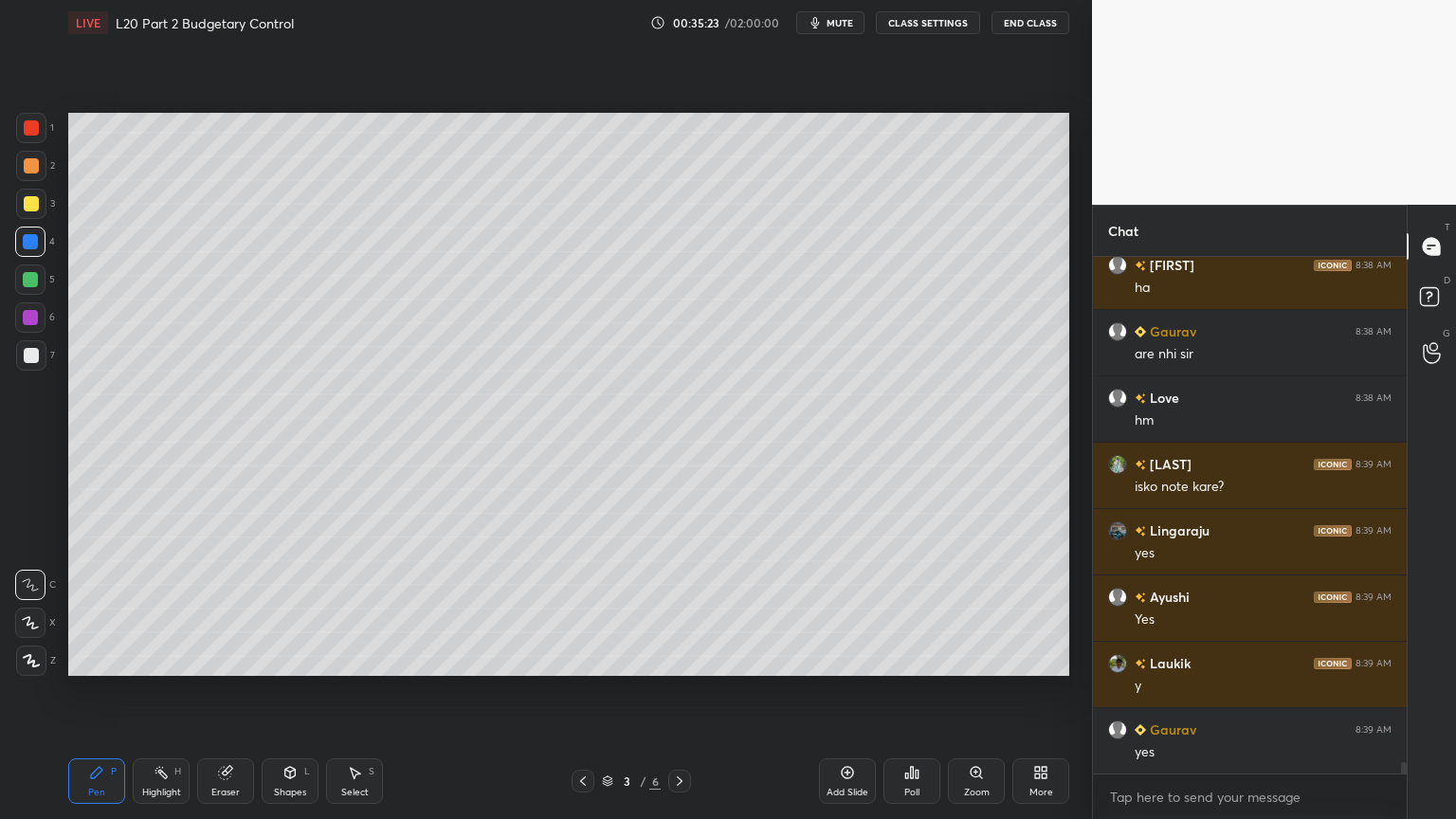 click at bounding box center (31, 128) 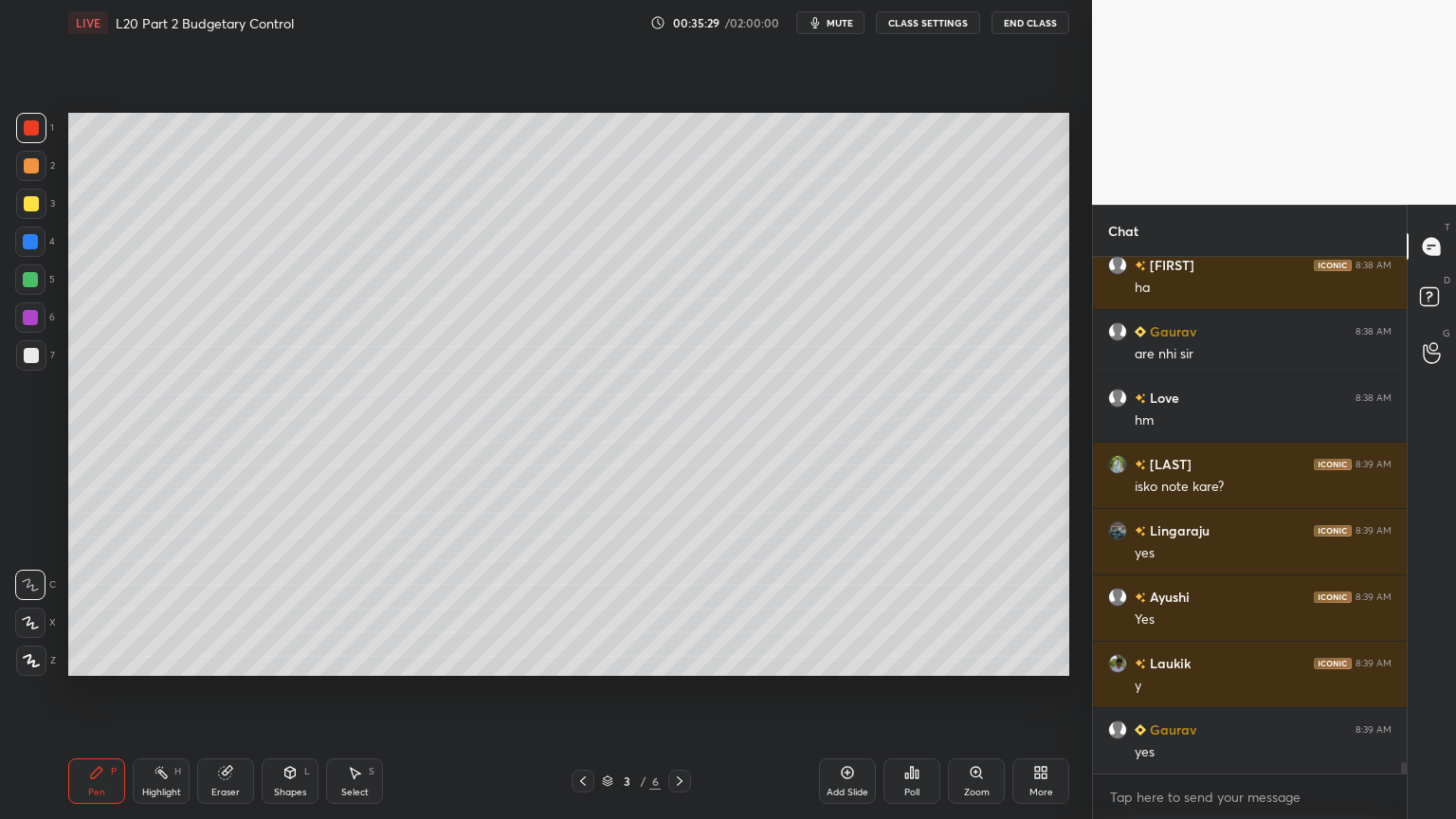 click 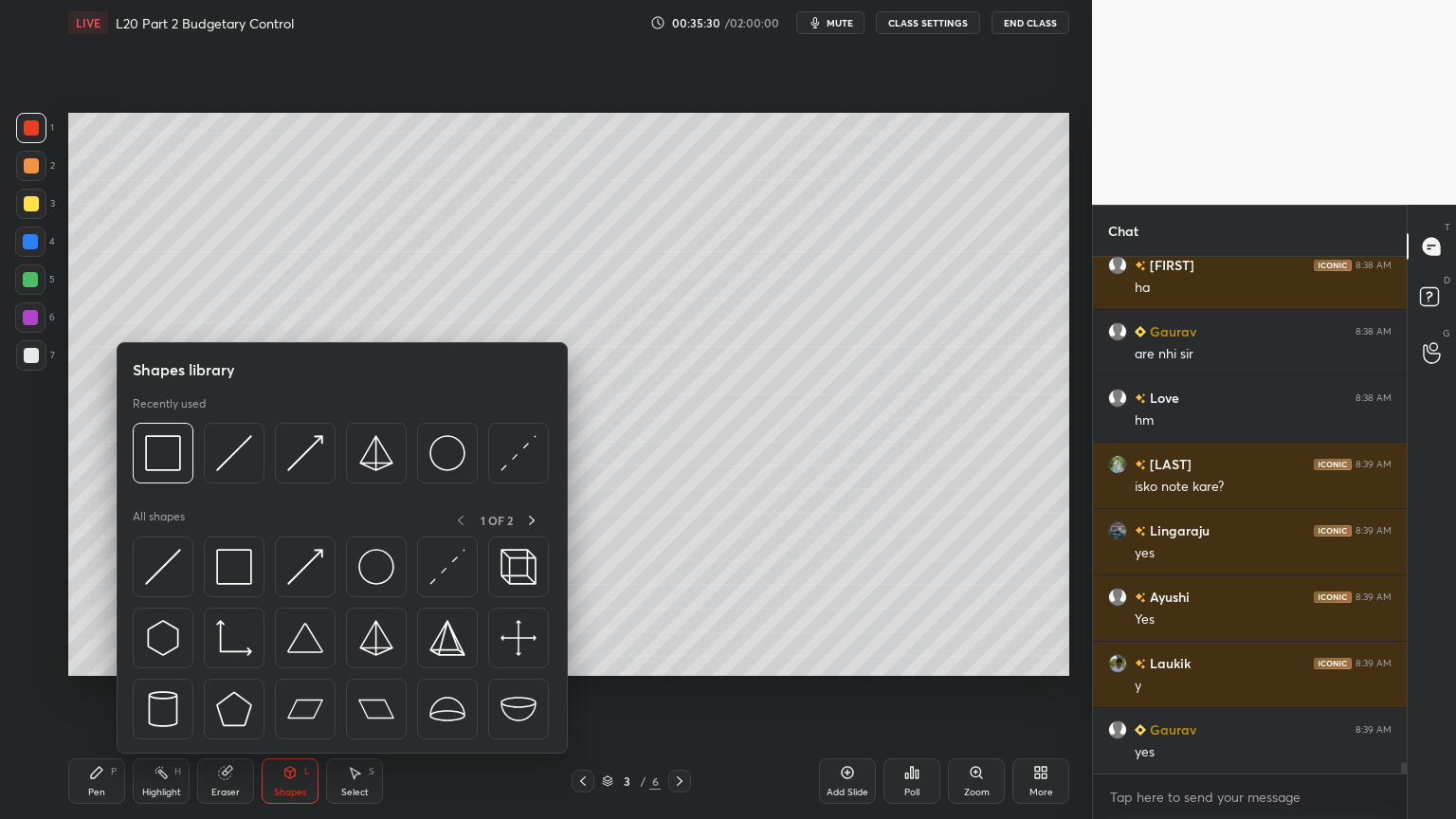 click at bounding box center [234, 453] 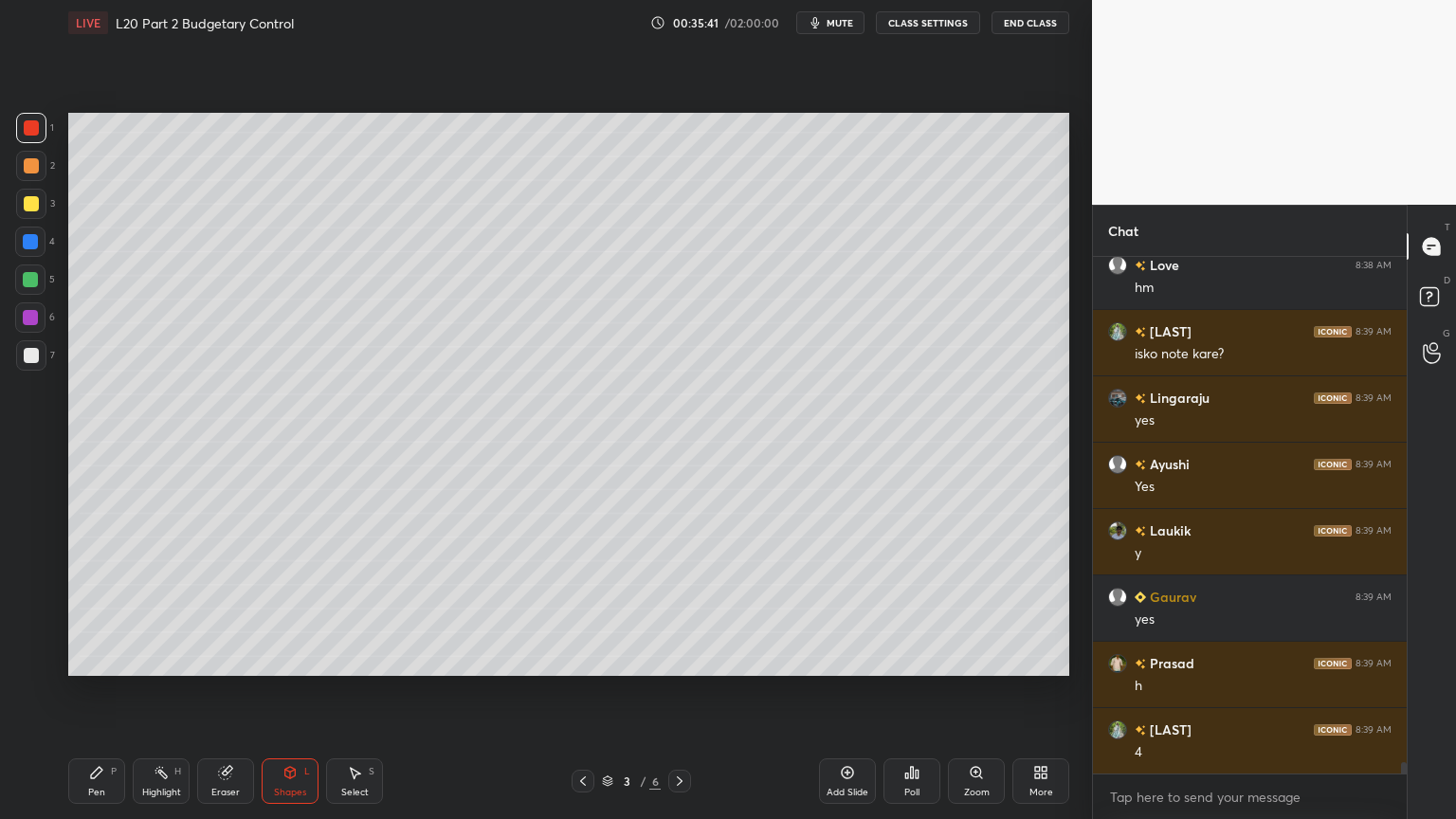 scroll, scrollTop: 22506, scrollLeft: 0, axis: vertical 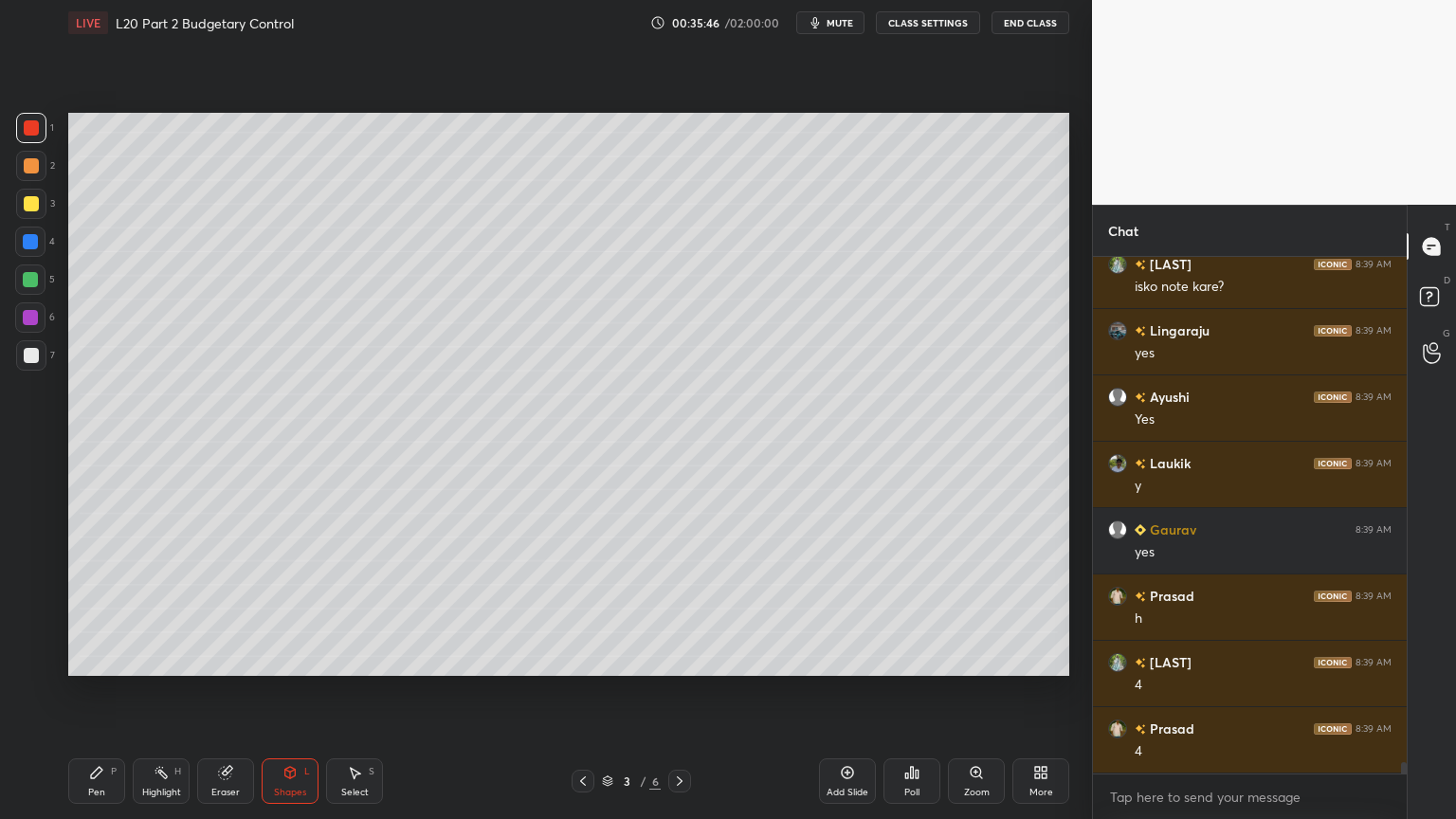 click on "L" at bounding box center [307, 772] 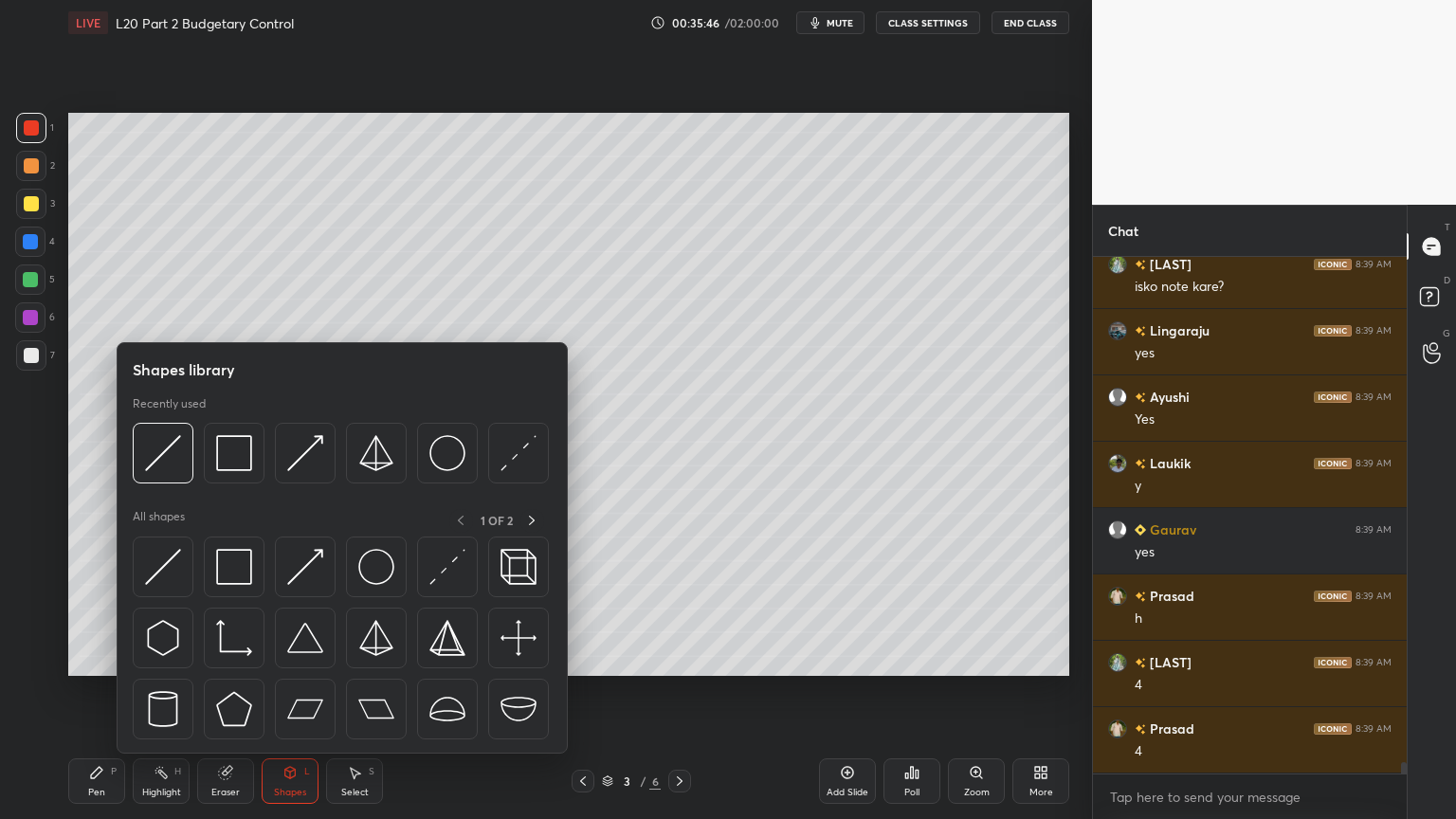 click at bounding box center (163, 453) 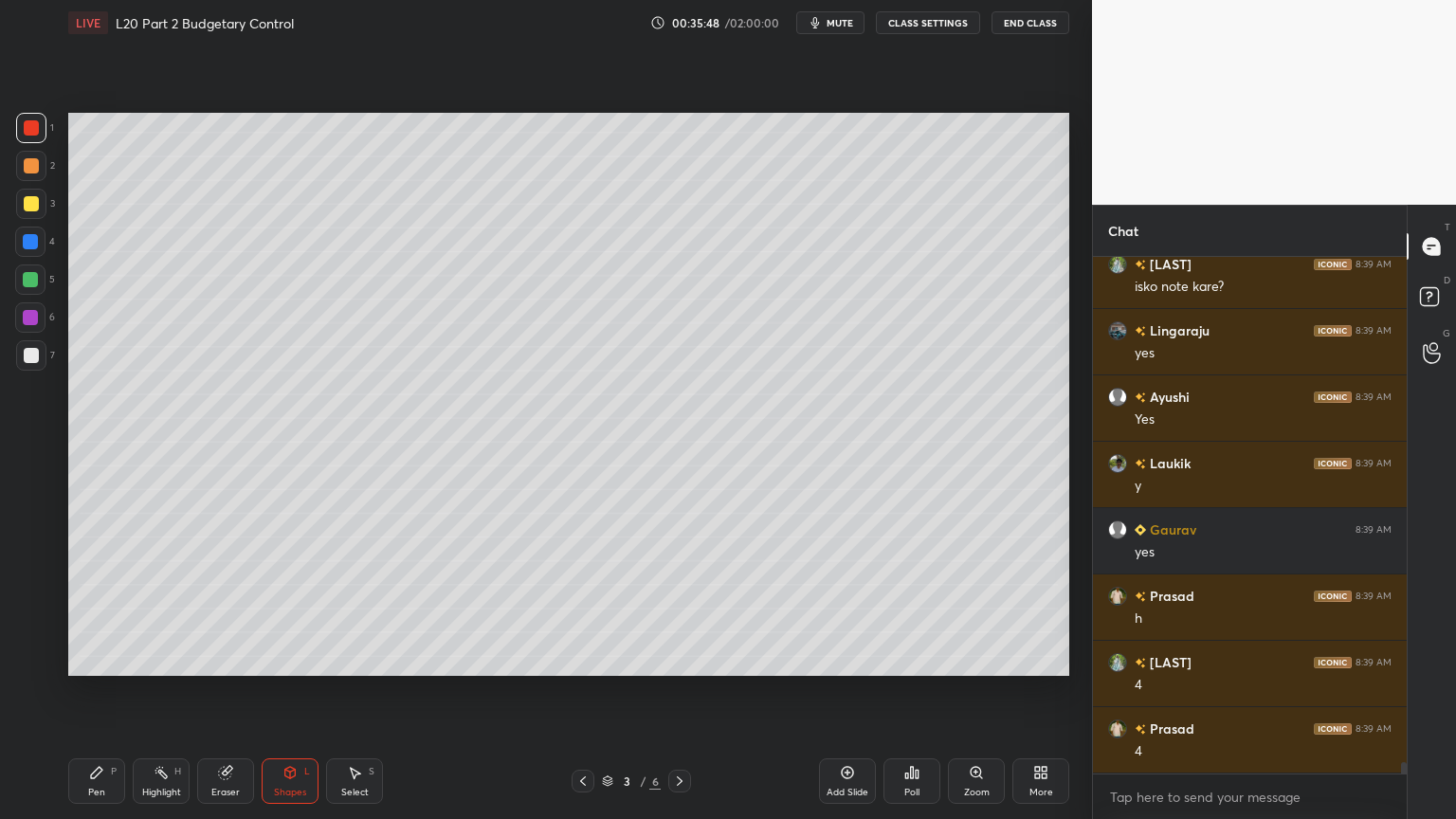 click on "Pen" at bounding box center [97, 792] 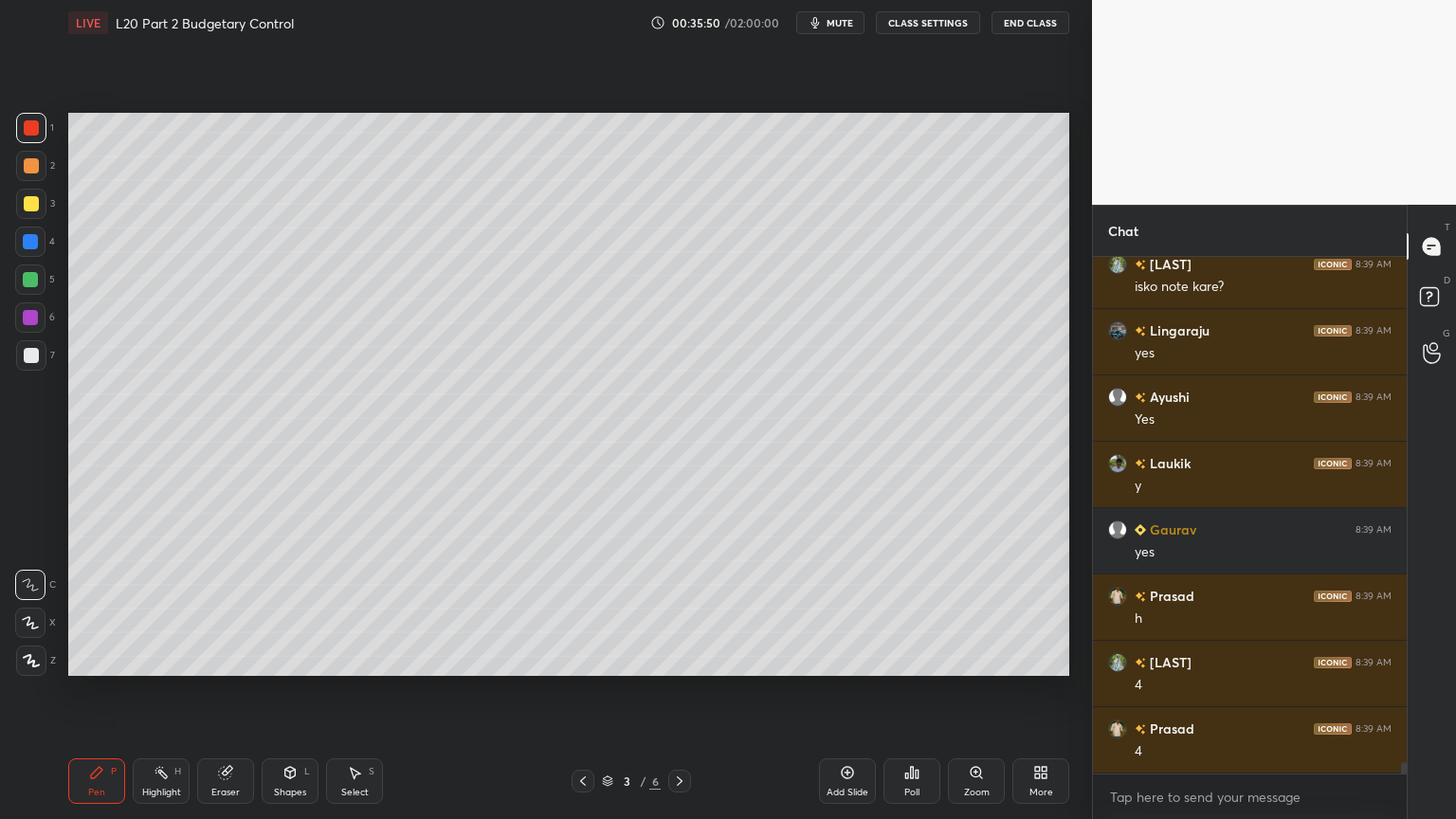 click at bounding box center (31, 204) 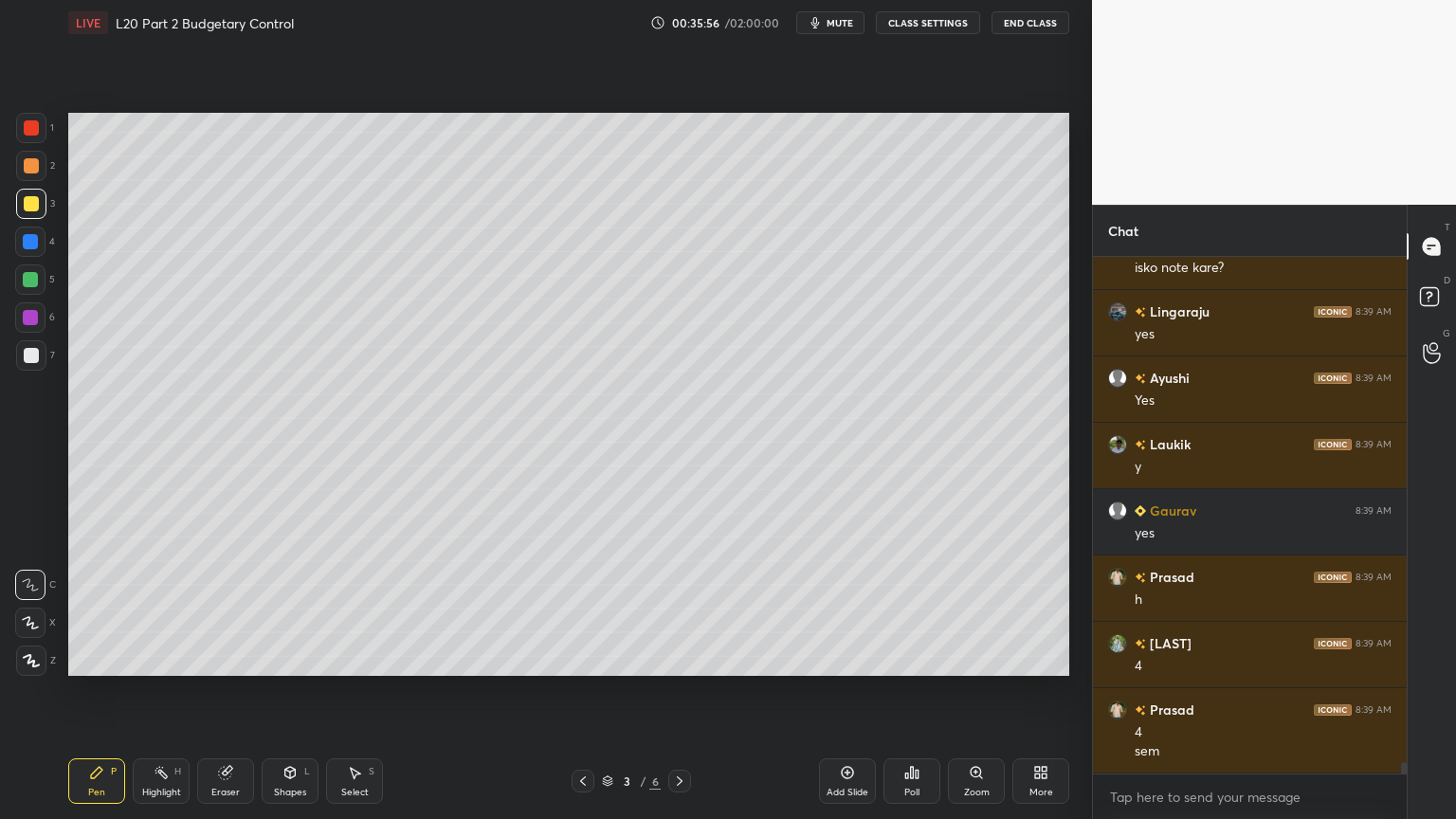 scroll, scrollTop: 22591, scrollLeft: 0, axis: vertical 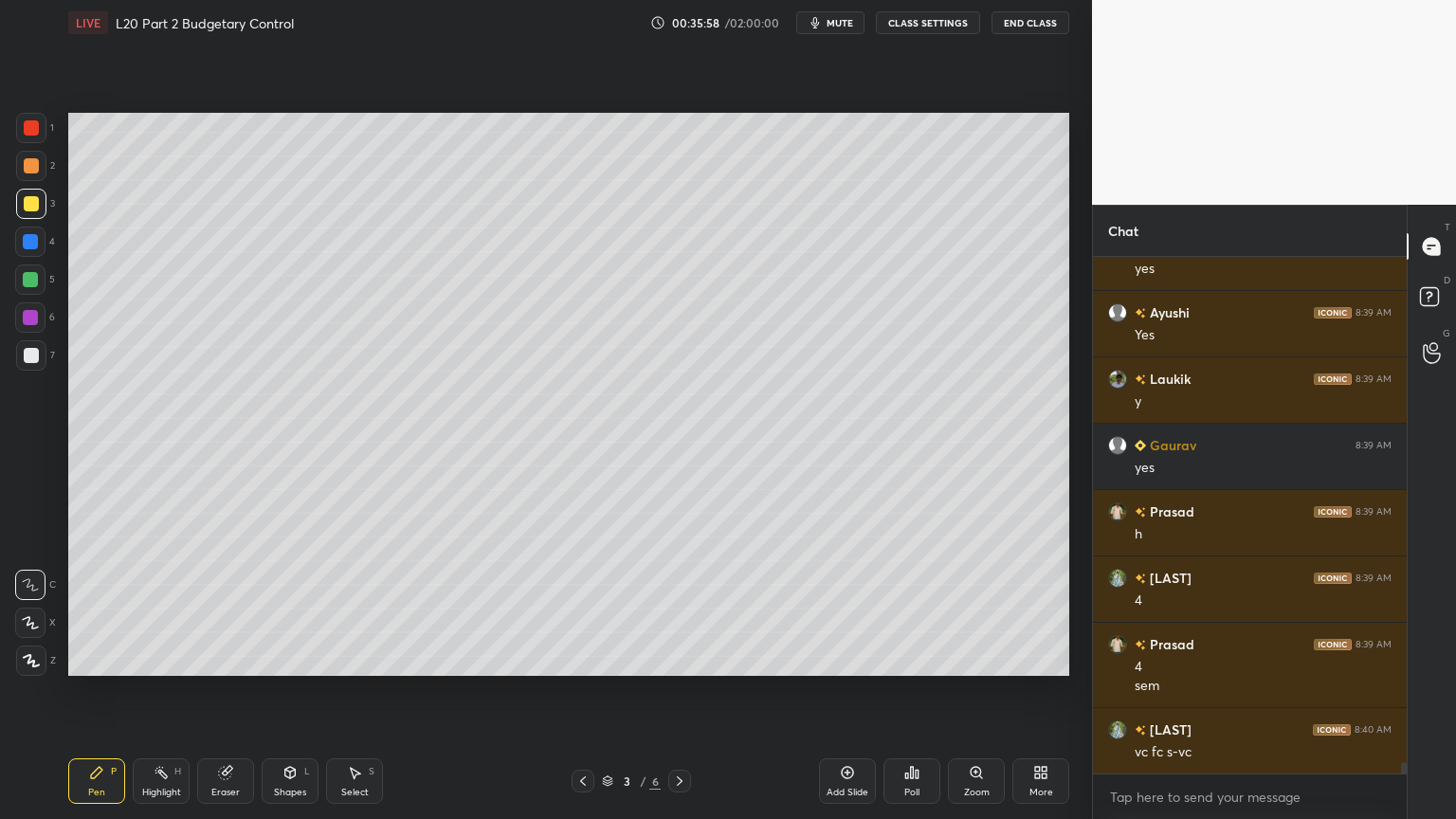 click at bounding box center (31, 128) 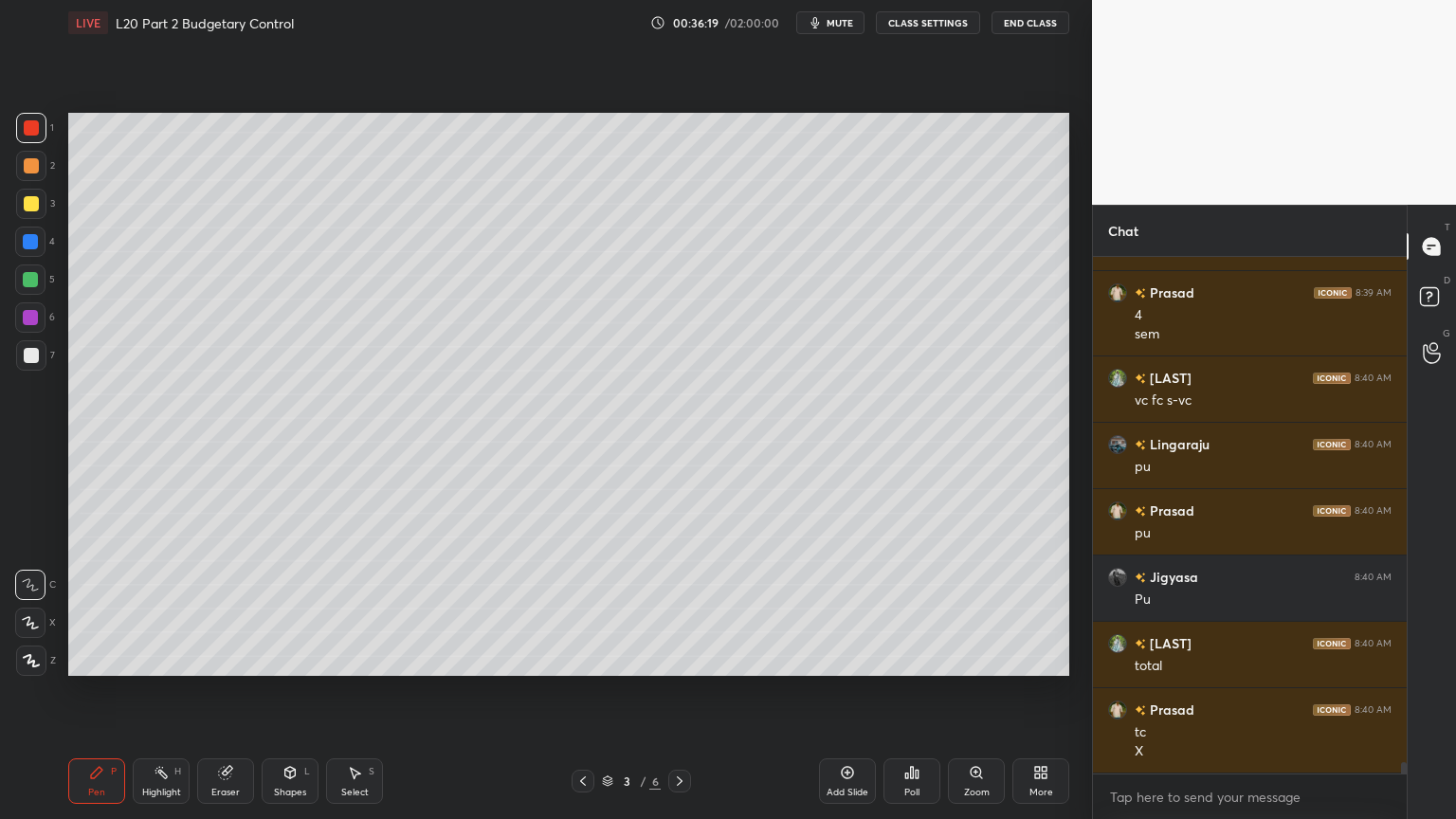 scroll, scrollTop: 23008, scrollLeft: 0, axis: vertical 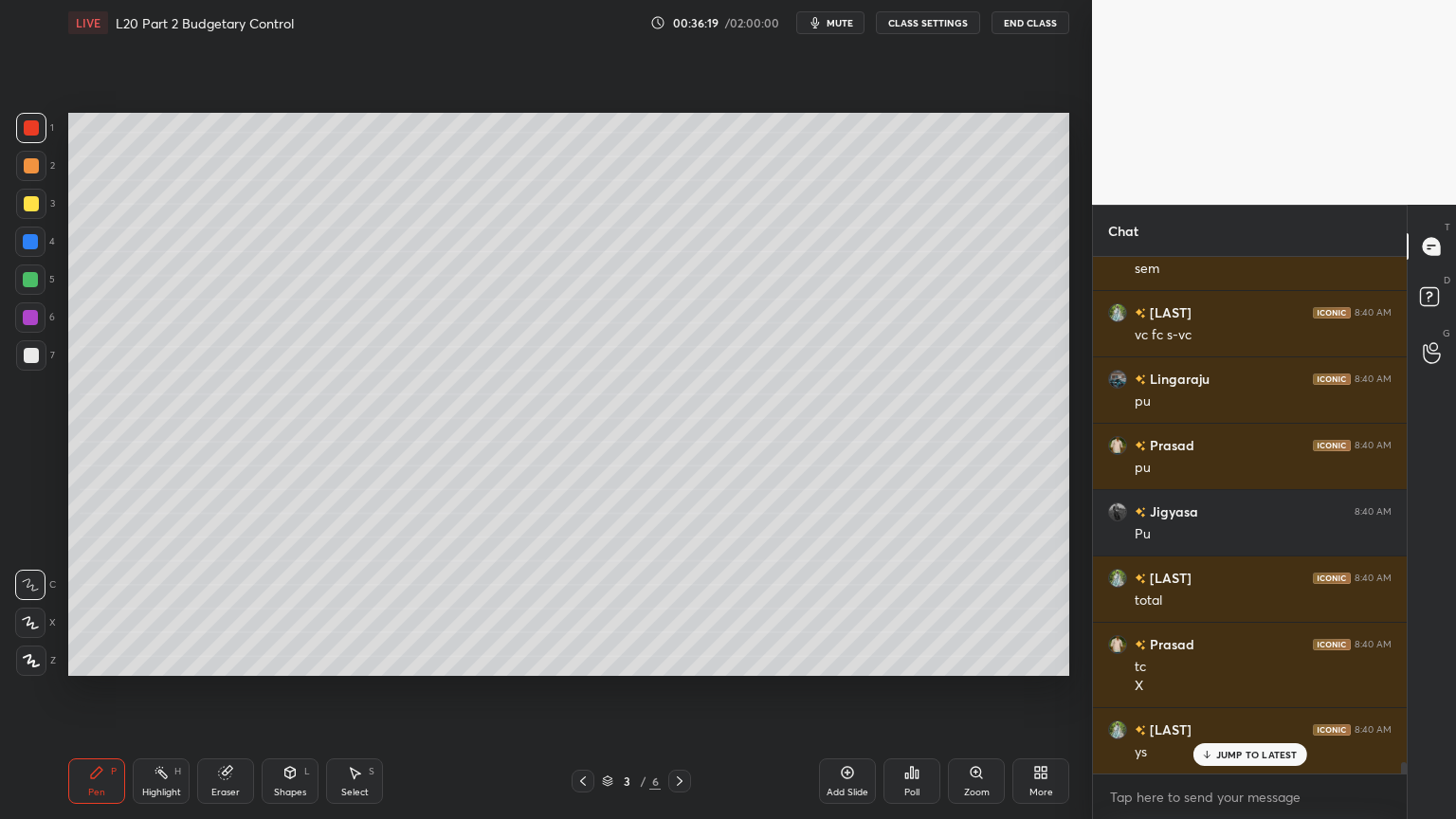click 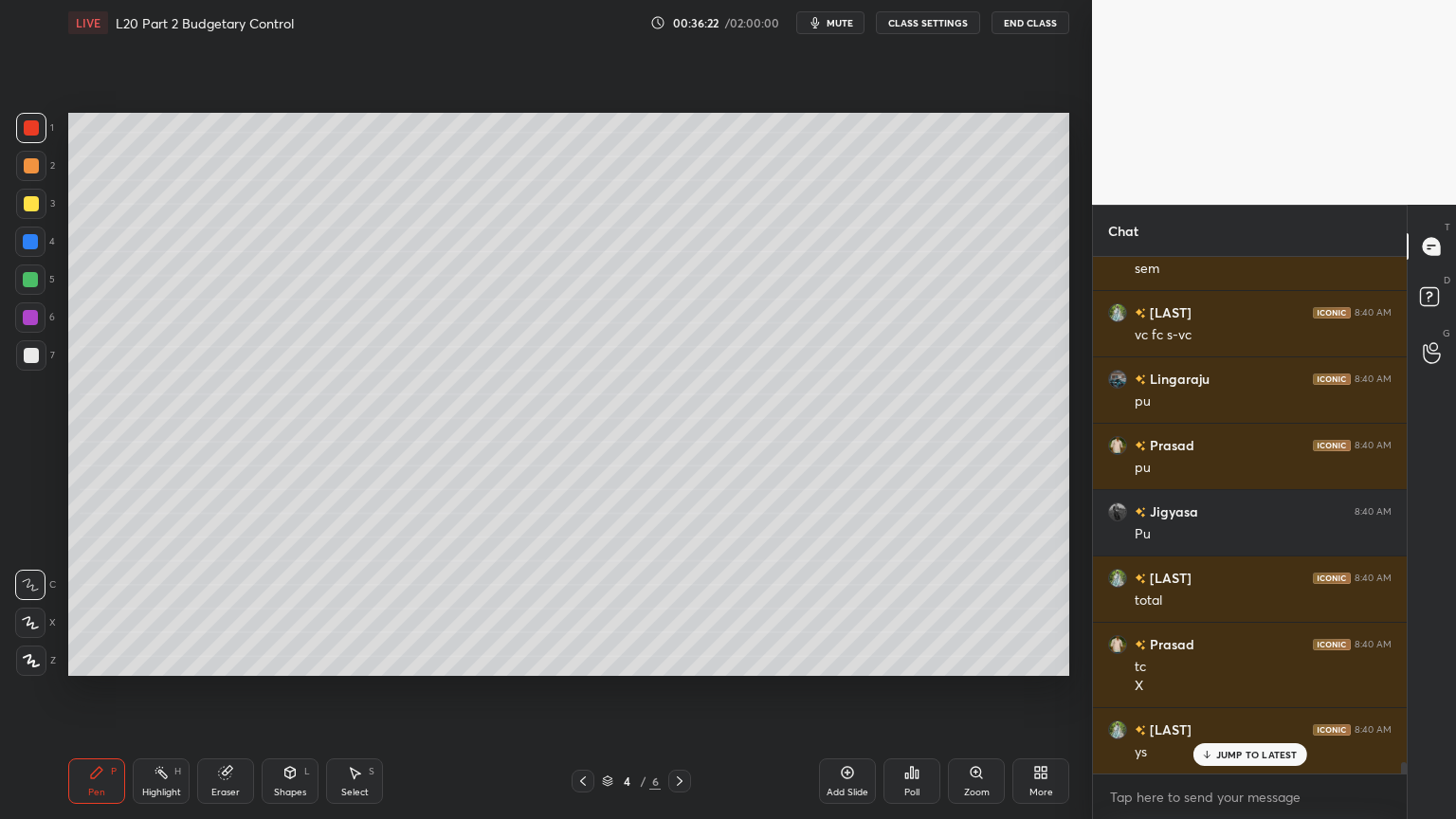scroll, scrollTop: 23075, scrollLeft: 0, axis: vertical 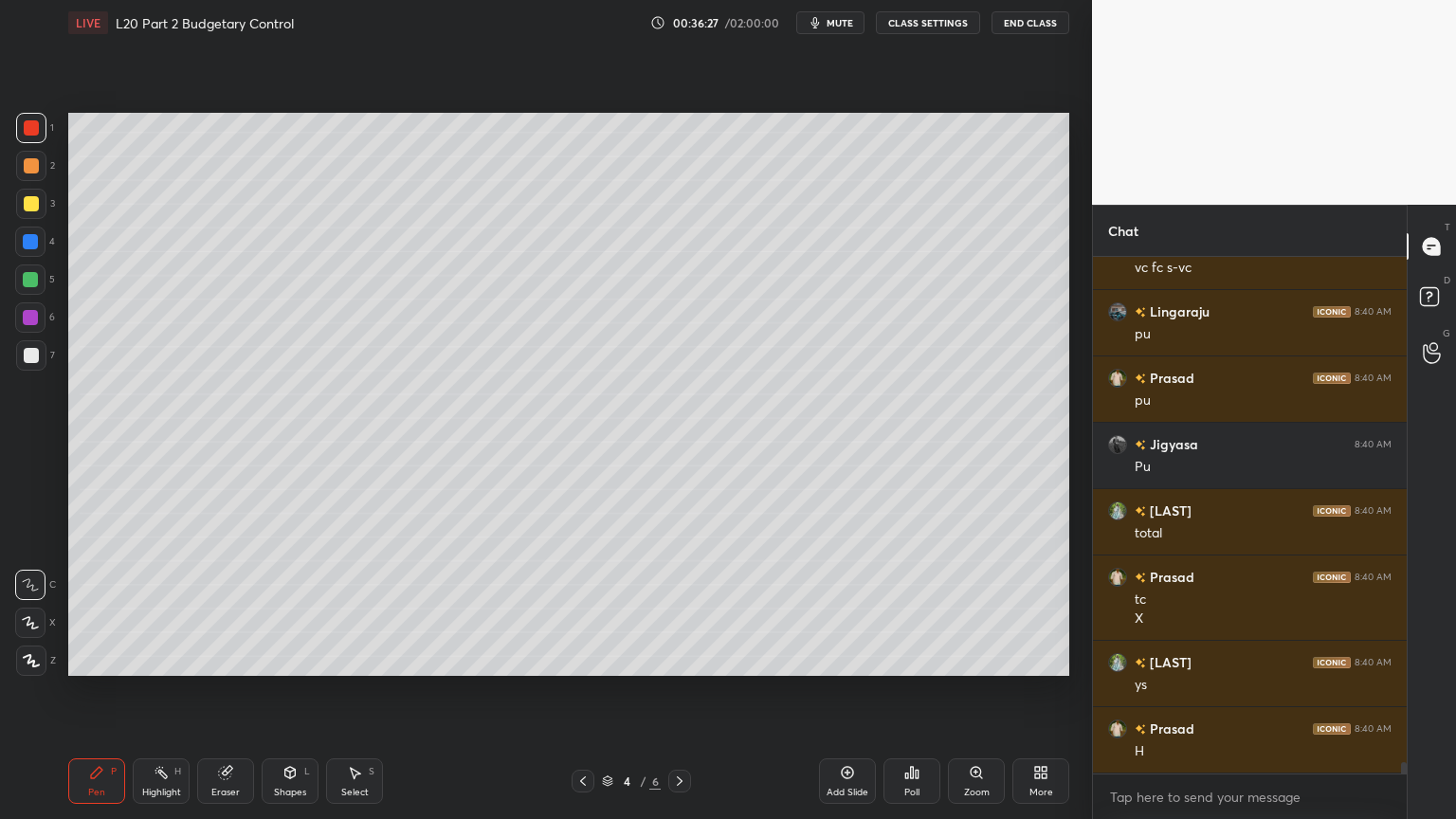click 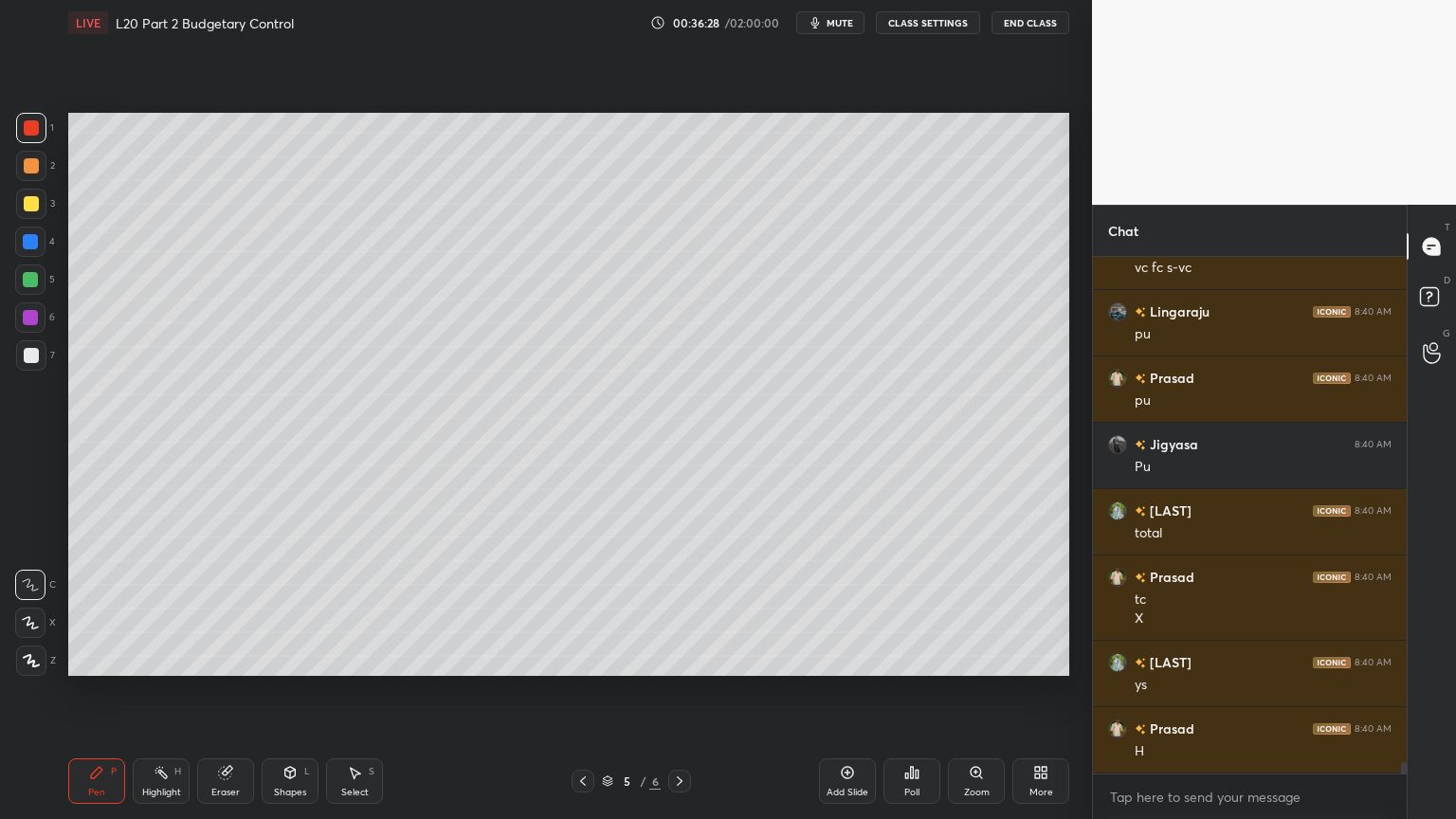 click at bounding box center [583, 781] 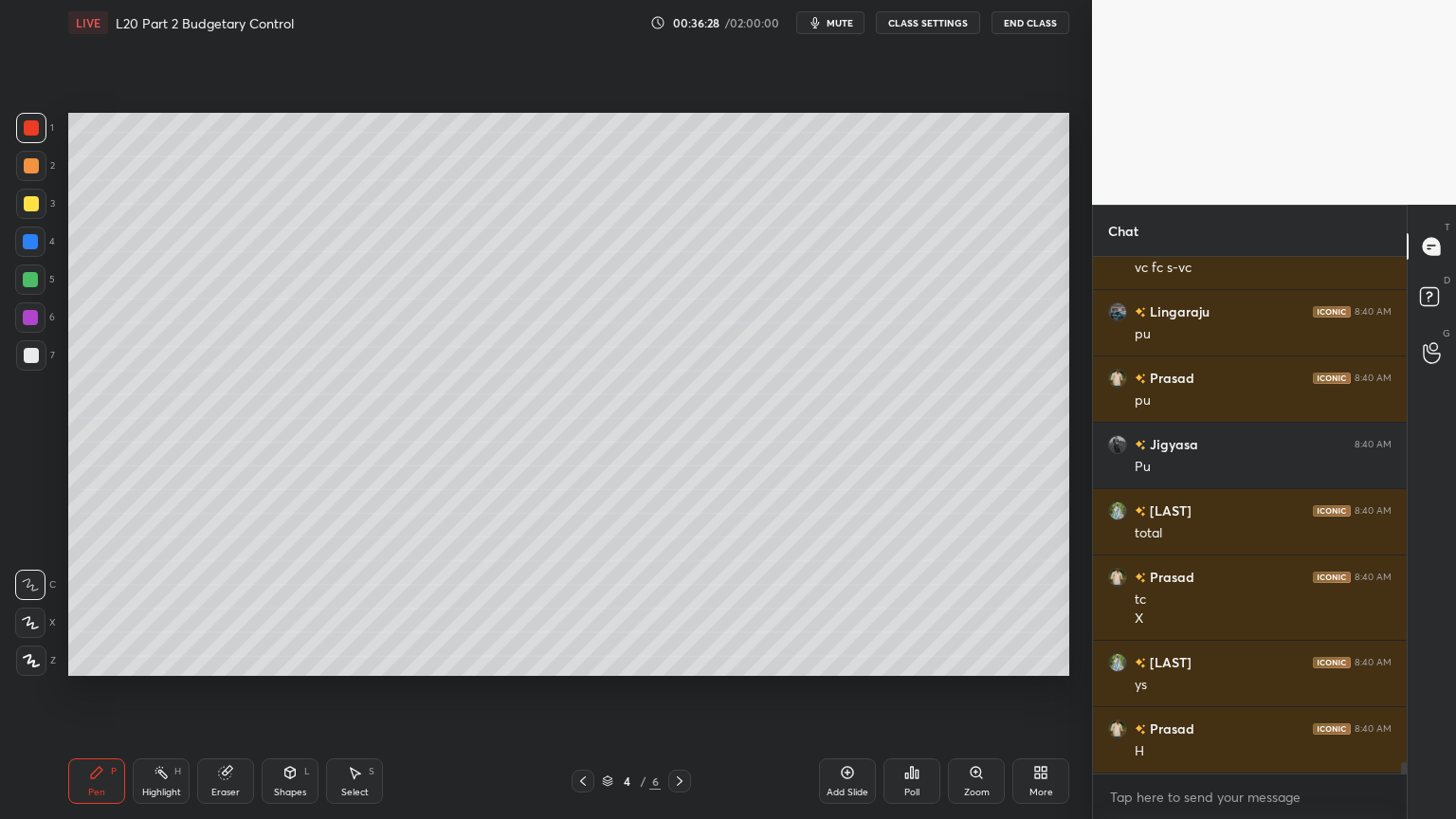 click at bounding box center (583, 781) 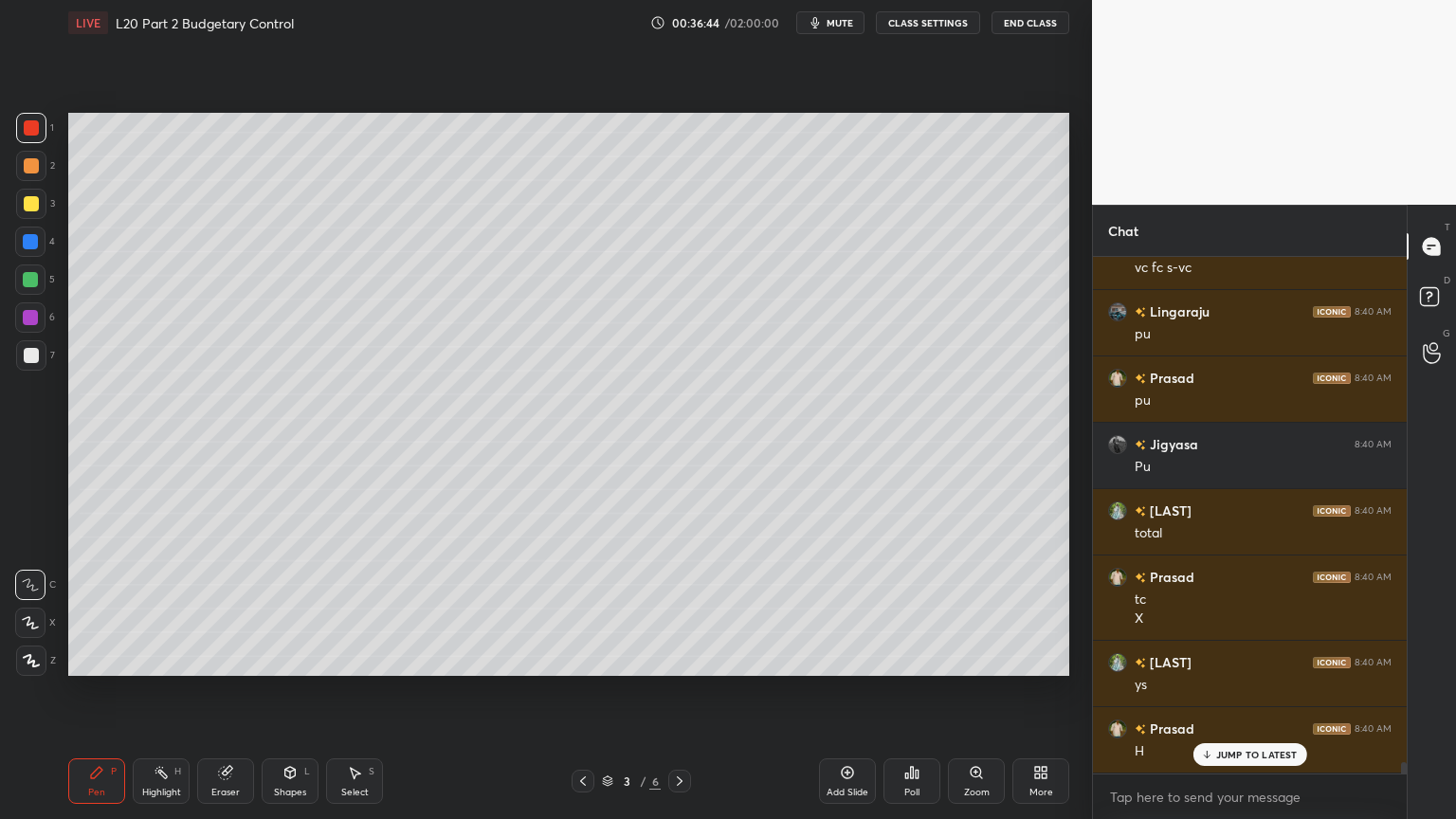 scroll, scrollTop: 23141, scrollLeft: 0, axis: vertical 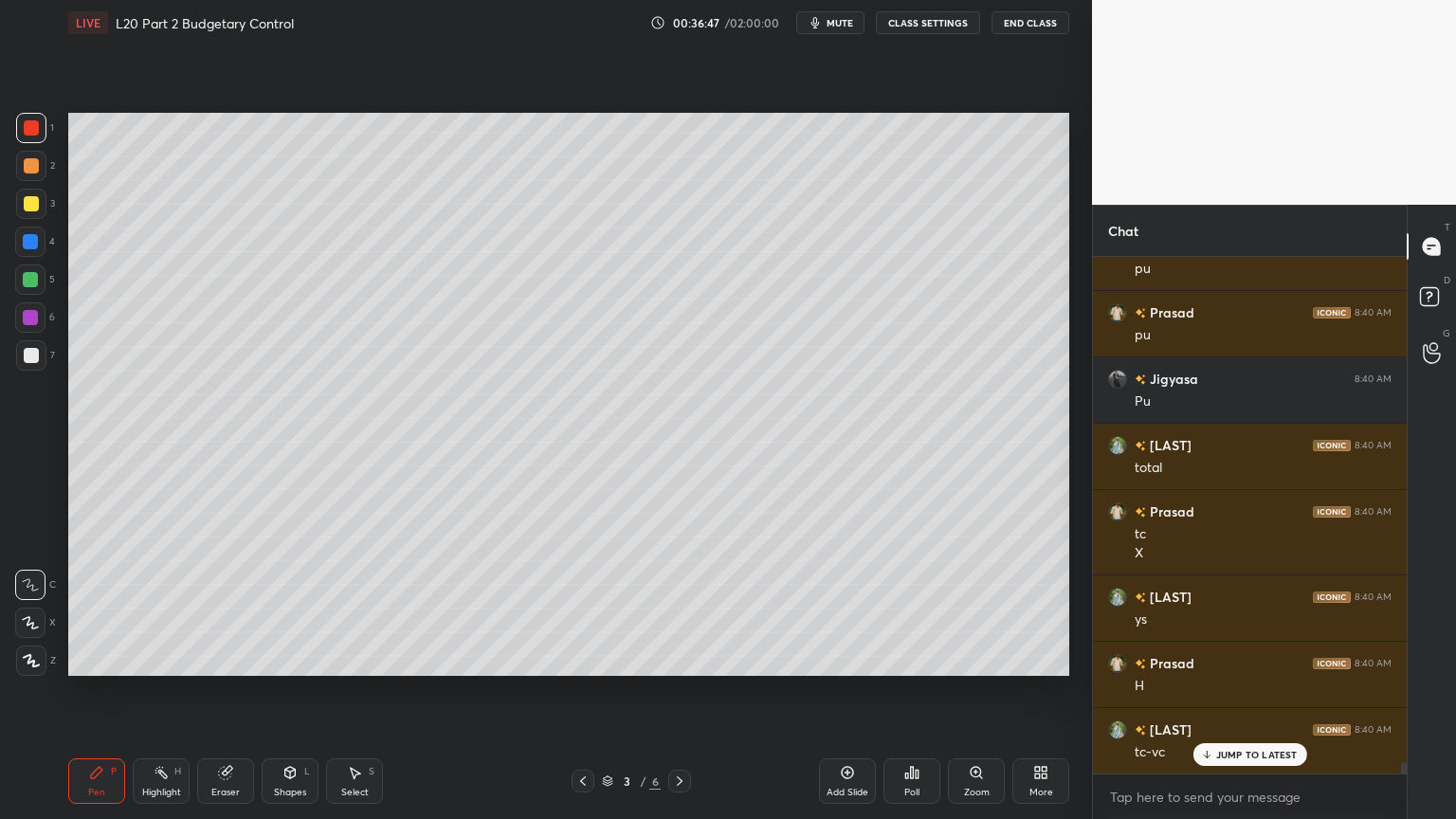 click 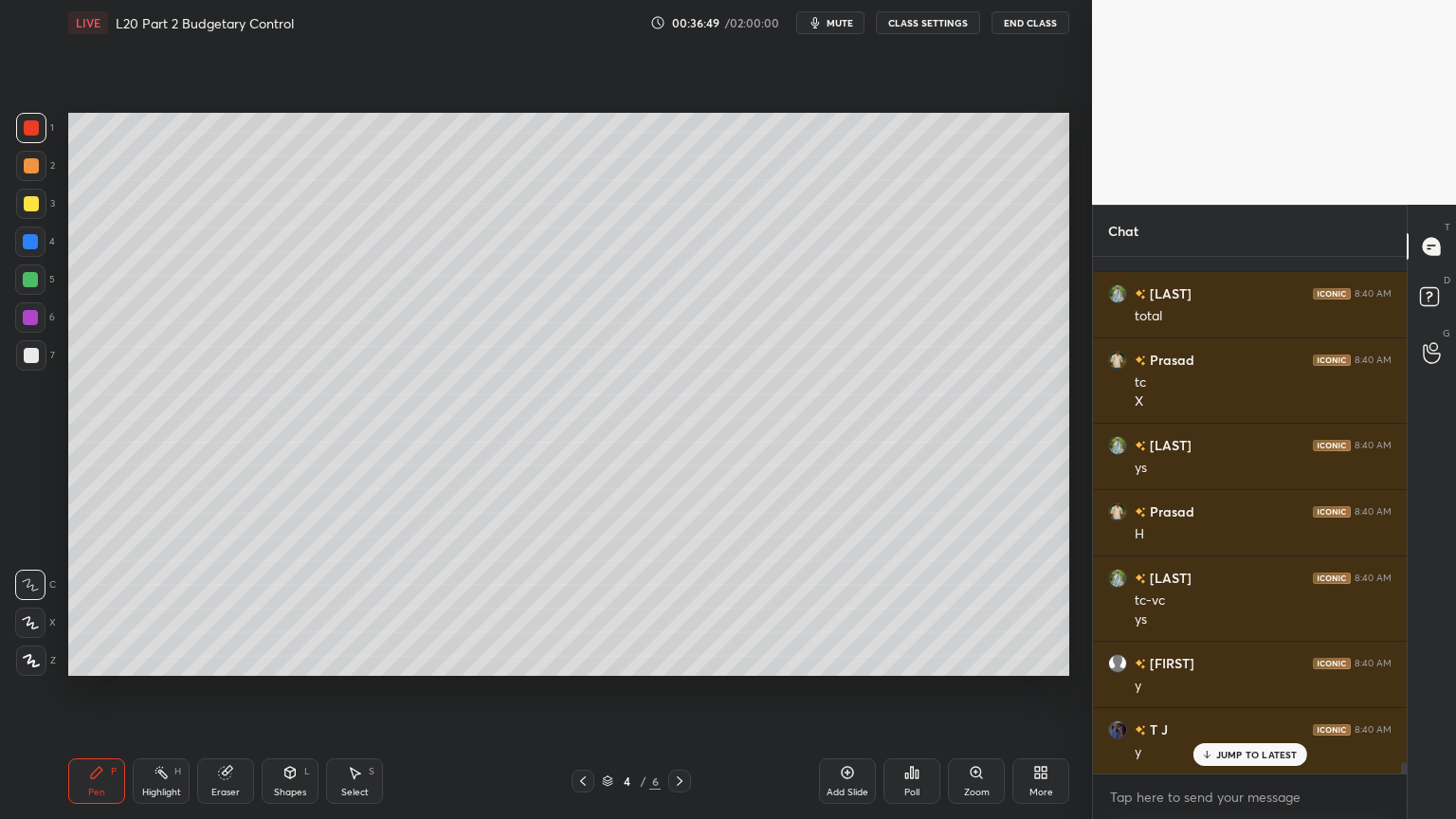 scroll, scrollTop: 23360, scrollLeft: 0, axis: vertical 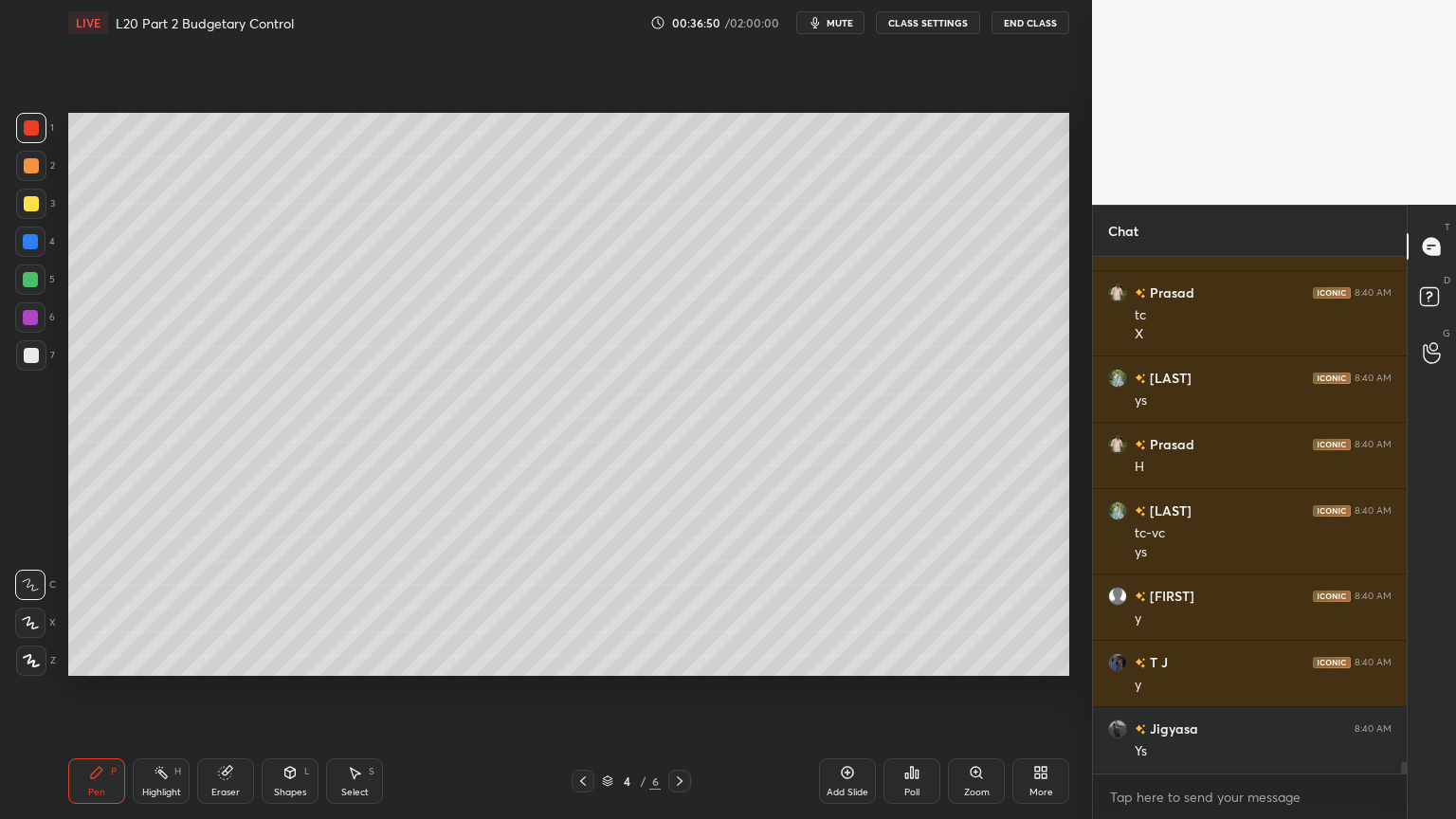 click 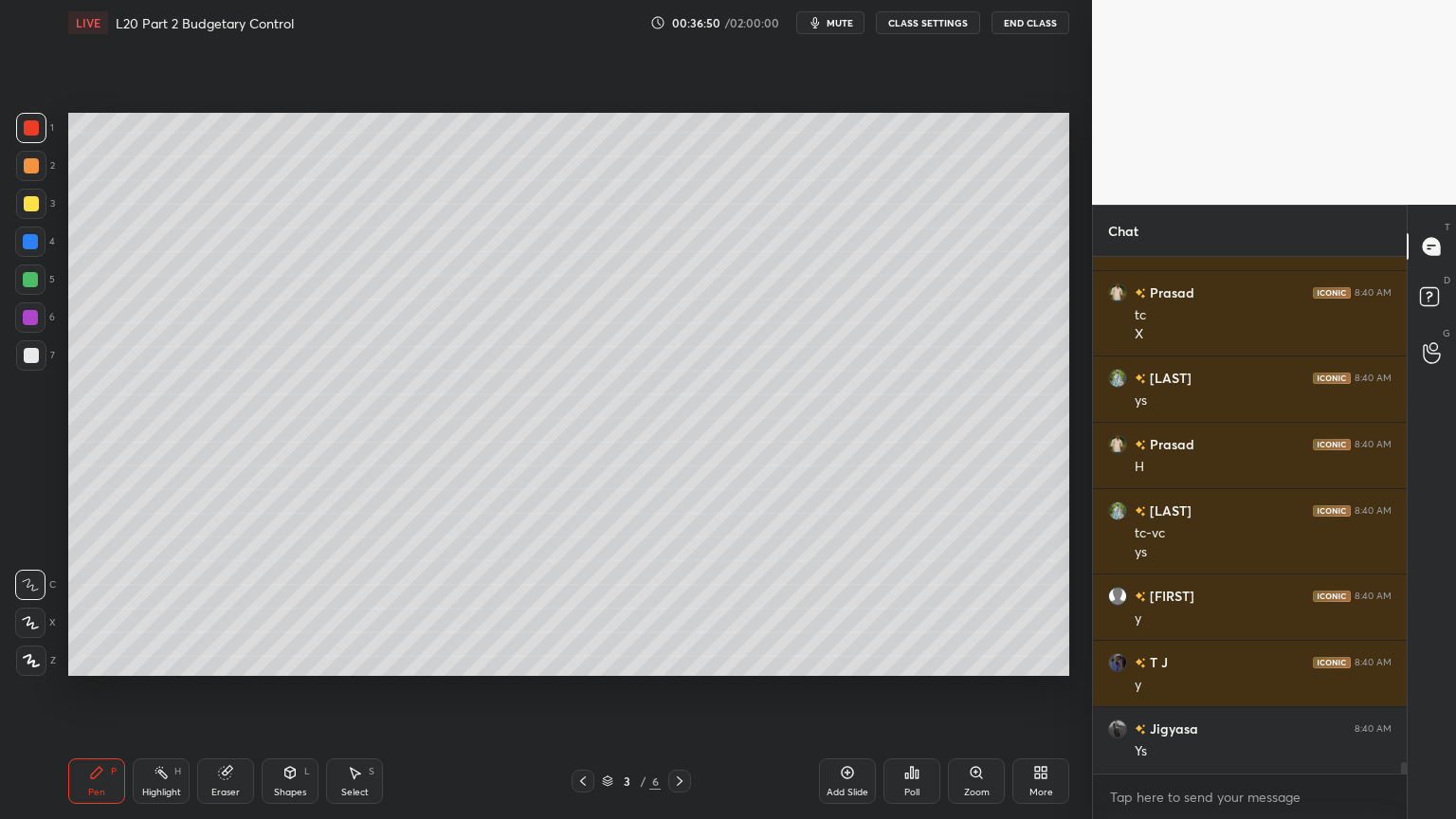 scroll, scrollTop: 23425, scrollLeft: 0, axis: vertical 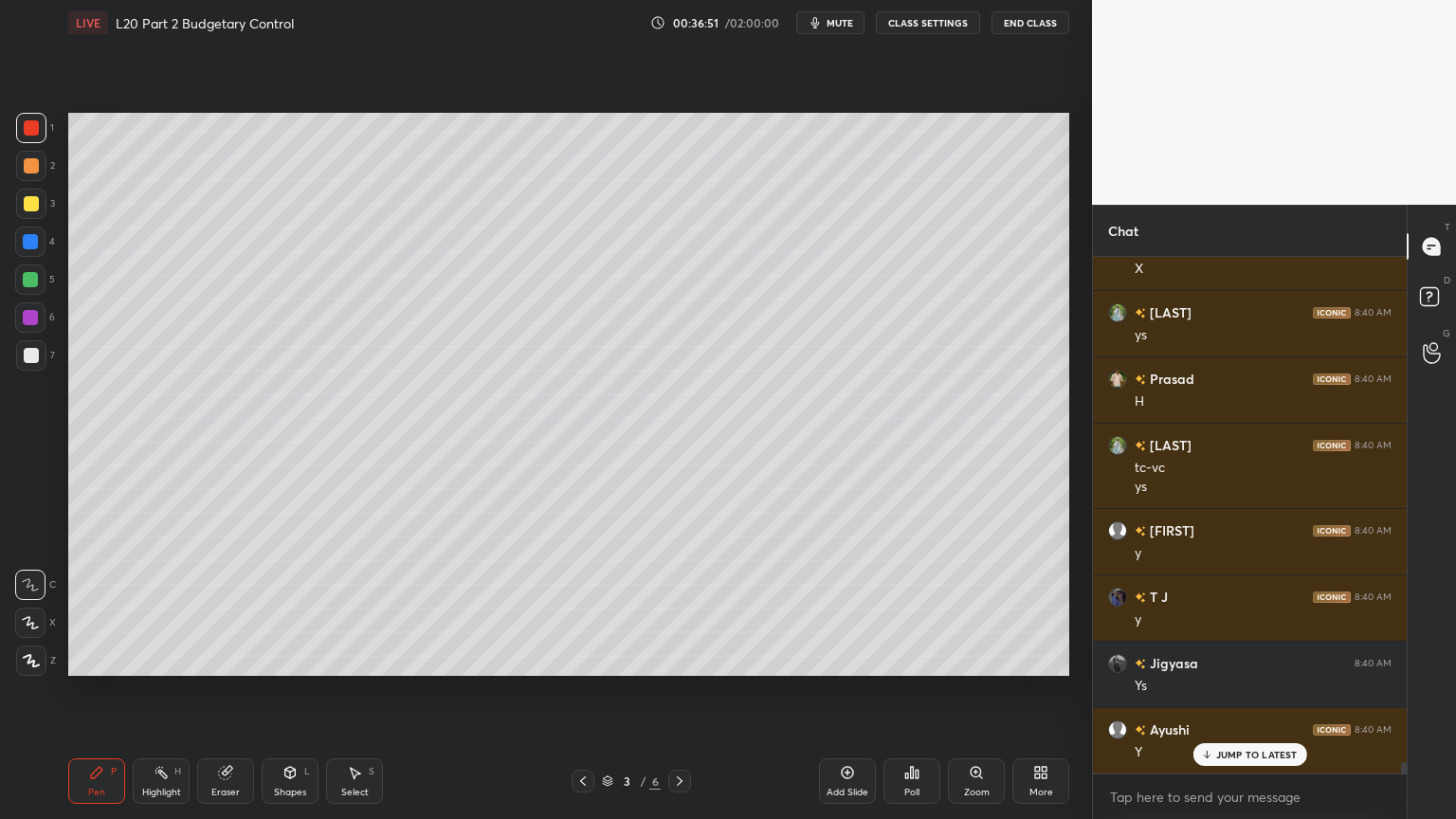click on "Shapes" at bounding box center [290, 792] 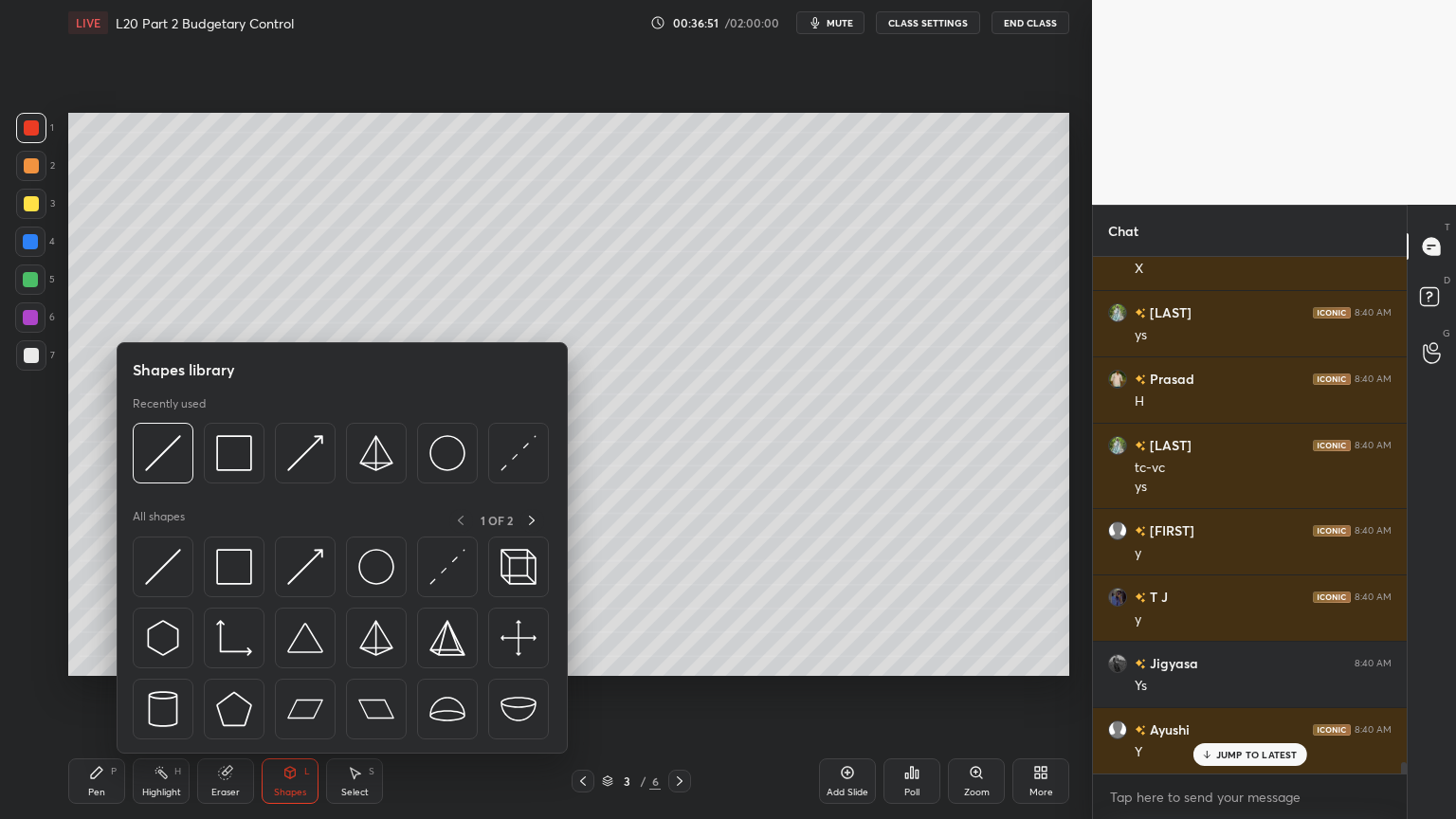 click at bounding box center [234, 453] 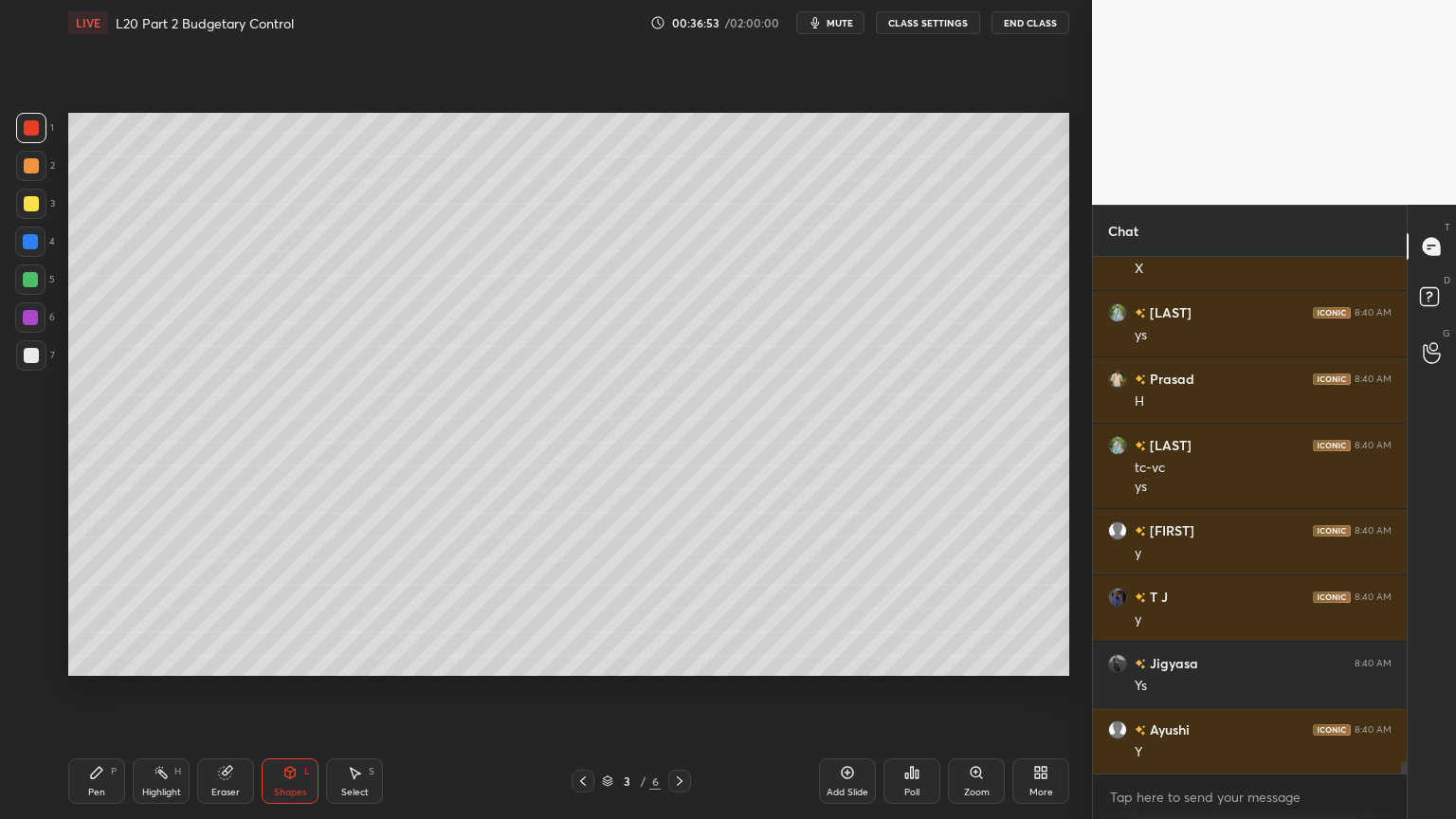 scroll, scrollTop: 23492, scrollLeft: 0, axis: vertical 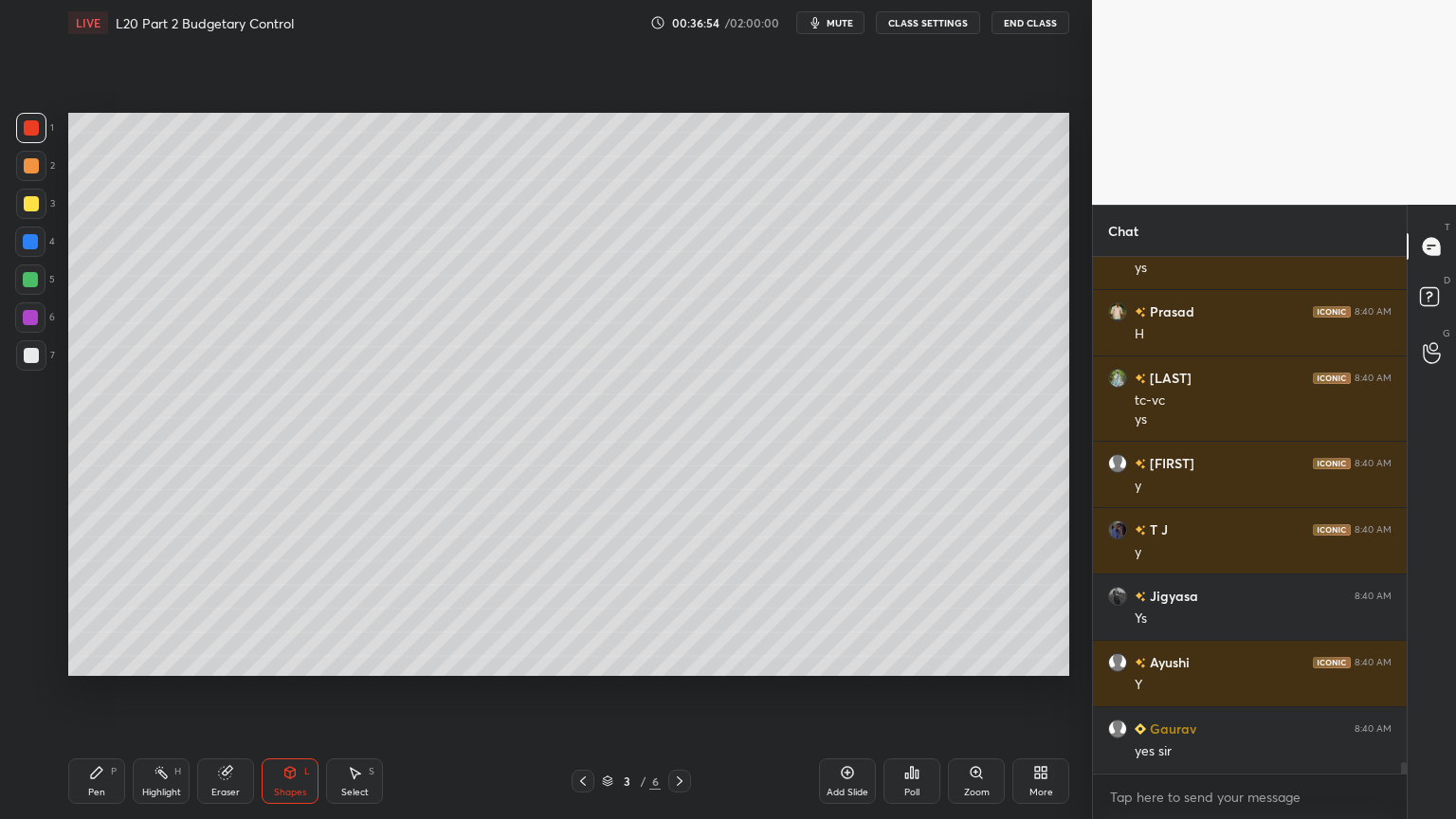 click on "Pen P" at bounding box center [97, 781] 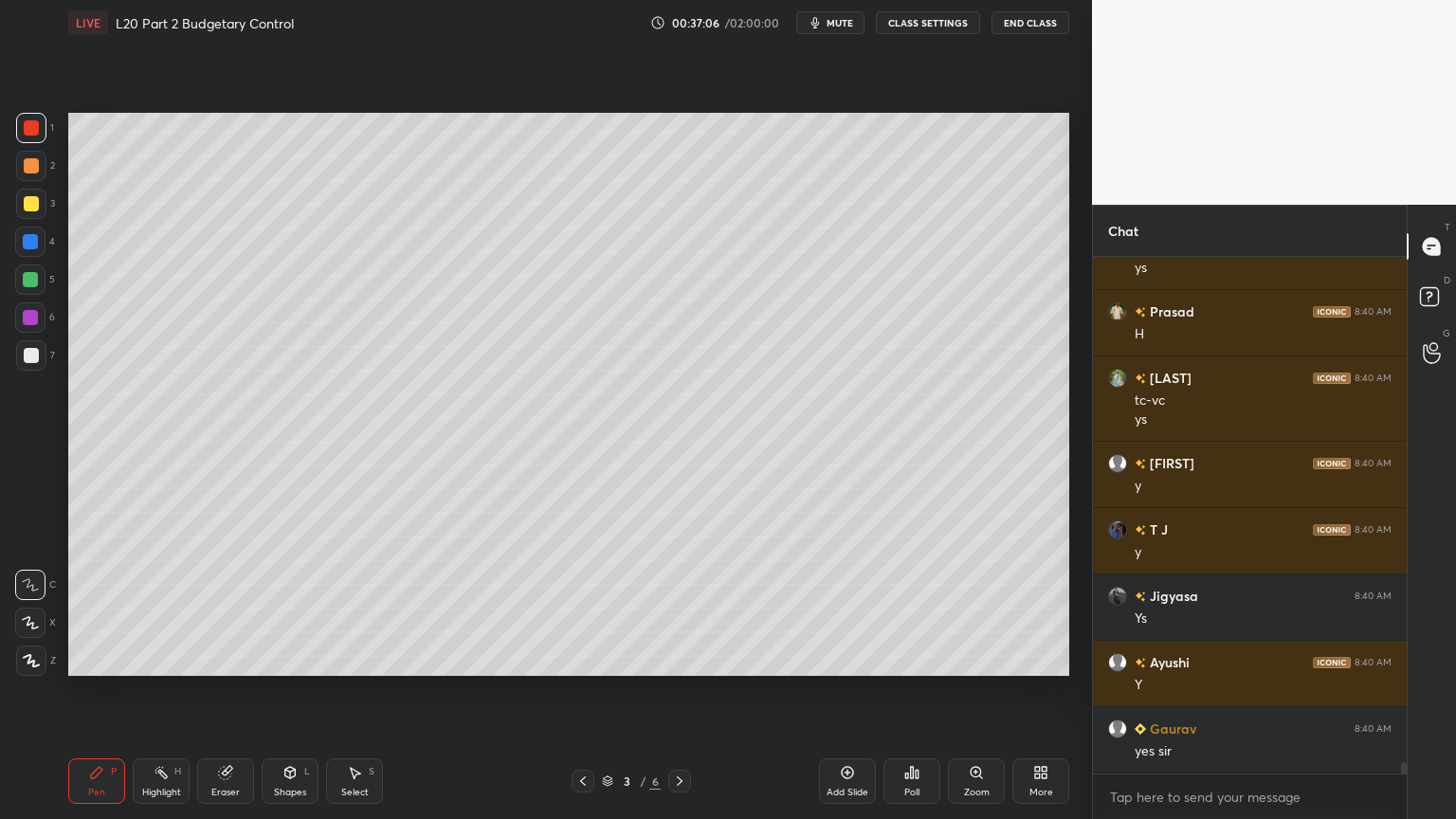click at bounding box center (680, 781) 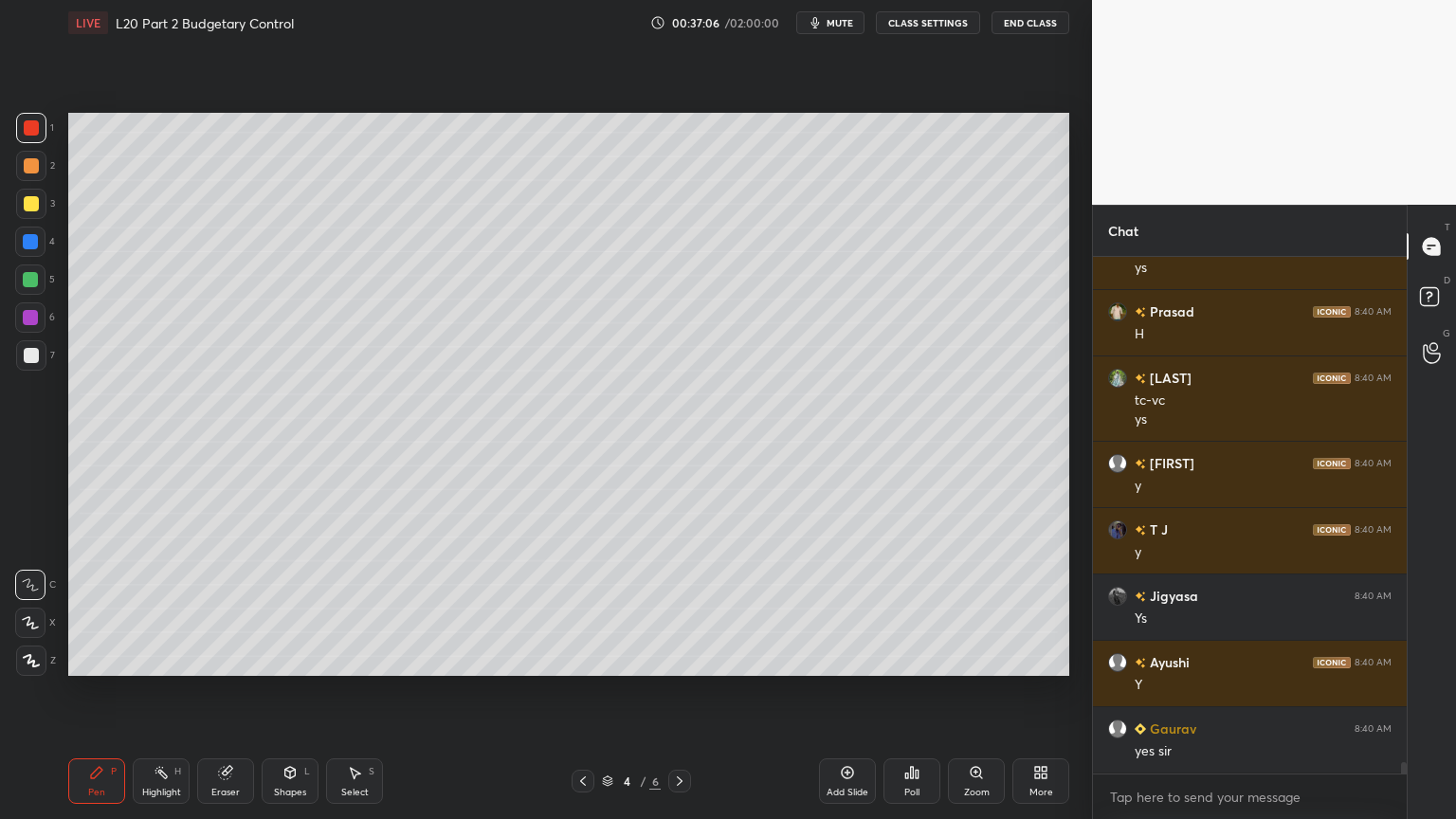 click 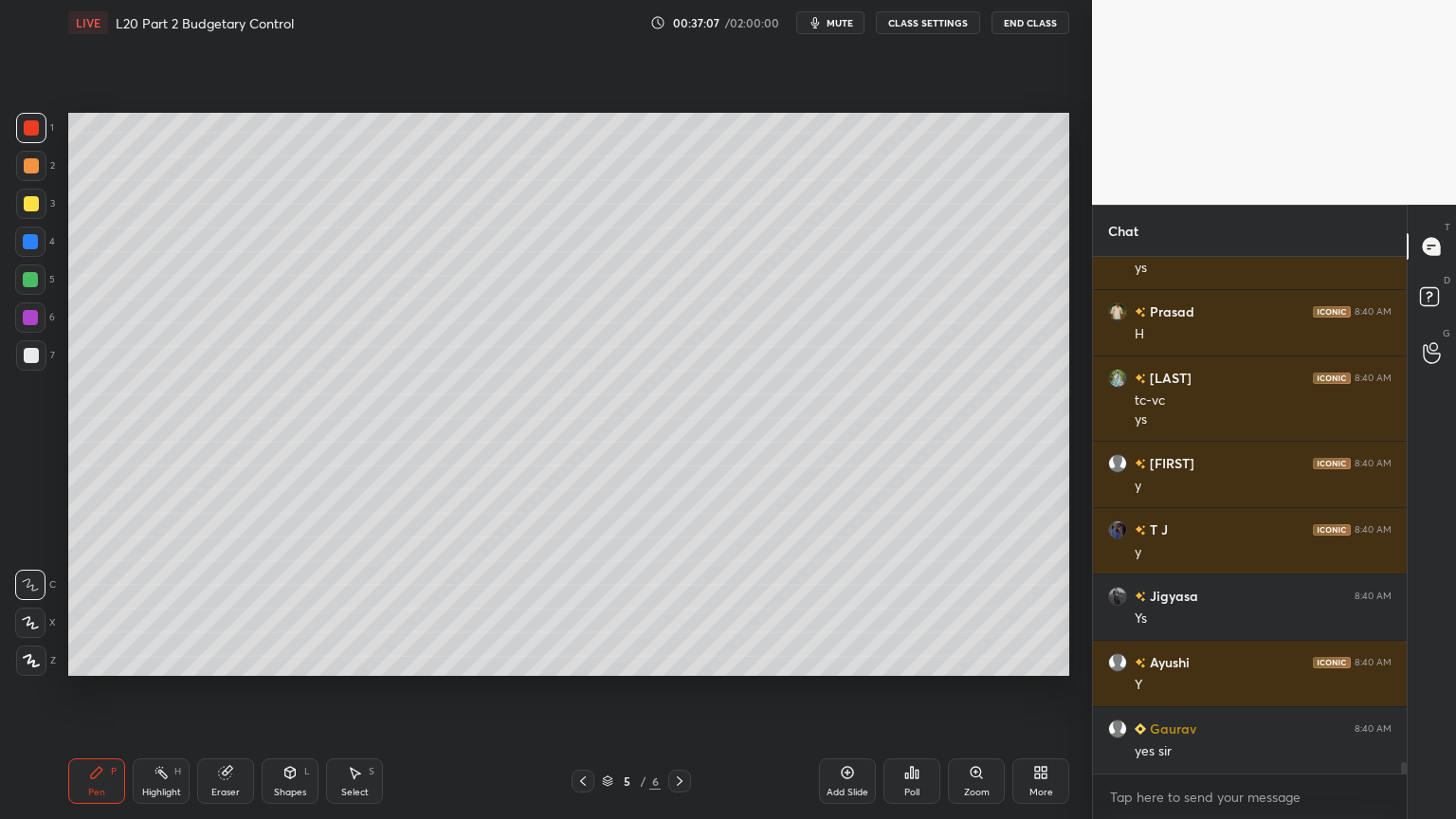 click at bounding box center (680, 781) 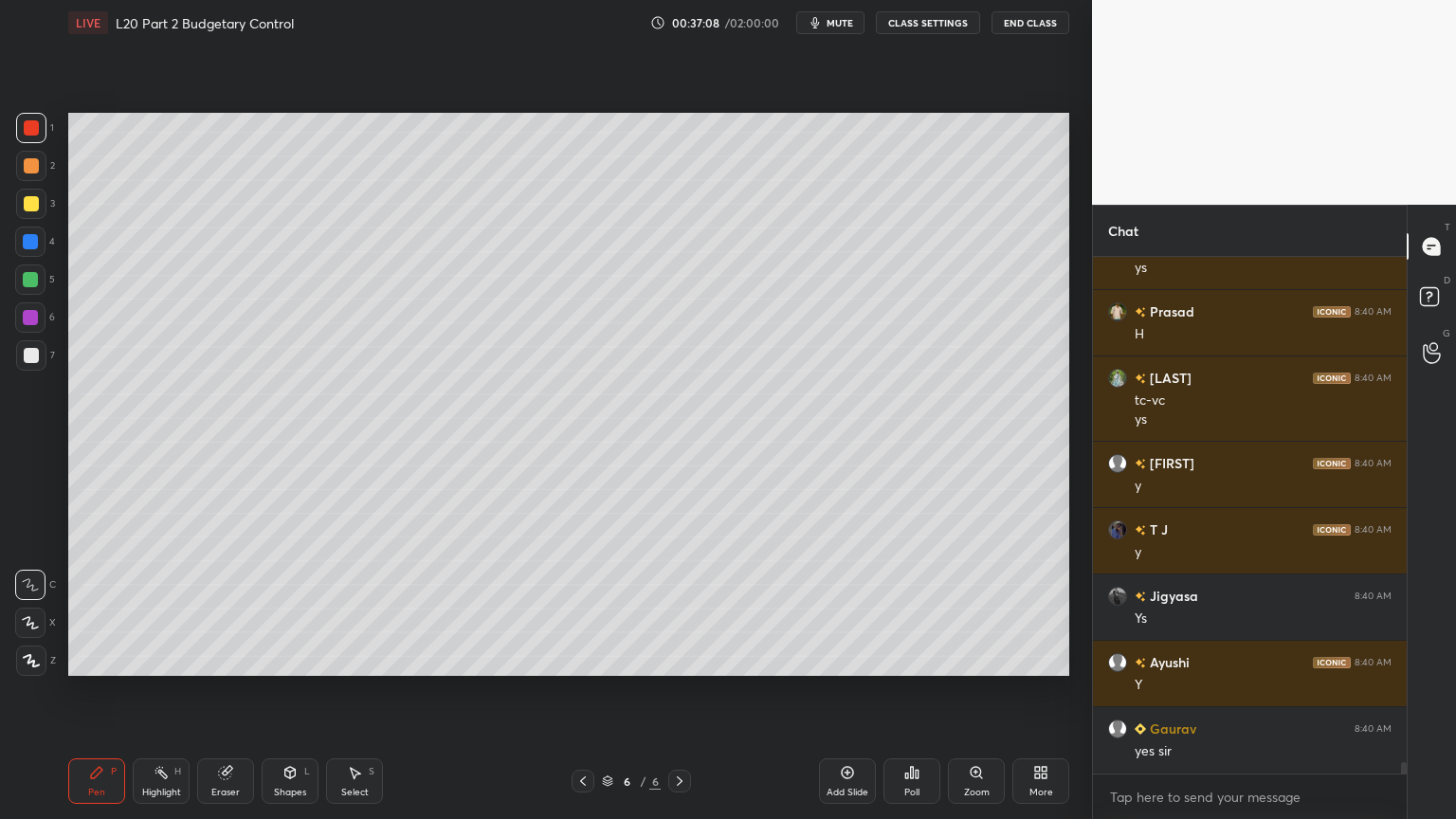 click on "3" at bounding box center [35, 208] 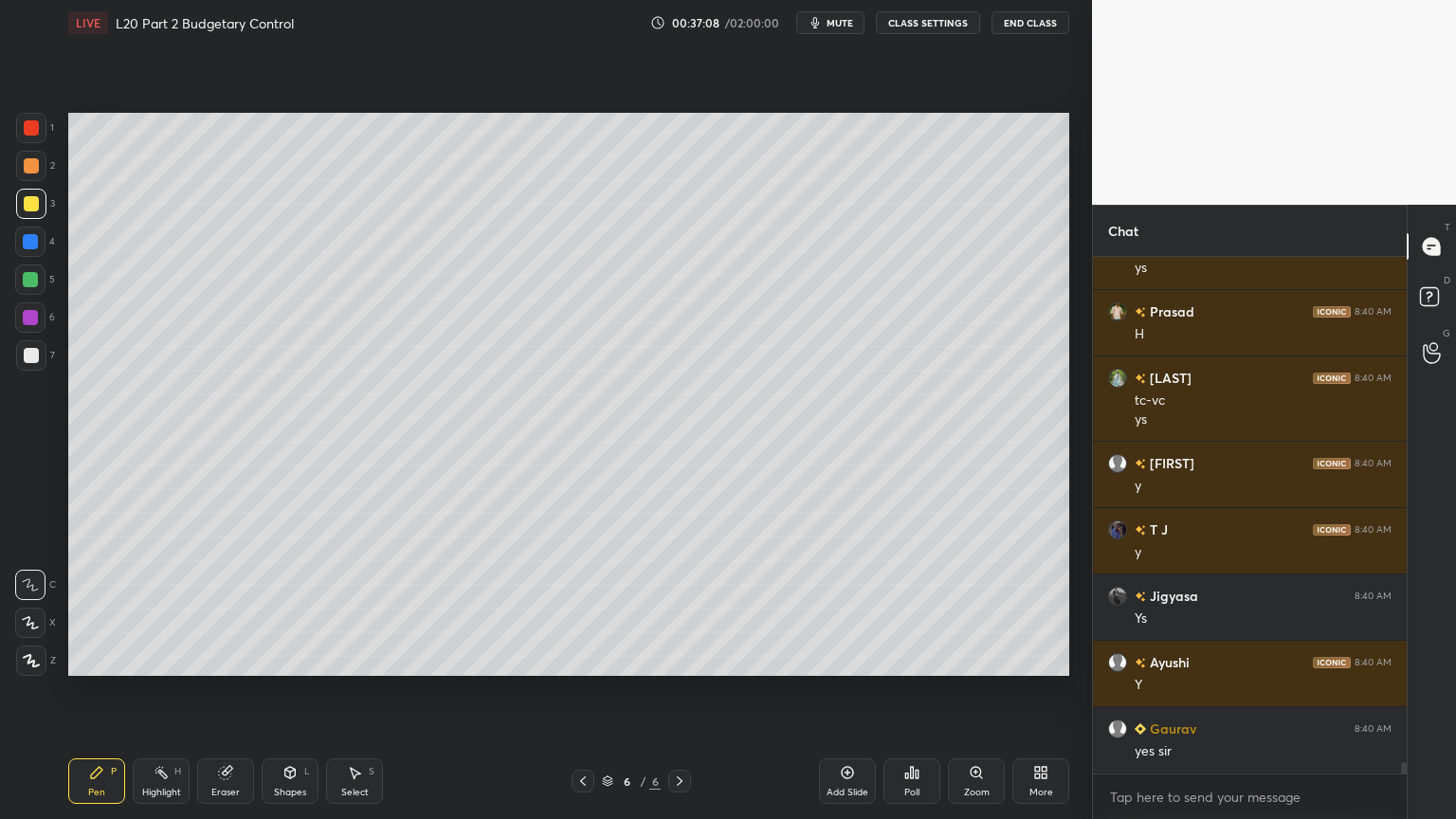 click at bounding box center (31, 204) 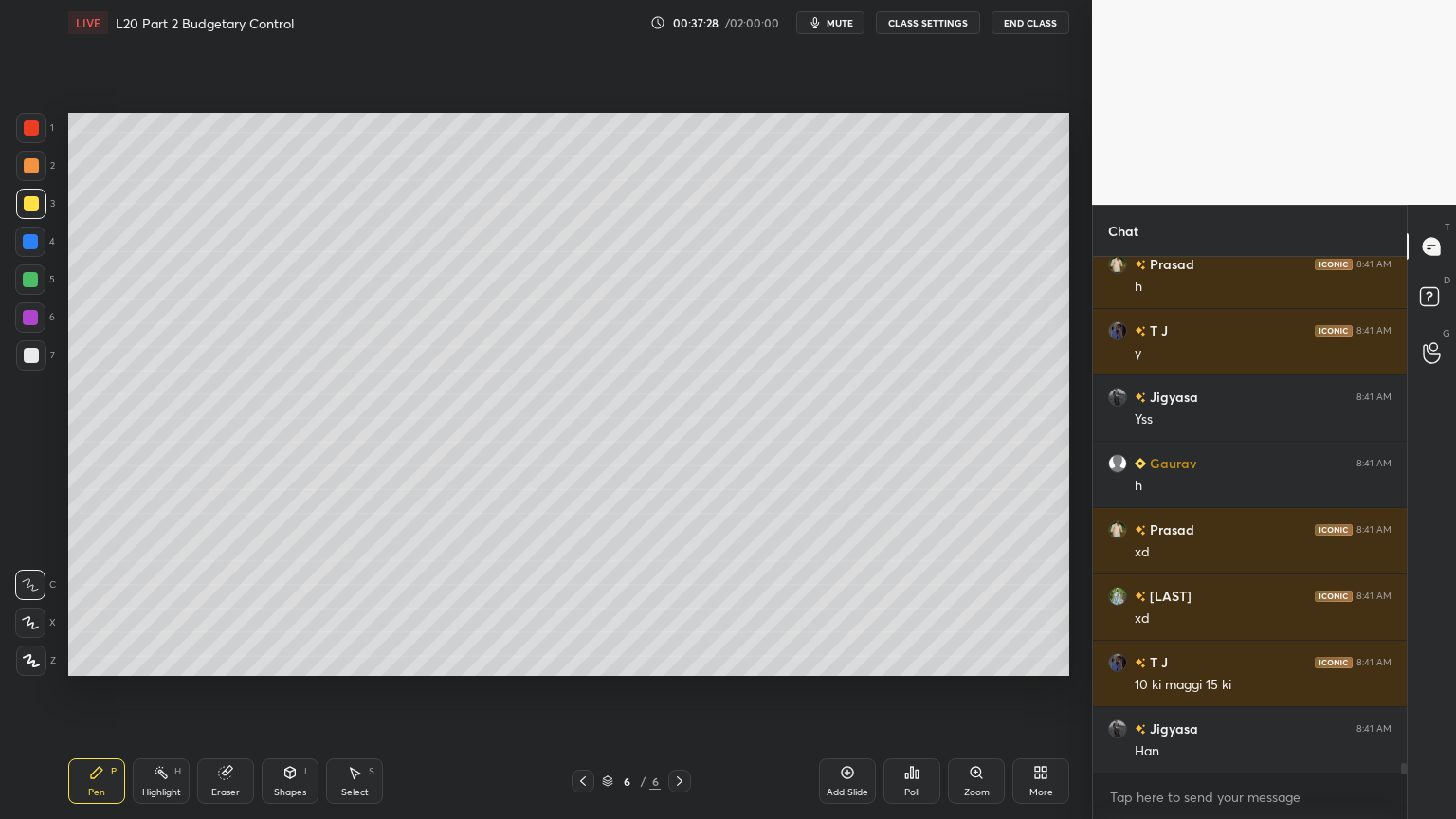 scroll, scrollTop: 24354, scrollLeft: 0, axis: vertical 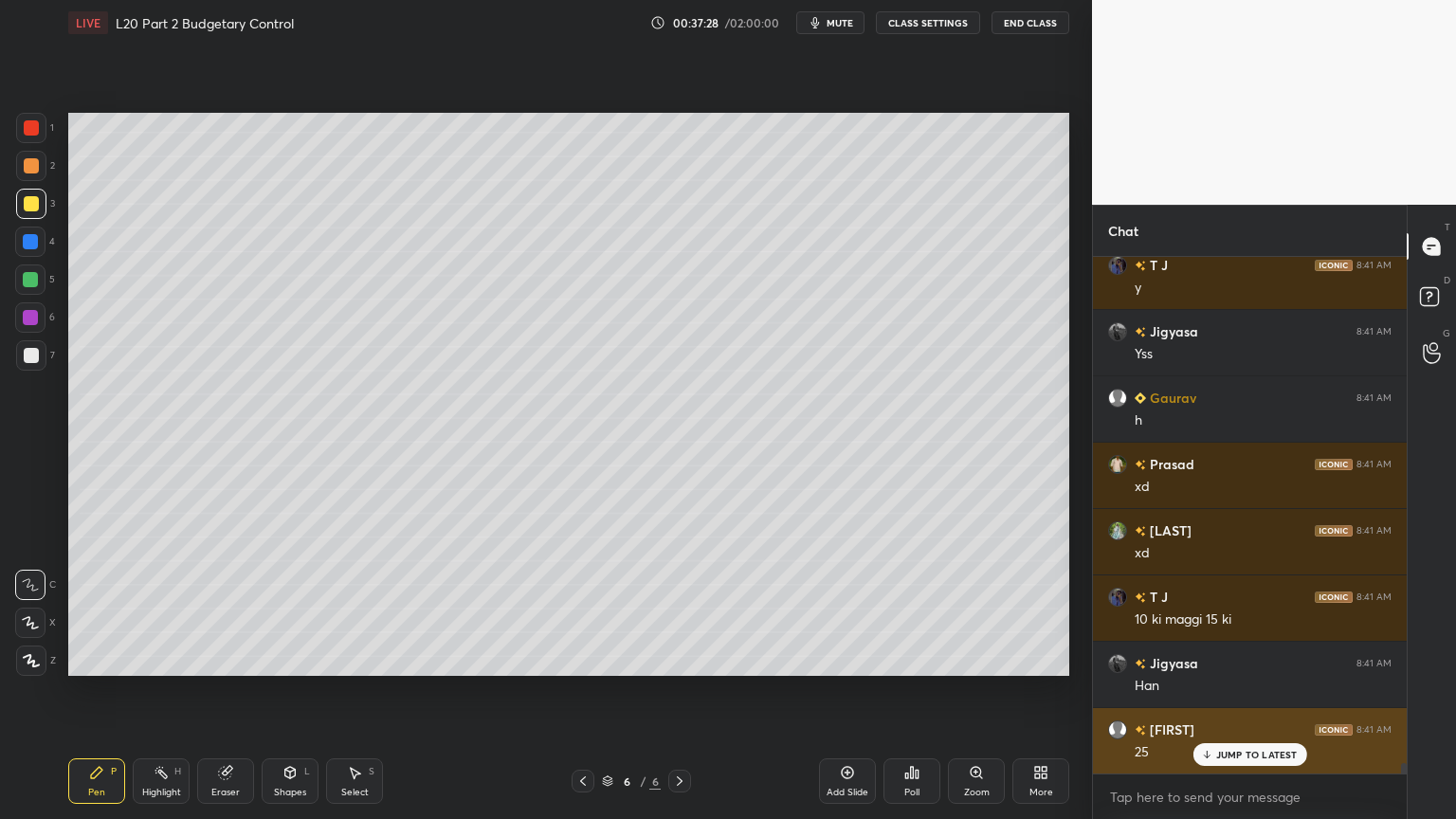 click on "JUMP TO LATEST" at bounding box center [1257, 755] 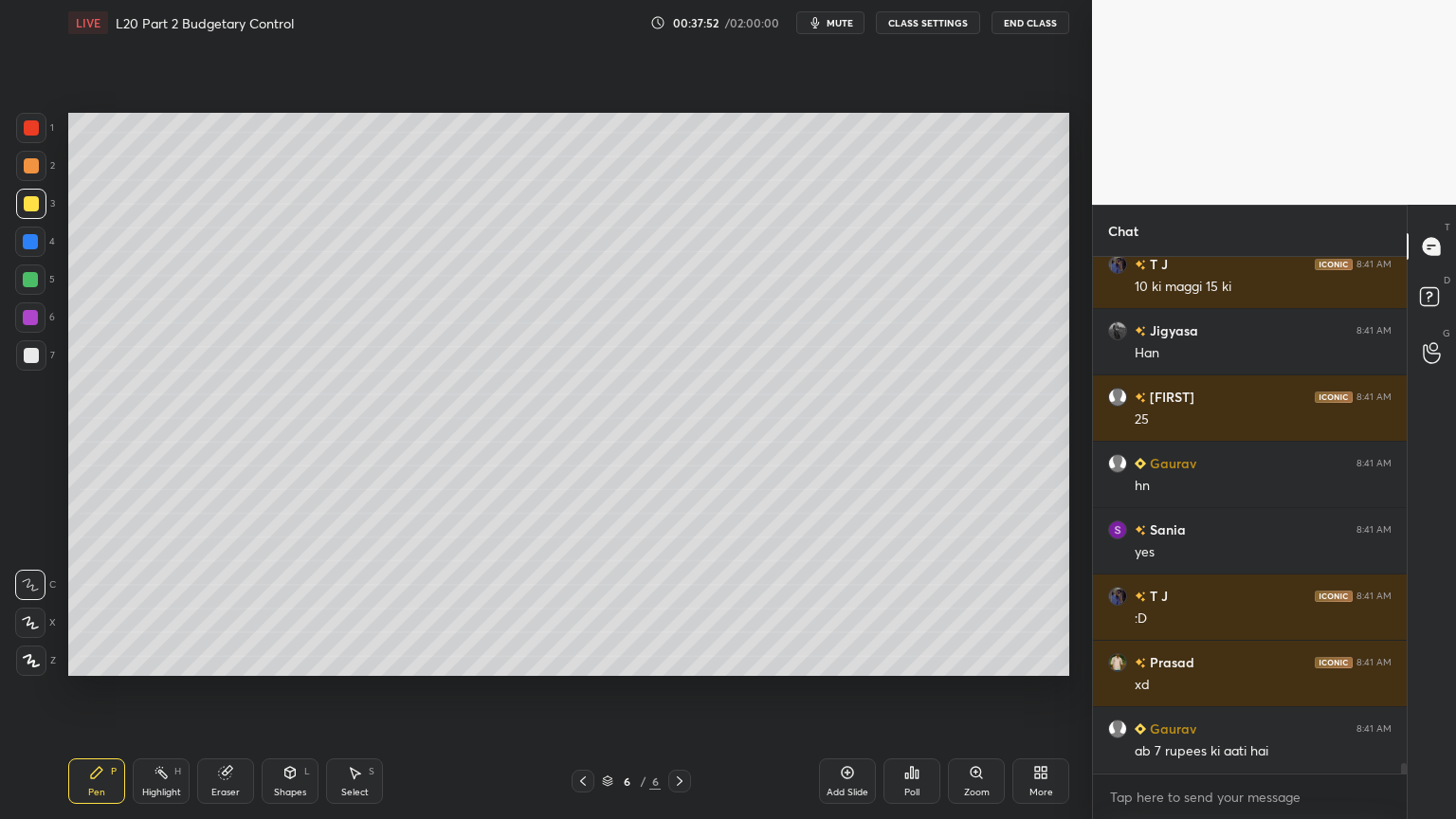 scroll, scrollTop: 24752, scrollLeft: 0, axis: vertical 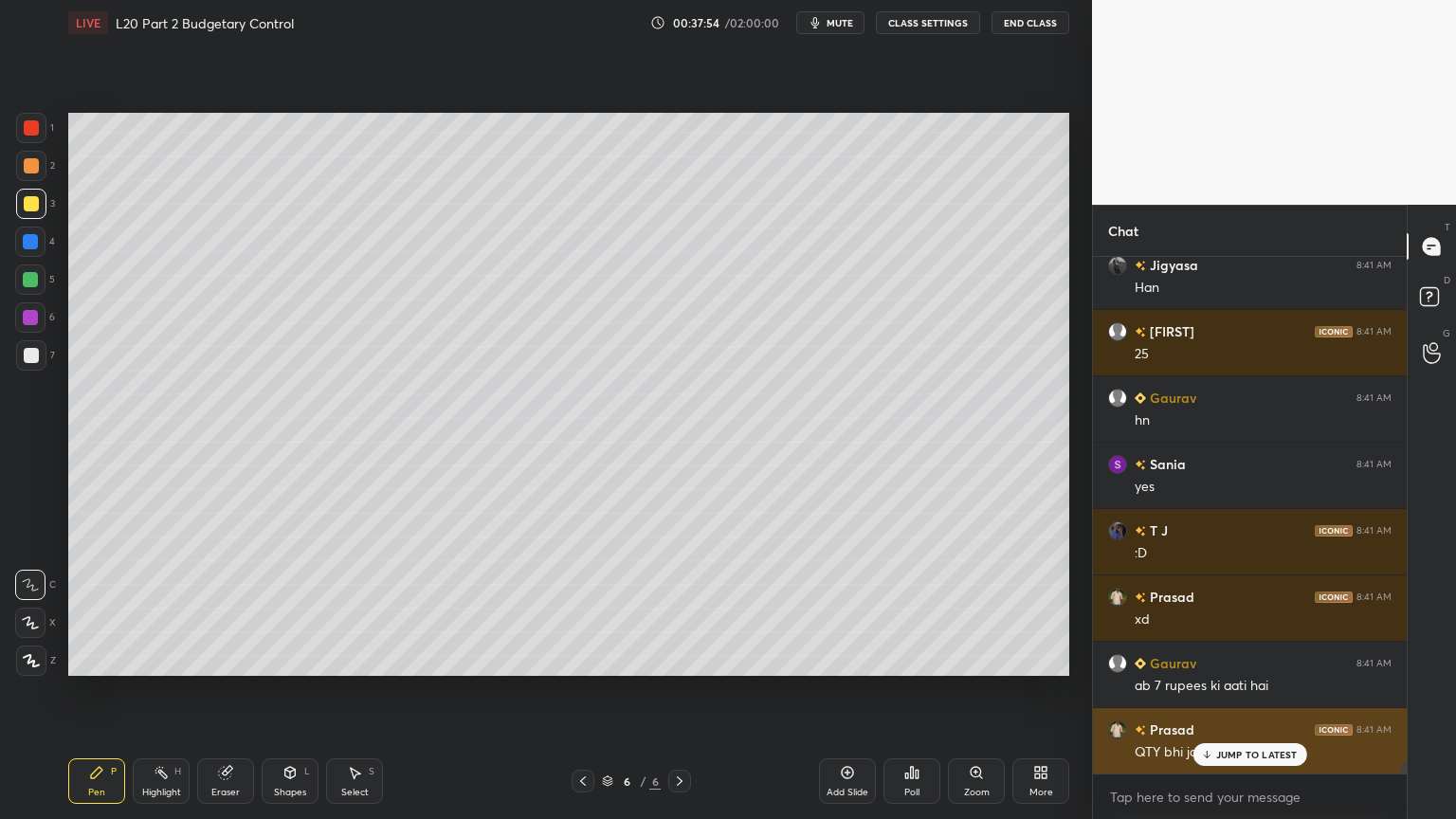 click on "JUMP TO LATEST" at bounding box center [1257, 755] 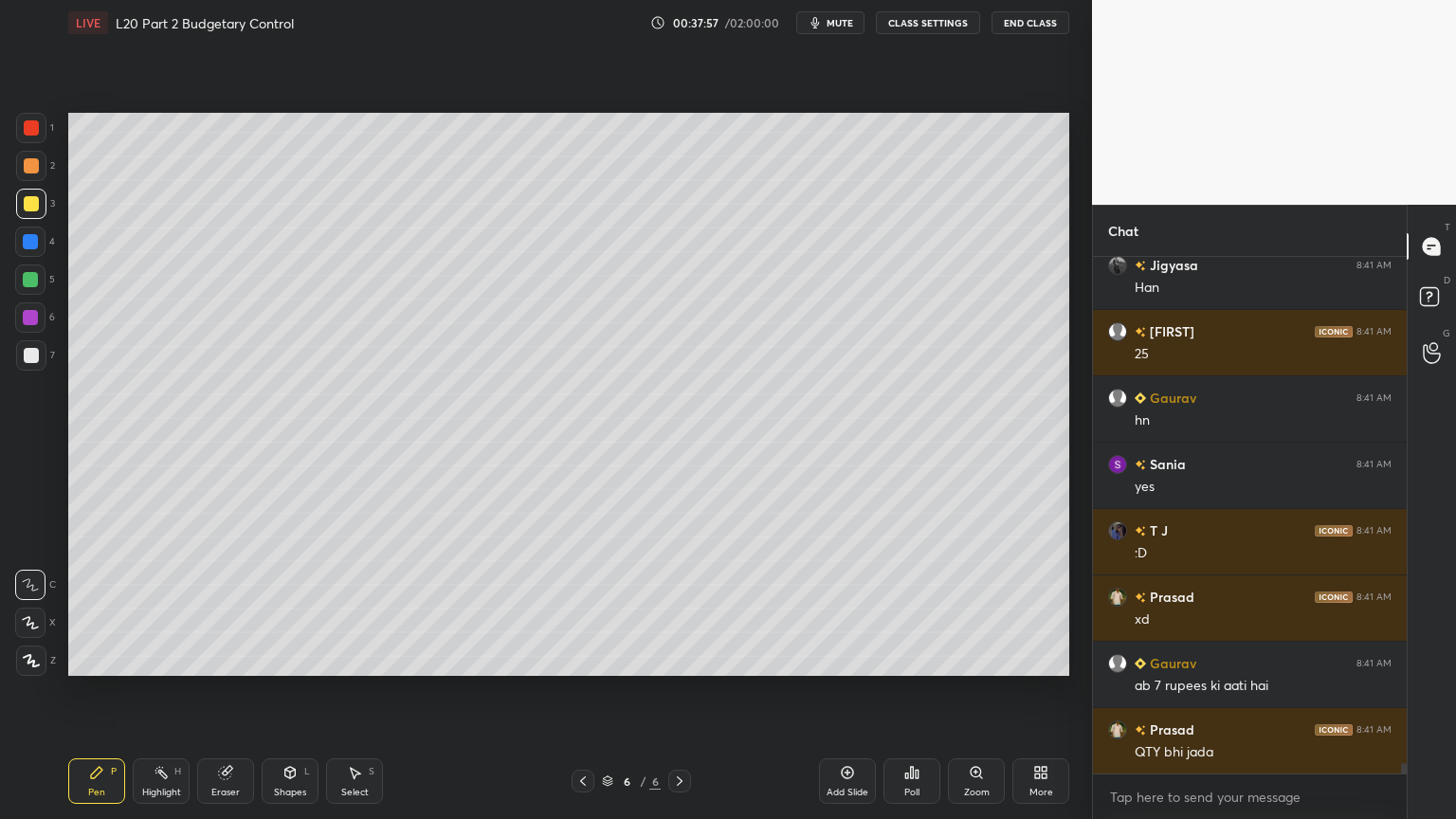 click 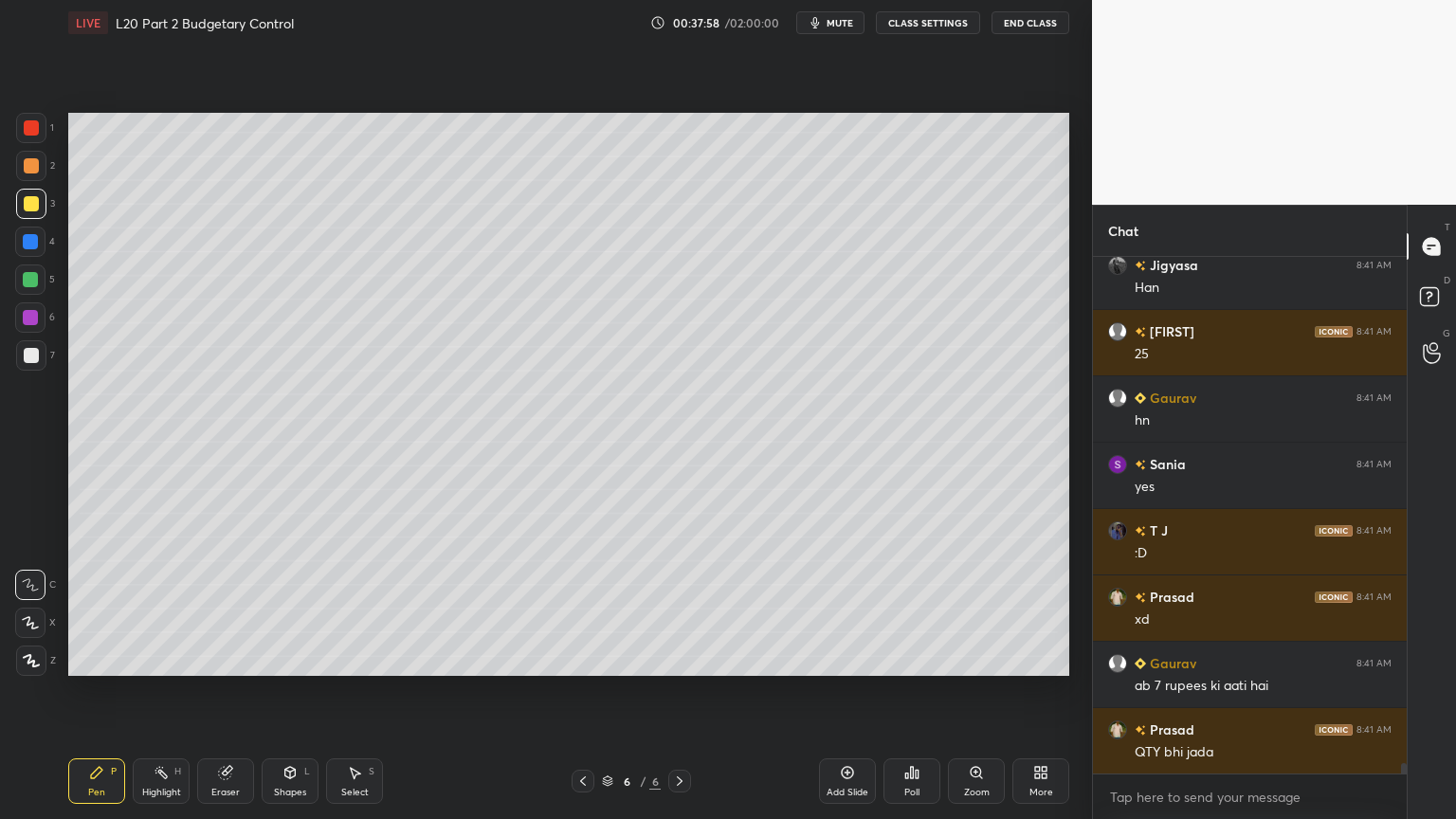 click at bounding box center [30, 242] 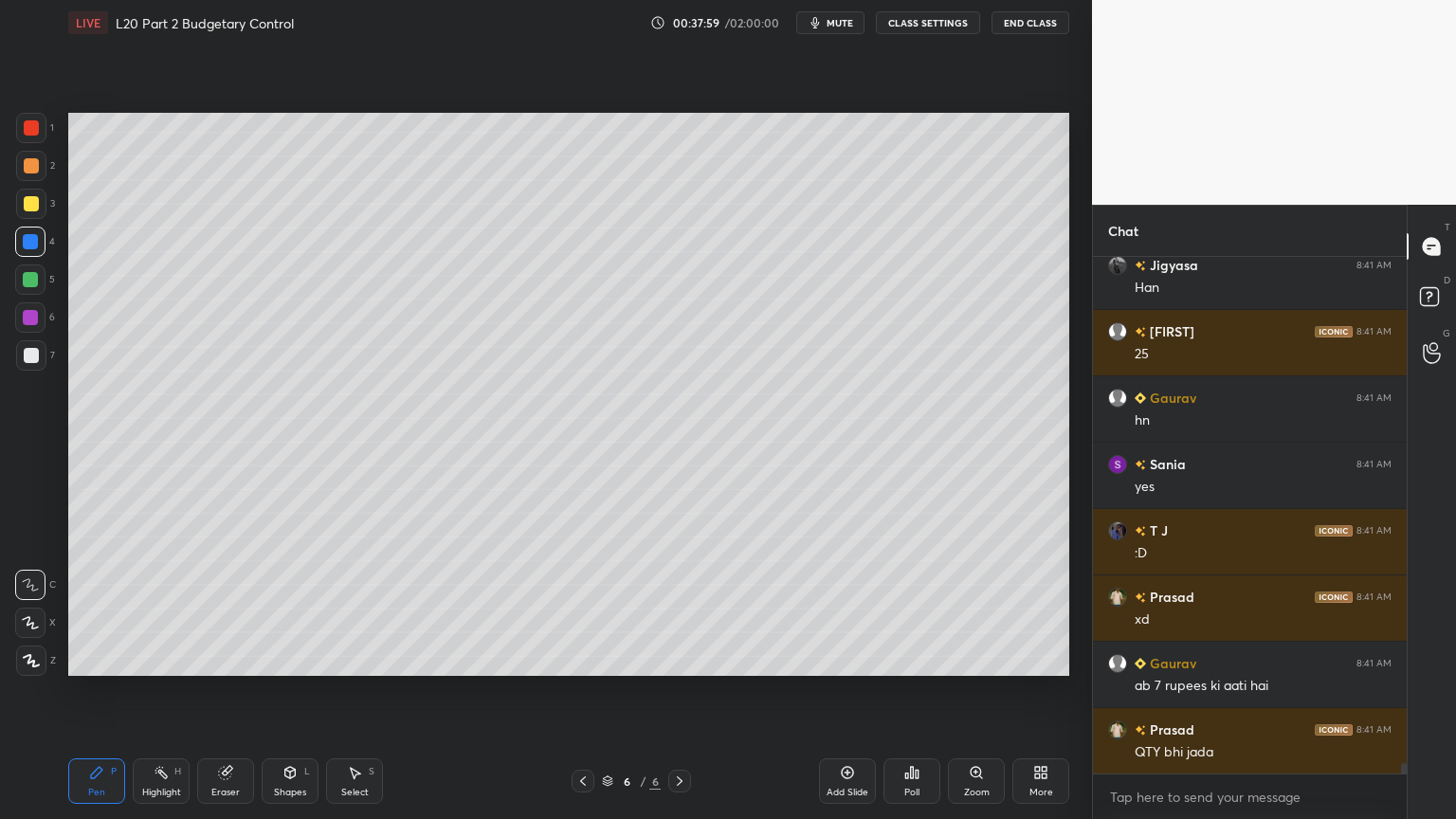 scroll, scrollTop: 24819, scrollLeft: 0, axis: vertical 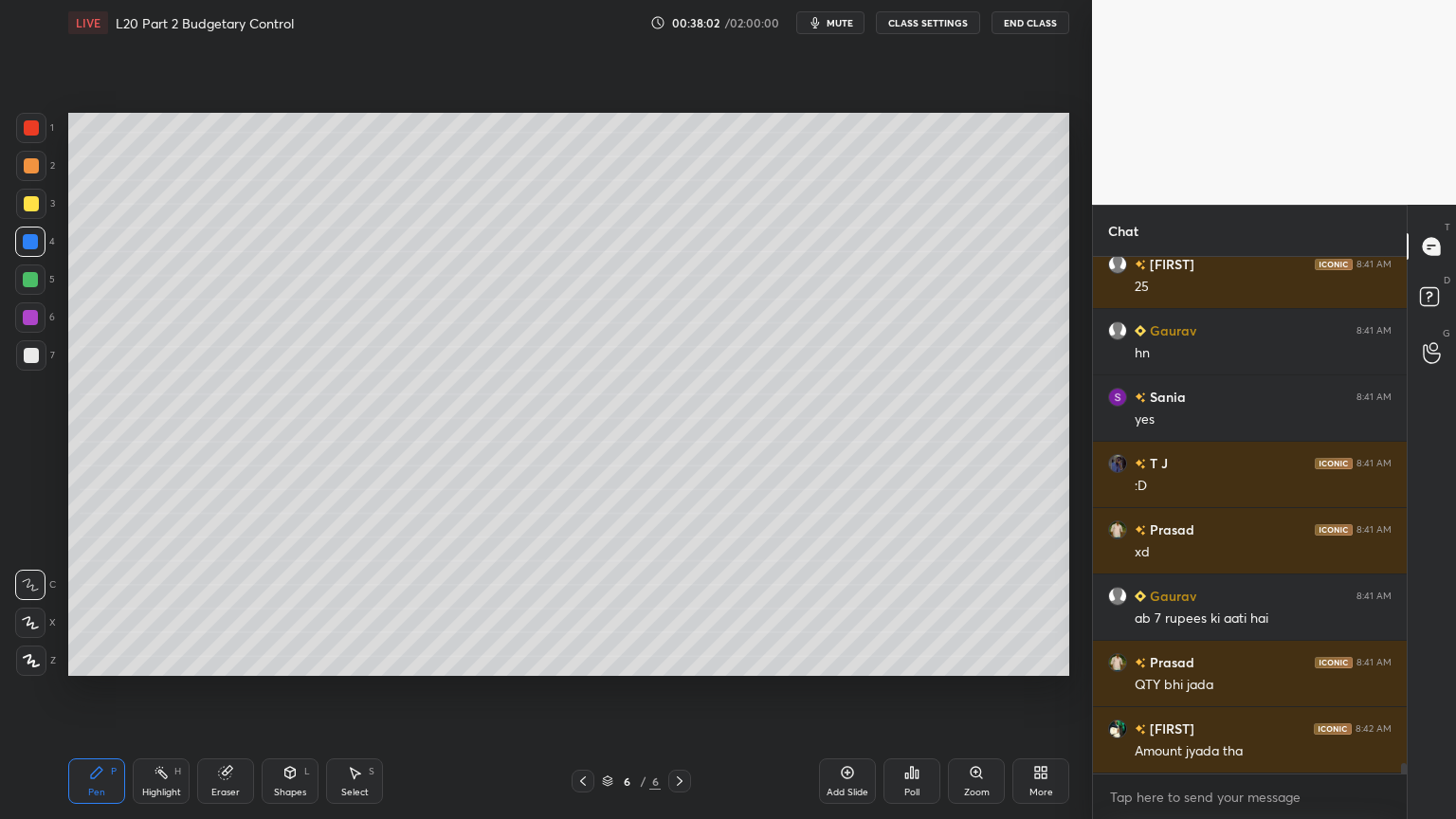 click at bounding box center [31, 204] 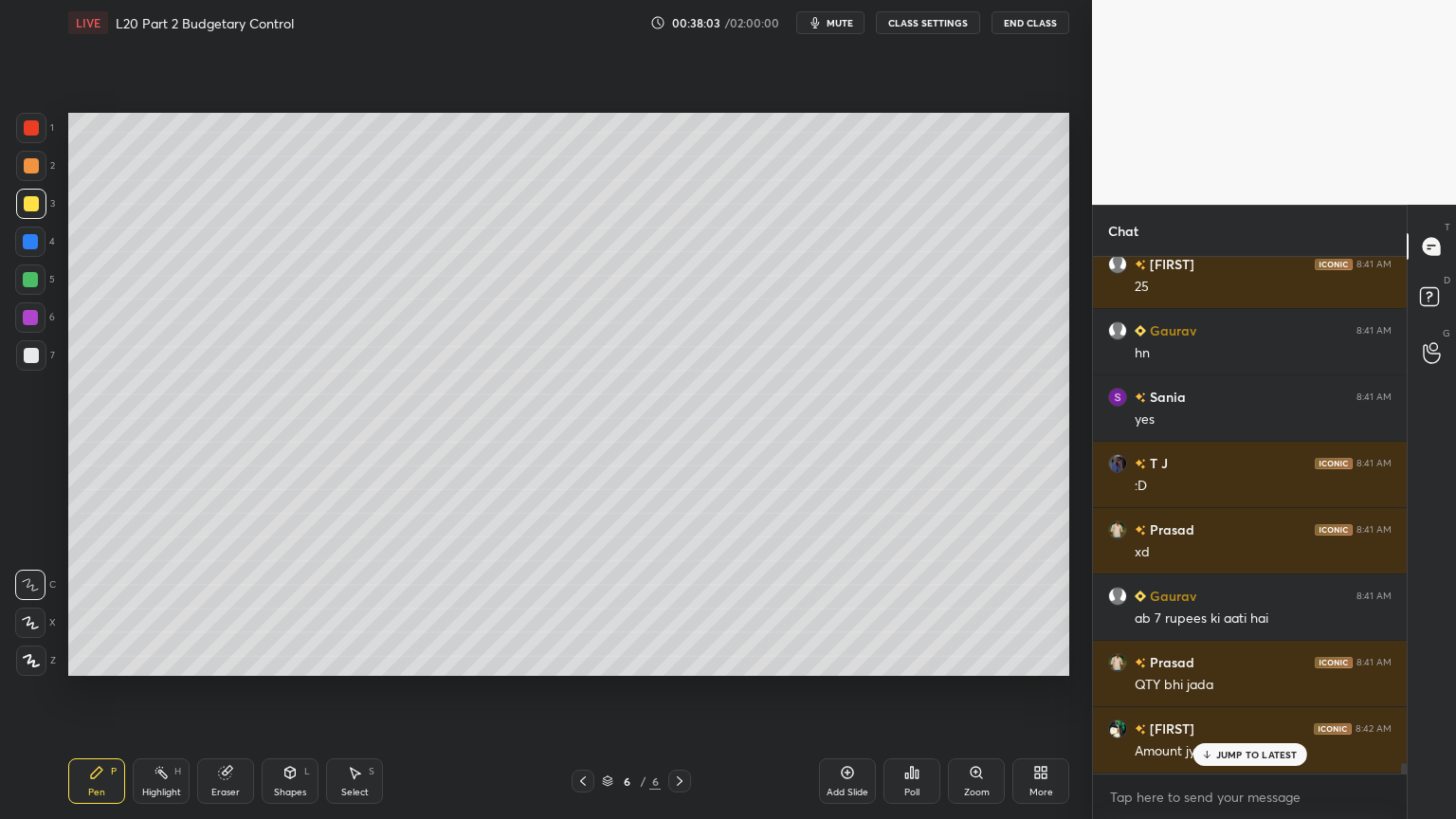 scroll, scrollTop: 24885, scrollLeft: 0, axis: vertical 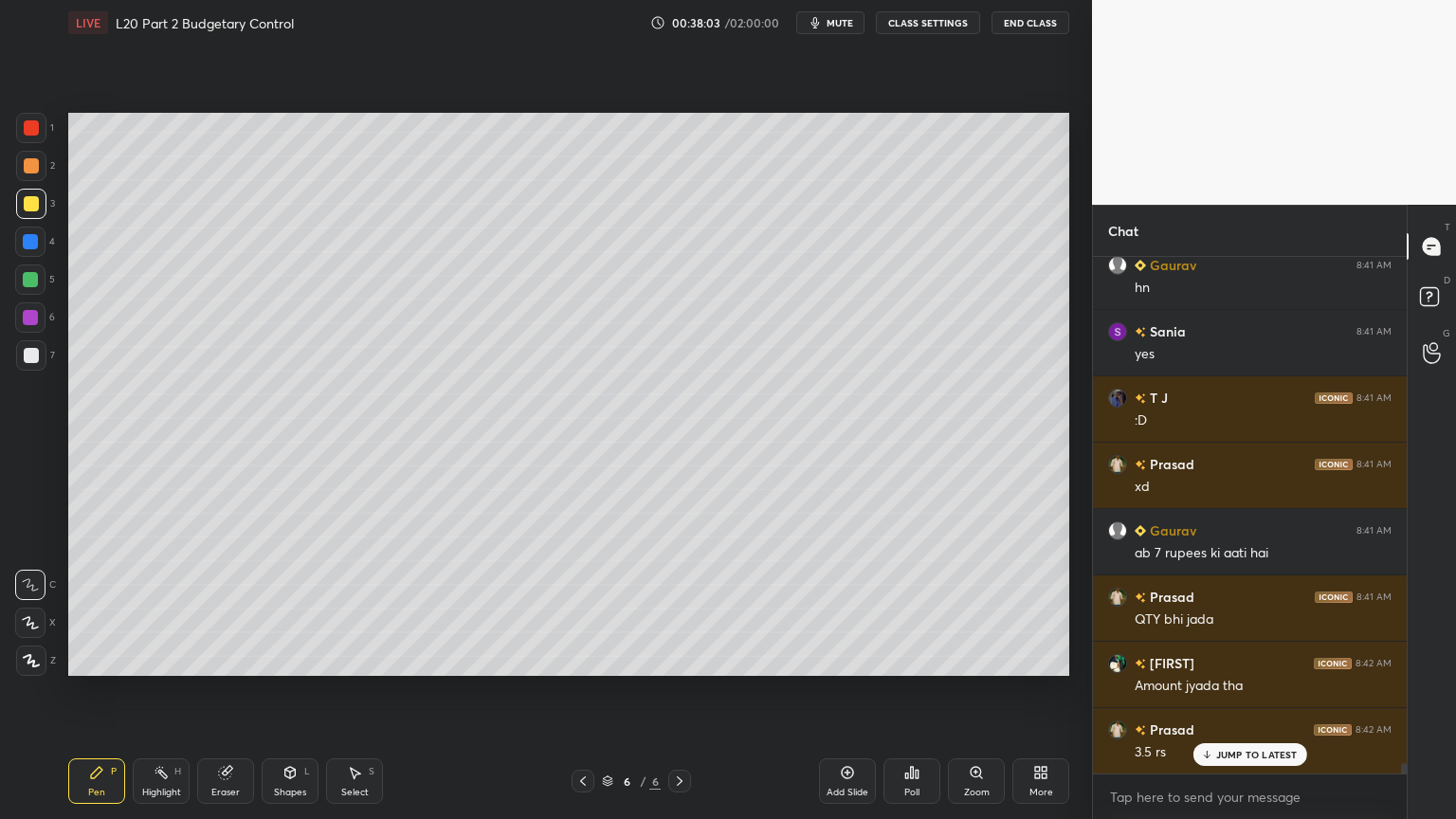 click at bounding box center (31, 204) 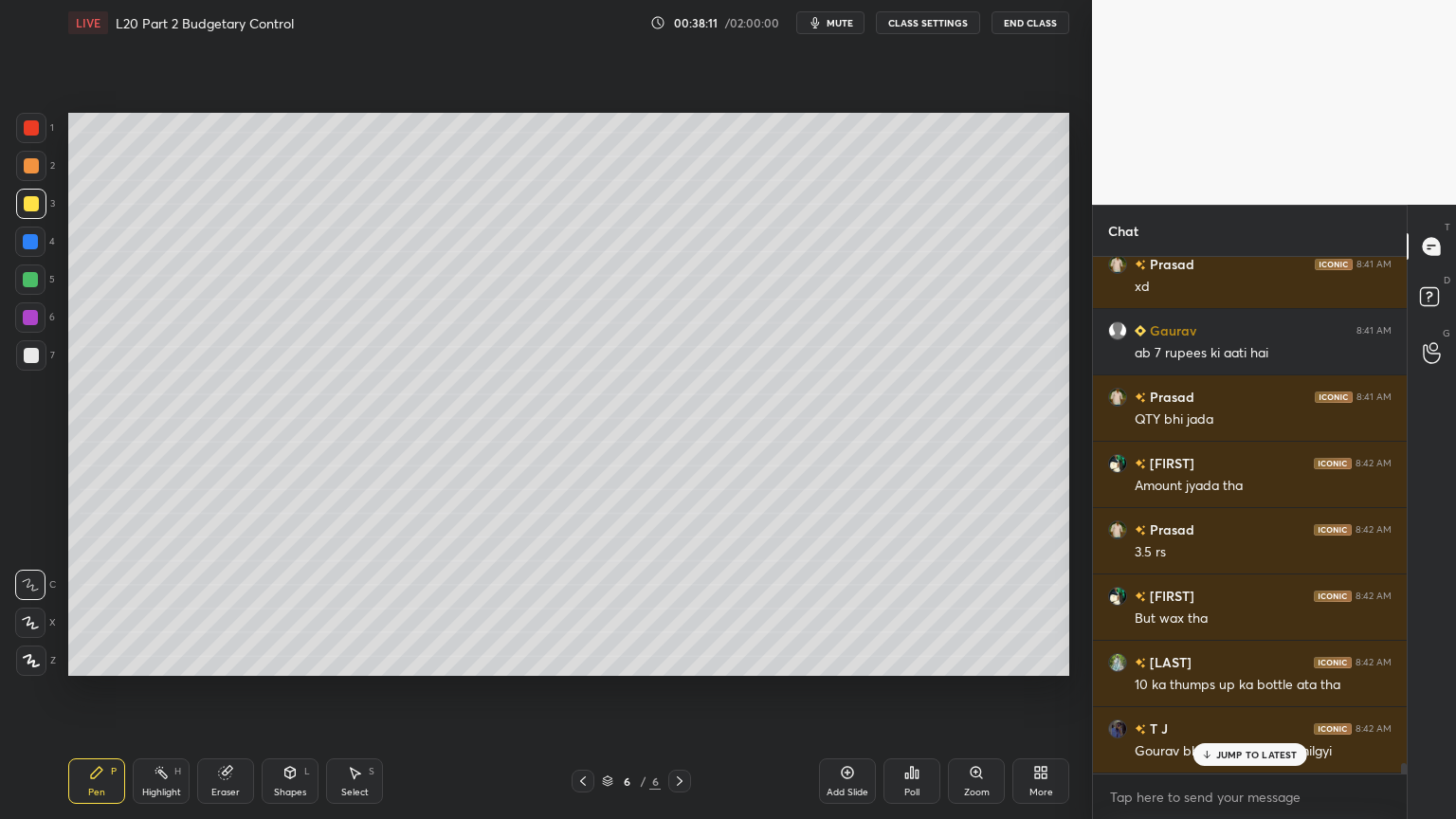 scroll, scrollTop: 25150, scrollLeft: 0, axis: vertical 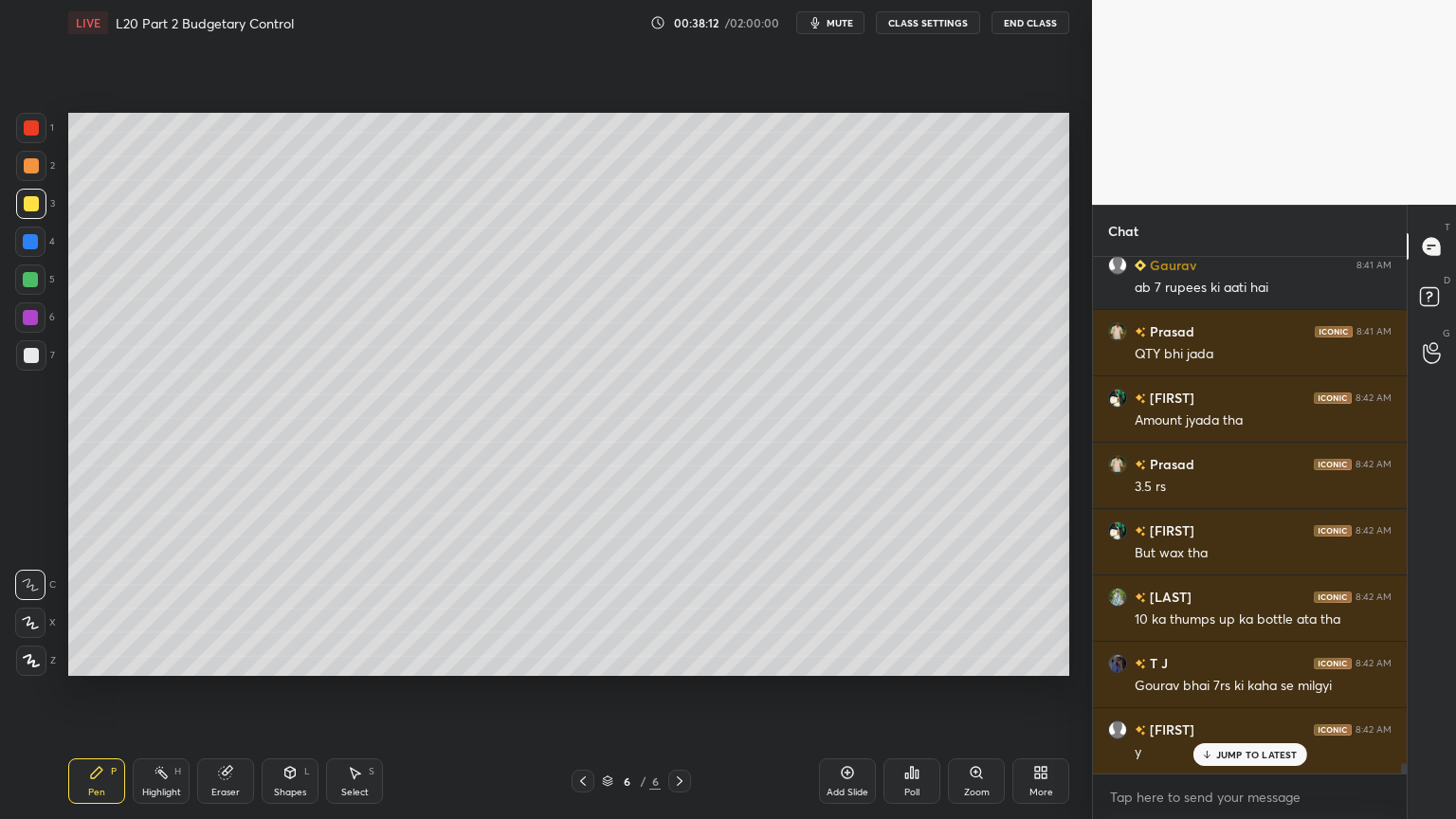 click 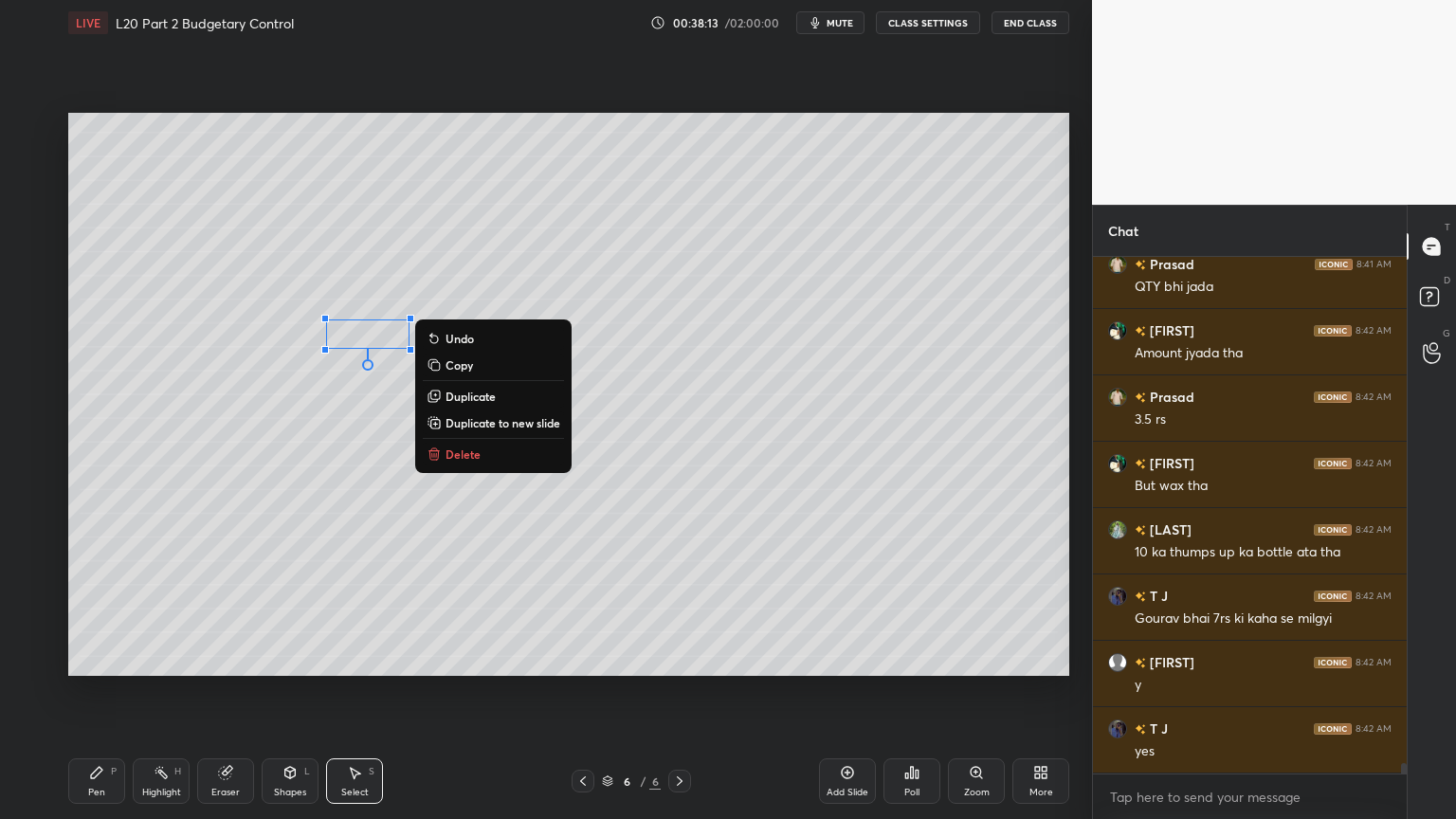scroll, scrollTop: 25283, scrollLeft: 0, axis: vertical 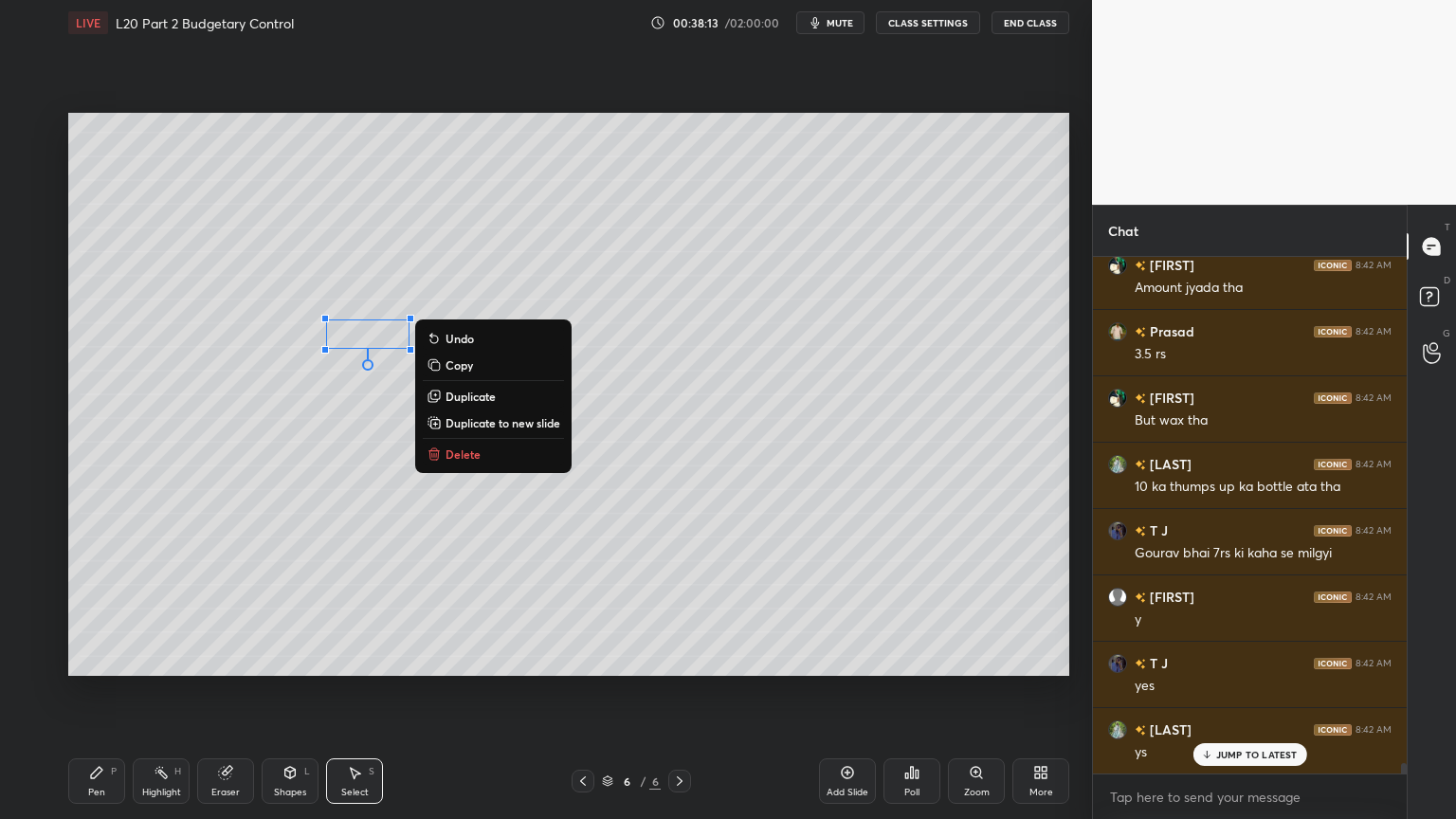 click on "Delete" at bounding box center (463, 454) 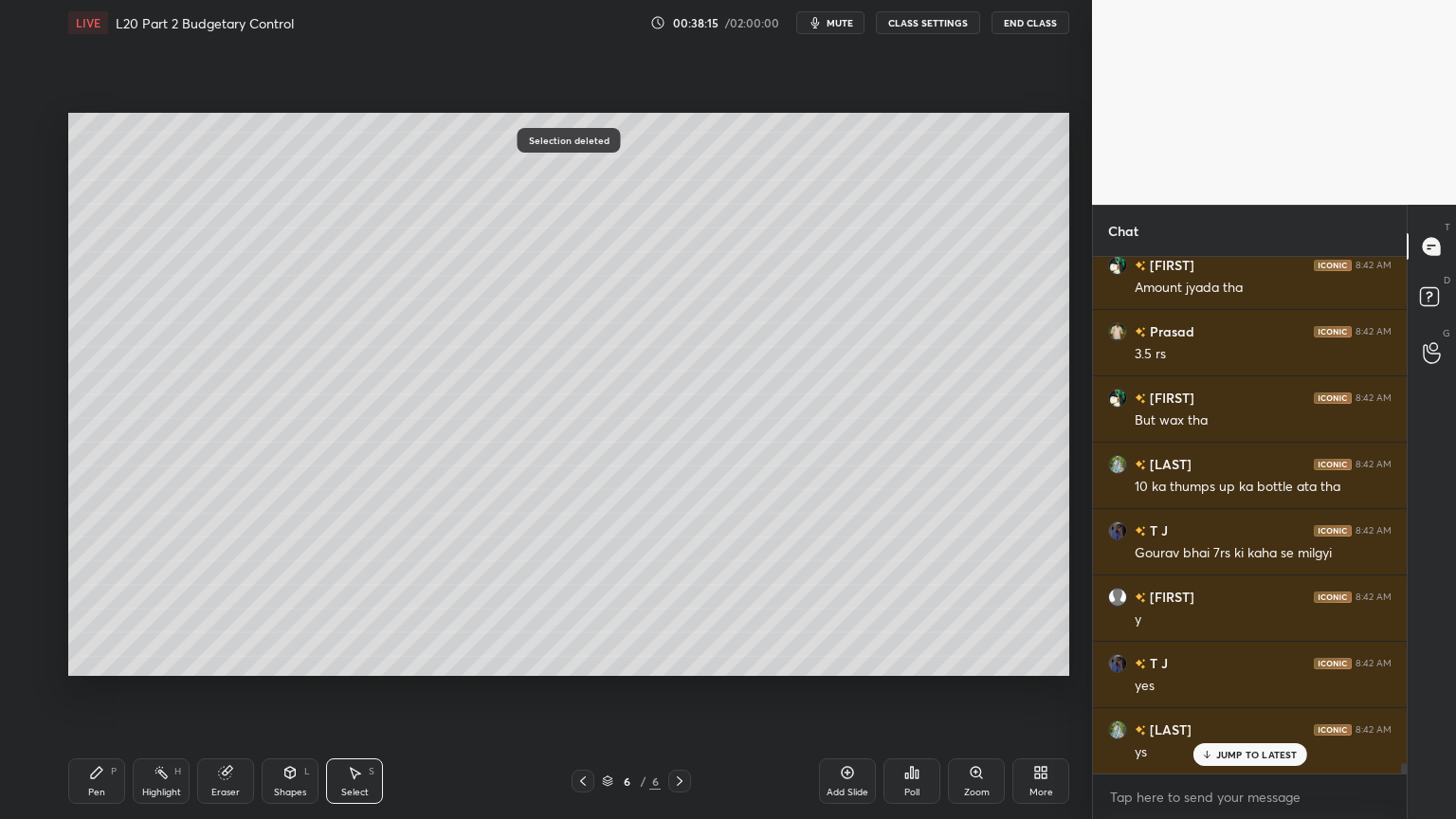 click on "Pen P" at bounding box center (97, 781) 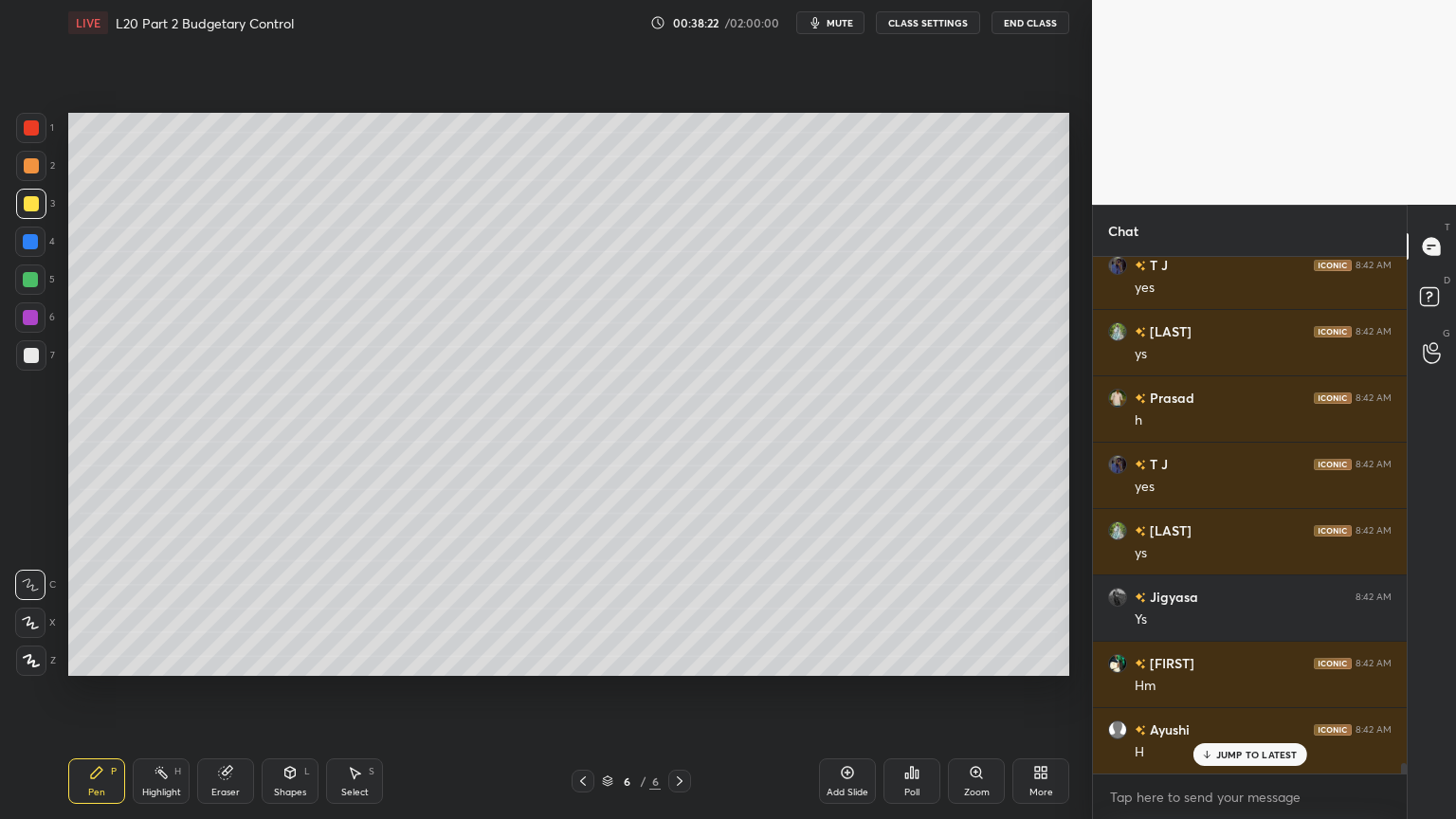 scroll, scrollTop: 25748, scrollLeft: 0, axis: vertical 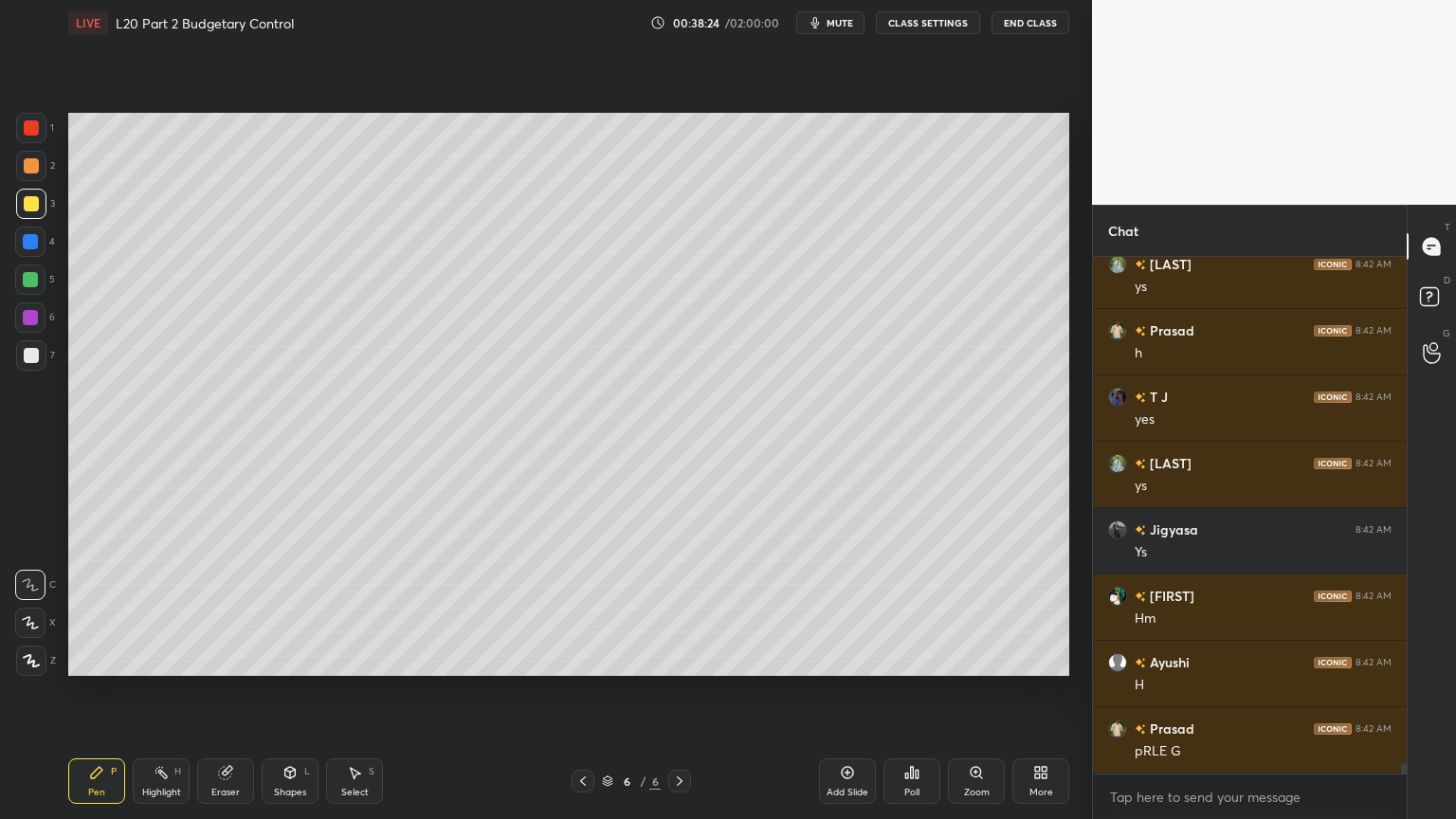 click 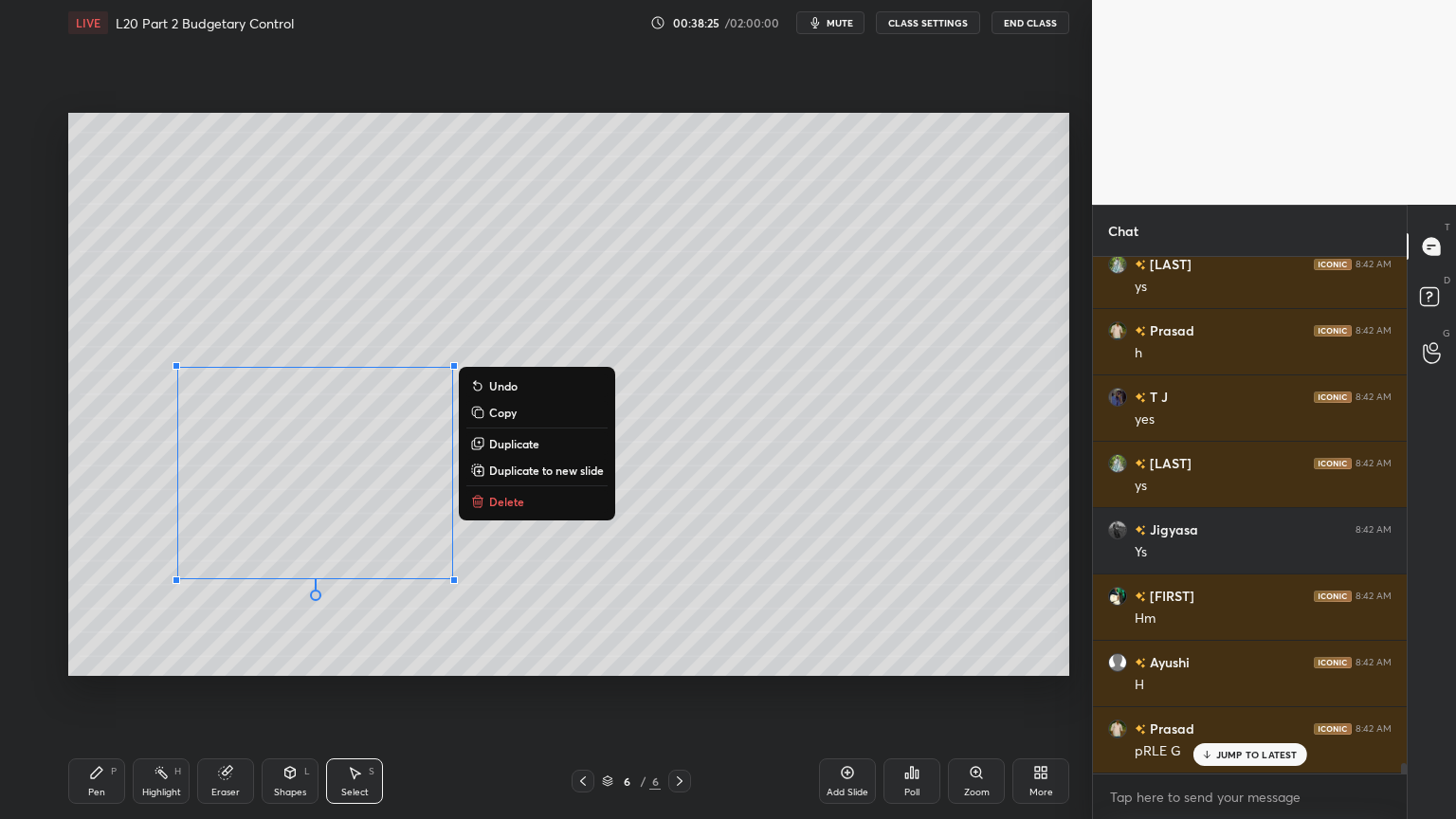 scroll, scrollTop: 25814, scrollLeft: 0, axis: vertical 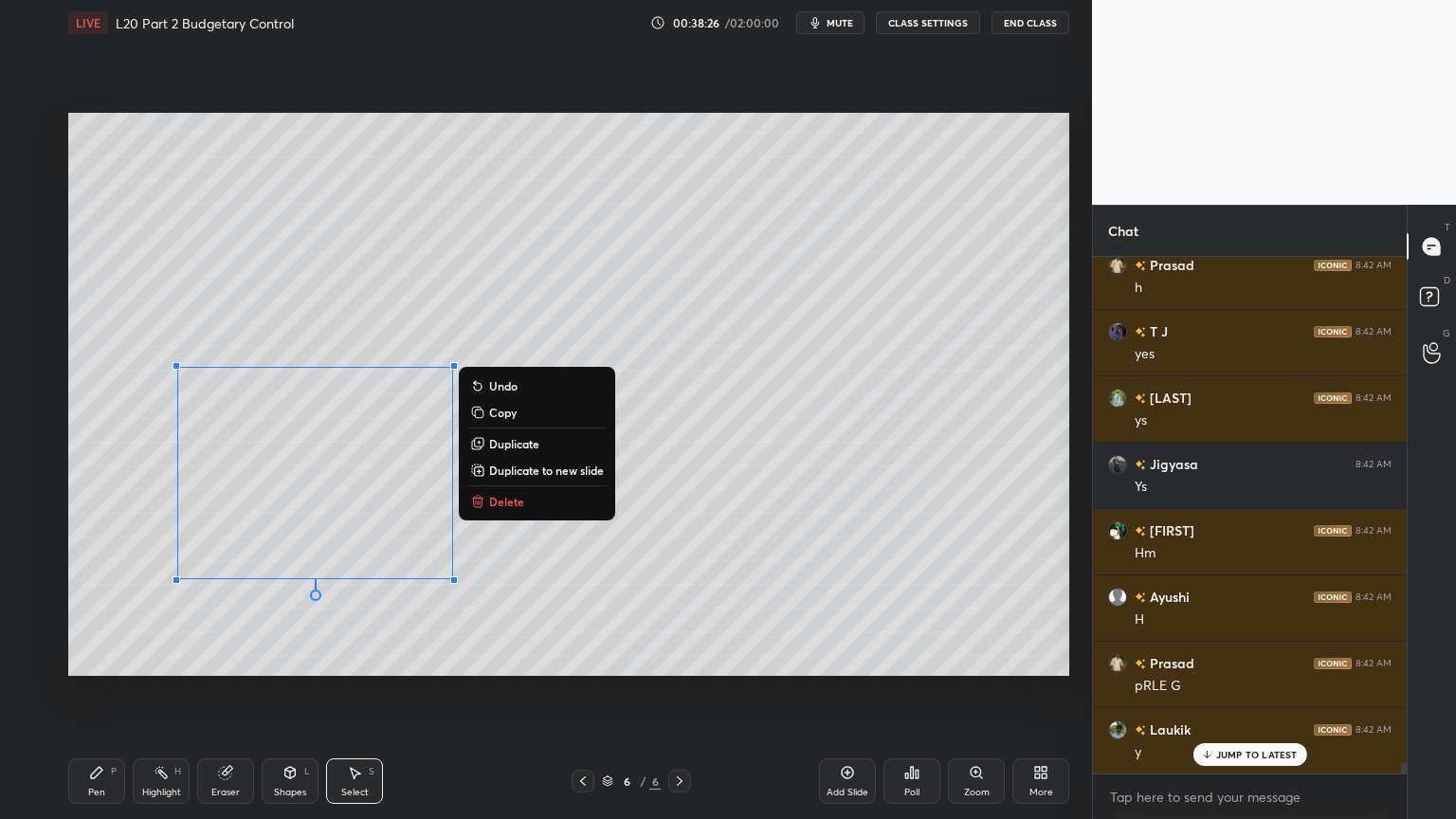 click on "Delete" at bounding box center [506, 501] 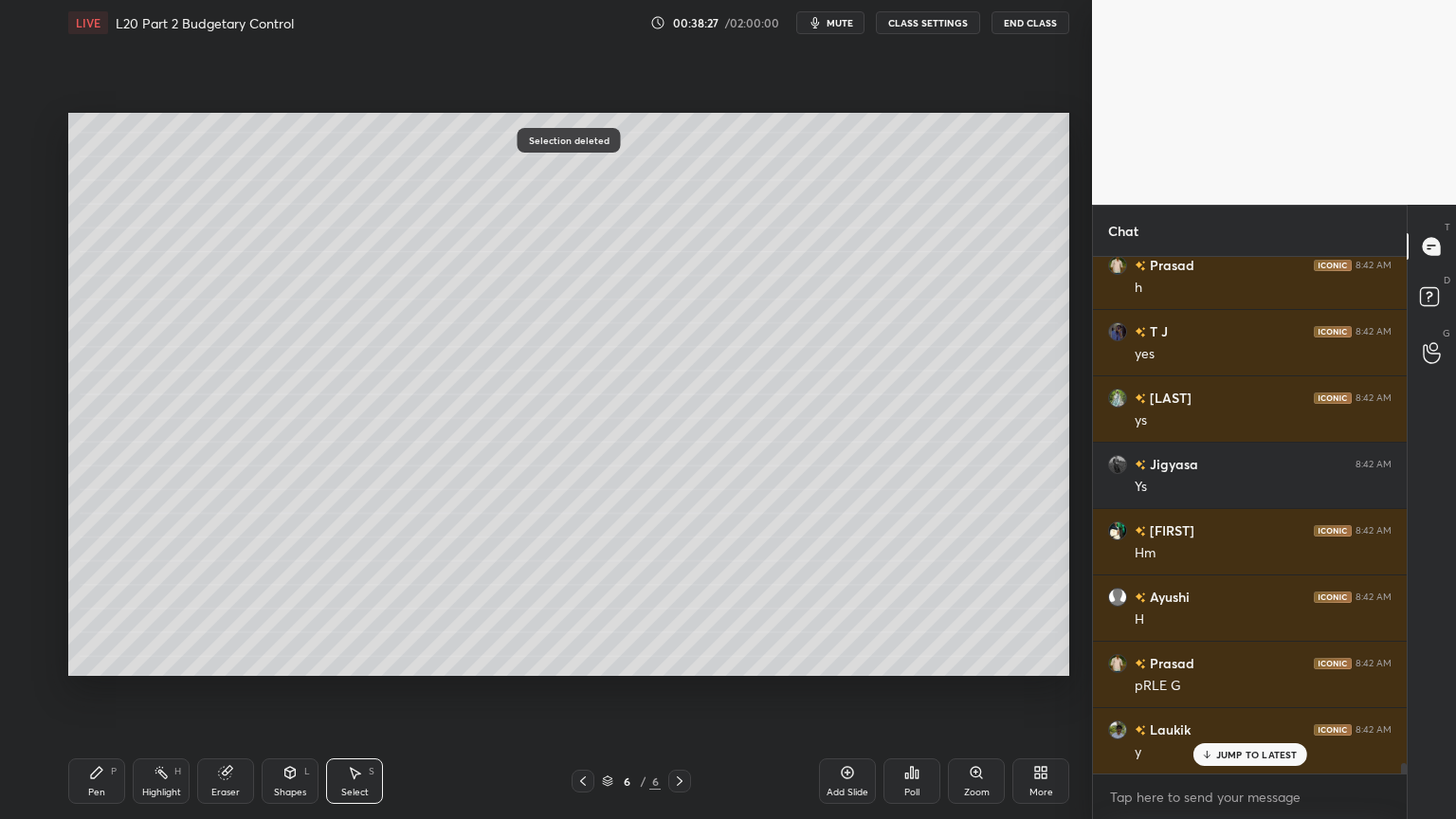 click 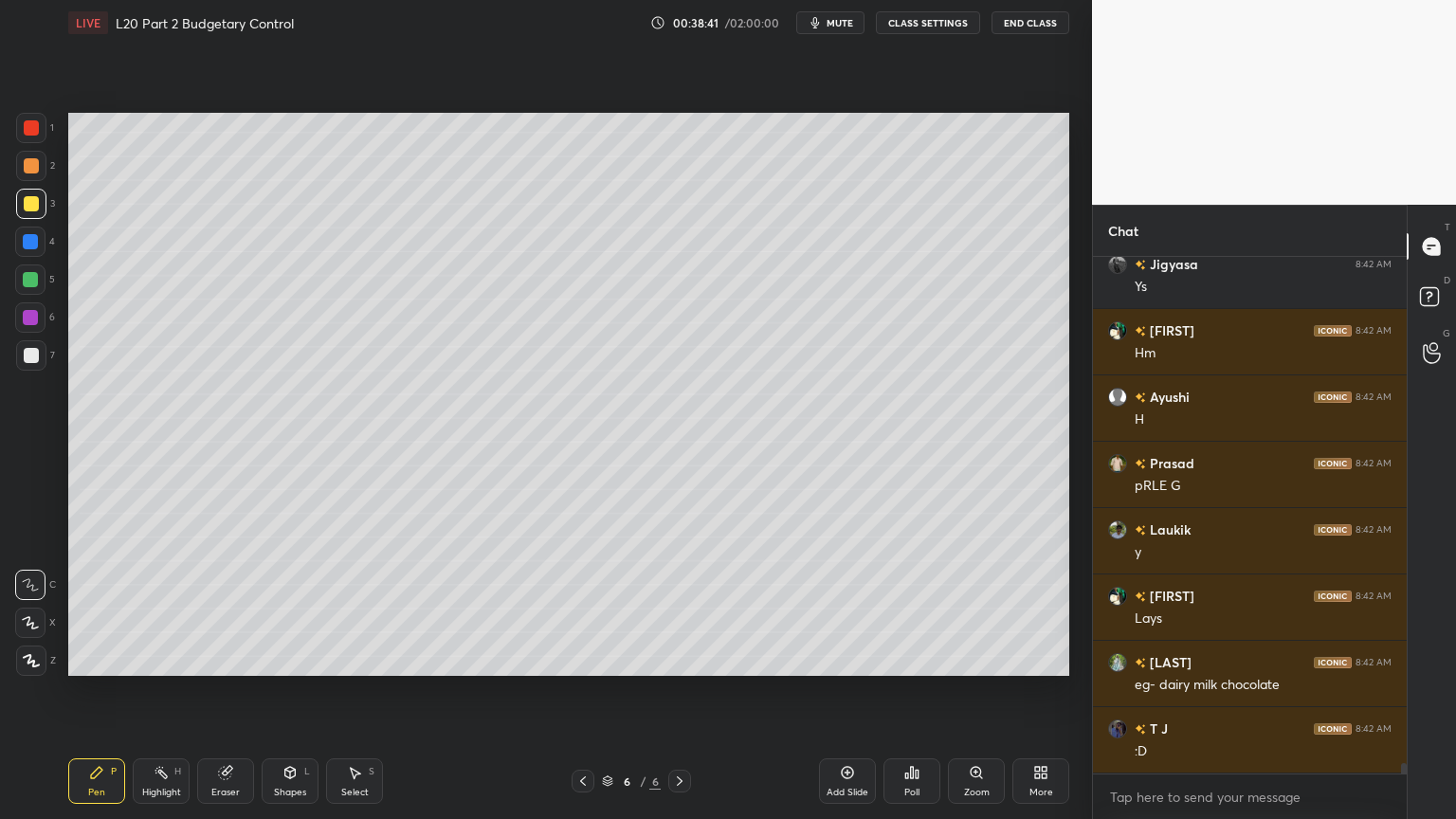 scroll, scrollTop: 26079, scrollLeft: 0, axis: vertical 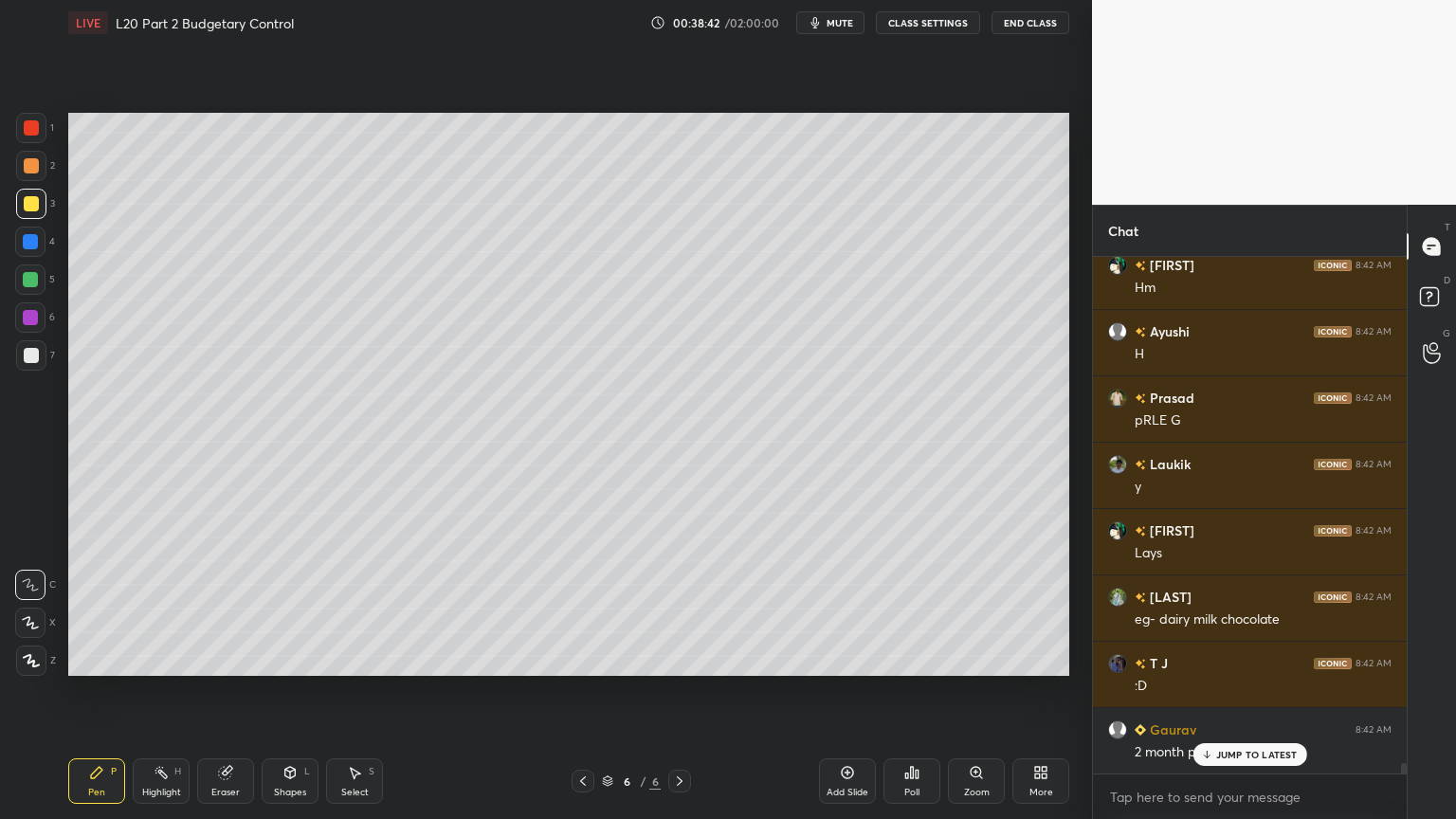 click on "Shapes" at bounding box center [290, 792] 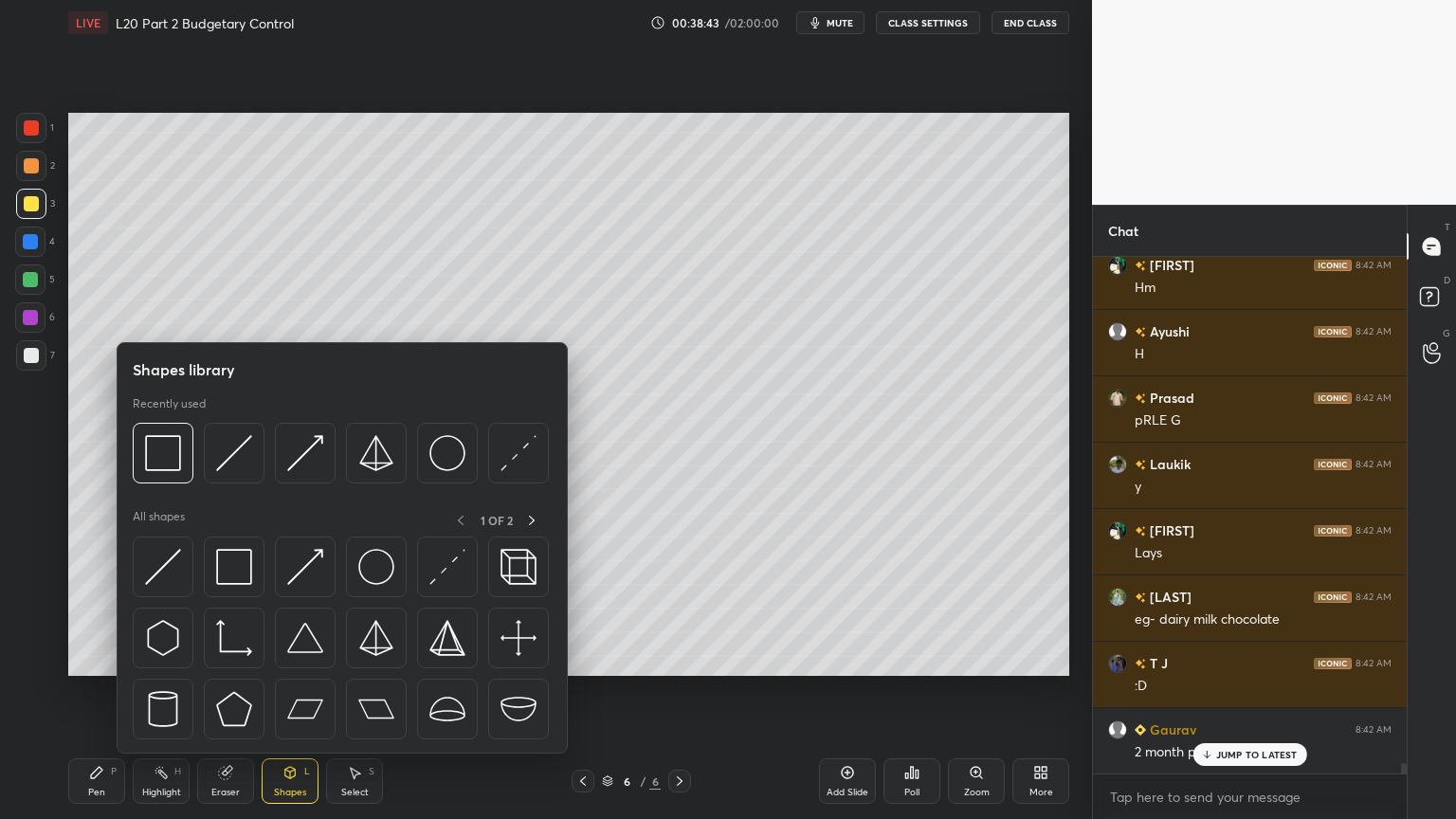 click at bounding box center [234, 453] 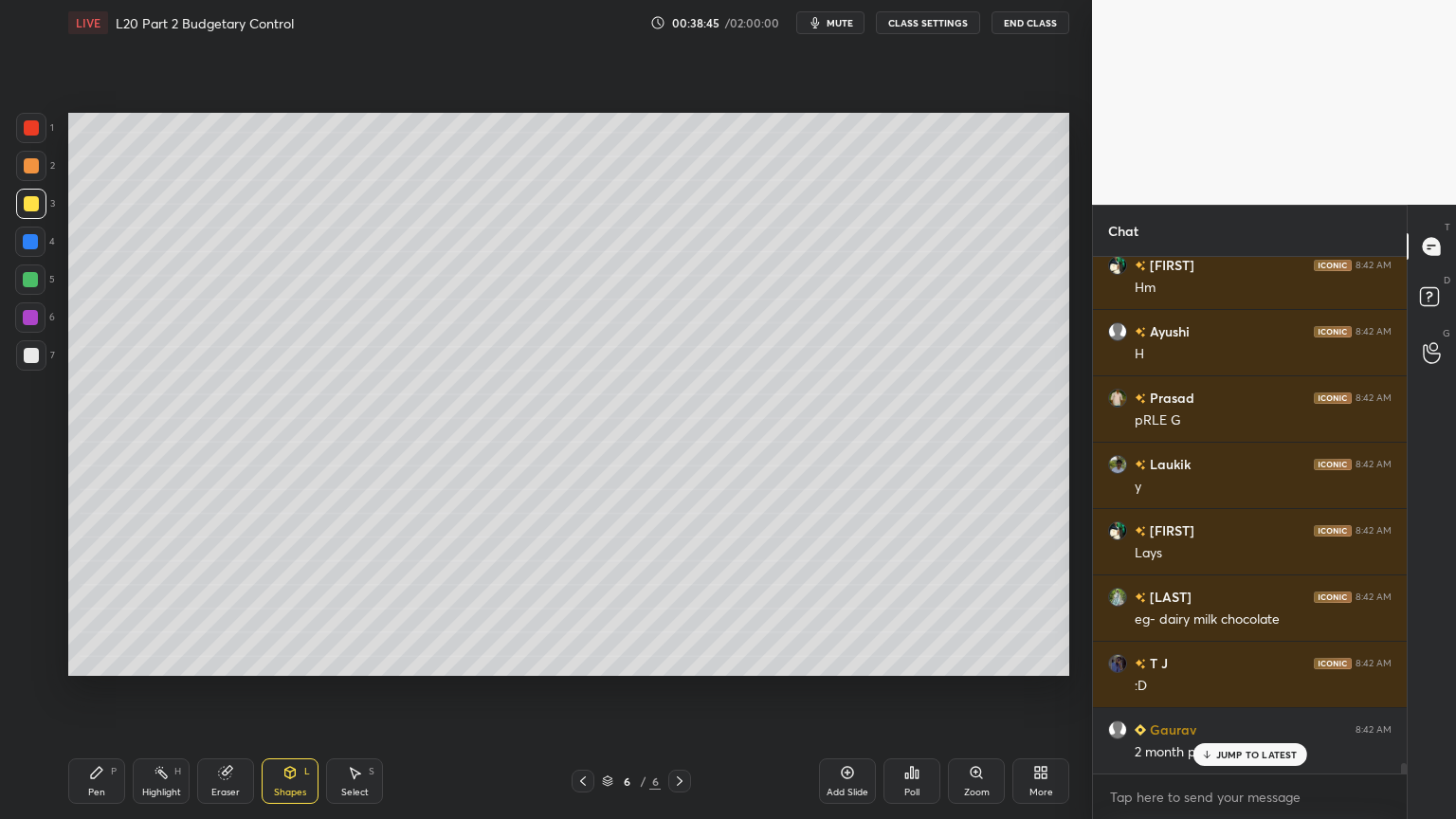 click at bounding box center (31, 355) 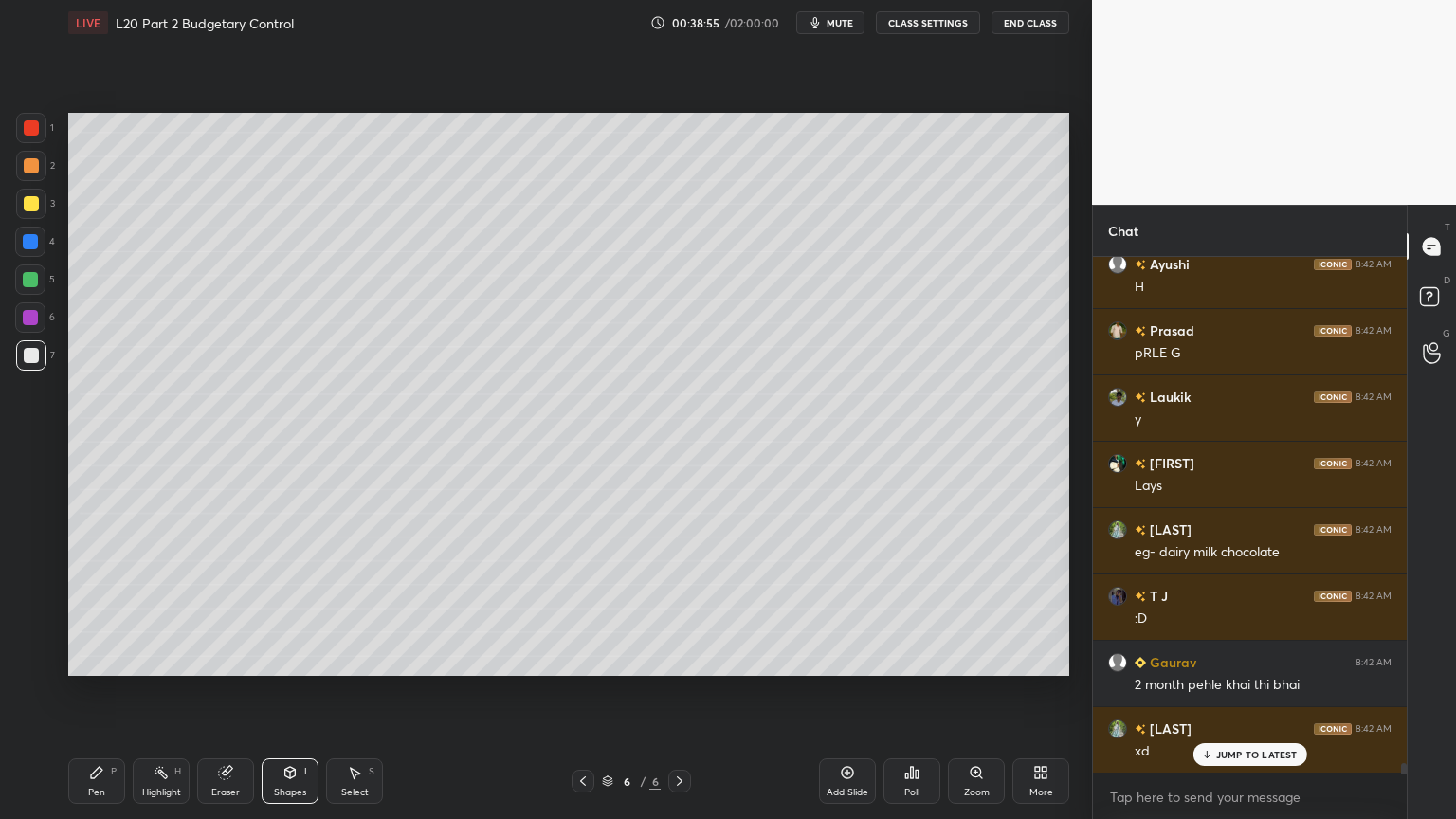 scroll, scrollTop: 26212, scrollLeft: 0, axis: vertical 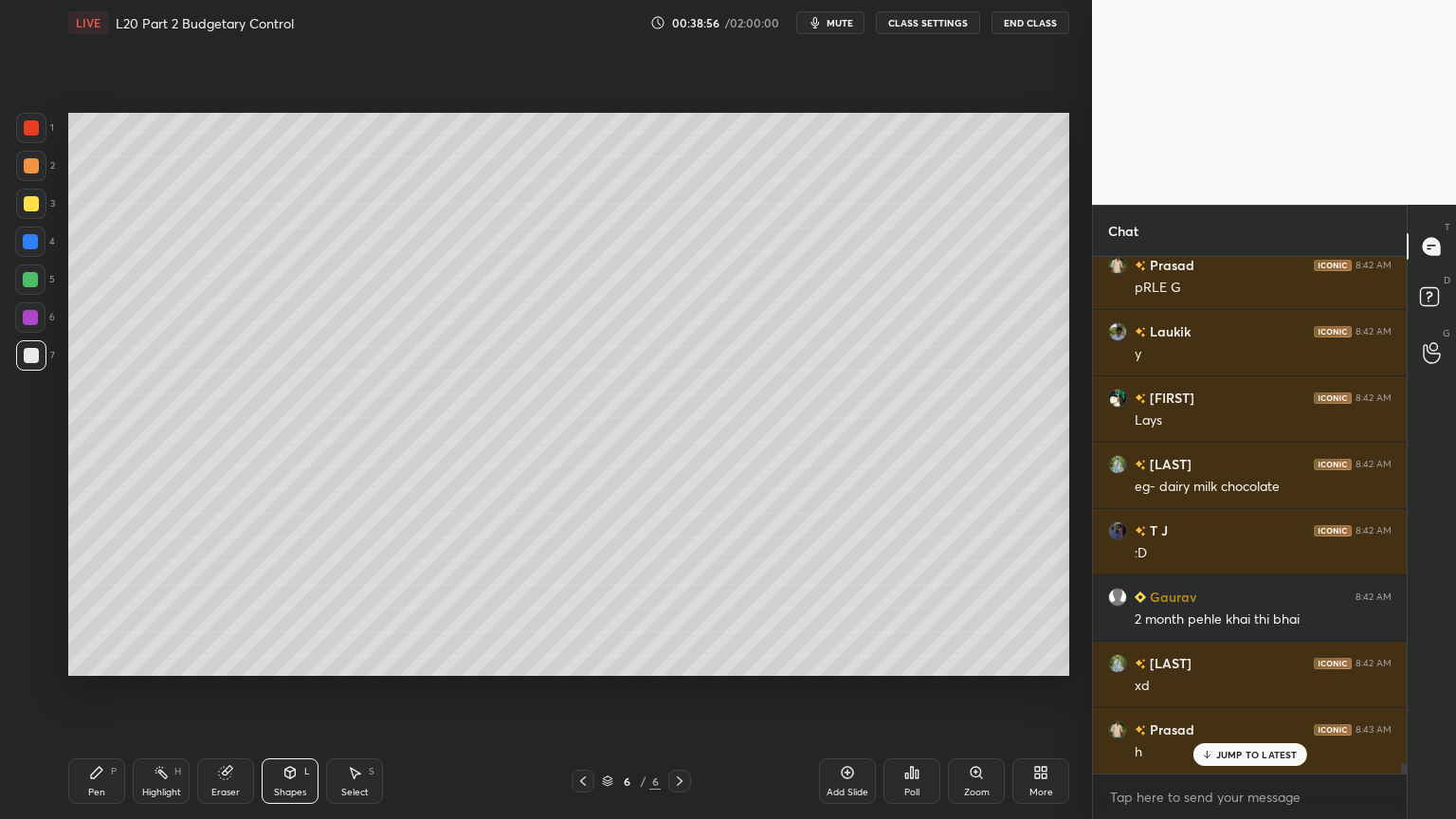 click at bounding box center [31, 166] 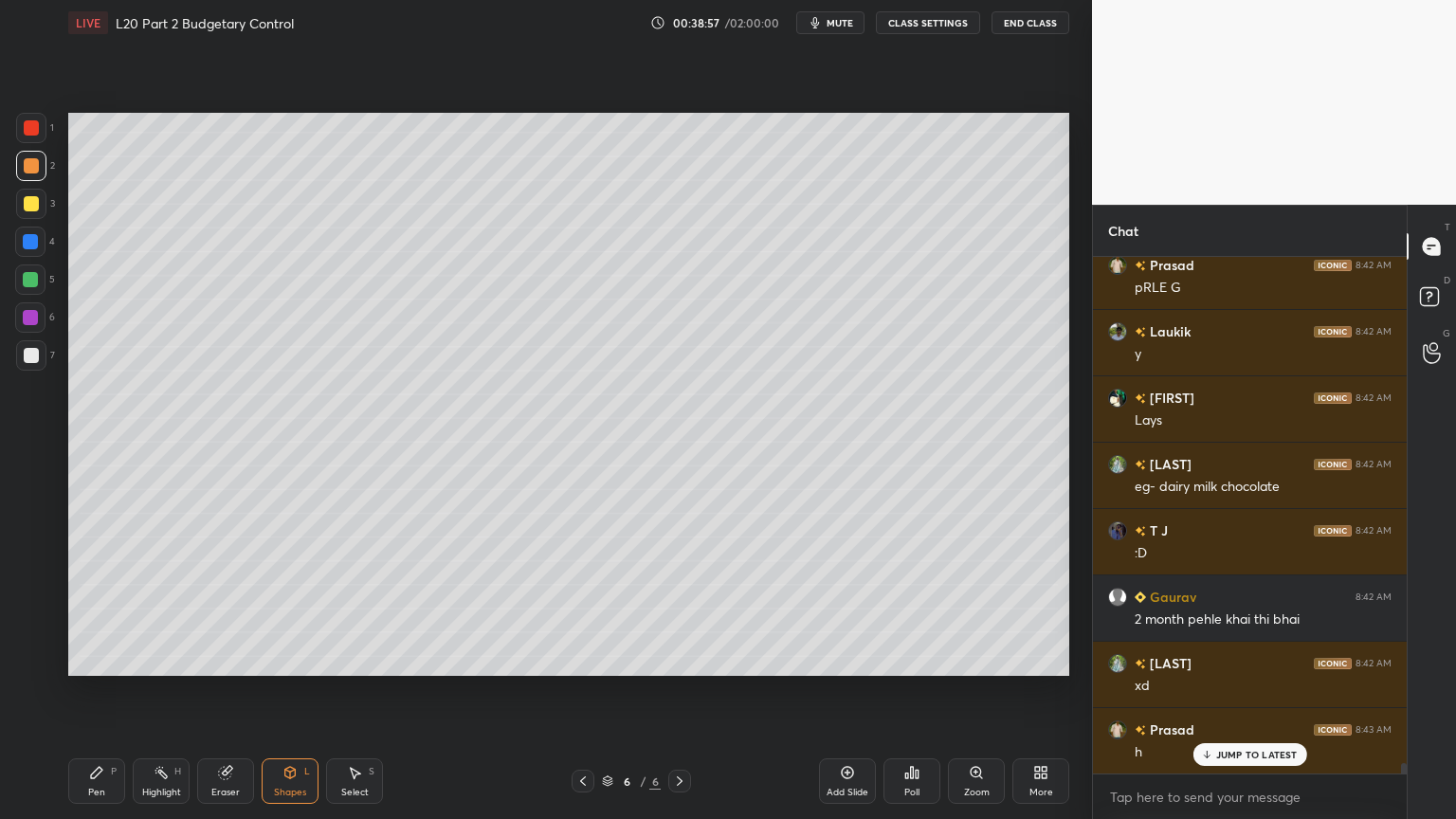 click 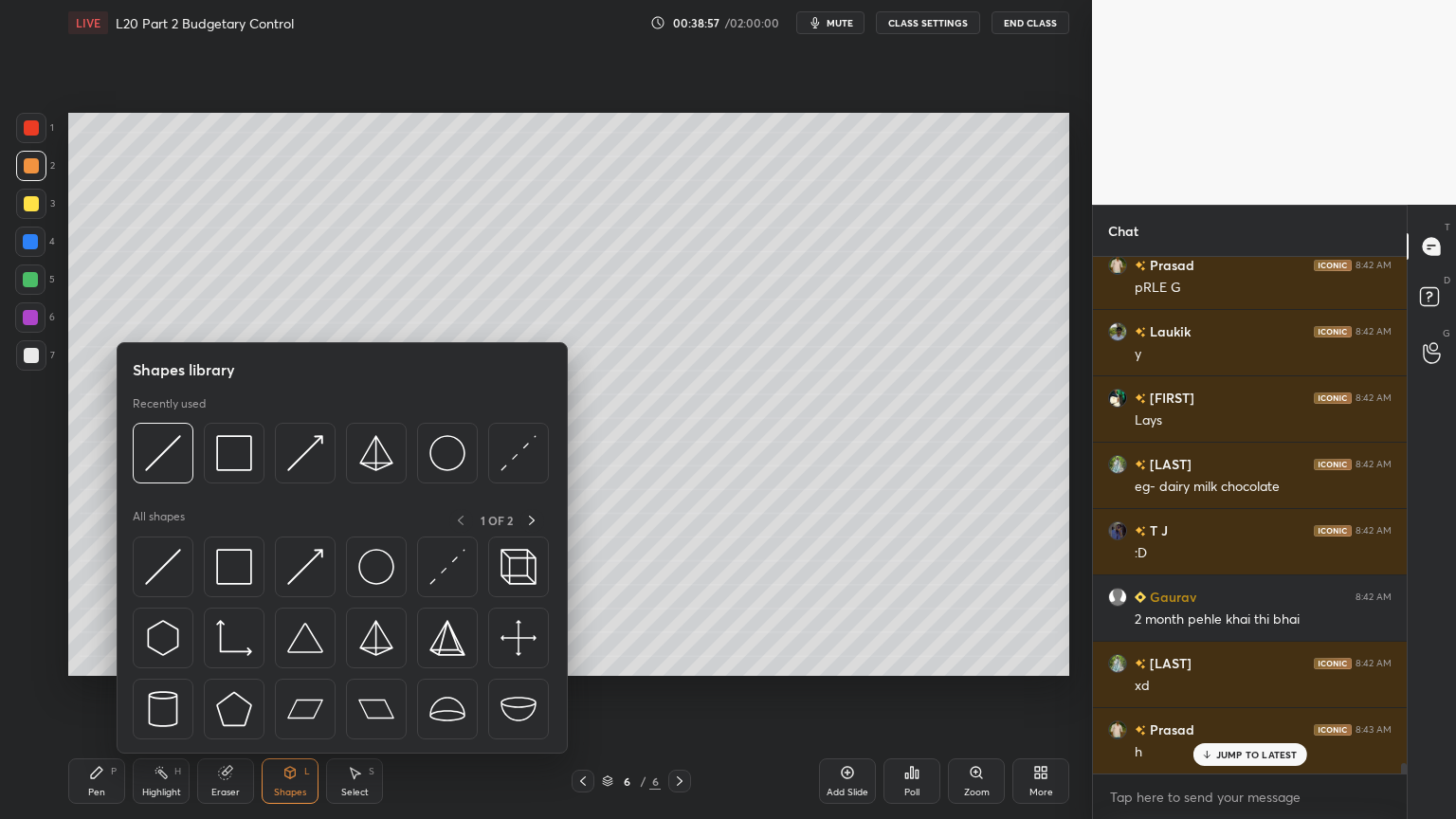 click at bounding box center [163, 453] 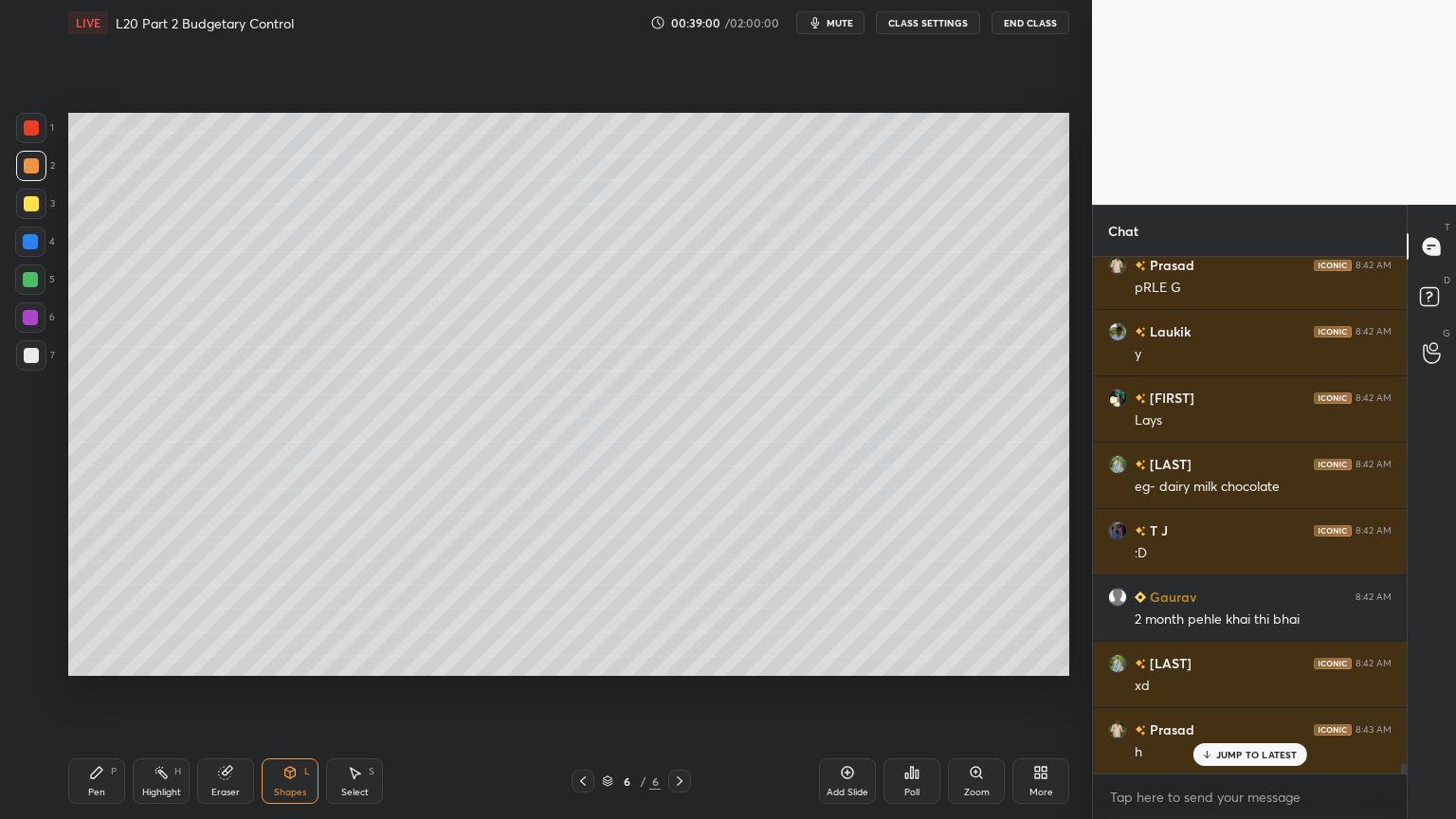 click on "Pen P" at bounding box center [97, 781] 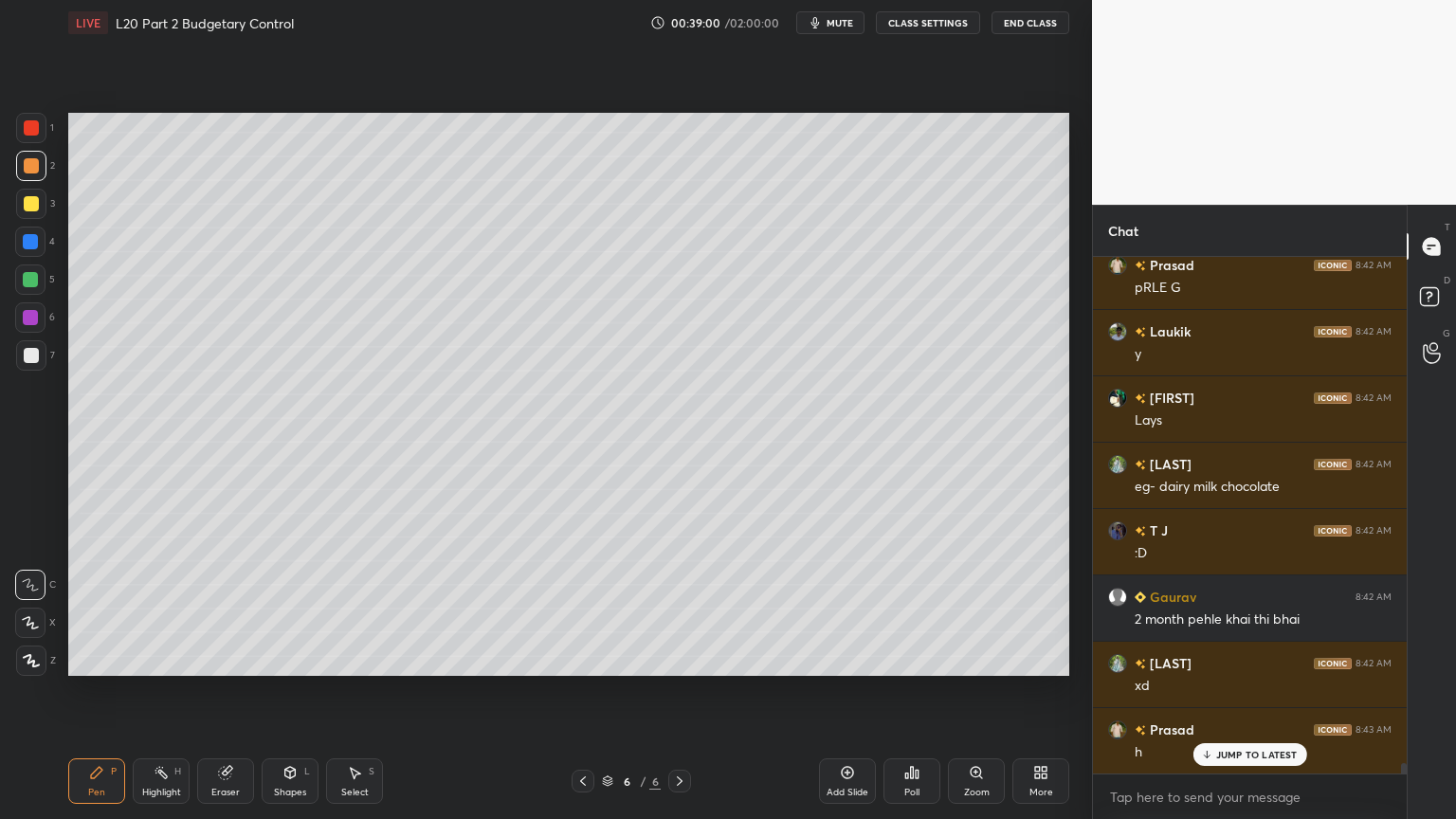 click on "1 2 3 4 5 6 7 C X Z C X Z E E Erase all   H H" at bounding box center (30, 394) 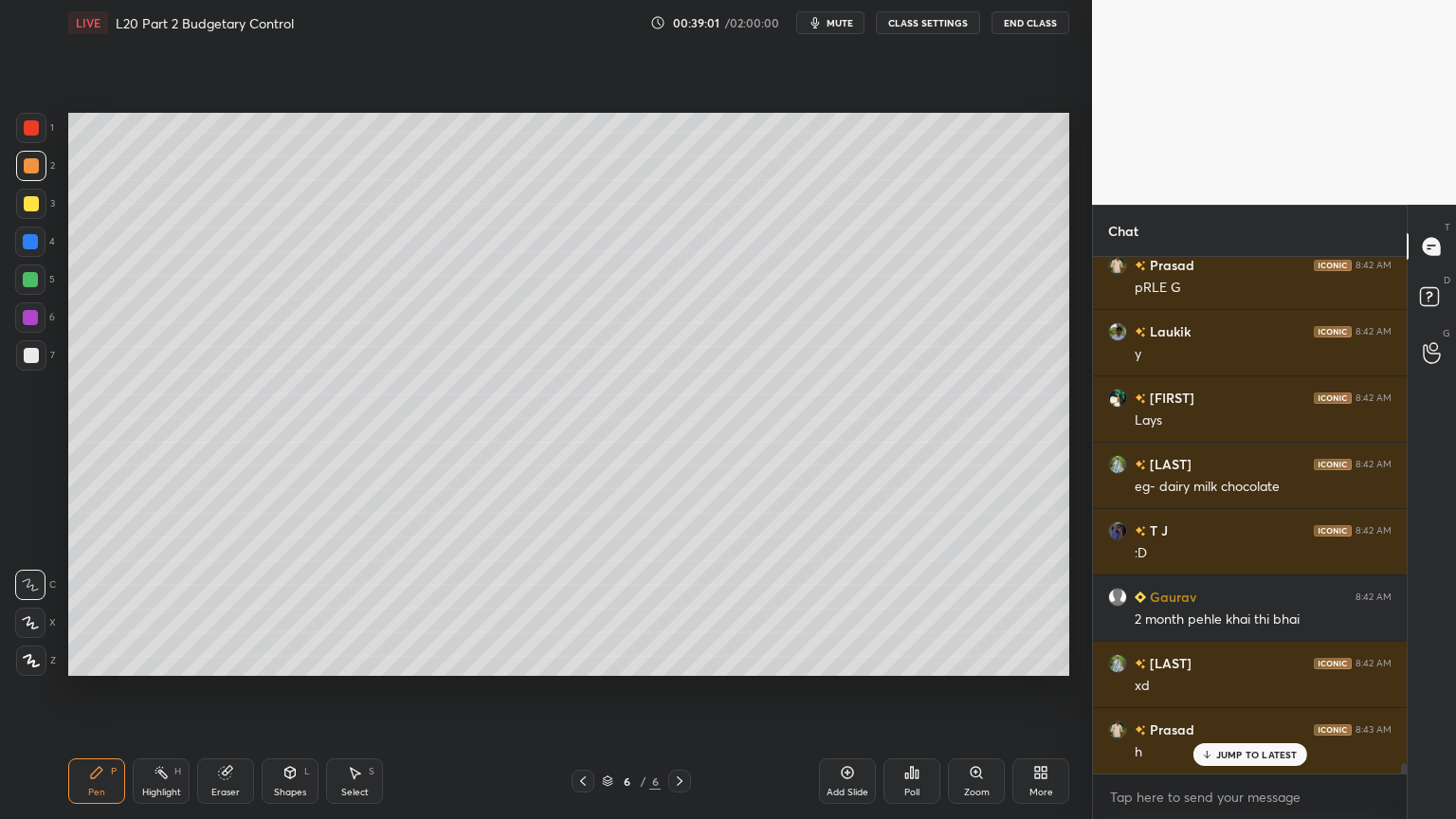 click on "7" at bounding box center [35, 359] 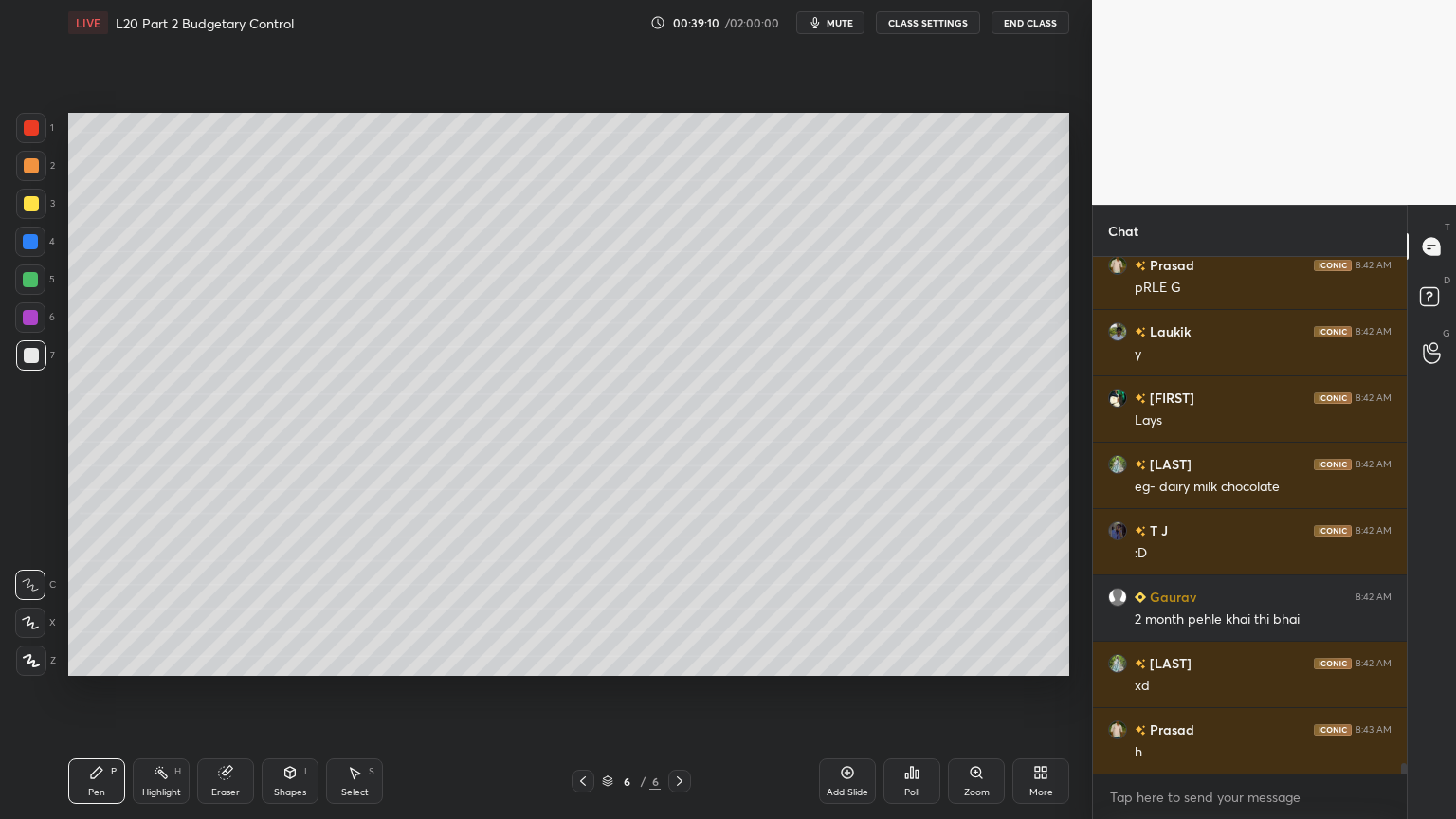 scroll, scrollTop: 26279, scrollLeft: 0, axis: vertical 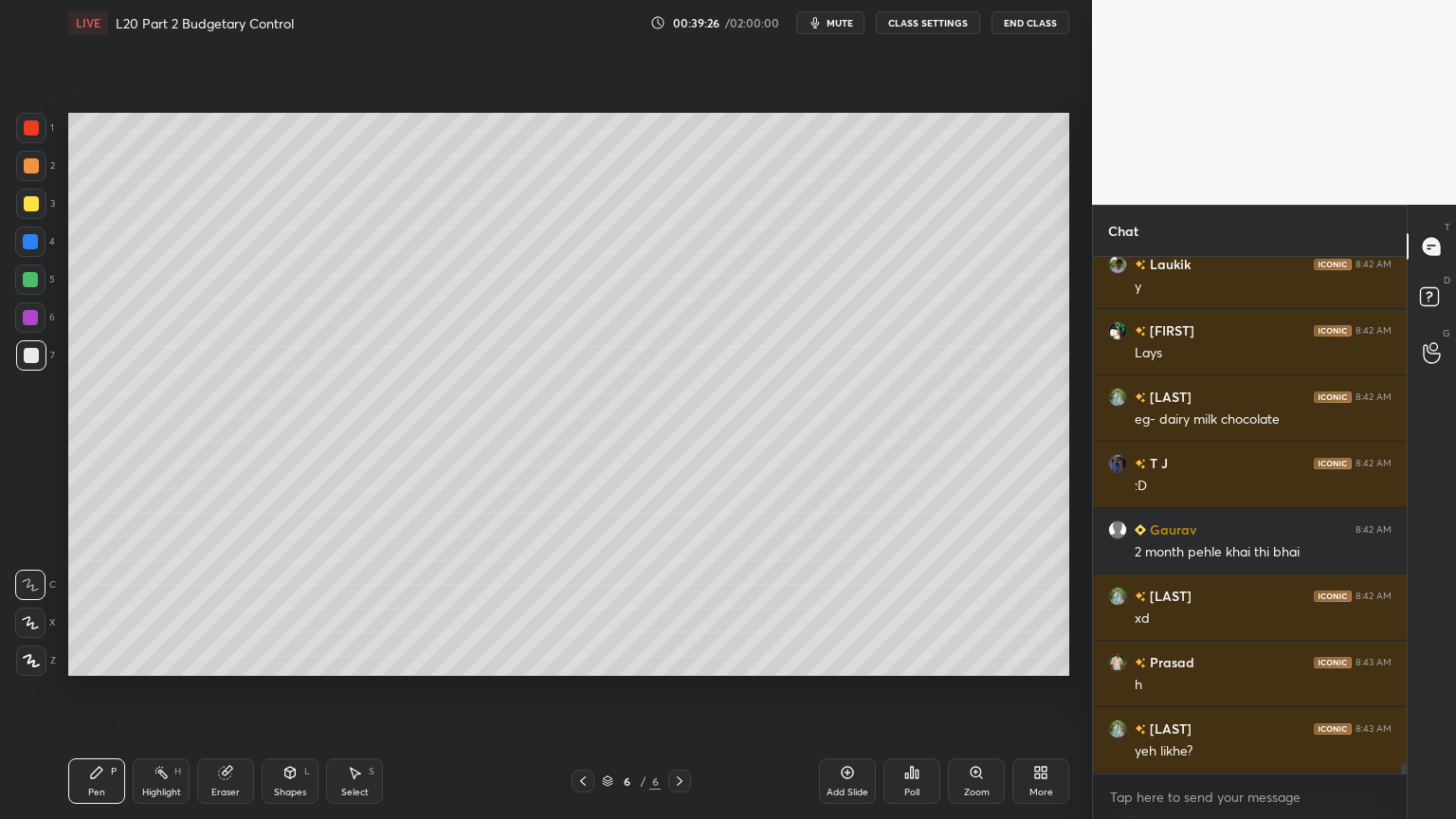 click on "Select S" at bounding box center [355, 781] 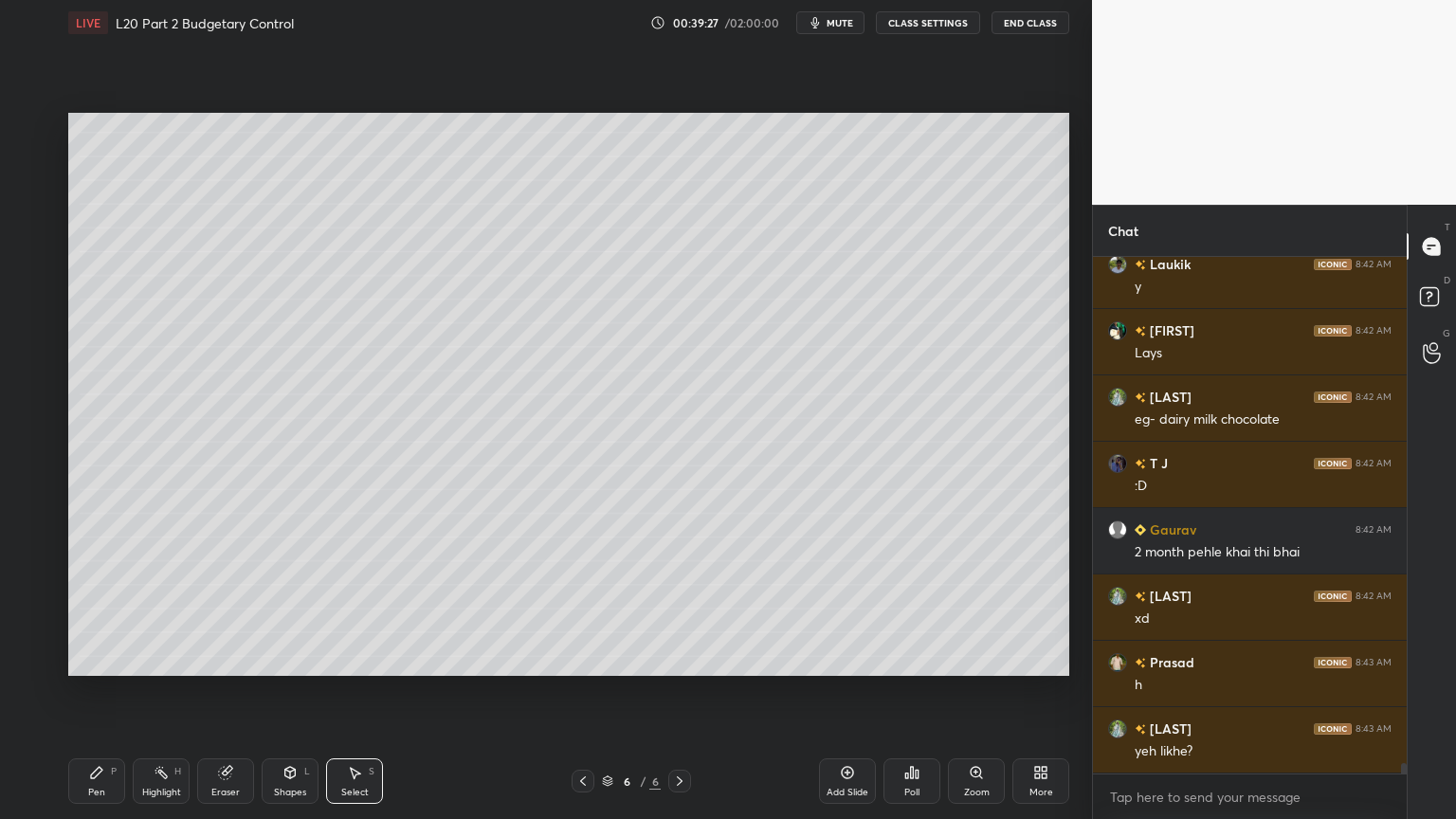 scroll, scrollTop: 26344, scrollLeft: 0, axis: vertical 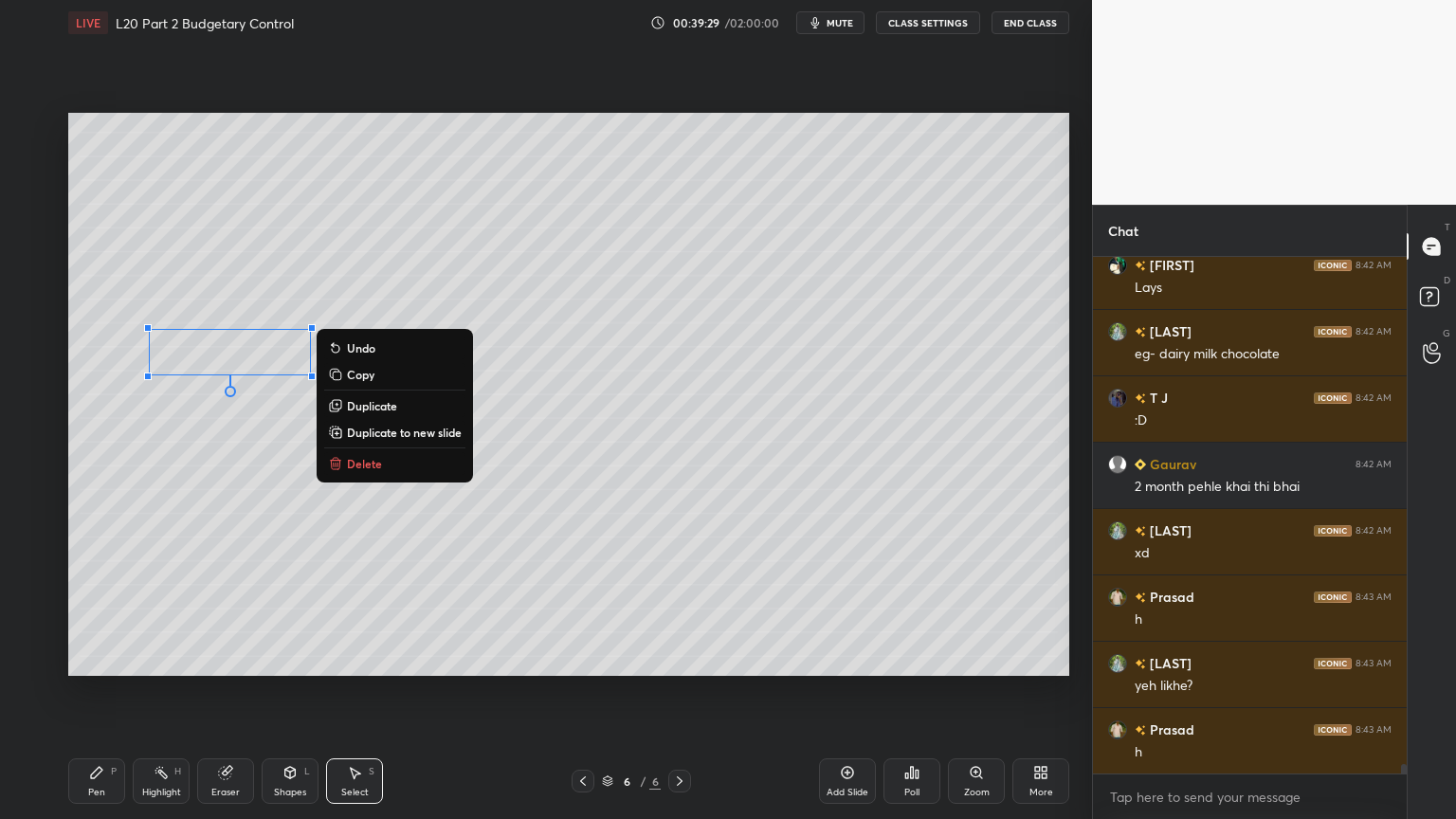 click on "Pen P Highlight H Eraser Shapes L Select S 6 / 6 Add Slide Poll Zoom More" at bounding box center [569, 781] 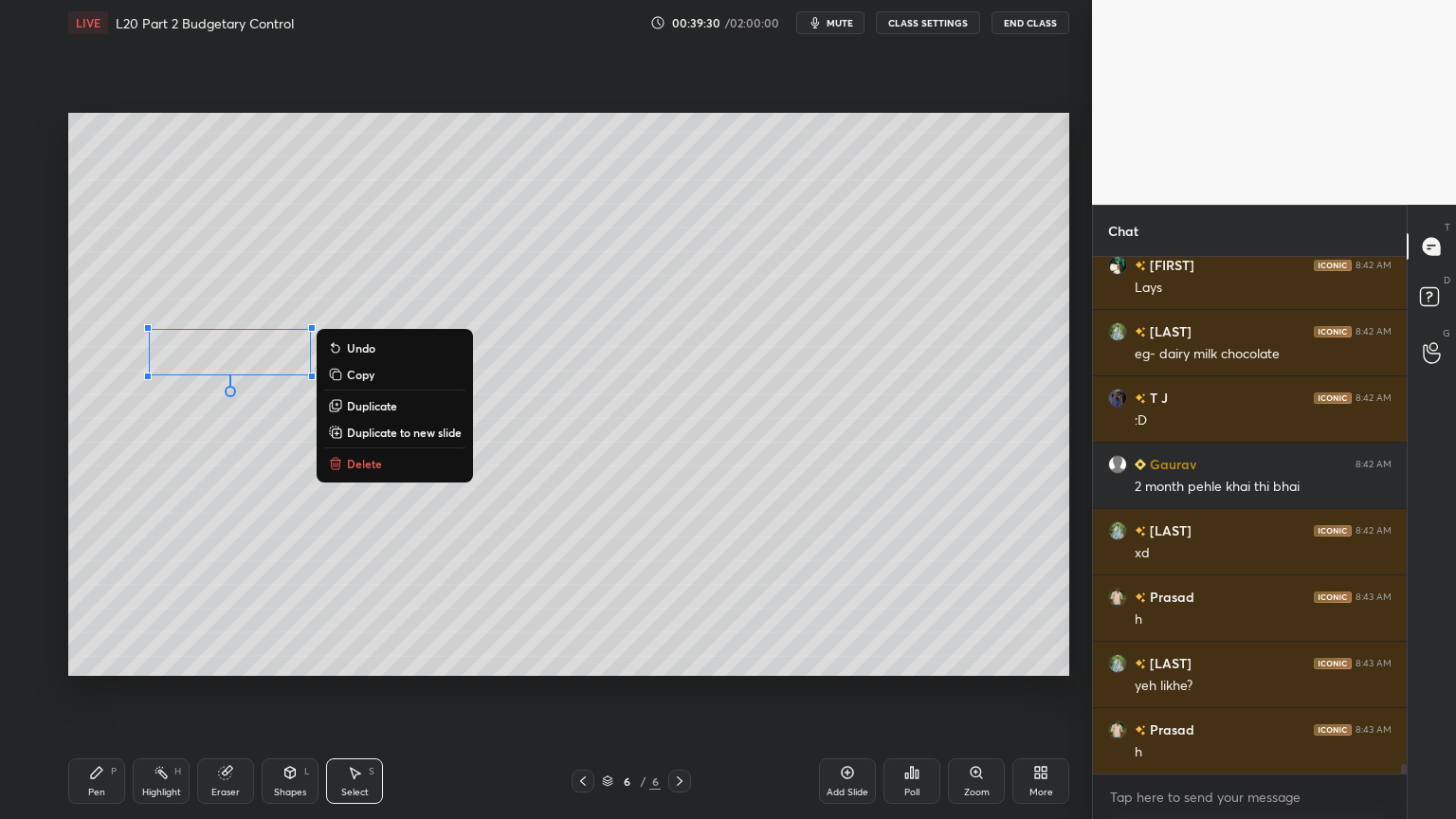 click 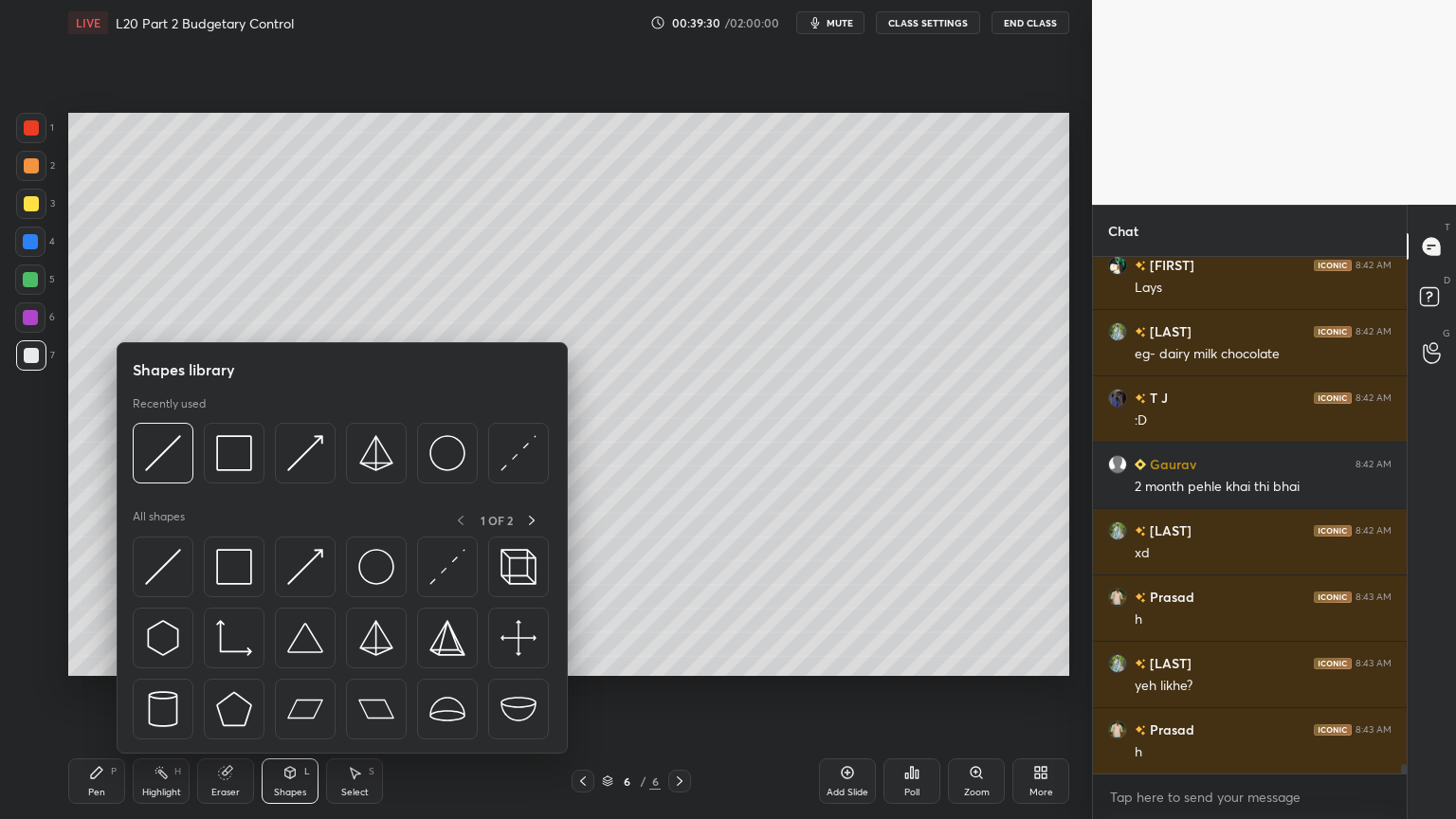 click on "Pen P" at bounding box center [97, 781] 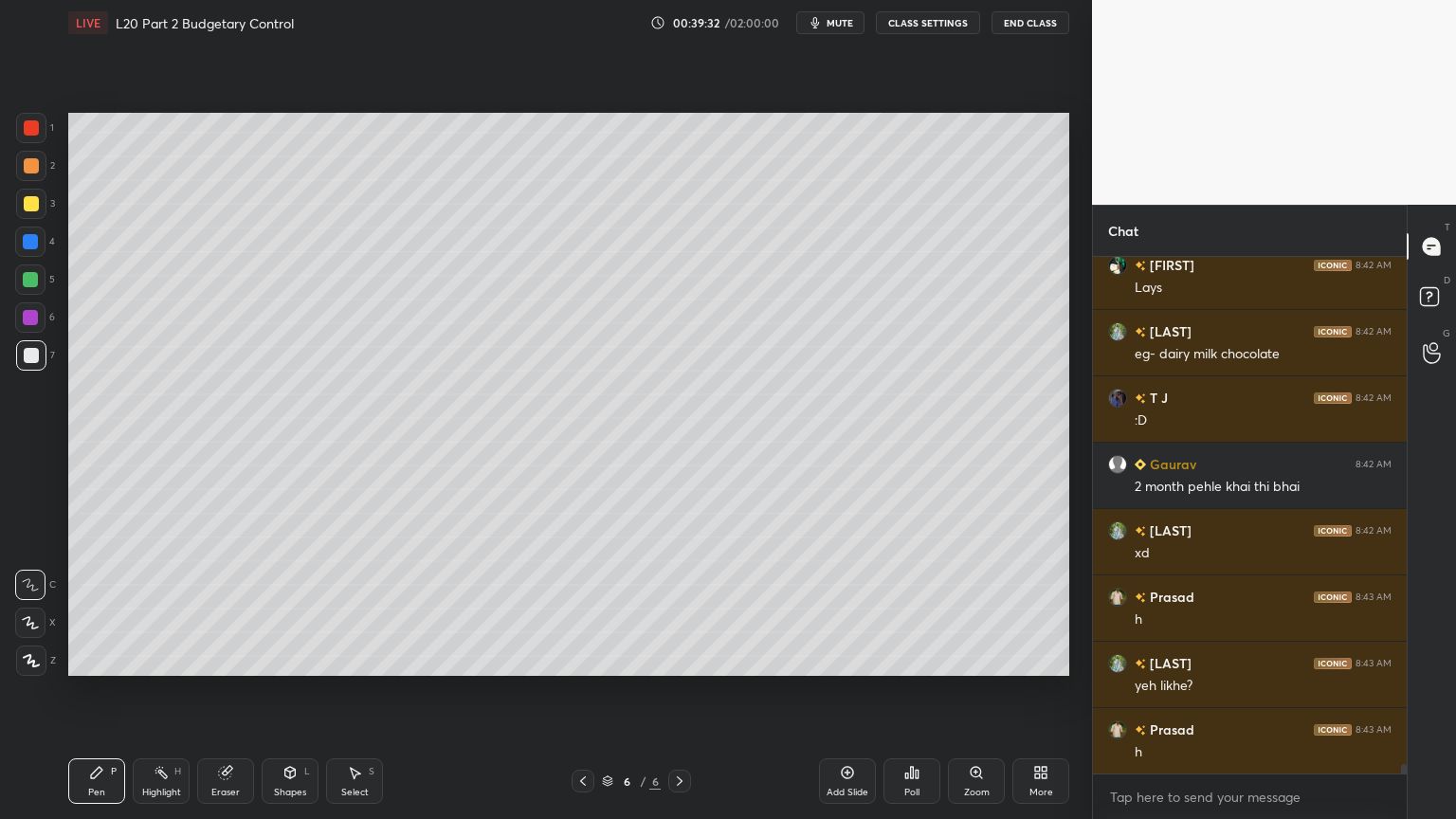 click 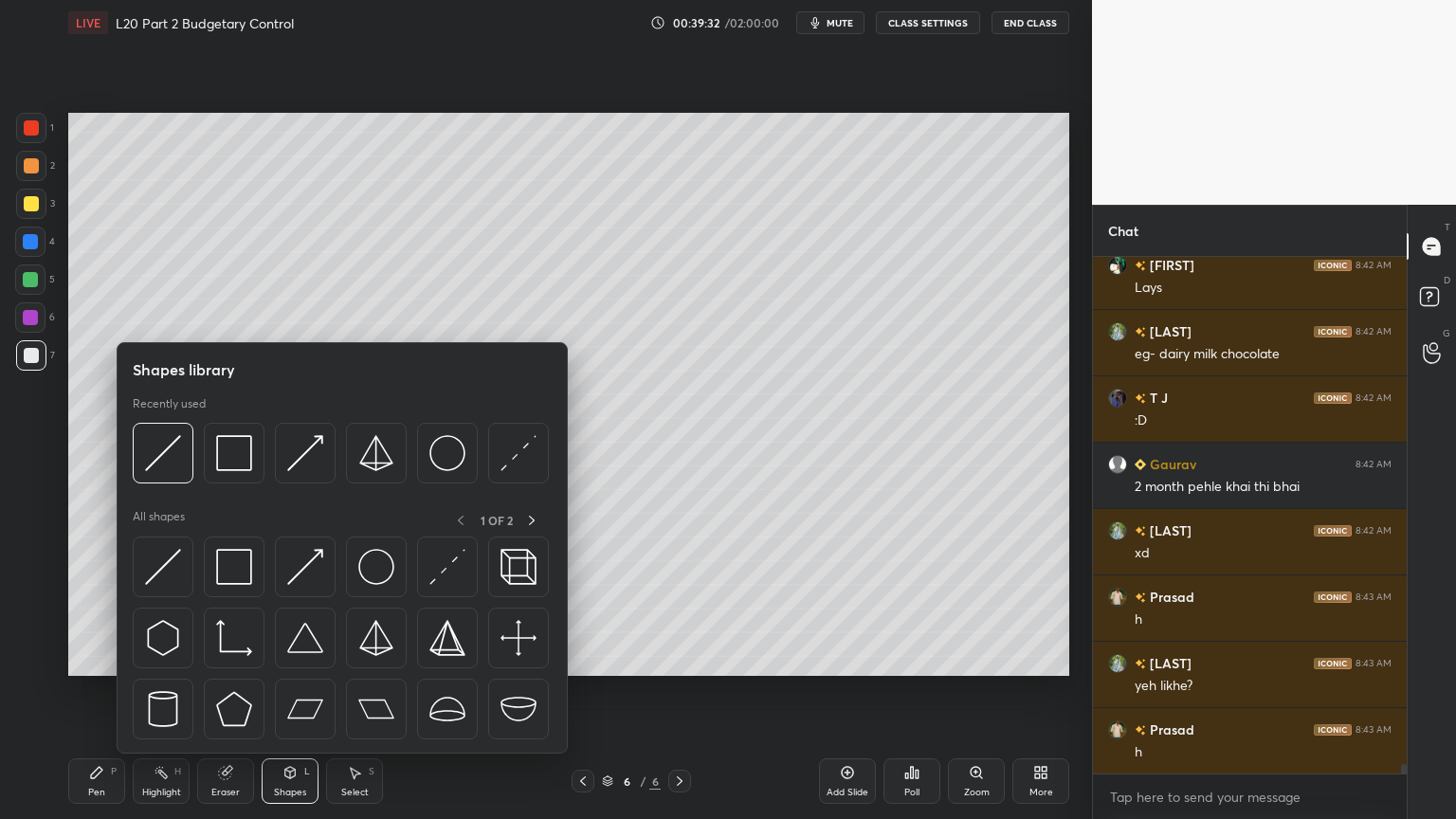 click at bounding box center [163, 453] 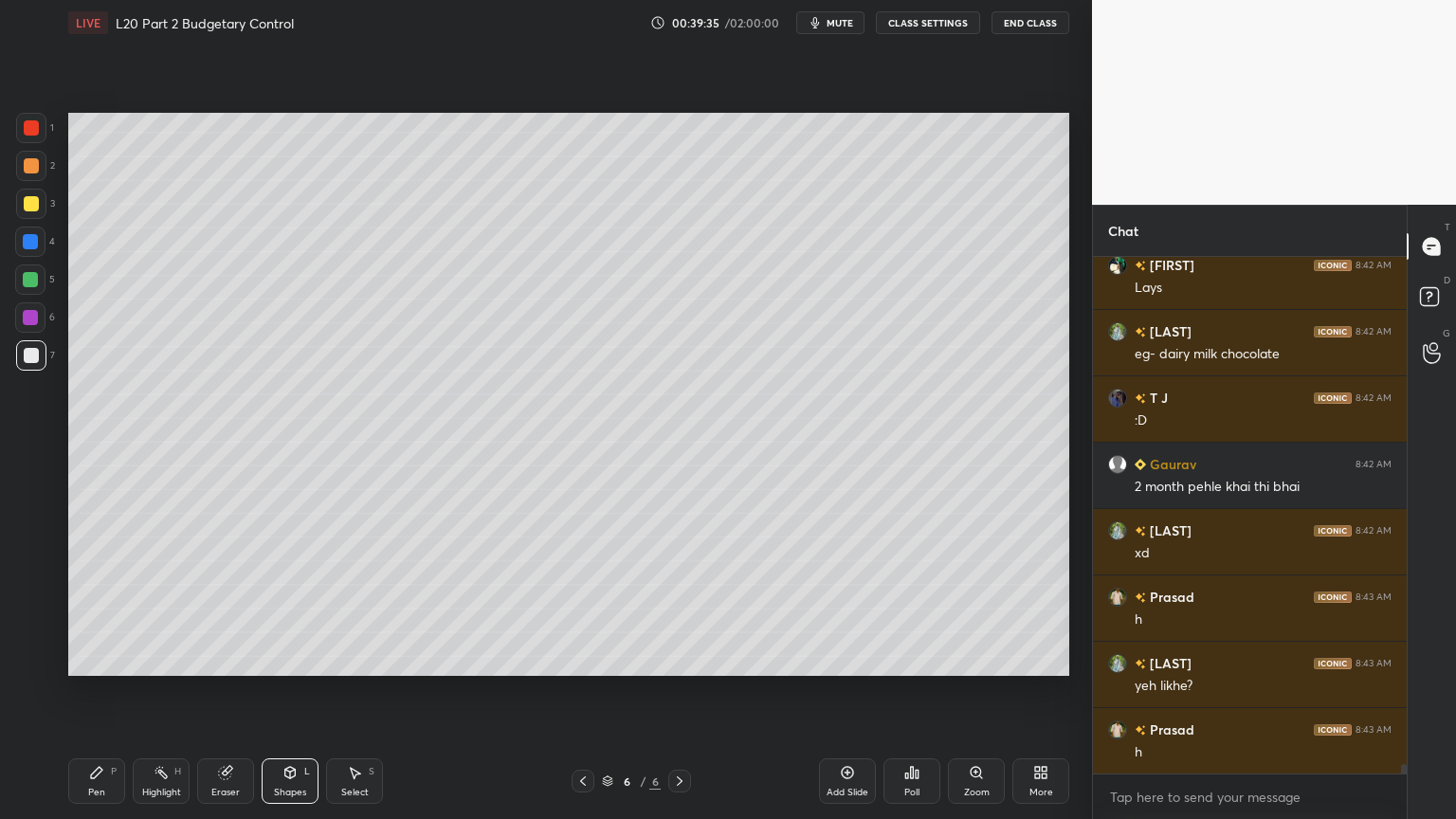 click on "Pen P" at bounding box center (97, 781) 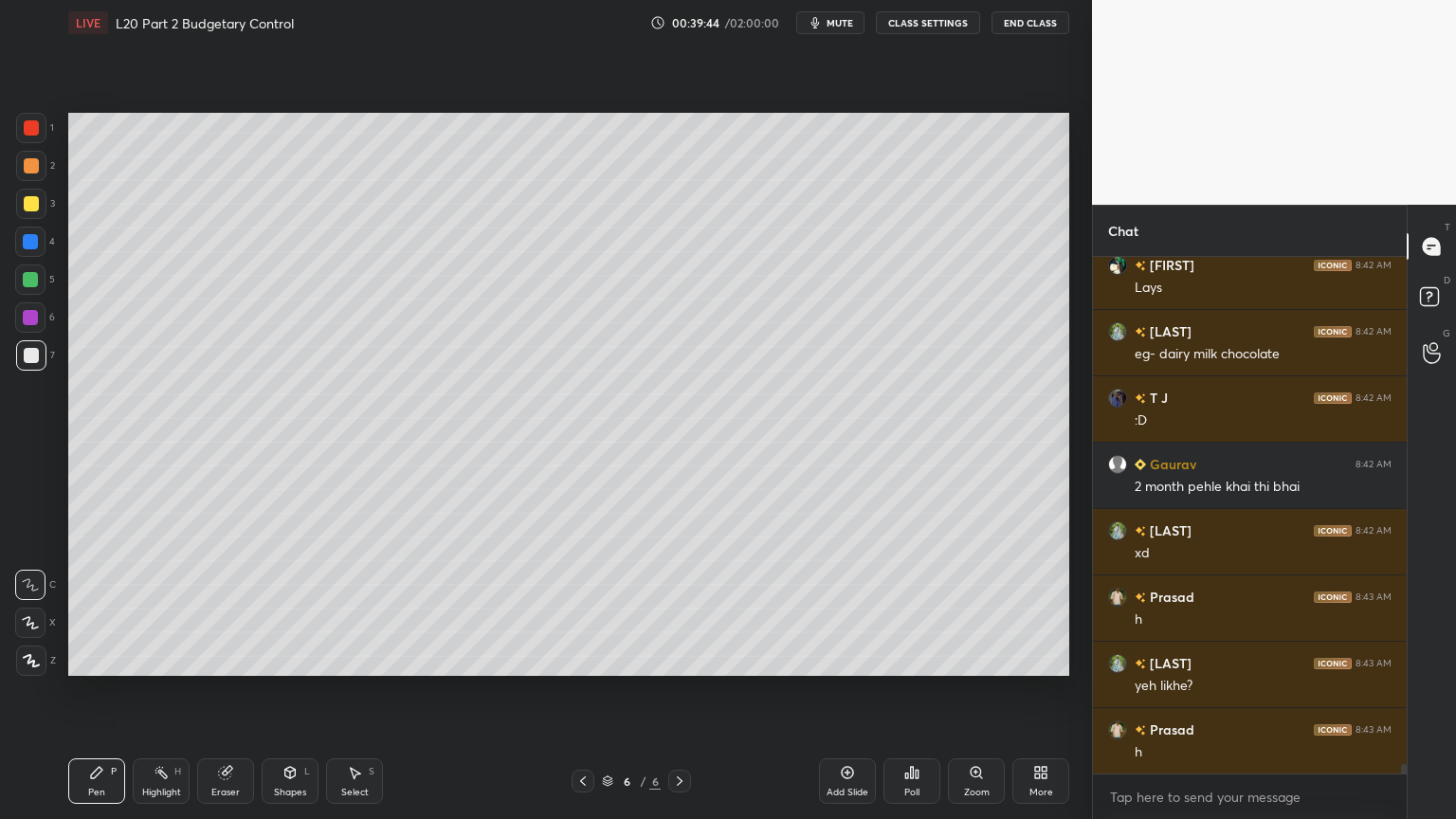 click at bounding box center (31, 128) 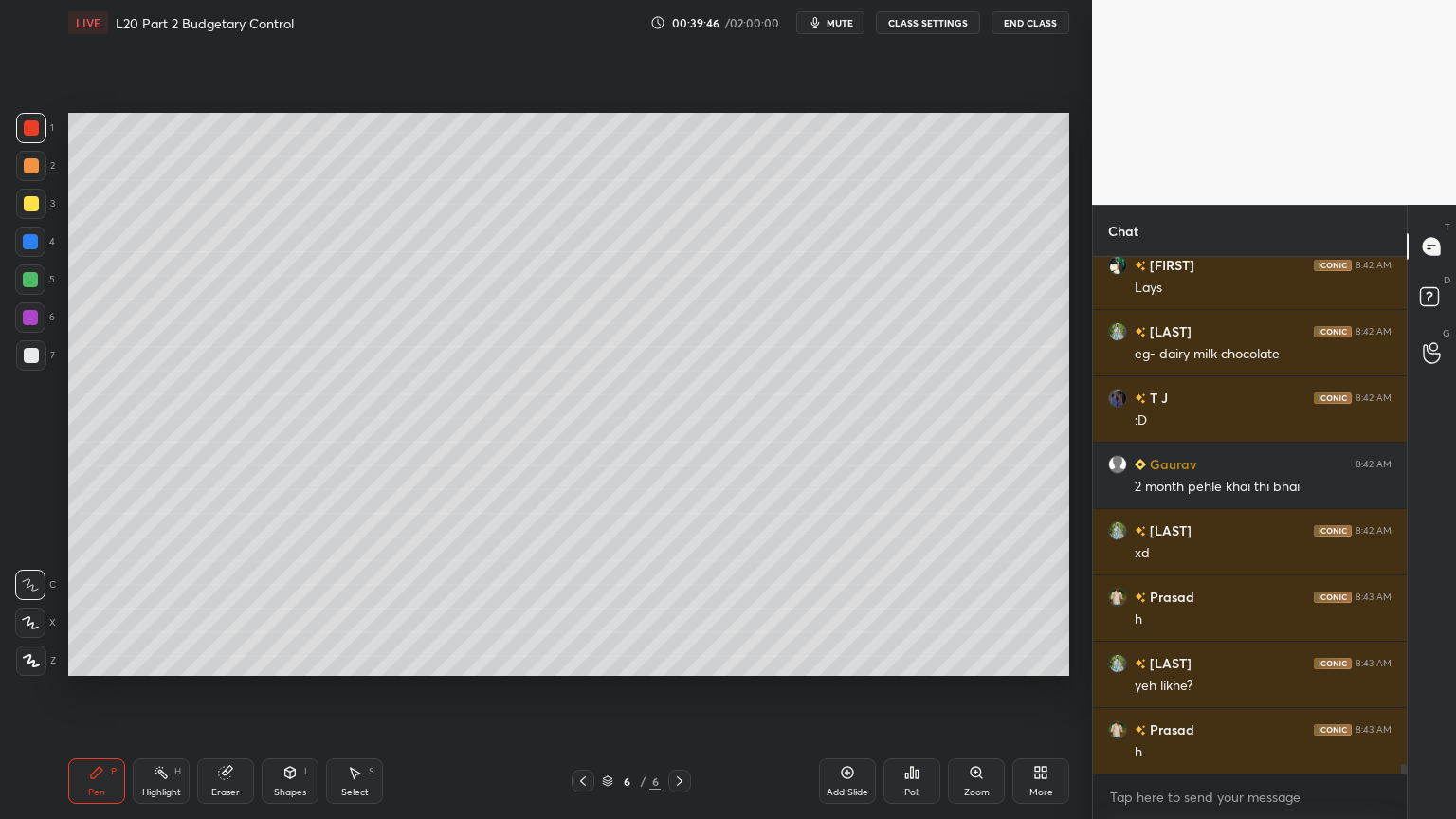 click on "7" at bounding box center (35, 359) 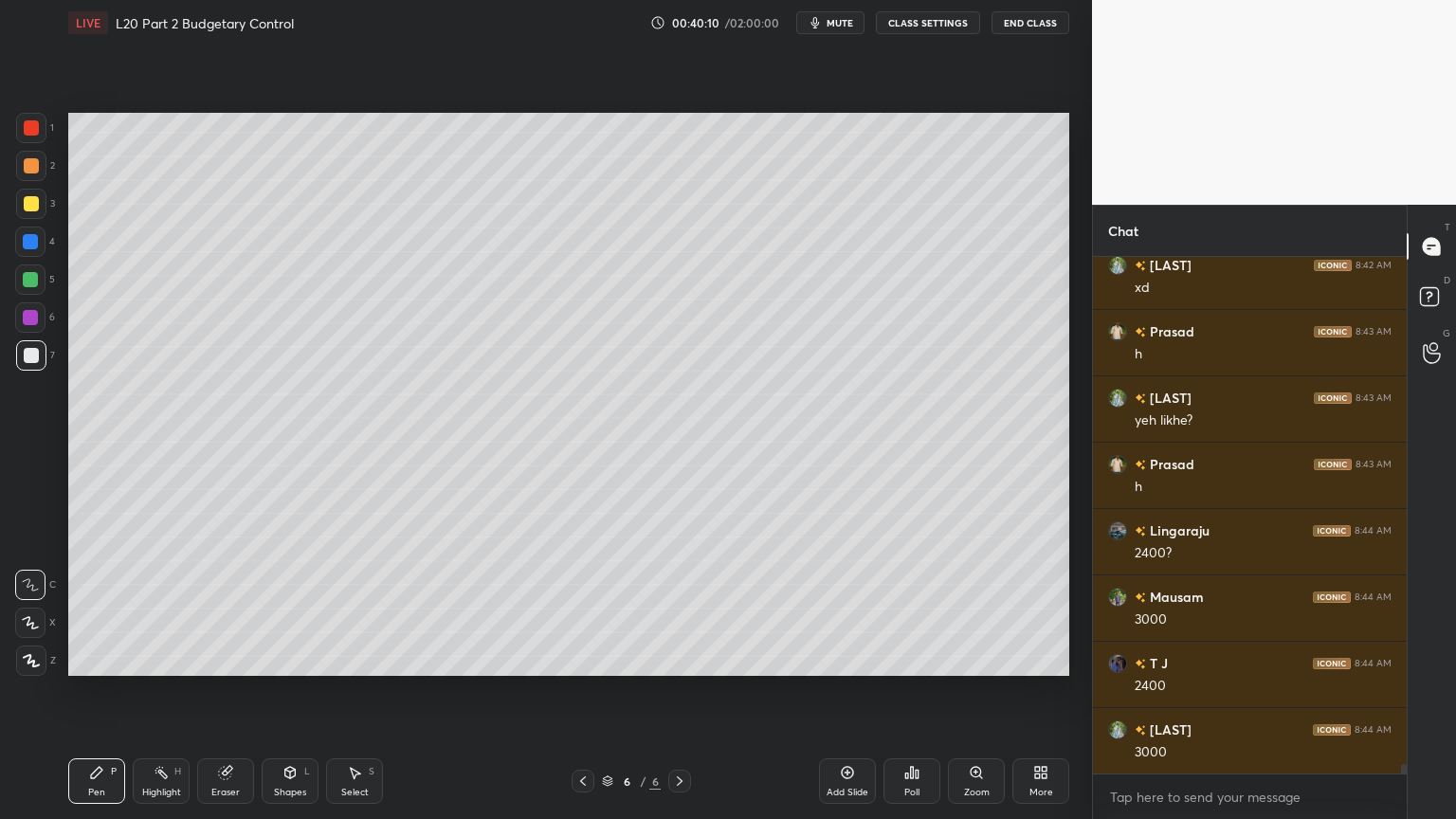 scroll, scrollTop: 26677, scrollLeft: 0, axis: vertical 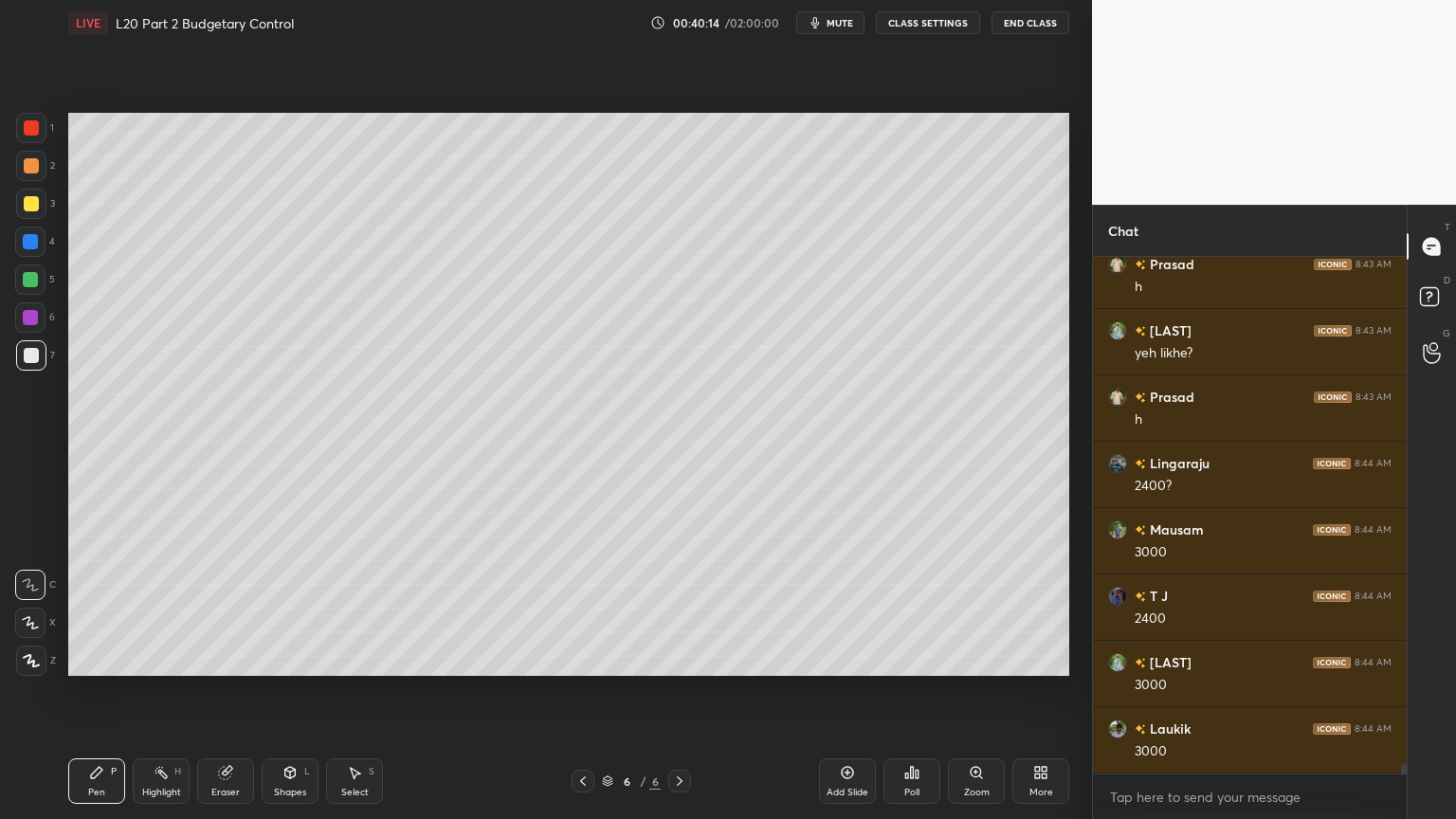 click on "Eraser" at bounding box center (226, 781) 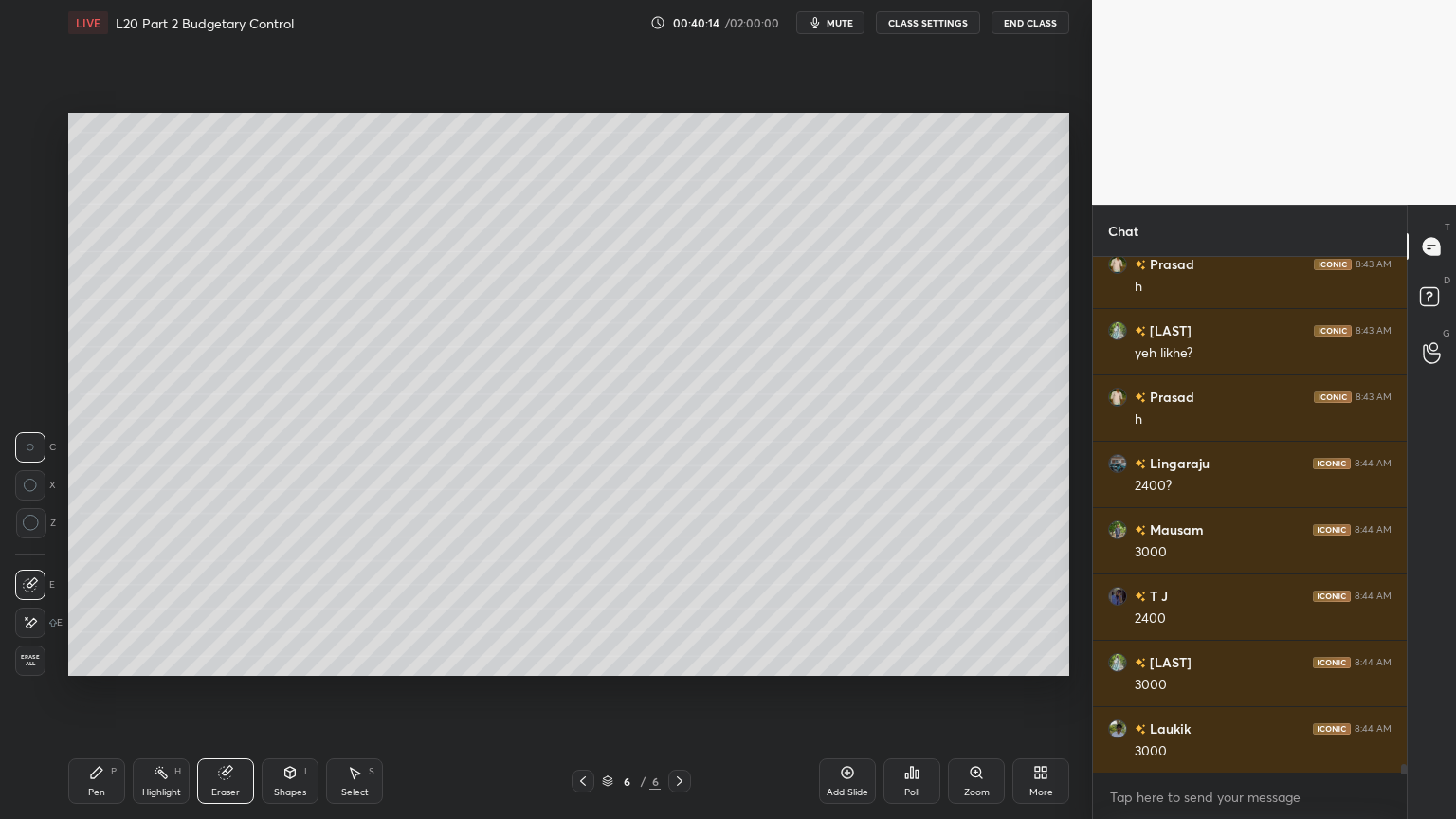 scroll, scrollTop: 26743, scrollLeft: 0, axis: vertical 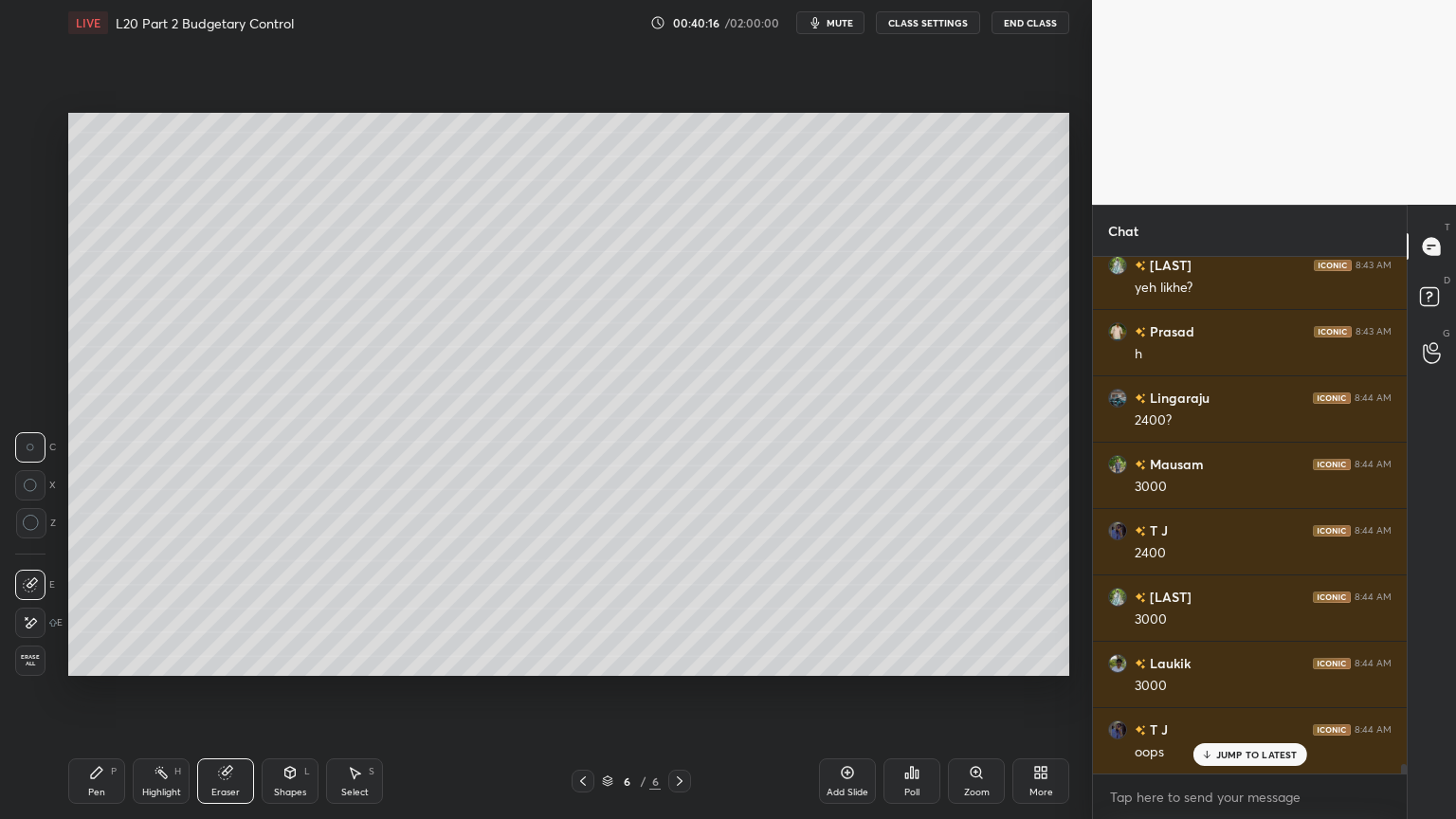 click 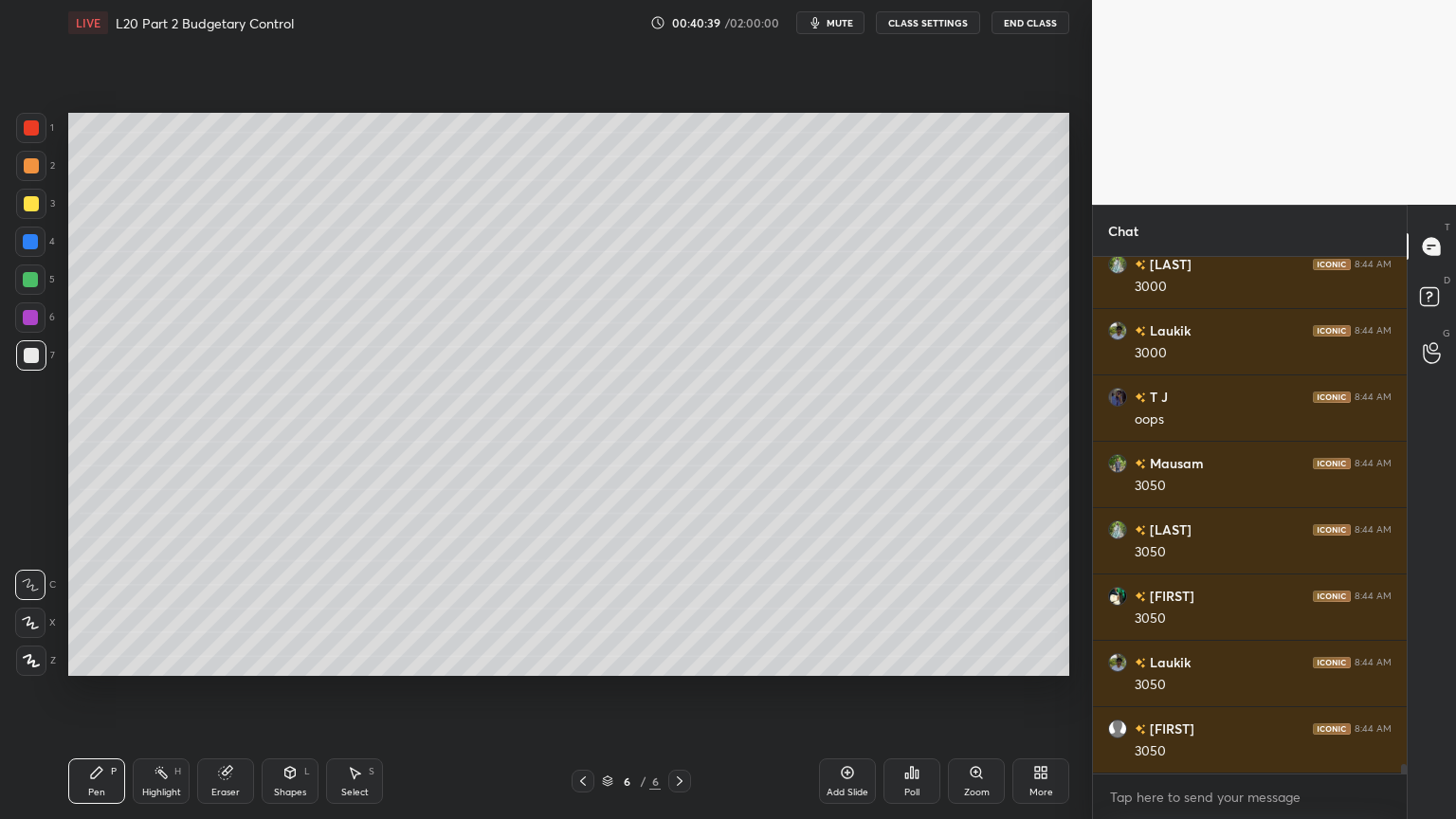 scroll, scrollTop: 27141, scrollLeft: 0, axis: vertical 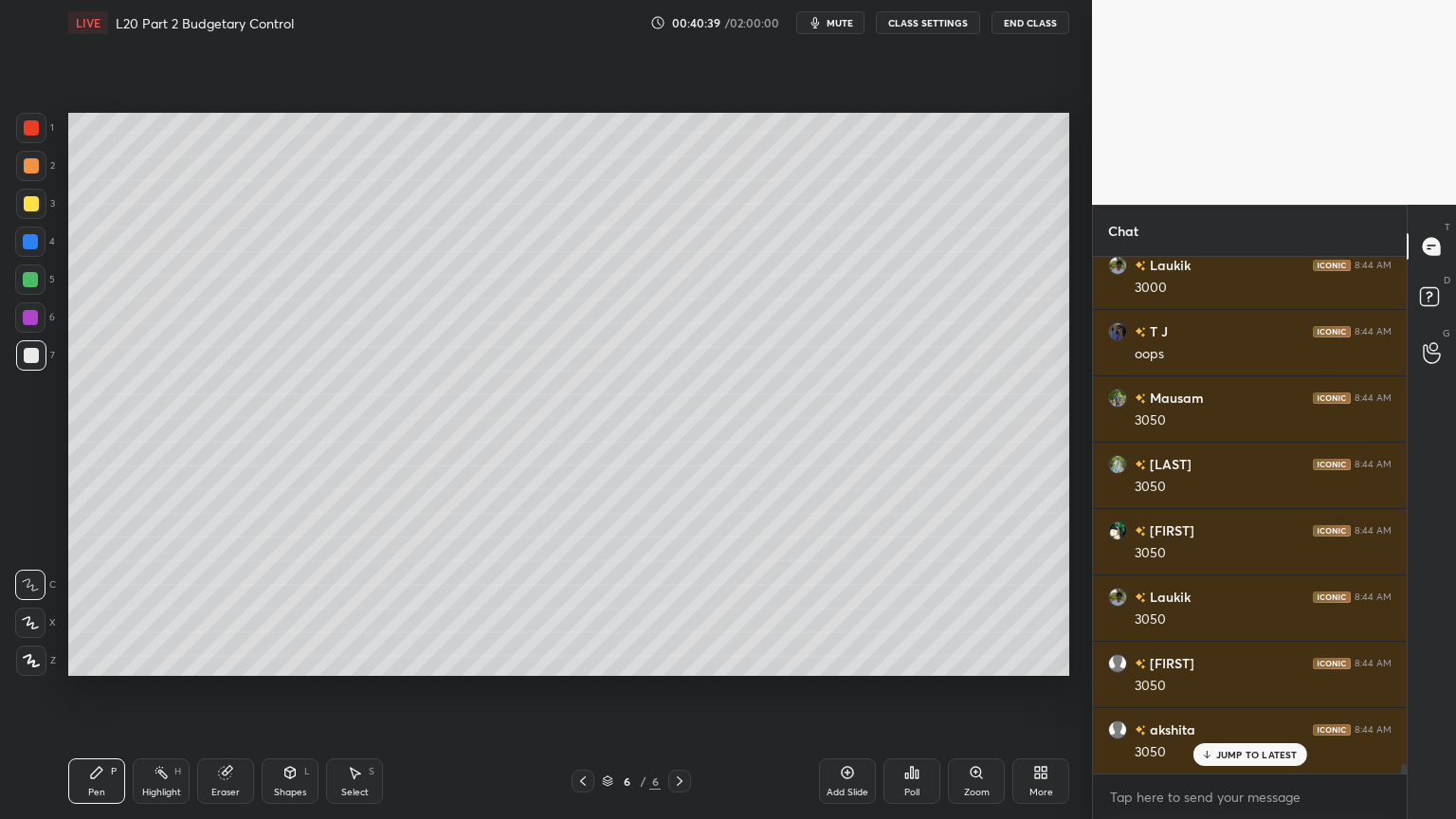 click on "Eraser" at bounding box center [226, 781] 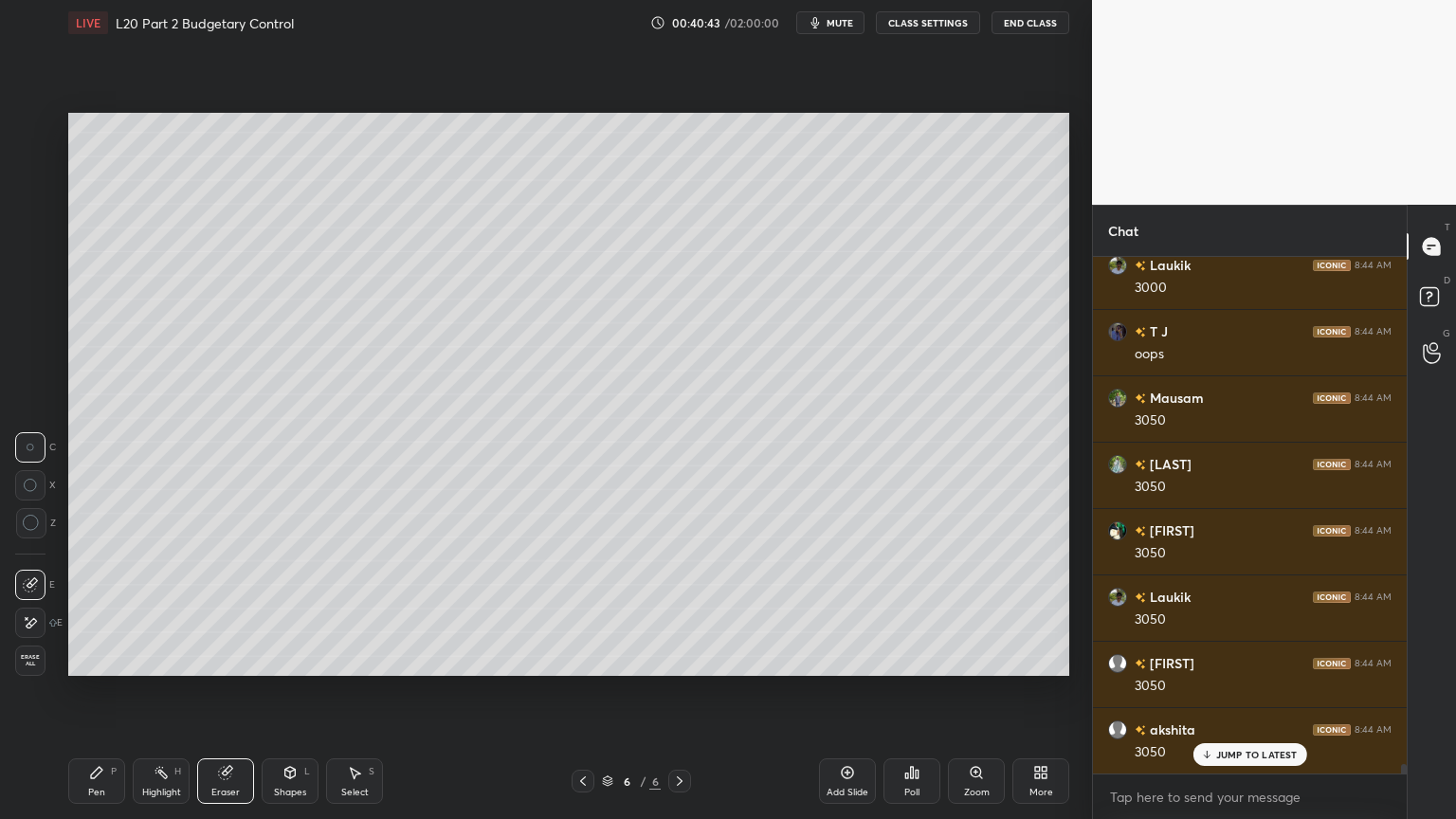 click on "Pen P" at bounding box center [97, 781] 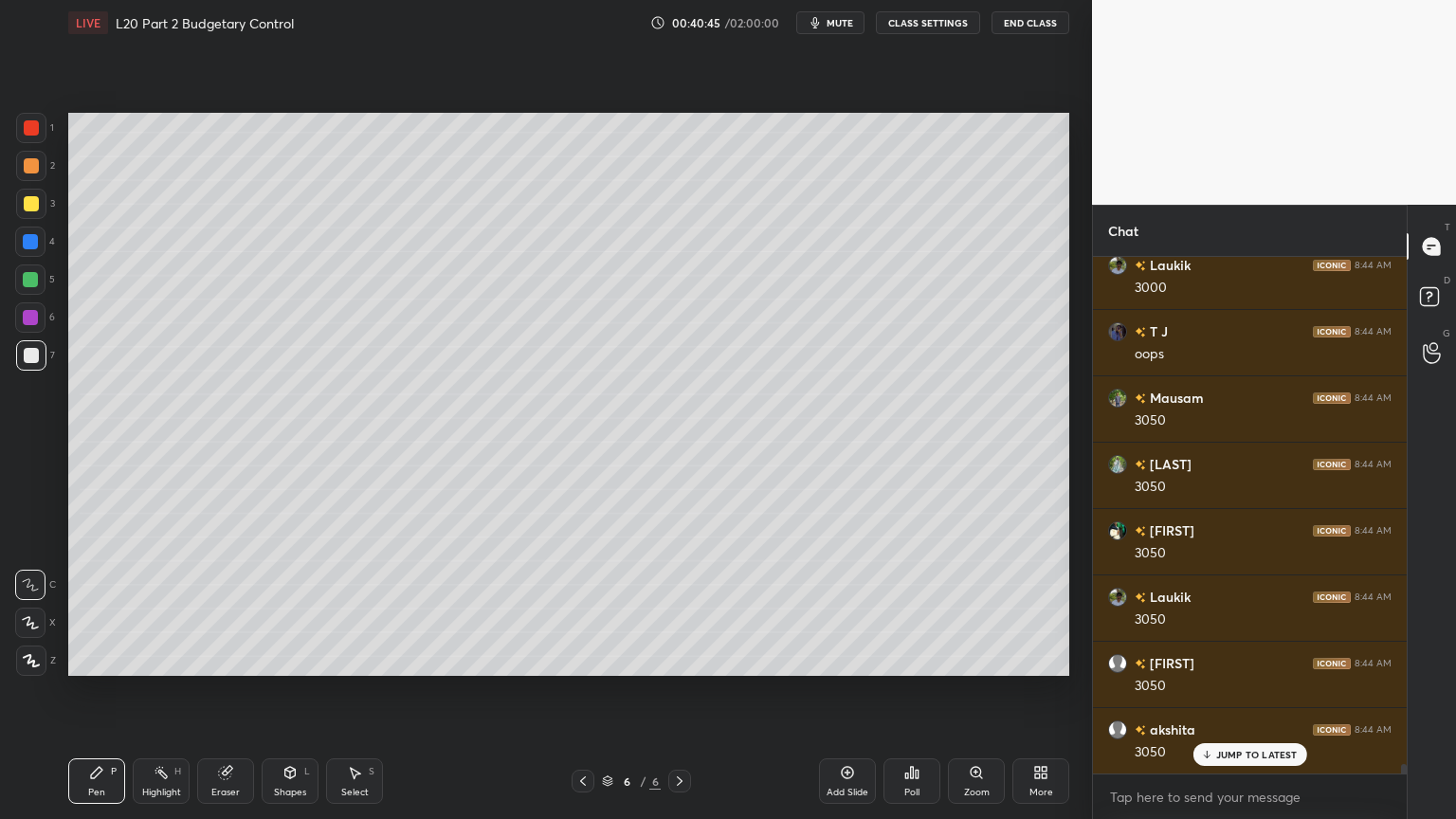 scroll, scrollTop: 27208, scrollLeft: 0, axis: vertical 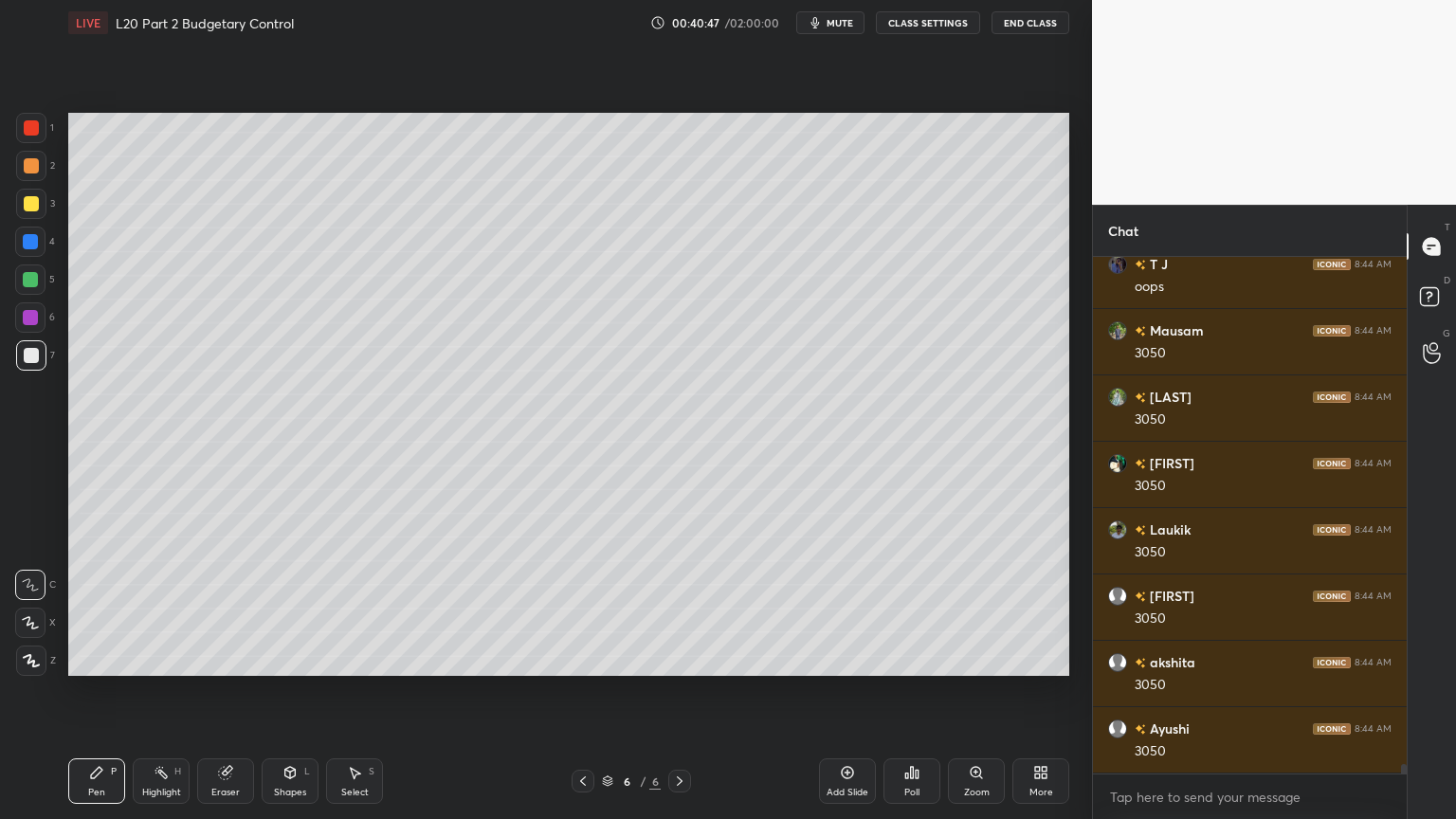 click at bounding box center (31, 128) 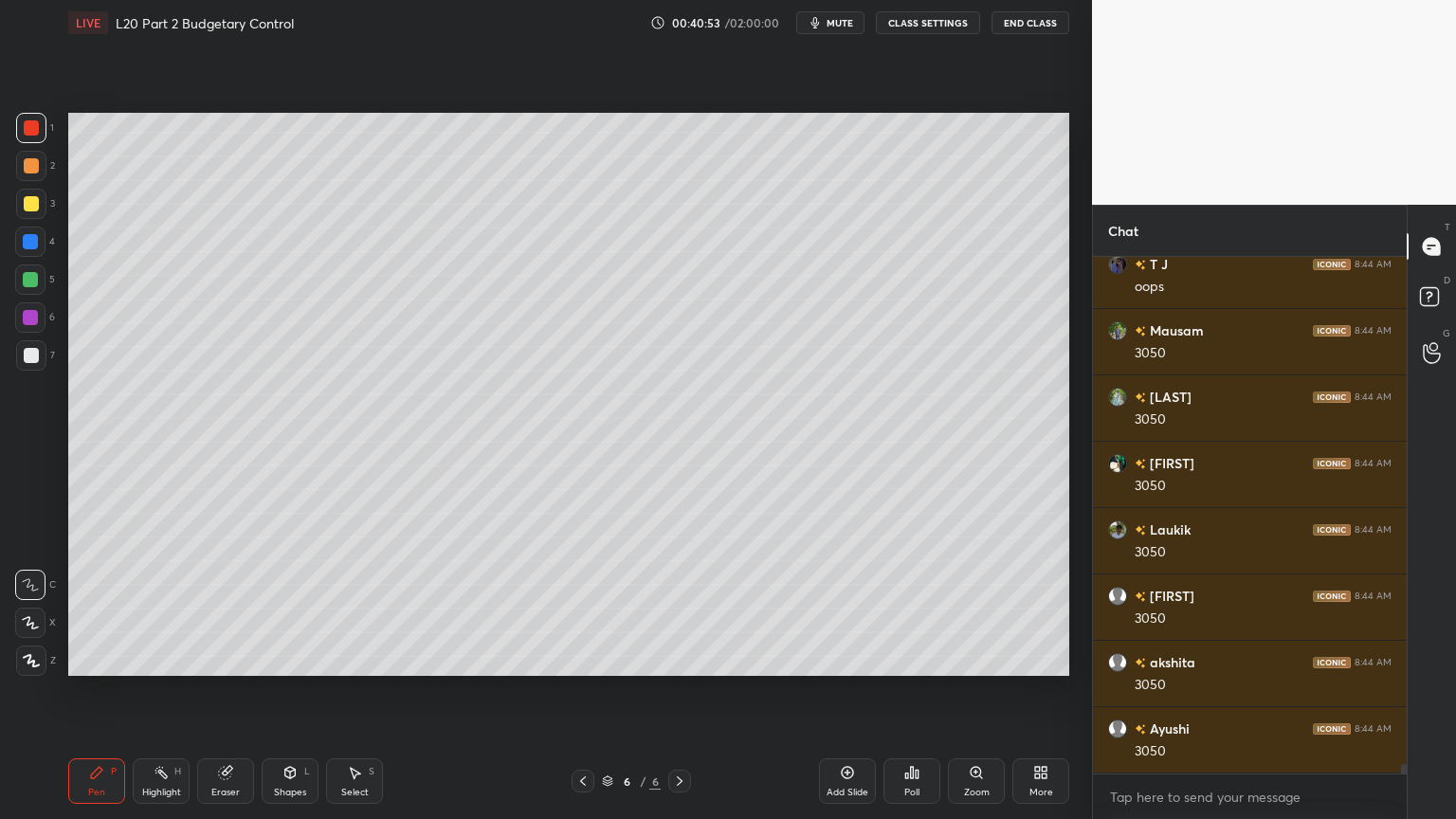 scroll, scrollTop: 27273, scrollLeft: 0, axis: vertical 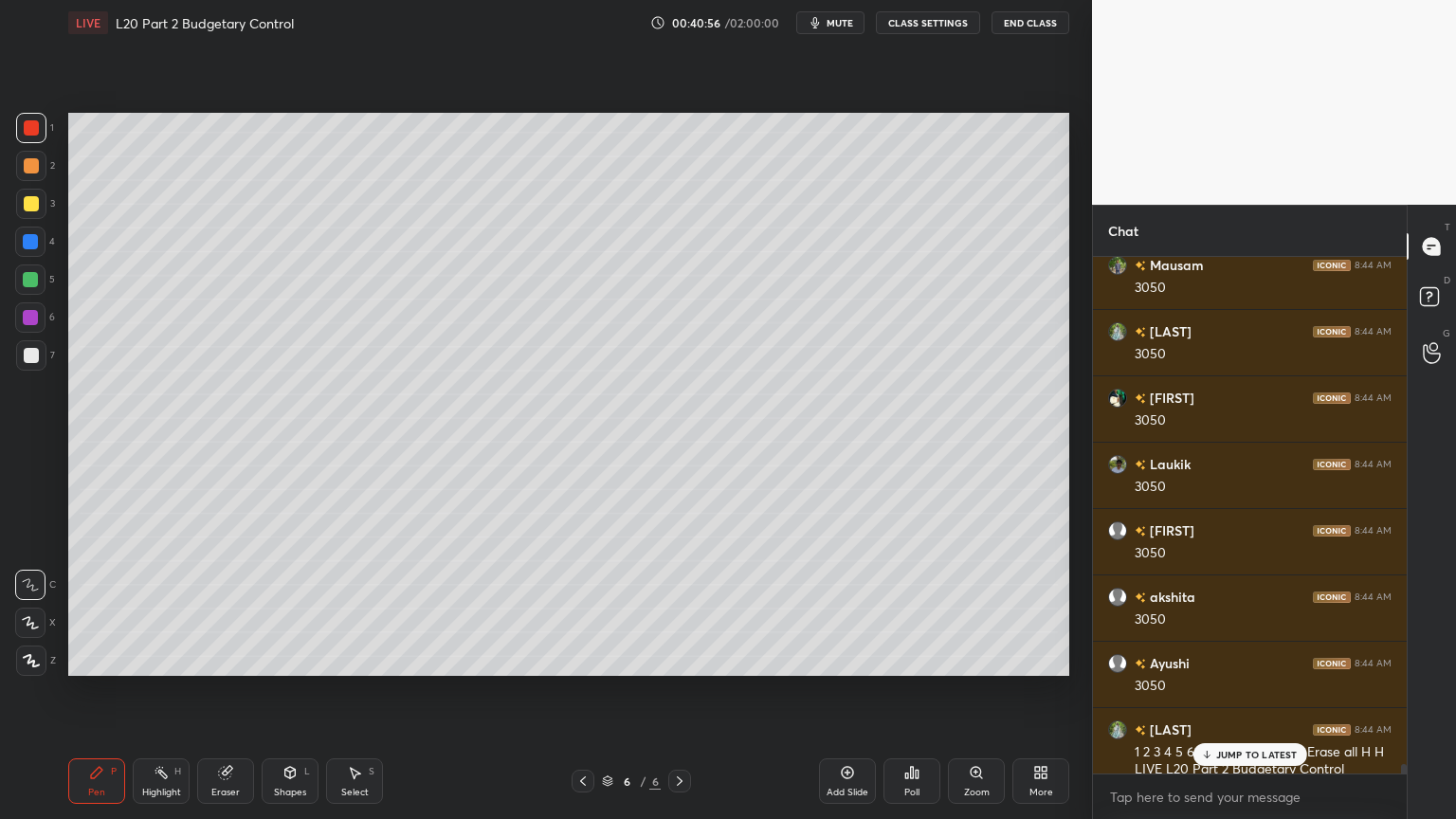 click at bounding box center [31, 355] 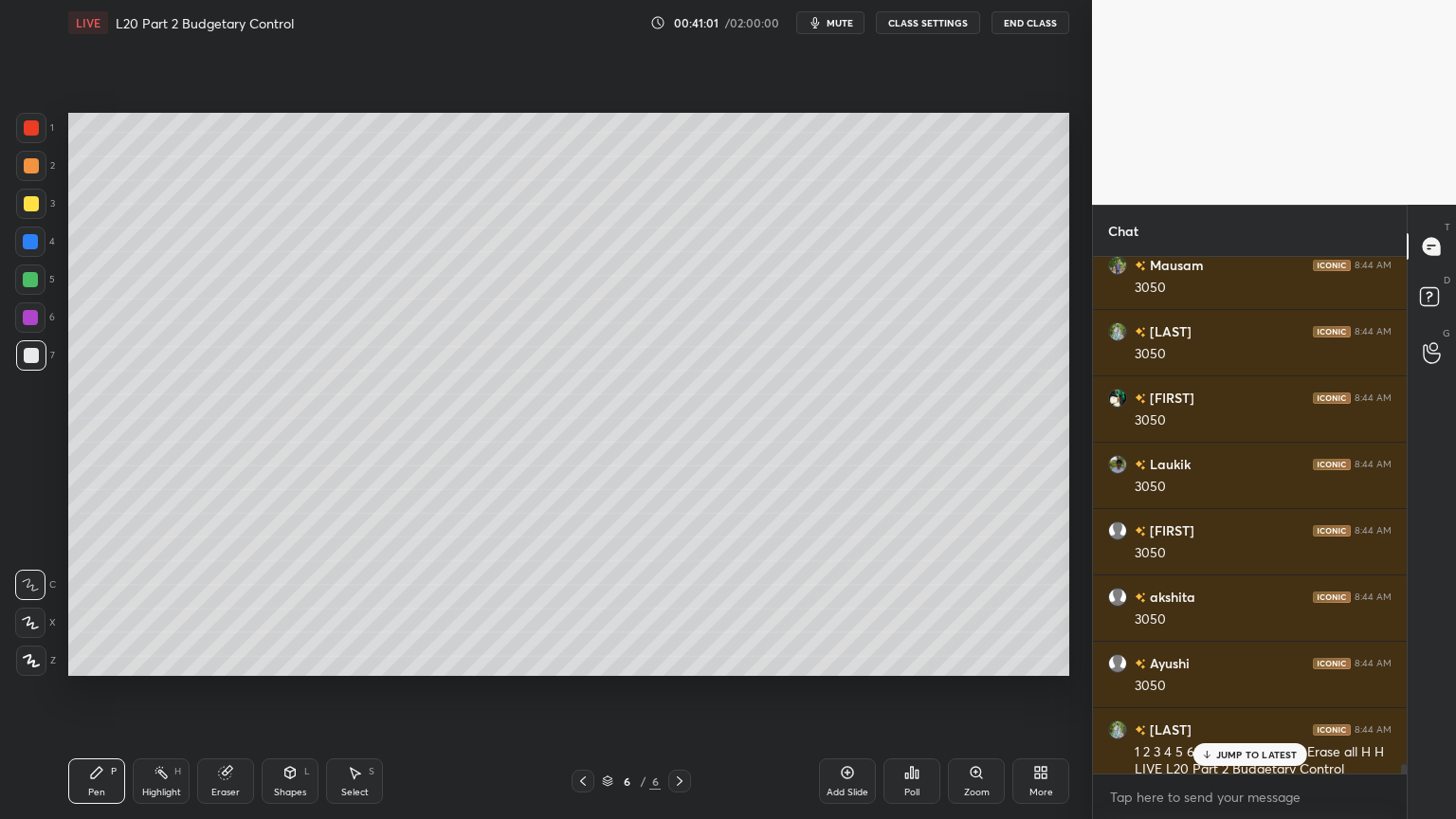click 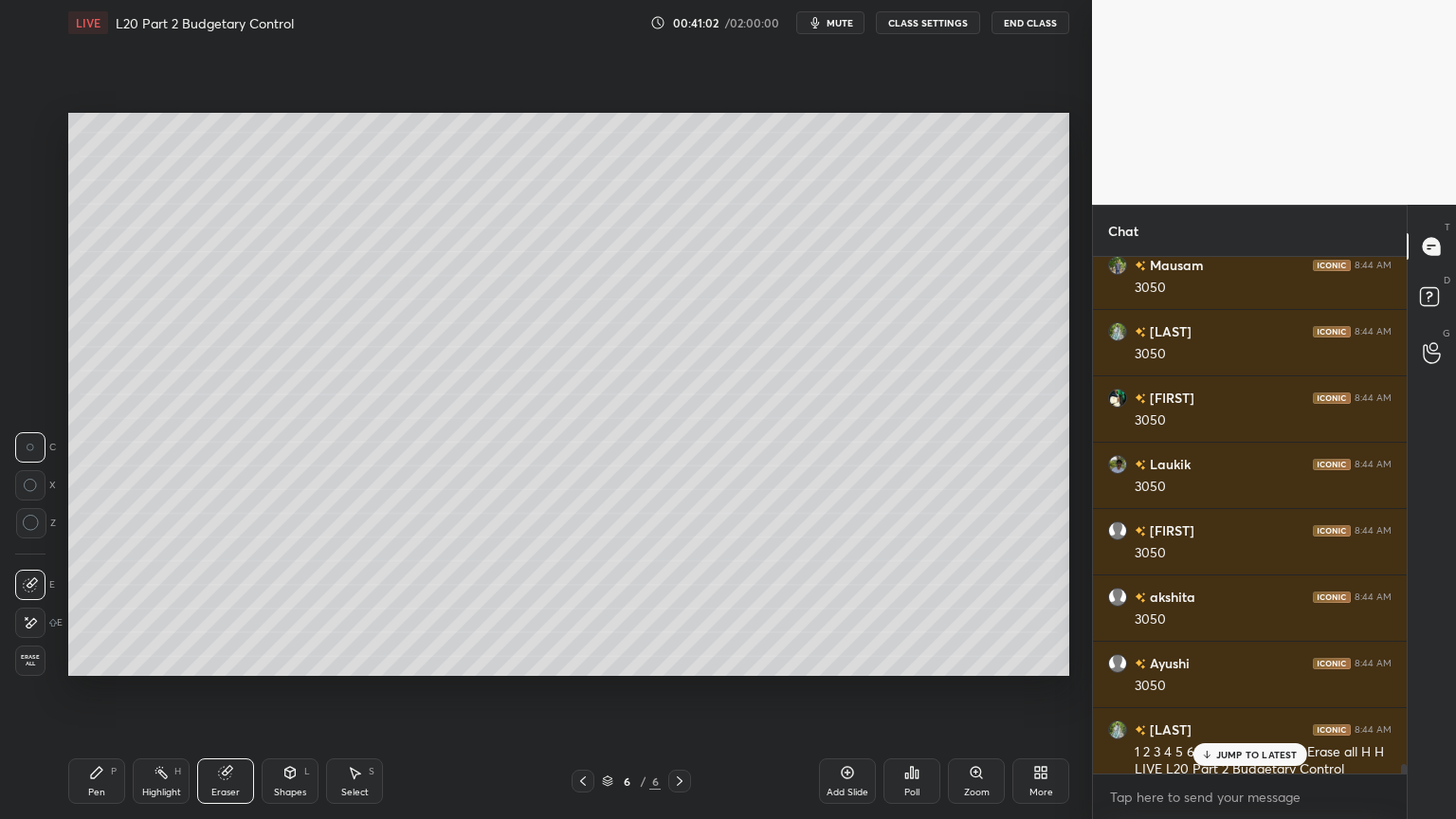 click on "Highlight H" at bounding box center [161, 781] 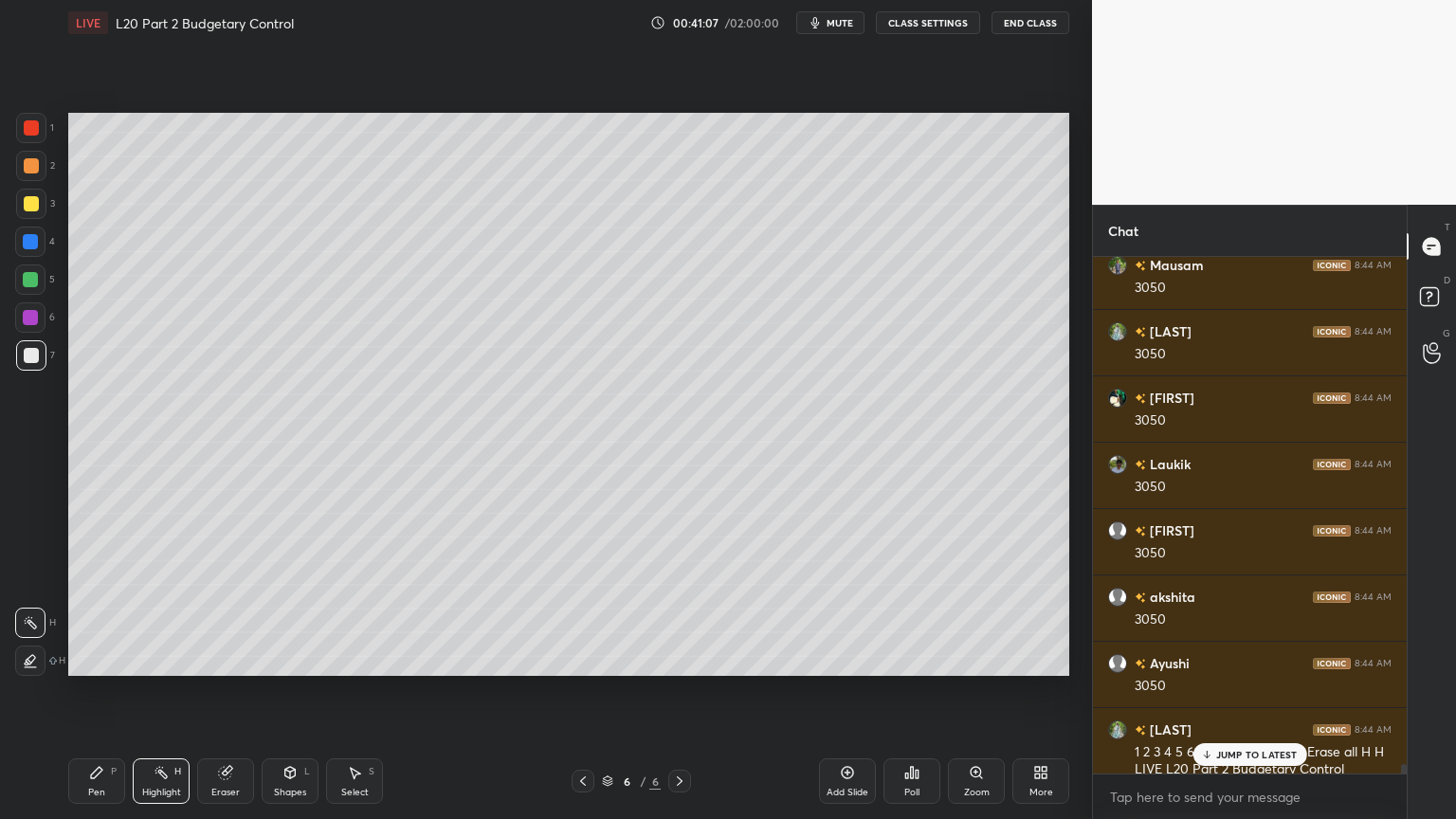 scroll, scrollTop: 27341, scrollLeft: 0, axis: vertical 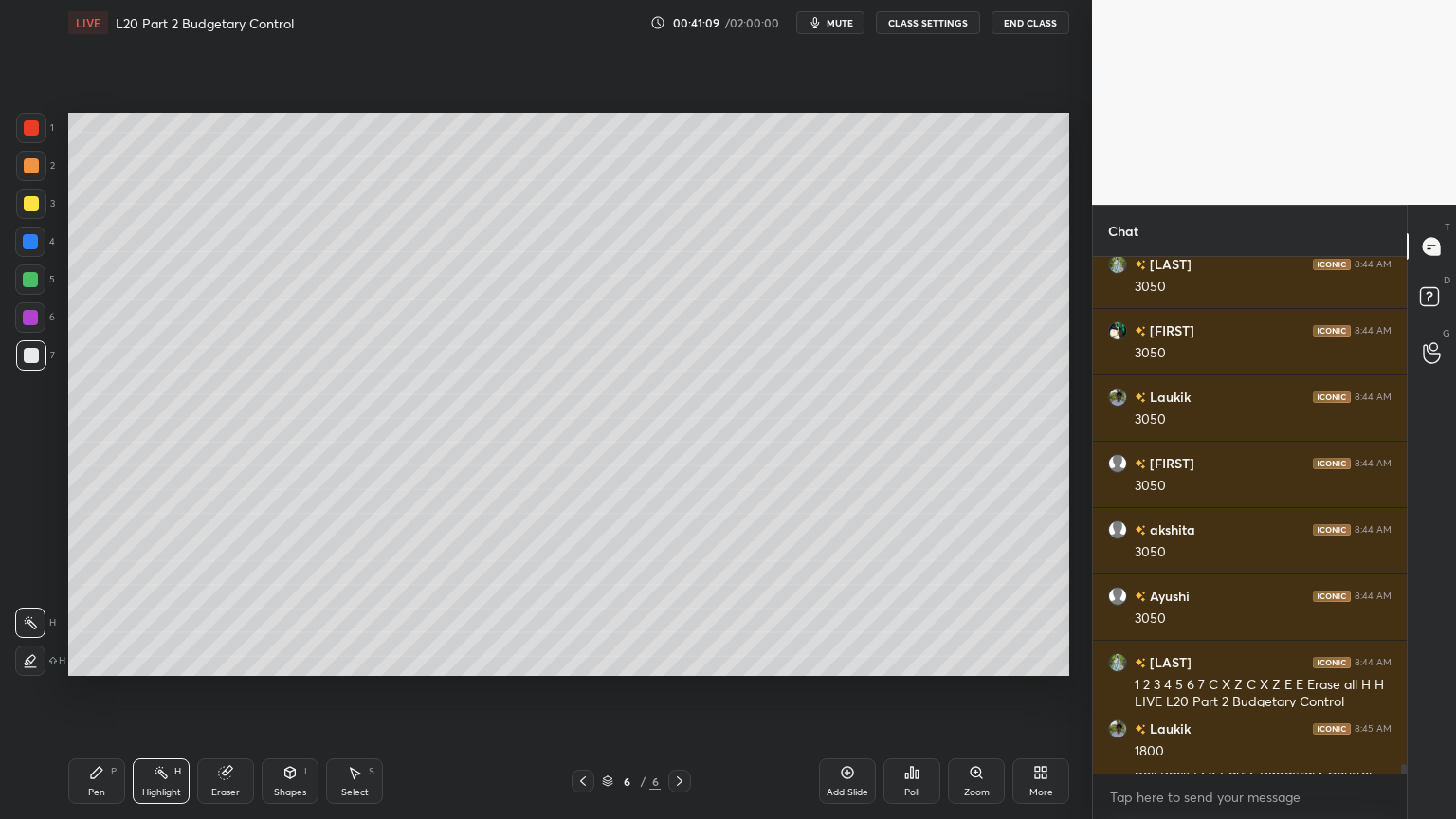 click at bounding box center (31, 355) 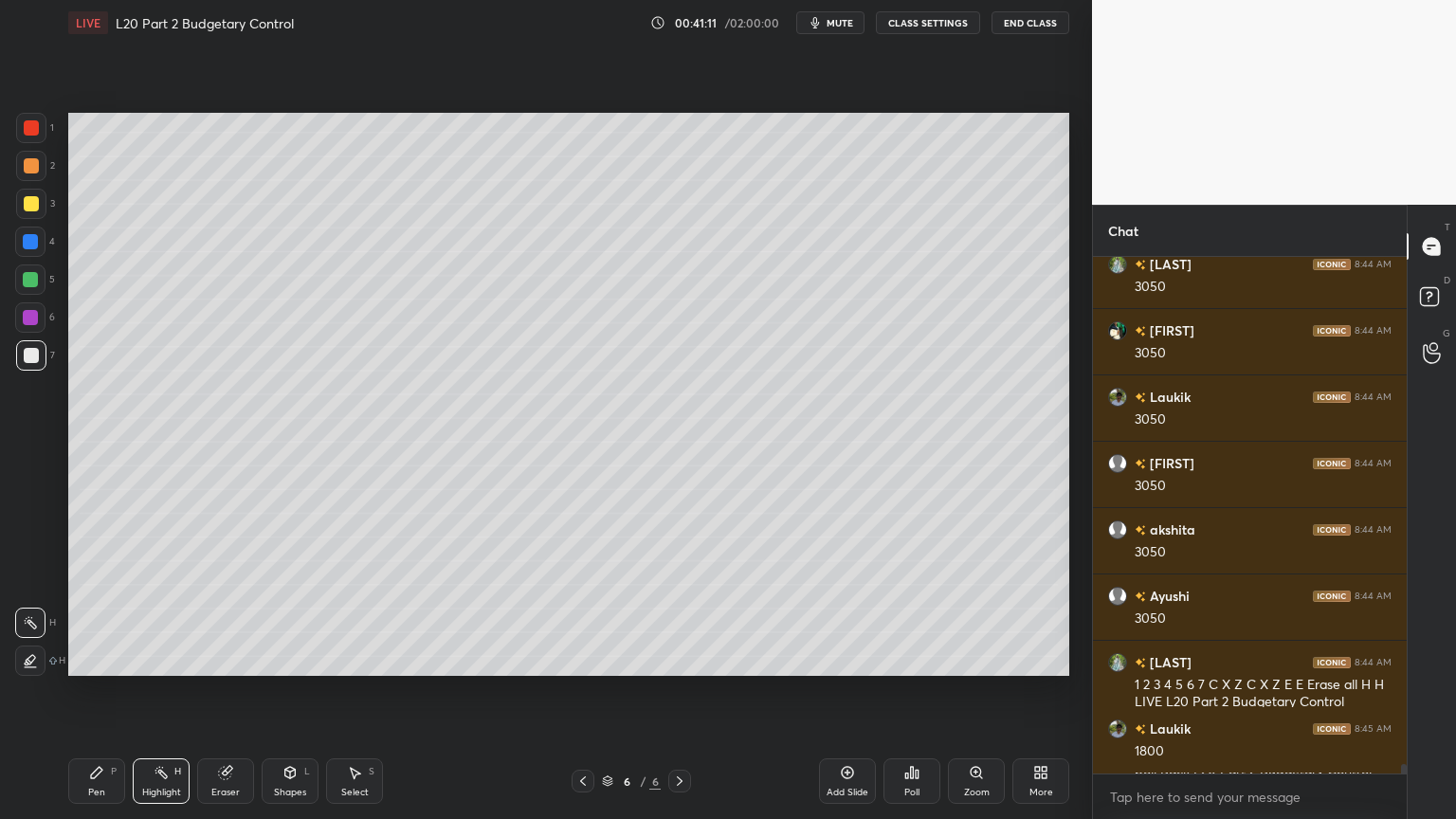 click at bounding box center [31, 128] 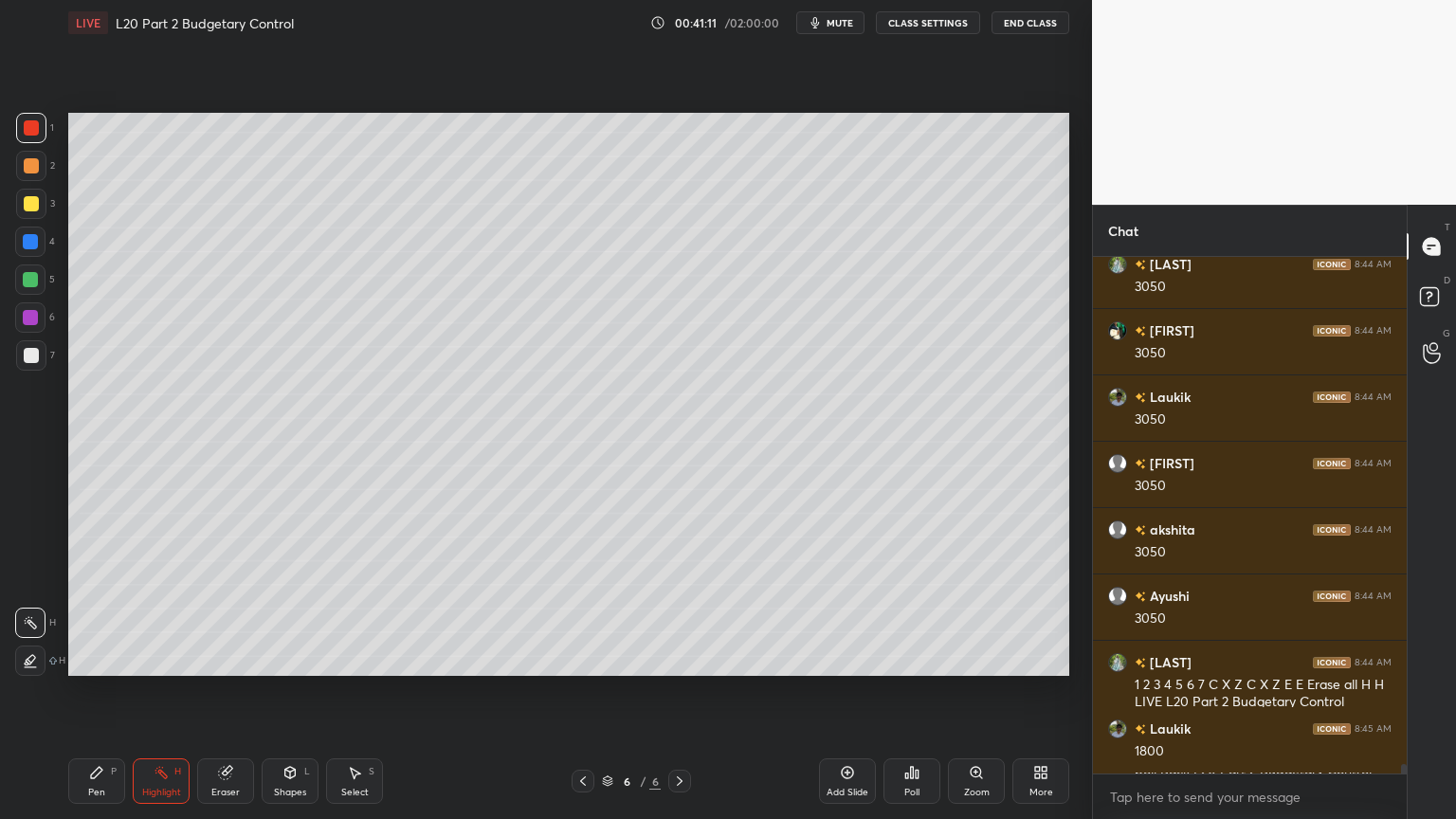 click 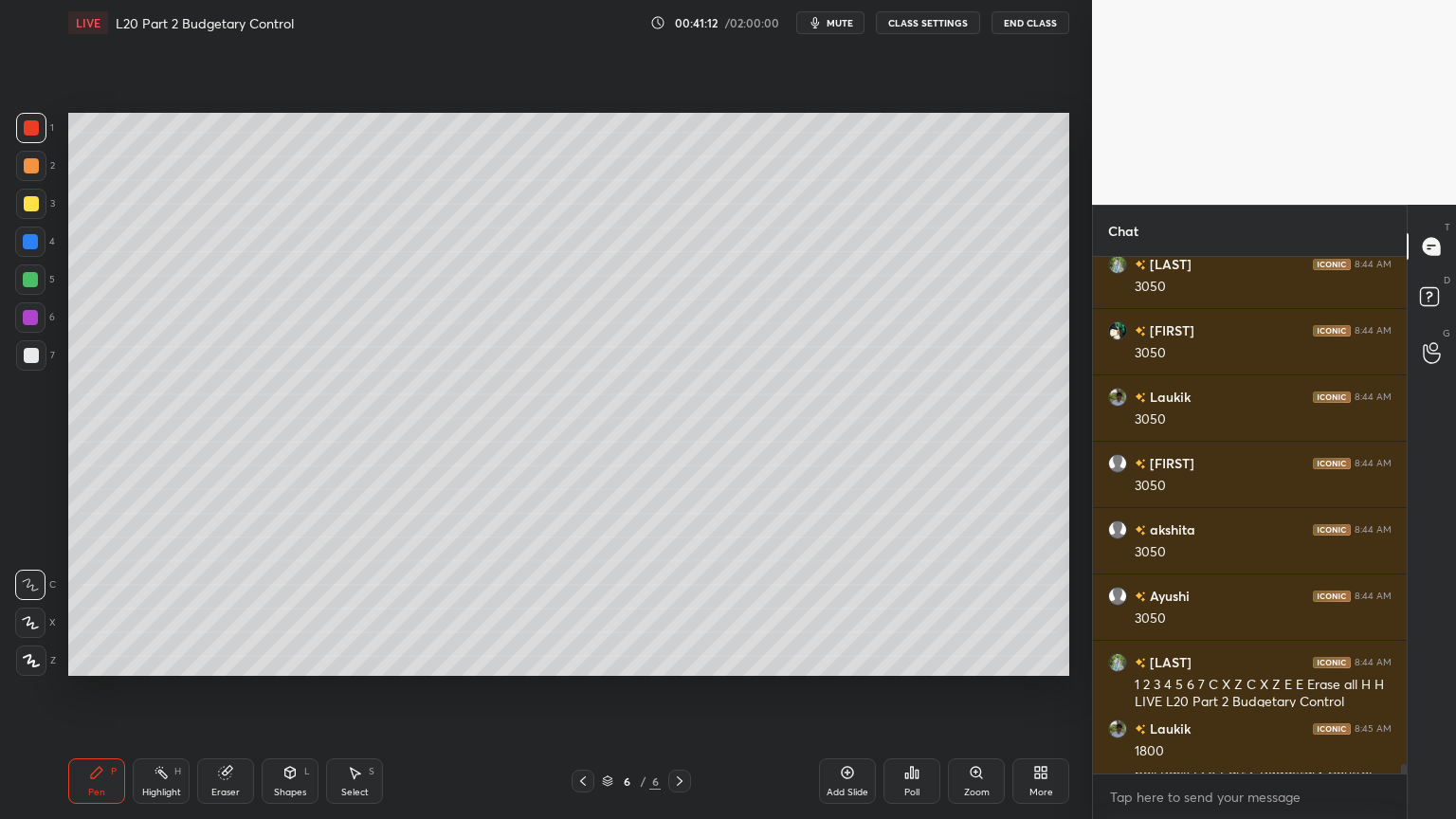 click at bounding box center (31, 355) 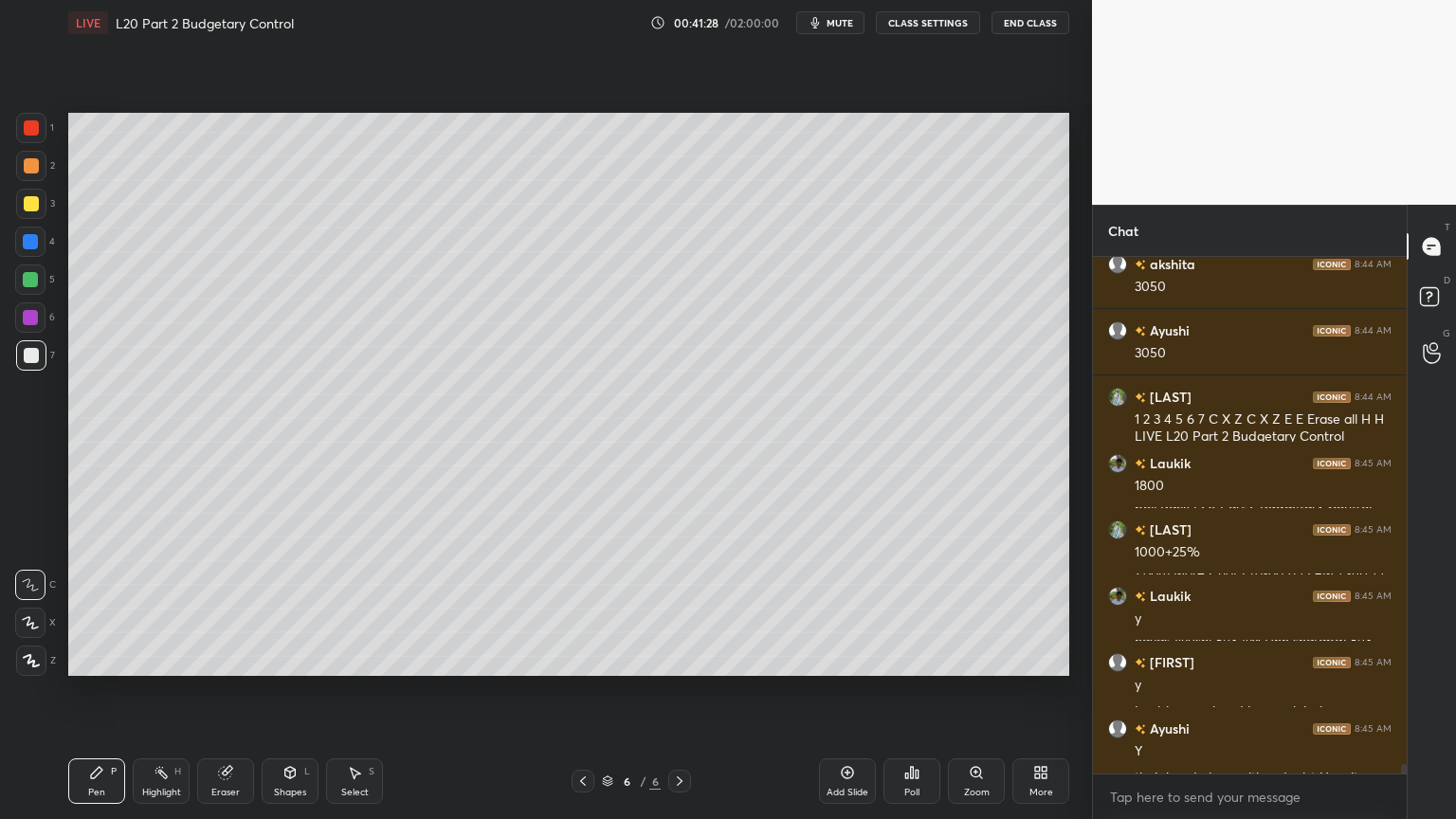 scroll, scrollTop: 27672, scrollLeft: 0, axis: vertical 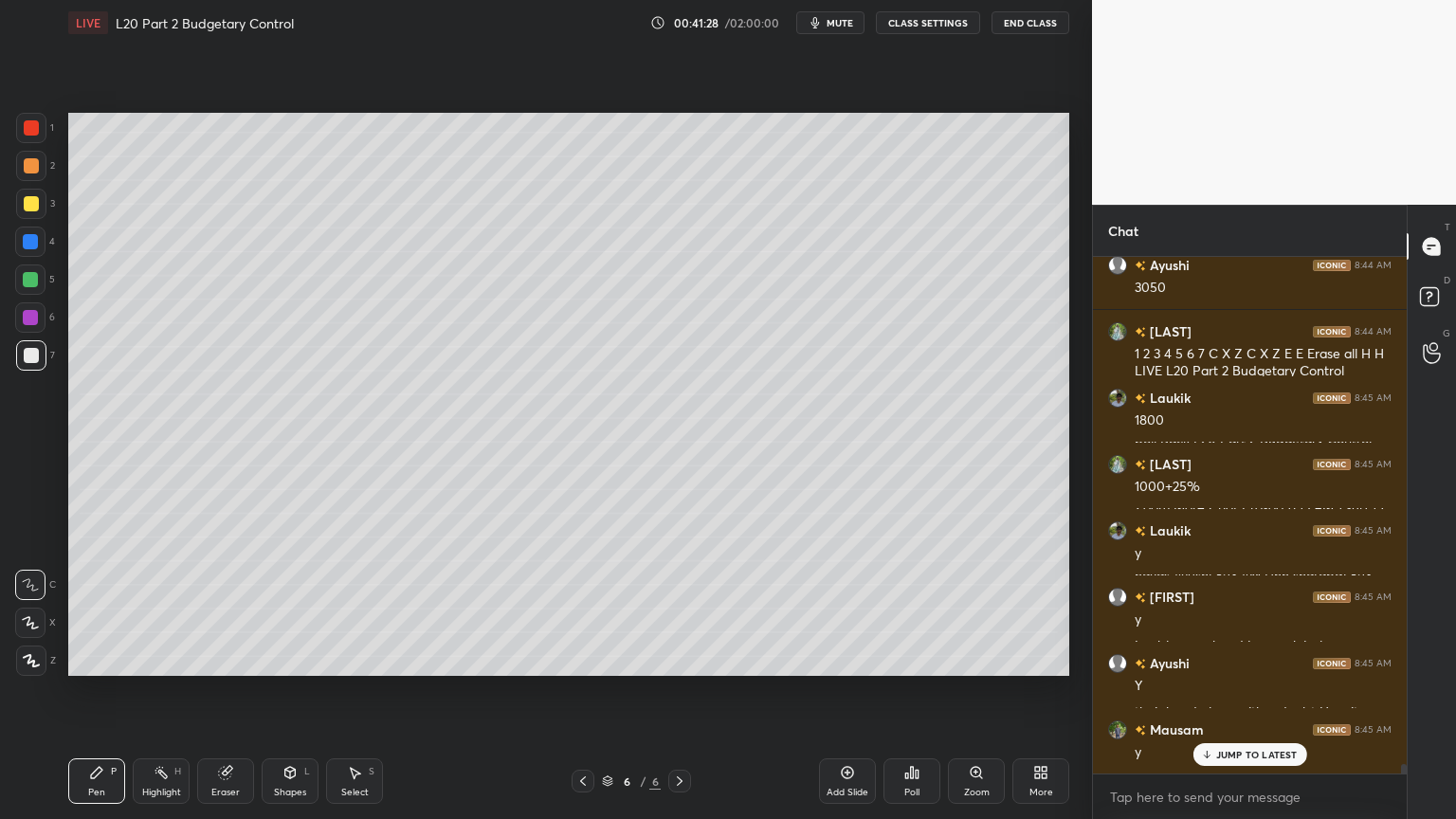 click at bounding box center [31, 128] 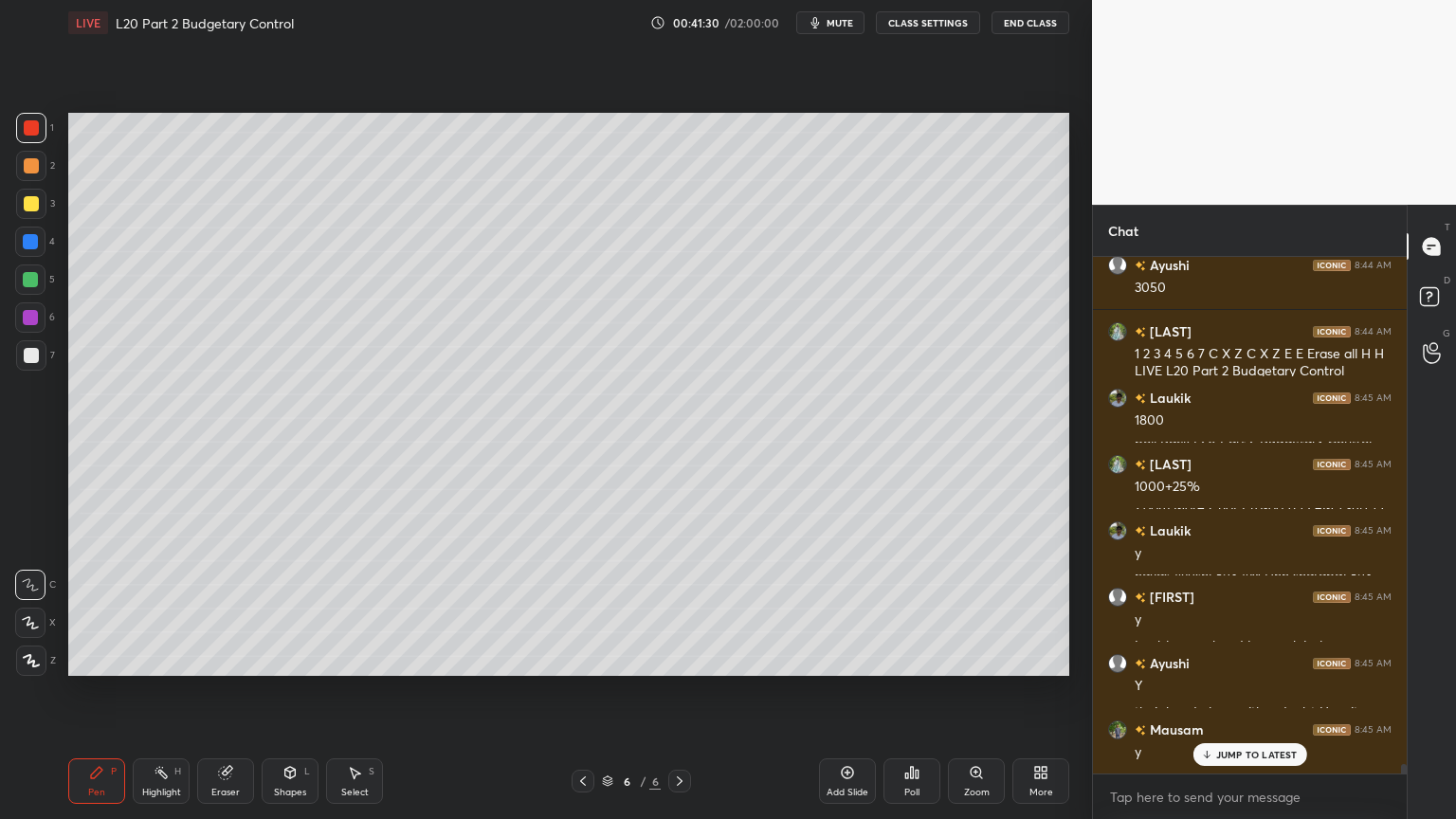scroll, scrollTop: 27739, scrollLeft: 0, axis: vertical 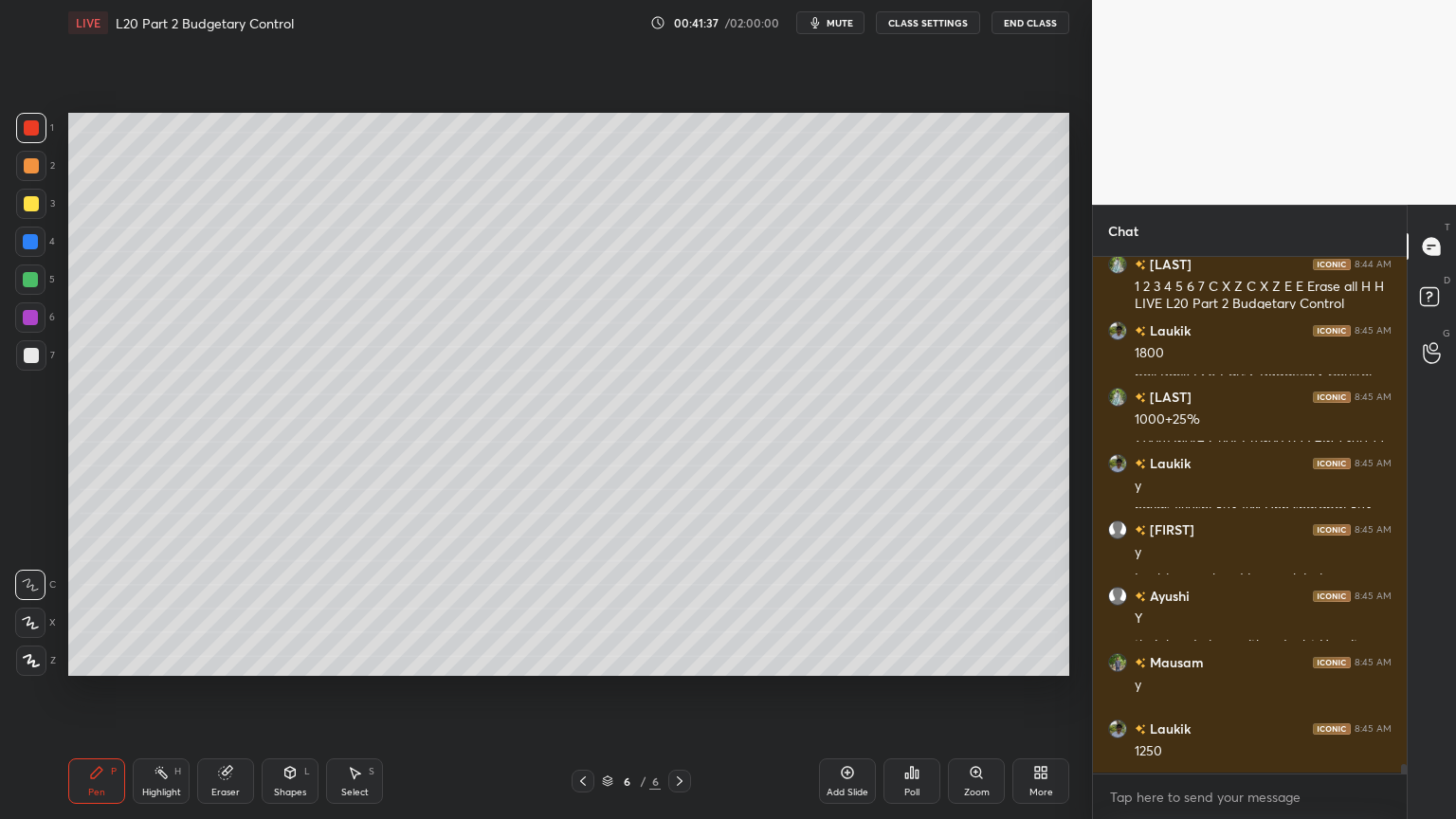 click at bounding box center (31, 355) 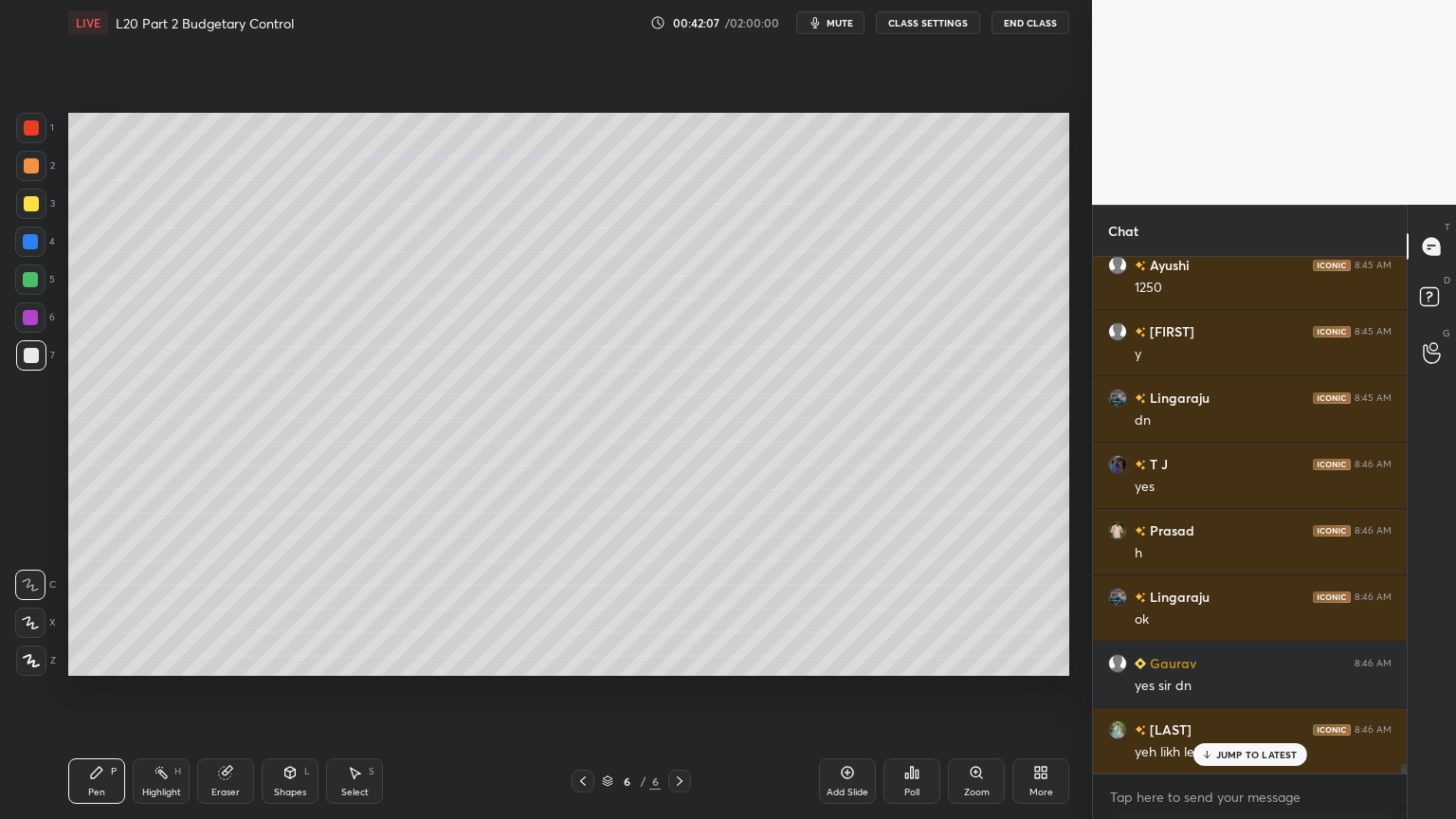 scroll, scrollTop: 28535, scrollLeft: 0, axis: vertical 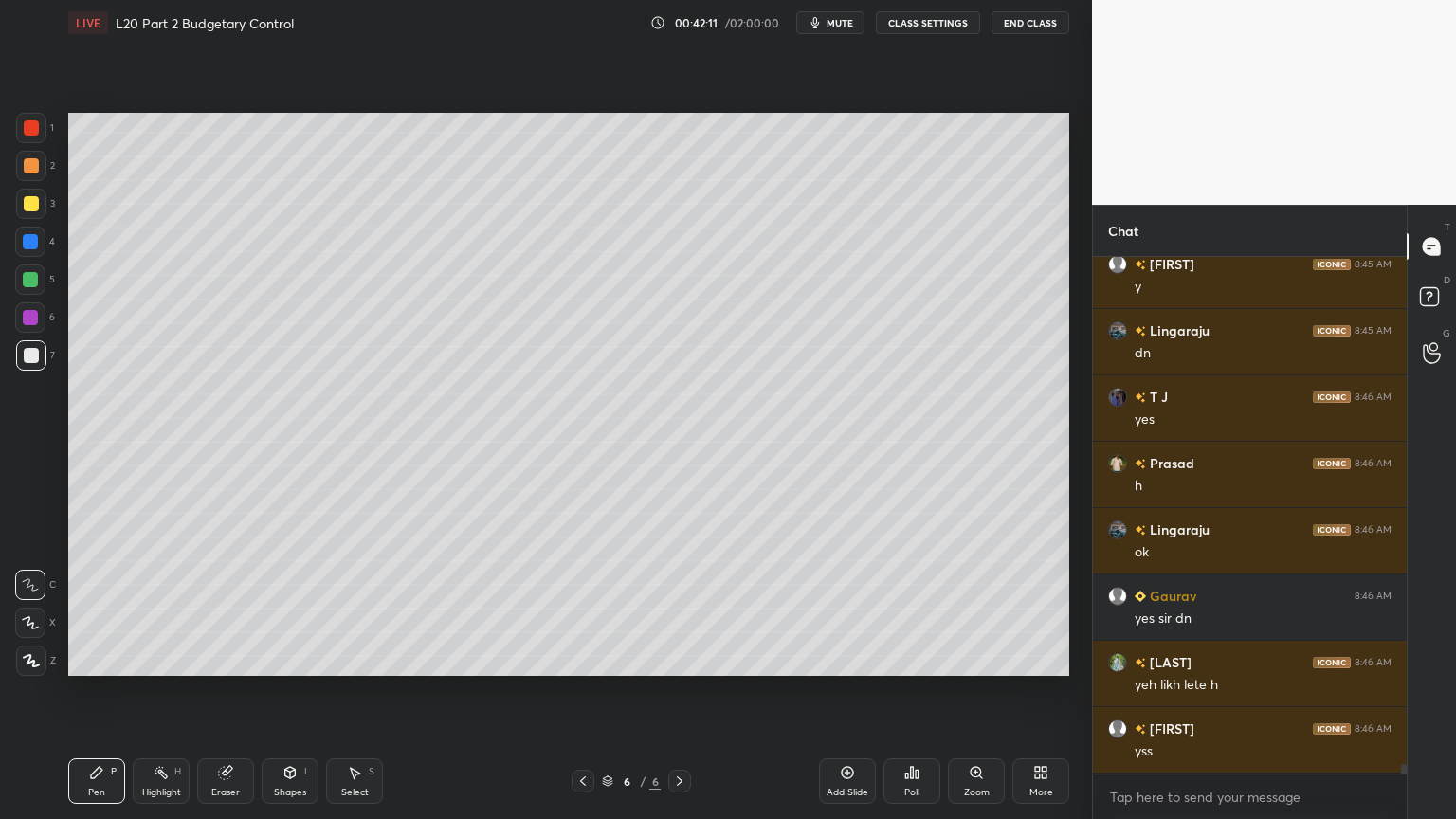 click 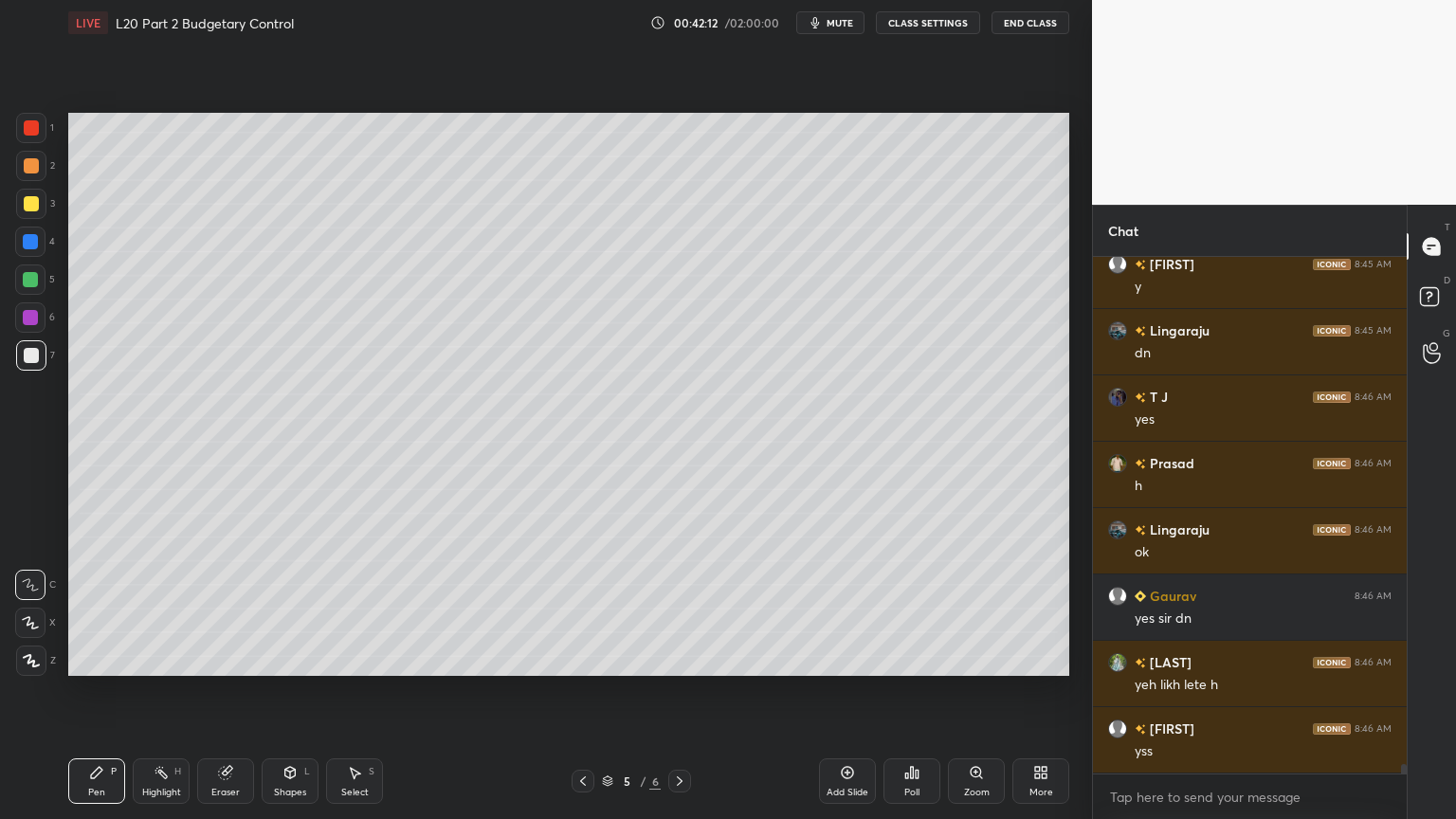 click 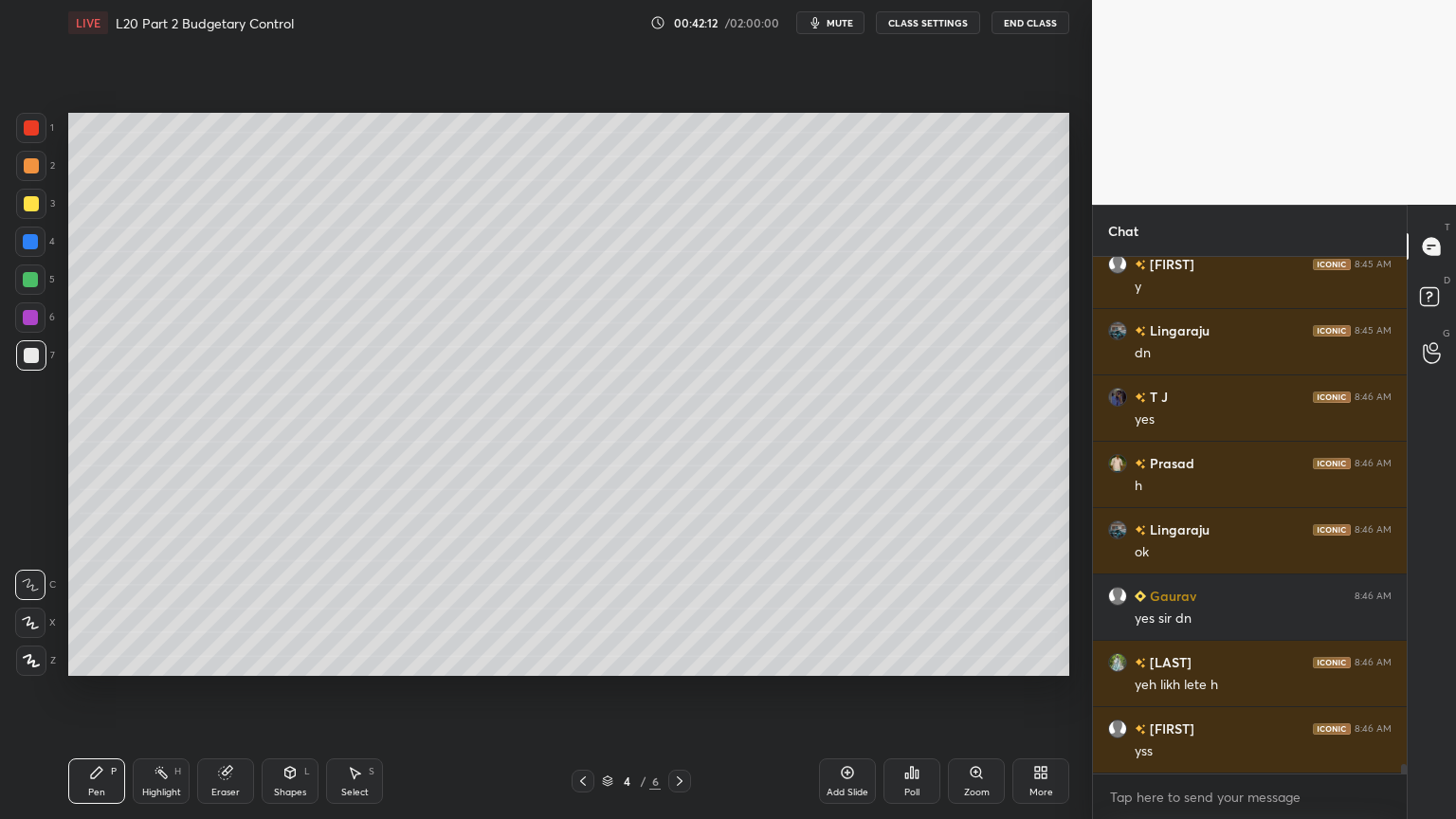 click 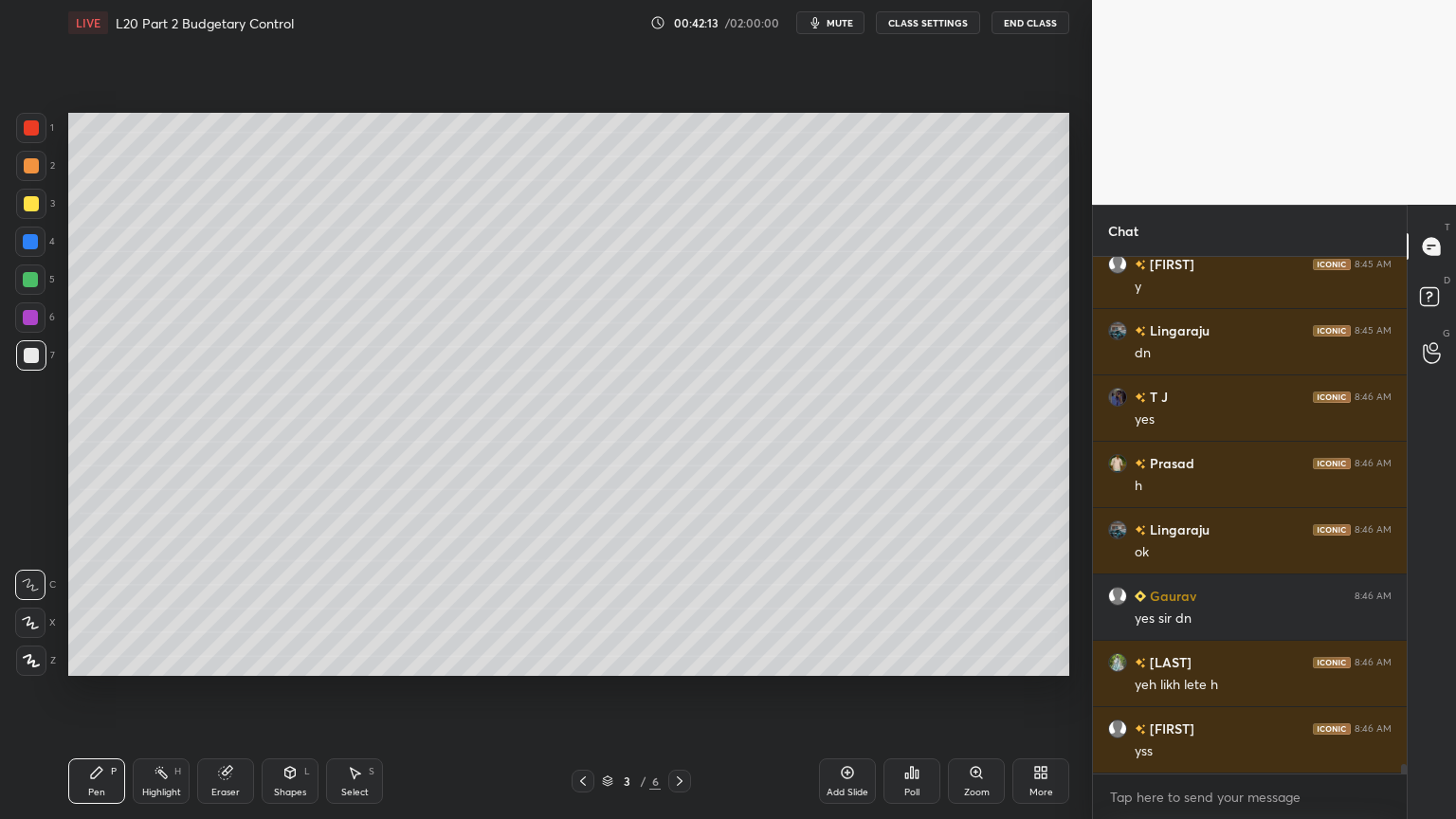 click 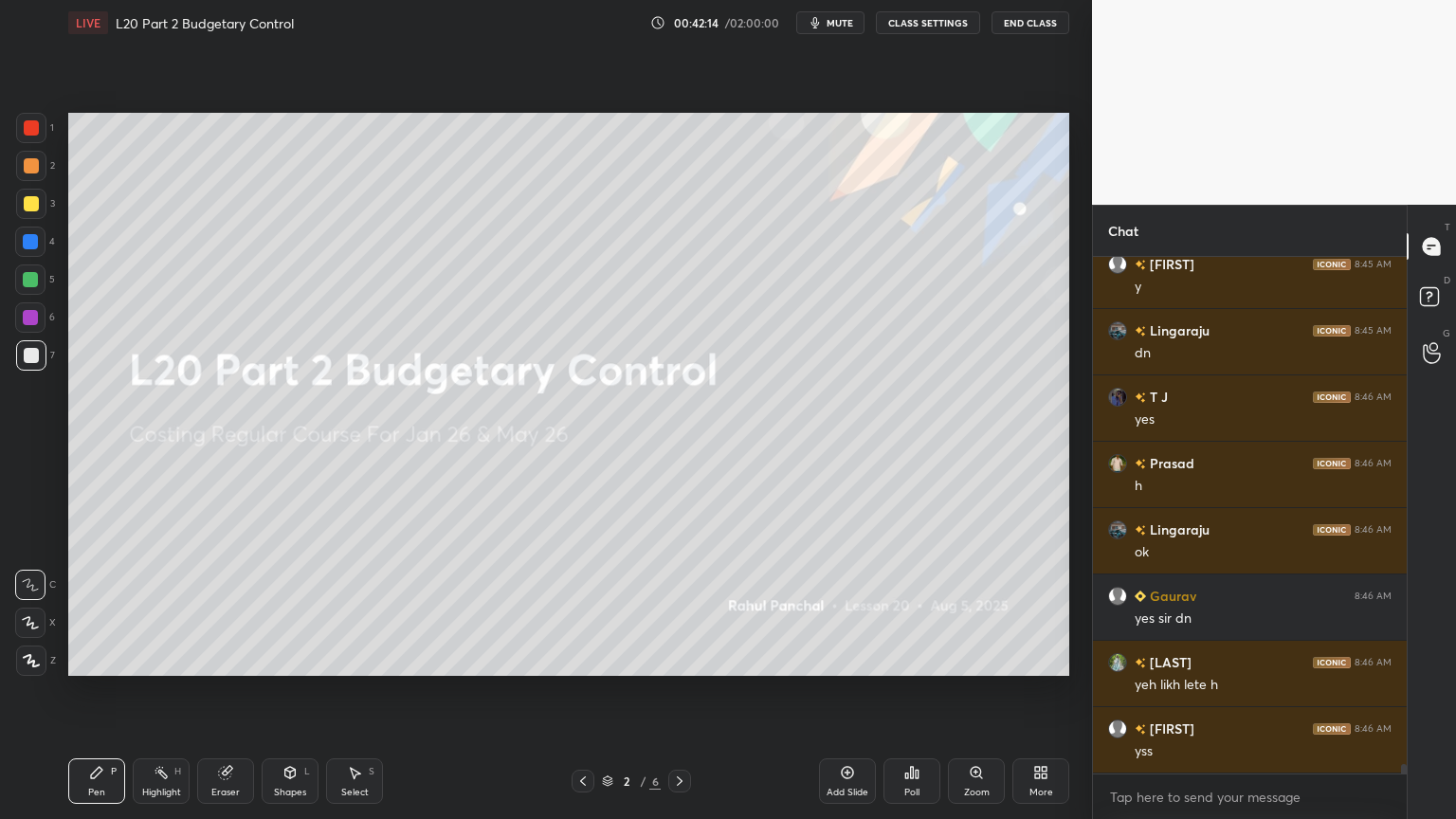 click 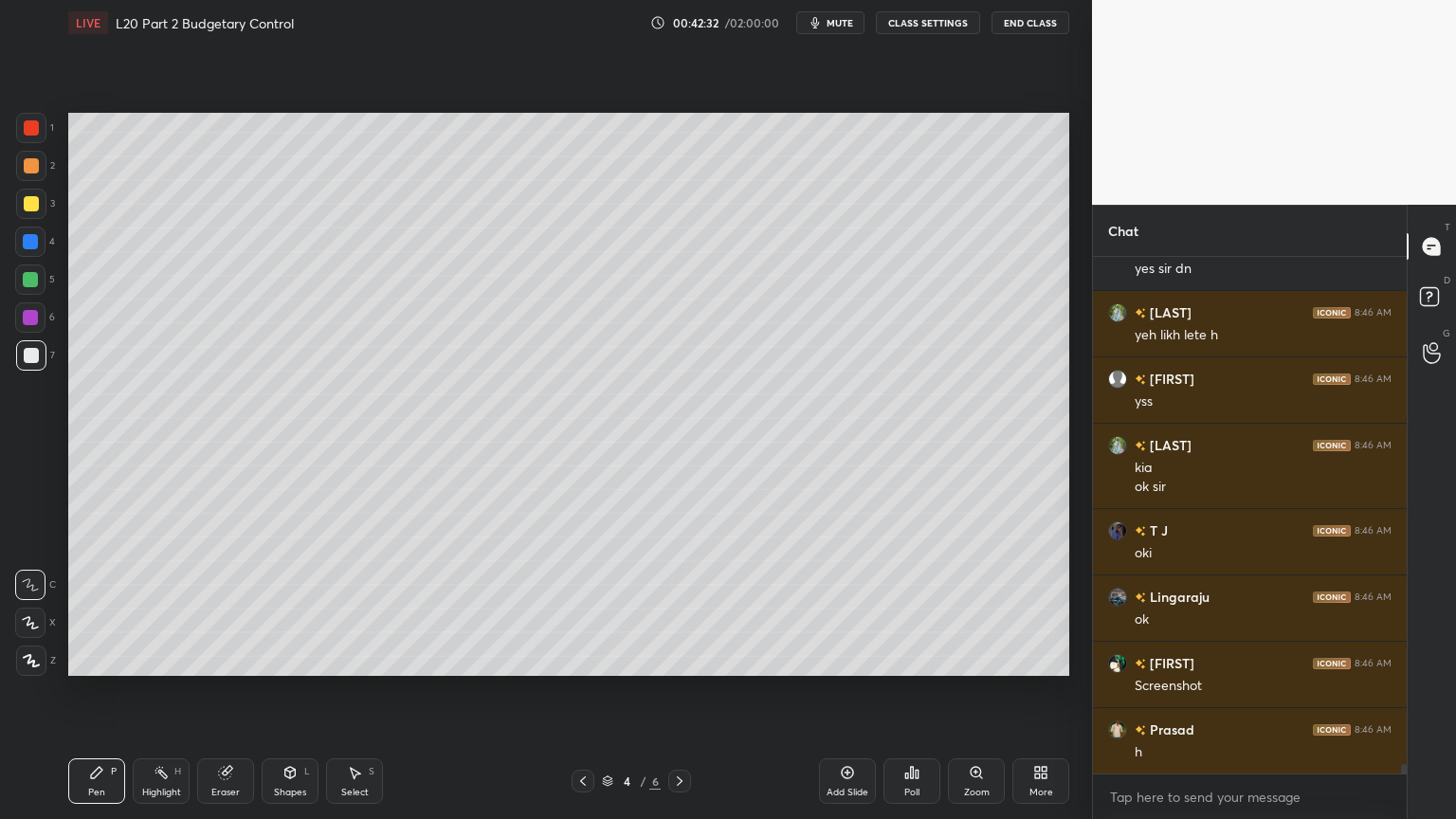 scroll, scrollTop: 28952, scrollLeft: 0, axis: vertical 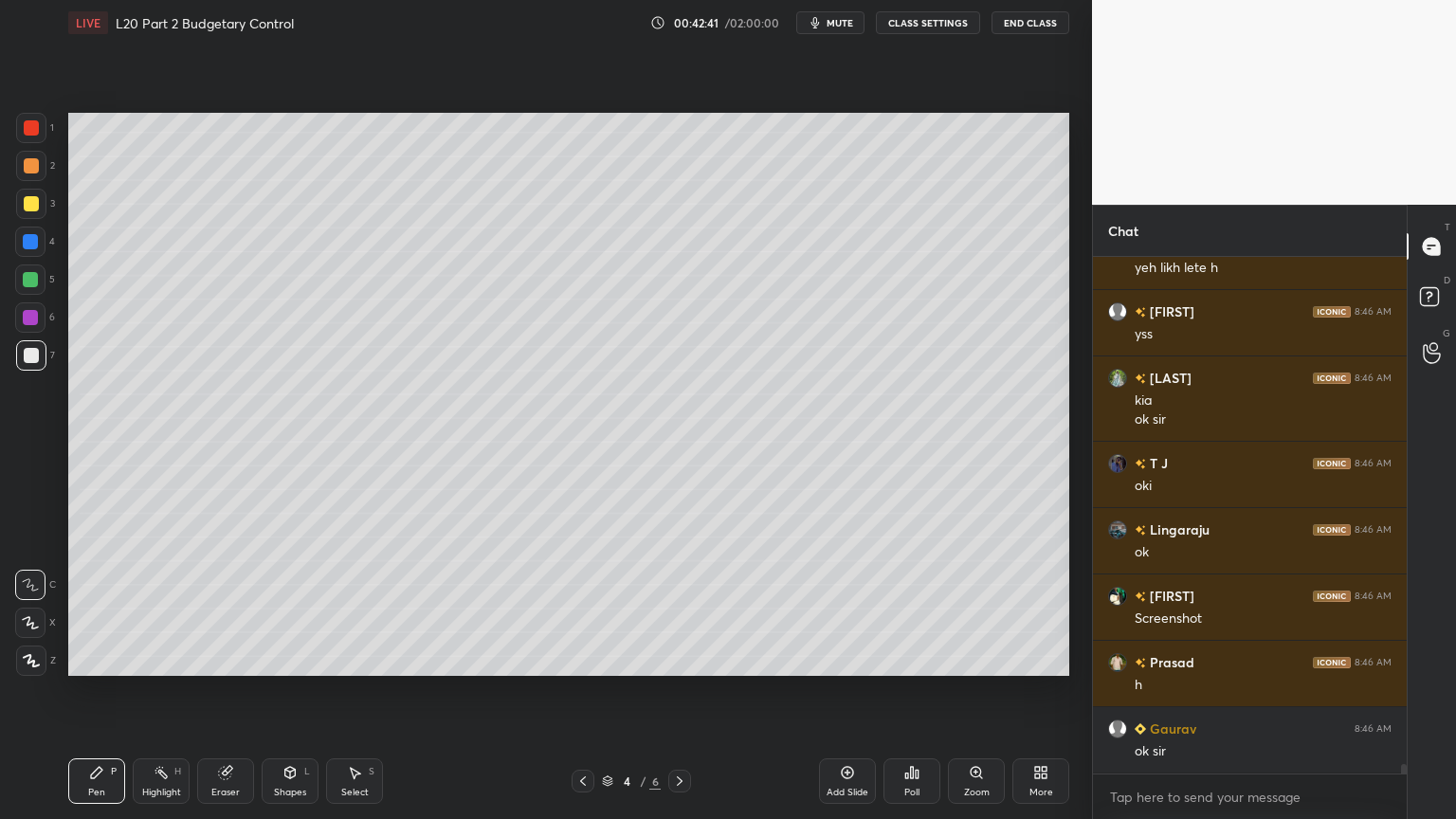 click 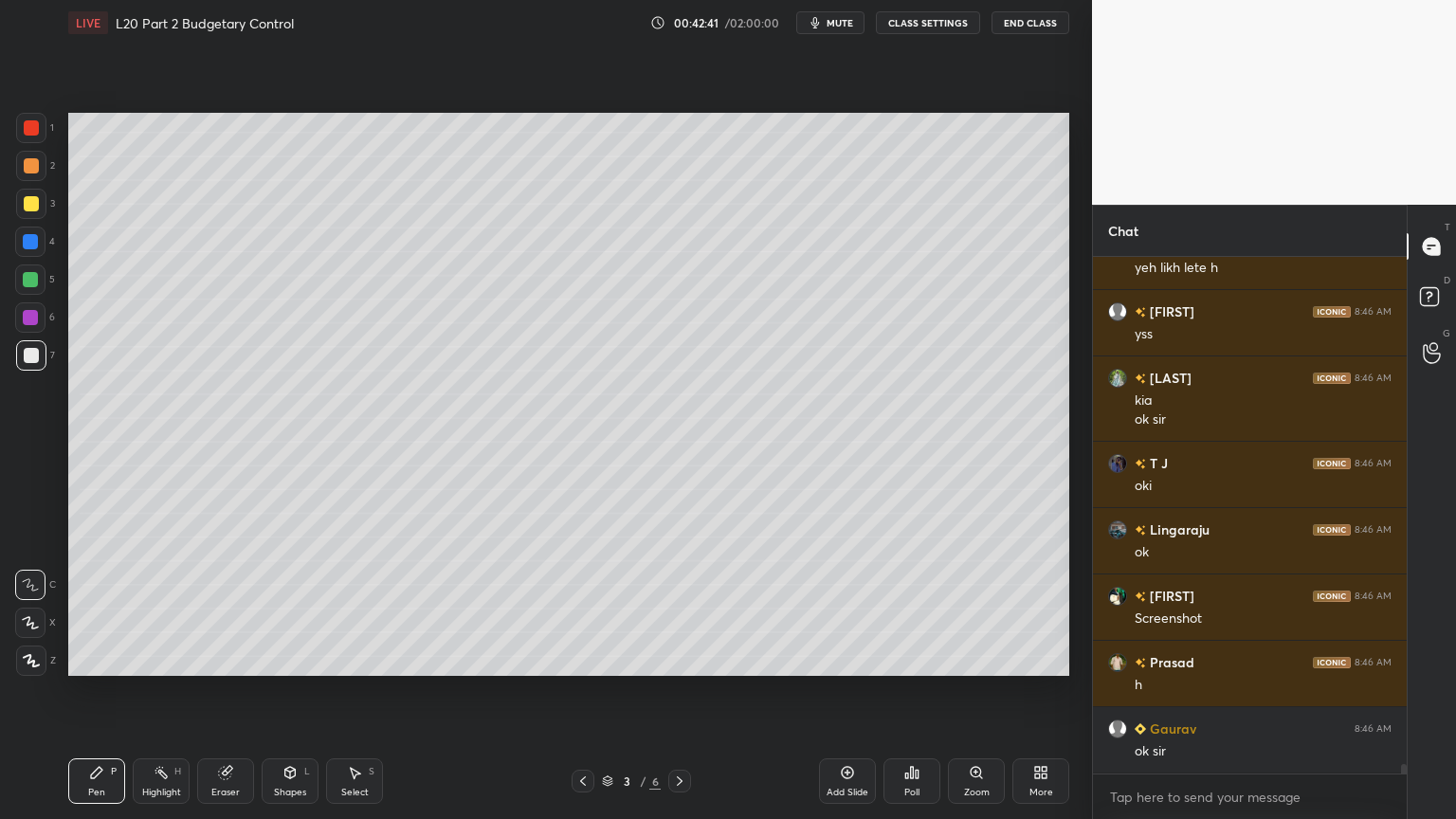 click 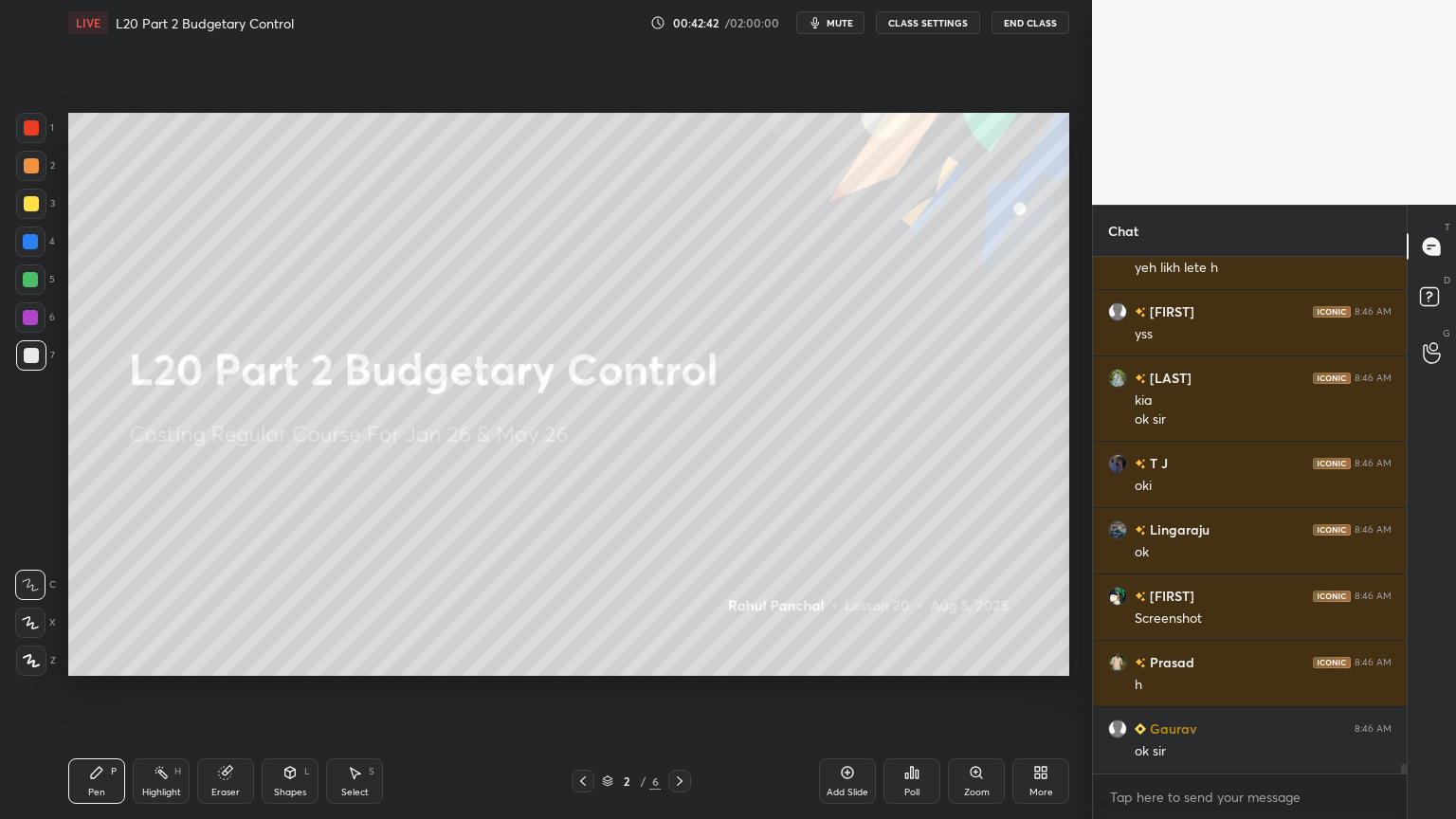 click 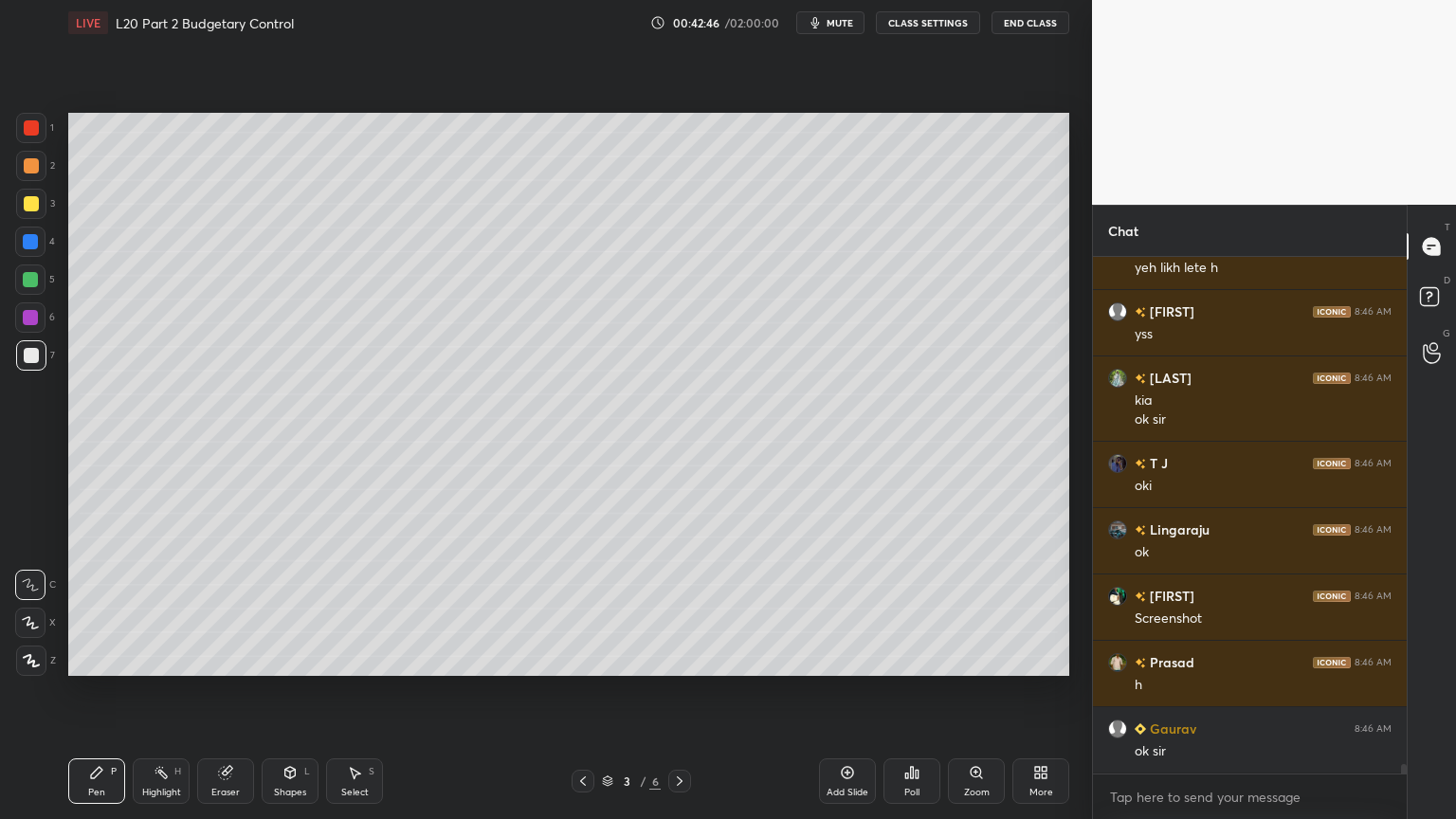 click 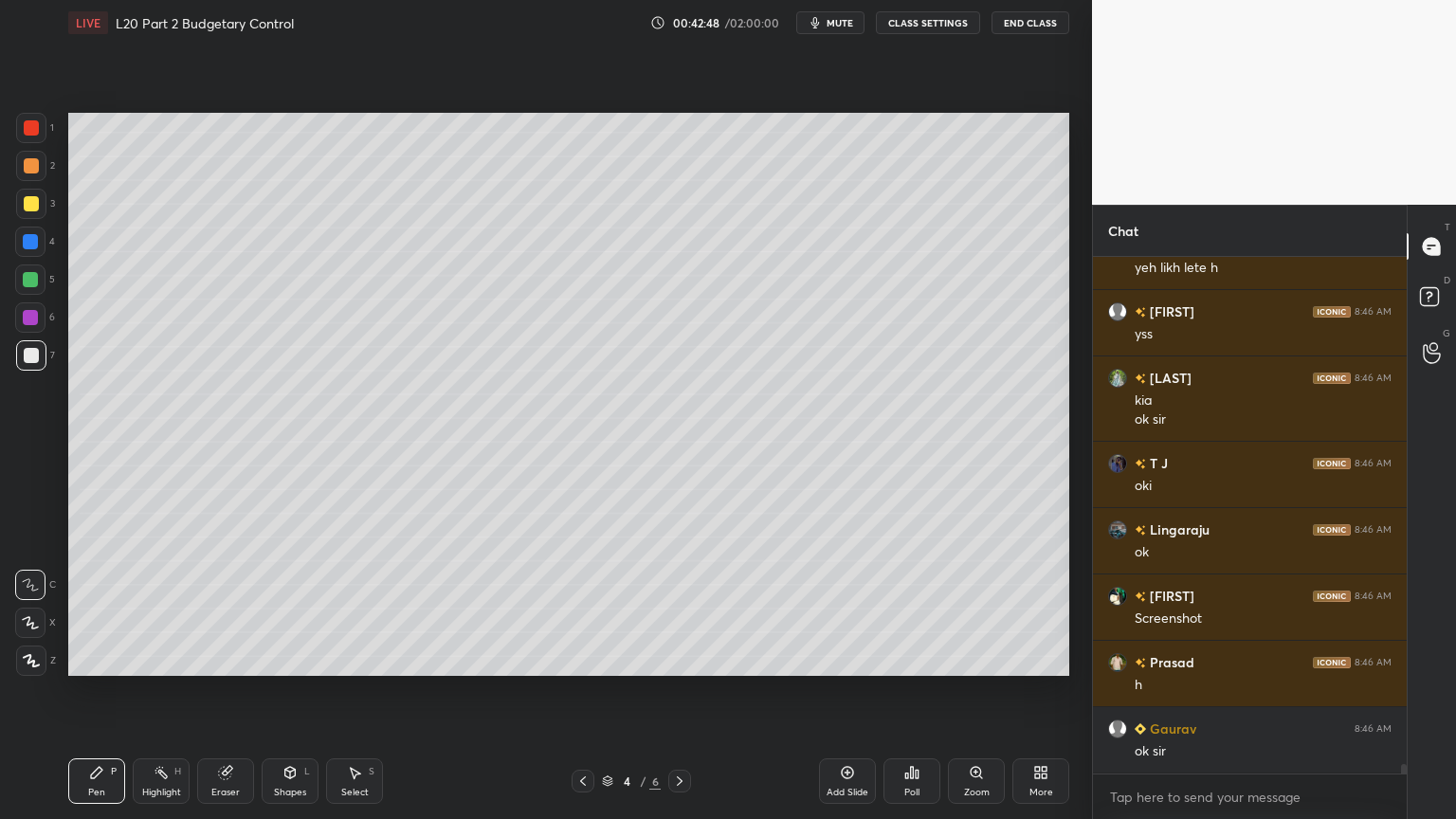 click 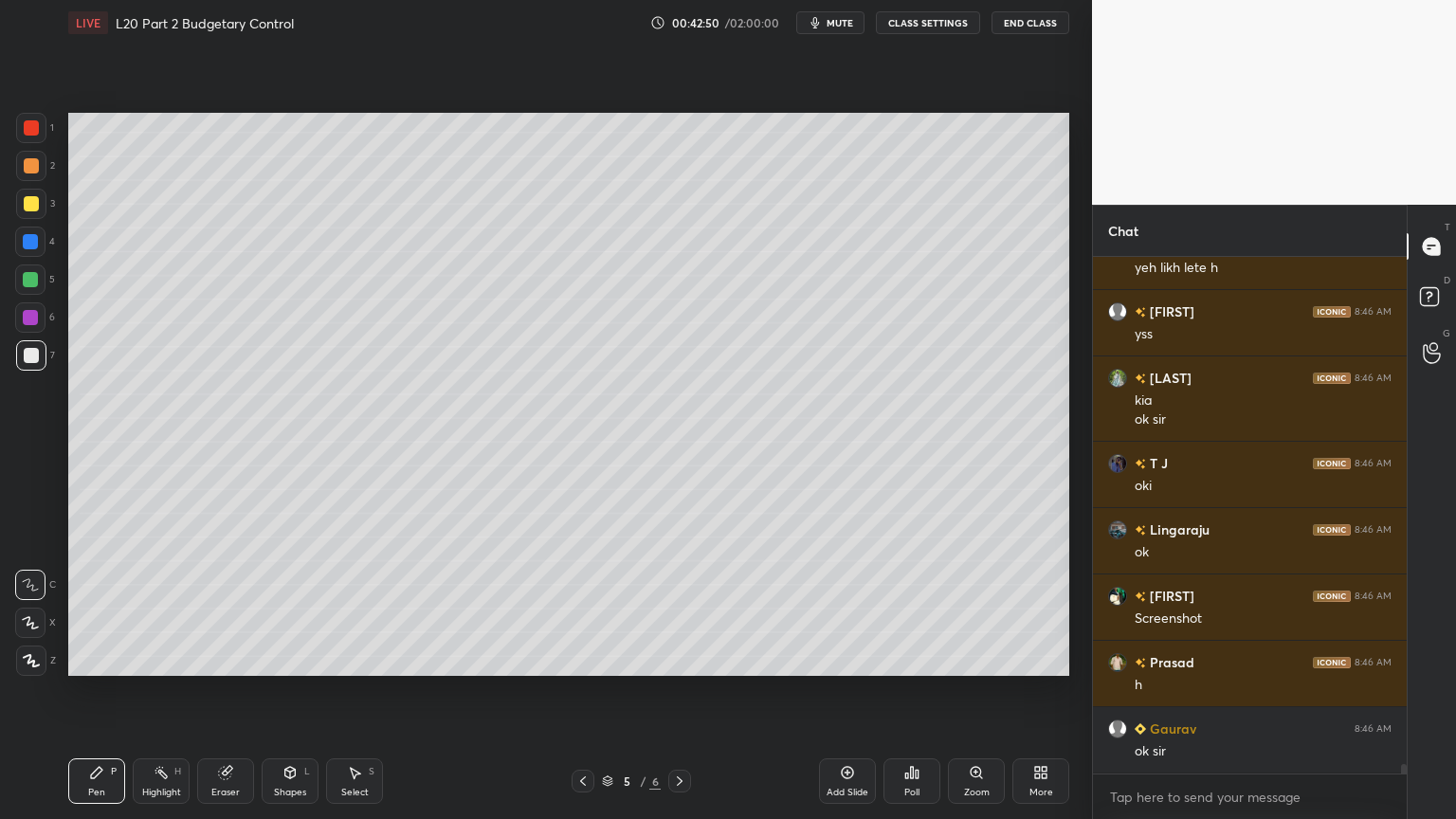 click 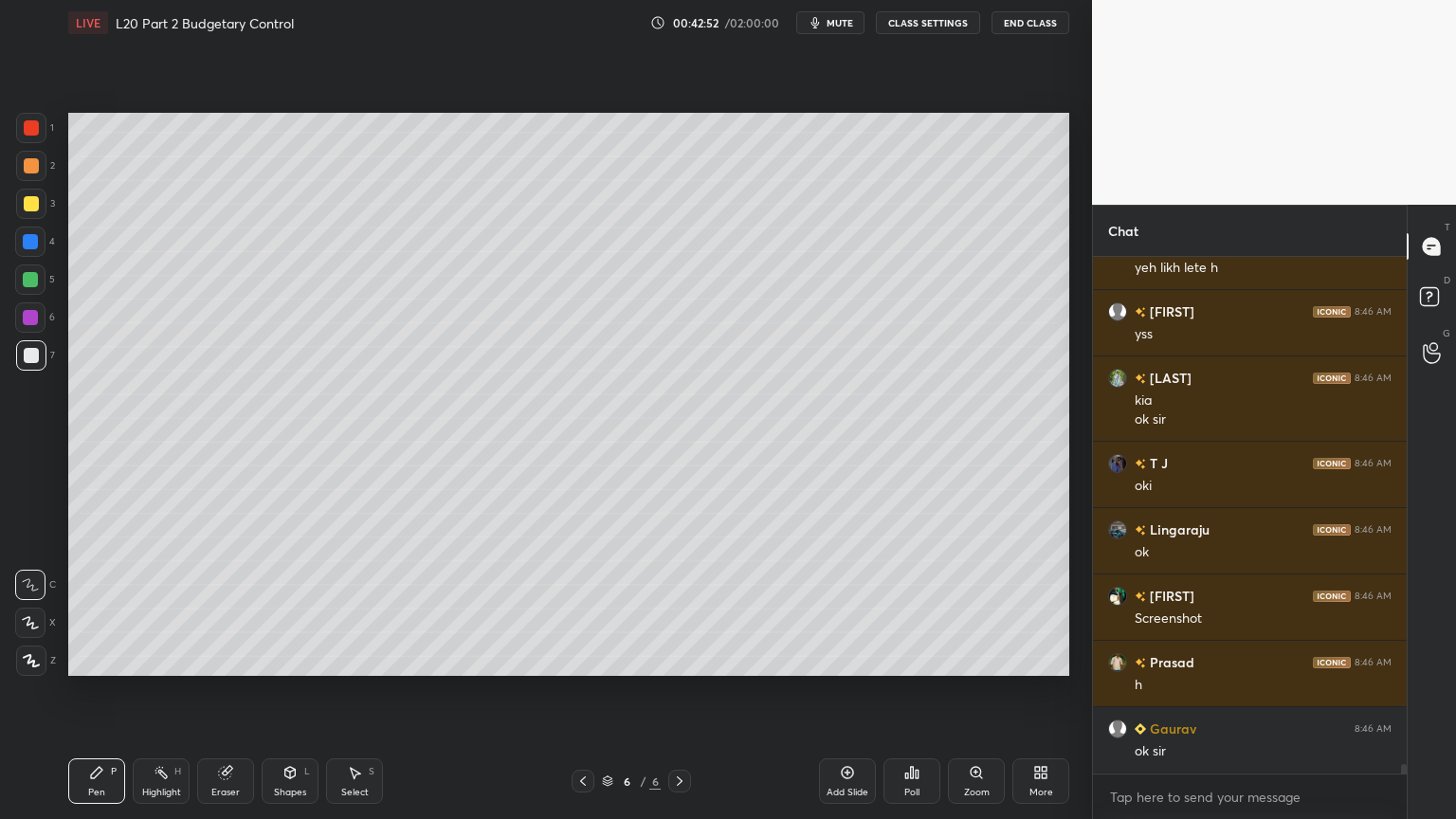 click 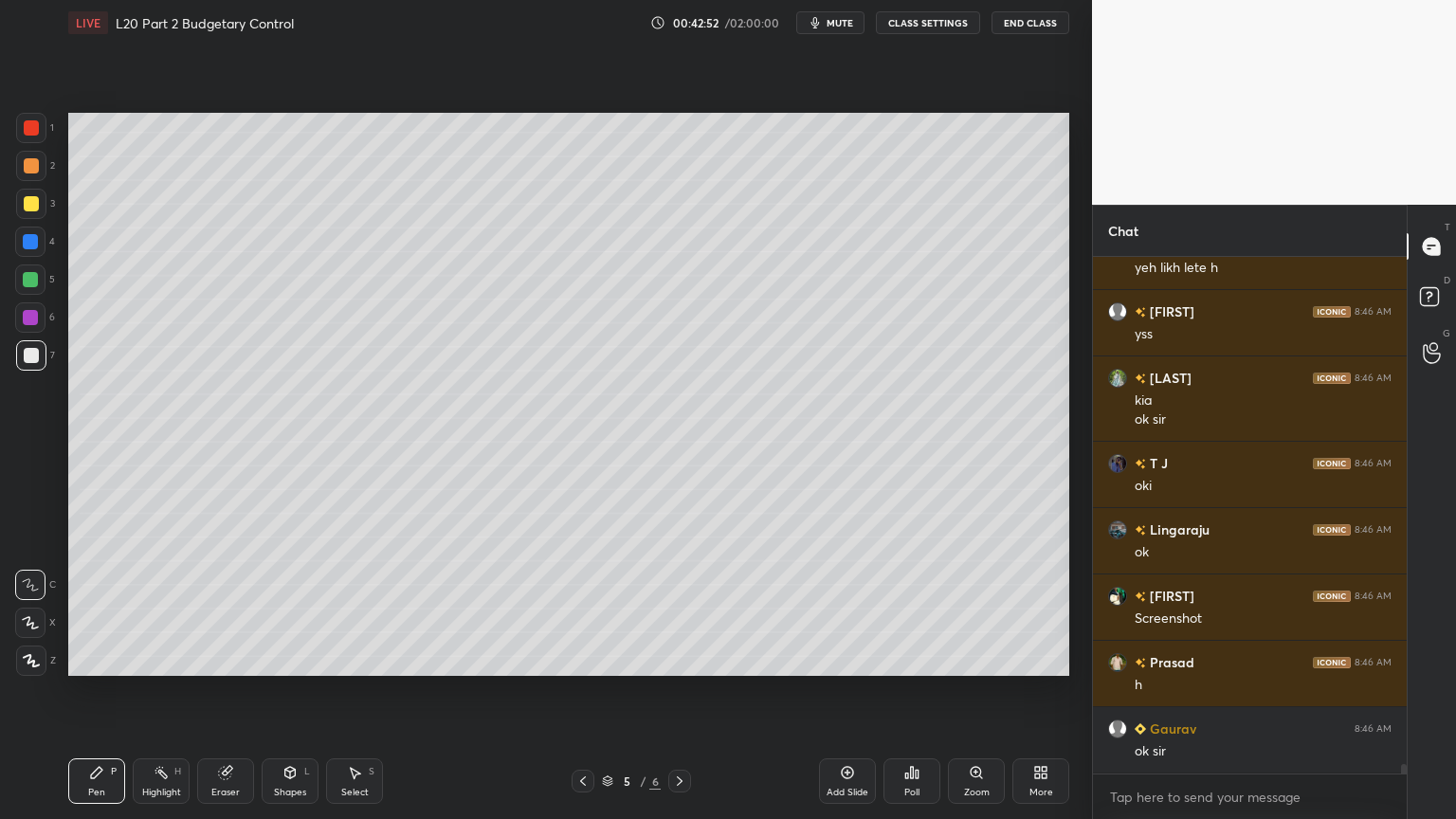 click 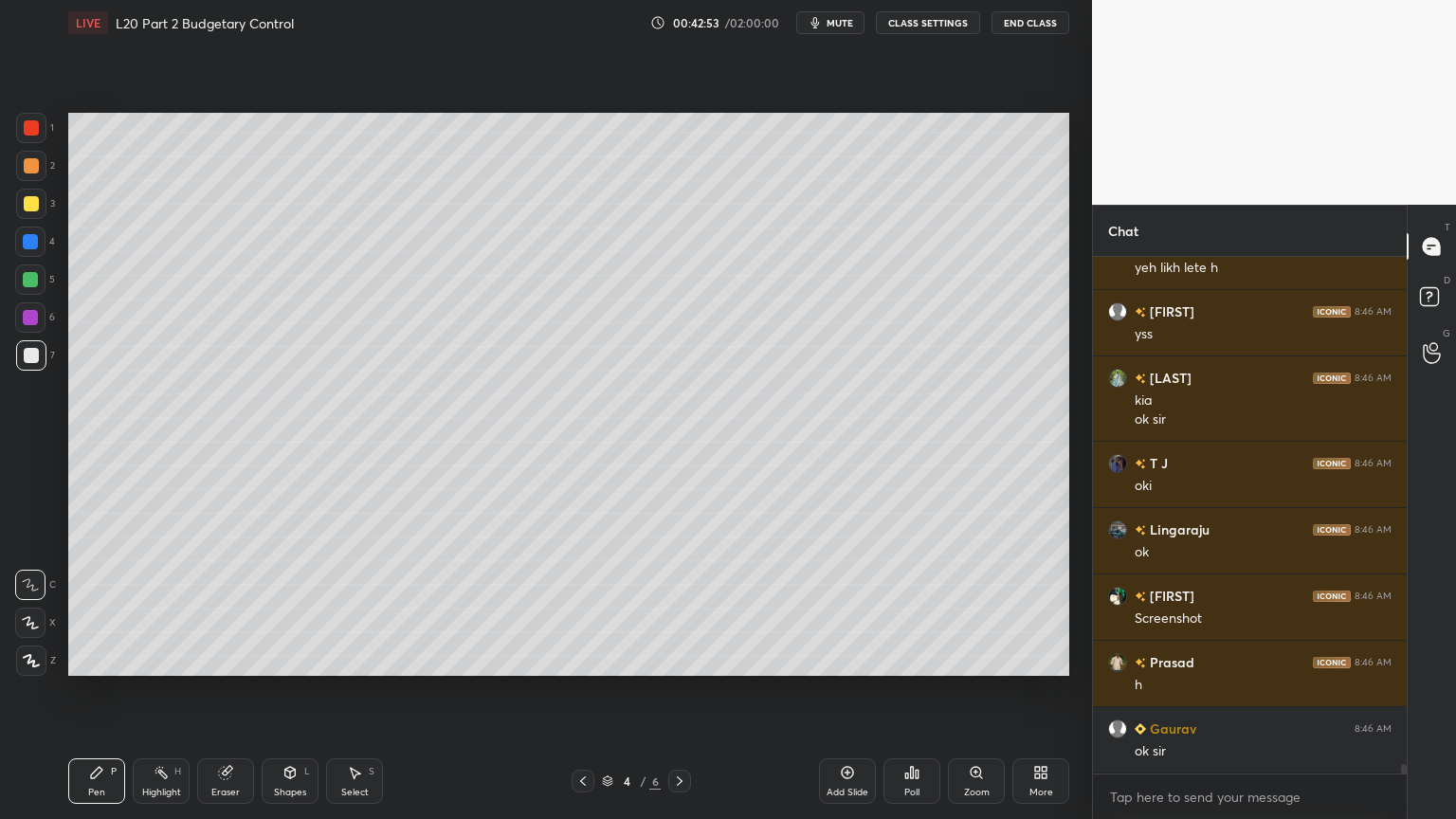 click 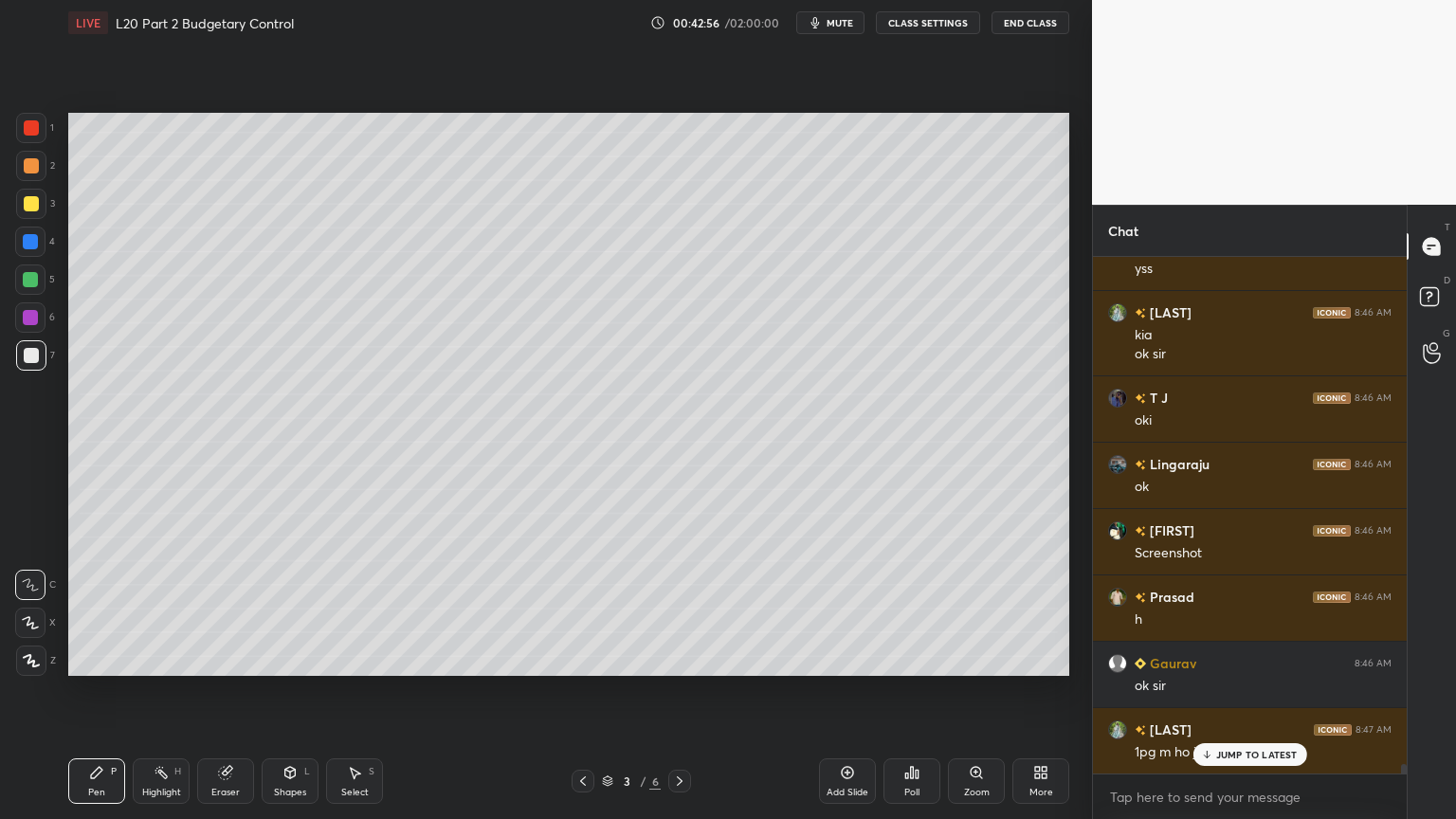 scroll, scrollTop: 29085, scrollLeft: 0, axis: vertical 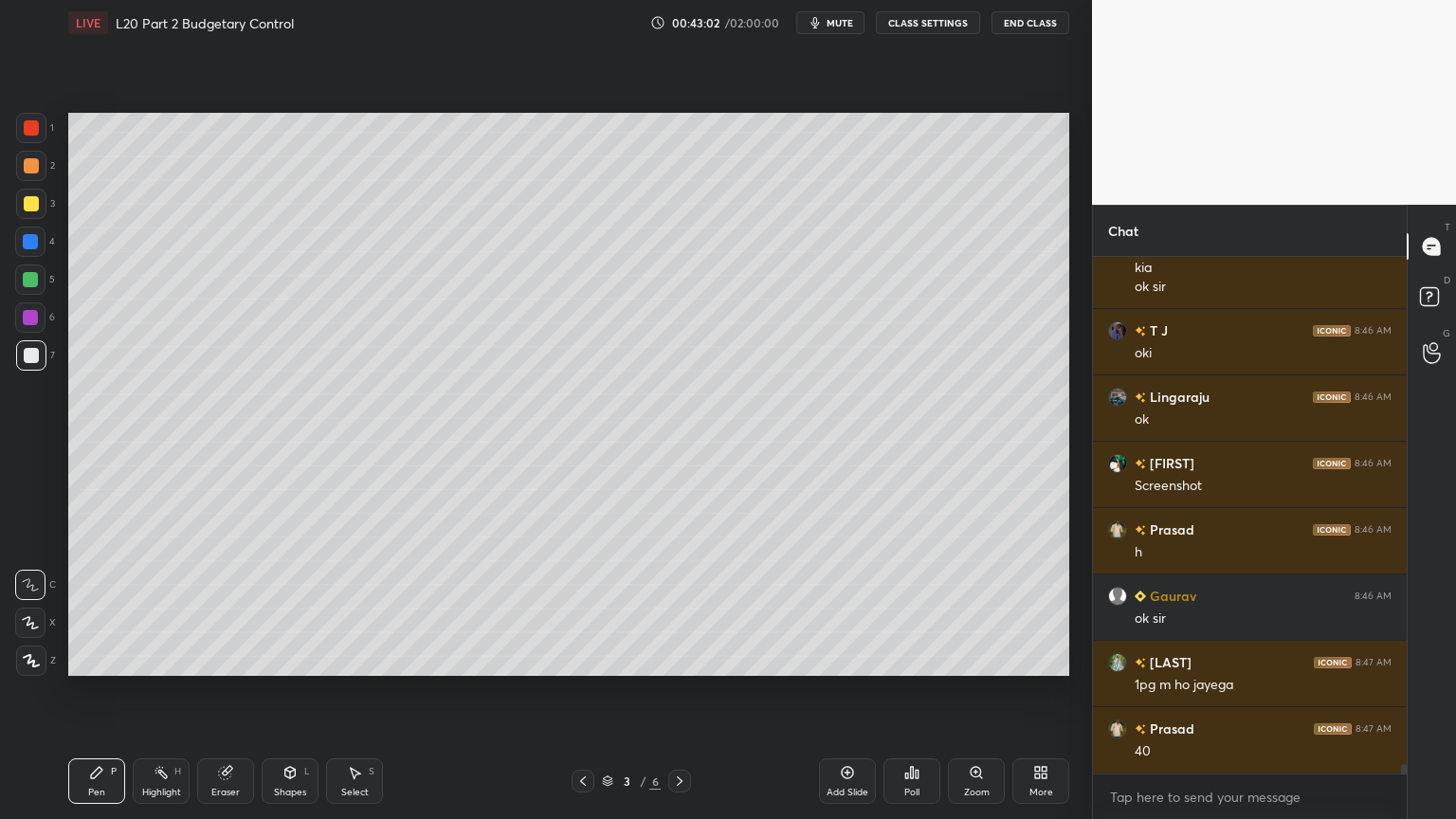 click 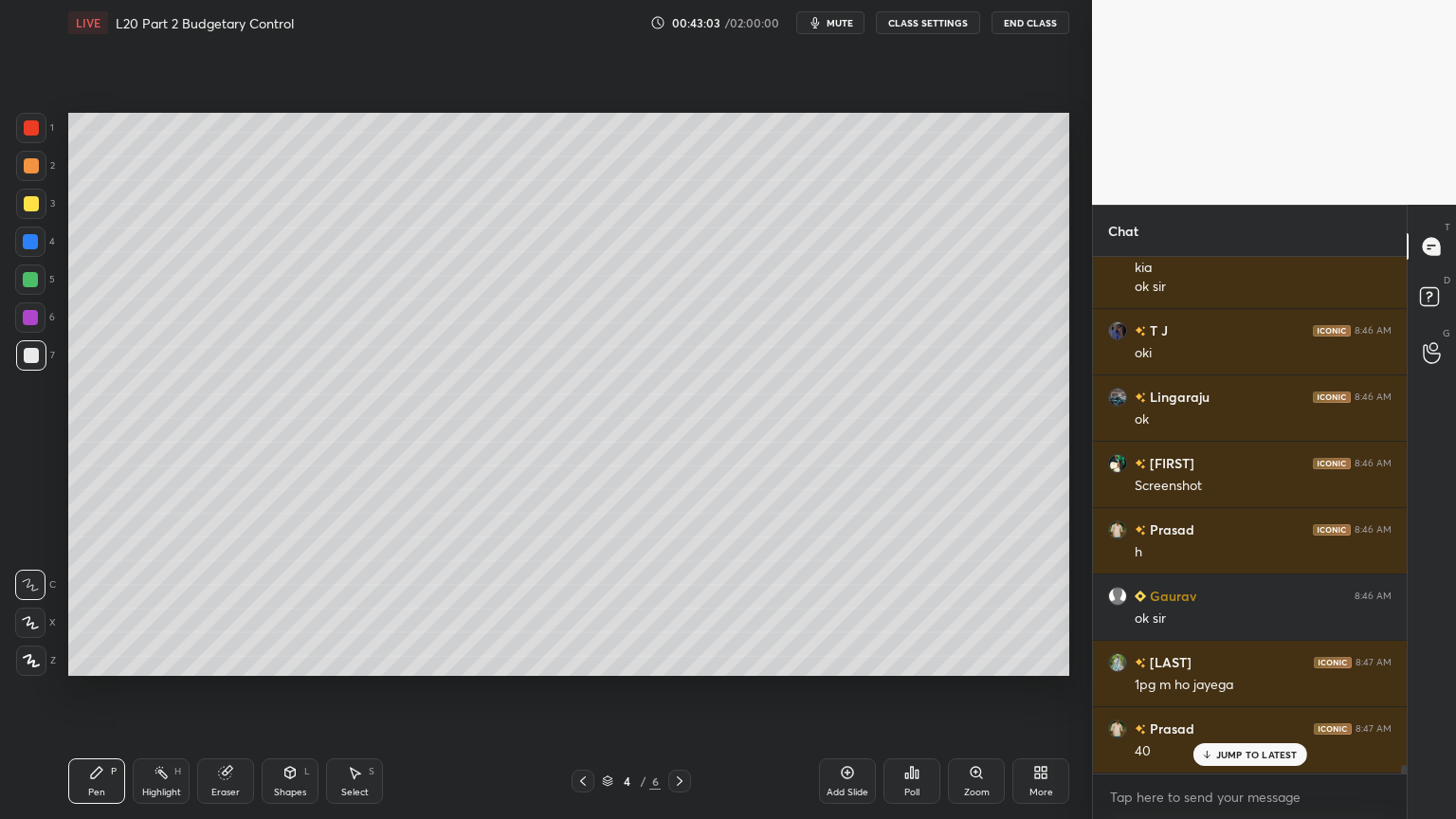 scroll, scrollTop: 29150, scrollLeft: 0, axis: vertical 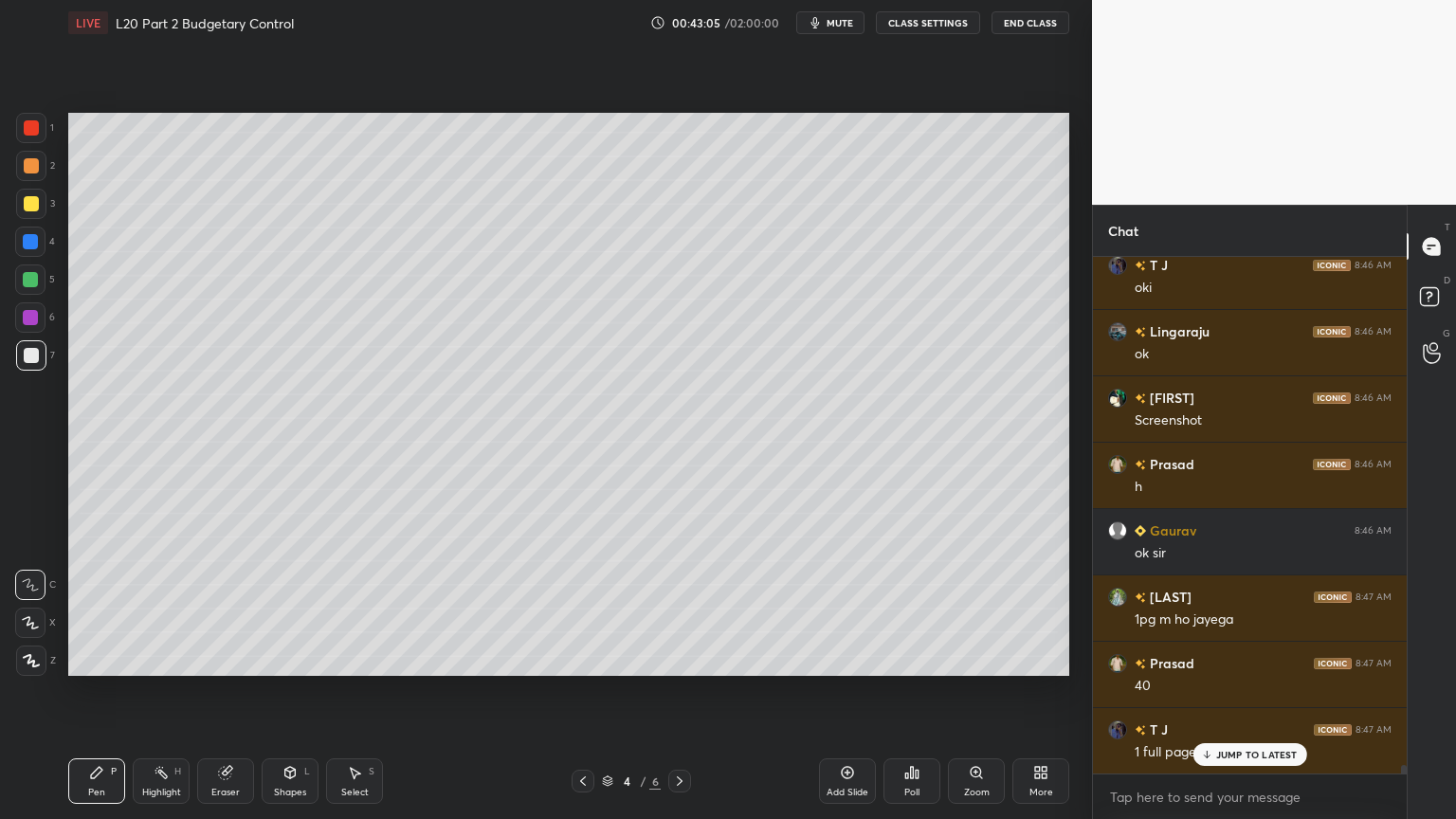click 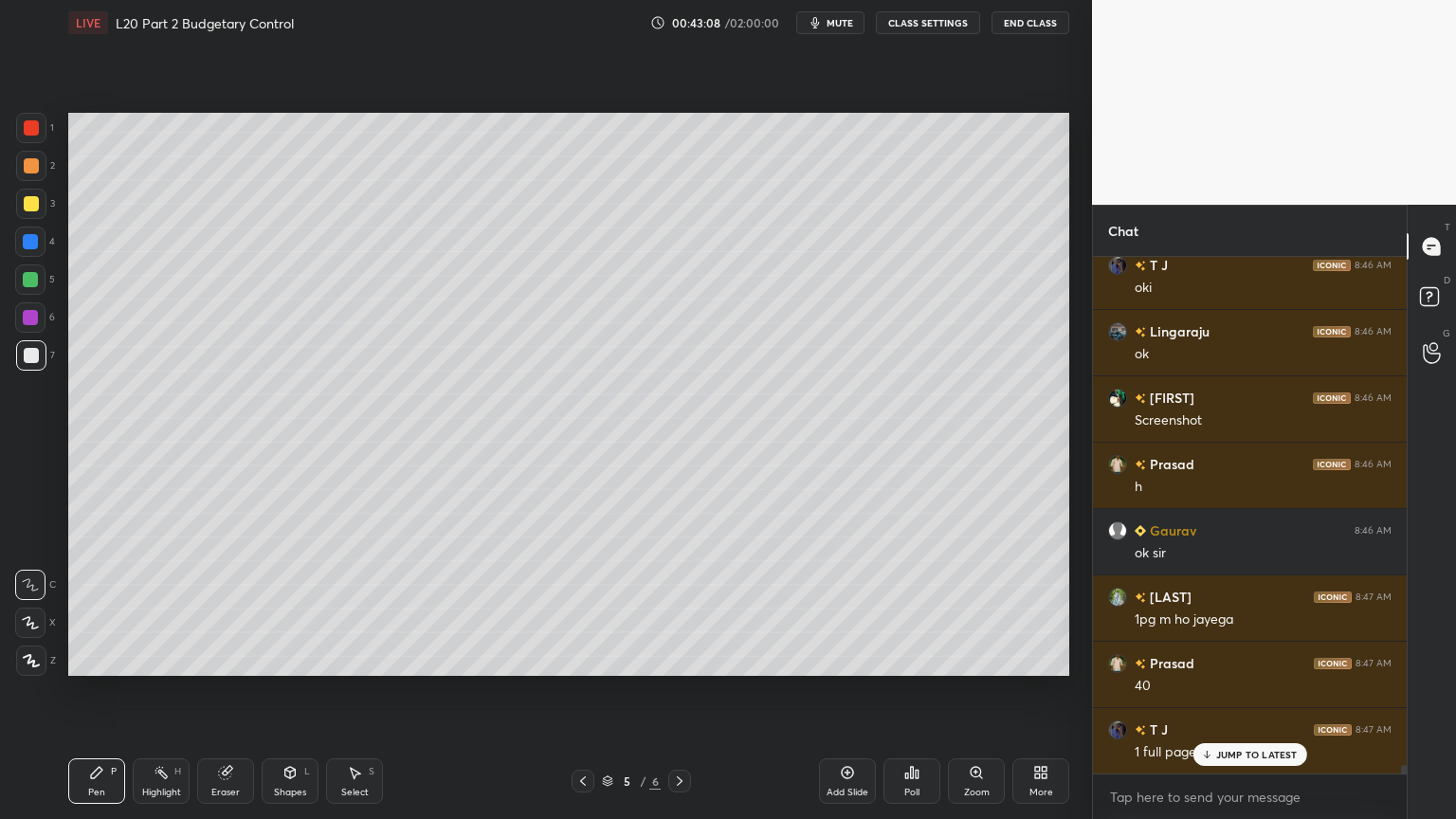 click 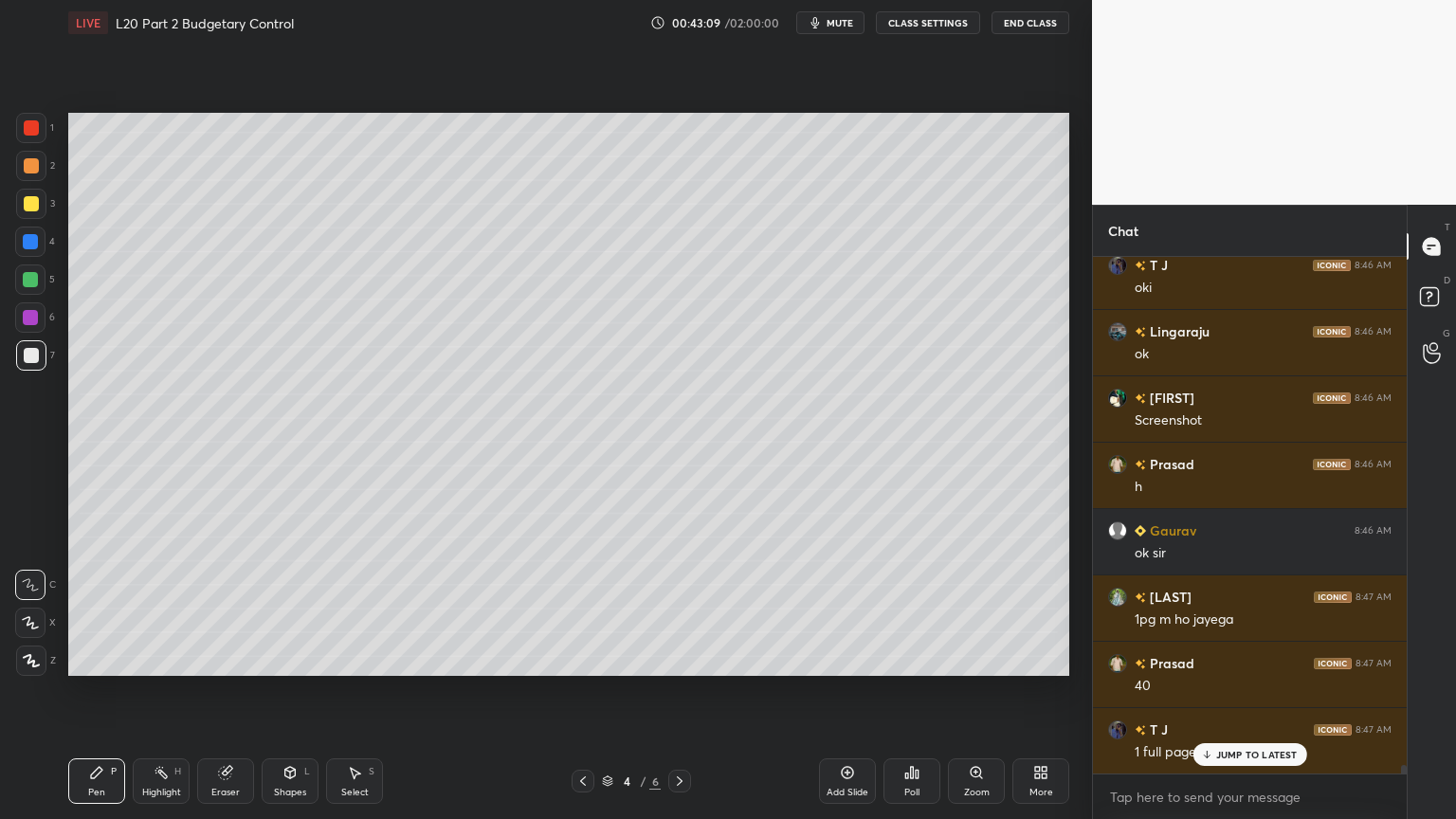 click 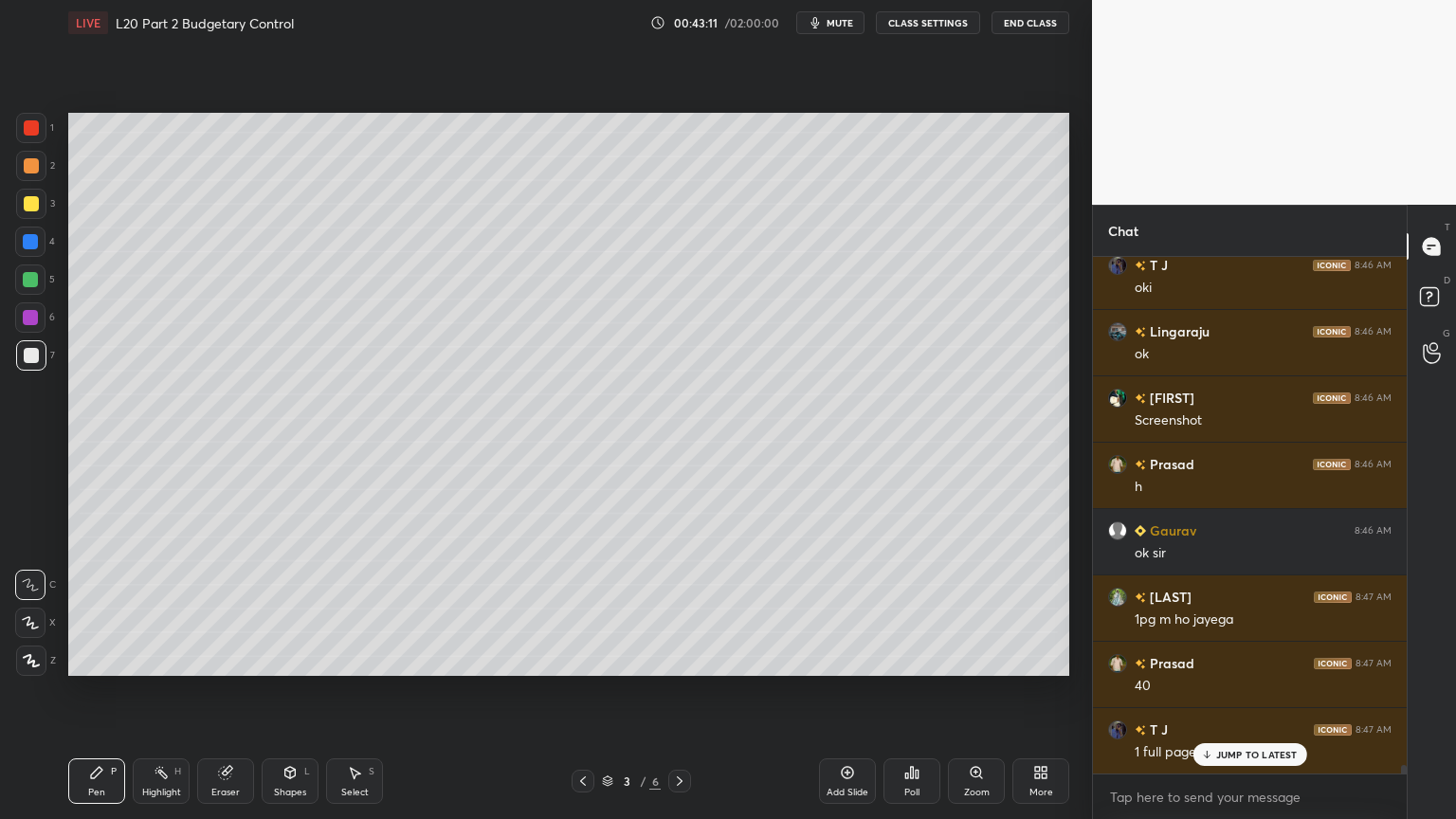 click 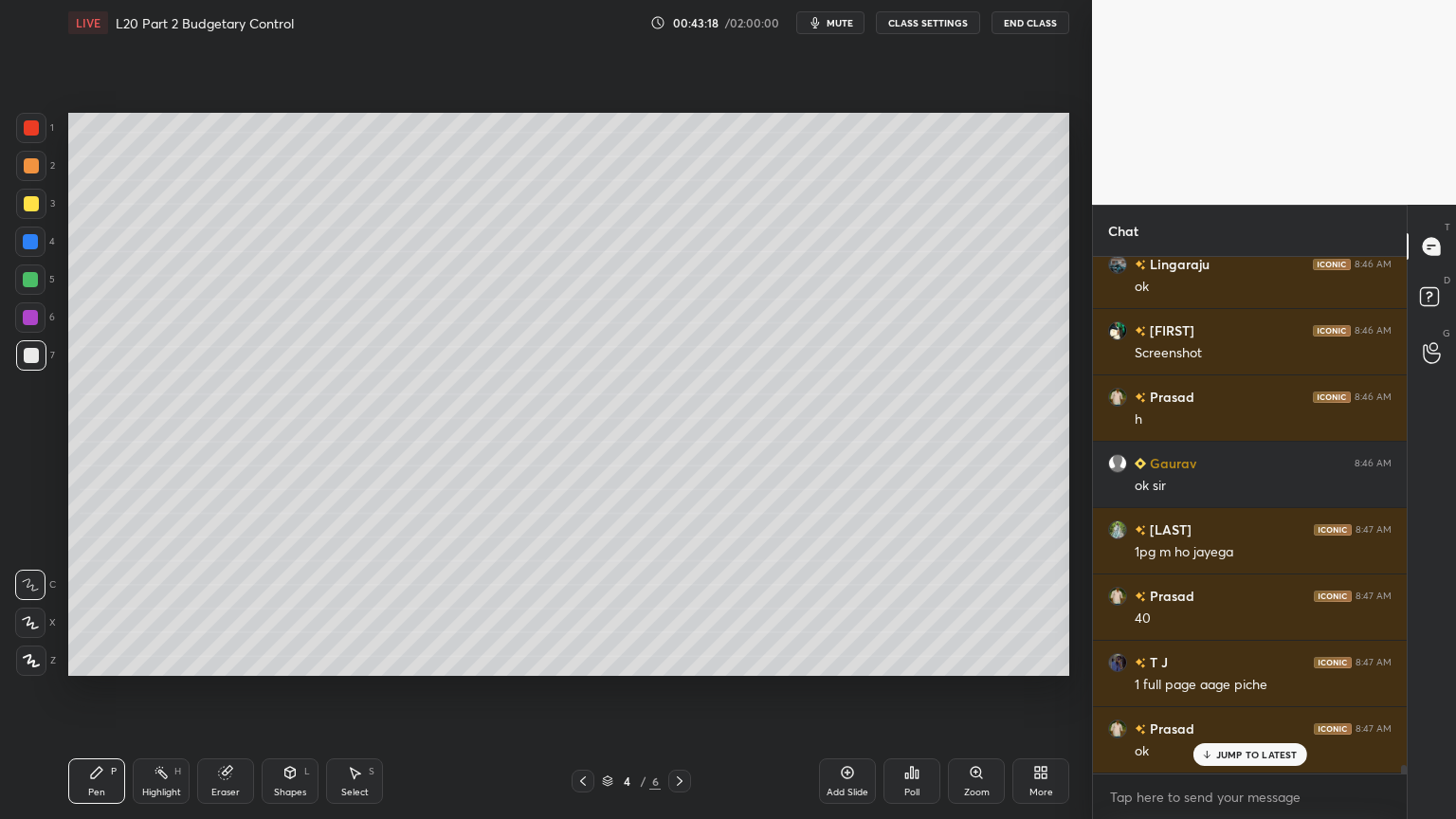 scroll, scrollTop: 29283, scrollLeft: 0, axis: vertical 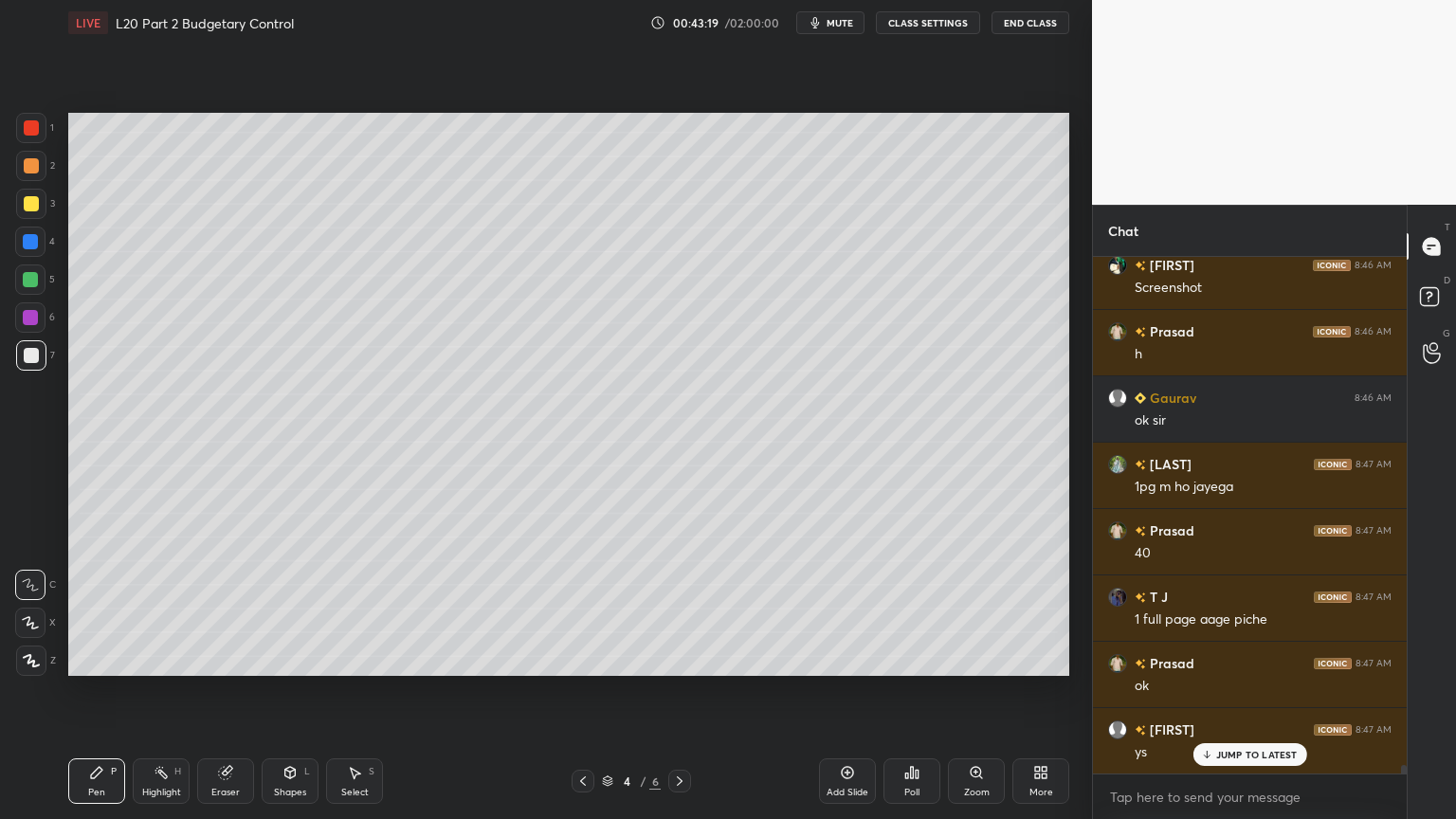 click on "Select S" at bounding box center (355, 781) 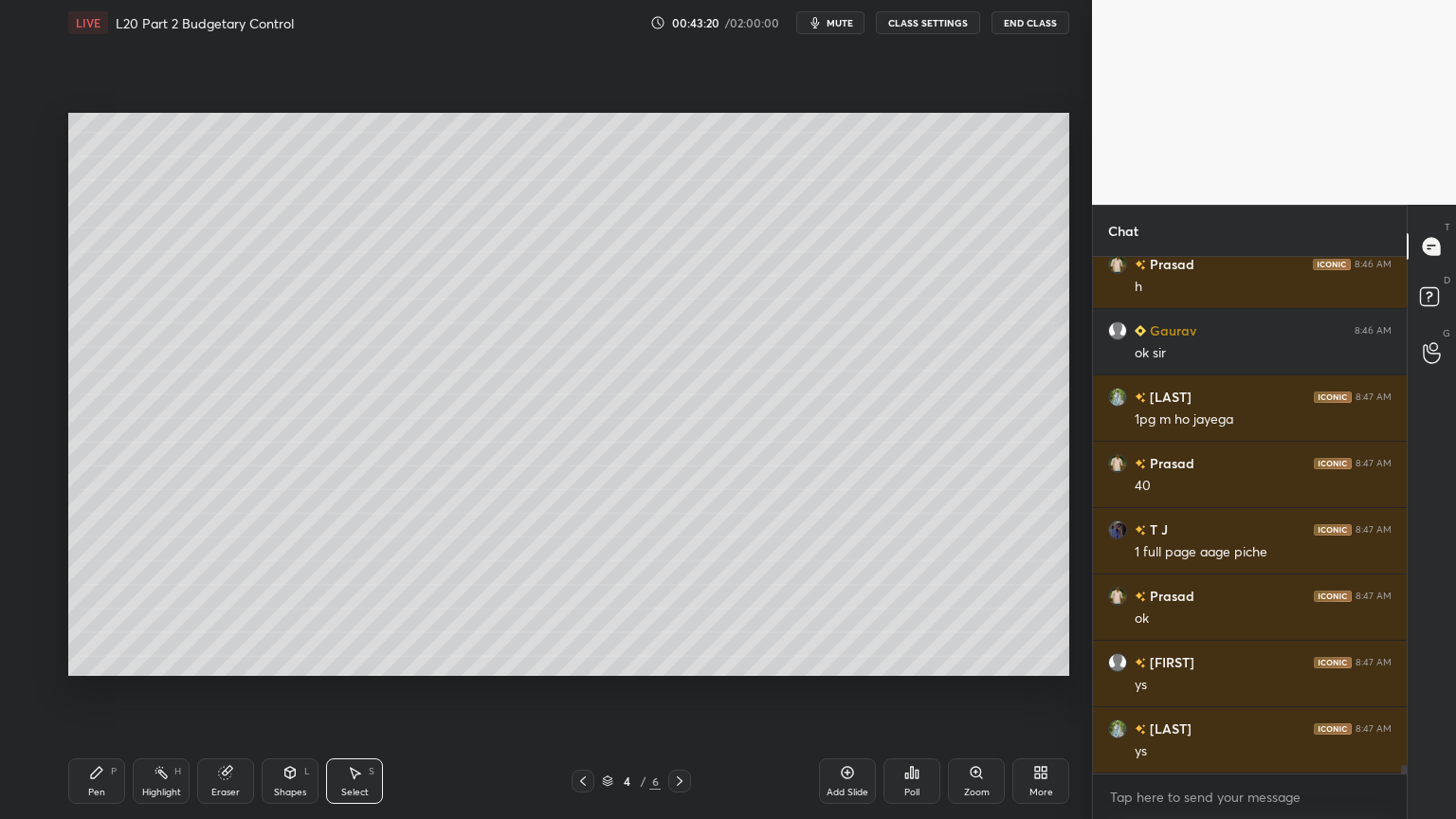 scroll, scrollTop: 29416, scrollLeft: 0, axis: vertical 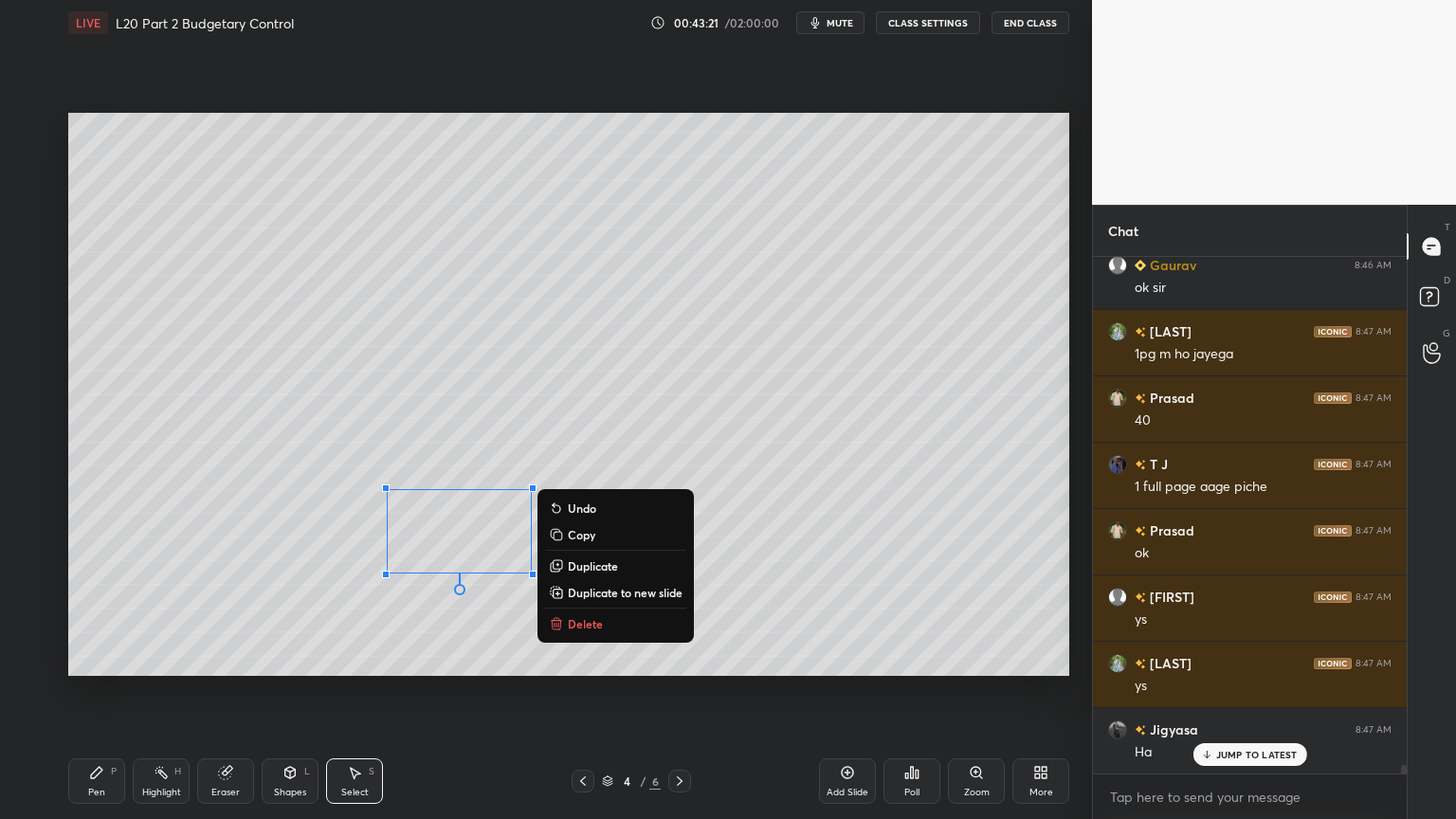 click on "Delete" at bounding box center (585, 624) 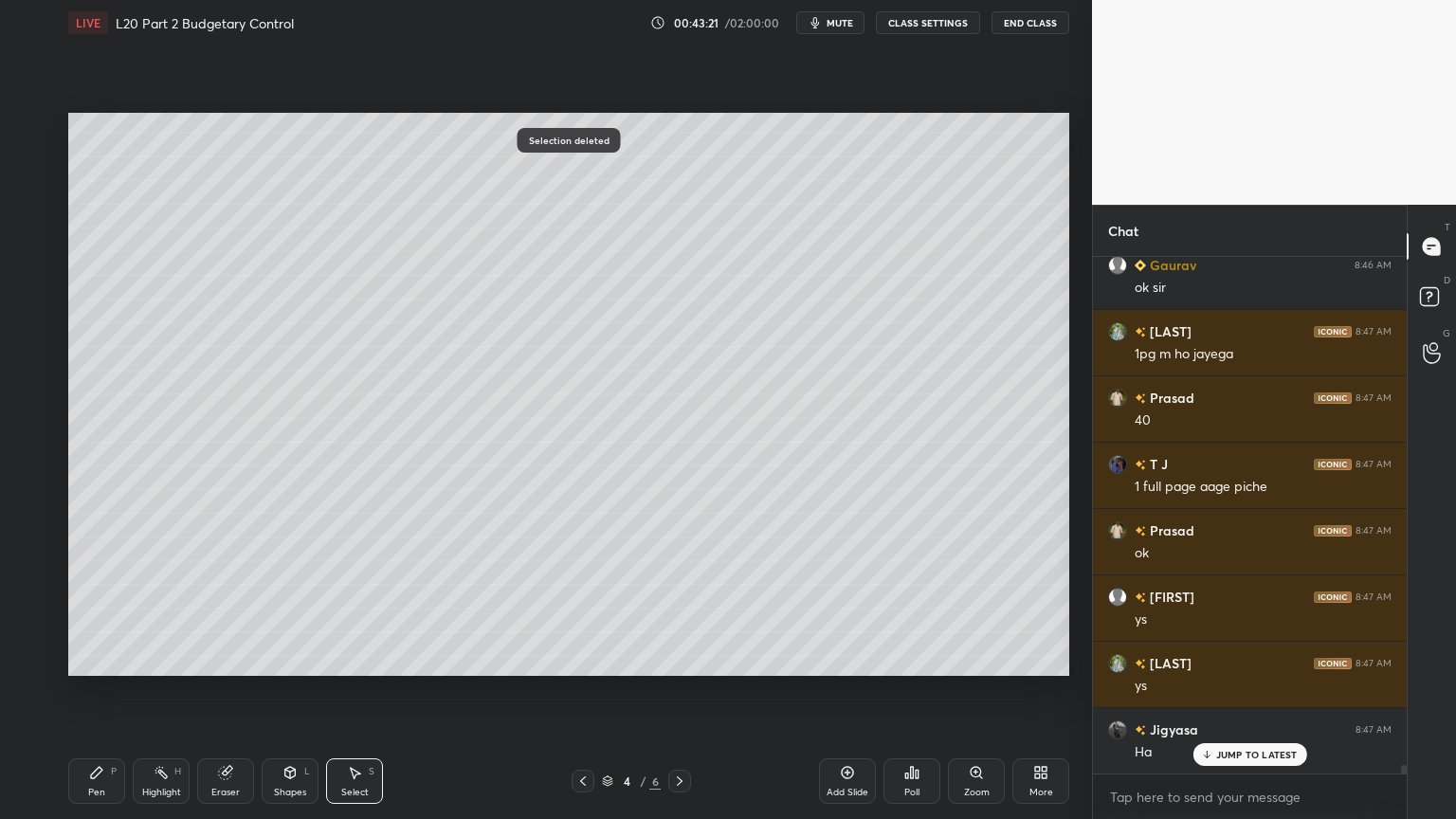 click on "4 / 6" at bounding box center [631, 781] 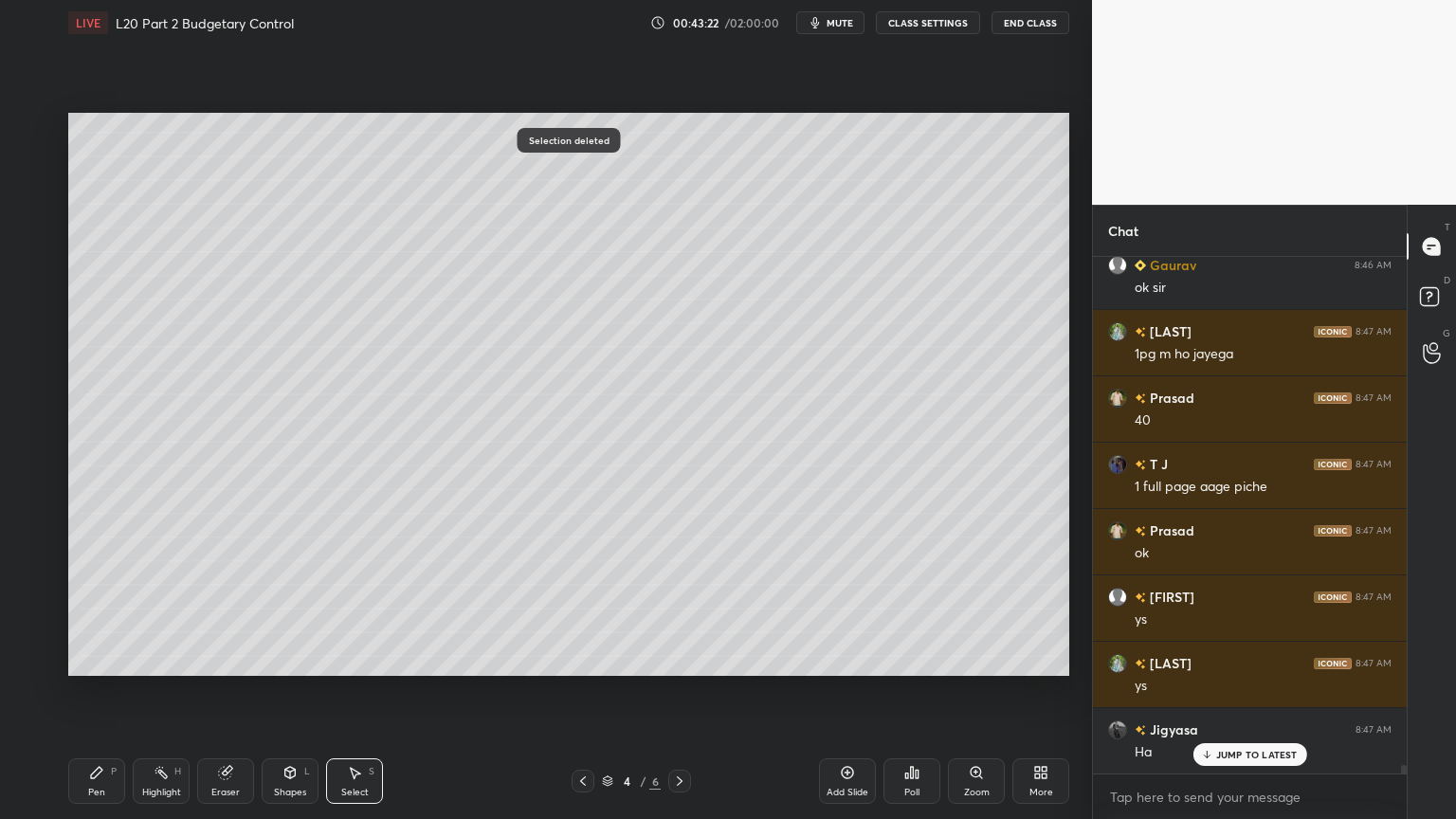 click 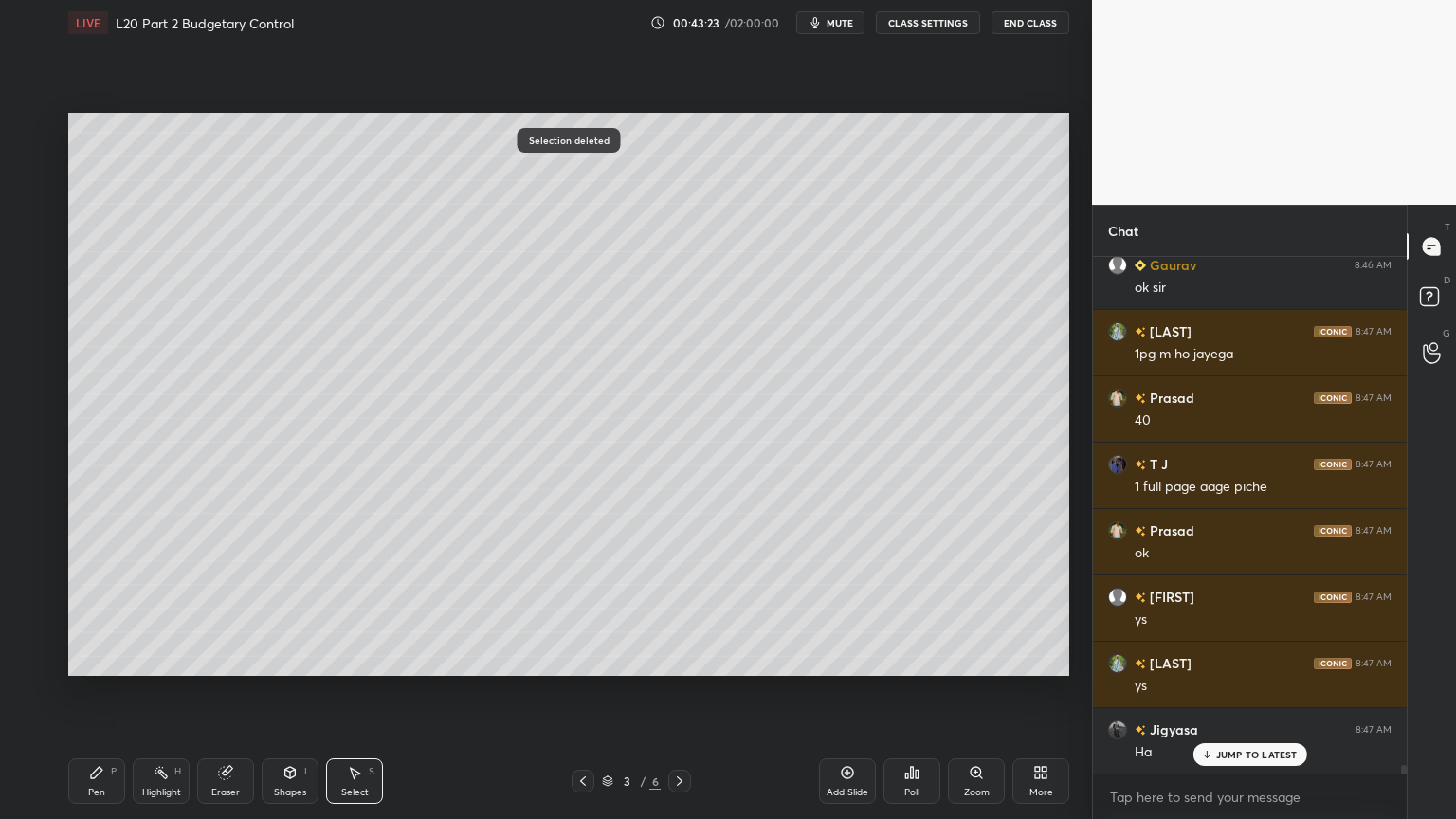 click 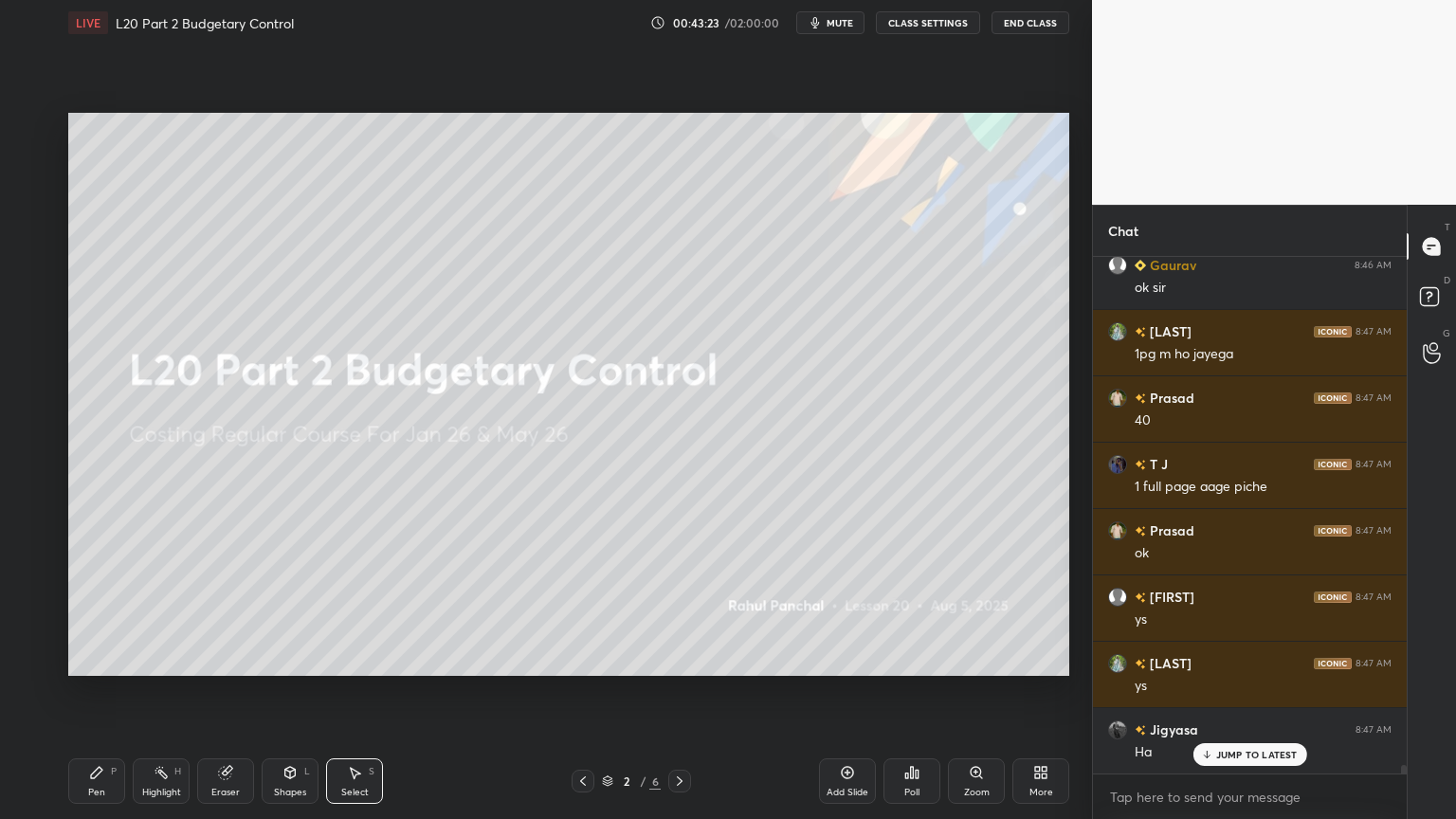 click at bounding box center (680, 781) 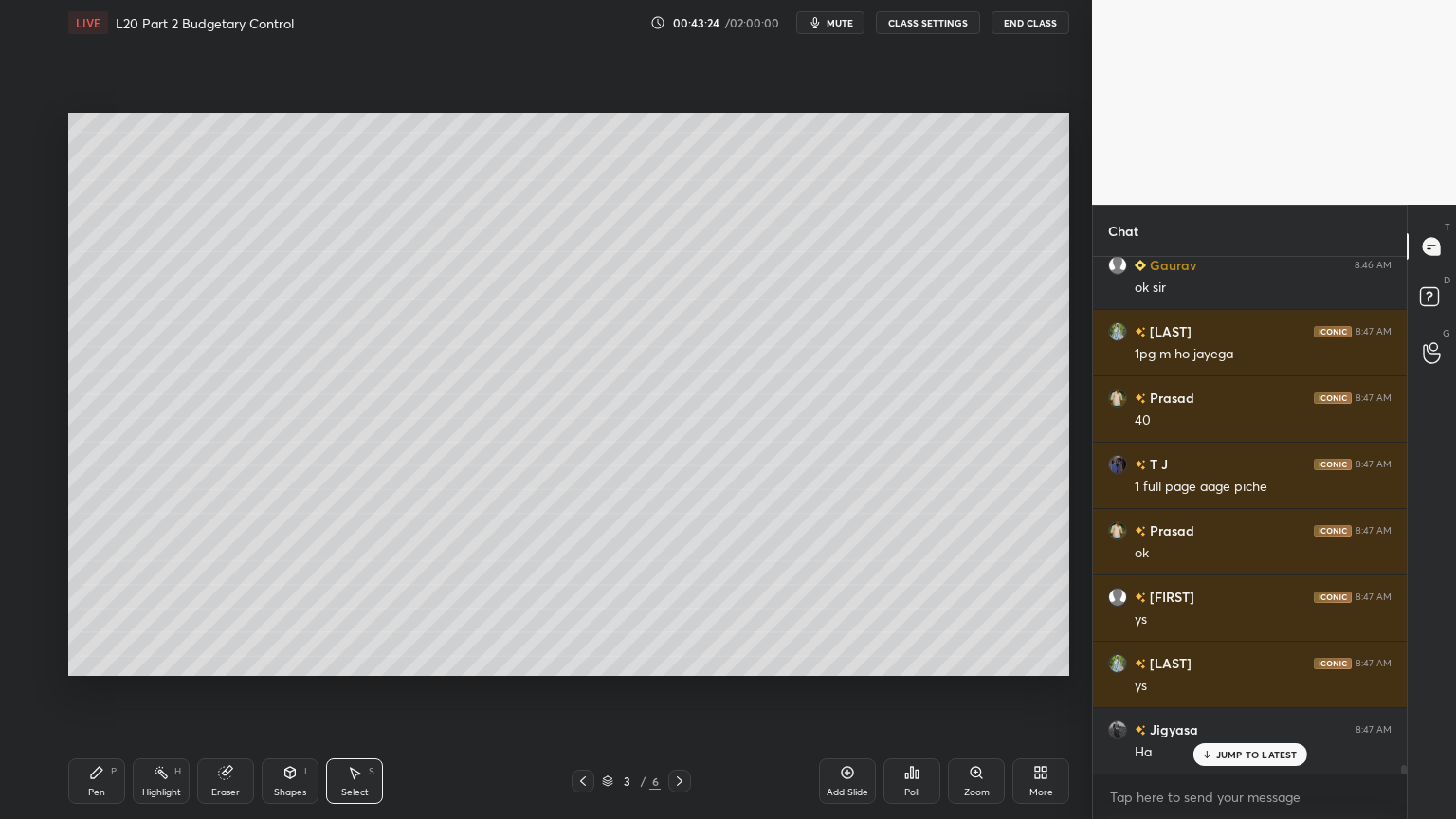 click 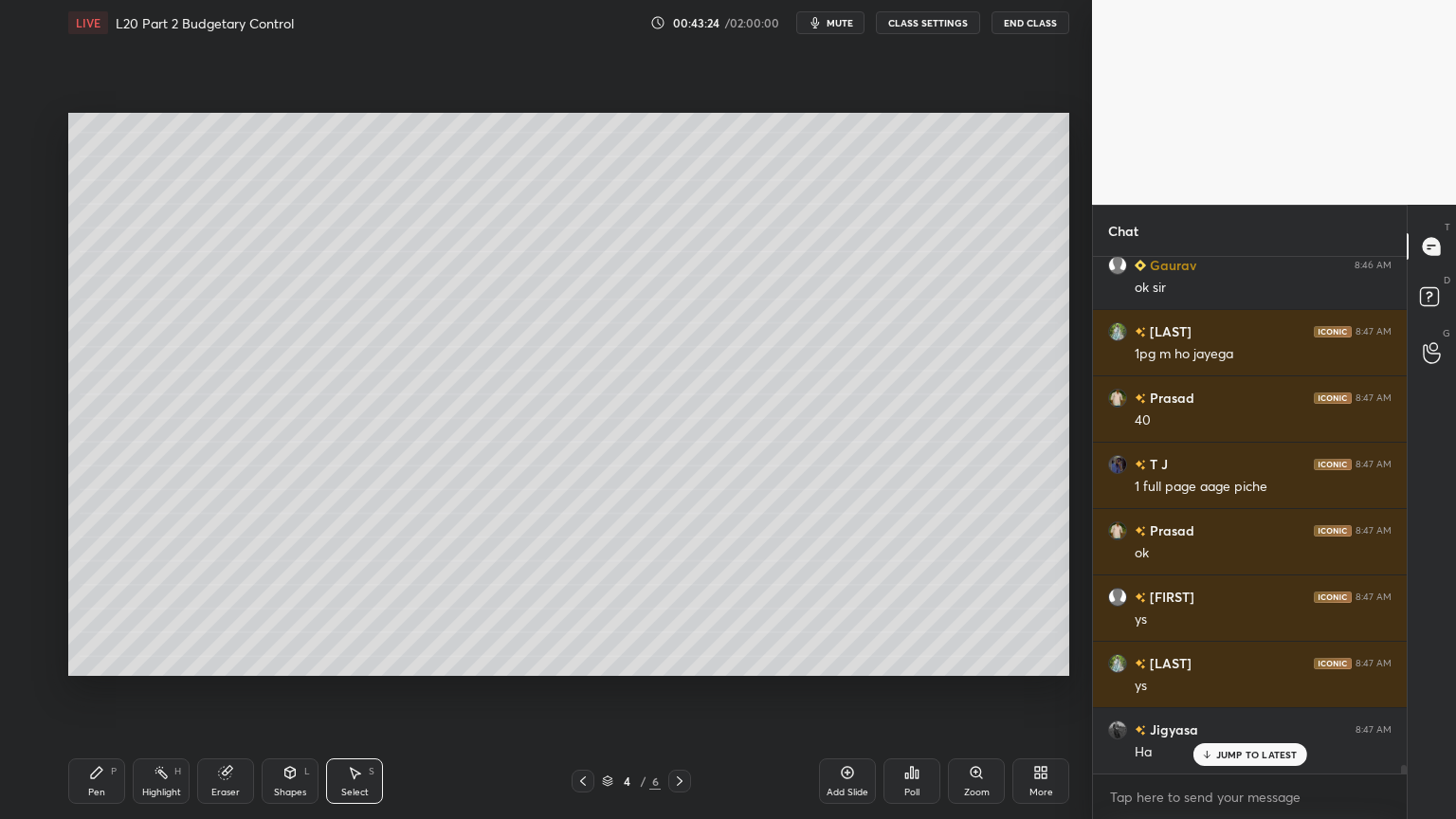 click at bounding box center [680, 781] 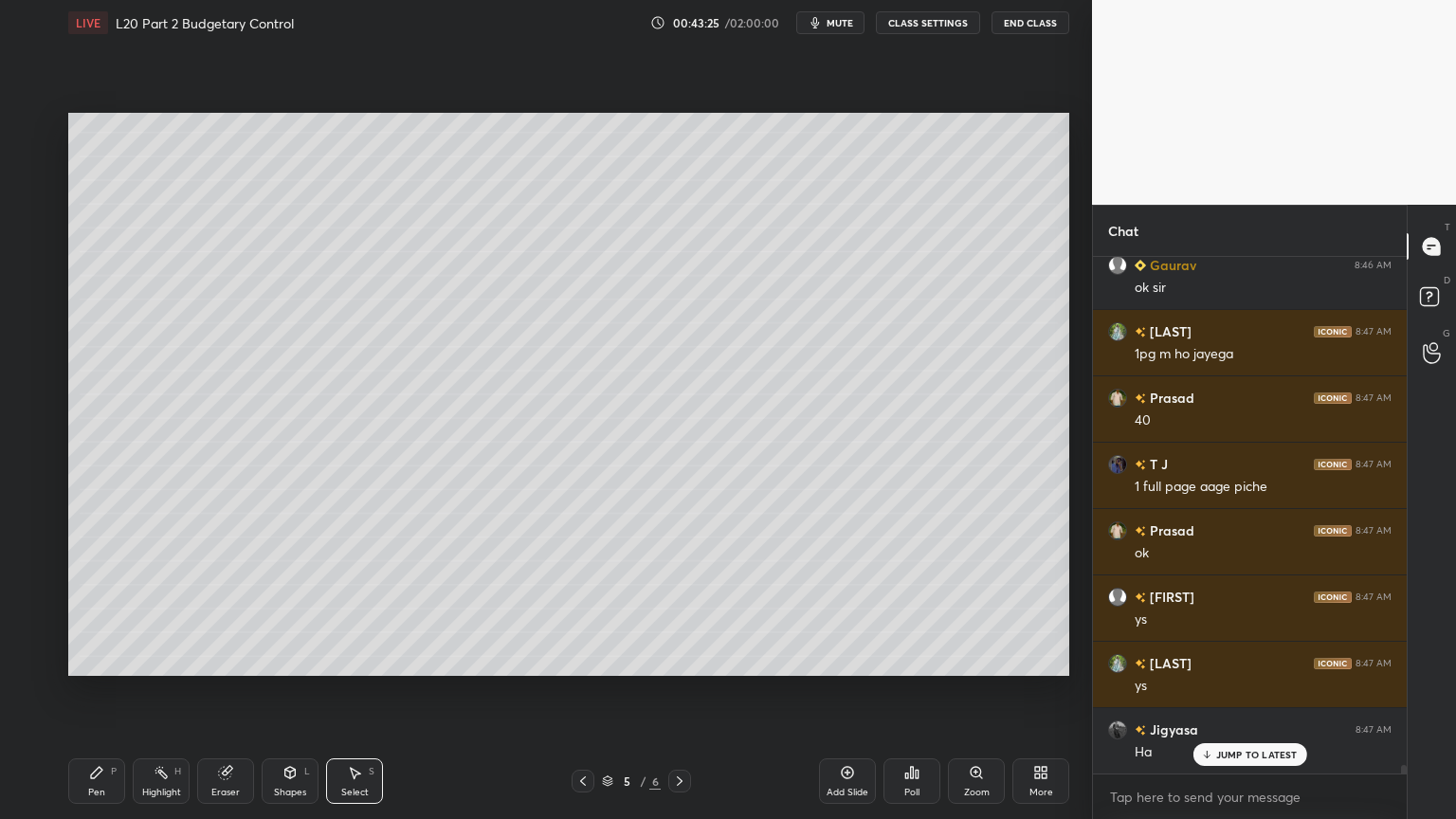 click 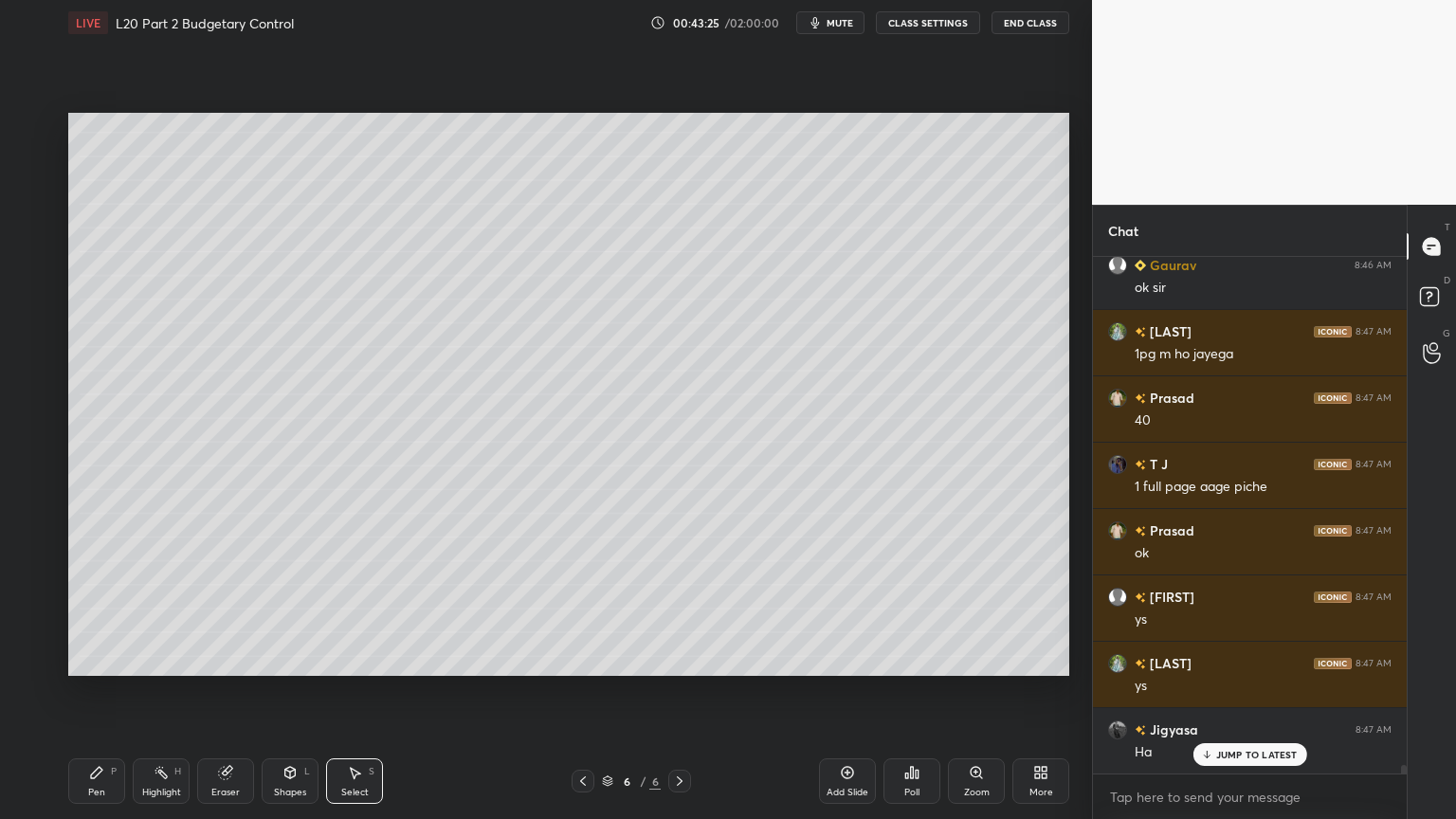 scroll, scrollTop: 29483, scrollLeft: 0, axis: vertical 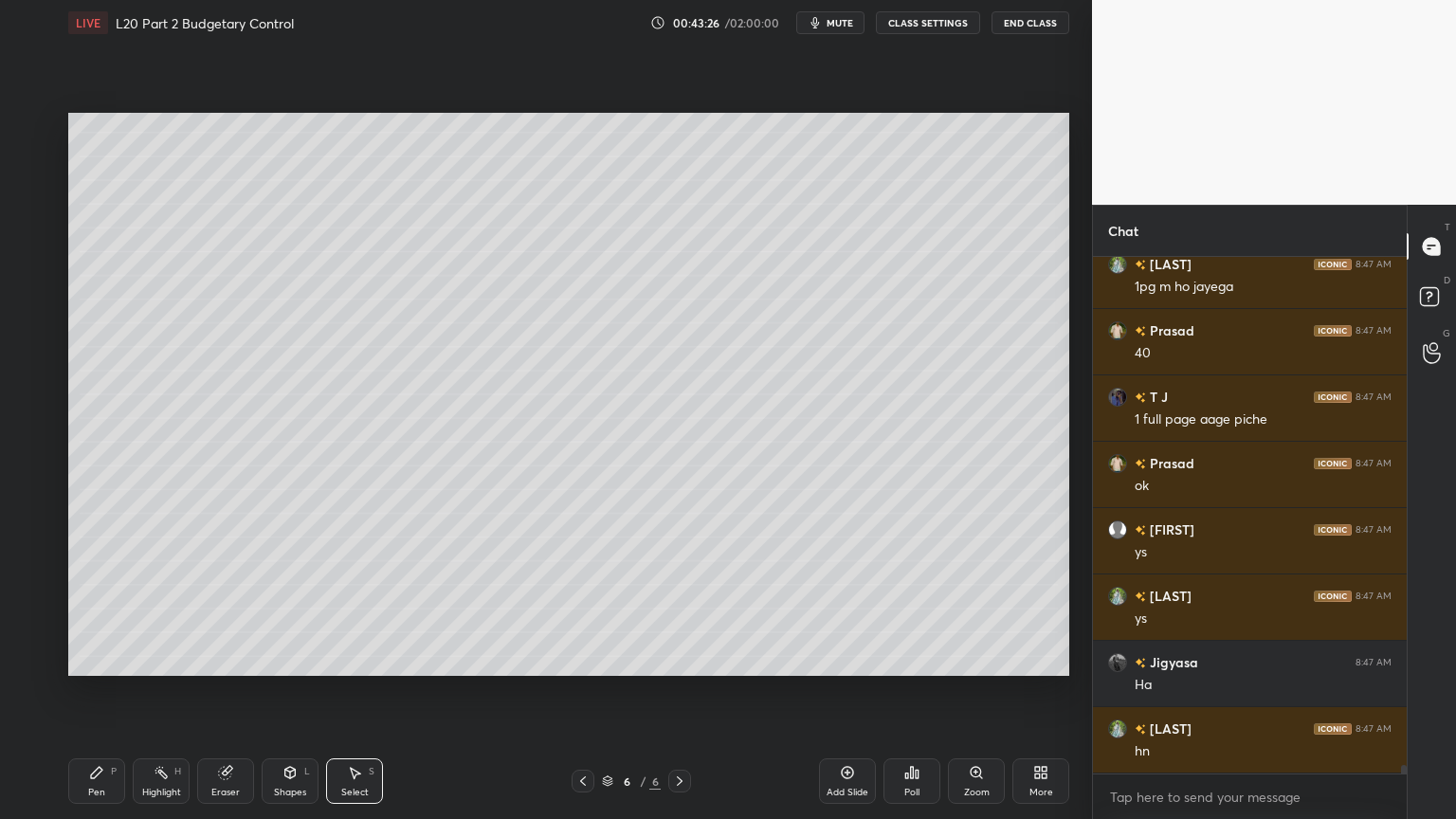 click at bounding box center [680, 781] 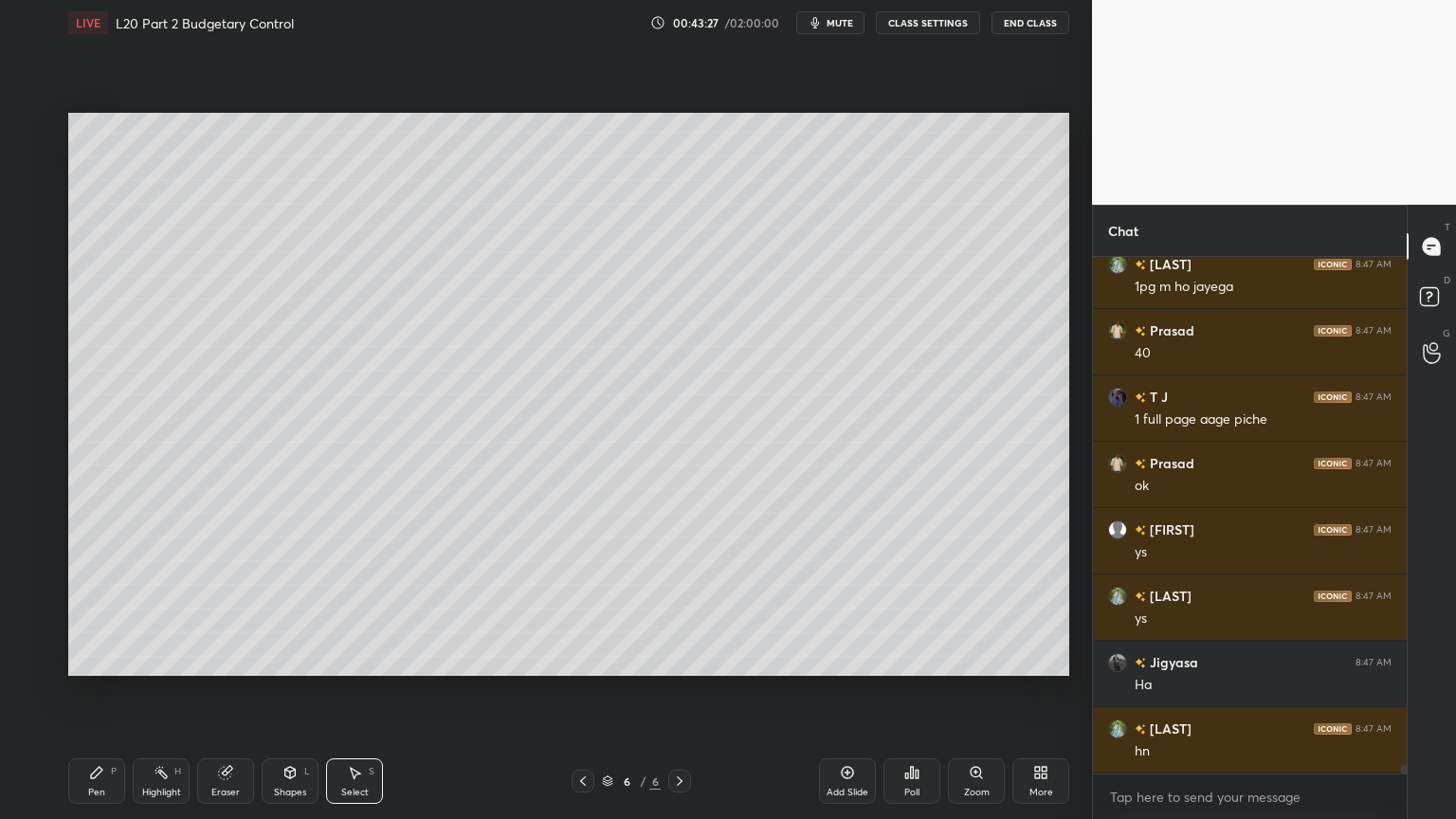 click 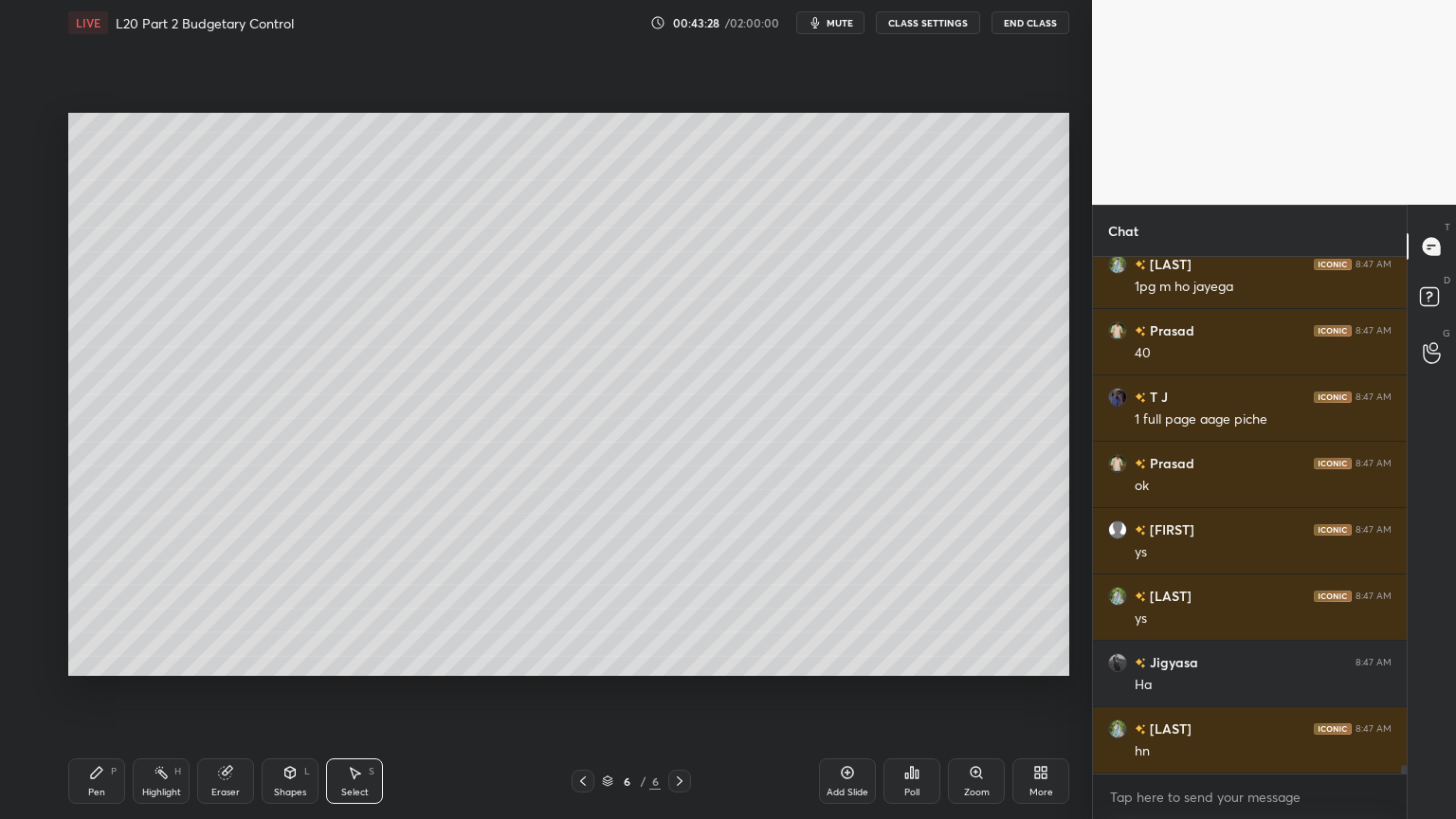 click 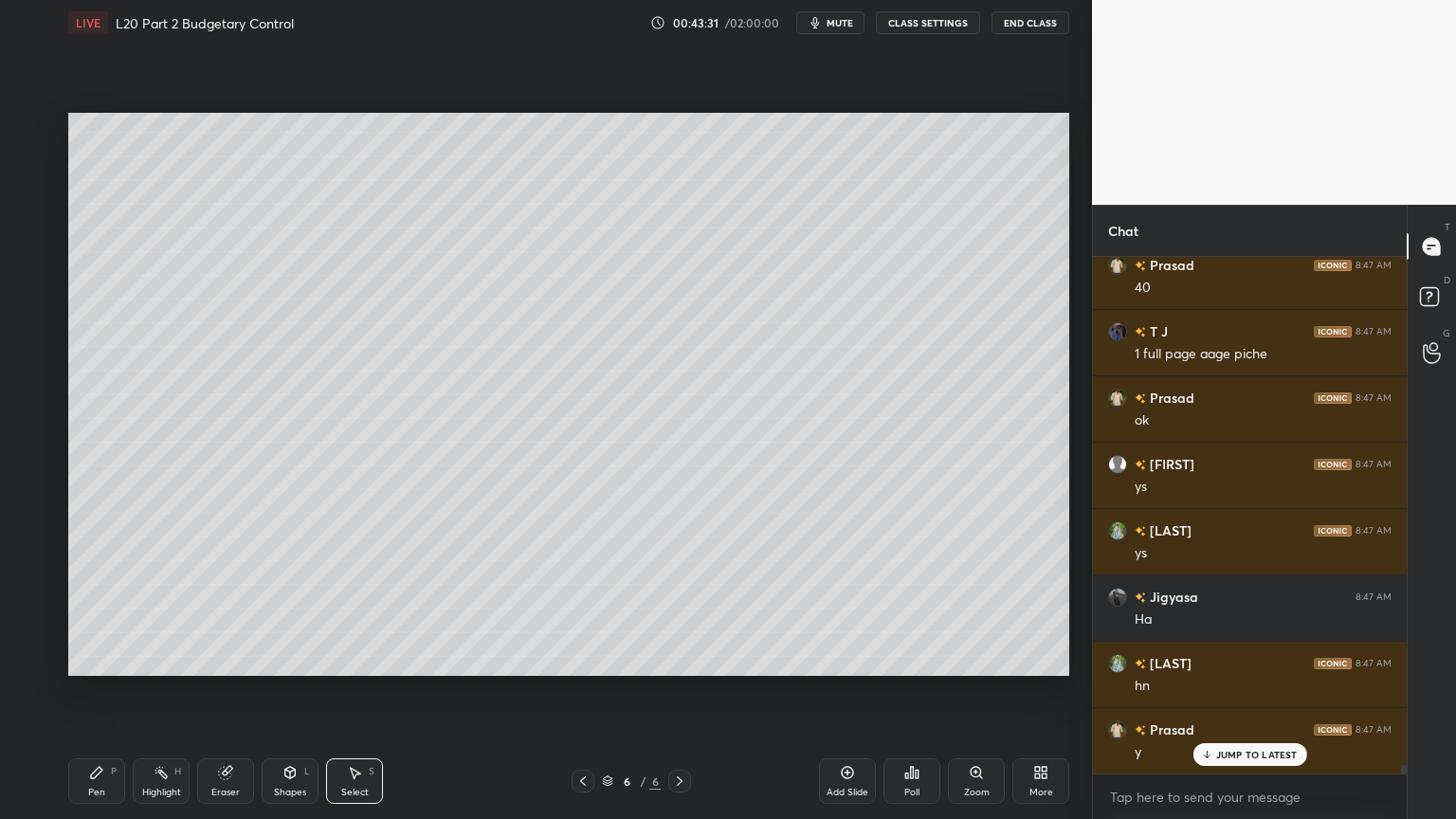 click on "Add Slide" at bounding box center (847, 781) 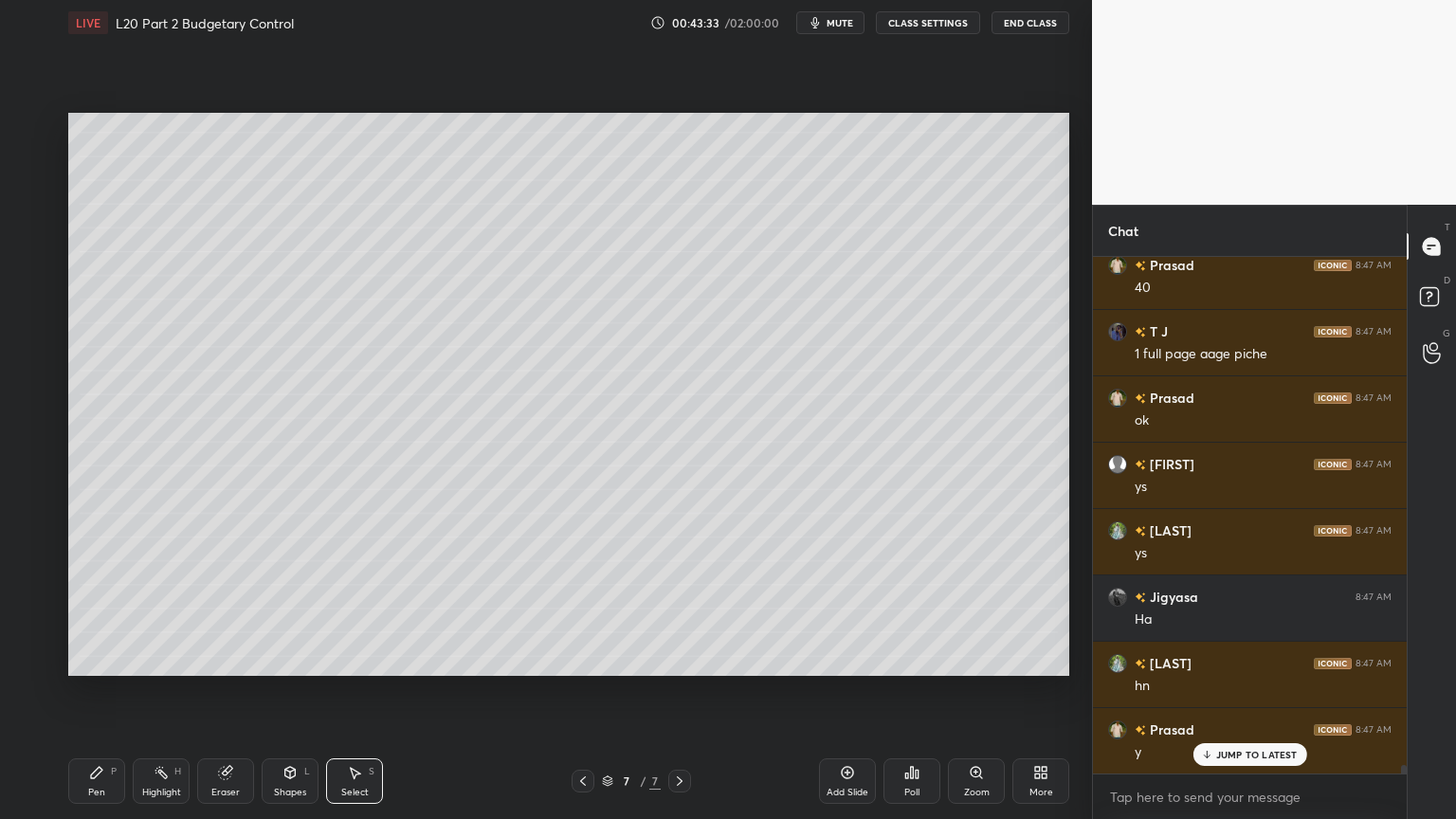 click on "Pen P" at bounding box center (97, 781) 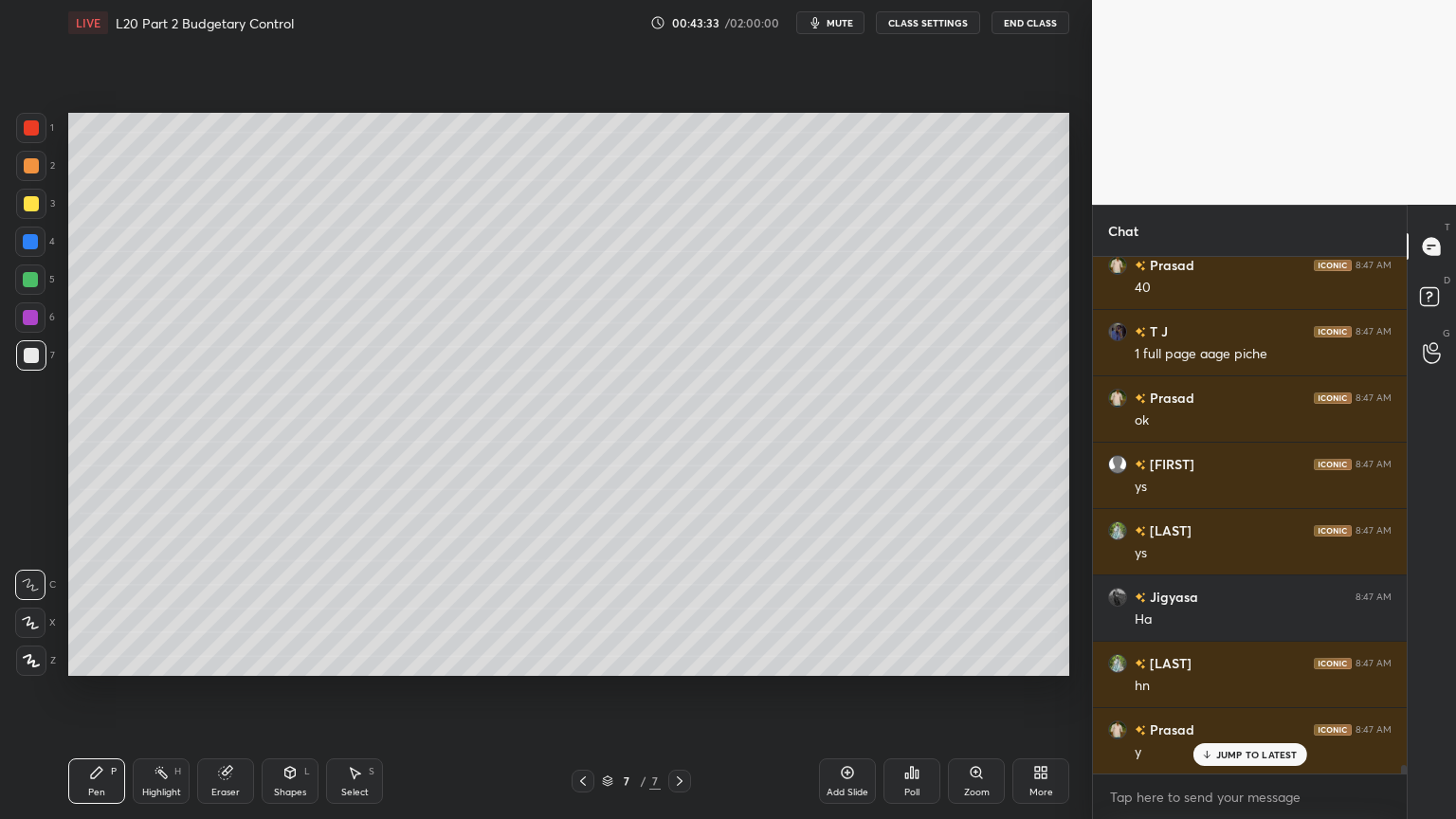 click on "Shapes L" at bounding box center (290, 781) 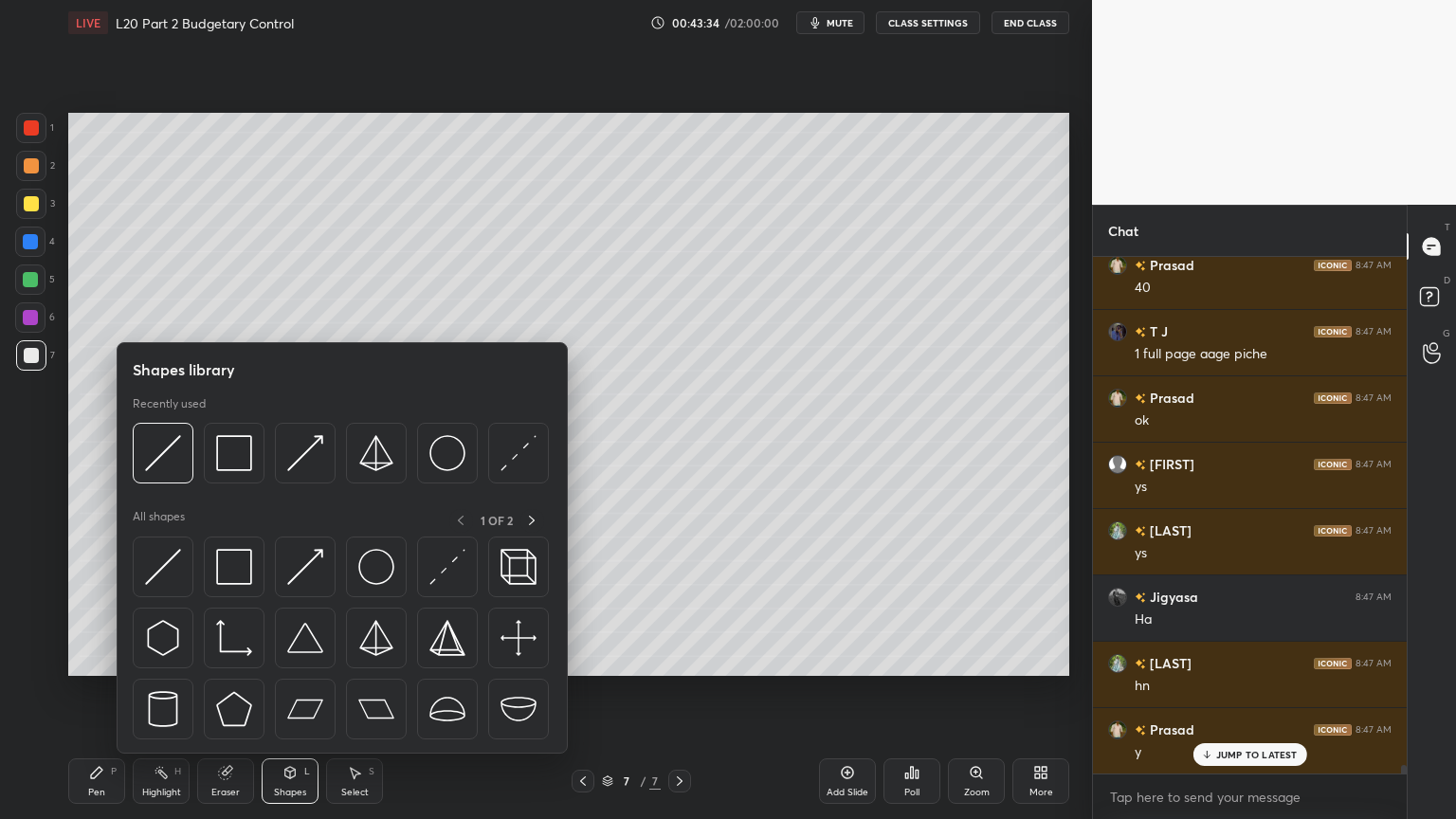 click at bounding box center (234, 453) 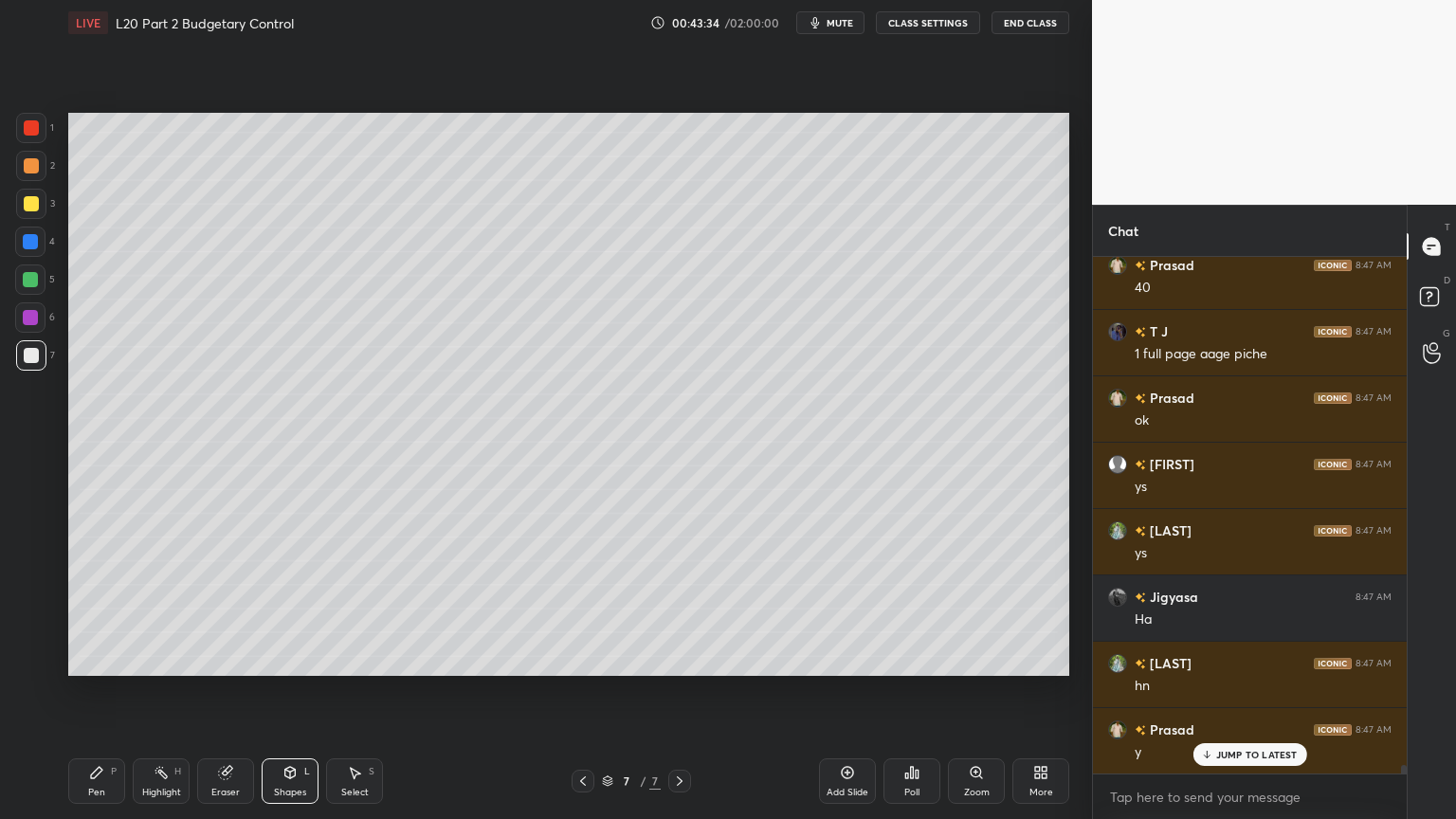 click at bounding box center (30, 242) 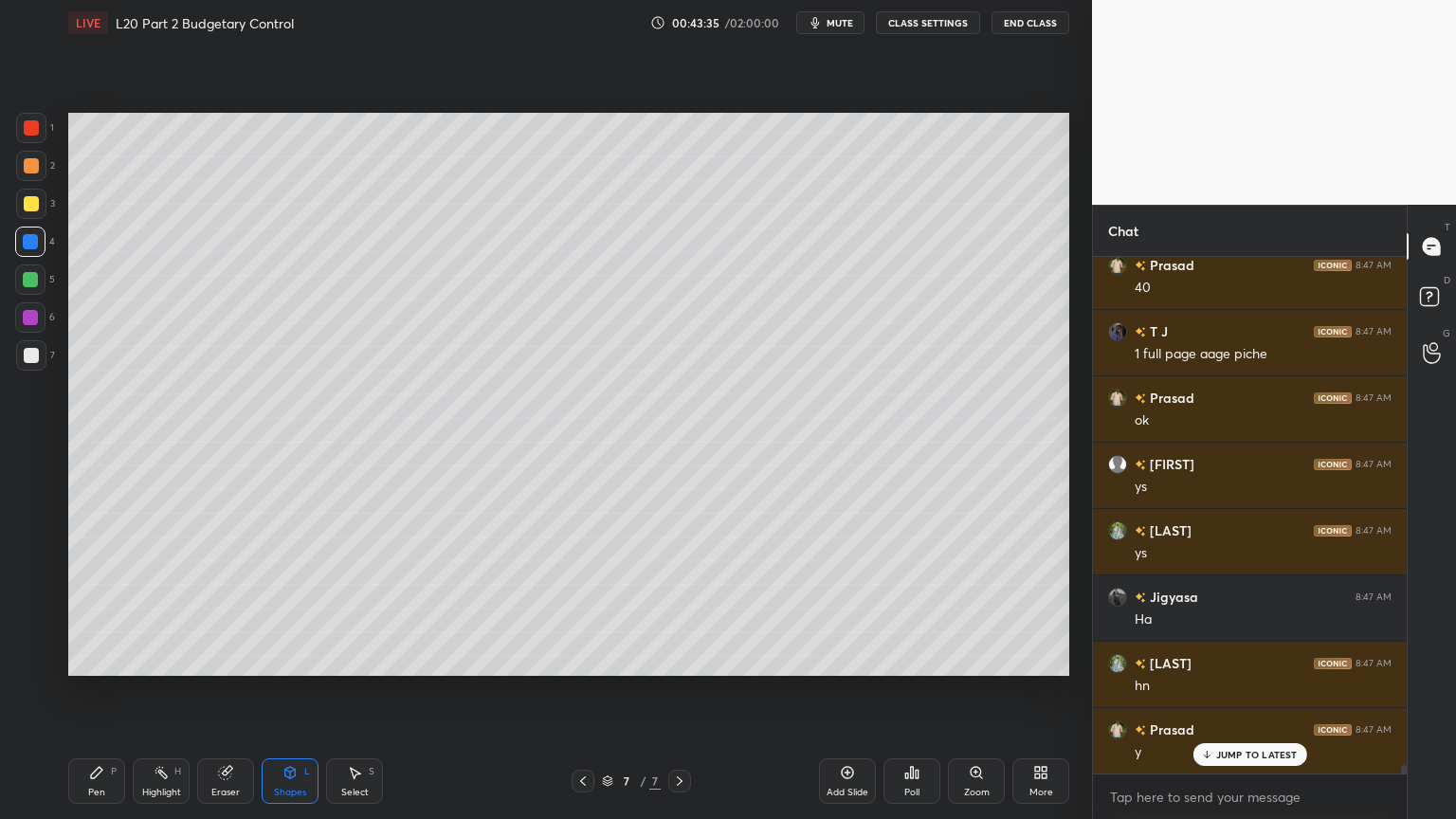 click 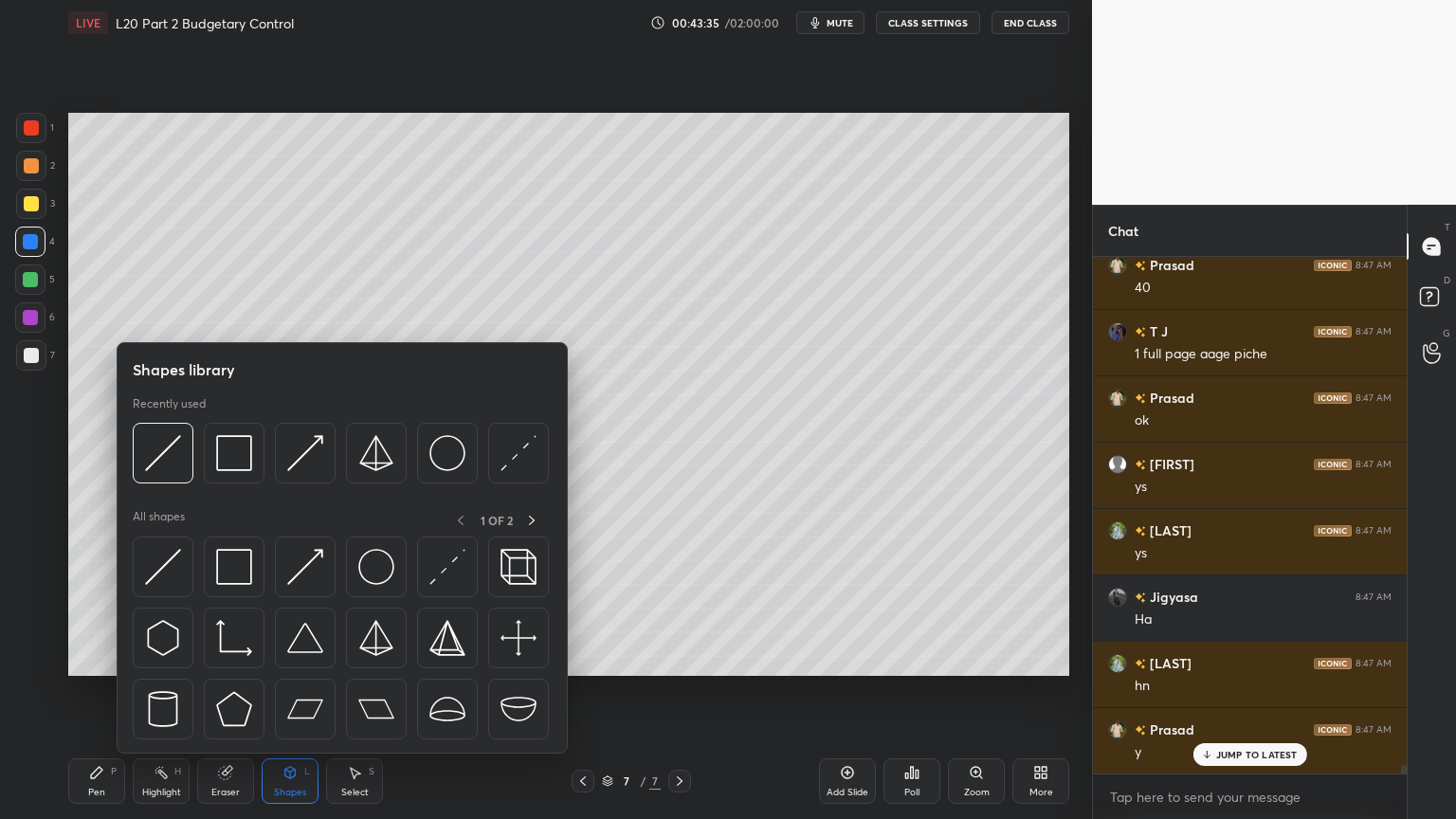 click at bounding box center [234, 453] 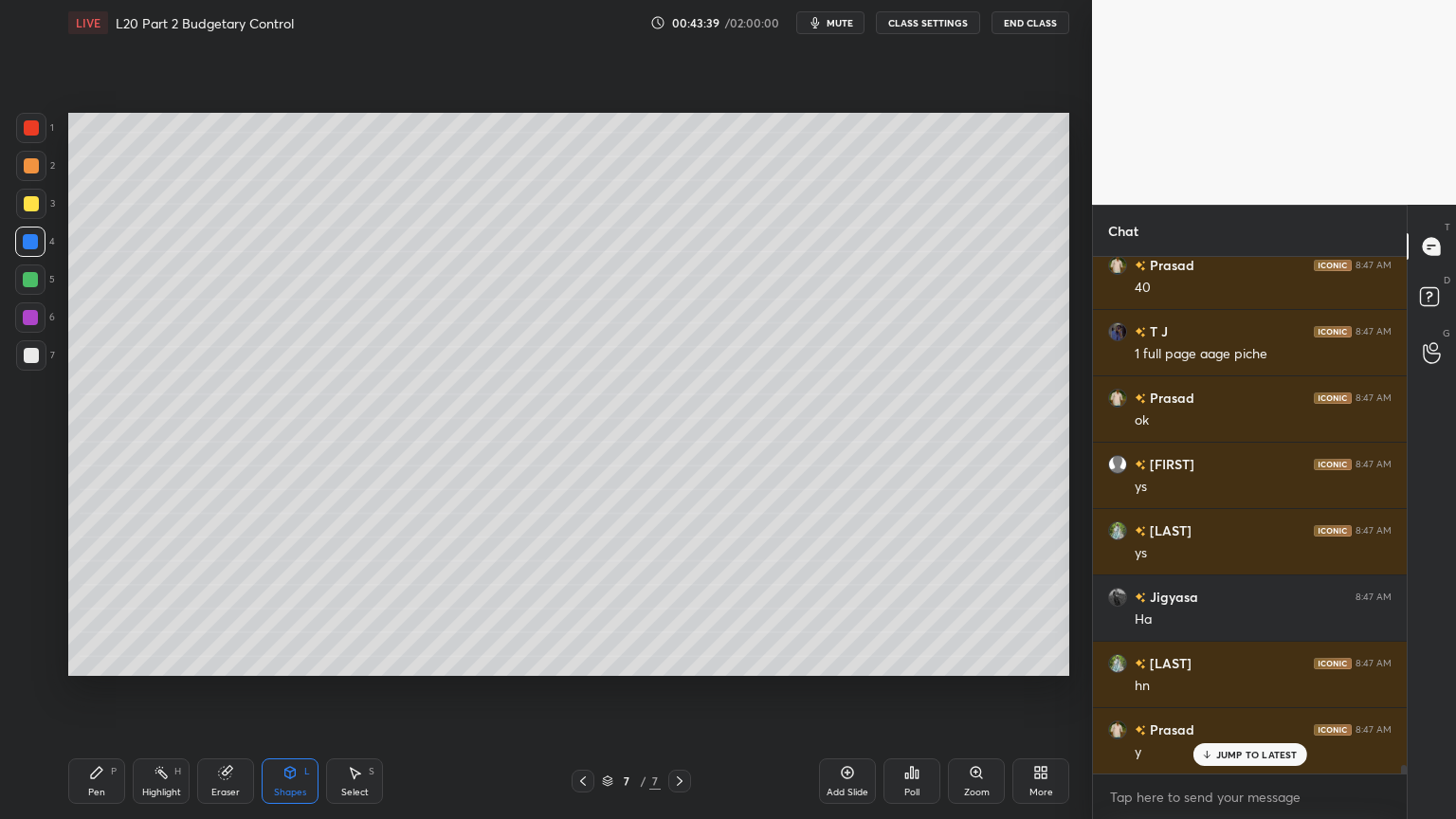 click on "Pen P" at bounding box center [97, 781] 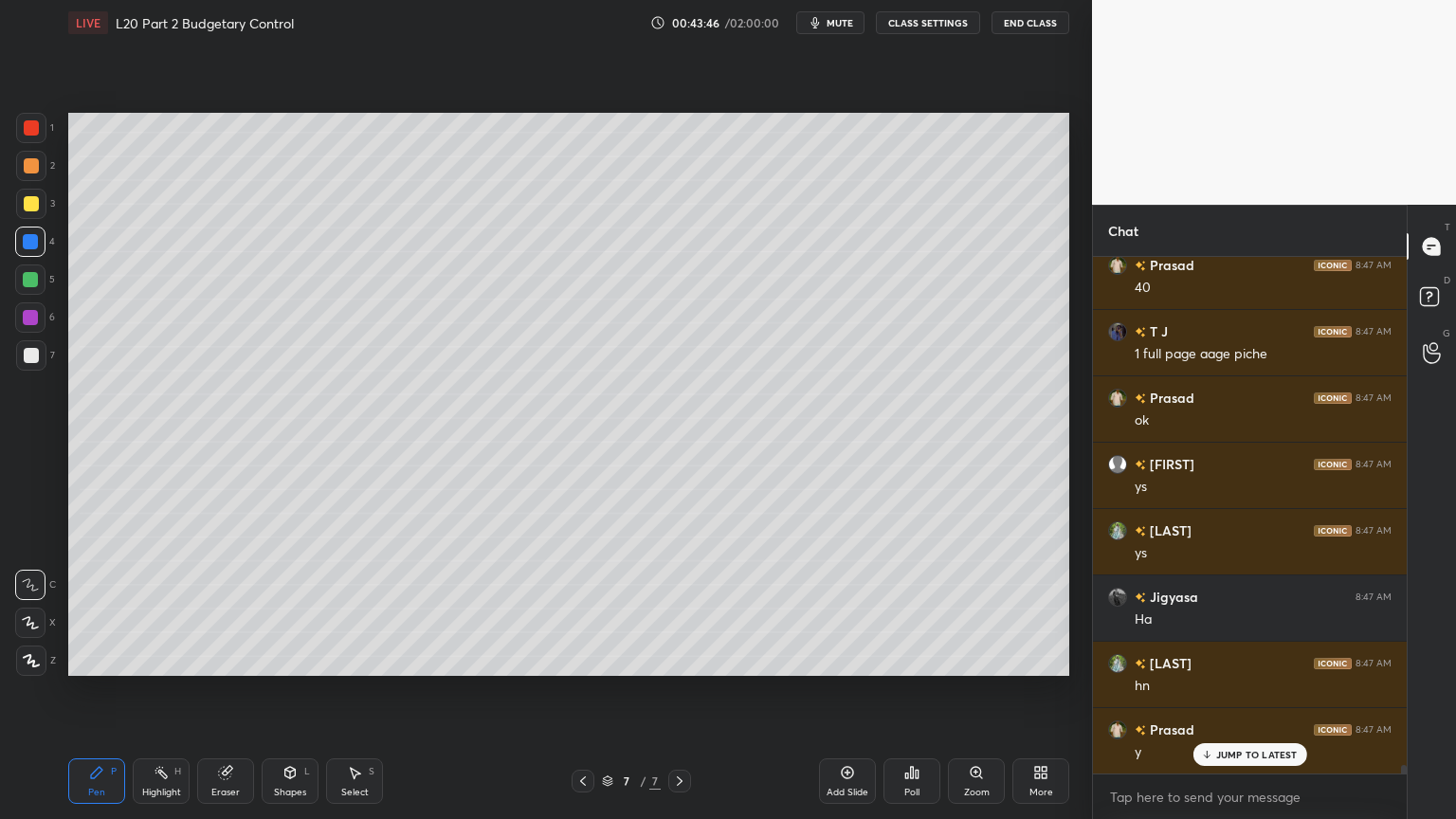 click 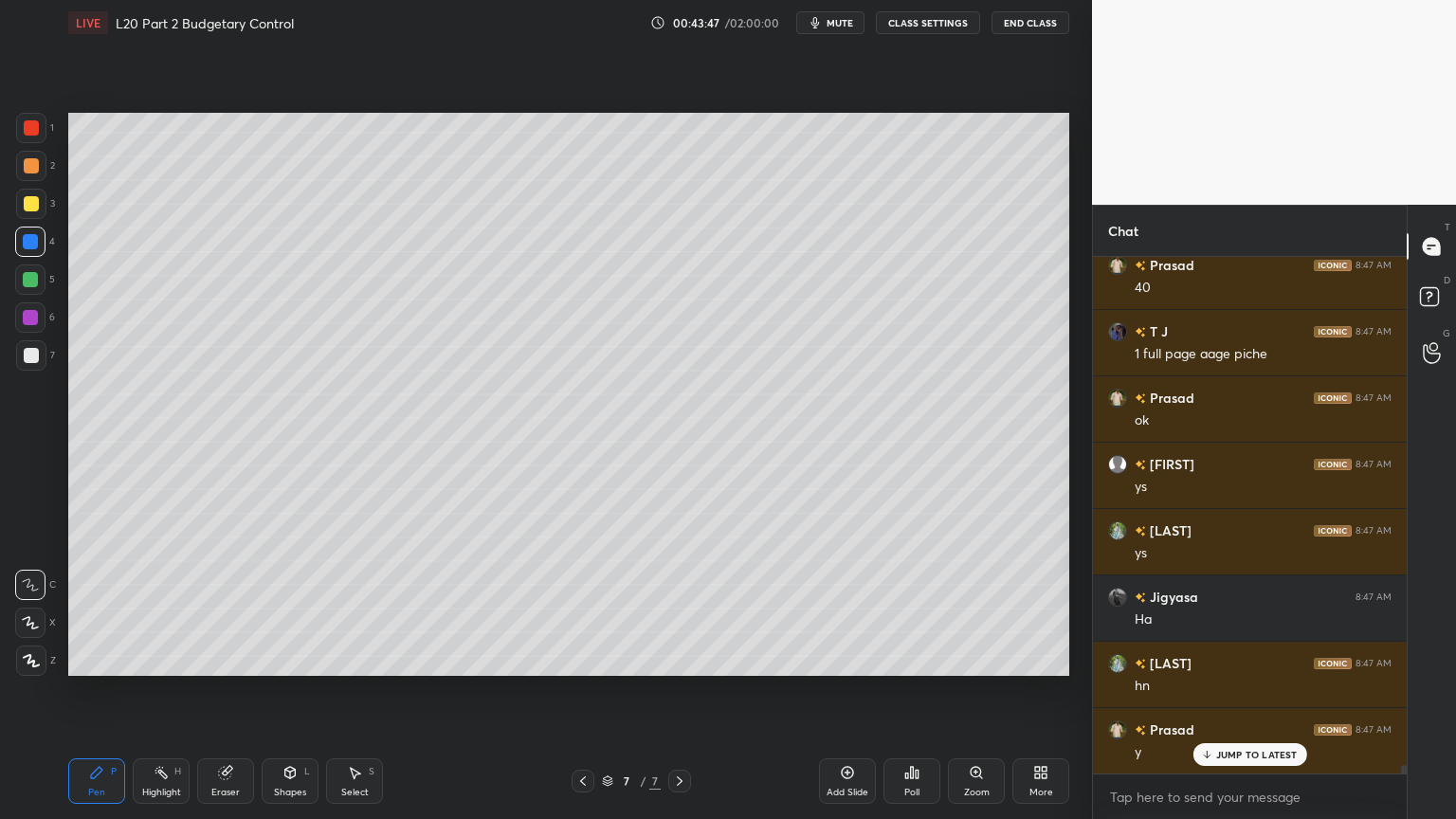 click at bounding box center (31, 204) 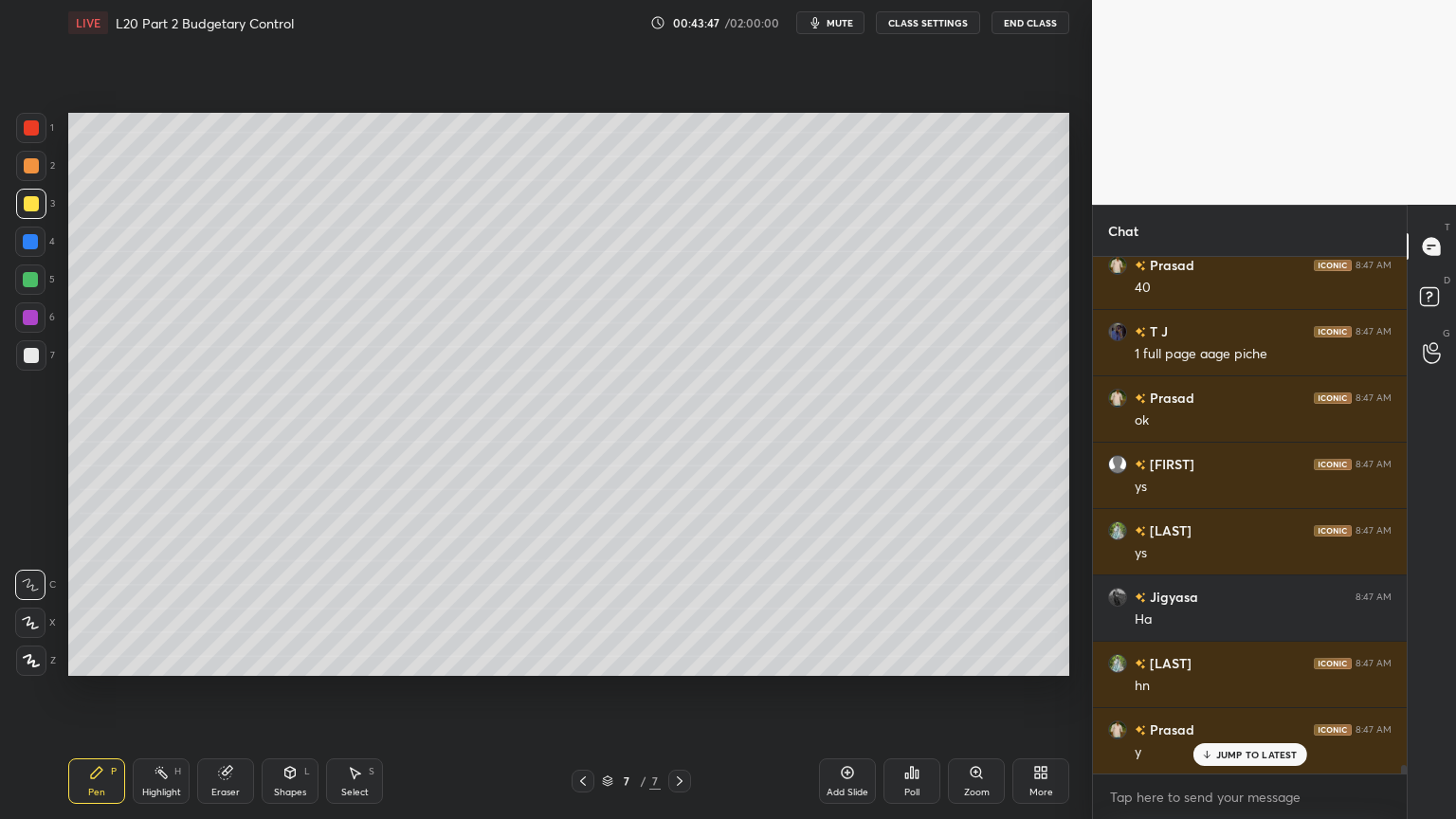 click on "X" at bounding box center (35, 619) 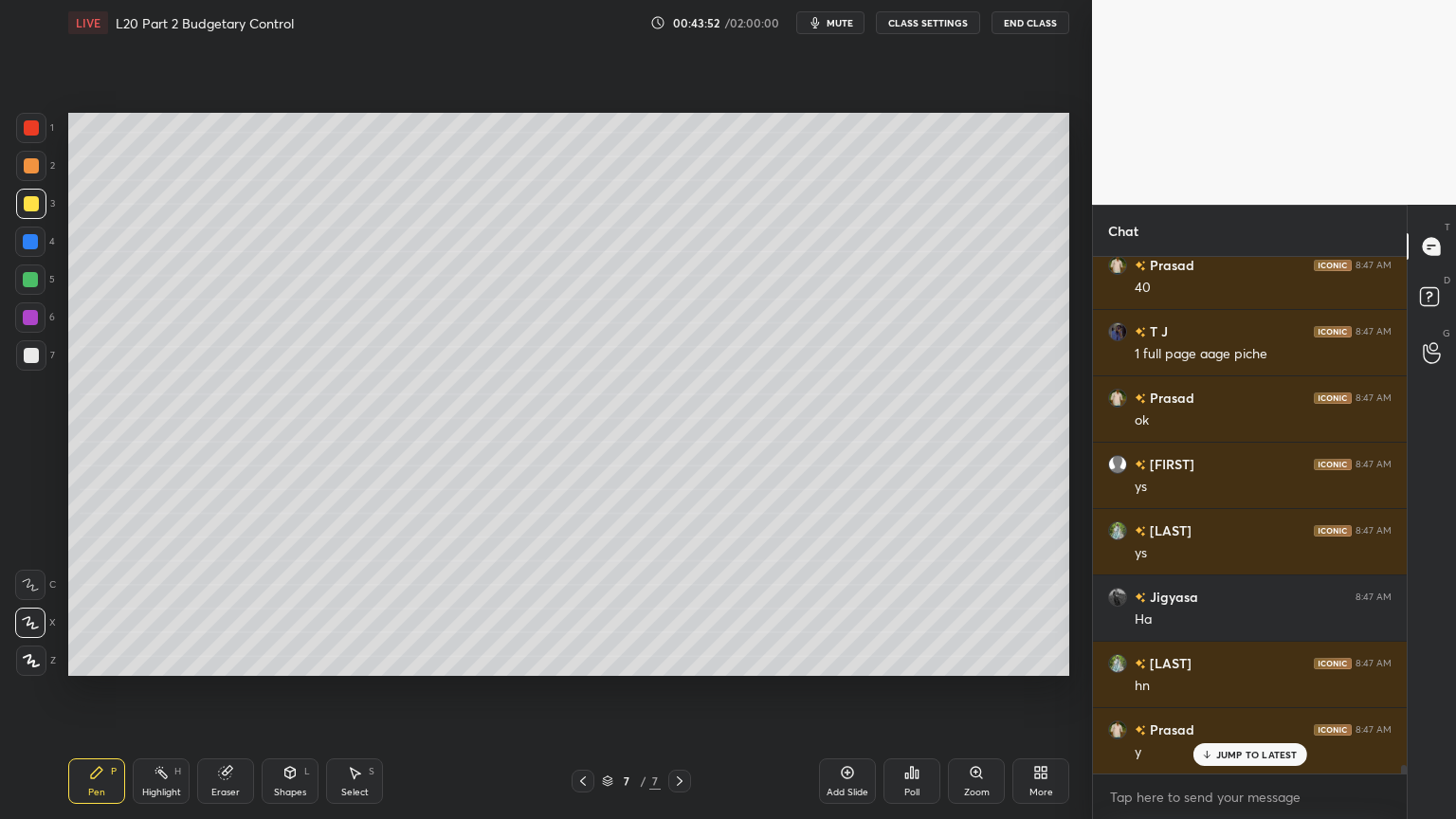 click at bounding box center (30, 280) 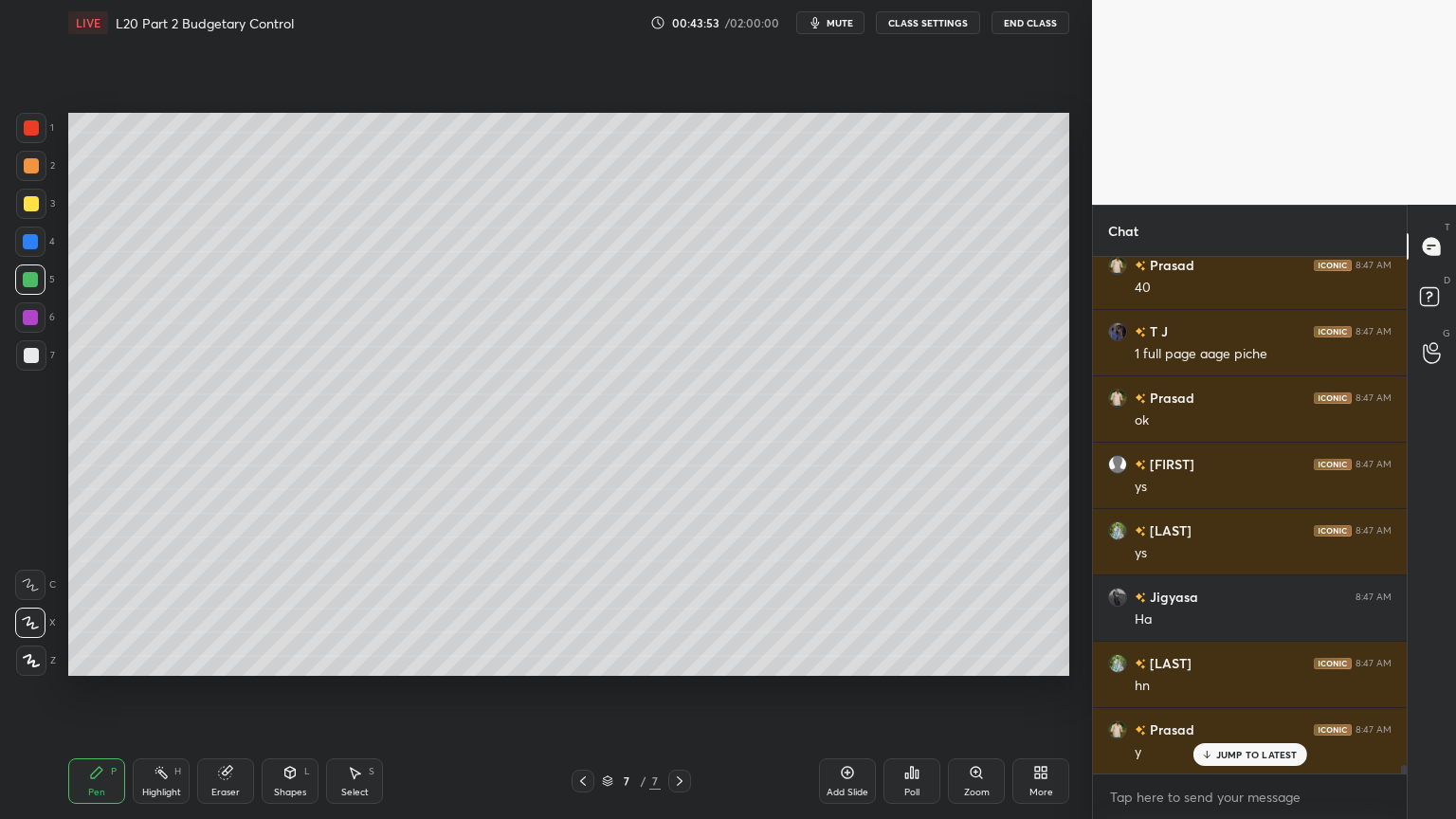 click on "Pen P Highlight H Eraser Shapes L Select S 7 / 7 Add Slide Poll Zoom More" at bounding box center [569, 781] 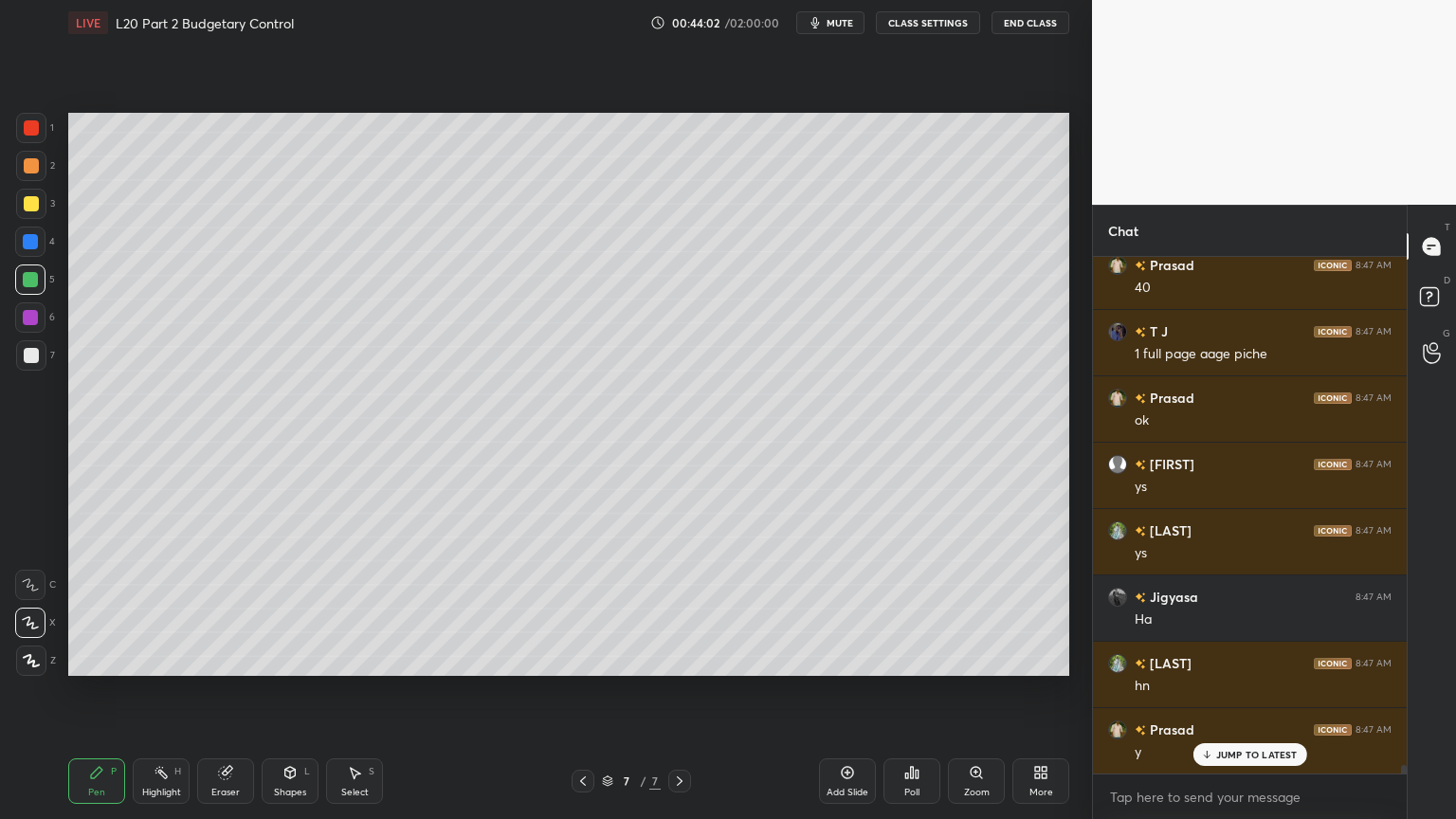 scroll, scrollTop: 29616, scrollLeft: 0, axis: vertical 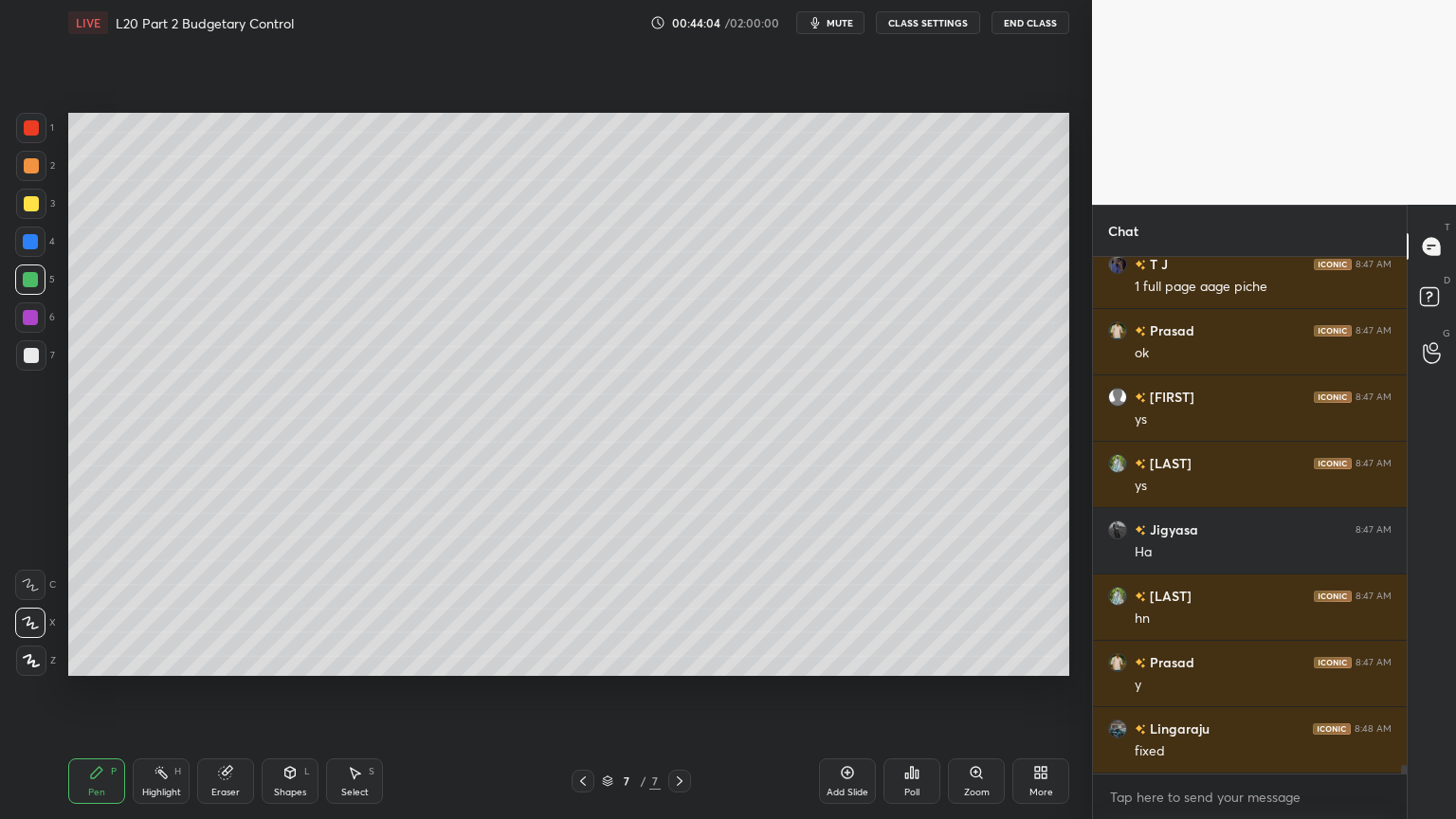 click 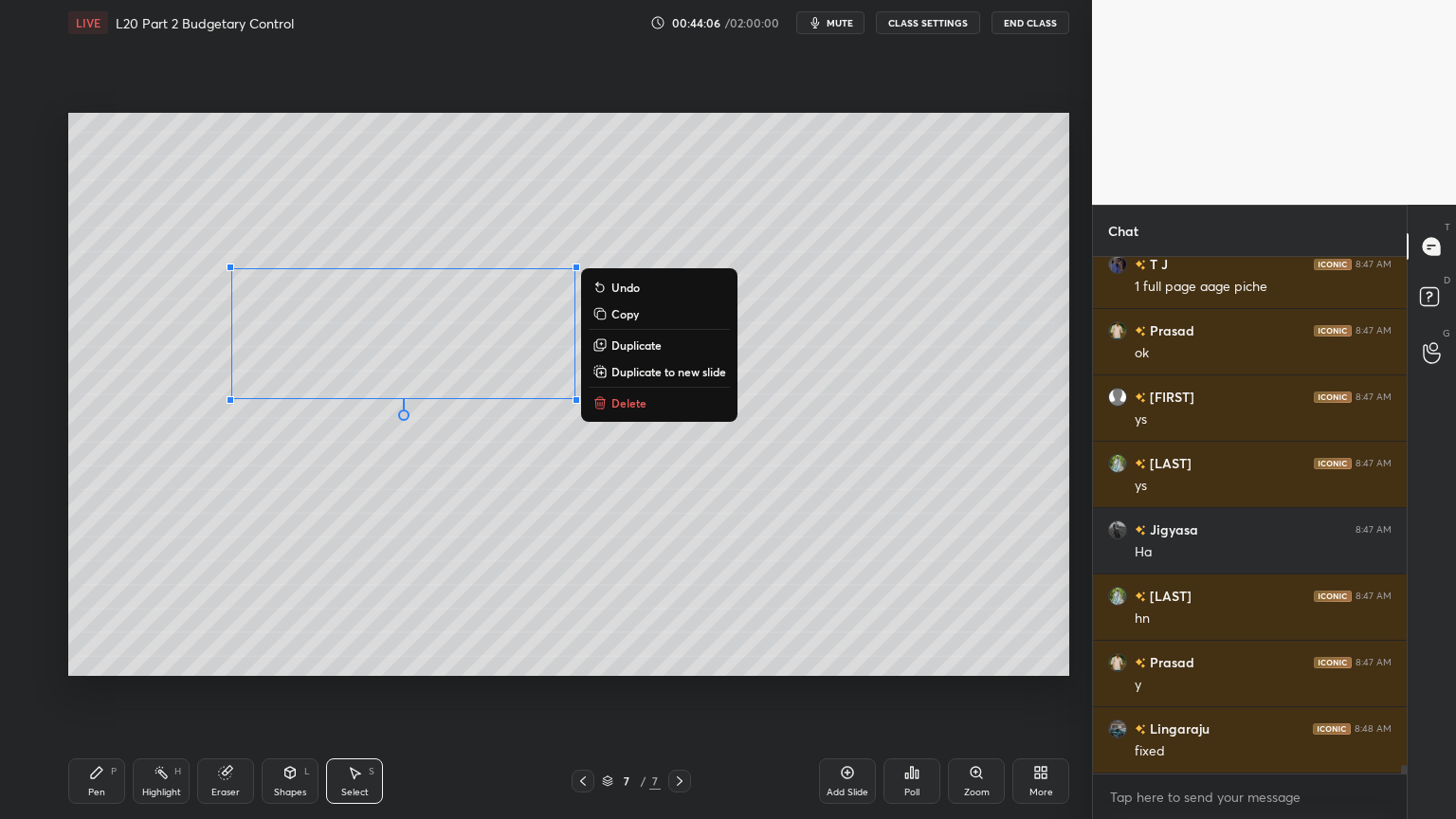 click on "Delete" at bounding box center [659, 403] 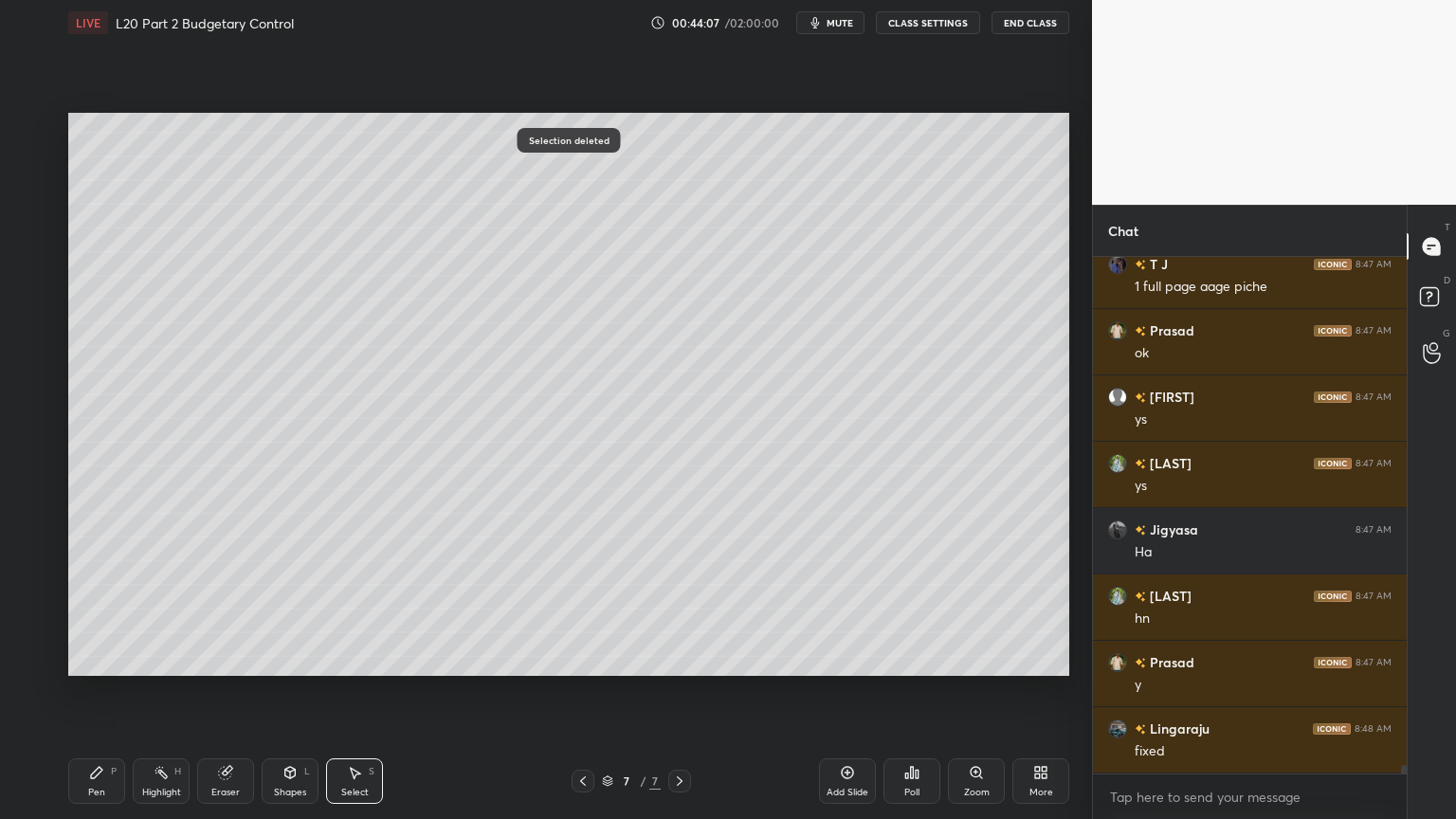 click on "Pen P" at bounding box center (97, 781) 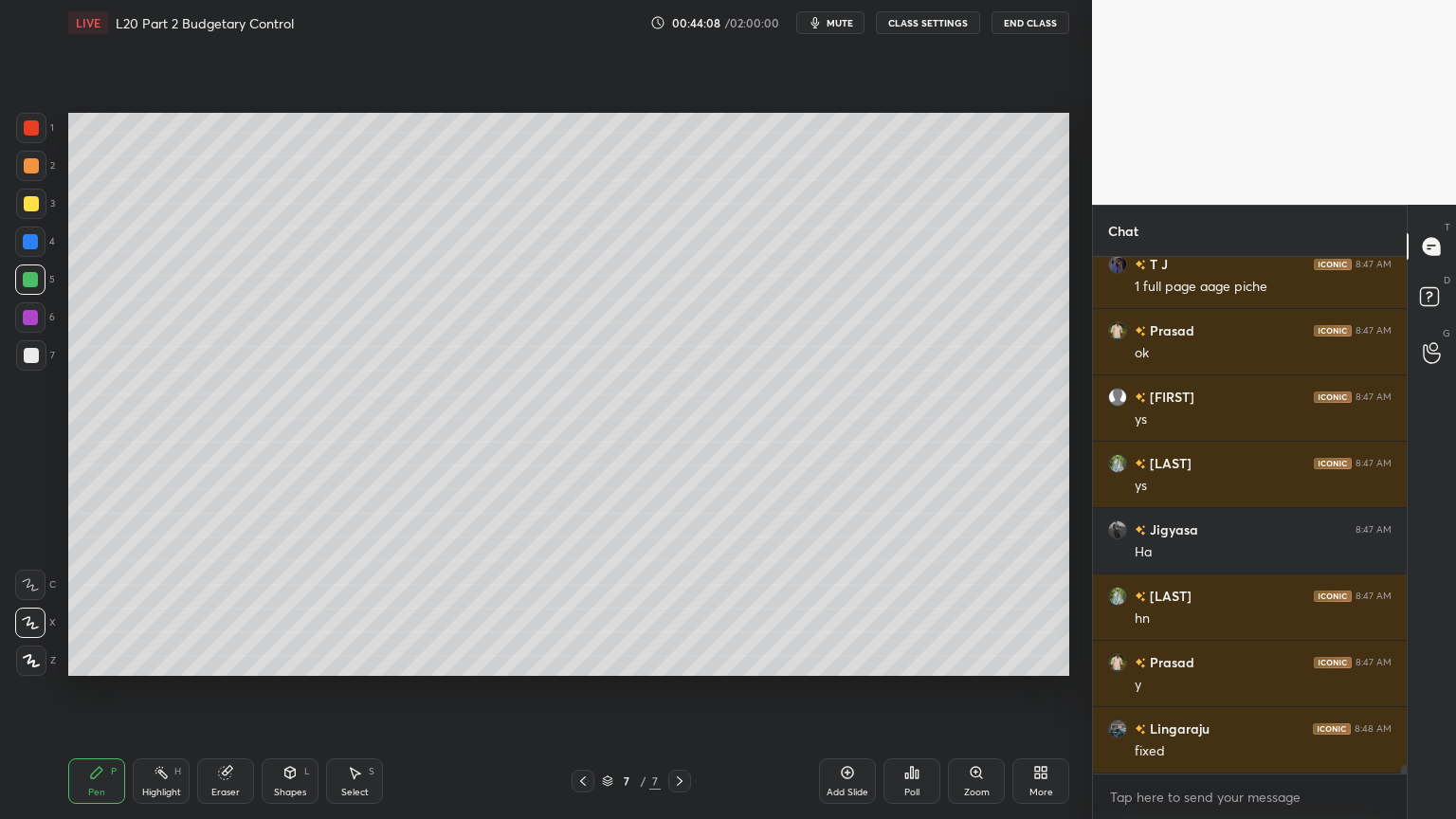 scroll, scrollTop: 29681, scrollLeft: 0, axis: vertical 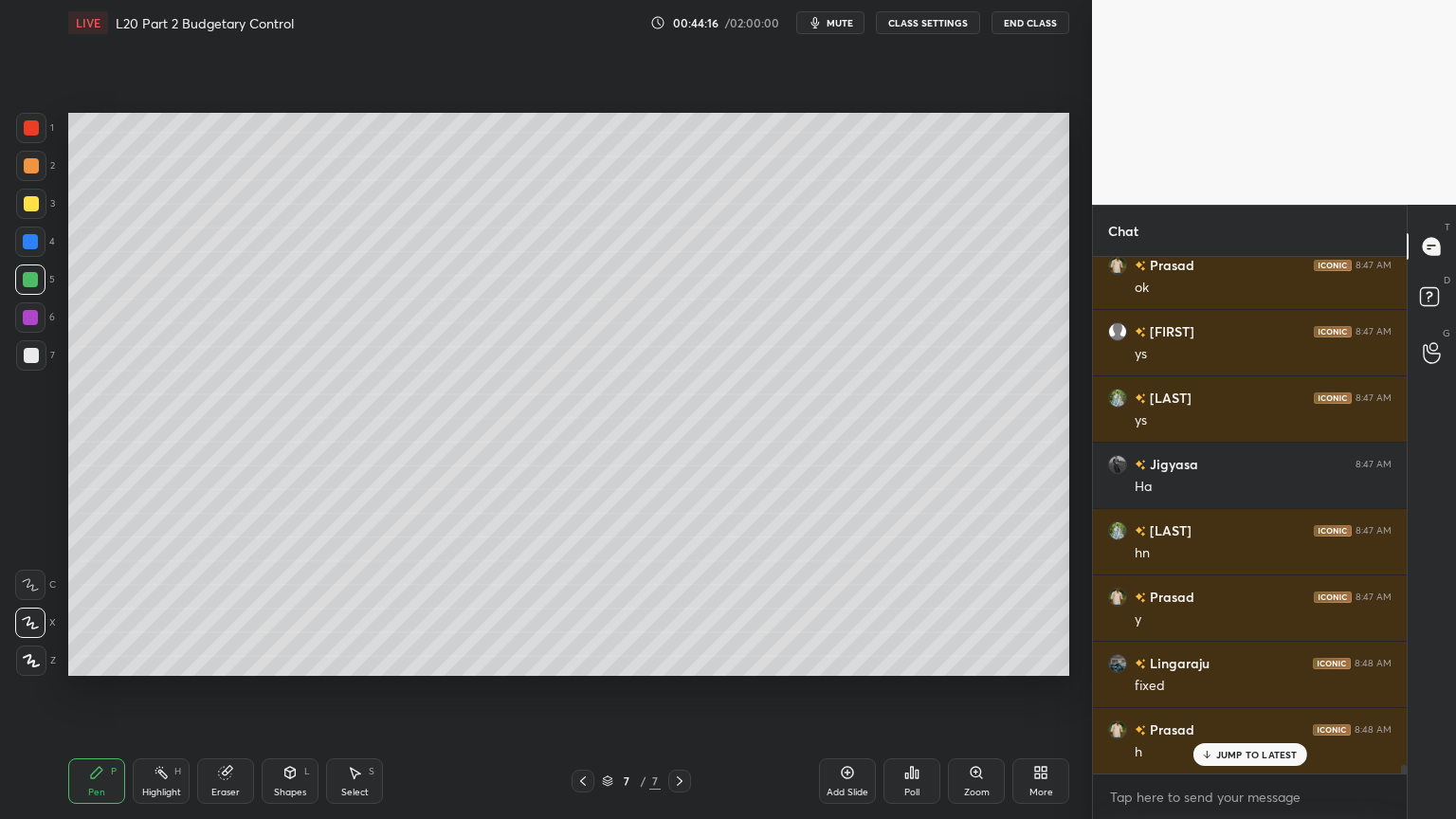 click 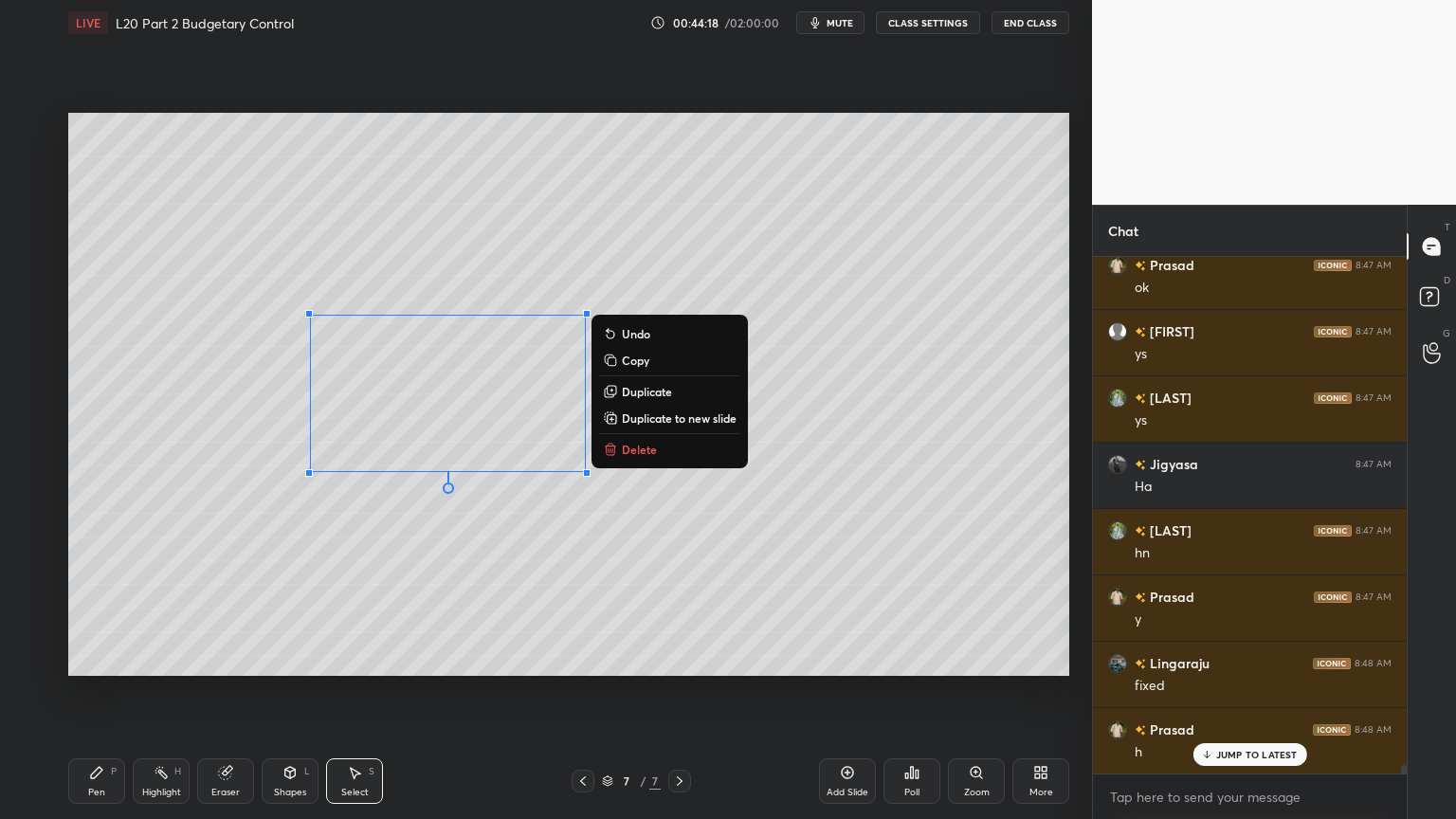 click on "Delete" at bounding box center (639, 449) 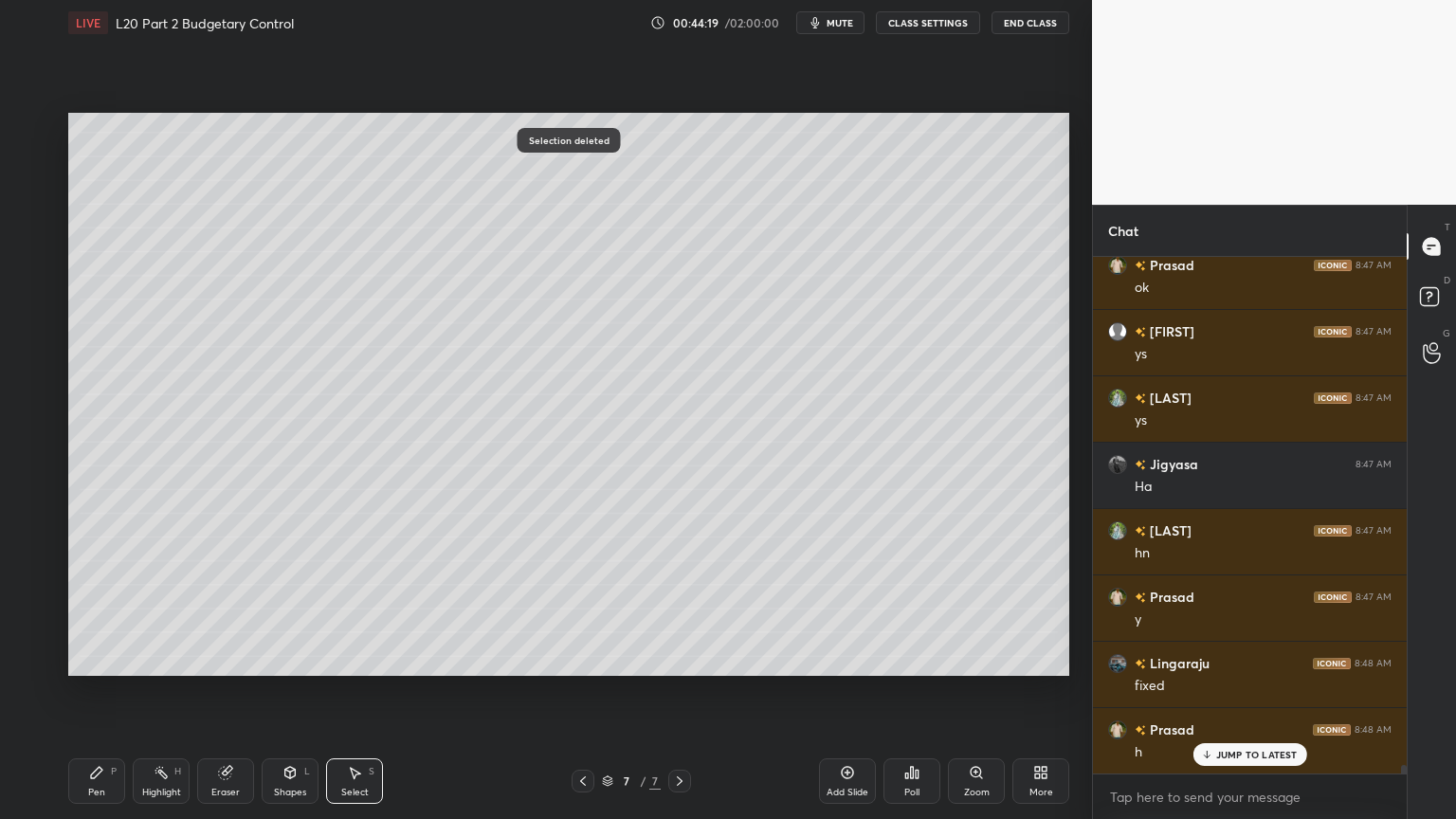 click on "Pen P" at bounding box center [97, 781] 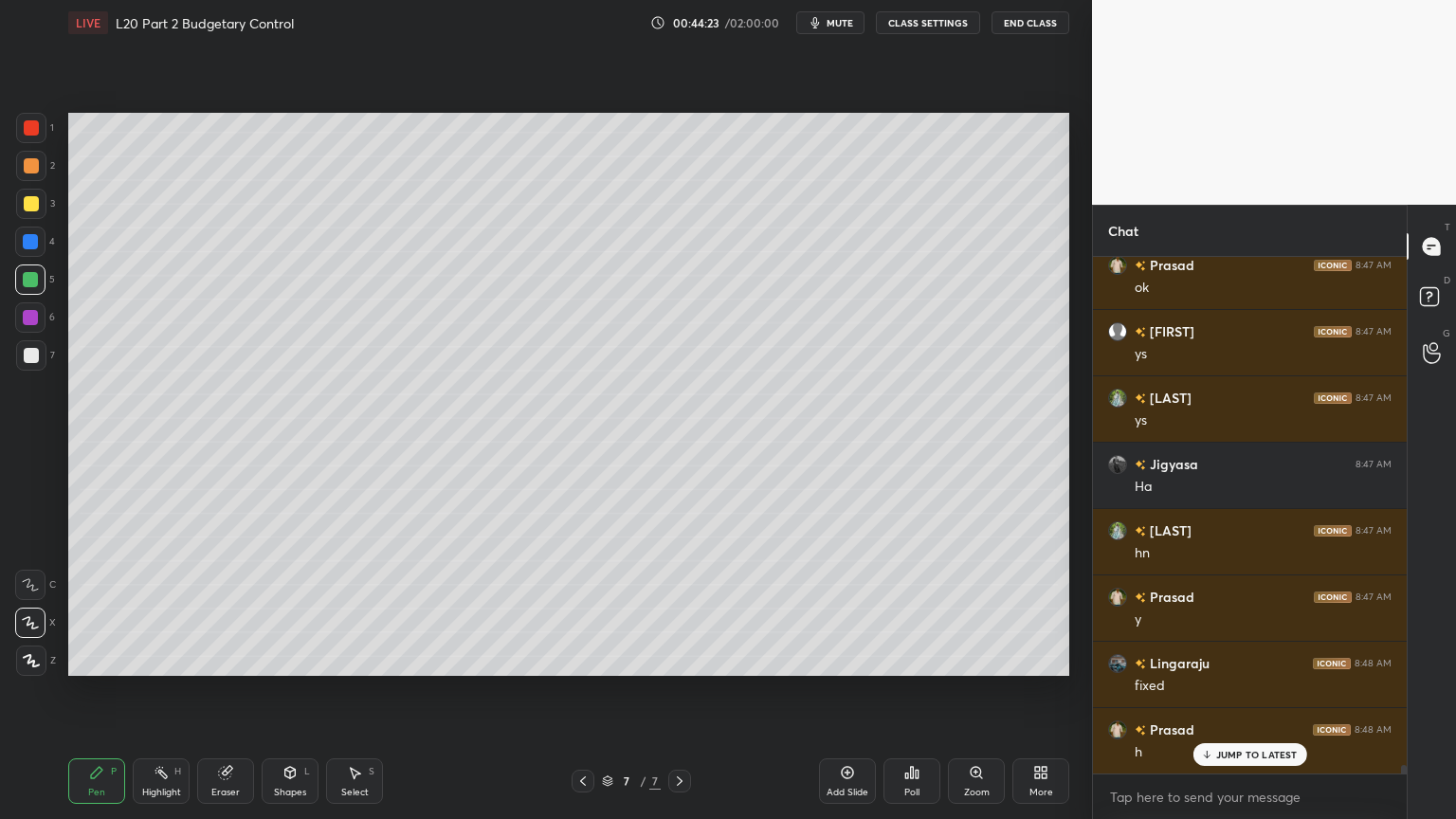 click 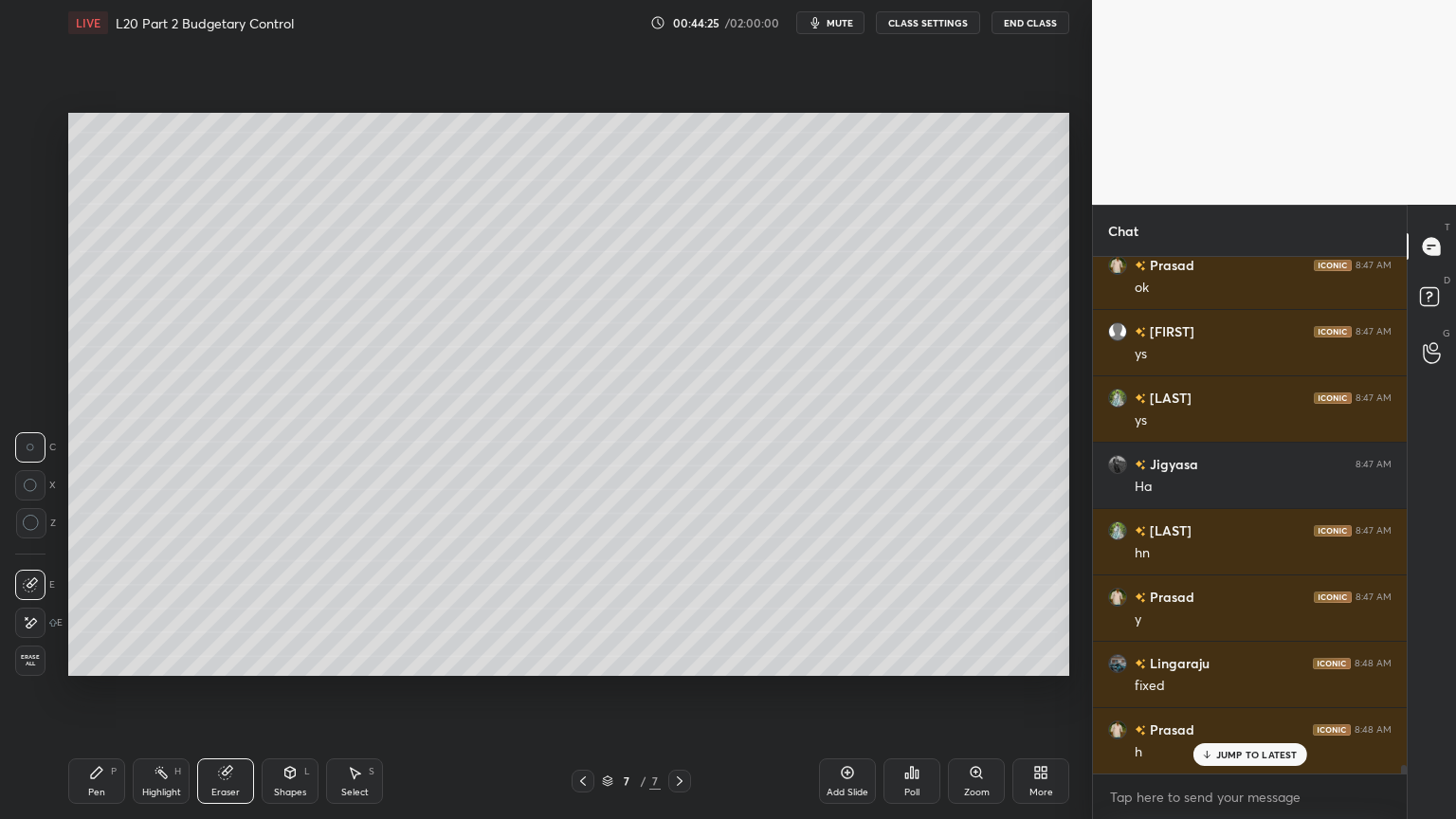click 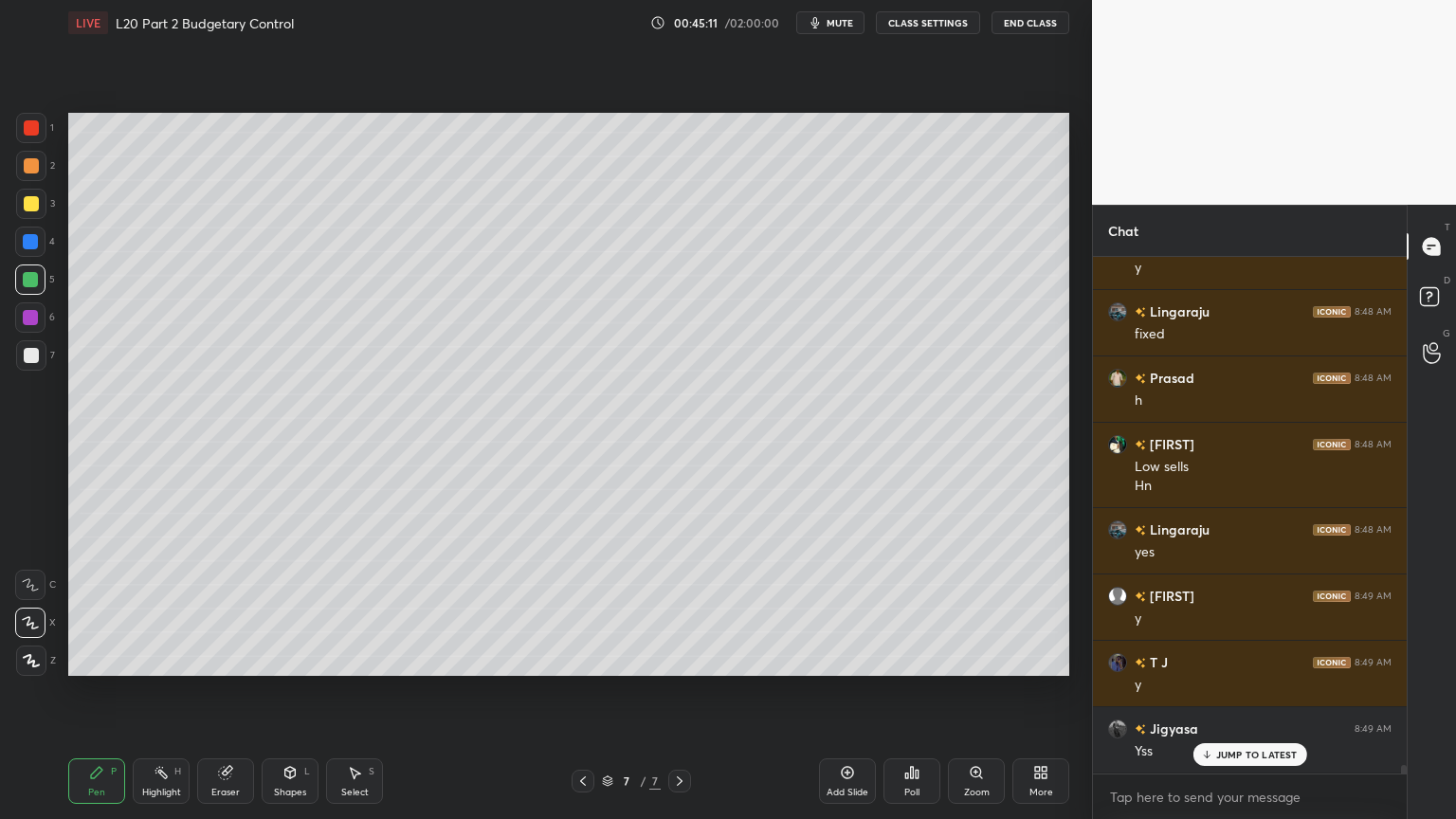 scroll, scrollTop: 30098, scrollLeft: 0, axis: vertical 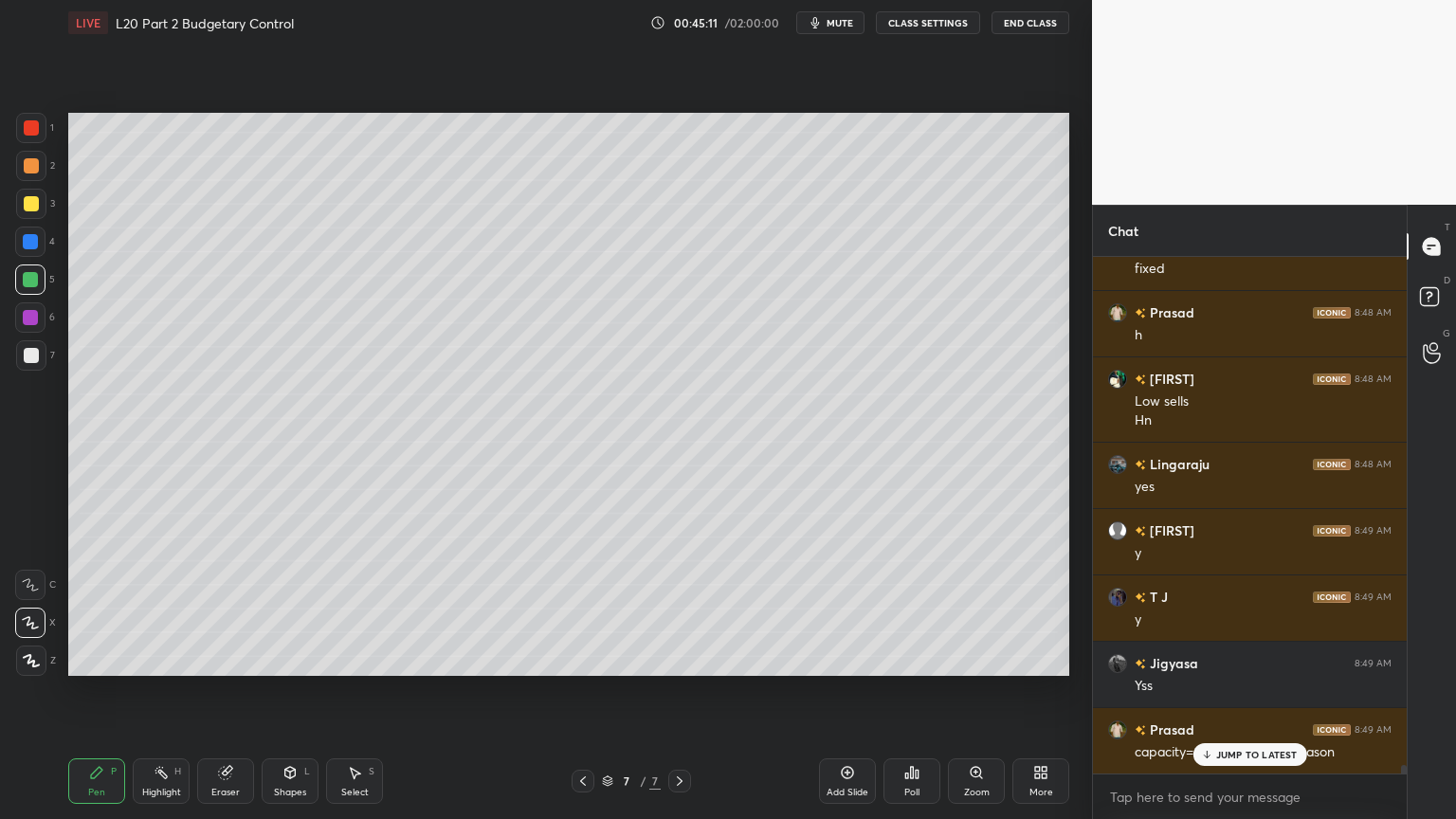 click 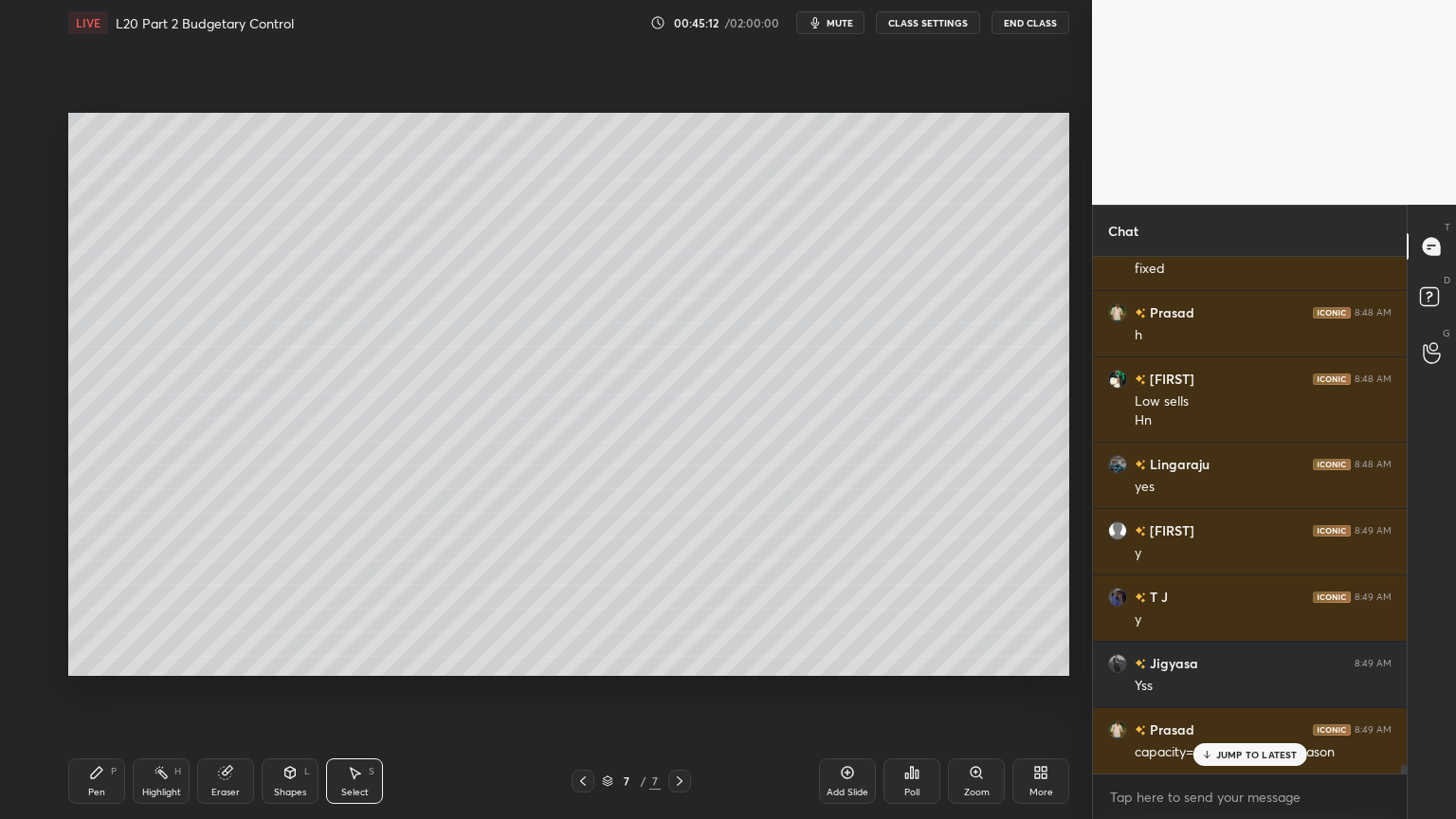 click on "Select S" at bounding box center [355, 781] 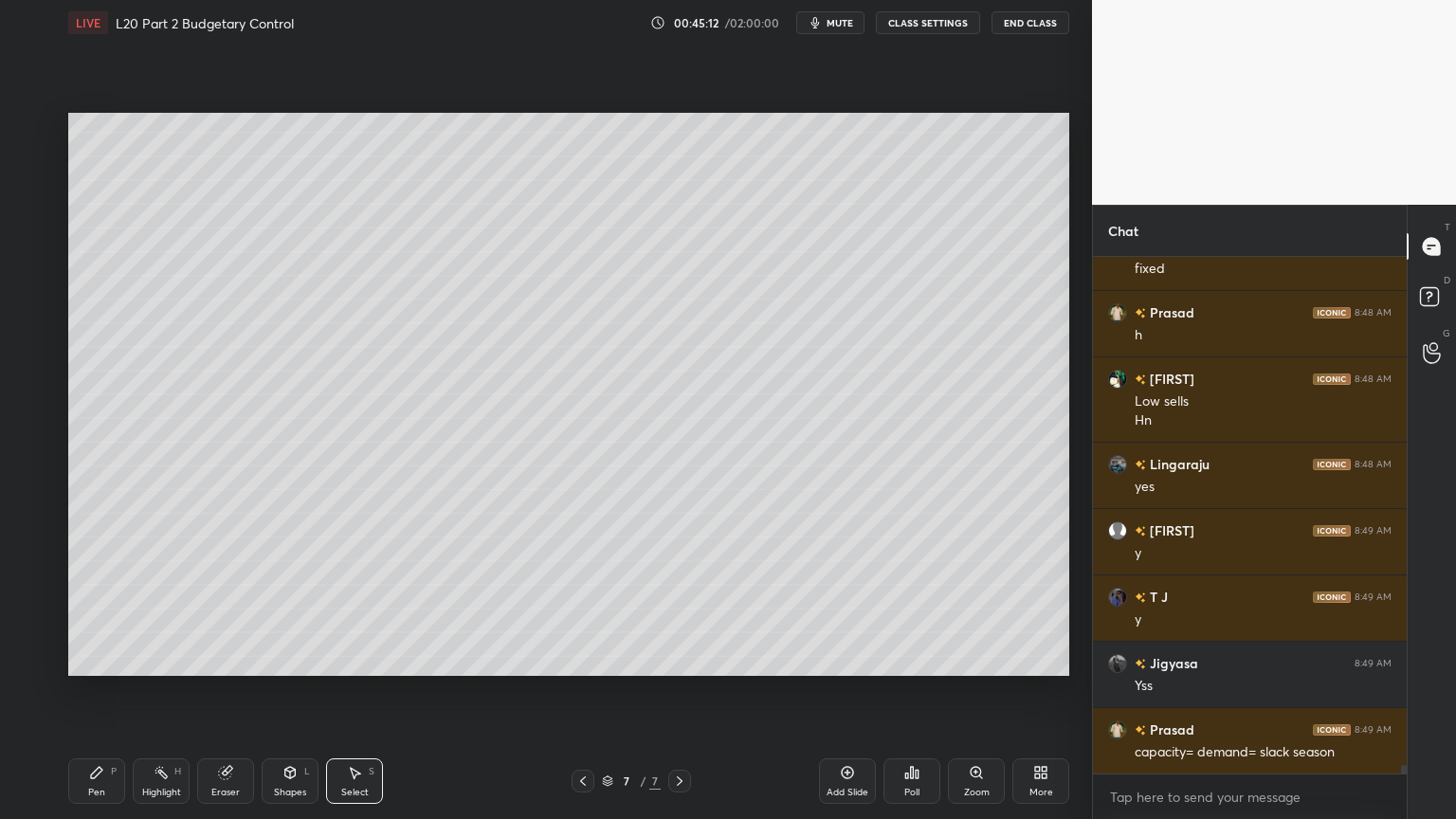 scroll, scrollTop: 30166, scrollLeft: 0, axis: vertical 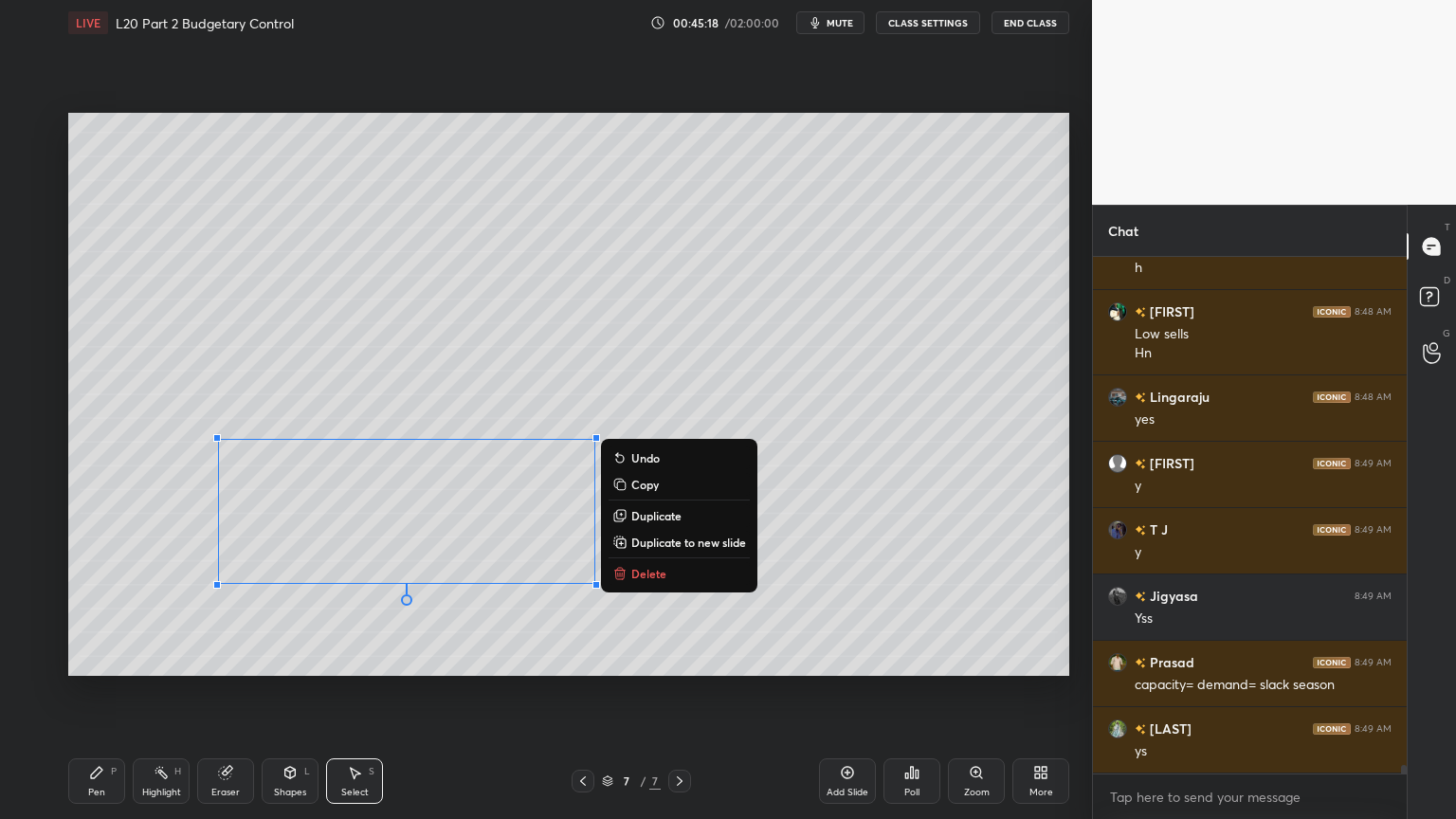 click on "Delete" at bounding box center (648, 573) 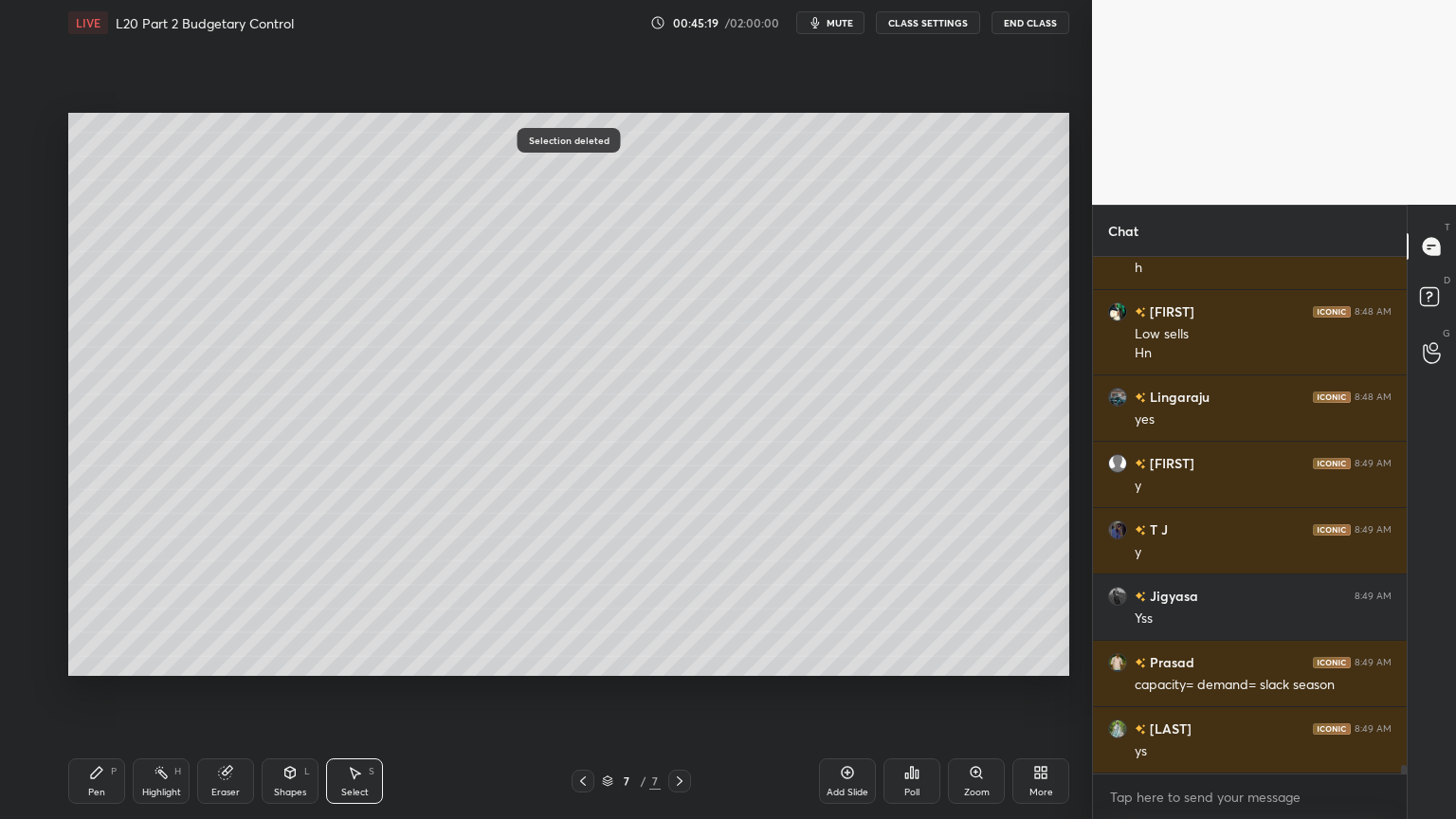 click on "Pen P" at bounding box center (97, 781) 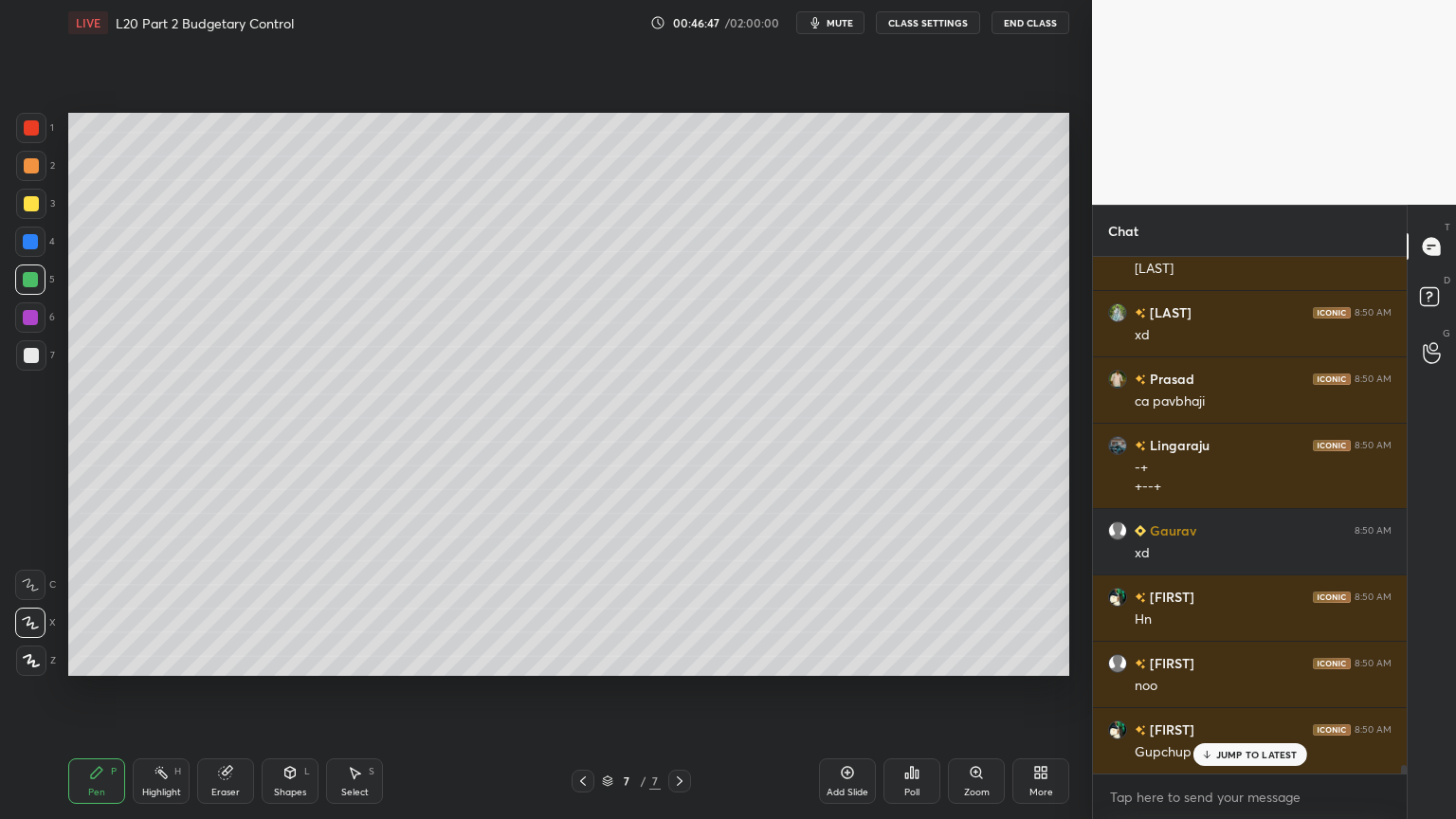 scroll, scrollTop: 31379, scrollLeft: 0, axis: vertical 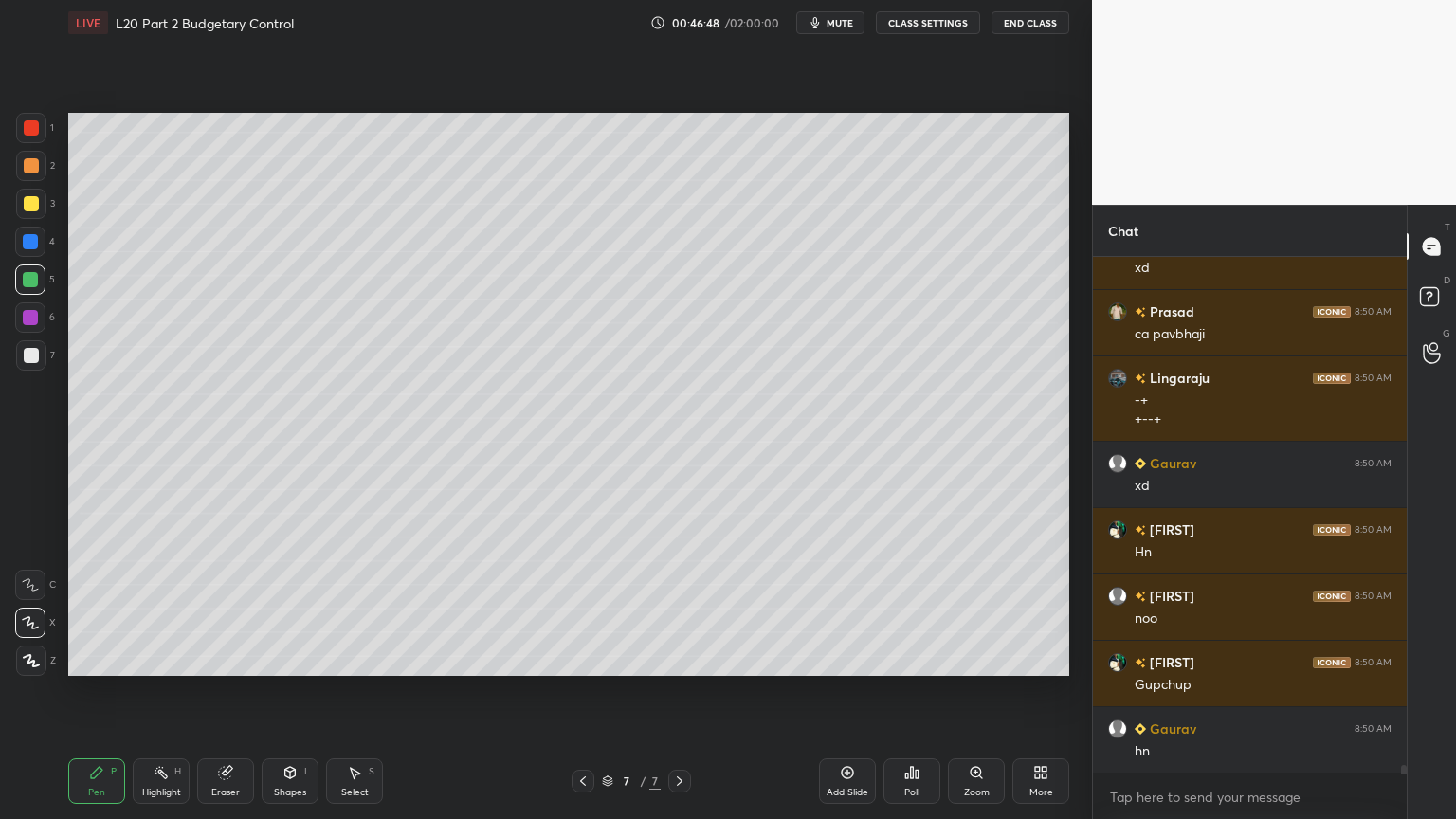 click at bounding box center (31, 128) 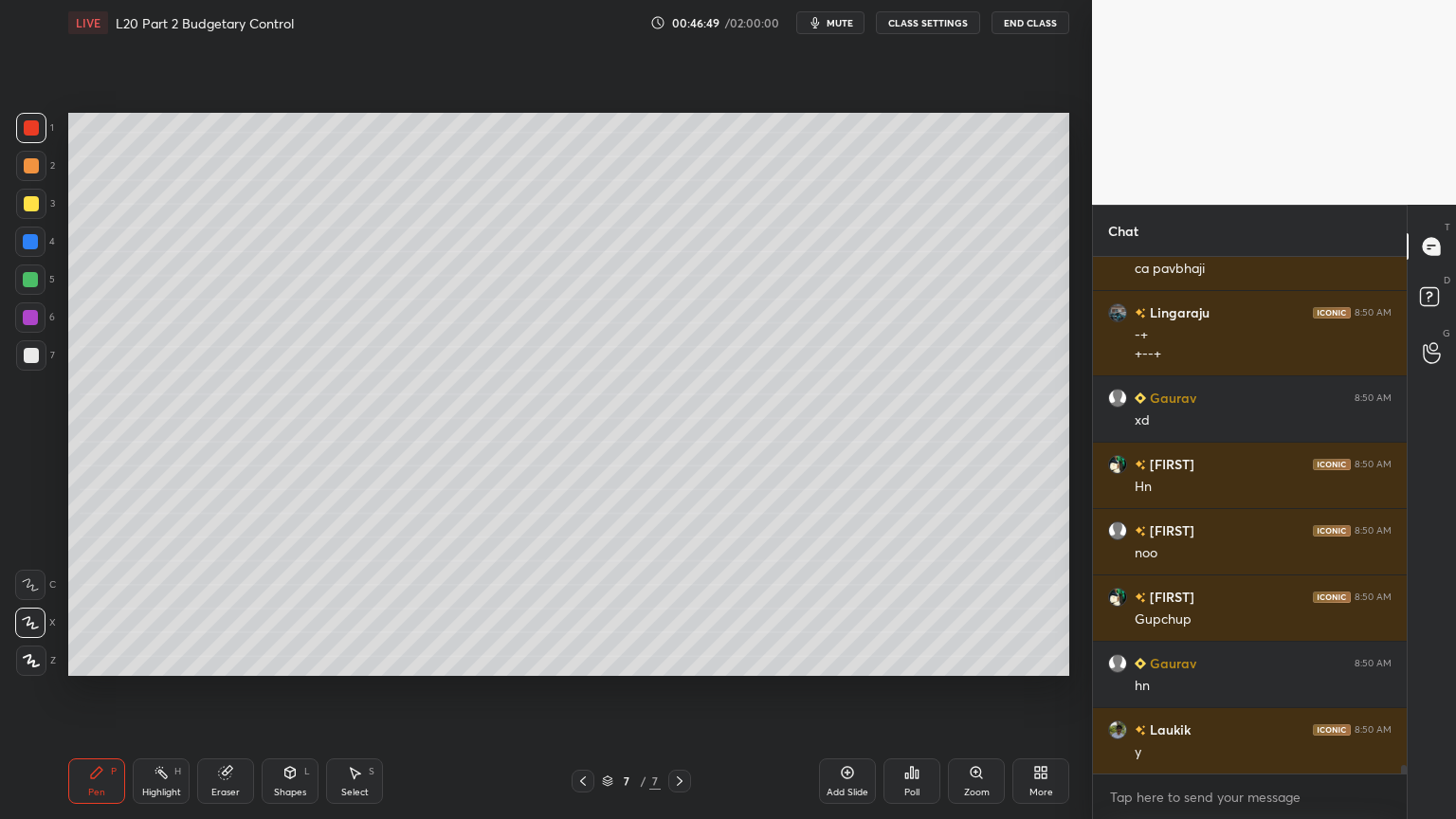 scroll, scrollTop: 31512, scrollLeft: 0, axis: vertical 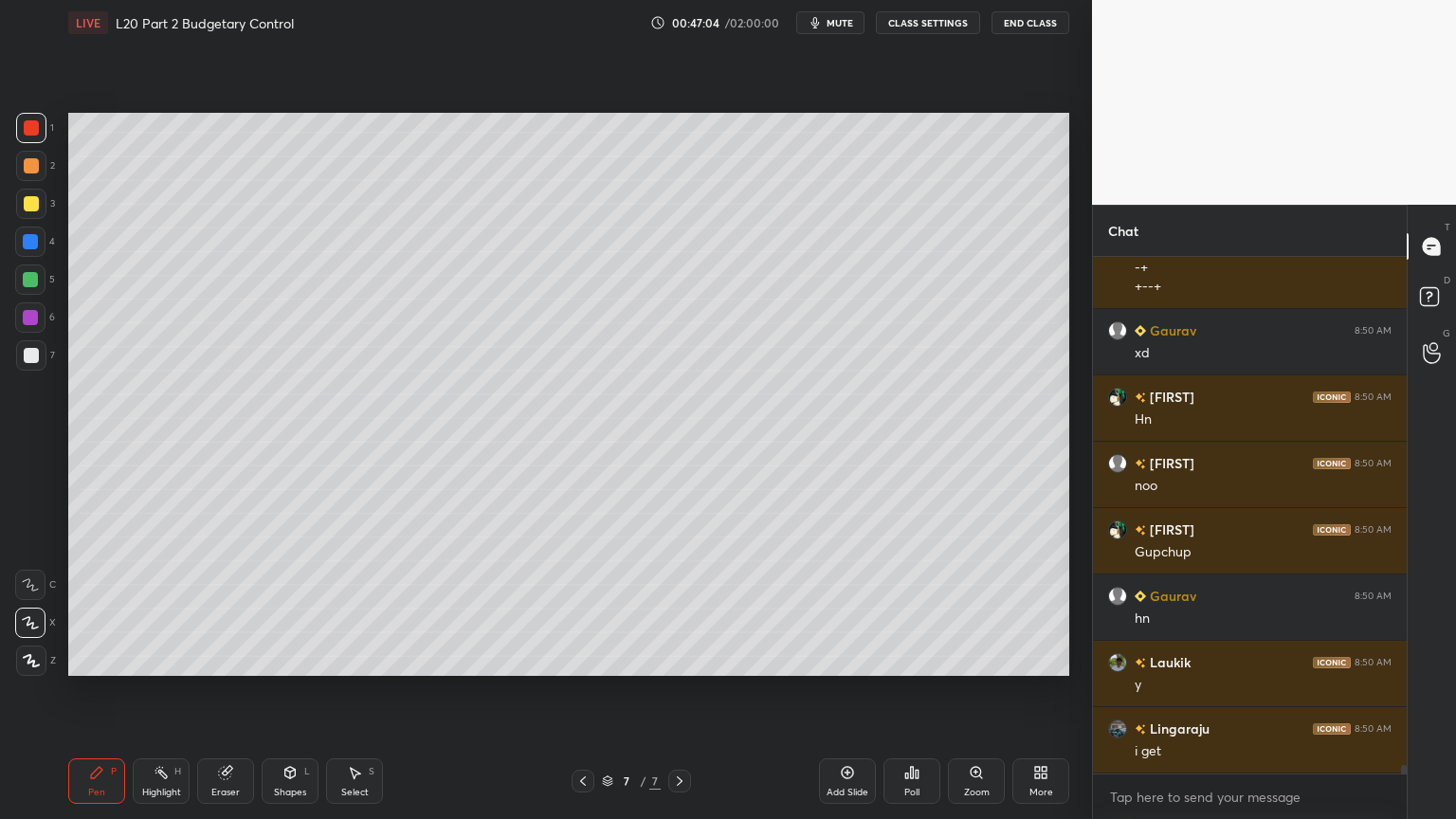 click at bounding box center (30, 318) 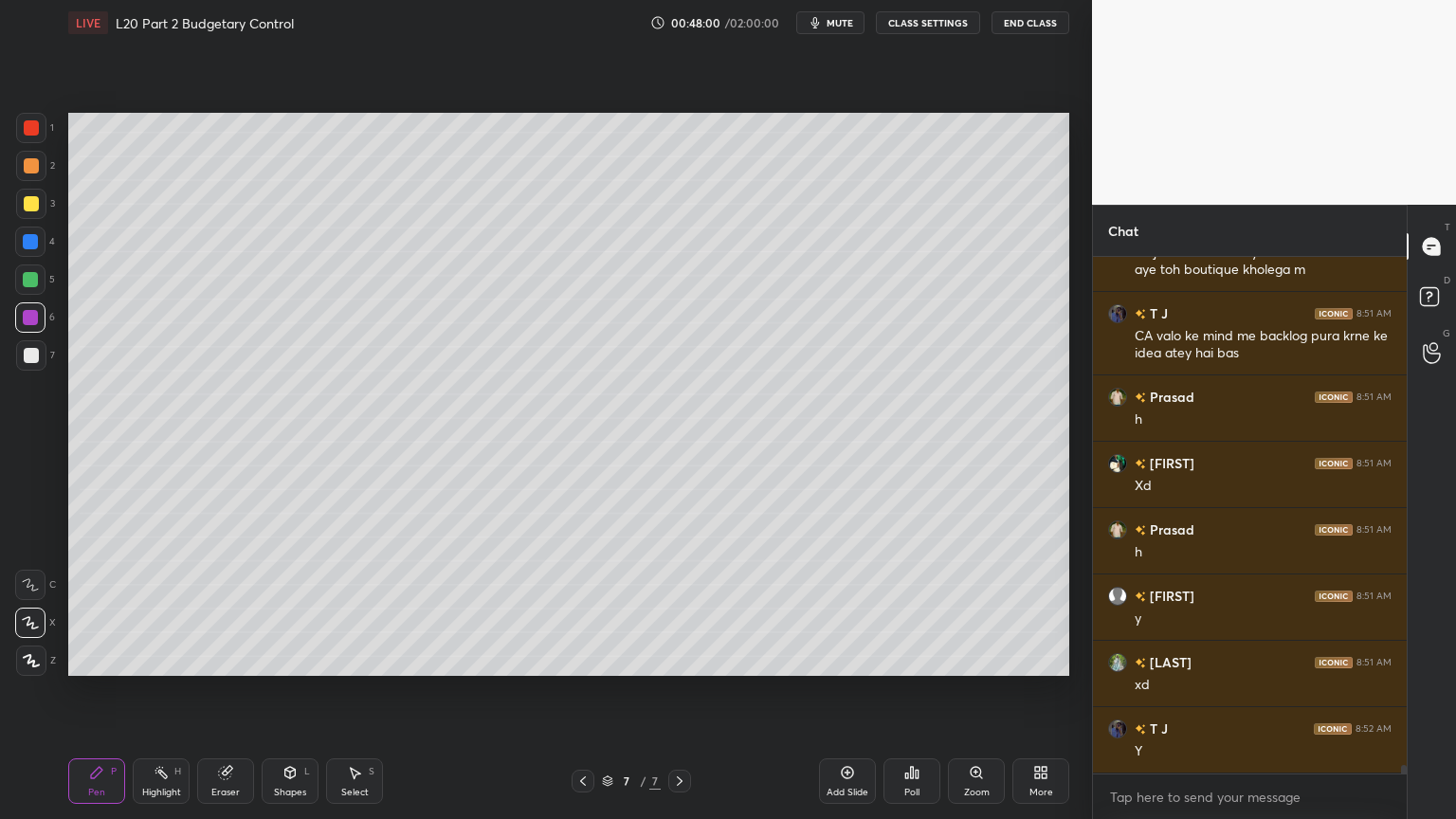 scroll, scrollTop: 32209, scrollLeft: 0, axis: vertical 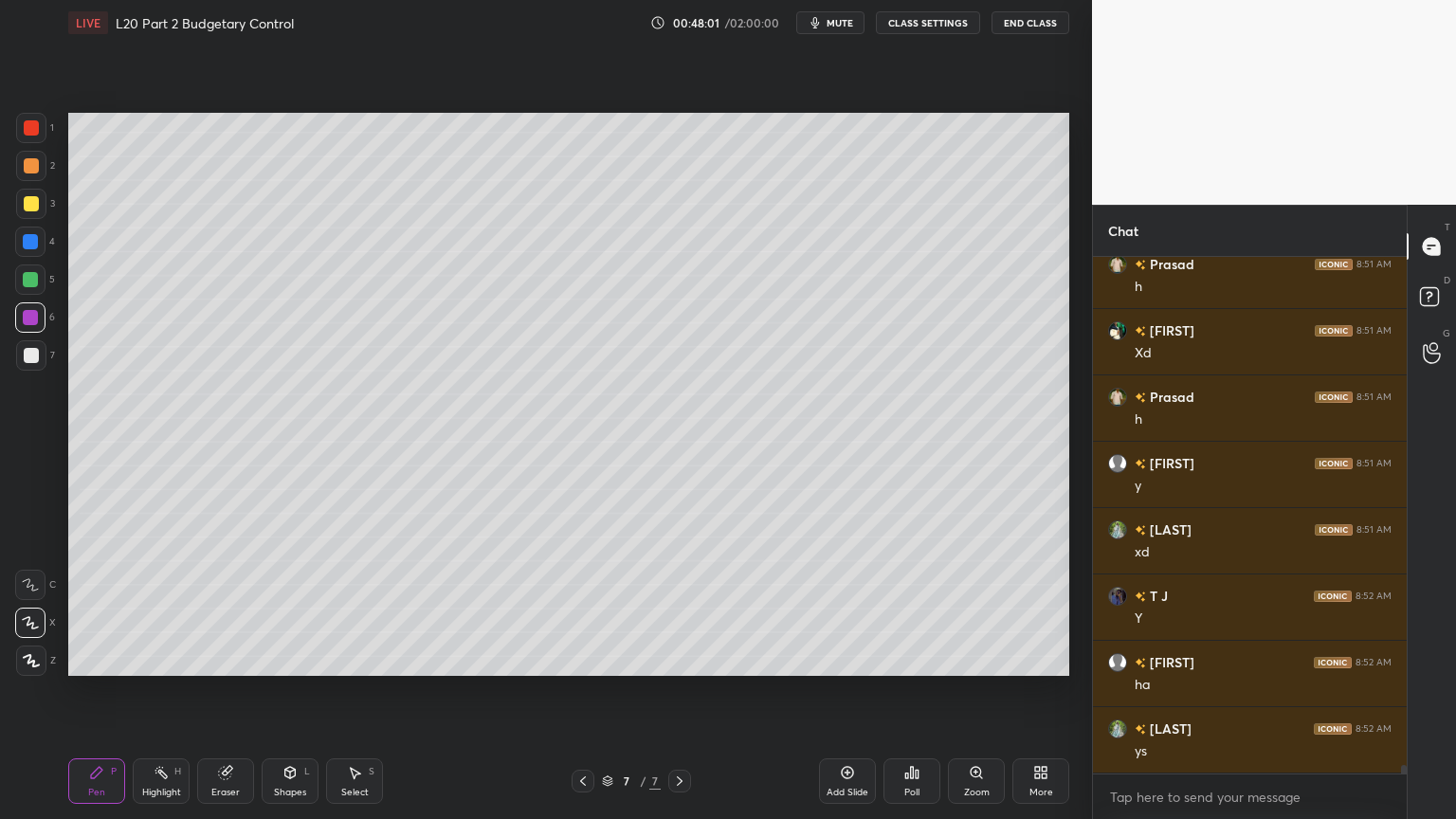 click 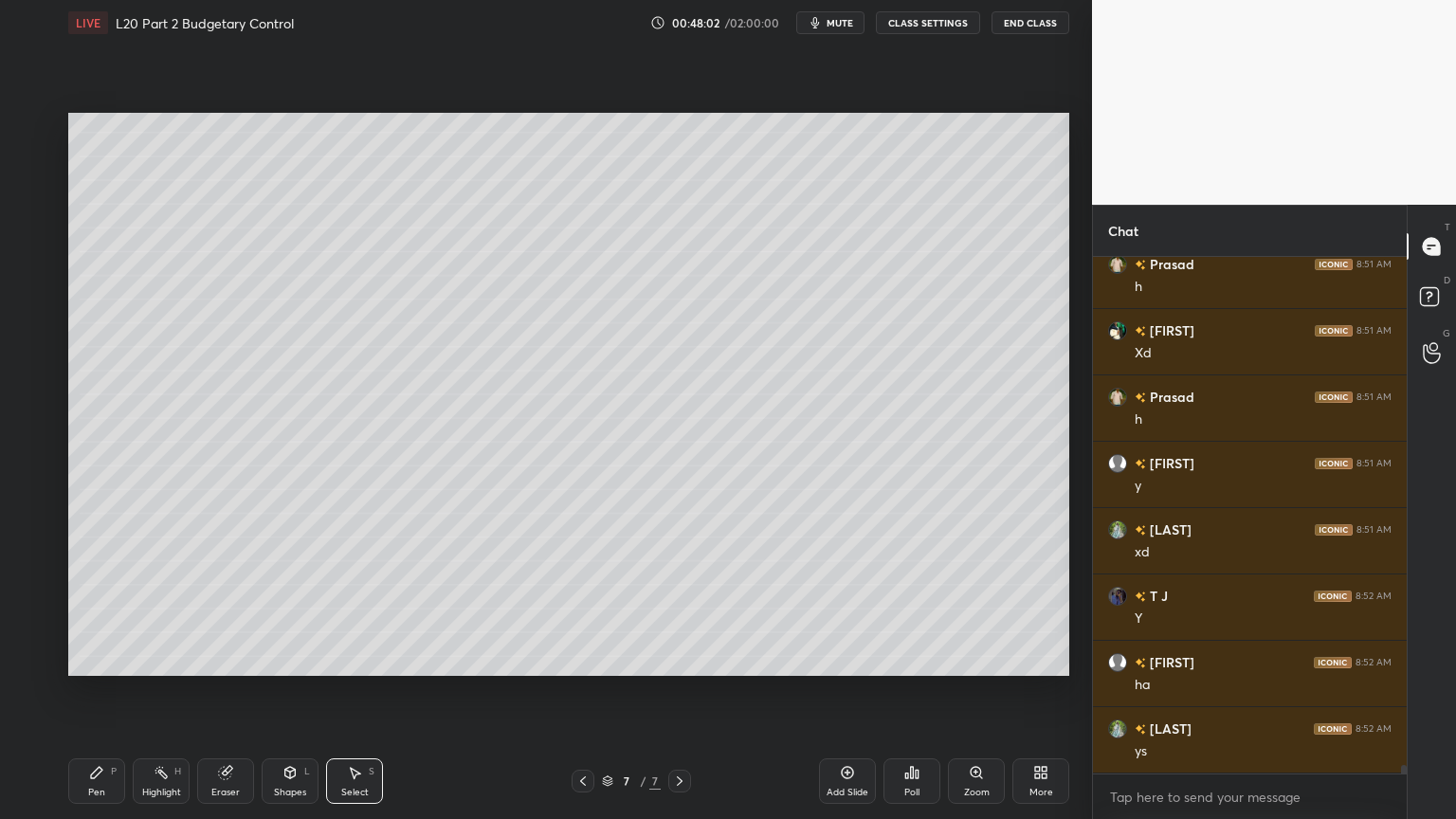 scroll, scrollTop: 32275, scrollLeft: 0, axis: vertical 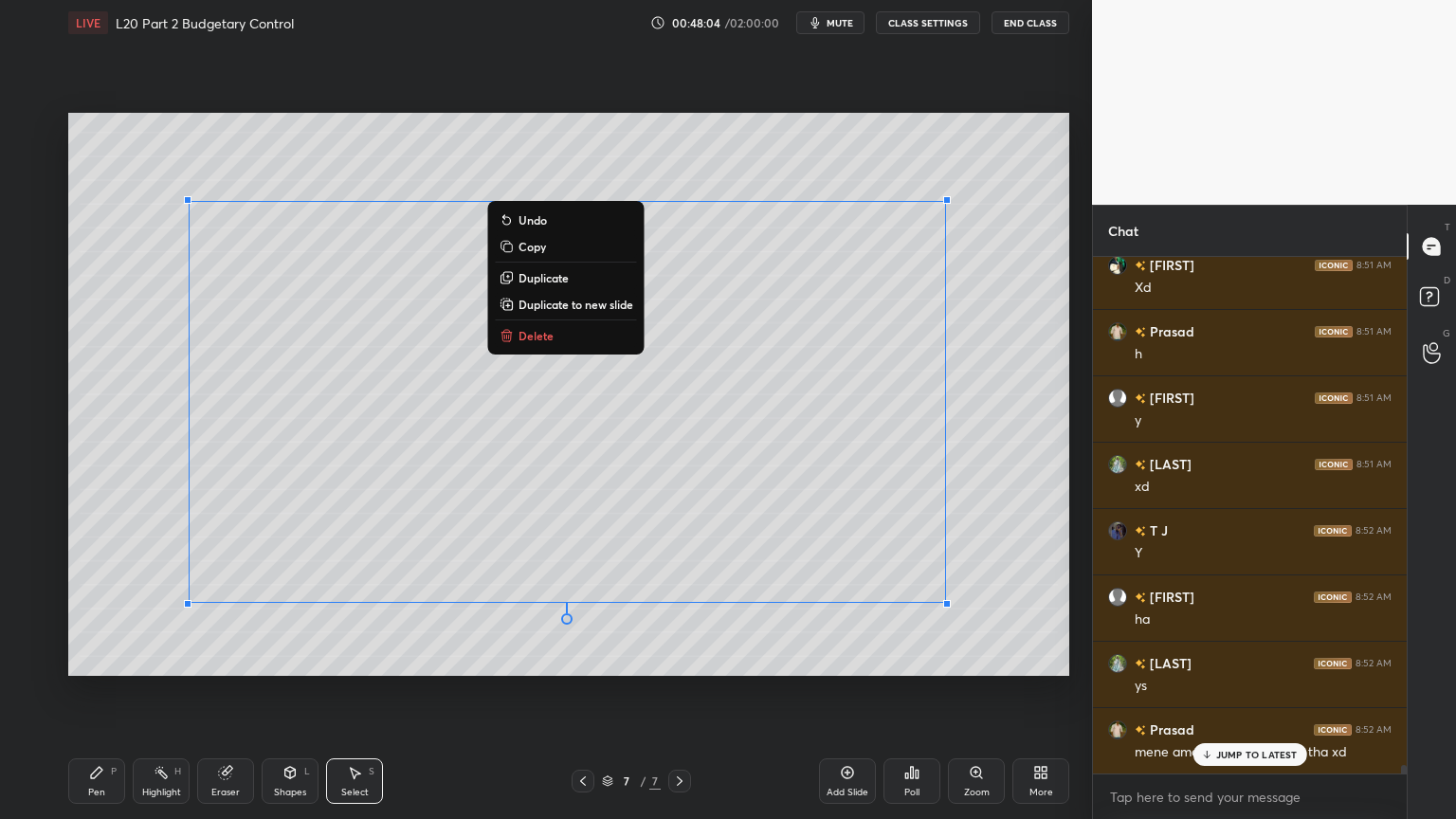 click on "Delete" at bounding box center [536, 336] 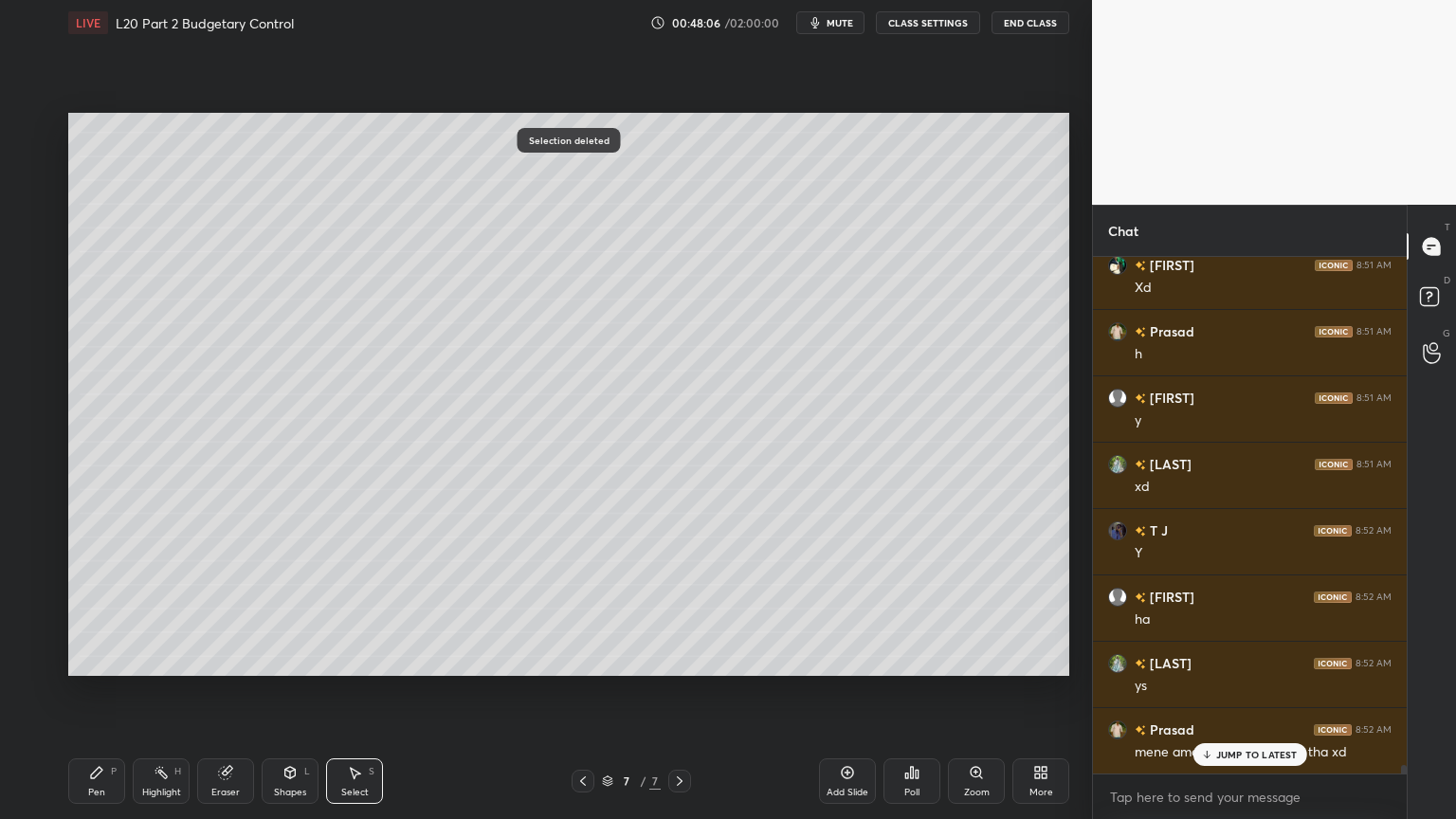 scroll, scrollTop: 32342, scrollLeft: 0, axis: vertical 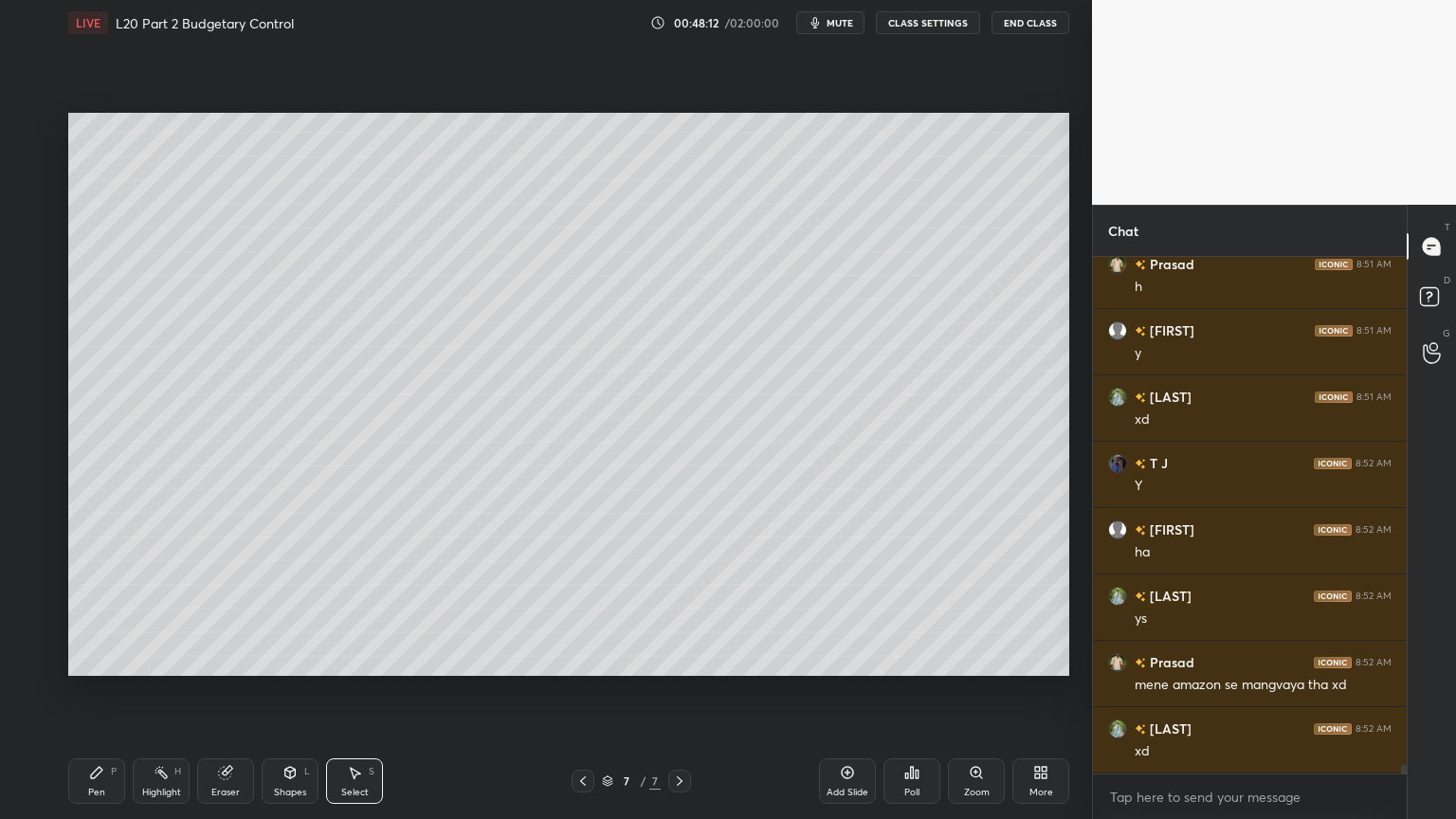 click on "Pen P" at bounding box center [97, 781] 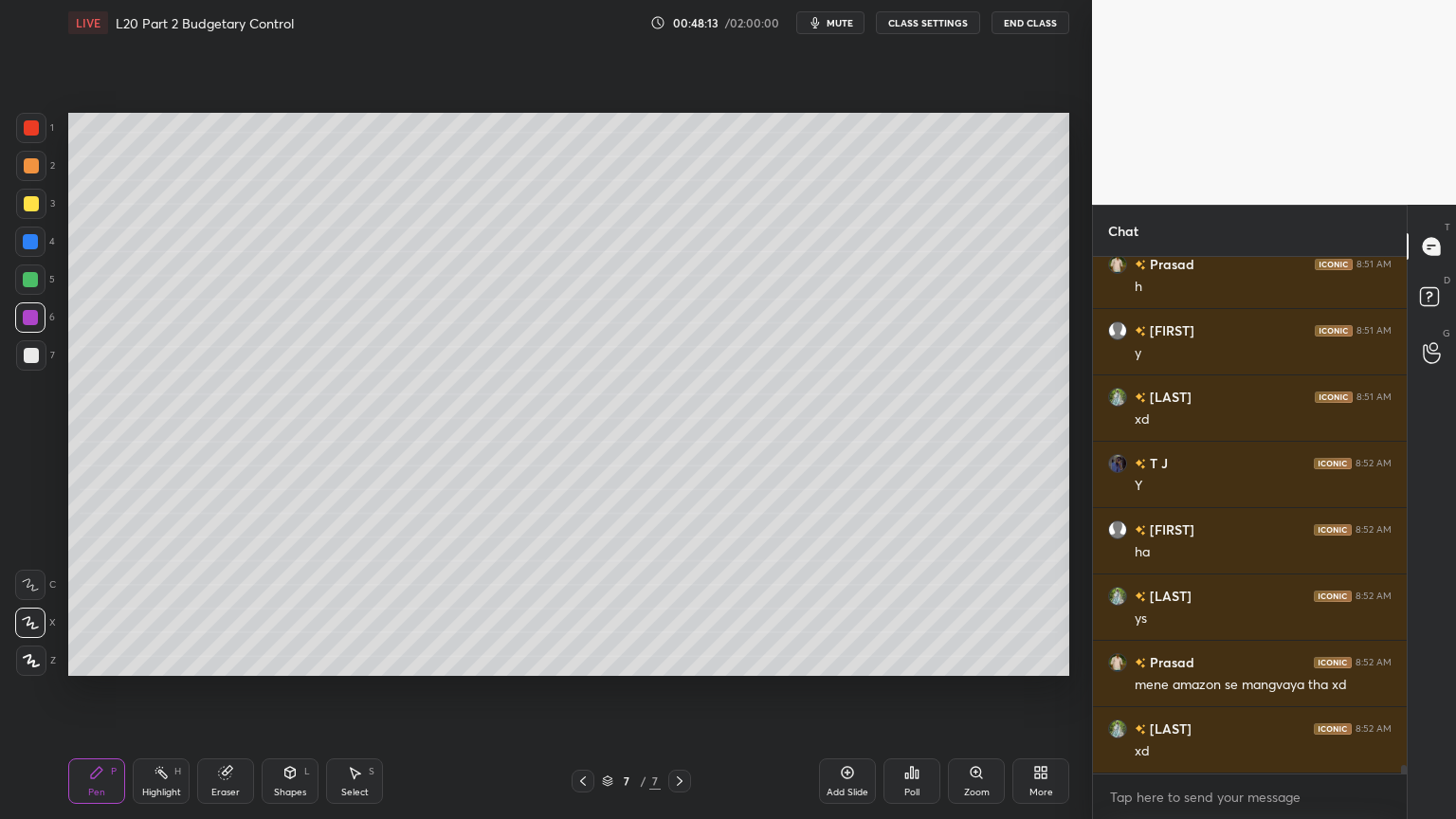 click on "3" at bounding box center [35, 208] 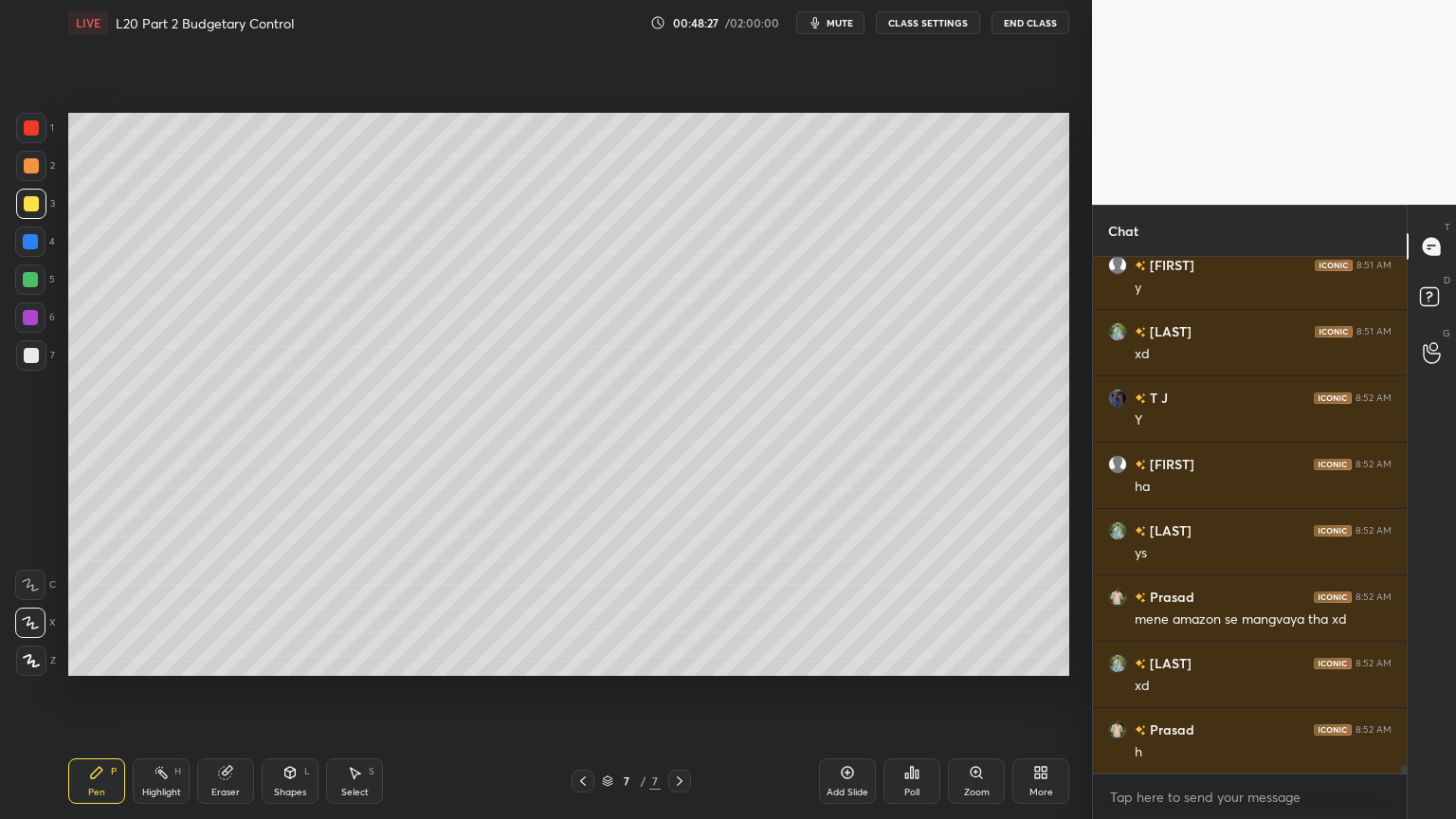 scroll, scrollTop: 32475, scrollLeft: 0, axis: vertical 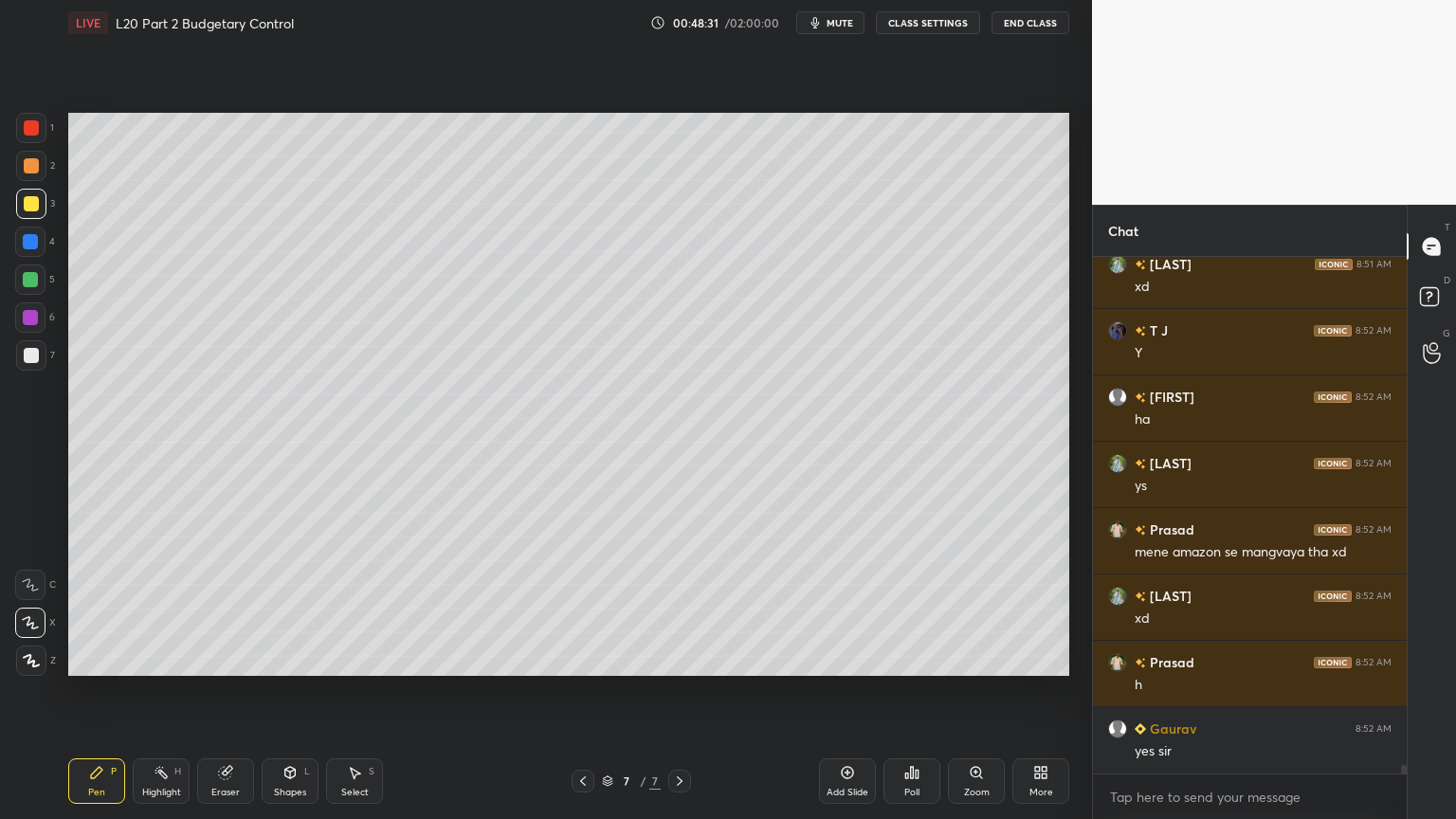 click at bounding box center (30, 585) 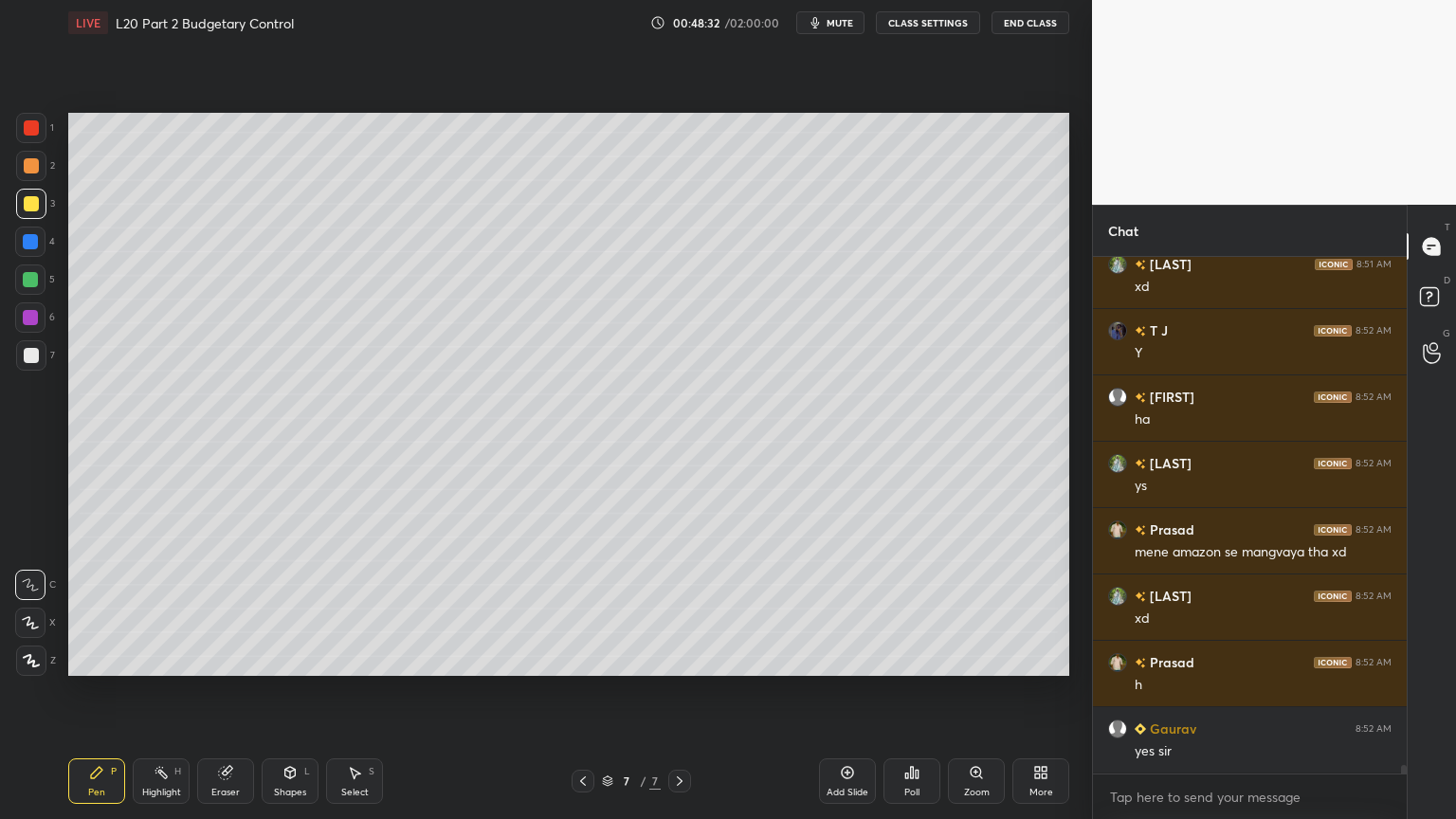 click at bounding box center (30, 242) 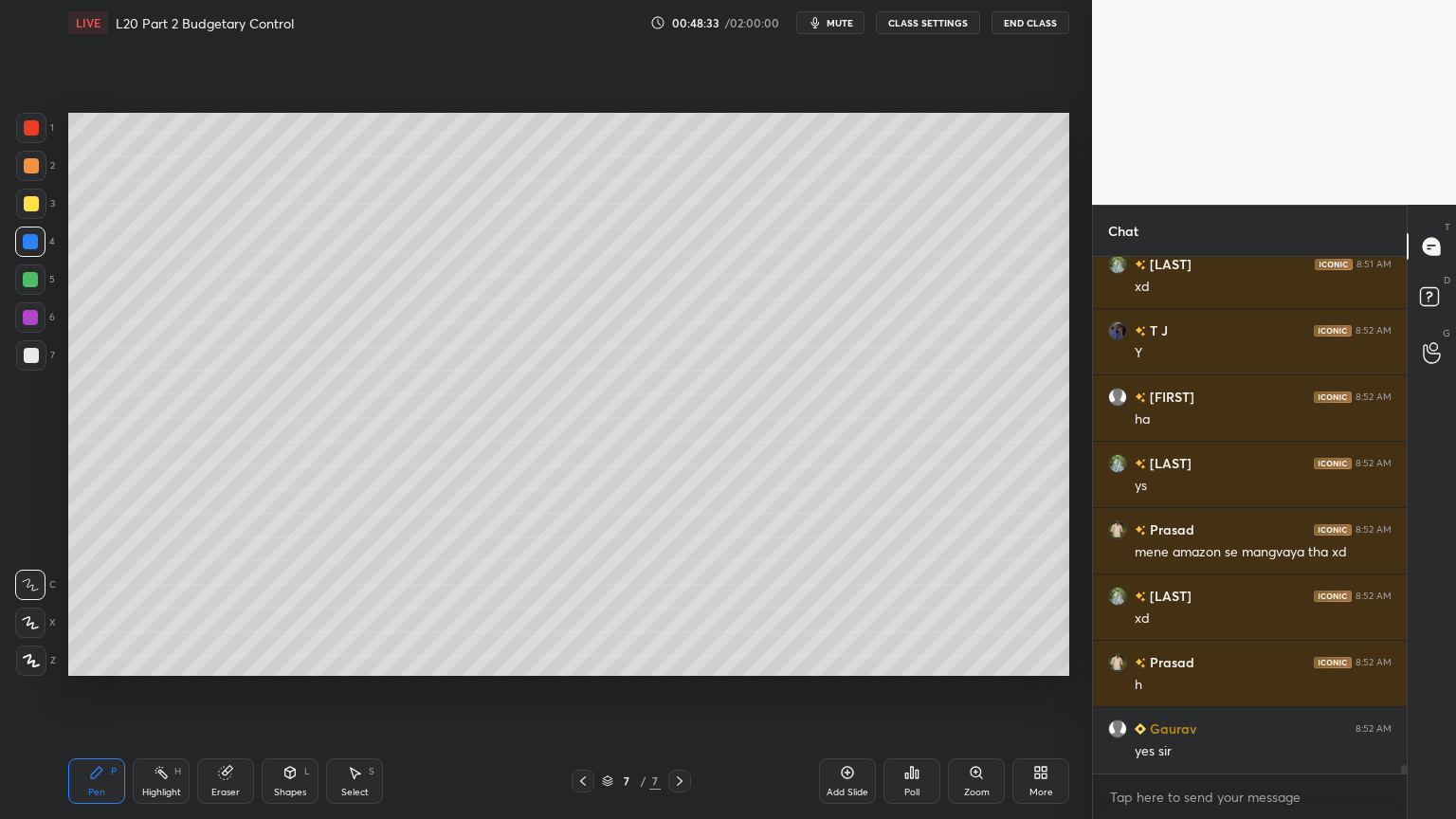 click 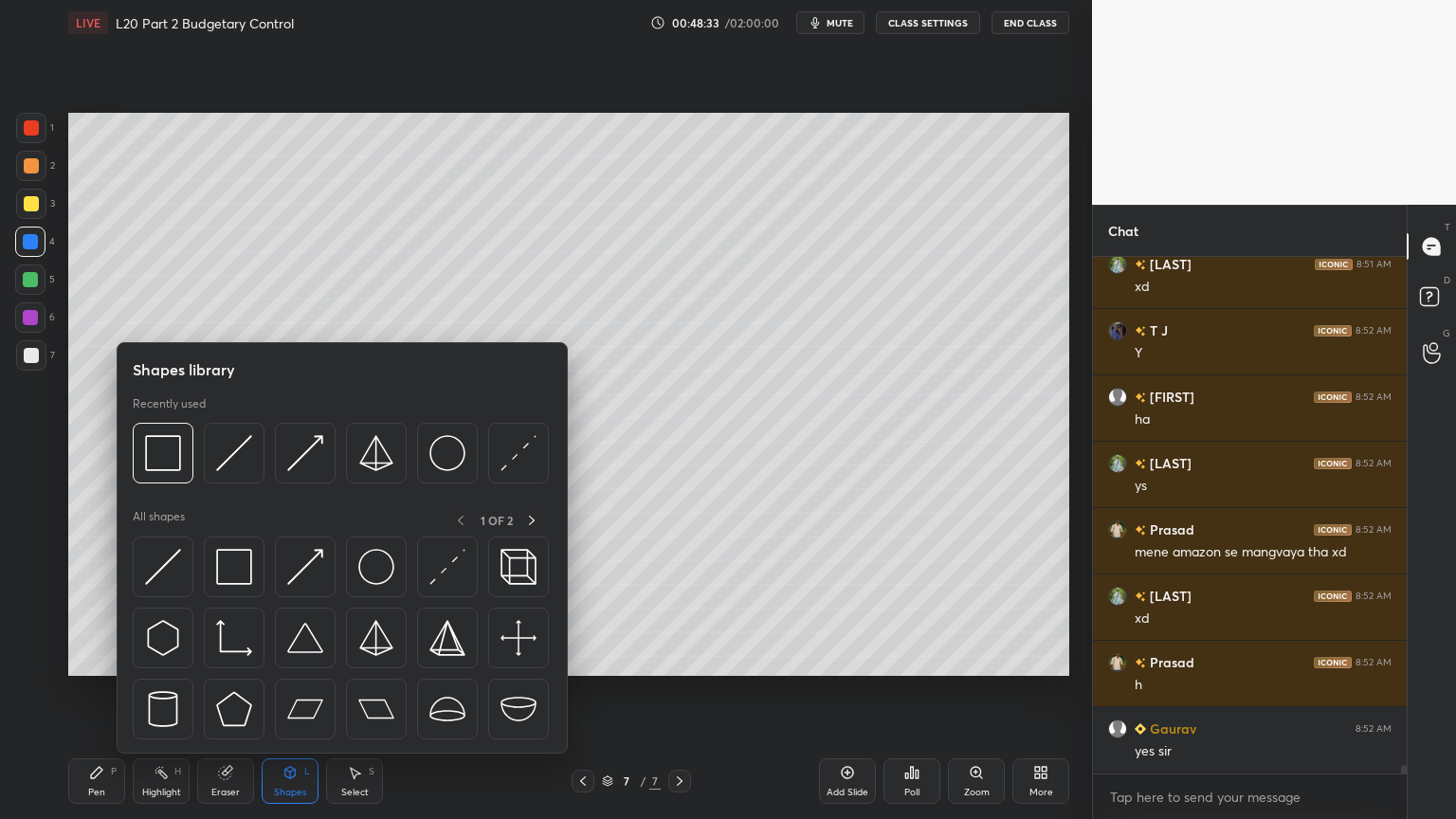 click at bounding box center (234, 453) 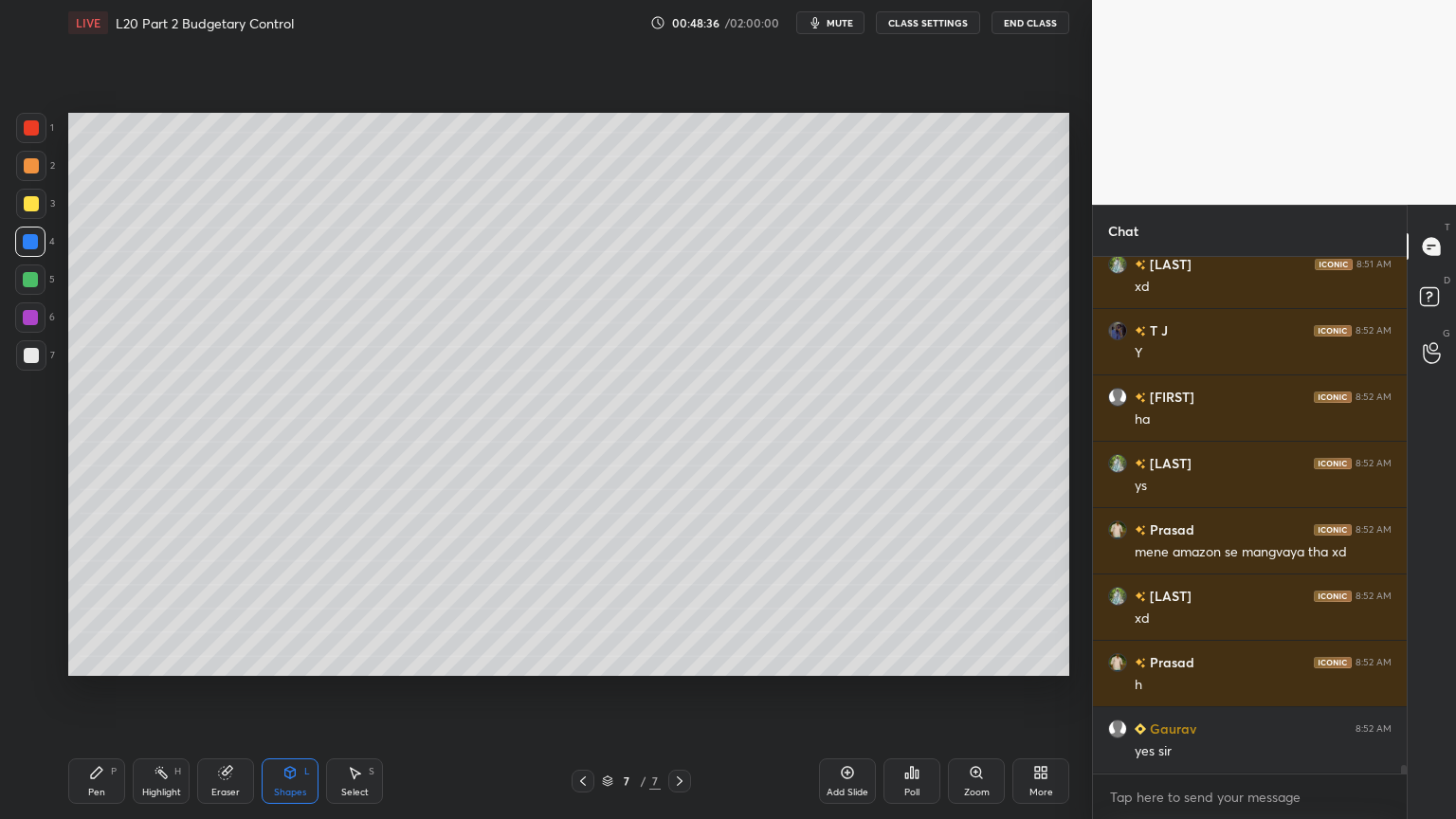 click 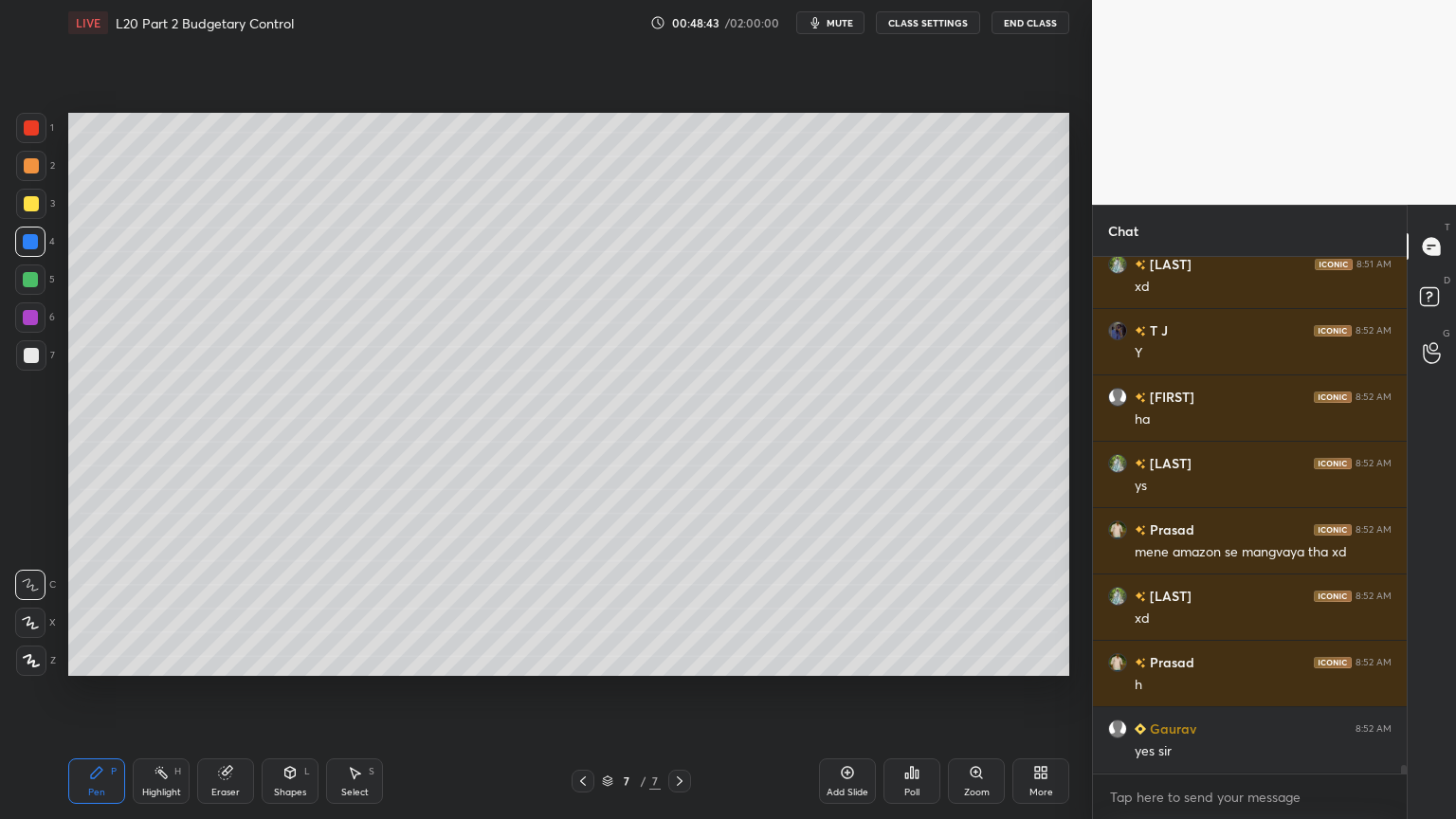 click at bounding box center (31, 166) 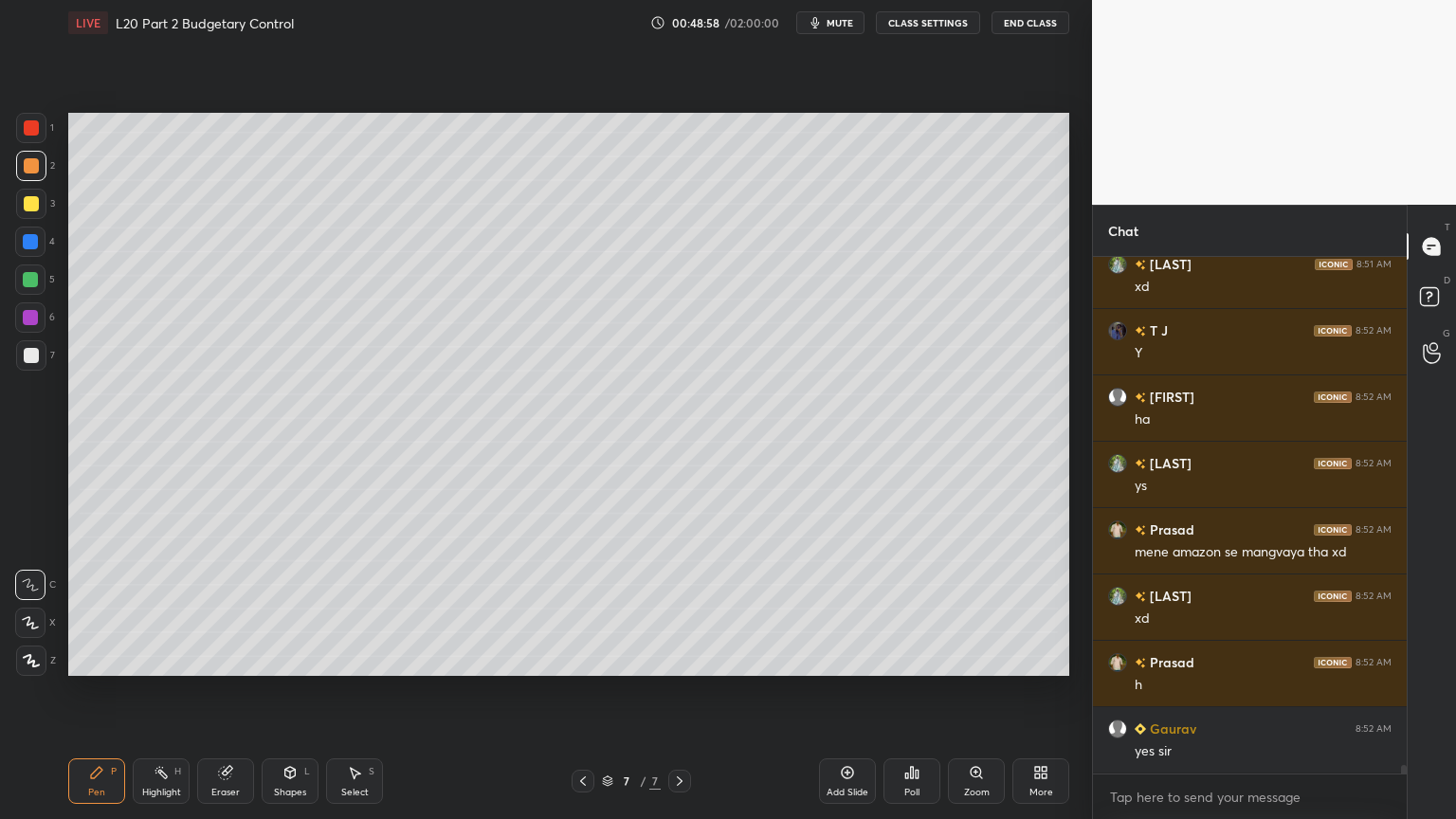 click 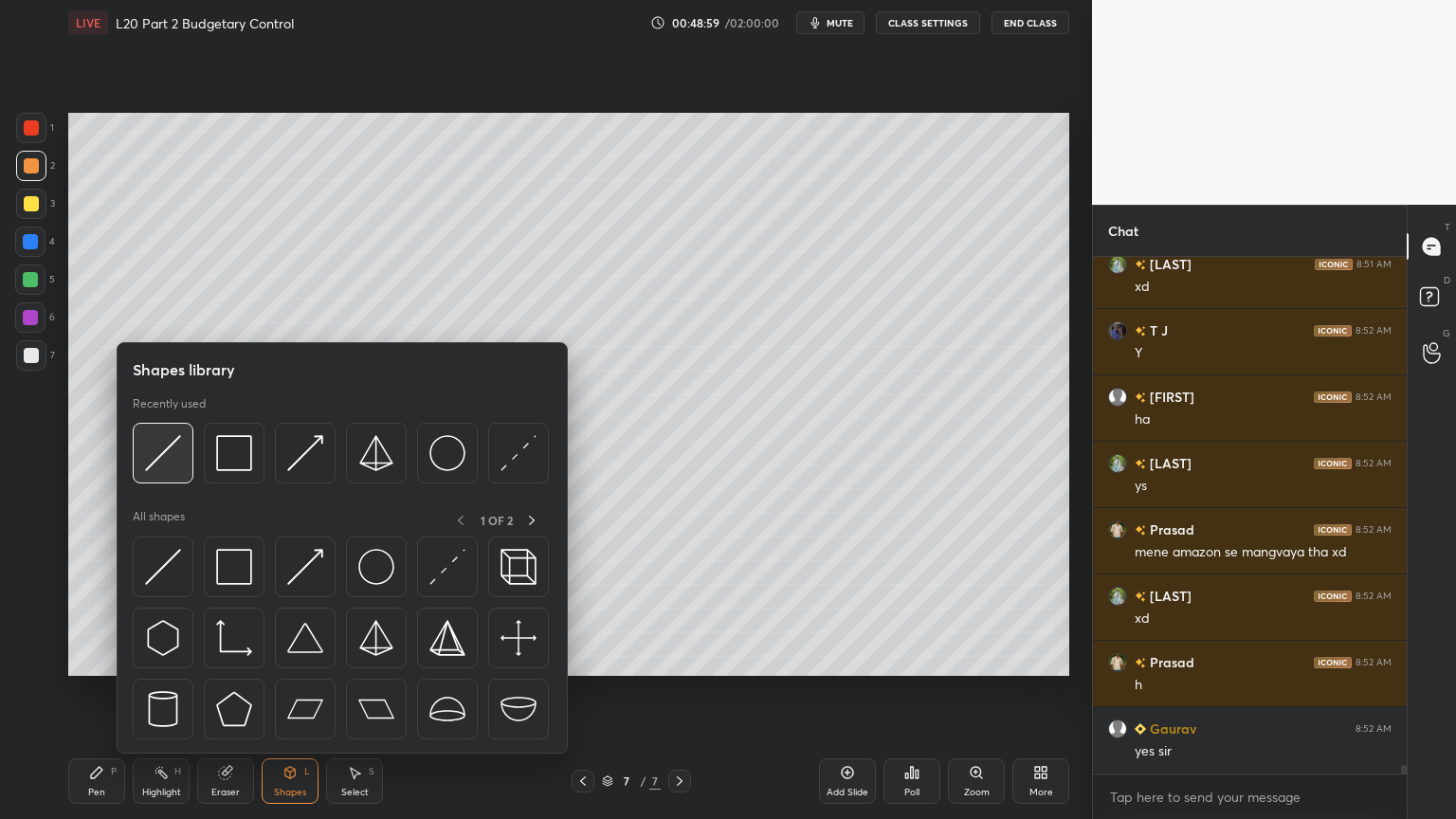 click at bounding box center (163, 453) 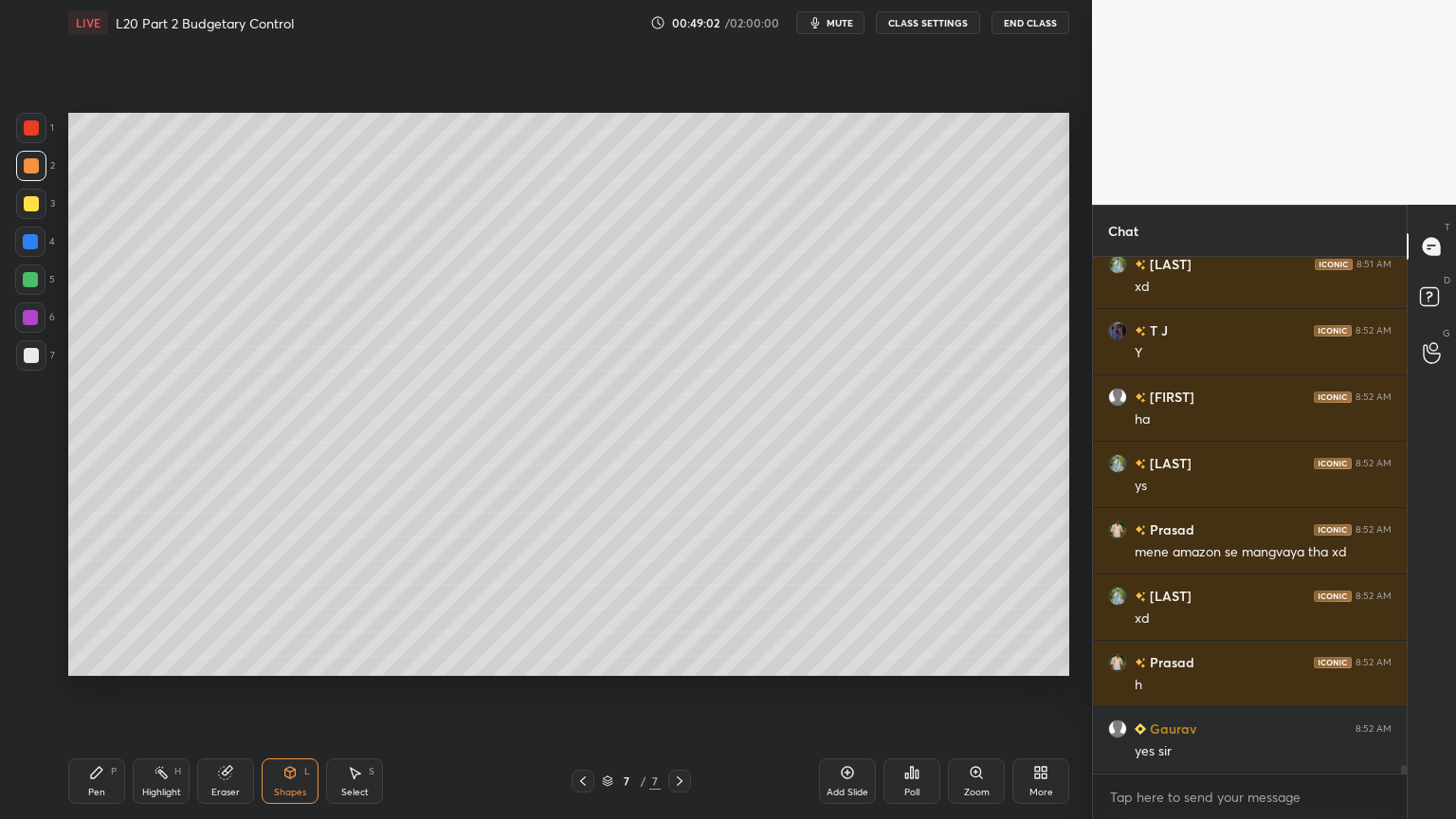 click at bounding box center [31, 355] 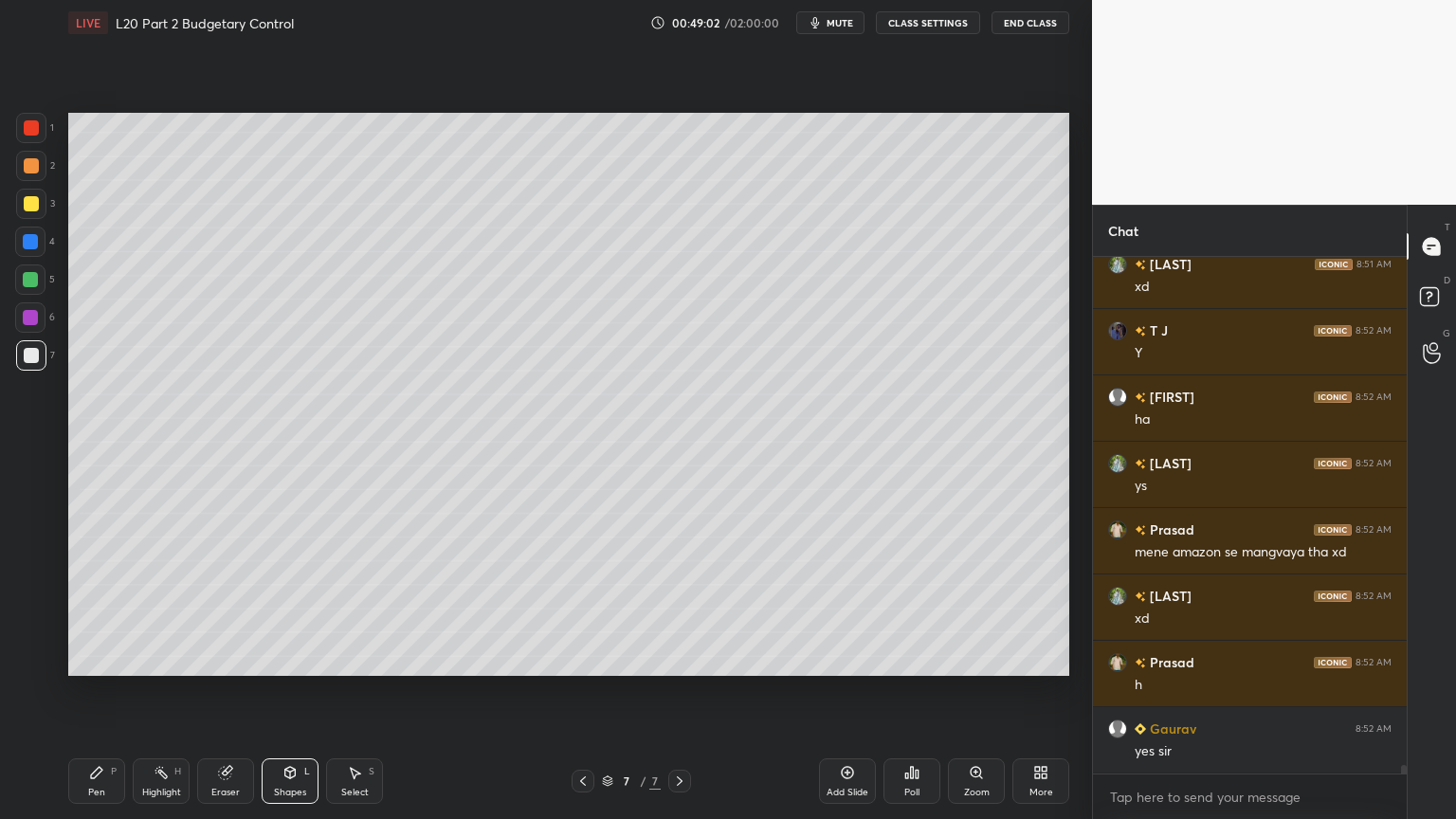 click on "Pen P" at bounding box center [97, 781] 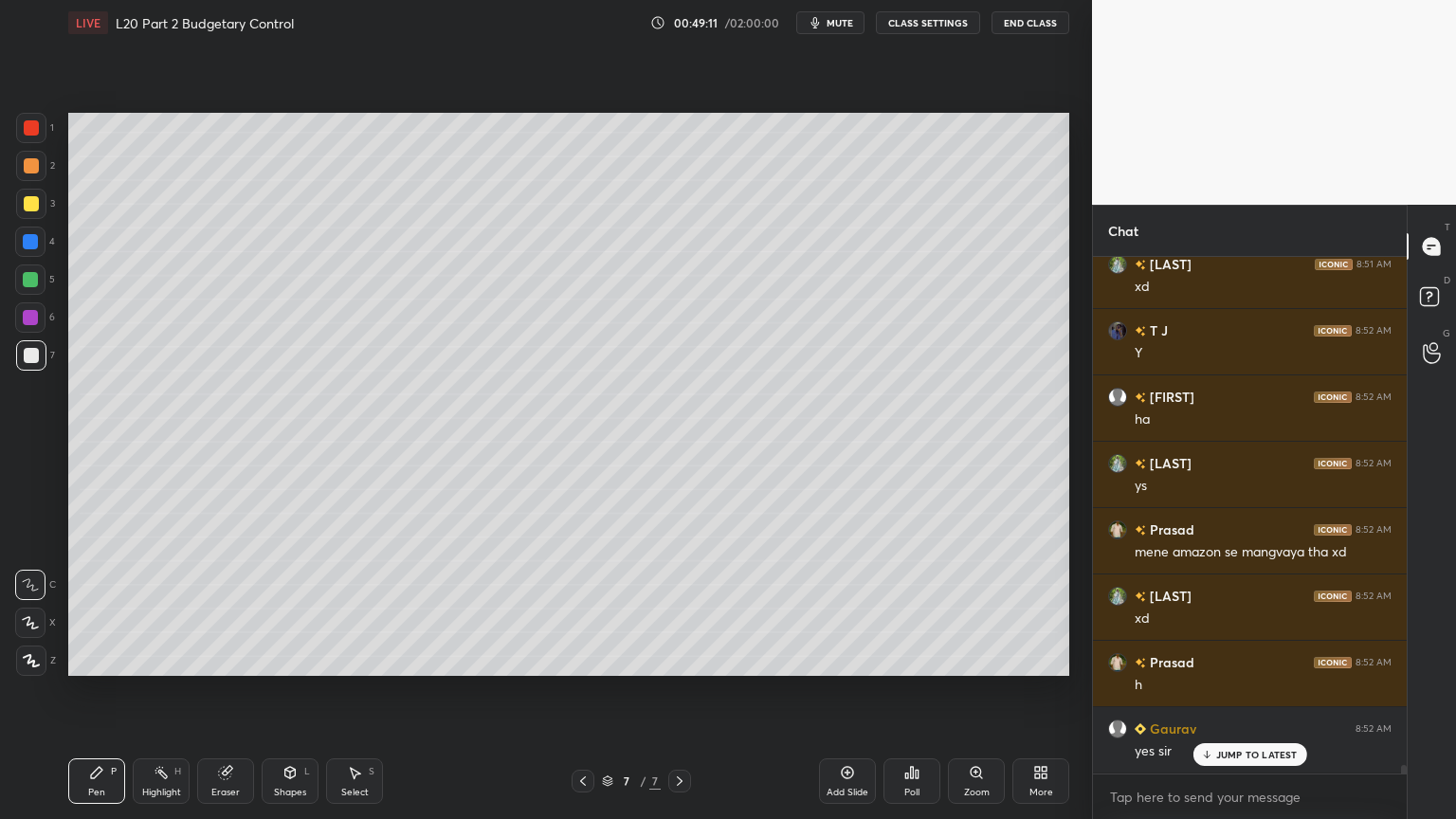 scroll, scrollTop: 32540, scrollLeft: 0, axis: vertical 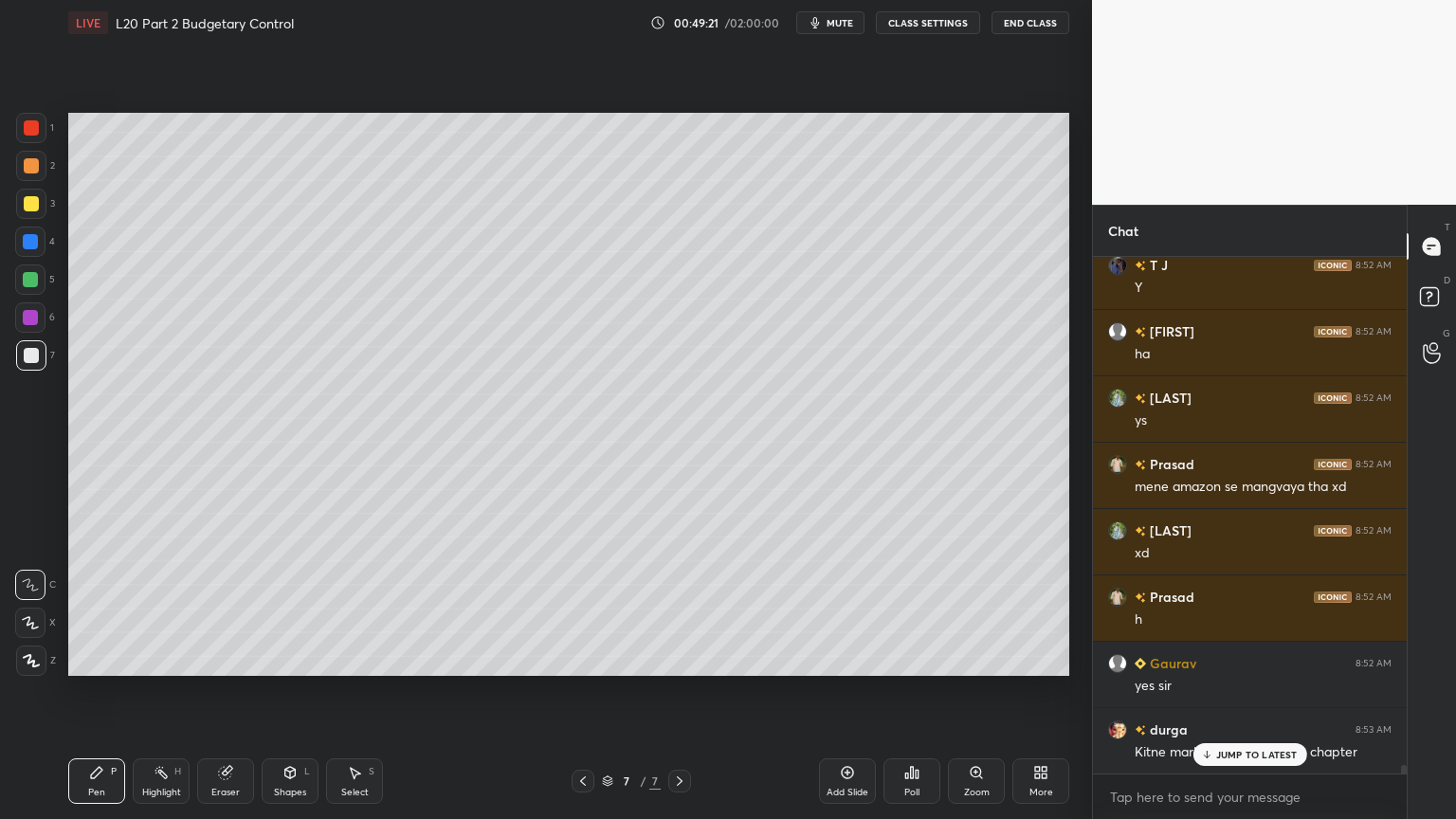 click on "Select S" at bounding box center (355, 781) 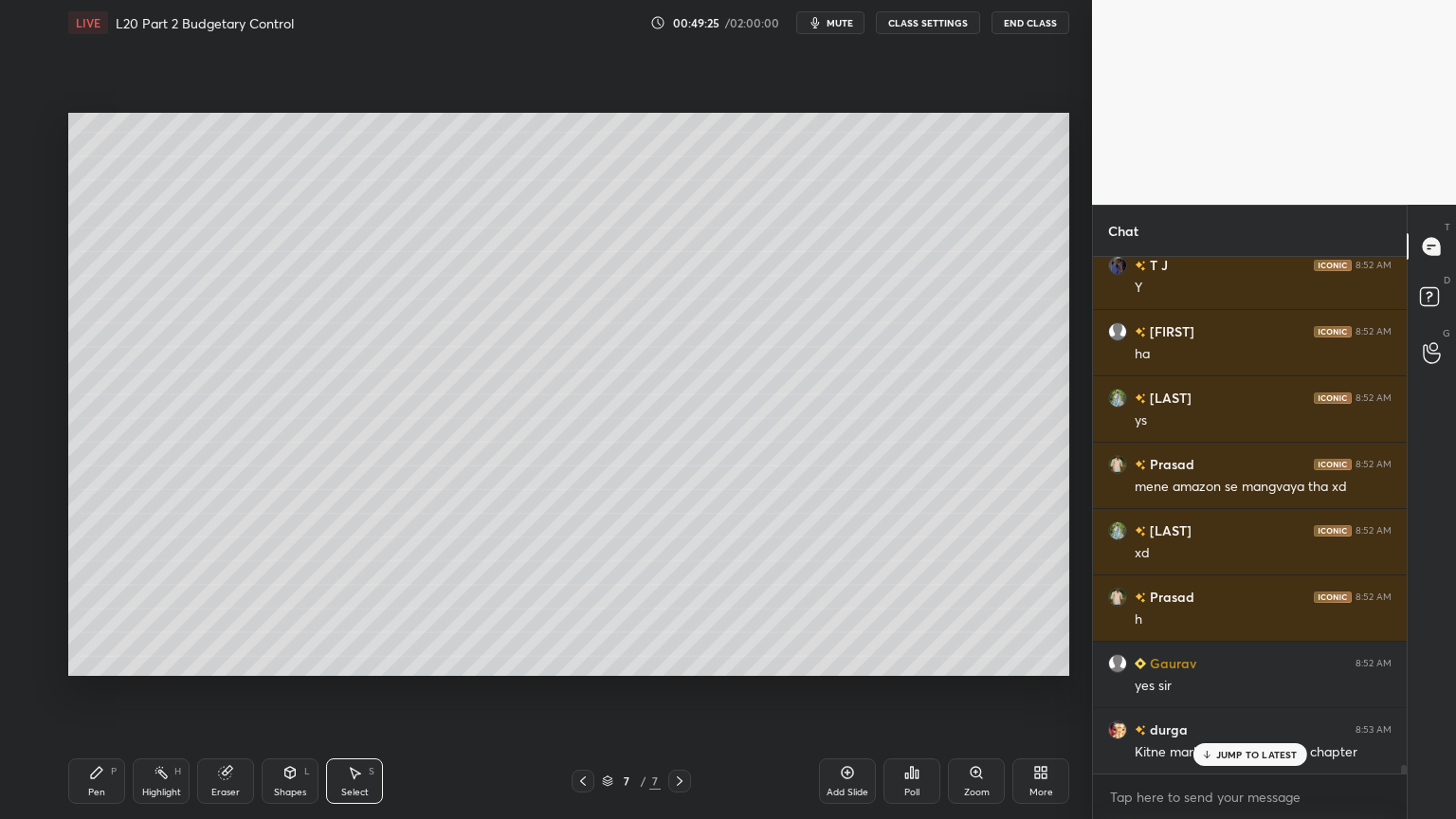 click on "0 ° Undo Copy Duplicate Duplicate to new slide Delete" at bounding box center [569, 394] 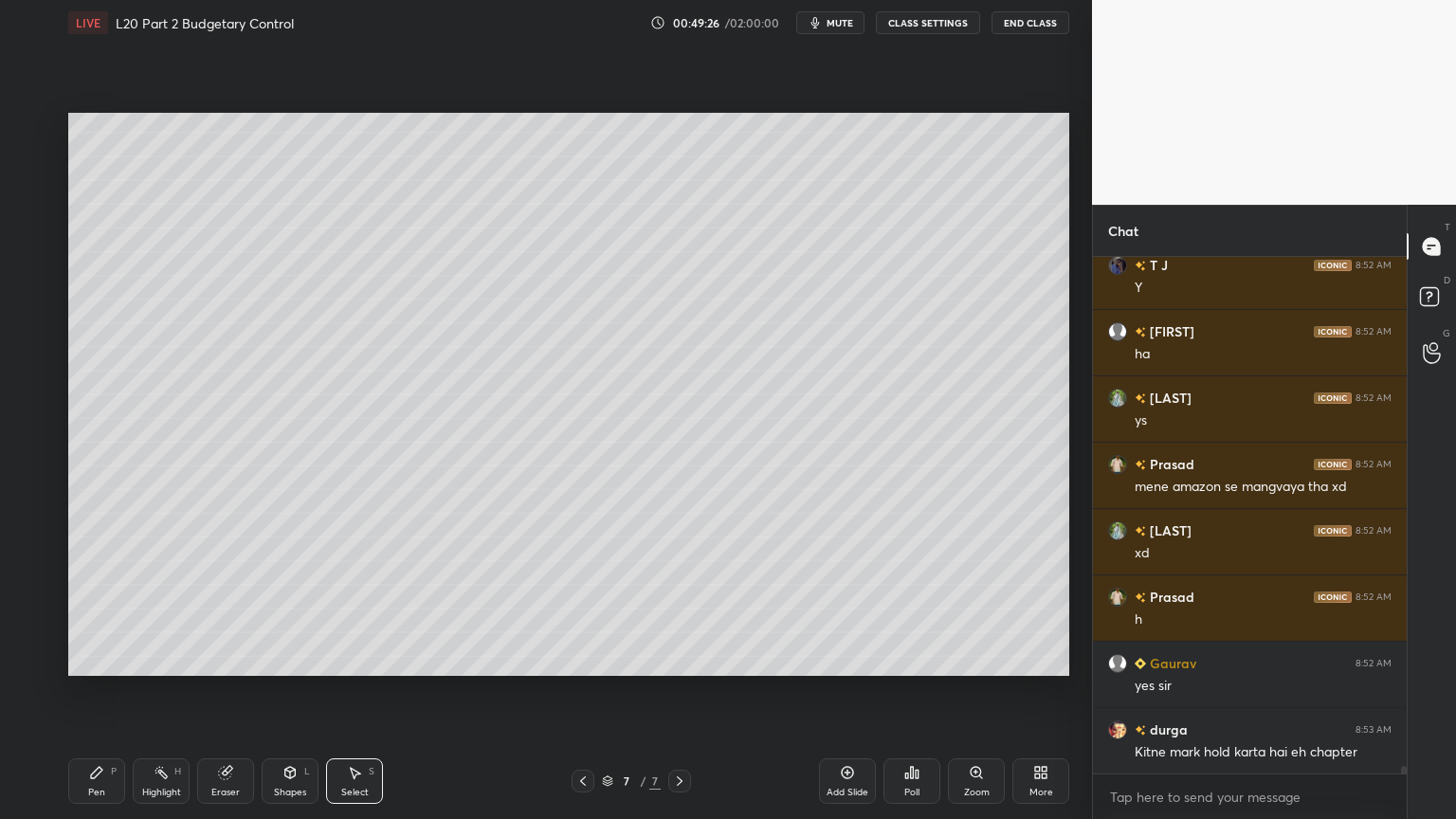 scroll, scrollTop: 32607, scrollLeft: 0, axis: vertical 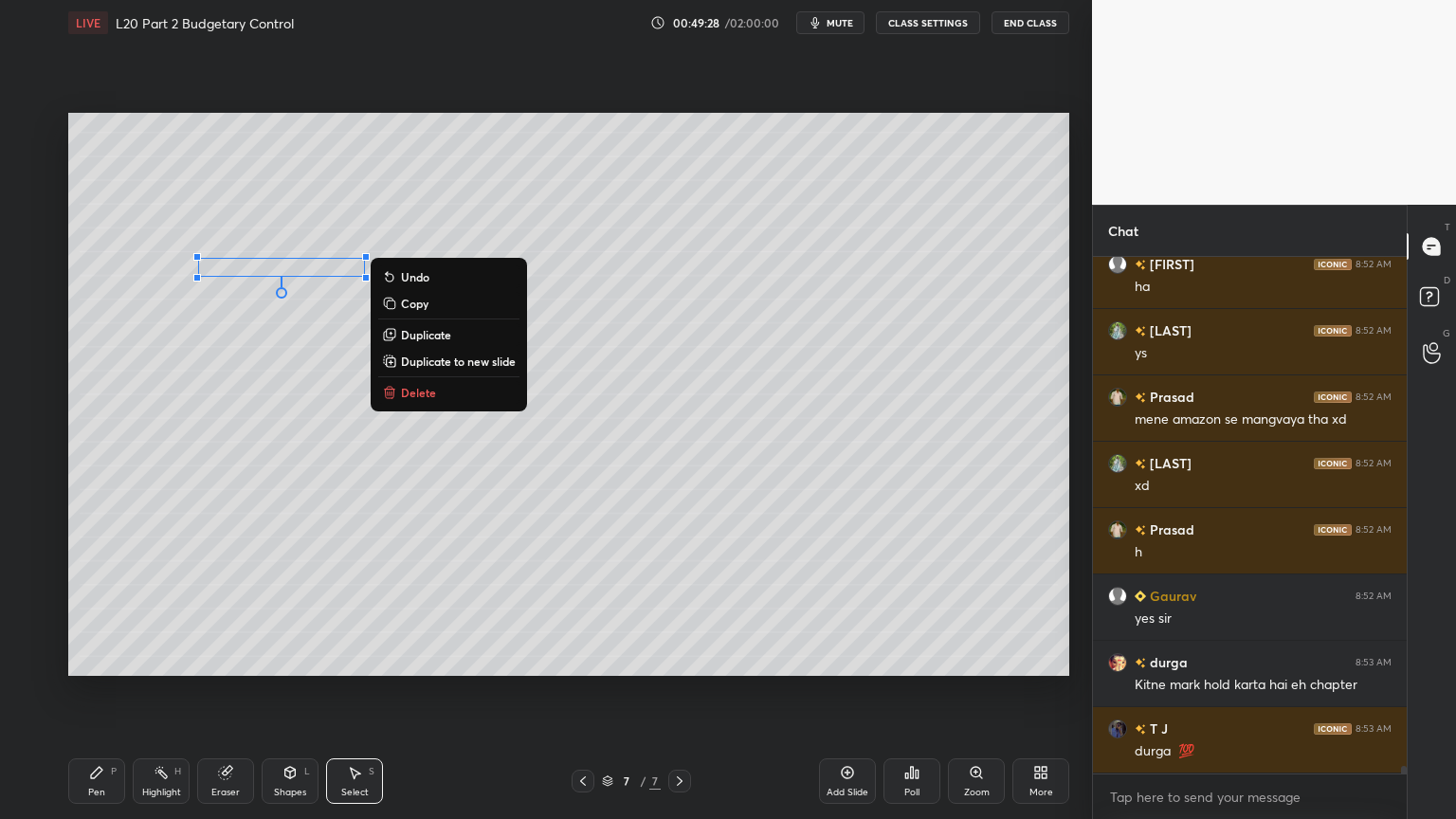 click on "0 ° Undo Copy Duplicate Duplicate to new slide Delete" at bounding box center [569, 394] 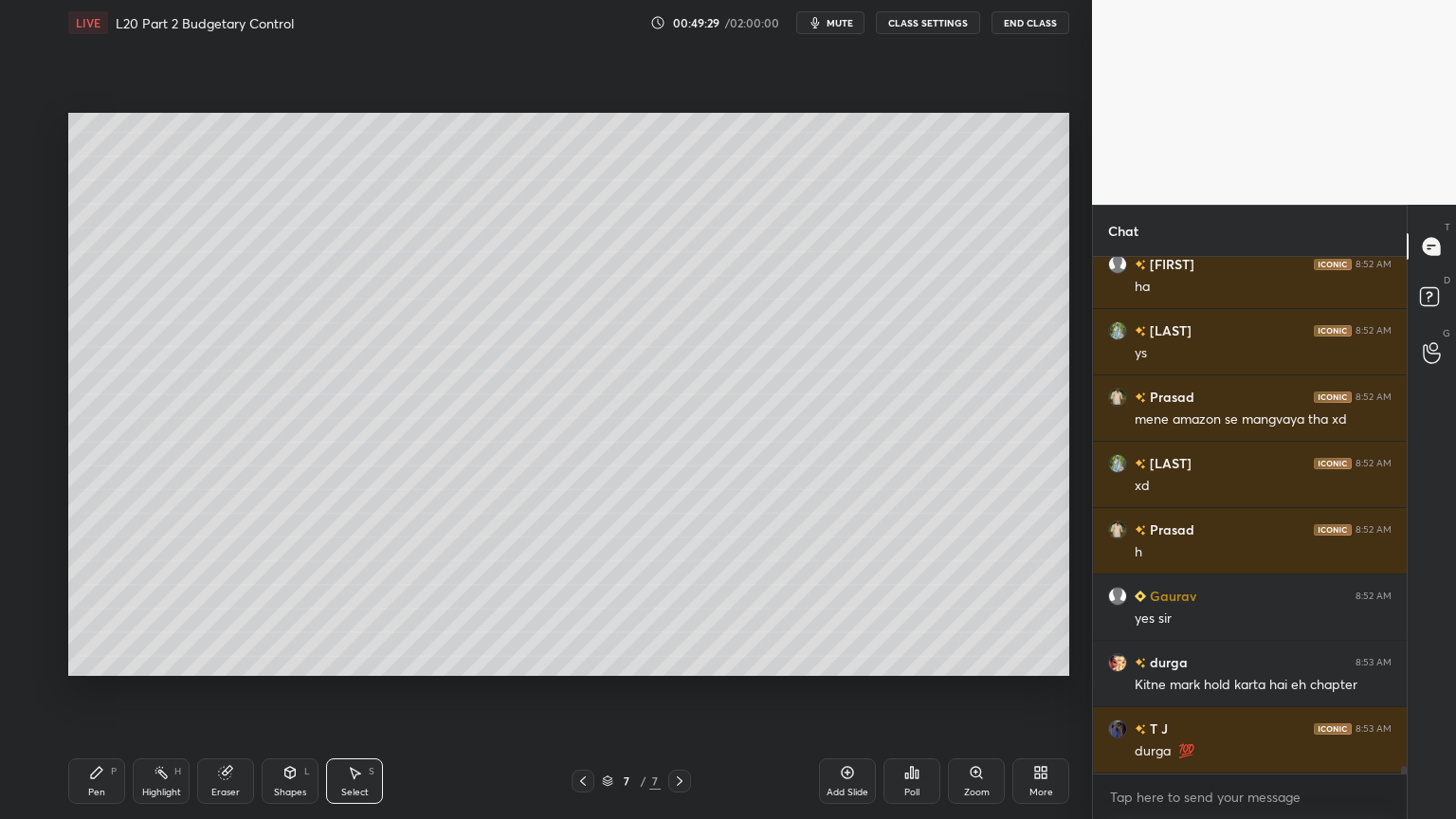 click 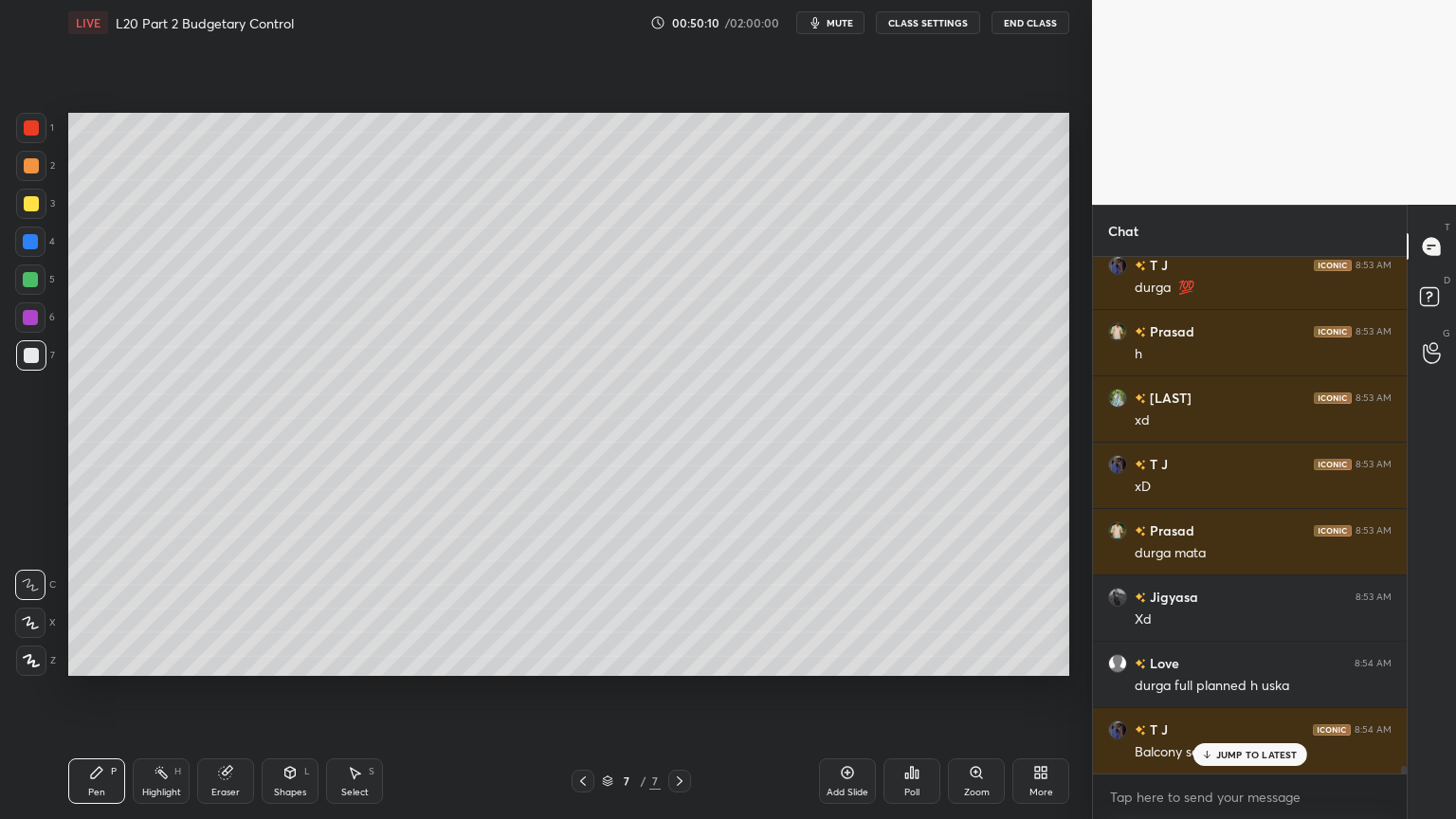 scroll, scrollTop: 33138, scrollLeft: 0, axis: vertical 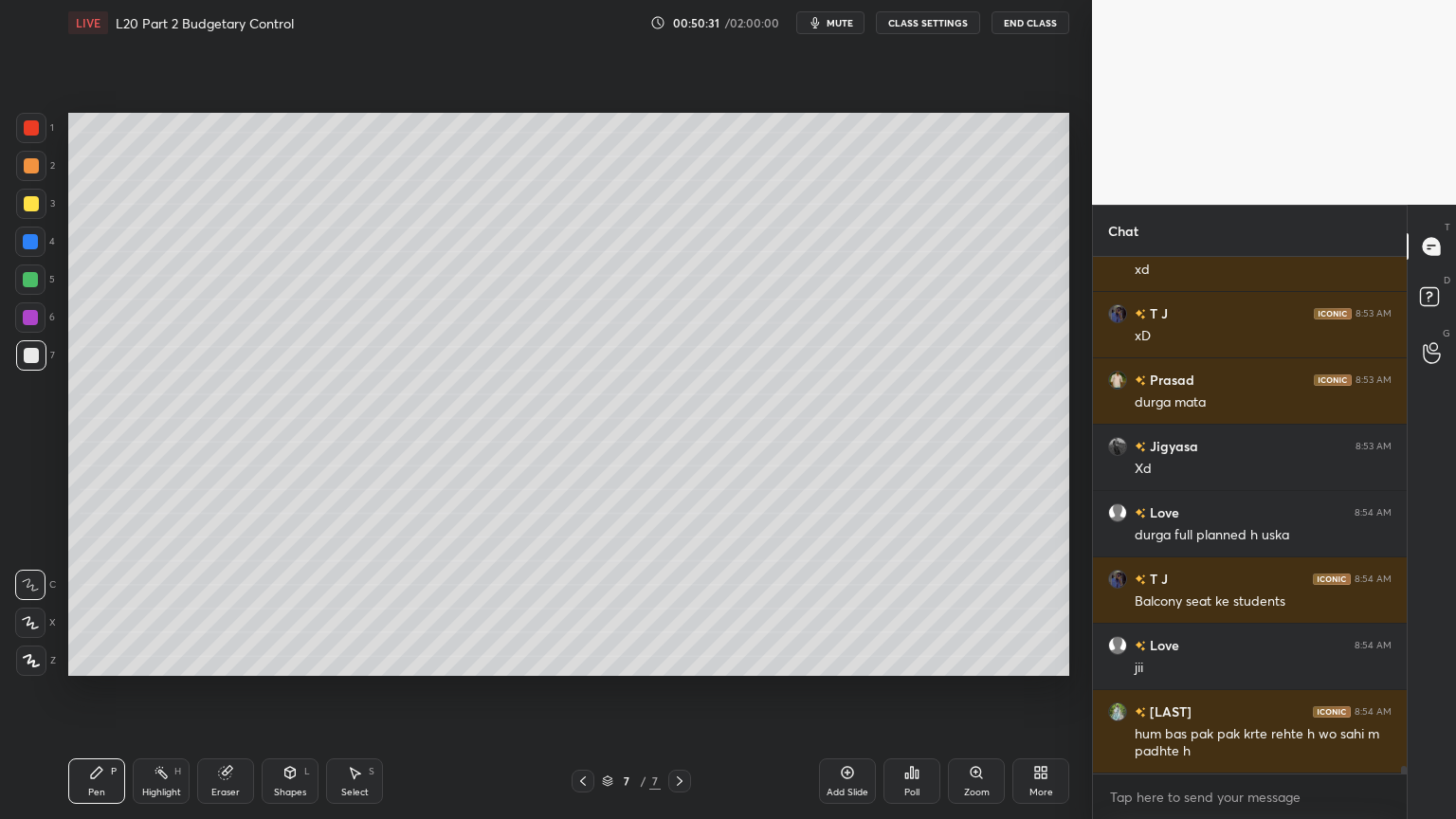 click at bounding box center (30, 242) 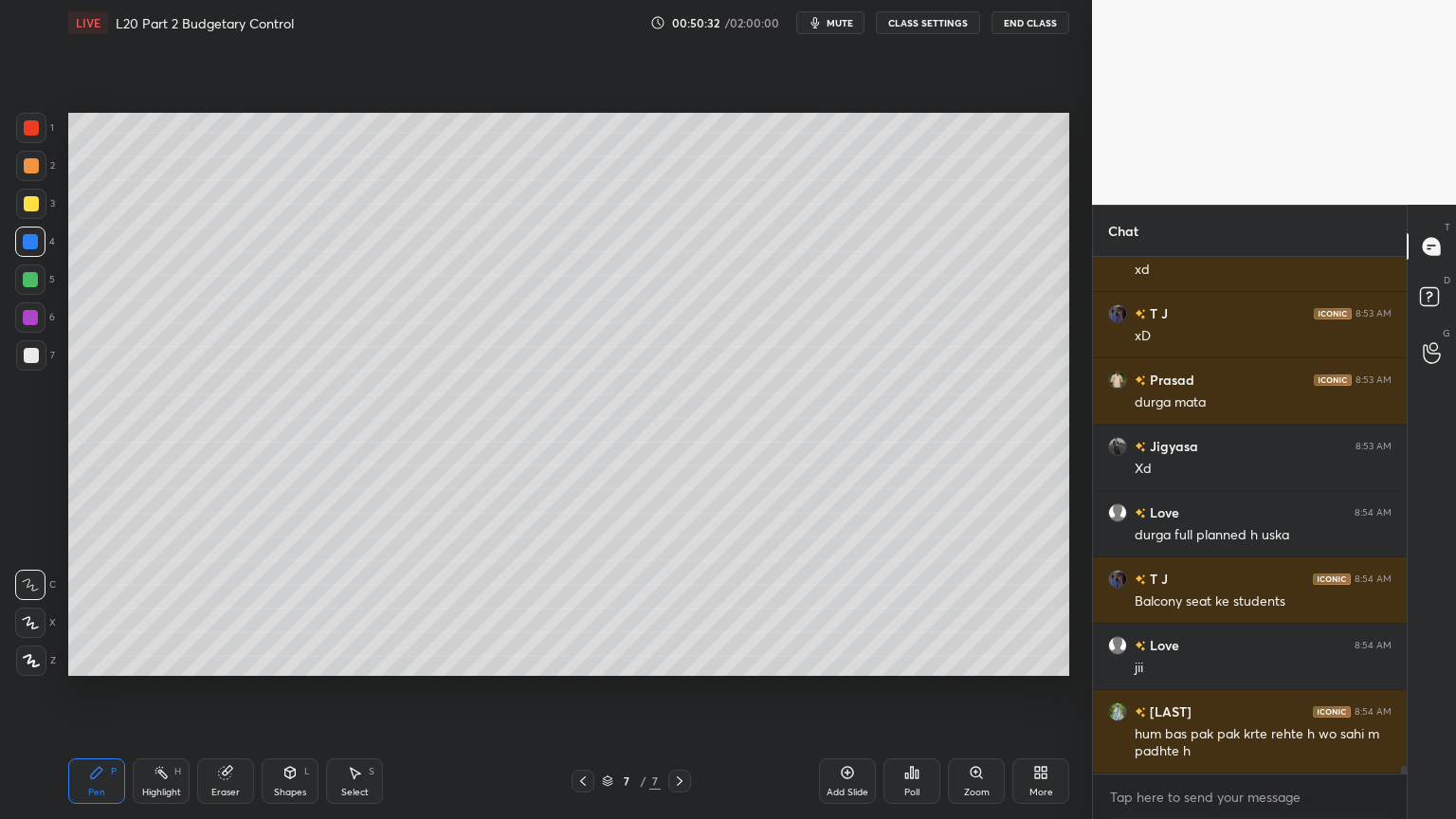 scroll, scrollTop: 33287, scrollLeft: 0, axis: vertical 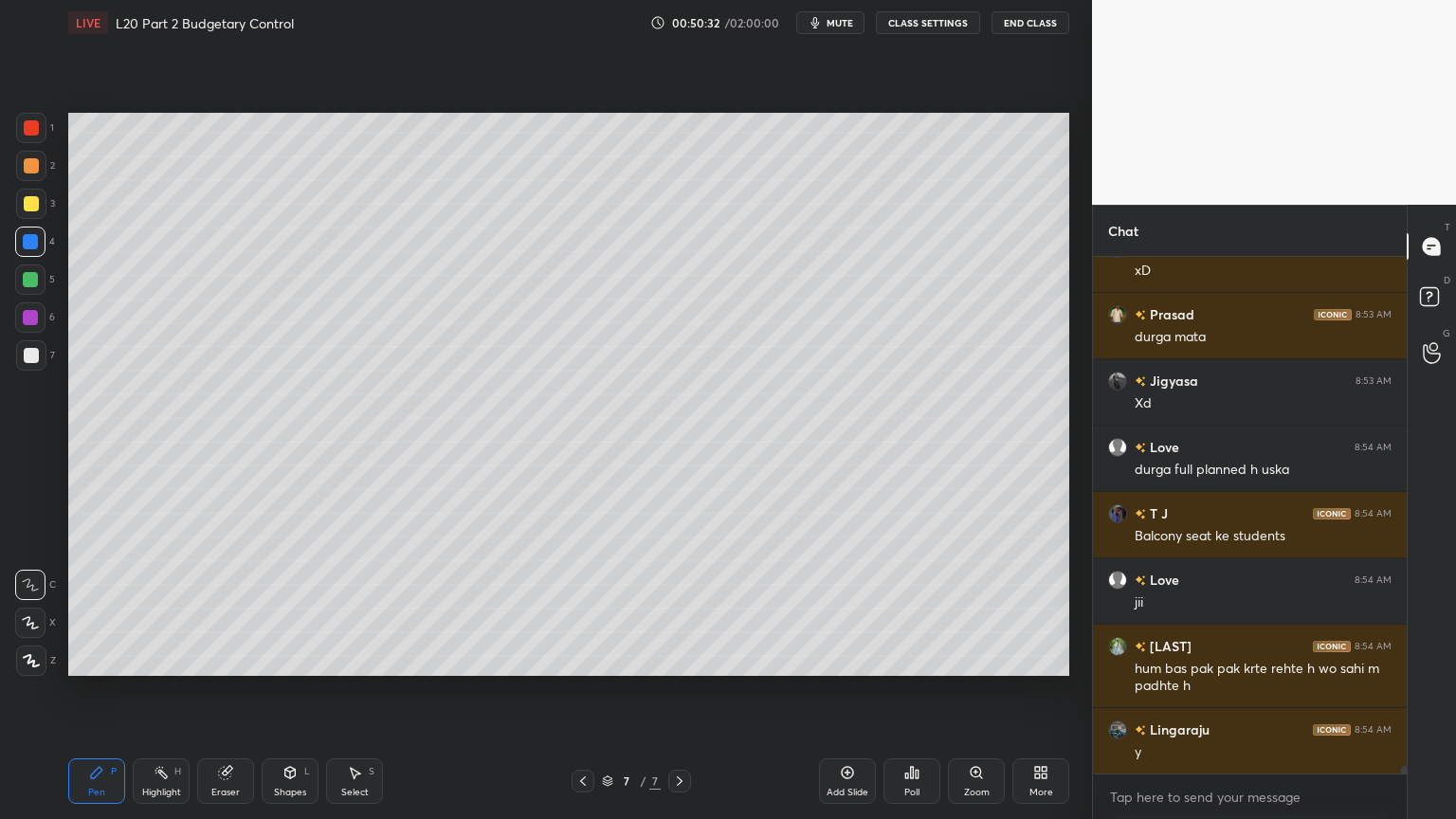 click on "Shapes L" at bounding box center [290, 781] 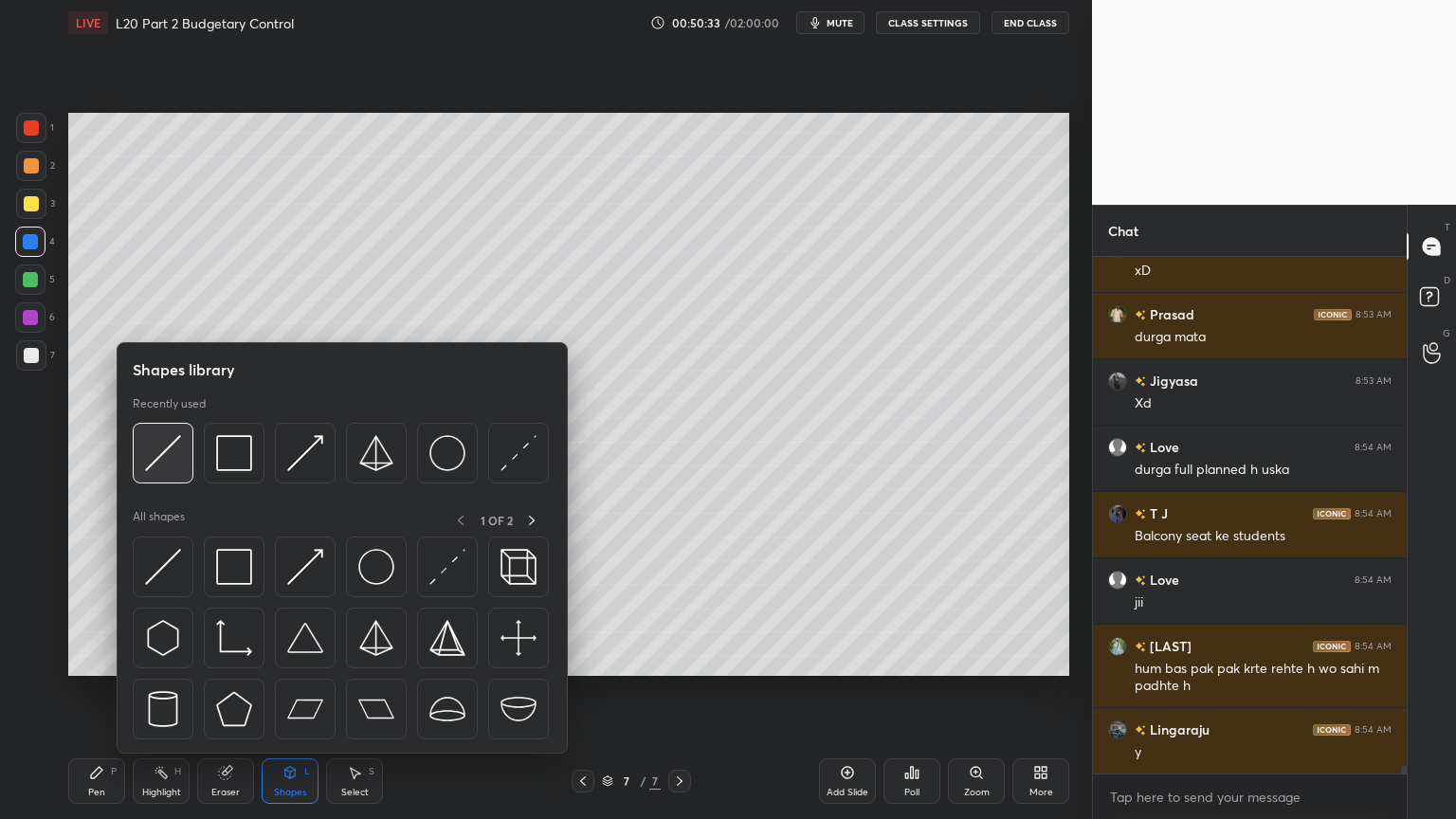 click at bounding box center (163, 453) 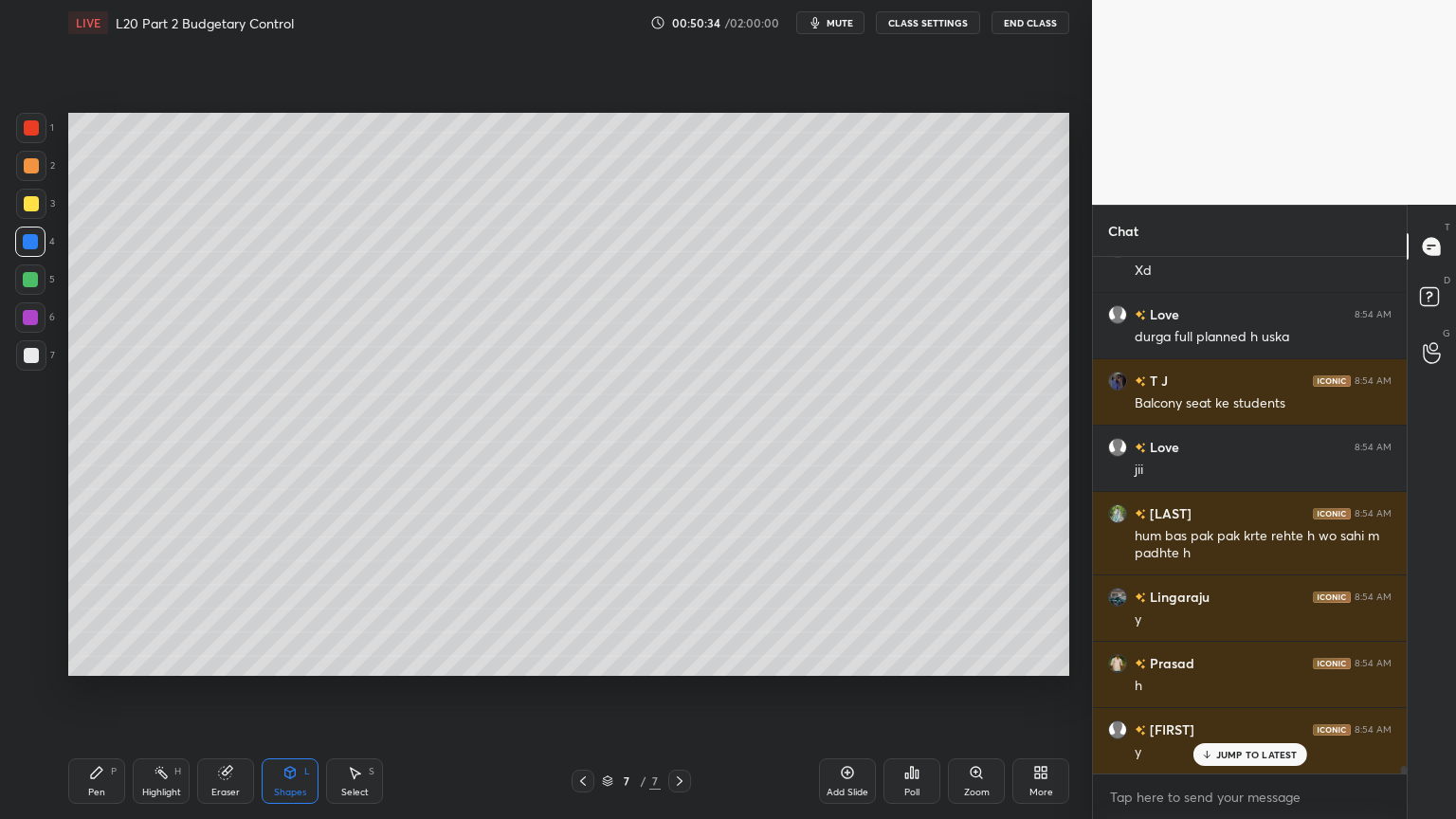 scroll, scrollTop: 33487, scrollLeft: 0, axis: vertical 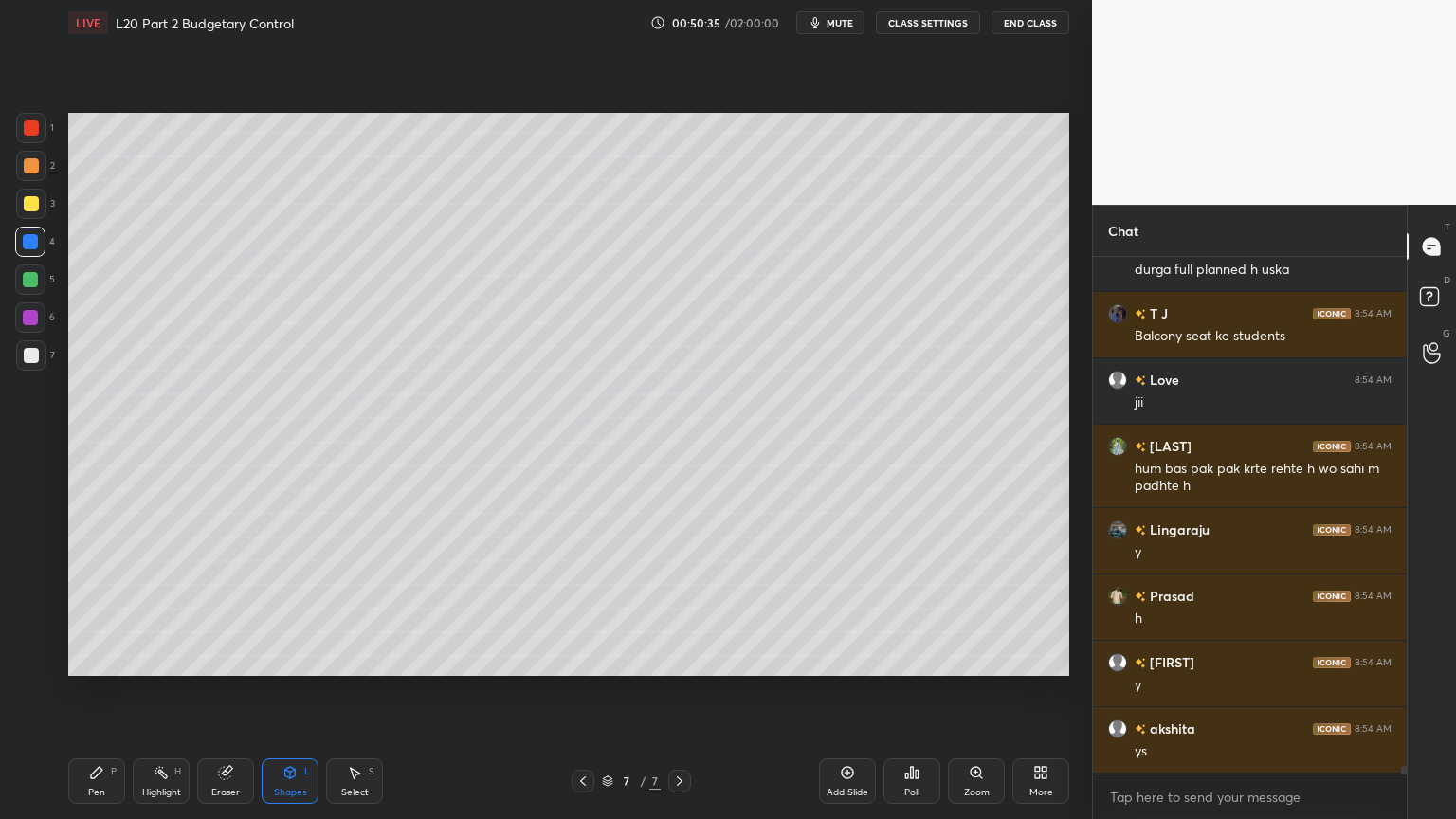 click on "Pen P" at bounding box center (97, 781) 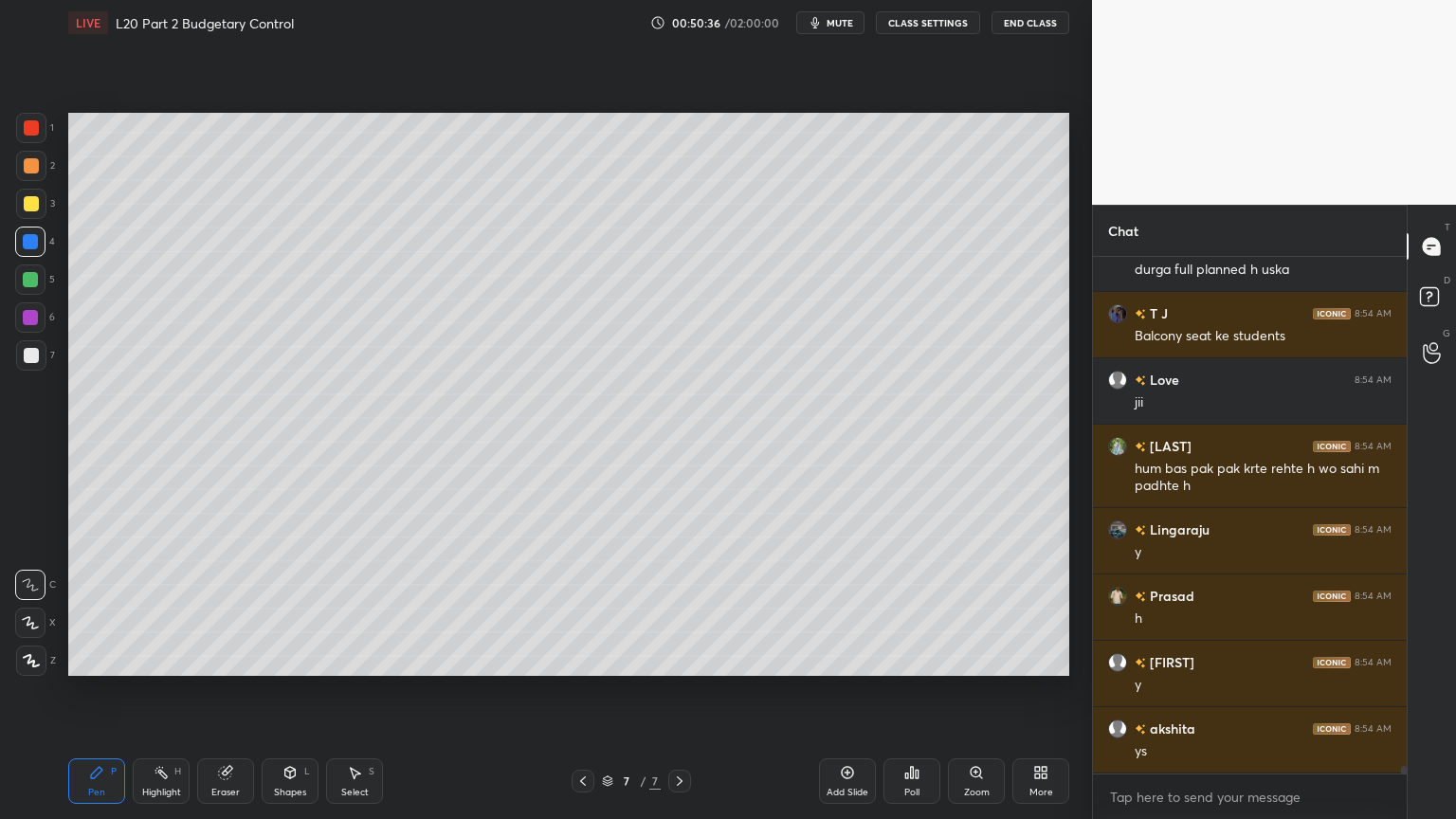 scroll, scrollTop: 33552, scrollLeft: 0, axis: vertical 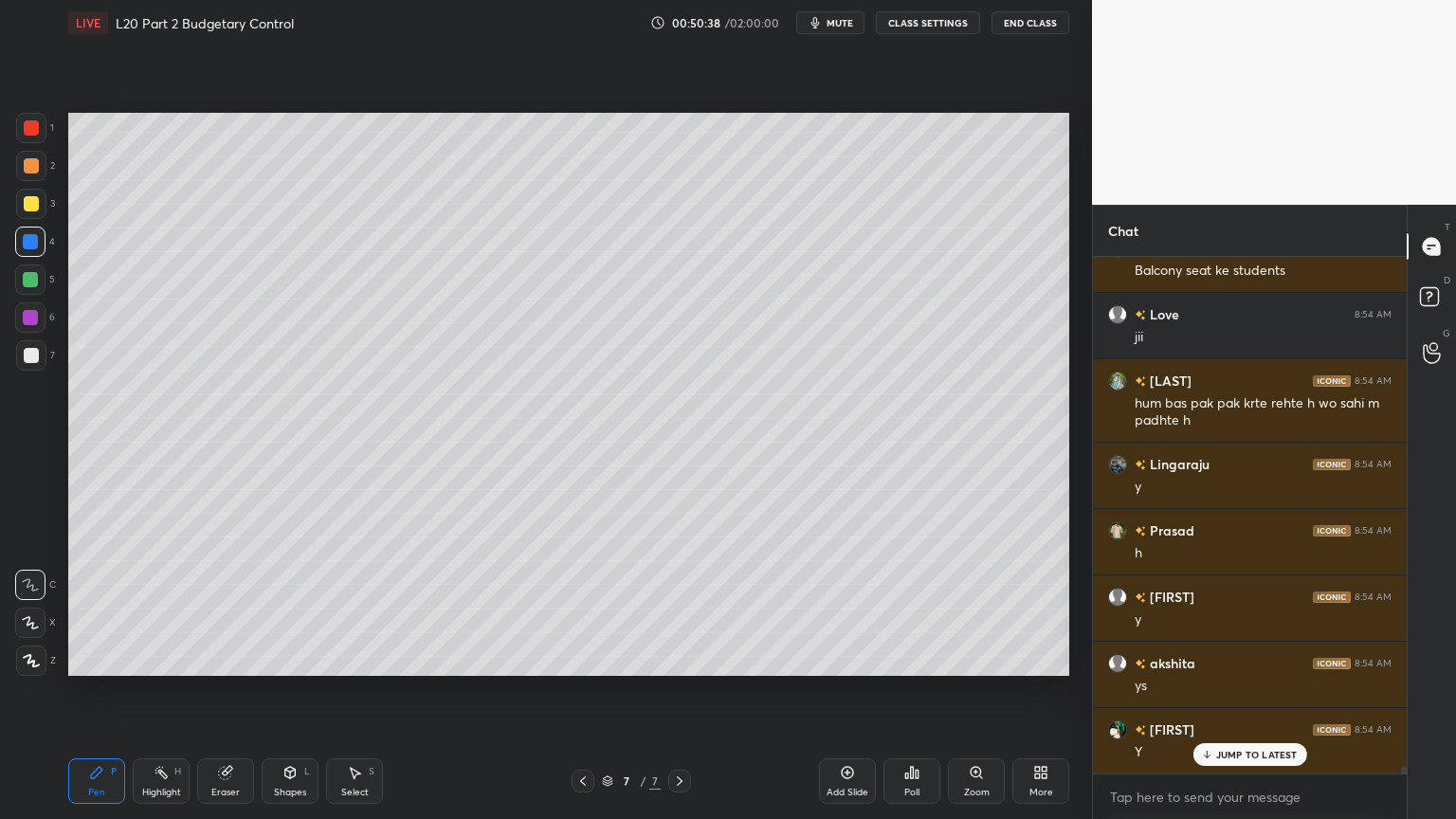 click at bounding box center (31, 355) 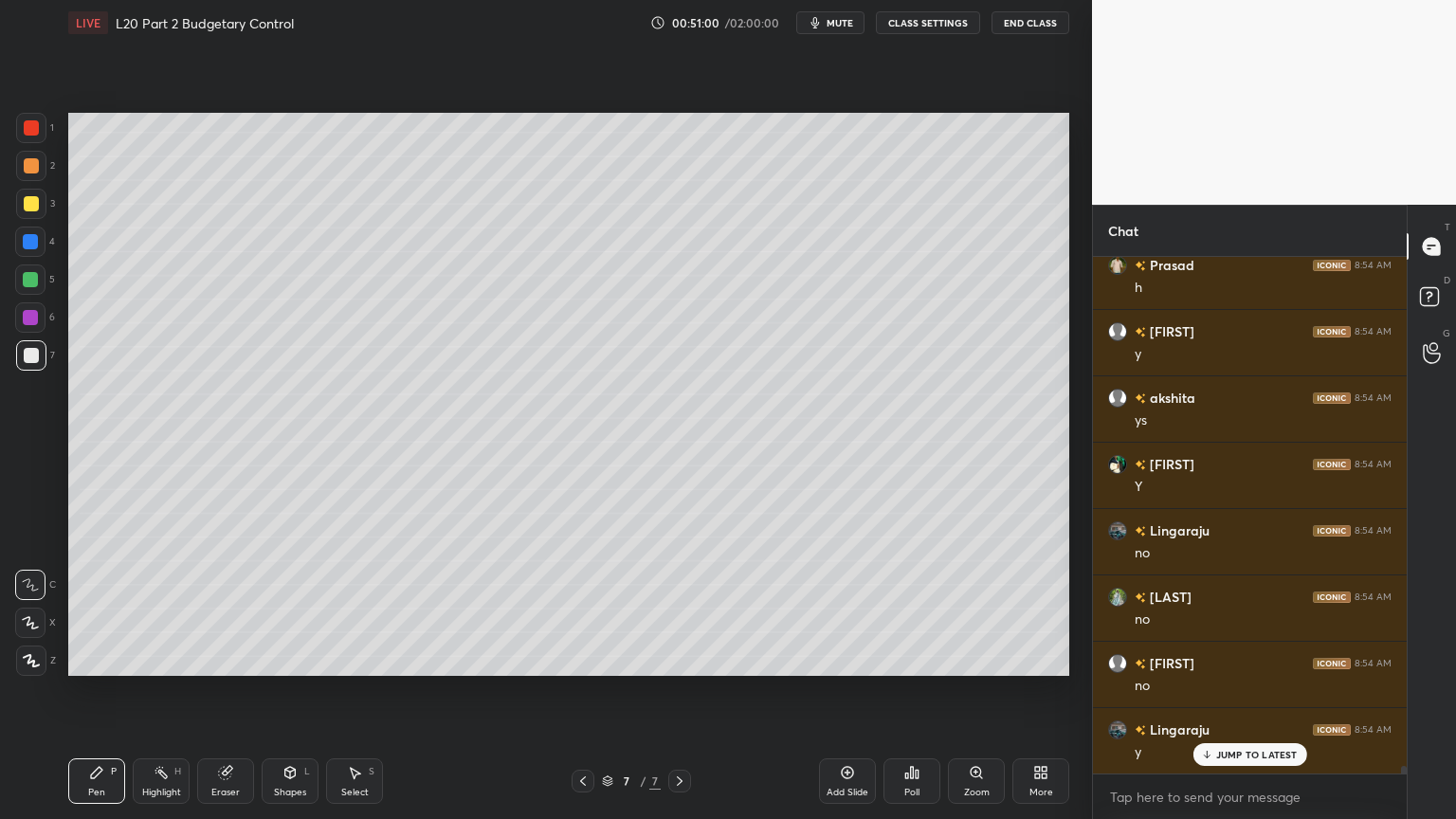 scroll, scrollTop: 33885, scrollLeft: 0, axis: vertical 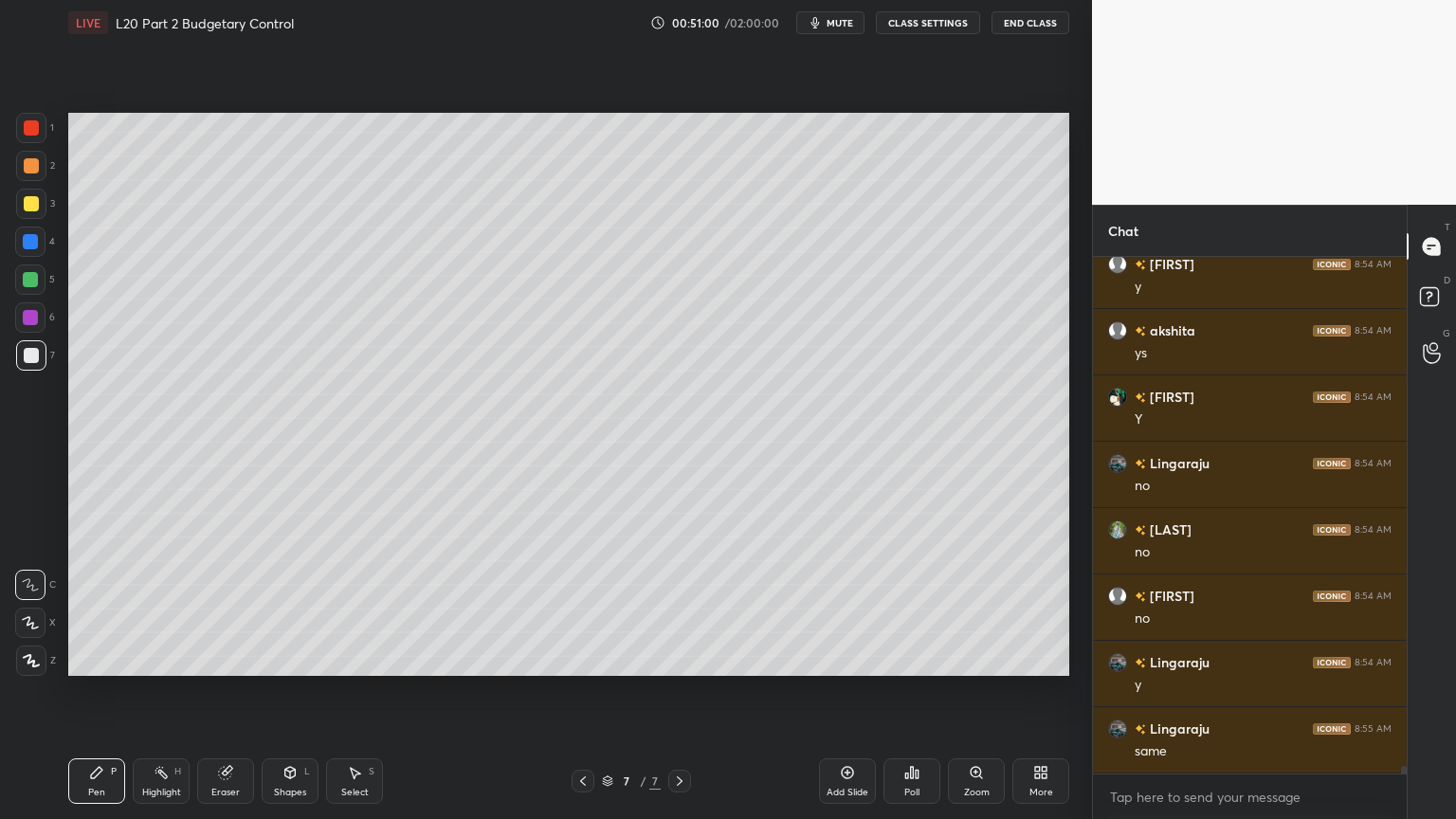 click on "Select S" at bounding box center (355, 781) 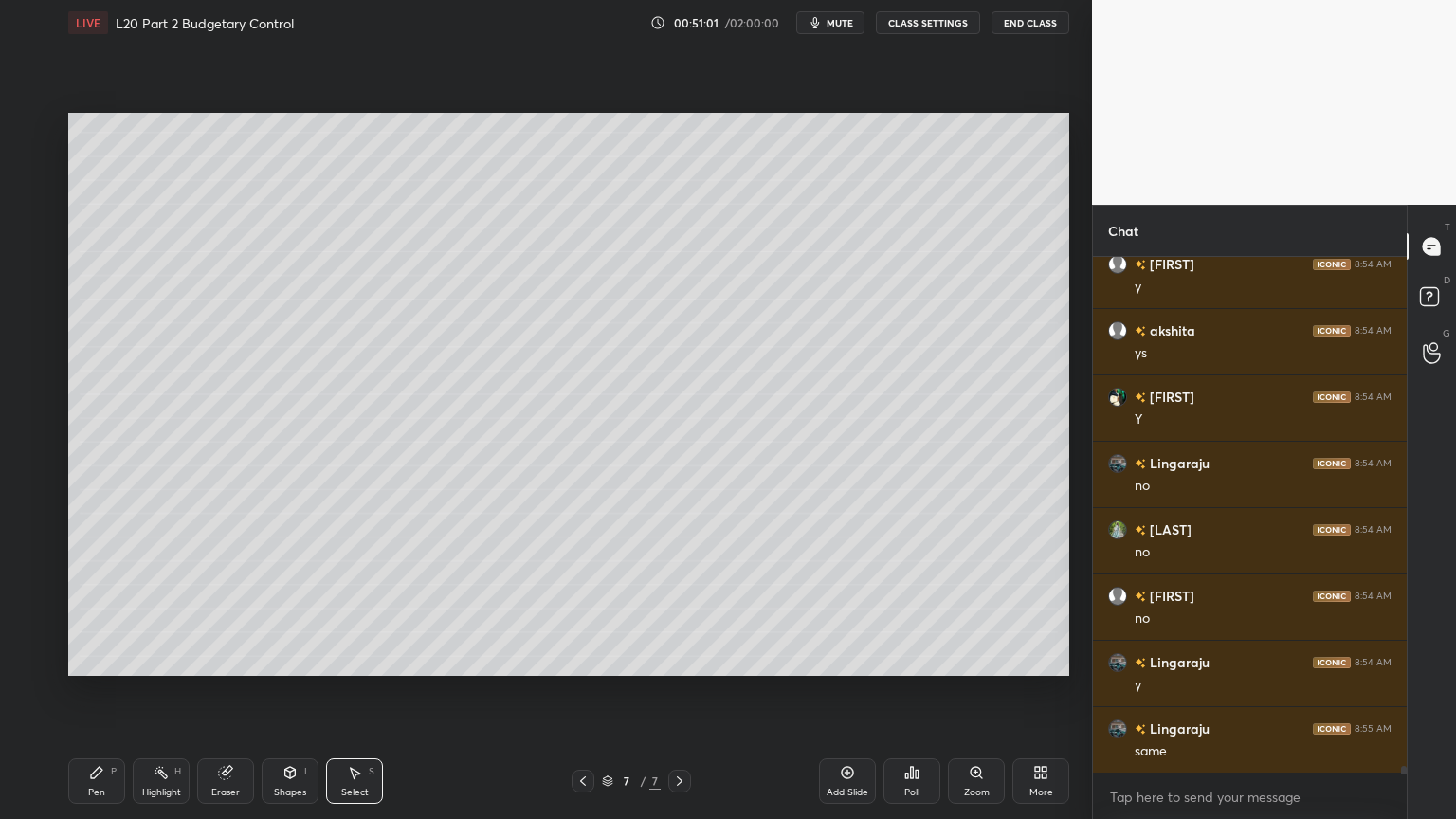 scroll, scrollTop: 33951, scrollLeft: 0, axis: vertical 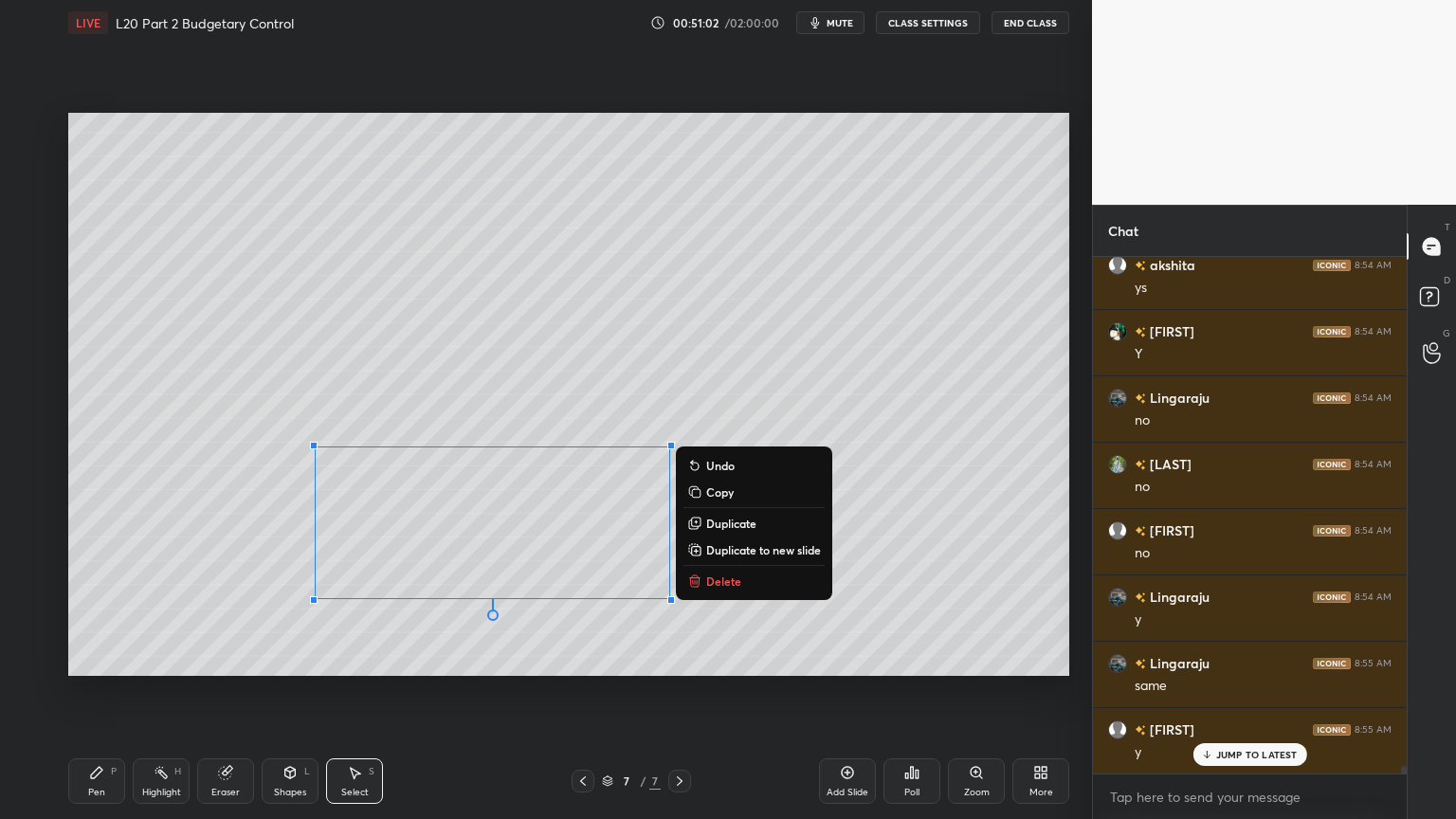 click on "Delete" at bounding box center [723, 581] 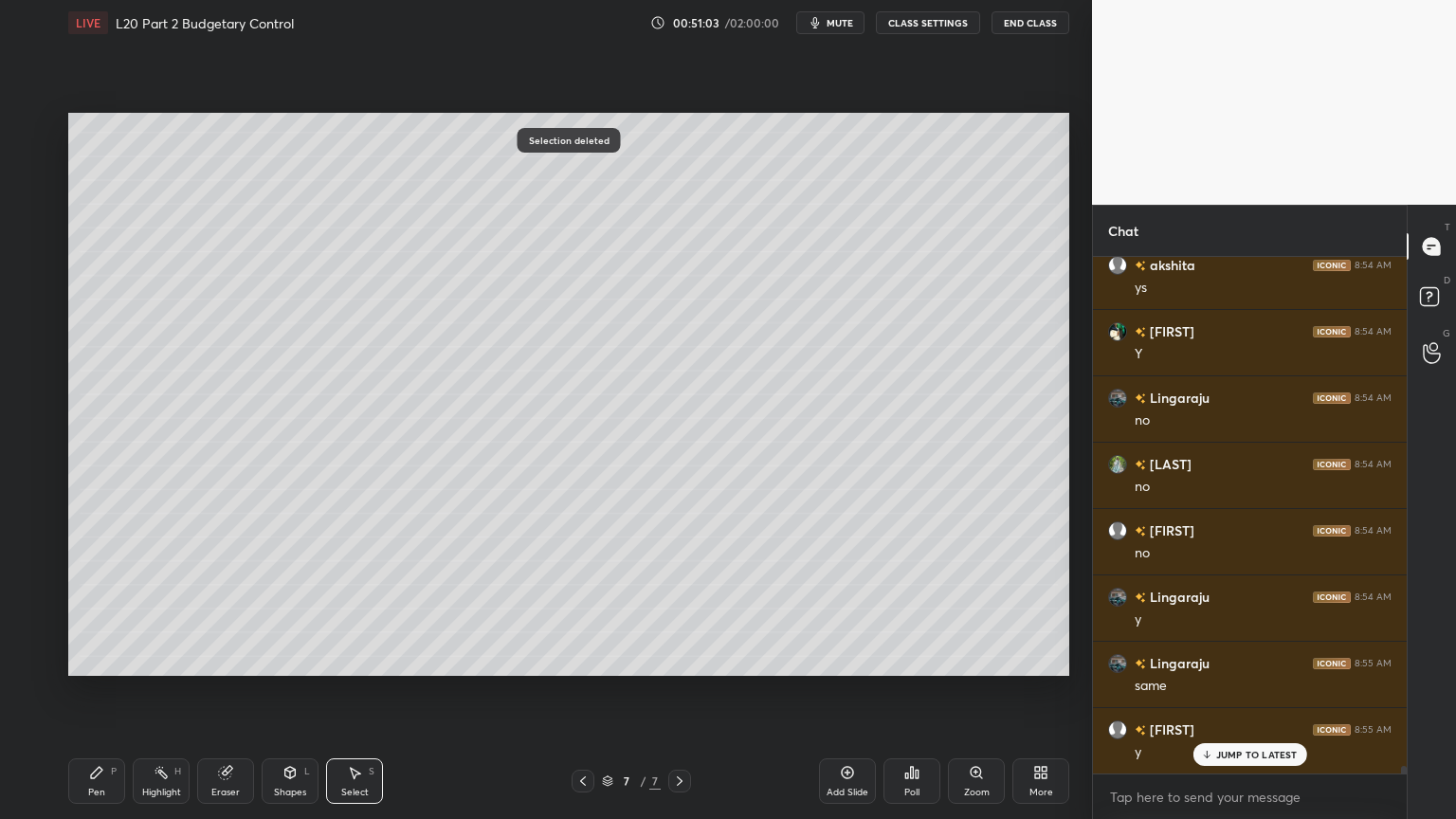 click on "Pen P" at bounding box center [97, 781] 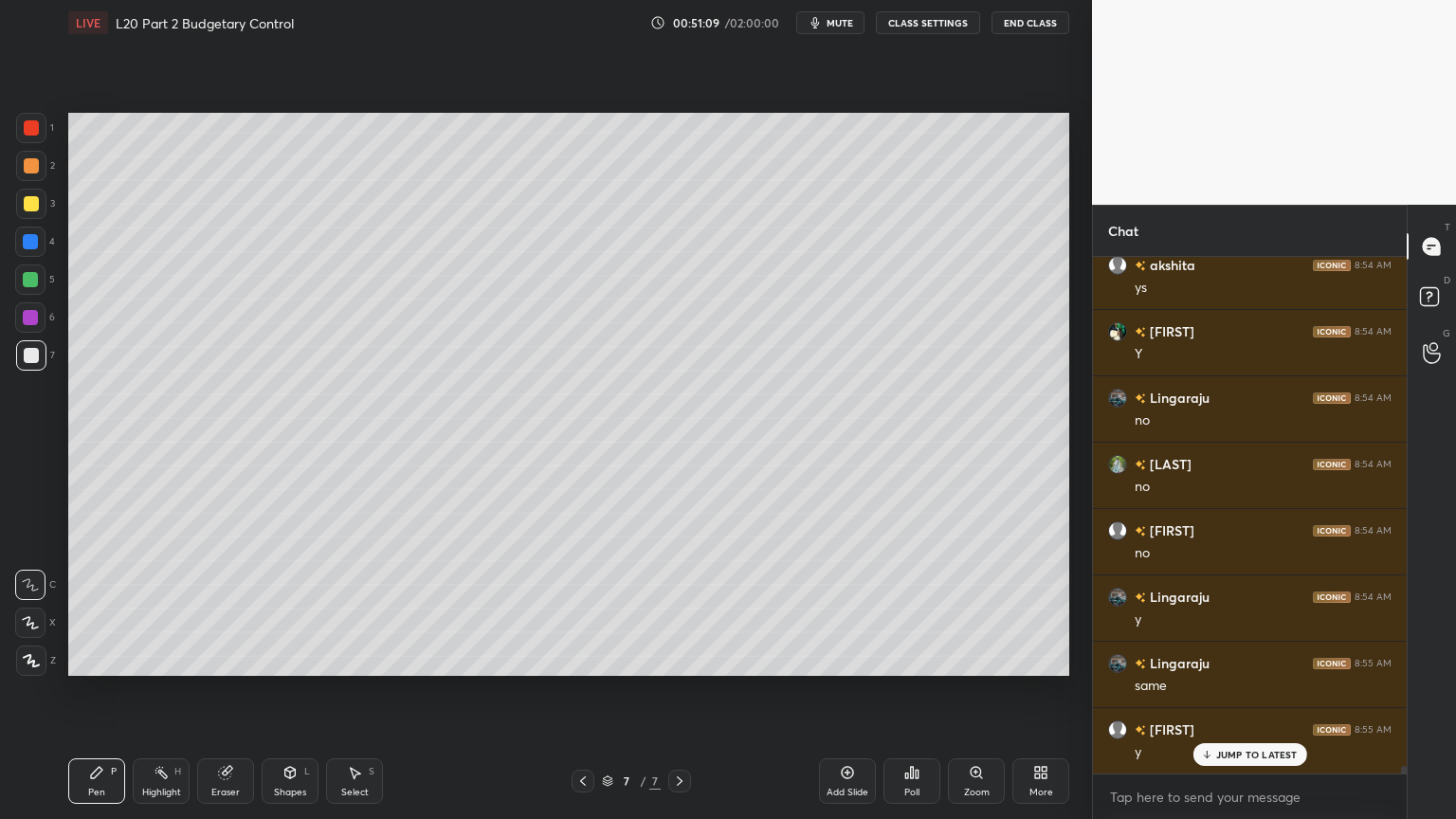 scroll, scrollTop: 34018, scrollLeft: 0, axis: vertical 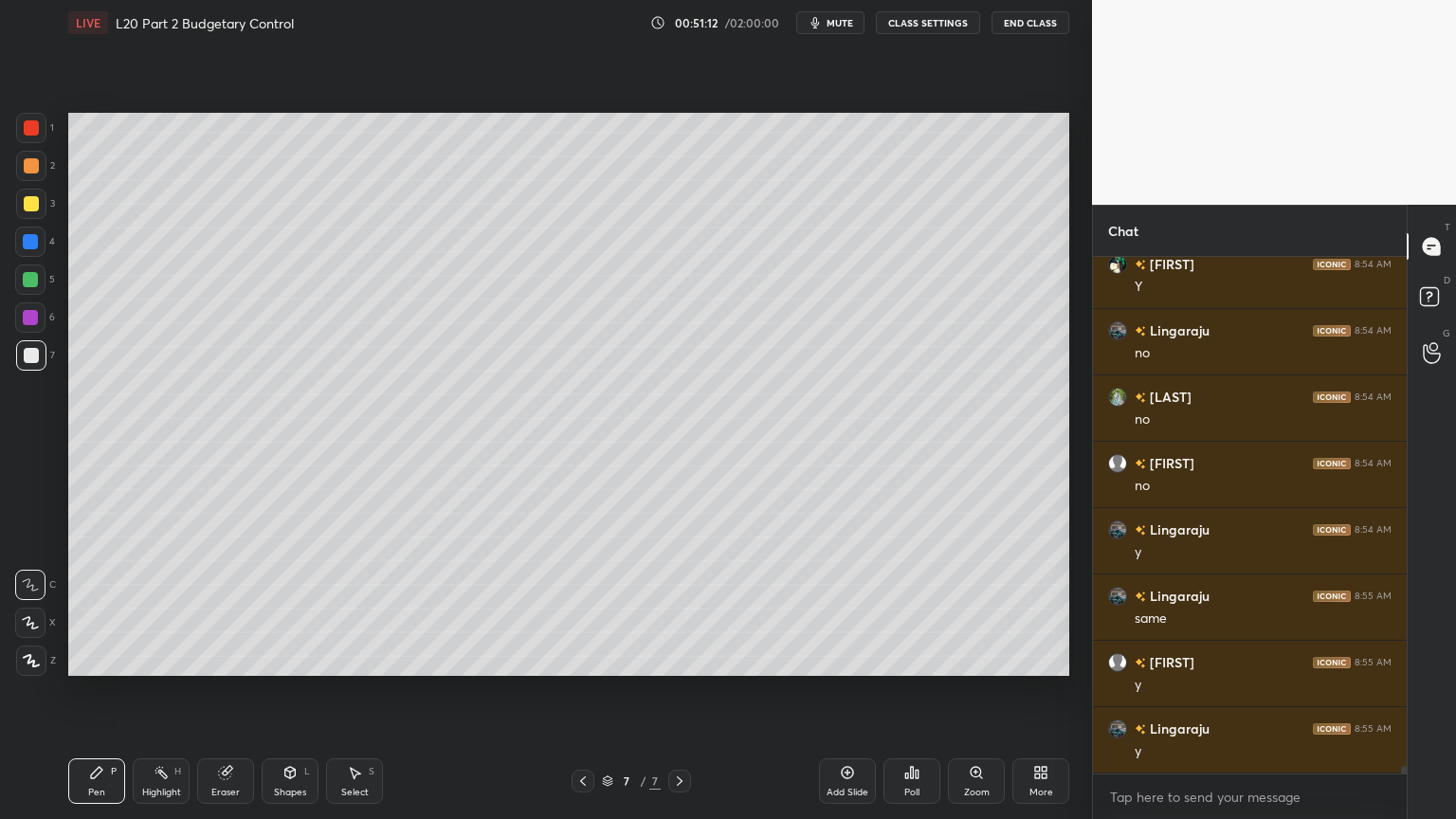 click at bounding box center (31, 166) 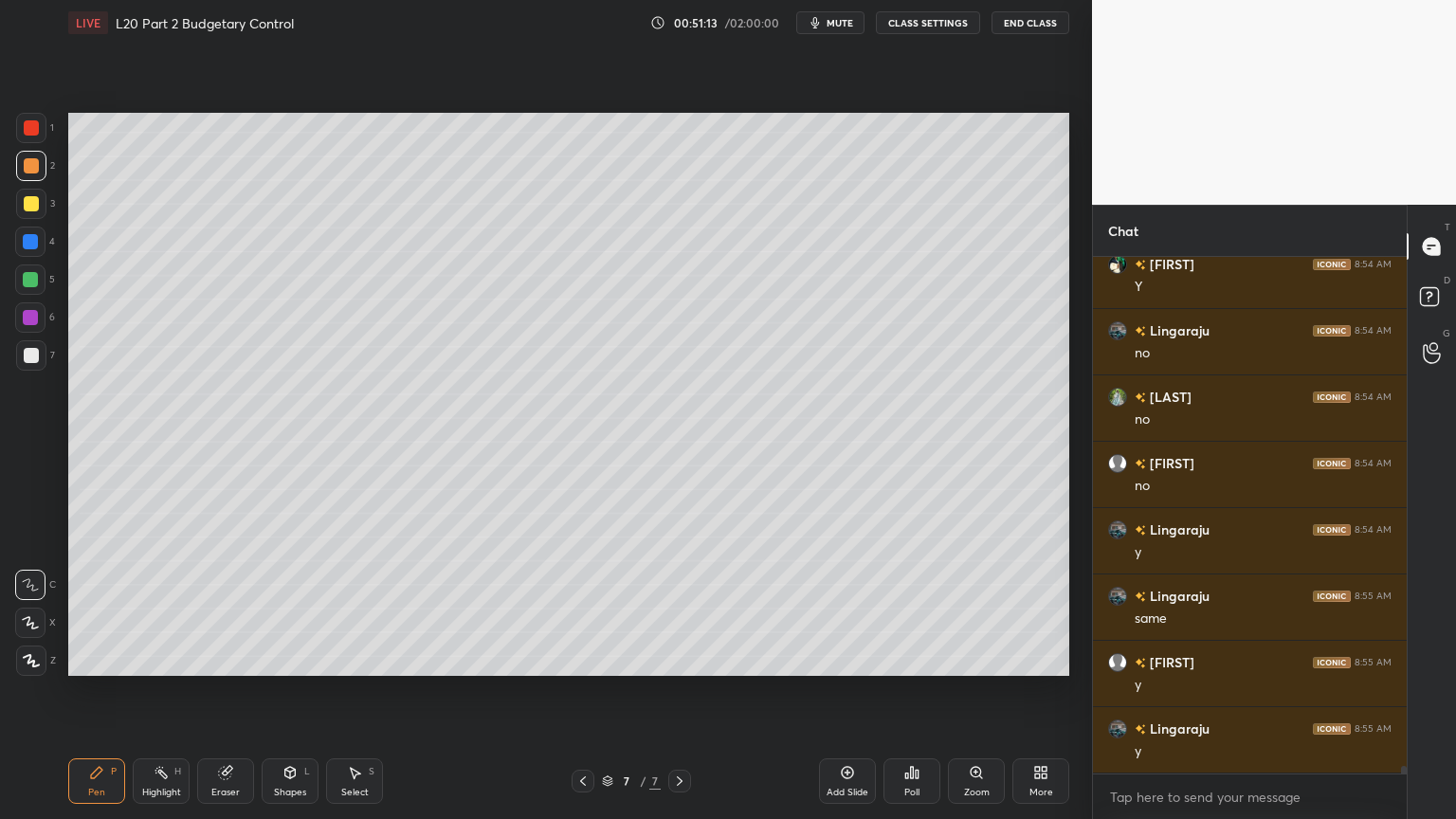 scroll, scrollTop: 34083, scrollLeft: 0, axis: vertical 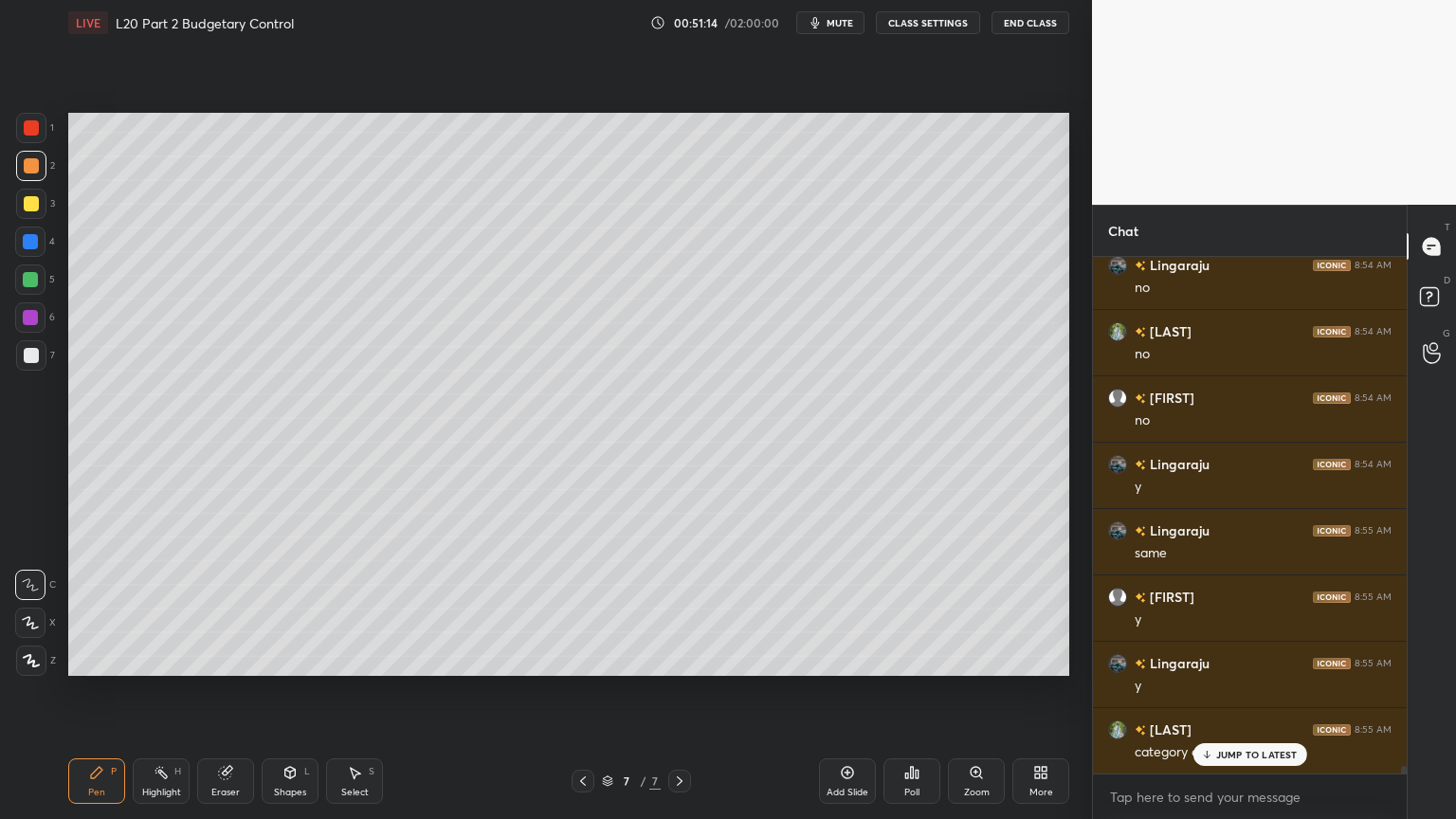 click on "Pen P" at bounding box center (97, 781) 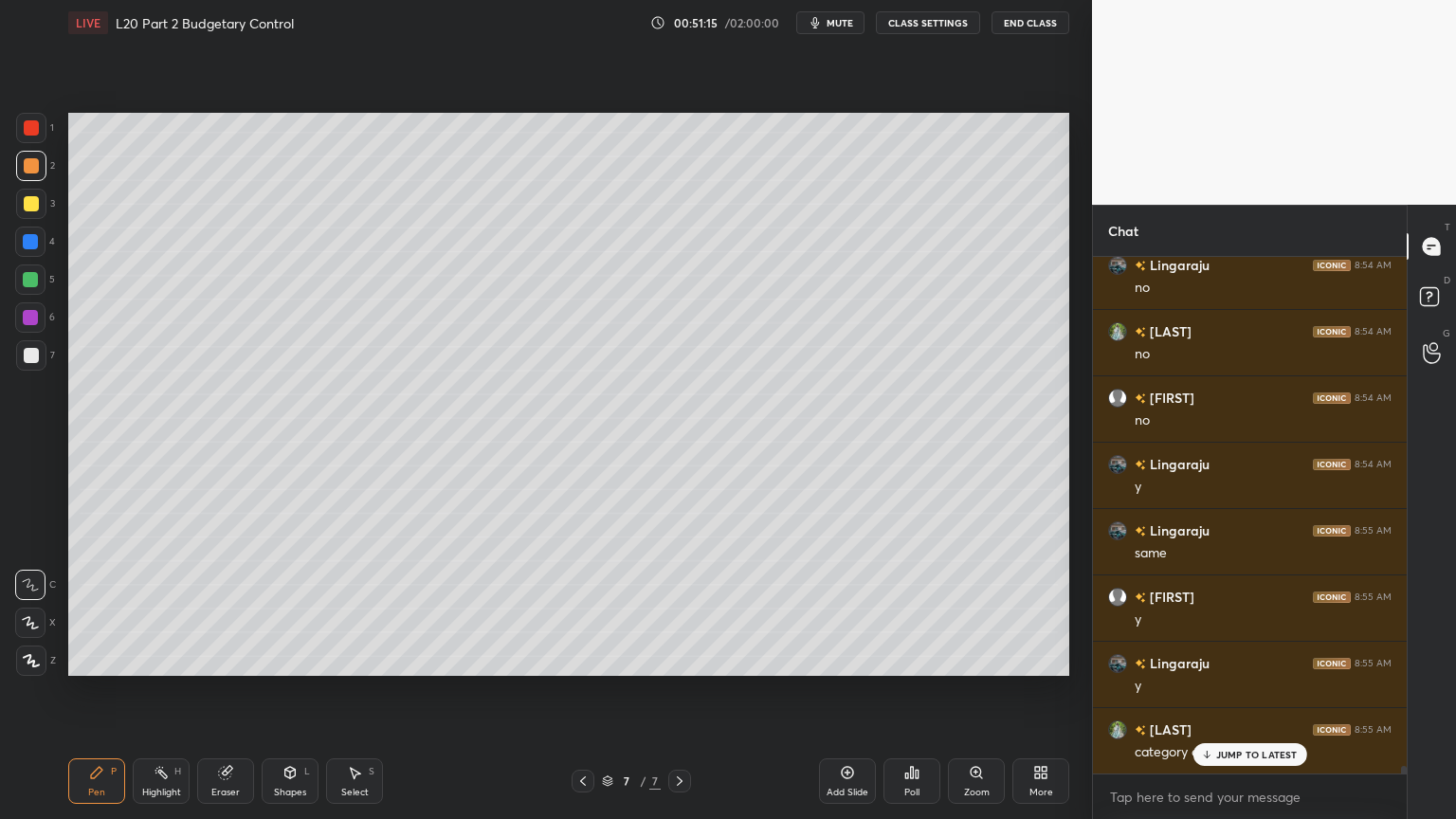 click at bounding box center [31, 204] 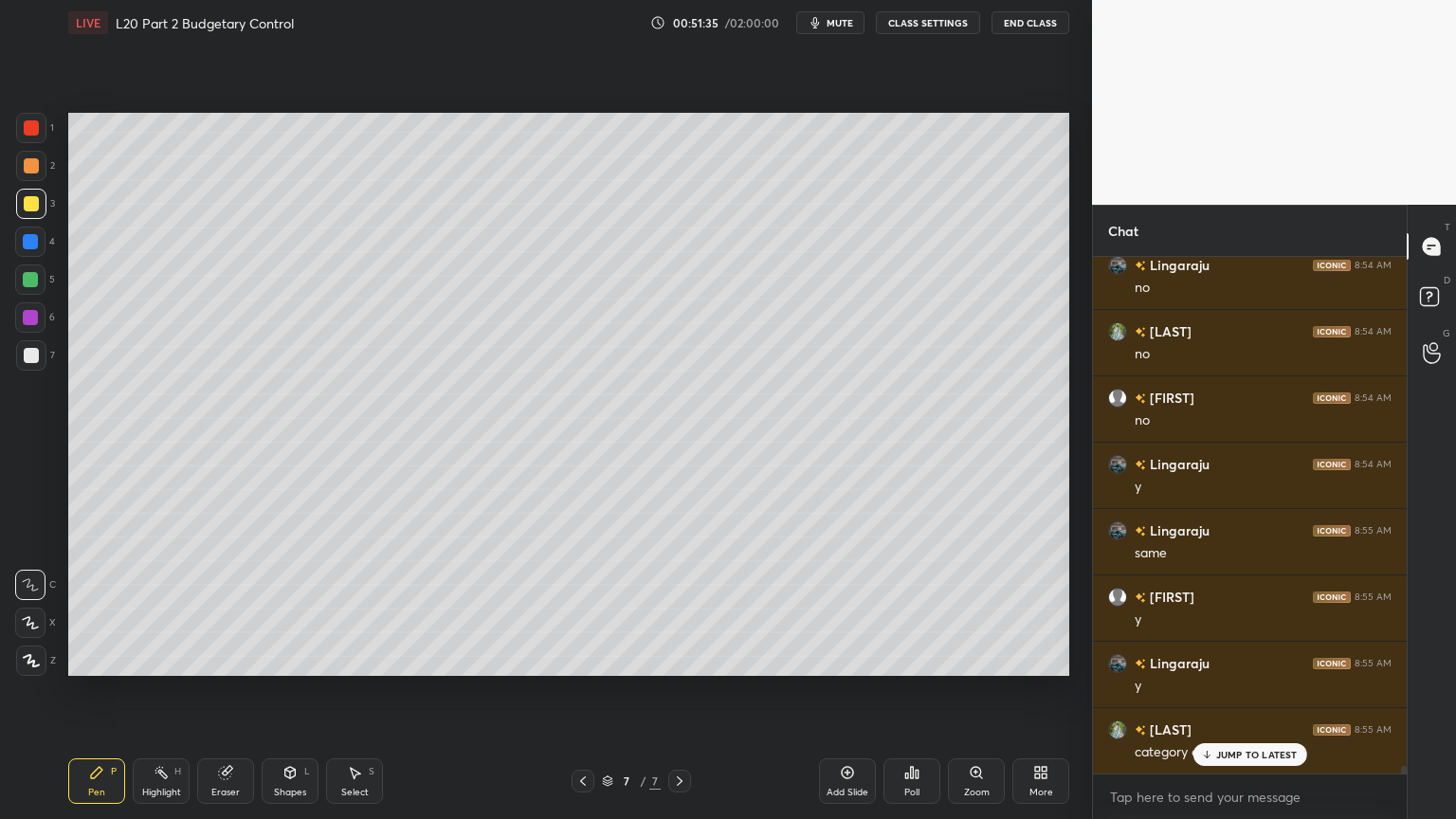 click at bounding box center (30, 242) 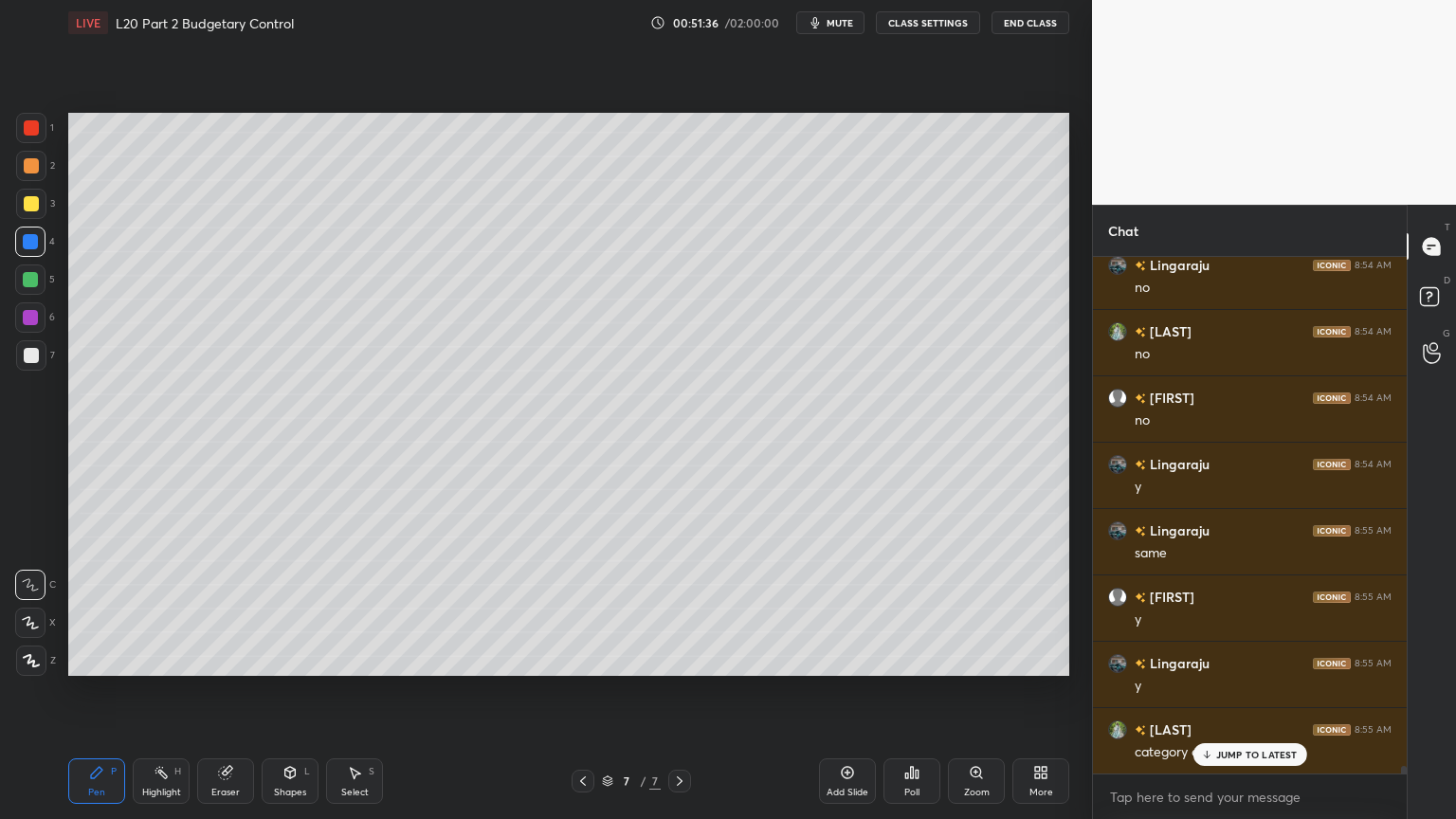 click 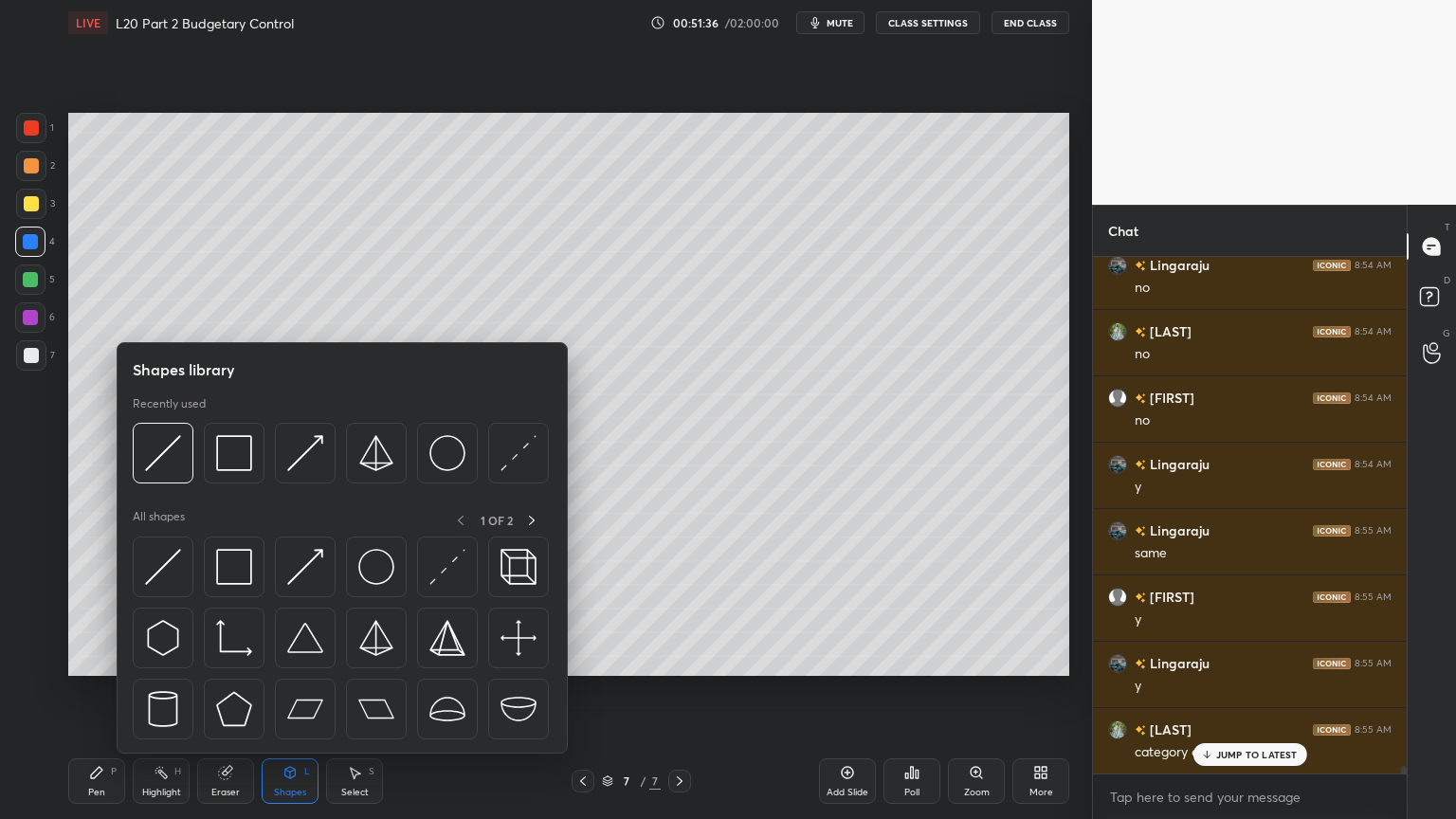 click at bounding box center (163, 453) 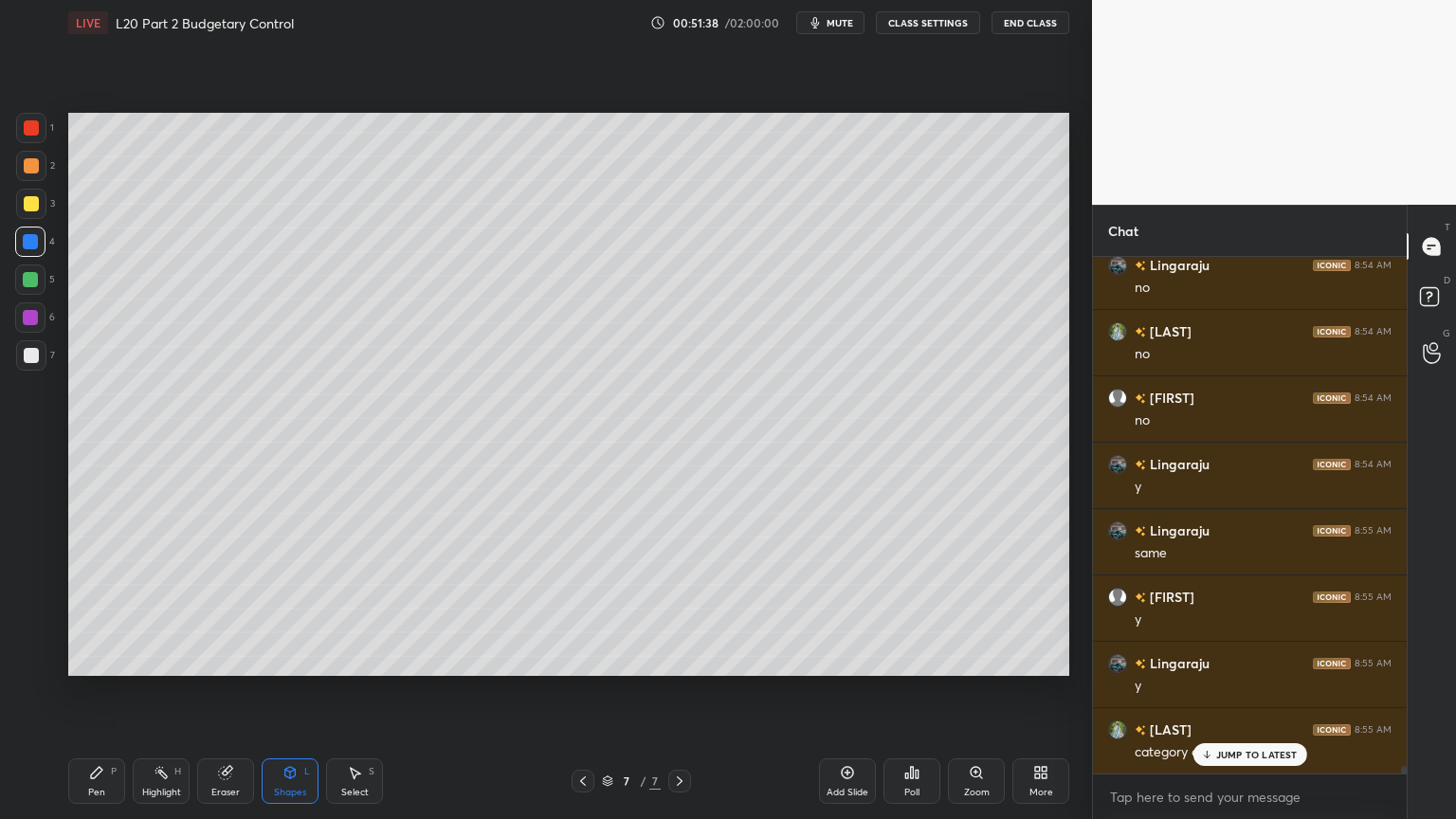 click on "Pen P" at bounding box center (97, 781) 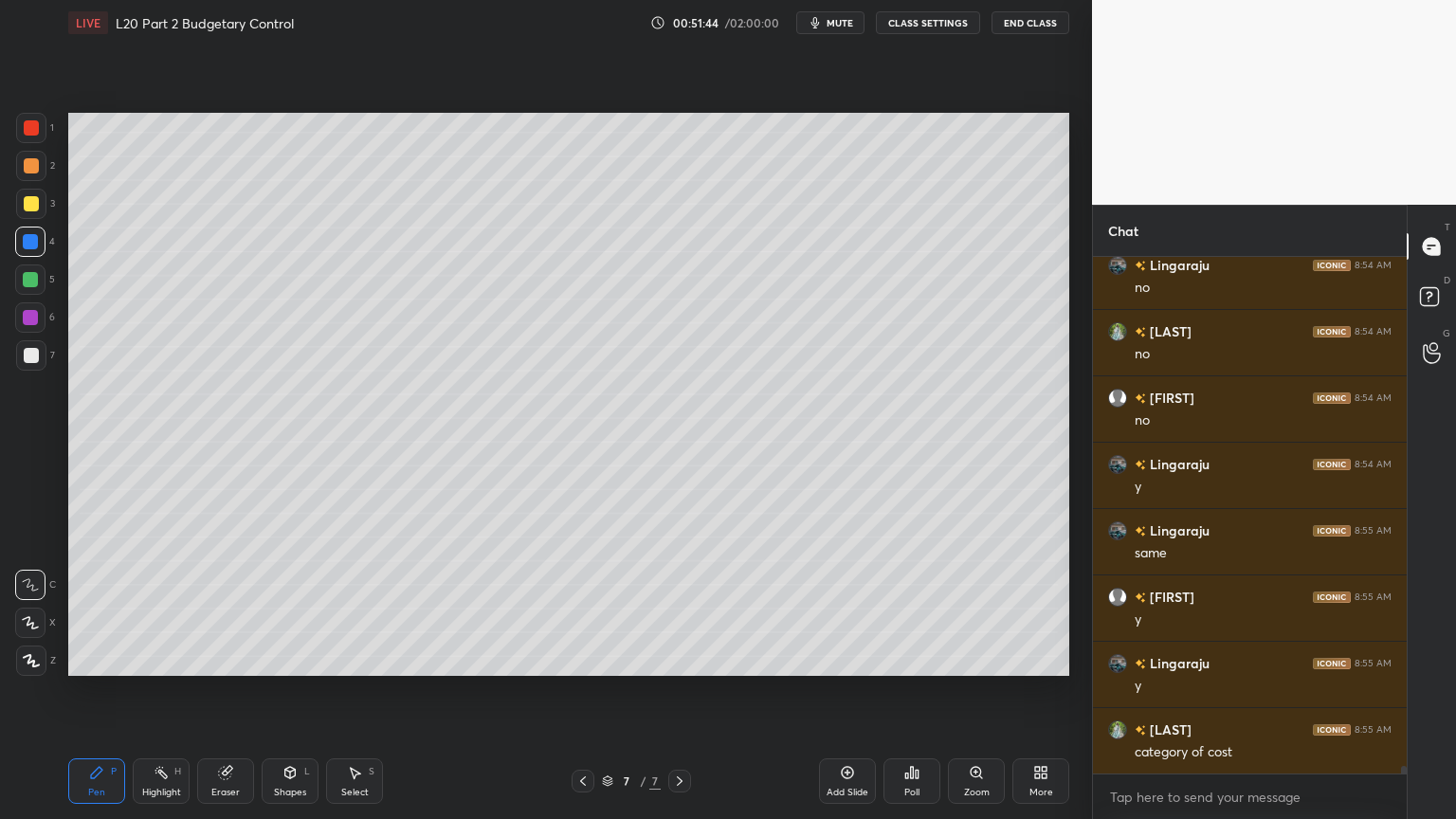 scroll, scrollTop: 34151, scrollLeft: 0, axis: vertical 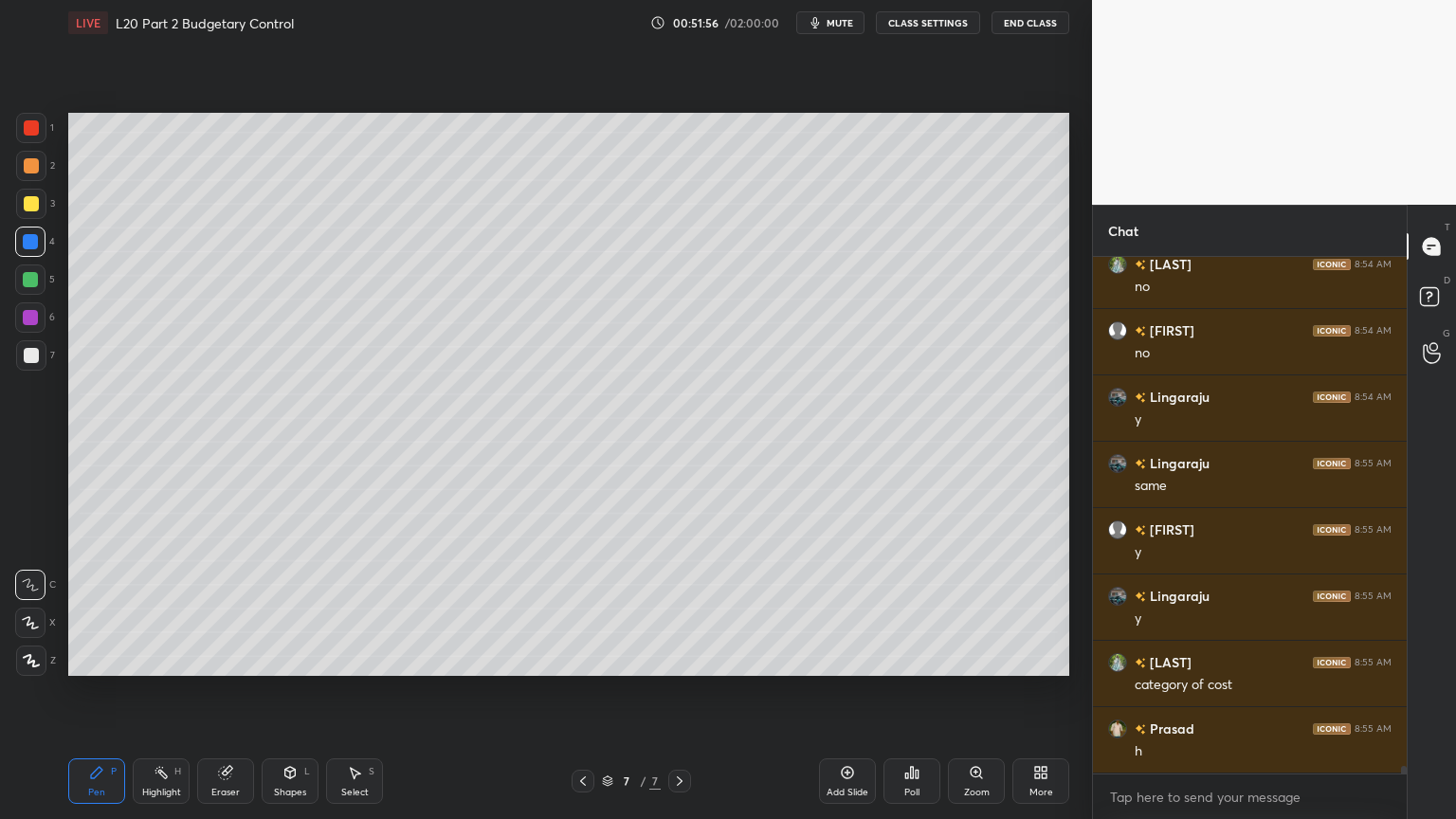 click at bounding box center (31, 166) 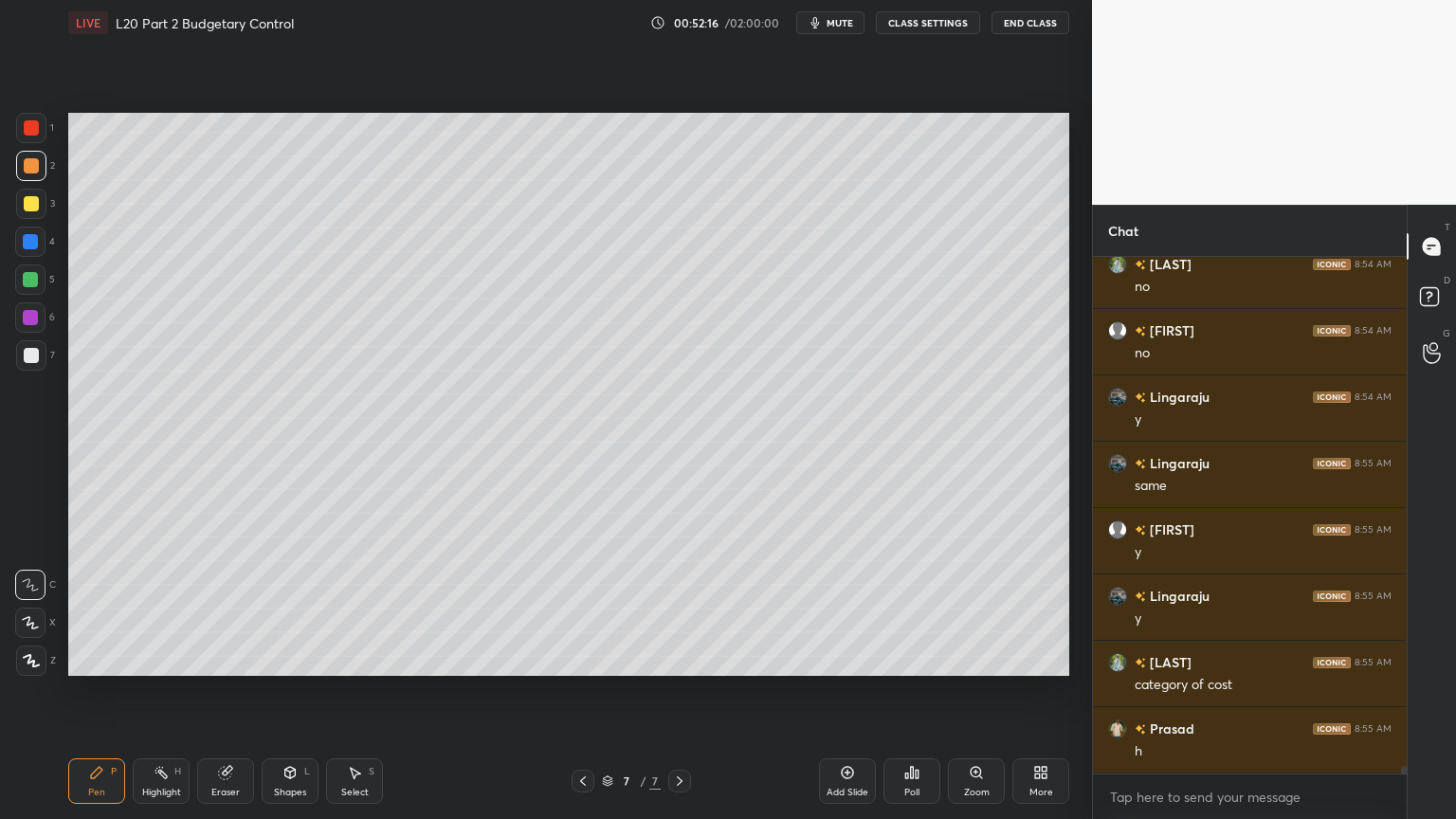click on "Shapes" at bounding box center [290, 792] 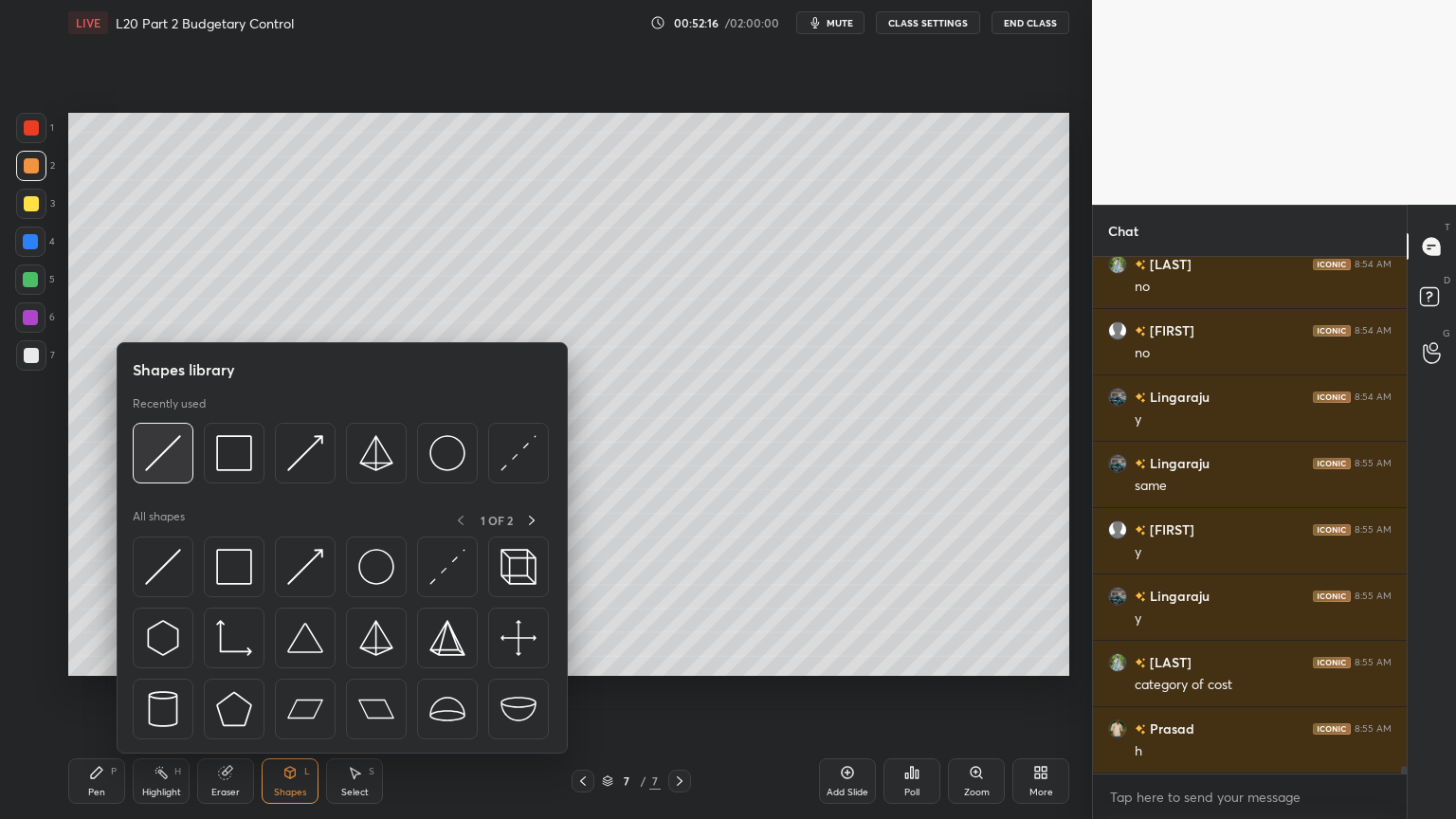 click at bounding box center (163, 453) 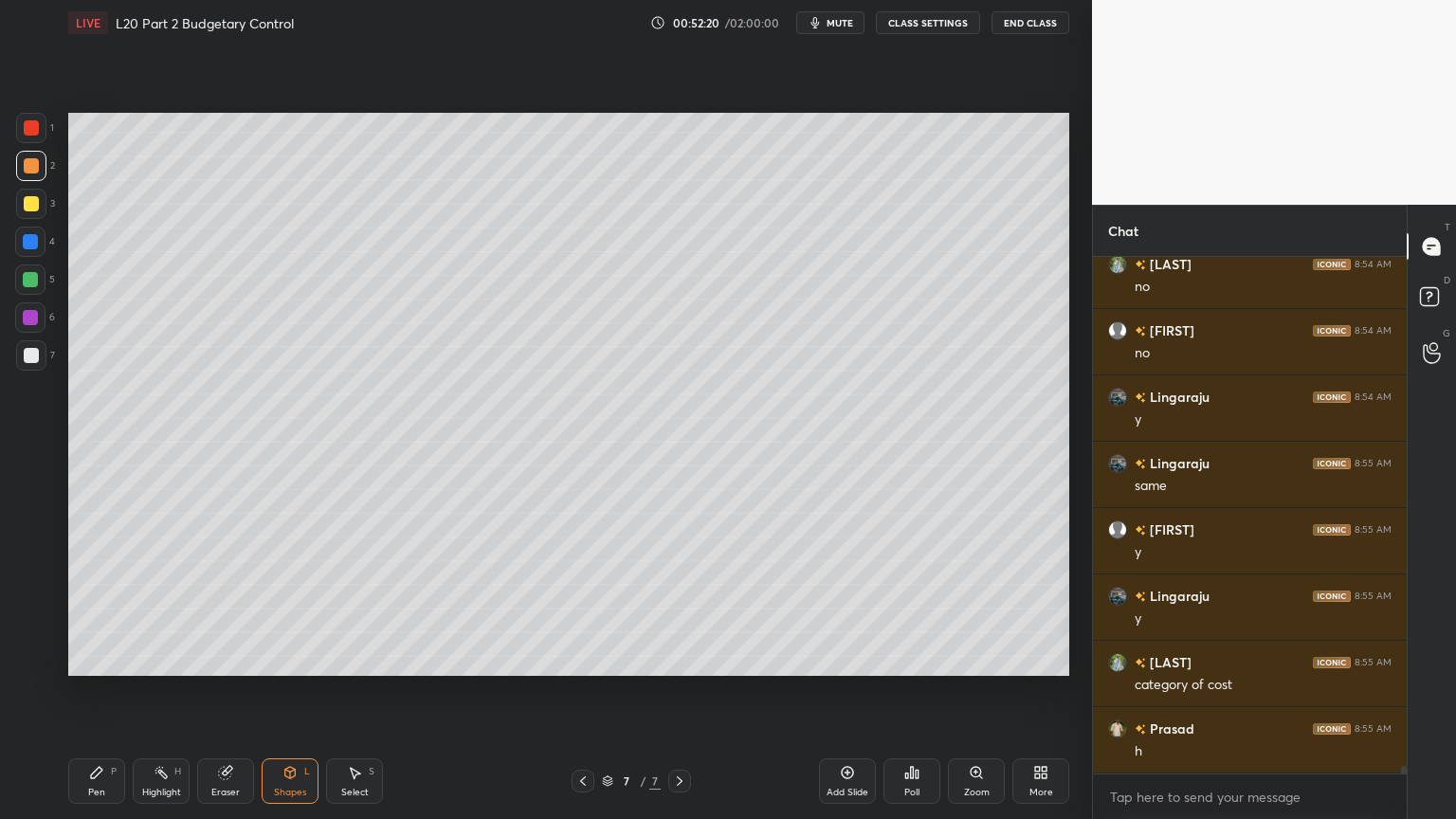click on "P" at bounding box center [114, 772] 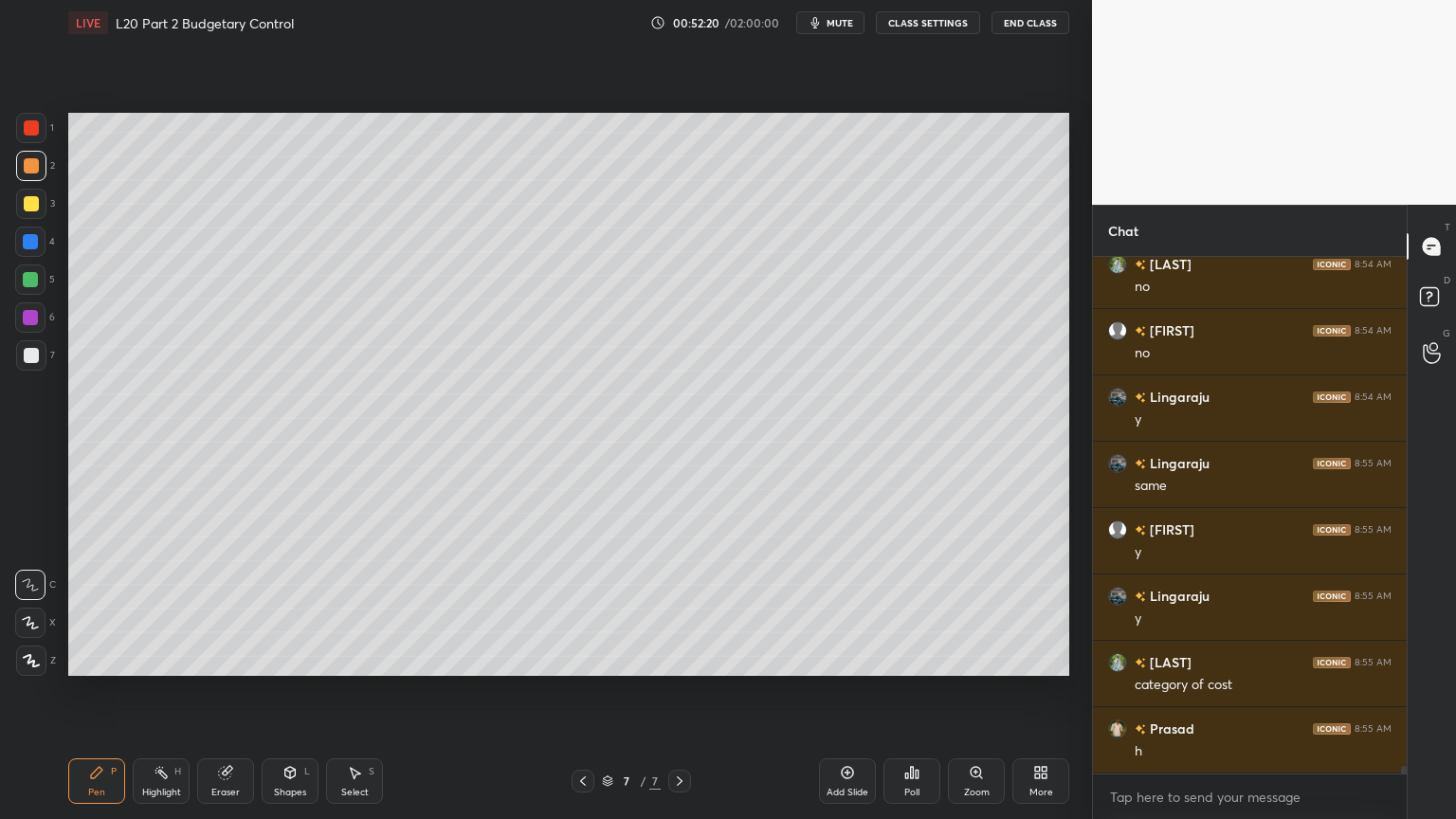 click at bounding box center (31, 355) 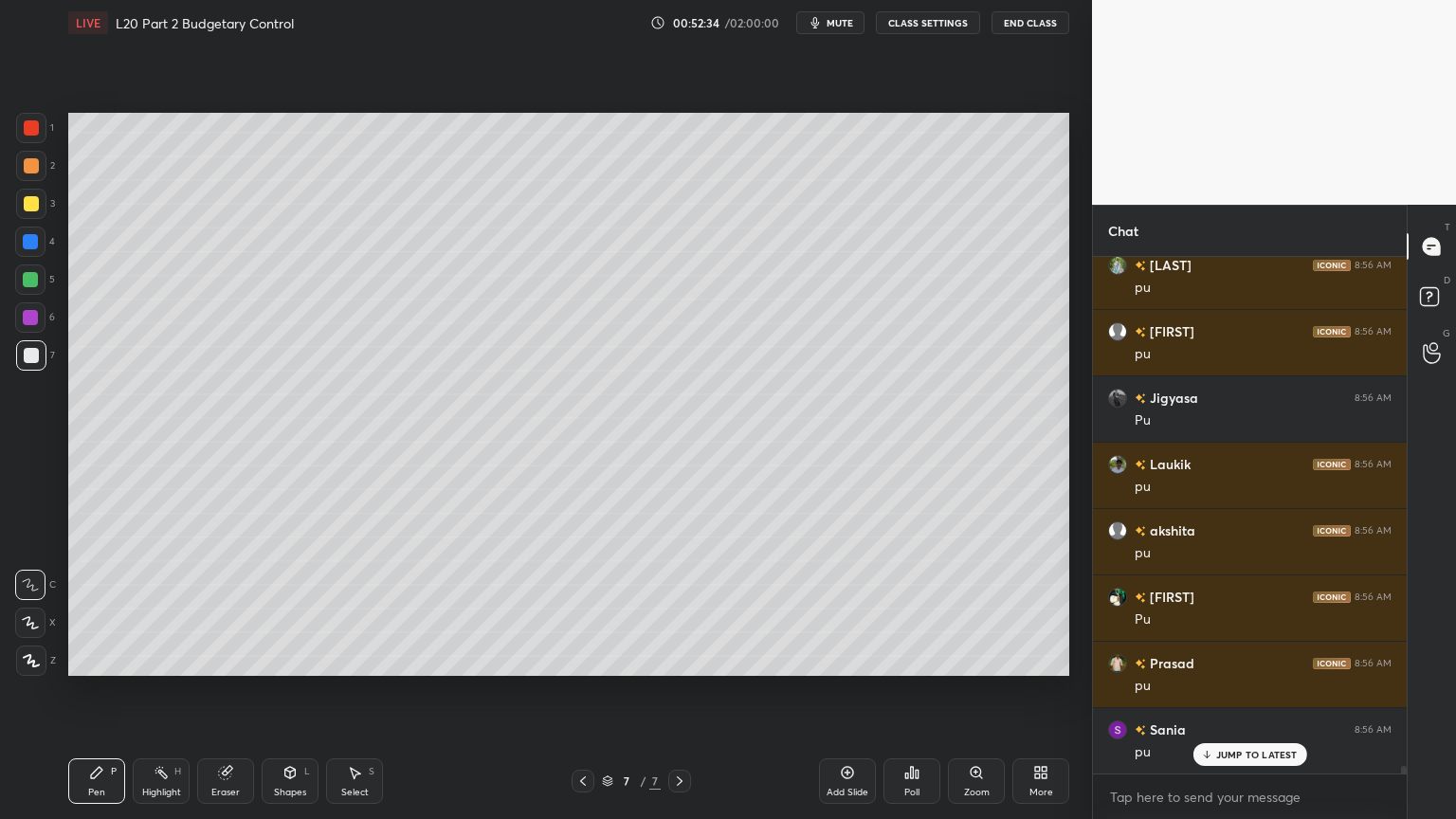 scroll, scrollTop: 34814, scrollLeft: 0, axis: vertical 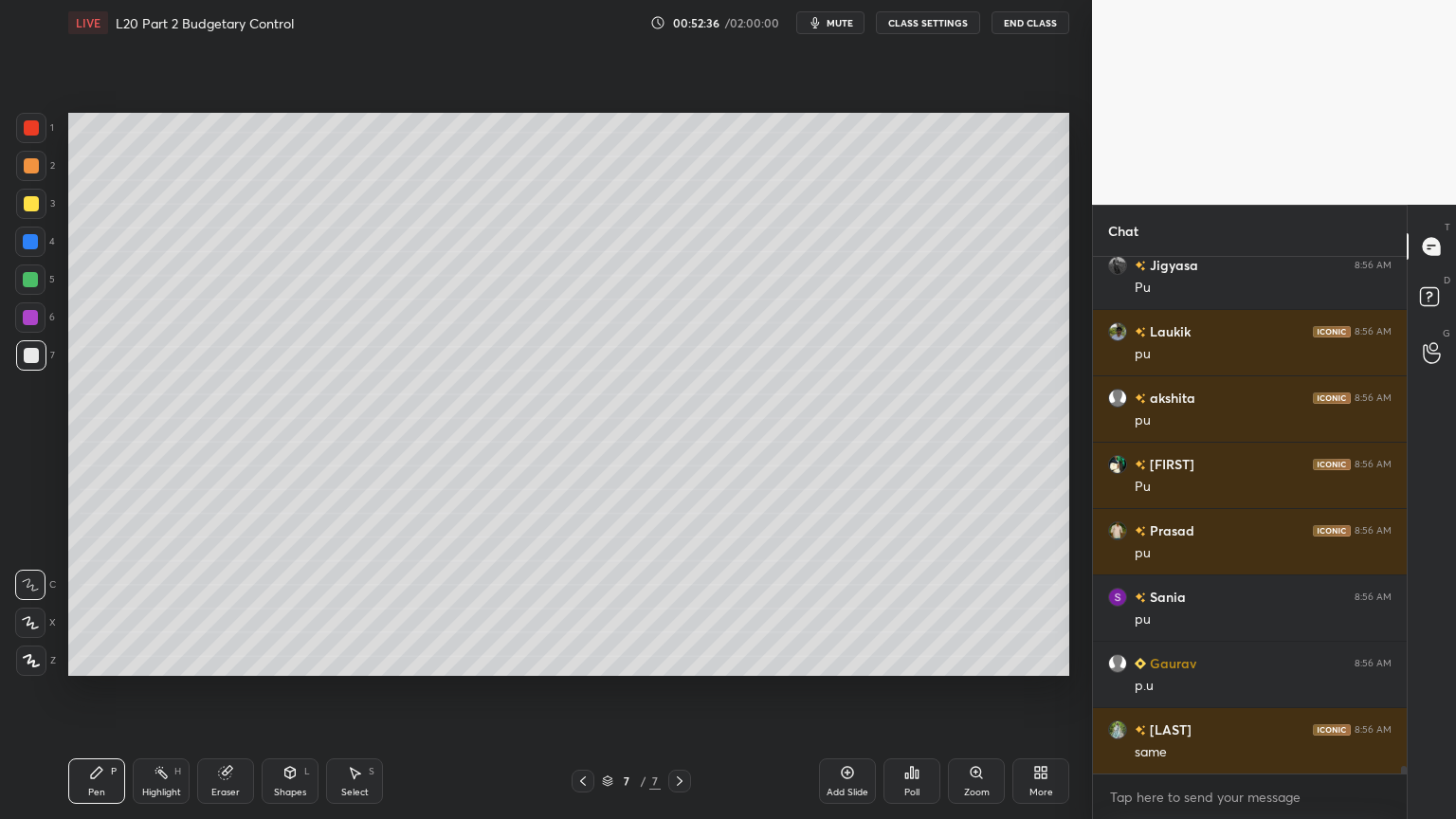click on "Select S" at bounding box center [355, 781] 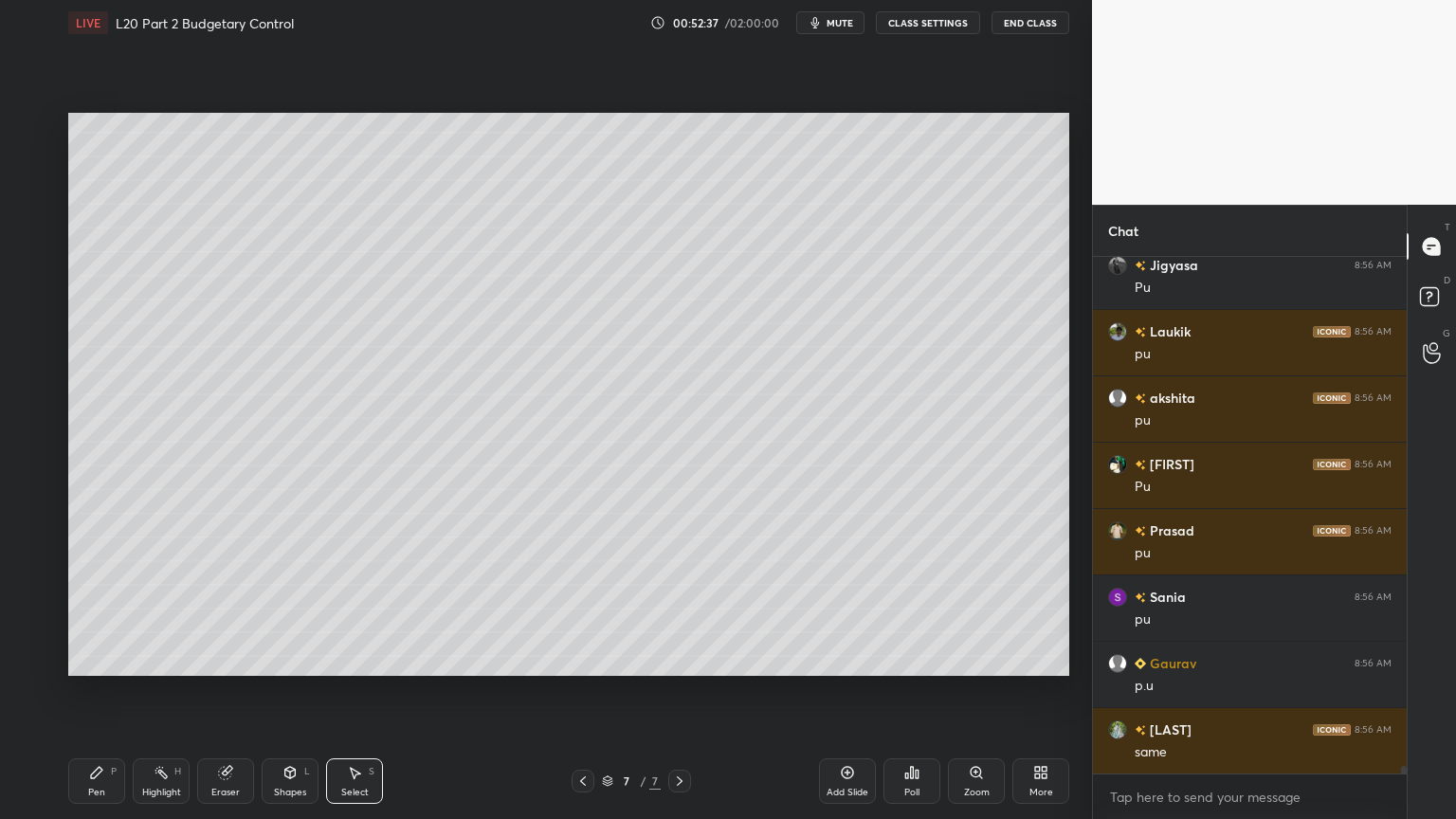 scroll, scrollTop: 34947, scrollLeft: 0, axis: vertical 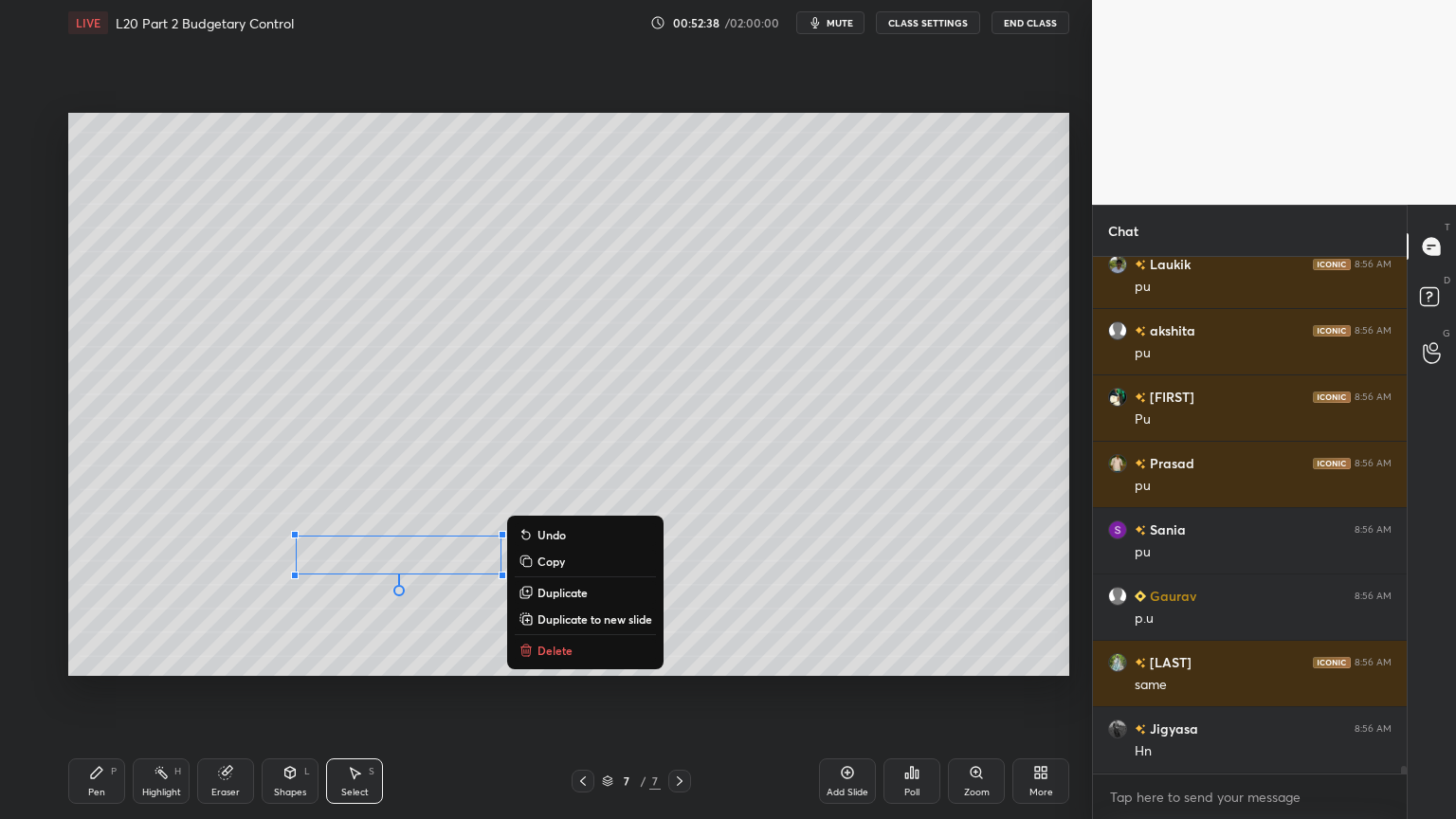 click on "Delete" at bounding box center [555, 650] 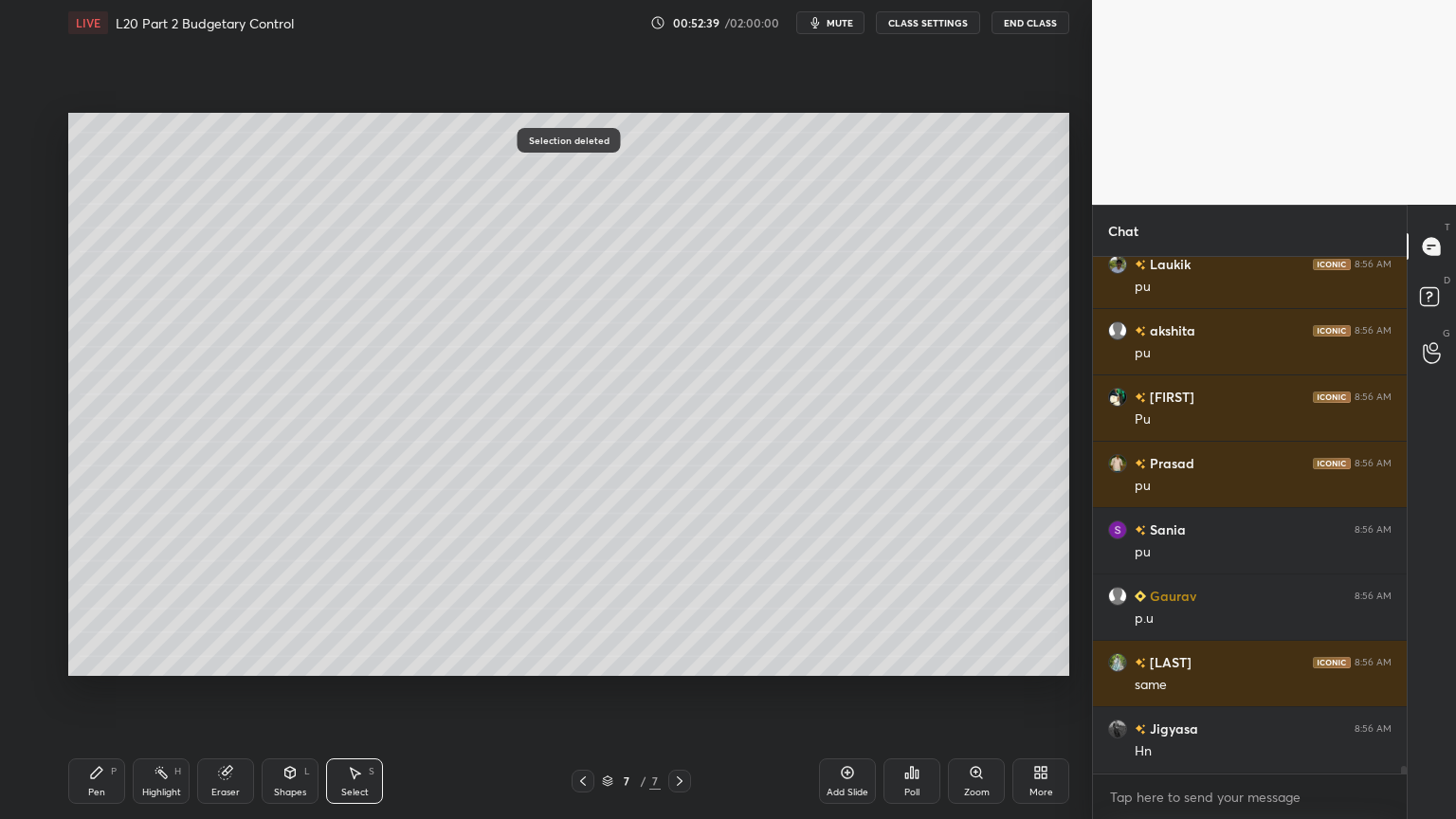 click 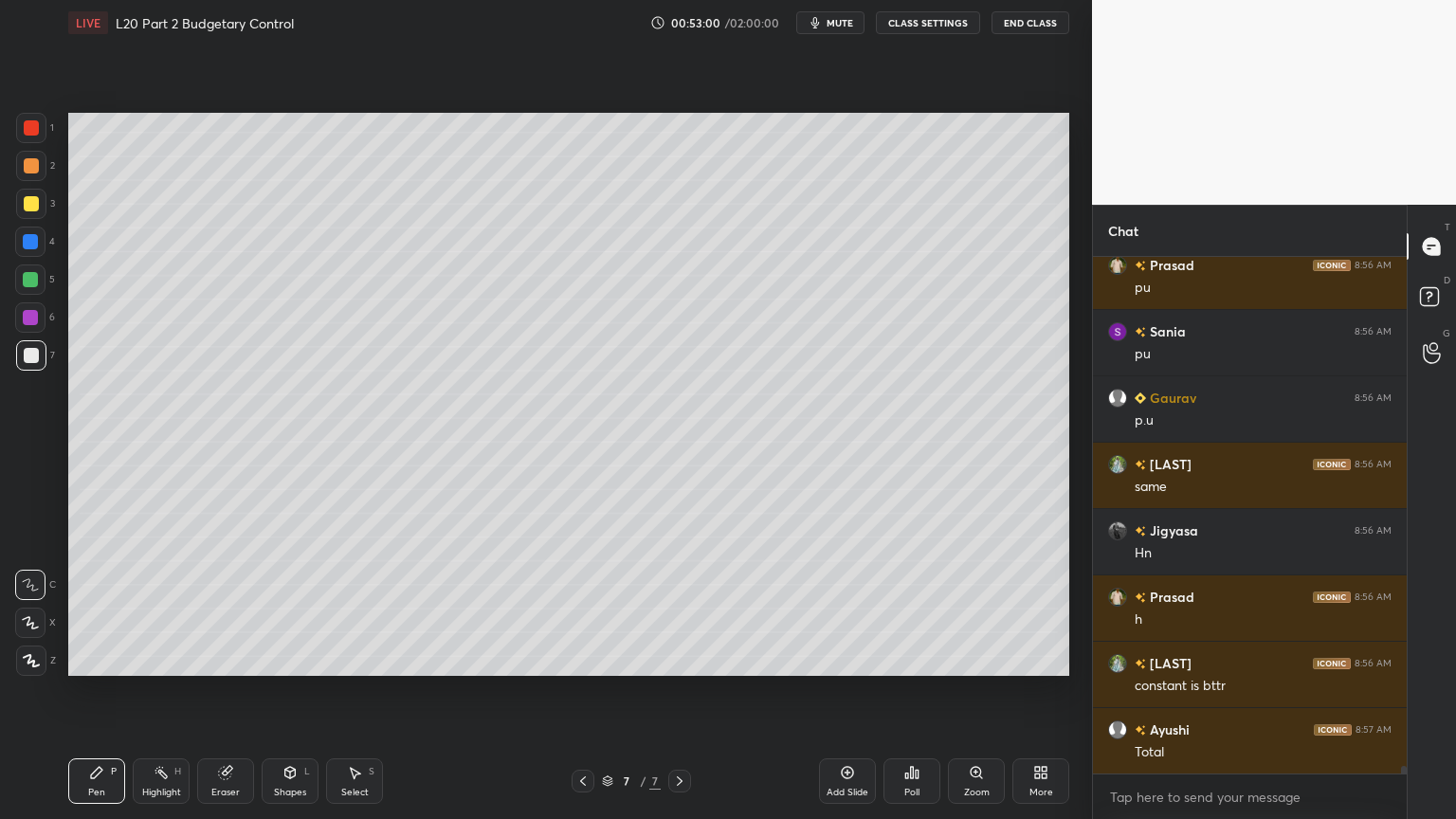 scroll, scrollTop: 35212, scrollLeft: 0, axis: vertical 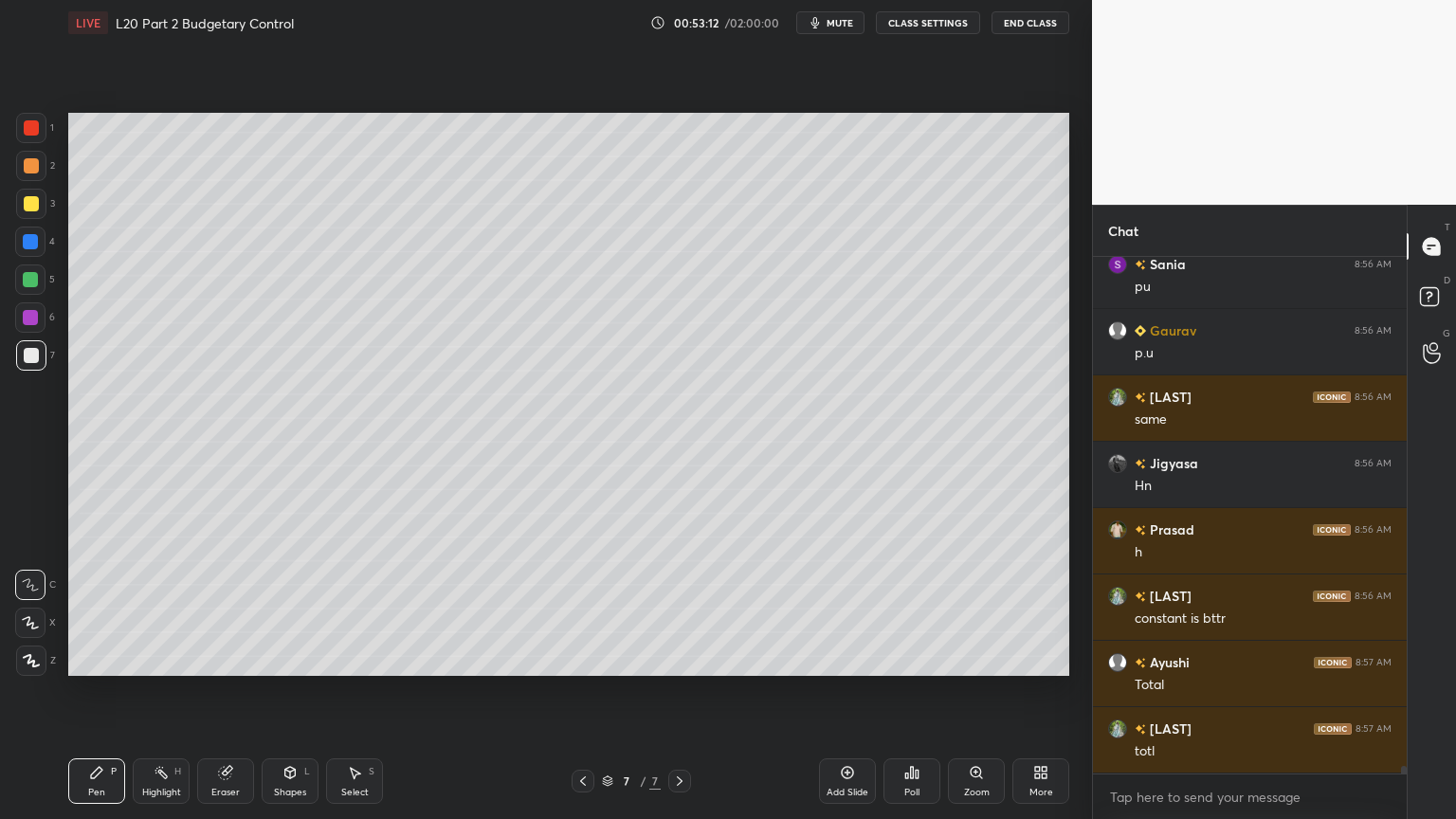 click on "Shapes L" at bounding box center (290, 781) 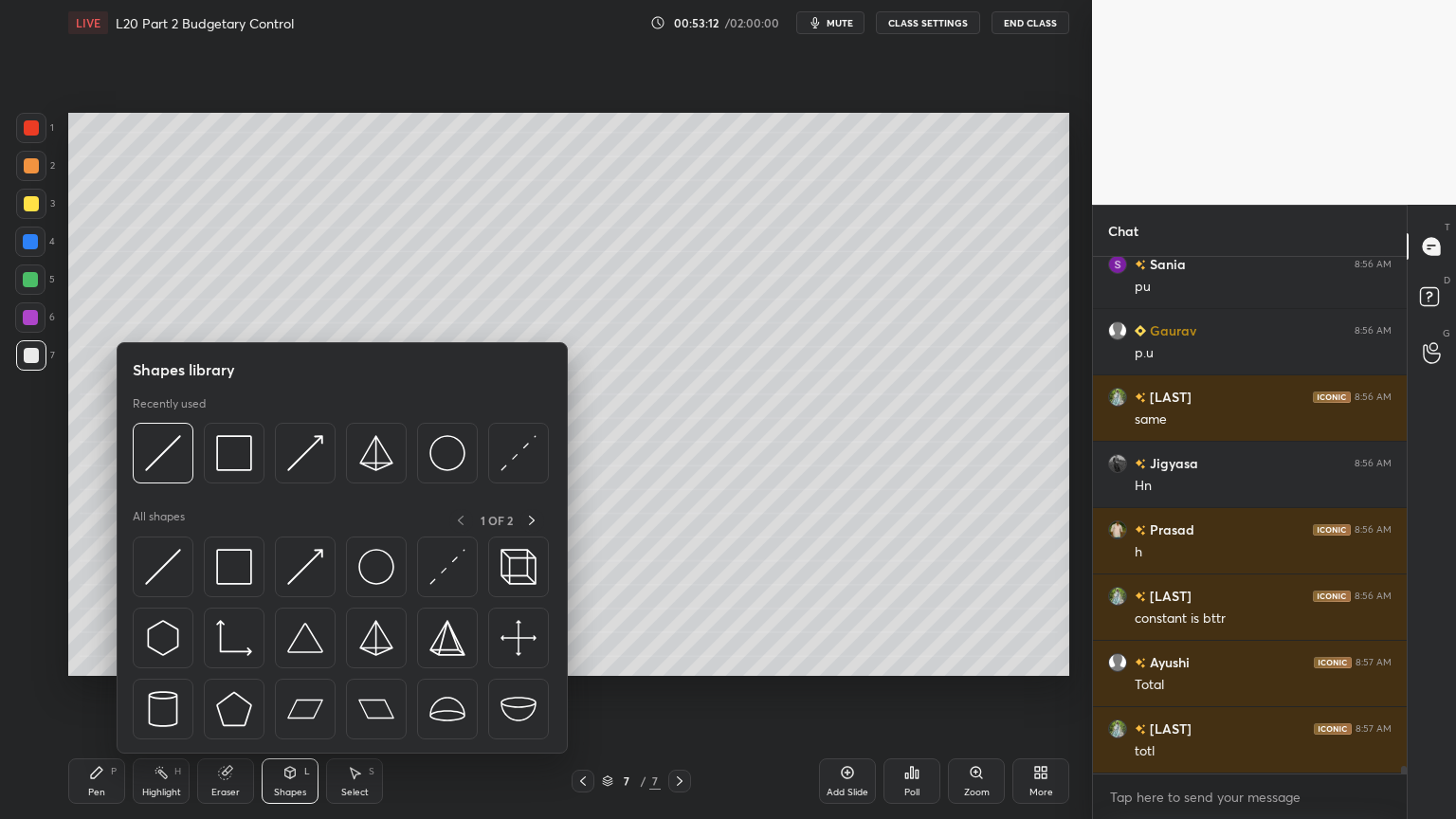 click at bounding box center [163, 453] 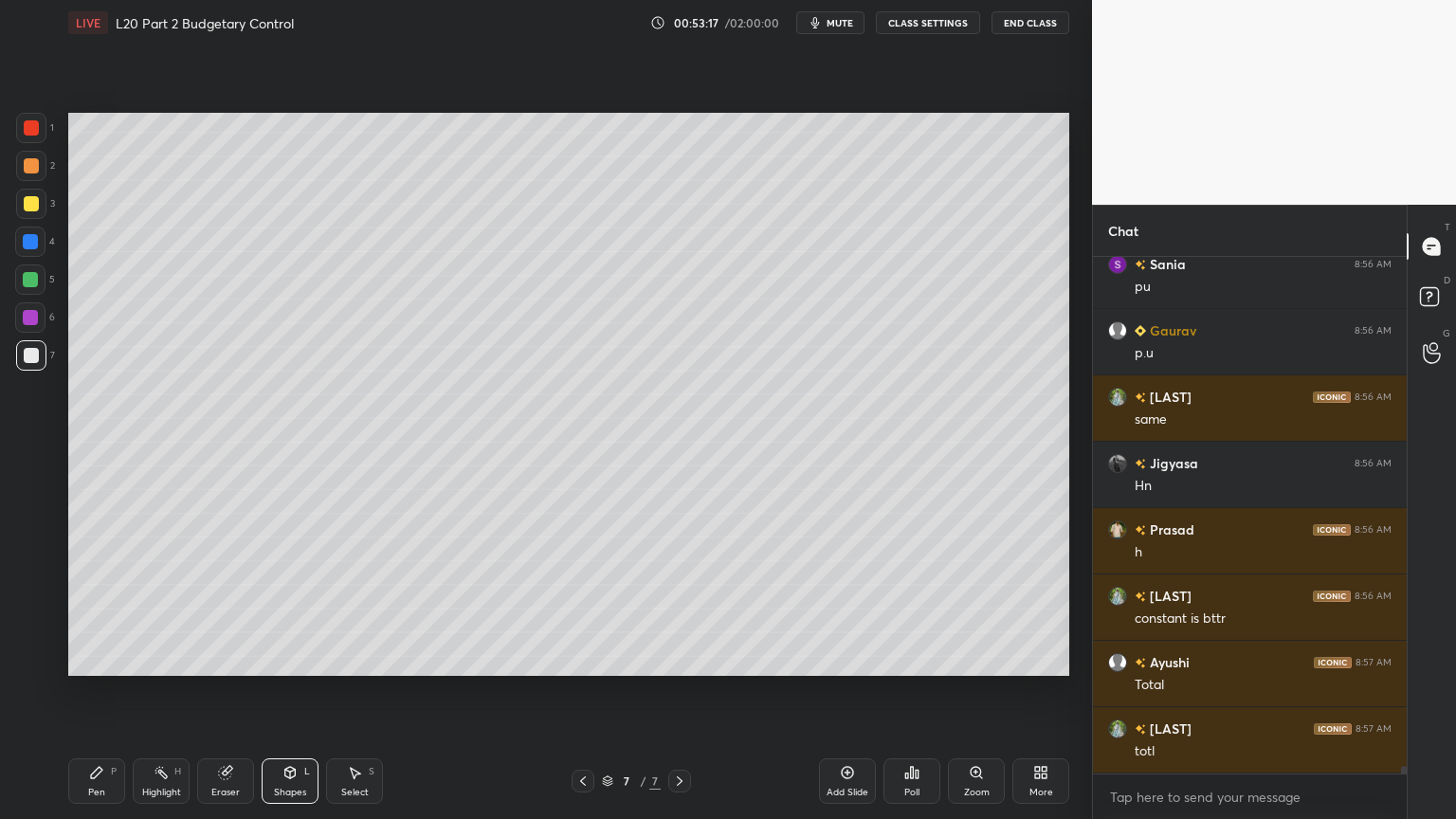 click 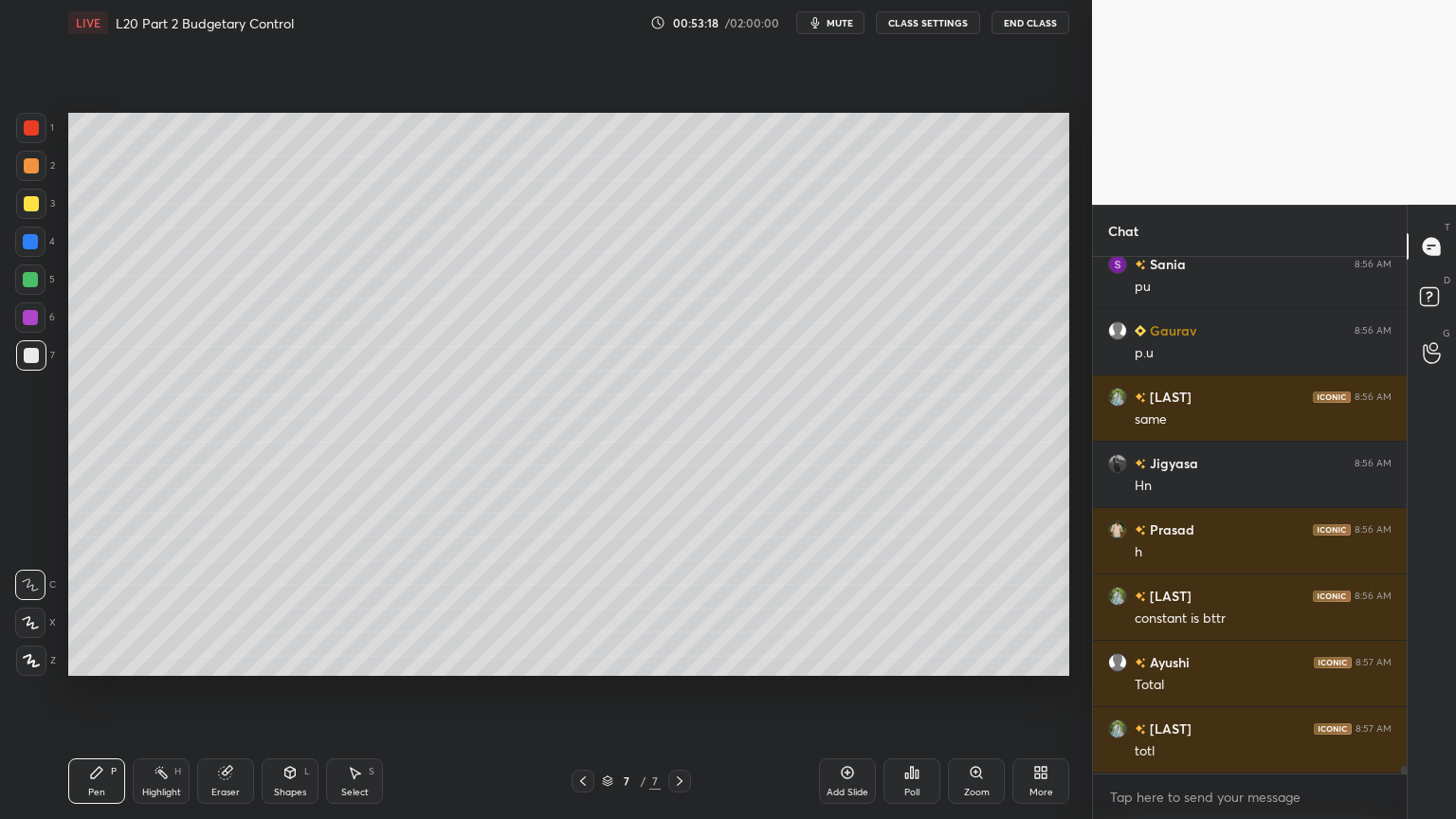 click at bounding box center (30, 280) 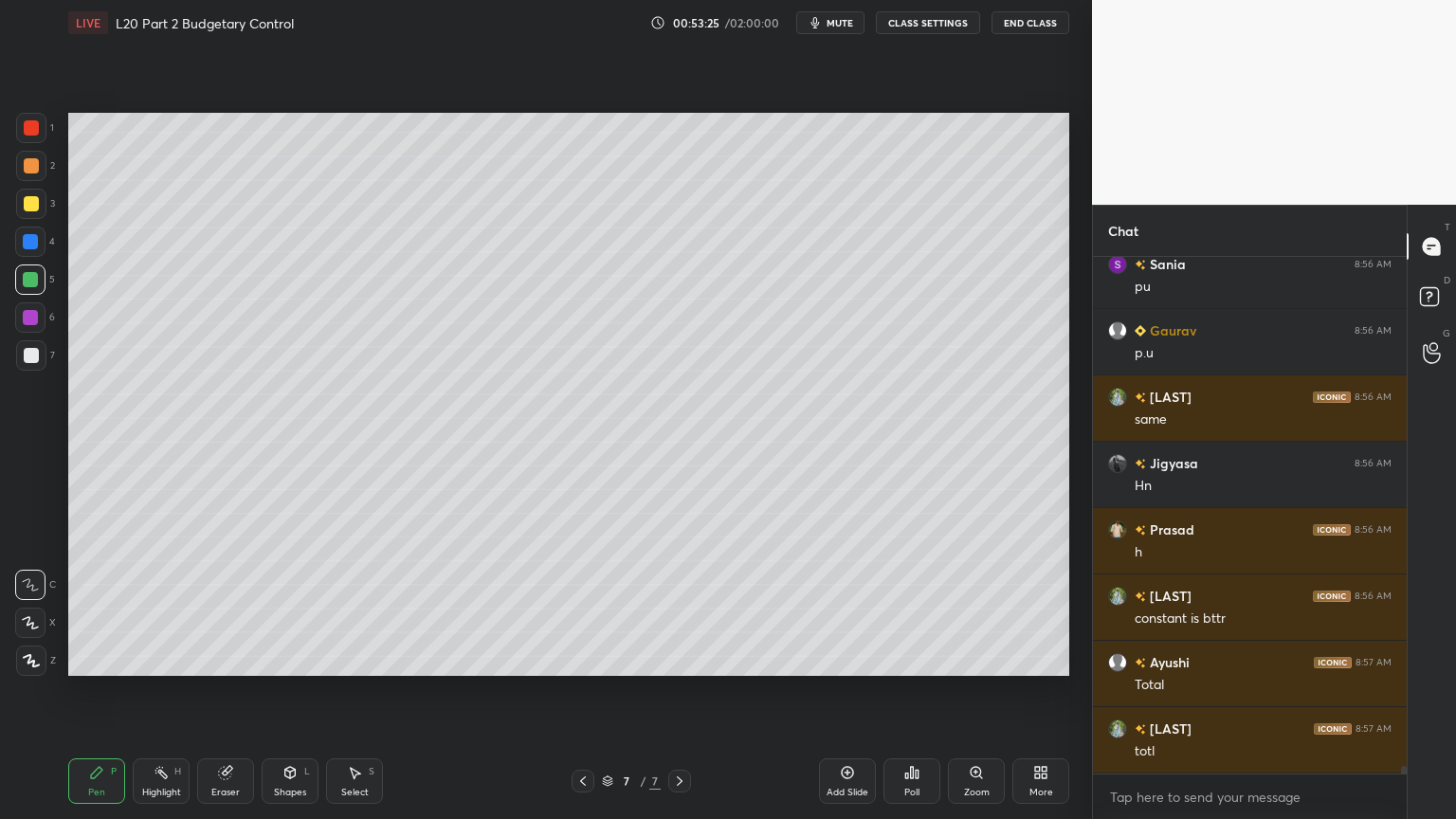 scroll, scrollTop: 35278, scrollLeft: 0, axis: vertical 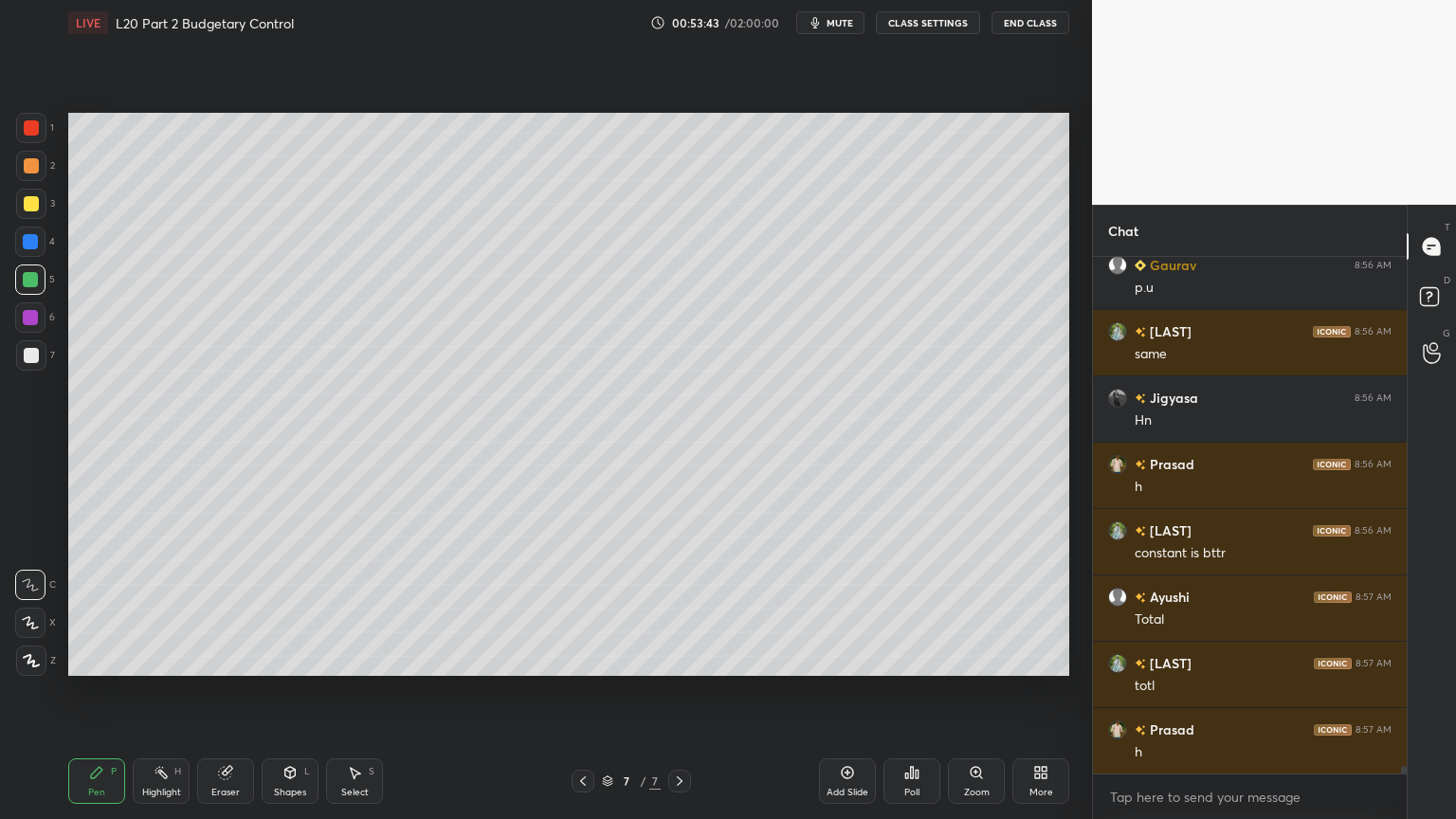click at bounding box center [30, 242] 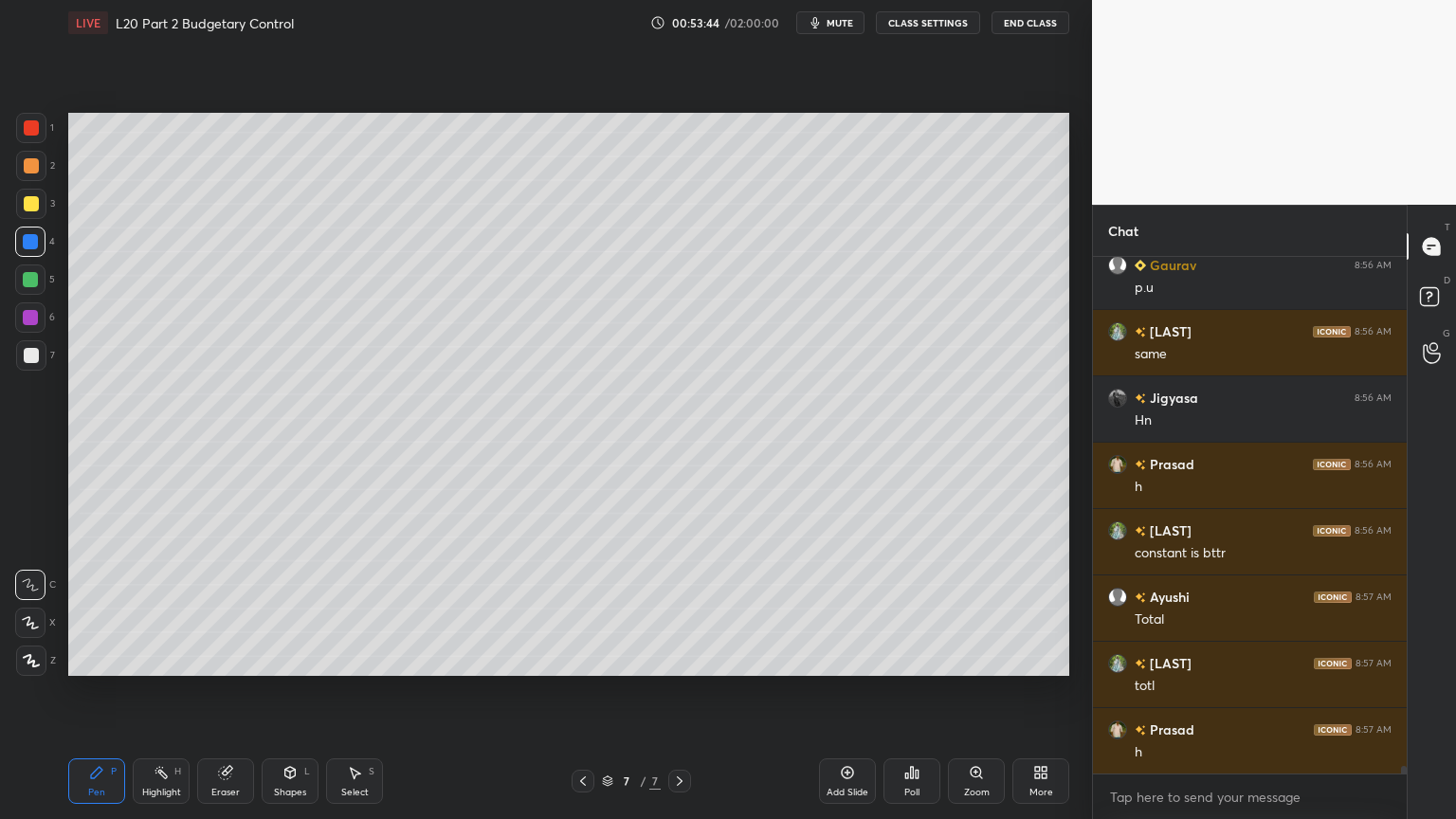 click 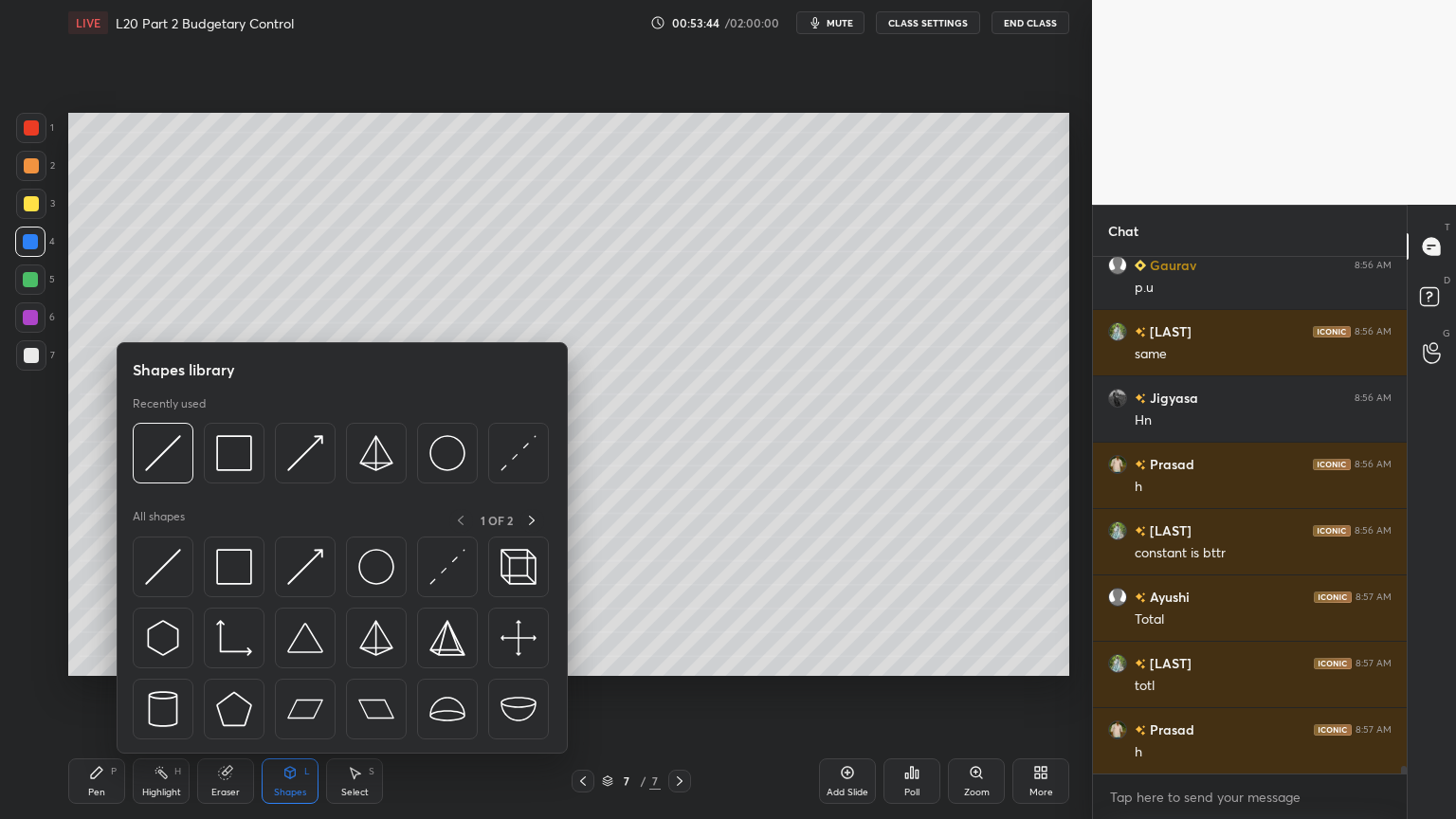click at bounding box center (163, 453) 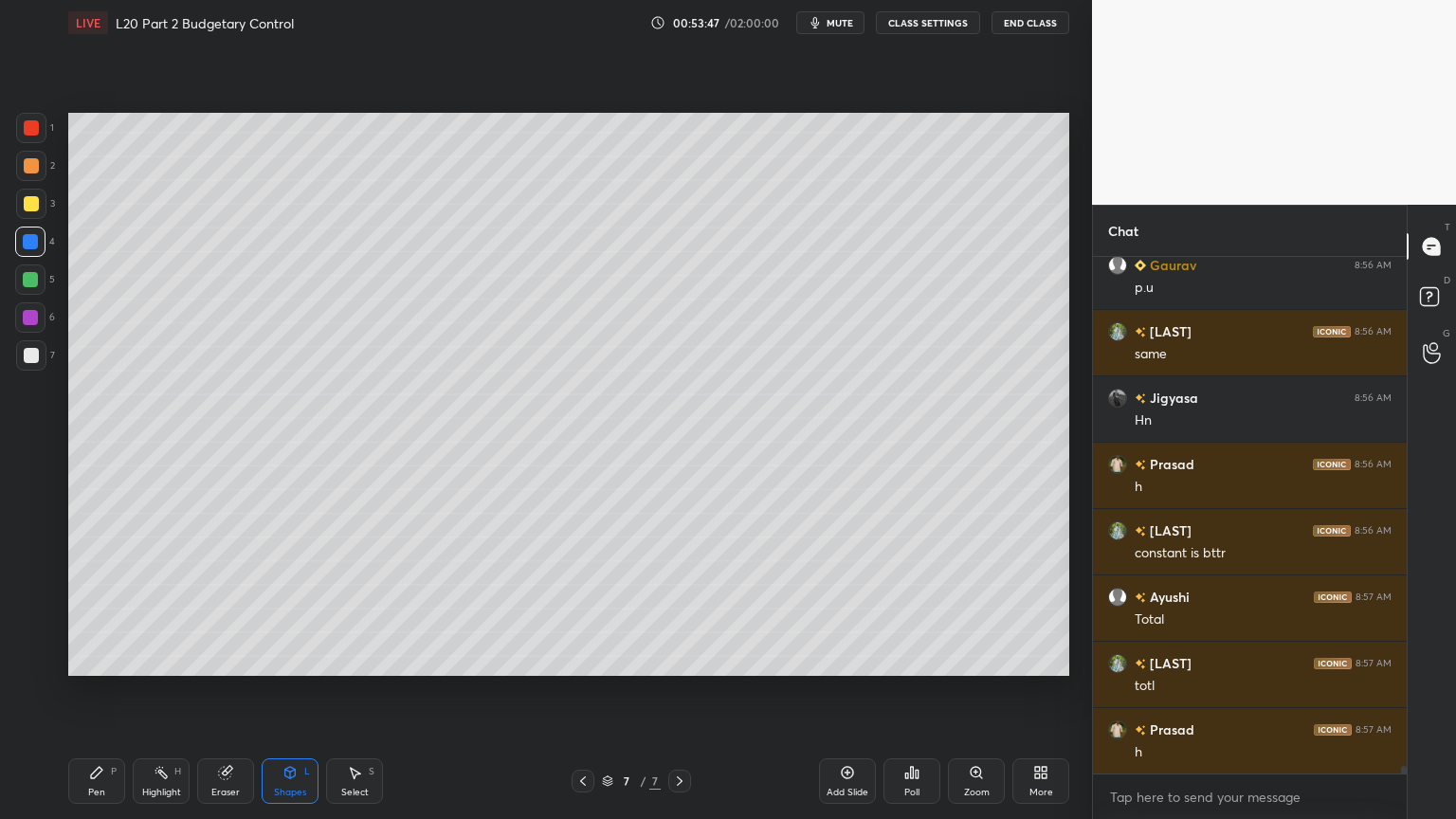 click on "Pen" at bounding box center [97, 792] 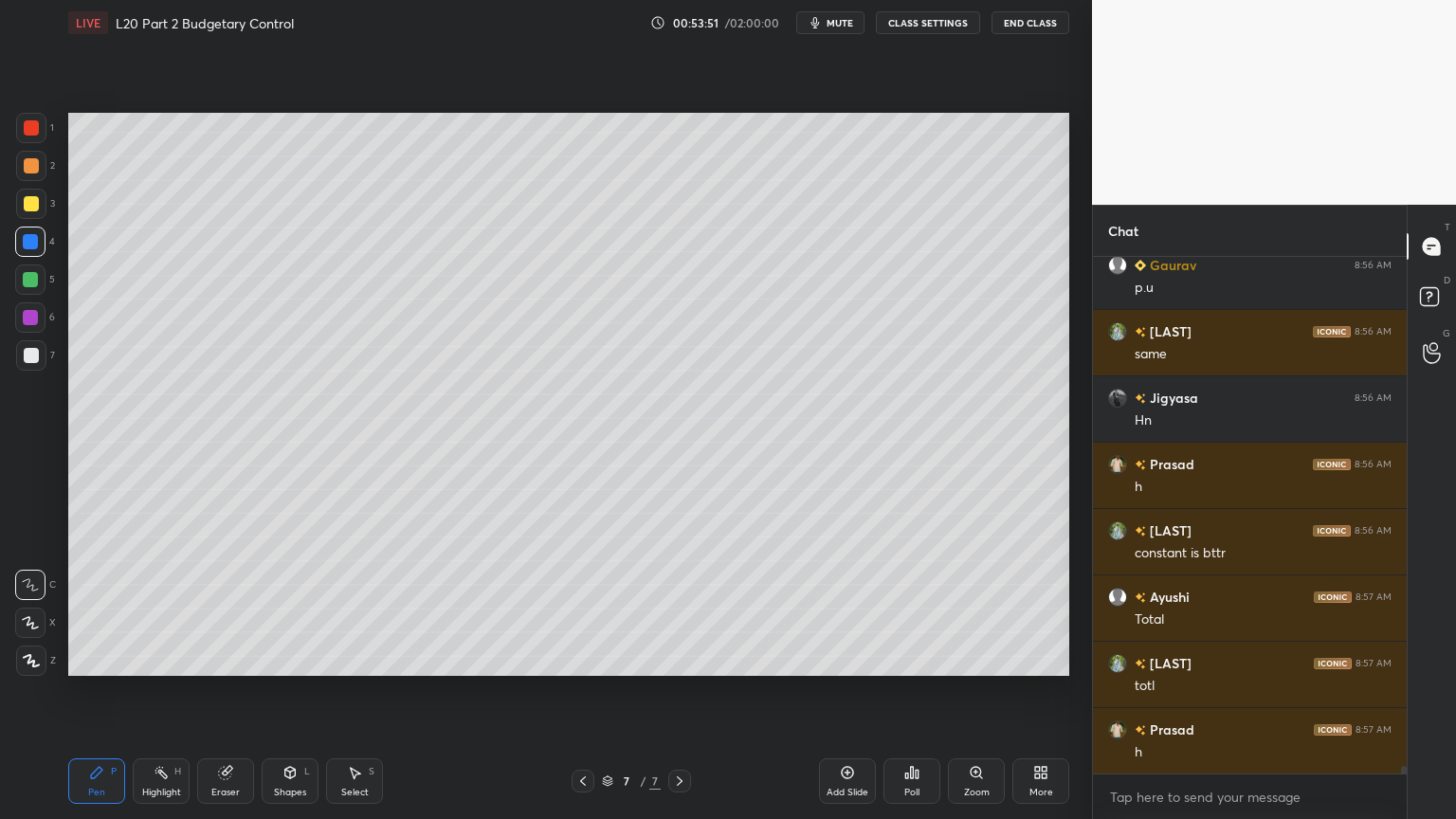 click at bounding box center [31, 166] 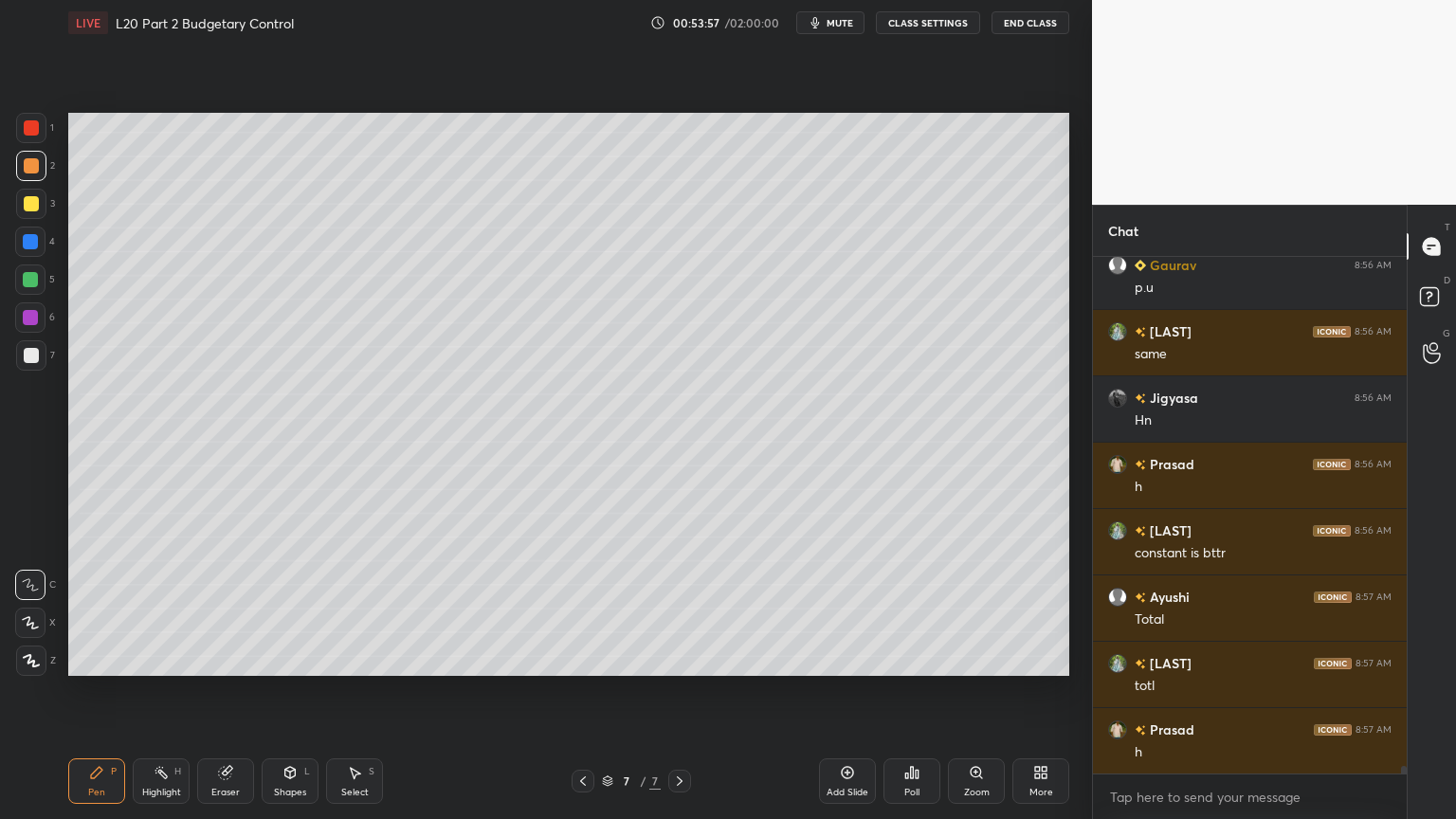 click on "Shapes L" at bounding box center [290, 781] 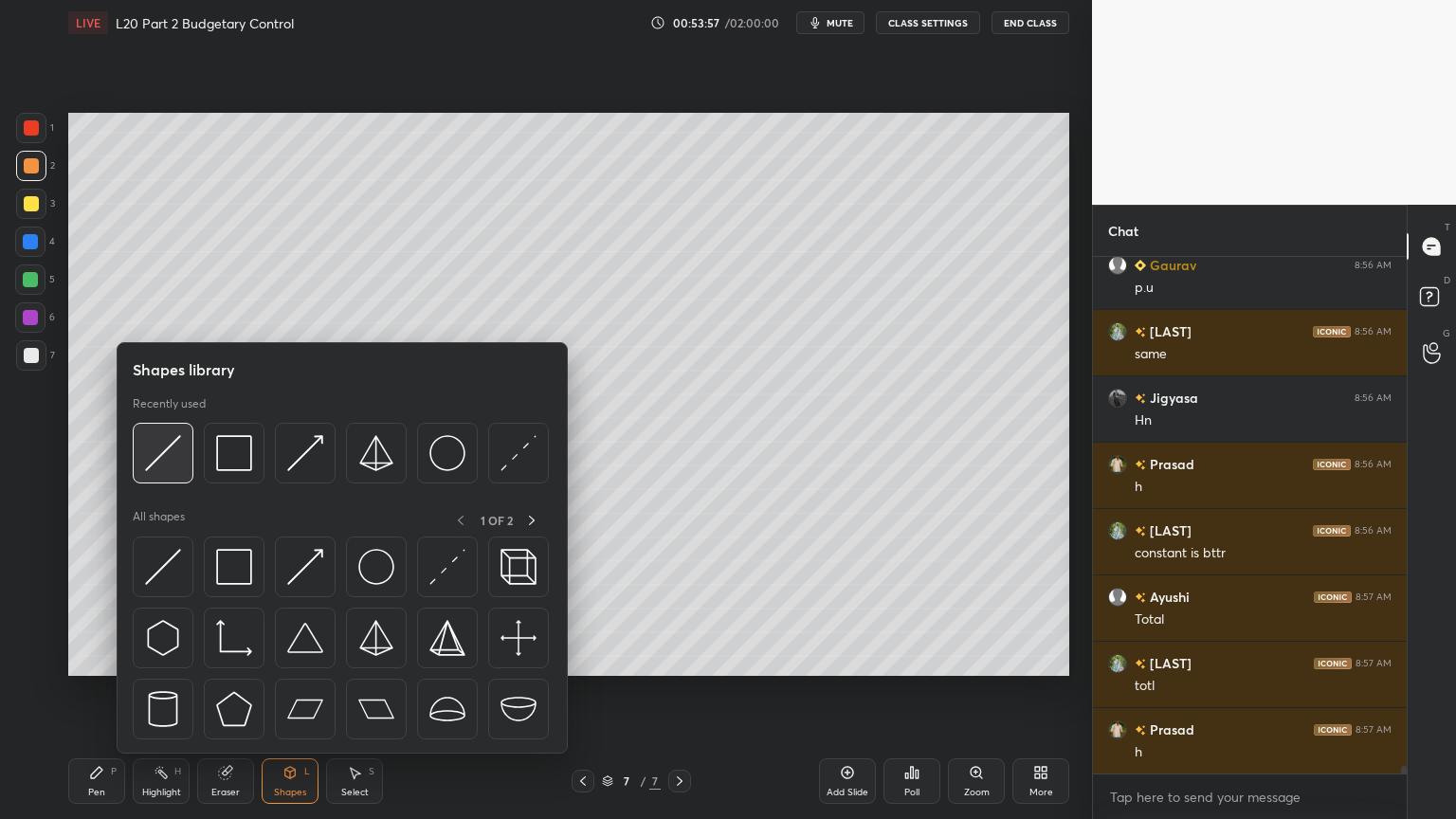 click at bounding box center [163, 453] 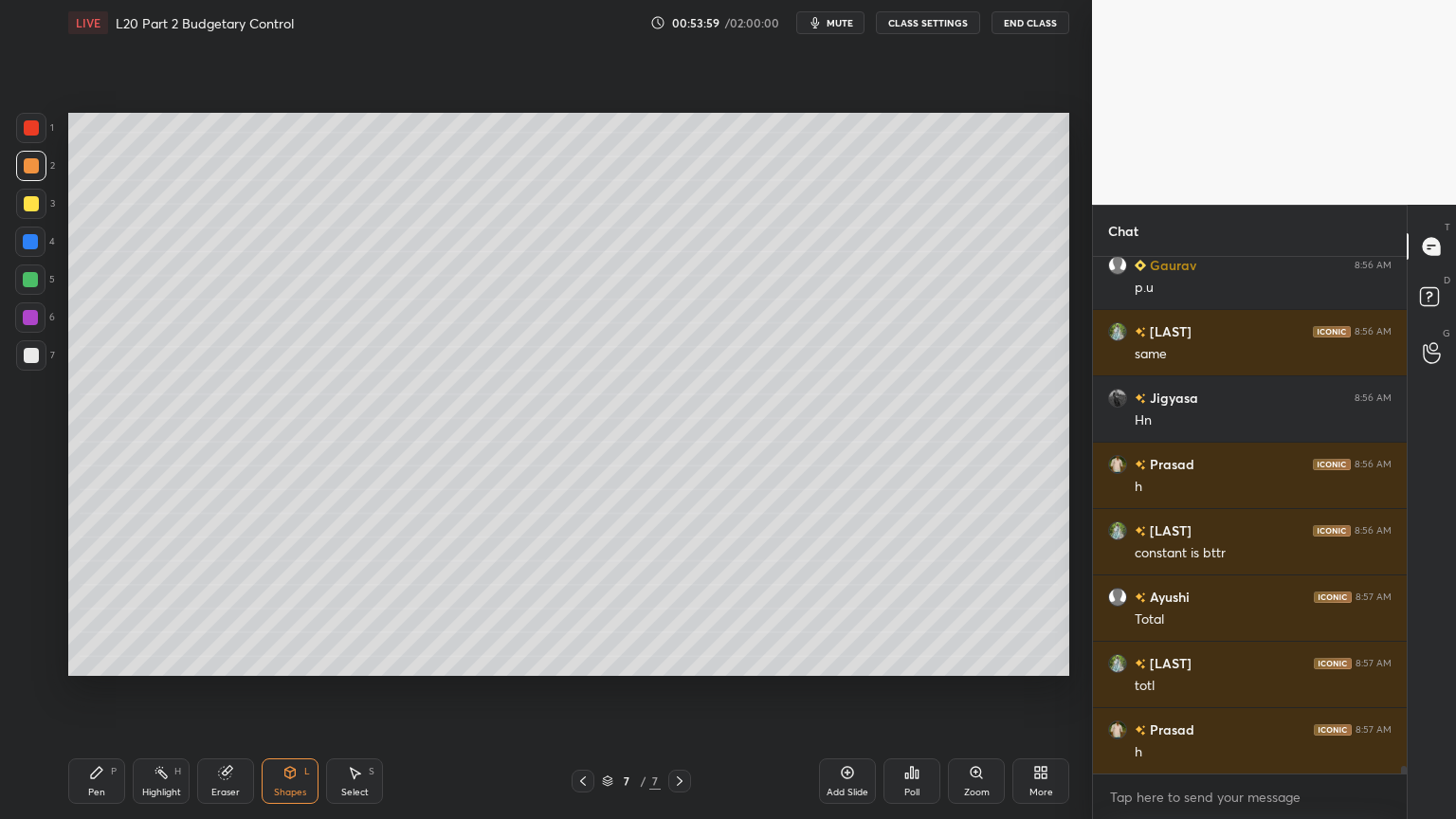 click on "7" at bounding box center (35, 359) 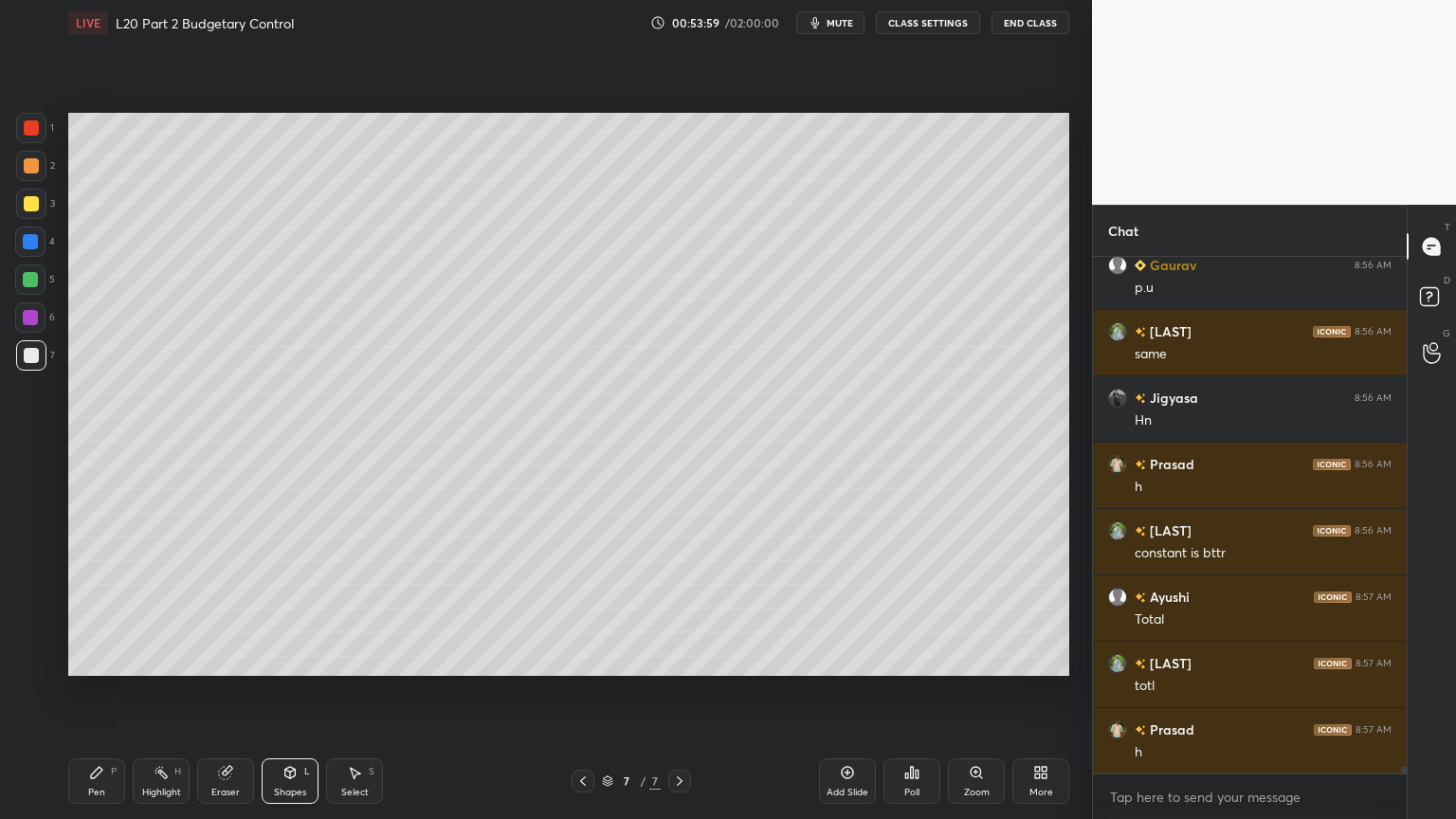 click on "Pen P" at bounding box center (97, 781) 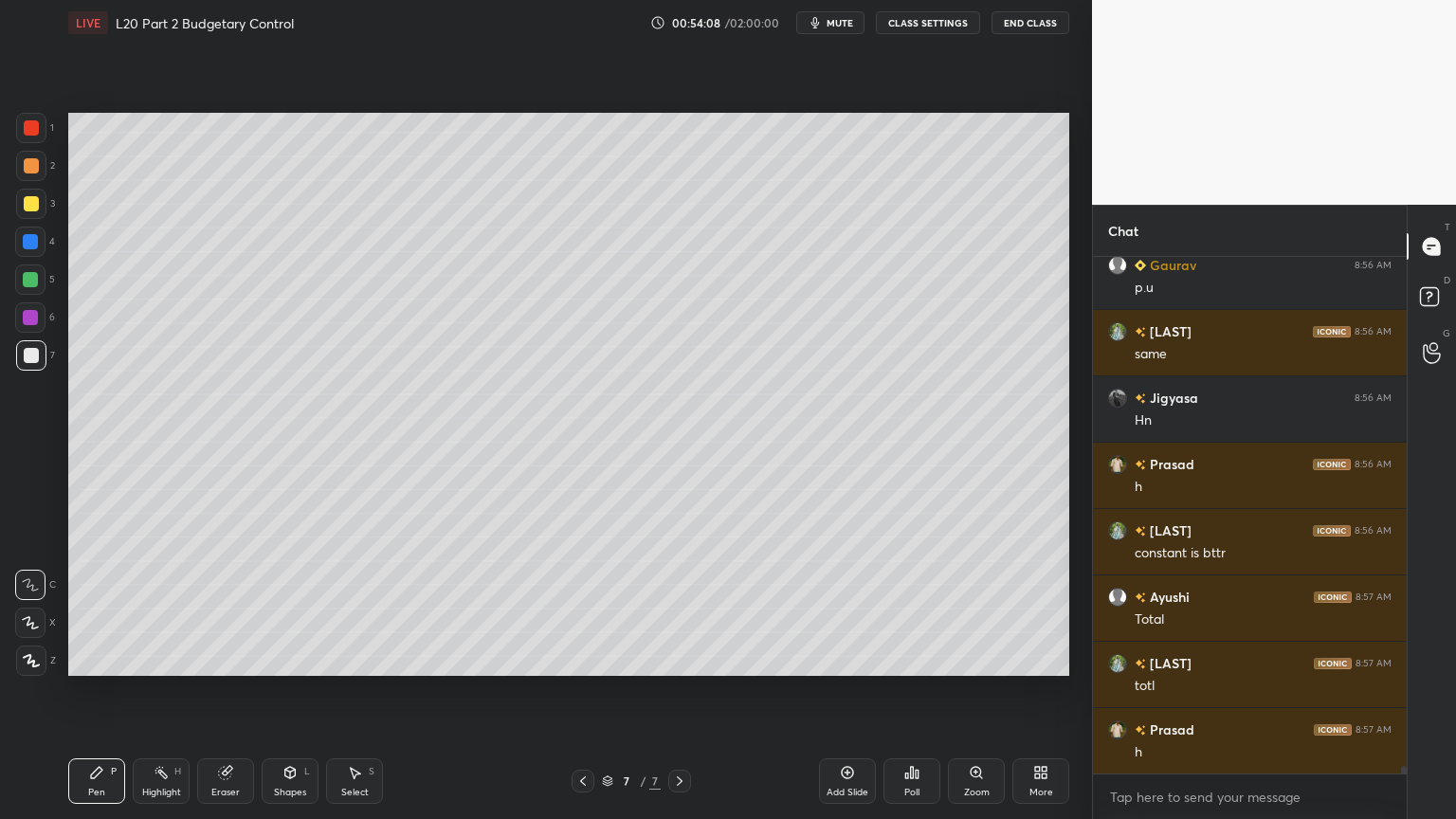 click 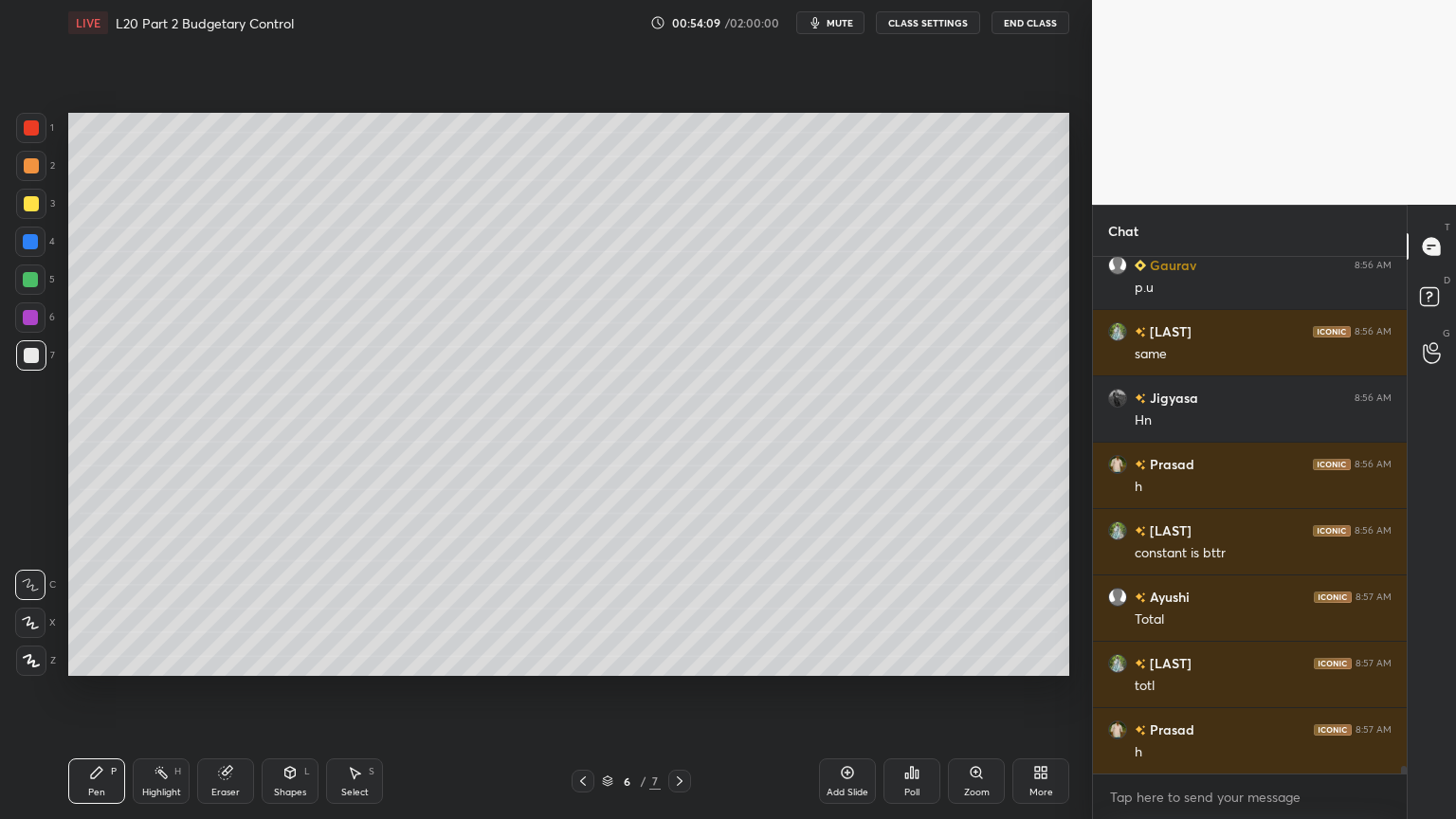 click at bounding box center (583, 781) 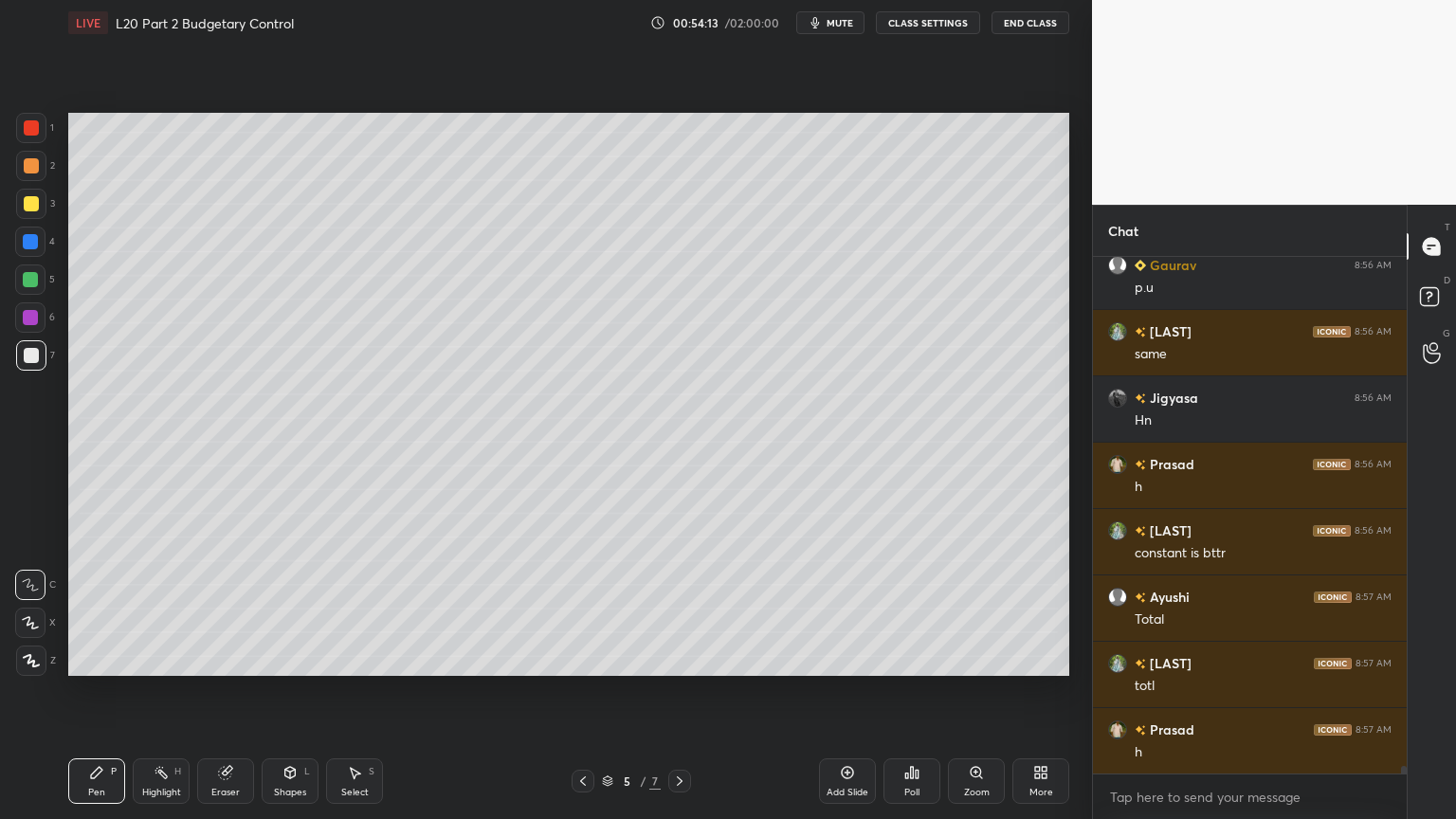scroll, scrollTop: 35345, scrollLeft: 0, axis: vertical 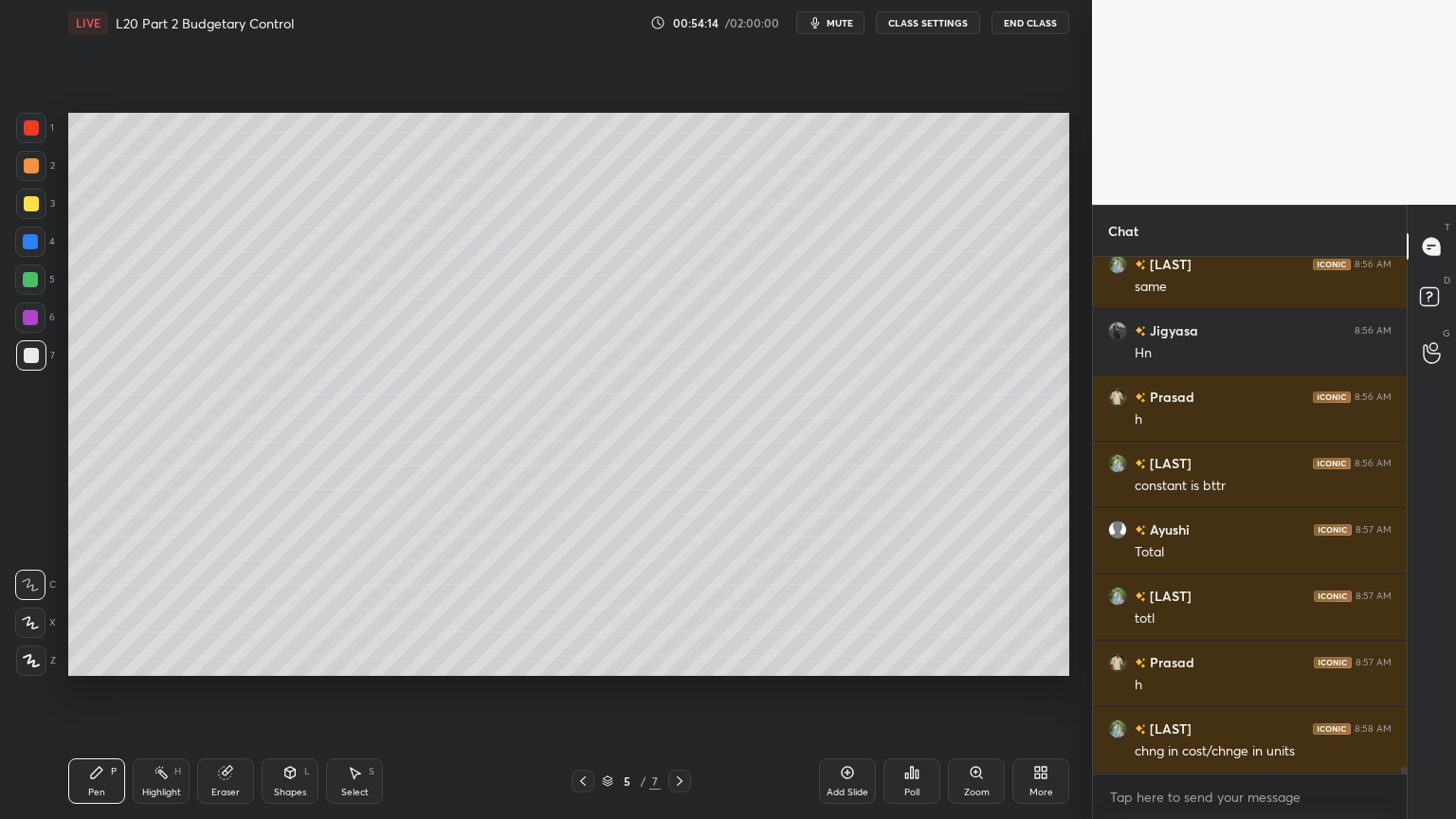 click 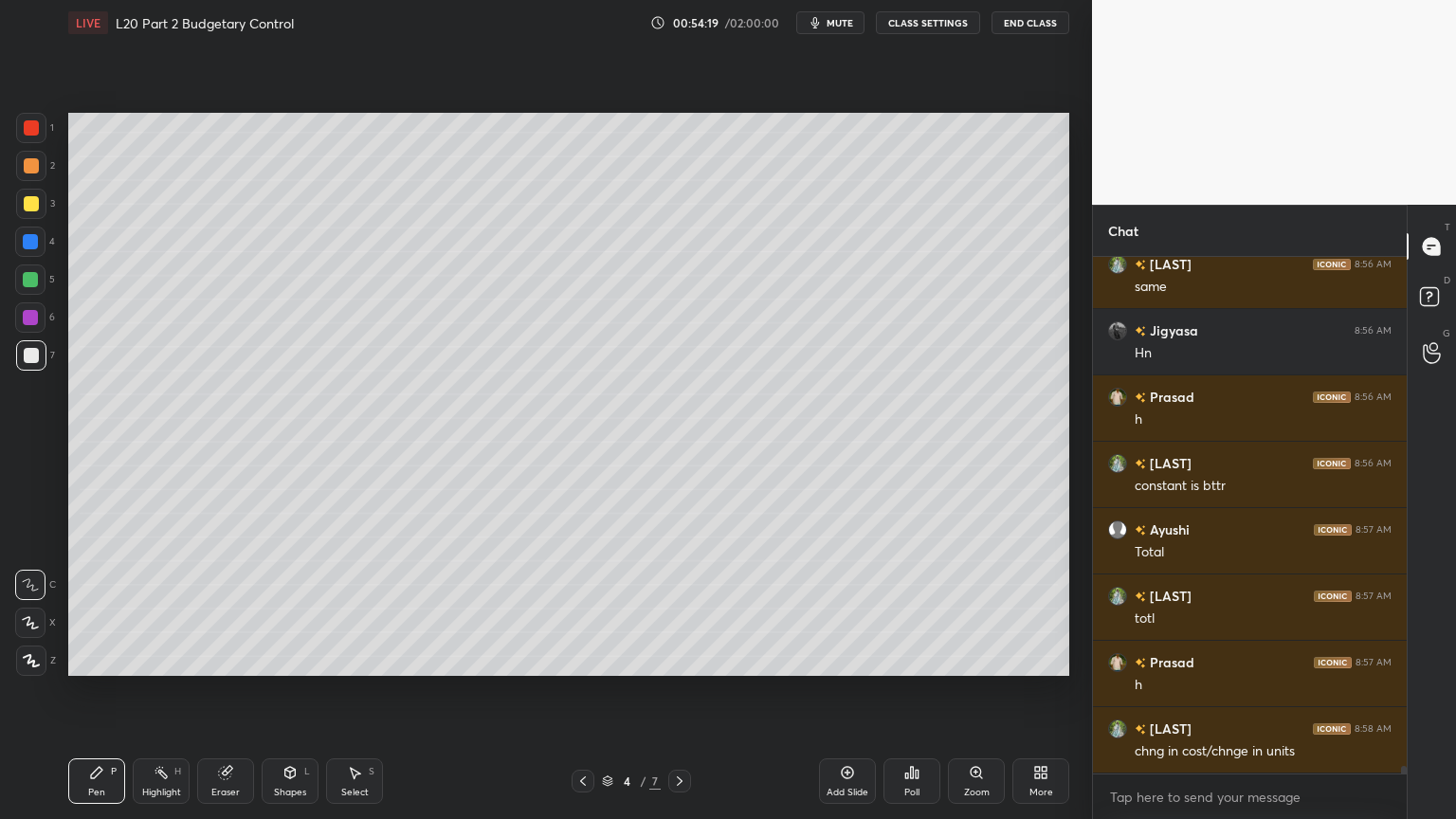 scroll, scrollTop: 35410, scrollLeft: 0, axis: vertical 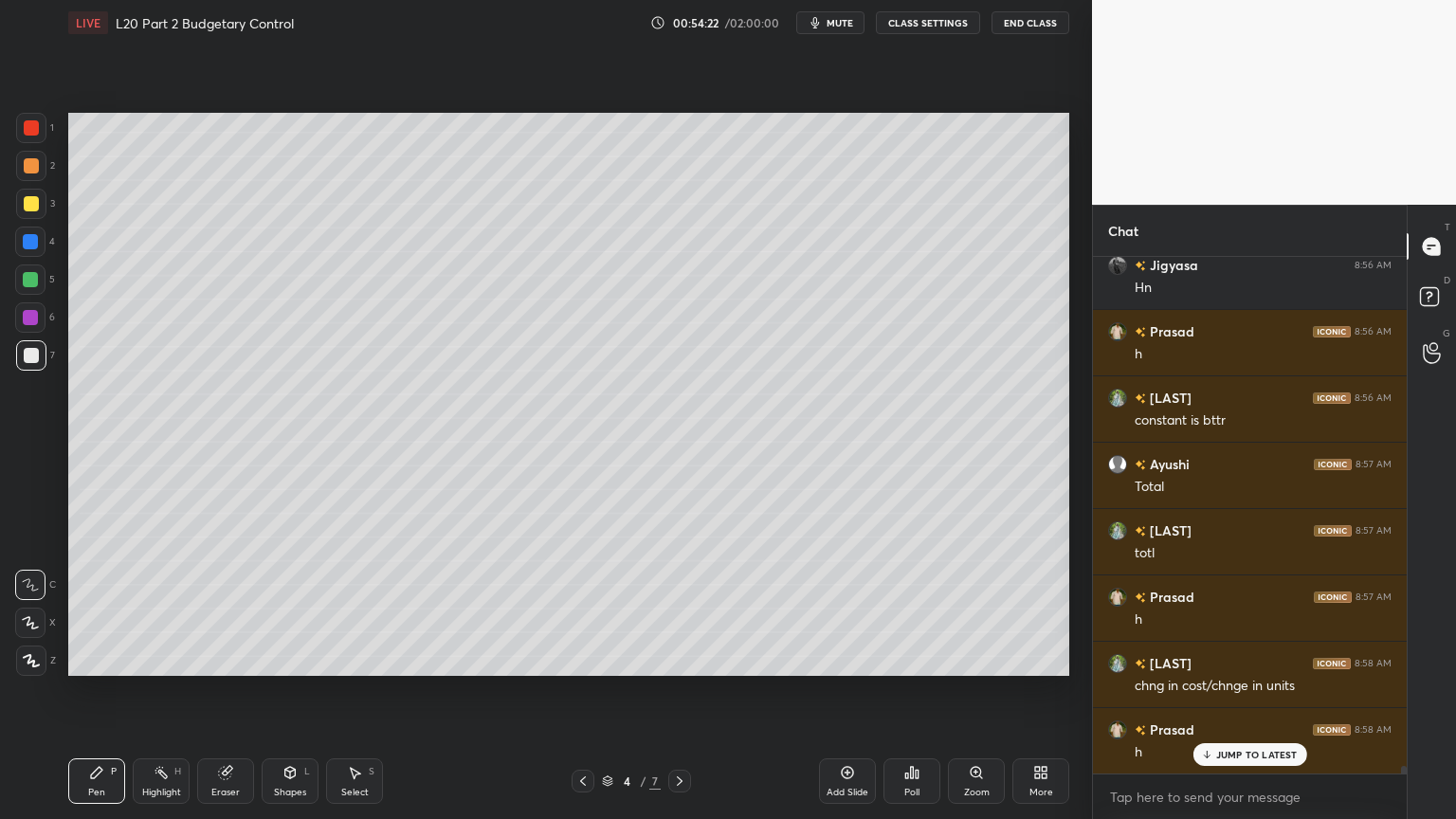click 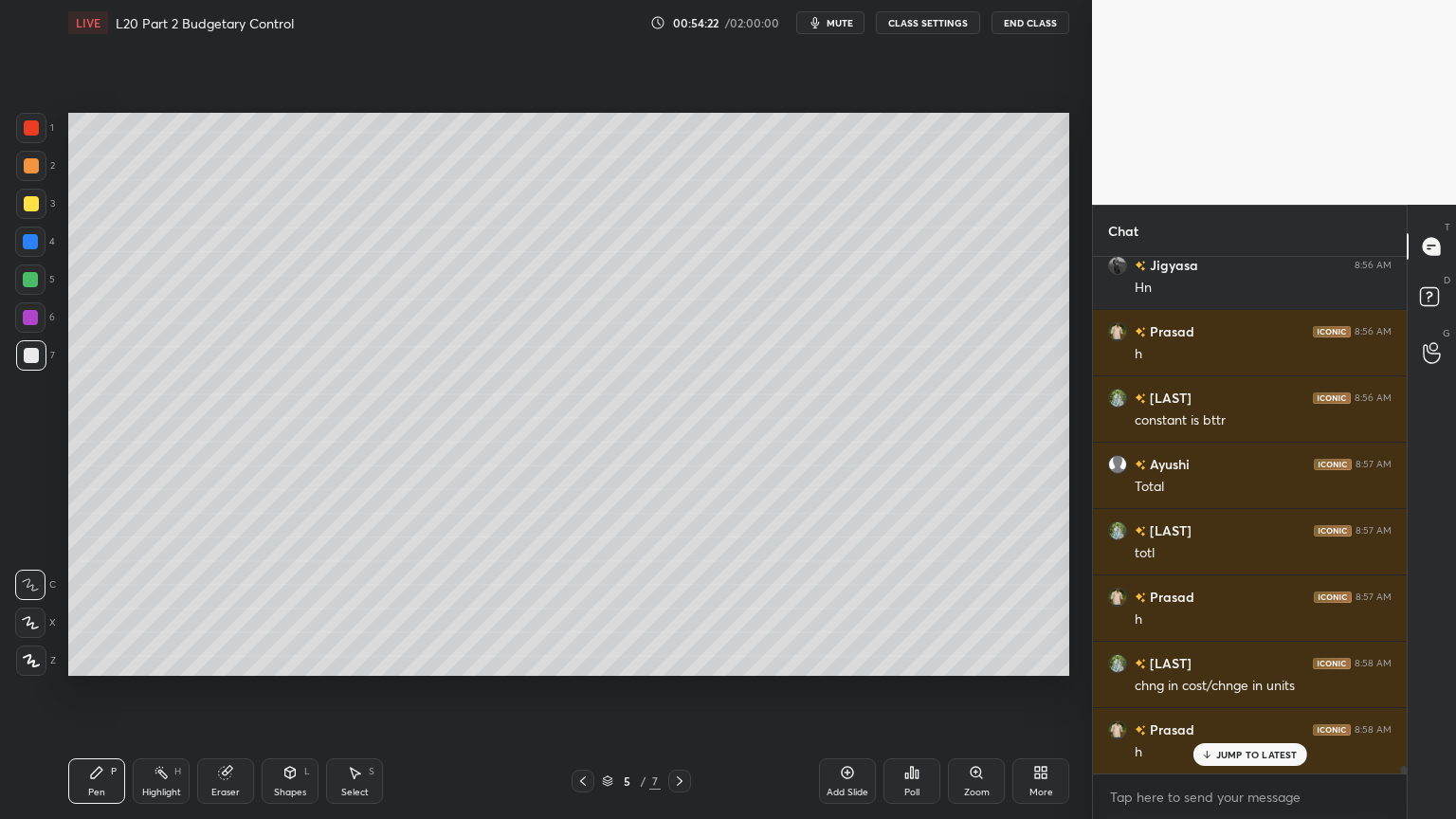 click 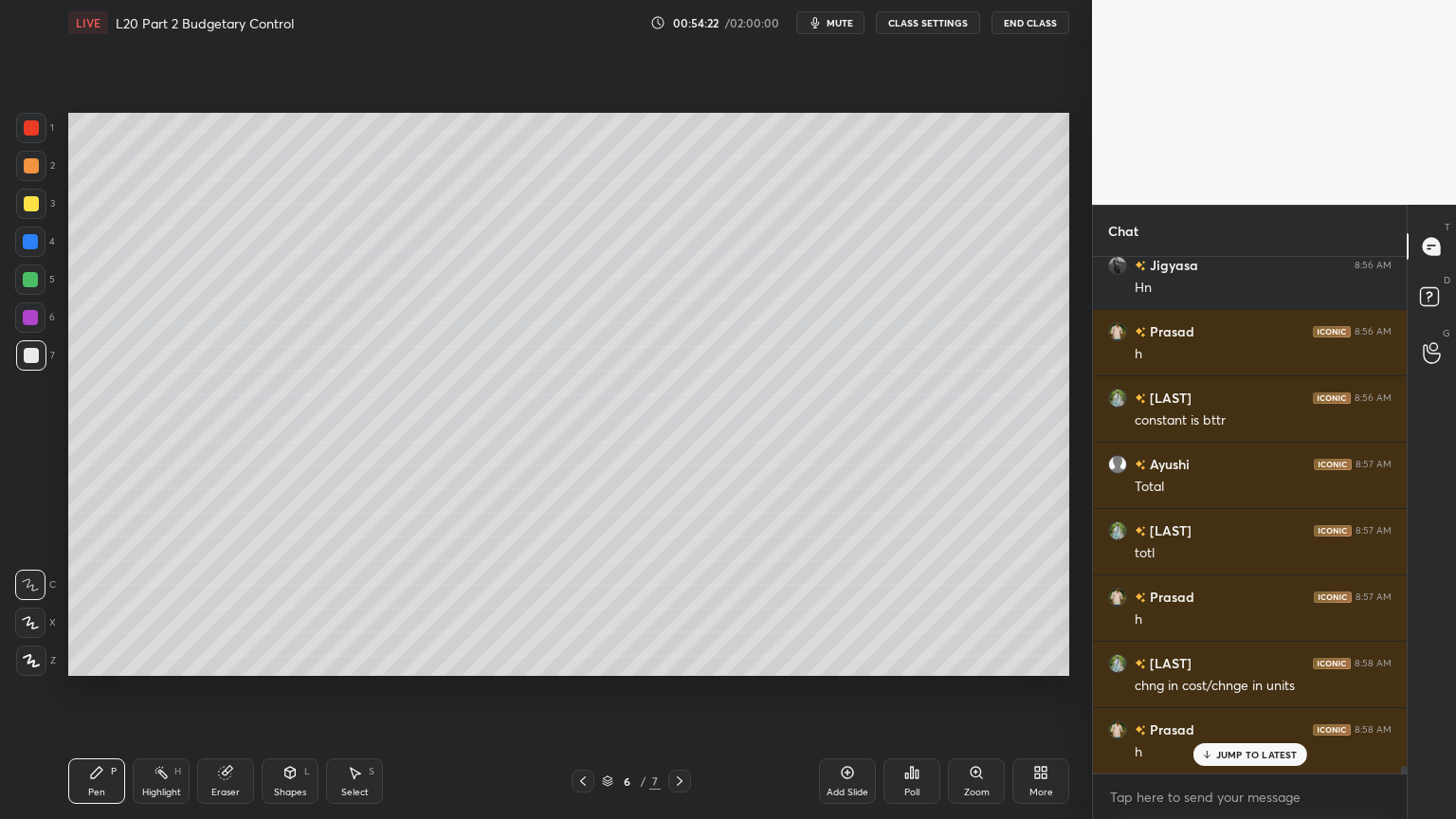 click 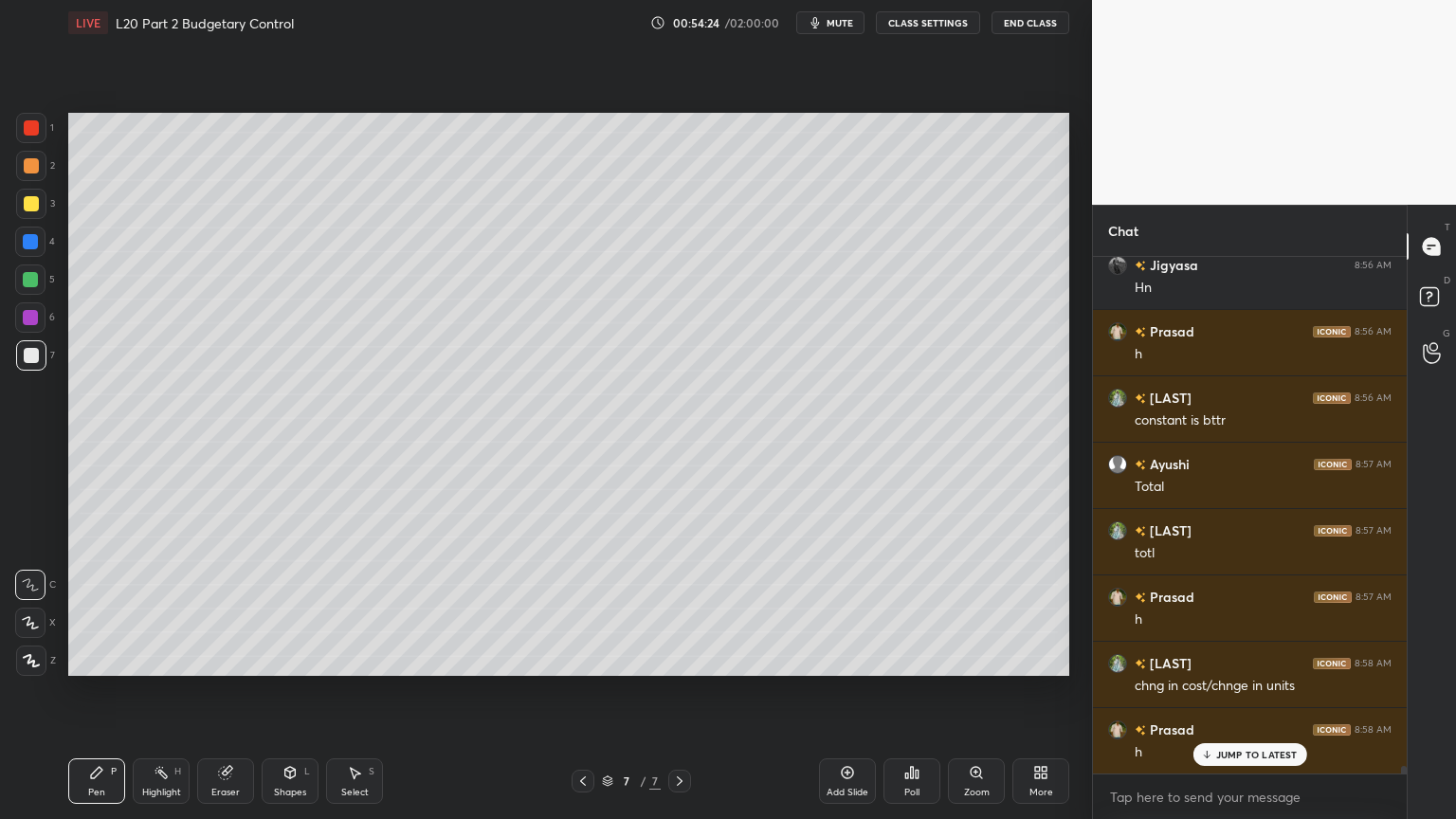 click at bounding box center (31, 166) 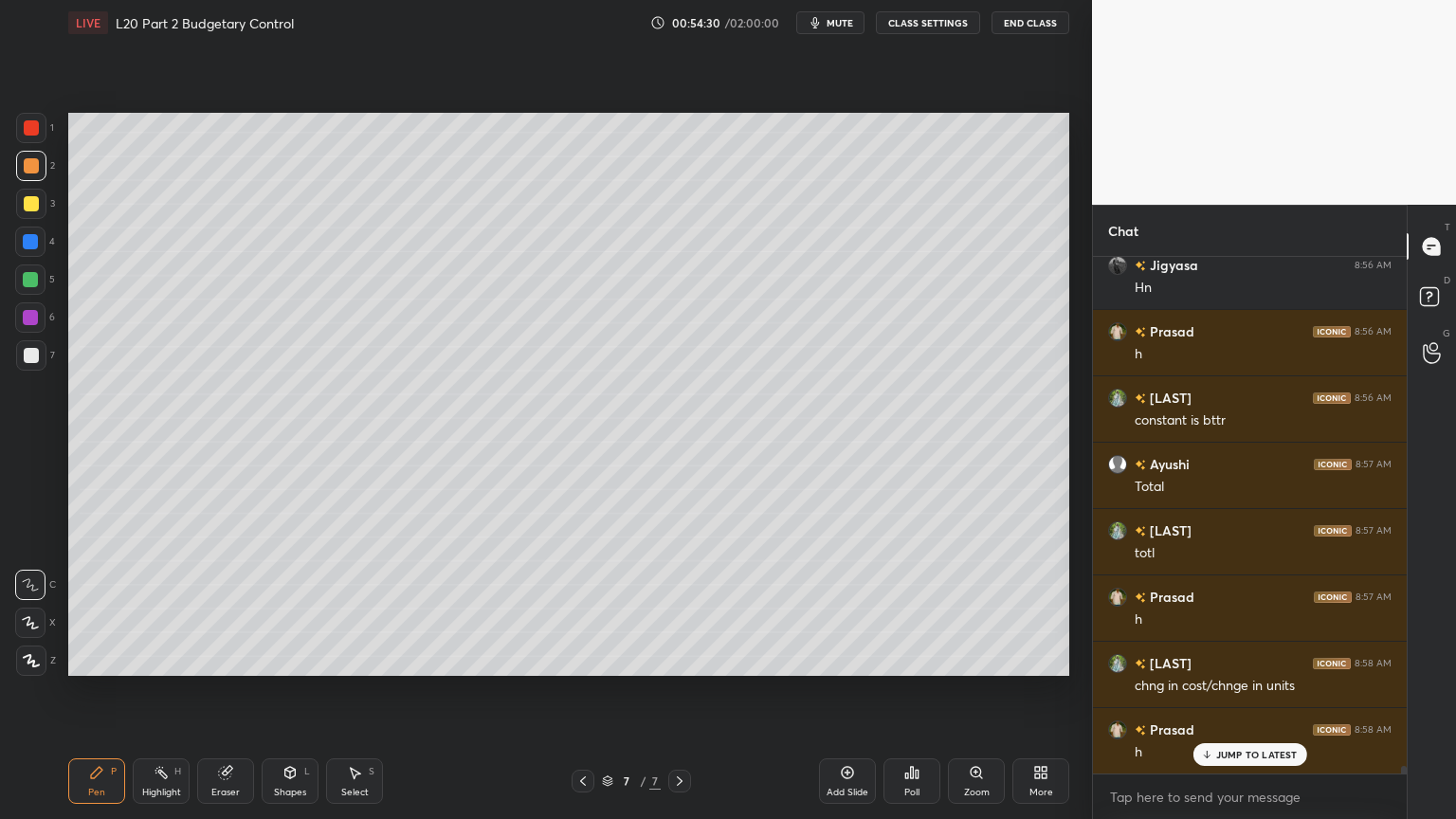 click on "Pen P Highlight H Eraser Shapes L Select S" at bounding box center (256, 781) 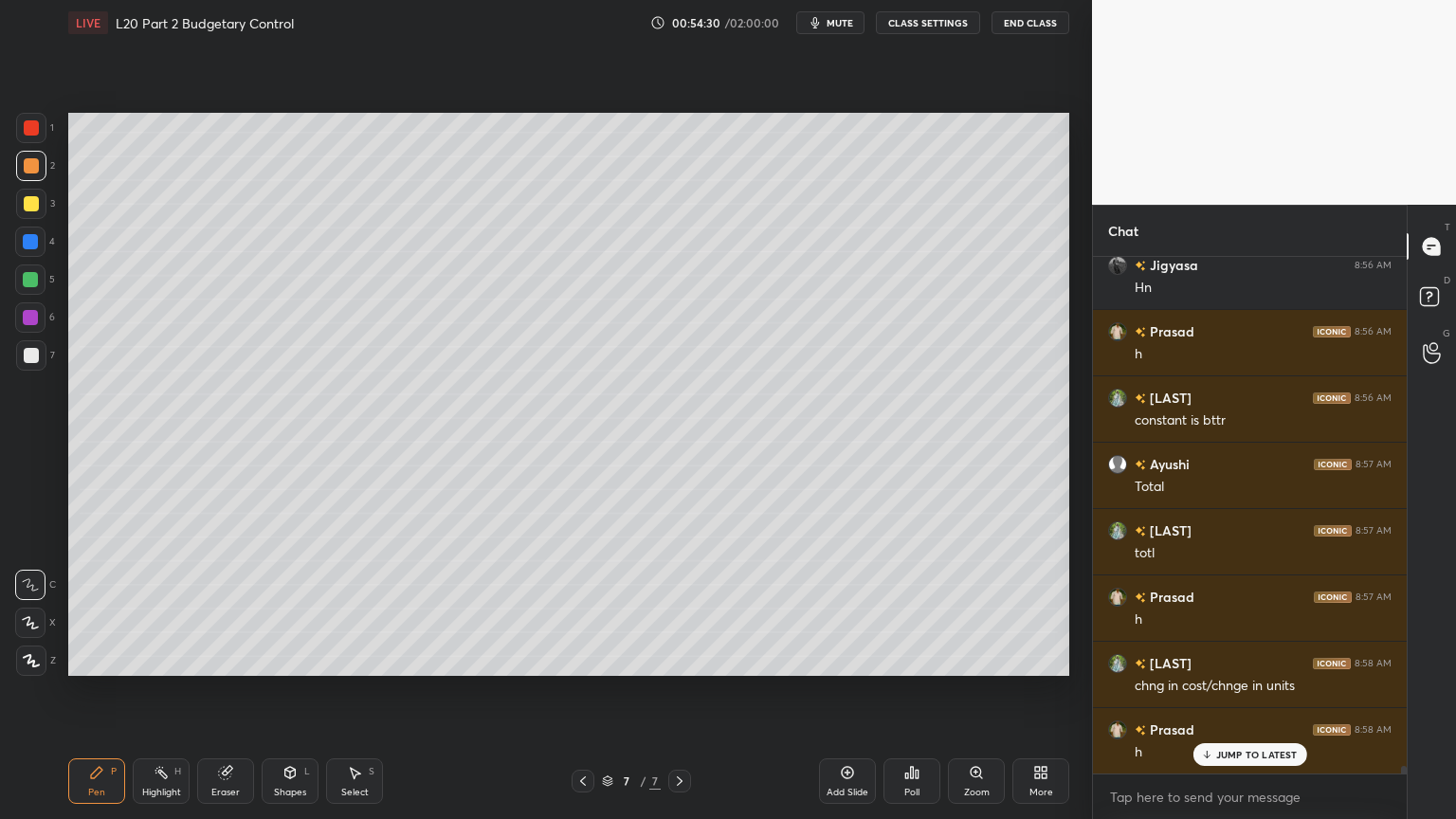 click 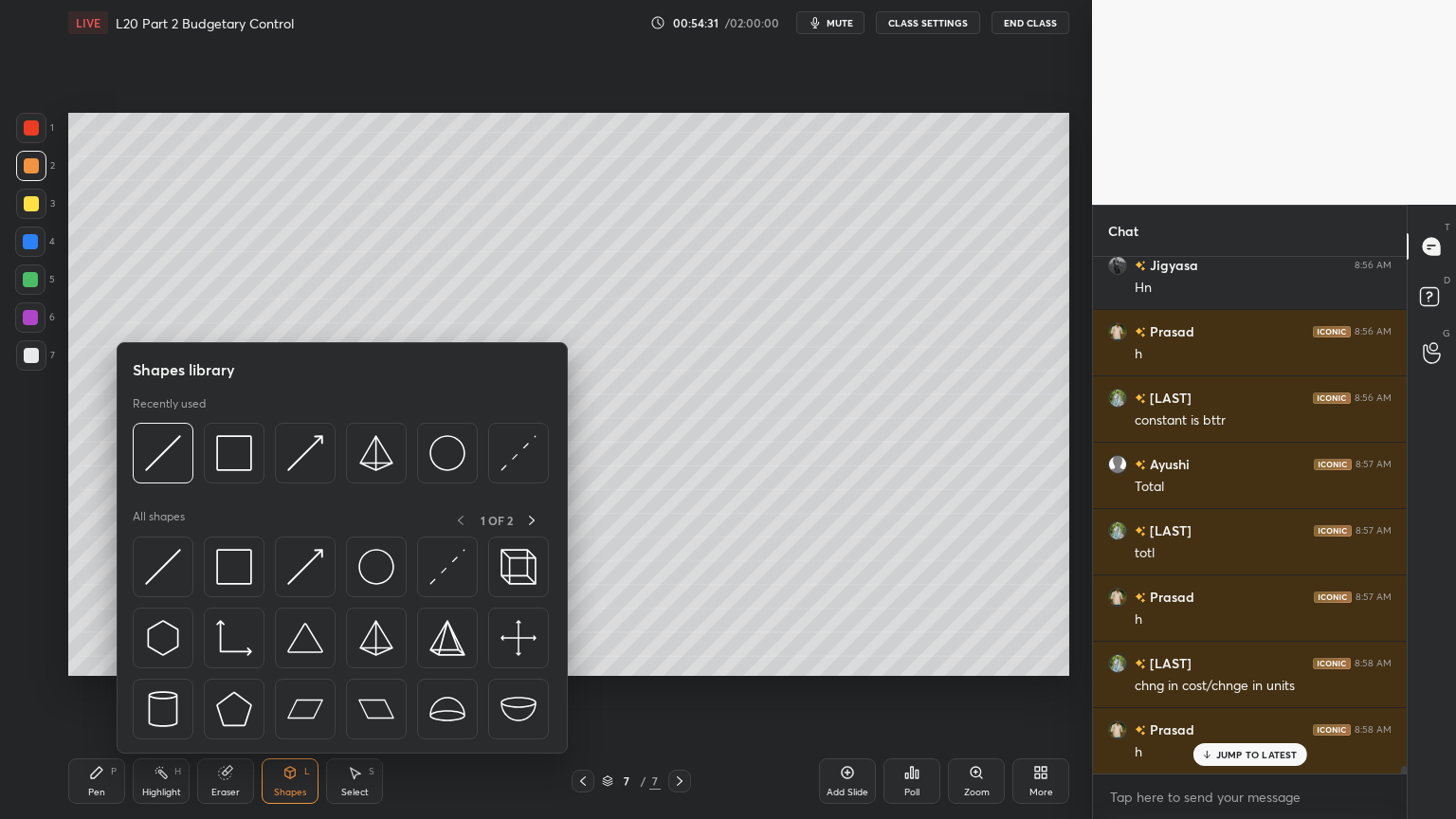click at bounding box center [163, 453] 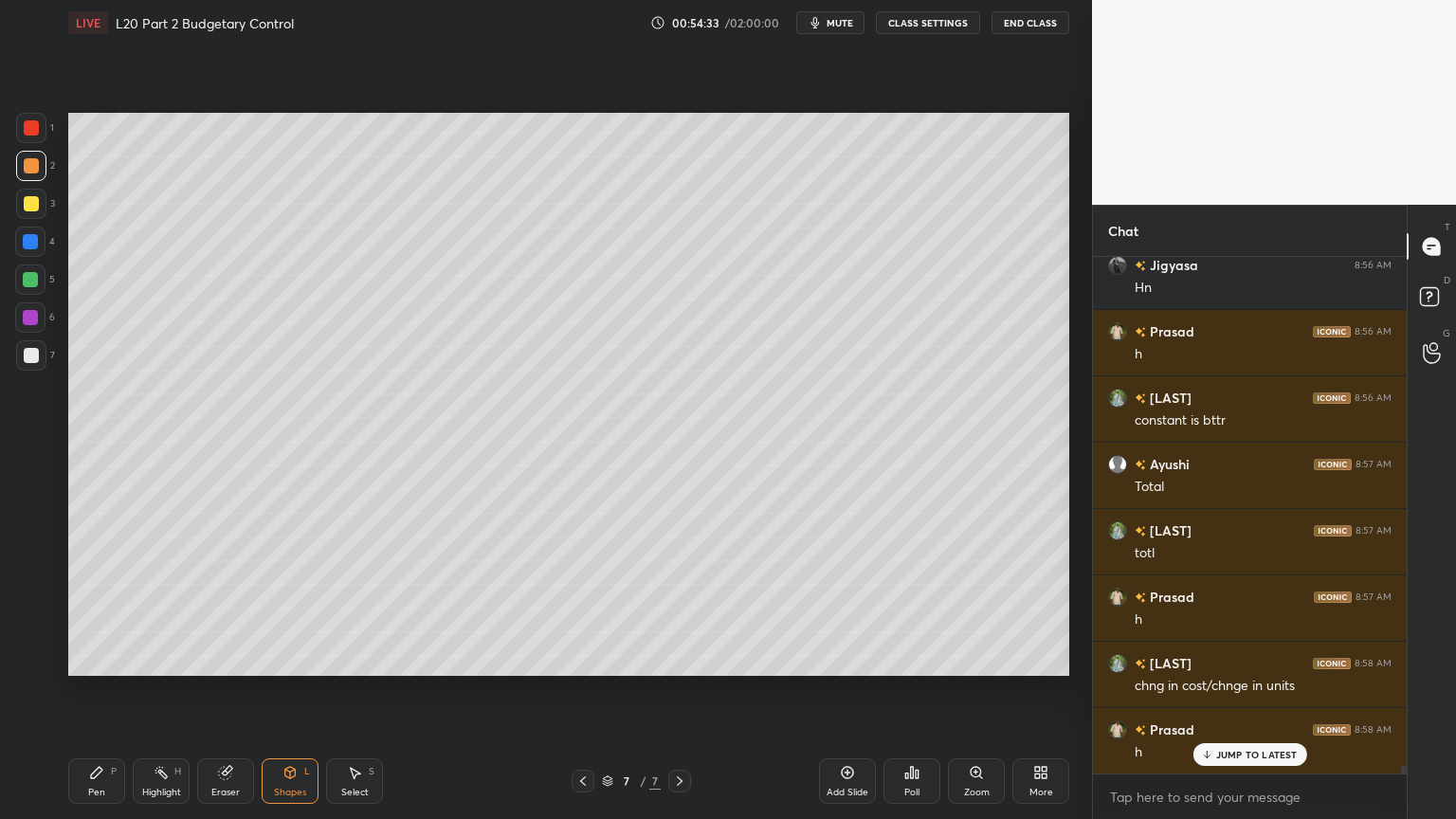 click at bounding box center (31, 355) 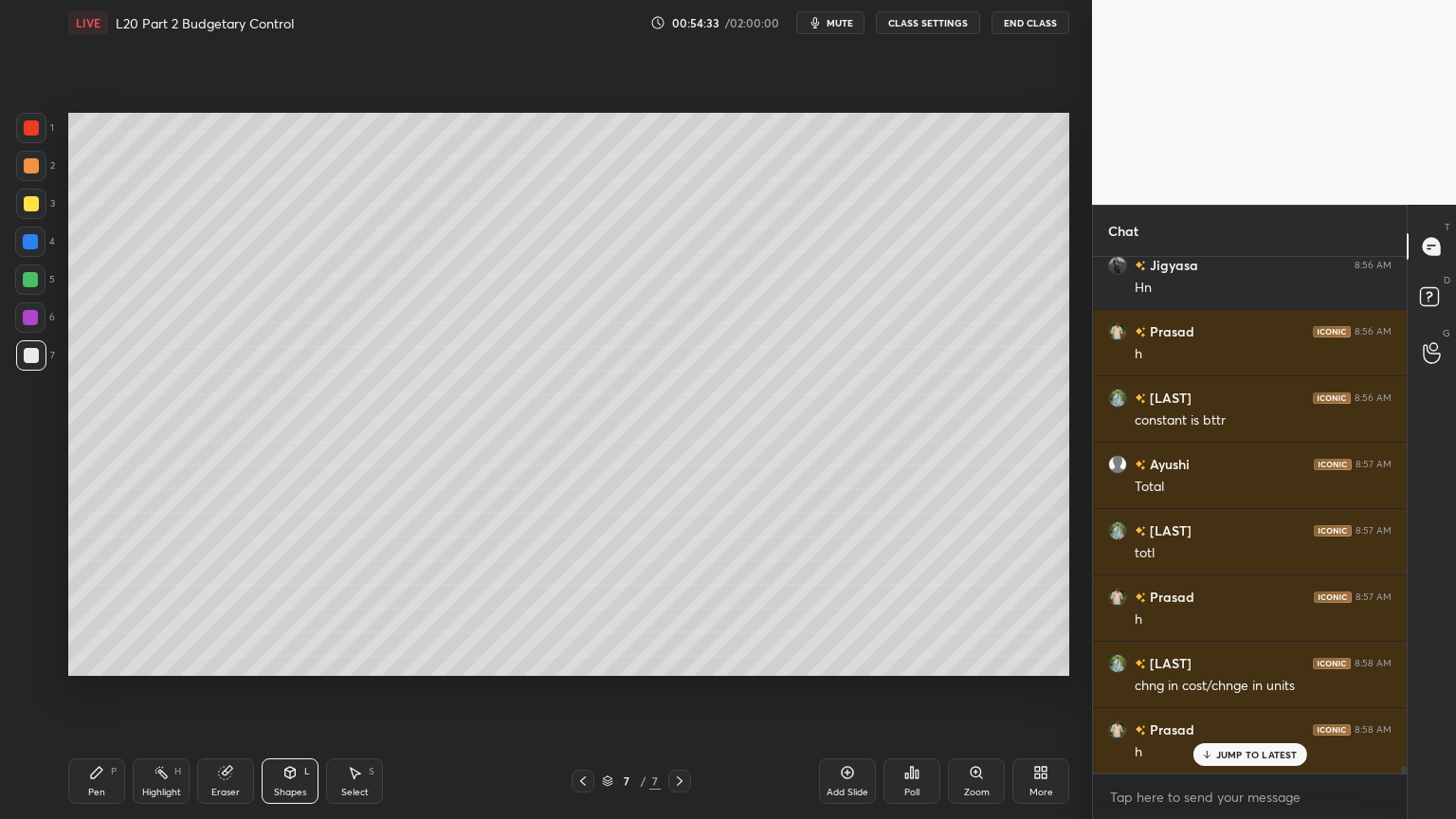 click on "Pen" at bounding box center (97, 792) 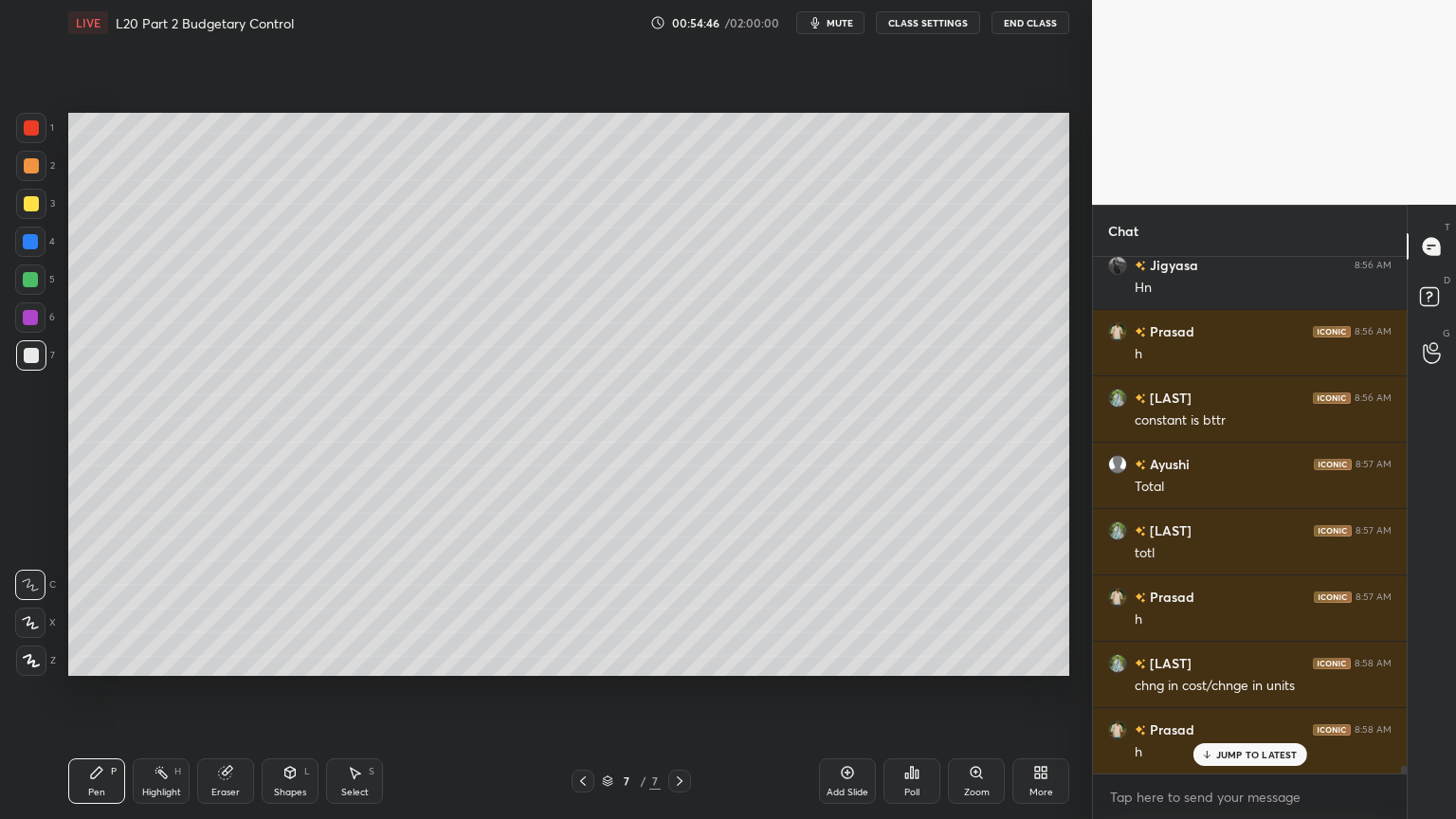 click on "Shapes L" at bounding box center (290, 781) 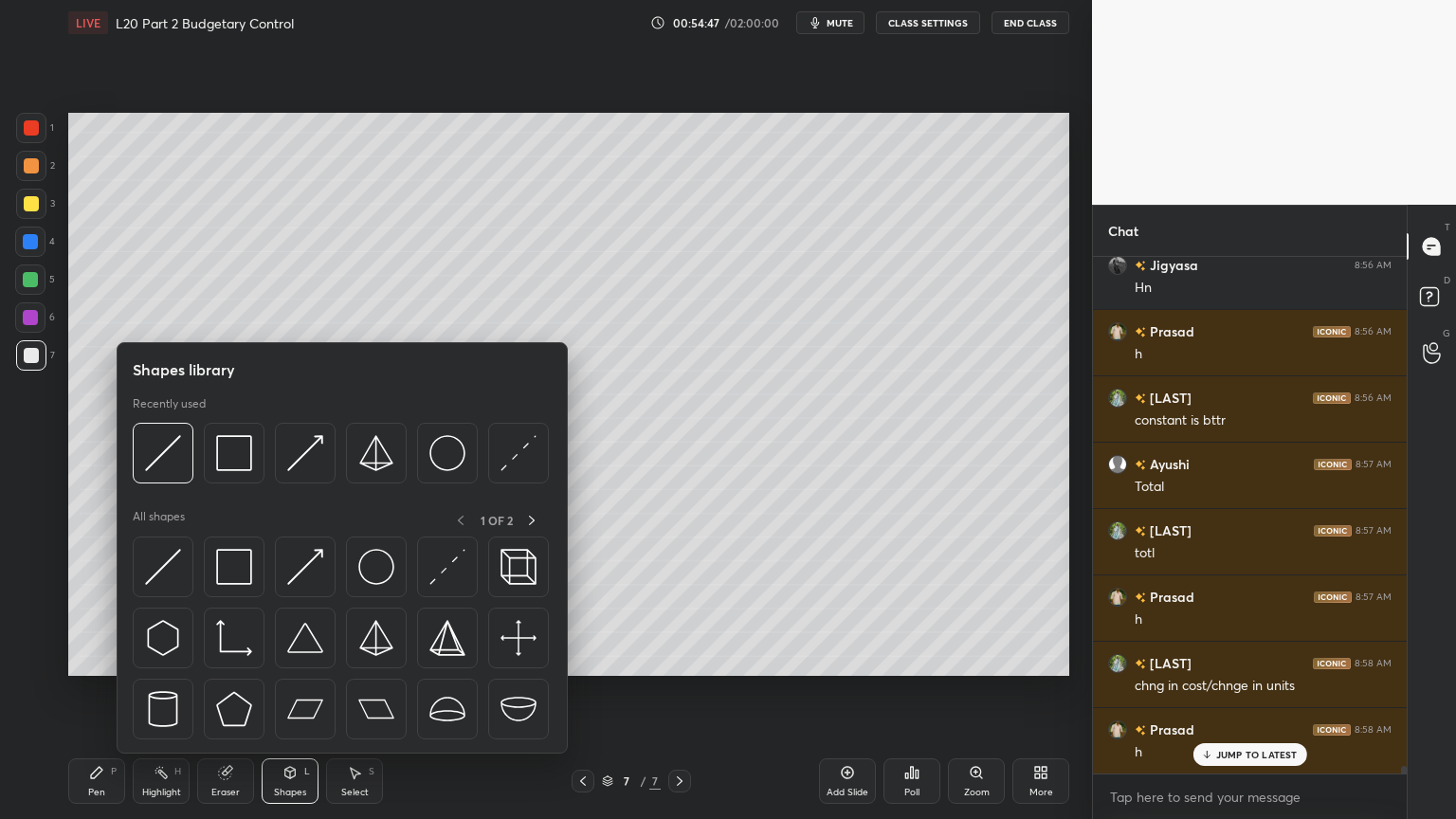 click at bounding box center [340, 458] 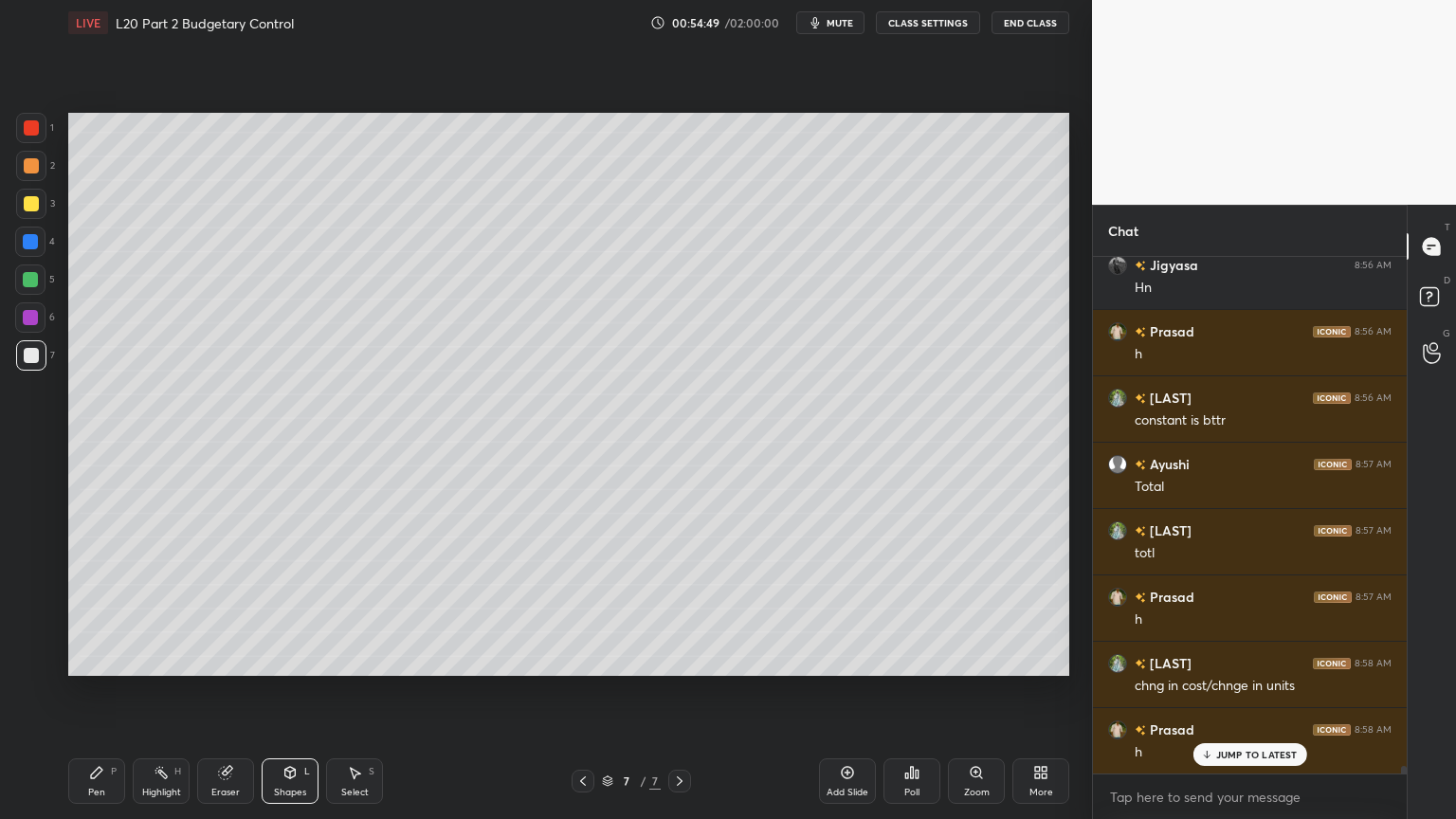 click on "Pen P" at bounding box center [97, 781] 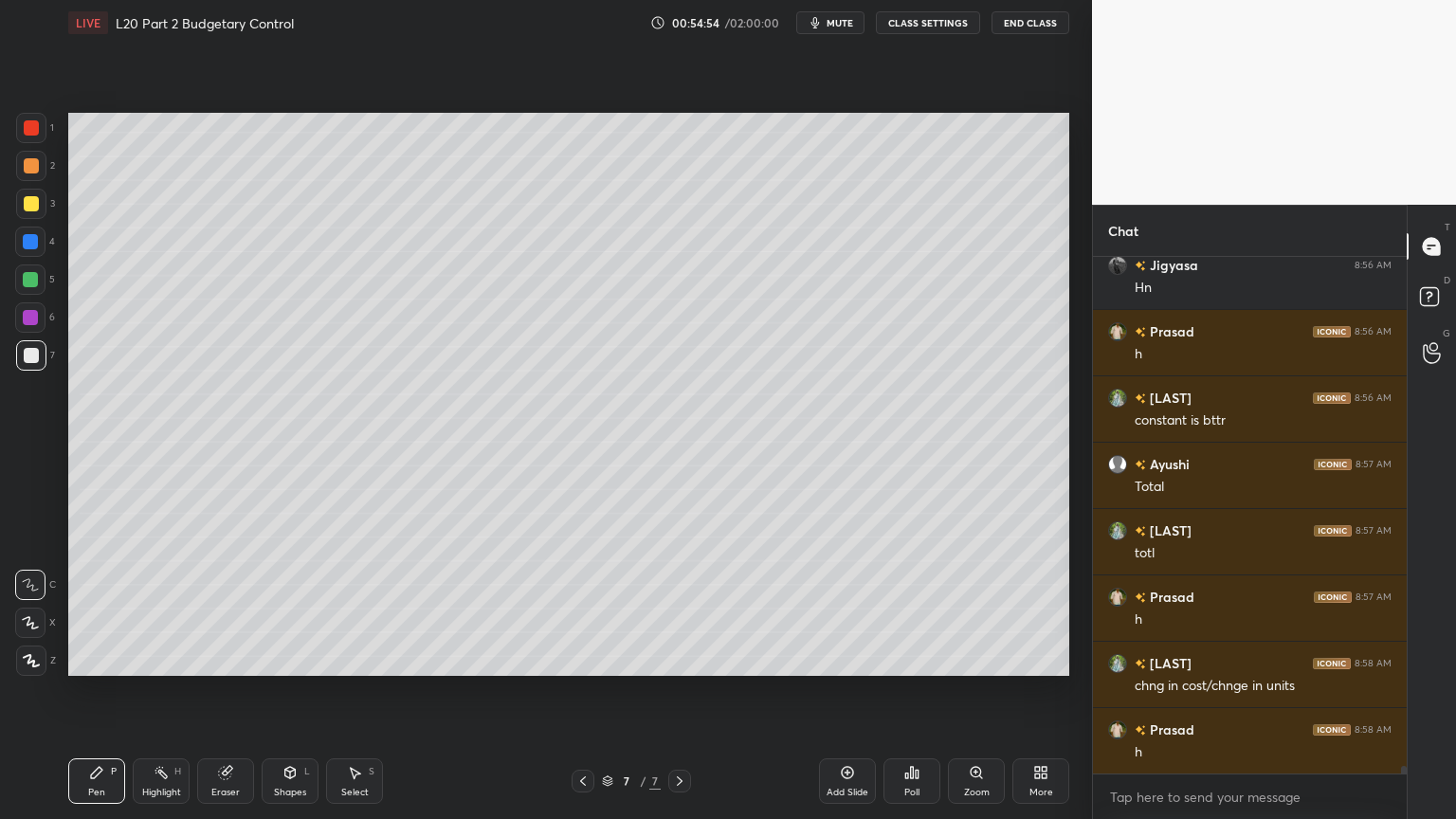 scroll, scrollTop: 35478, scrollLeft: 0, axis: vertical 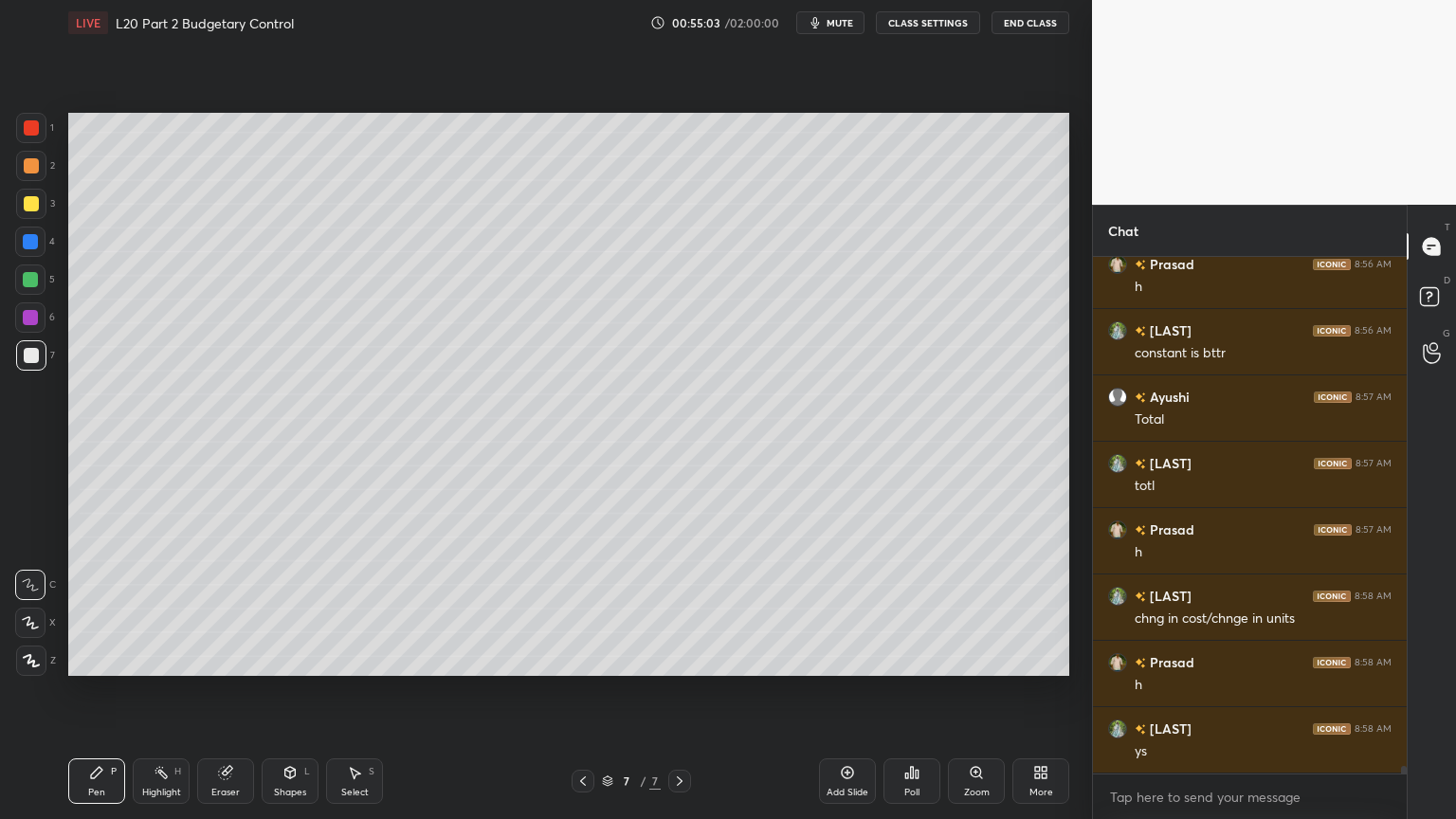 click at bounding box center (583, 781) 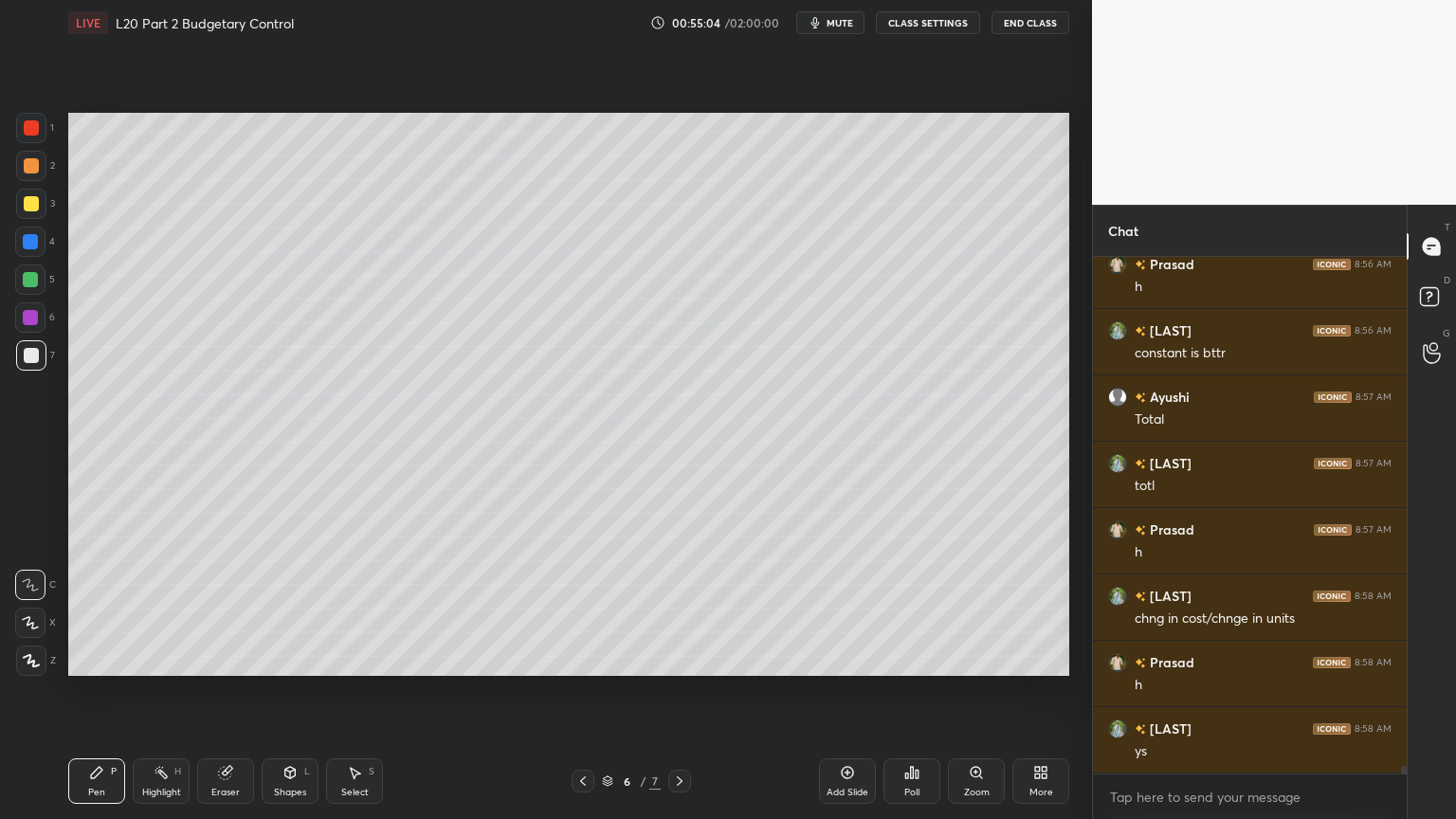 click 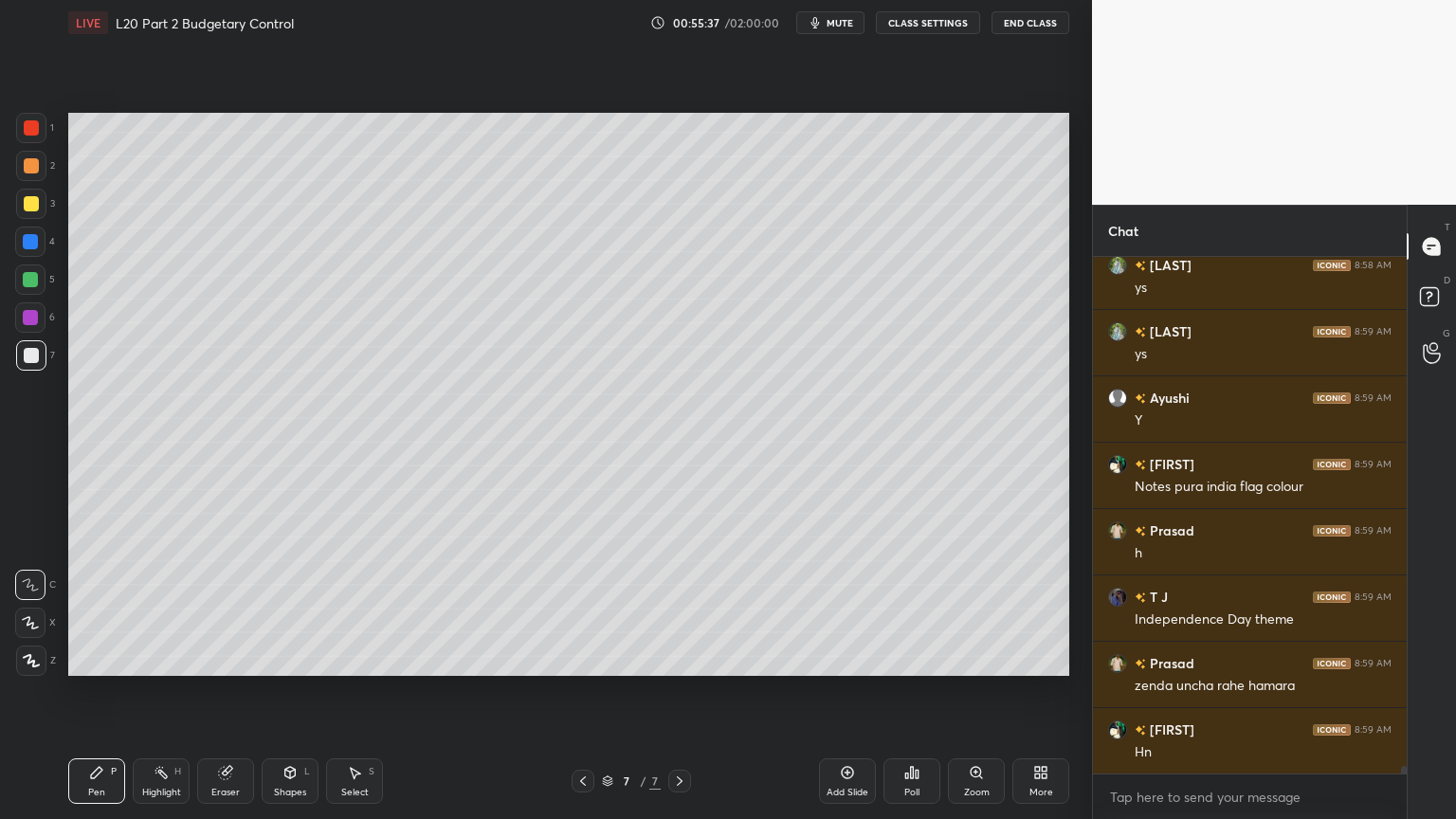 scroll, scrollTop: 36009, scrollLeft: 0, axis: vertical 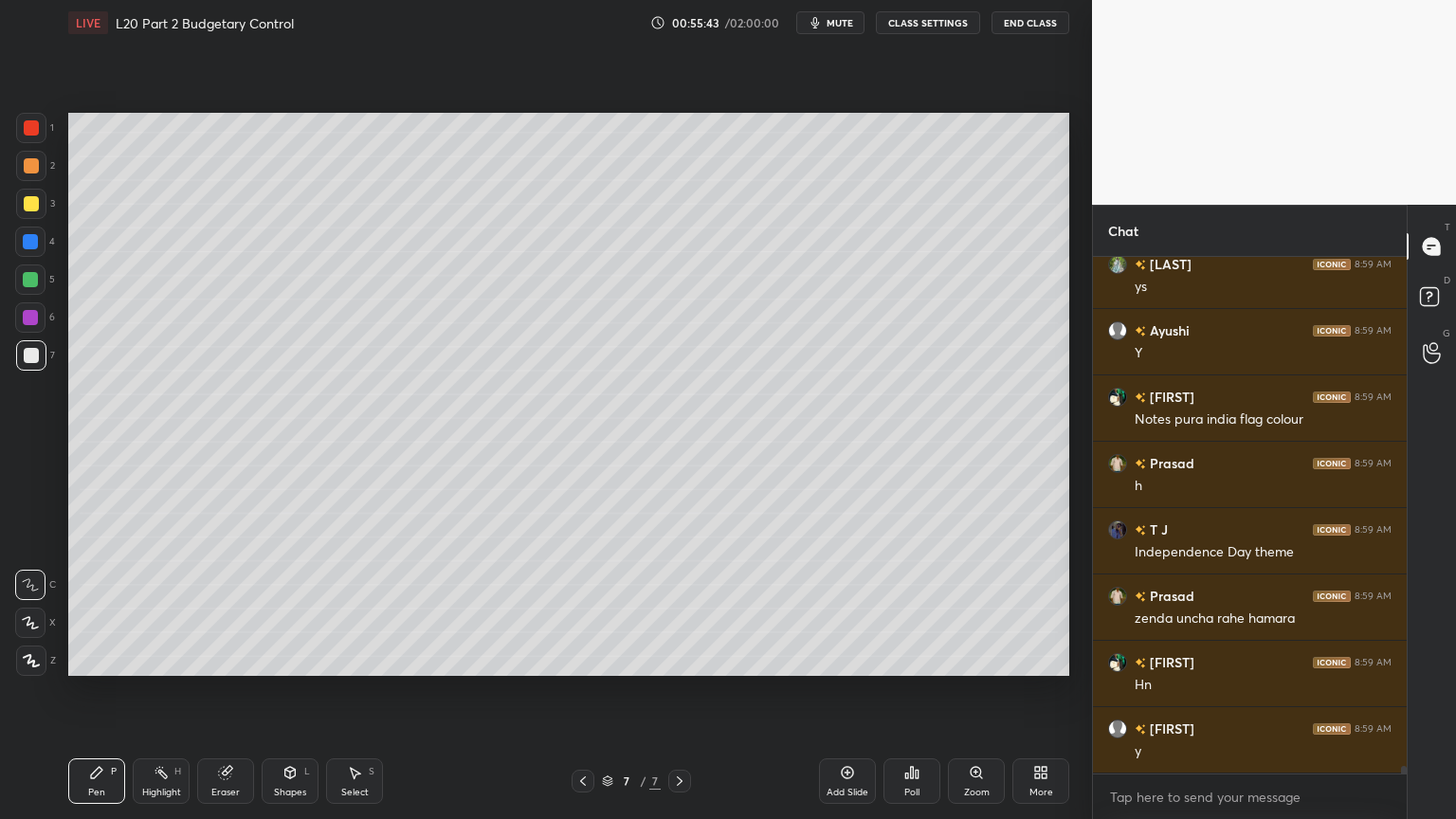 click at bounding box center [31, 128] 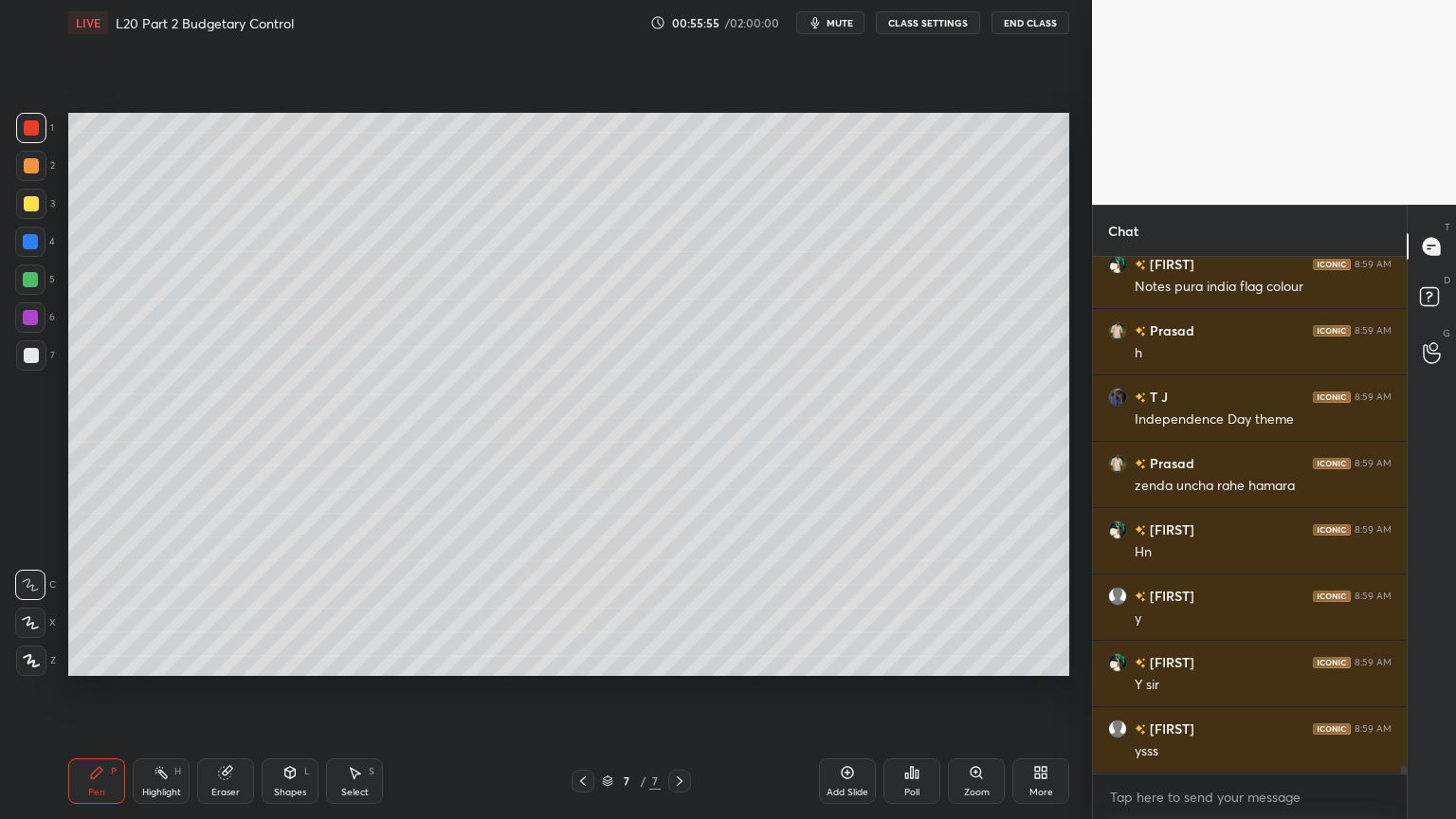 scroll, scrollTop: 36207, scrollLeft: 0, axis: vertical 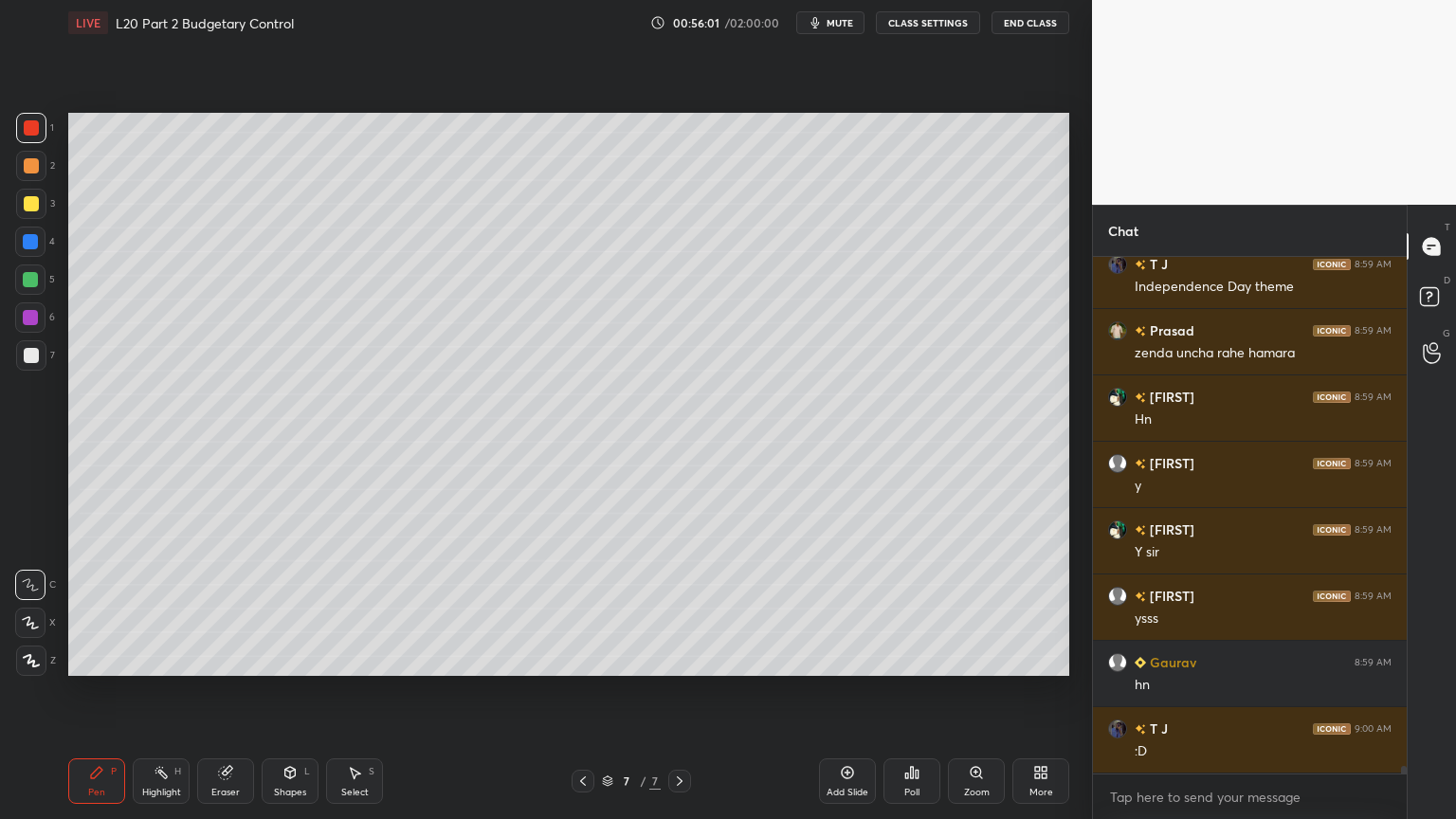 click 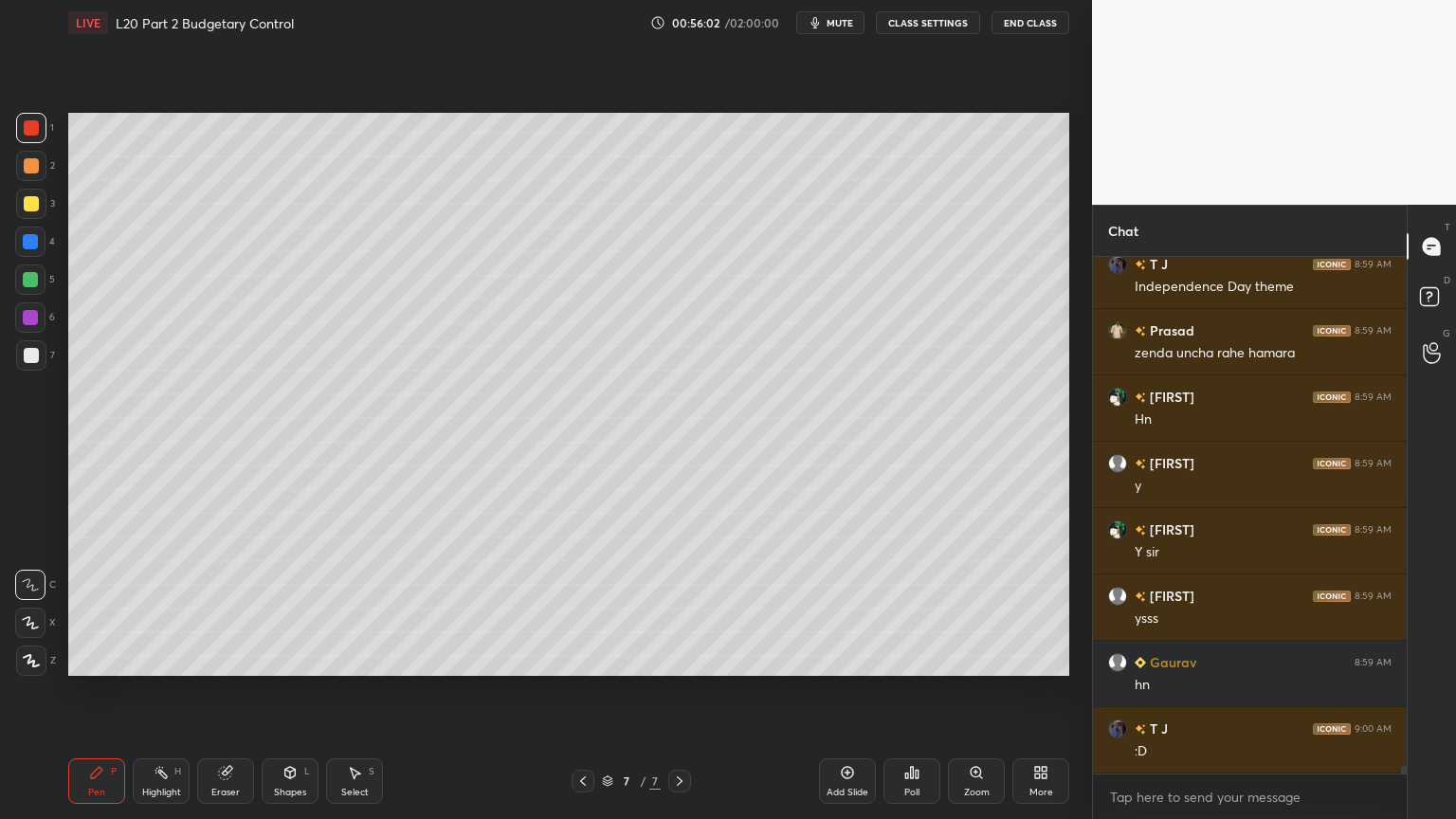 click 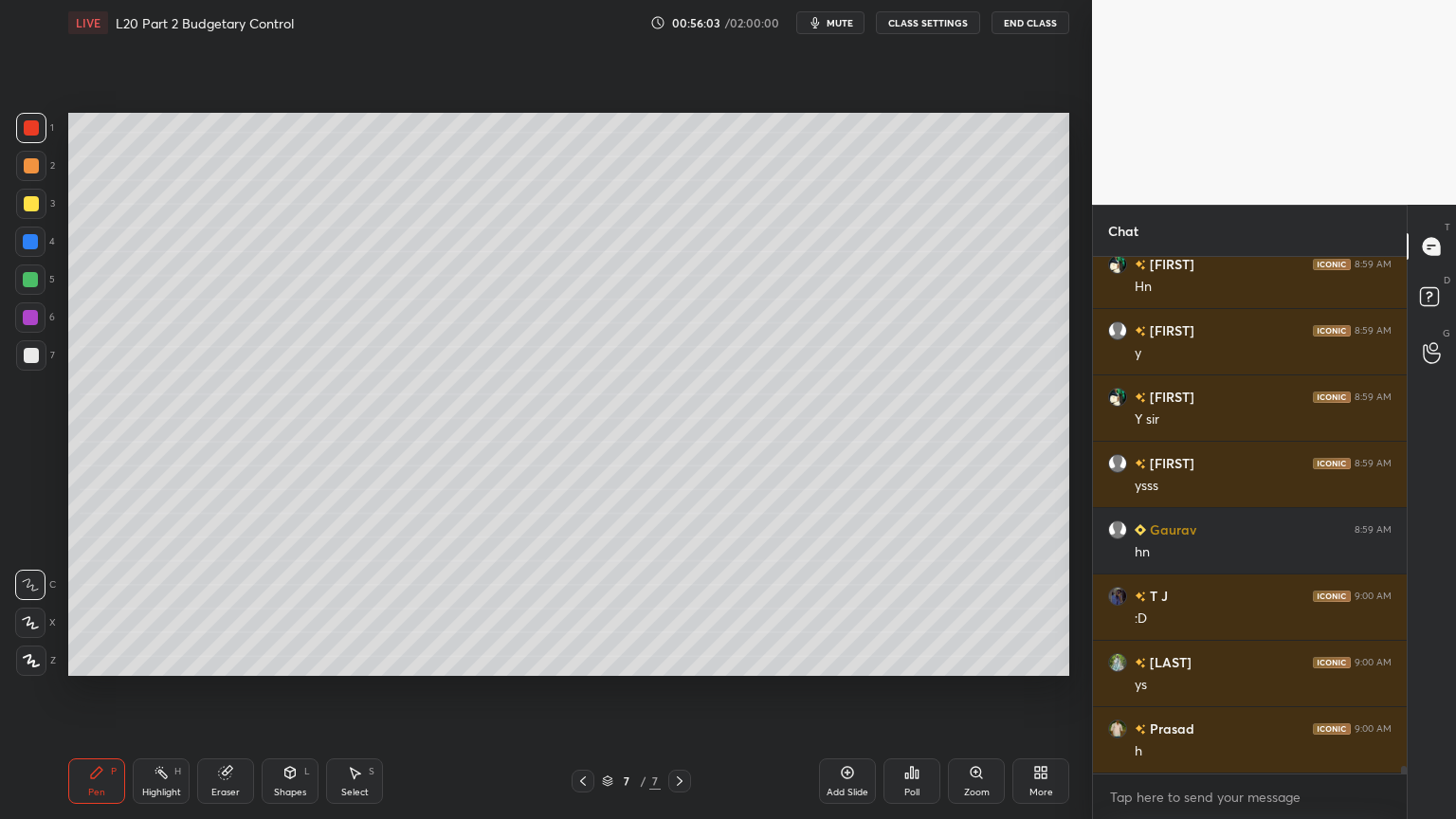 click 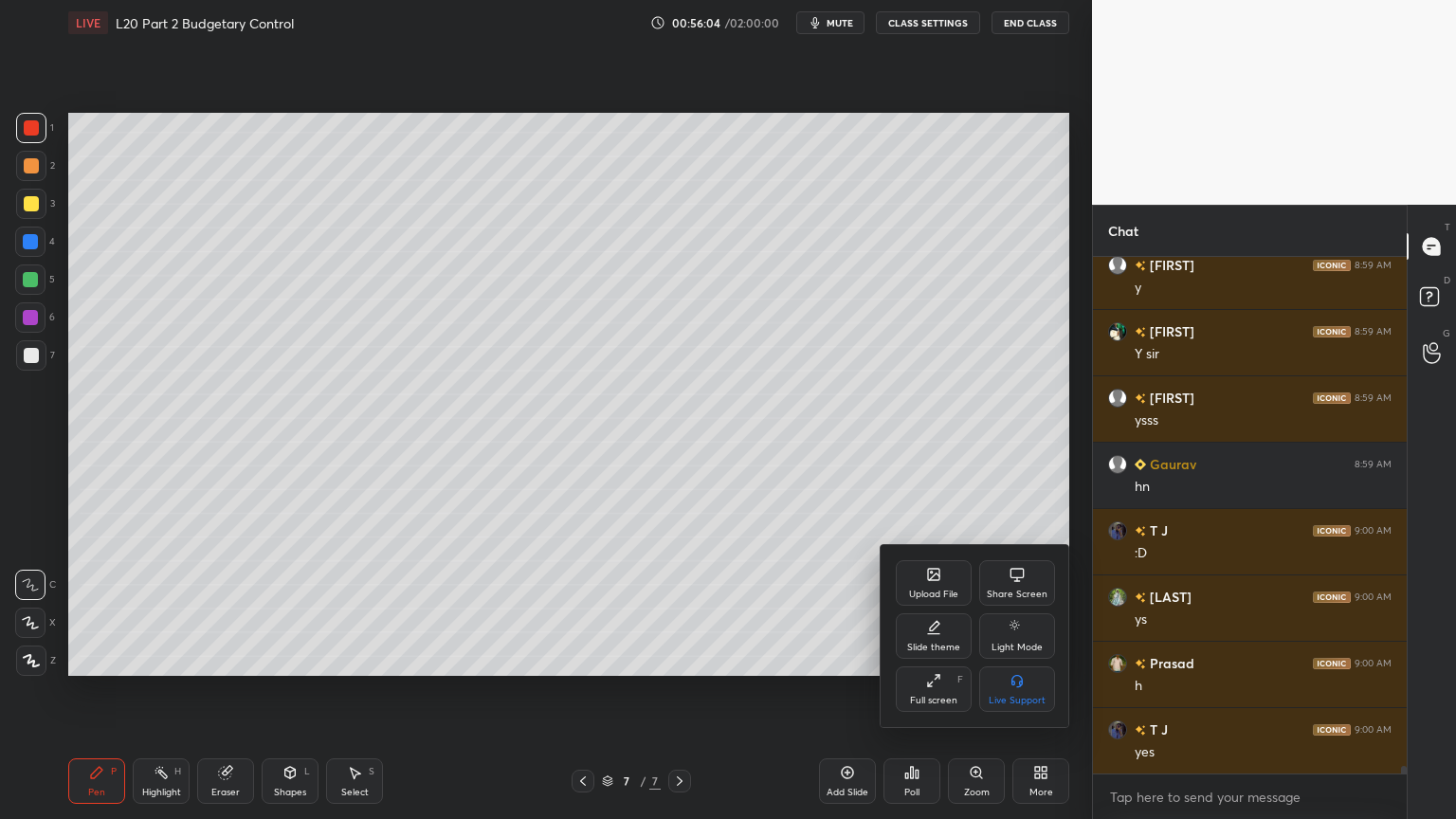 scroll, scrollTop: 36539, scrollLeft: 0, axis: vertical 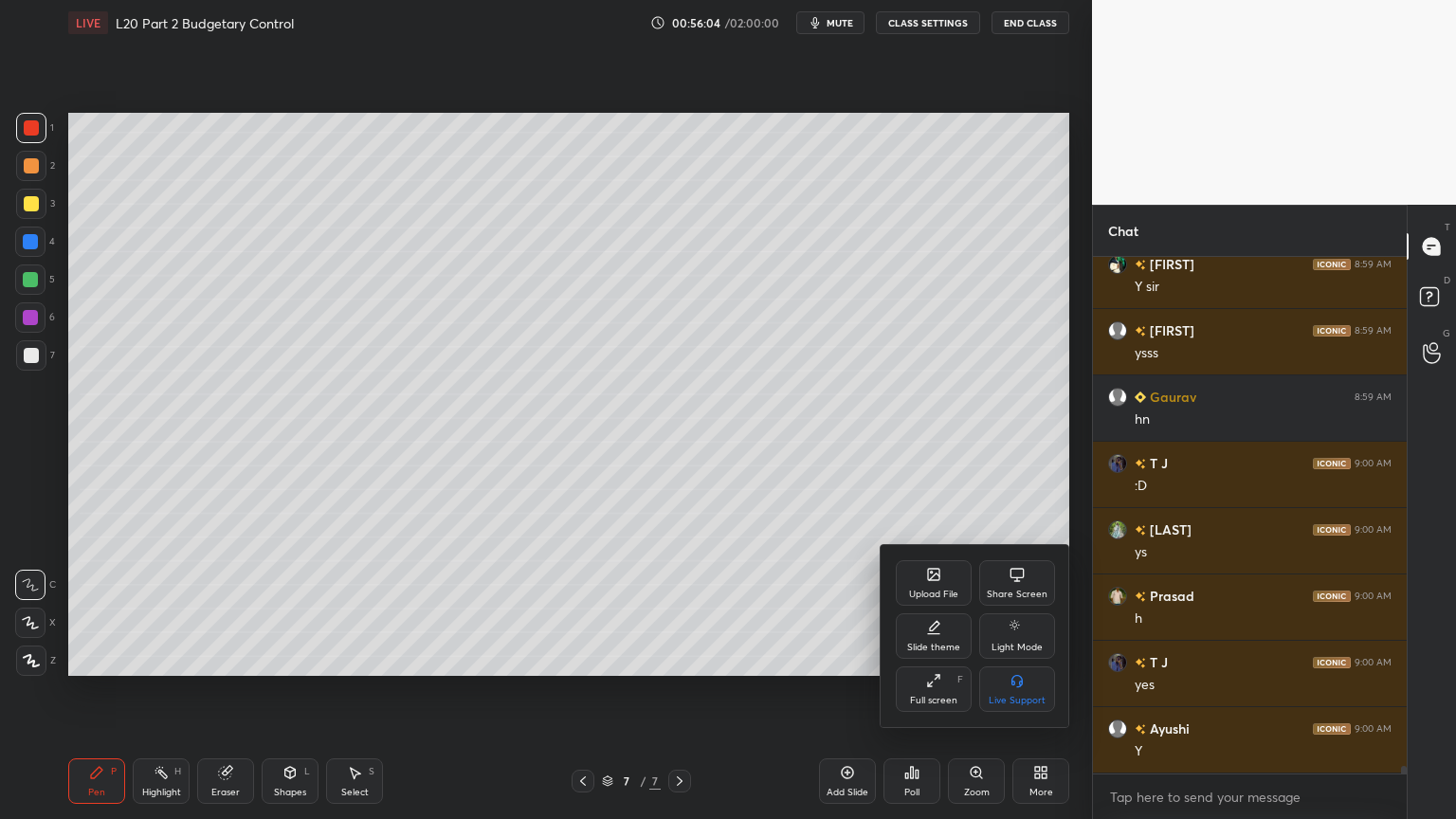 click on "Upload File" at bounding box center (934, 583) 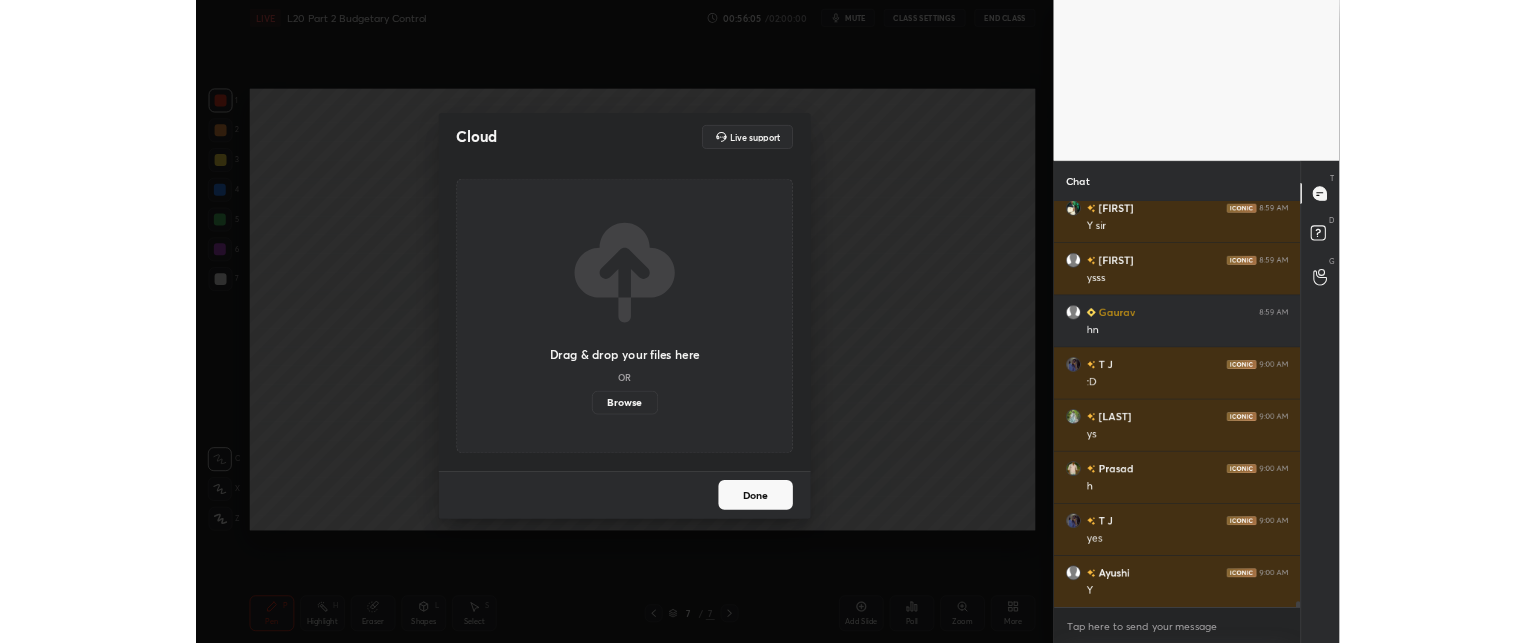 scroll, scrollTop: 38616, scrollLeft: 0, axis: vertical 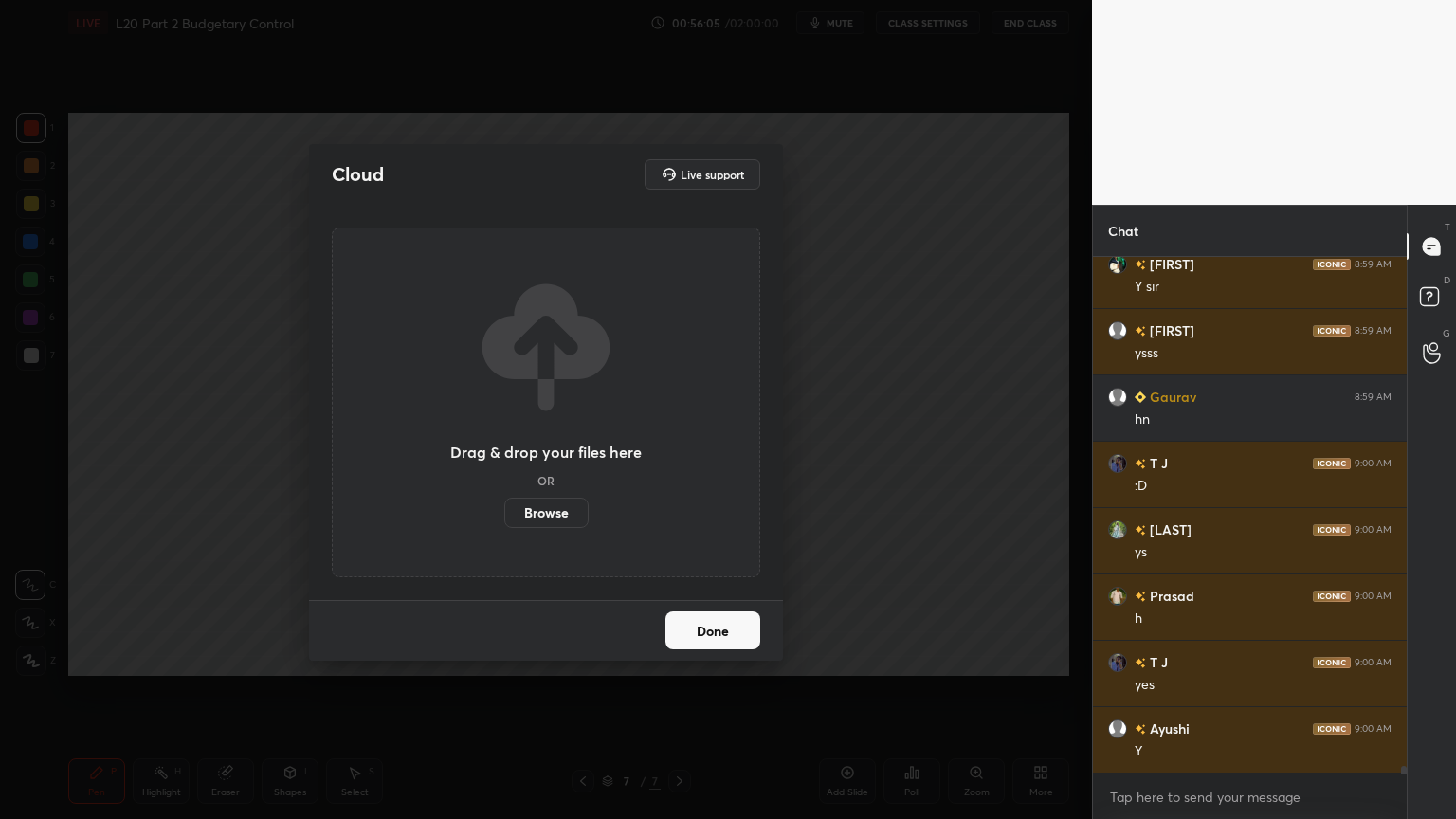 click on "Drag & drop your files here OR Browse" at bounding box center [546, 402] 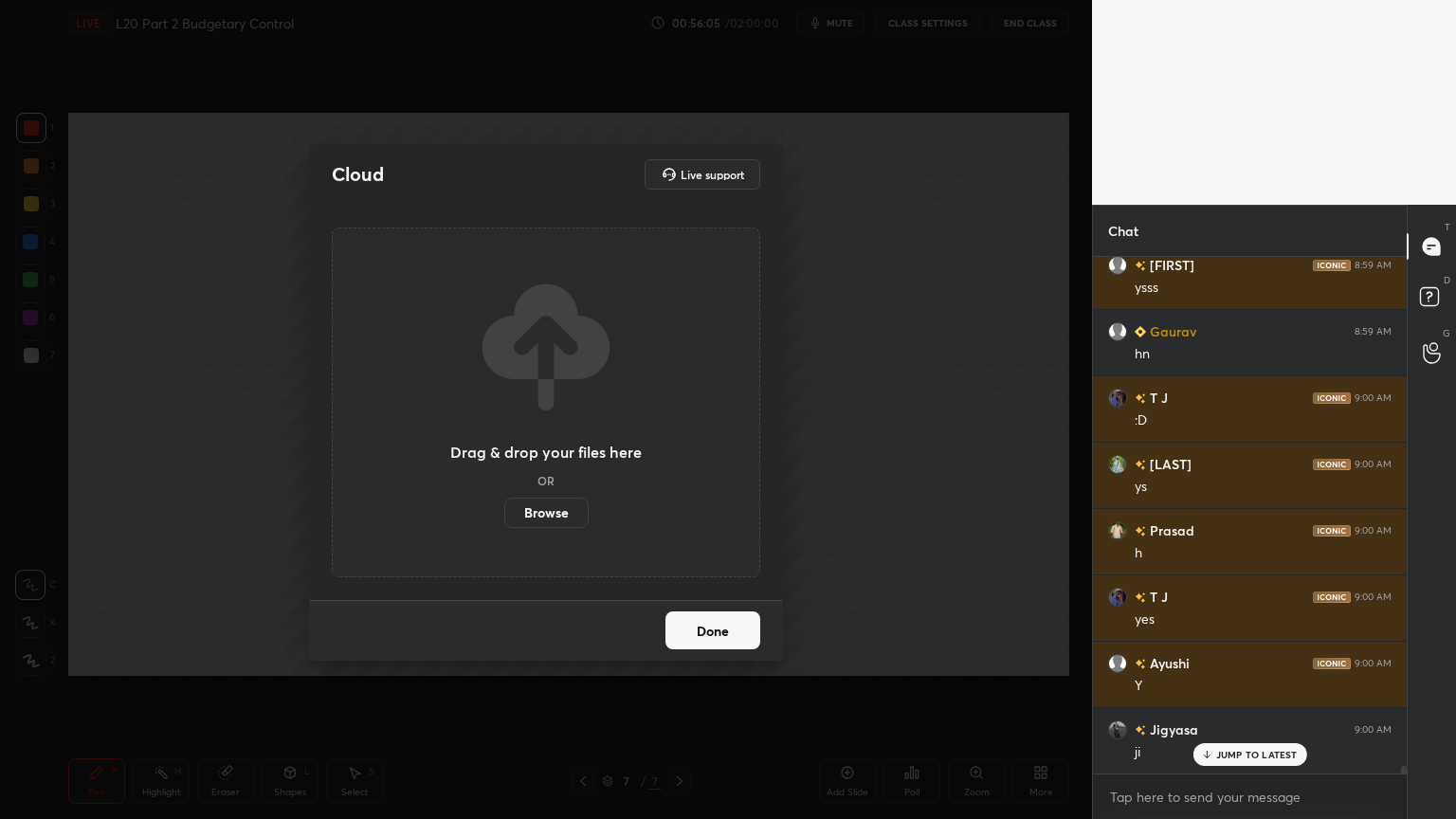 click on "Browse" at bounding box center (546, 513) 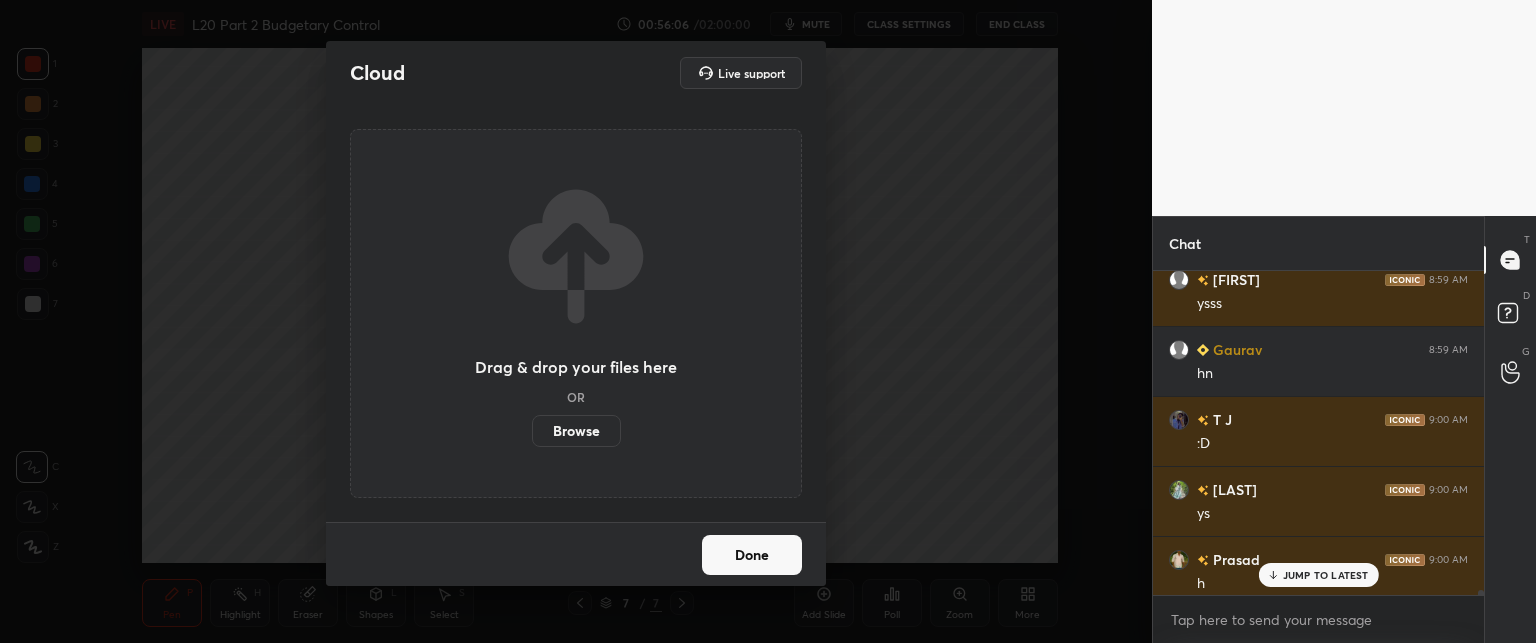 scroll, scrollTop: 515, scrollLeft: 1072, axis: both 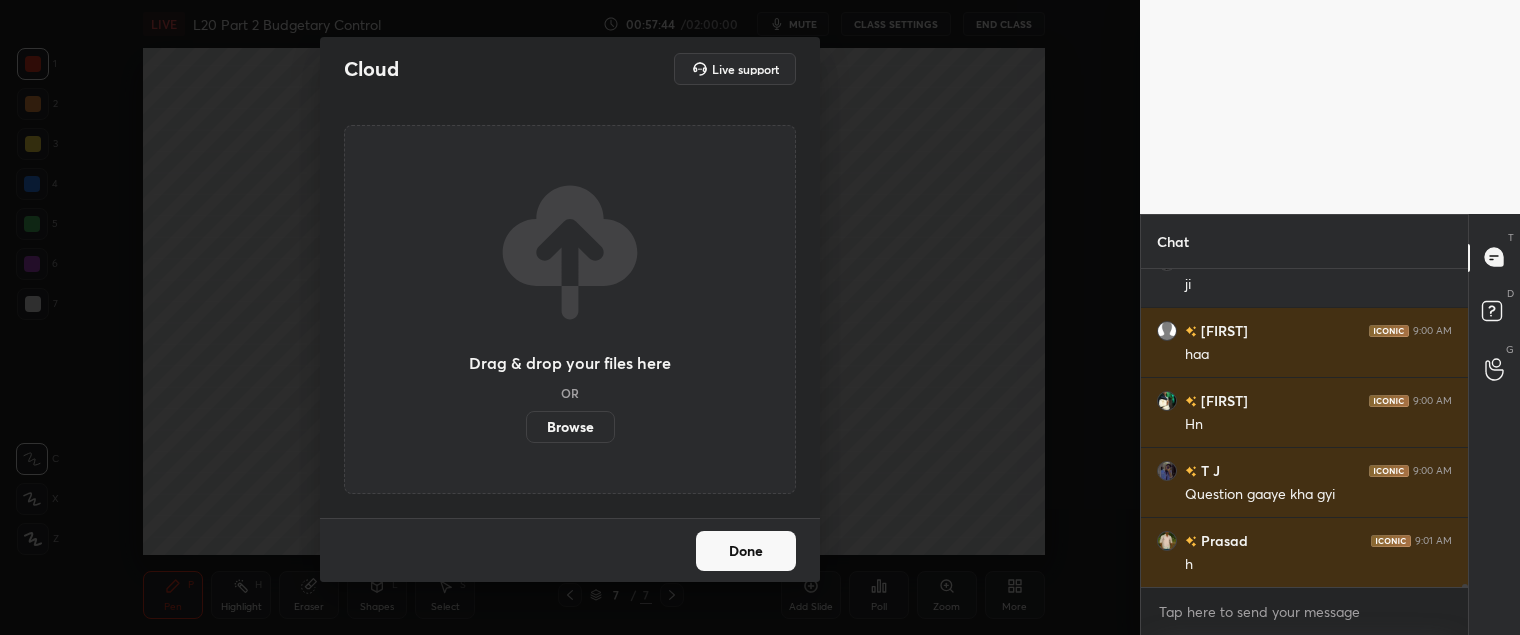 click on "Browse" at bounding box center (570, 427) 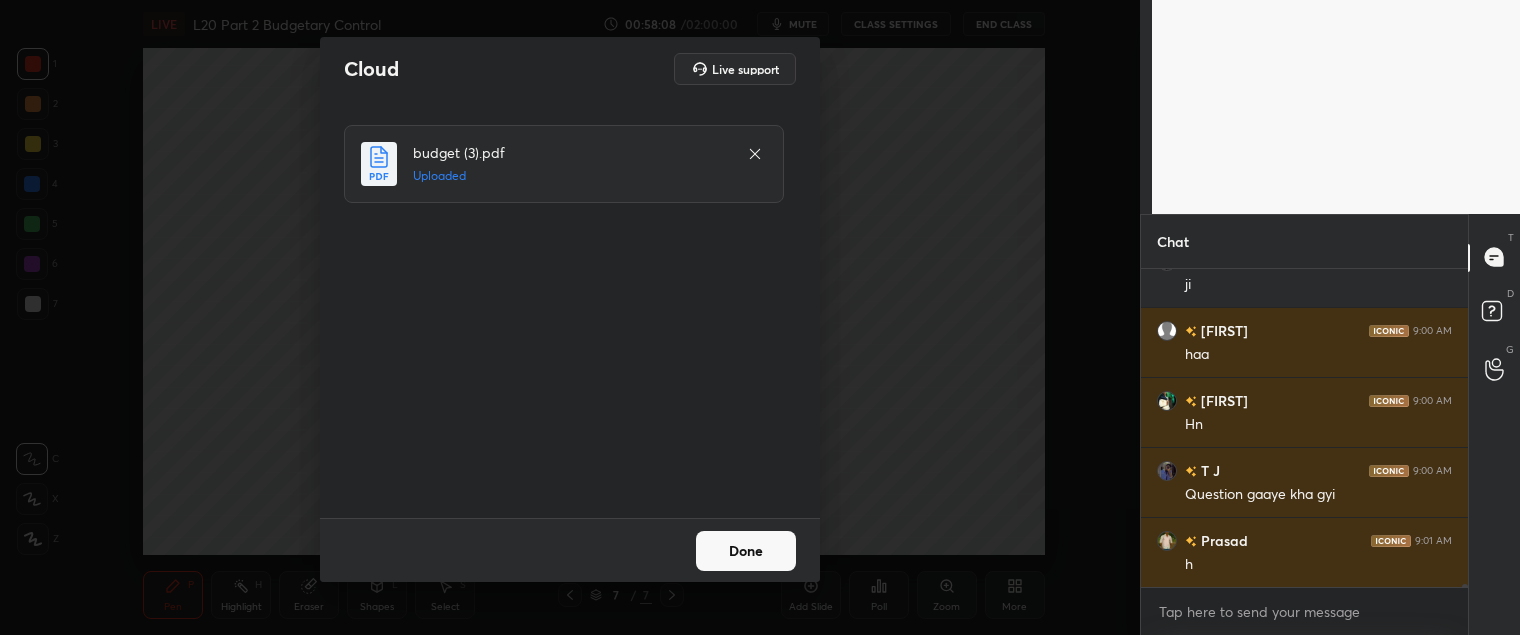 scroll, scrollTop: 99492, scrollLeft: 98940, axis: both 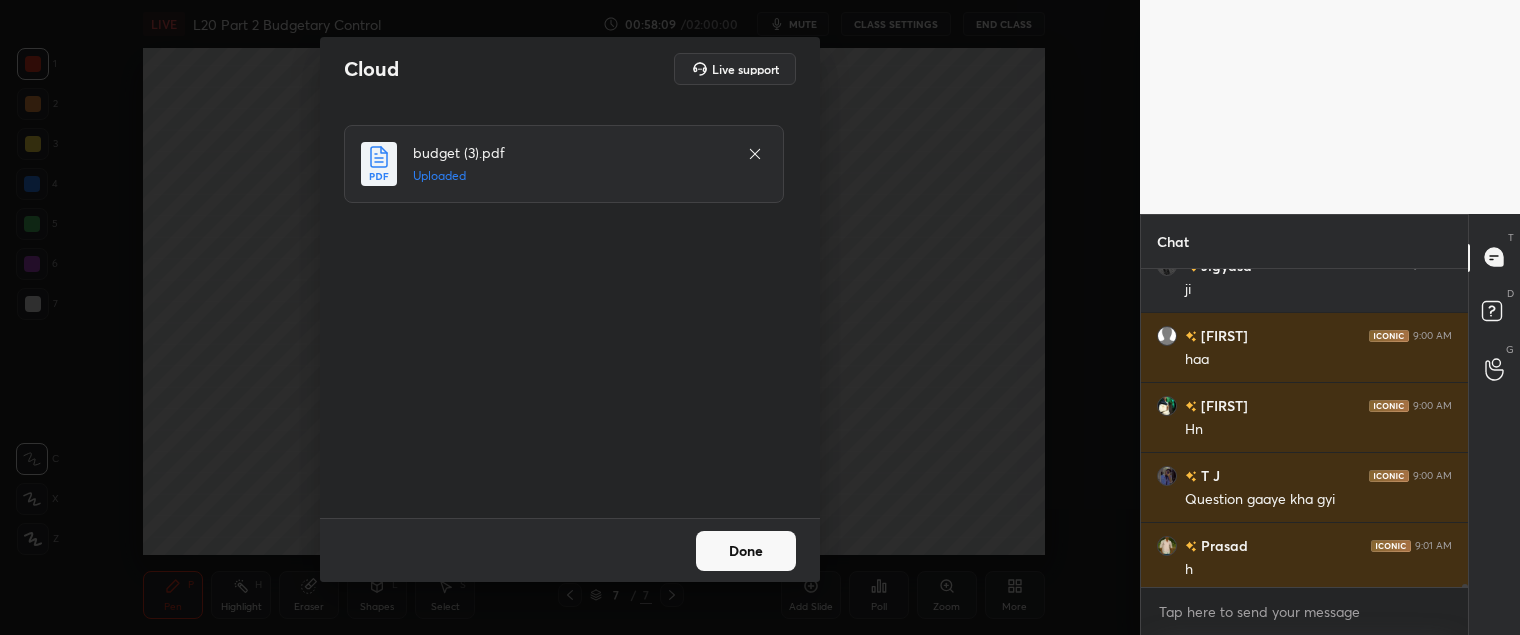 click on "Done" at bounding box center [746, 551] 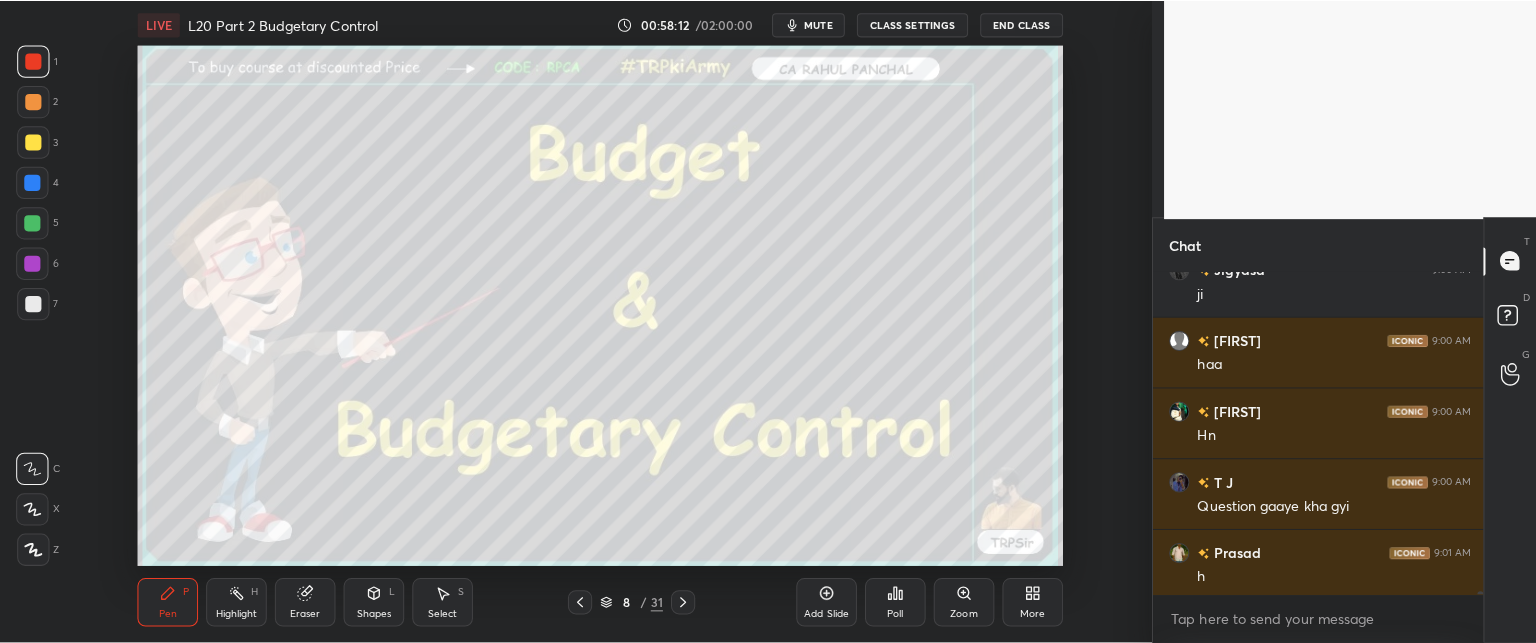 scroll, scrollTop: 99484, scrollLeft: 98928, axis: both 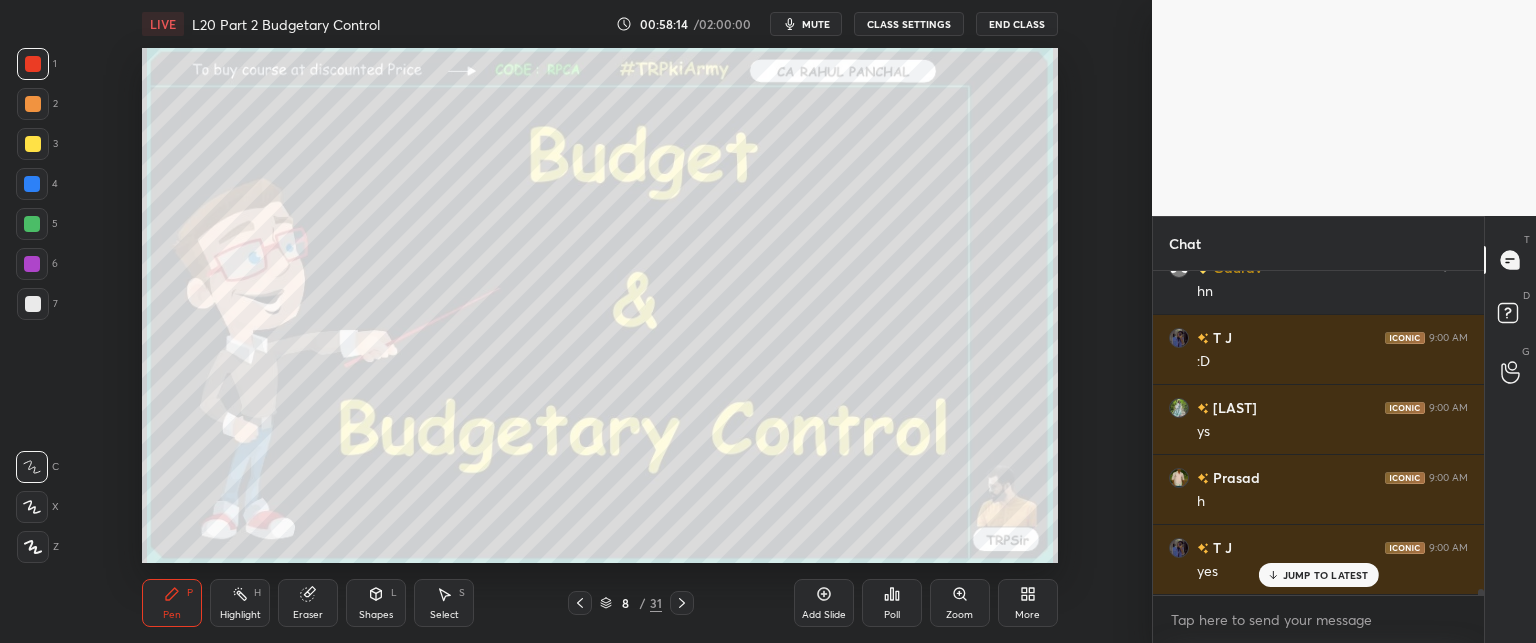 click on "More" at bounding box center [1028, 603] 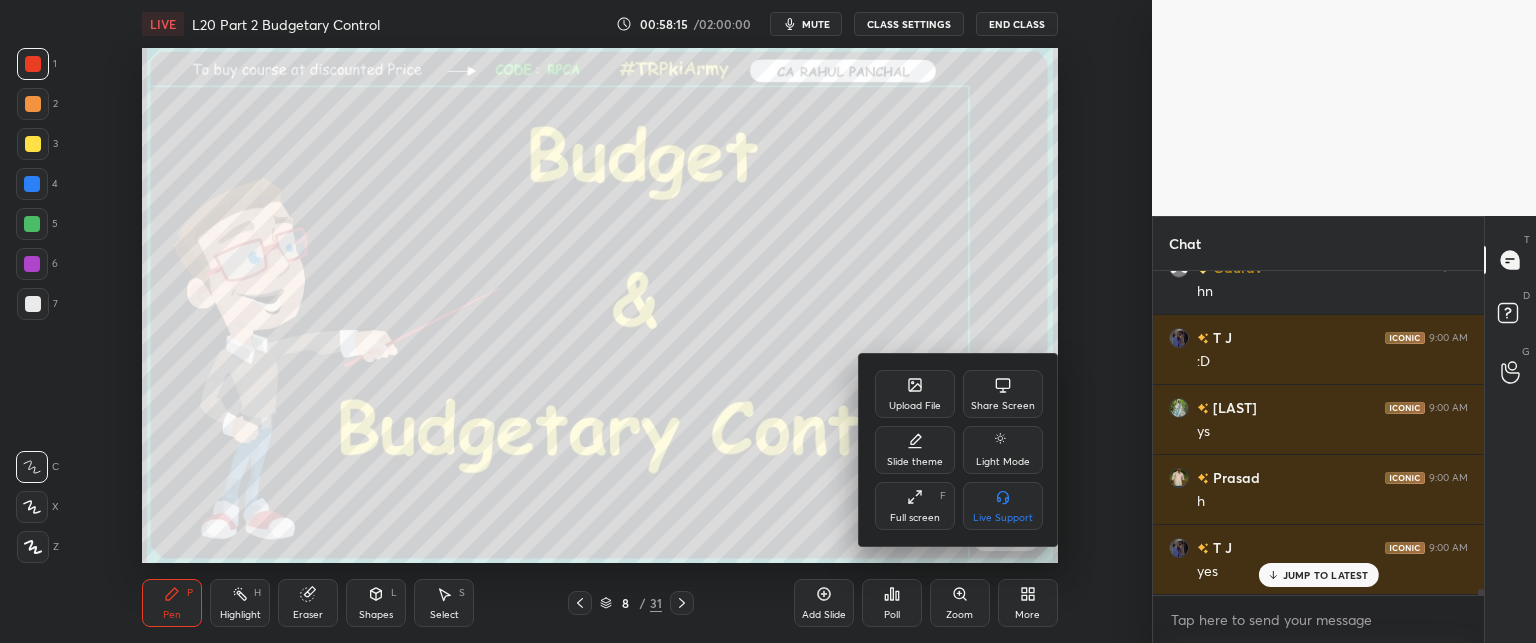click on "Full screen" at bounding box center (915, 518) 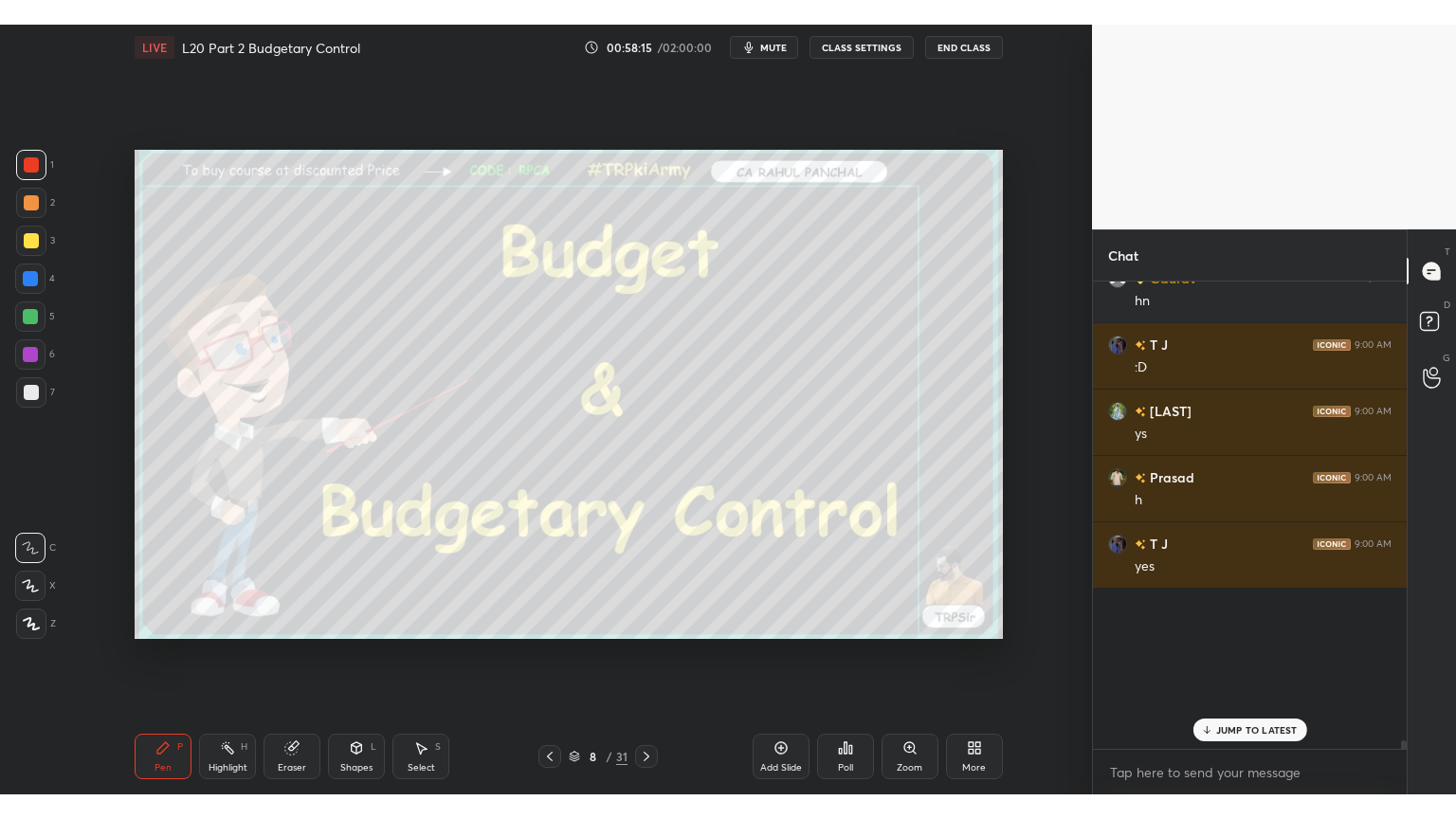 scroll, scrollTop: 94094, scrollLeft: 93776, axis: both 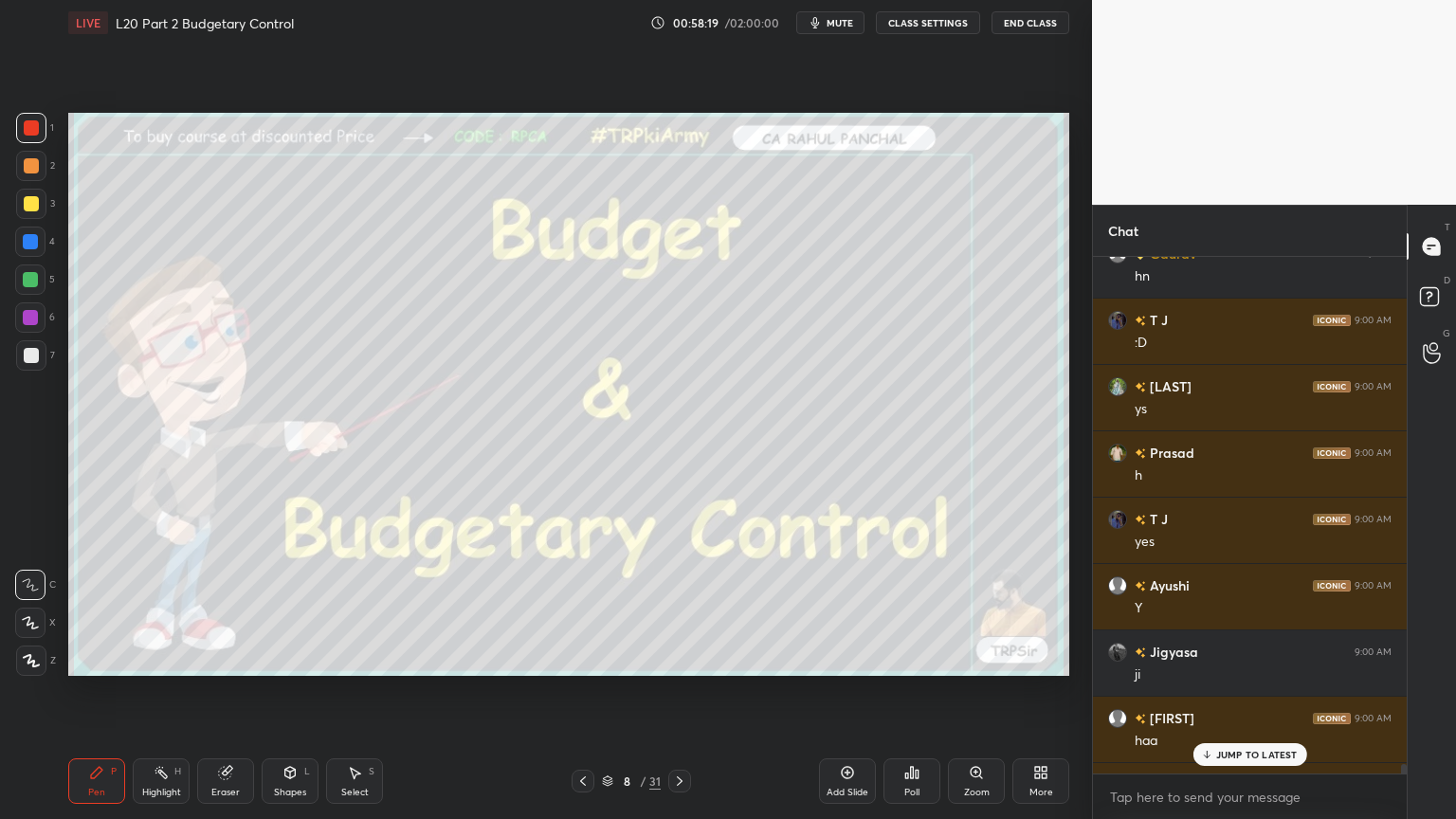 click on "More" at bounding box center [1041, 792] 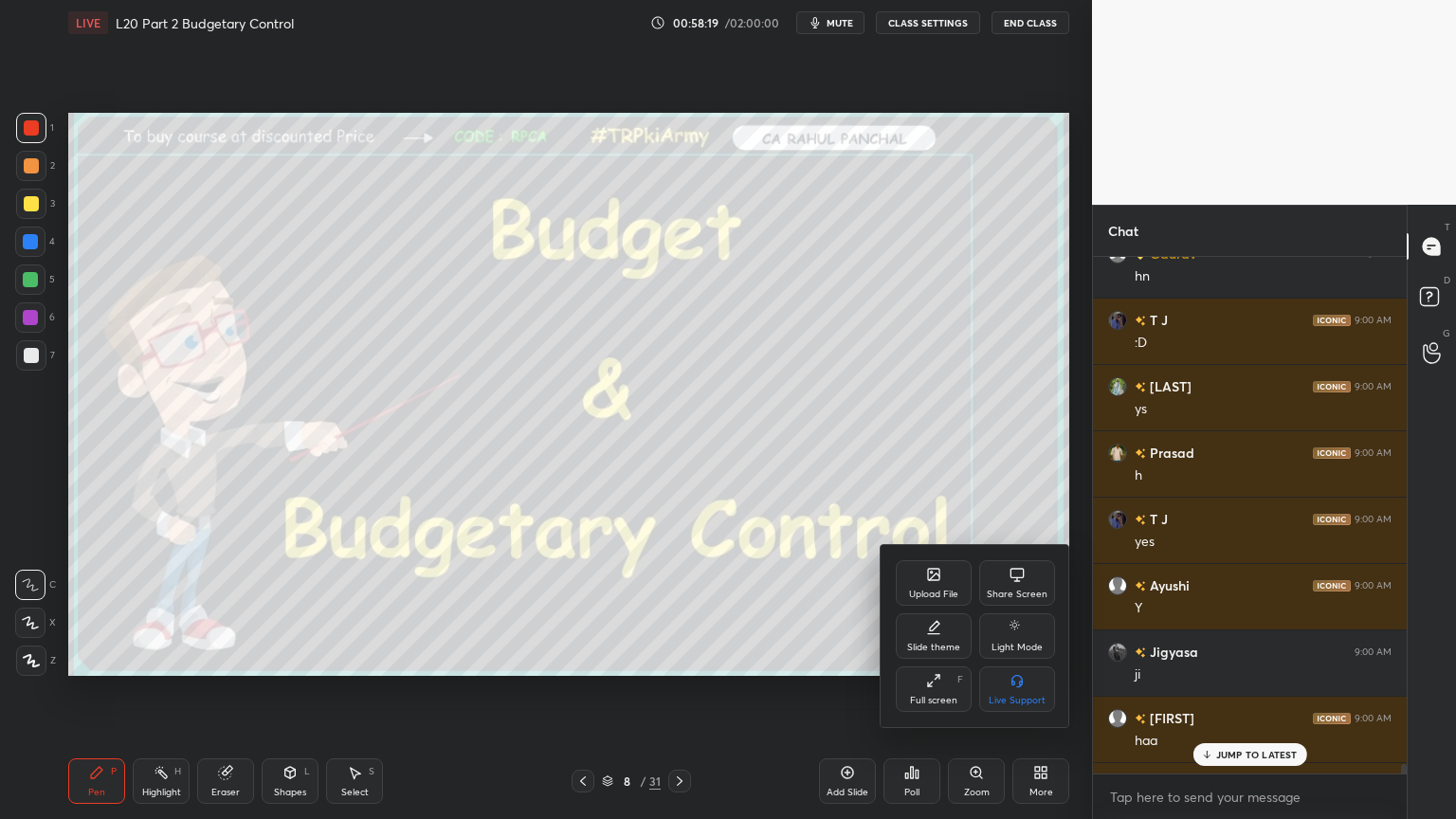 click on "Full screen F" at bounding box center (934, 689) 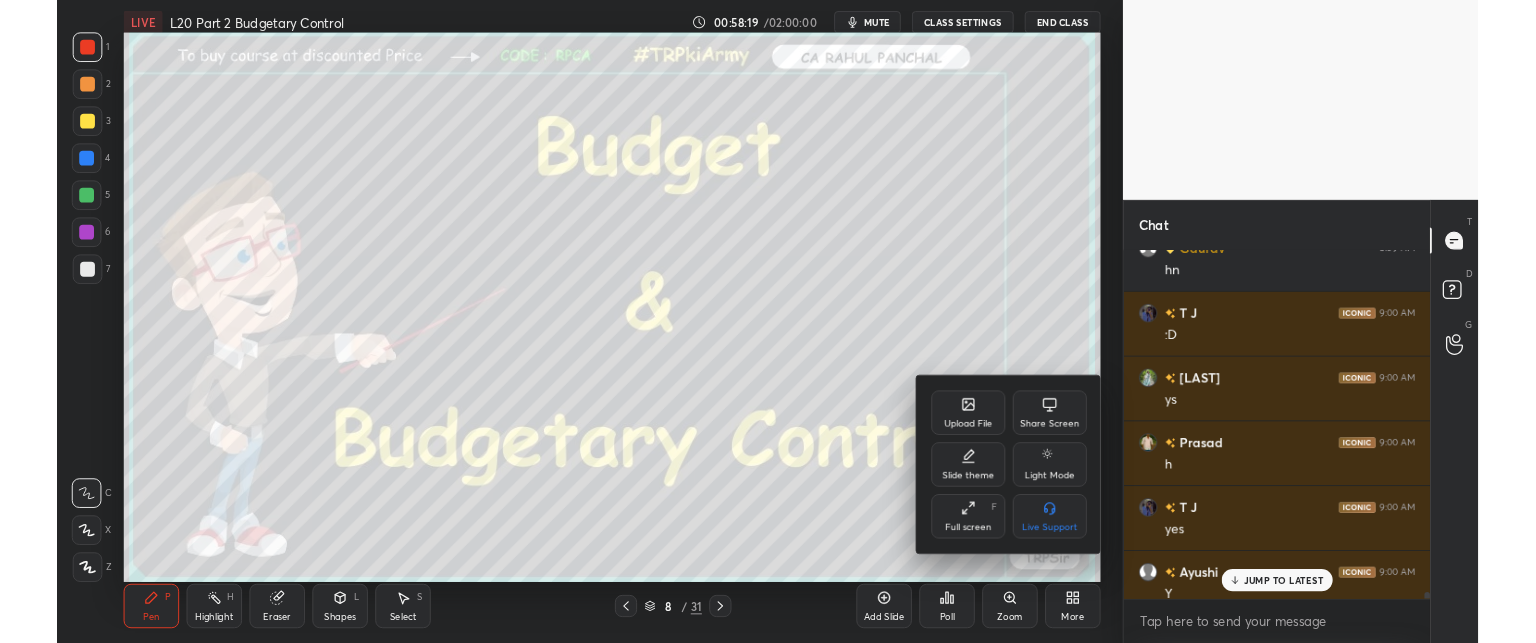 scroll, scrollTop: 515, scrollLeft: 1072, axis: both 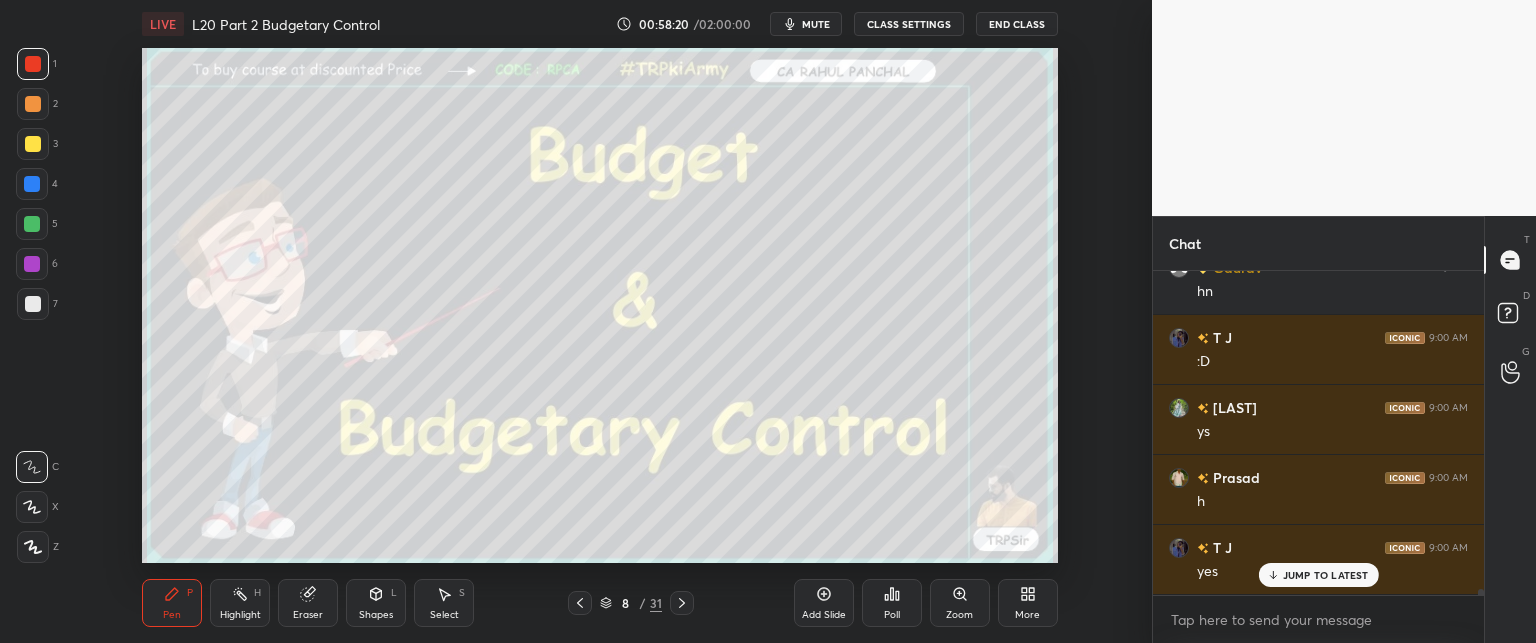 type on "x" 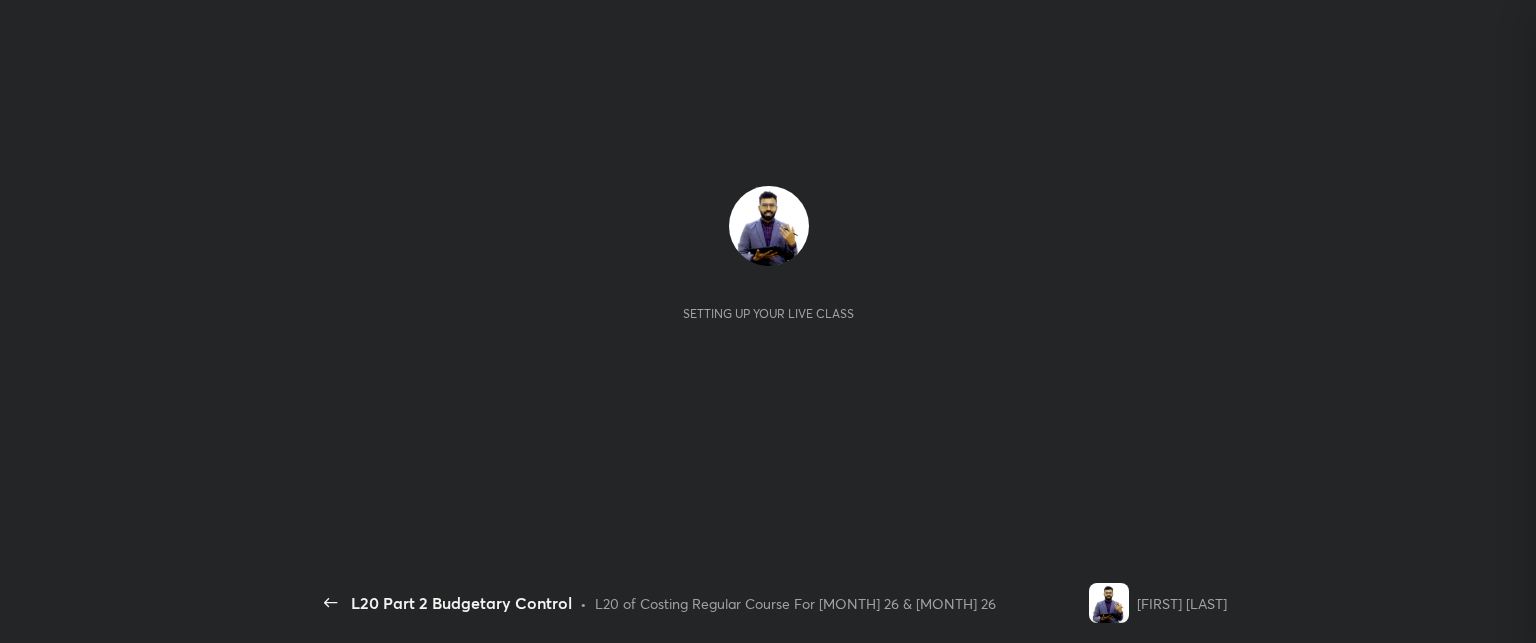 scroll, scrollTop: 0, scrollLeft: 0, axis: both 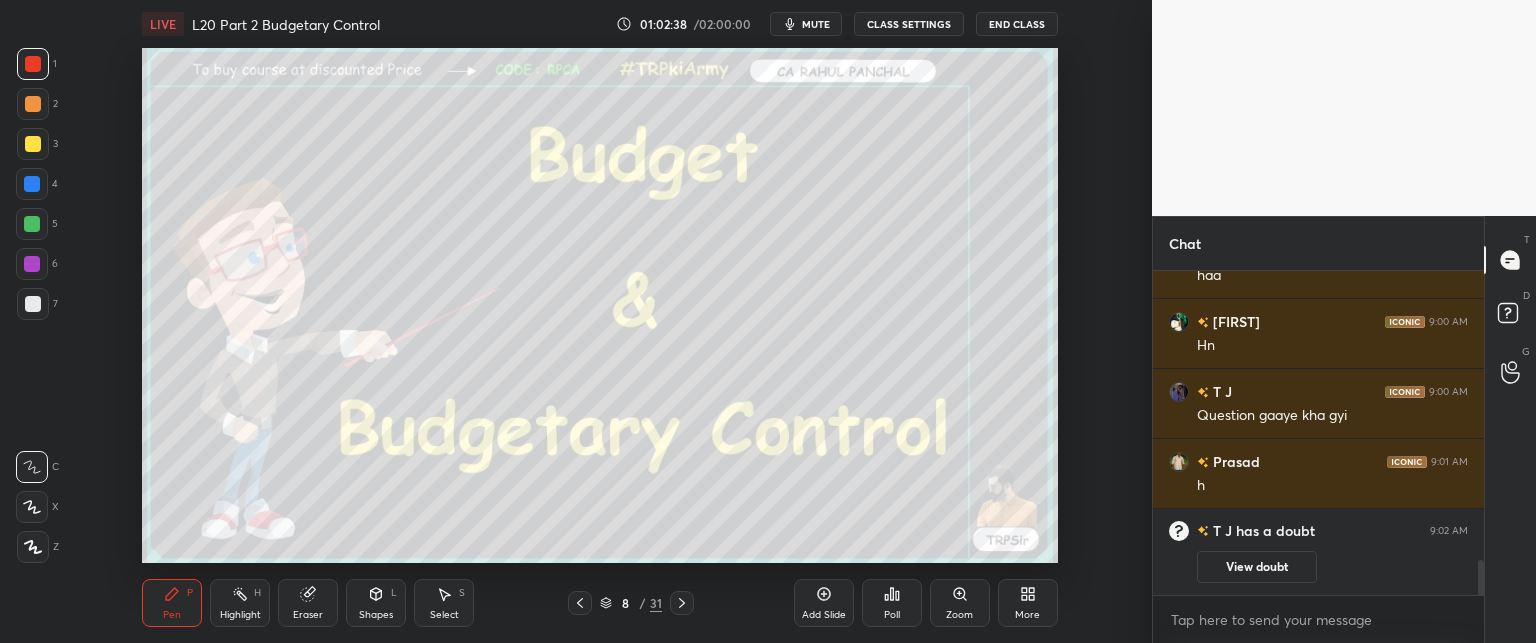 click 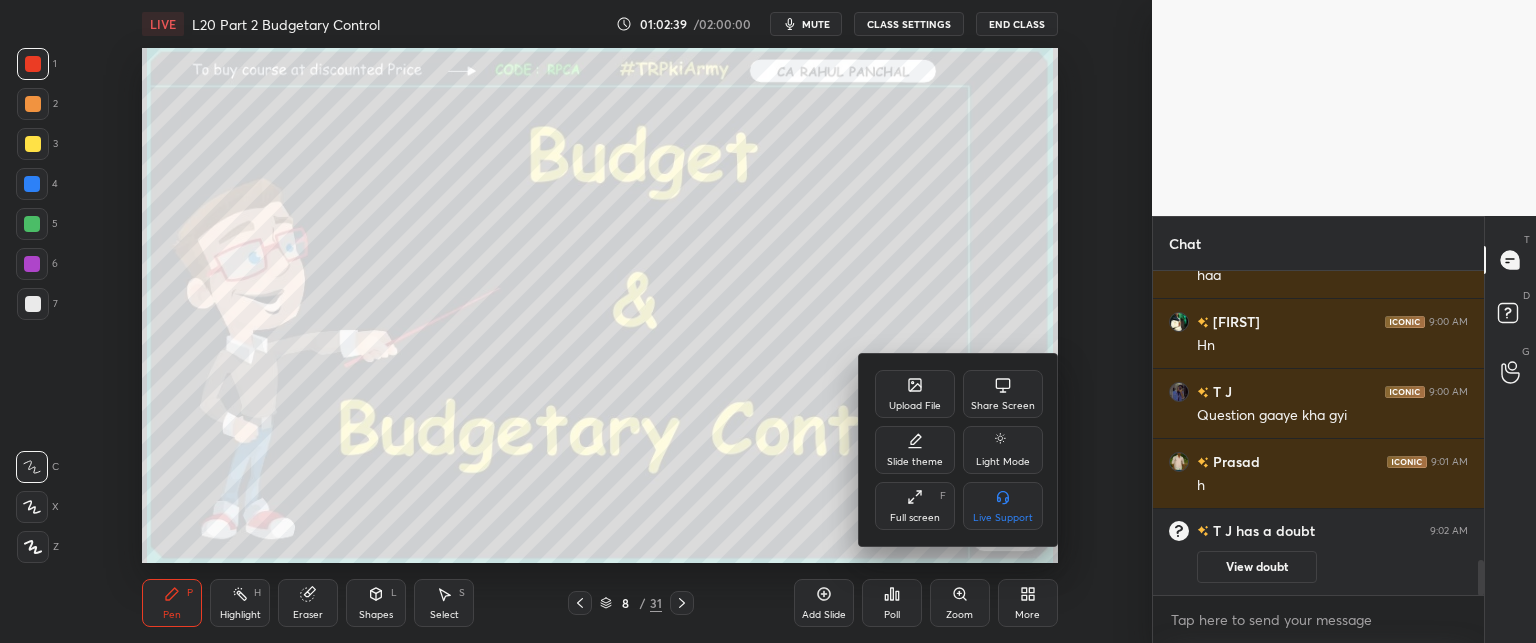 click on "Full screen" at bounding box center [915, 518] 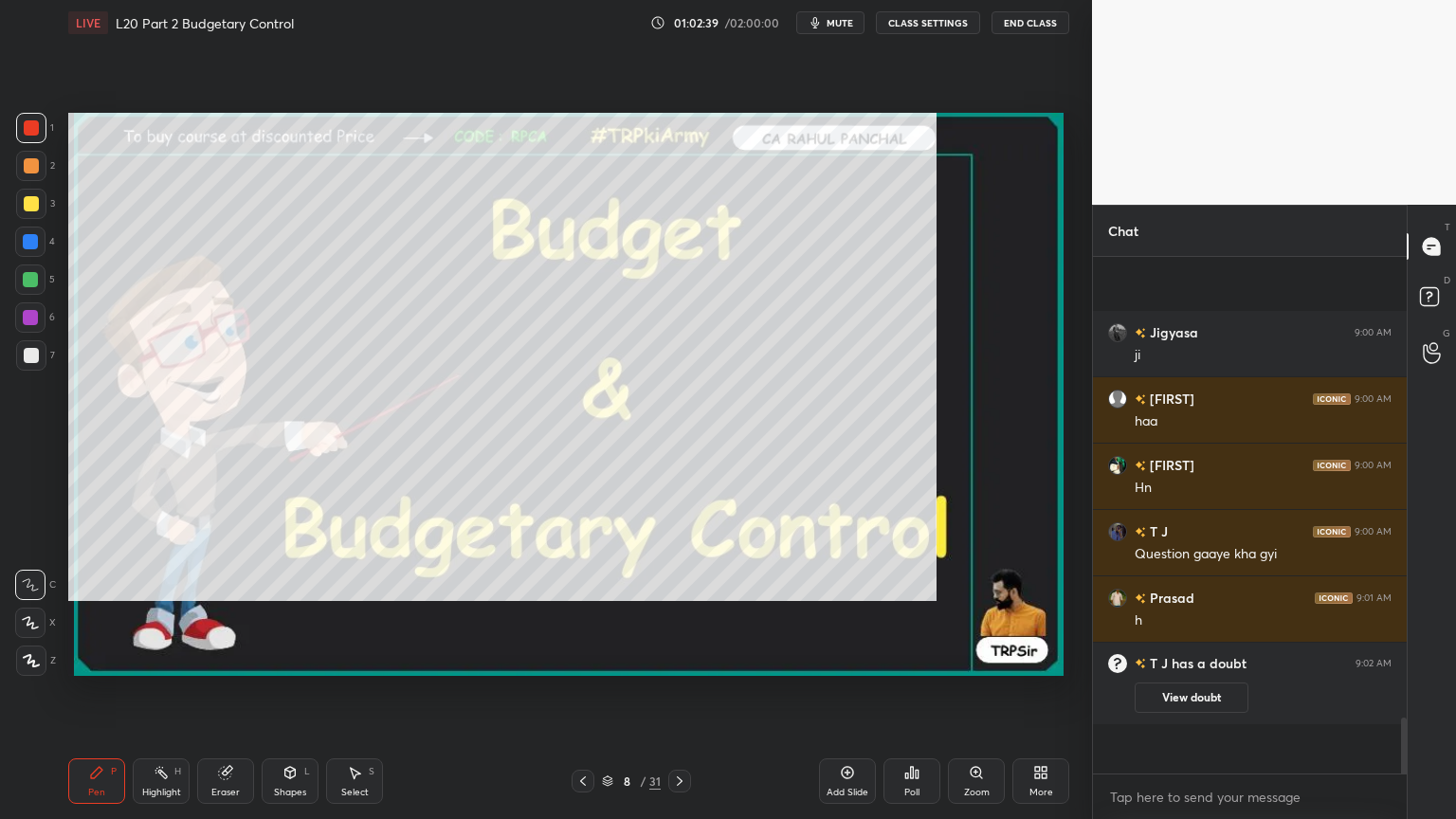 scroll, scrollTop: 94094, scrollLeft: 93776, axis: both 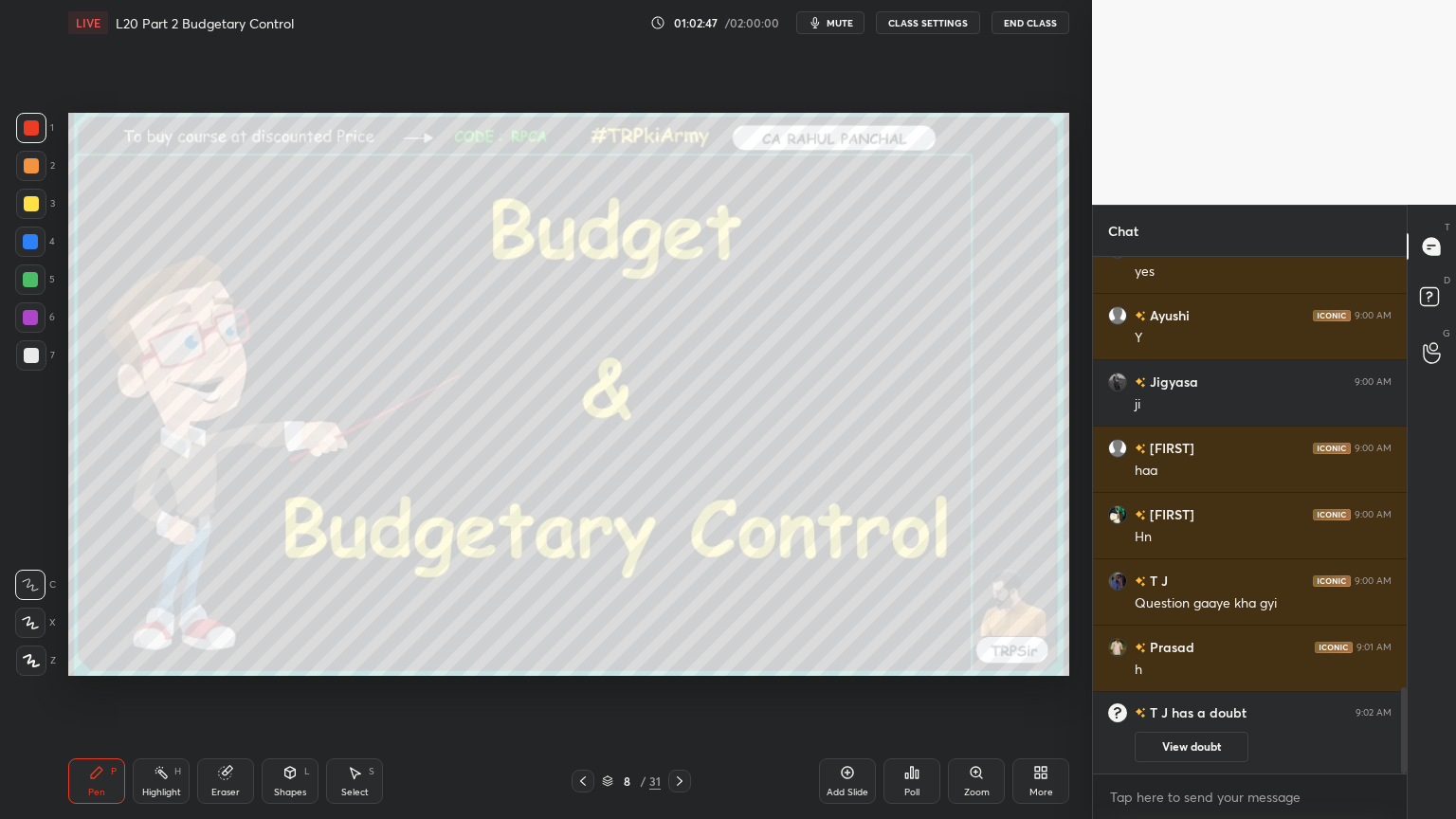 click on "8 / 31" at bounding box center [631, 781] 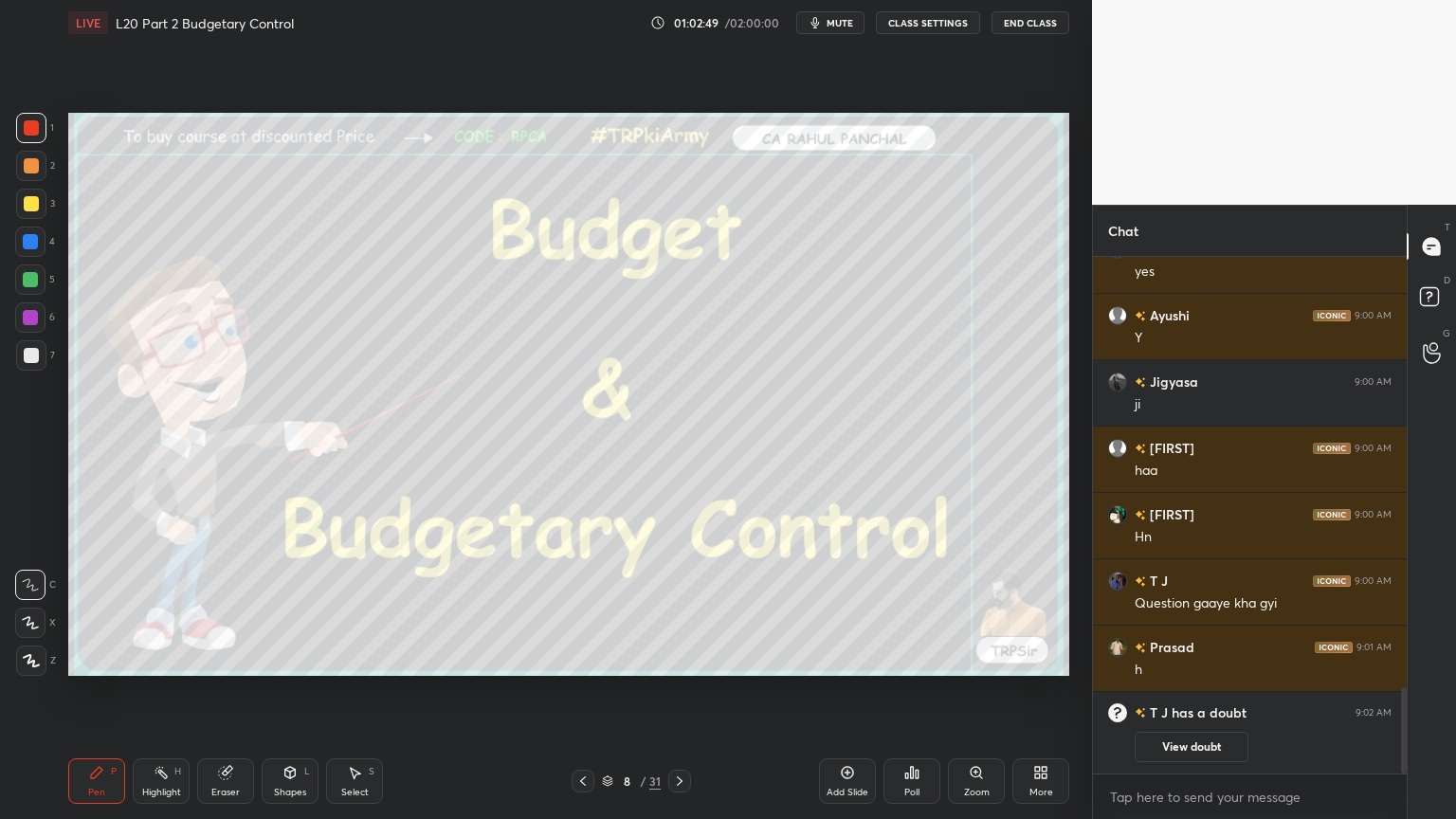 click 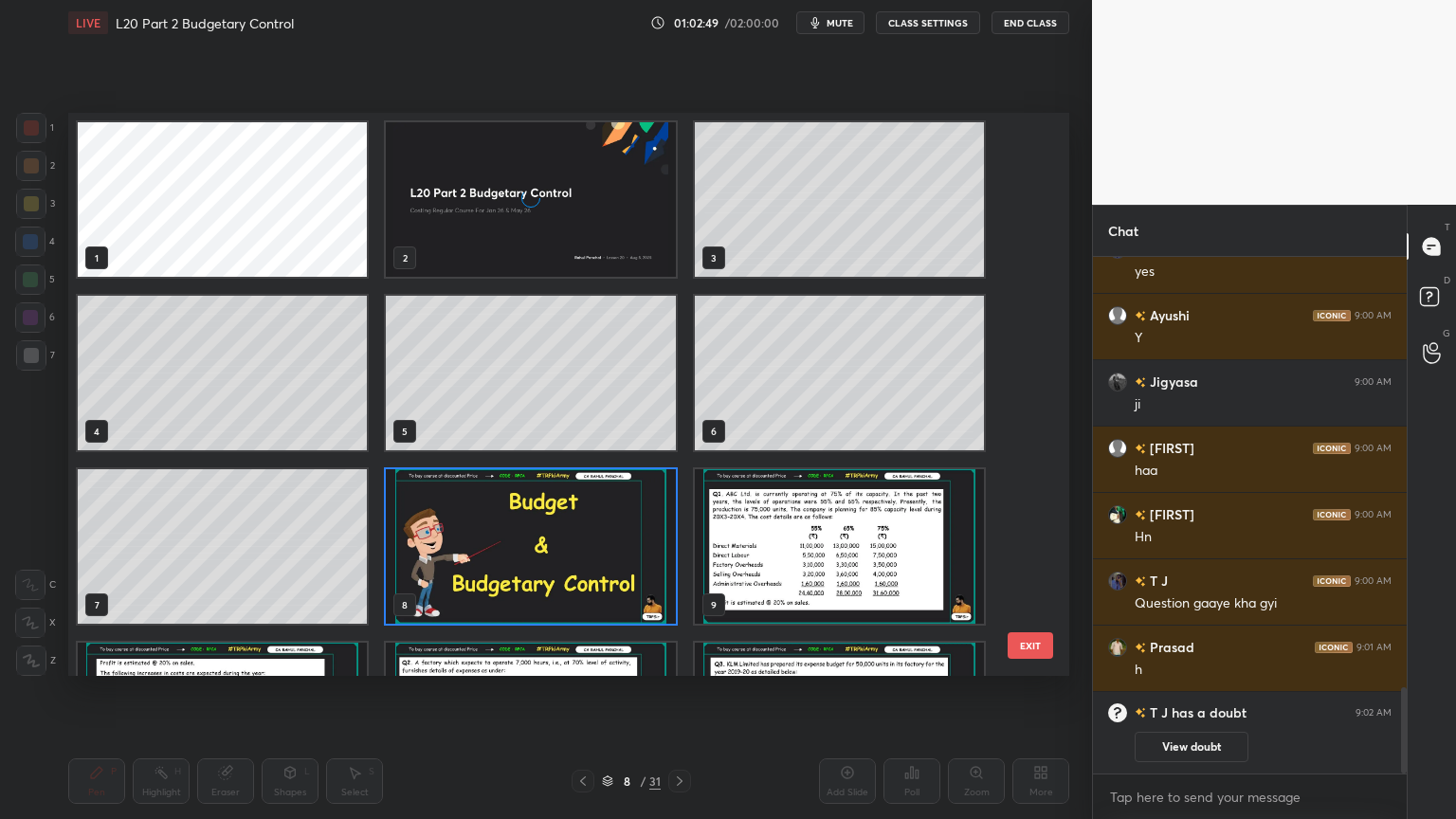 scroll, scrollTop: 6, scrollLeft: 9, axis: both 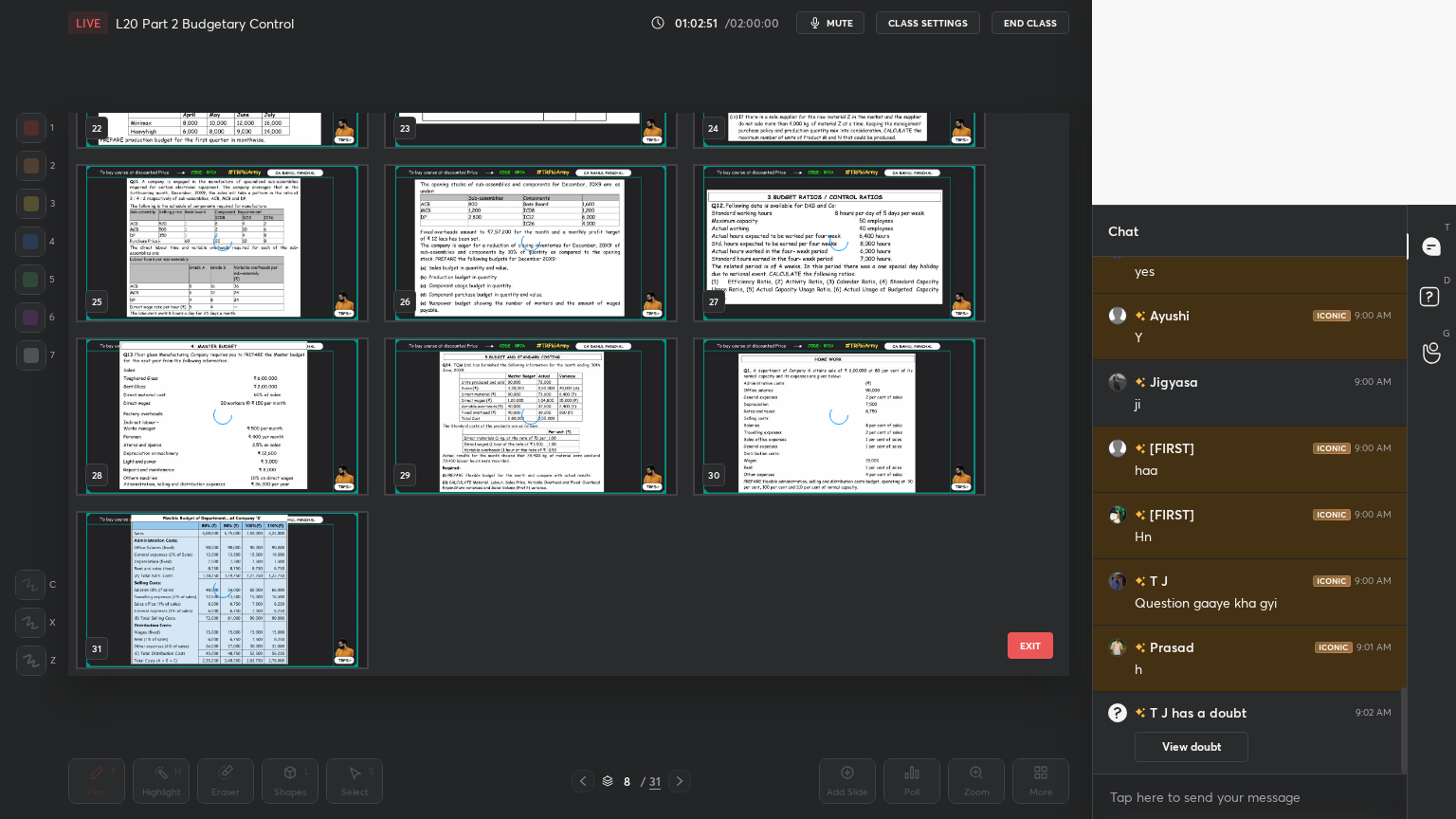 click at bounding box center [530, 416] 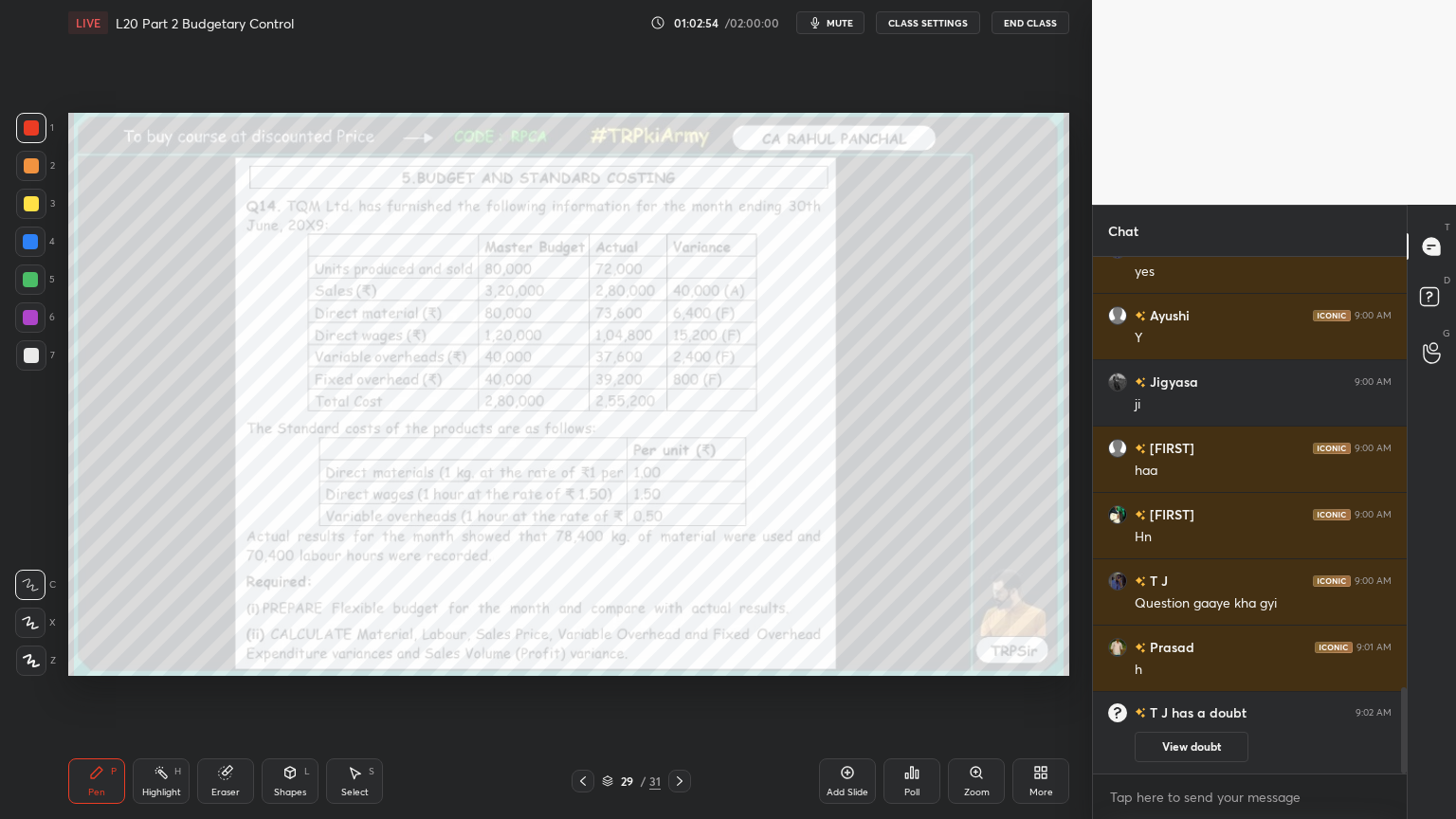 click 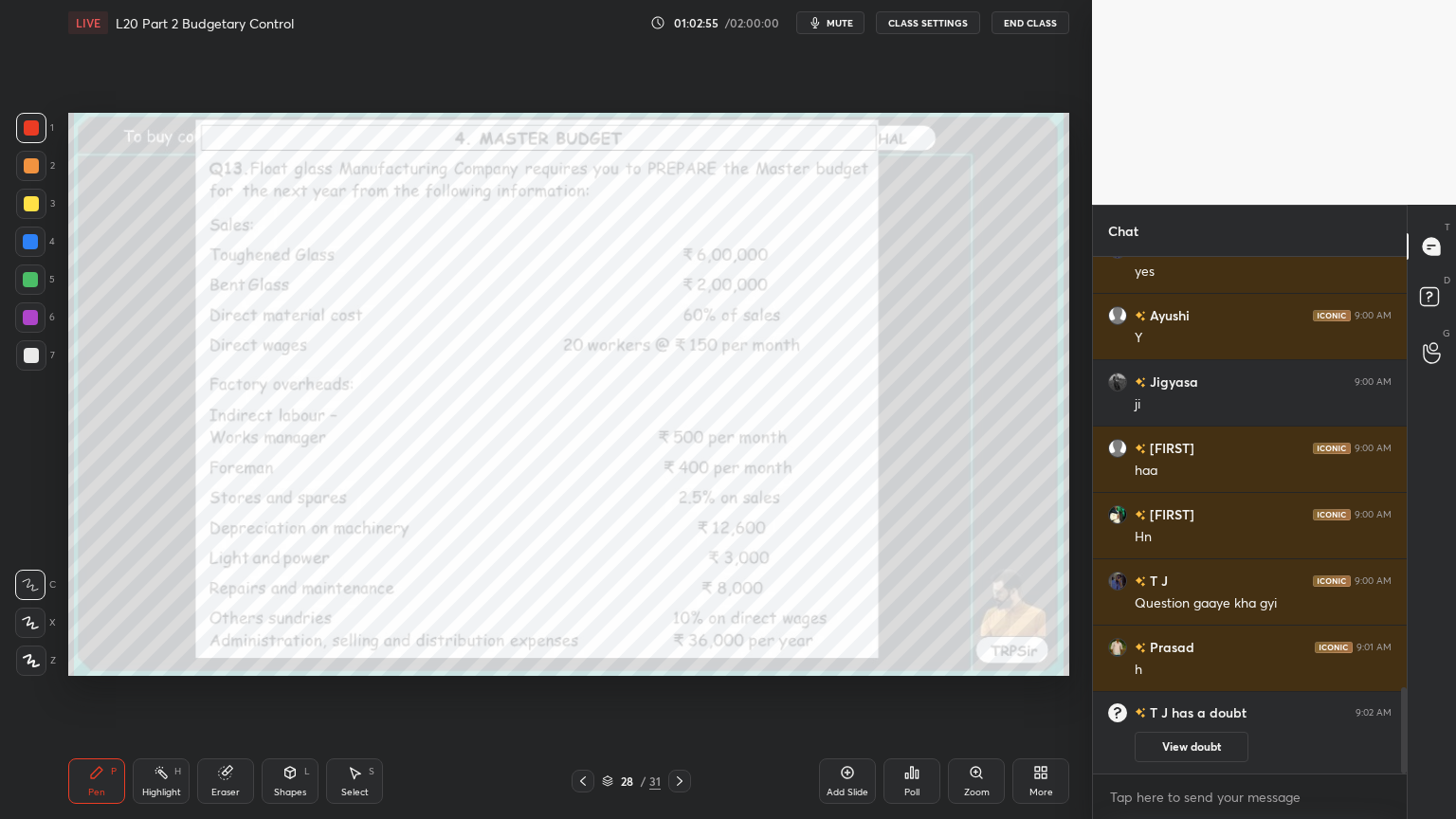 click 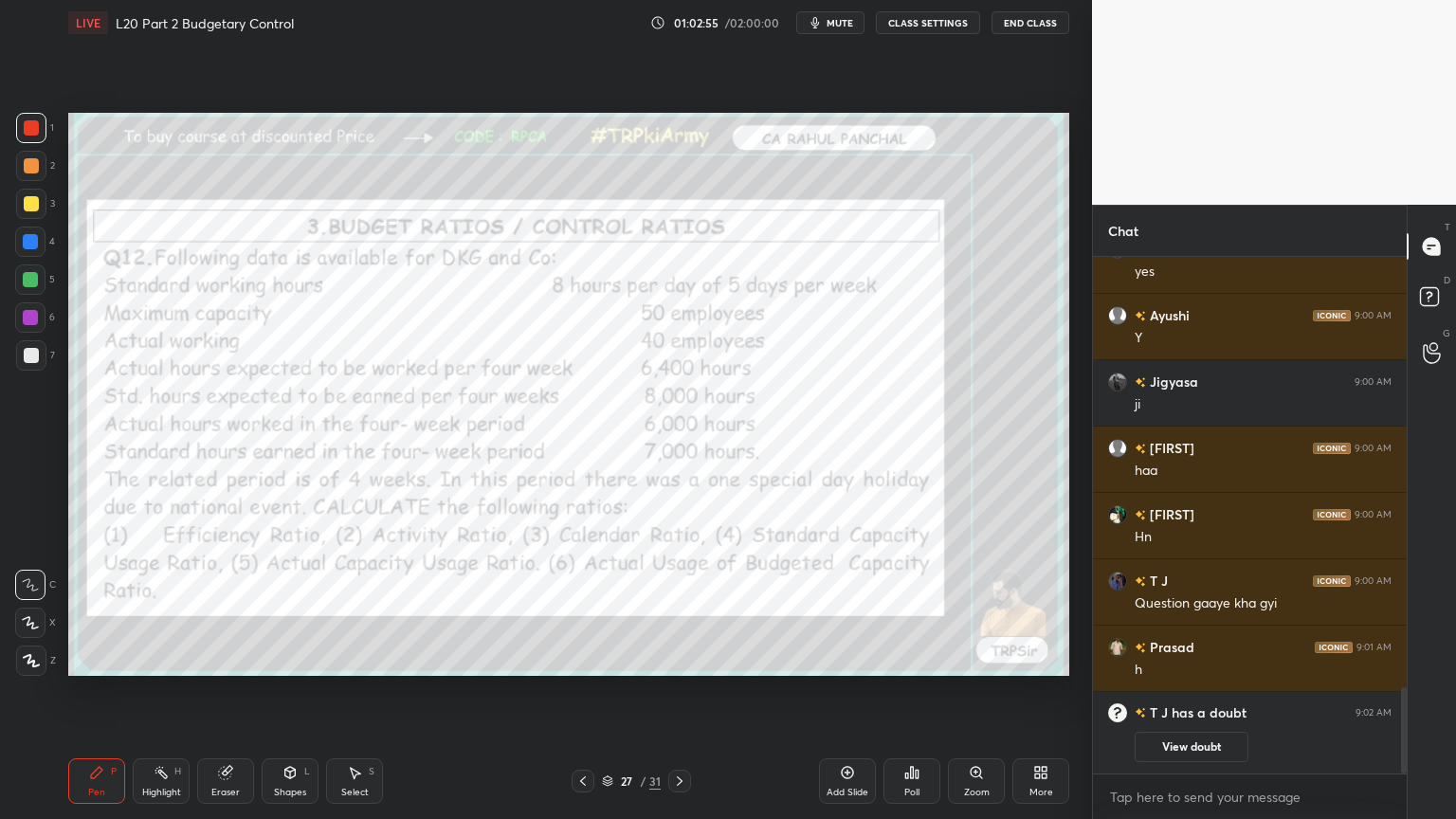 click 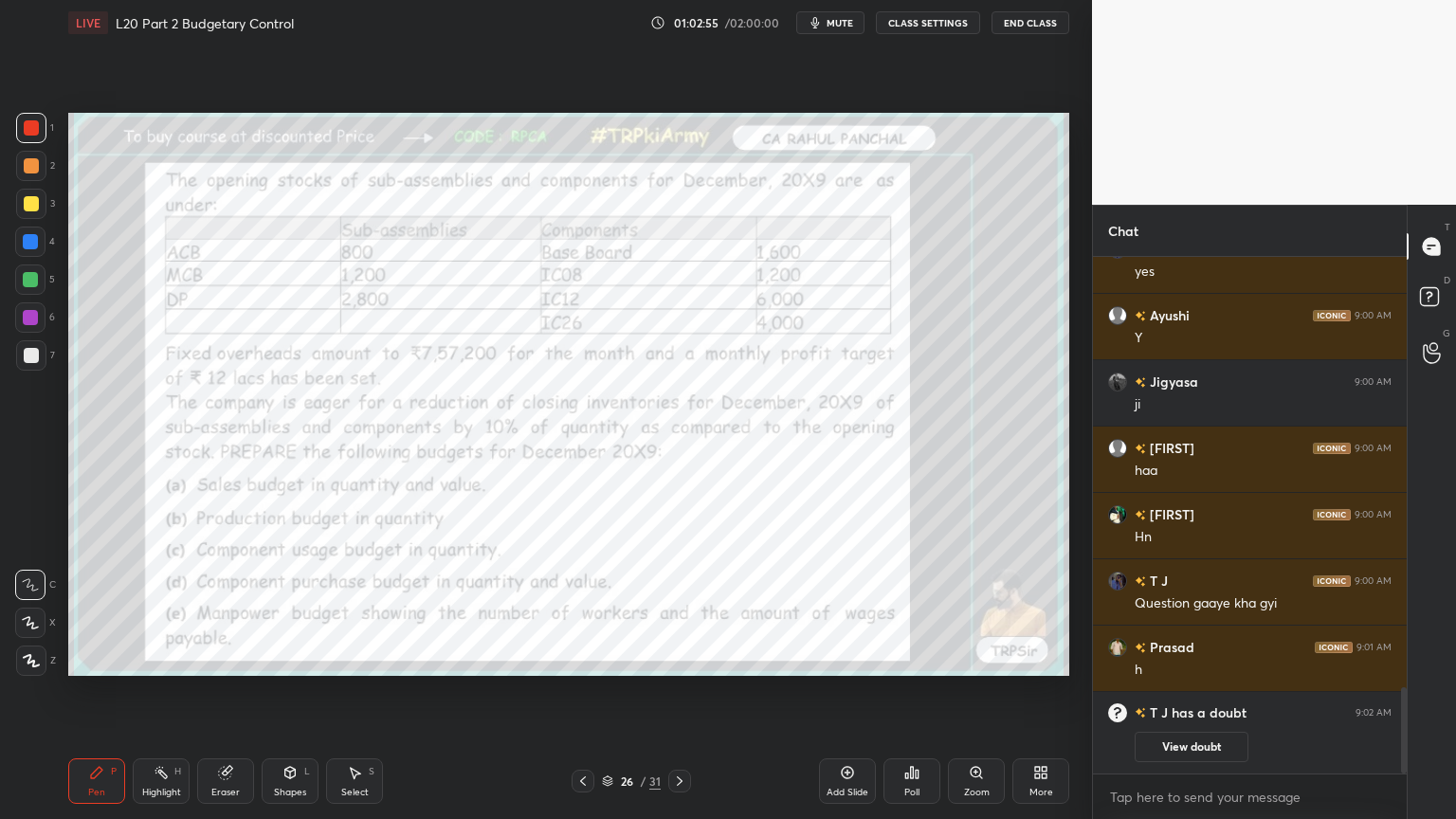 click 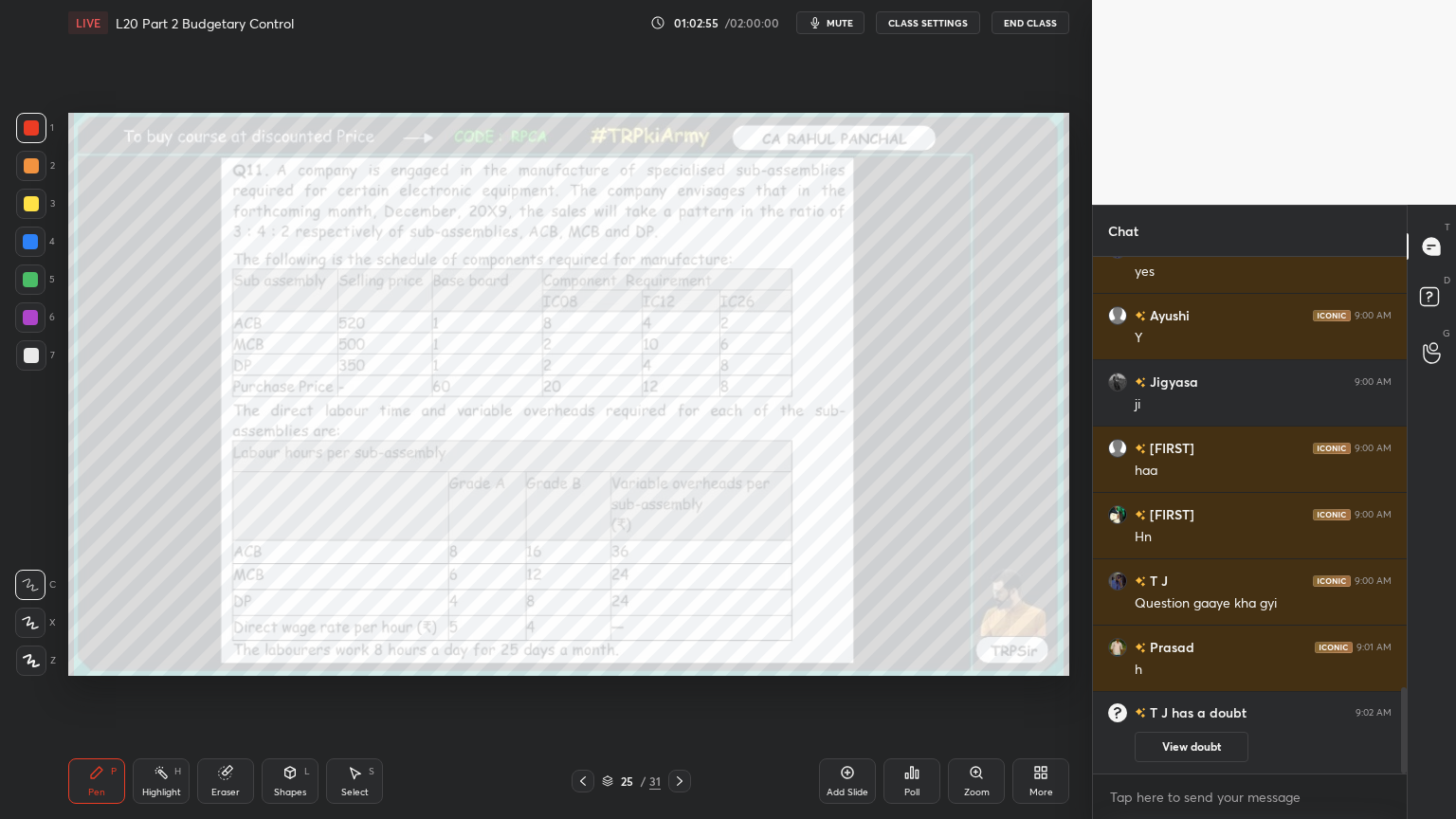 click 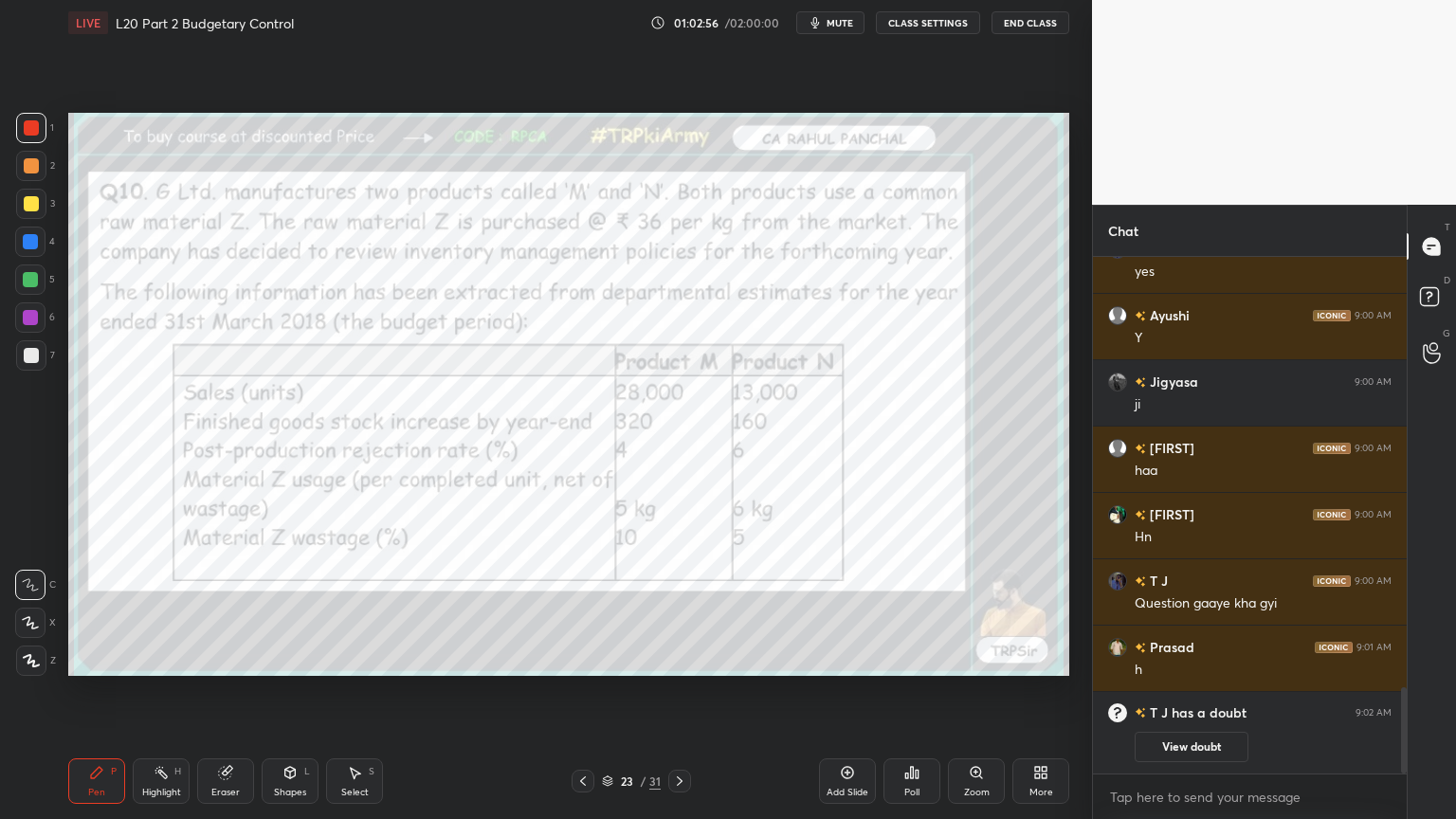 click at bounding box center [583, 781] 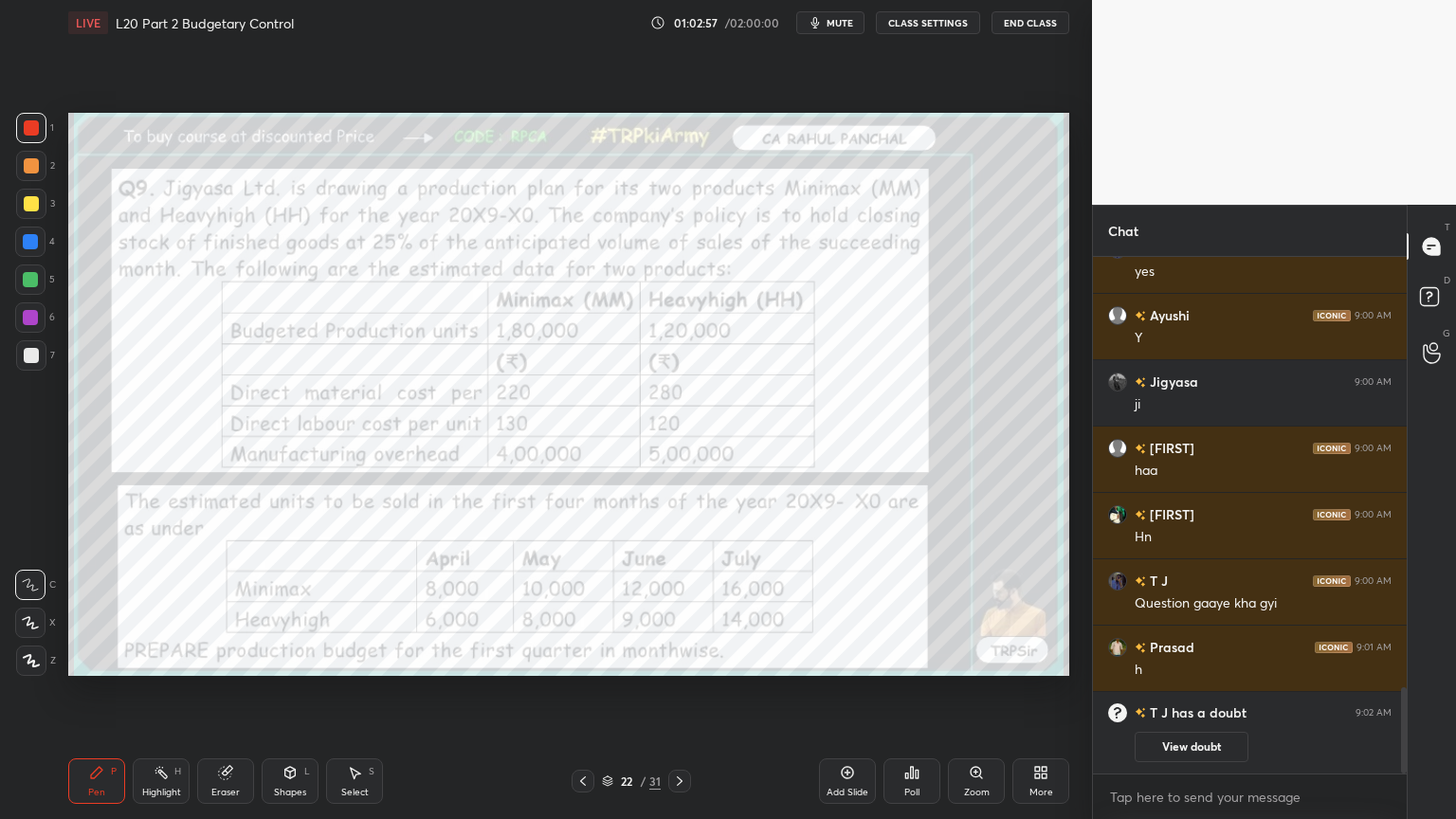 click at bounding box center [583, 781] 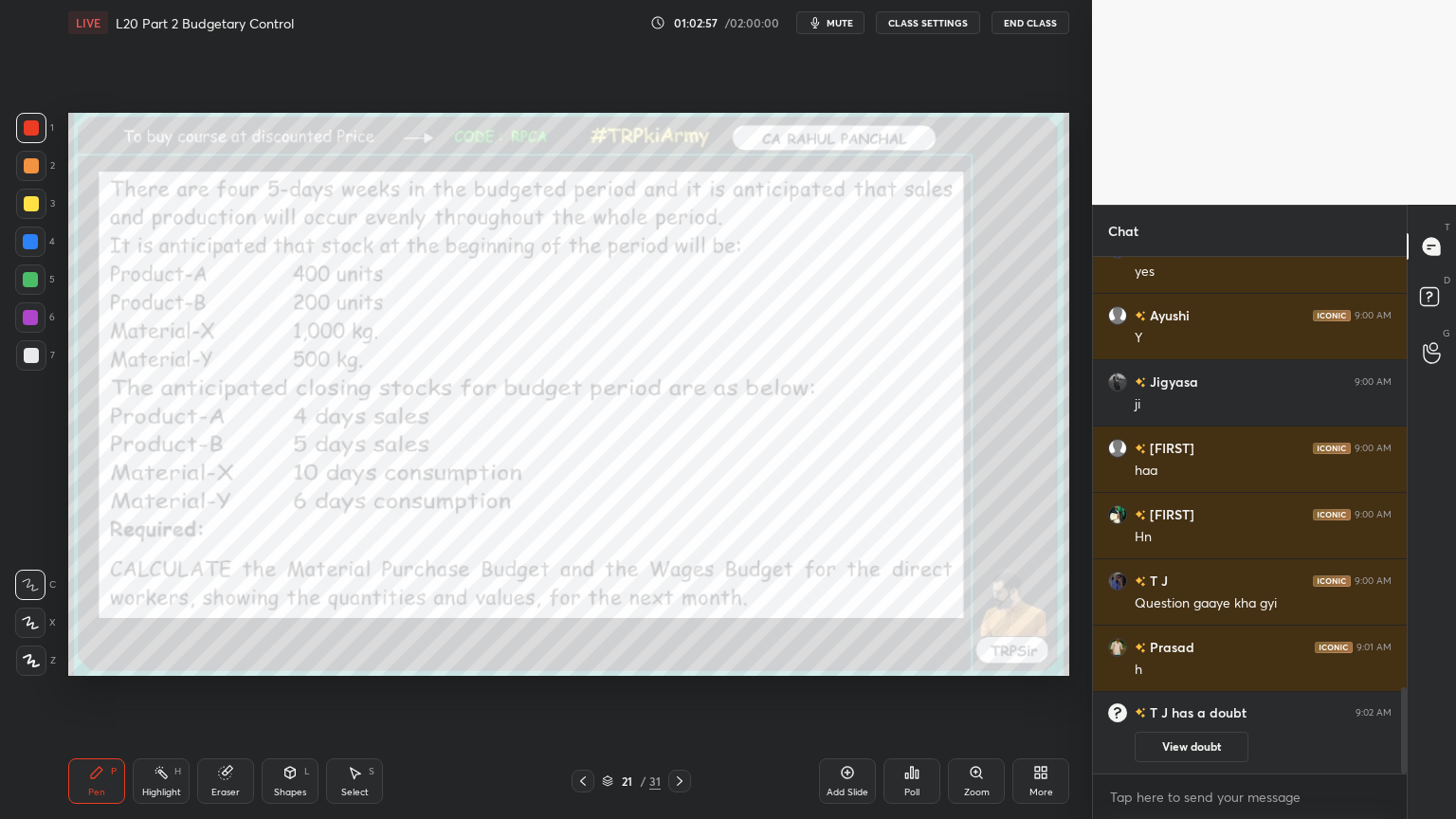 click 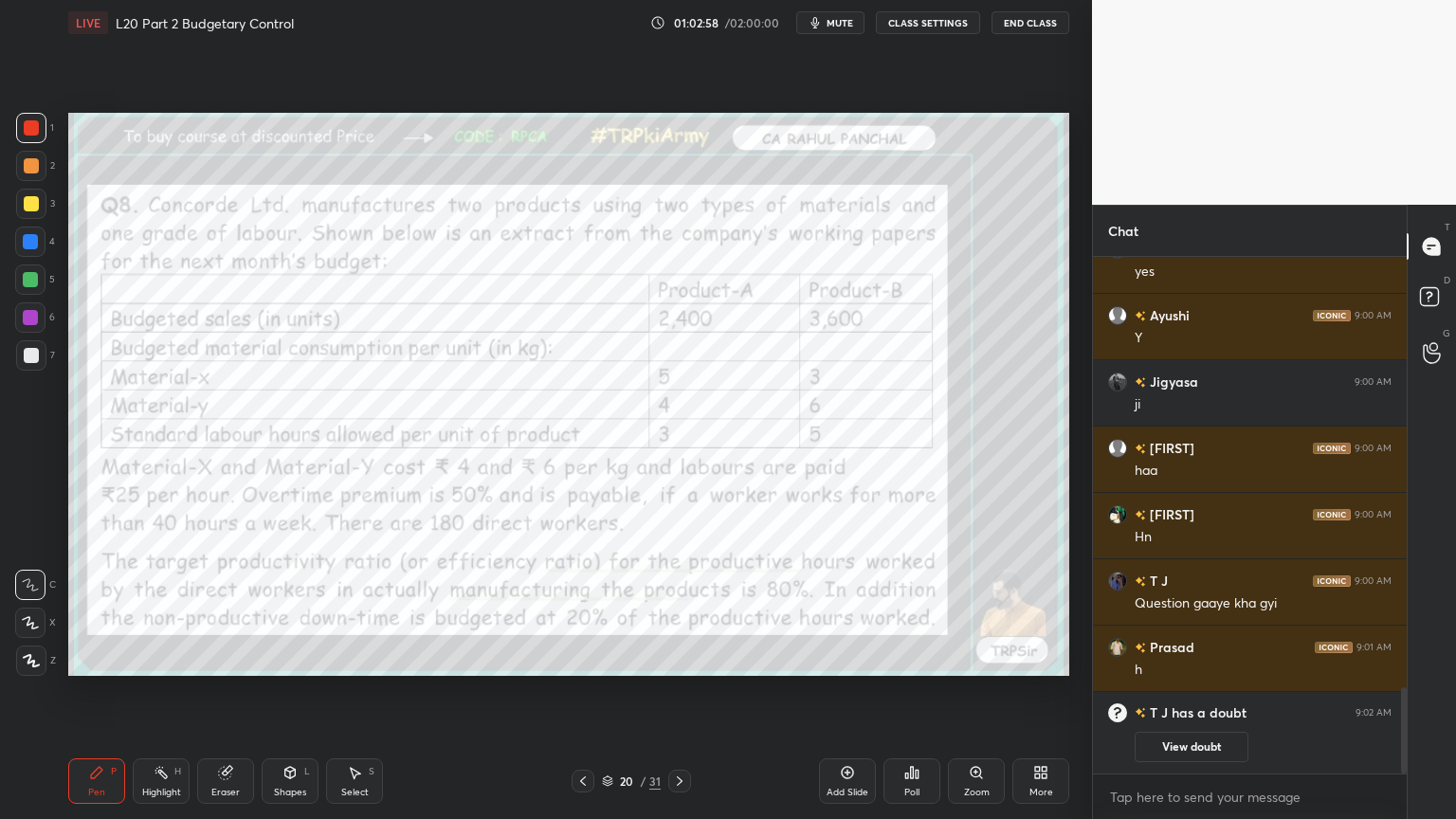 click at bounding box center [583, 781] 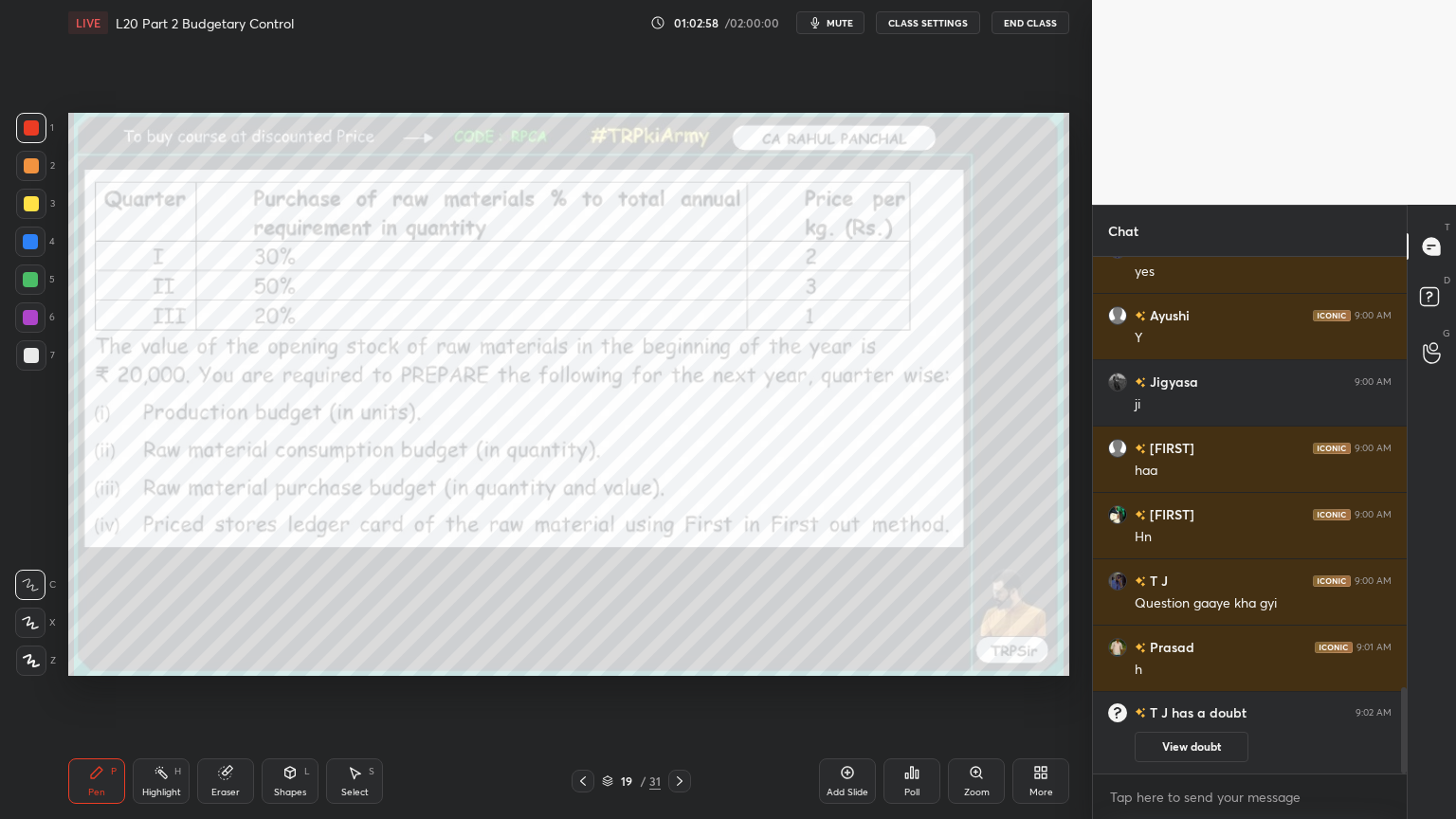 click at bounding box center (583, 781) 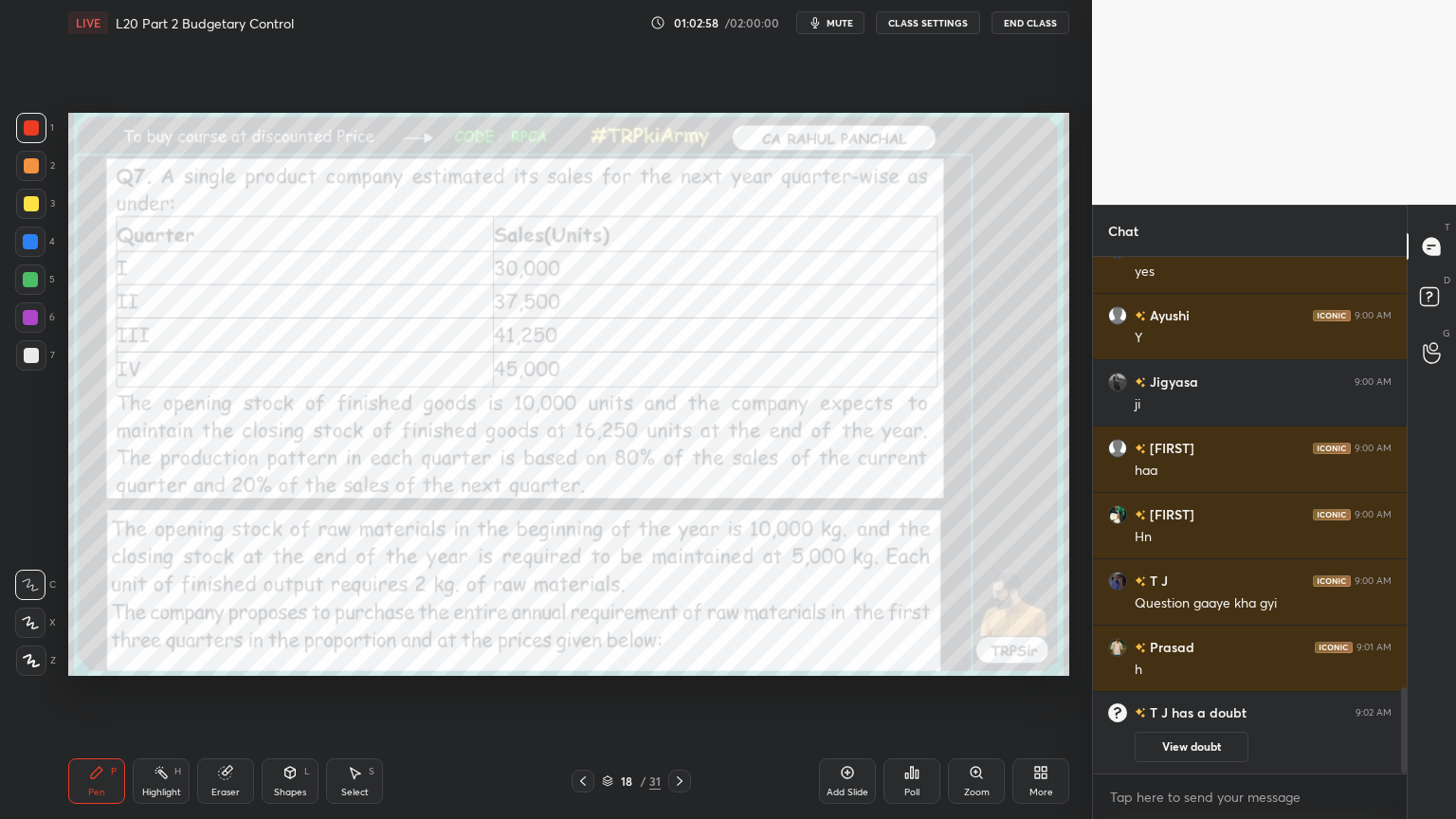 click 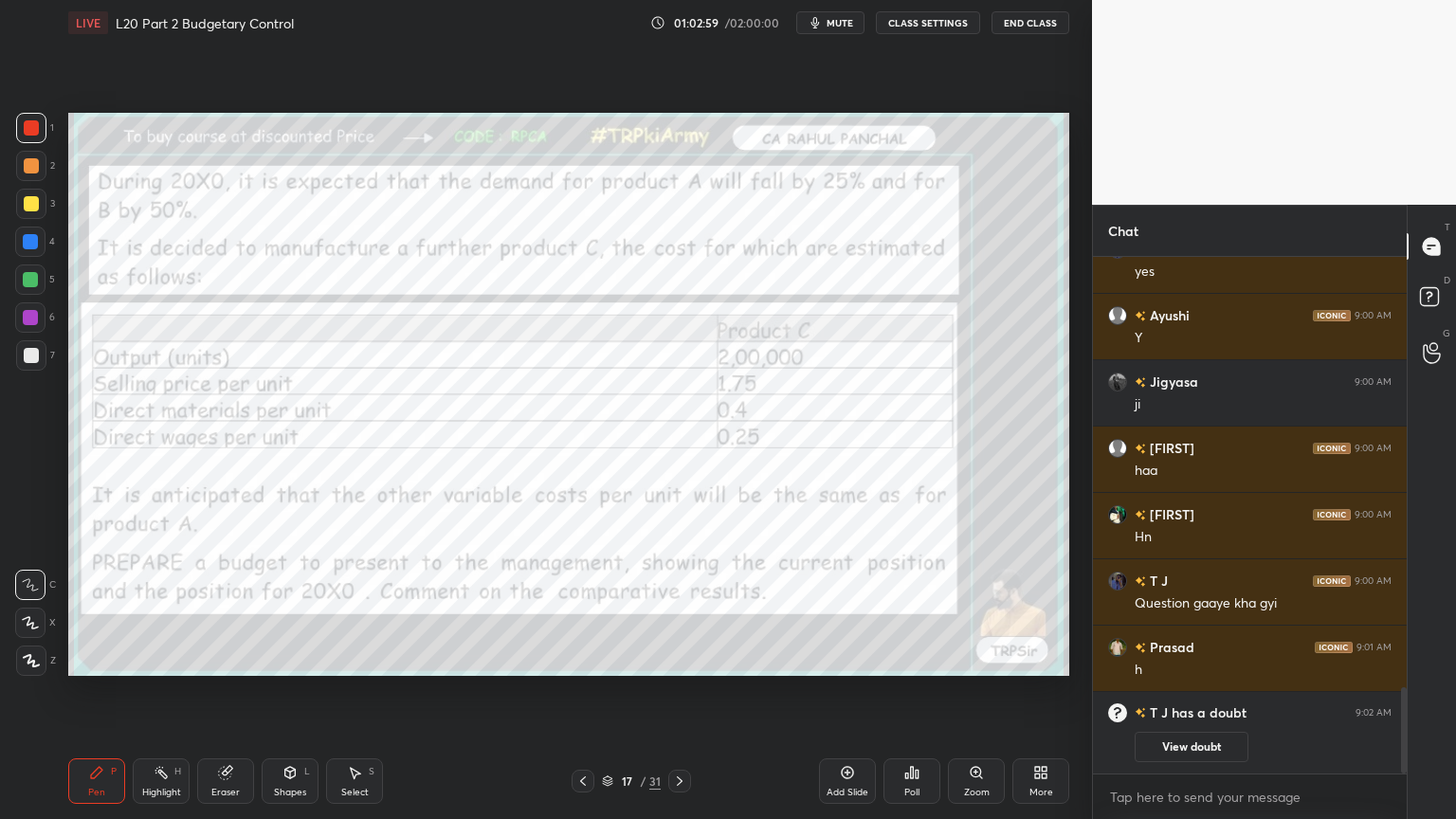 click at bounding box center [583, 781] 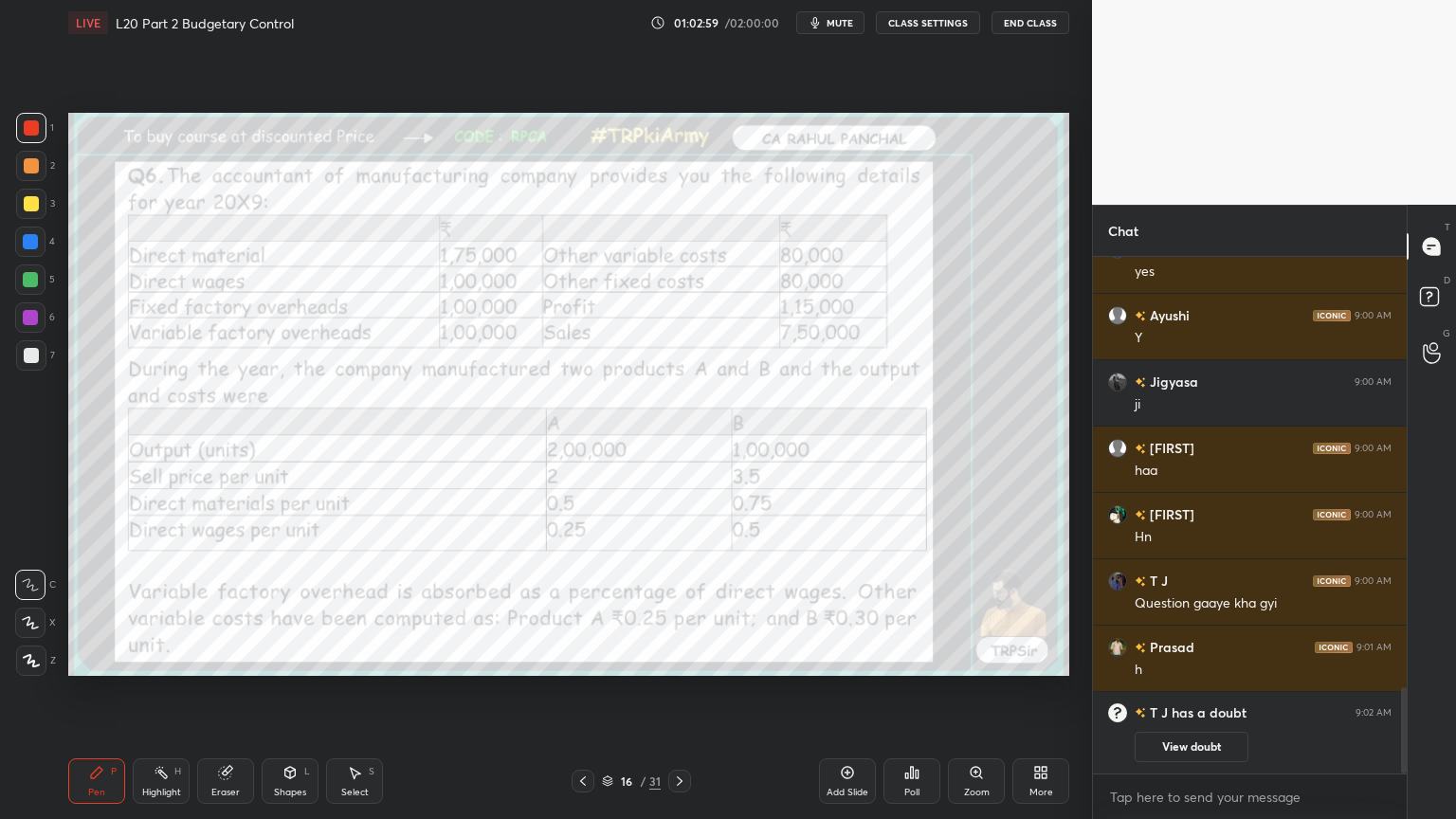 click at bounding box center (583, 781) 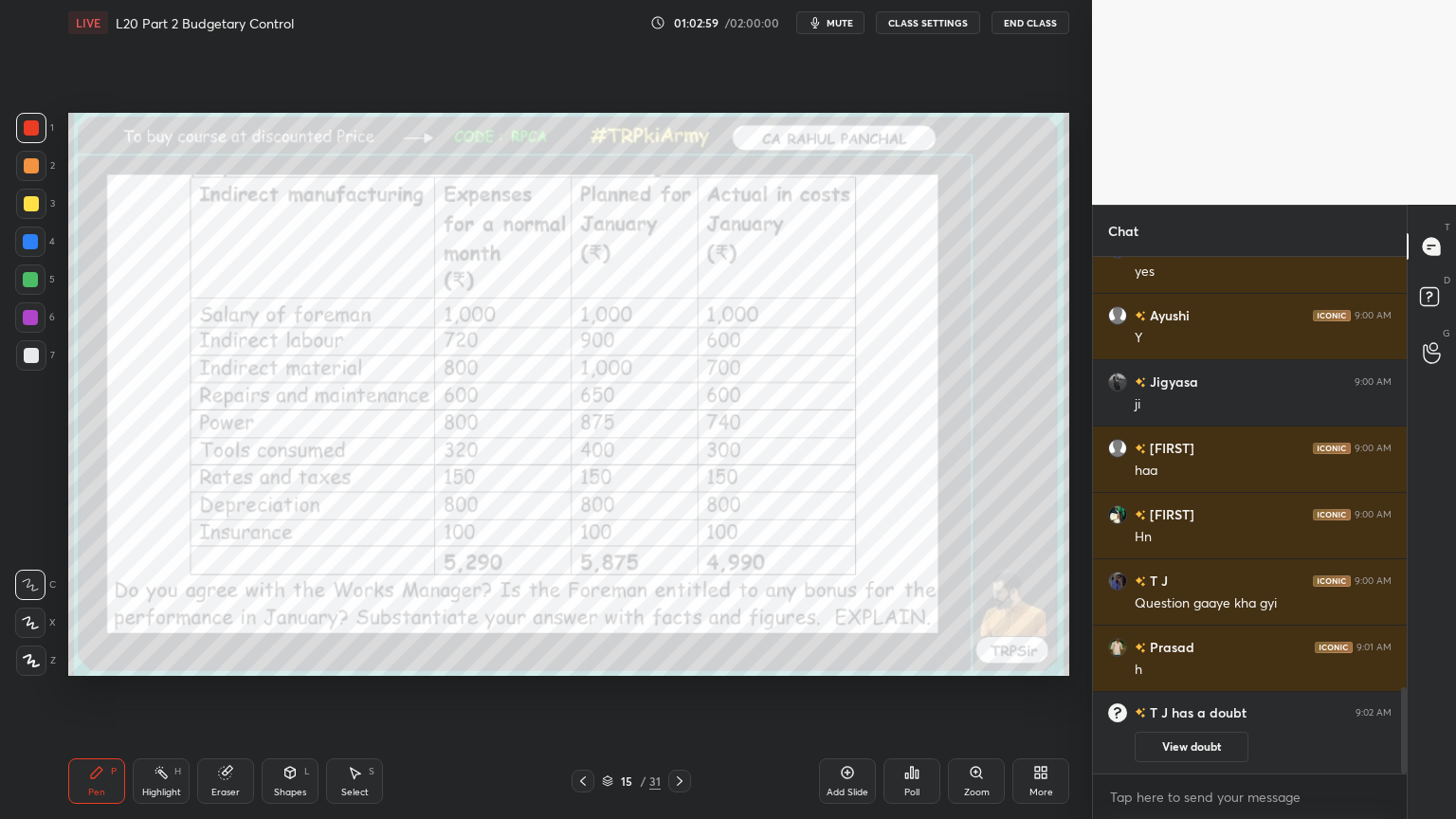 click at bounding box center [583, 781] 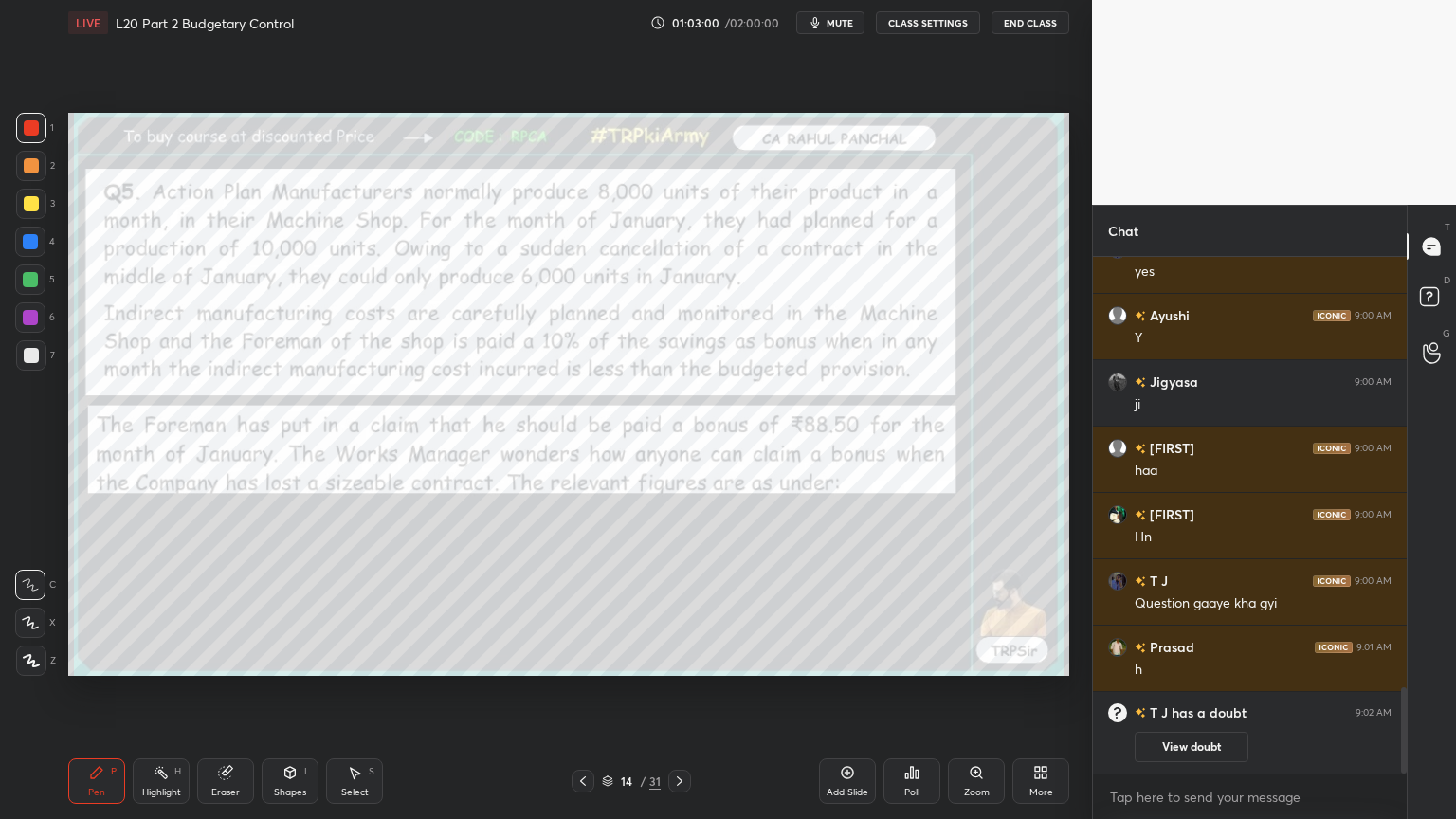 click at bounding box center [583, 781] 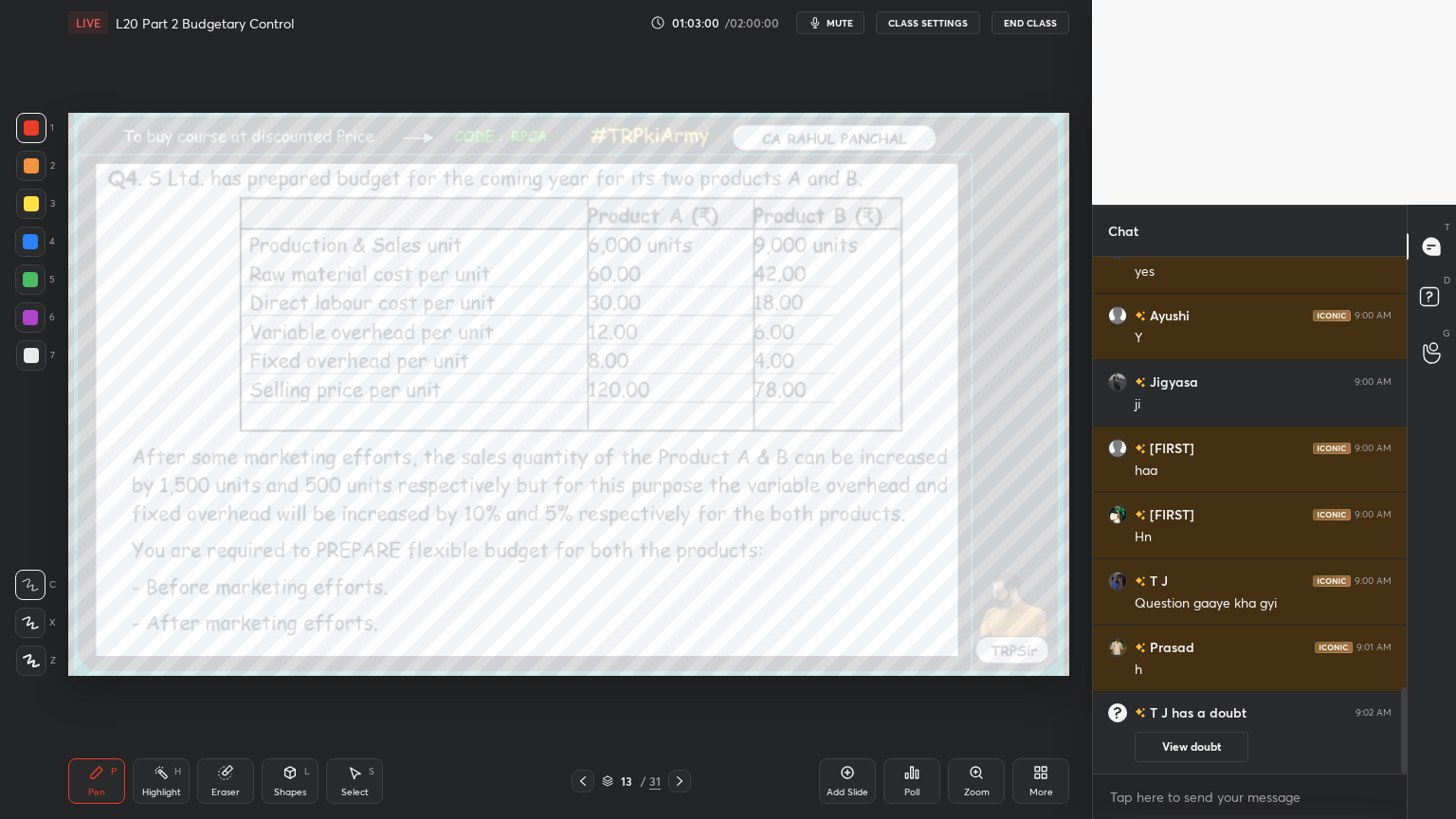 click at bounding box center (583, 781) 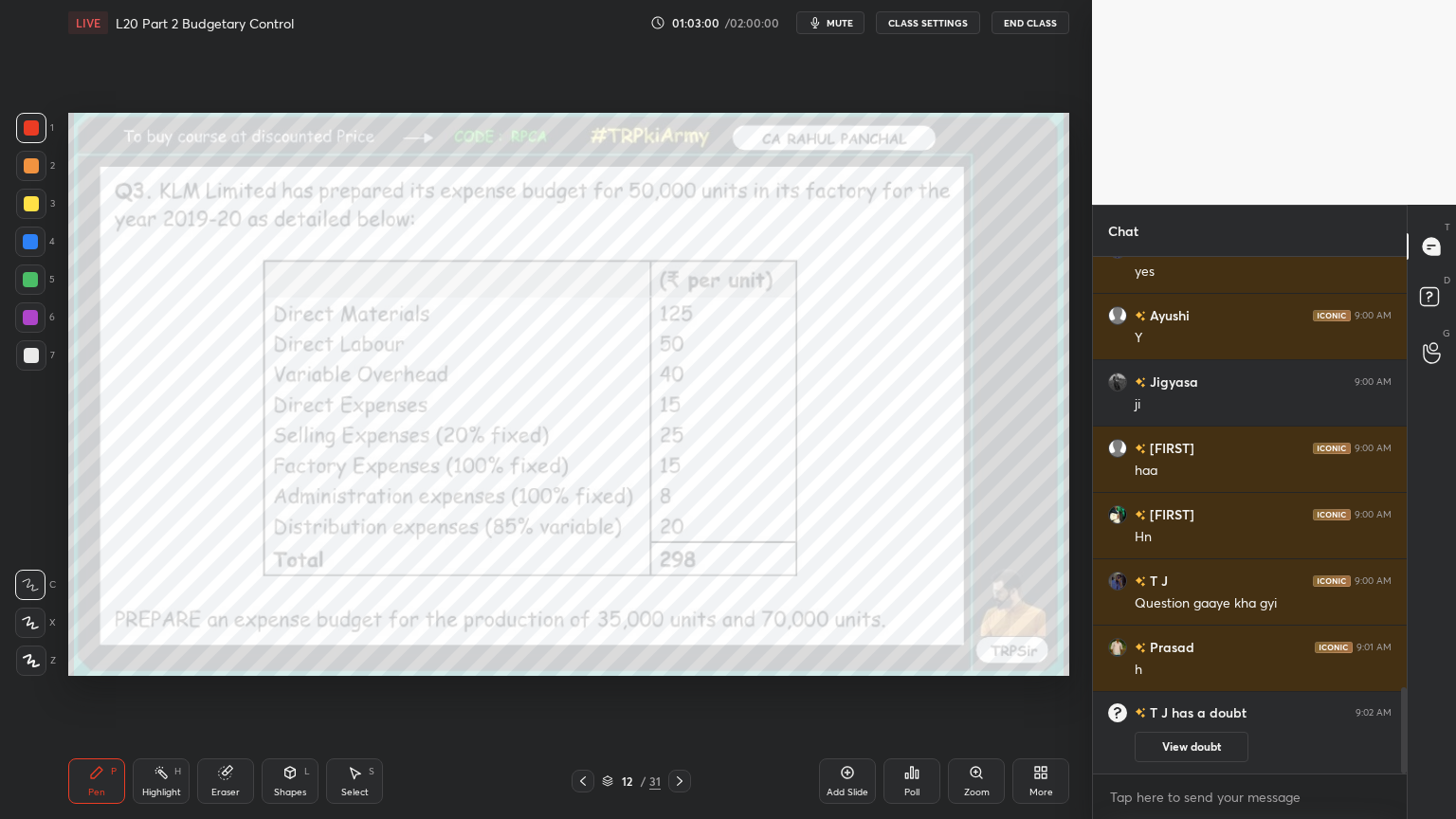 click at bounding box center [583, 781] 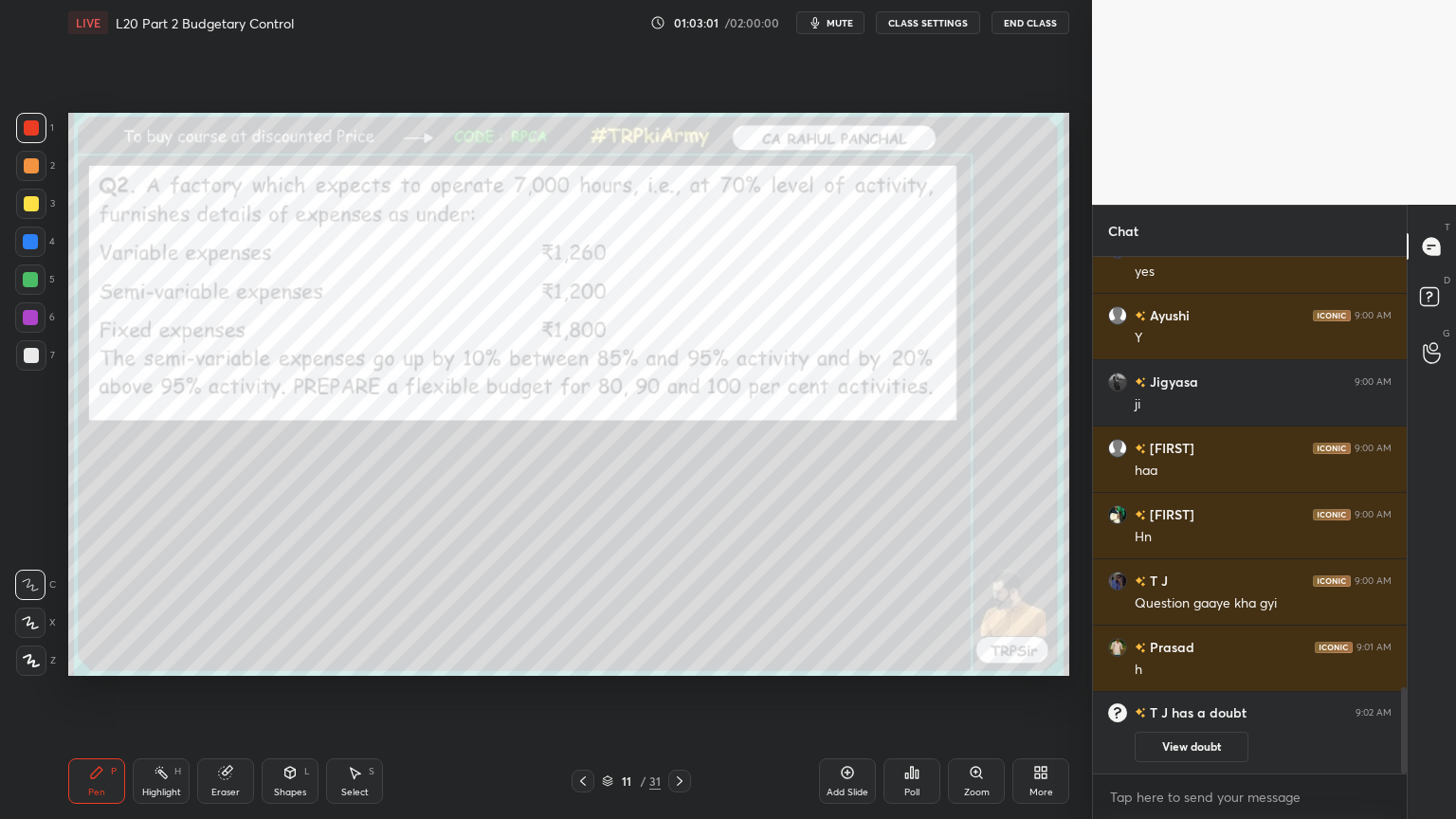 click at bounding box center (583, 781) 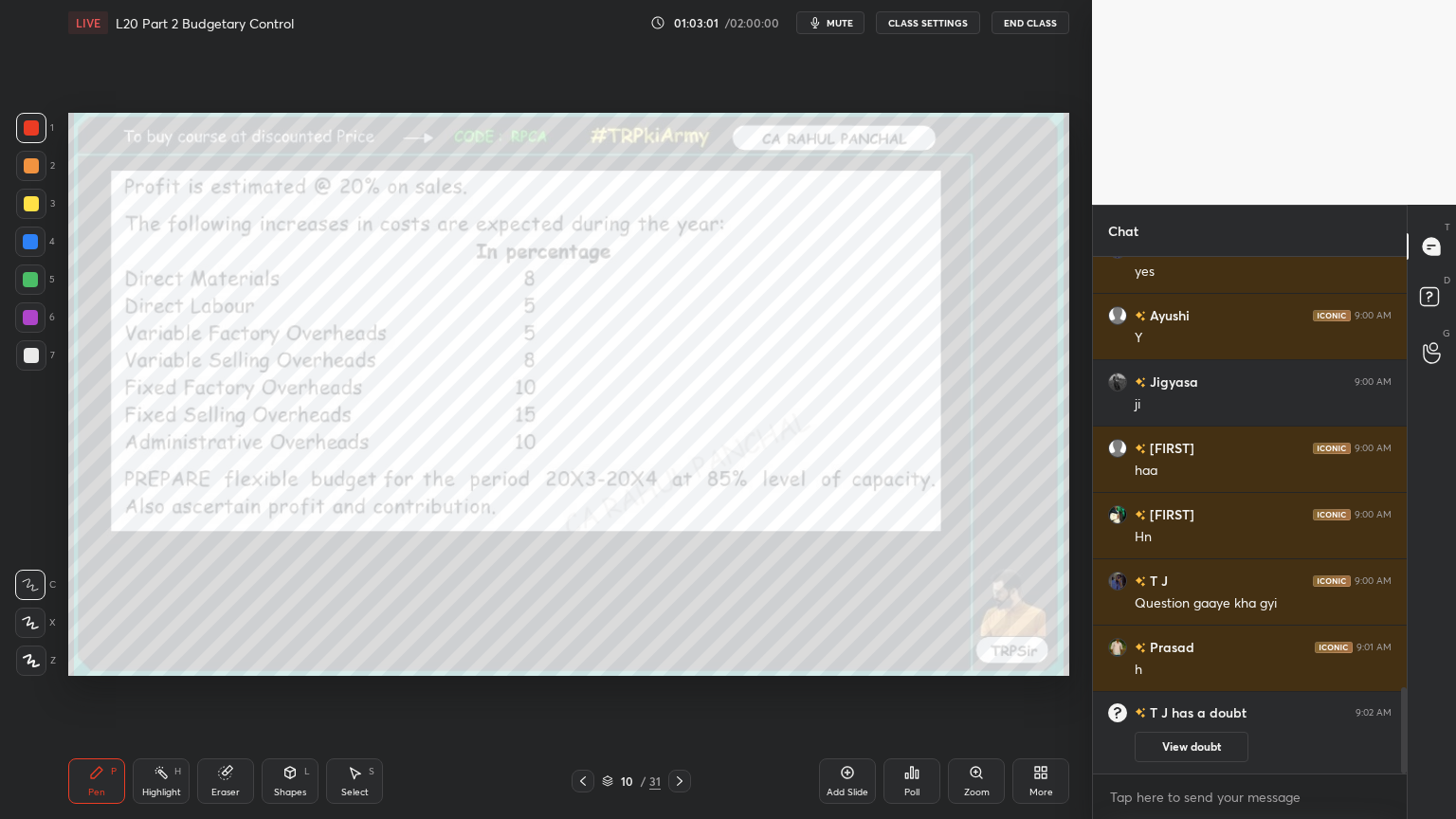 click on "10 / 31" at bounding box center [631, 781] 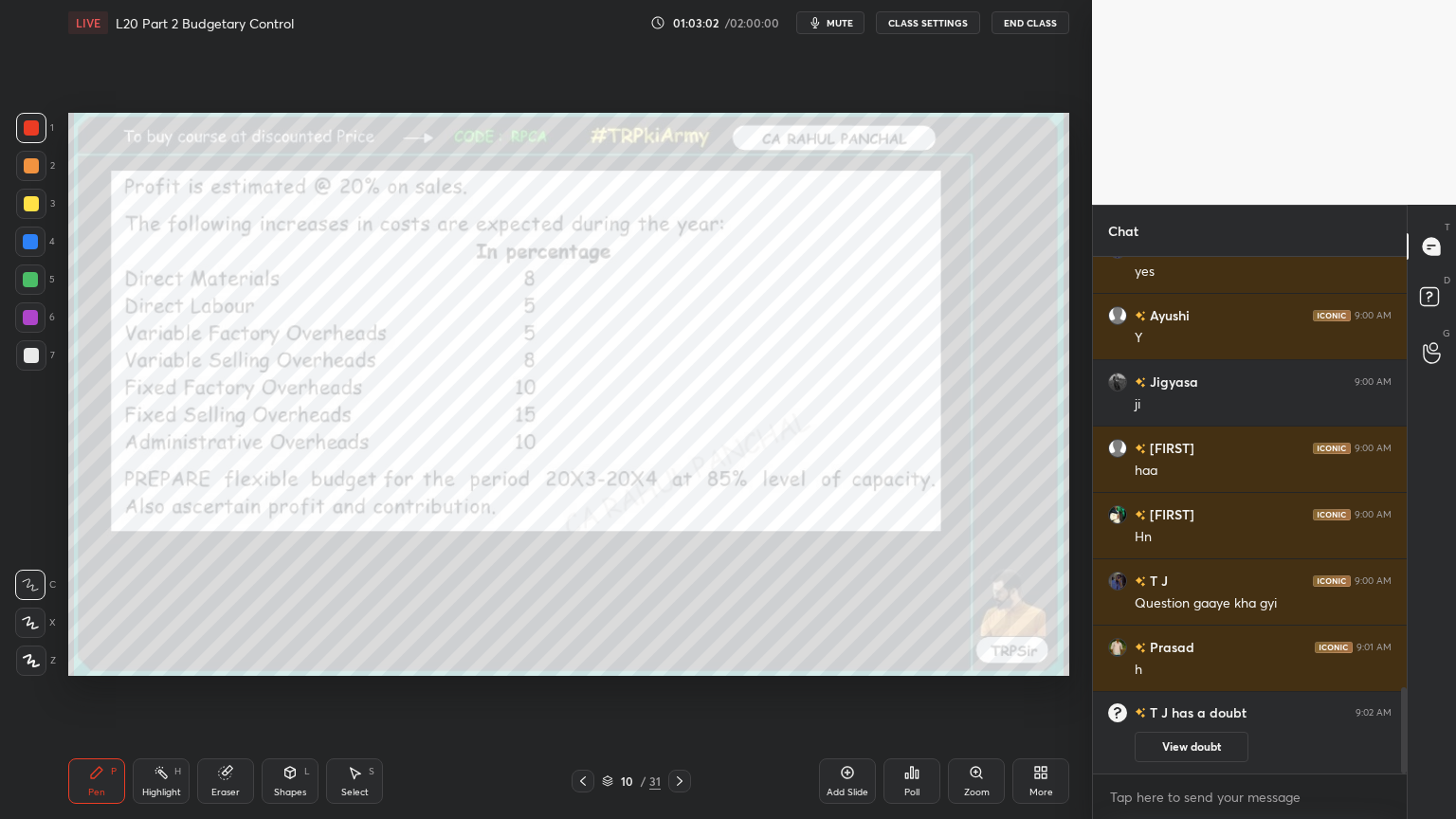 click 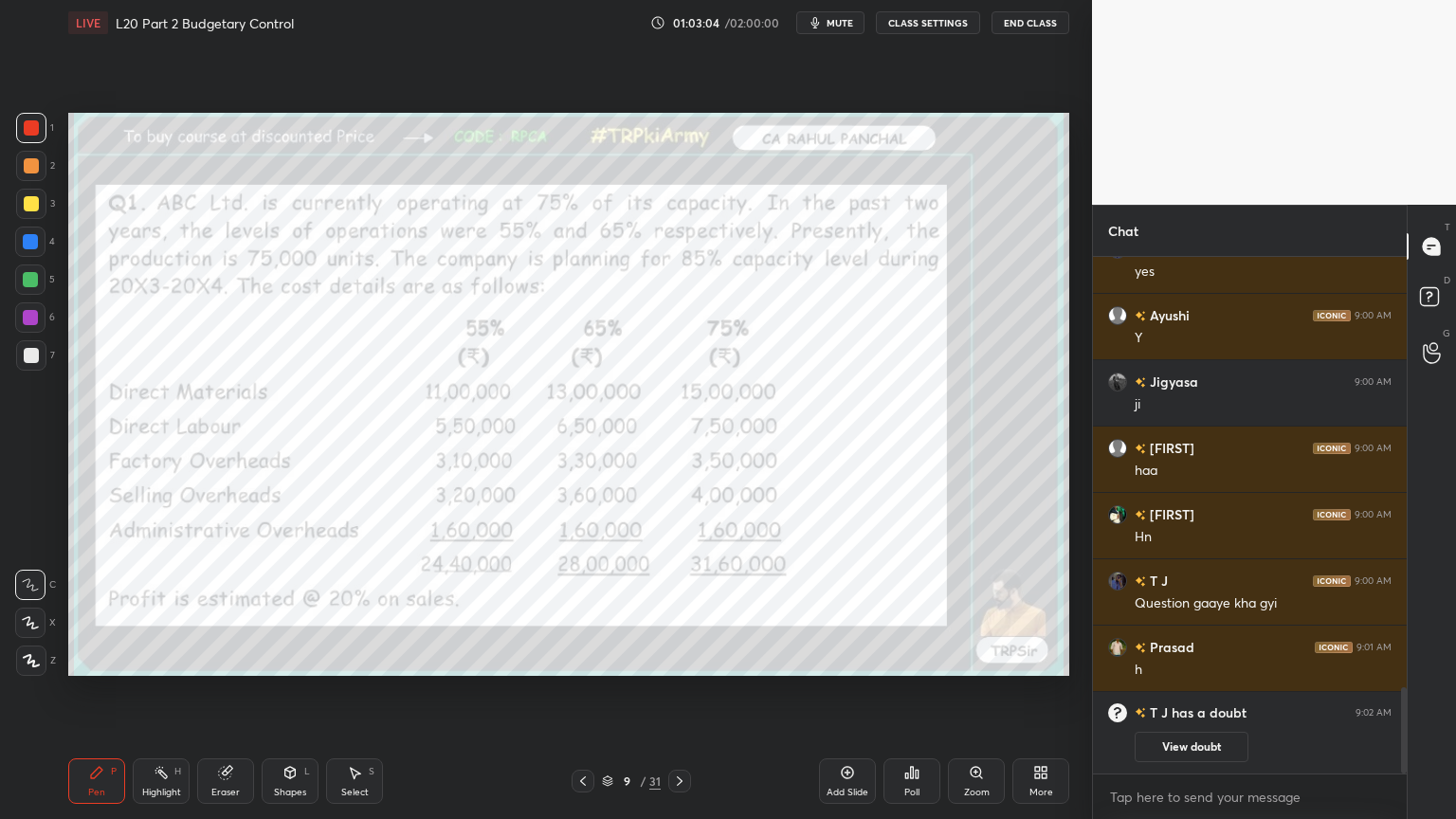 click 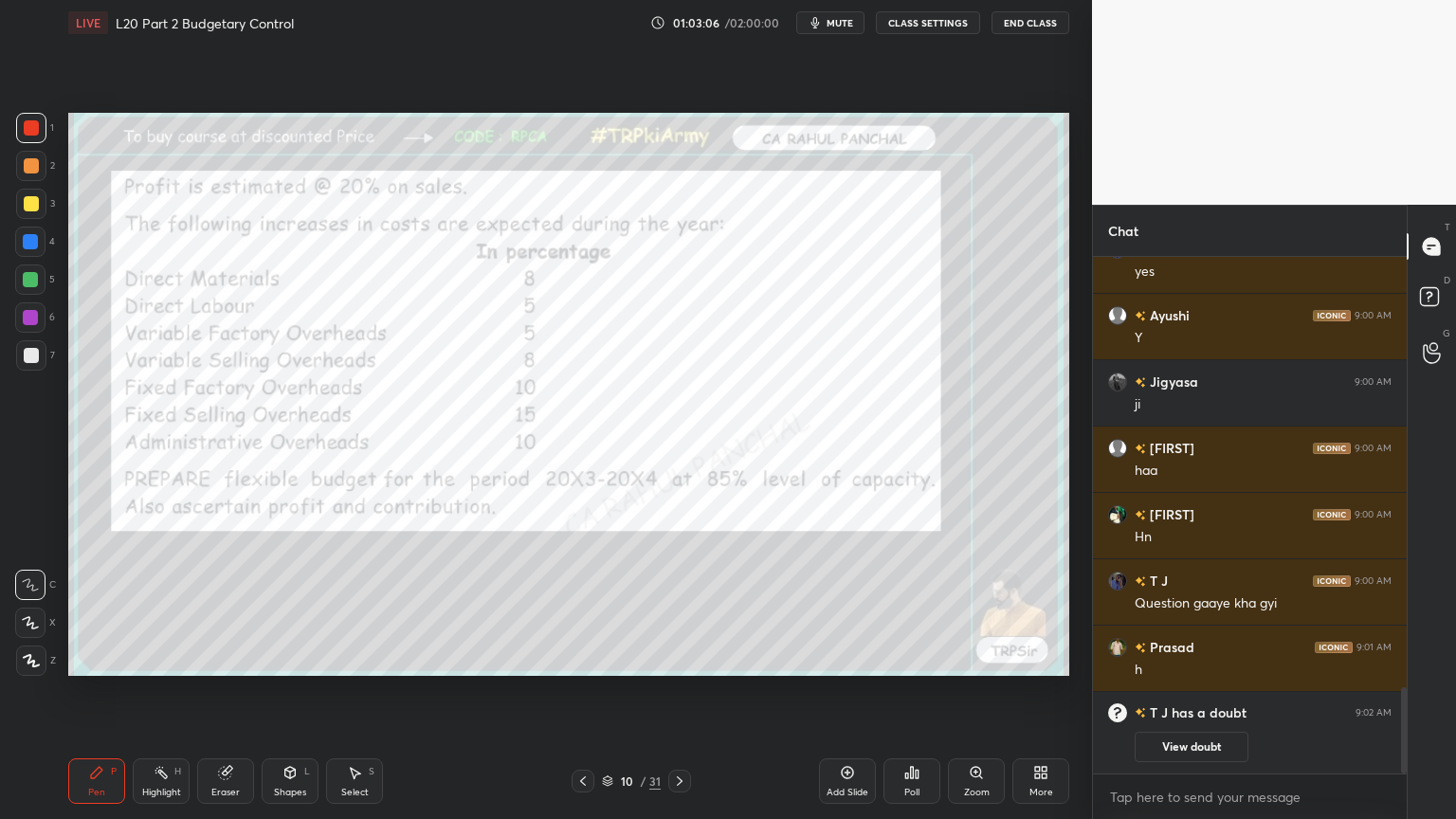 click 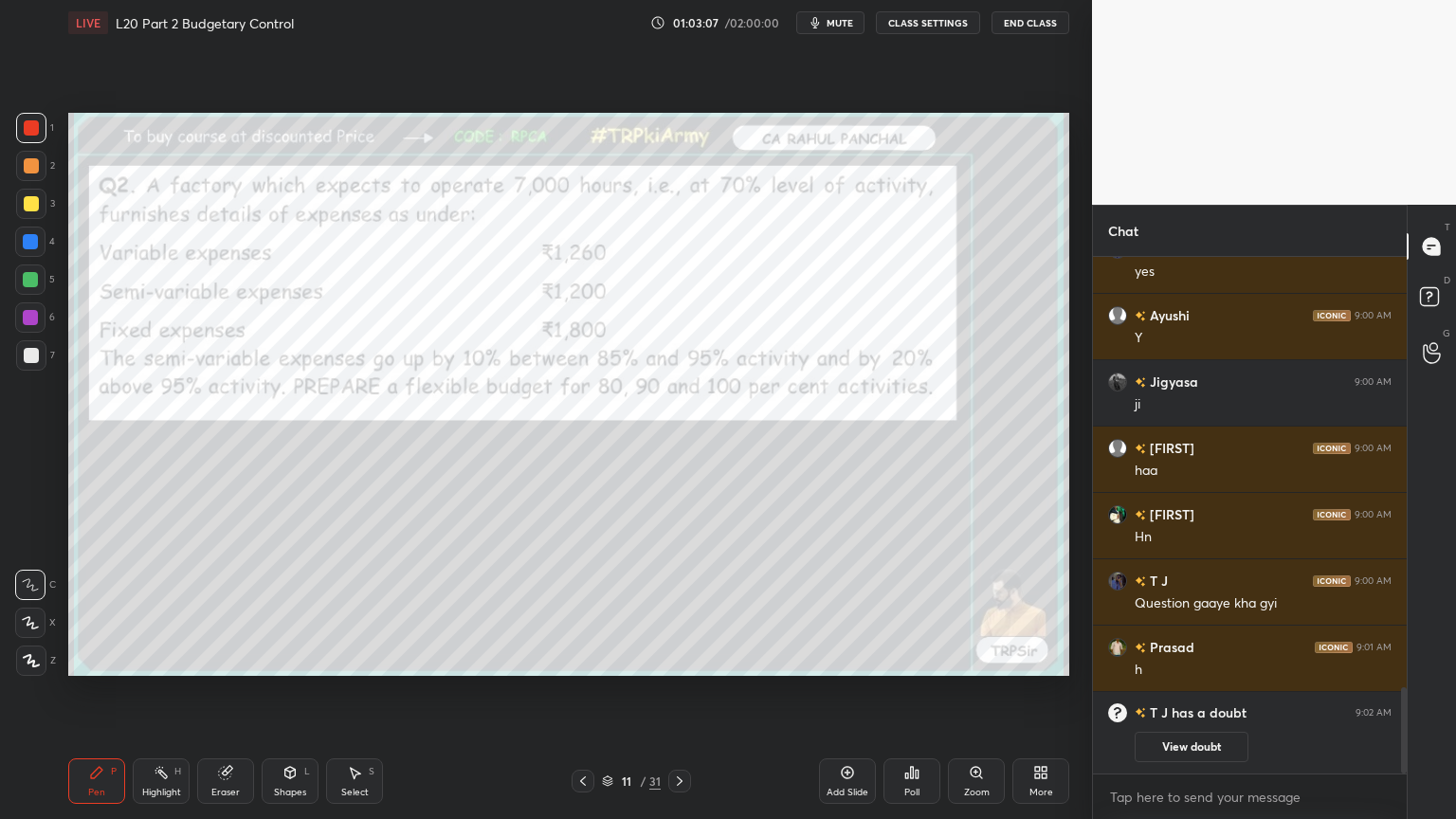 click 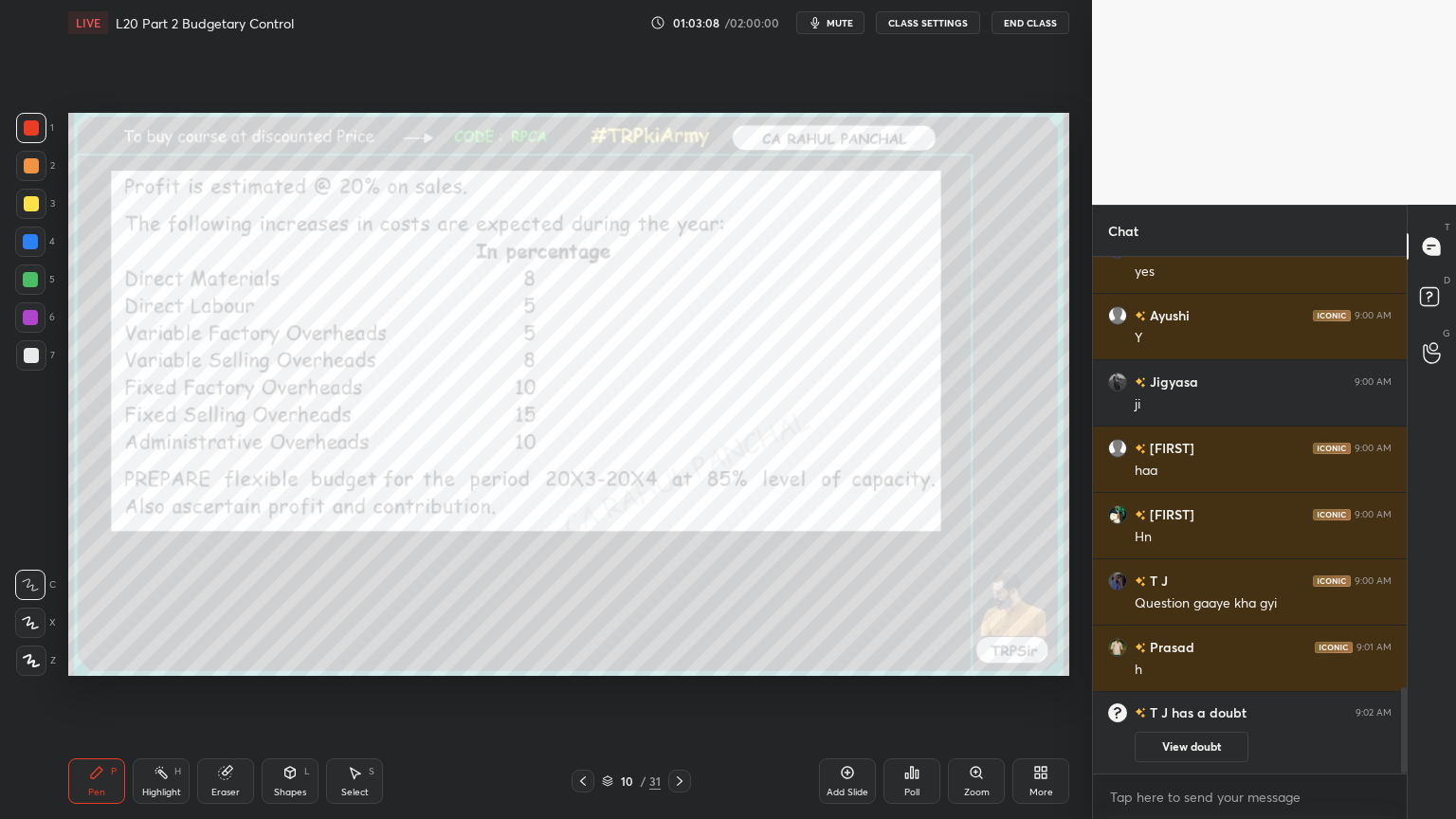 click 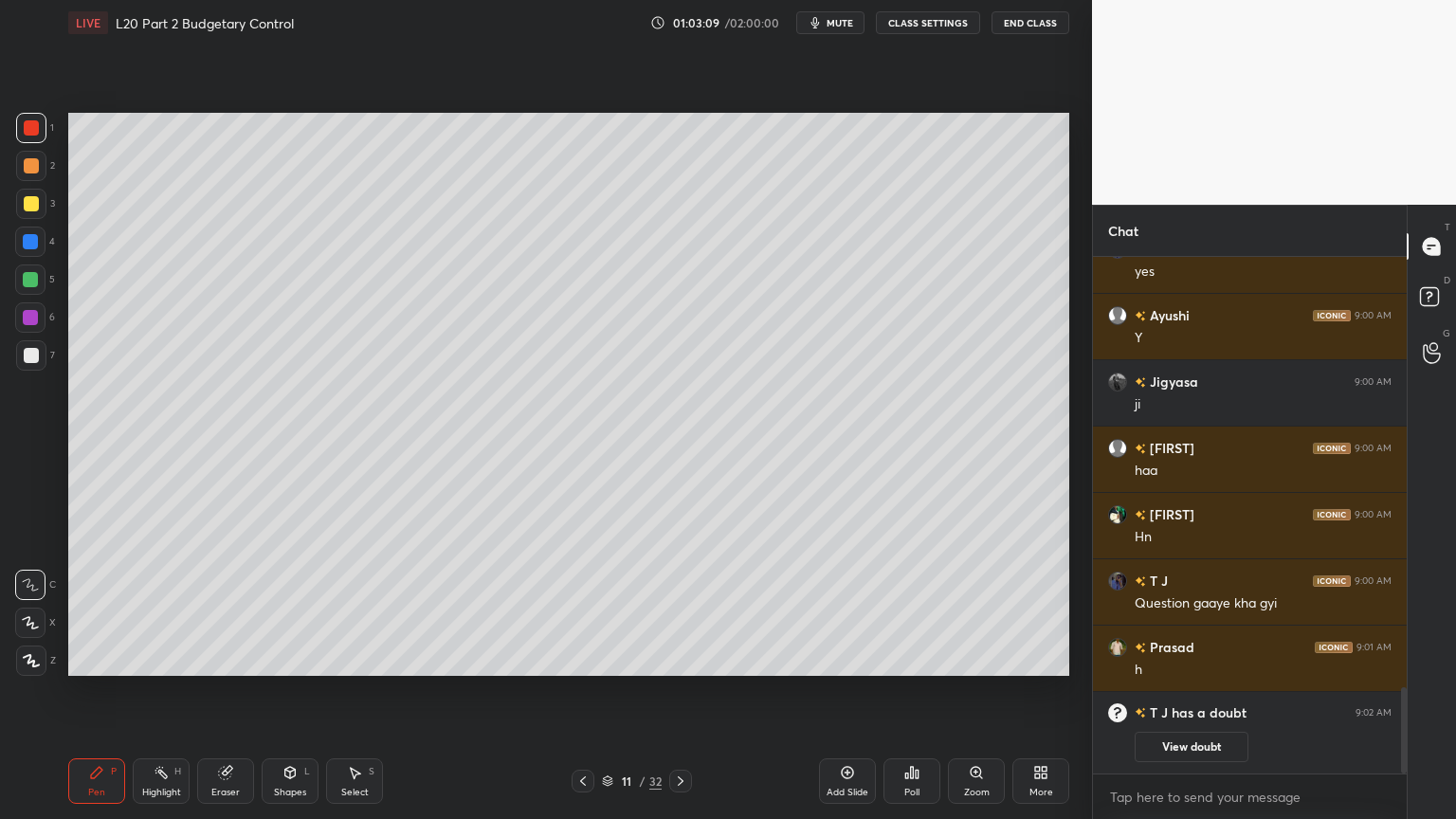 click on "More" at bounding box center [1041, 781] 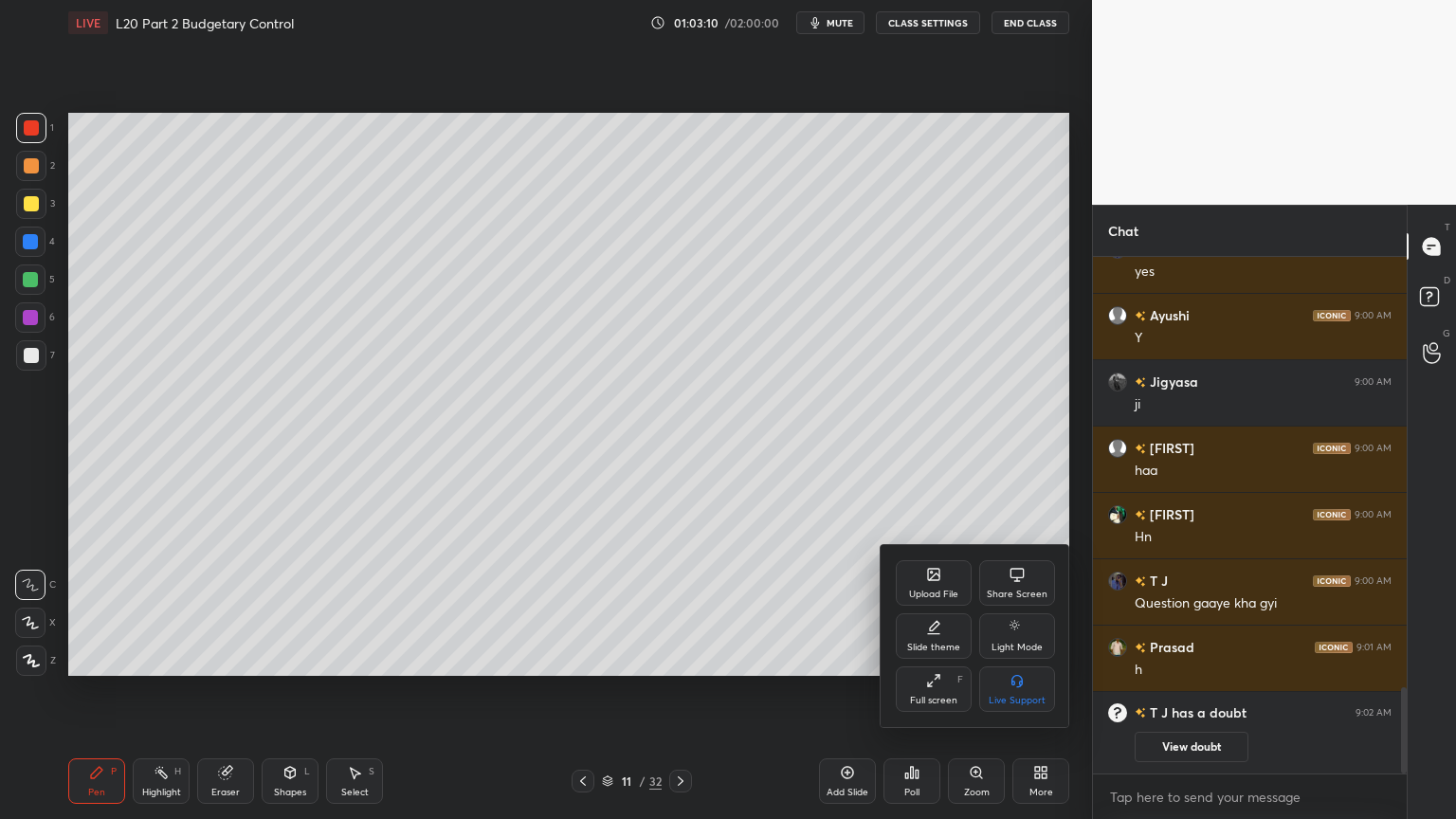 click on "Slide theme" at bounding box center (934, 647) 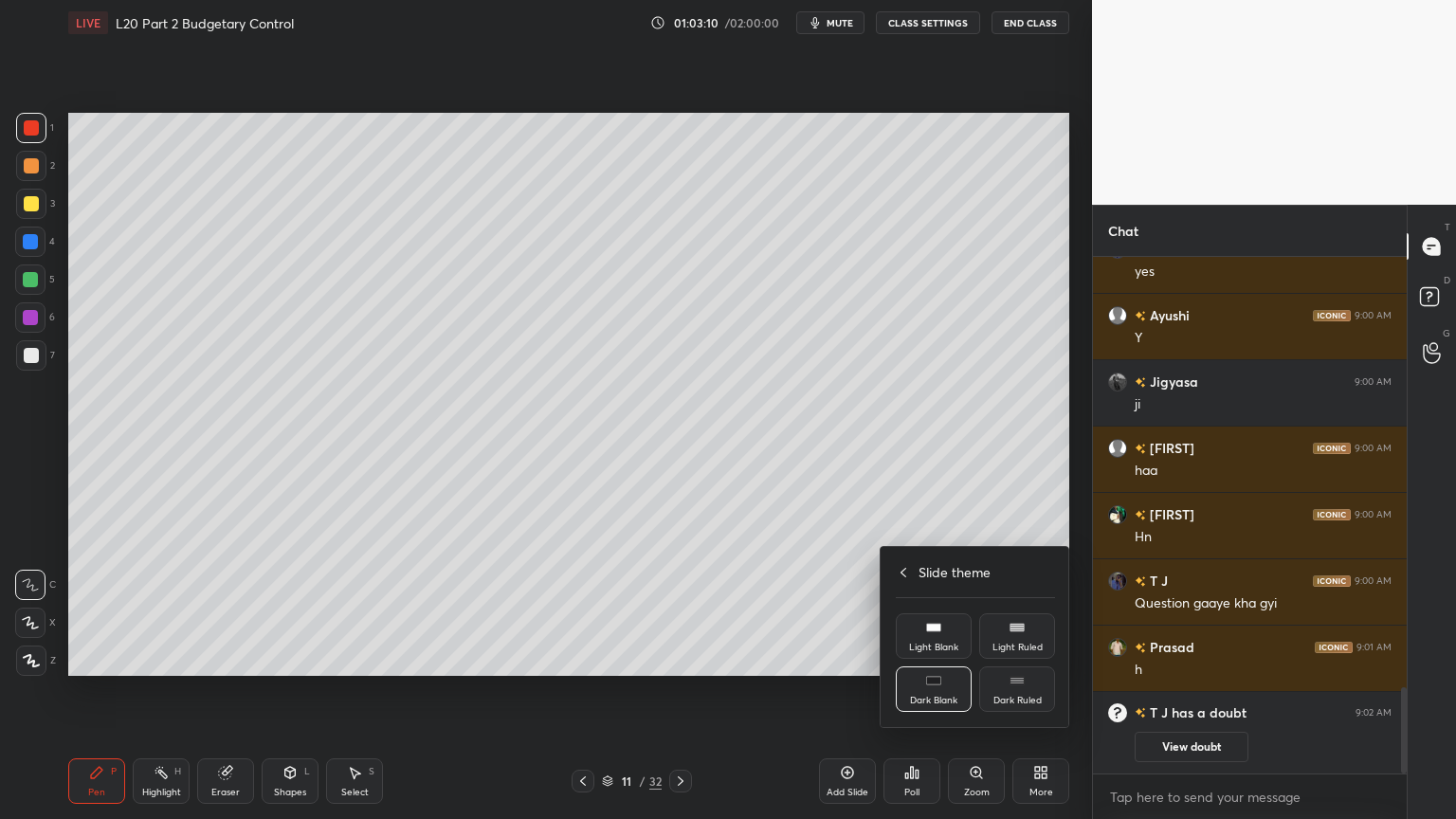 click on "Dark Ruled" at bounding box center (1017, 689) 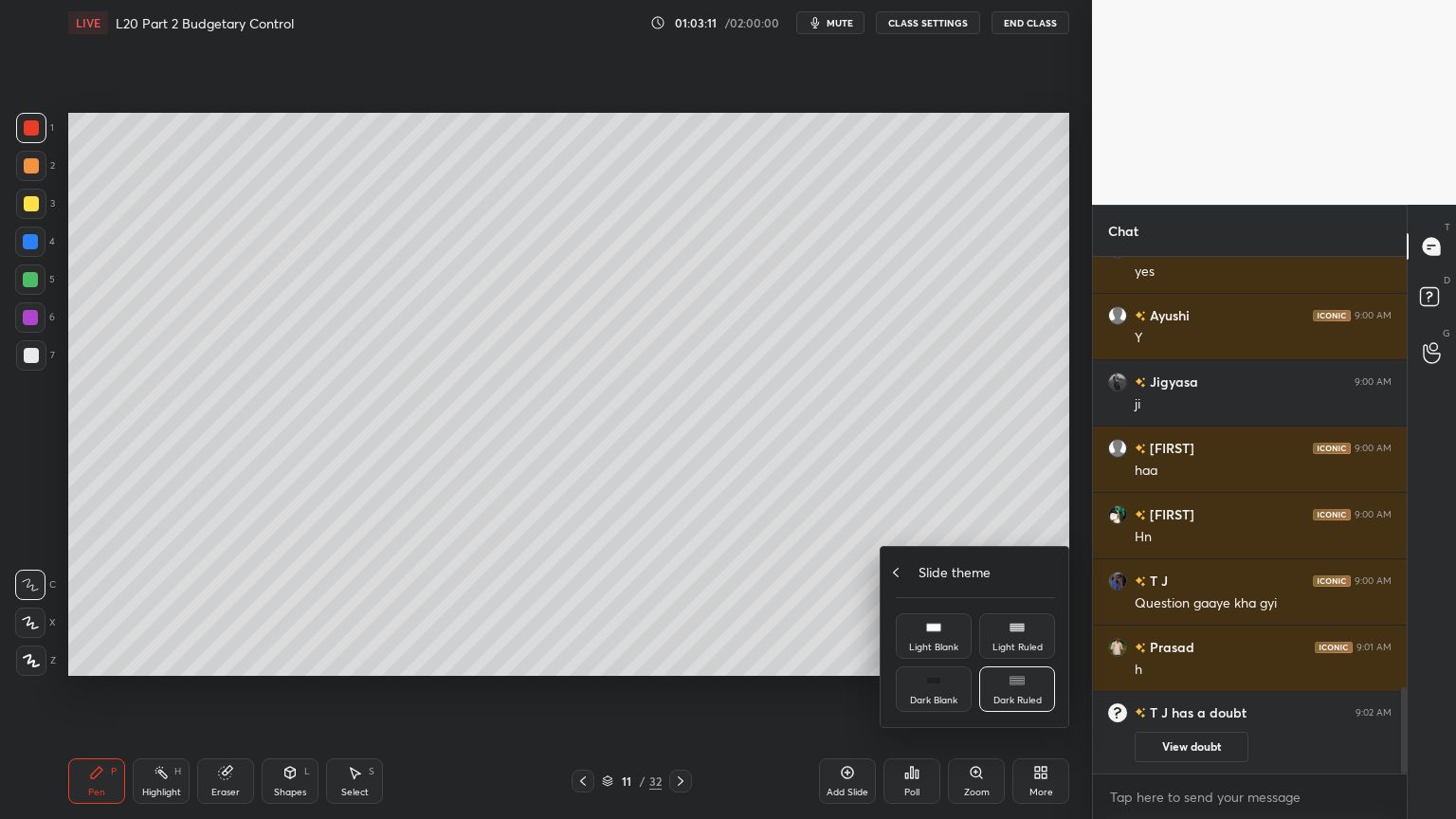 click 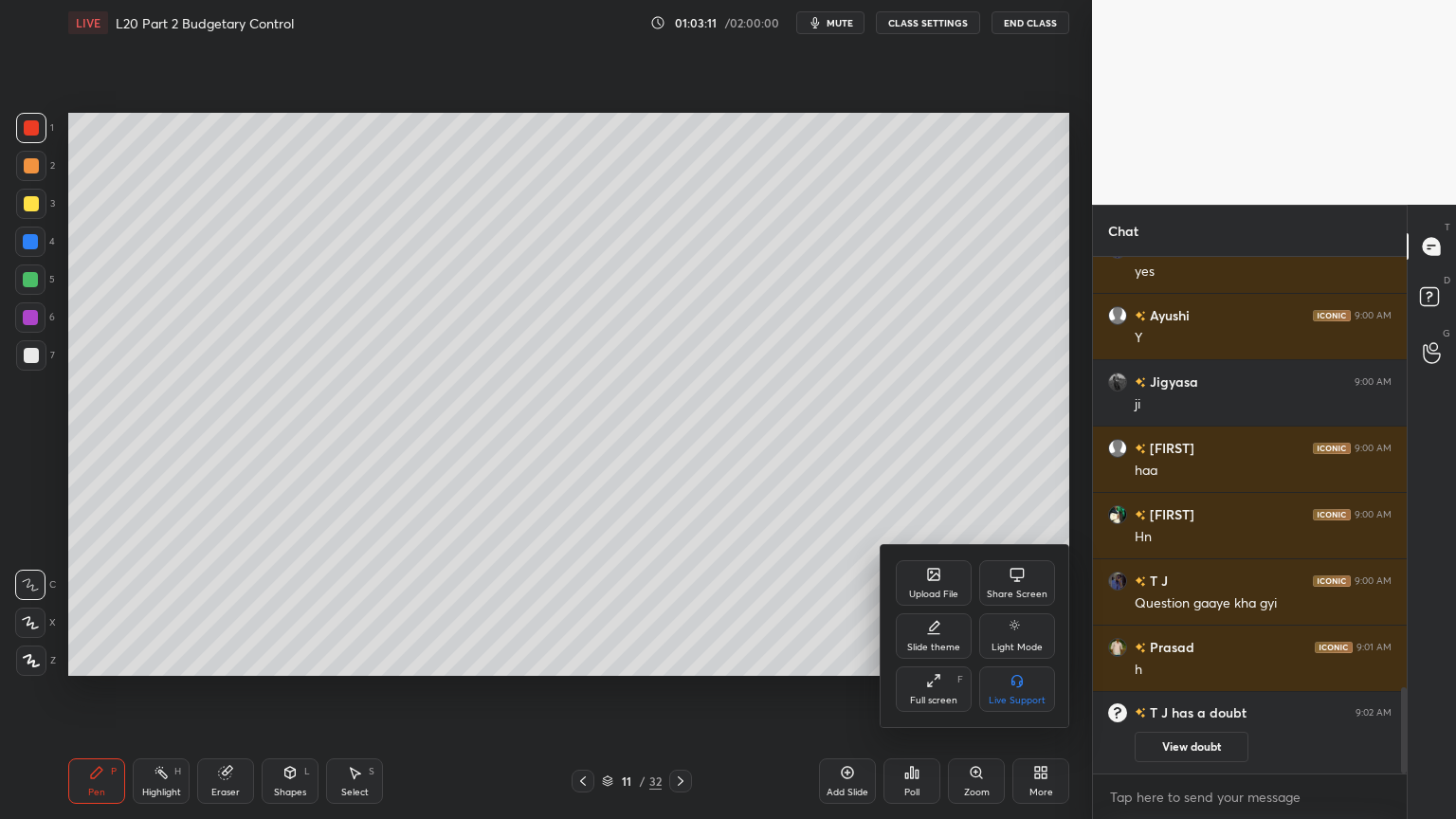 click at bounding box center (728, 410) 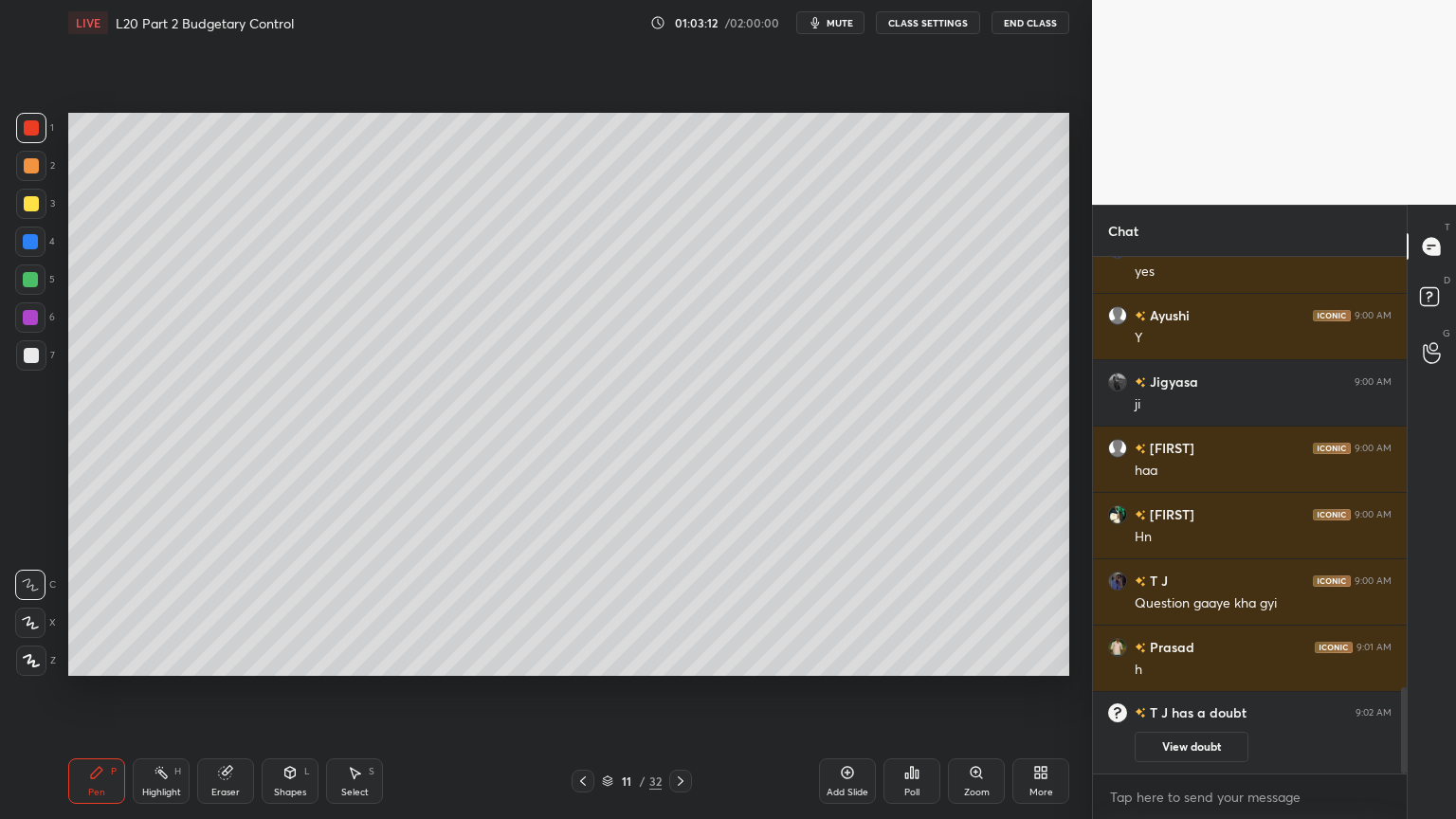 click 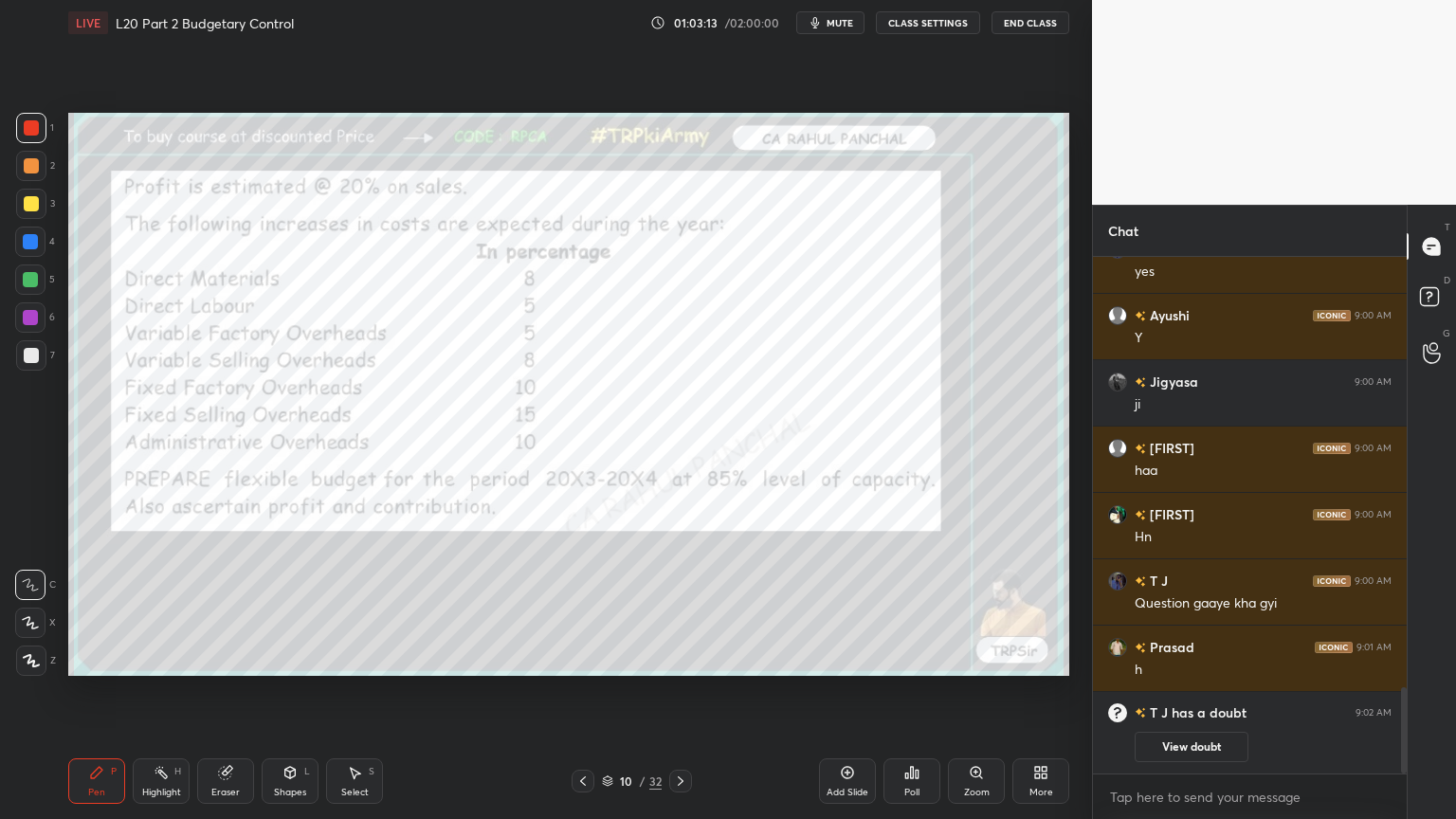 click 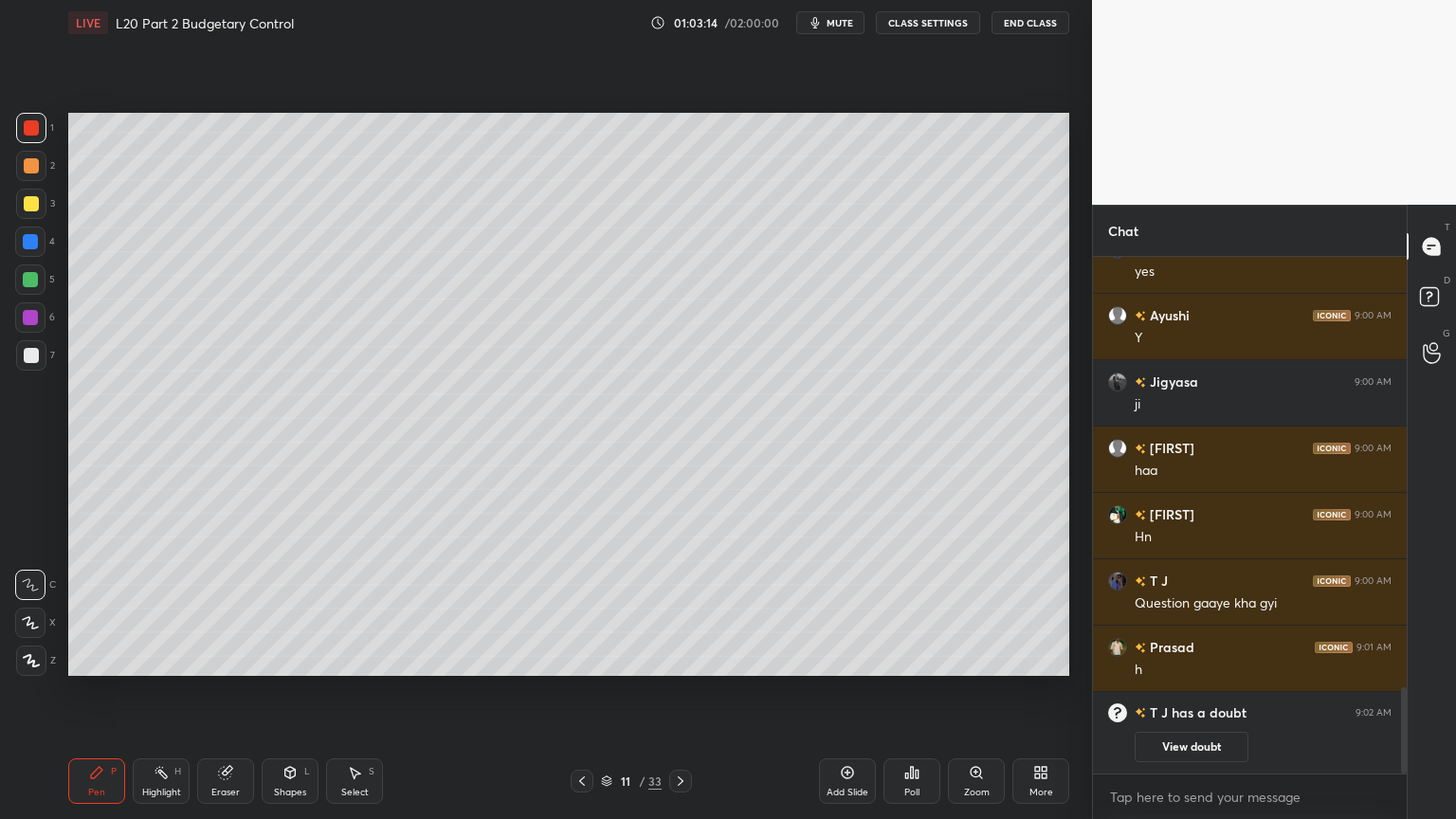 click at bounding box center [30, 242] 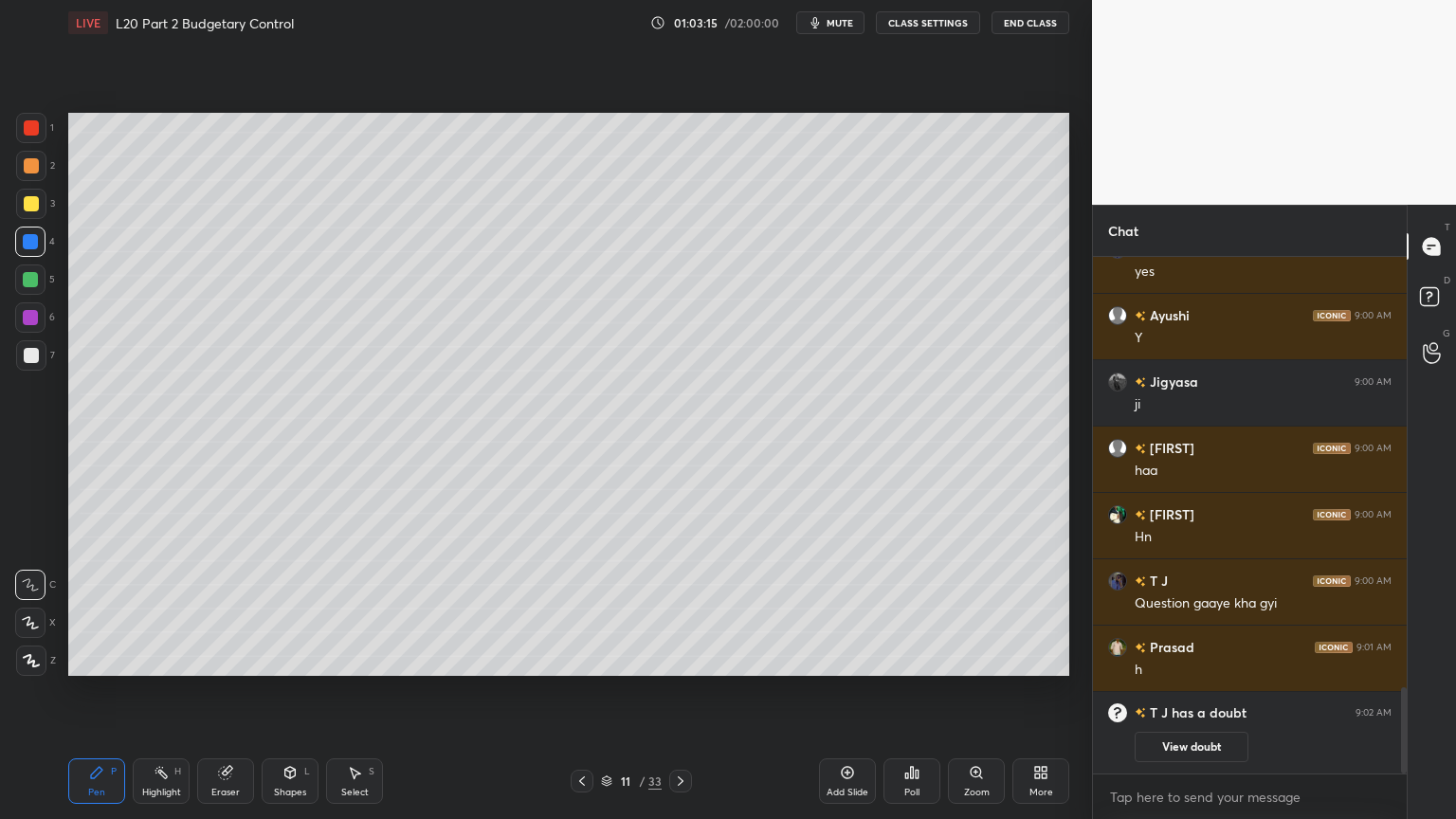 click on "Shapes L" at bounding box center [290, 781] 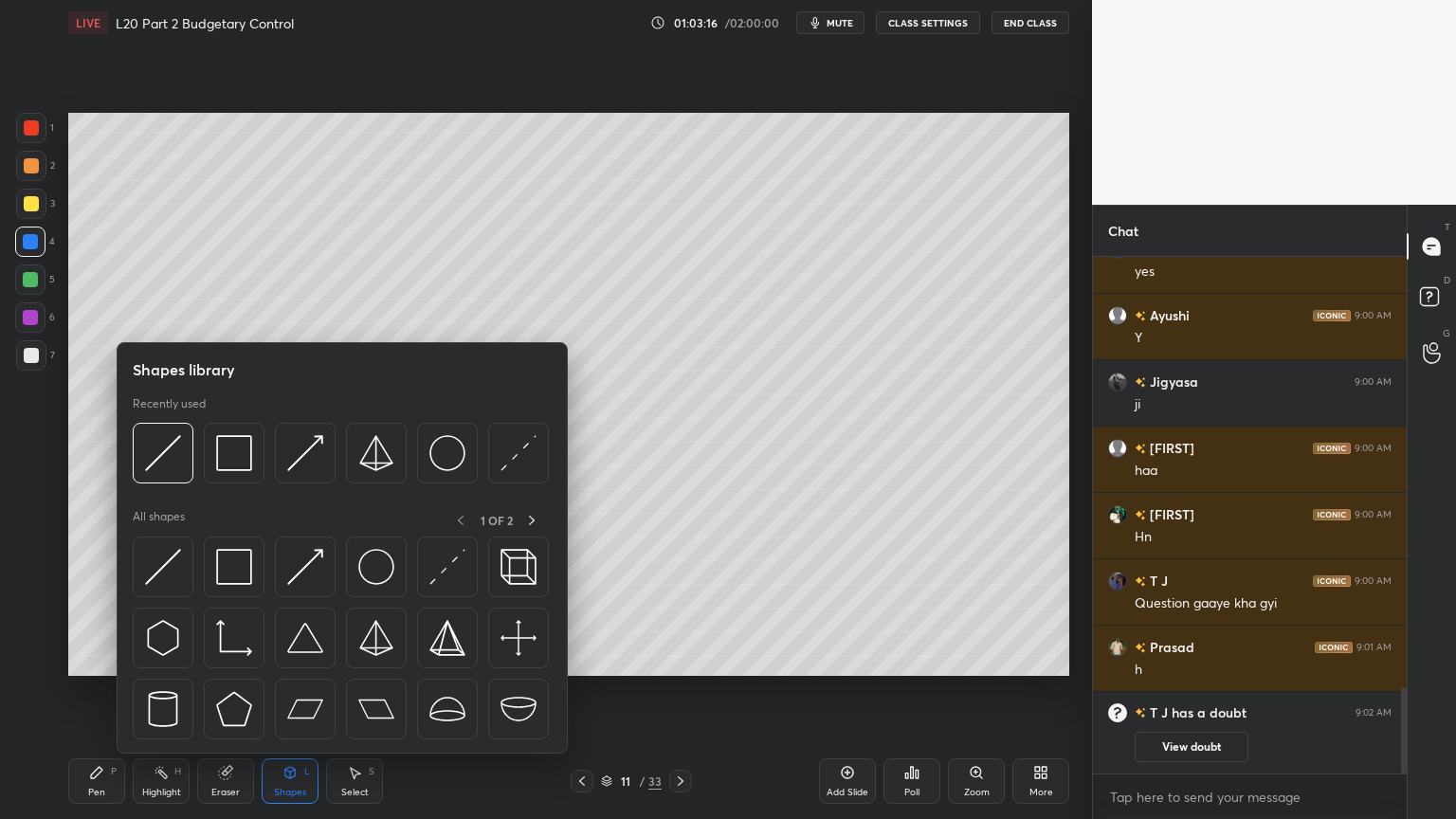 click at bounding box center [234, 453] 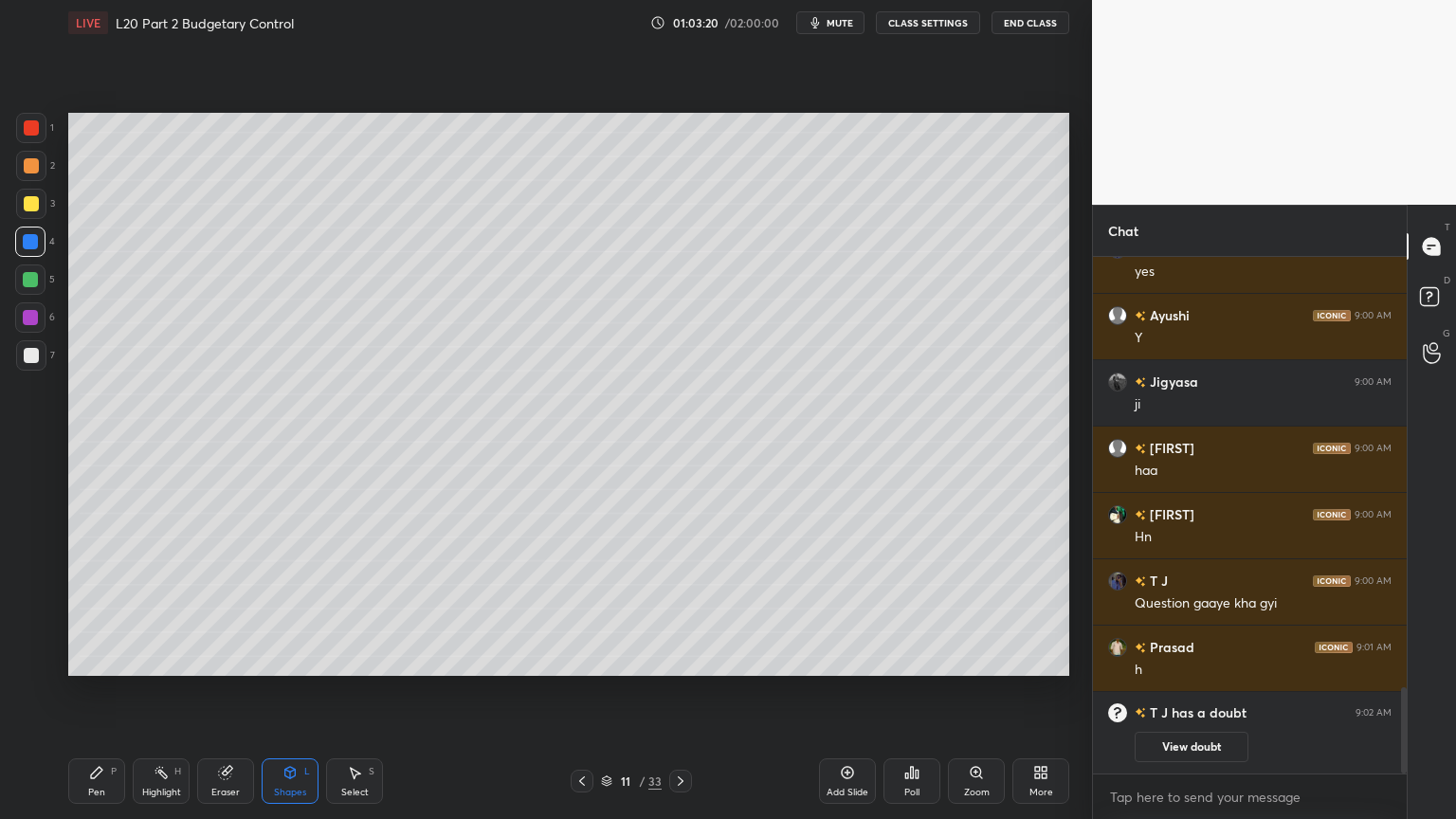 click 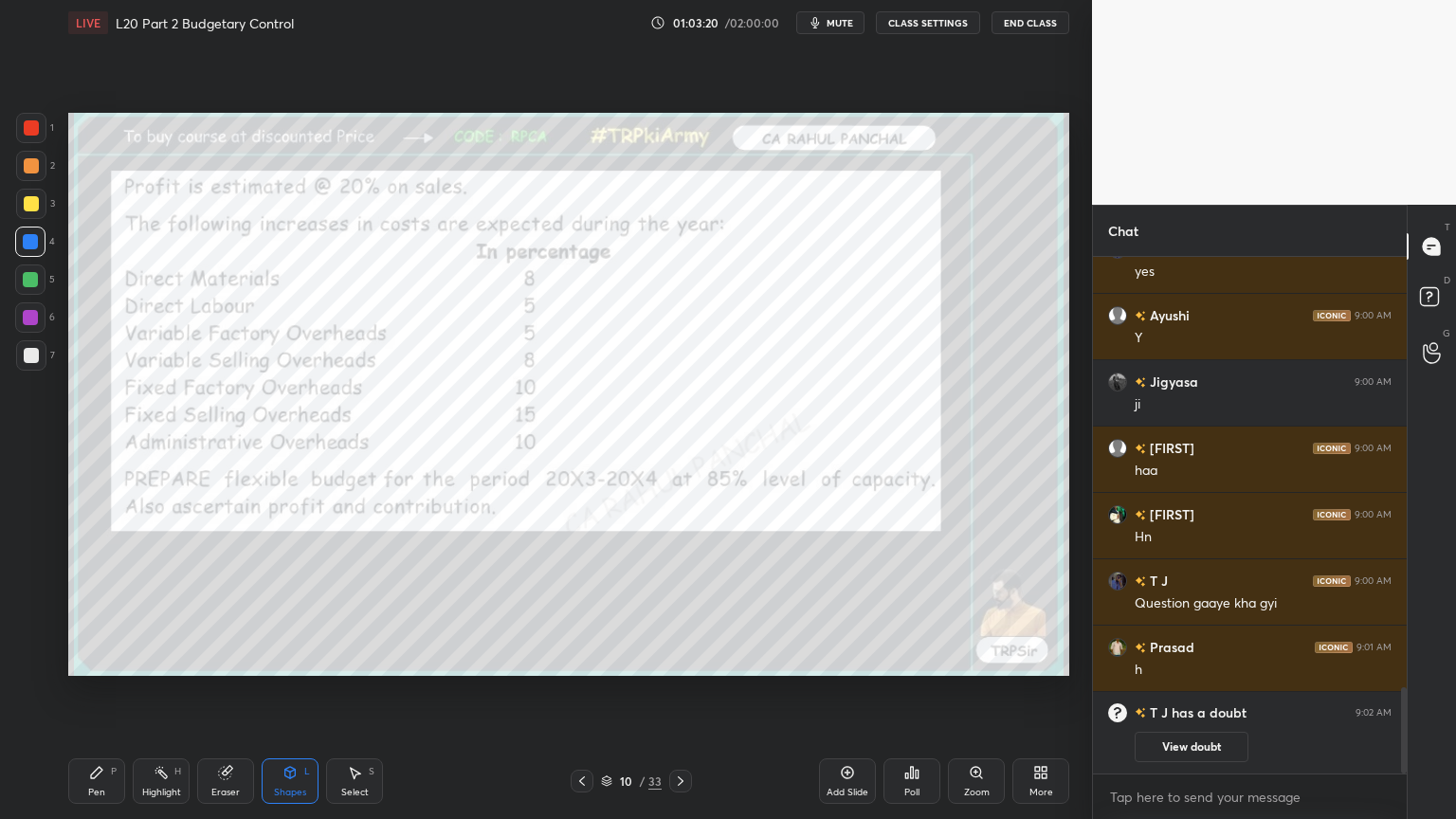 click 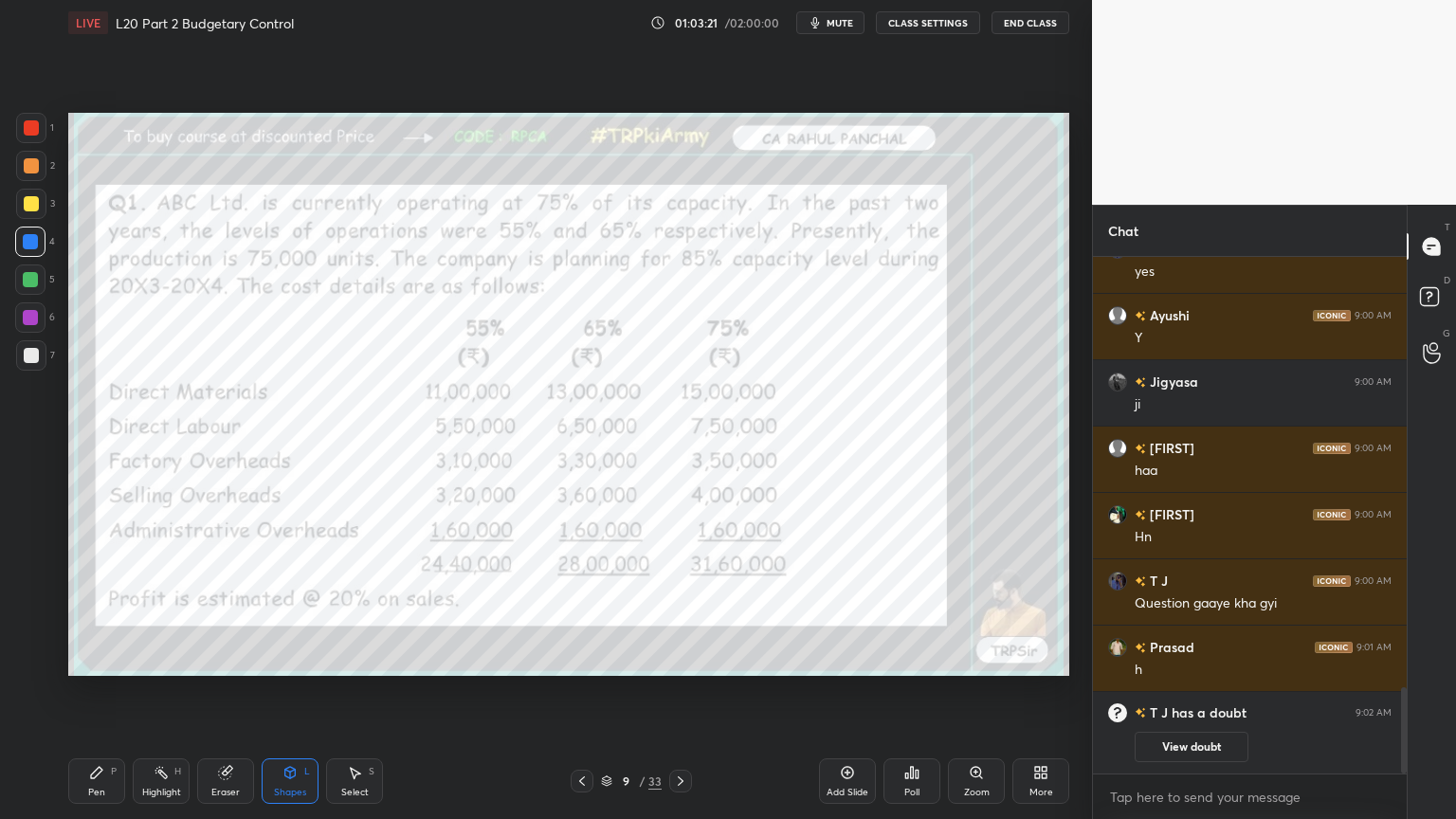 click 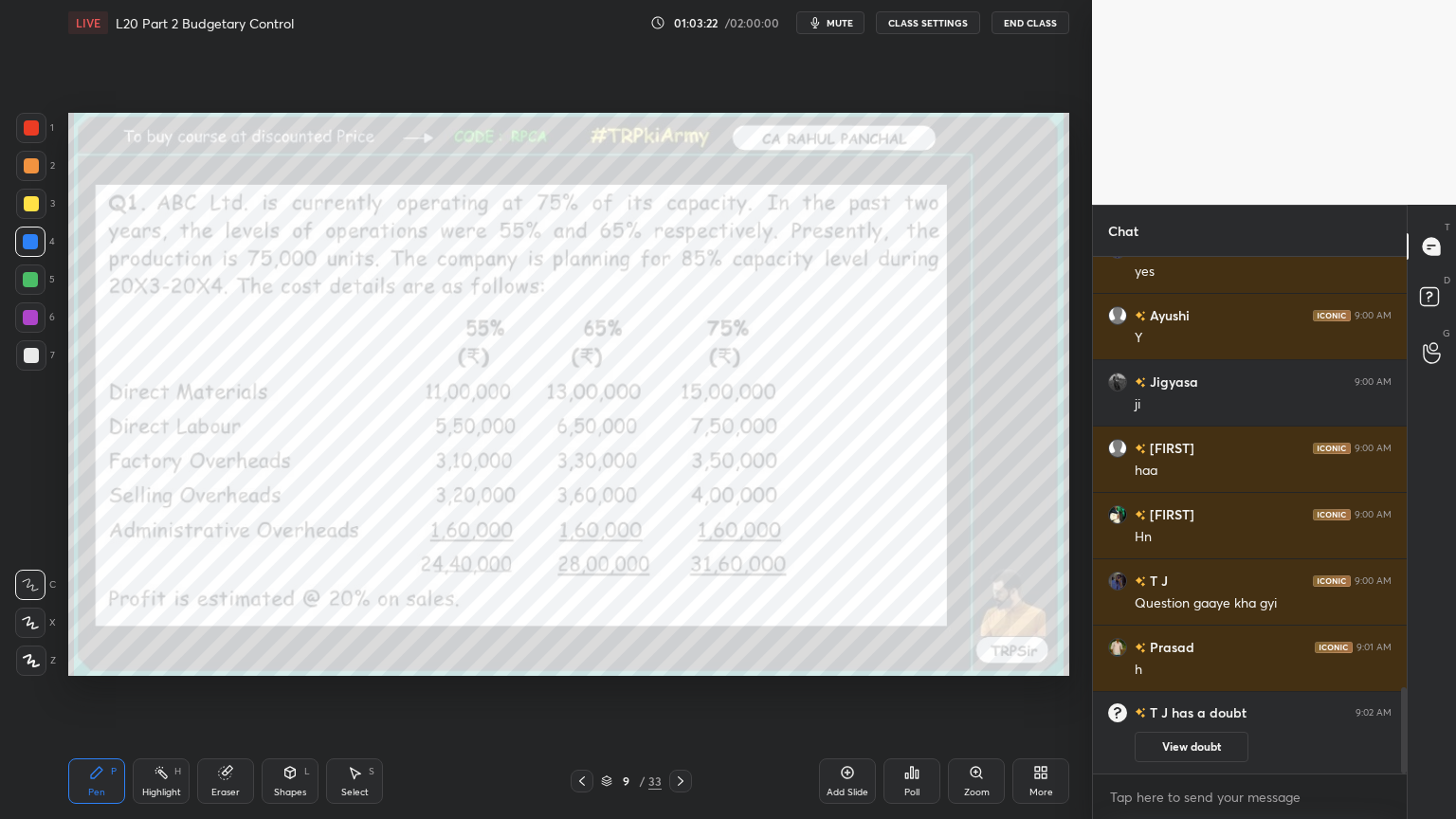 click at bounding box center (31, 128) 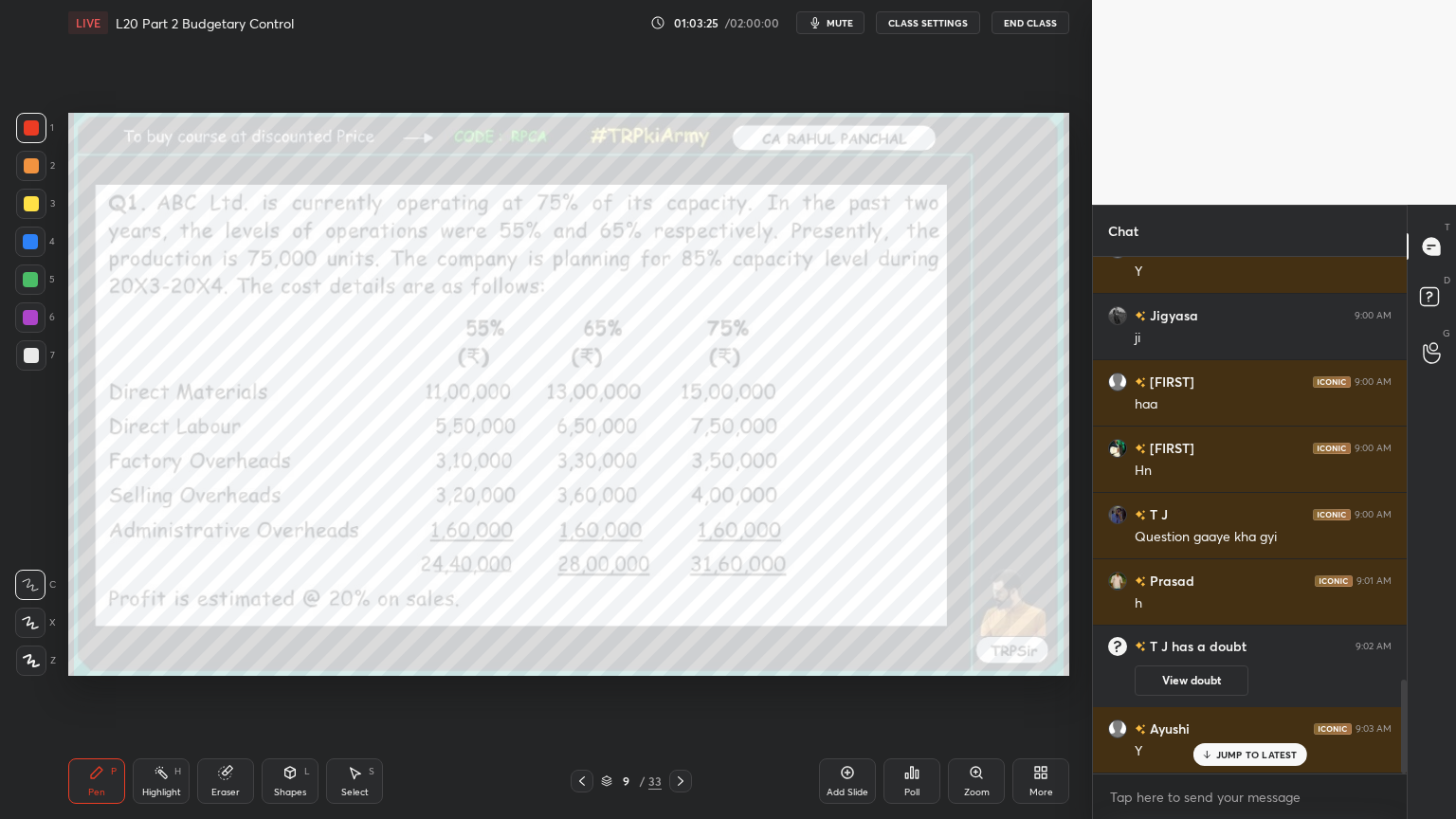 scroll, scrollTop: 2332, scrollLeft: 0, axis: vertical 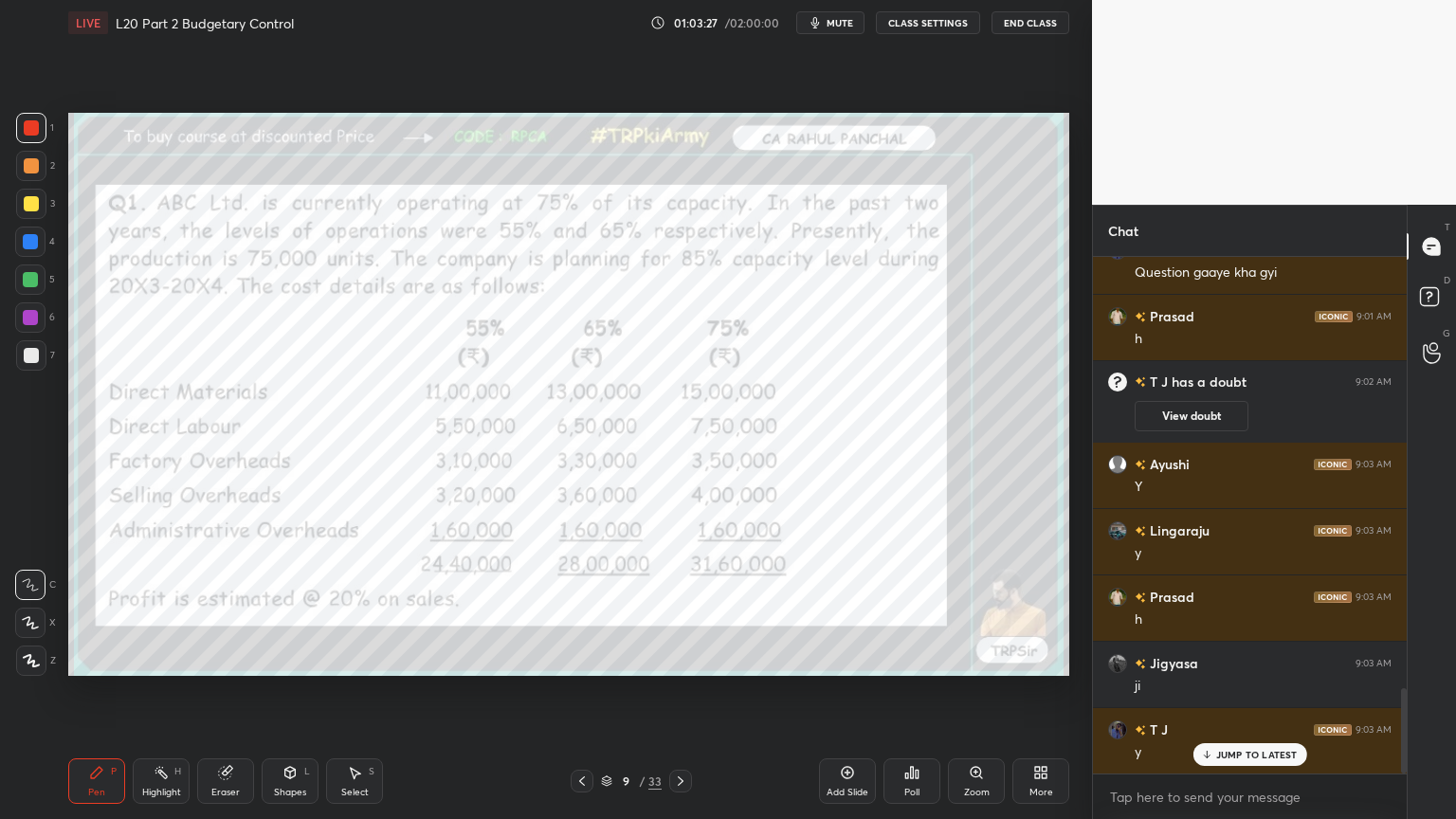 click 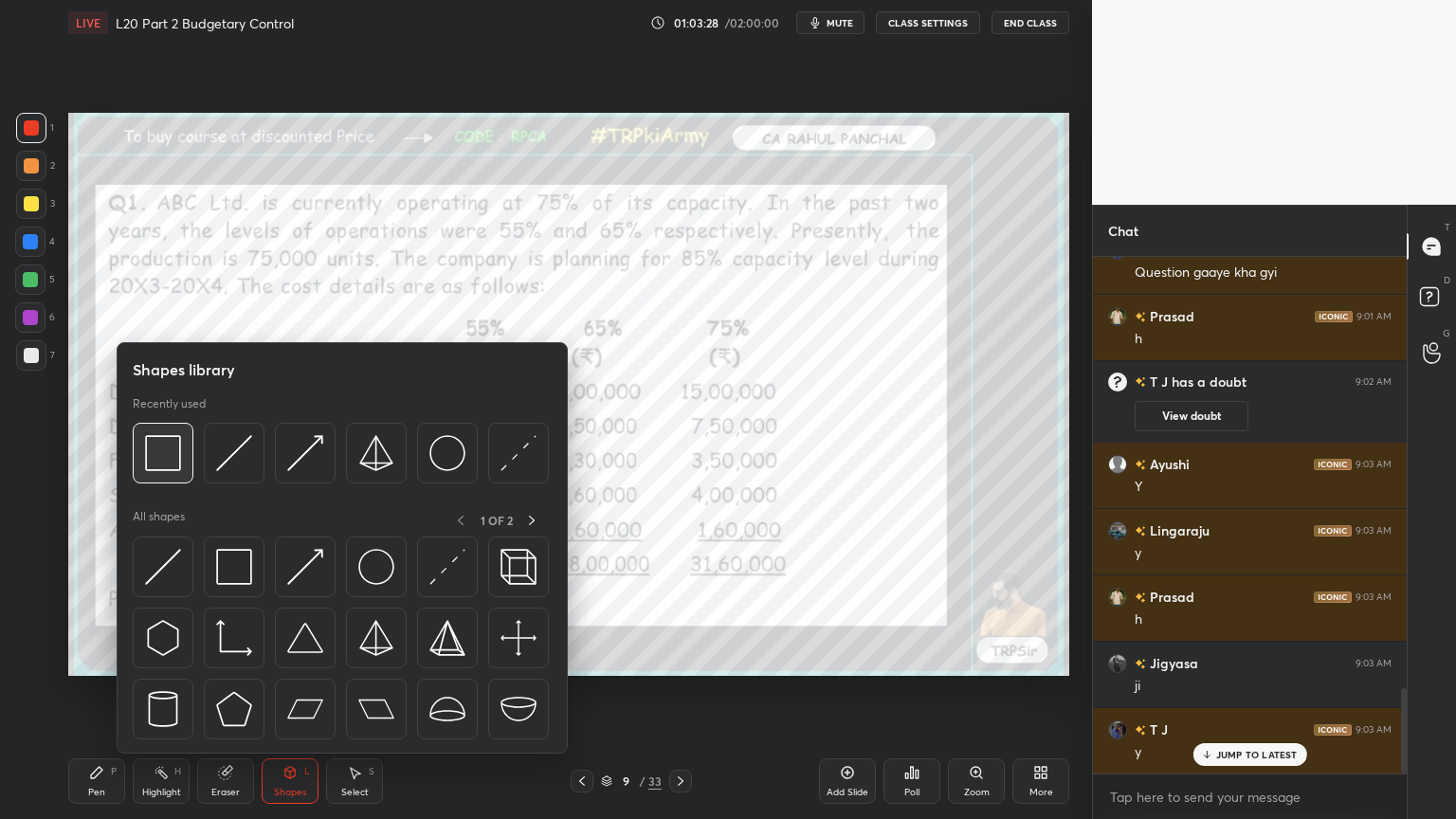click at bounding box center [163, 453] 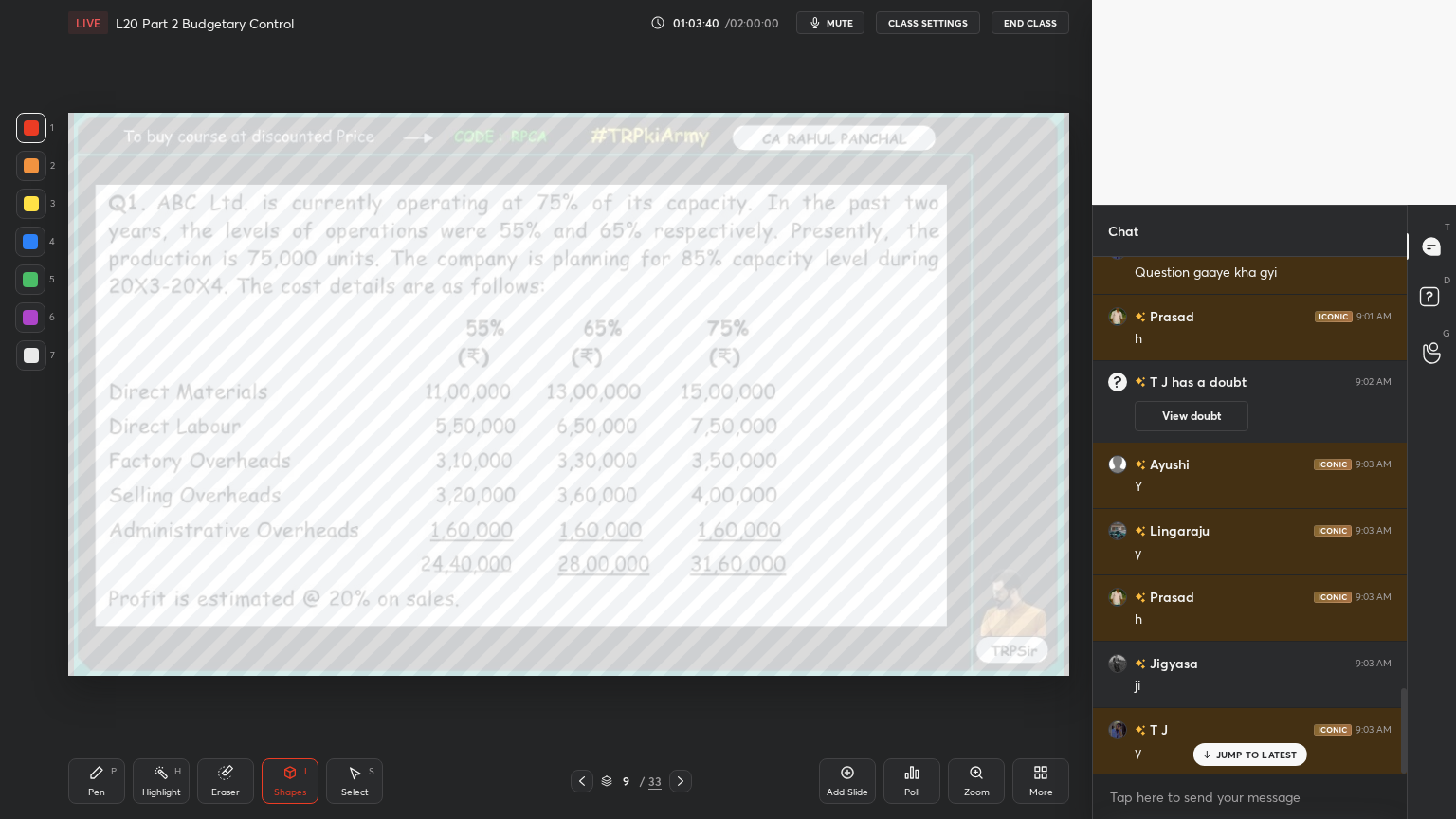 click on "Pen P Highlight H Eraser Shapes L Select S 9 / 33 Add Slide Poll Zoom More" at bounding box center (569, 781) 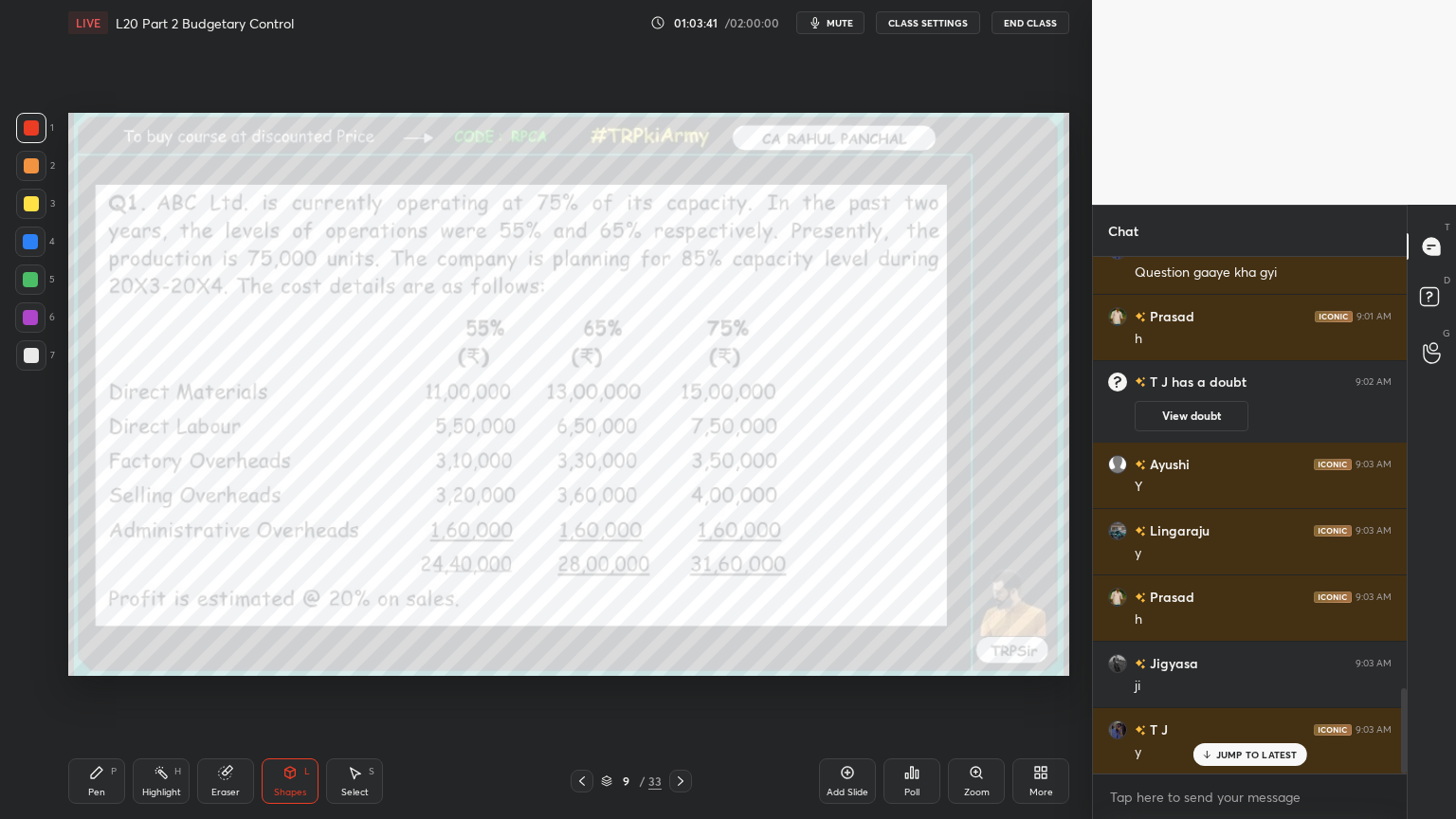 click on "Pen P" at bounding box center [97, 781] 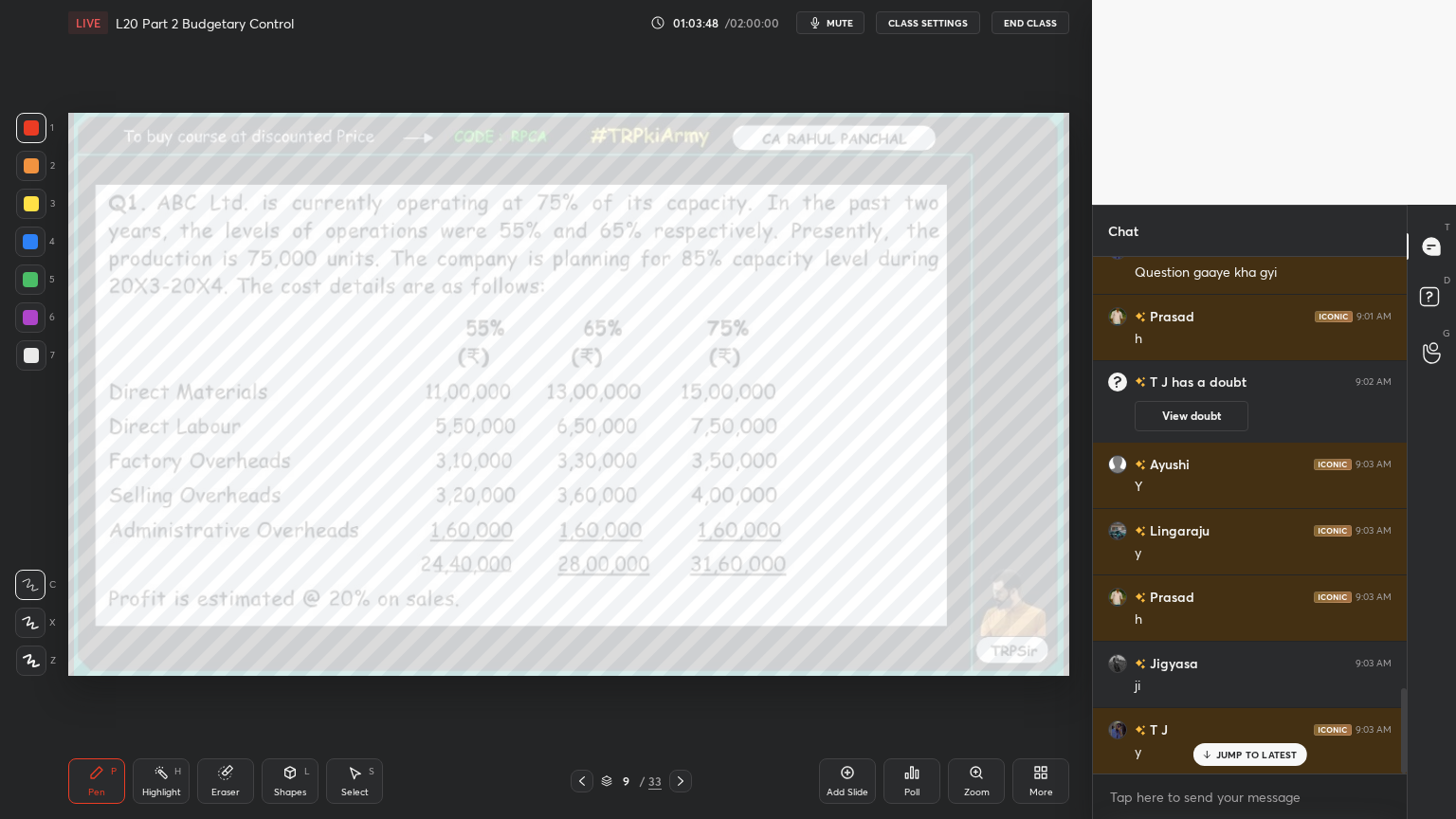click 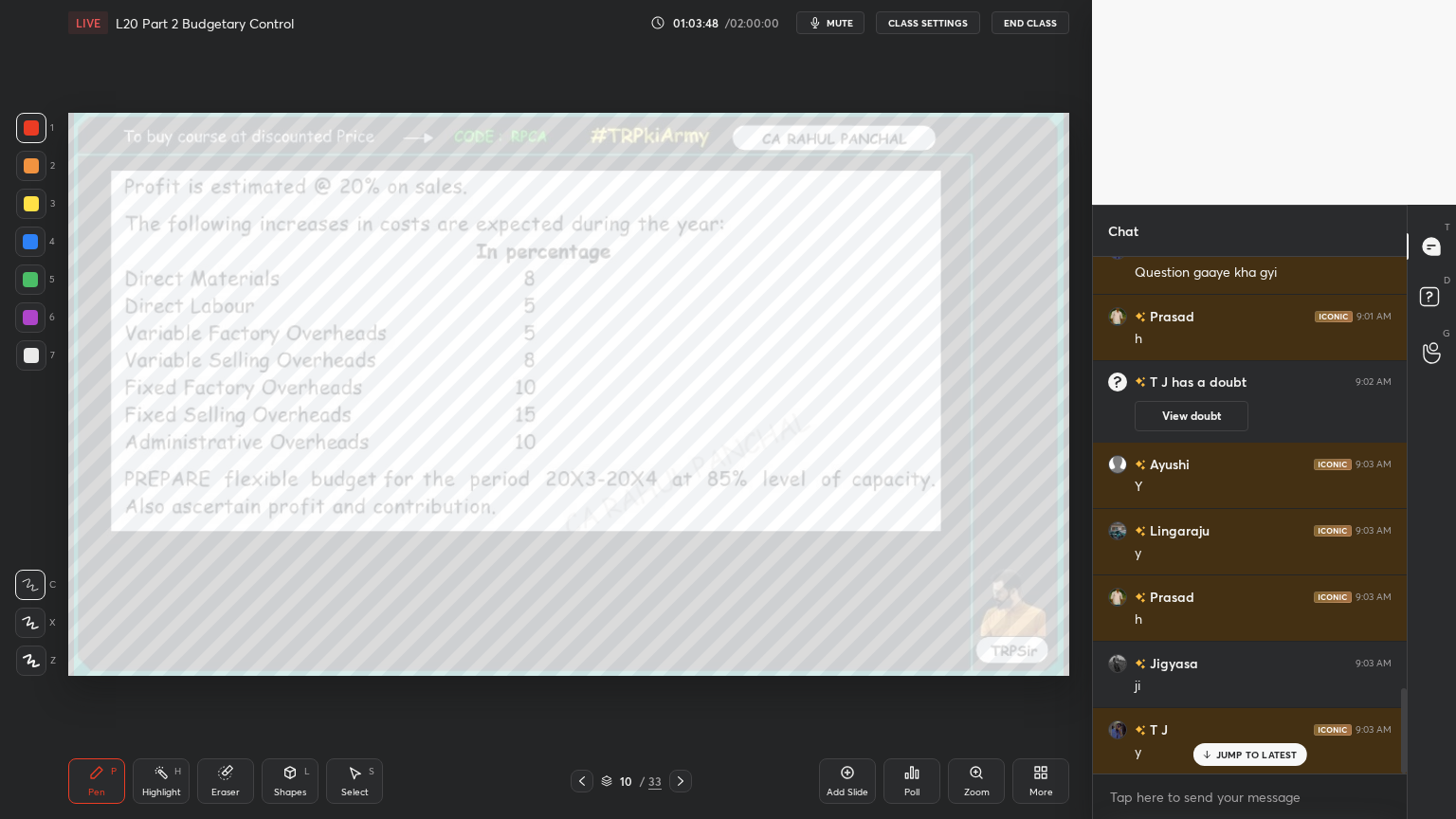 click 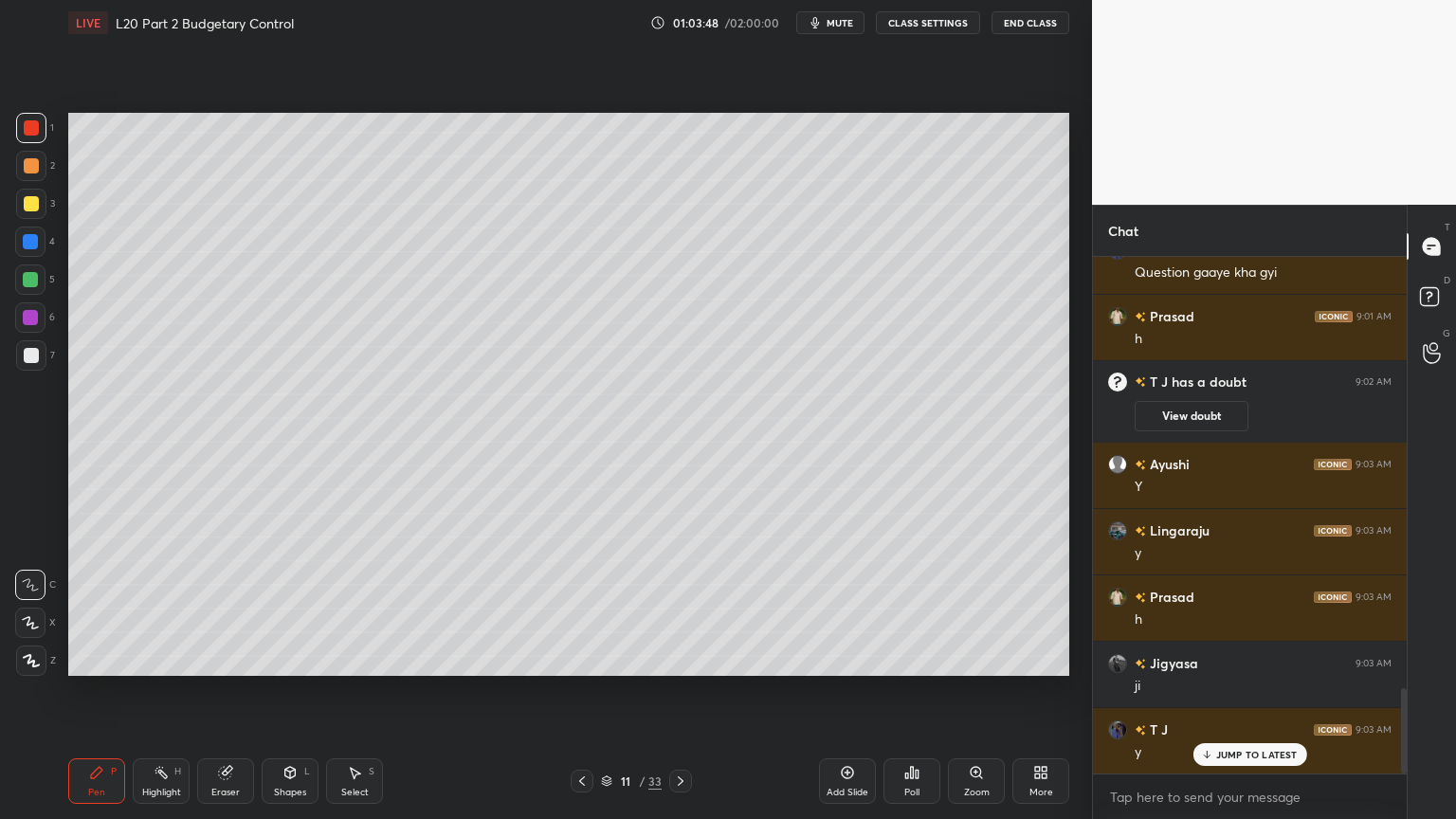 scroll, scrollTop: 2665, scrollLeft: 0, axis: vertical 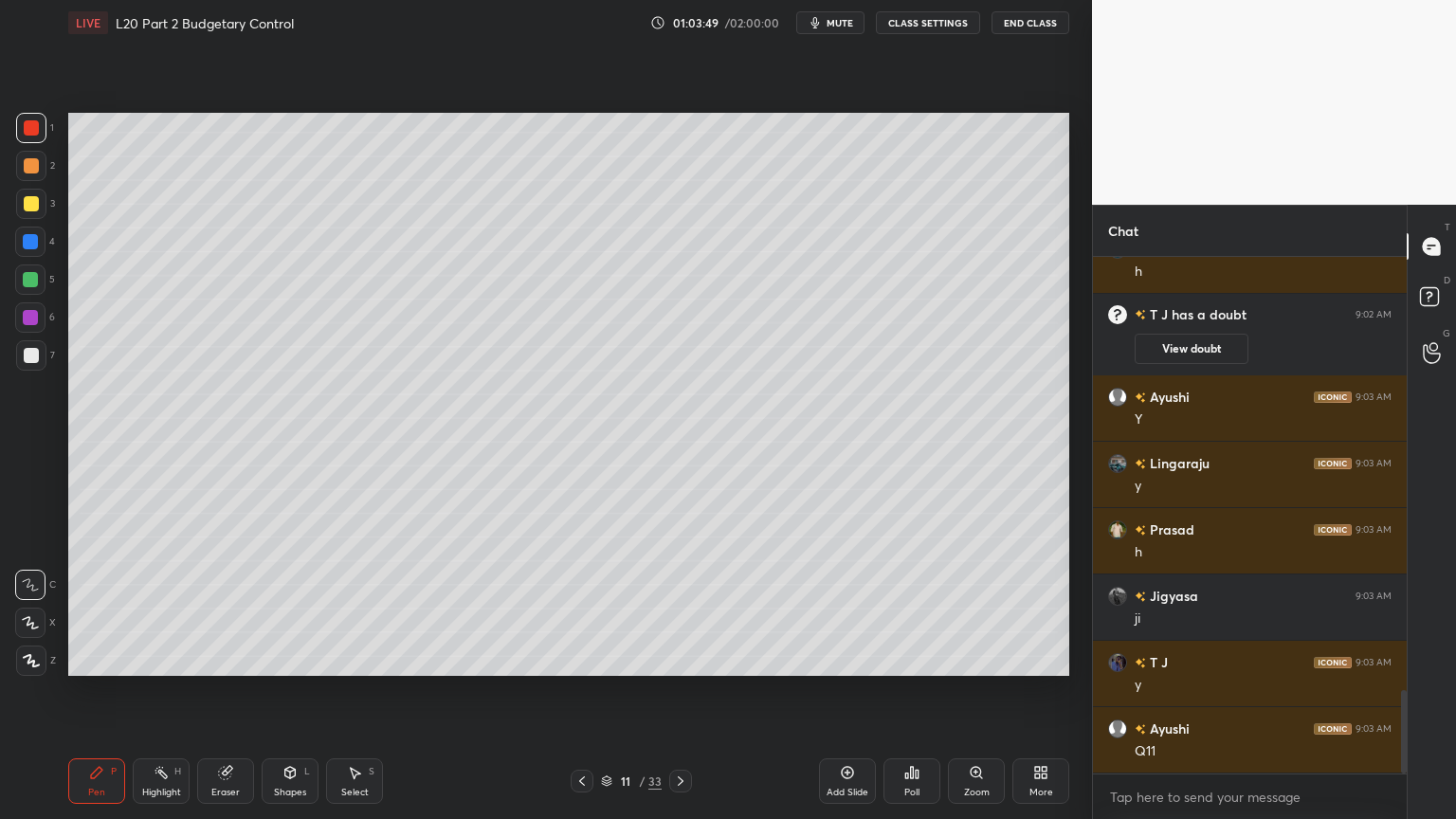 click at bounding box center (31, 204) 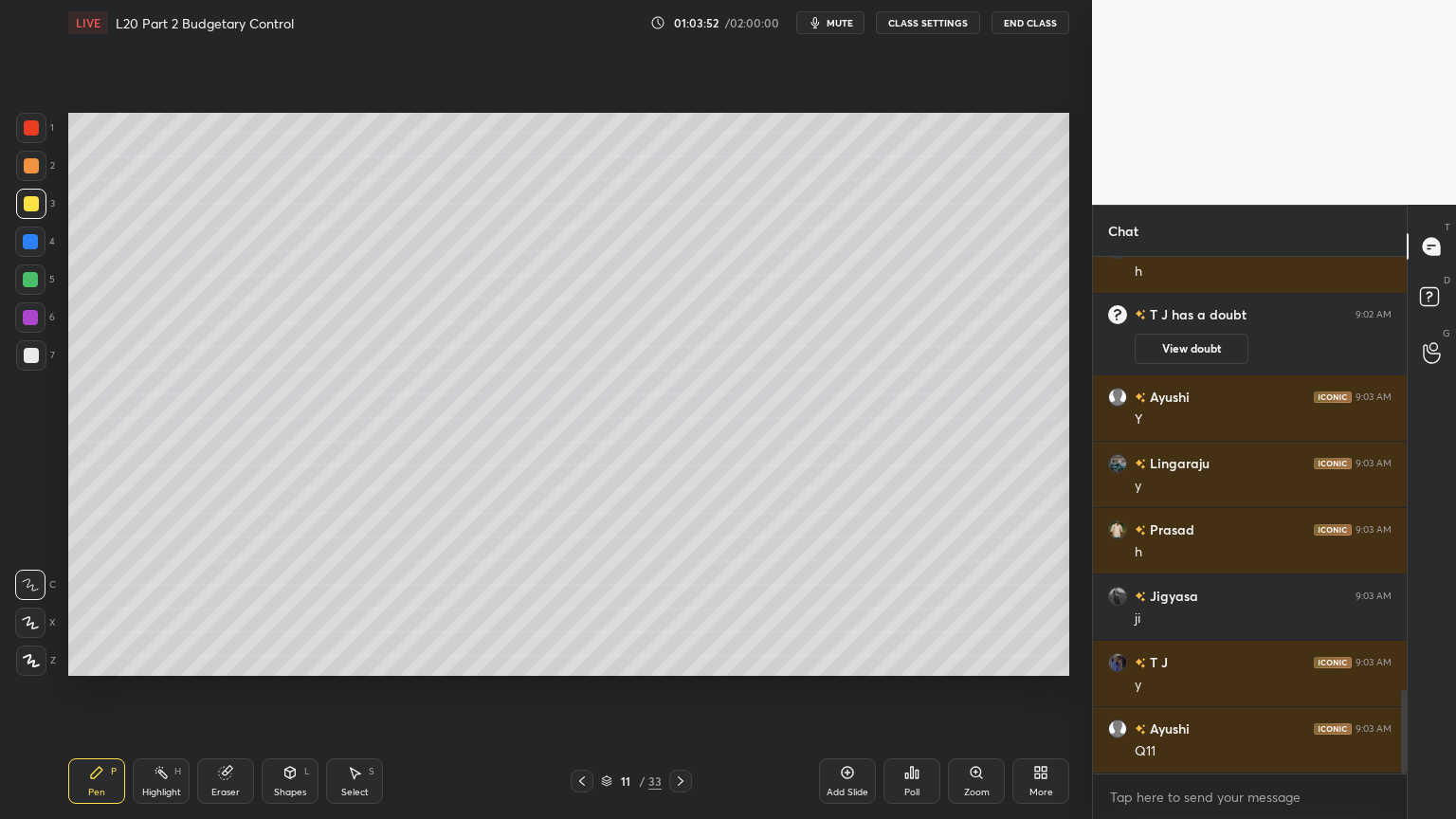 click at bounding box center (31, 166) 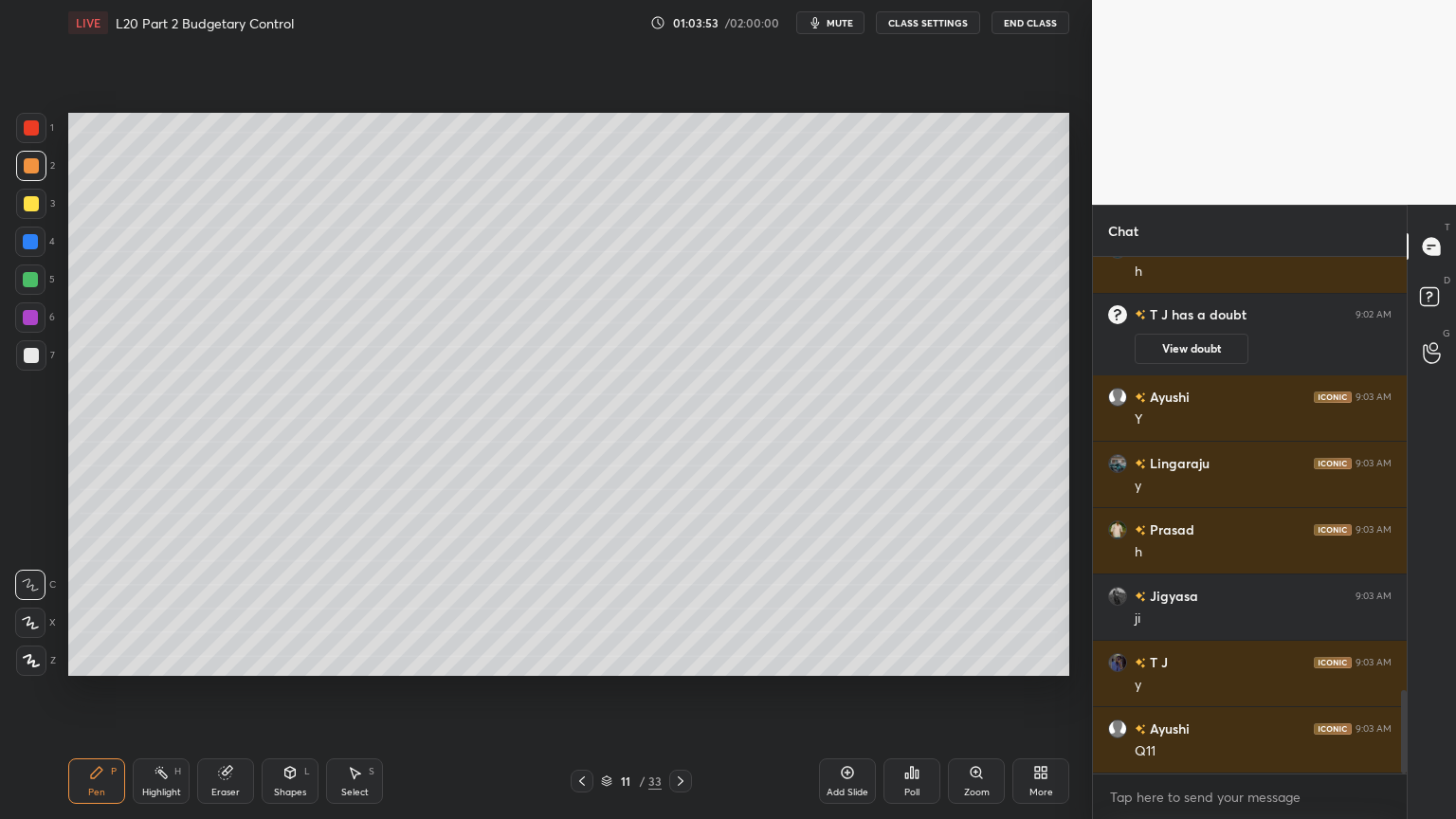 click 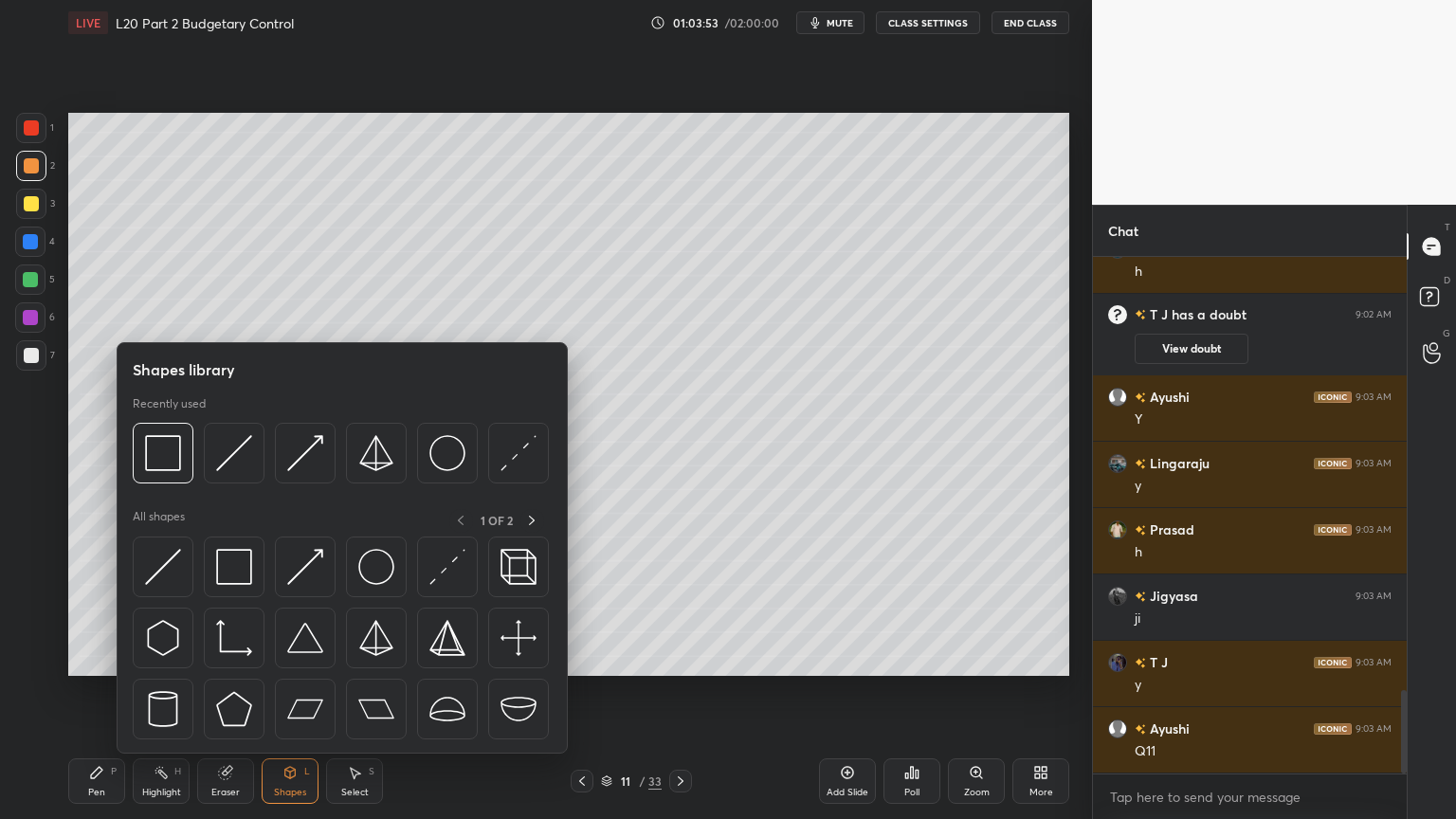 click at bounding box center [163, 453] 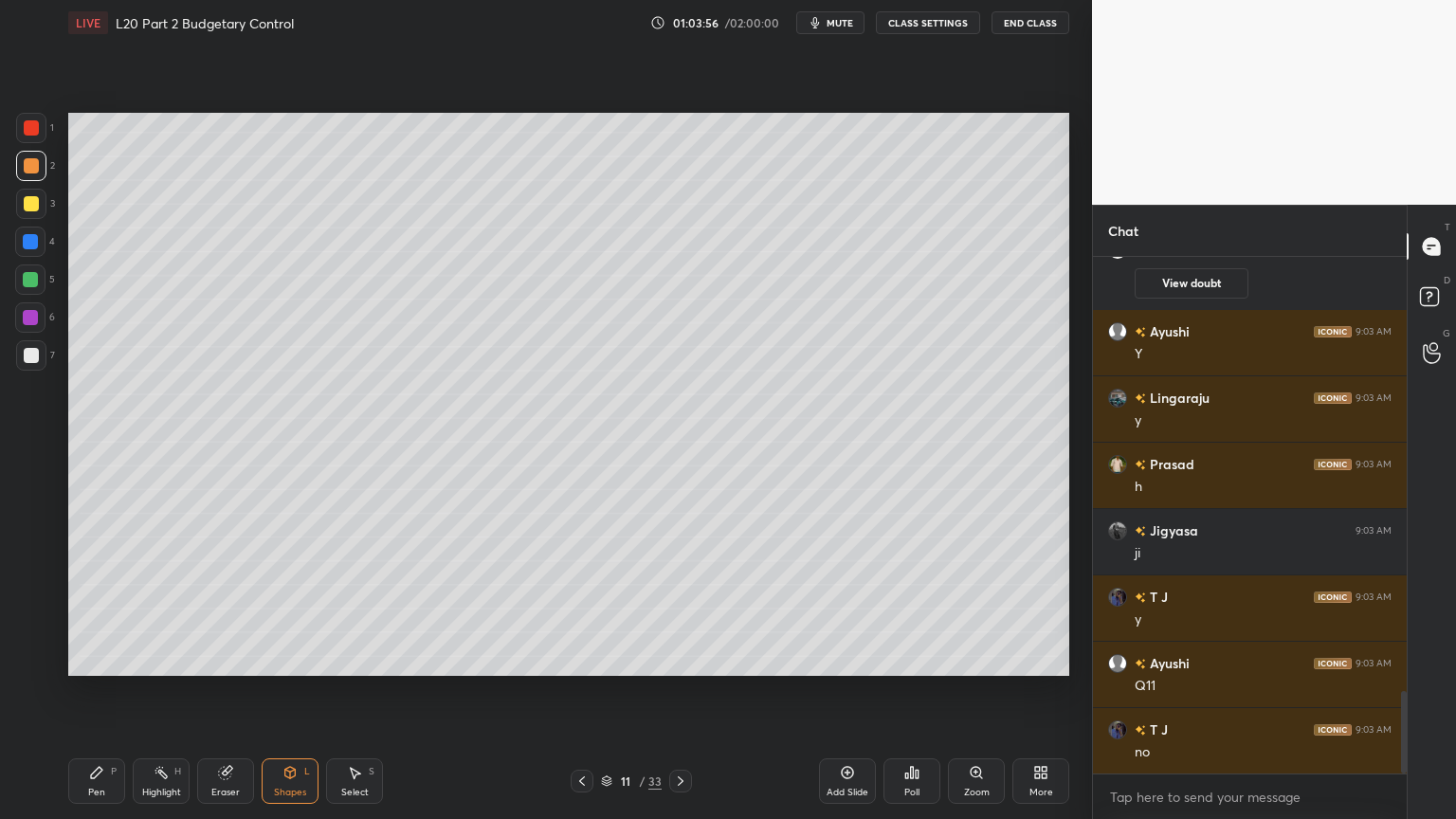 scroll, scrollTop: 2797, scrollLeft: 0, axis: vertical 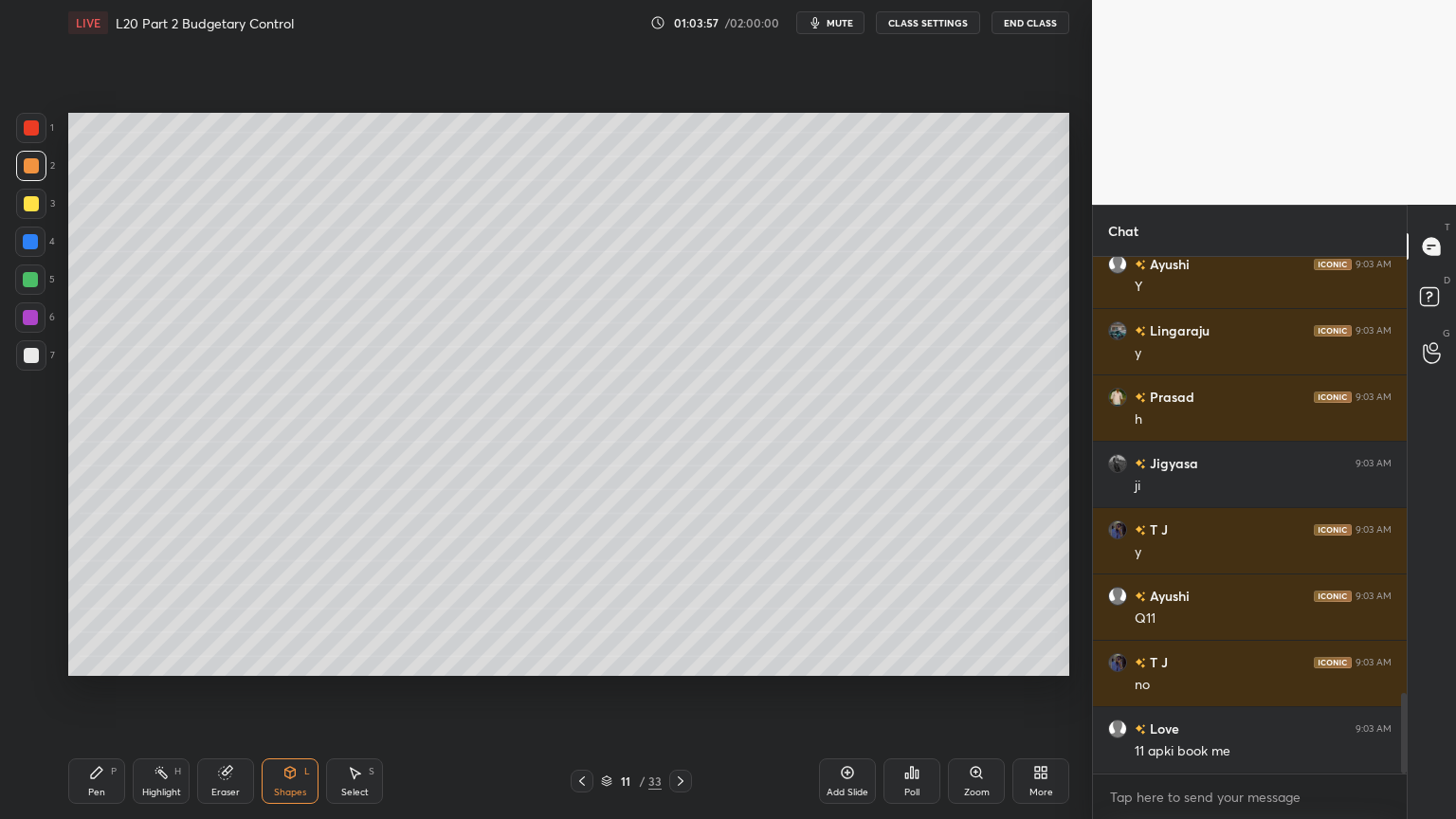click at bounding box center (582, 781) 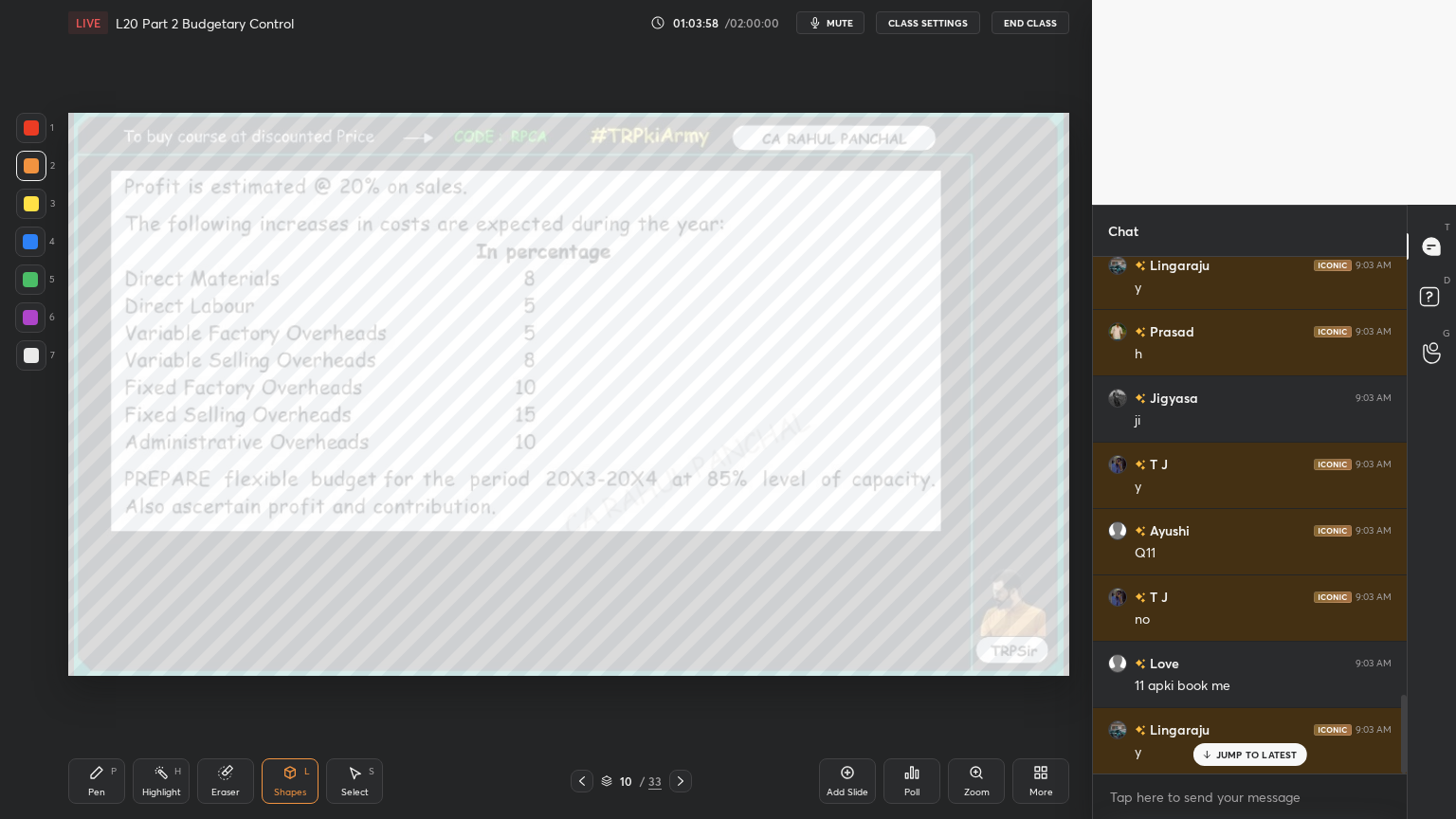 scroll, scrollTop: 2930, scrollLeft: 0, axis: vertical 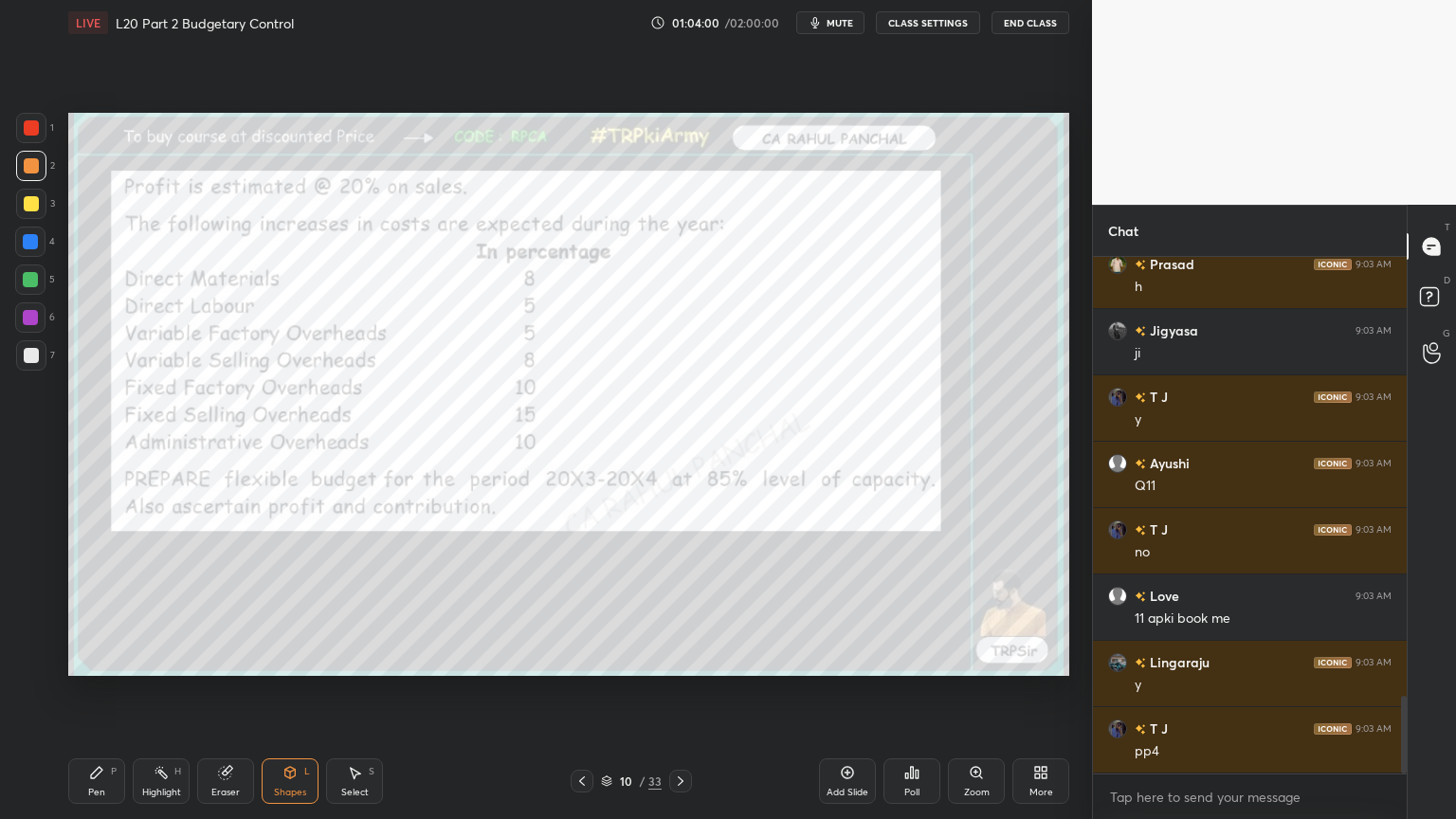 click 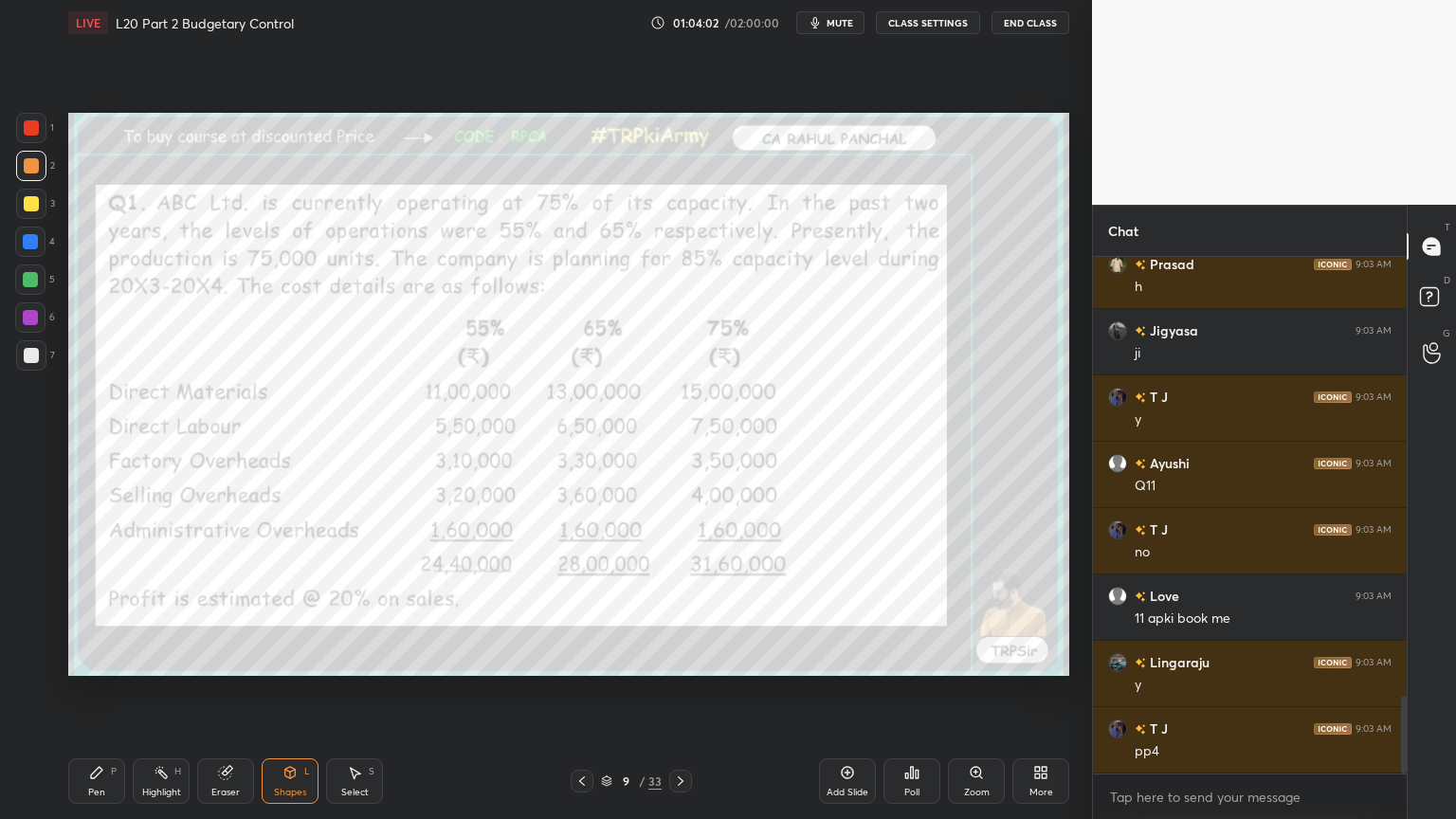 click 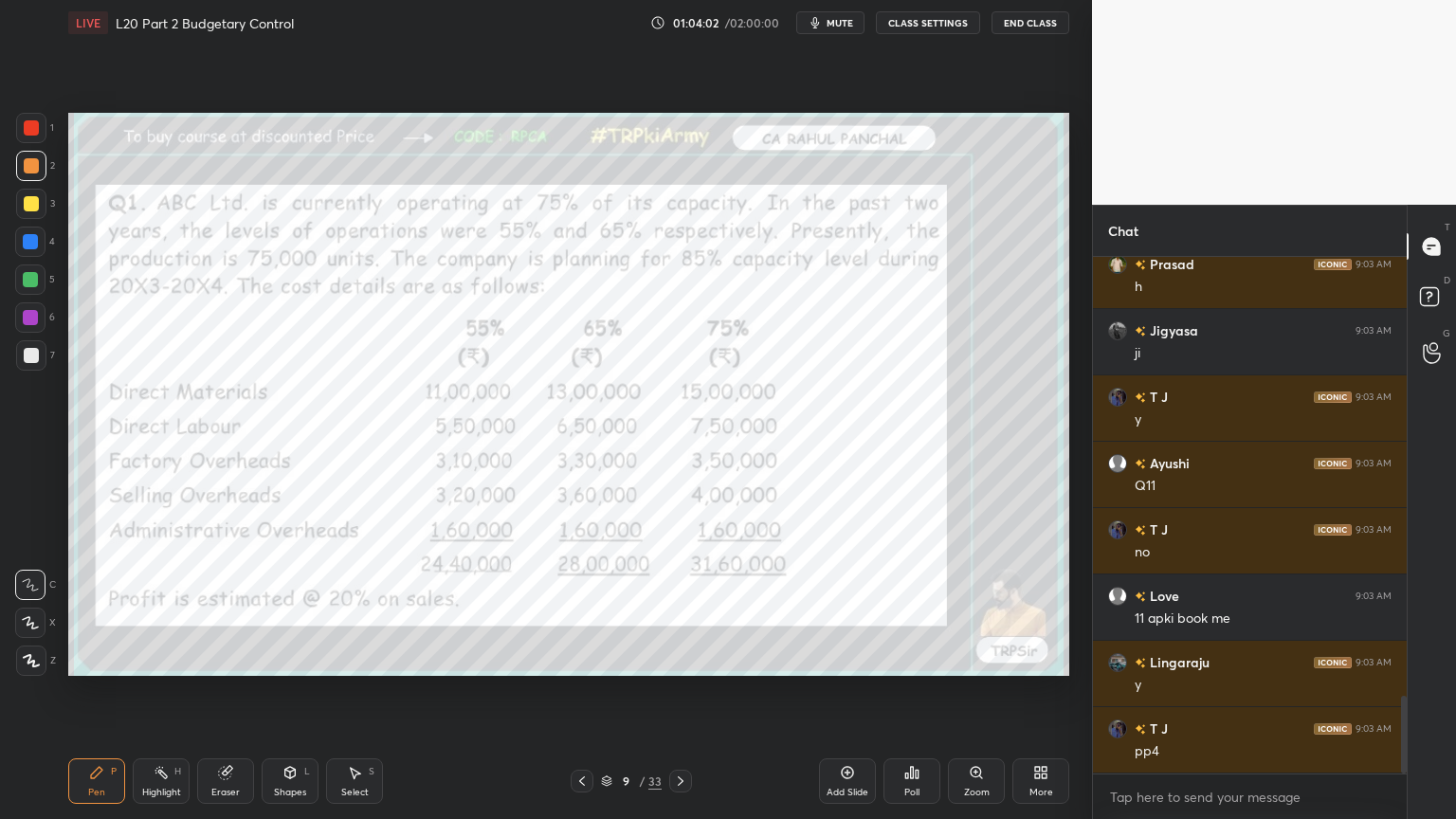 click 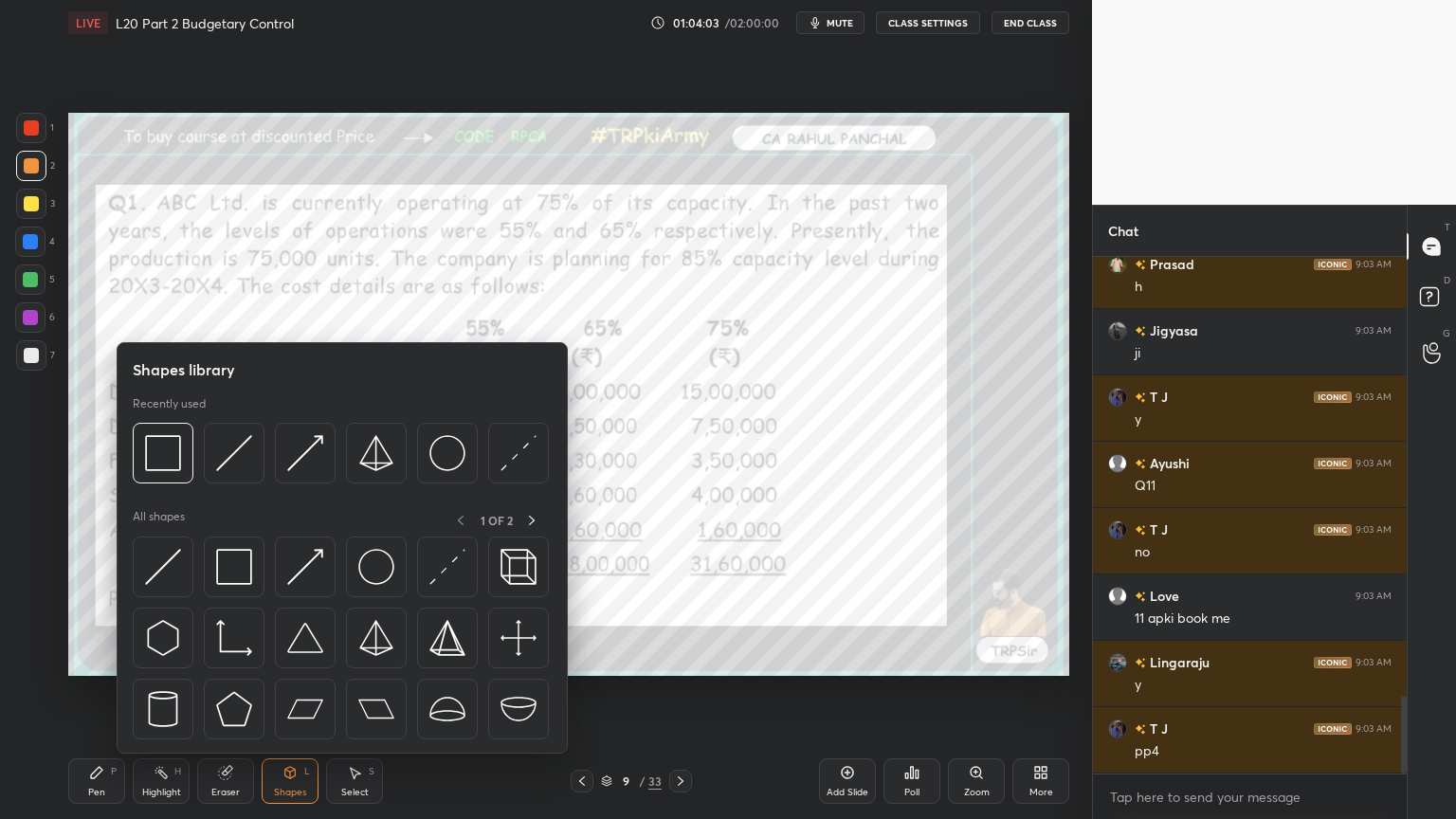 click at bounding box center [163, 453] 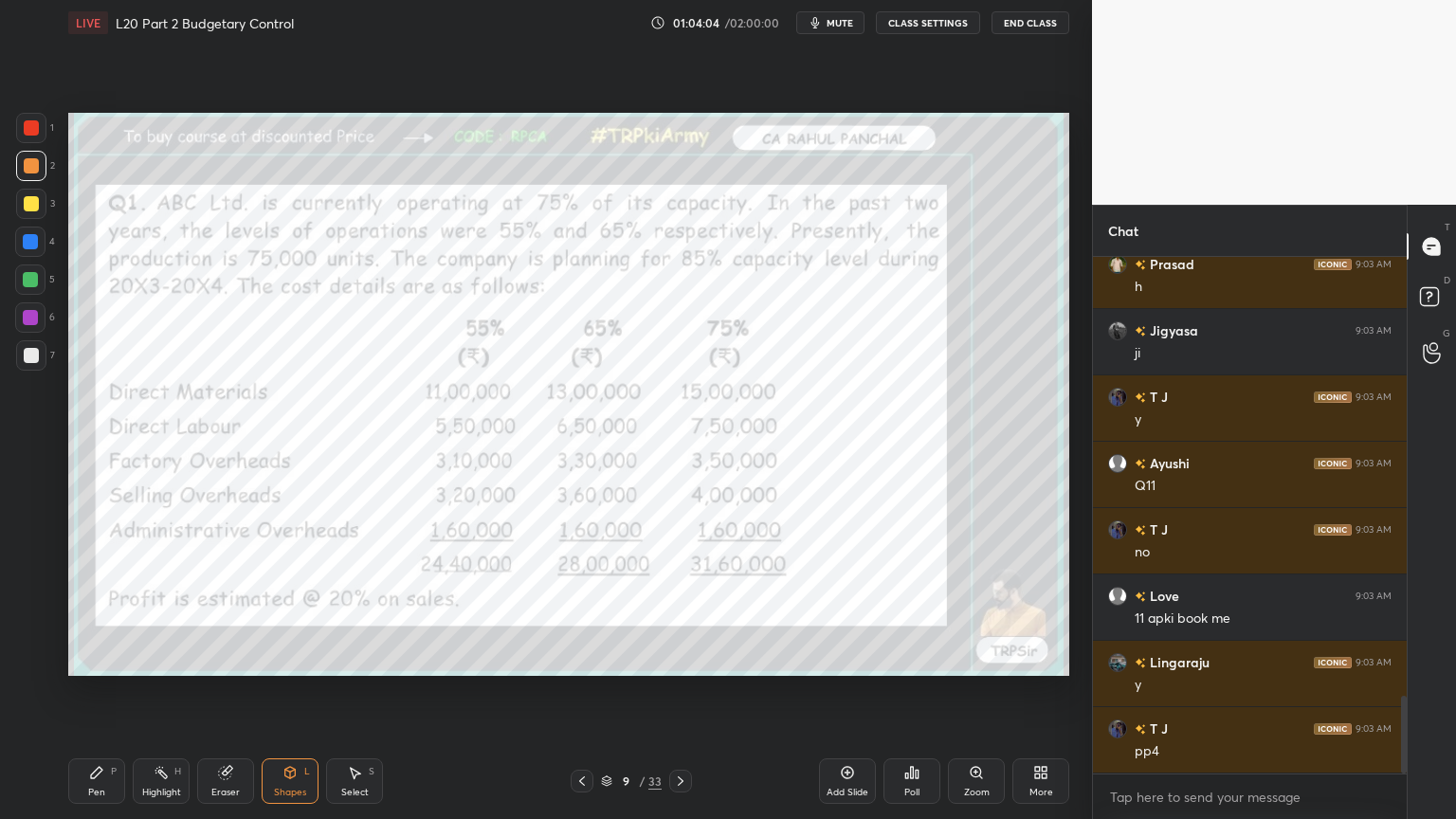 click at bounding box center (31, 128) 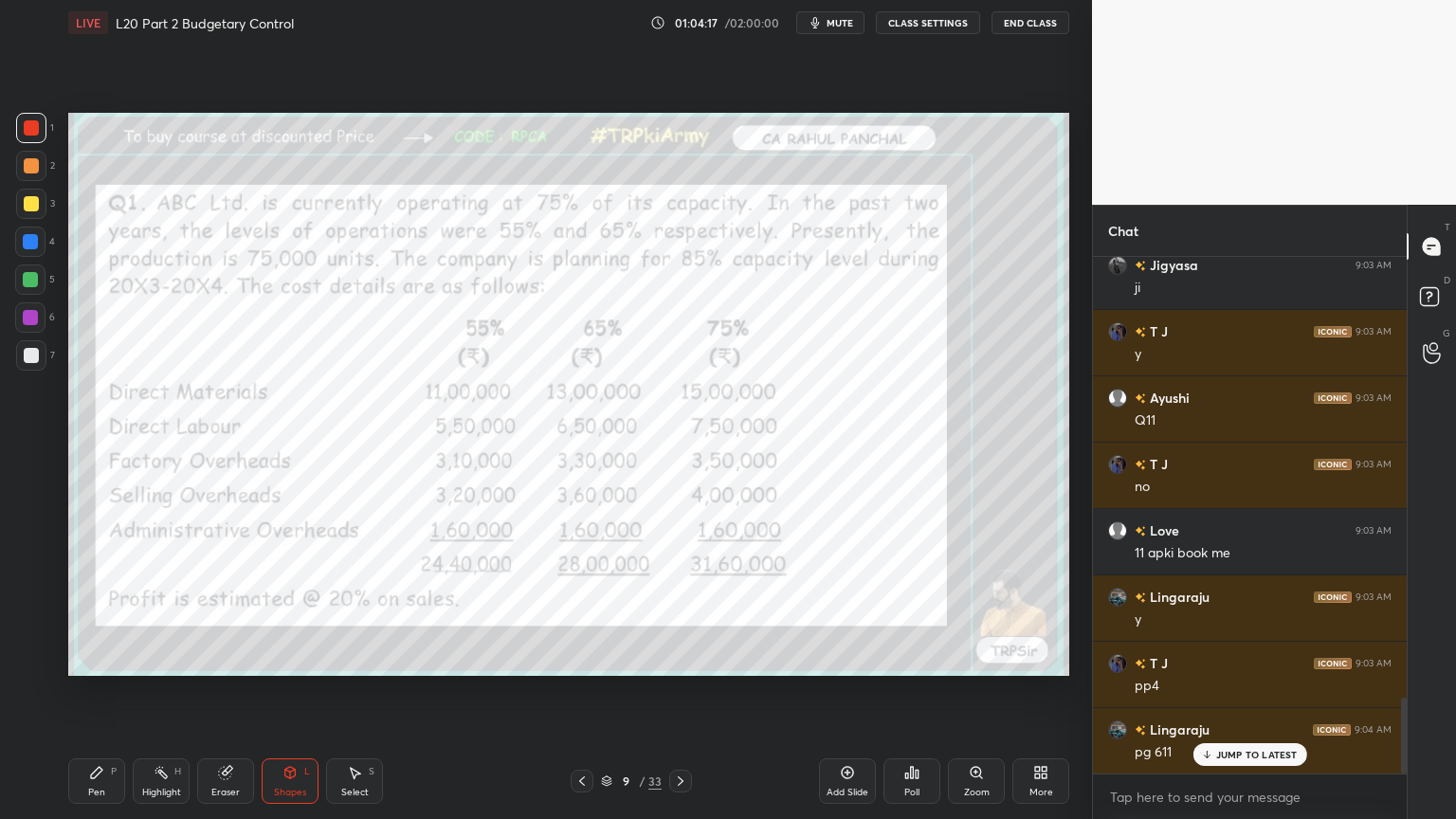 scroll, scrollTop: 3063, scrollLeft: 0, axis: vertical 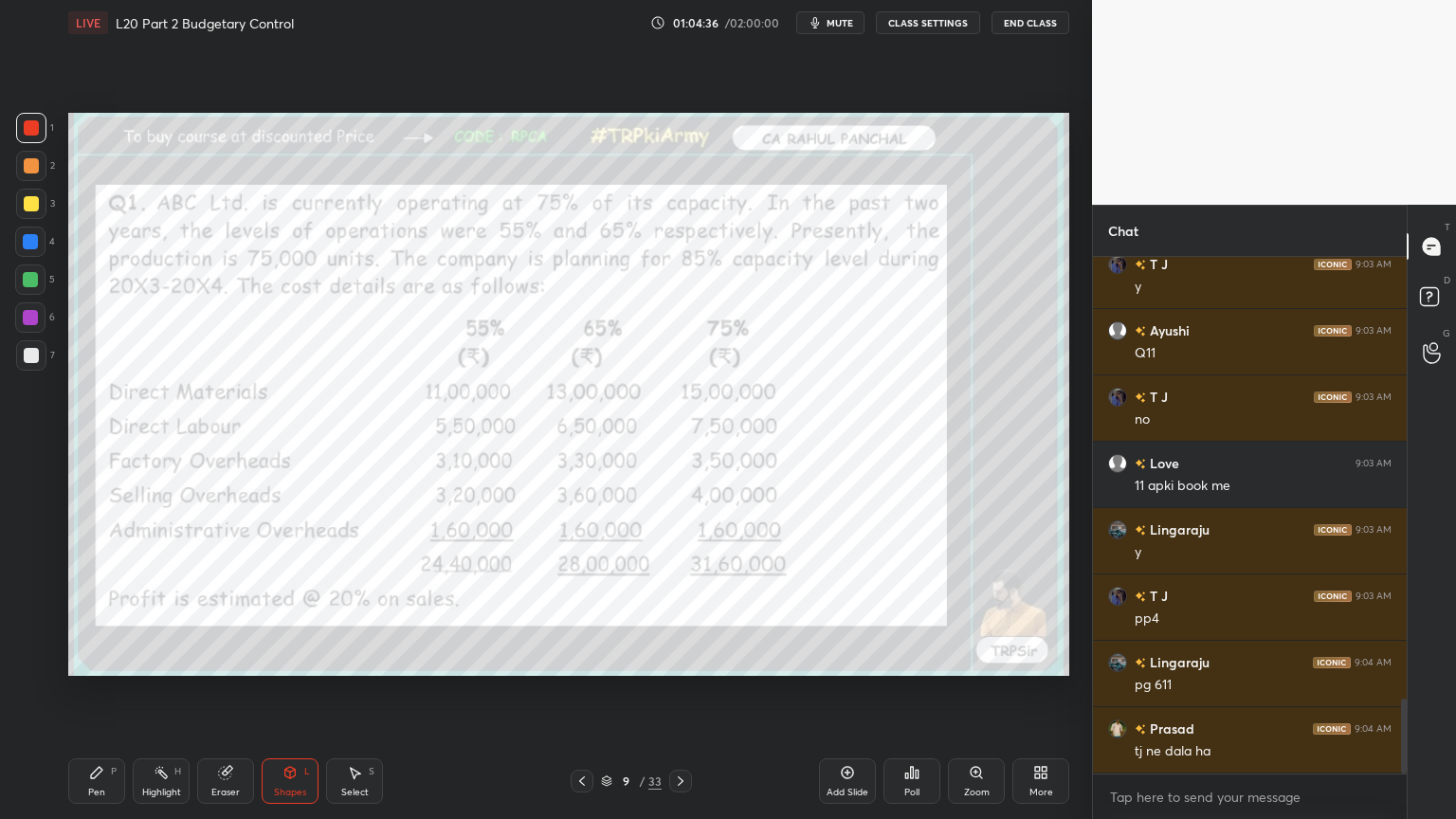 click on "Pen P" at bounding box center [97, 781] 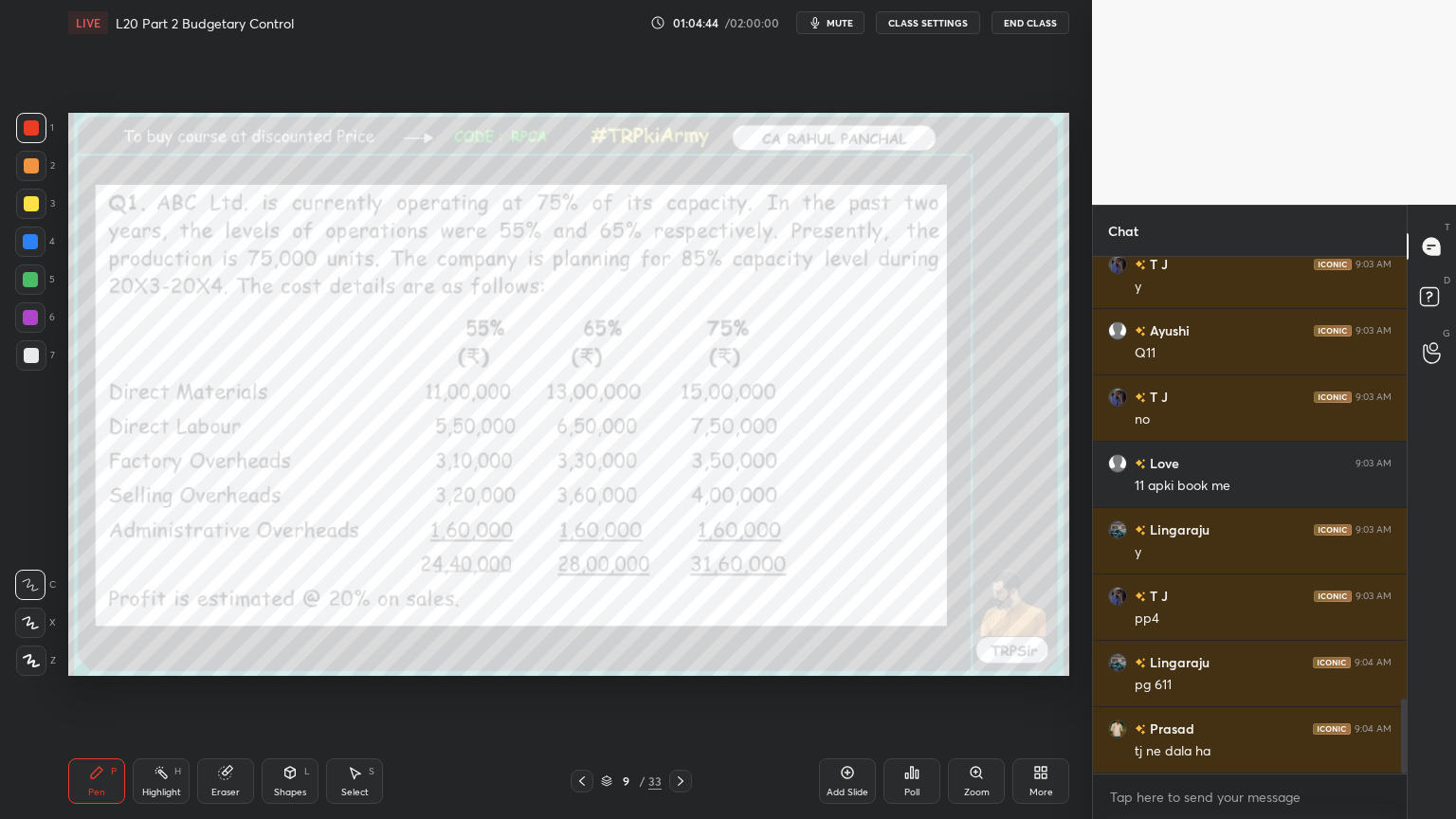 scroll, scrollTop: 3128, scrollLeft: 0, axis: vertical 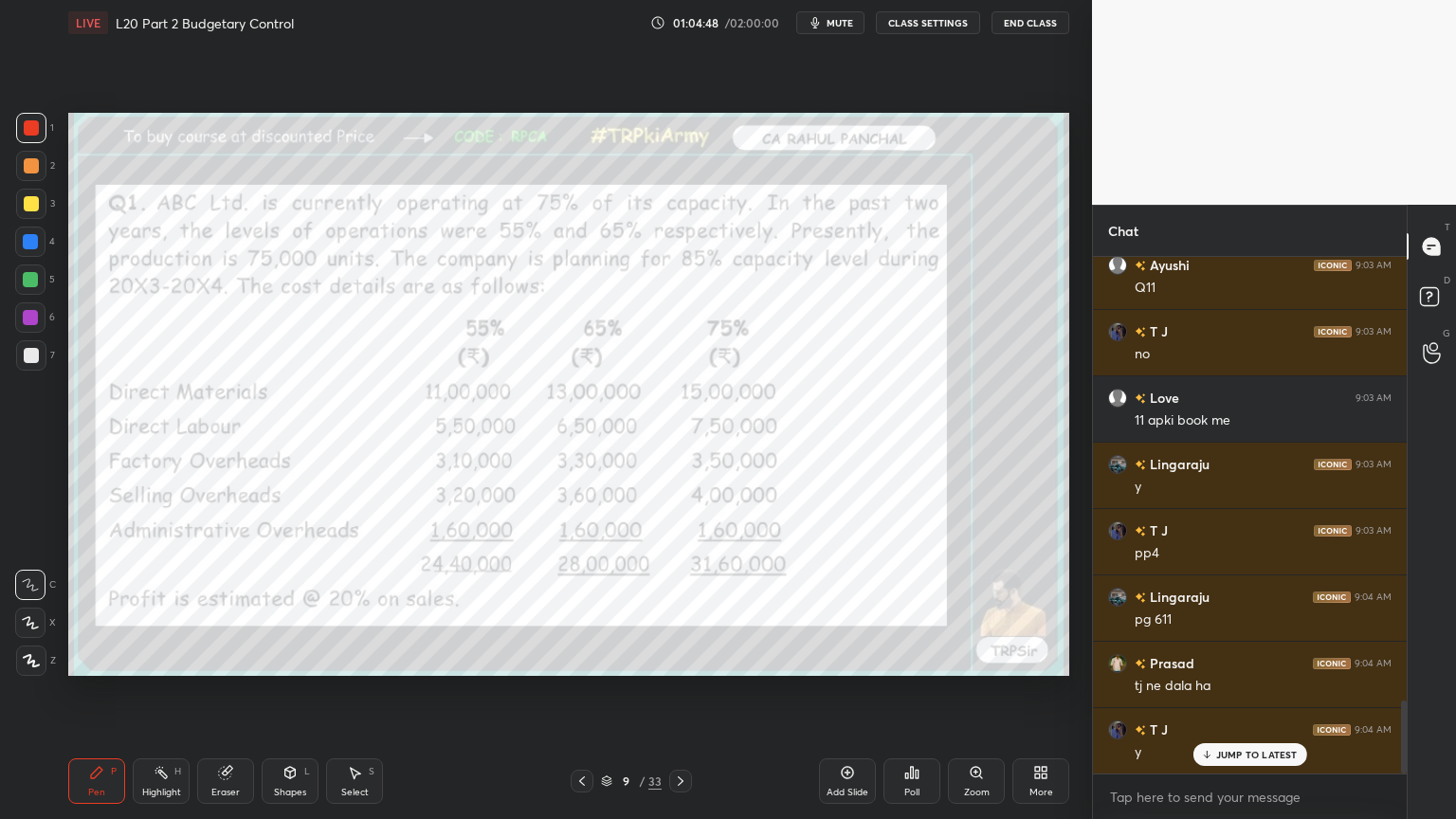 click 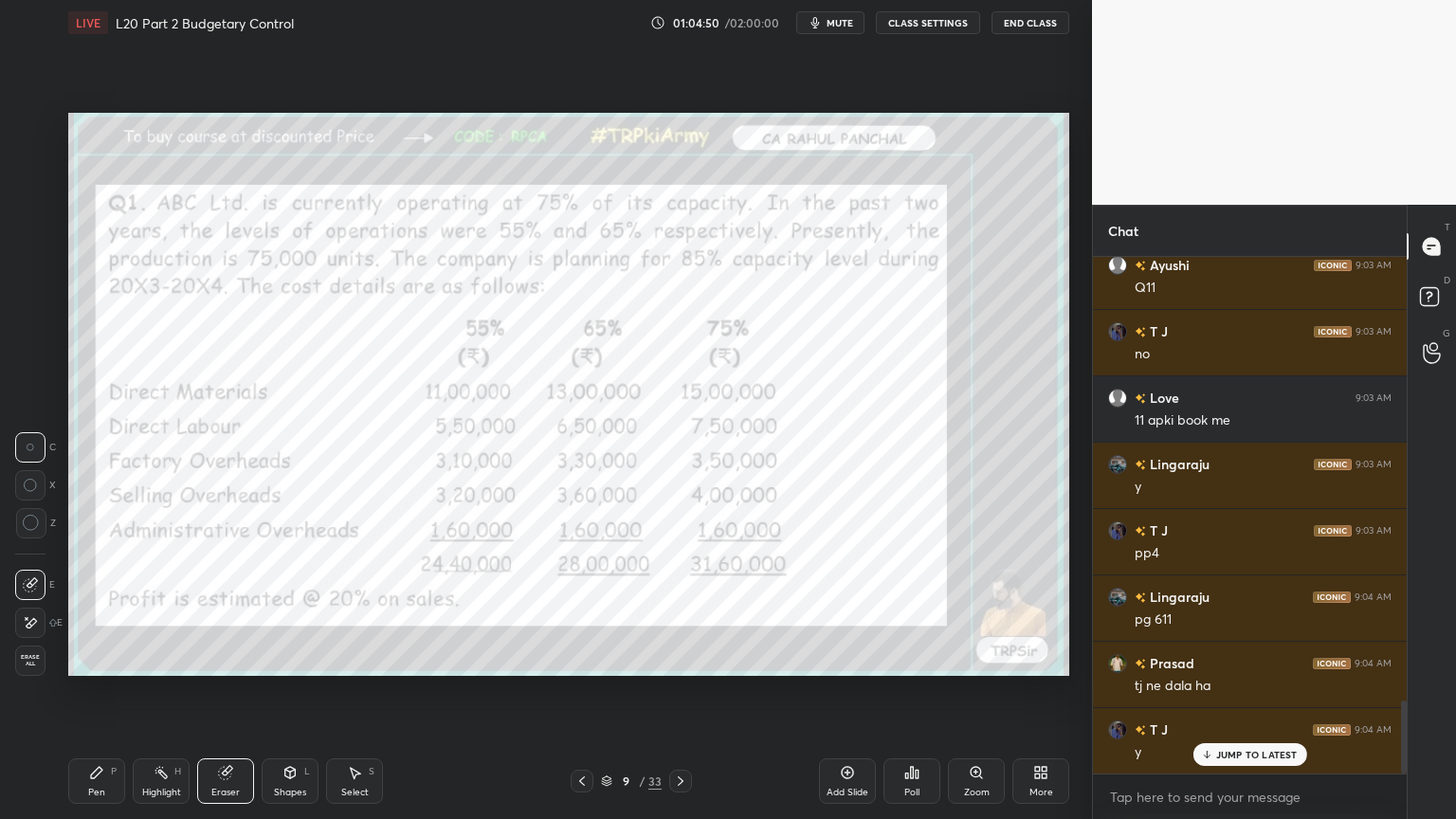 click 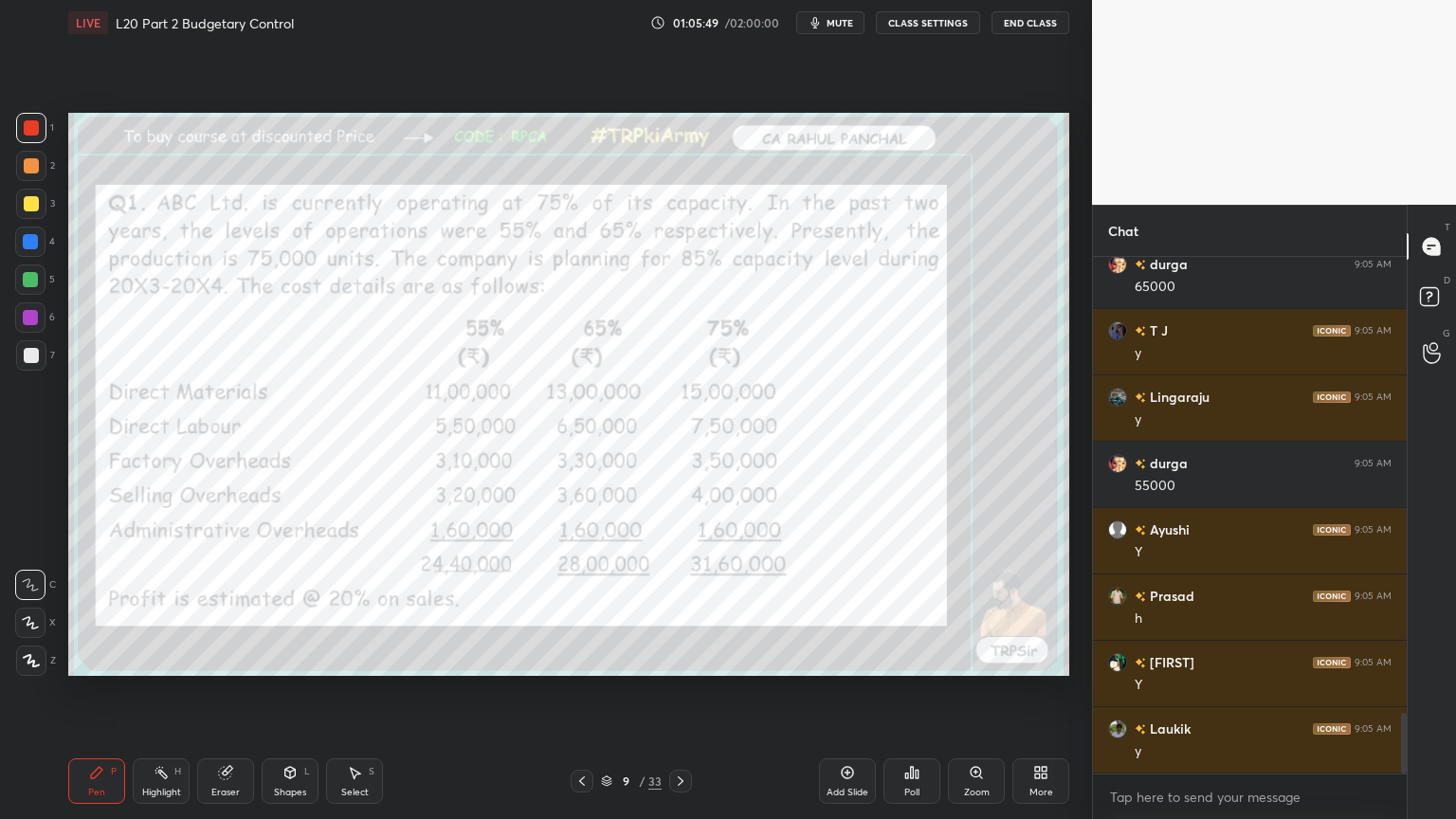 scroll, scrollTop: 3924, scrollLeft: 0, axis: vertical 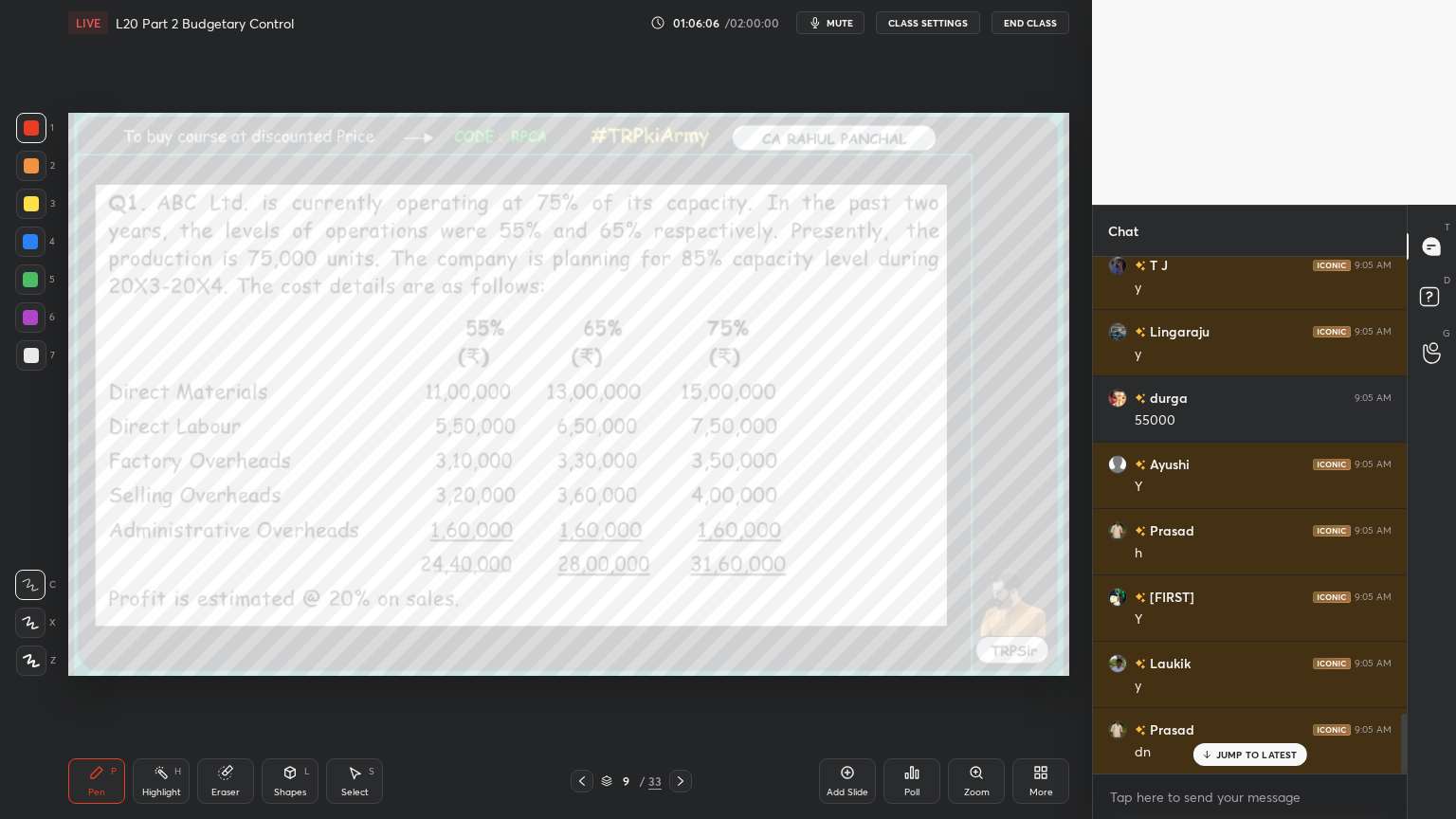 click 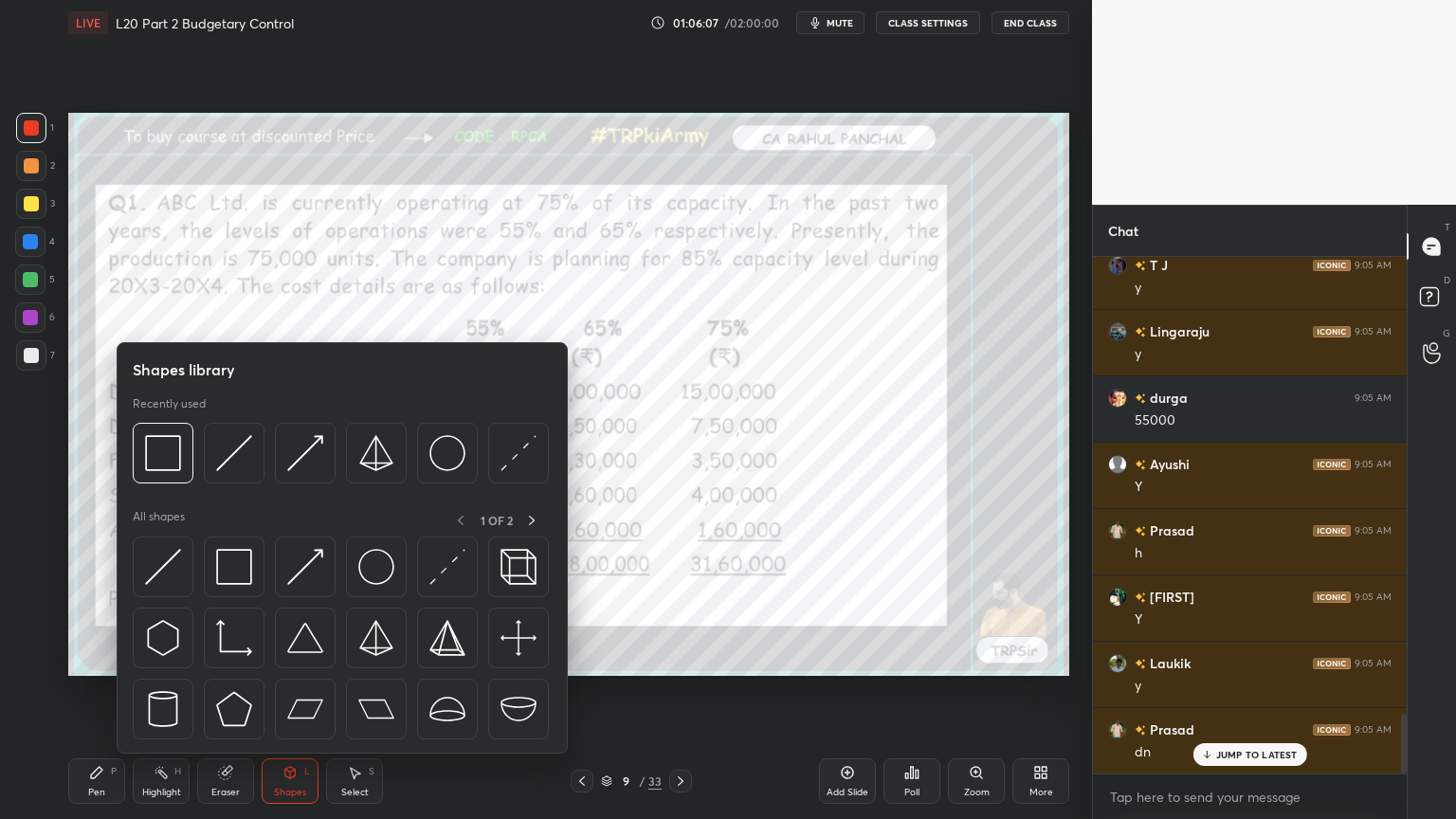 click at bounding box center (163, 453) 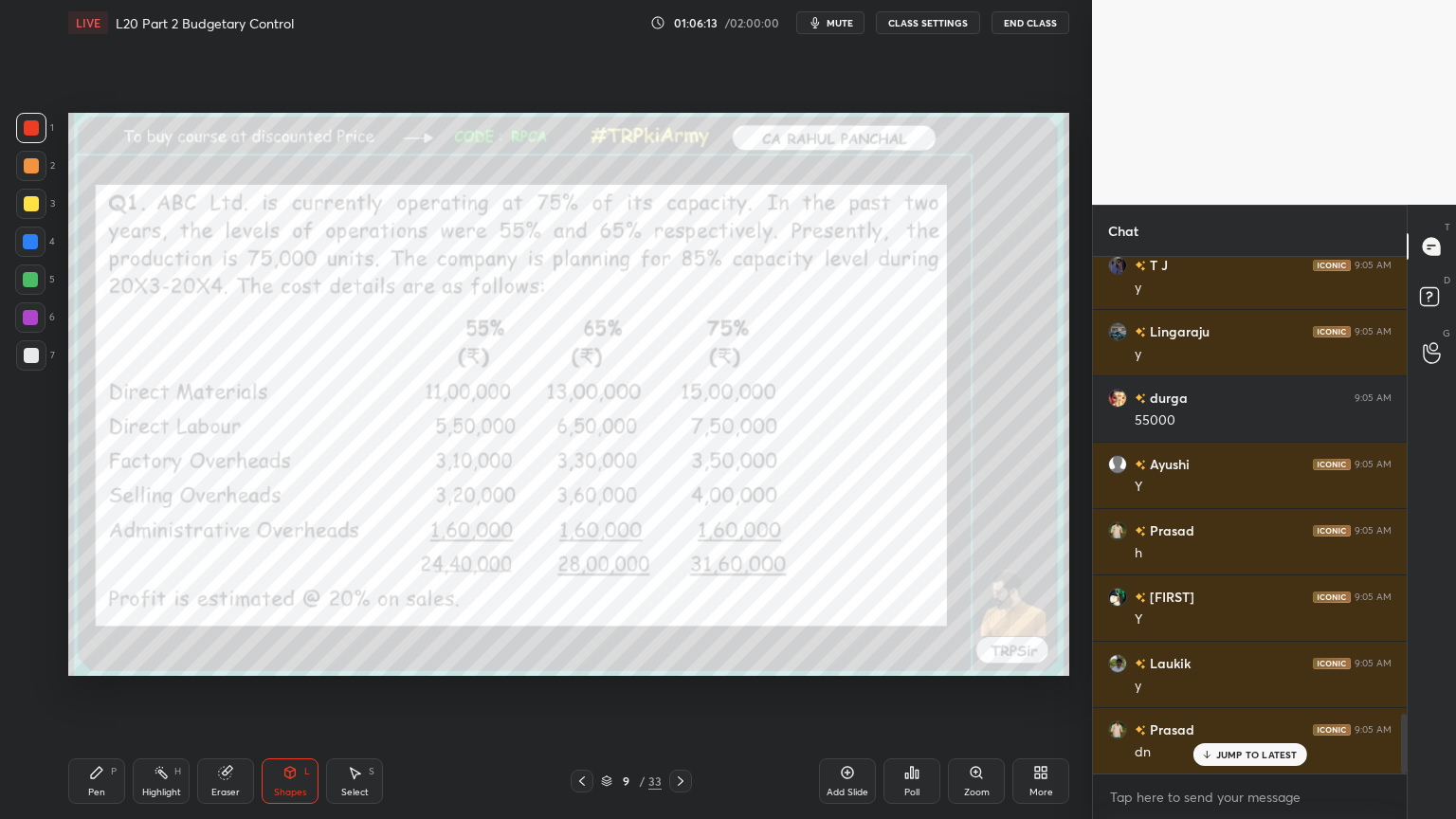click on "Pen P" at bounding box center (97, 781) 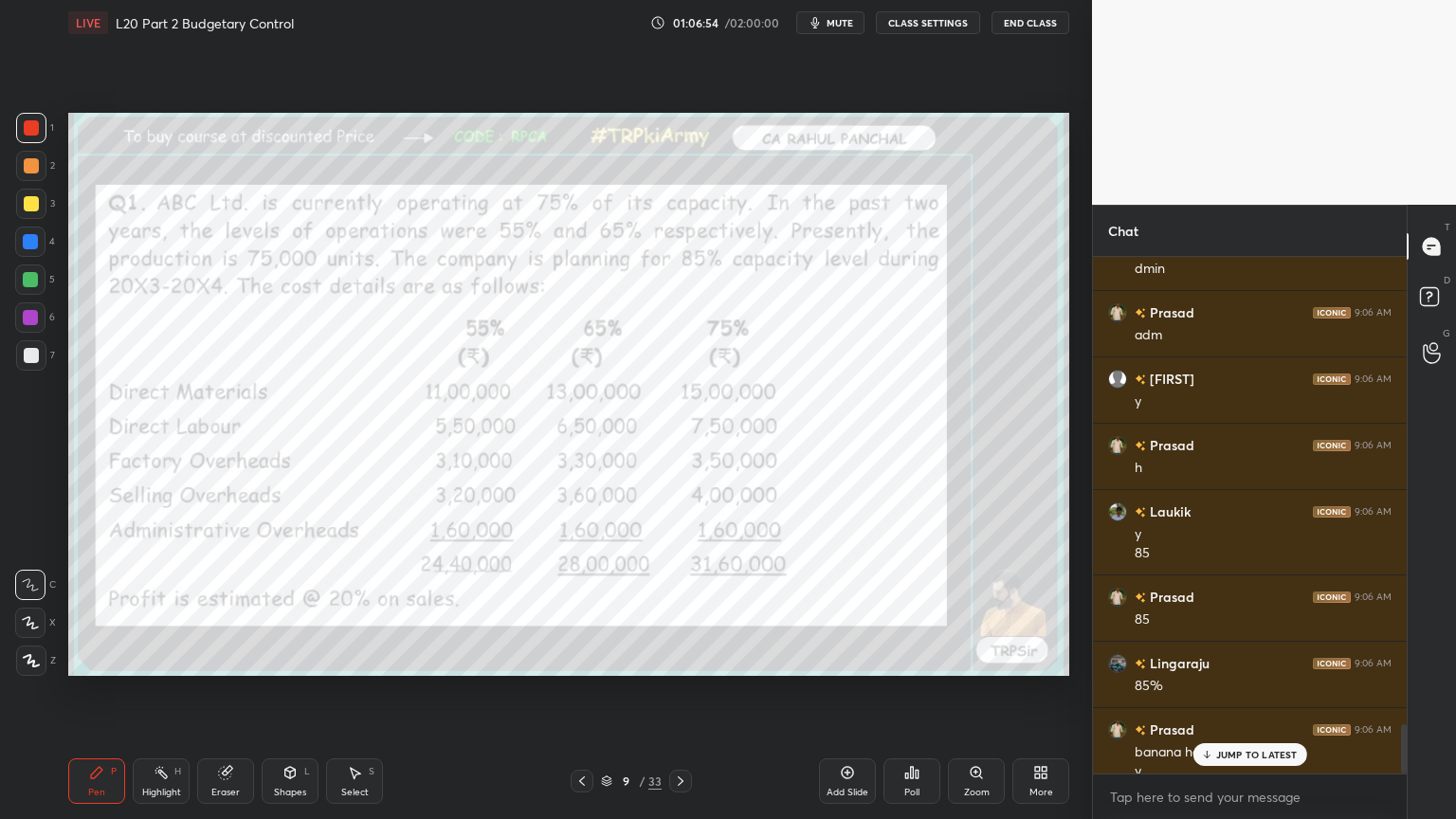 scroll, scrollTop: 4891, scrollLeft: 0, axis: vertical 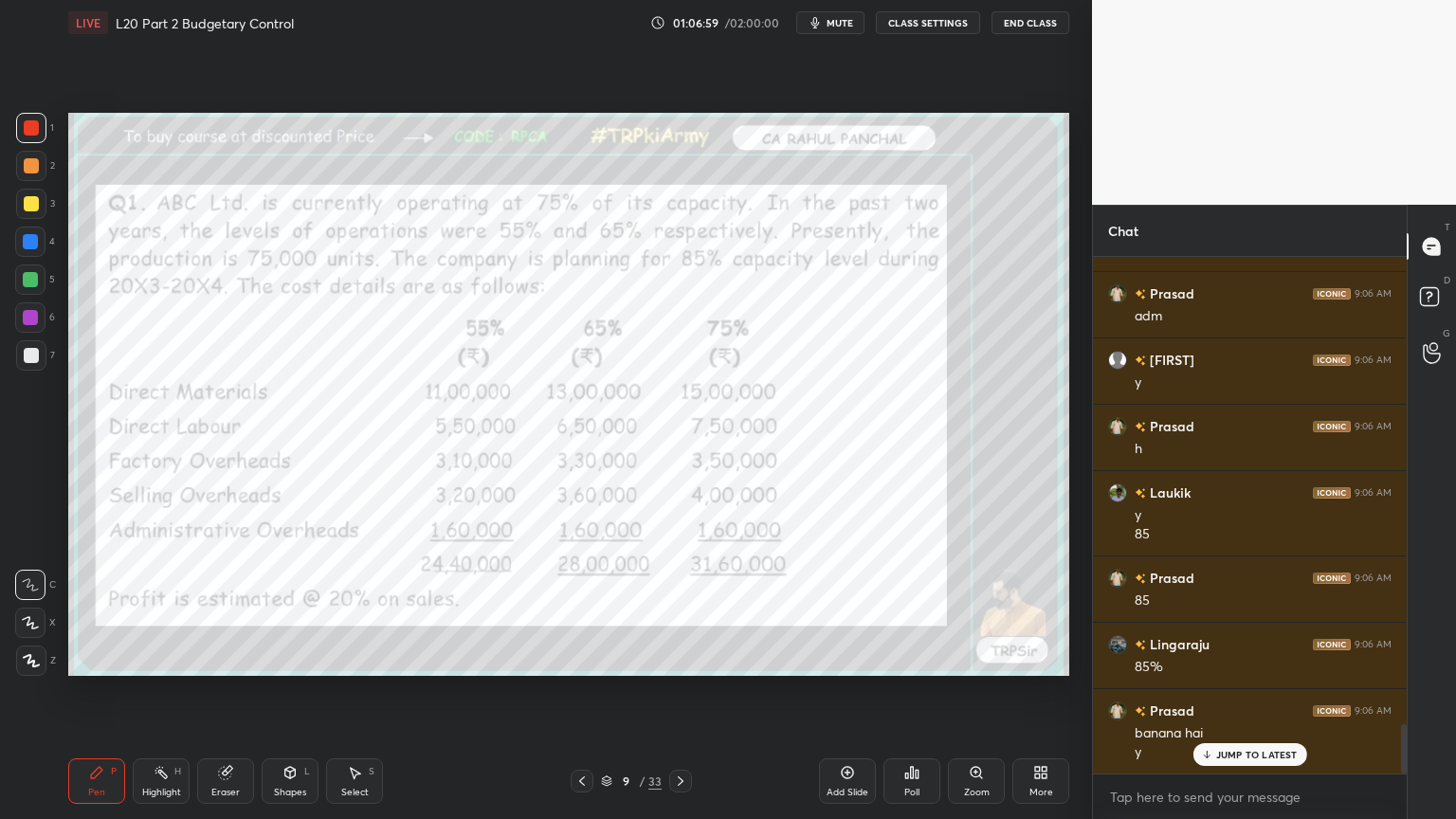 click on "Eraser" at bounding box center [226, 781] 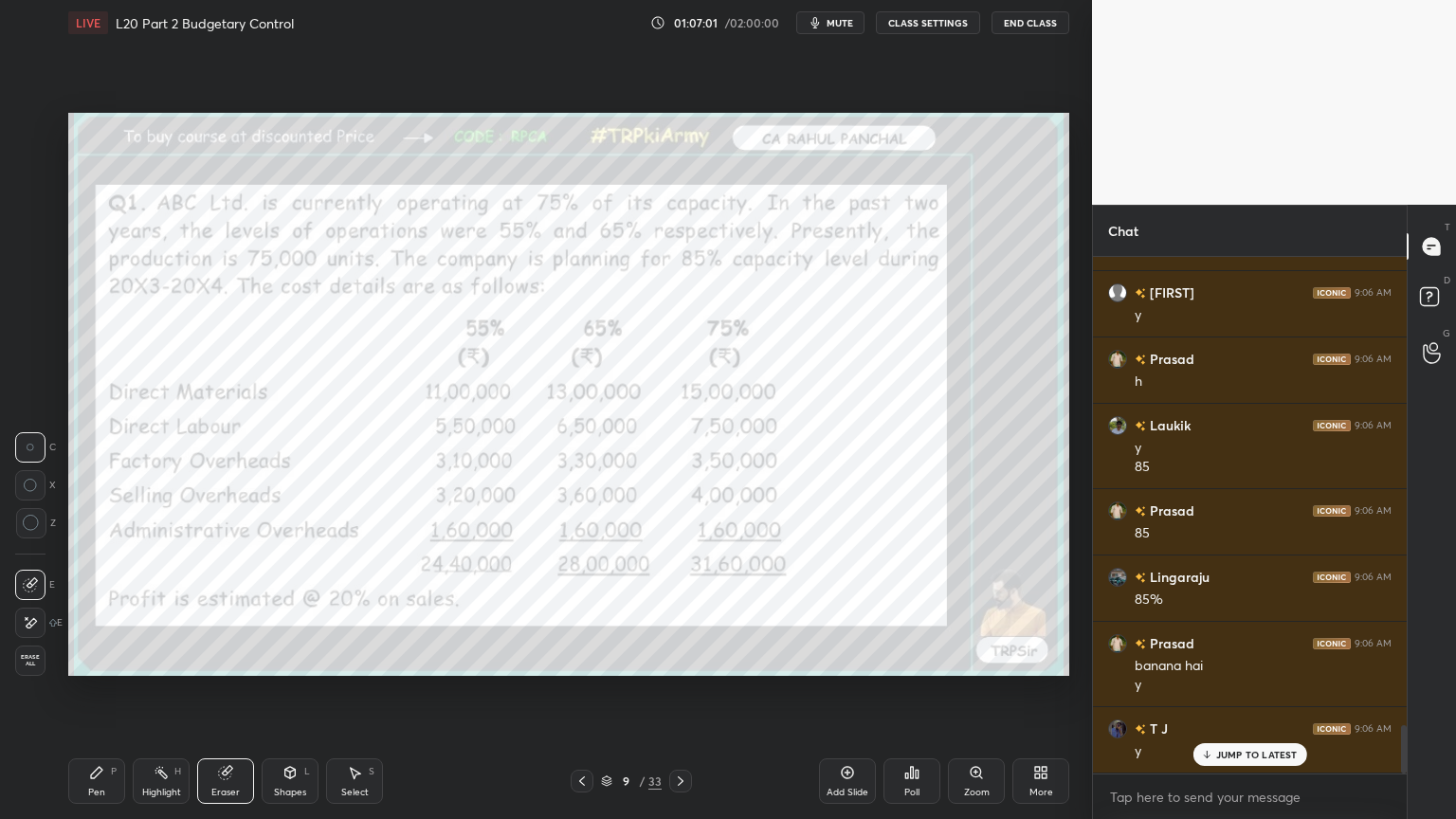 scroll, scrollTop: 5024, scrollLeft: 0, axis: vertical 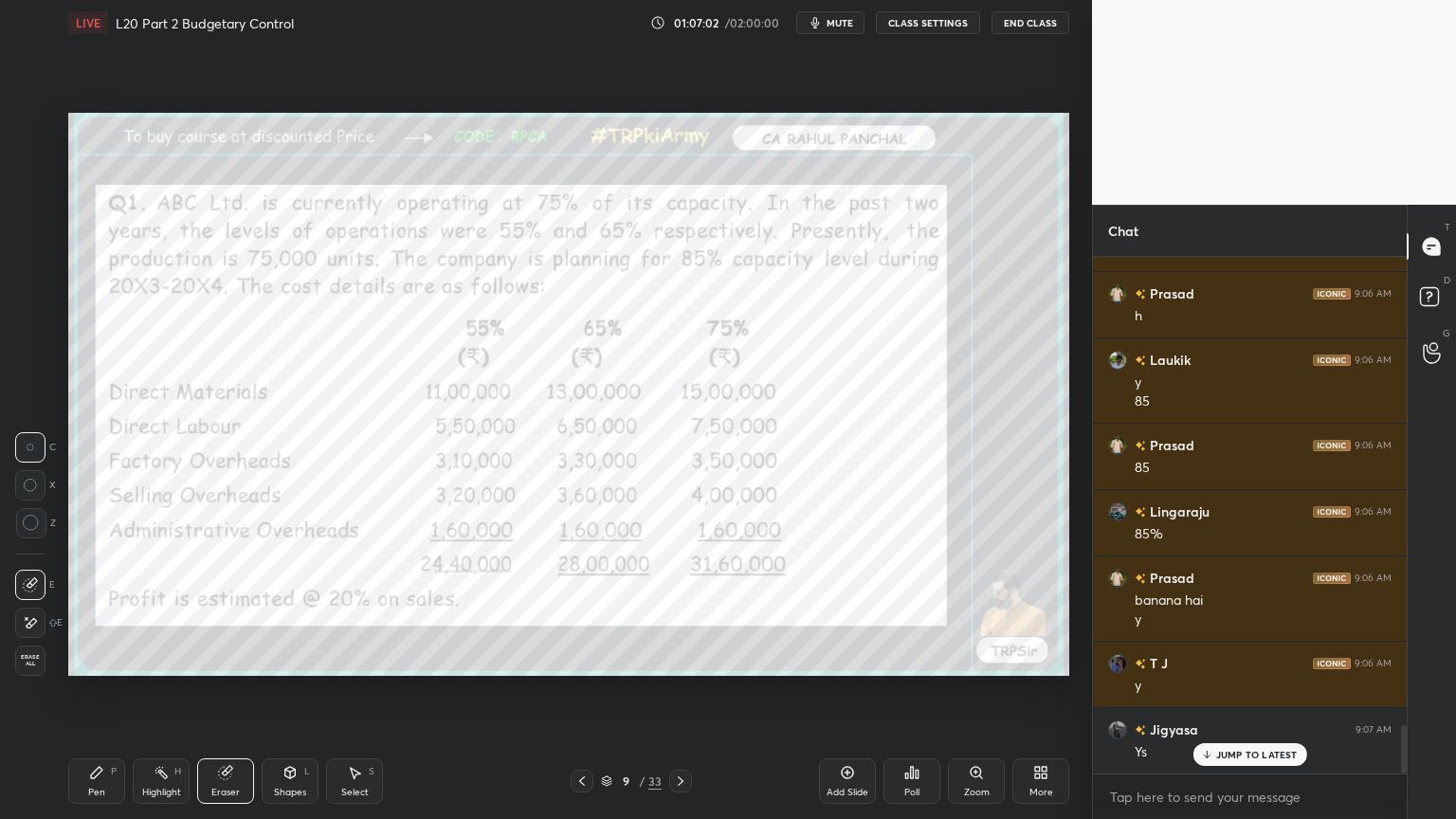 click on "Pen P" at bounding box center (97, 781) 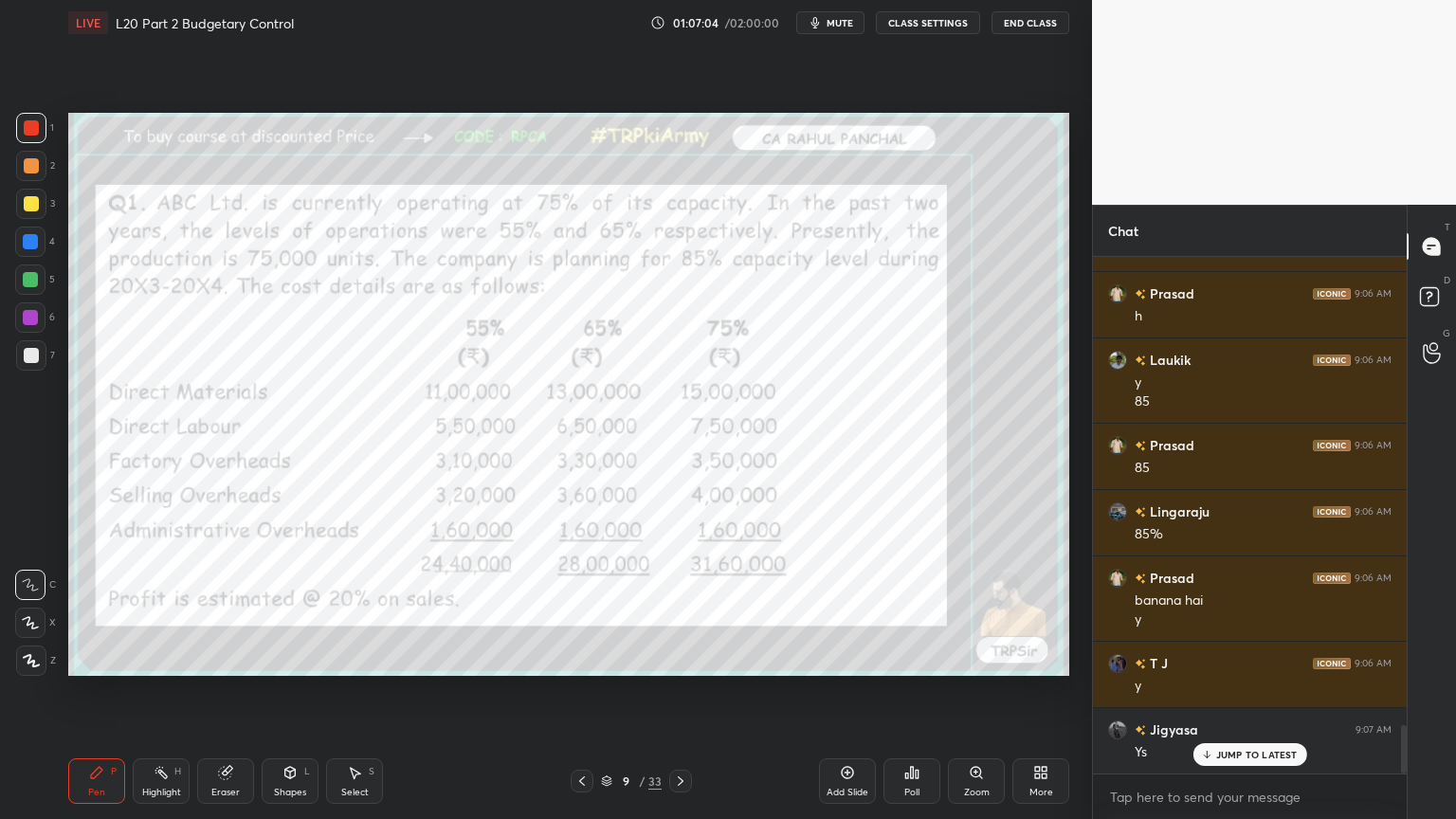 scroll, scrollTop: 5091, scrollLeft: 0, axis: vertical 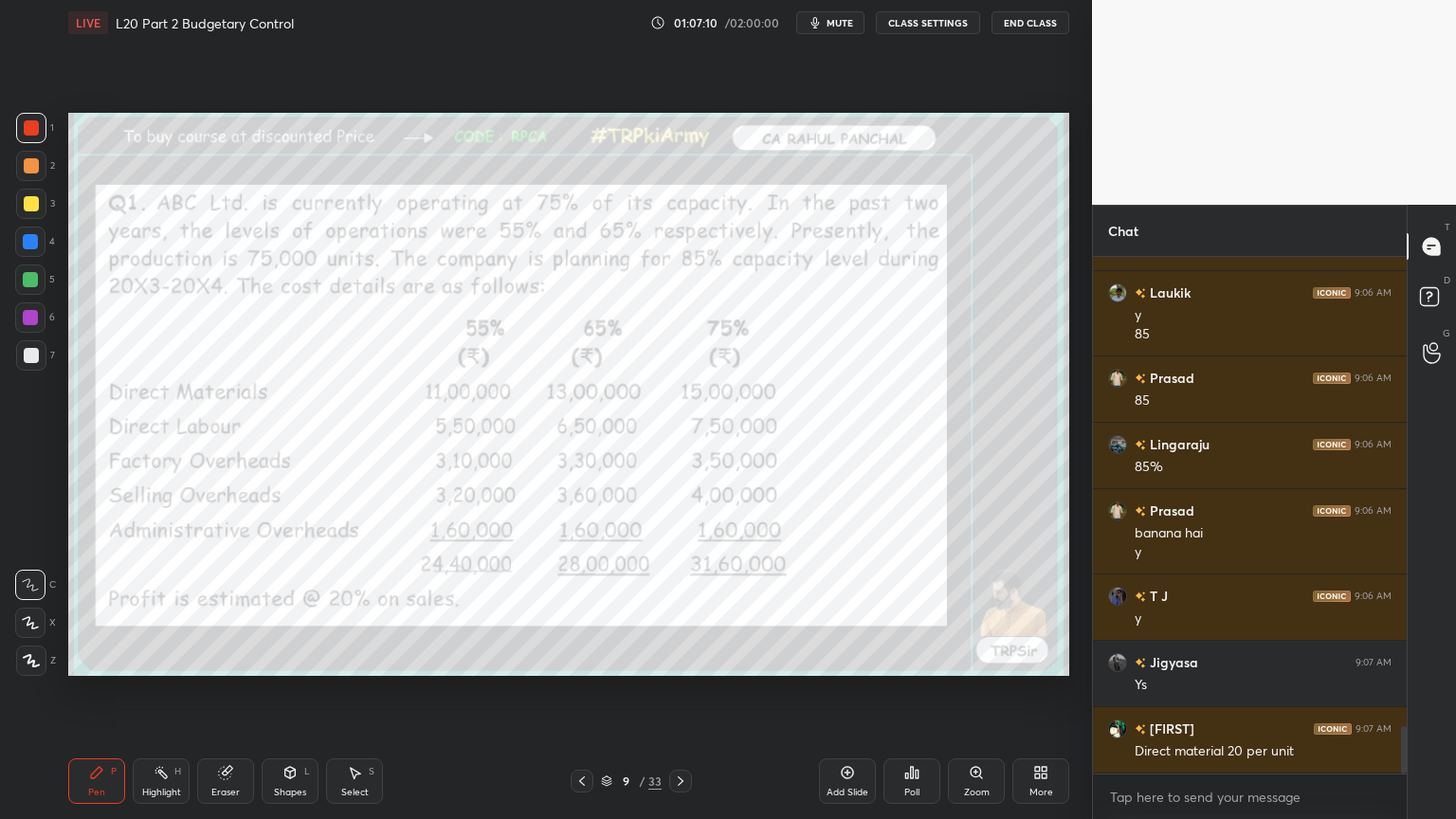 click 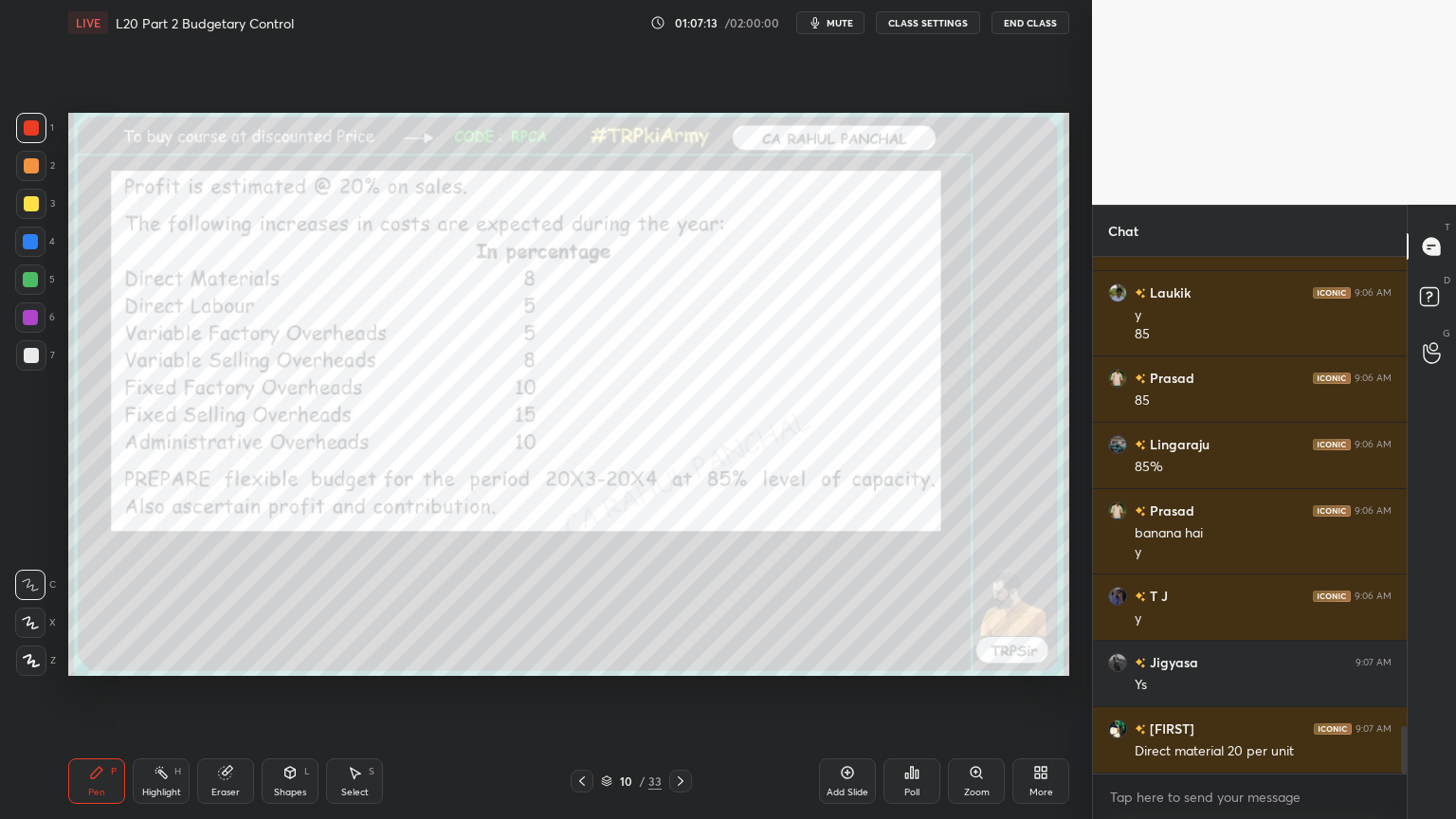 click at bounding box center (30, 623) 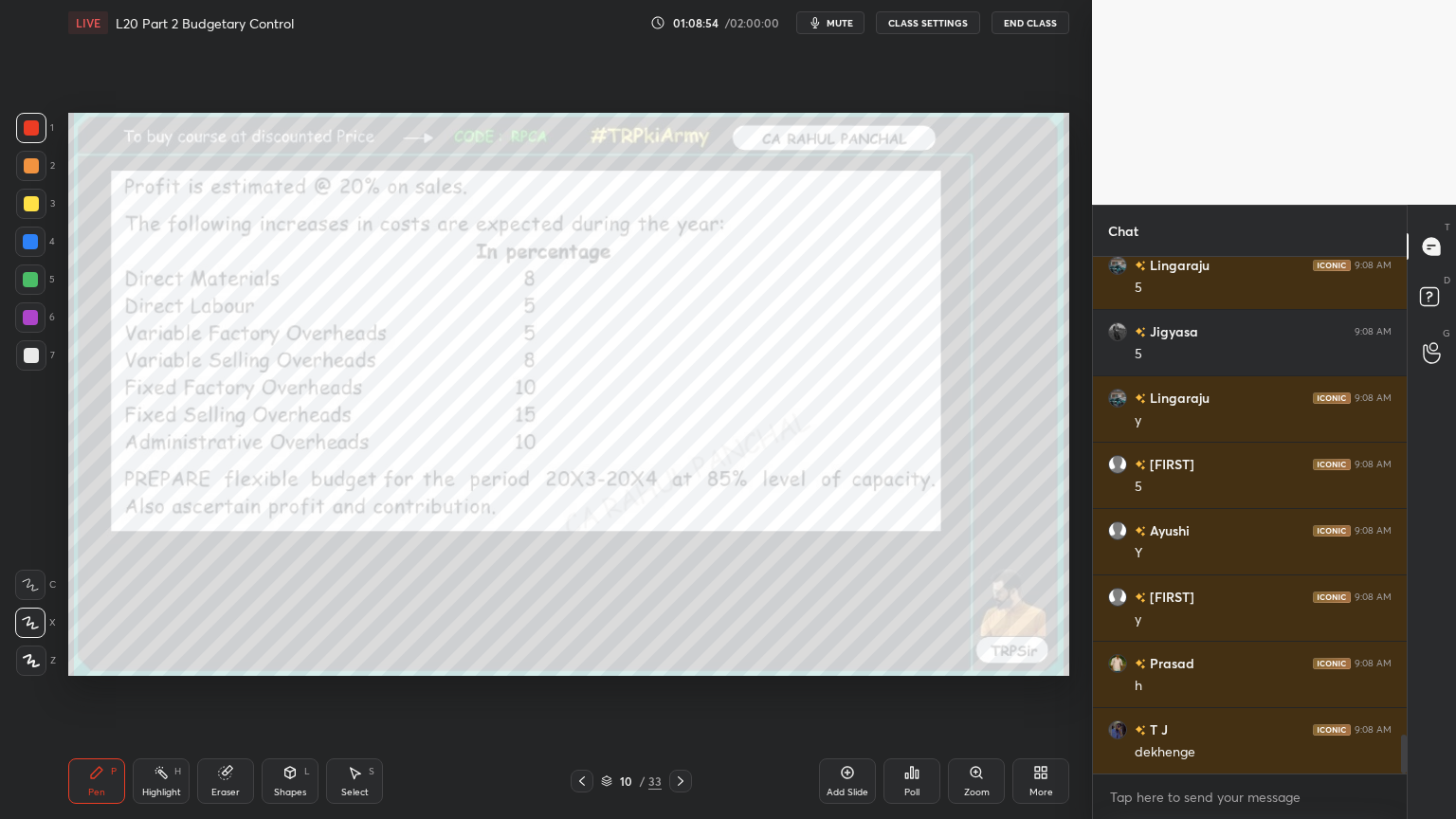 scroll, scrollTop: 6305, scrollLeft: 0, axis: vertical 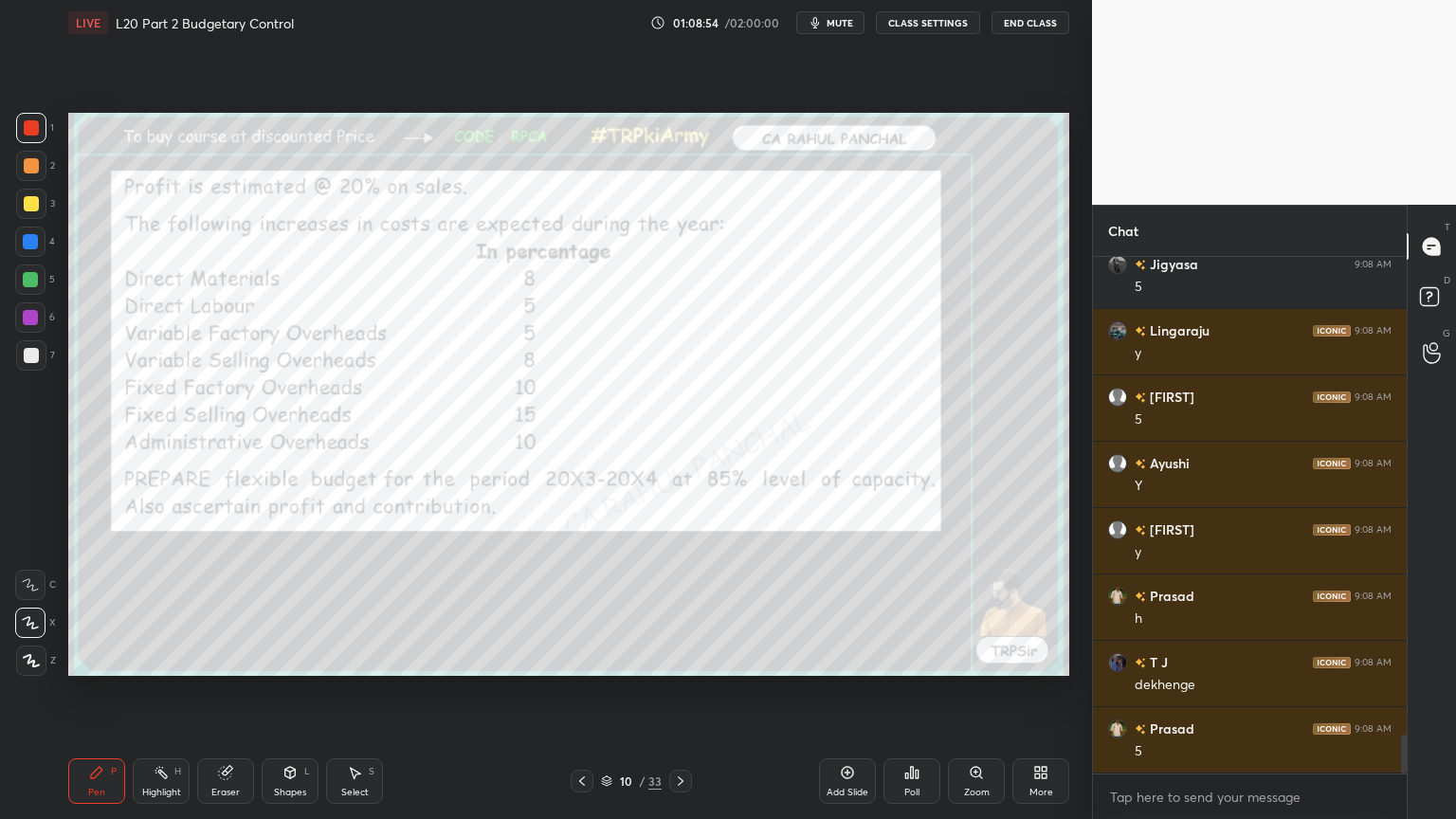 click on "Eraser" at bounding box center [226, 781] 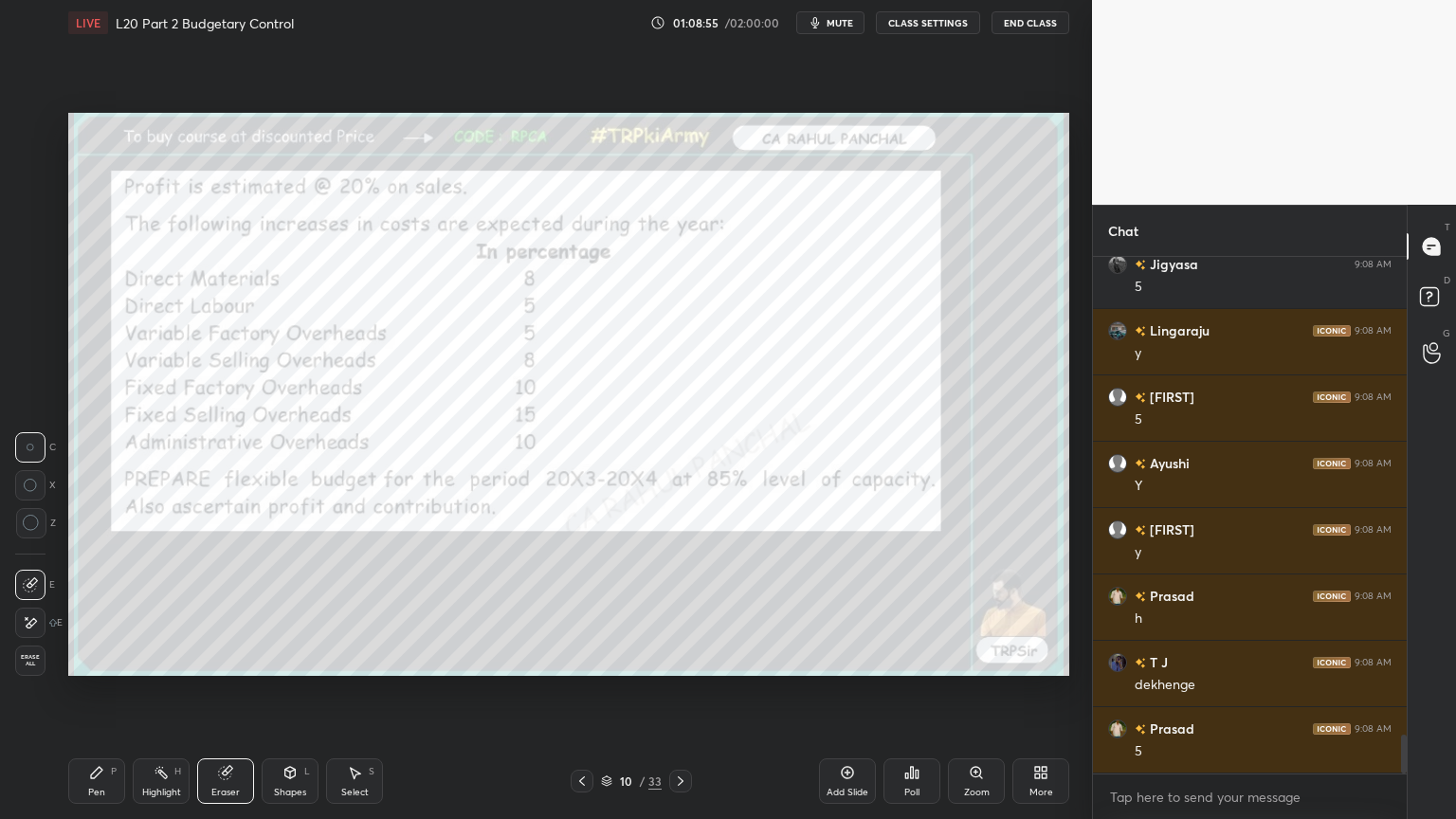 scroll, scrollTop: 6370, scrollLeft: 0, axis: vertical 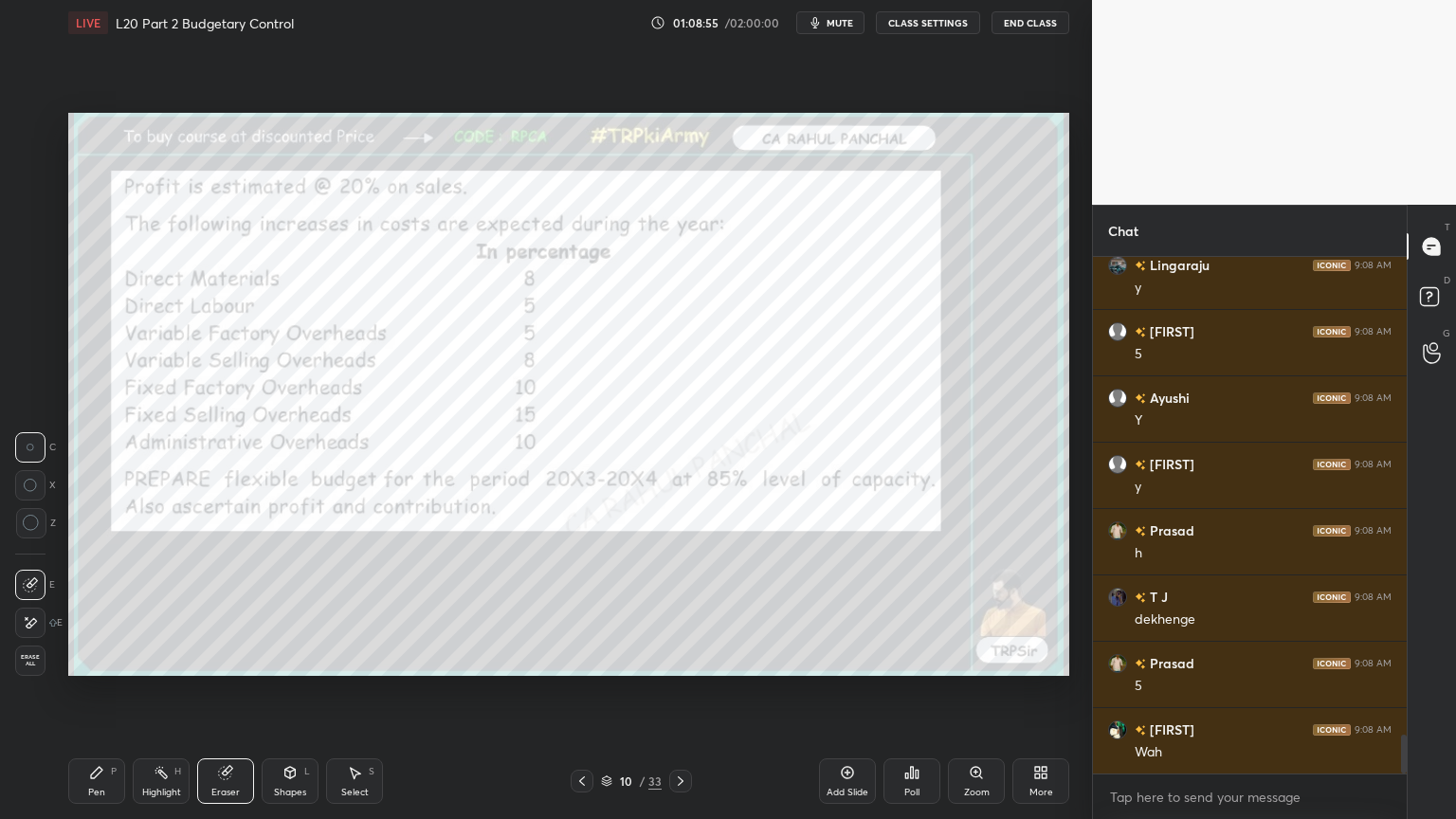 click on "Erase all" at bounding box center [30, 661] 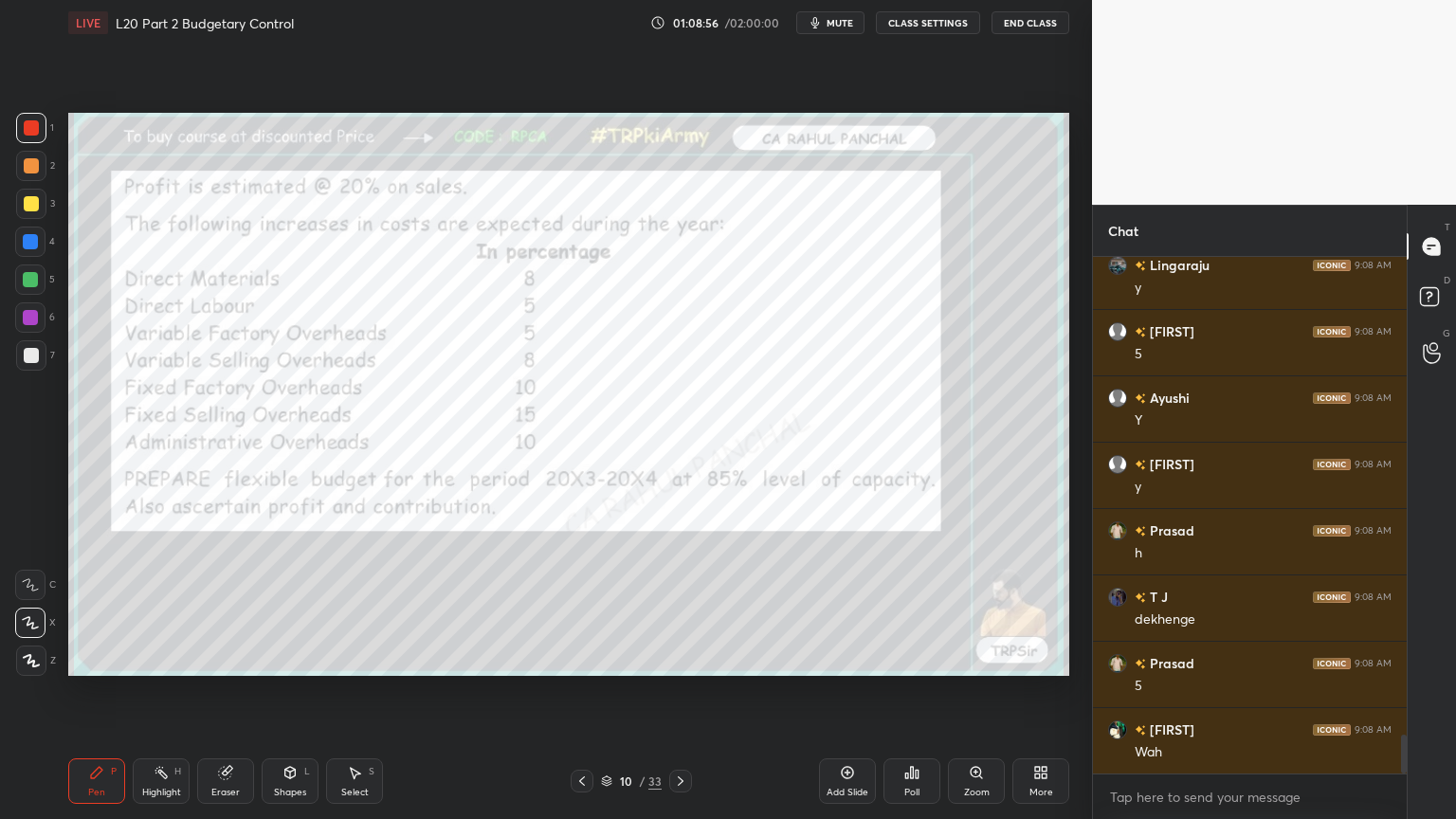 click 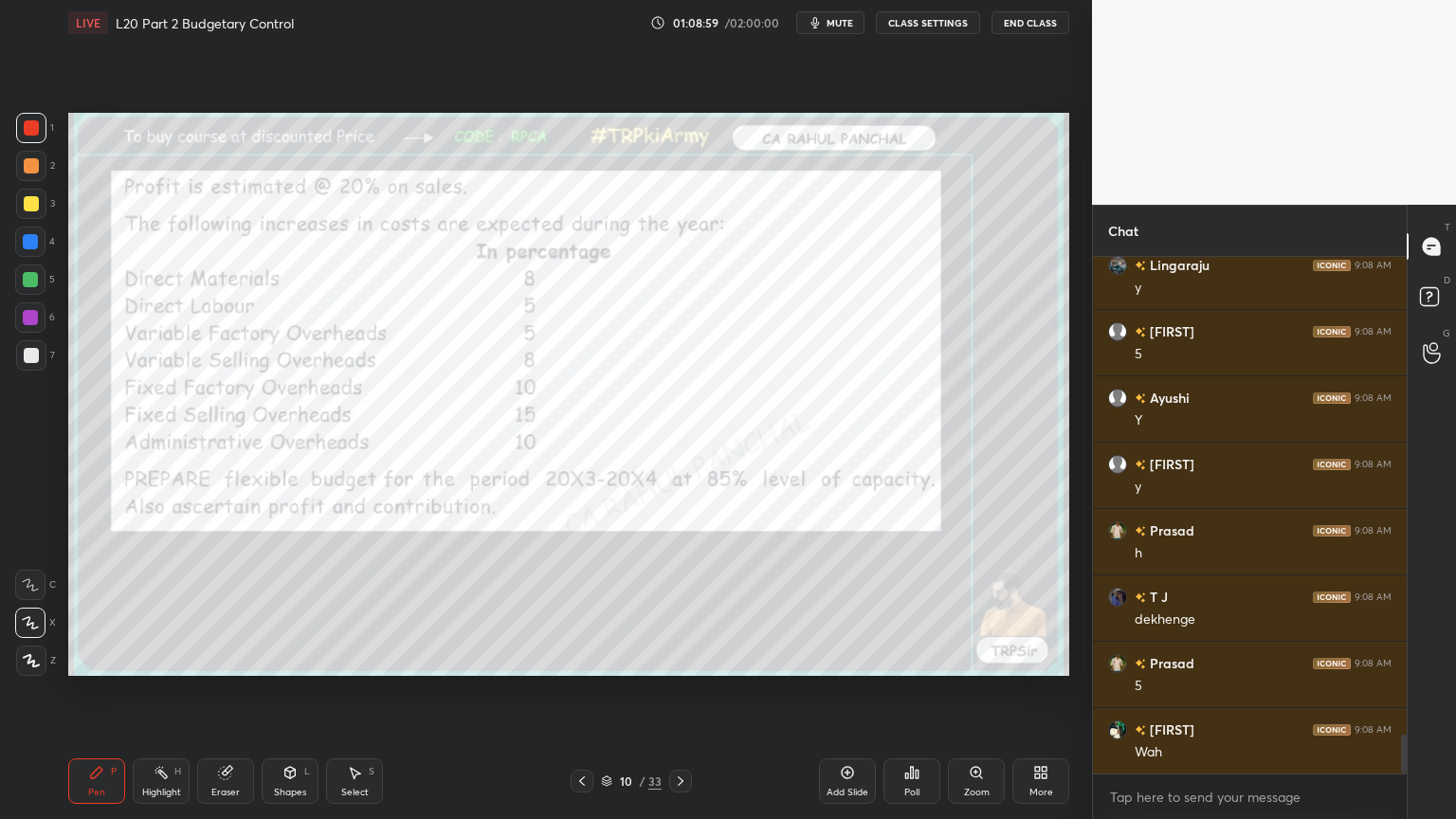scroll, scrollTop: 6437, scrollLeft: 0, axis: vertical 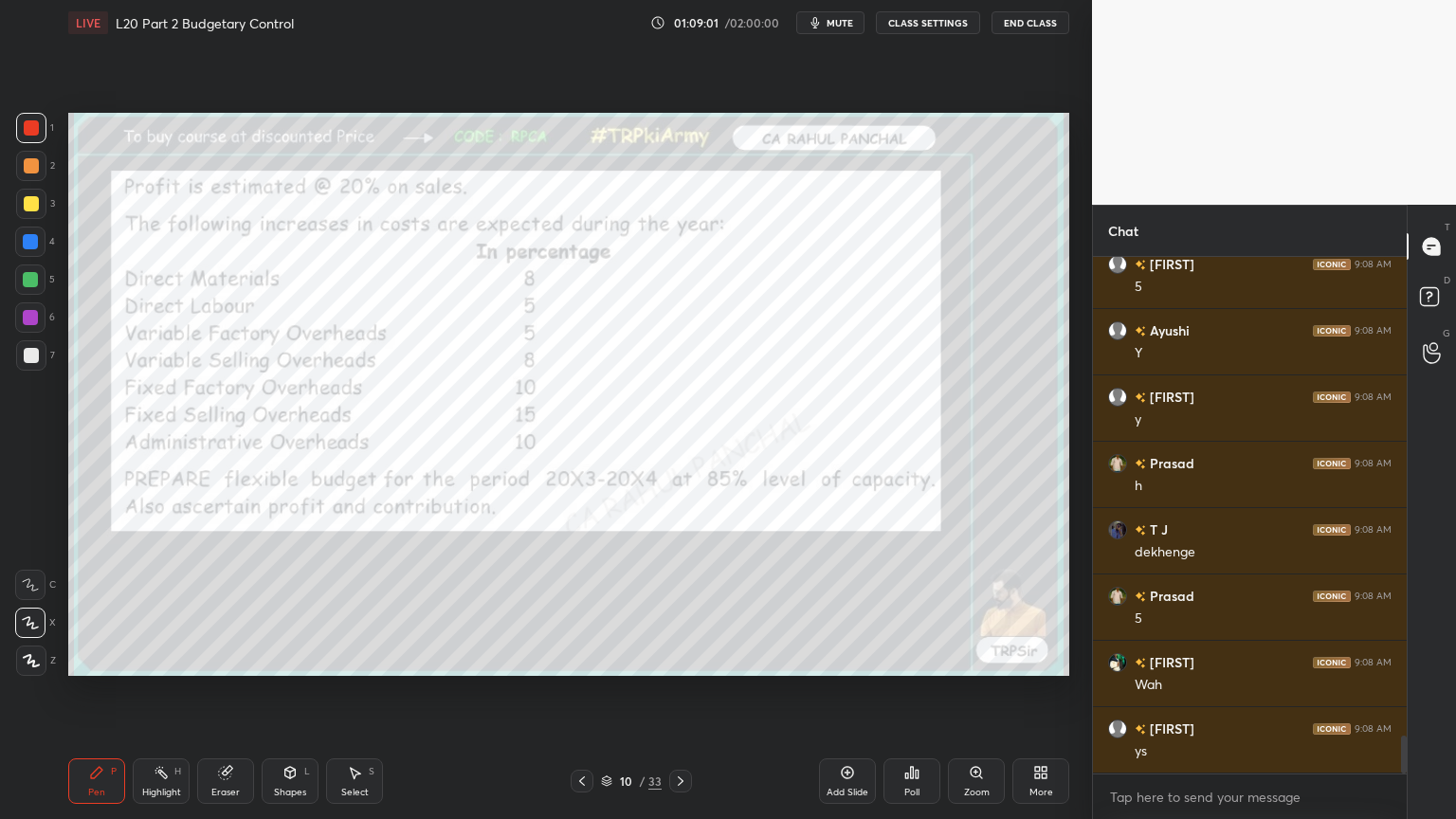 click 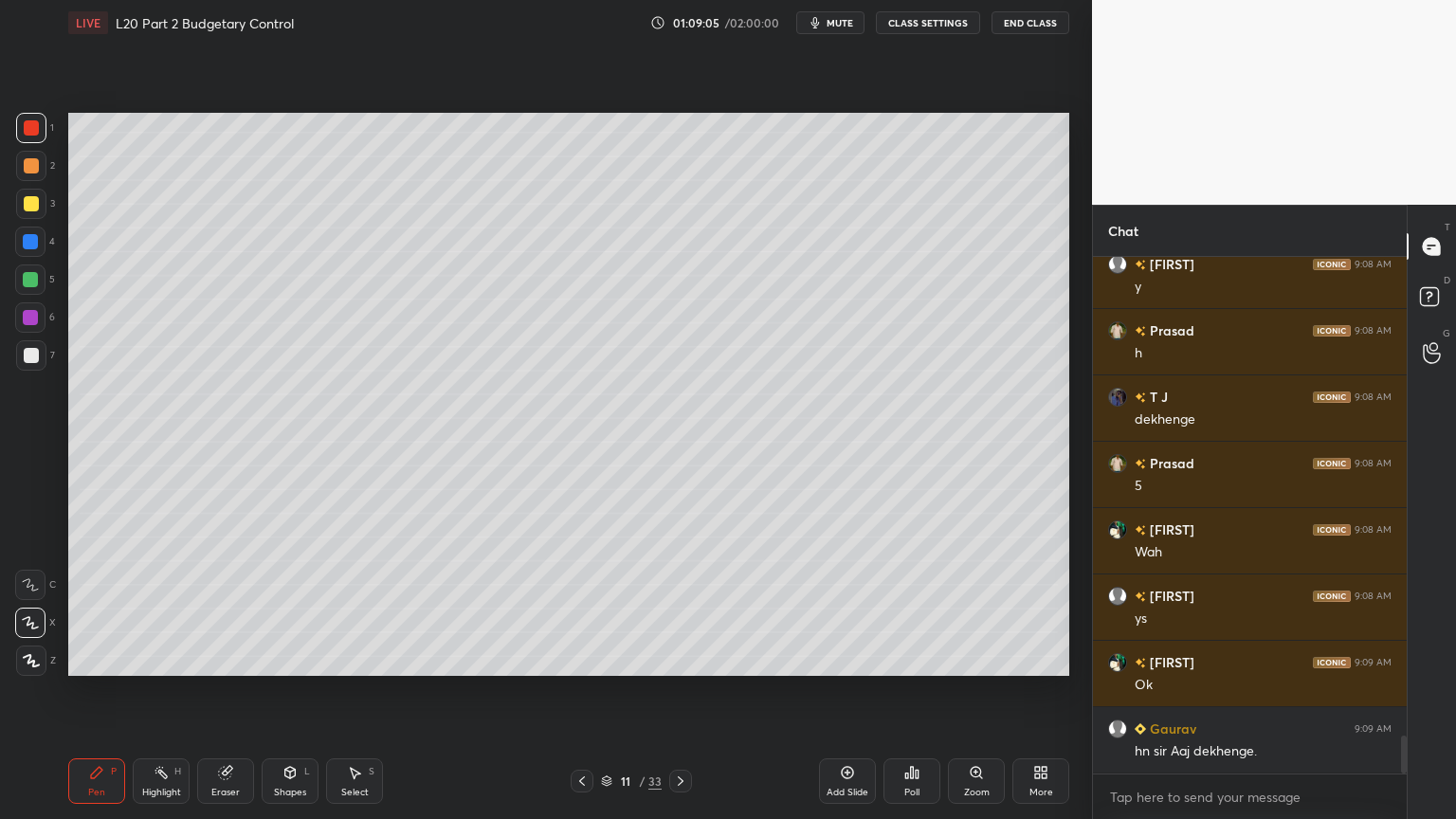 scroll, scrollTop: 6635, scrollLeft: 0, axis: vertical 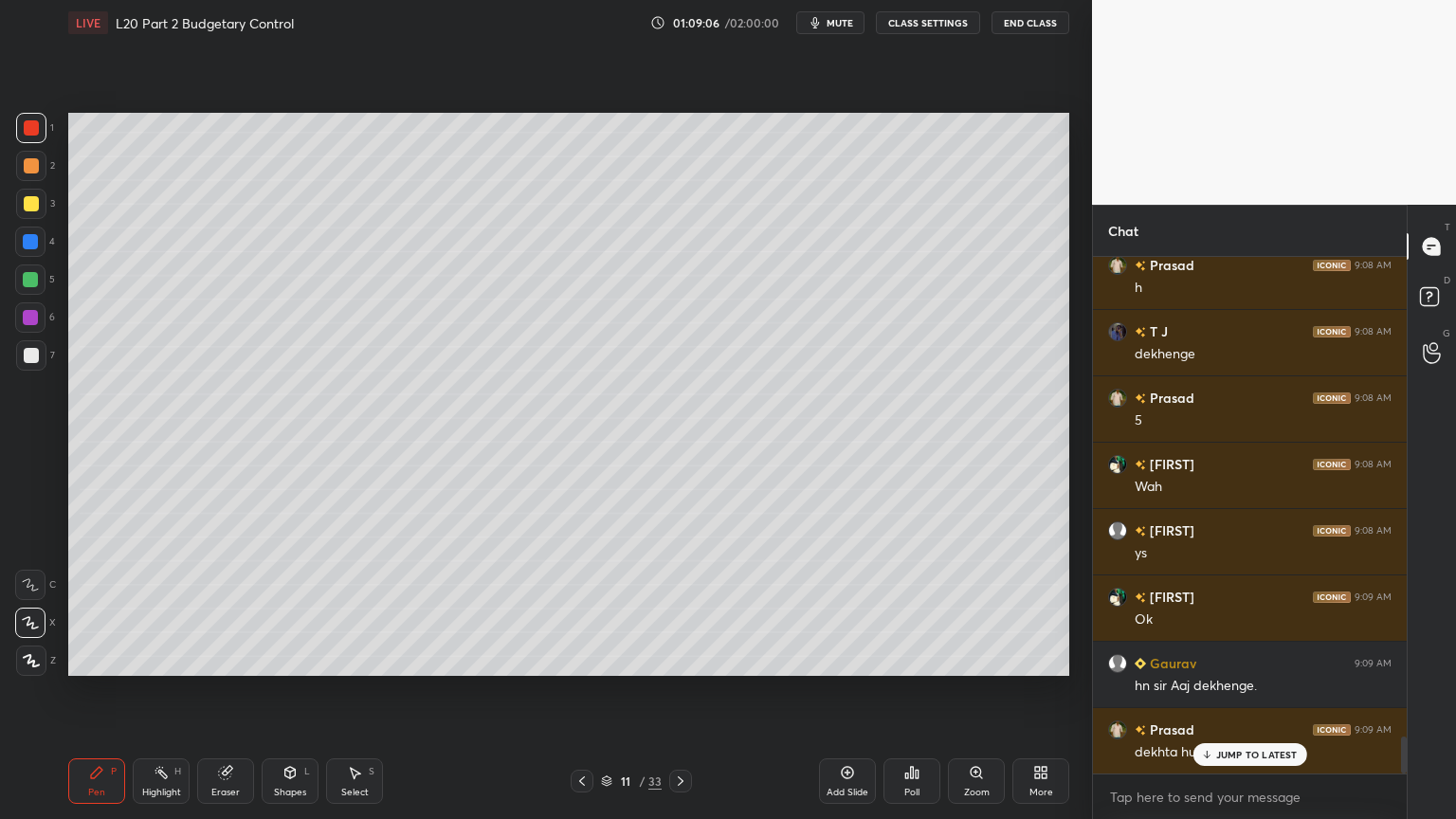 click at bounding box center (582, 781) 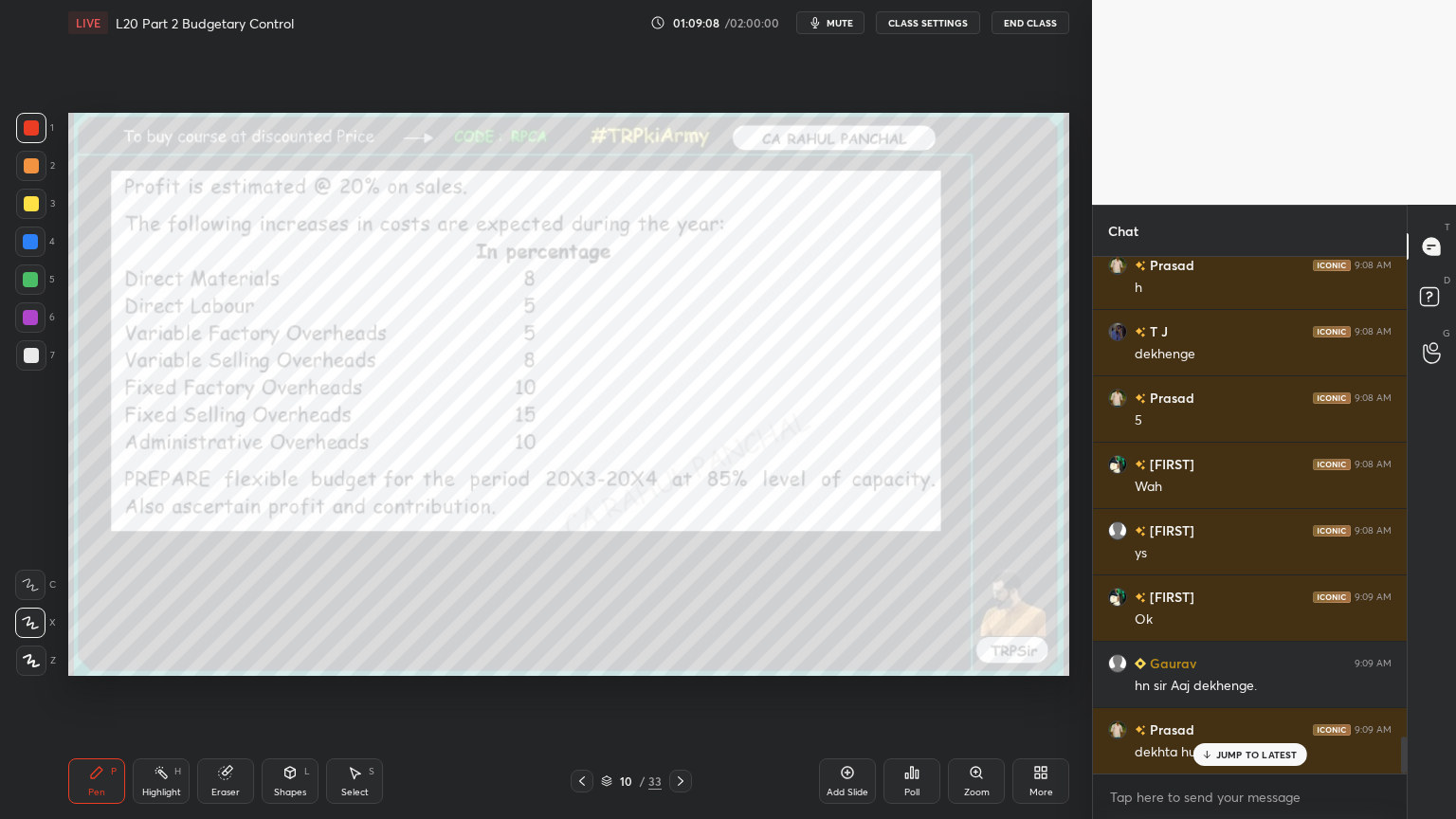 click at bounding box center [31, 128] 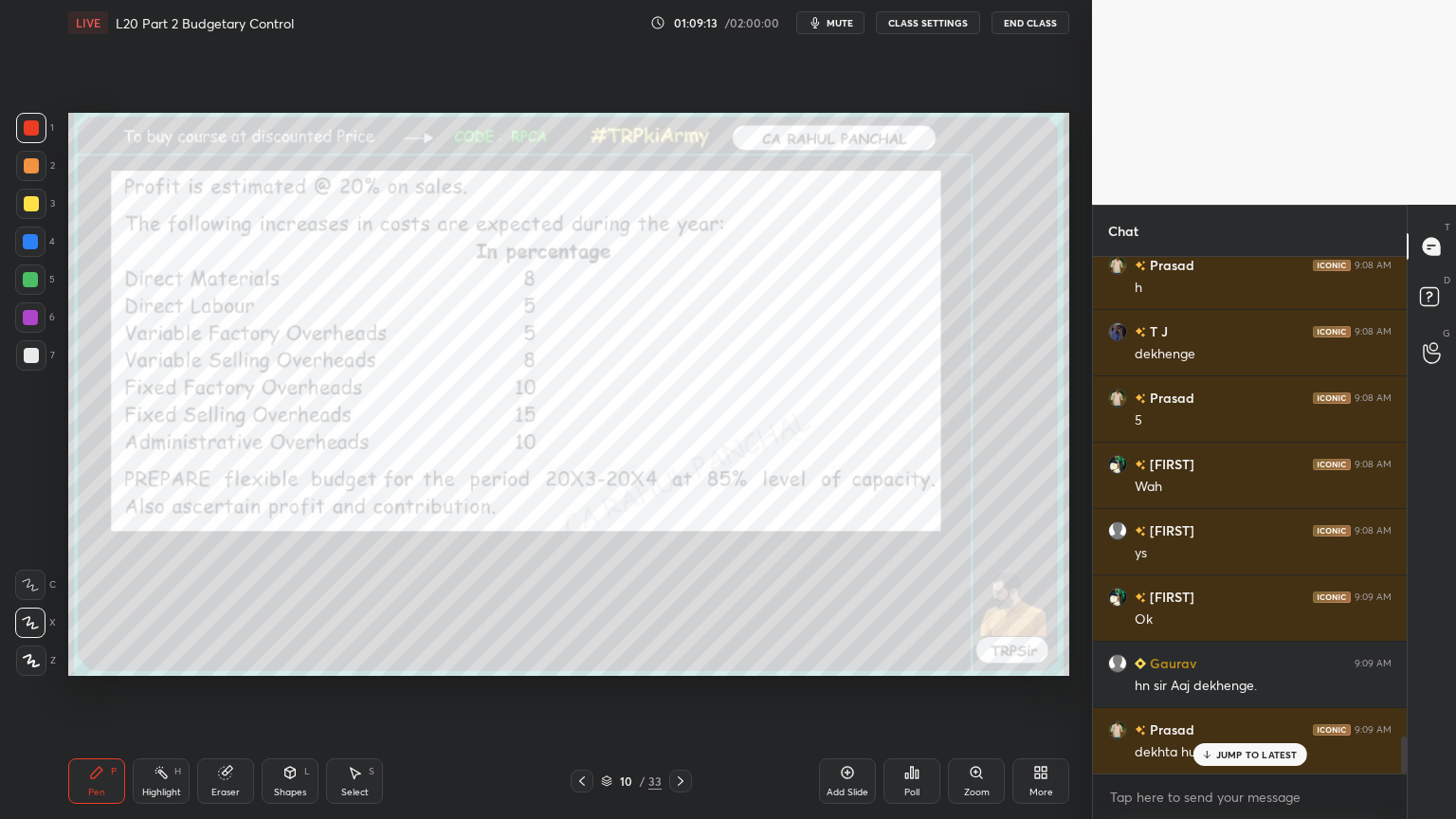 scroll, scrollTop: 6703, scrollLeft: 0, axis: vertical 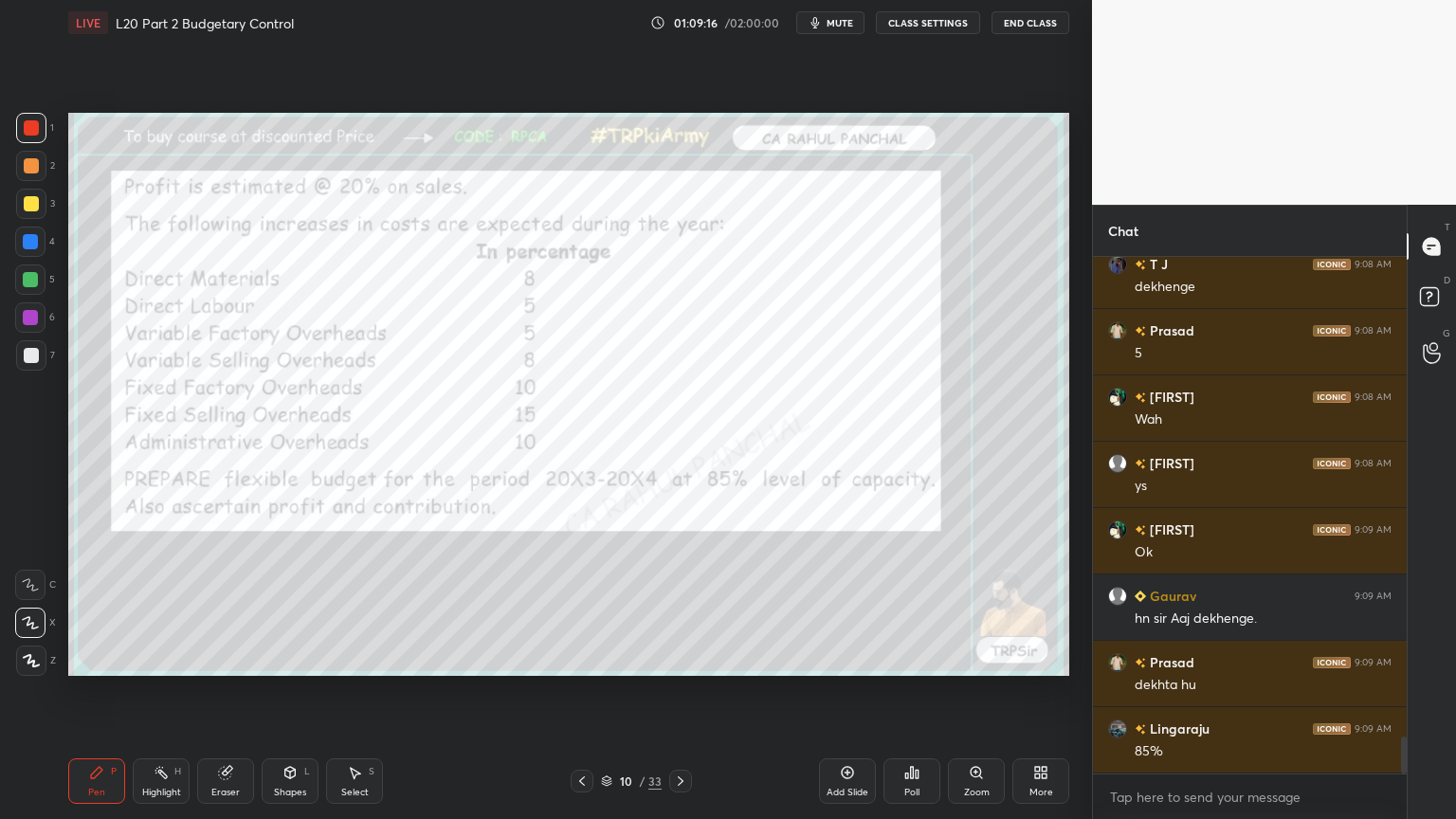 click on "Eraser" at bounding box center [226, 781] 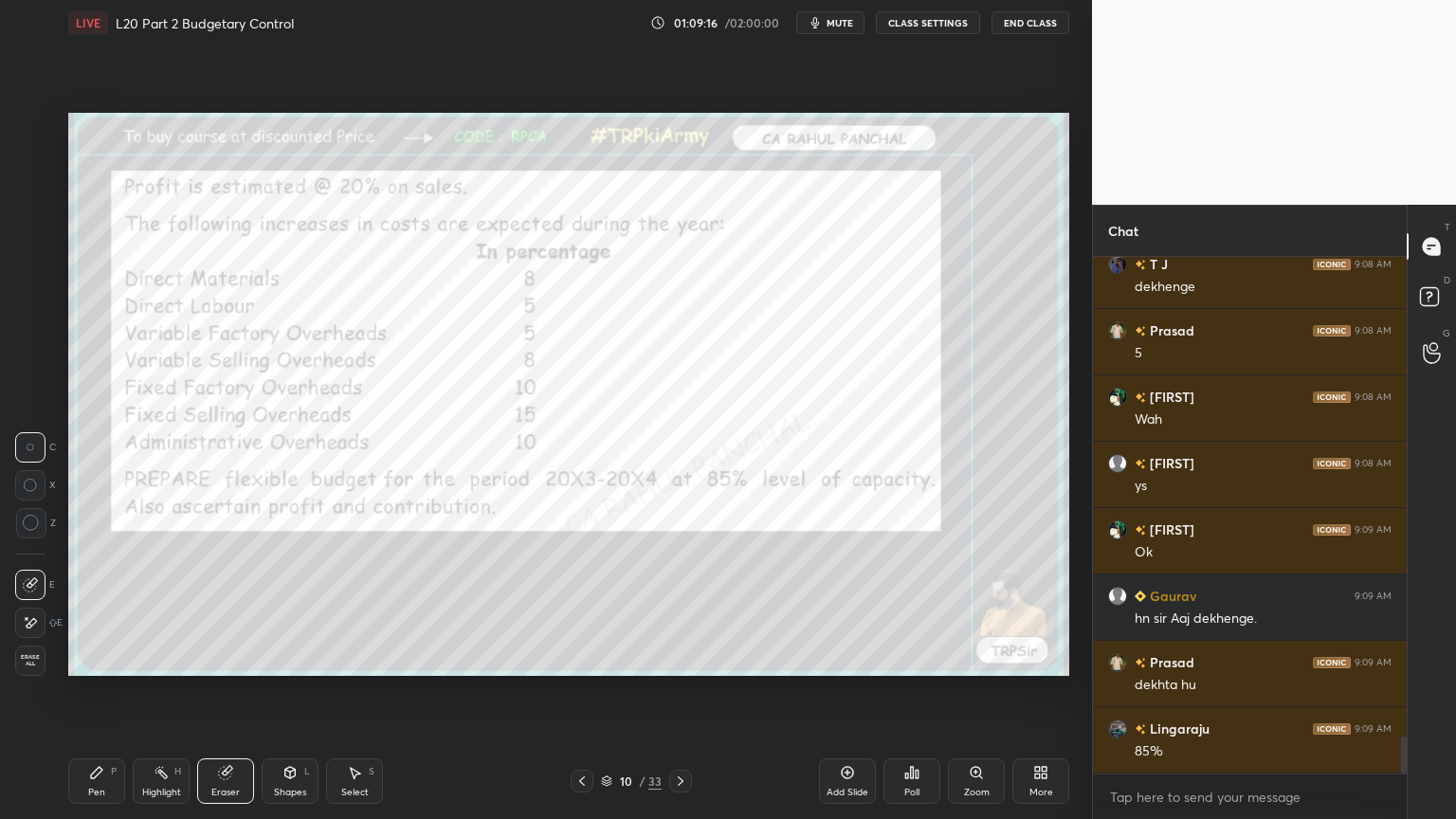 scroll, scrollTop: 6768, scrollLeft: 0, axis: vertical 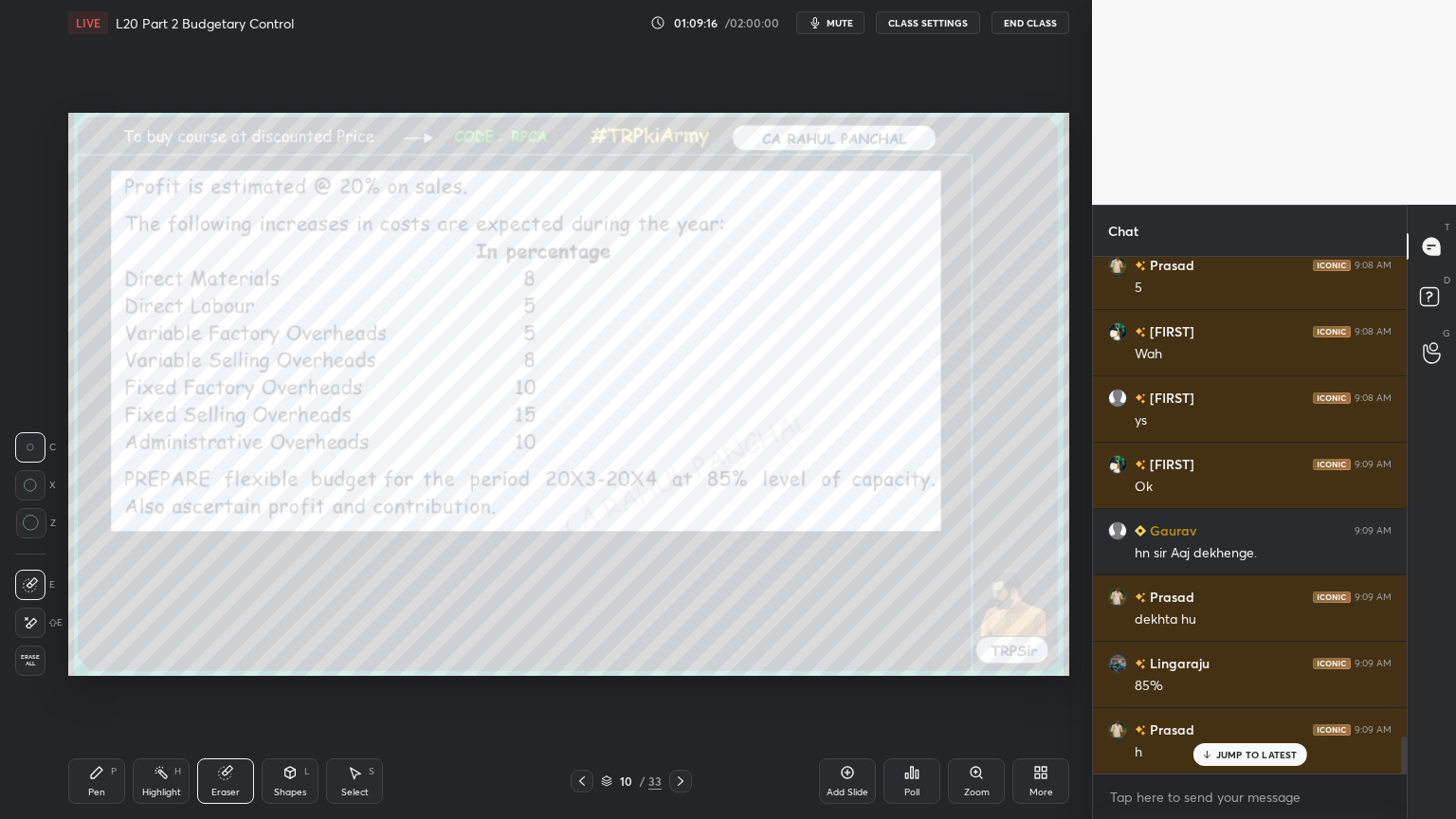 click on "Erase all" at bounding box center (30, 661) 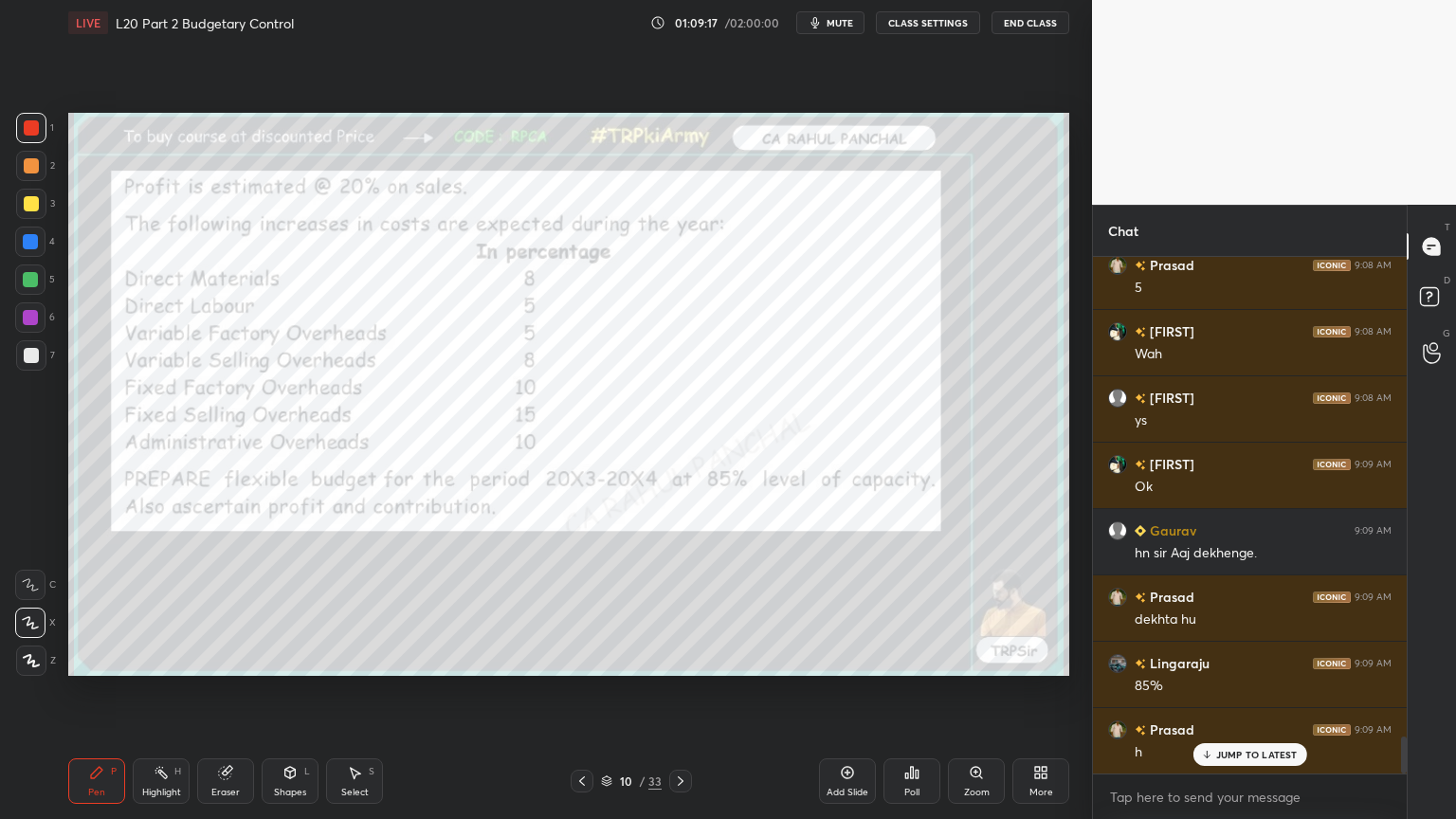 click on "Pen P Highlight H Eraser Shapes L Select S 10 / 33 Add Slide Poll Zoom More" at bounding box center [569, 781] 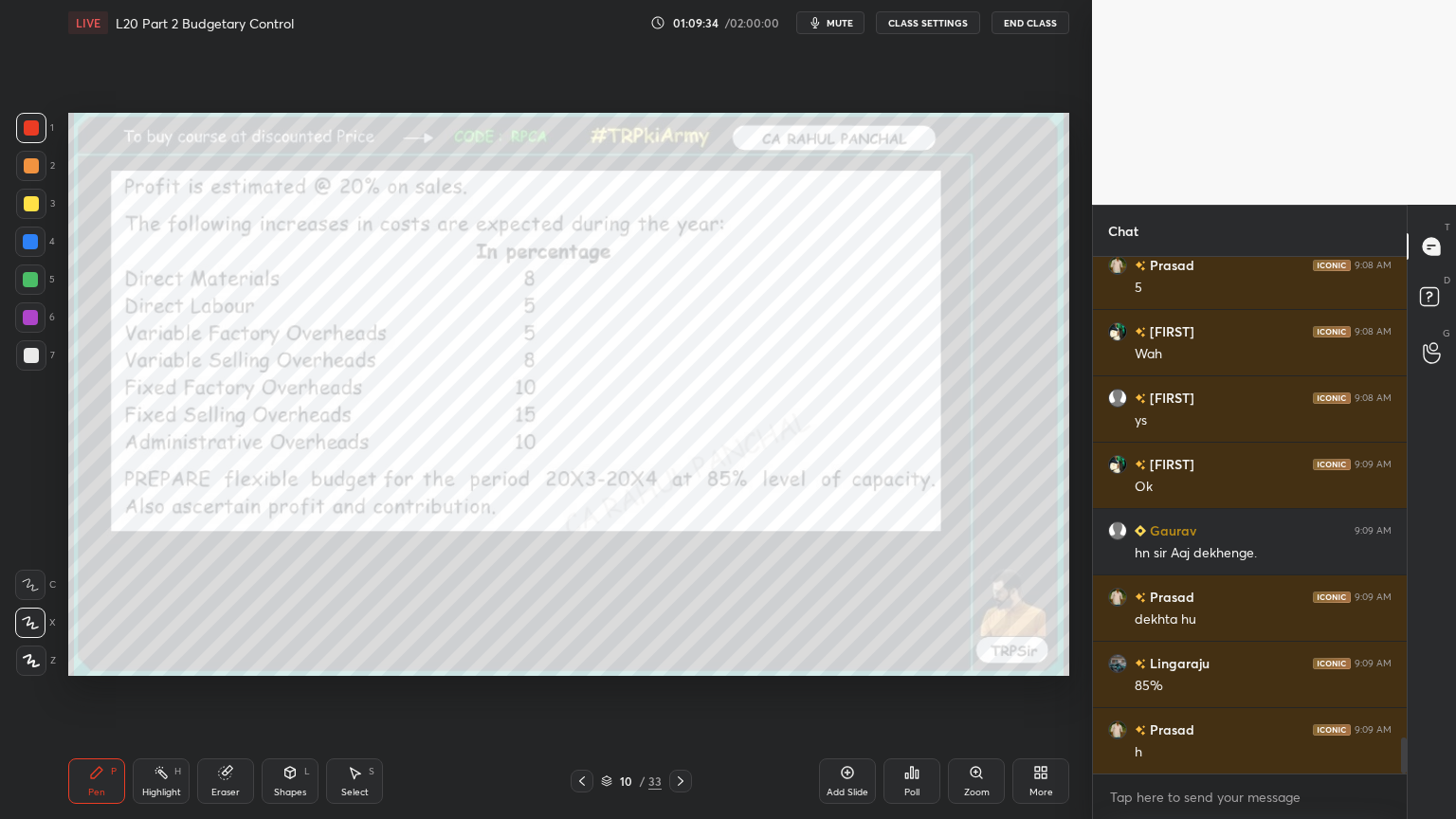 scroll, scrollTop: 6835, scrollLeft: 0, axis: vertical 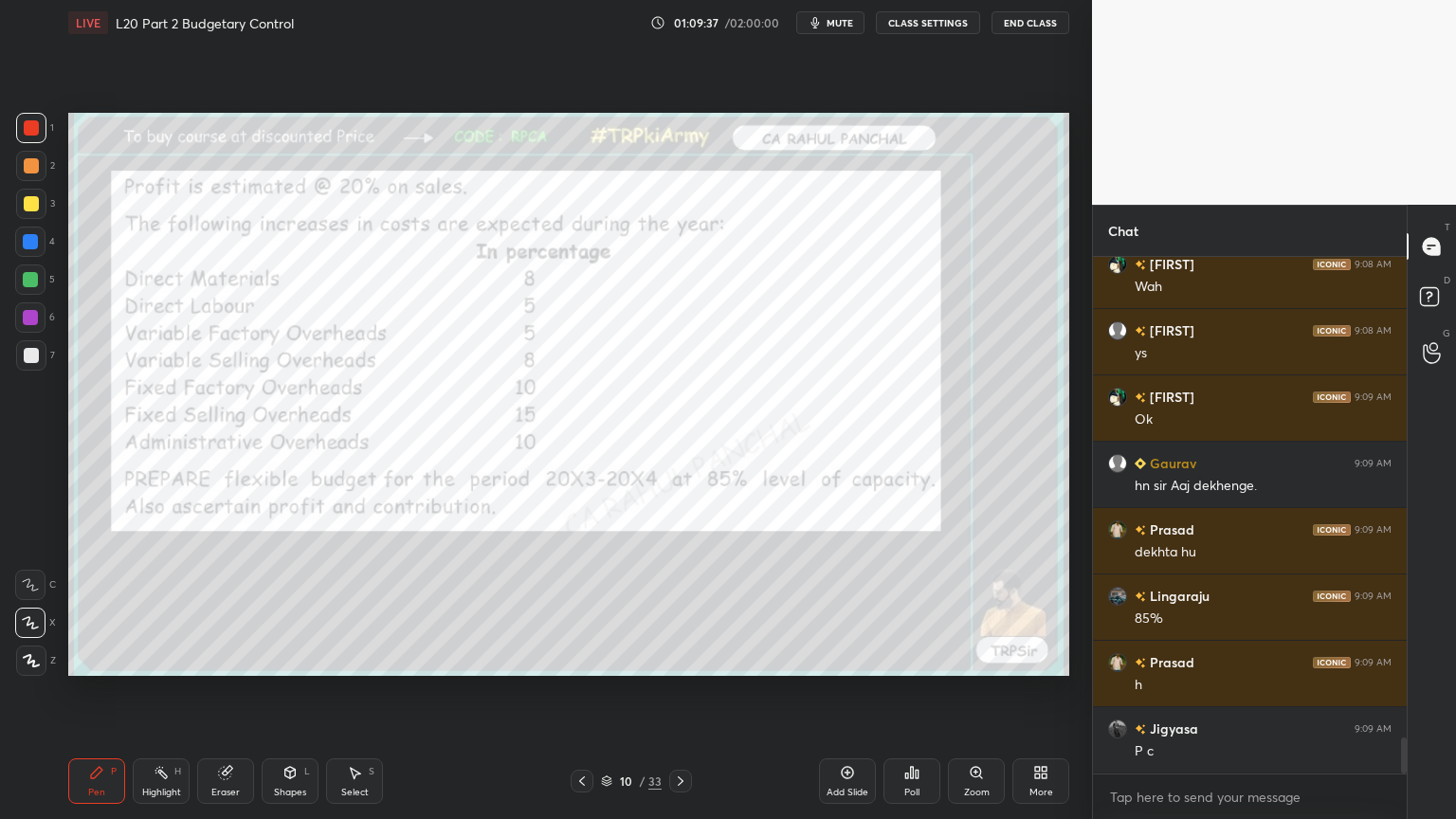 click on "Pen P Highlight H Eraser Shapes L Select S 10 / 33 Add Slide Poll Zoom More" at bounding box center (569, 781) 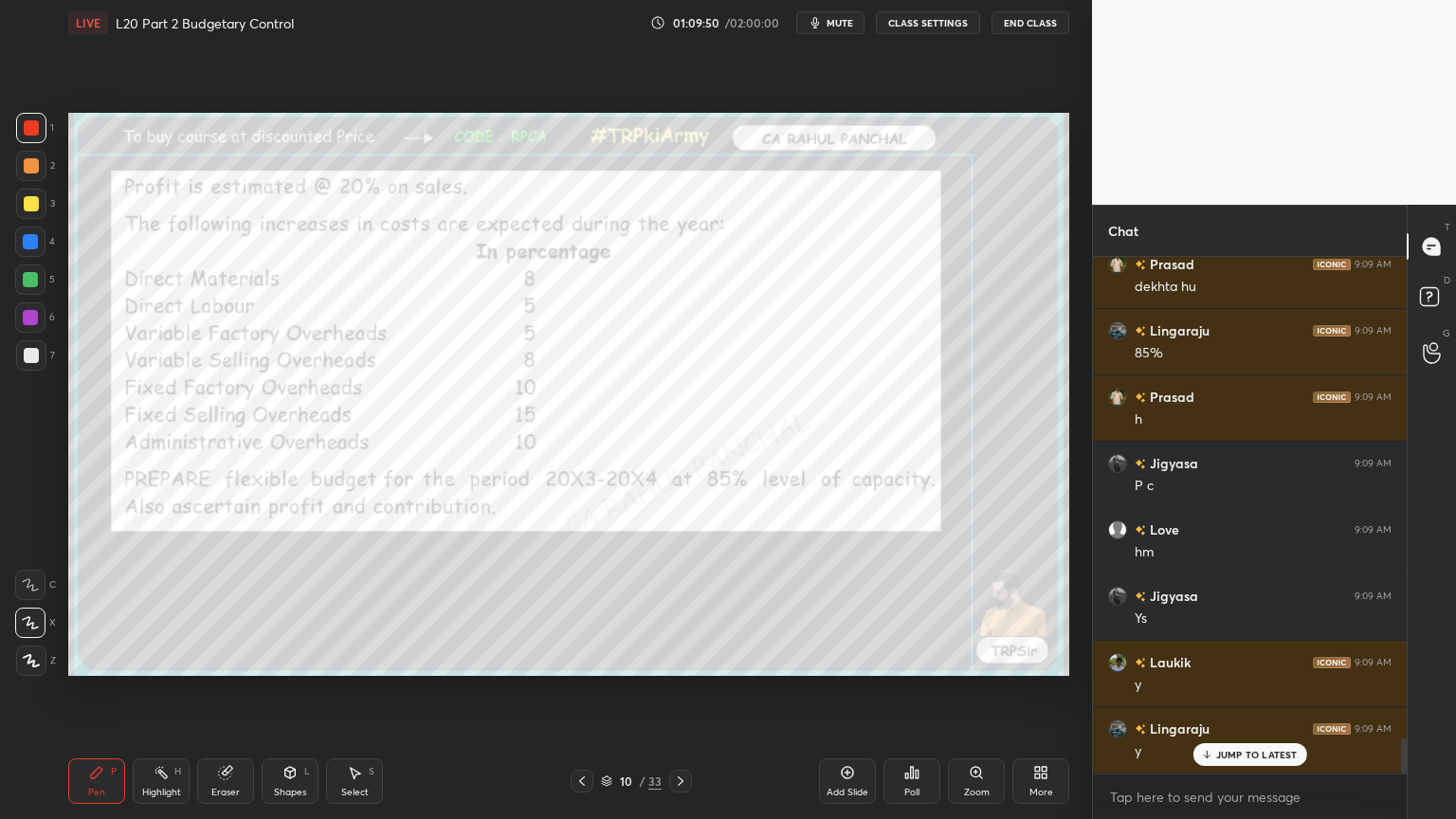 scroll, scrollTop: 7166, scrollLeft: 0, axis: vertical 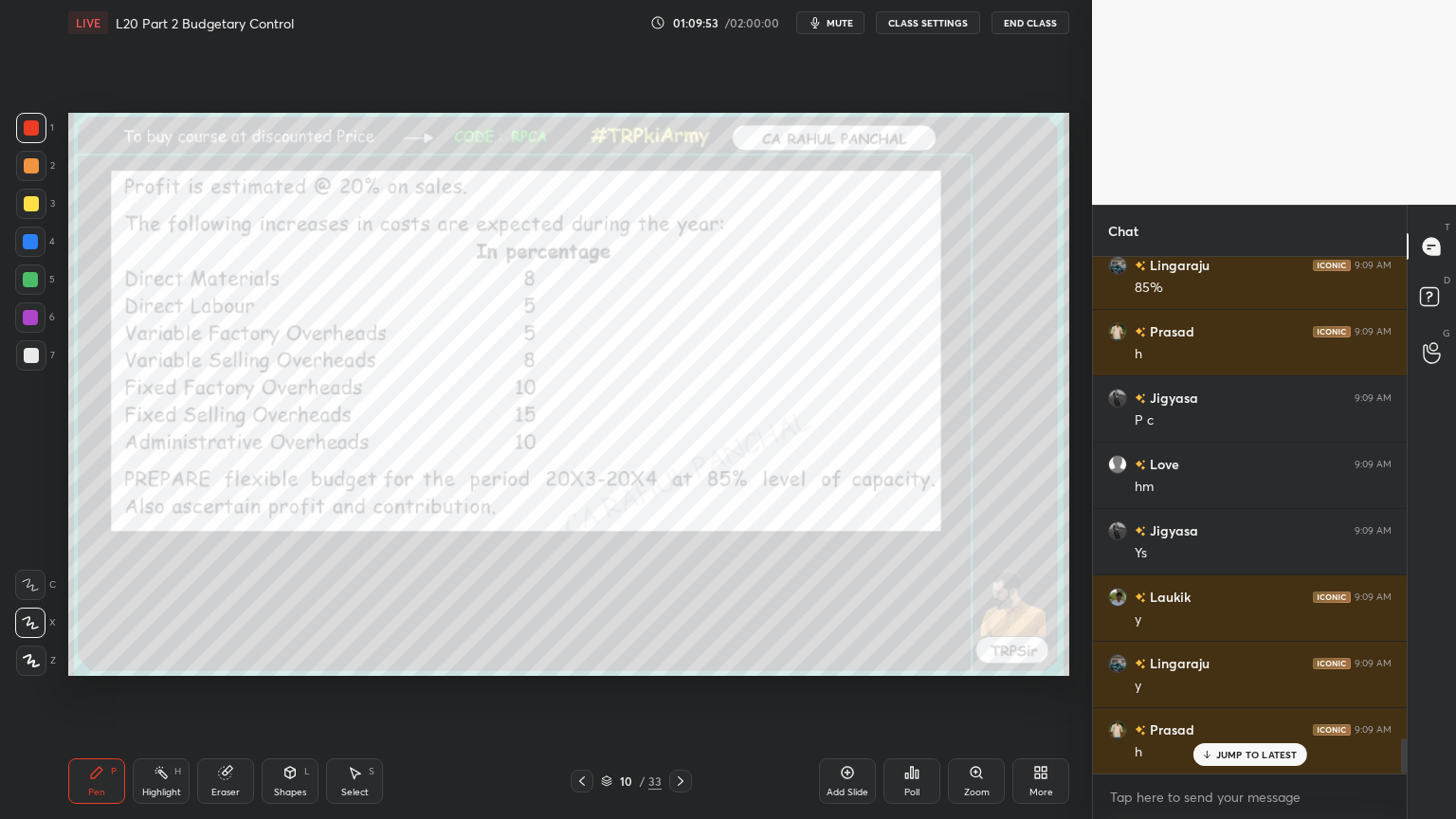 click 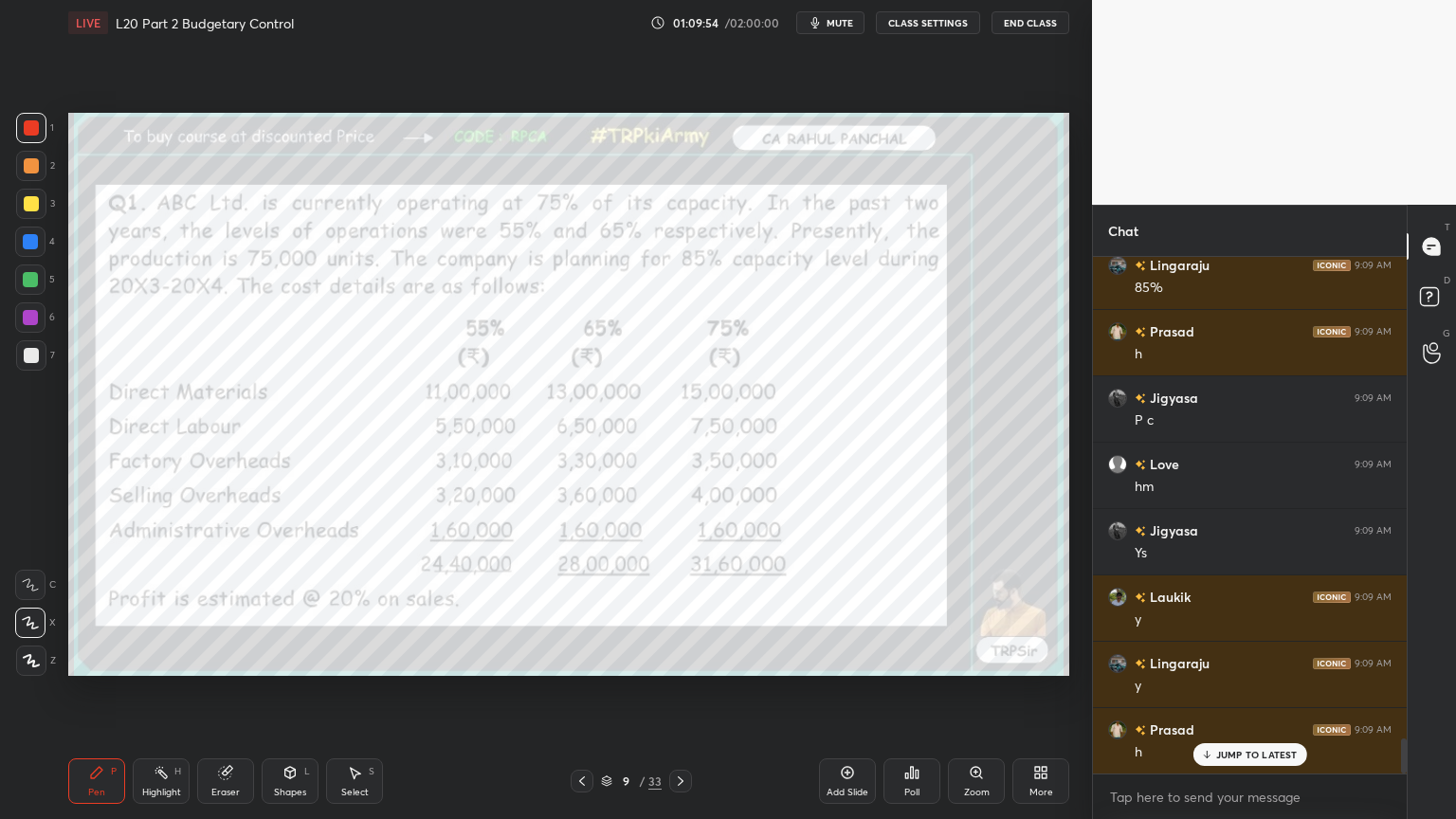 click 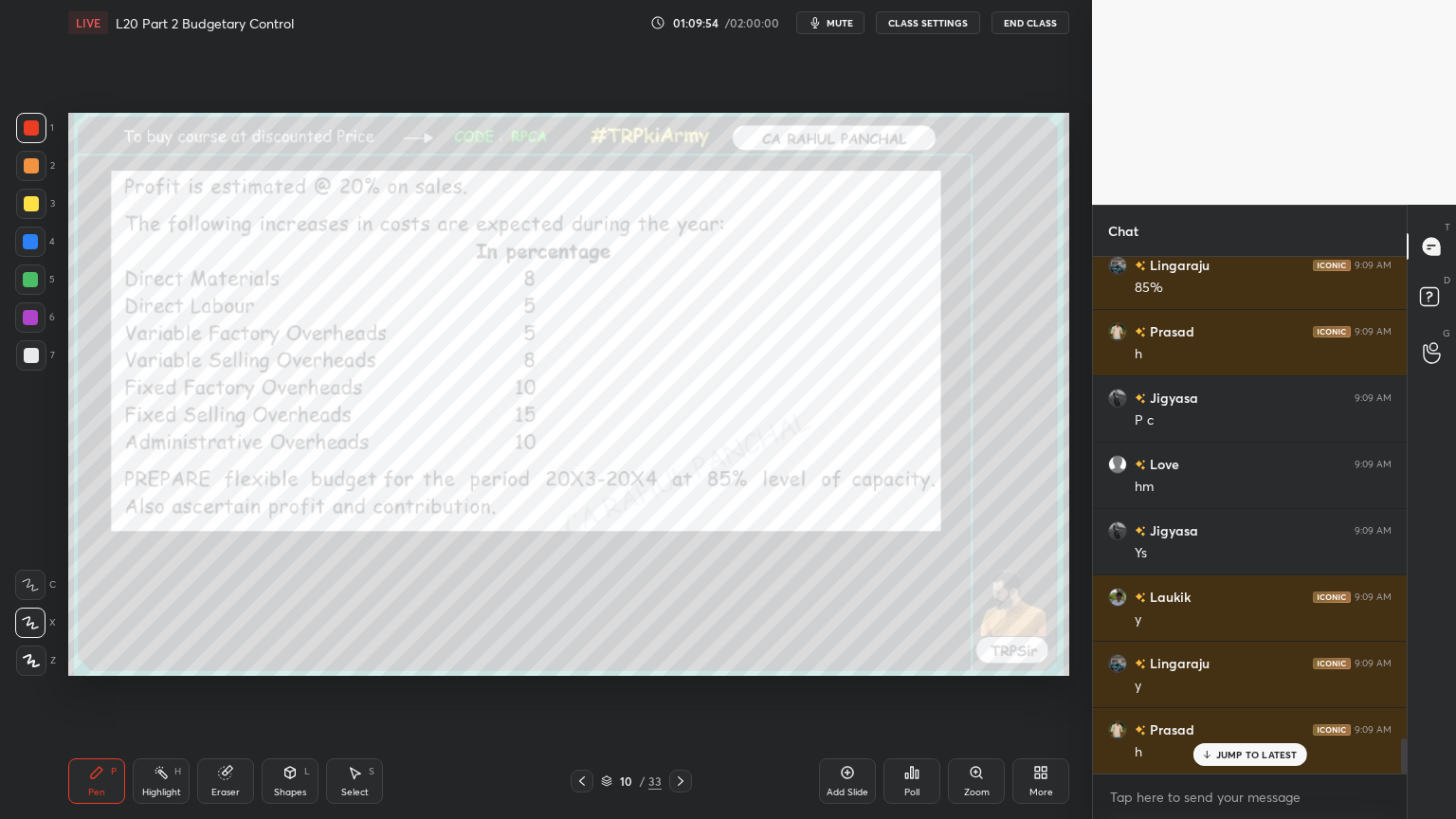 click 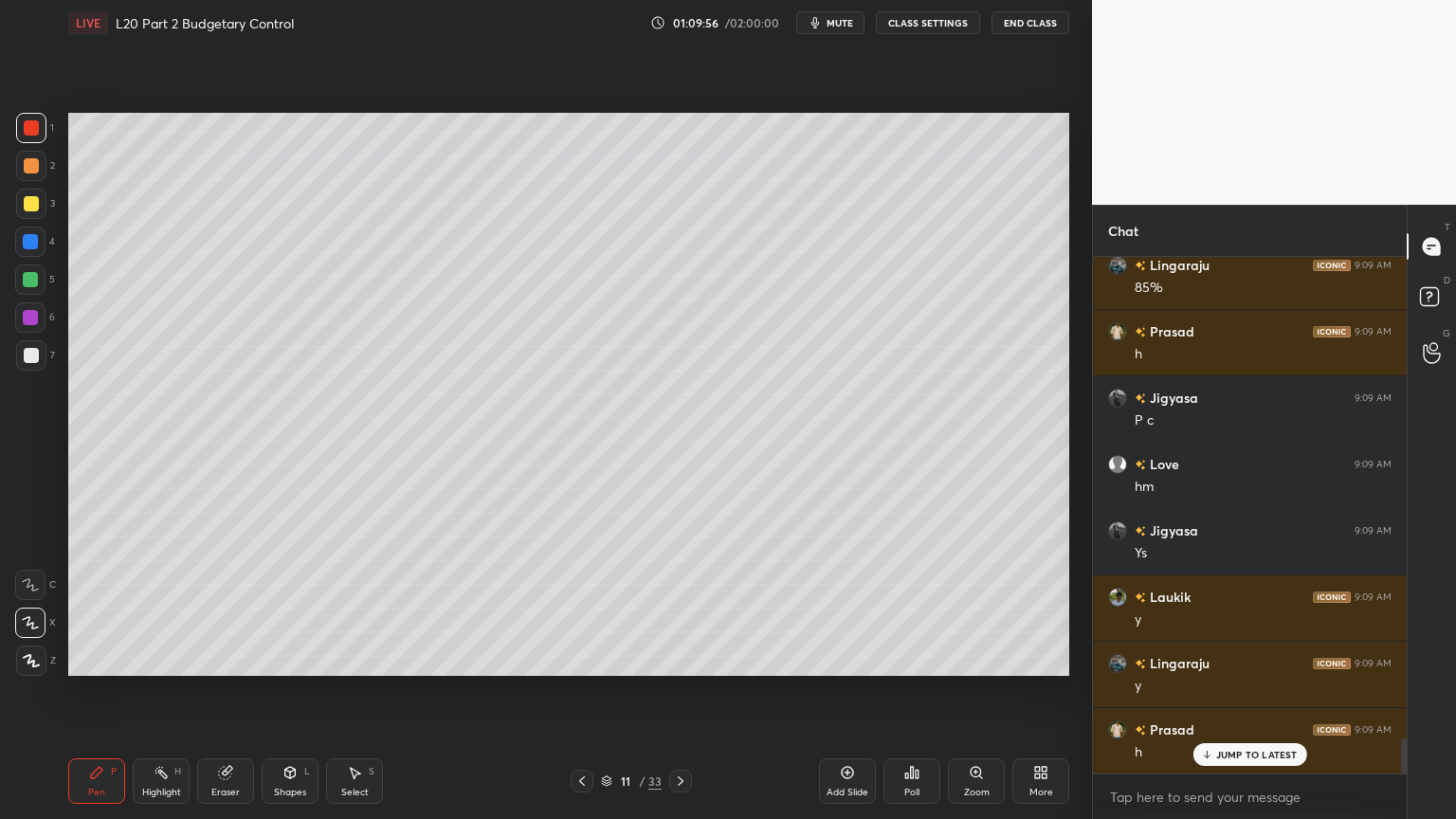click at bounding box center (31, 204) 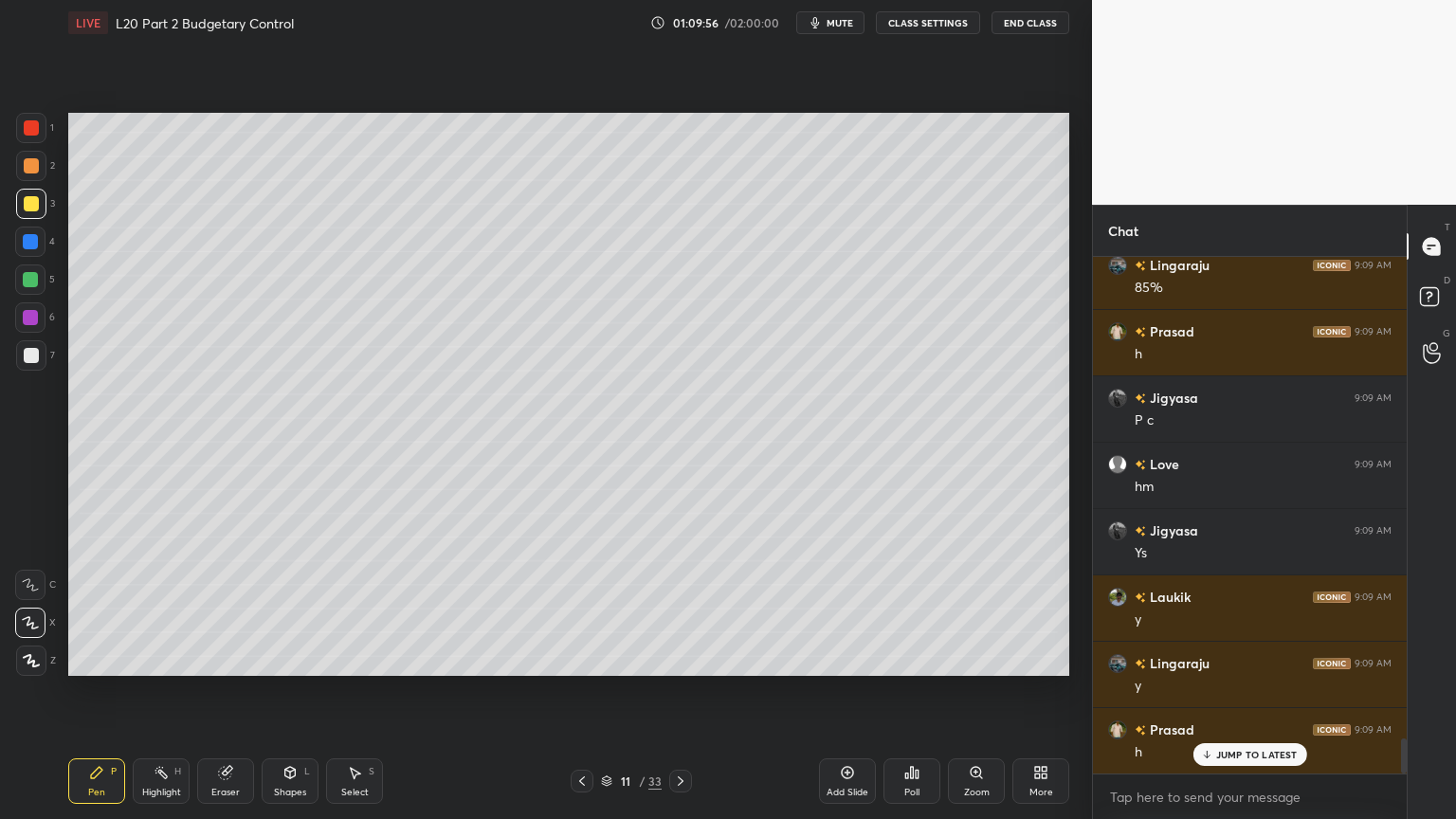 click at bounding box center [31, 166] 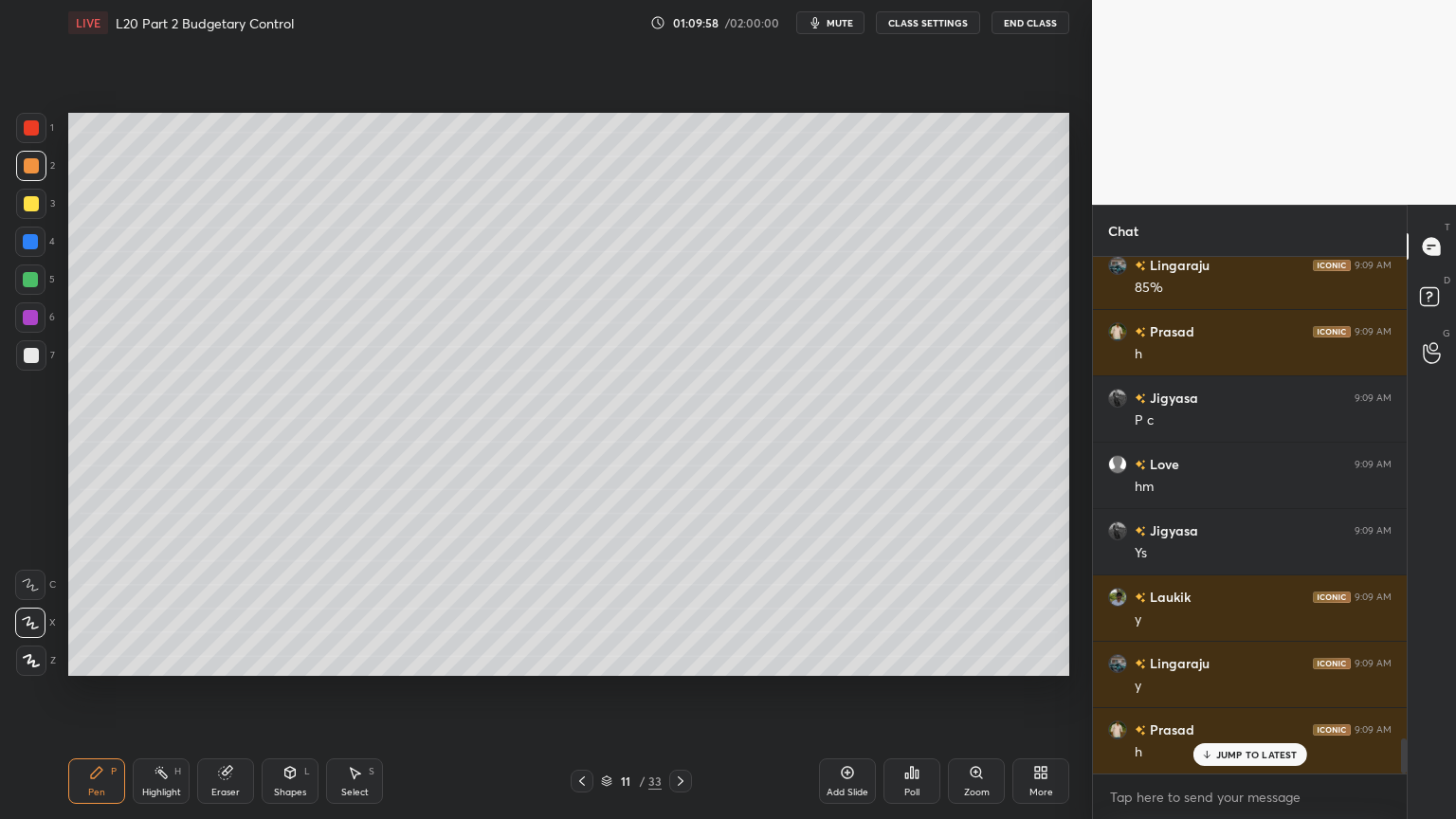 click on "Pen P" at bounding box center (97, 781) 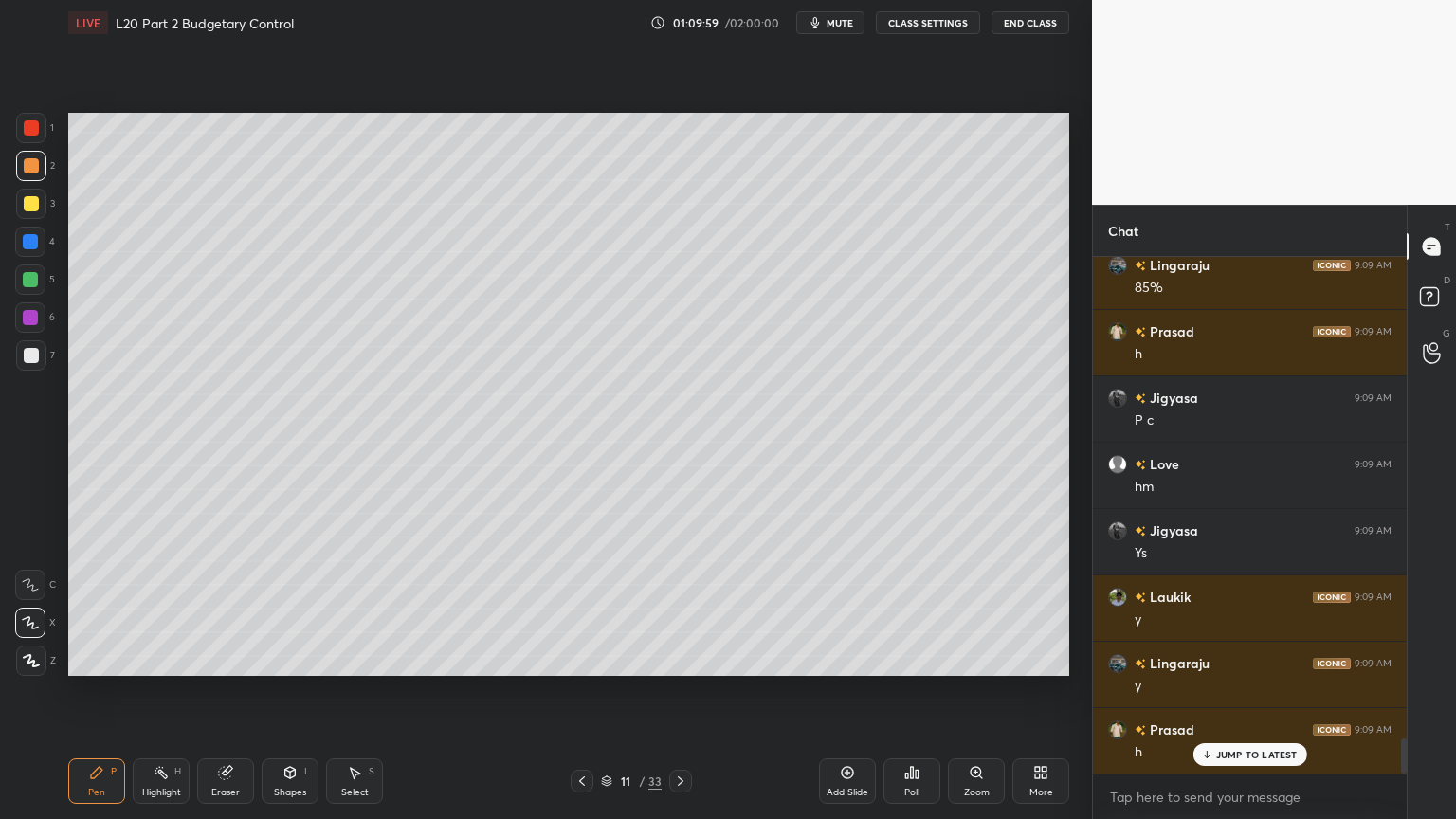 click at bounding box center [30, 585] 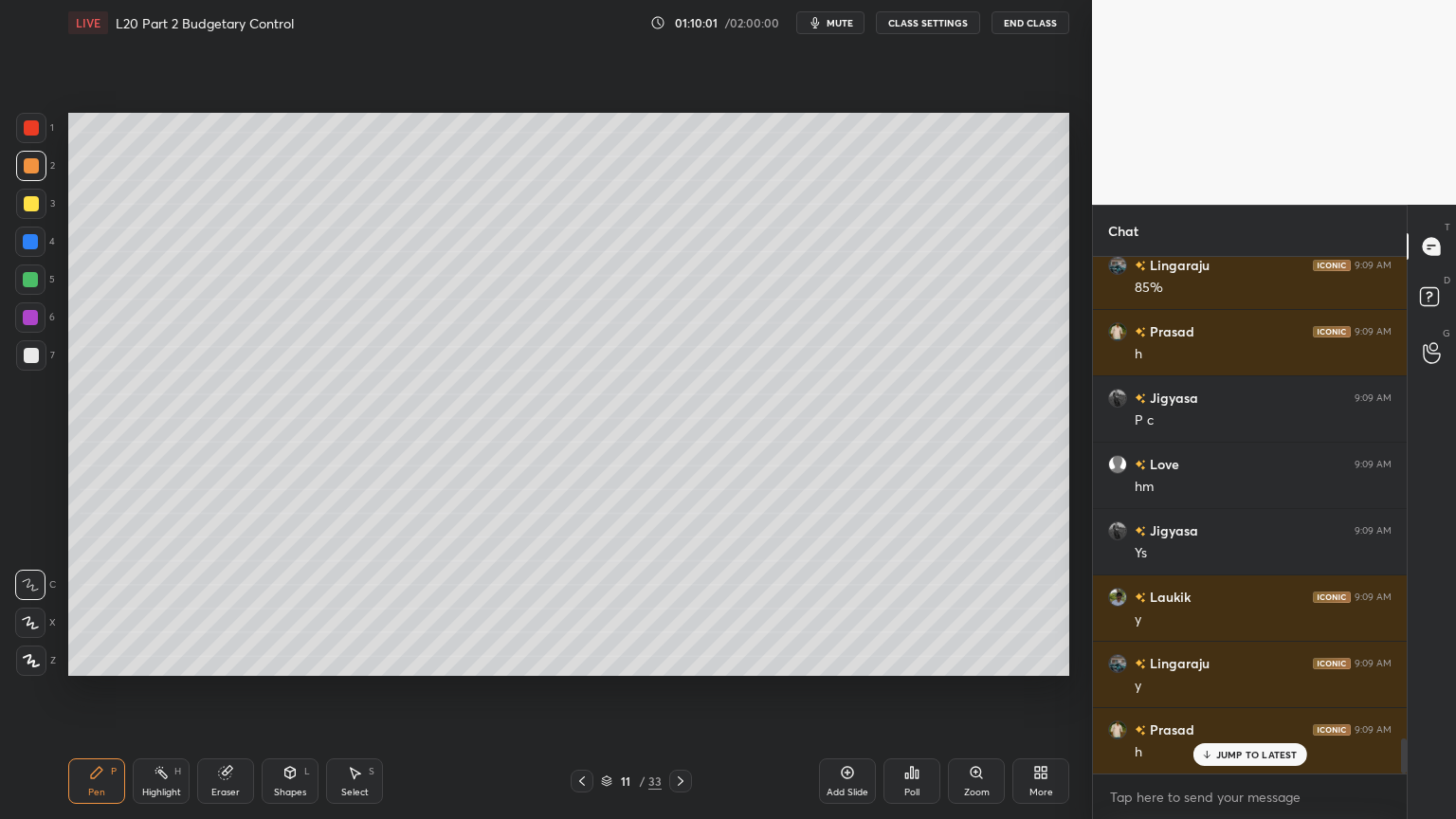 click at bounding box center [31, 204] 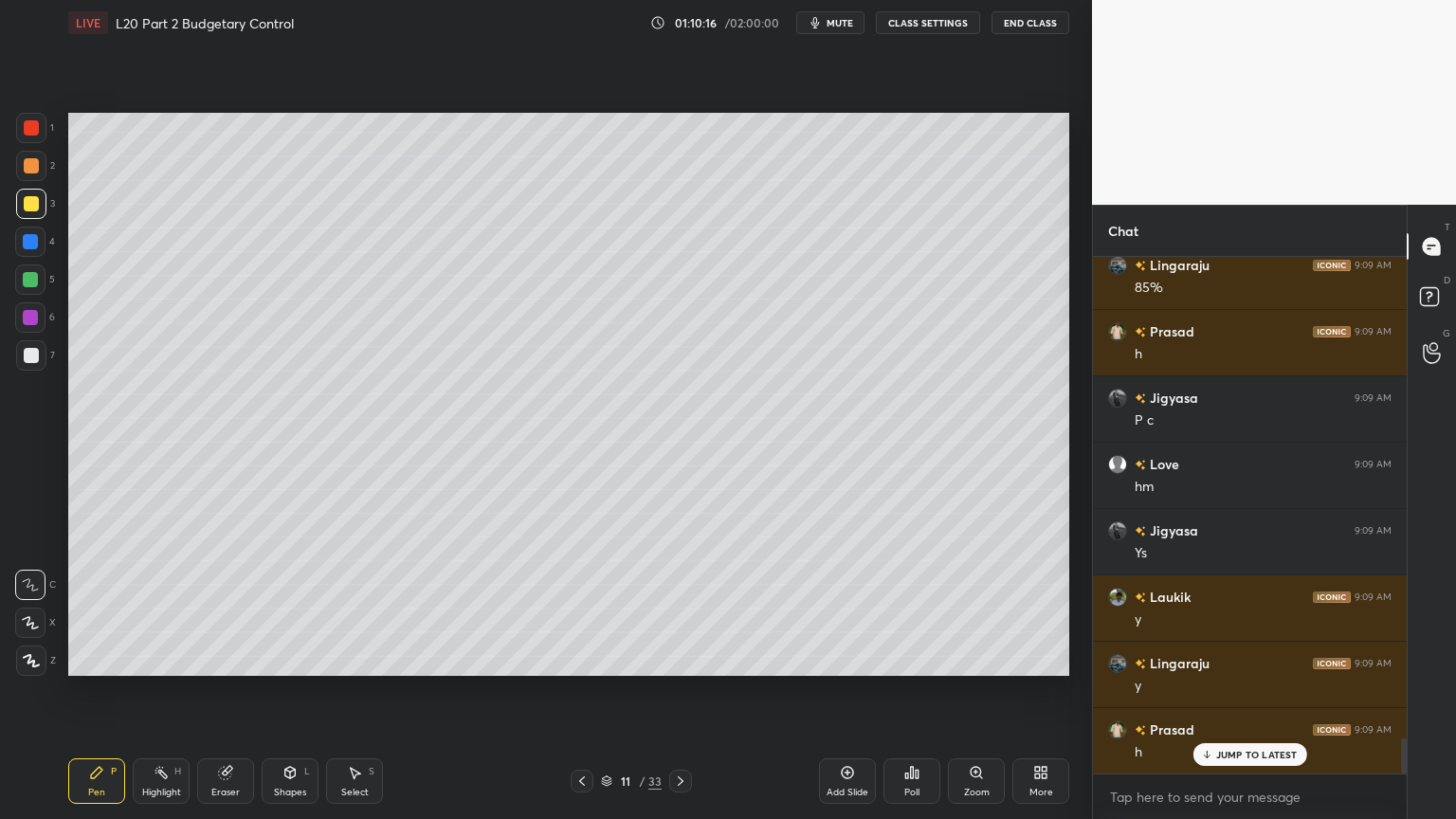 click on "Shapes L" at bounding box center [290, 781] 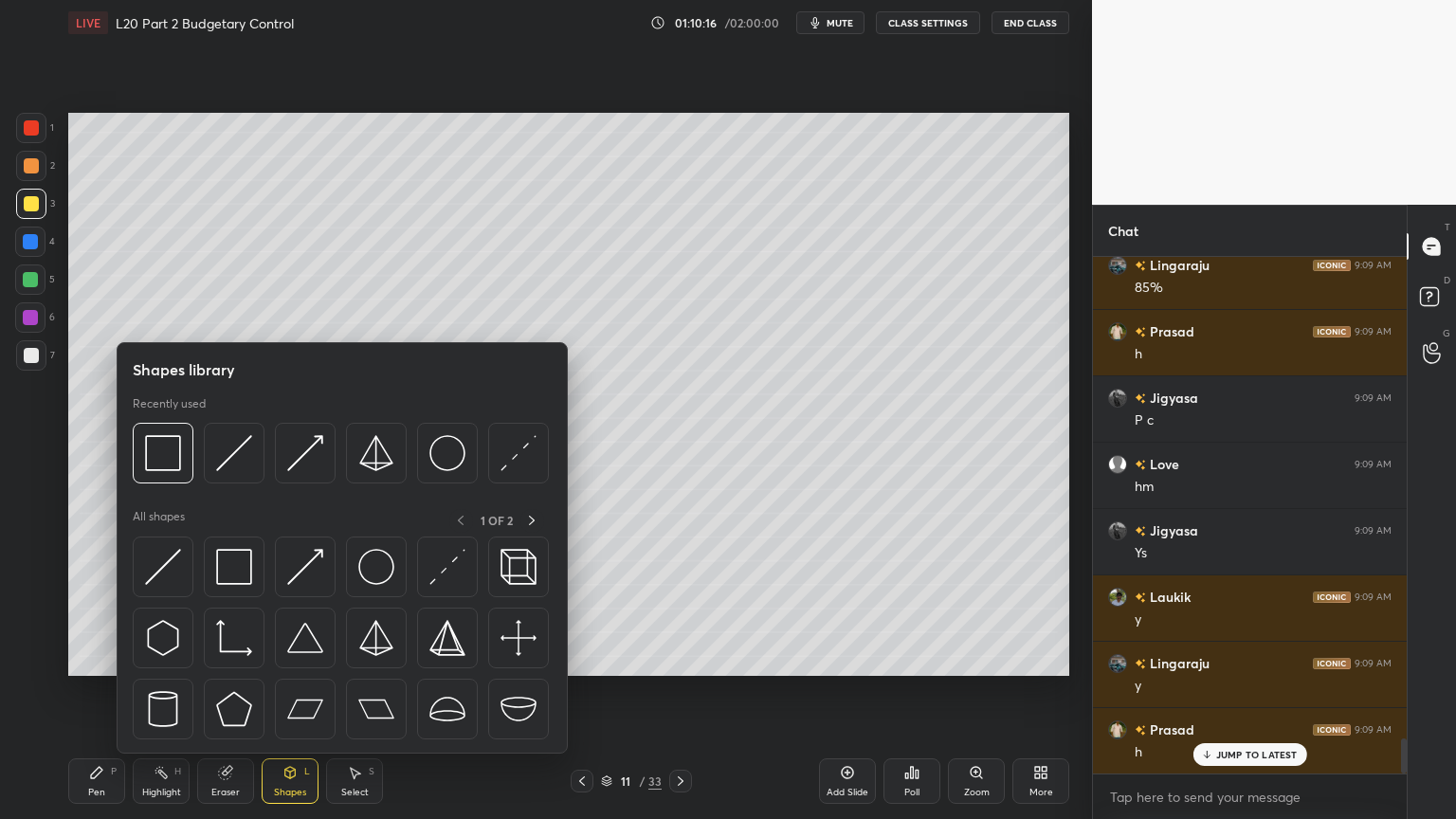 click at bounding box center (234, 453) 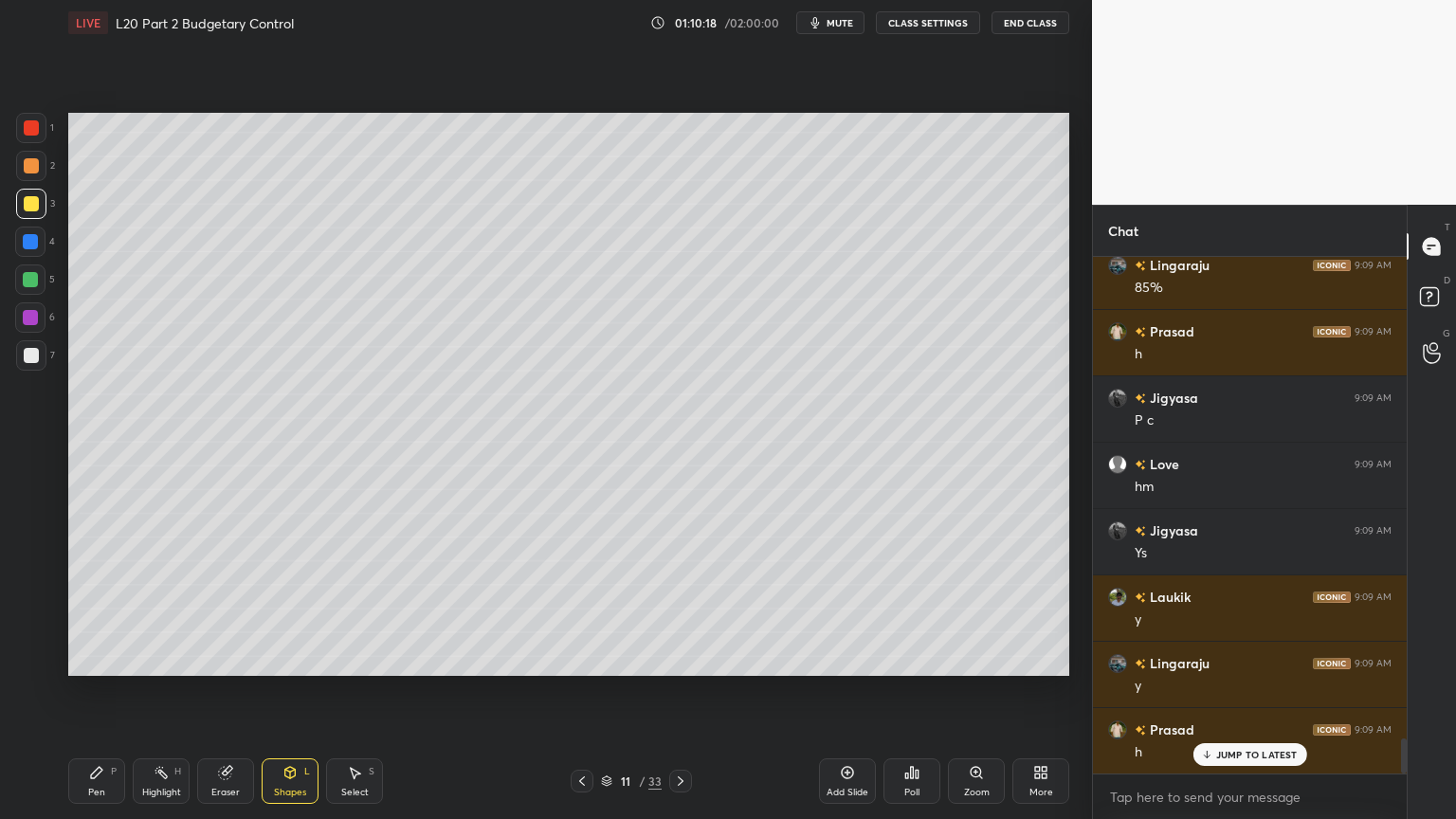 click at bounding box center [30, 242] 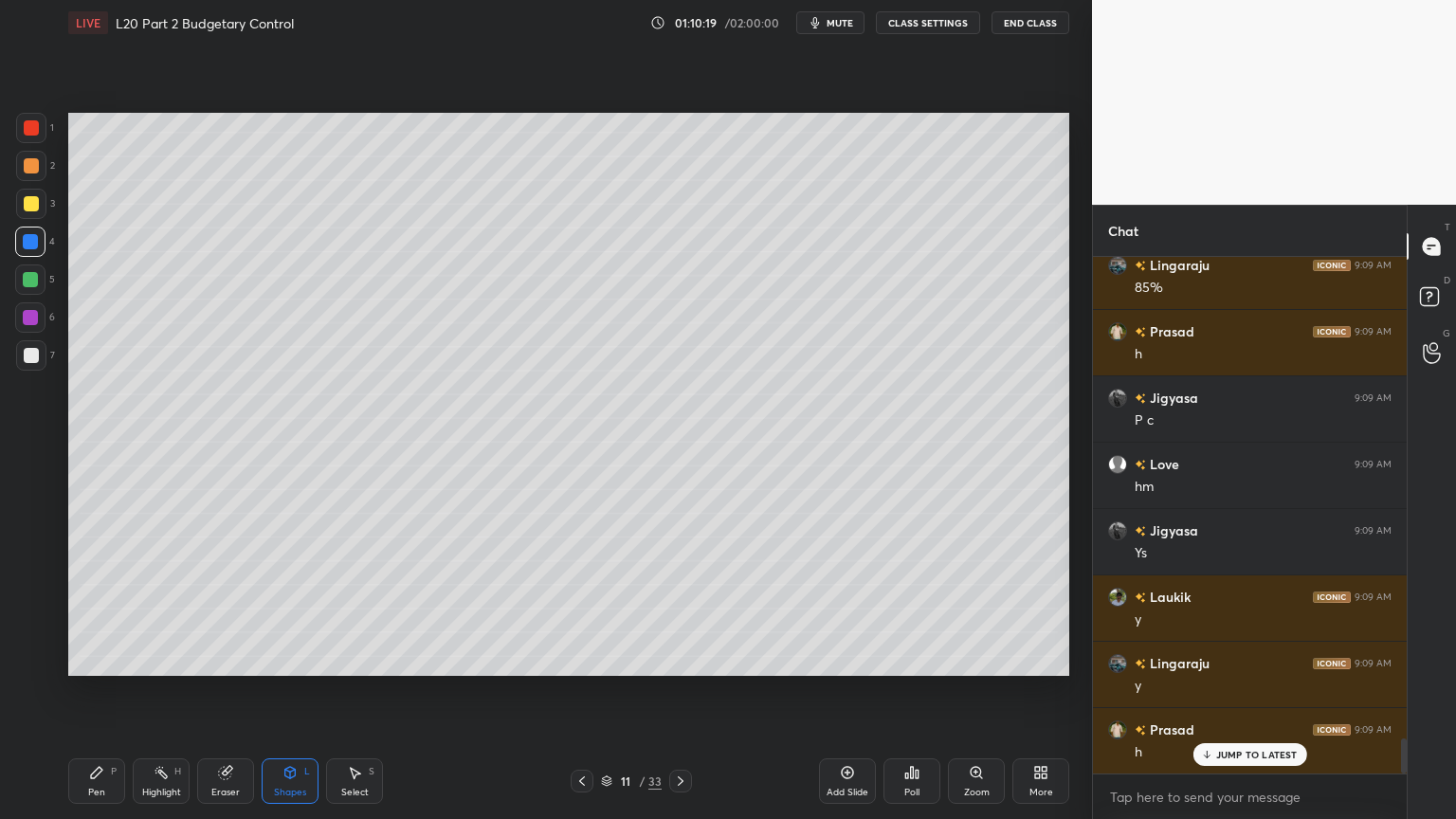 click 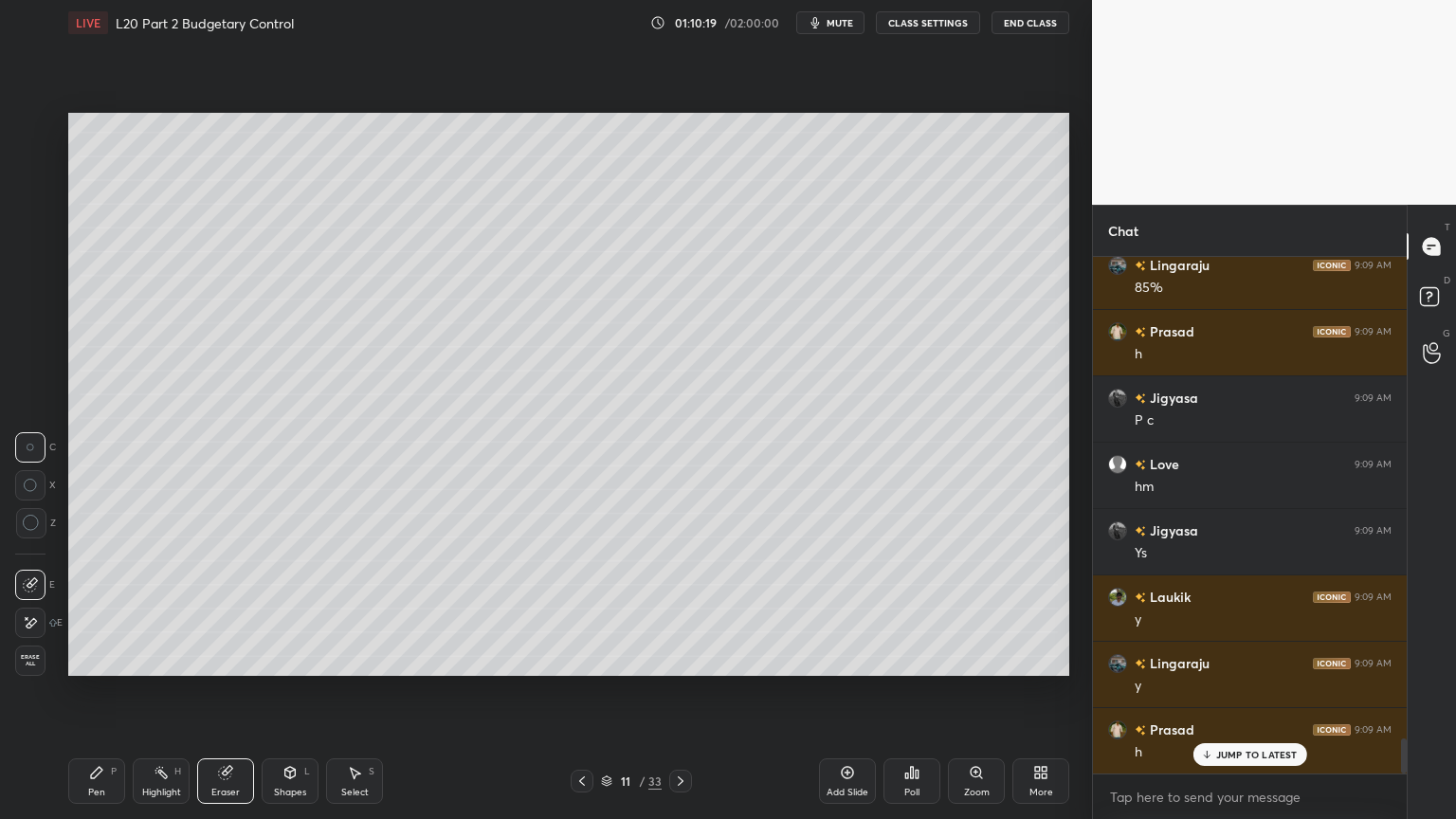 click 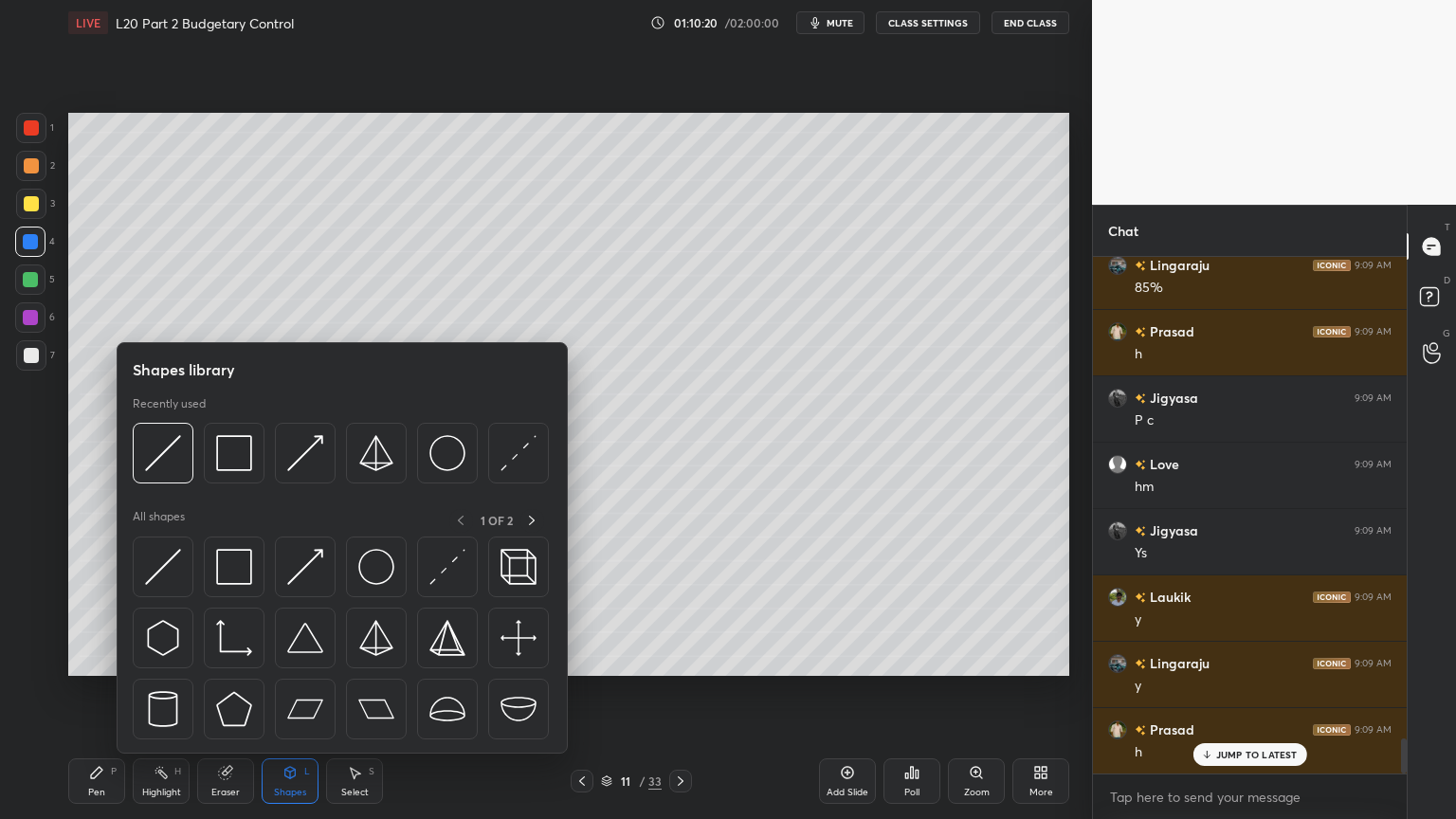 click at bounding box center (163, 453) 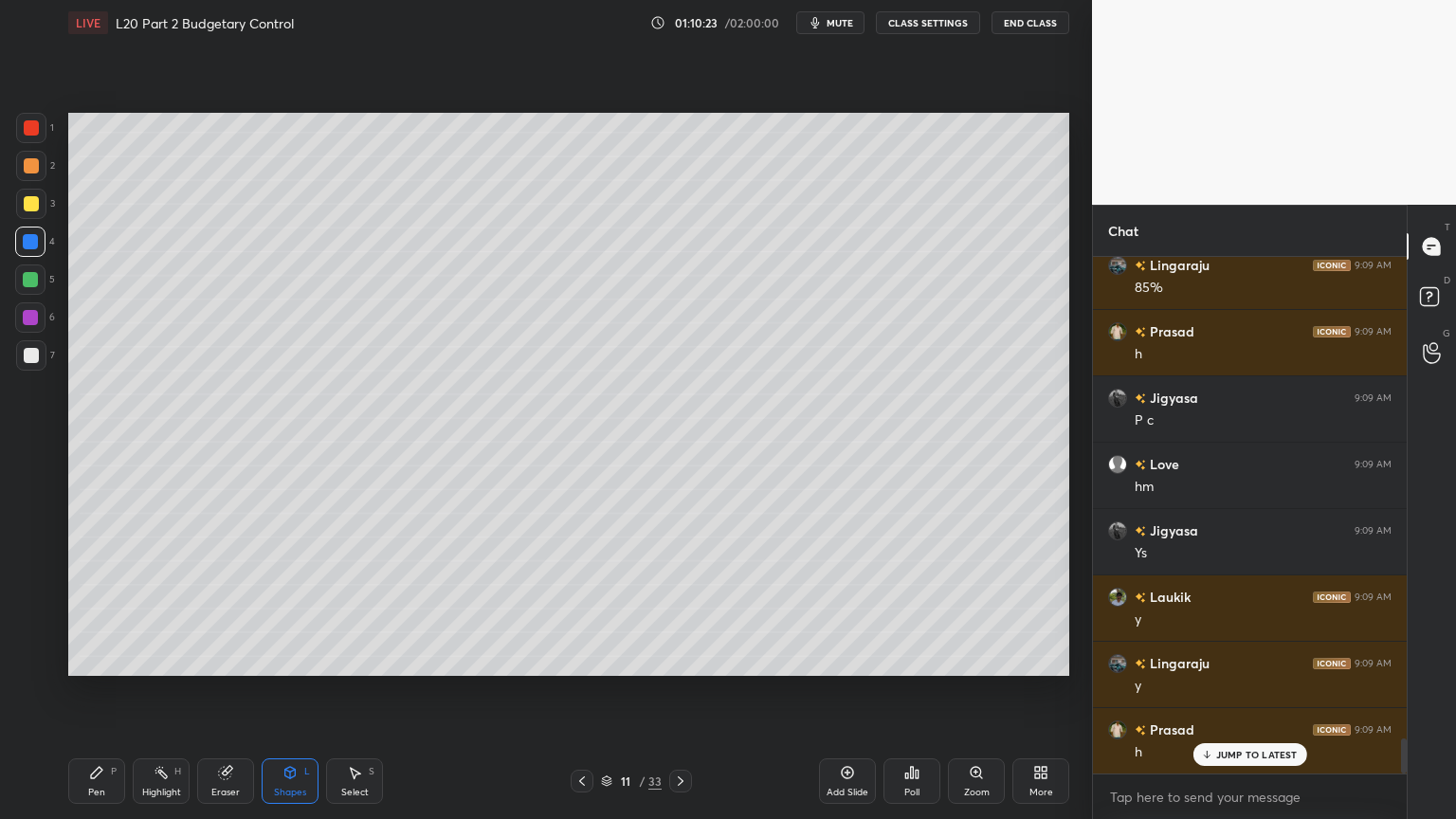 click on "Pen P" at bounding box center (97, 781) 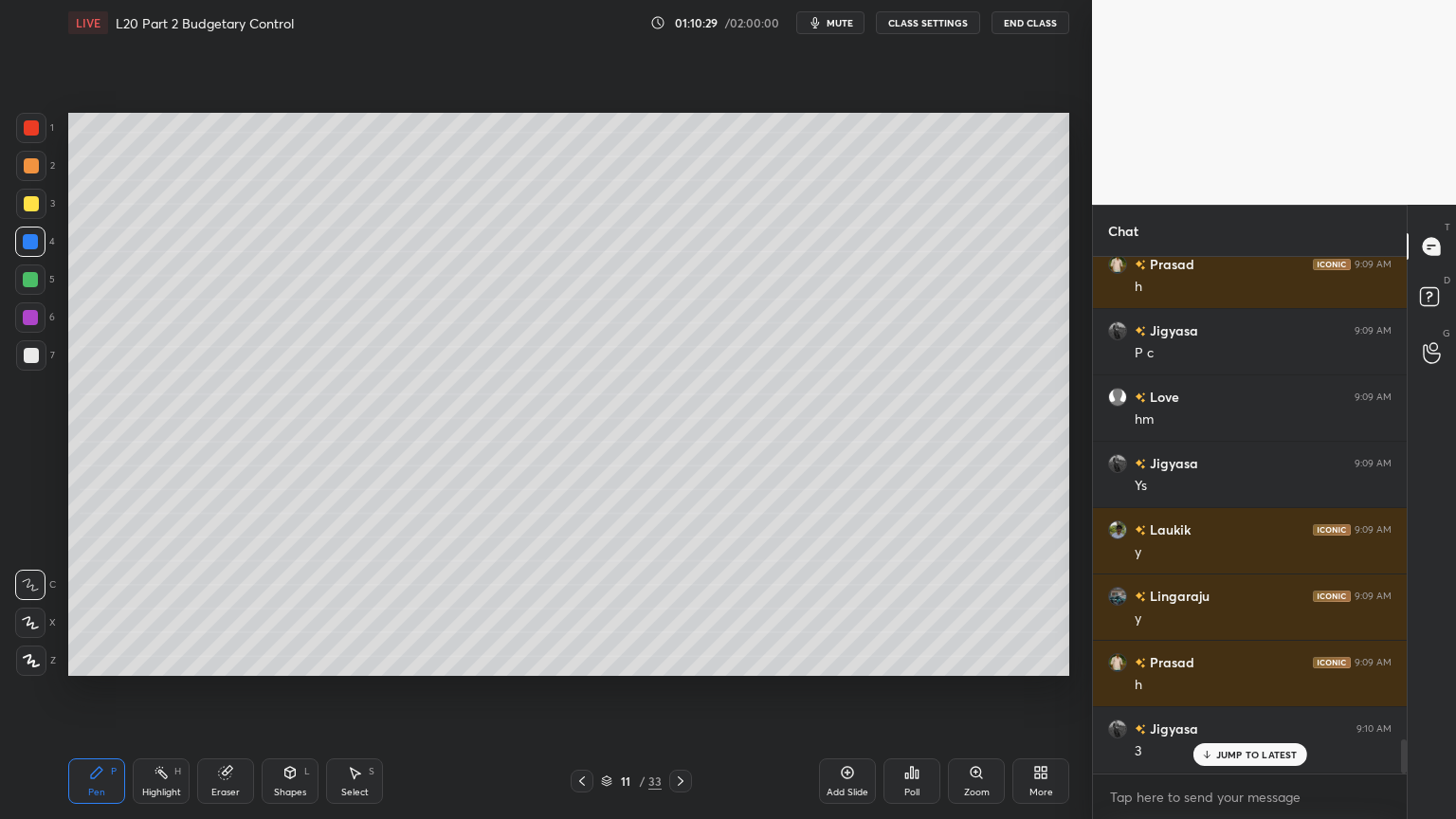 scroll, scrollTop: 7299, scrollLeft: 0, axis: vertical 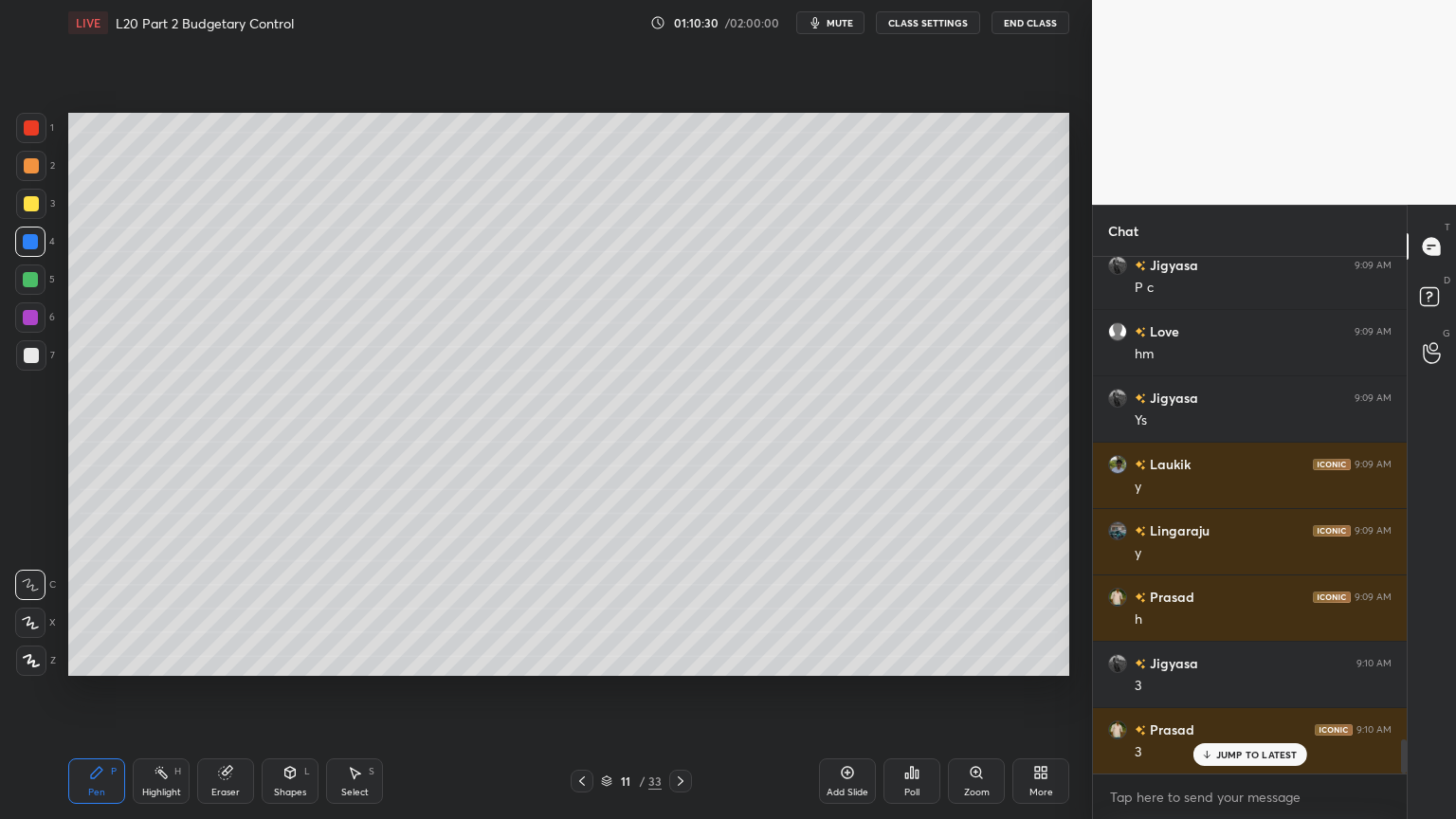click on "Pen P" at bounding box center (97, 781) 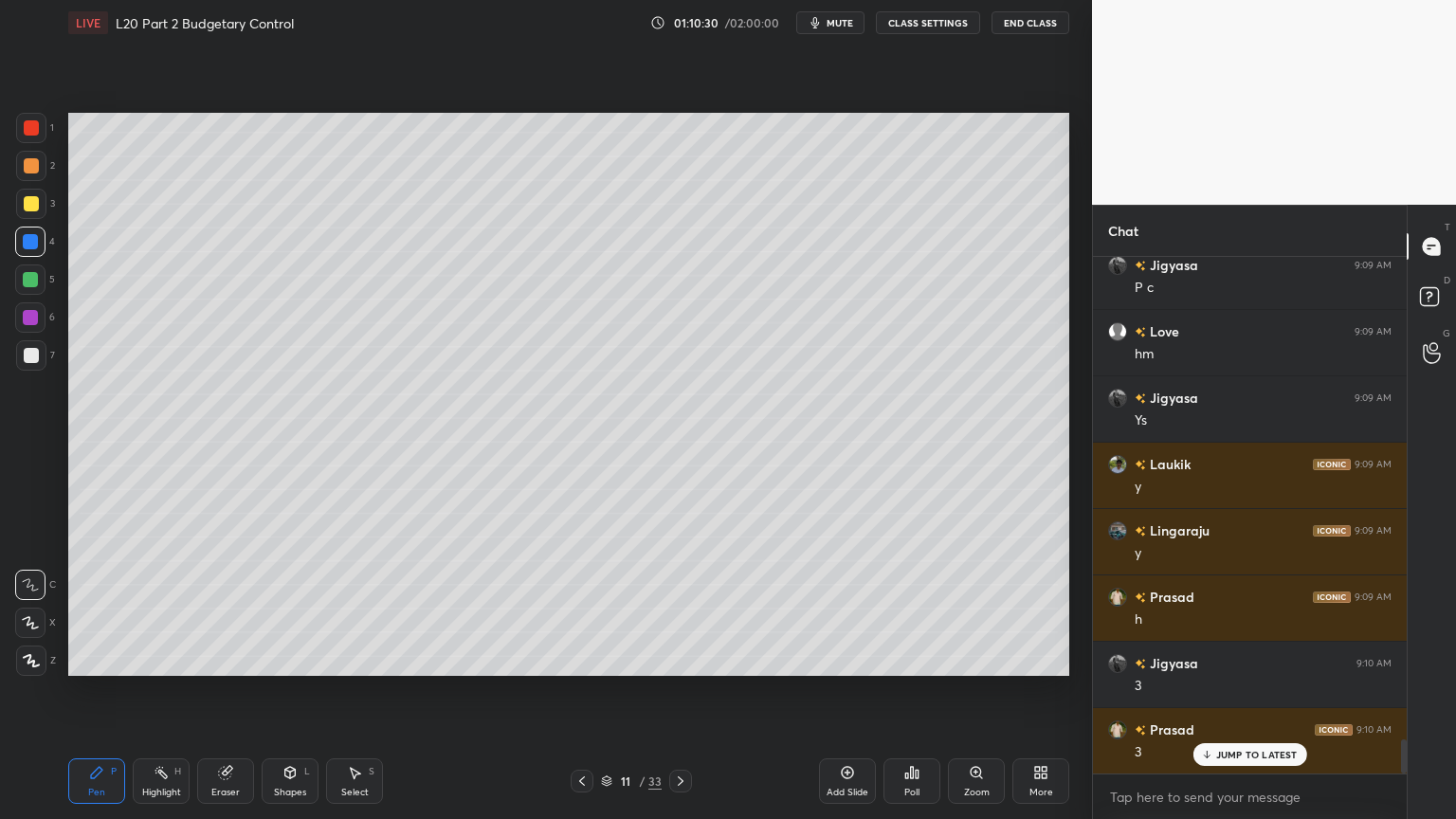 click at bounding box center (31, 166) 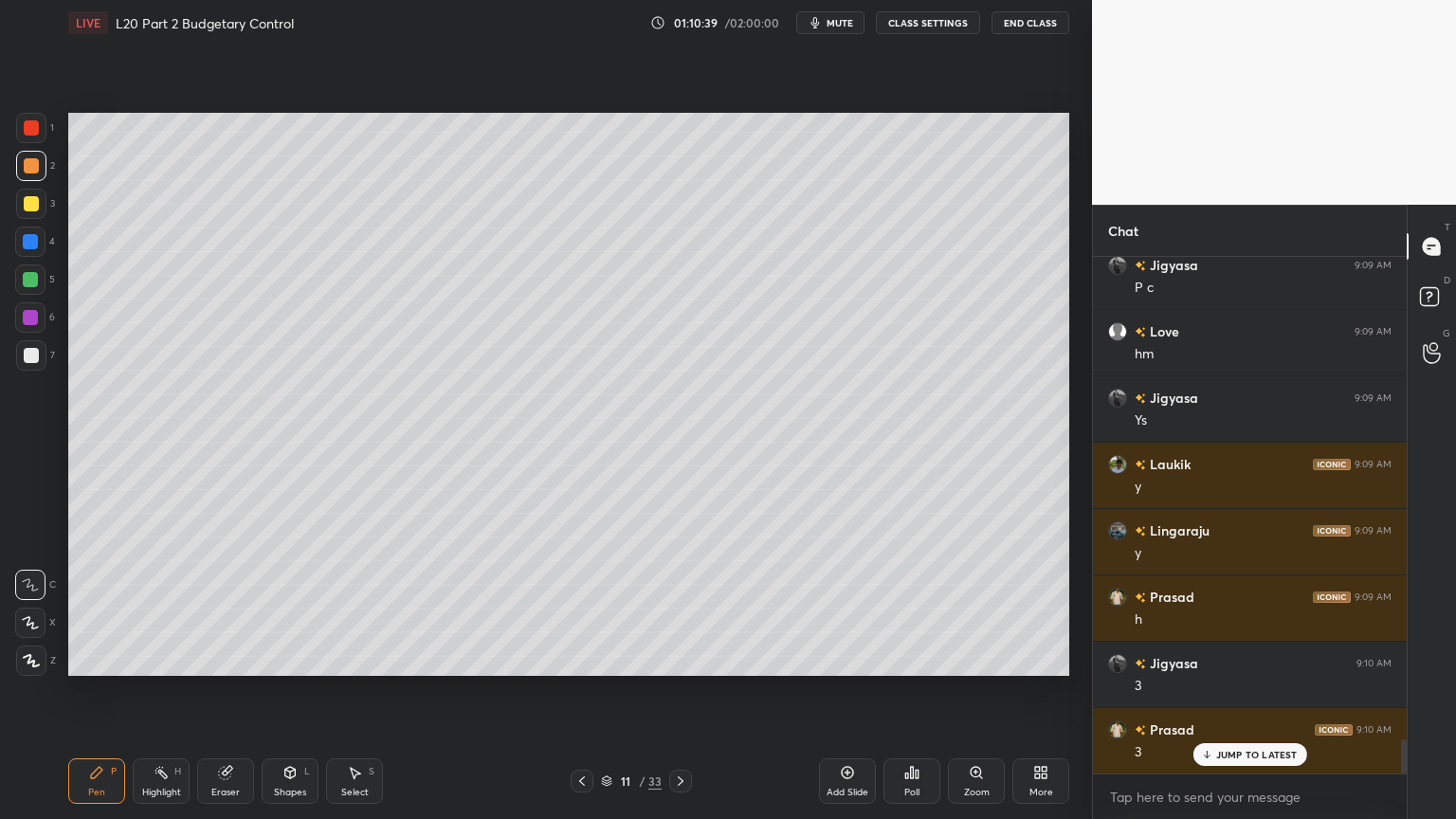 scroll, scrollTop: 7366, scrollLeft: 0, axis: vertical 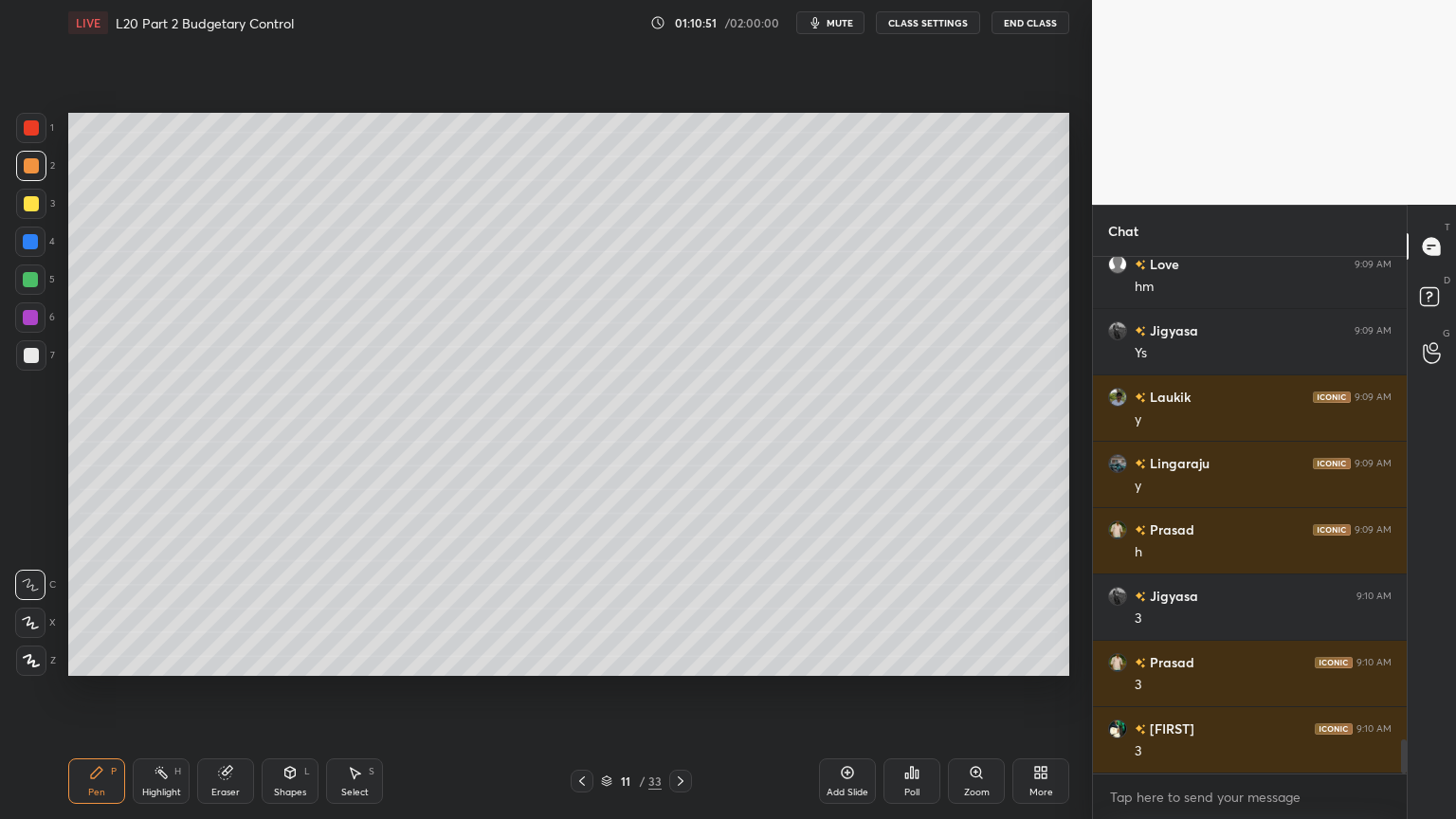 click 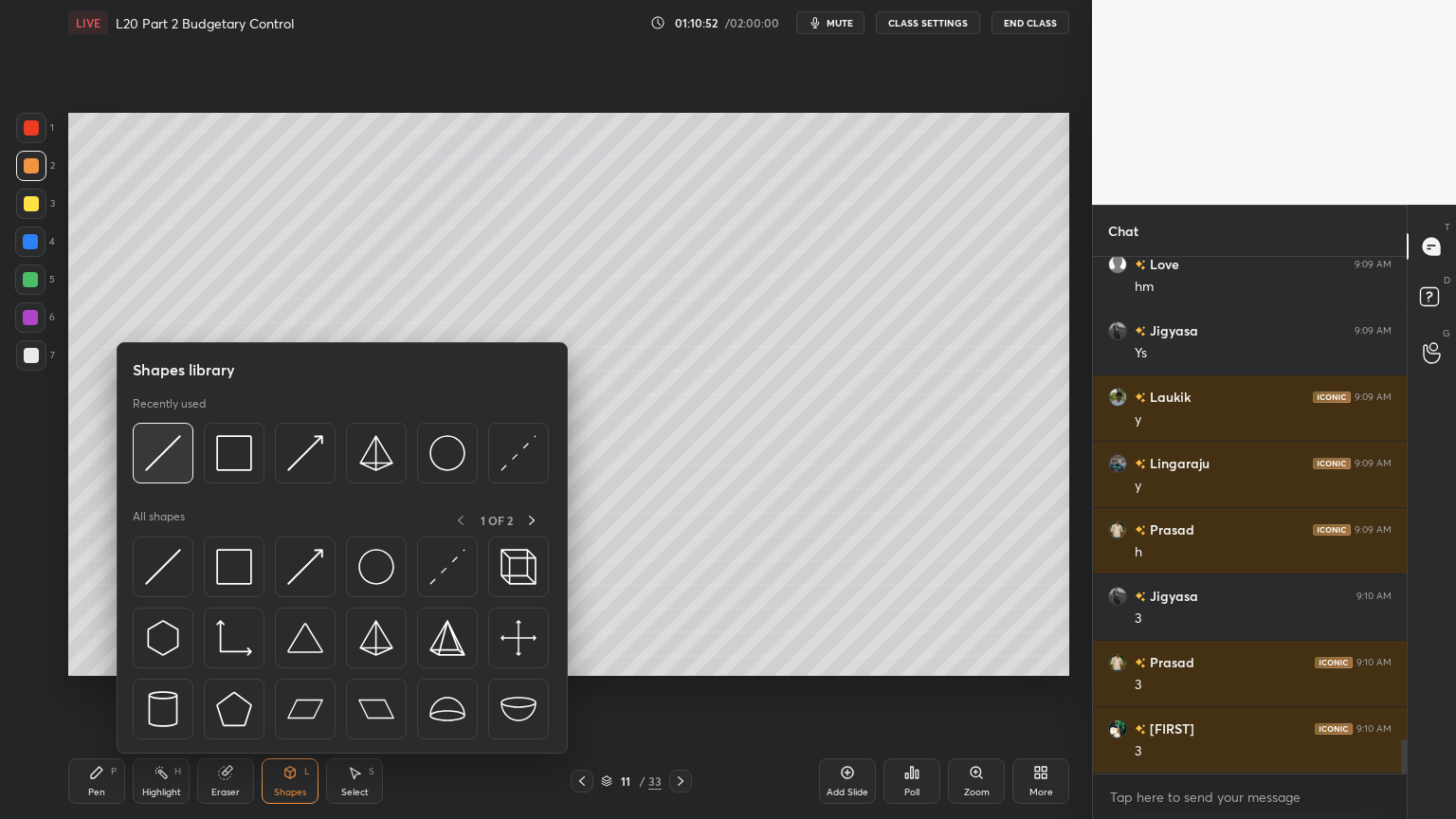 click at bounding box center (163, 453) 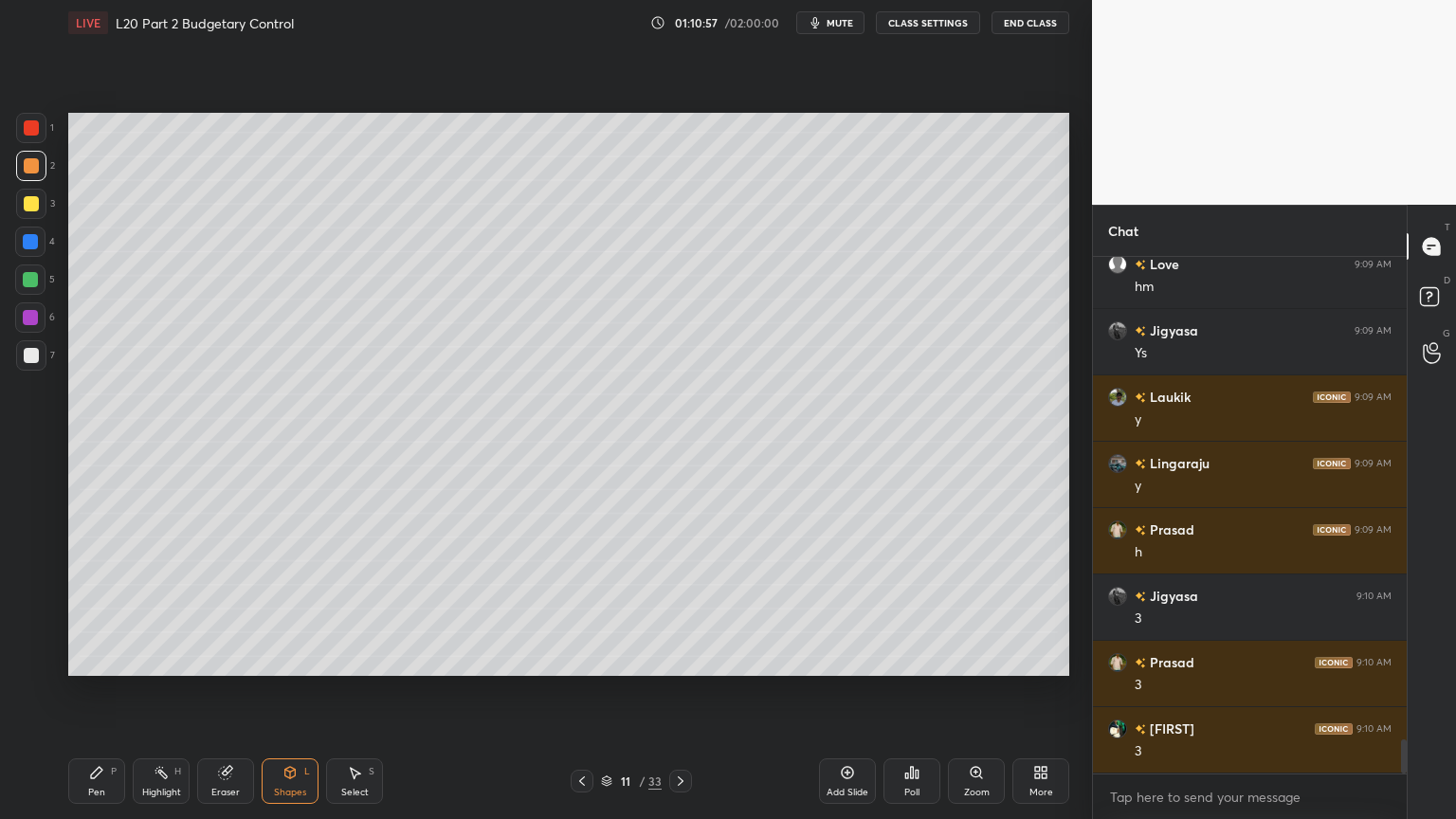 click on "Pen P" at bounding box center (97, 781) 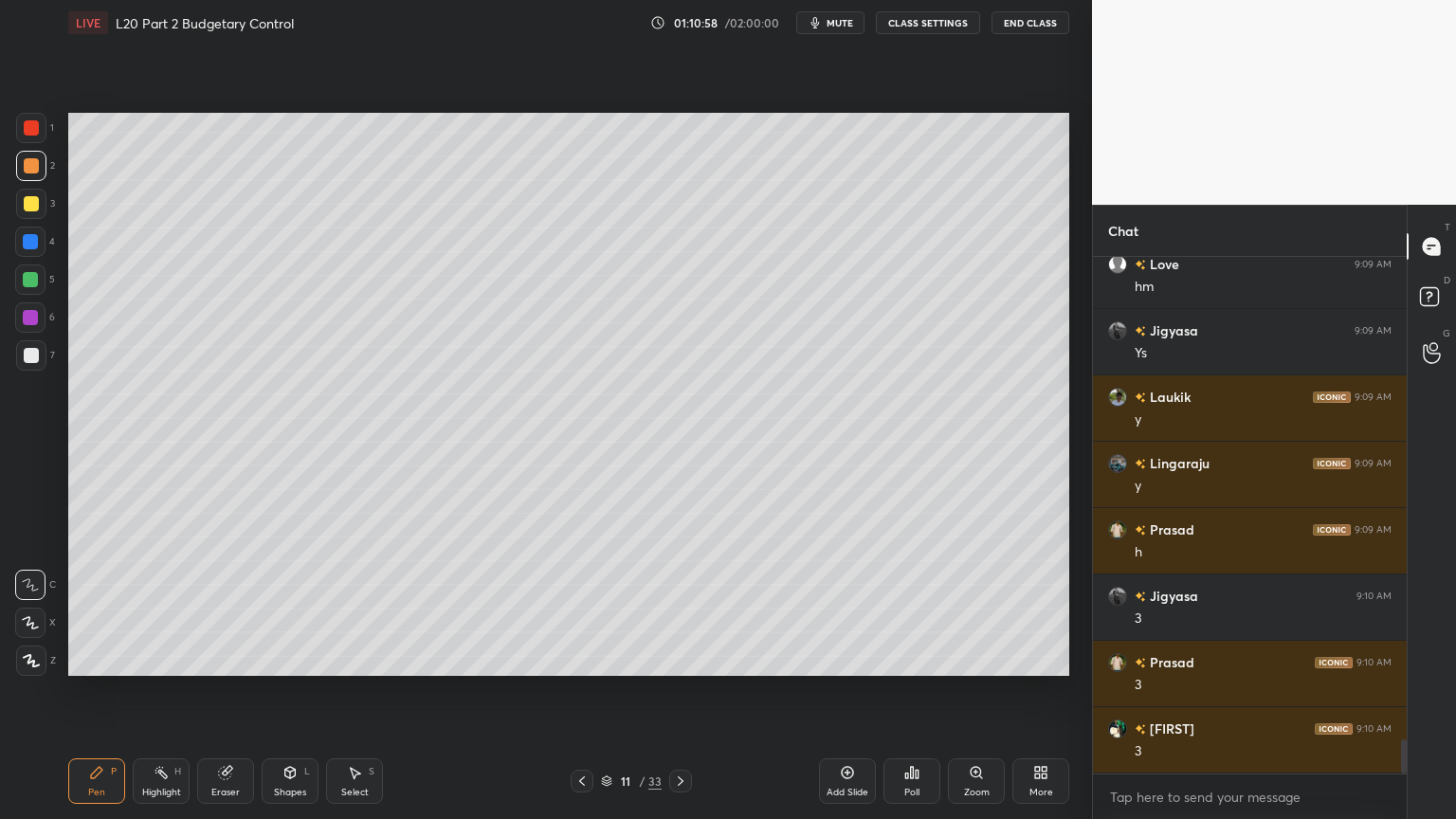 click on "1 2 3 4 5 6 7 C X Z C X Z E E Erase all   H H" at bounding box center [30, 394] 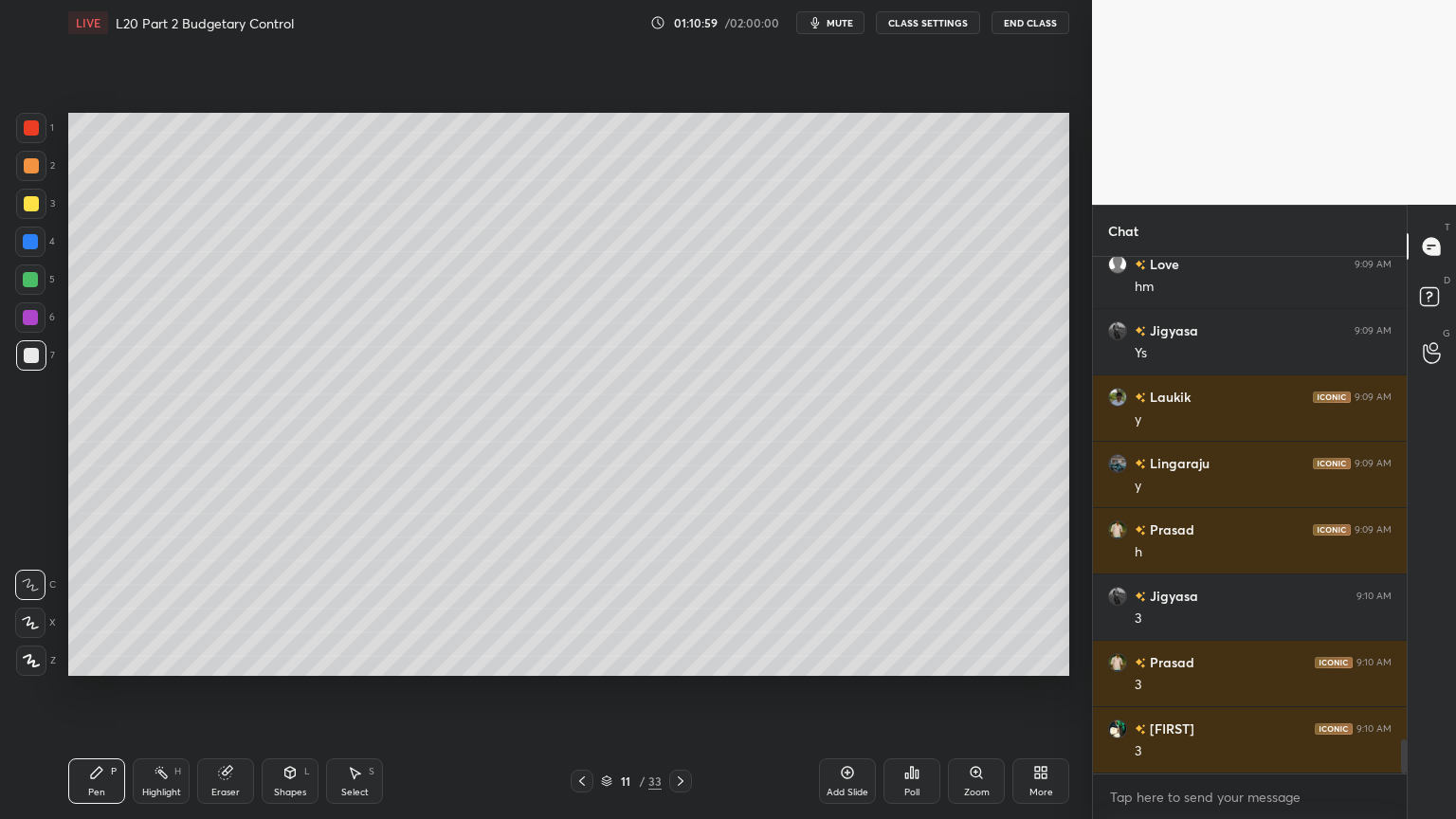 click at bounding box center [582, 781] 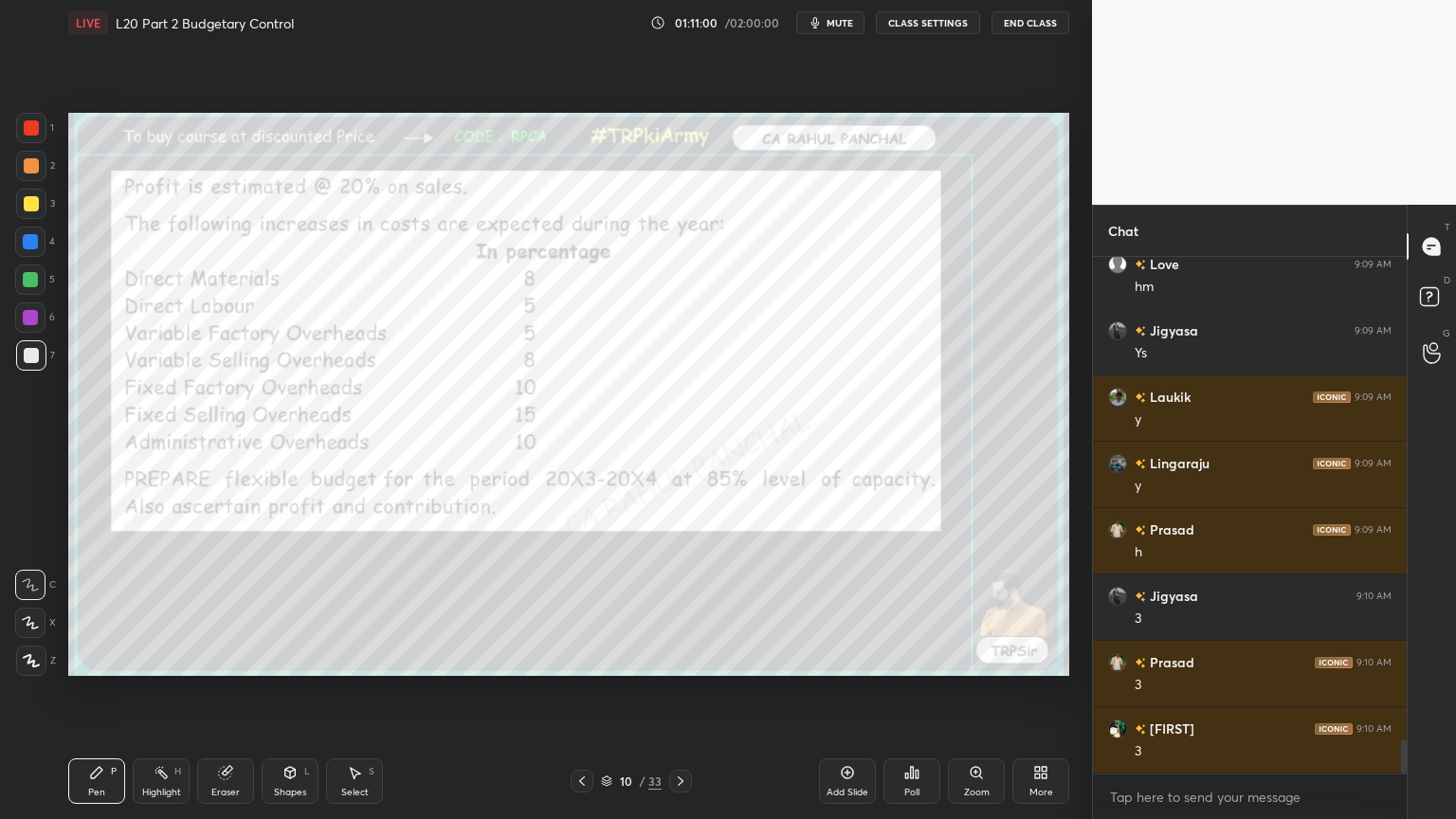 click 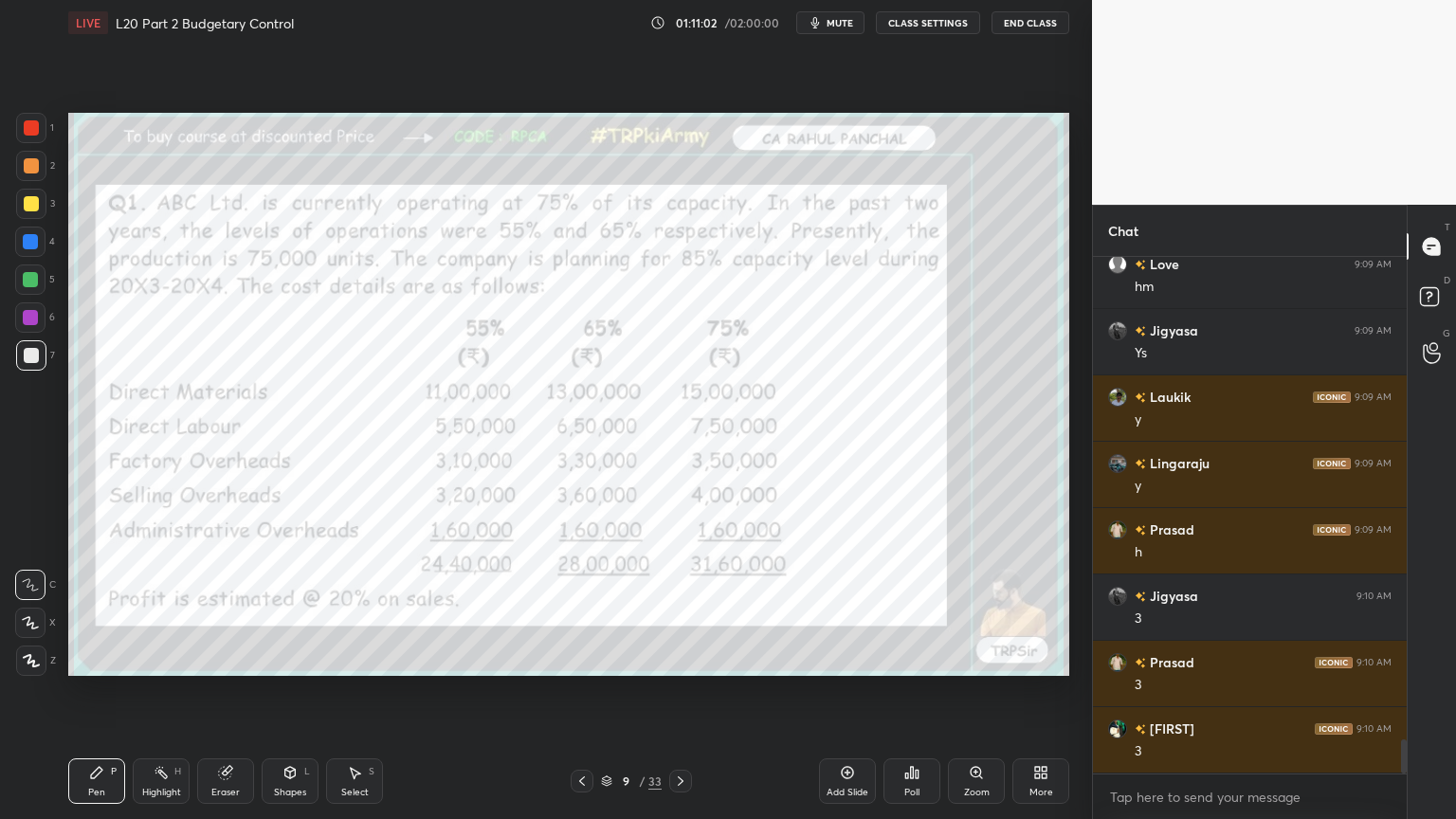 click on "Pen P Highlight H Eraser Shapes L Select S 9 / 33 Add Slide Poll Zoom More" at bounding box center [569, 781] 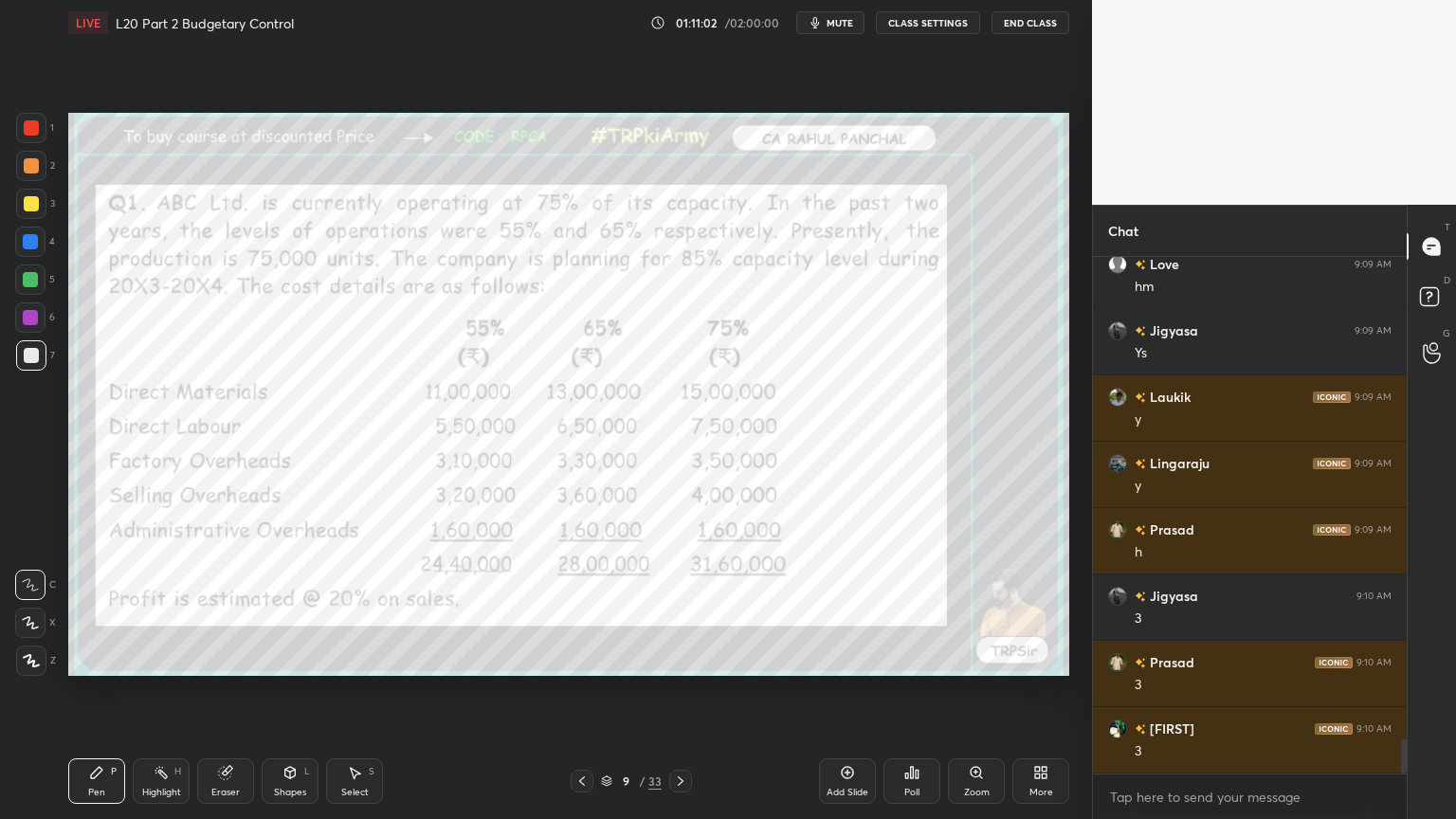 click 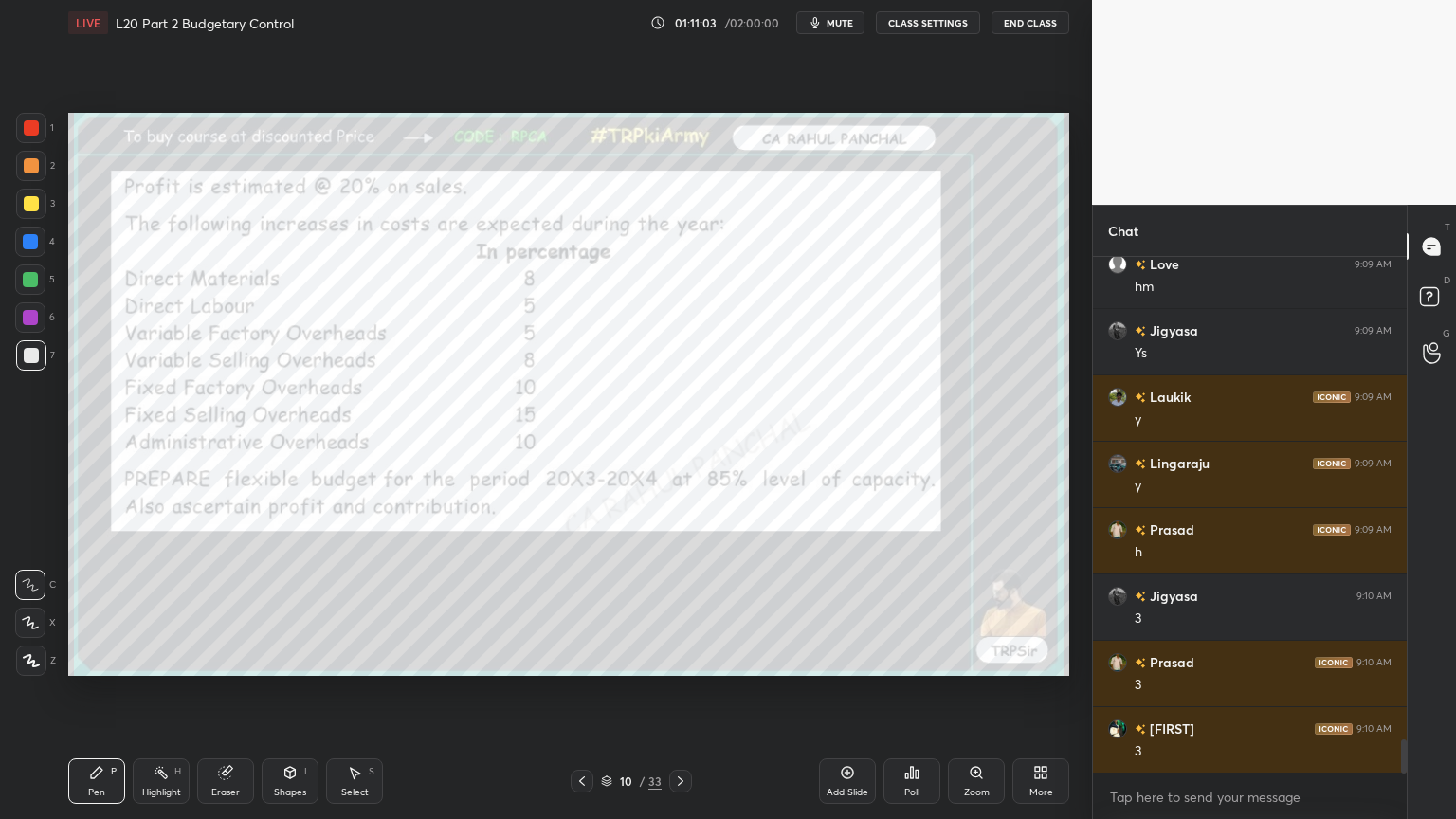 click 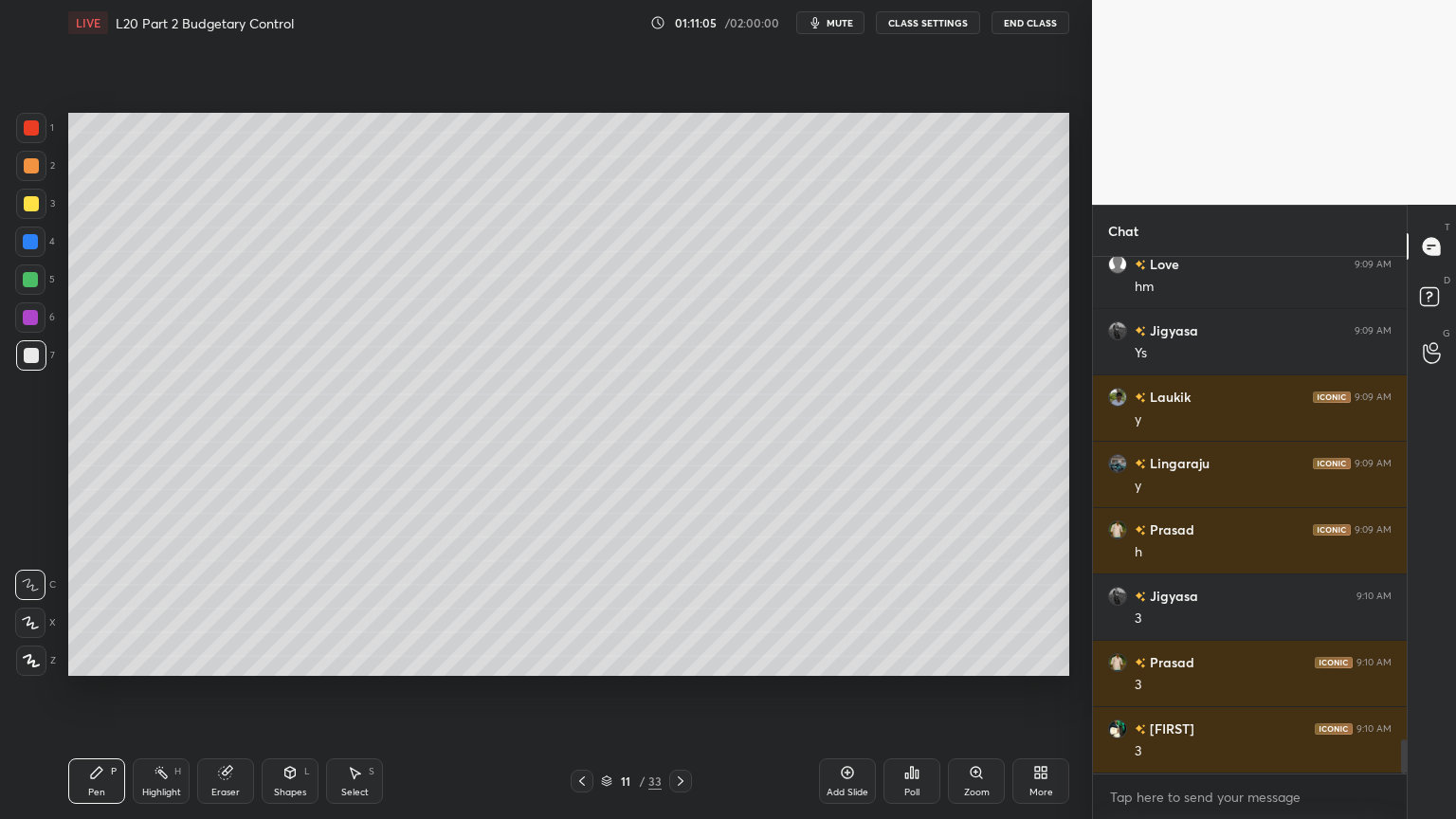 click at bounding box center (31, 204) 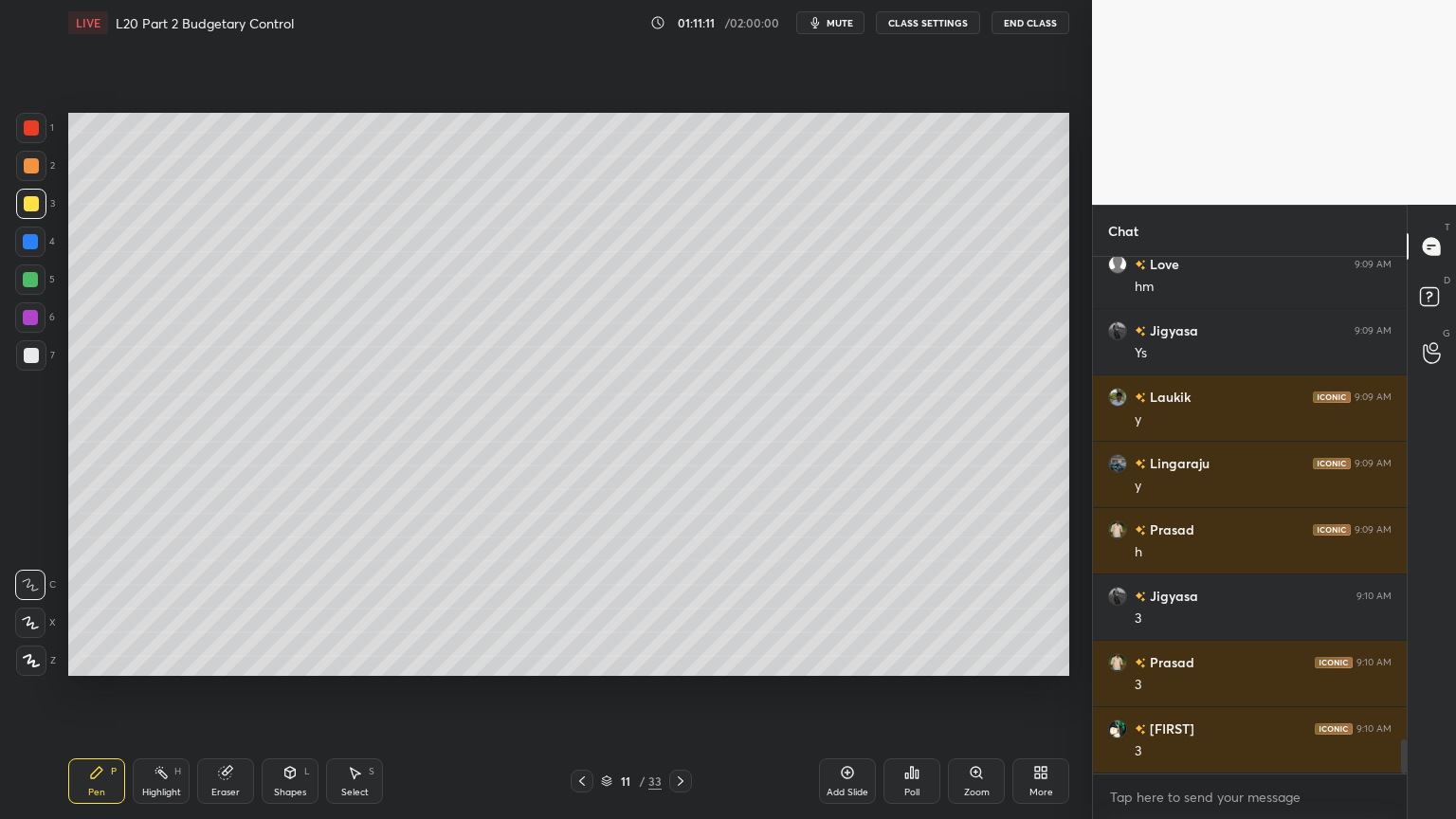 click at bounding box center (31, 355) 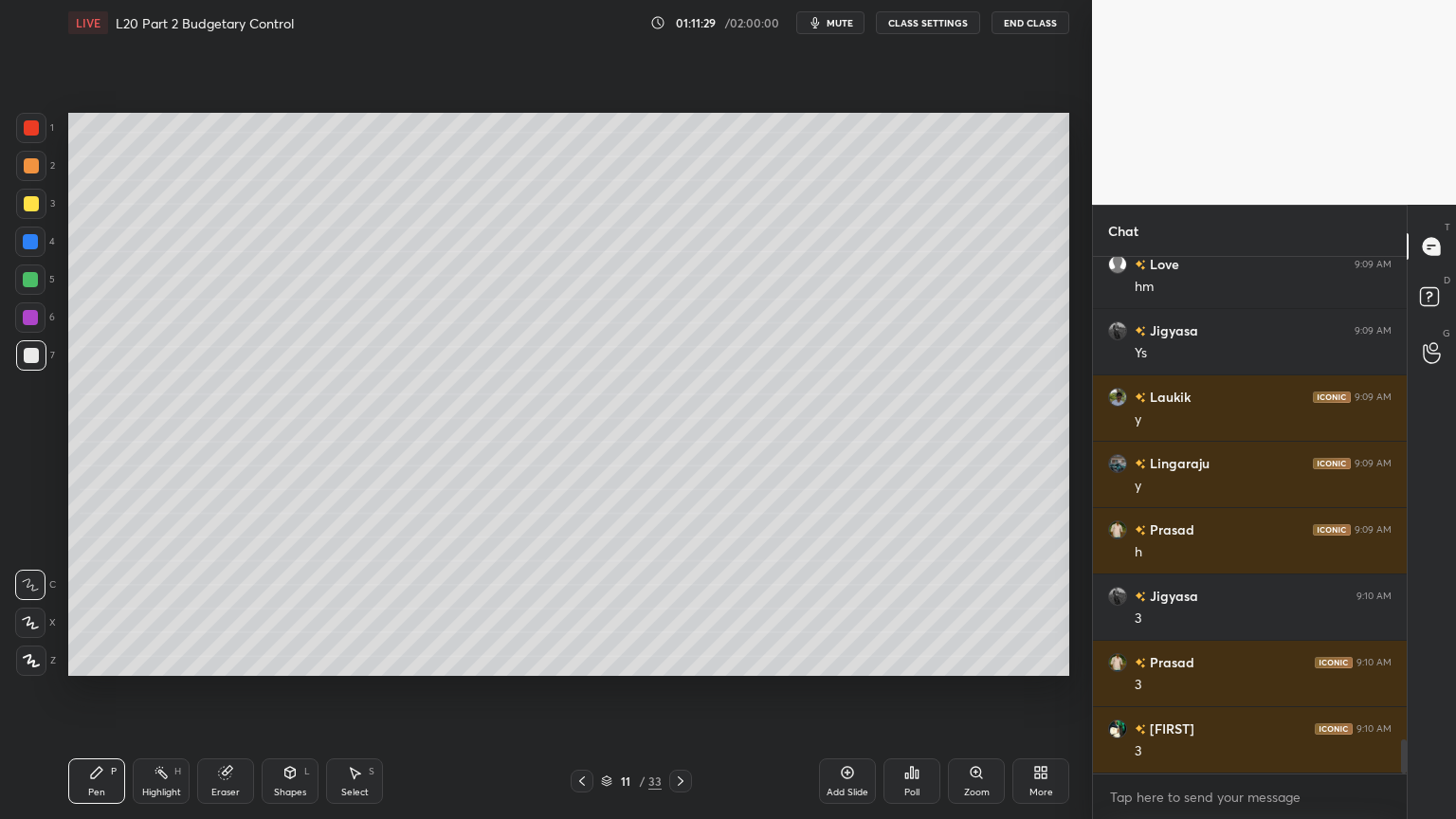 click 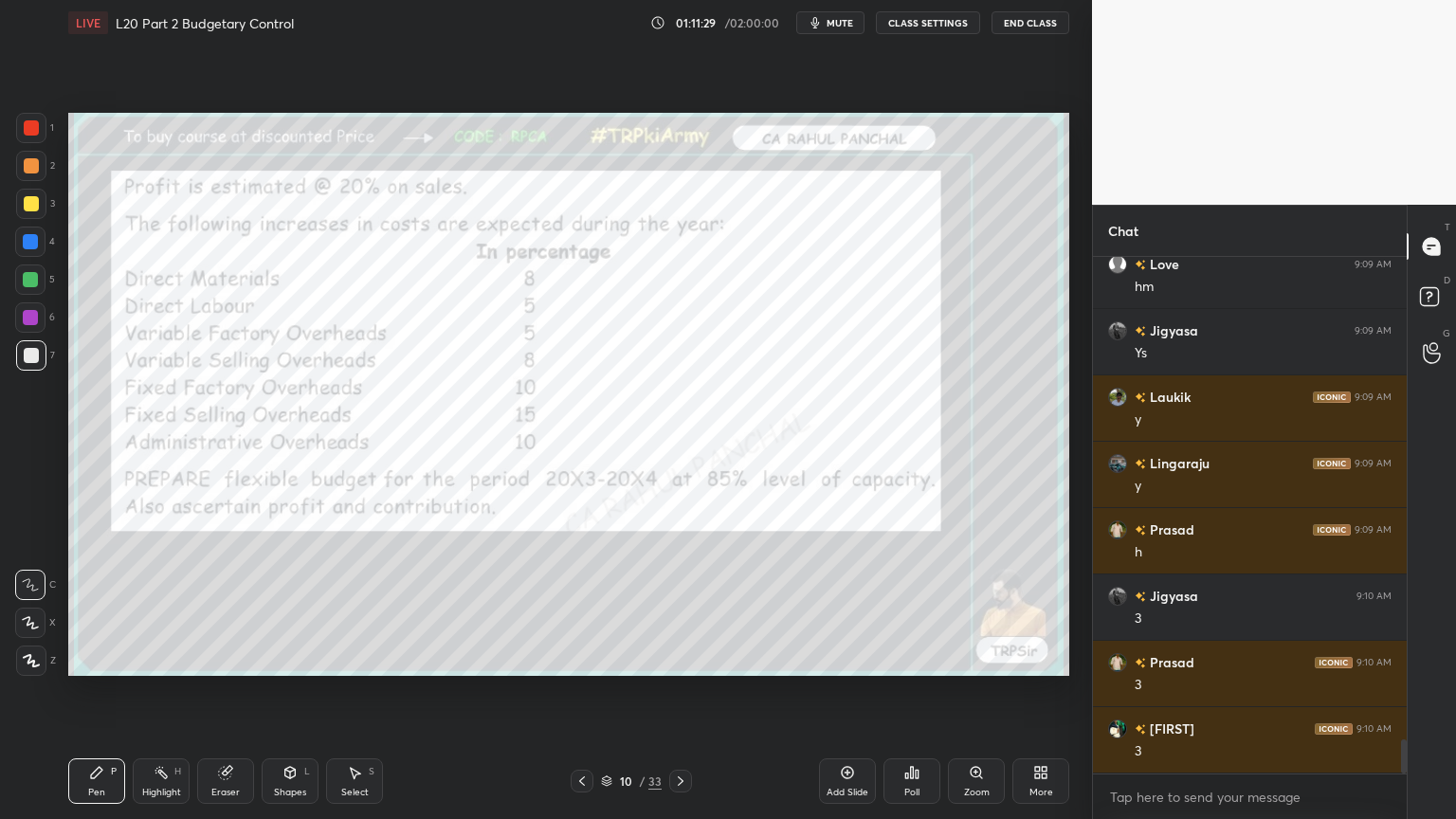 click 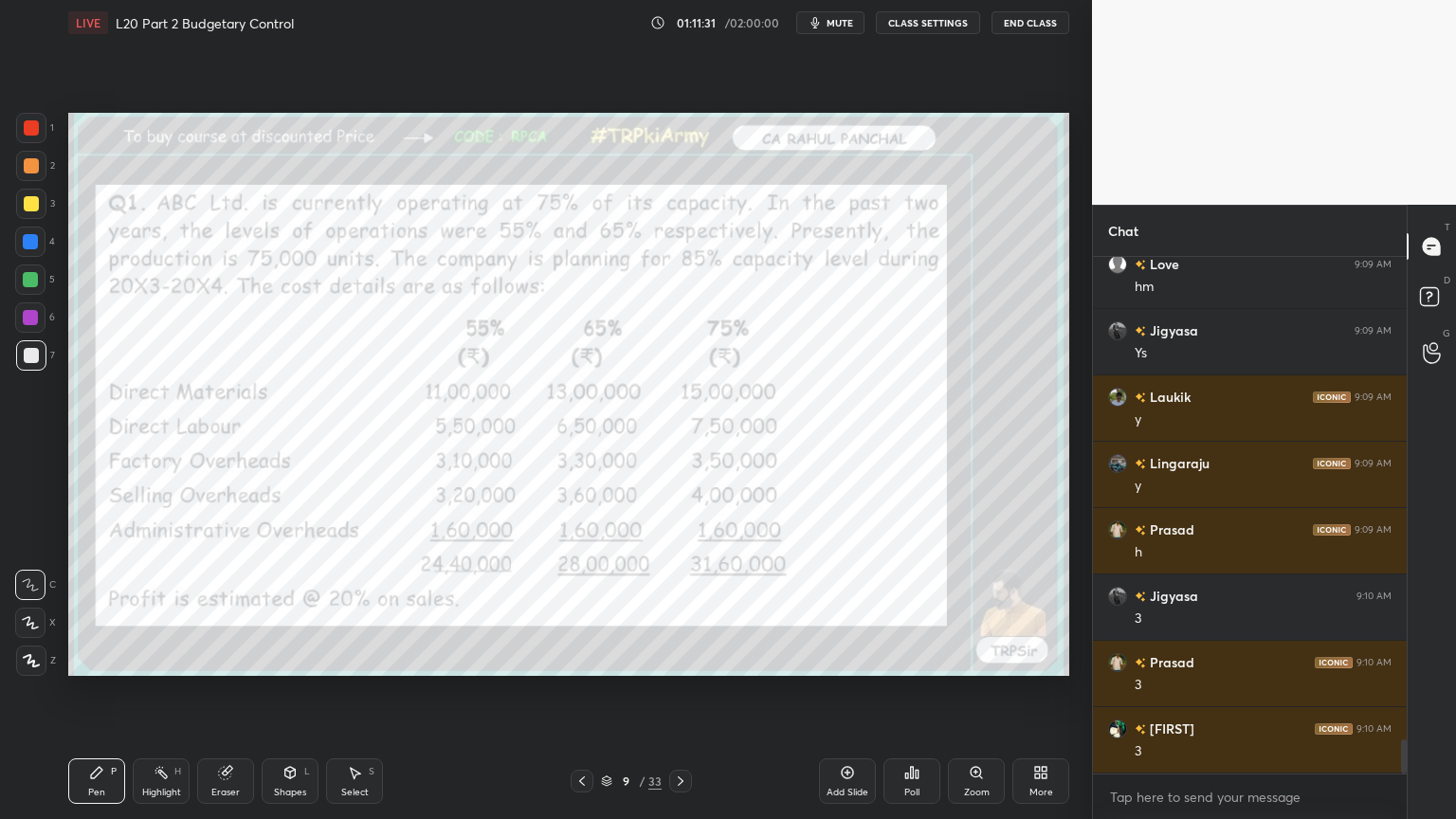 click 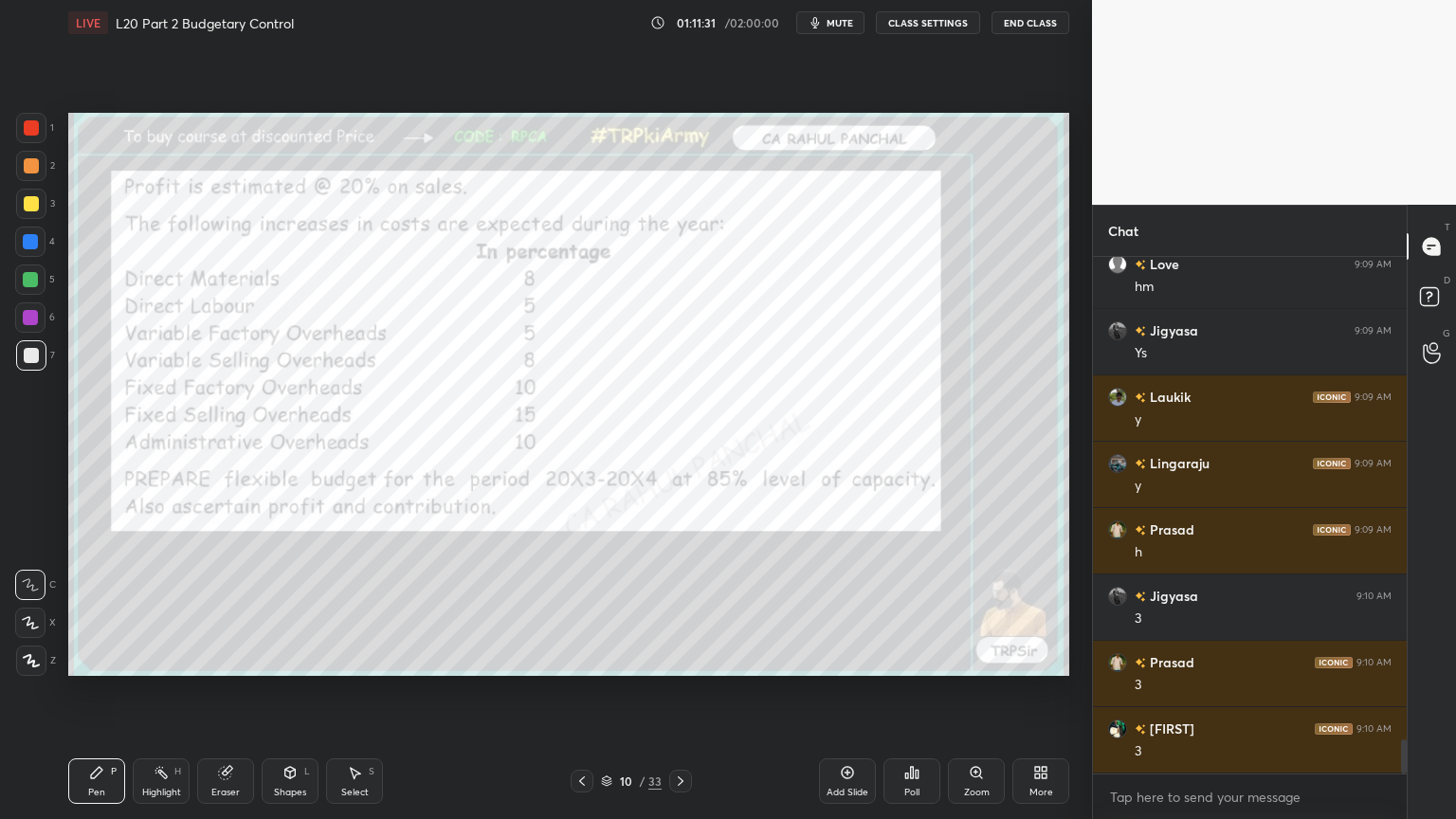 click 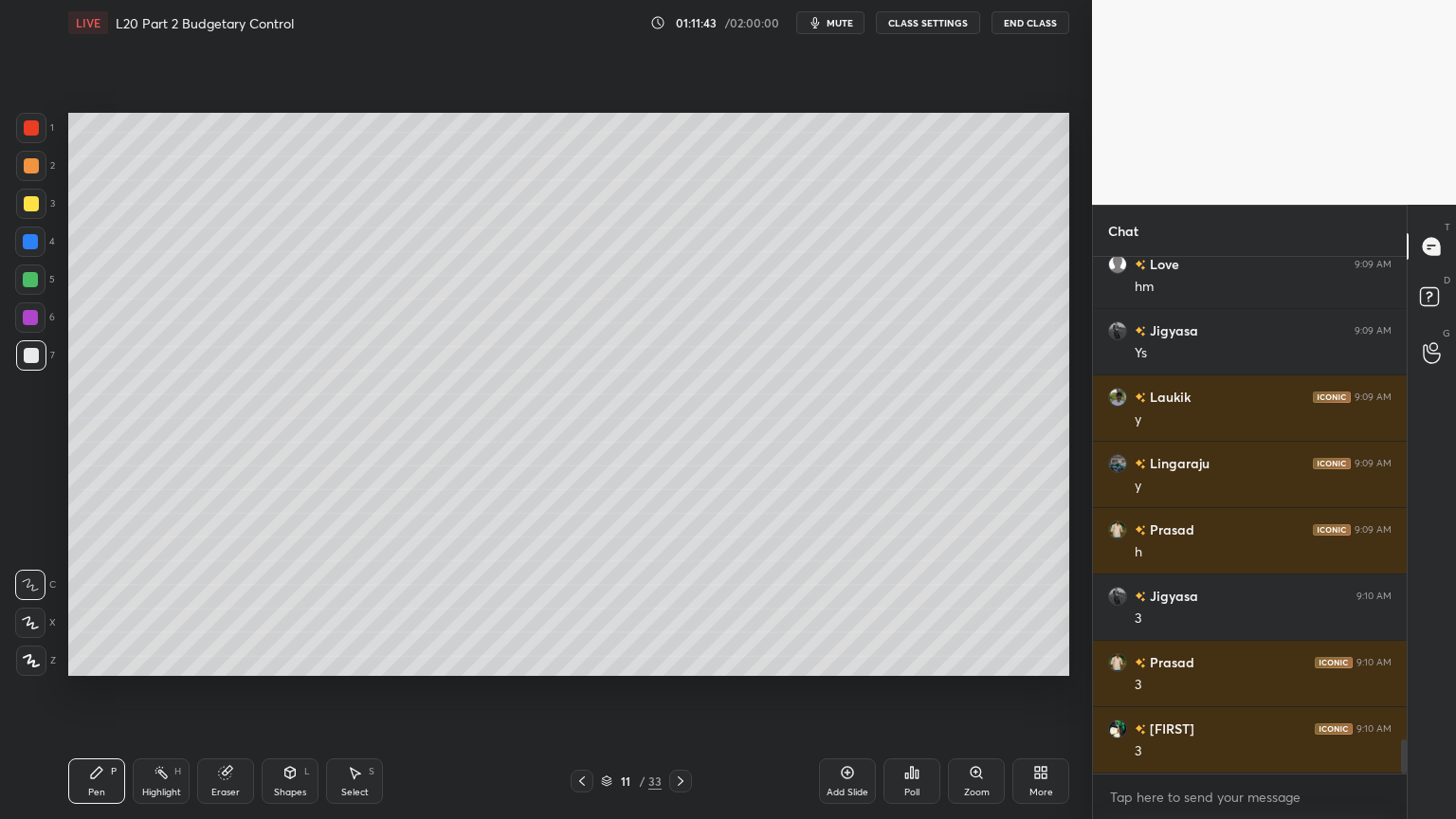 scroll, scrollTop: 7432, scrollLeft: 0, axis: vertical 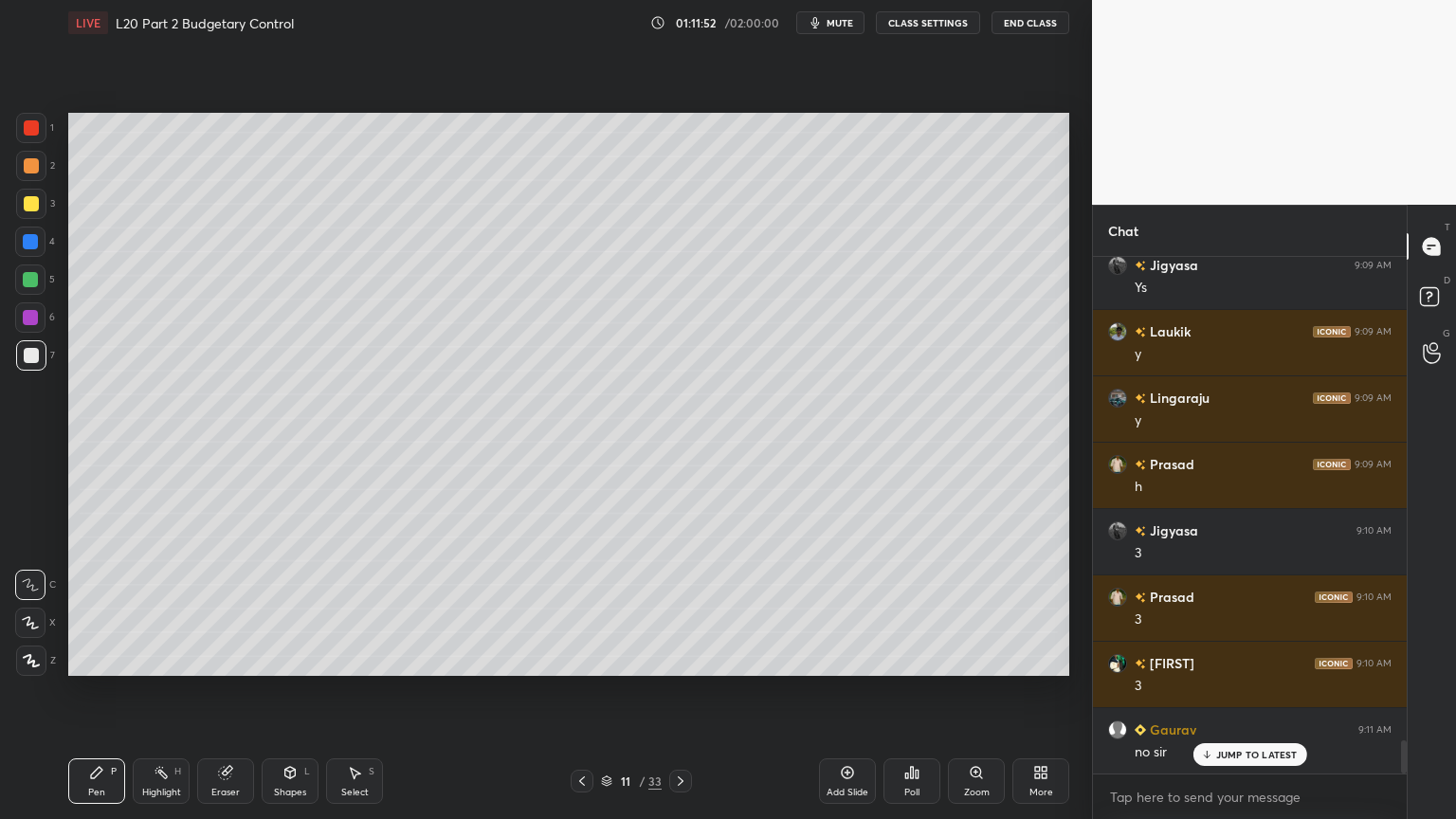 click 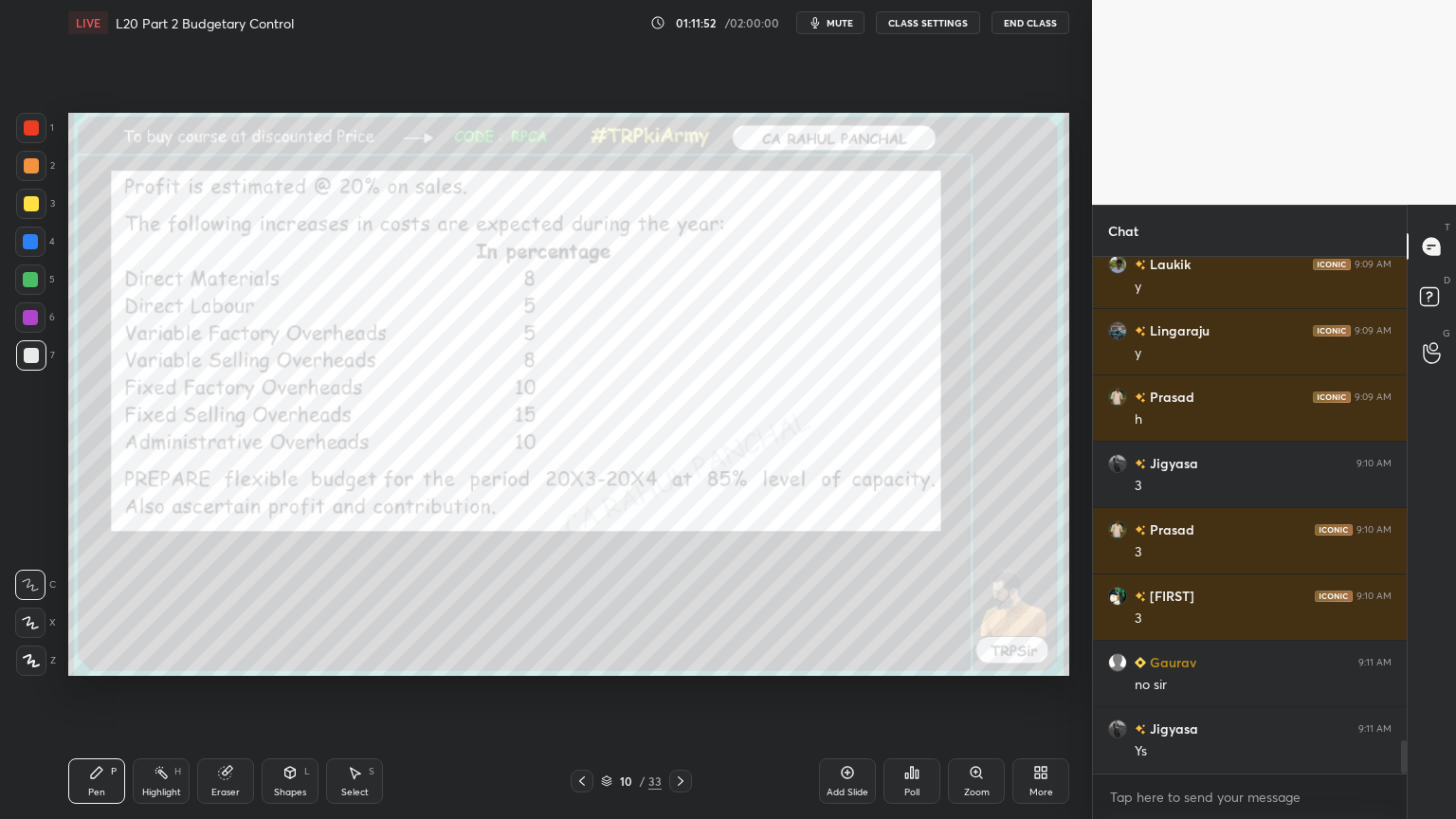 click 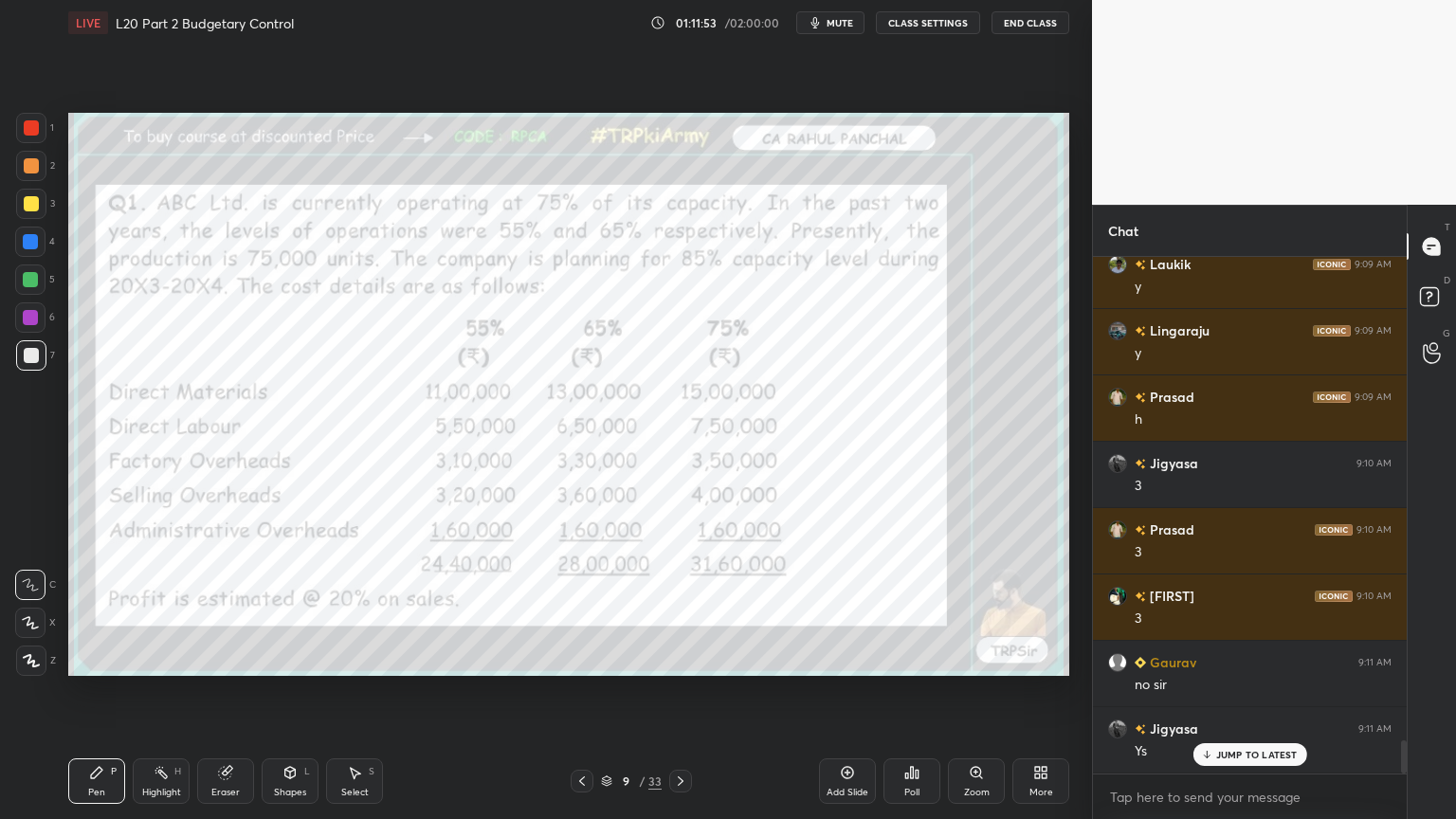 scroll, scrollTop: 7564, scrollLeft: 0, axis: vertical 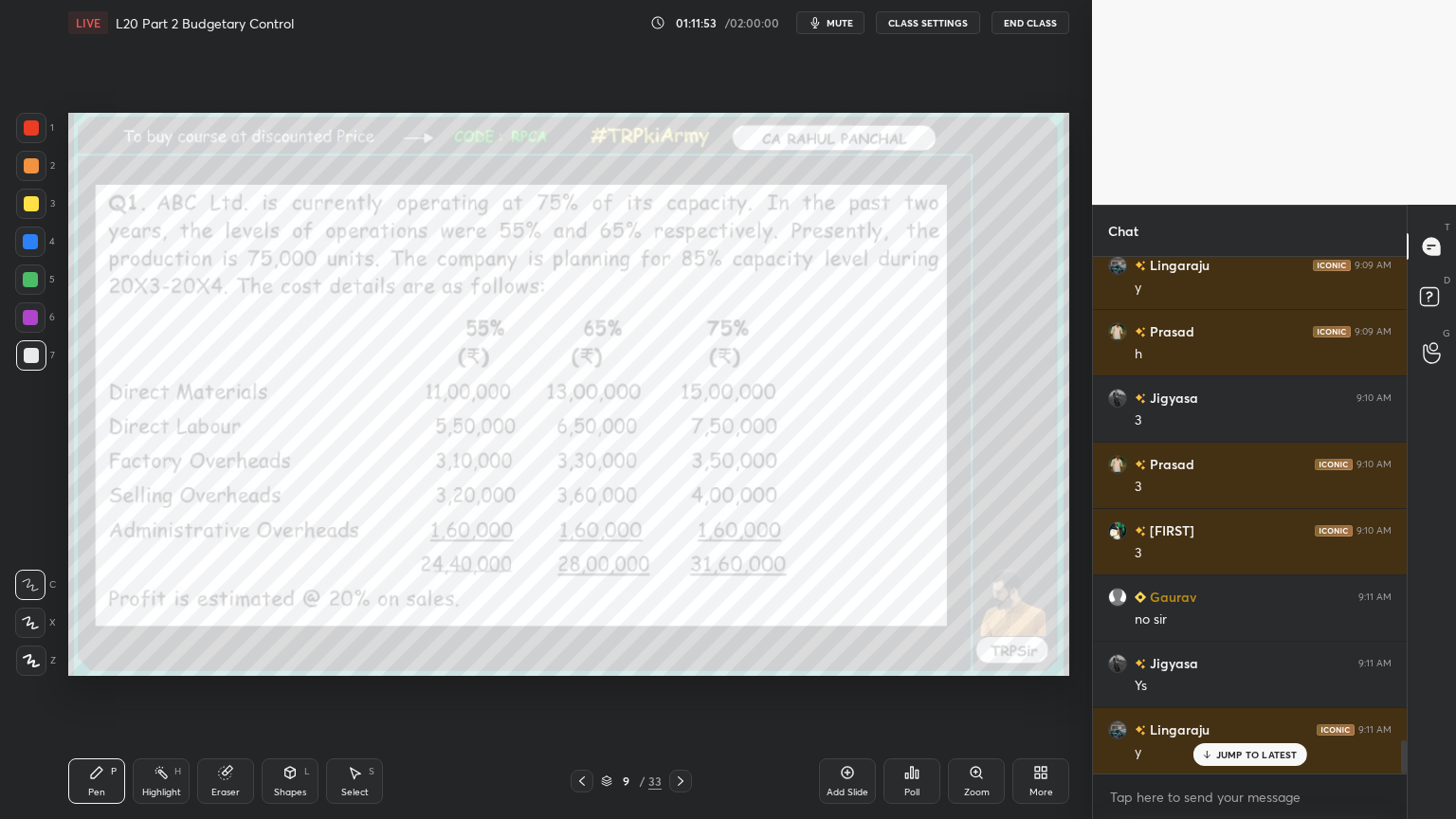 click 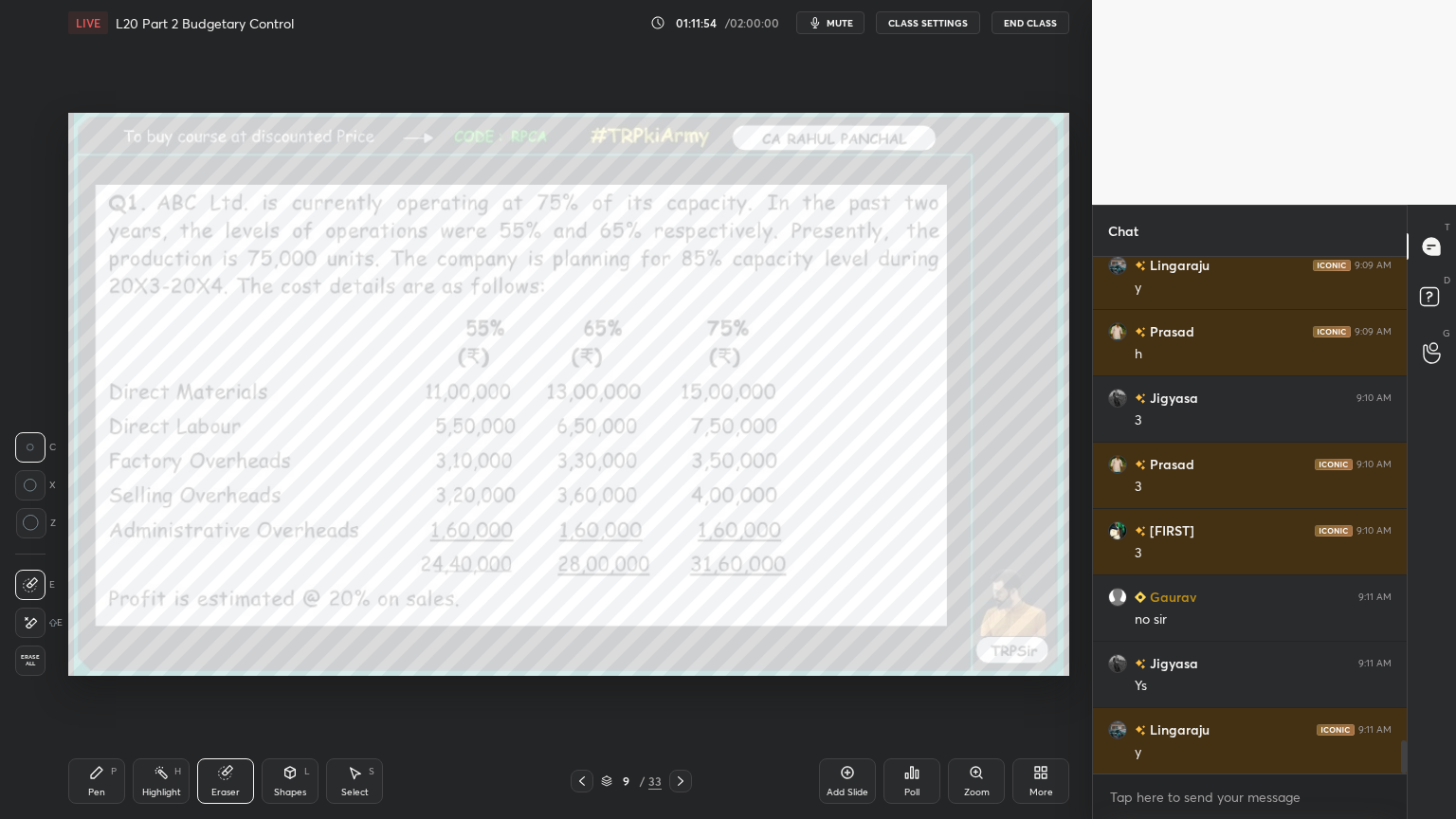 scroll, scrollTop: 7632, scrollLeft: 0, axis: vertical 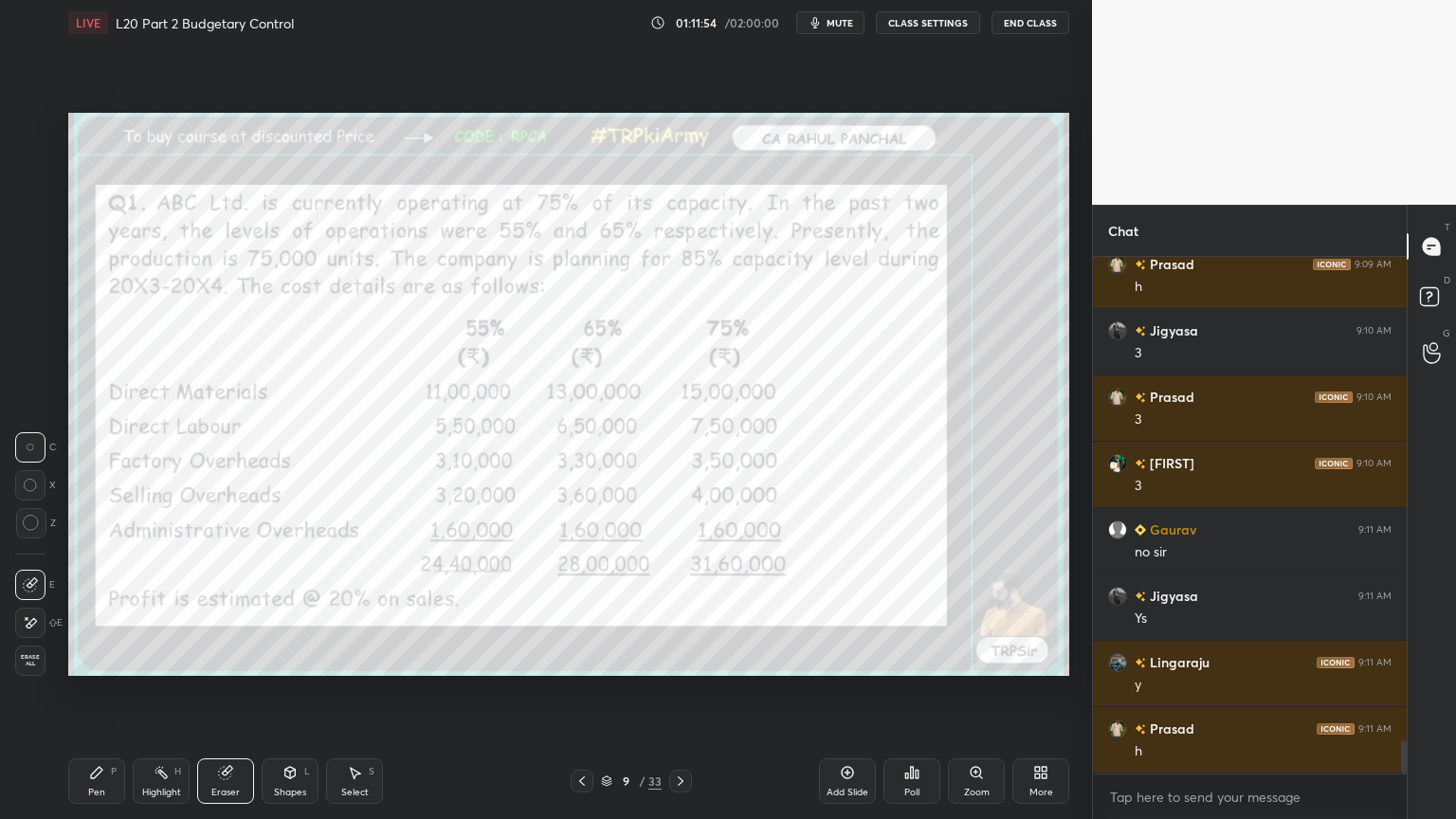 click on "Erase all" at bounding box center [30, 661] 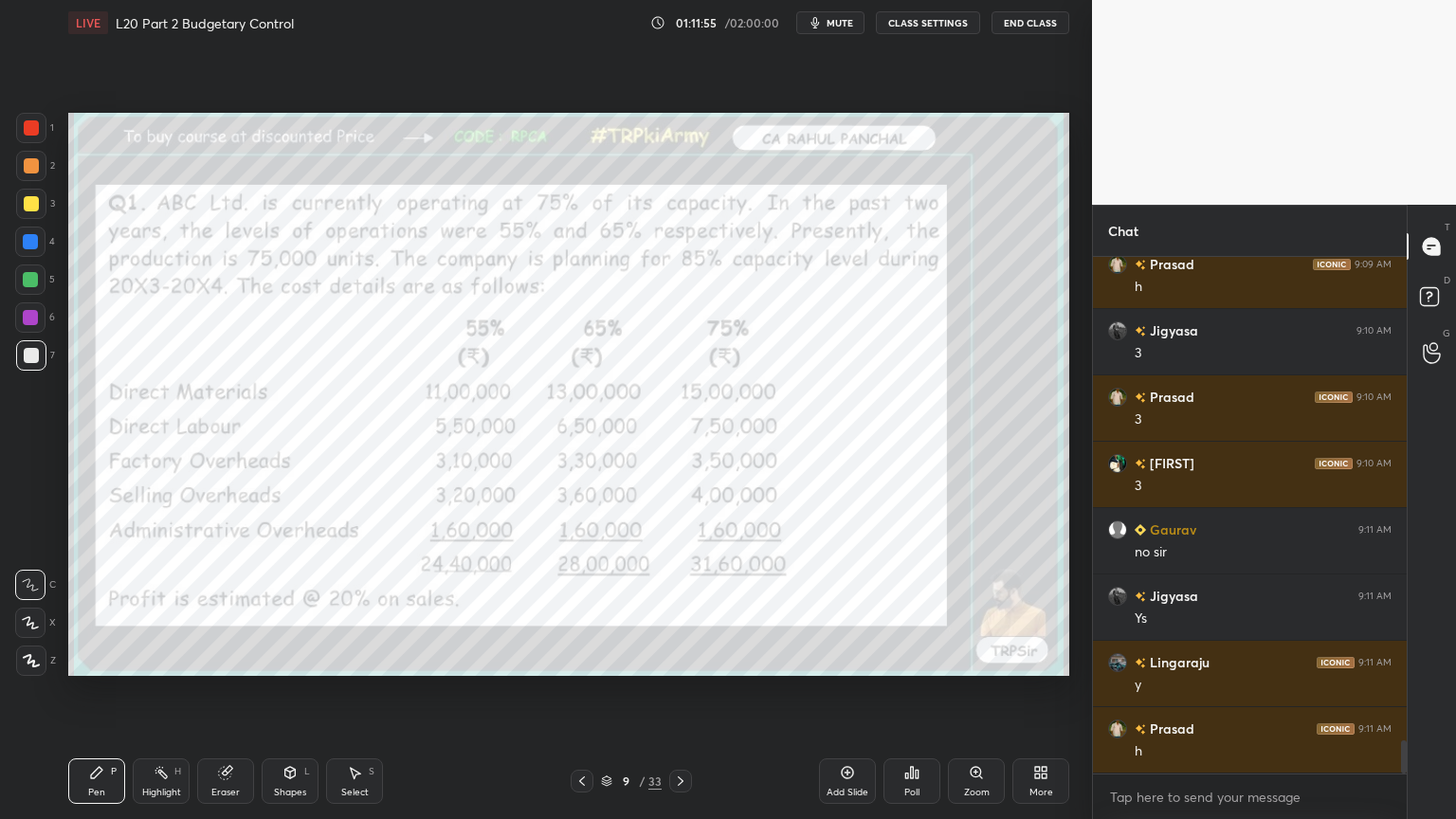 click on "Setting up your live class Poll for   secs No correct answer Start poll" at bounding box center (569, 394) 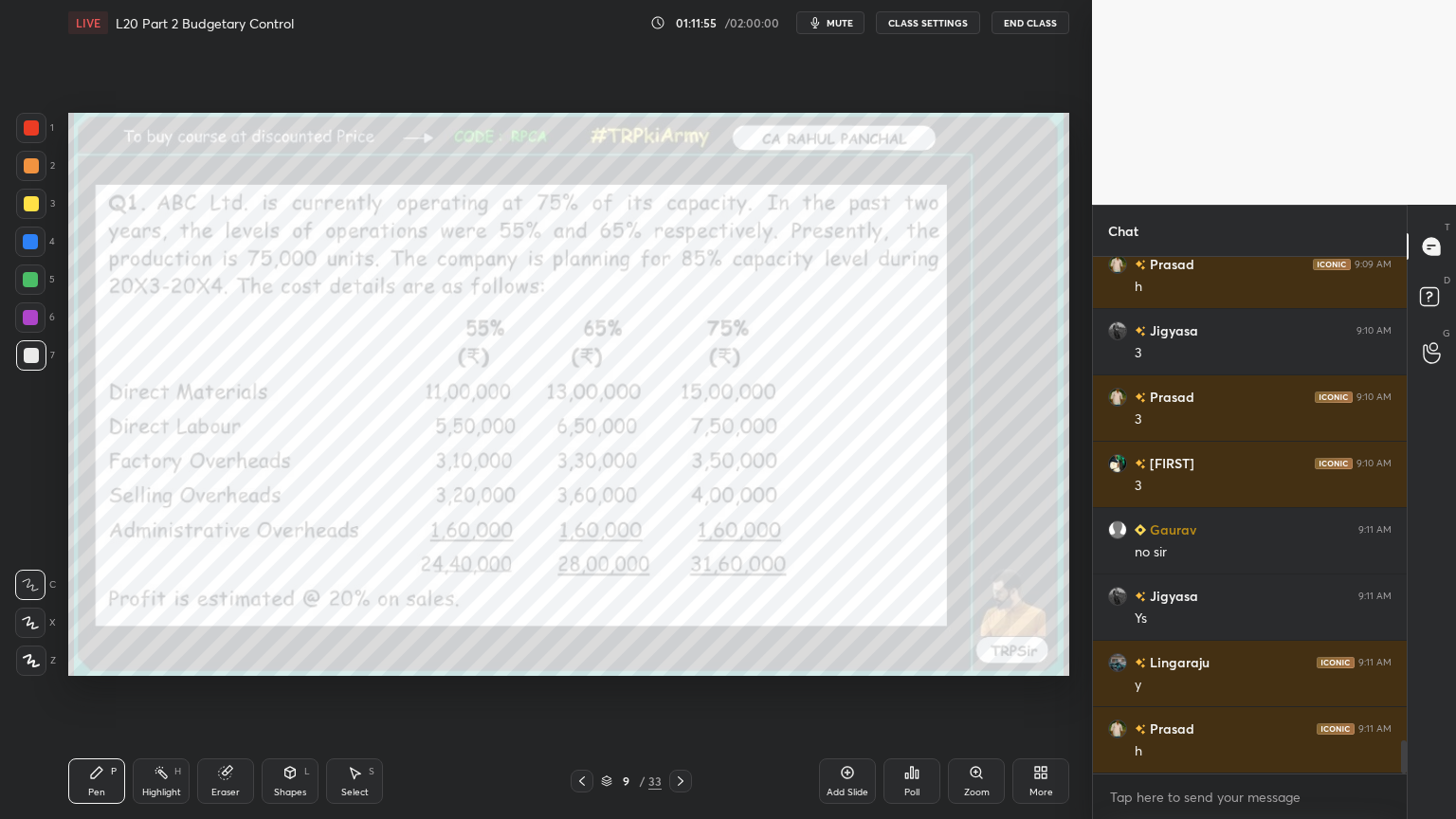 click at bounding box center [31, 128] 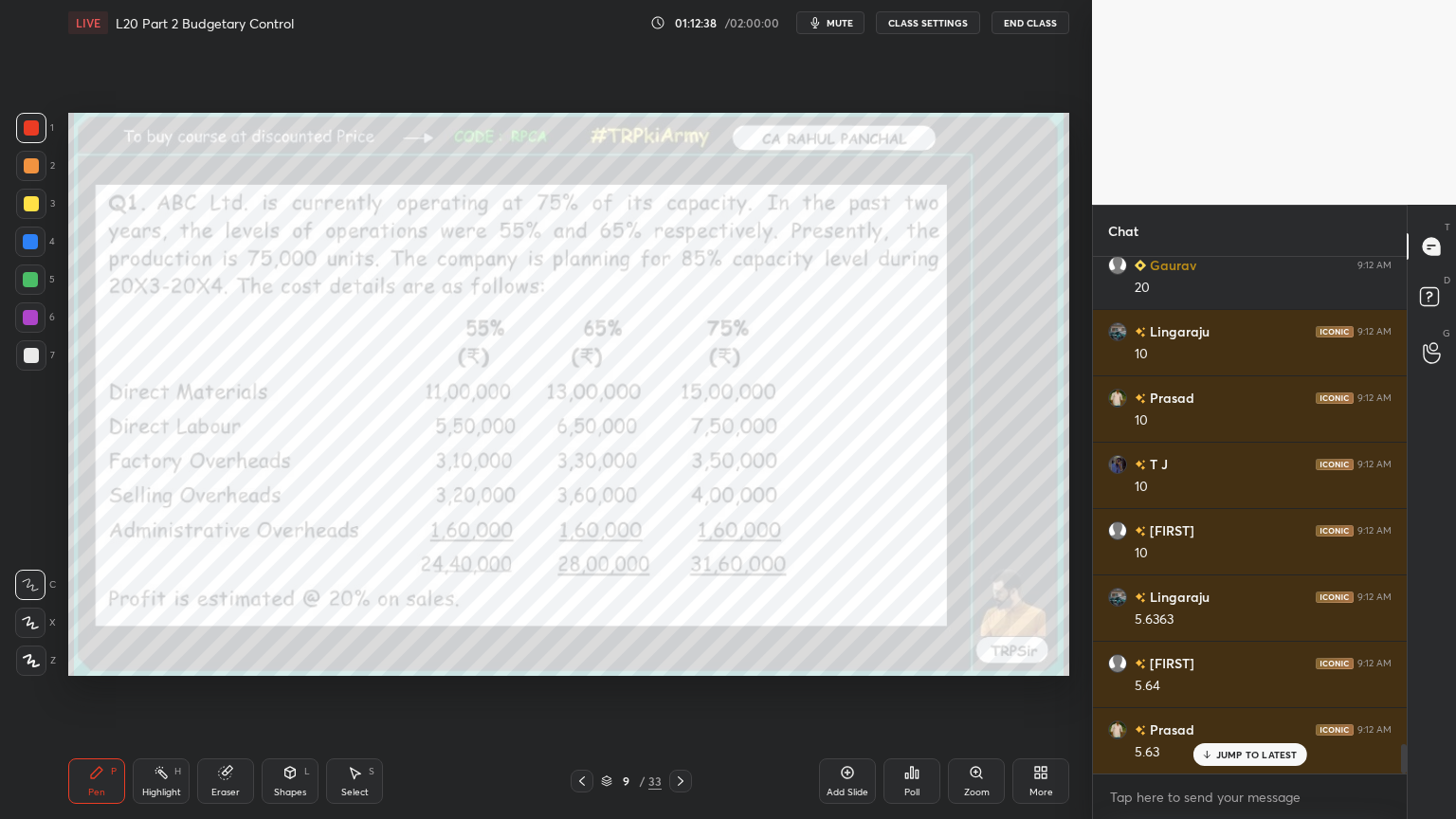 scroll, scrollTop: 8693, scrollLeft: 0, axis: vertical 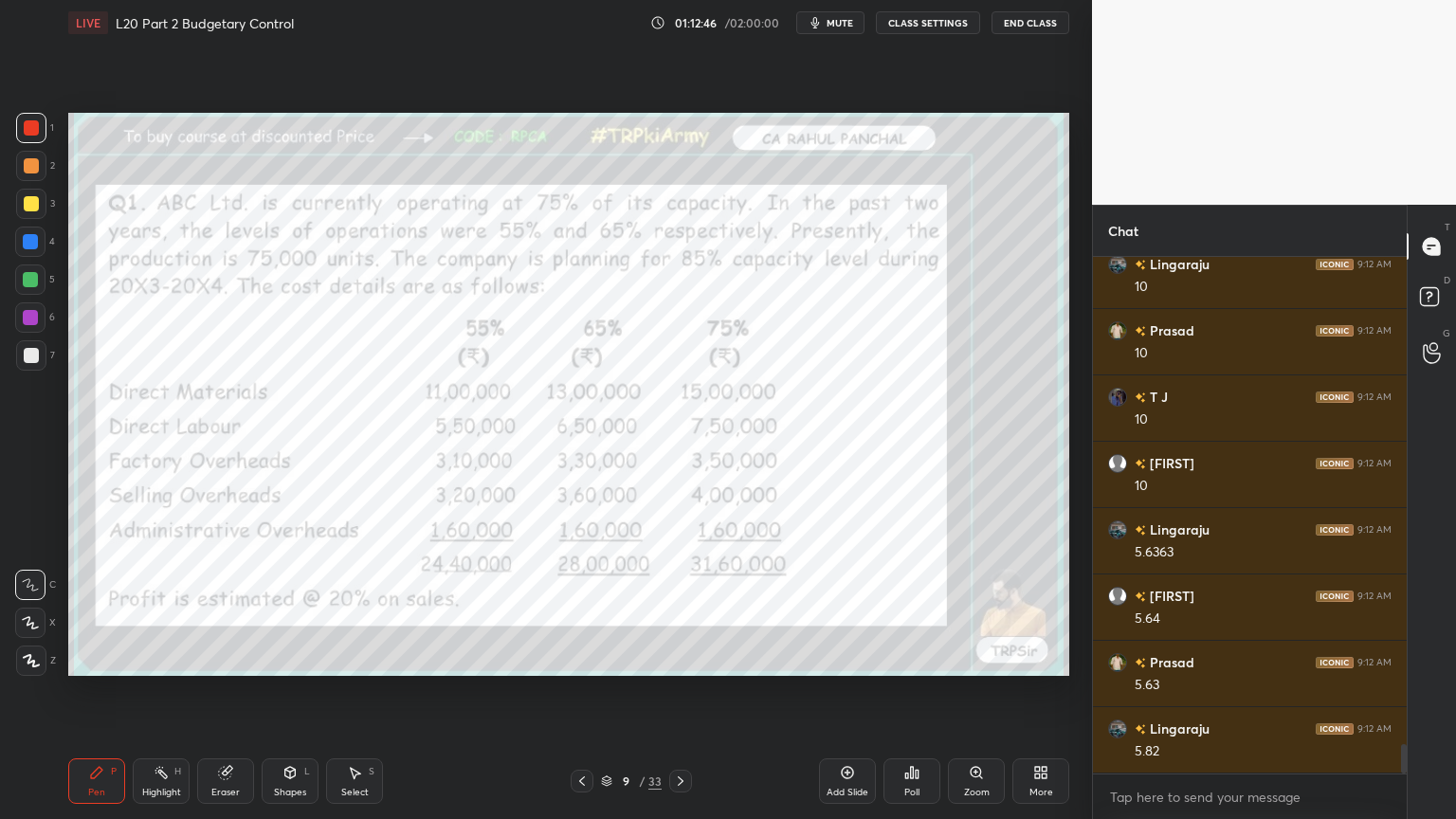 click 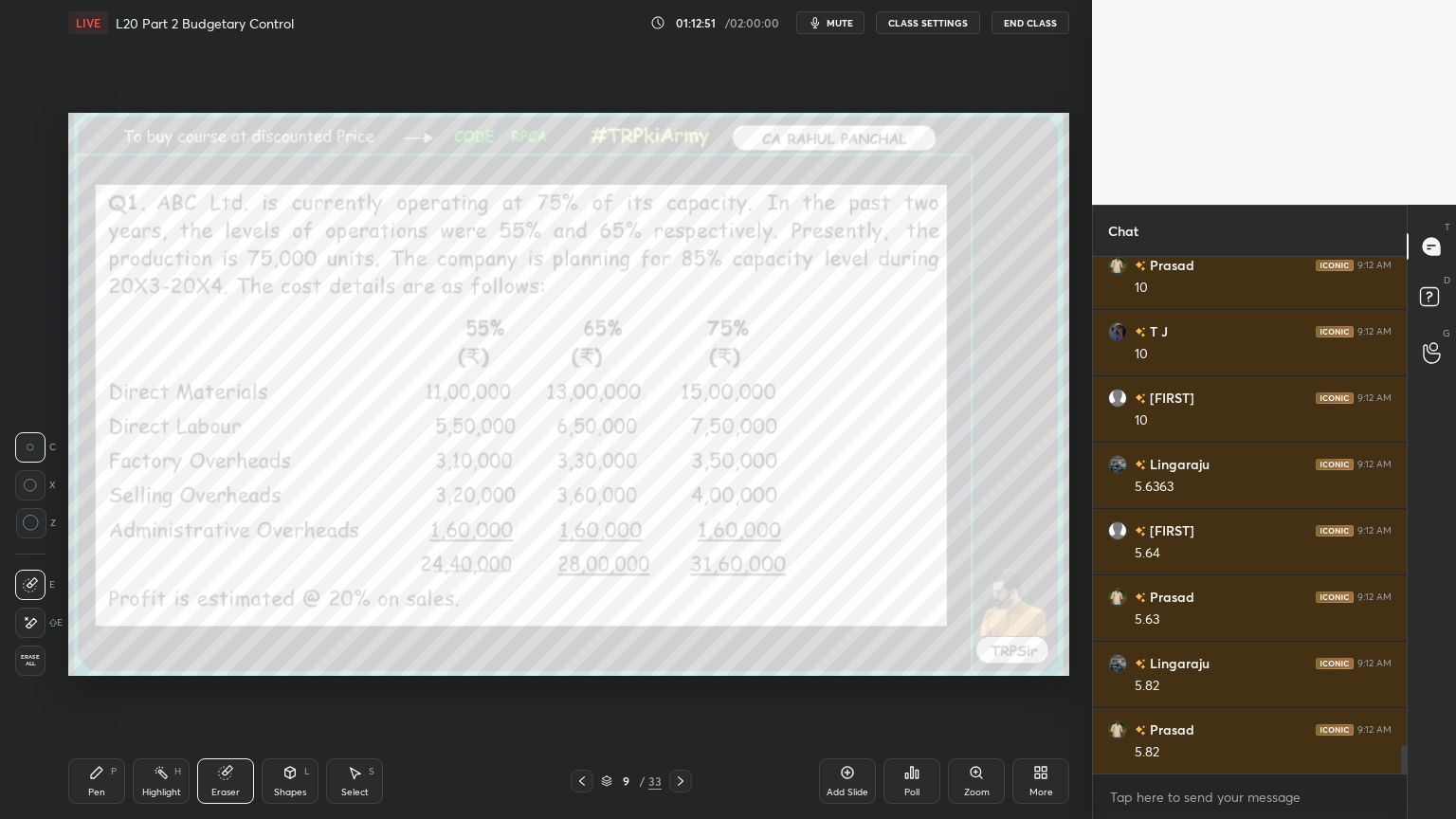 click on "Pen P" at bounding box center (97, 781) 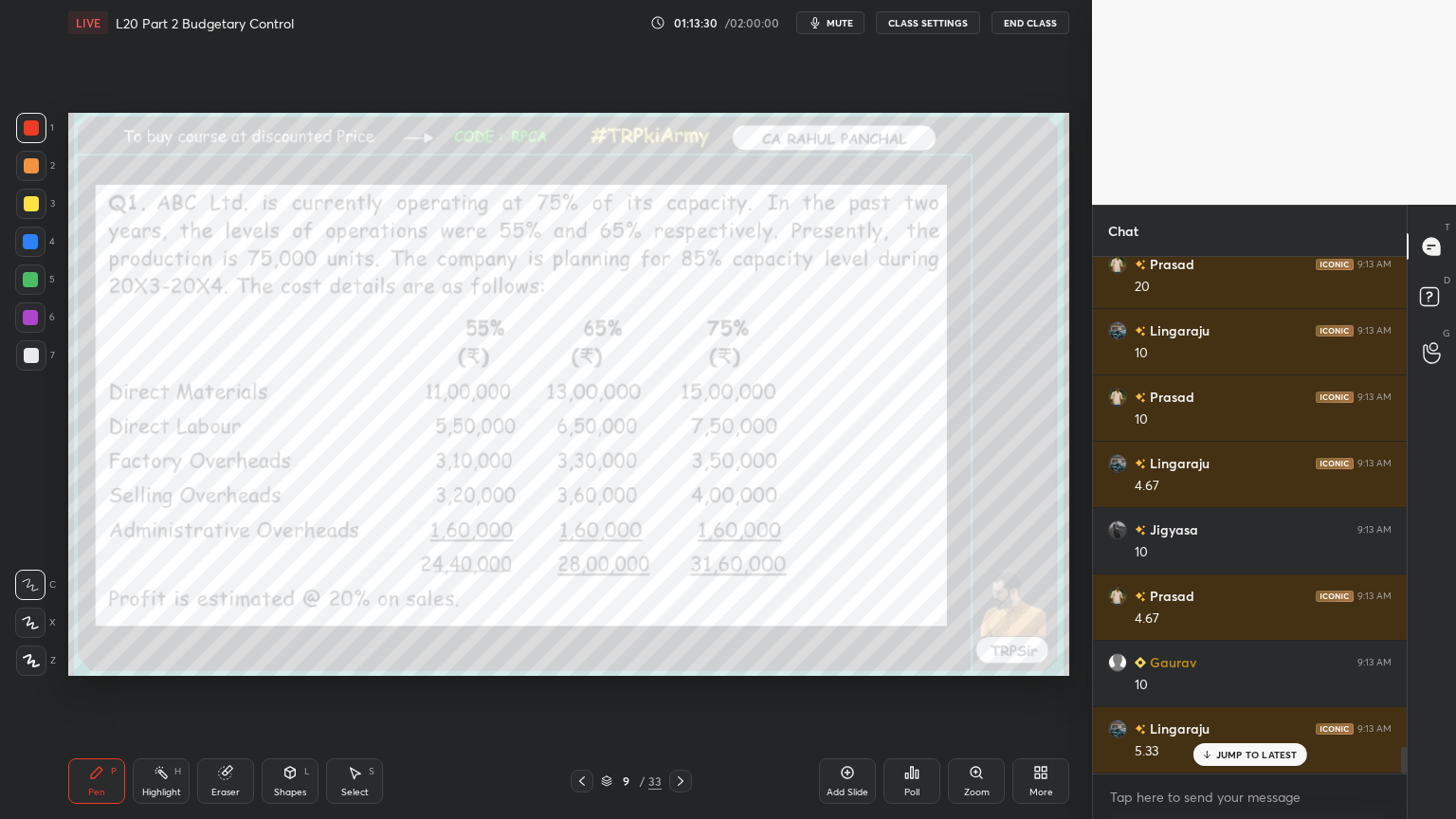 scroll, scrollTop: 9574, scrollLeft: 0, axis: vertical 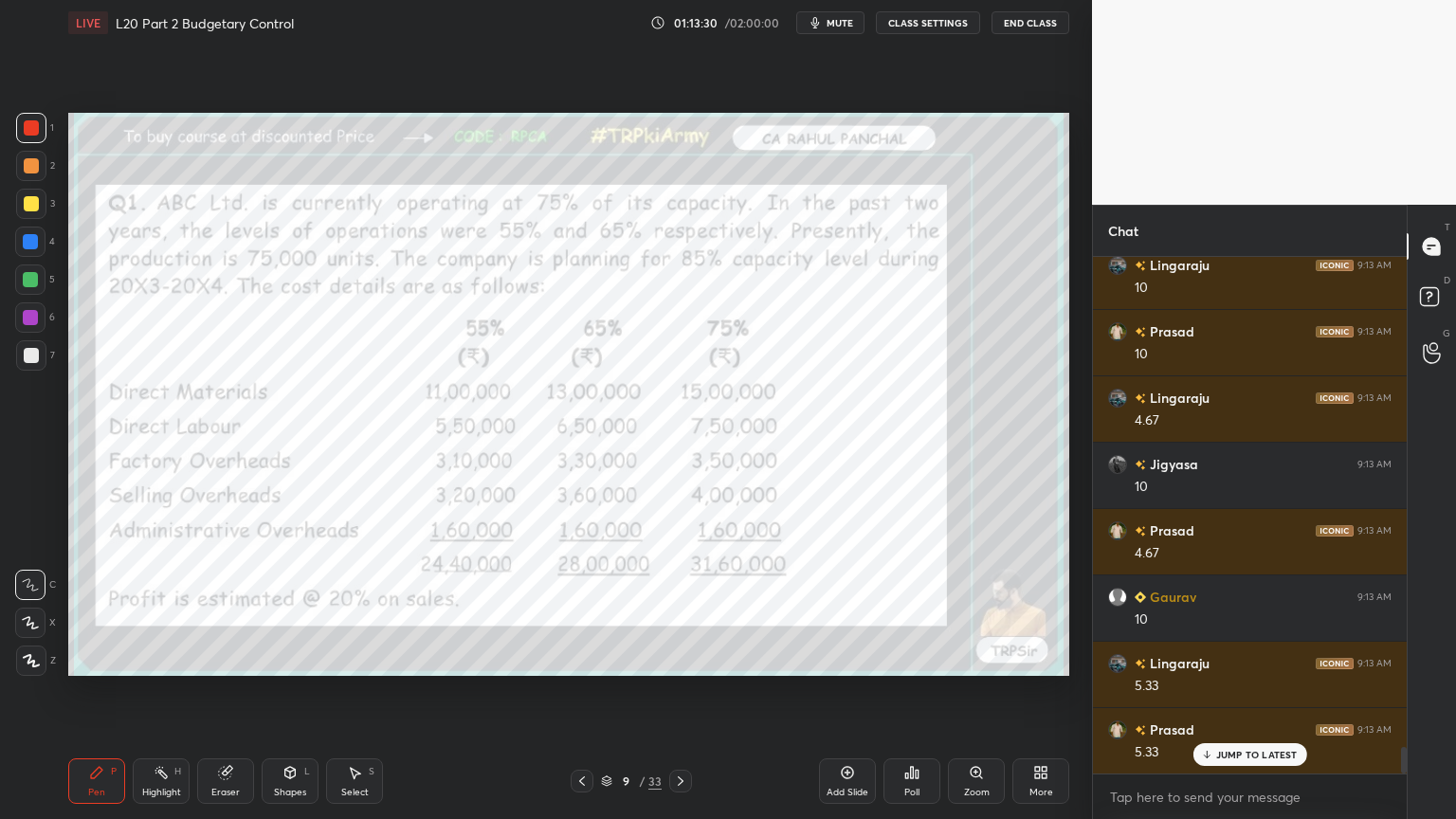 click at bounding box center [31, 128] 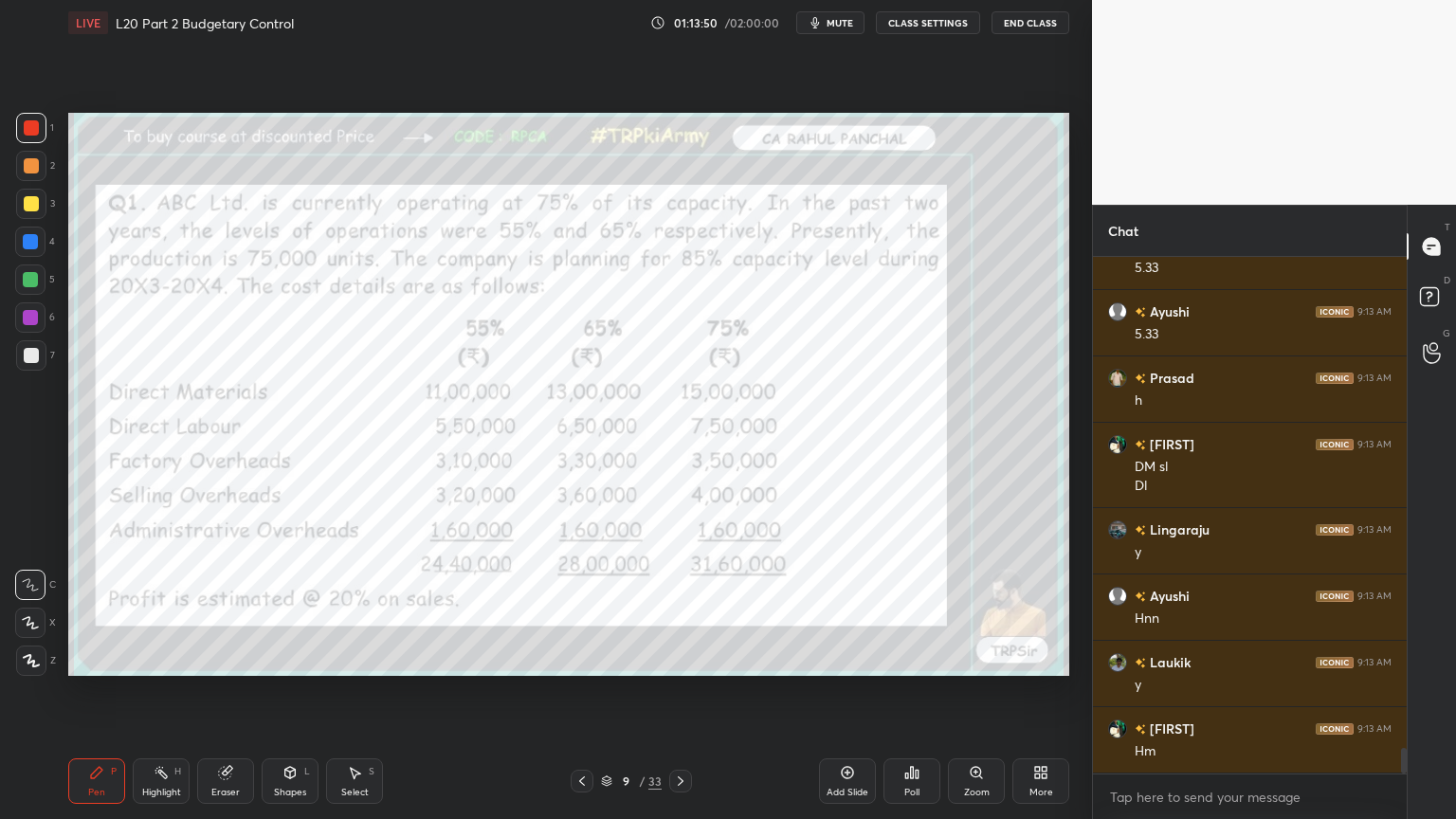 scroll, scrollTop: 10124, scrollLeft: 0, axis: vertical 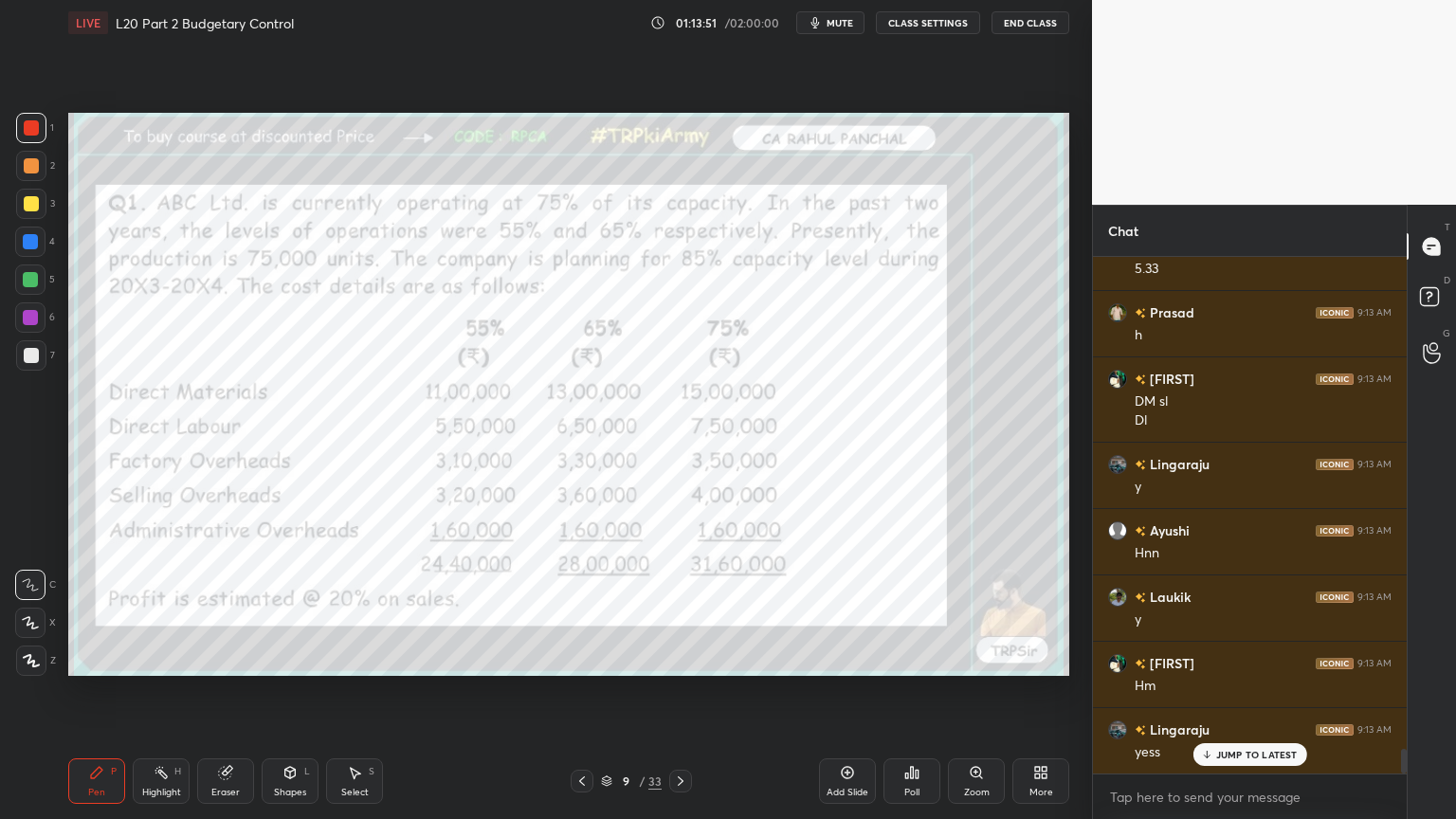 click on "9 / 33" at bounding box center [631, 781] 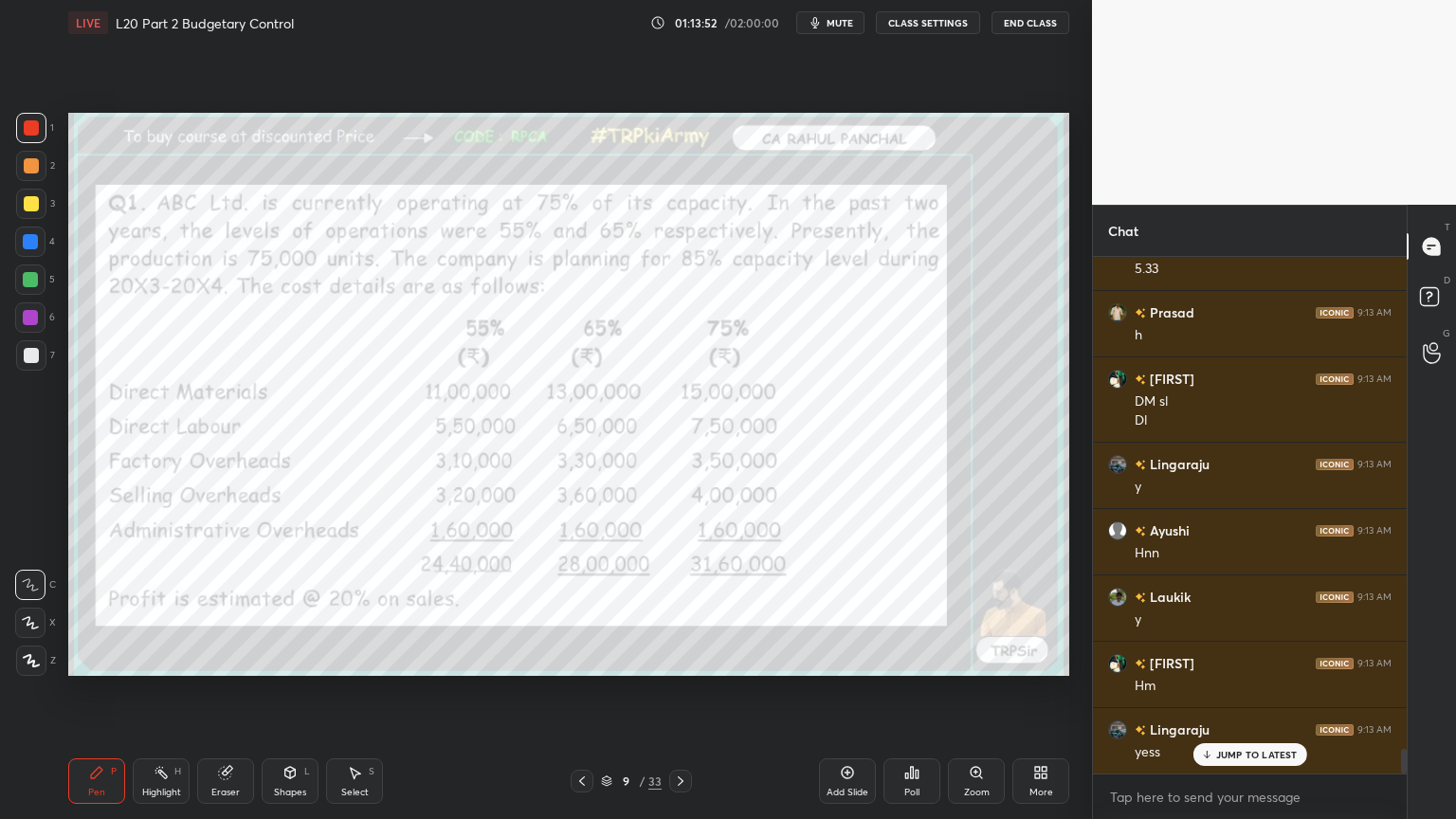 click 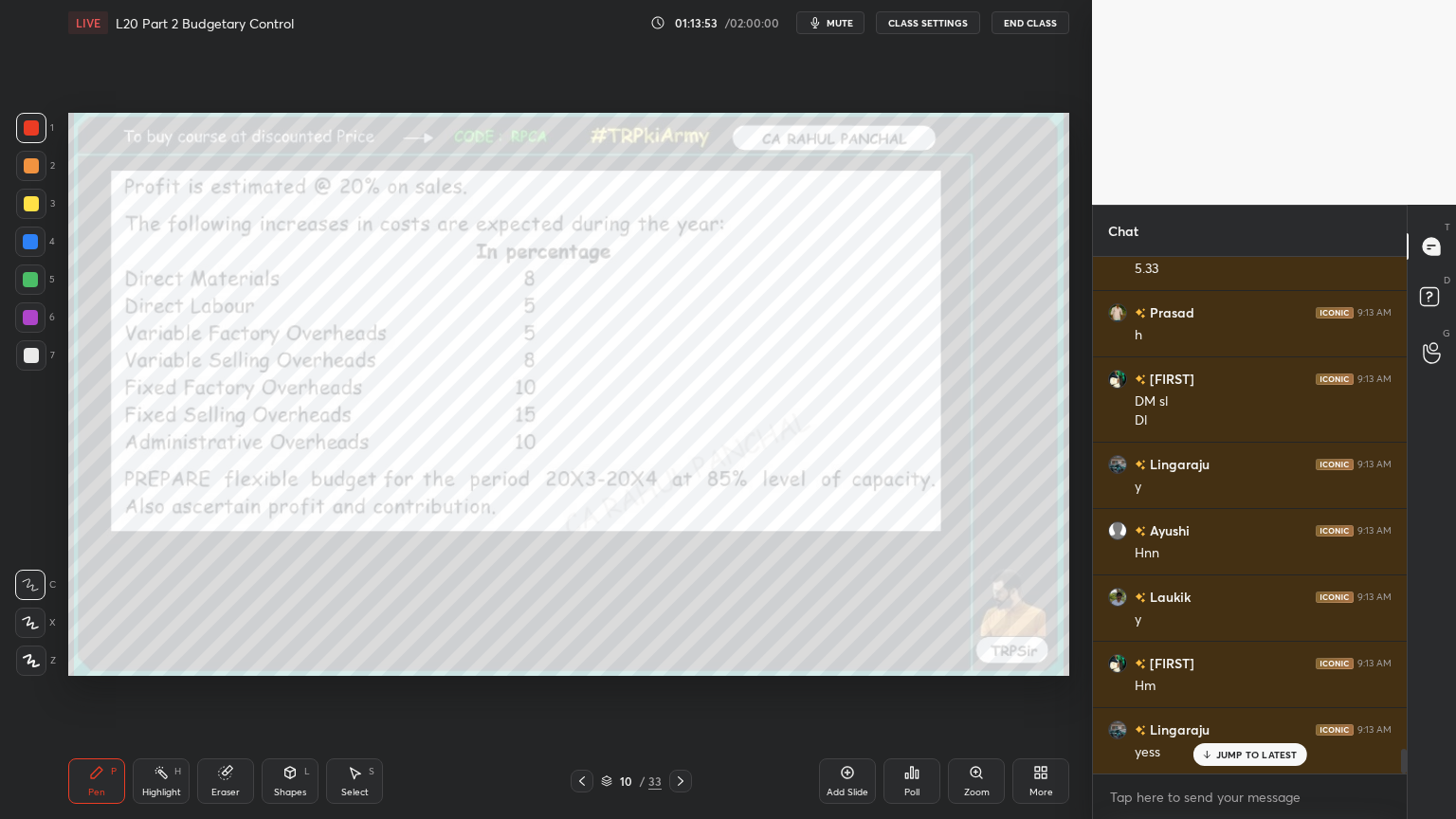 click 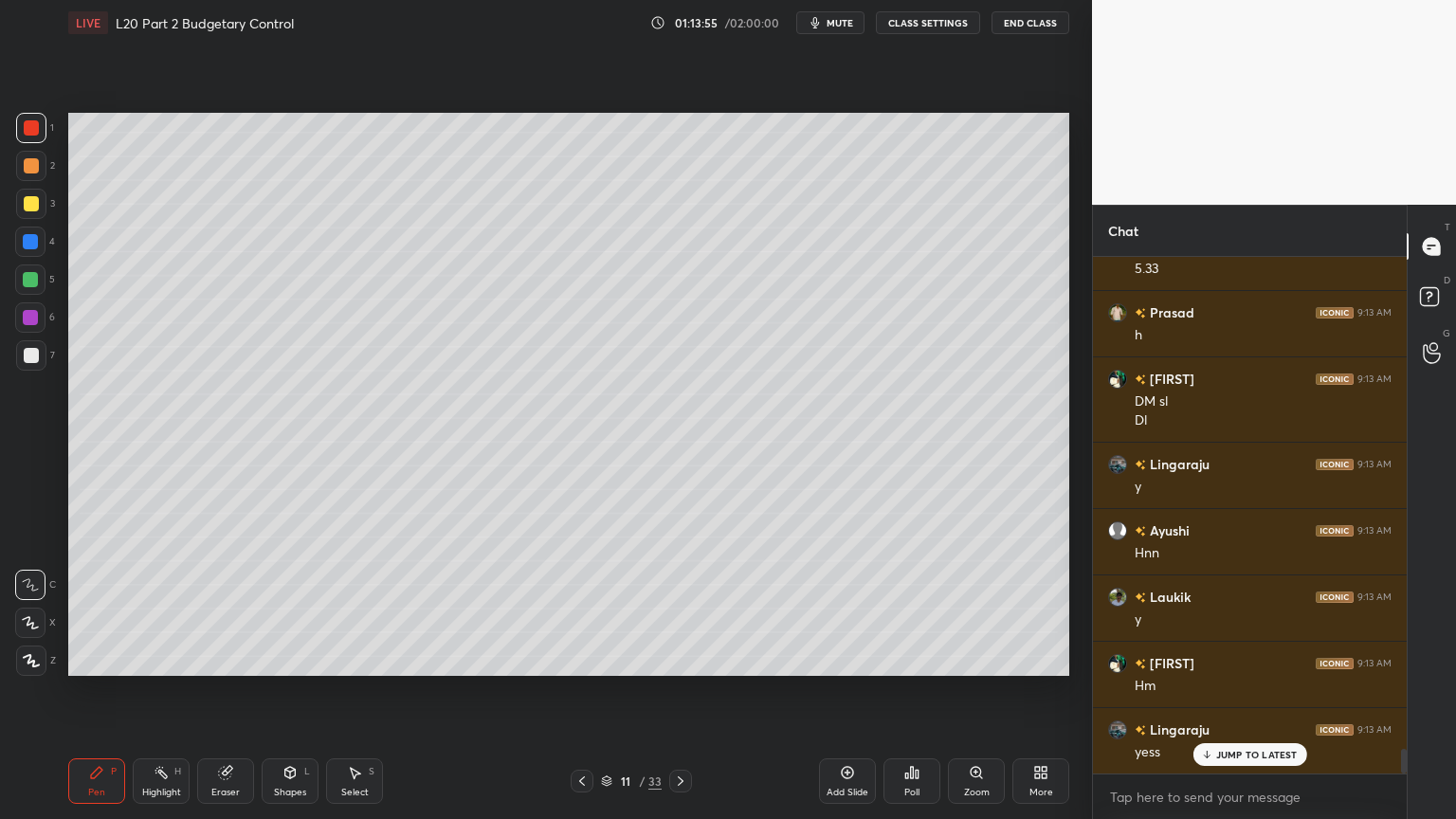 click at bounding box center [31, 355] 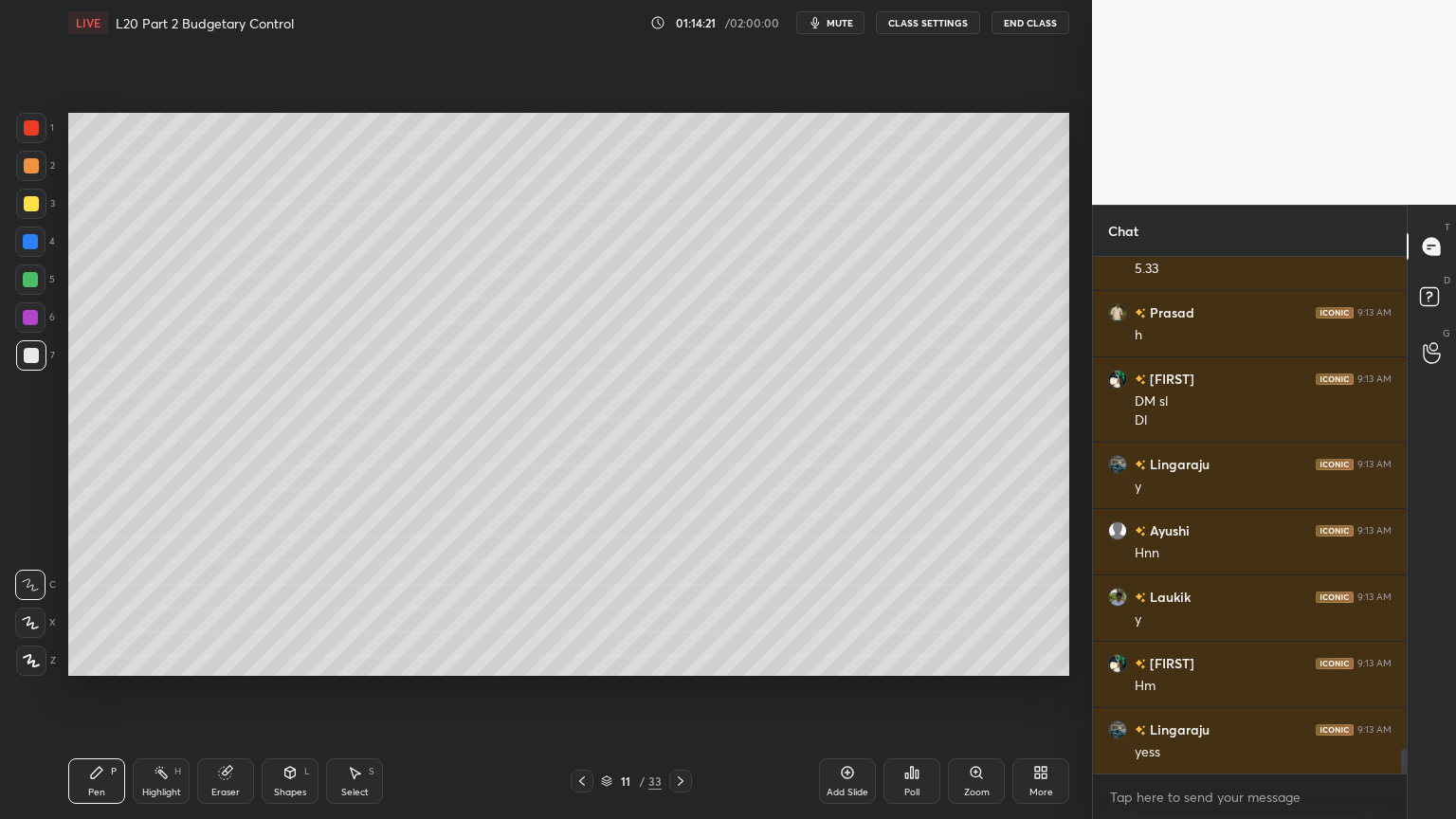 scroll, scrollTop: 10191, scrollLeft: 0, axis: vertical 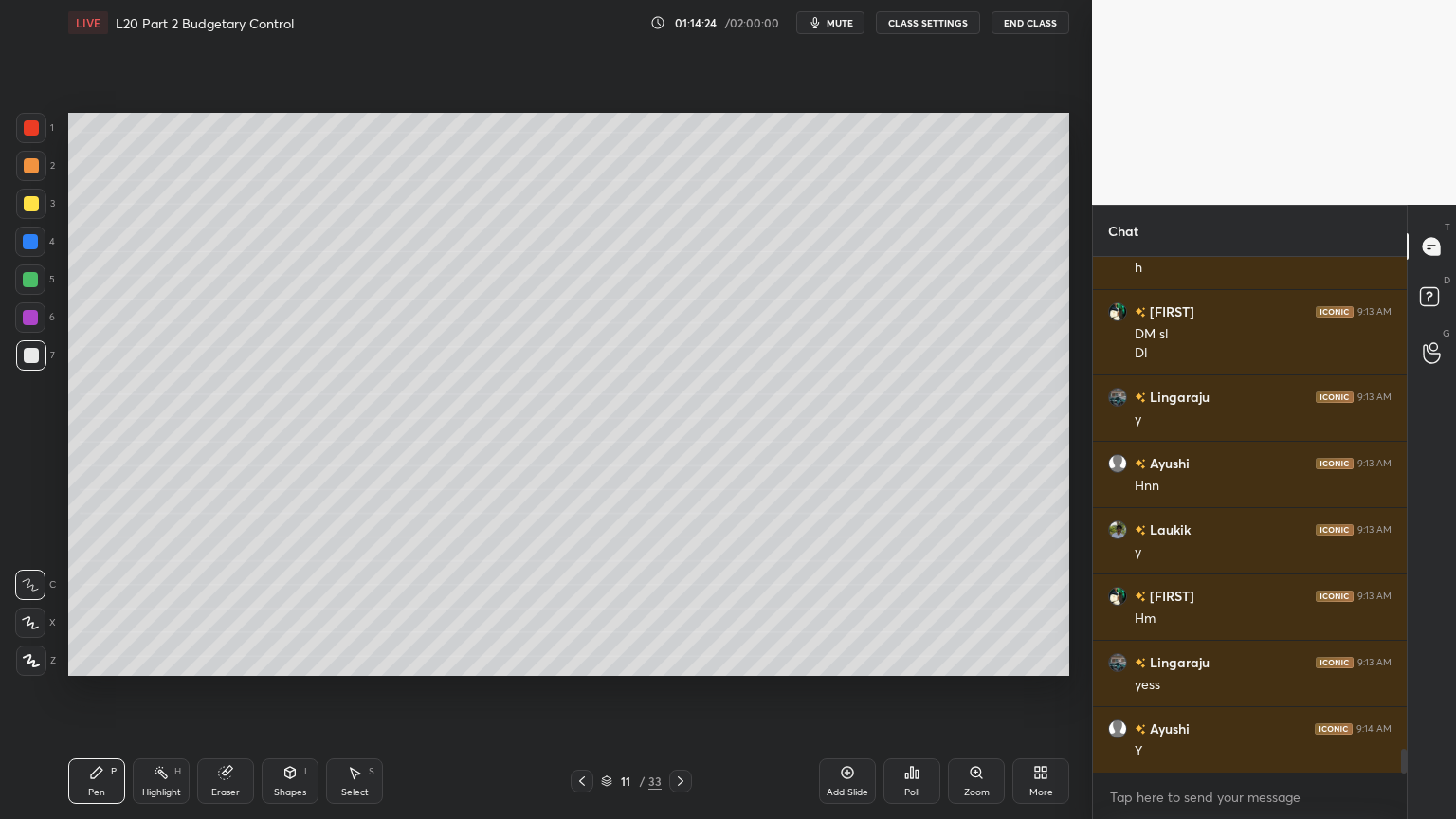 click at bounding box center [30, 242] 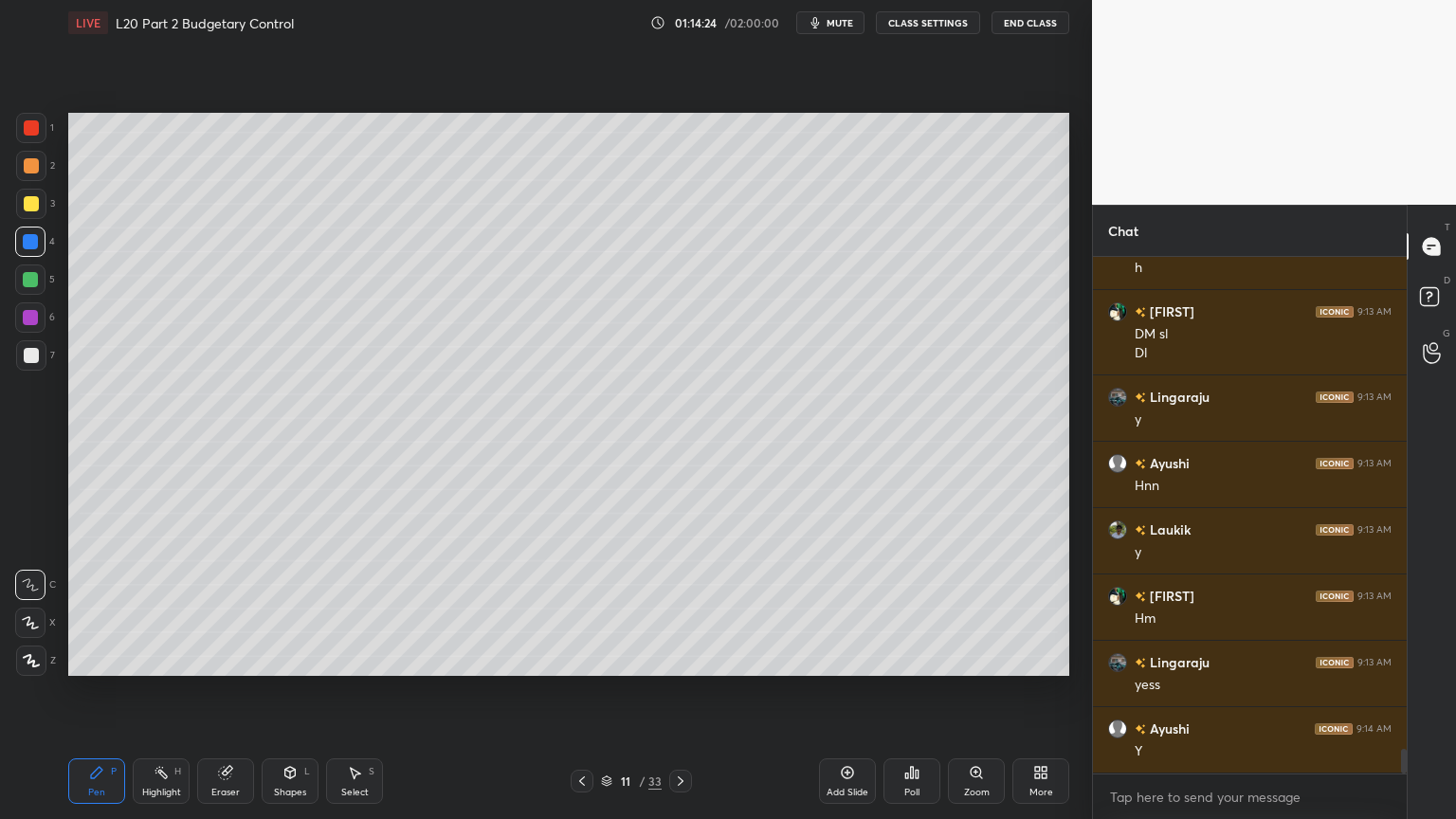 click on "Shapes L" at bounding box center (290, 781) 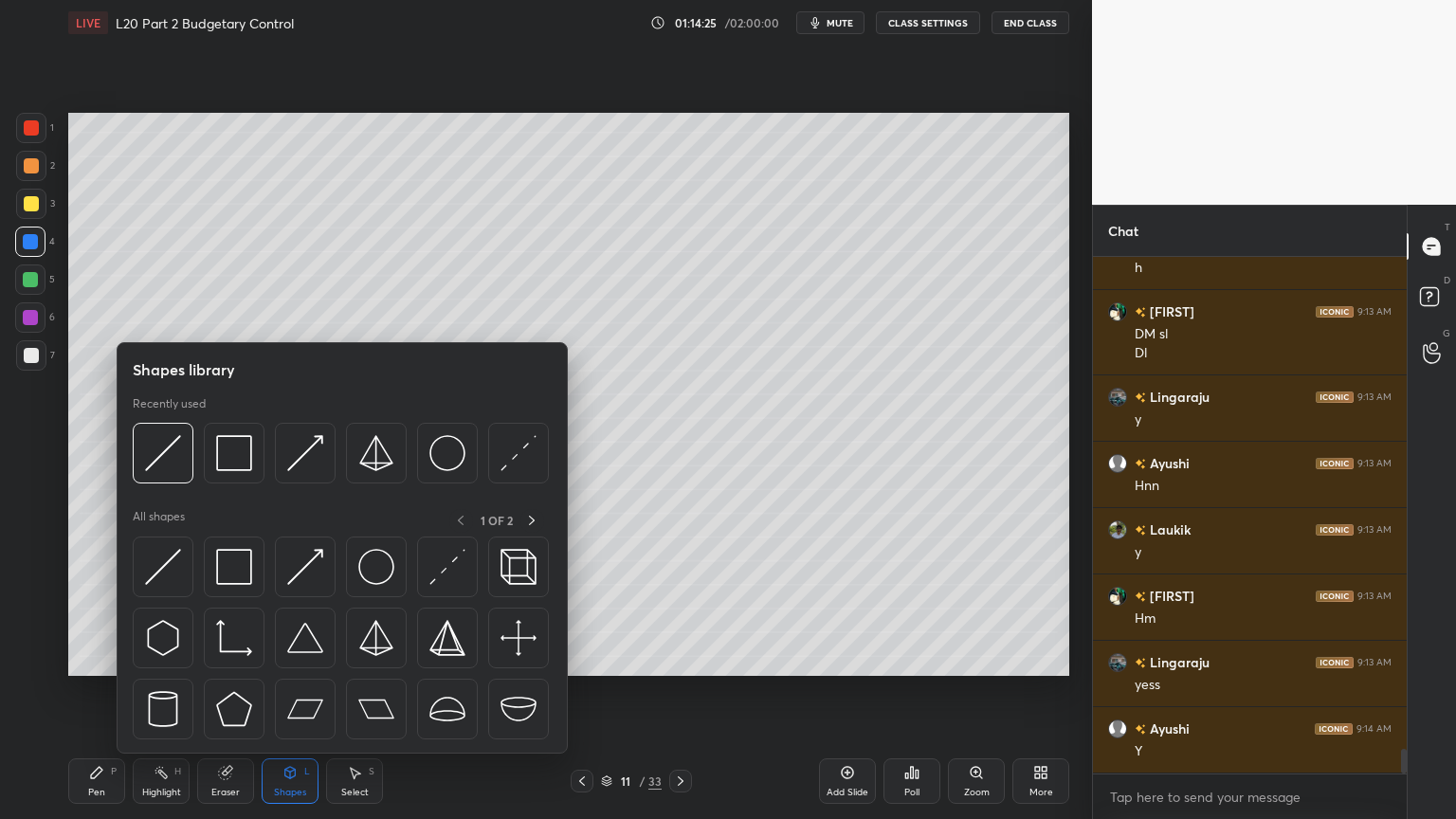 click at bounding box center (163, 453) 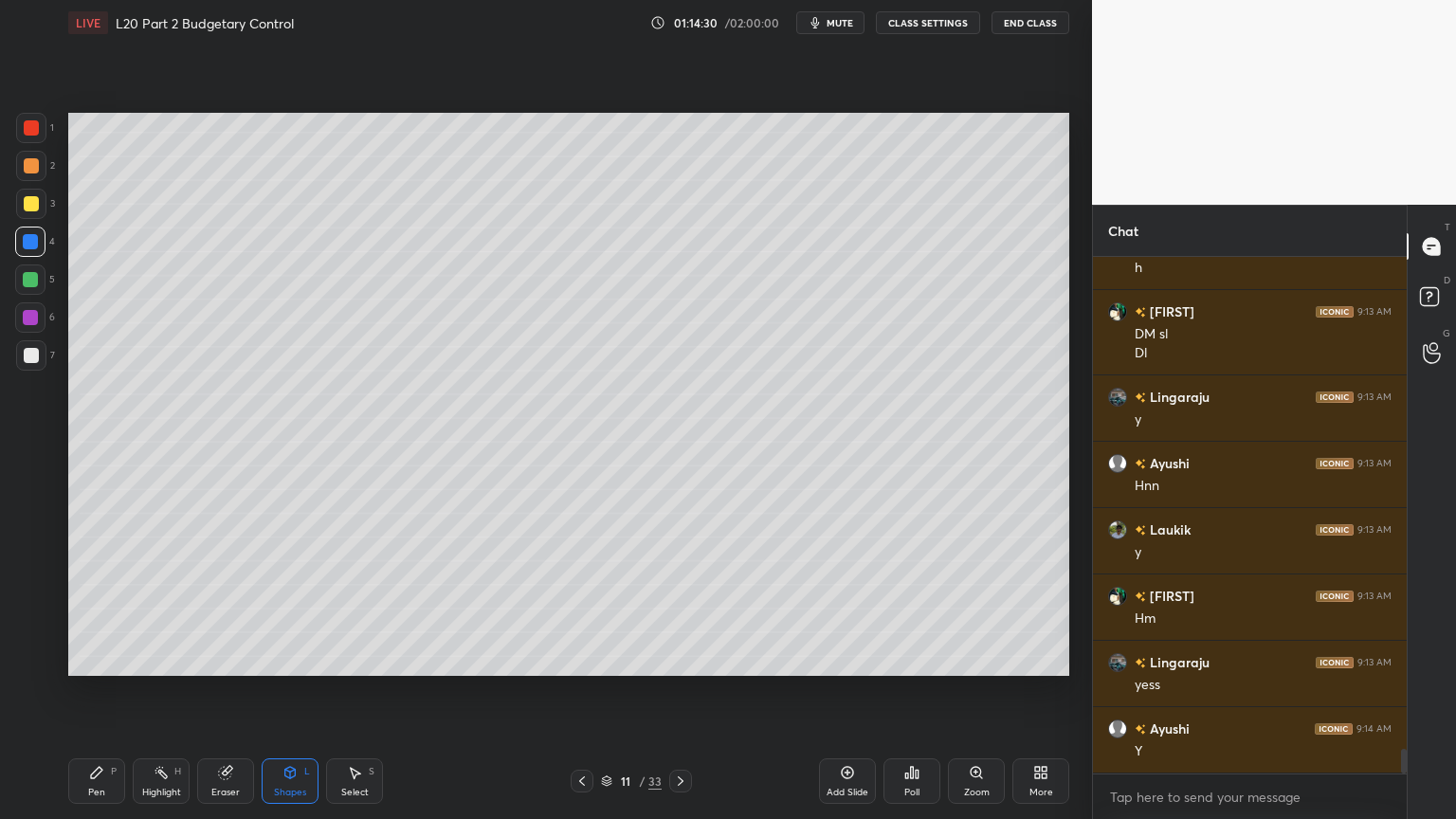 click 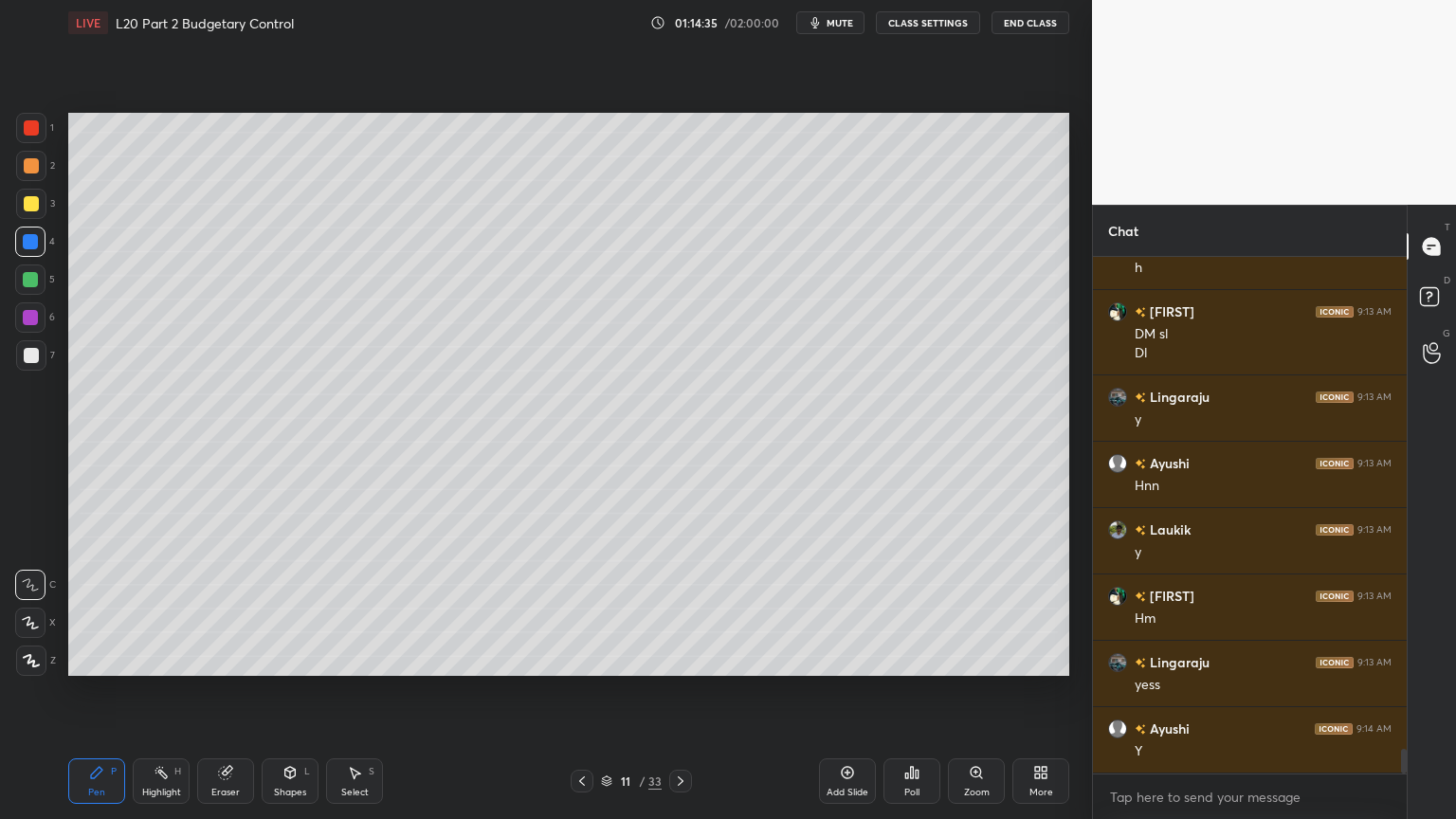 click 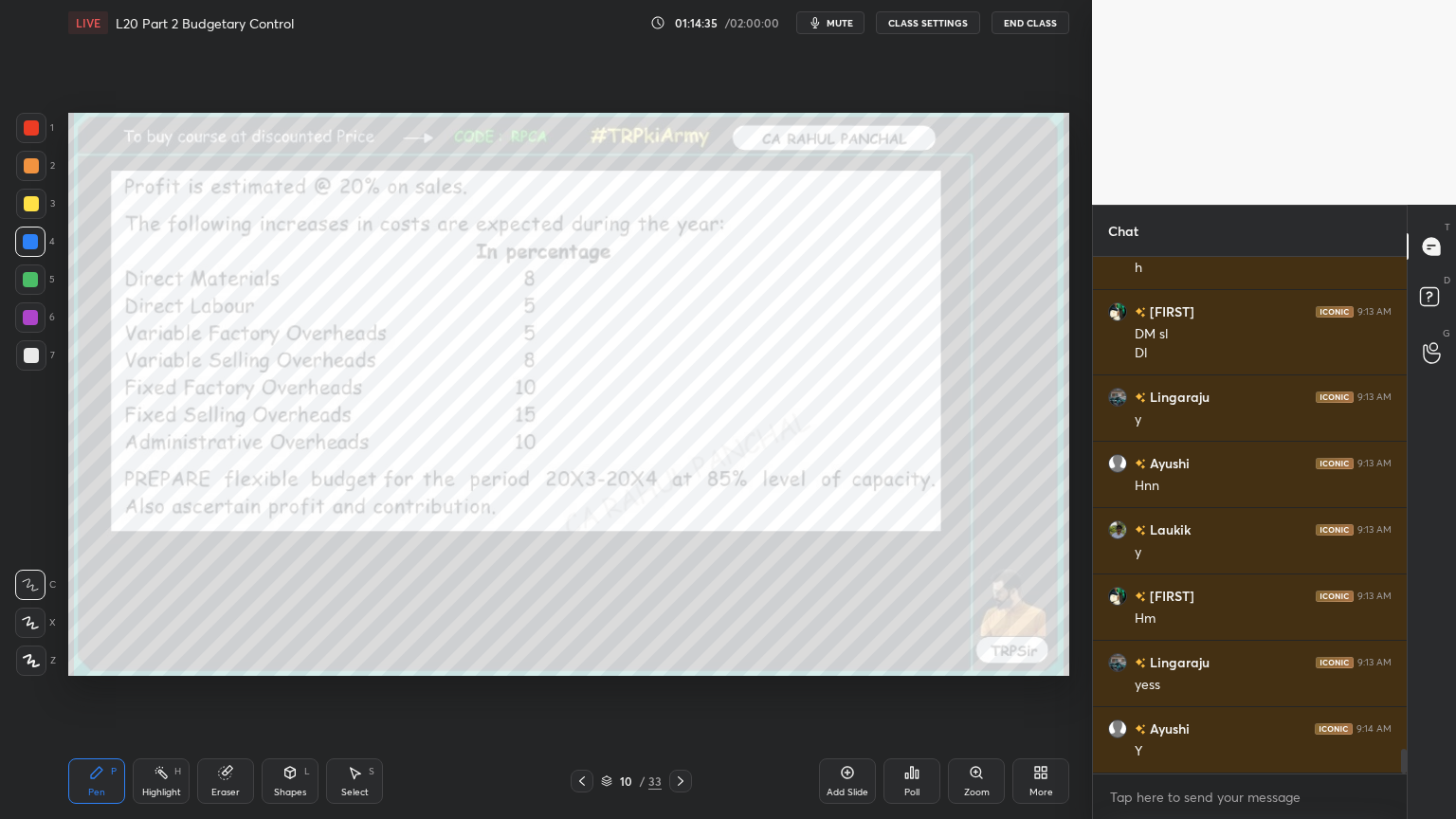 click 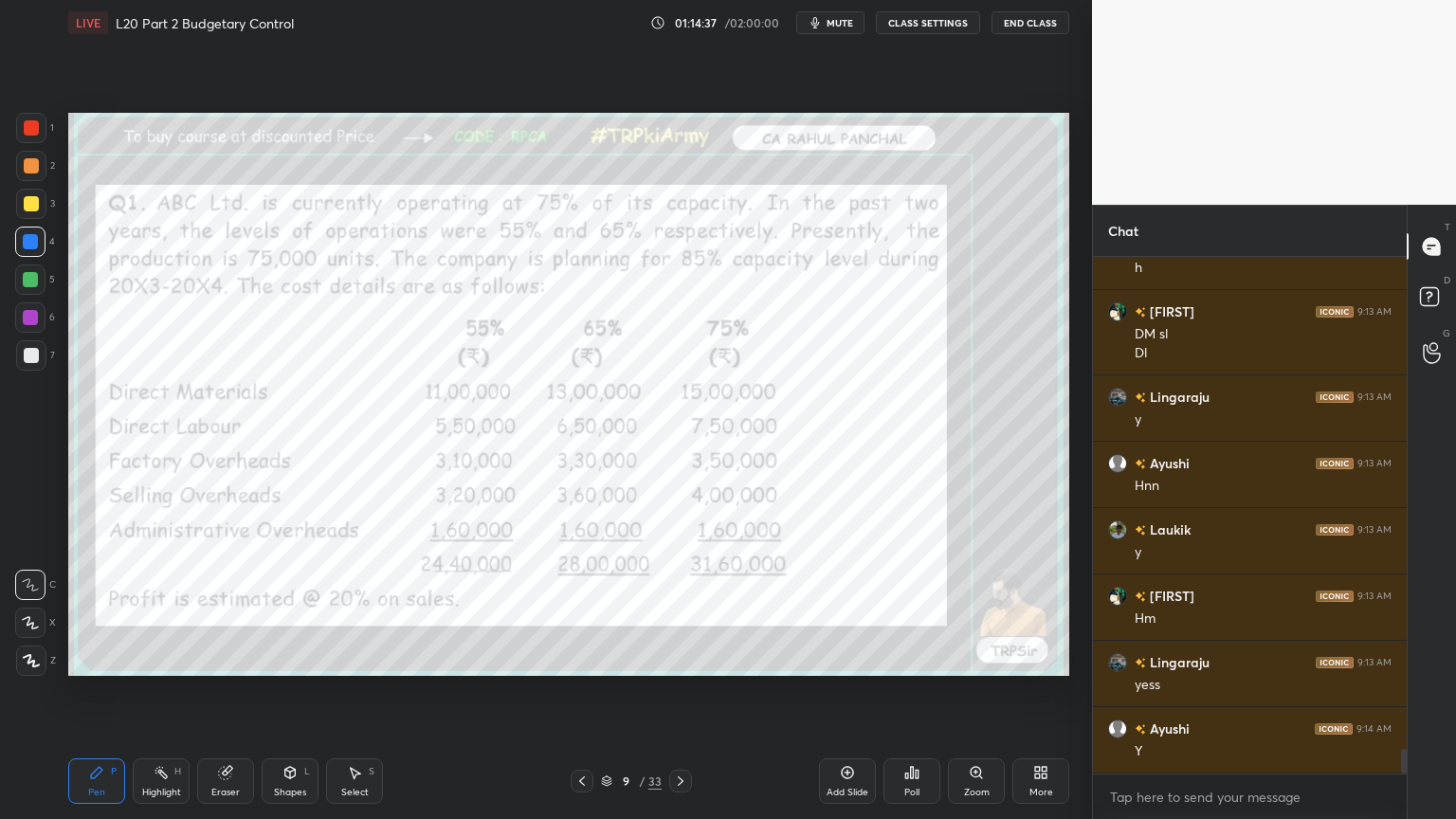 click at bounding box center [31, 128] 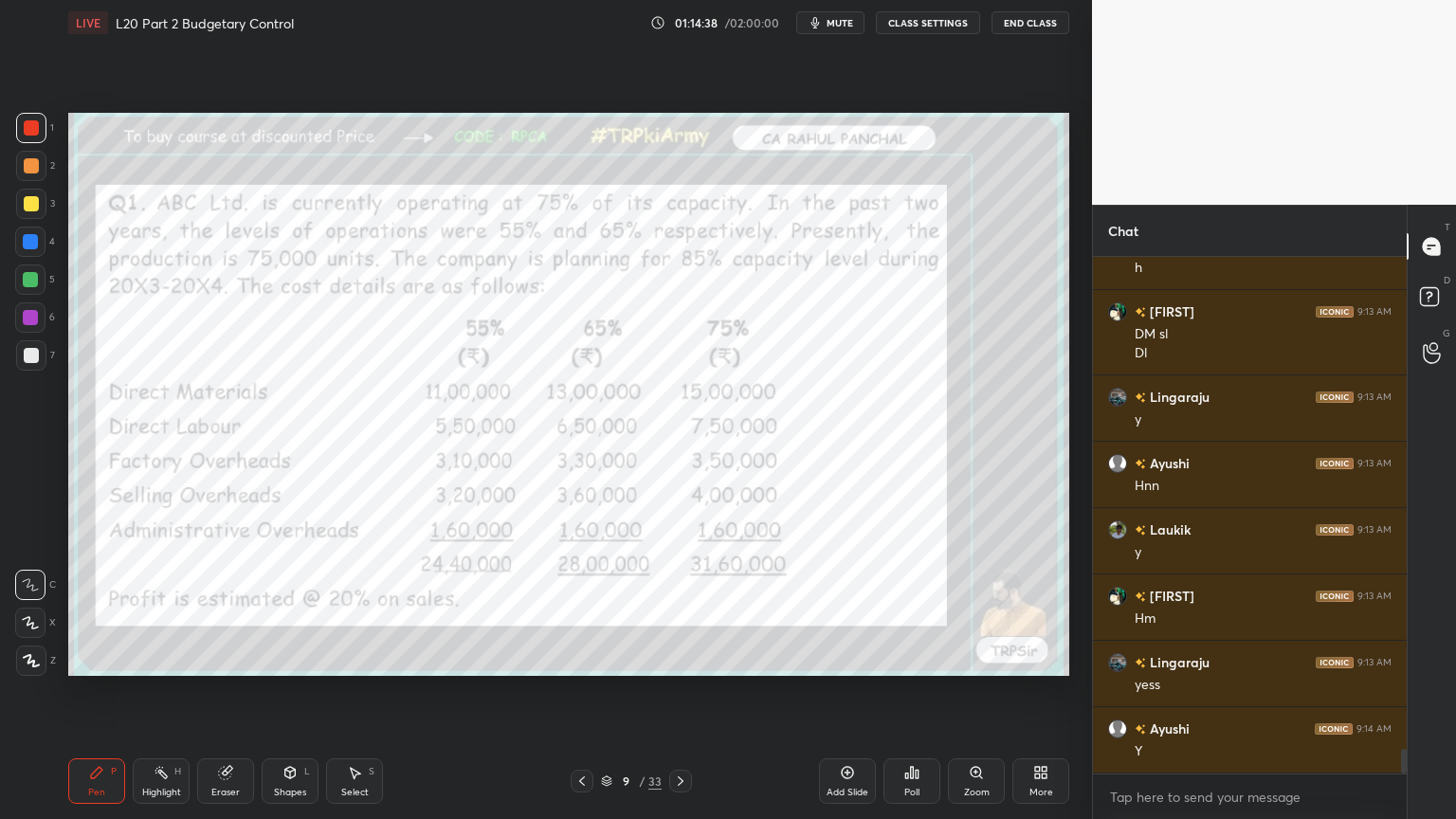 scroll, scrollTop: 10256, scrollLeft: 0, axis: vertical 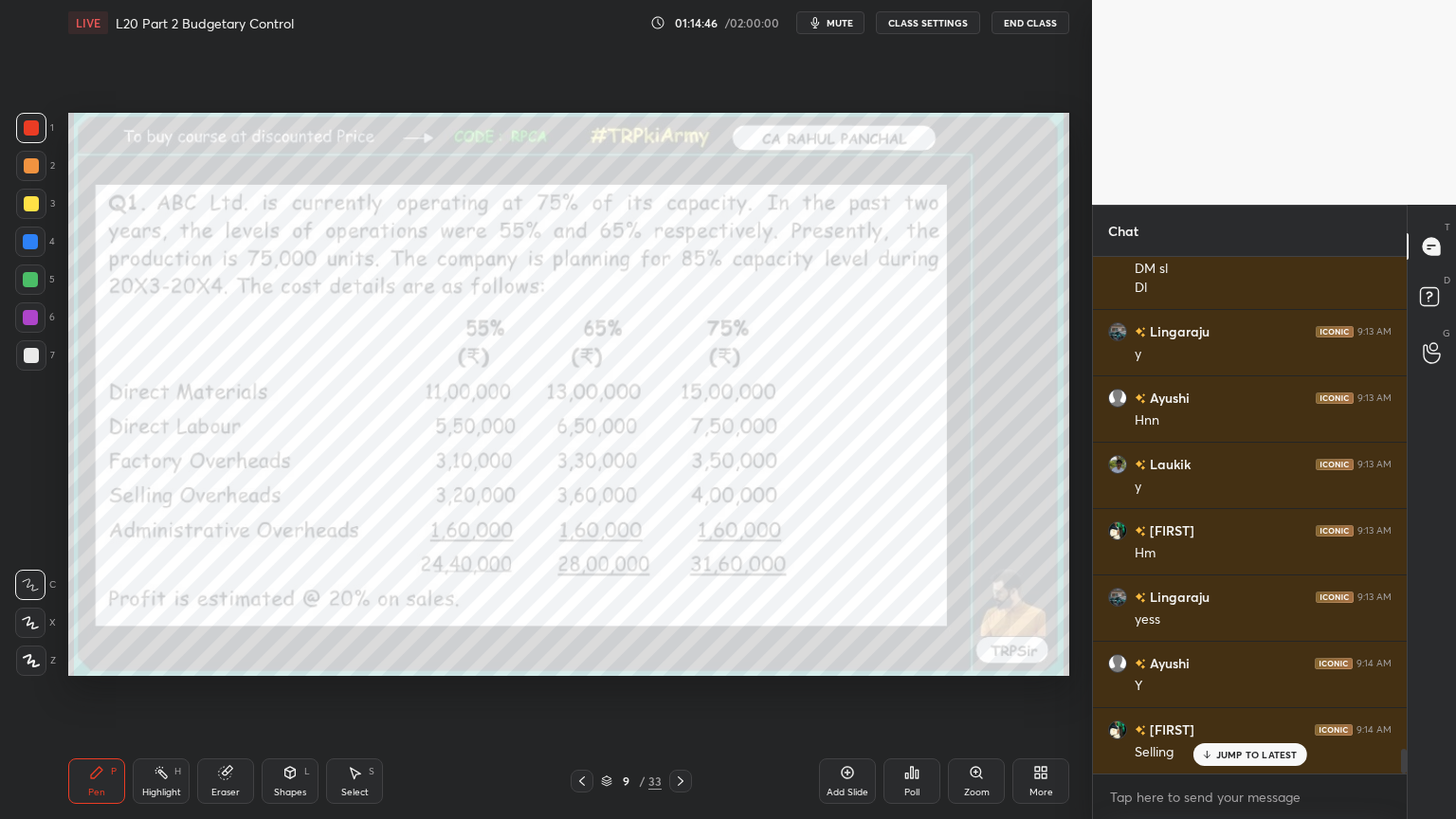 click 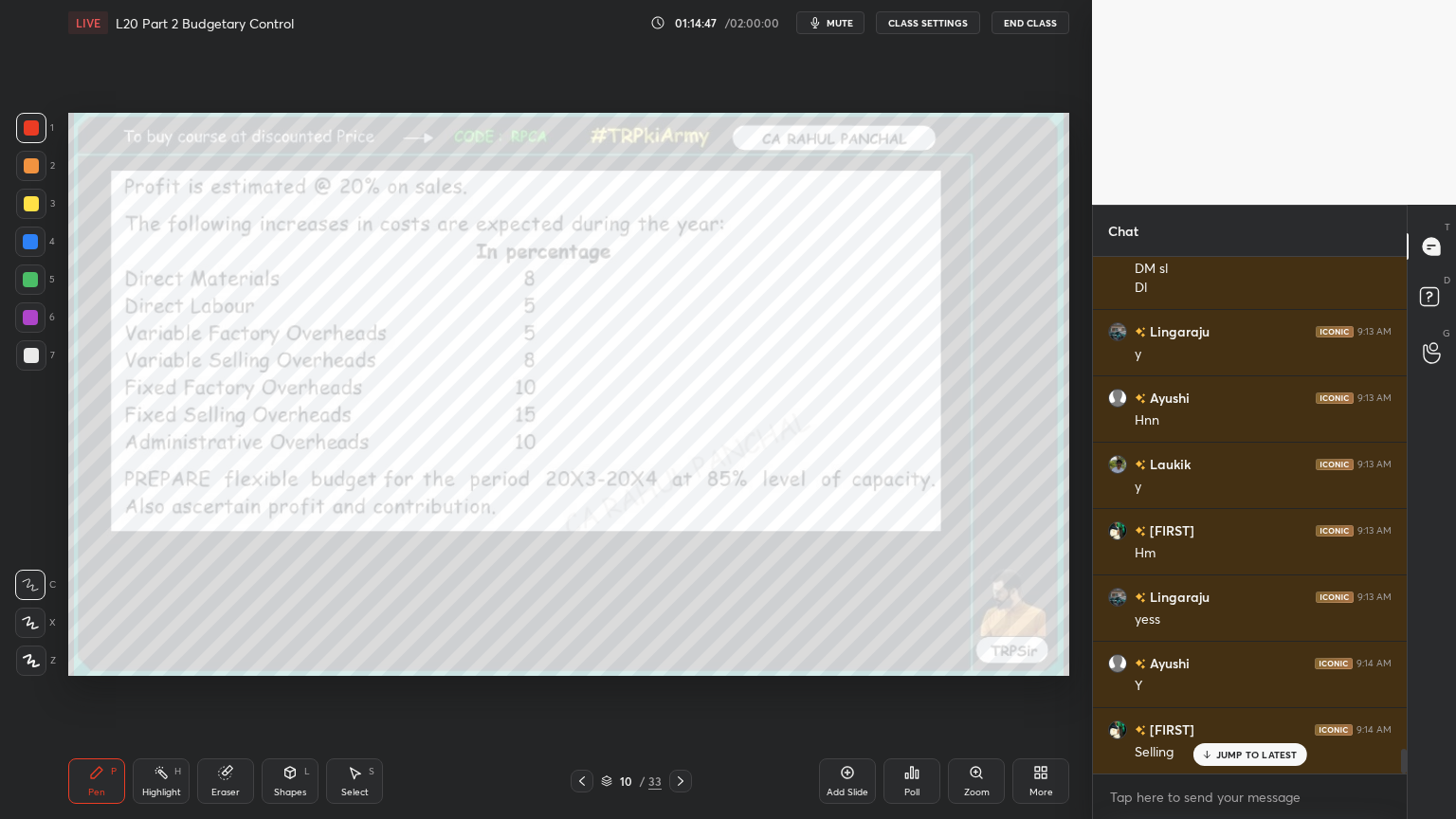 click 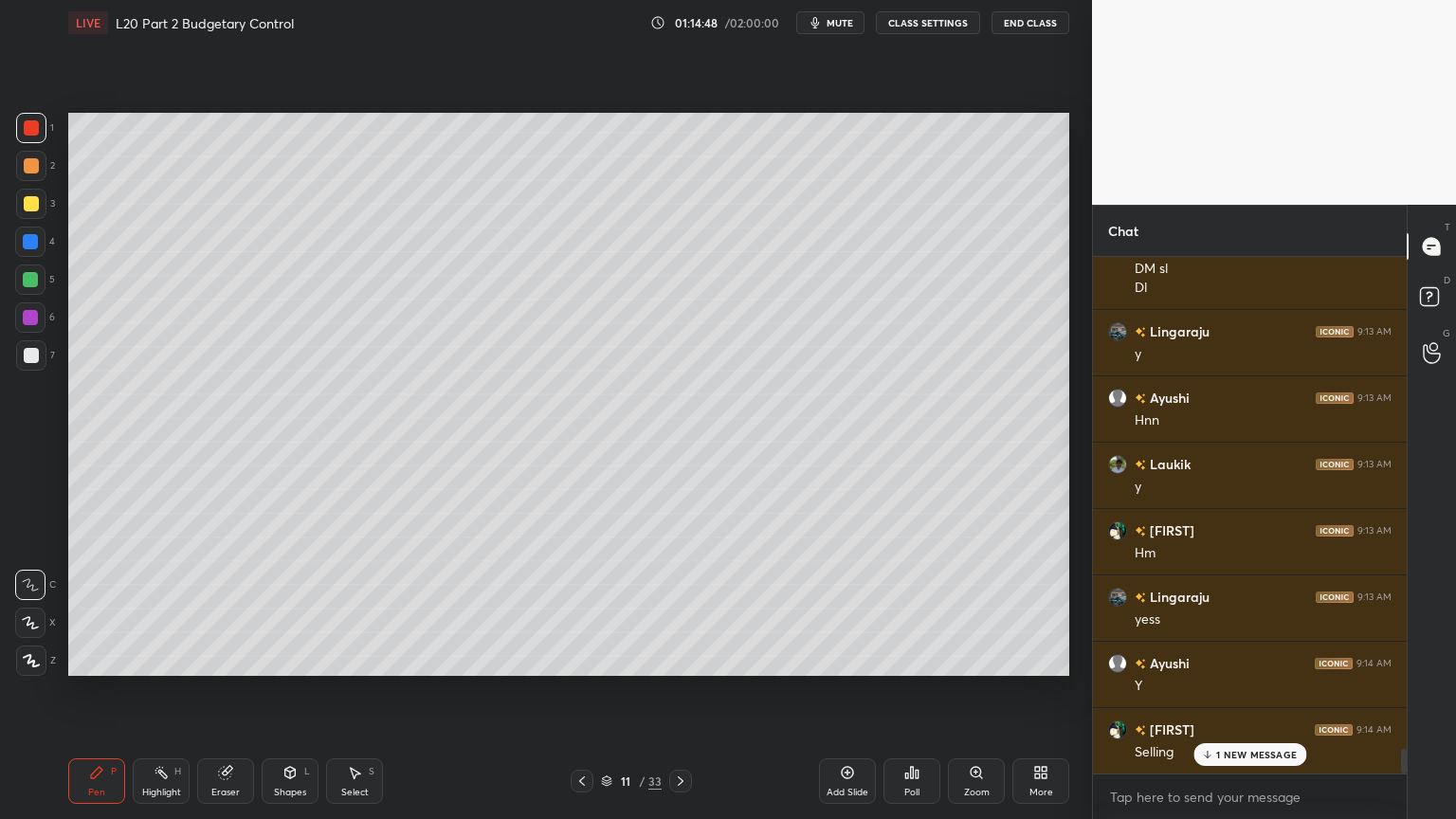 scroll, scrollTop: 10324, scrollLeft: 0, axis: vertical 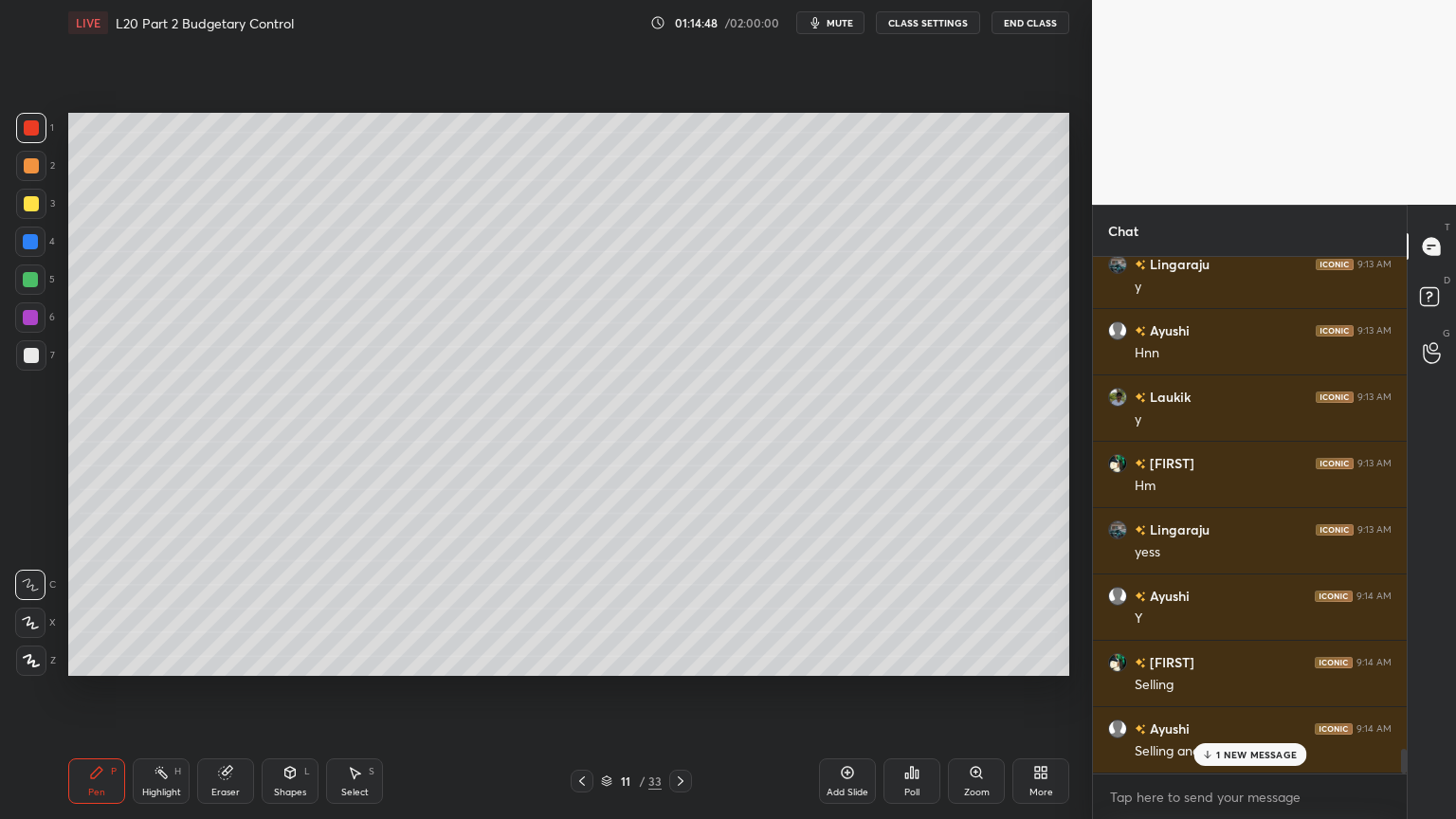 click at bounding box center (31, 204) 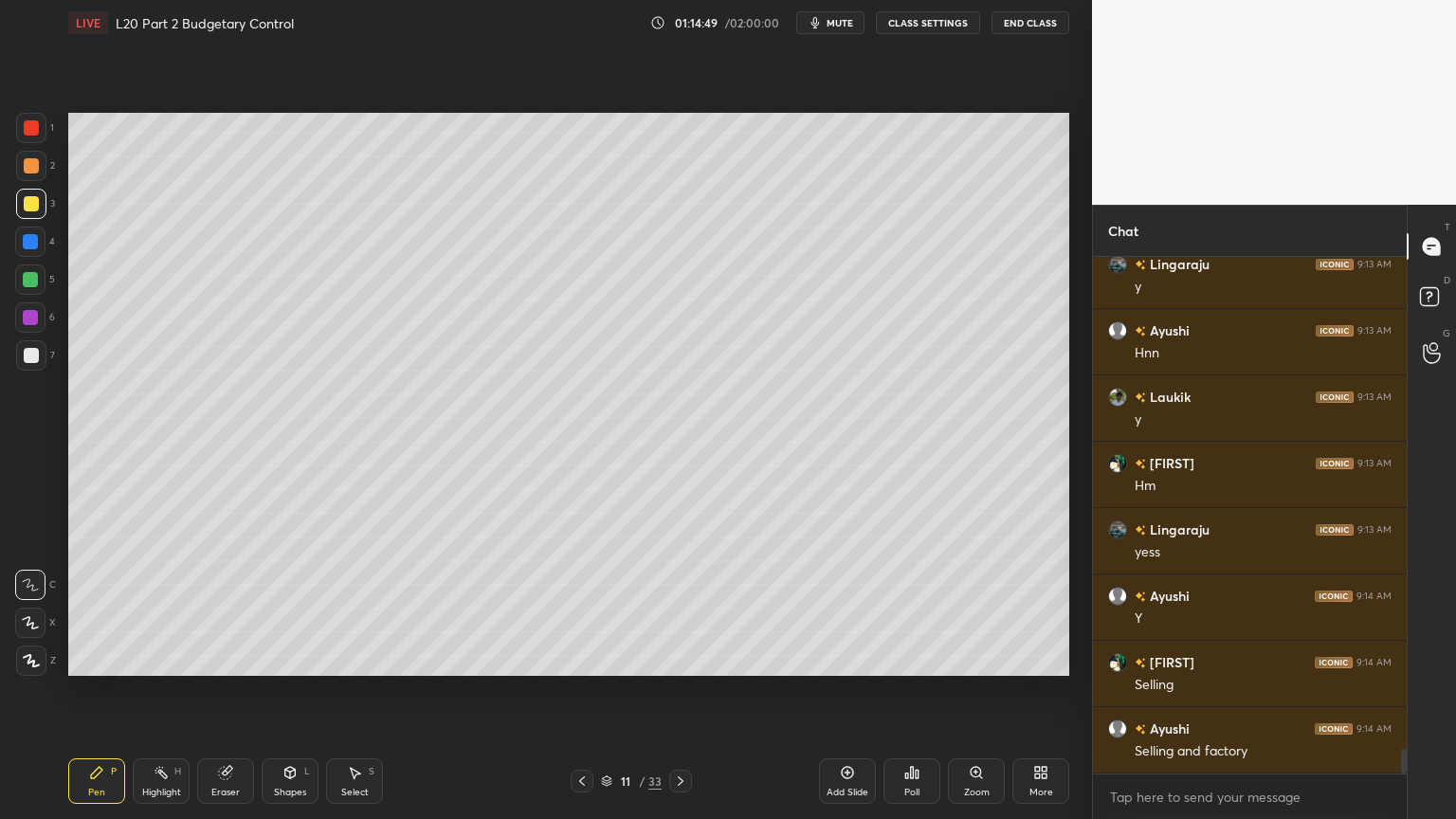 click on "2" at bounding box center [35, 166] 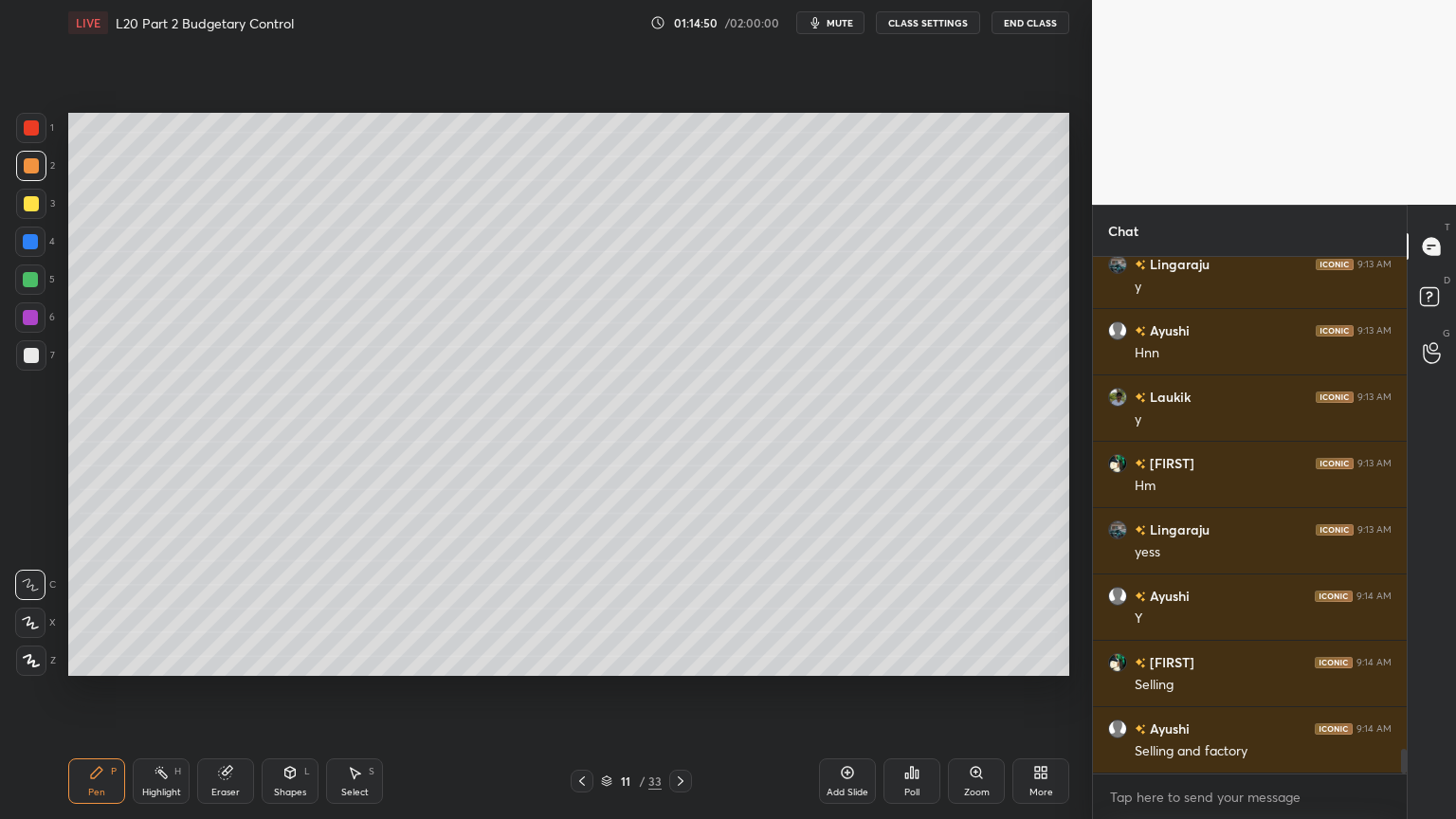 scroll, scrollTop: 10389, scrollLeft: 0, axis: vertical 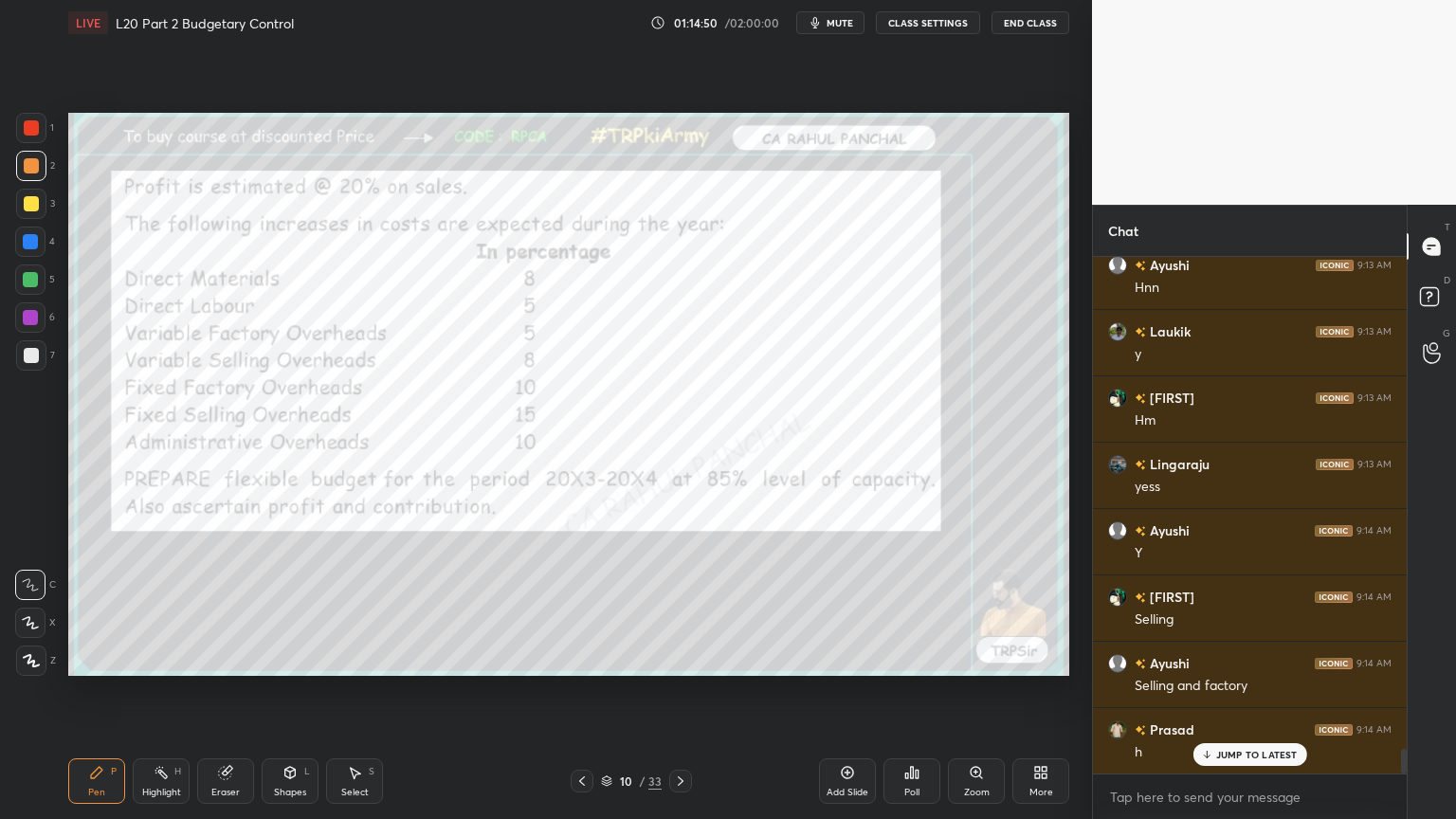click 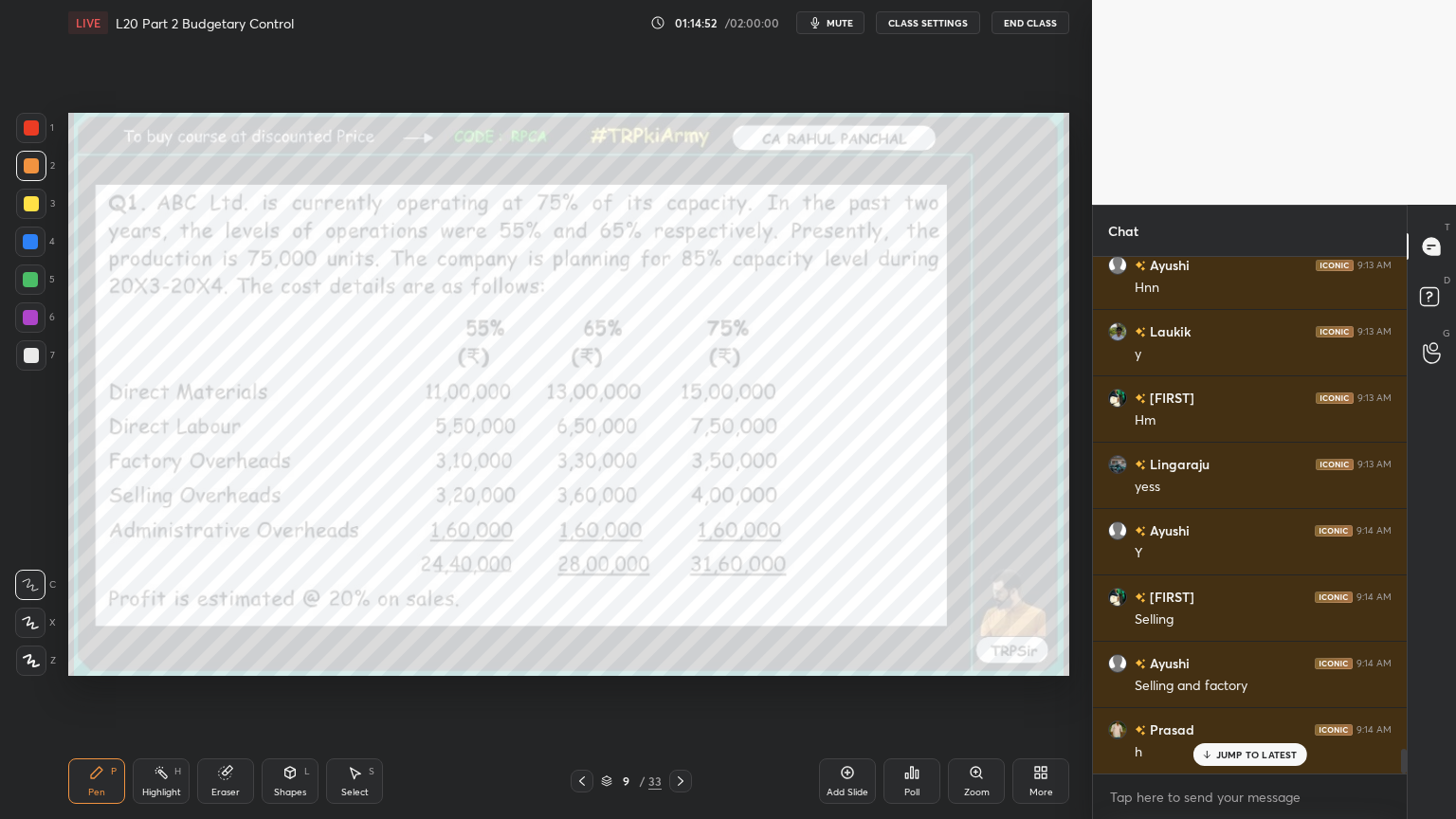 click 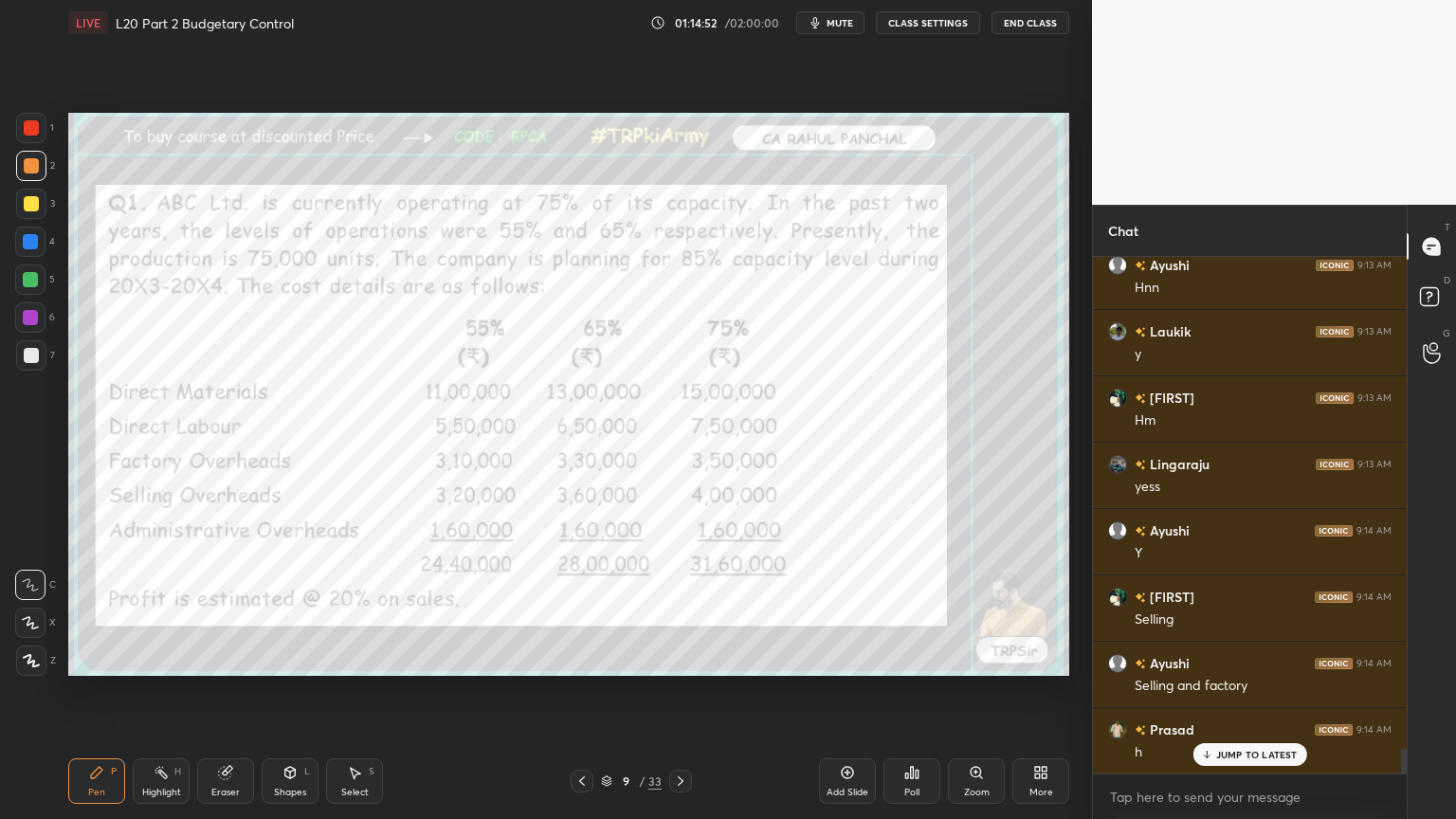 click 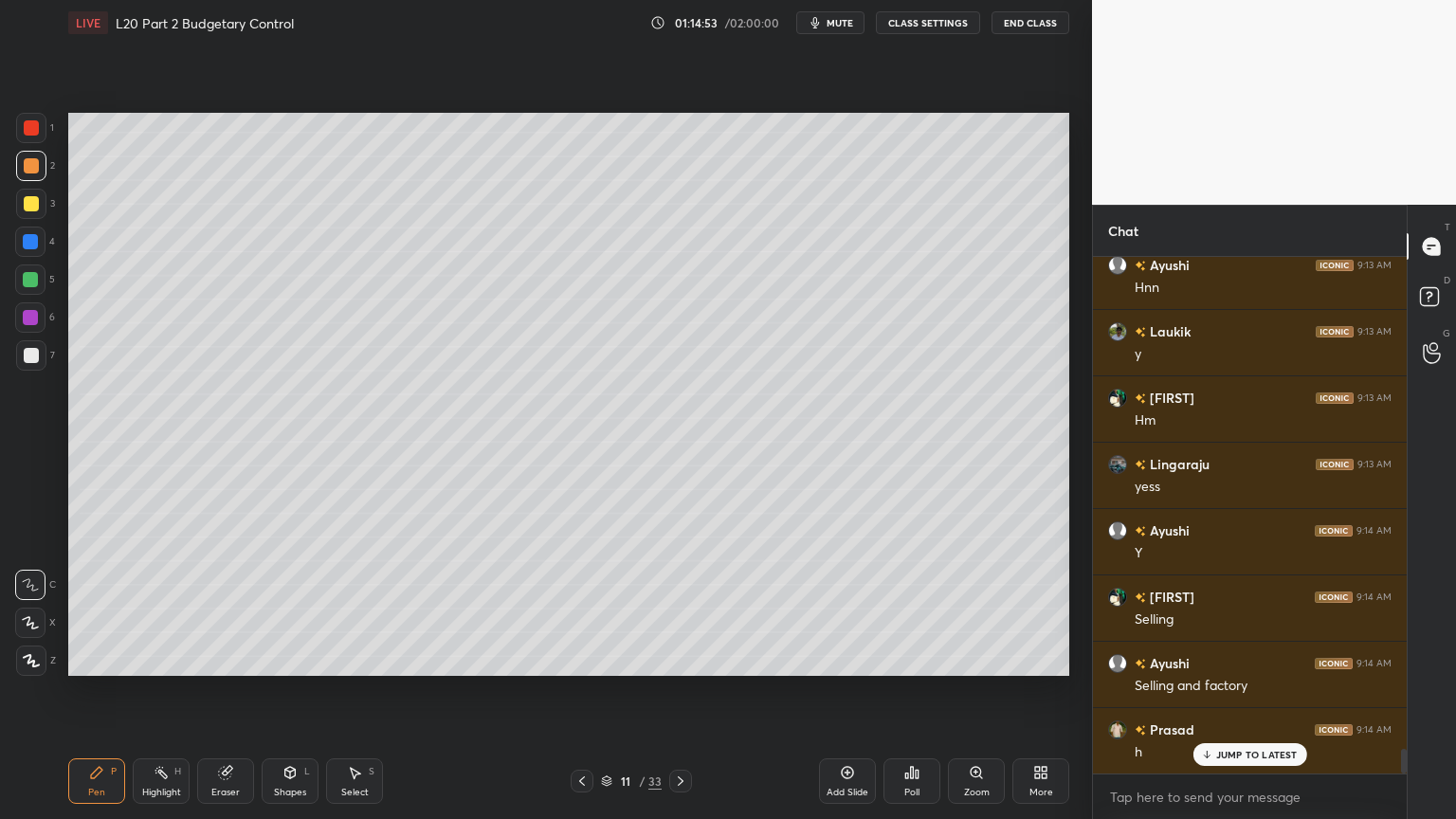 click 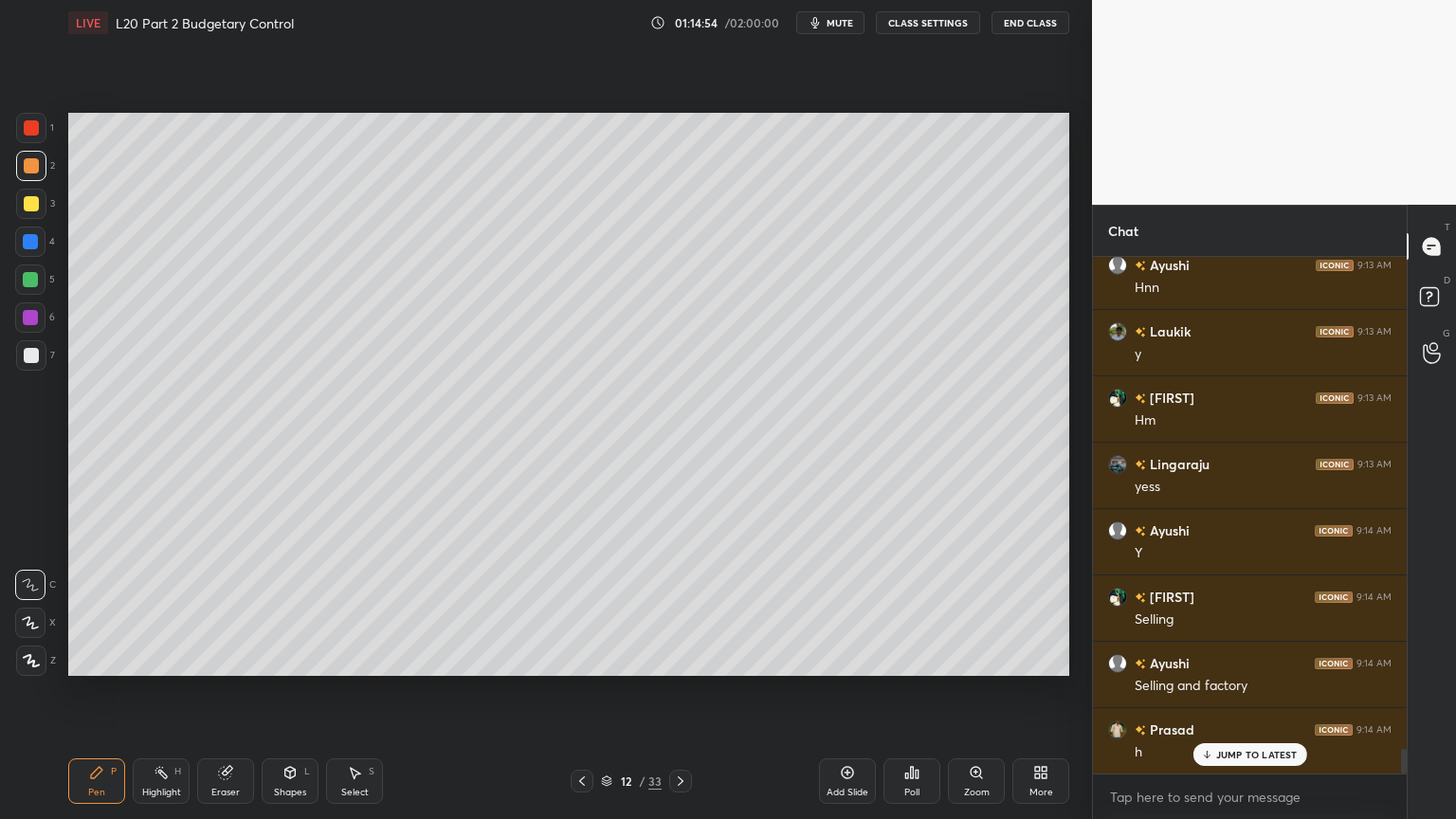 click 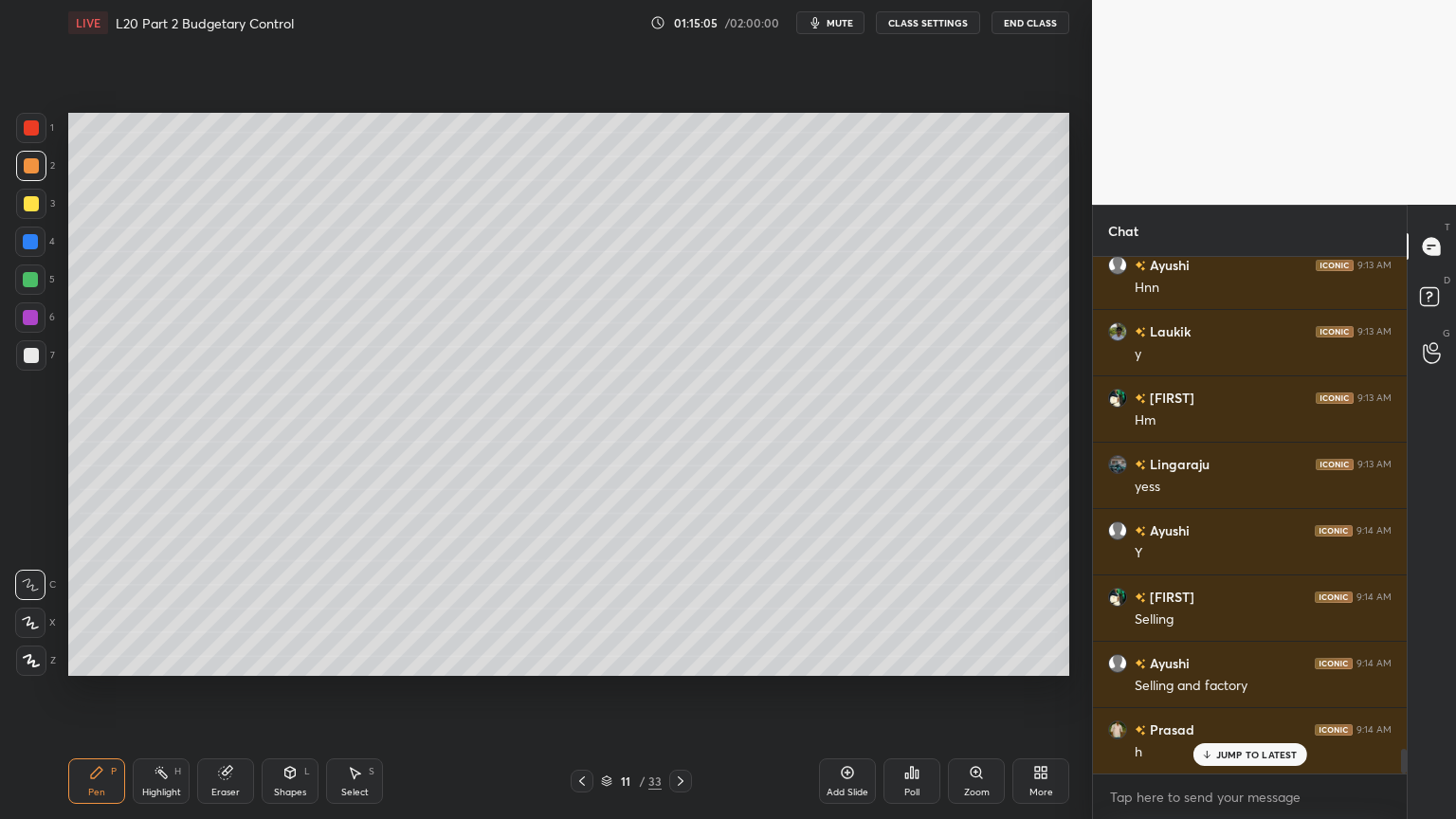 click on "Shapes L" at bounding box center [290, 781] 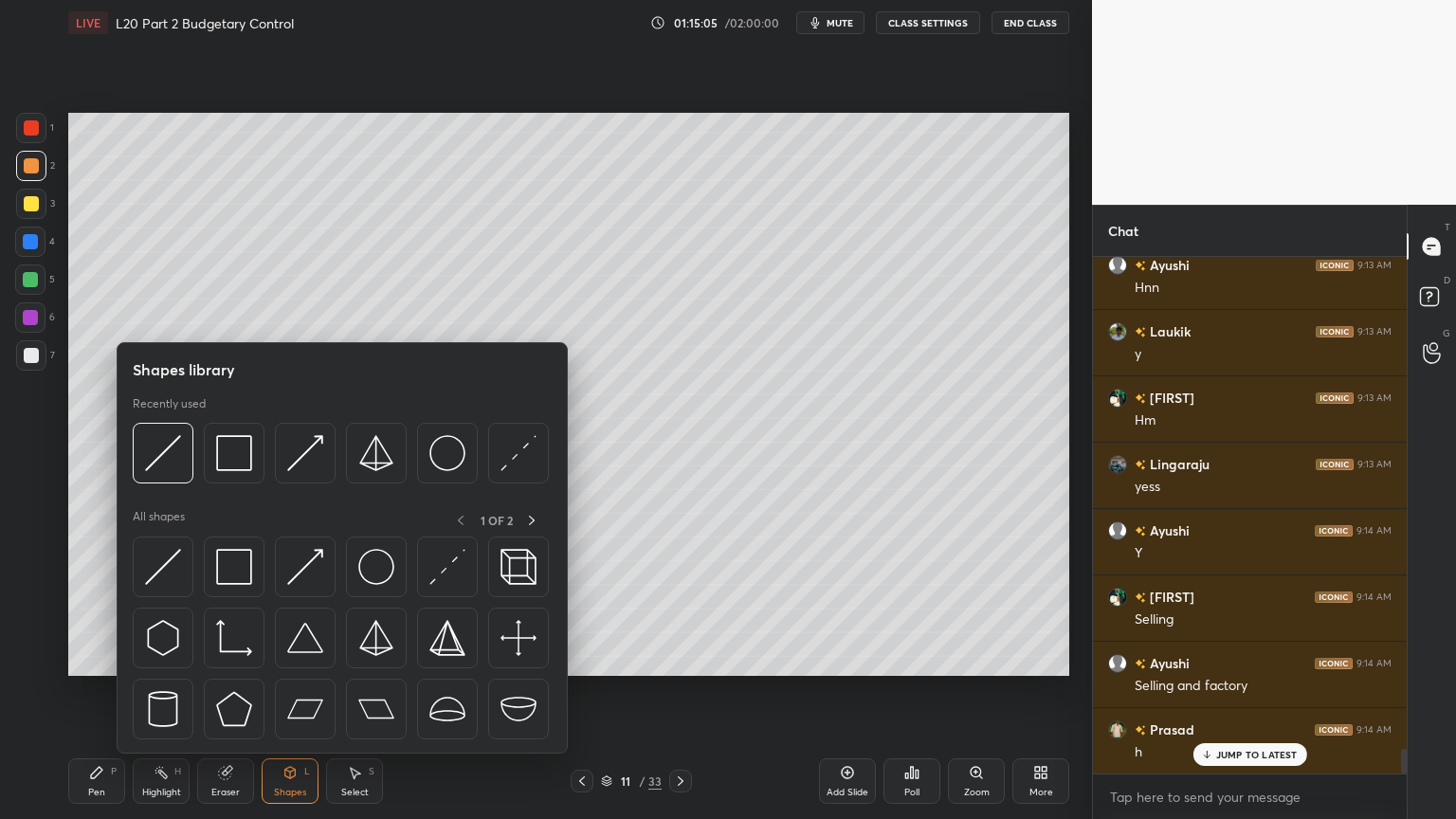 click at bounding box center [163, 453] 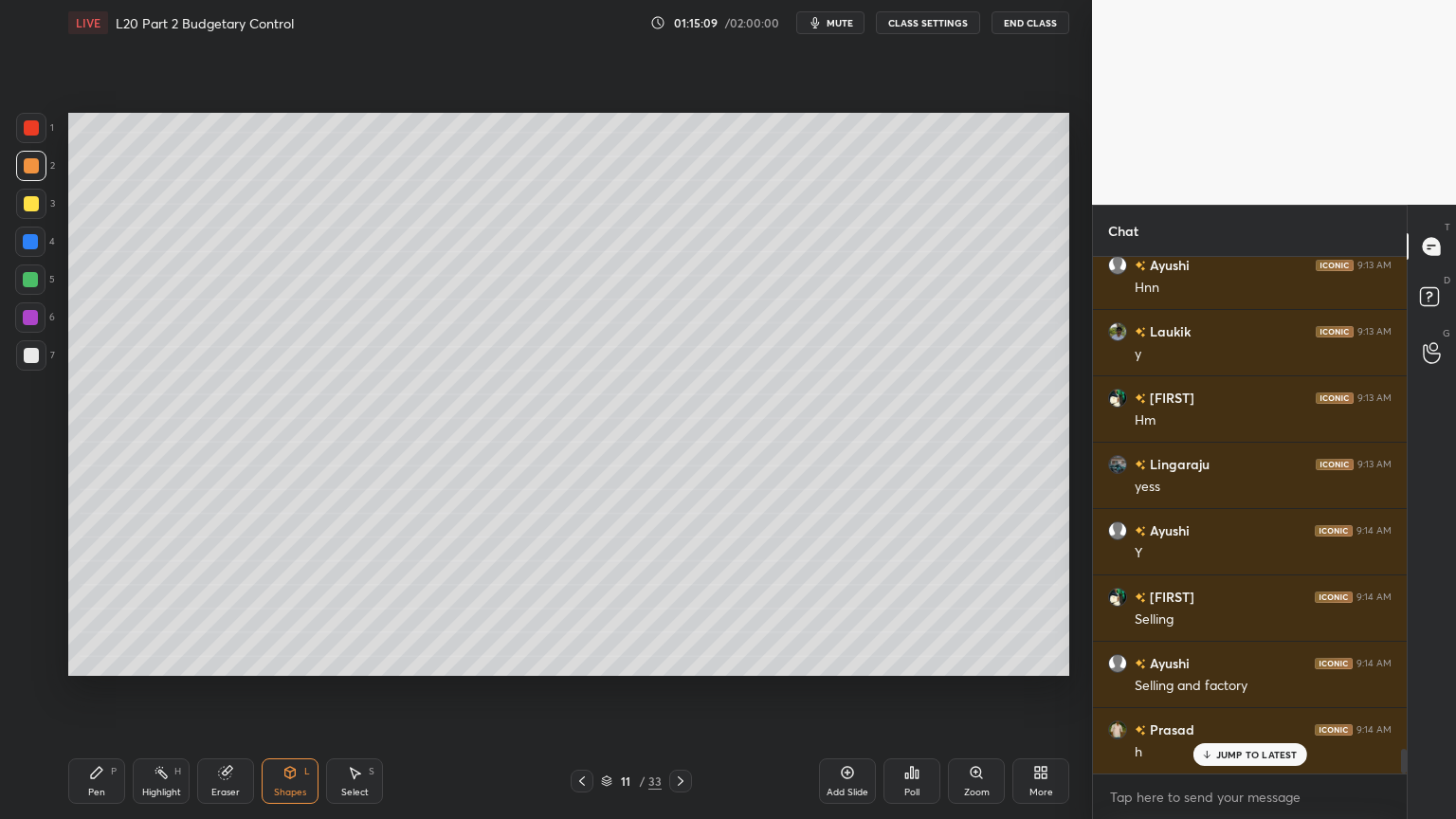 click on "Pen P" at bounding box center [97, 781] 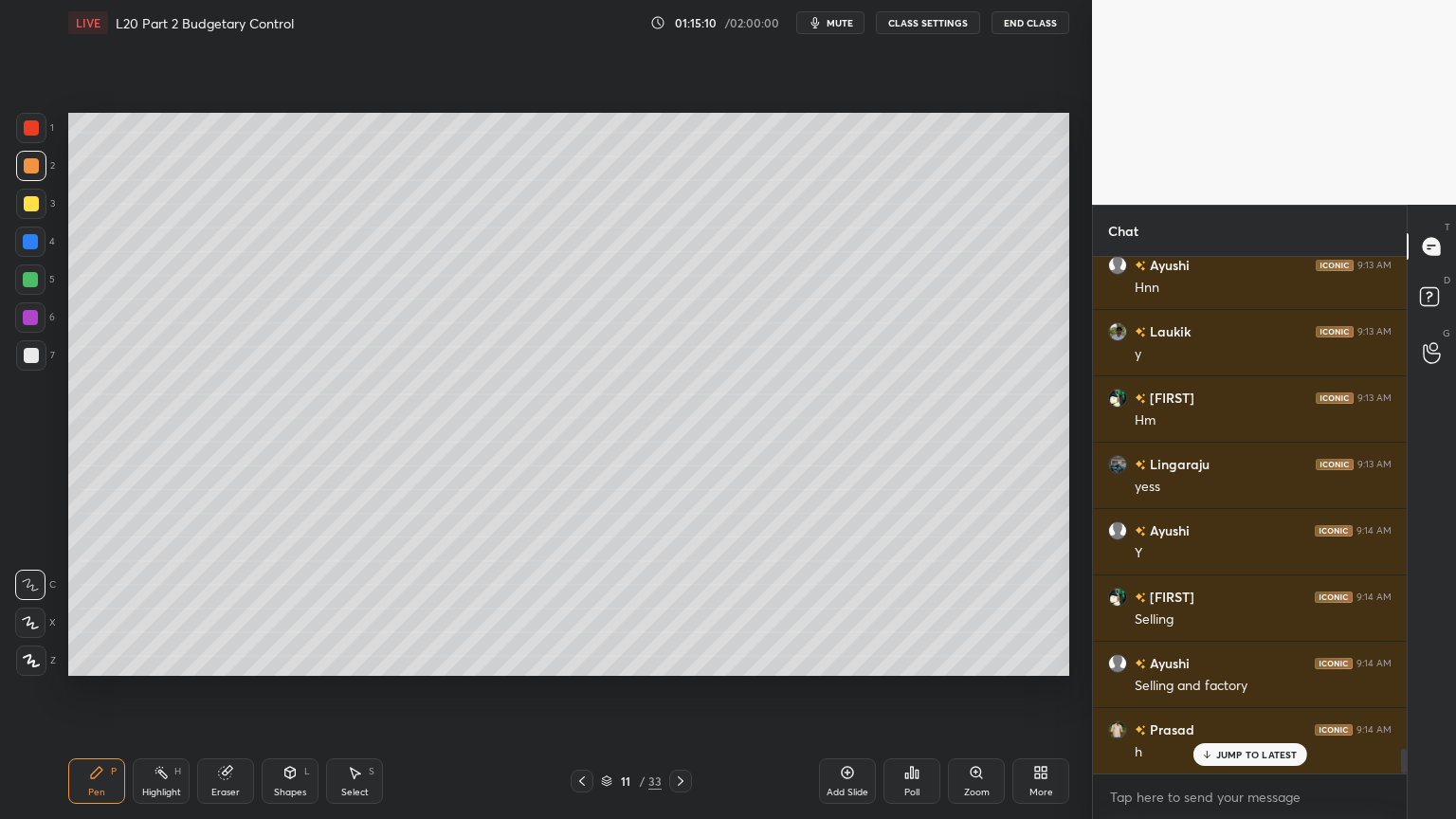 click at bounding box center [31, 355] 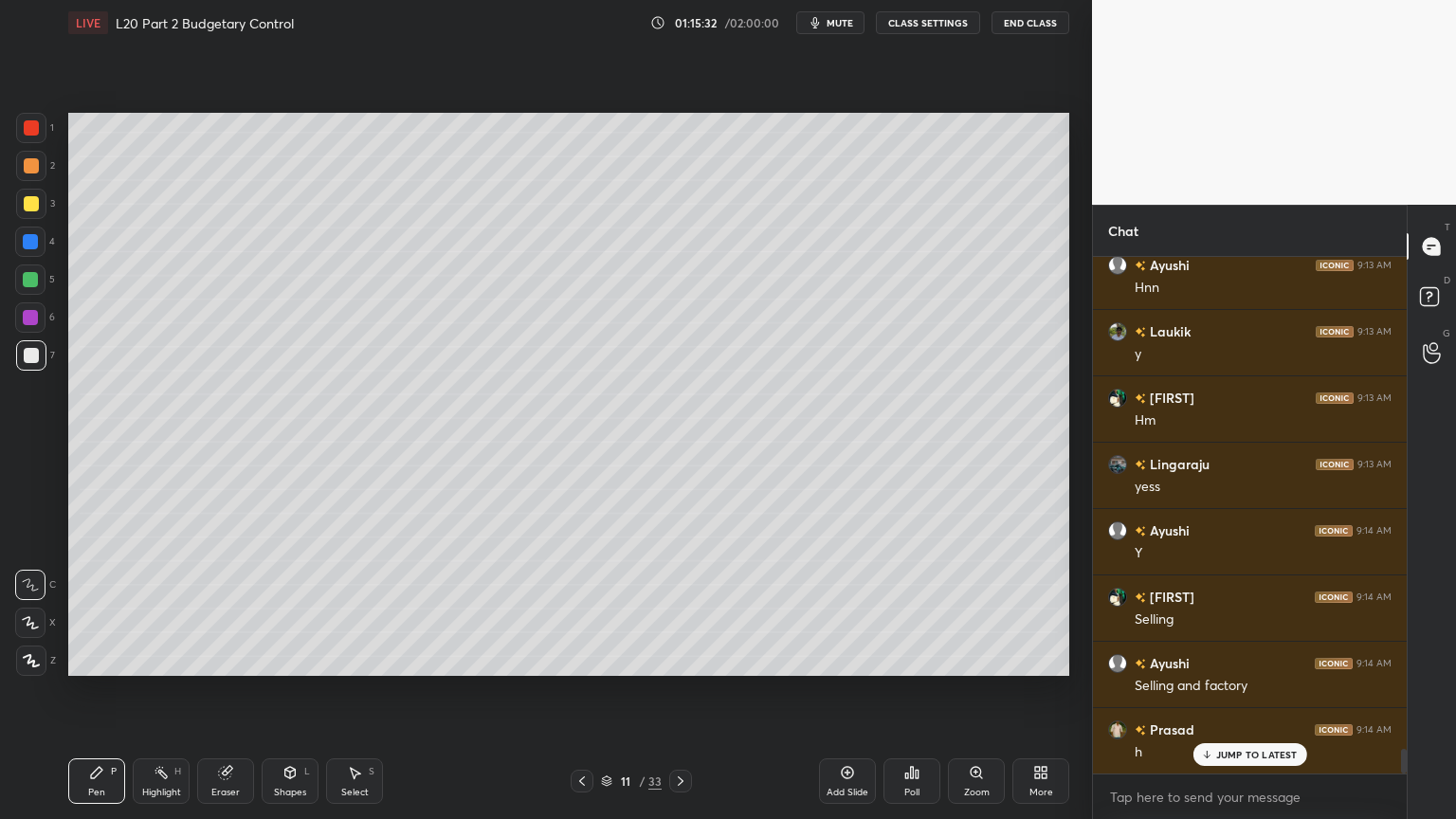 click at bounding box center (31, 204) 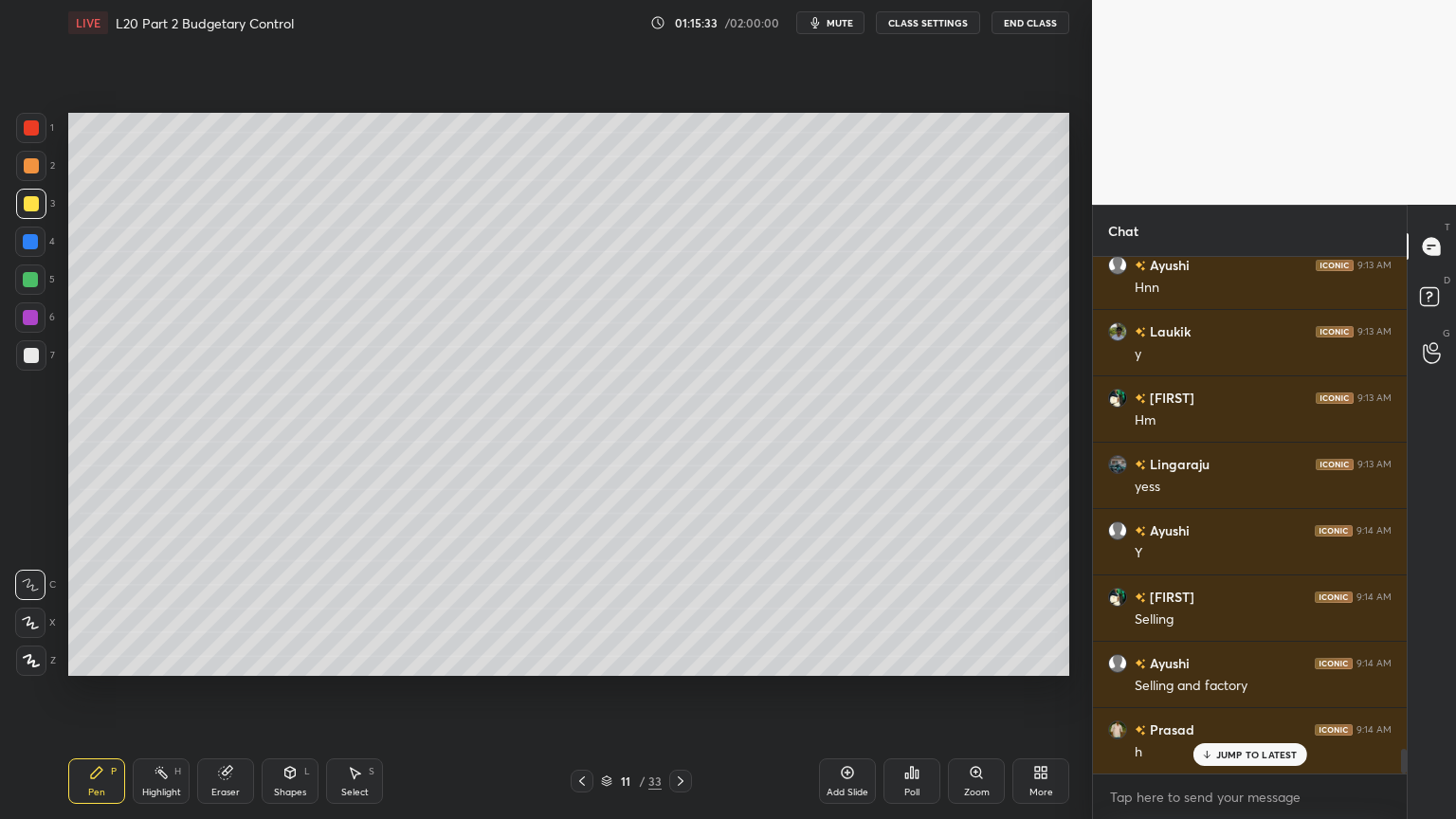 click at bounding box center (31, 166) 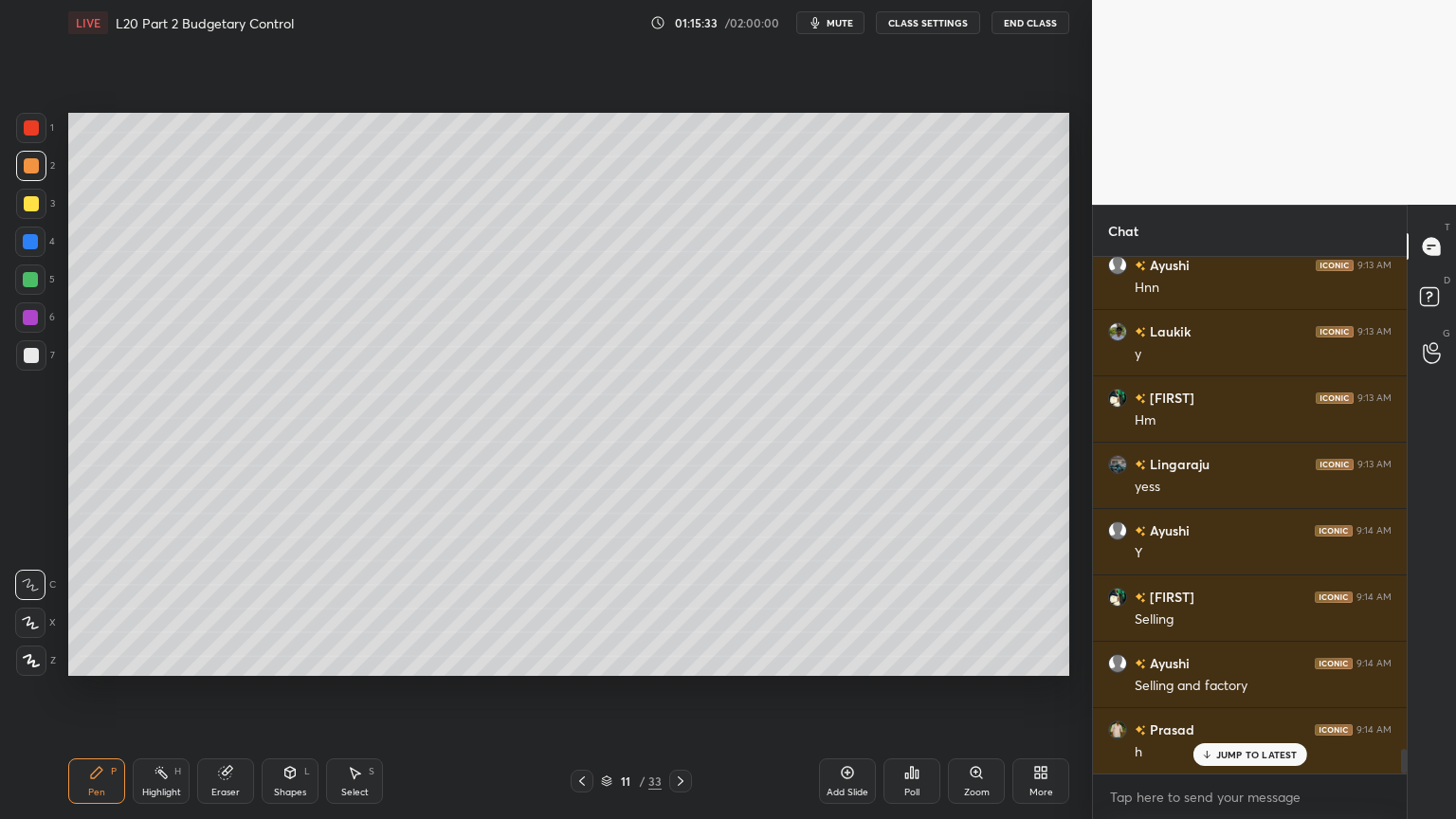 click at bounding box center (31, 128) 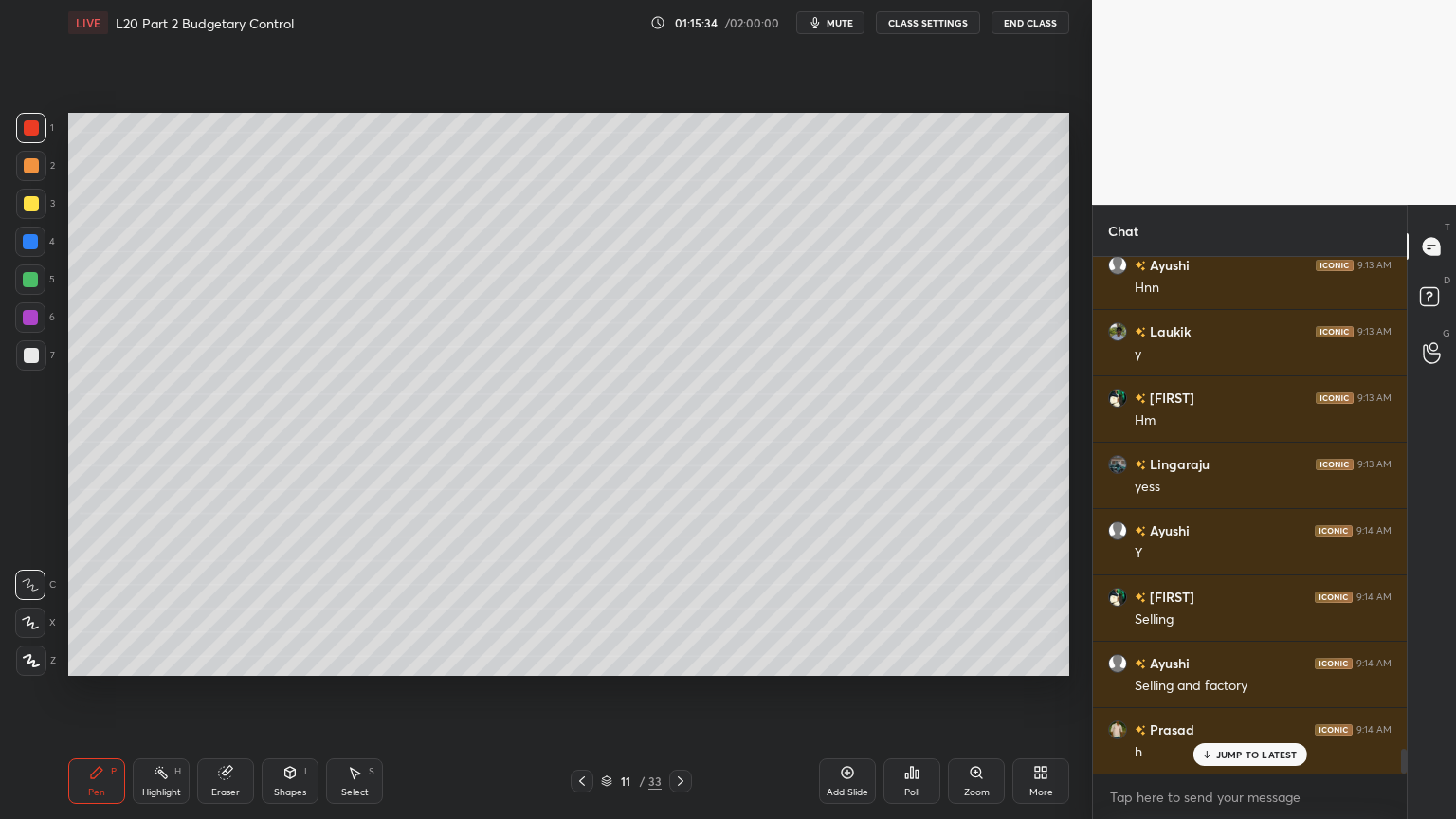 click at bounding box center [31, 355] 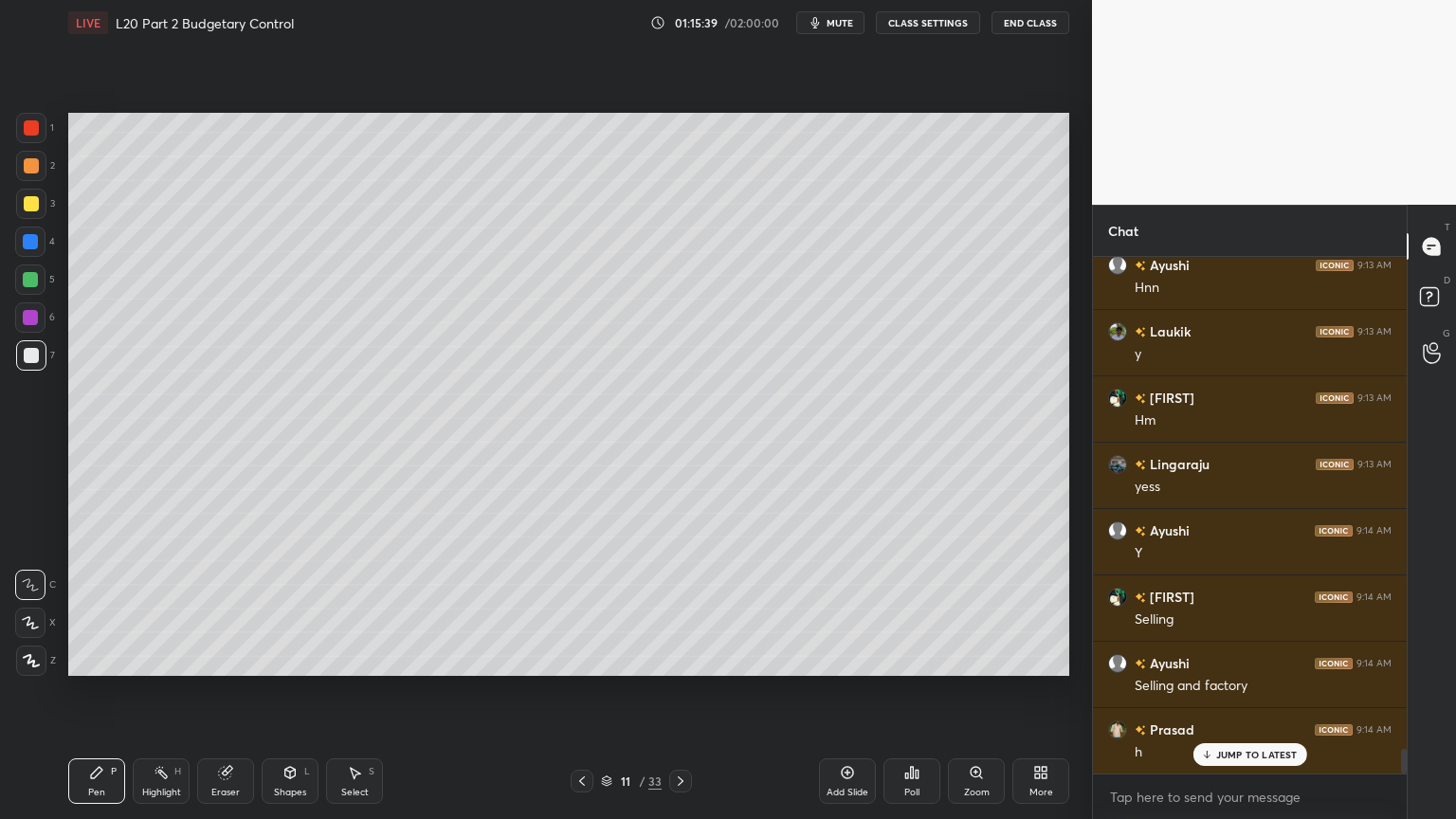 click on "11 / 33" at bounding box center [631, 781] 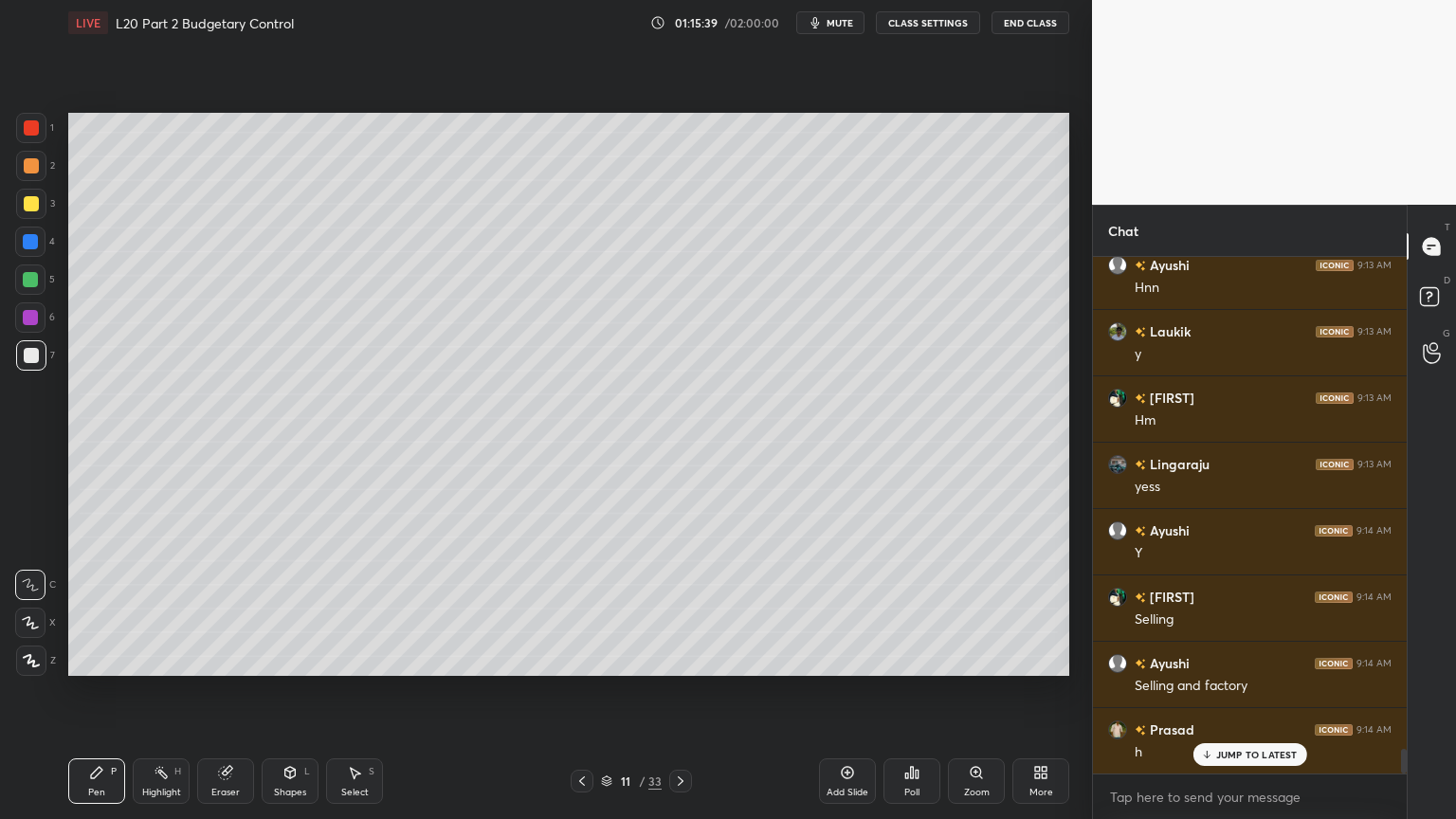 click 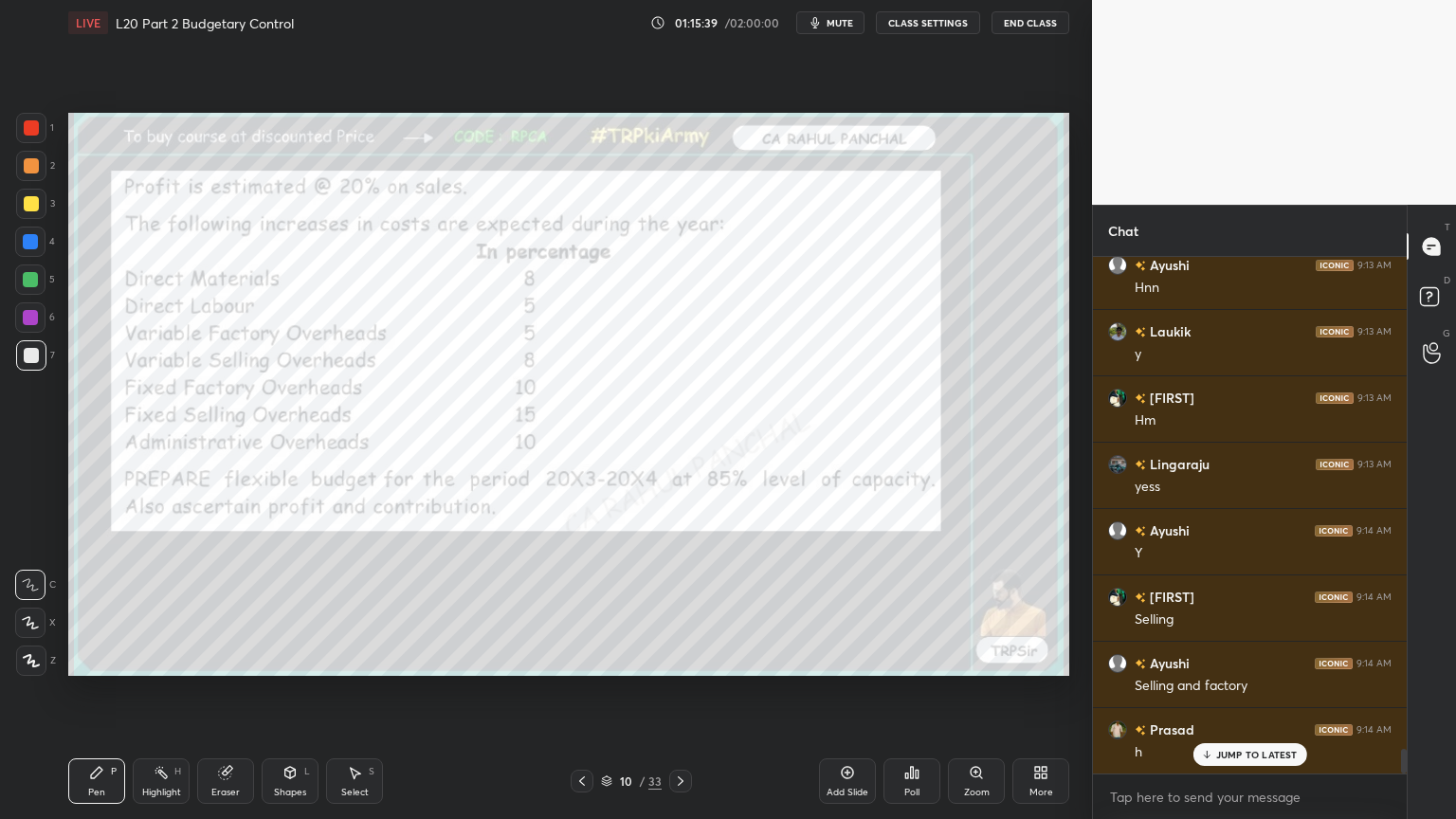 scroll, scrollTop: 10456, scrollLeft: 0, axis: vertical 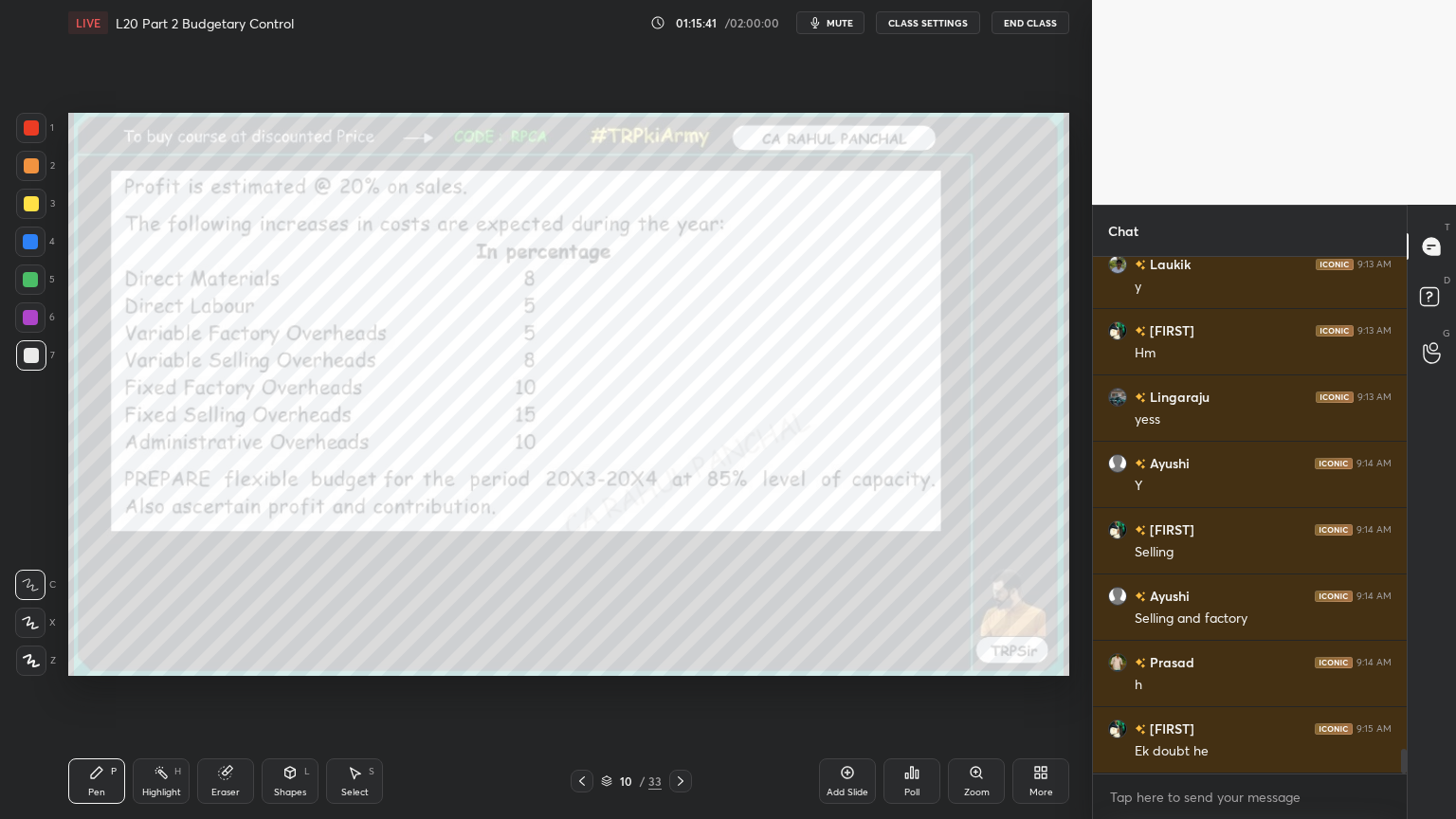 click 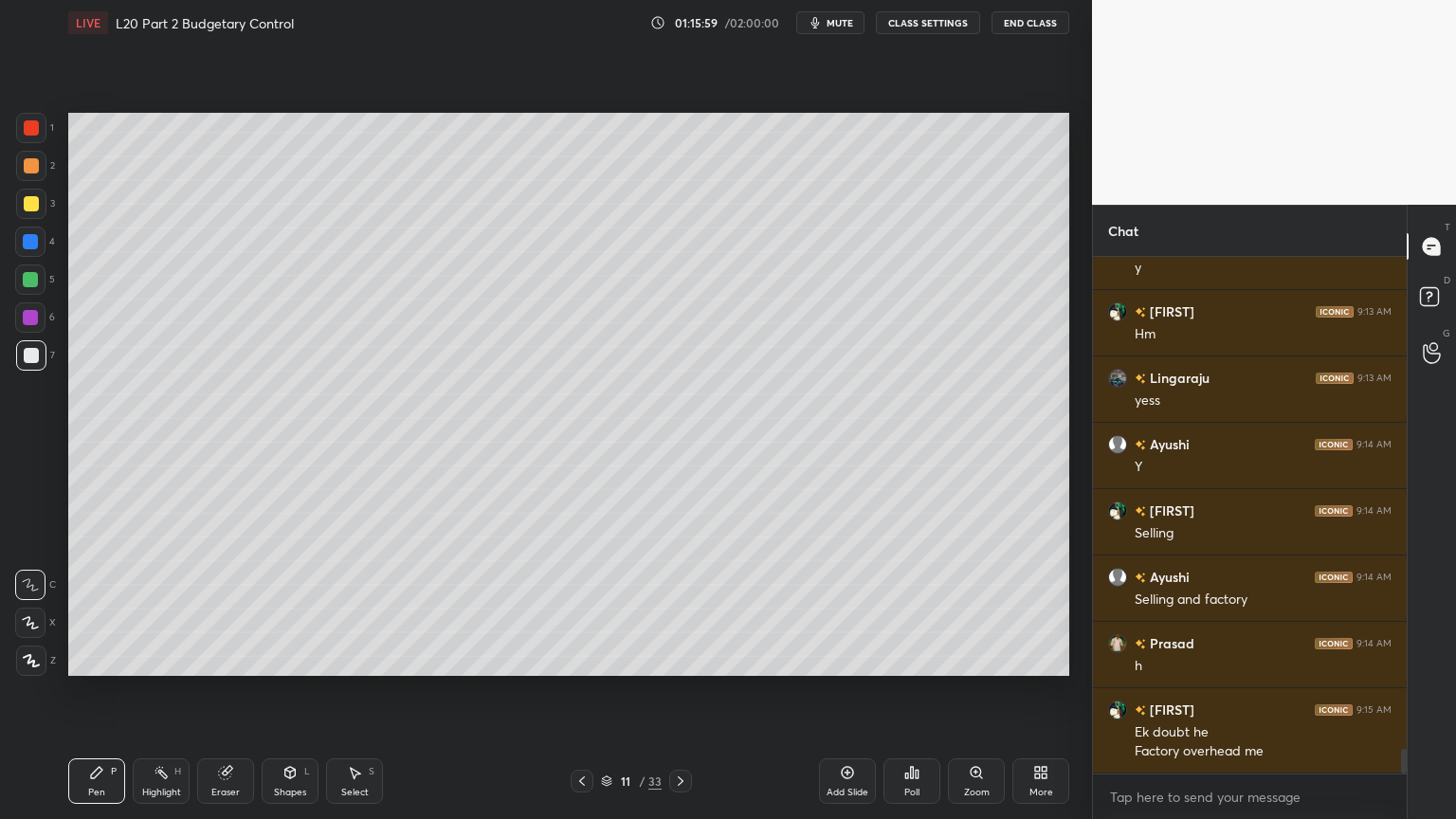 scroll, scrollTop: 10541, scrollLeft: 0, axis: vertical 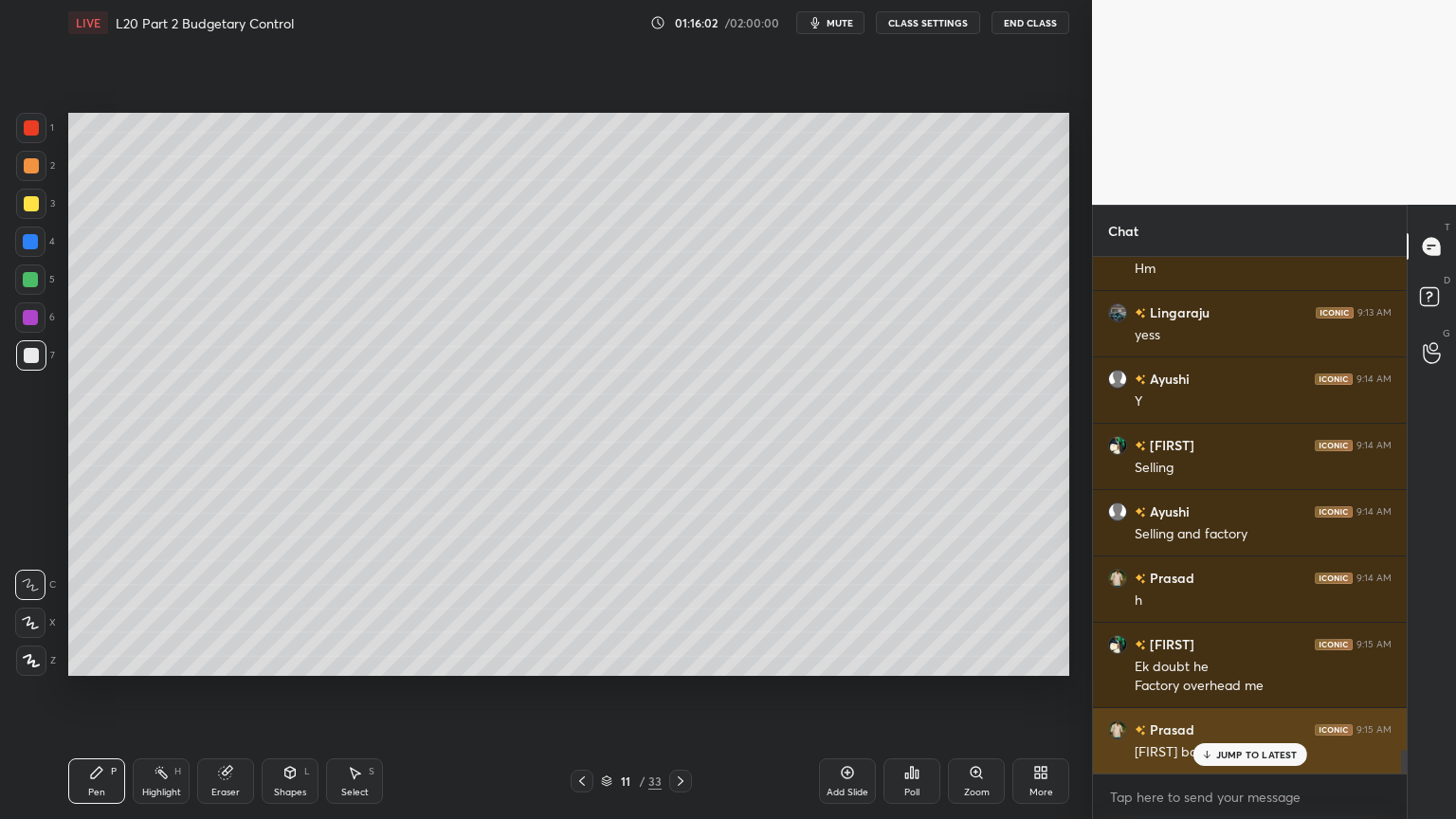 click on "JUMP TO LATEST" at bounding box center (1257, 755) 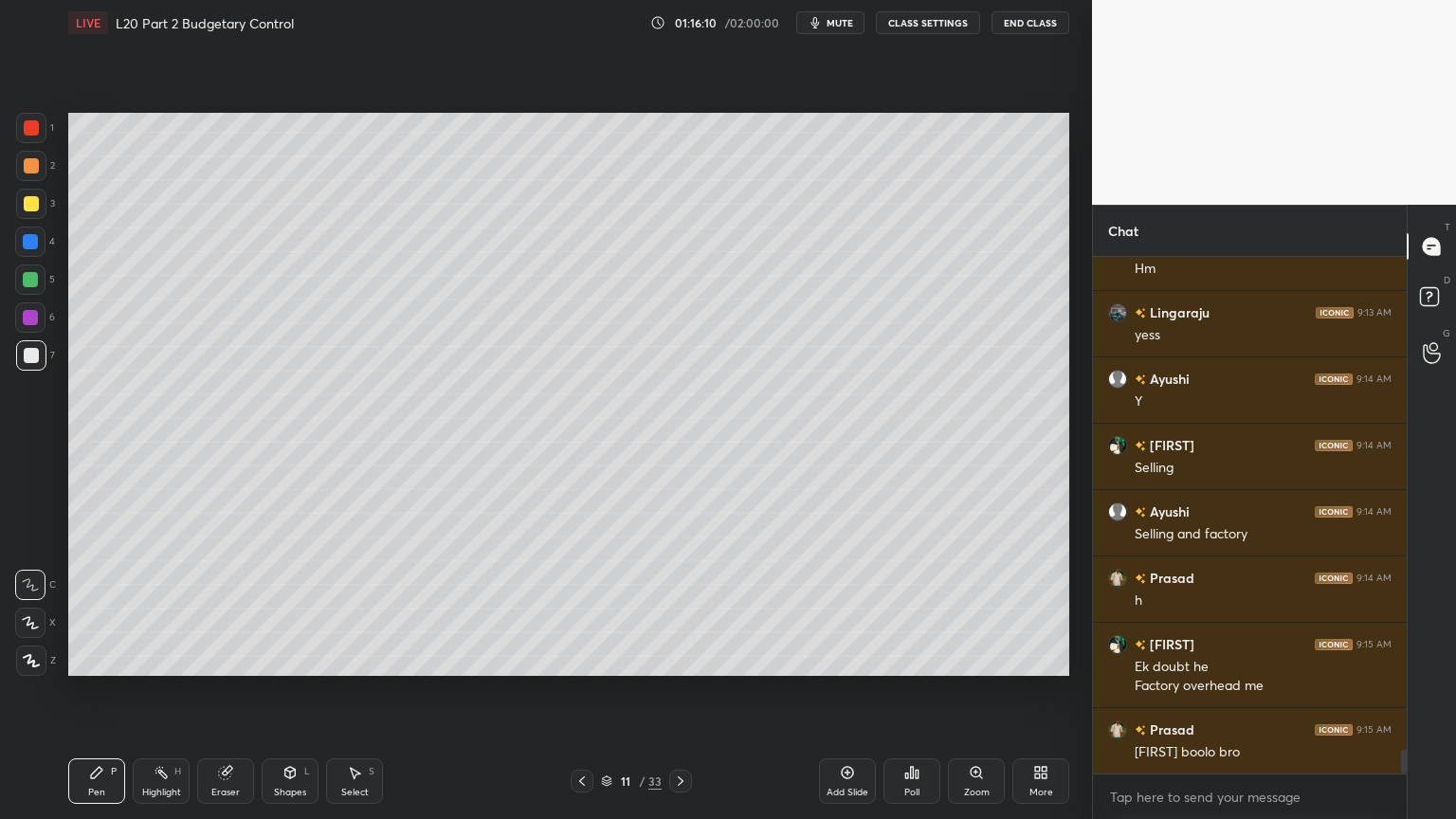 scroll, scrollTop: 10608, scrollLeft: 0, axis: vertical 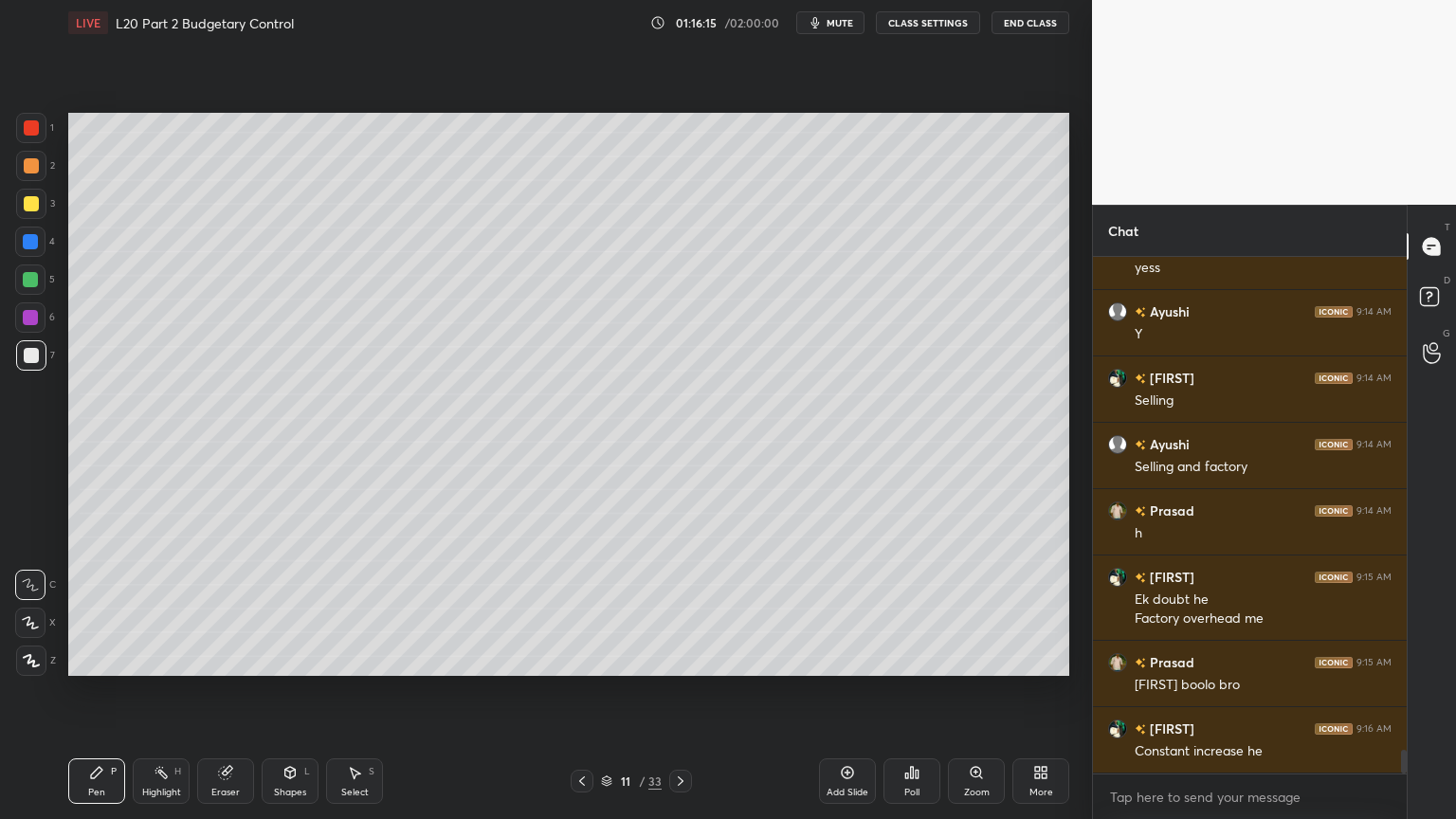 click 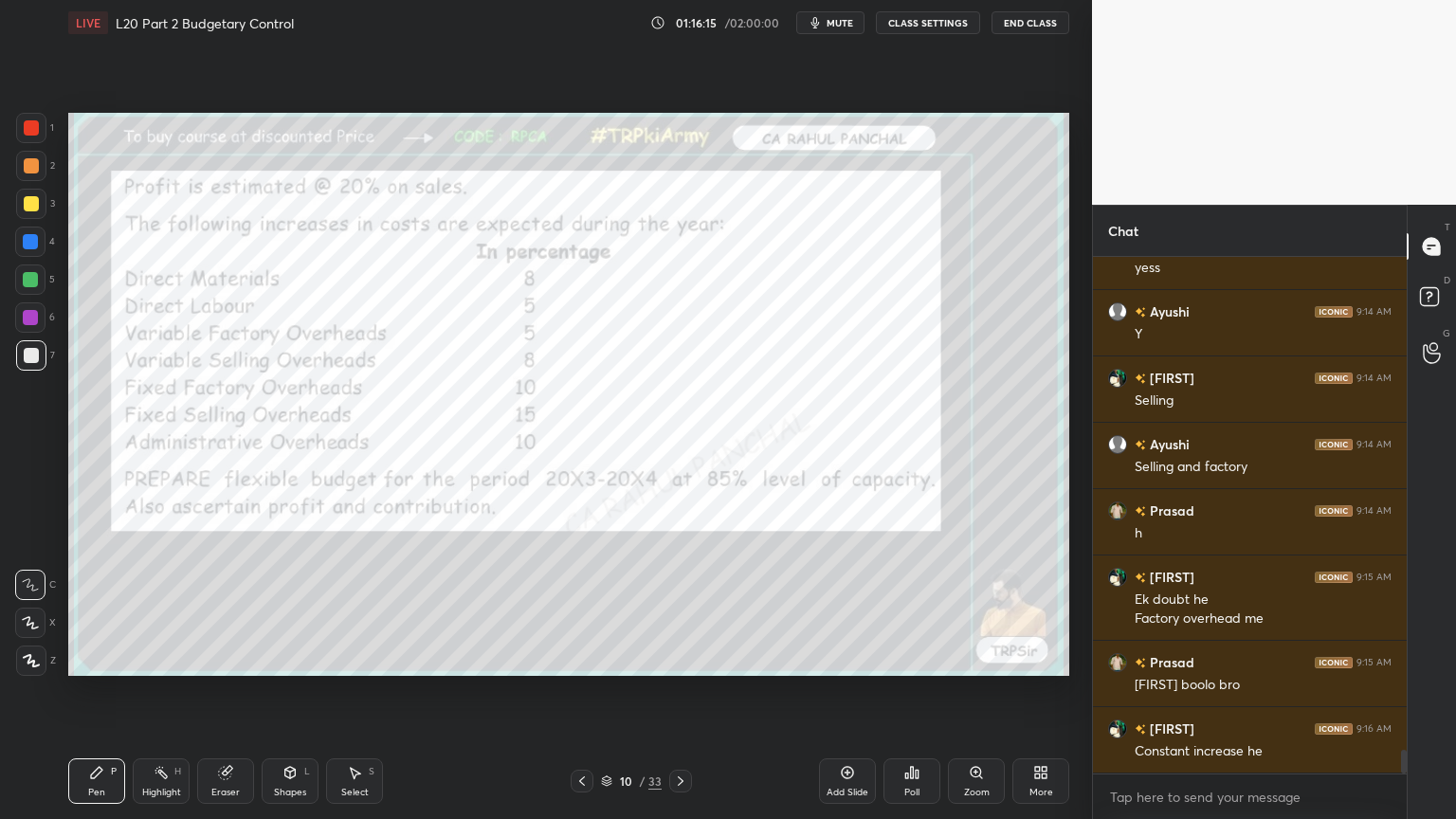 click 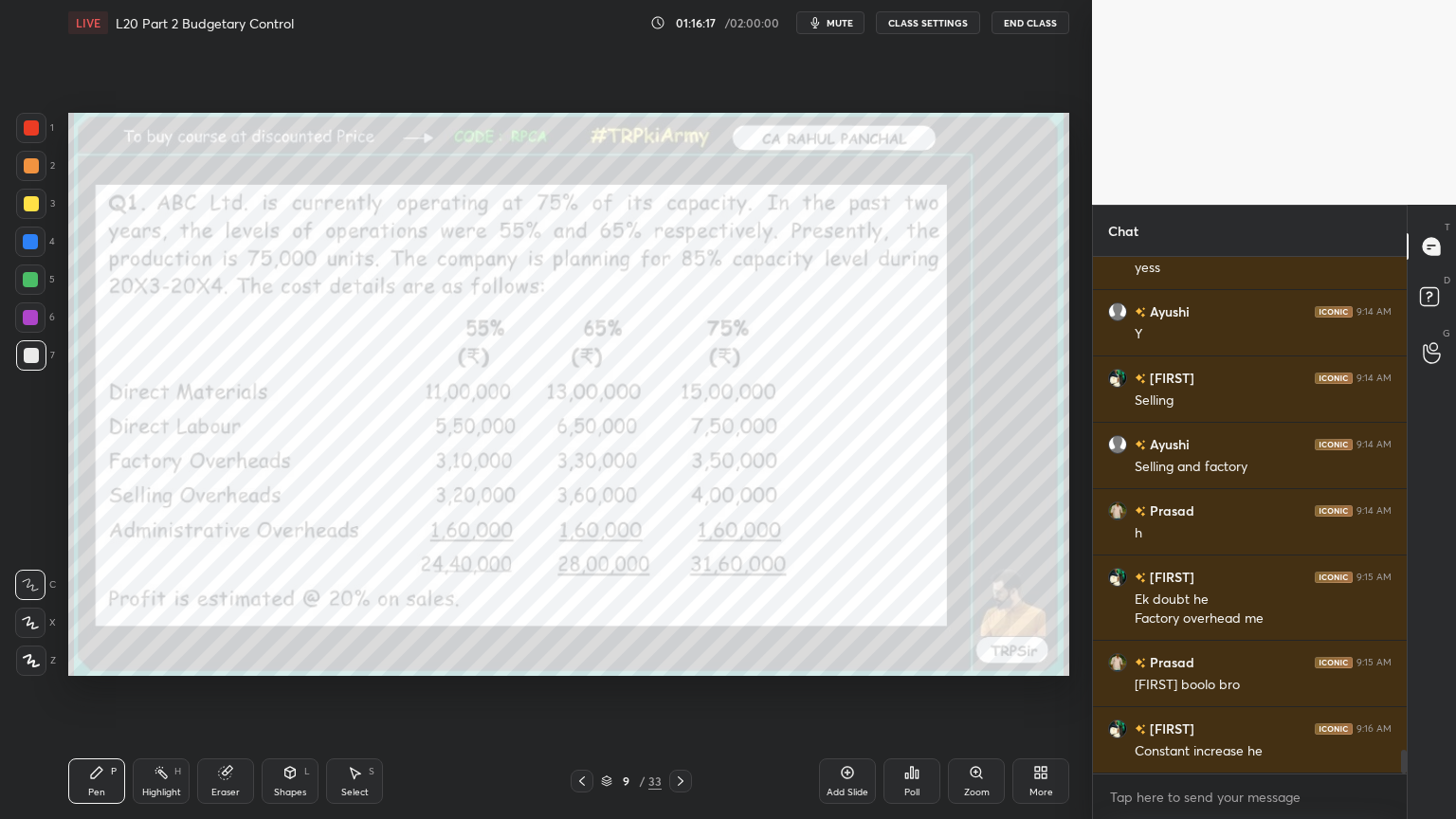 click on "Eraser" at bounding box center (226, 781) 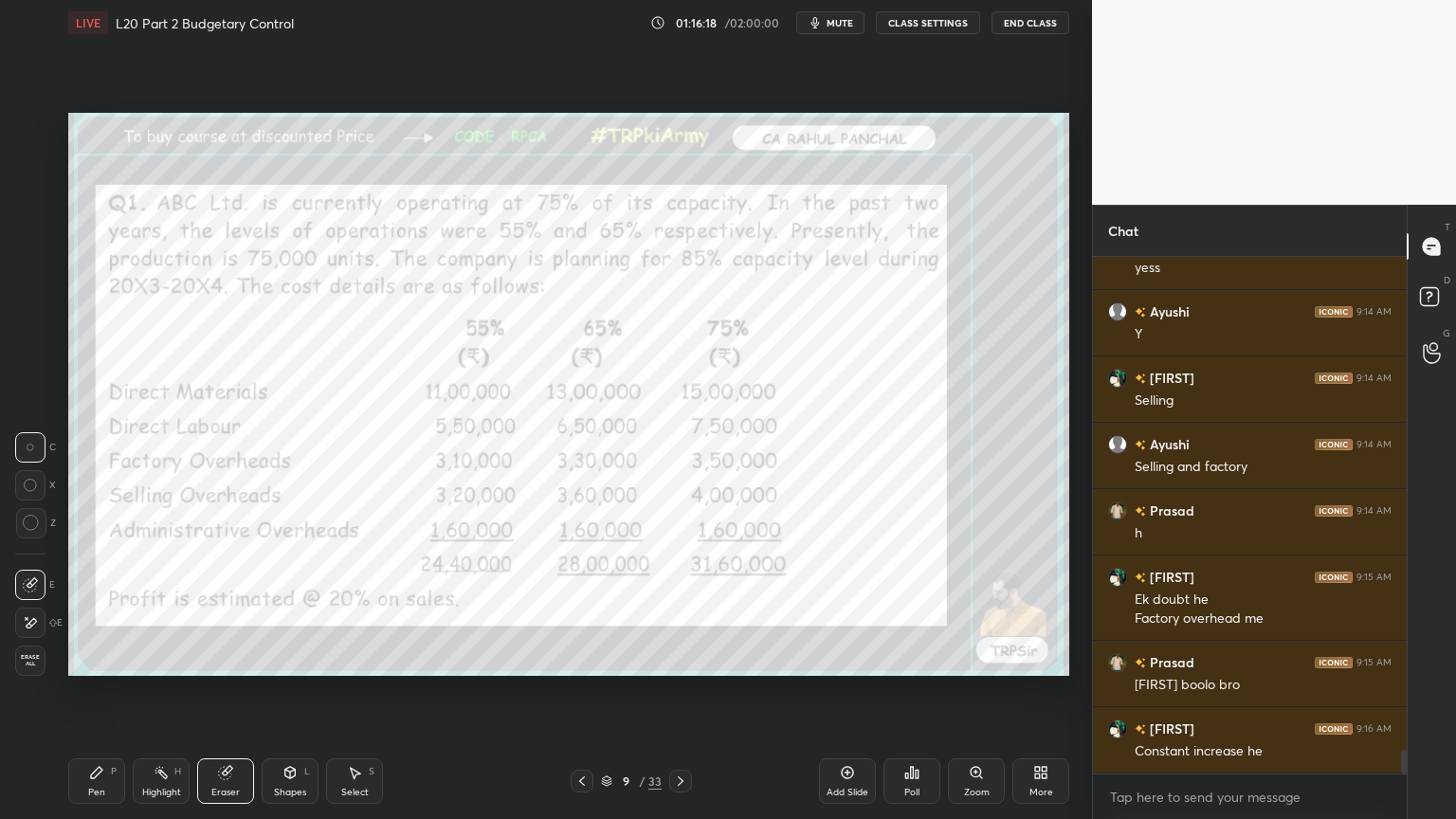 click on "Erase all" at bounding box center (32, 657) 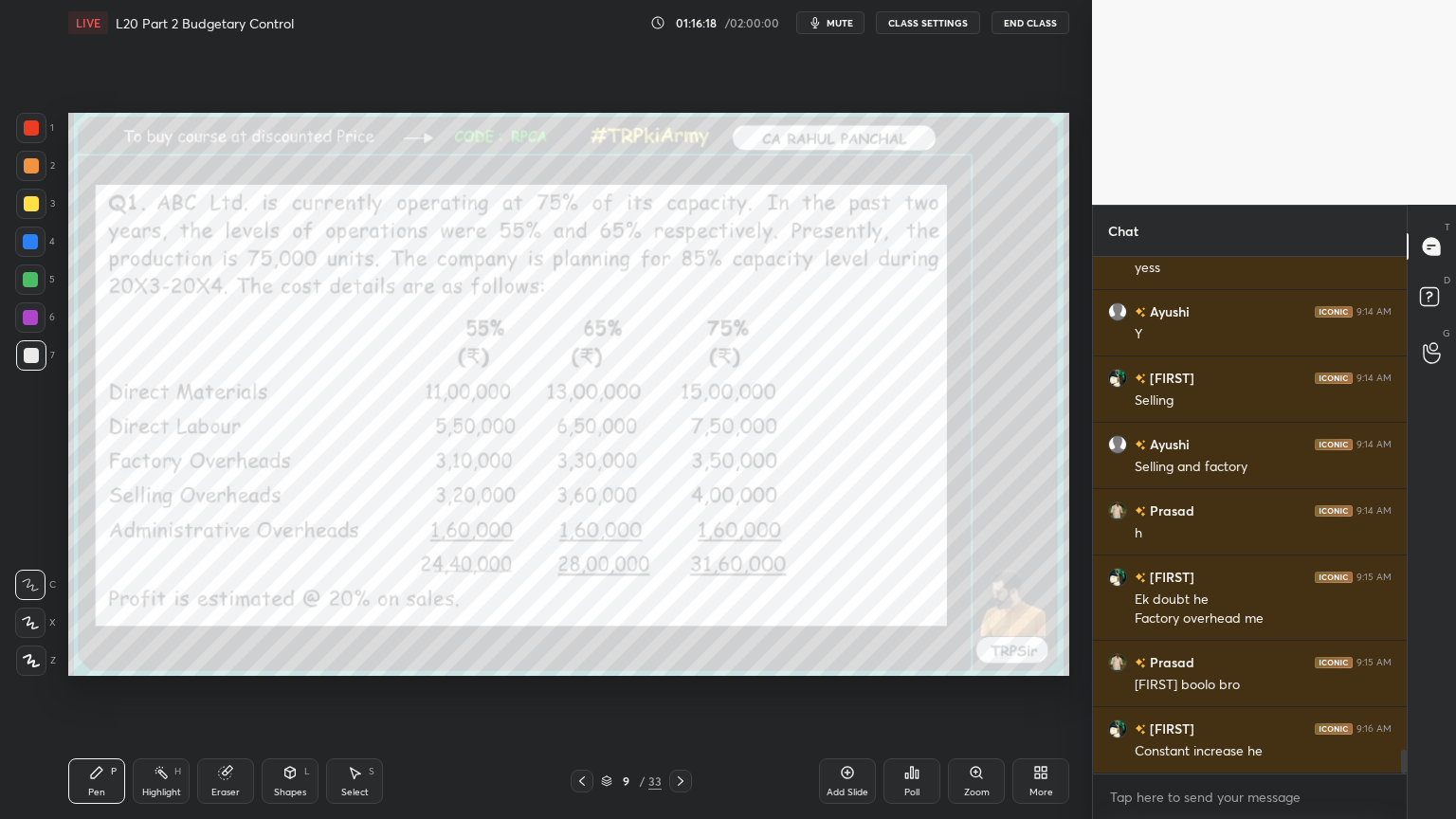 click on "Setting up your live class Poll for   secs No correct answer Start poll" at bounding box center [569, 394] 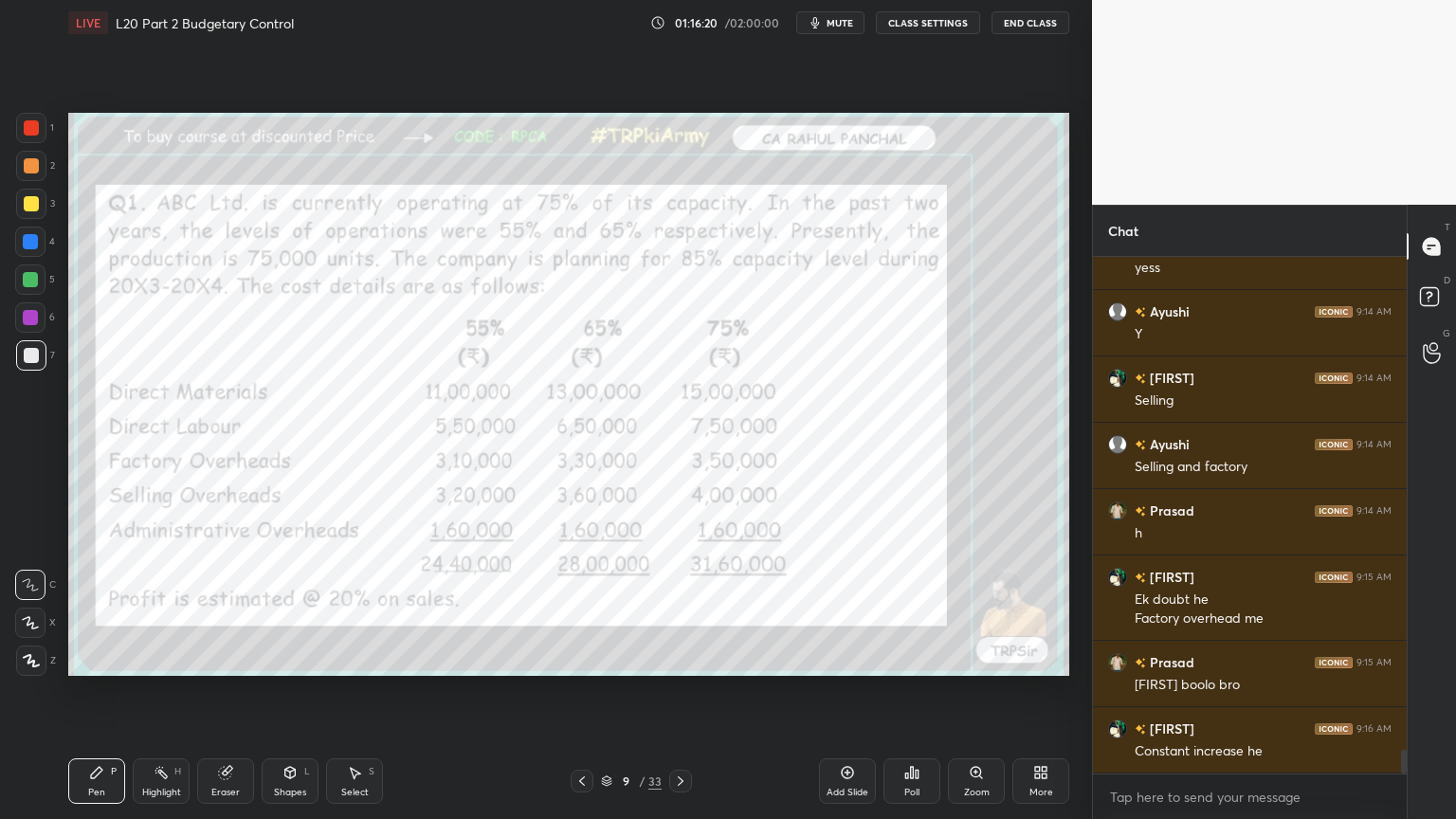 click on "1" at bounding box center [35, 132] 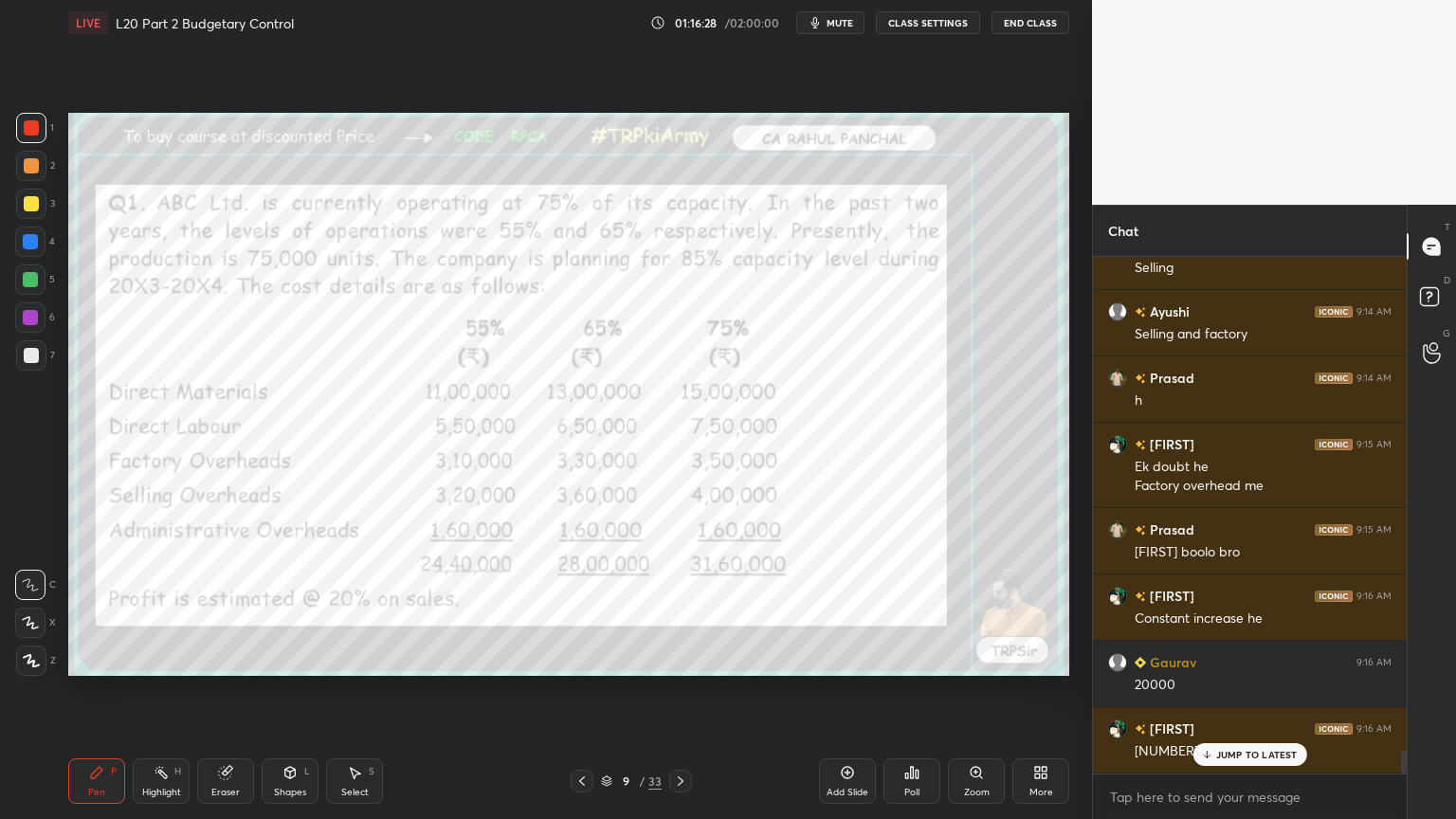 scroll, scrollTop: 10806, scrollLeft: 0, axis: vertical 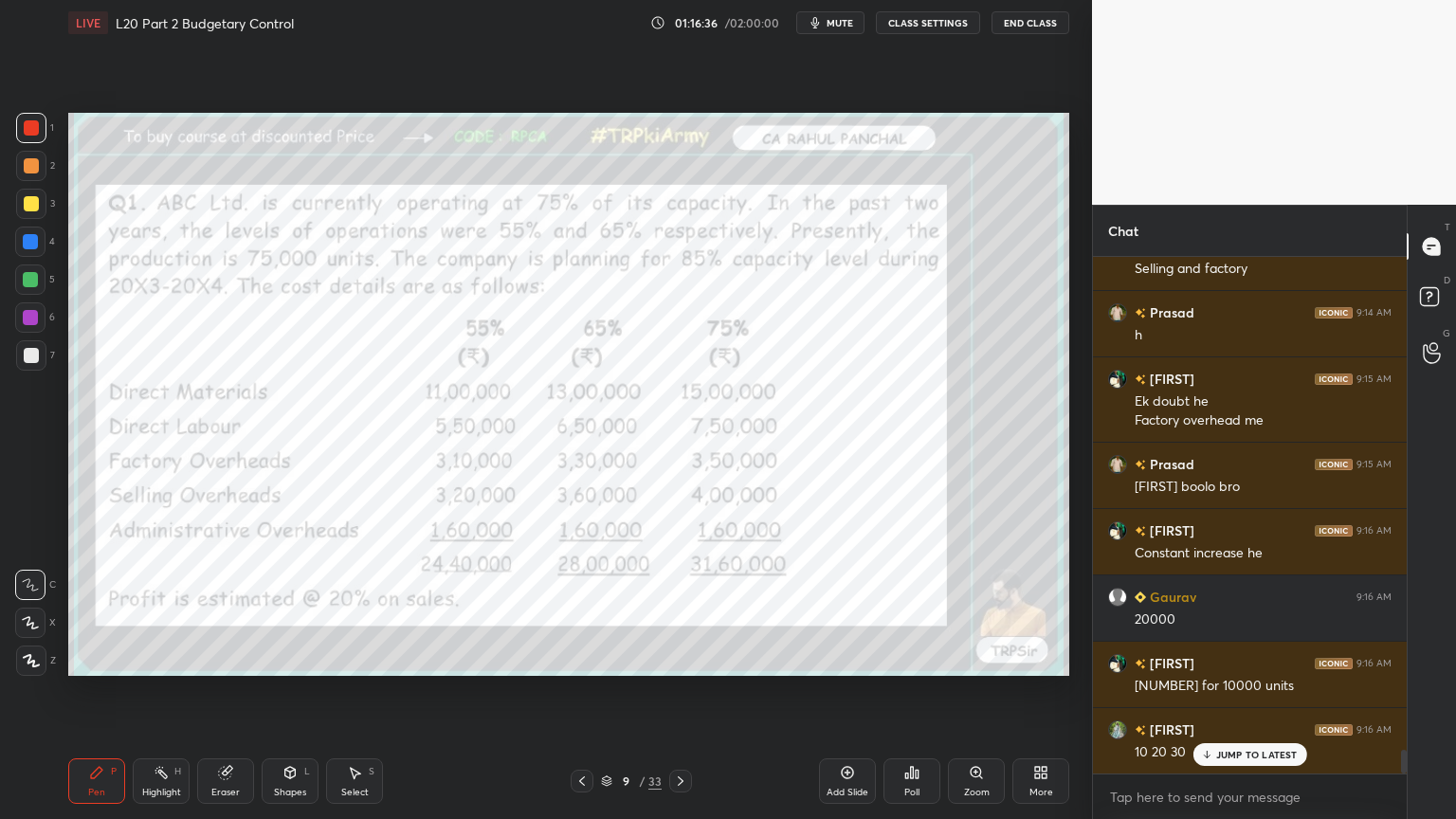 click 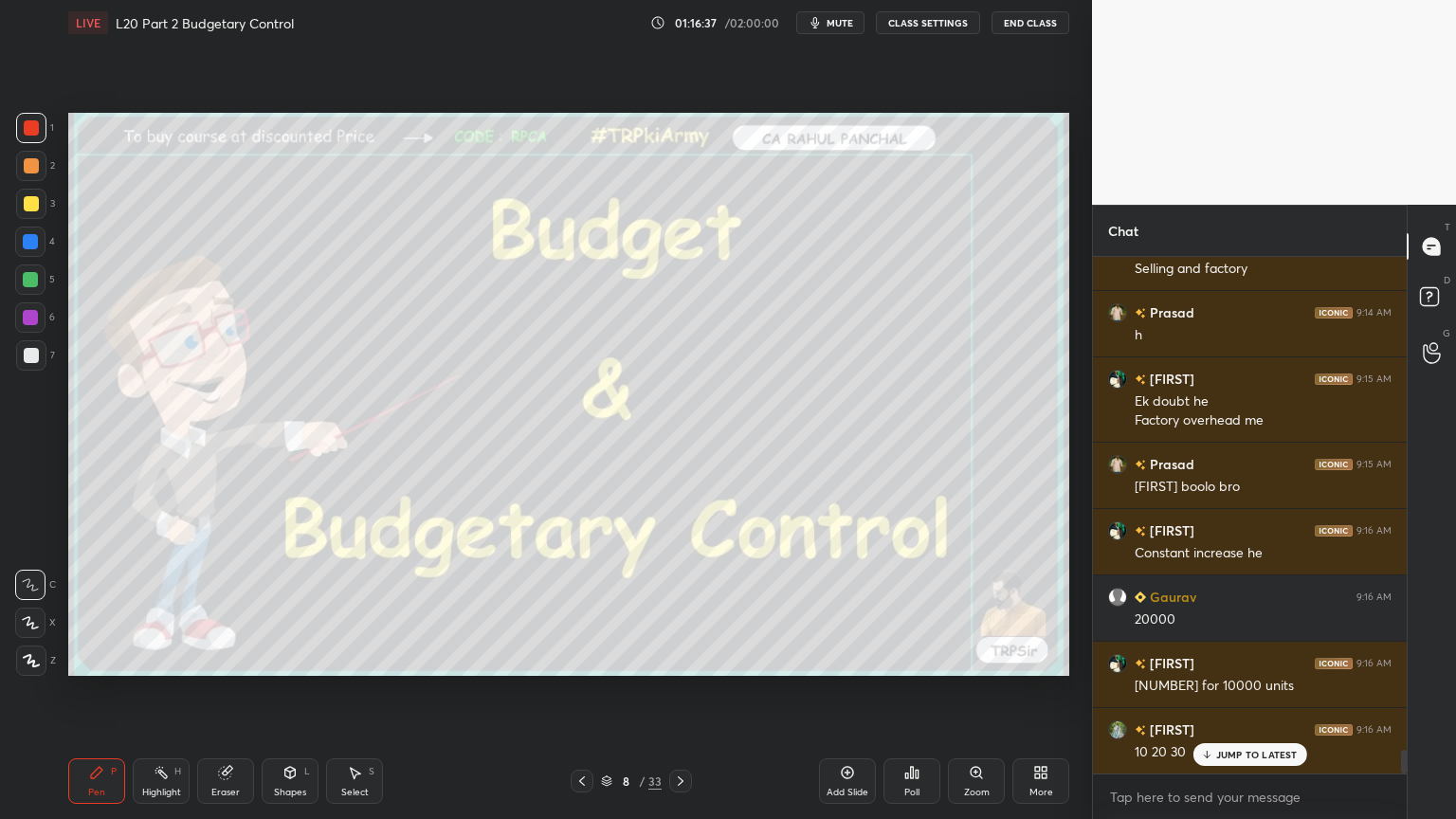 click 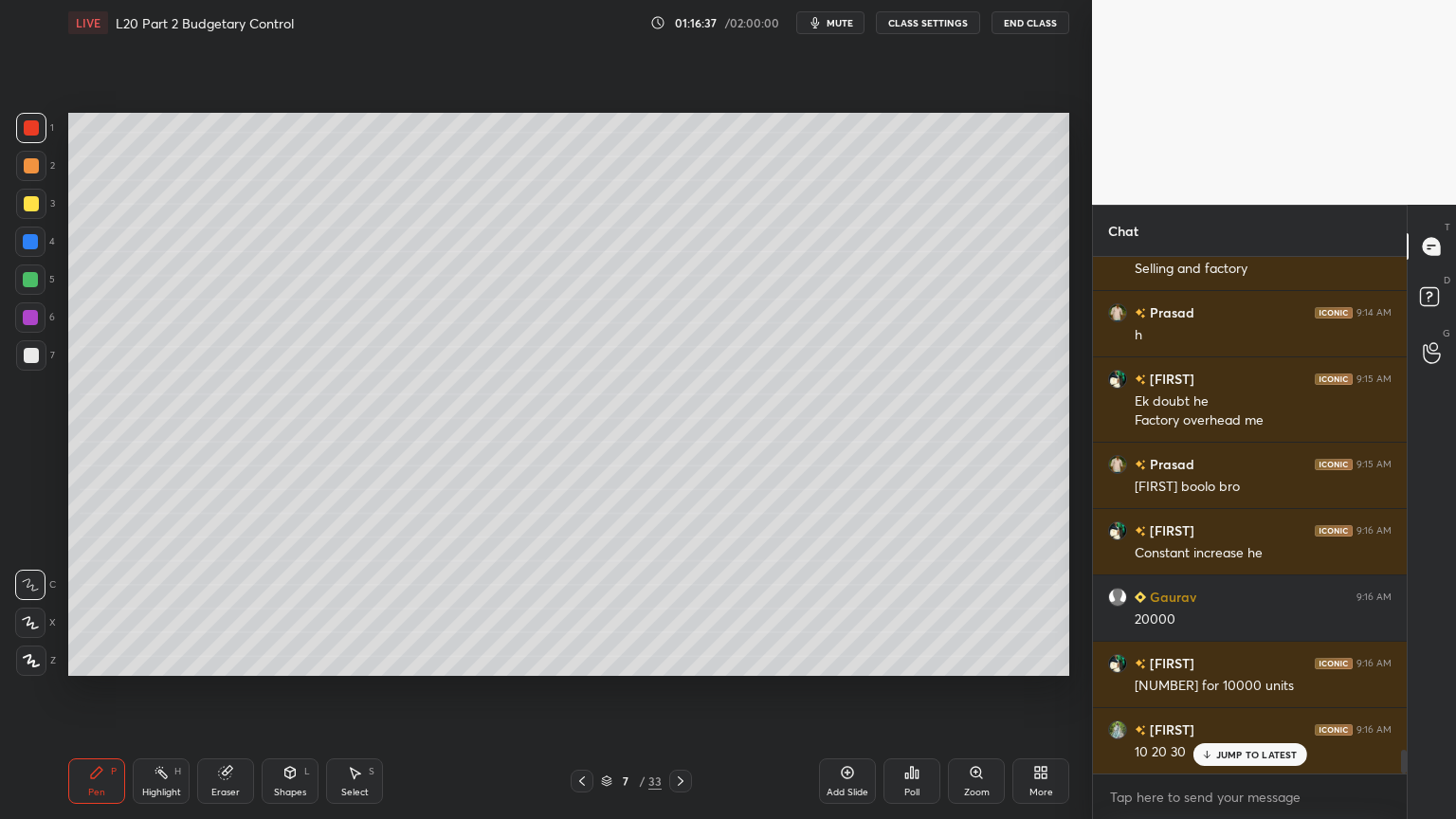 click at bounding box center (582, 781) 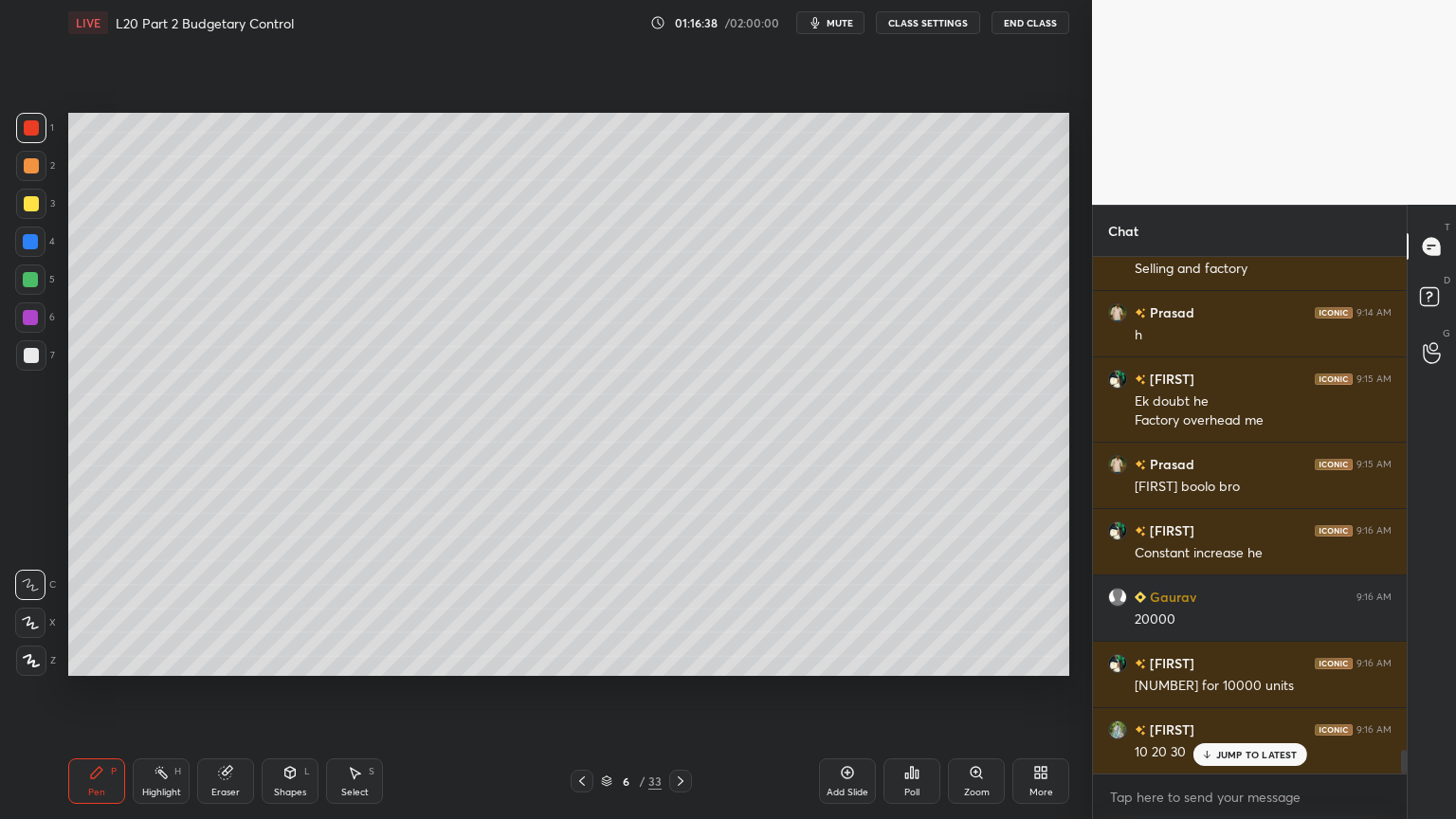 click 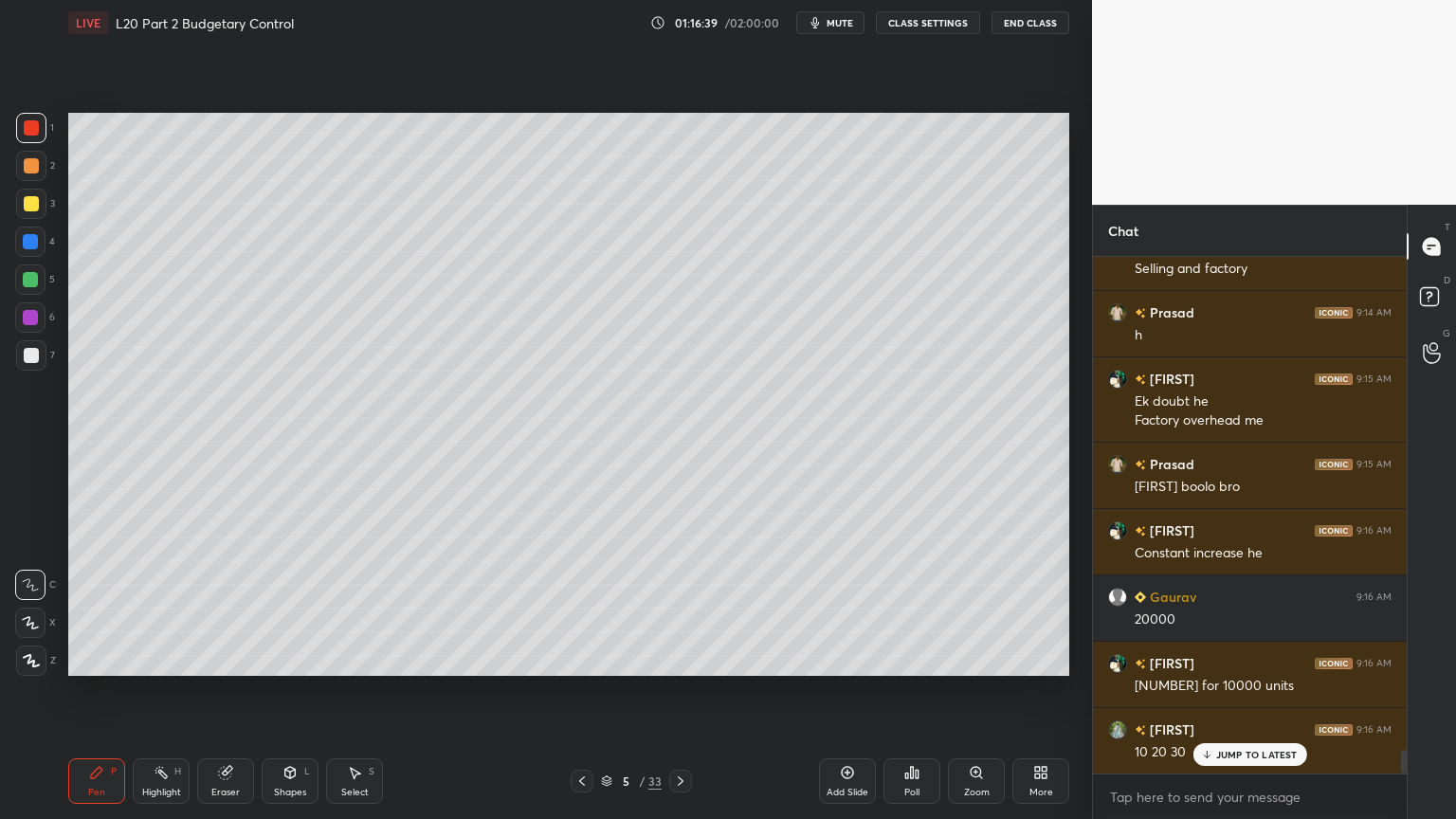 scroll, scrollTop: 10874, scrollLeft: 0, axis: vertical 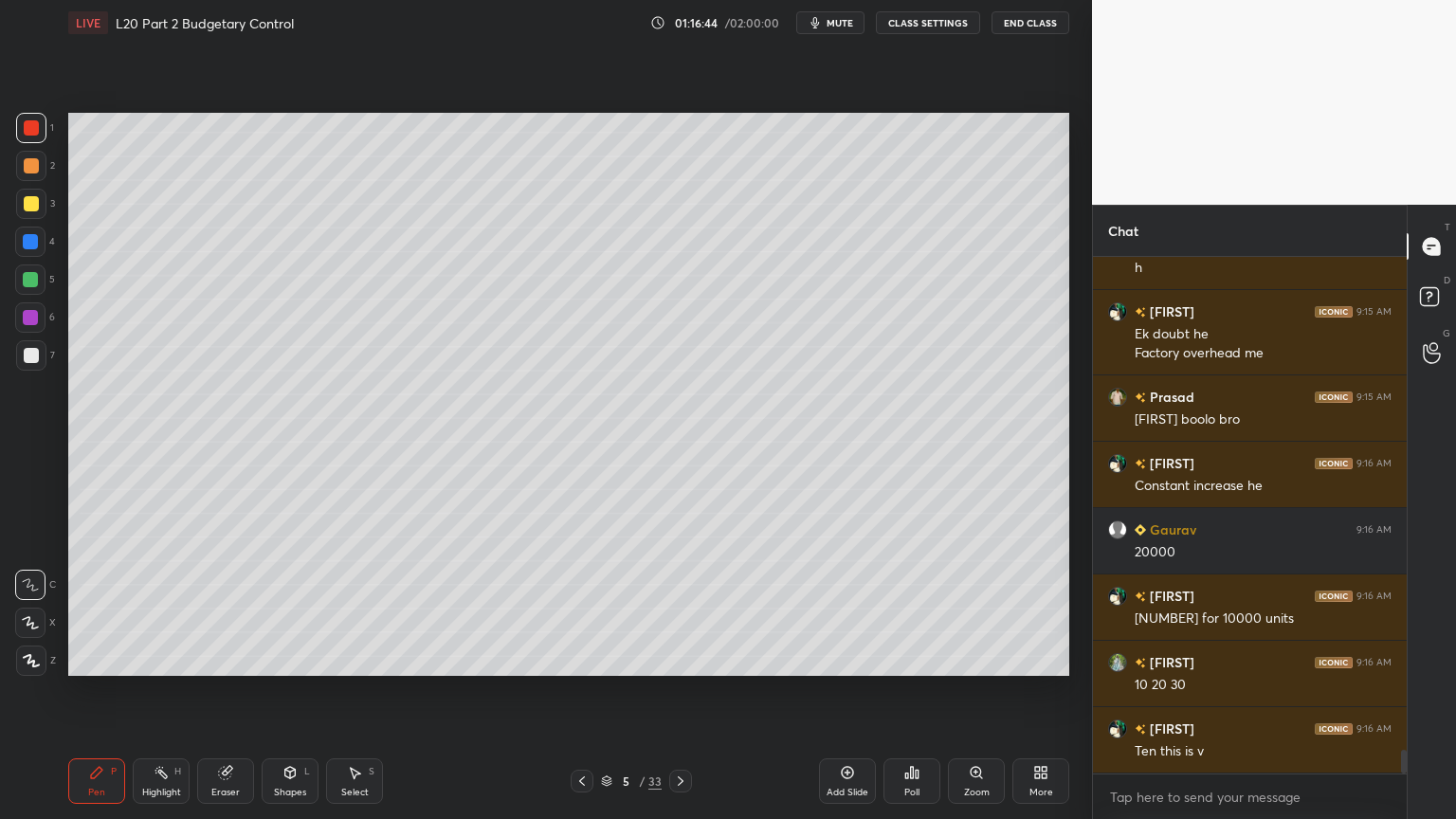 click at bounding box center [681, 781] 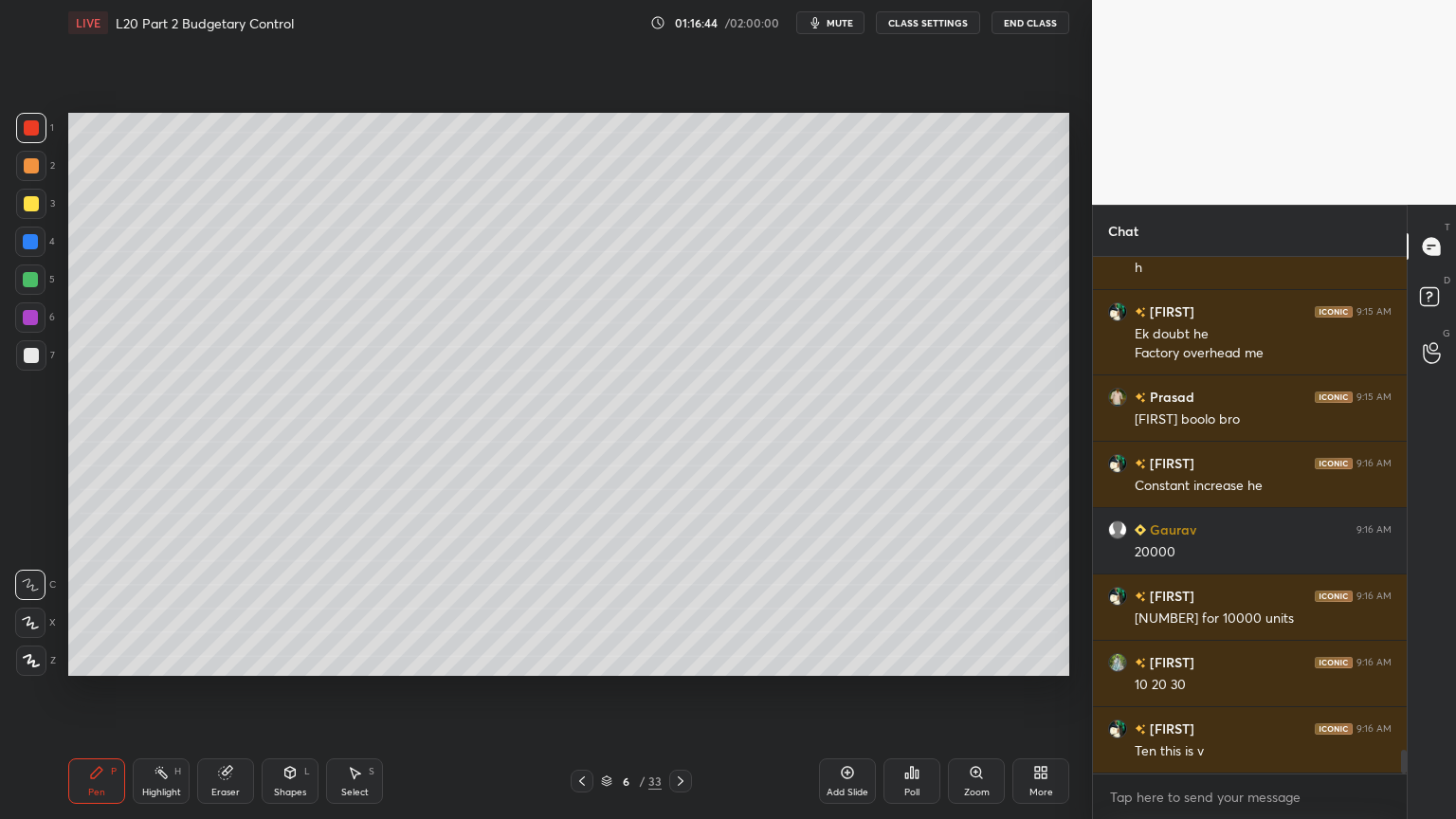 click 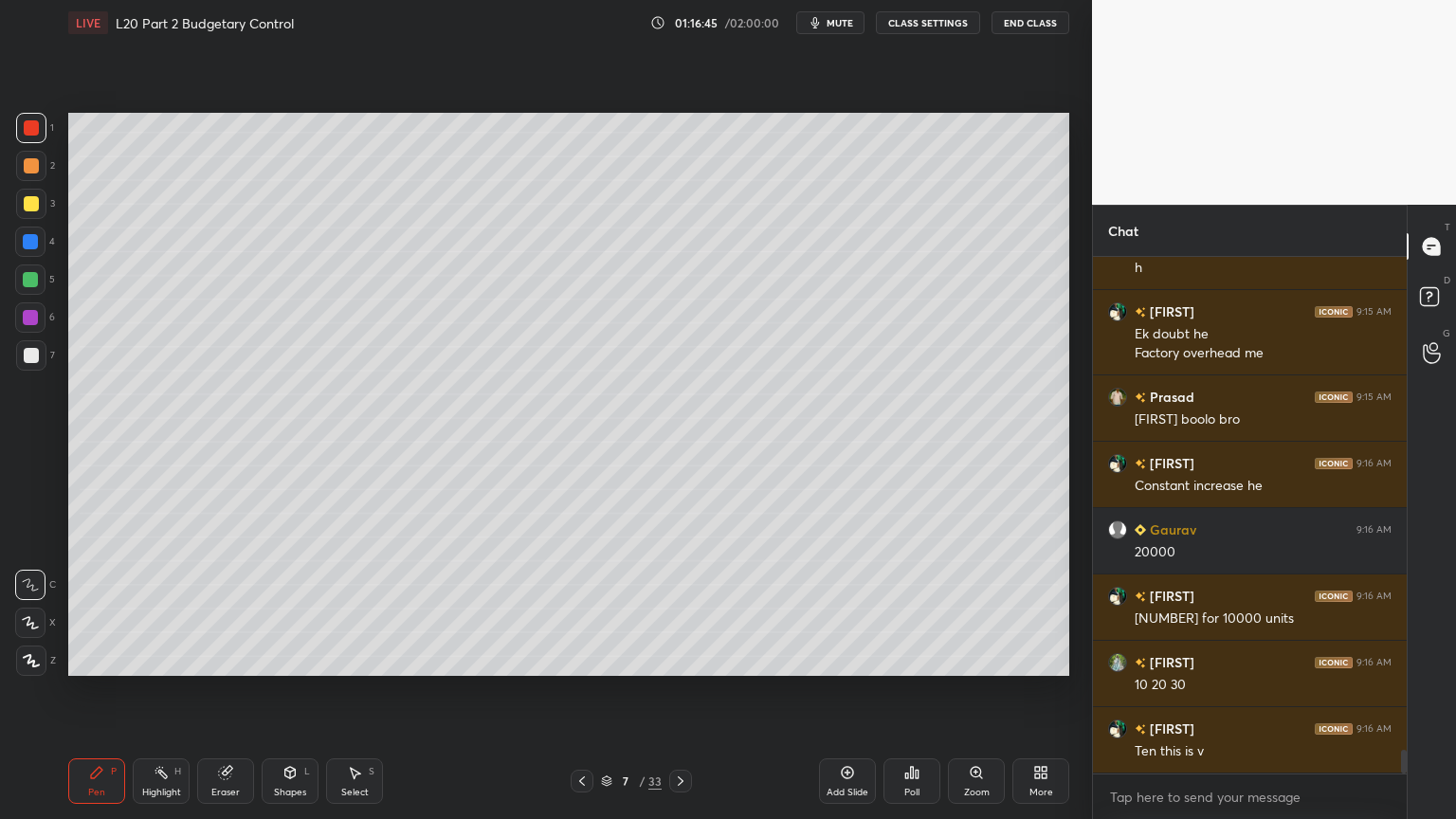 click 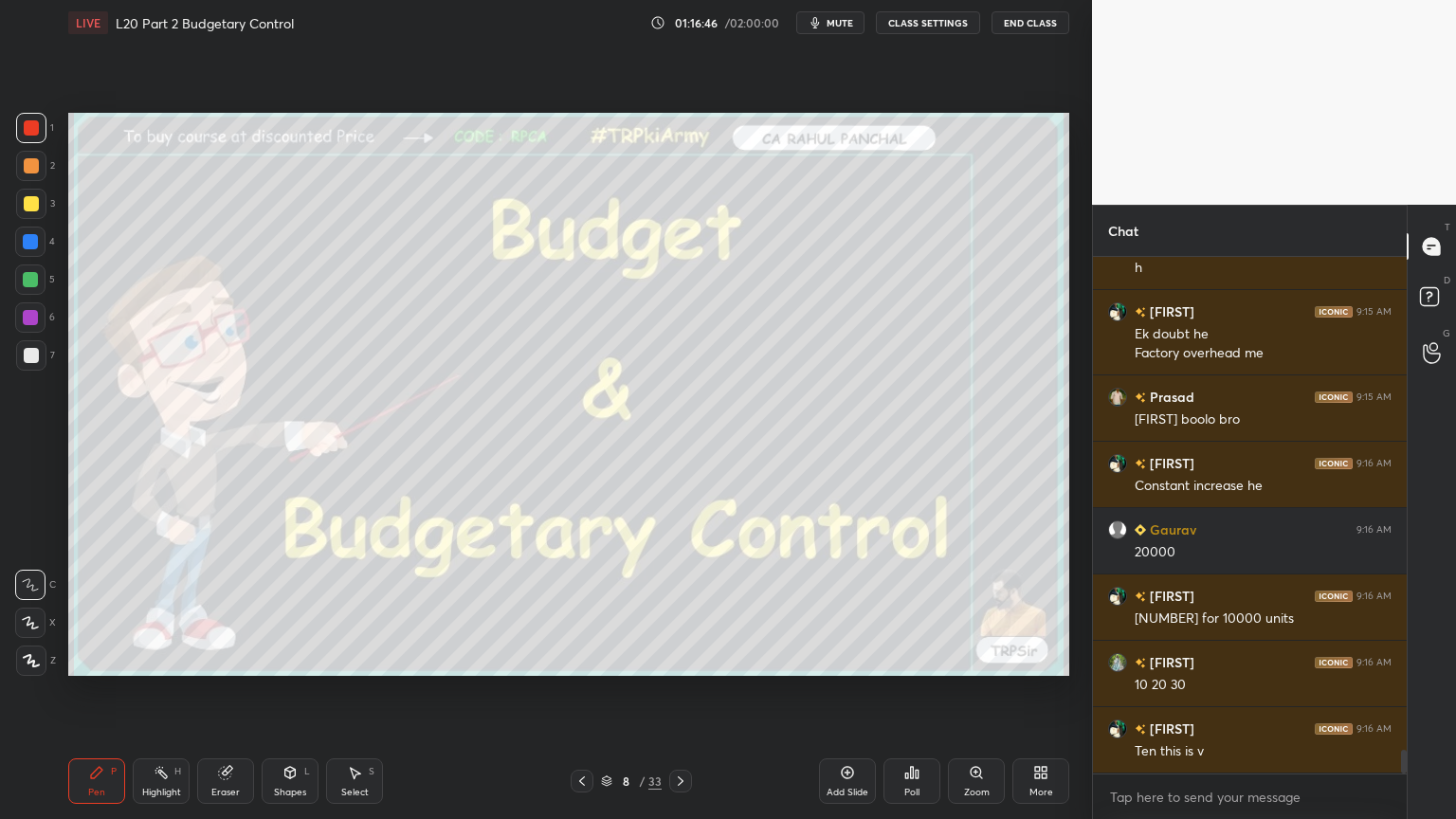 click 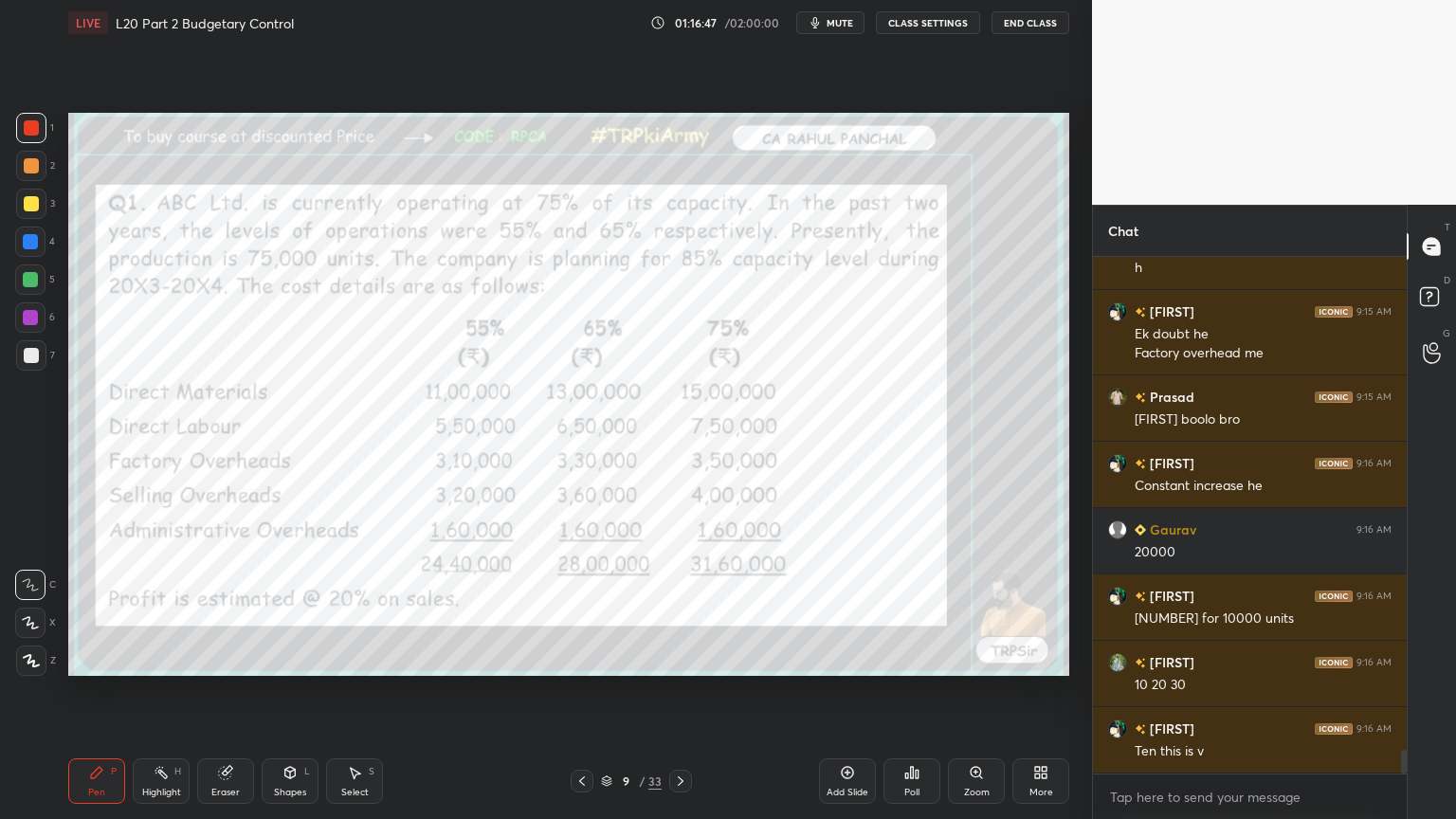 scroll, scrollTop: 10939, scrollLeft: 0, axis: vertical 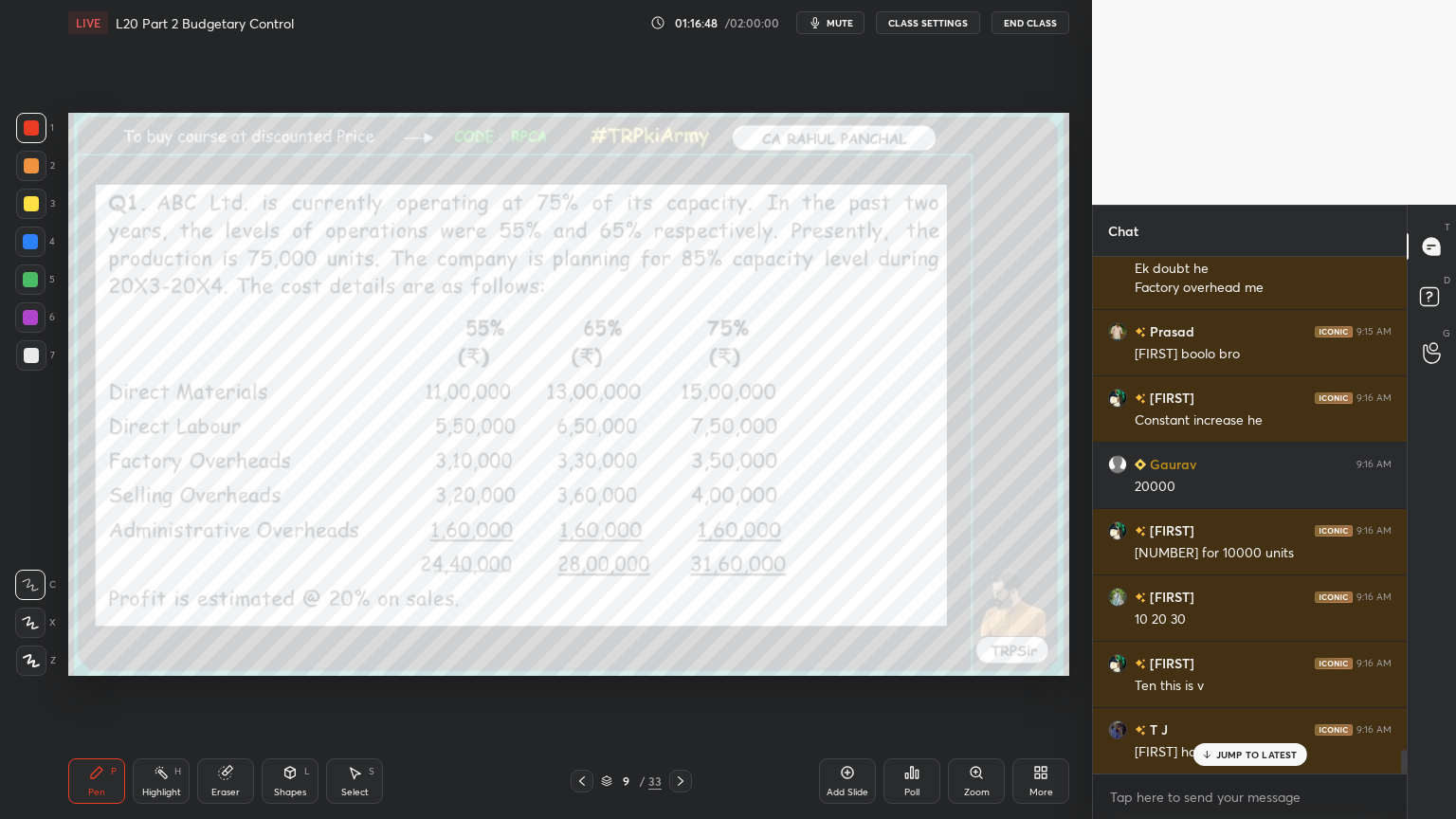 click 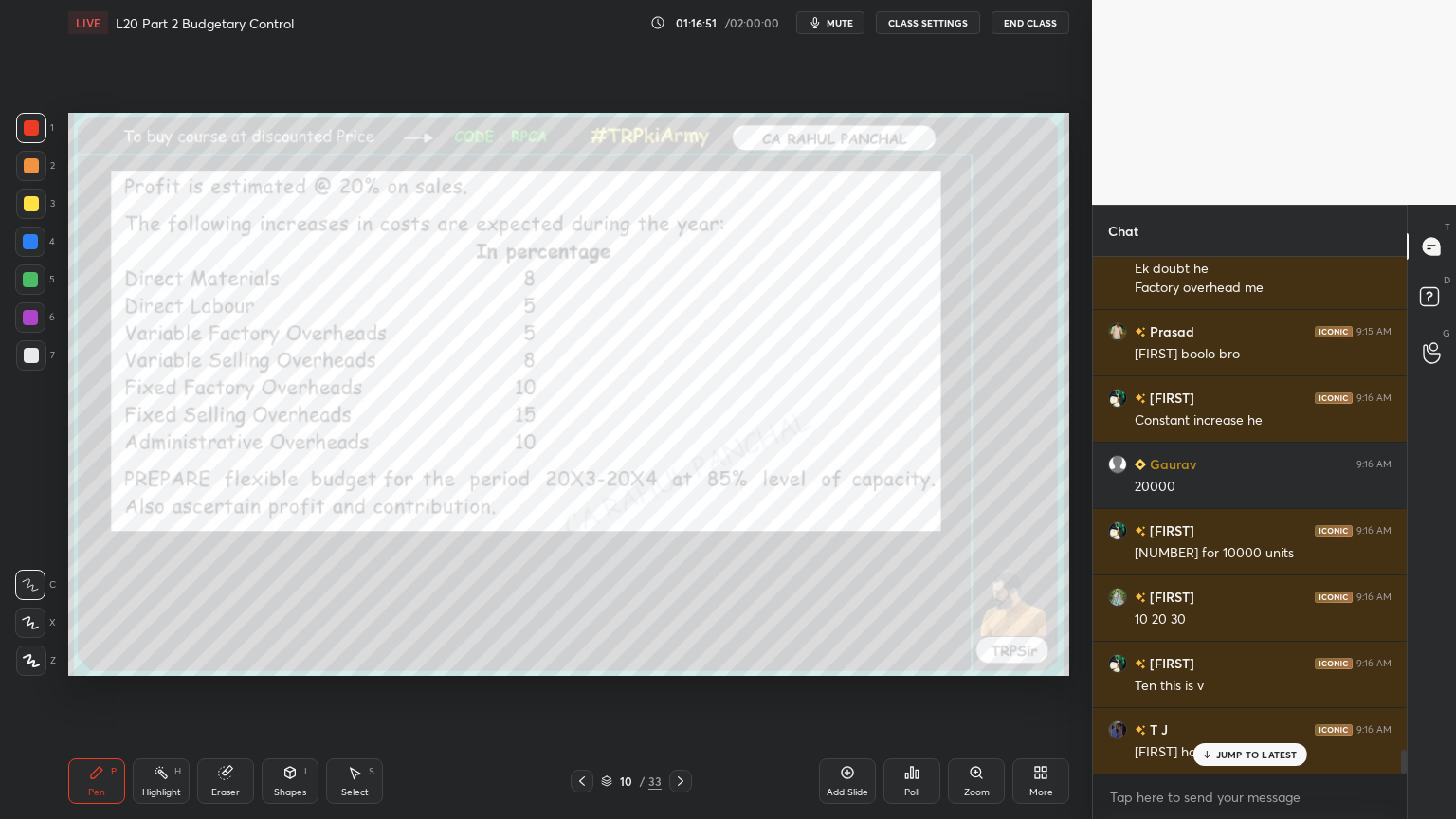 click at bounding box center [681, 781] 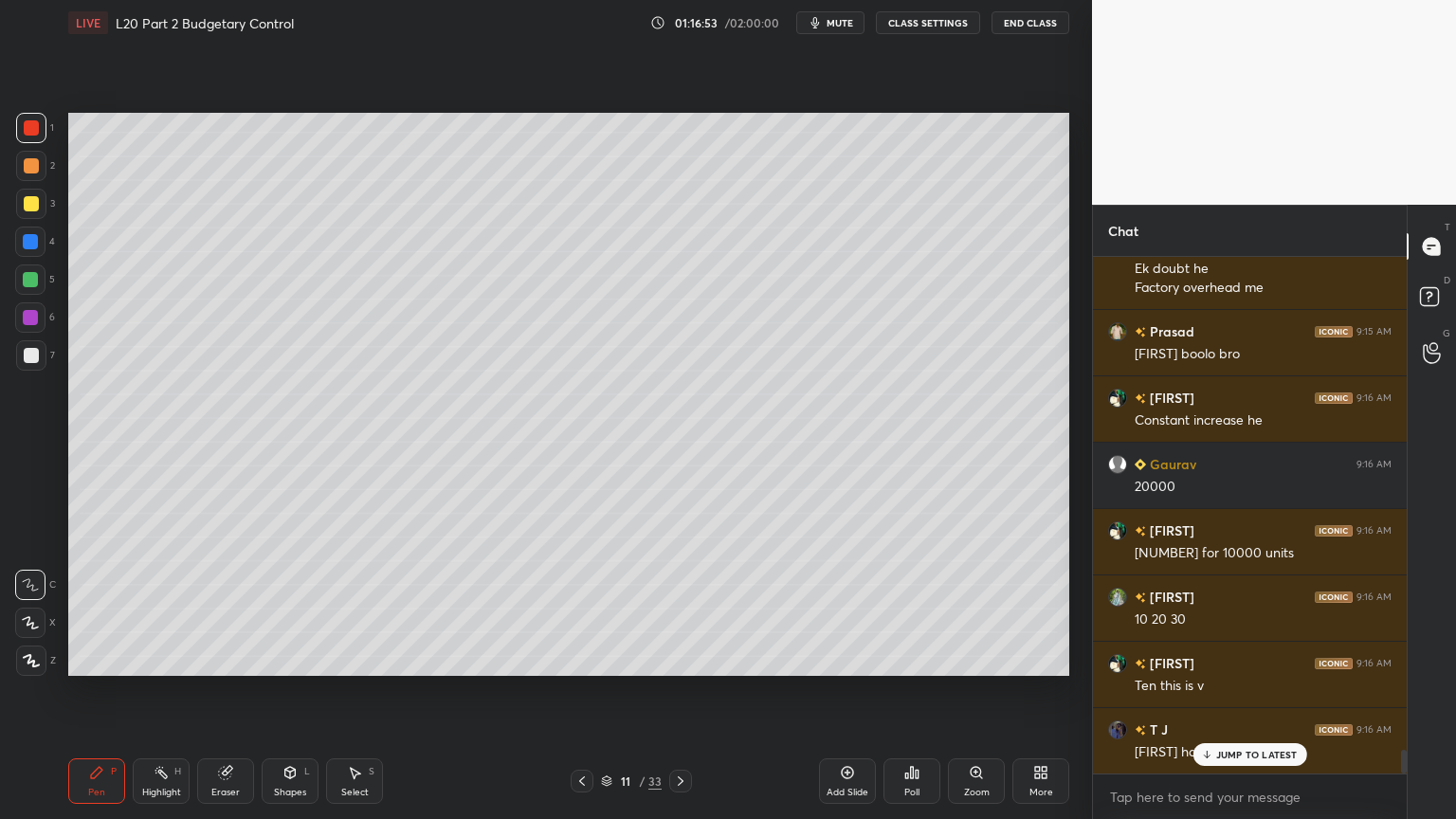 click on "5" at bounding box center [35, 280] 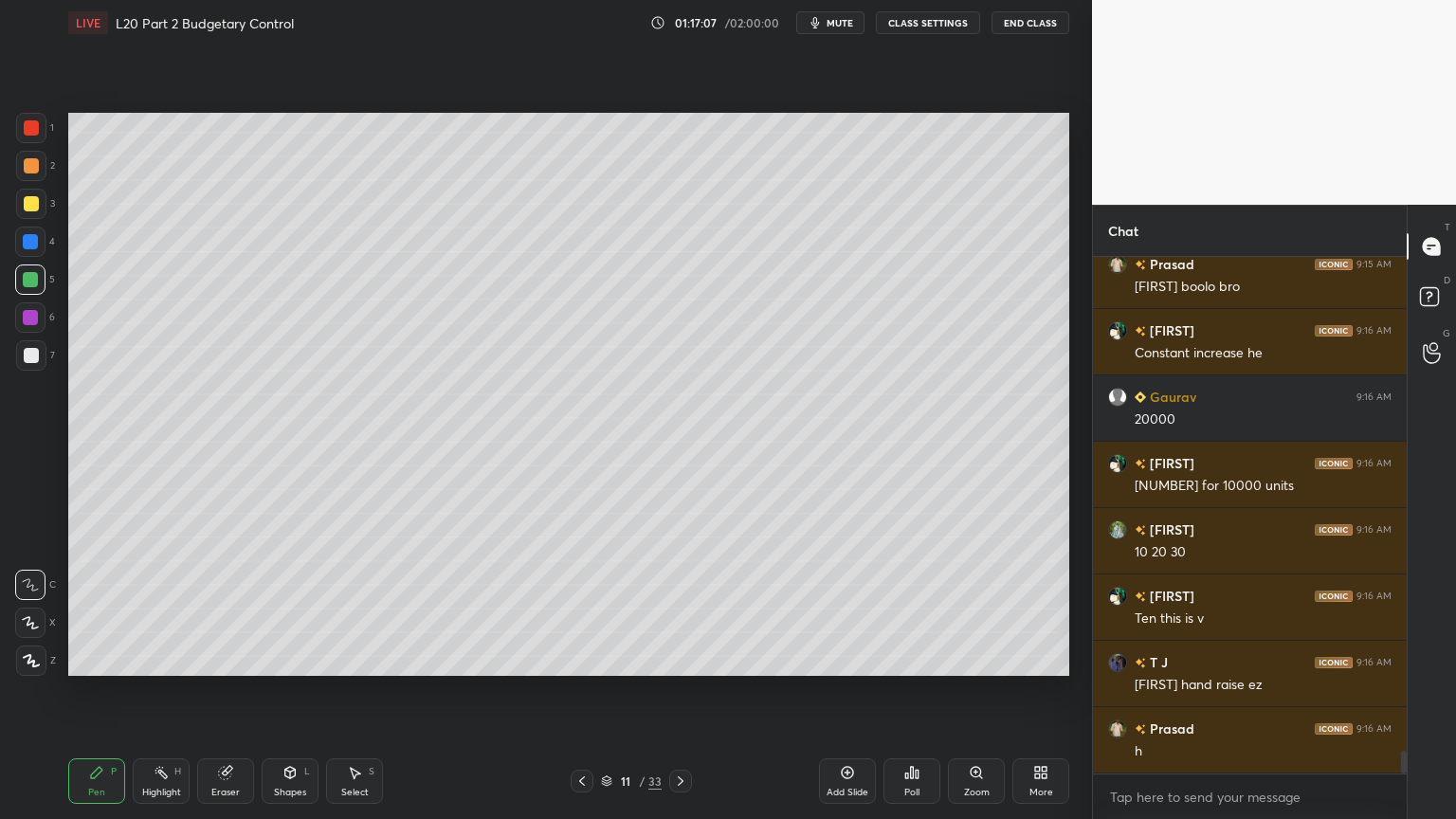 scroll, scrollTop: 11072, scrollLeft: 0, axis: vertical 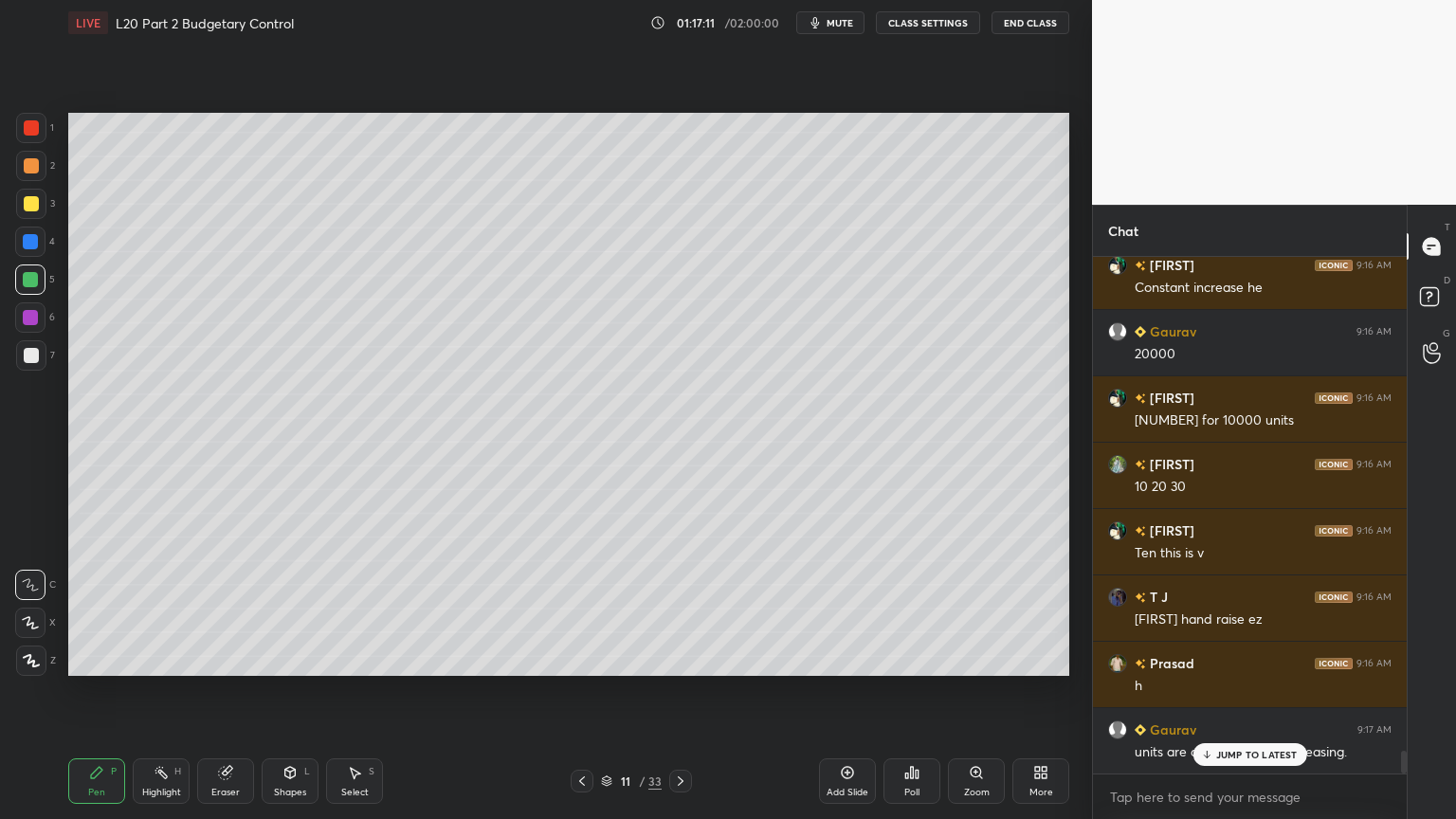 click on "Pen P Highlight H Eraser Shapes L Select S 11 / 33 Add Slide Poll Zoom More" at bounding box center [569, 781] 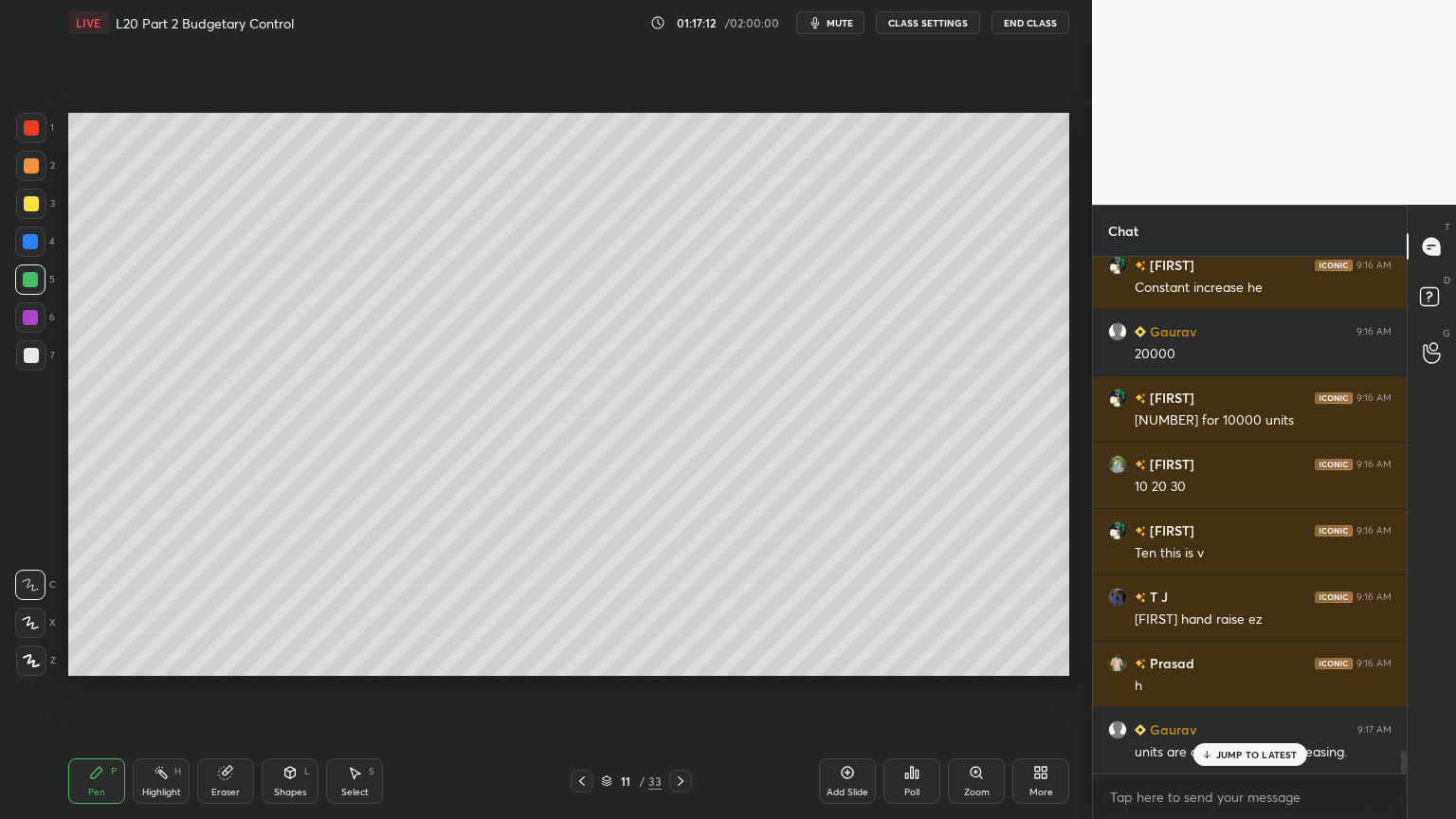 click 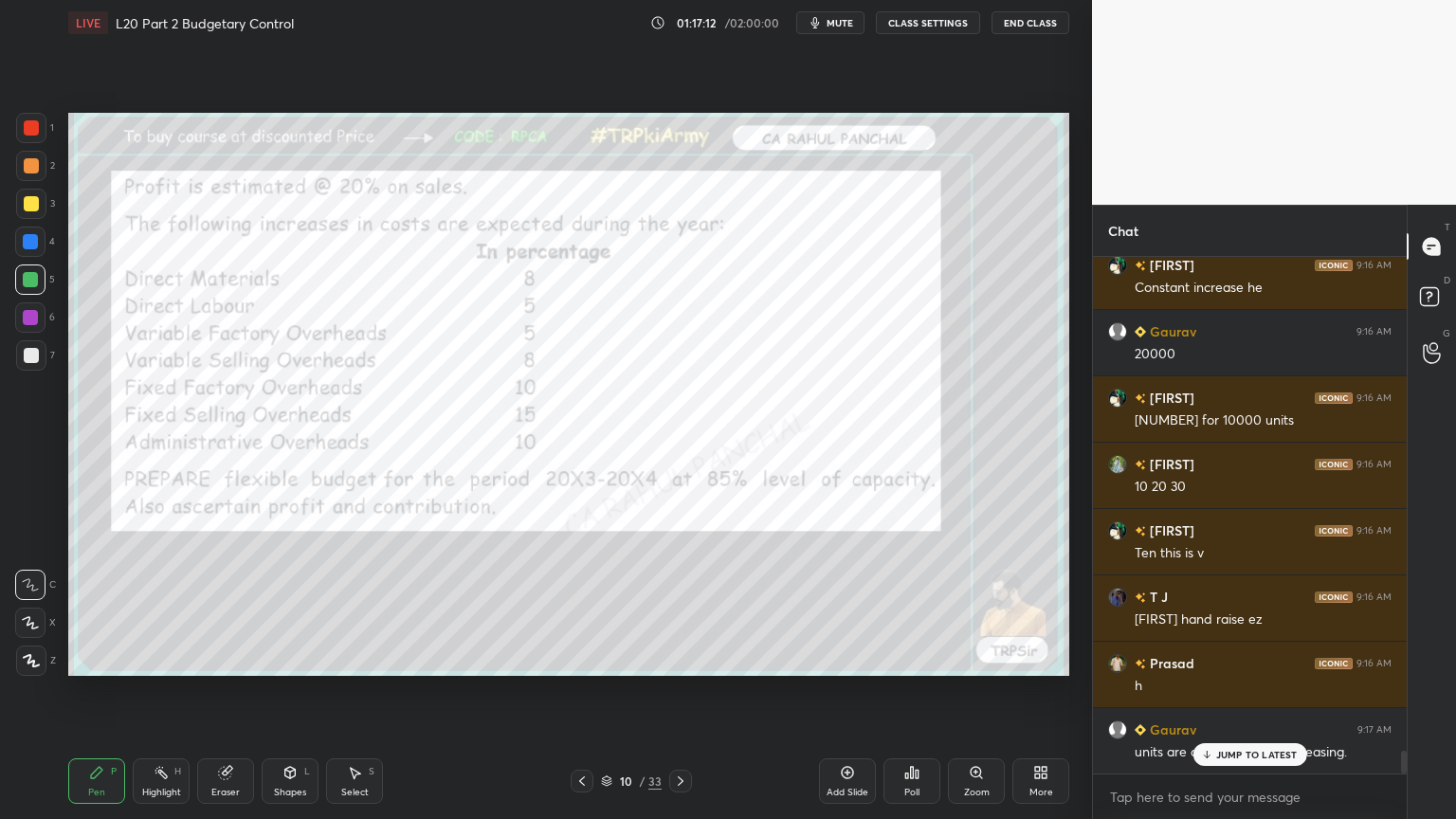 click 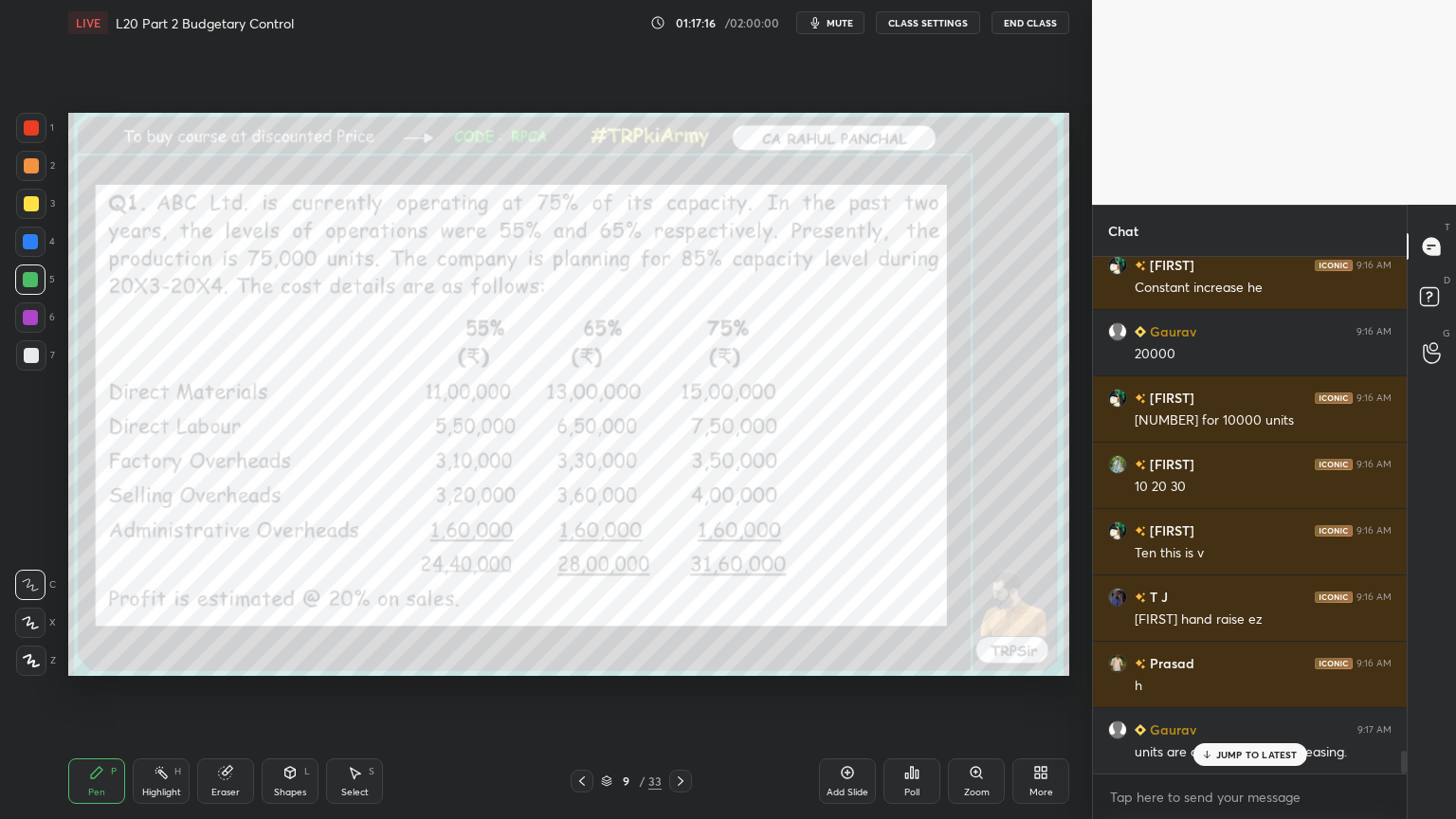 click 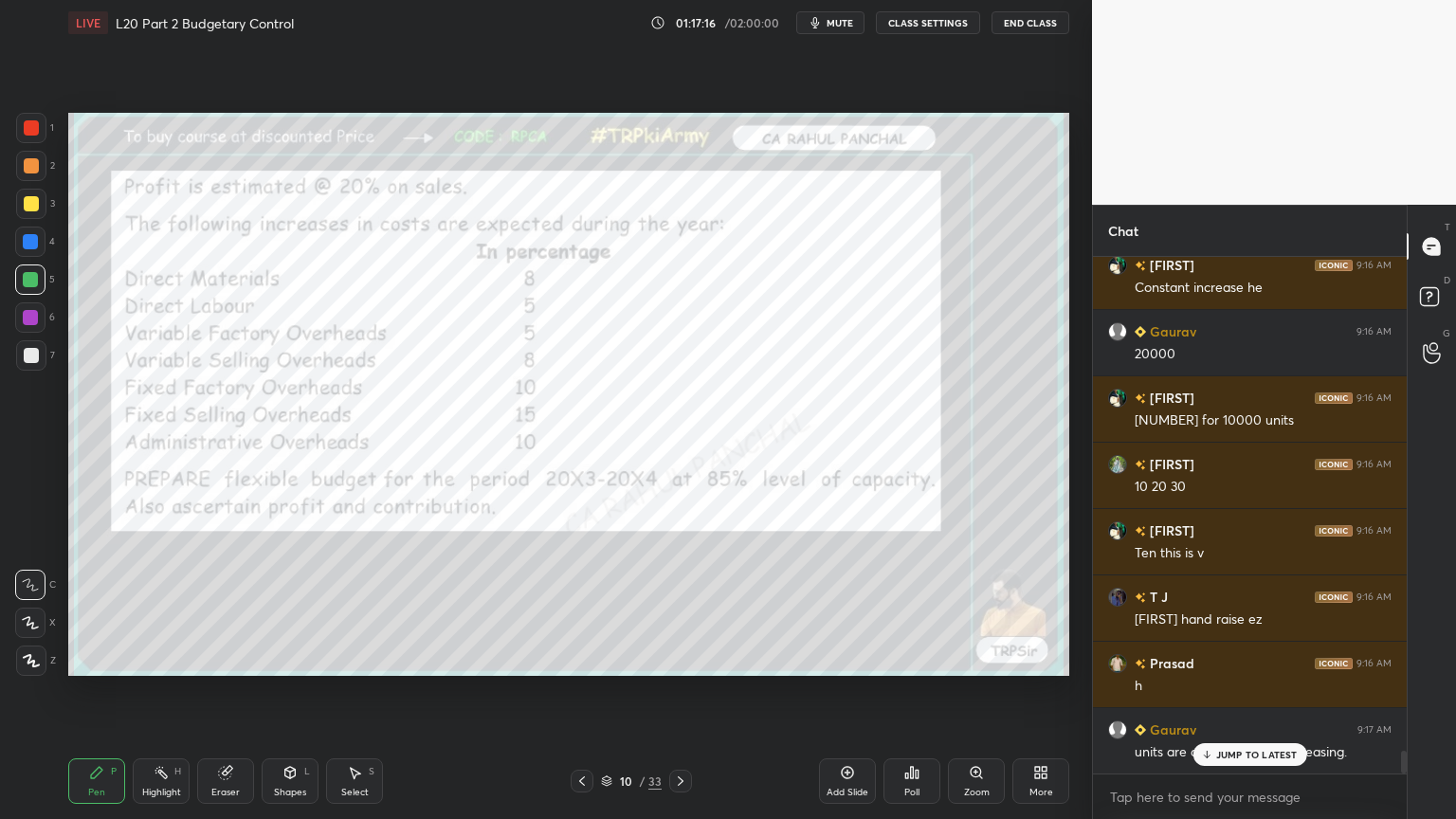 click 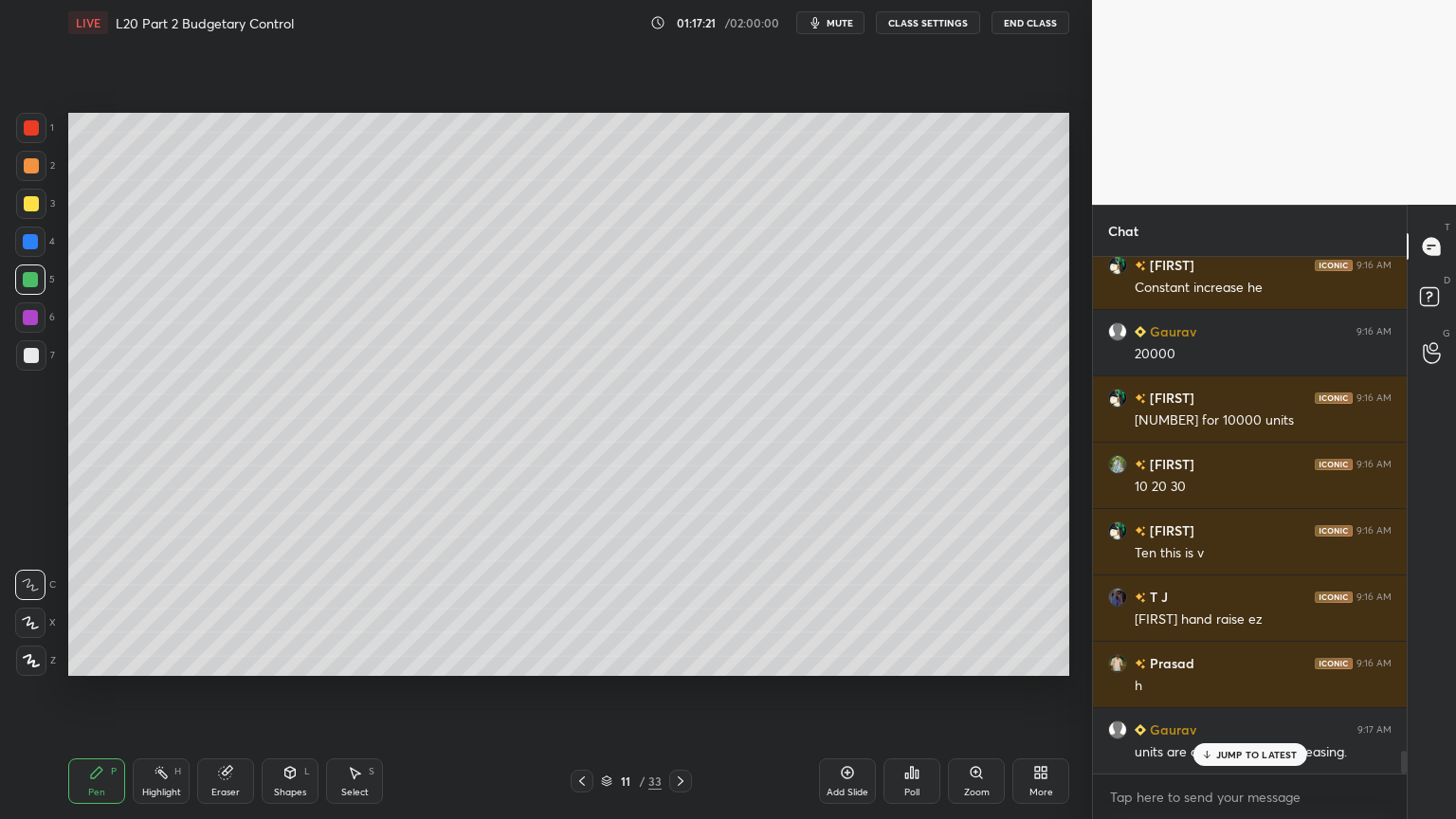 click on "Shapes" at bounding box center [290, 792] 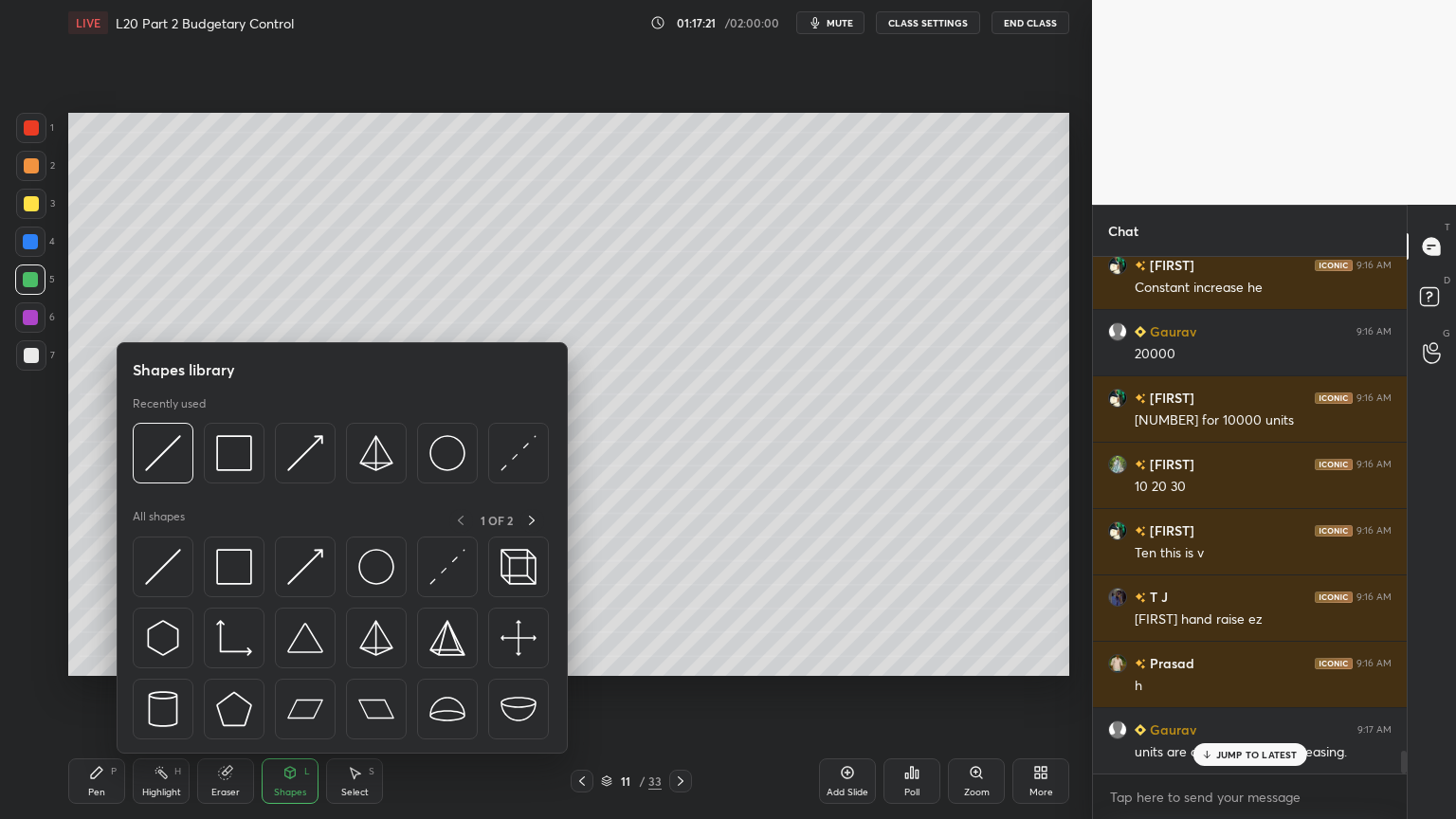 click at bounding box center [163, 453] 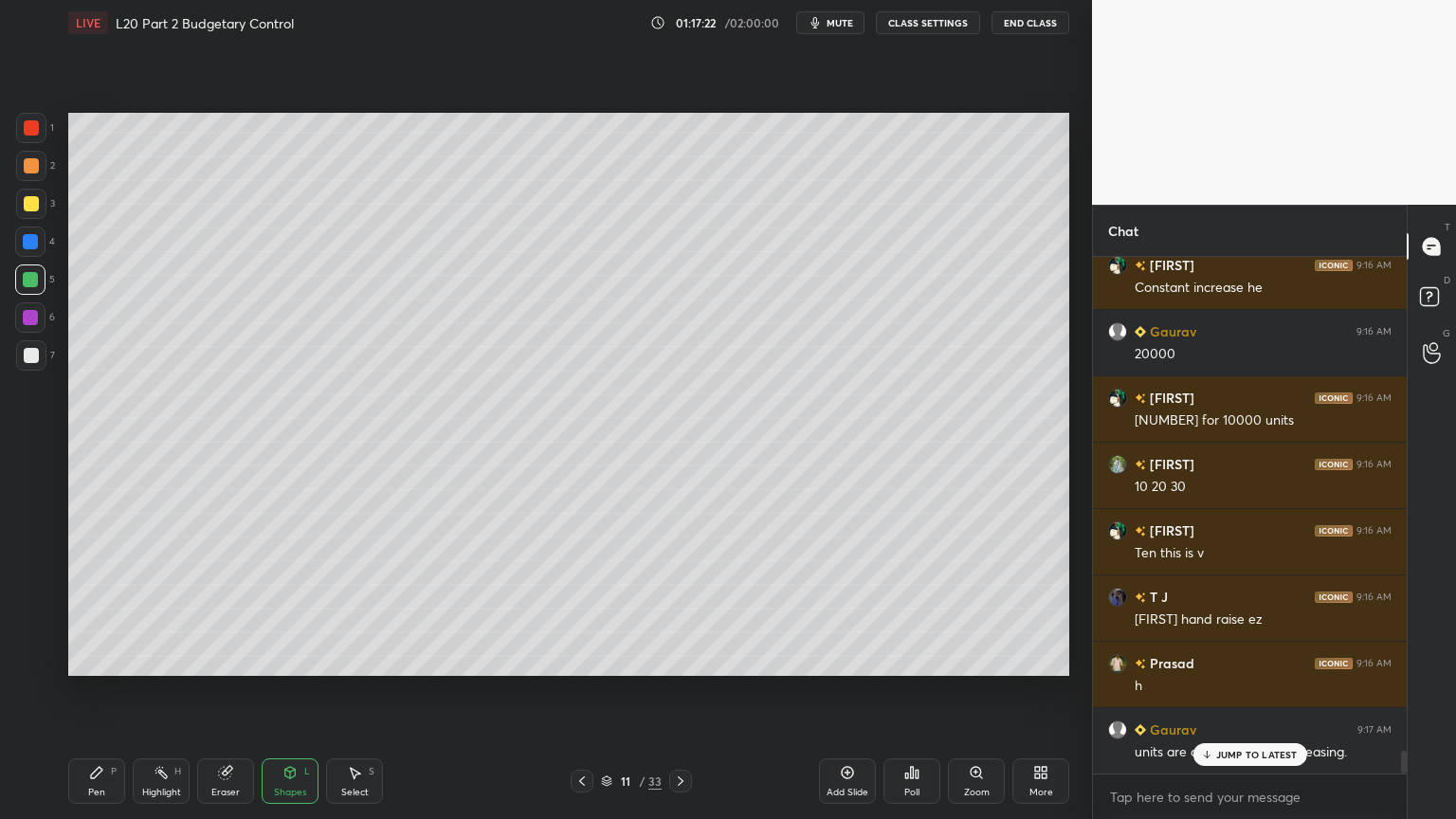 scroll, scrollTop: 11139, scrollLeft: 0, axis: vertical 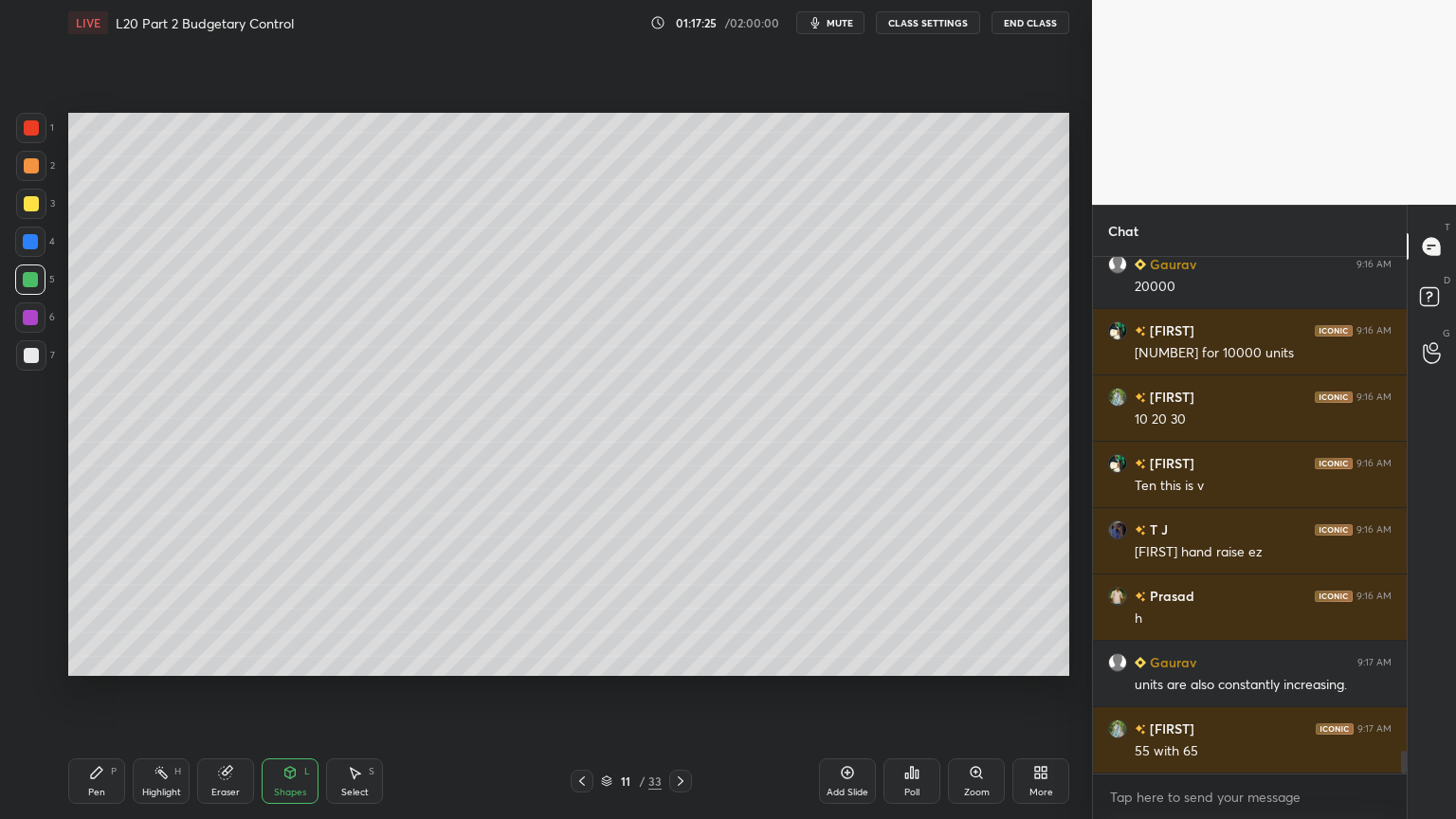 click 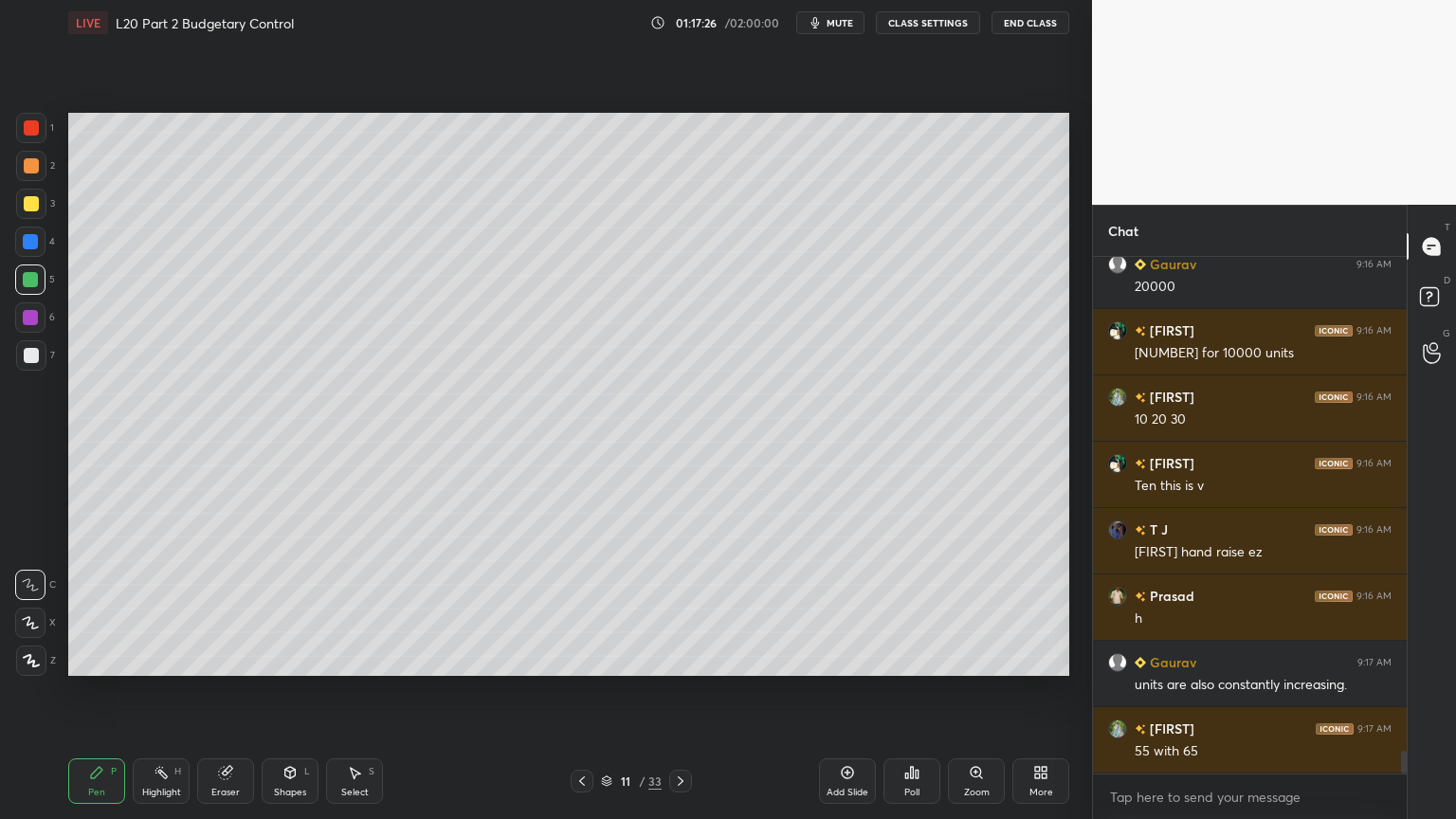 click at bounding box center (31, 355) 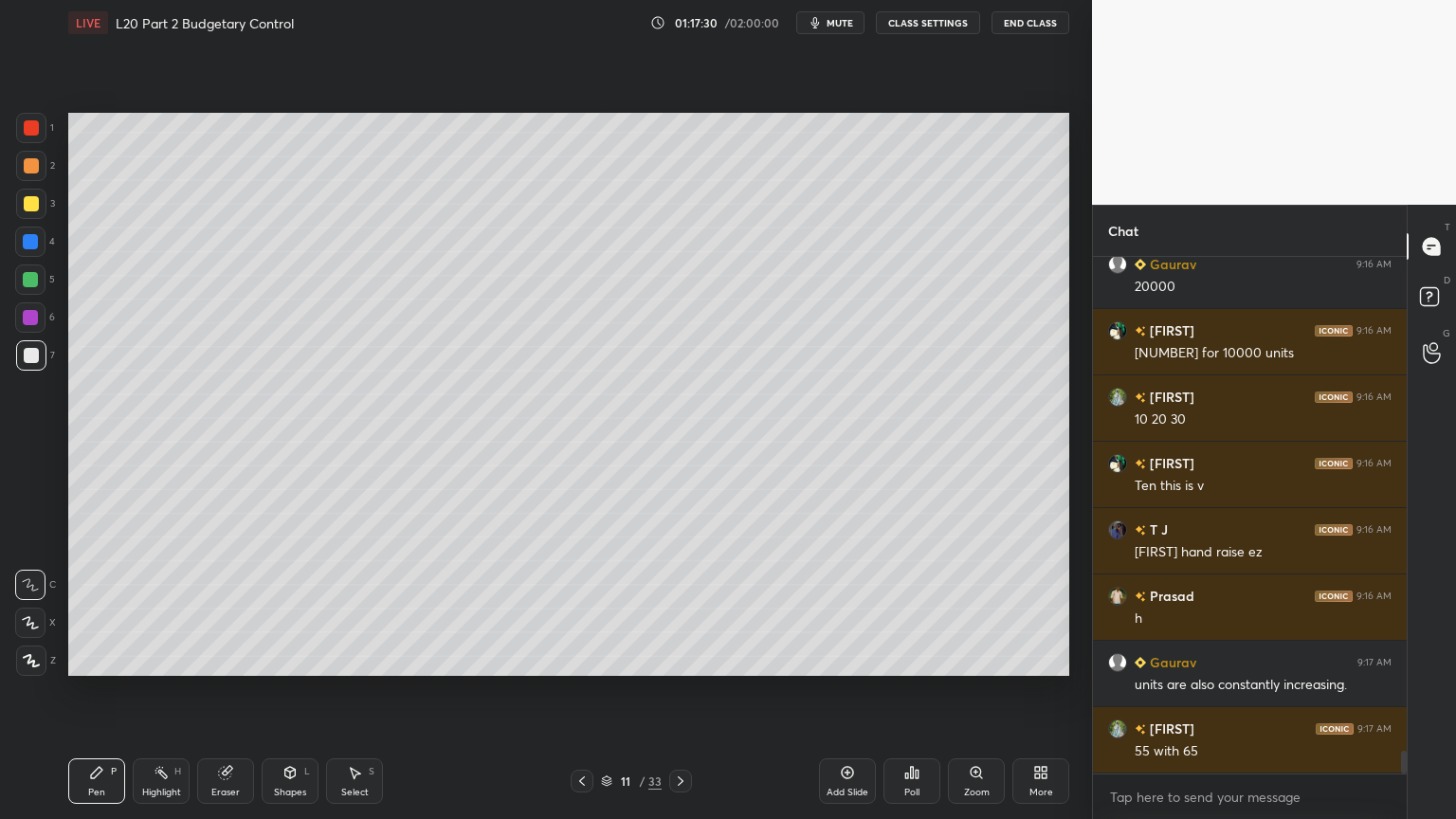 click 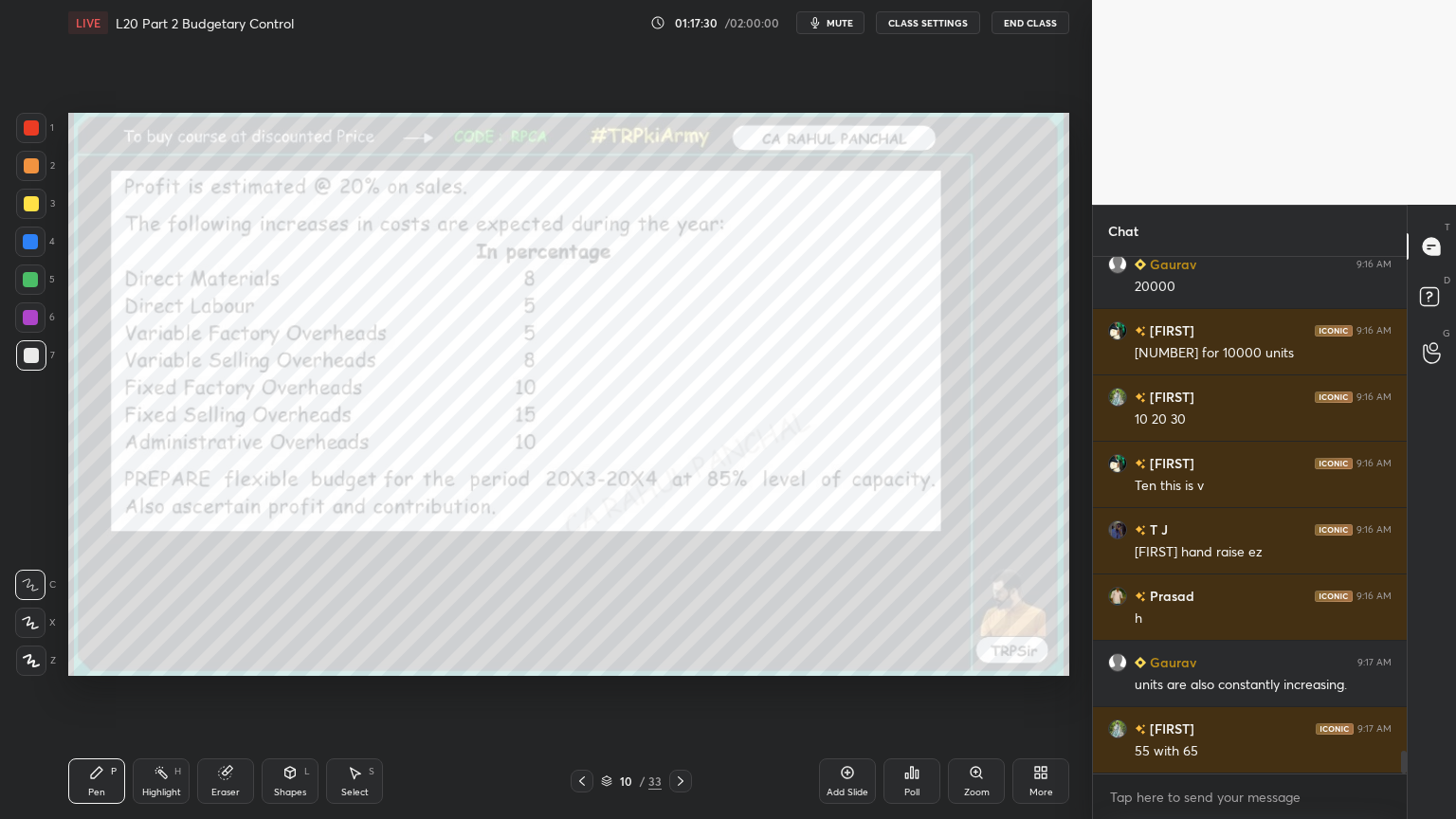 click 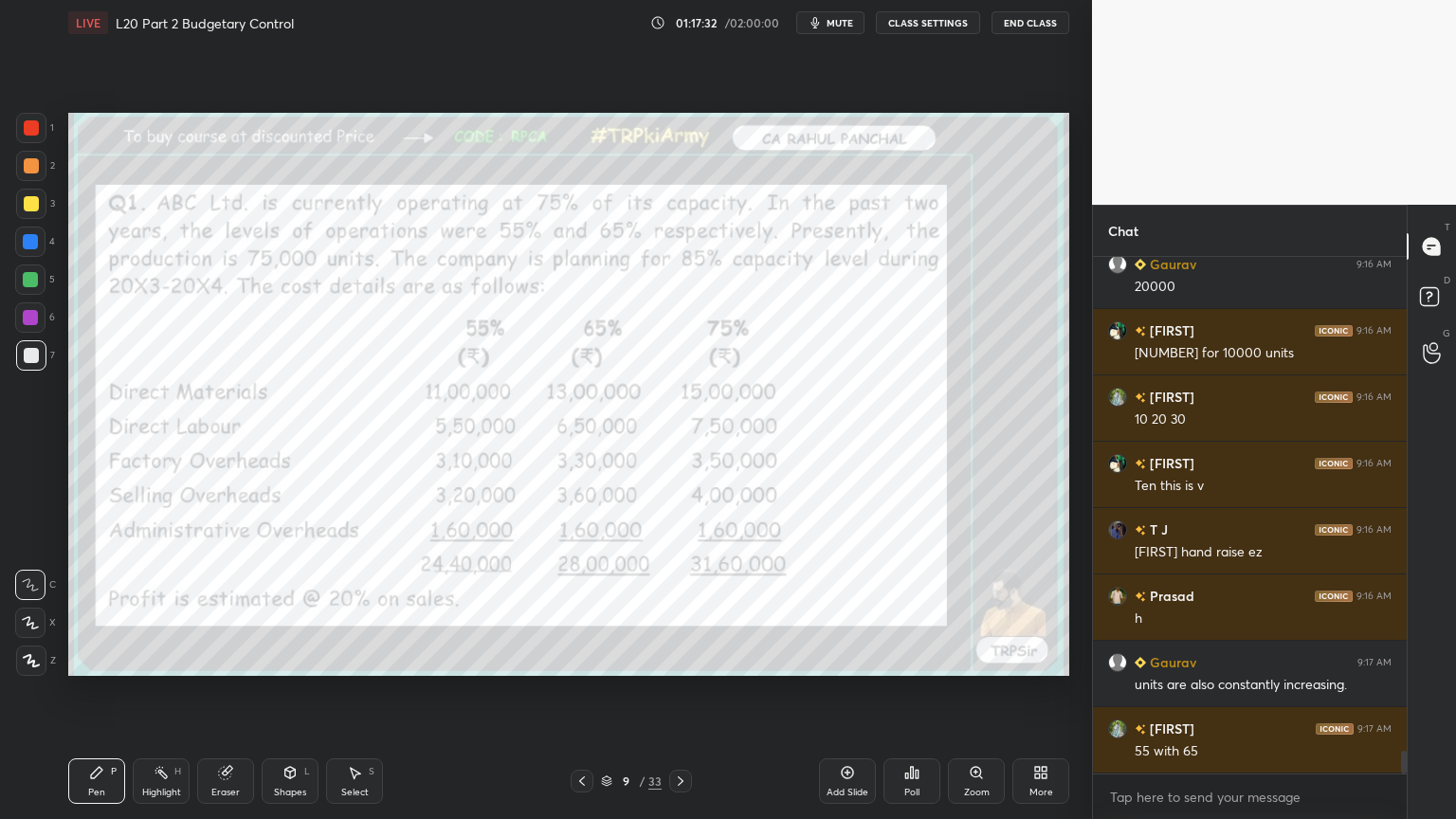 click at bounding box center (681, 781) 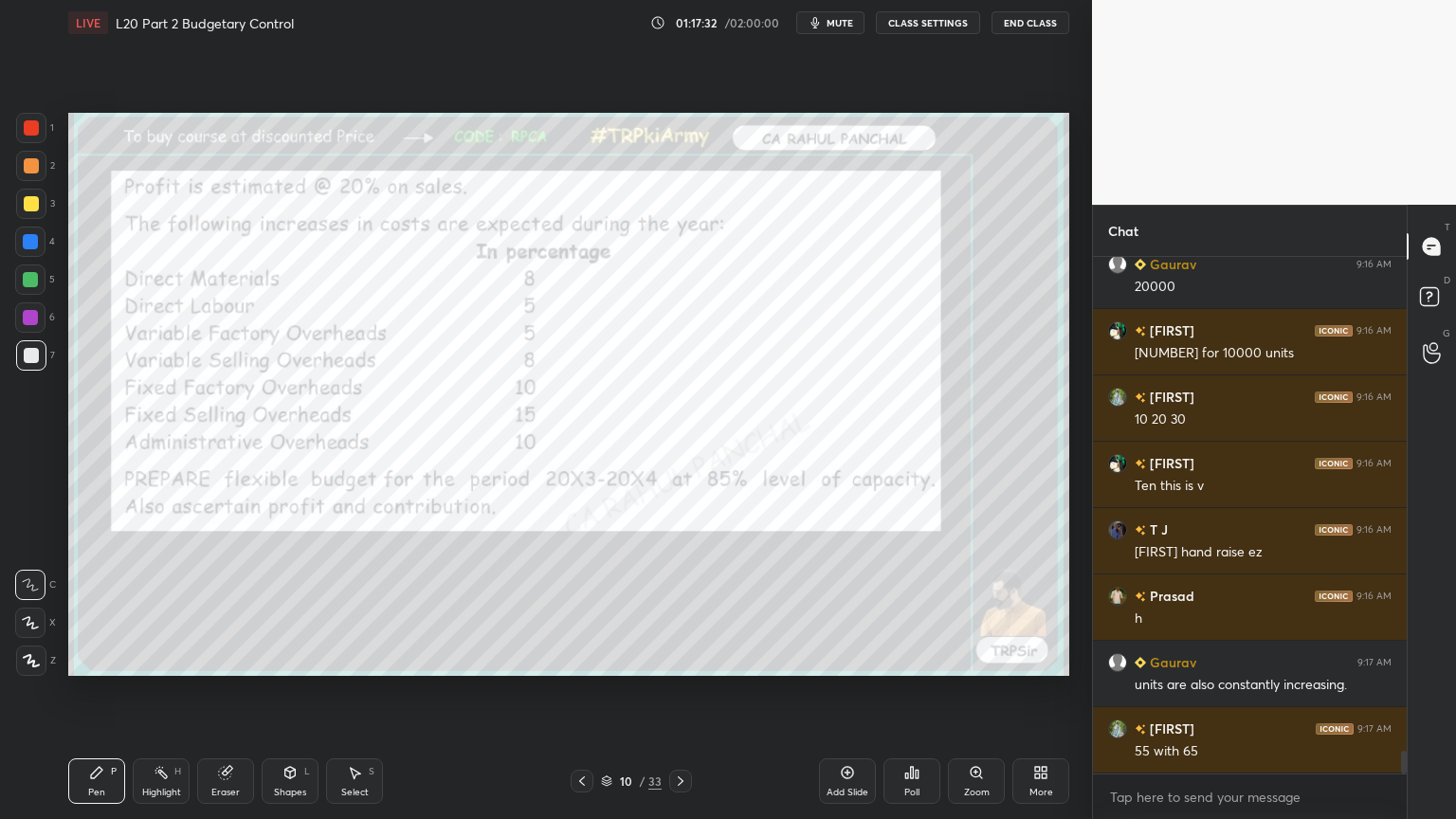 click at bounding box center [681, 781] 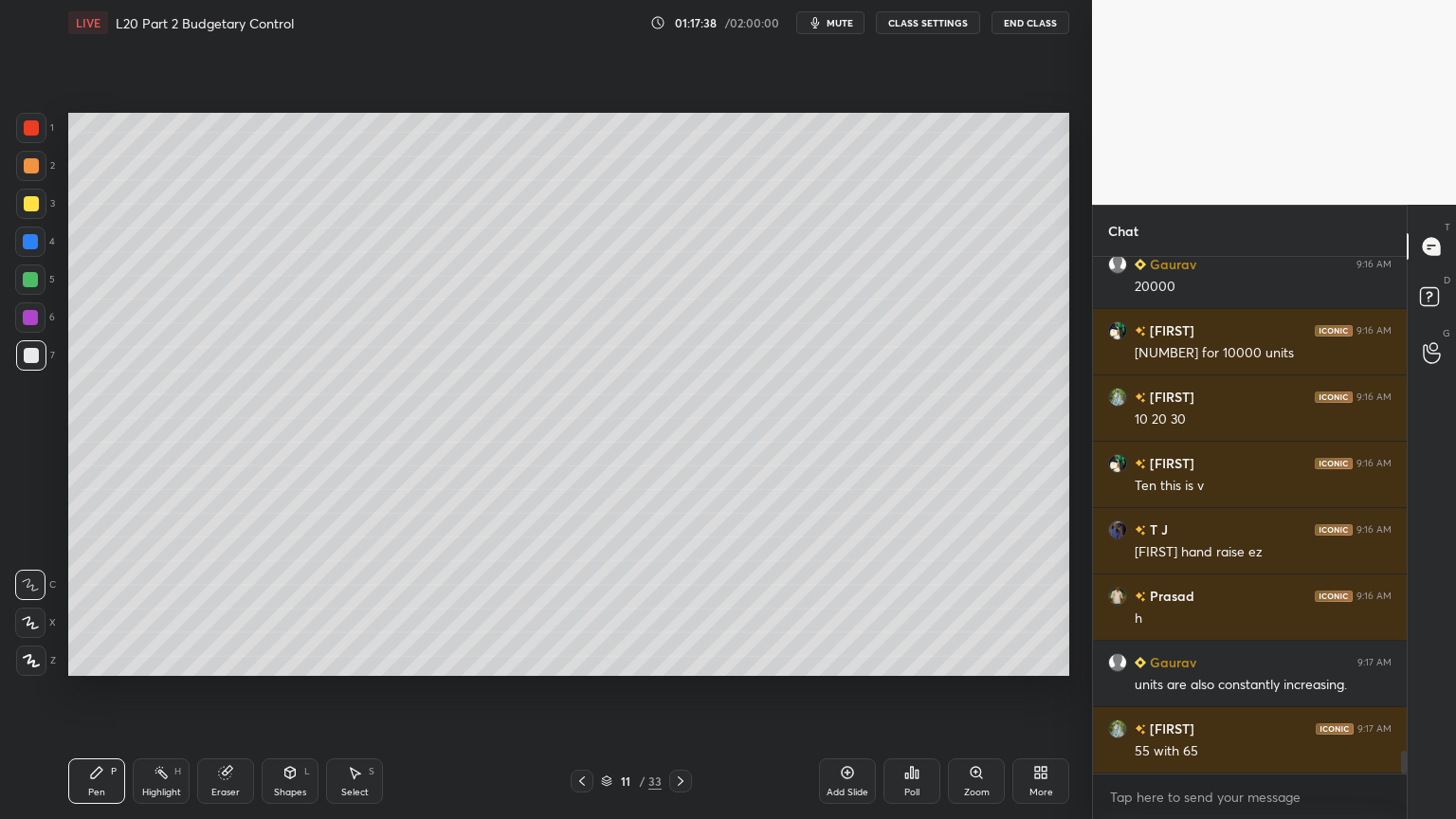 scroll, scrollTop: 11204, scrollLeft: 0, axis: vertical 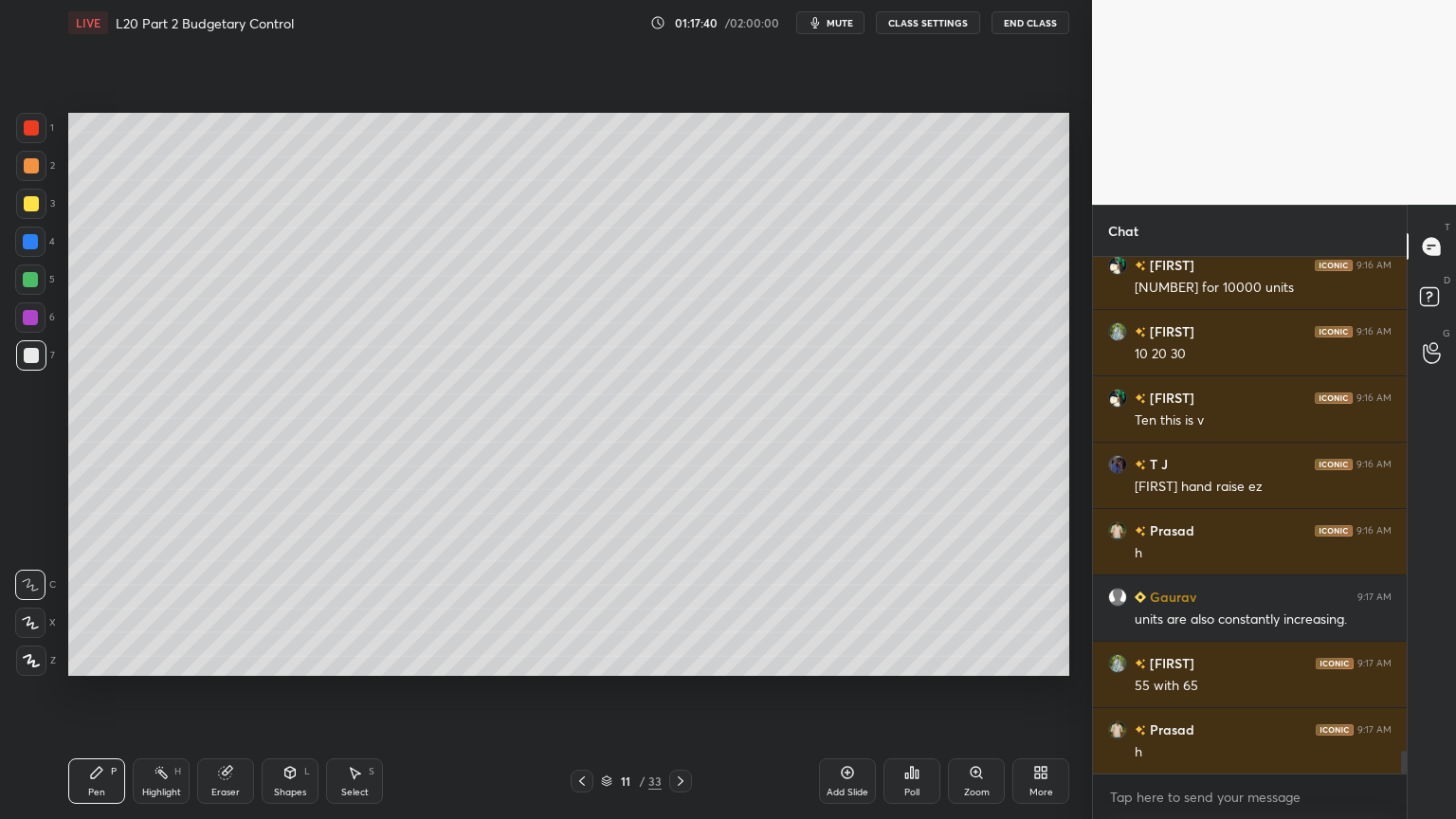 click at bounding box center [30, 318] 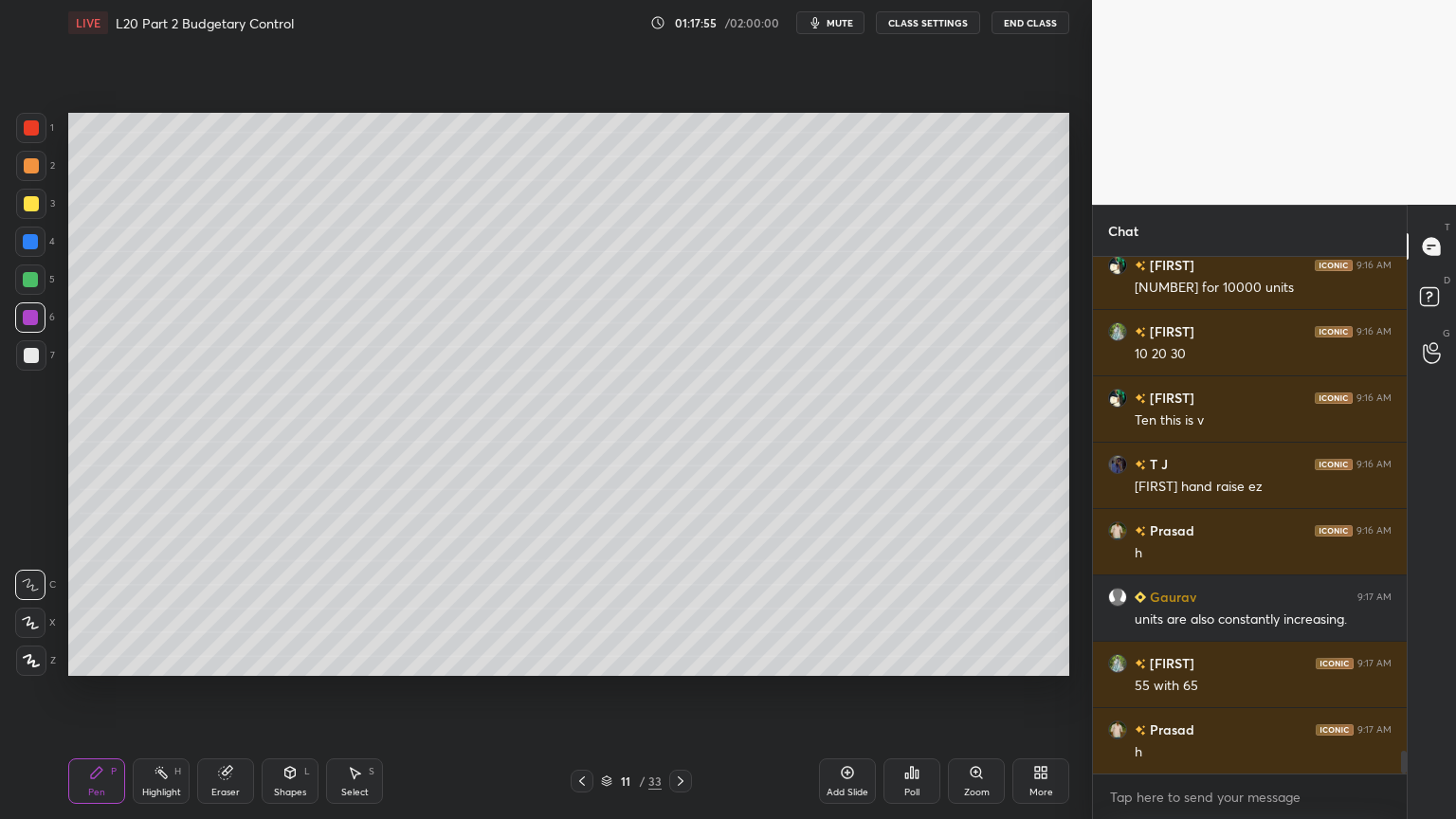 click at bounding box center [31, 355] 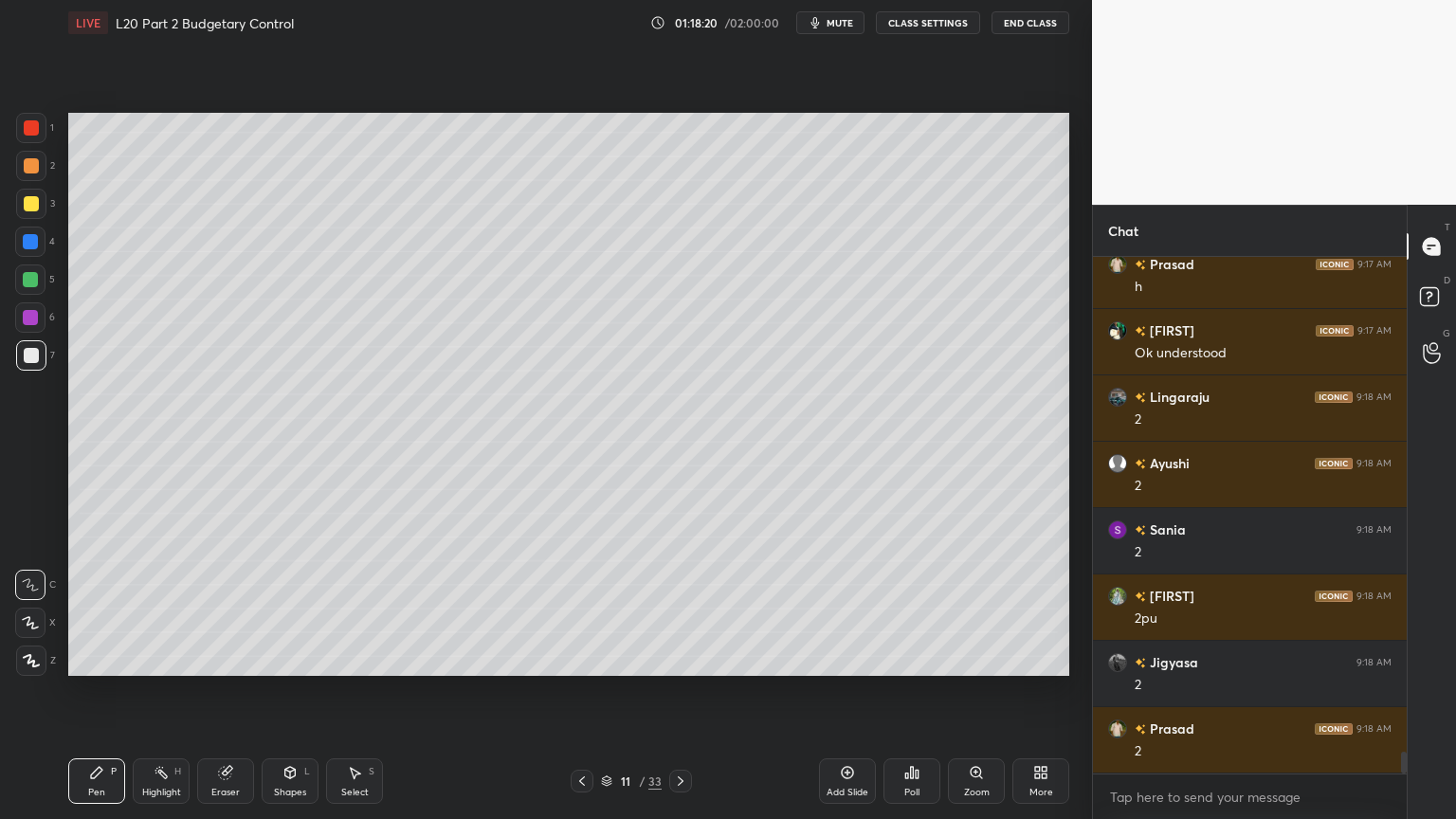 scroll, scrollTop: 11735, scrollLeft: 0, axis: vertical 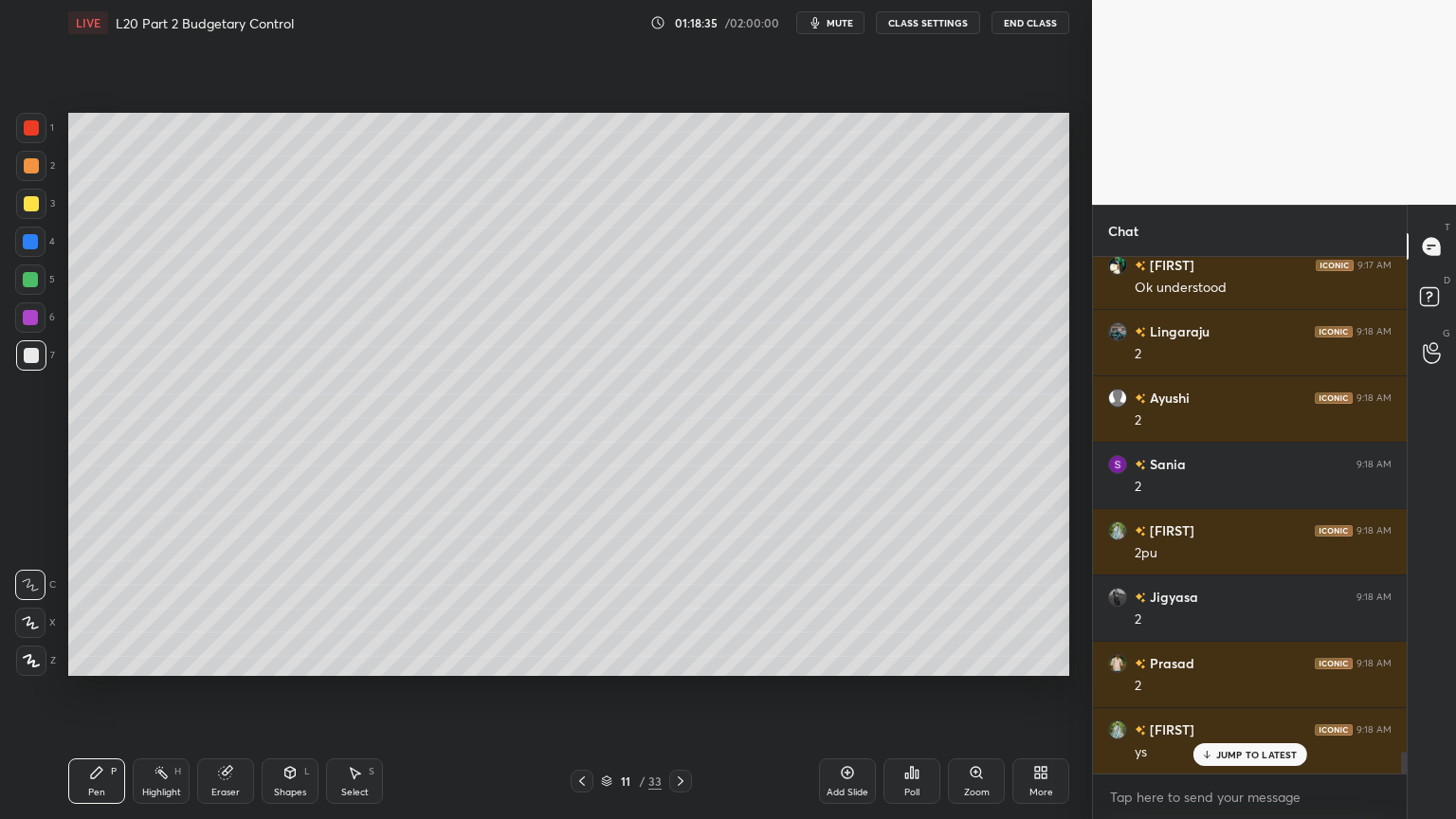click at bounding box center (31, 128) 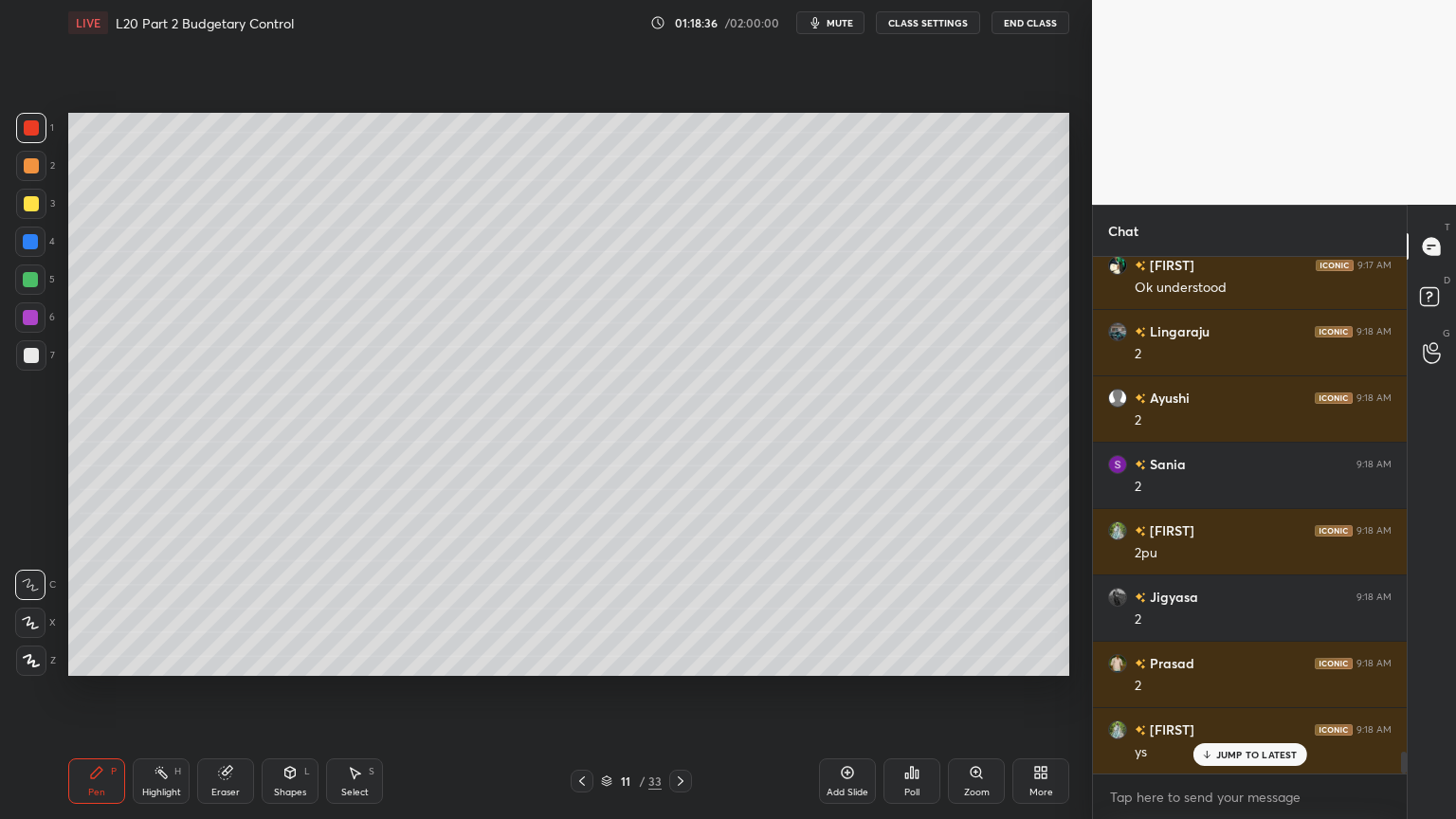 click 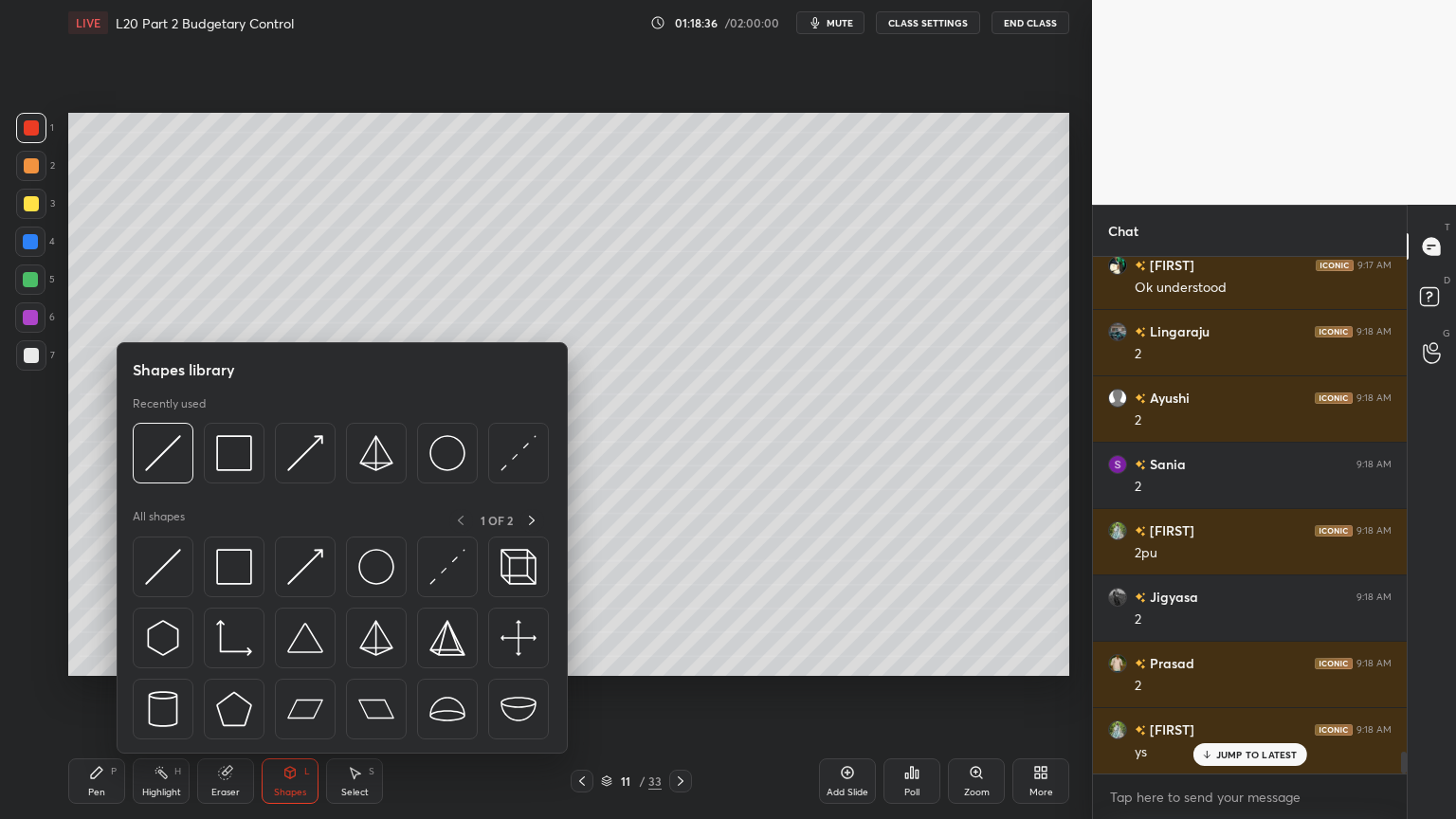 click at bounding box center (234, 453) 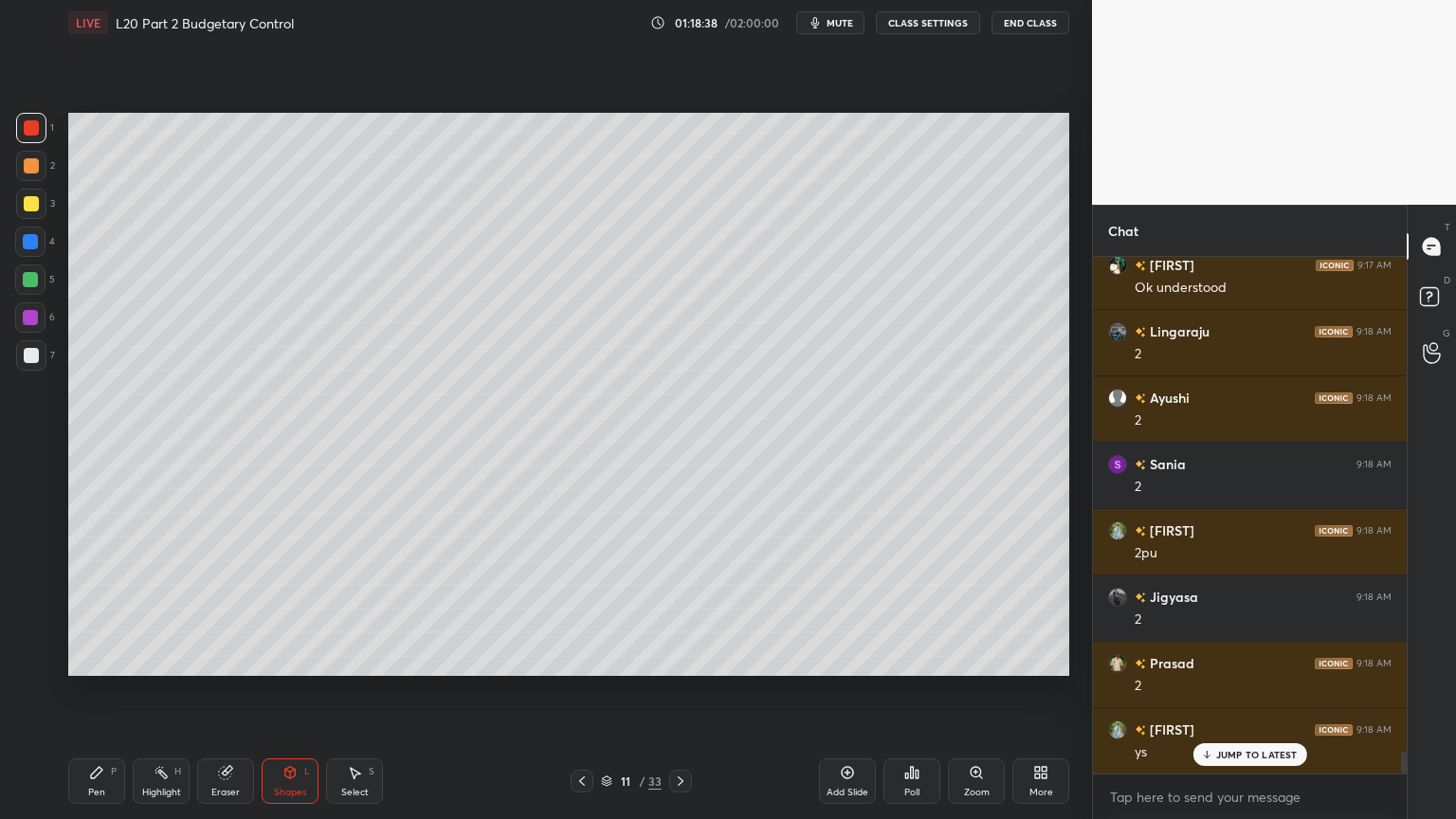 click at bounding box center (31, 355) 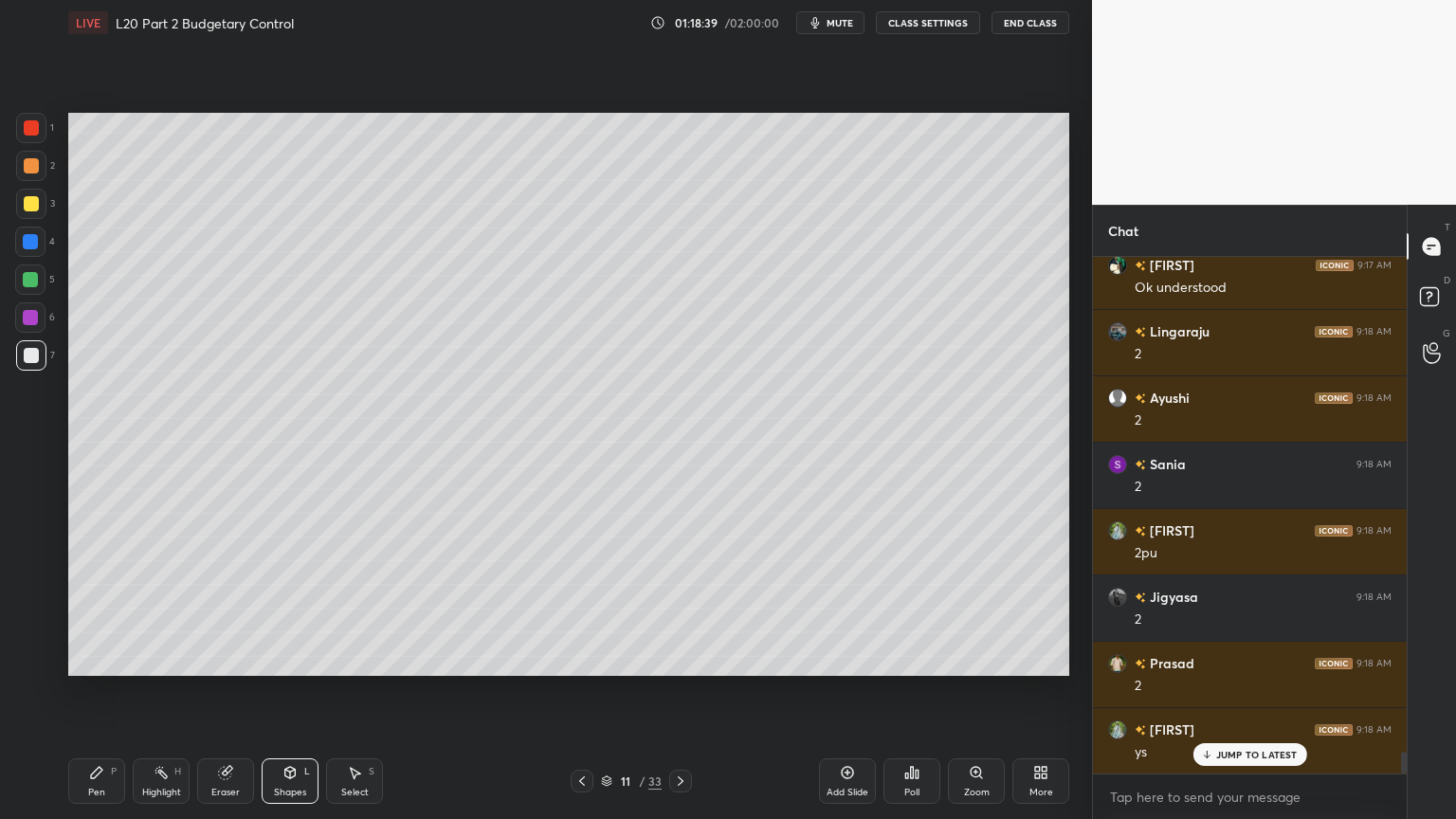 click 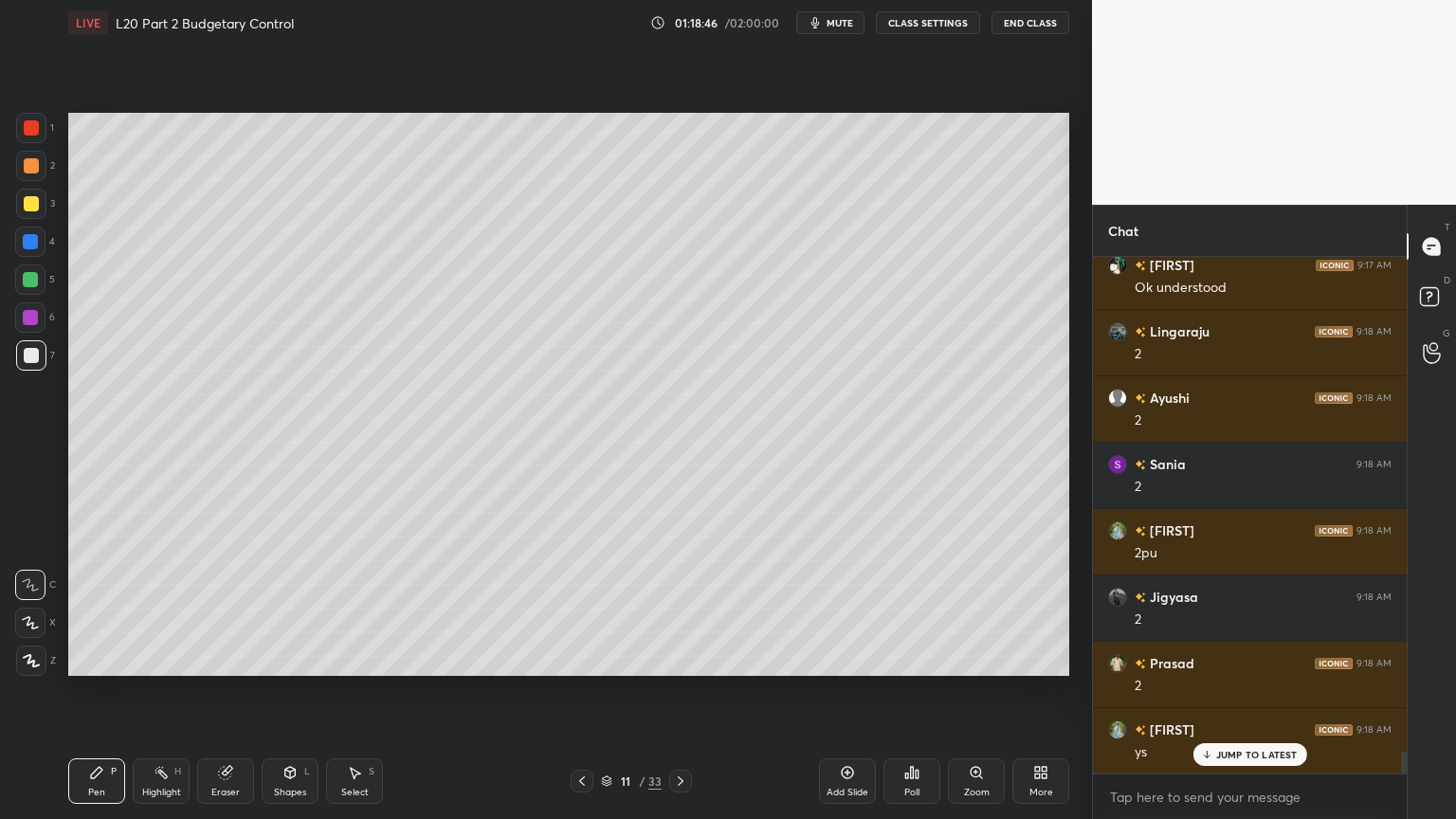 scroll, scrollTop: 11754, scrollLeft: 0, axis: vertical 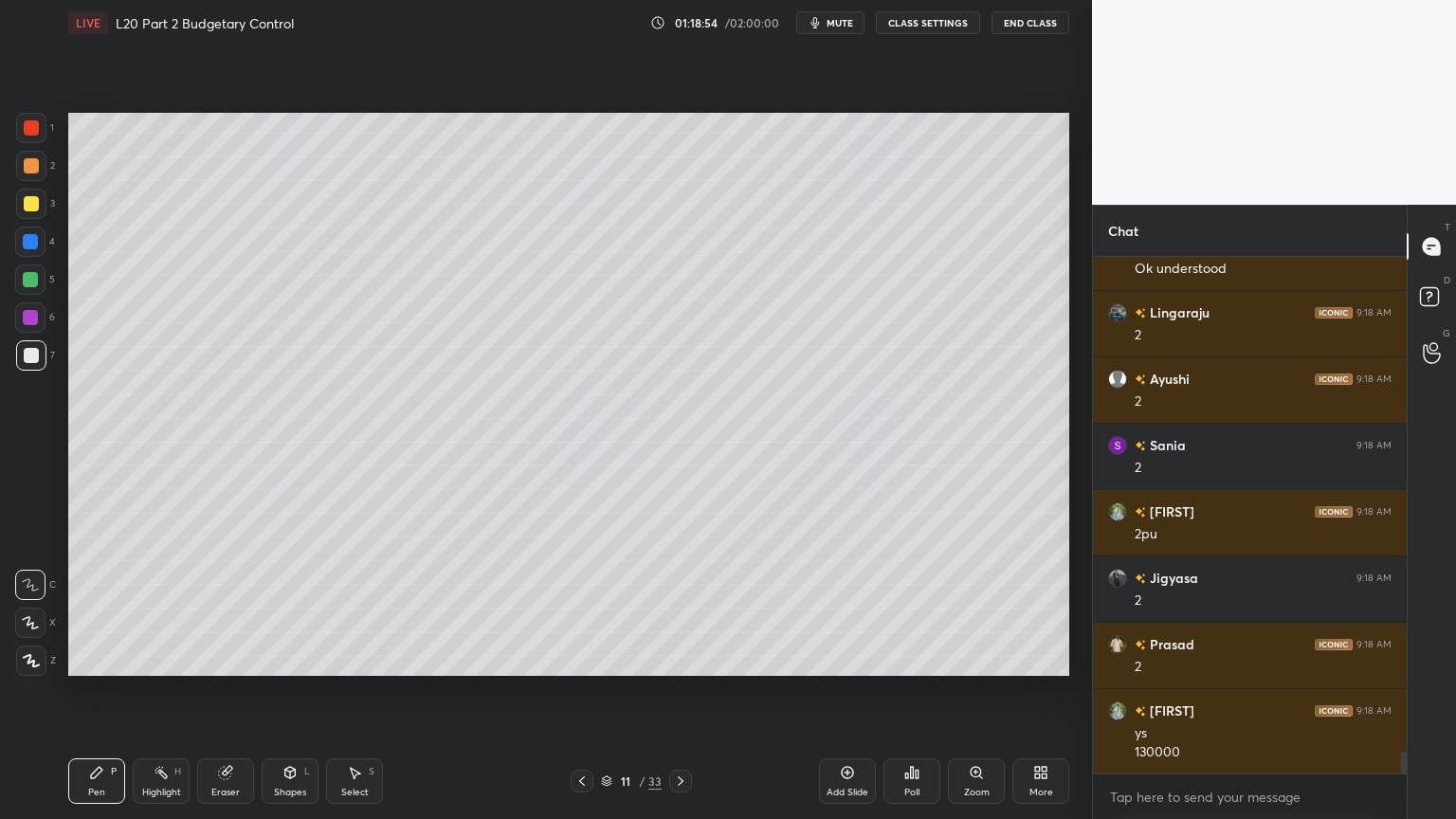 click at bounding box center [31, 128] 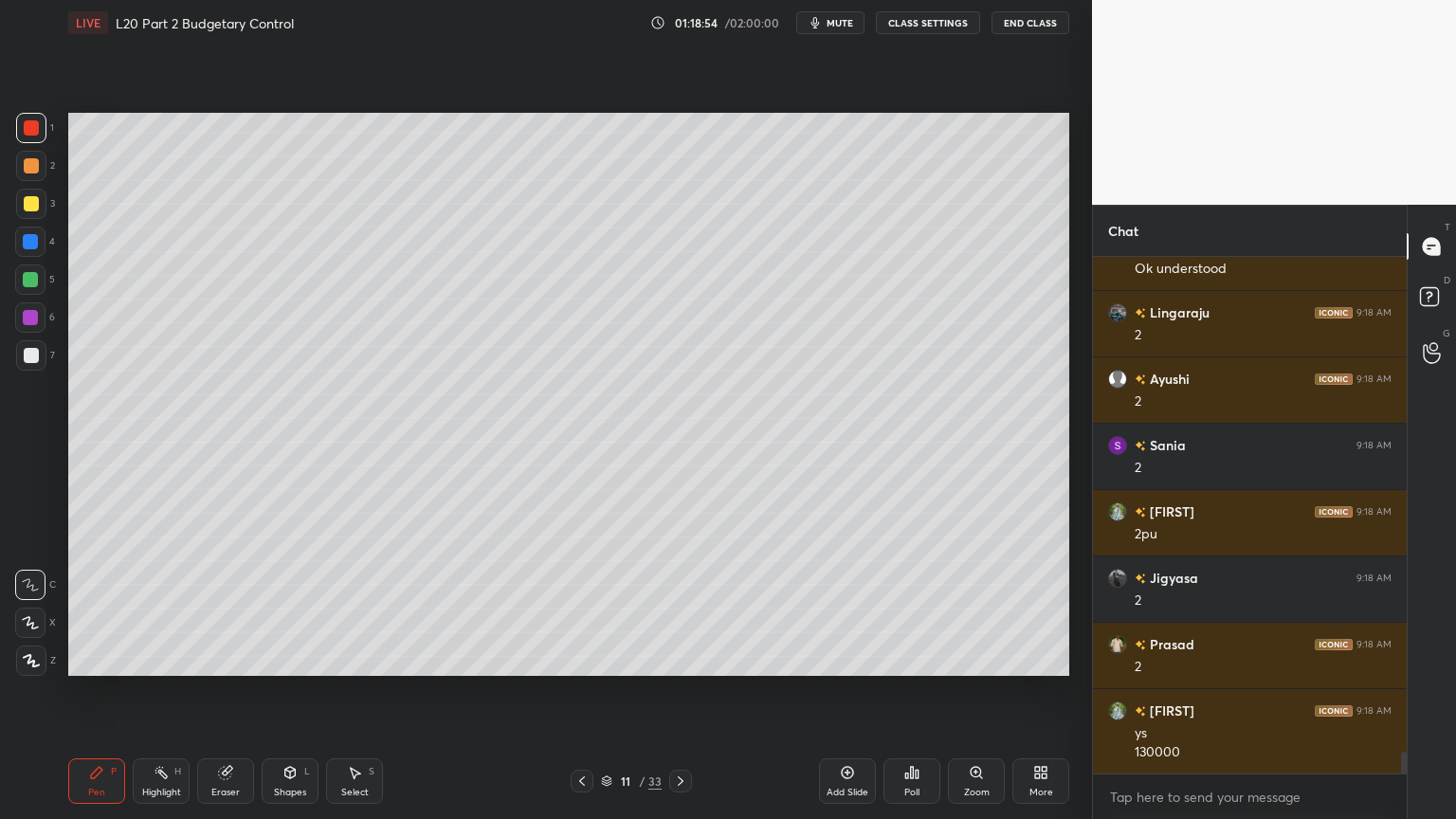click 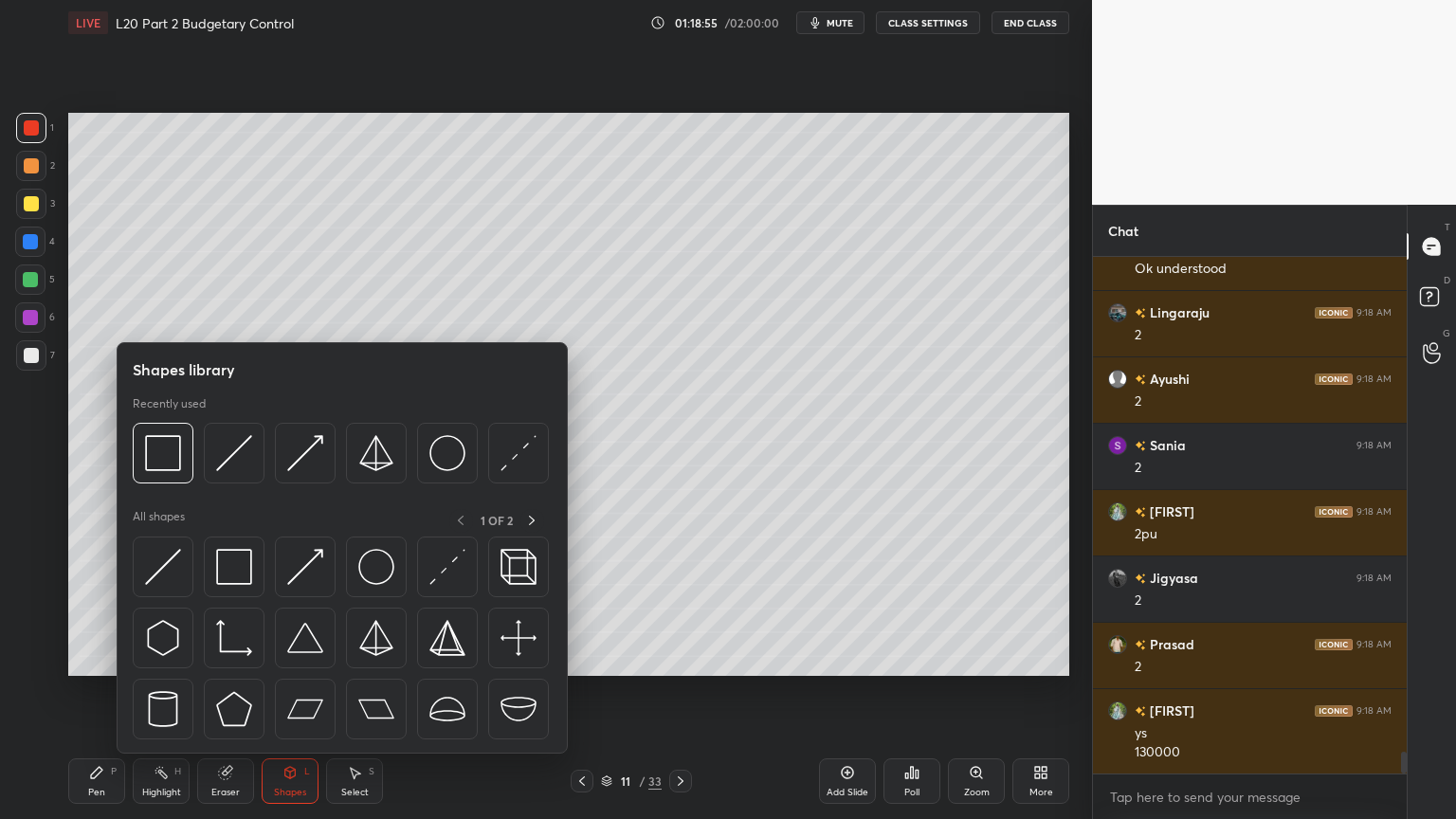 click at bounding box center (163, 453) 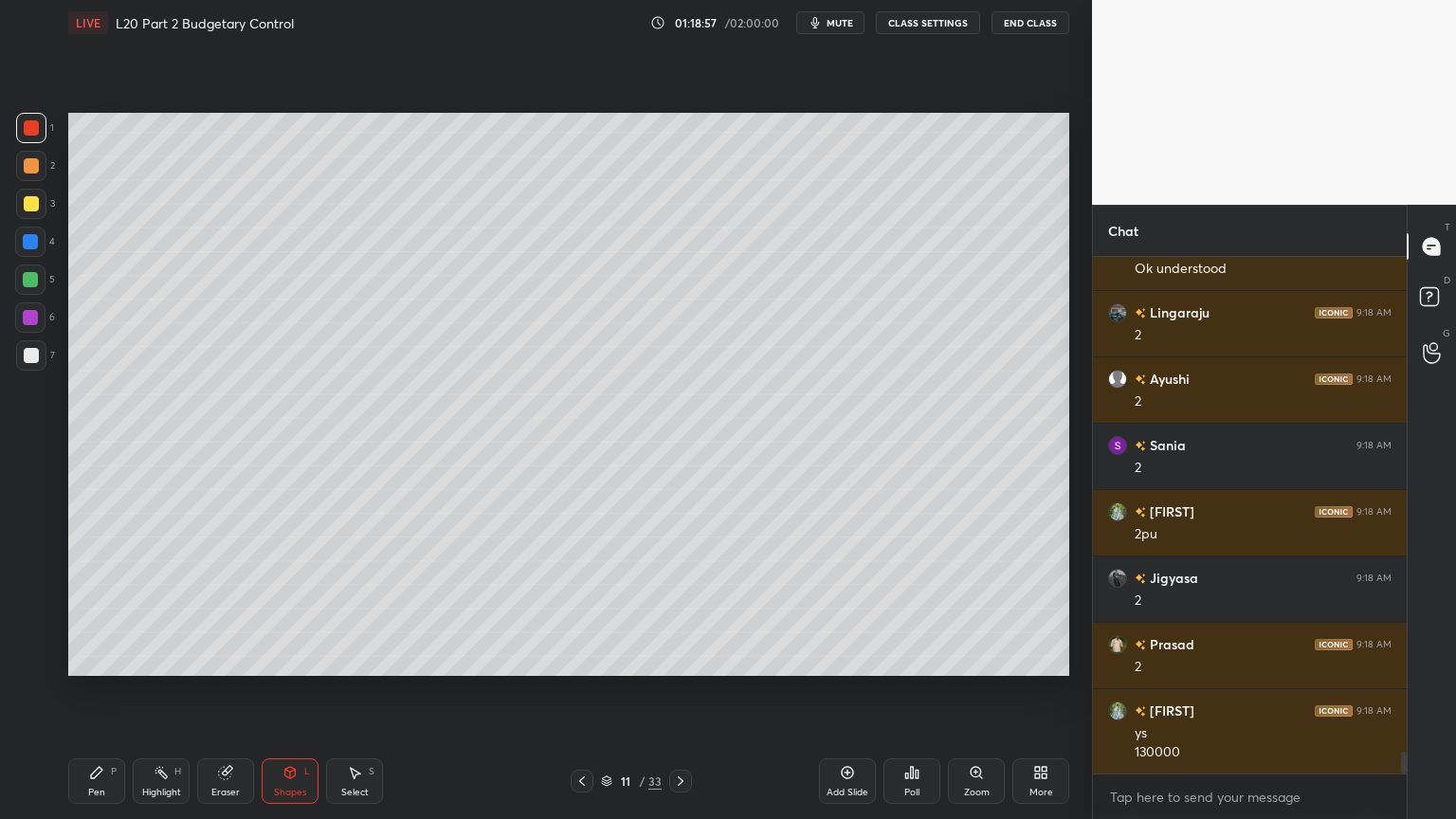 click on "7" at bounding box center (35, 359) 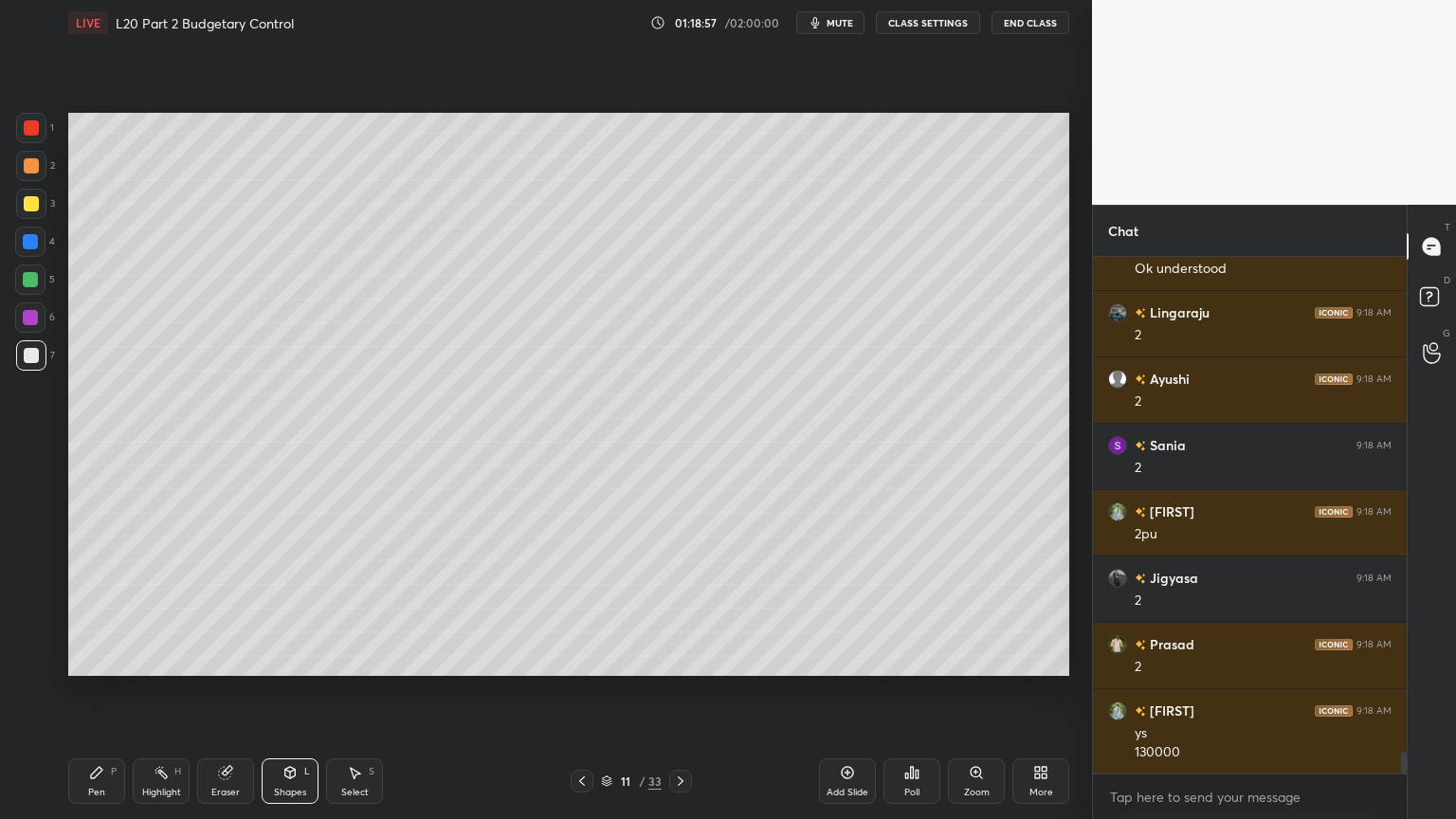 click on "Pen P" at bounding box center [97, 781] 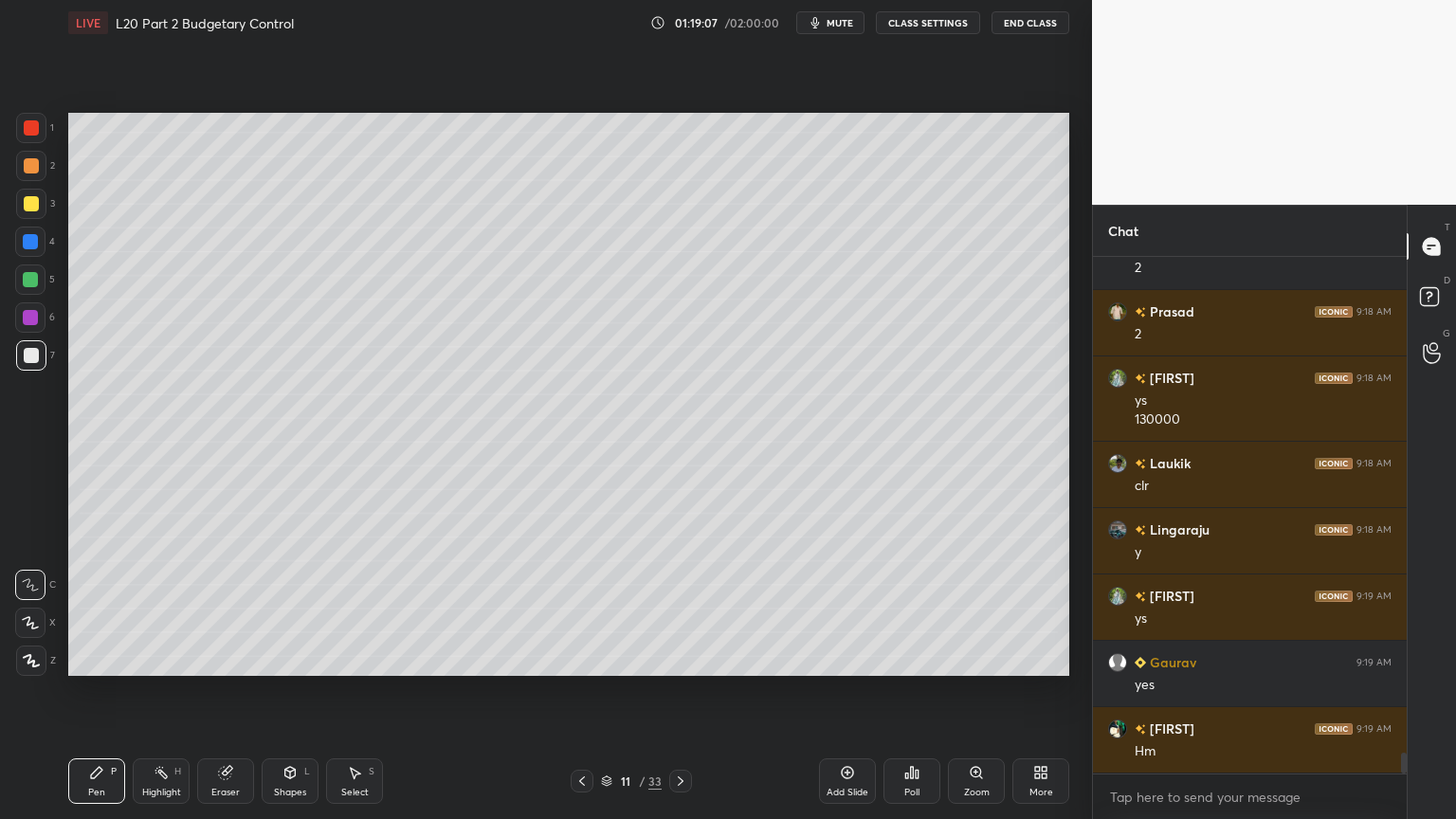 scroll, scrollTop: 12152, scrollLeft: 0, axis: vertical 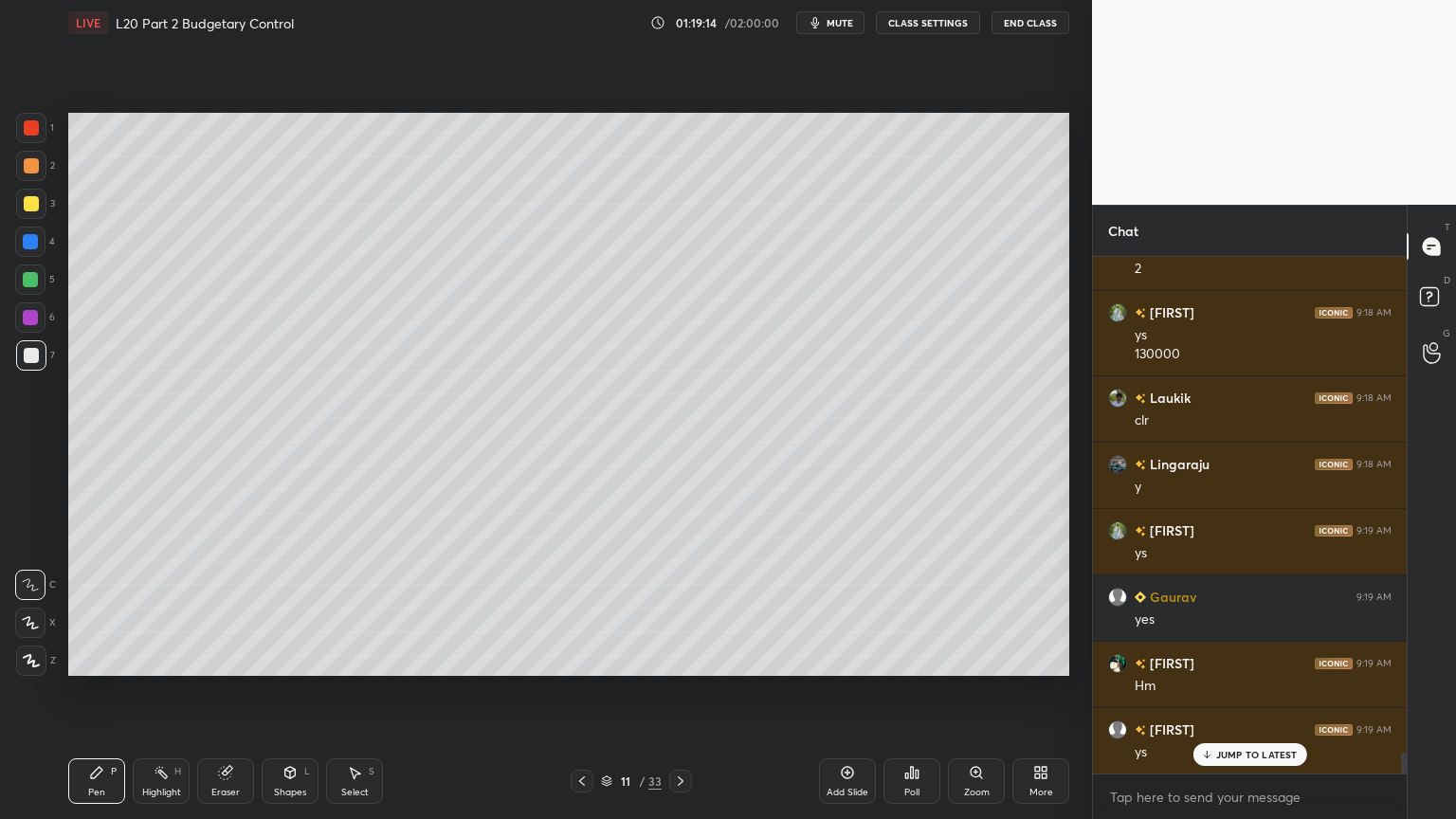 click 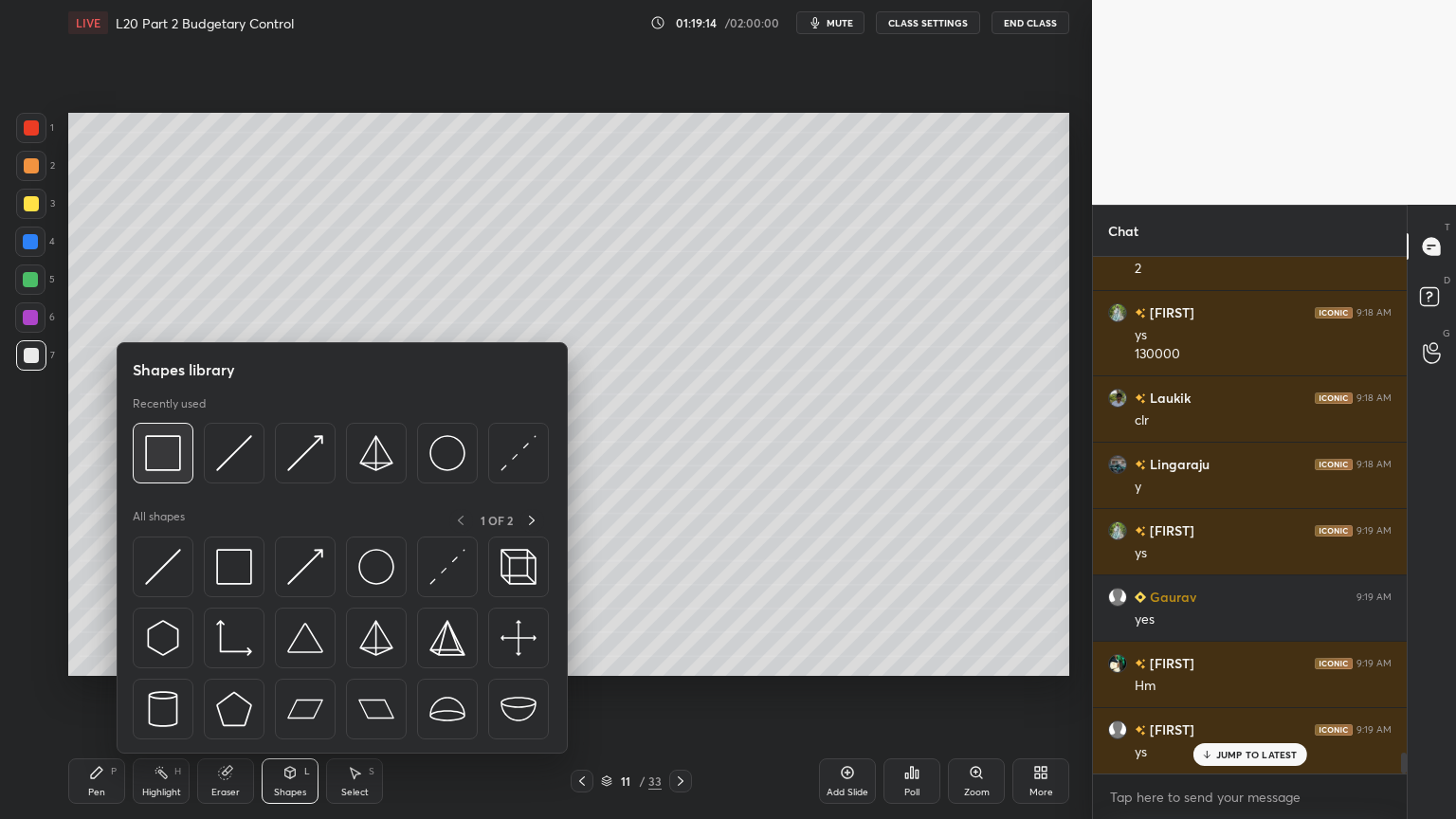click at bounding box center [163, 453] 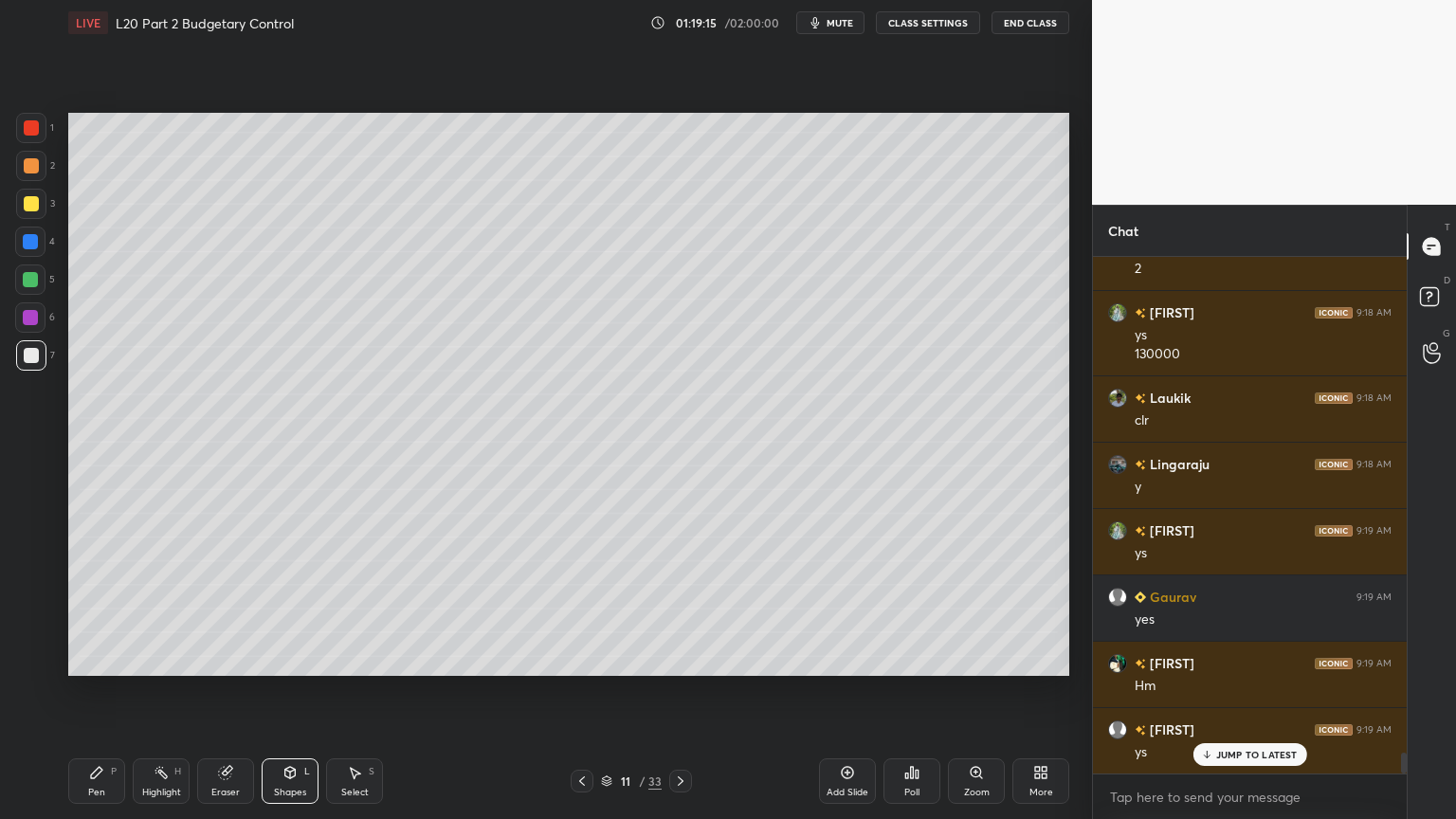 click at bounding box center [31, 128] 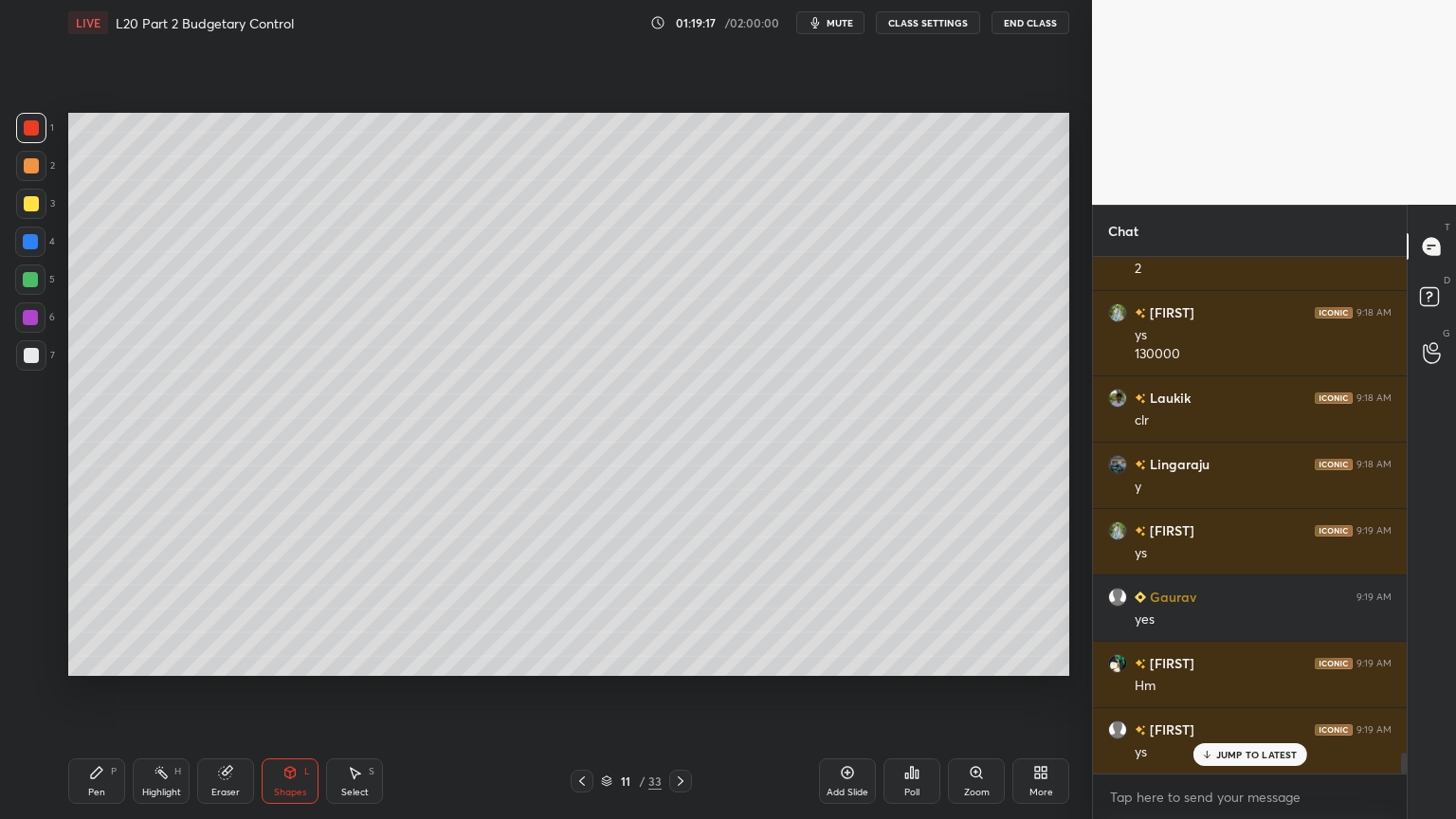click on "Pen P" at bounding box center [97, 781] 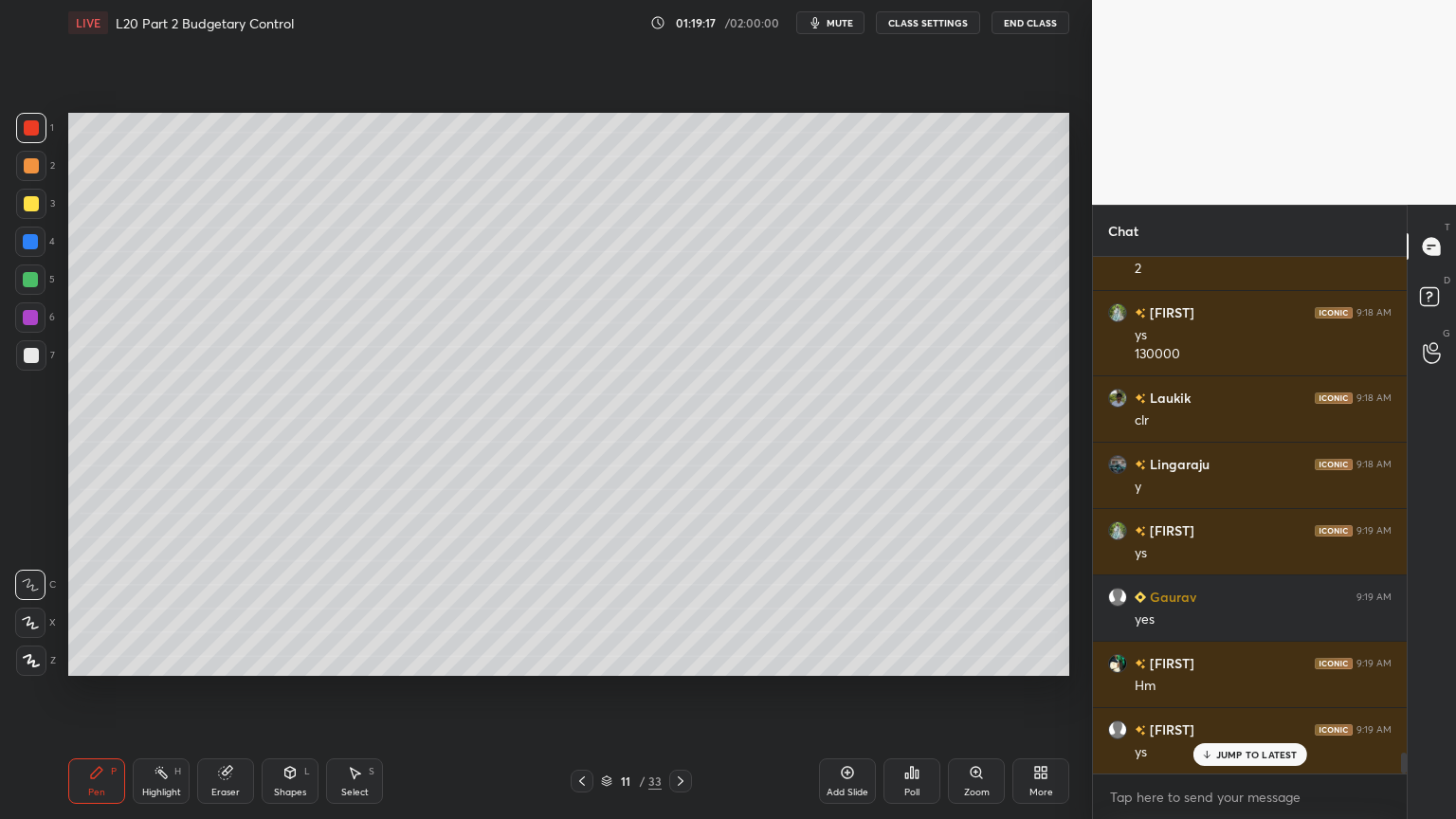 click at bounding box center [31, 355] 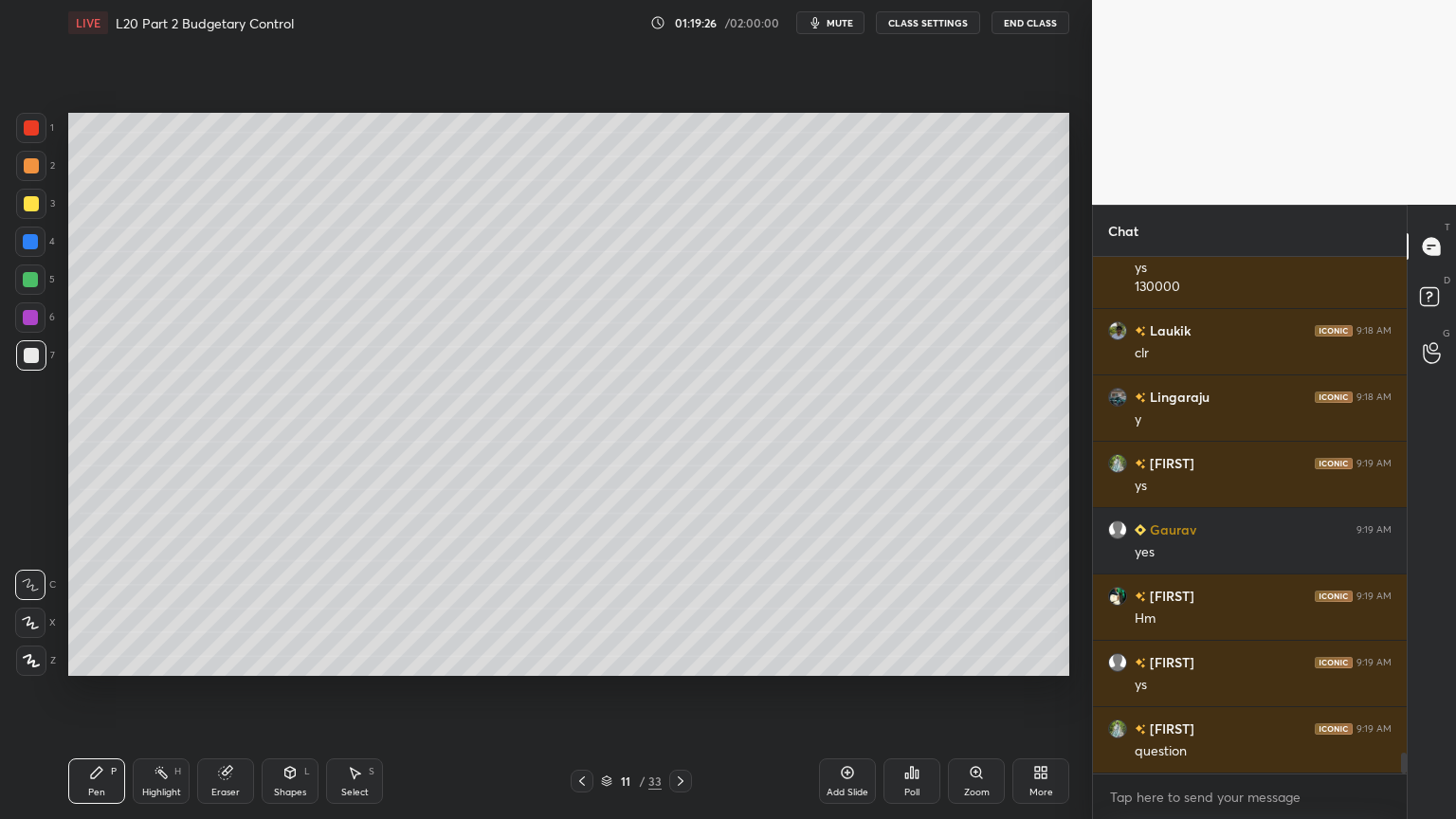 scroll, scrollTop: 12285, scrollLeft: 0, axis: vertical 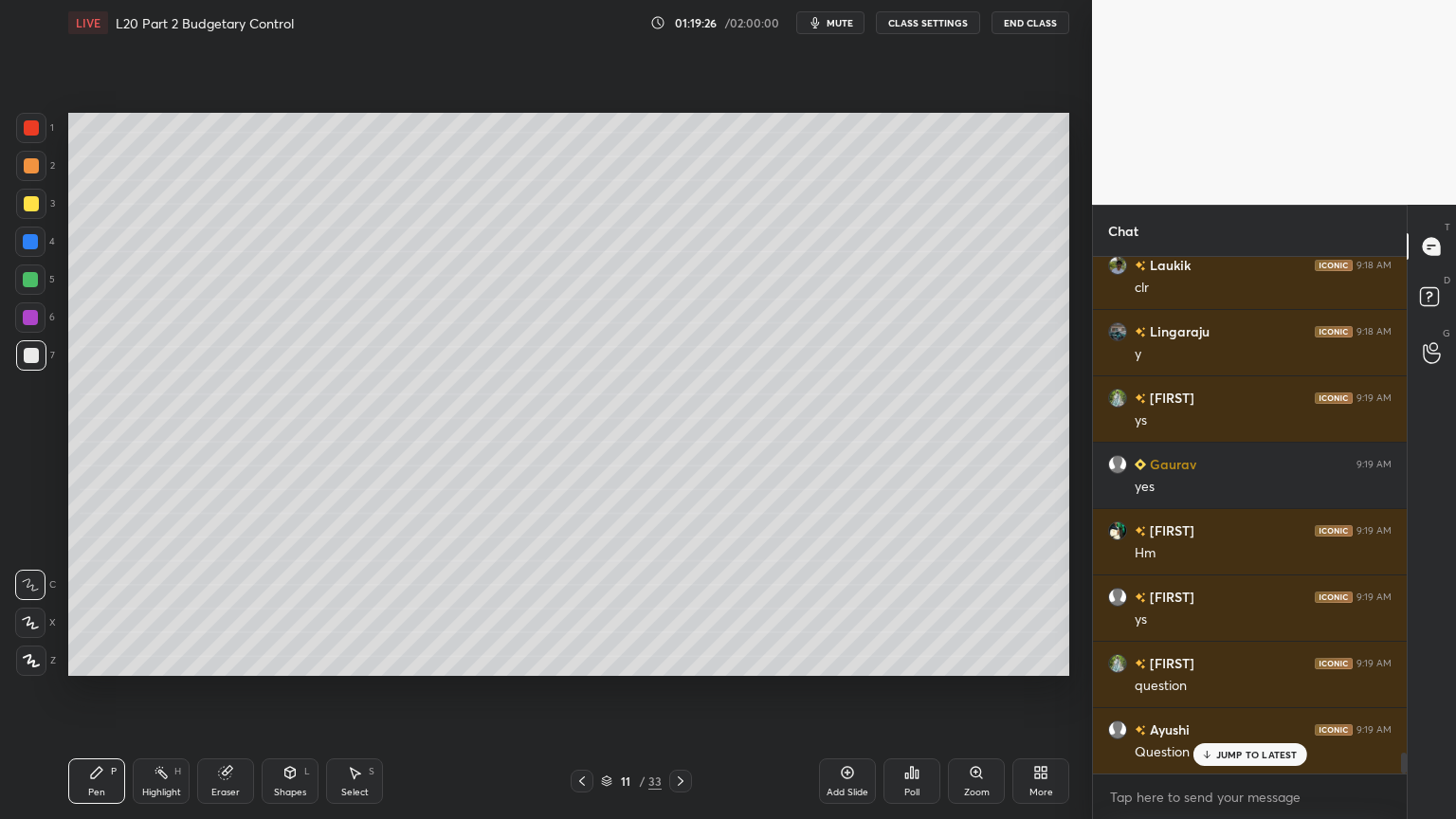 click on "11 / 33" at bounding box center [631, 781] 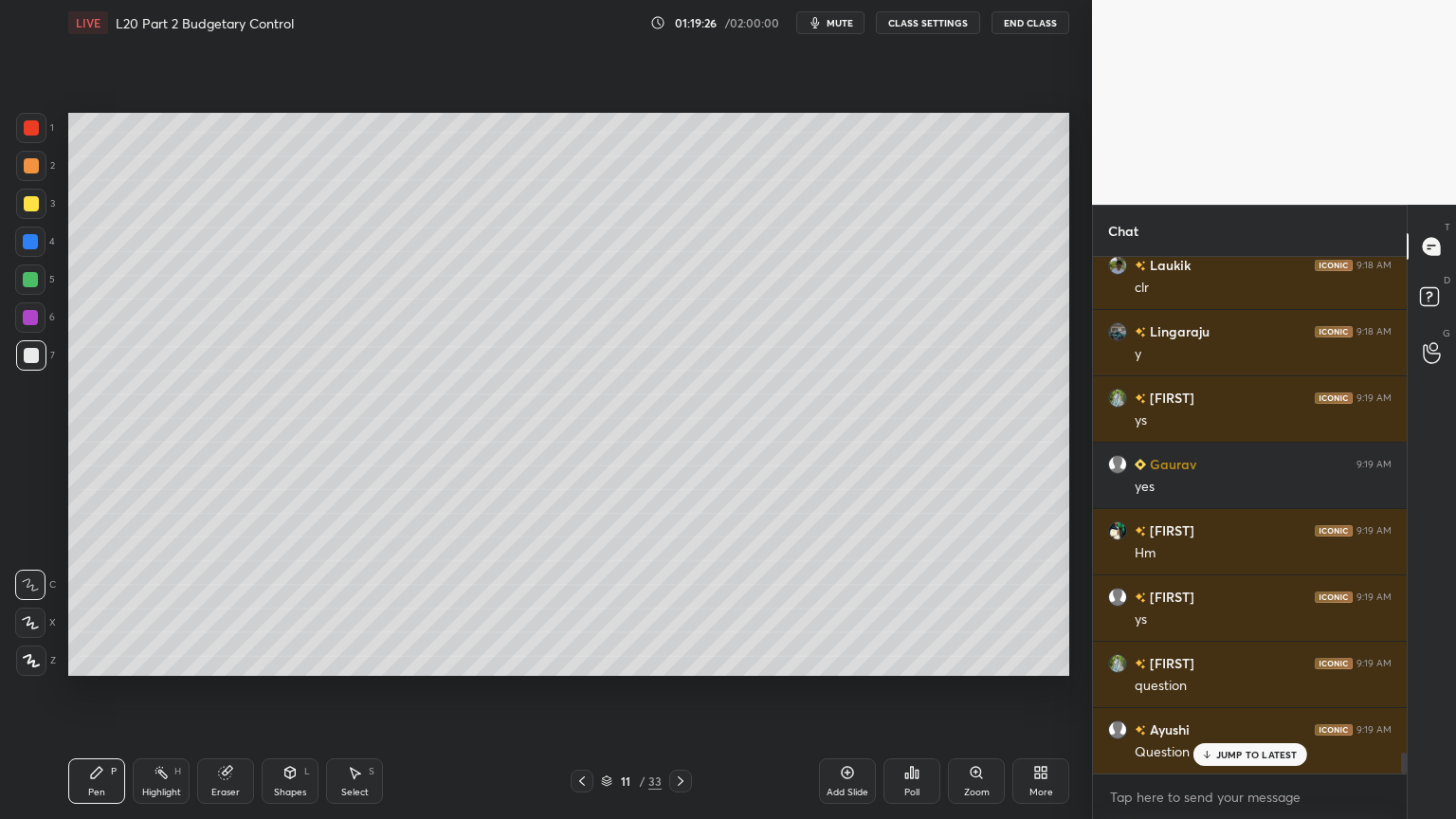 click 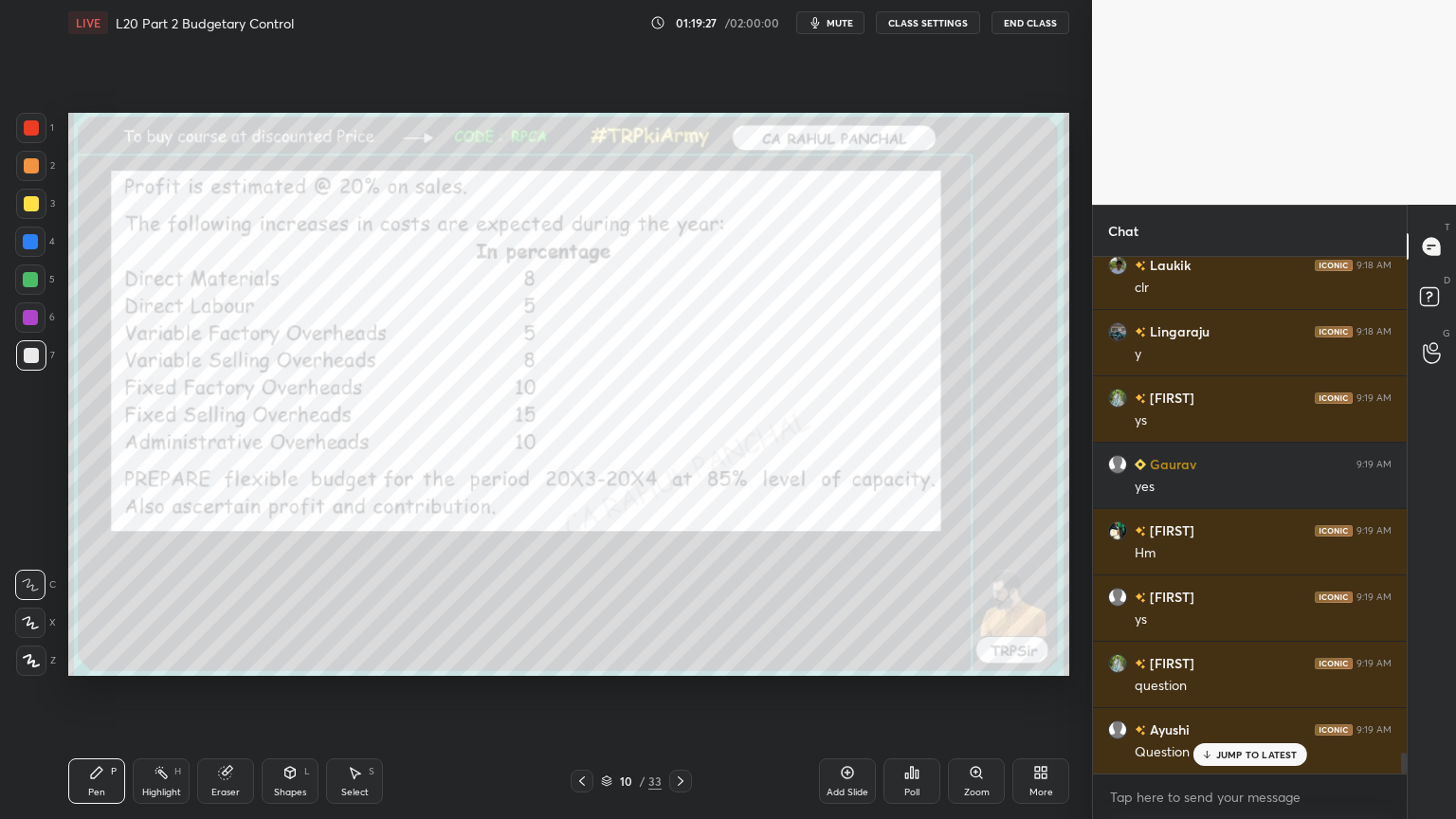 click 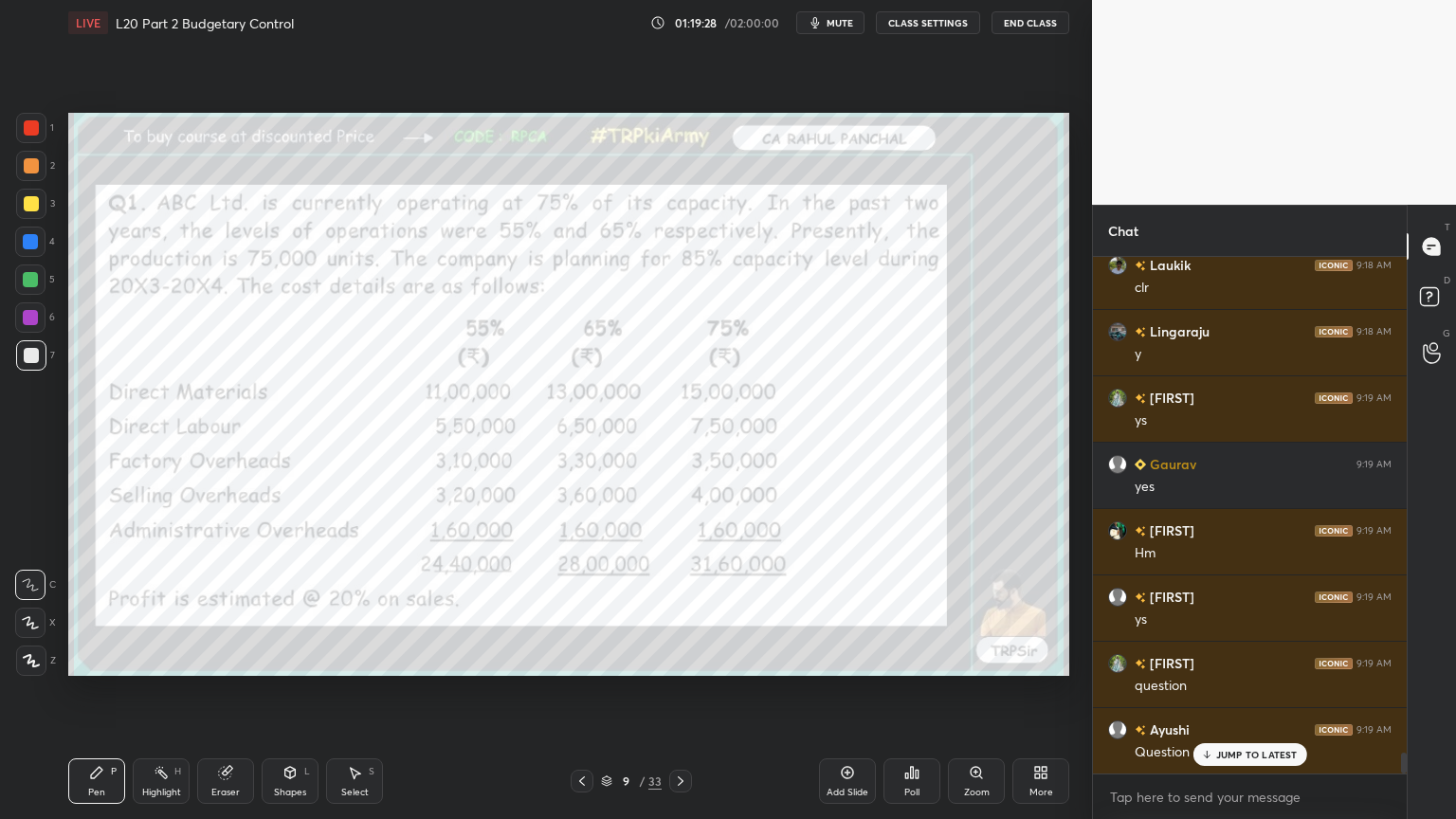 click 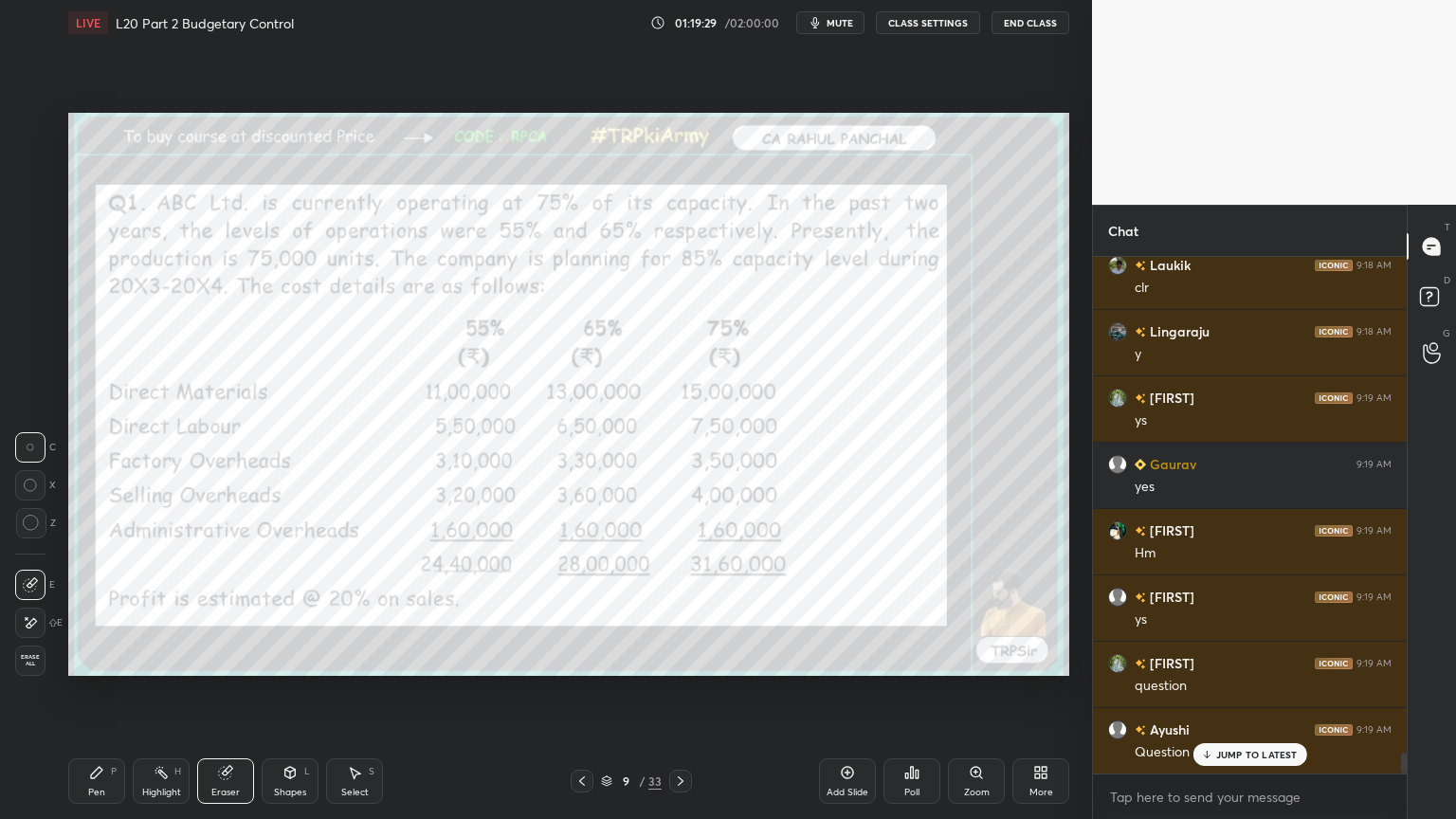click on "Erase all" at bounding box center (30, 661) 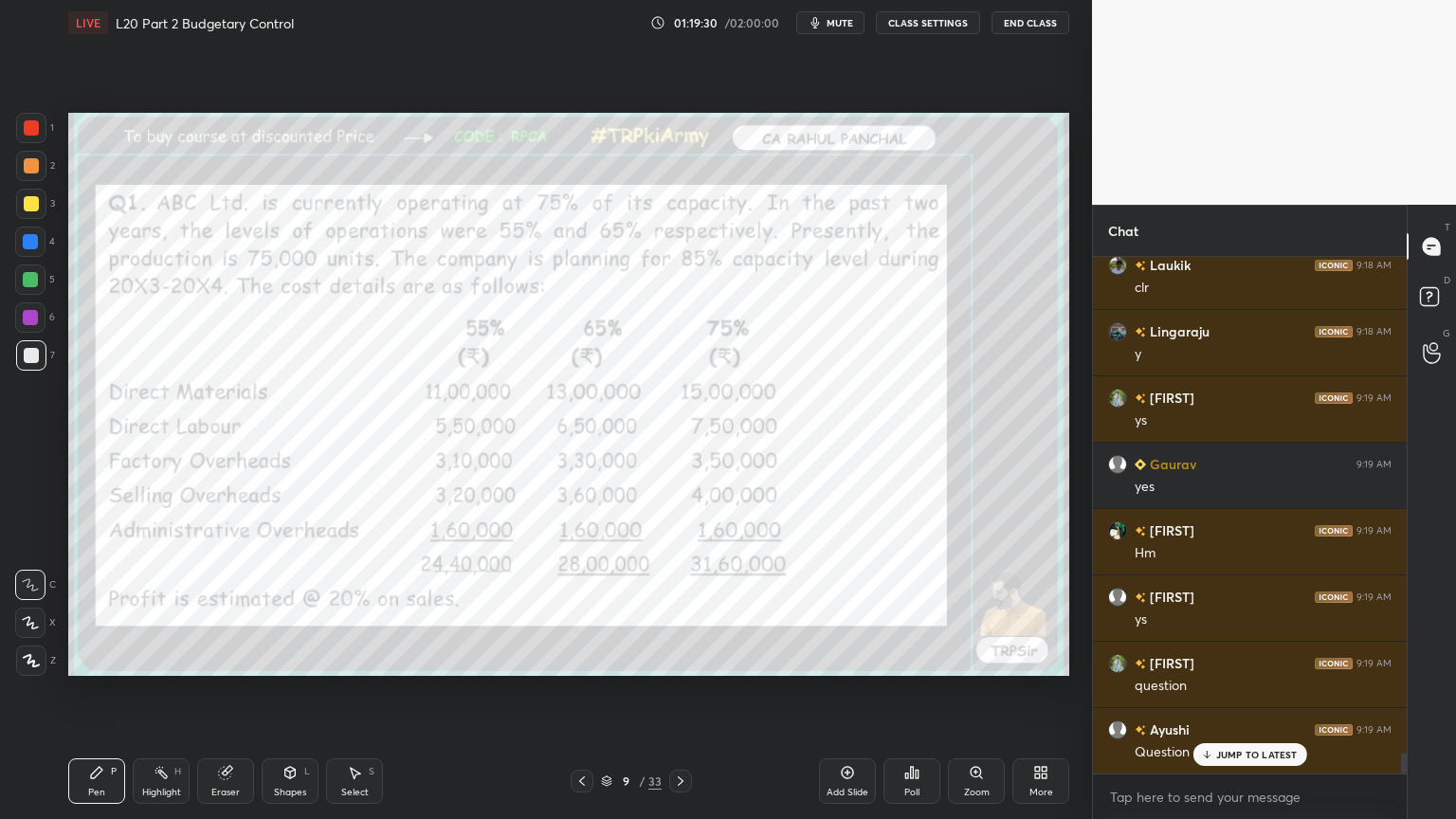 click on "Pen P Highlight H Eraser Shapes L Select S 9 / 33 Add Slide Poll Zoom More" at bounding box center (569, 781) 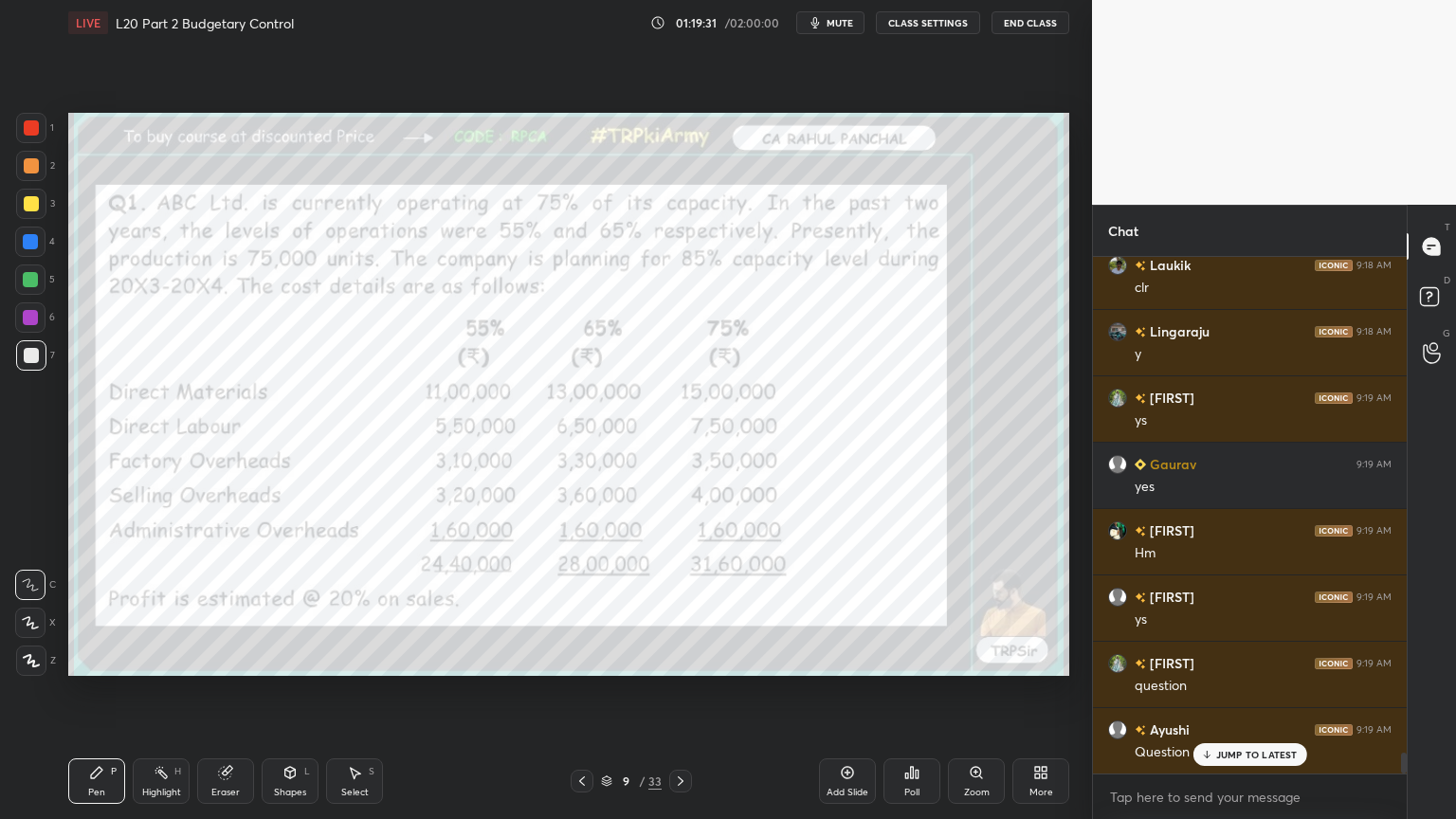 click at bounding box center (31, 128) 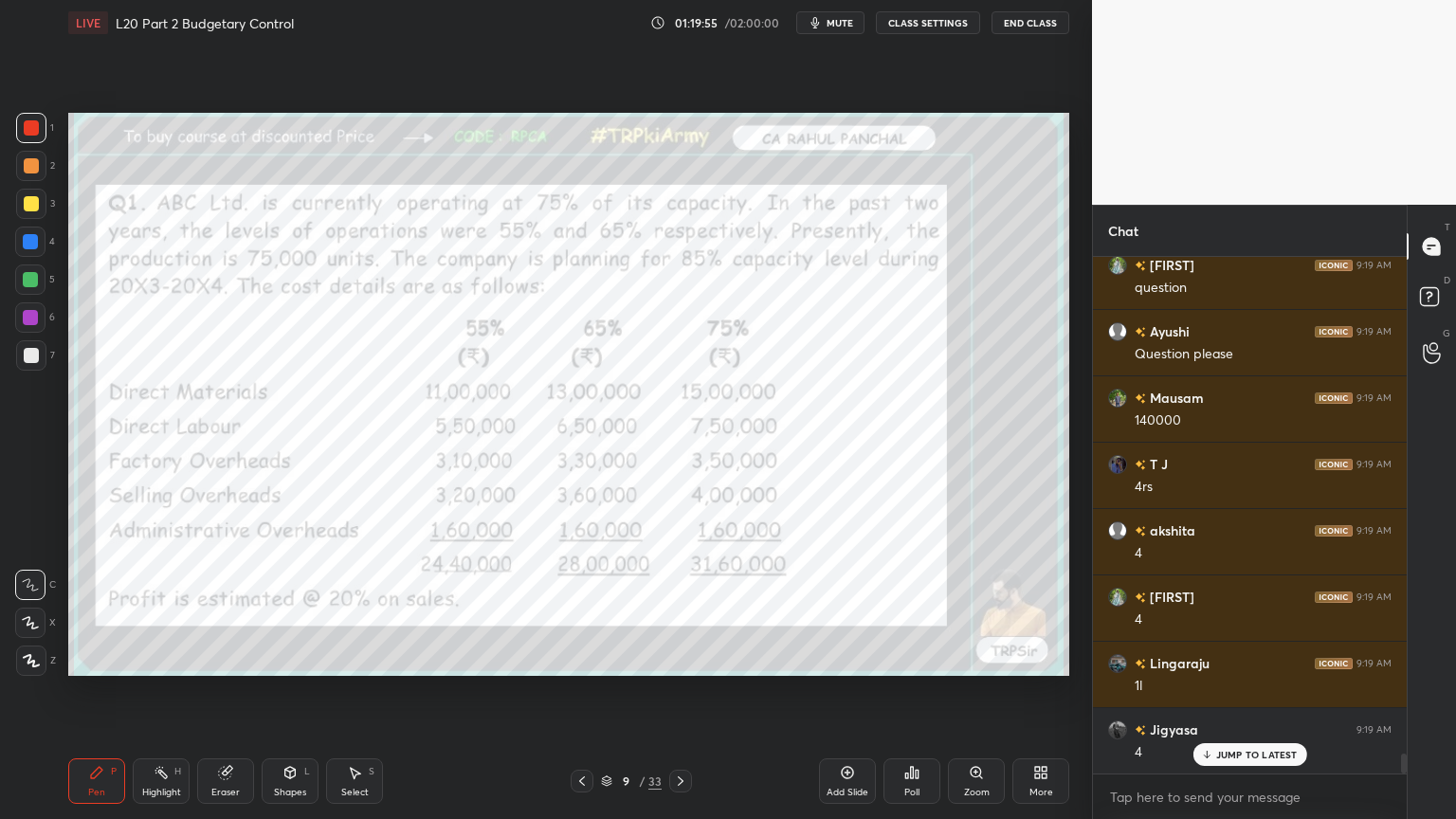 scroll, scrollTop: 12750, scrollLeft: 0, axis: vertical 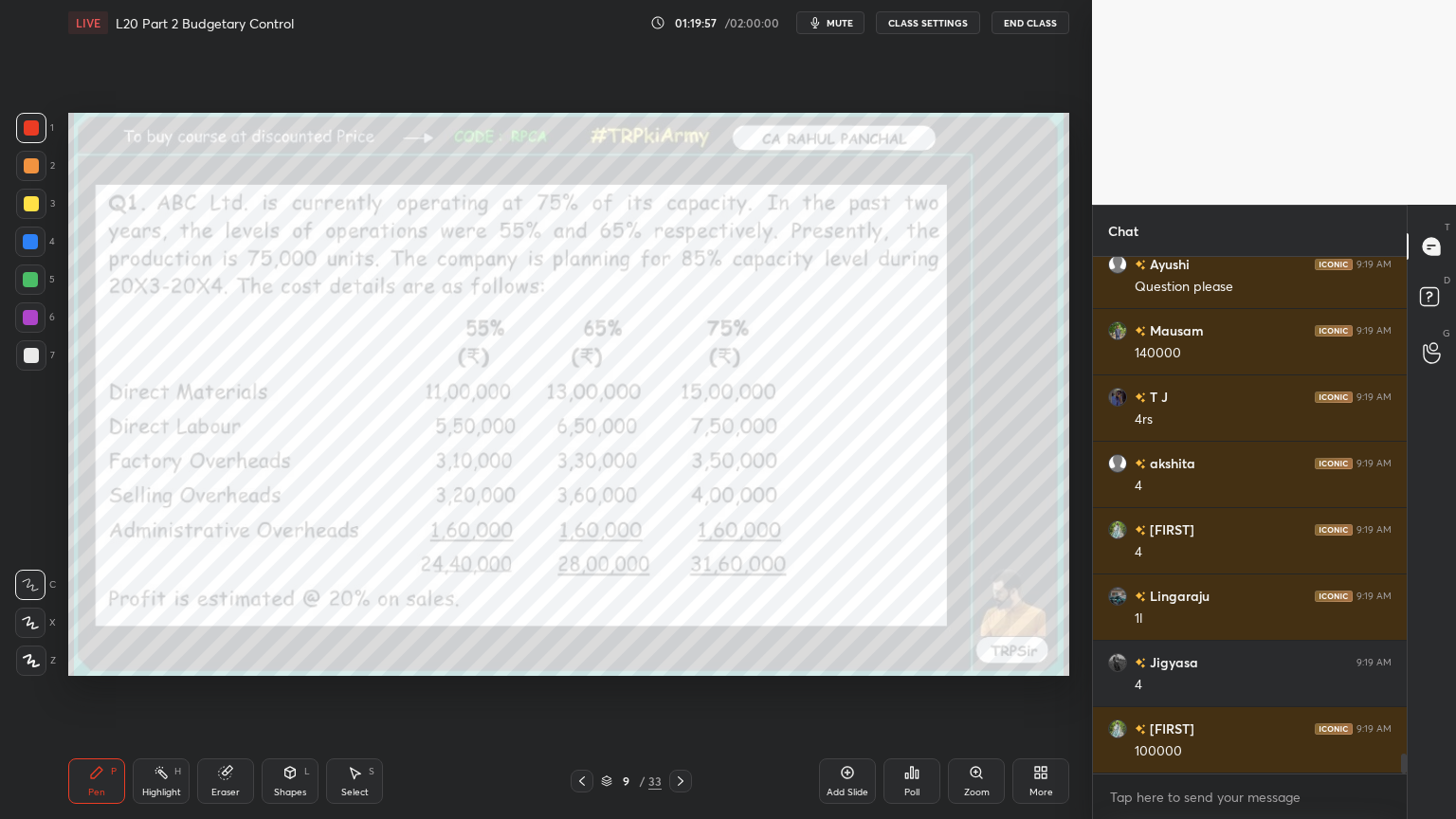 click 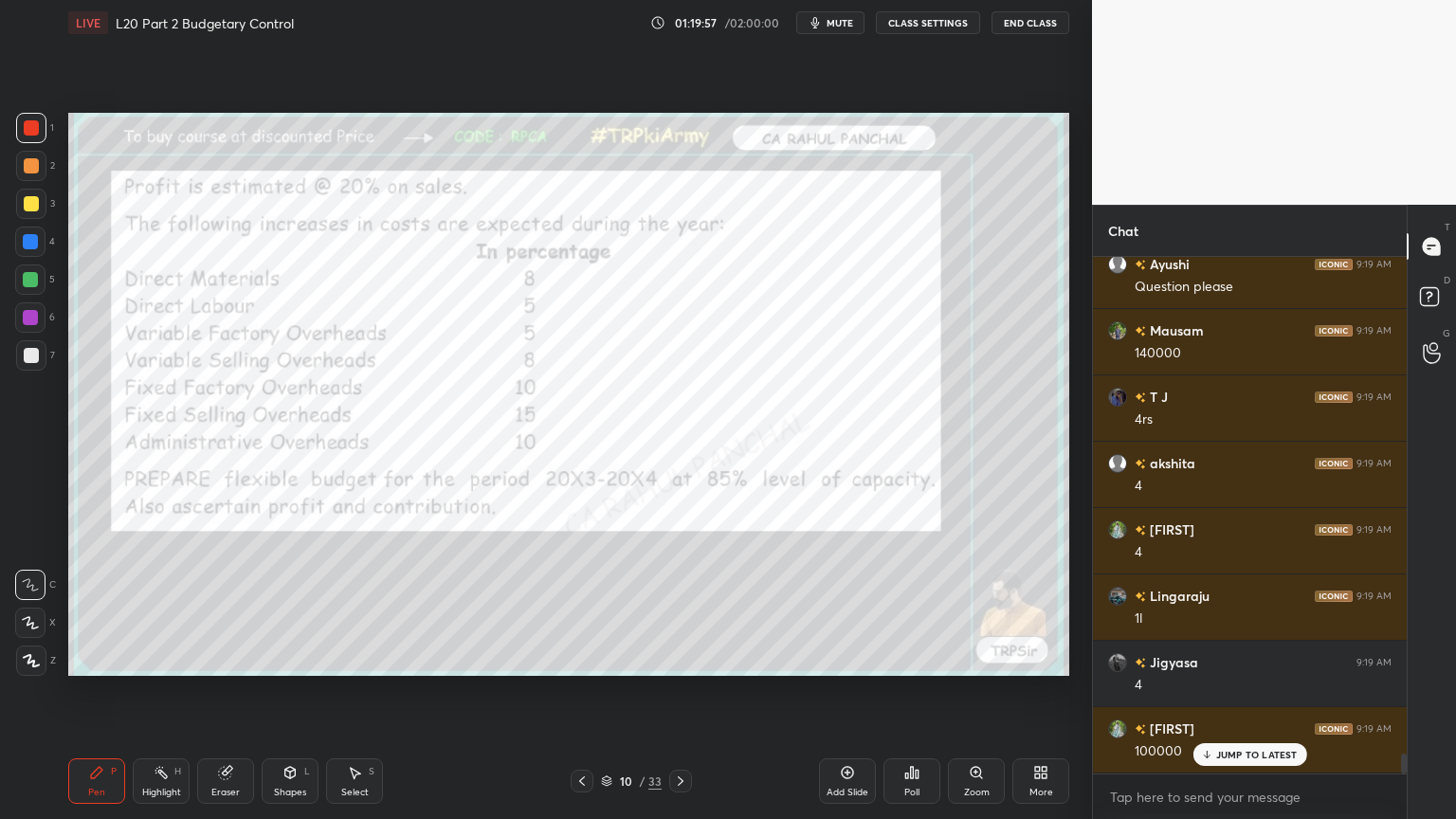 scroll, scrollTop: 12816, scrollLeft: 0, axis: vertical 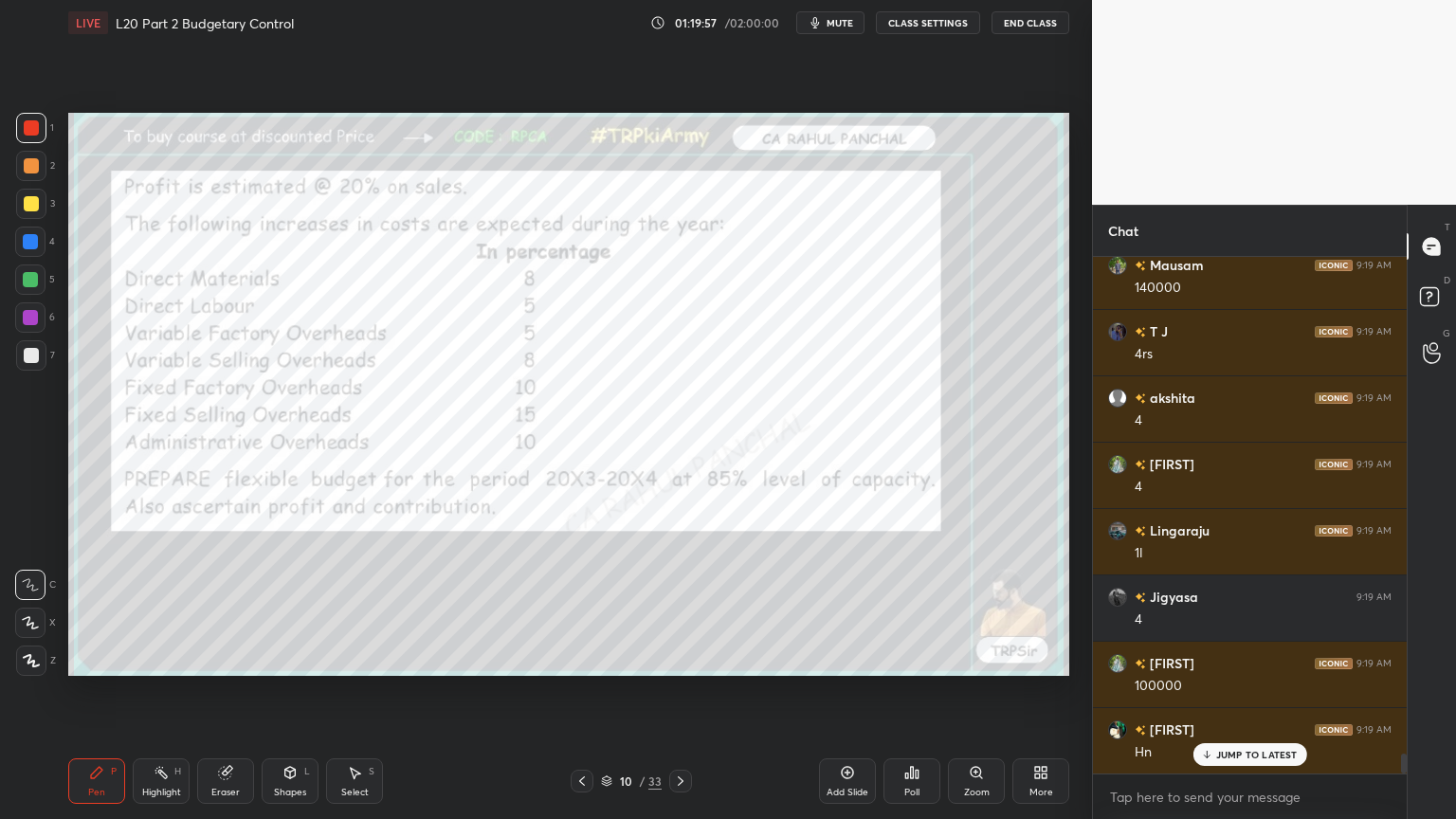 click 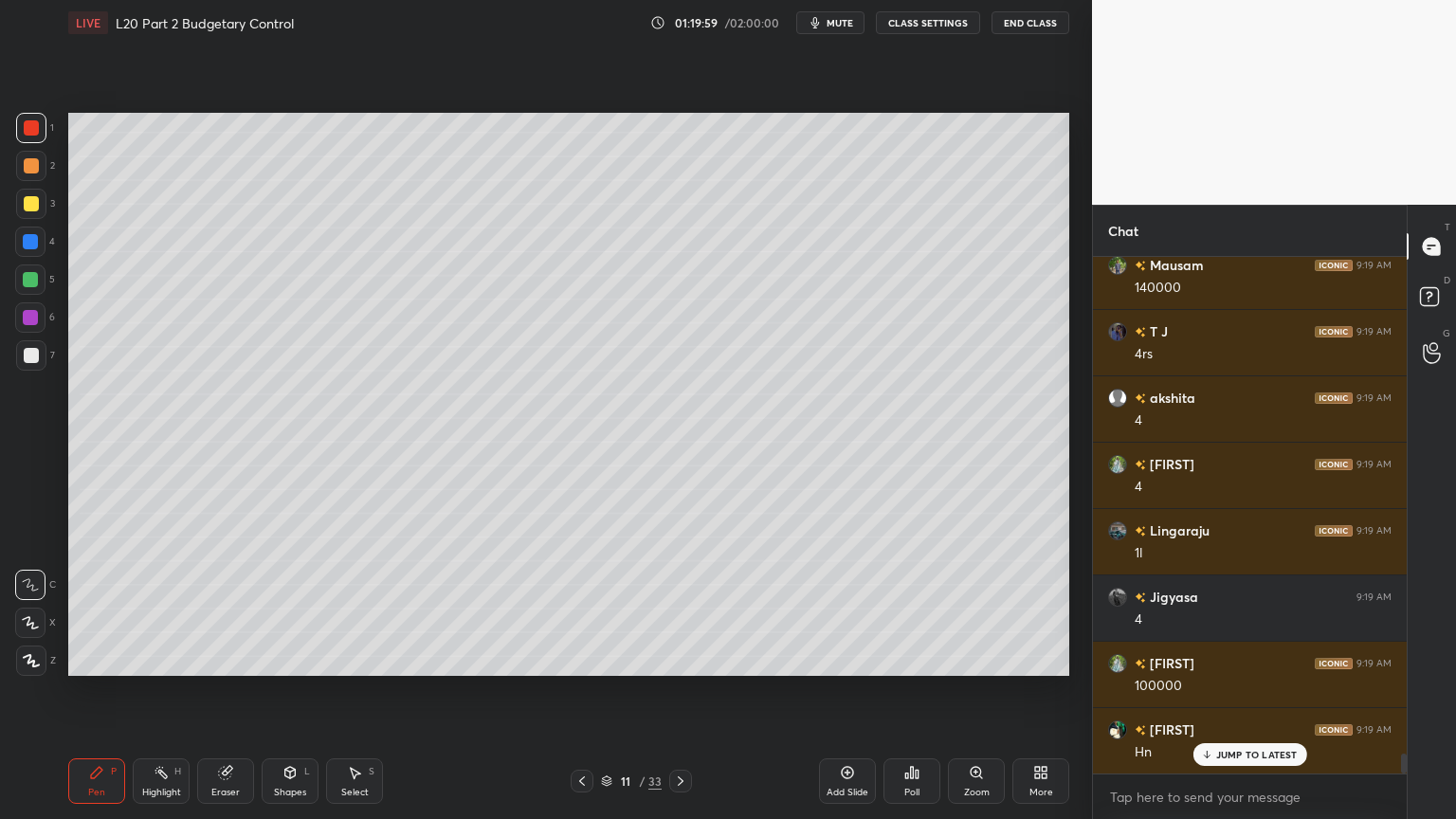 click at bounding box center (30, 280) 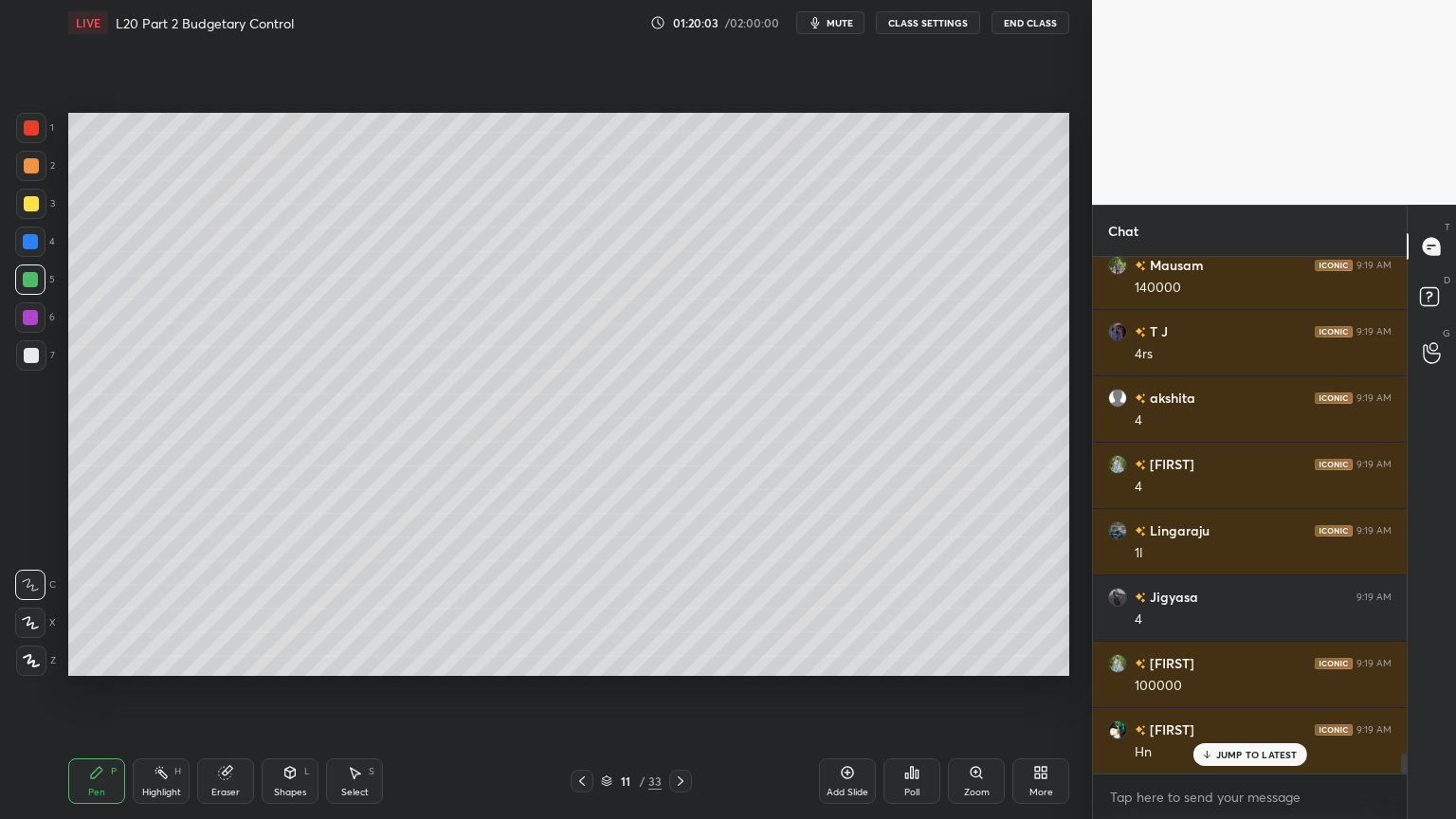 scroll, scrollTop: 12883, scrollLeft: 0, axis: vertical 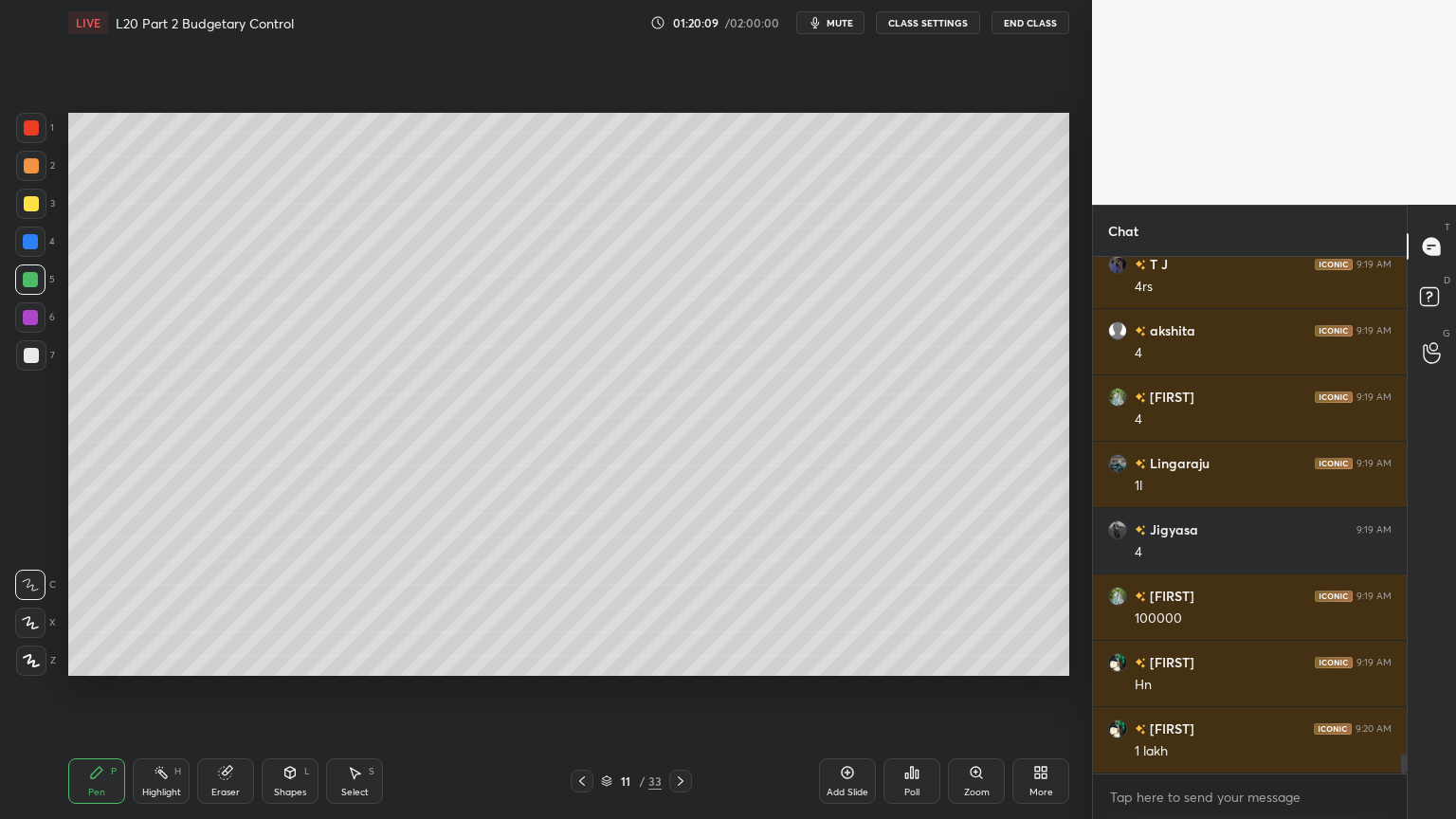 click 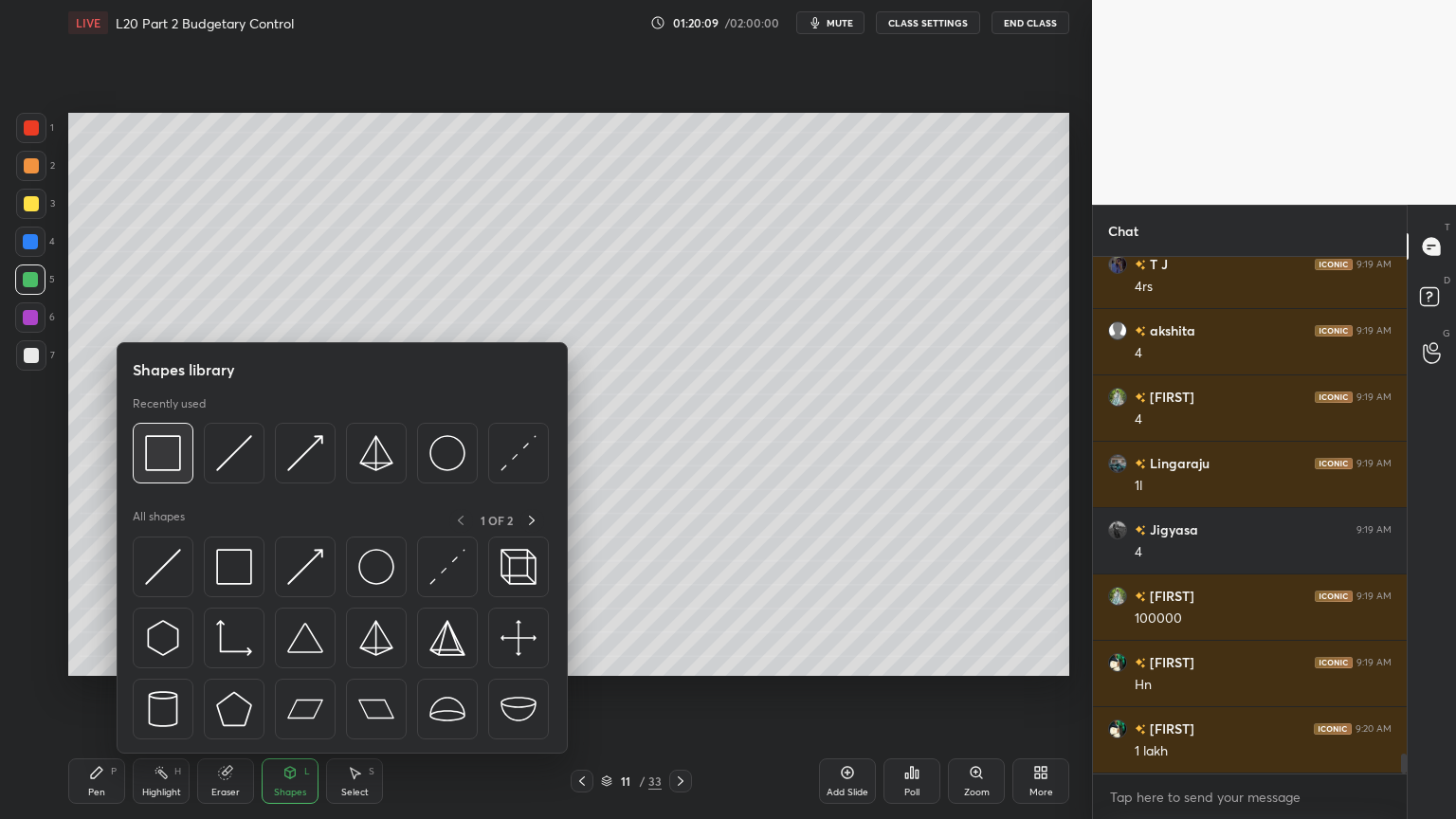click at bounding box center (163, 453) 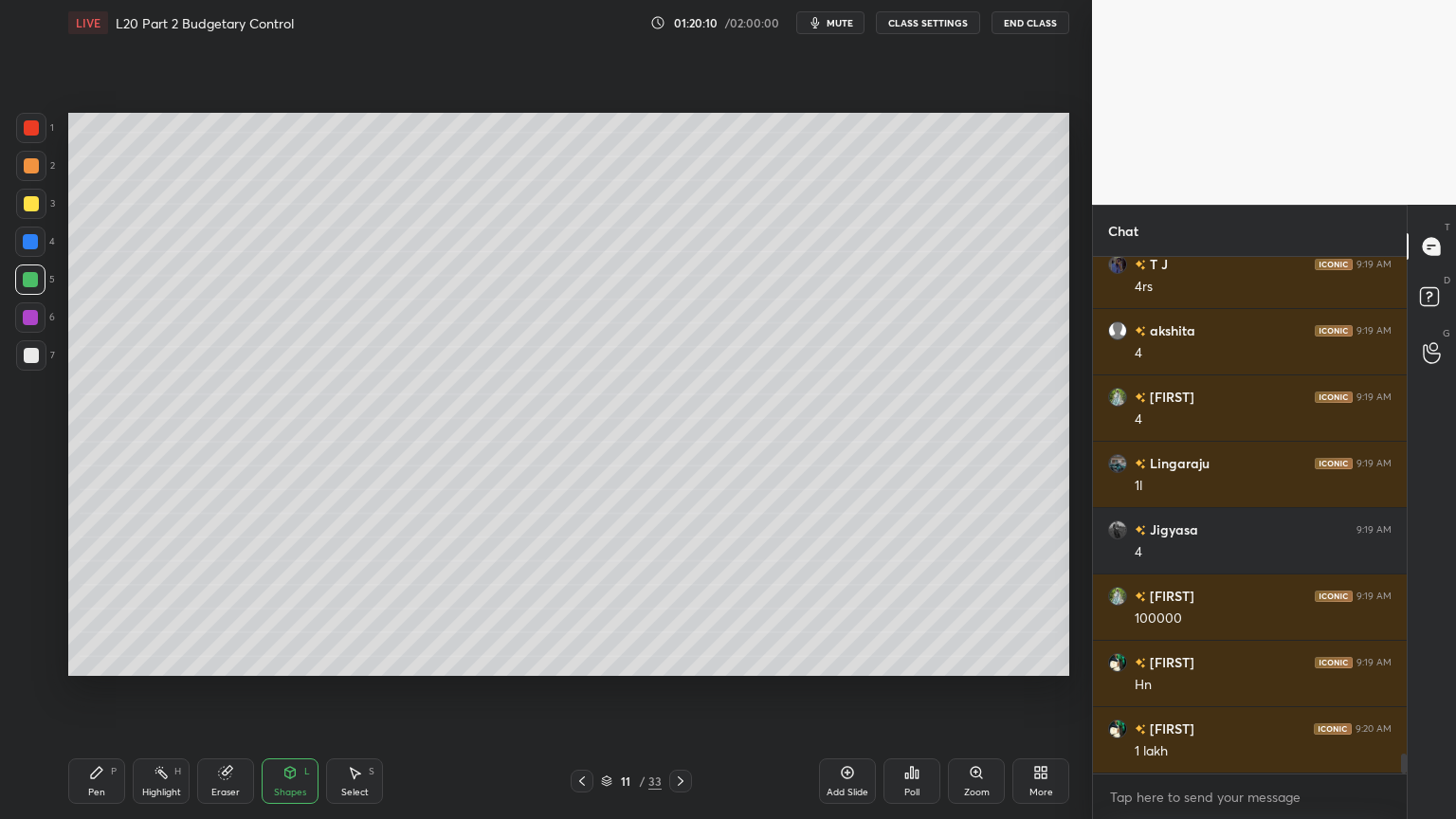 click on "Shapes L" at bounding box center [290, 781] 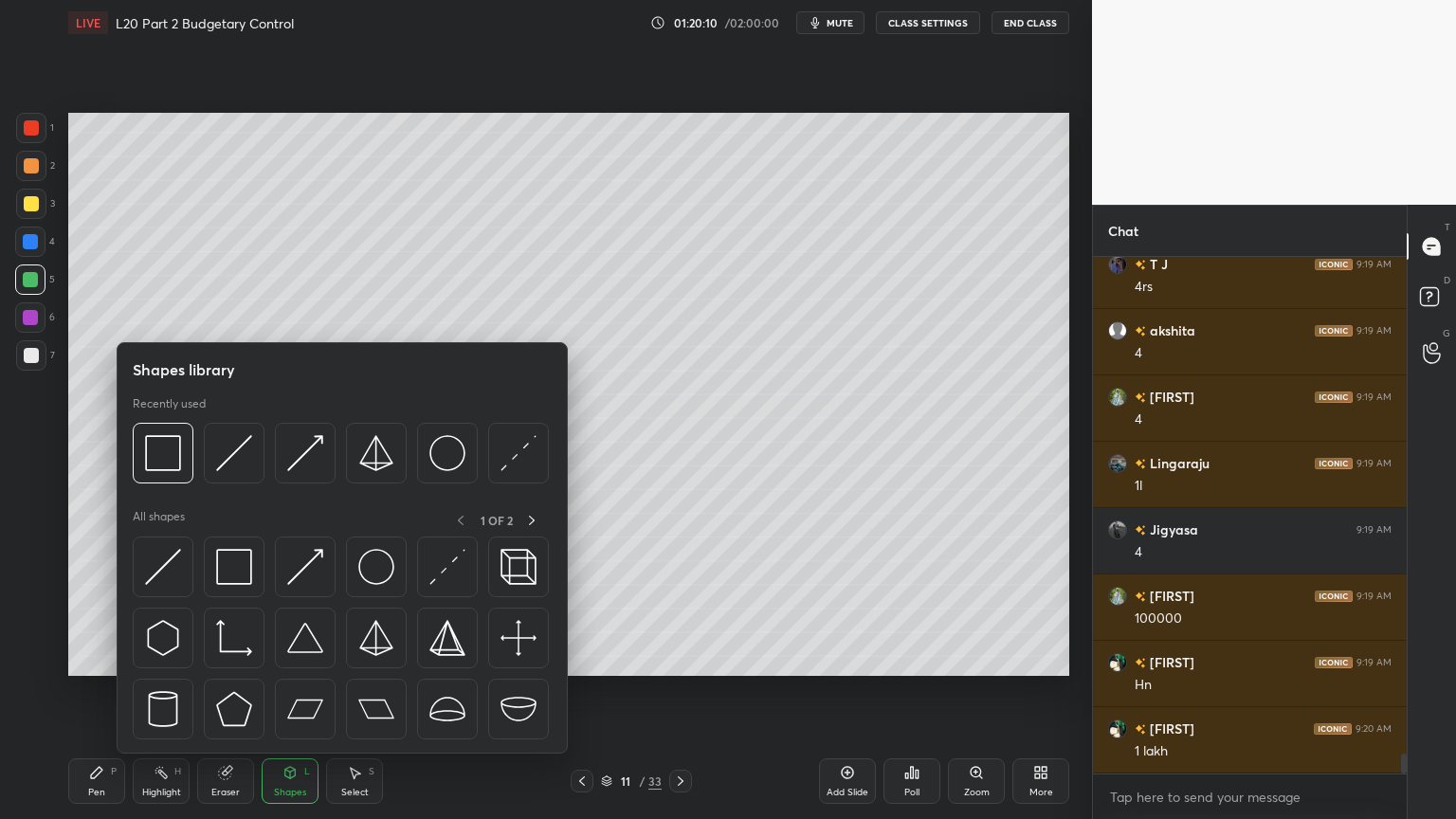 click at bounding box center [234, 453] 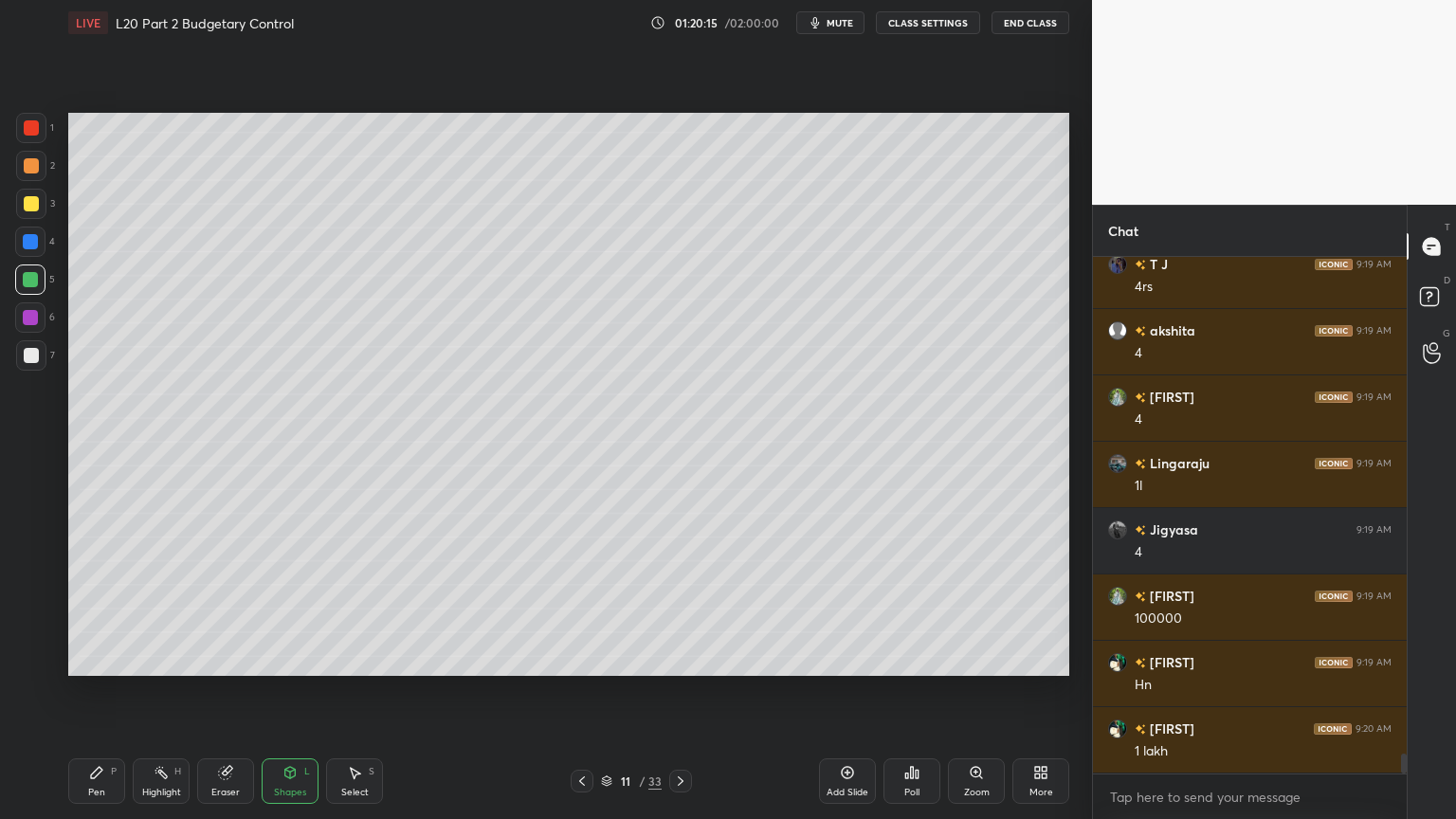click at bounding box center (31, 355) 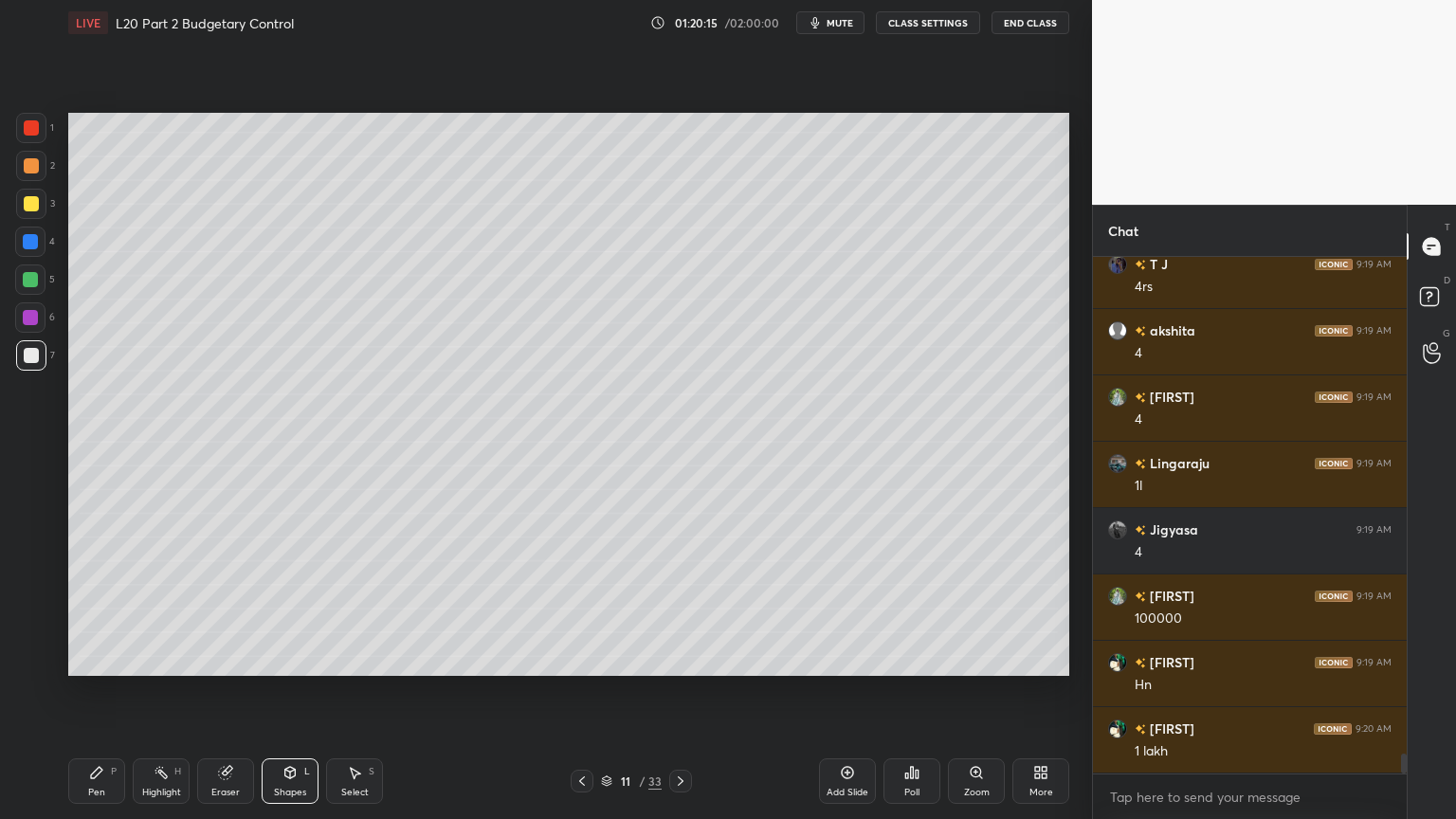 click on "Pen P" at bounding box center (97, 781) 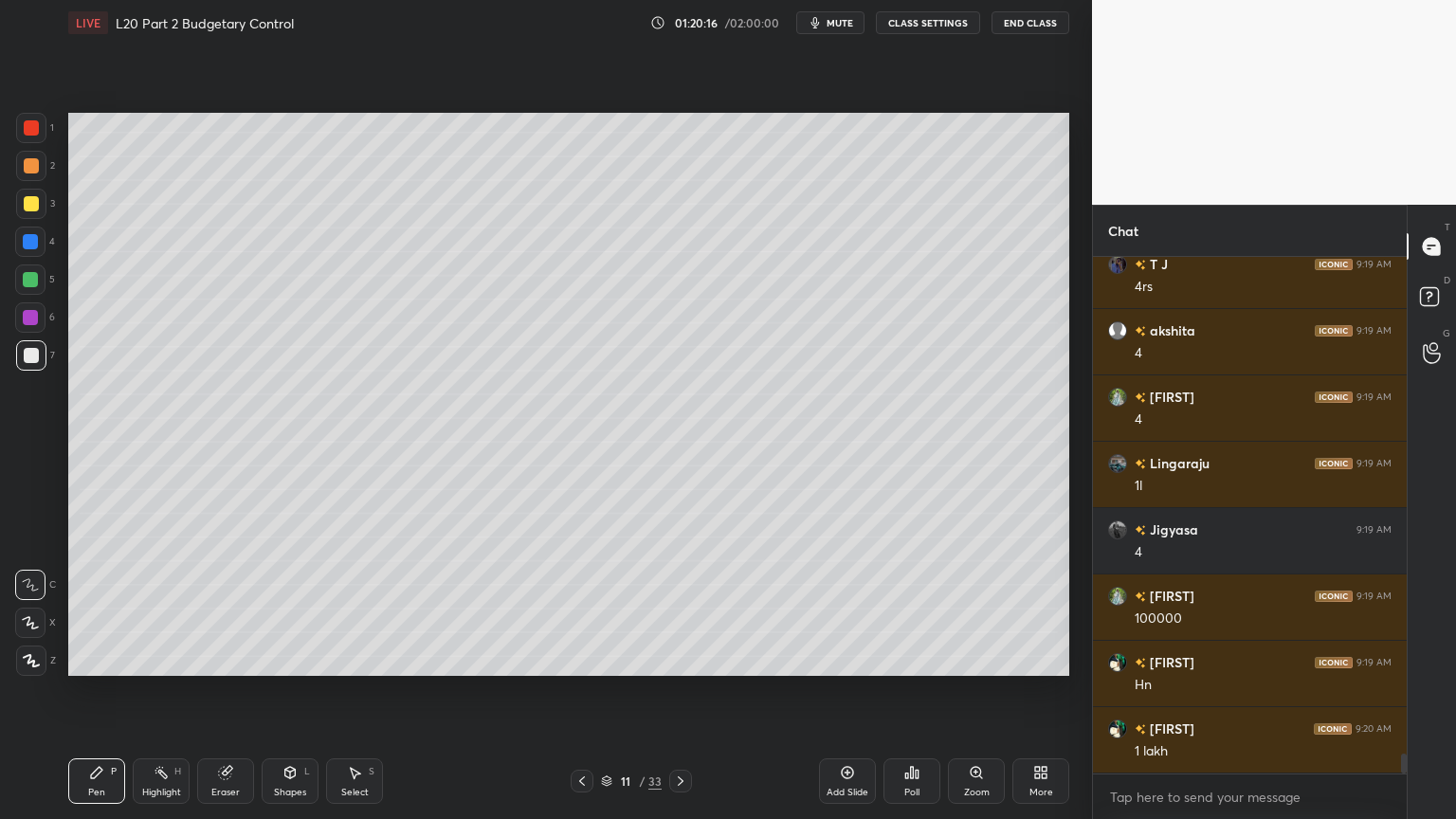 scroll, scrollTop: 12902, scrollLeft: 0, axis: vertical 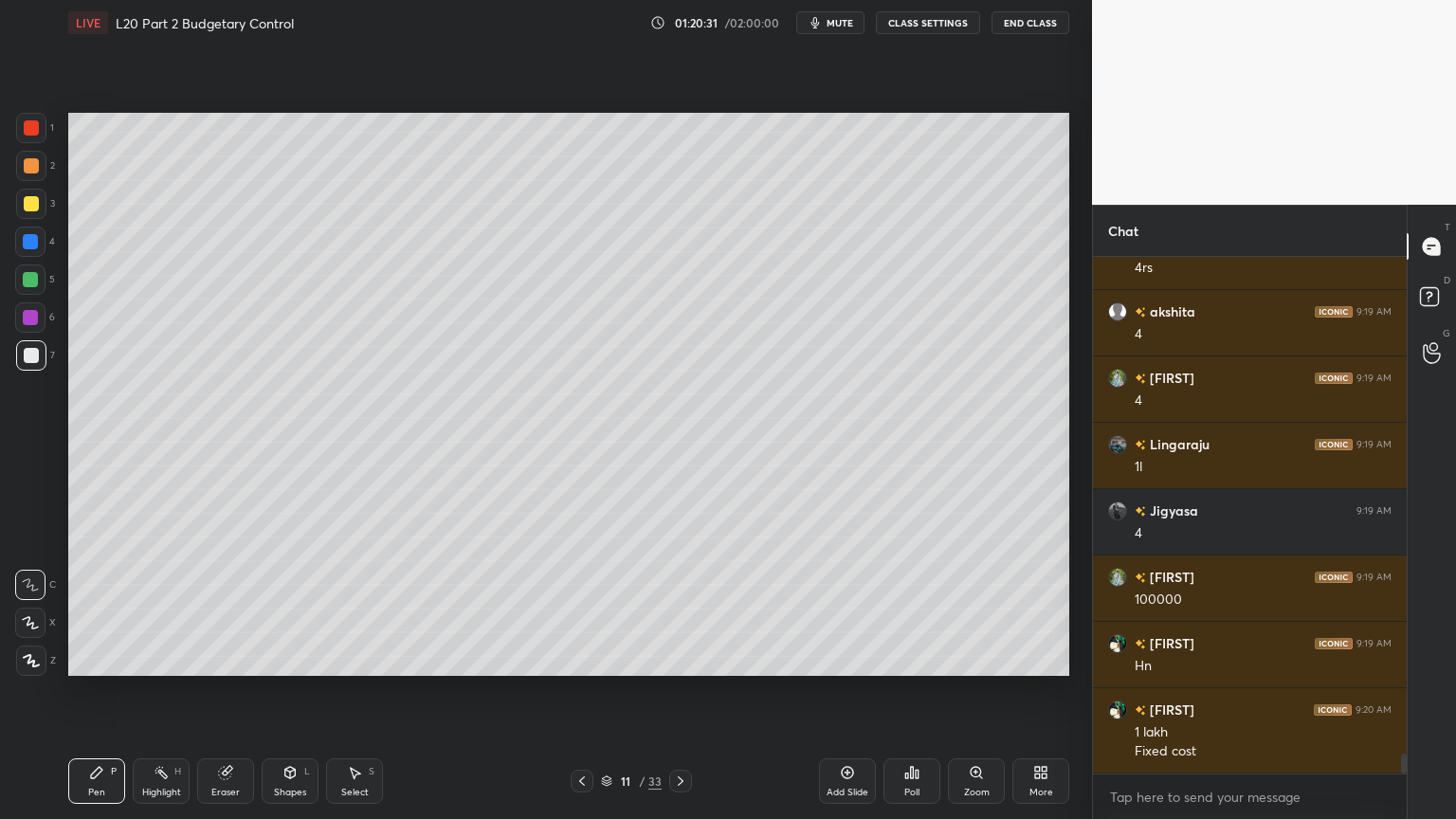 click at bounding box center (582, 781) 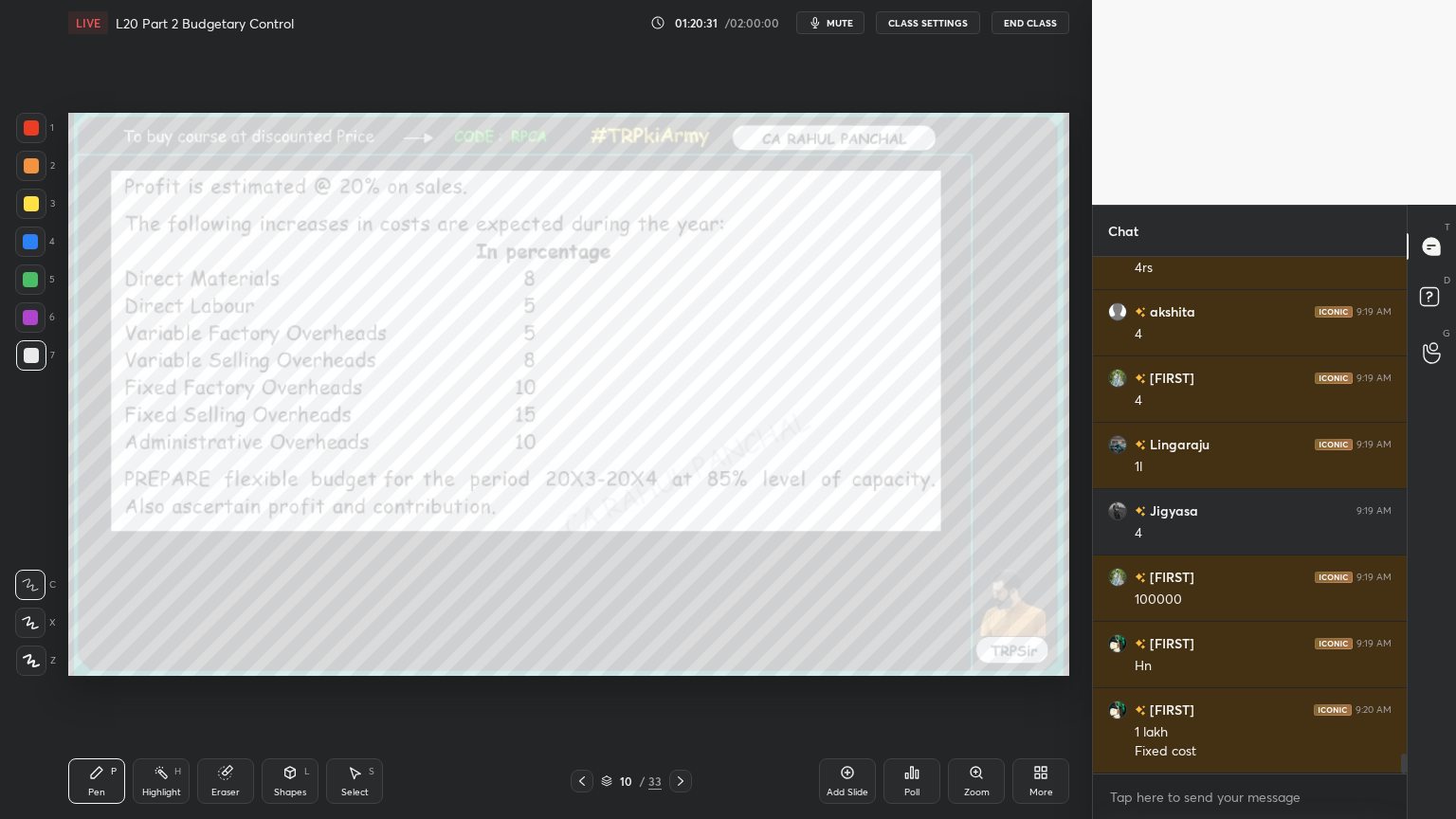click at bounding box center [582, 781] 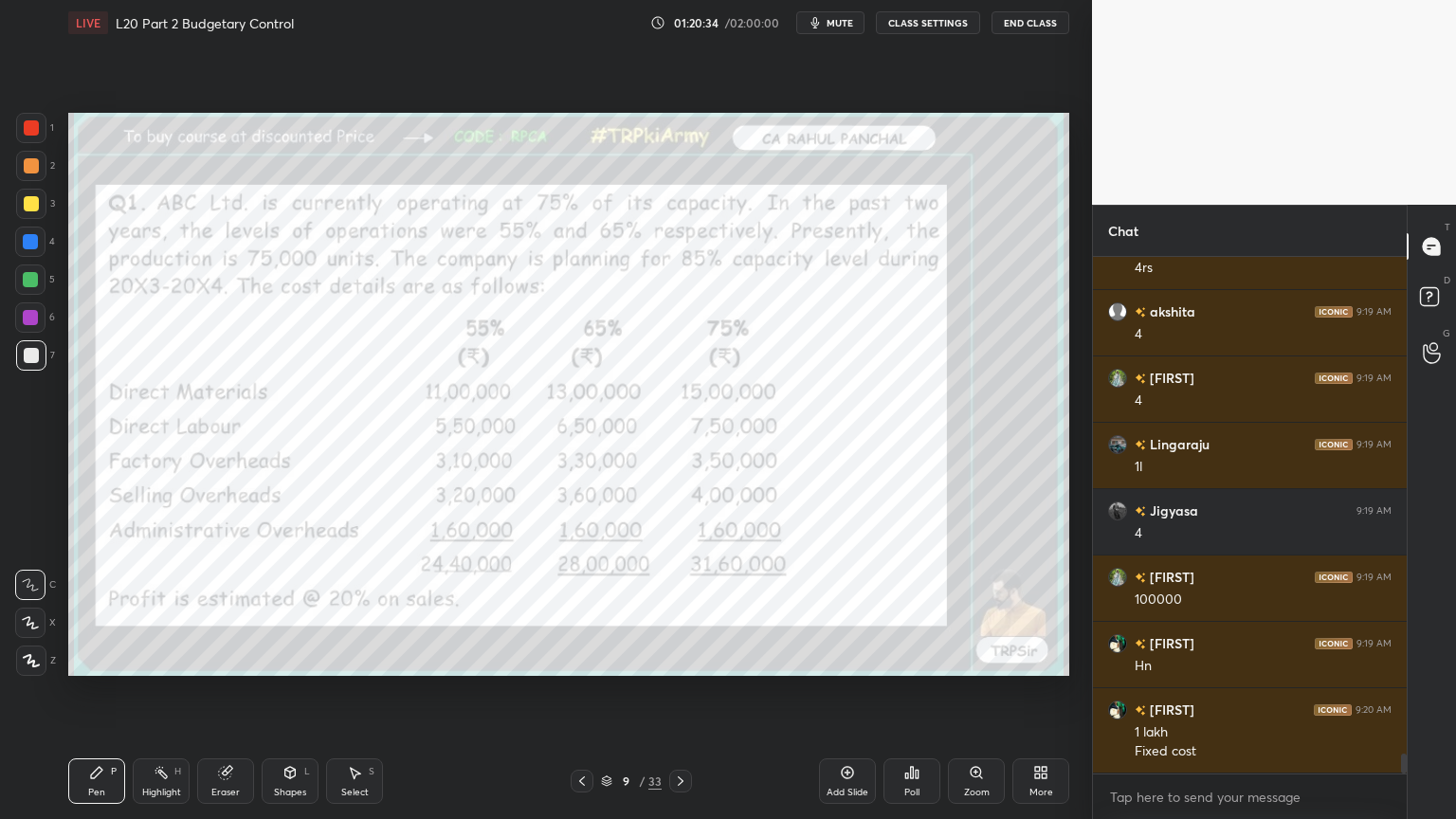 click 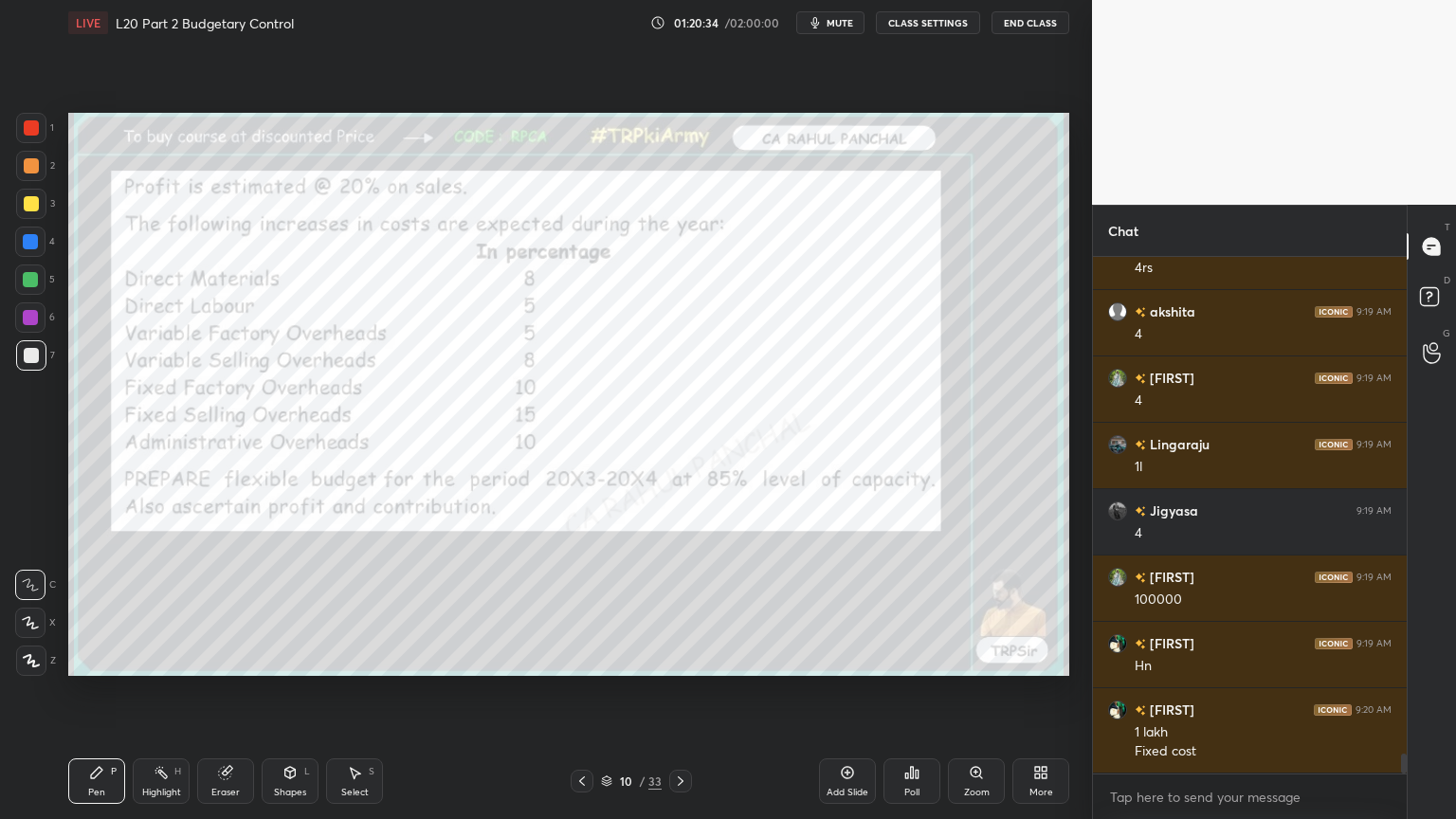 click 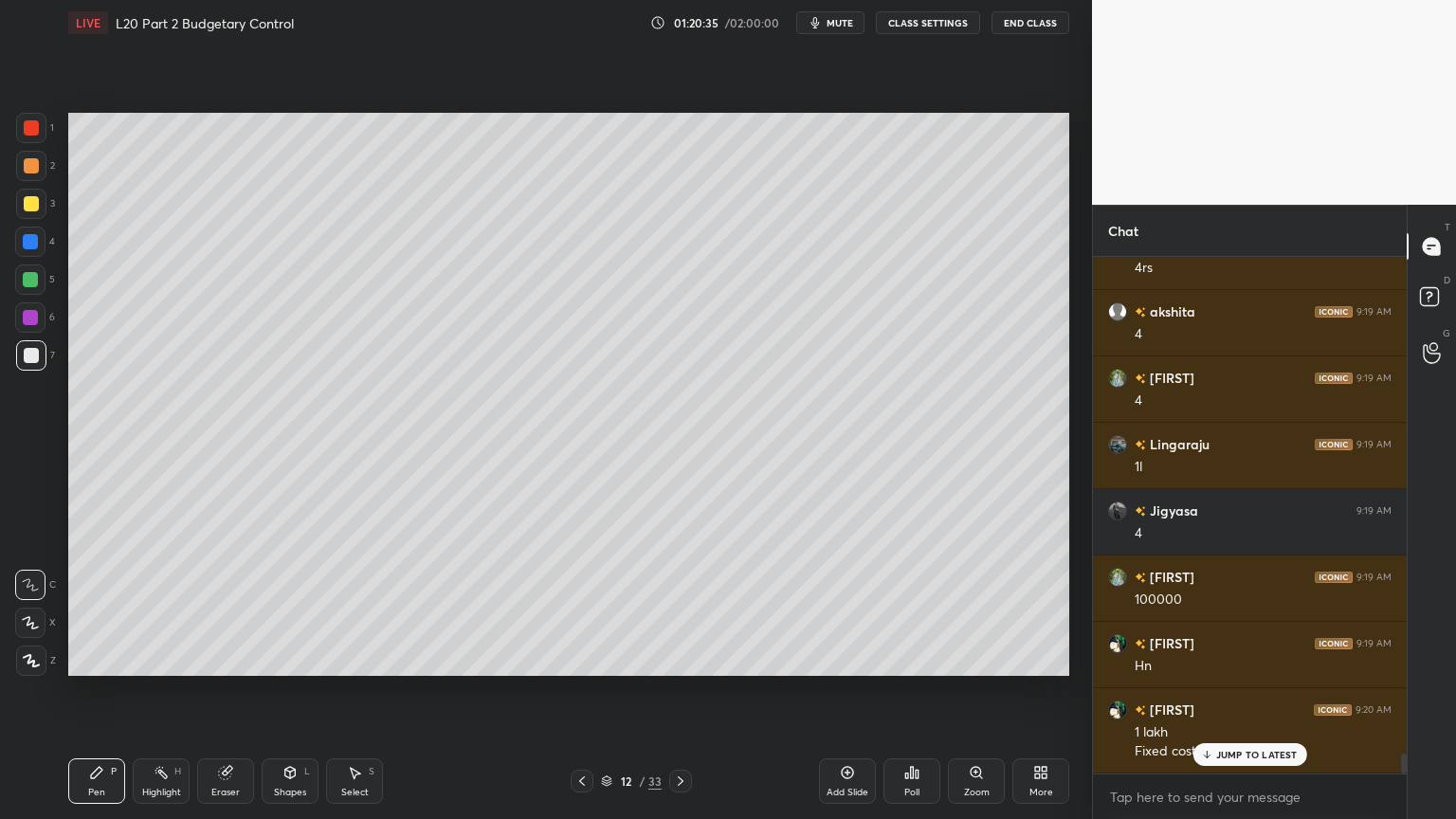 scroll, scrollTop: 12968, scrollLeft: 0, axis: vertical 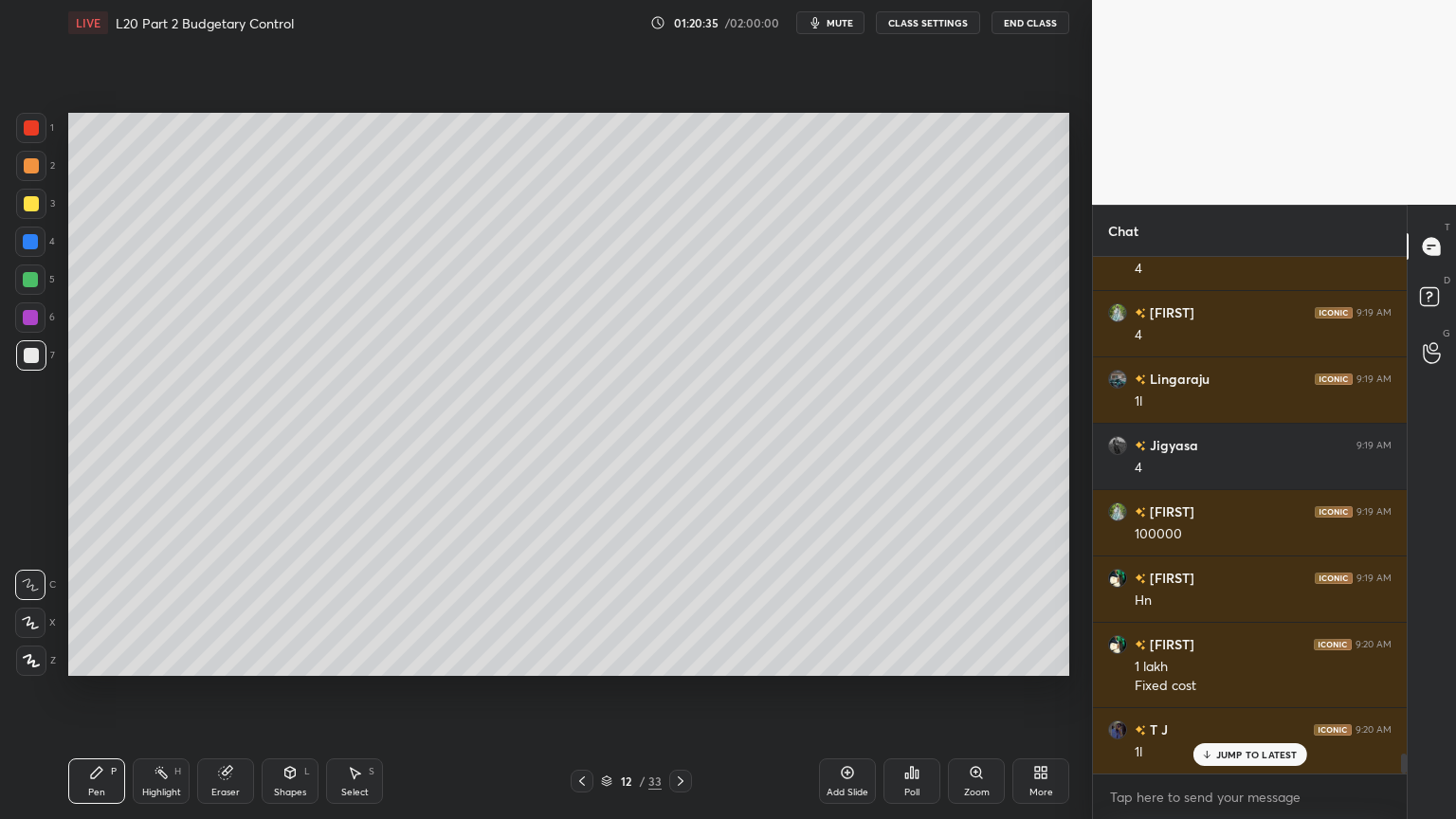 click at bounding box center (582, 781) 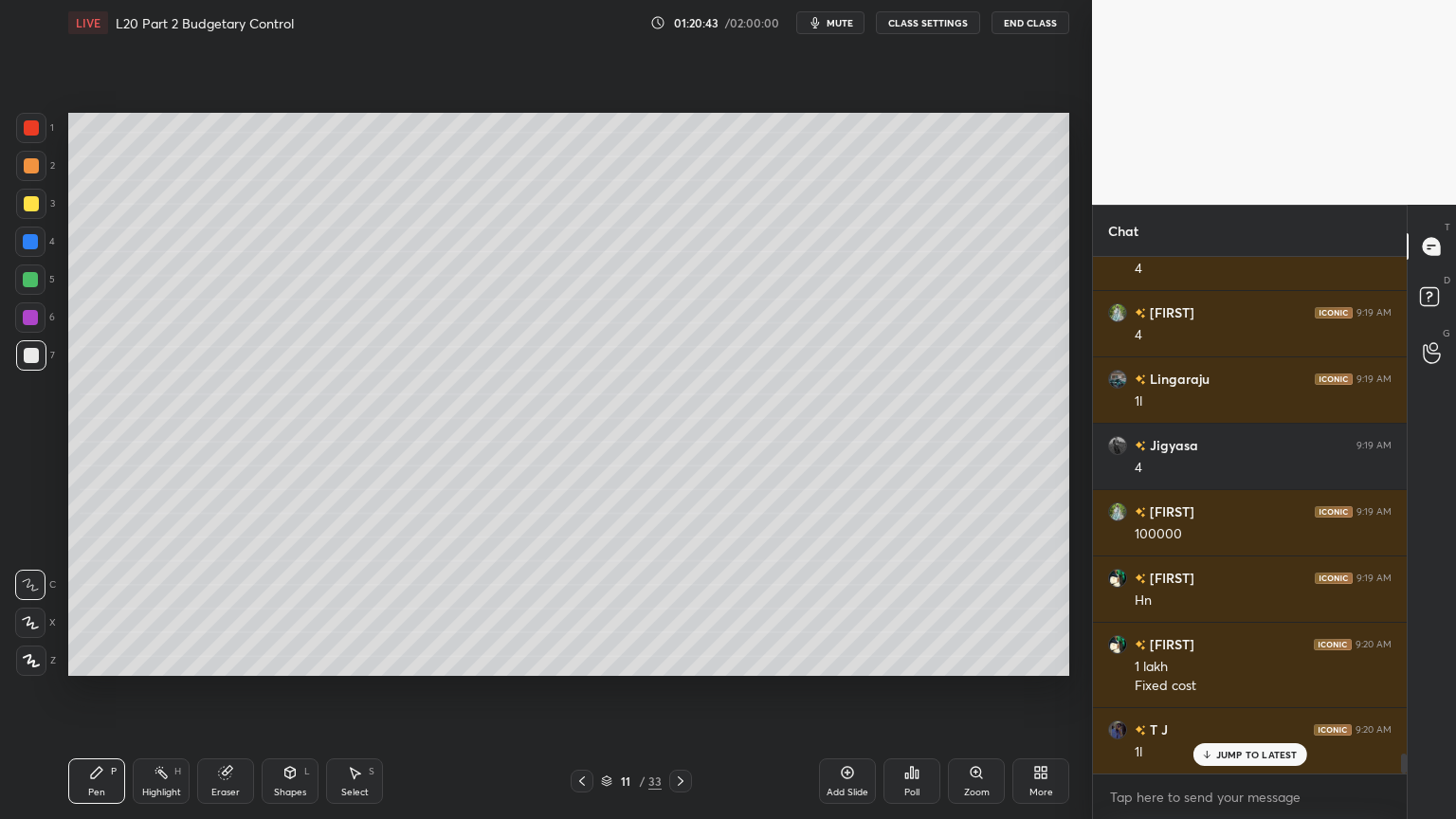click at bounding box center (30, 280) 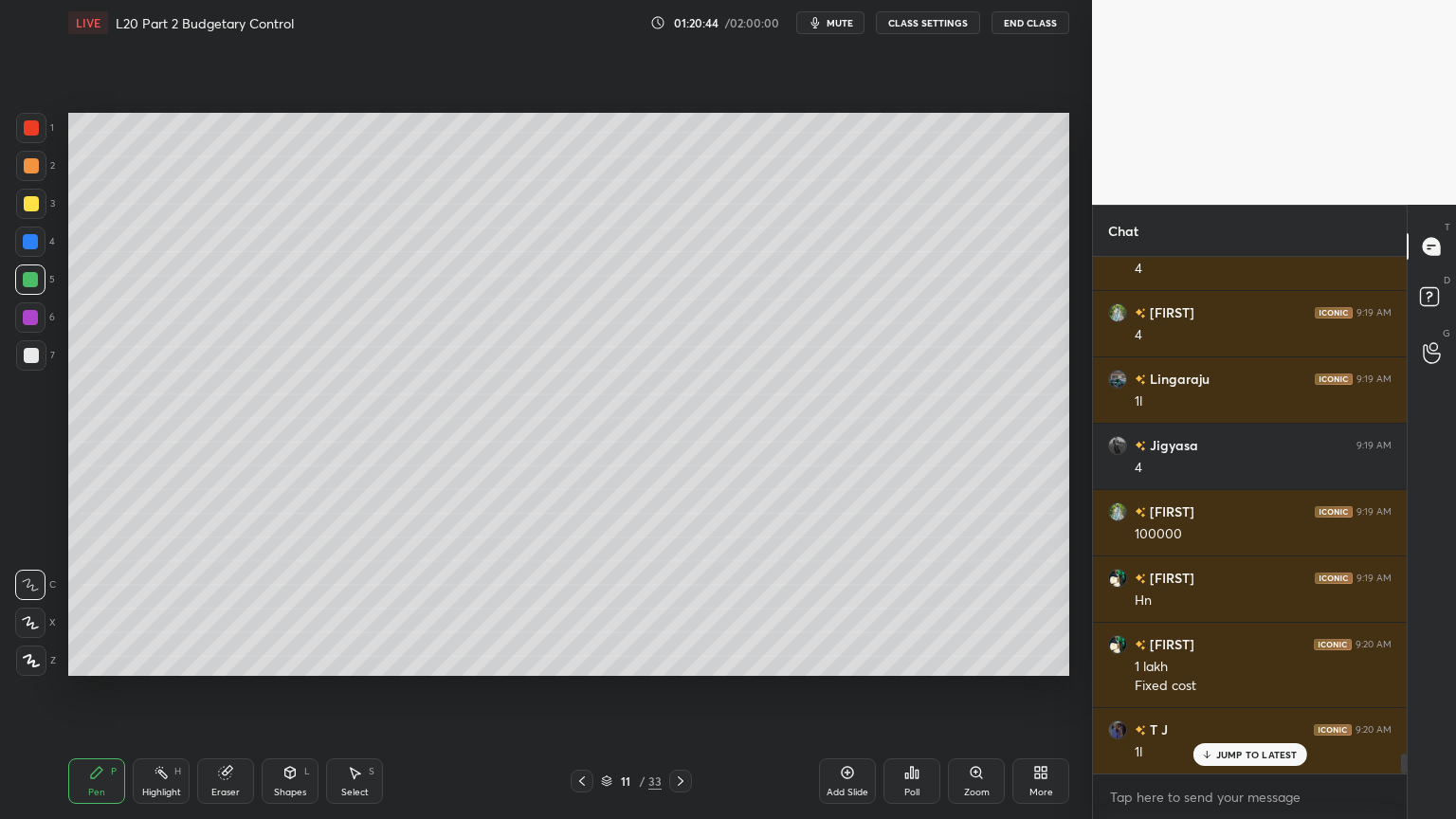click at bounding box center [30, 318] 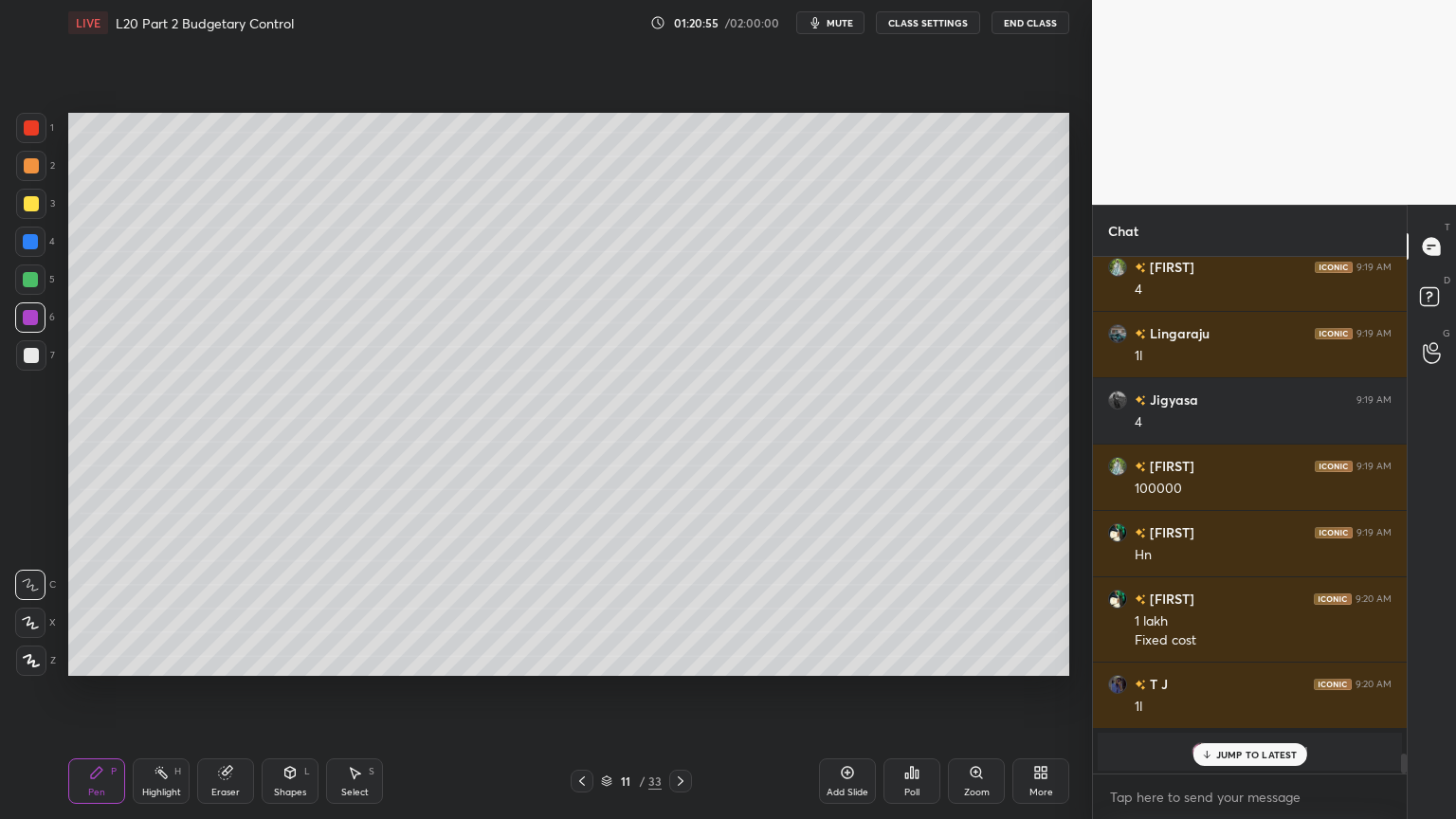 scroll, scrollTop: 13080, scrollLeft: 0, axis: vertical 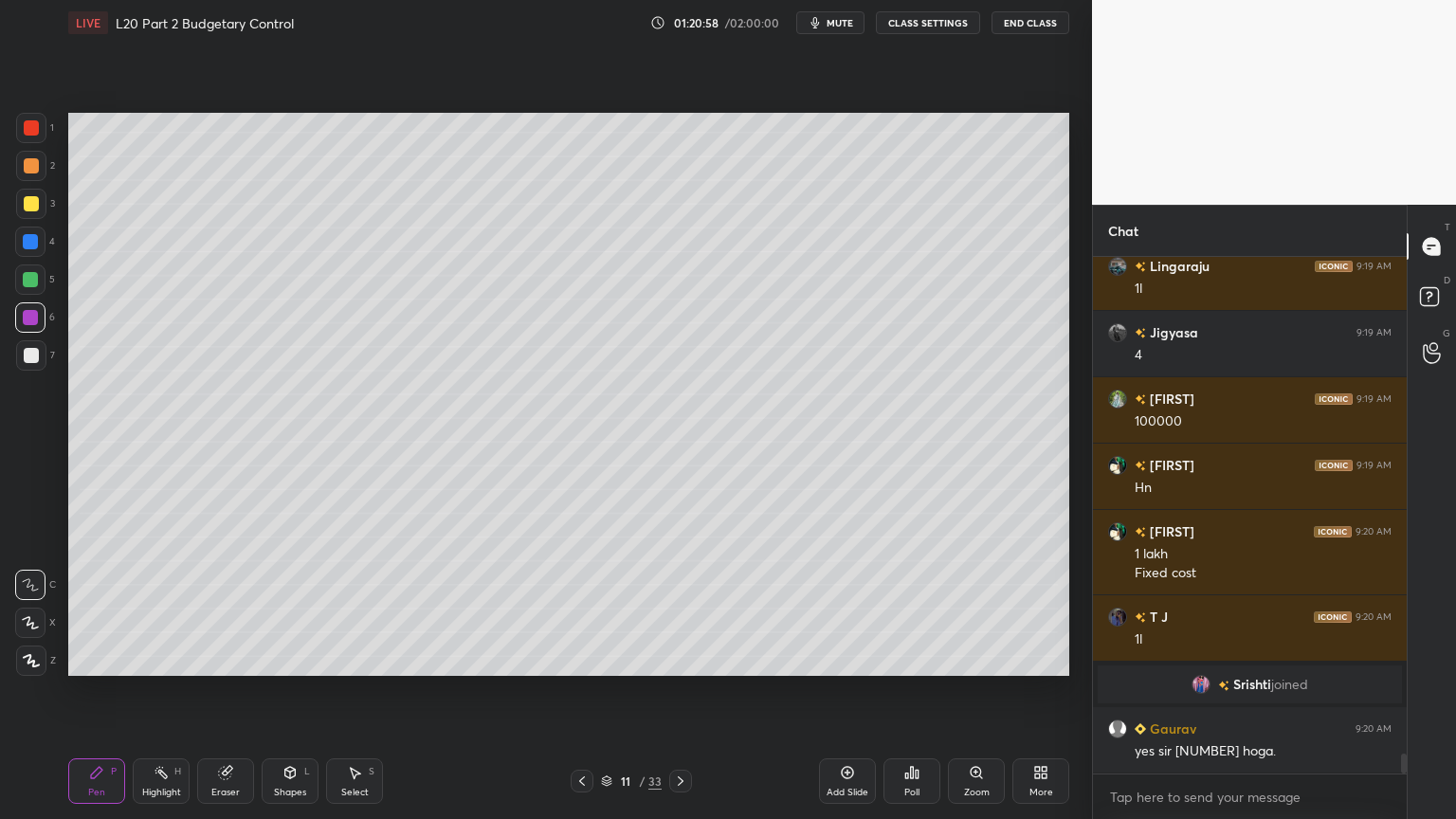 click at bounding box center (31, 355) 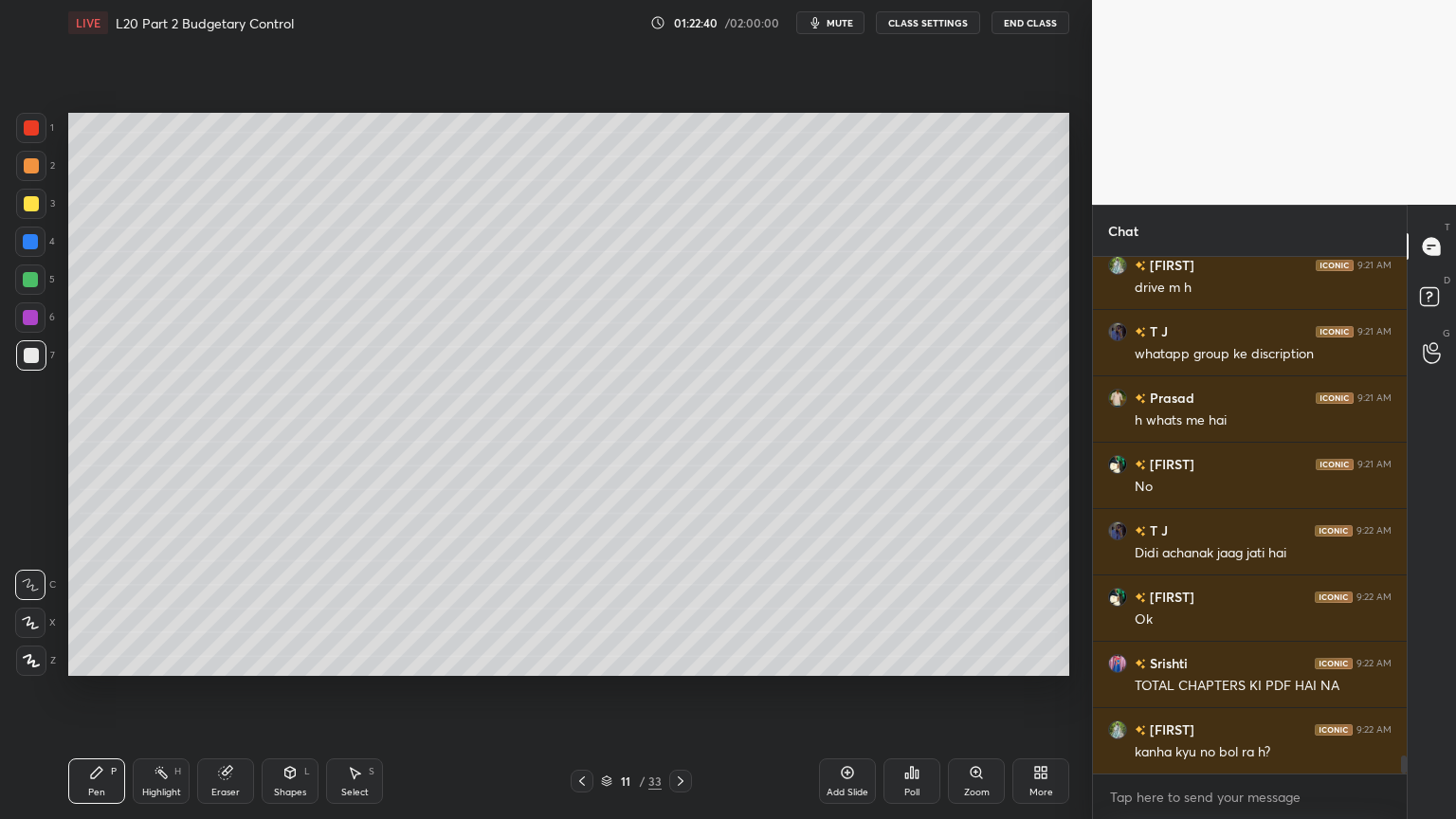 scroll, scrollTop: 14142, scrollLeft: 0, axis: vertical 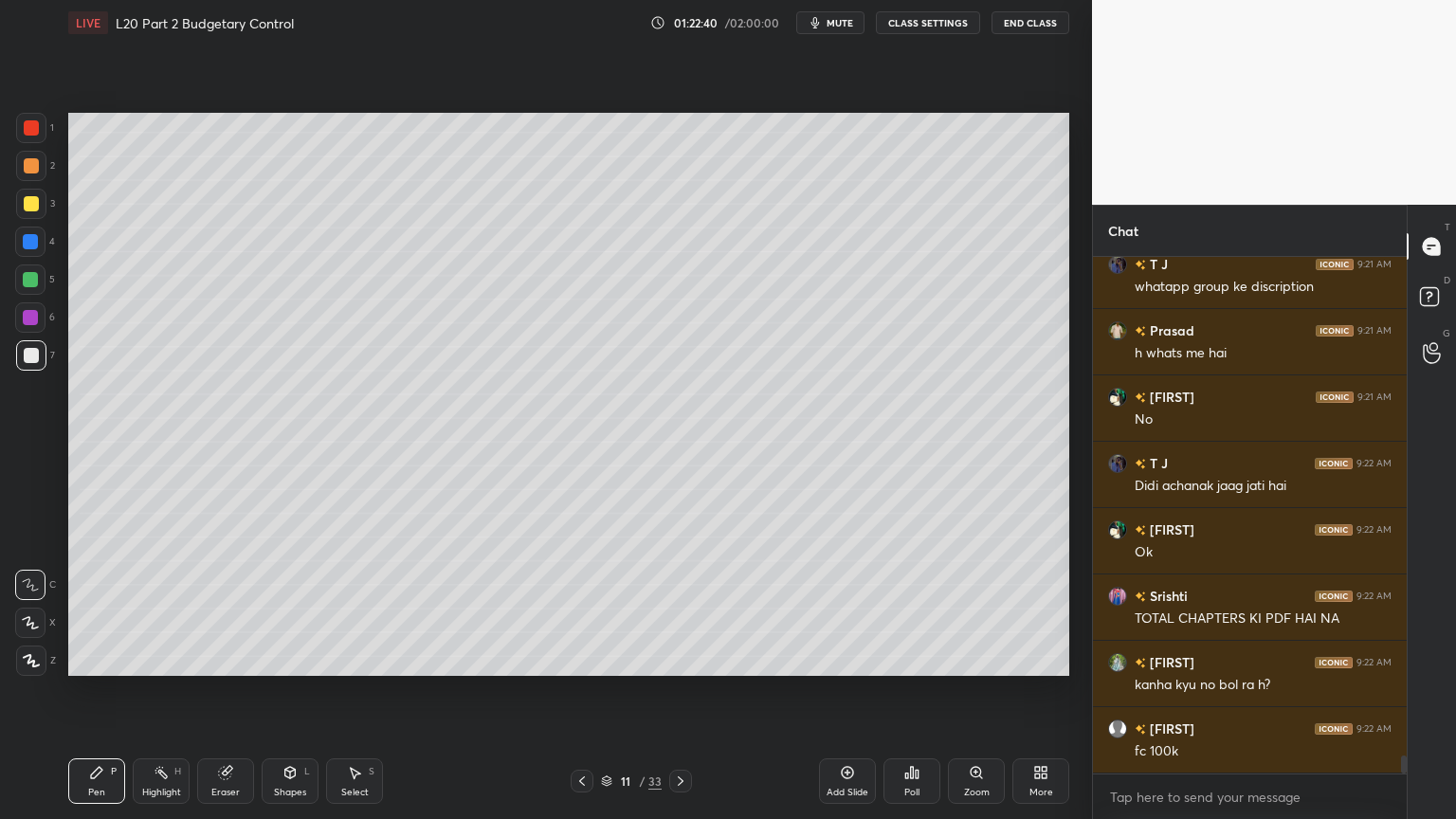 click at bounding box center (31, 128) 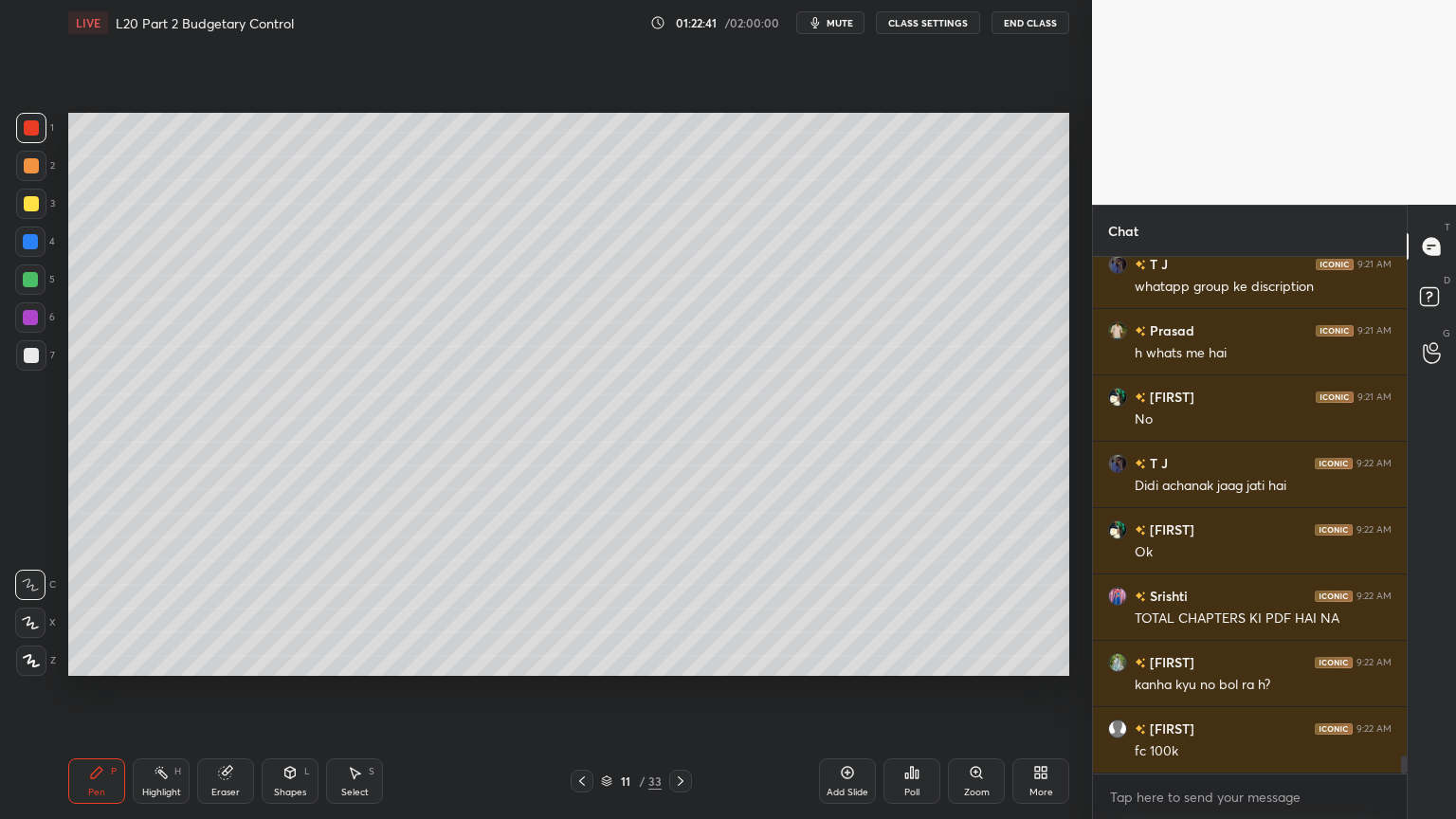 click on "Shapes L" at bounding box center [290, 781] 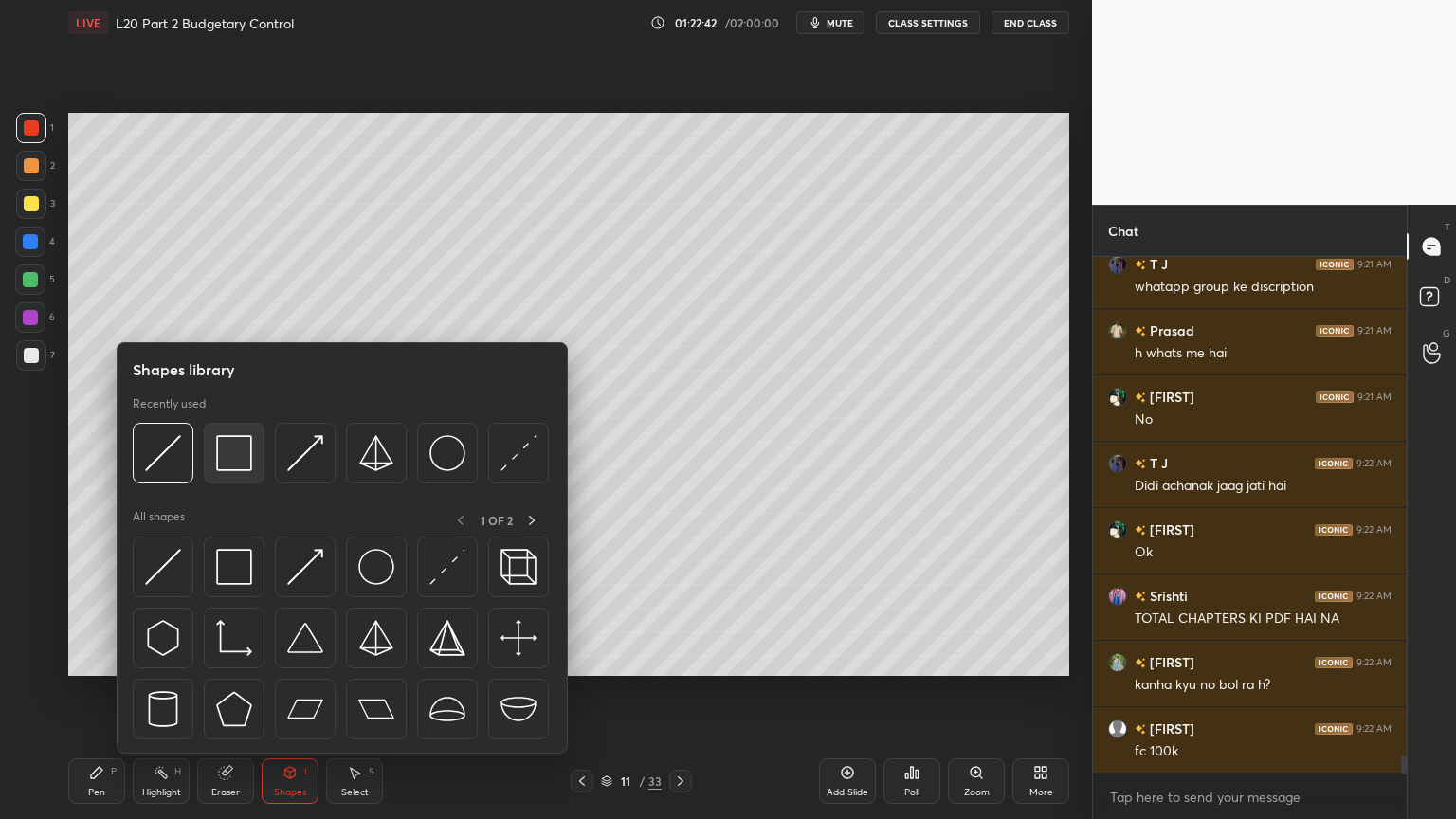 click at bounding box center [234, 453] 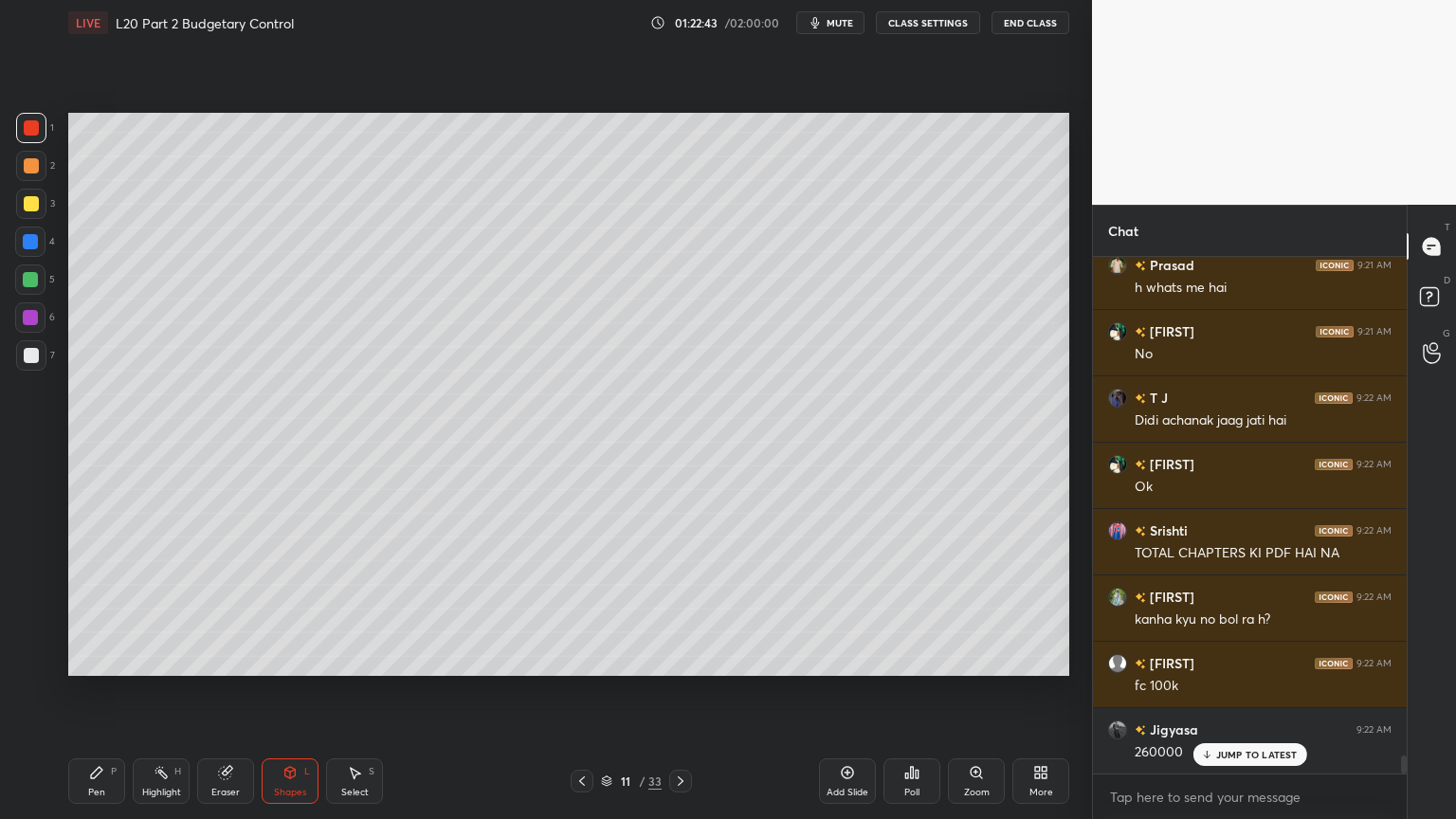 scroll, scrollTop: 14275, scrollLeft: 0, axis: vertical 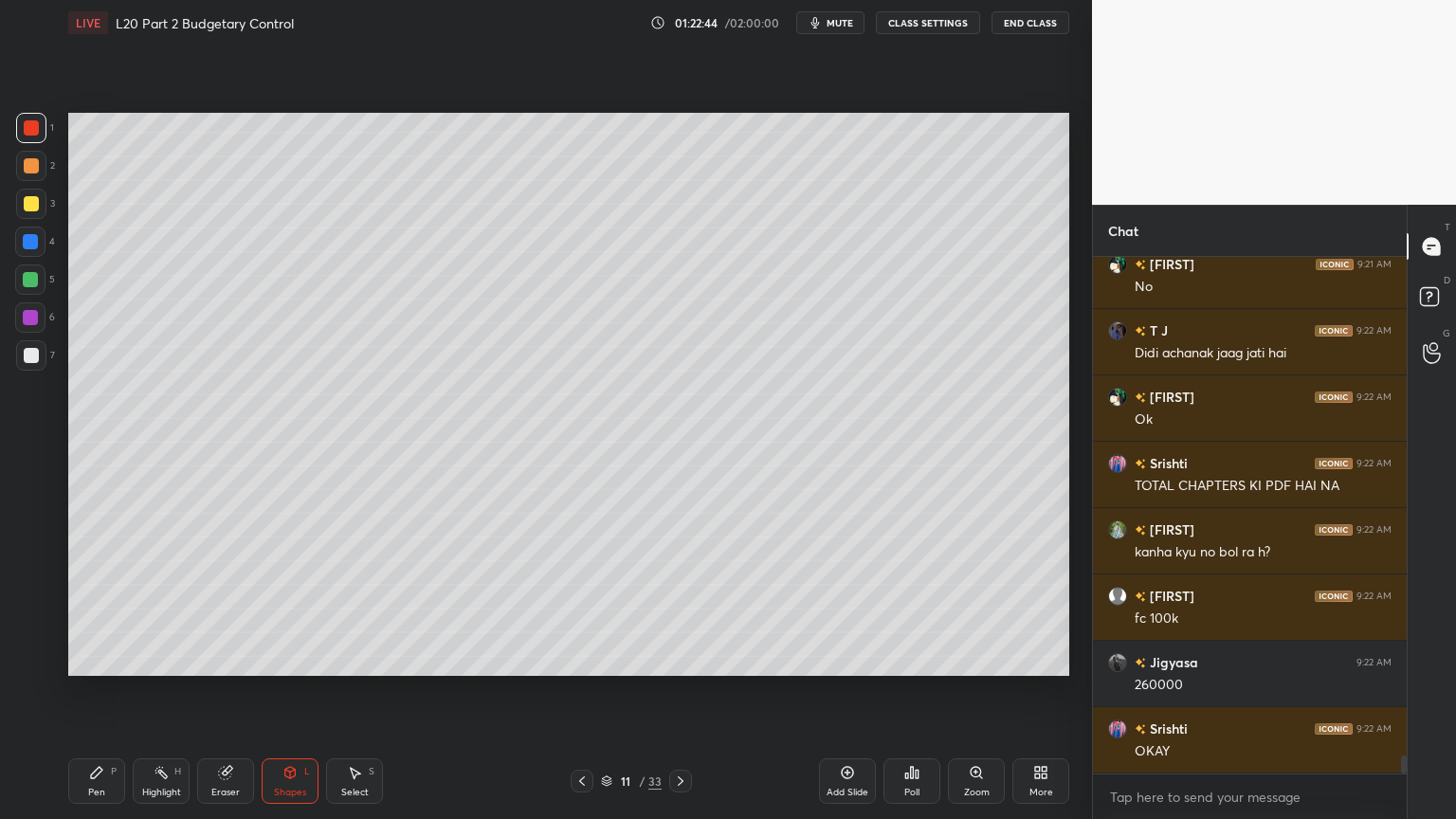 click at bounding box center (31, 355) 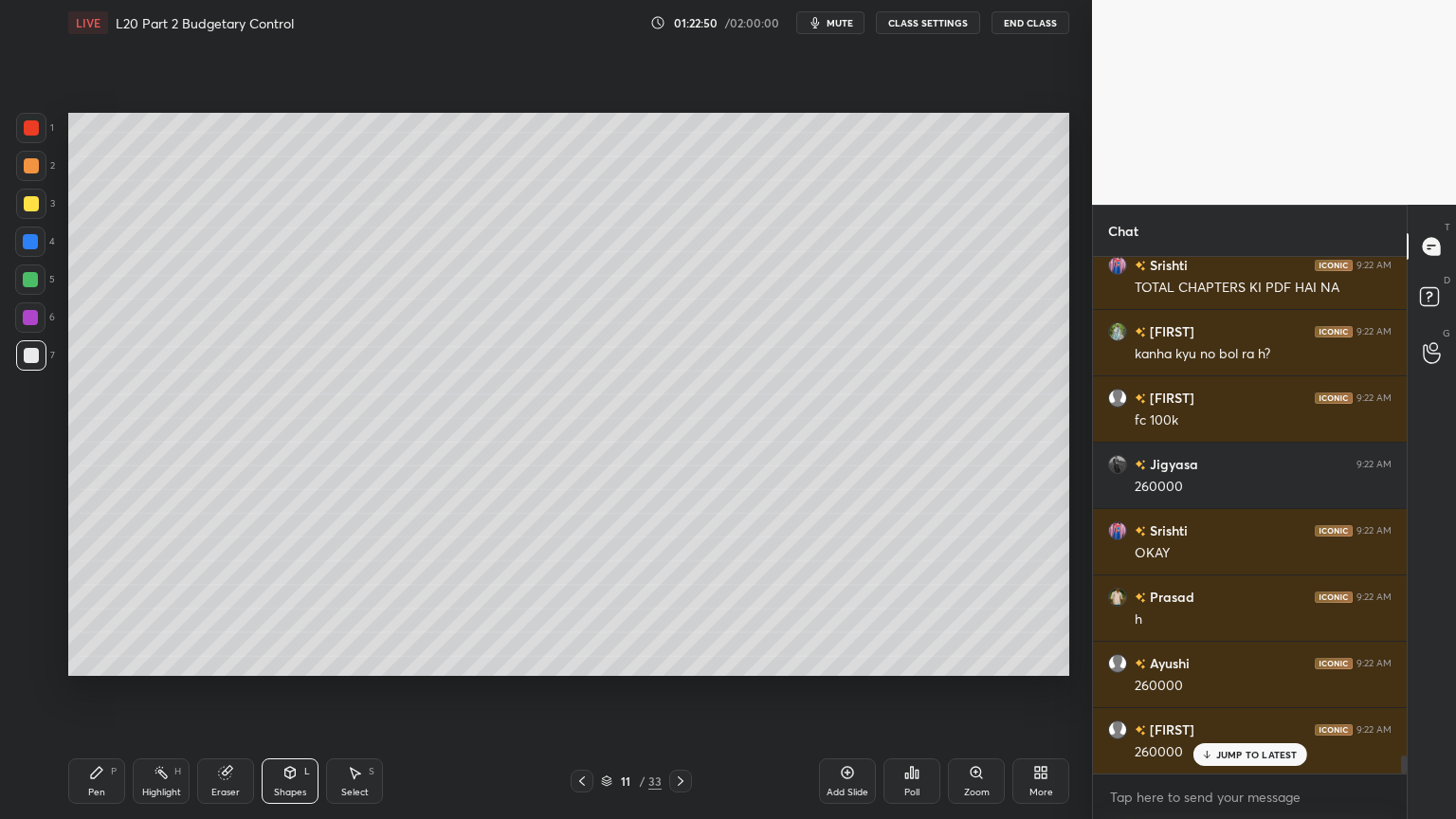 scroll, scrollTop: 14540, scrollLeft: 0, axis: vertical 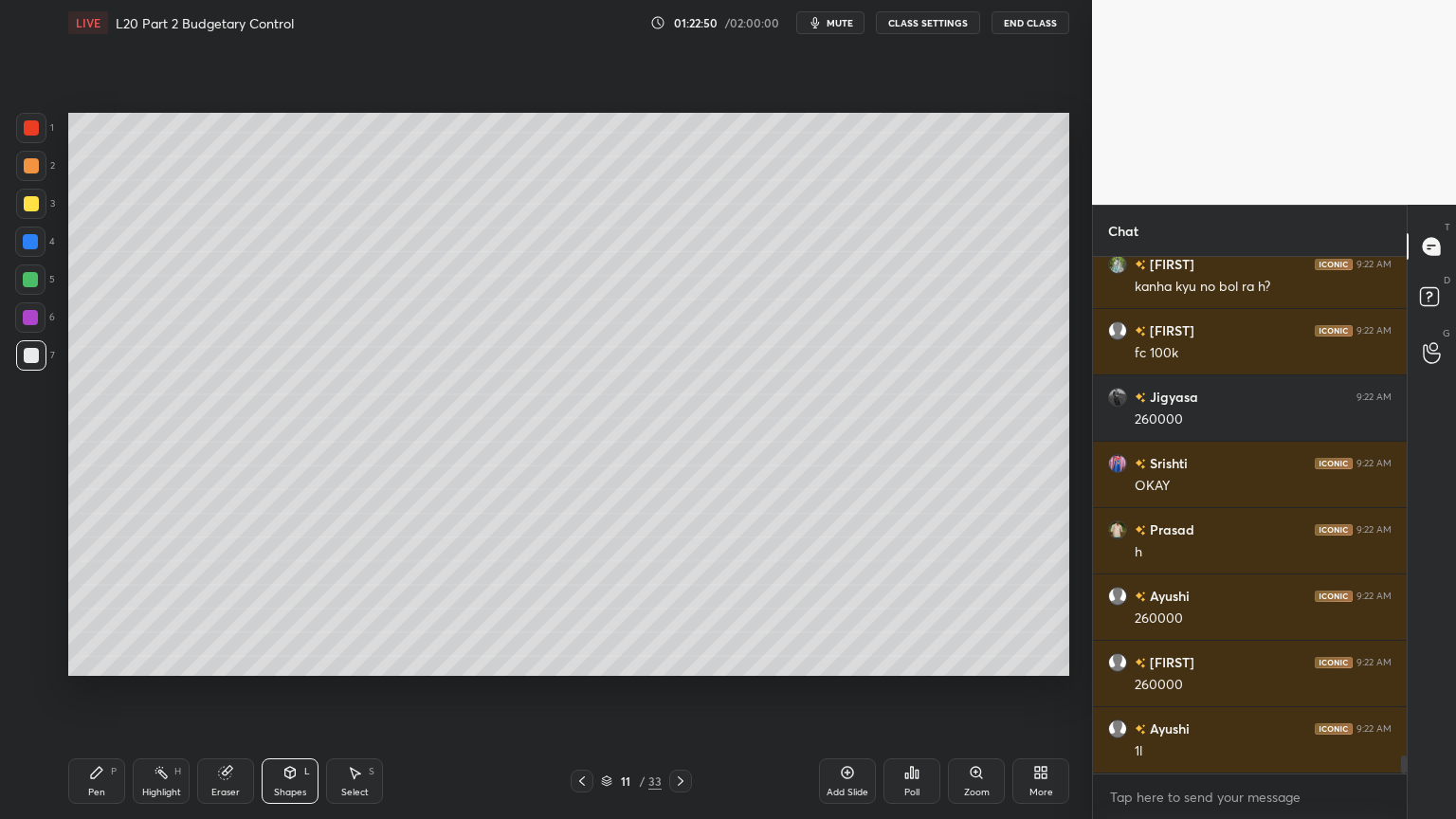 click on "P" at bounding box center (114, 772) 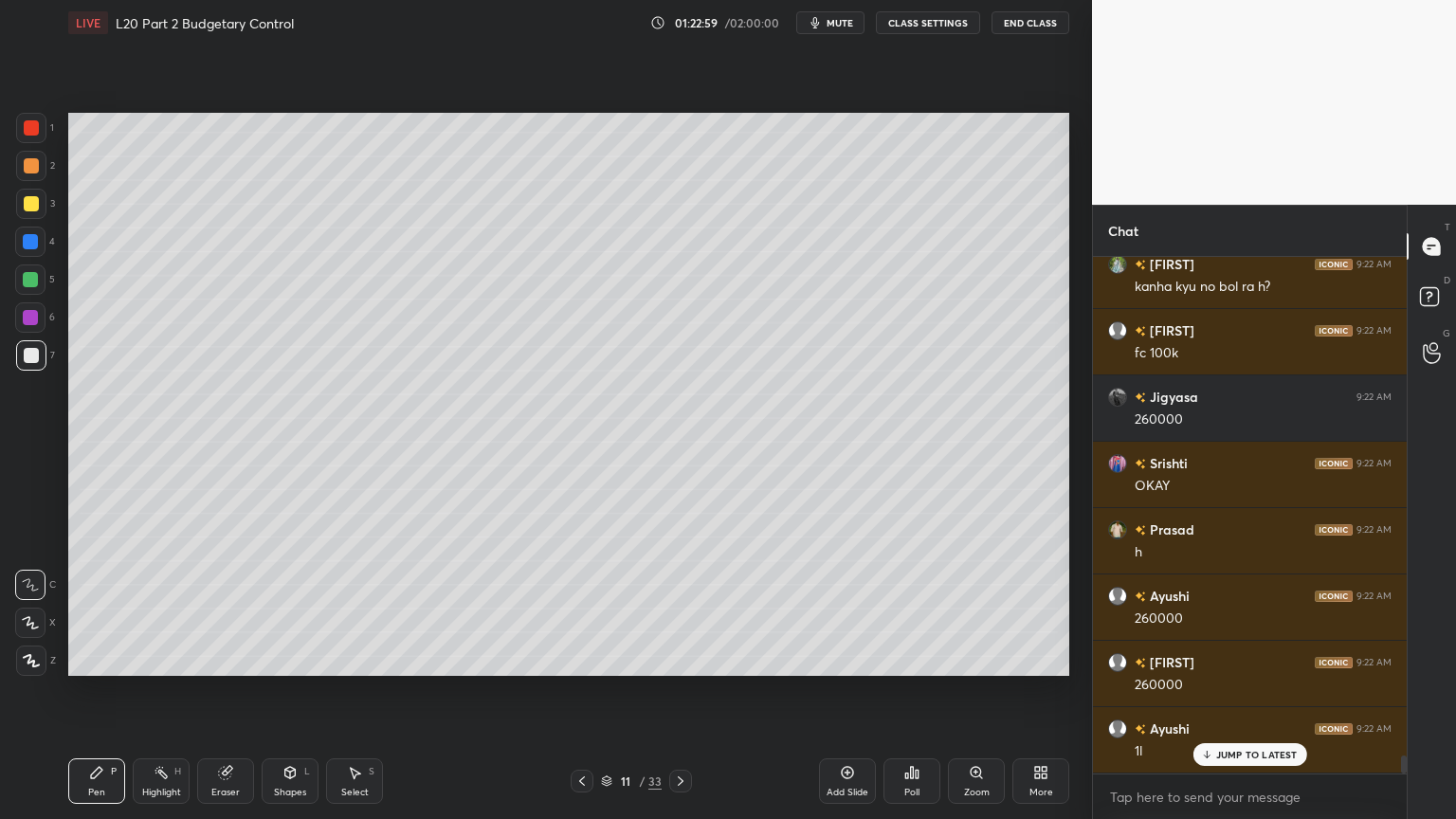 scroll, scrollTop: 14606, scrollLeft: 0, axis: vertical 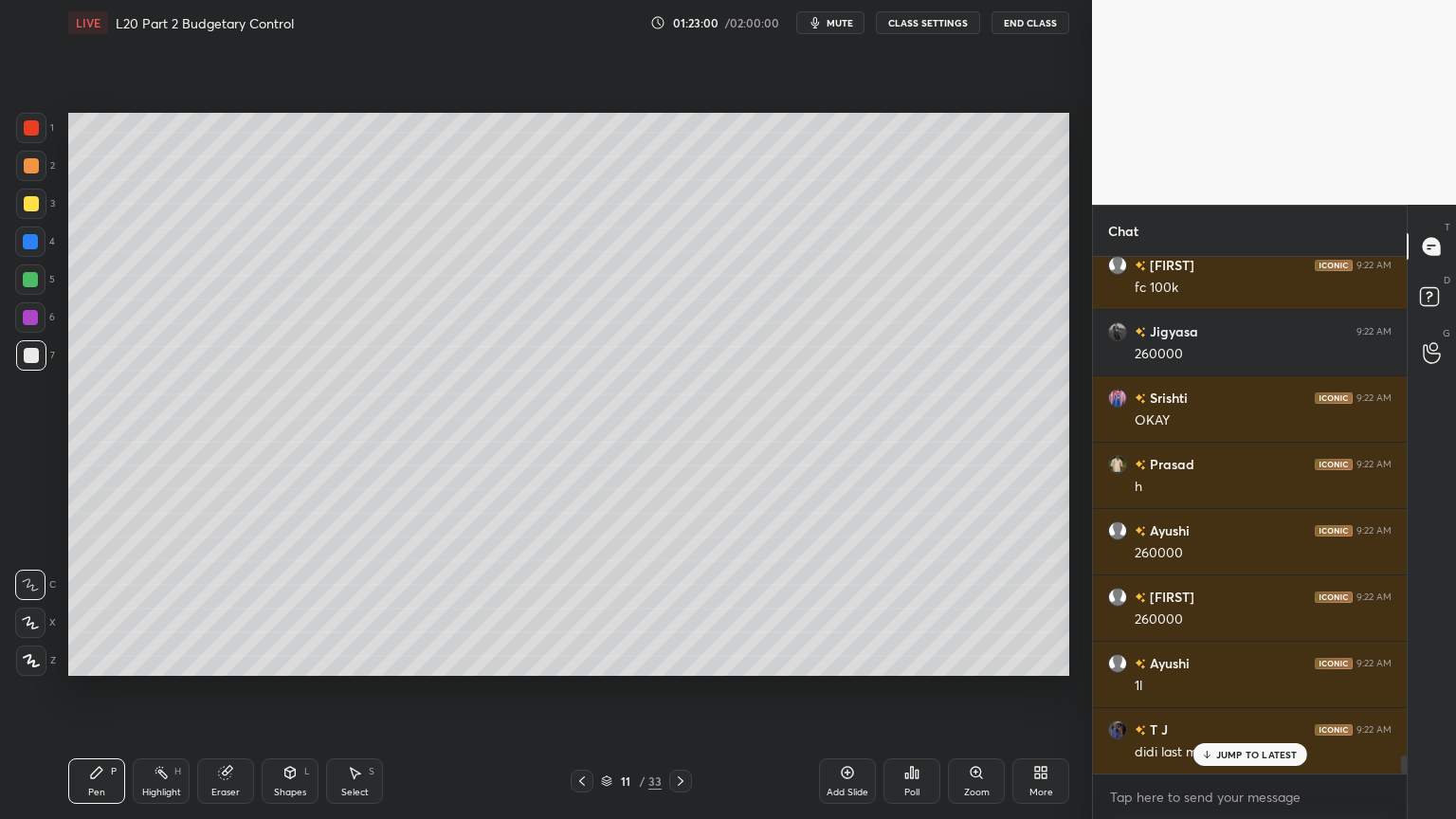 click at bounding box center (31, 128) 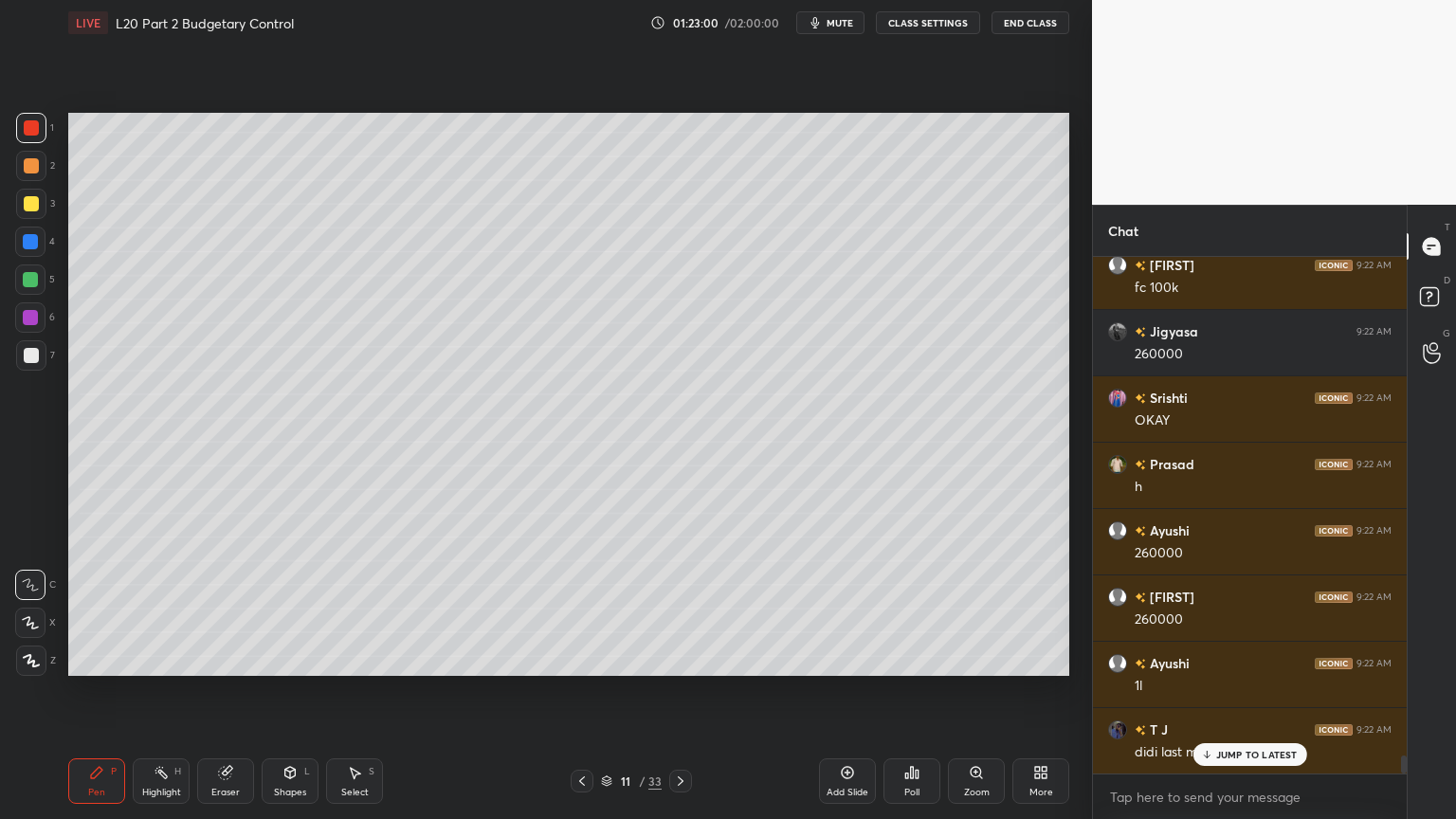 click 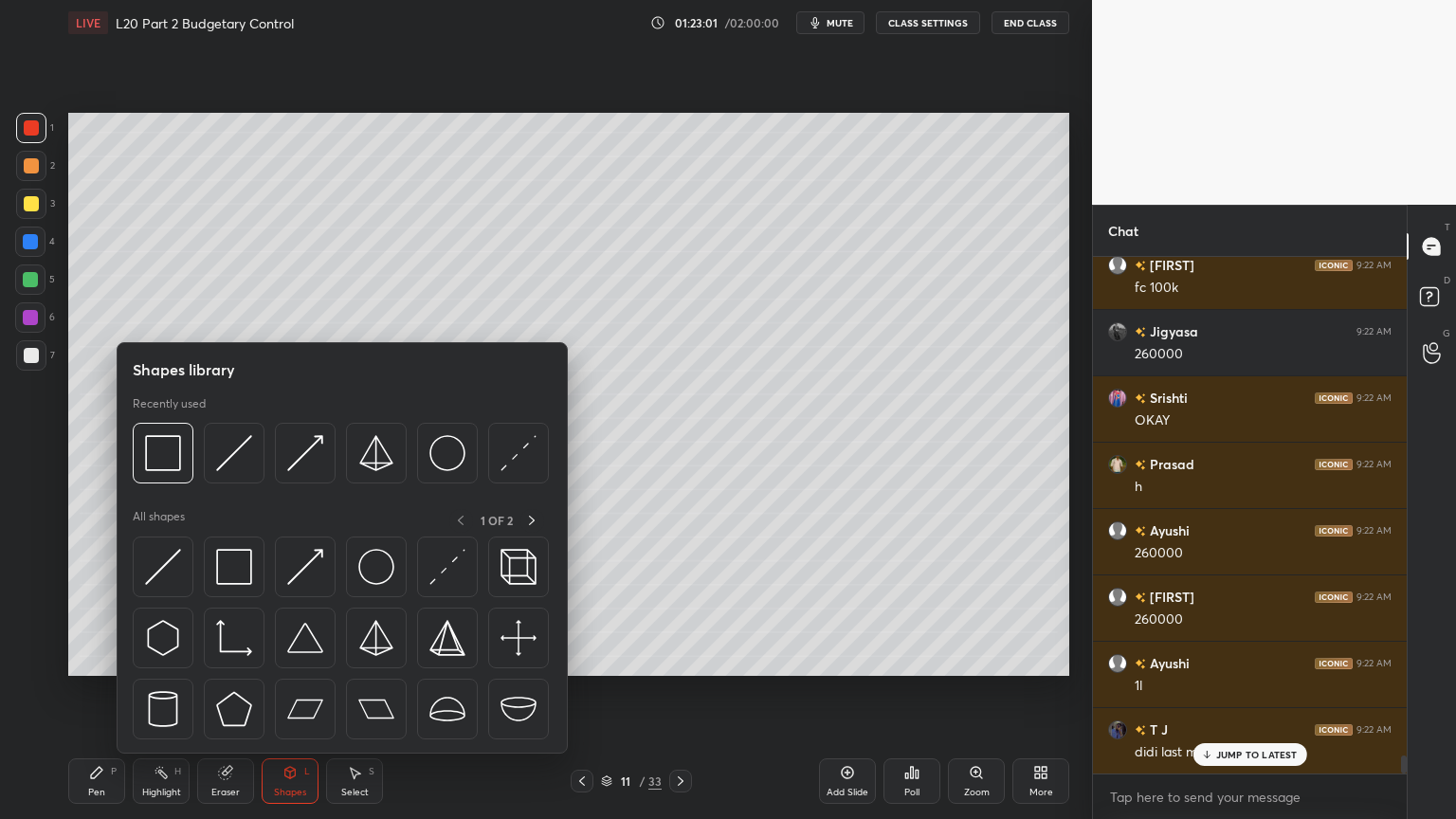 click at bounding box center [163, 453] 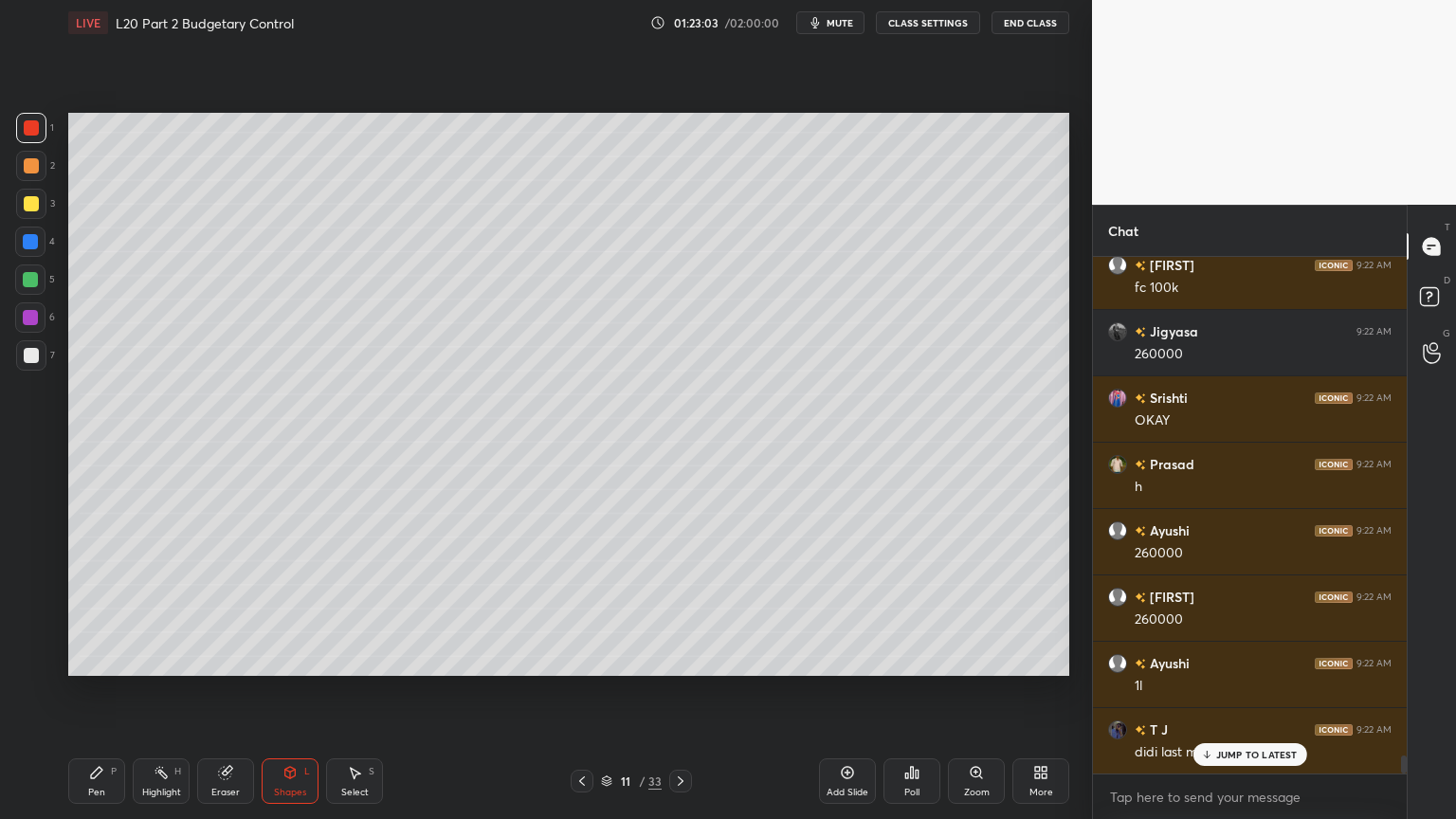 click at bounding box center (31, 355) 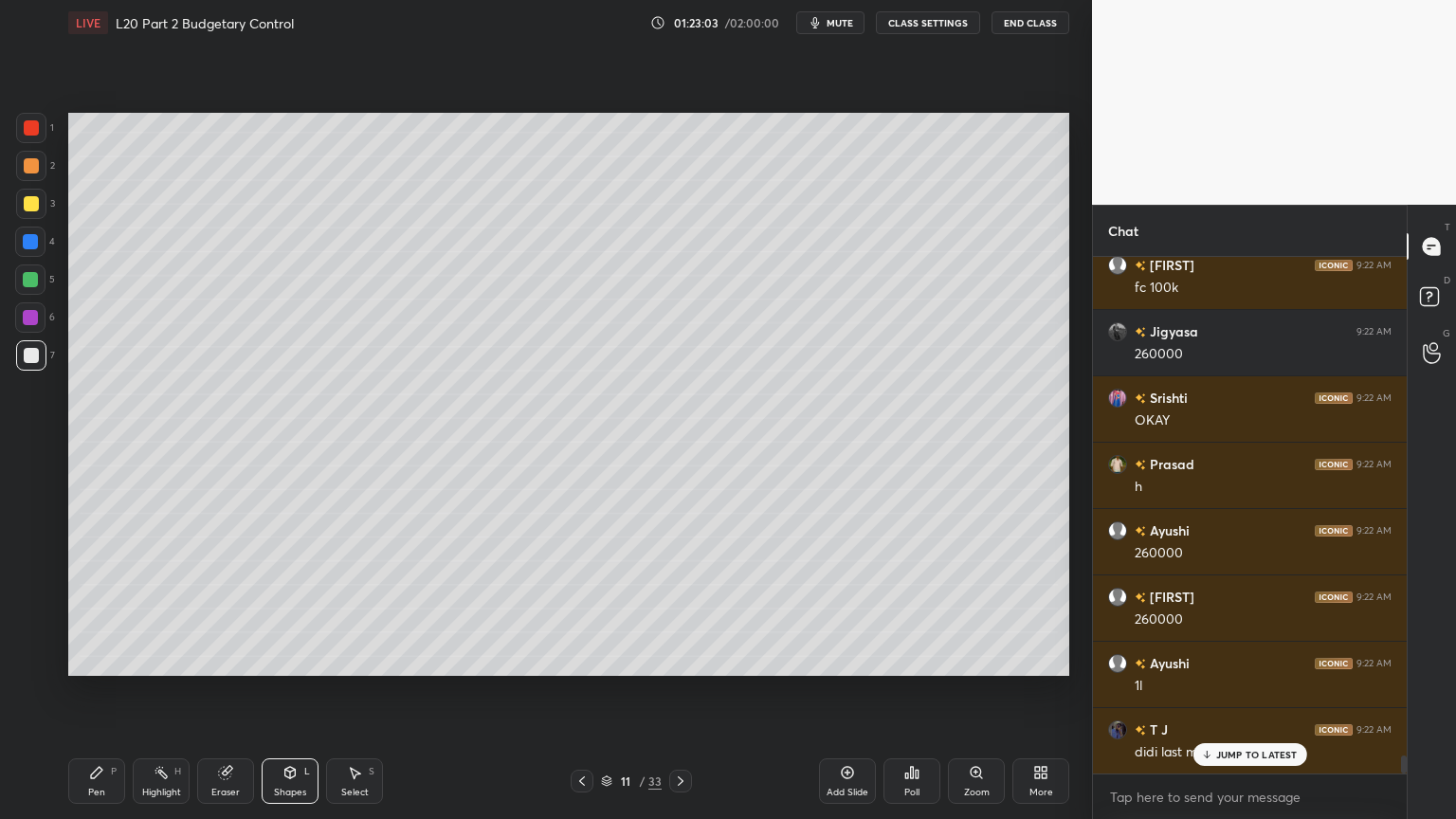 click on "Pen P" at bounding box center (97, 781) 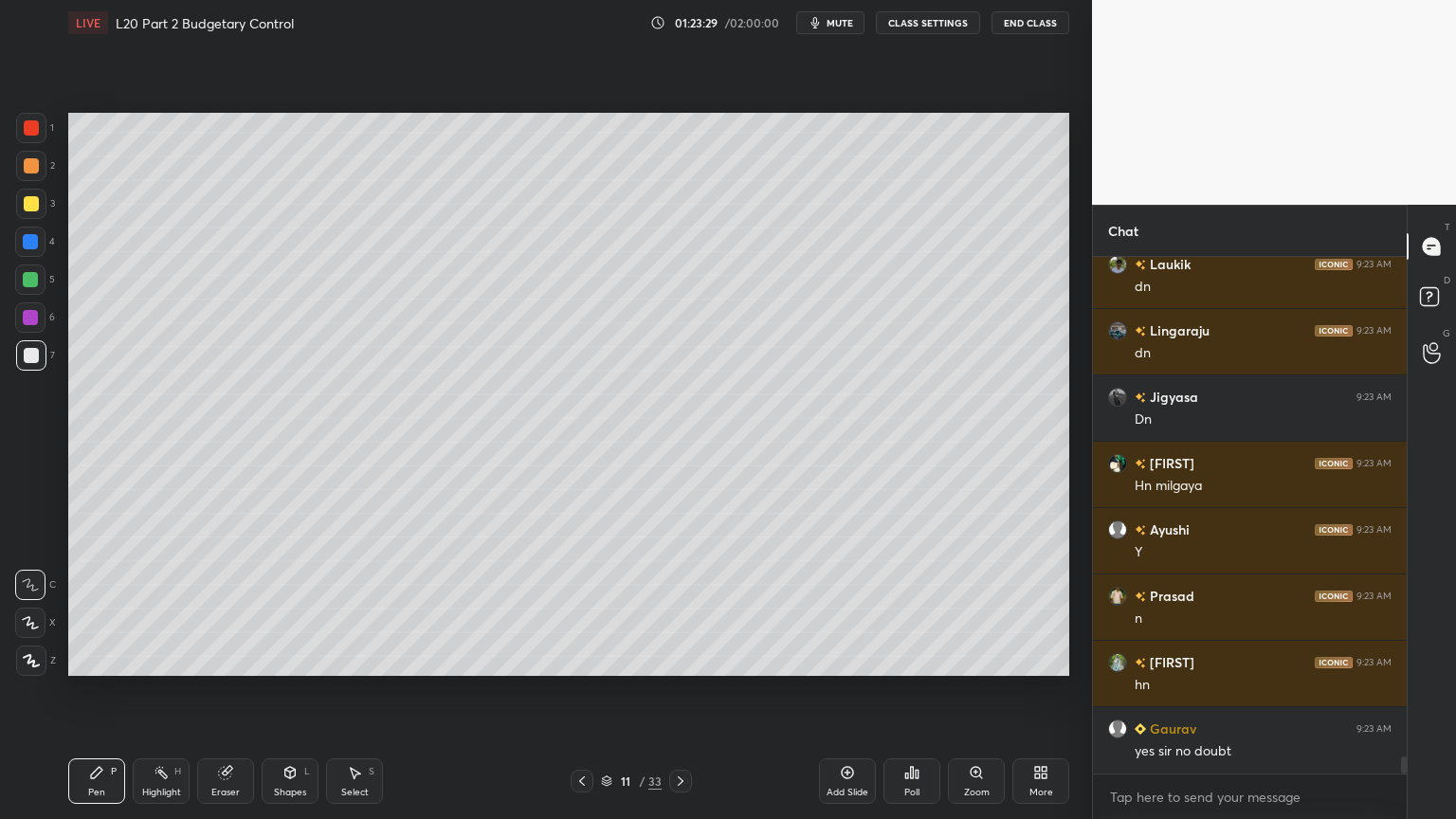 scroll, scrollTop: 15269, scrollLeft: 0, axis: vertical 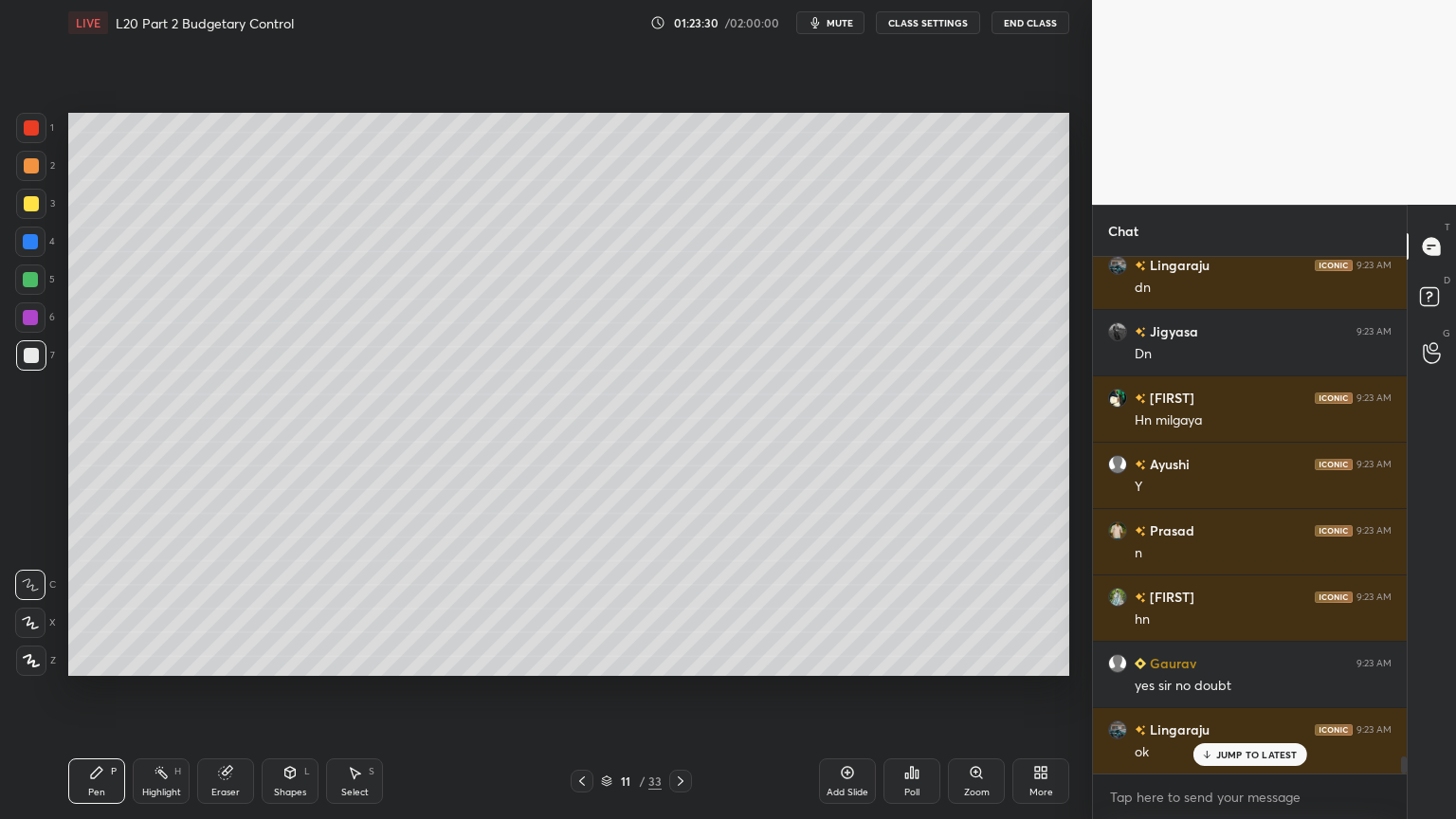 click on "Add Slide" at bounding box center (847, 781) 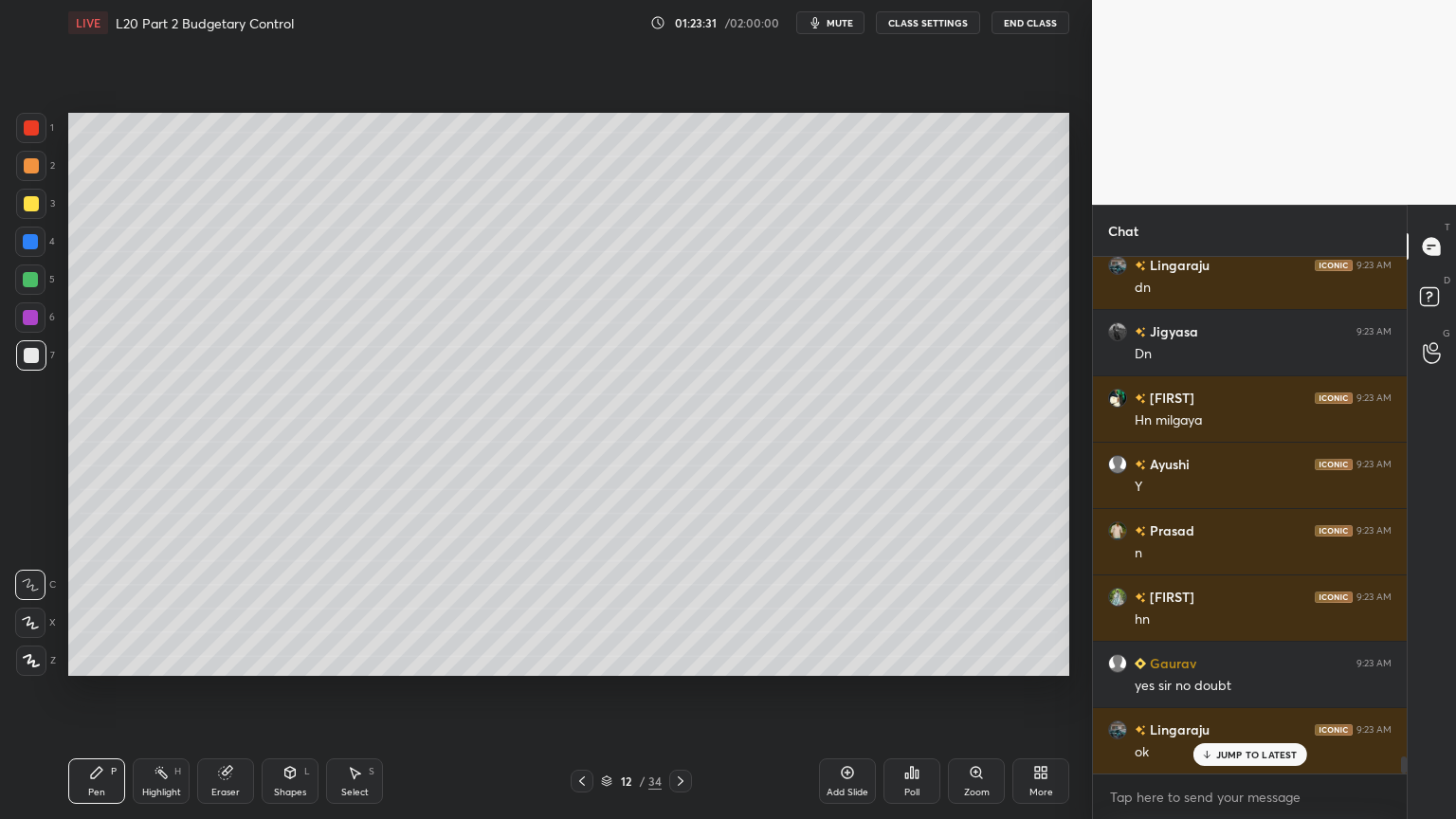 click at bounding box center (30, 242) 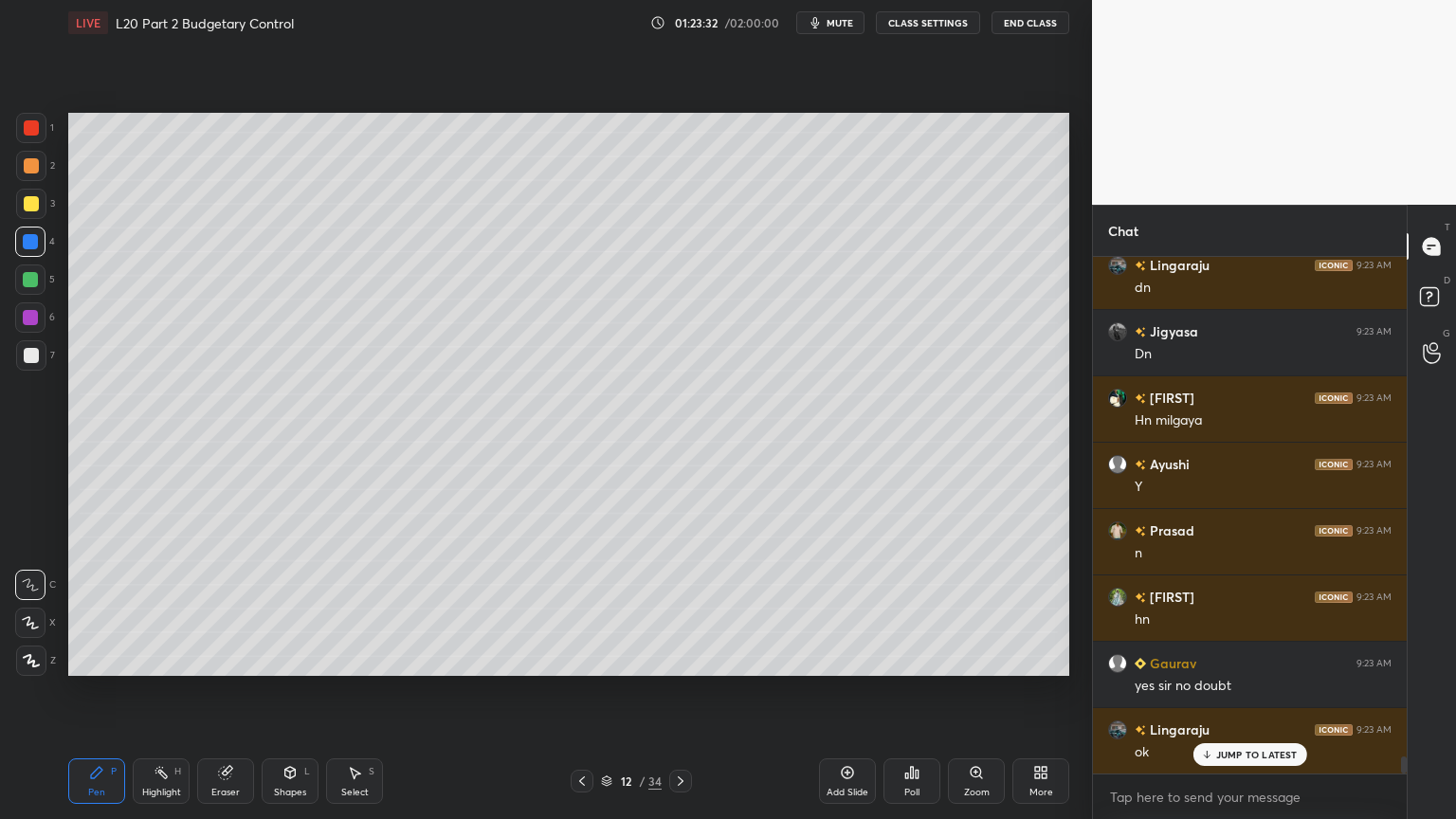 click 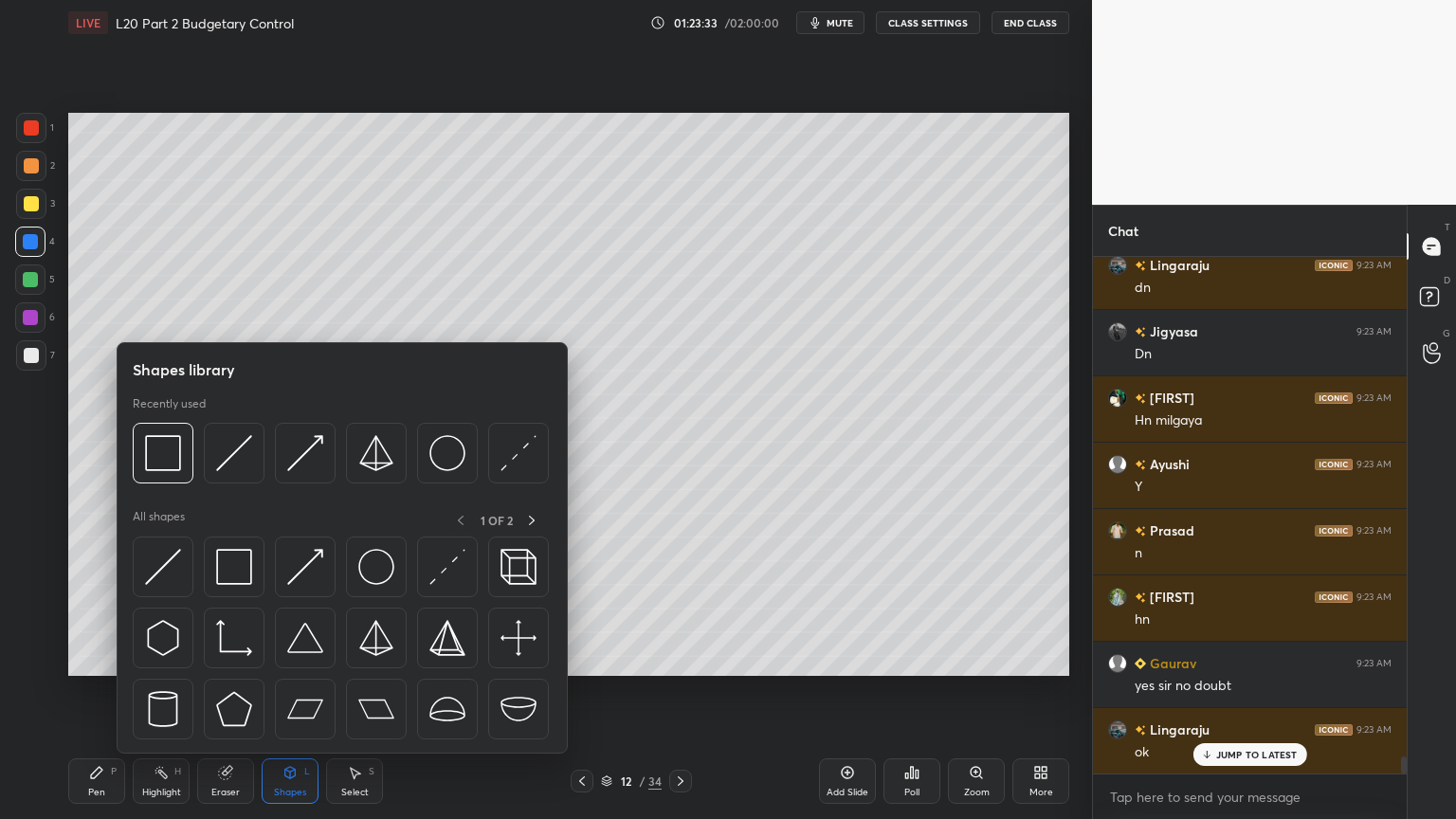 click at bounding box center [163, 453] 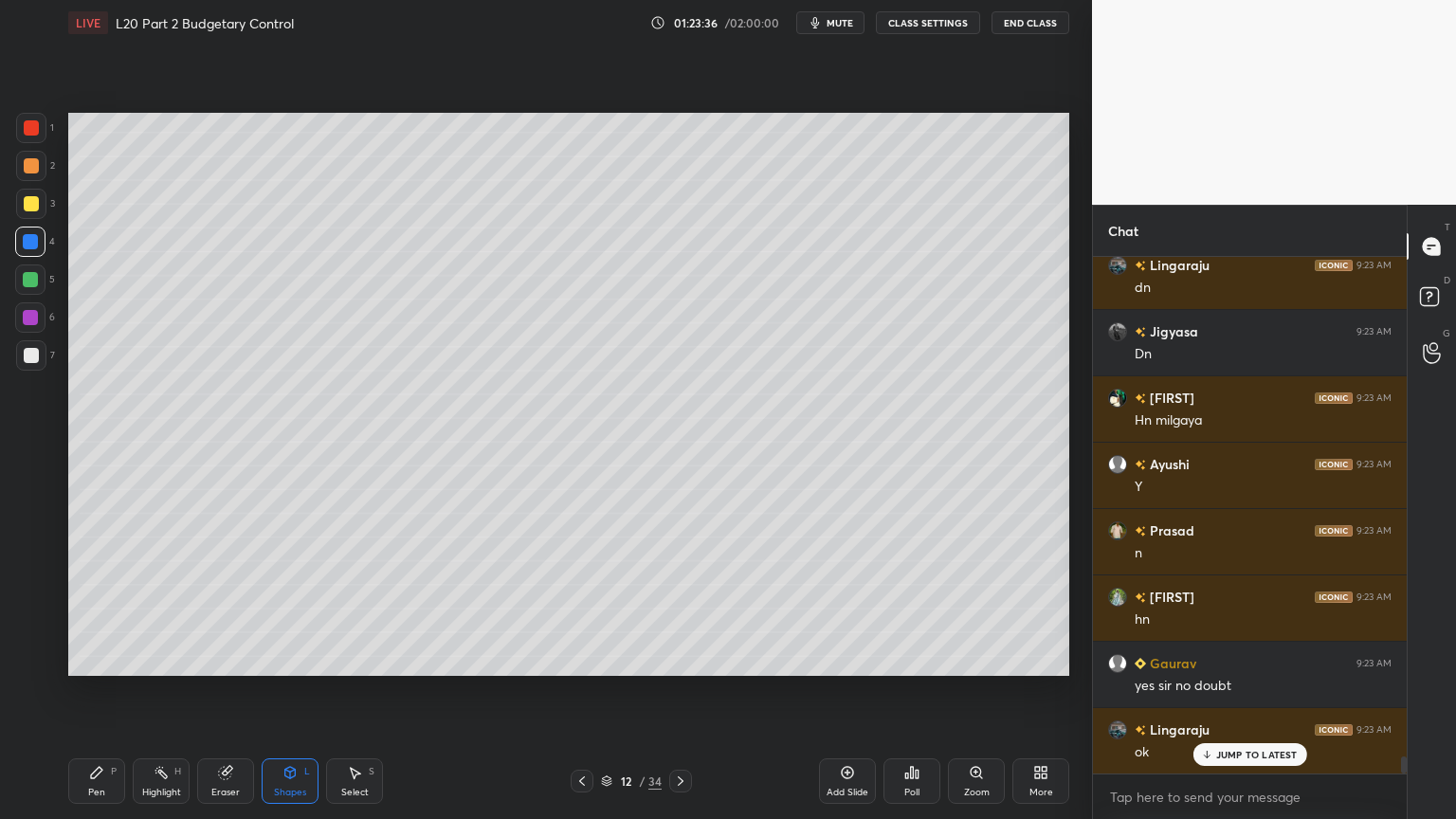 click on "12 / 34" at bounding box center [631, 781] 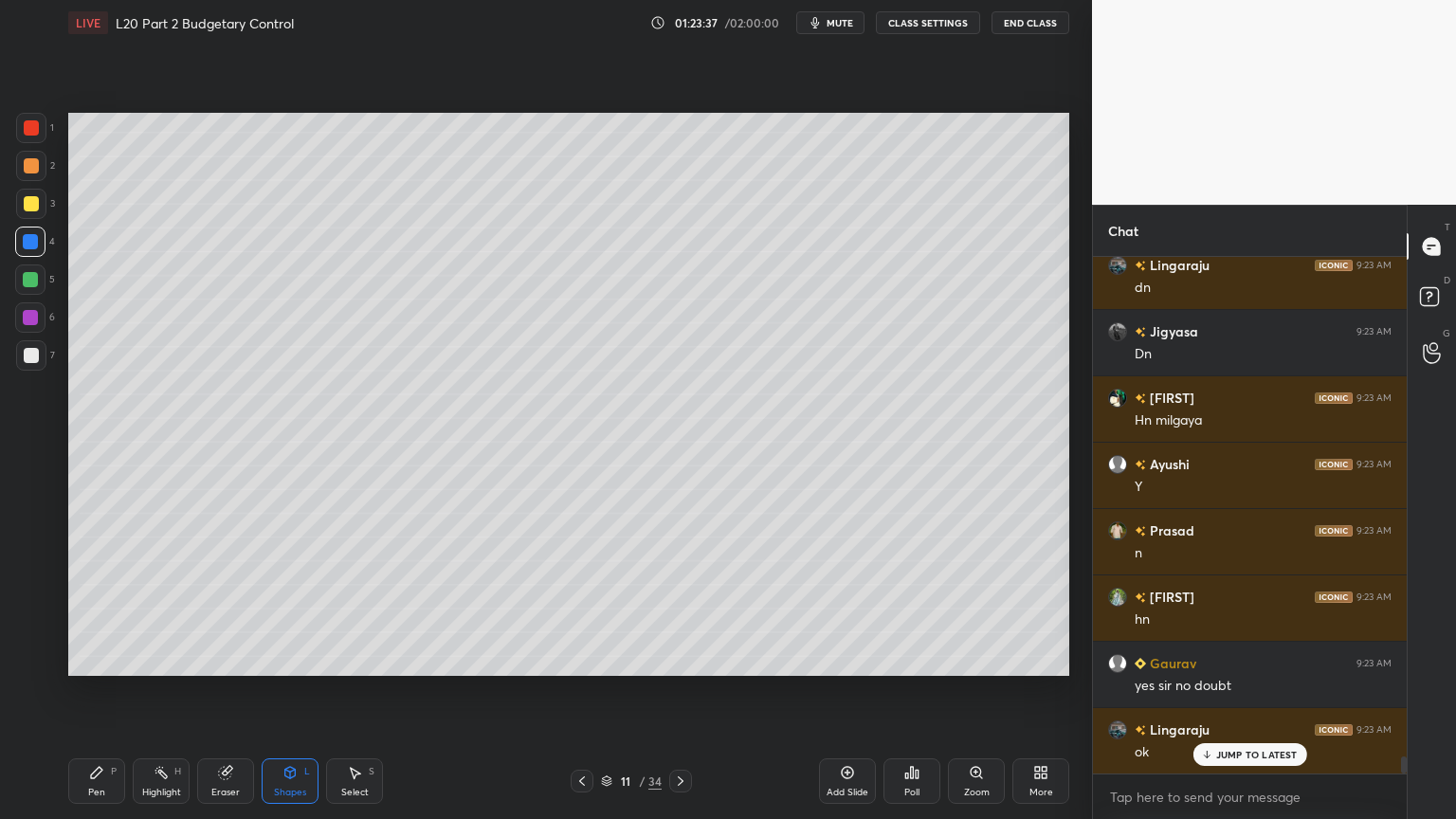 click 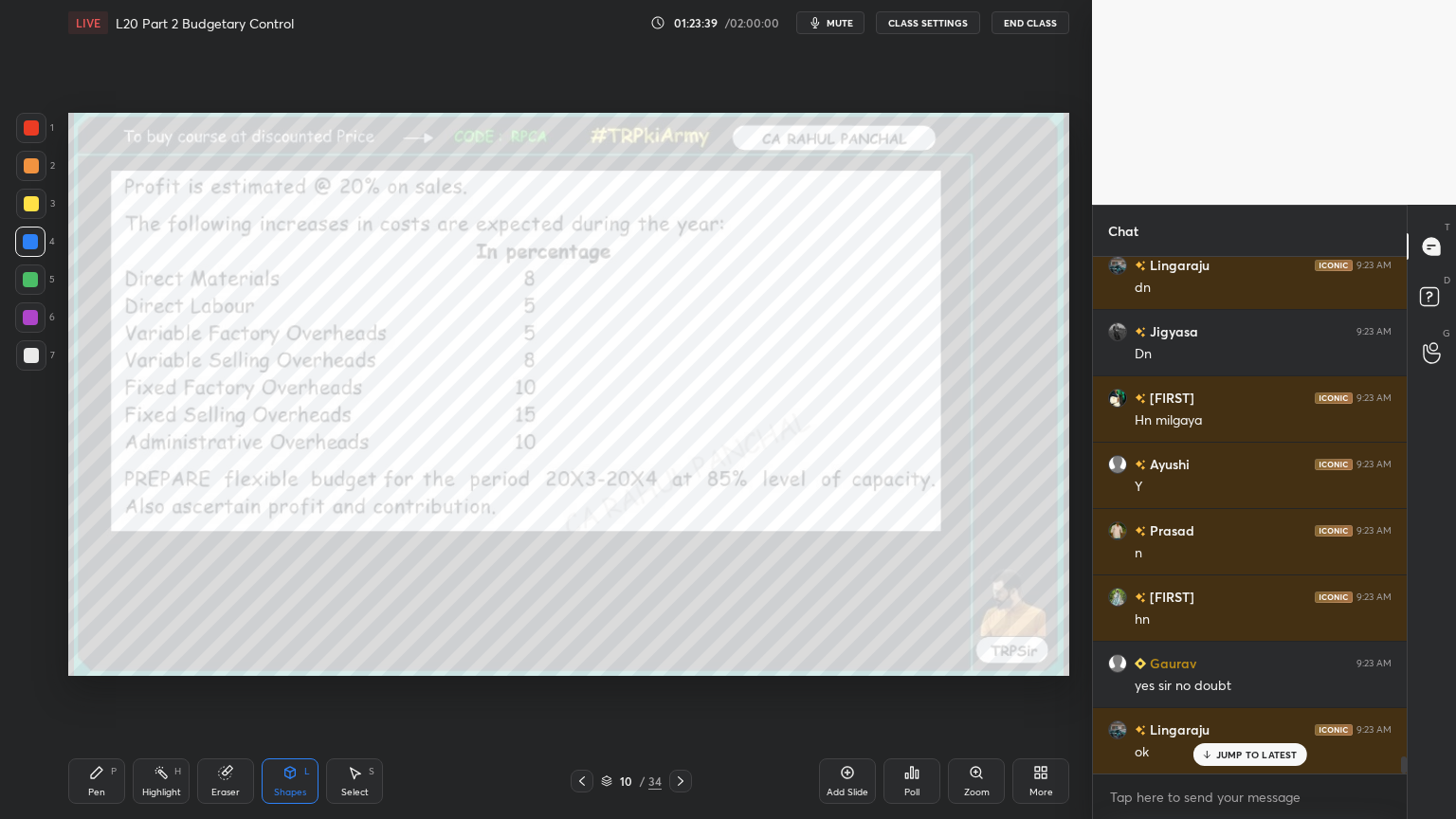 click 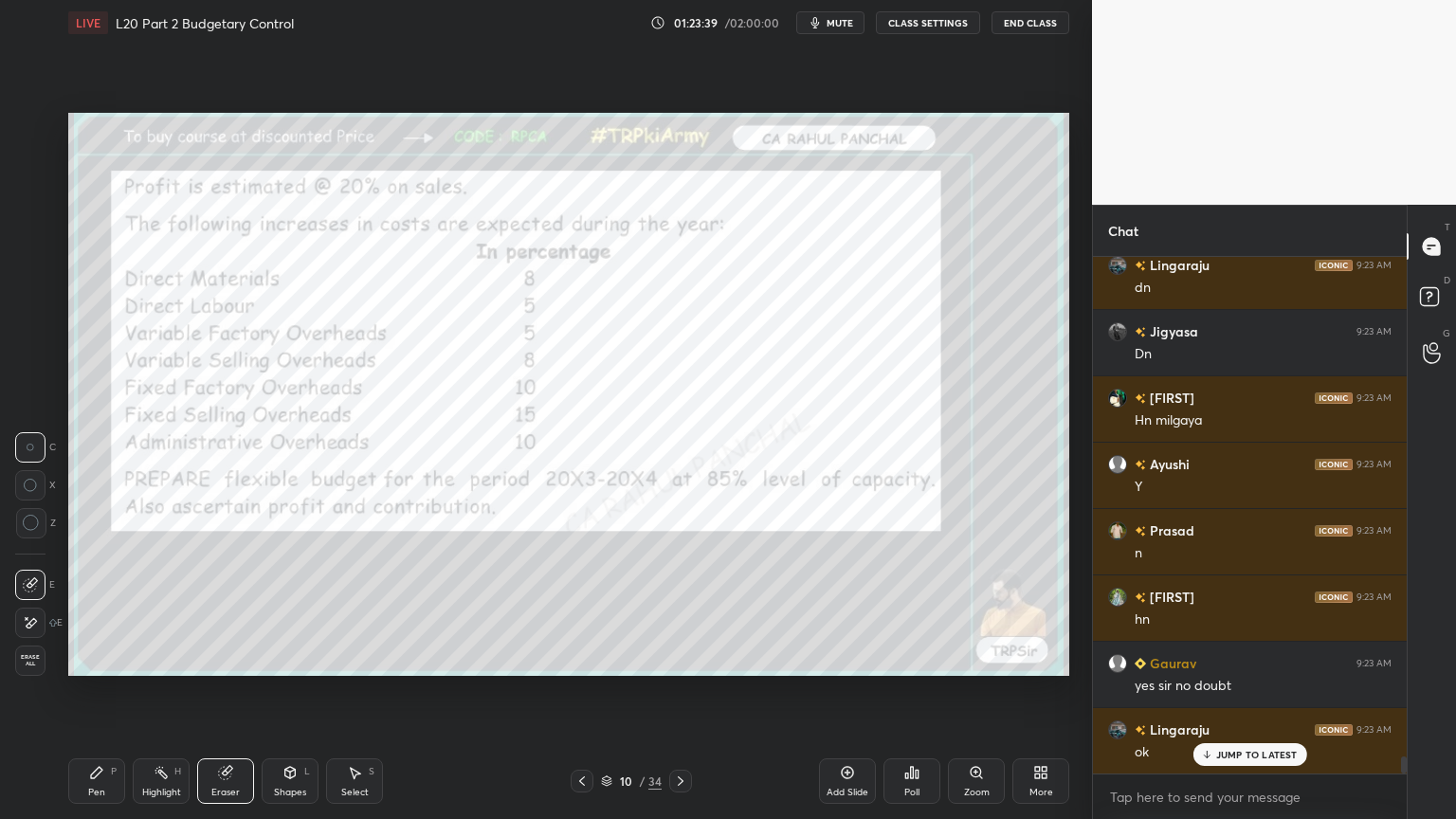 click on "Erase all" at bounding box center [30, 661] 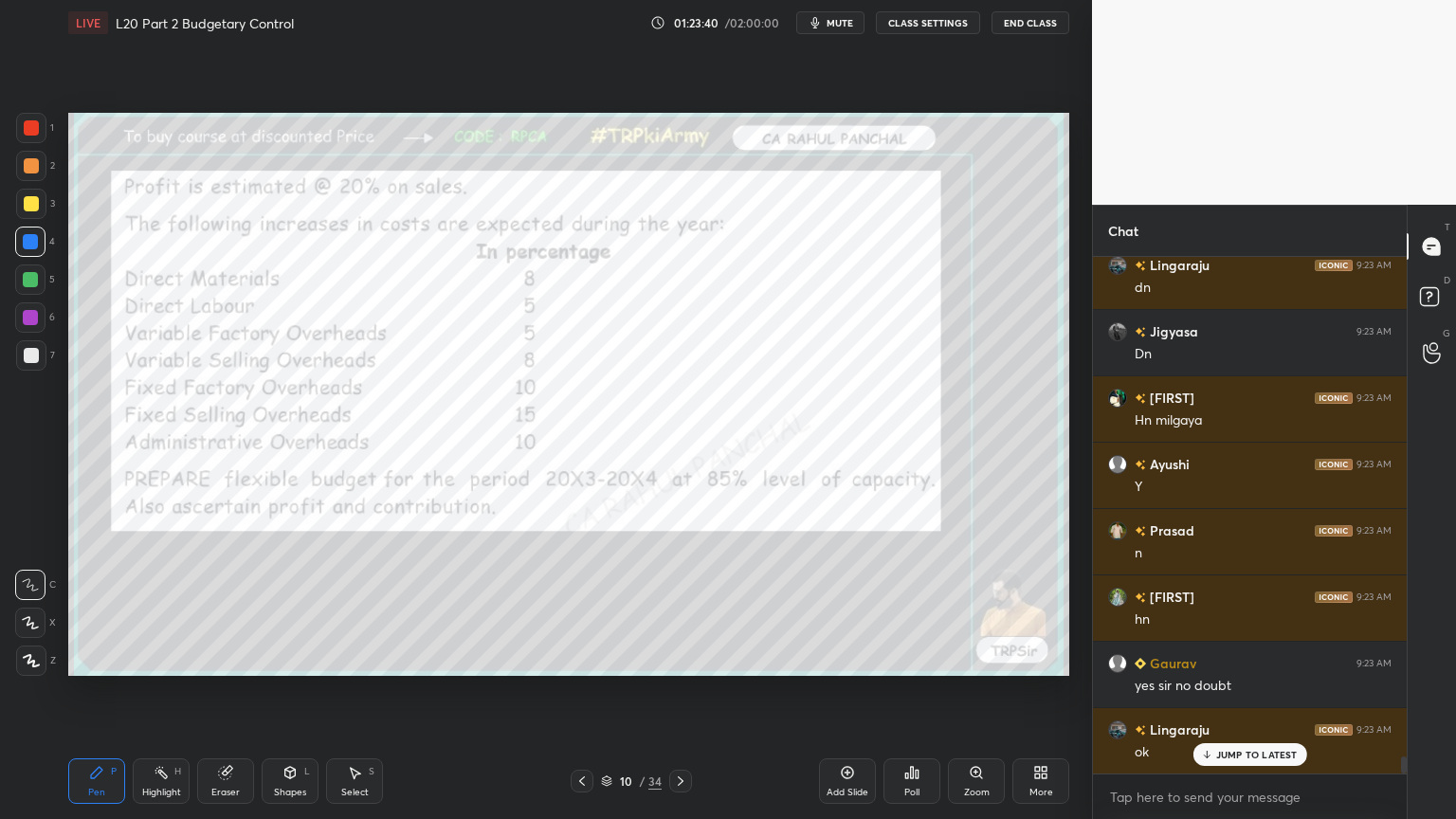 click on "Setting up your live class Poll for   secs No correct answer Start poll" at bounding box center (569, 394) 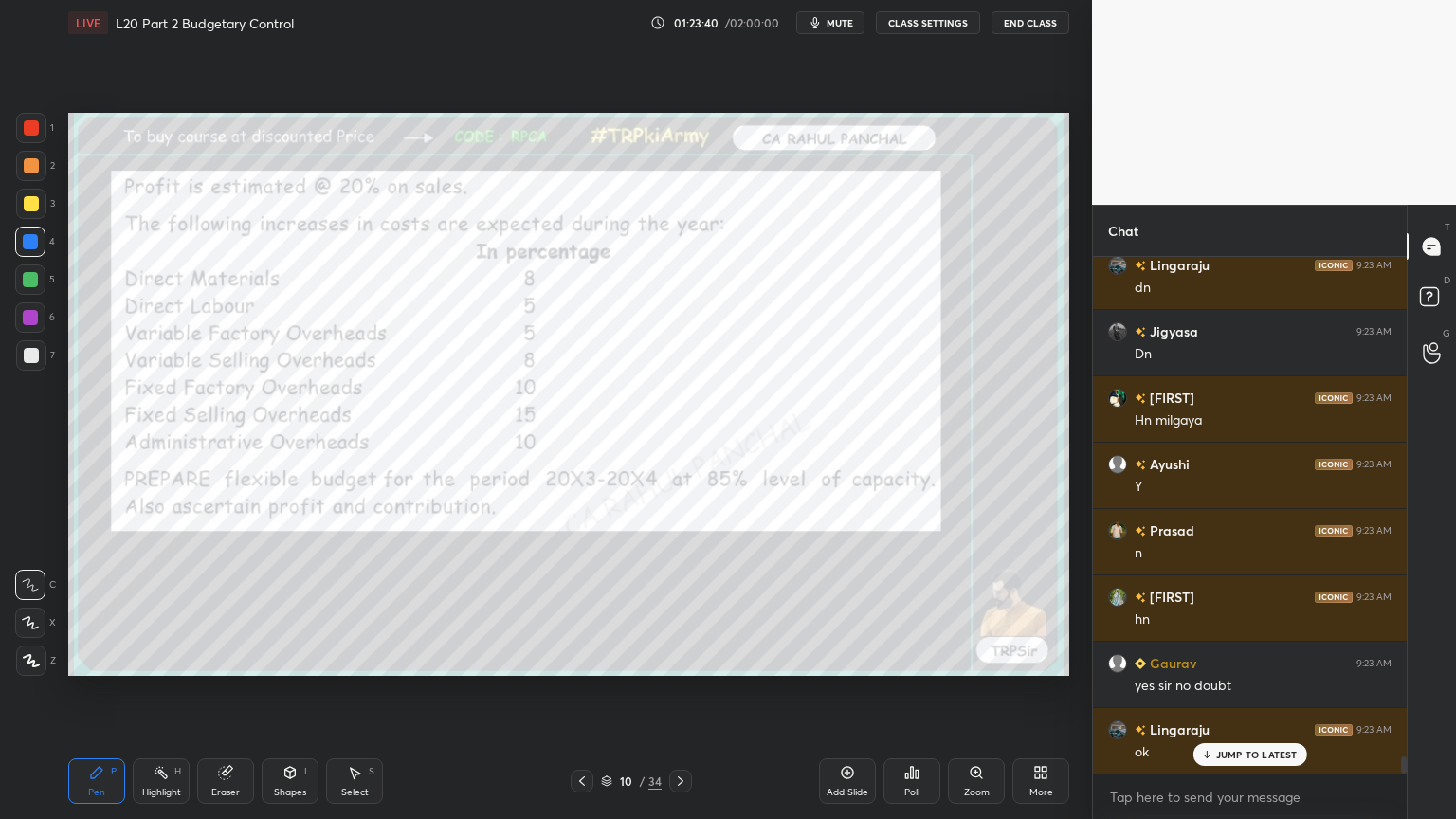 click at bounding box center (31, 128) 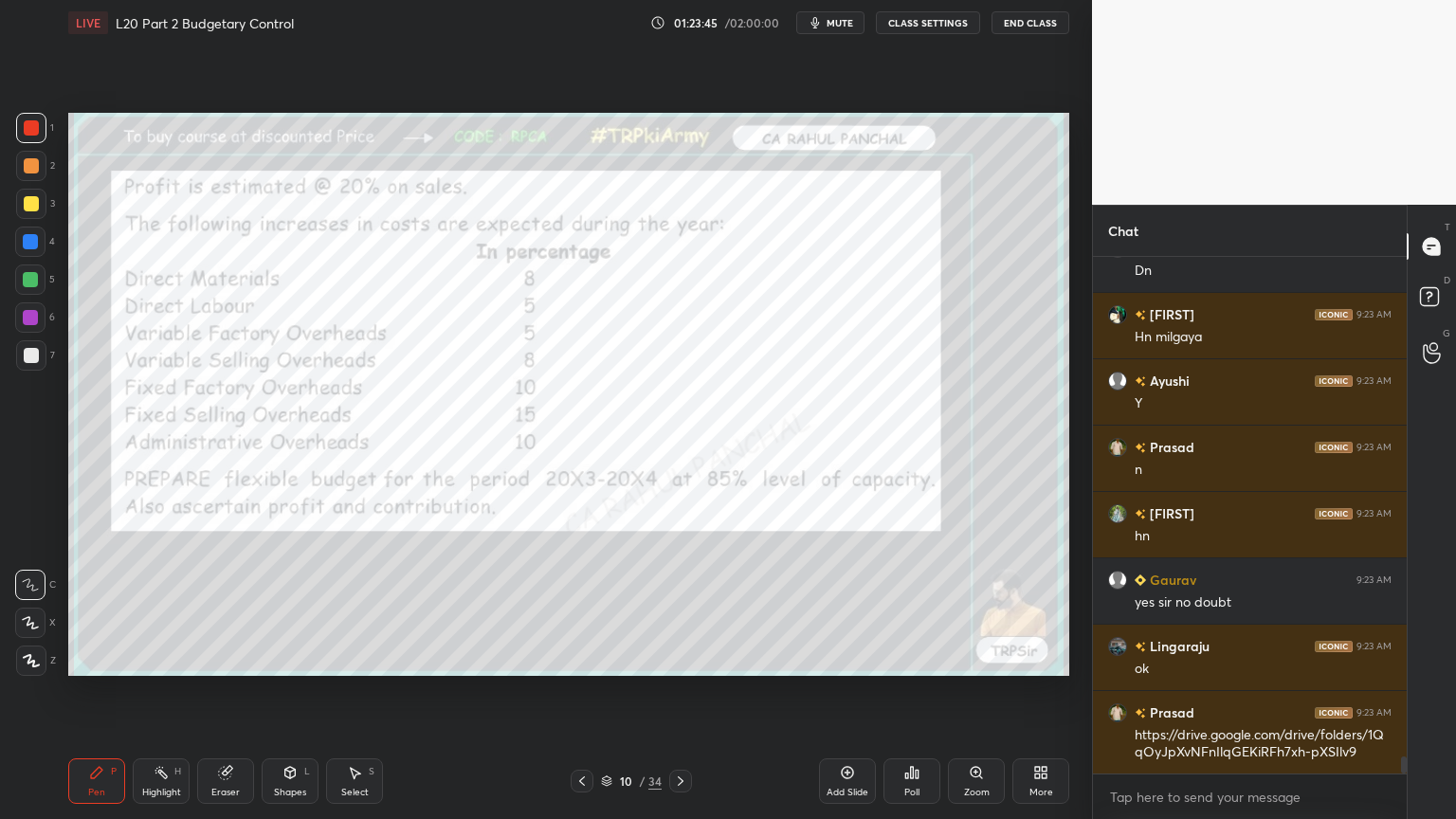 click 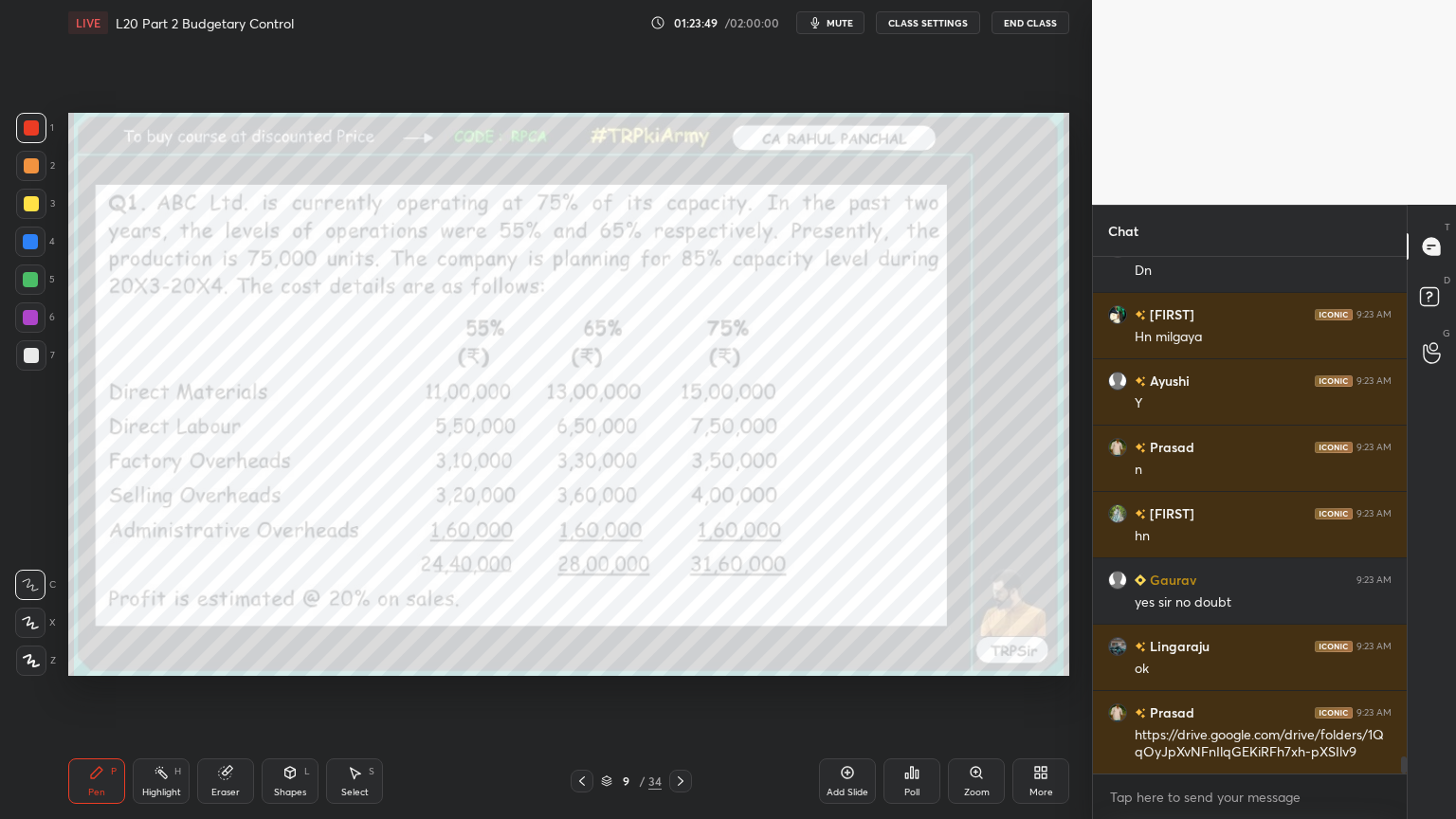 click 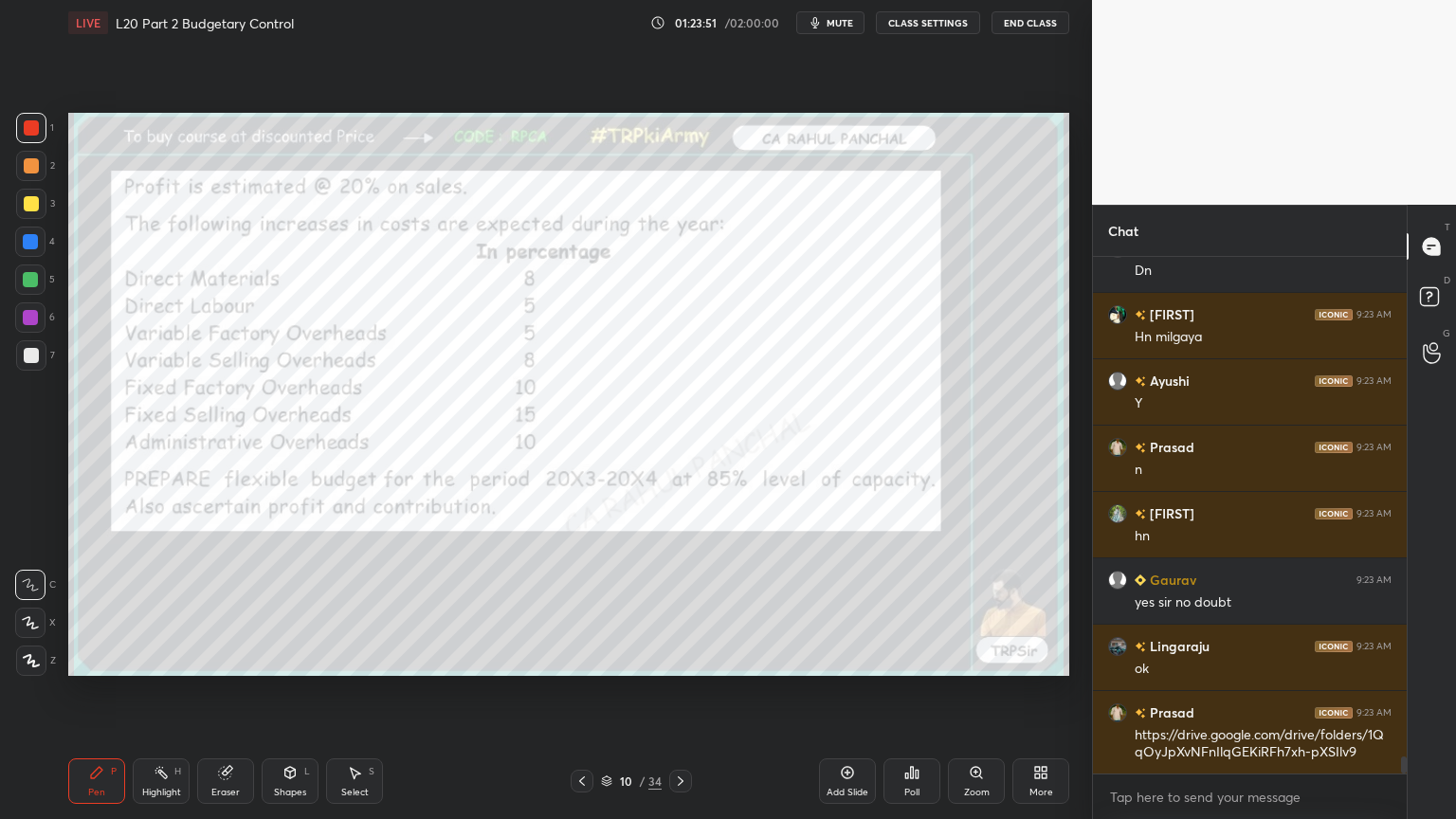 scroll, scrollTop: 15420, scrollLeft: 0, axis: vertical 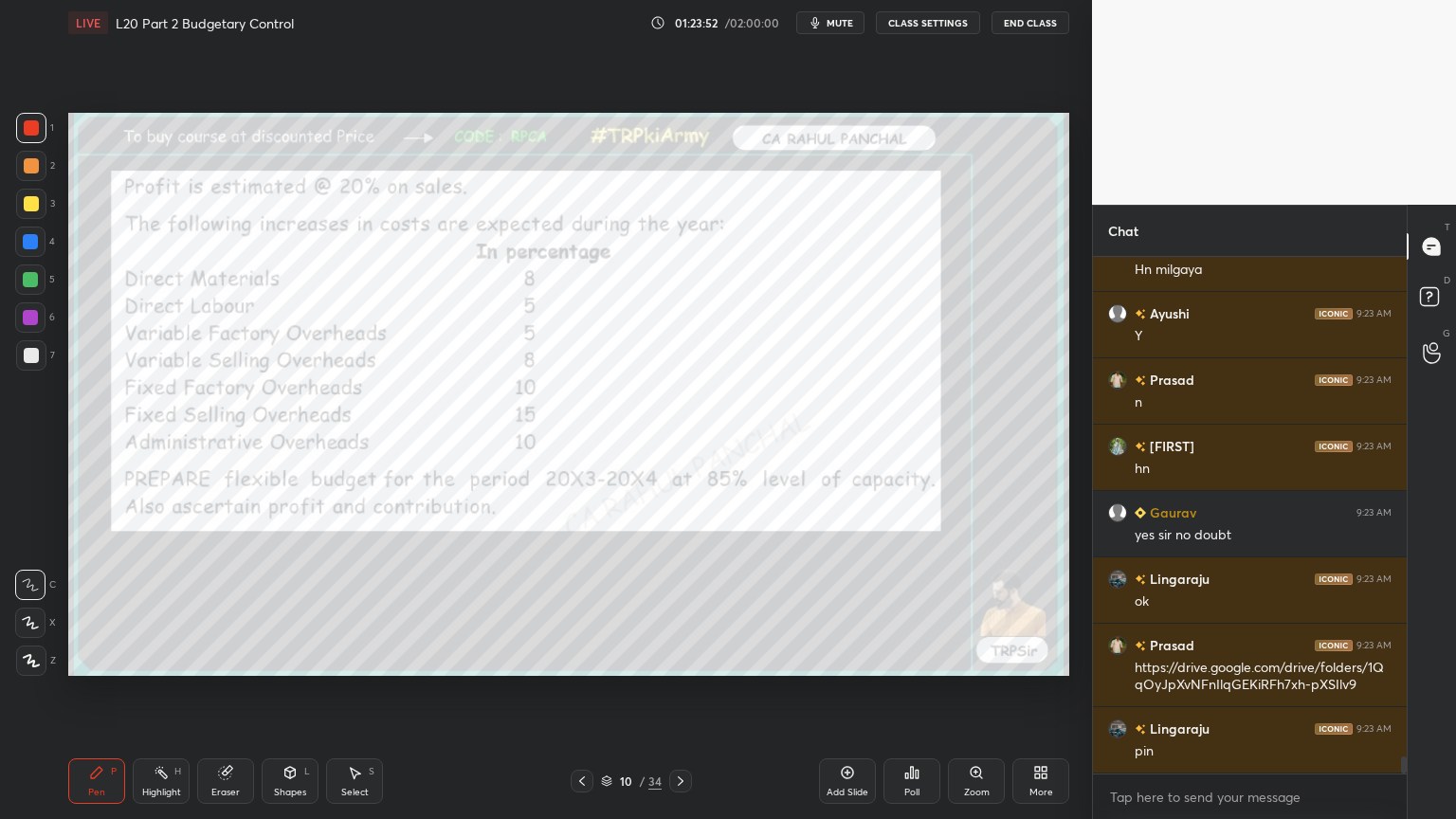 click 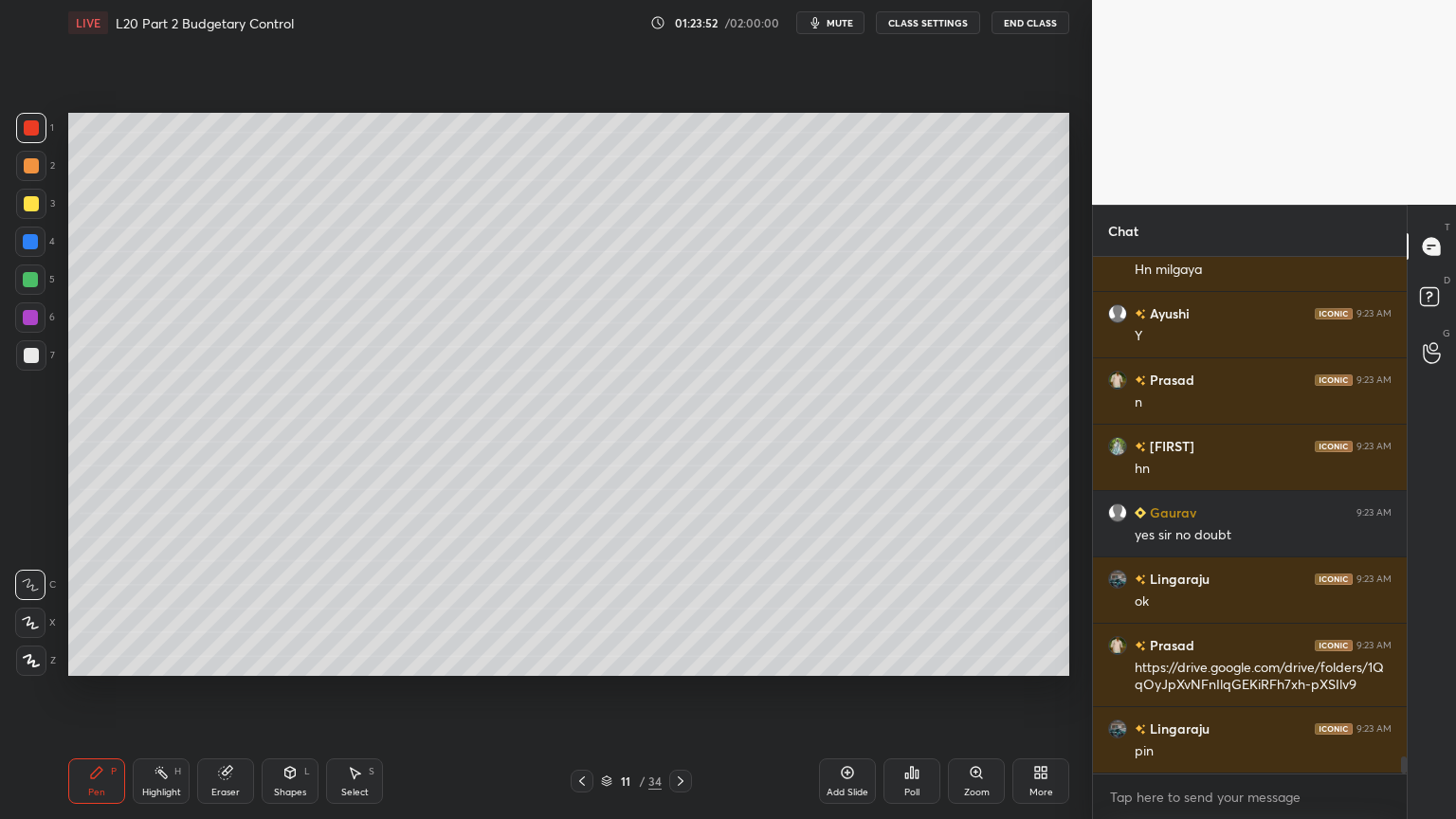 click 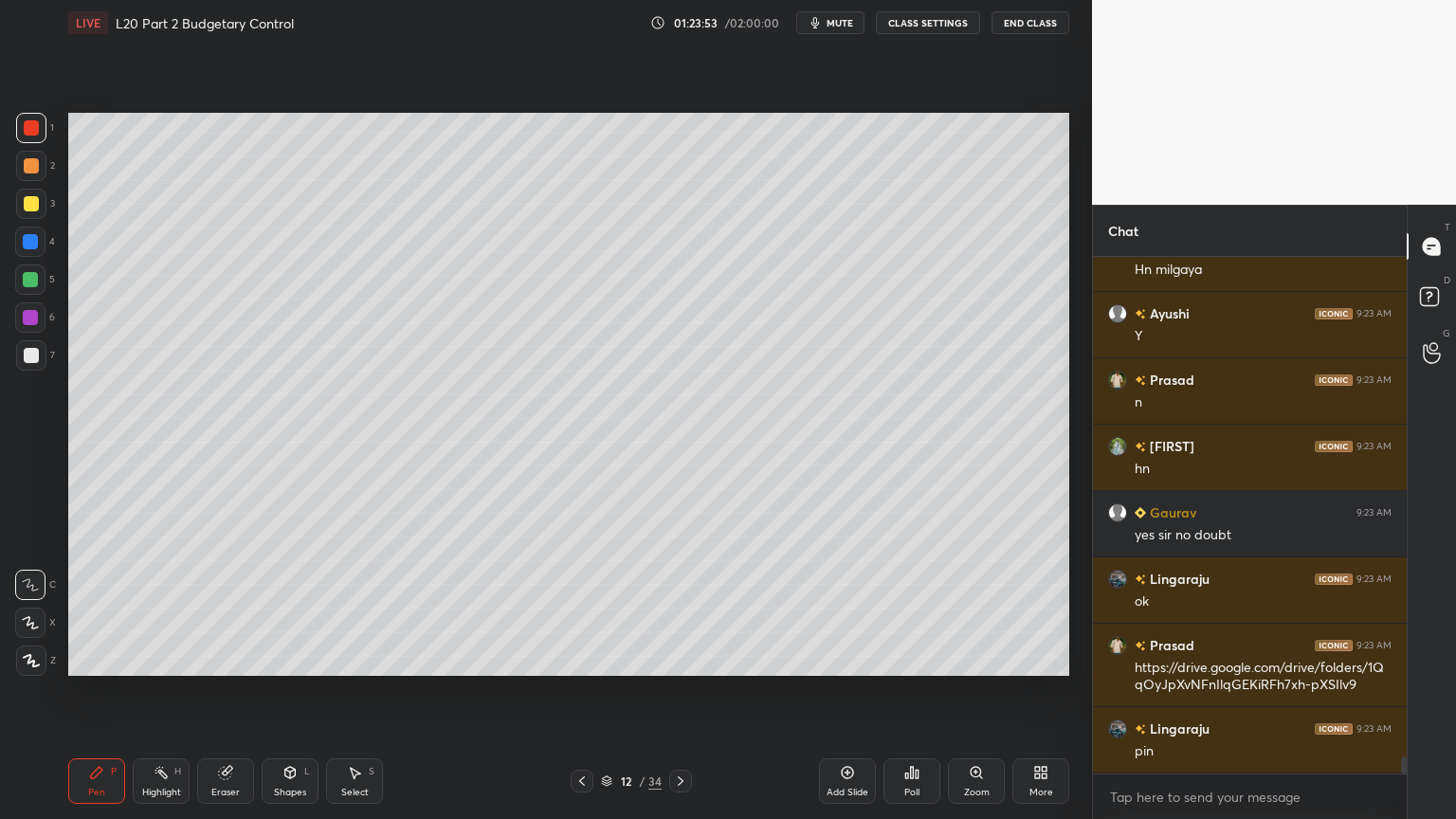 click at bounding box center (582, 781) 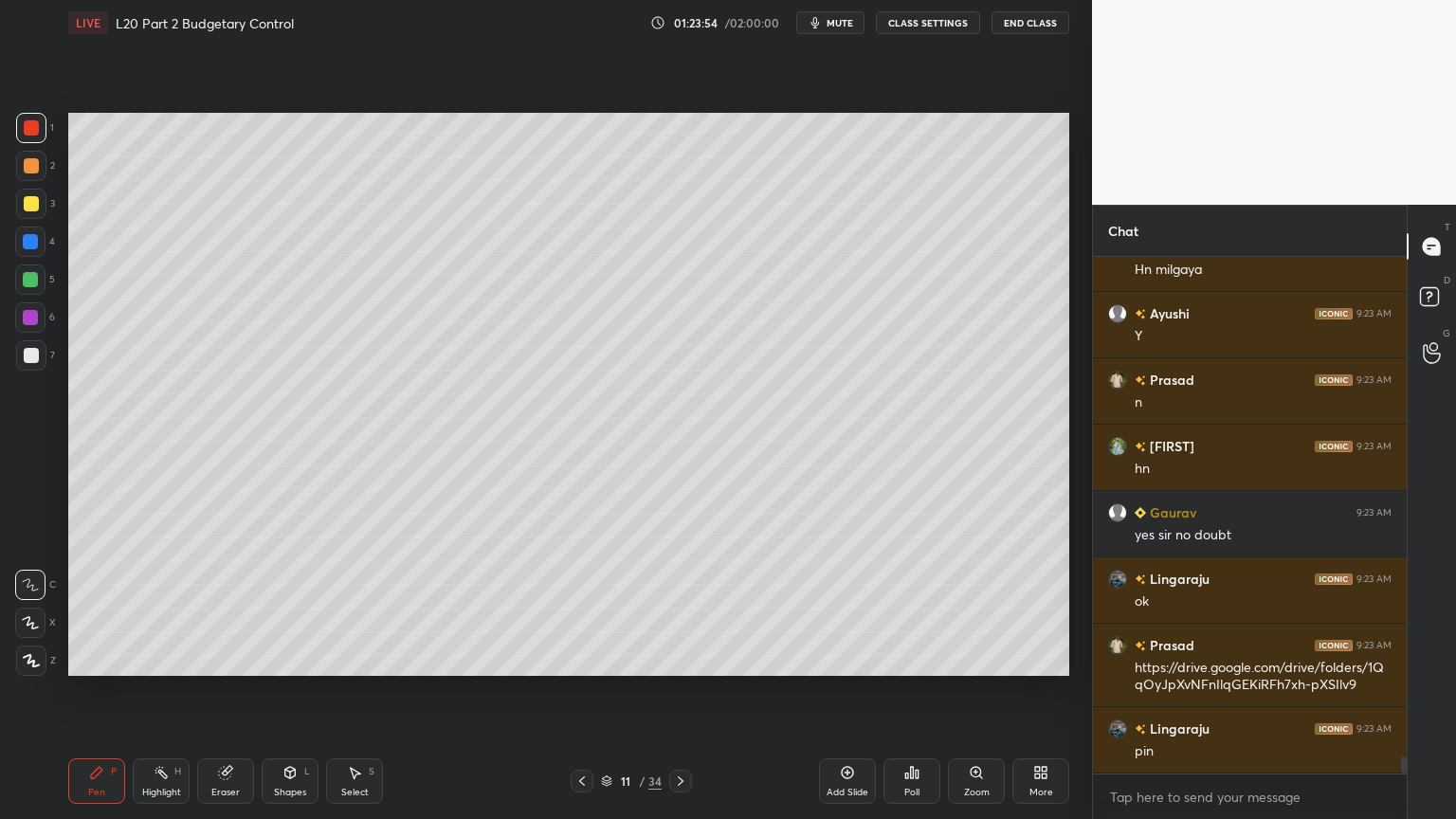 click at bounding box center (681, 781) 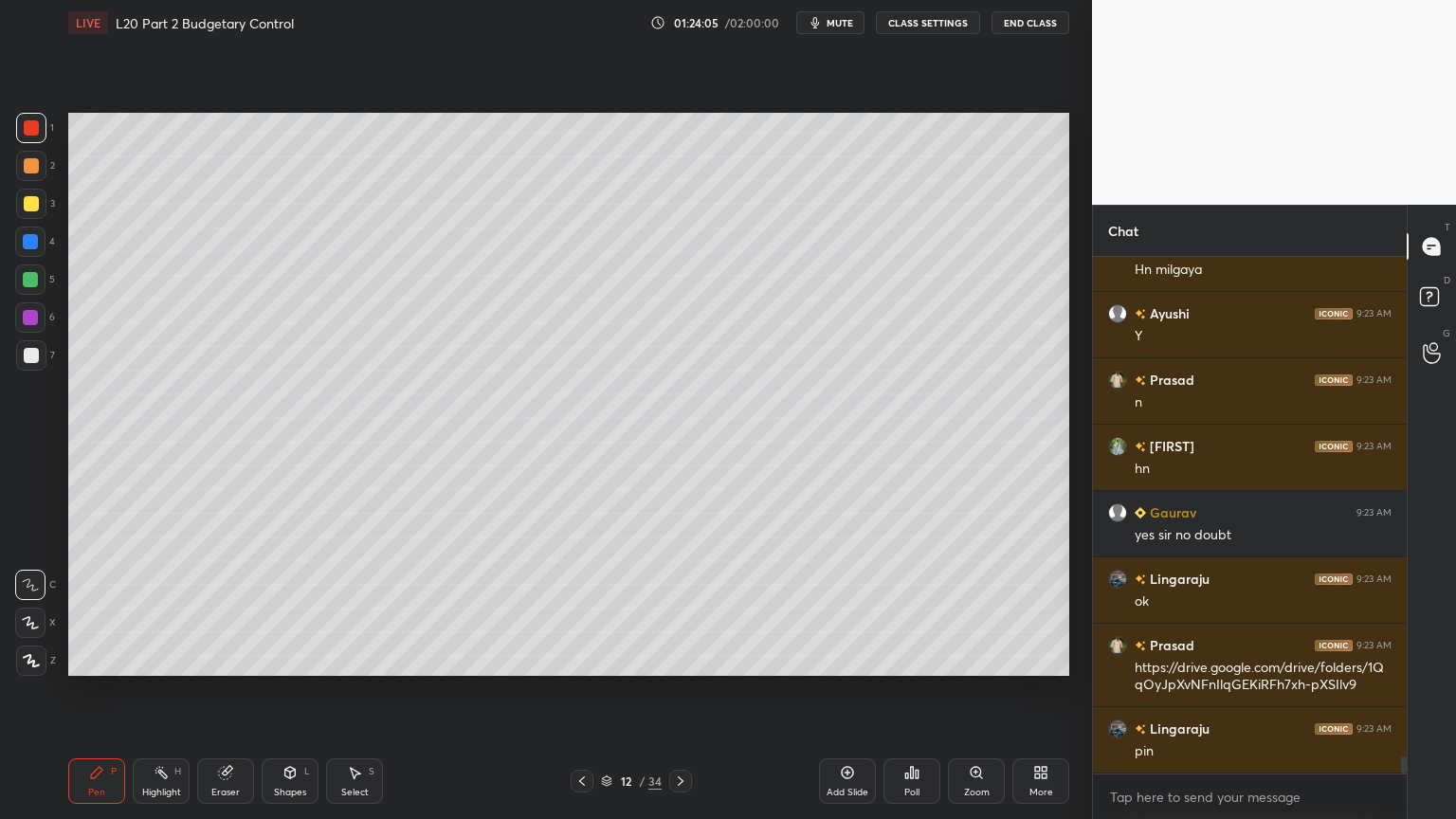click on "4" at bounding box center [35, 242] 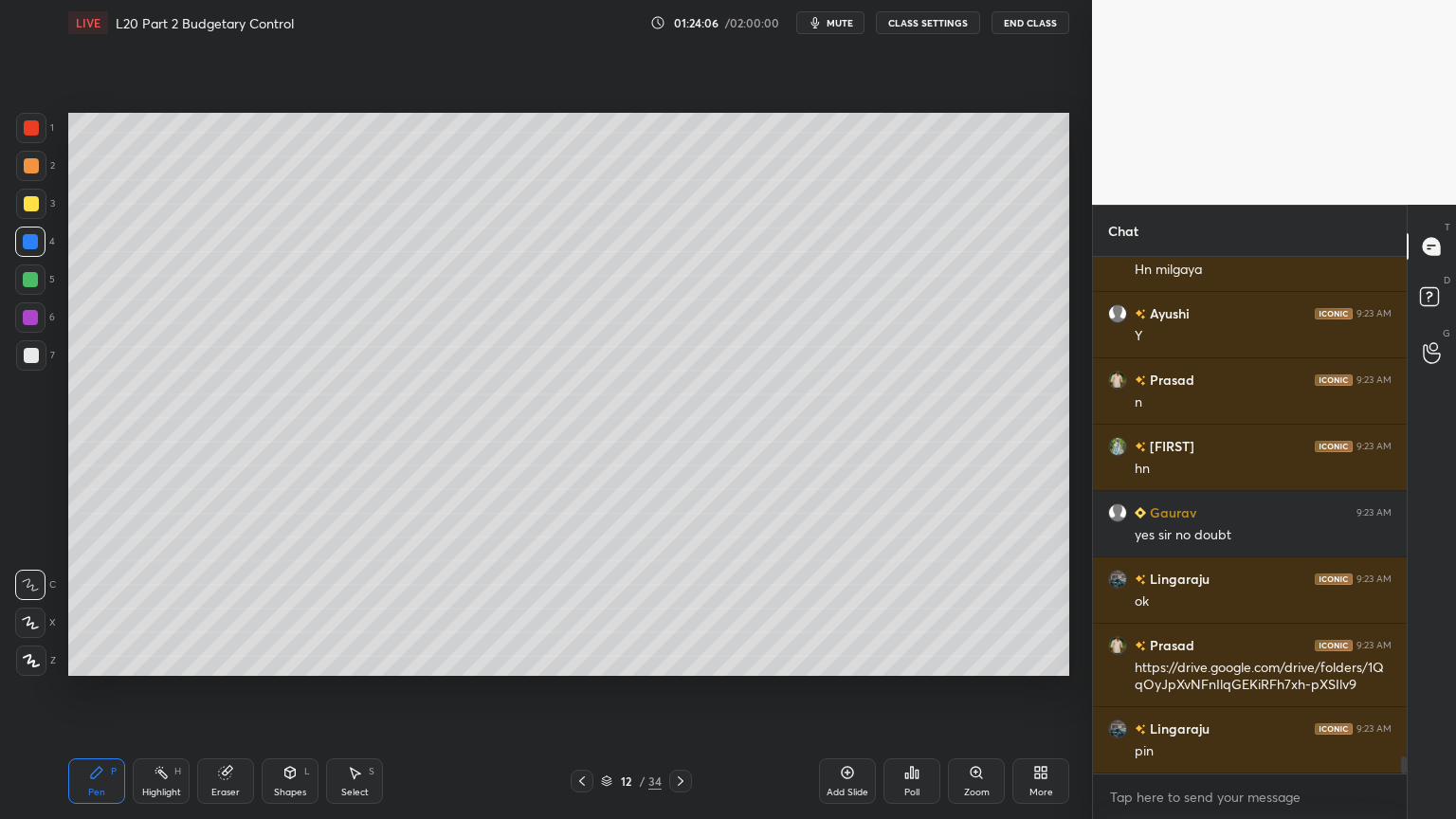 click at bounding box center (31, 204) 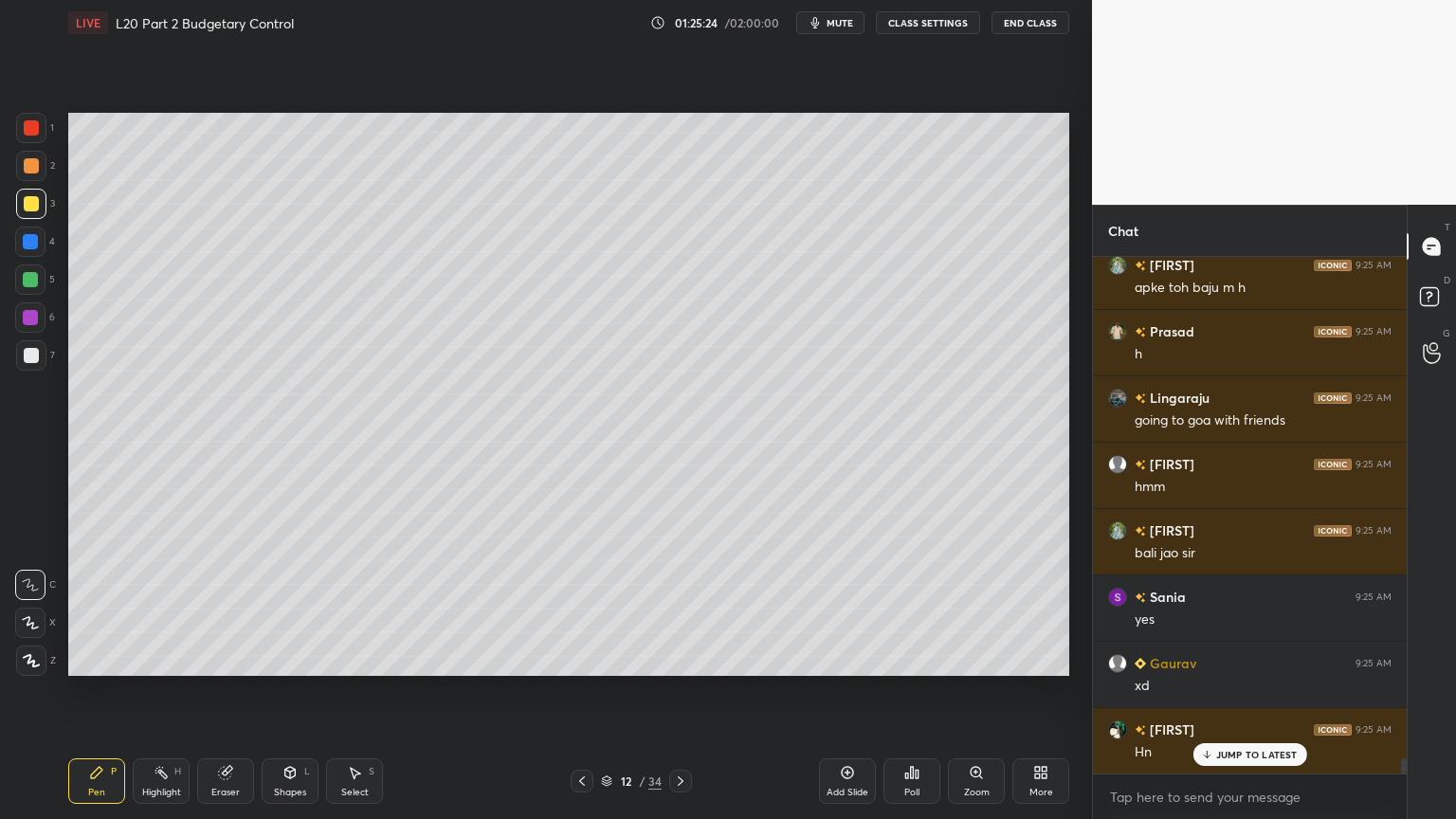 scroll, scrollTop: 17513, scrollLeft: 0, axis: vertical 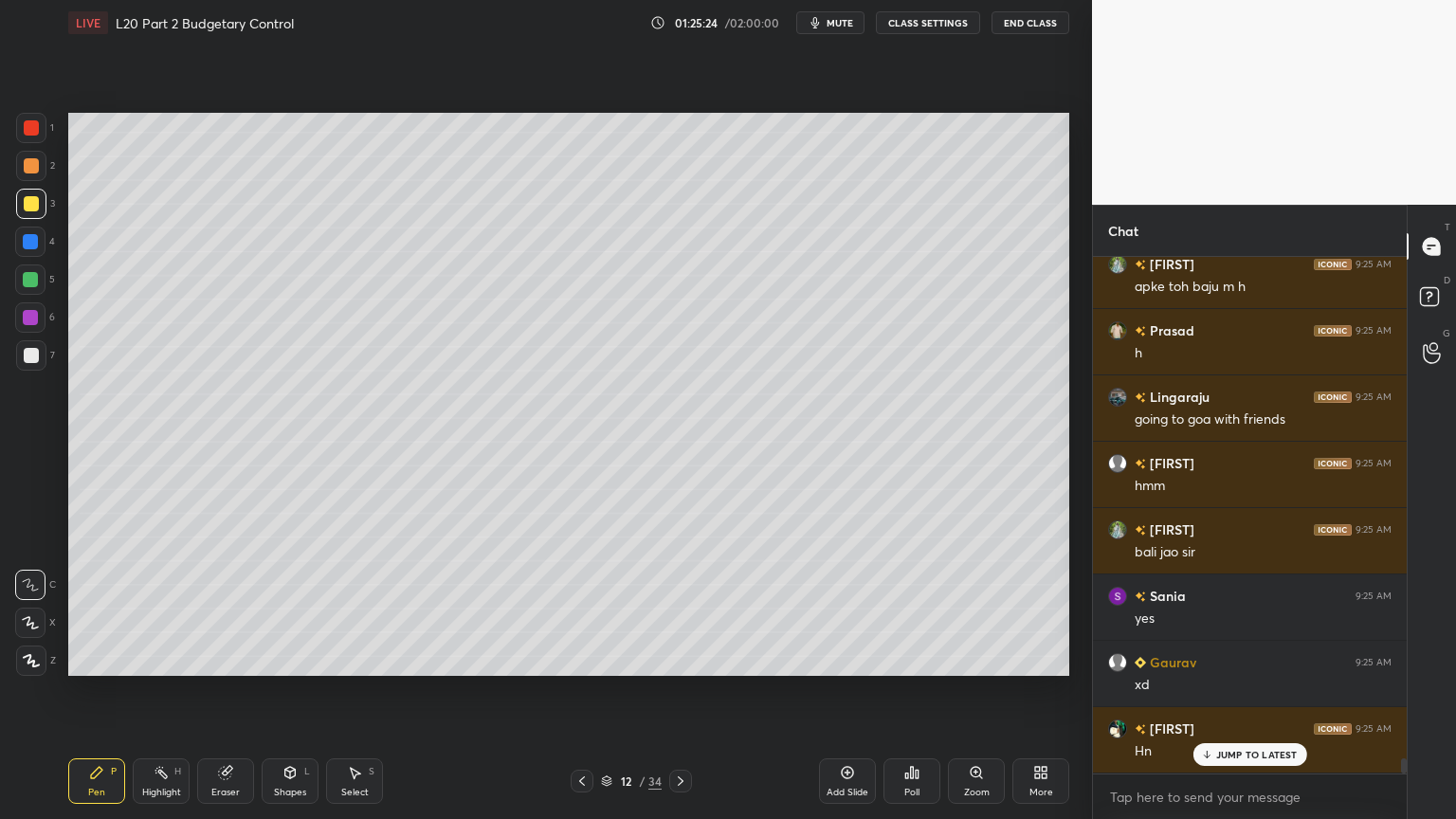 click 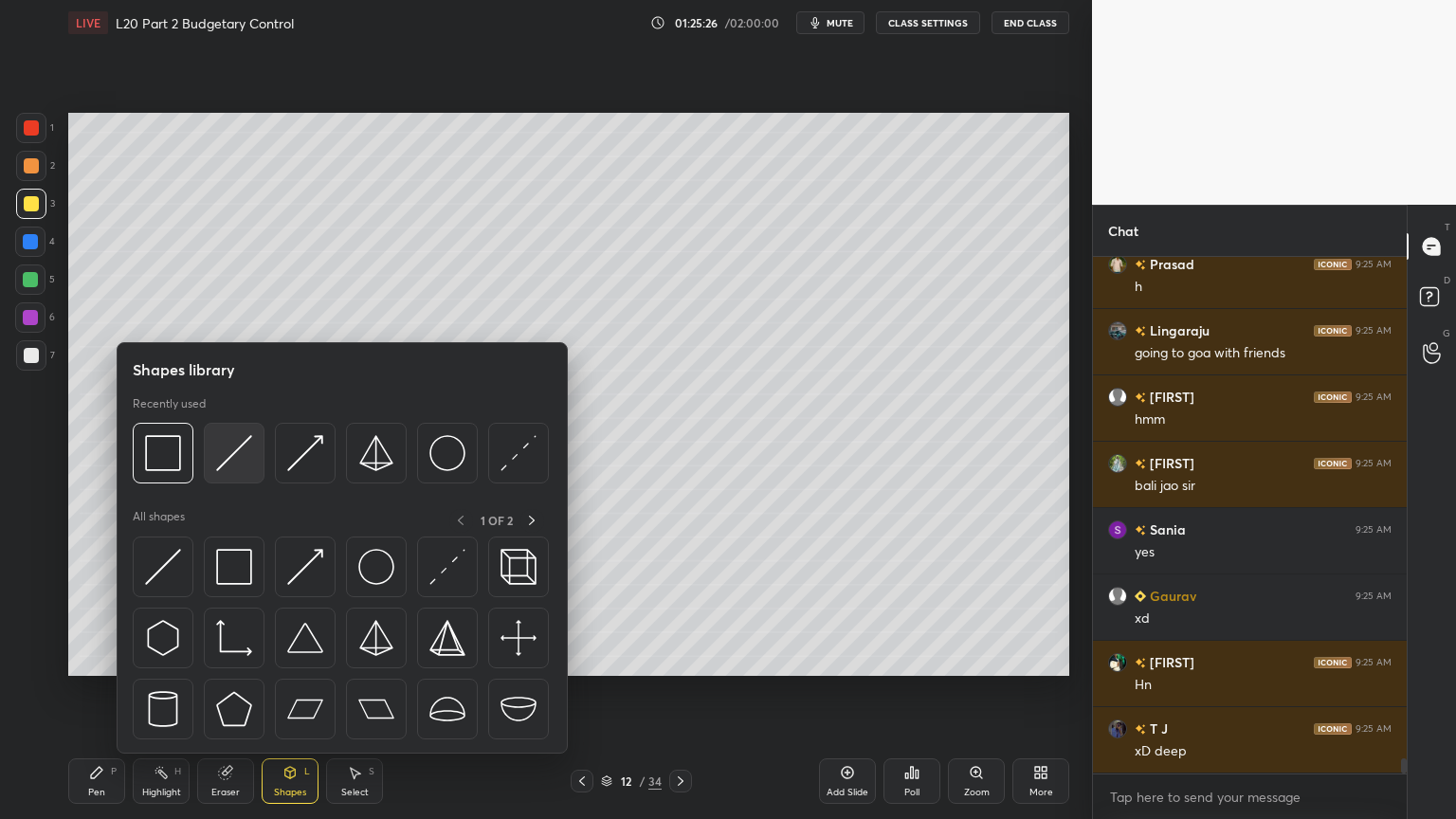 click at bounding box center [234, 453] 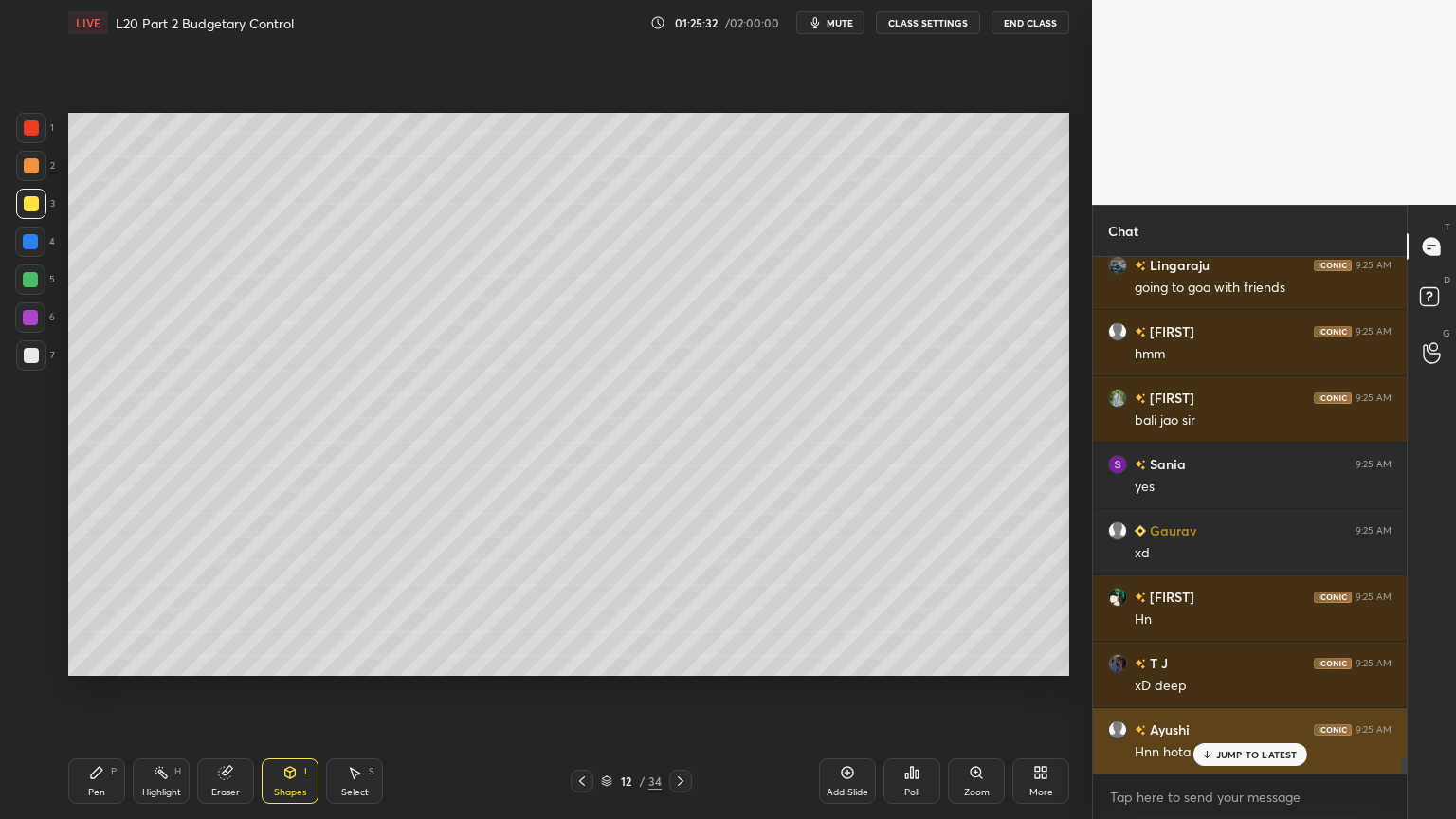 click on "JUMP TO LATEST" at bounding box center (1257, 755) 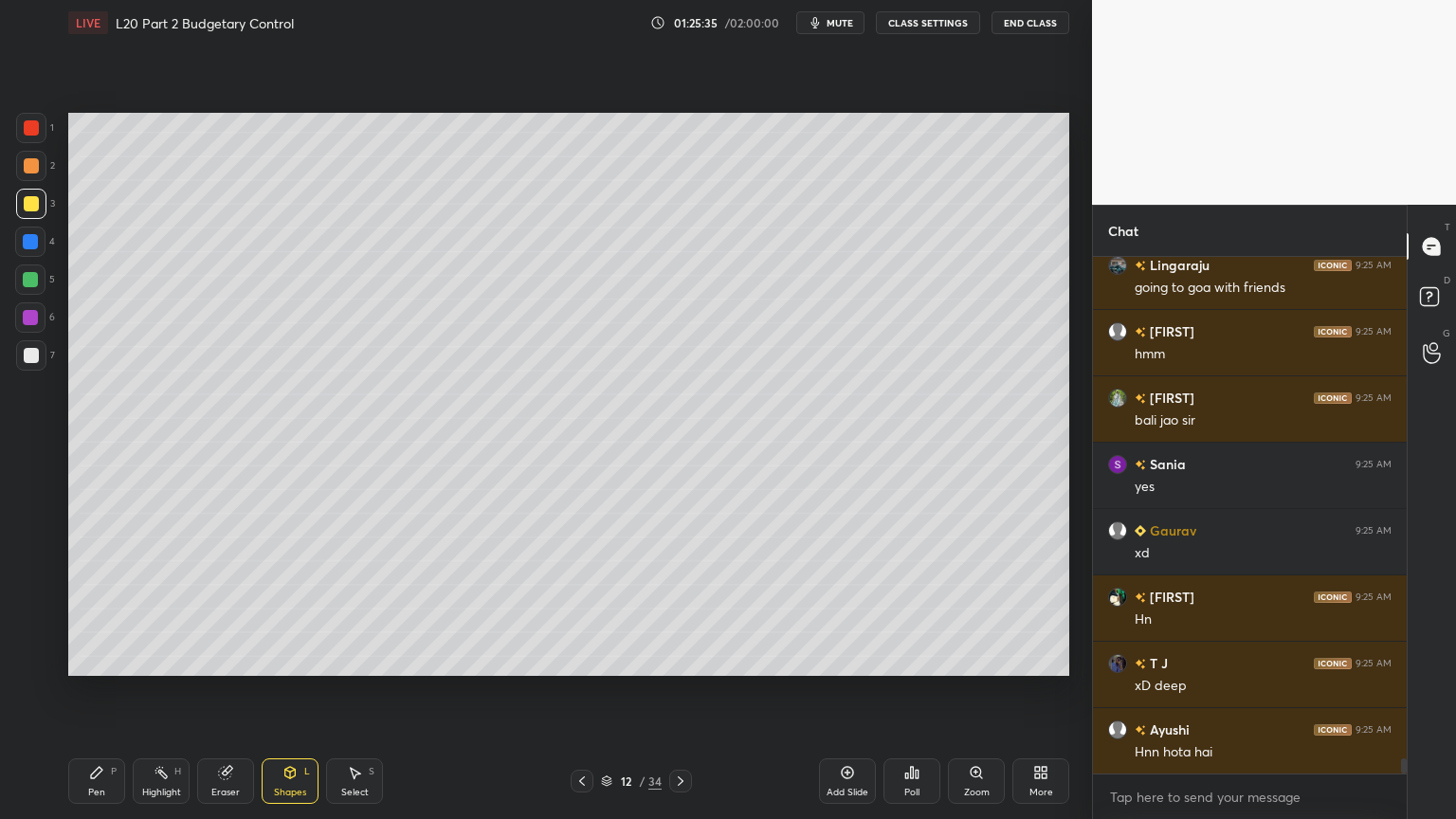 click on "Pen P Highlight H Eraser Shapes L Select S 12 / 34 Add Slide Poll Zoom More" at bounding box center (569, 781) 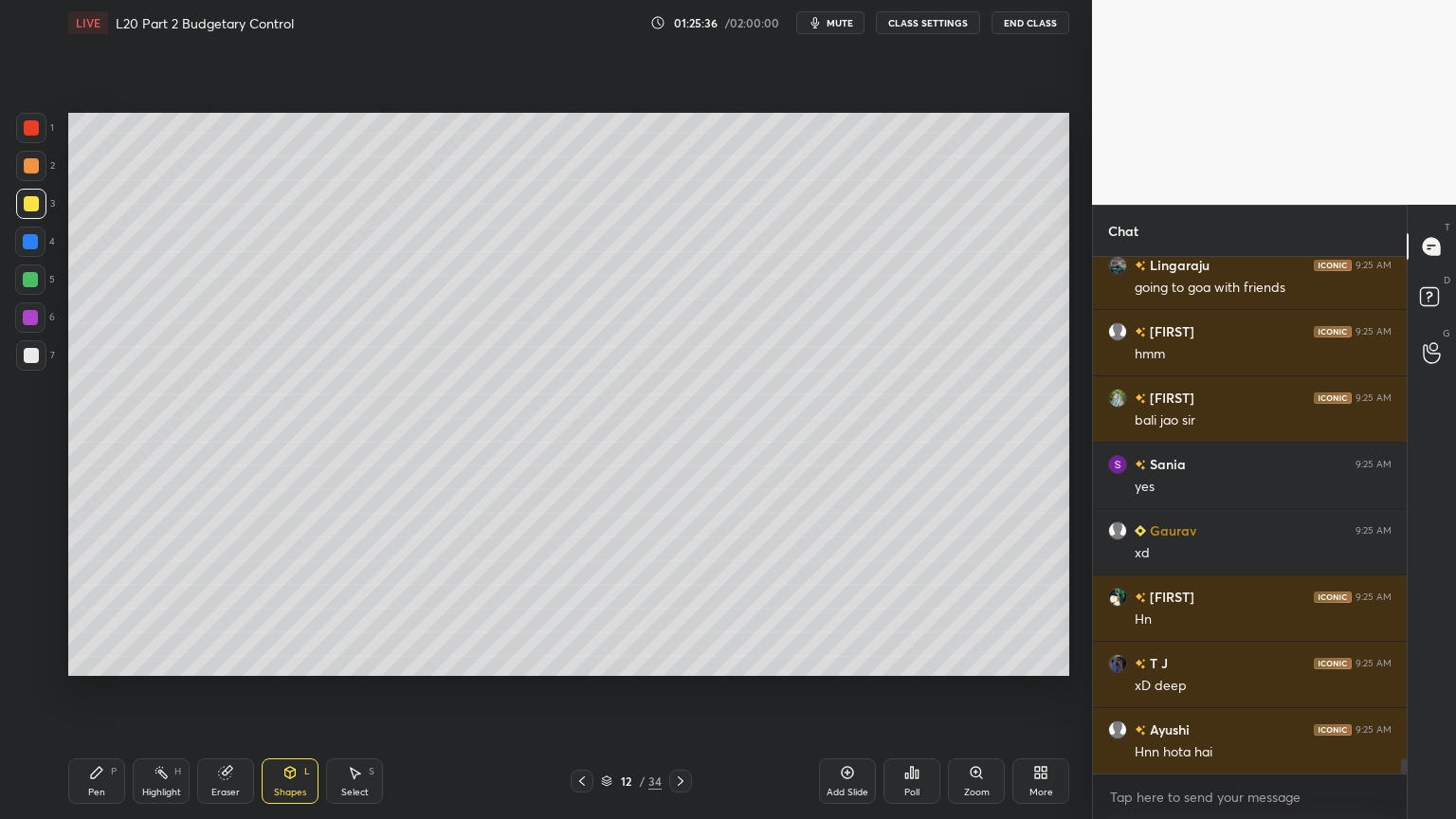 click on "Pen P" at bounding box center [97, 781] 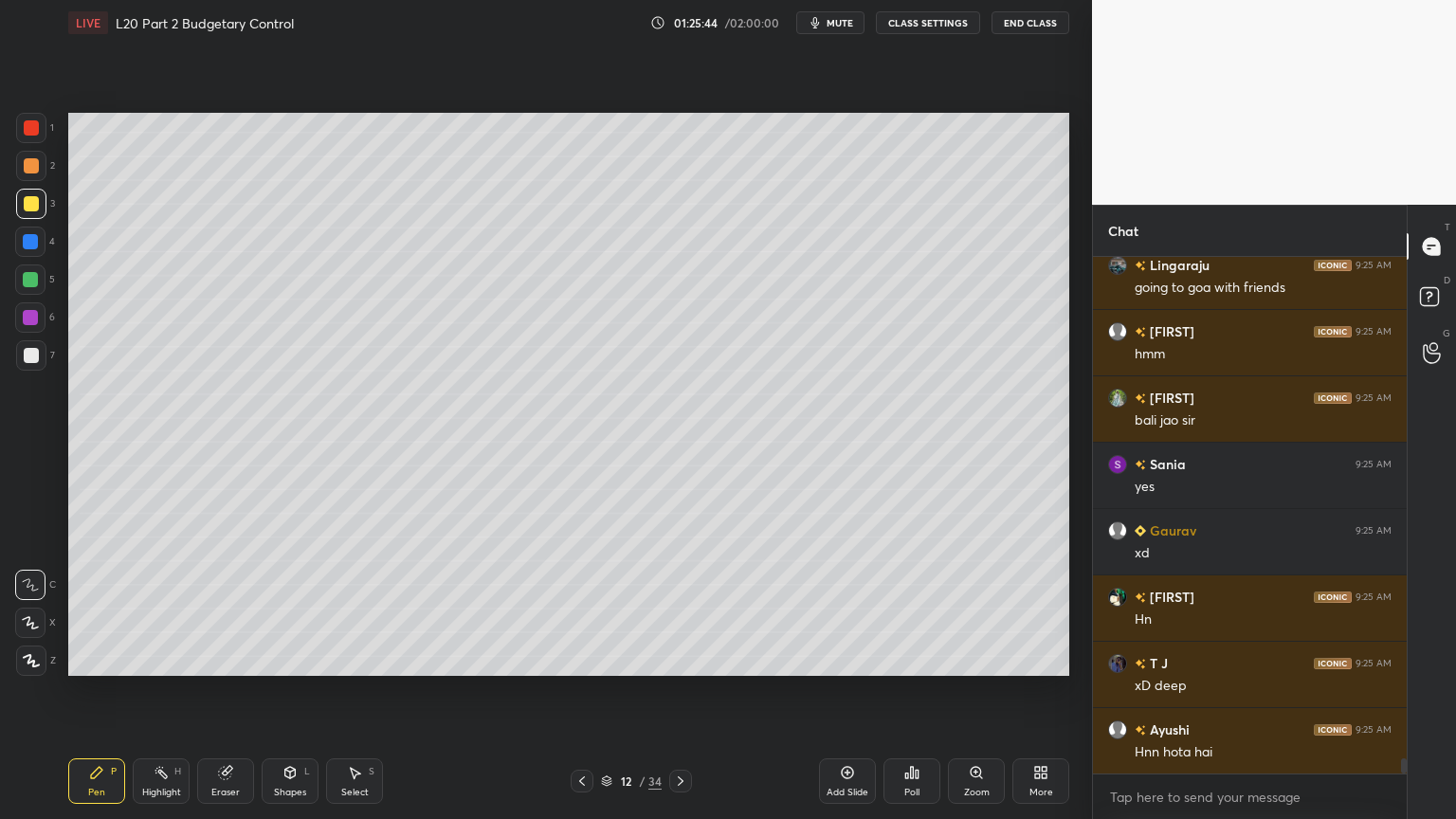 click at bounding box center [31, 166] 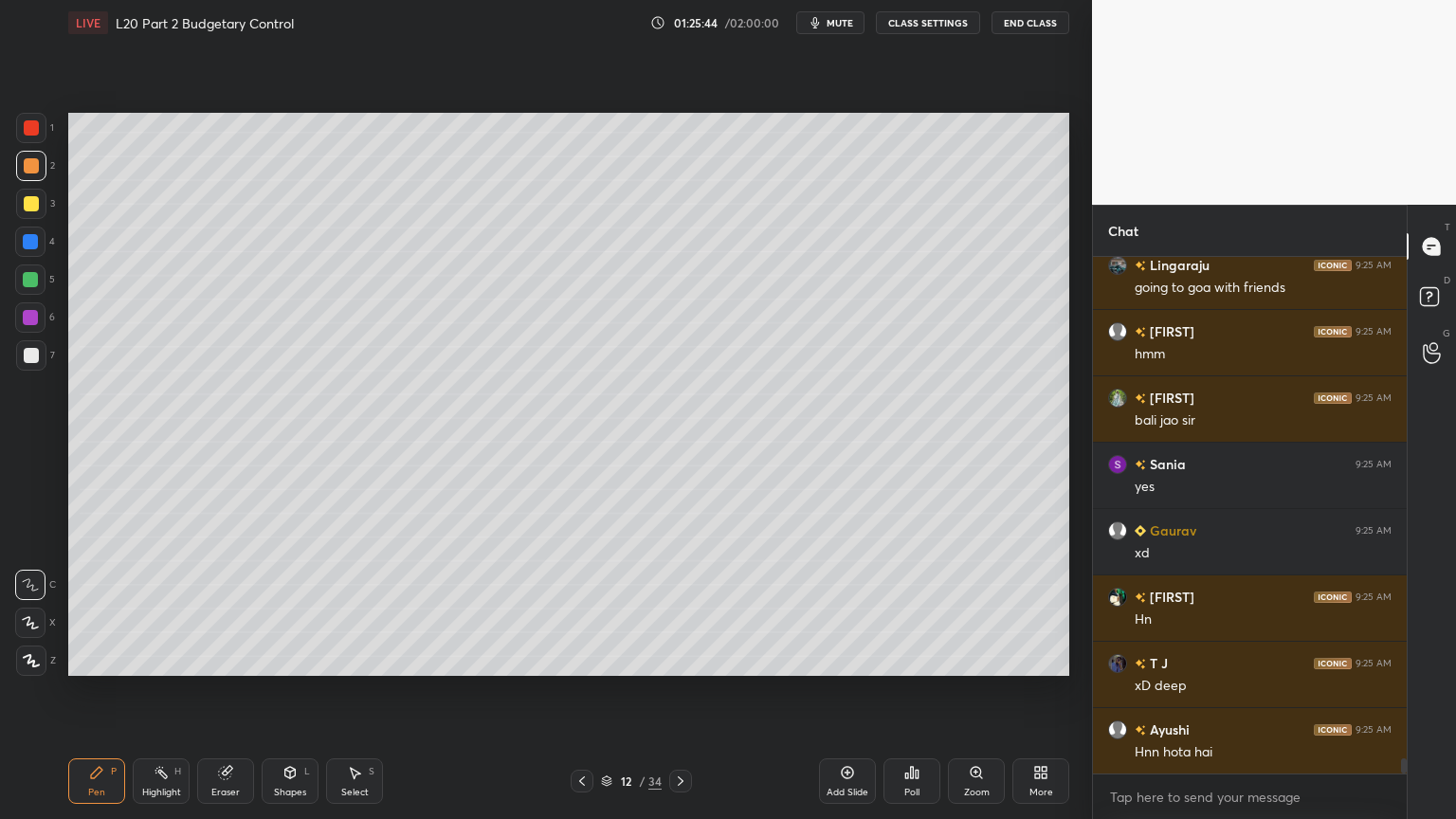 click on "Shapes L" at bounding box center [290, 781] 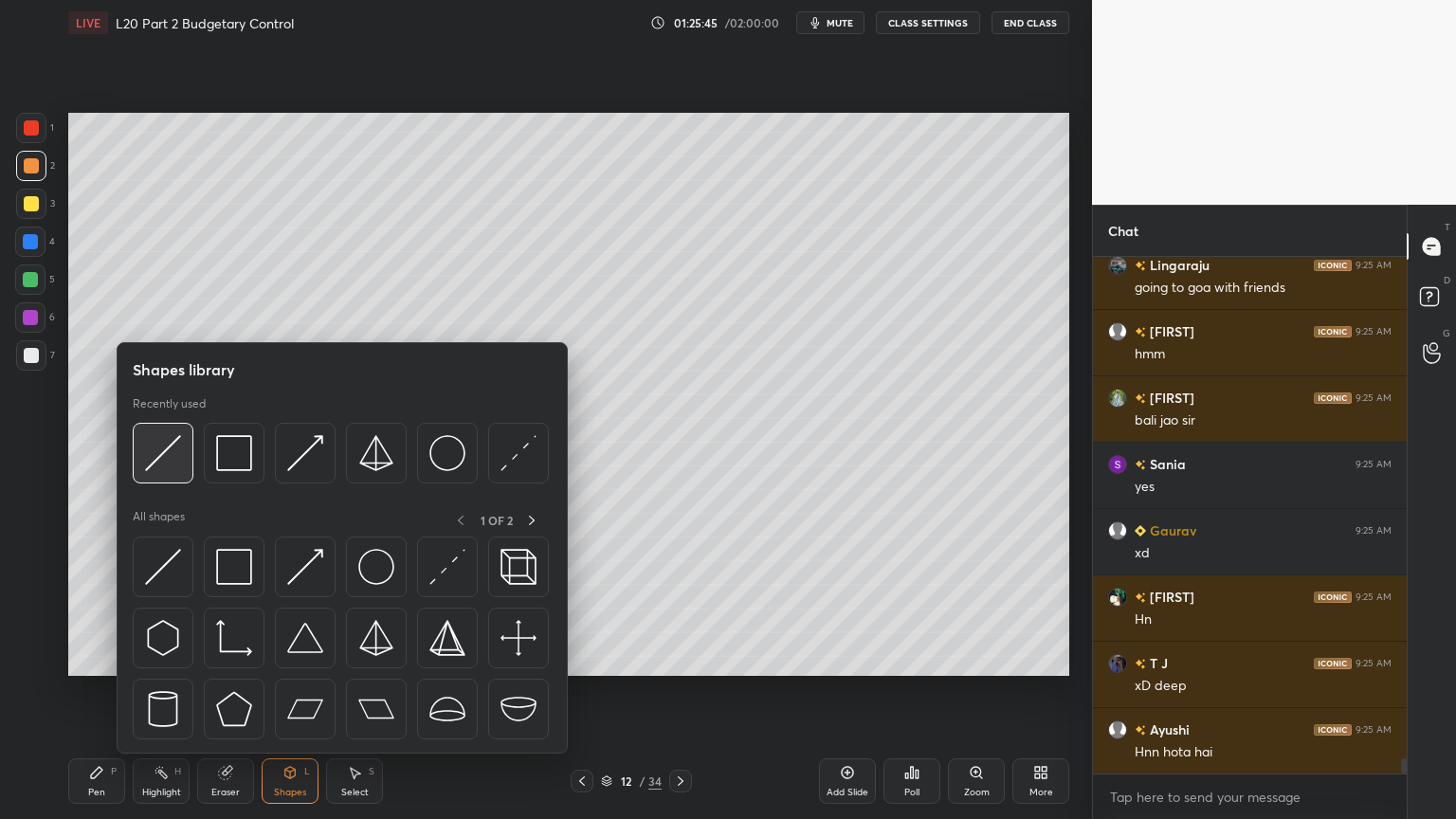 click at bounding box center [163, 453] 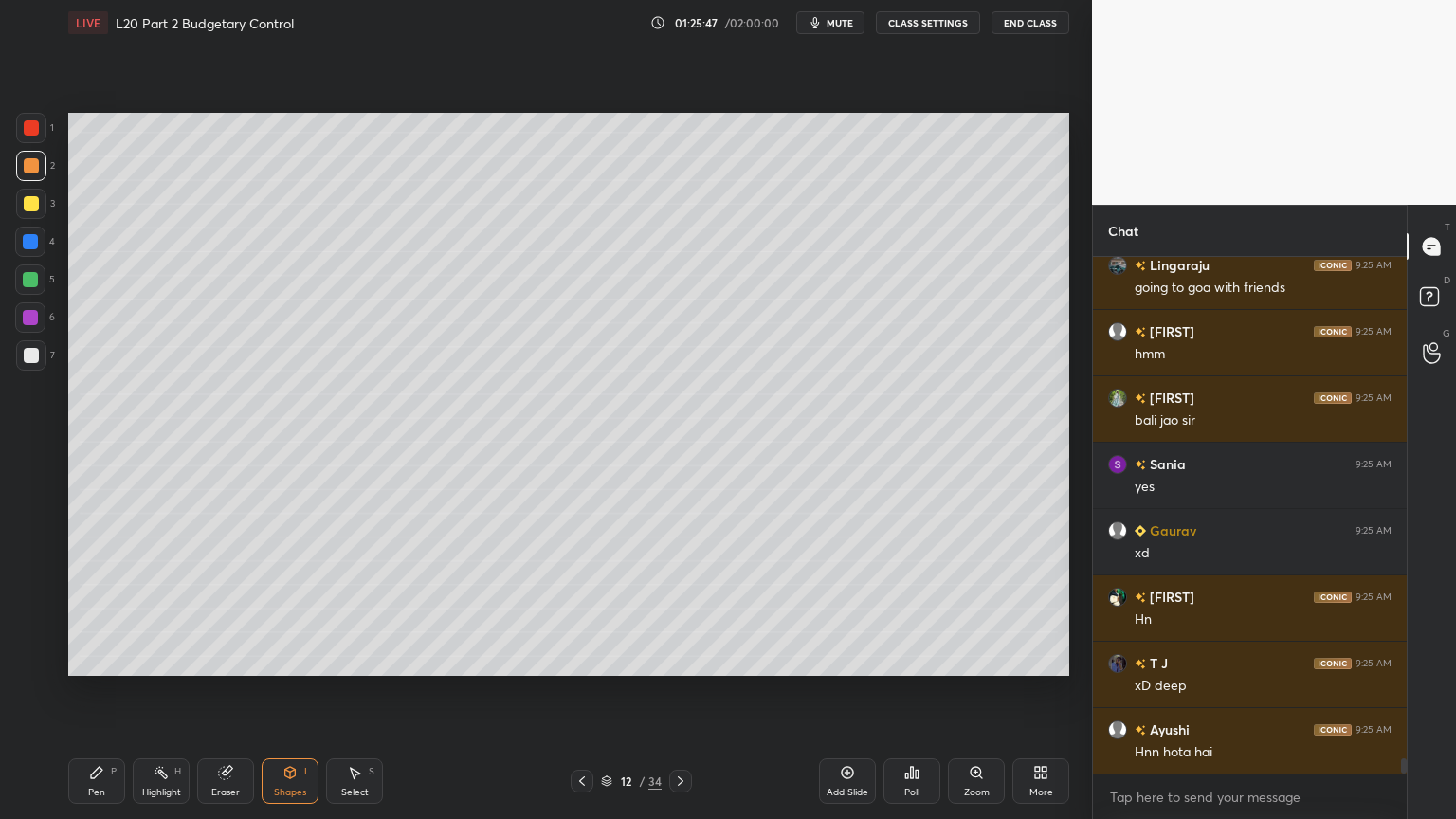 click on "Pen P" at bounding box center [97, 781] 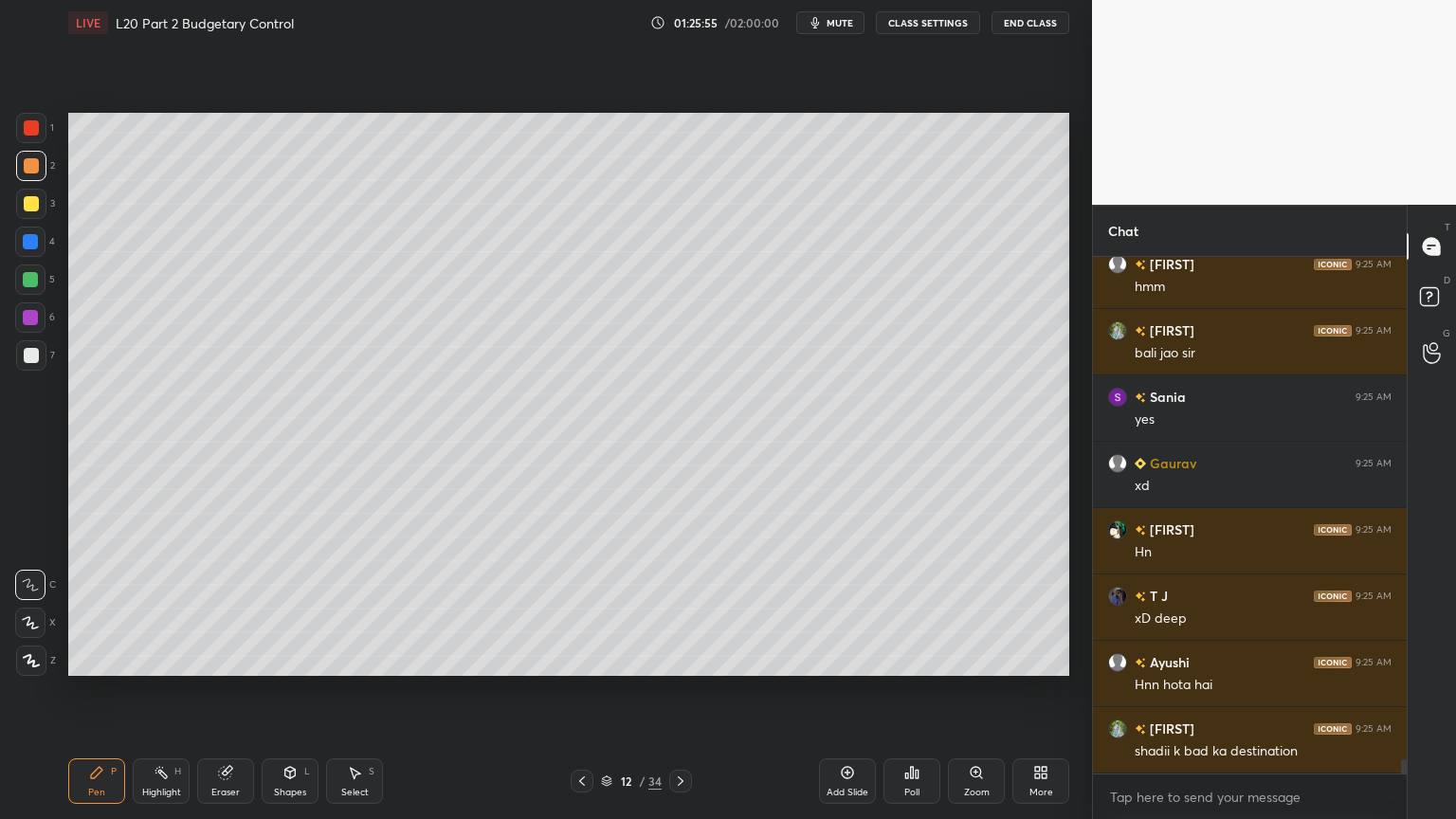scroll, scrollTop: 17711, scrollLeft: 0, axis: vertical 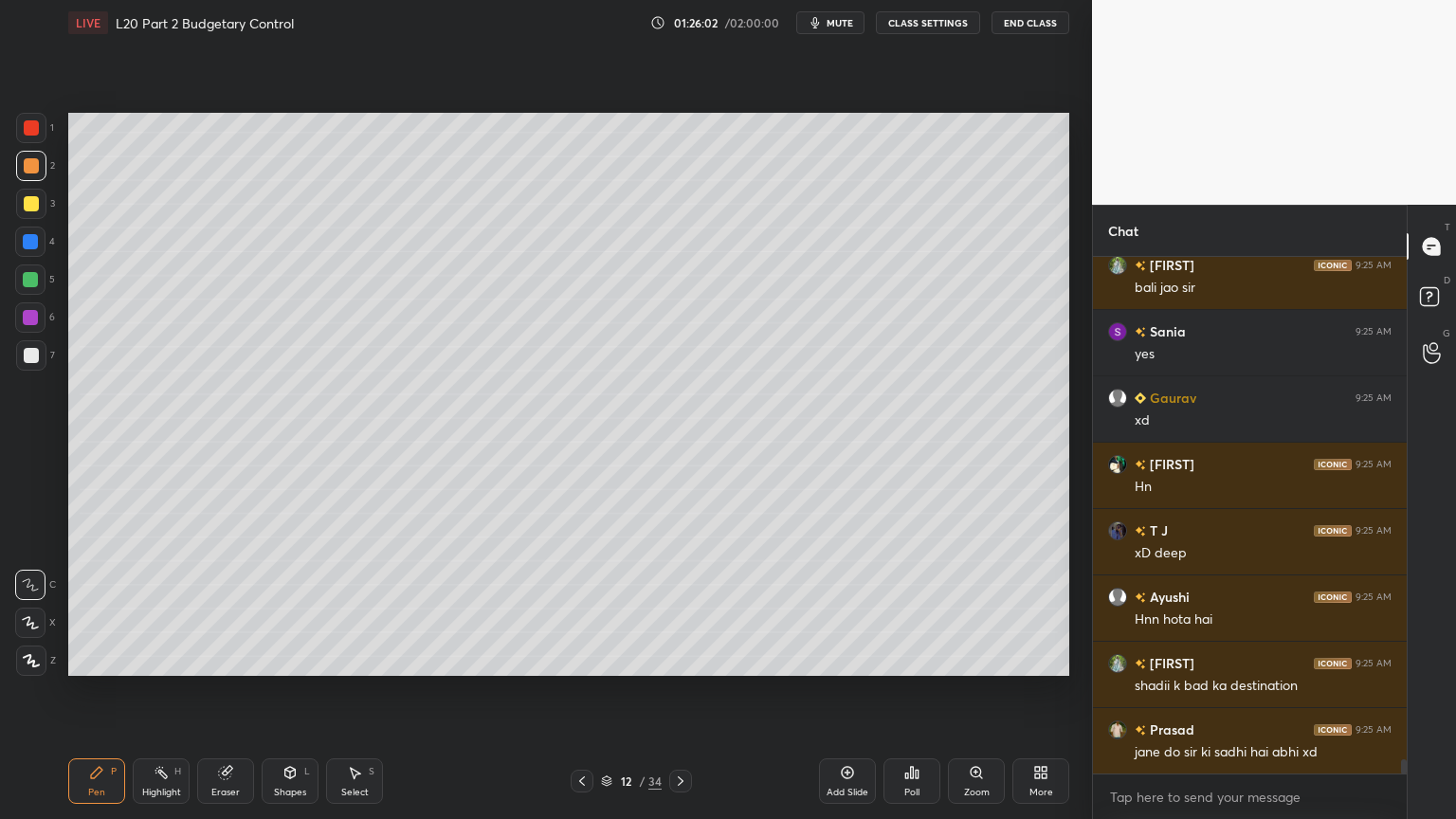 click on "1 2 3 4 5 6 7 C X Z C X Z E E Erase all   H H" at bounding box center [30, 394] 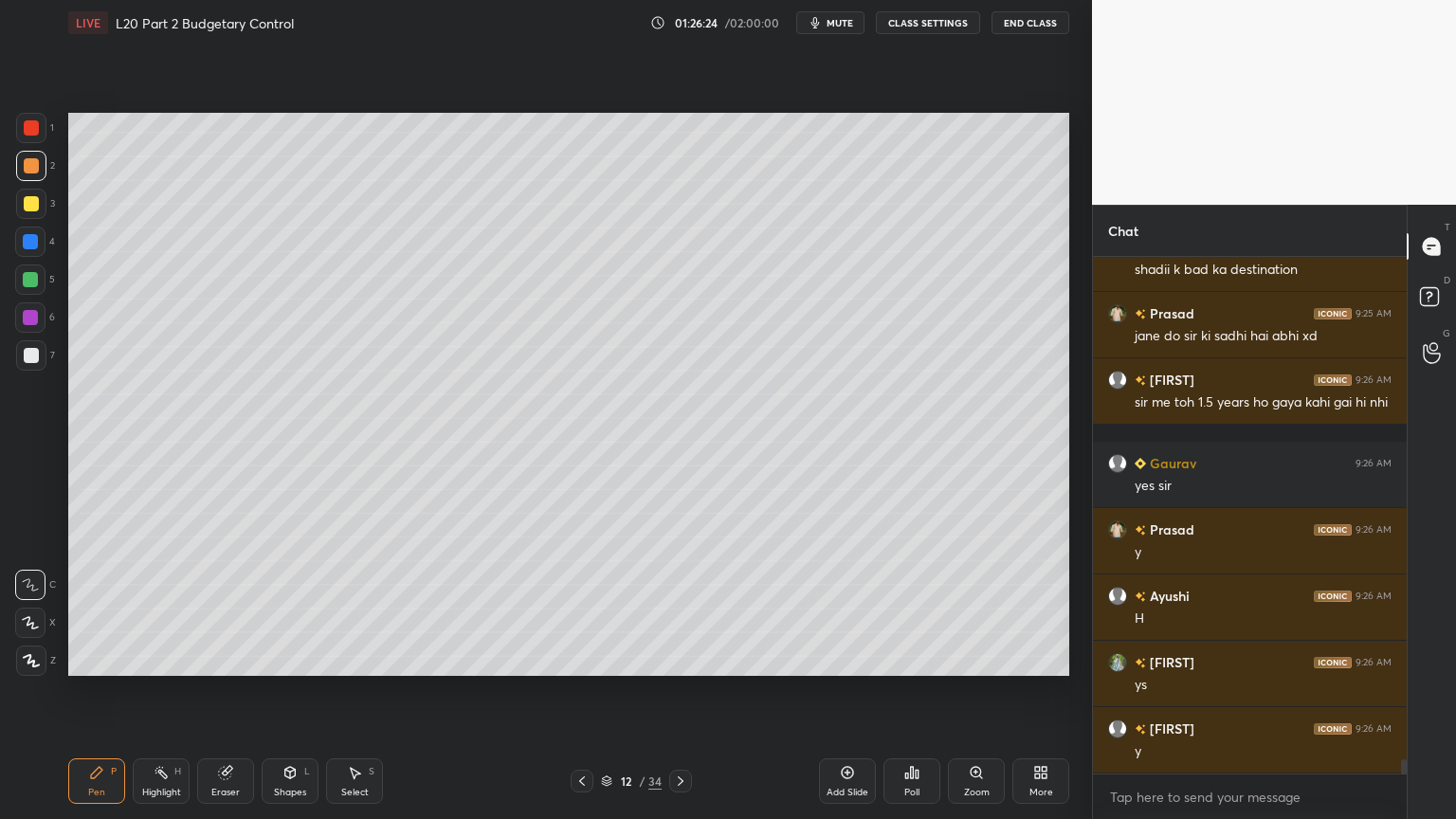 scroll, scrollTop: 18210, scrollLeft: 0, axis: vertical 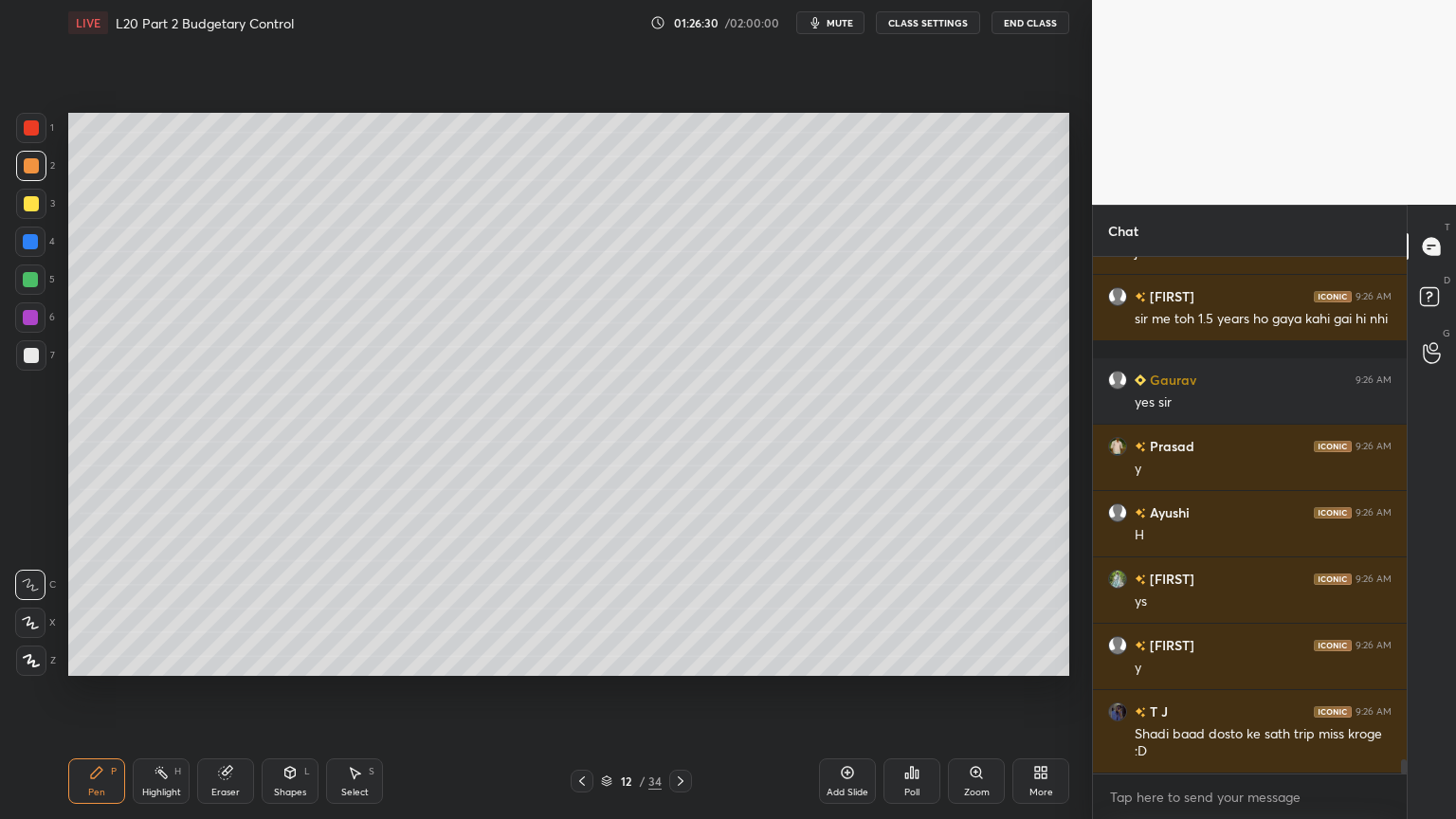 click 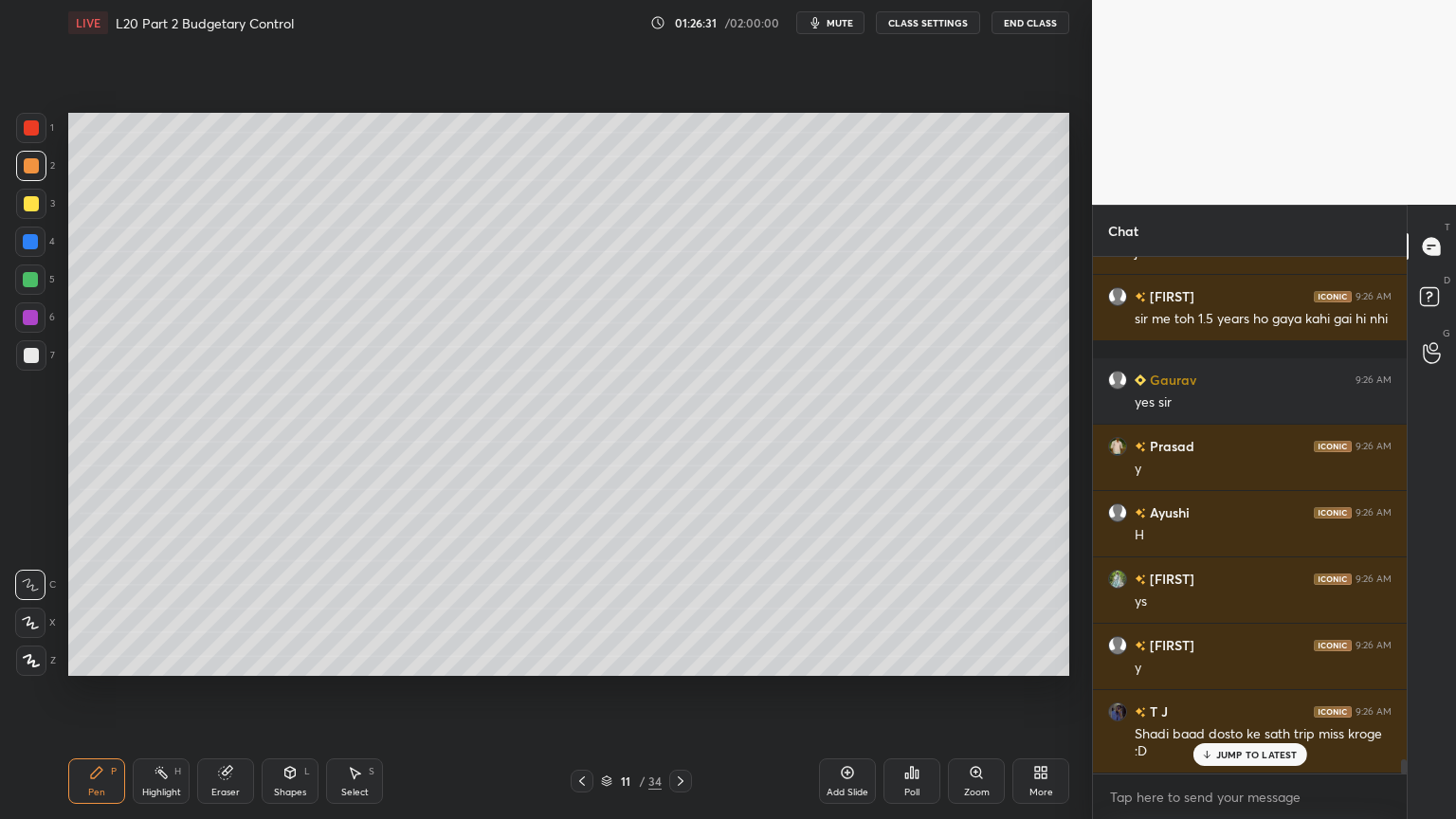 scroll, scrollTop: 18276, scrollLeft: 0, axis: vertical 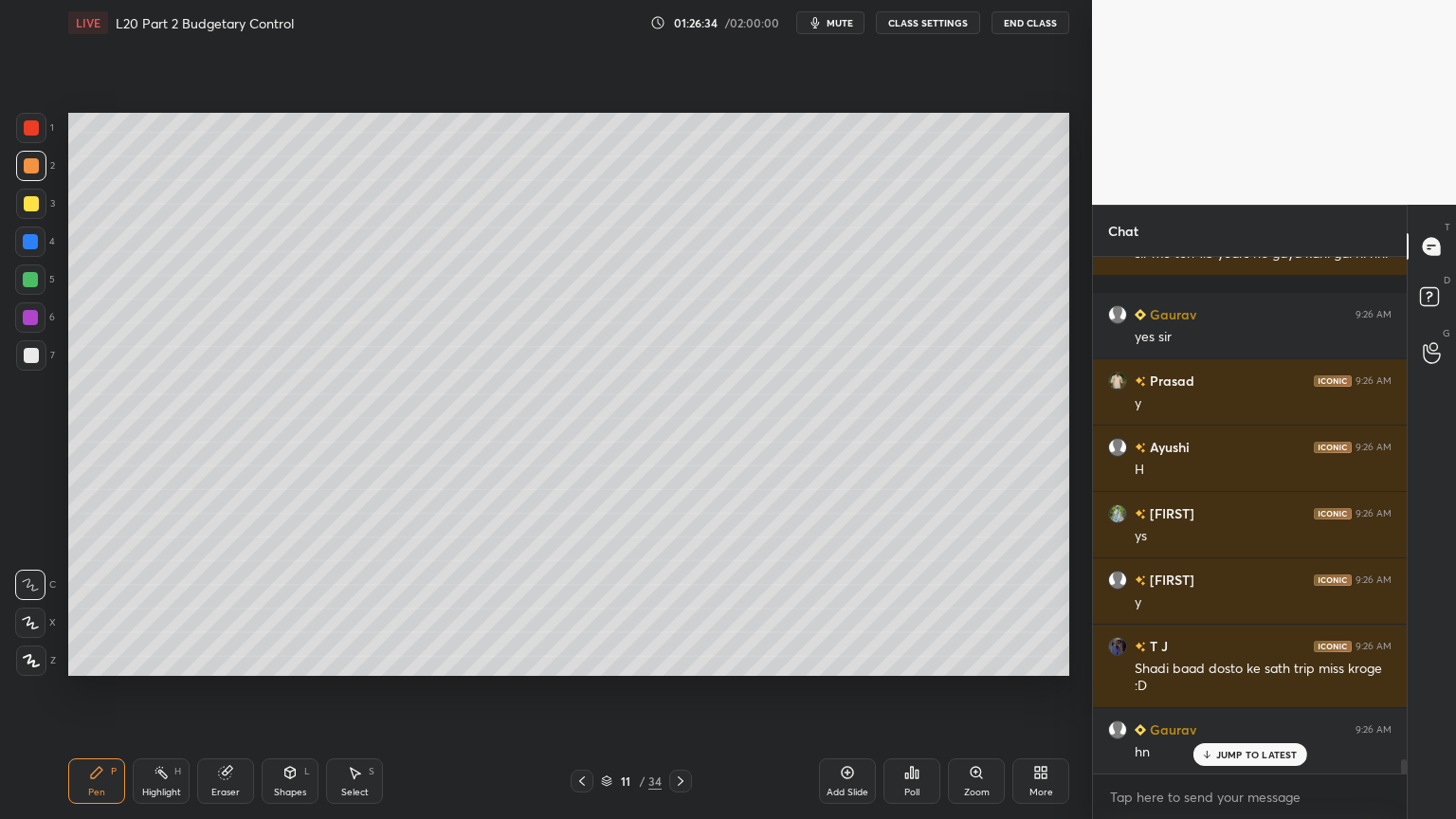 click on "Shapes L" at bounding box center [290, 781] 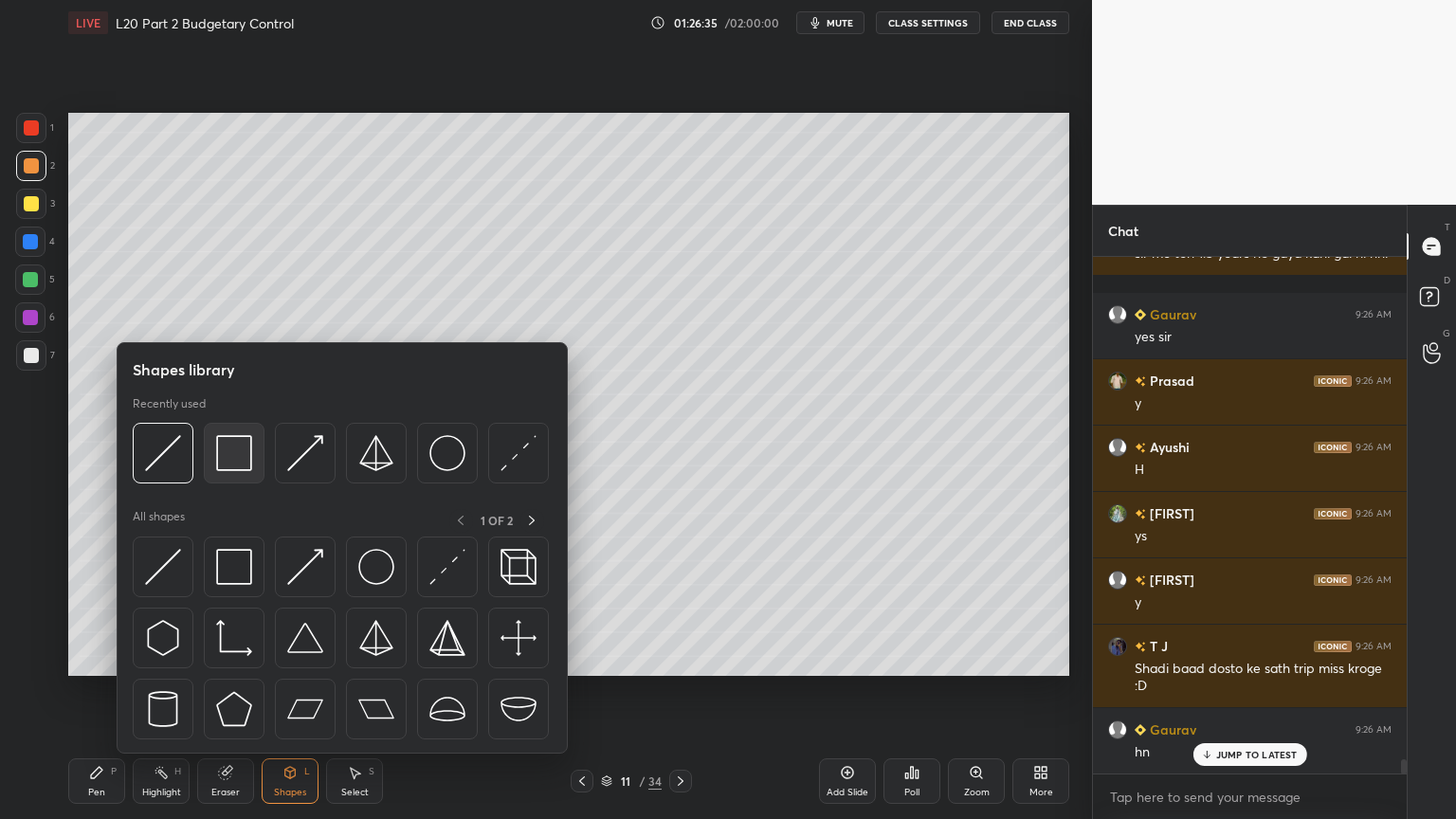 click at bounding box center (234, 453) 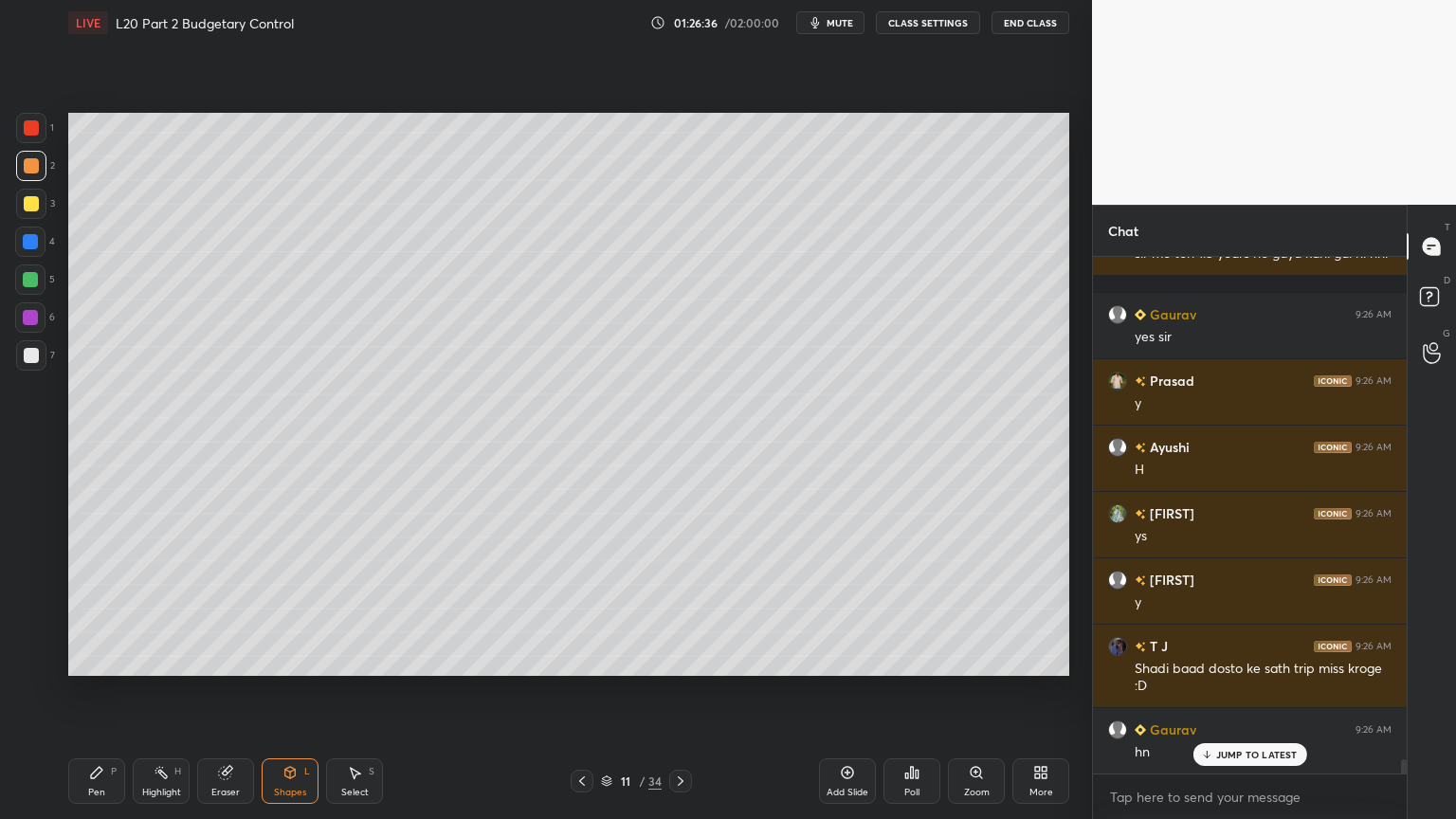 click at bounding box center [31, 128] 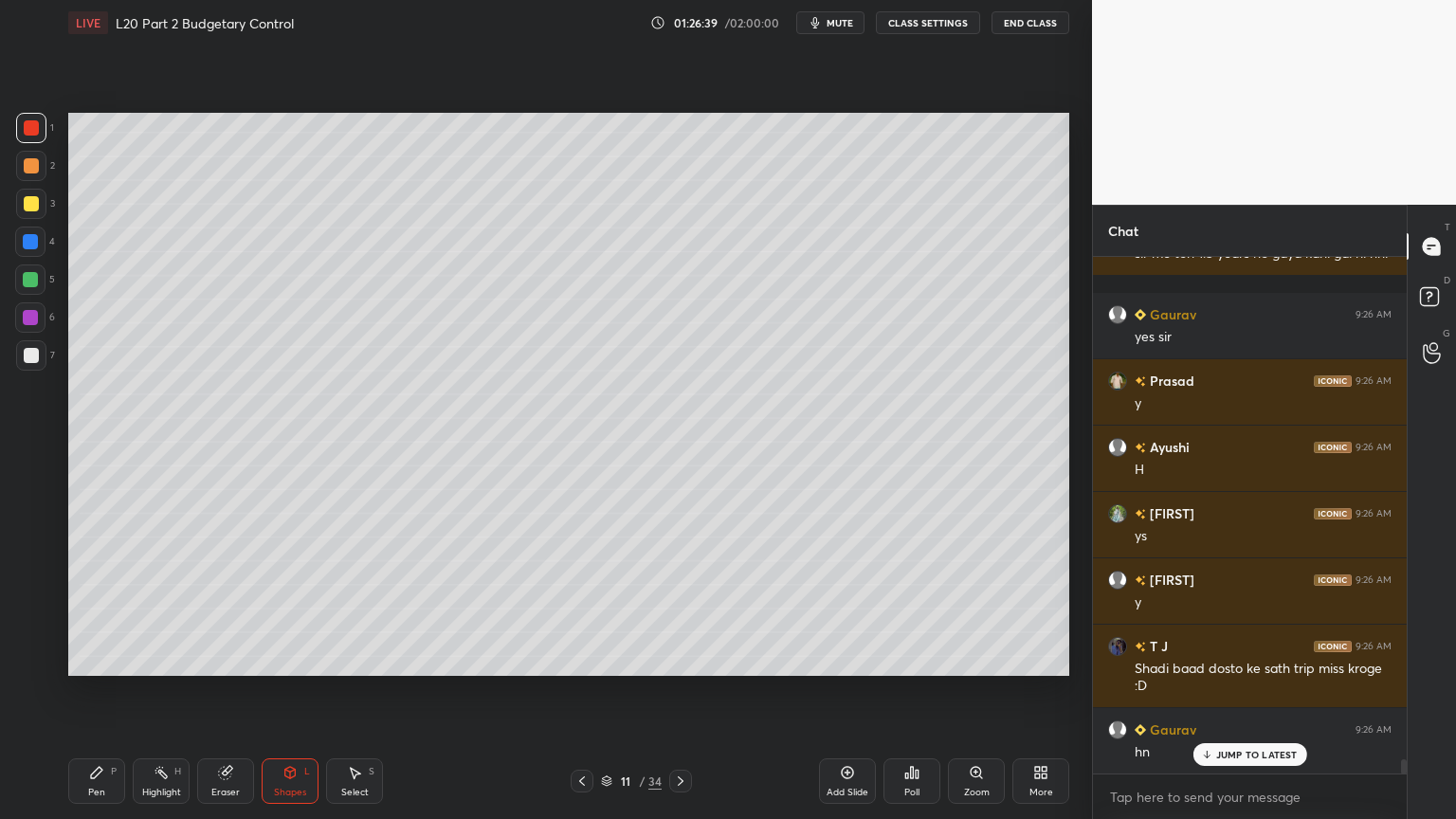 click on "Highlight H" at bounding box center [161, 781] 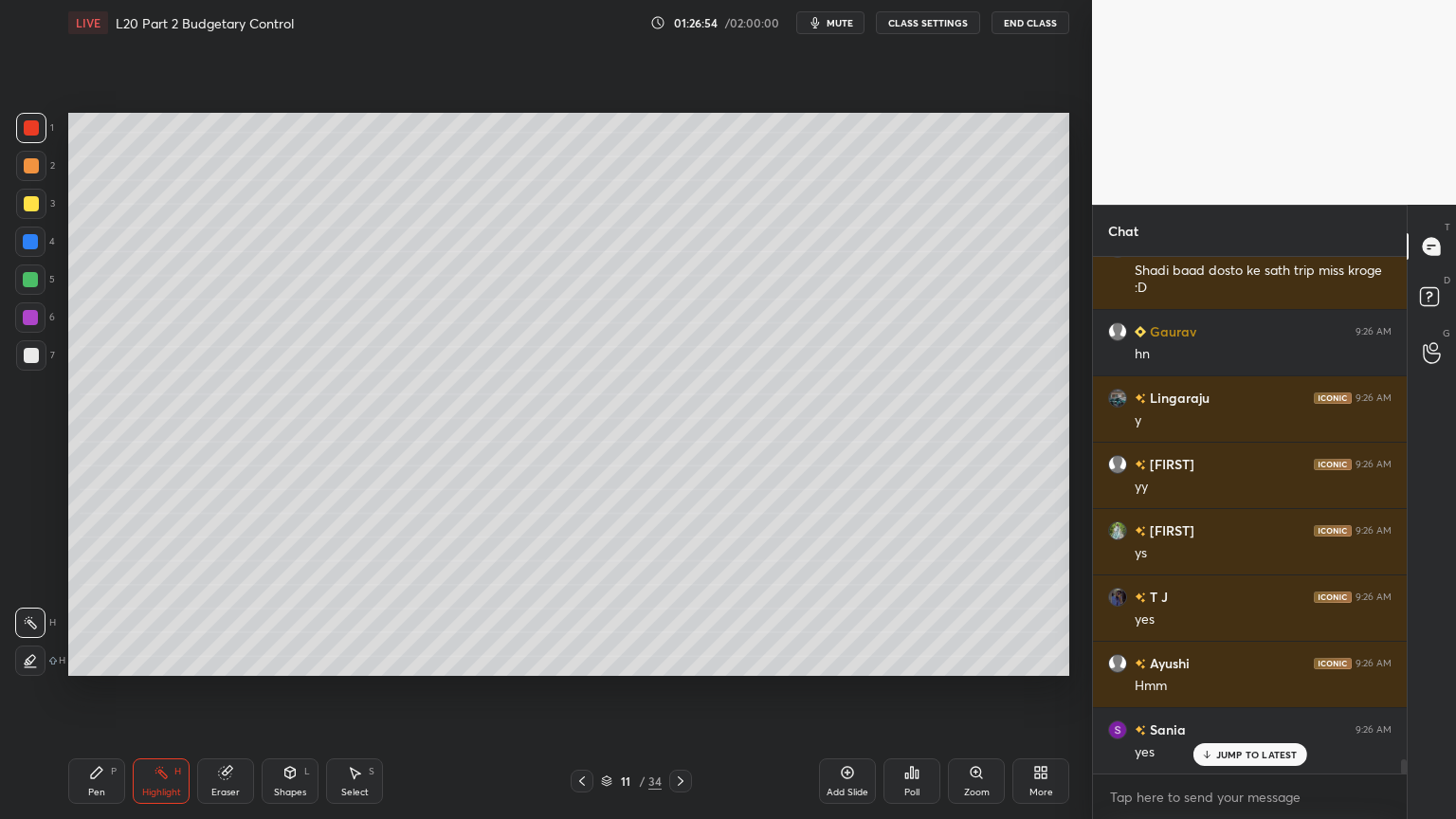 scroll, scrollTop: 18741, scrollLeft: 0, axis: vertical 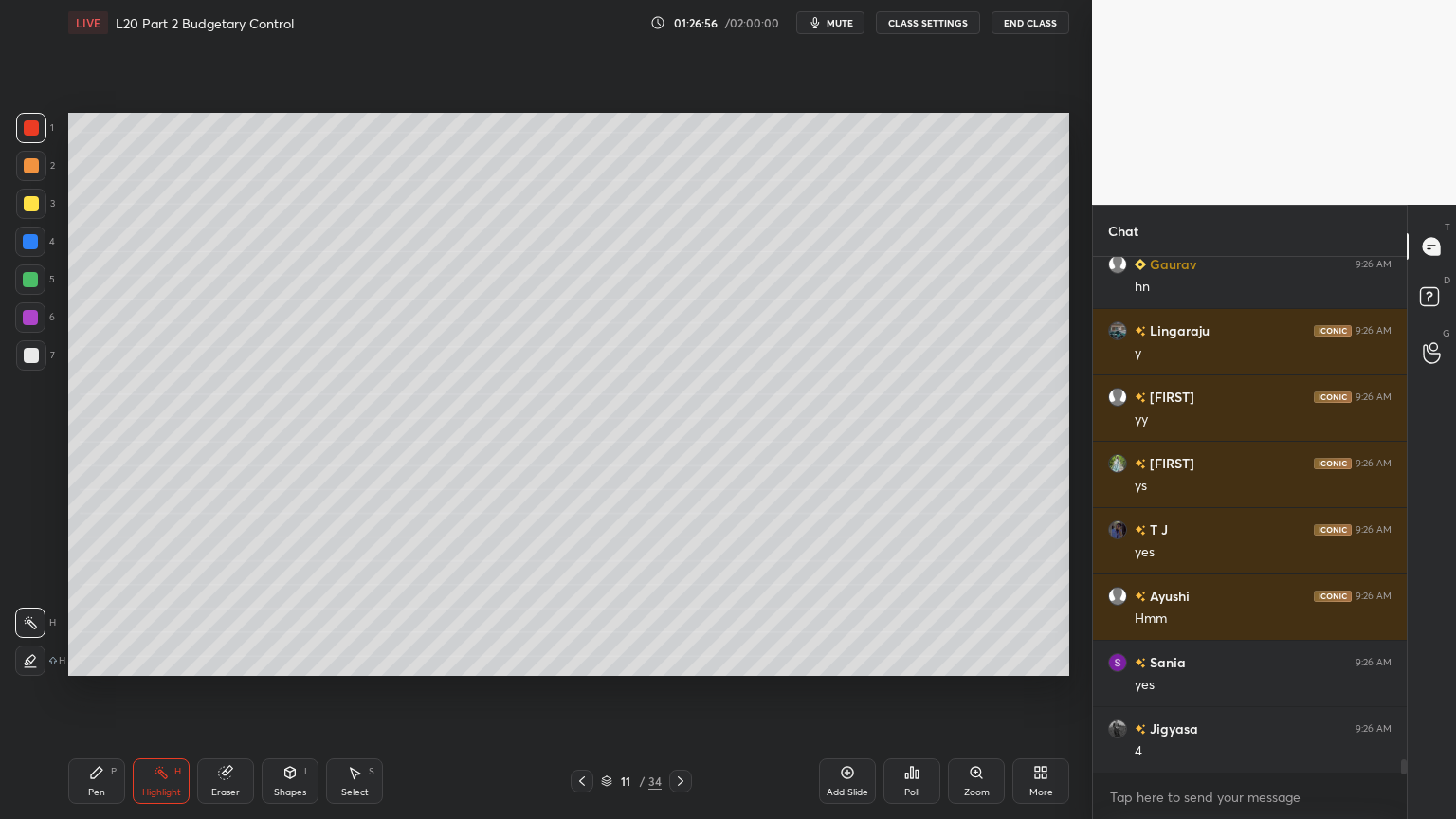 click on "Setting up your live class Poll for   secs No correct answer Start poll" at bounding box center [569, 394] 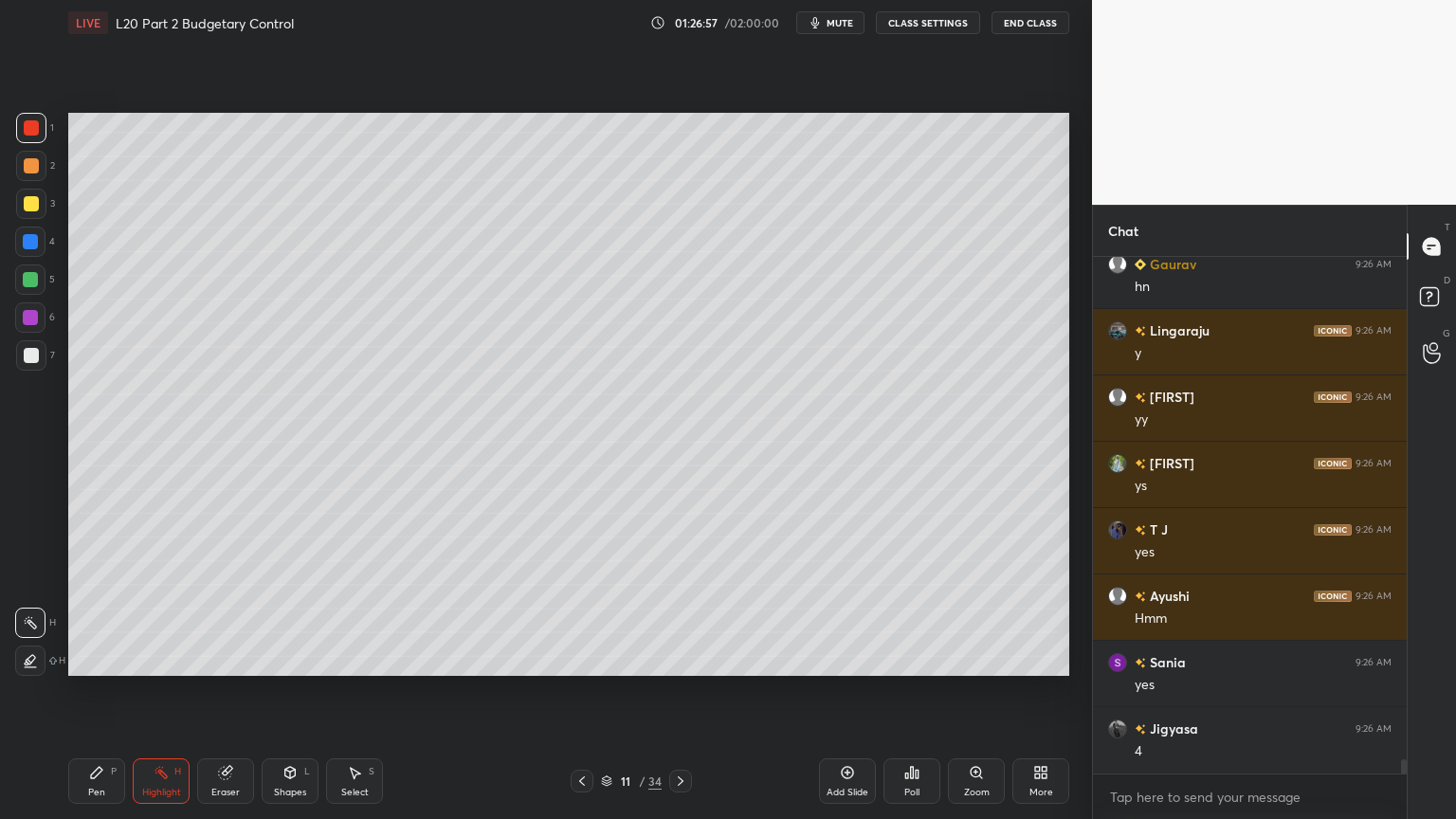 click 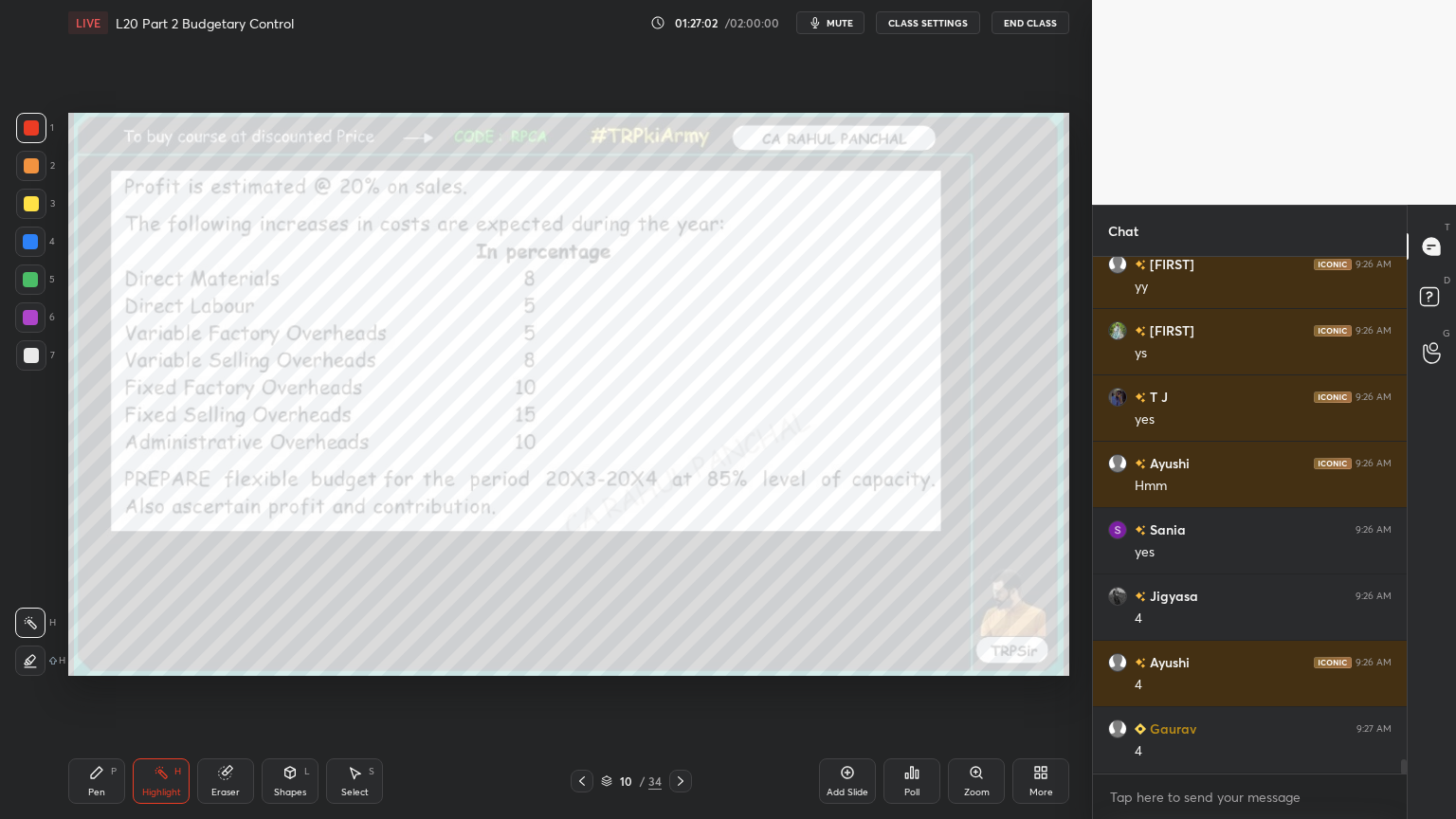 scroll, scrollTop: 18939, scrollLeft: 0, axis: vertical 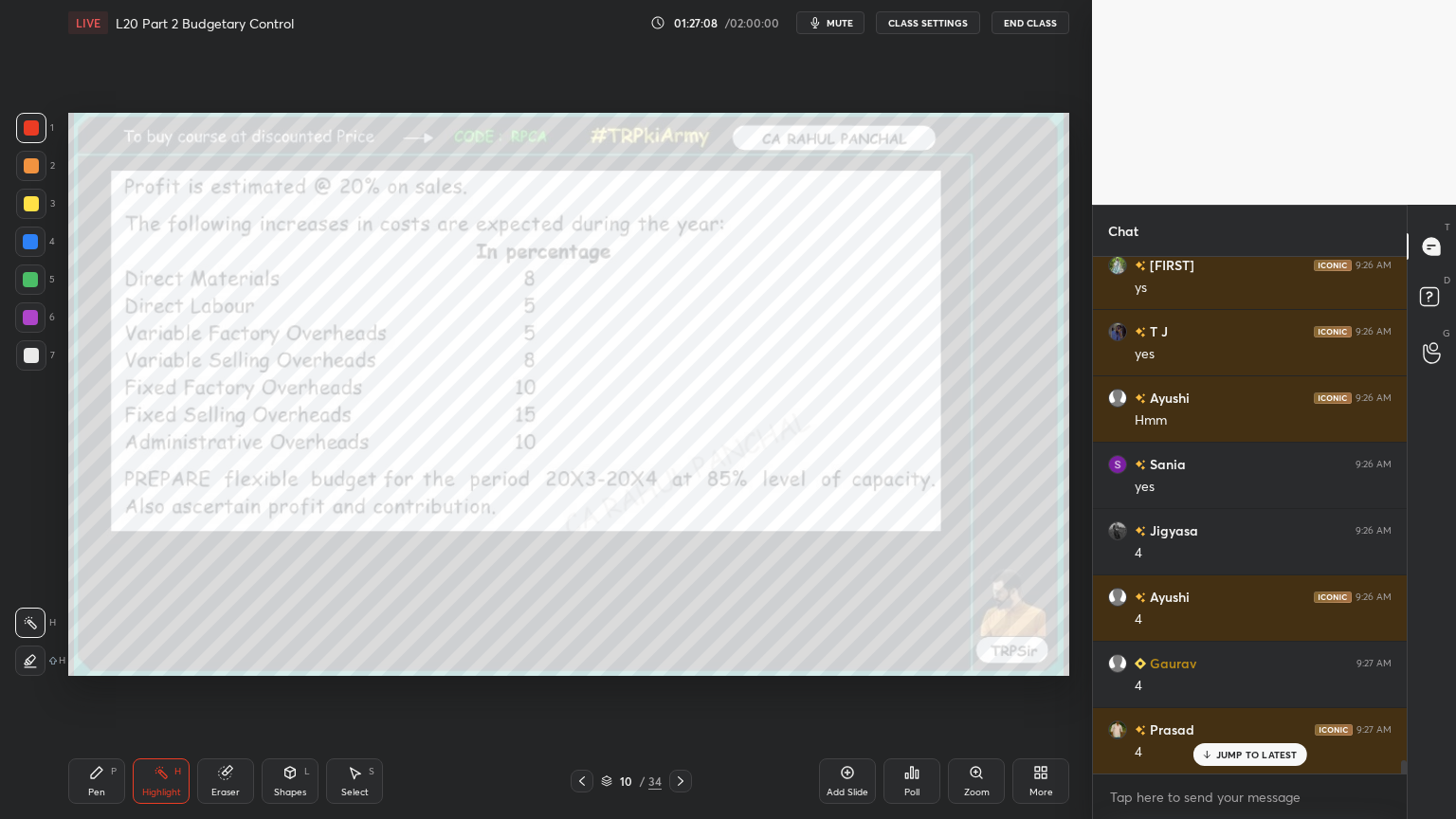 click 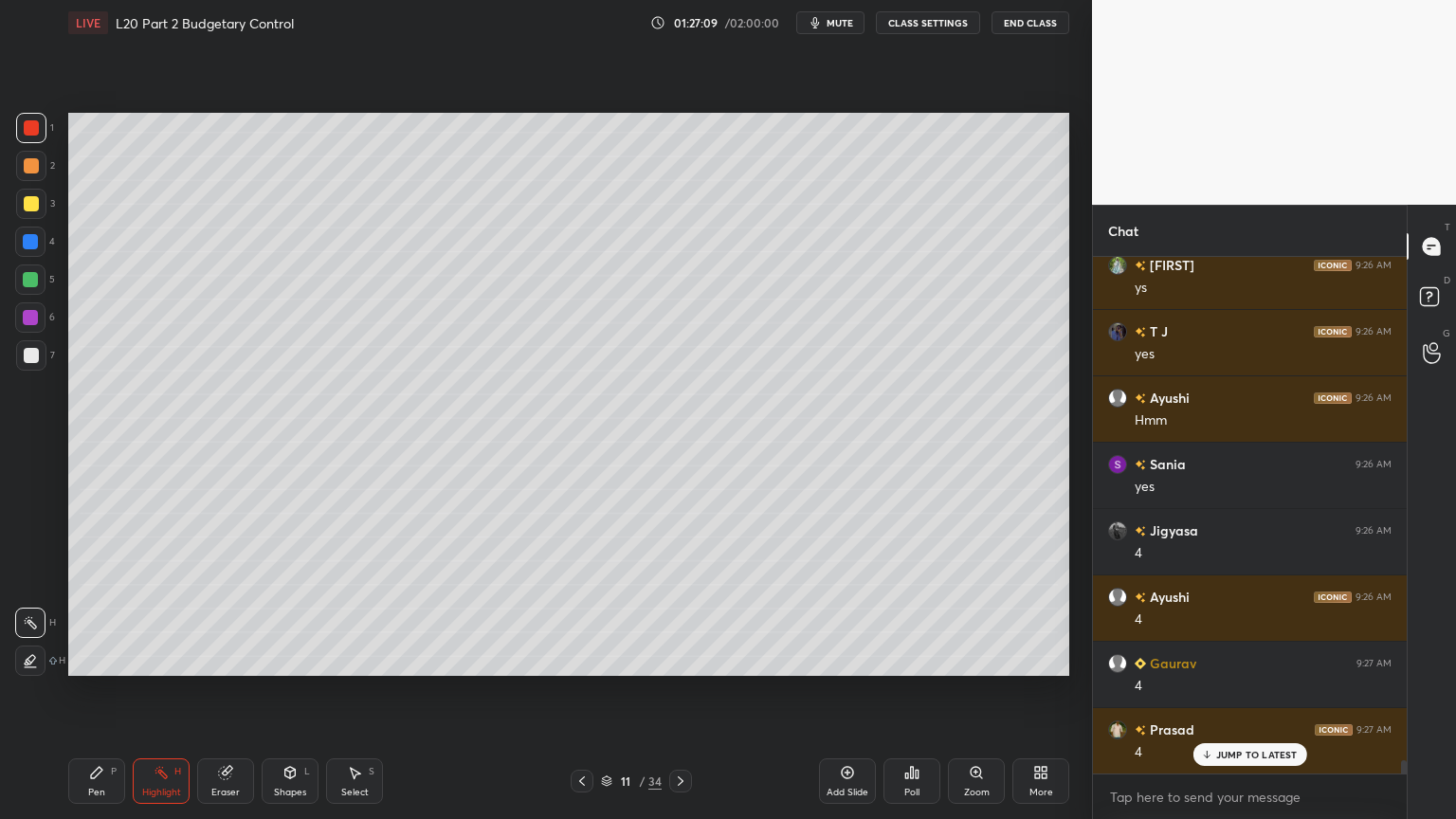 click 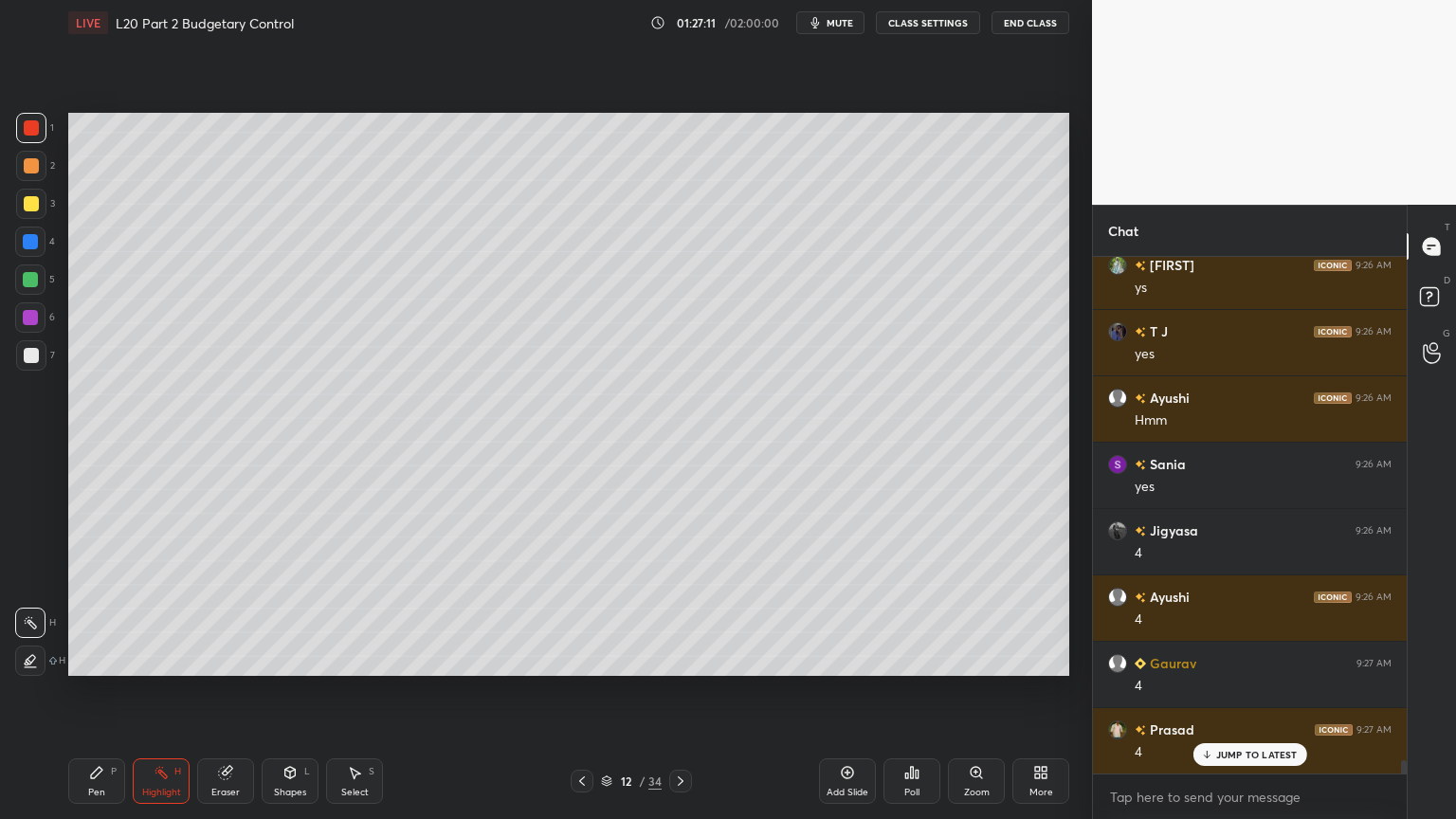 click on "Pen P" at bounding box center [97, 781] 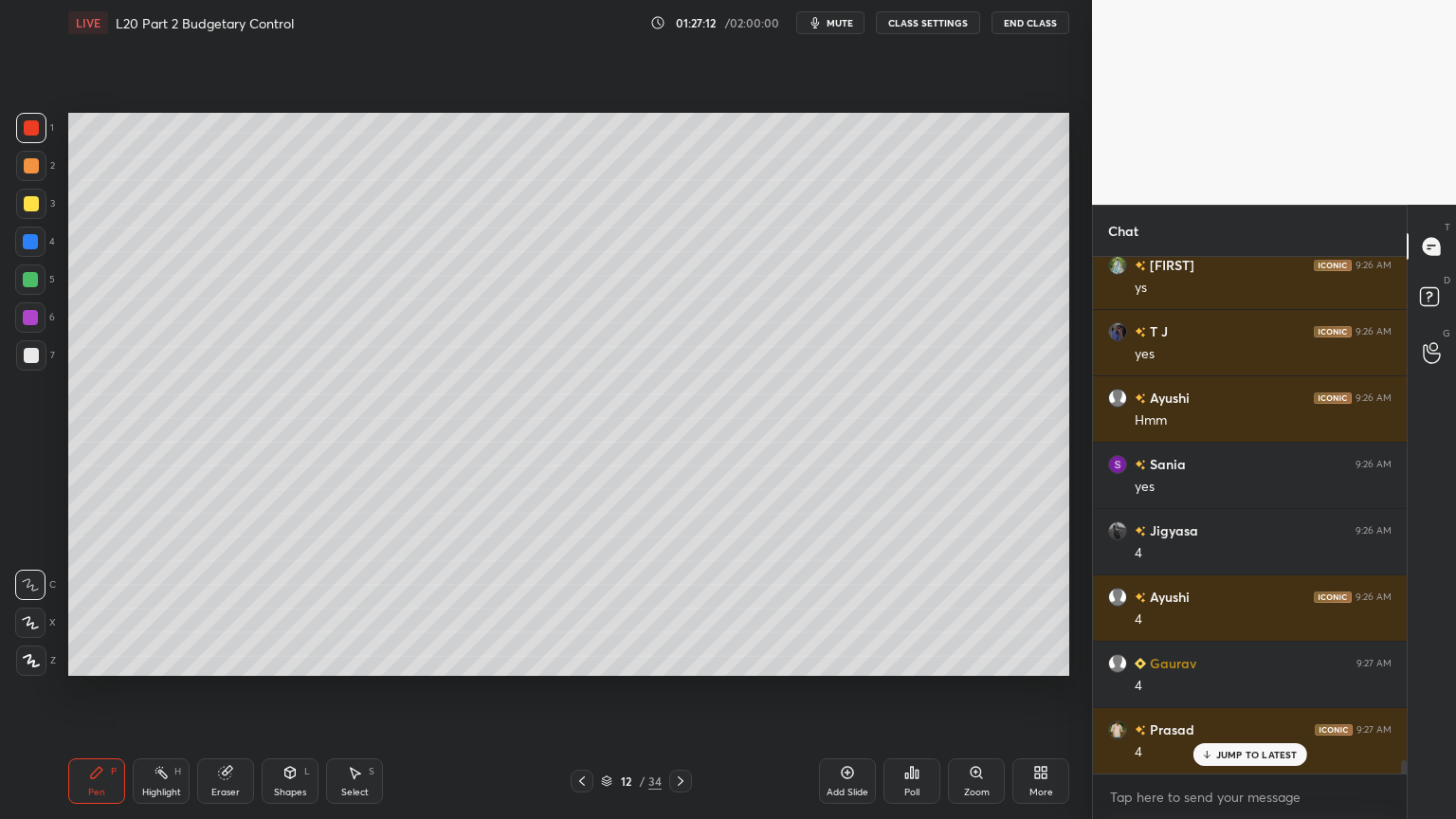 click at bounding box center [31, 204] 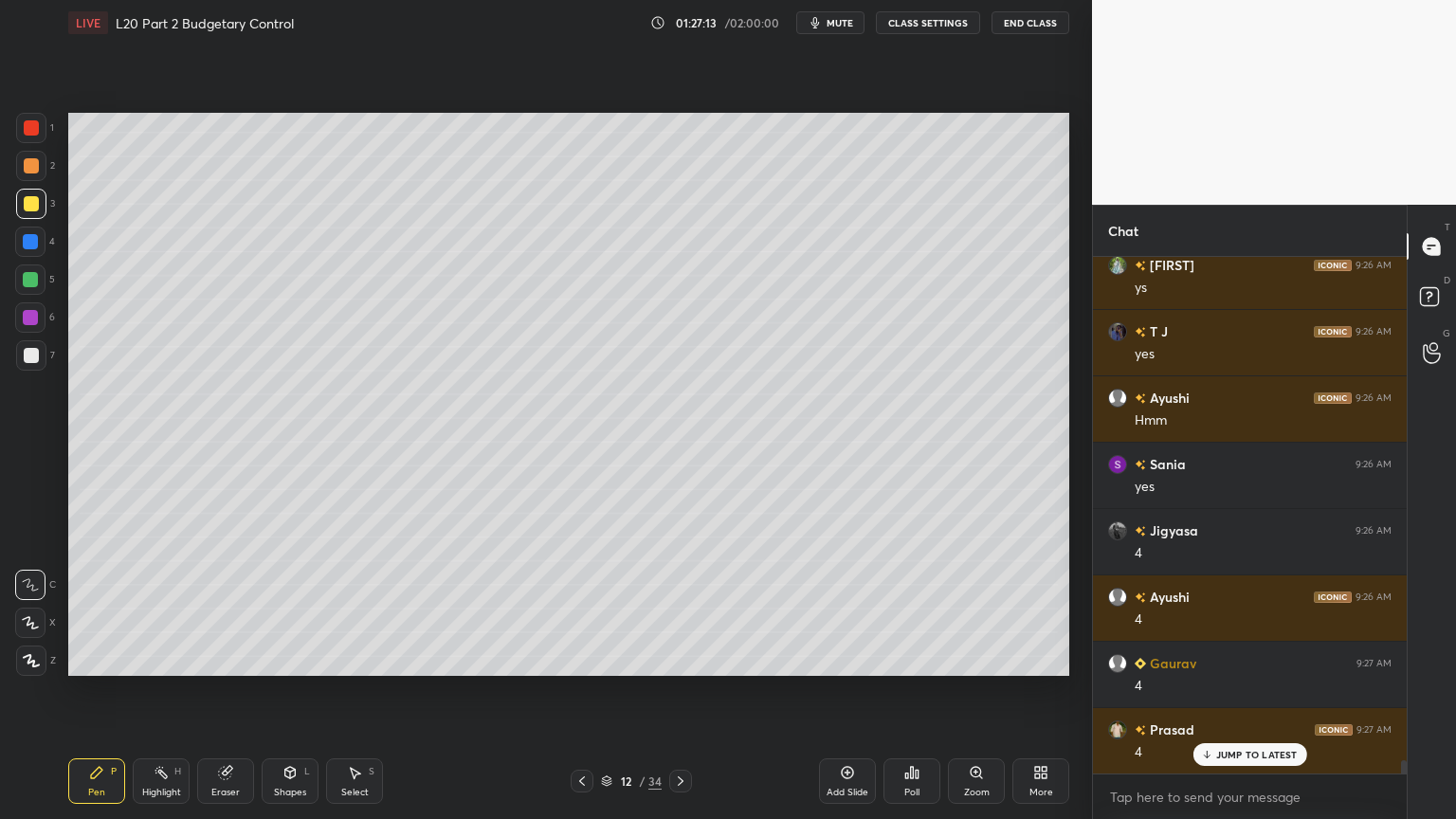 click at bounding box center [31, 166] 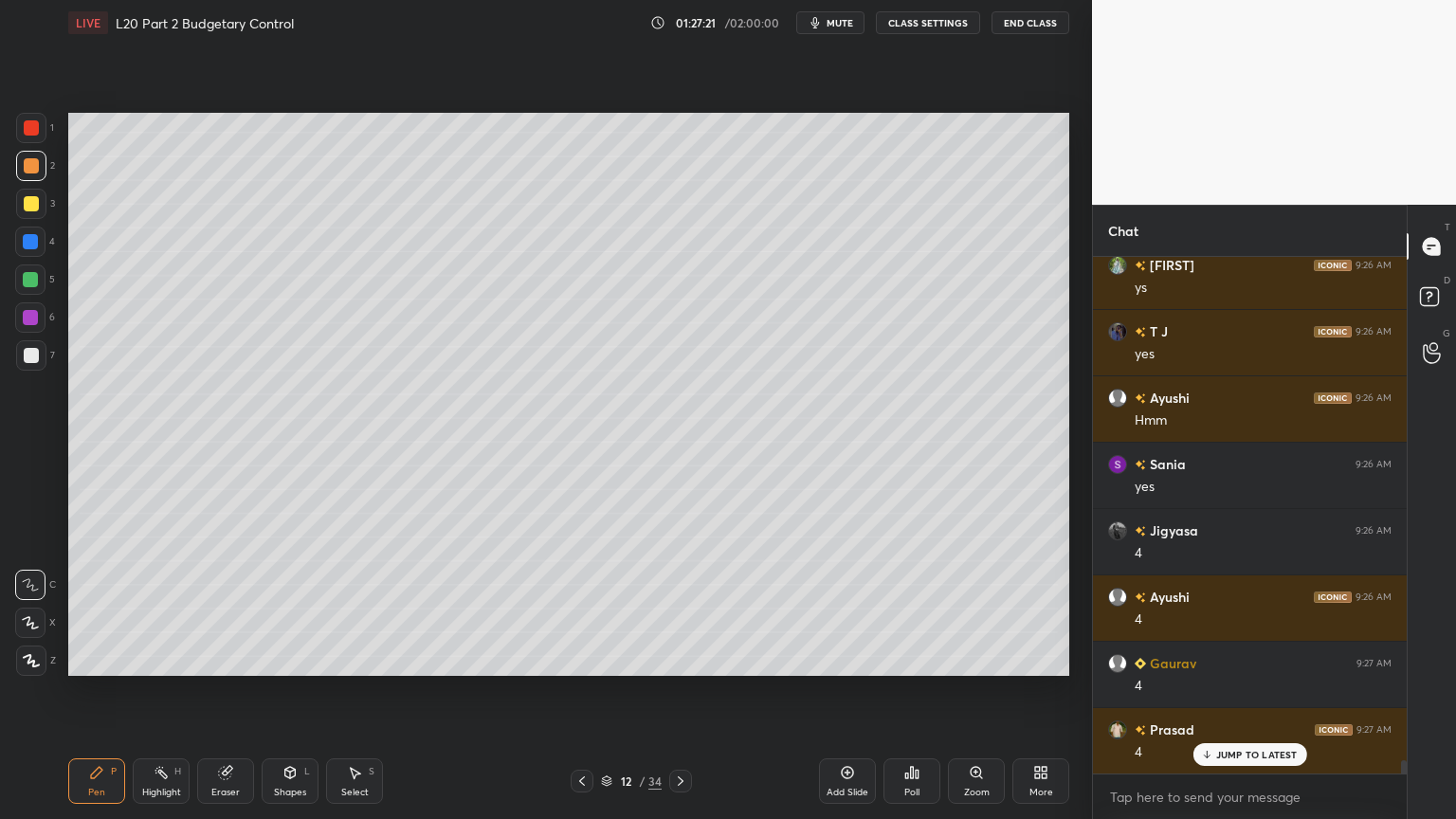 click on "Shapes L" at bounding box center [290, 781] 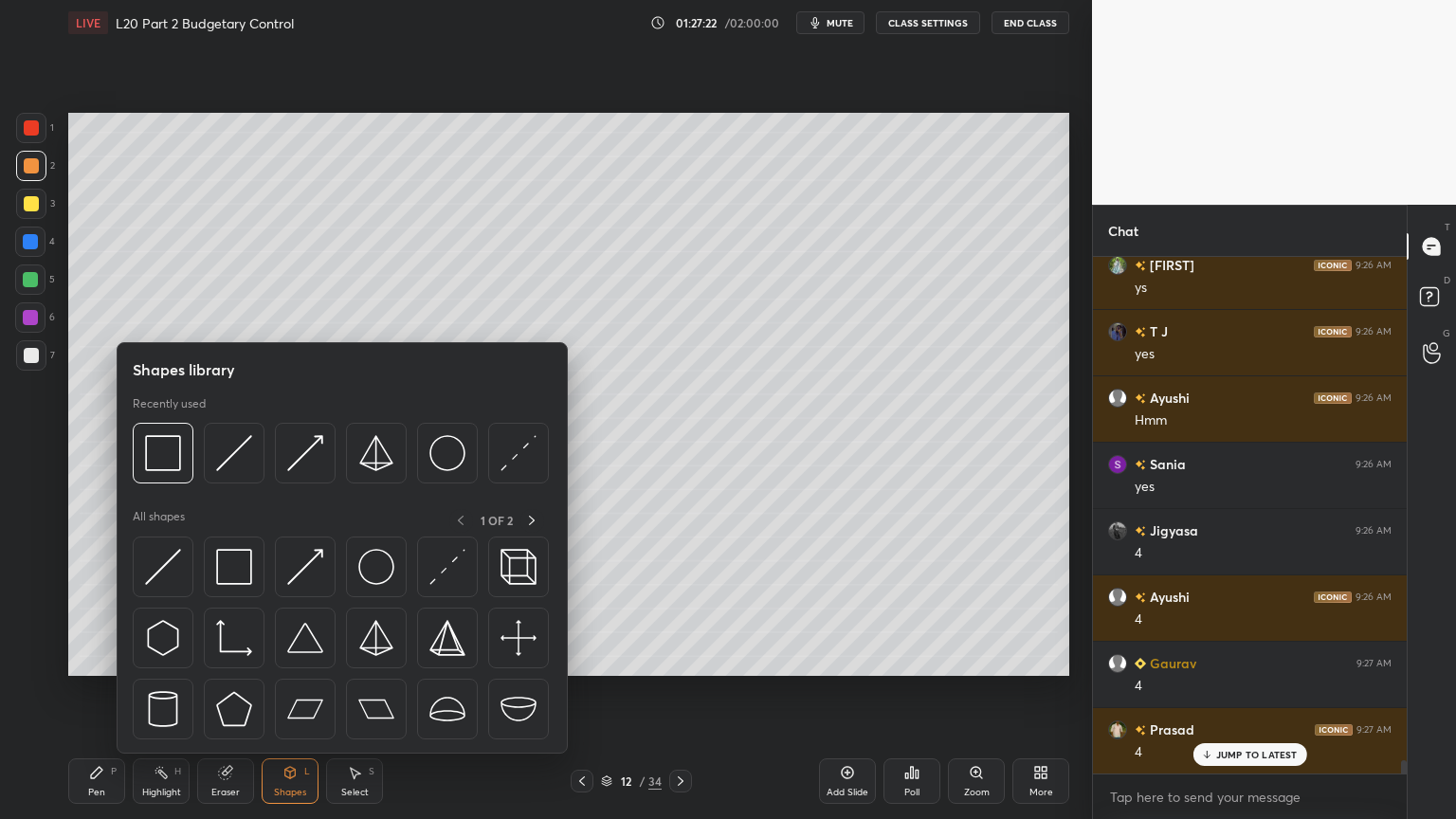 click at bounding box center (234, 453) 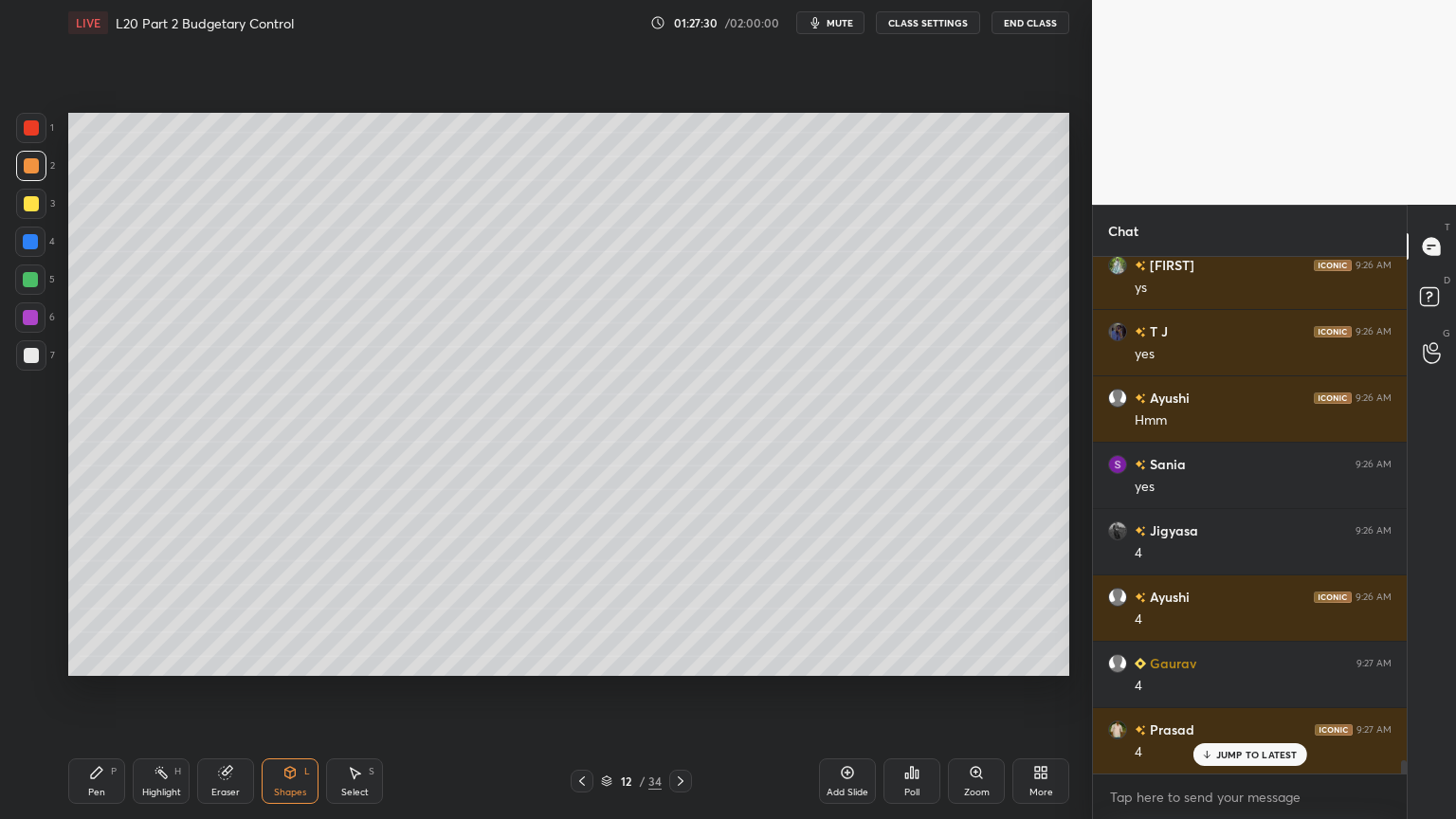 click on "Pen P" at bounding box center [97, 781] 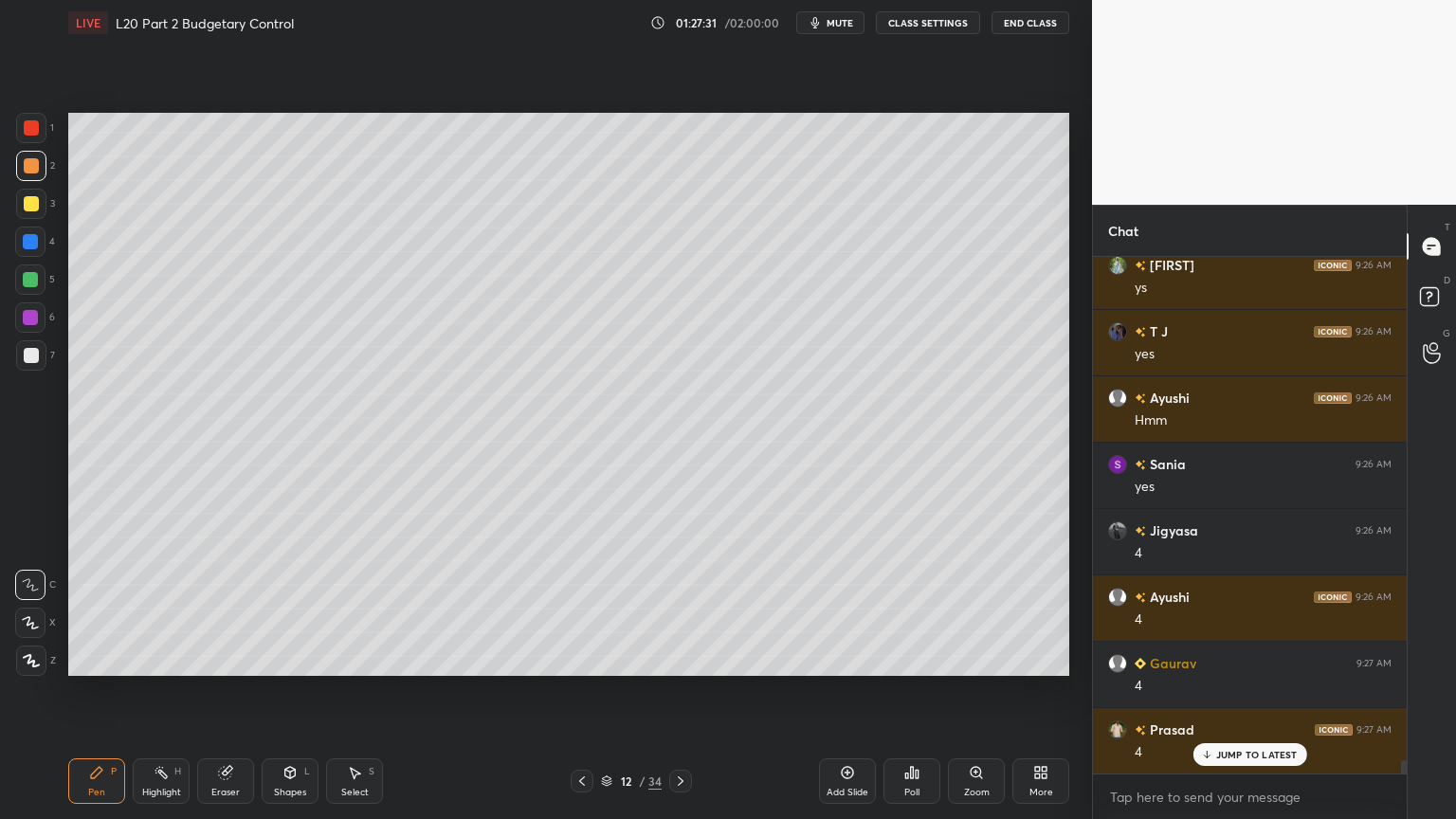 click on "1 2 3 4 5 6 7 C X Z C X Z E E Erase all   H H" at bounding box center (30, 394) 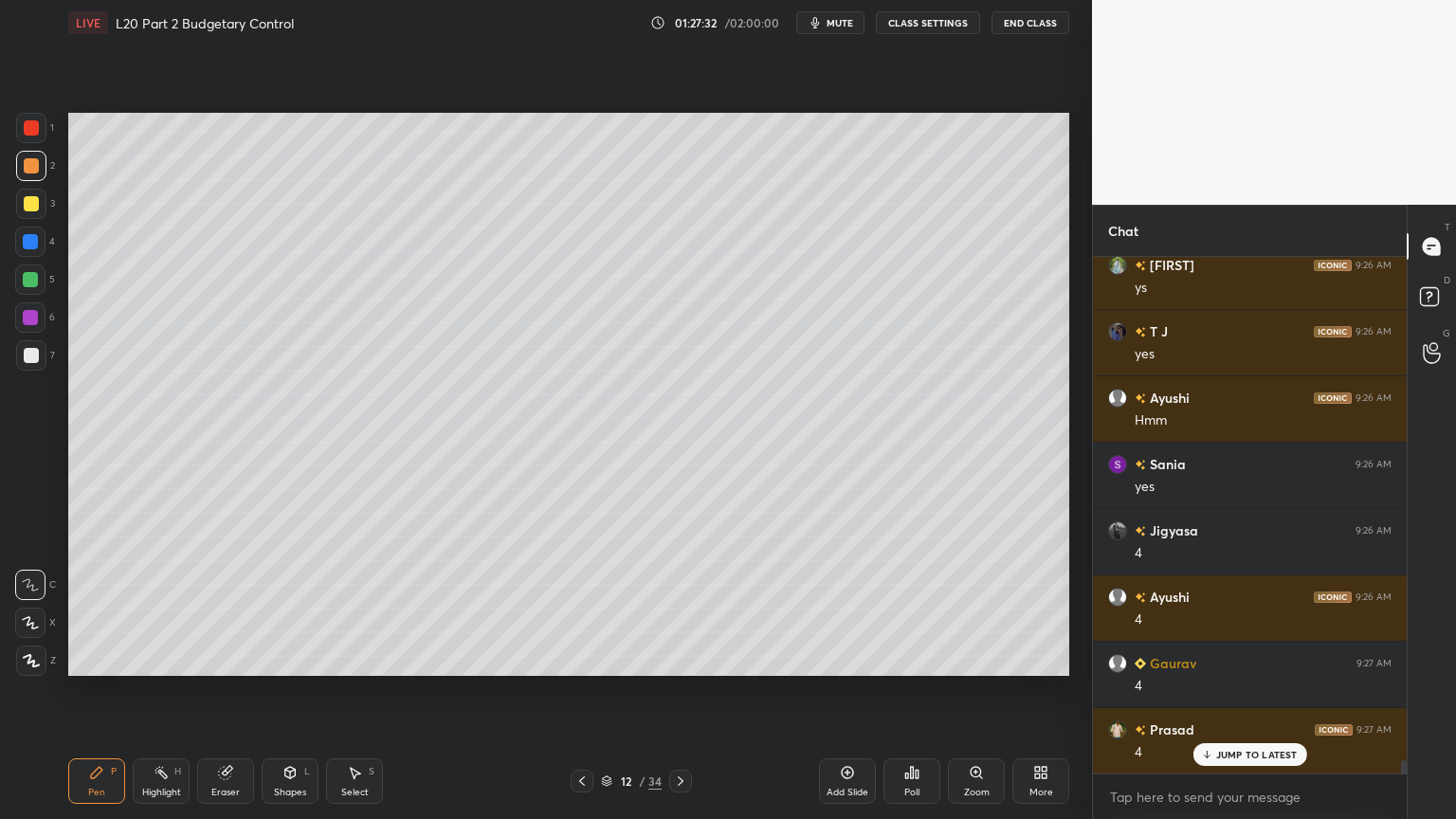 click at bounding box center [31, 355] 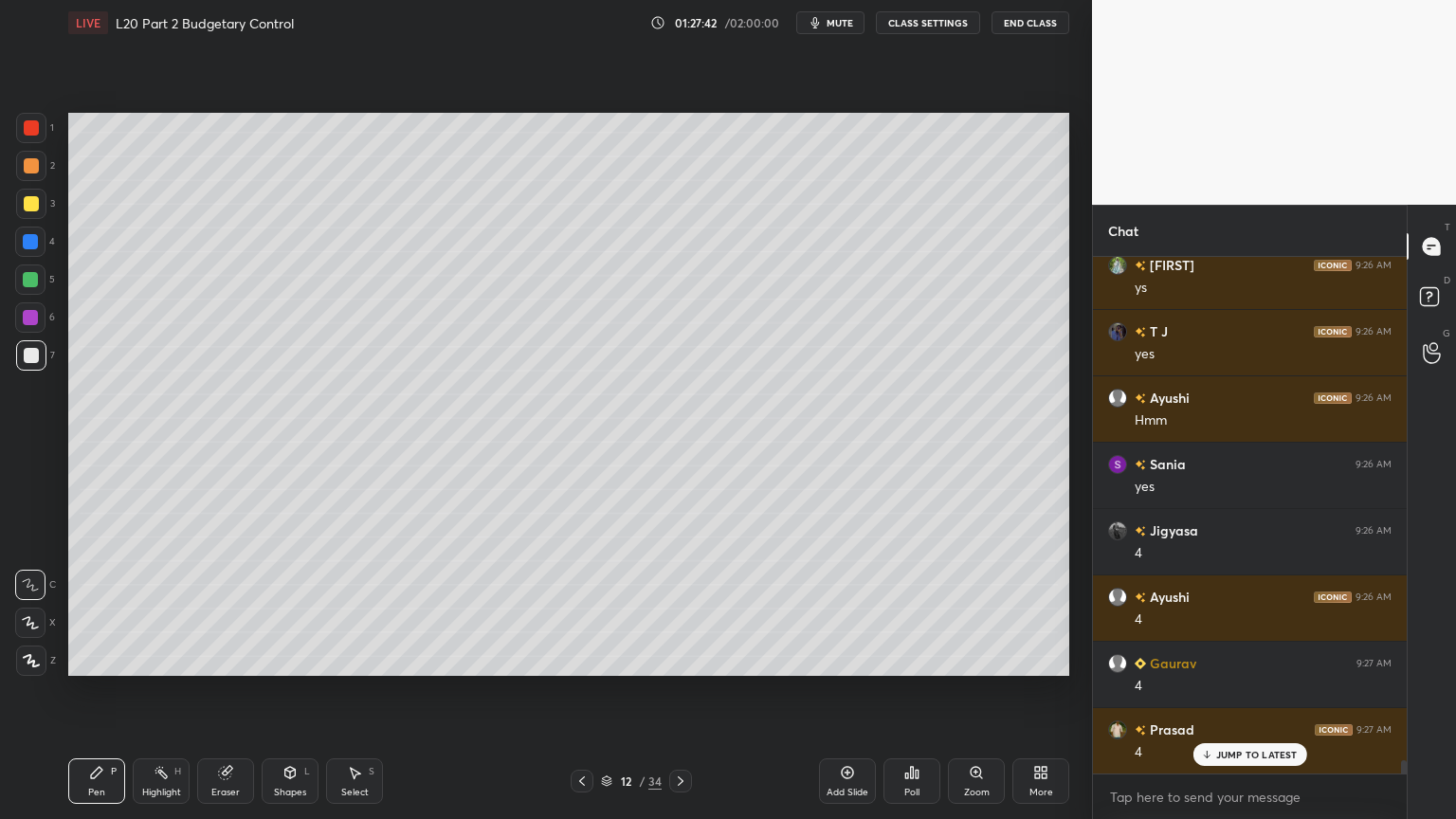 click at bounding box center (30, 280) 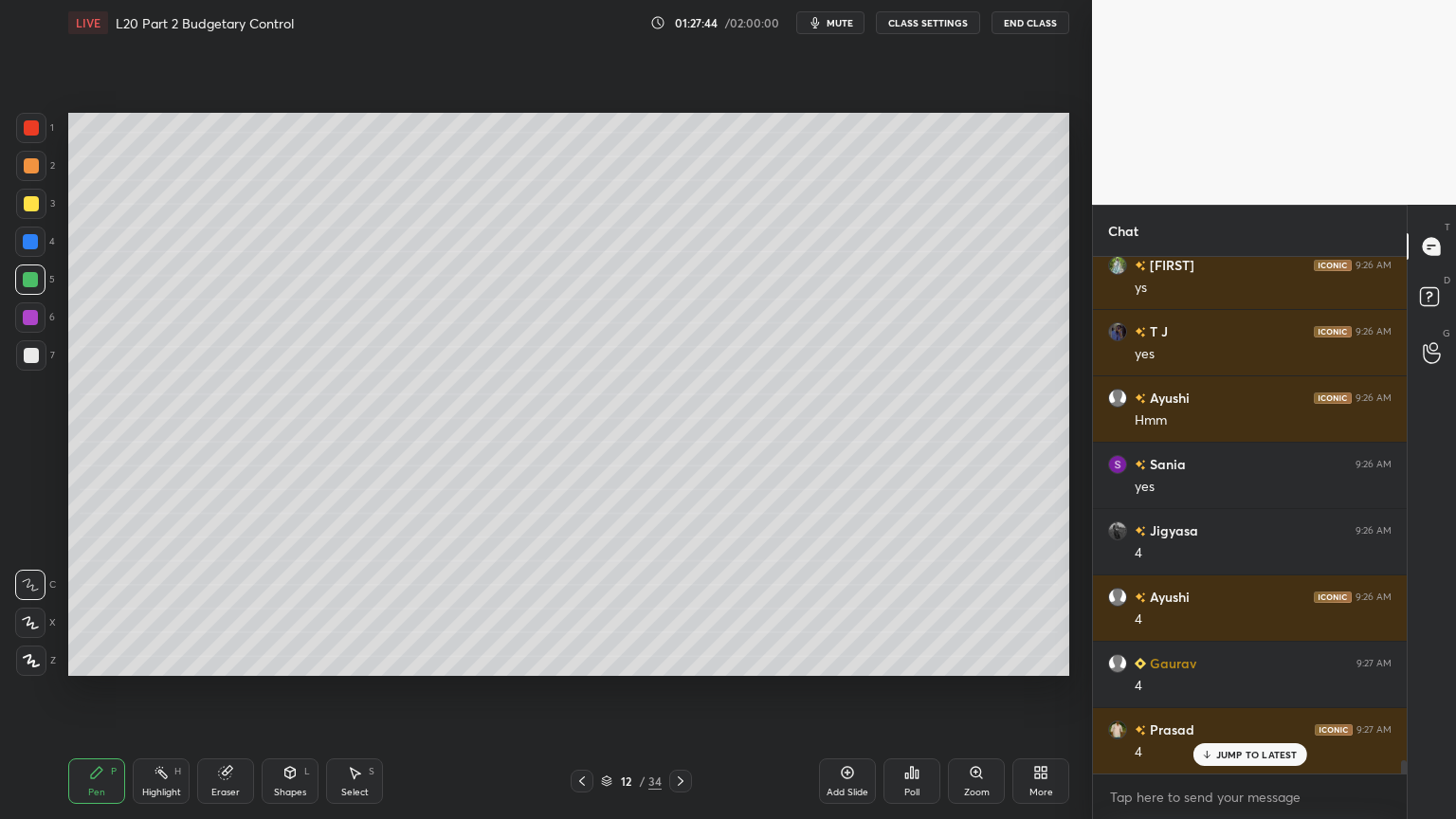 click on "12 / 34" at bounding box center [631, 781] 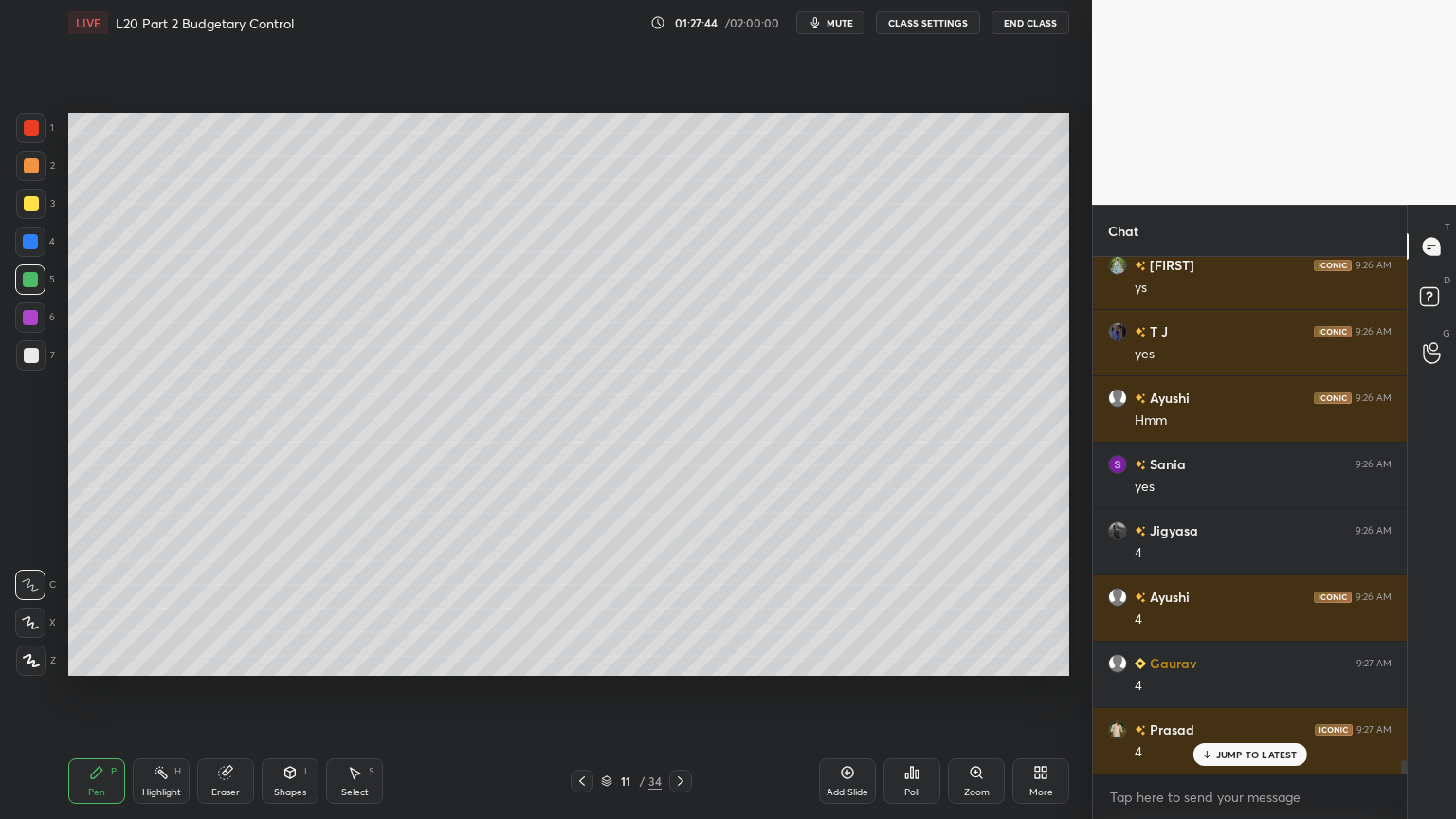 click 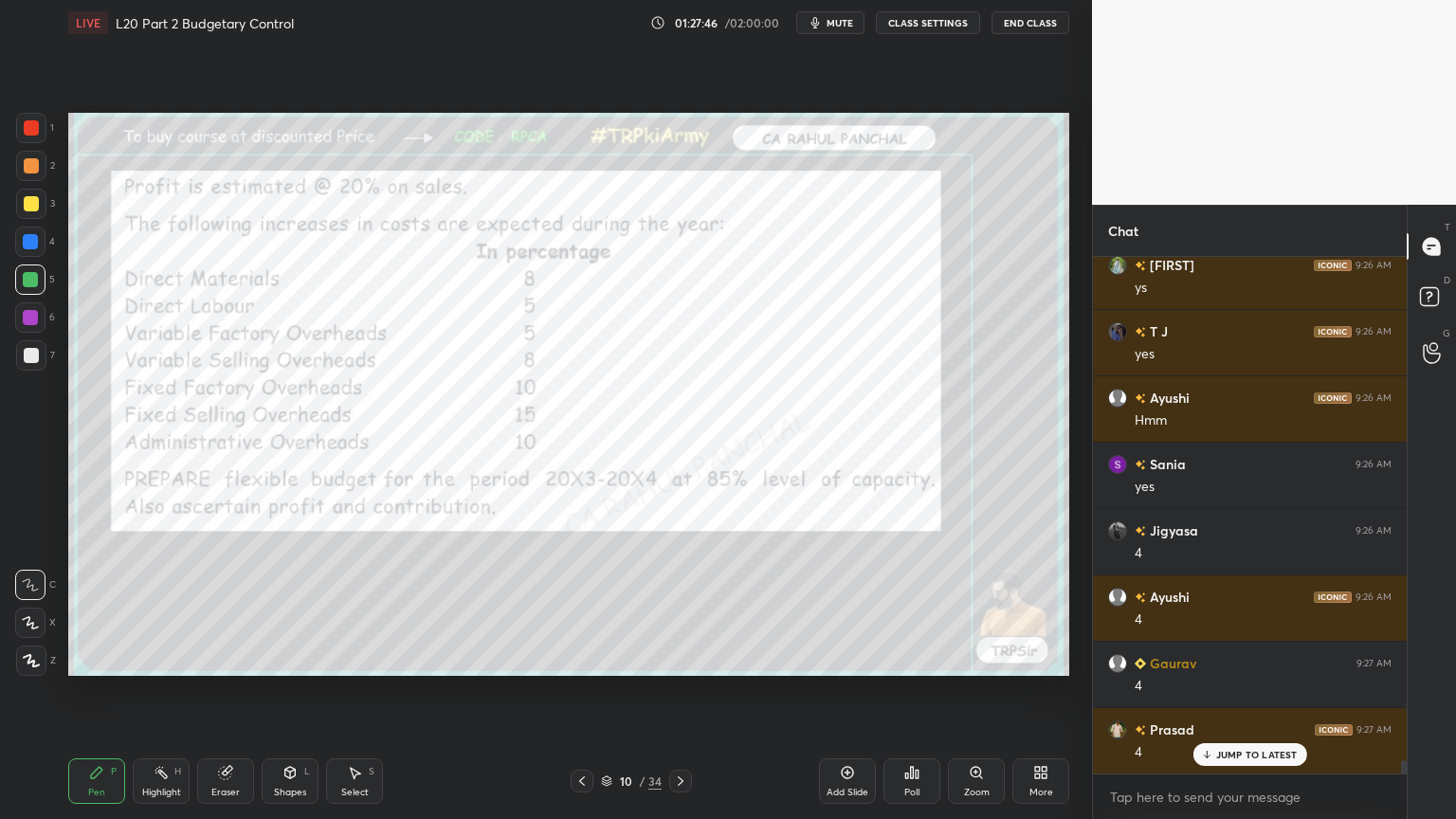 click 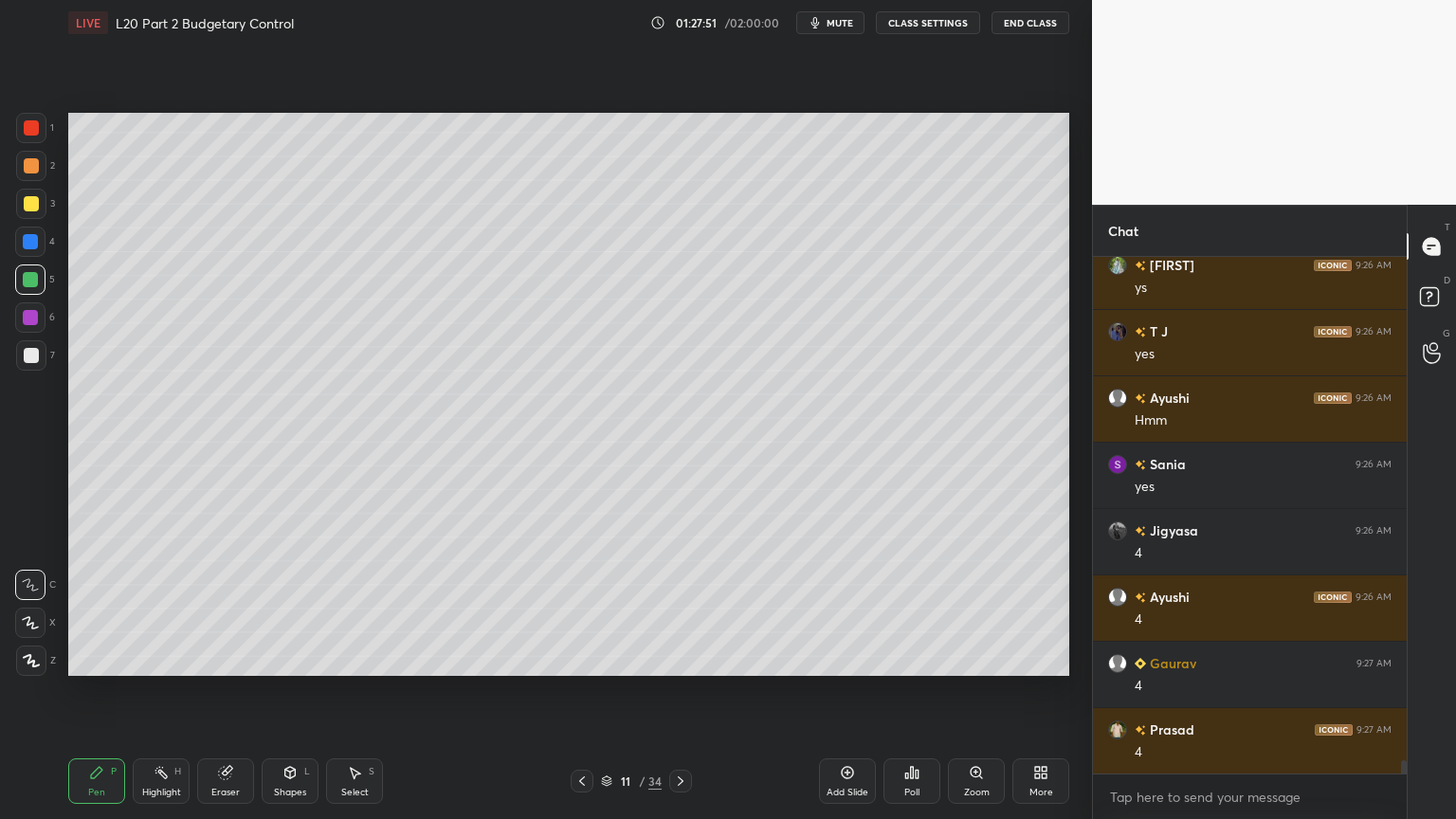 scroll, scrollTop: 19007, scrollLeft: 0, axis: vertical 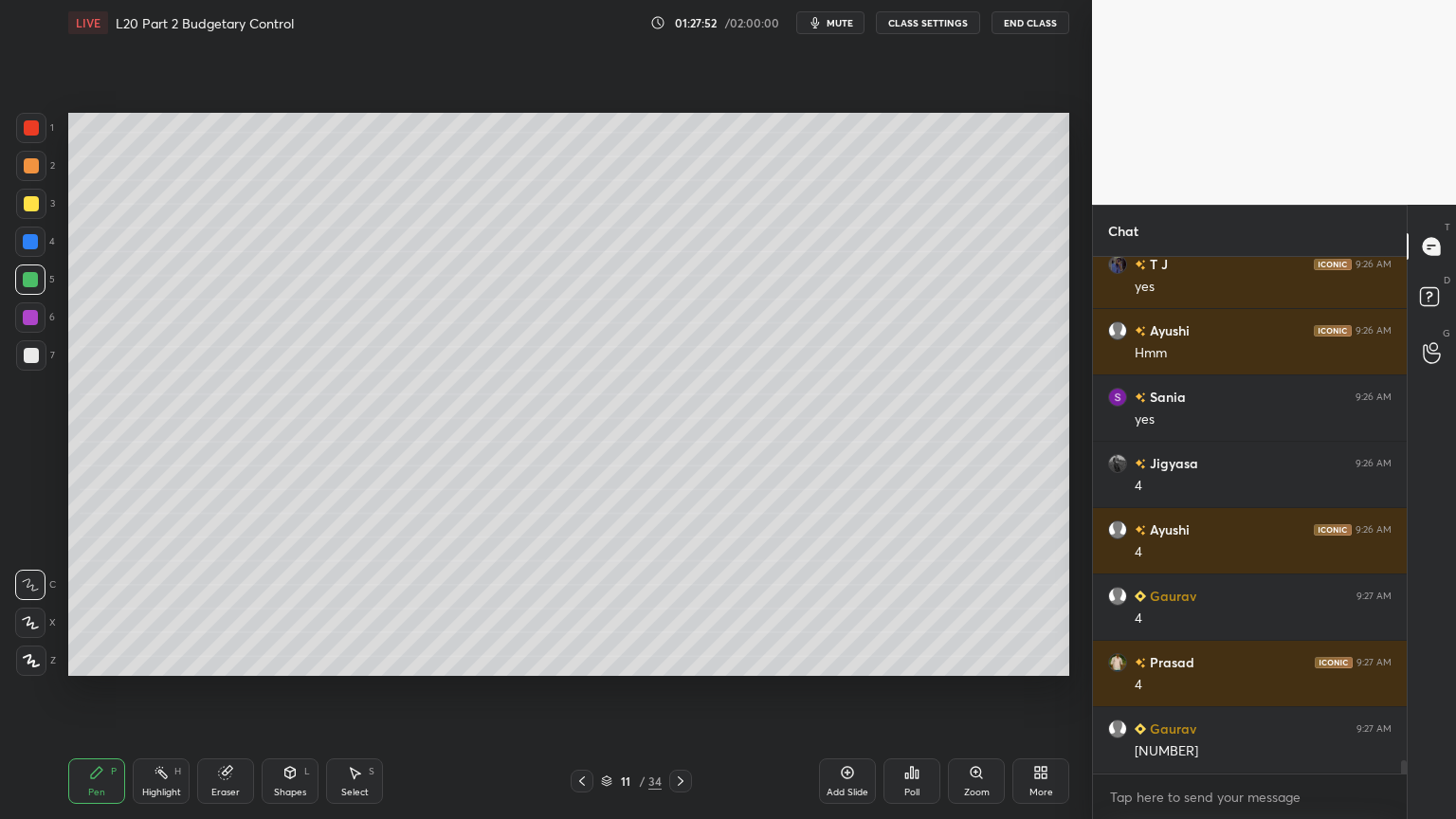 click at bounding box center (582, 781) 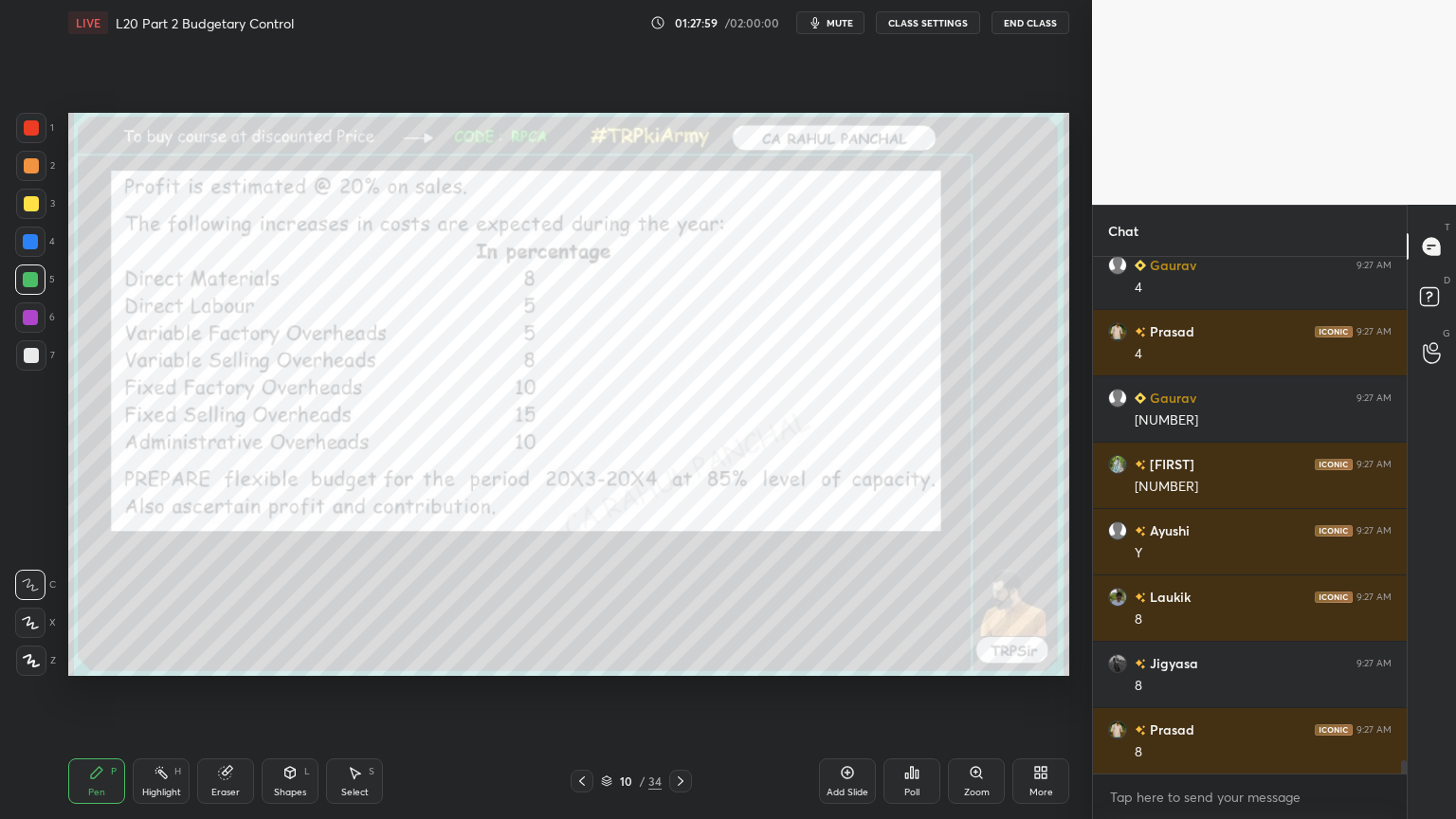 scroll, scrollTop: 19405, scrollLeft: 0, axis: vertical 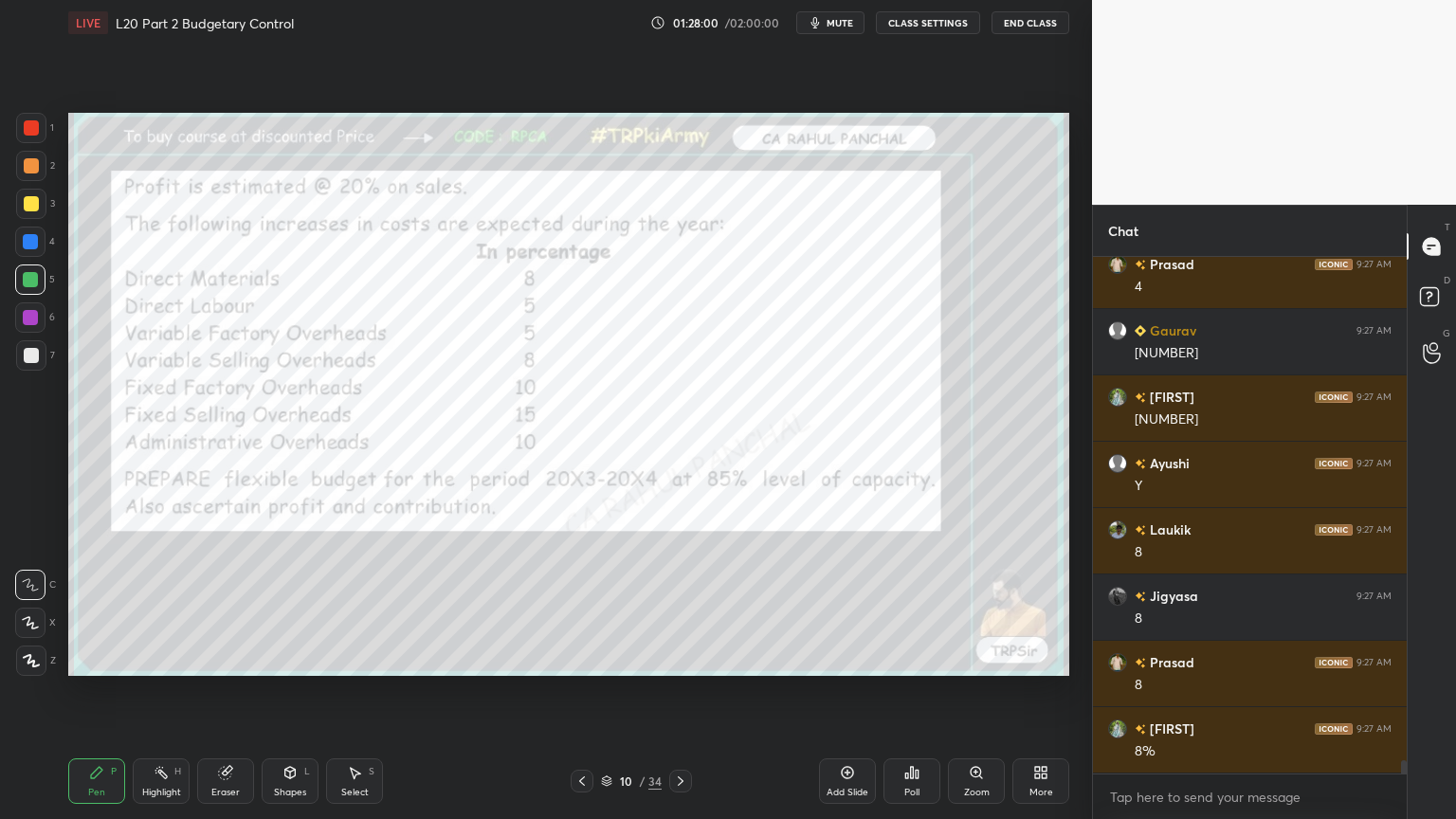 click 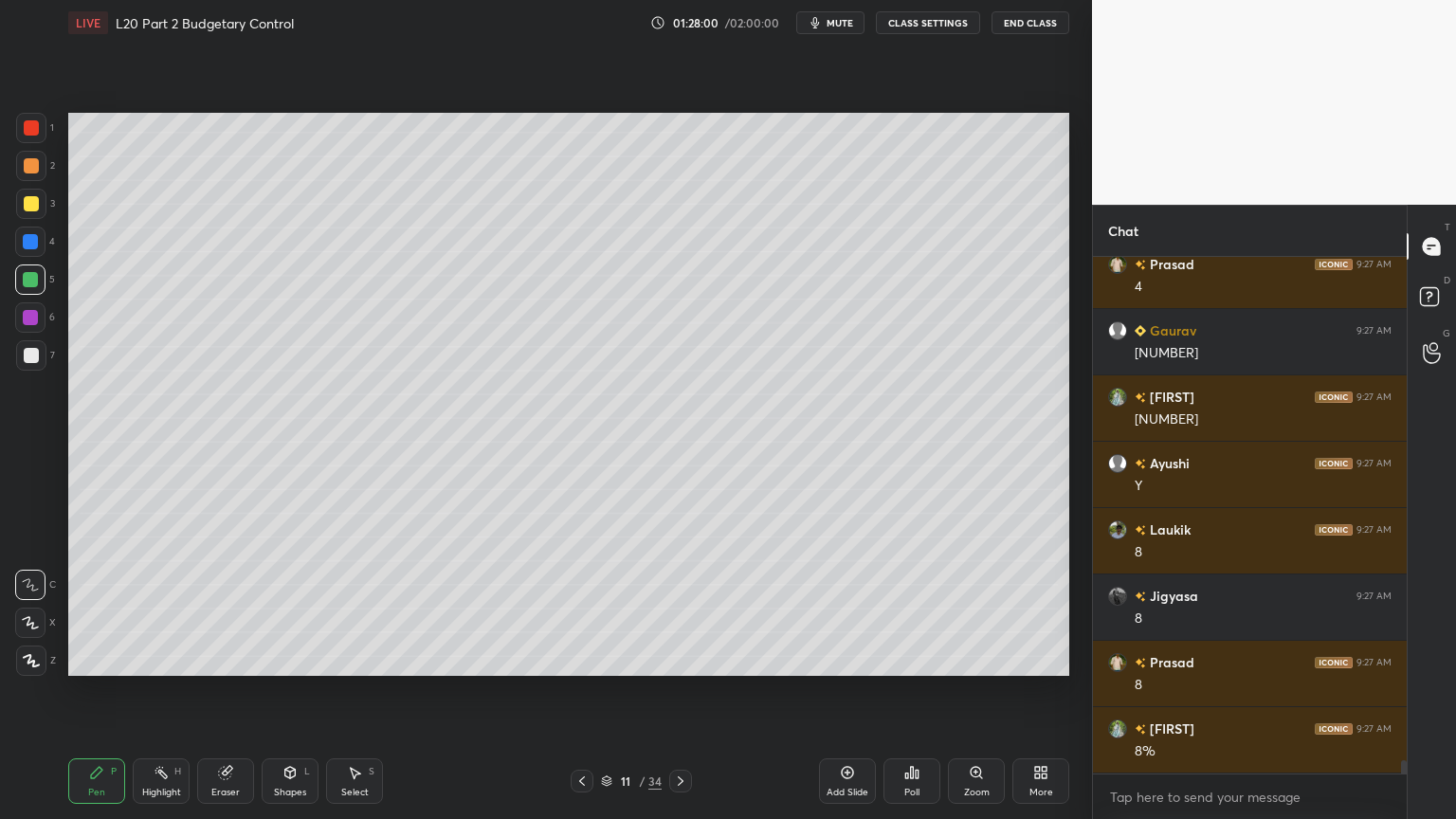 click 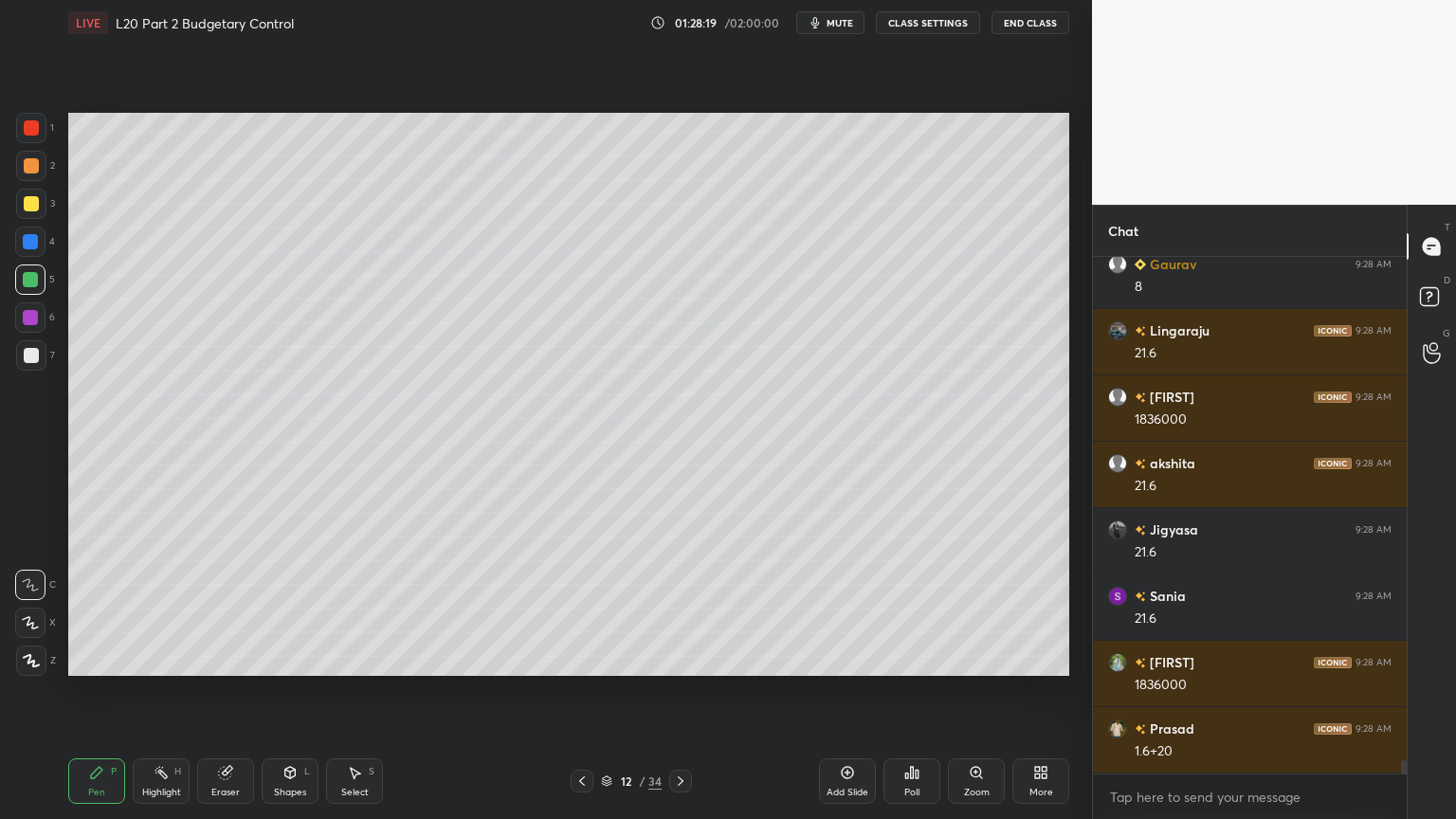 scroll, scrollTop: 20134, scrollLeft: 0, axis: vertical 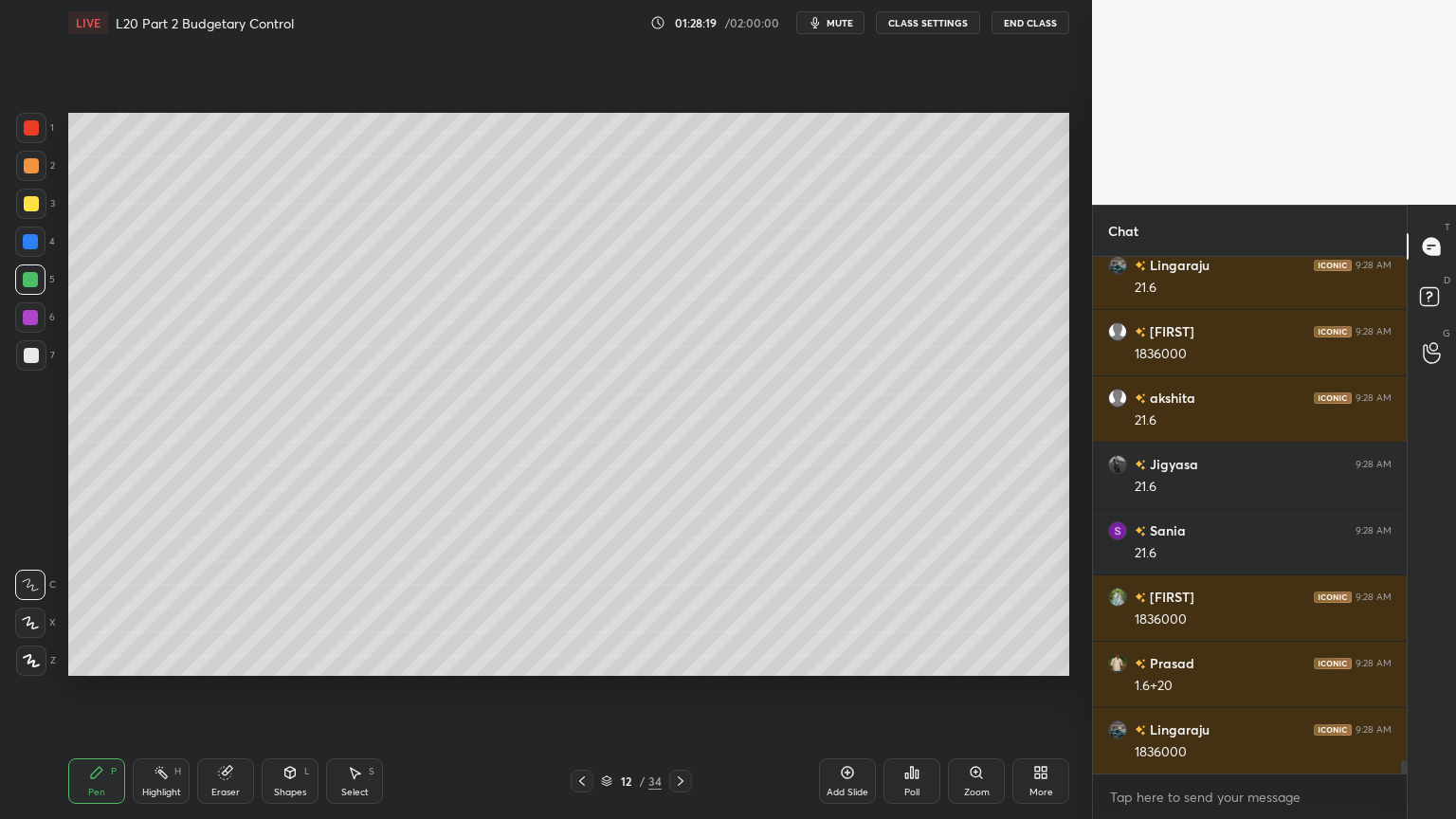 click at bounding box center (31, 355) 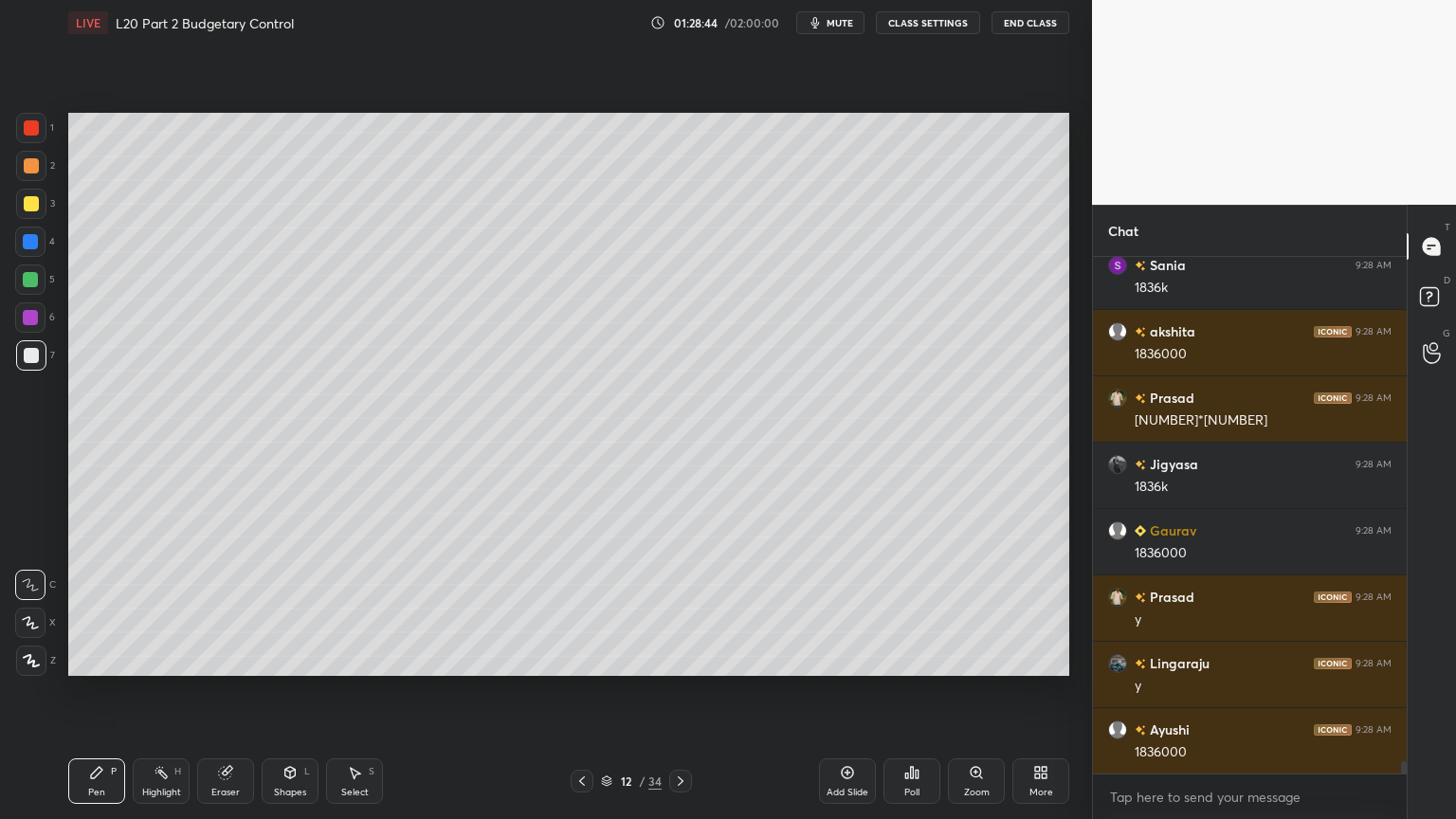 scroll, scrollTop: 20732, scrollLeft: 0, axis: vertical 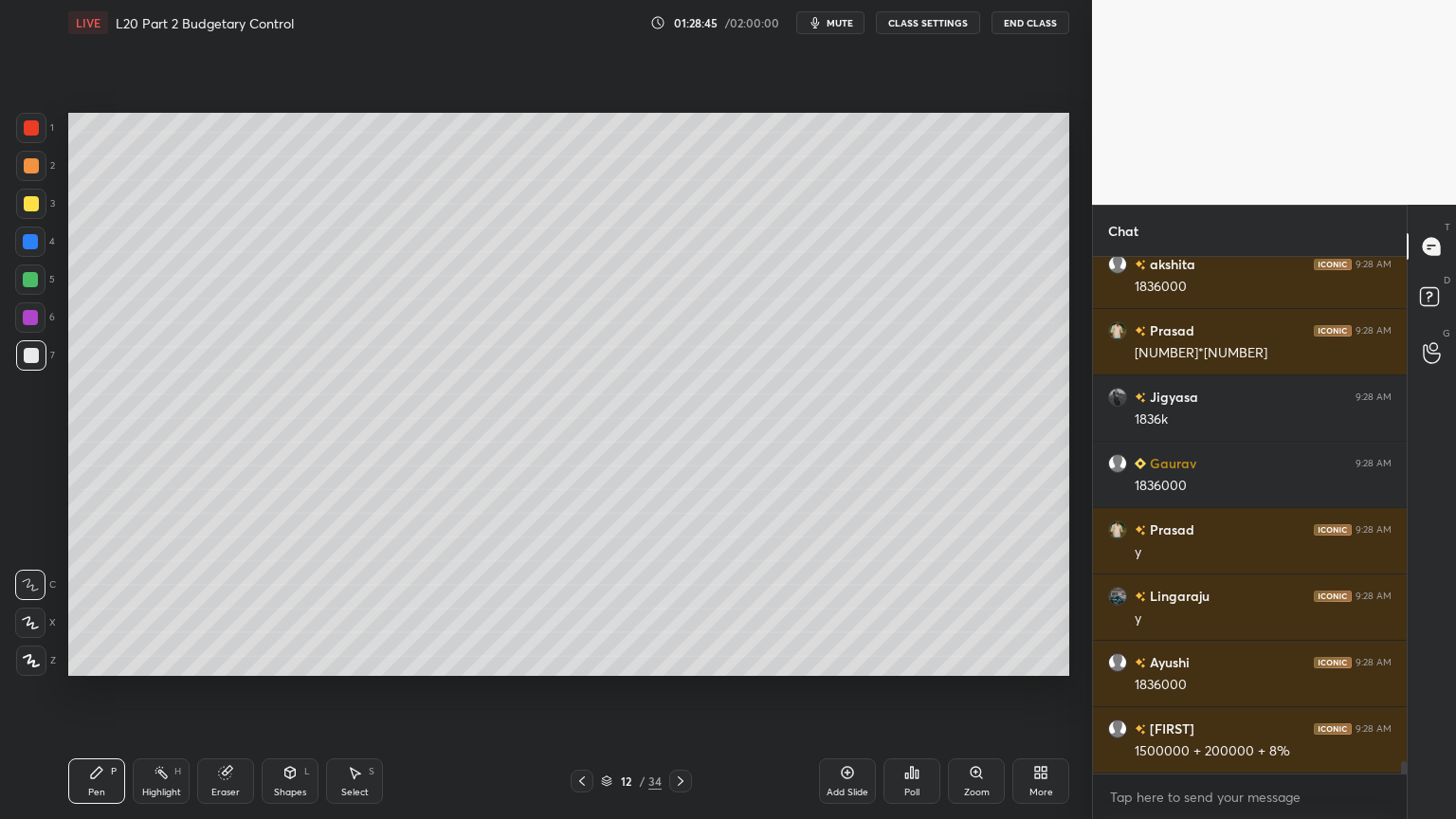click at bounding box center (30, 280) 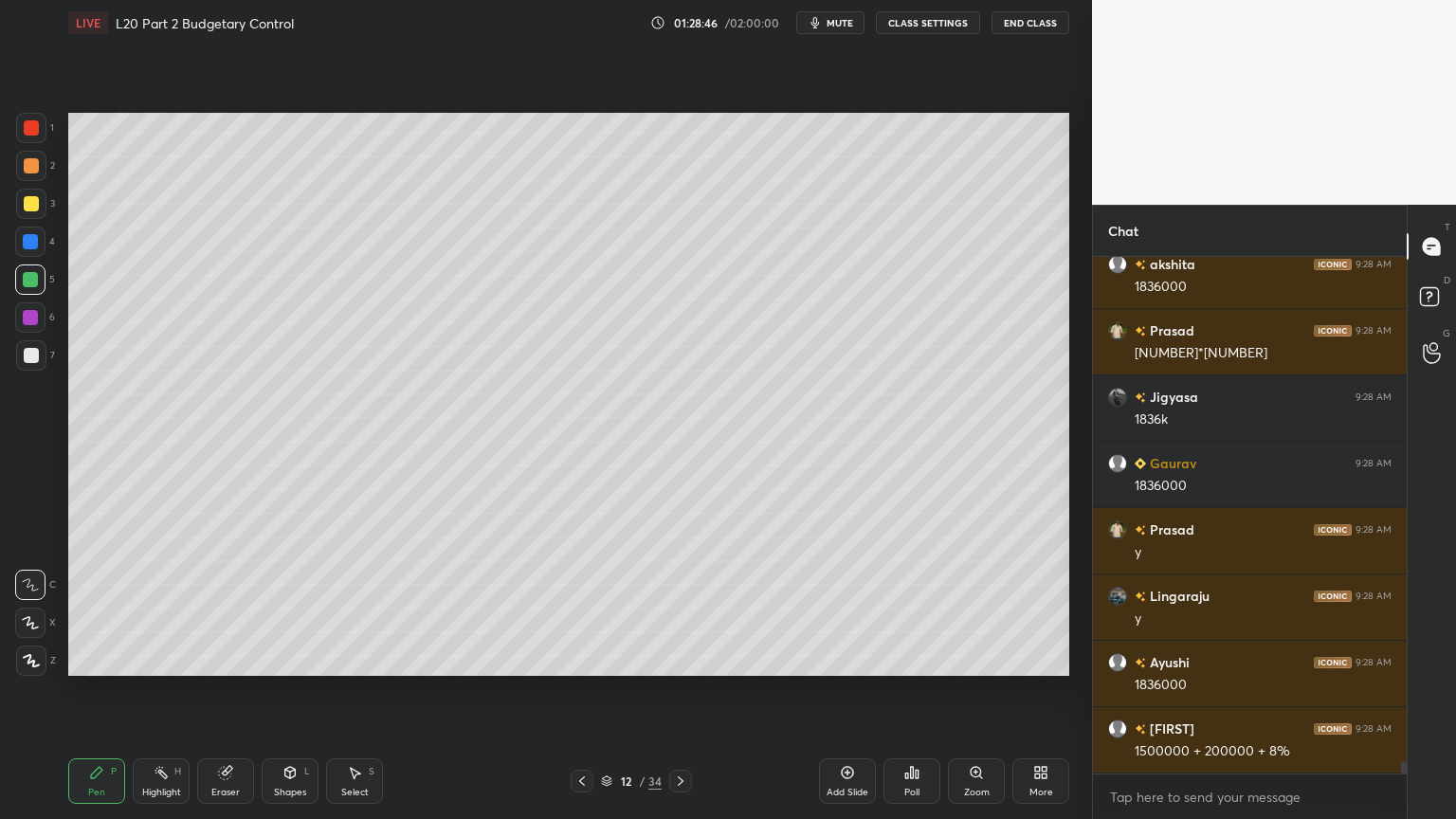scroll, scrollTop: 20797, scrollLeft: 0, axis: vertical 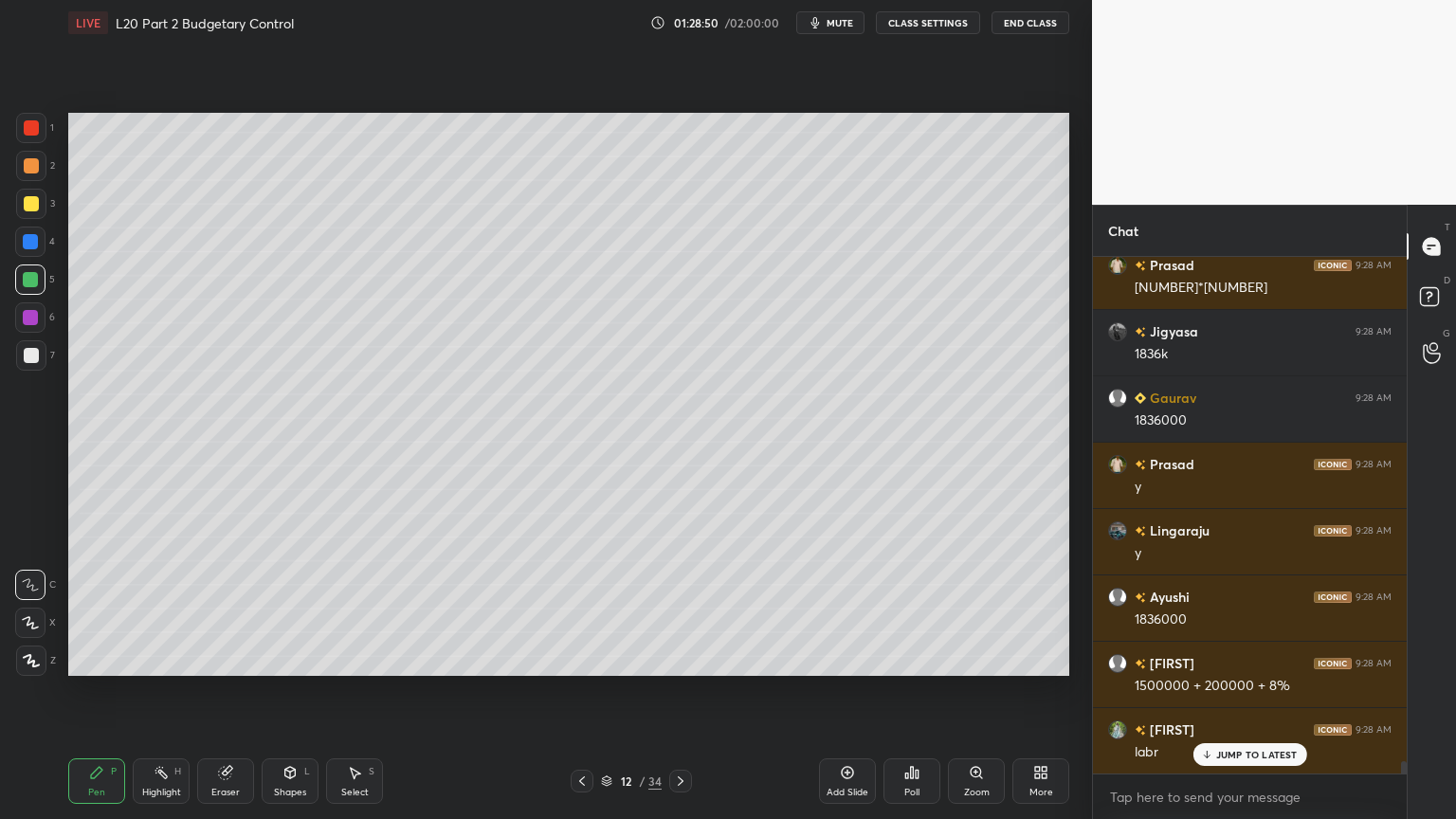 click 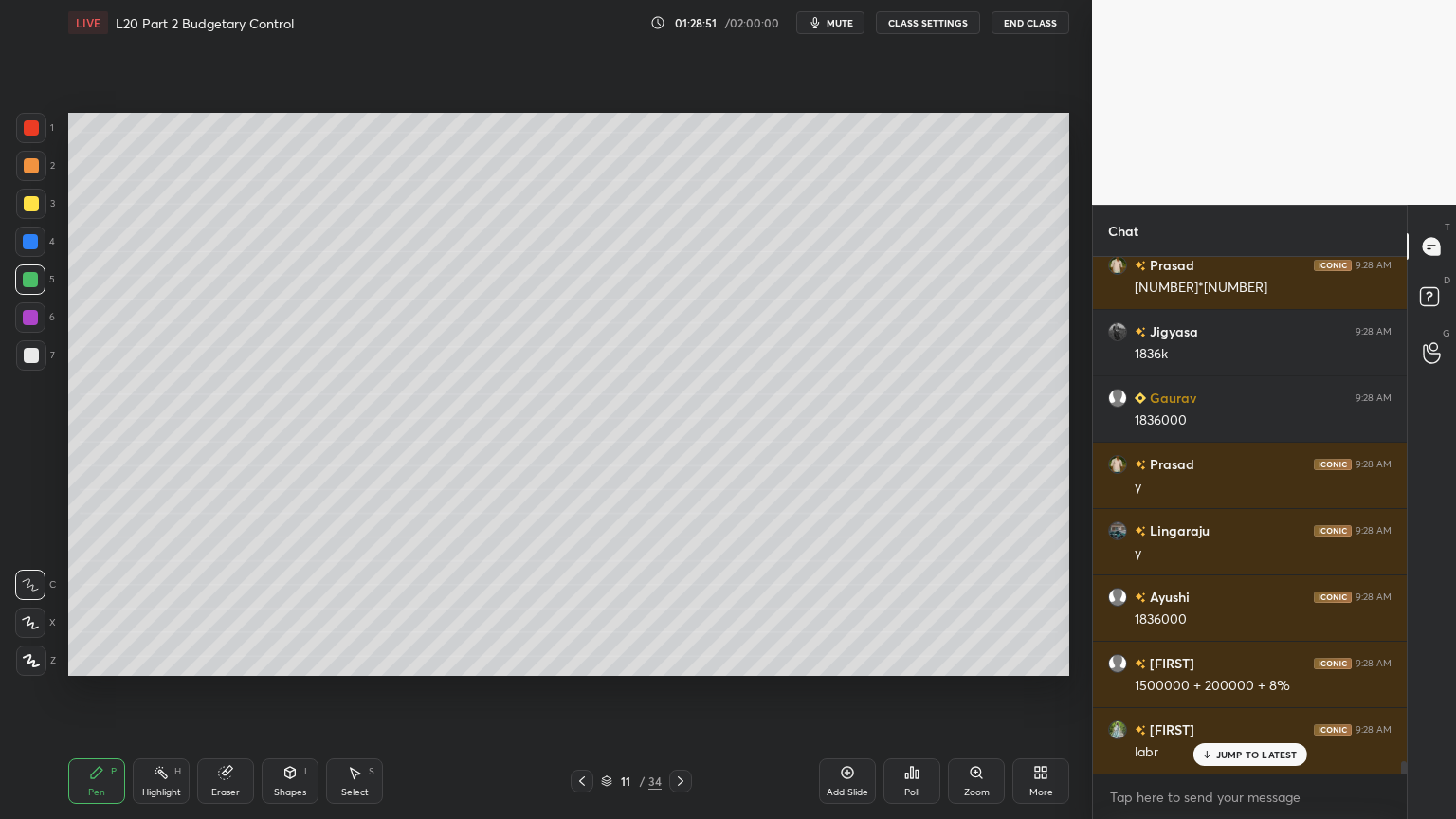 click at bounding box center (582, 781) 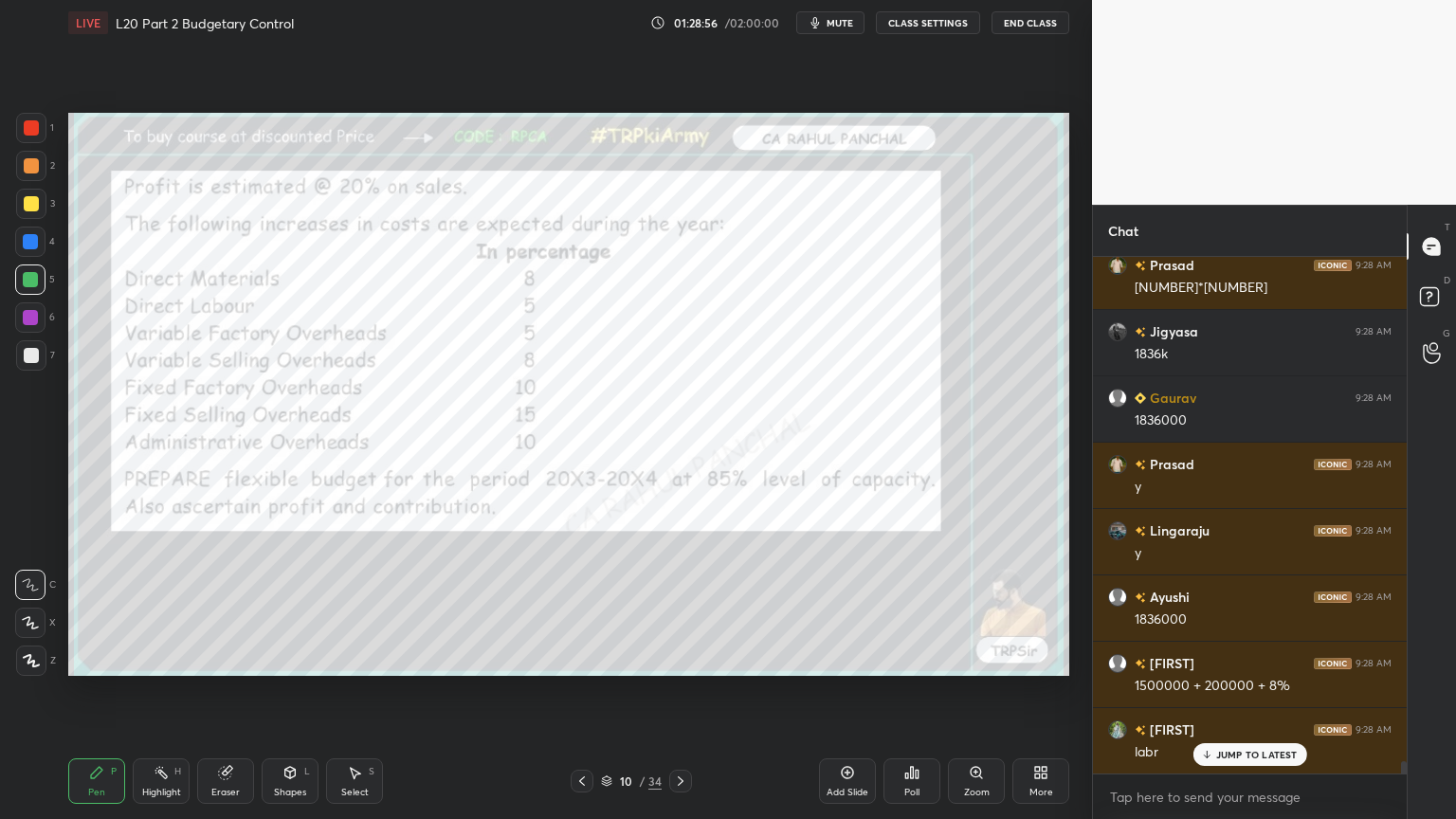 scroll, scrollTop: 20865, scrollLeft: 0, axis: vertical 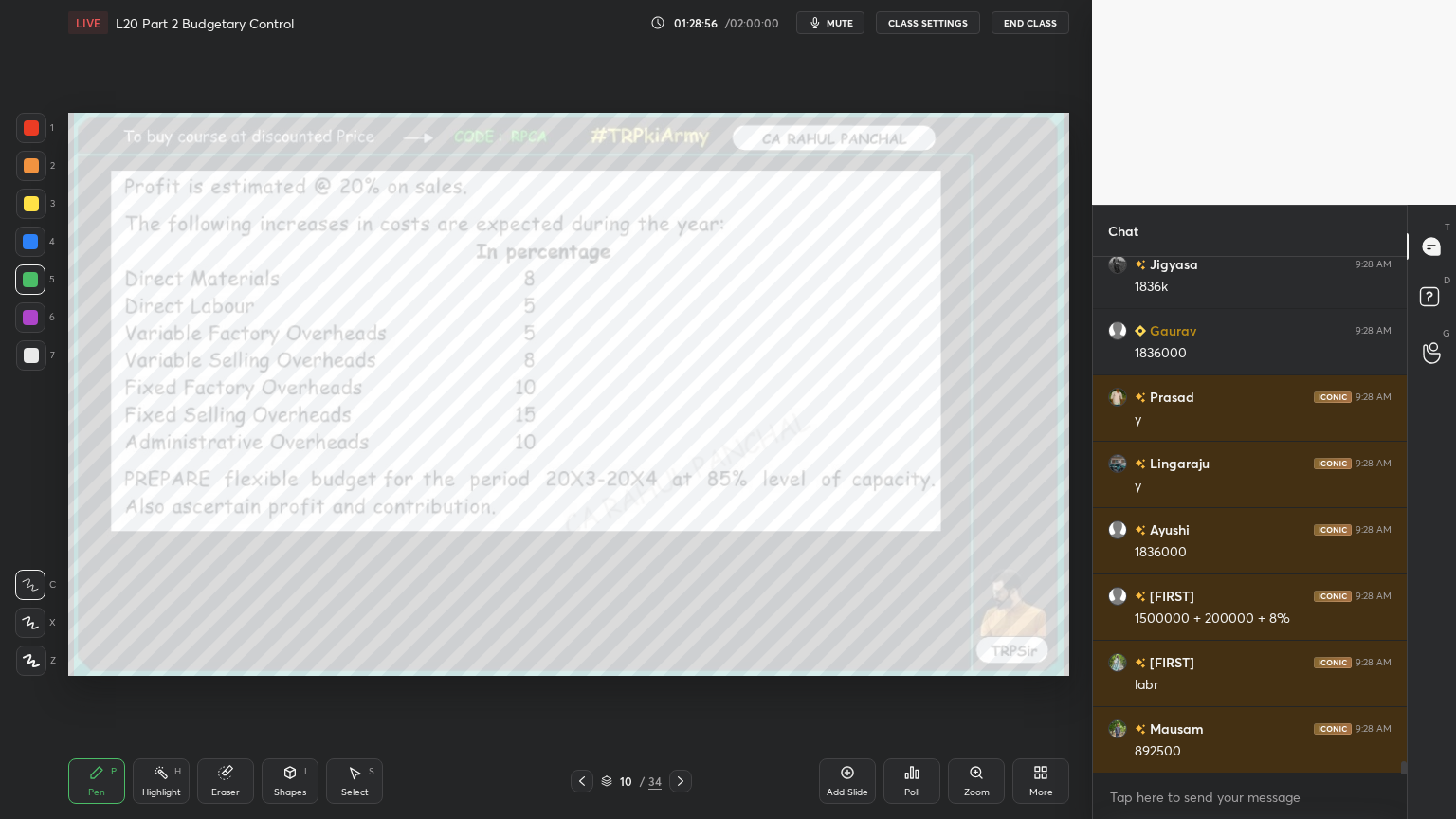 click 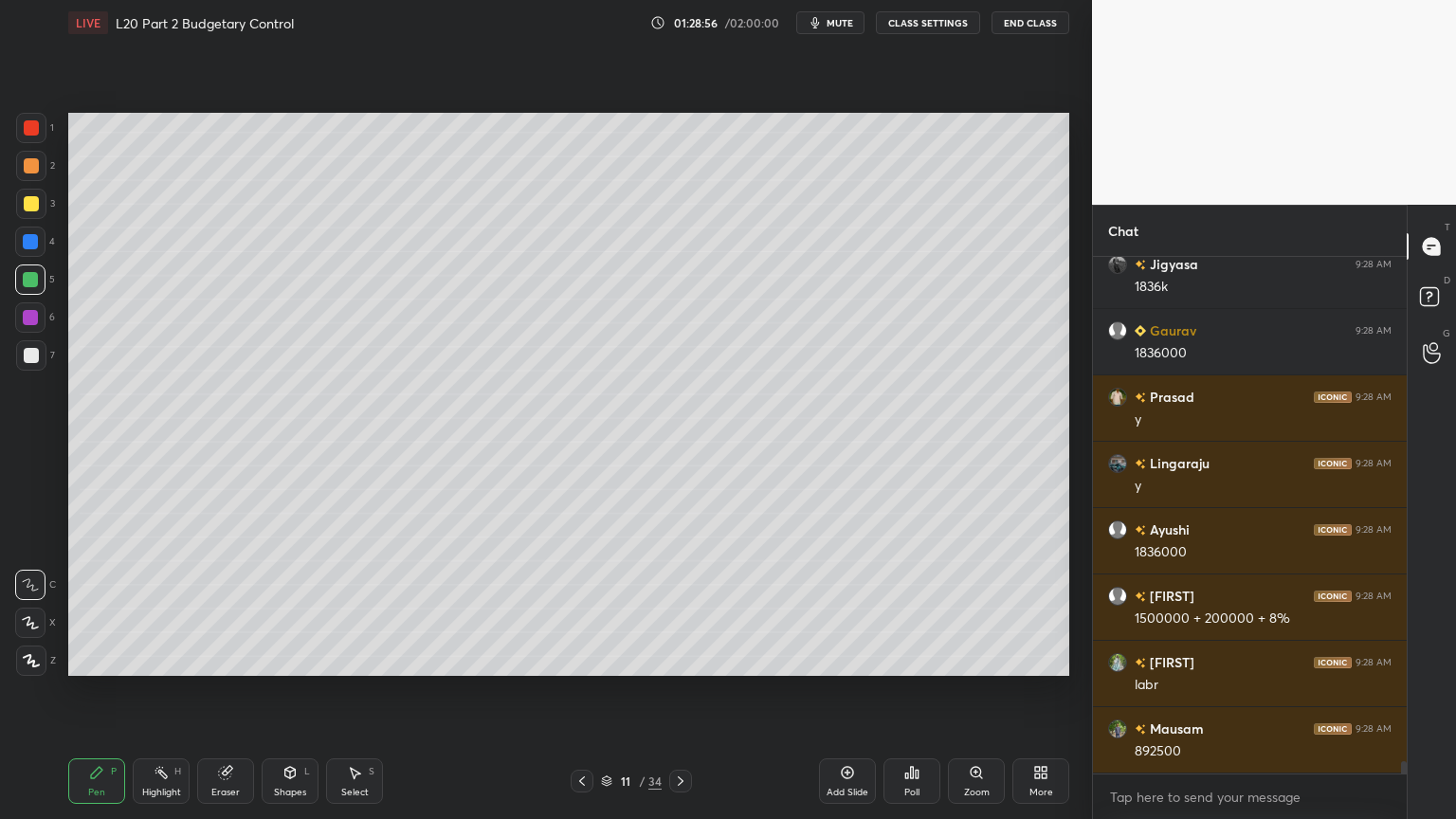 click 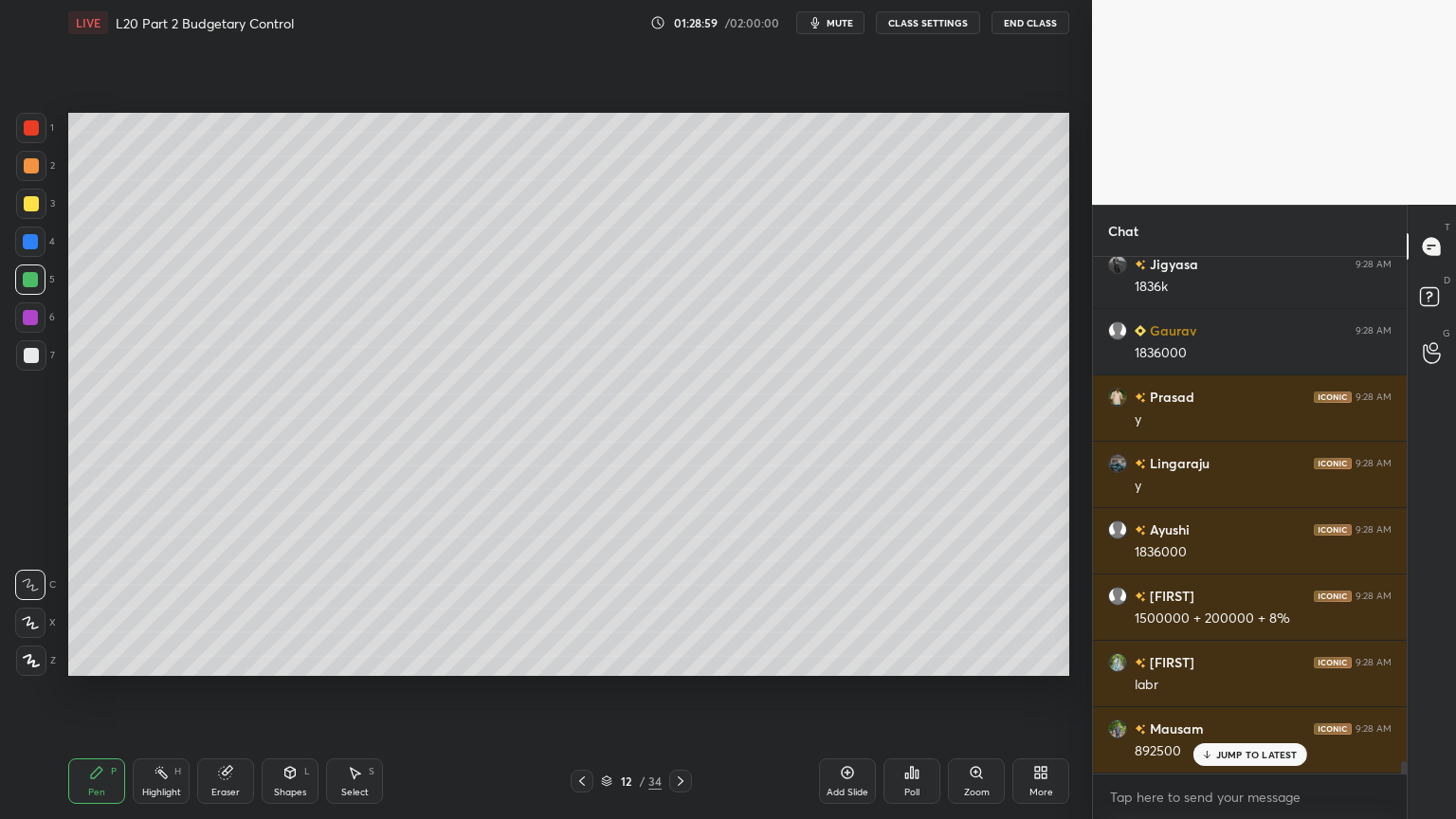 scroll, scrollTop: 20930, scrollLeft: 0, axis: vertical 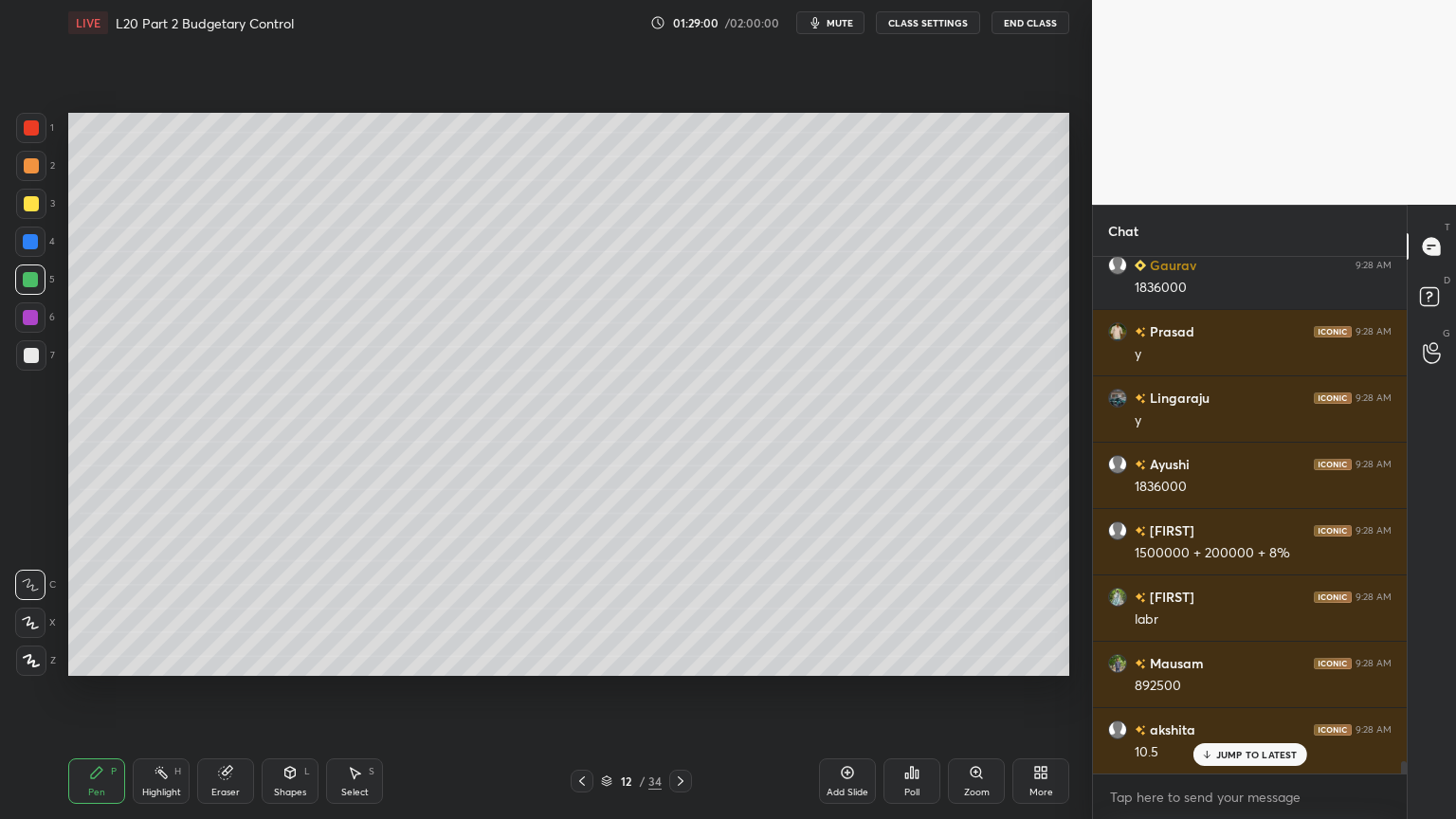click 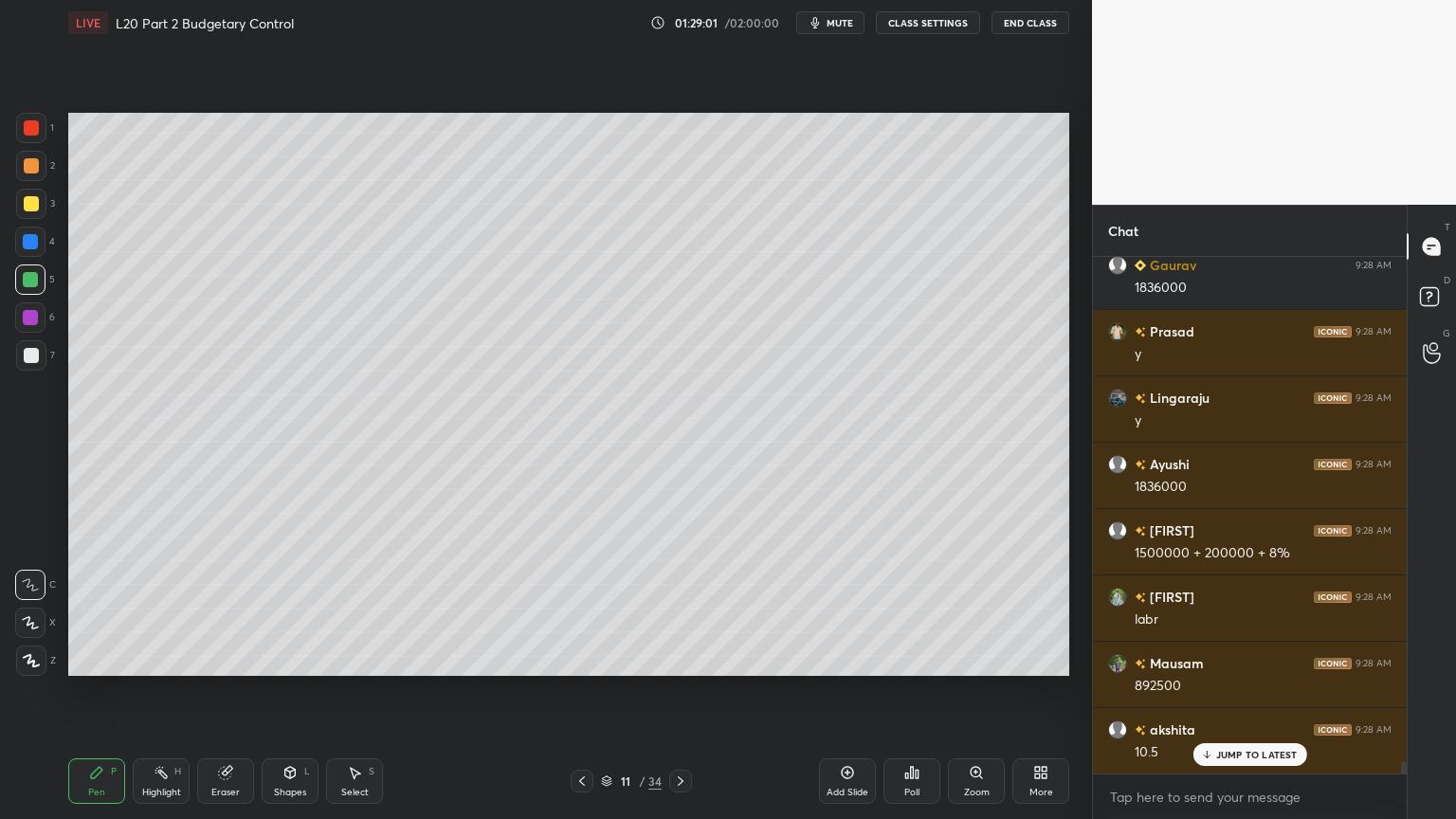 click 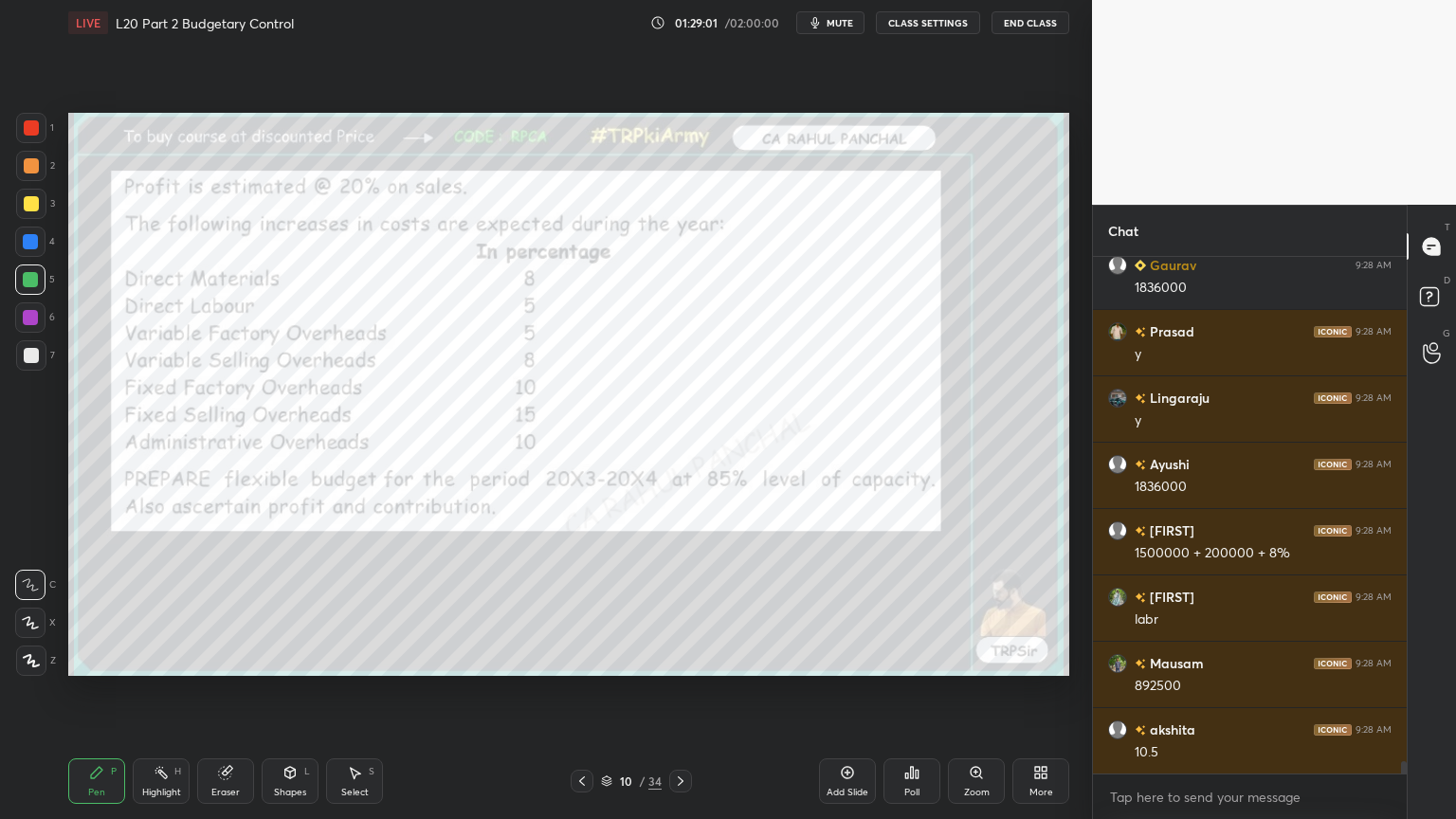scroll, scrollTop: 20997, scrollLeft: 0, axis: vertical 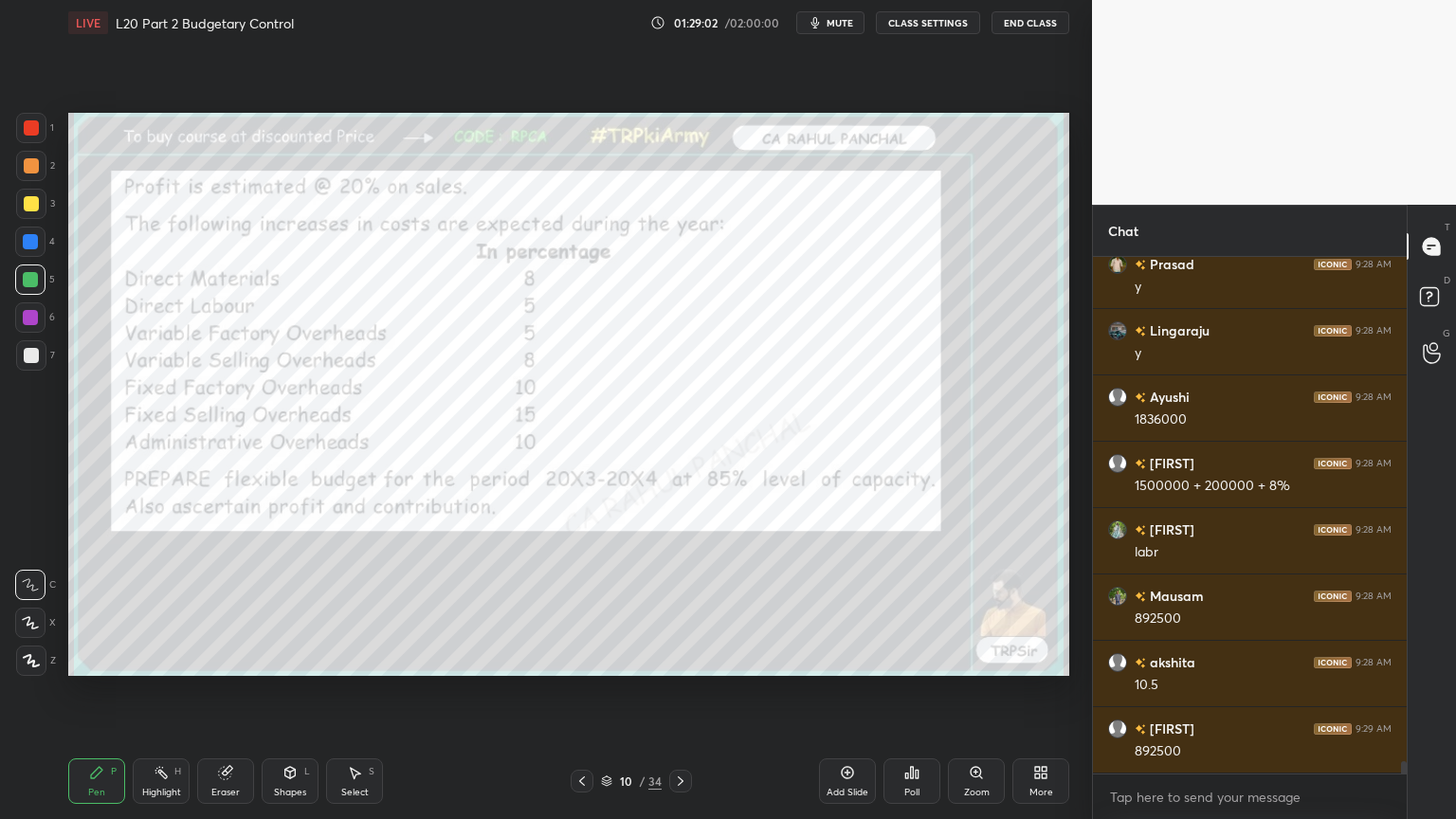 click 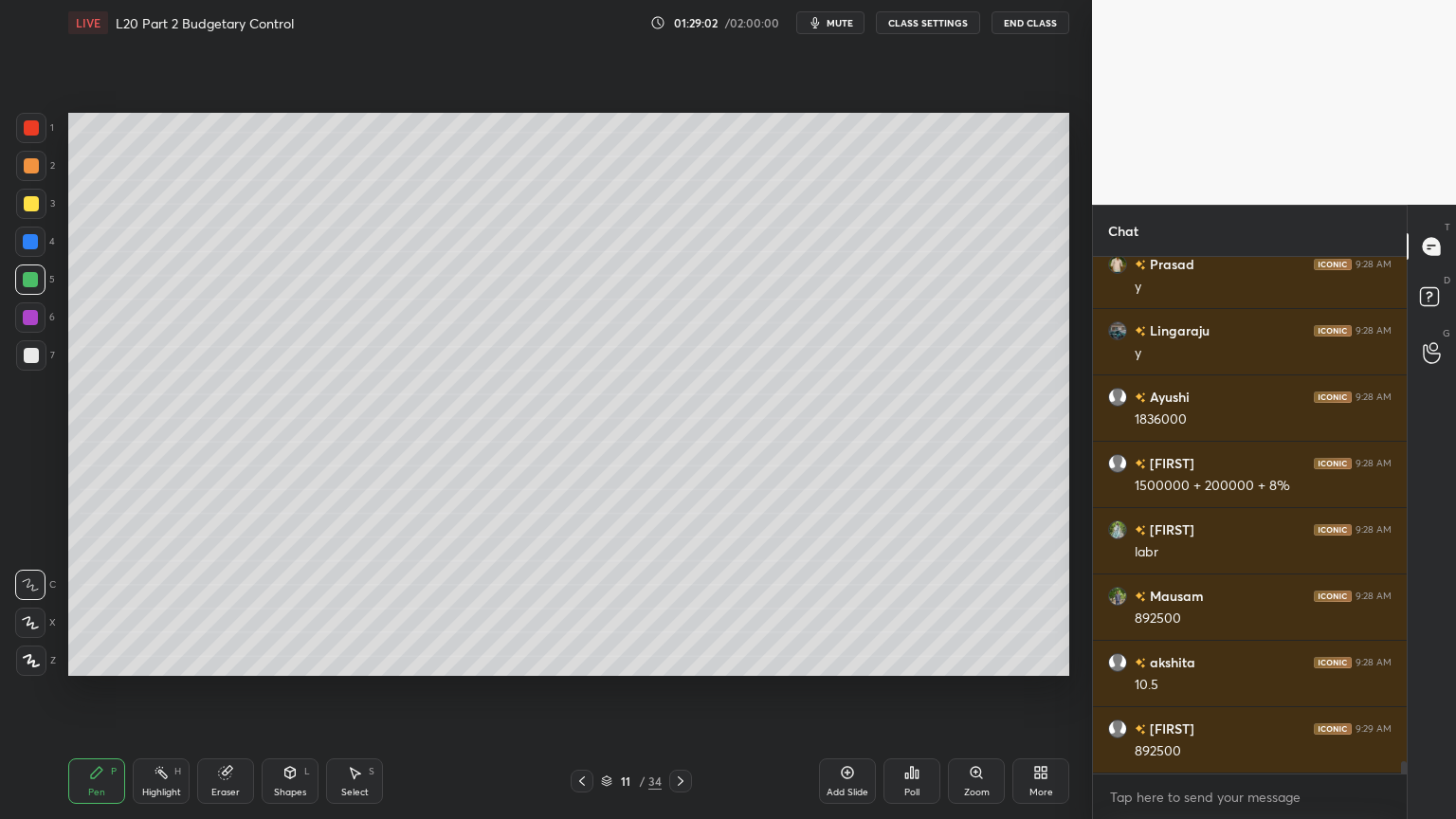 scroll, scrollTop: 21063, scrollLeft: 0, axis: vertical 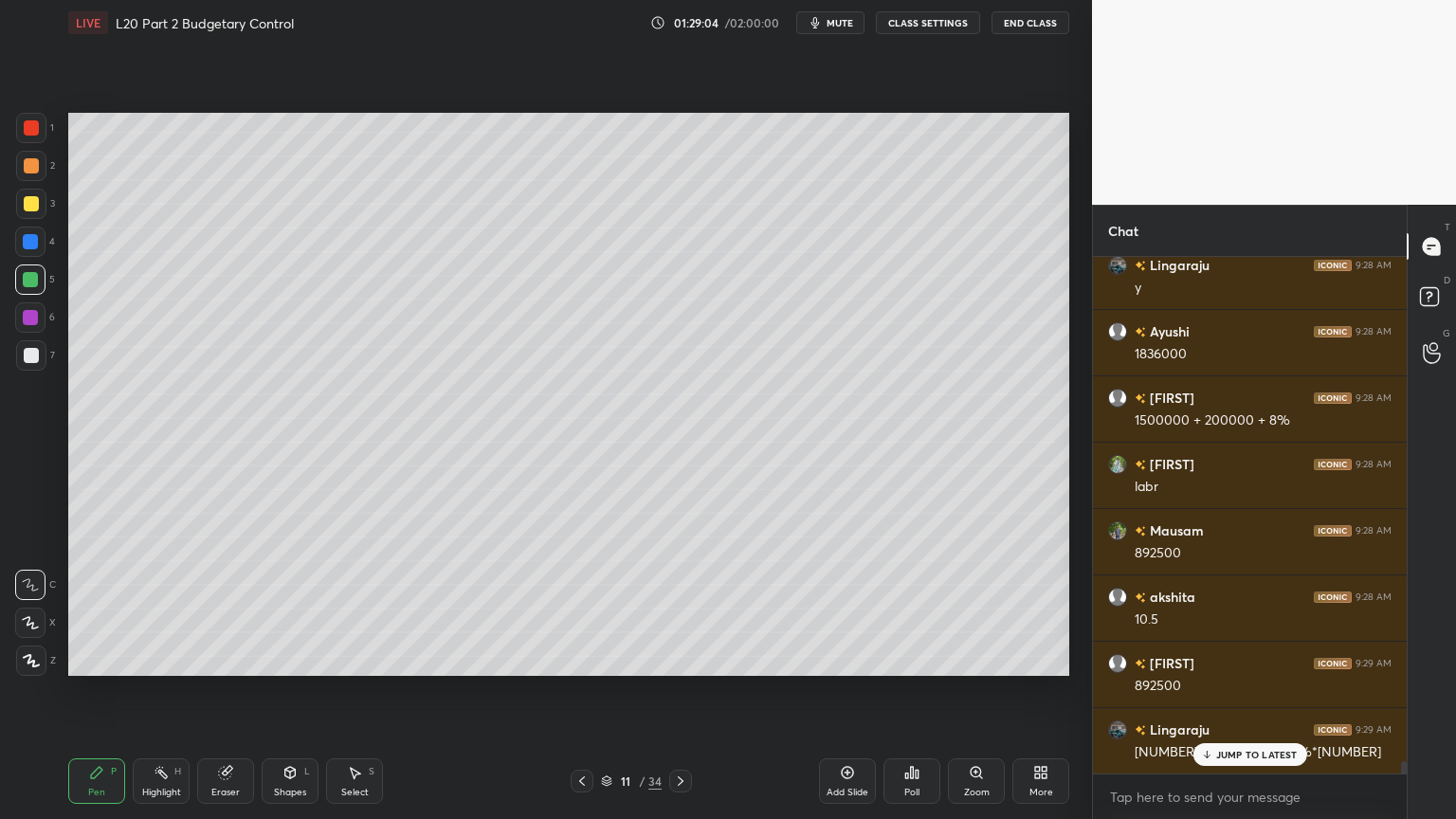 click 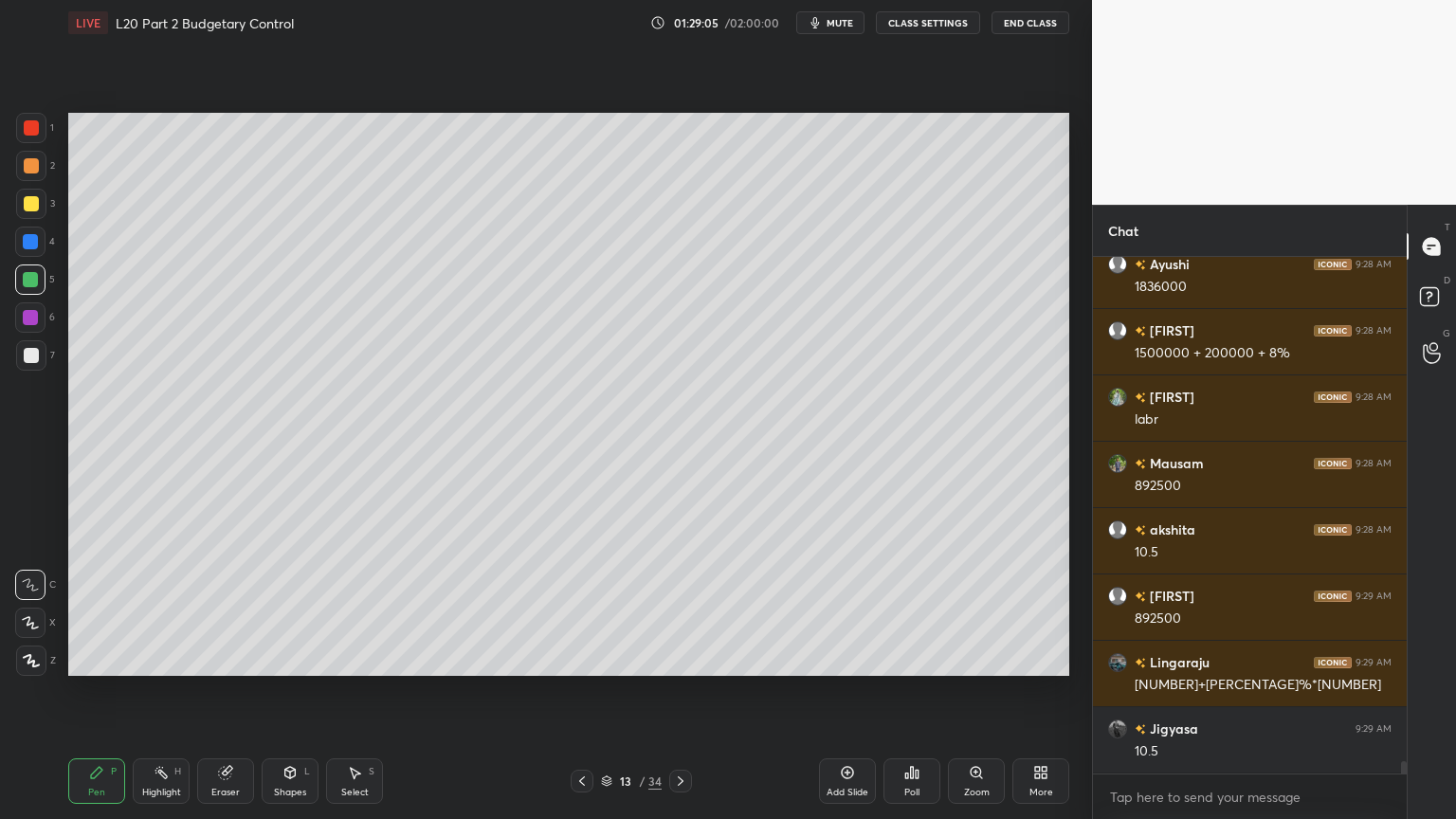 click at bounding box center [582, 781] 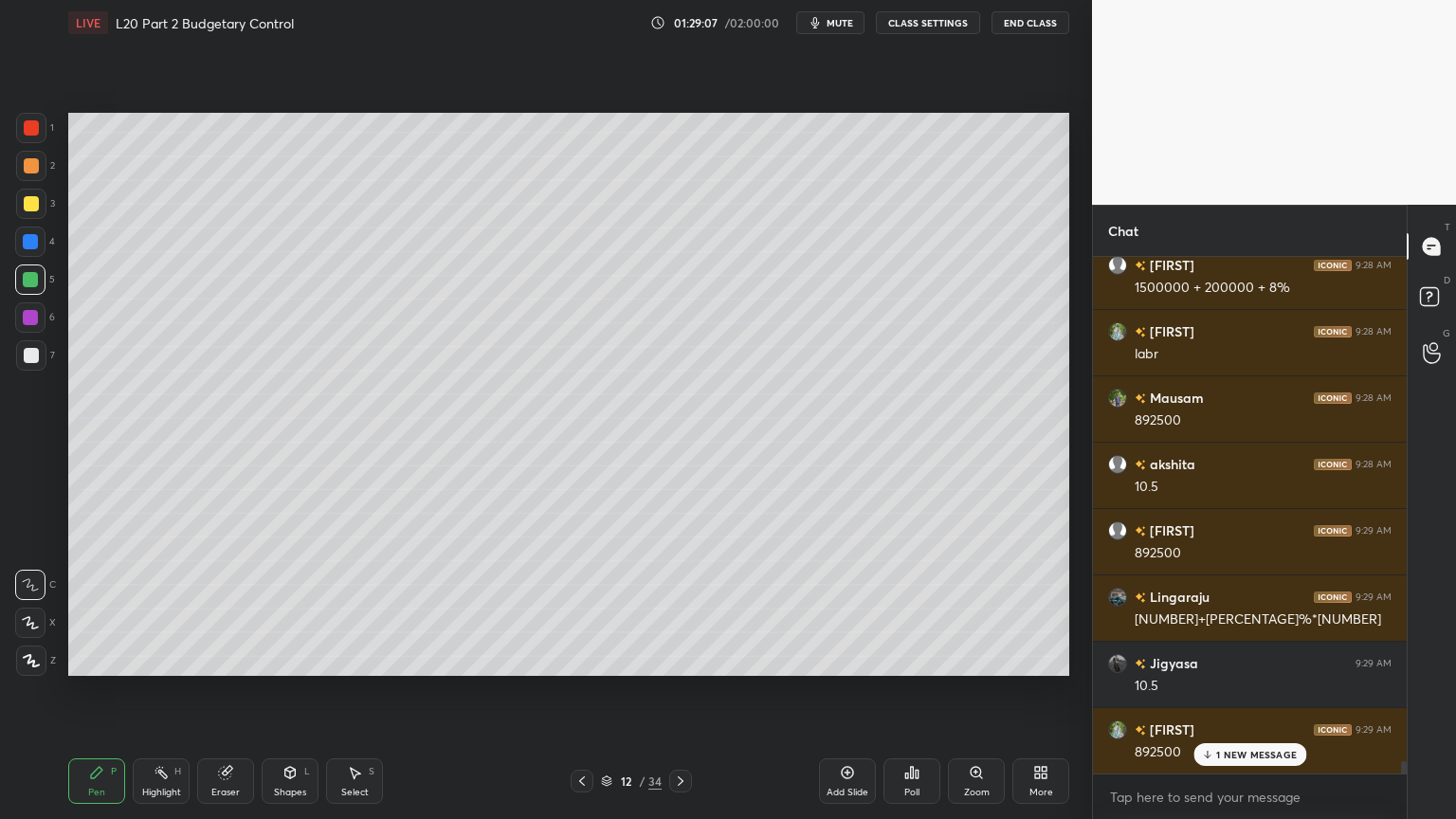 scroll, scrollTop: 21263, scrollLeft: 0, axis: vertical 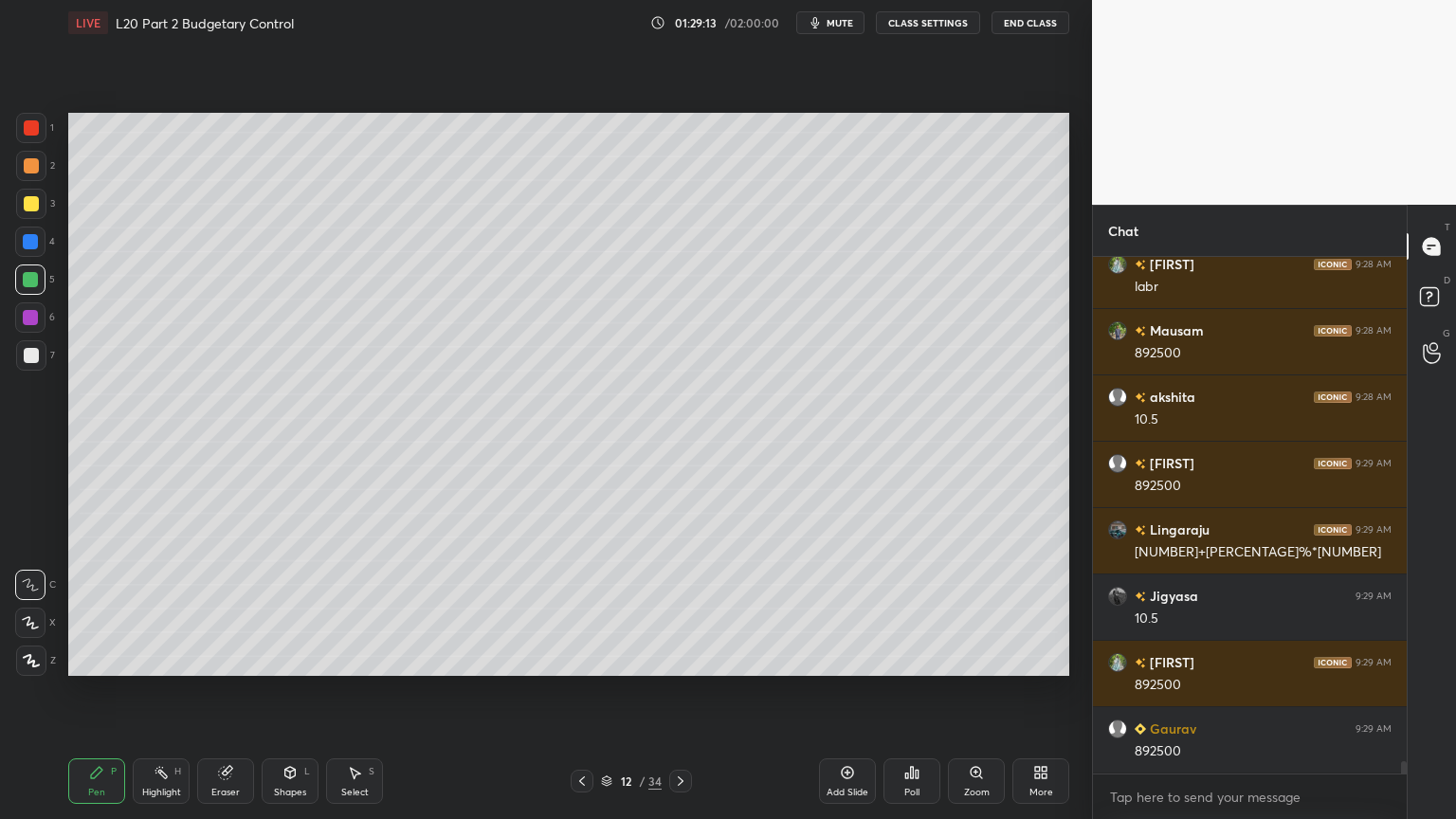 click at bounding box center [31, 355] 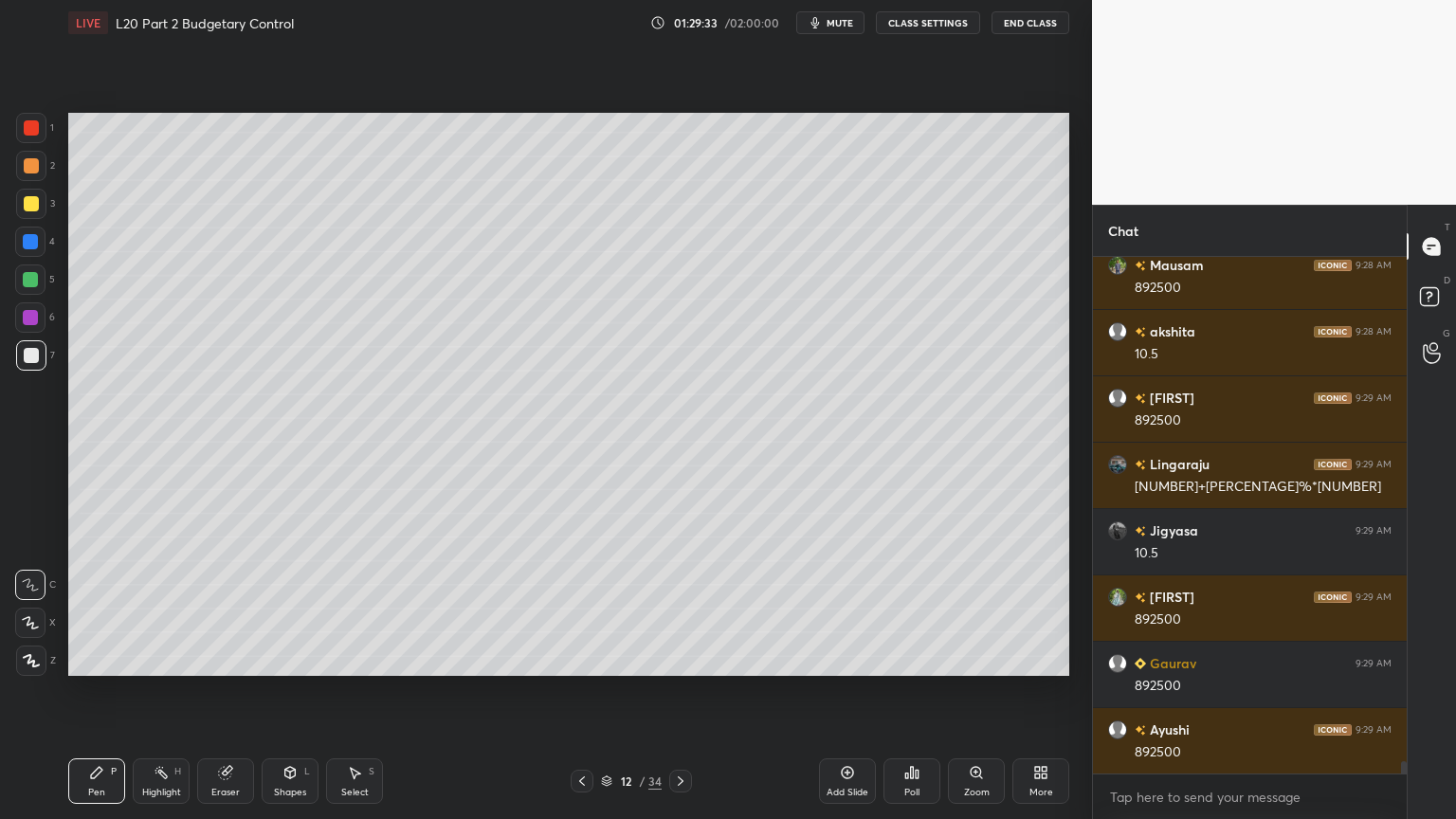 scroll, scrollTop: 21395, scrollLeft: 0, axis: vertical 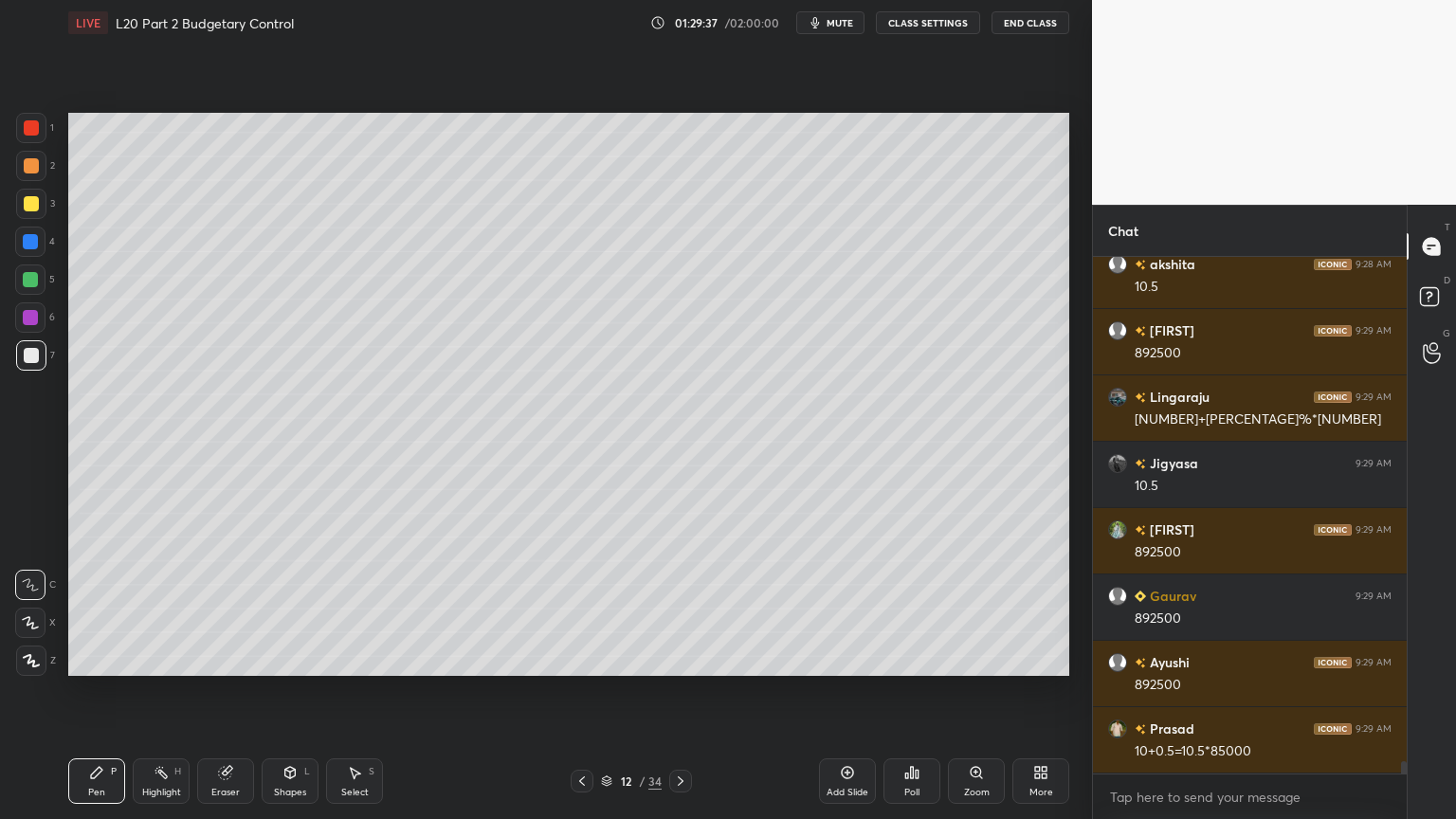 click 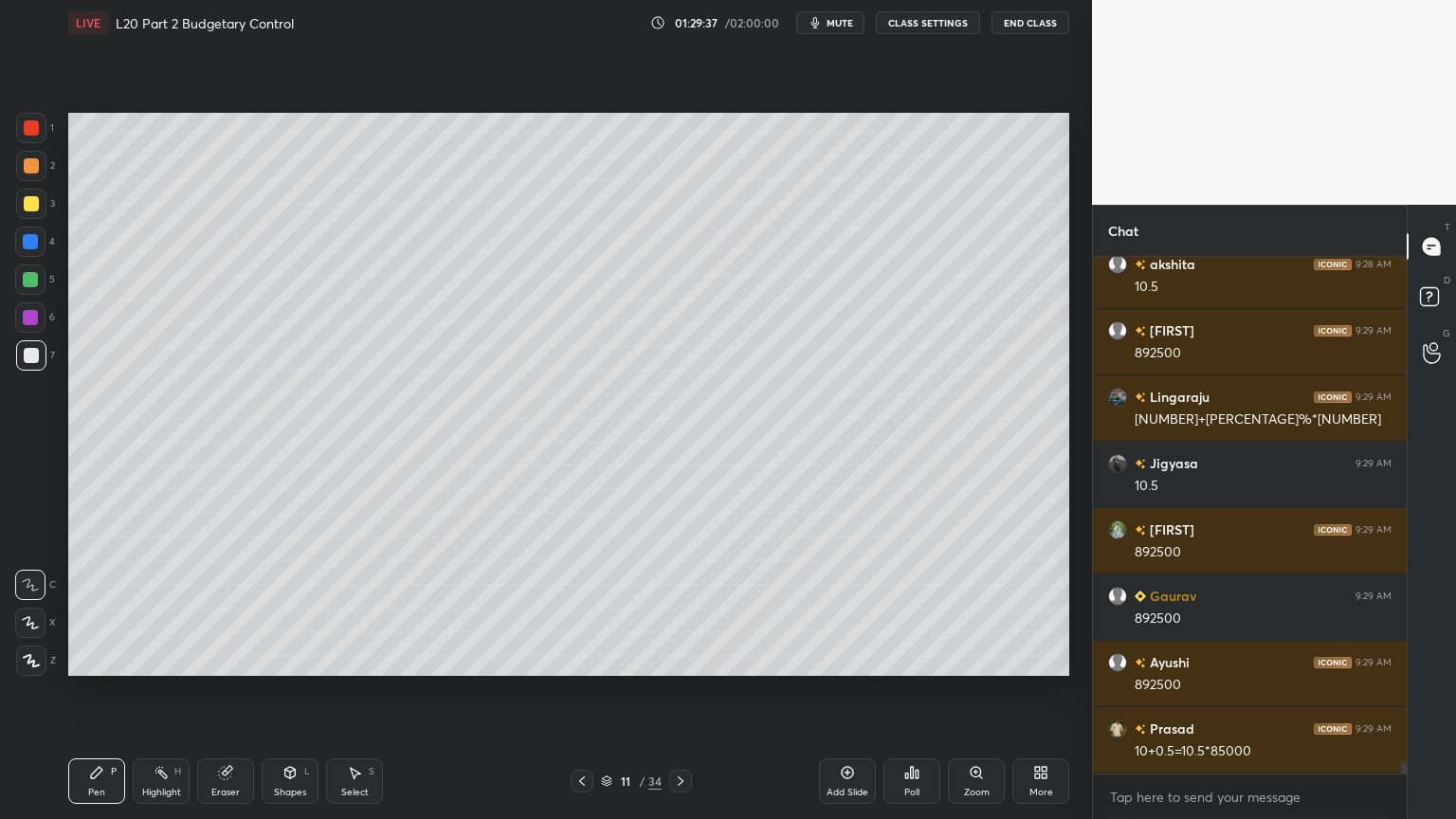 click 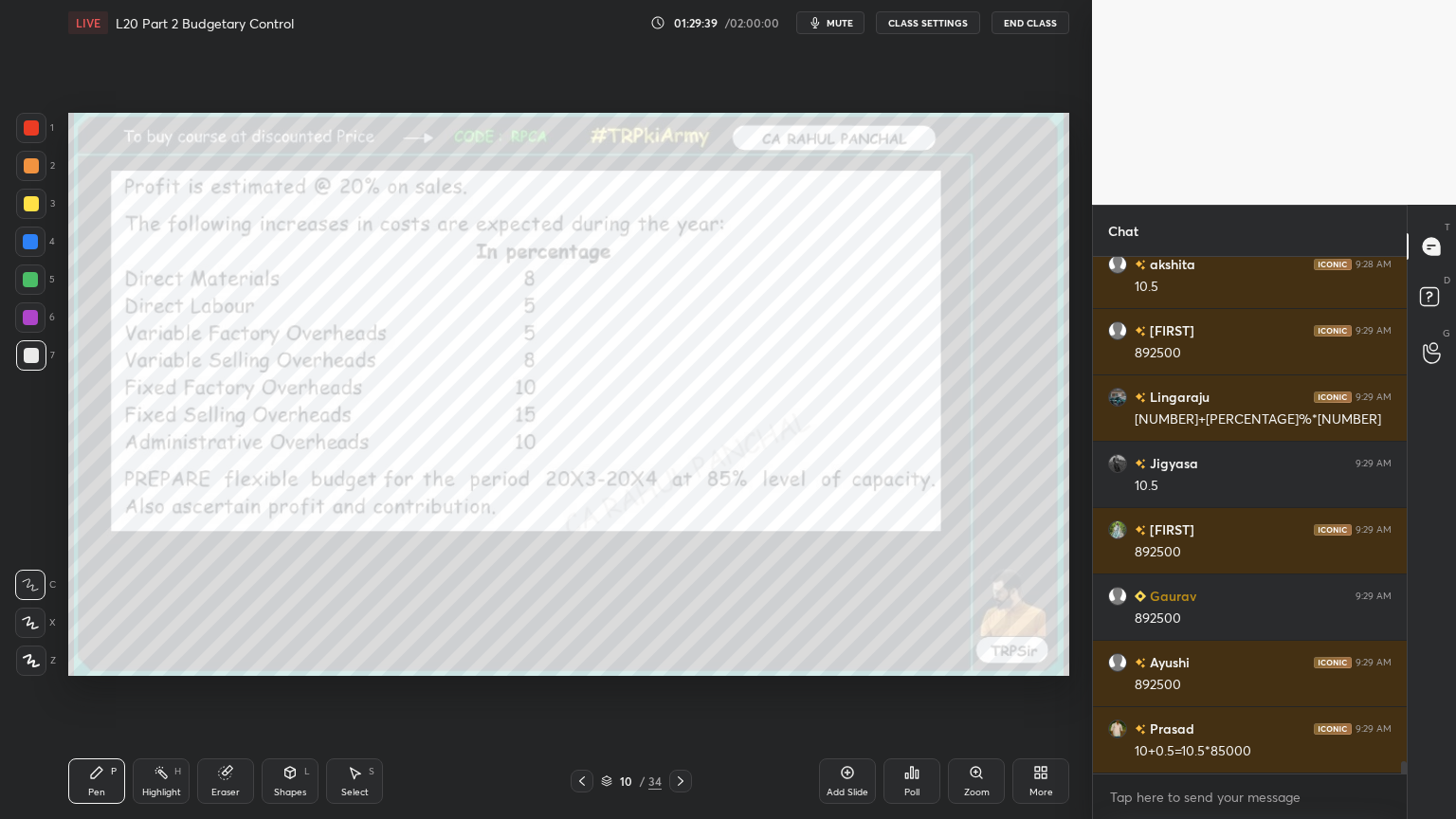 click 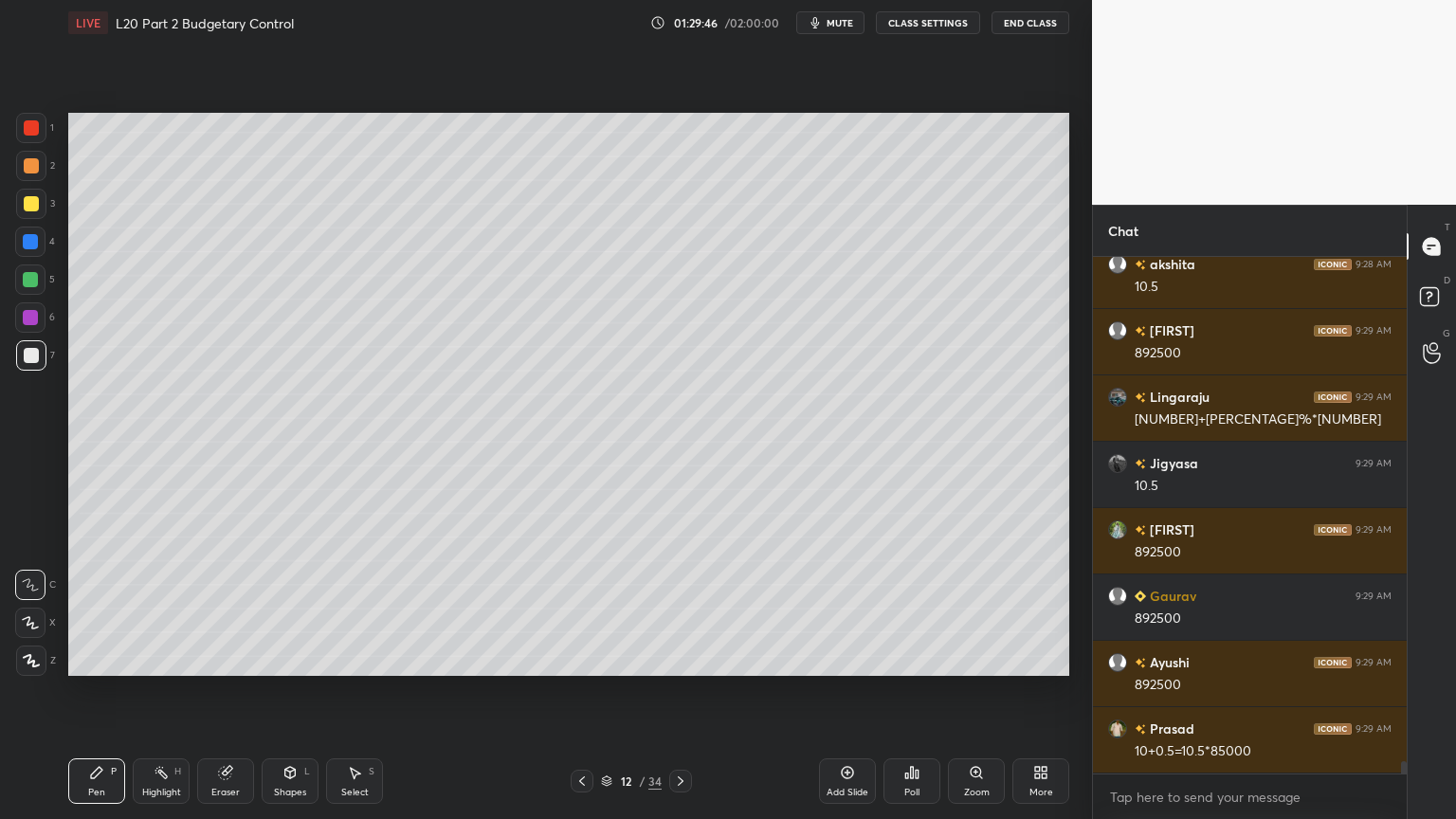 scroll, scrollTop: 21461, scrollLeft: 0, axis: vertical 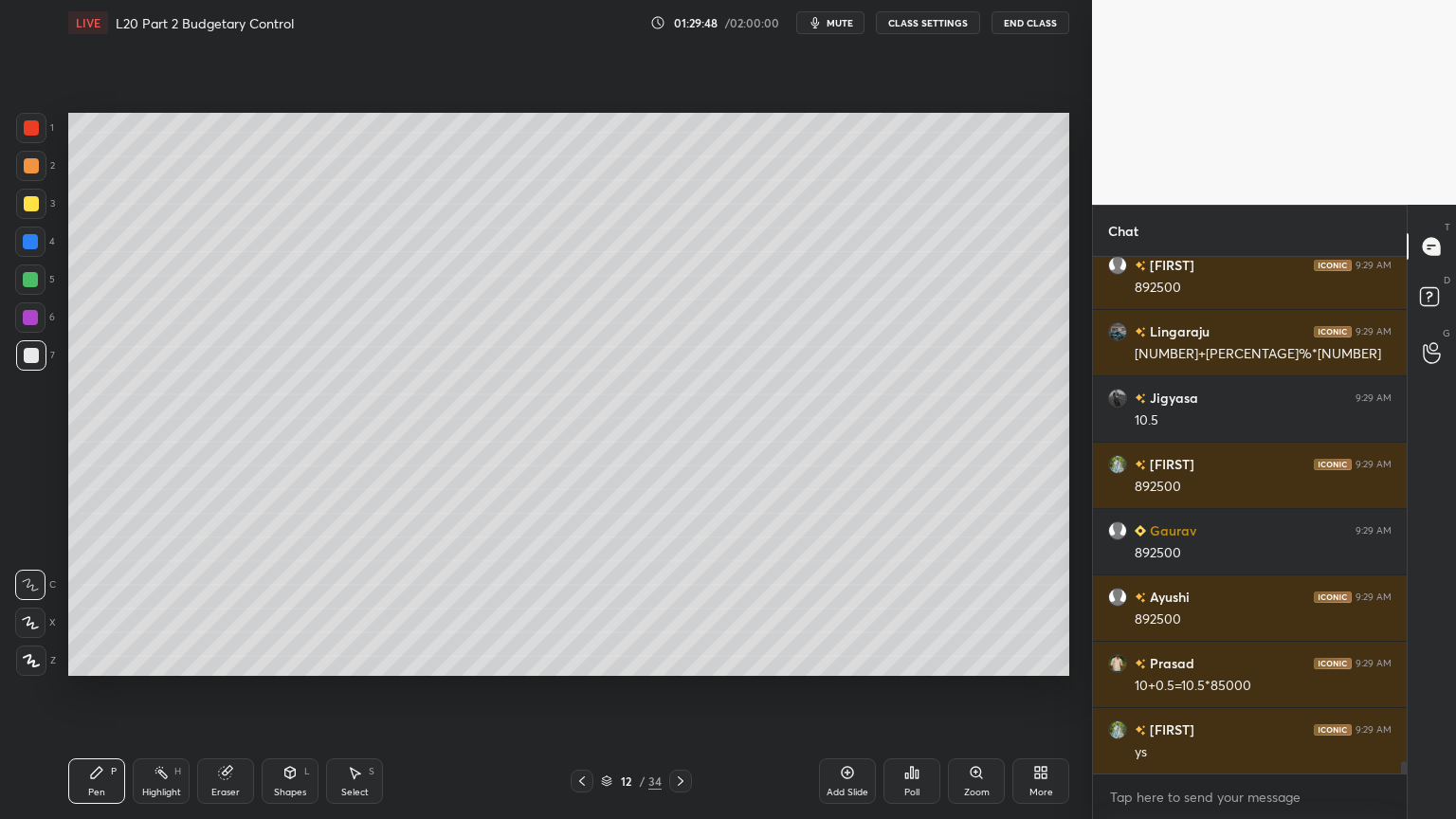 click at bounding box center (30, 280) 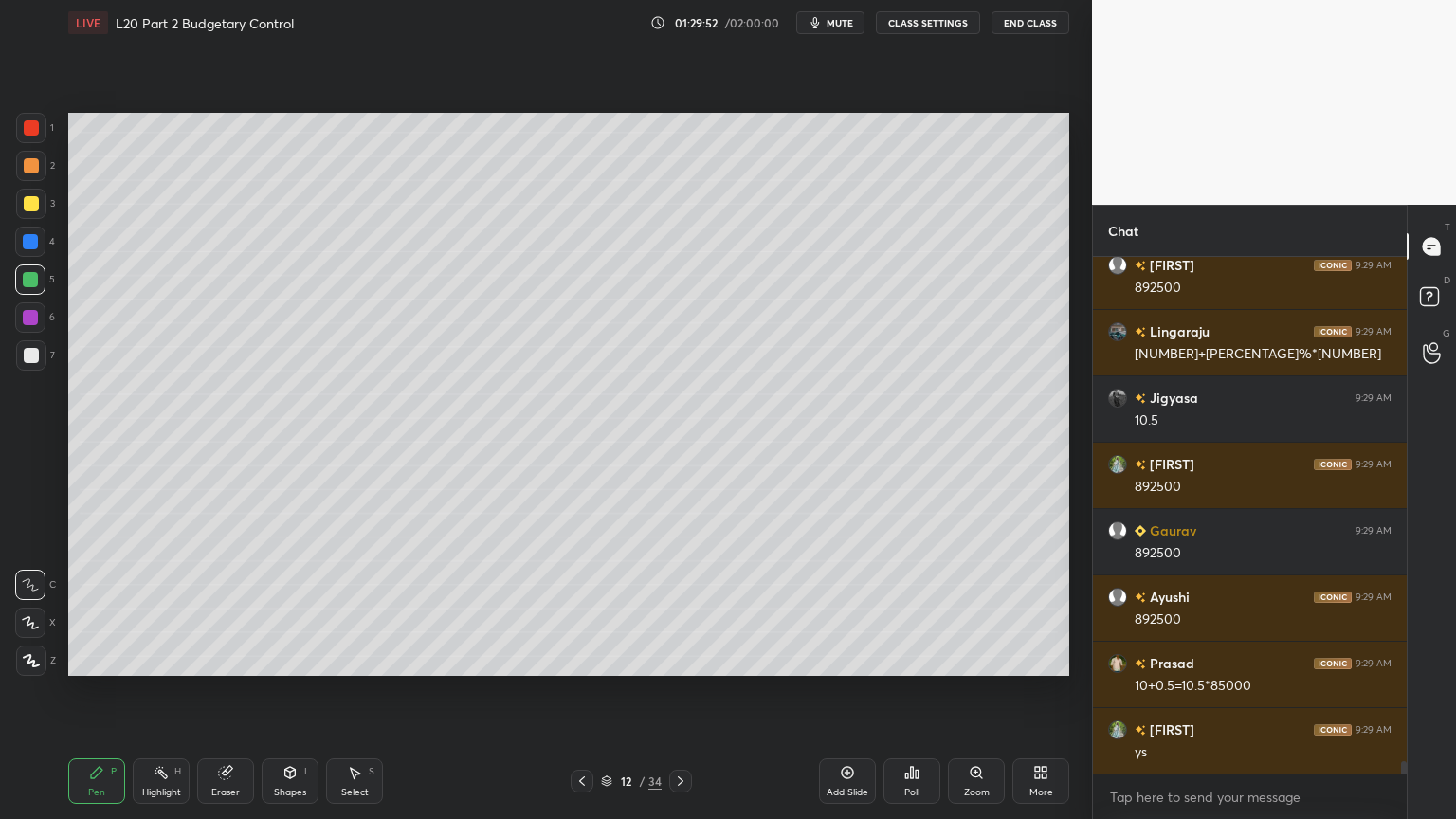 click 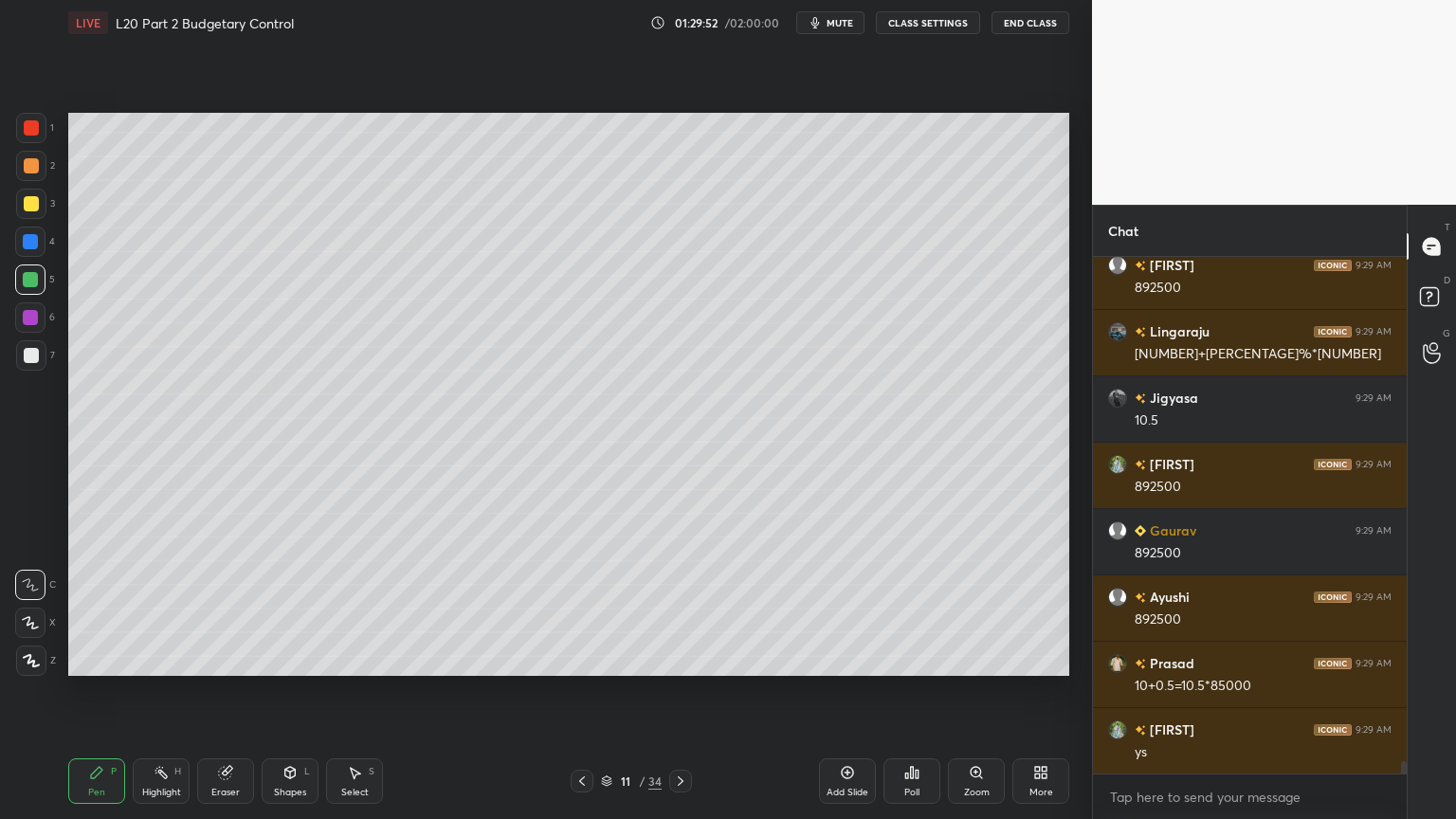 click 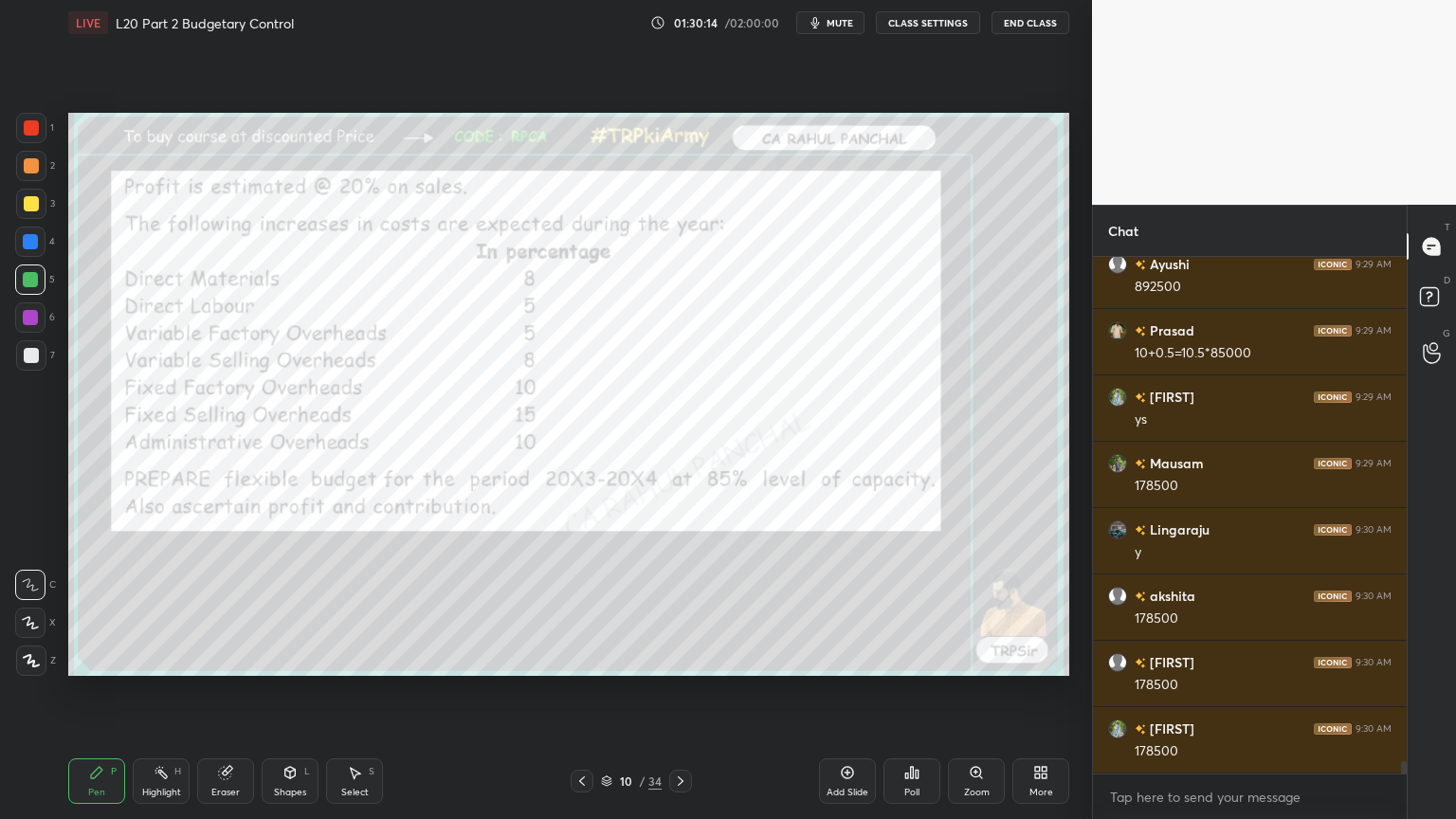 scroll, scrollTop: 21859, scrollLeft: 0, axis: vertical 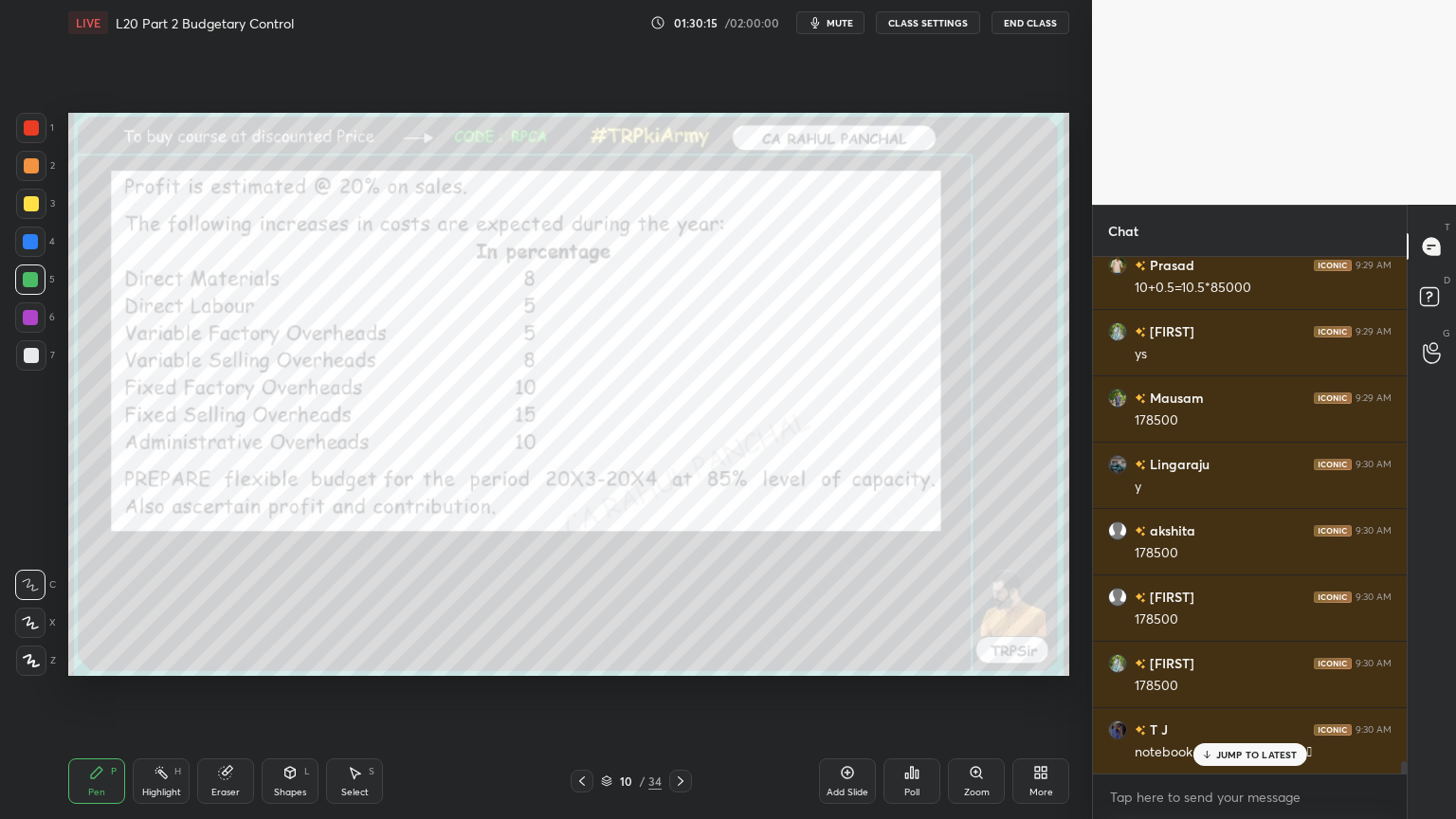 click at bounding box center [681, 781] 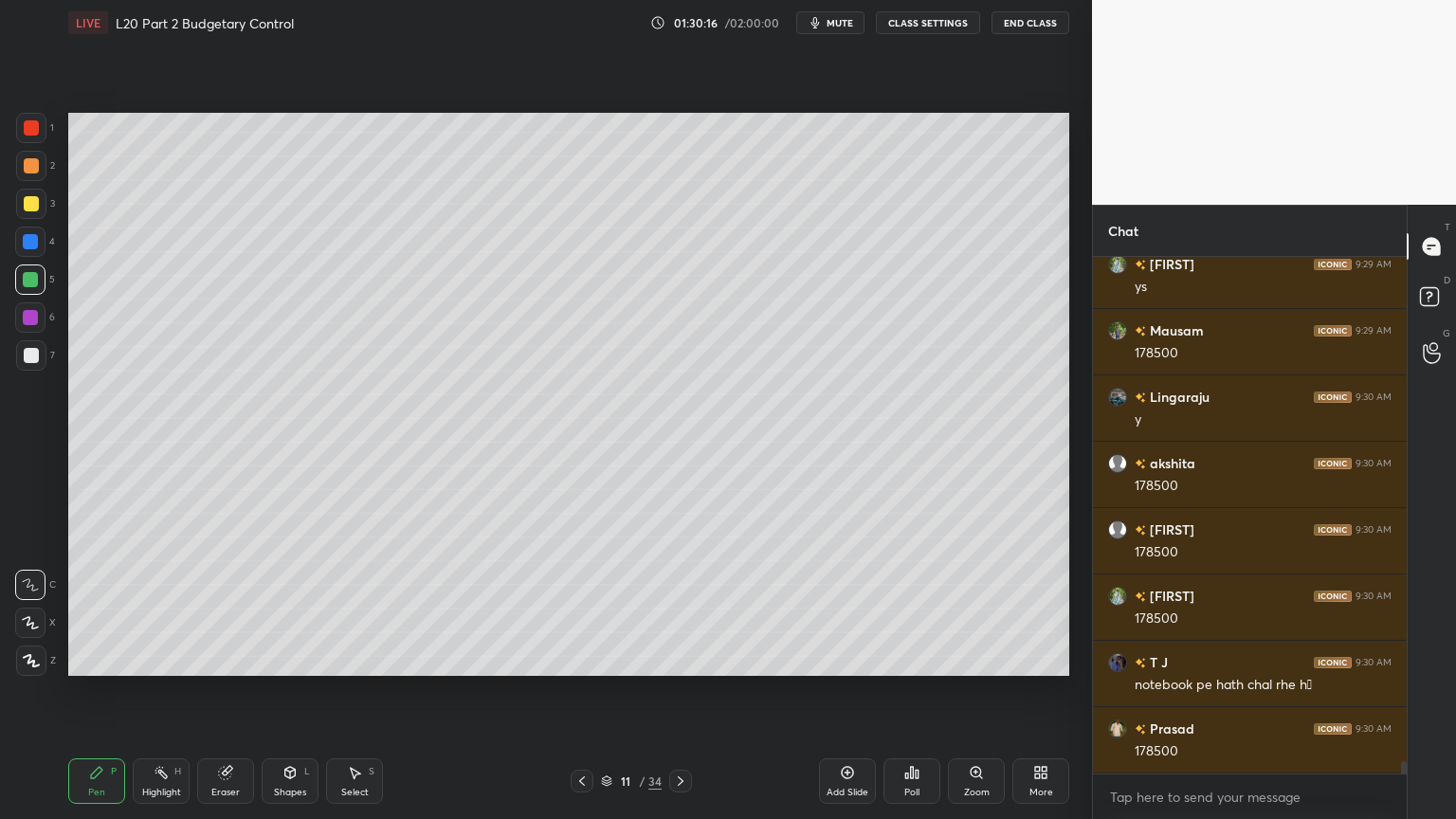 scroll, scrollTop: 21992, scrollLeft: 0, axis: vertical 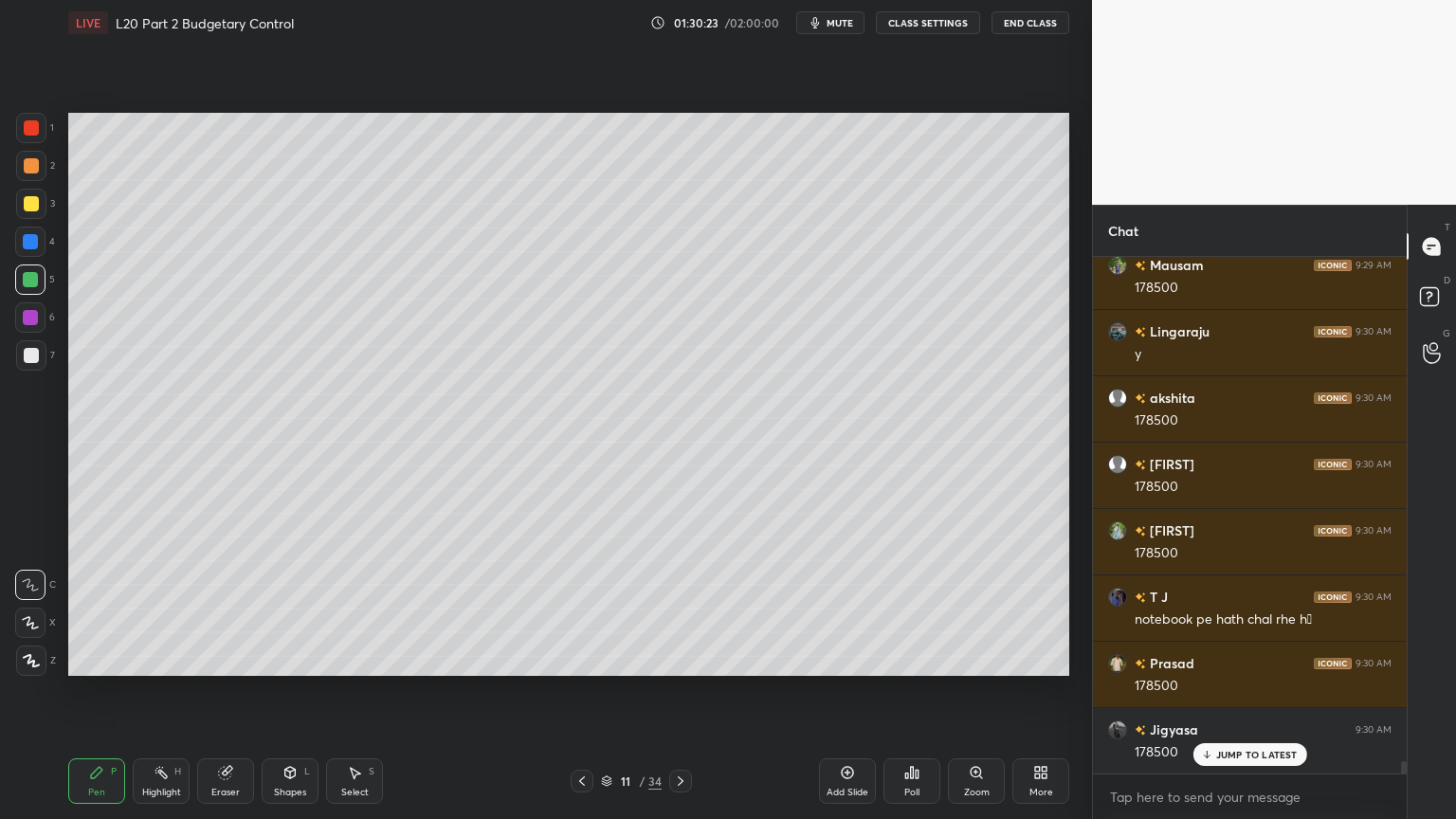 click 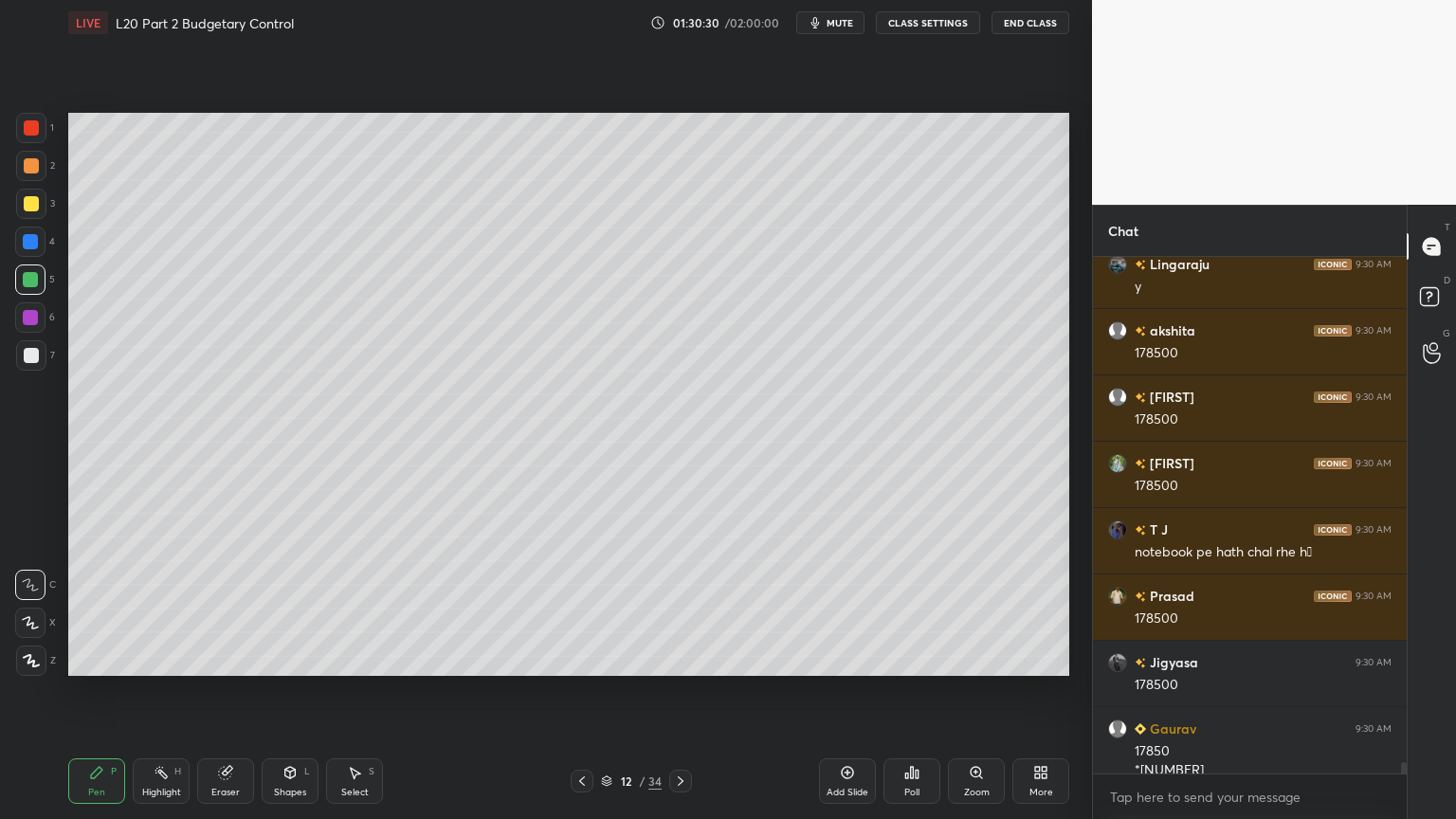 scroll, scrollTop: 22078, scrollLeft: 0, axis: vertical 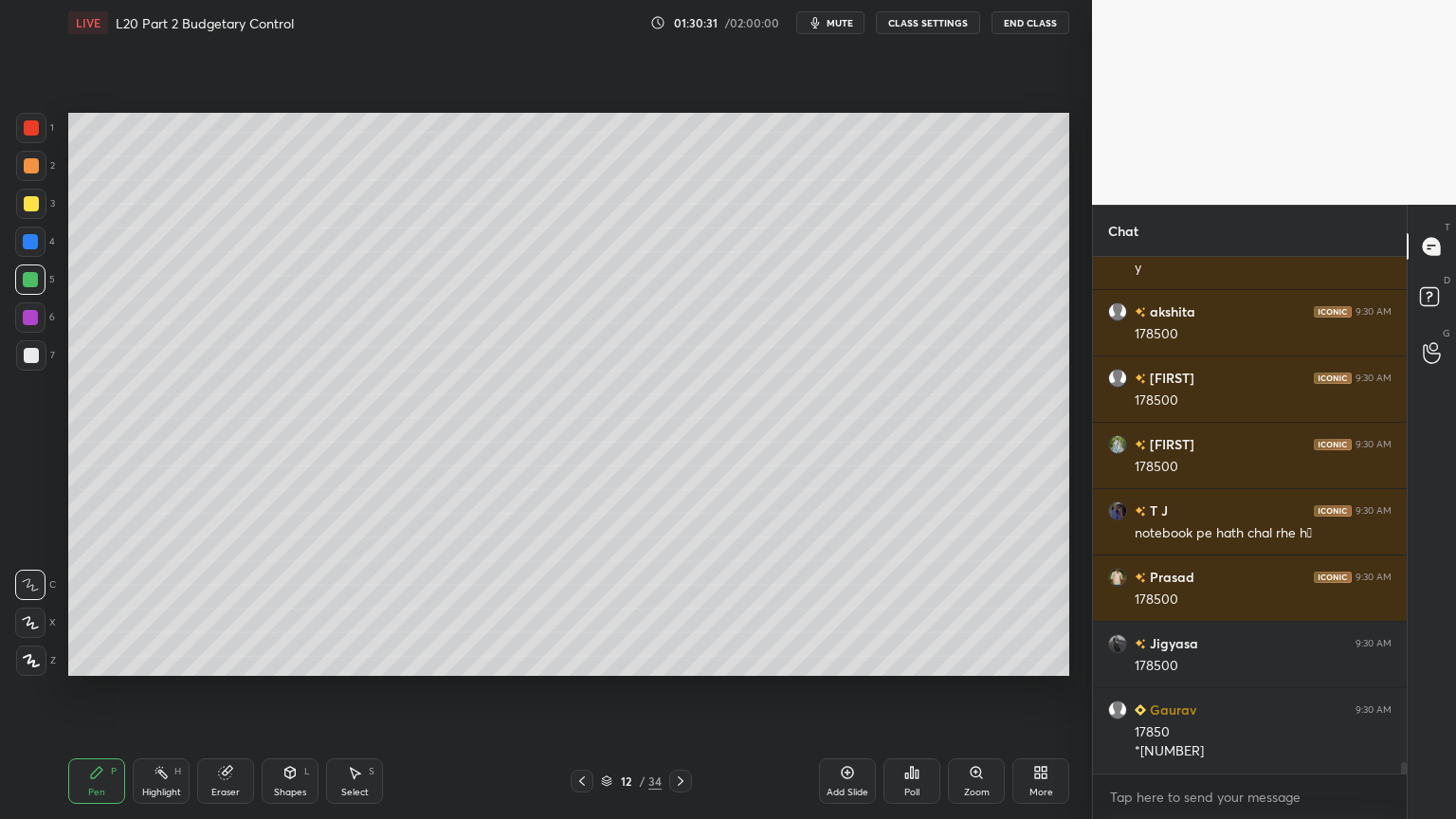 click at bounding box center (31, 355) 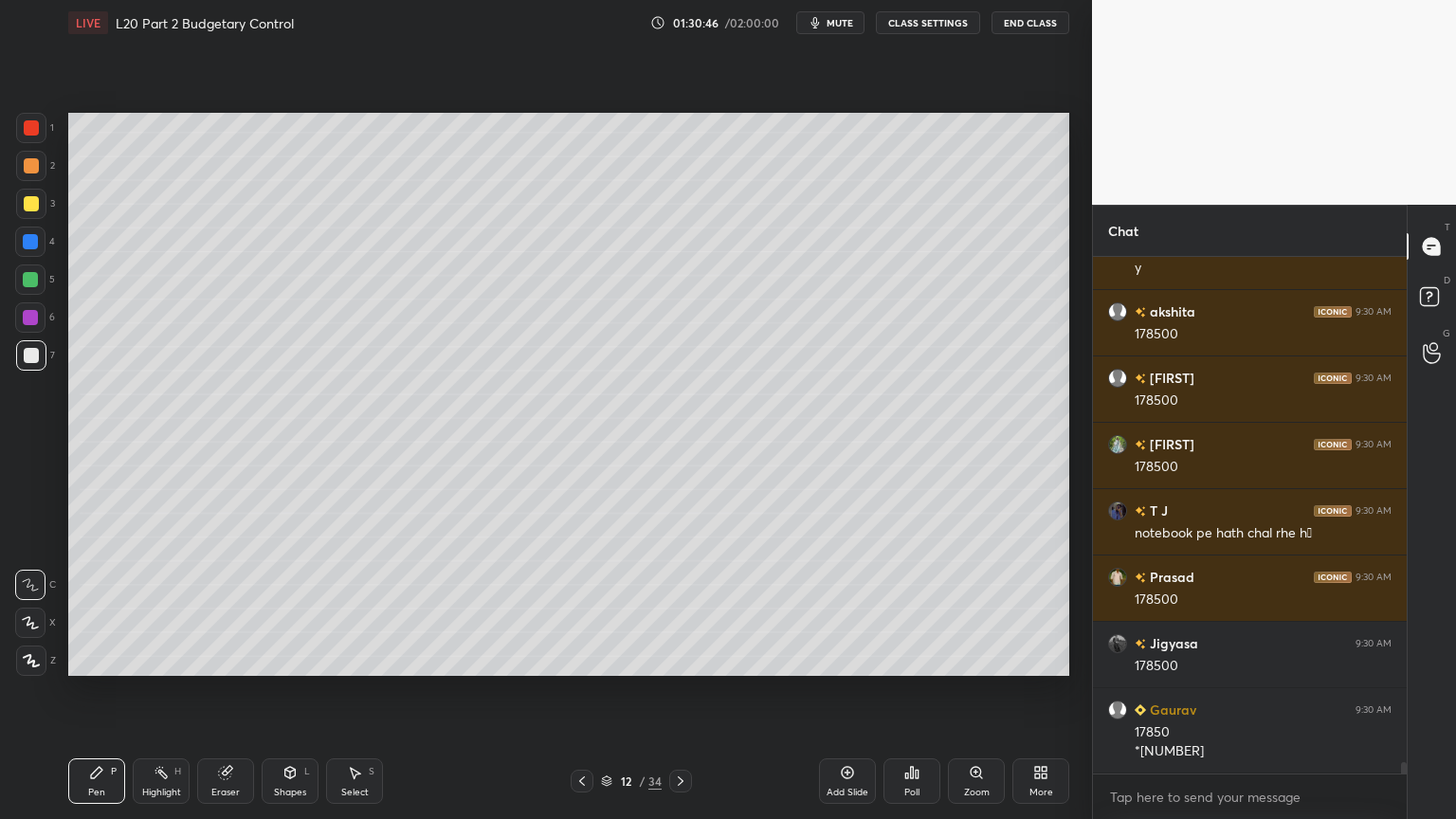 click at bounding box center (30, 280) 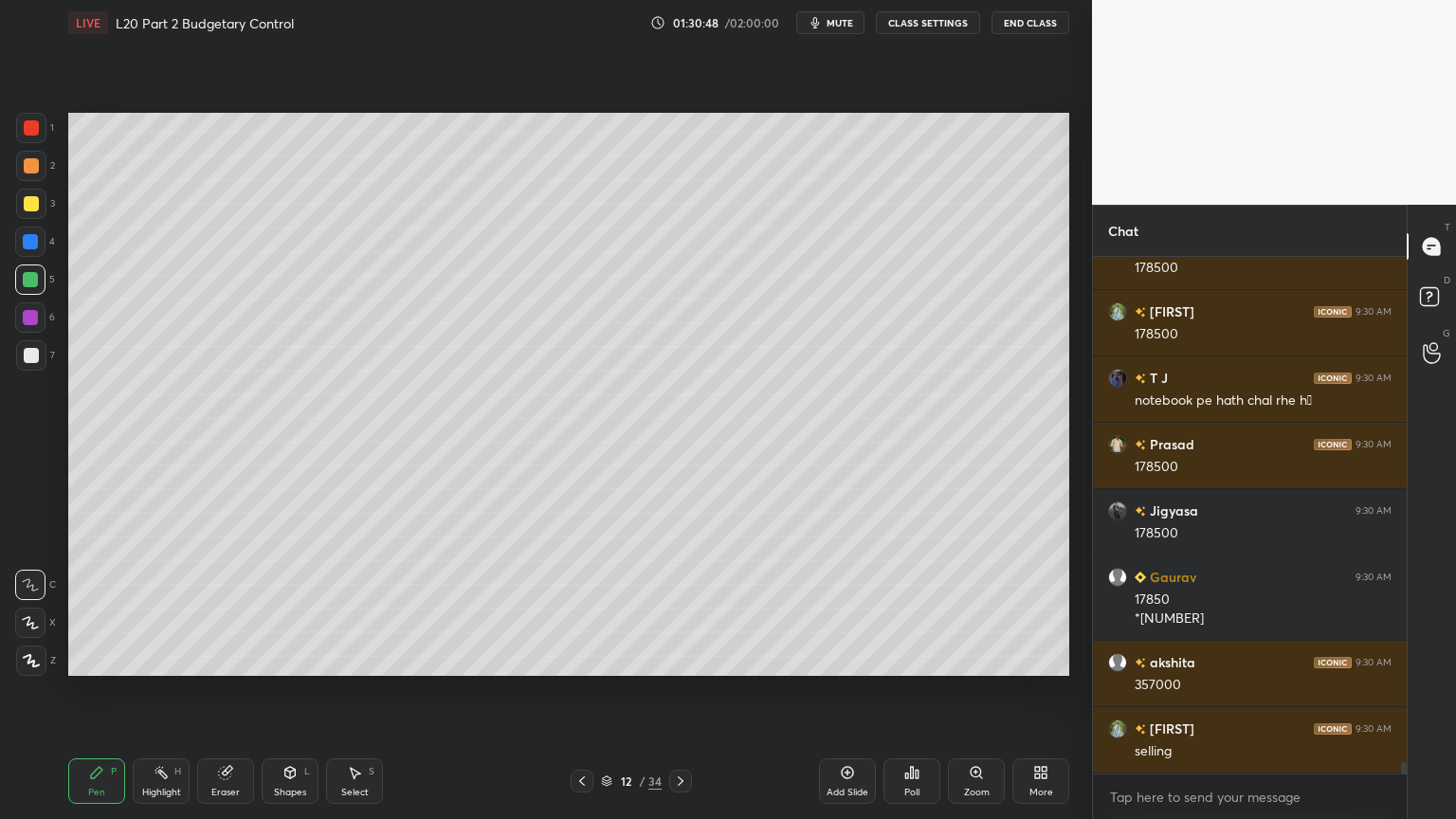 scroll, scrollTop: 22276, scrollLeft: 0, axis: vertical 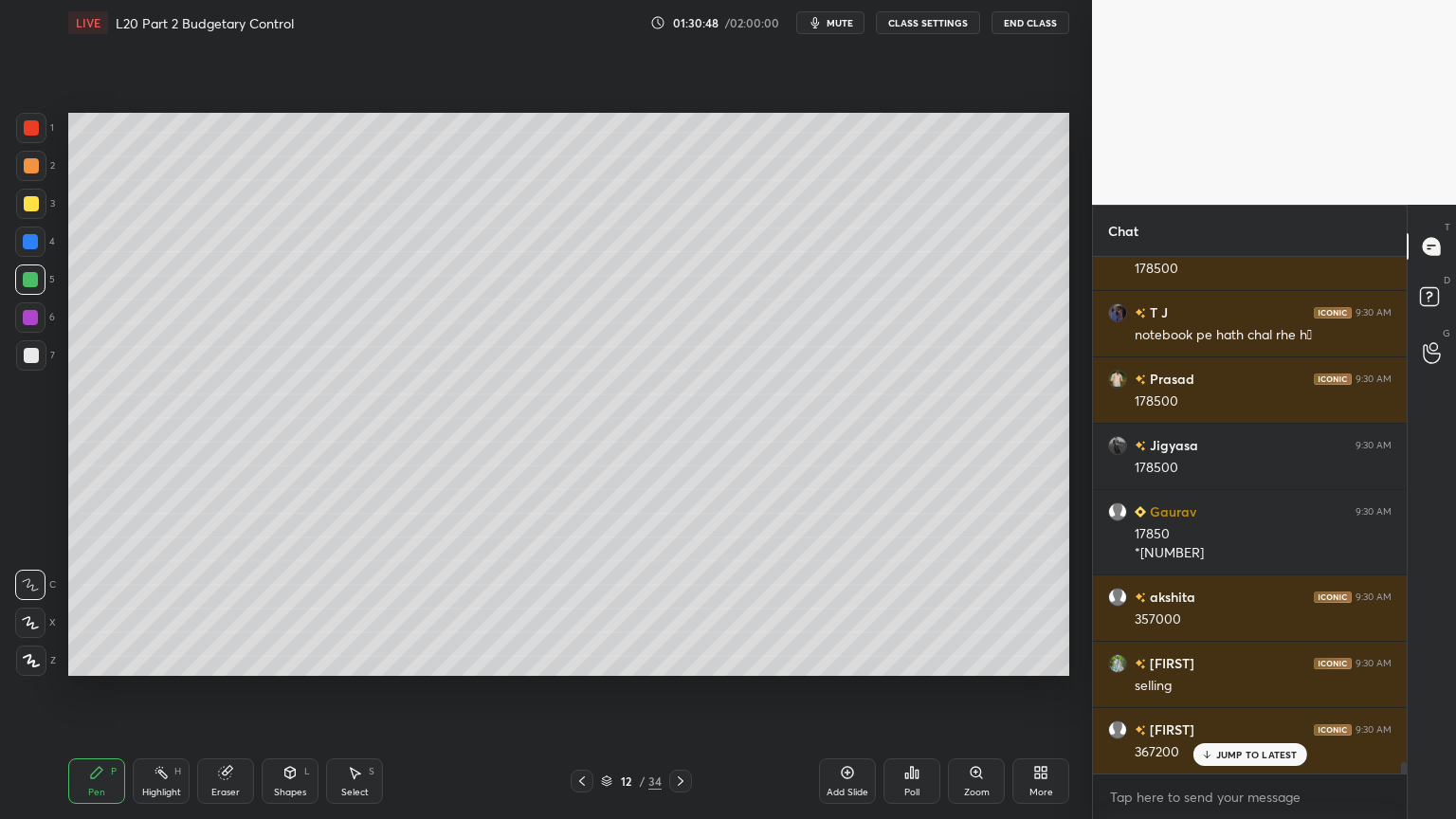 click 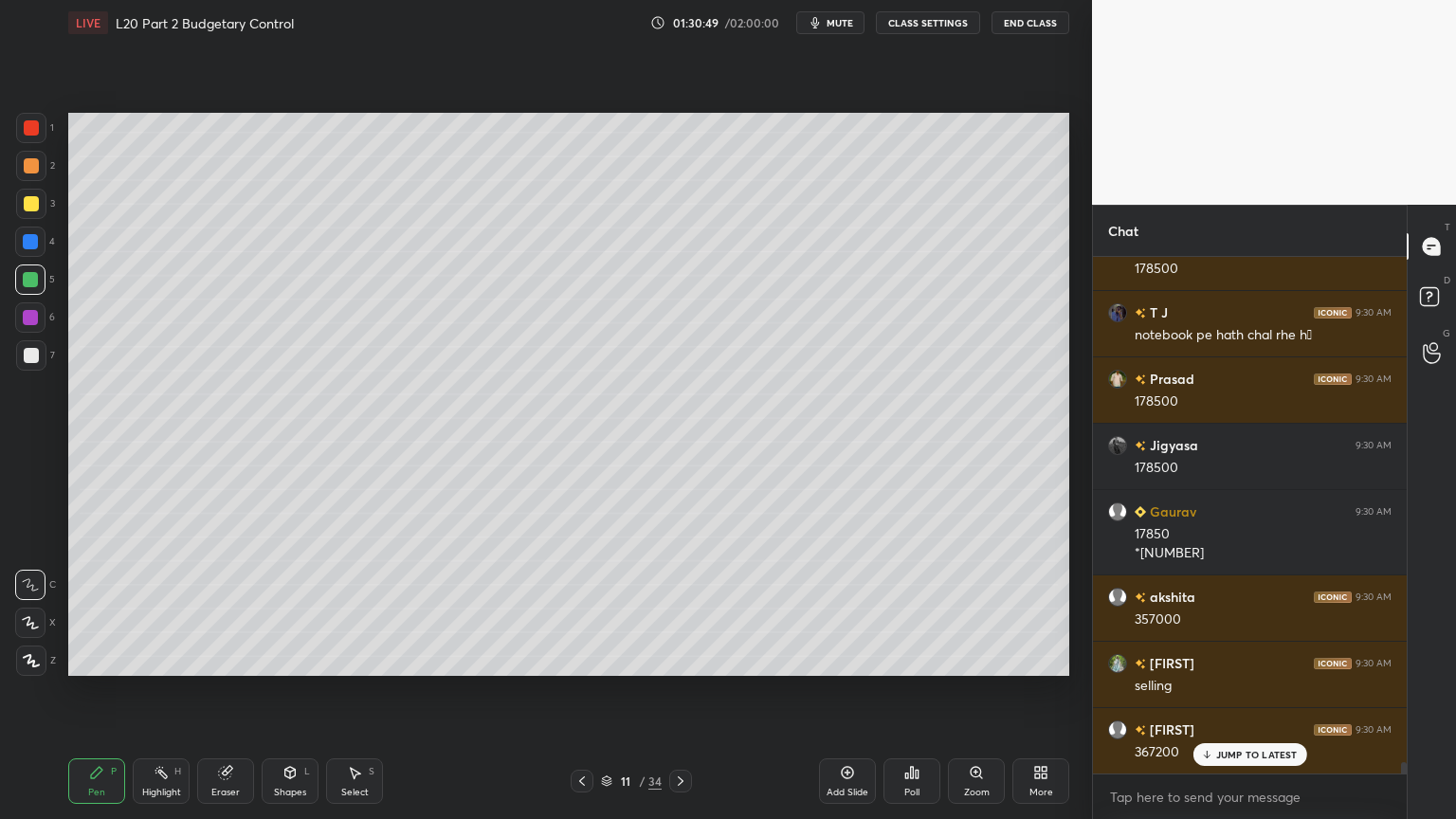 click 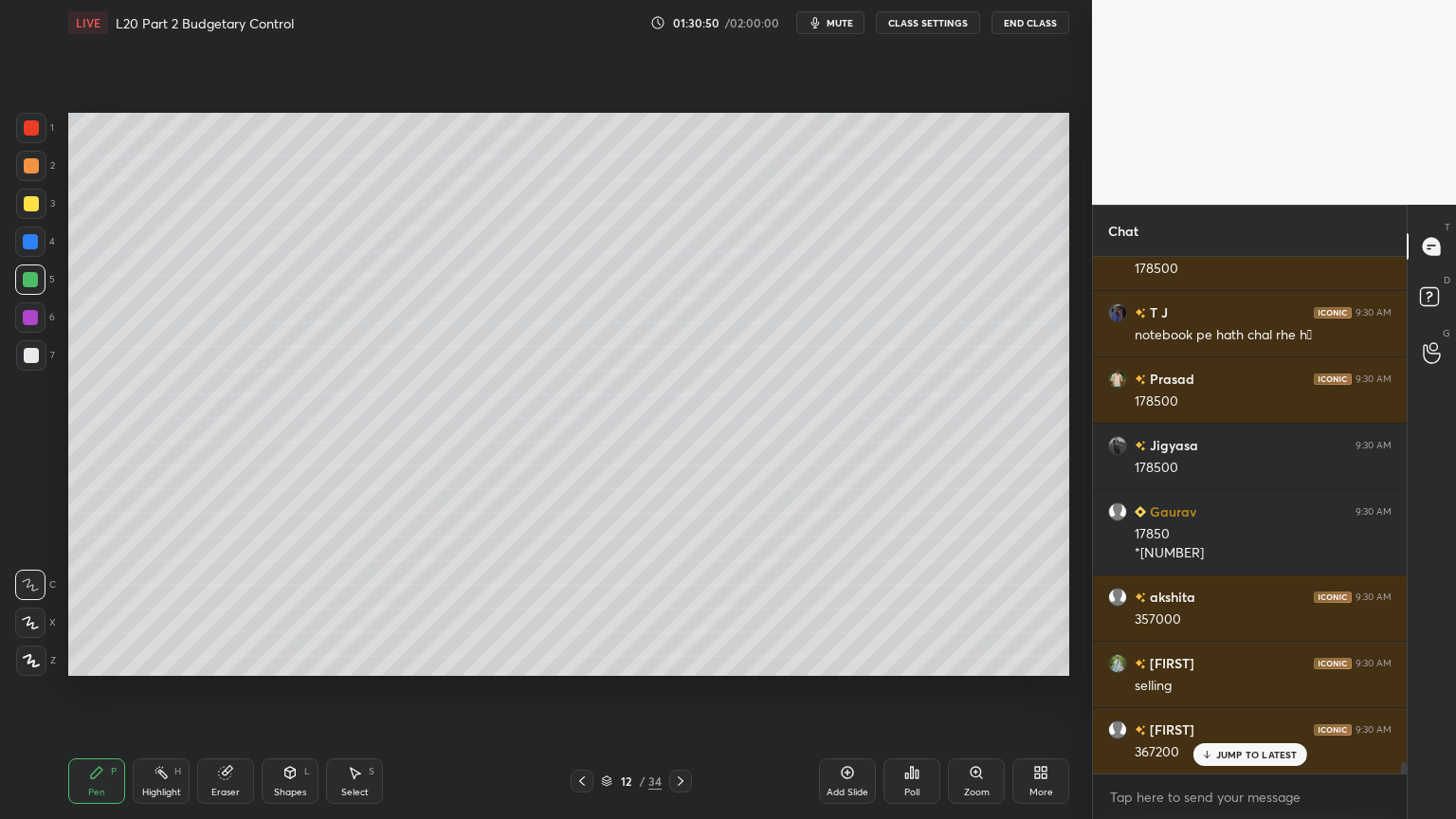 scroll, scrollTop: 22343, scrollLeft: 0, axis: vertical 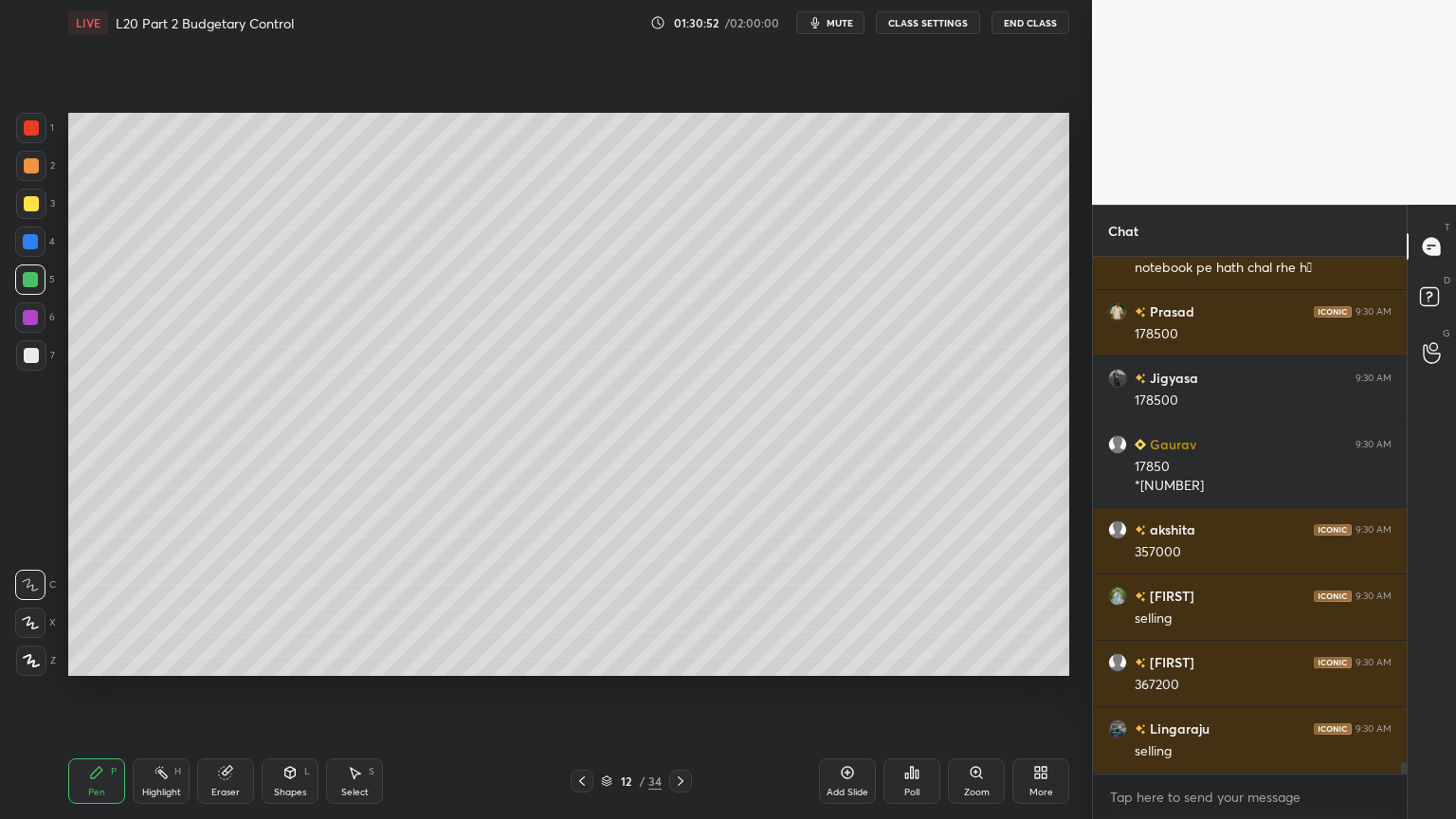 click at bounding box center [582, 781] 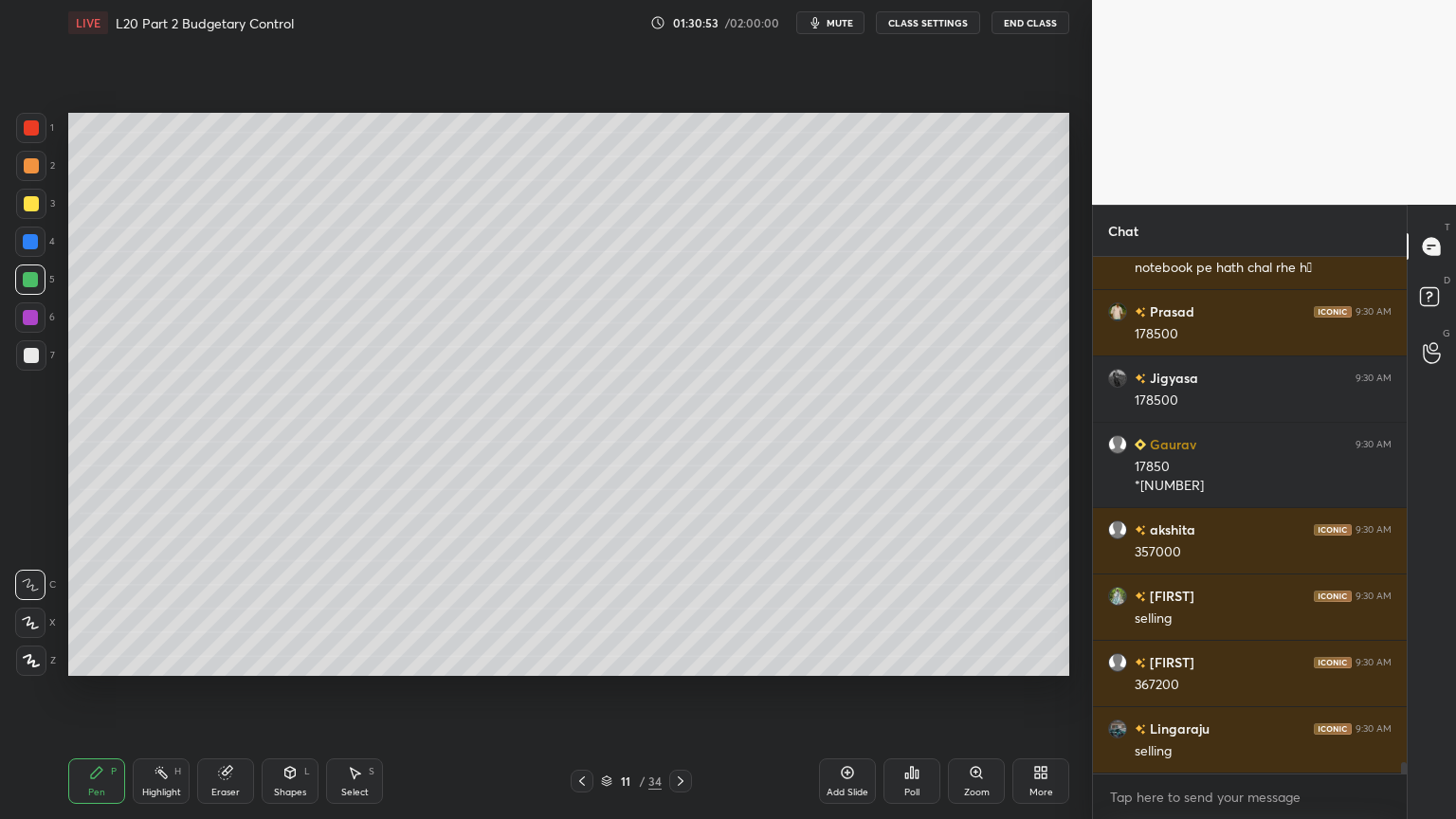 click 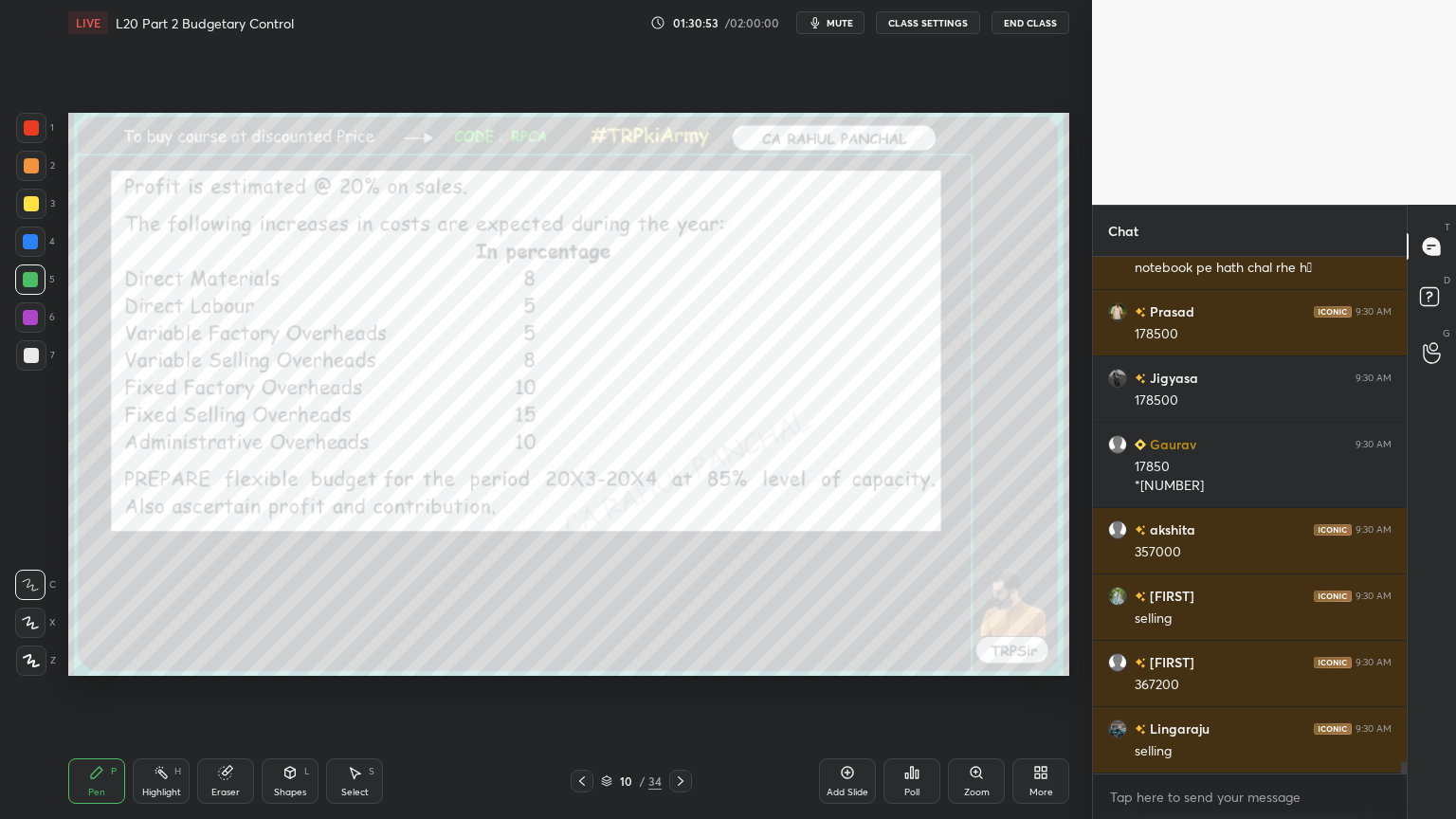 scroll, scrollTop: 22409, scrollLeft: 0, axis: vertical 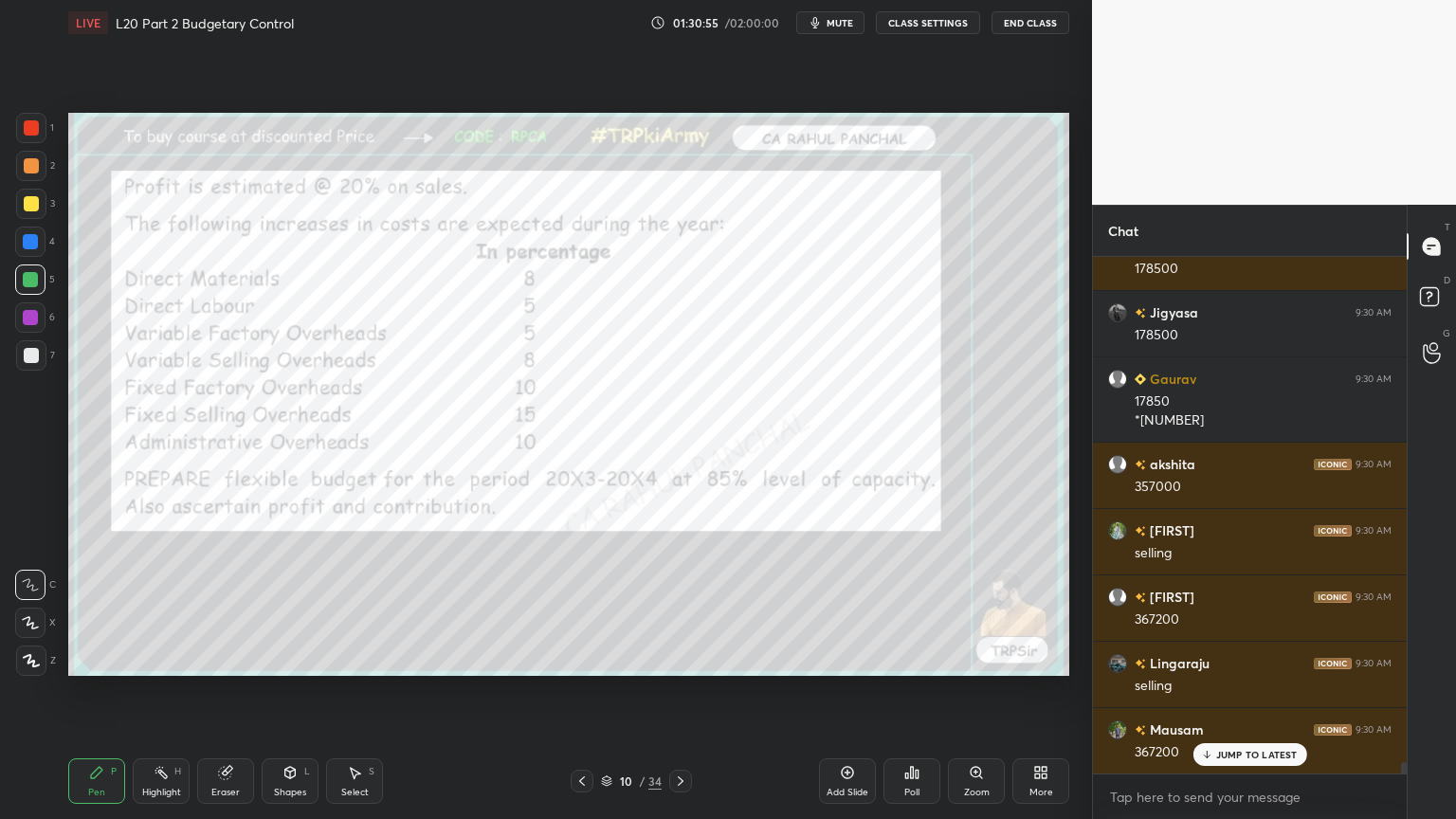 click 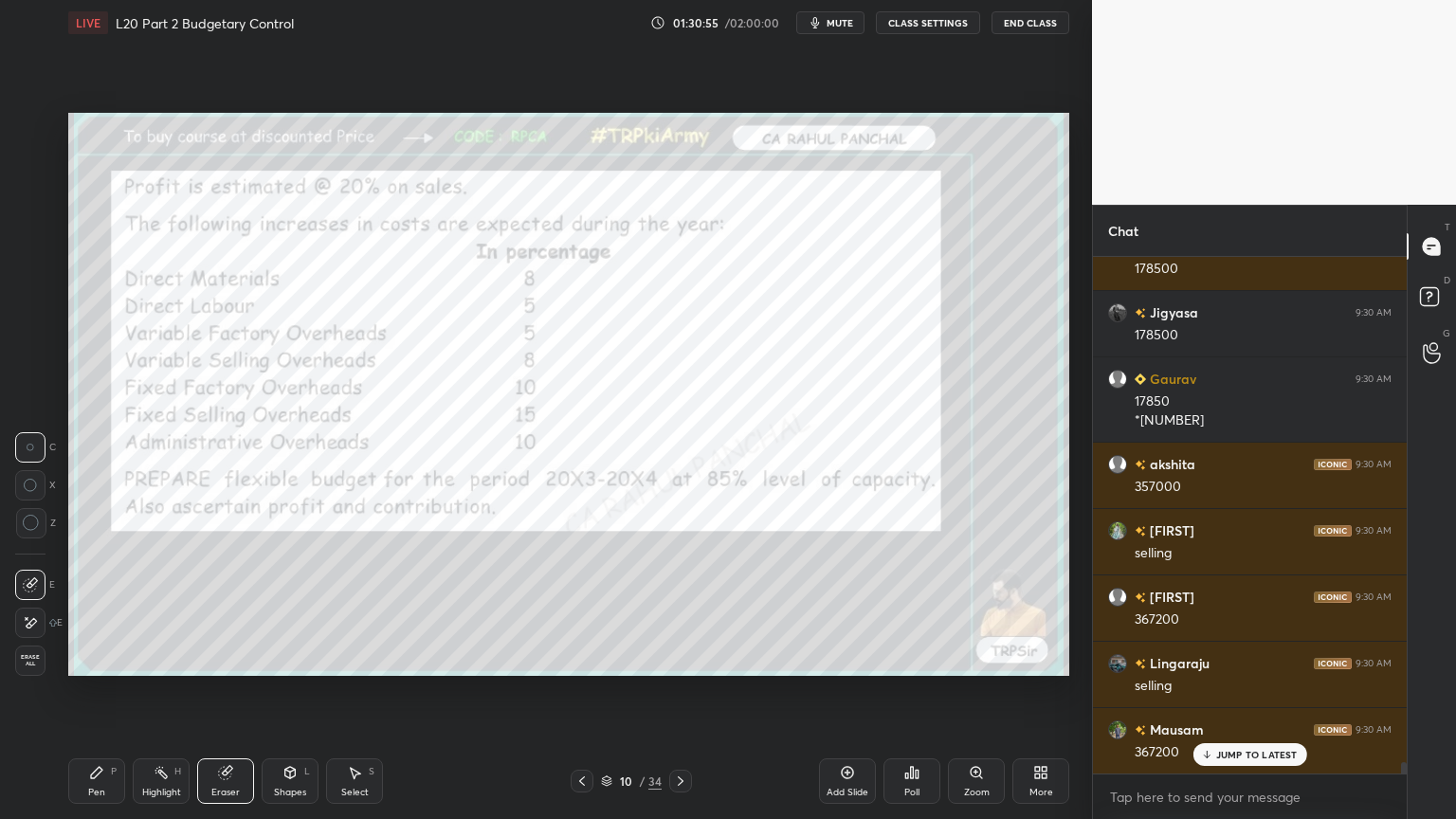 click on "Erase all" at bounding box center [30, 661] 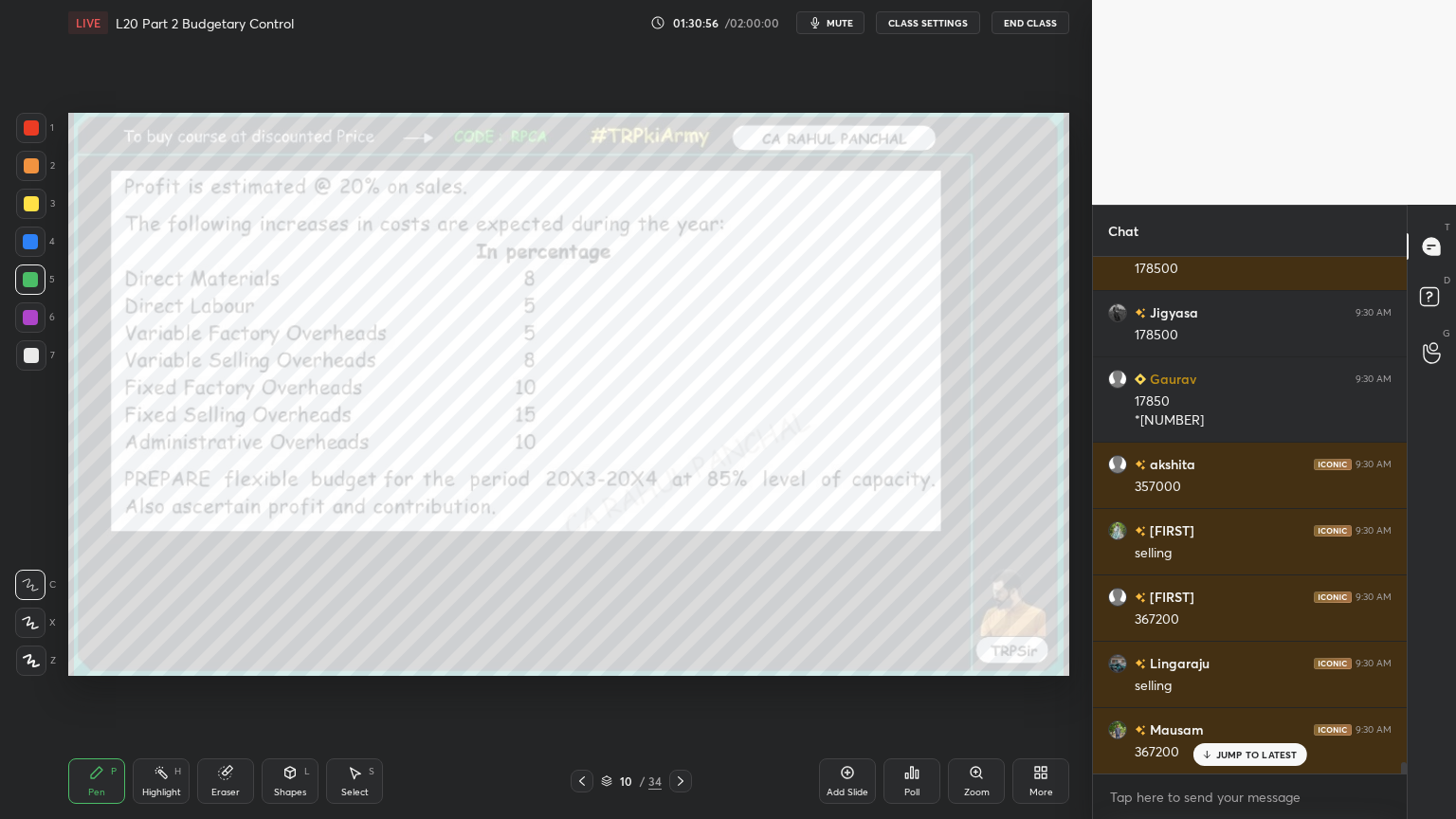 click on "Setting up your live class Poll for   secs No correct answer Start poll" at bounding box center [569, 394] 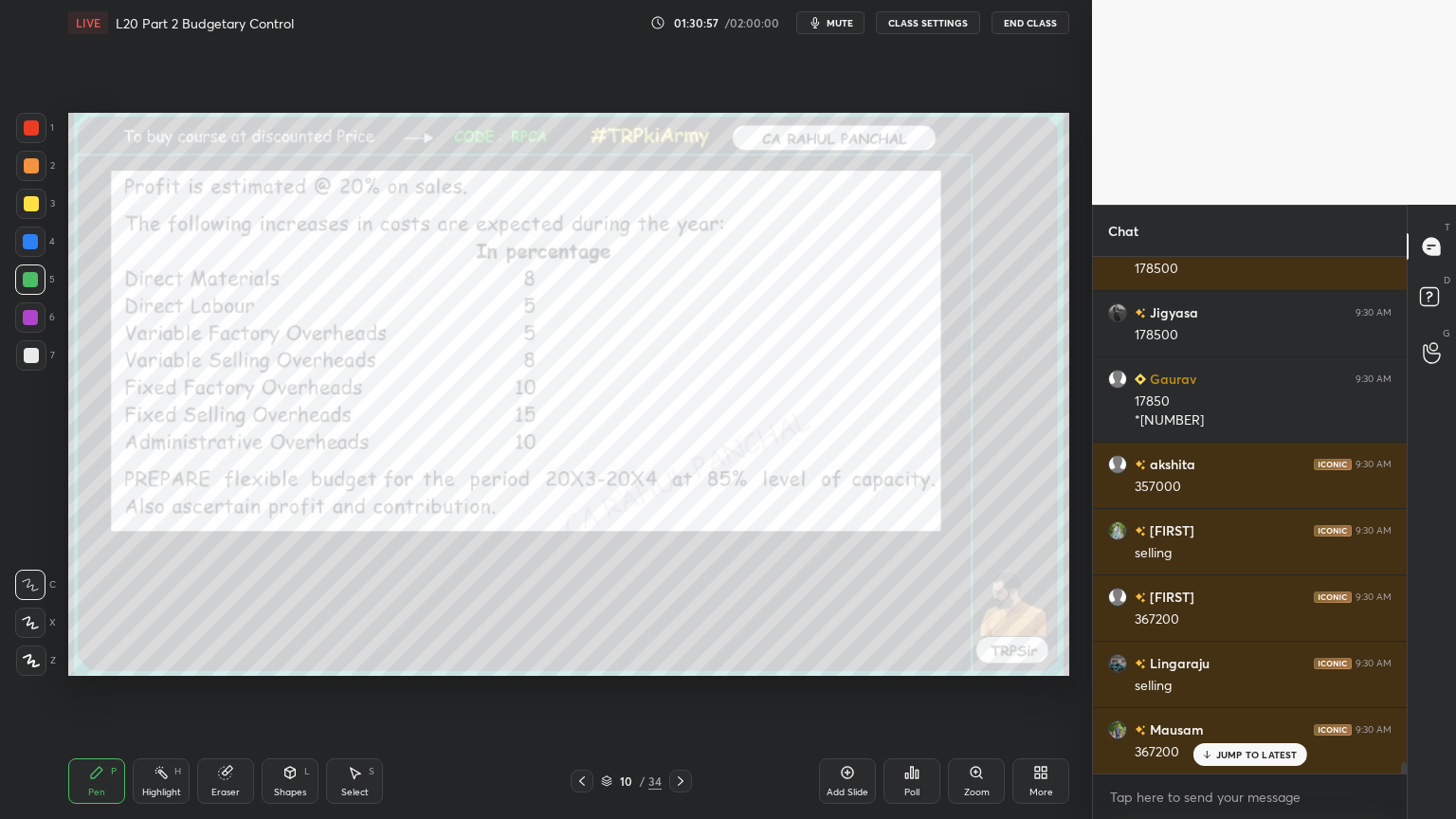 click at bounding box center [31, 128] 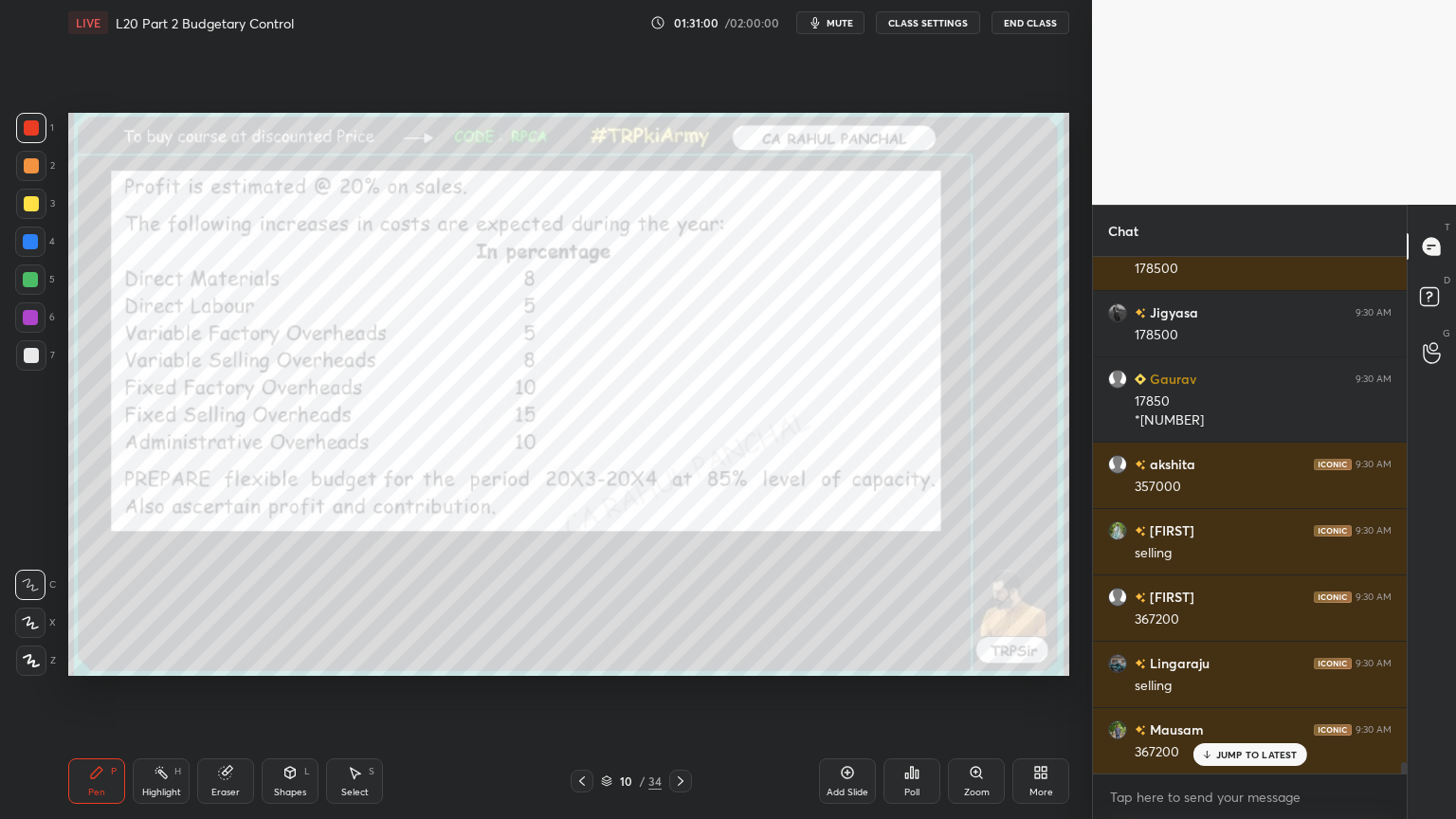 click 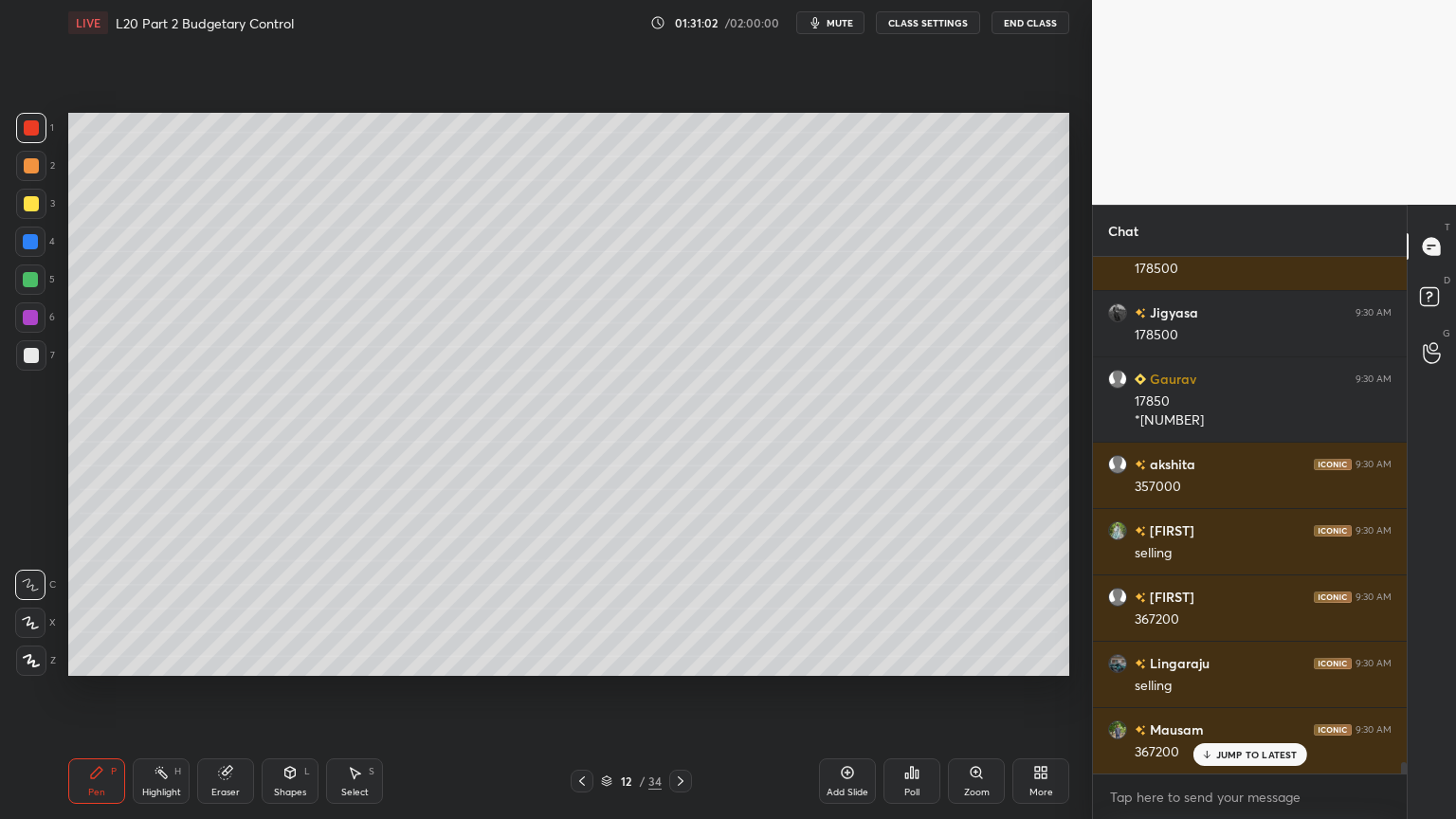 click at bounding box center (30, 280) 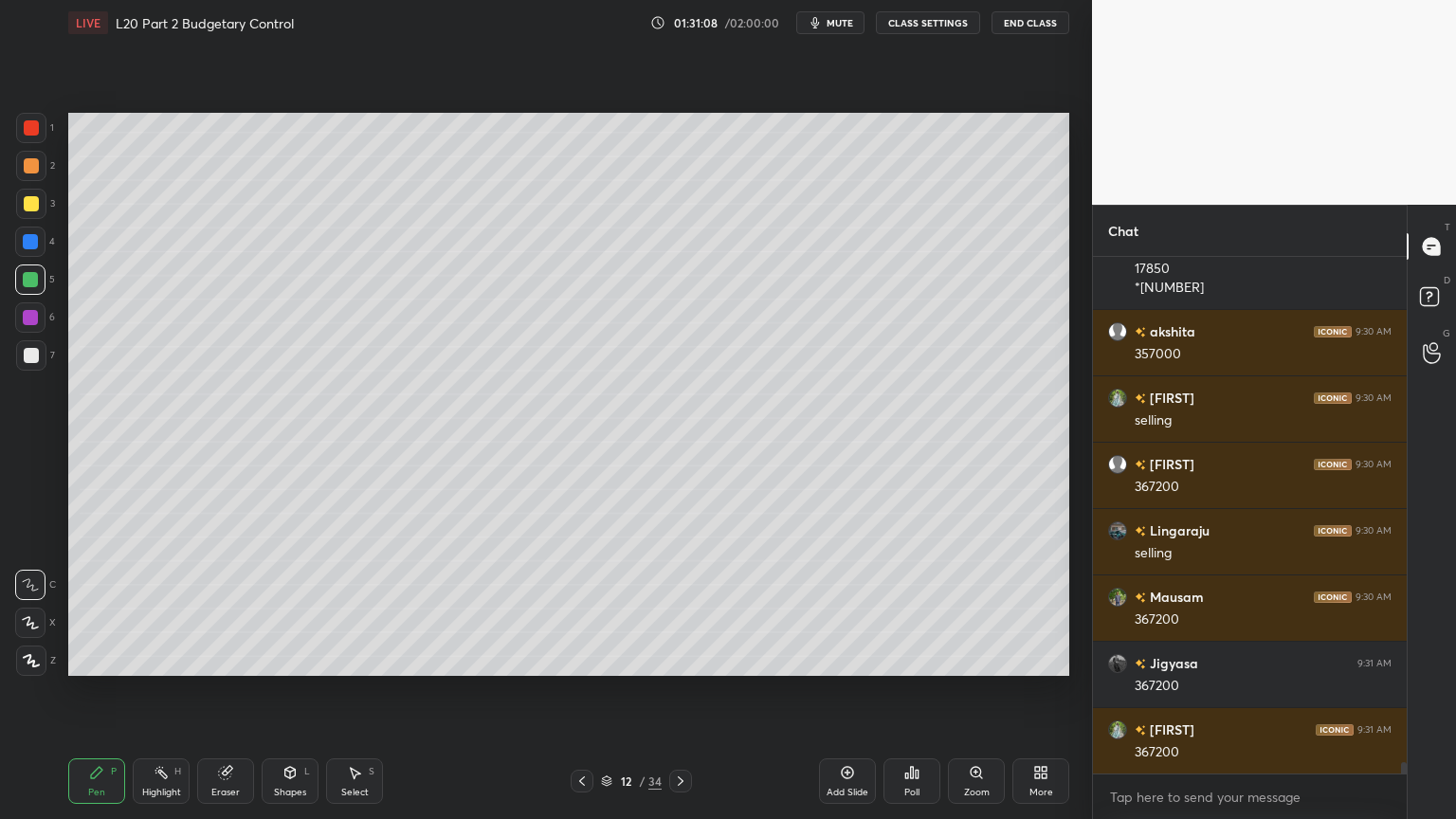scroll, scrollTop: 22609, scrollLeft: 0, axis: vertical 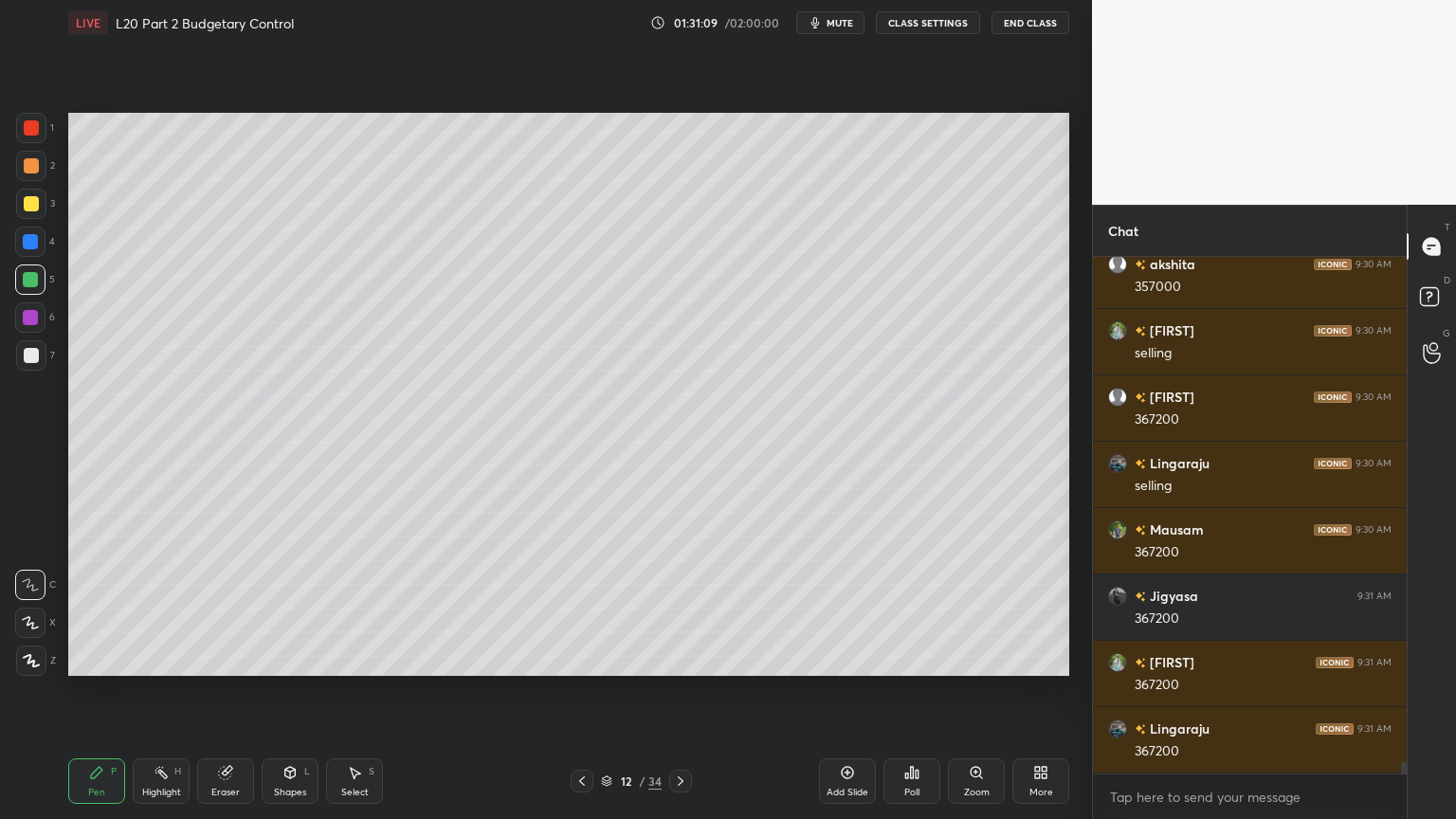 click at bounding box center (31, 355) 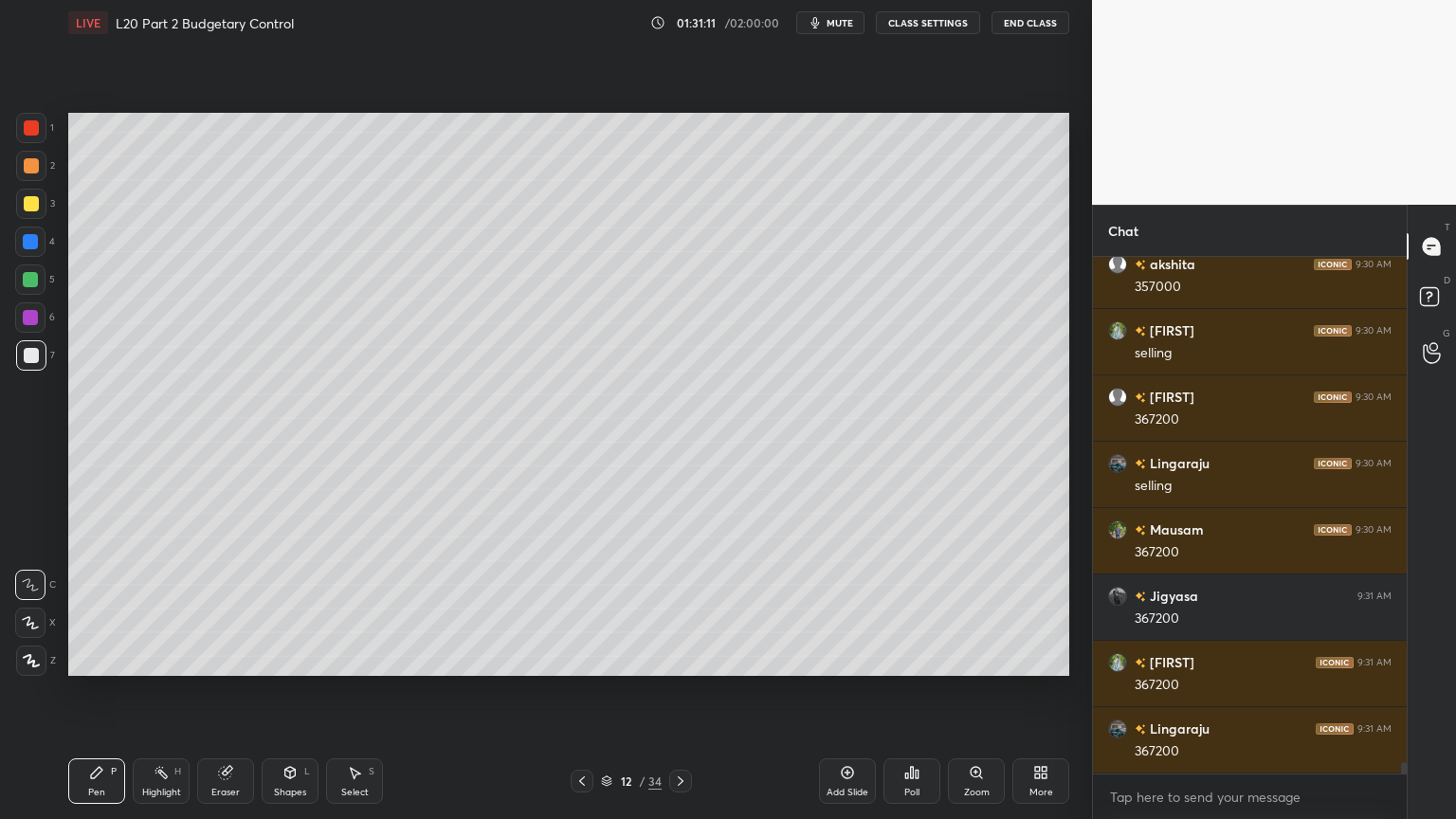 scroll, scrollTop: 22674, scrollLeft: 0, axis: vertical 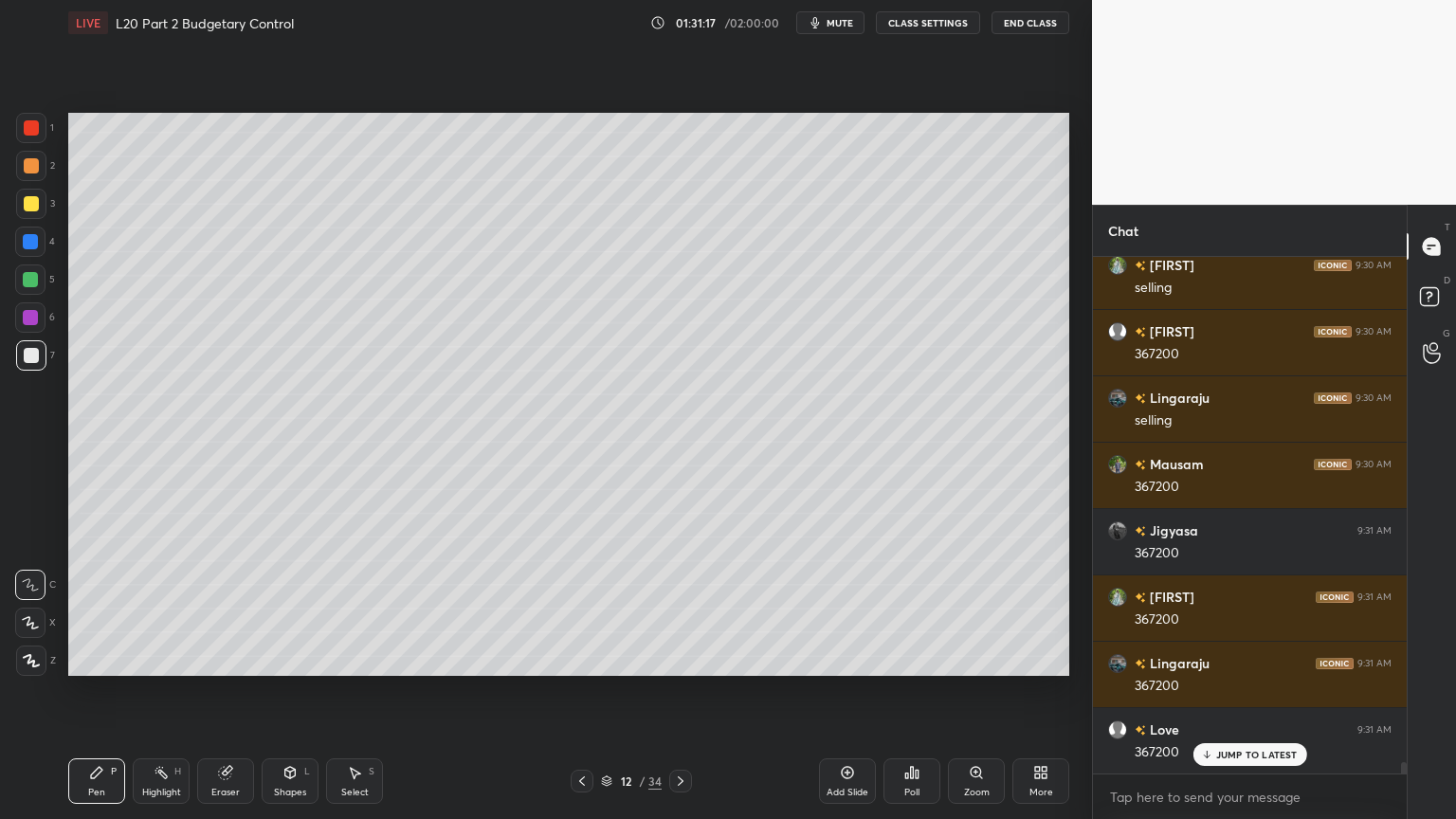 click 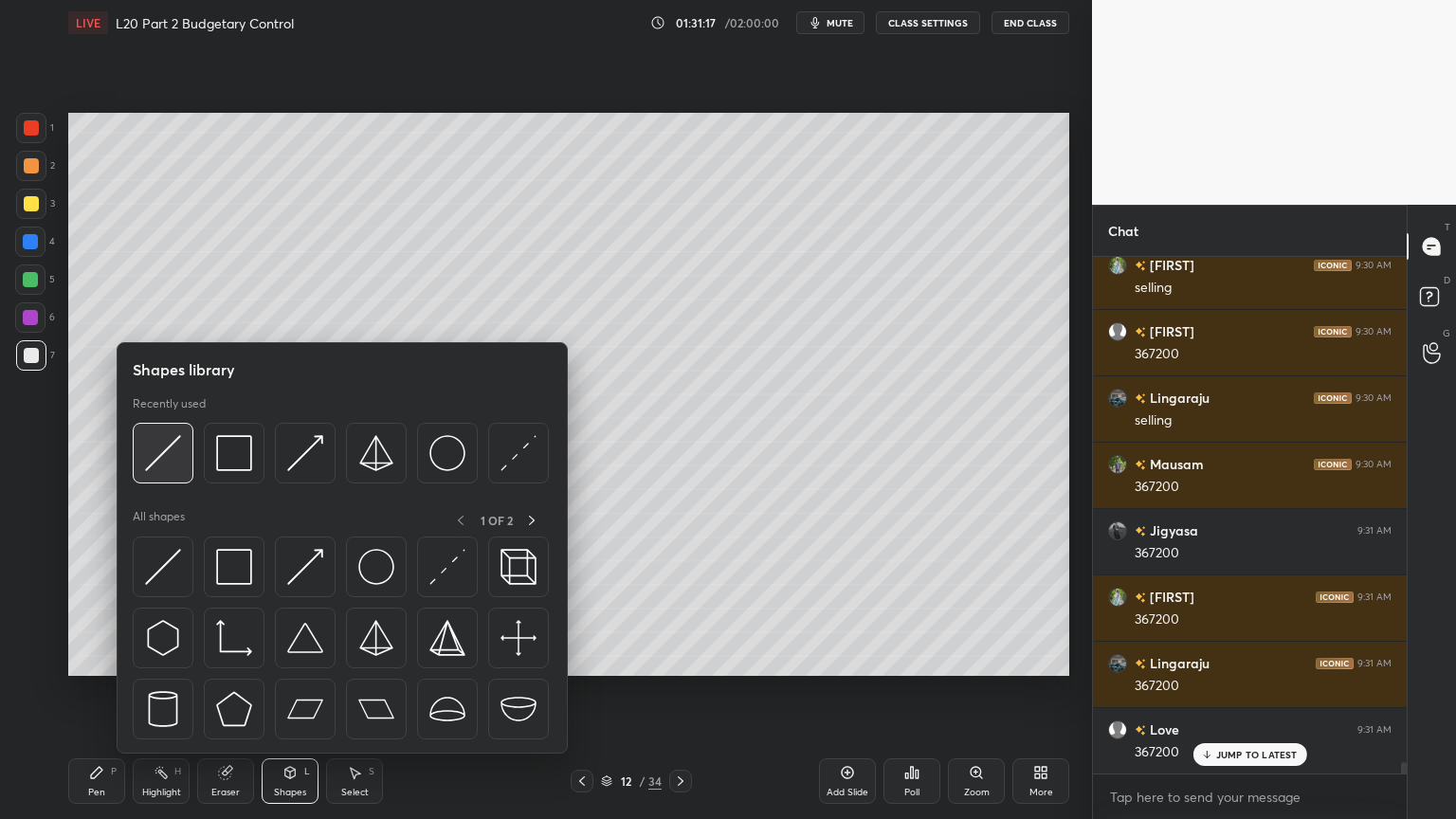 click at bounding box center [163, 453] 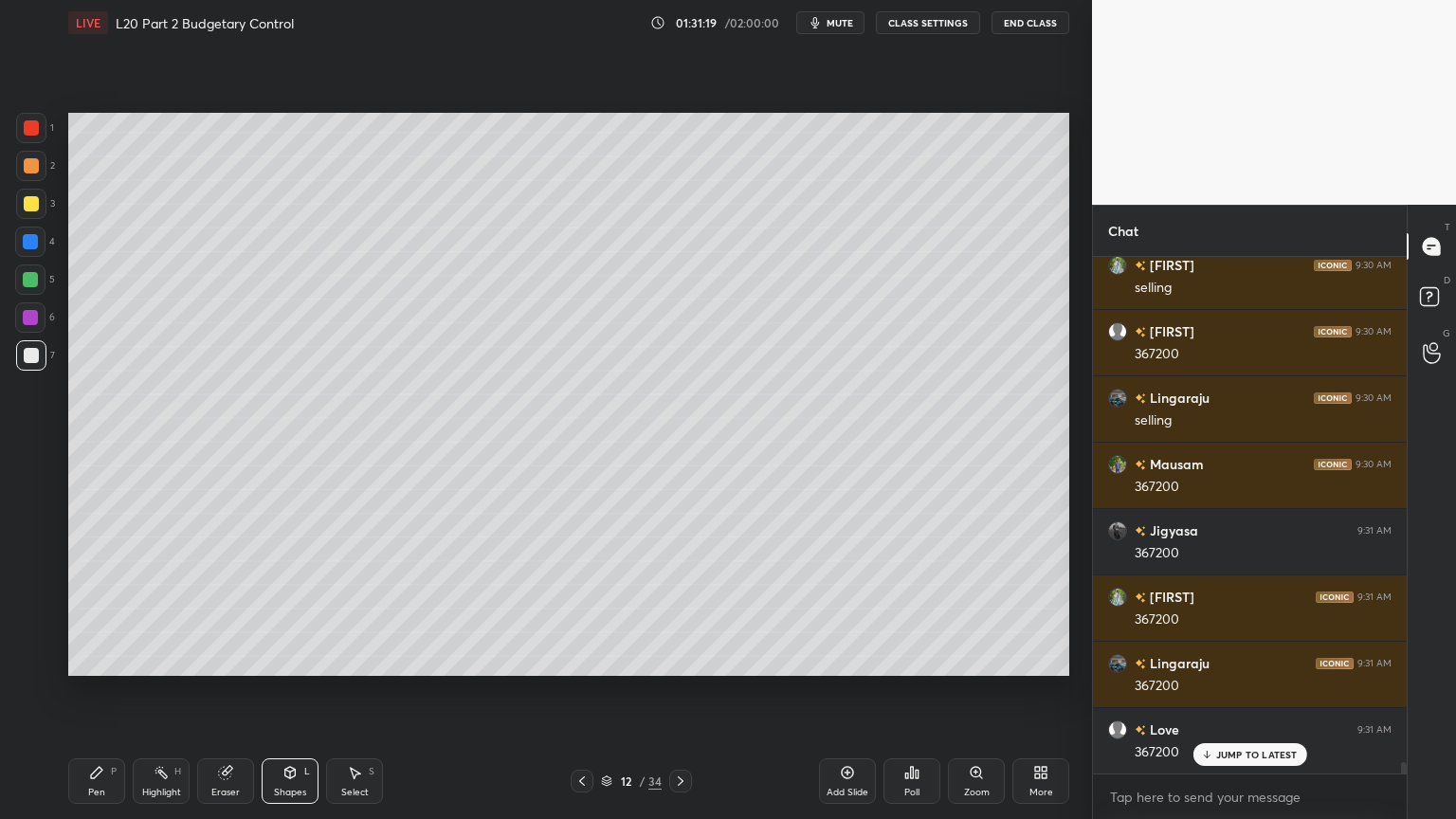 click on "Pen P" at bounding box center [97, 781] 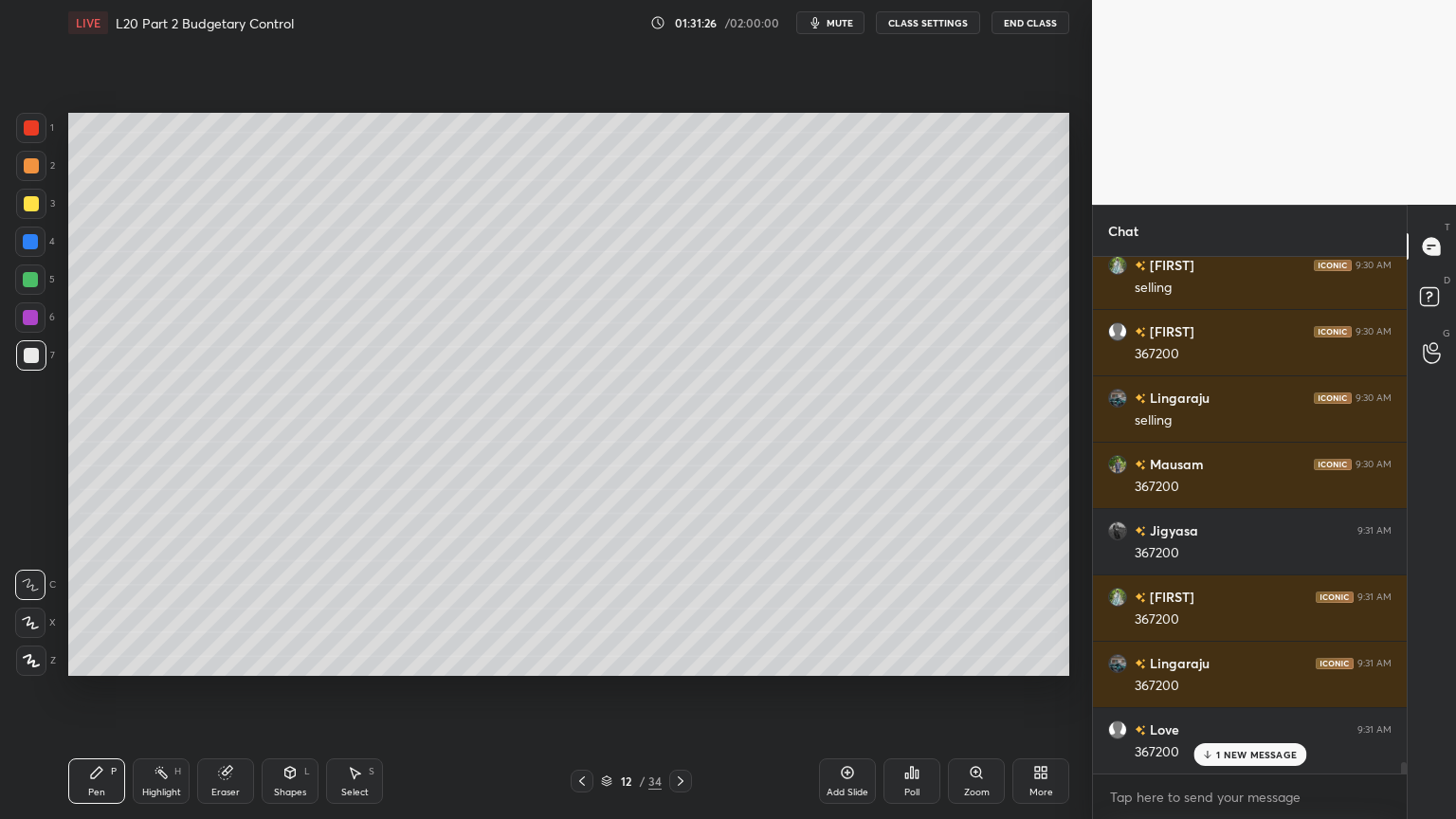 scroll, scrollTop: 22741, scrollLeft: 0, axis: vertical 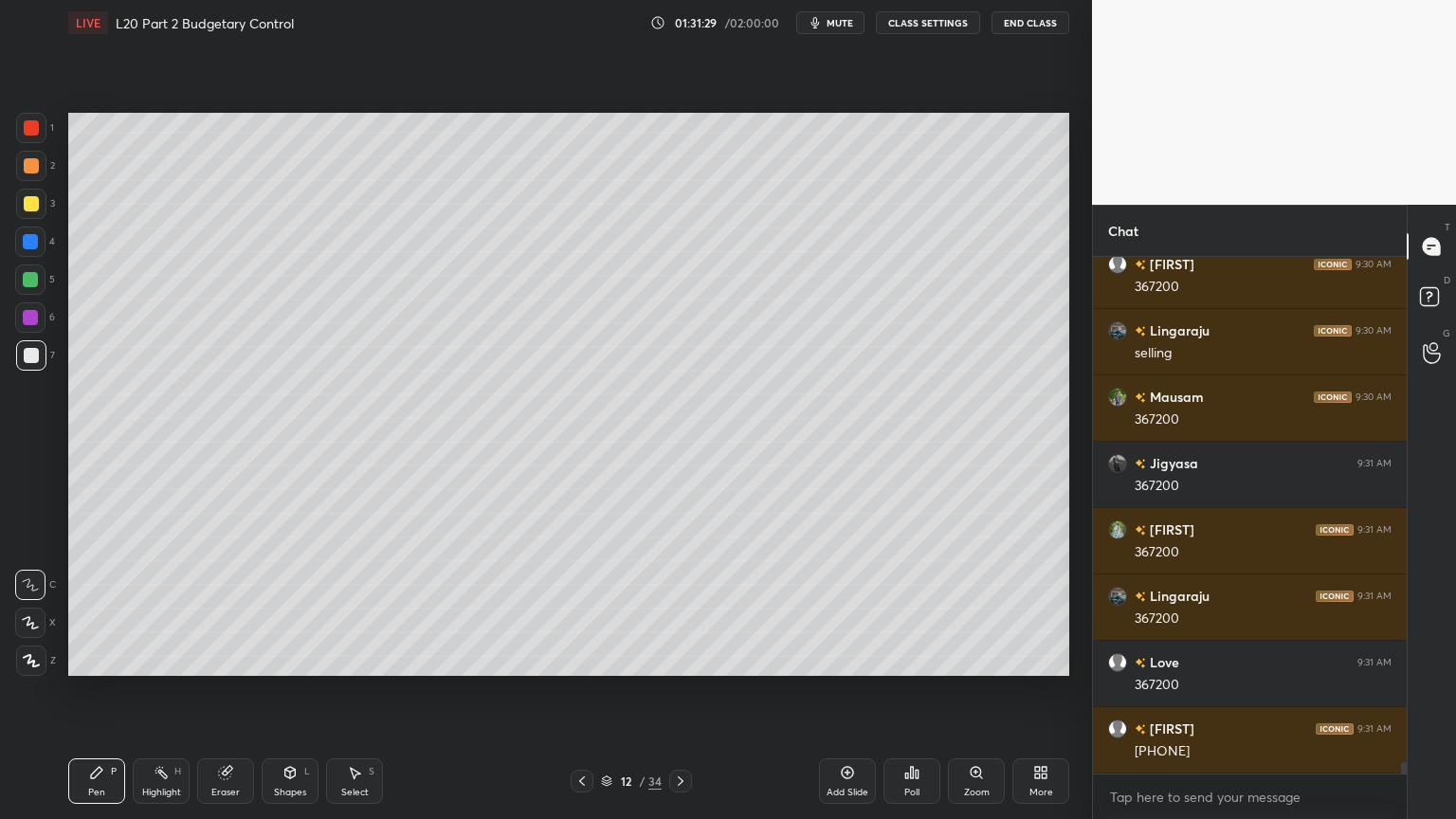 click at bounding box center [31, 166] 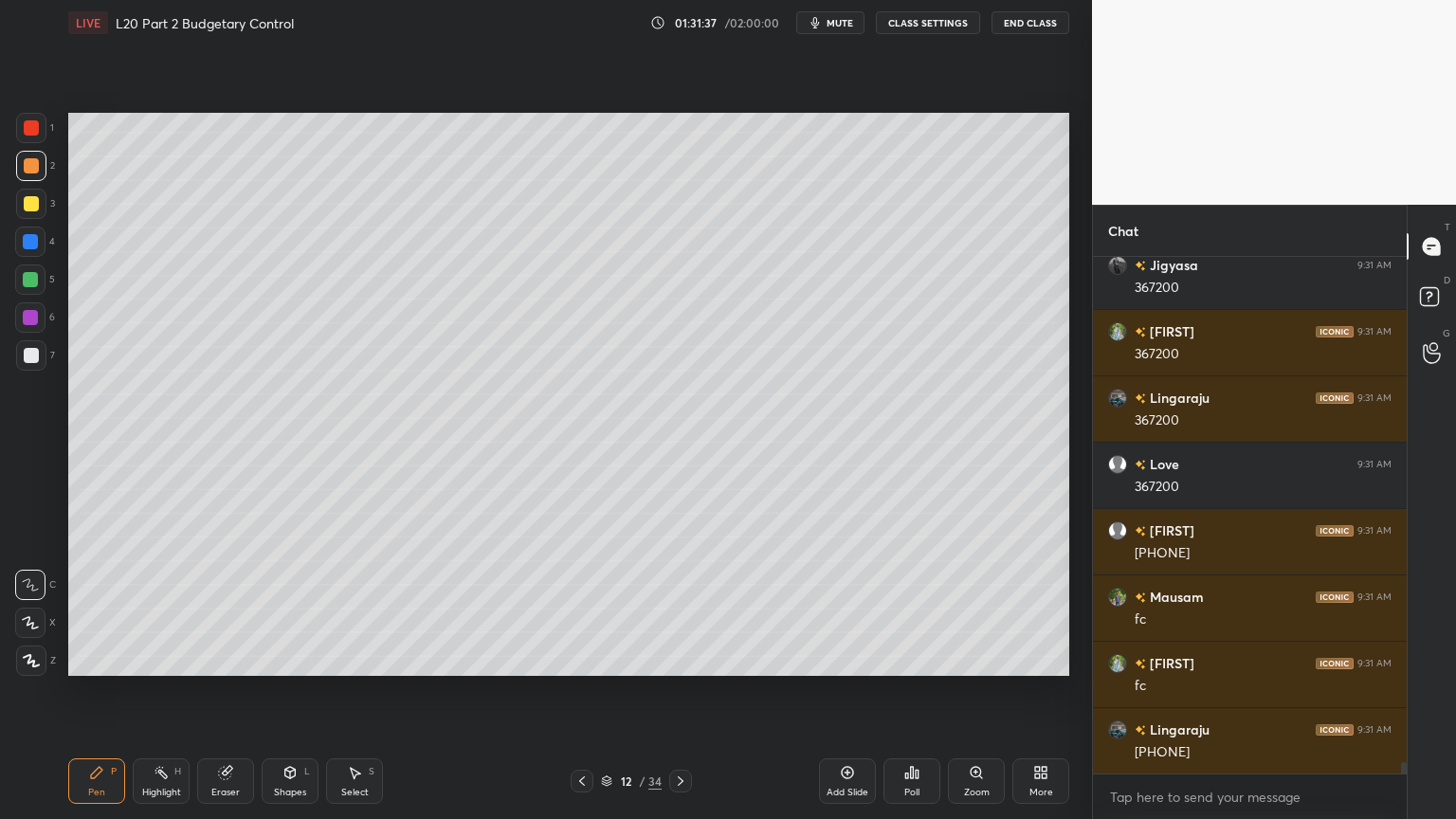 scroll, scrollTop: 23007, scrollLeft: 0, axis: vertical 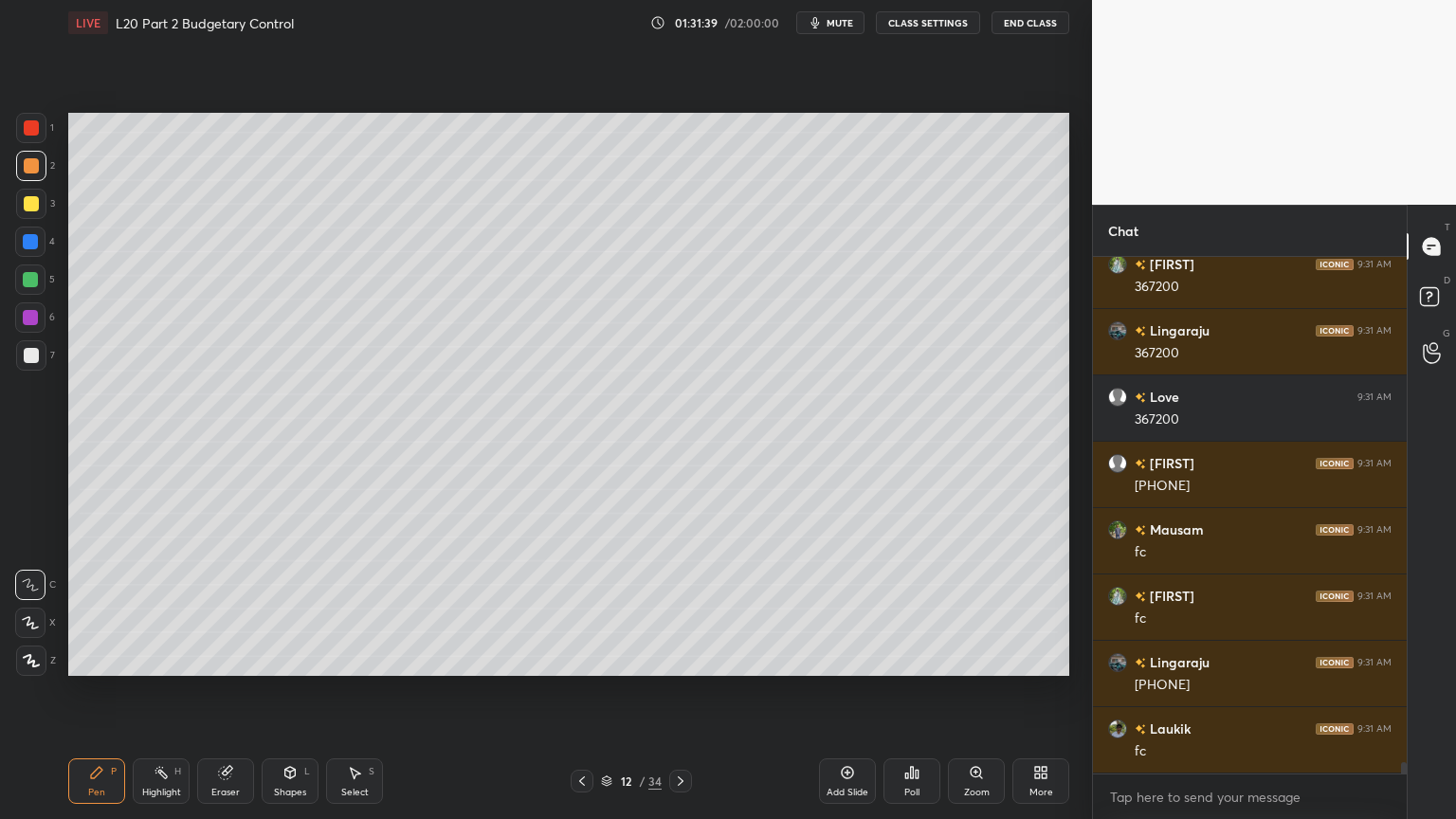 click on "Shapes L" at bounding box center [290, 781] 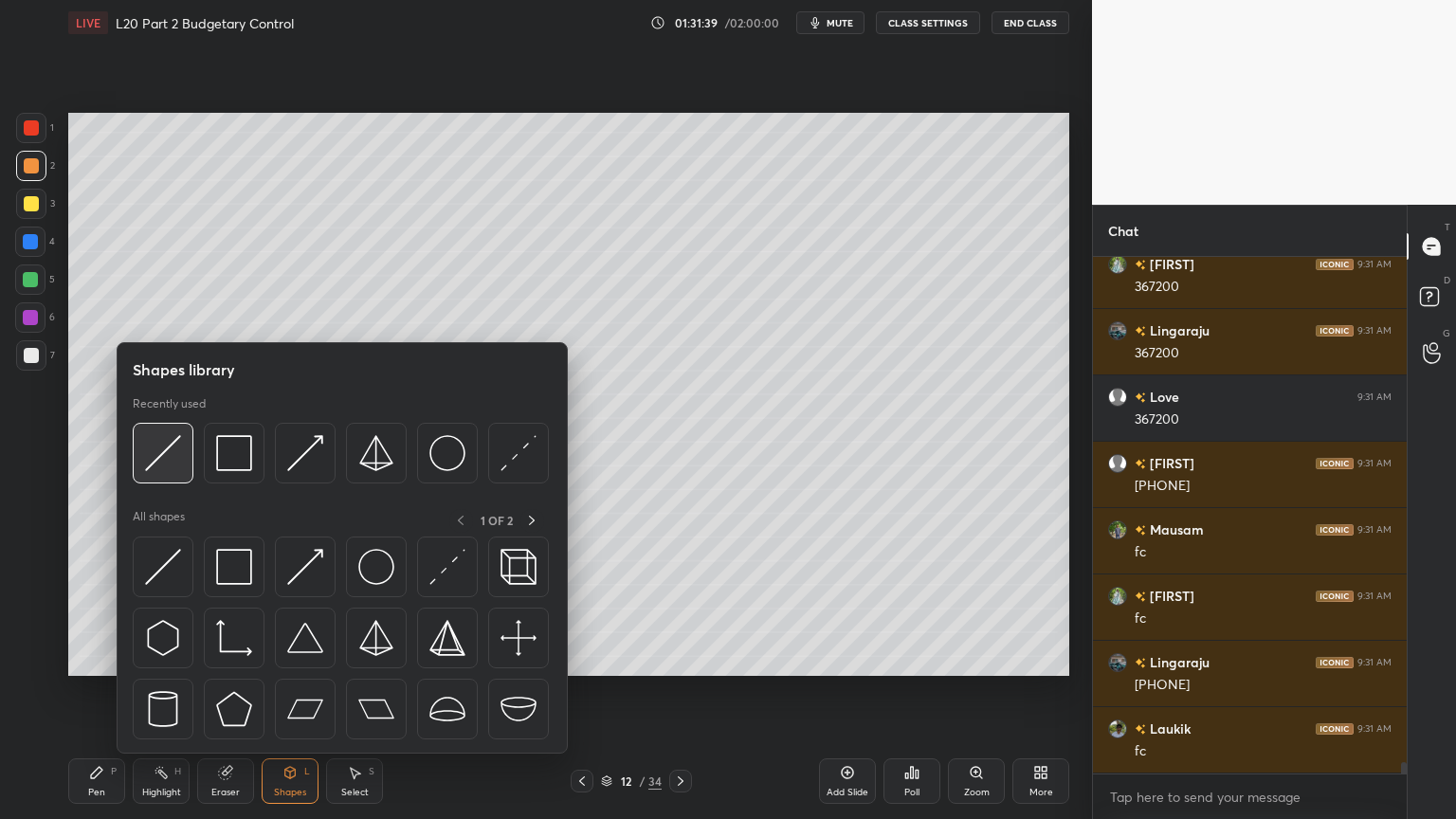 click at bounding box center [163, 453] 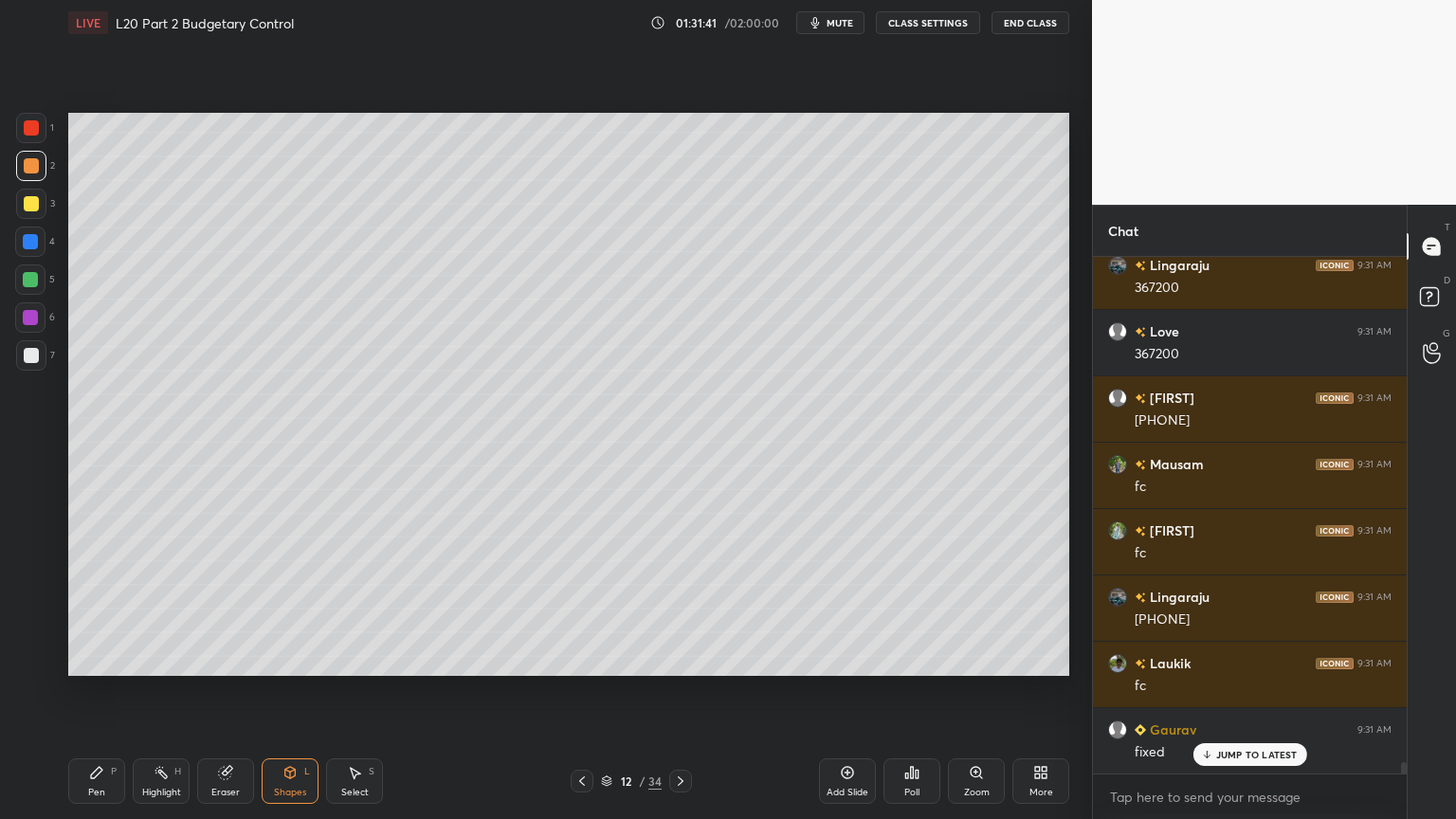 scroll, scrollTop: 23140, scrollLeft: 0, axis: vertical 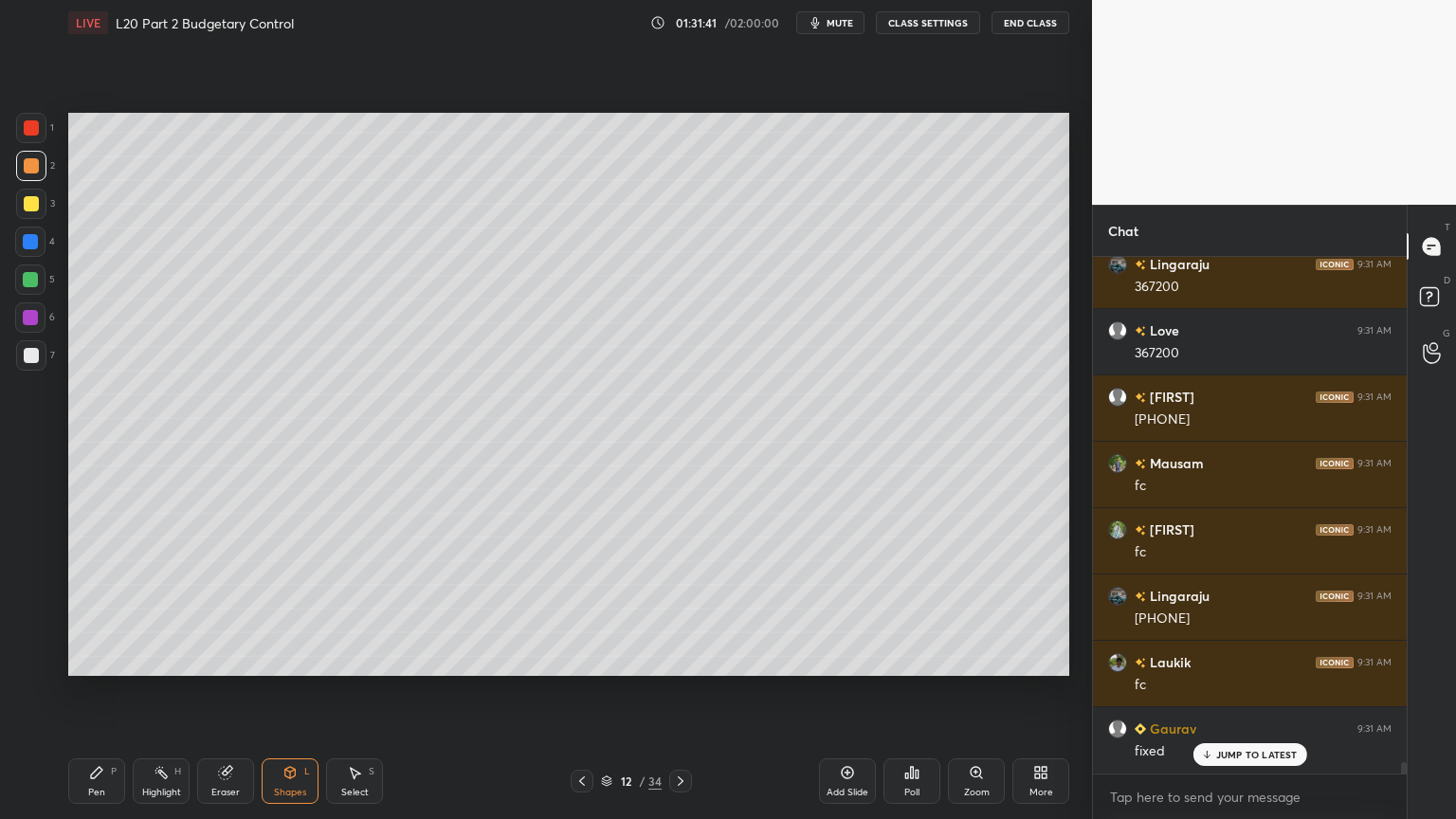 click at bounding box center (31, 355) 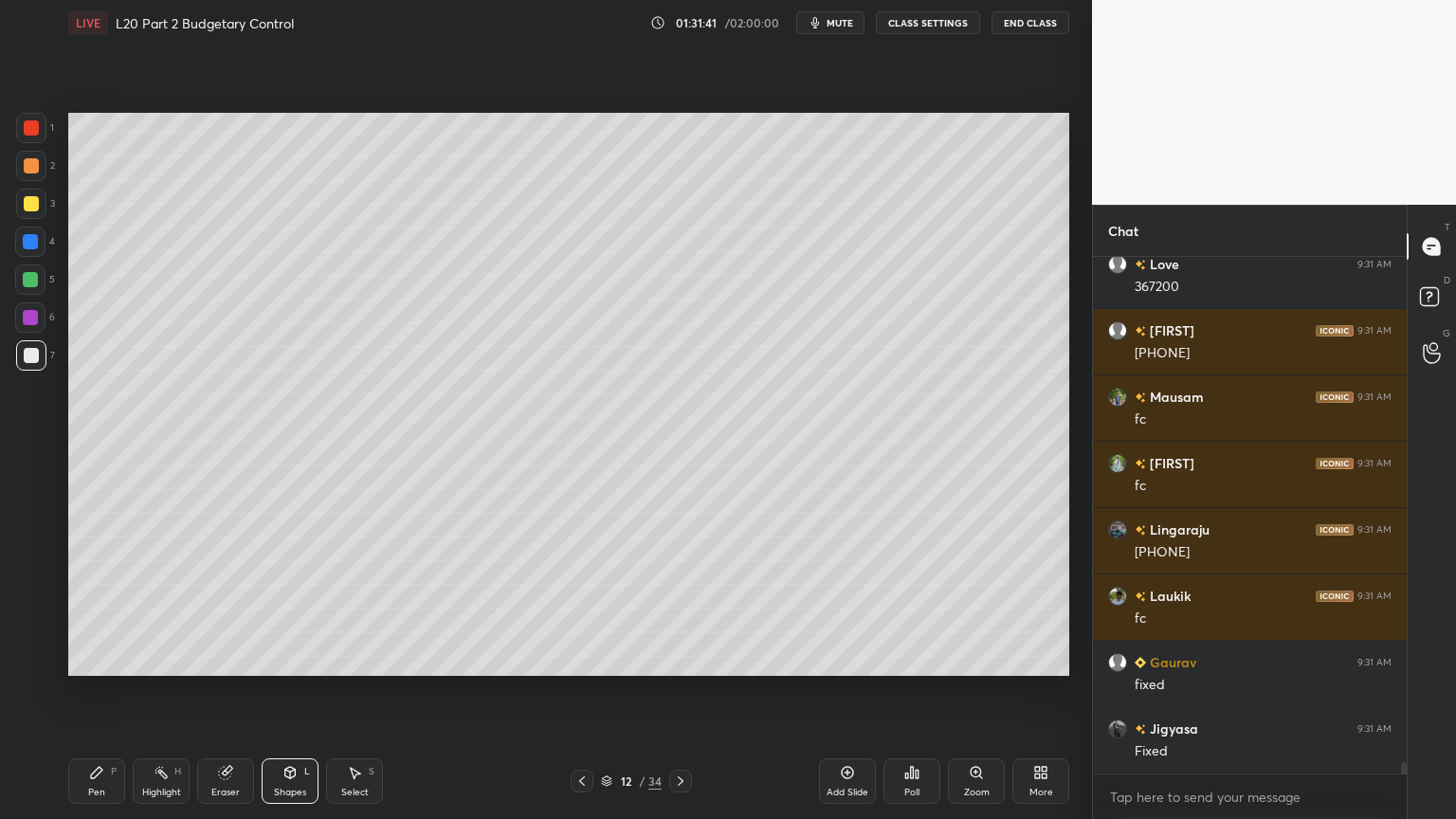 click on "Pen P Highlight H Eraser Shapes L Select S 12 / 34 Add Slide Poll Zoom More" at bounding box center [569, 781] 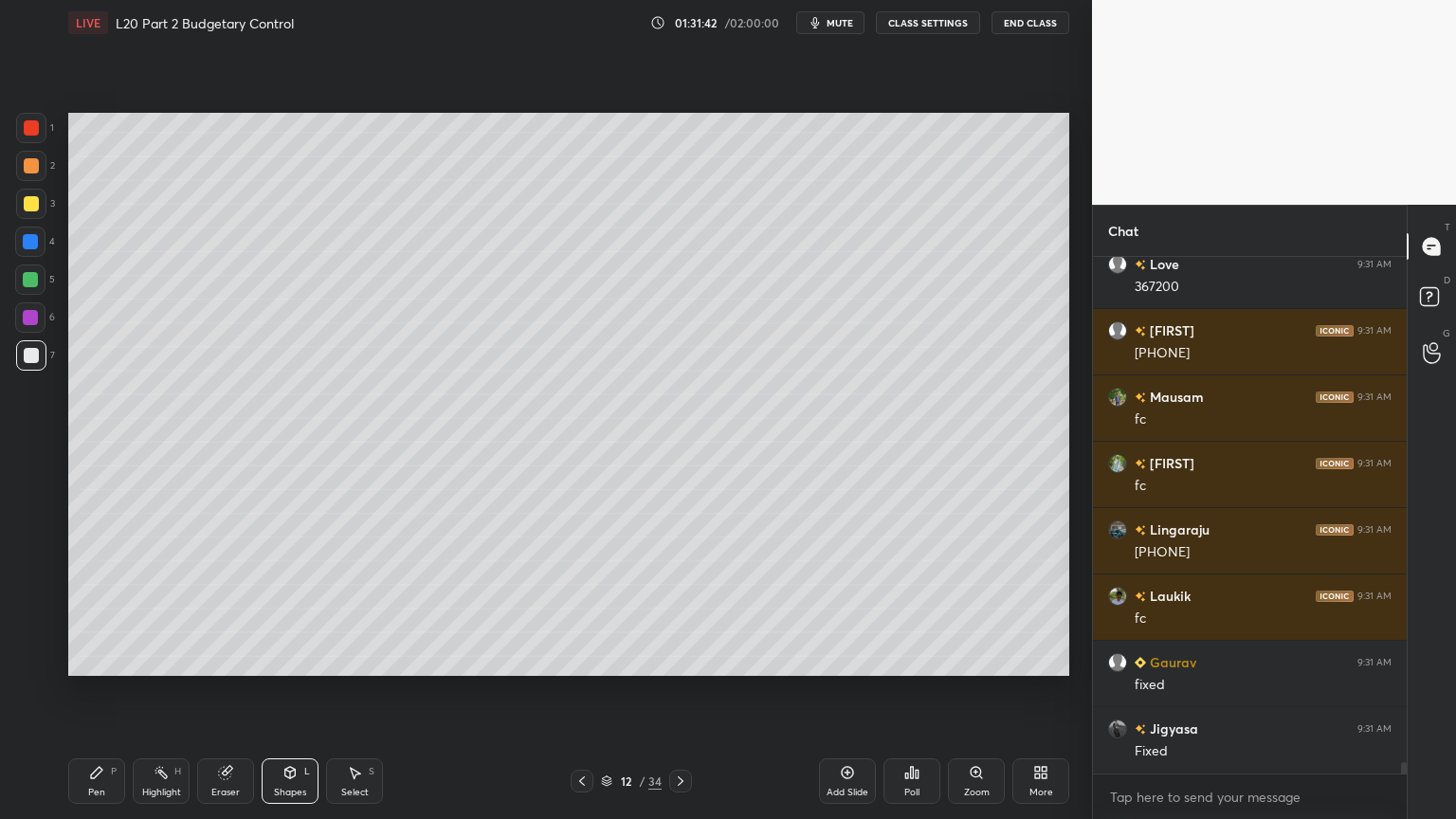 click on "Pen P" at bounding box center (97, 781) 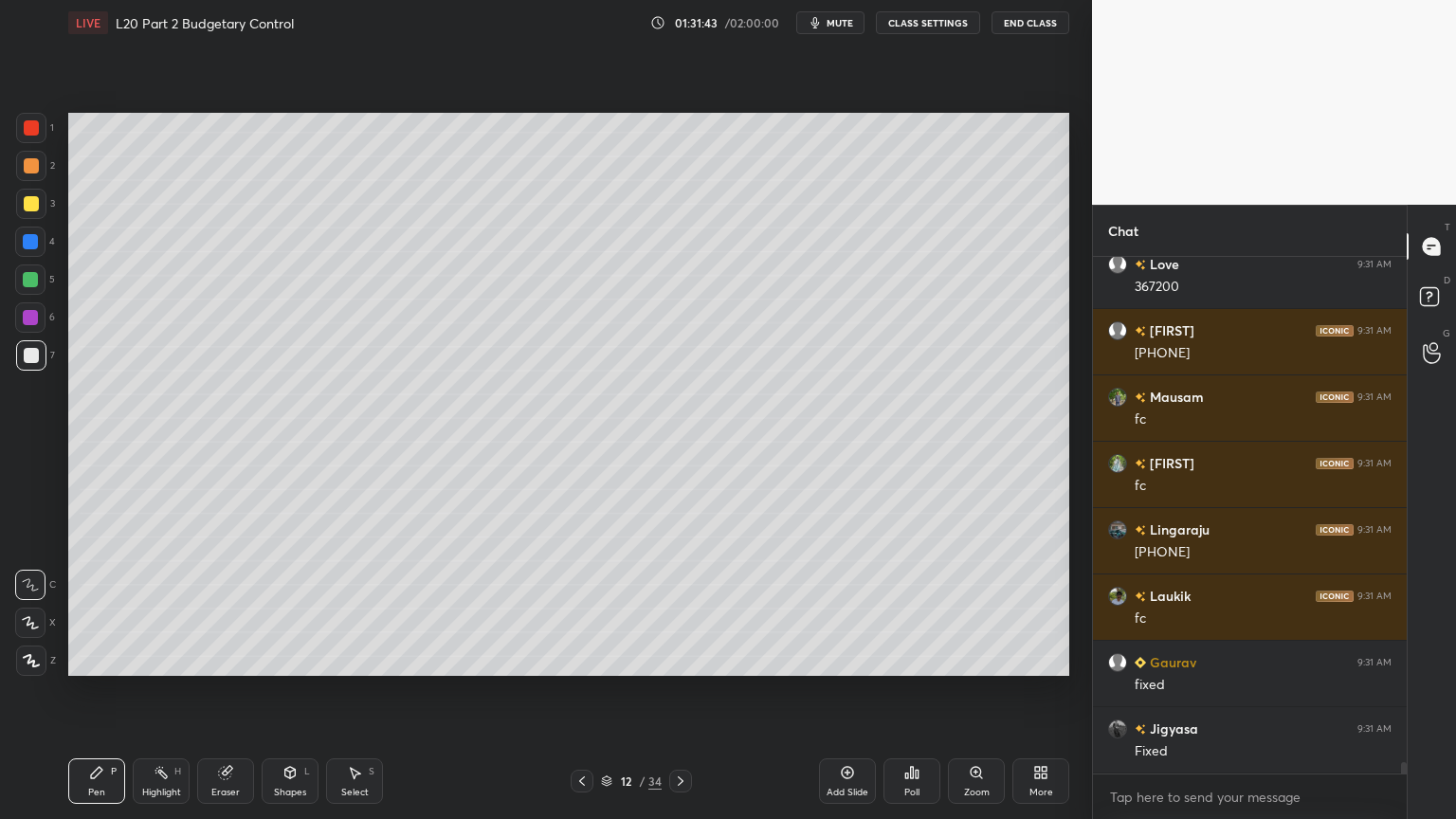 click 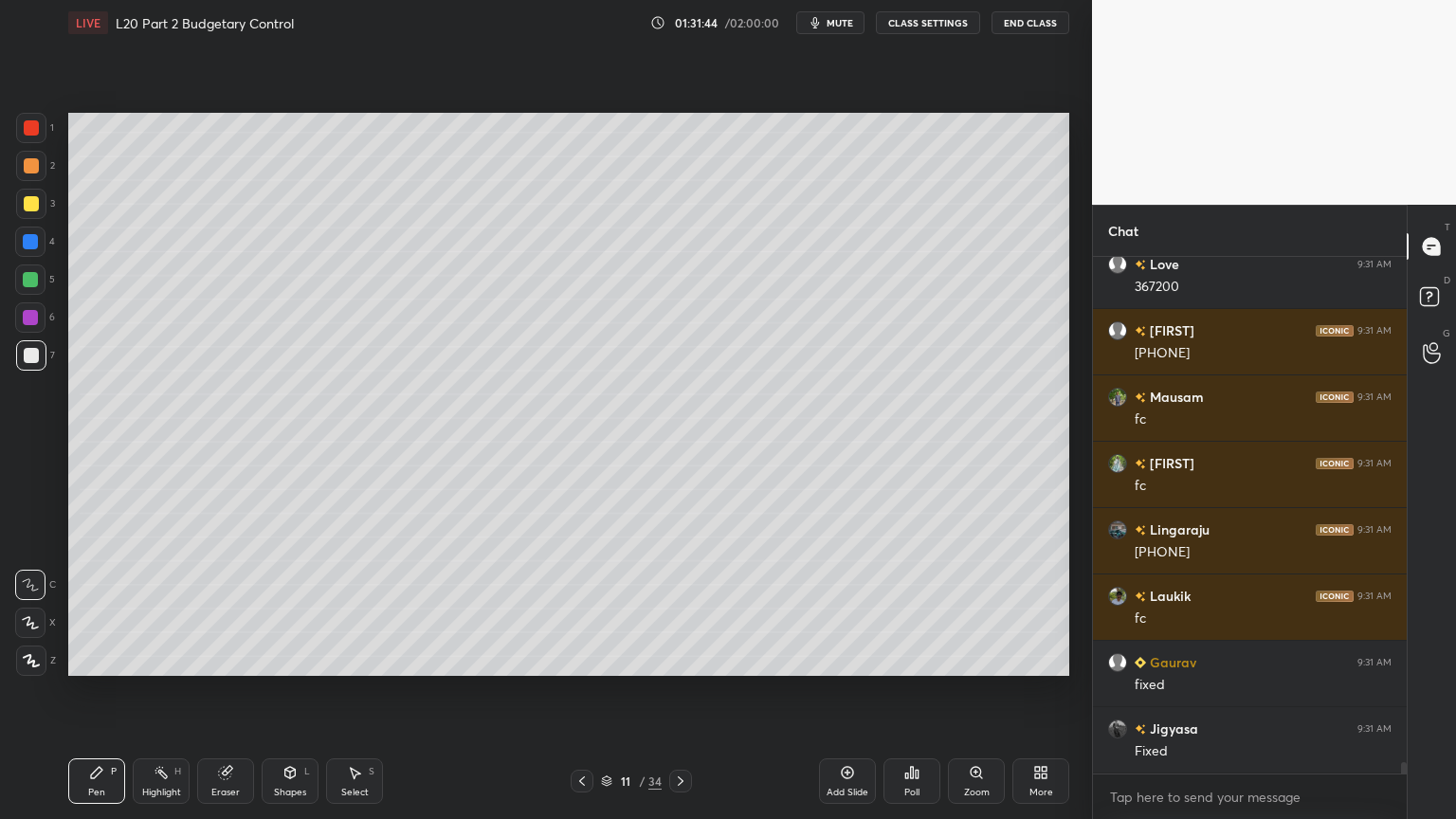 click 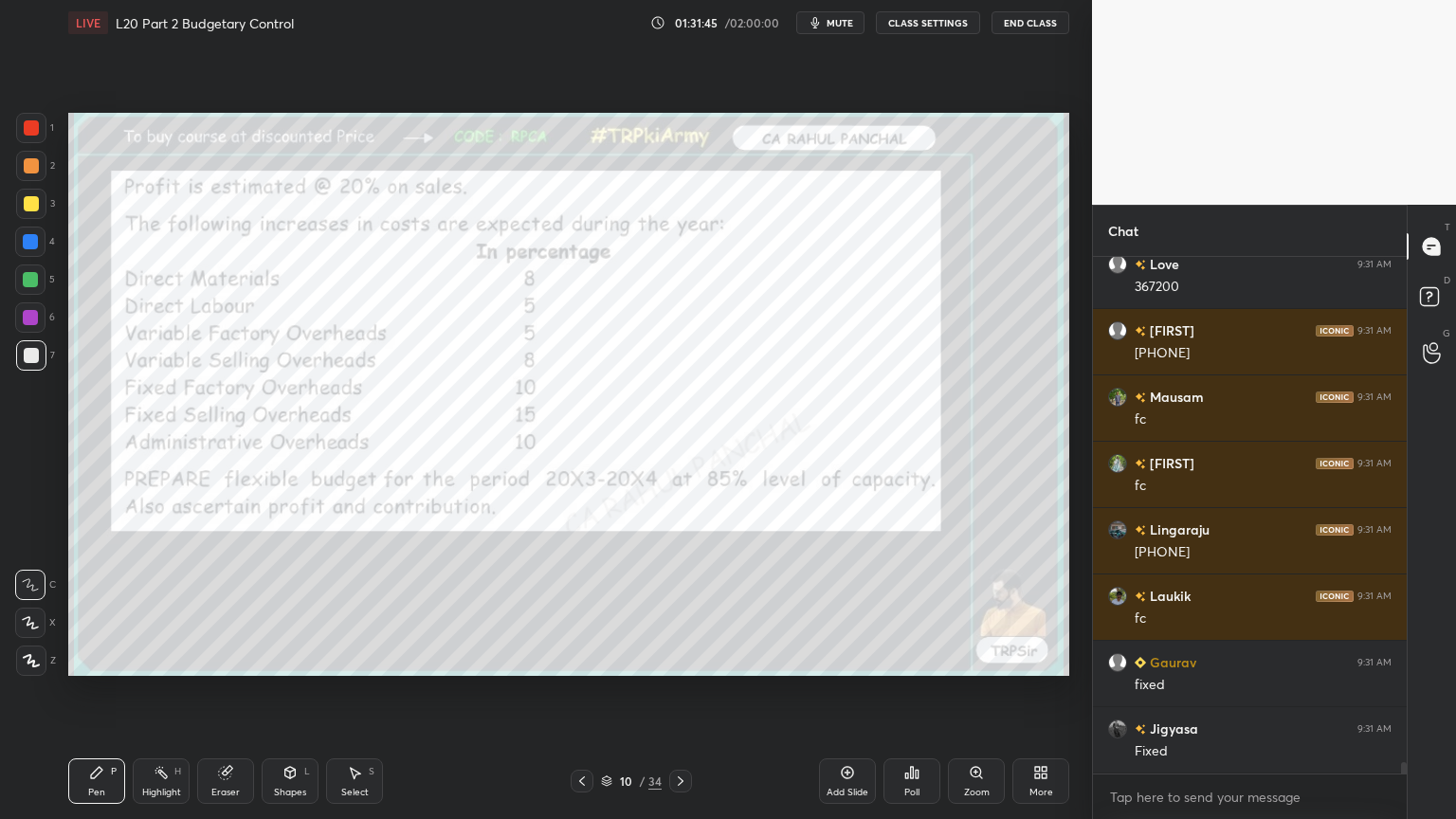 click at bounding box center [31, 128] 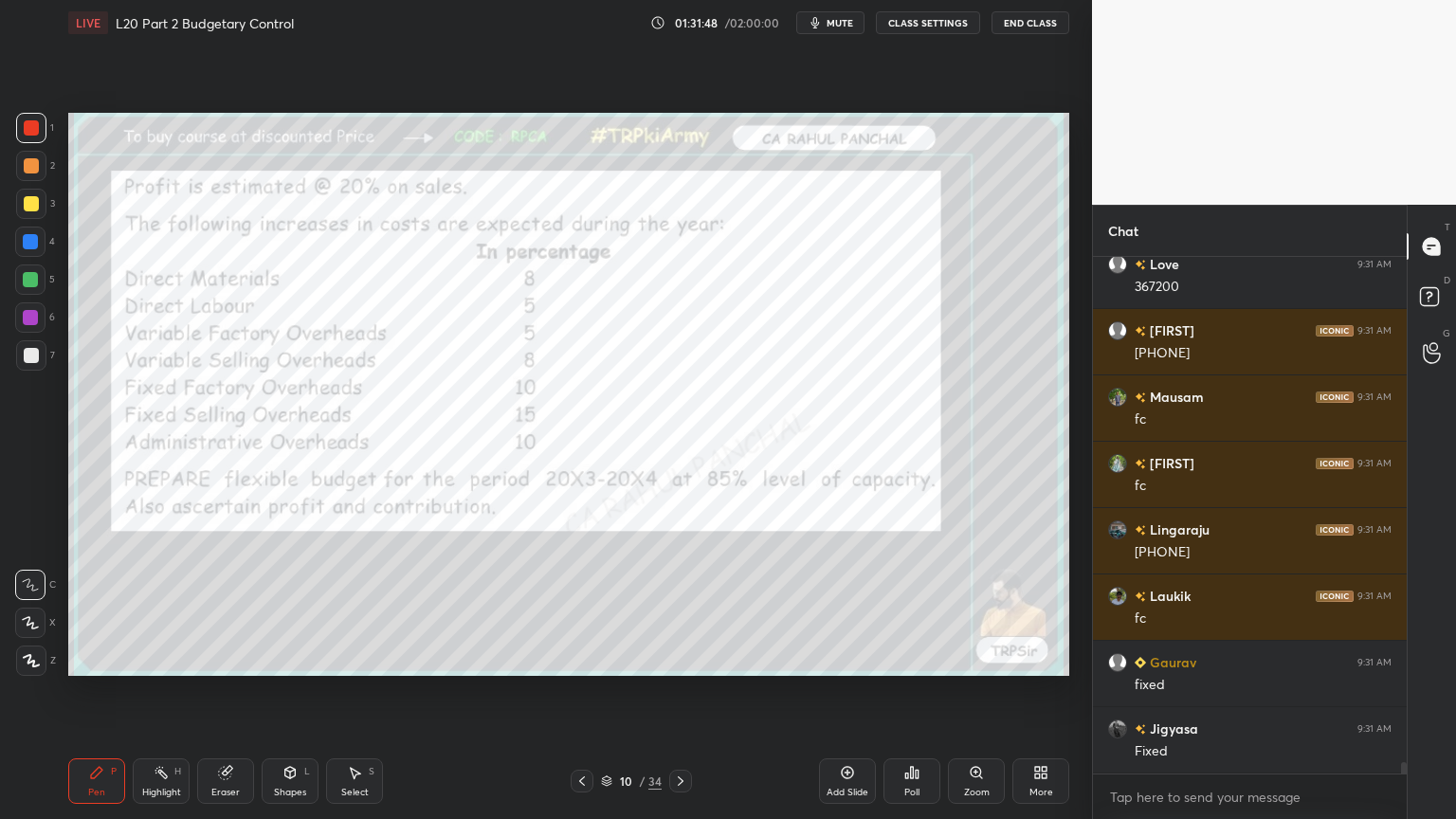 click at bounding box center [681, 781] 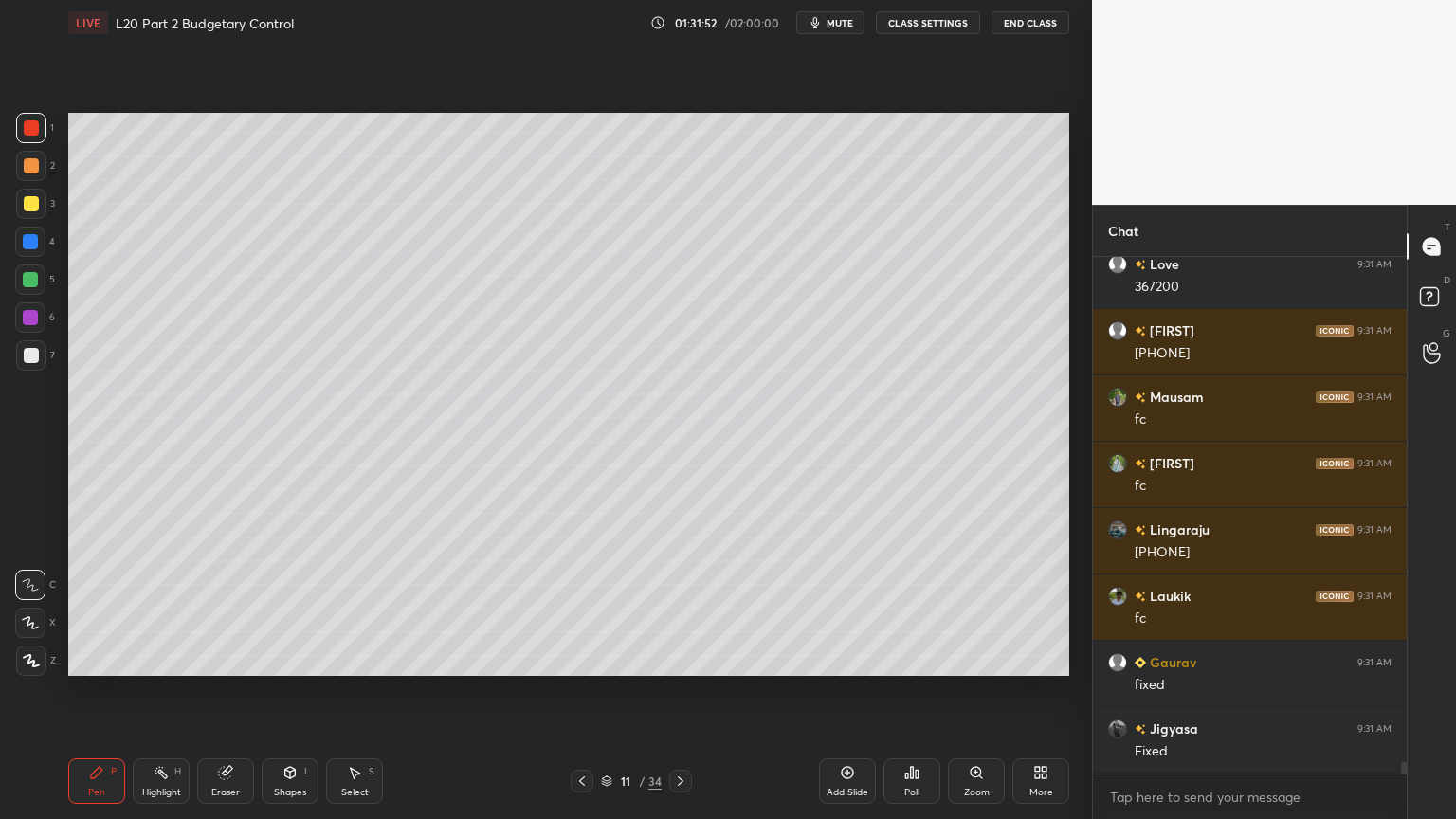 click 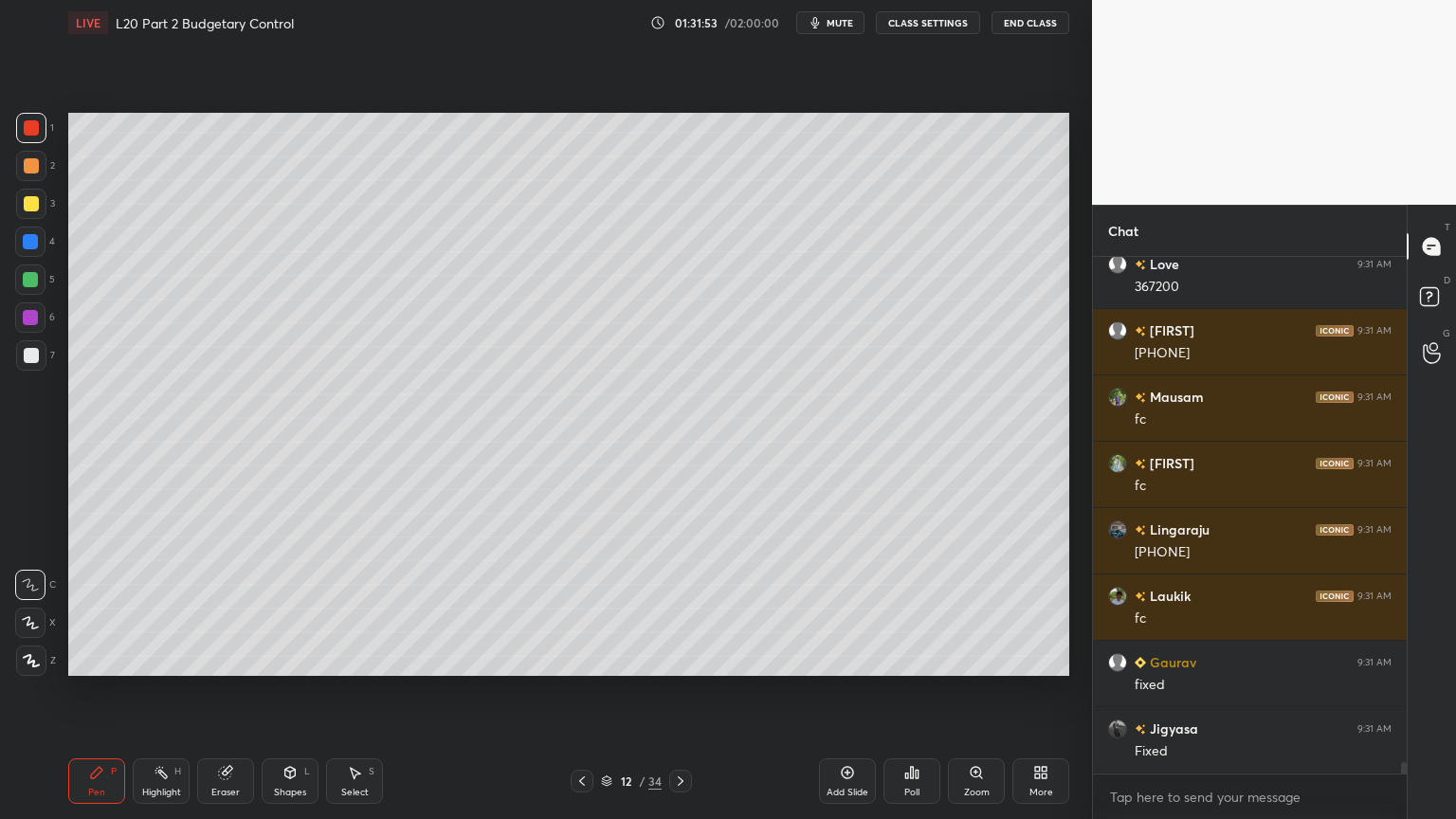 click at bounding box center (31, 355) 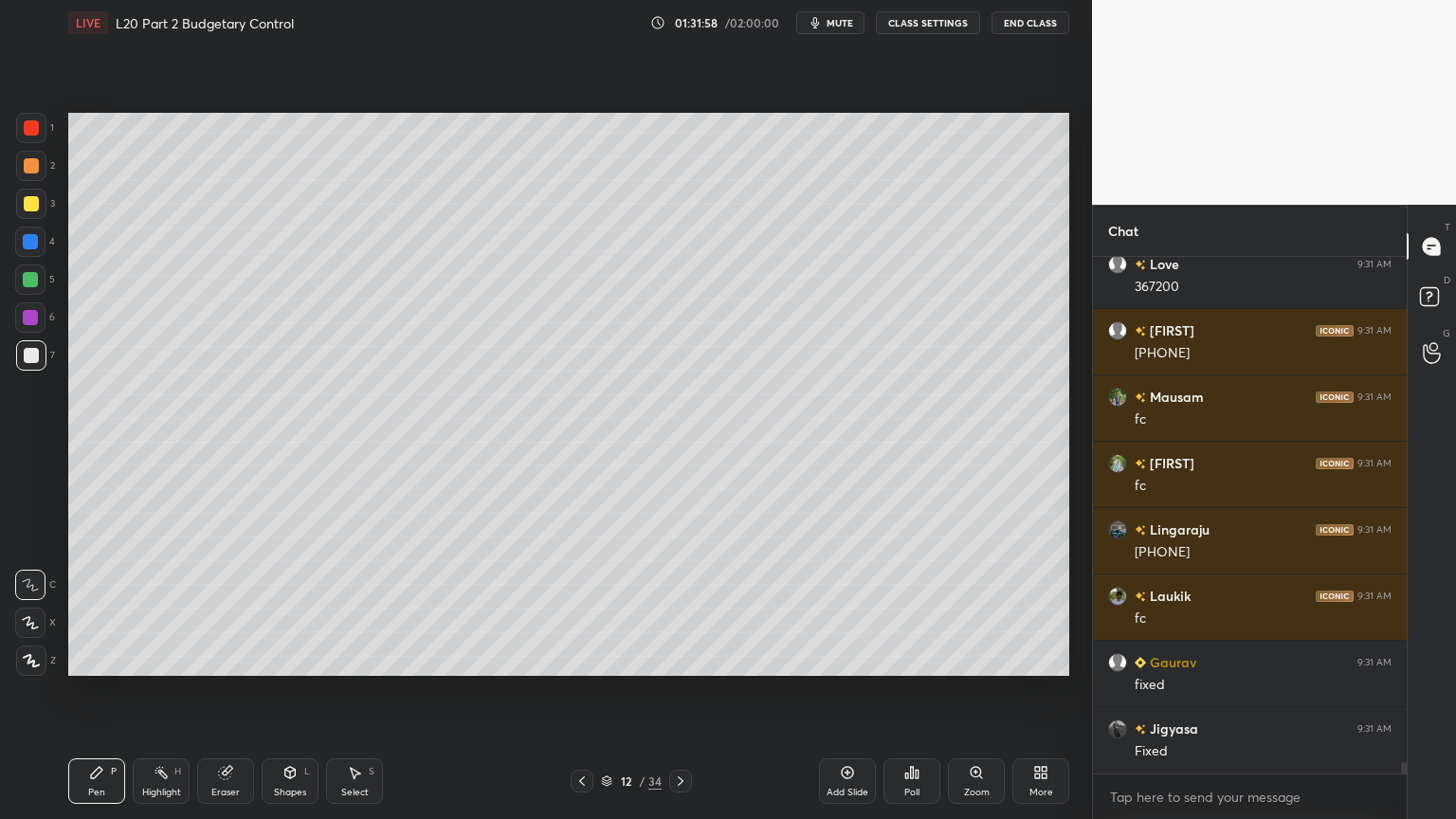 click at bounding box center [30, 280] 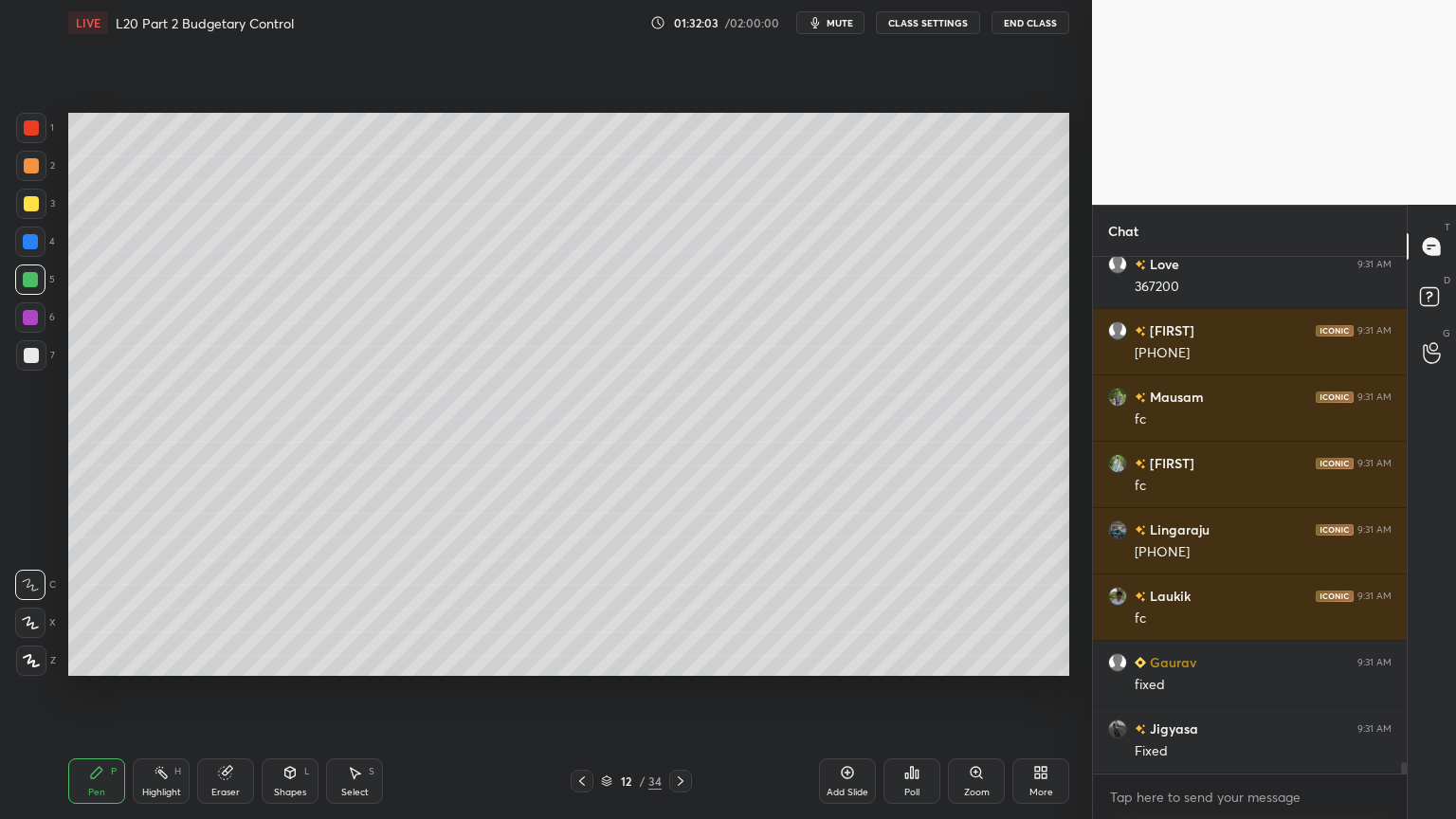 click 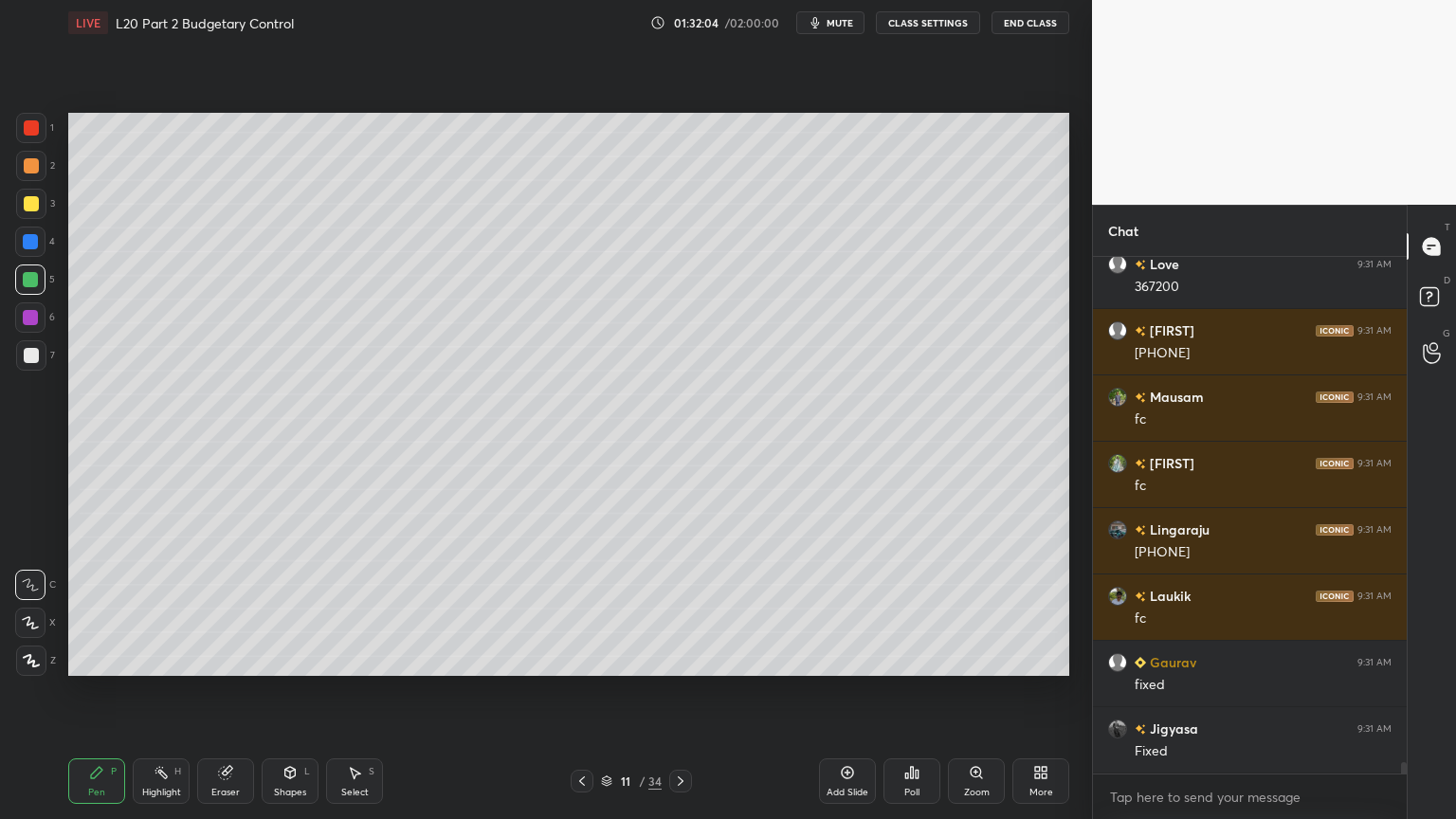 click 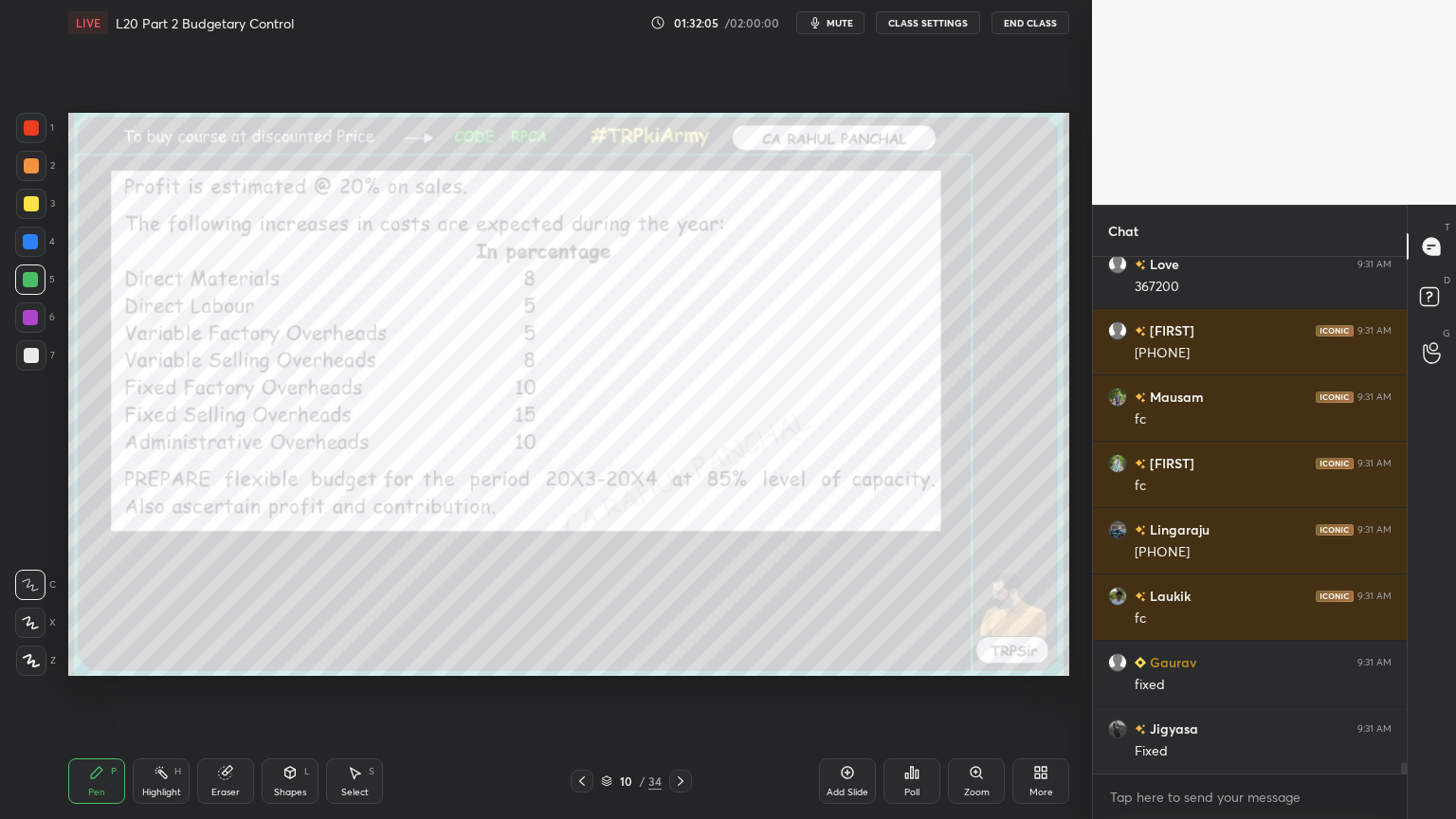 click on "Eraser" at bounding box center (226, 781) 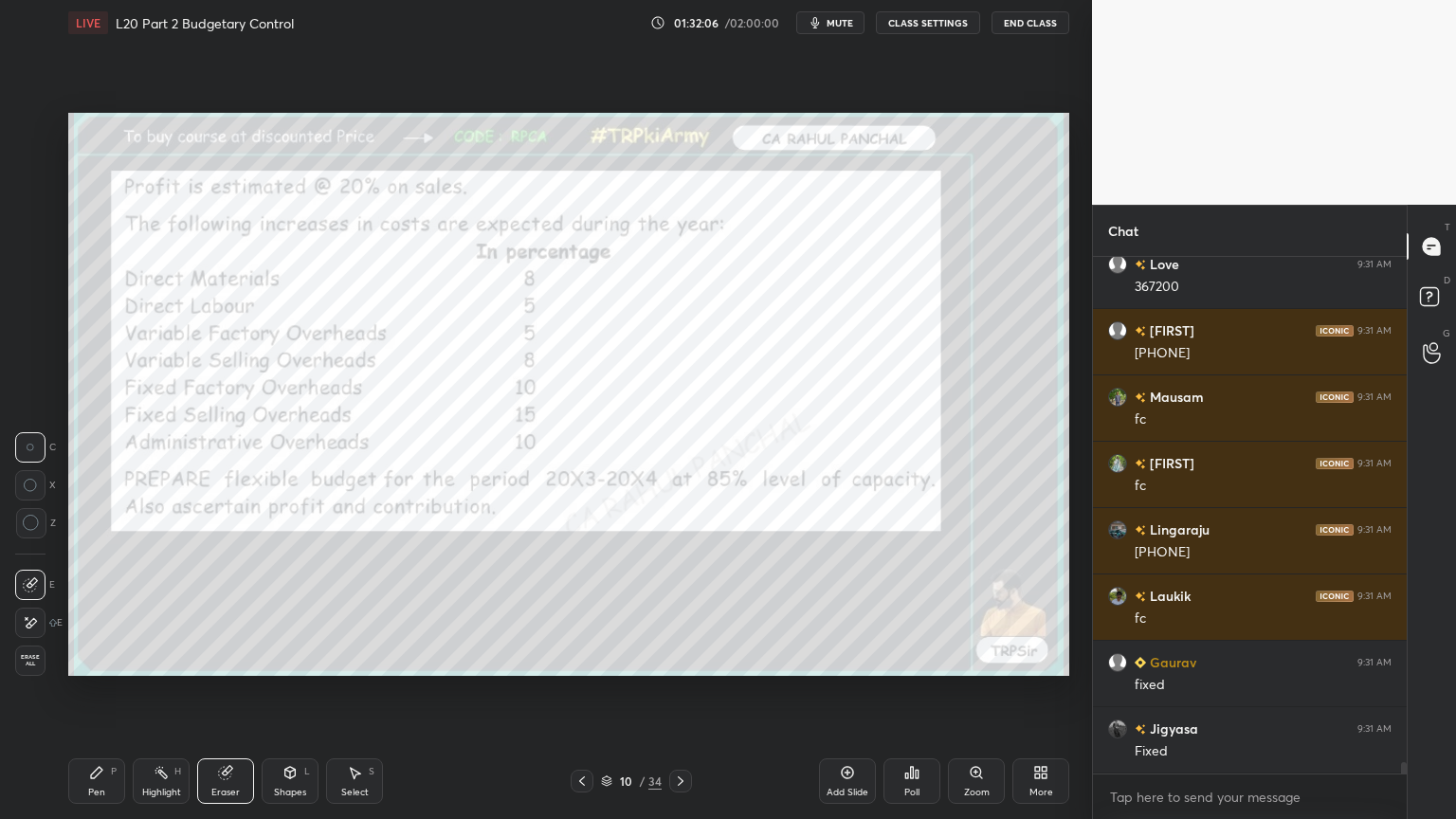 click on "Erase all" at bounding box center (30, 661) 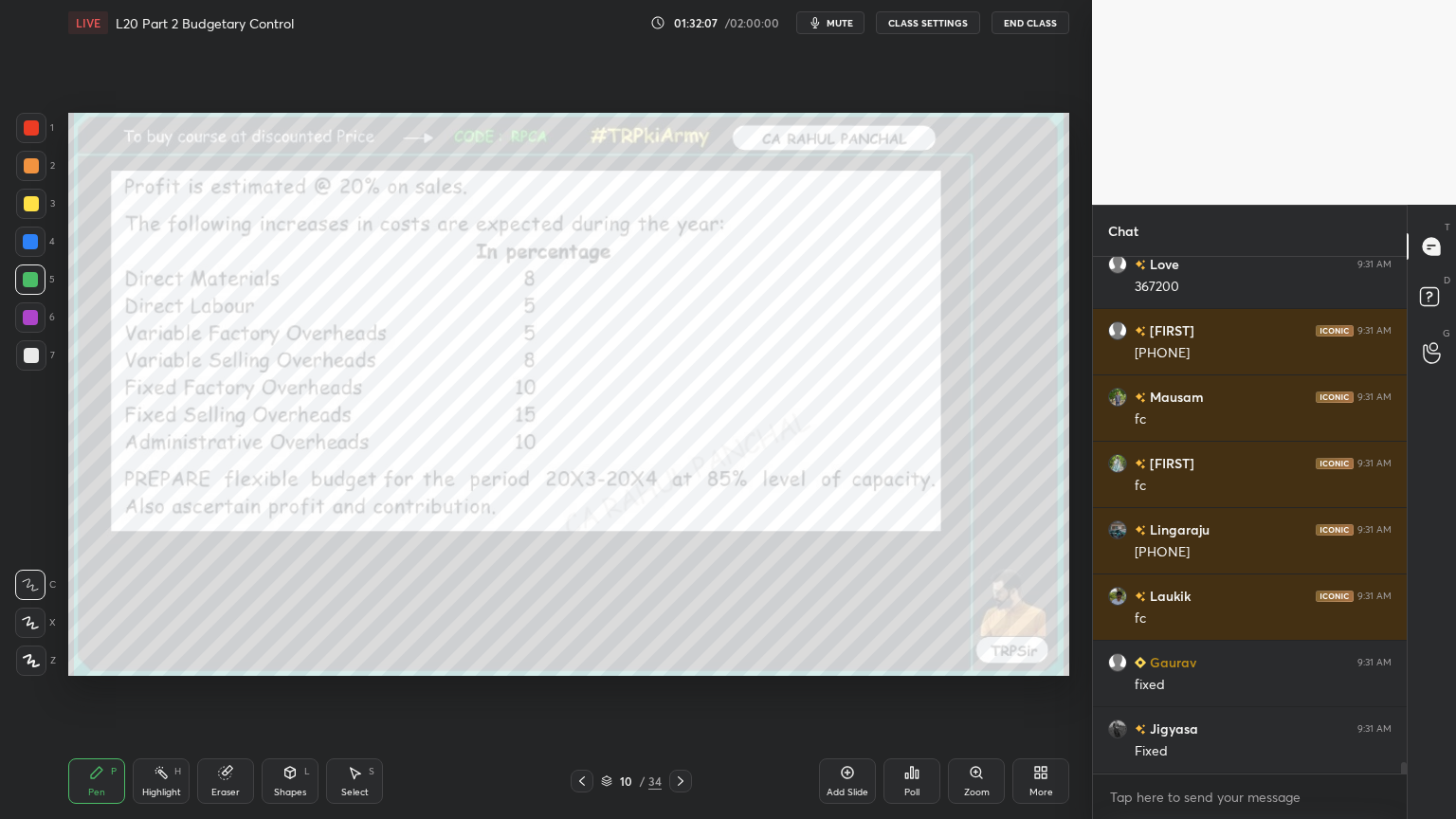 click on "Setting up your live class Poll for   secs No correct answer Start poll" at bounding box center [569, 394] 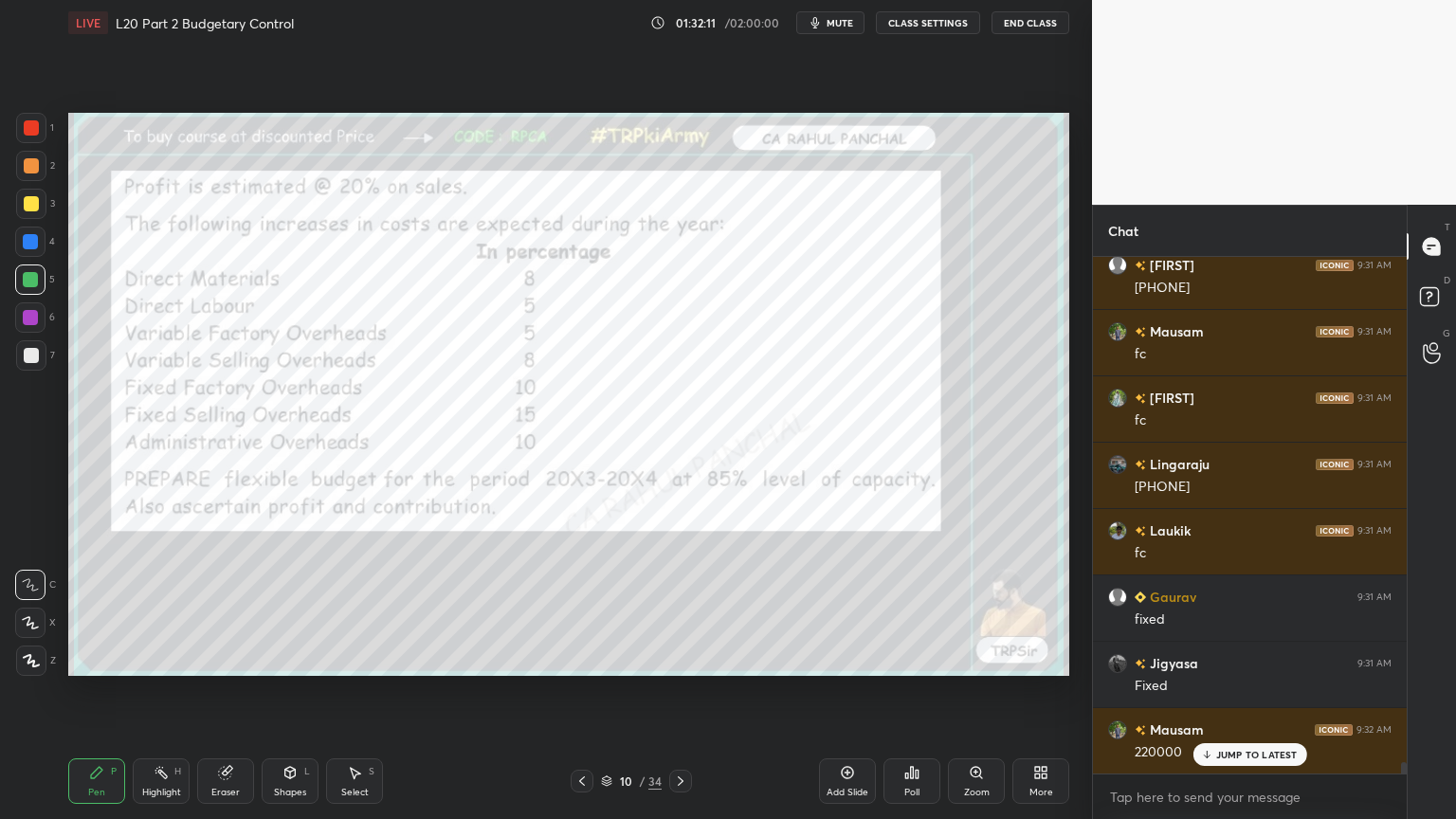 scroll, scrollTop: 23338, scrollLeft: 0, axis: vertical 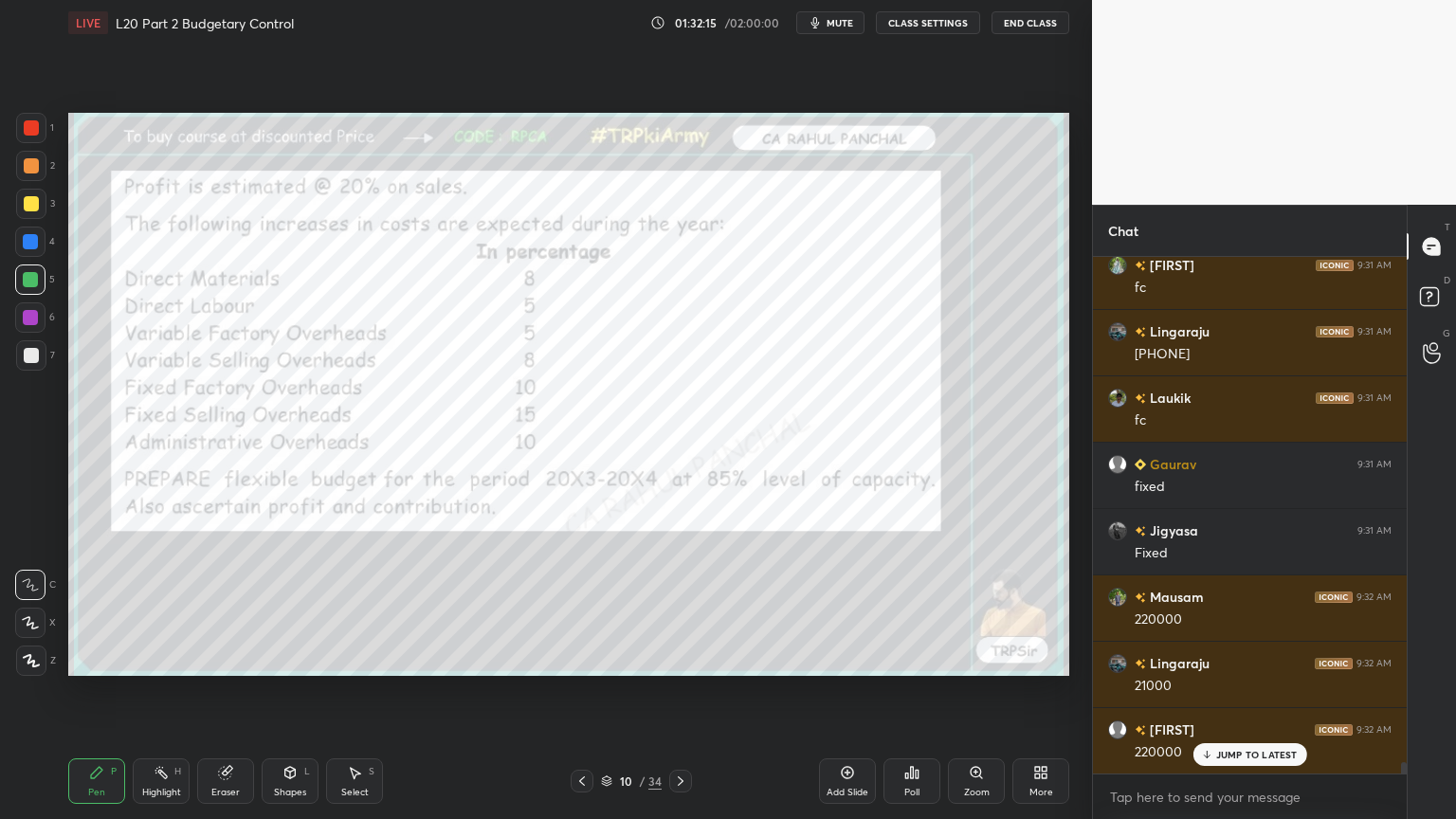click at bounding box center (681, 781) 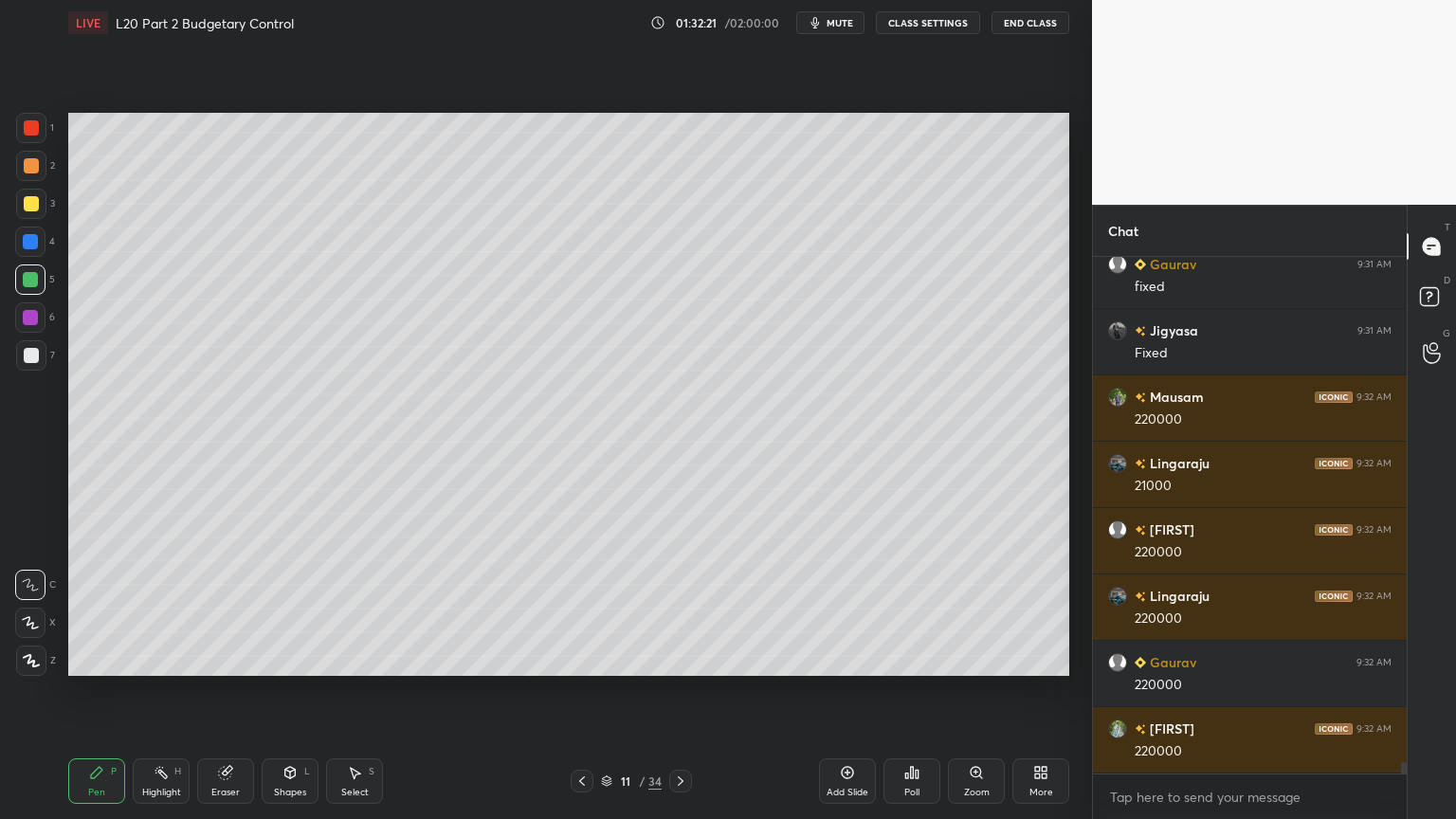 scroll, scrollTop: 23603, scrollLeft: 0, axis: vertical 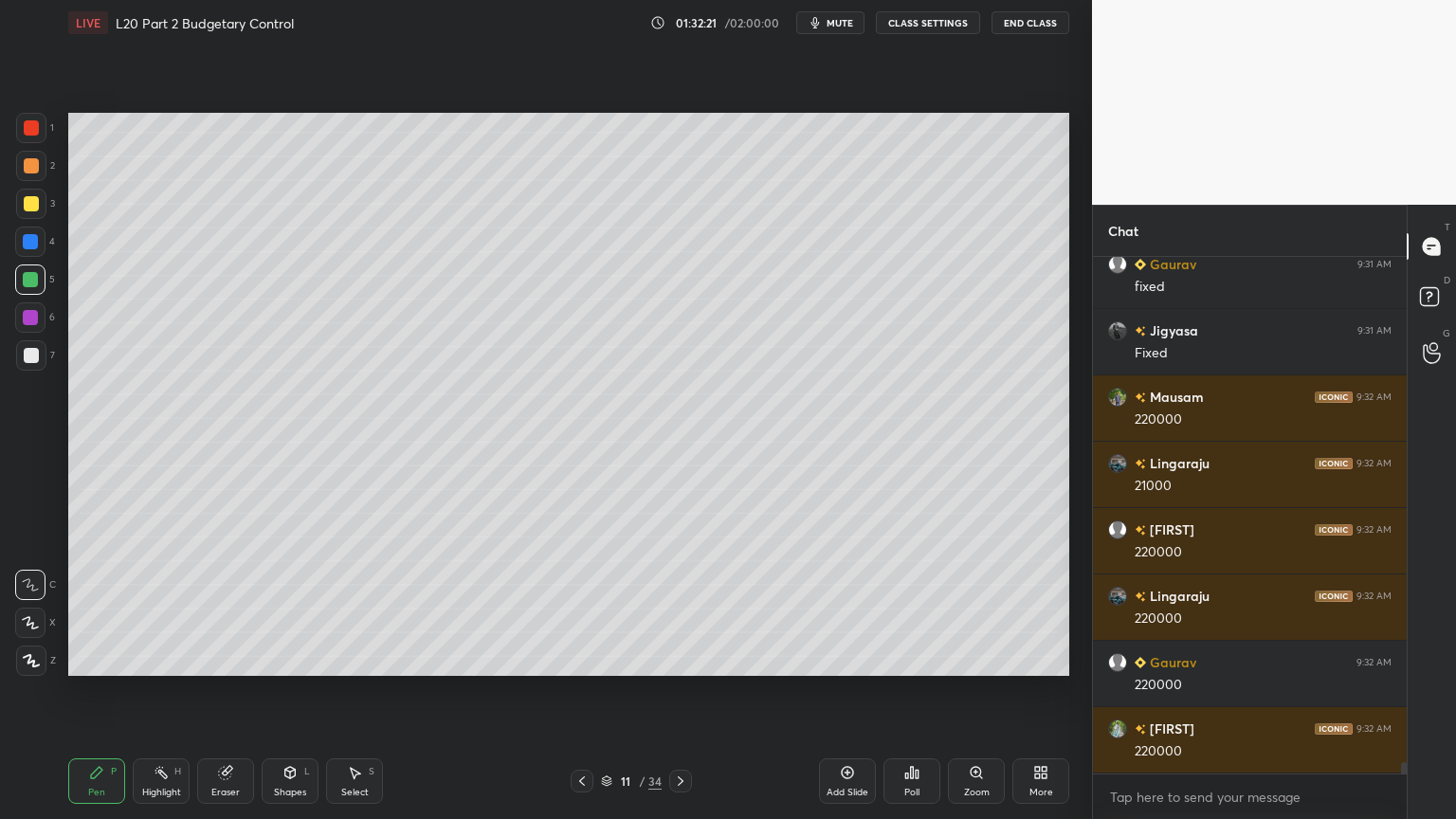 click at bounding box center [582, 781] 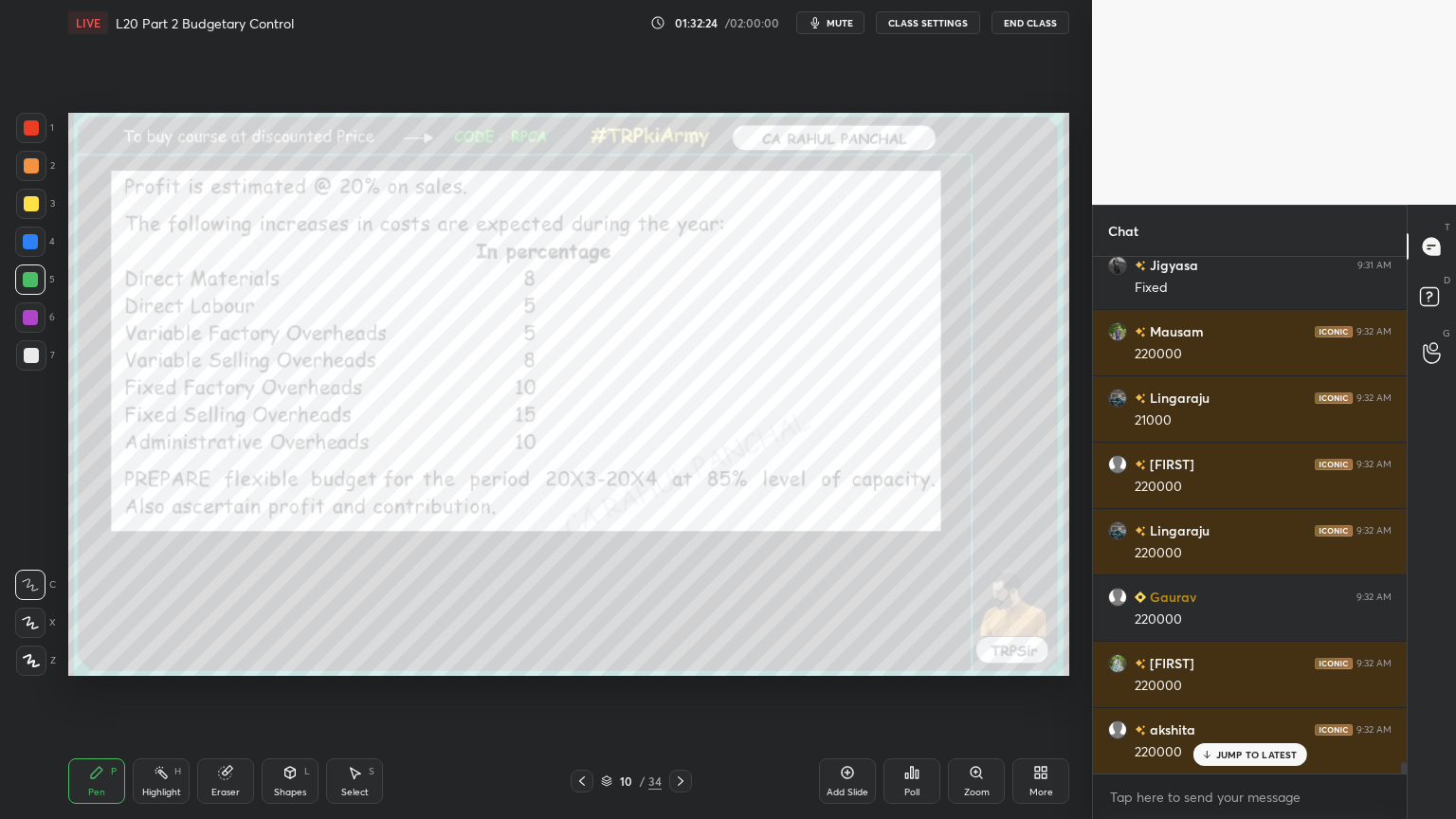 click at bounding box center [681, 781] 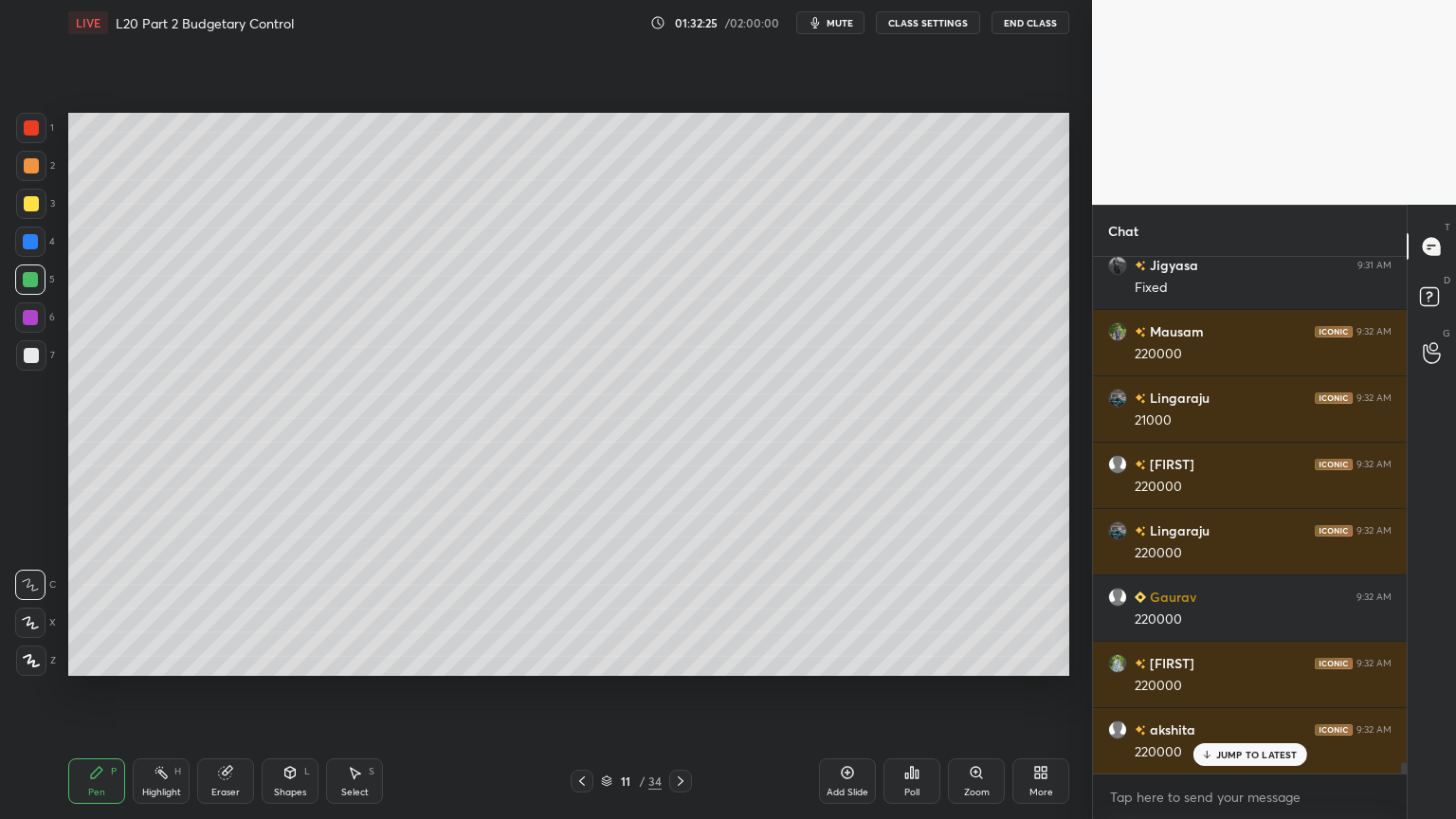 click at bounding box center (681, 781) 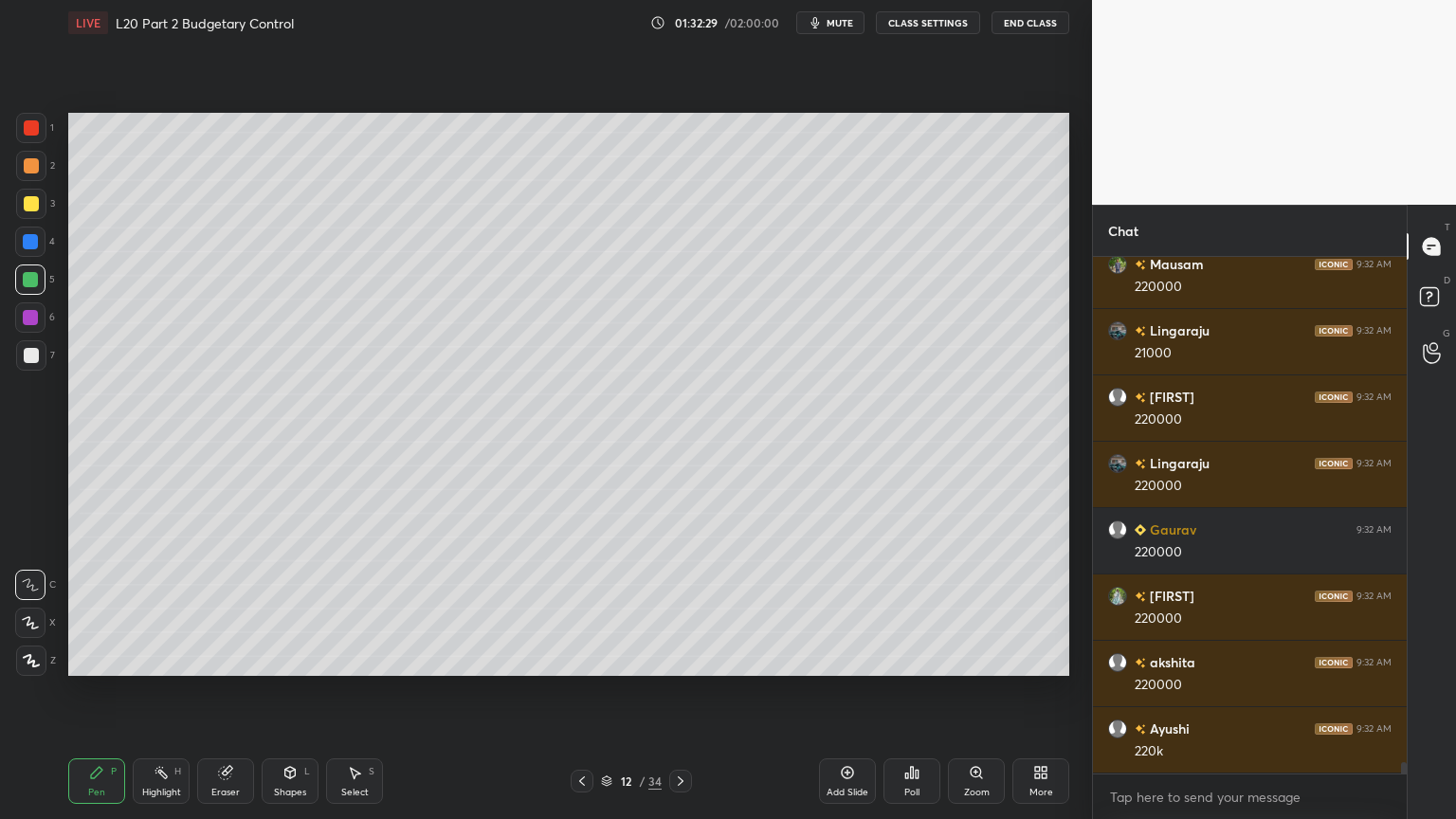 scroll, scrollTop: 23736, scrollLeft: 0, axis: vertical 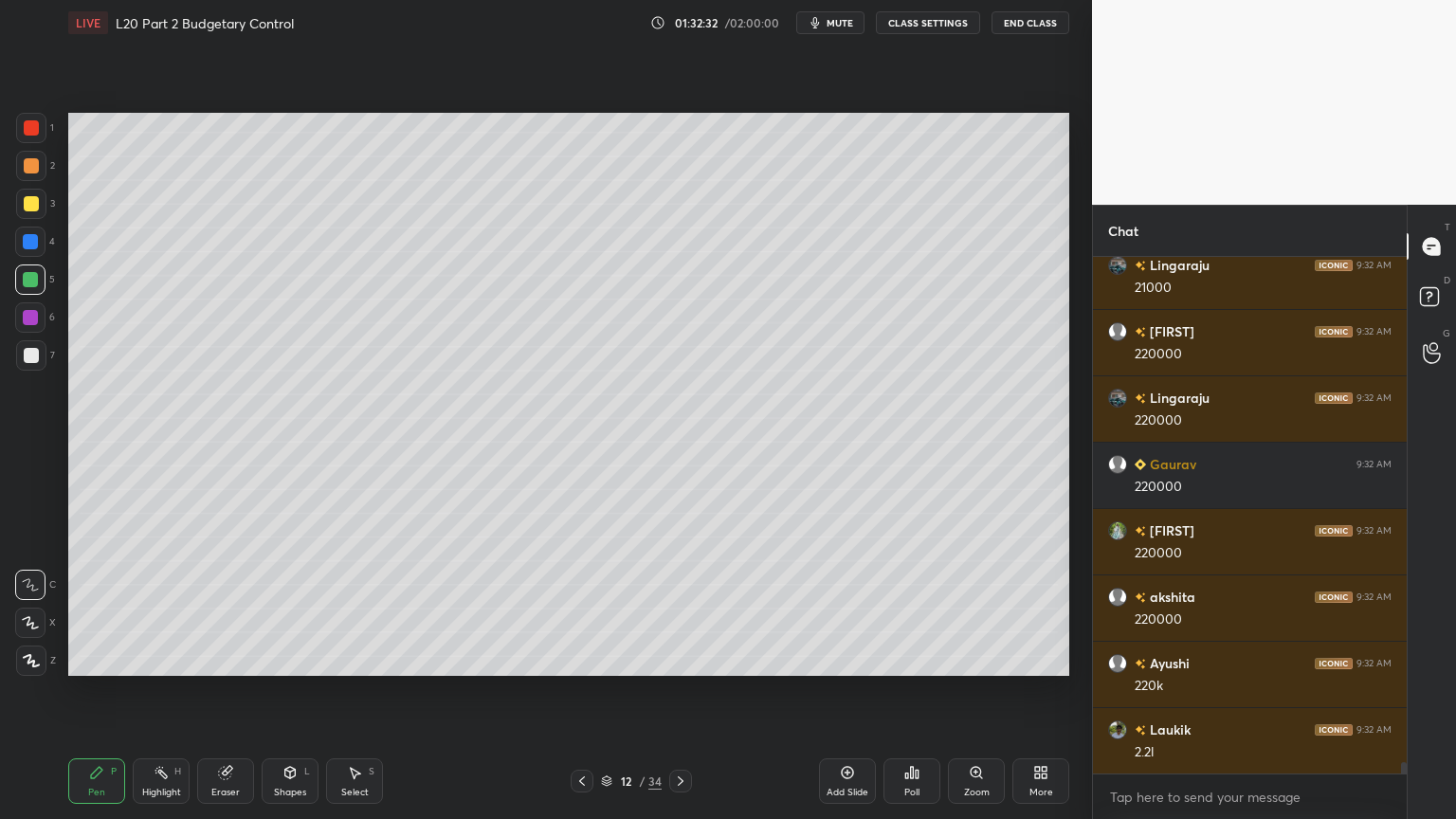 click on "Pen P Highlight H Eraser Shapes L Select S 12 / 34 Add Slide Poll Zoom More" at bounding box center [569, 781] 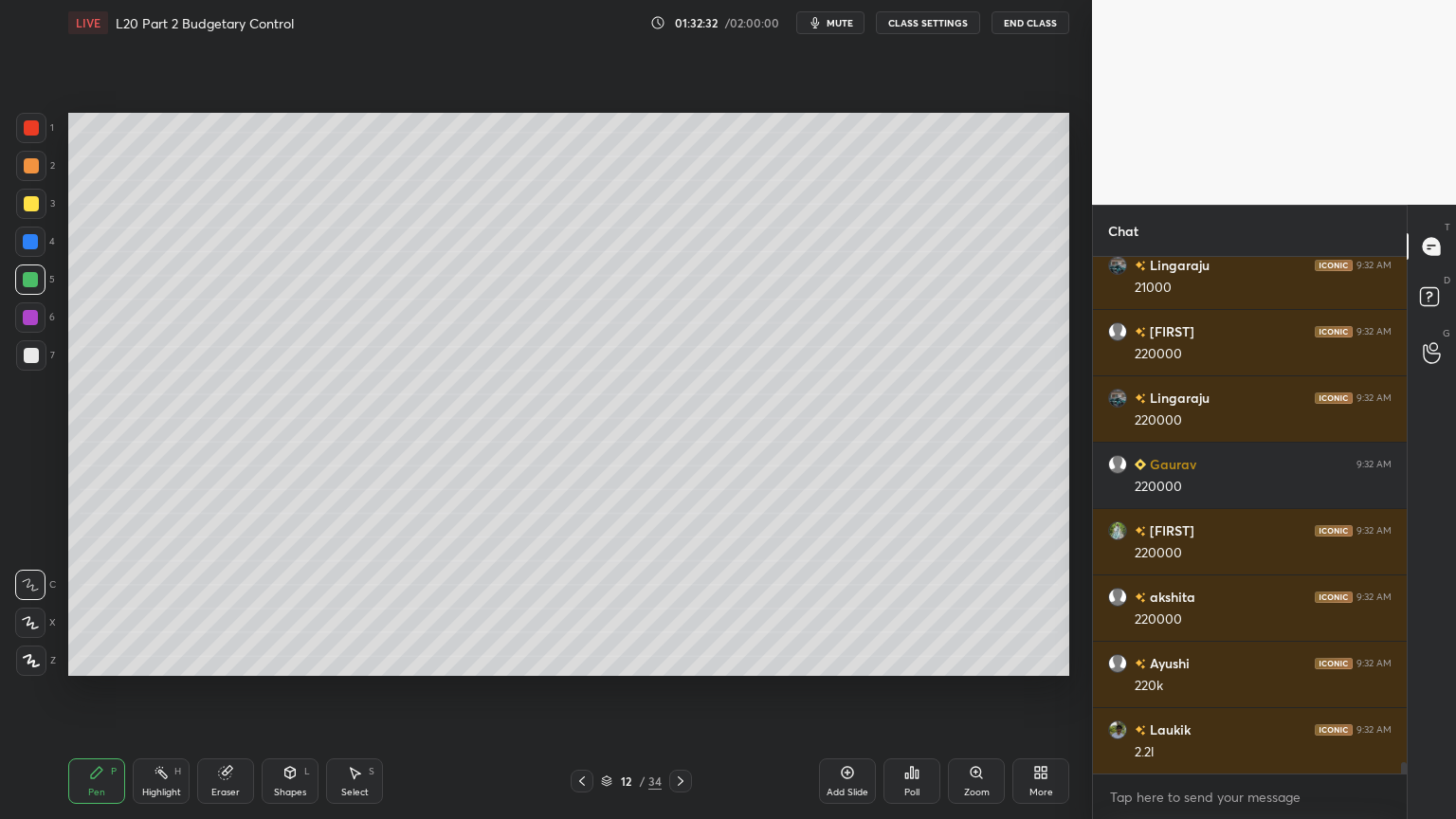 scroll, scrollTop: 23803, scrollLeft: 0, axis: vertical 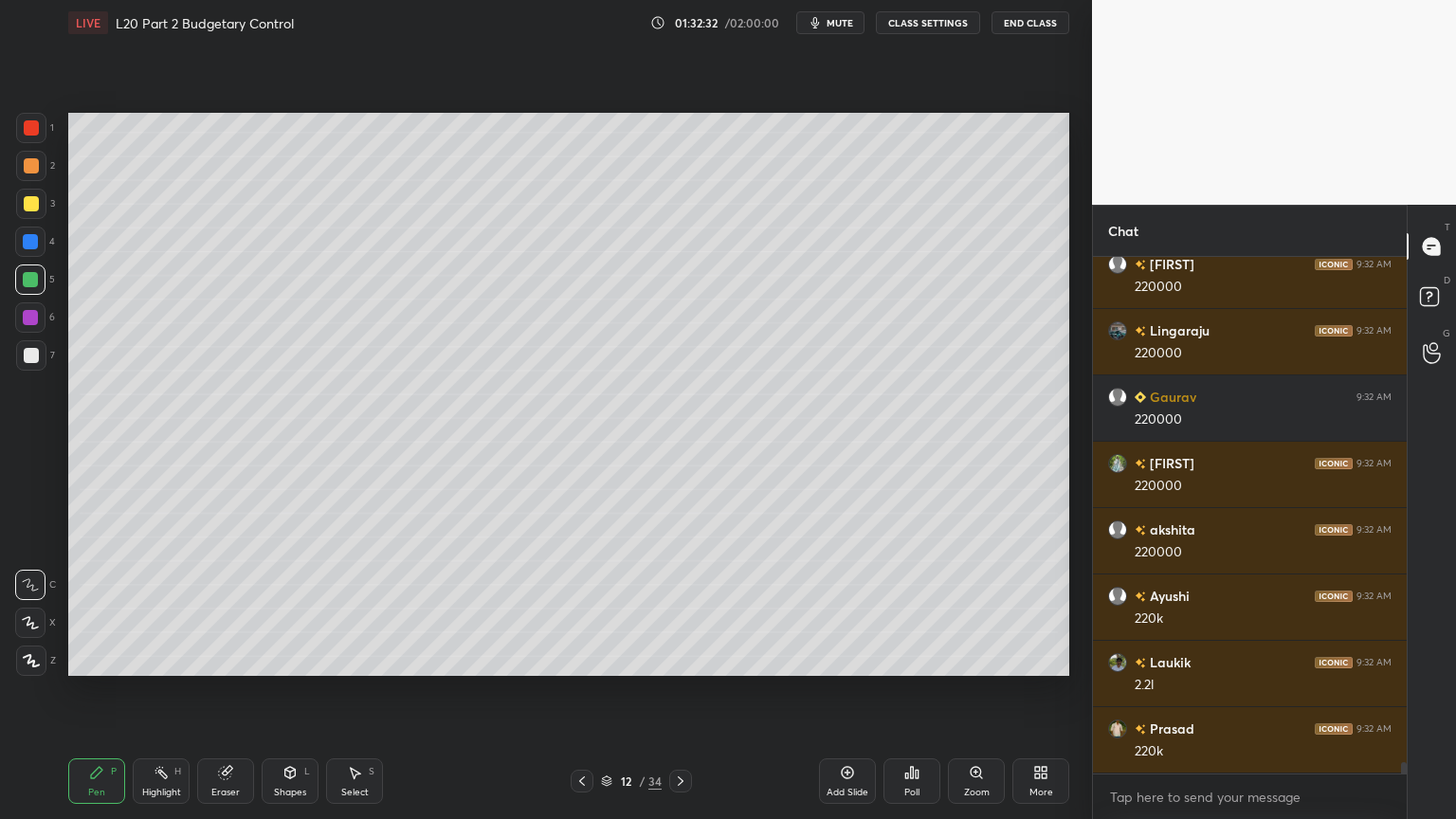 click 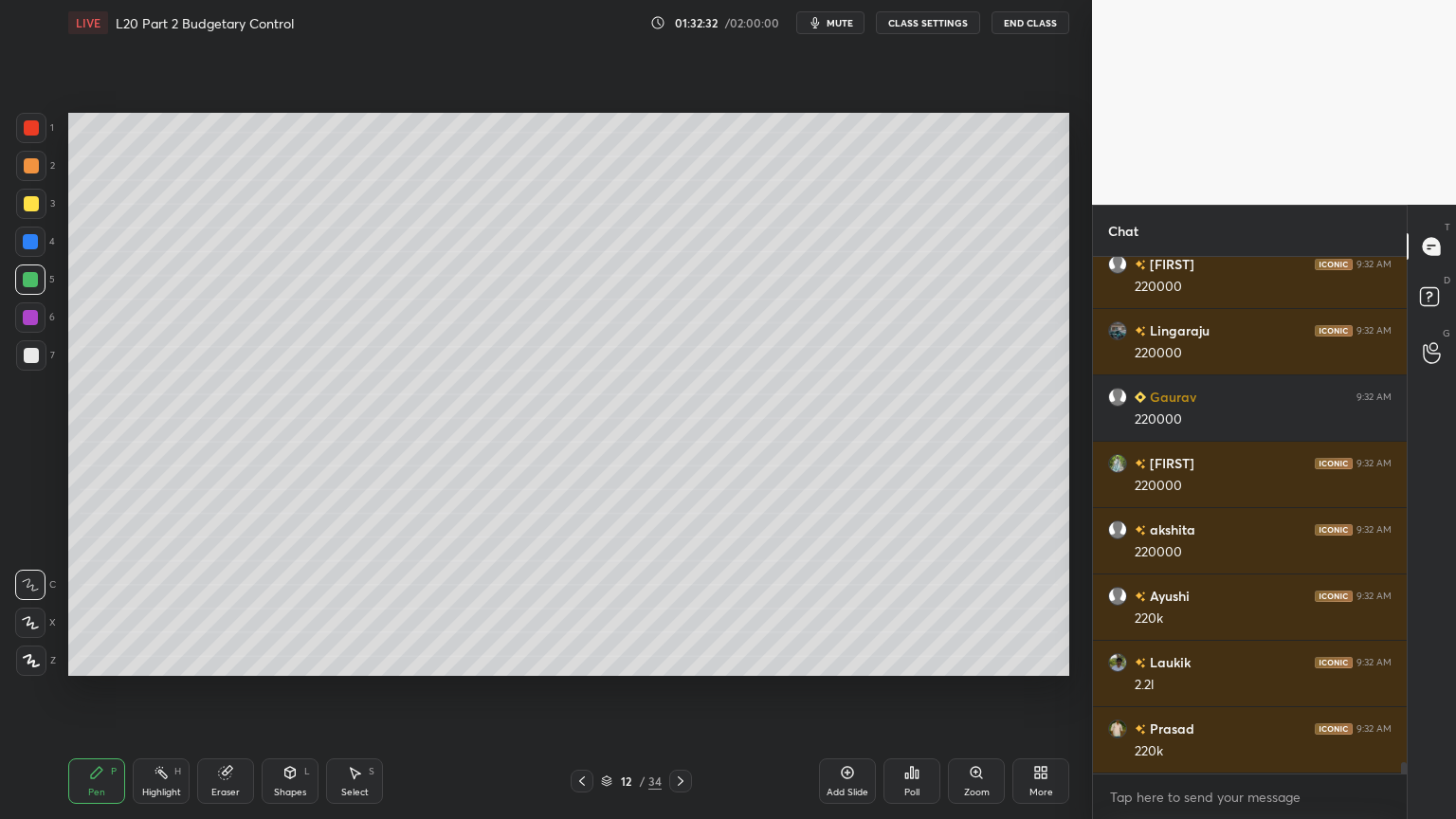 click 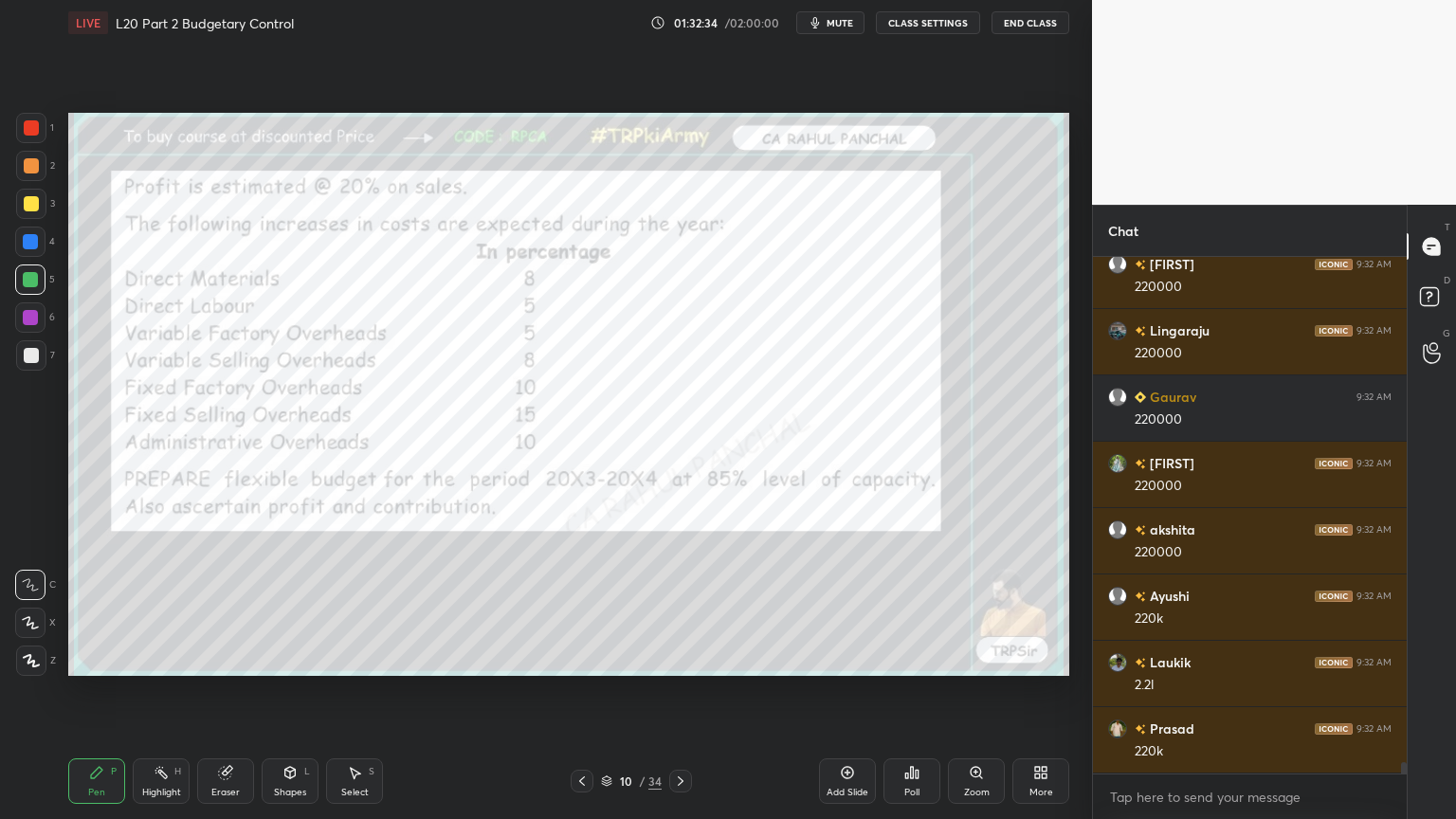 click 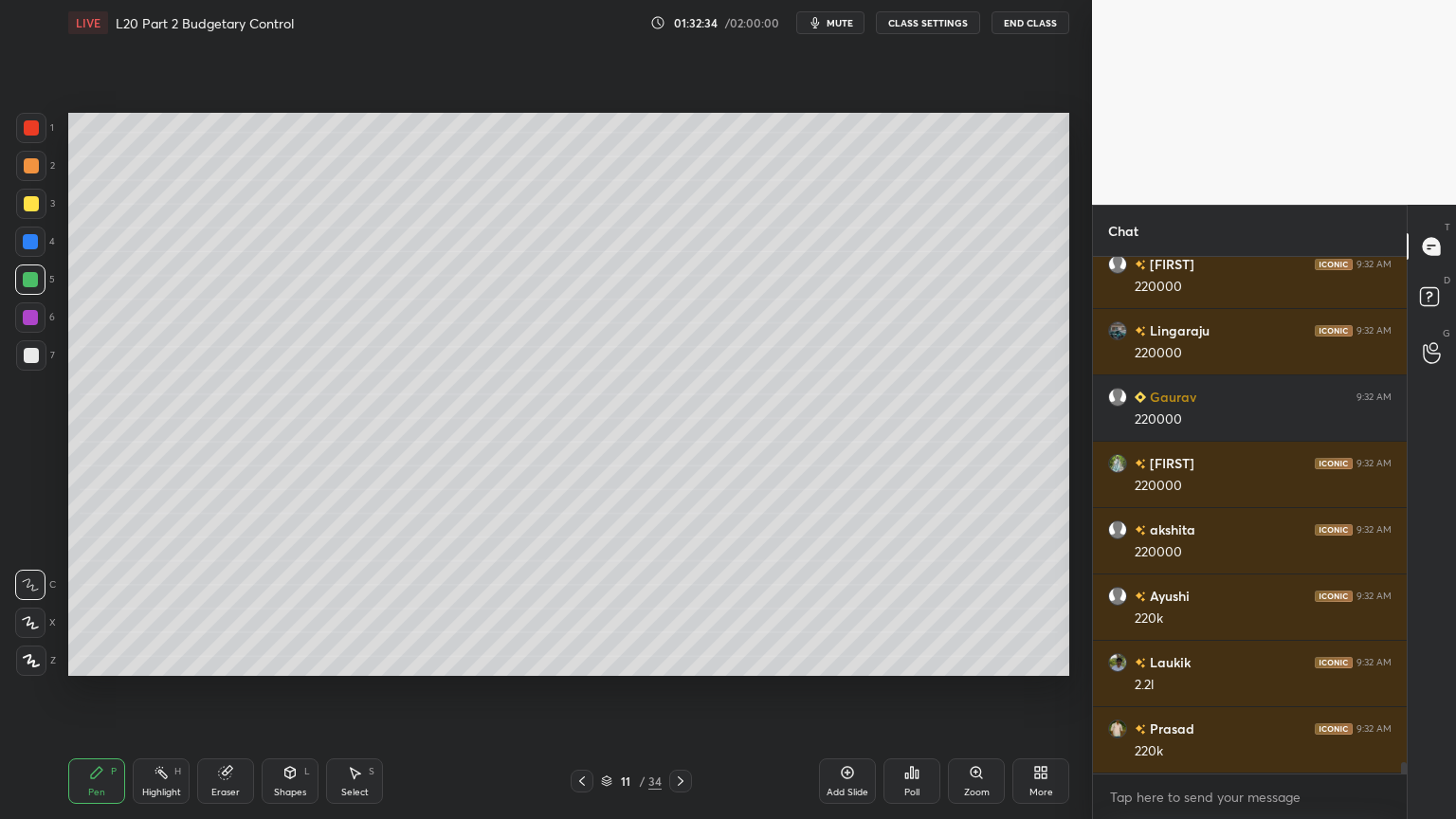 click 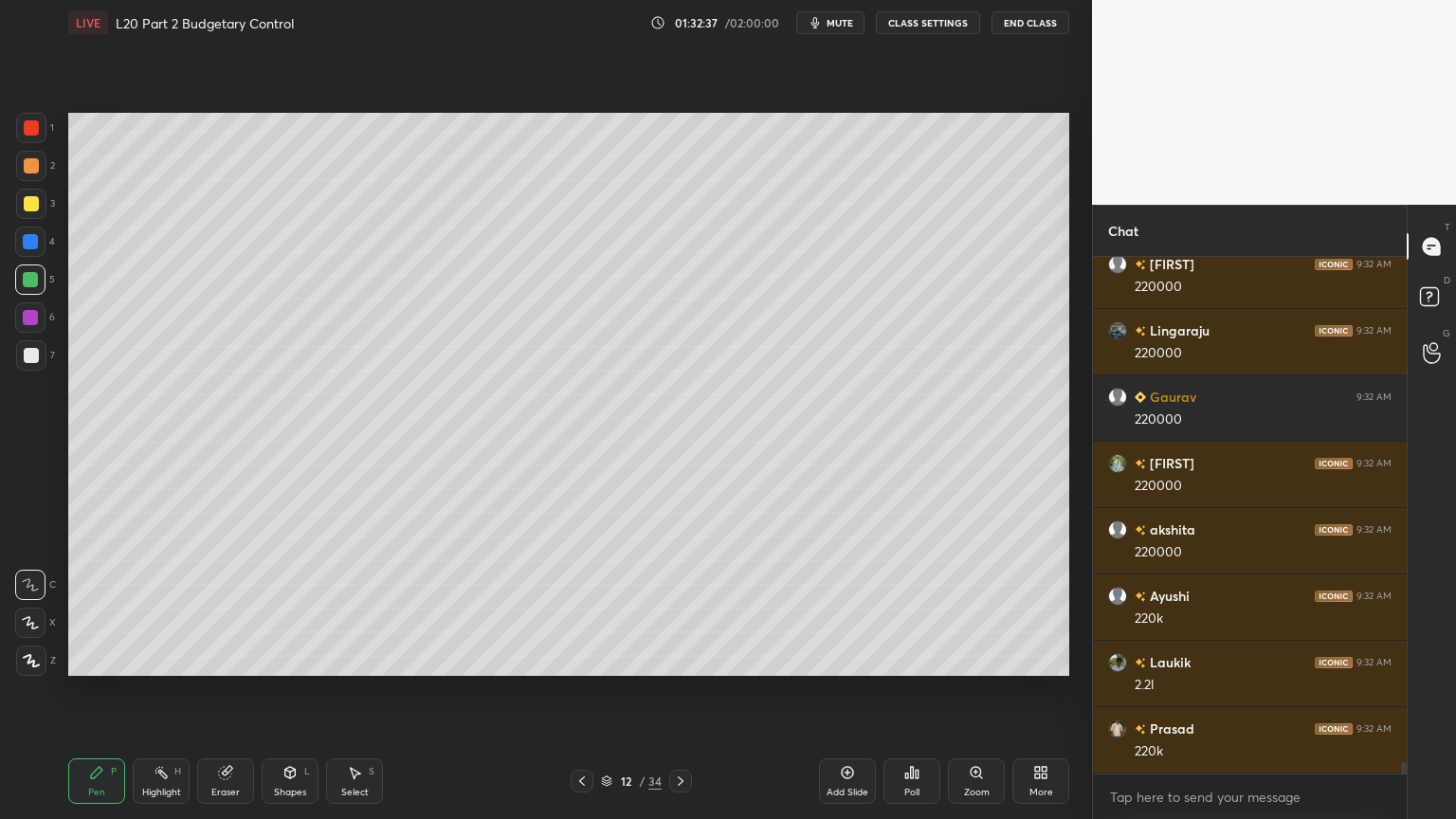 click at bounding box center (31, 355) 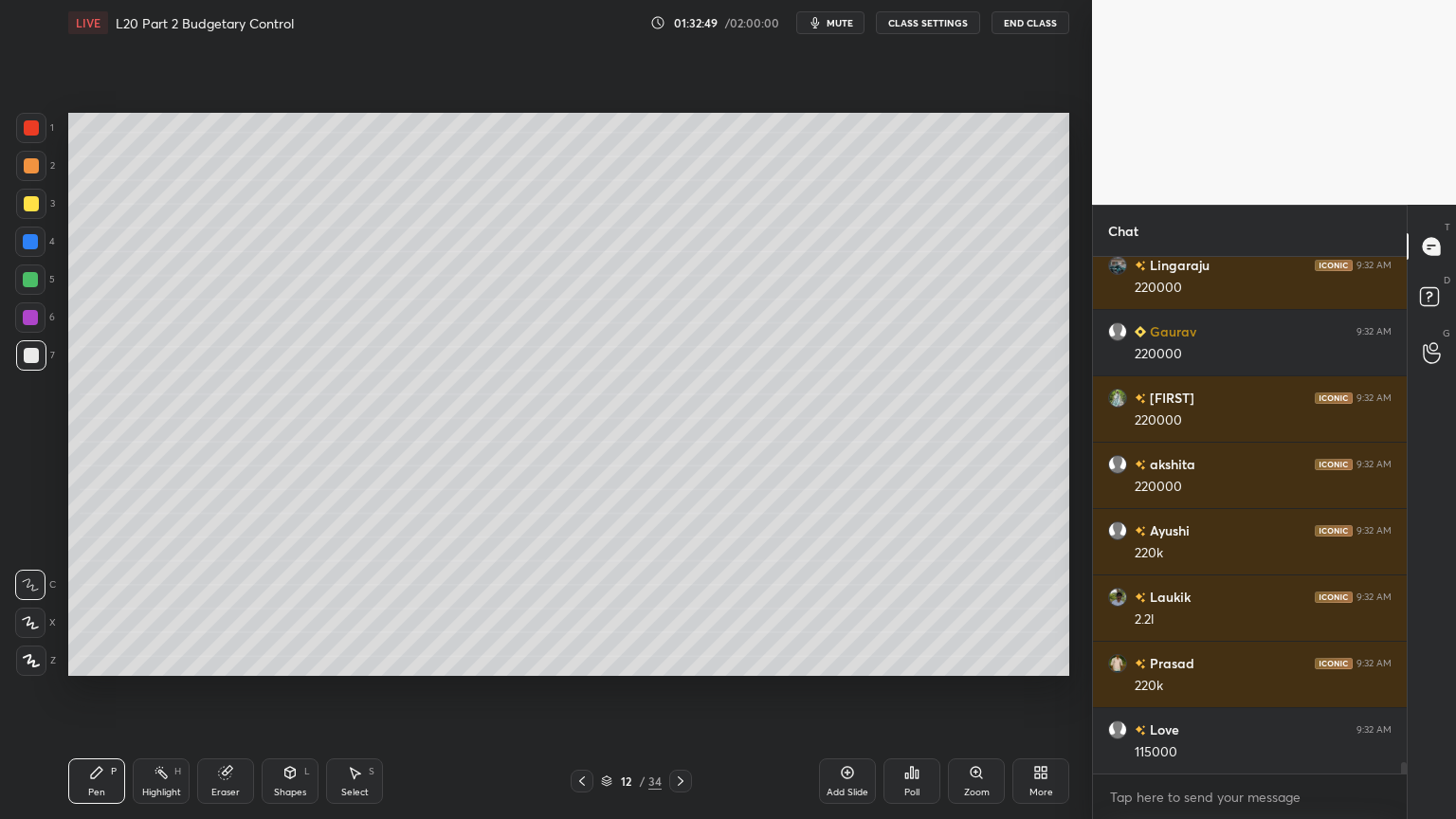 scroll, scrollTop: 23936, scrollLeft: 0, axis: vertical 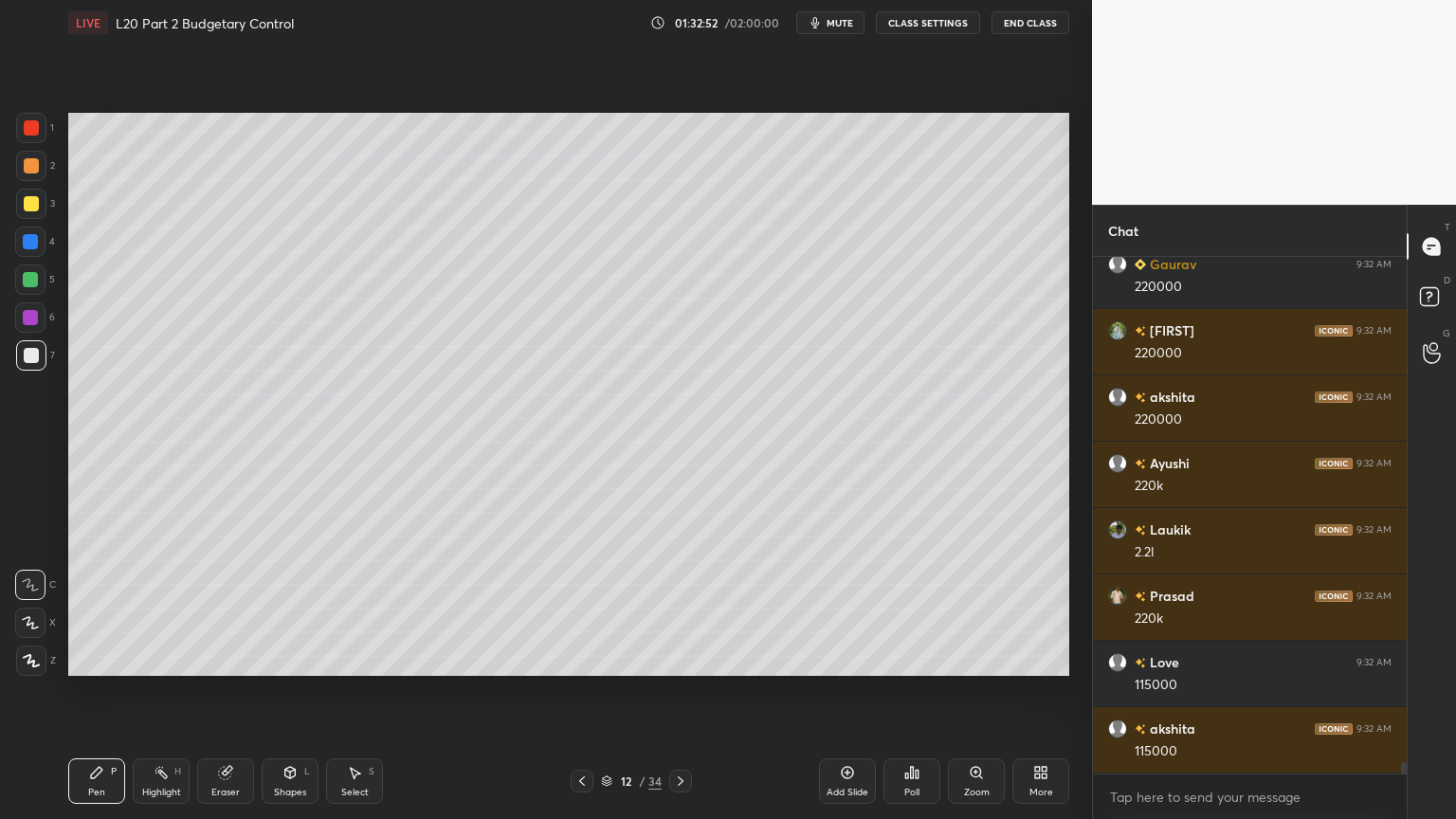 click at bounding box center [30, 280] 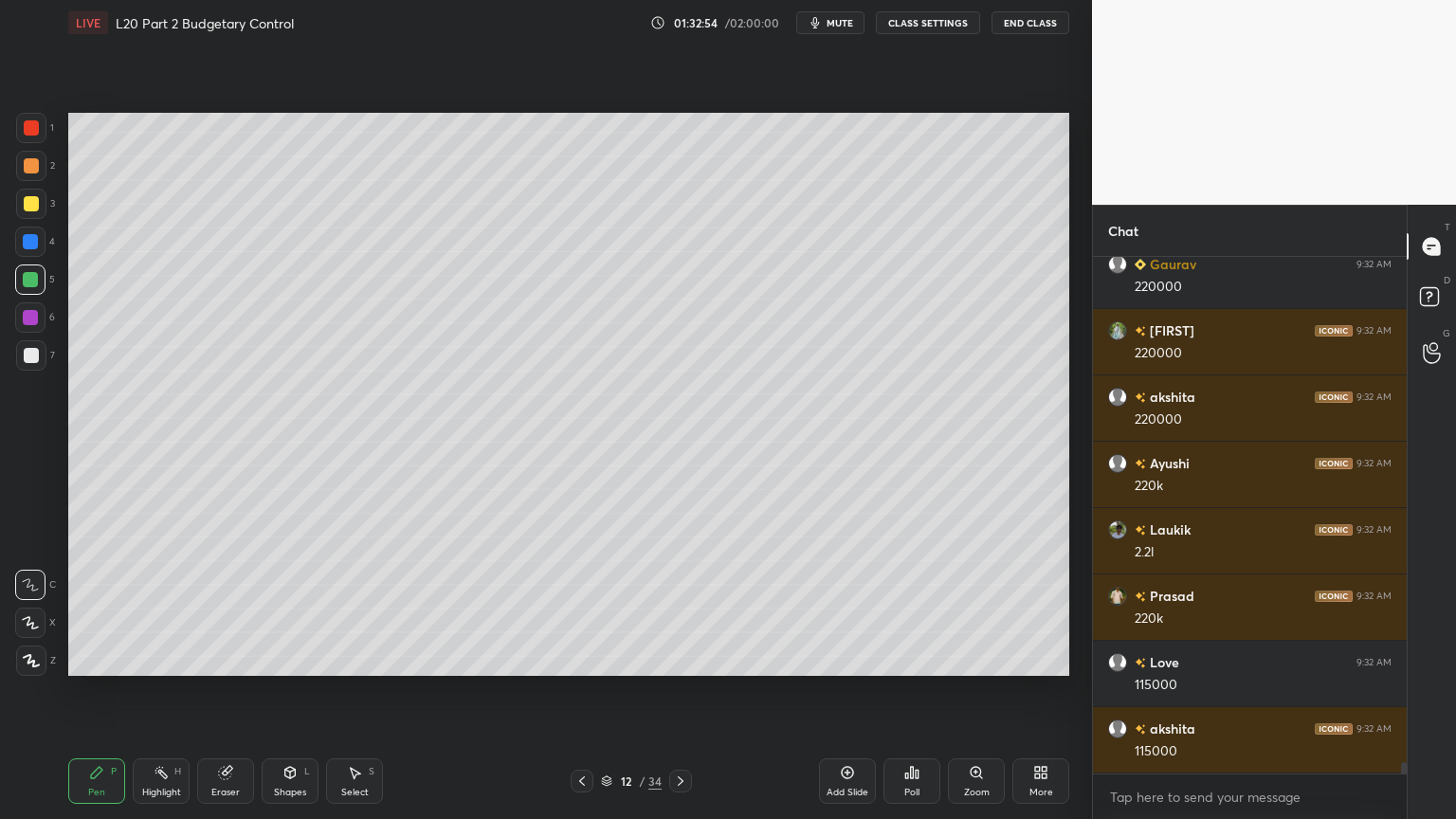 click on "Pen P Highlight H Eraser Shapes L Select S 12 / 34 Add Slide Poll Zoom More" at bounding box center (569, 781) 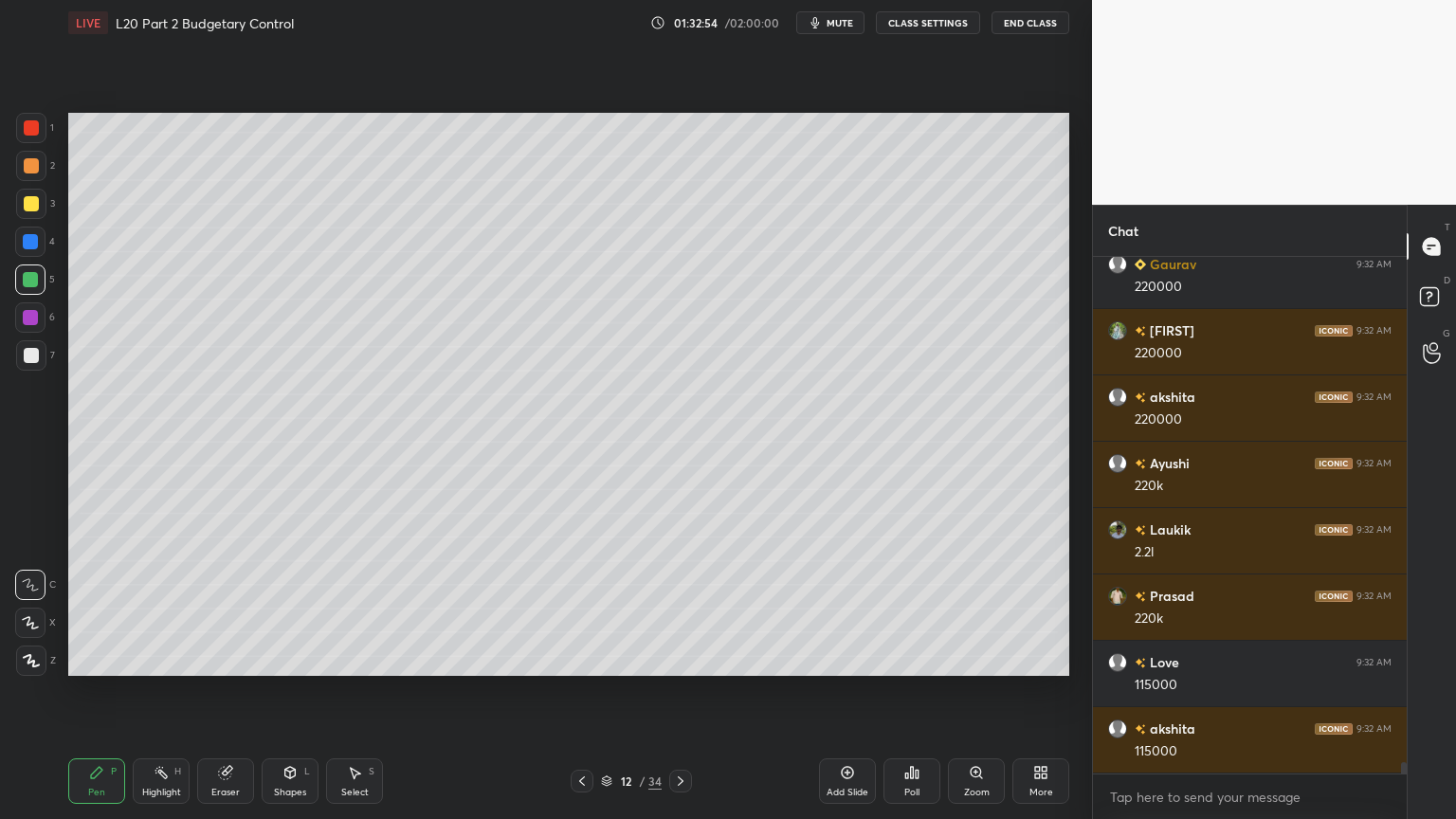 click 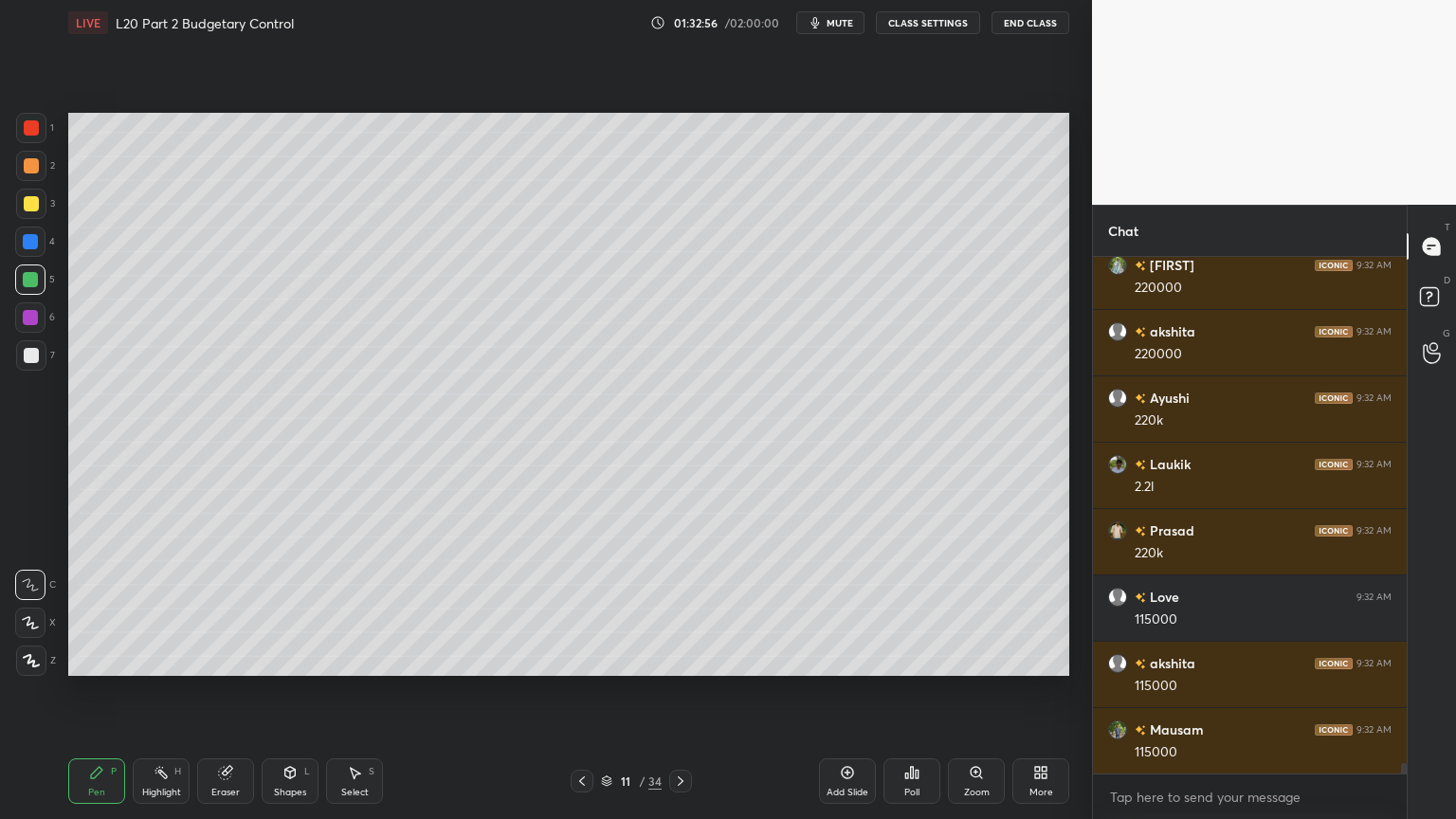 scroll, scrollTop: 24069, scrollLeft: 0, axis: vertical 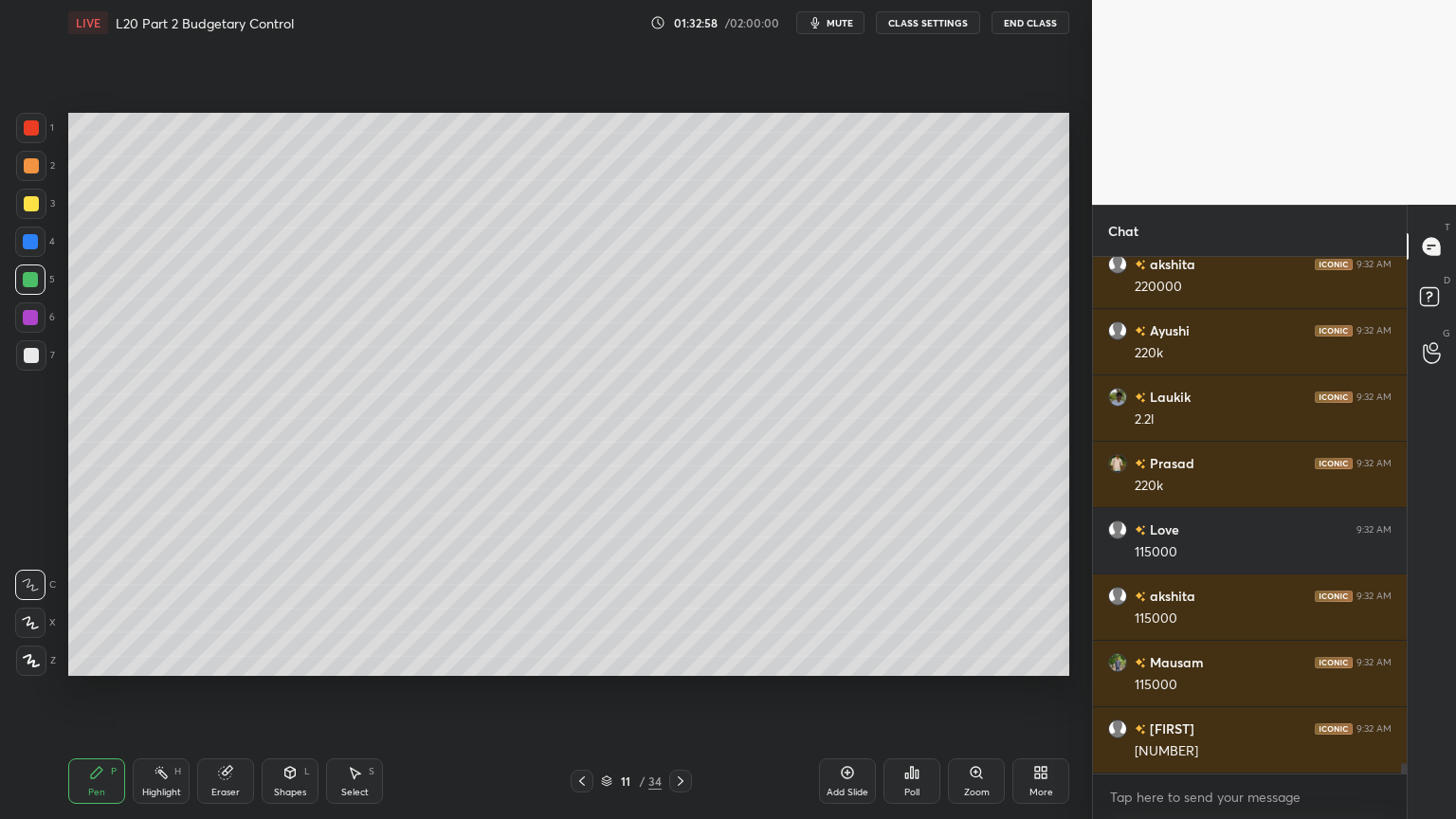 click 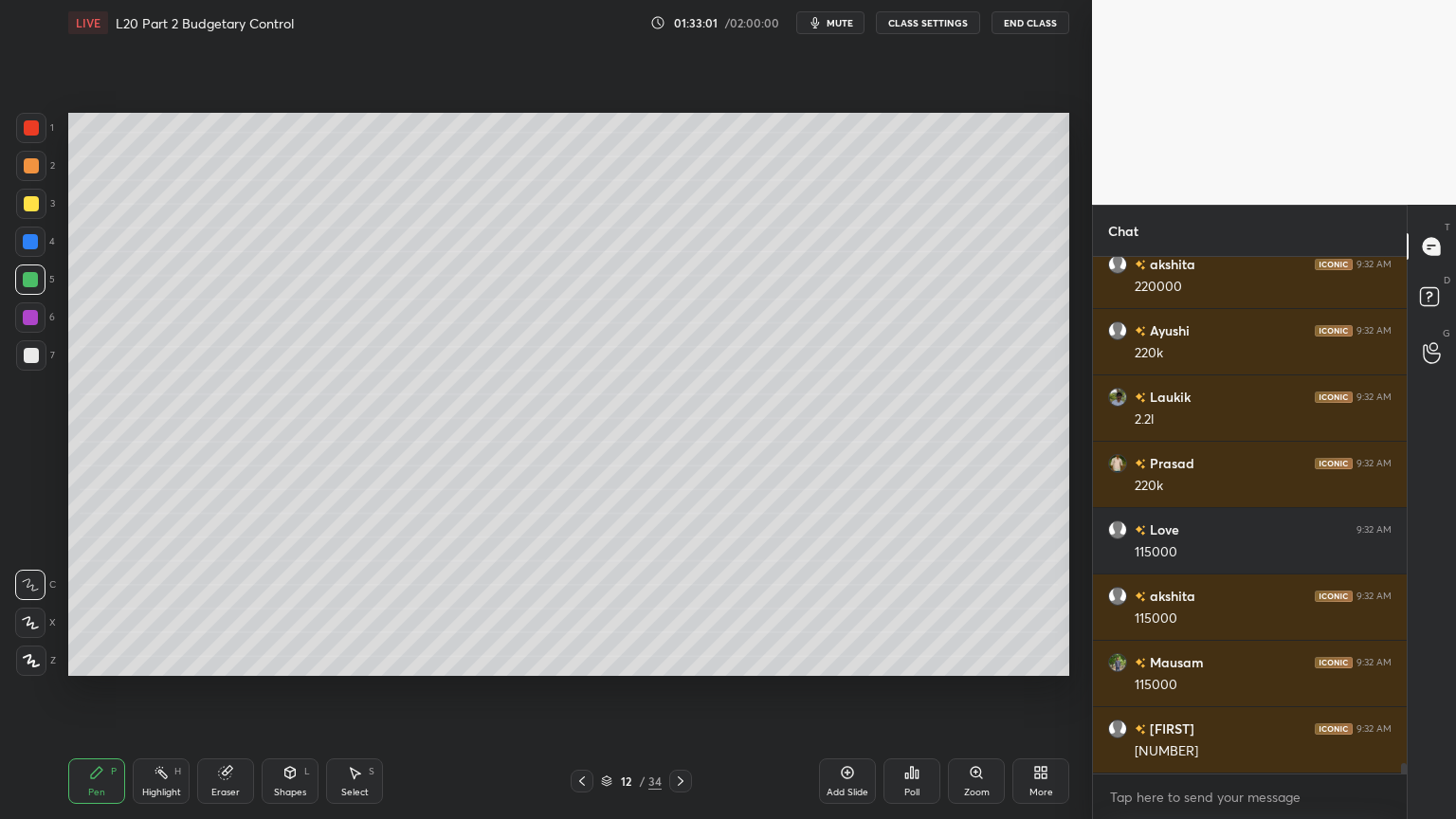 scroll, scrollTop: 24134, scrollLeft: 0, axis: vertical 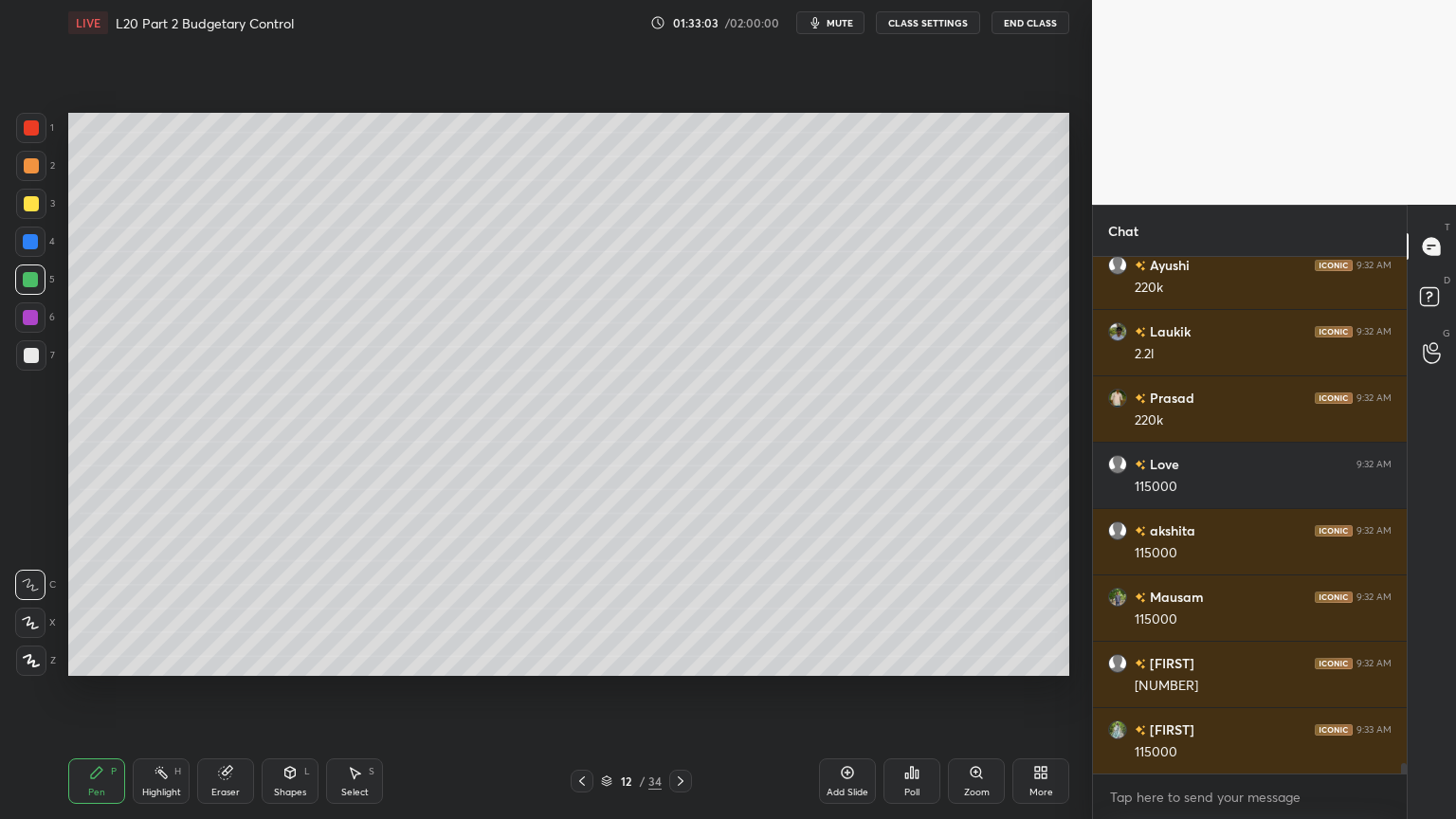 click 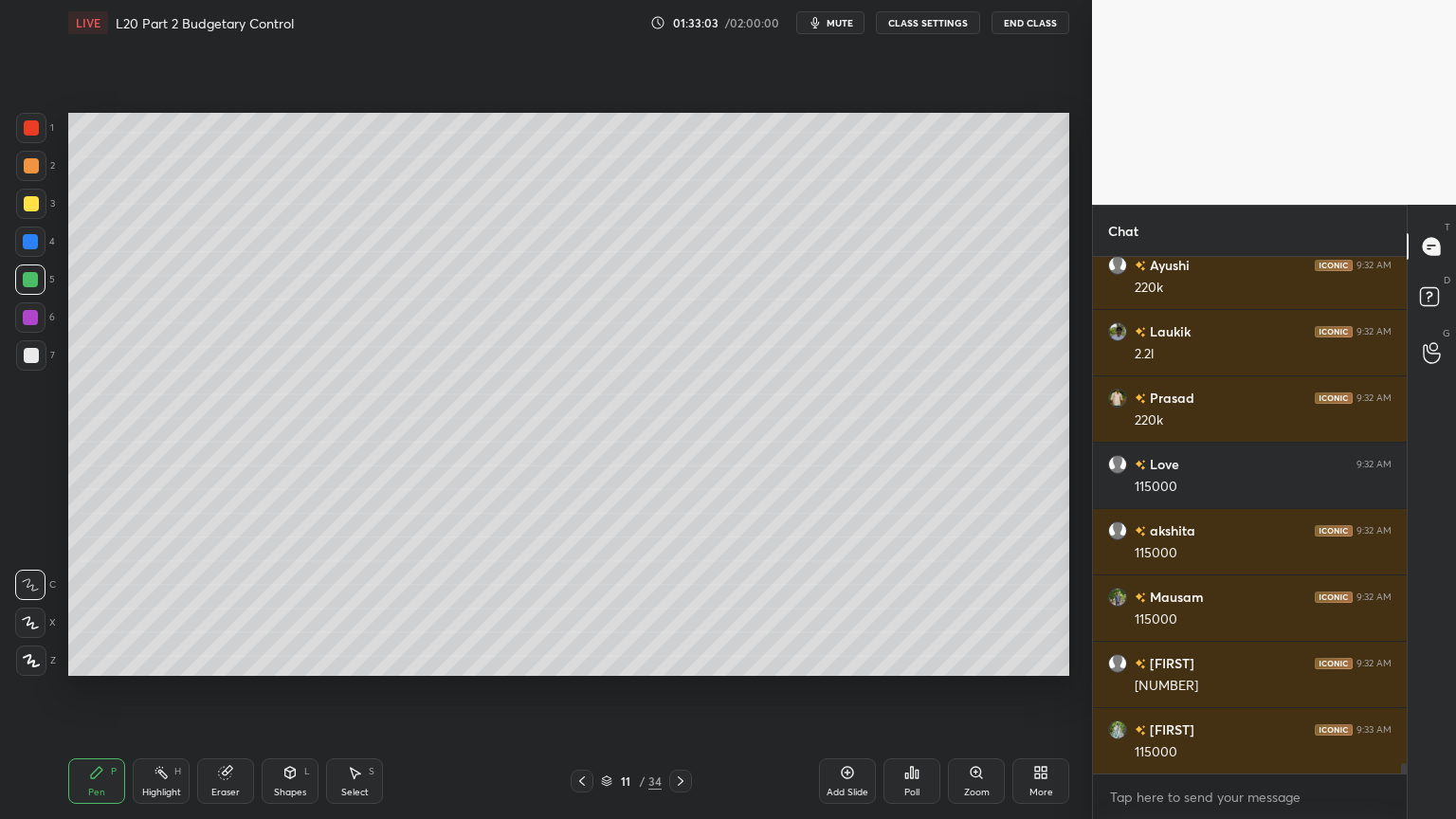 click 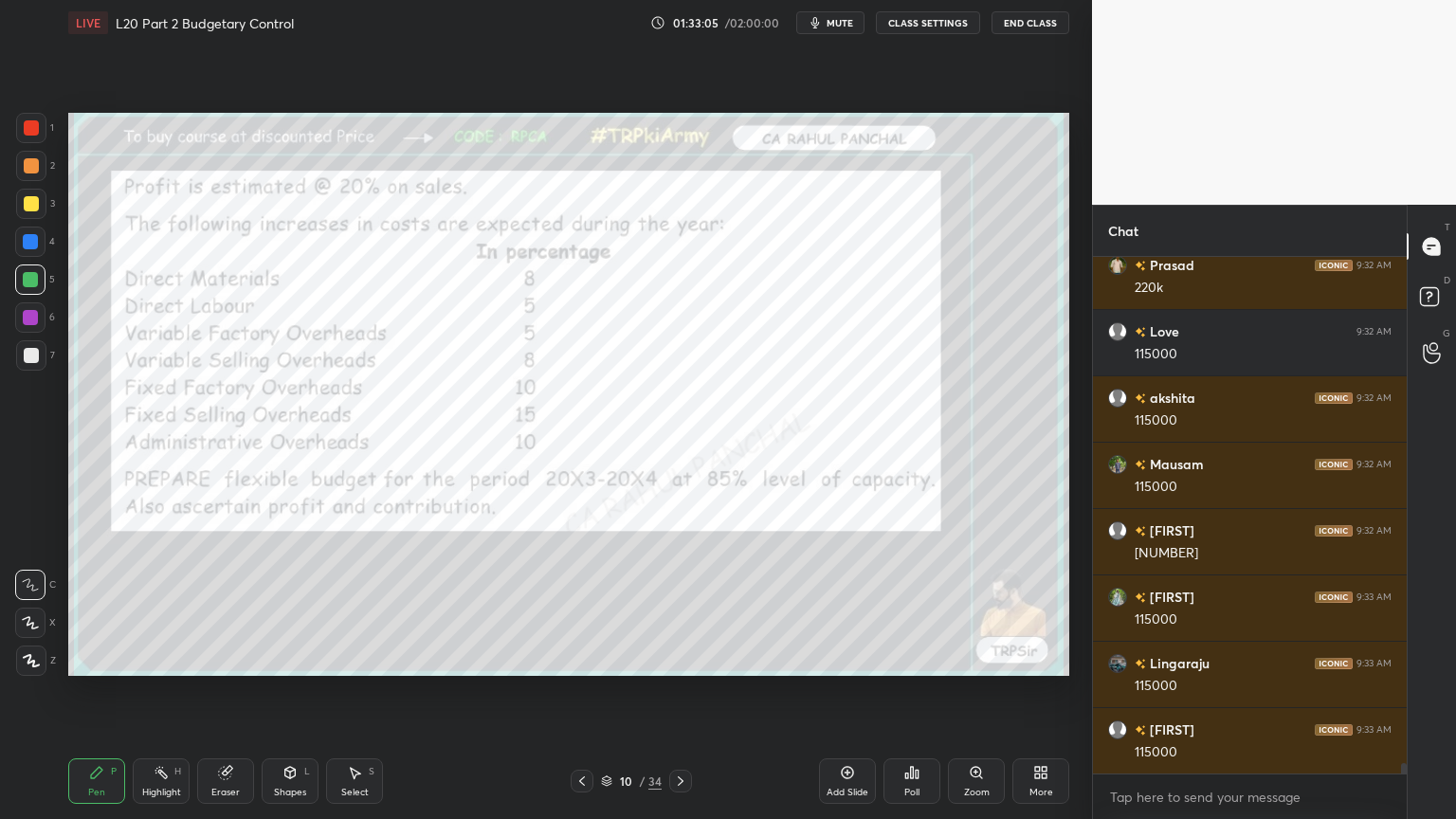 scroll, scrollTop: 24334, scrollLeft: 0, axis: vertical 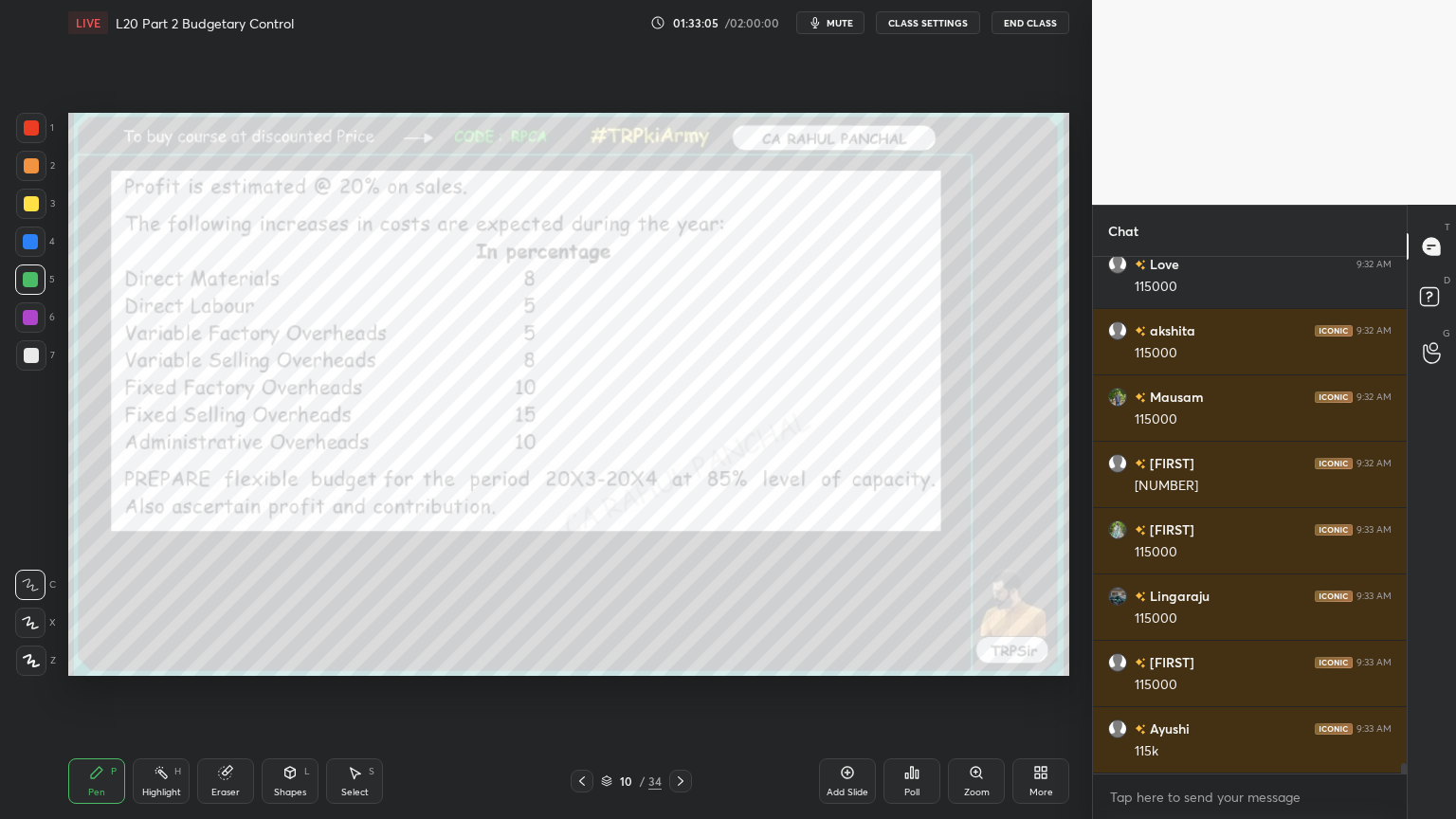 click 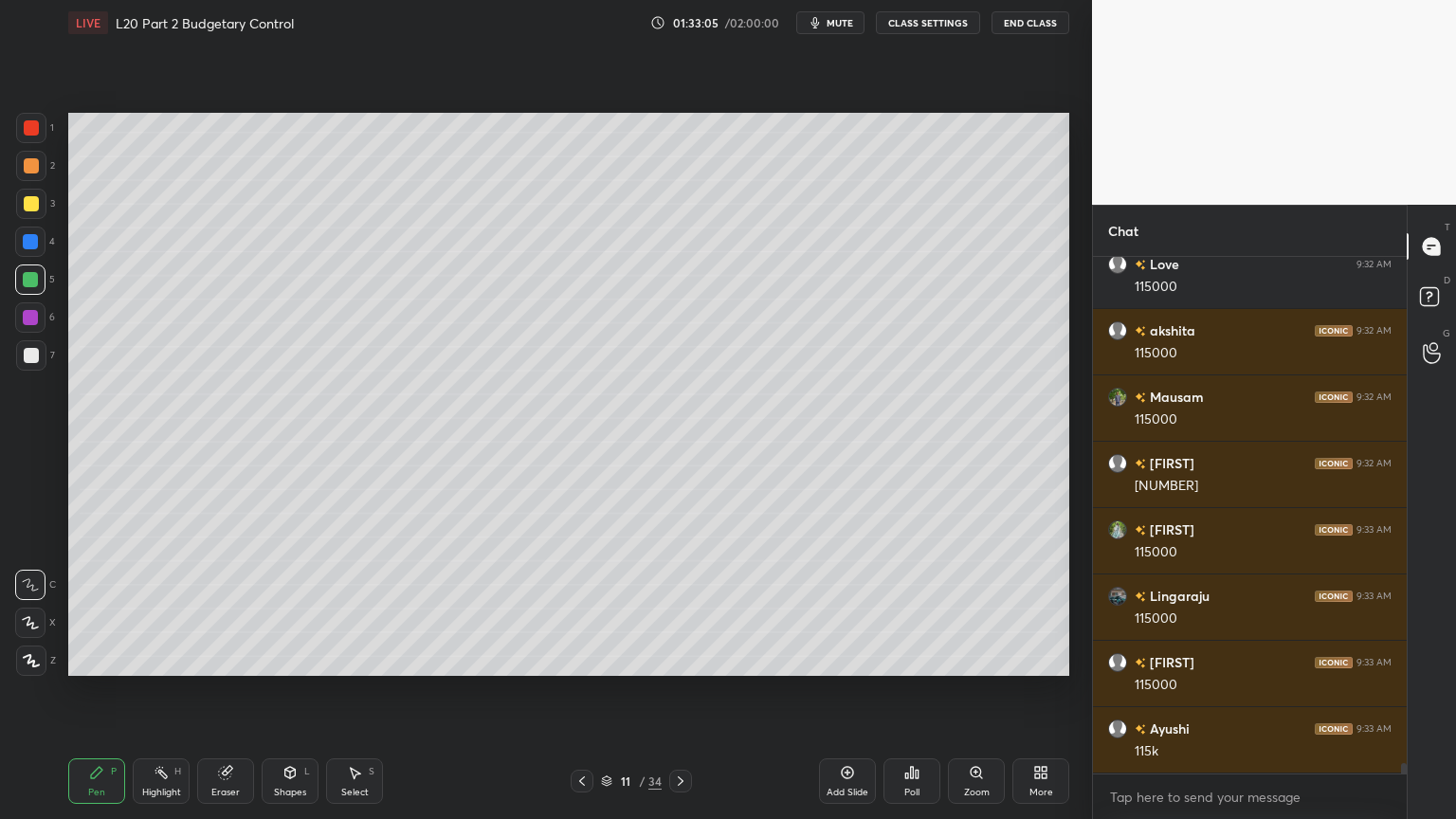 click 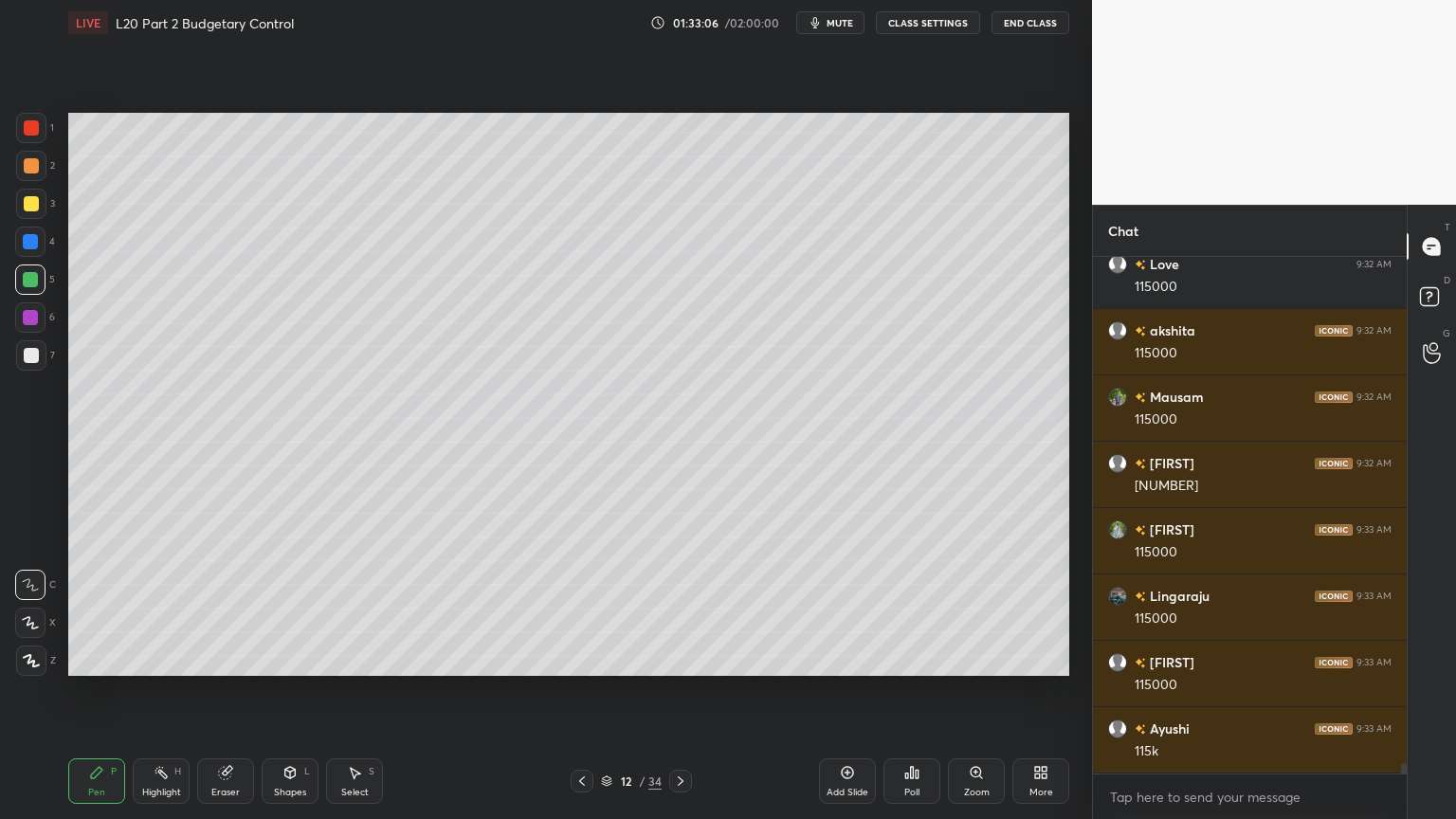 scroll, scrollTop: 24399, scrollLeft: 0, axis: vertical 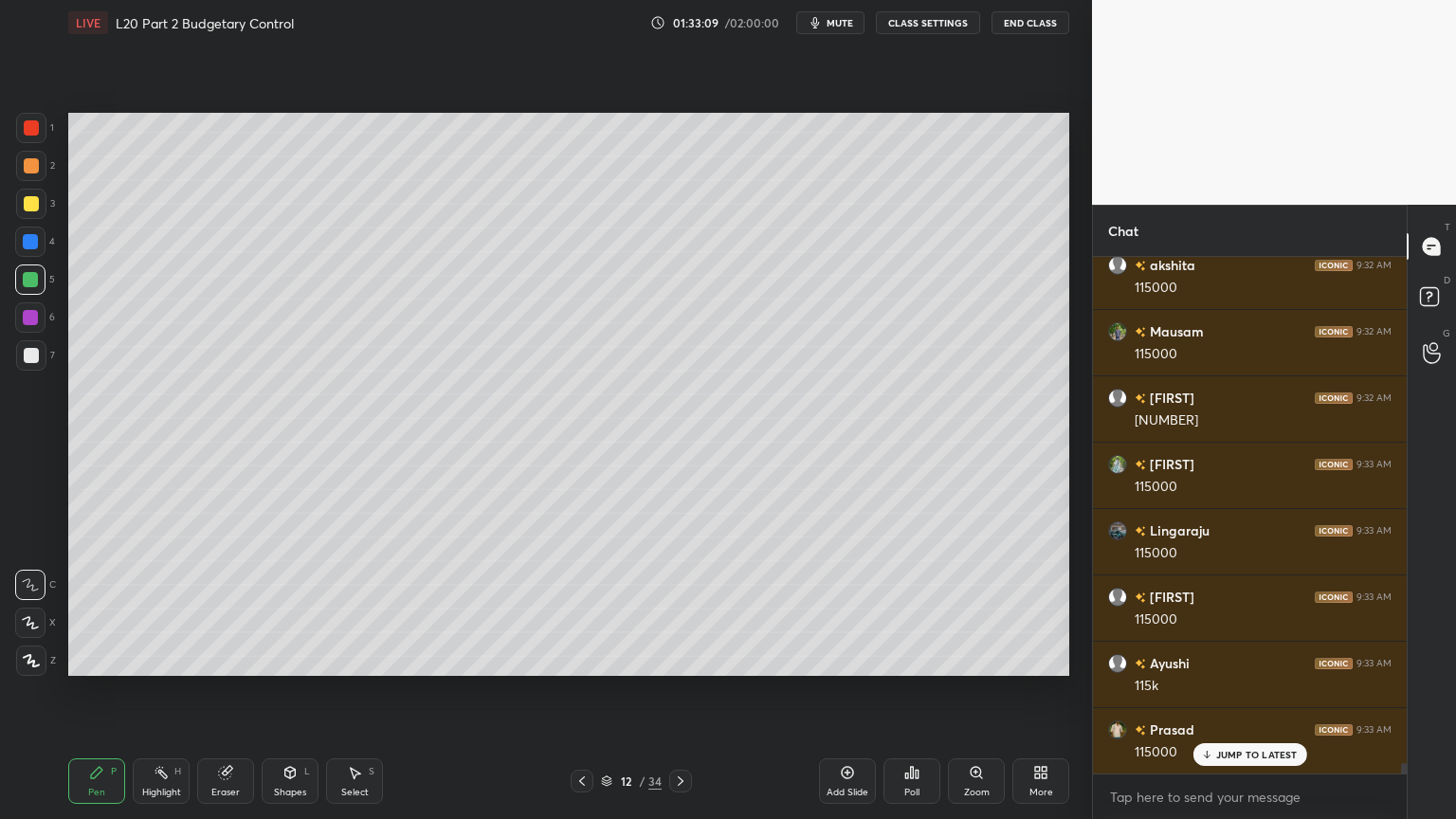 click at bounding box center (31, 355) 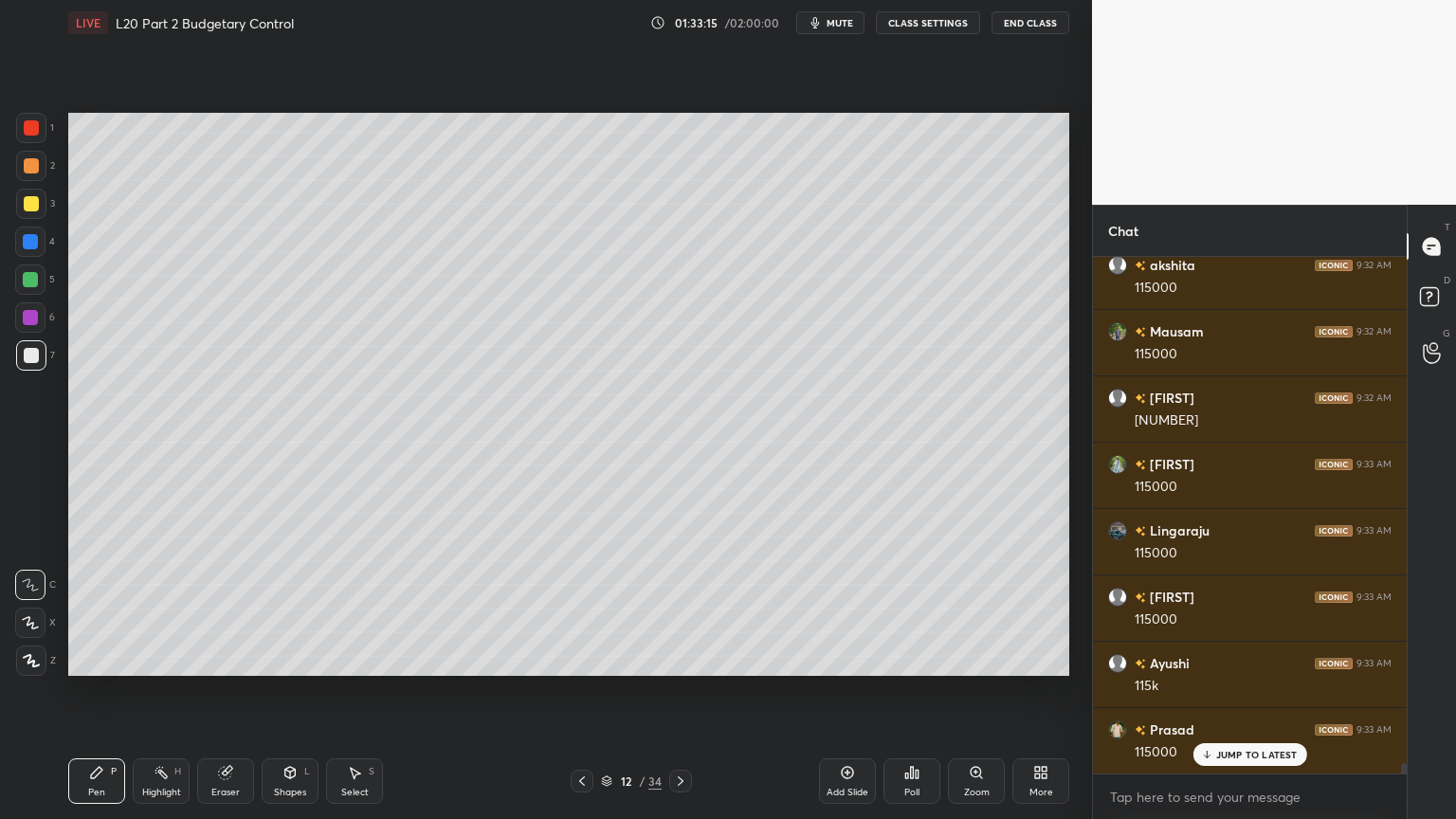 click 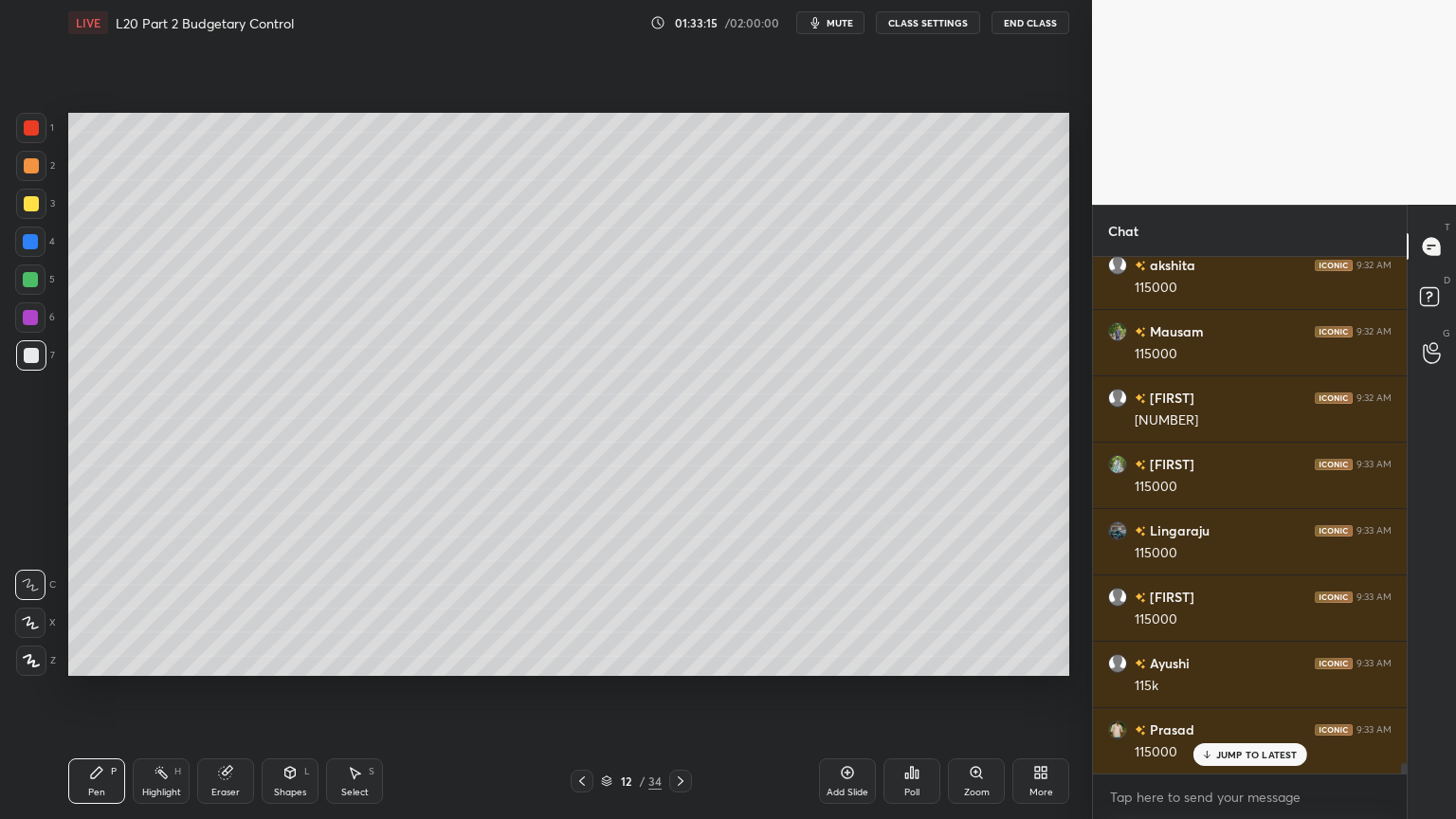 click 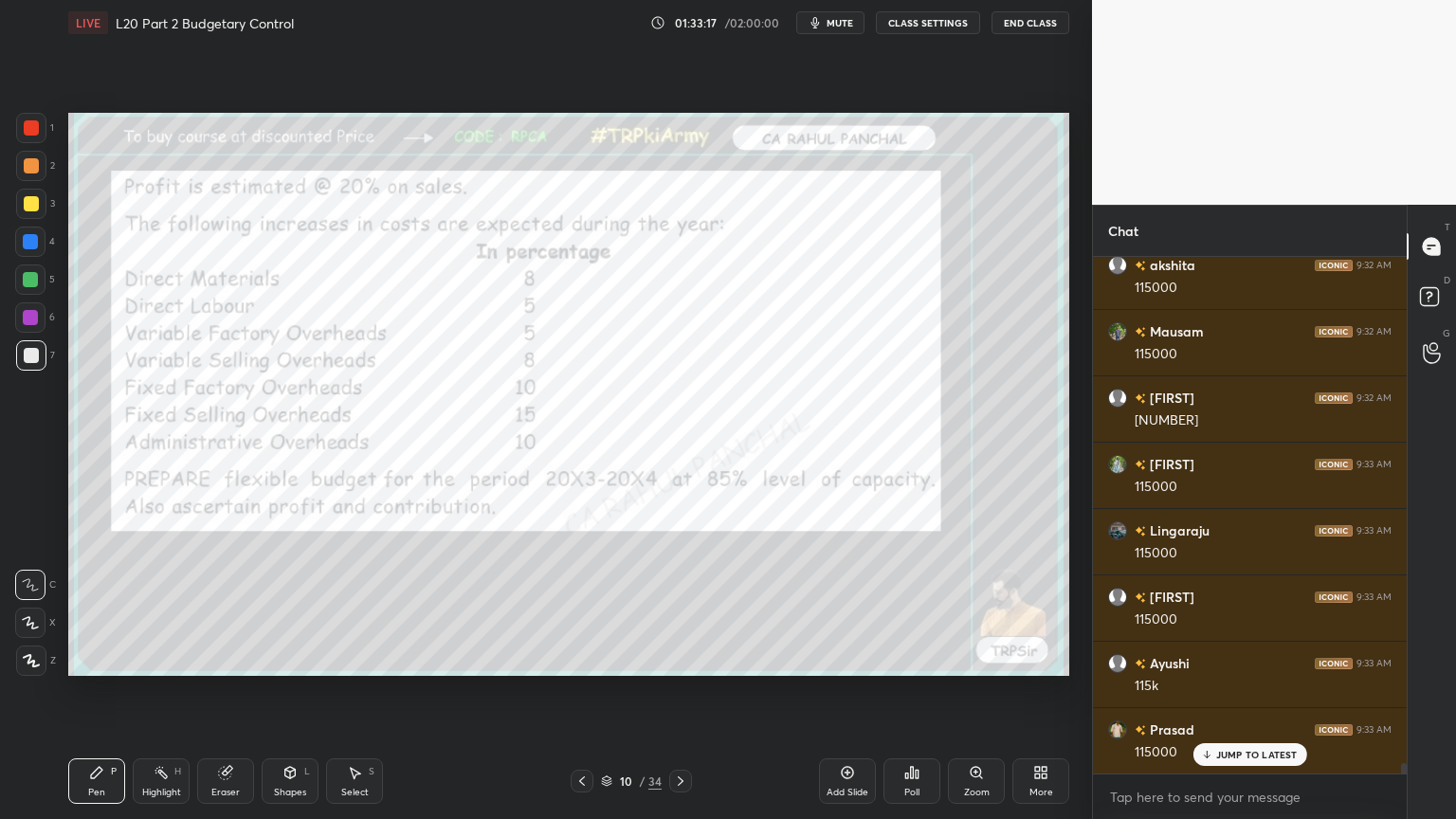 click 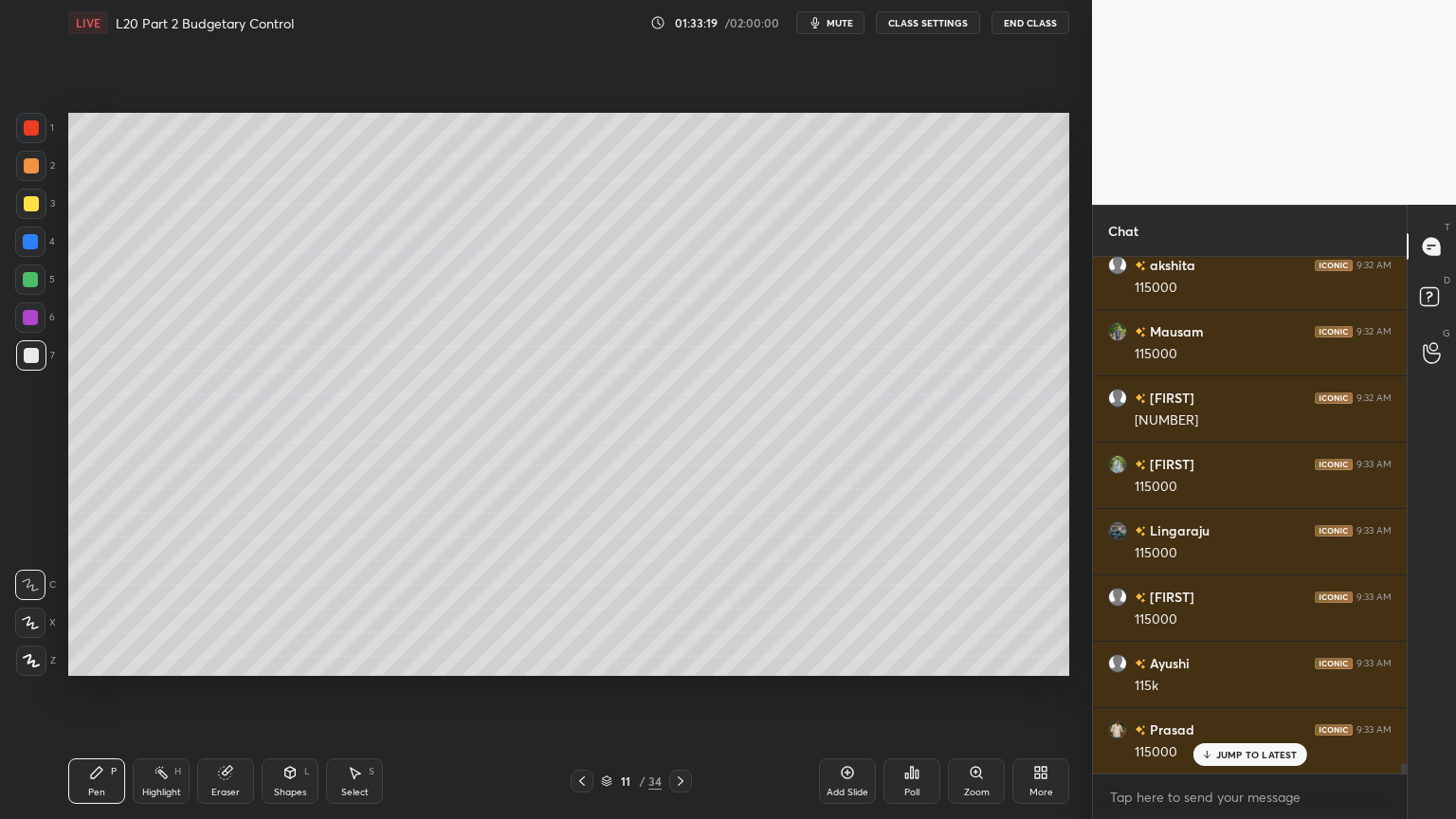 click 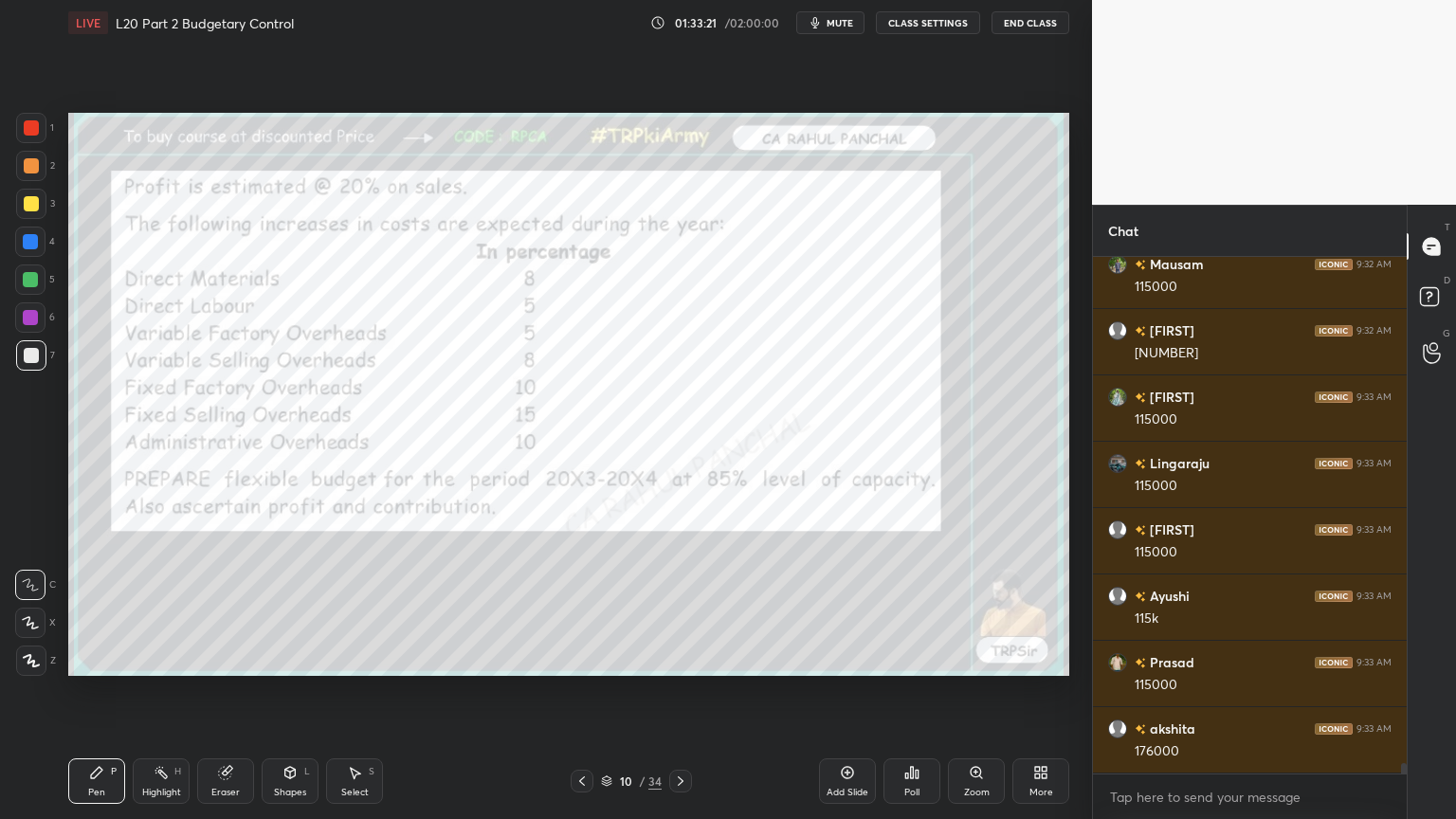 scroll, scrollTop: 24532, scrollLeft: 0, axis: vertical 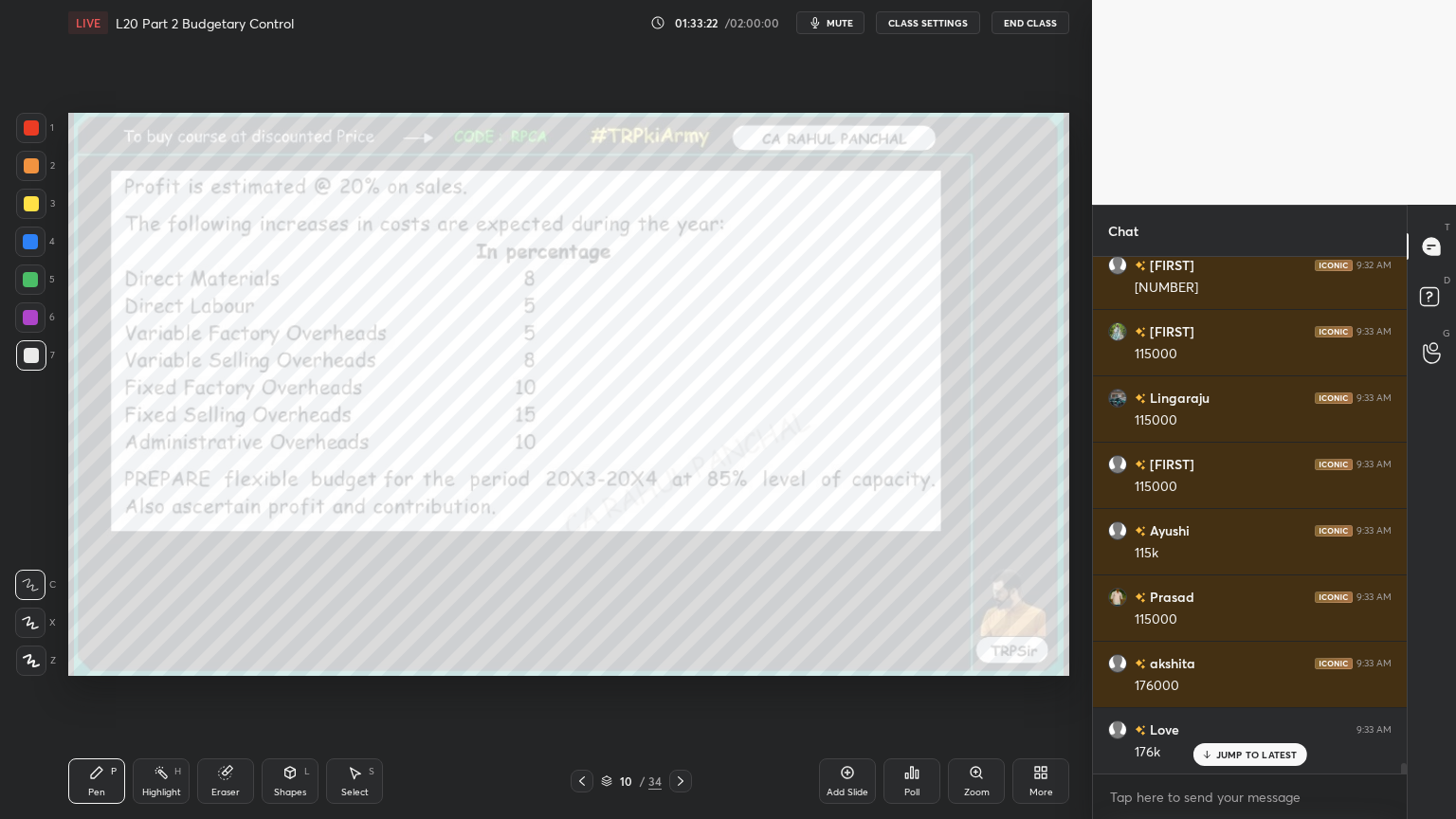 click 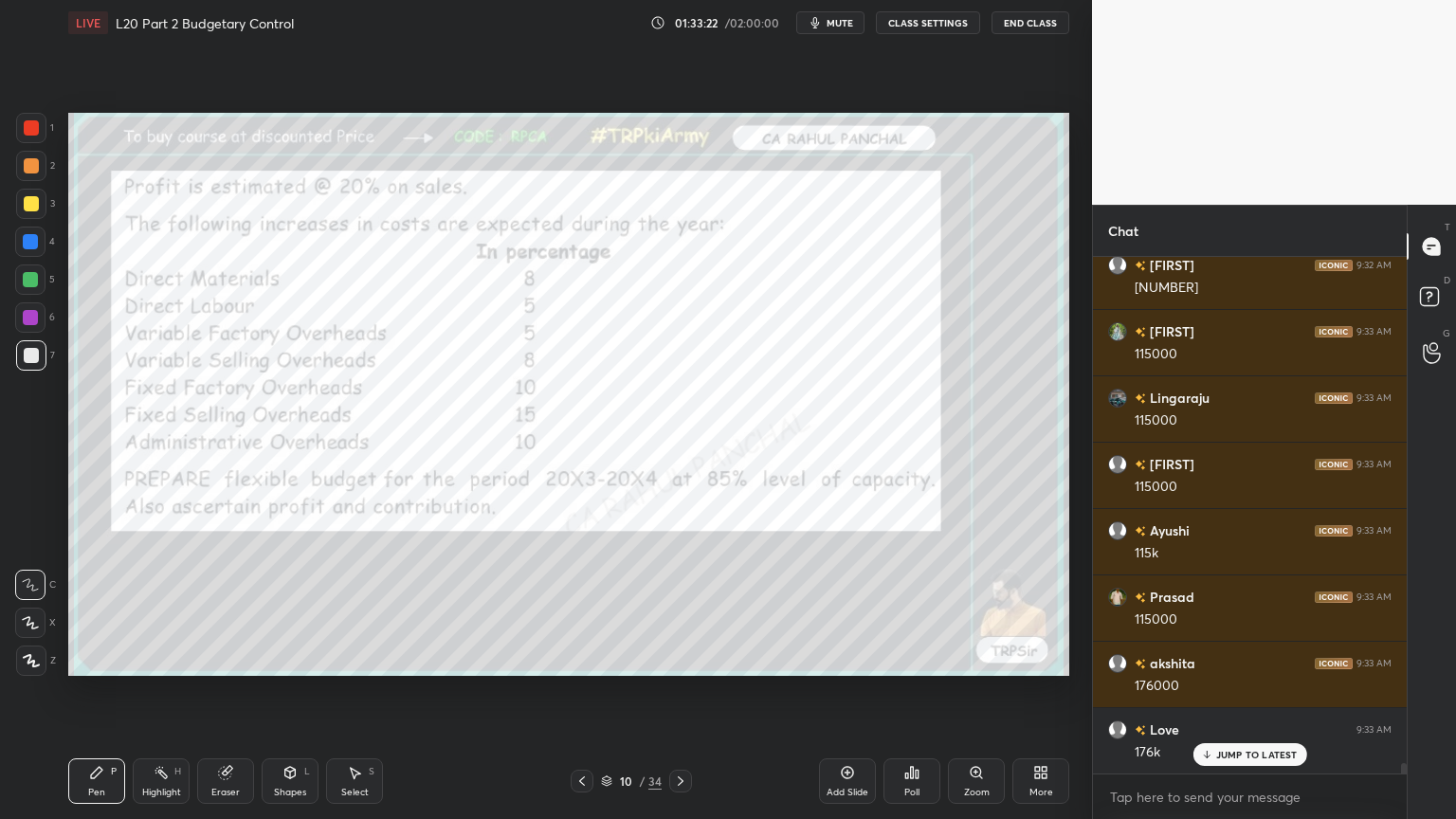 click 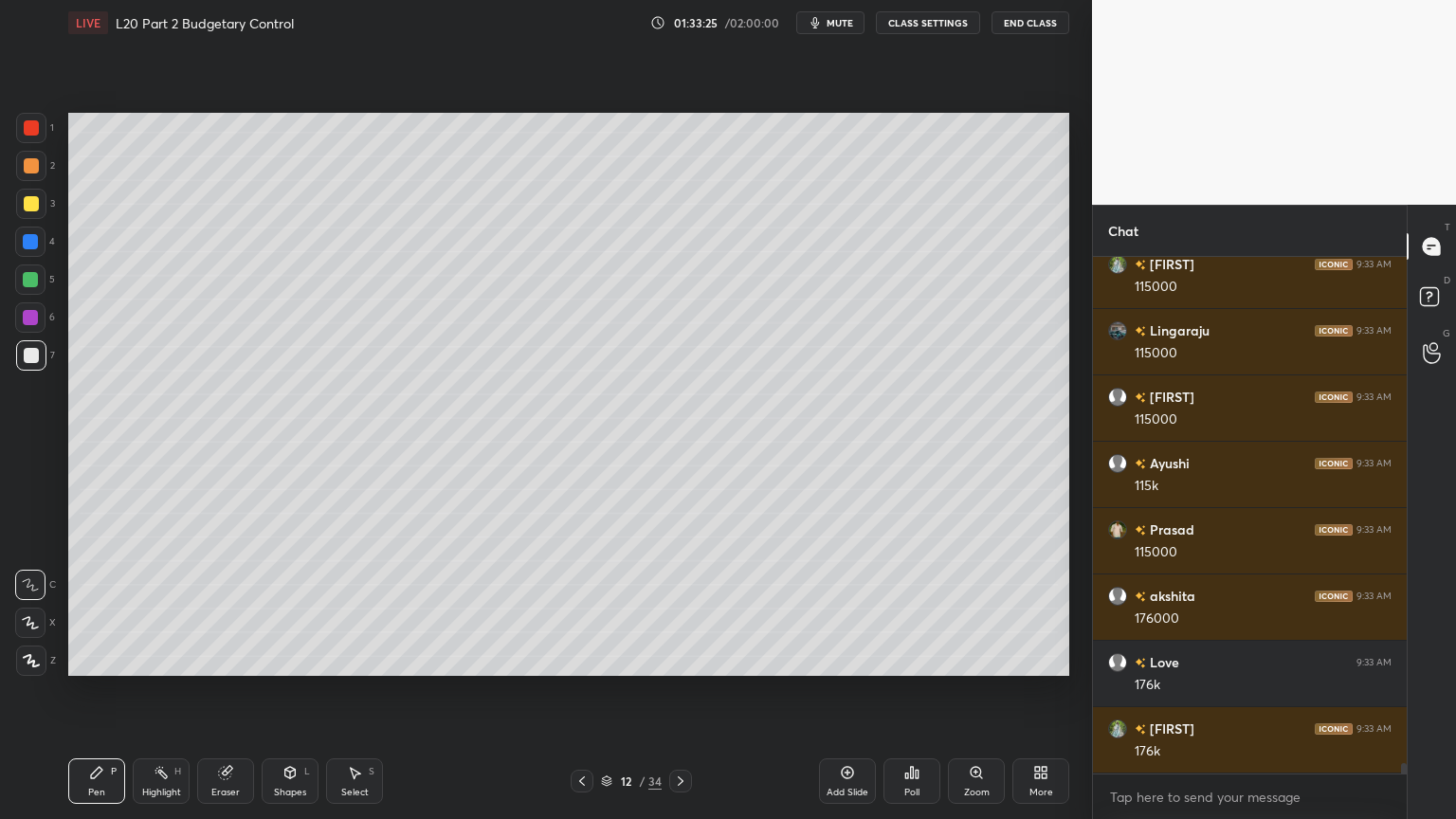 scroll, scrollTop: 24665, scrollLeft: 0, axis: vertical 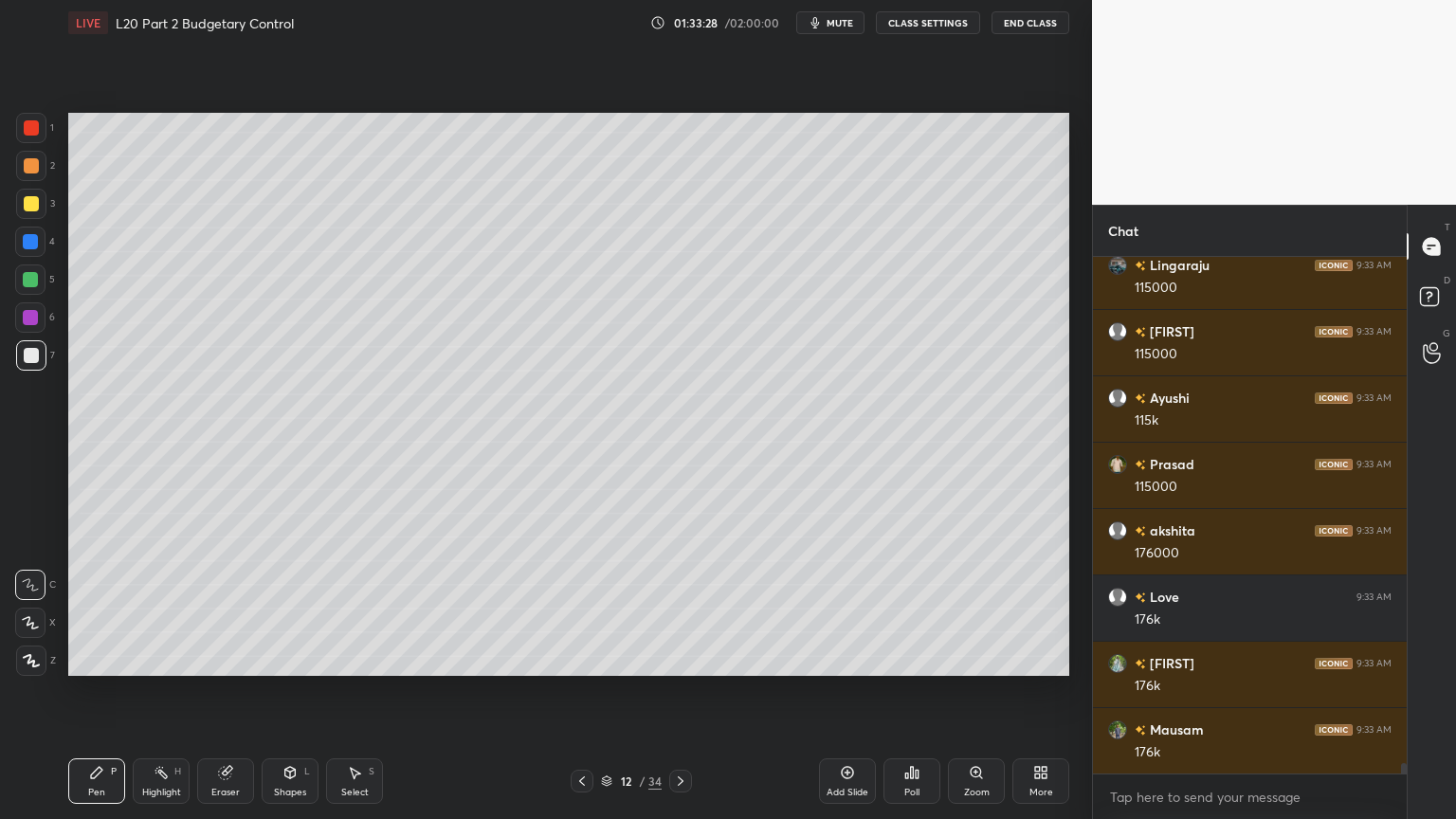 click at bounding box center (30, 280) 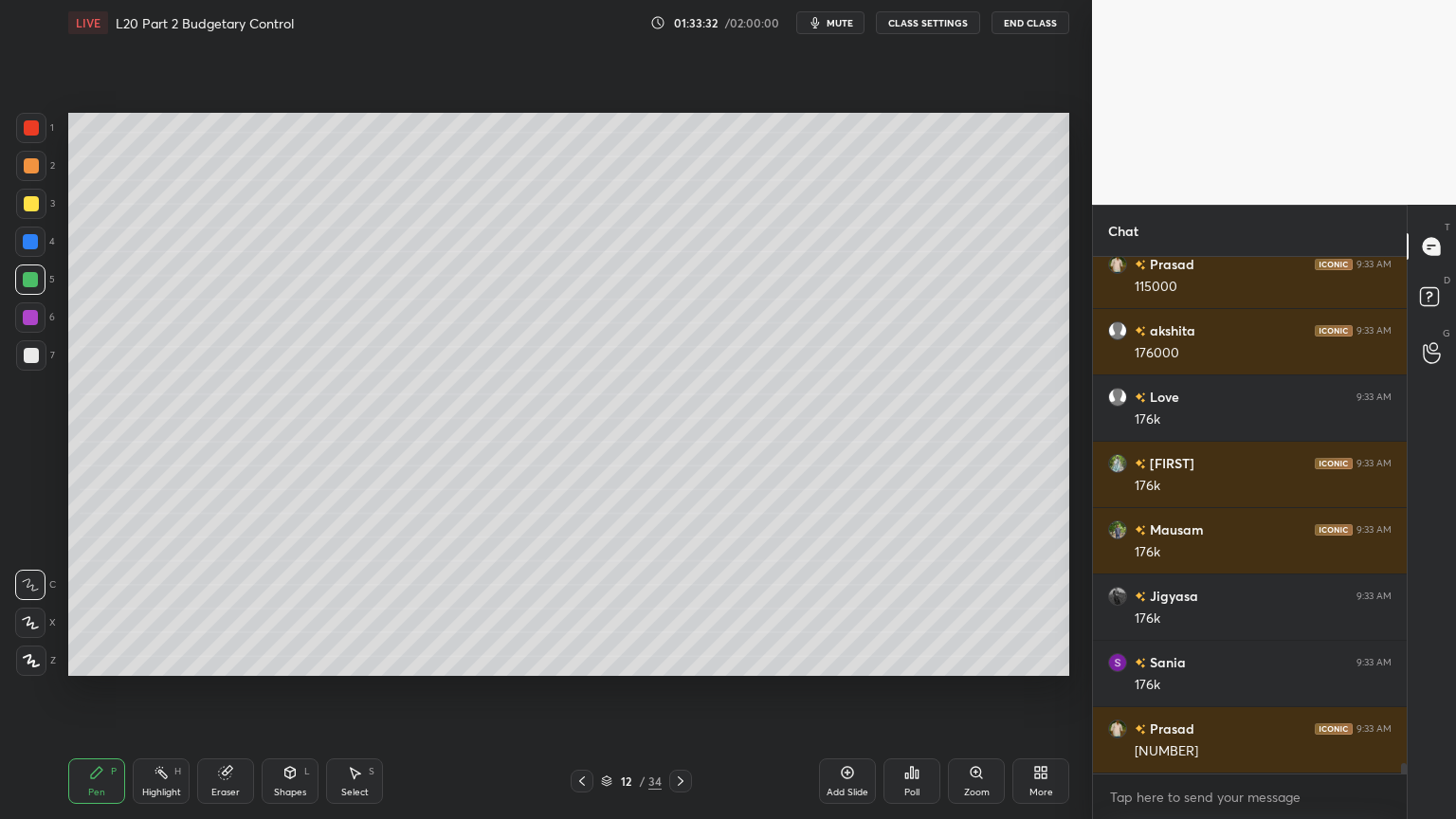 scroll, scrollTop: 24930, scrollLeft: 0, axis: vertical 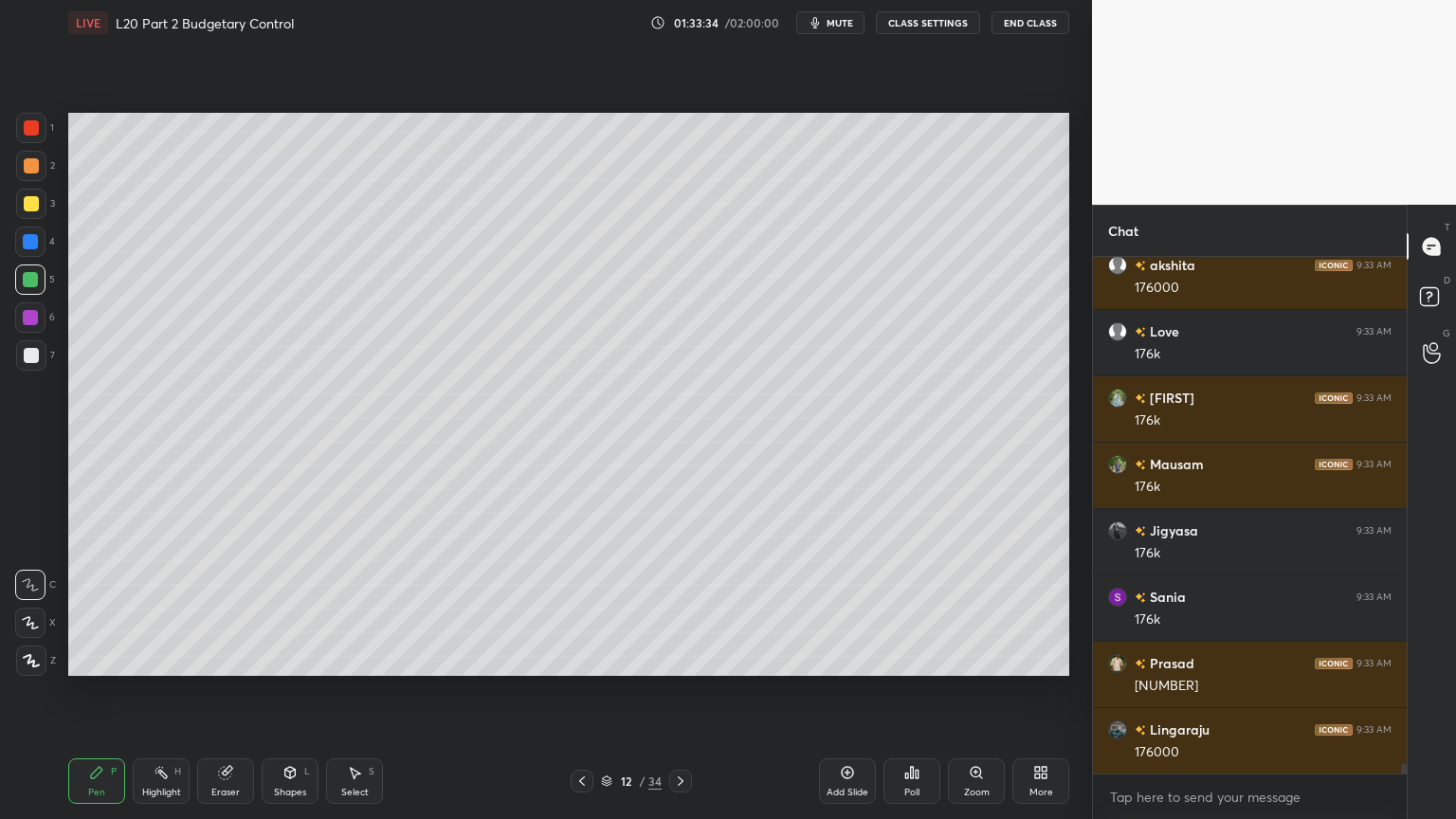 click at bounding box center (31, 355) 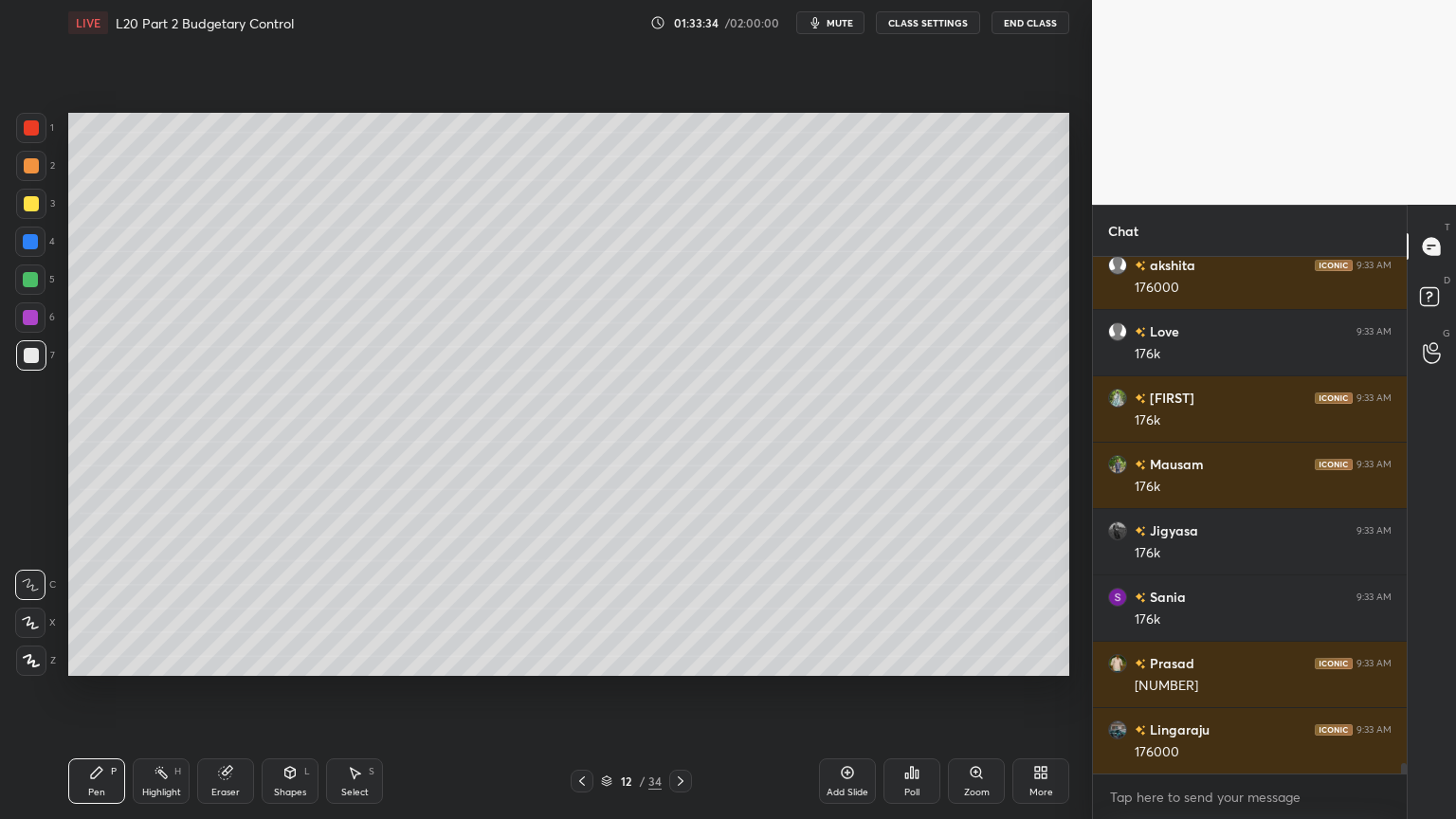 scroll, scrollTop: 24998, scrollLeft: 0, axis: vertical 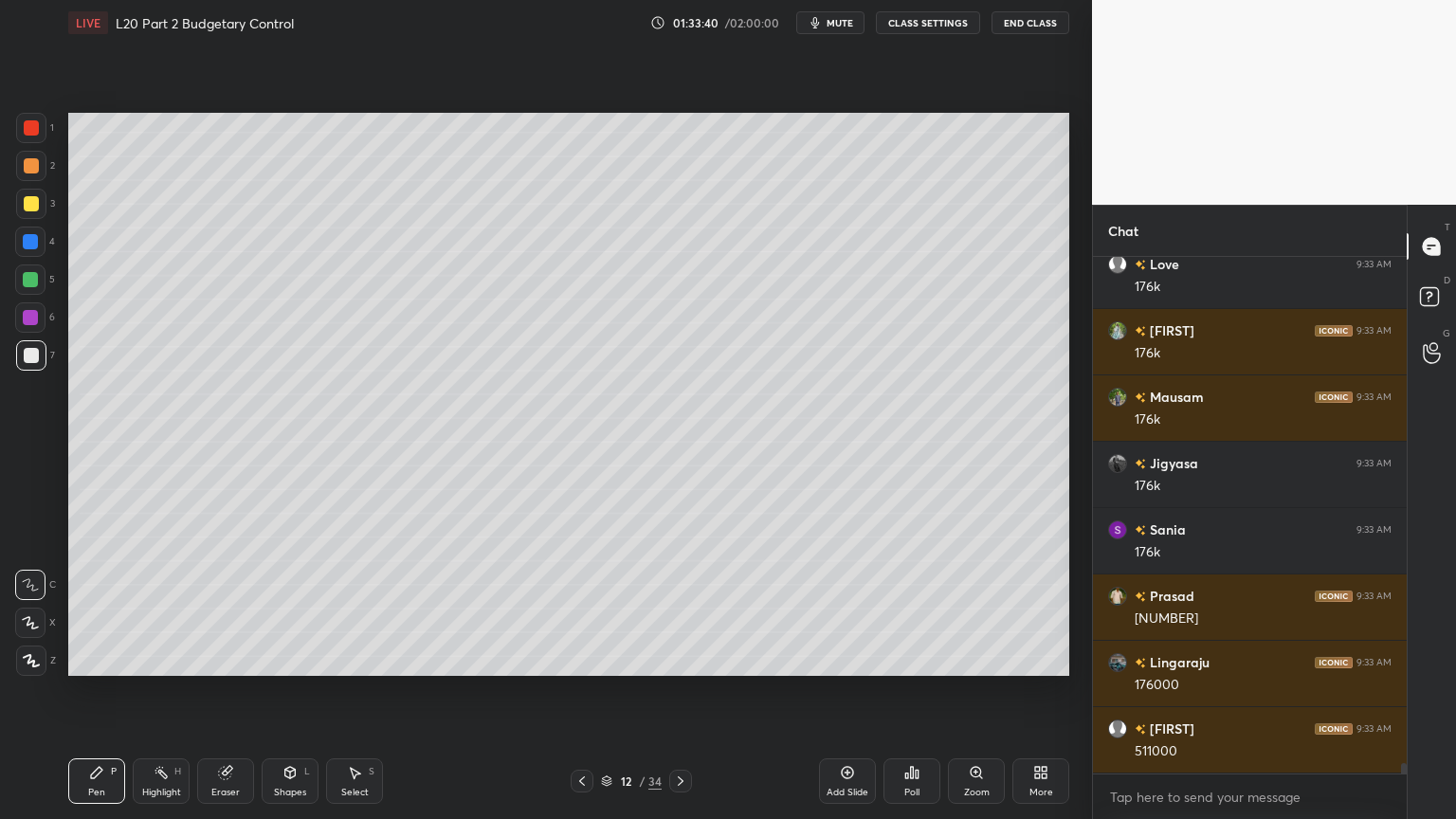 click 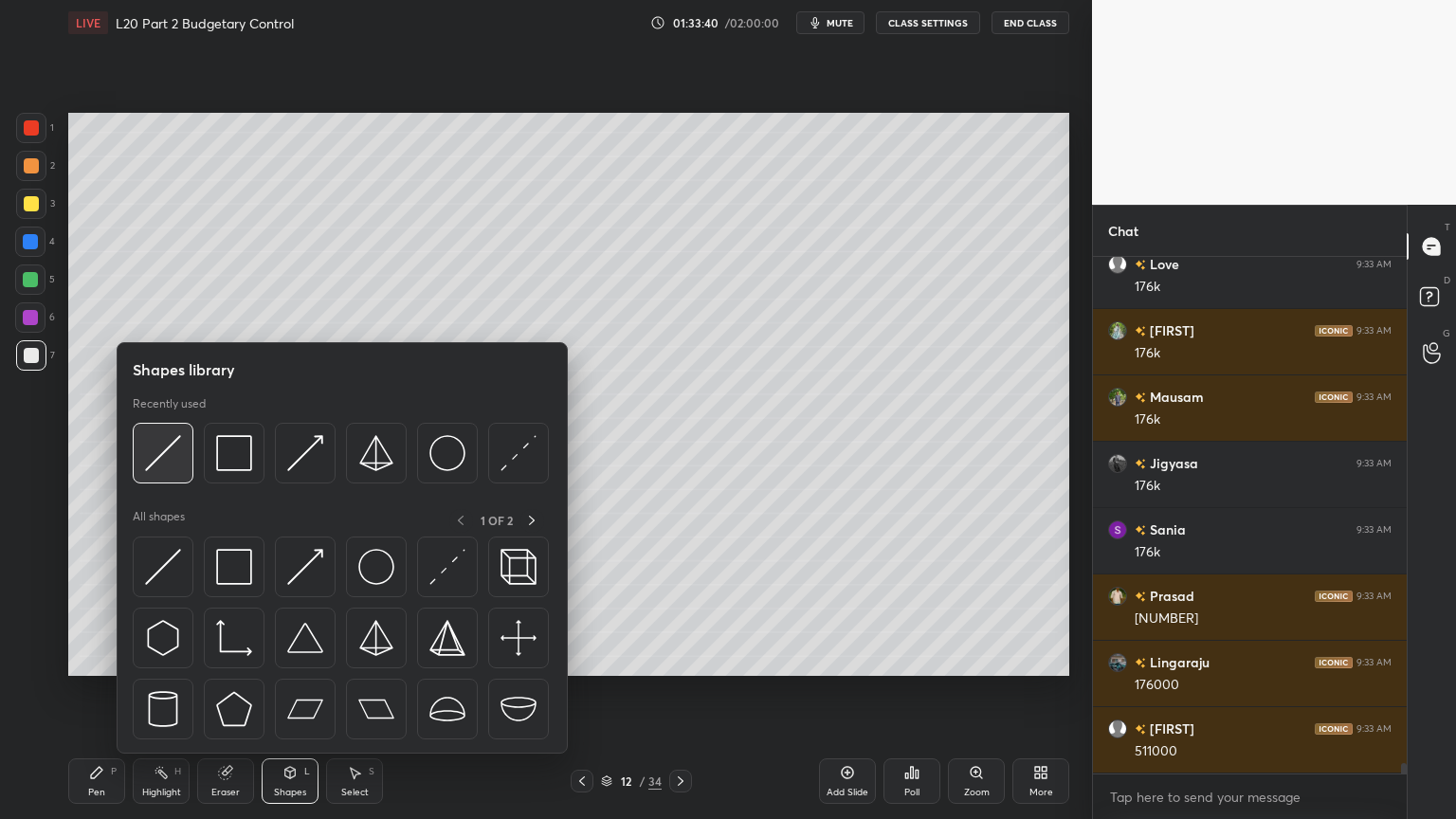 click at bounding box center [163, 453] 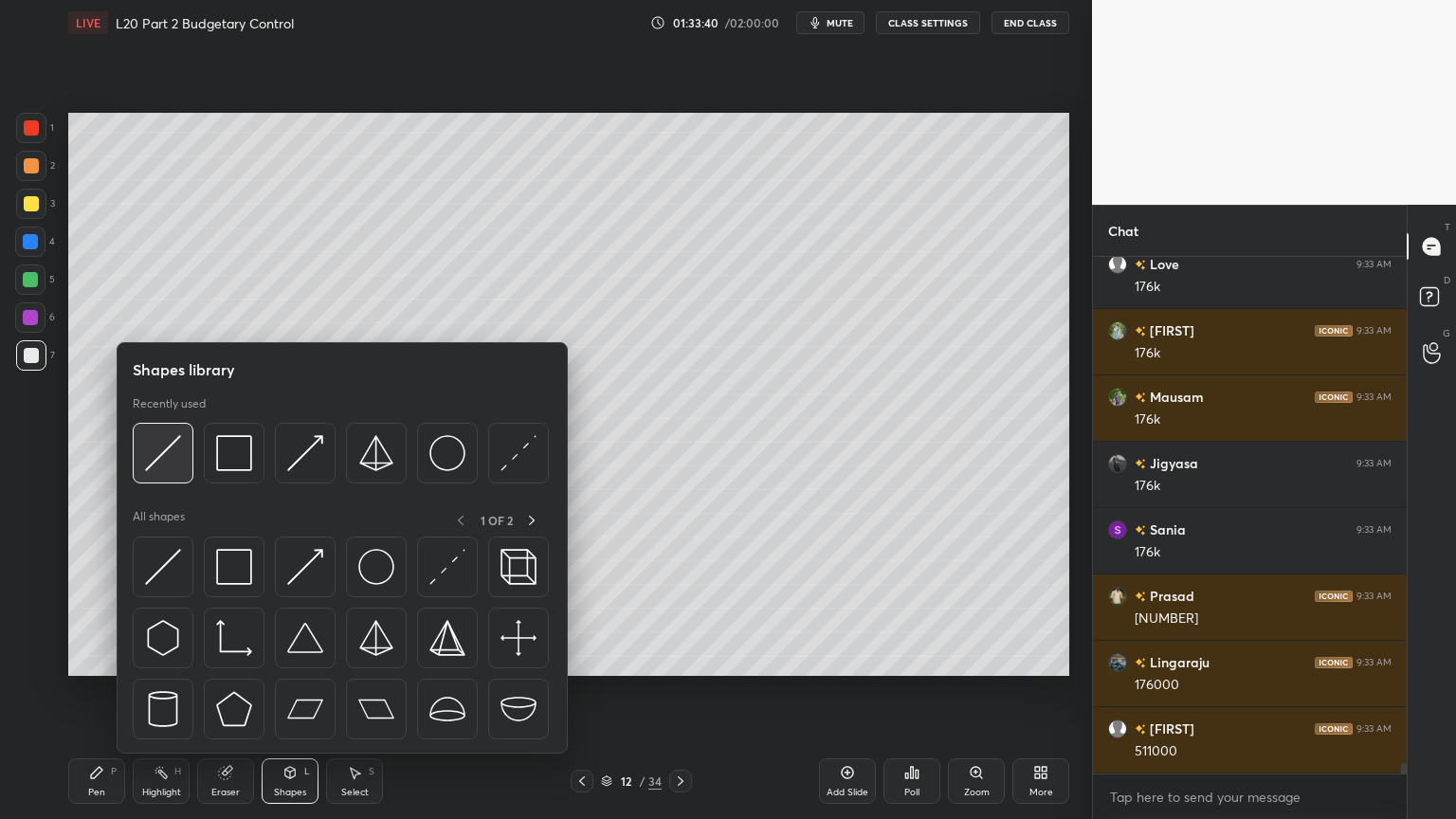 scroll, scrollTop: 25063, scrollLeft: 0, axis: vertical 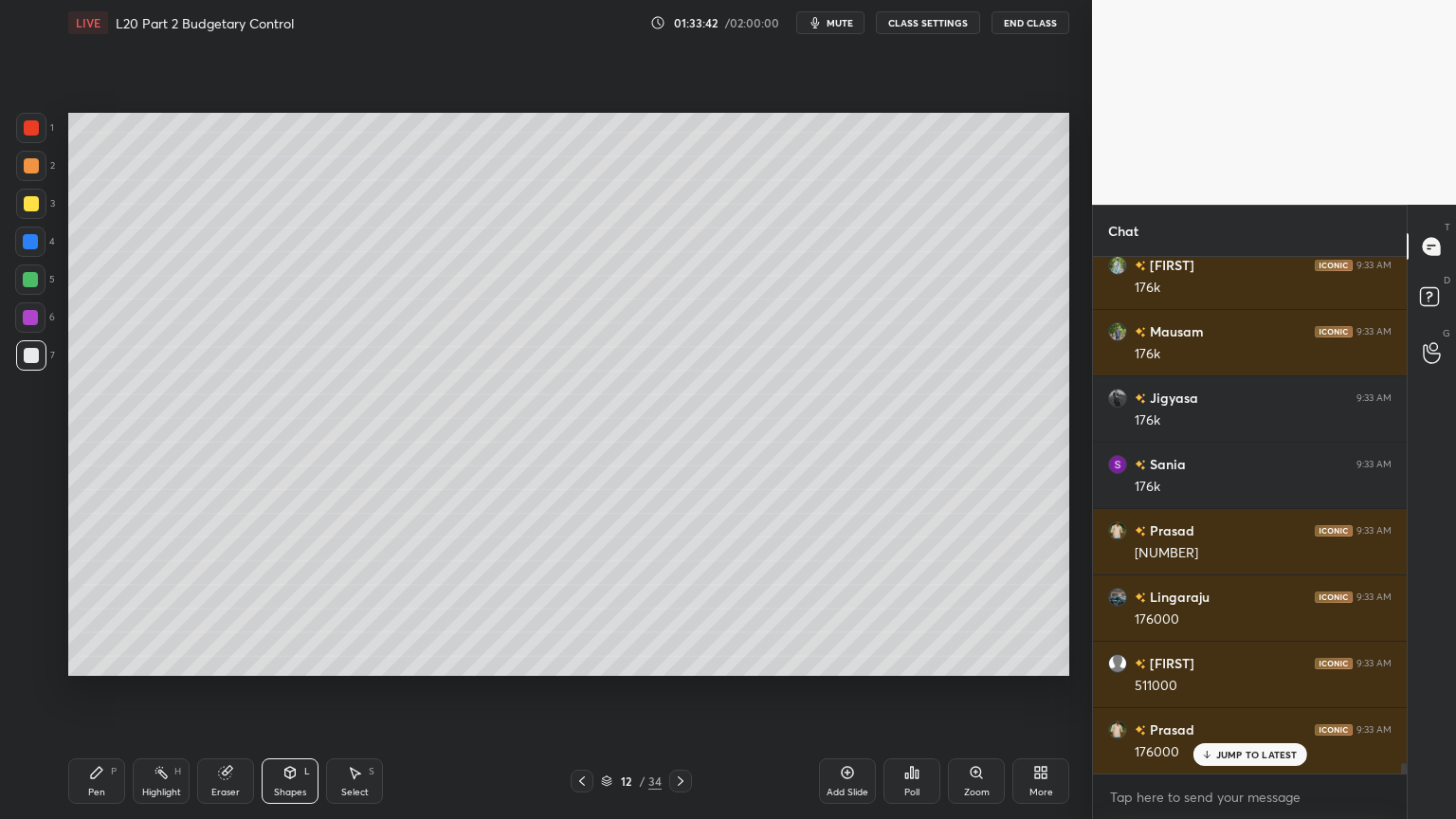 click on "Pen P" at bounding box center (97, 781) 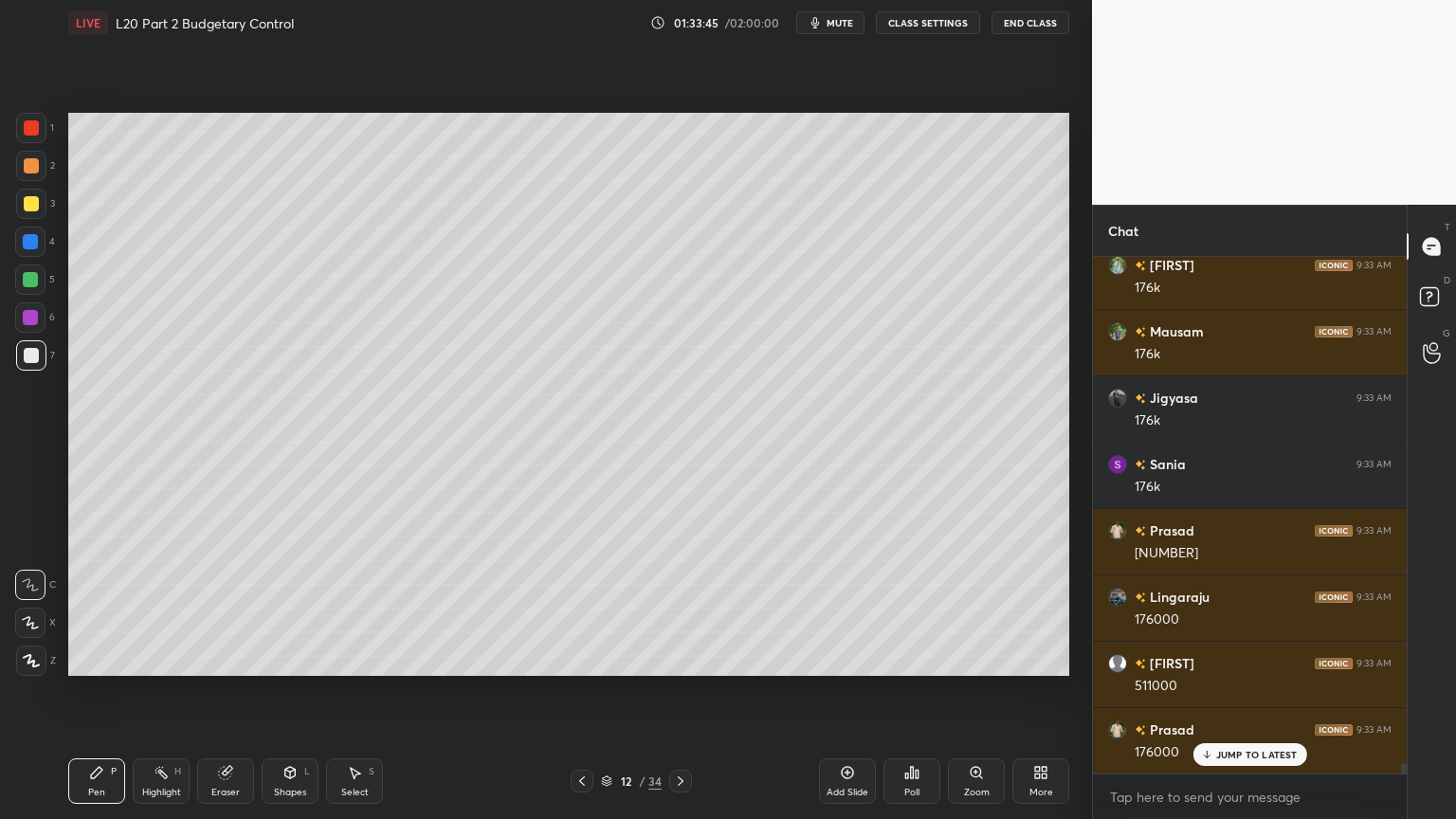 scroll, scrollTop: 25130, scrollLeft: 0, axis: vertical 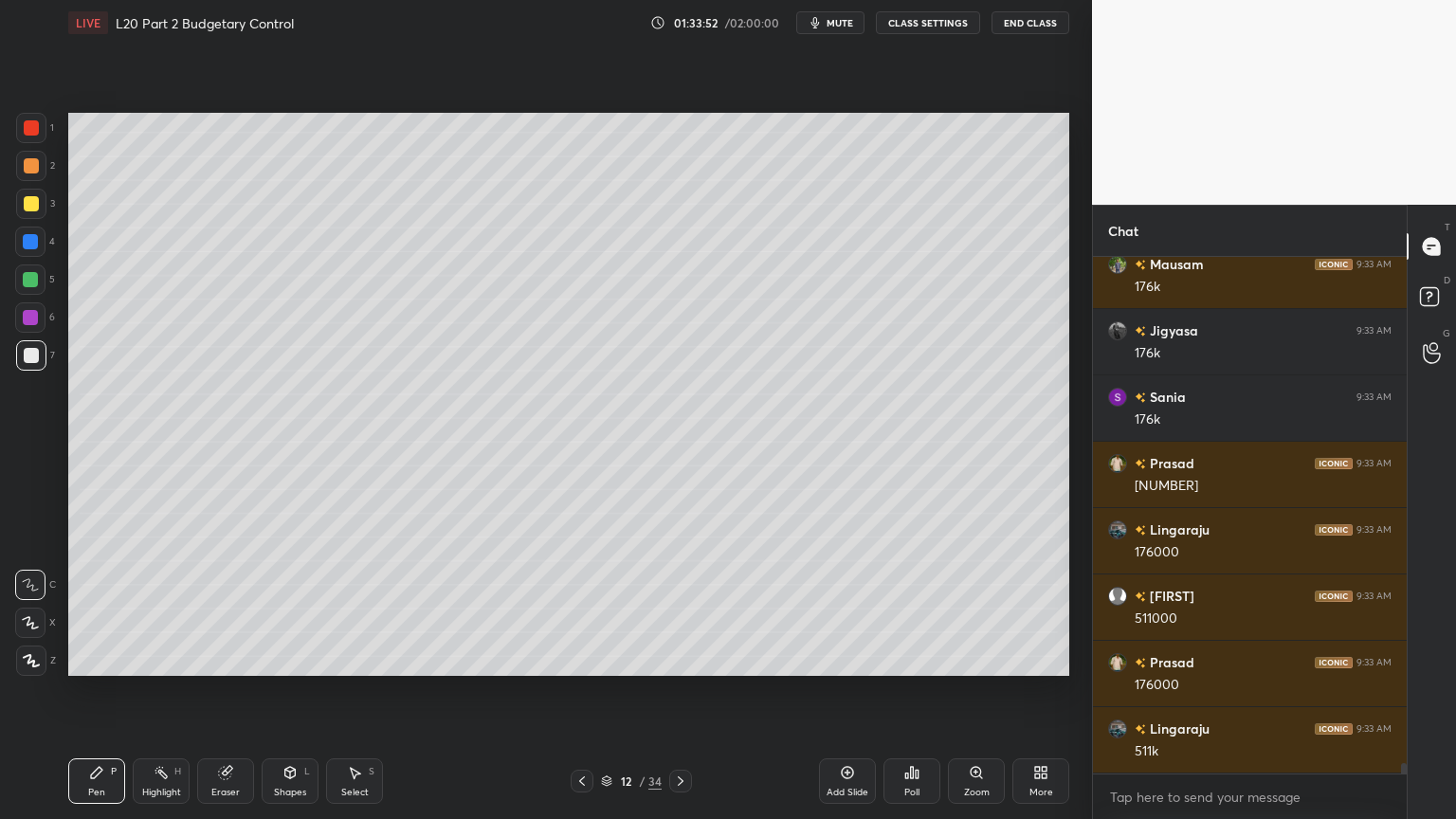 click on "Shapes L" at bounding box center [290, 781] 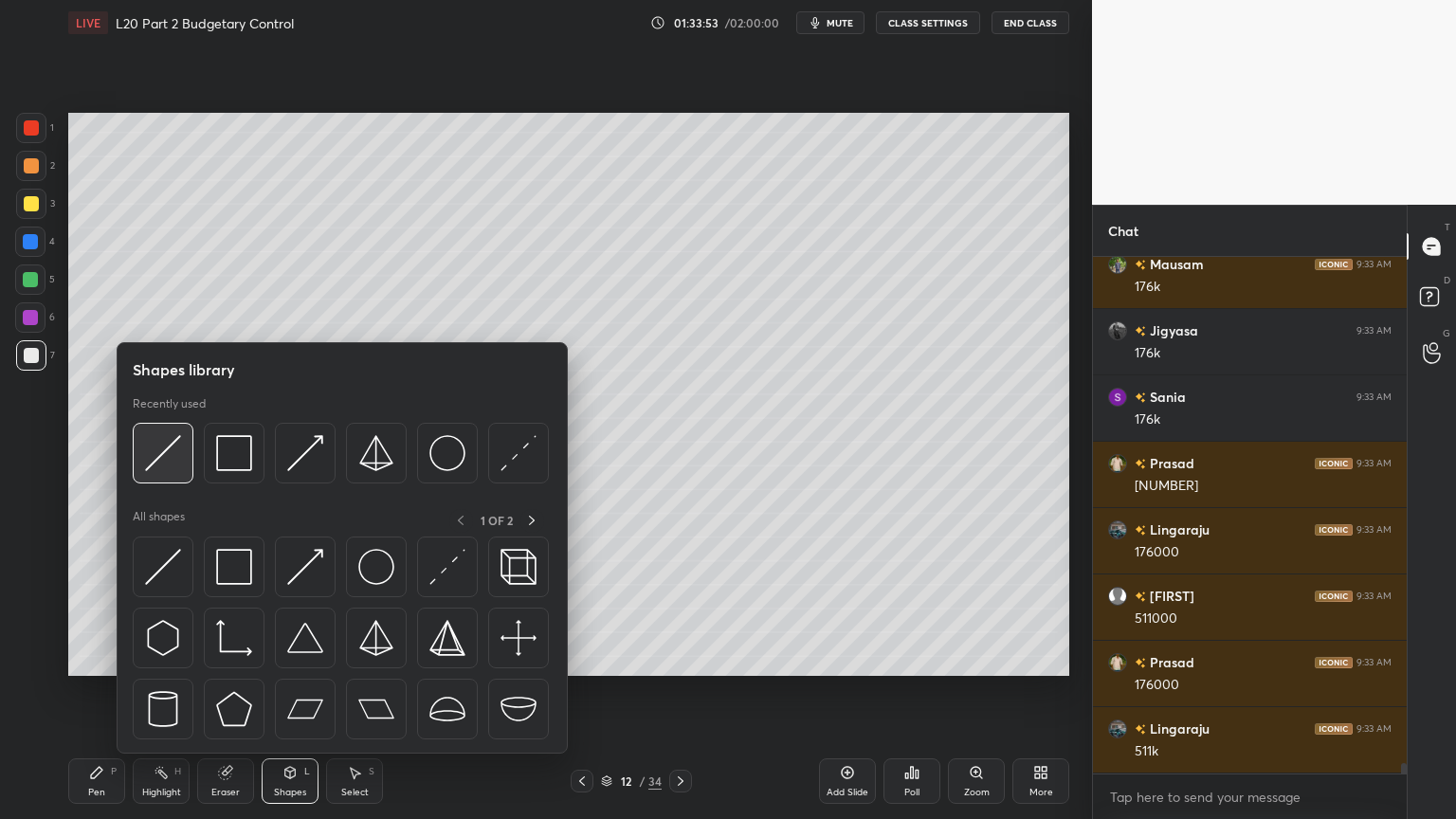 click at bounding box center [163, 453] 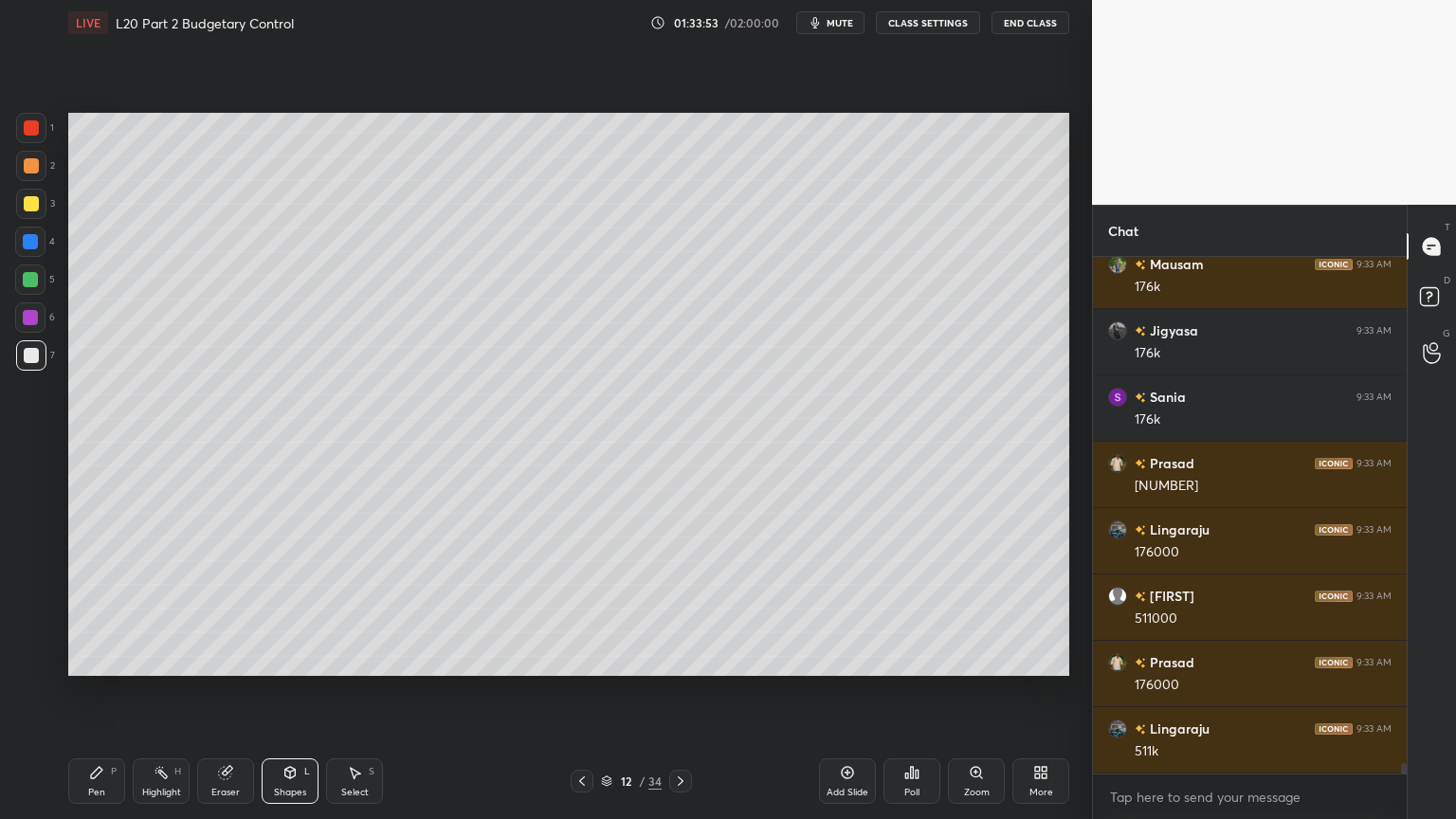 click at bounding box center (30, 242) 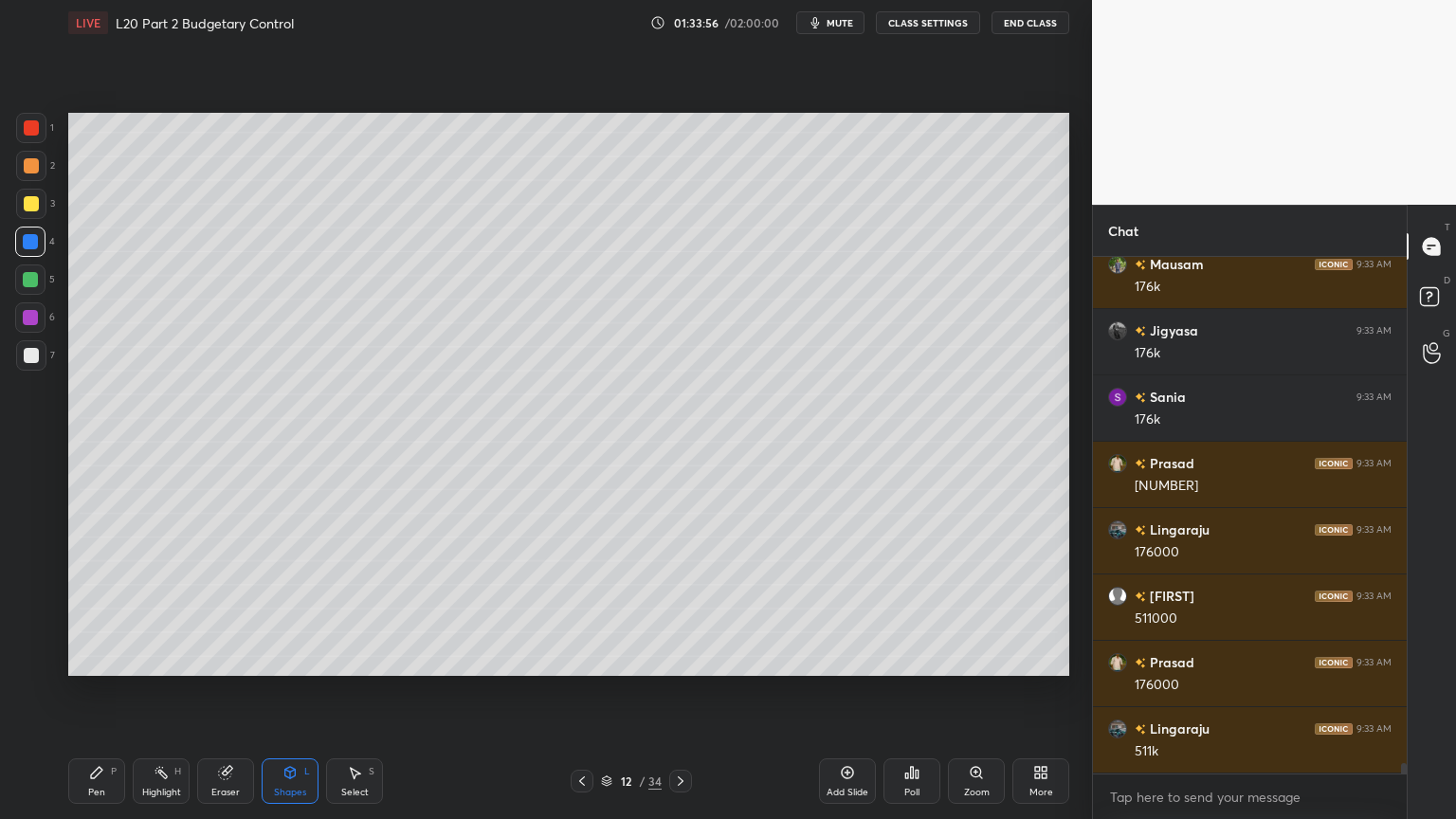 click at bounding box center (31, 355) 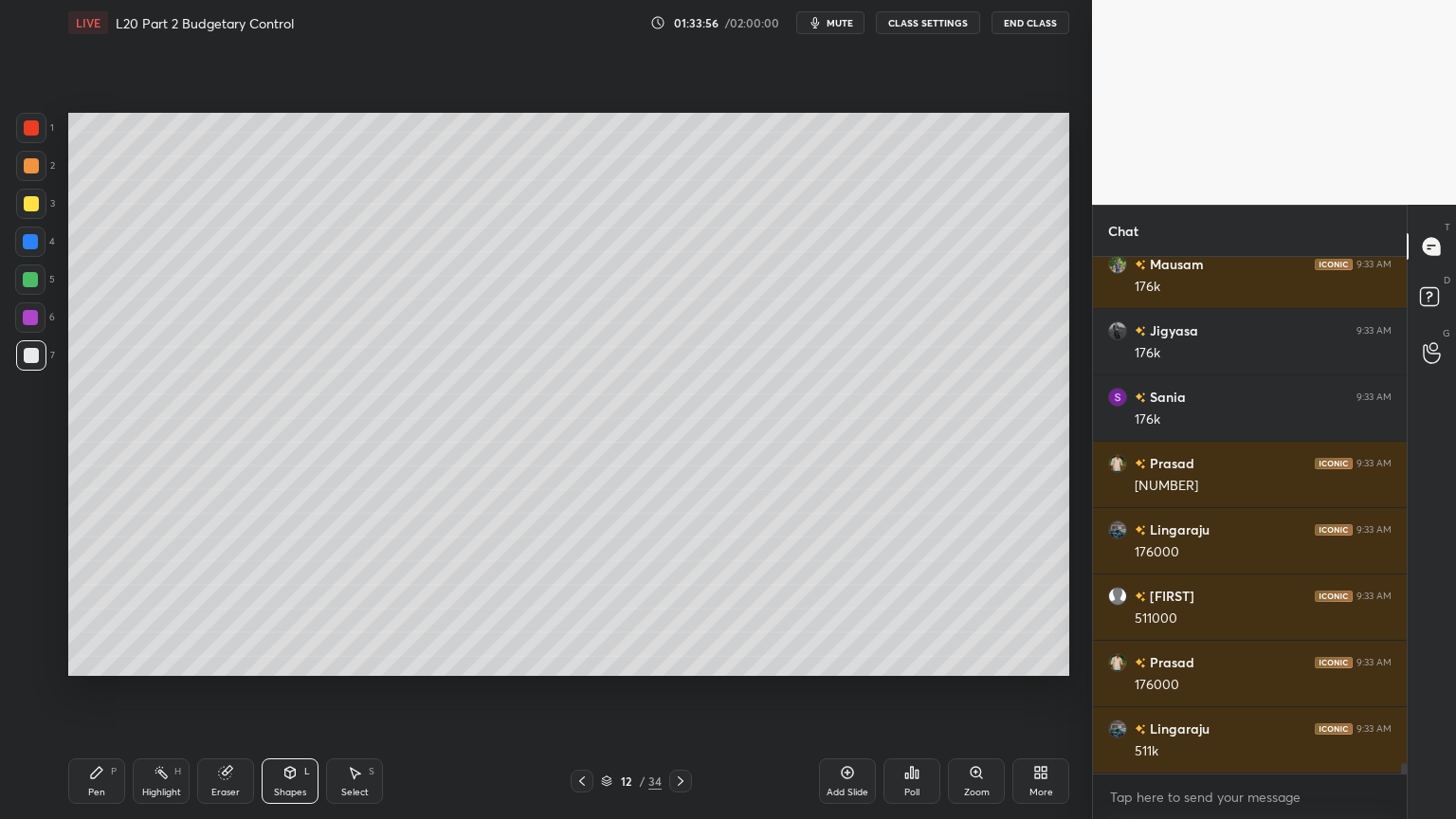 click on "Pen P" at bounding box center [97, 781] 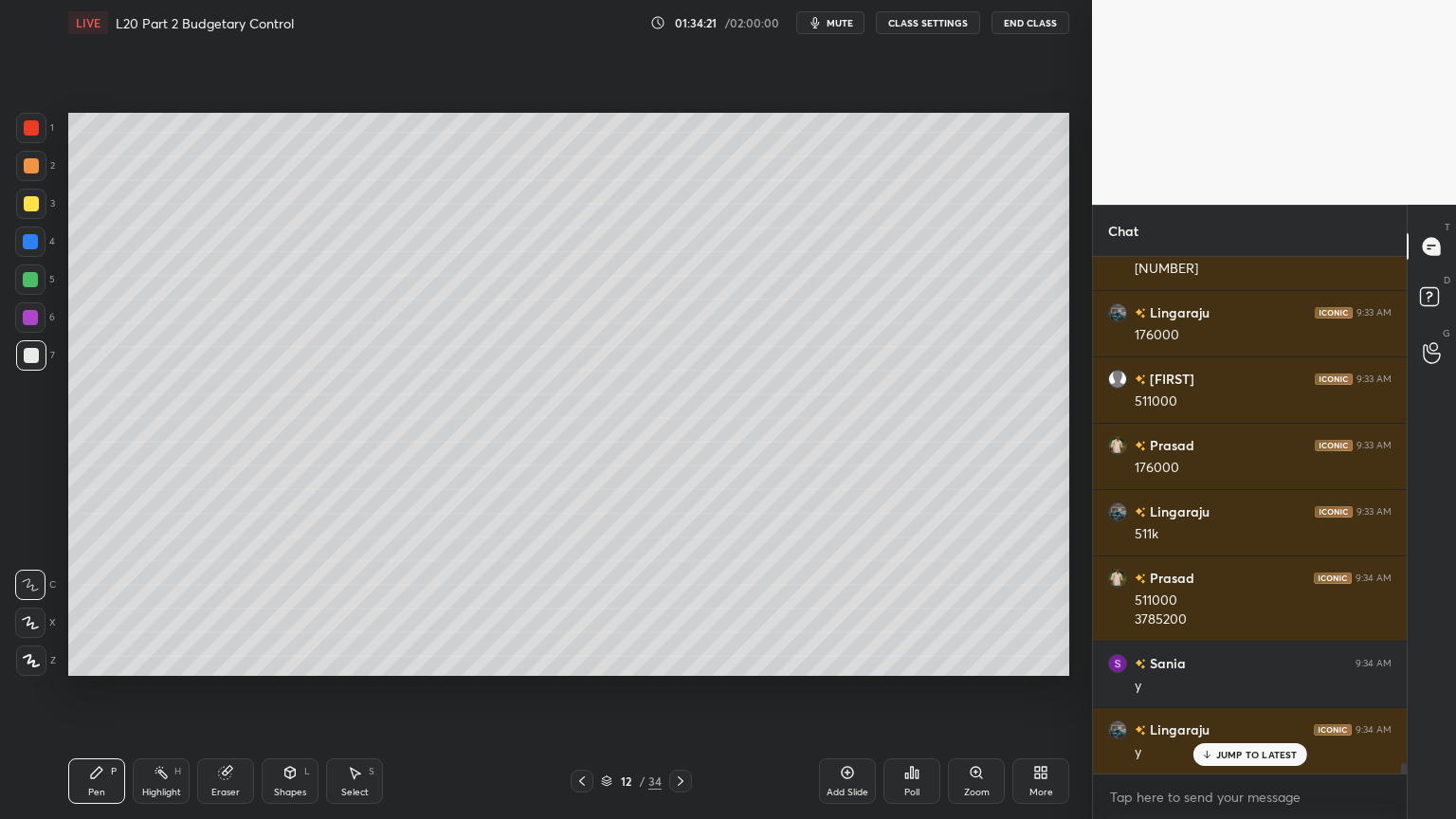scroll, scrollTop: 25415, scrollLeft: 0, axis: vertical 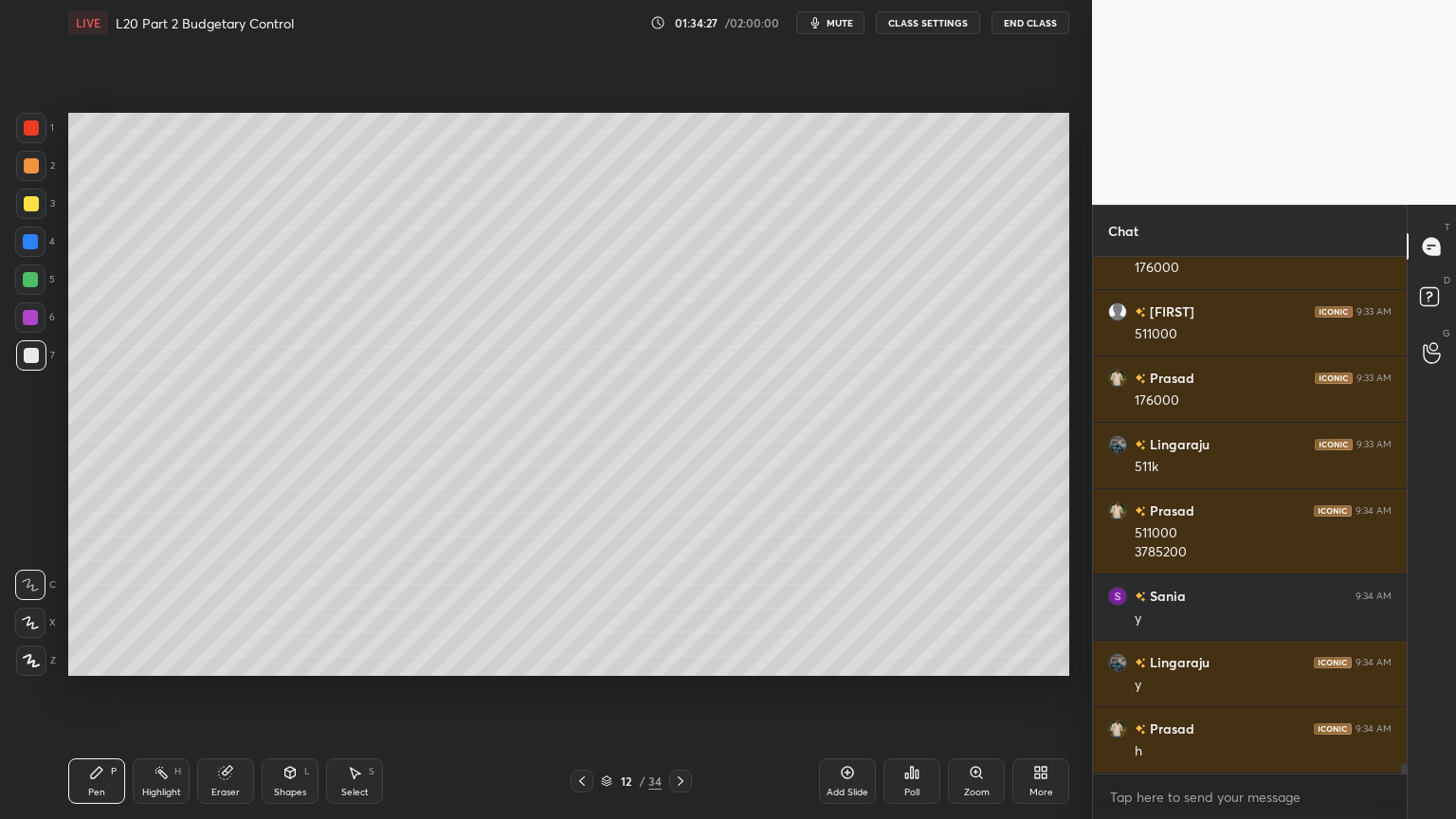 click at bounding box center [30, 242] 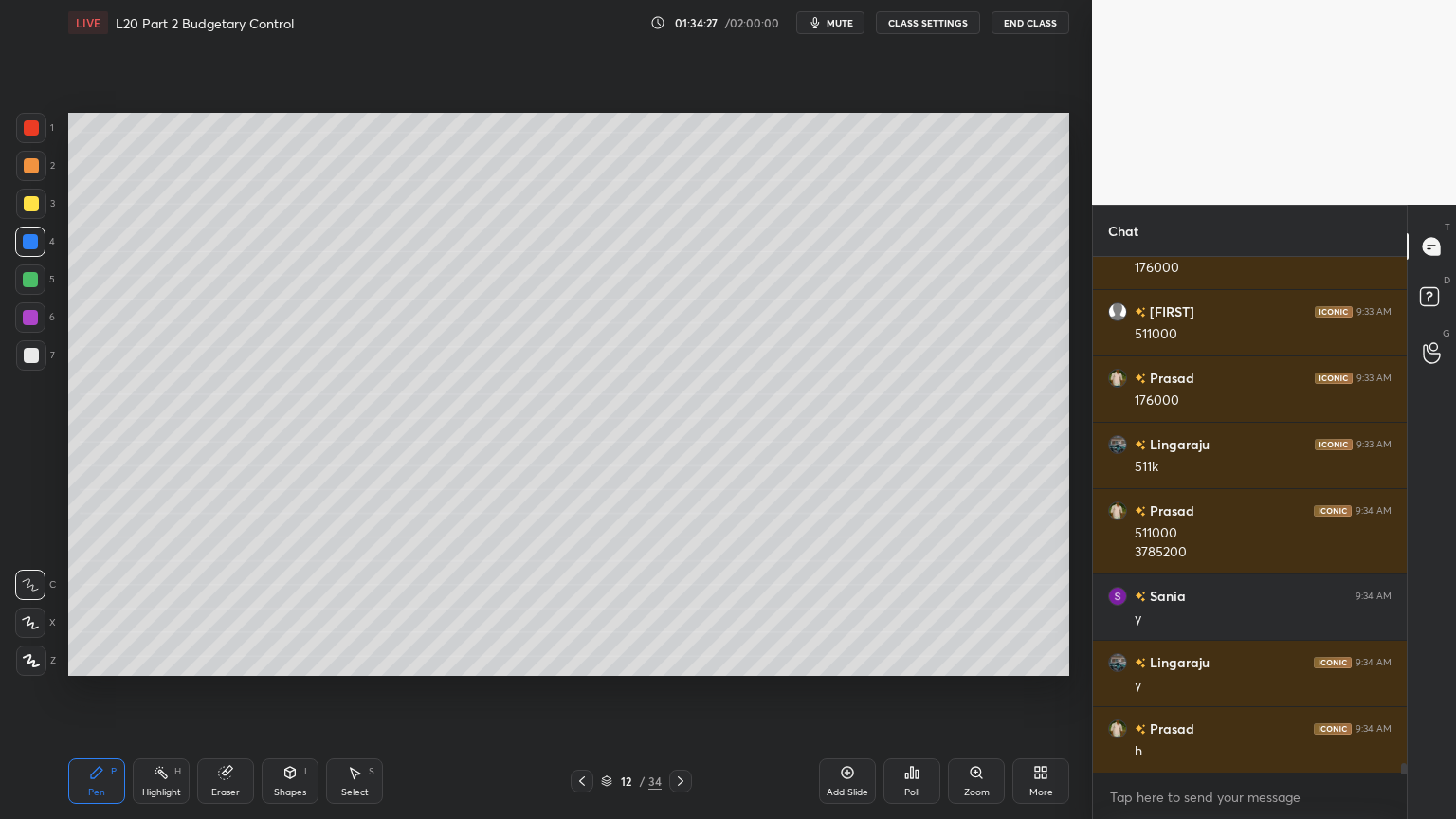 click on "Shapes" at bounding box center (290, 792) 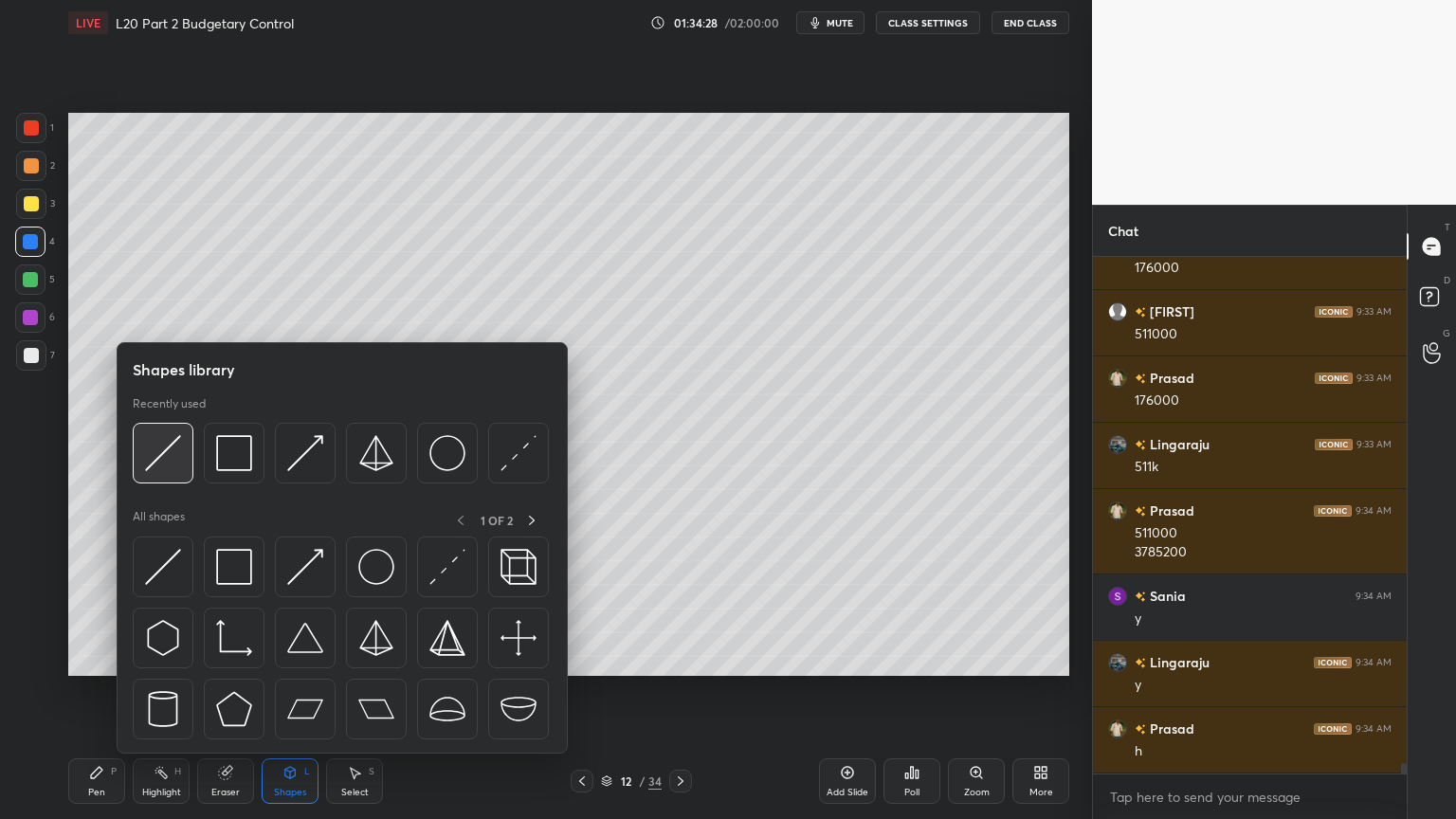click at bounding box center (163, 453) 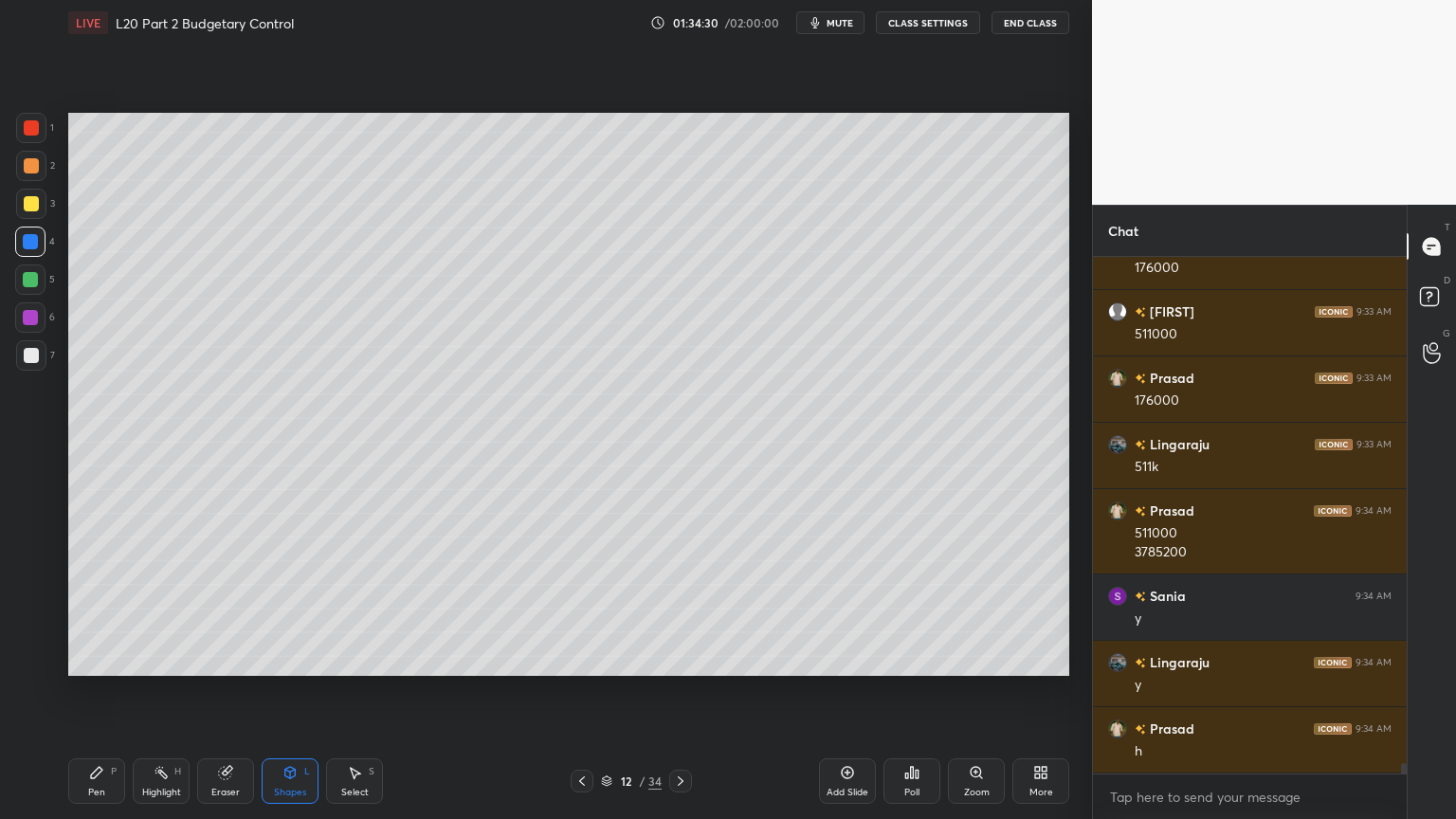 click at bounding box center (31, 355) 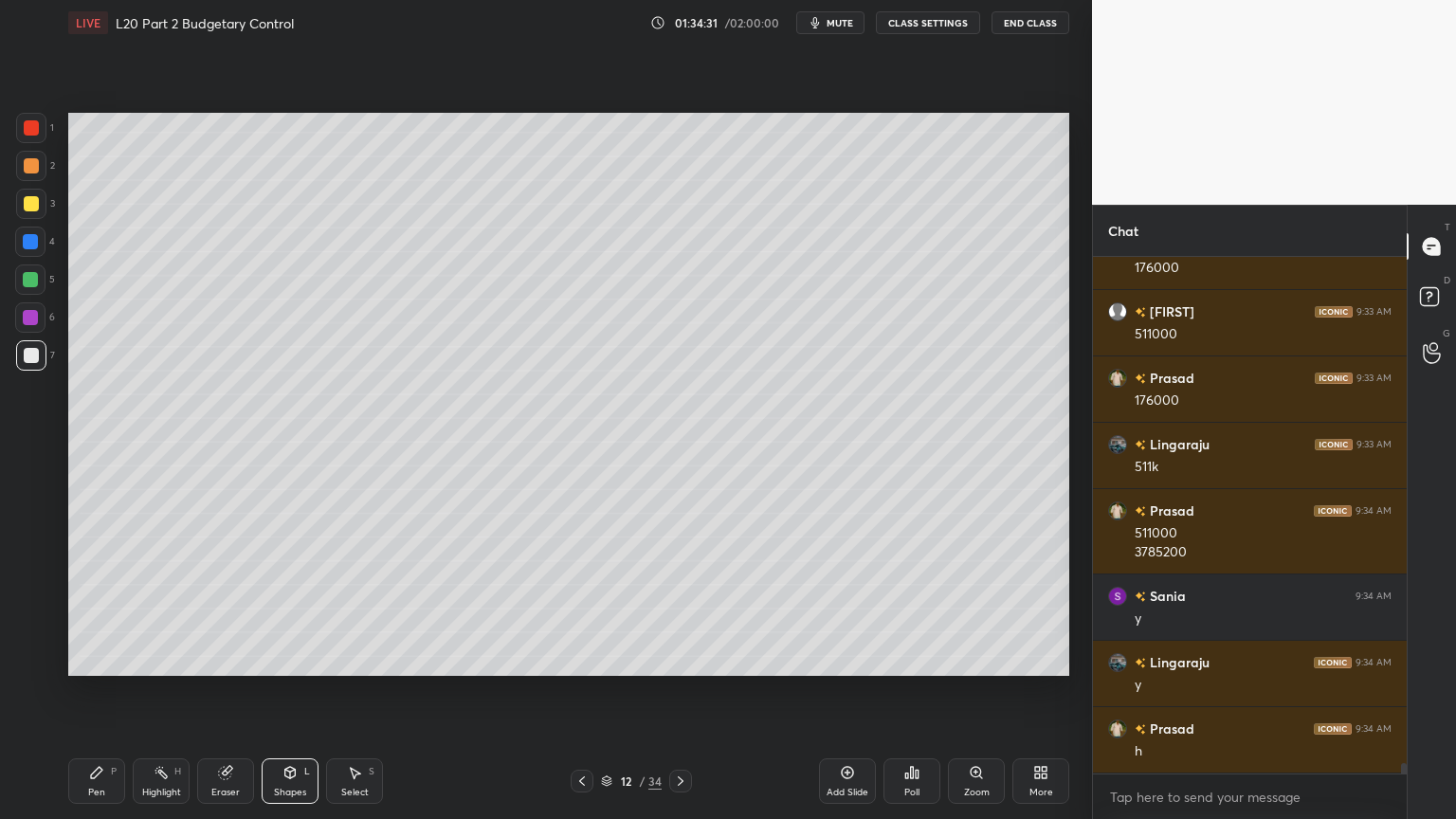 click on "Pen P" at bounding box center [97, 781] 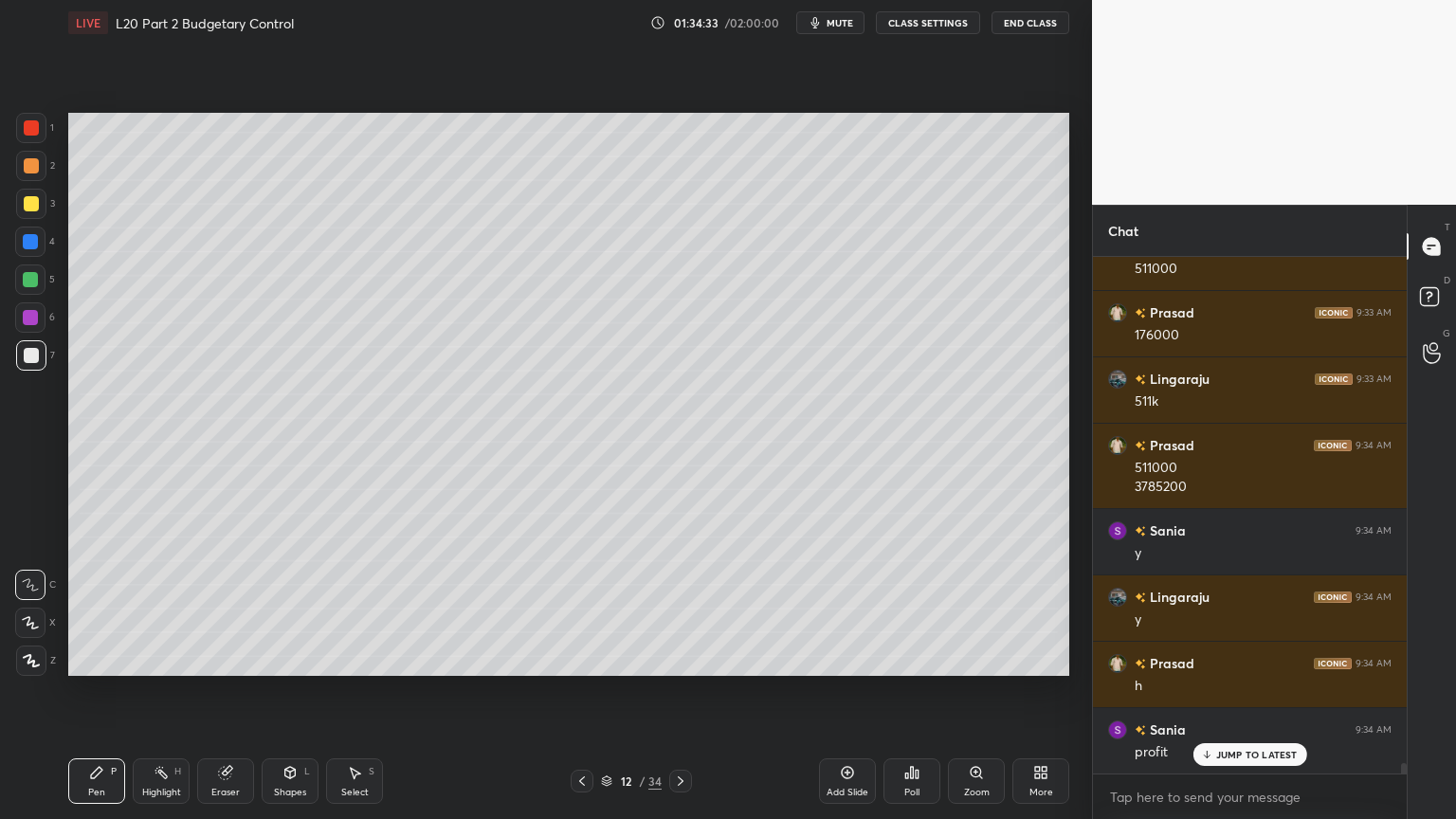 scroll, scrollTop: 25547, scrollLeft: 0, axis: vertical 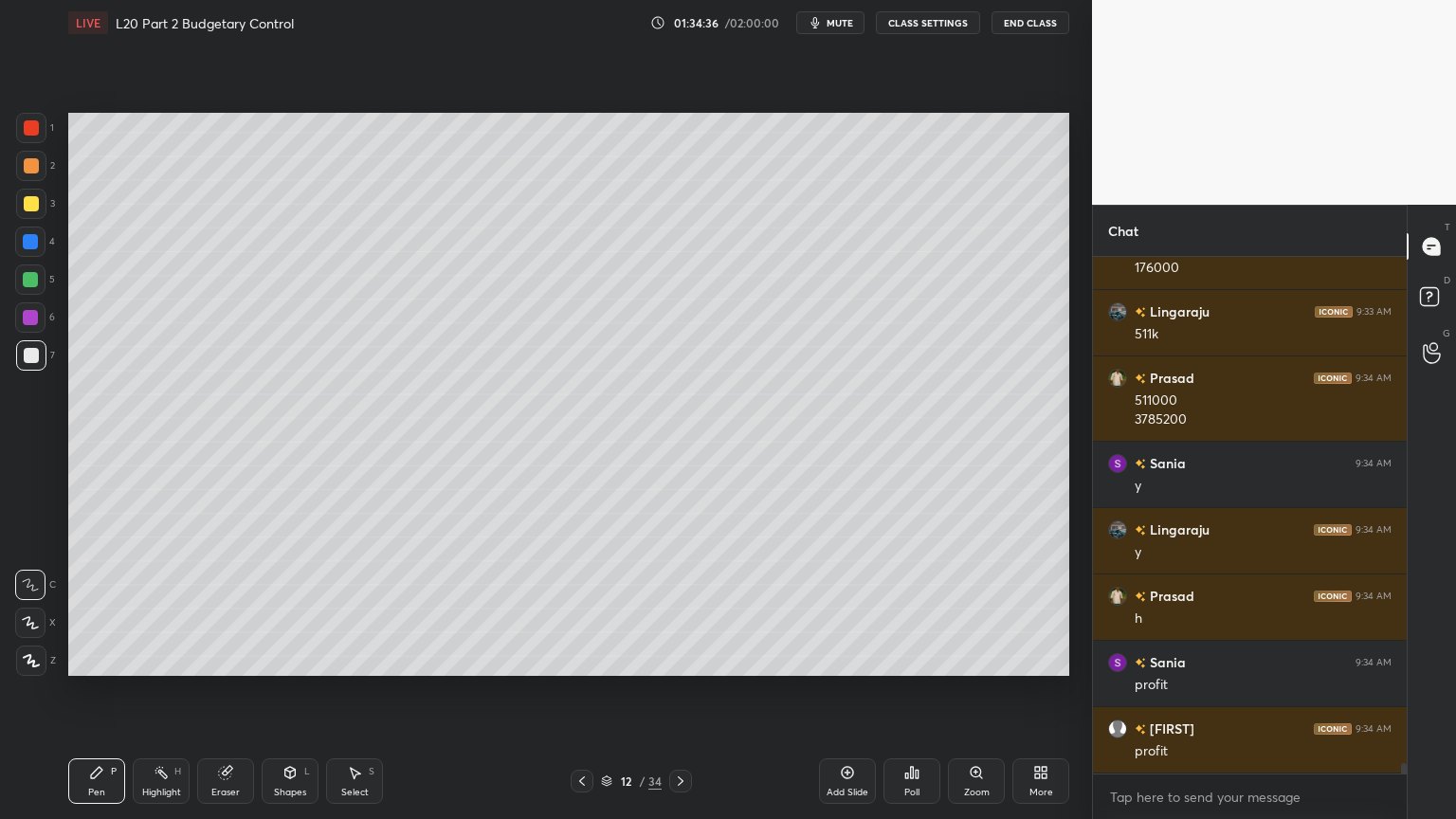 click at bounding box center (31, 204) 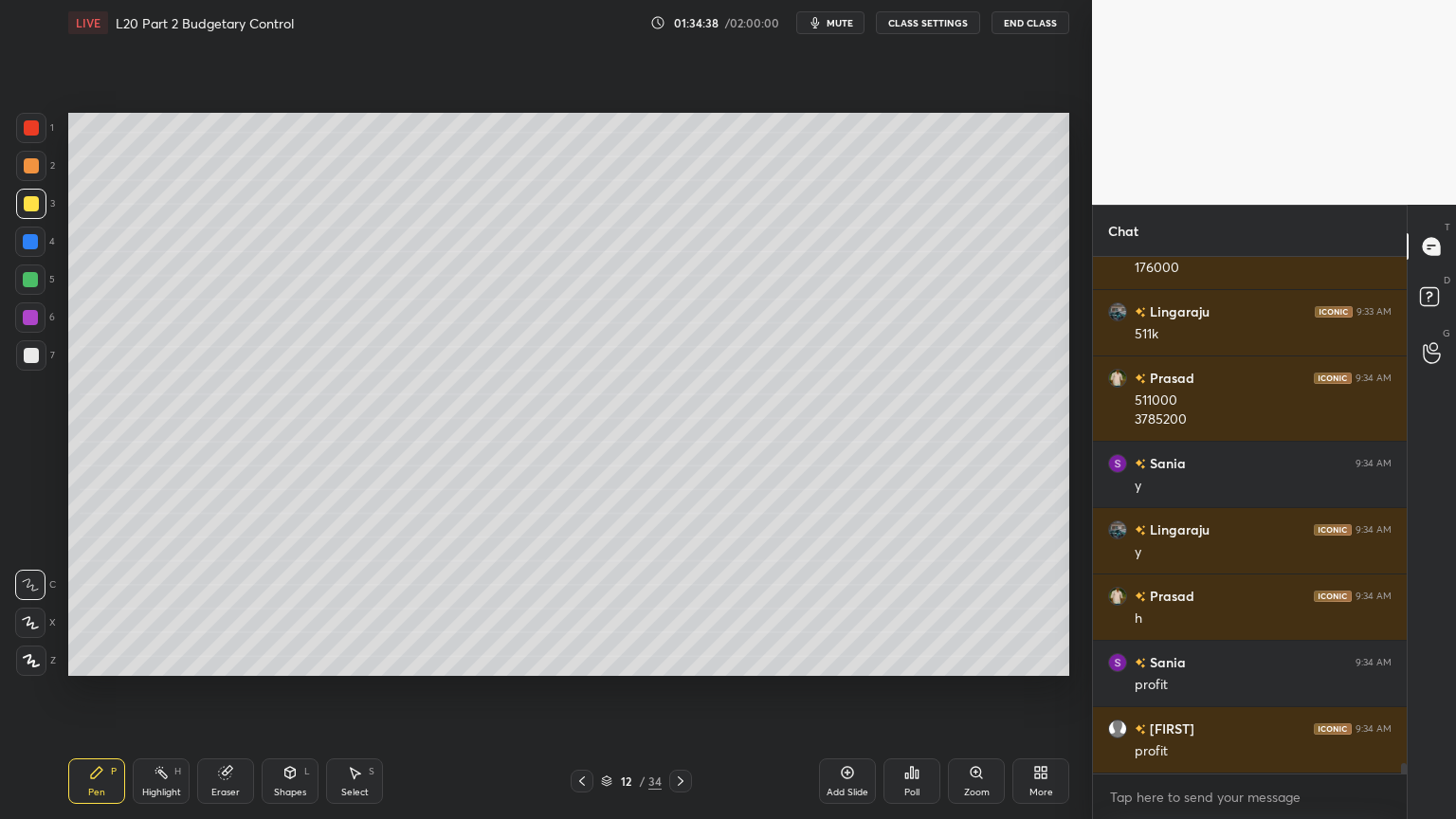 click on "12 / 34" at bounding box center (631, 781) 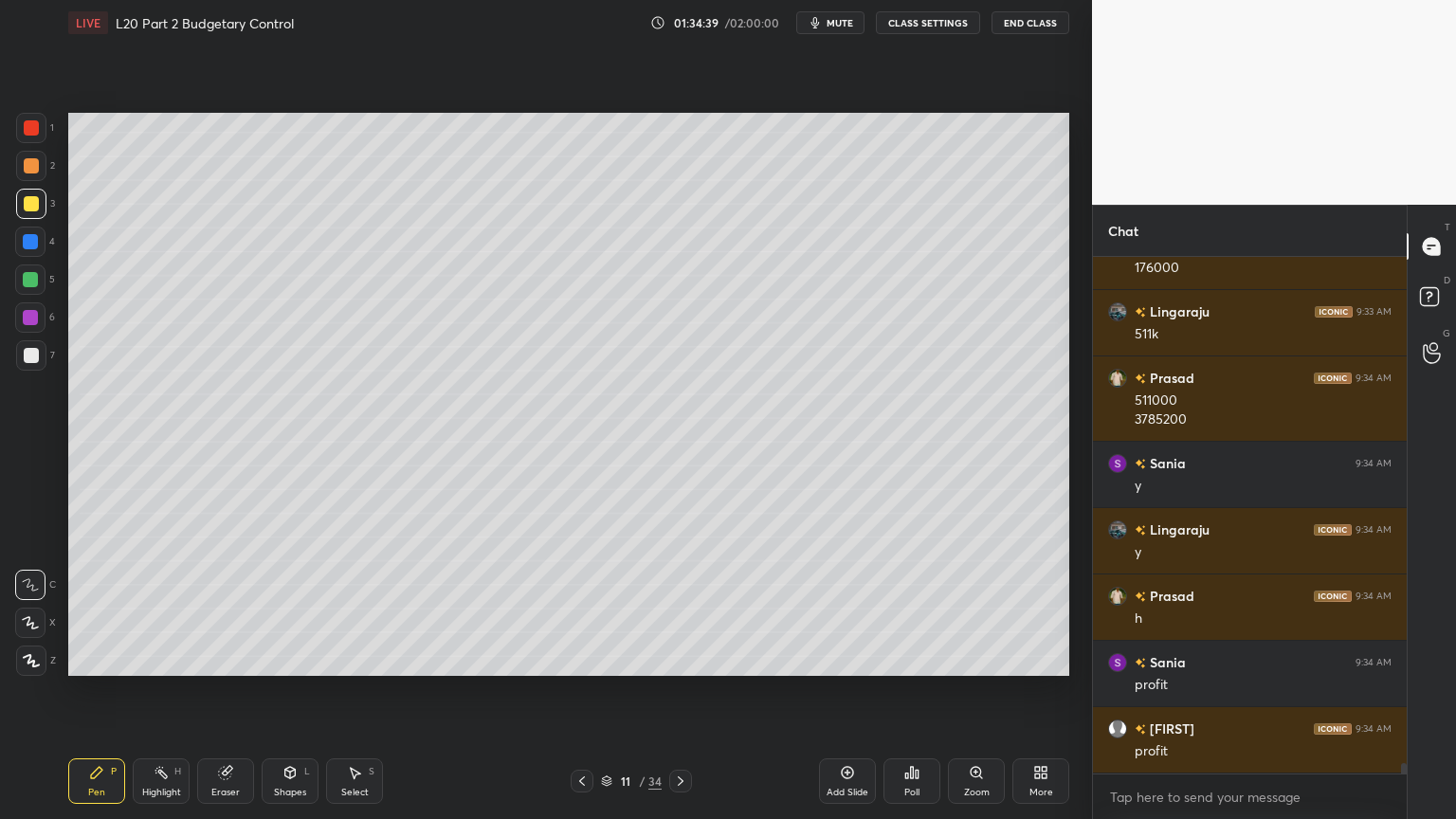 click 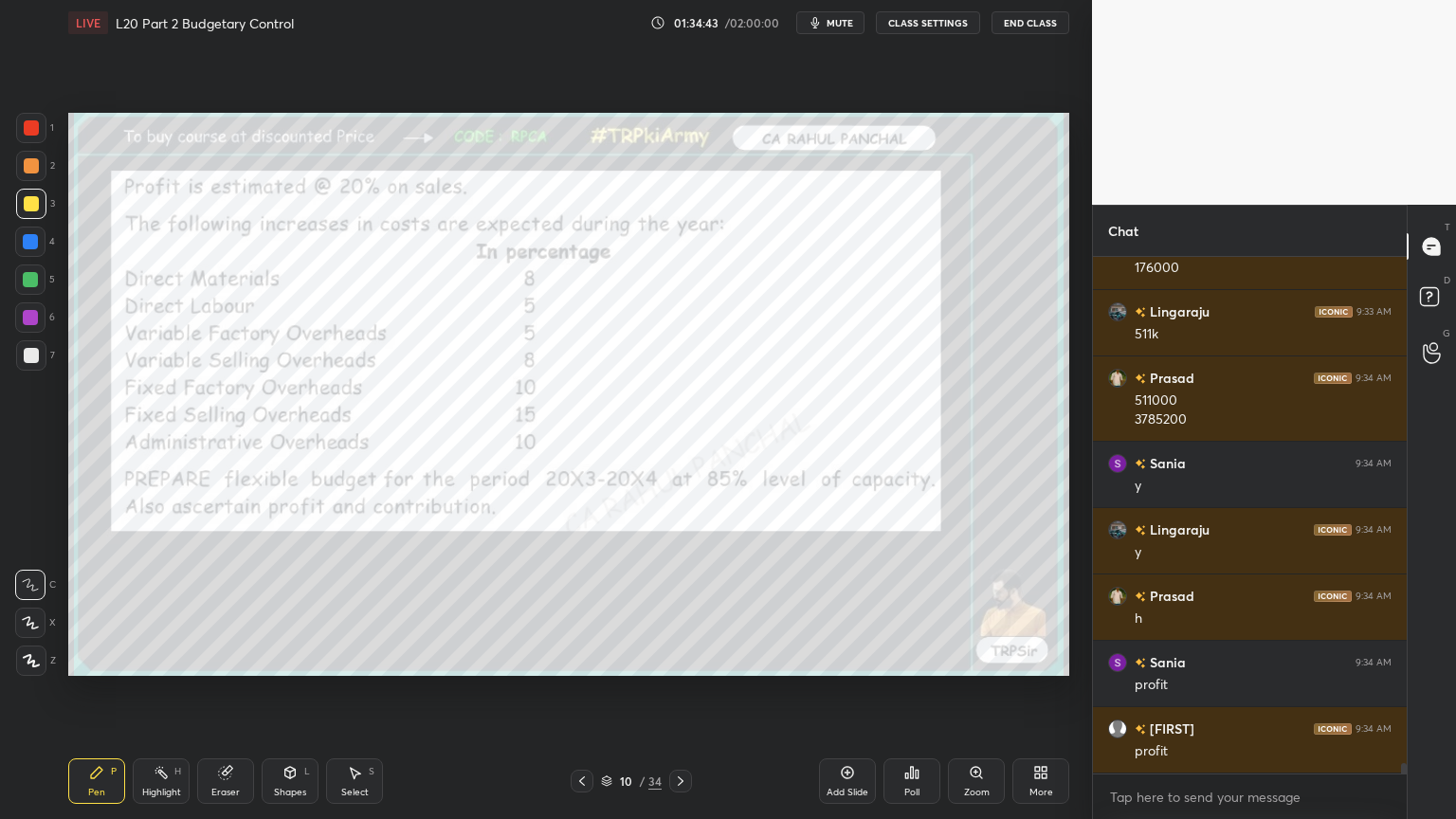 click at bounding box center [31, 128] 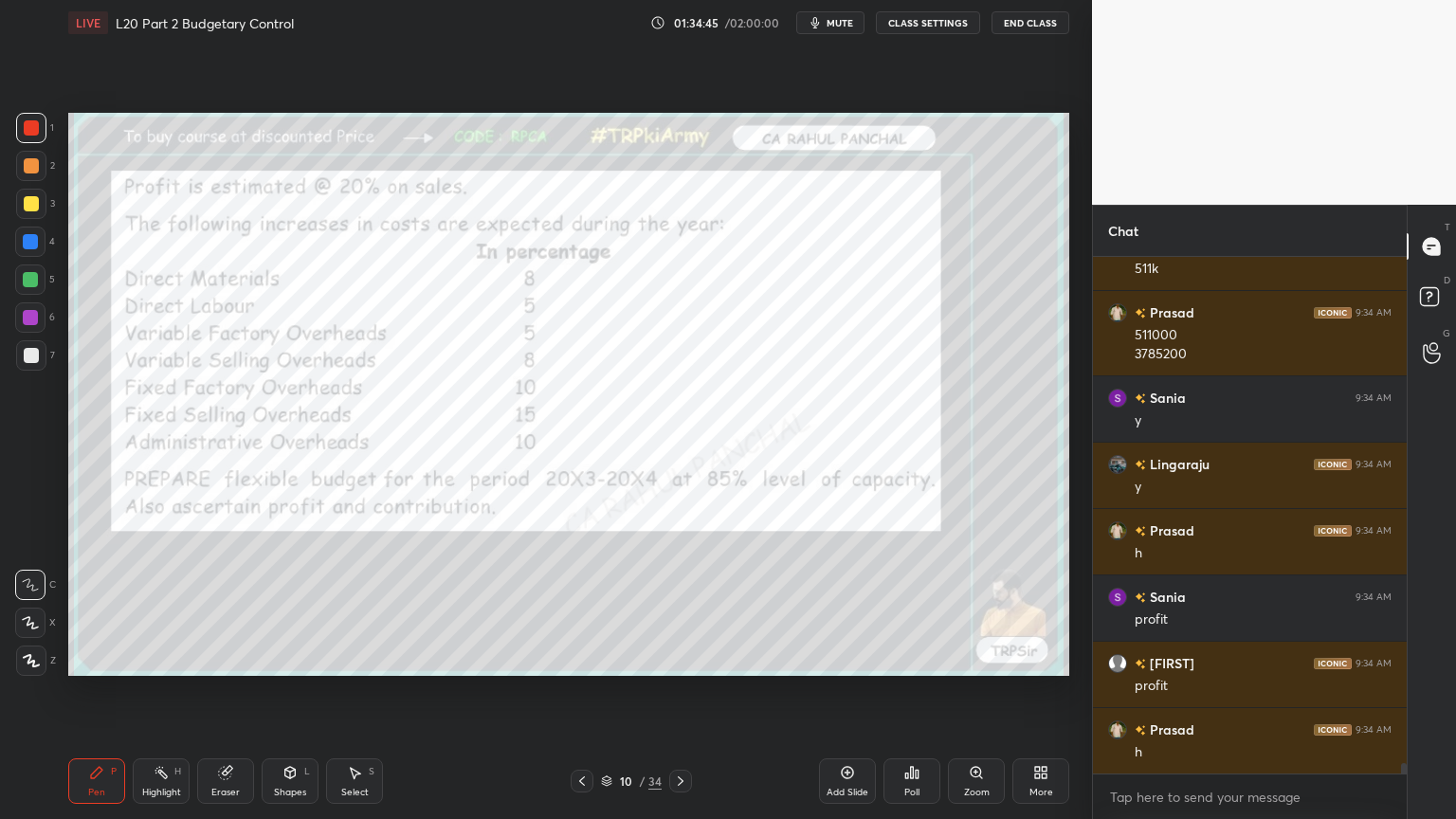 scroll, scrollTop: 25680, scrollLeft: 0, axis: vertical 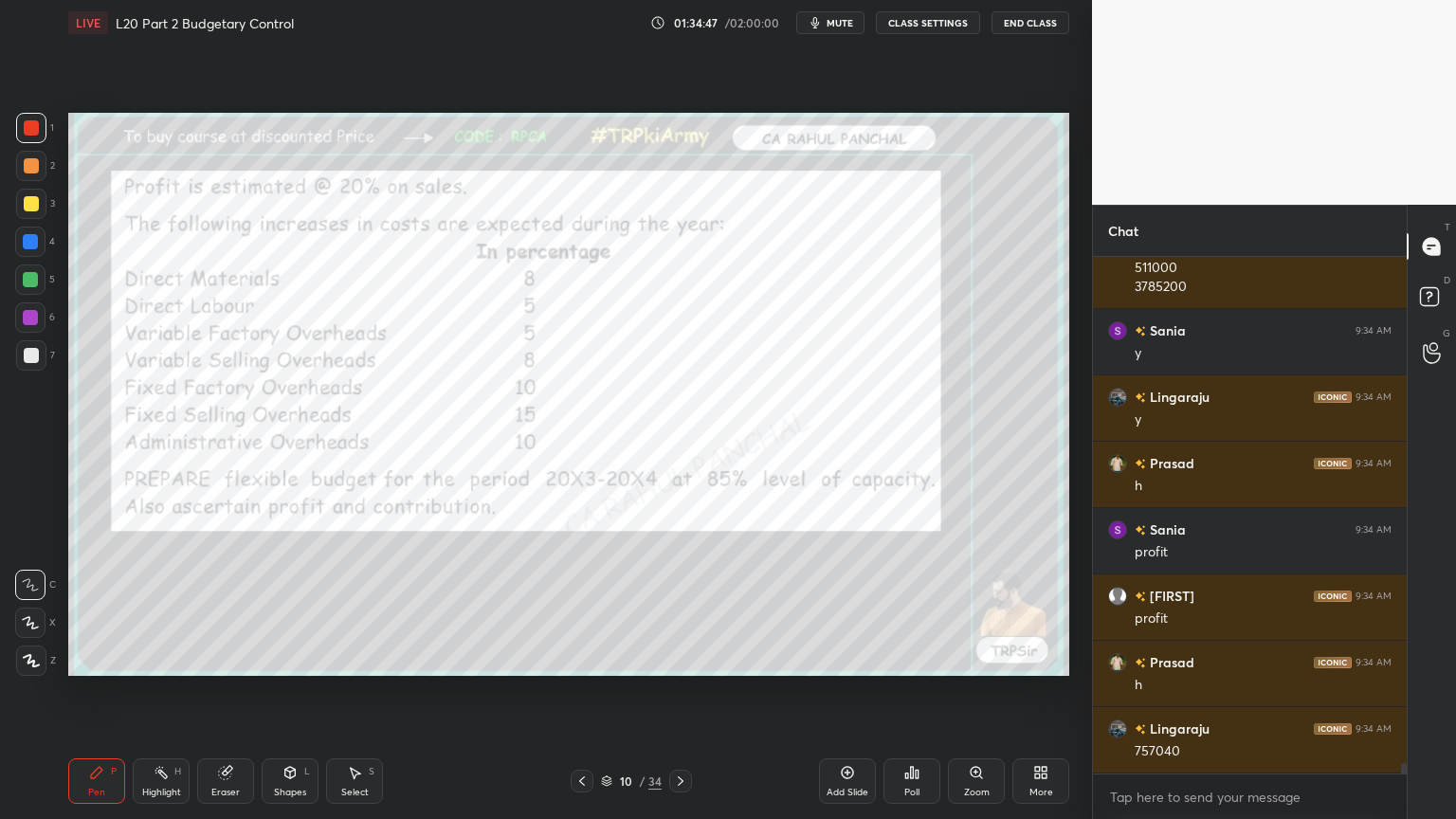 click 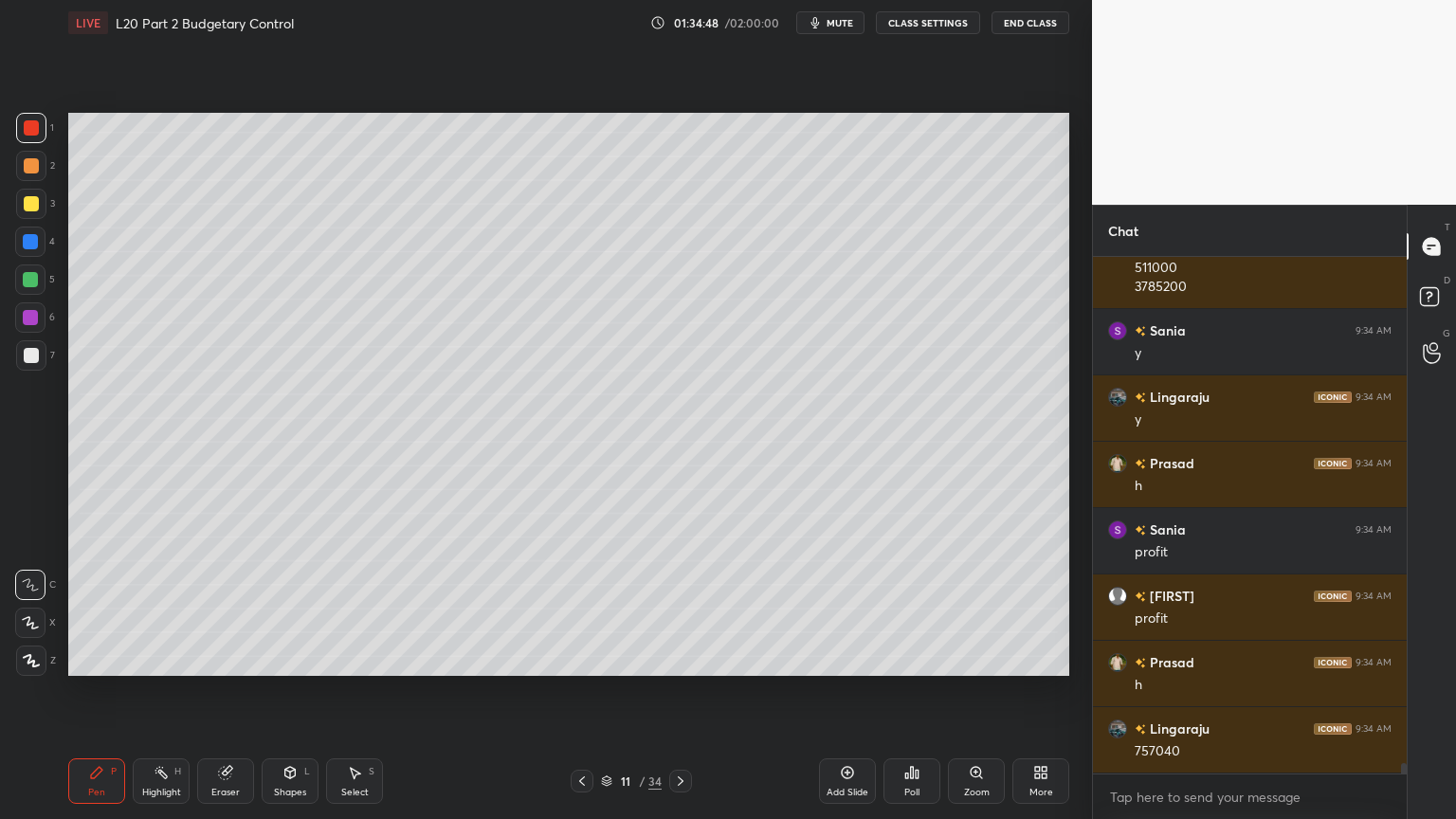 click at bounding box center (681, 781) 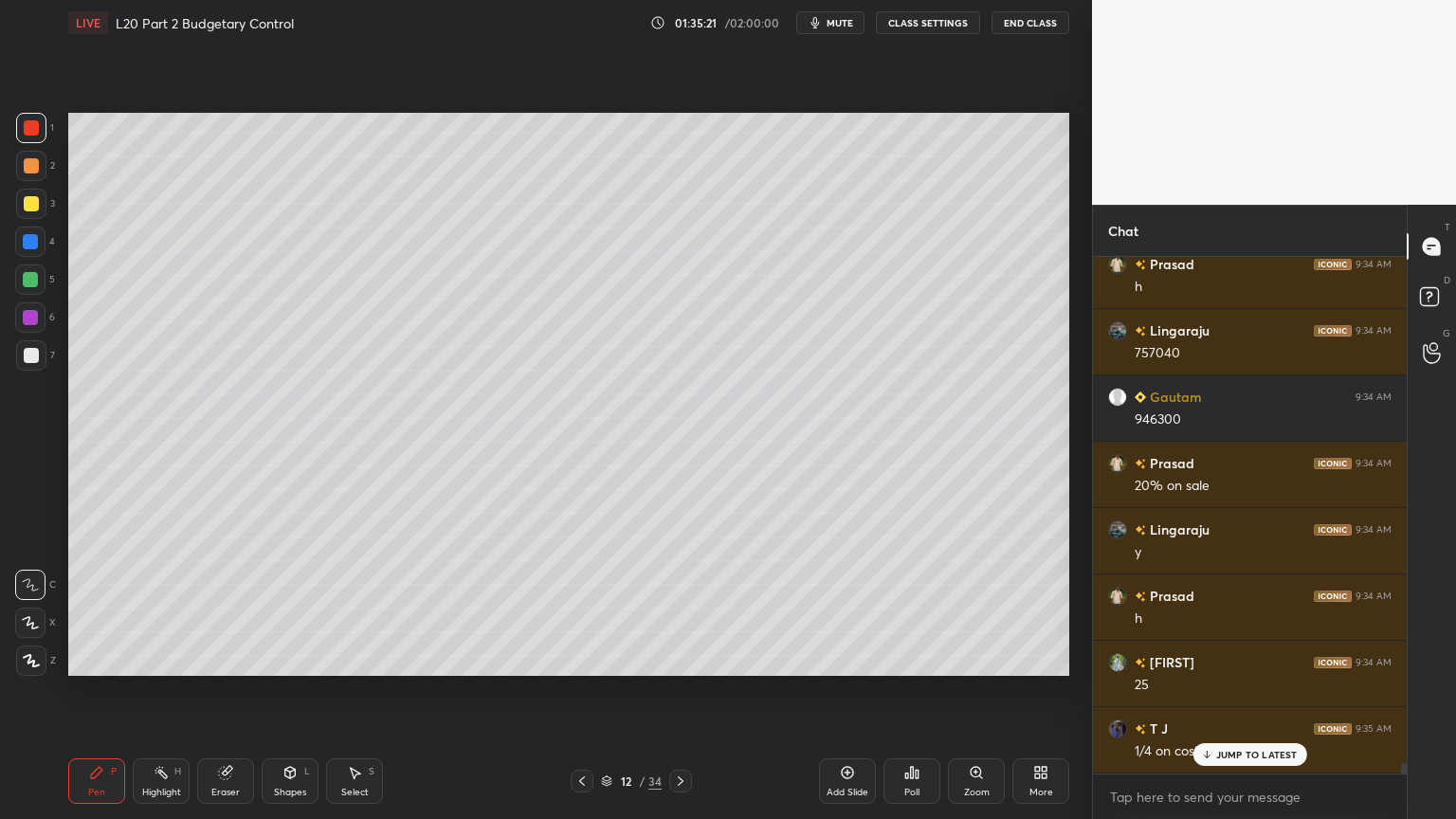 scroll, scrollTop: 26144, scrollLeft: 0, axis: vertical 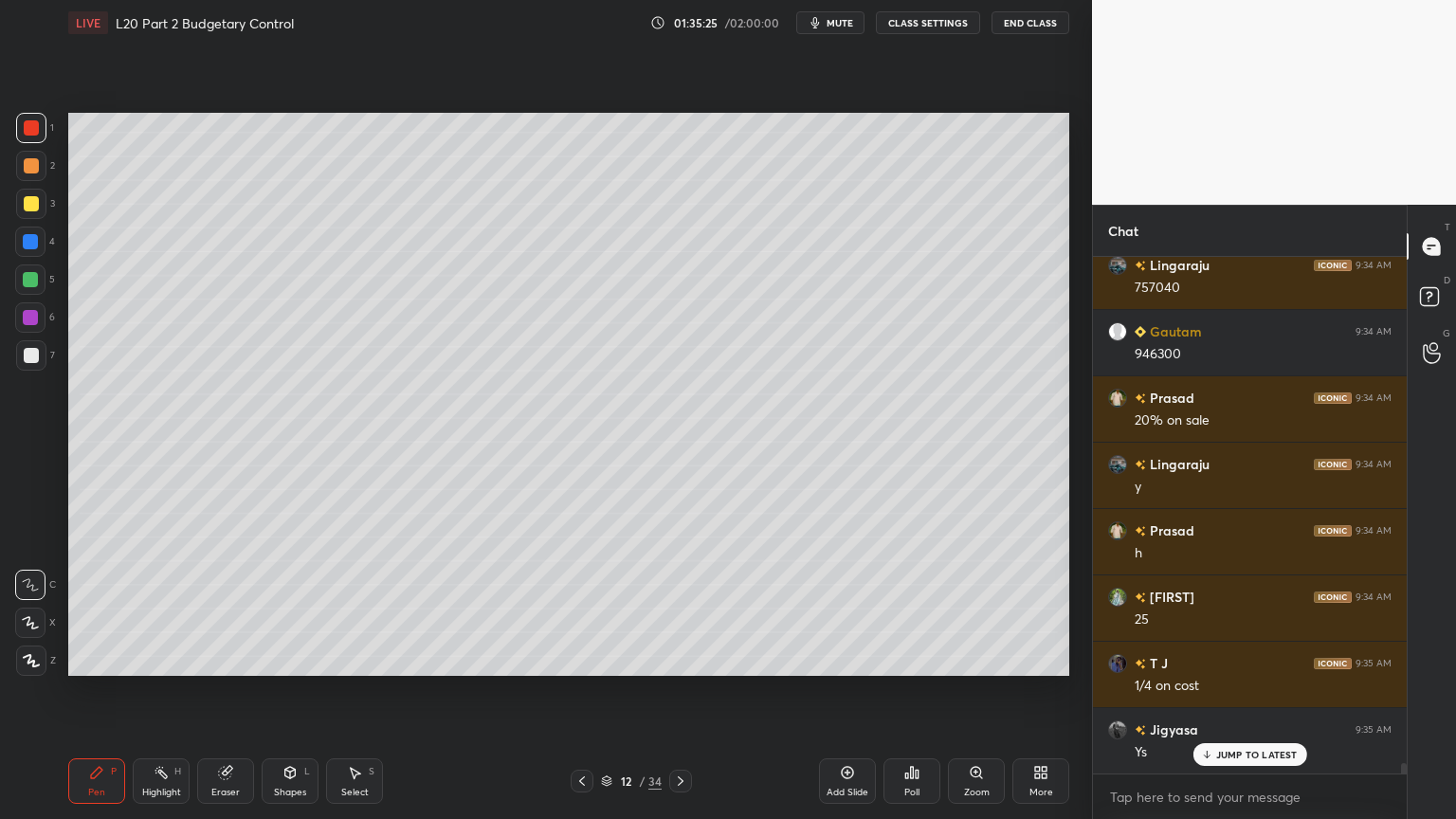 click at bounding box center (31, 355) 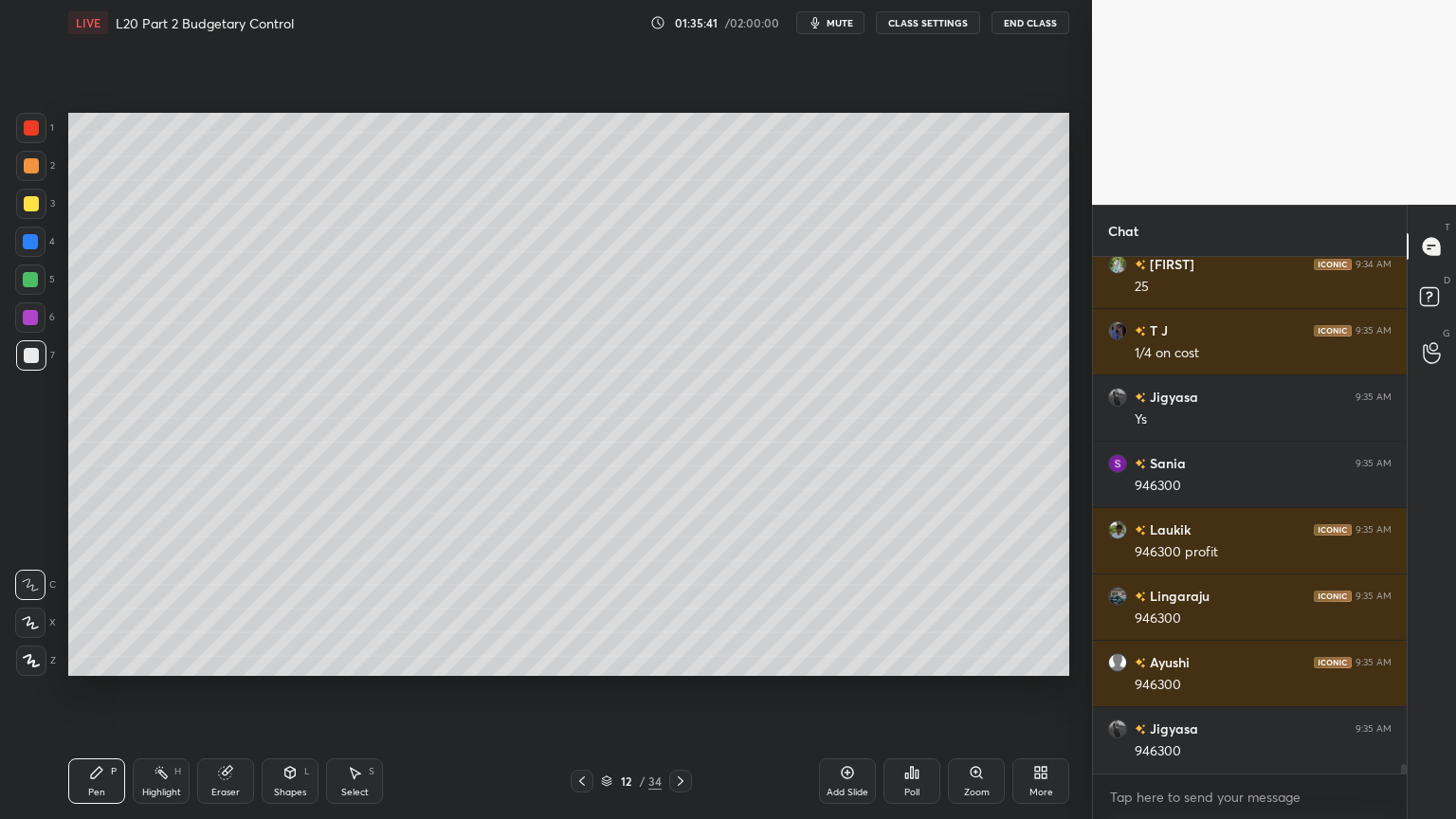 scroll, scrollTop: 26609, scrollLeft: 0, axis: vertical 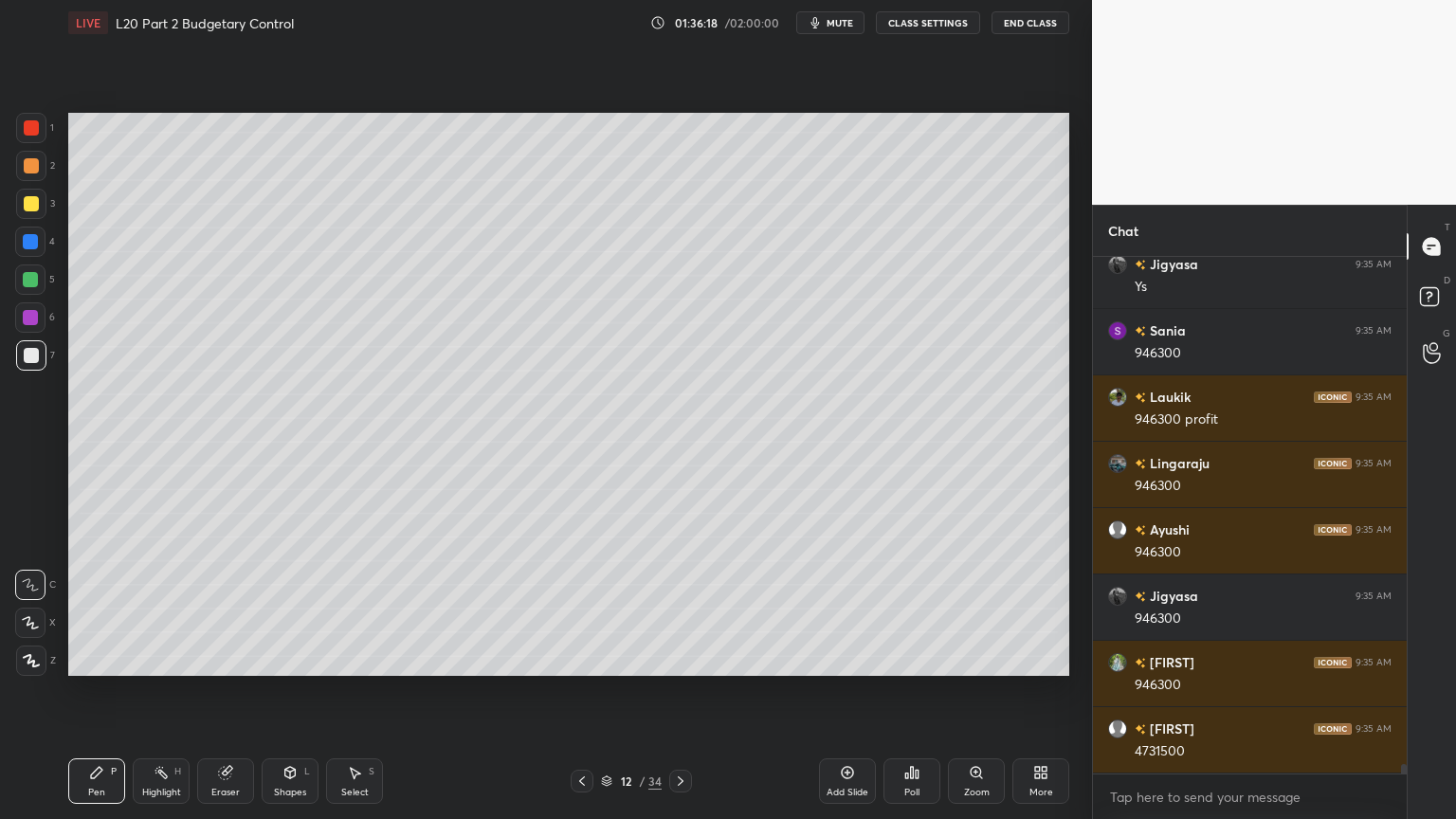 click on "12 / 34" at bounding box center [631, 781] 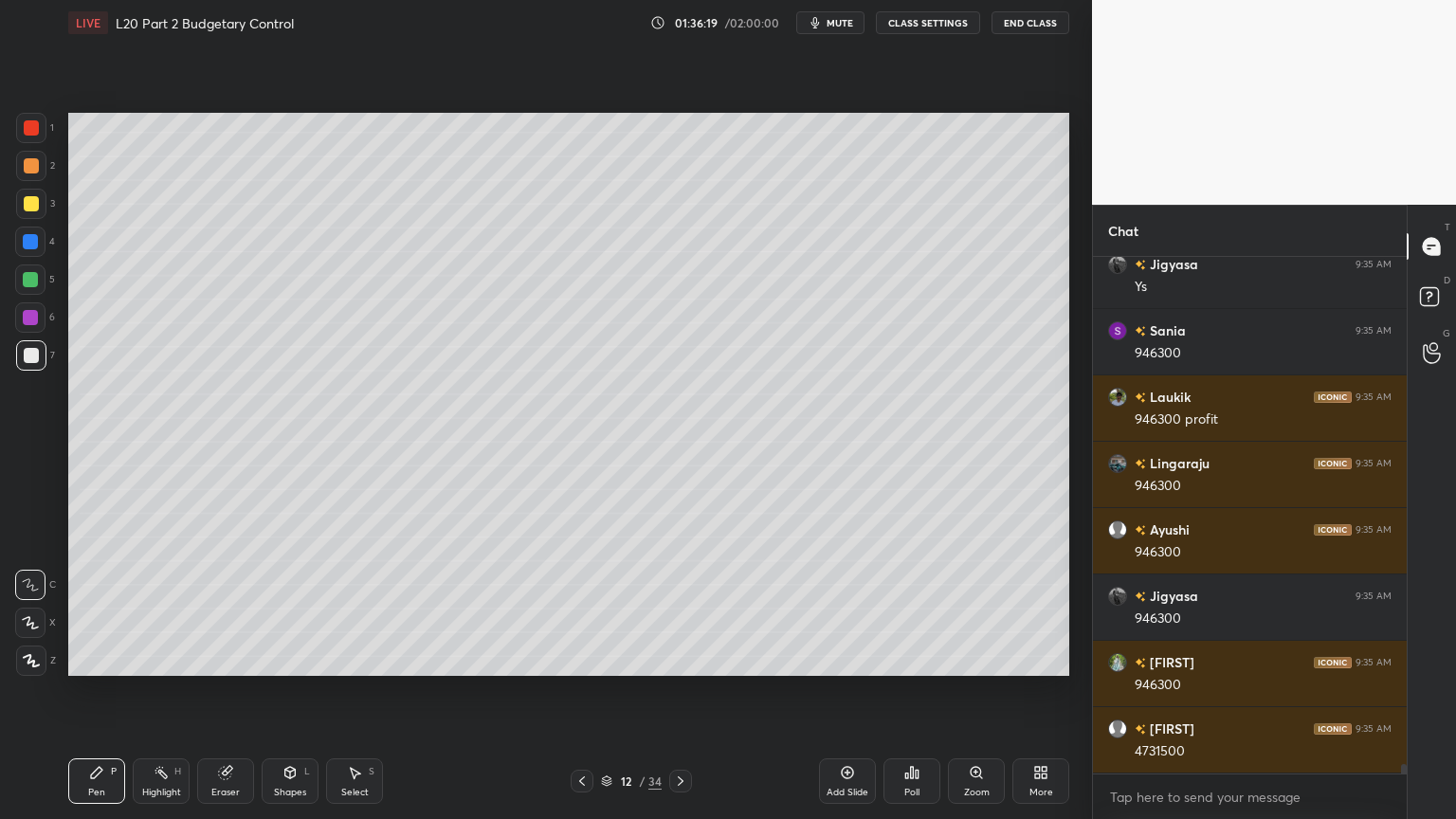 click 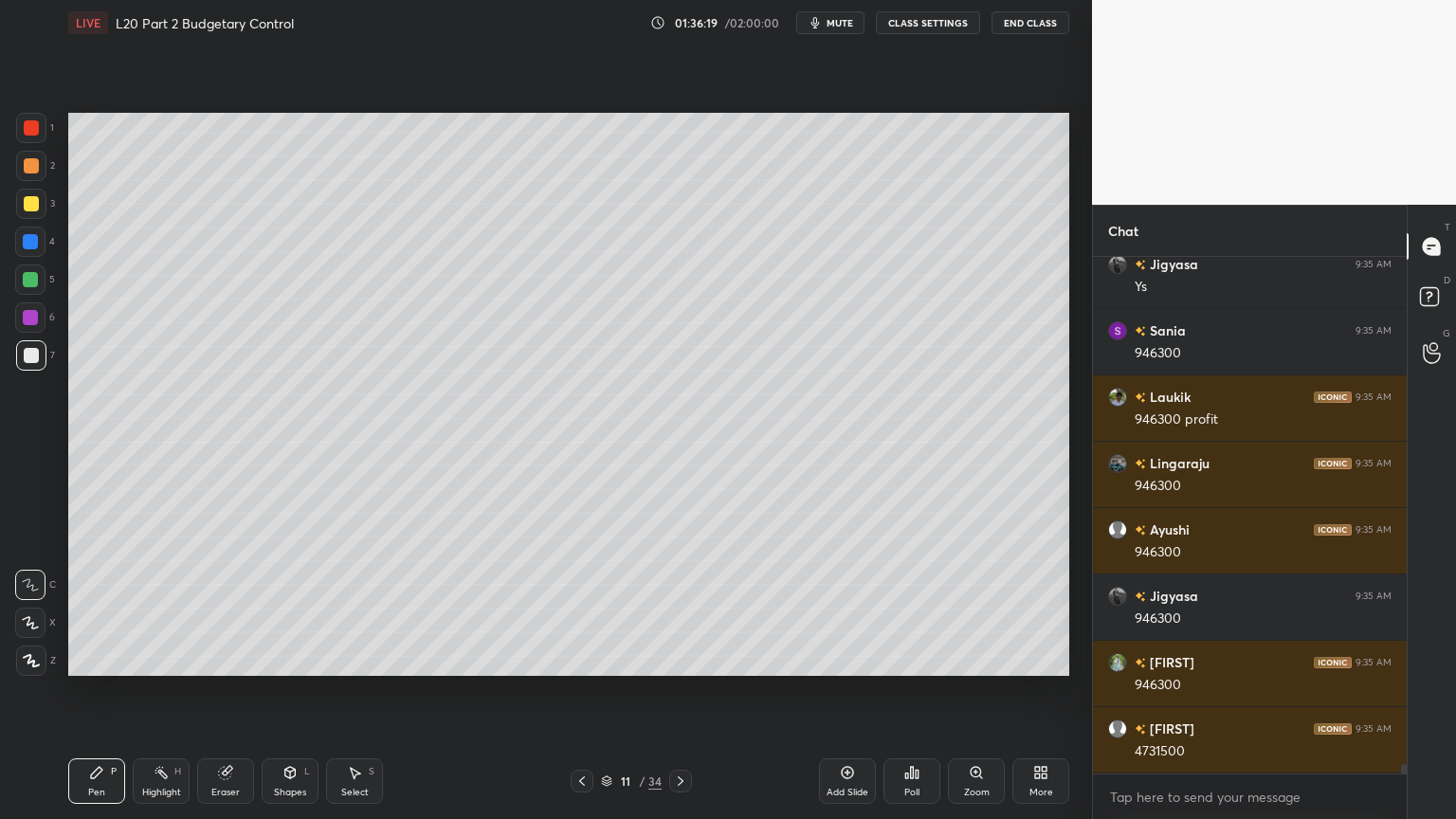 click on "11 / 34" at bounding box center [631, 781] 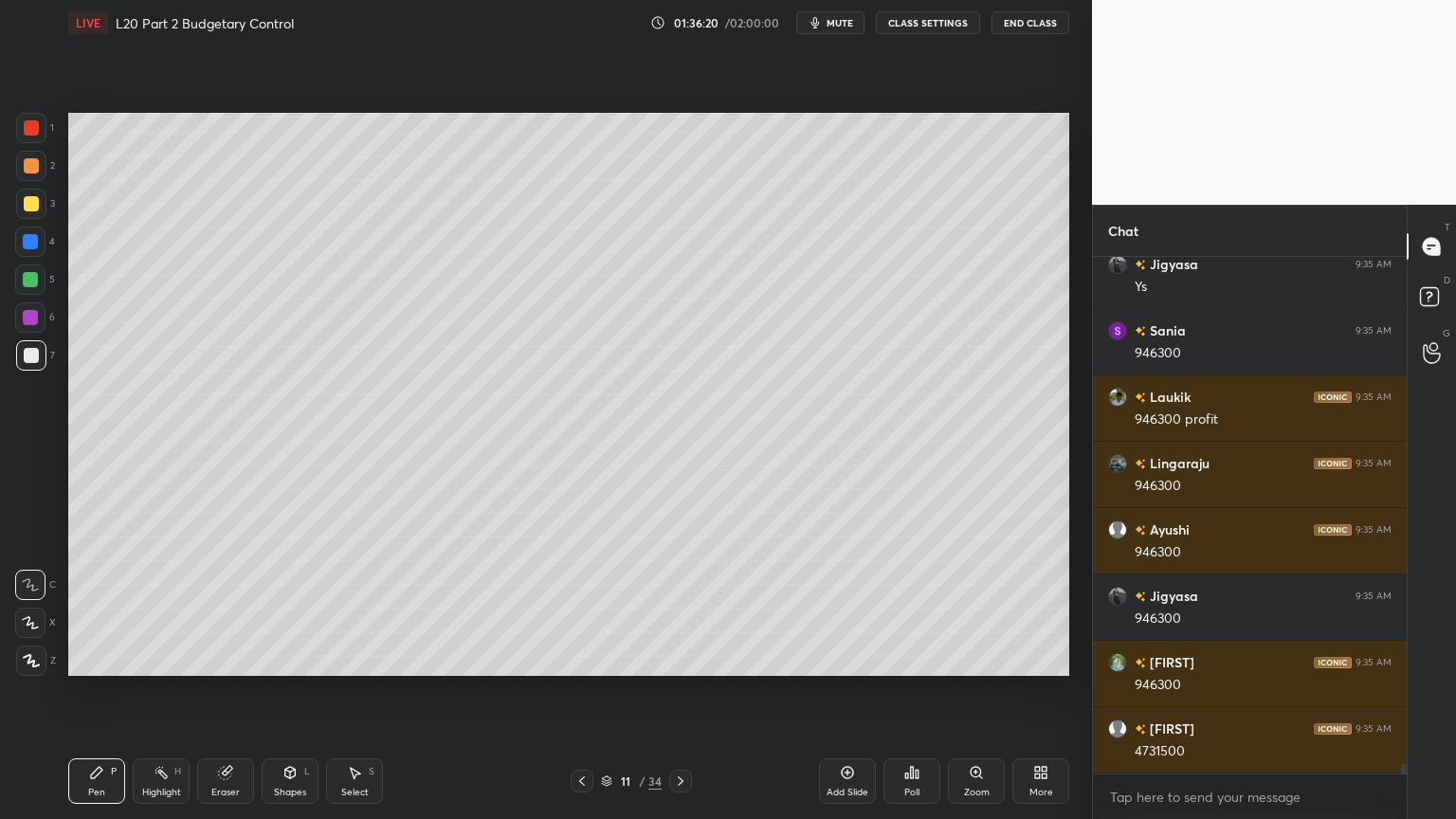 click at bounding box center (582, 781) 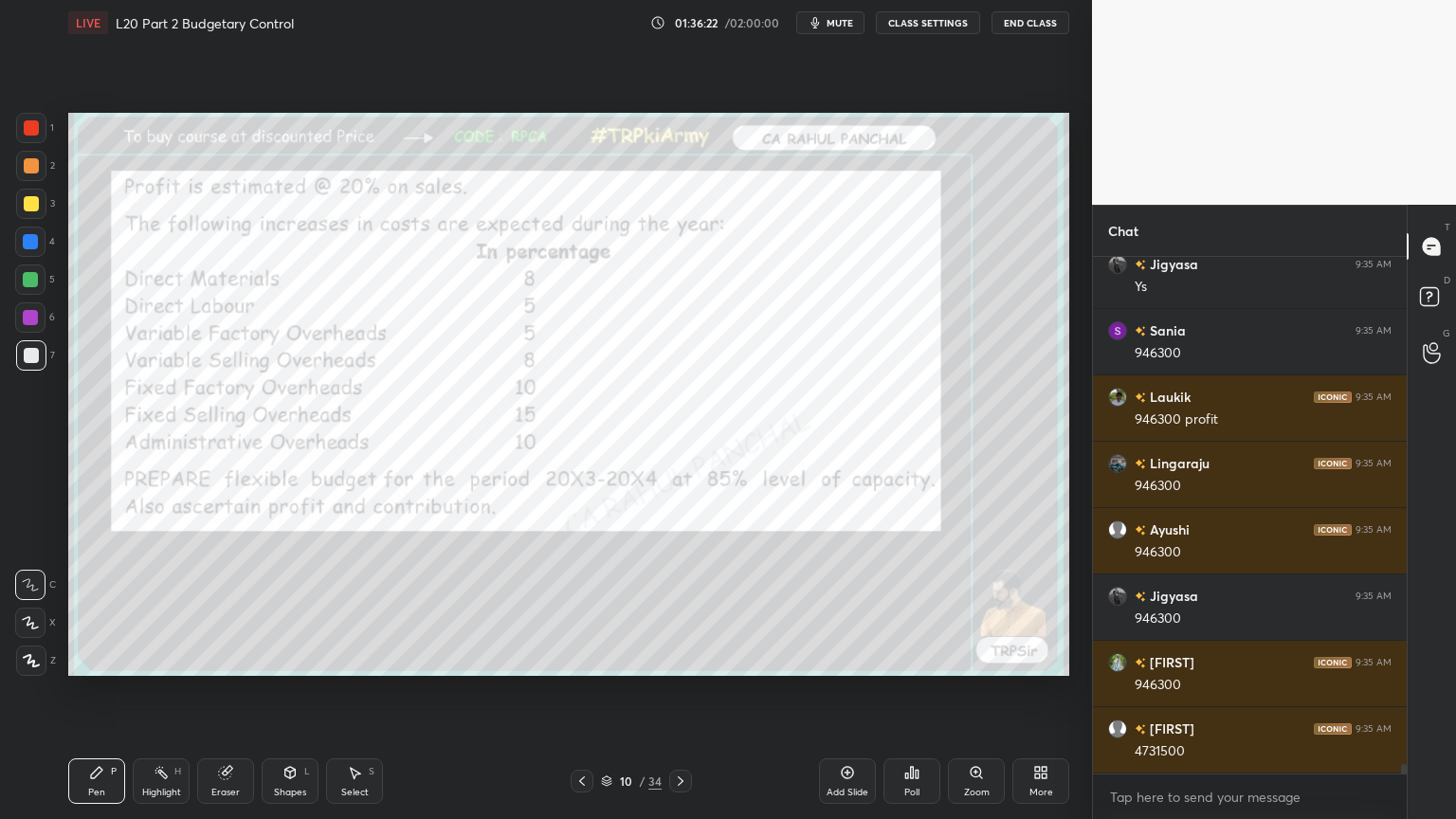 click on "1" at bounding box center [35, 132] 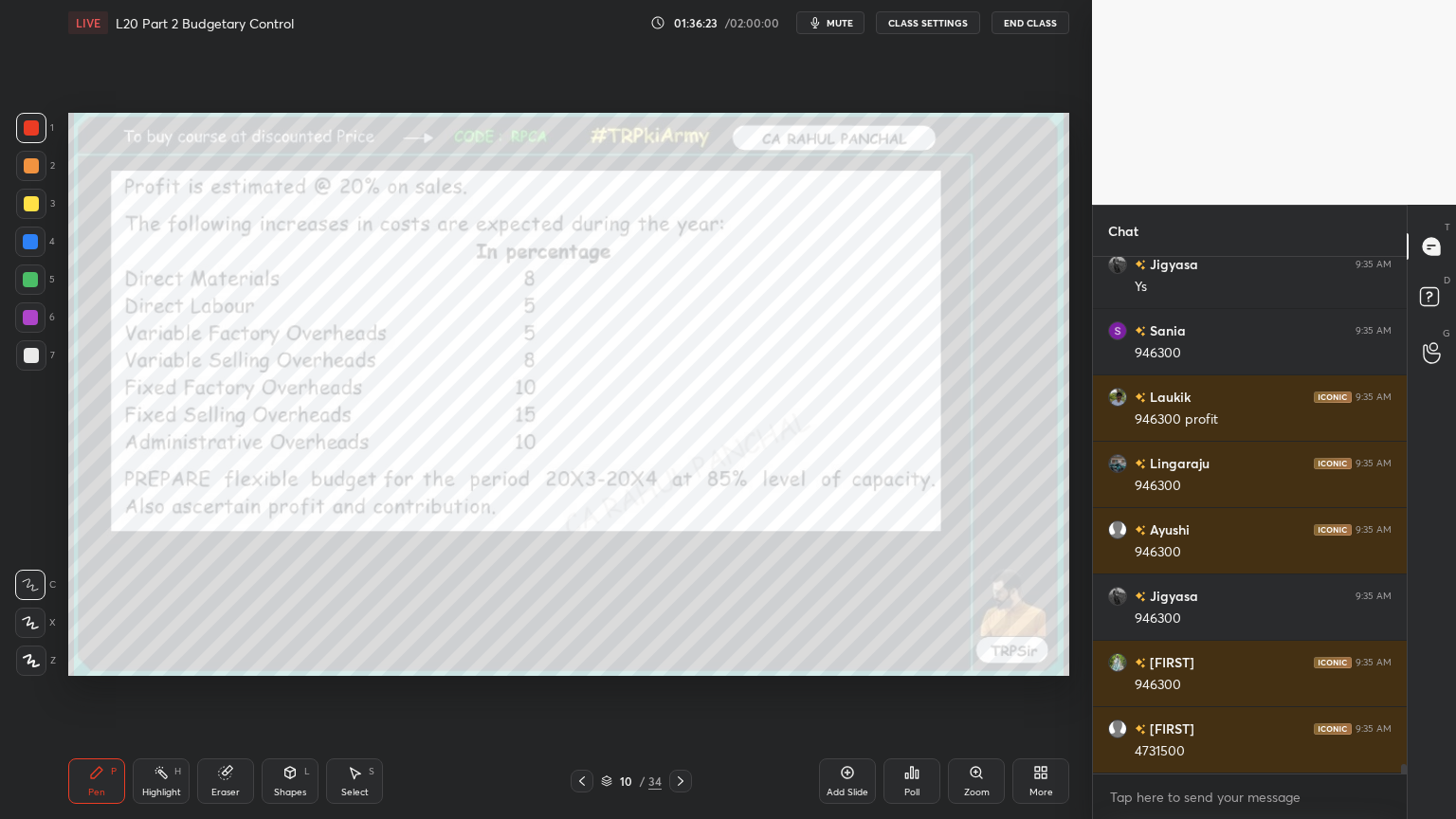 click at bounding box center [31, 128] 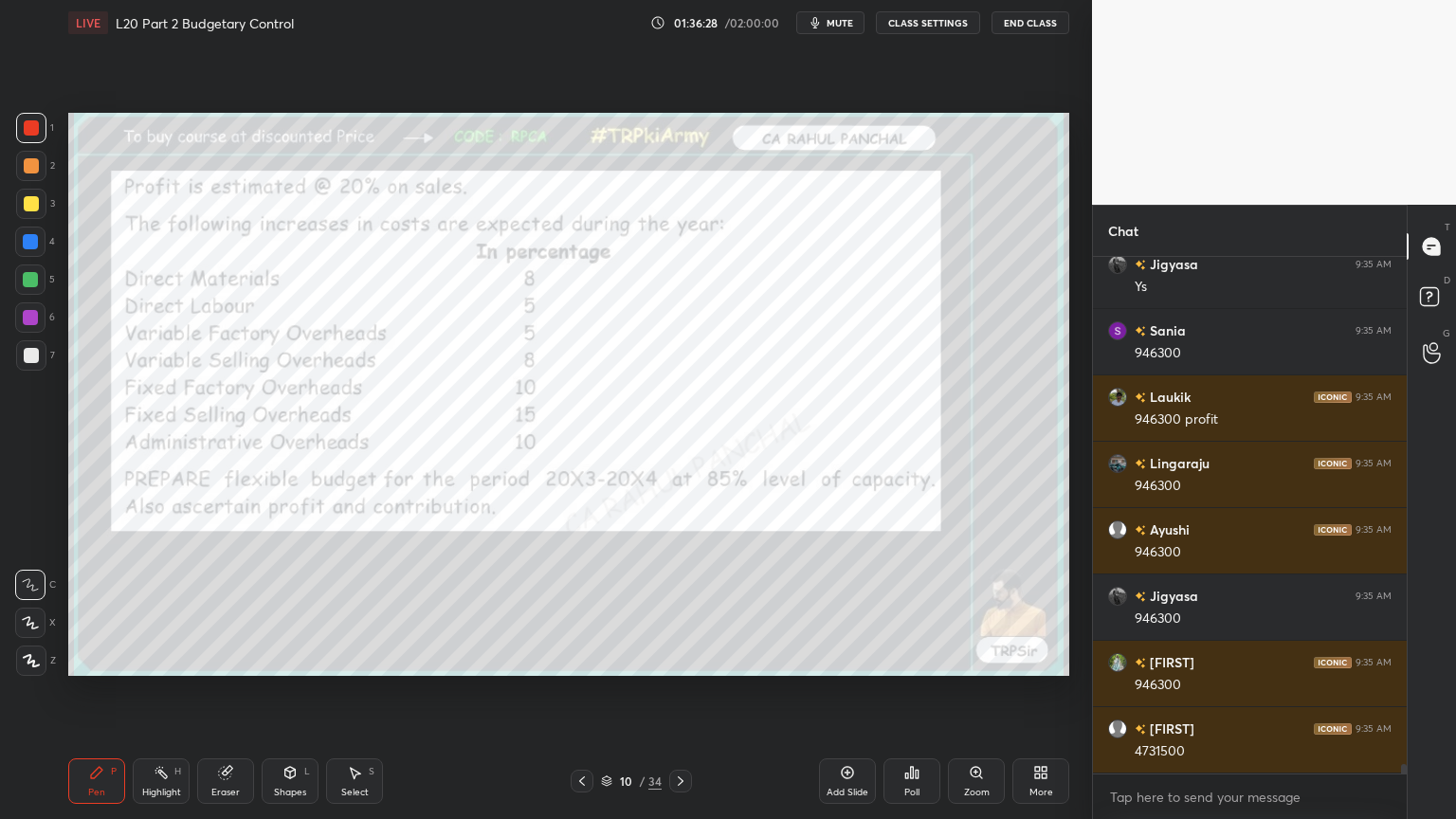 click 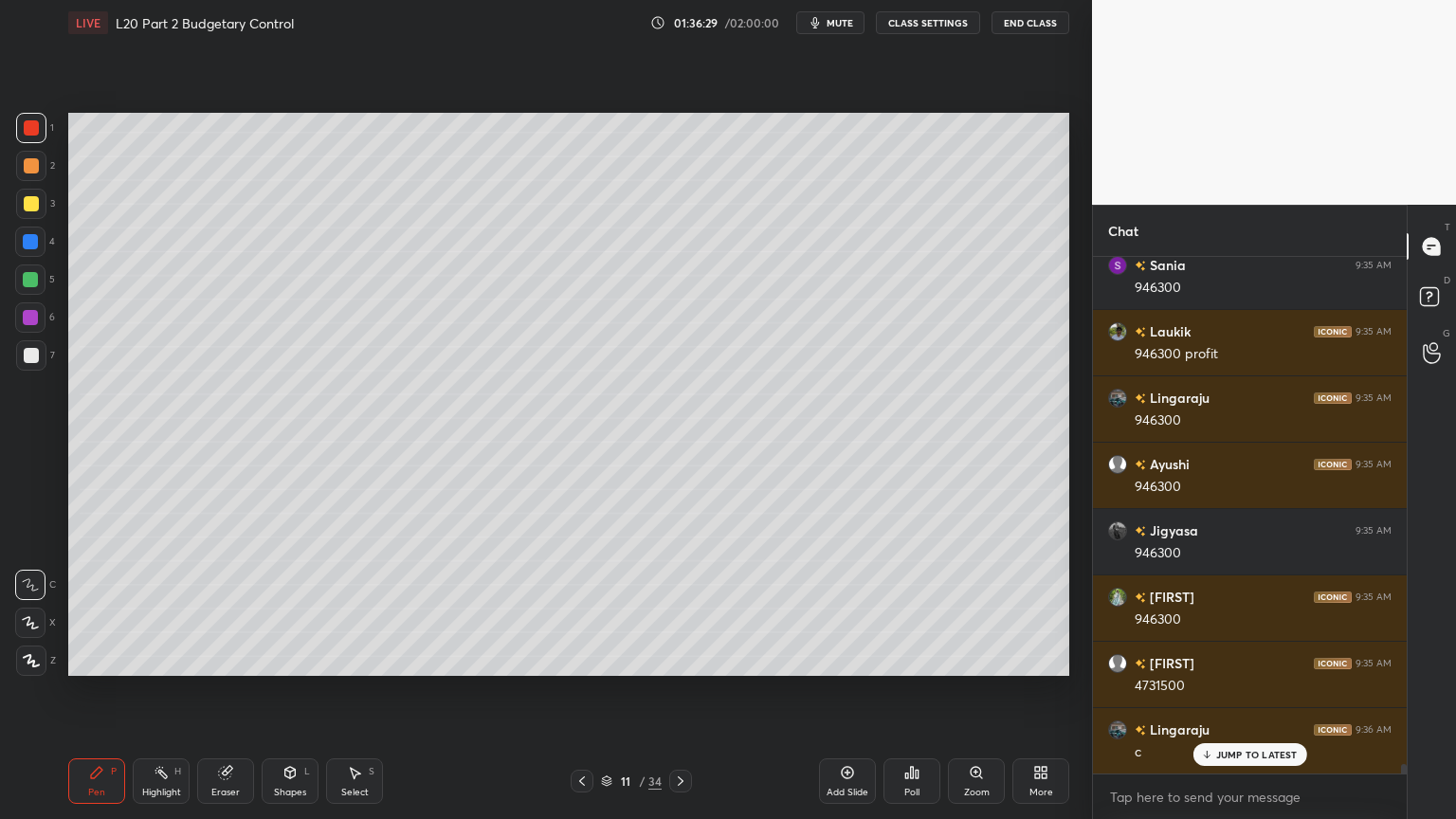 click 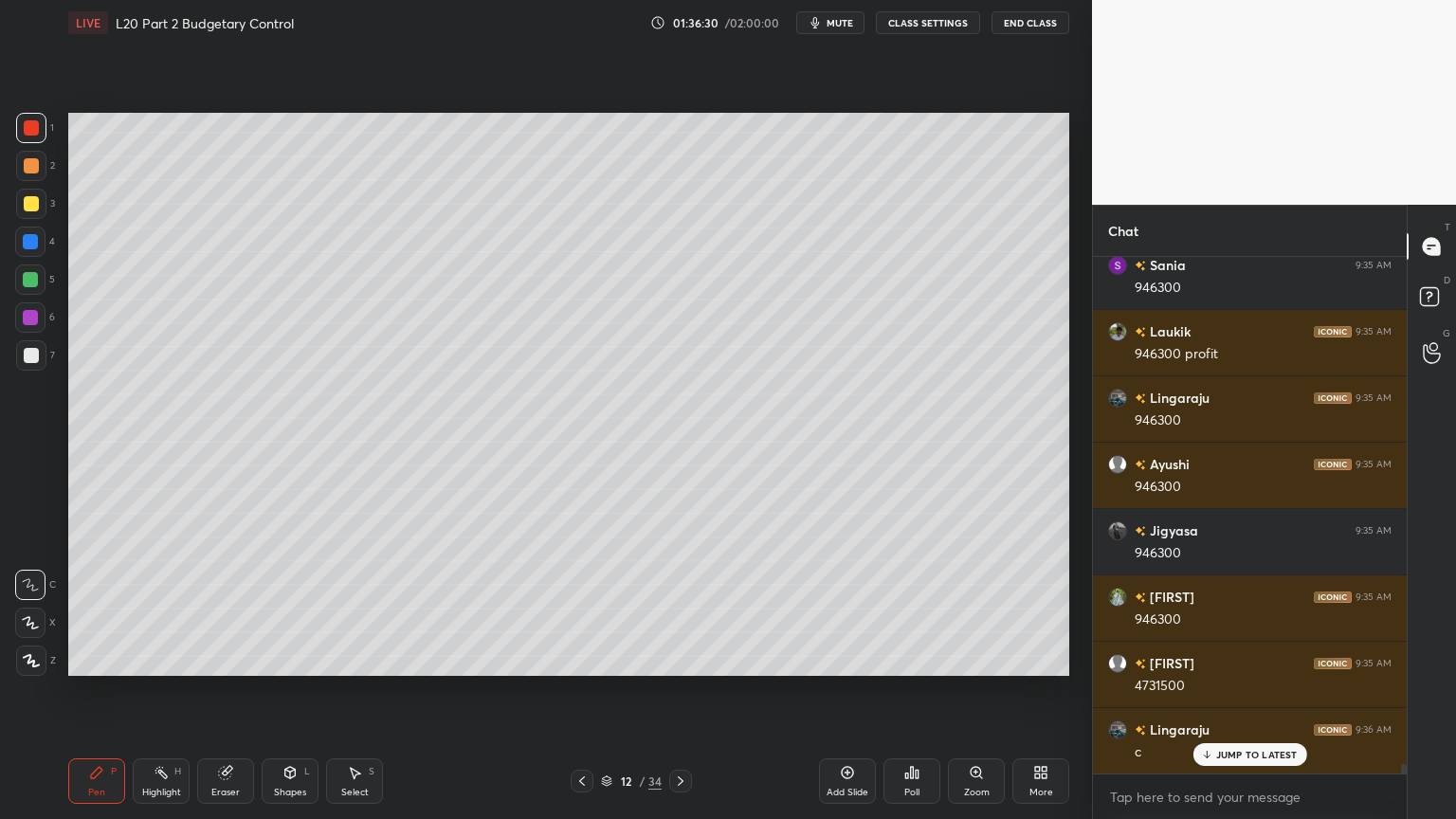 click at bounding box center [31, 355] 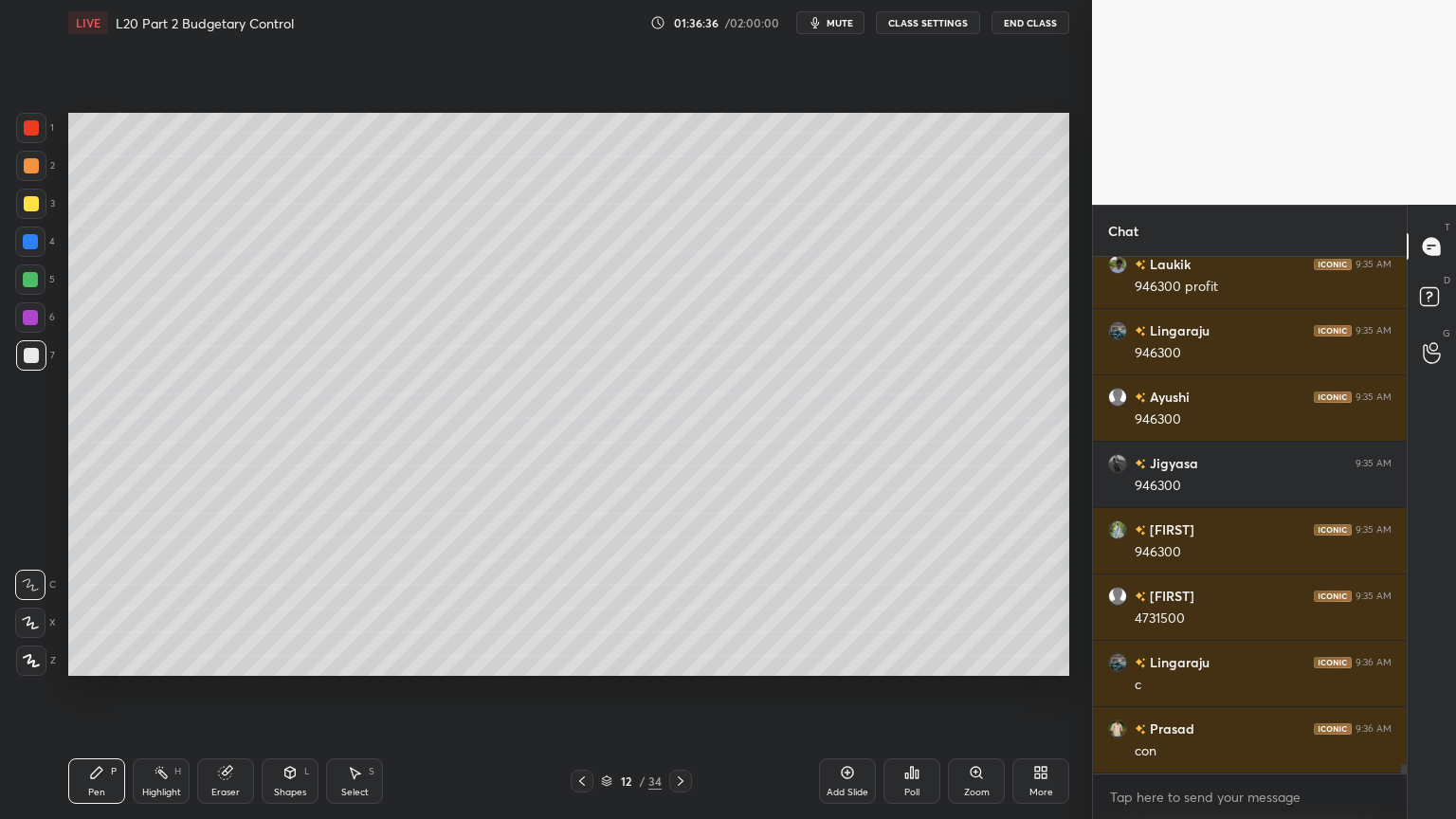 scroll, scrollTop: 26807, scrollLeft: 0, axis: vertical 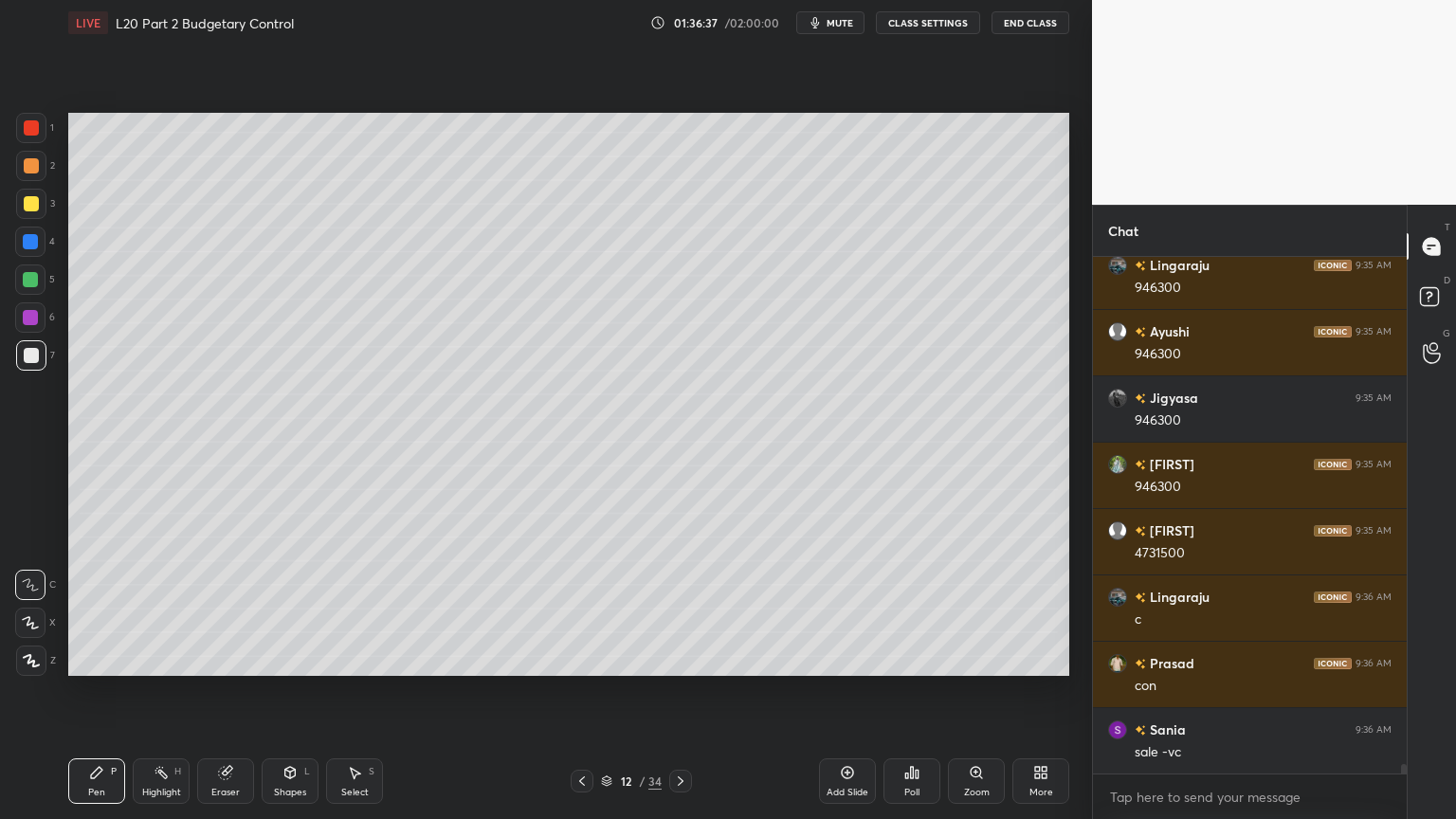 click at bounding box center (30, 280) 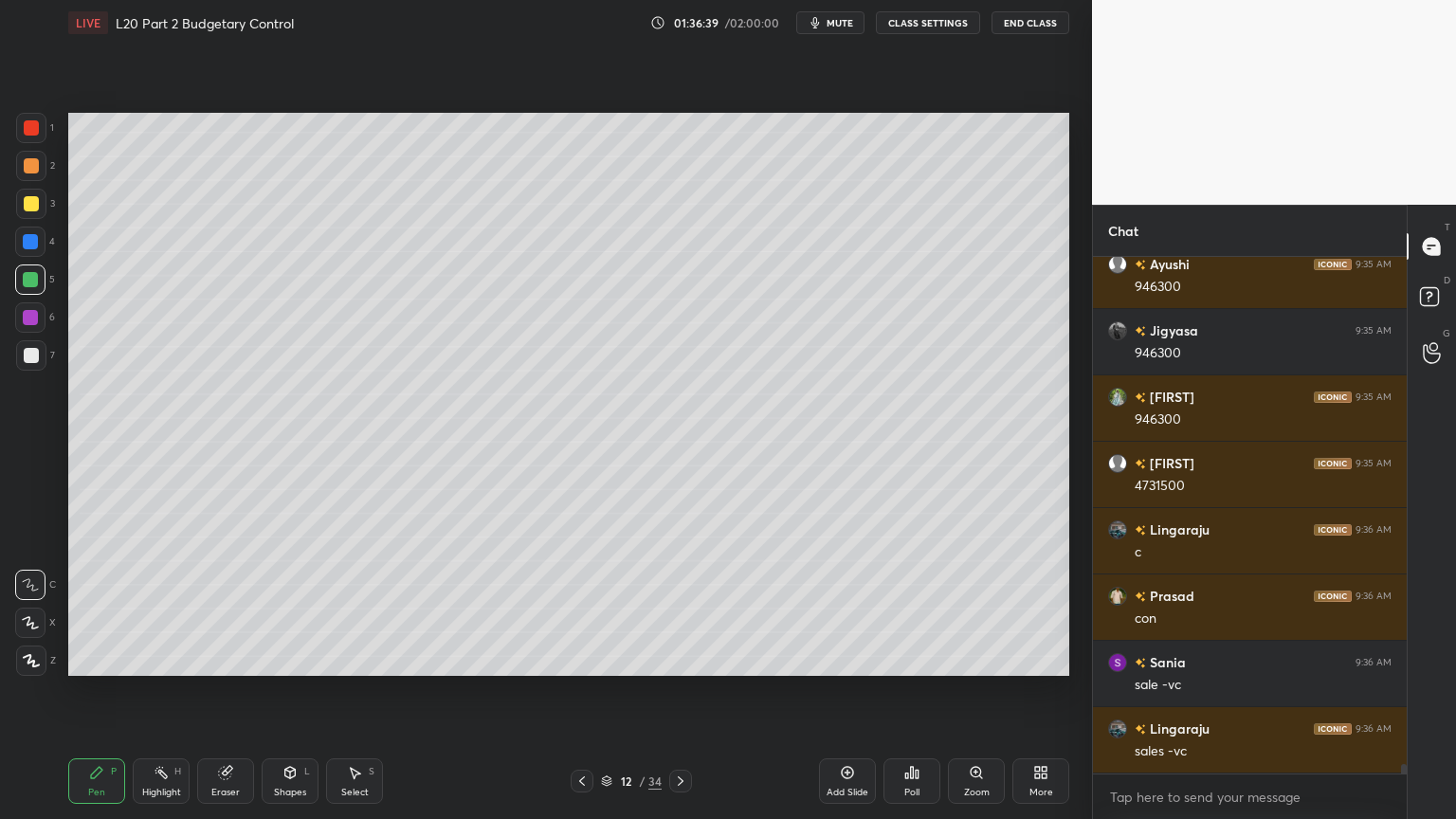 scroll, scrollTop: 26940, scrollLeft: 0, axis: vertical 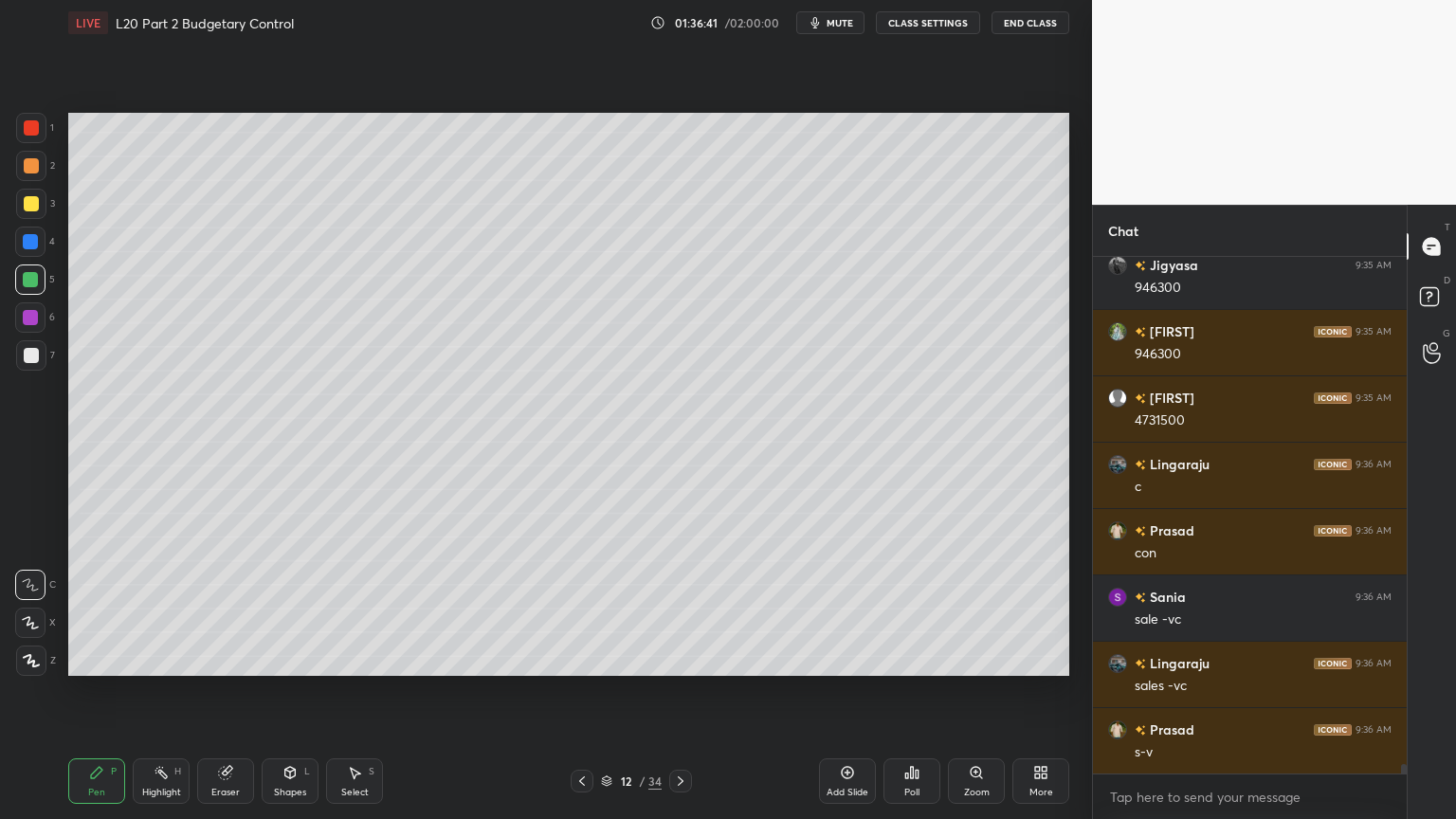 click at bounding box center (31, 355) 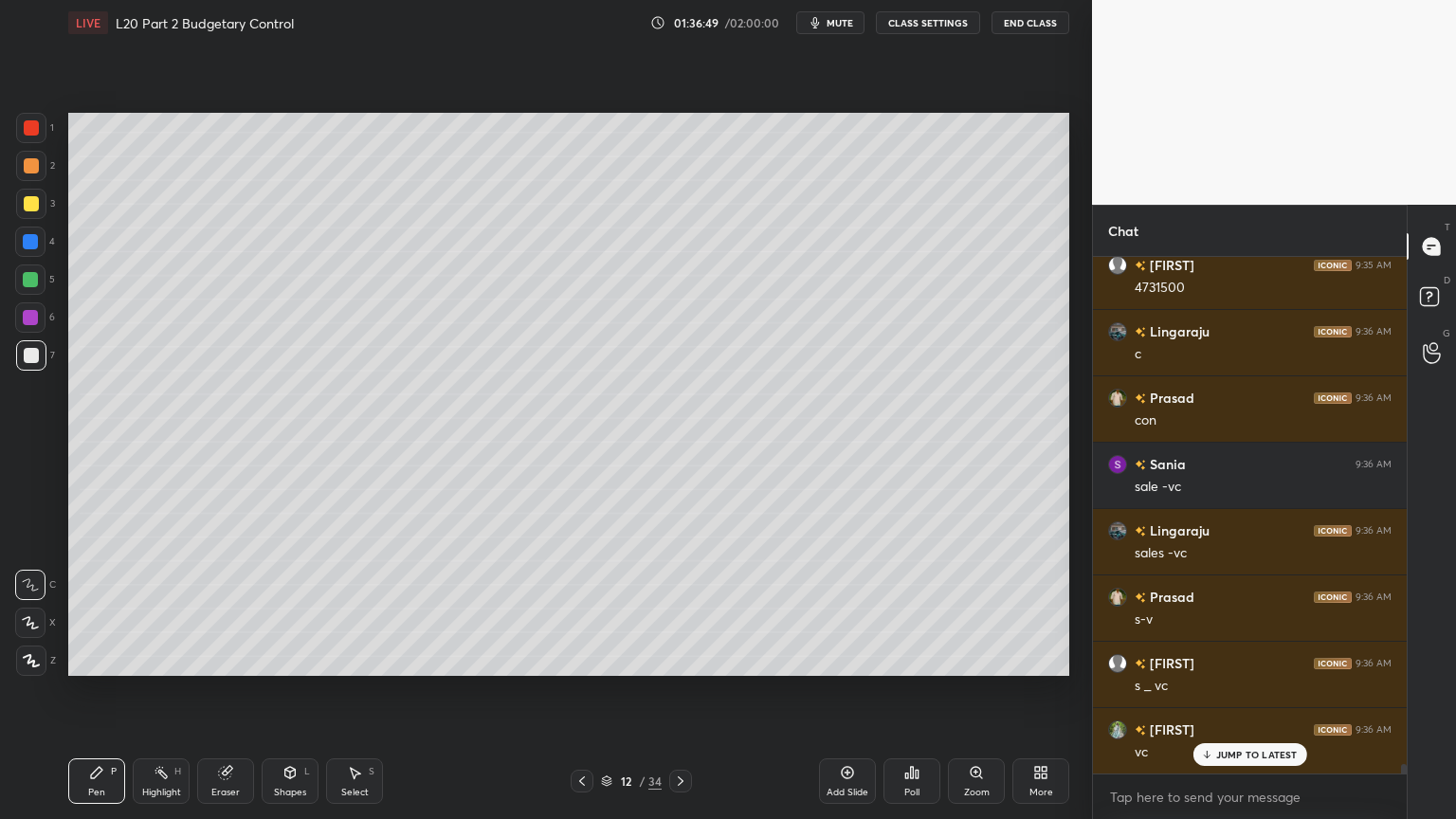 scroll, scrollTop: 27140, scrollLeft: 0, axis: vertical 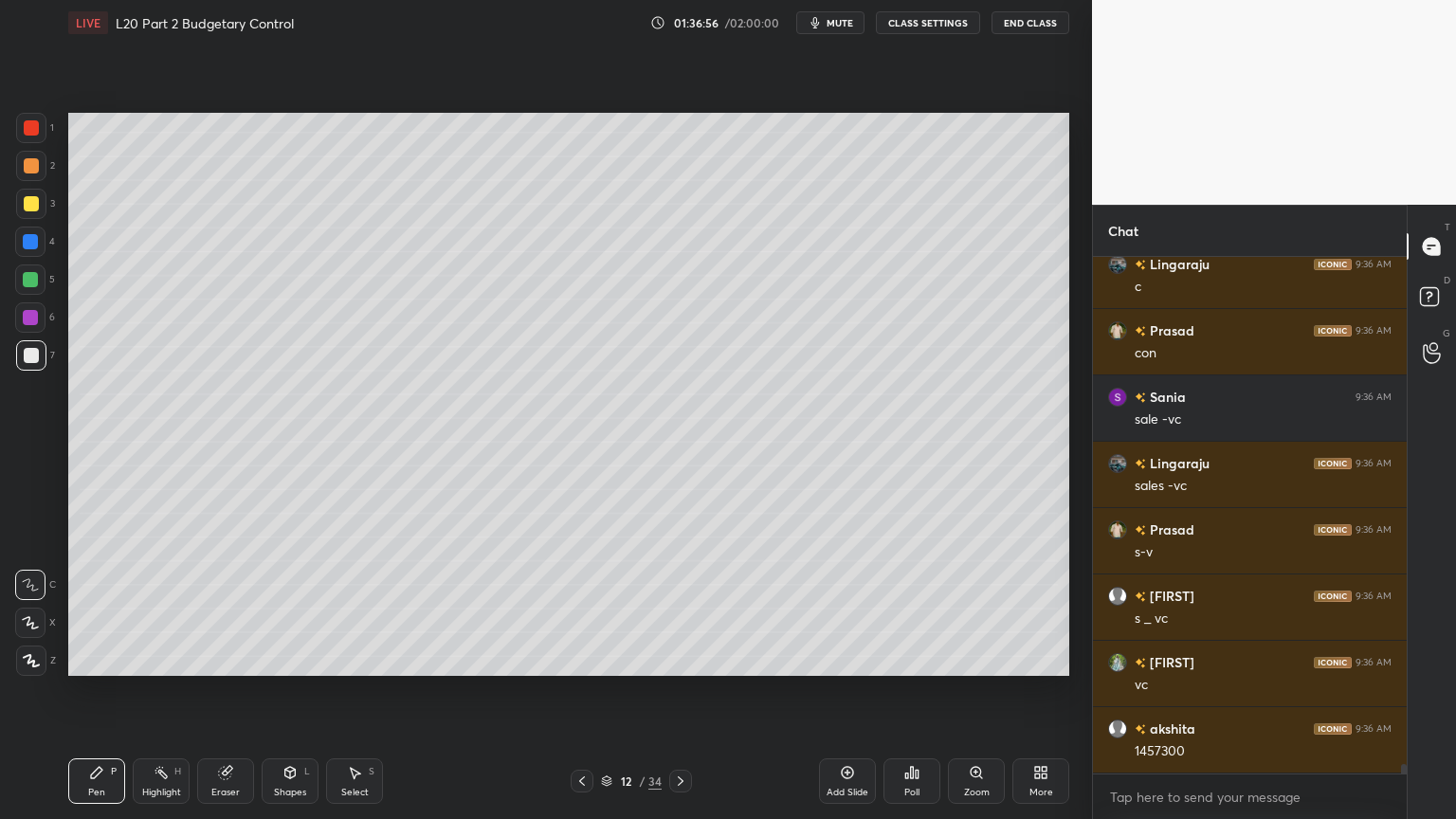 click at bounding box center (31, 128) 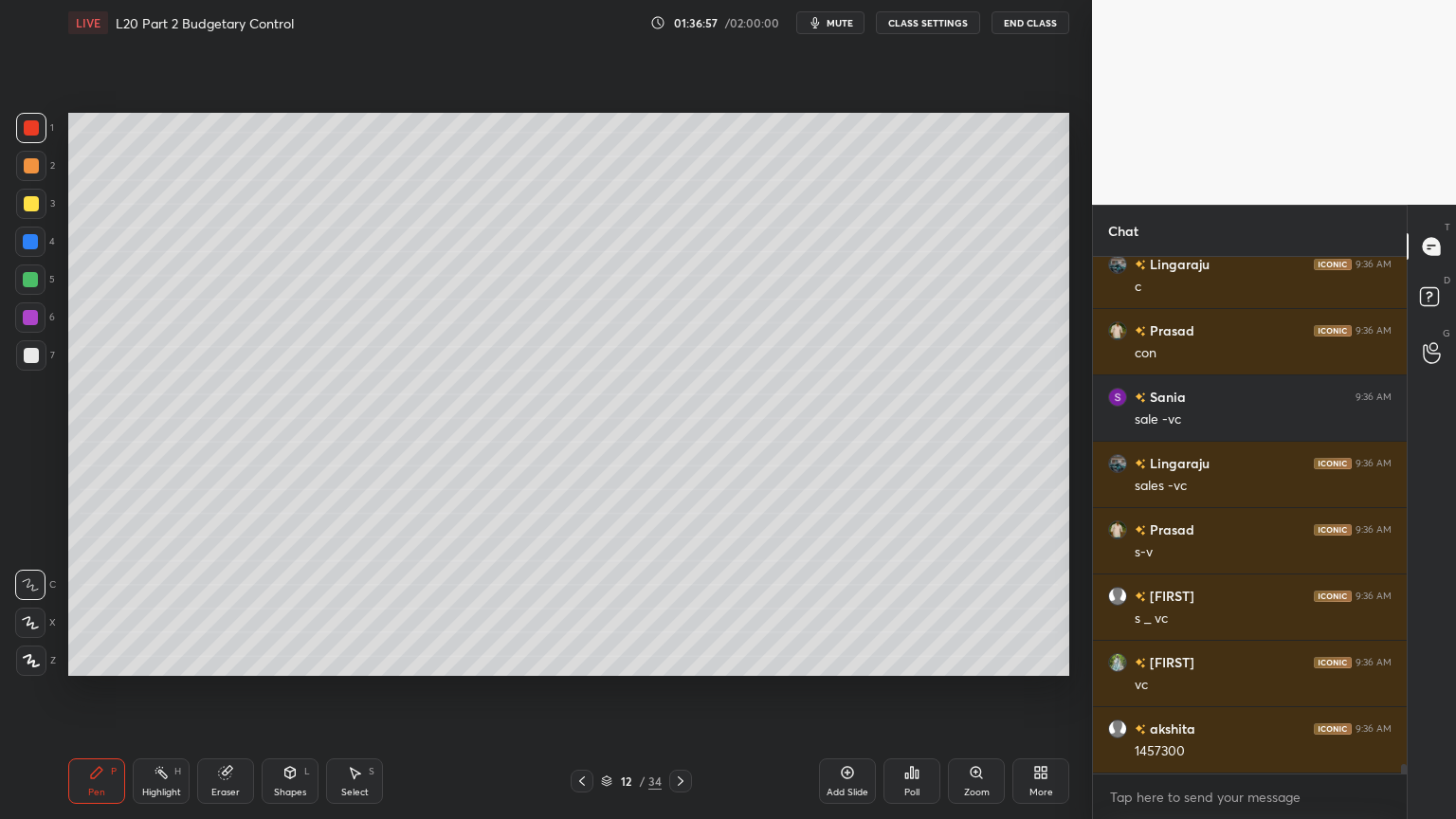 click at bounding box center [31, 204] 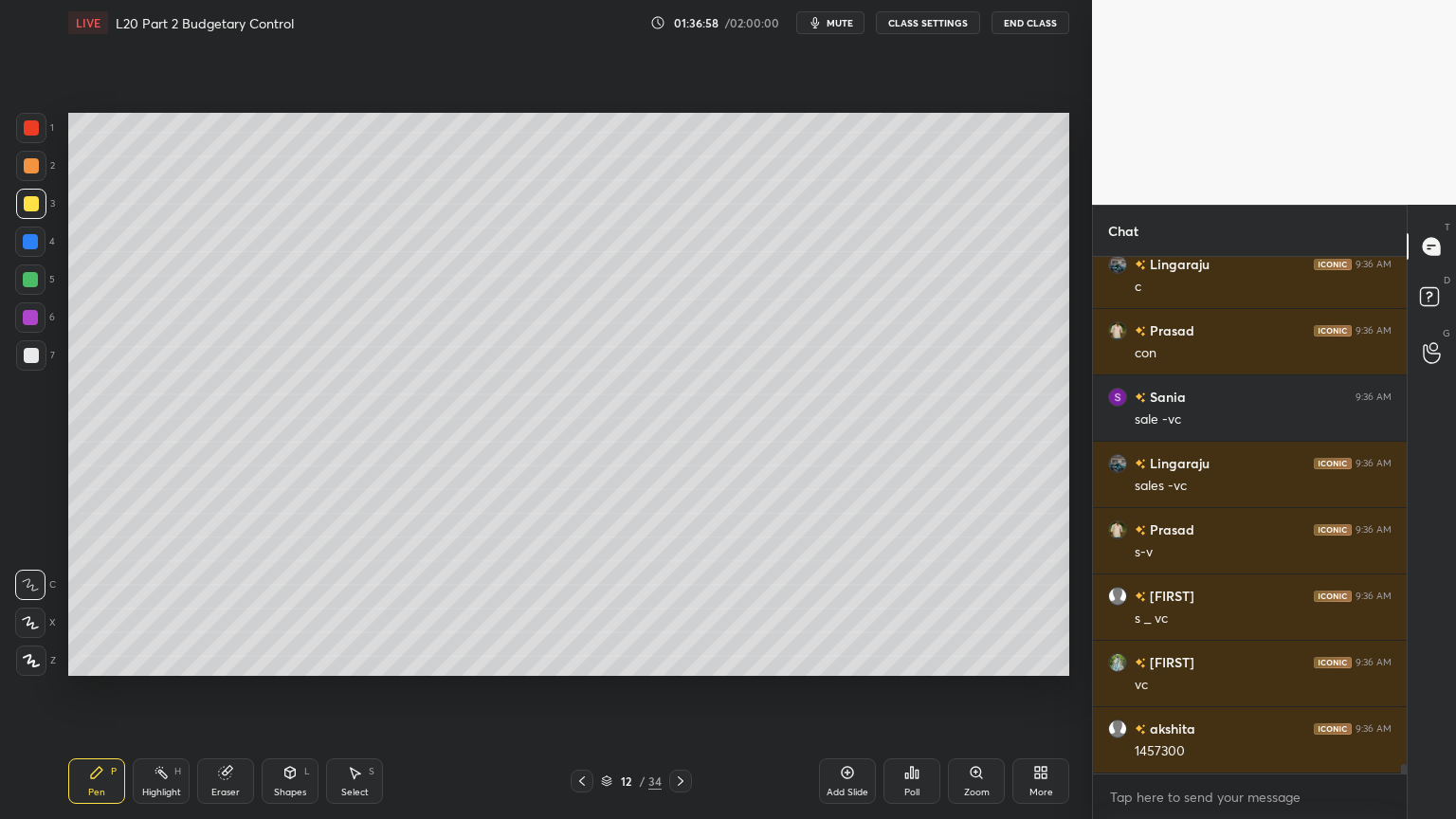 click 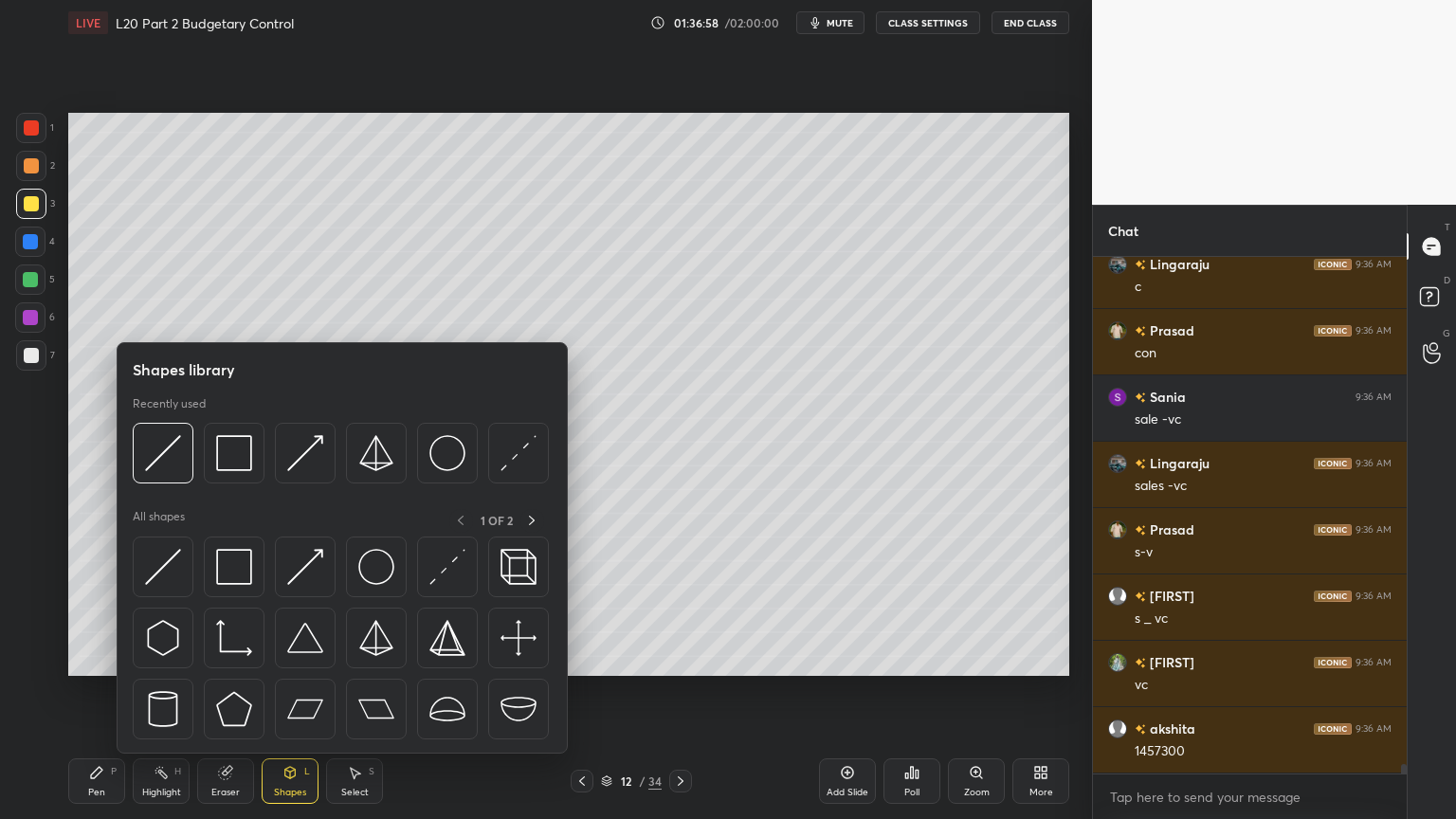 click at bounding box center (234, 453) 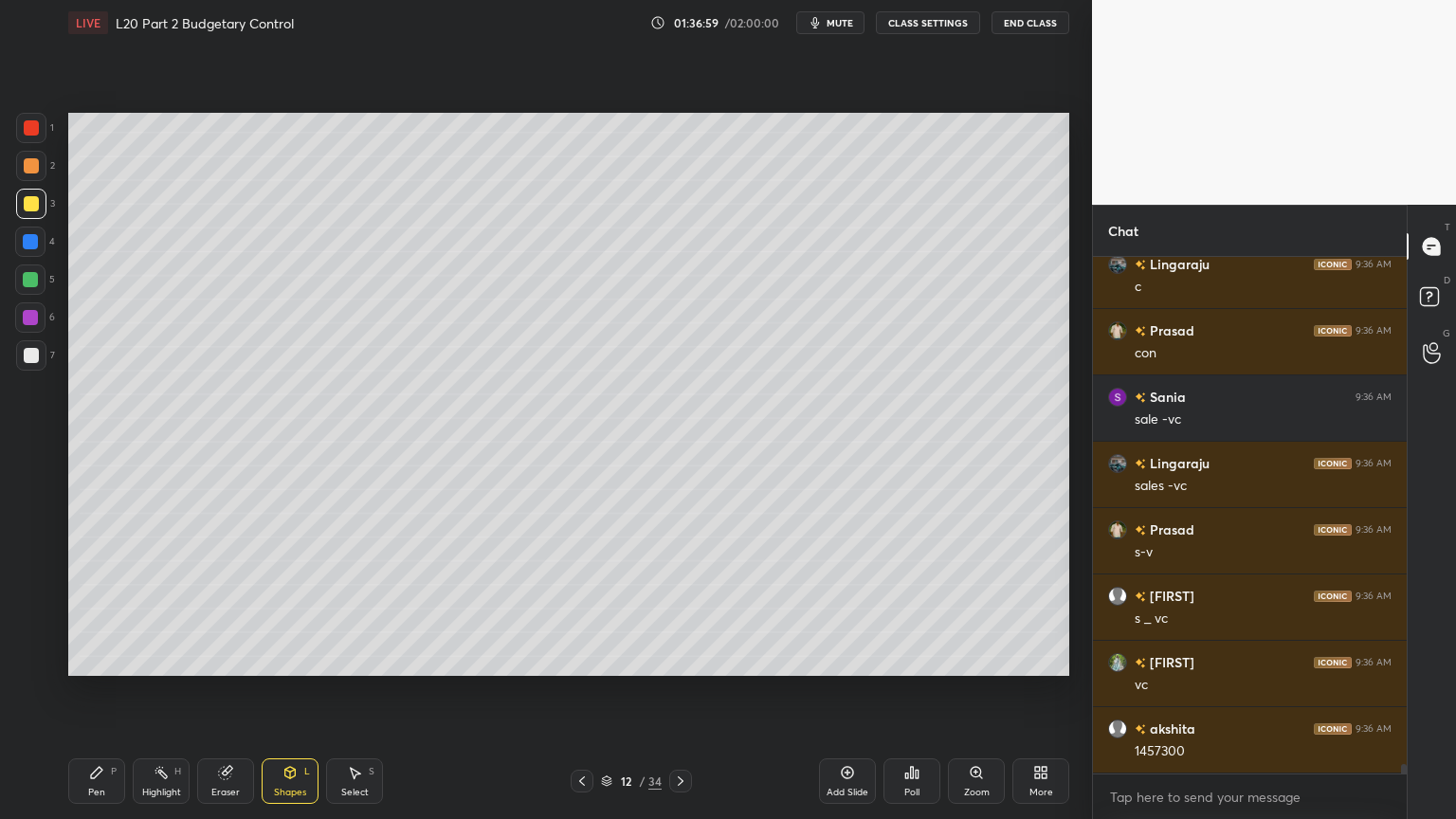 scroll, scrollTop: 27205, scrollLeft: 0, axis: vertical 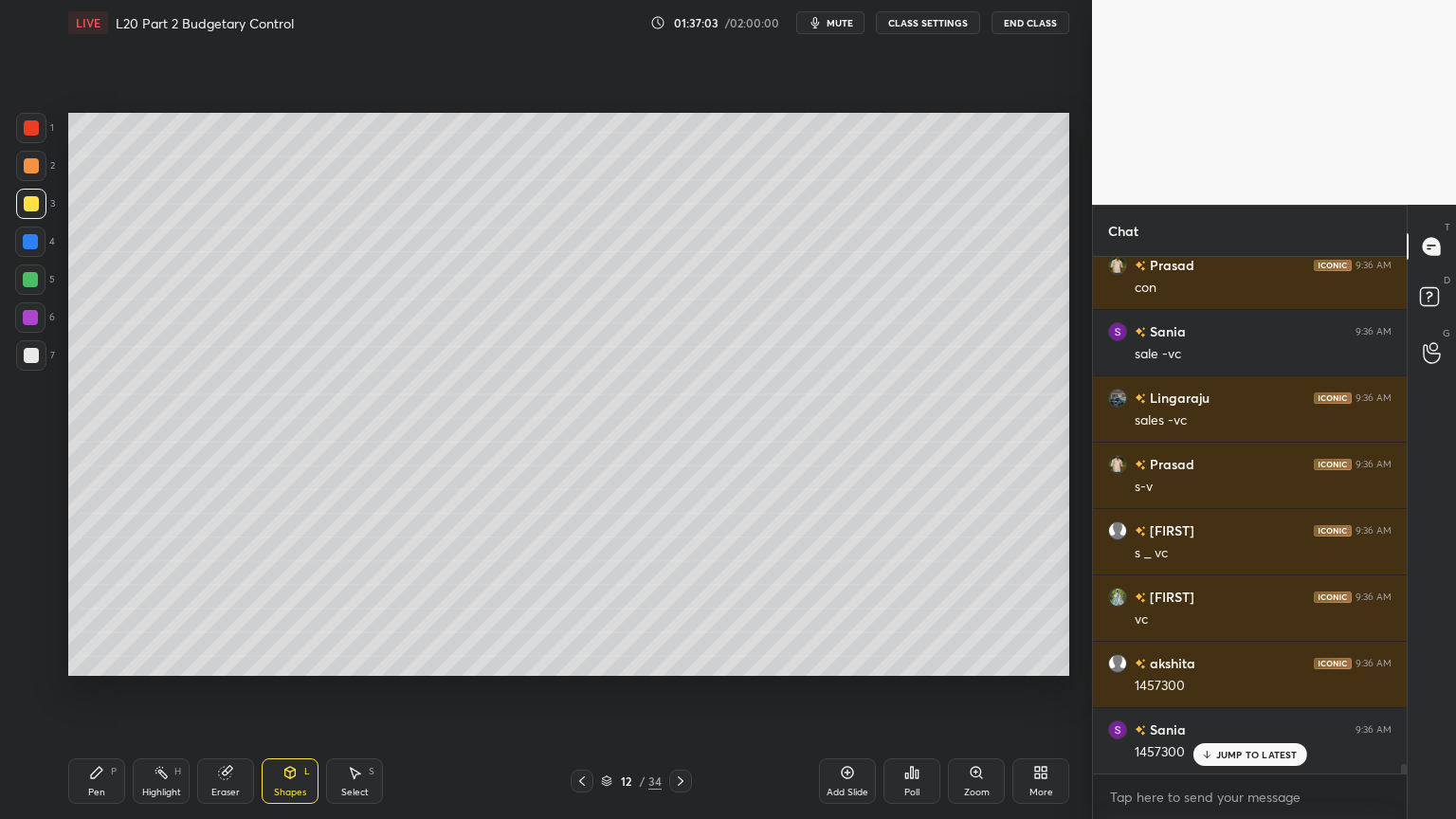 click on "Pen P" at bounding box center (97, 781) 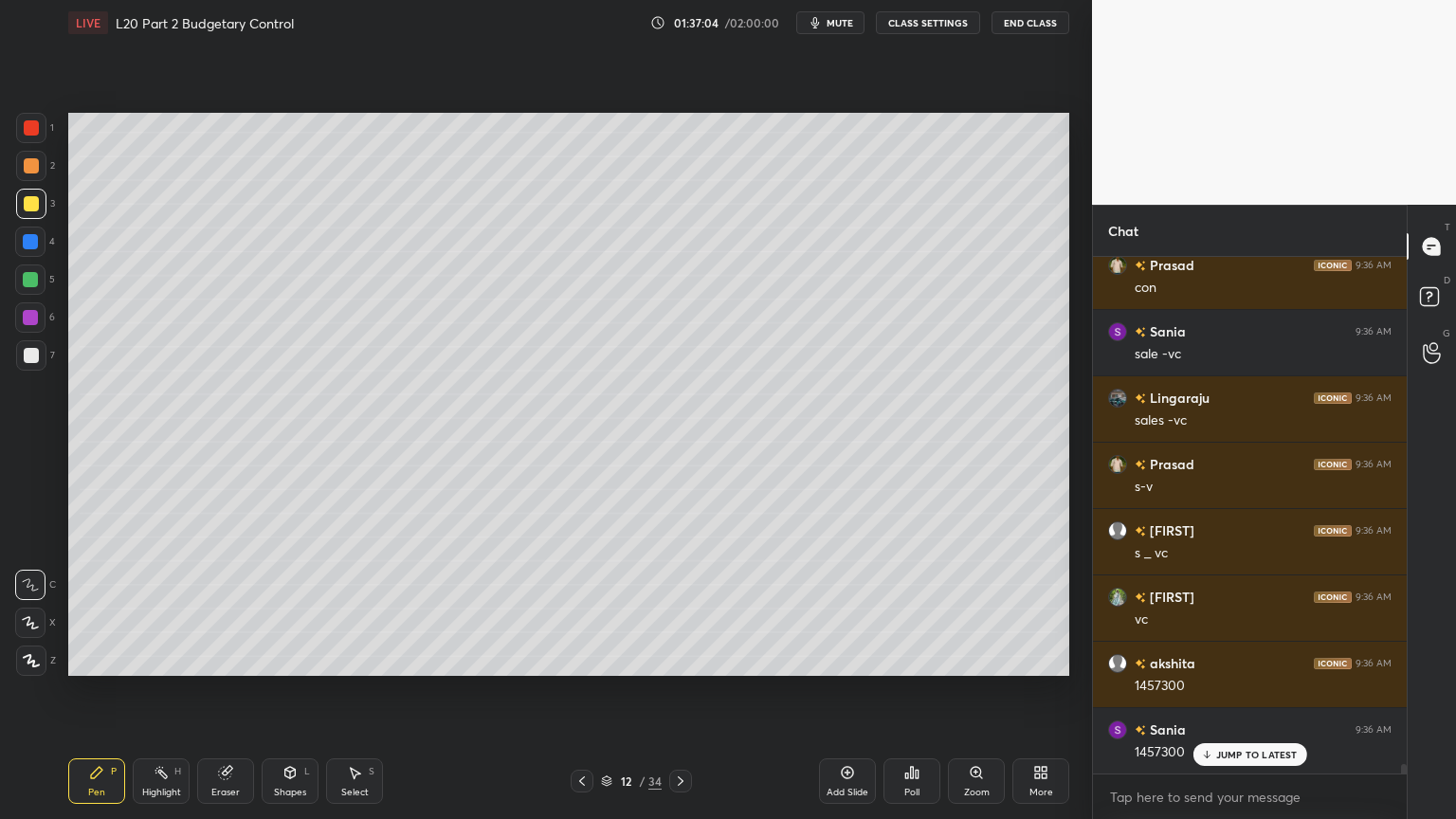 click at bounding box center (31, 355) 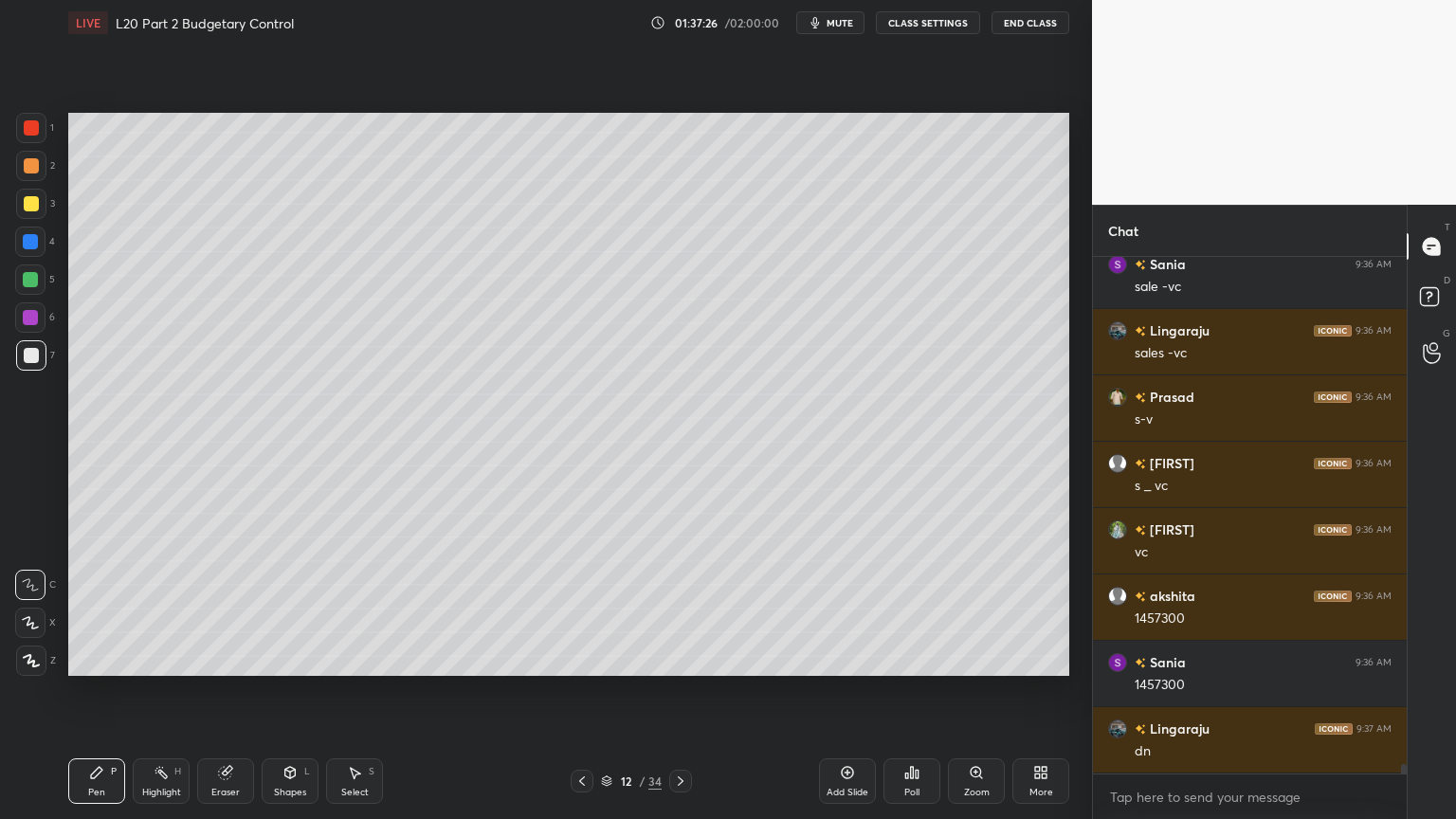 scroll, scrollTop: 27338, scrollLeft: 0, axis: vertical 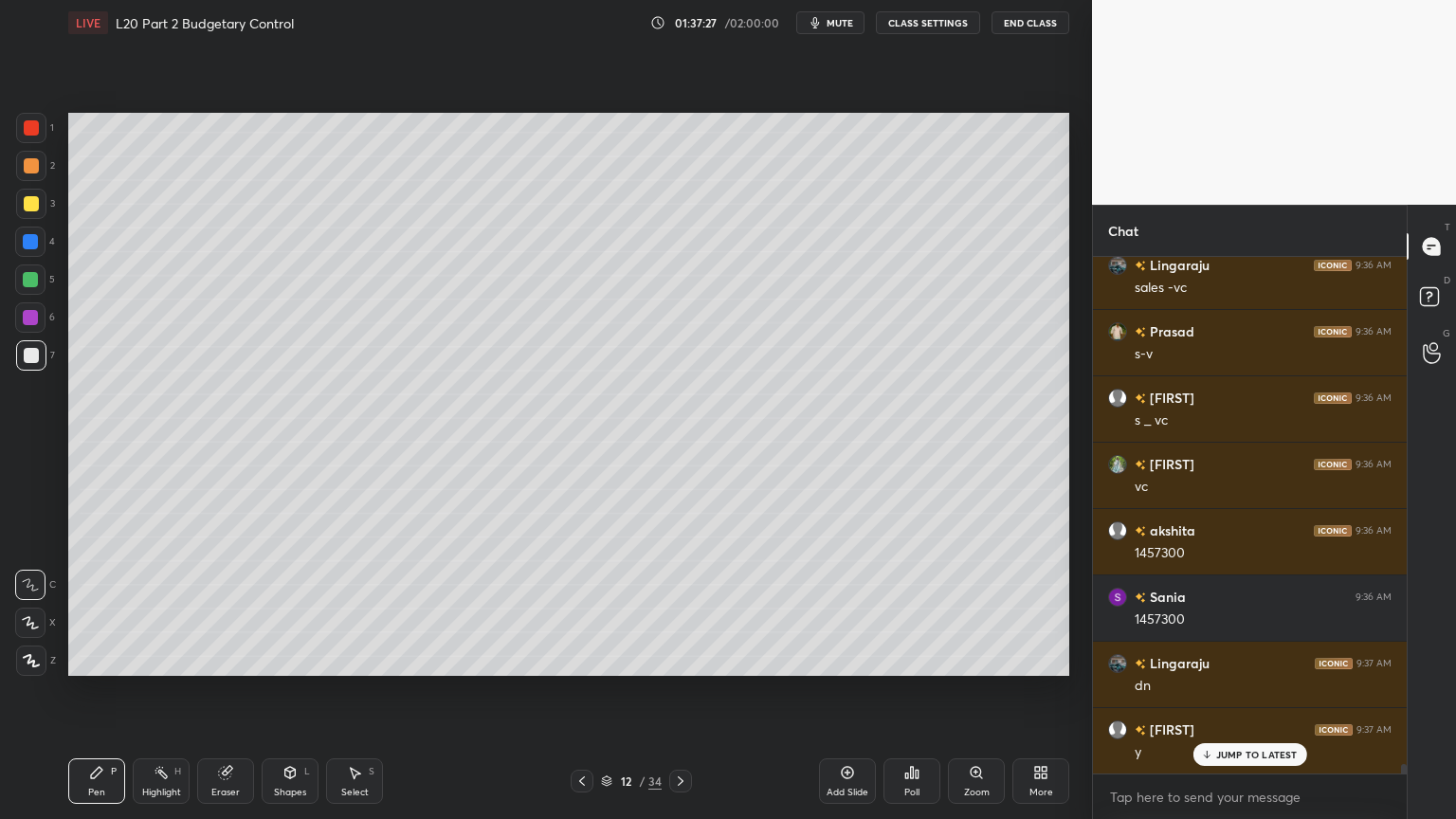 click 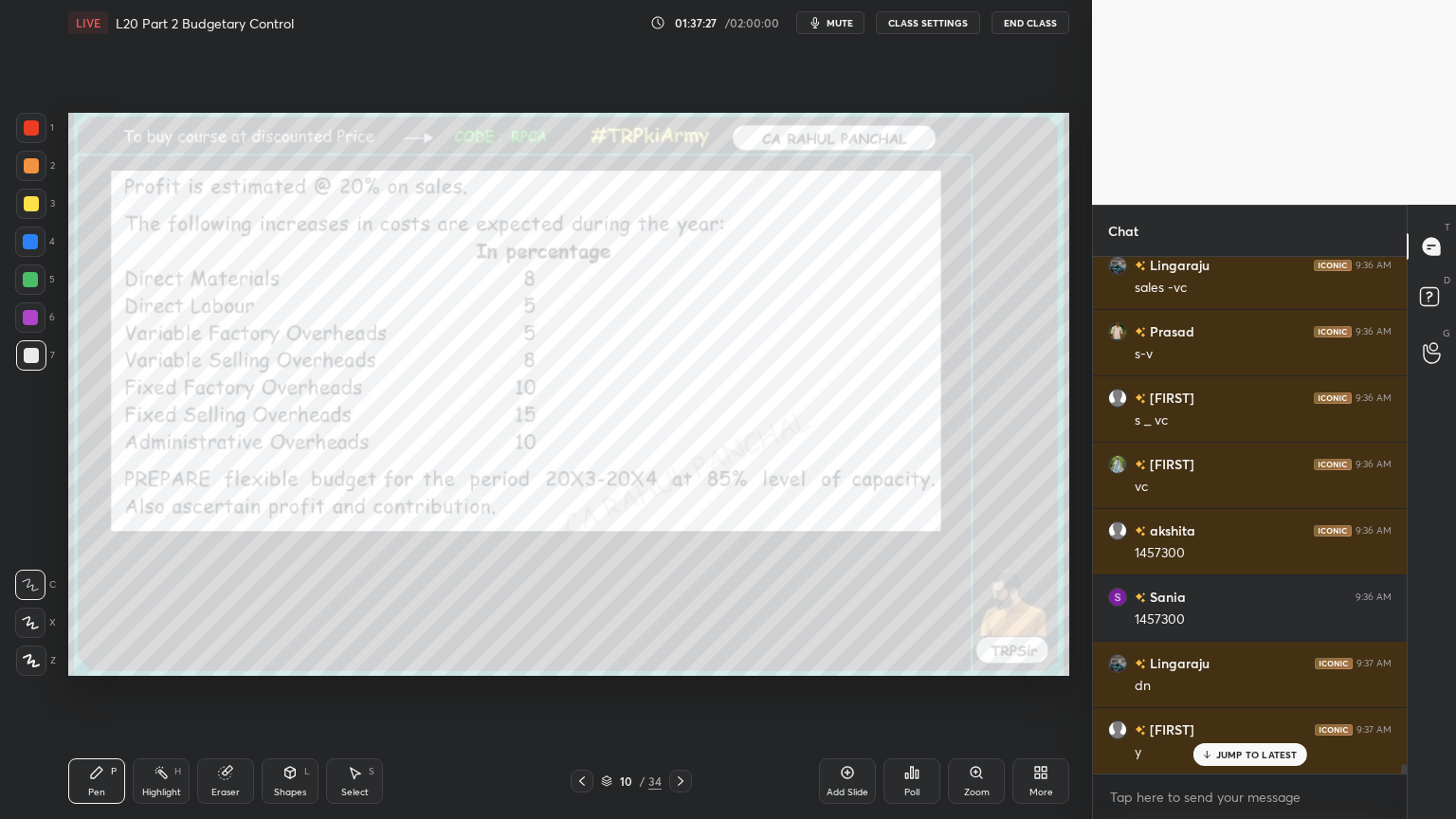 click 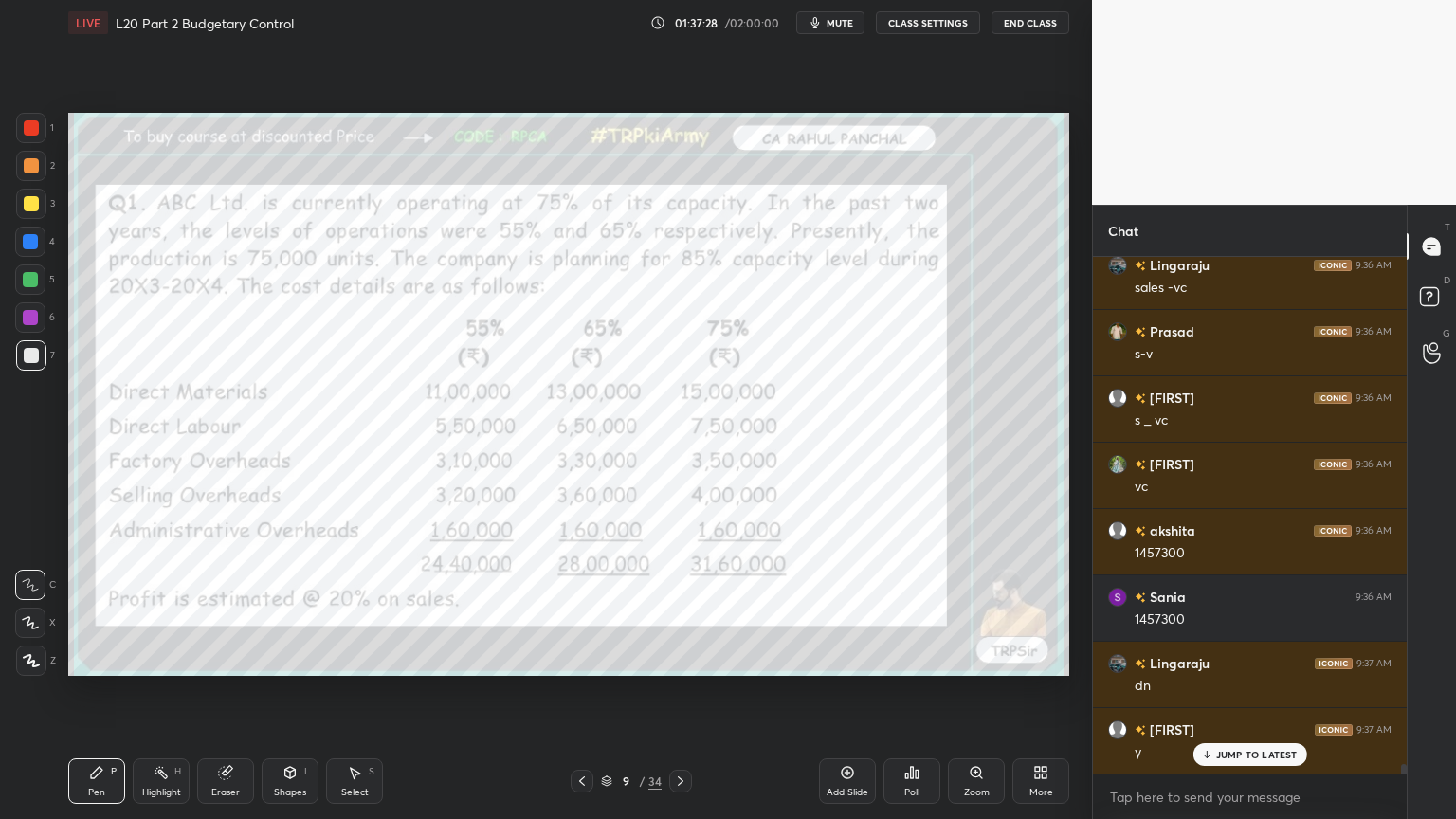 click on "Eraser" at bounding box center (226, 781) 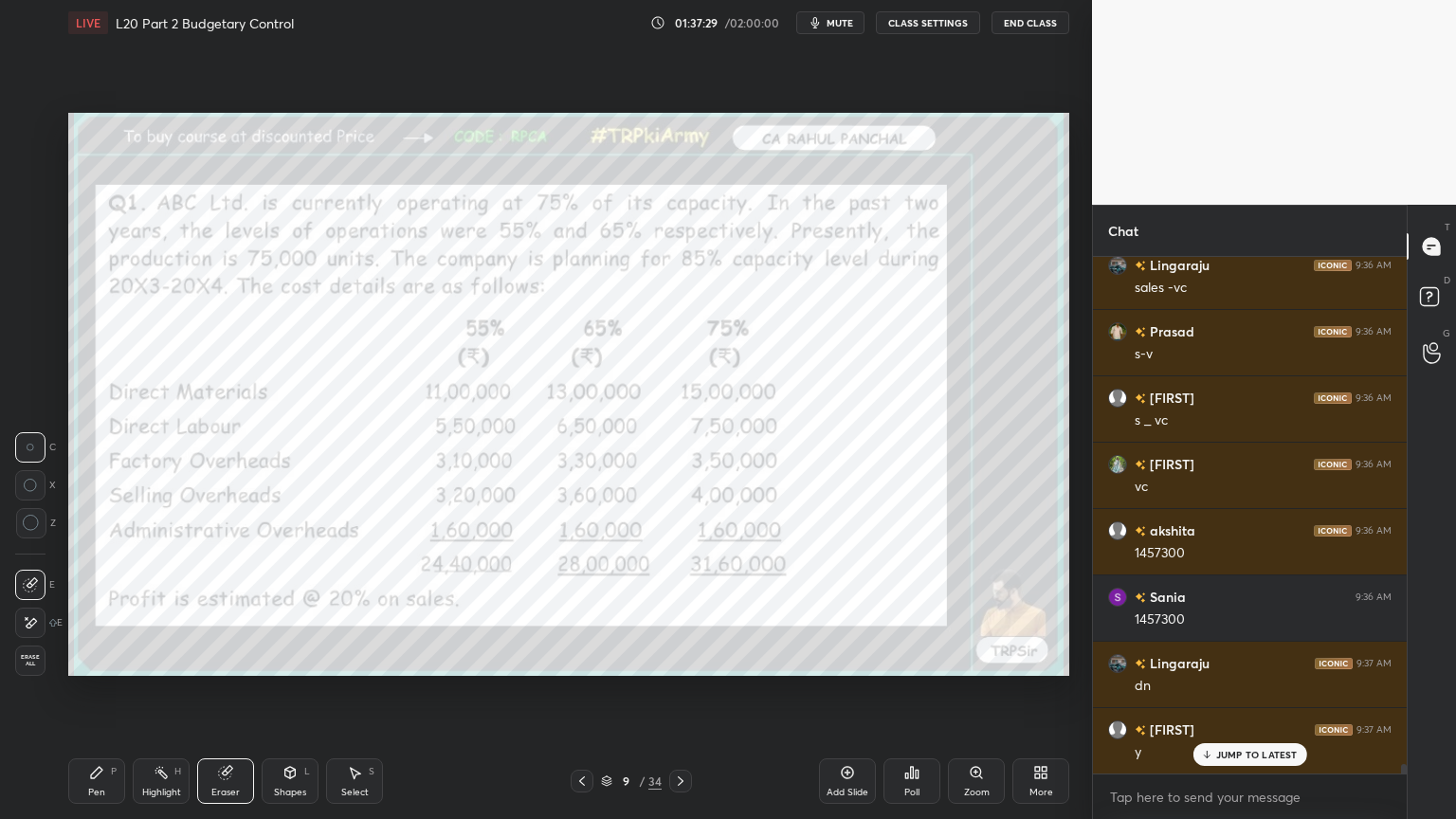 click on "Erase all" at bounding box center (30, 661) 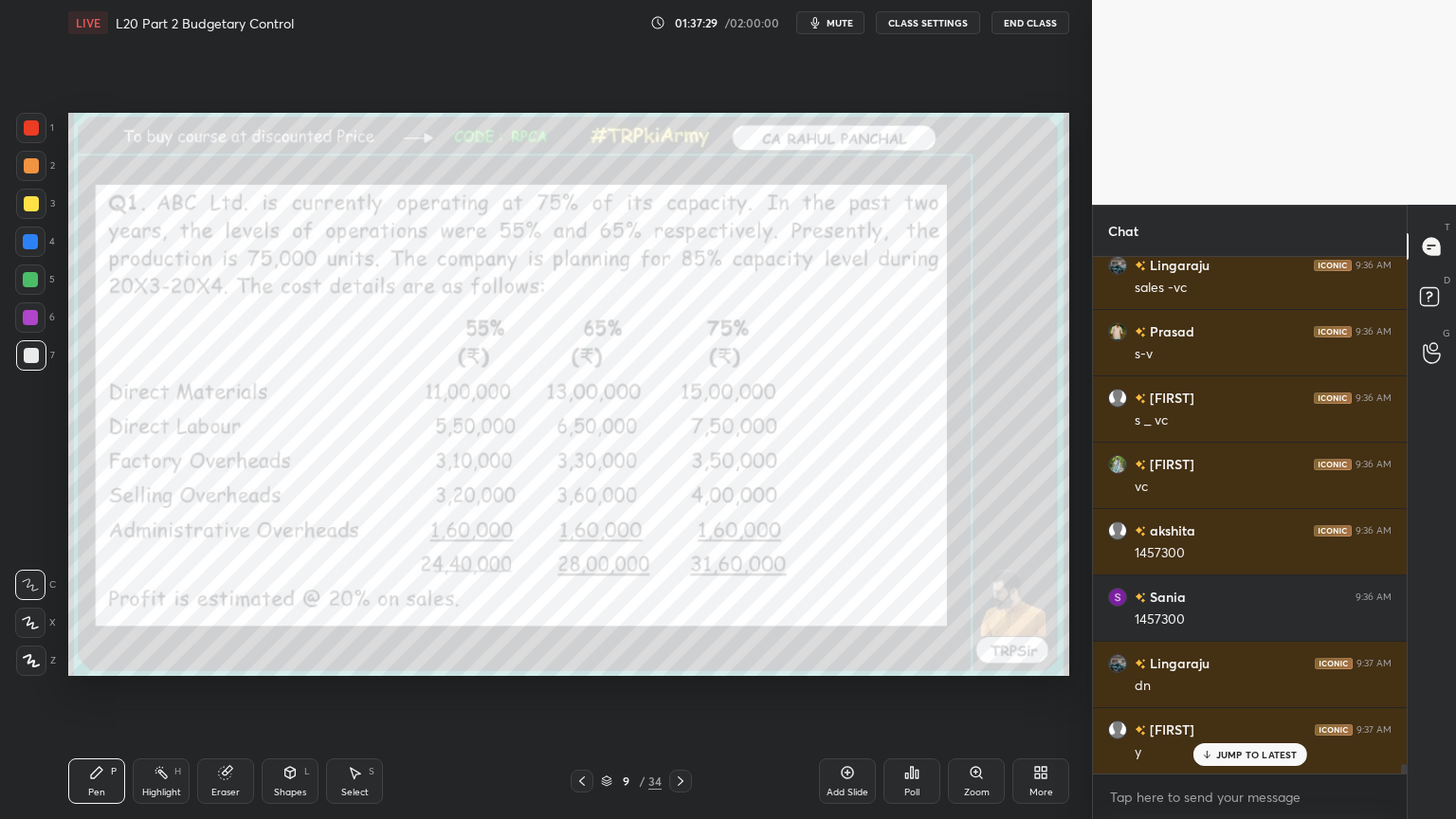 click 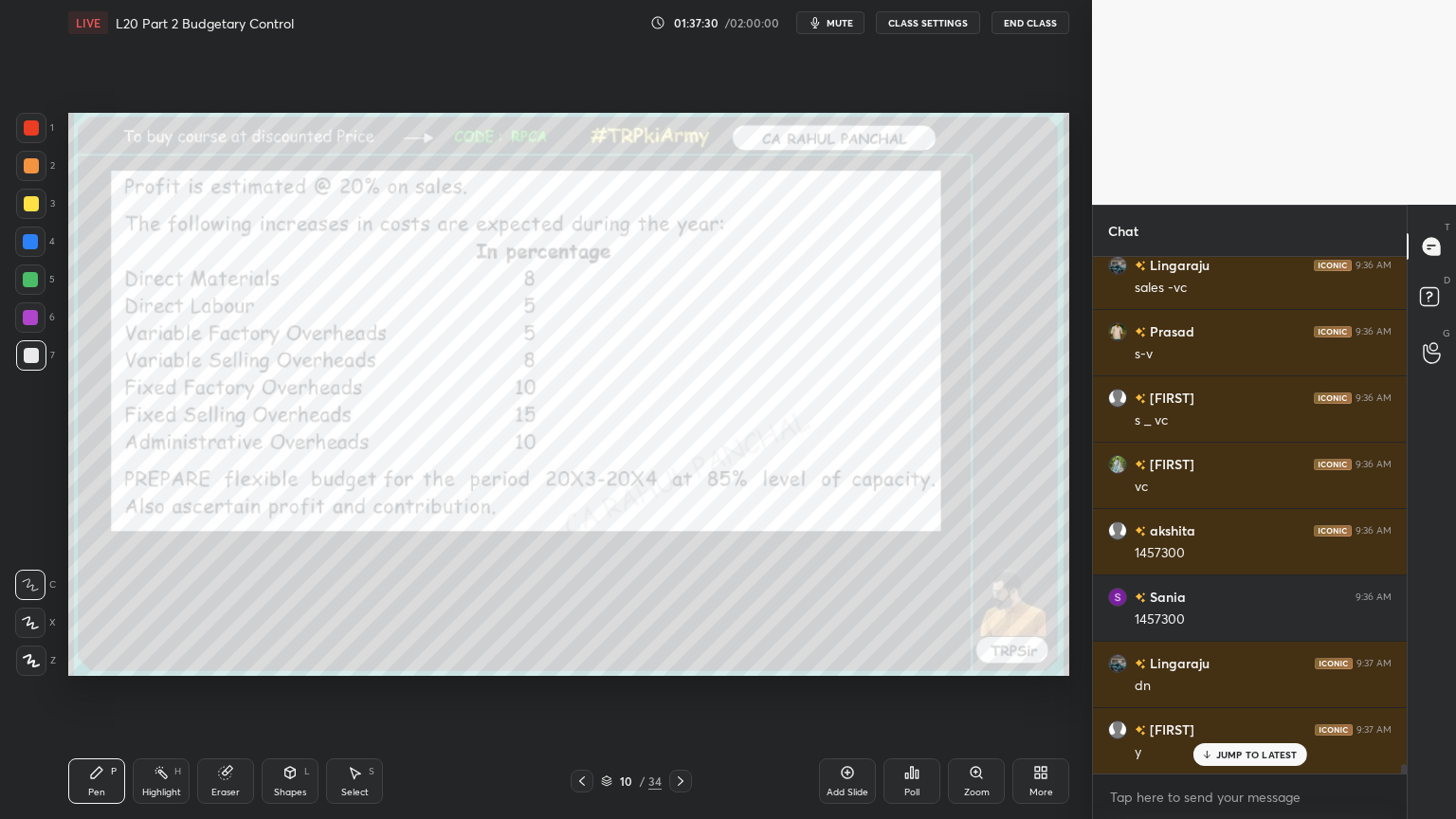 click 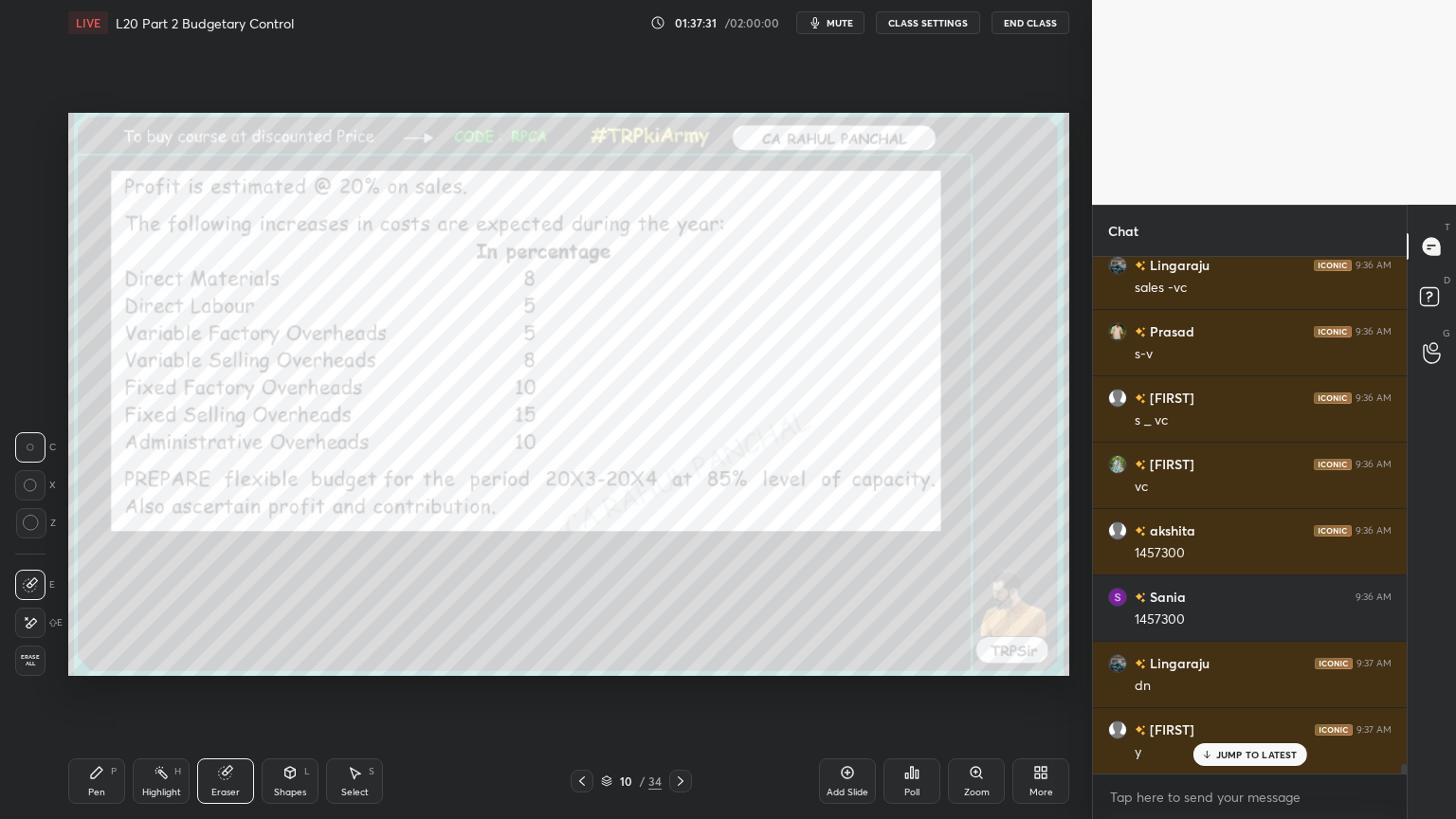 click on "Erase all" at bounding box center [30, 661] 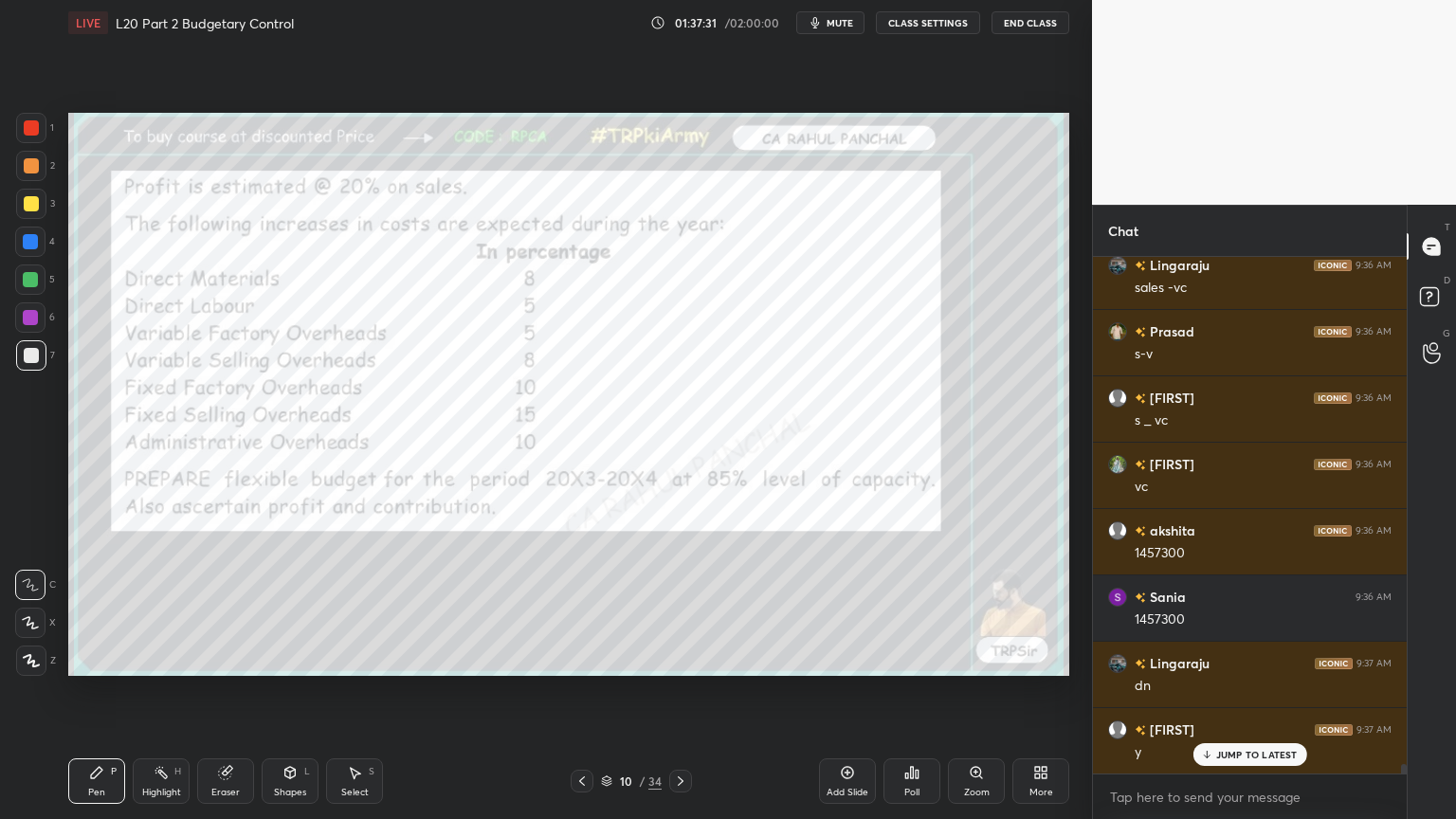 click 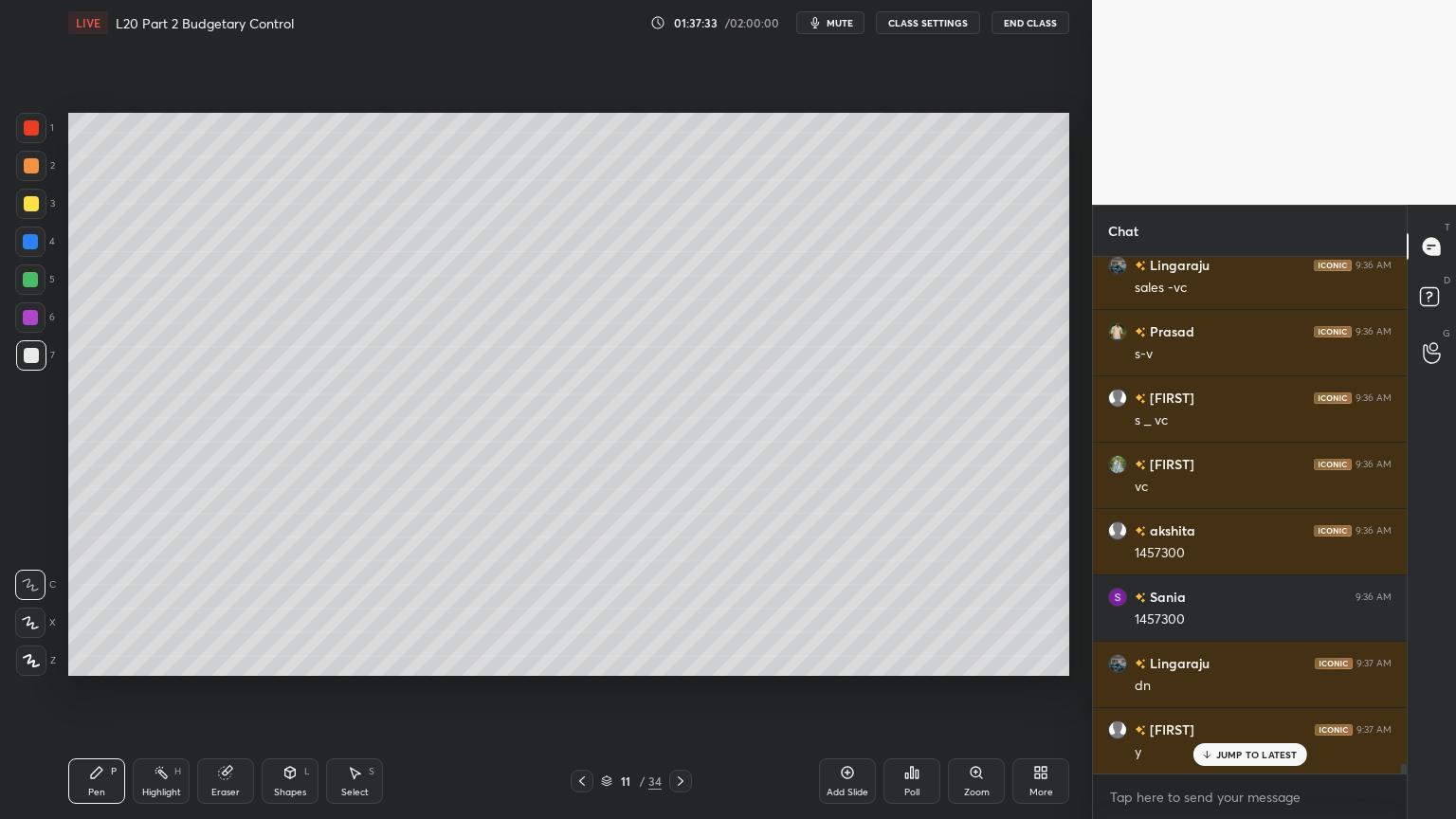 click 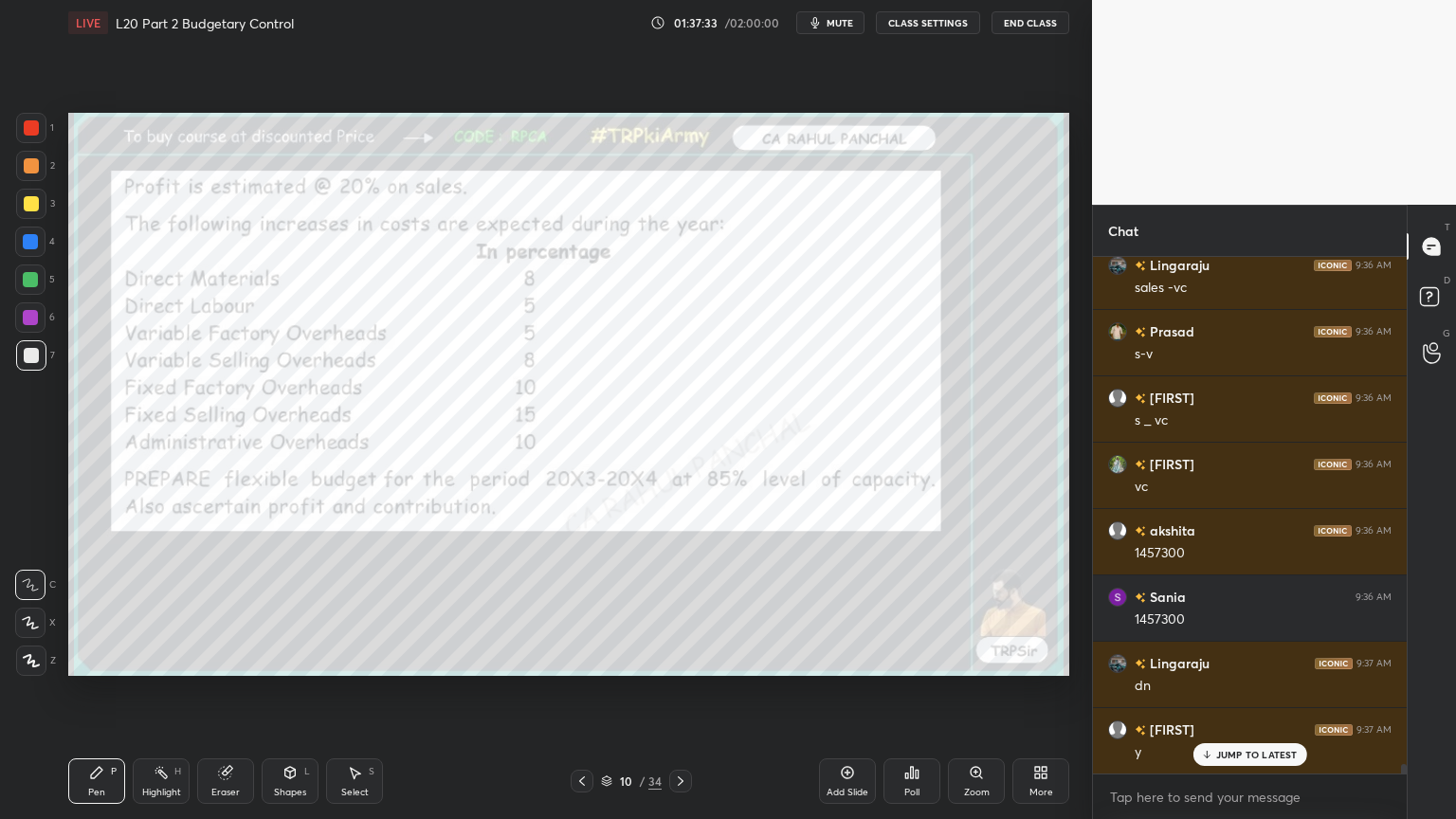 click 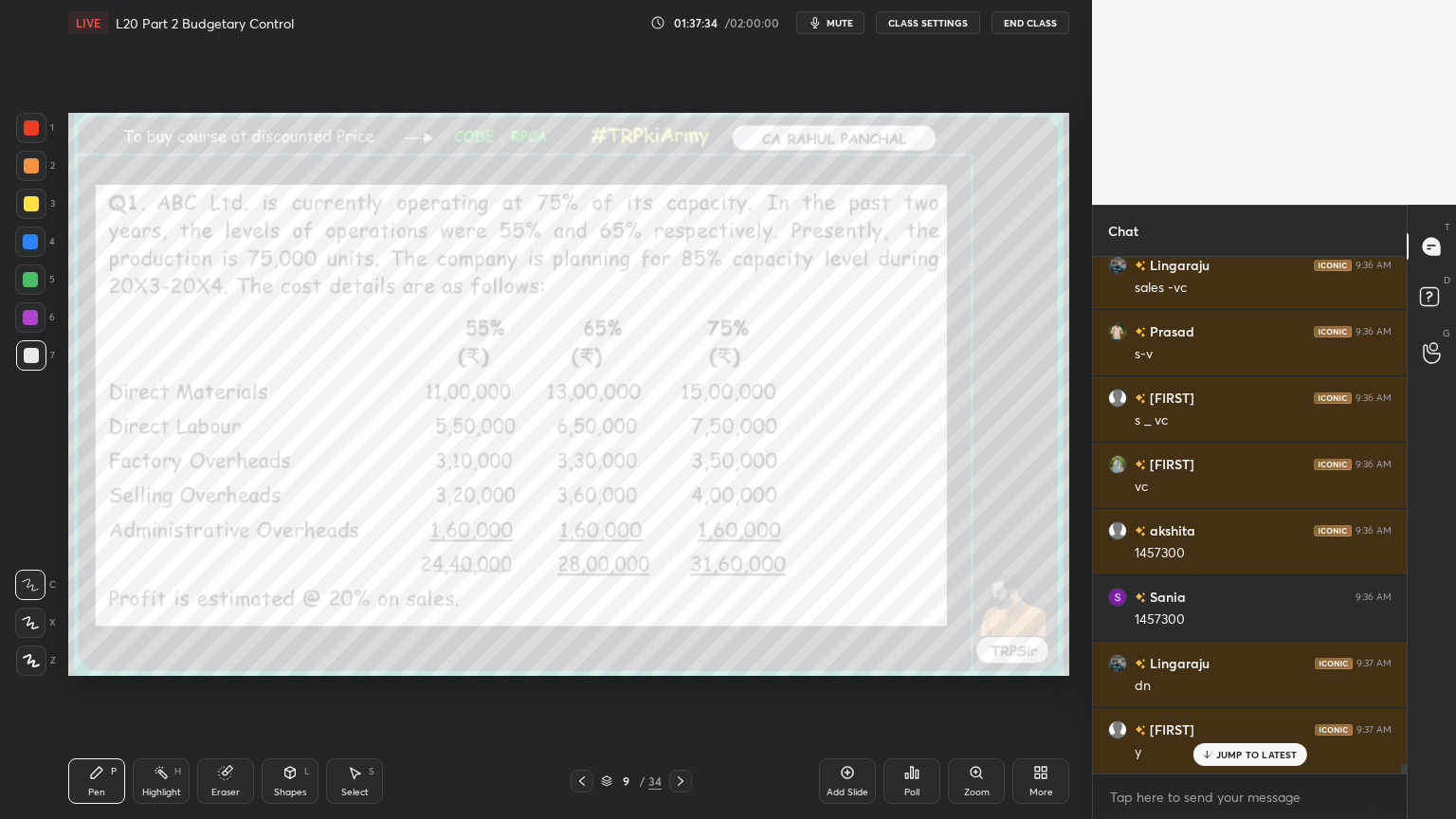 click at bounding box center [31, 128] 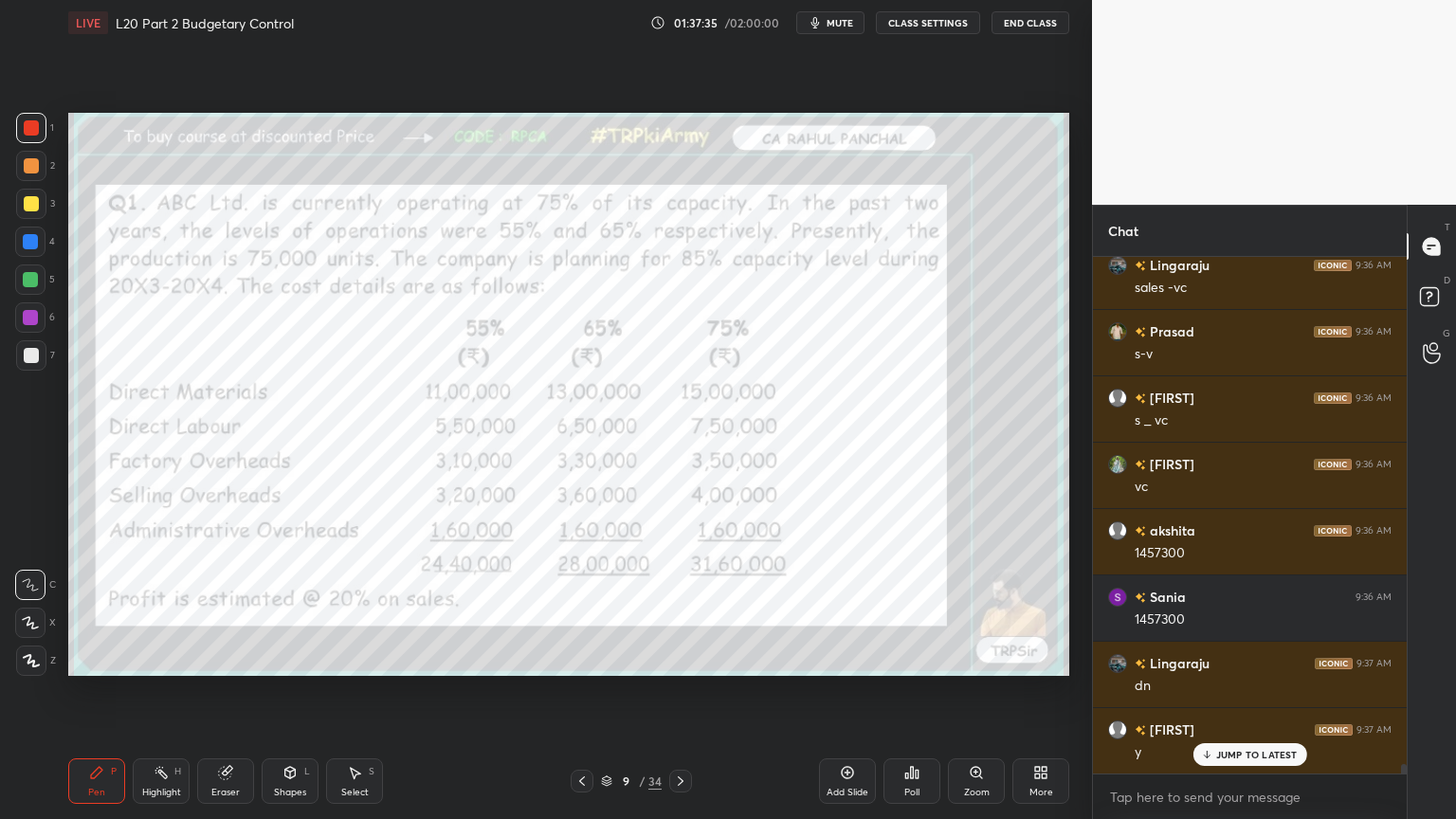 click at bounding box center [31, 204] 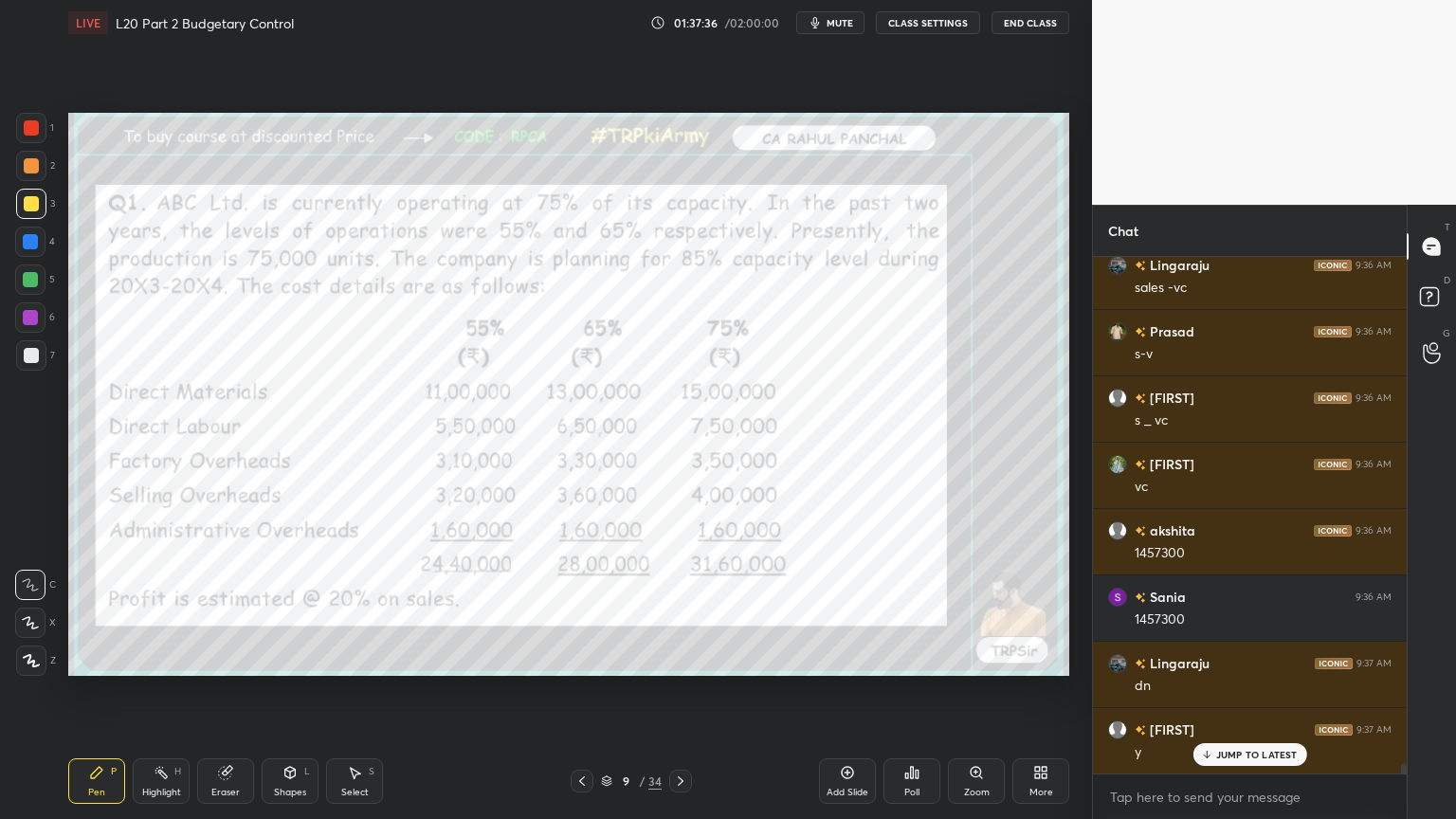click 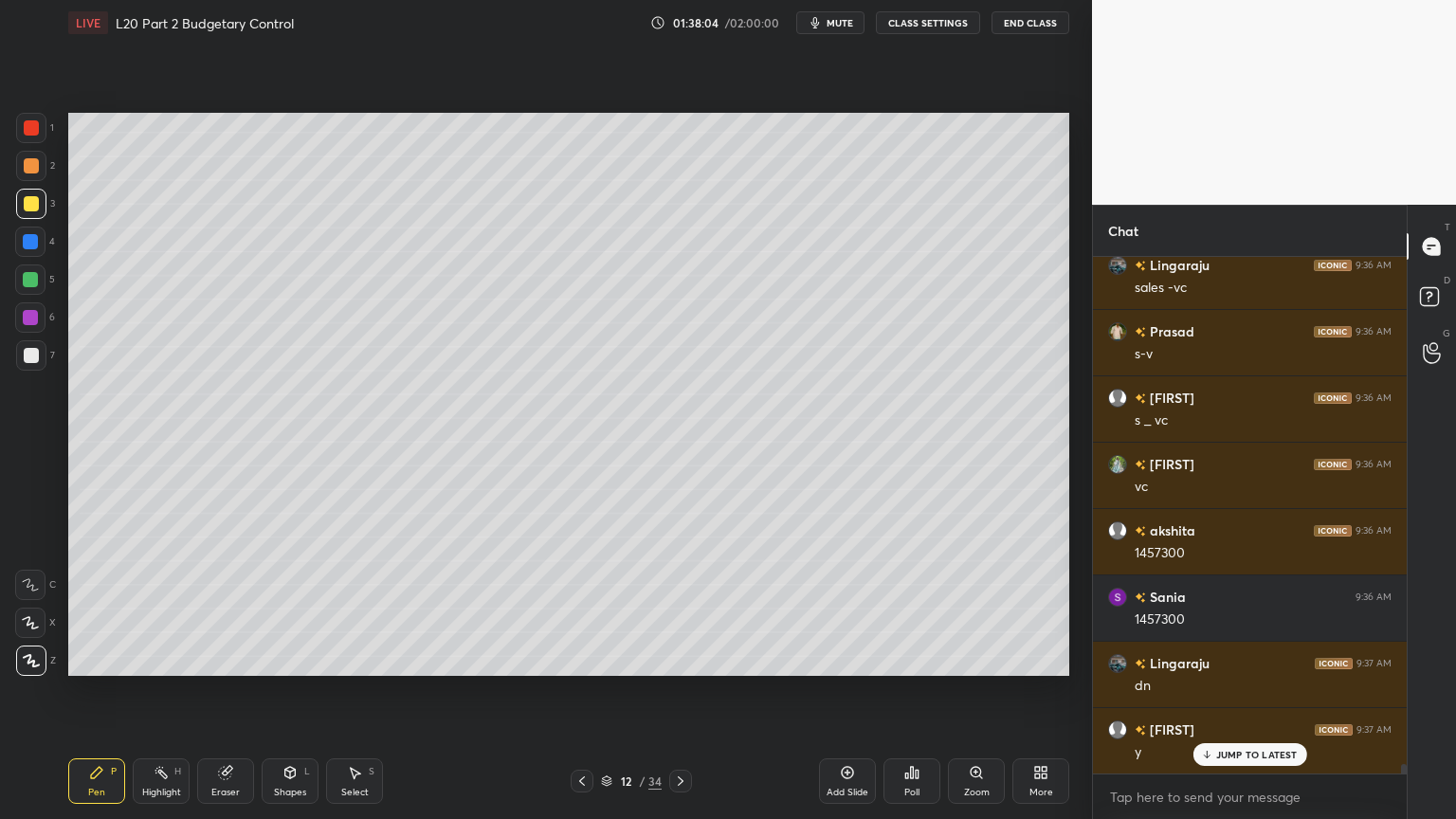 click 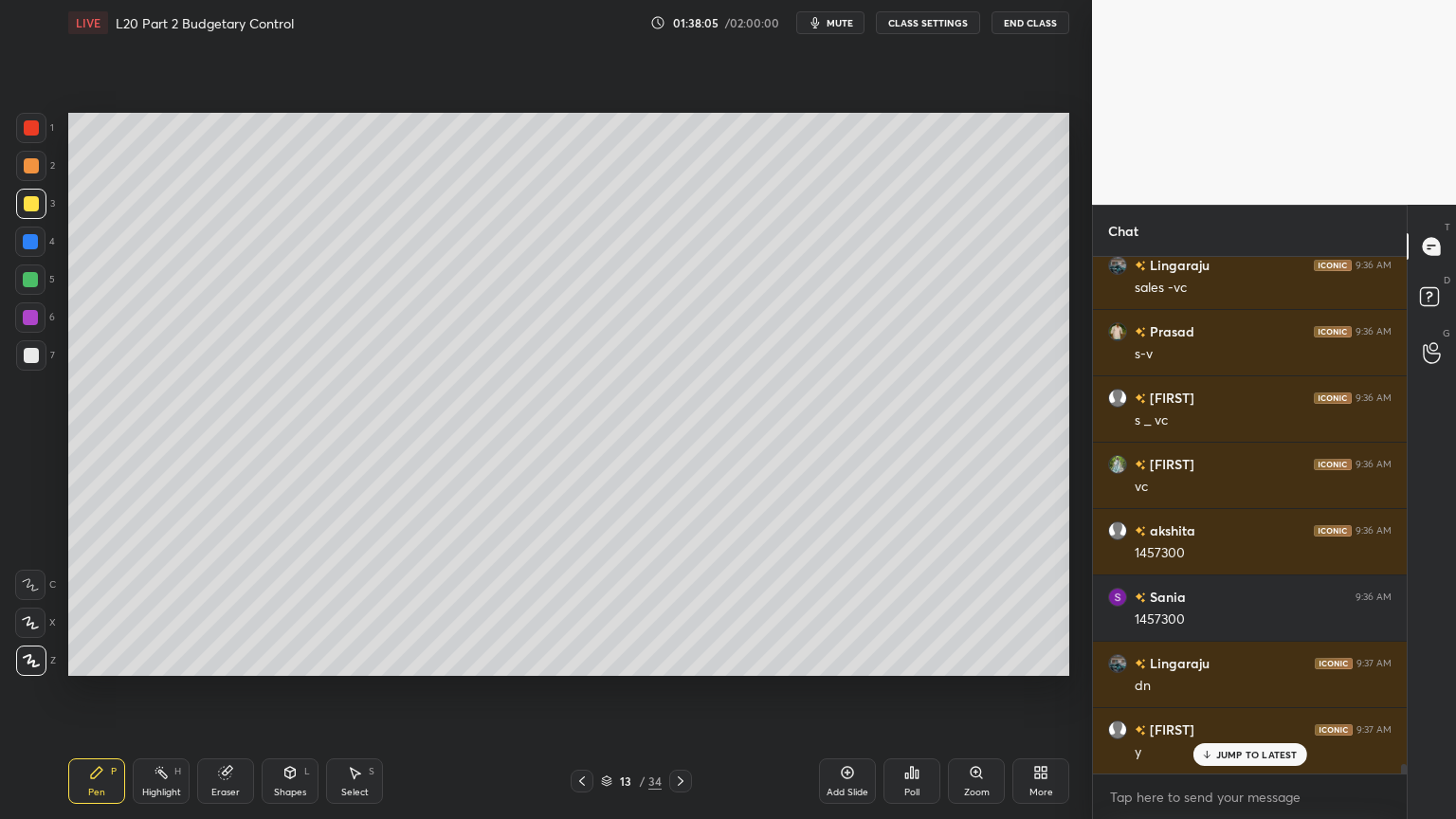 click at bounding box center [681, 781] 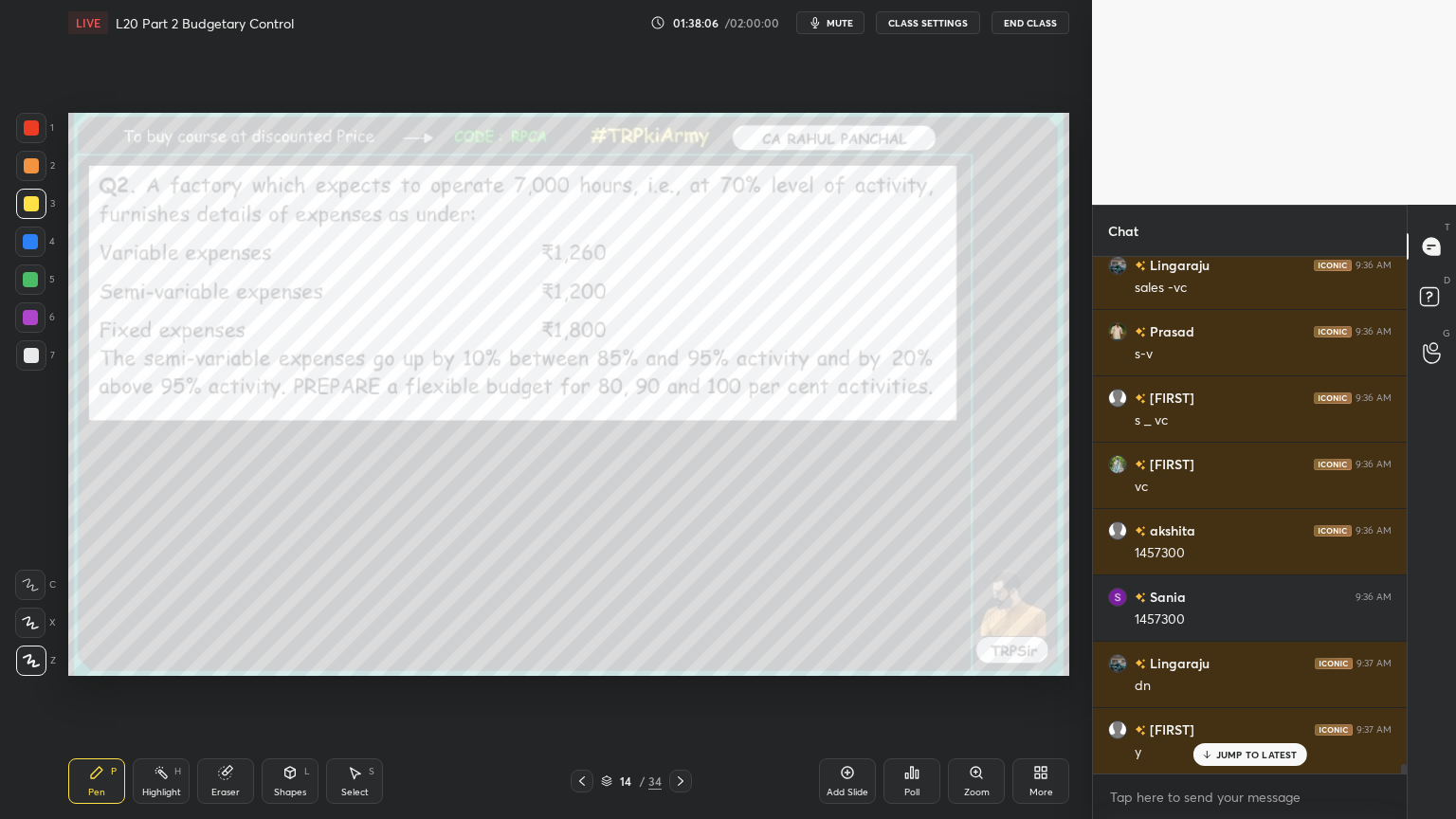 click at bounding box center (681, 781) 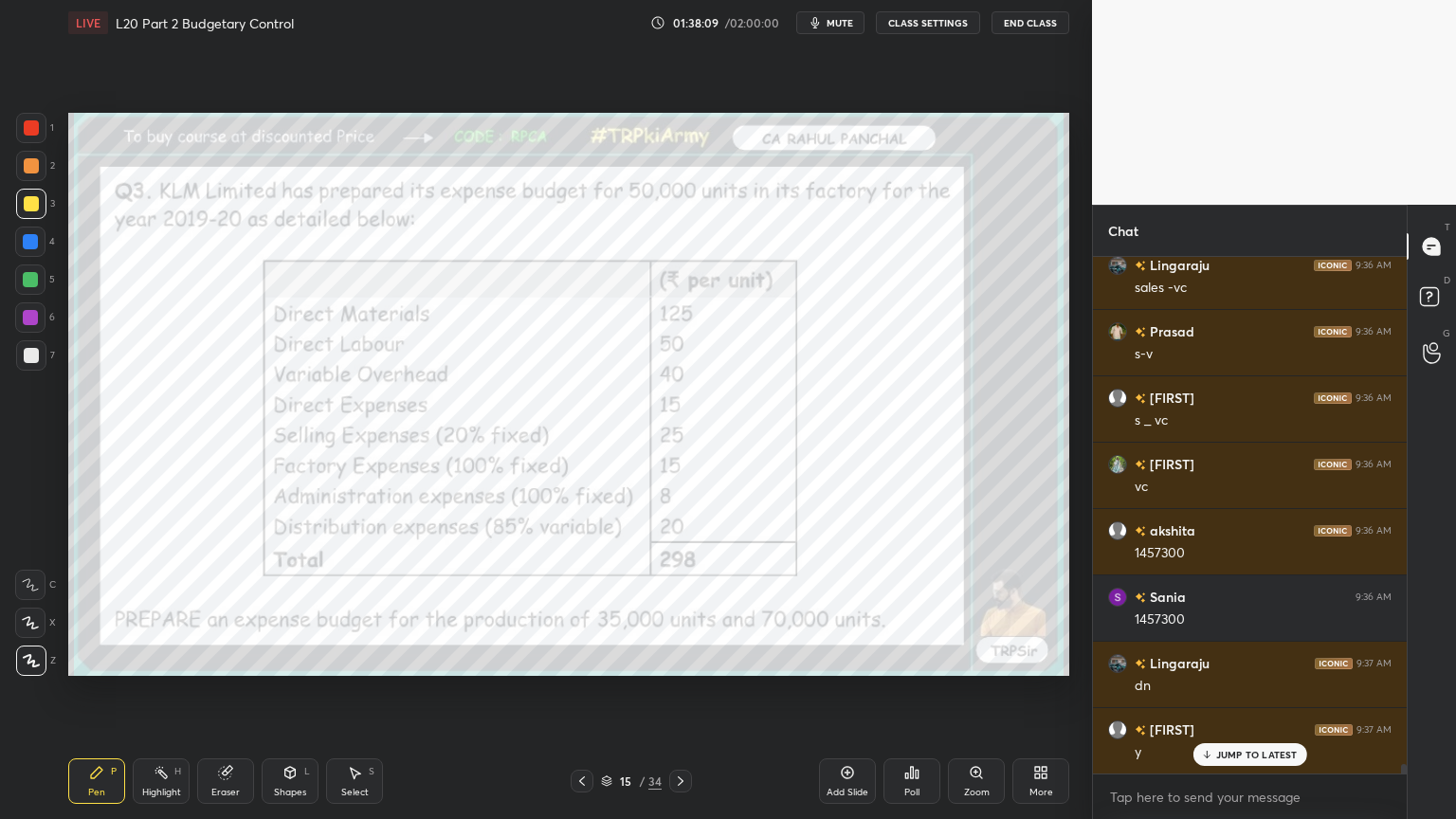 scroll, scrollTop: 27405, scrollLeft: 0, axis: vertical 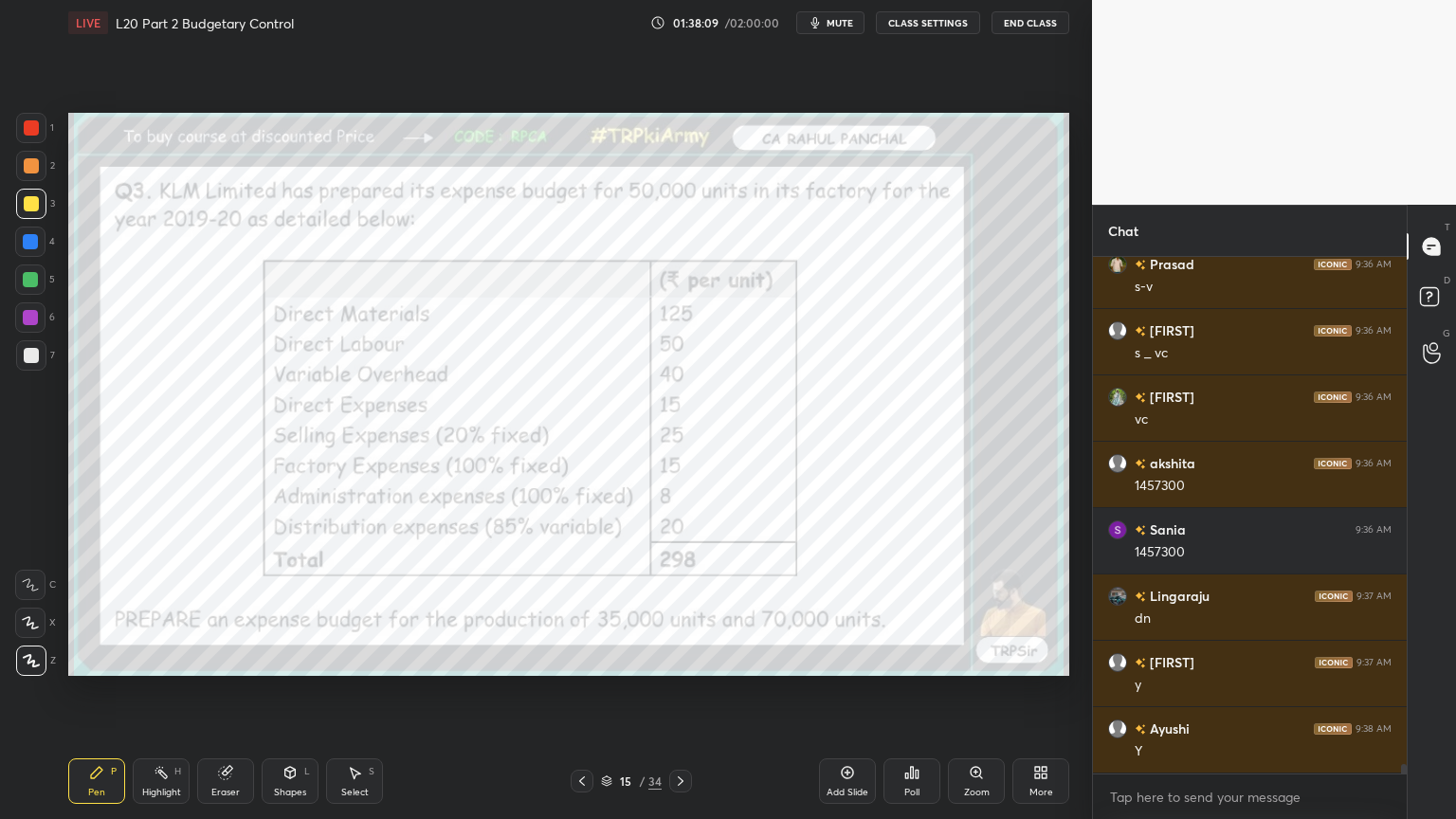 click 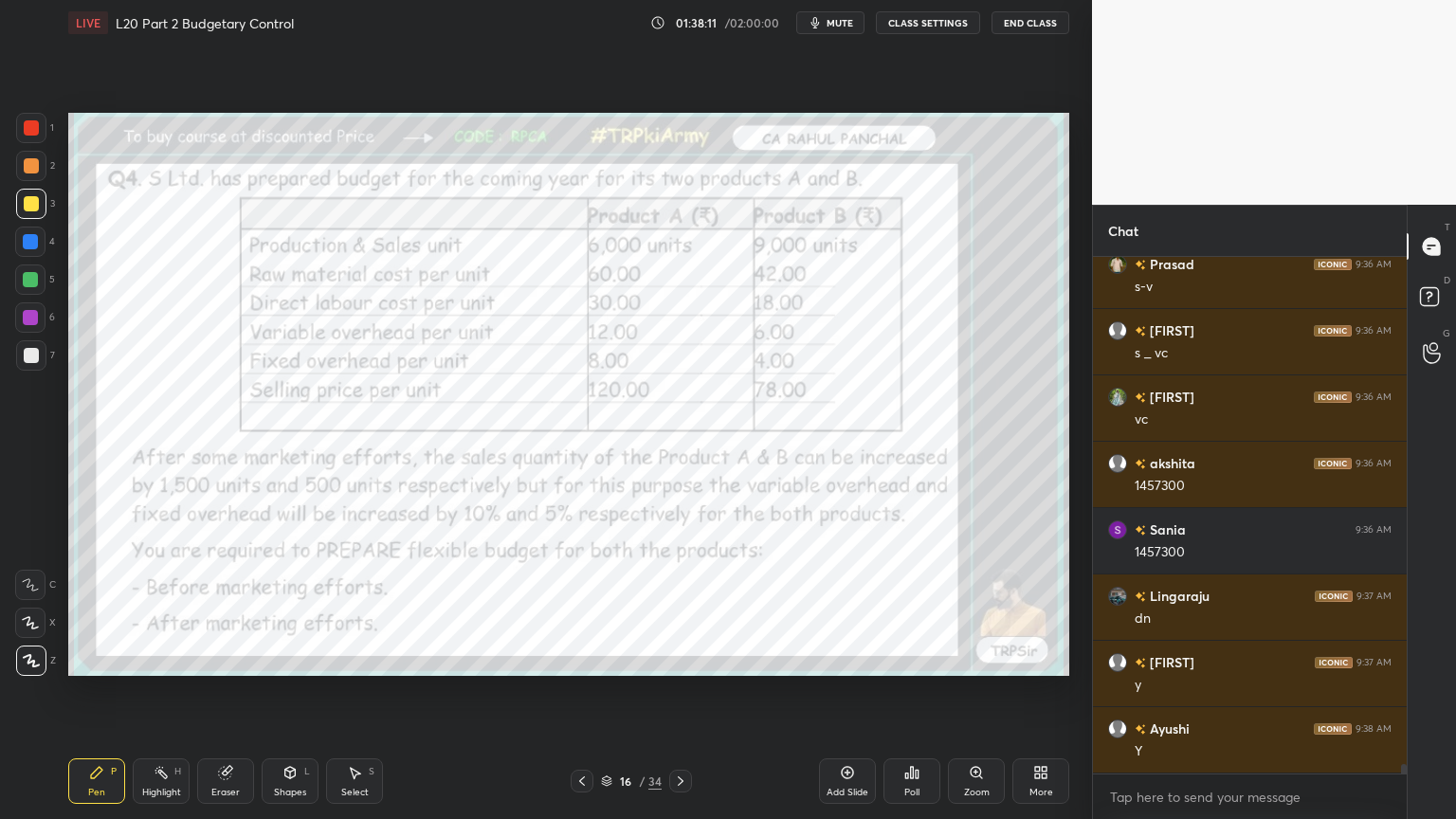 click 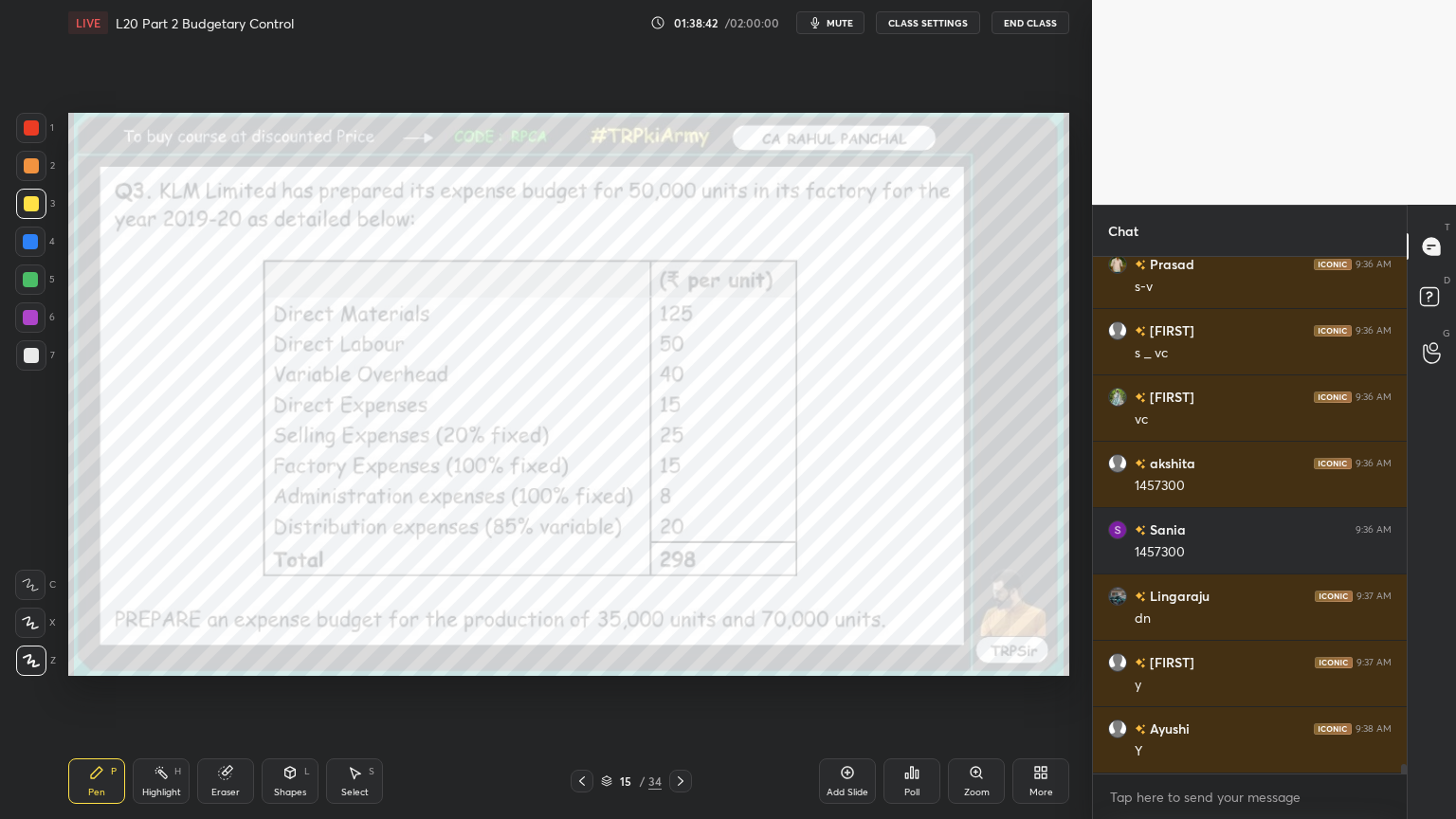 click 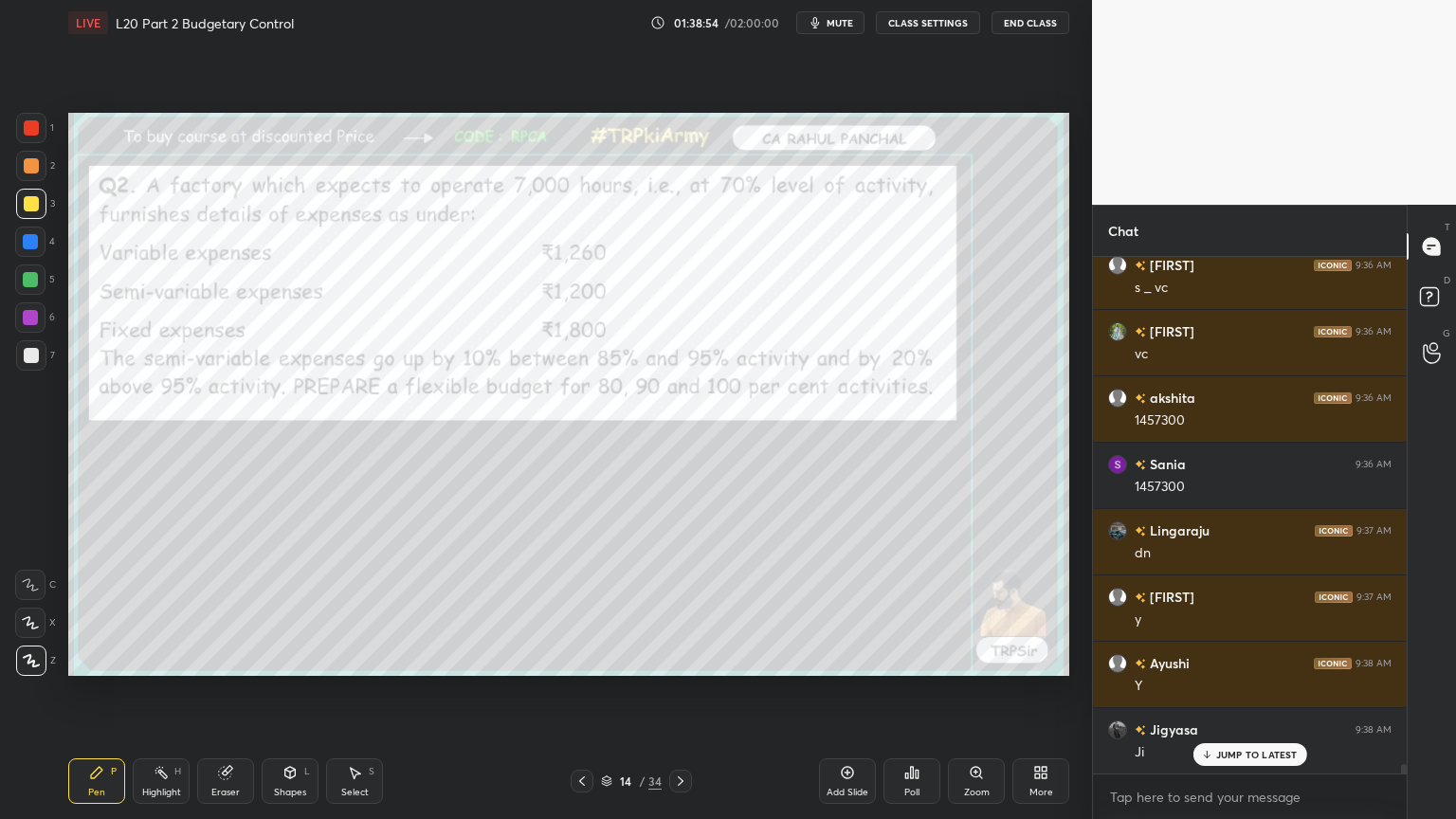 scroll, scrollTop: 27538, scrollLeft: 0, axis: vertical 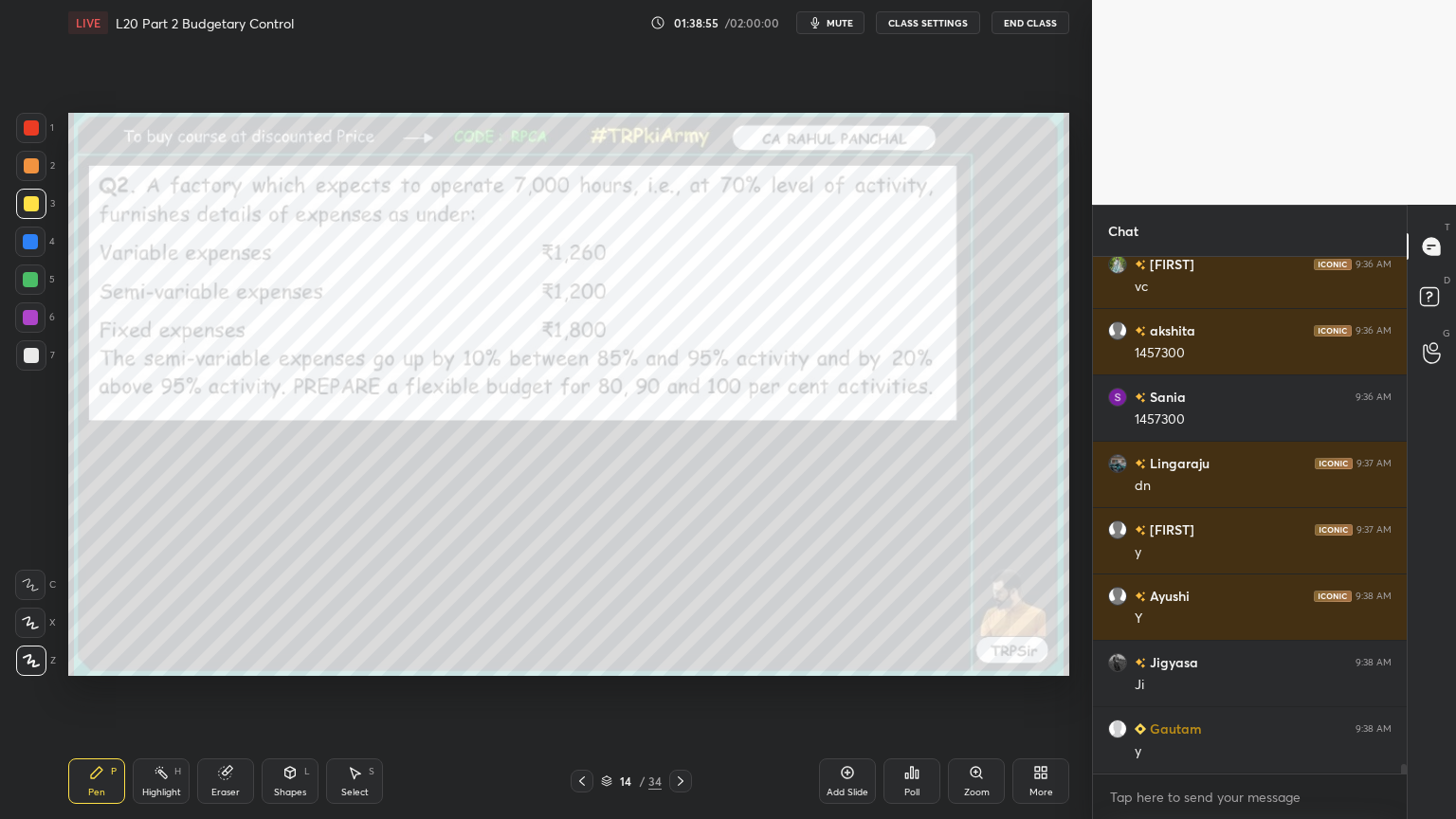 click on "Add Slide Poll Zoom More" at bounding box center [944, 781] 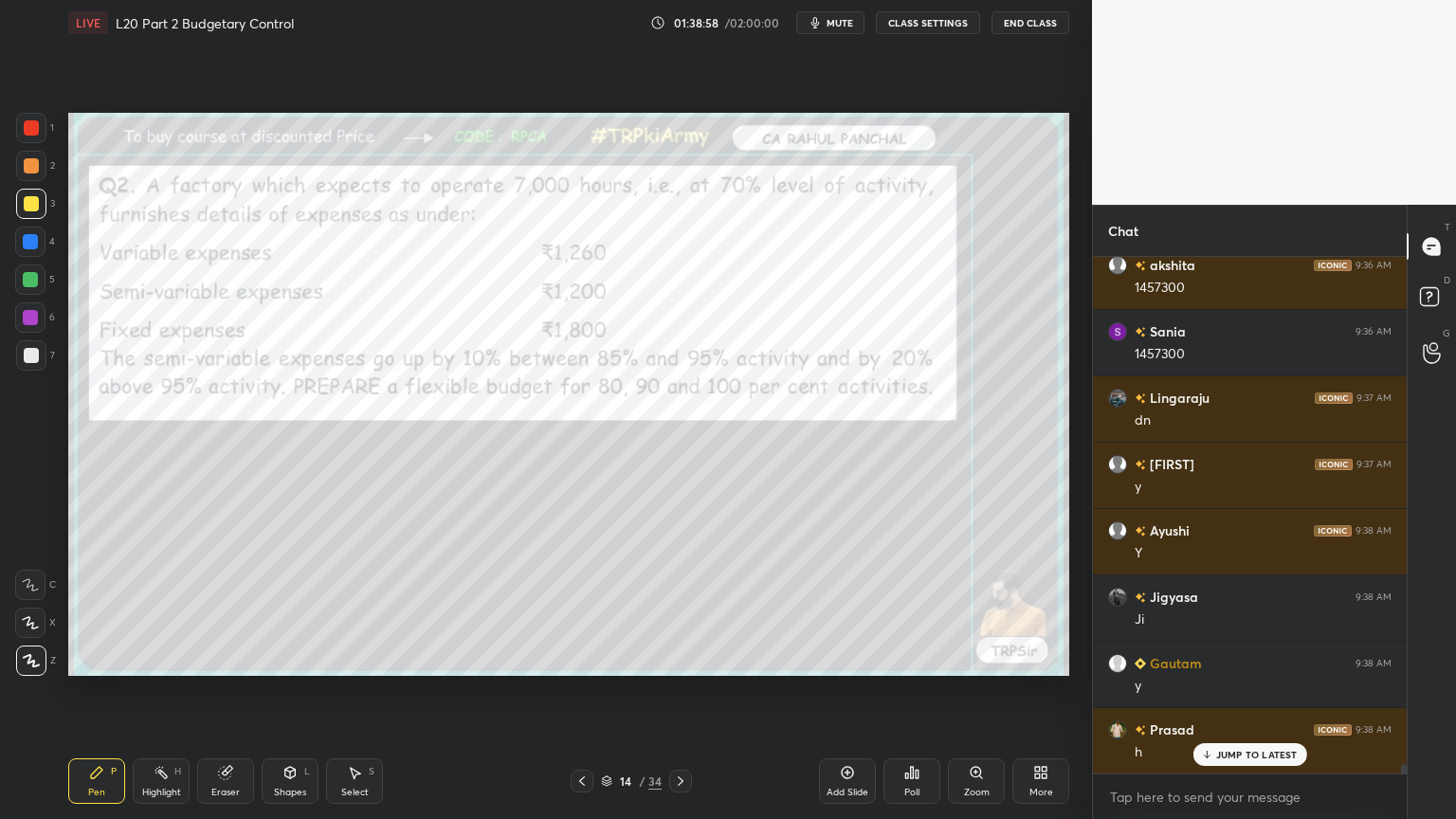 scroll, scrollTop: 27671, scrollLeft: 0, axis: vertical 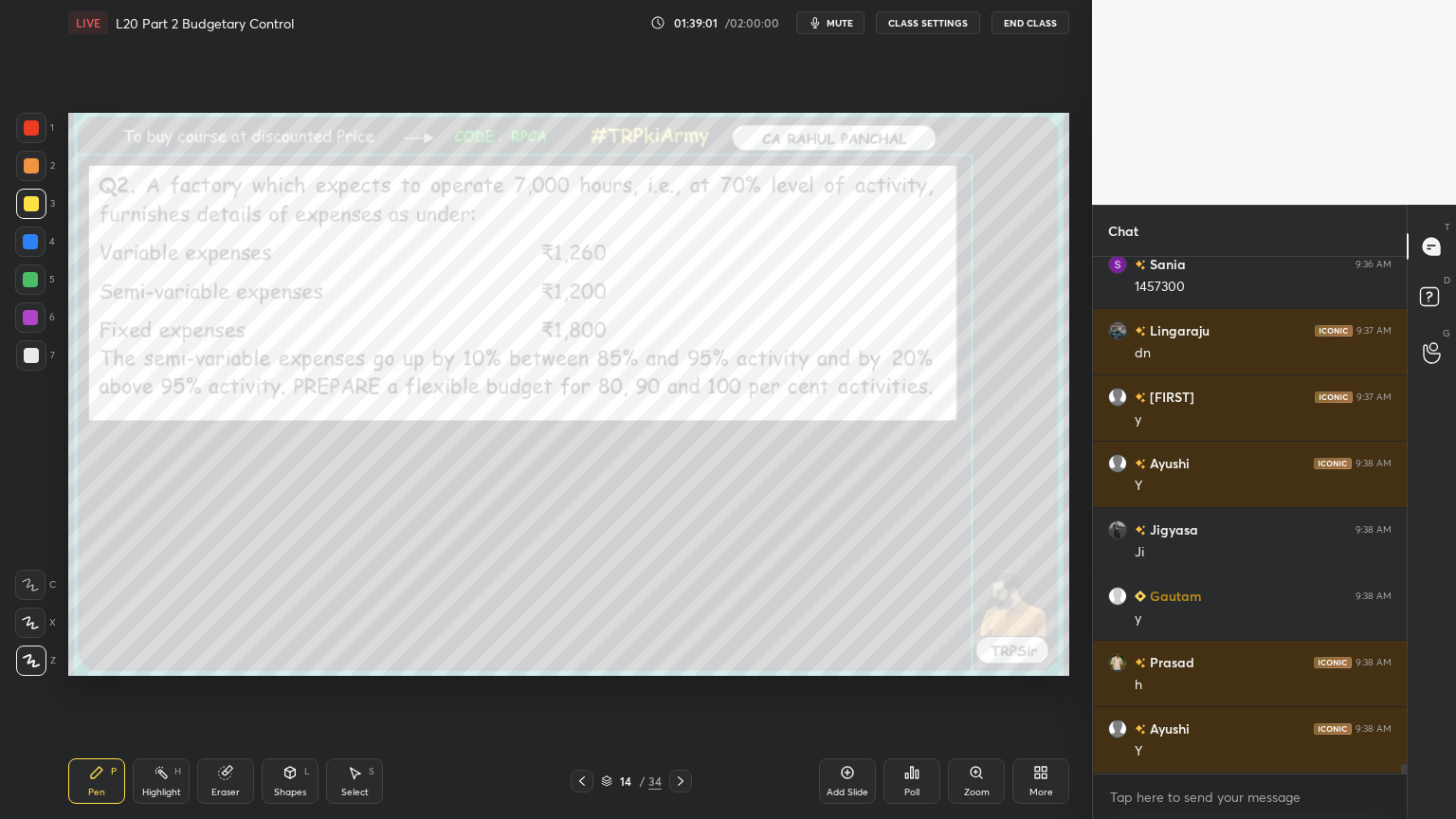 click at bounding box center [31, 128] 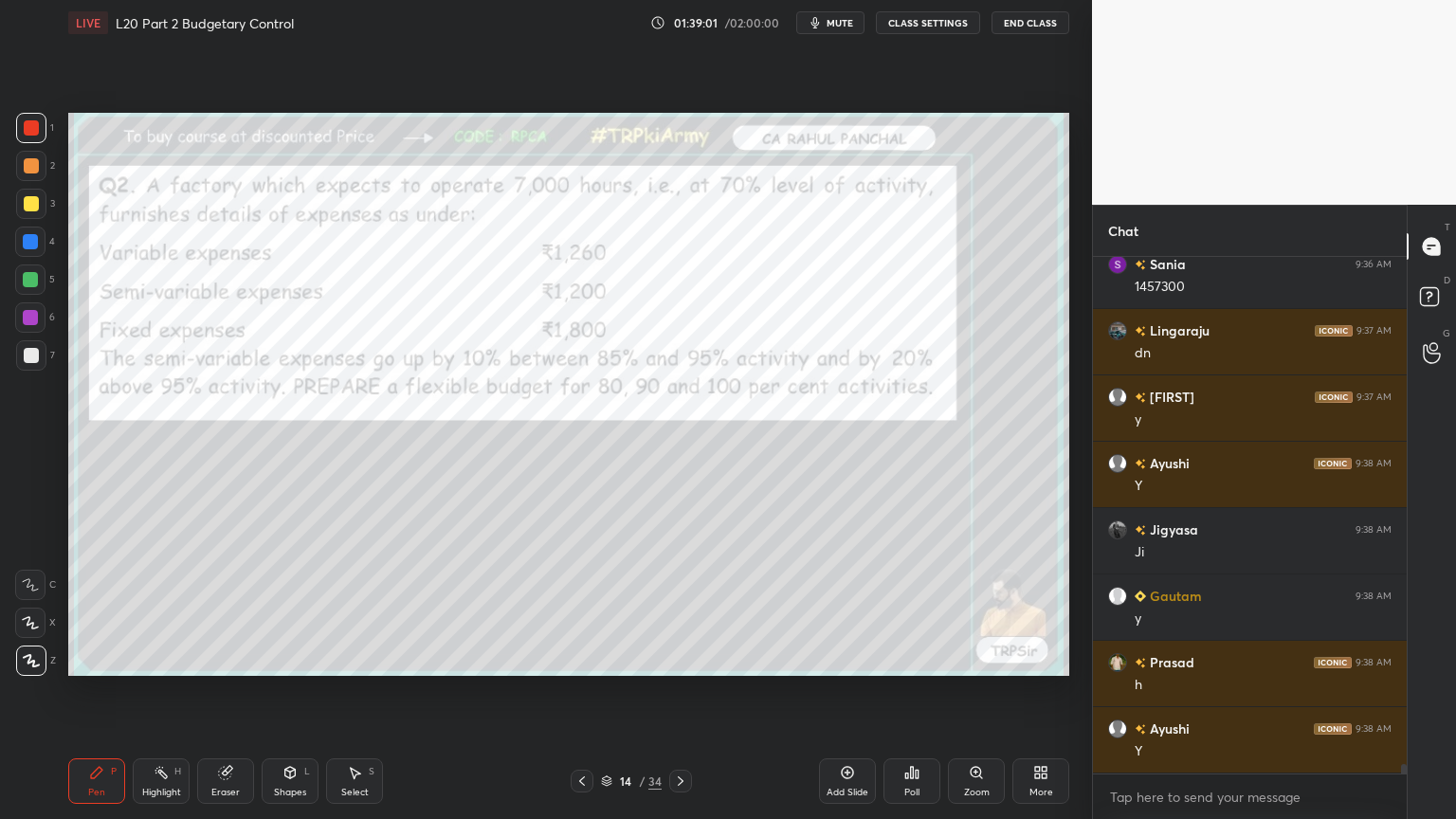 click at bounding box center (31, 204) 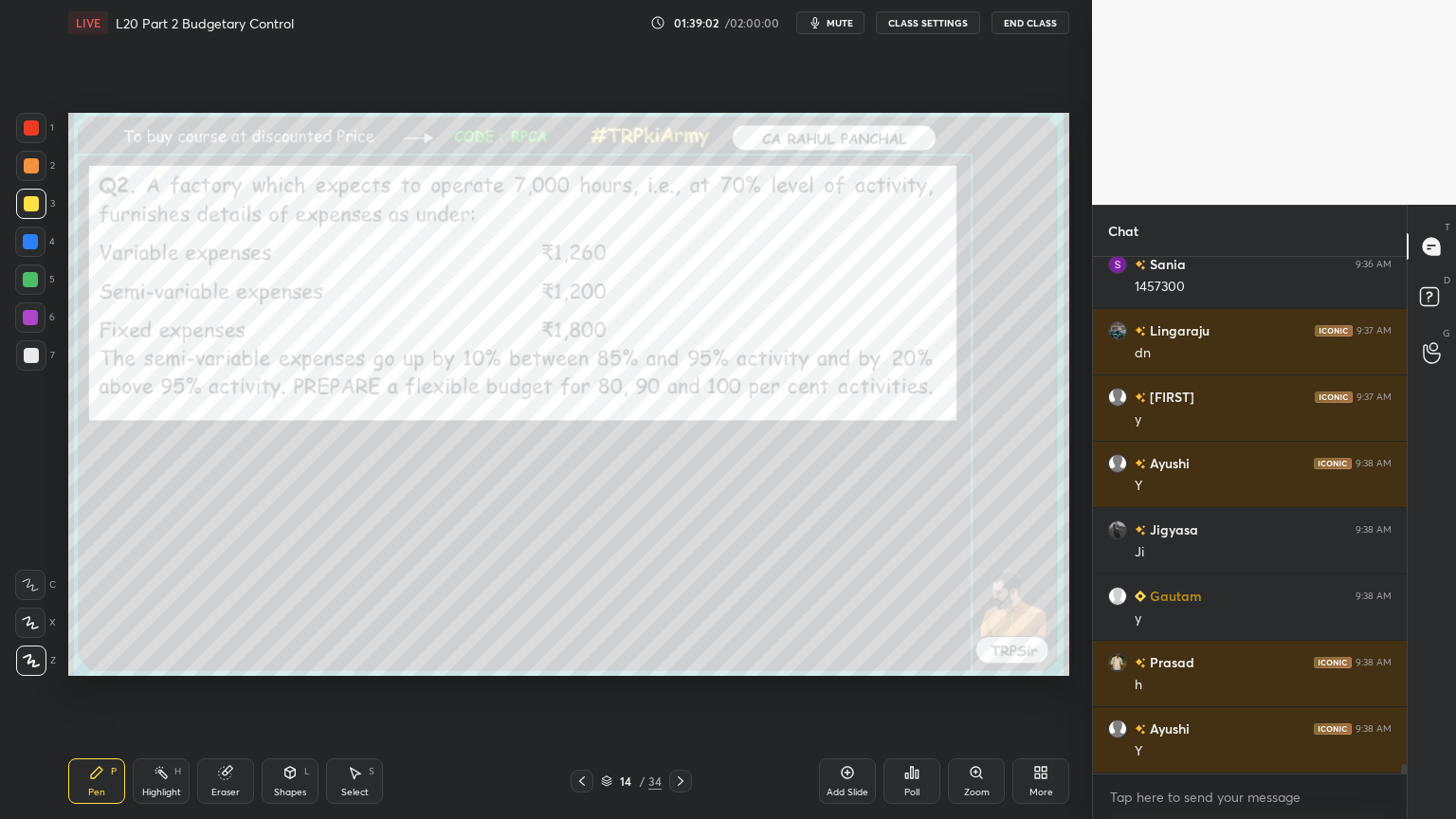 click at bounding box center (30, 623) 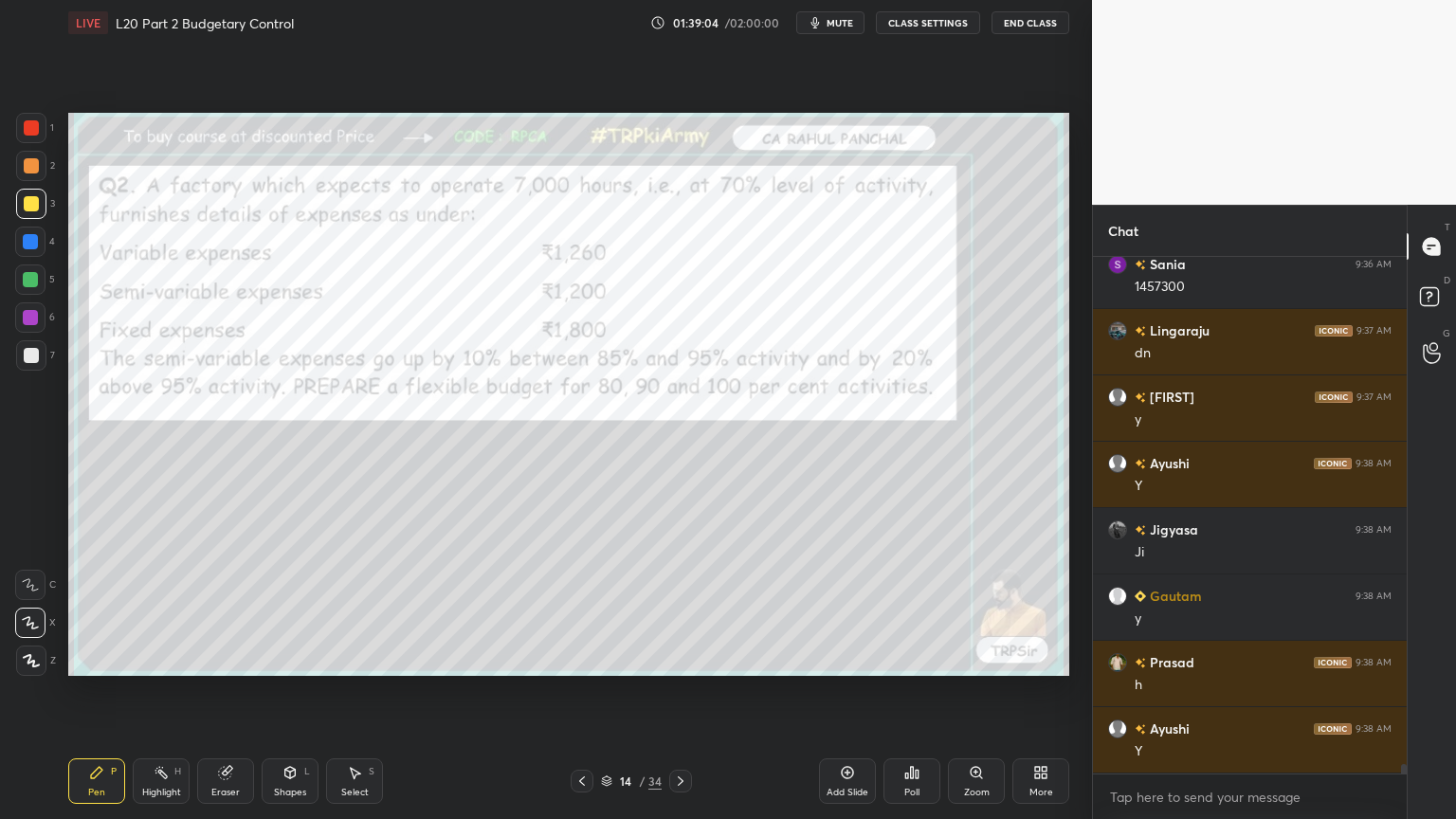 click at bounding box center [31, 128] 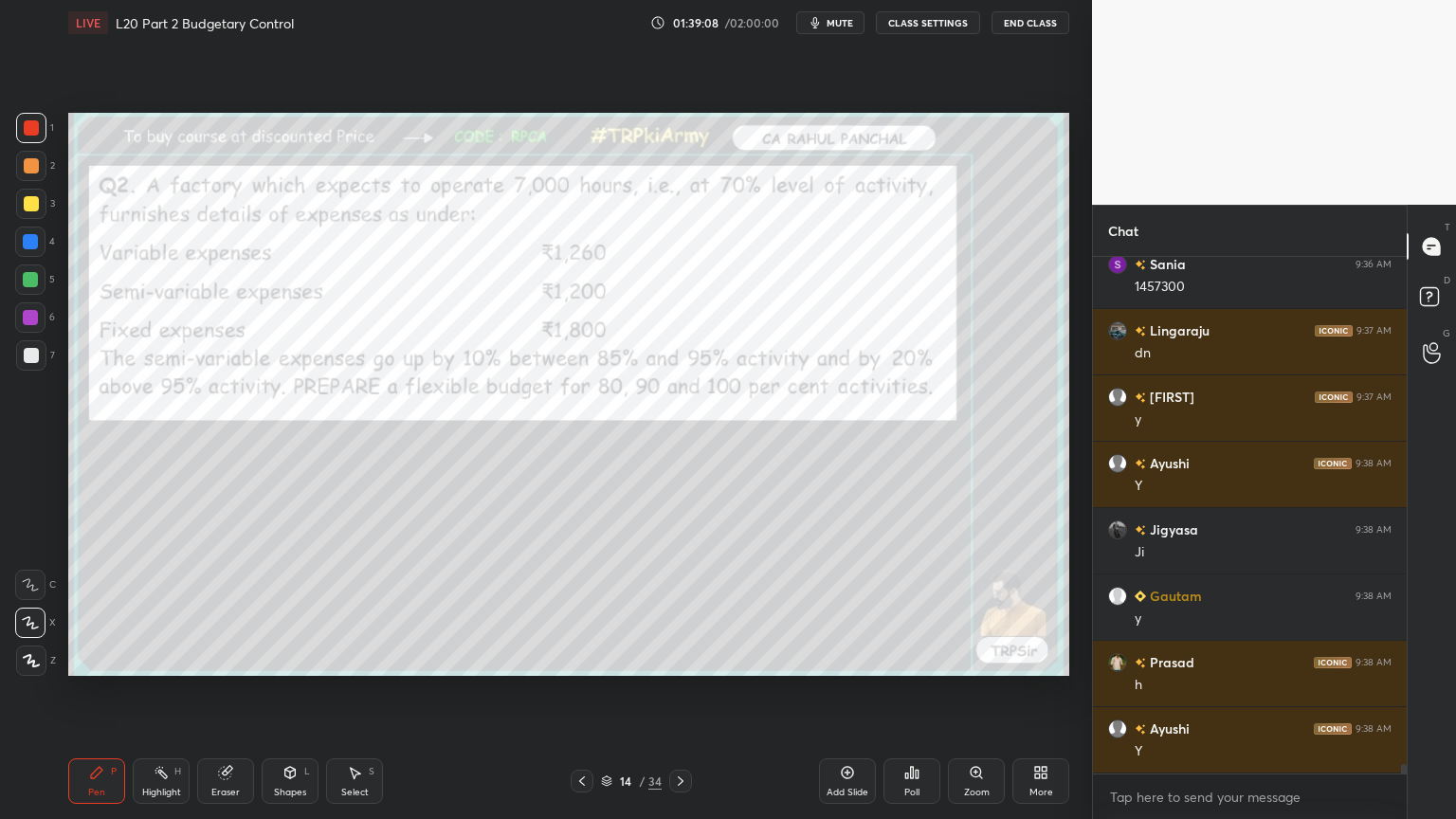 click on "Shapes L" at bounding box center (290, 781) 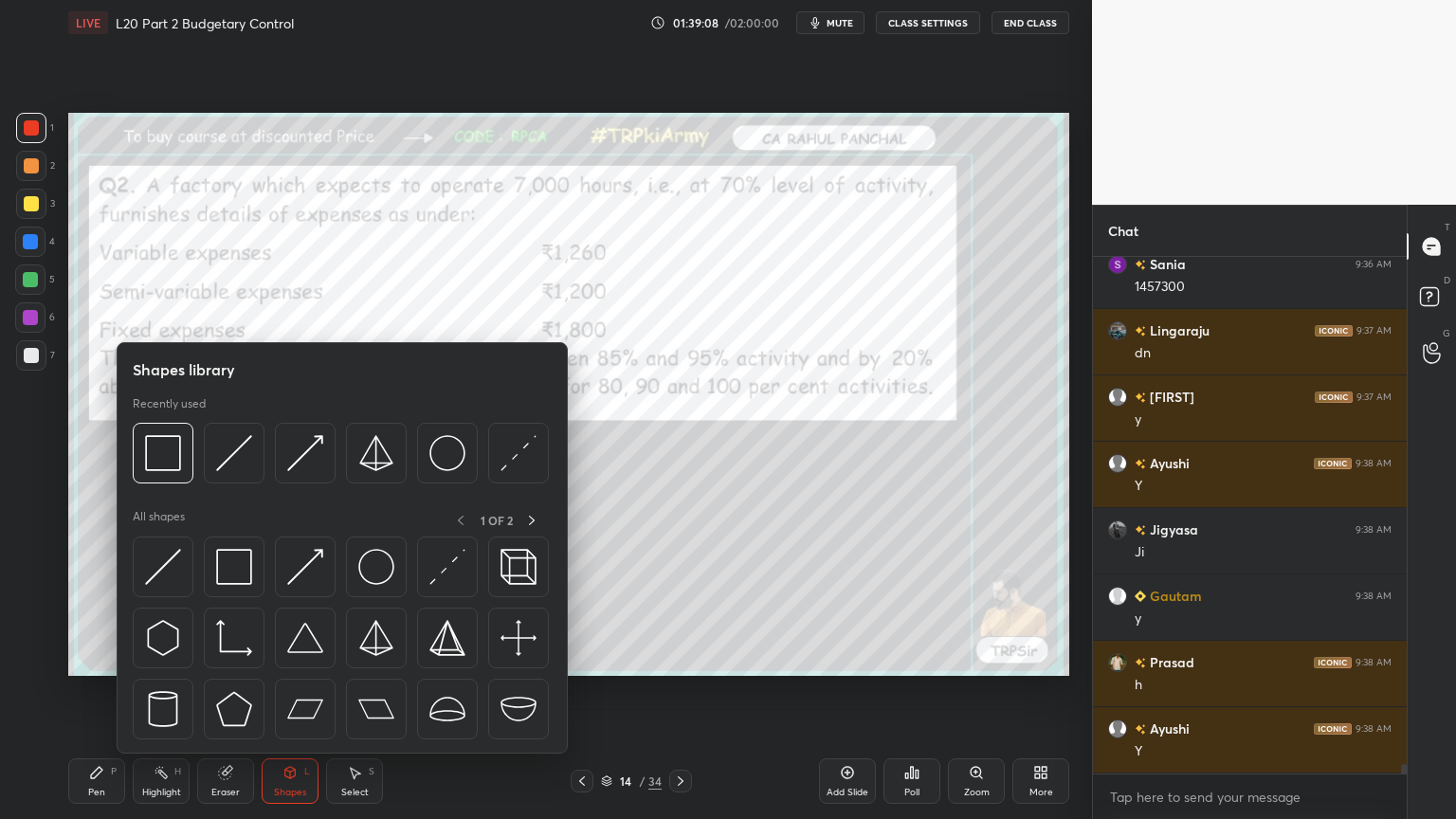 click at bounding box center [163, 453] 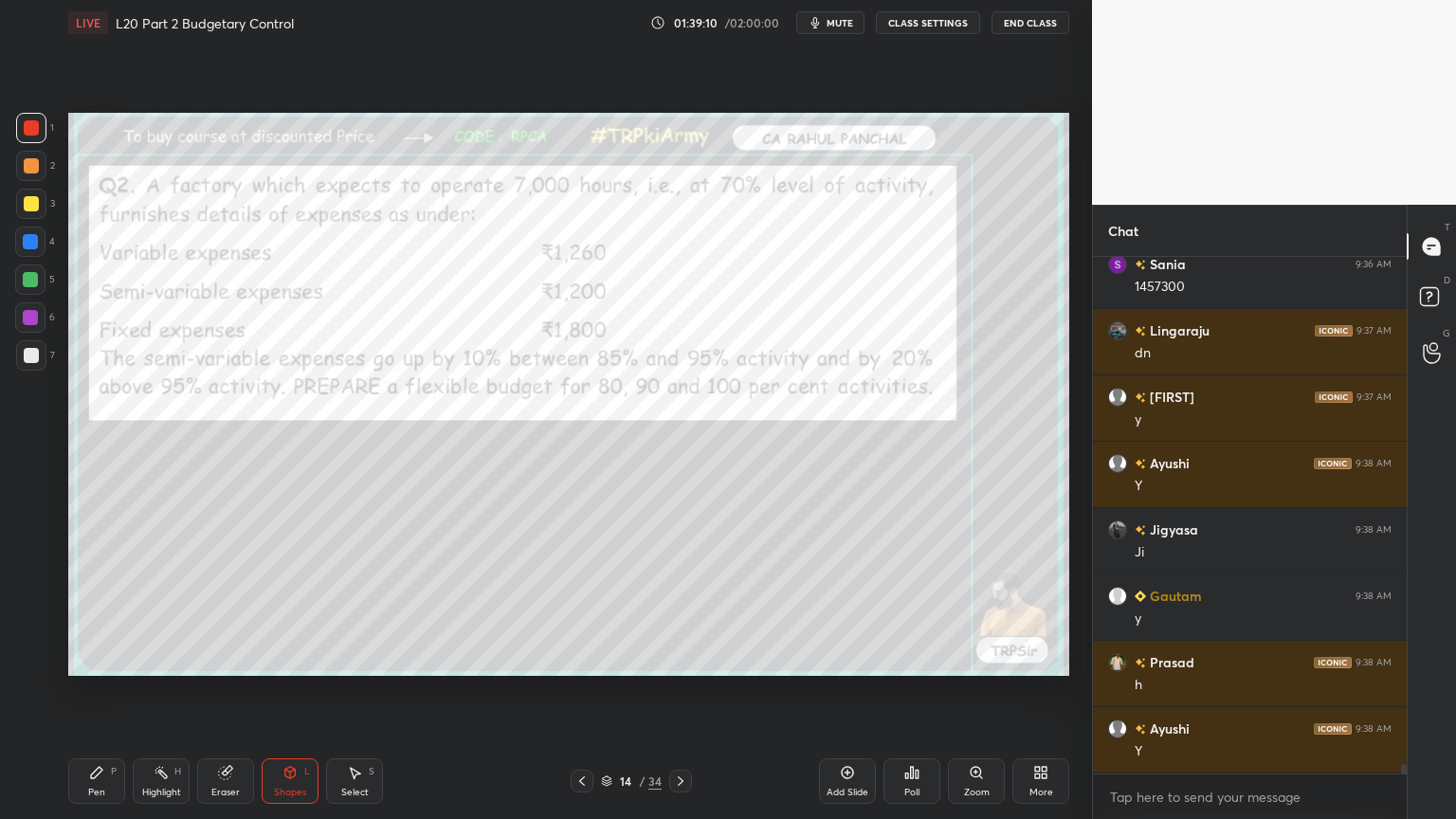 click at bounding box center (31, 355) 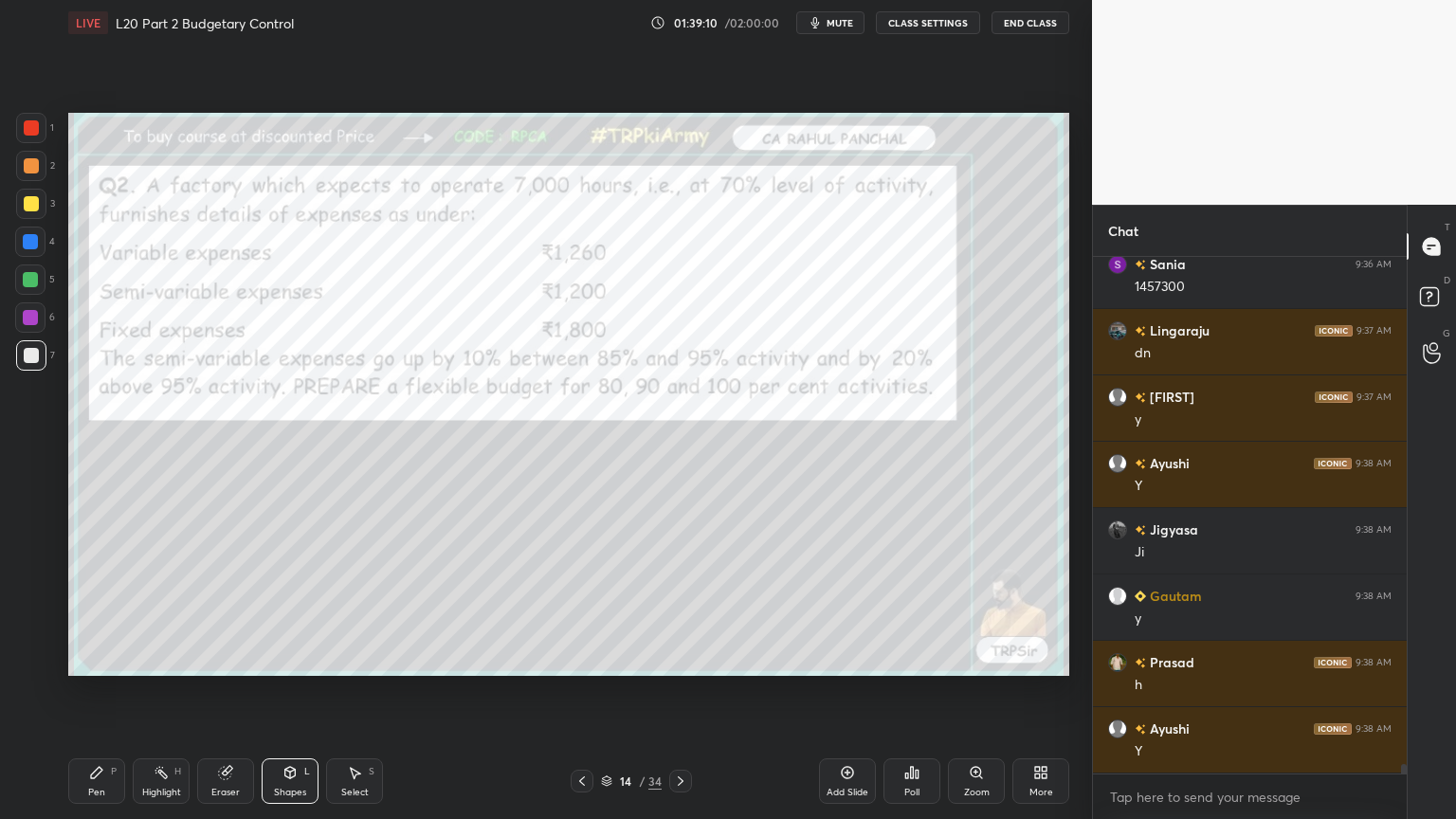 click on "Pen P" at bounding box center [97, 781] 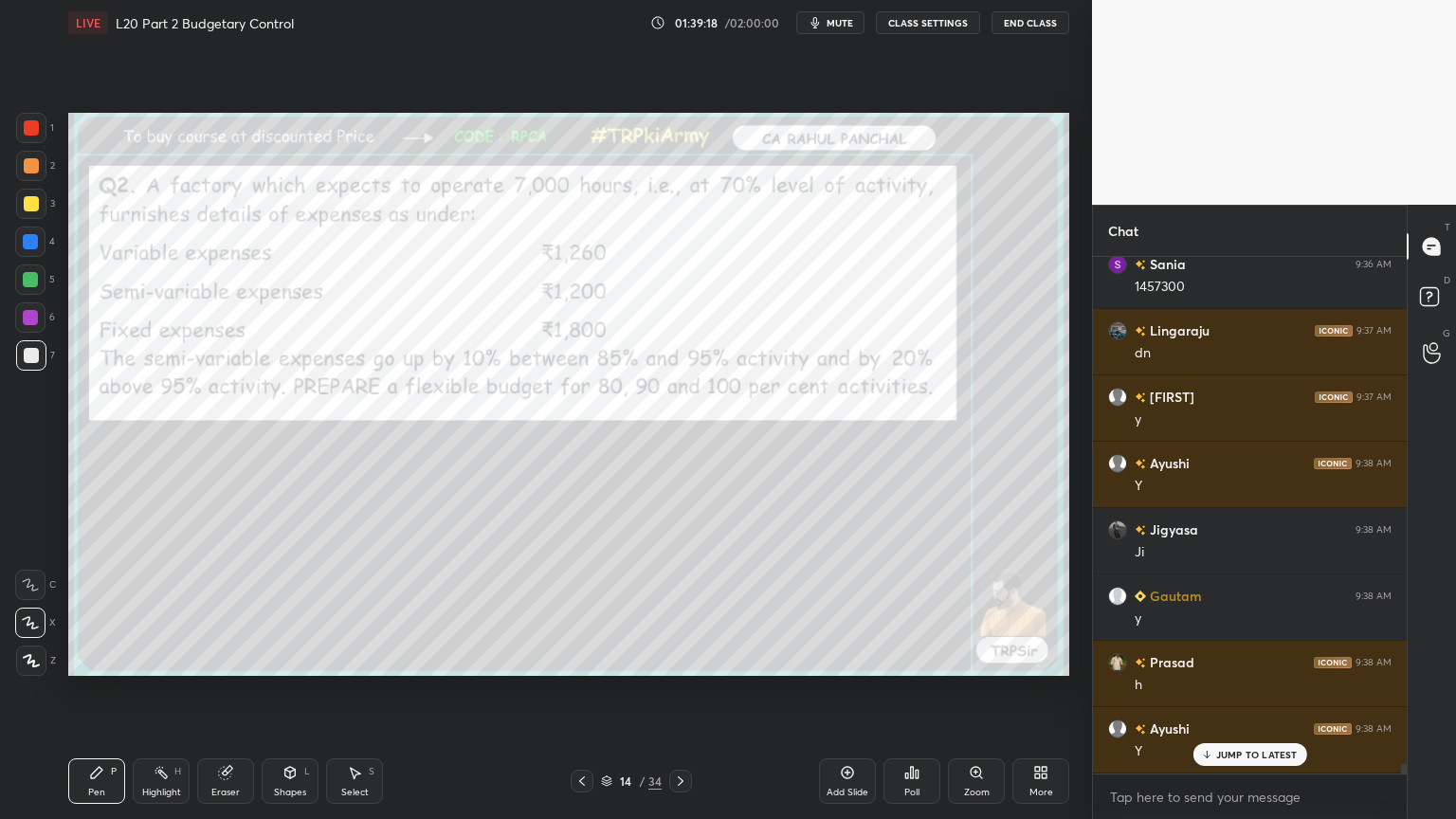scroll, scrollTop: 27736, scrollLeft: 0, axis: vertical 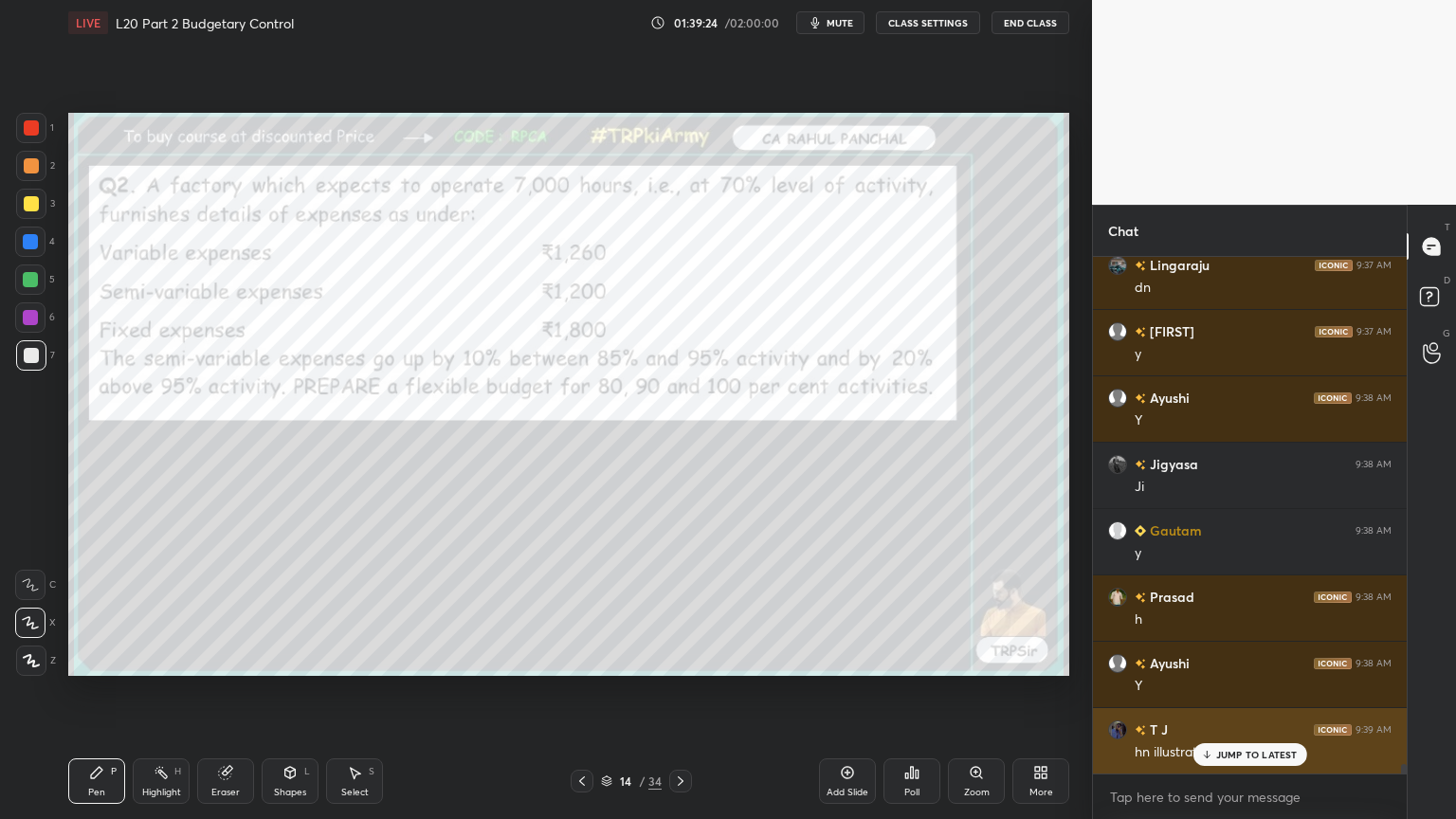 click on "JUMP TO LATEST" at bounding box center (1257, 755) 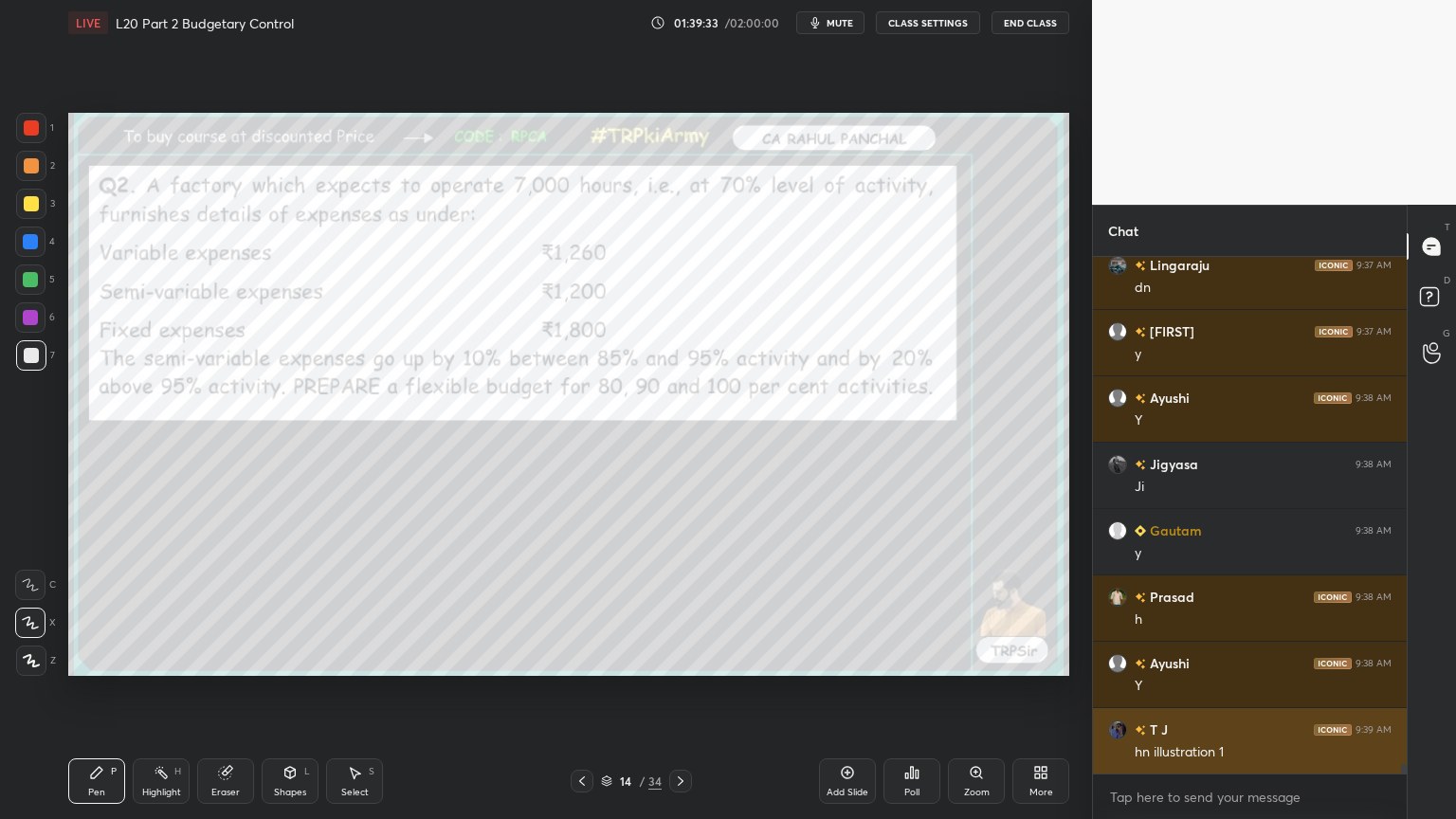 scroll, scrollTop: 27803, scrollLeft: 0, axis: vertical 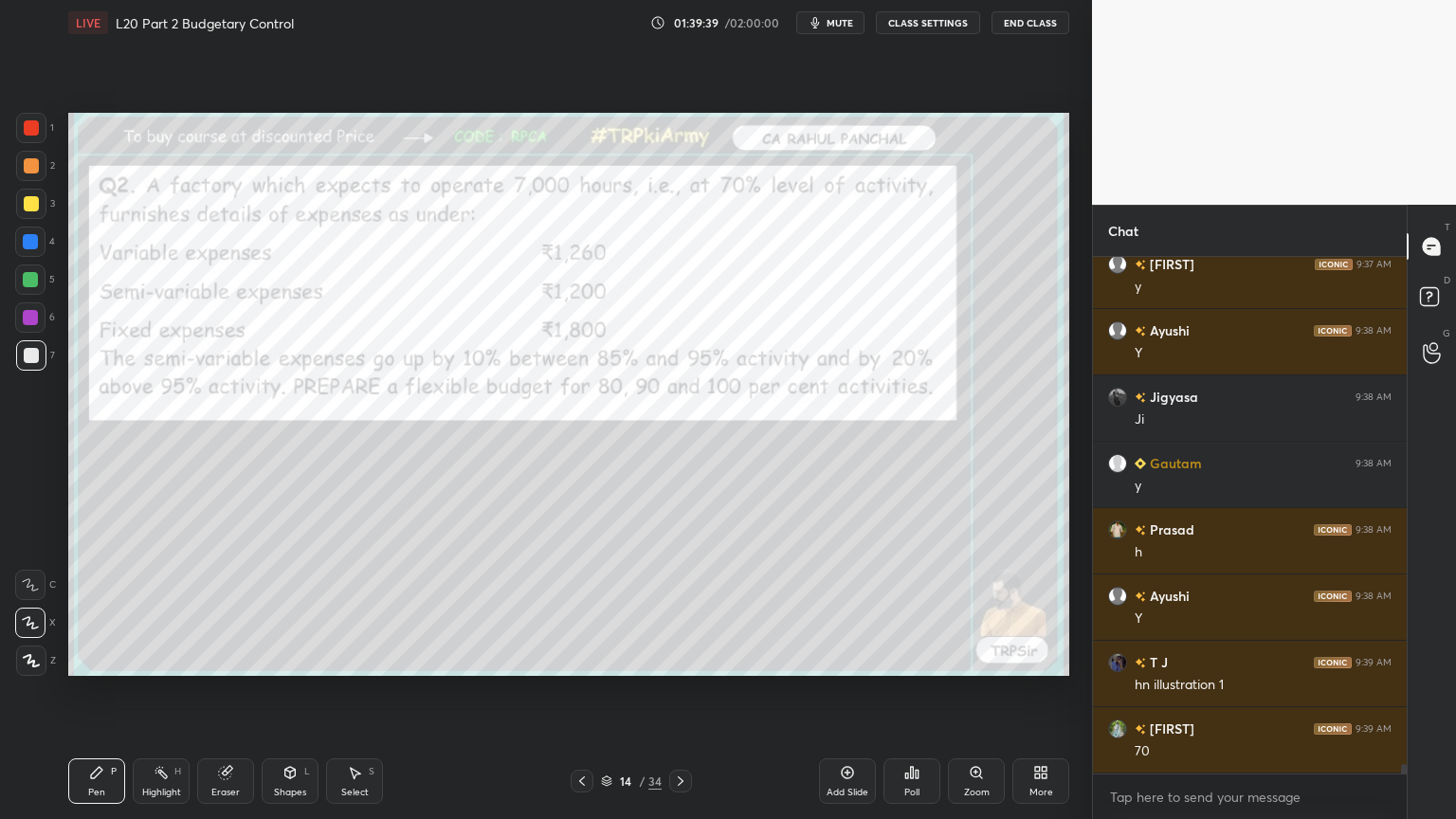 click at bounding box center (31, 128) 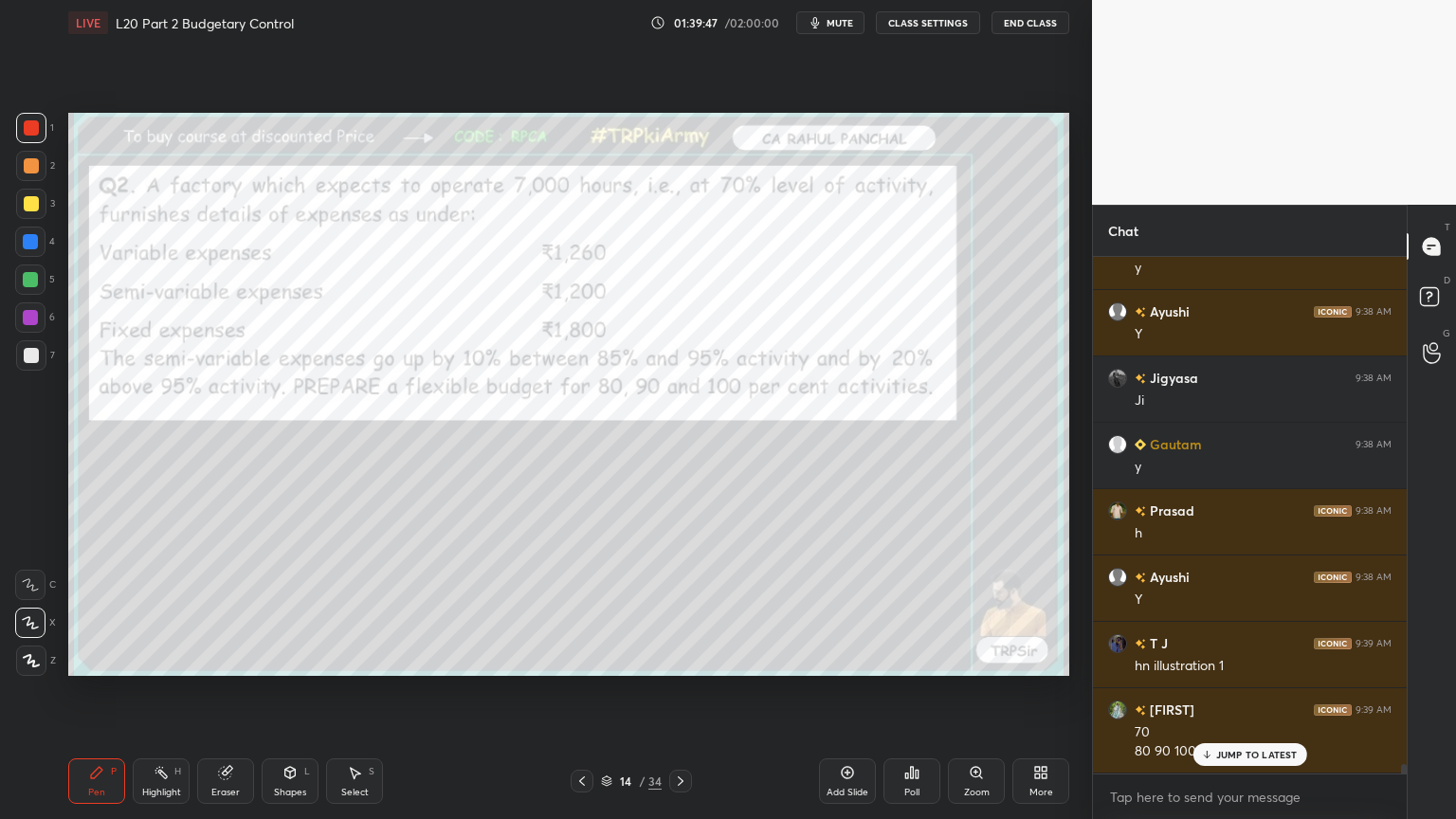 scroll, scrollTop: 27888, scrollLeft: 0, axis: vertical 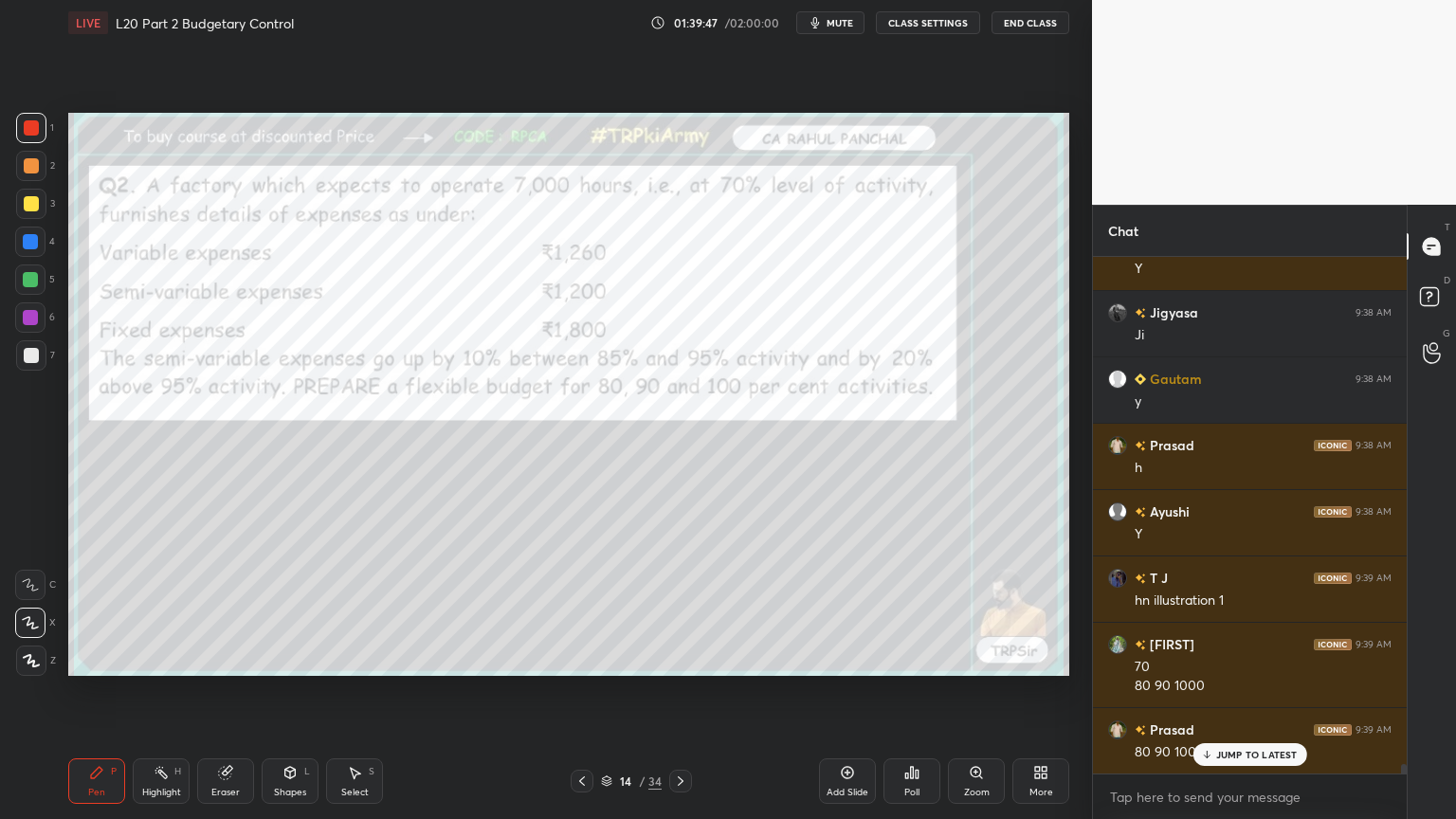 click on "Eraser" at bounding box center [226, 781] 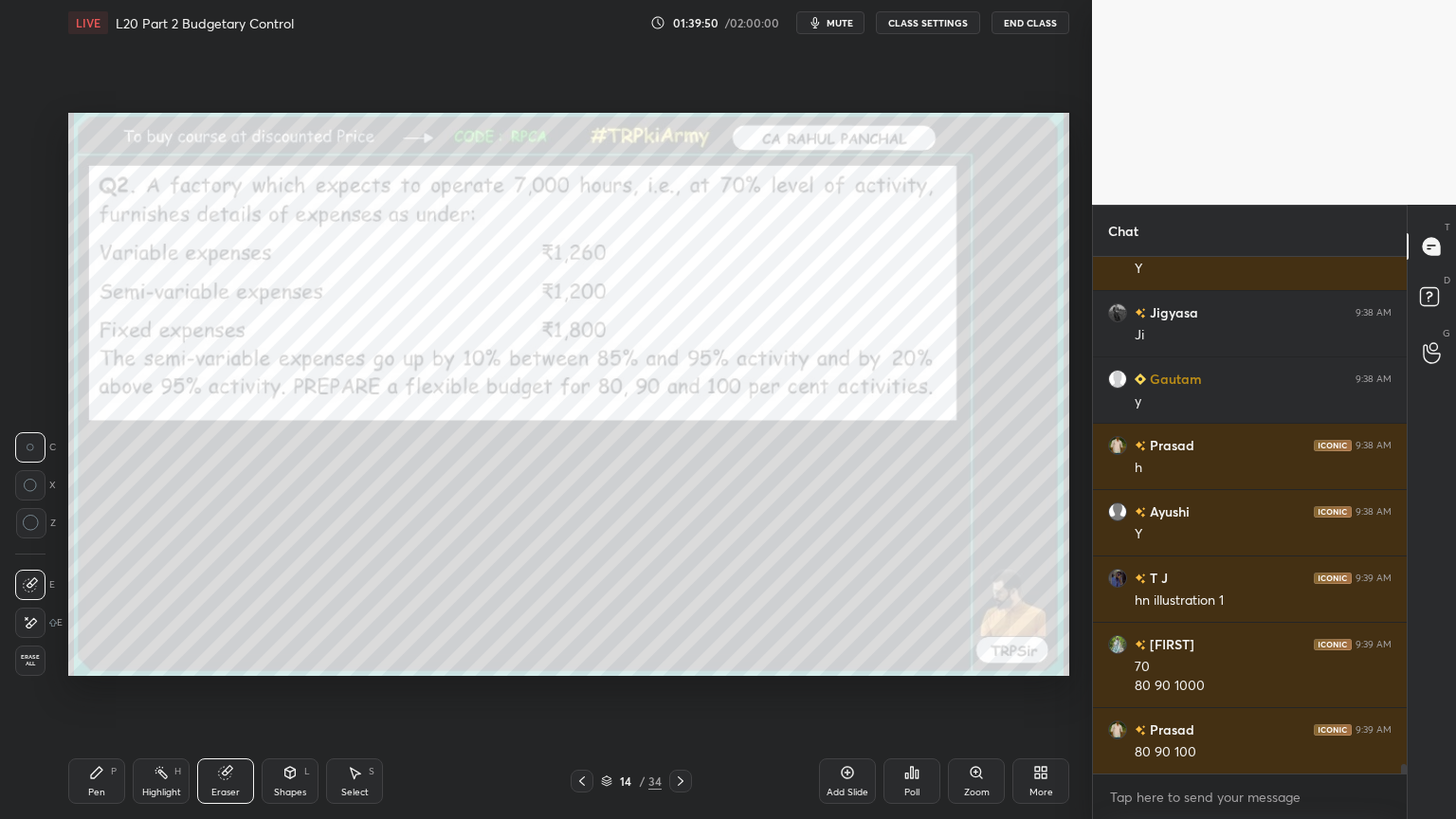 scroll, scrollTop: 27955, scrollLeft: 0, axis: vertical 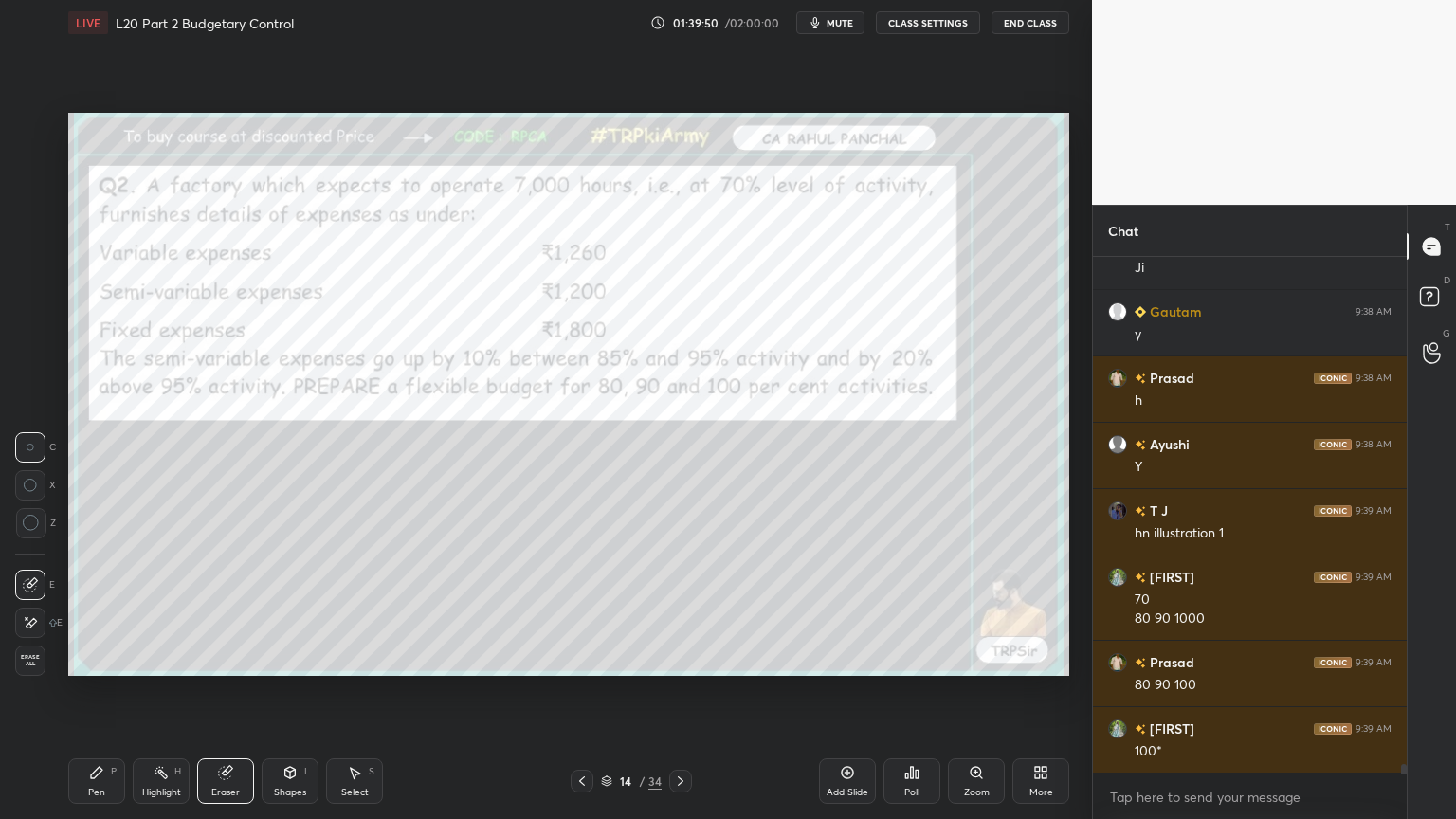click 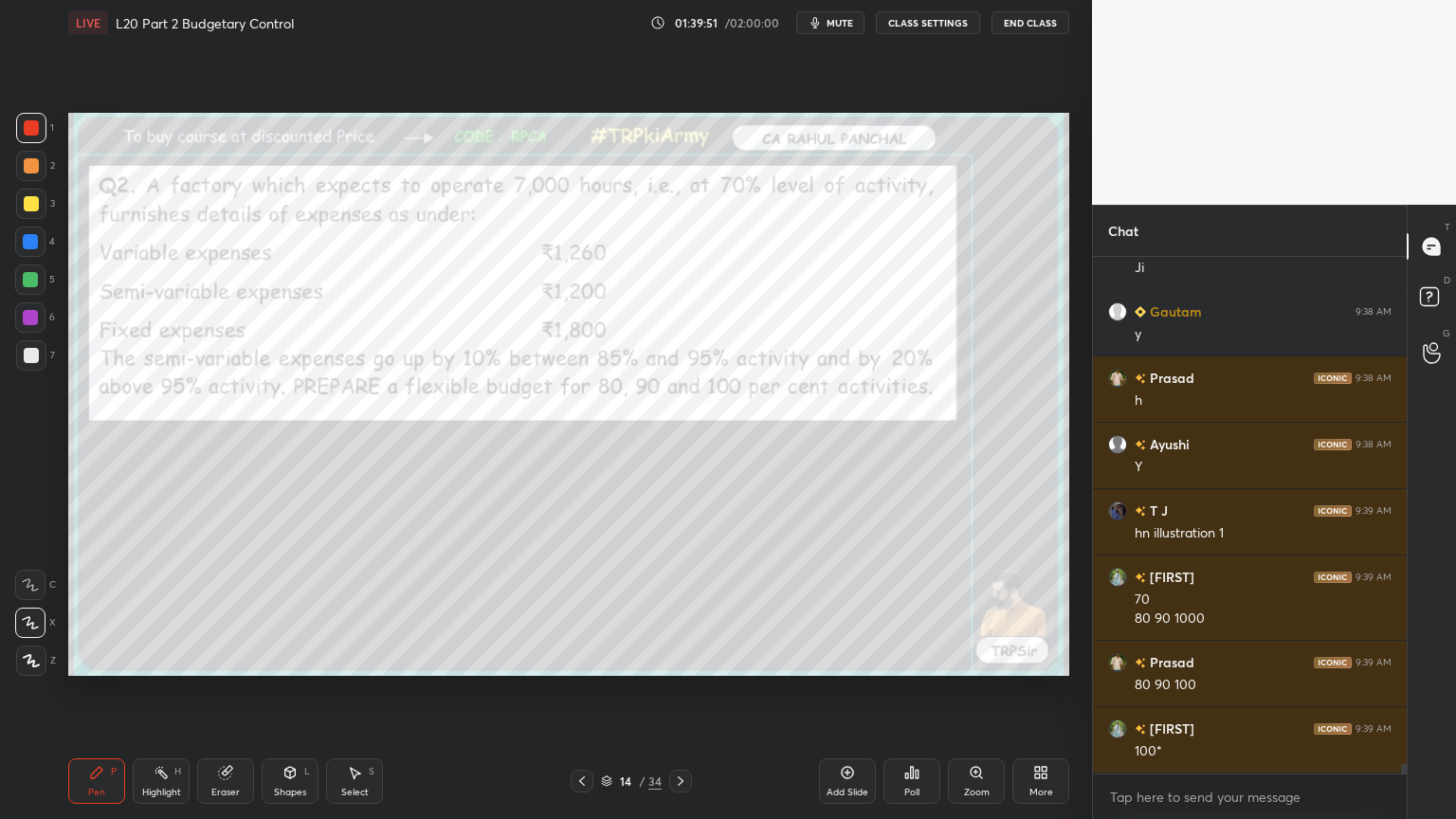 click at bounding box center (31, 204) 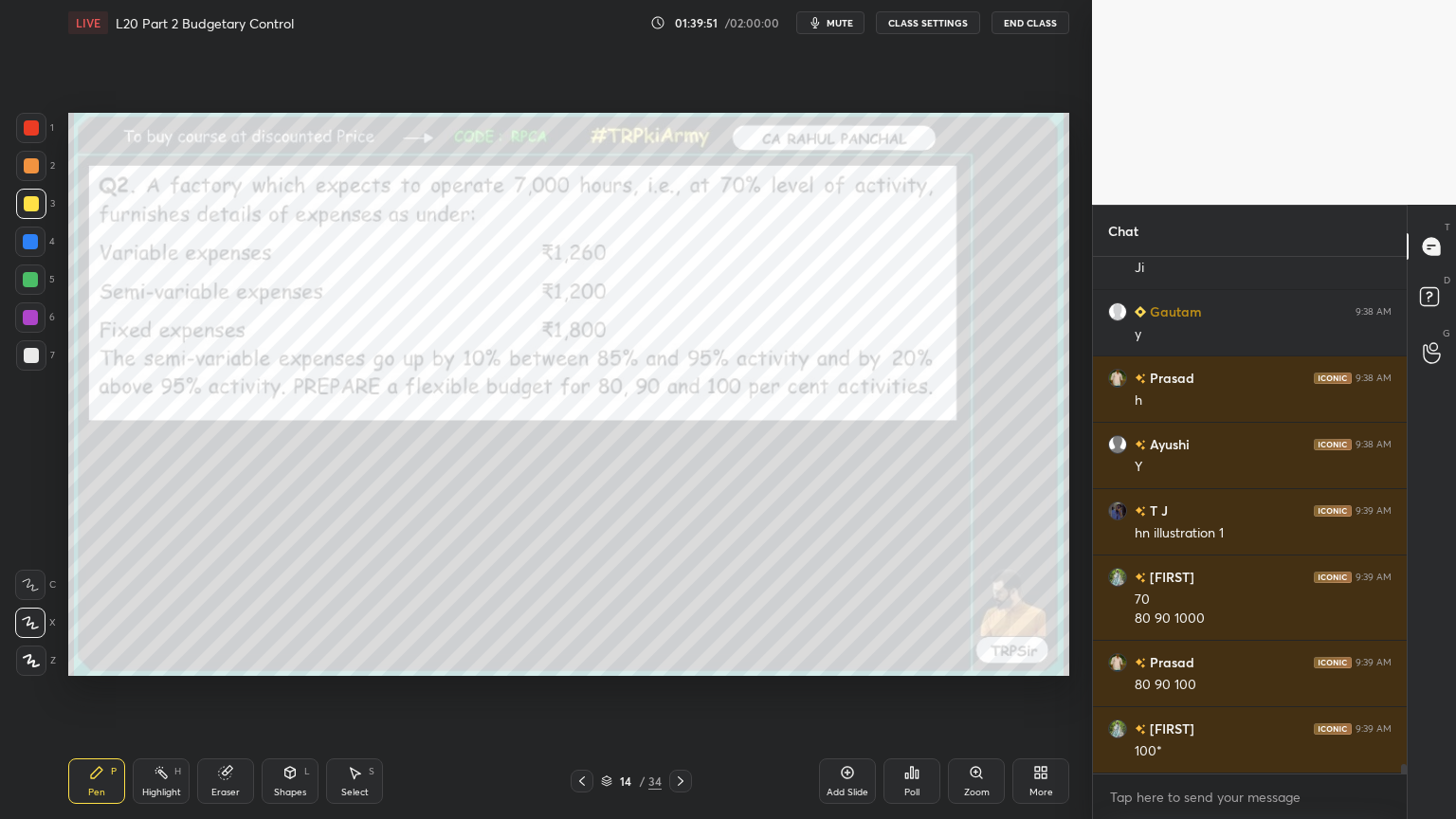 click at bounding box center [30, 585] 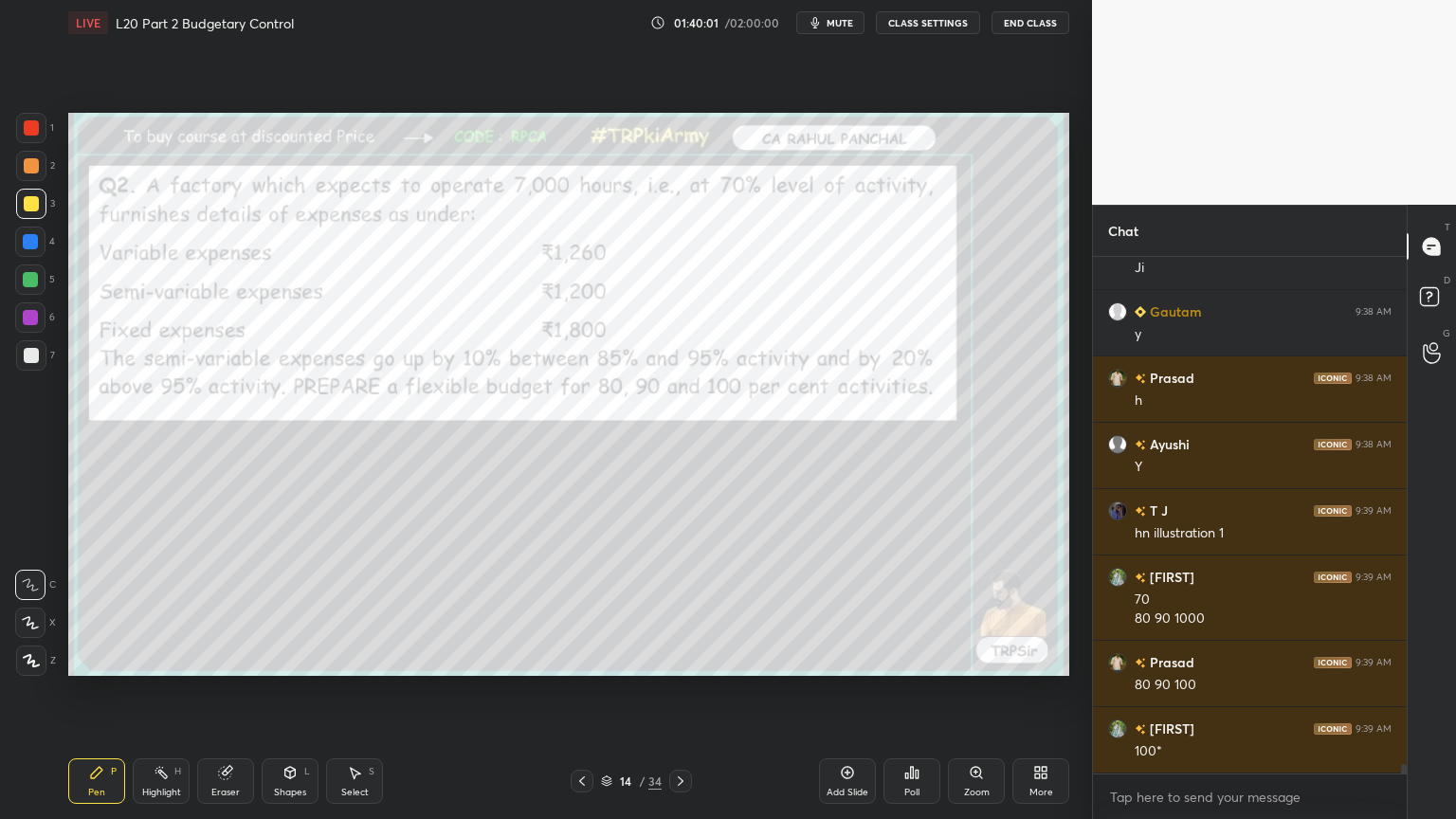 click on "Shapes L" at bounding box center [290, 781] 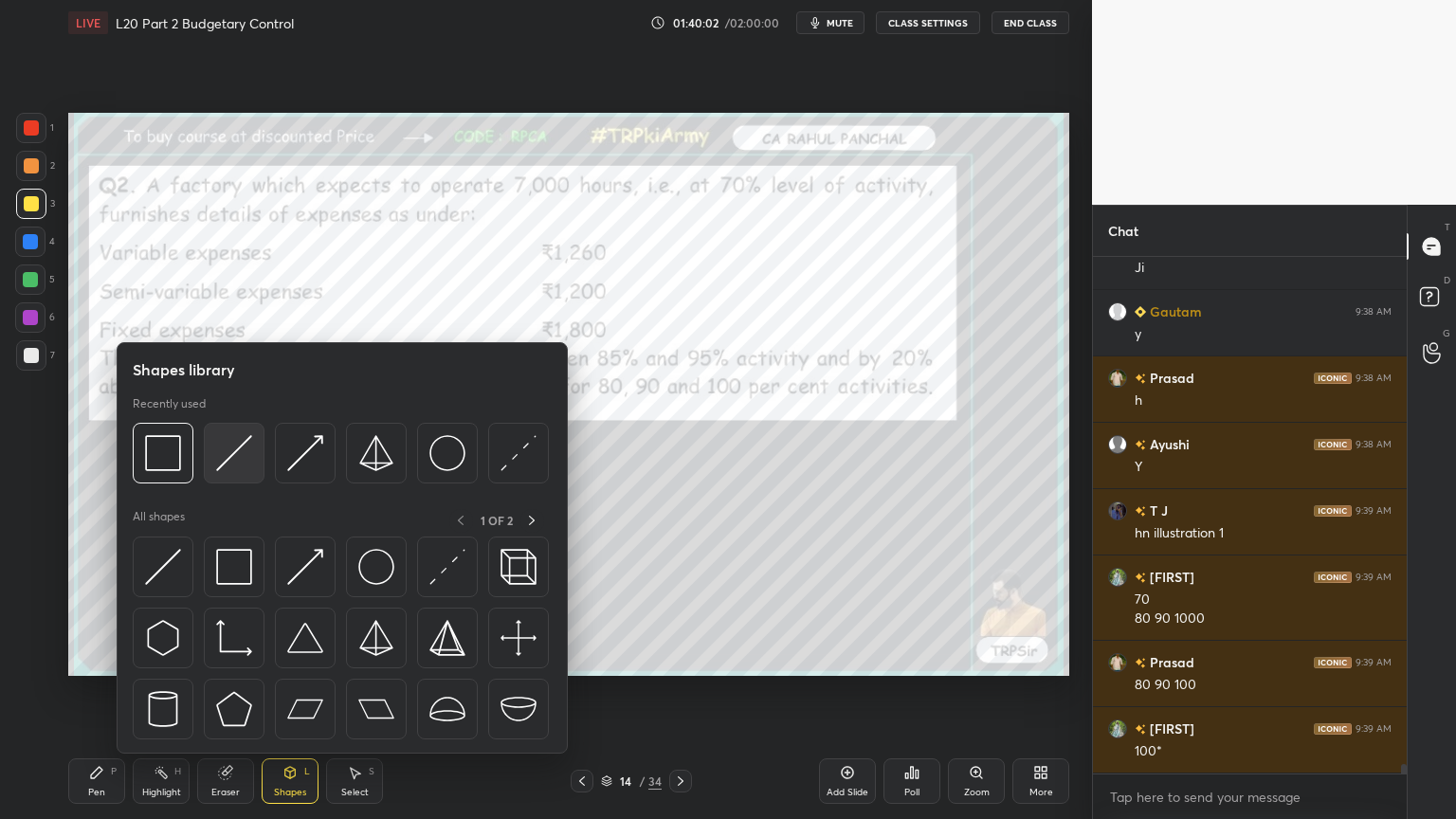 click at bounding box center (234, 453) 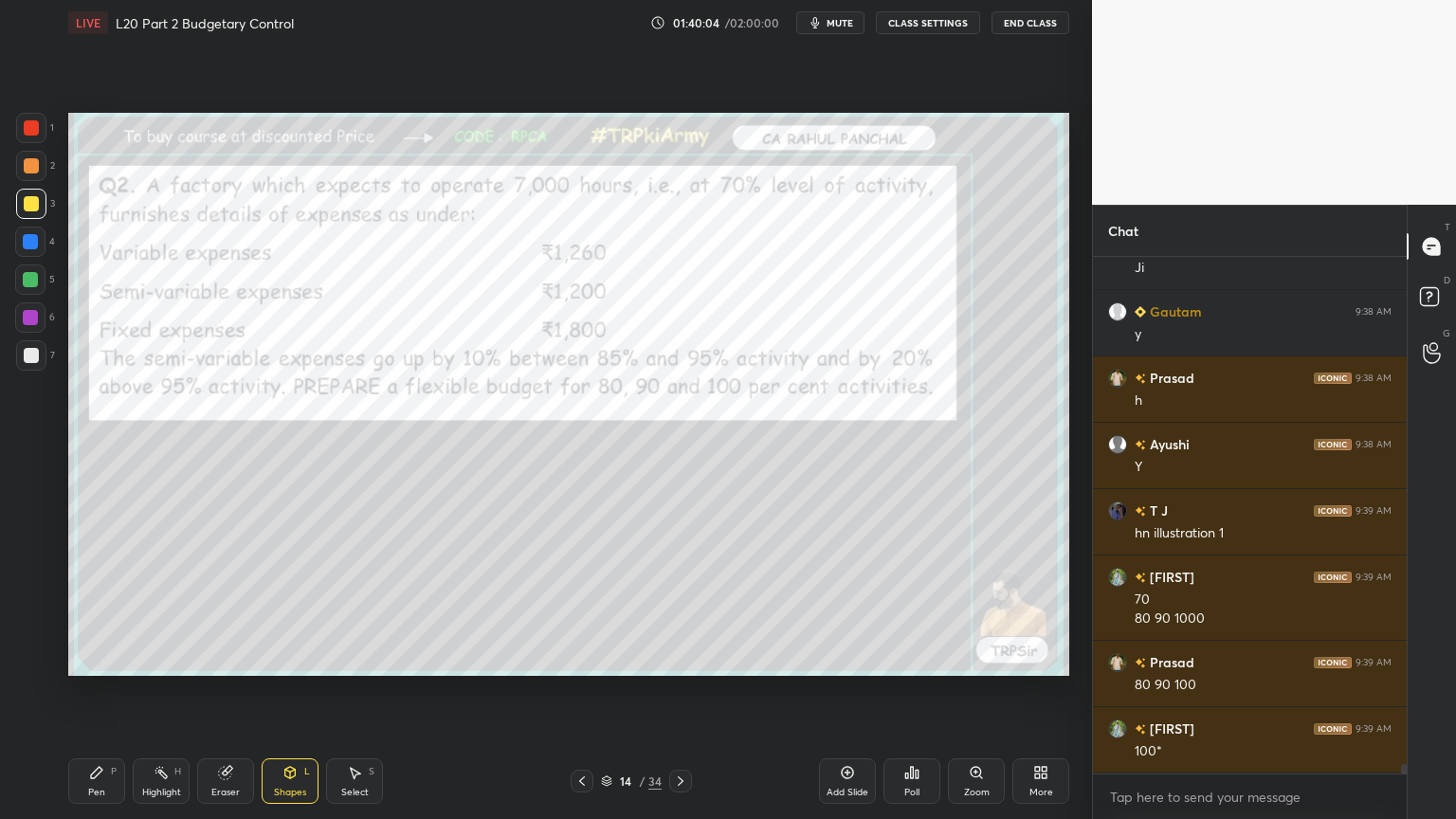 click at bounding box center (30, 242) 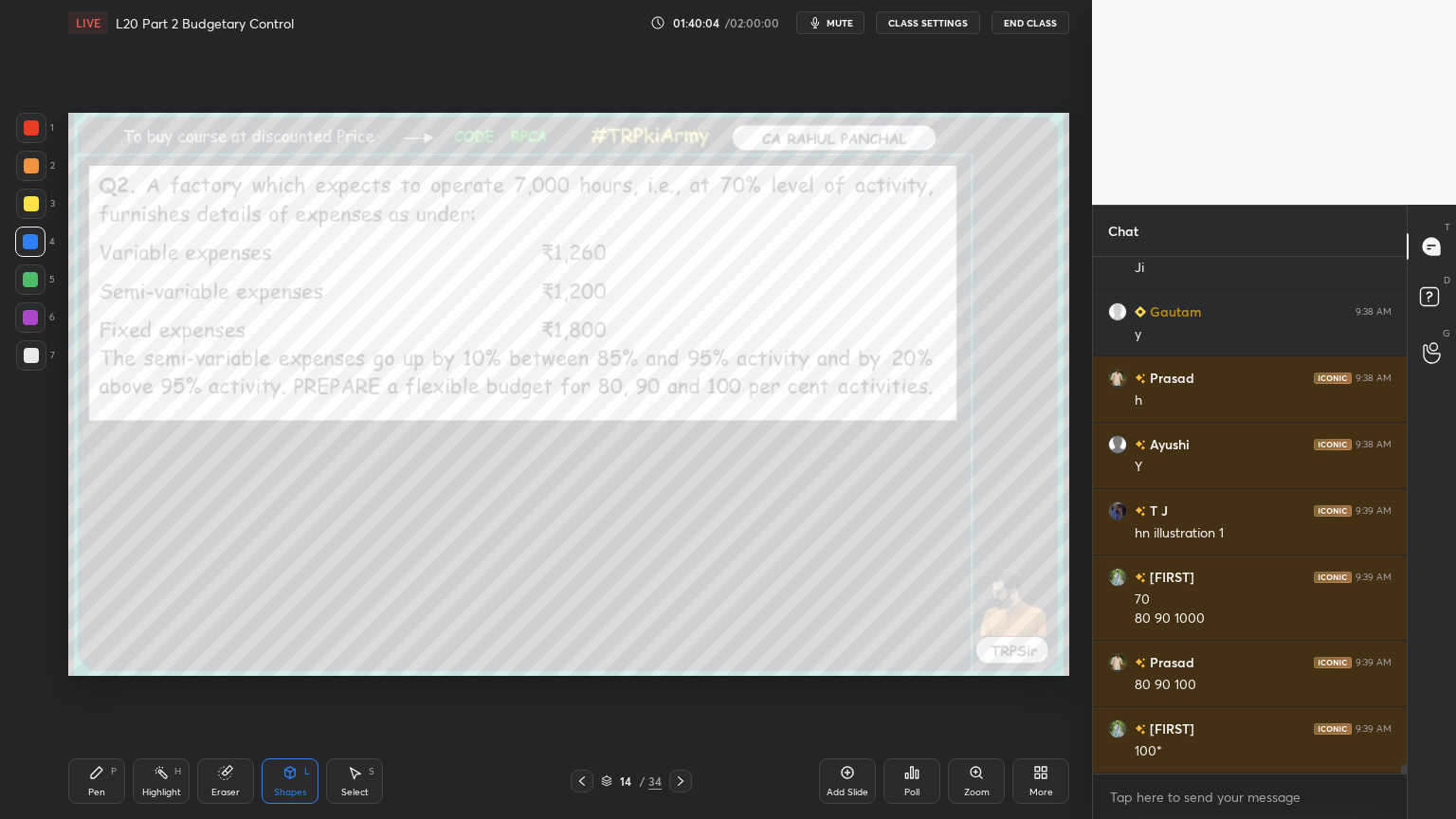 click on "Shapes L" at bounding box center [290, 781] 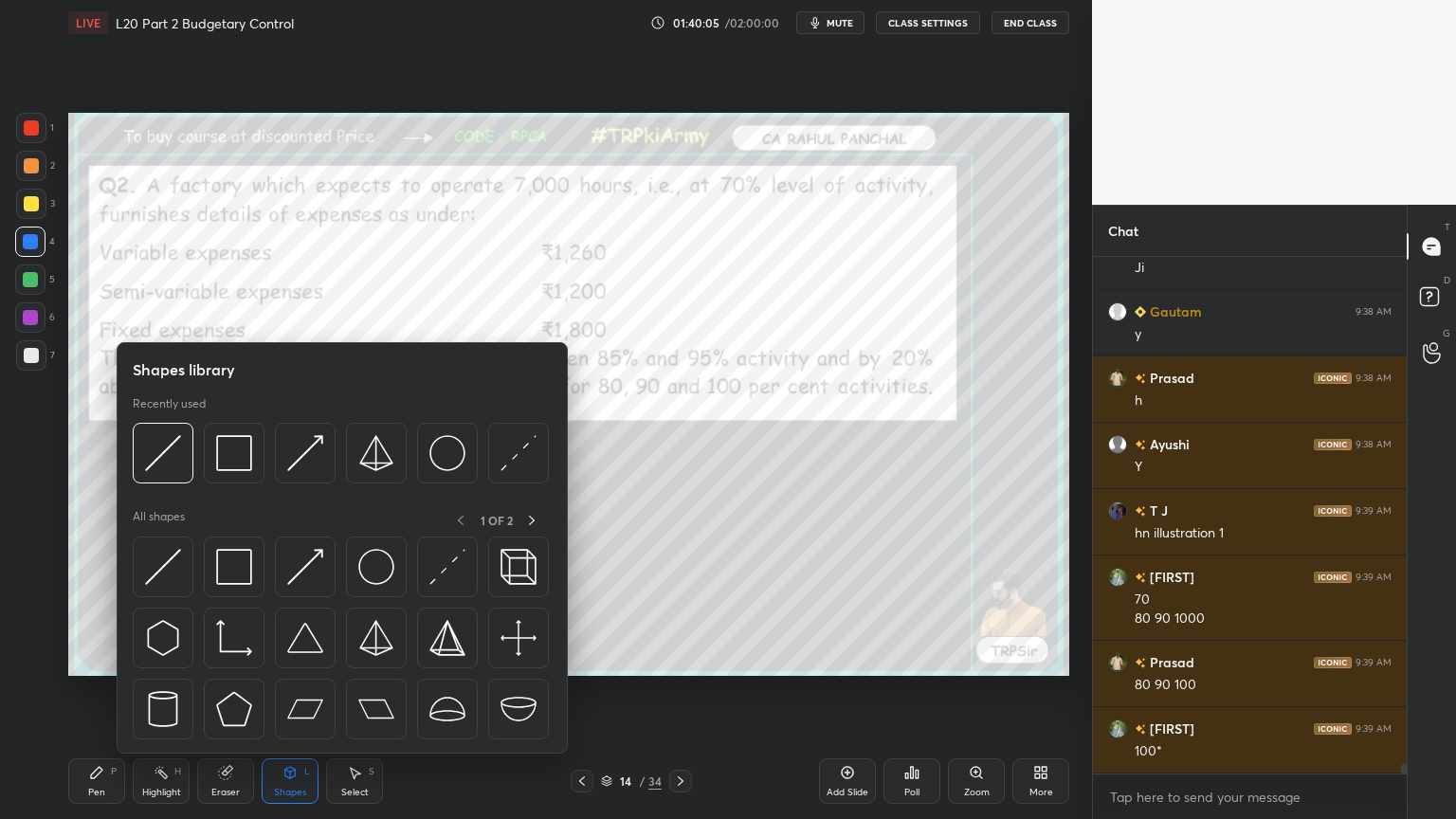 click at bounding box center (163, 453) 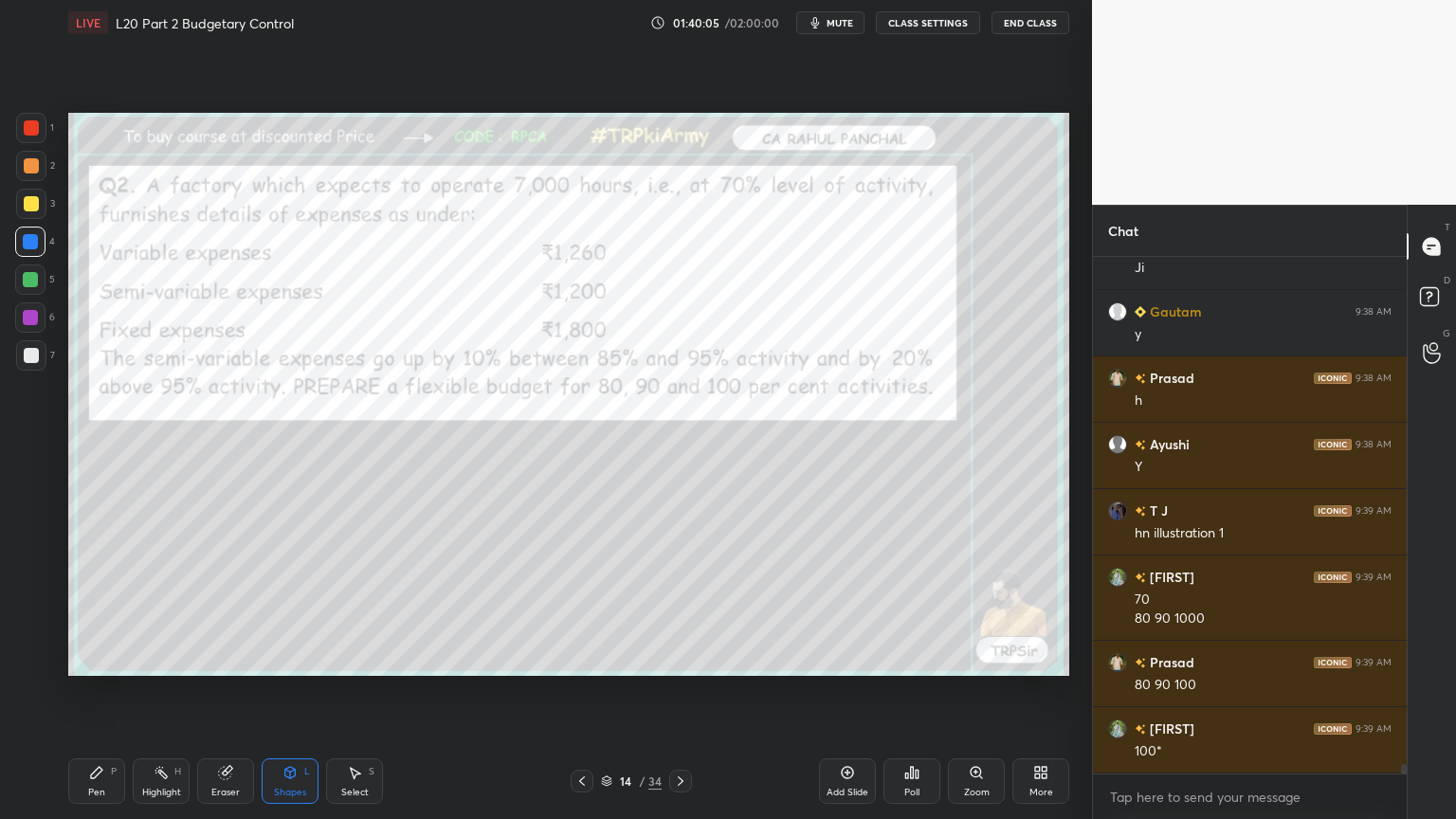 click at bounding box center [31, 166] 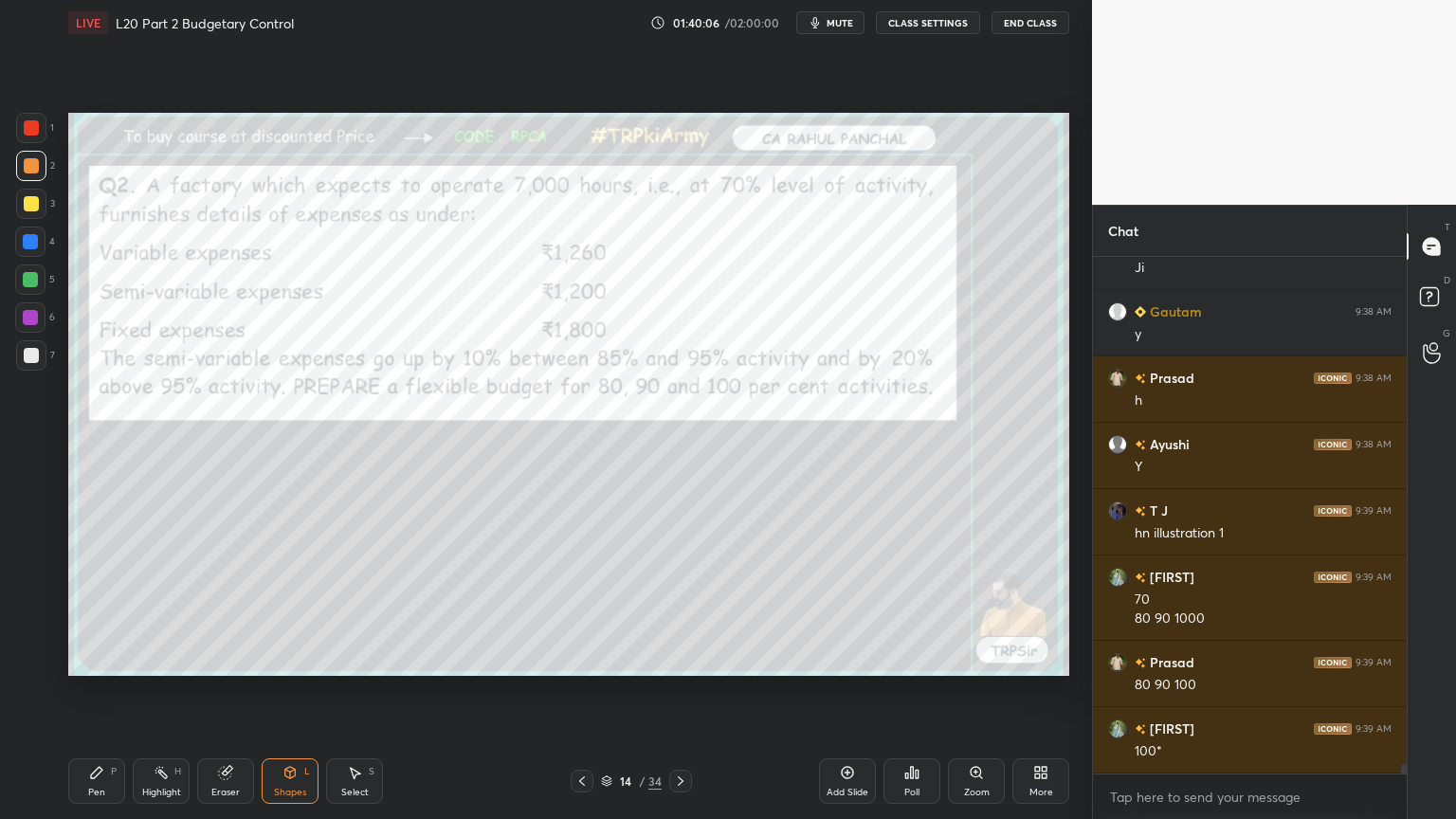 scroll, scrollTop: 28020, scrollLeft: 0, axis: vertical 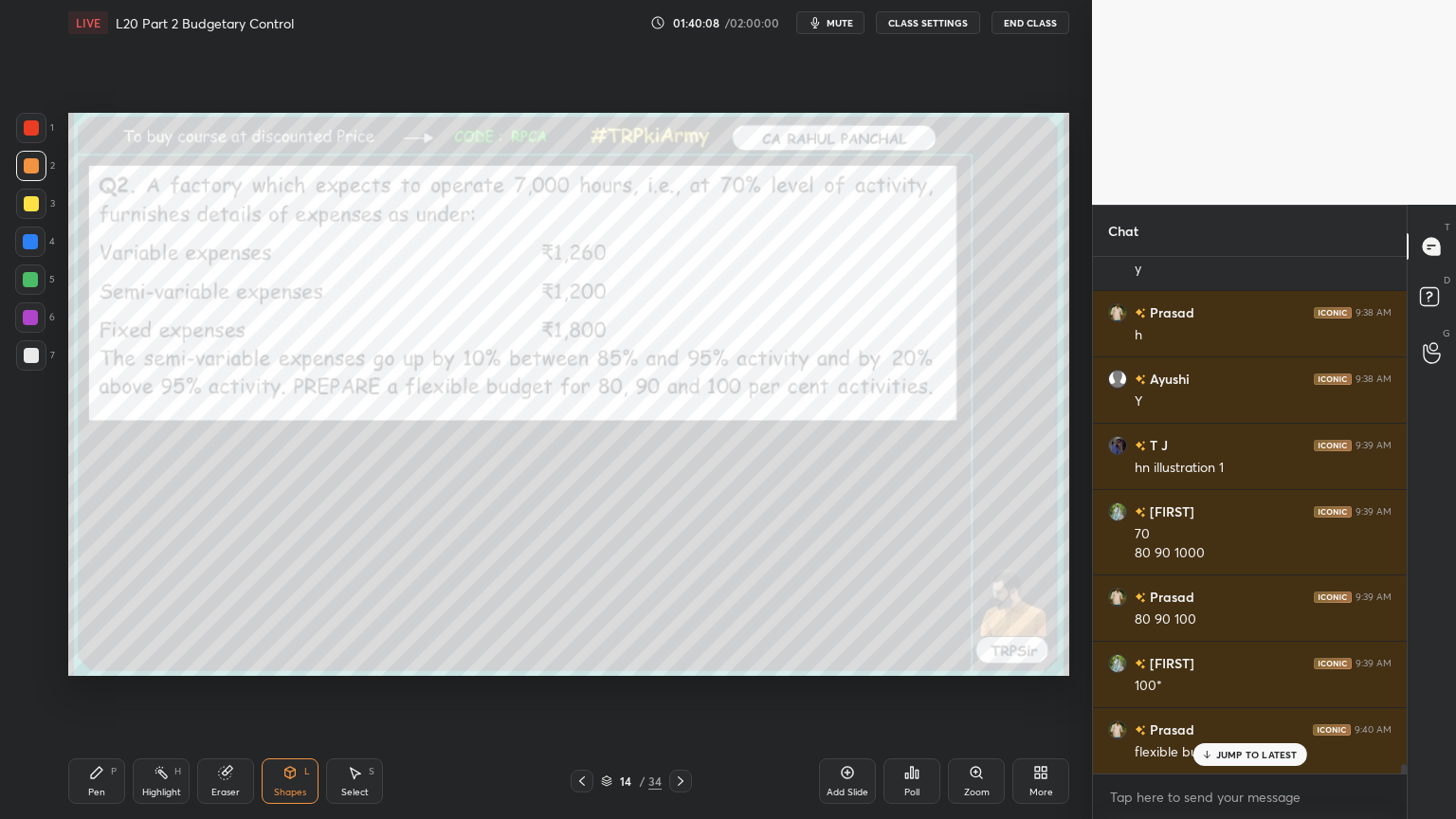 click on "Pen P" at bounding box center [97, 781] 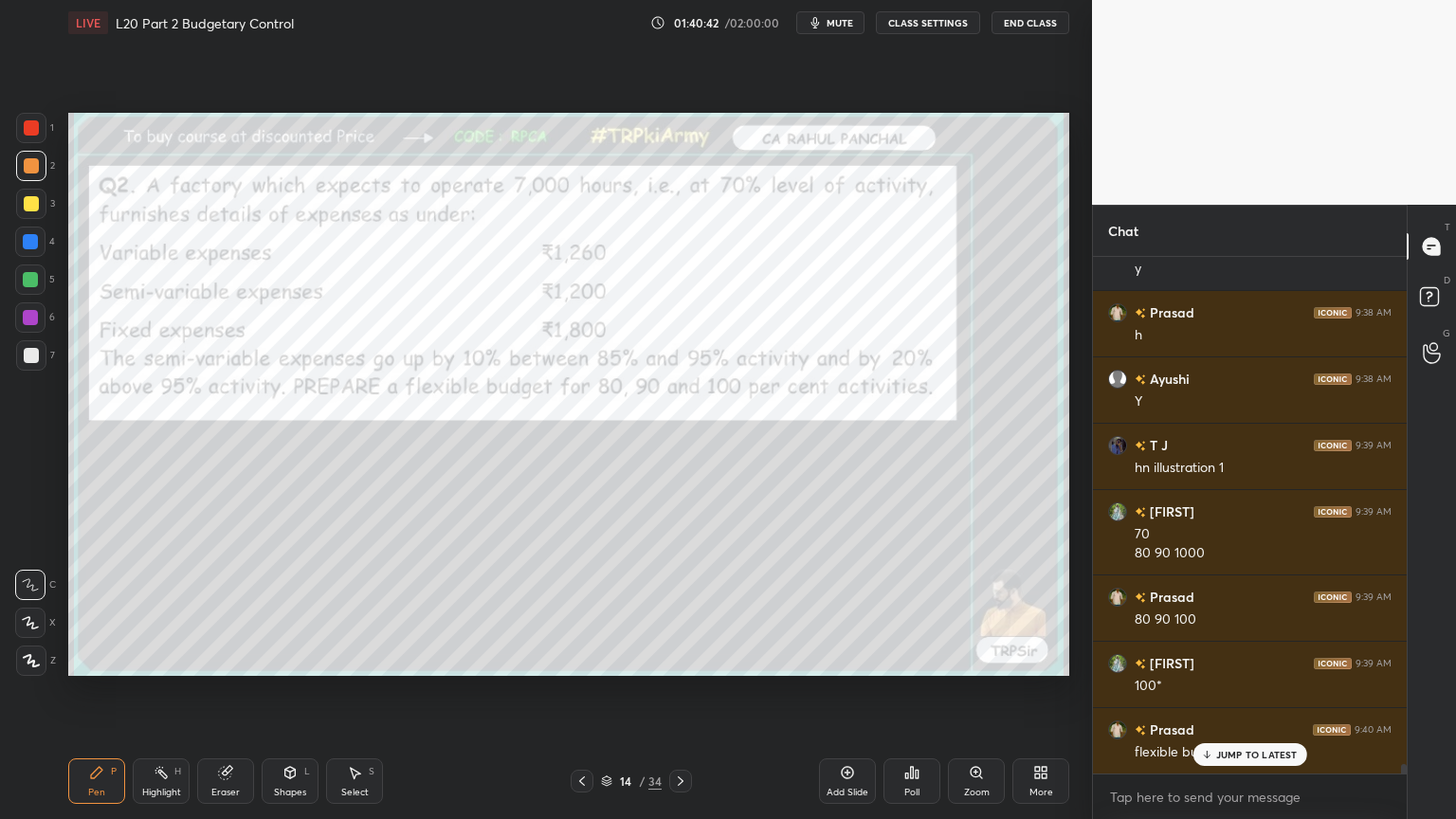 click at bounding box center [31, 355] 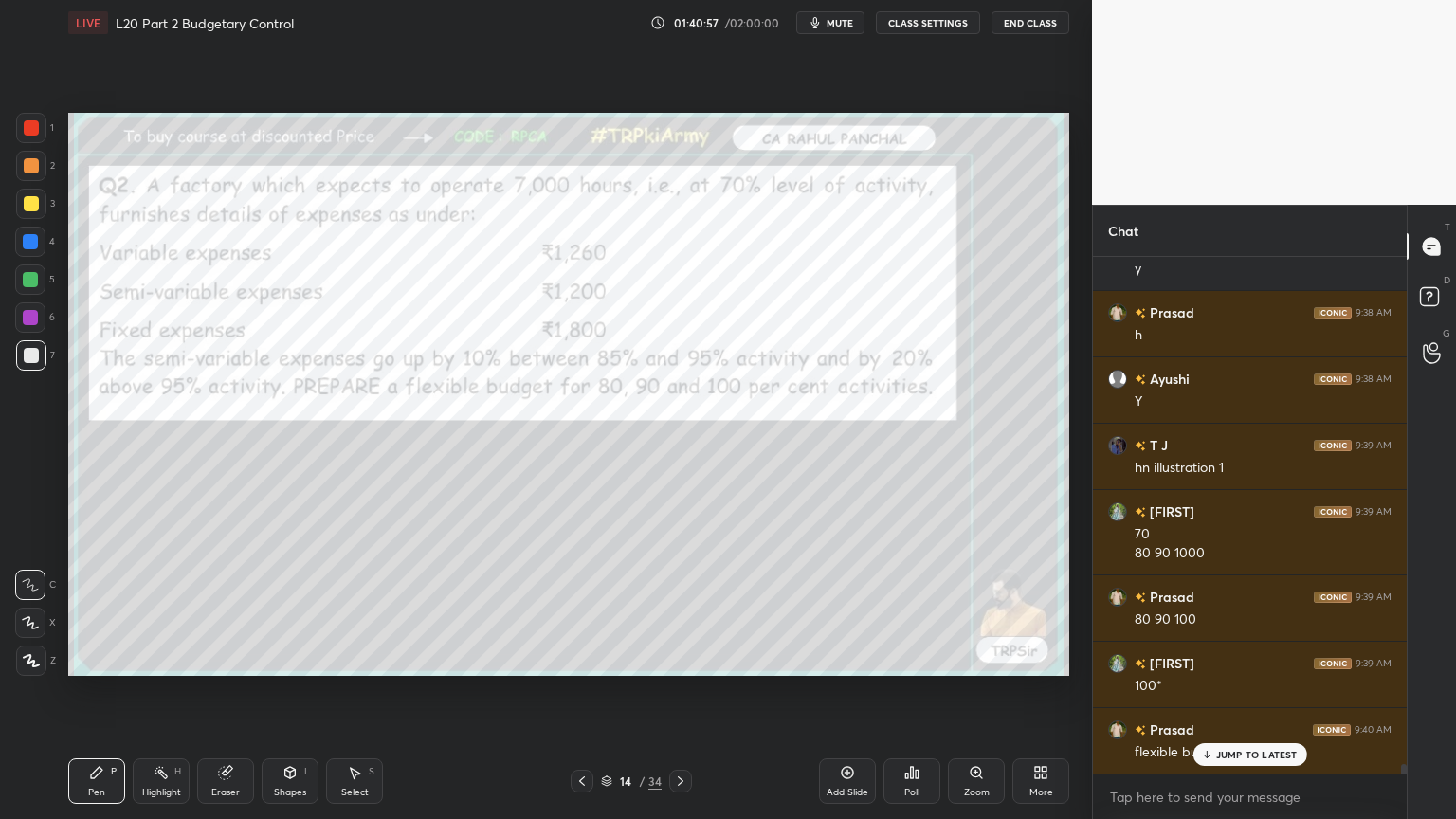 click on "5" at bounding box center (35, 283) 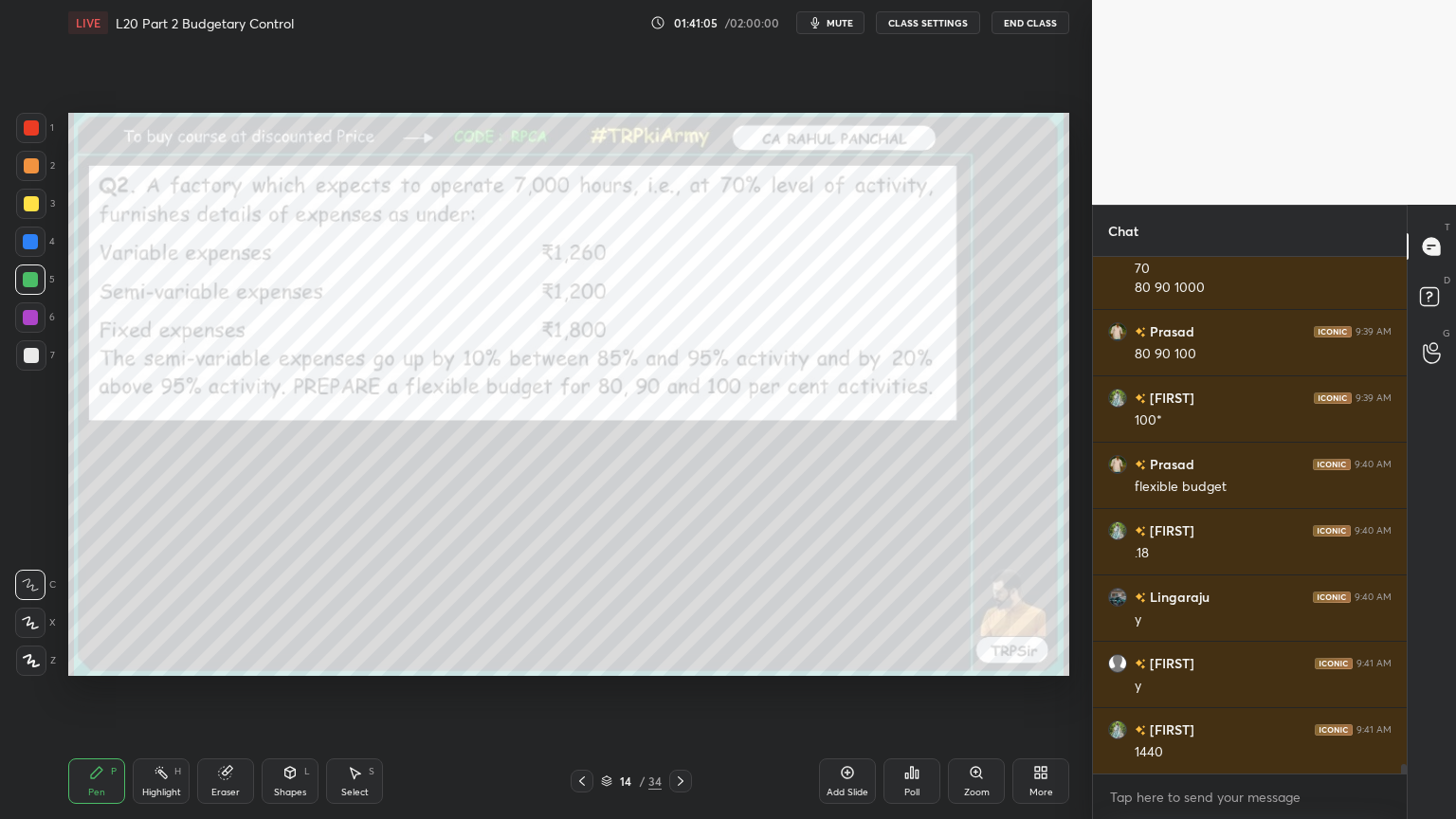 scroll, scrollTop: 28353, scrollLeft: 0, axis: vertical 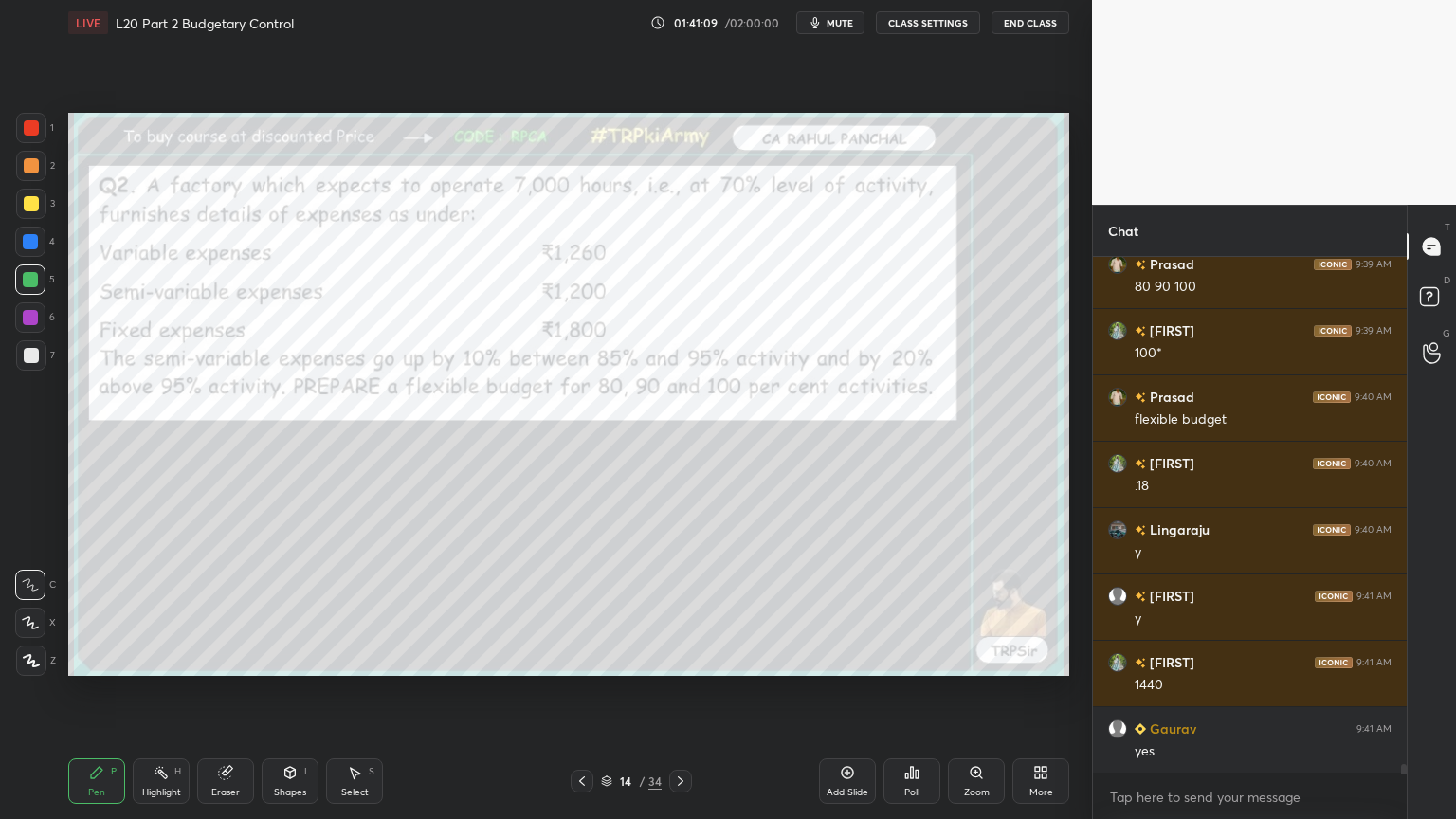 click on "7" at bounding box center (35, 355) 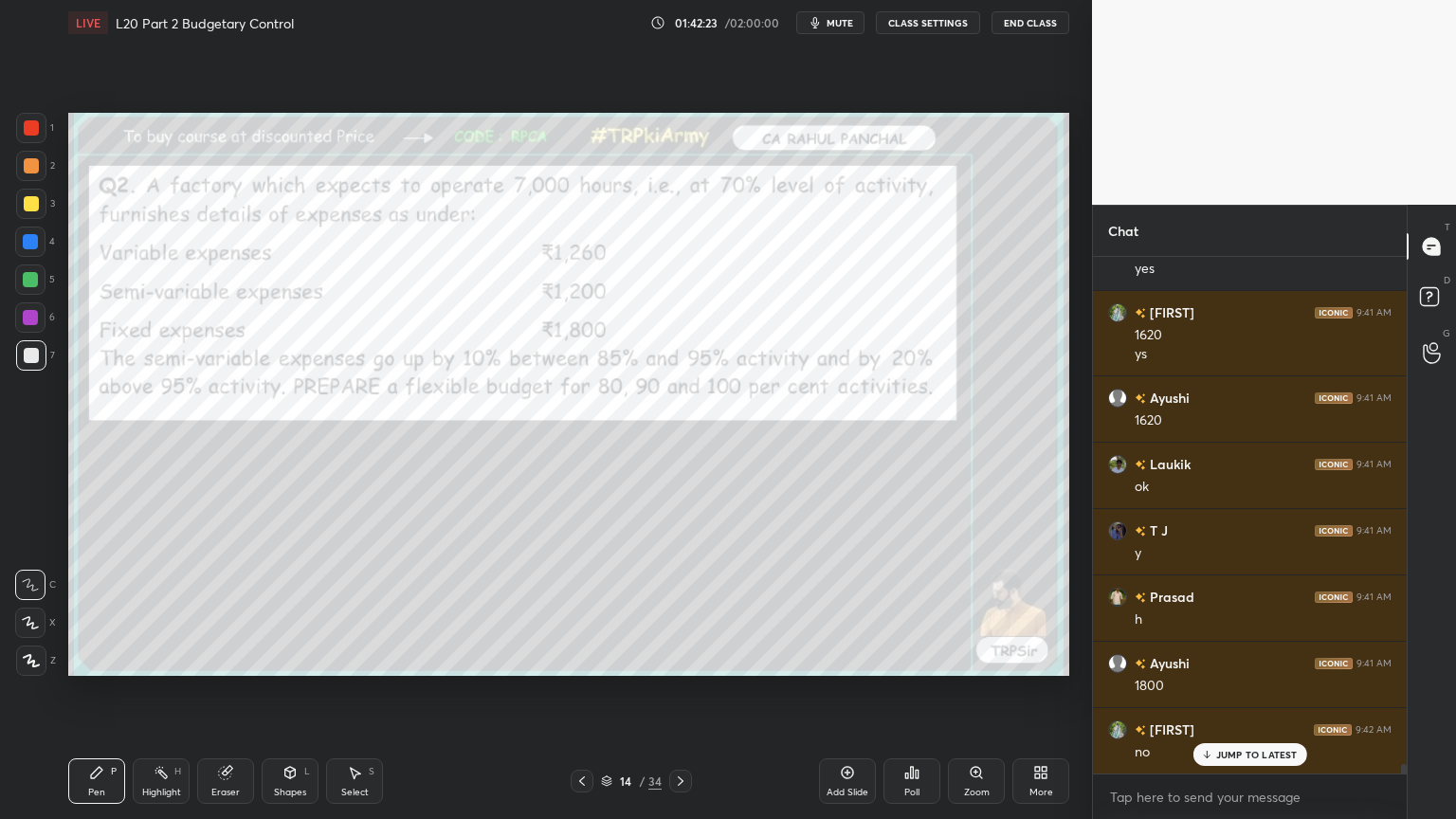 scroll, scrollTop: 28903, scrollLeft: 0, axis: vertical 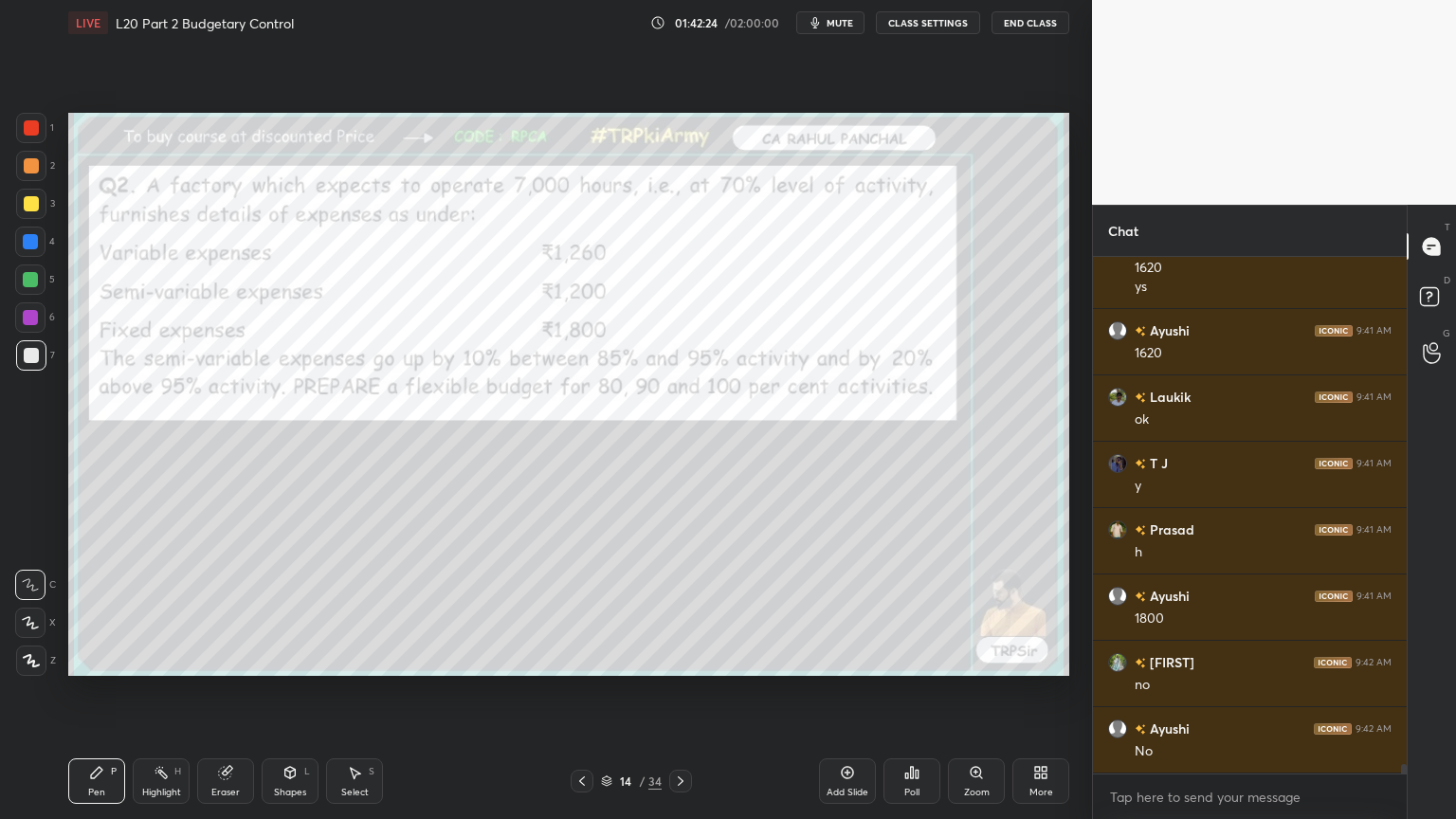 click at bounding box center [30, 280] 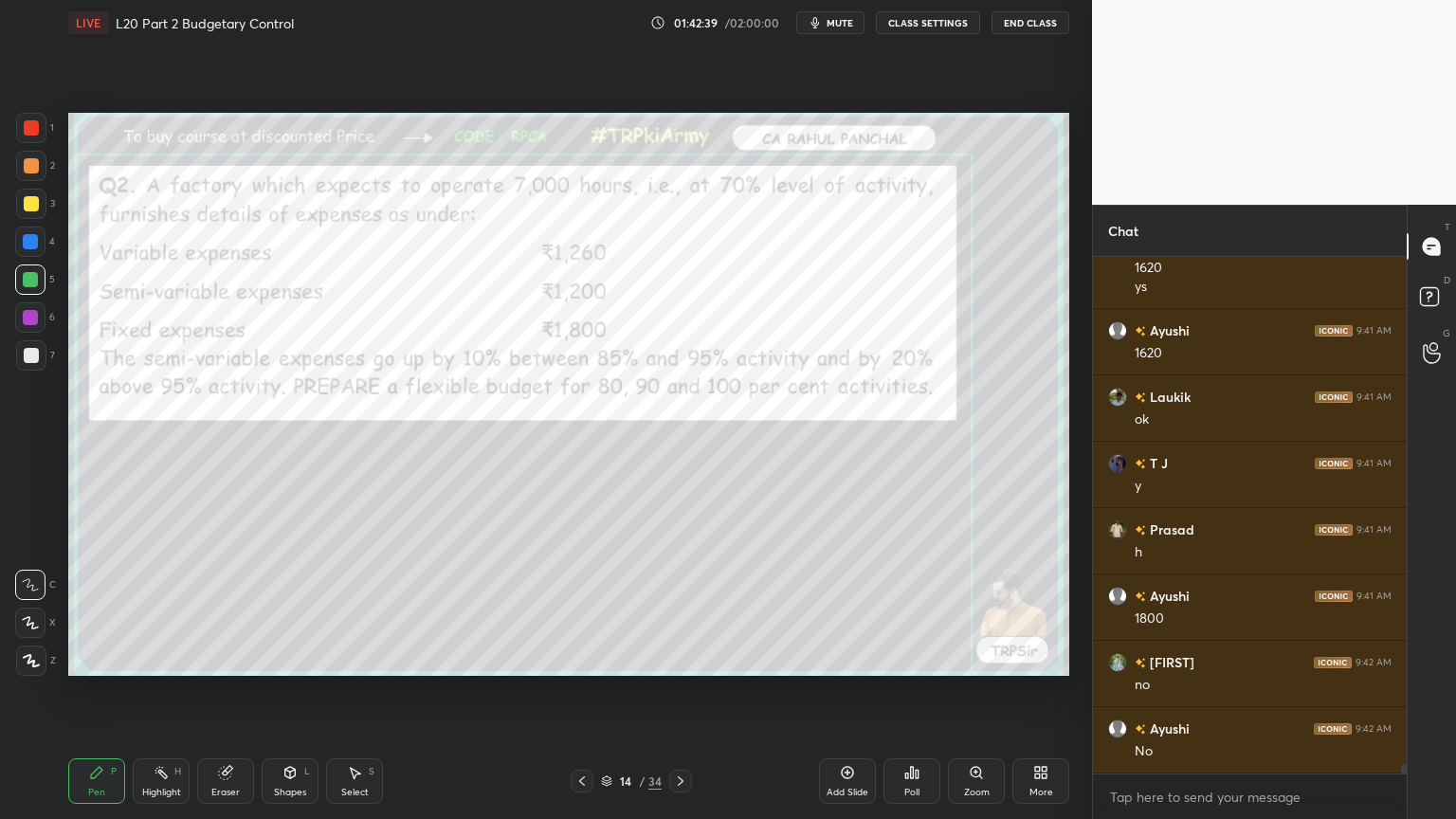 click at bounding box center [31, 355] 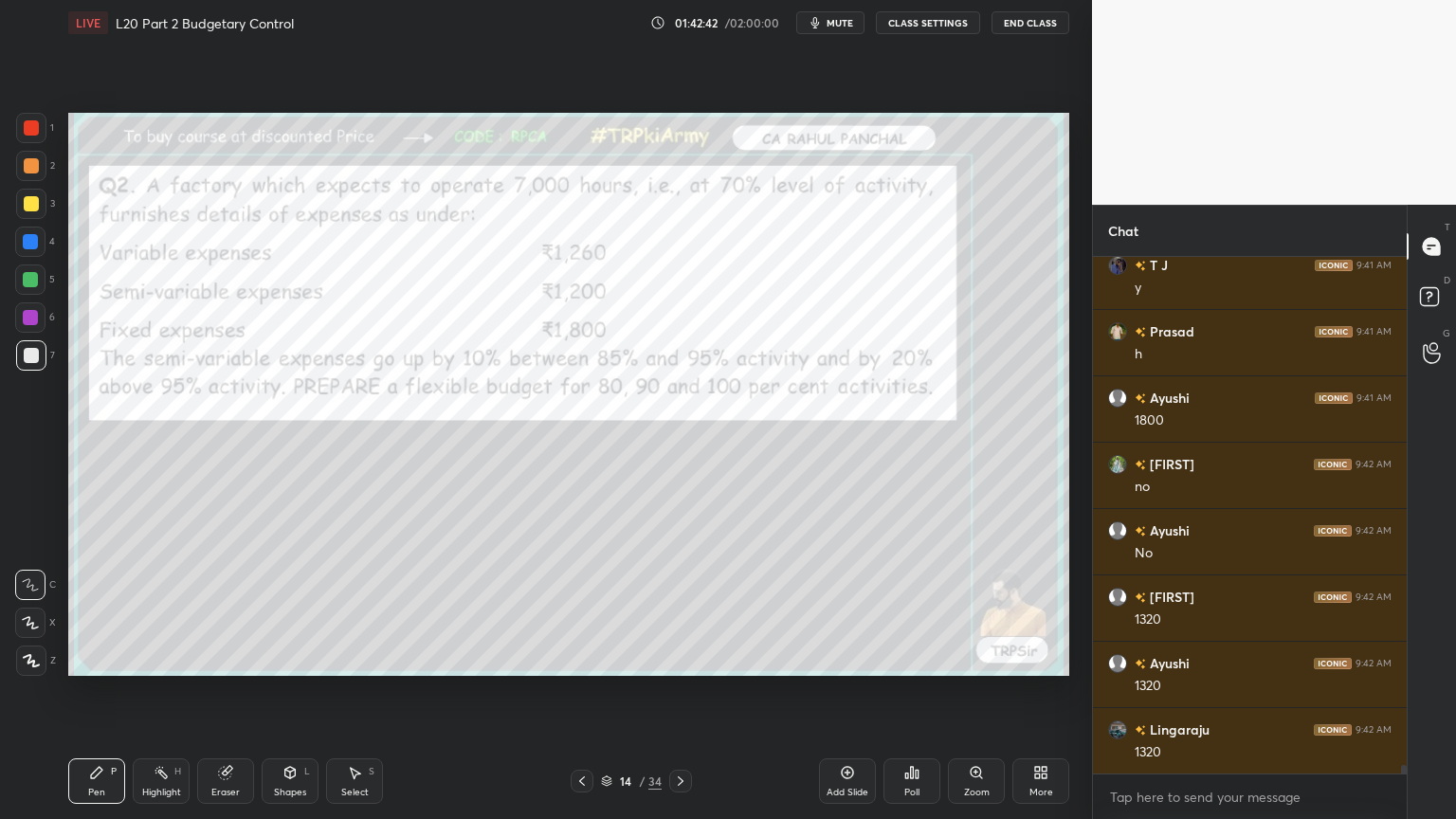 scroll, scrollTop: 29168, scrollLeft: 0, axis: vertical 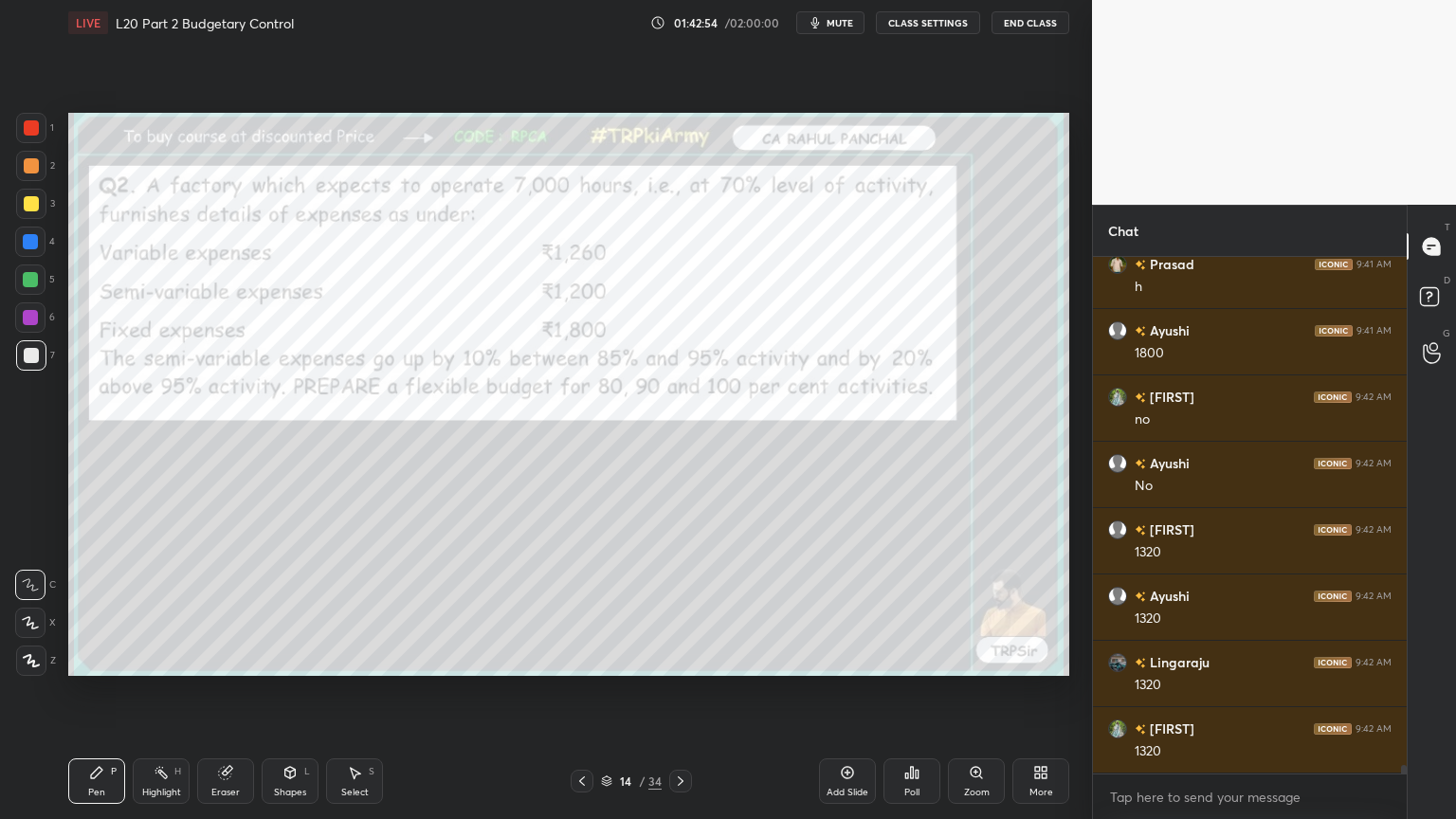click at bounding box center [30, 280] 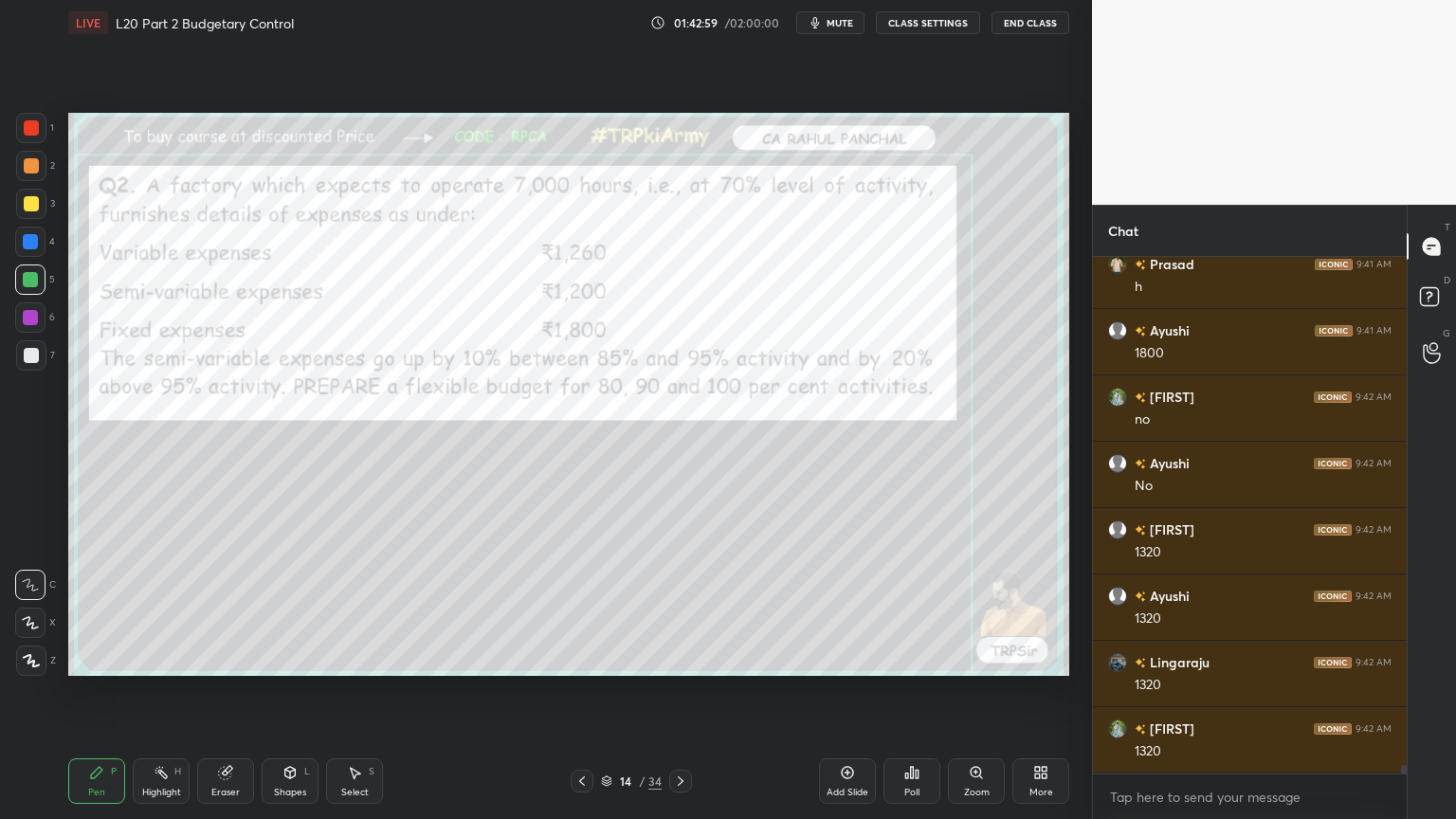 click on "7" at bounding box center [35, 359] 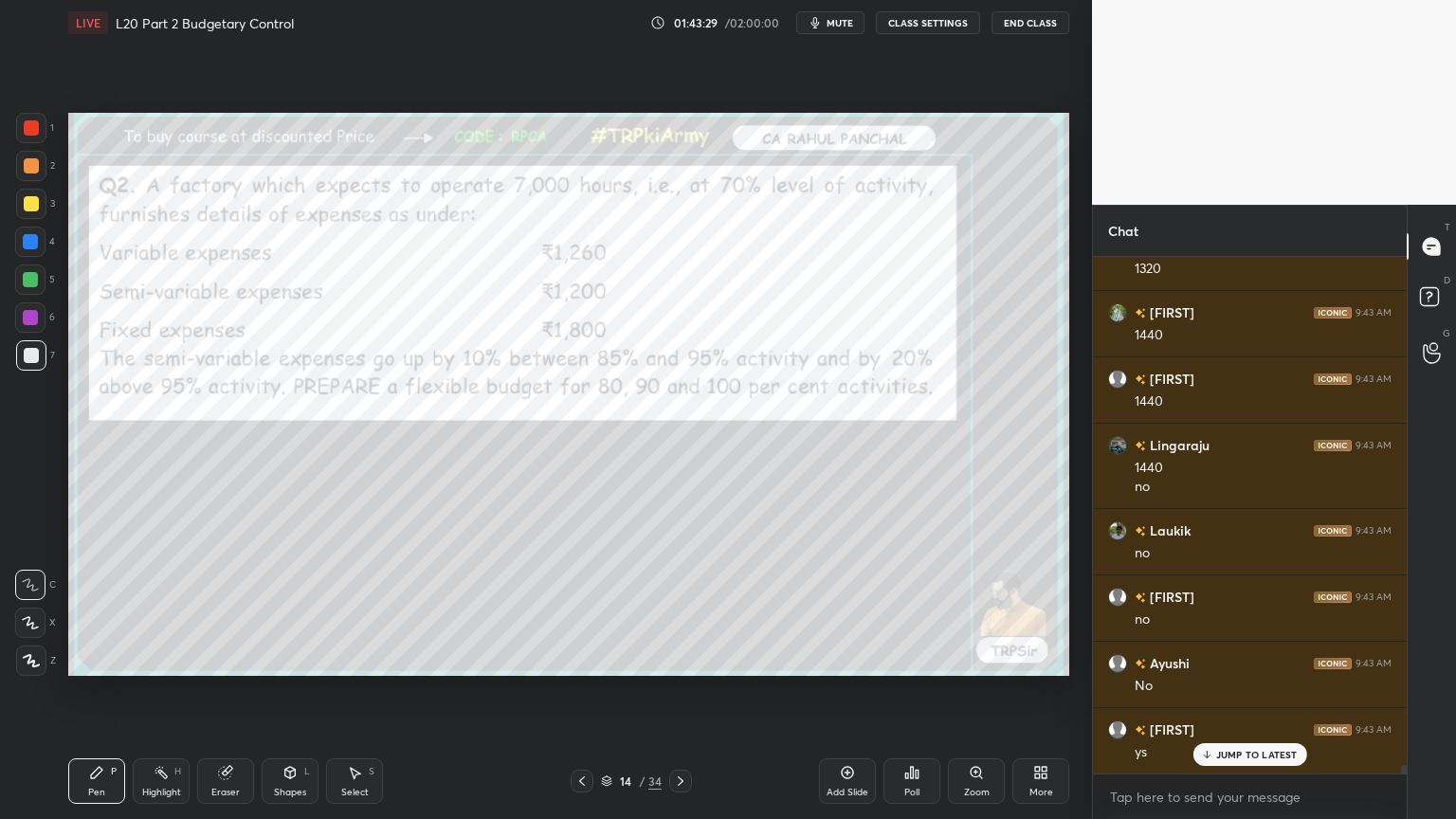 scroll, scrollTop: 29718, scrollLeft: 0, axis: vertical 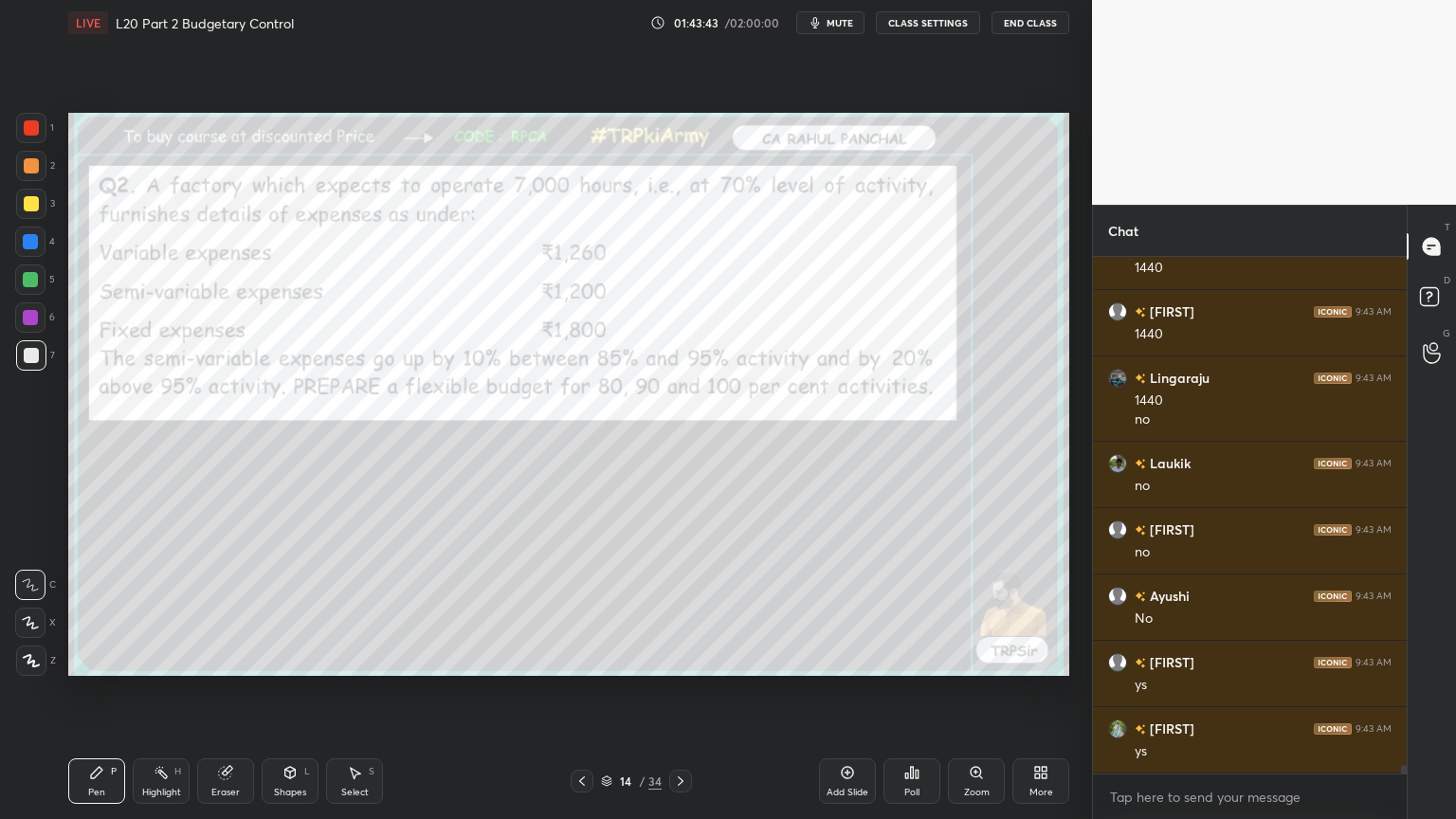 click on "L" at bounding box center (307, 772) 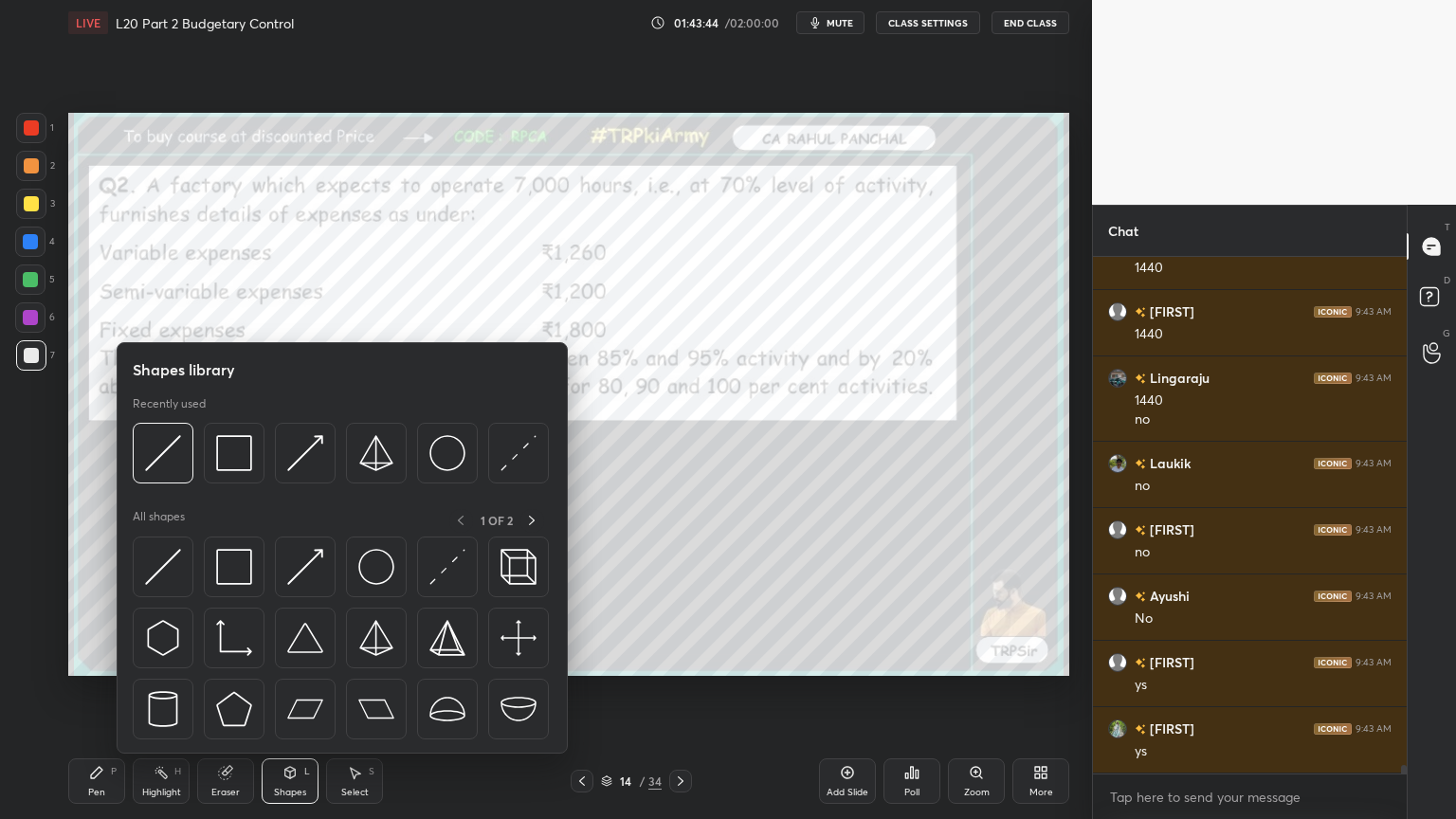 click at bounding box center [163, 453] 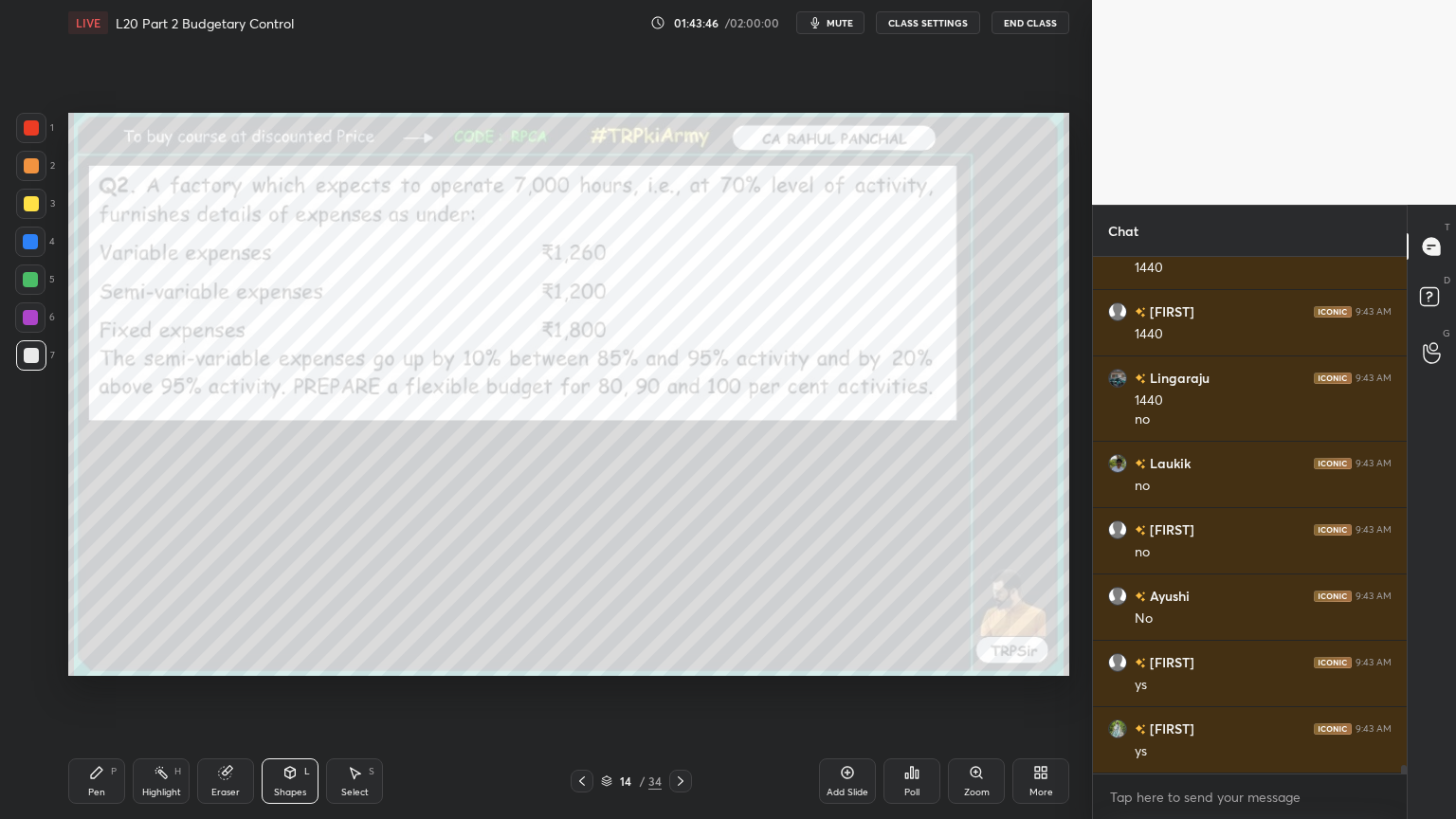 click on "Pen P" at bounding box center (97, 781) 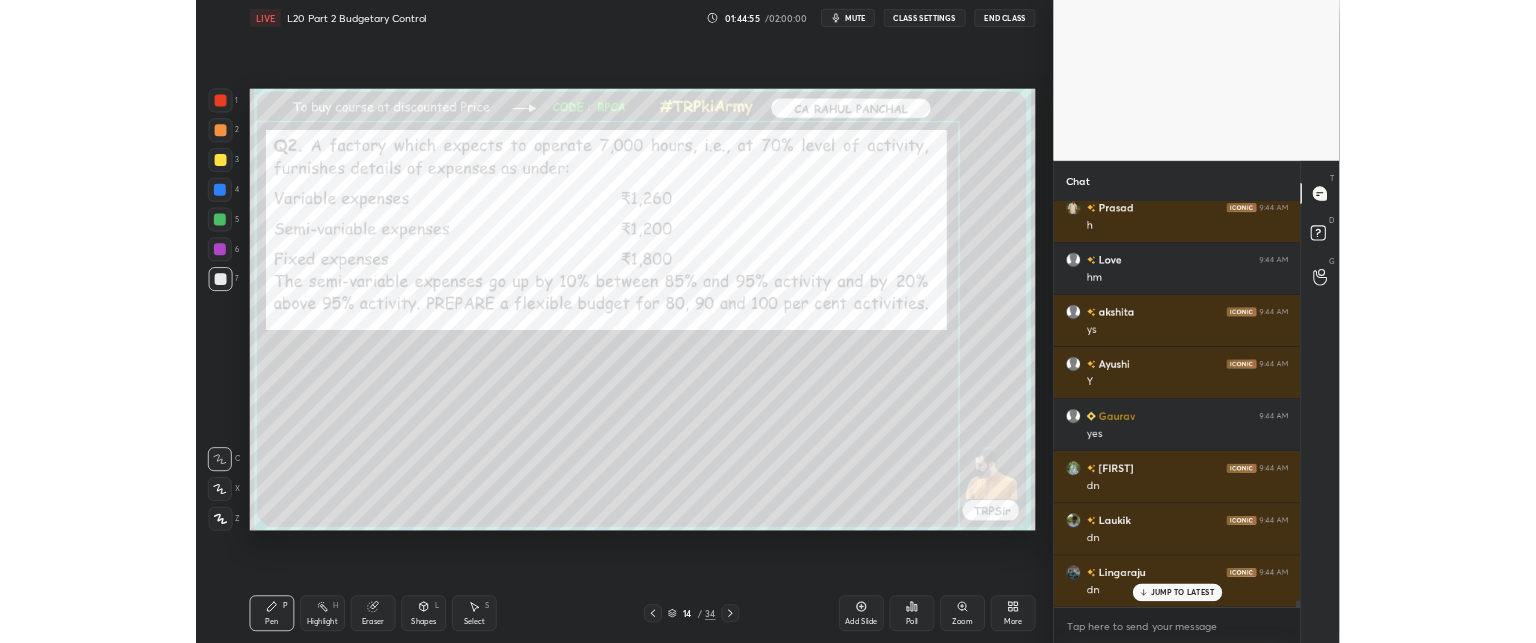 scroll, scrollTop: 32120, scrollLeft: 0, axis: vertical 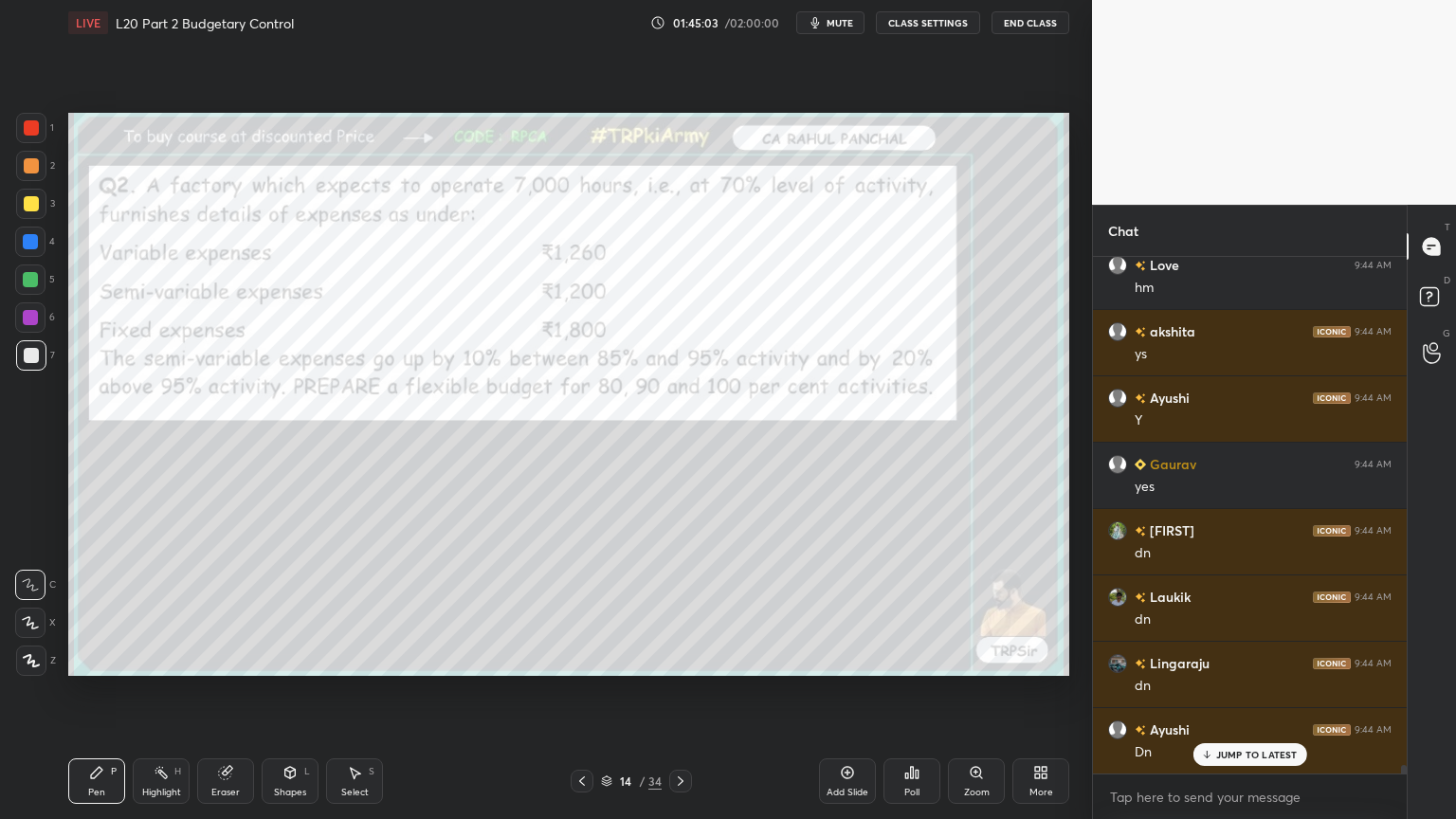 click 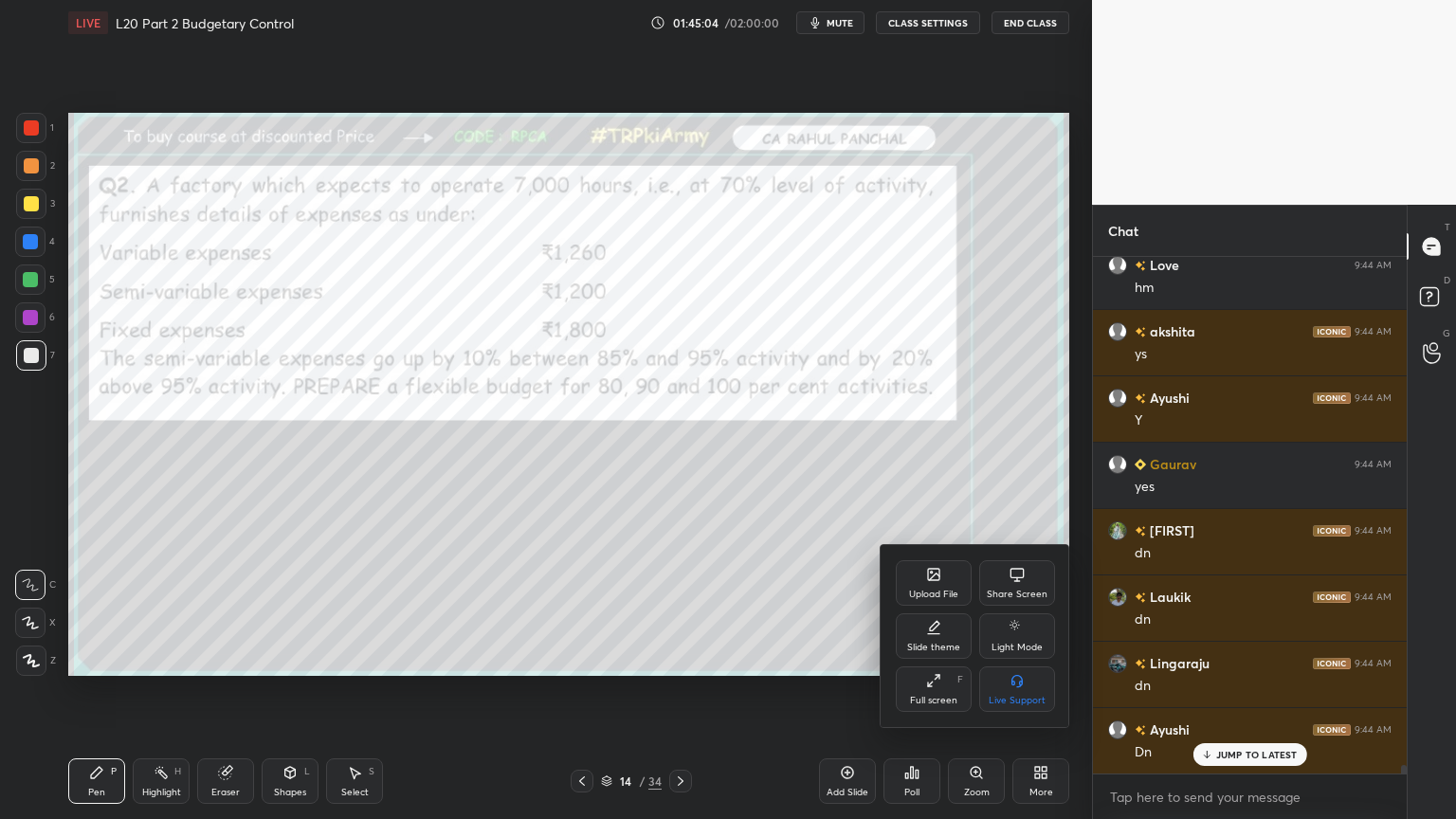 click on "Full screen" at bounding box center (934, 701) 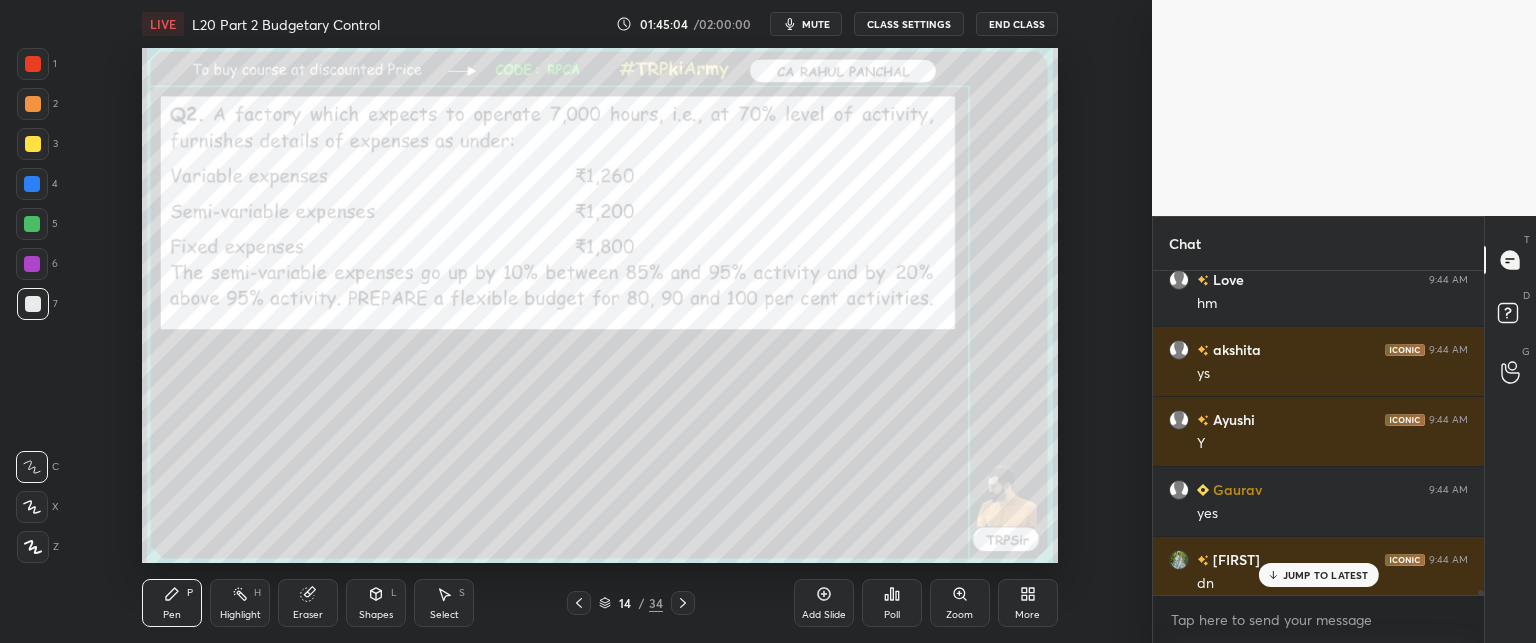 scroll, scrollTop: 515, scrollLeft: 1072, axis: both 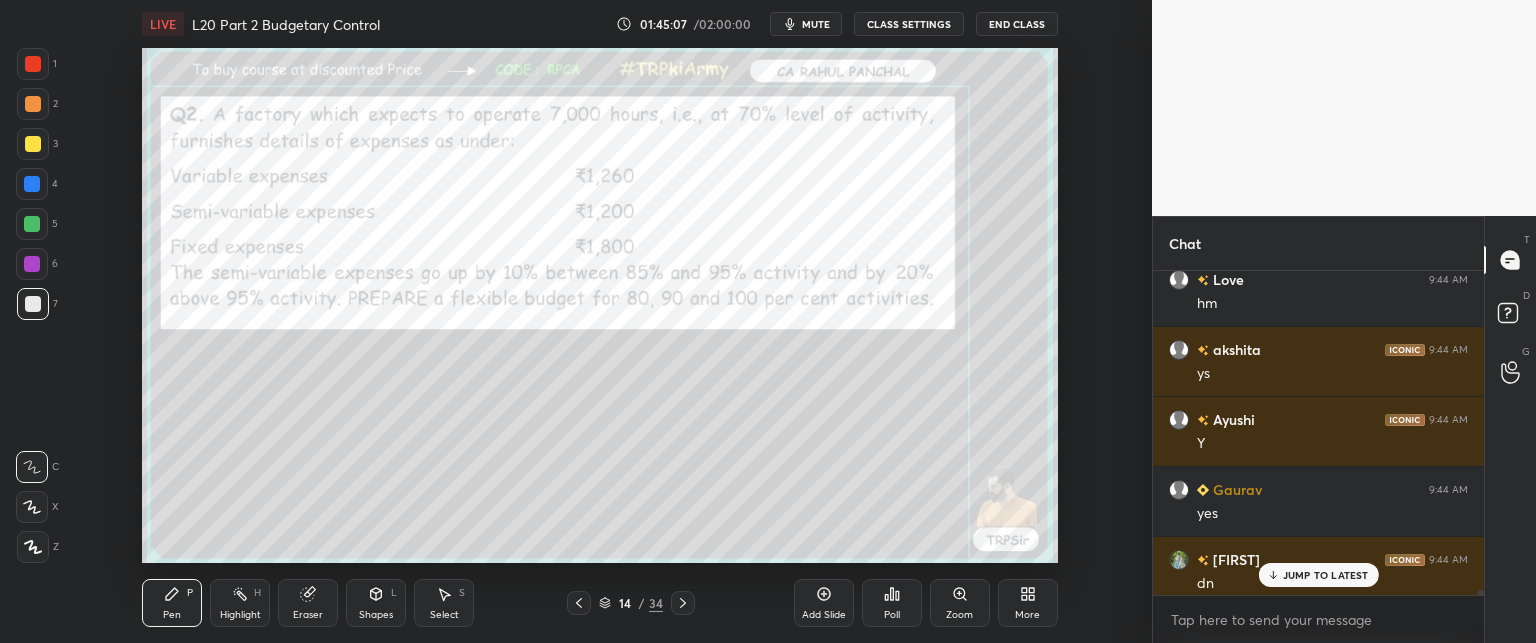 click on "More" at bounding box center (1027, 615) 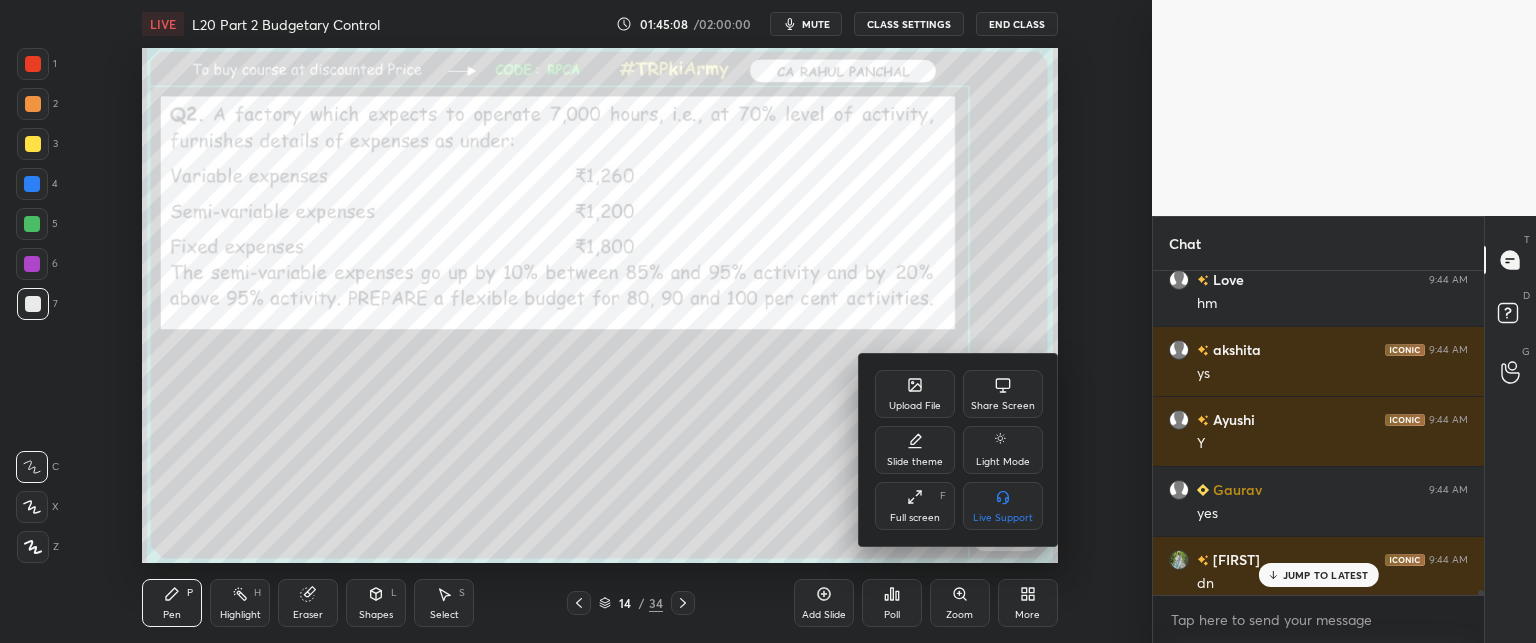 click on "Full screen" at bounding box center [915, 518] 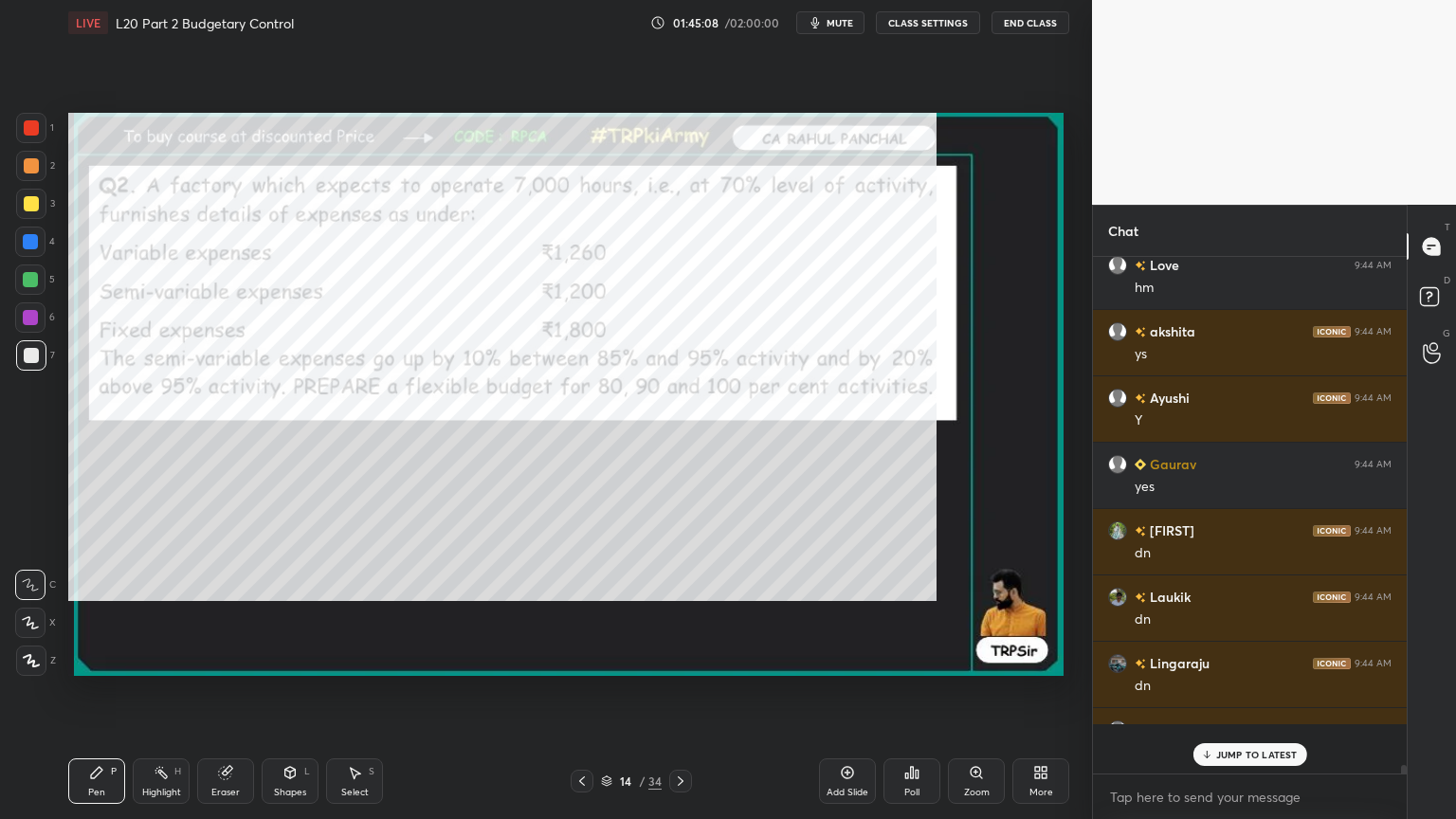 scroll, scrollTop: 94094, scrollLeft: 93776, axis: both 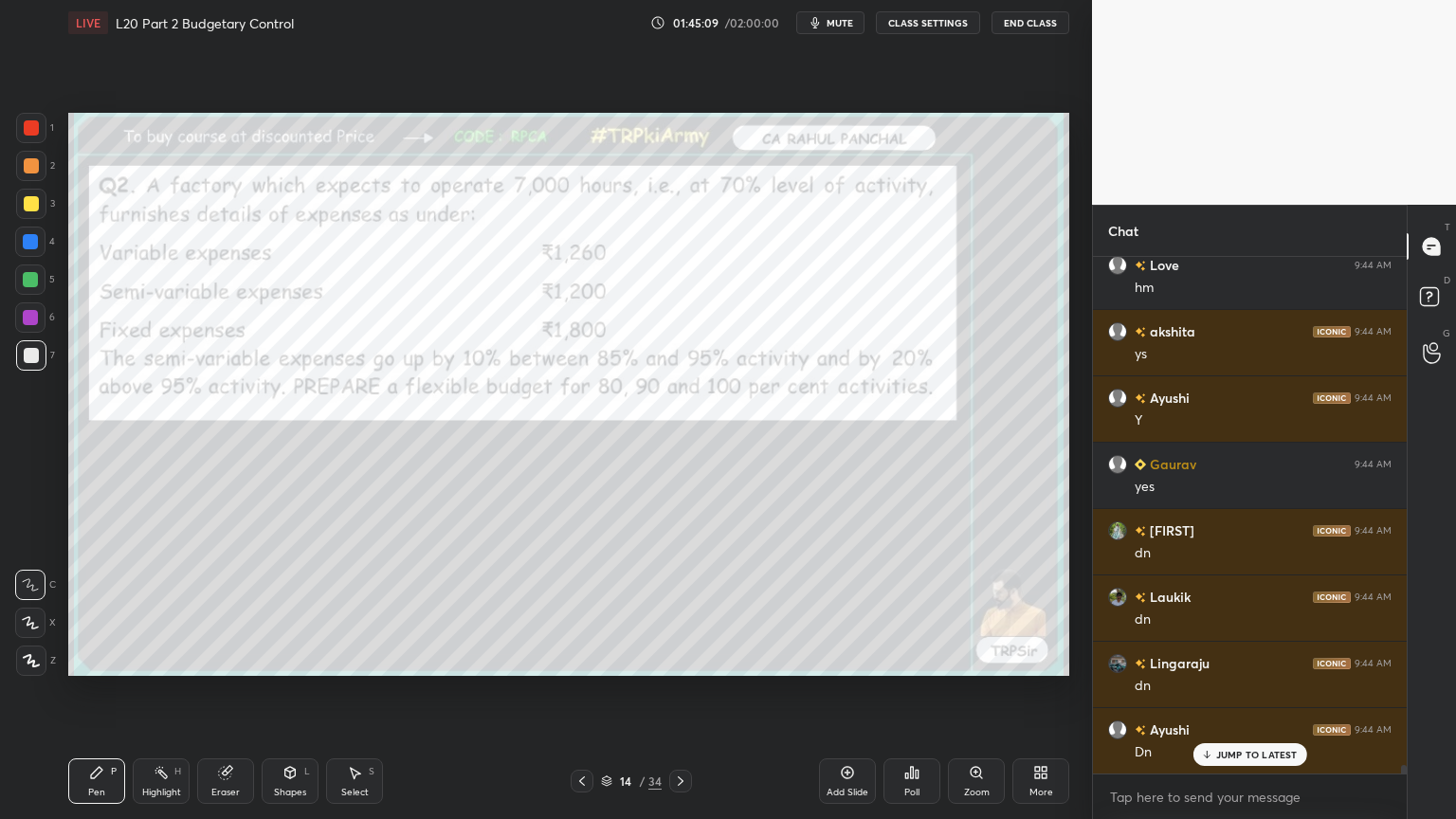 click 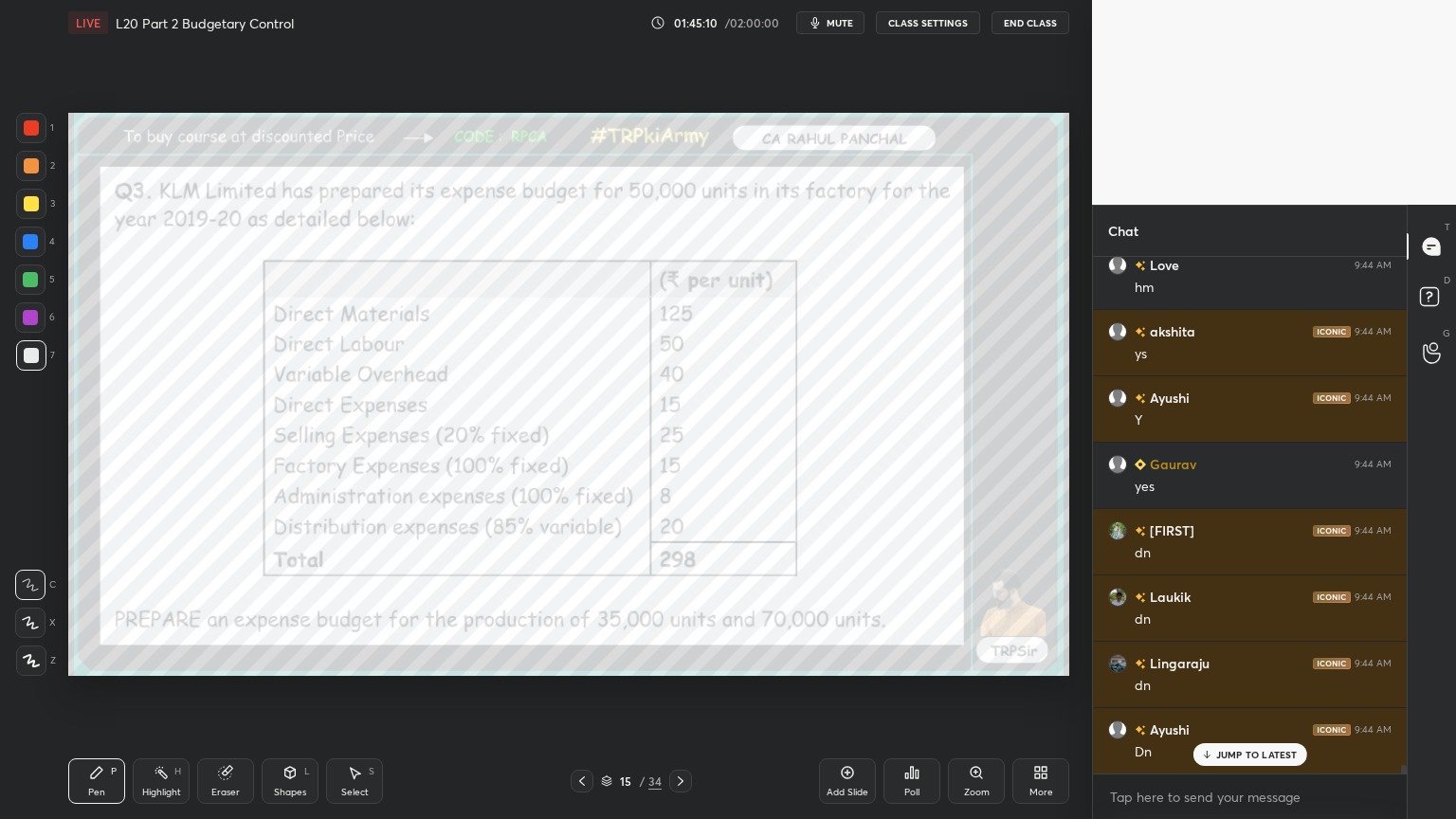 click 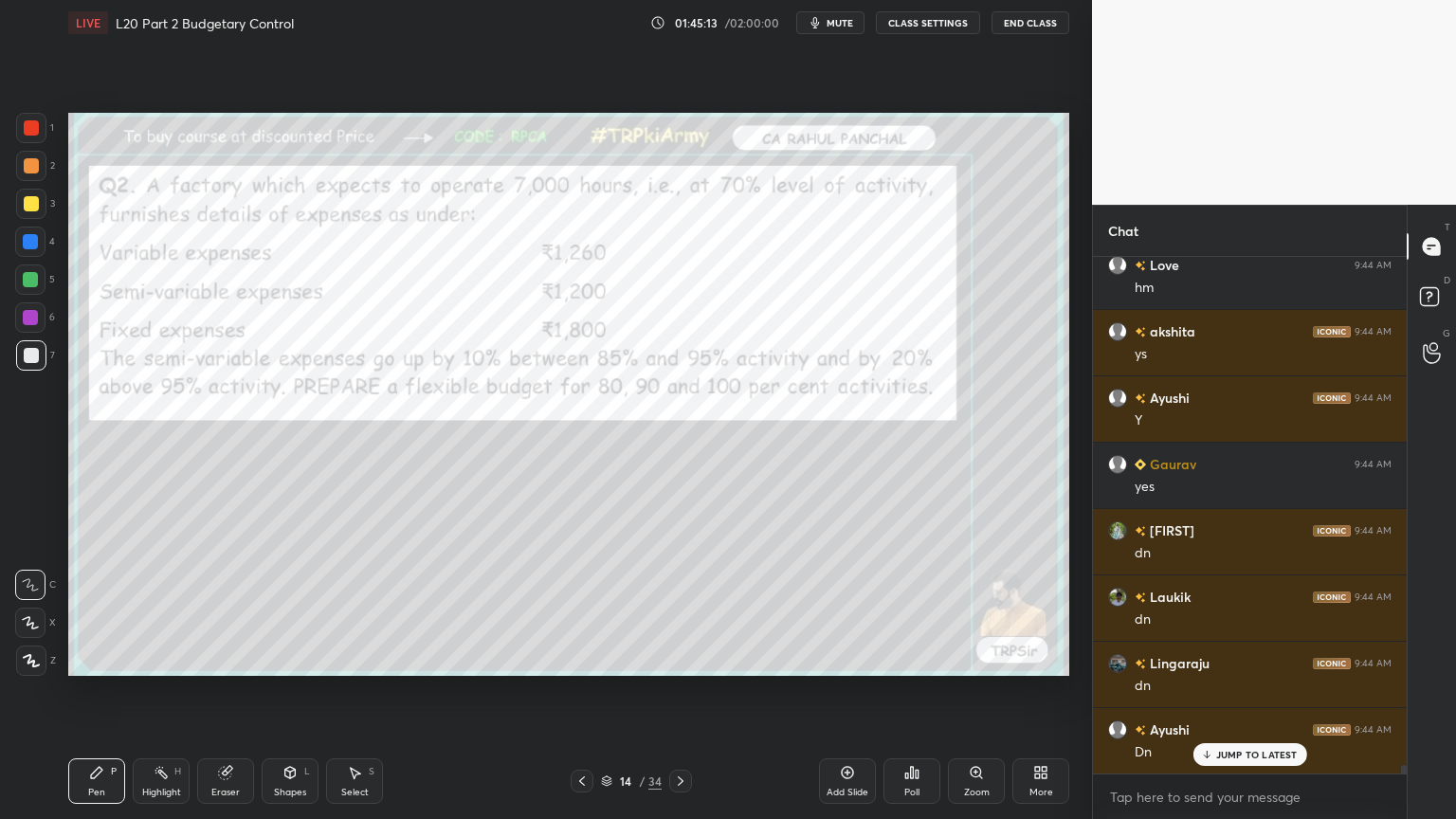 click 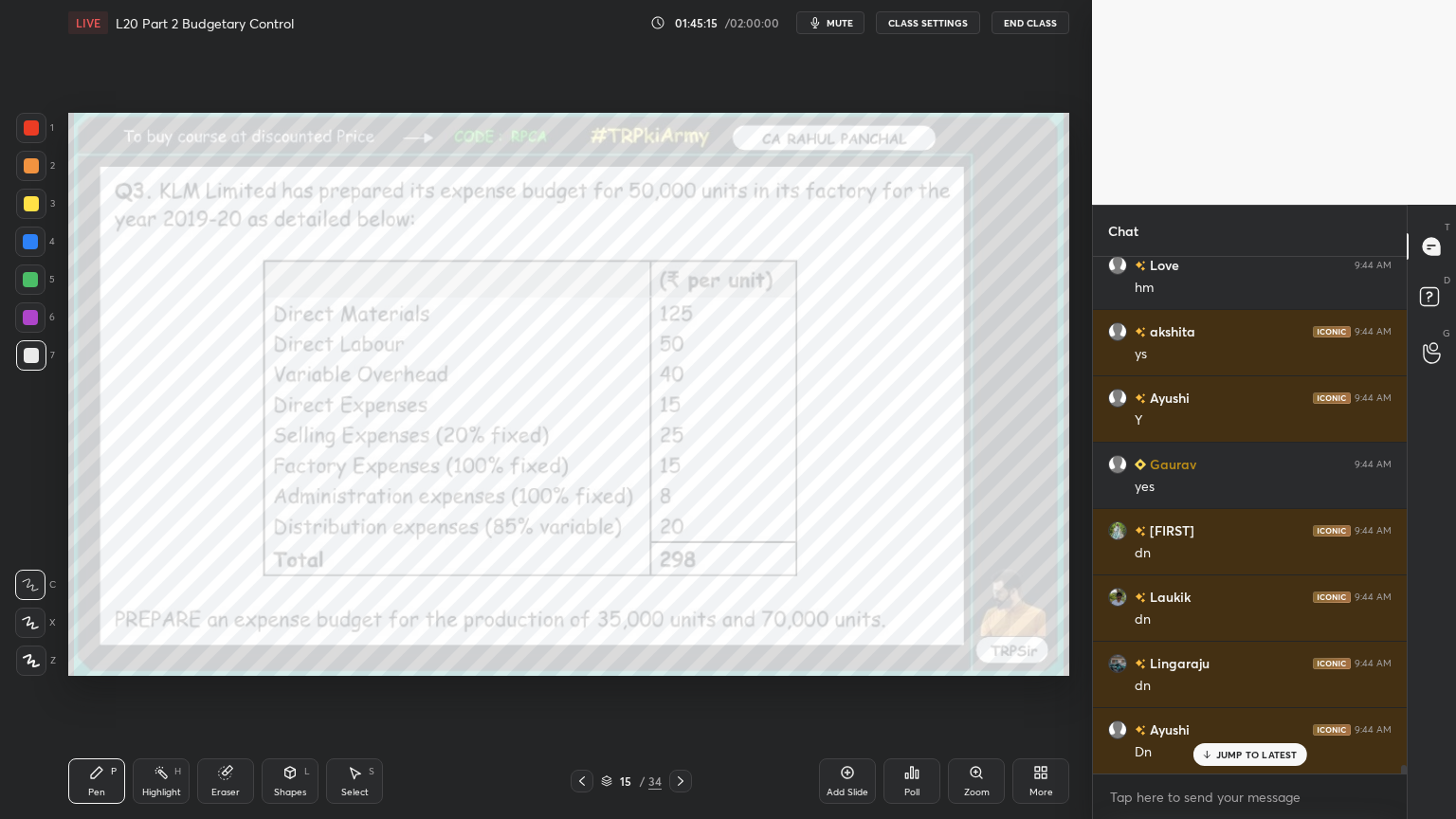 scroll, scrollTop: 30514, scrollLeft: 0, axis: vertical 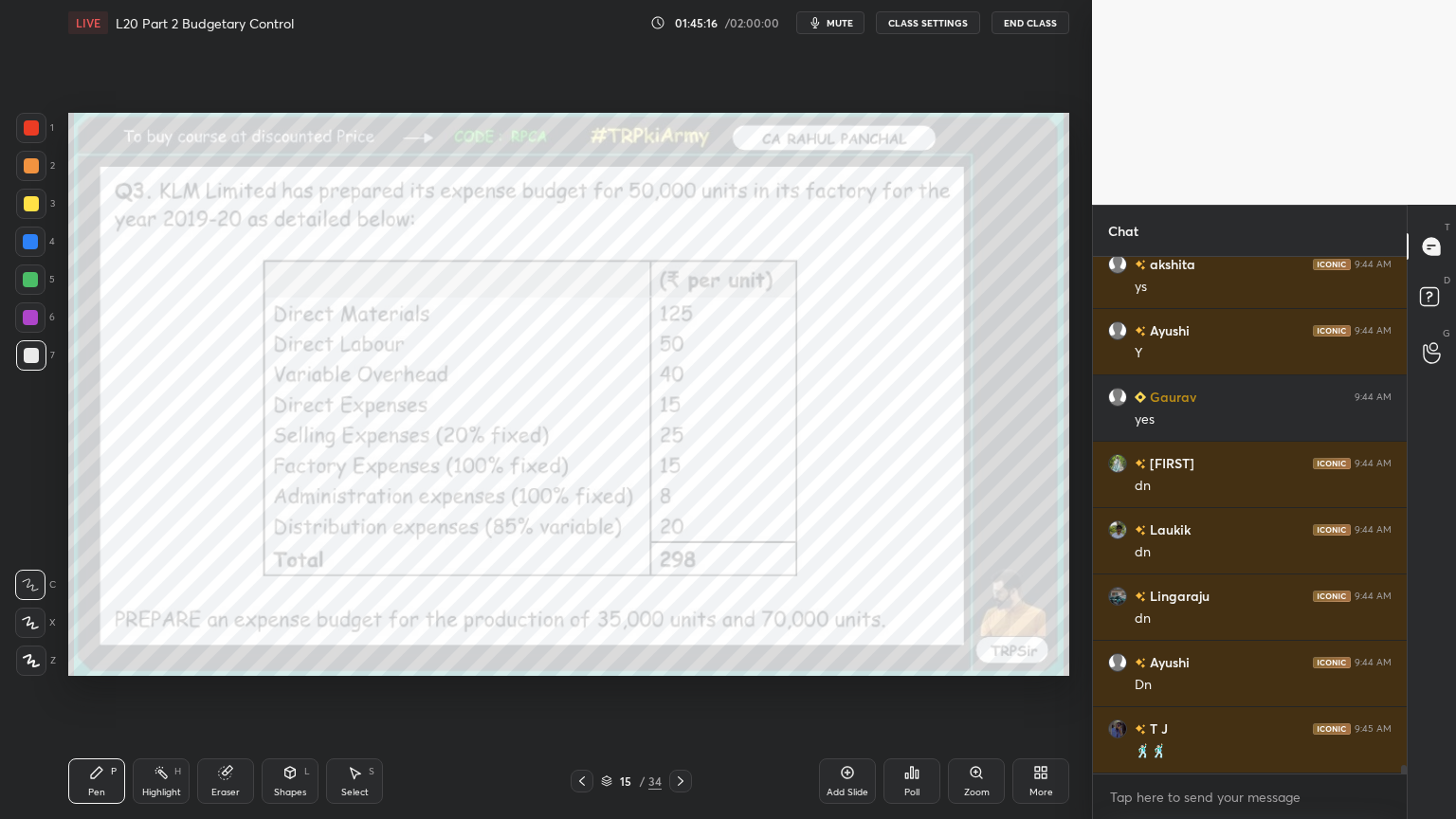 click 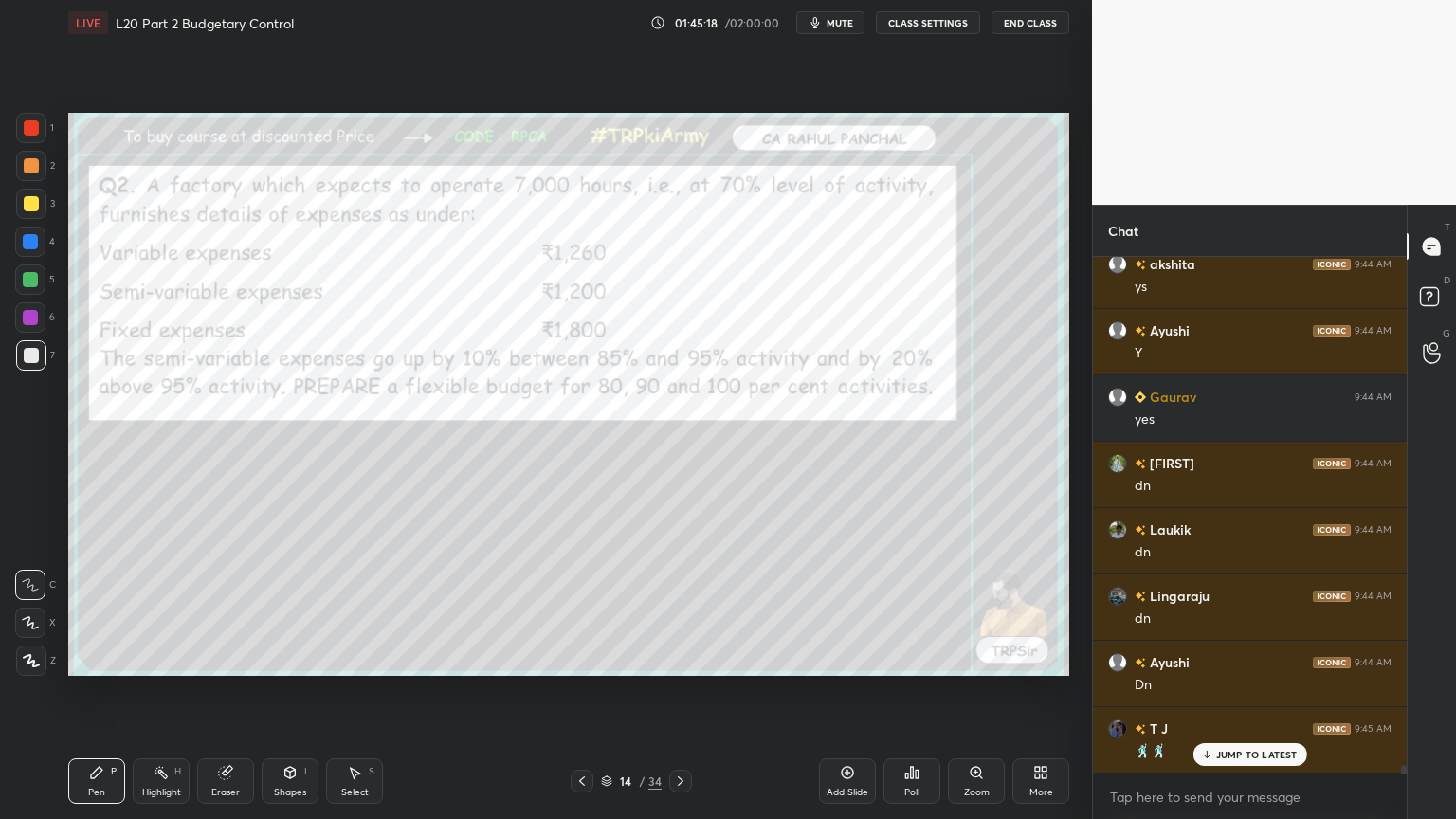 scroll, scrollTop: 30580, scrollLeft: 0, axis: vertical 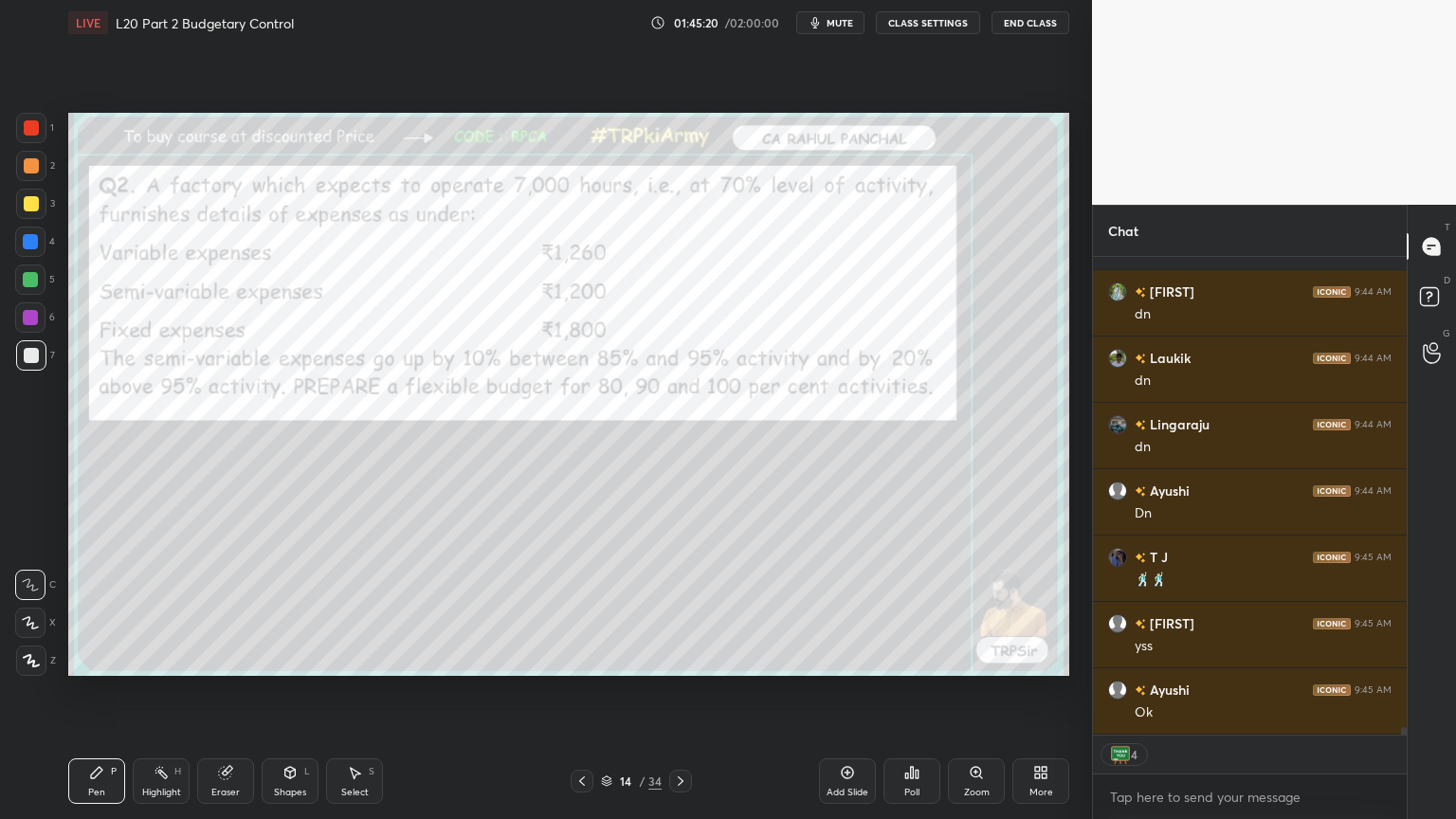 click 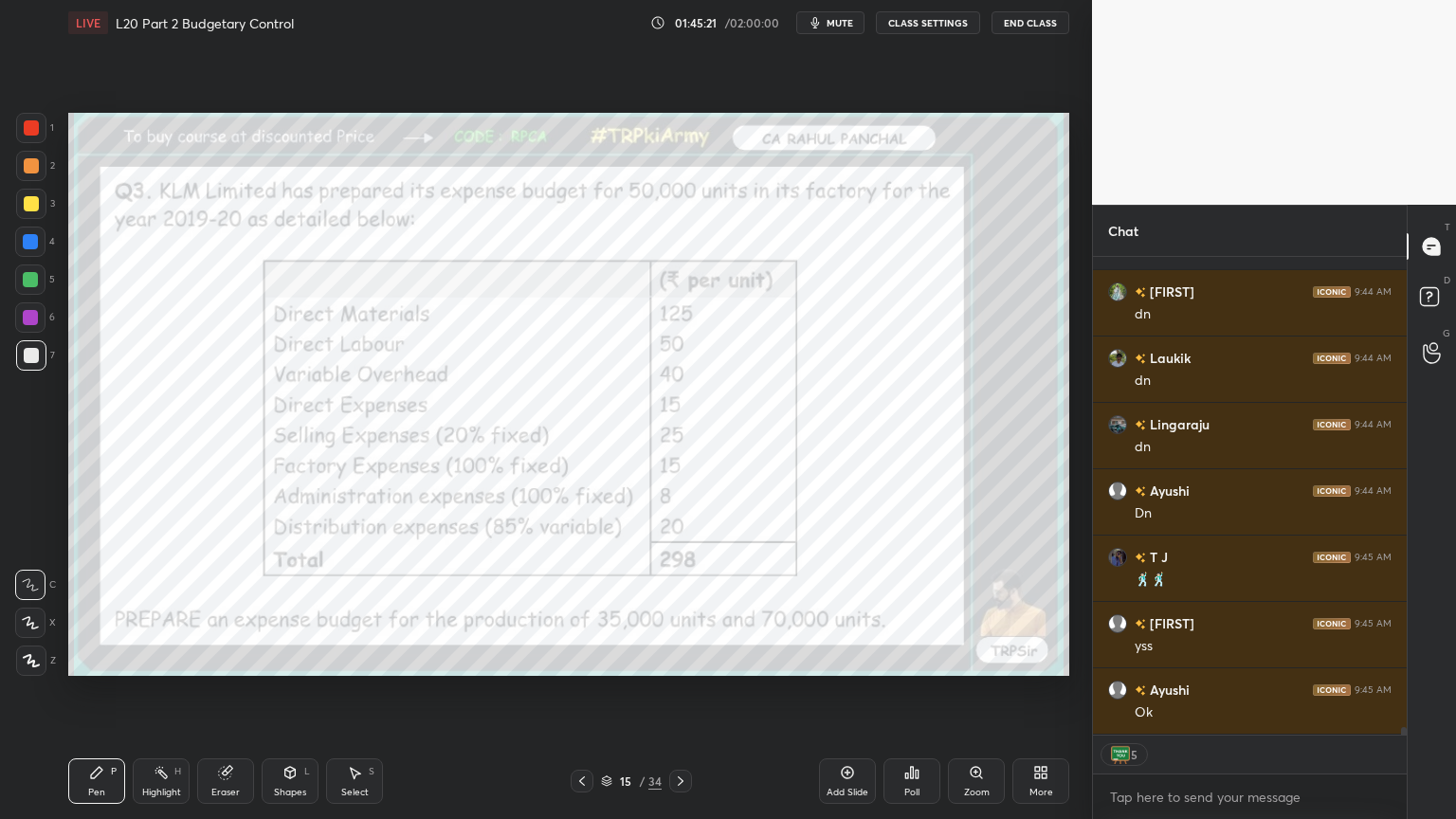 scroll, scrollTop: 30752, scrollLeft: 0, axis: vertical 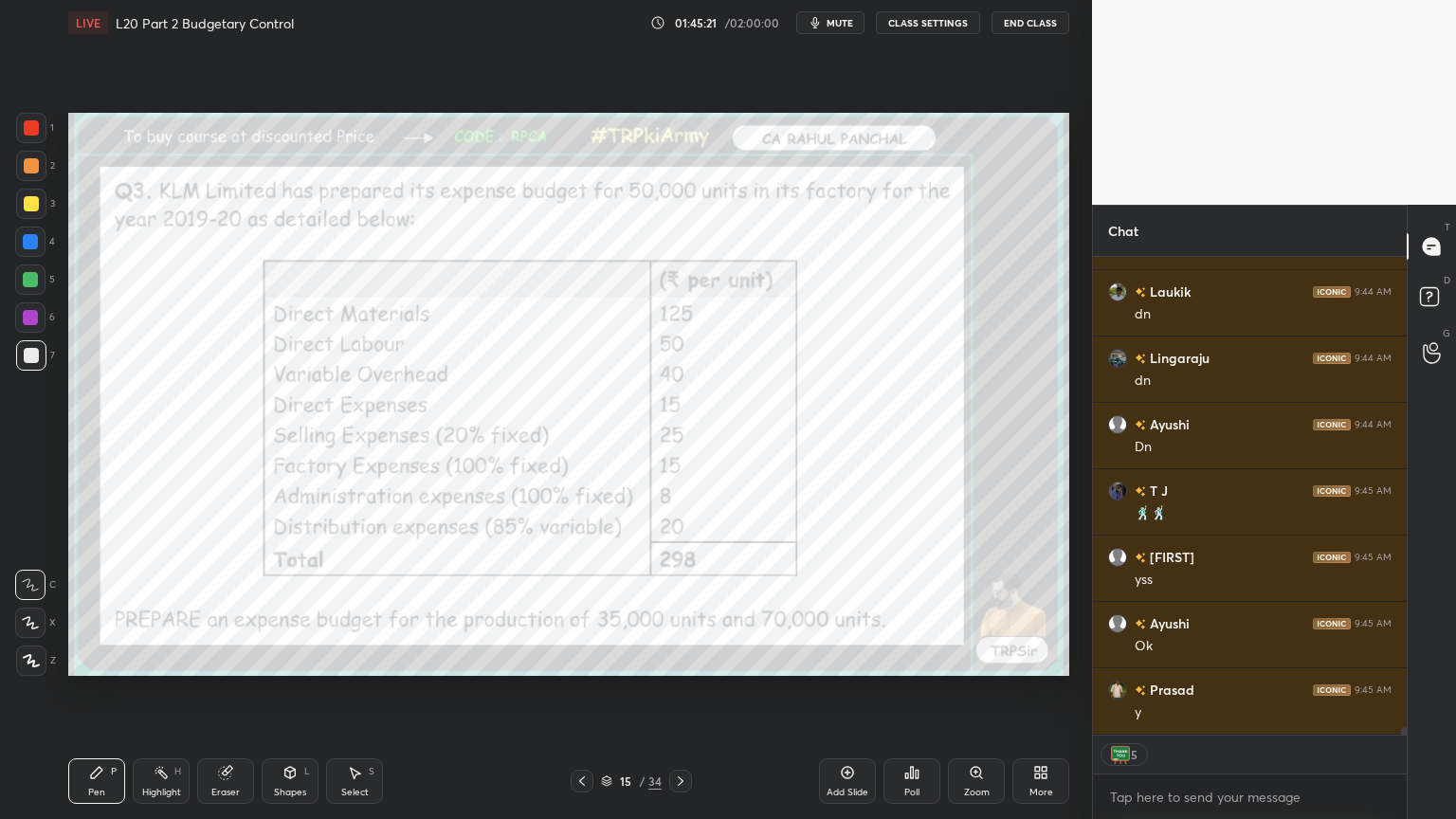 click 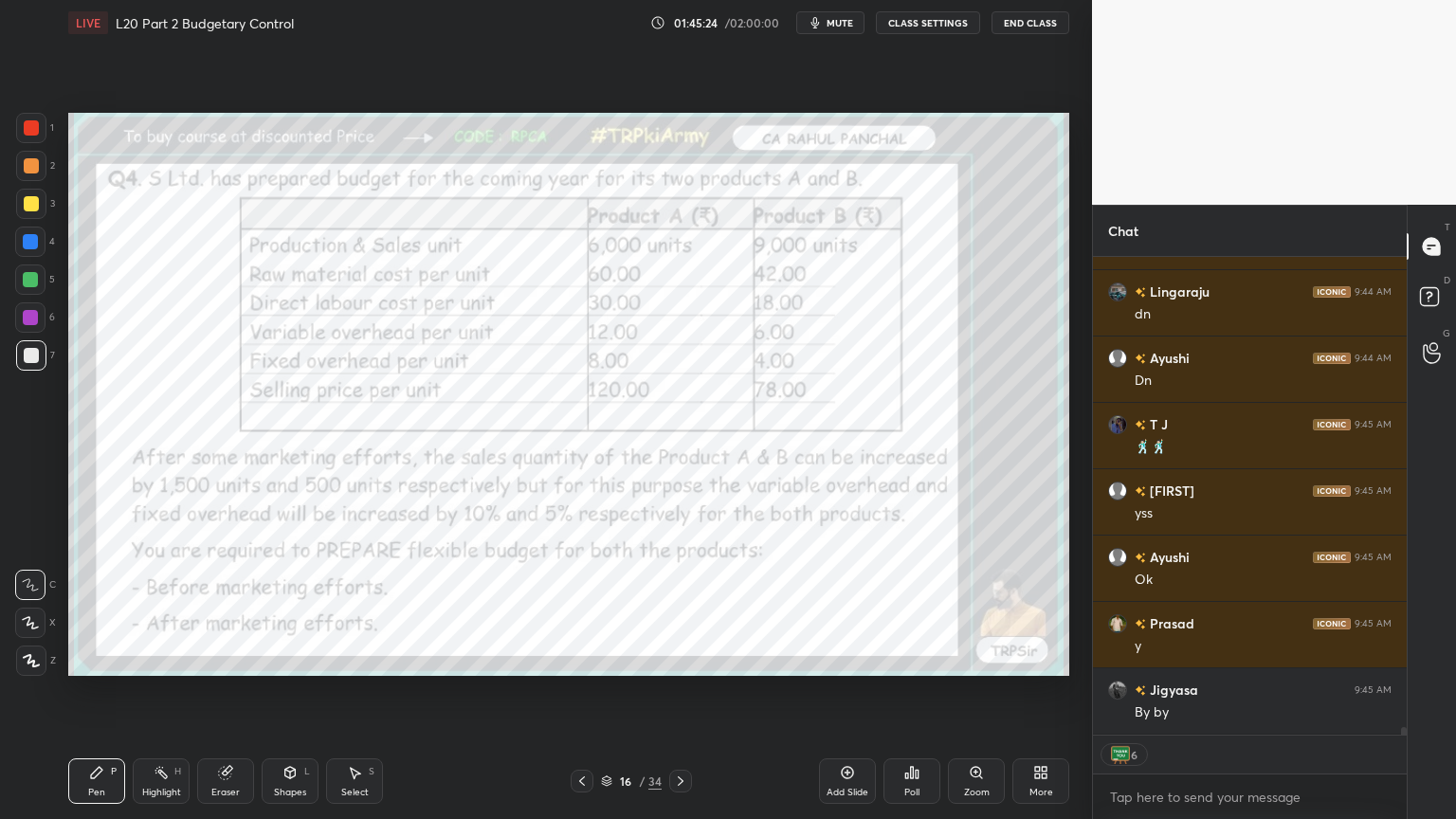 scroll, scrollTop: 30885, scrollLeft: 0, axis: vertical 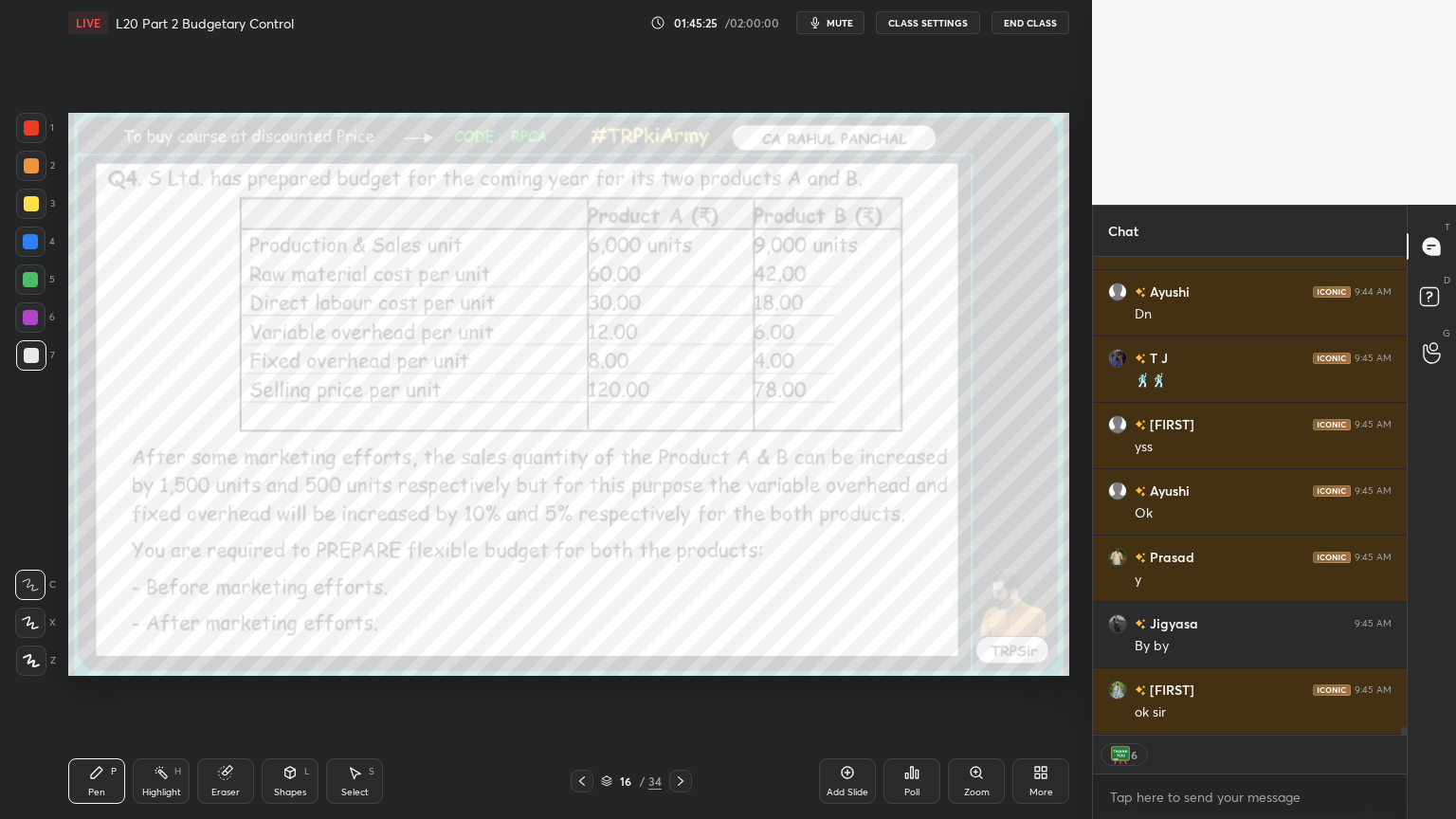 click 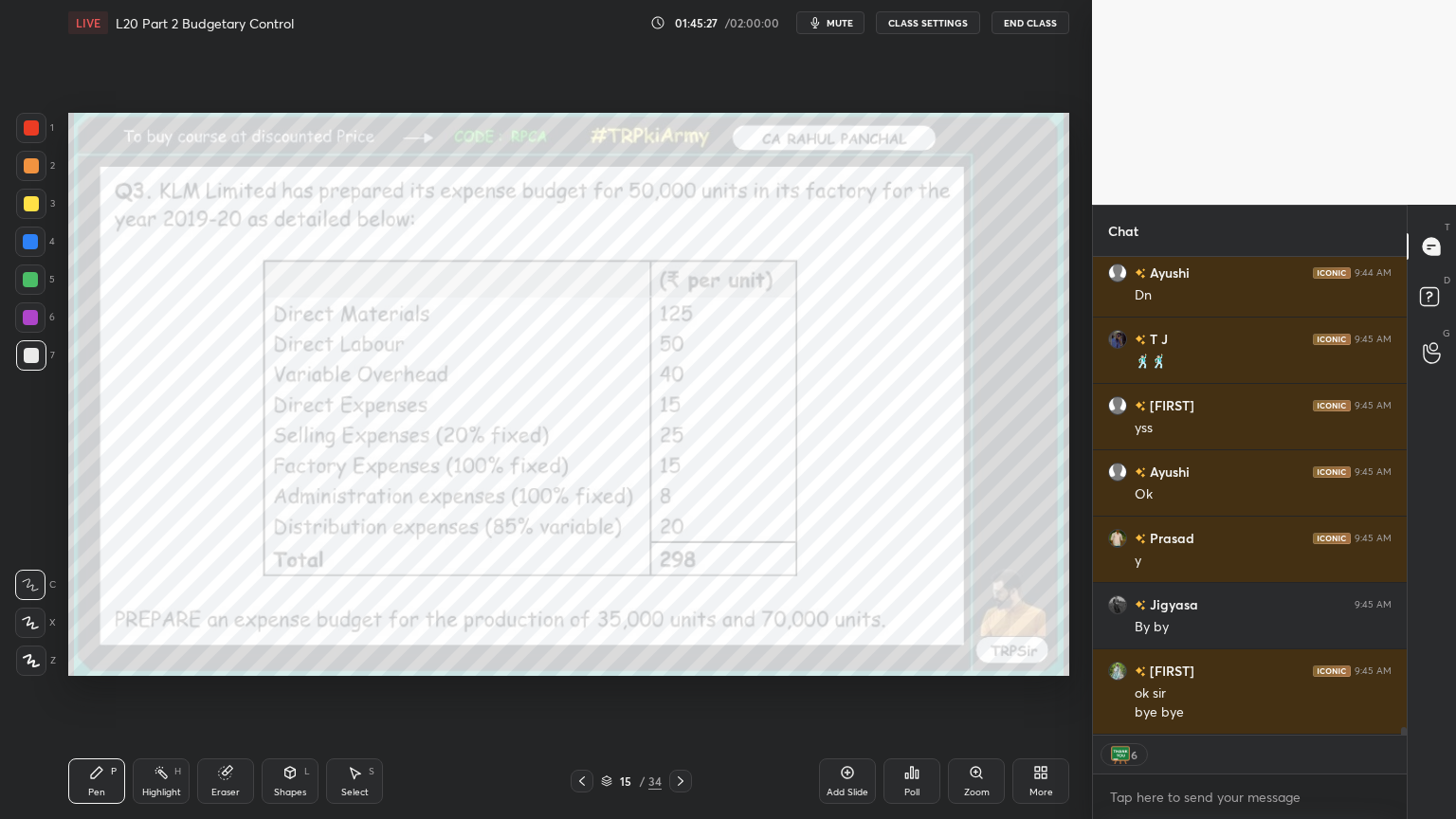 scroll, scrollTop: 31037, scrollLeft: 0, axis: vertical 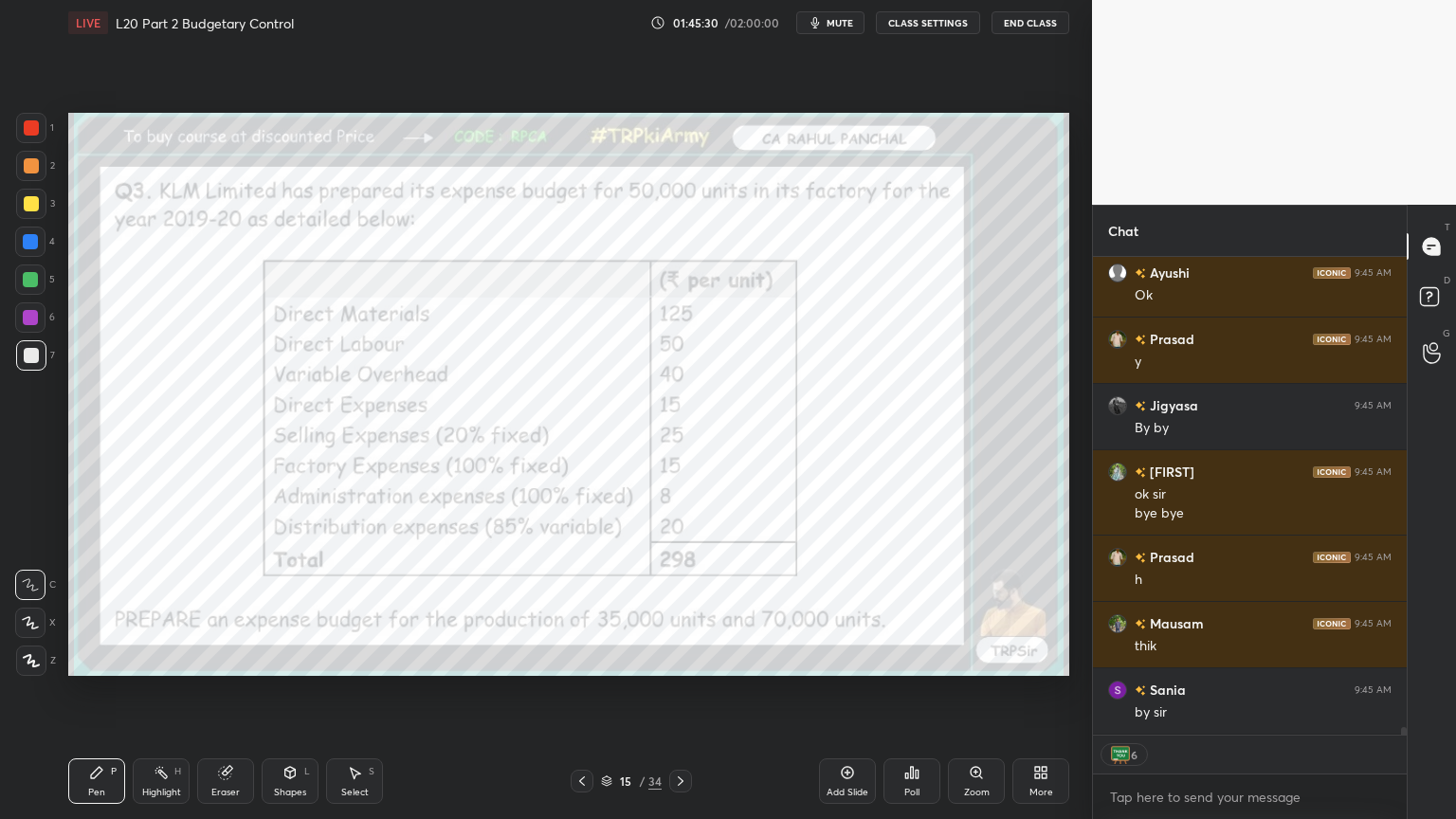 click on "End Class" at bounding box center [1030, 23] 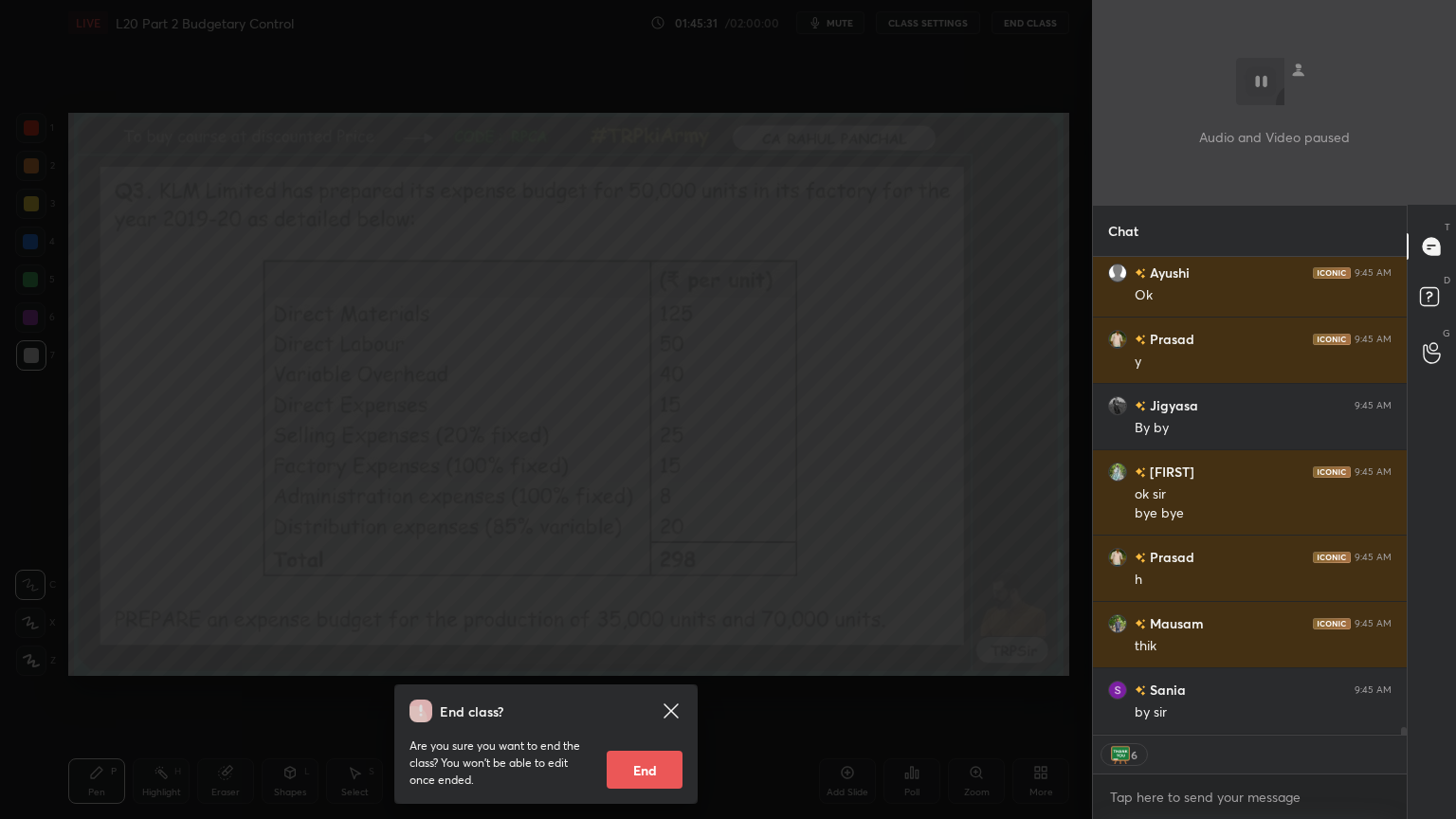 scroll, scrollTop: 31169, scrollLeft: 0, axis: vertical 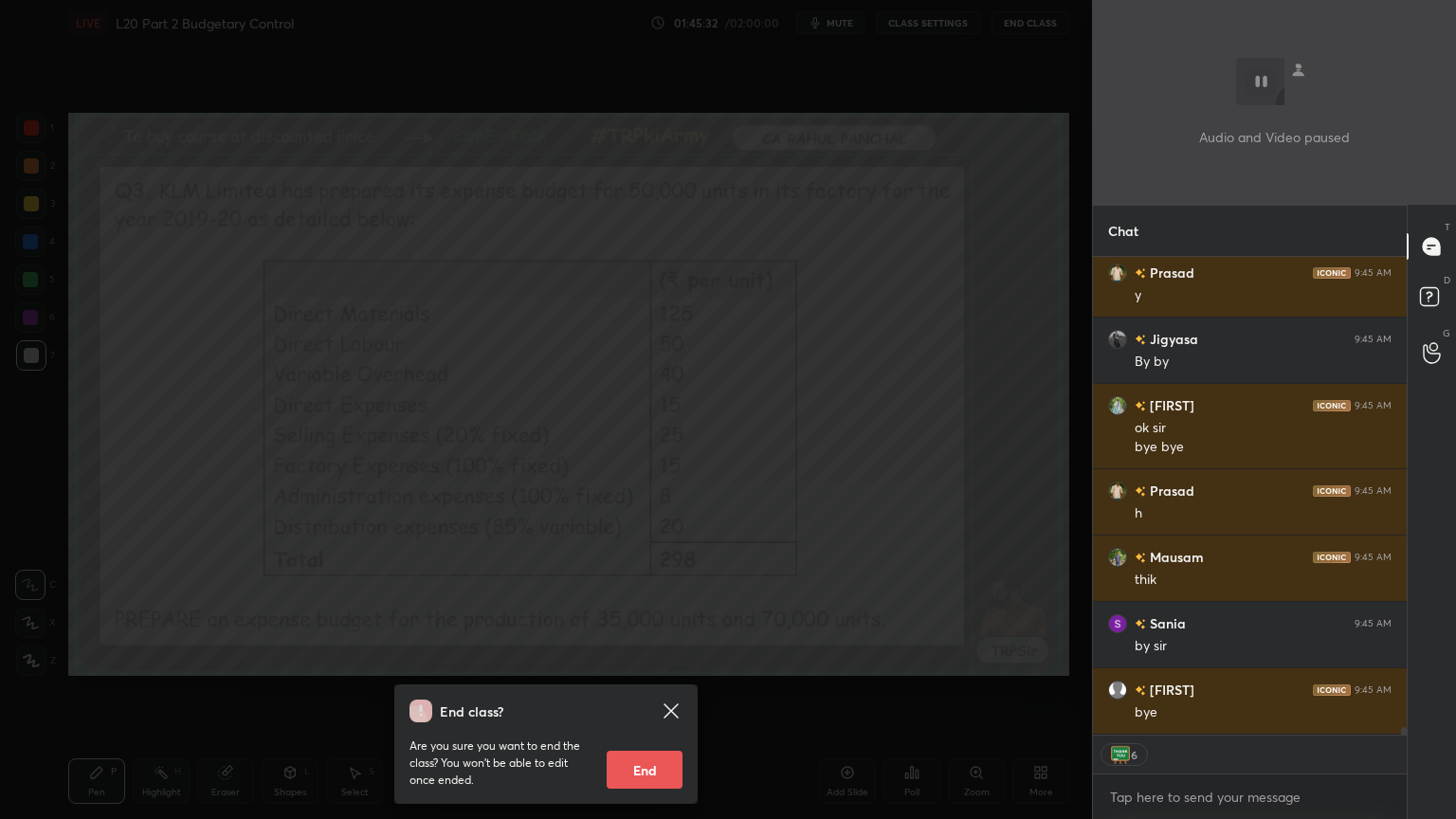 click on "End" at bounding box center [645, 770] 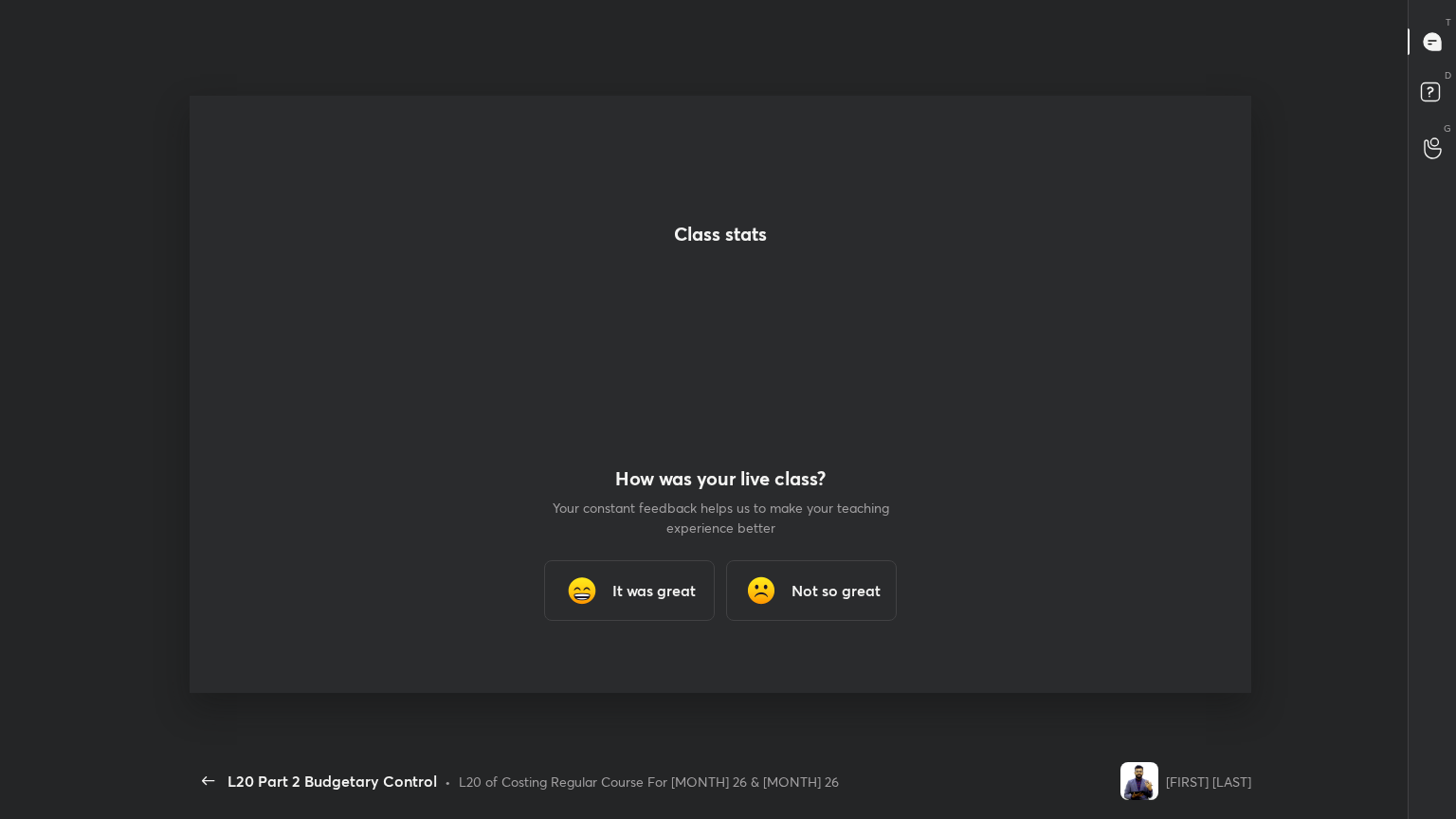 scroll, scrollTop: 94094, scrollLeft: 93715, axis: both 